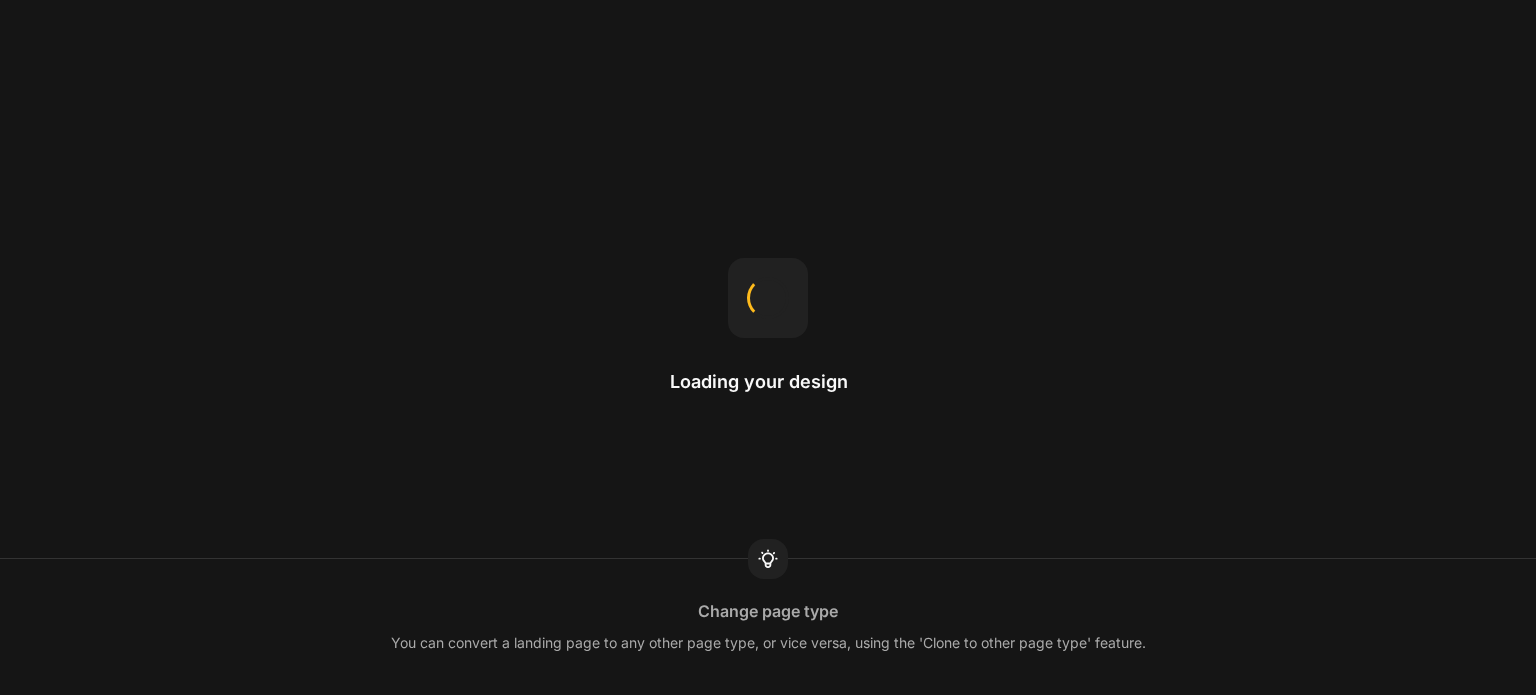 scroll, scrollTop: 0, scrollLeft: 0, axis: both 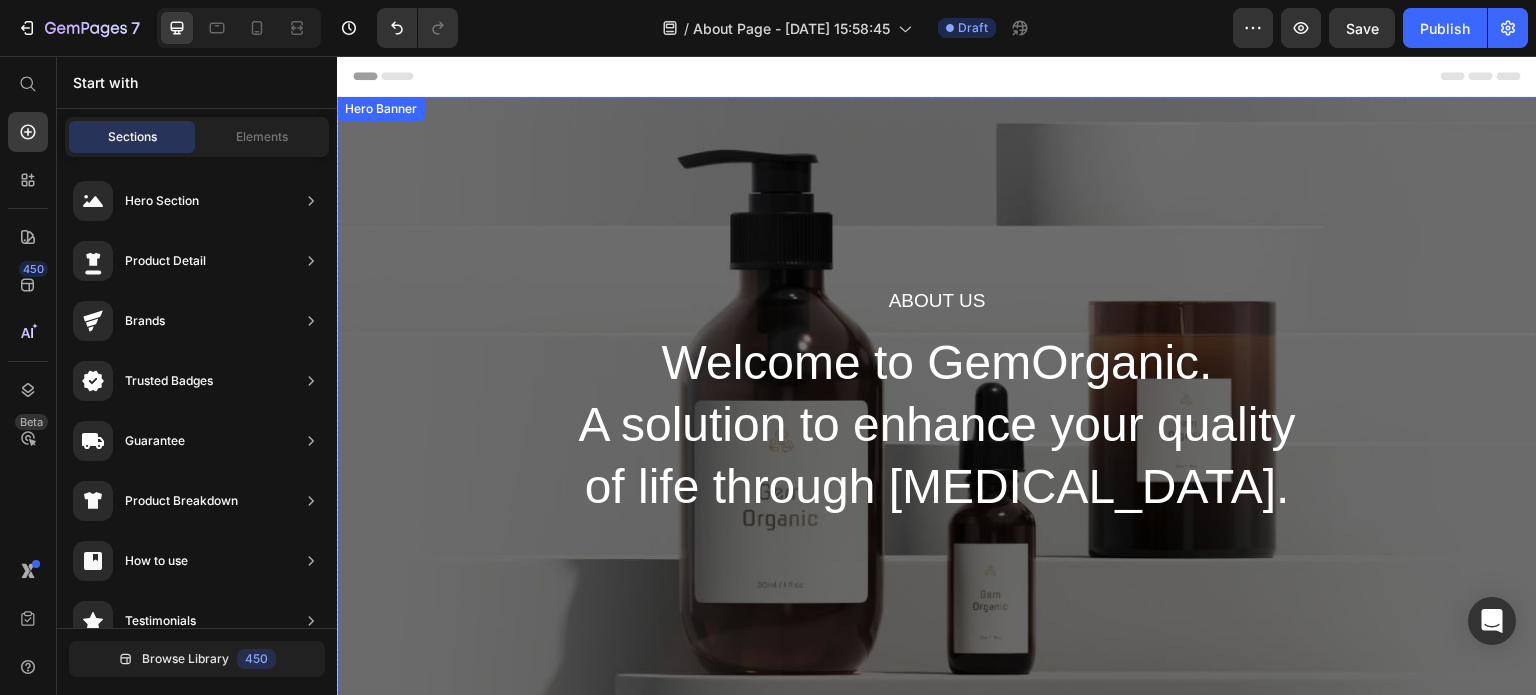 click on "About Us Heading Welcome to GemOrganic. A solution to enhance your quality of life through skin care. Heading Row" at bounding box center [937, 403] 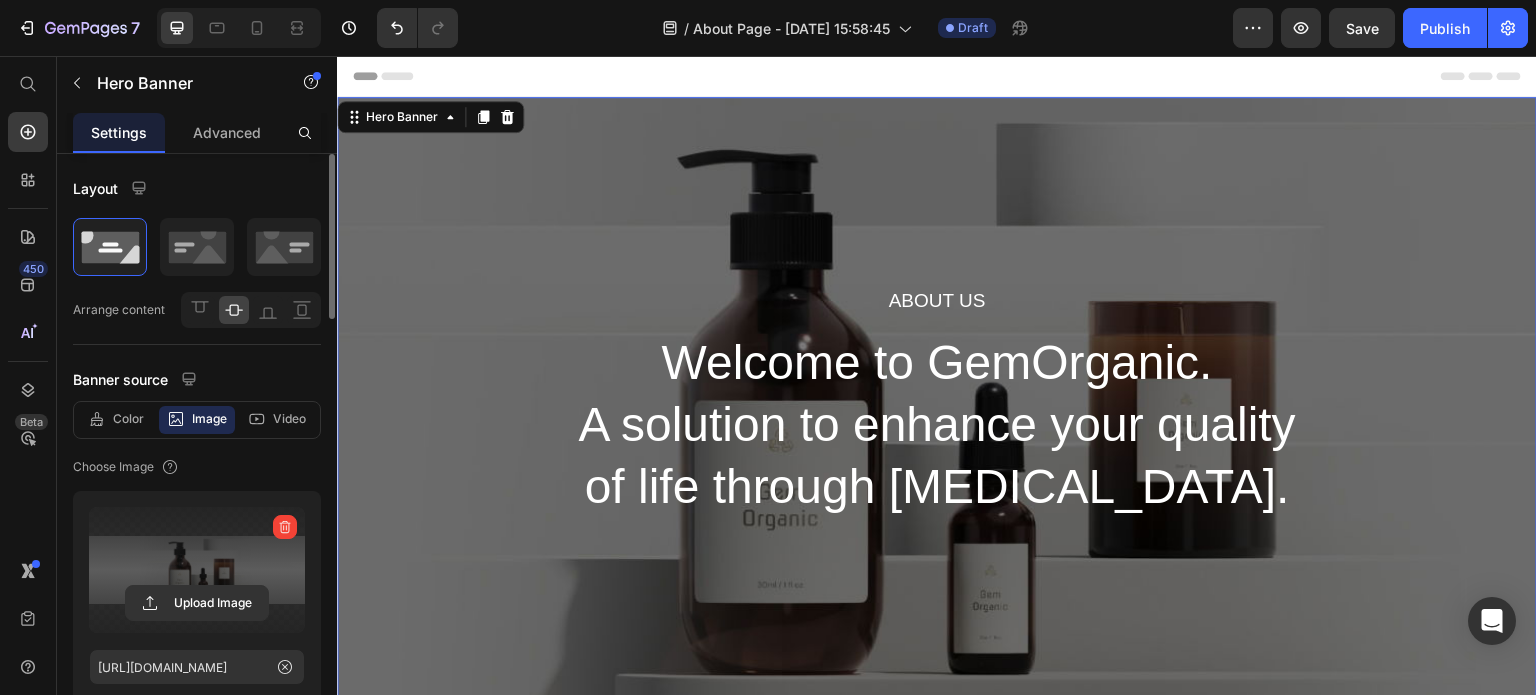 click at bounding box center (197, 570) 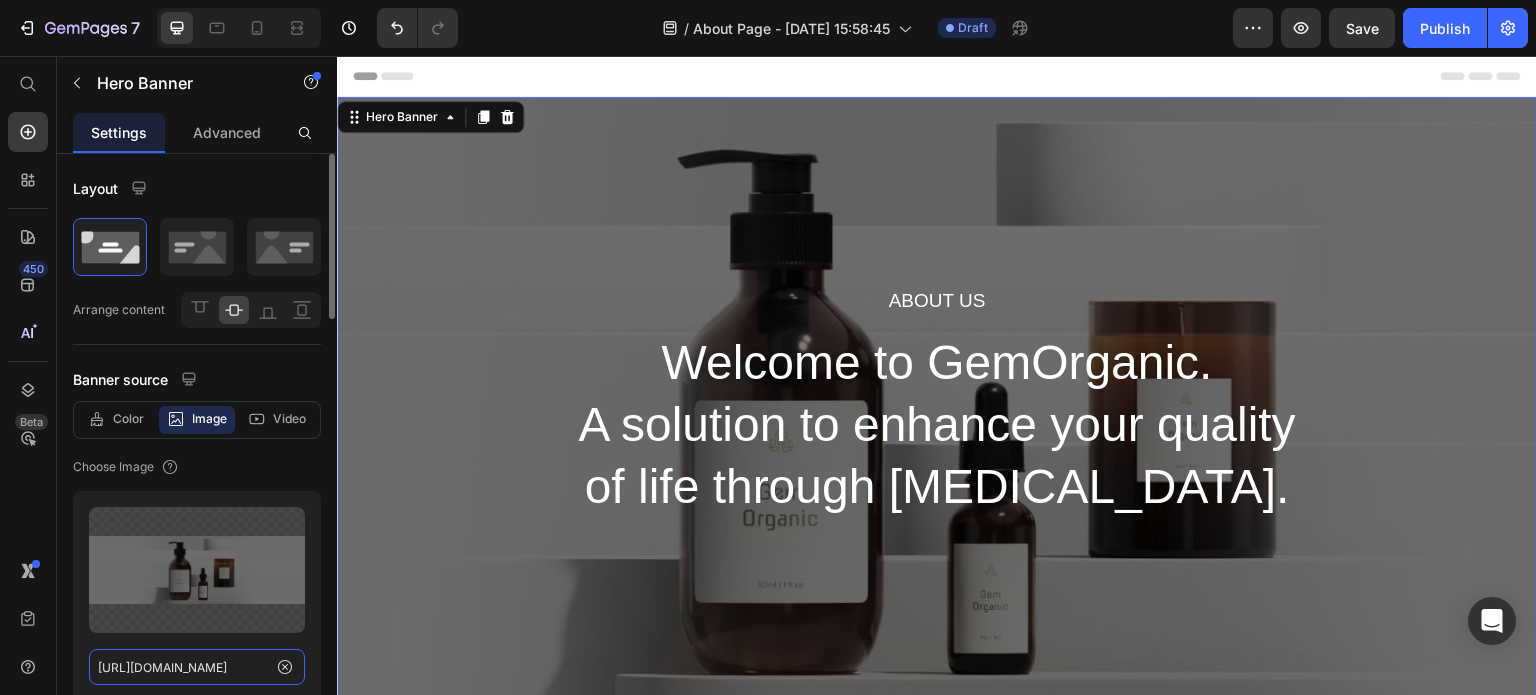 click on "https://ucarecdn.com/4fb72192-f465-4825-b116-5a4fbe82ed3a/-/format/auto/" 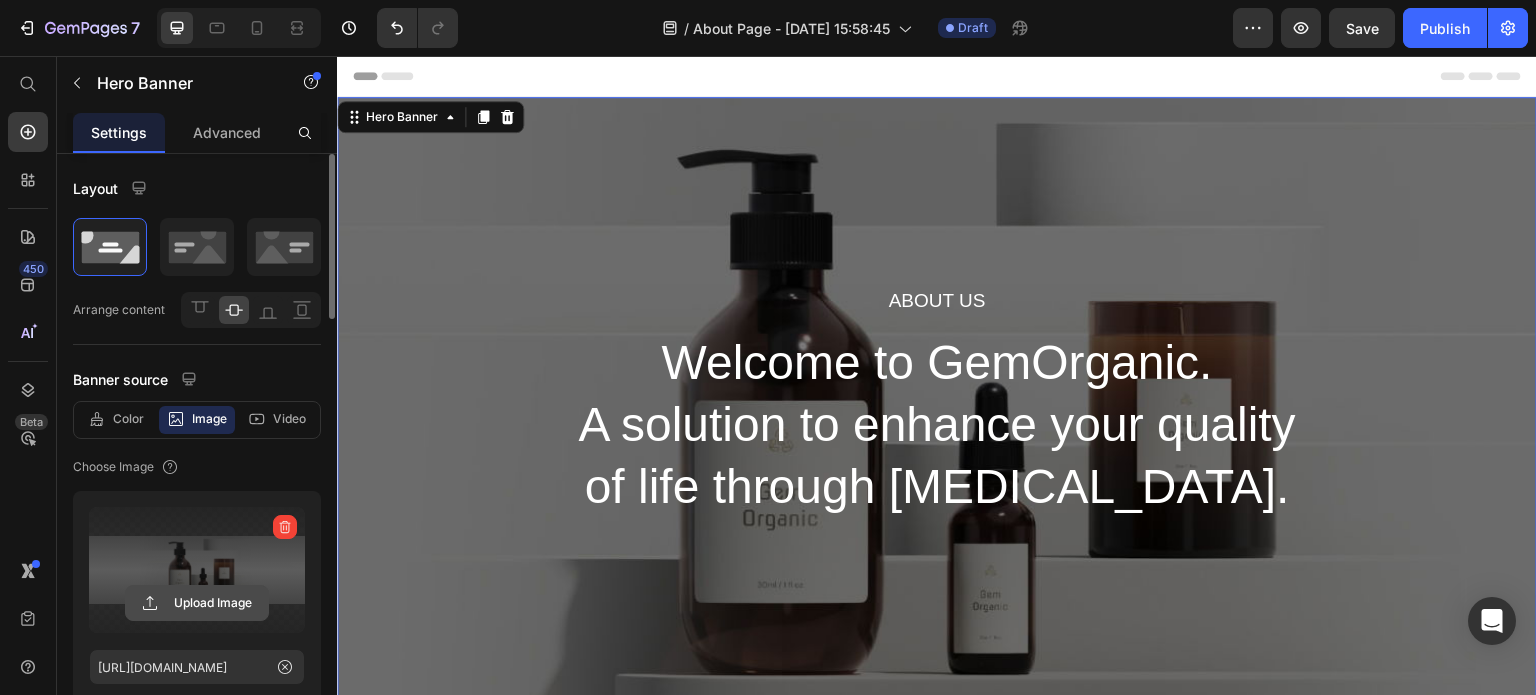 click 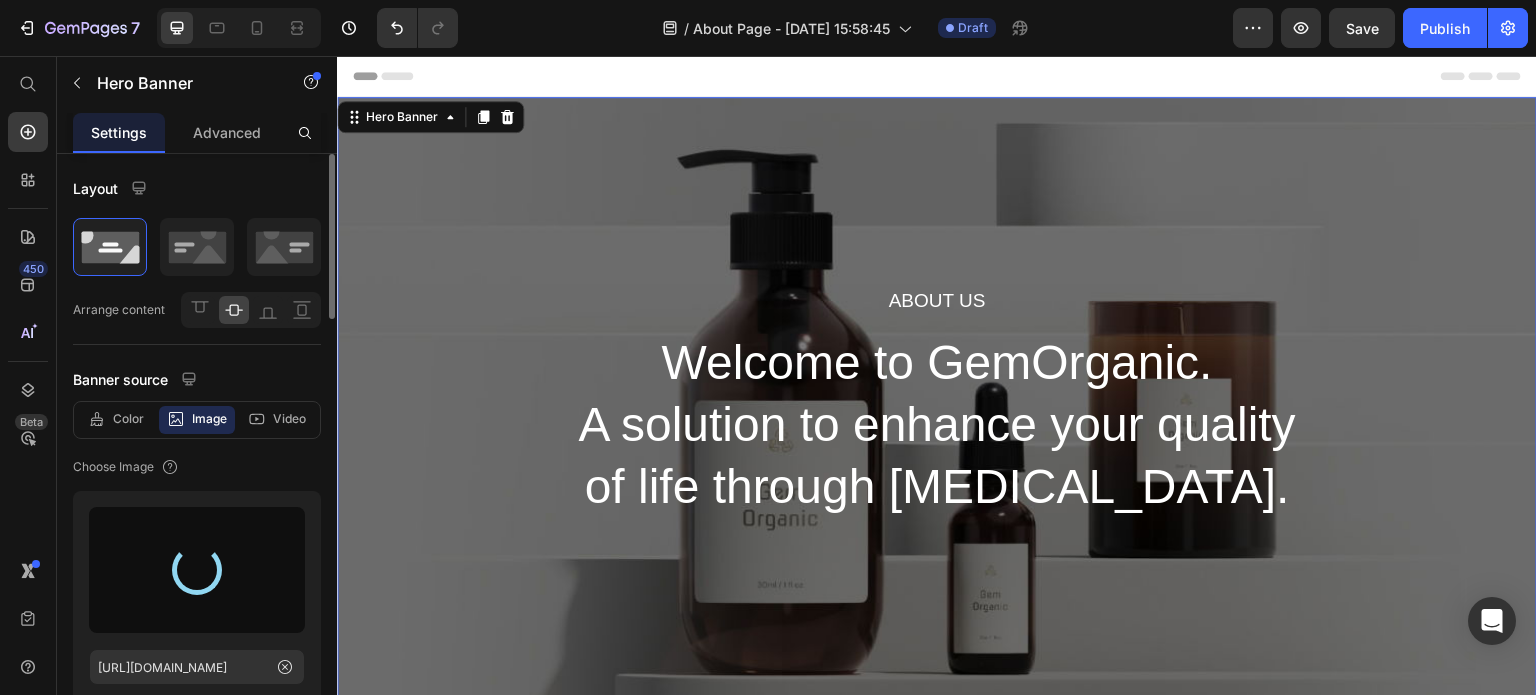 type on "https://cdn.shopify.com/s/files/1/0583/4103/1982/files/gempages_573949035329618795-67877f56-f08e-45e1-ba8a-6cdf67af1d96.jpg" 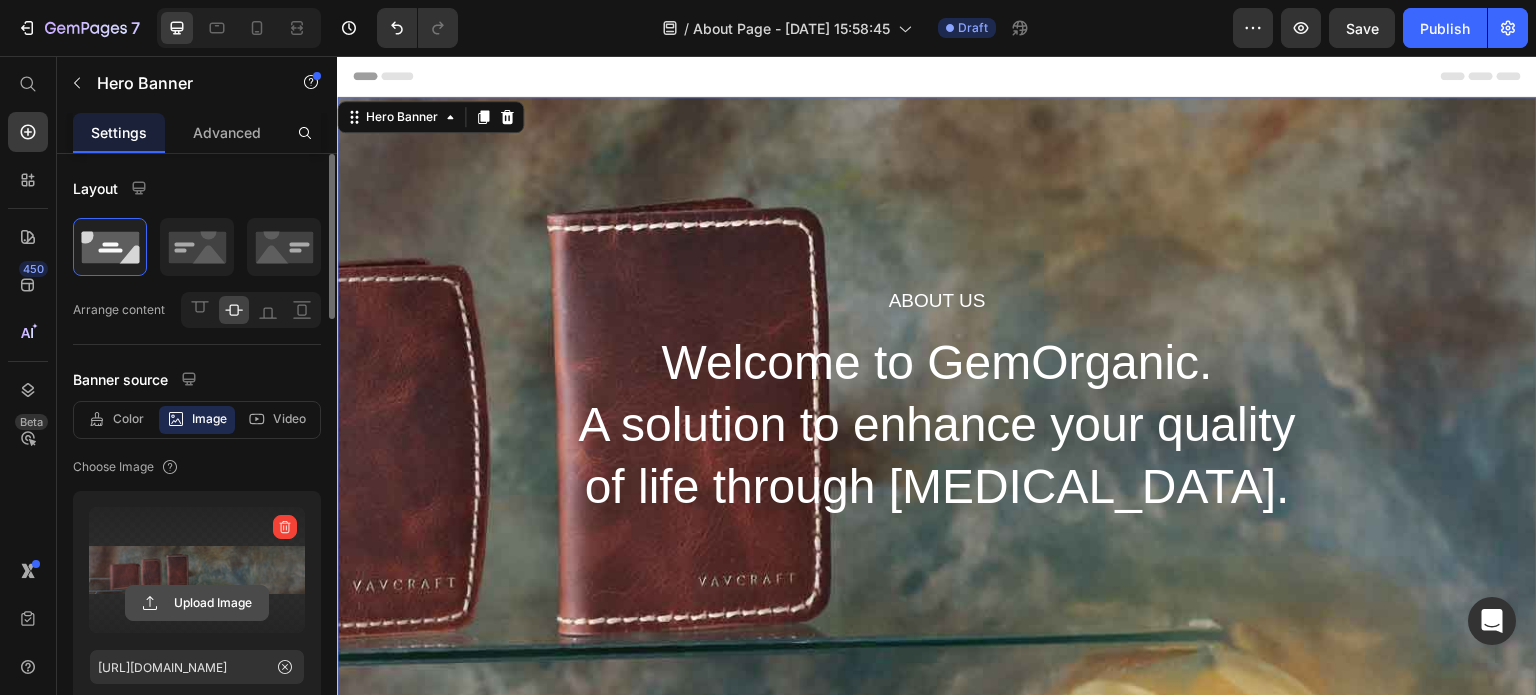 click 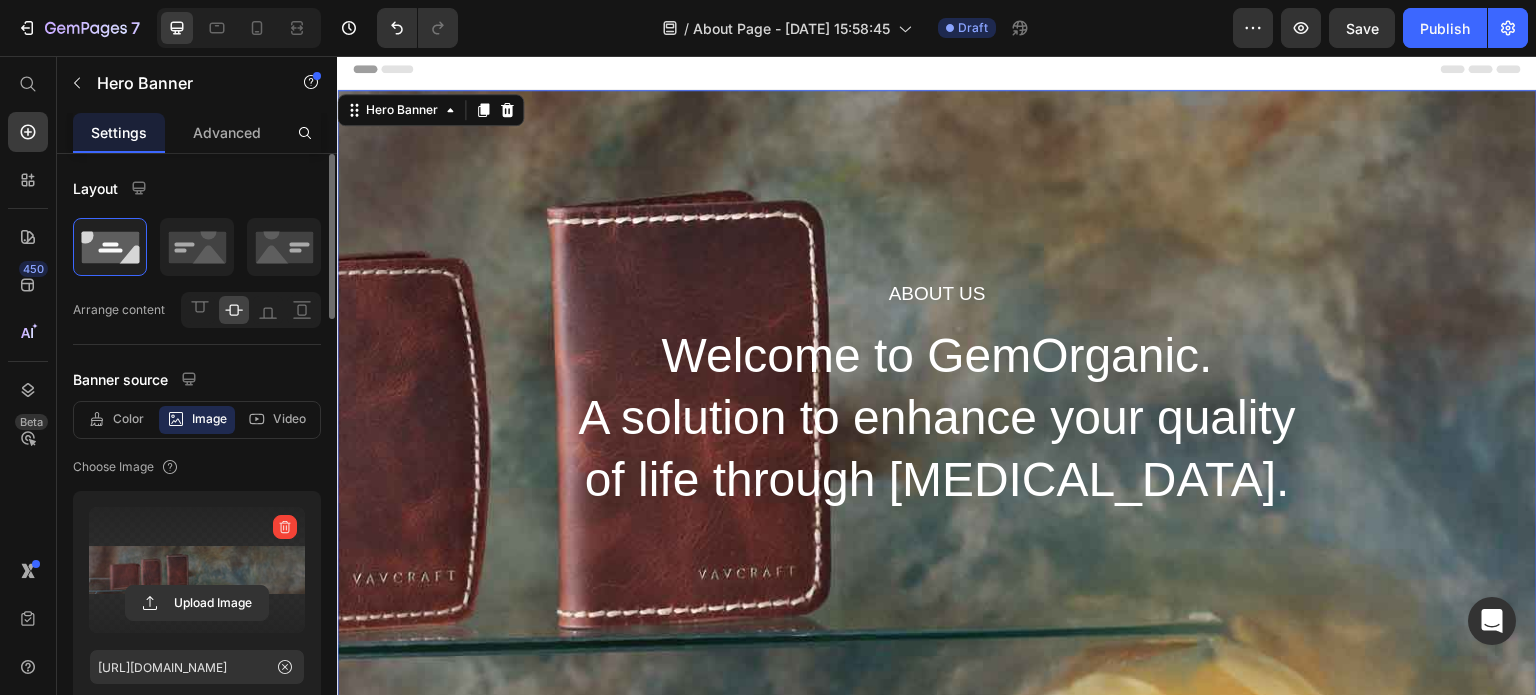 scroll, scrollTop: 0, scrollLeft: 0, axis: both 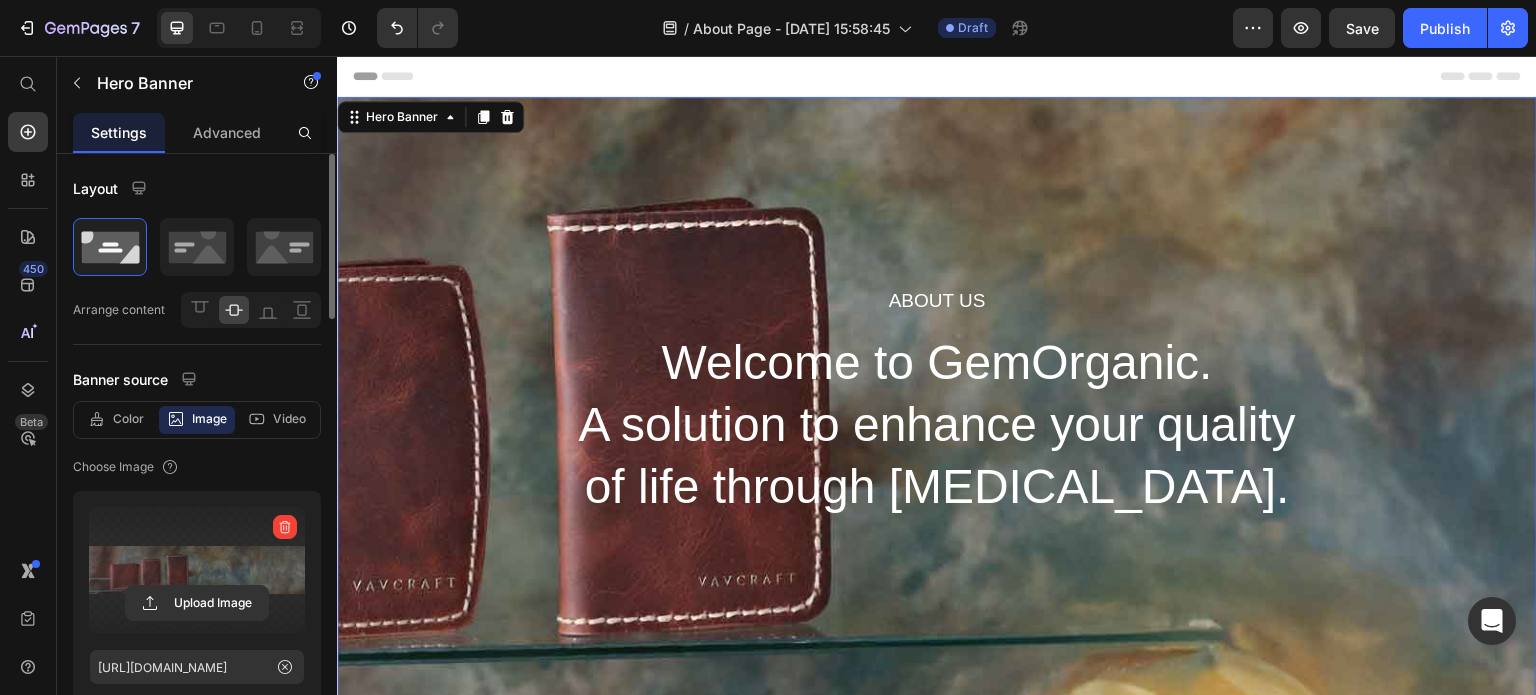 click on "About Us Heading Welcome to GemOrganic. A solution to enhance your quality of life through skin care. Heading Row" at bounding box center [937, 403] 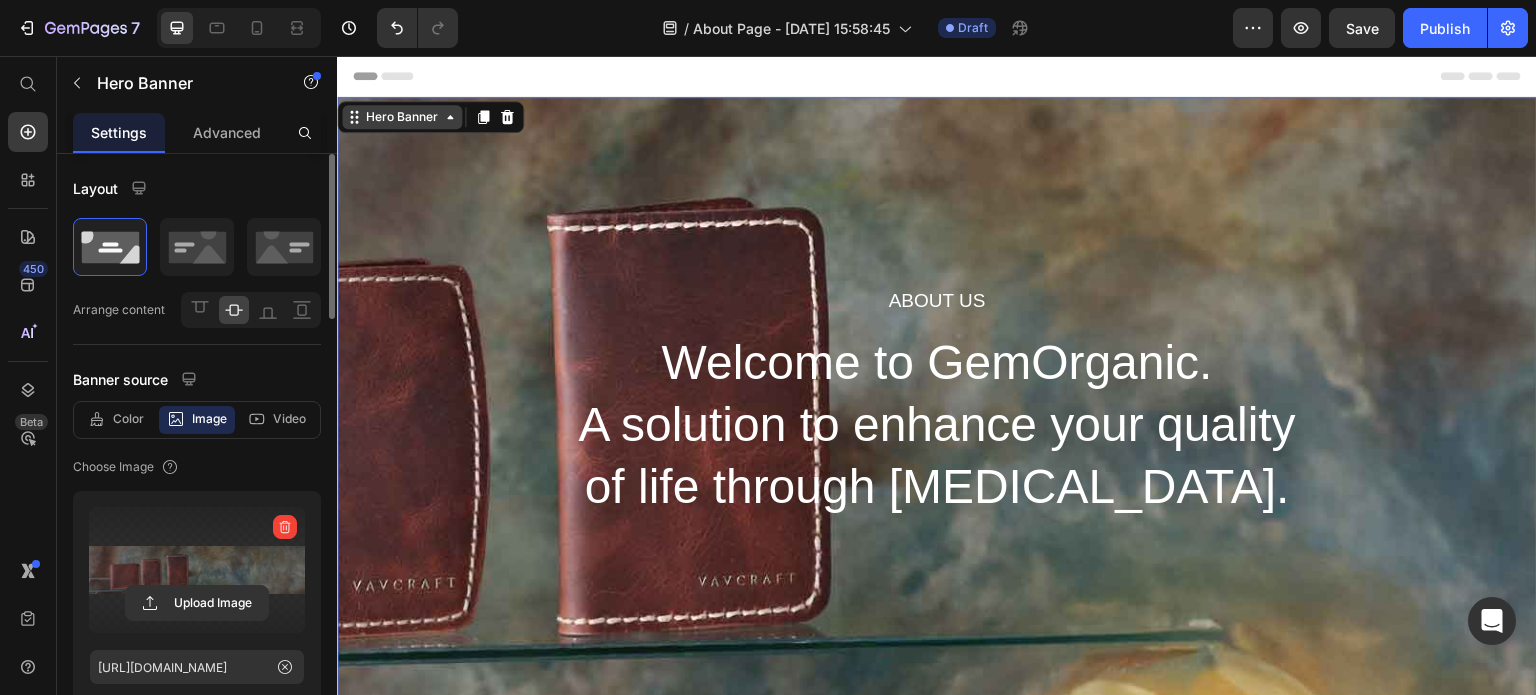 click on "Hero Banner" at bounding box center [402, 117] 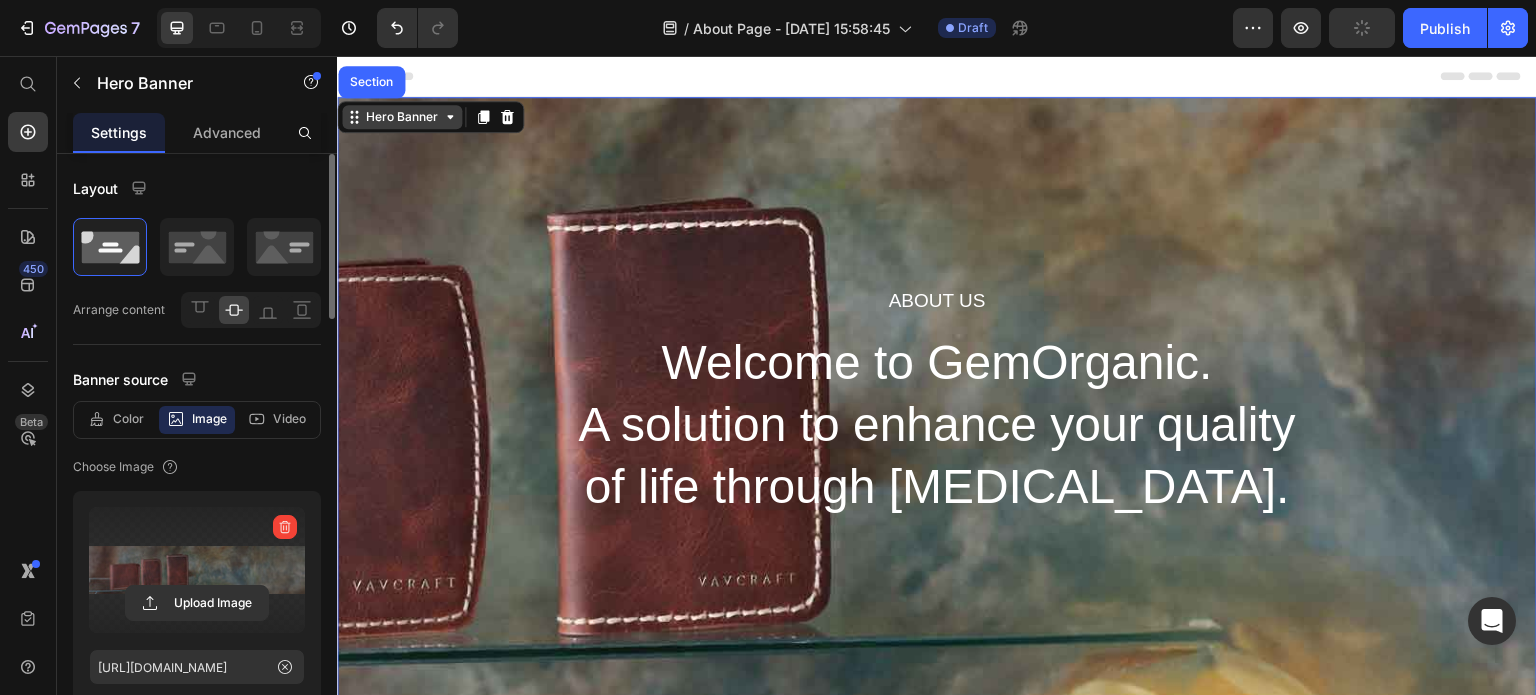 click on "Hero Banner" at bounding box center (402, 117) 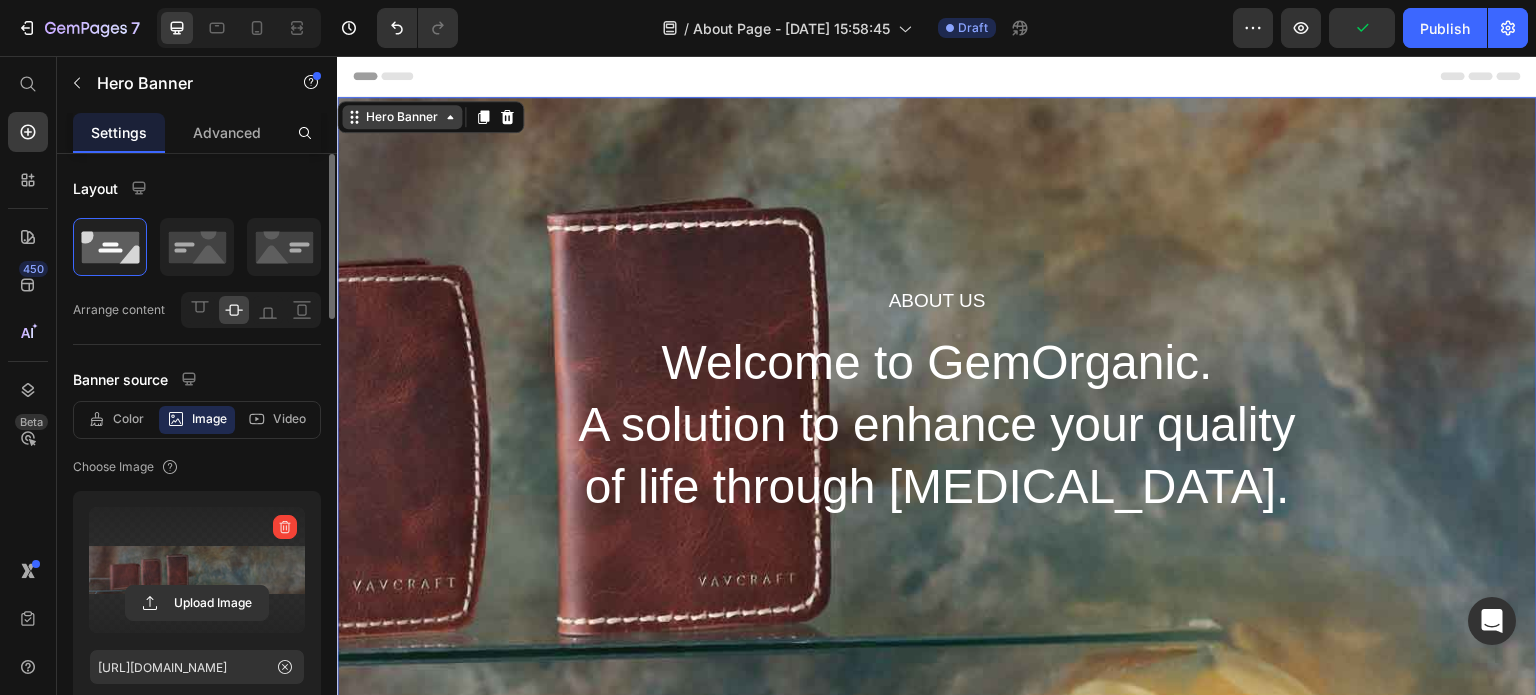 click on "Hero Banner" at bounding box center [402, 117] 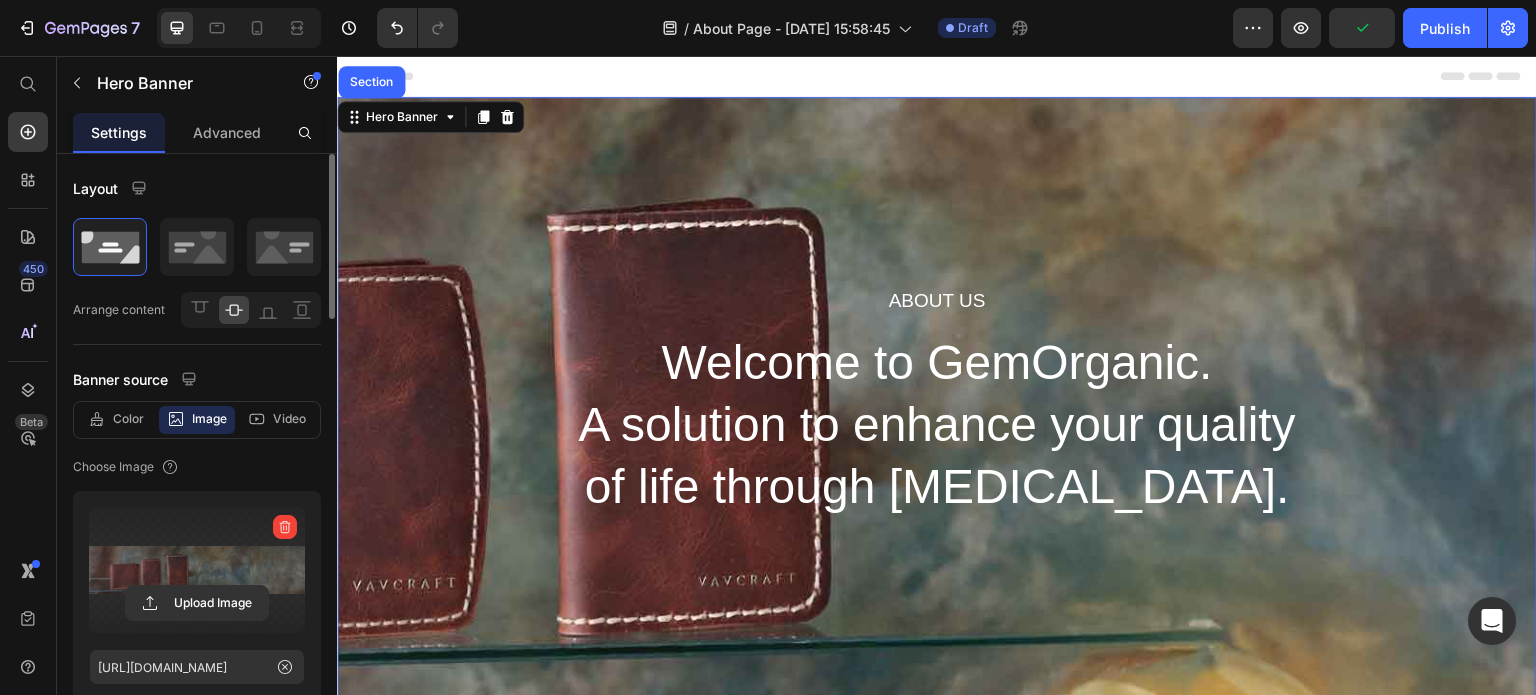click on "About Us Heading Welcome to GemOrganic. A solution to enhance your quality of life through skin care. Heading Row" at bounding box center [937, 403] 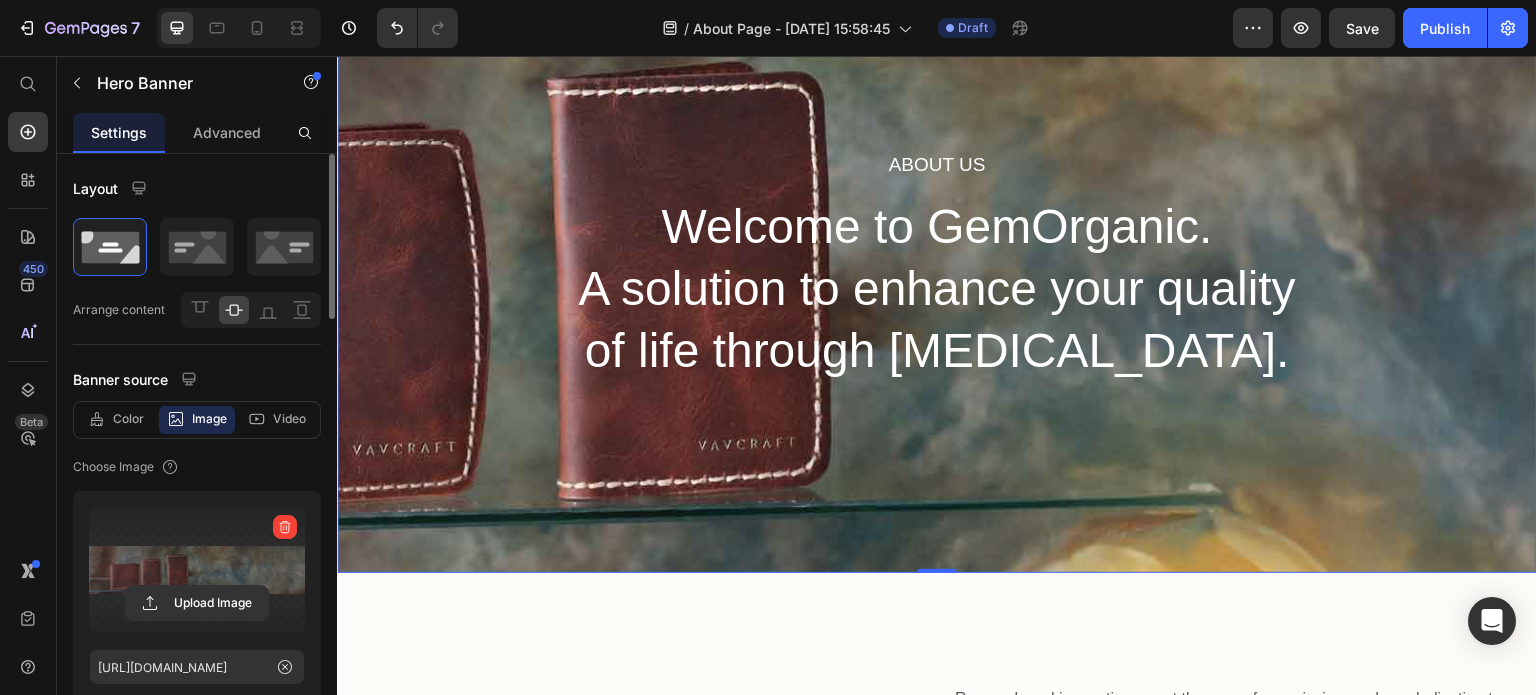 scroll, scrollTop: 135, scrollLeft: 0, axis: vertical 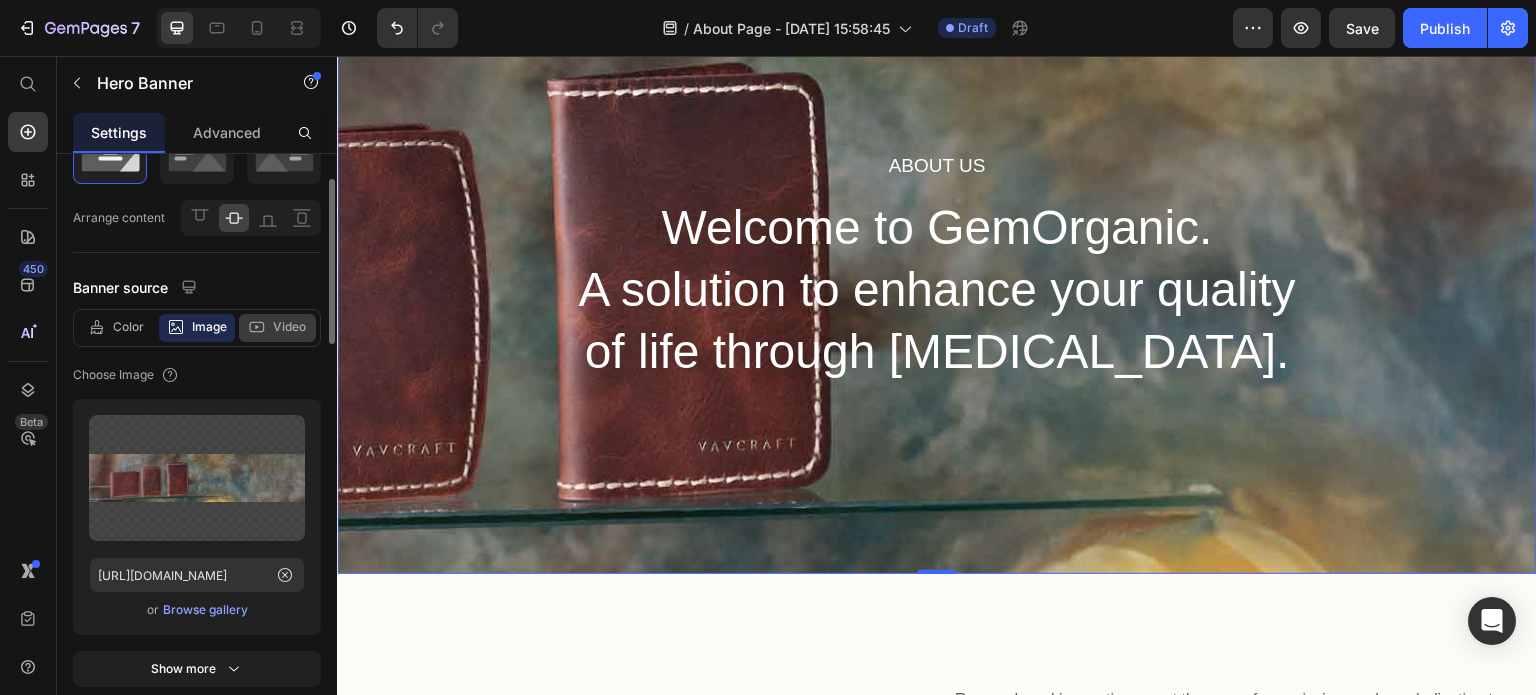 click on "Video" 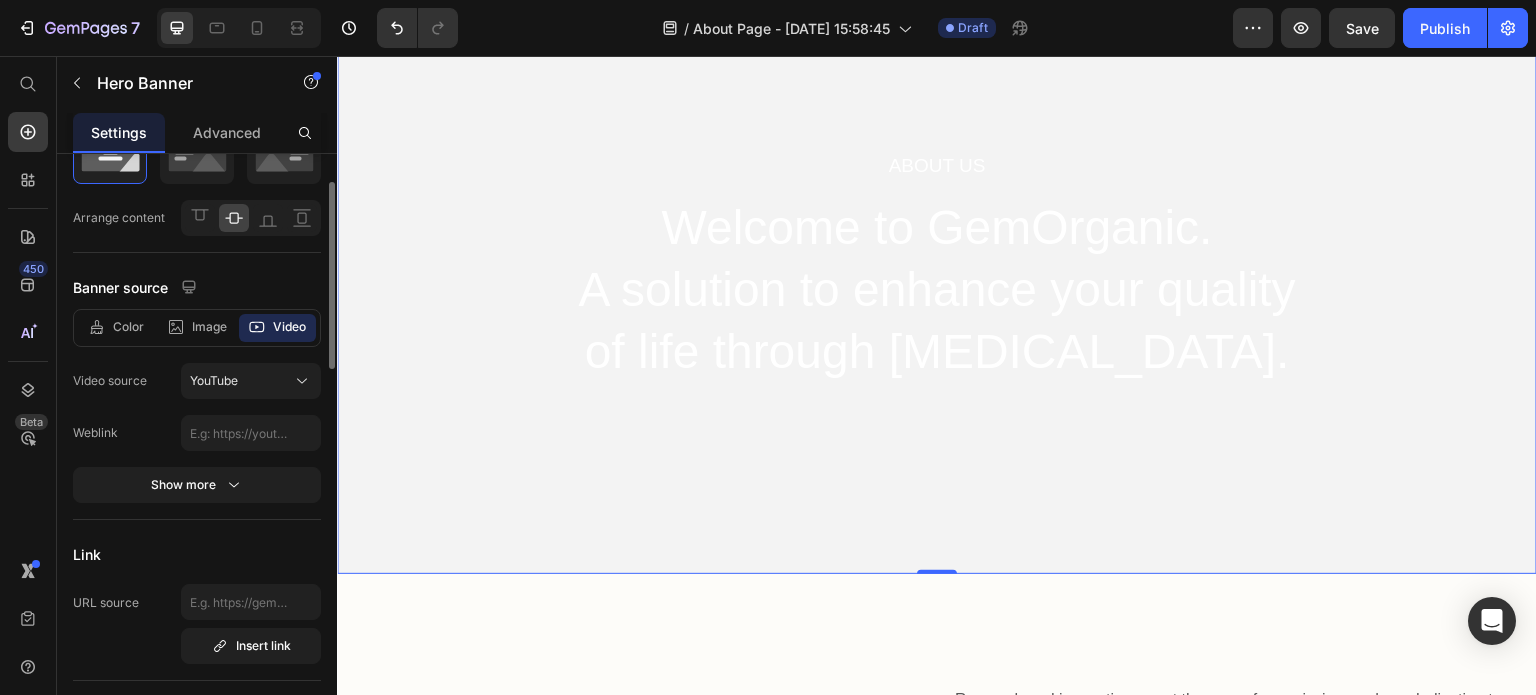 click on "Color Image Video Video source YouTube Weblink Show more" 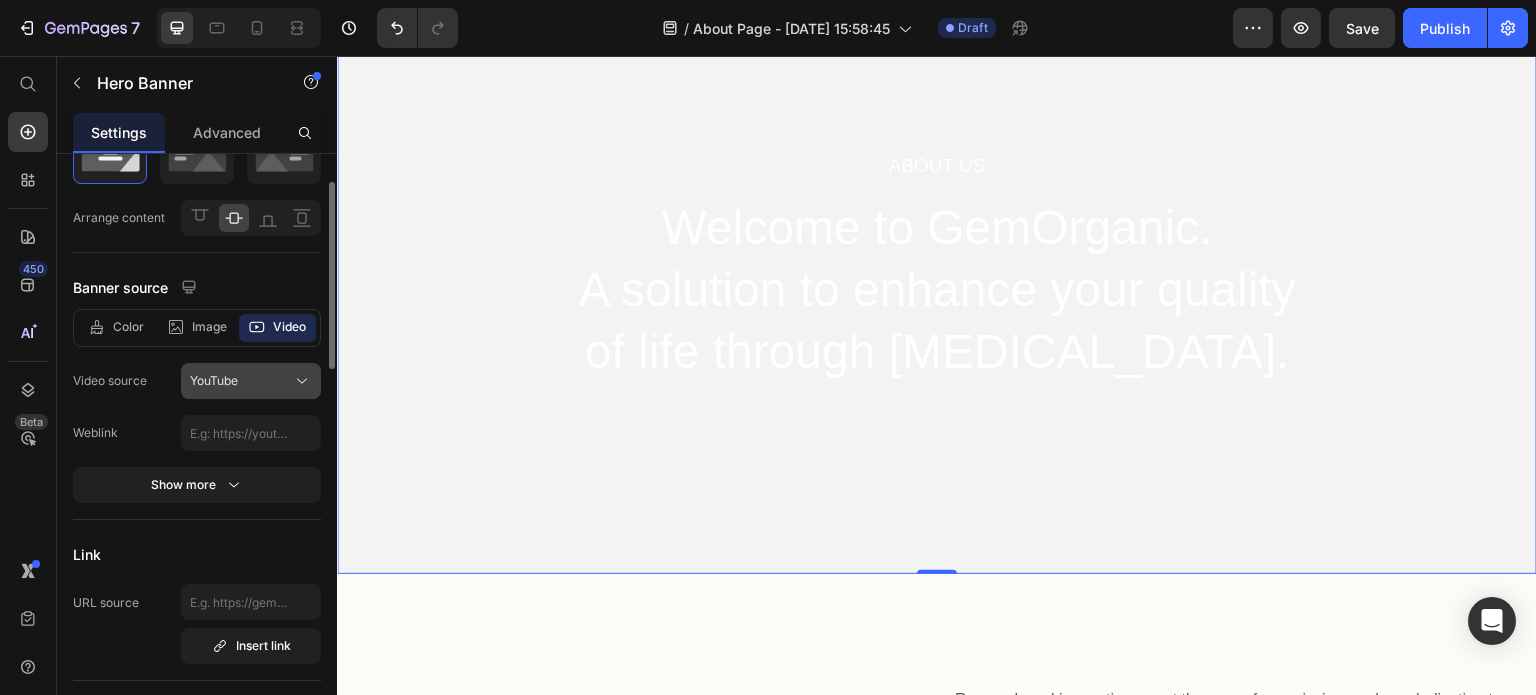 click on "YouTube" at bounding box center (251, 381) 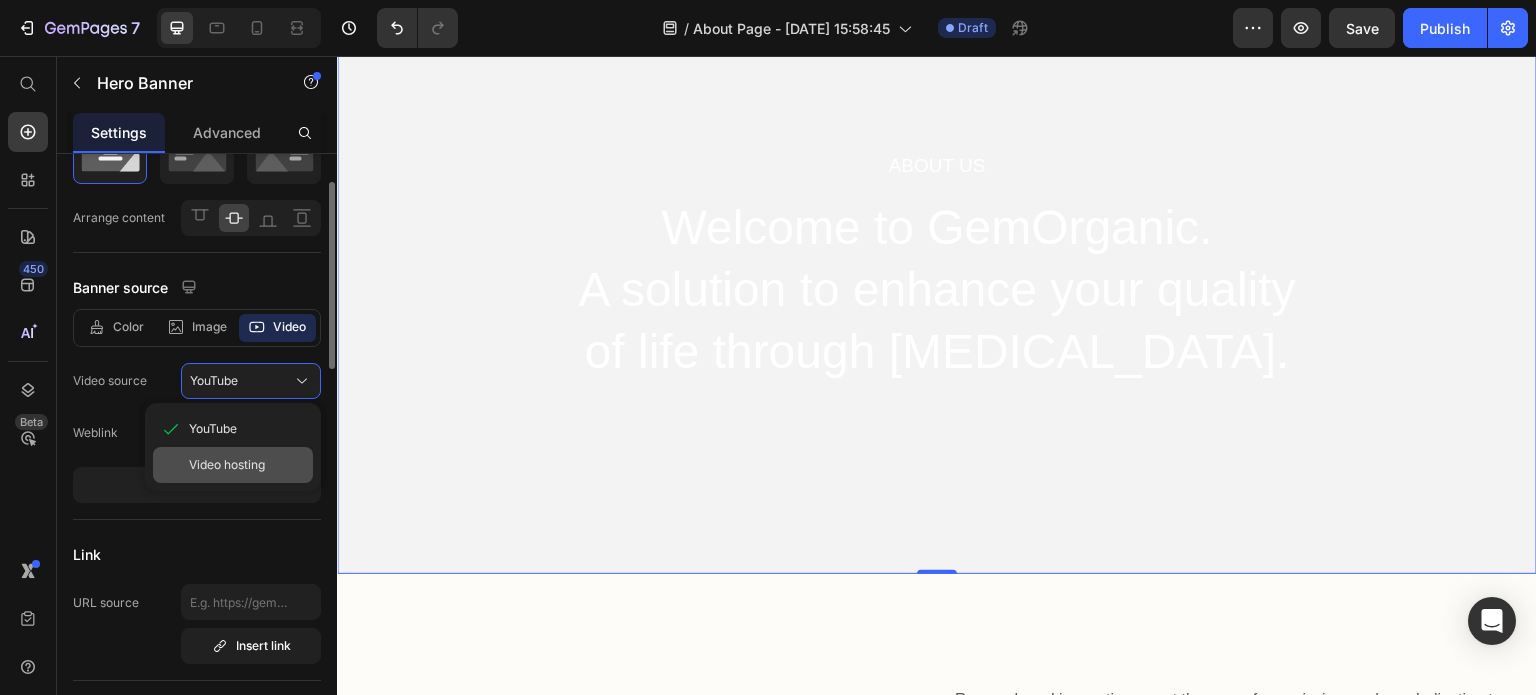 click on "Video hosting" at bounding box center [227, 465] 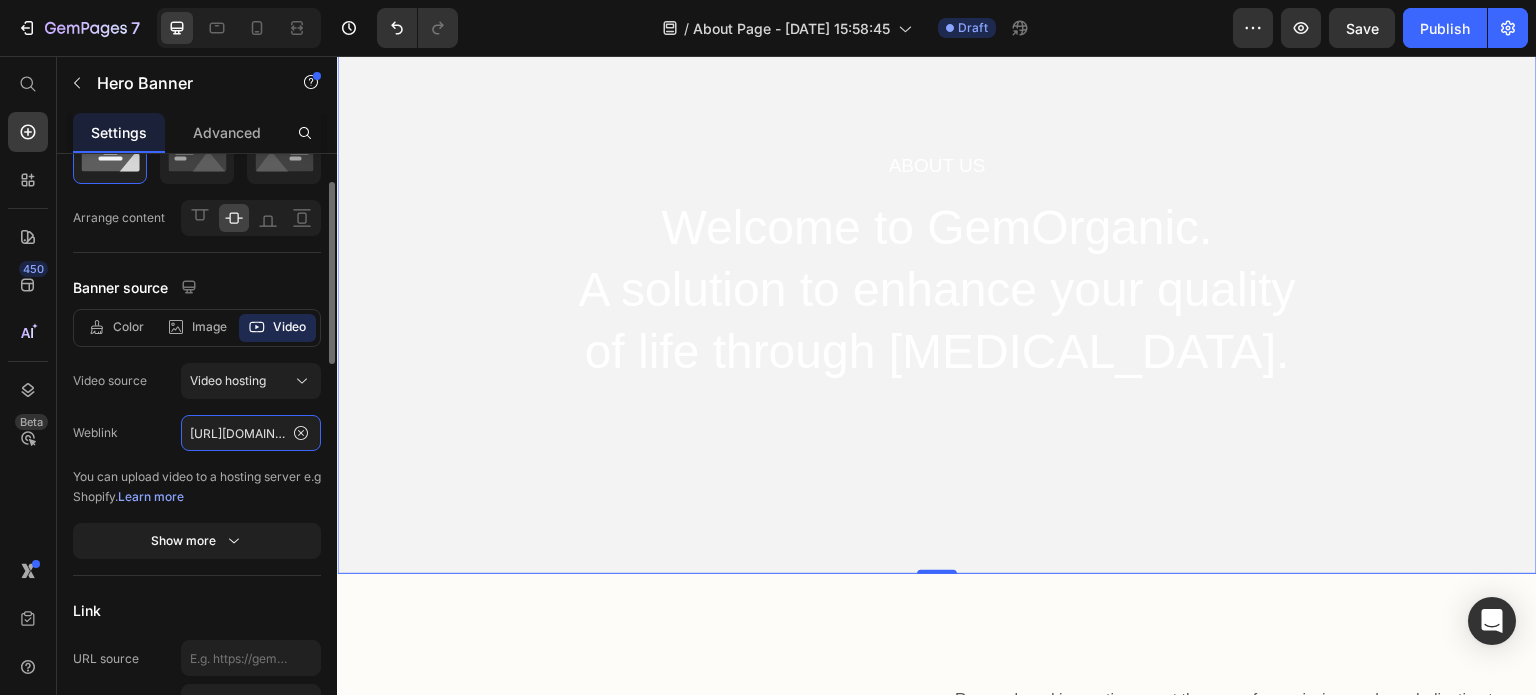 click on "https://media.w3.org/2010/05/sintel/trailer.mp4" 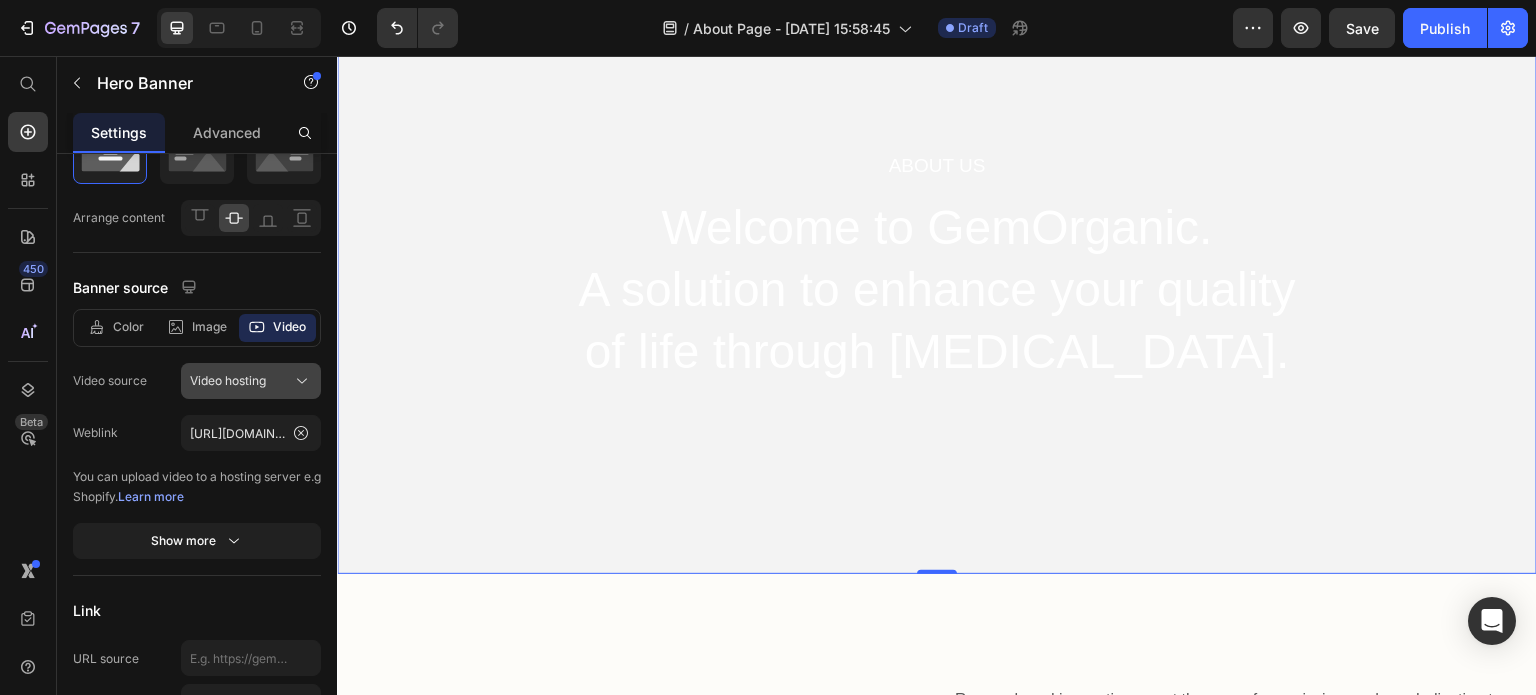 click on "Video hosting" at bounding box center (251, 381) 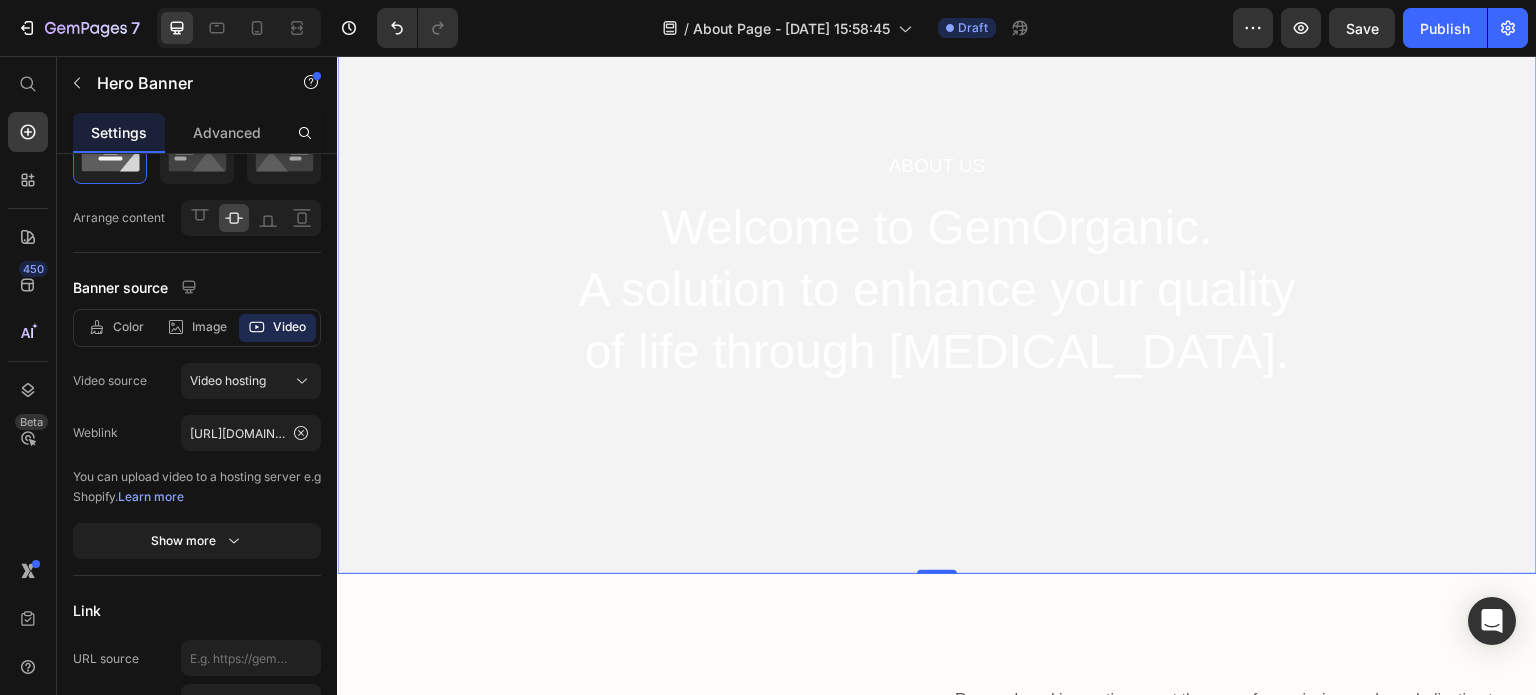 click on "You can upload video to a hosting server e.g Shopify.   Learn more" at bounding box center (197, 487) 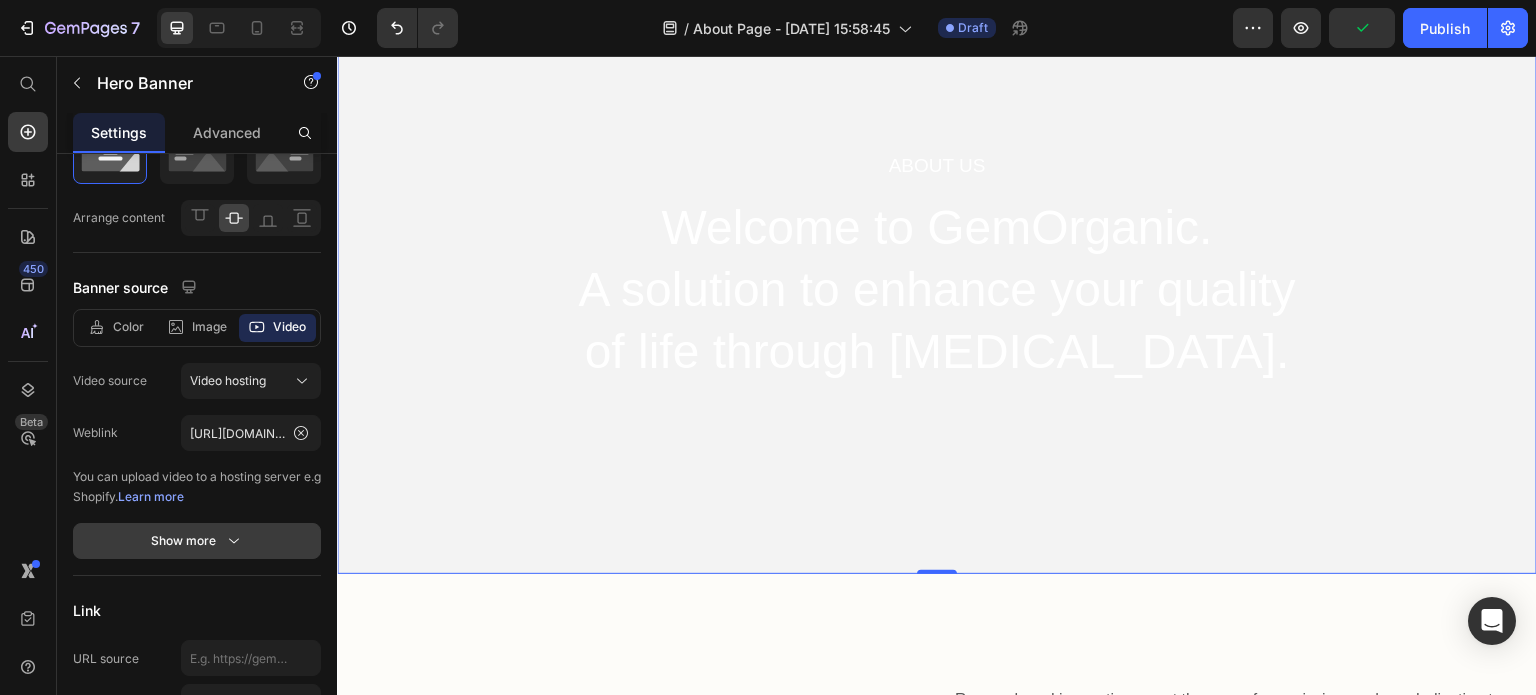 click on "Show more" at bounding box center (197, 541) 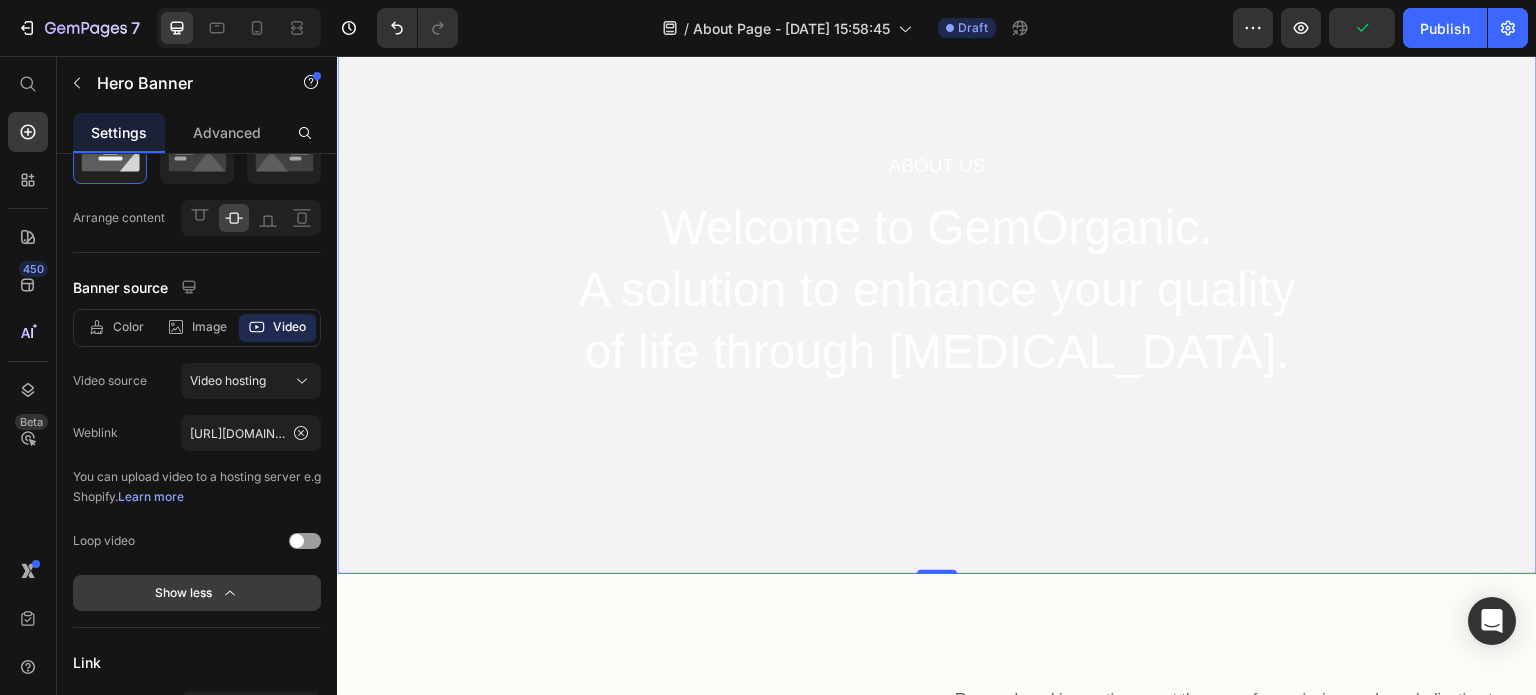 click on "Show less" at bounding box center [197, 593] 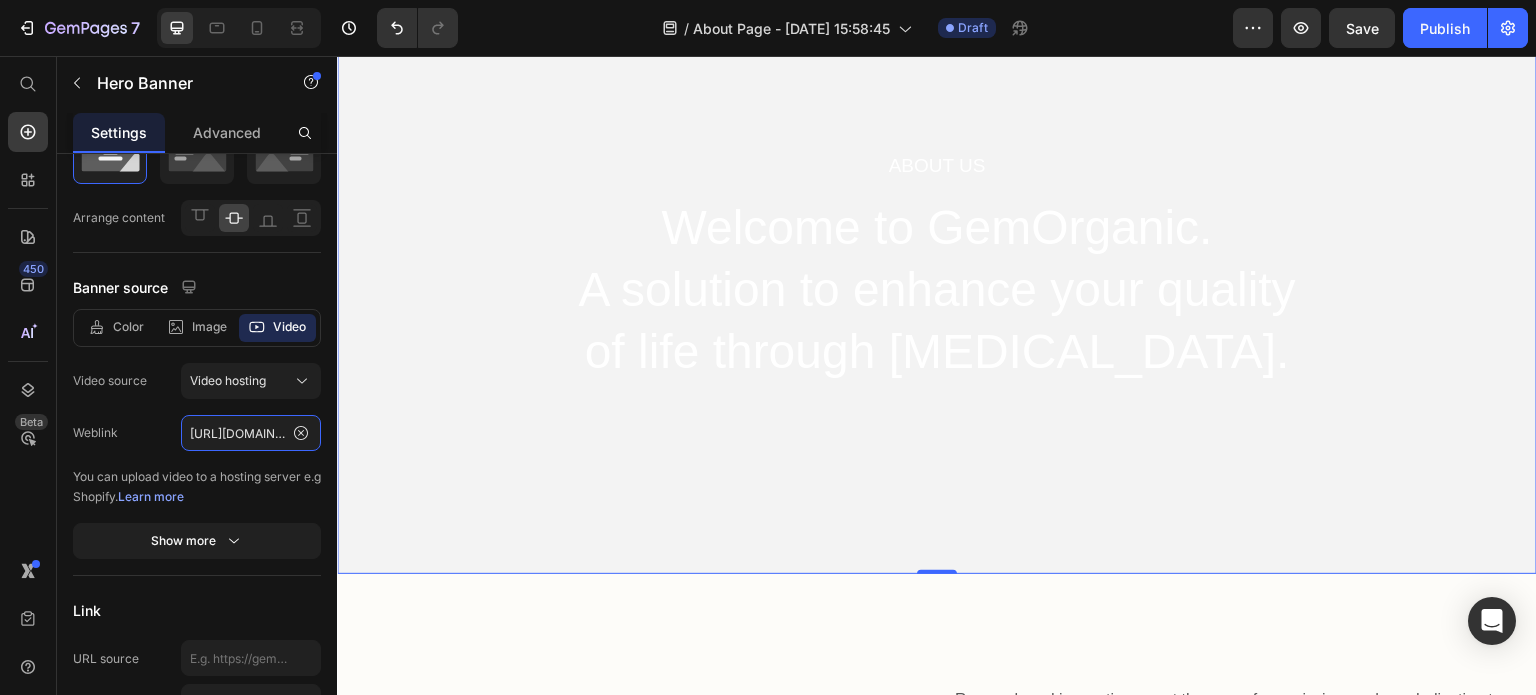 click on "https://media.w3.org/2010/05/sintel/trailer.mp4" 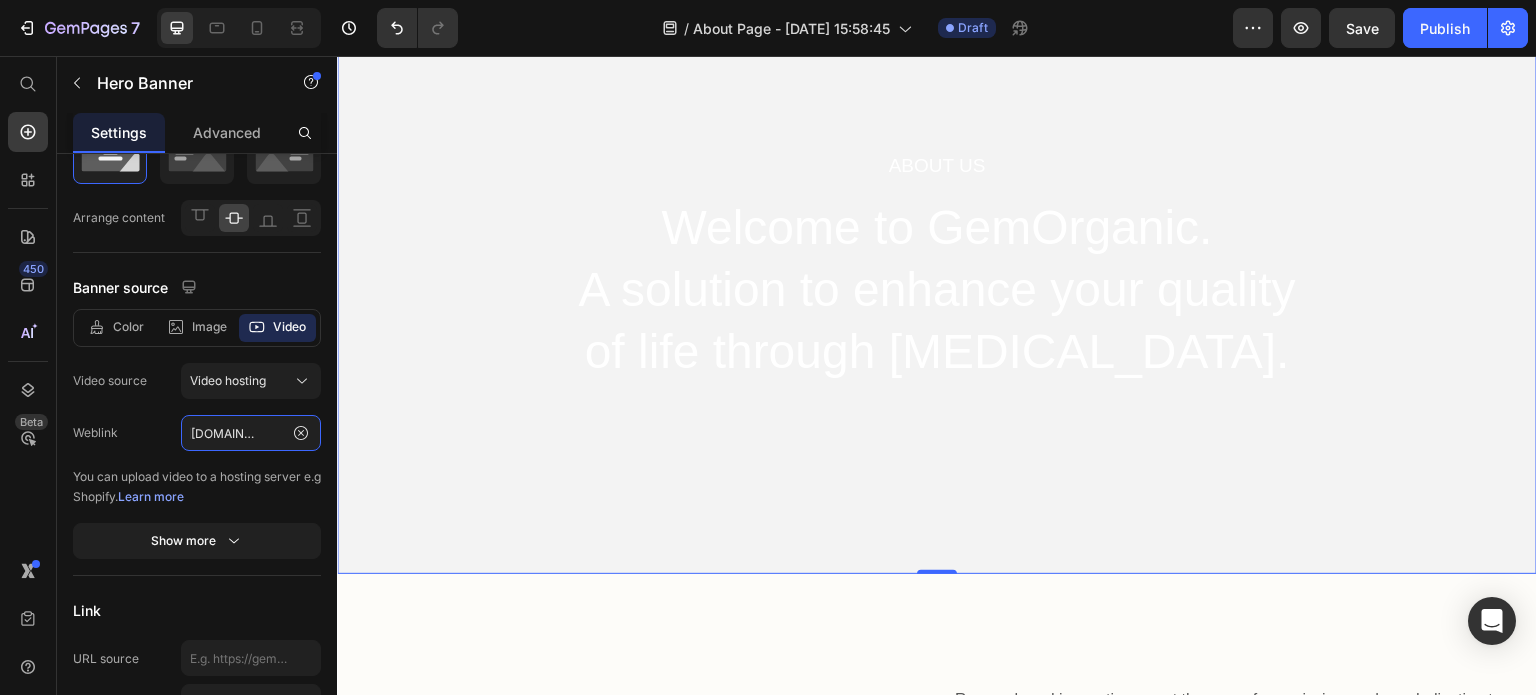 scroll, scrollTop: 0, scrollLeft: 0, axis: both 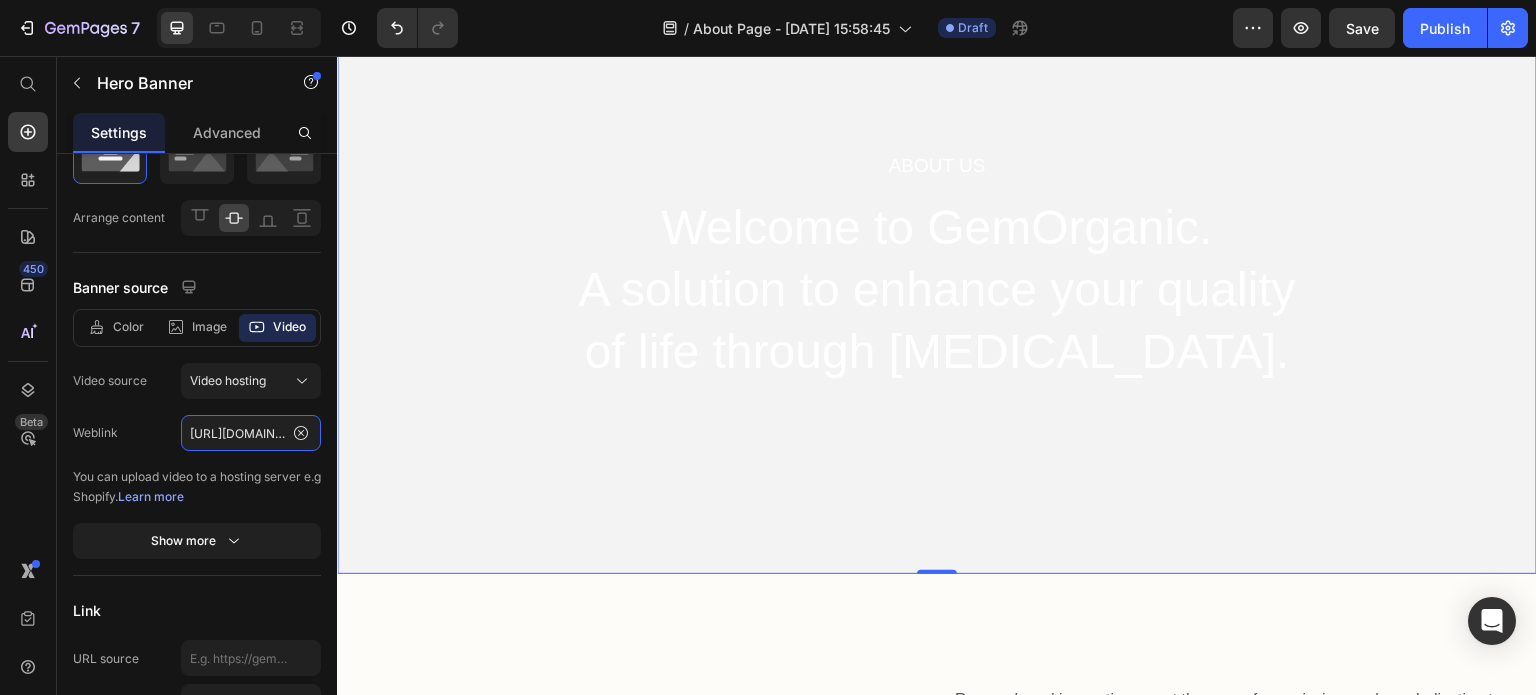 drag, startPoint x: 244, startPoint y: 430, endPoint x: 164, endPoint y: 430, distance: 80 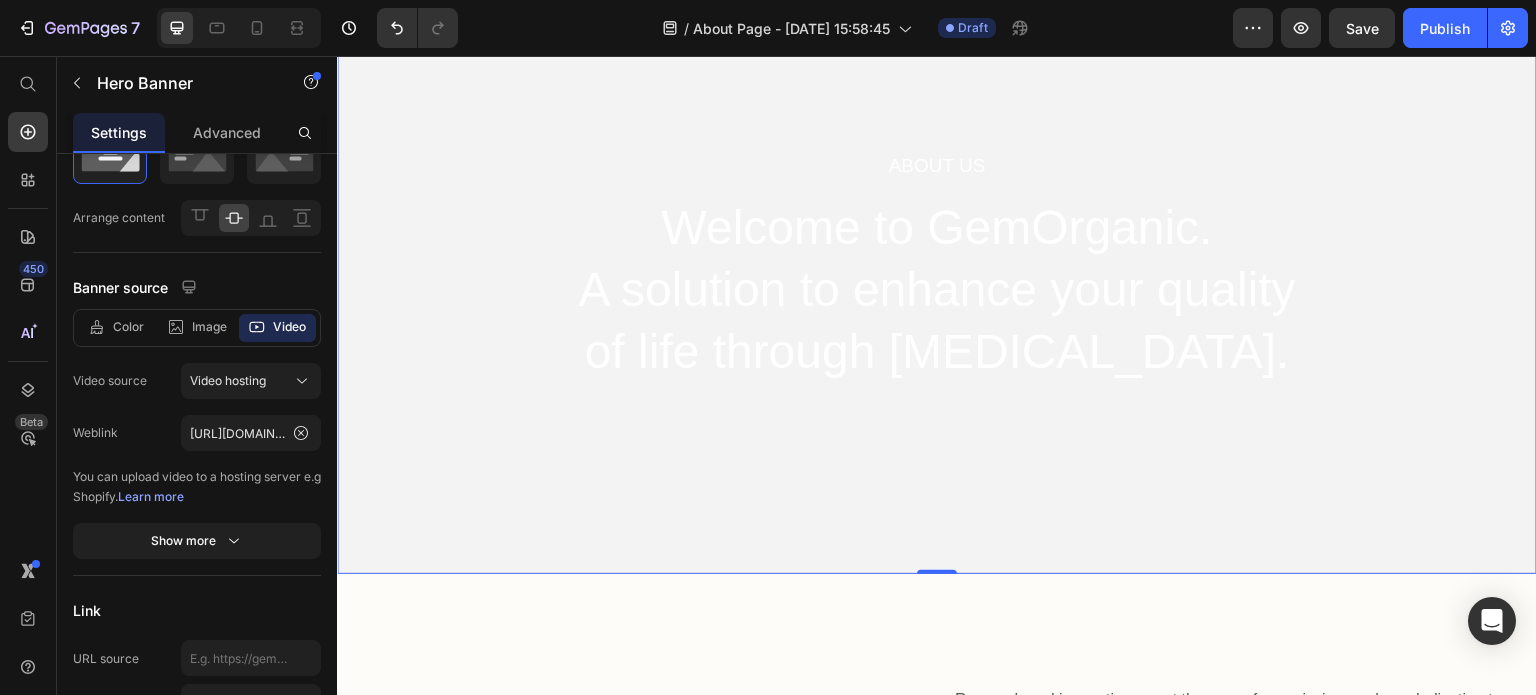 click on "Color Image Video Video source Video hosting Weblink https://media.w3.org/2010/05/sintel/trailer.mp4 You can upload video to a hosting server e.g Shopify.   Learn more Show more" 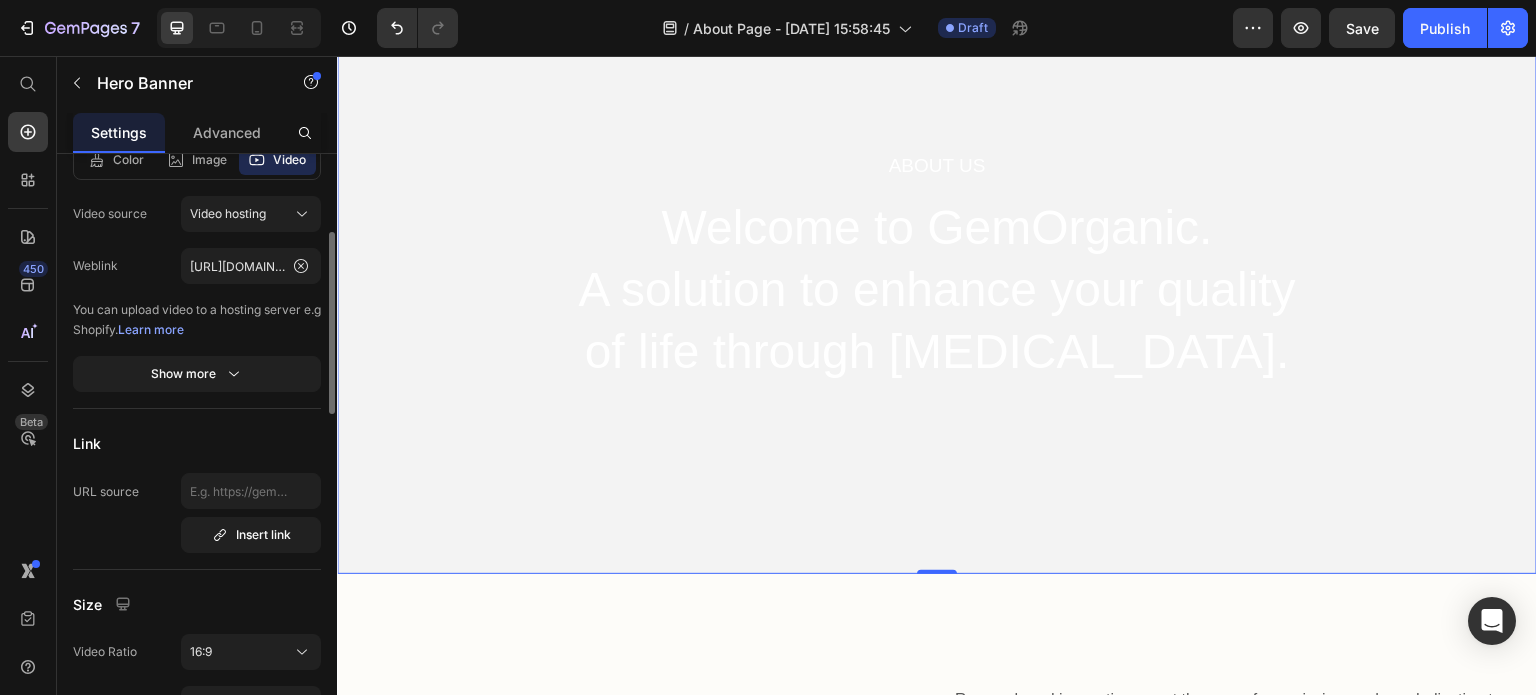 scroll, scrollTop: 92, scrollLeft: 0, axis: vertical 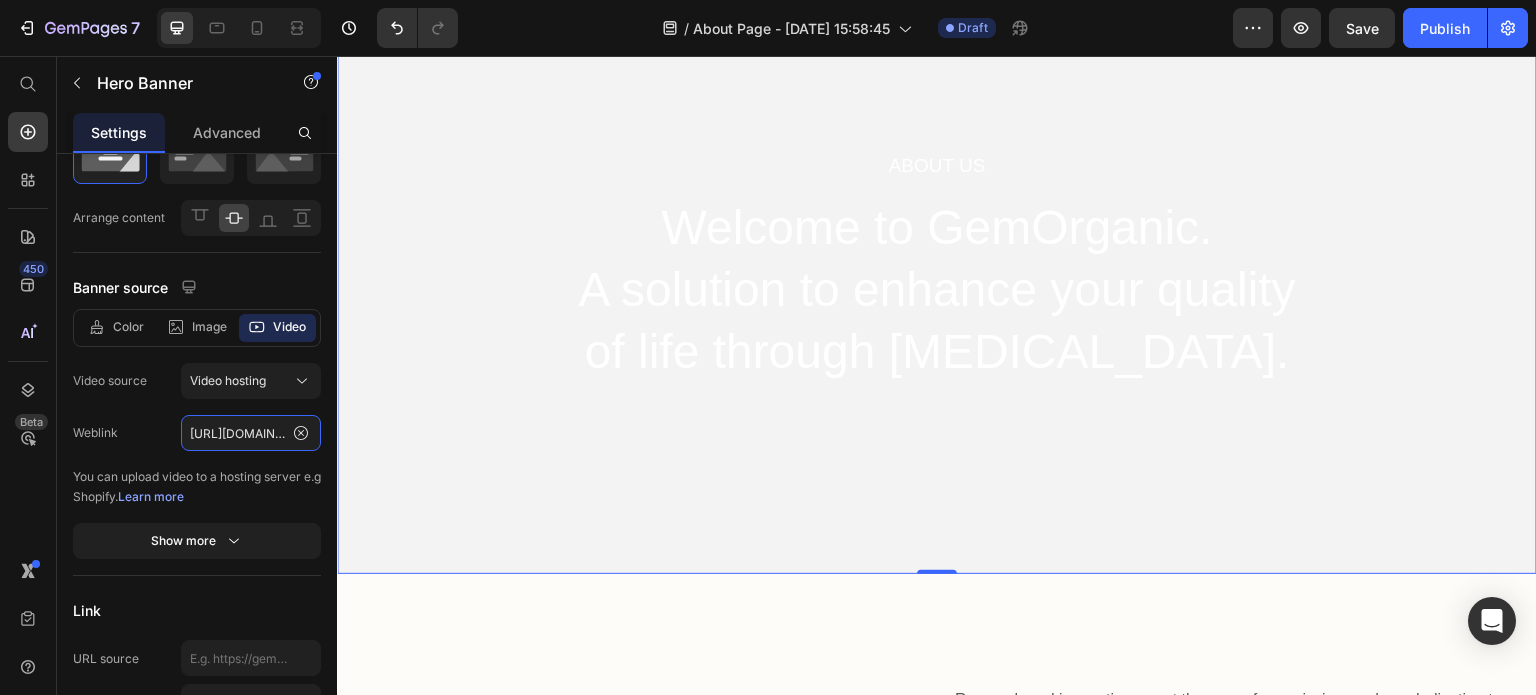 click on "https://media.w3.org/2010/05/sintel/trailer.mp4" 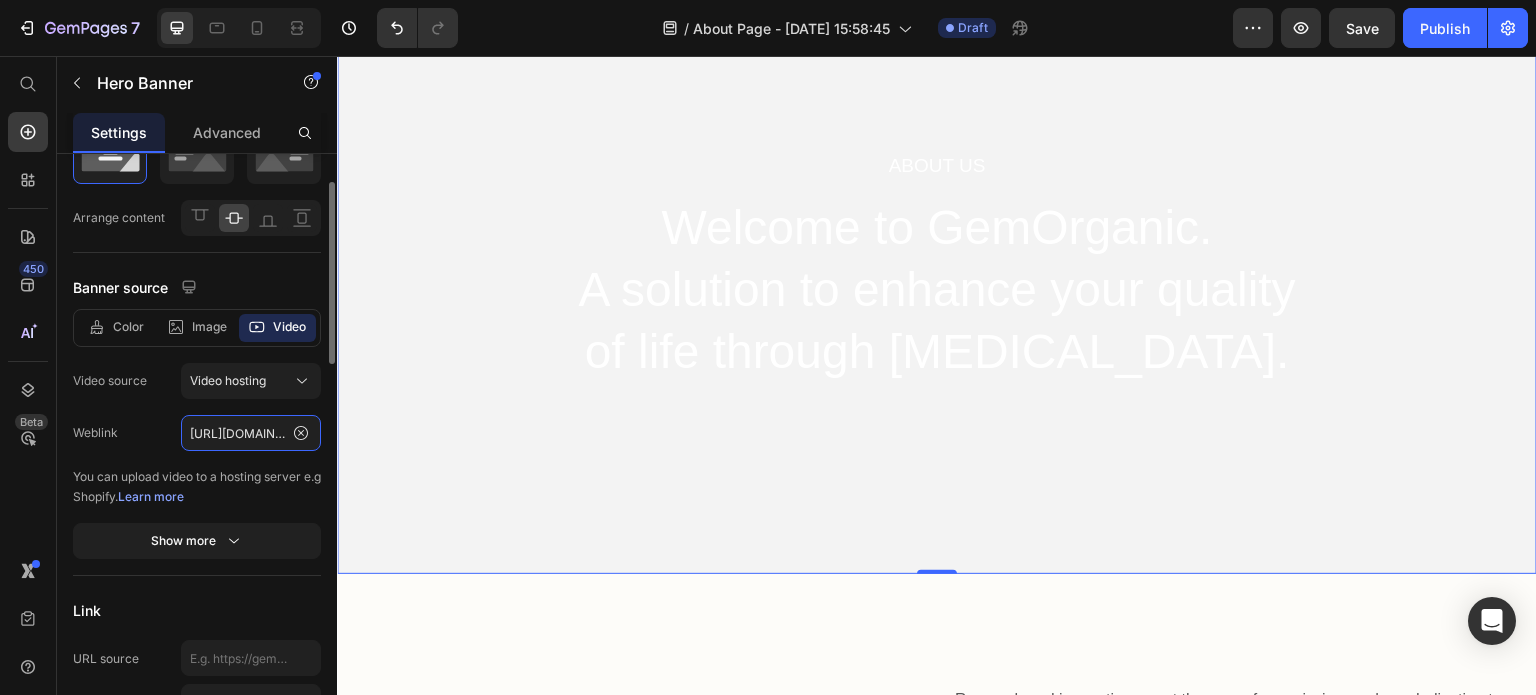 paste on "www.instagram.com/reel/DDP_QuzIPm_/" 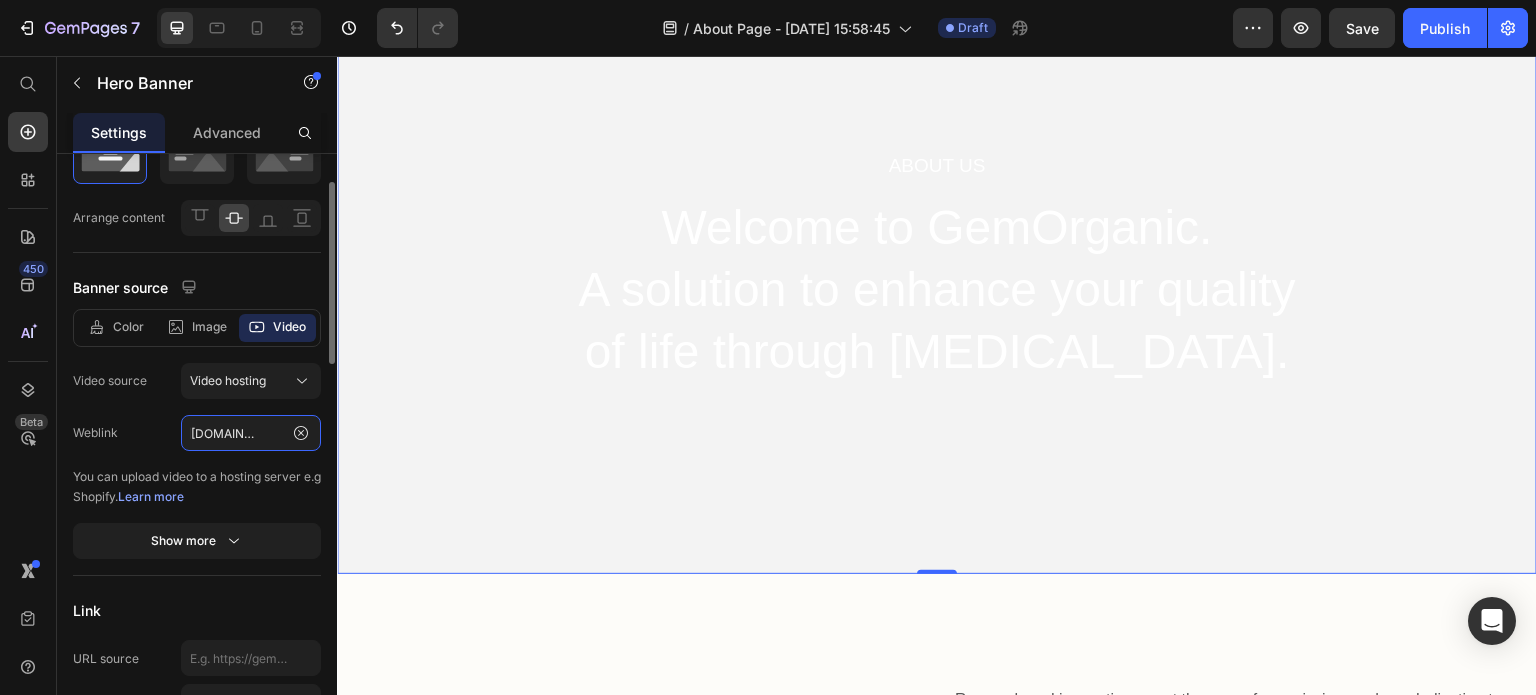 type on "https://www.instagram.com/reel/DDP_QuzIPm_/" 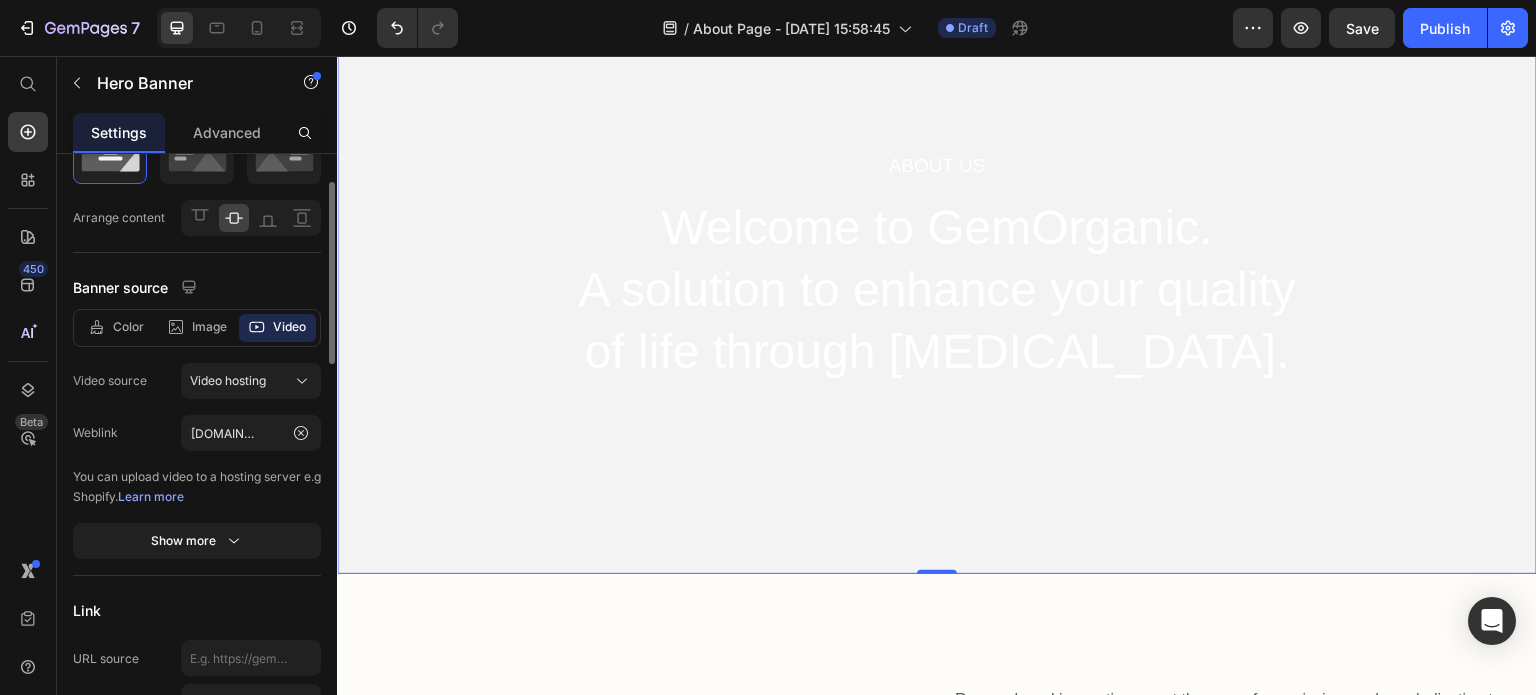 click on "You can upload video to a hosting server e.g Shopify.   Learn more" at bounding box center (197, 487) 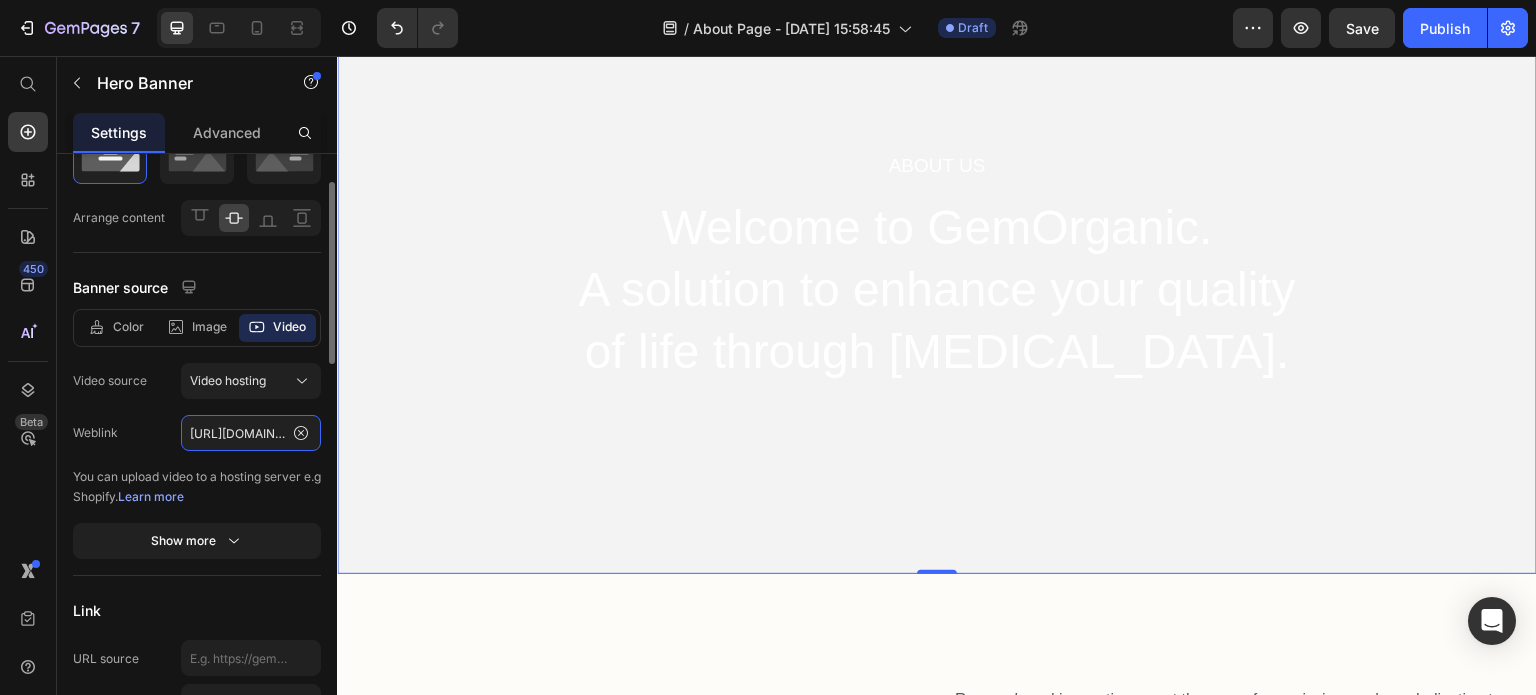 click on "https://www.instagram.com/reel/DDP_QuzIPm_/" 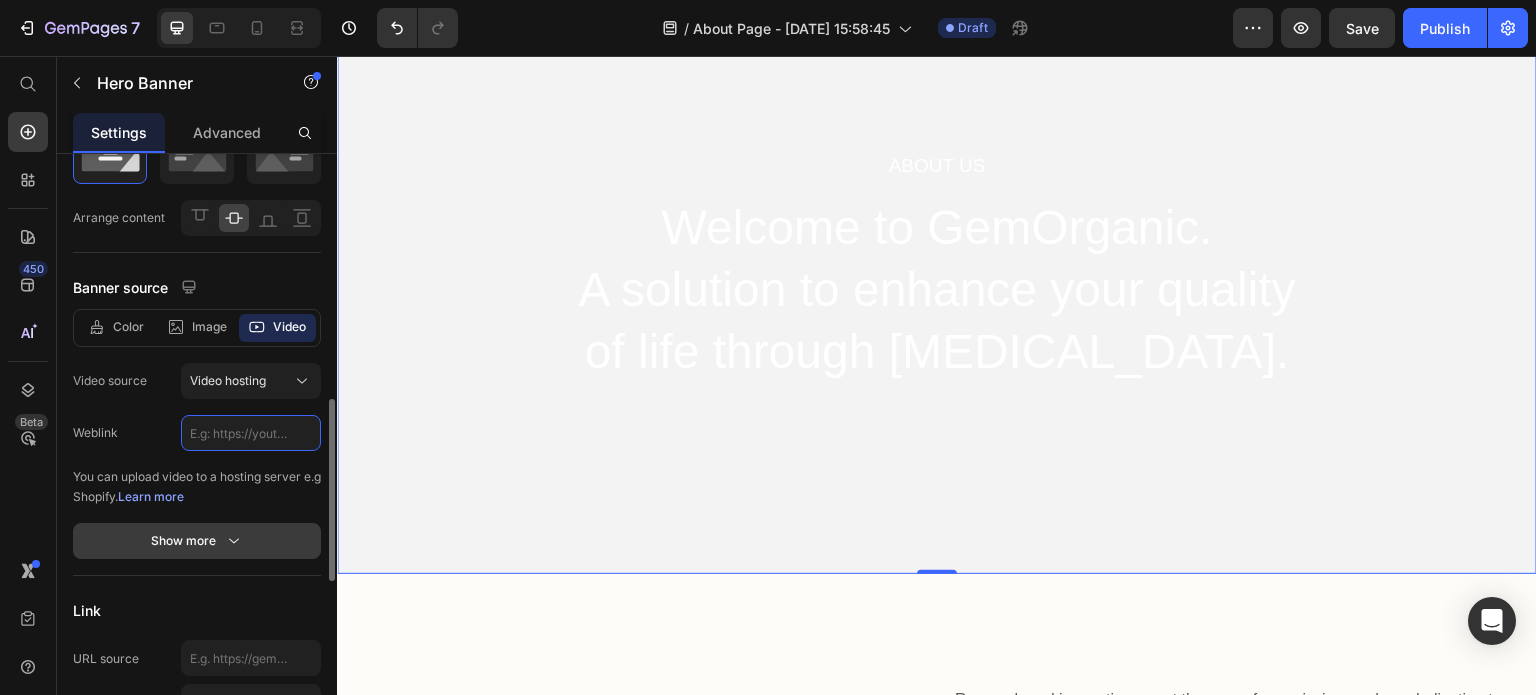 scroll, scrollTop: 259, scrollLeft: 0, axis: vertical 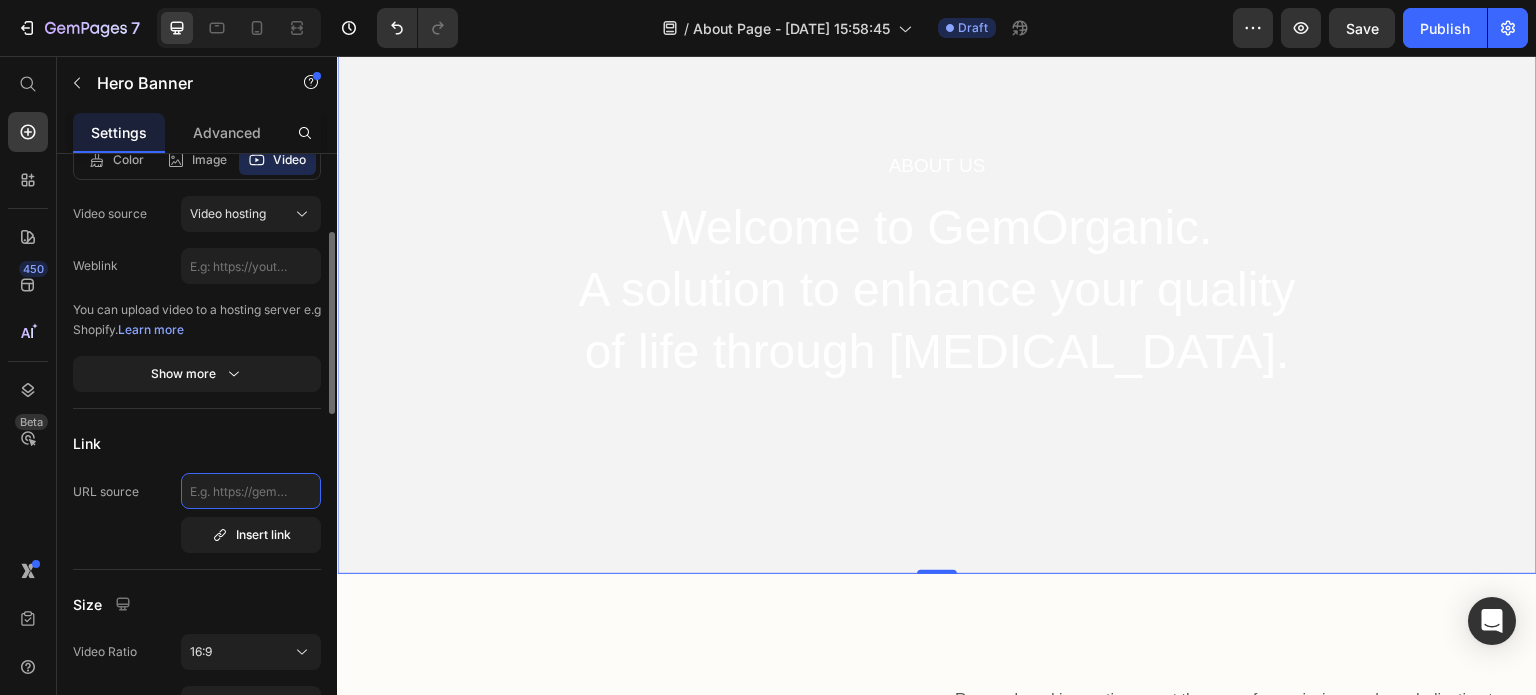 click 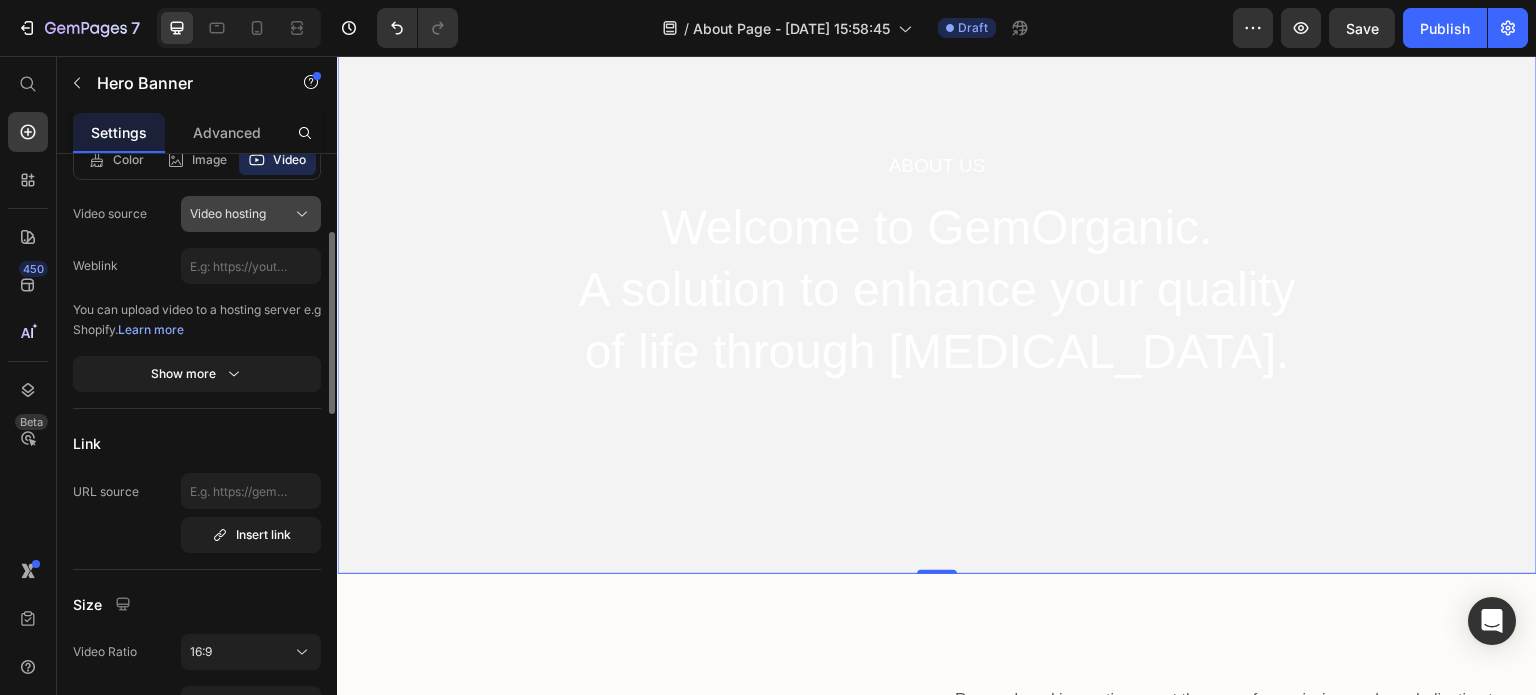 click on "Video hosting" at bounding box center [251, 214] 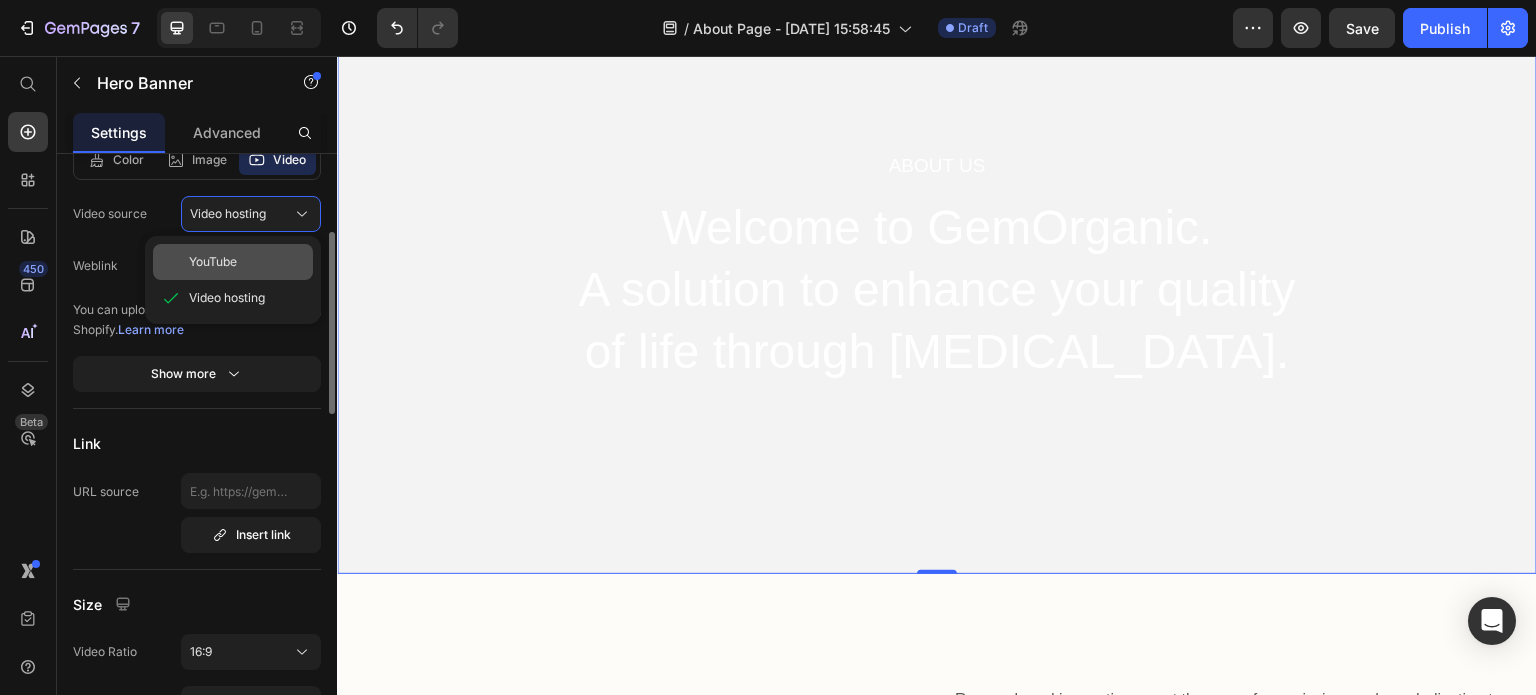 click on "YouTube" 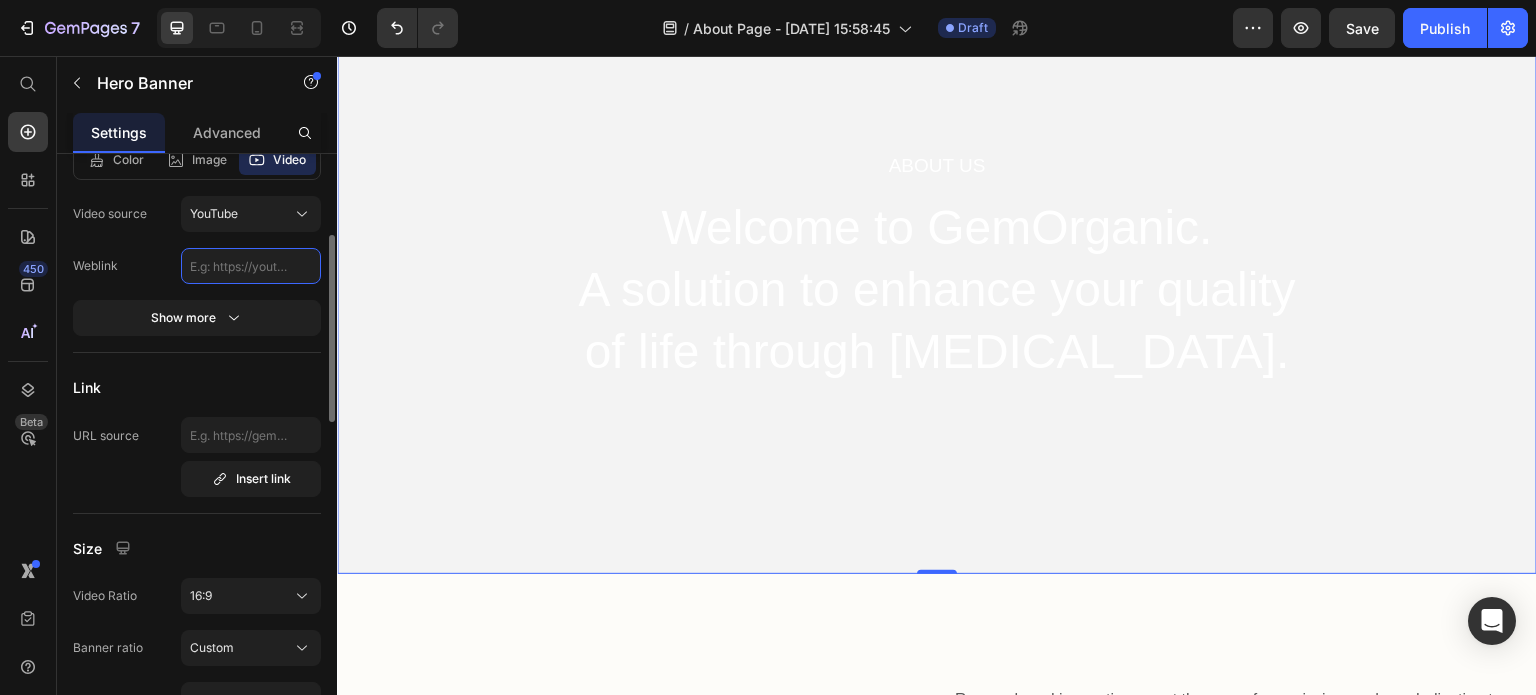 click 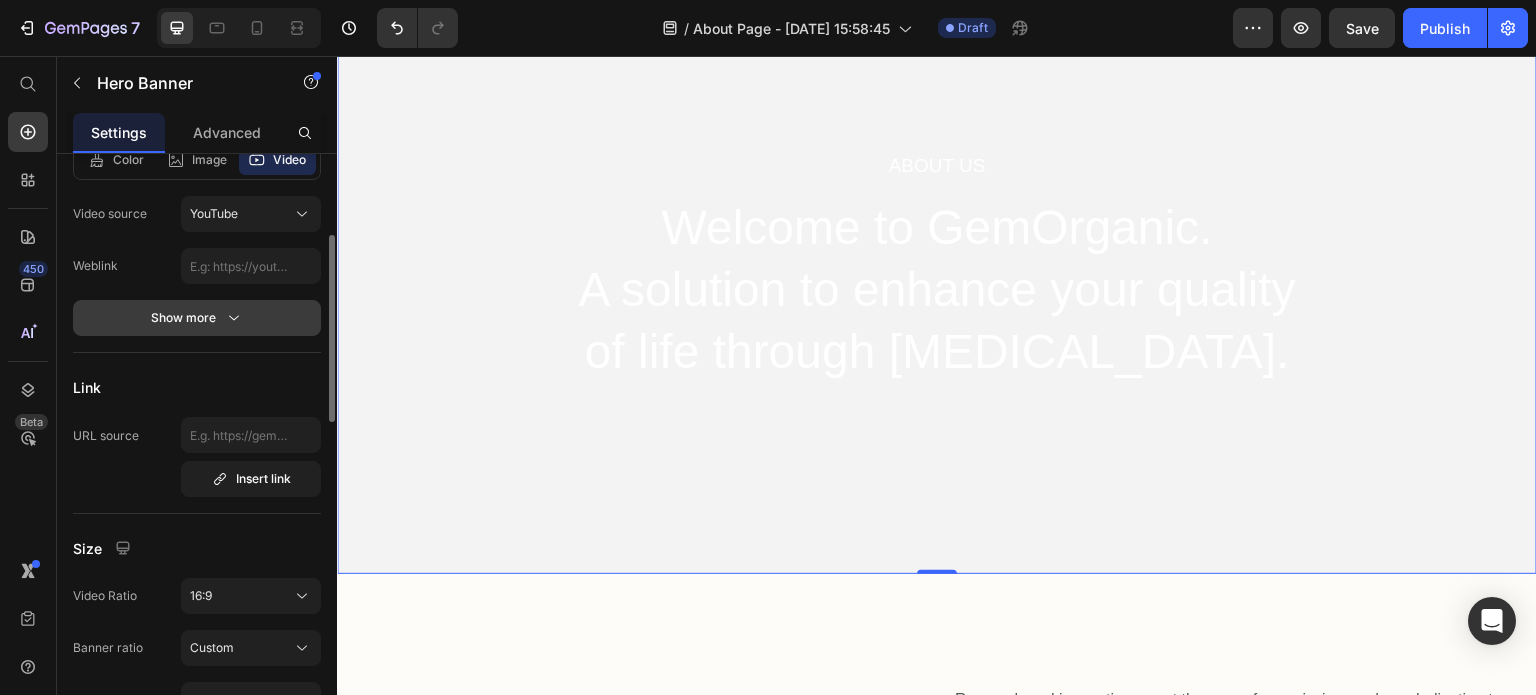click on "Show more" at bounding box center [197, 318] 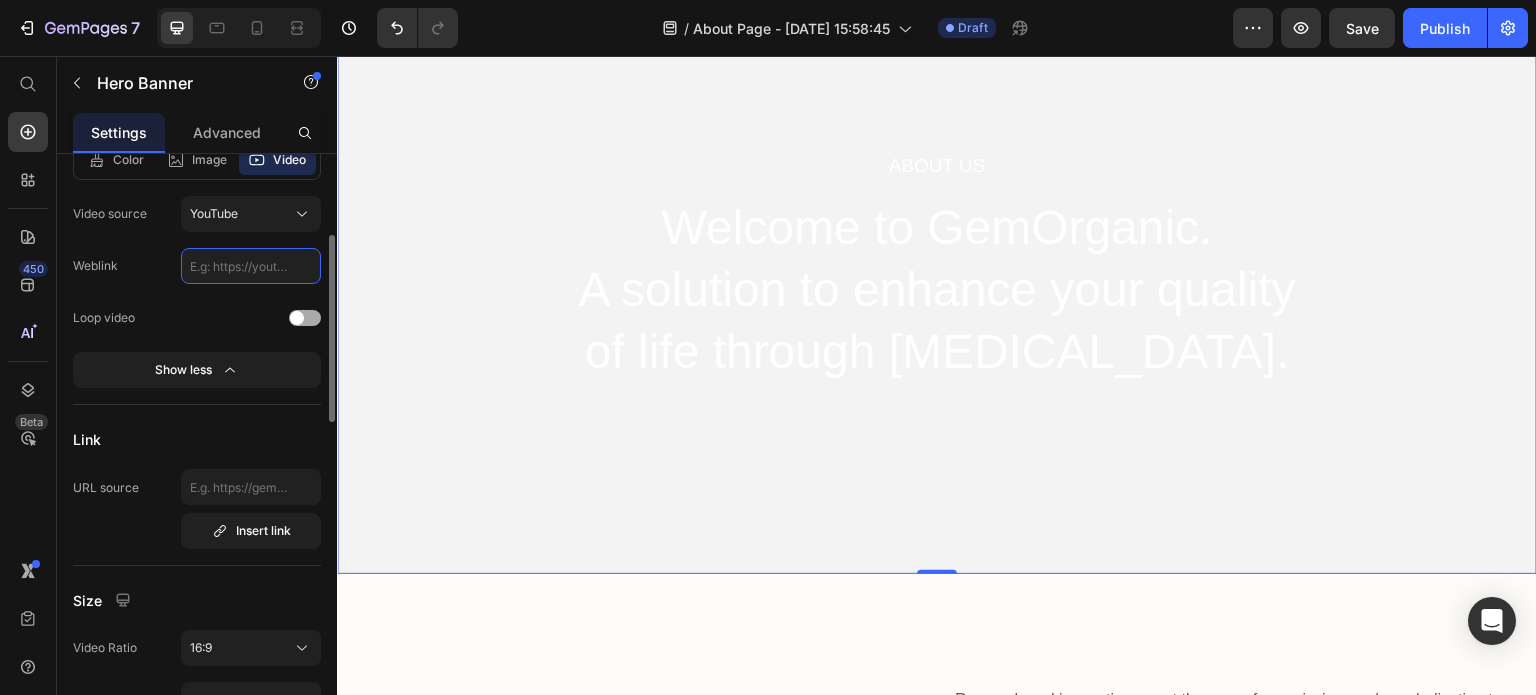 click 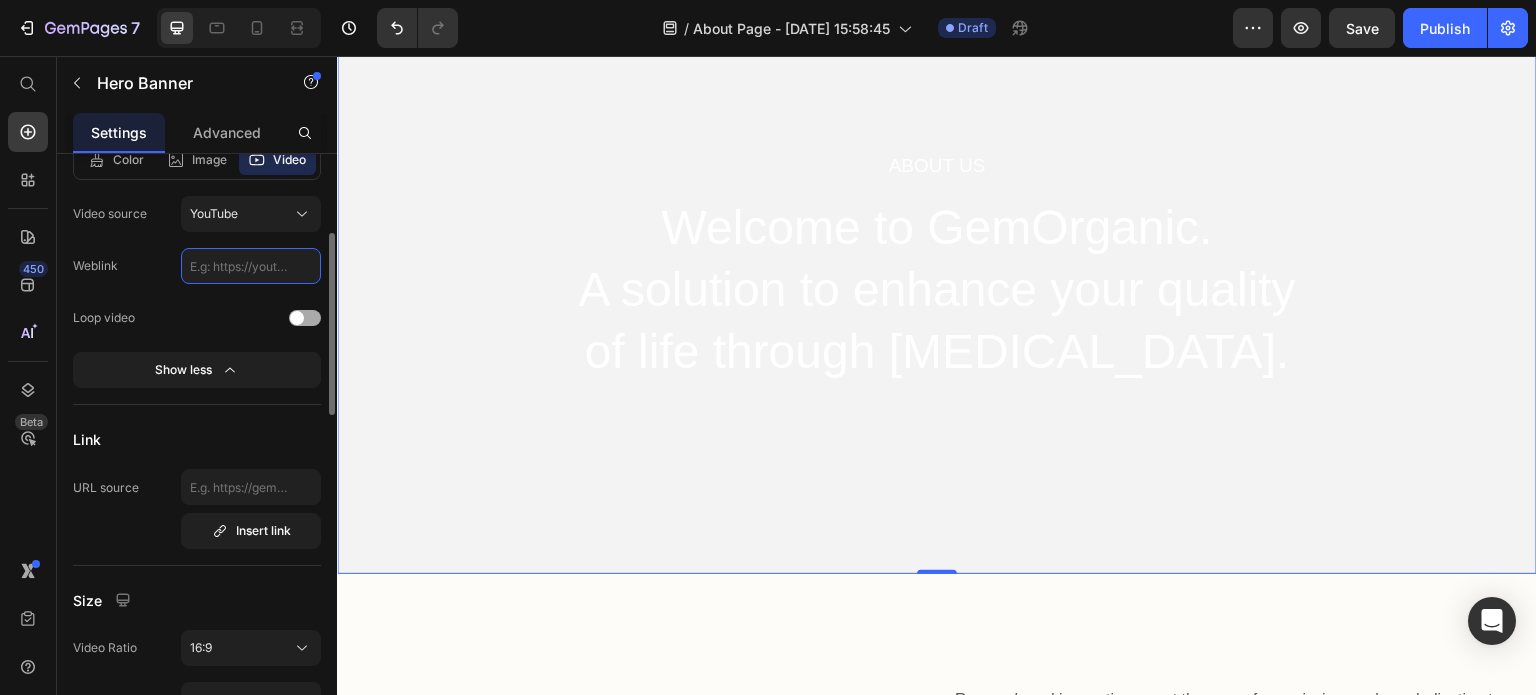 paste on "https://www.youtube.com/shorts/ElRy5EswR7k" 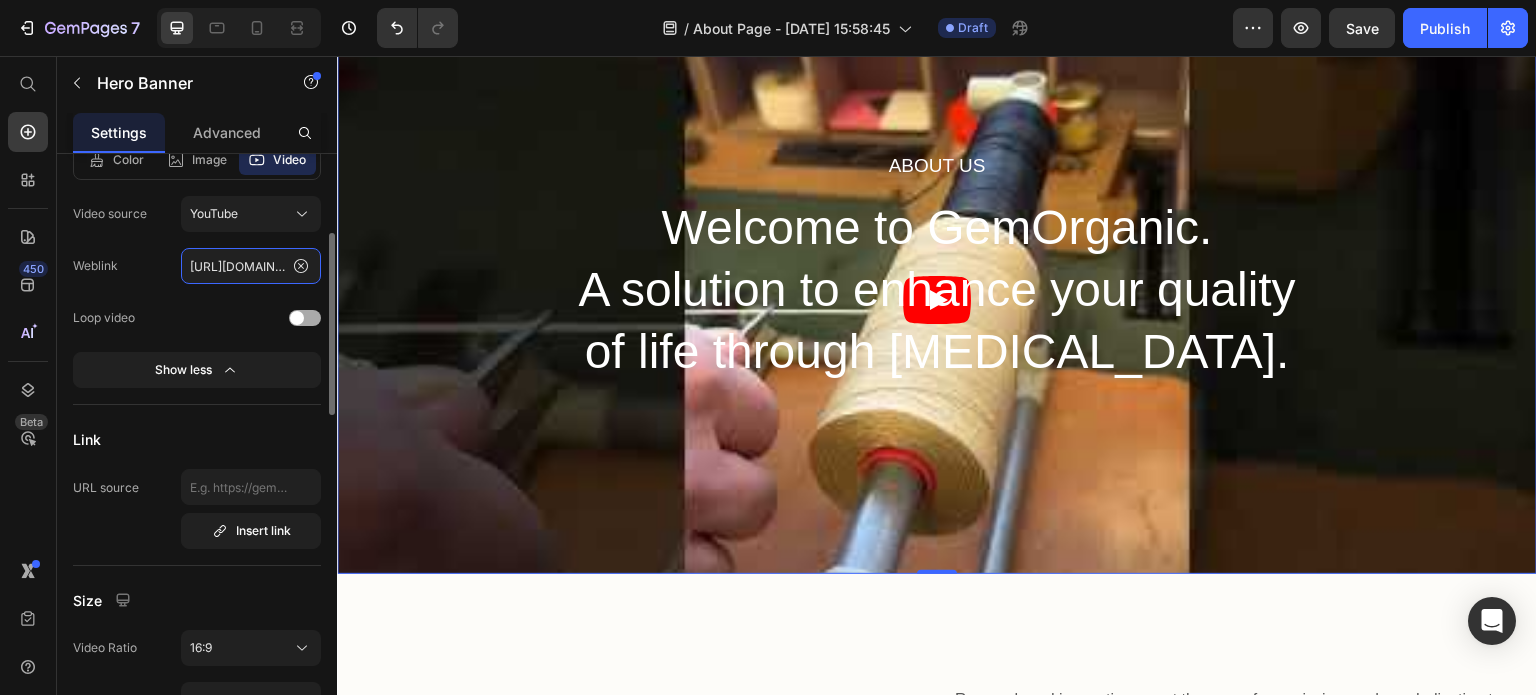 scroll, scrollTop: 0, scrollLeft: 168, axis: horizontal 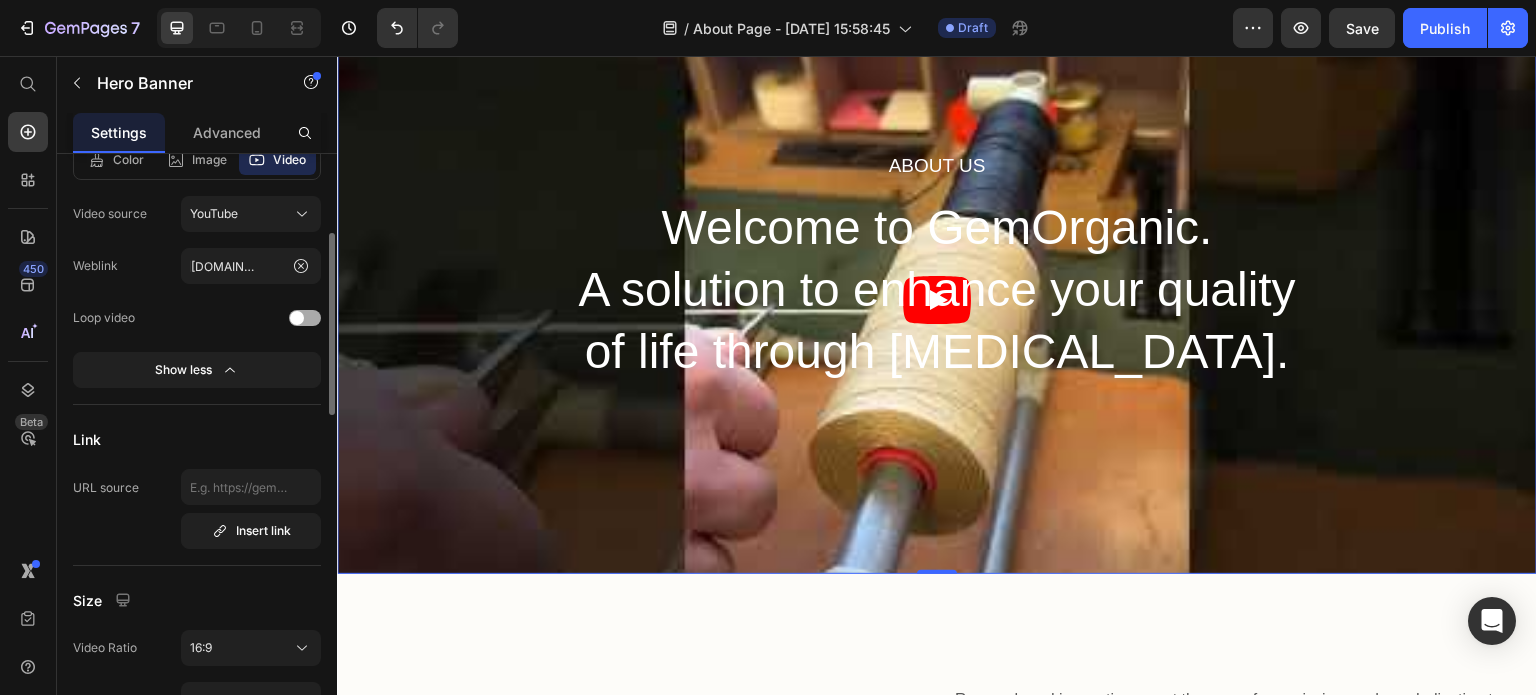 click at bounding box center [305, 318] 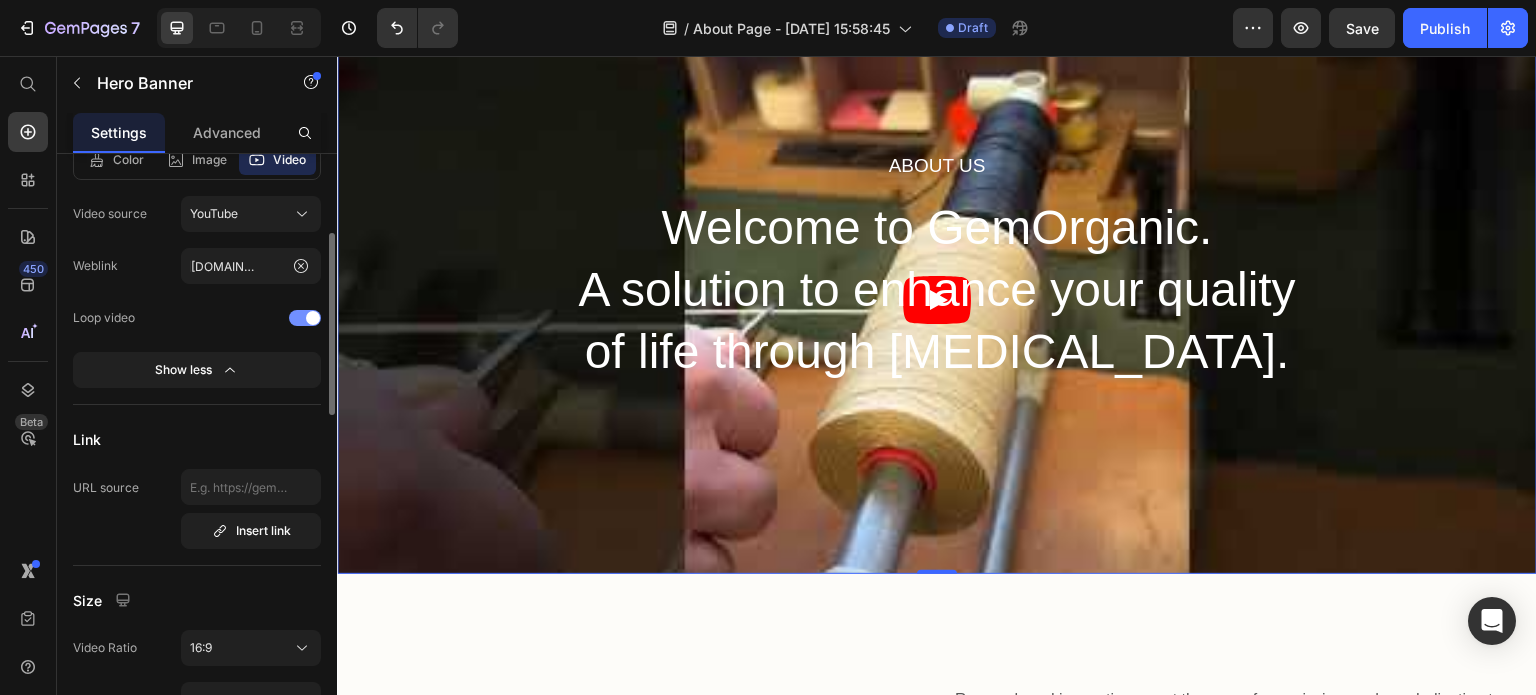 scroll, scrollTop: 0, scrollLeft: 0, axis: both 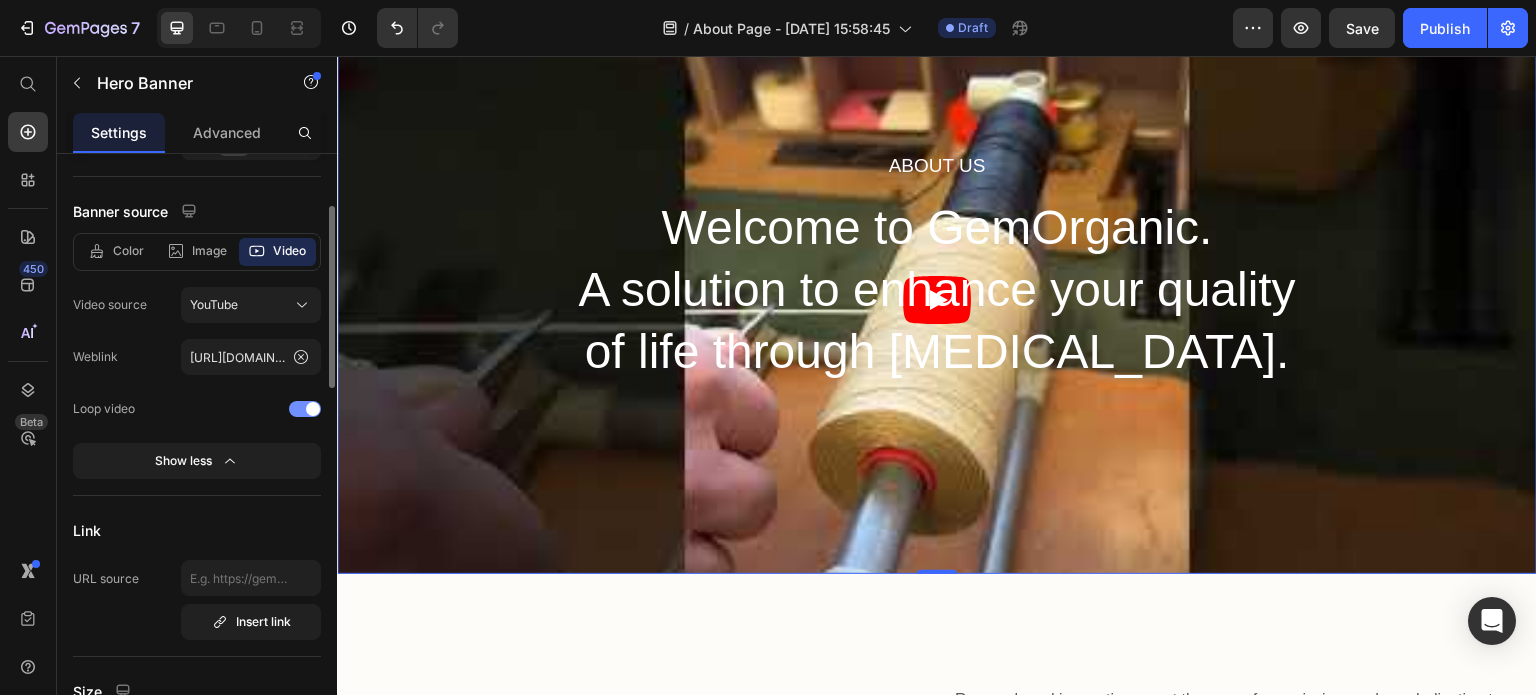 click on "Loop video" at bounding box center (197, 409) 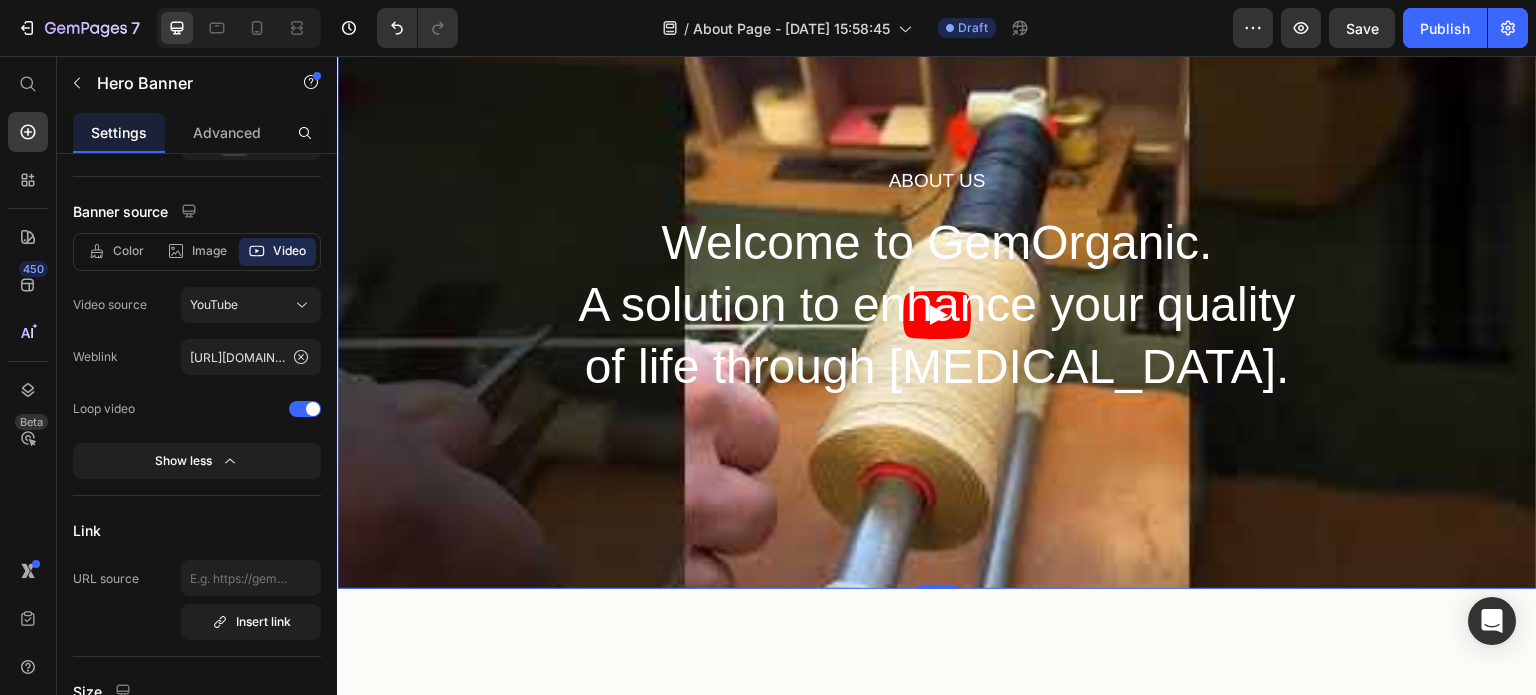 scroll, scrollTop: 120, scrollLeft: 0, axis: vertical 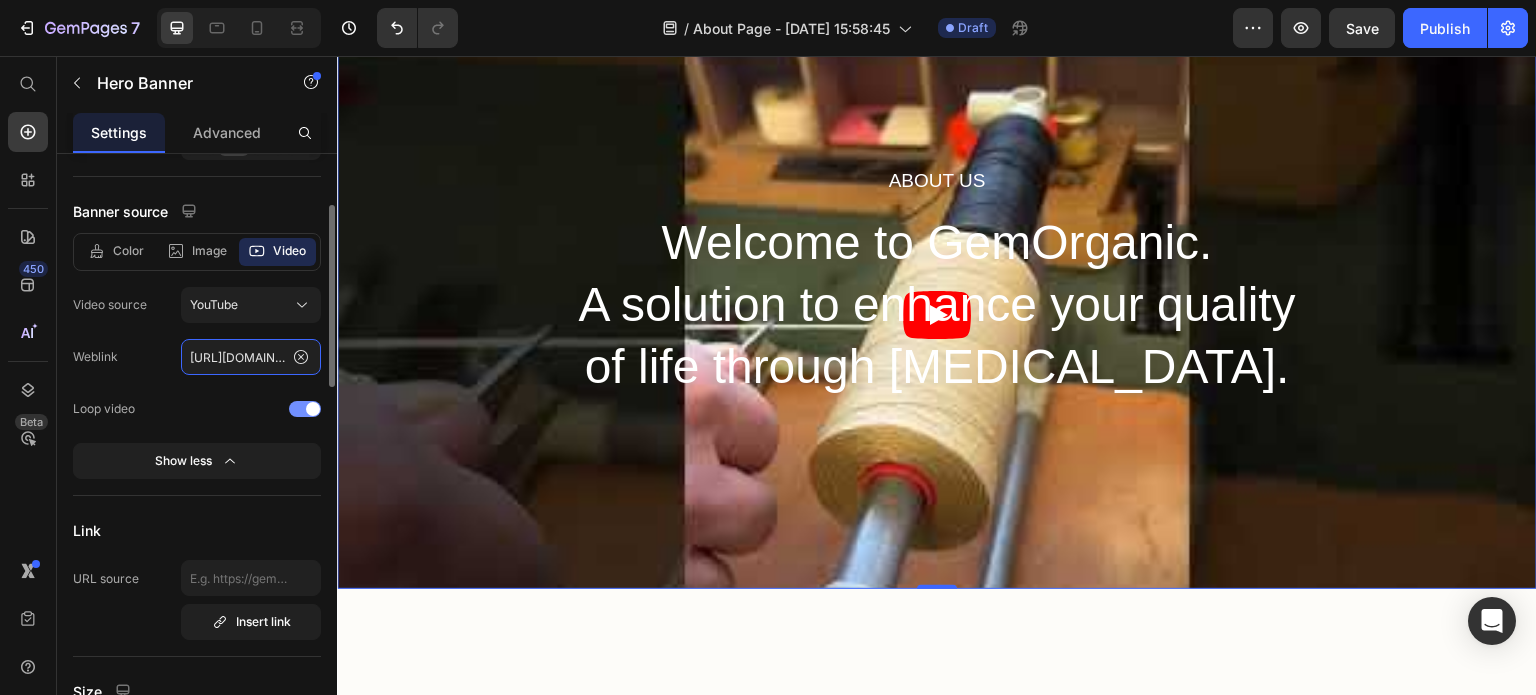 click on "https://www.youtube.com/shorts/ElRy5EswR7k" 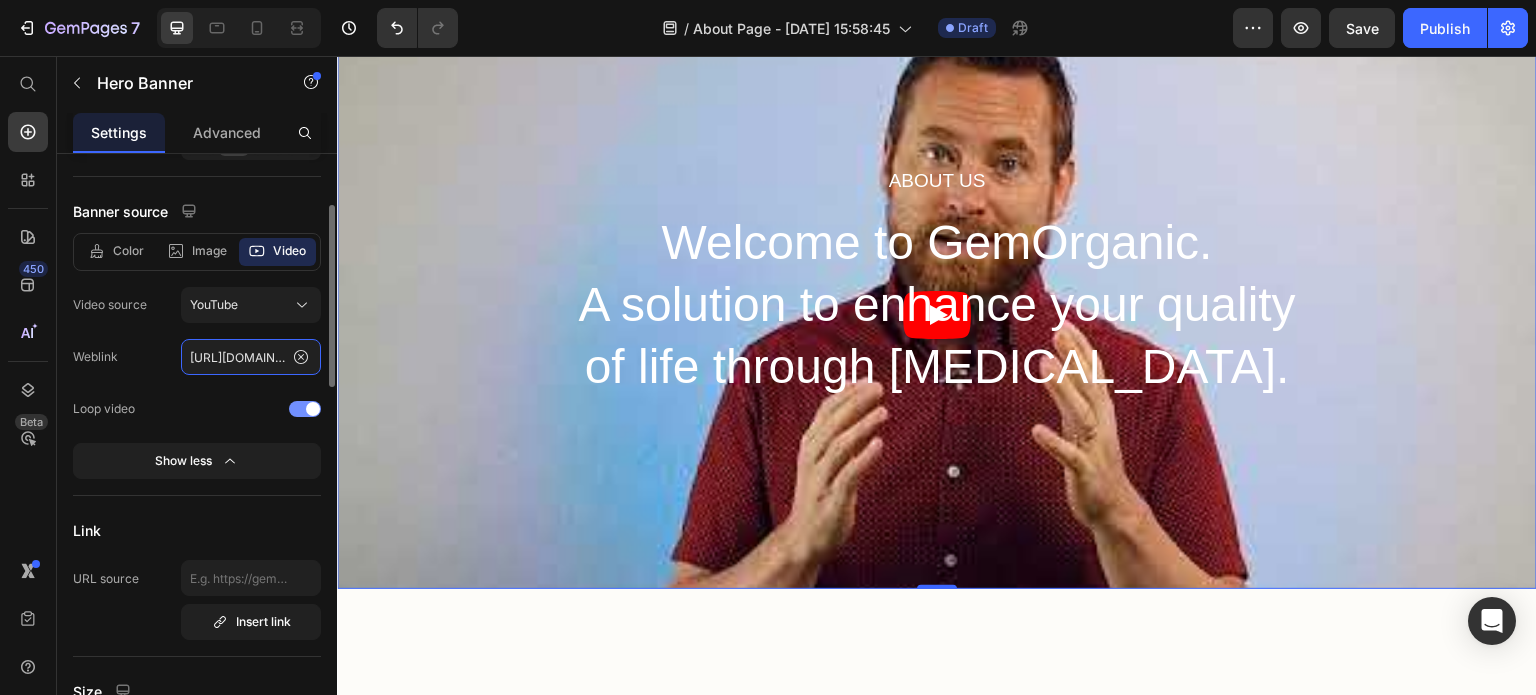 scroll, scrollTop: 0, scrollLeft: 192, axis: horizontal 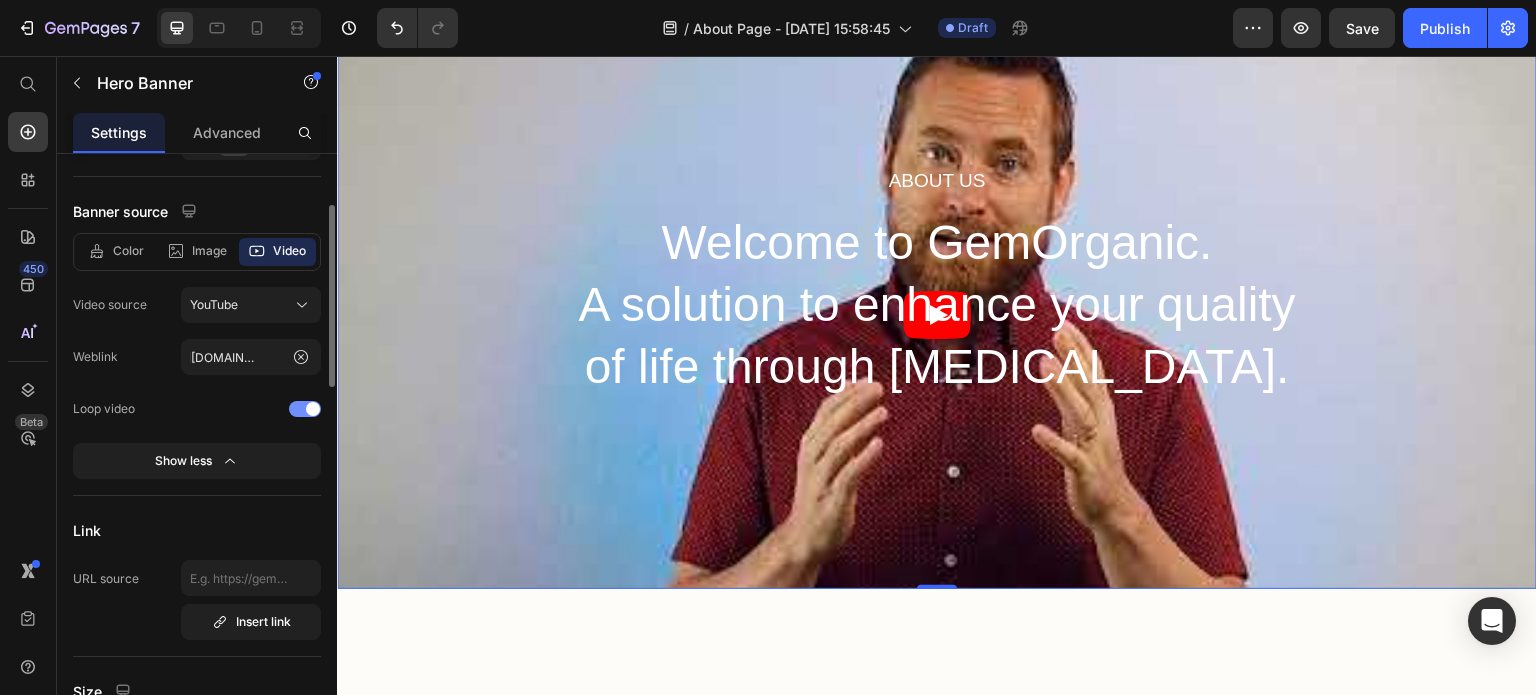 click at bounding box center (313, 409) 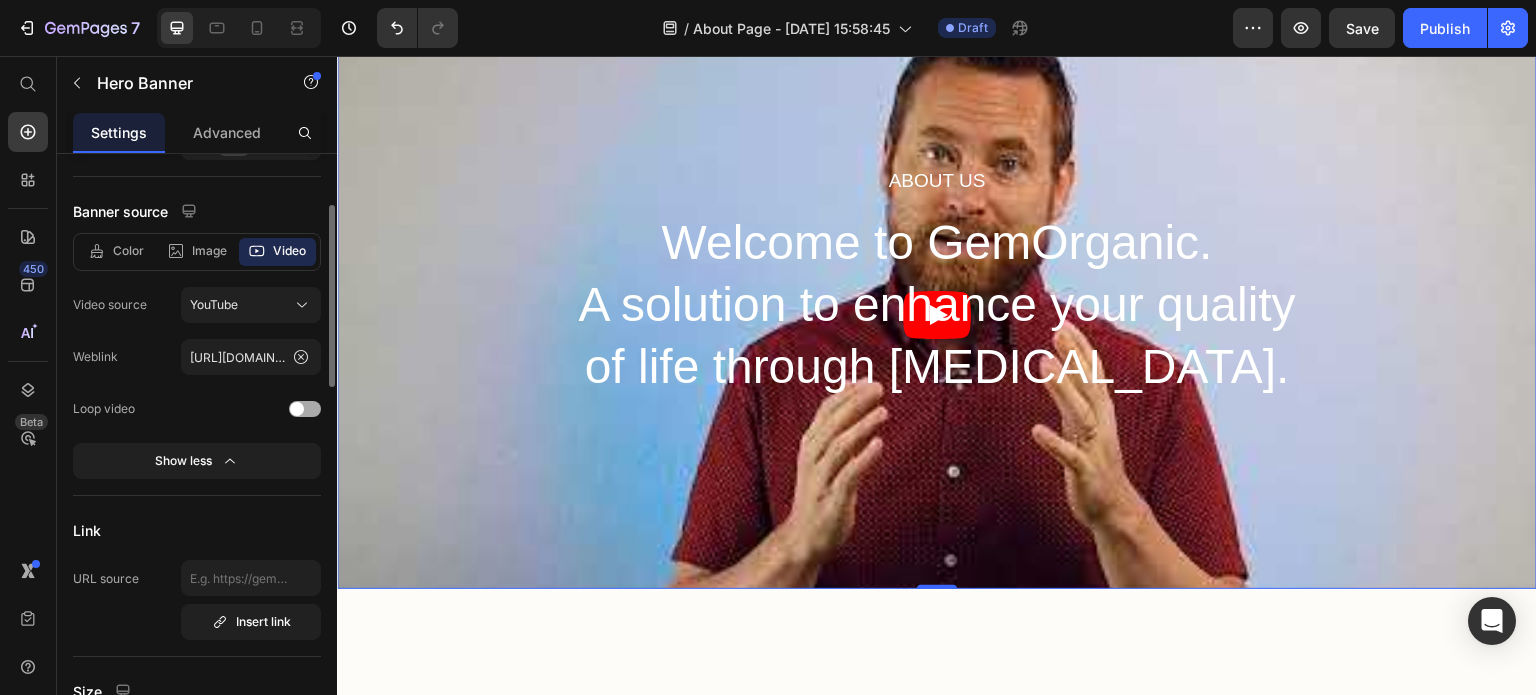 click at bounding box center [305, 409] 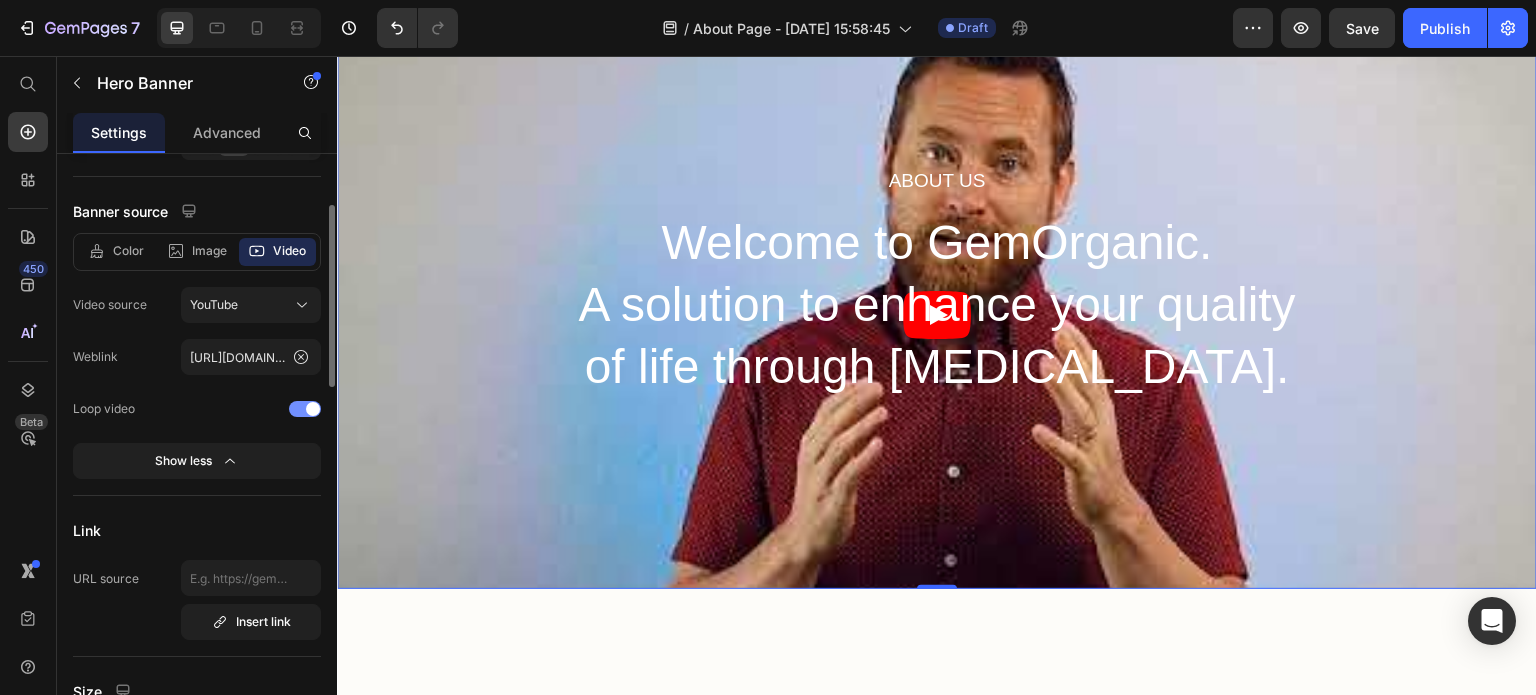 click on "Color Image Video Video source YouTube Weblink https://www.youtube.com/watch?v=CFd9Ywup8P8 Loop video Show less" 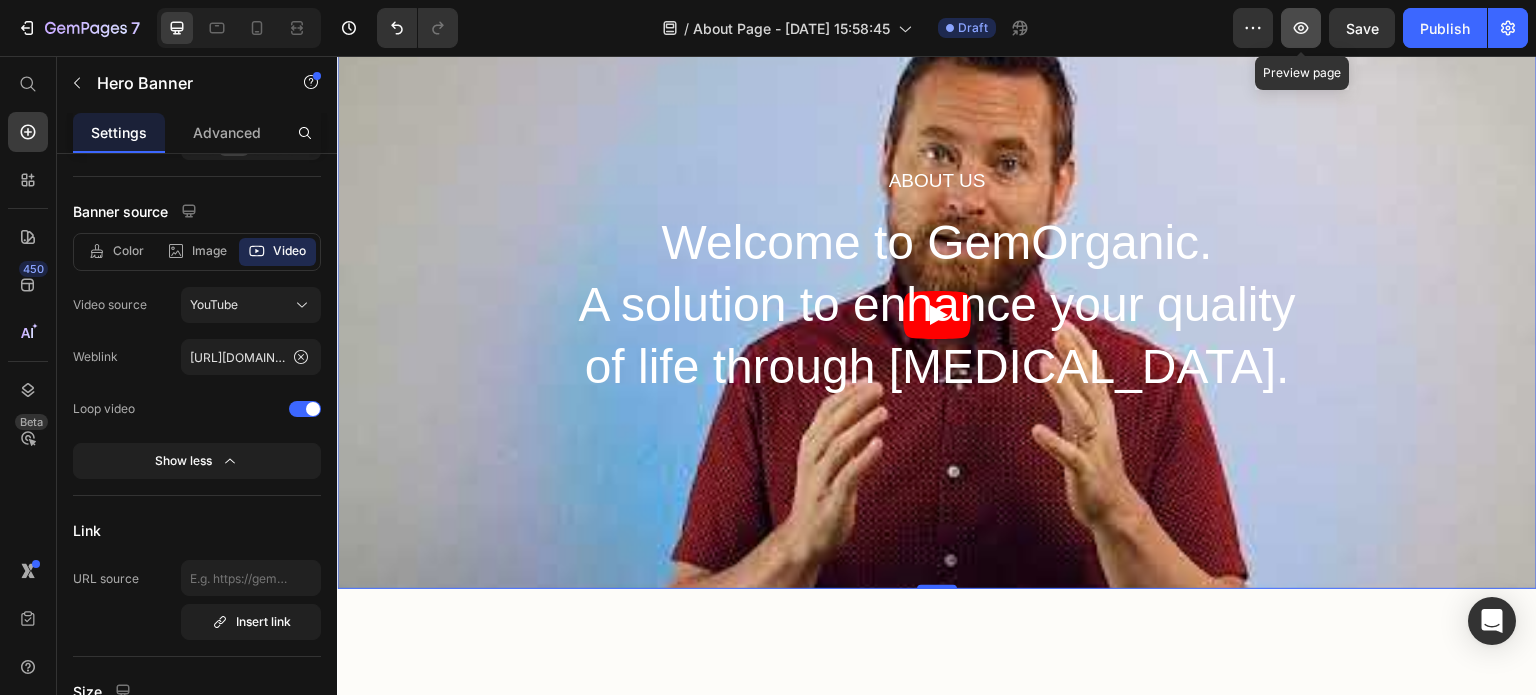 click 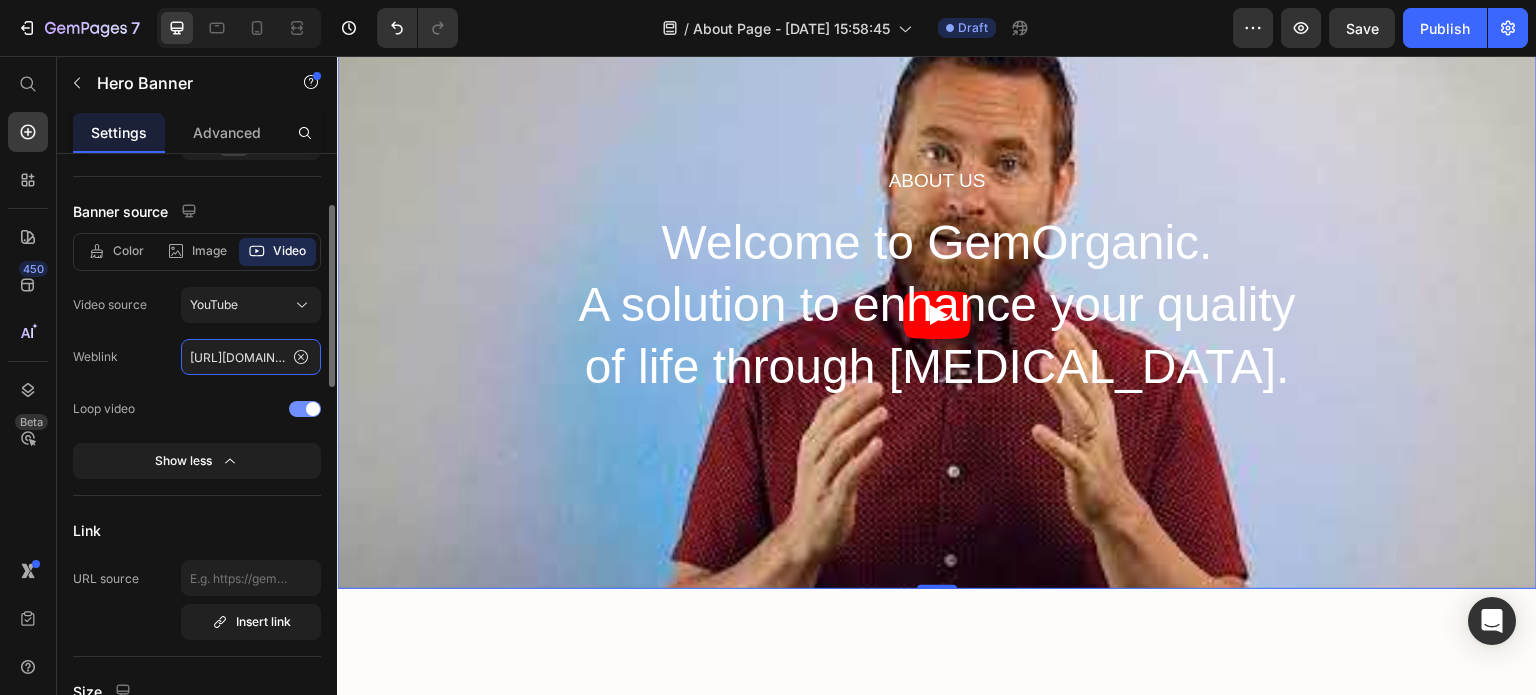 click on "https://www.youtube.com/watch?v=CFd9Ywup8P8" 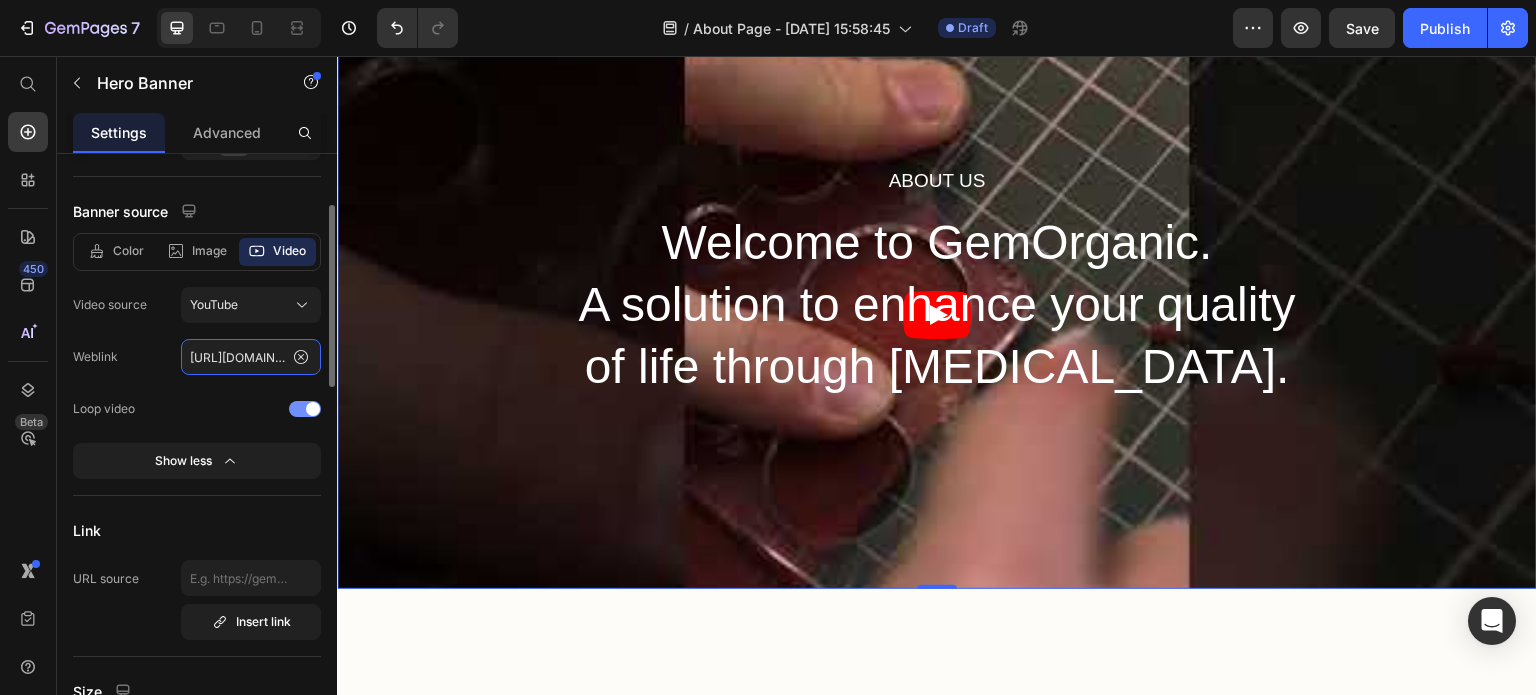 scroll, scrollTop: 0, scrollLeft: 172, axis: horizontal 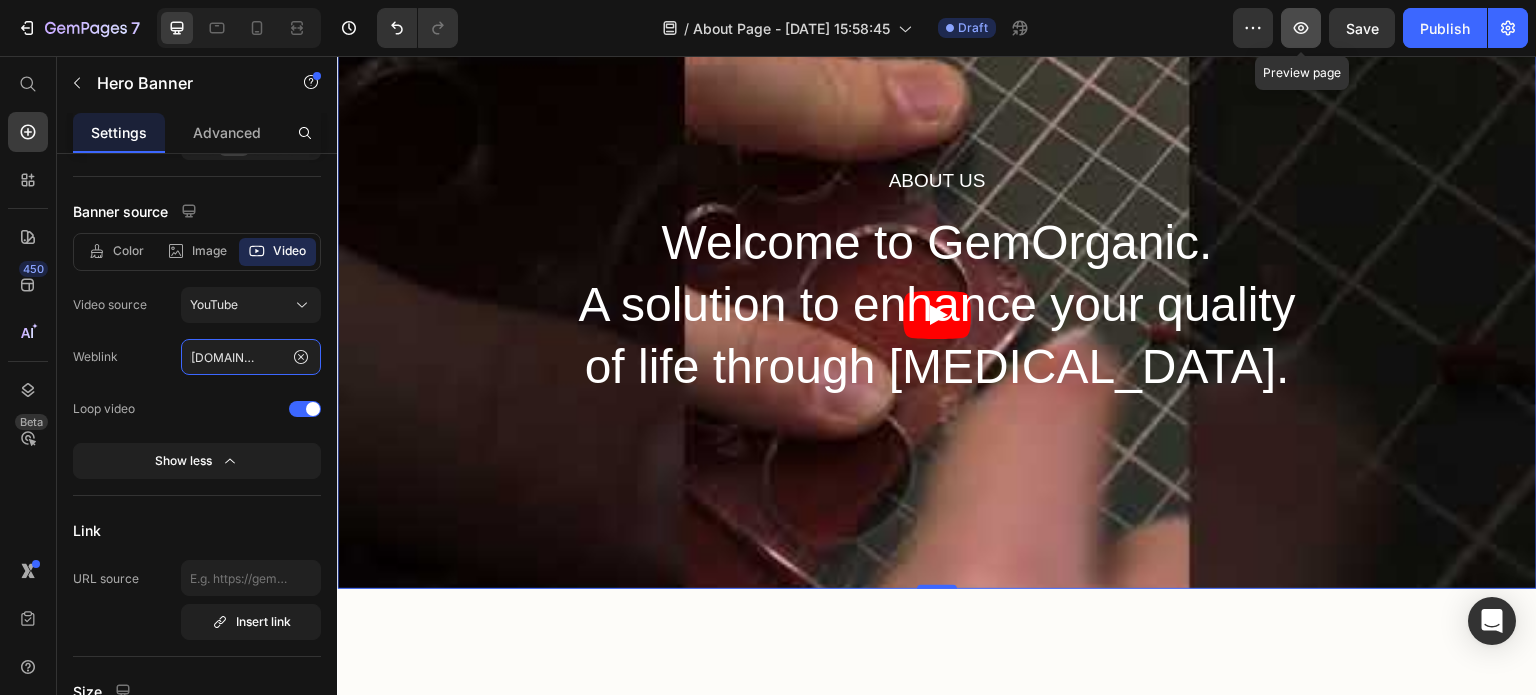 type on "https://www.youtube.com/shorts/_cScEwECr2Y" 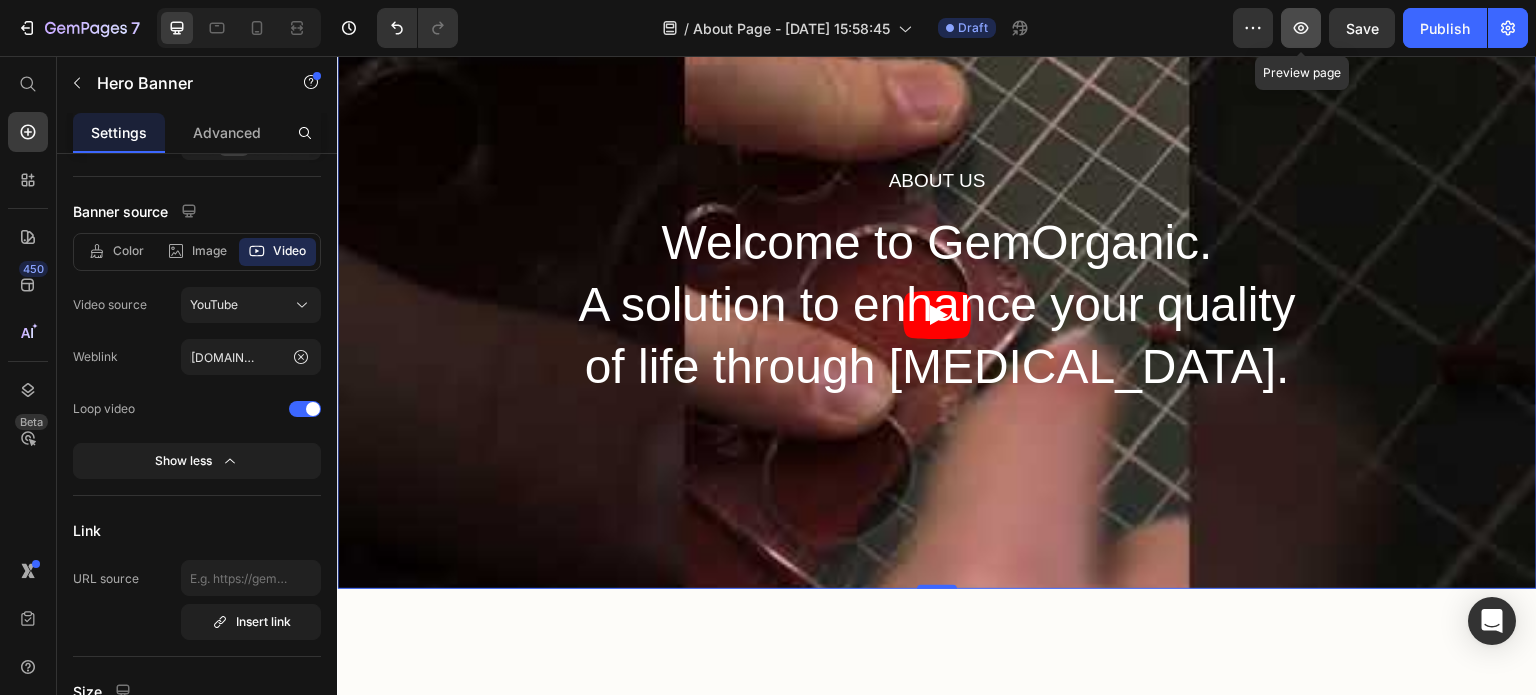 click 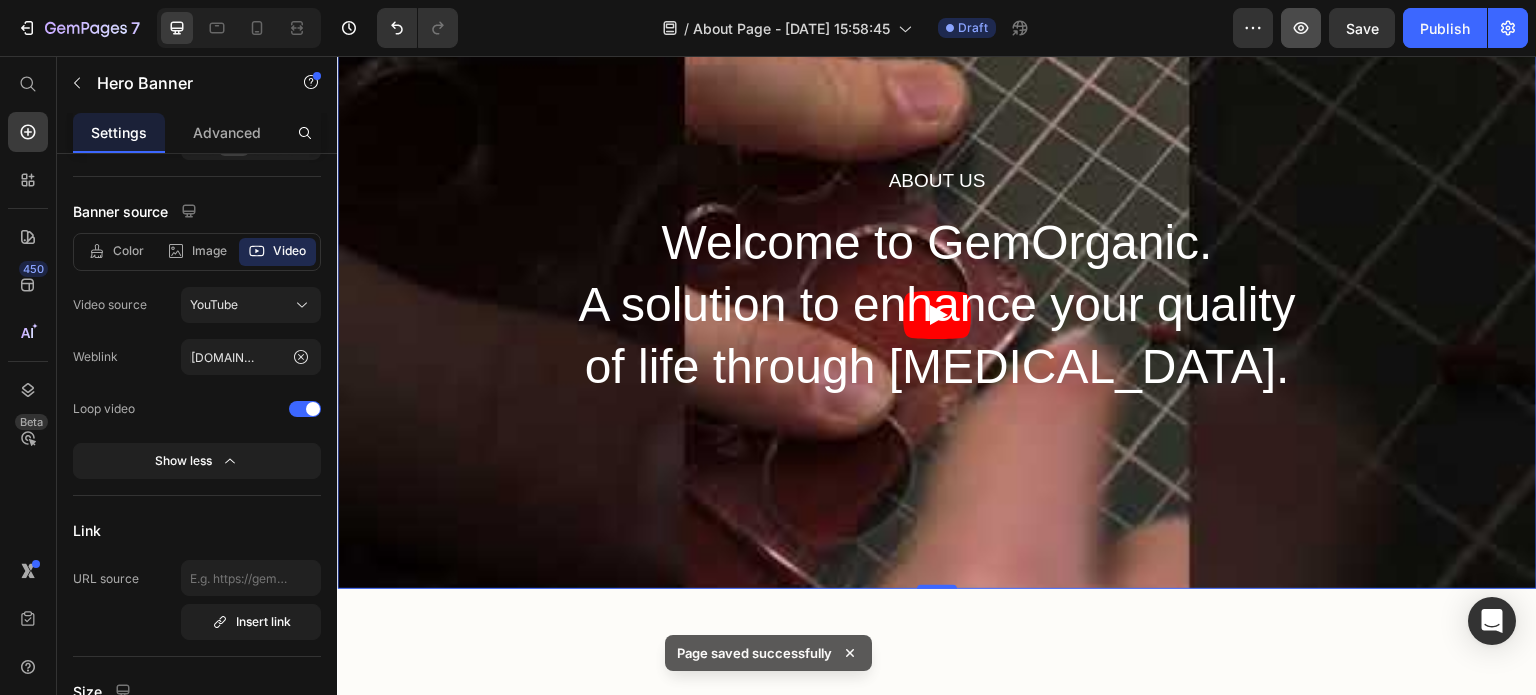 scroll, scrollTop: 0, scrollLeft: 0, axis: both 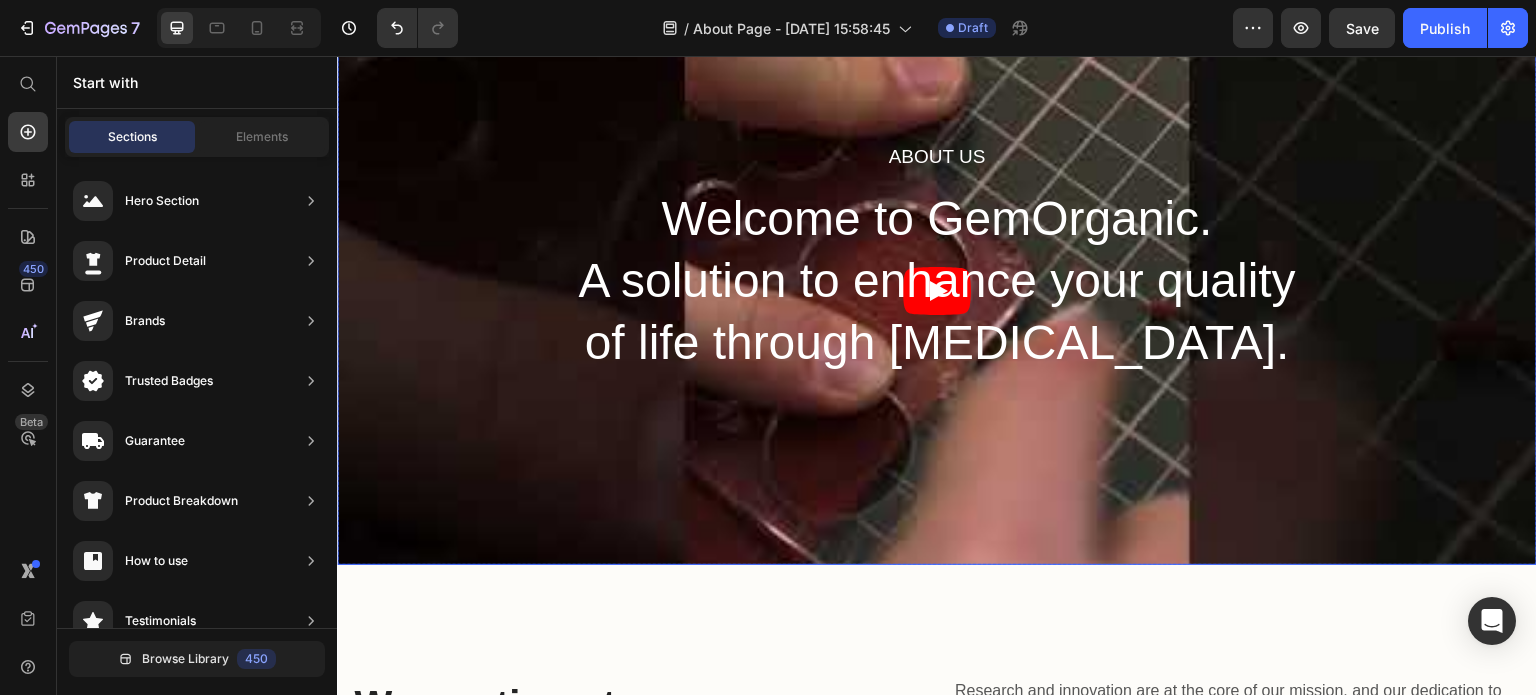 click on "About Us Heading Welcome to GemOrganic. A solution to enhance your quality of life through skin care. Heading Row" at bounding box center (937, 259) 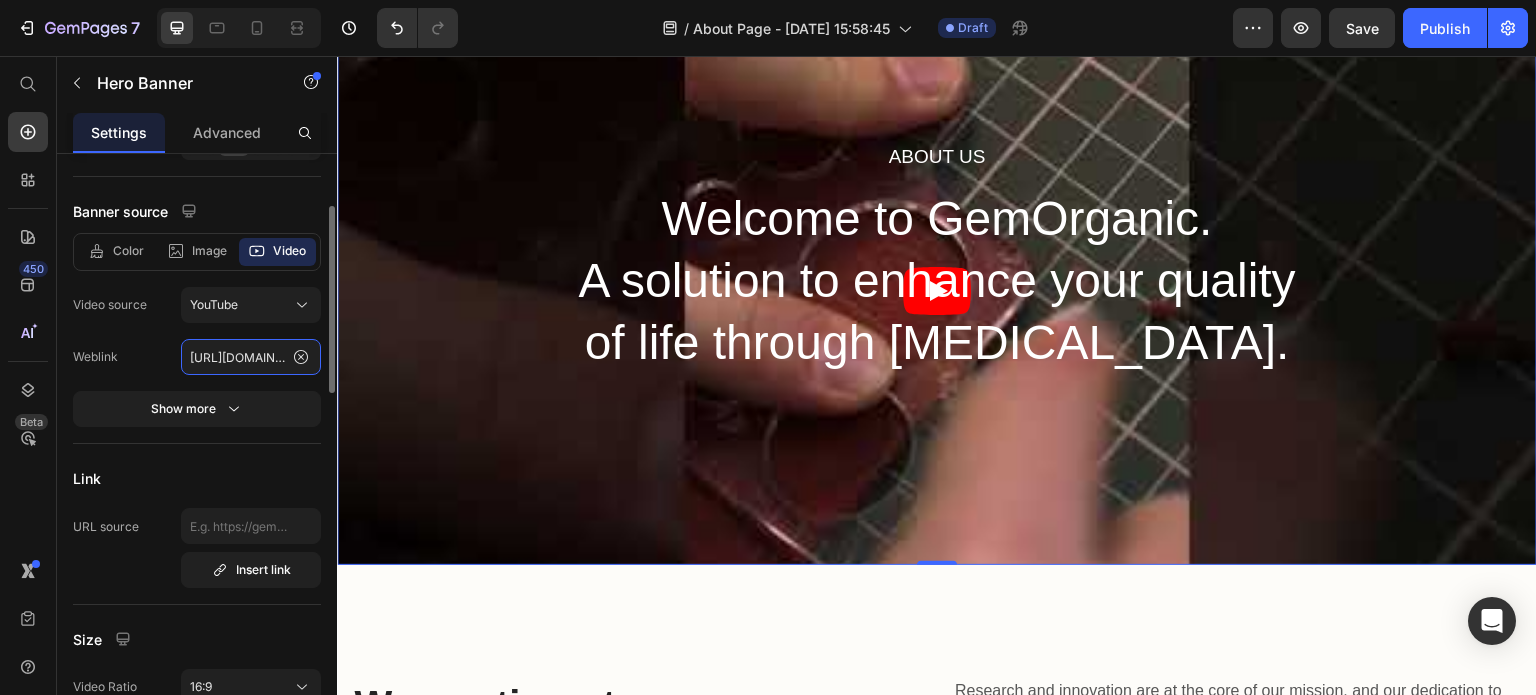 click on "https://www.youtube.com/shorts/_cScEwECr2Y" 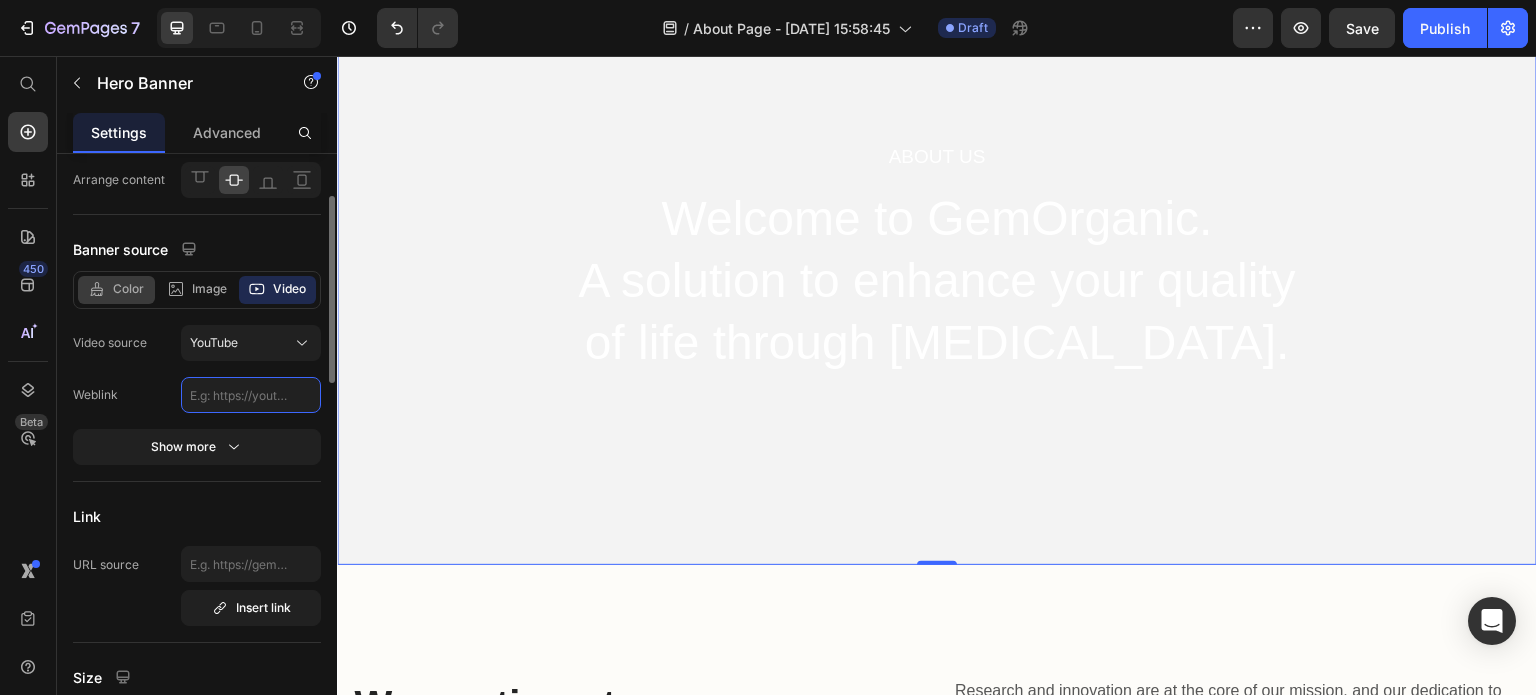 scroll, scrollTop: 122, scrollLeft: 0, axis: vertical 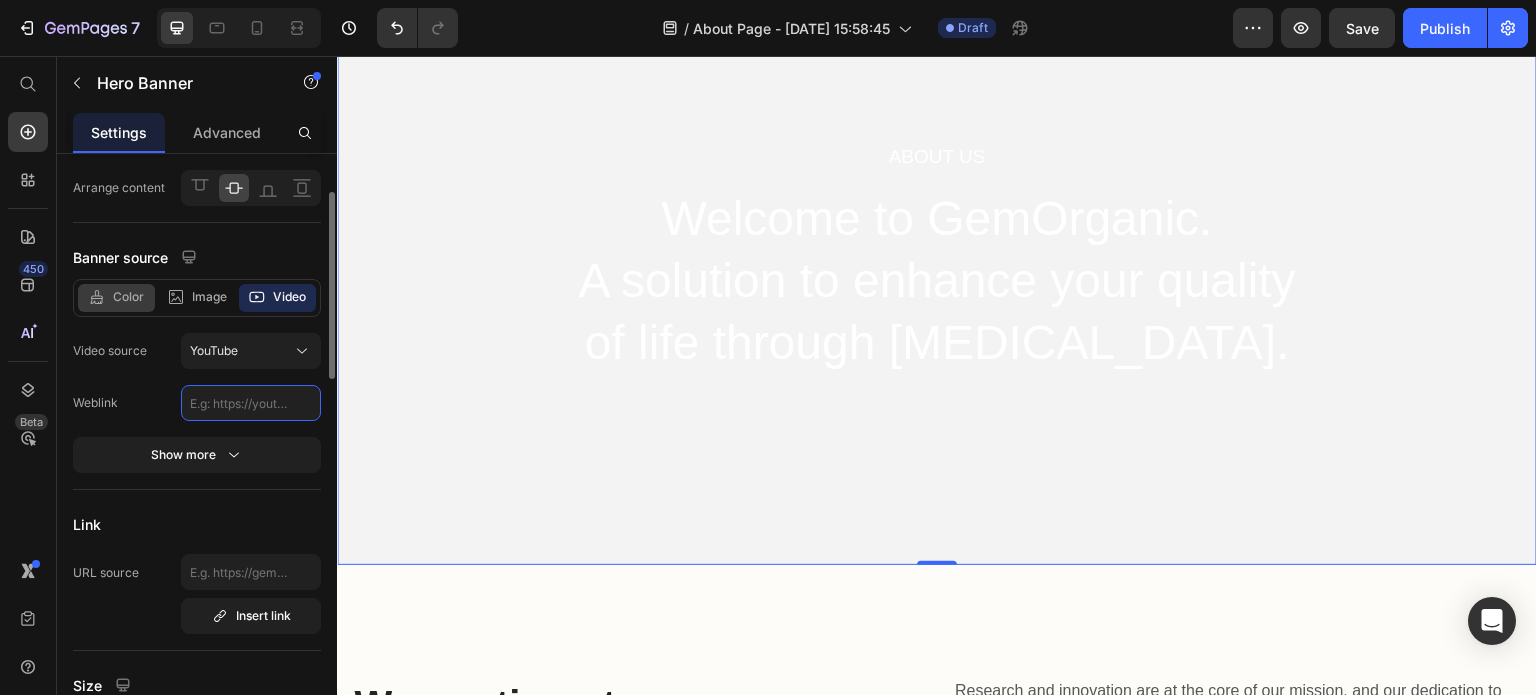 type 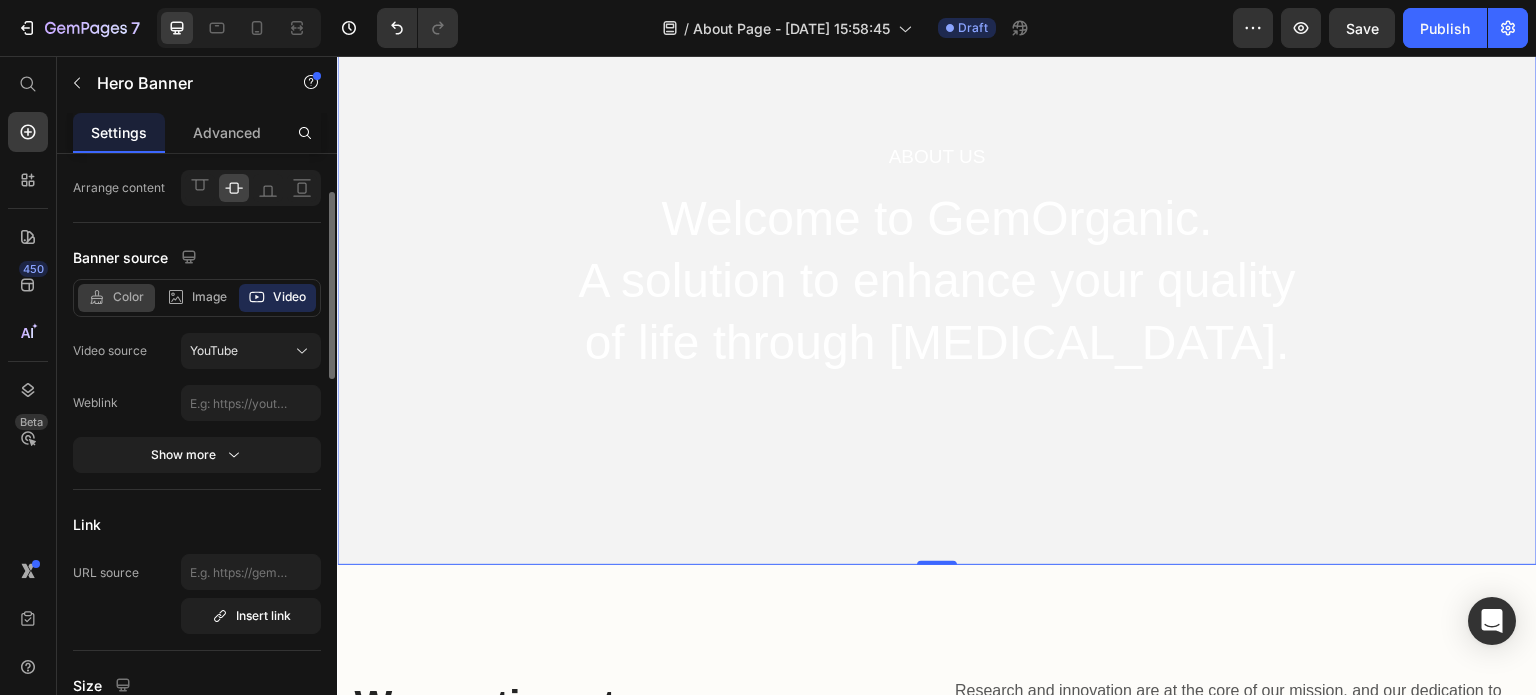 click on "Color" at bounding box center [128, 297] 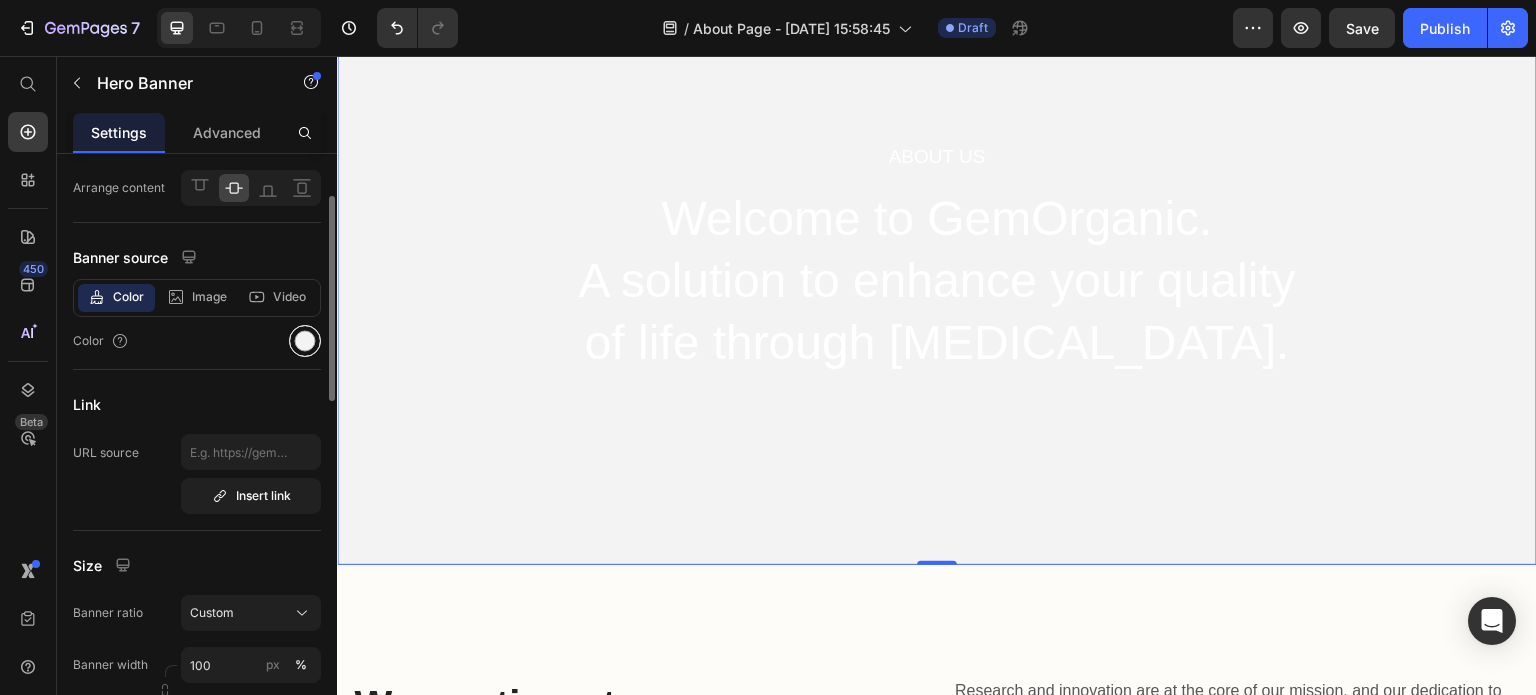 click at bounding box center [305, 341] 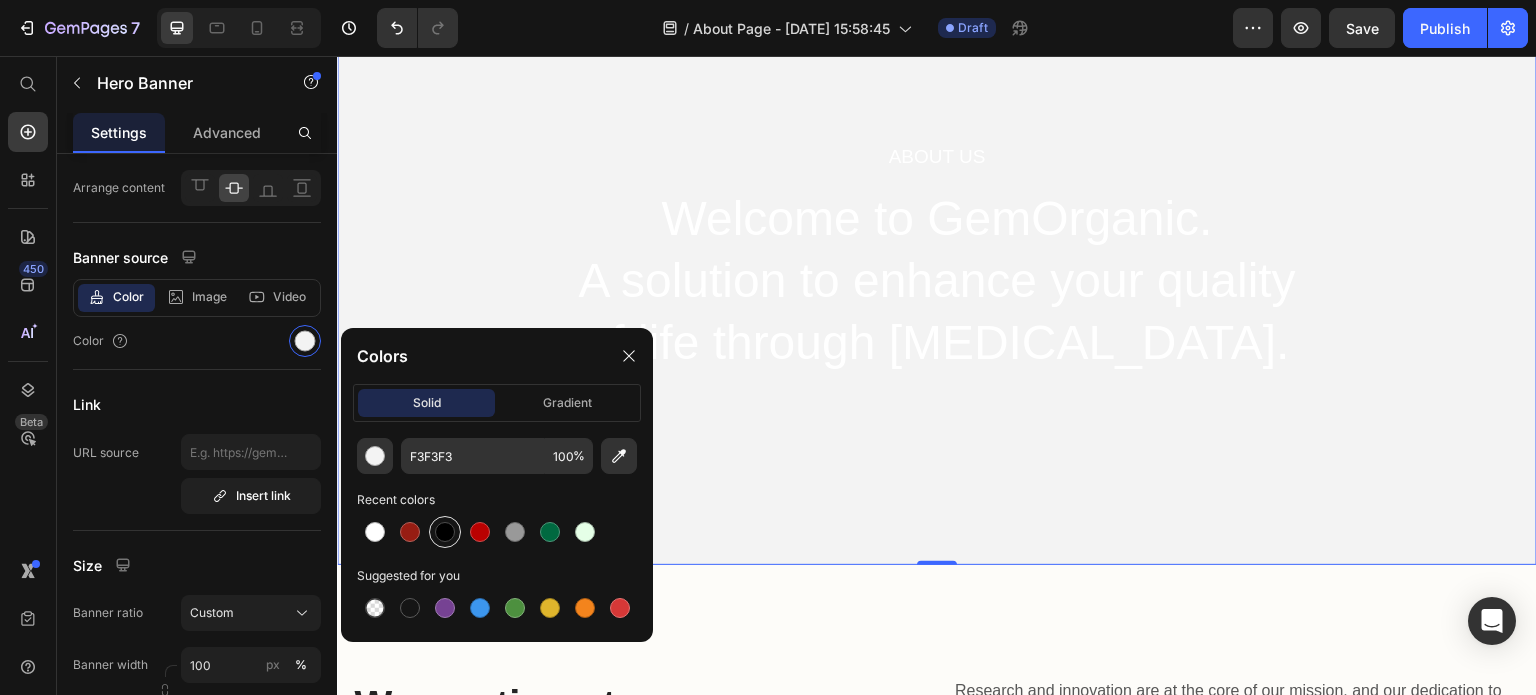 click at bounding box center [445, 532] 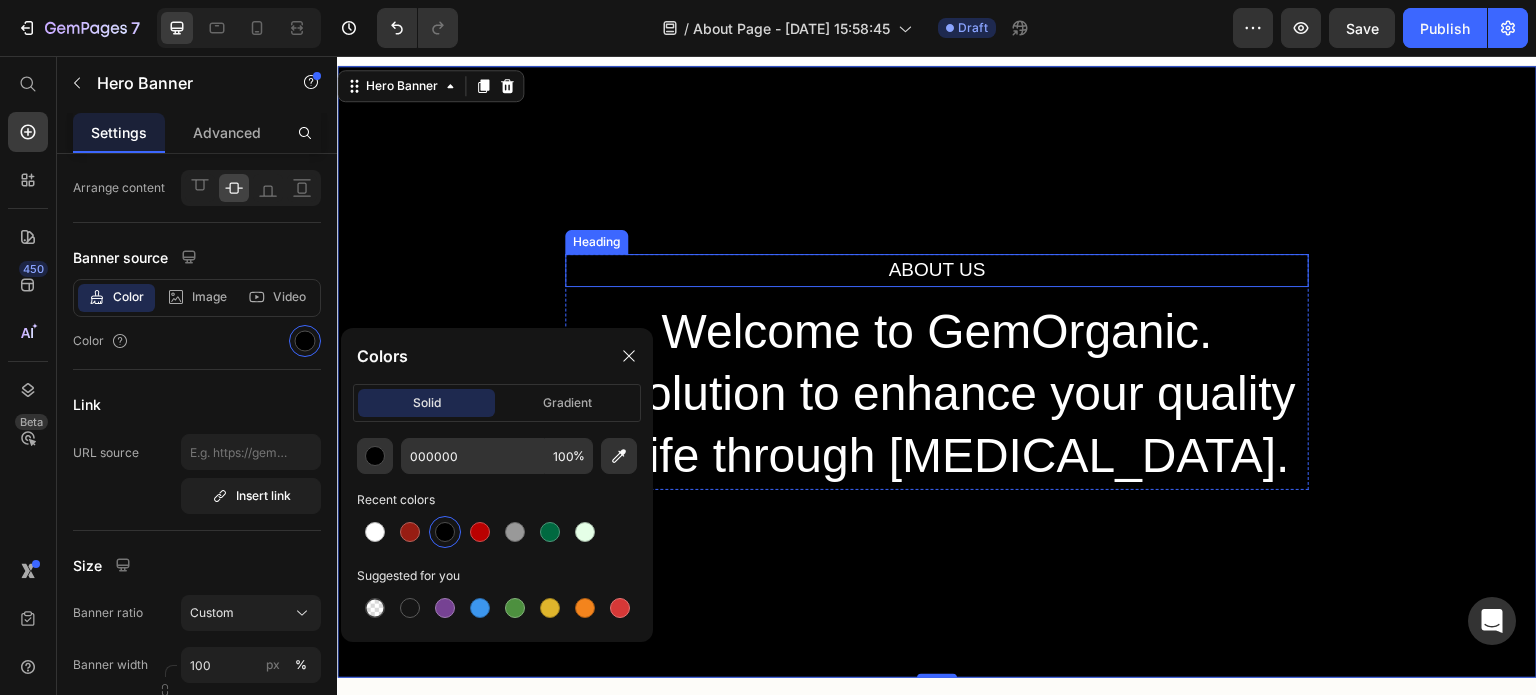 scroll, scrollTop: 26, scrollLeft: 0, axis: vertical 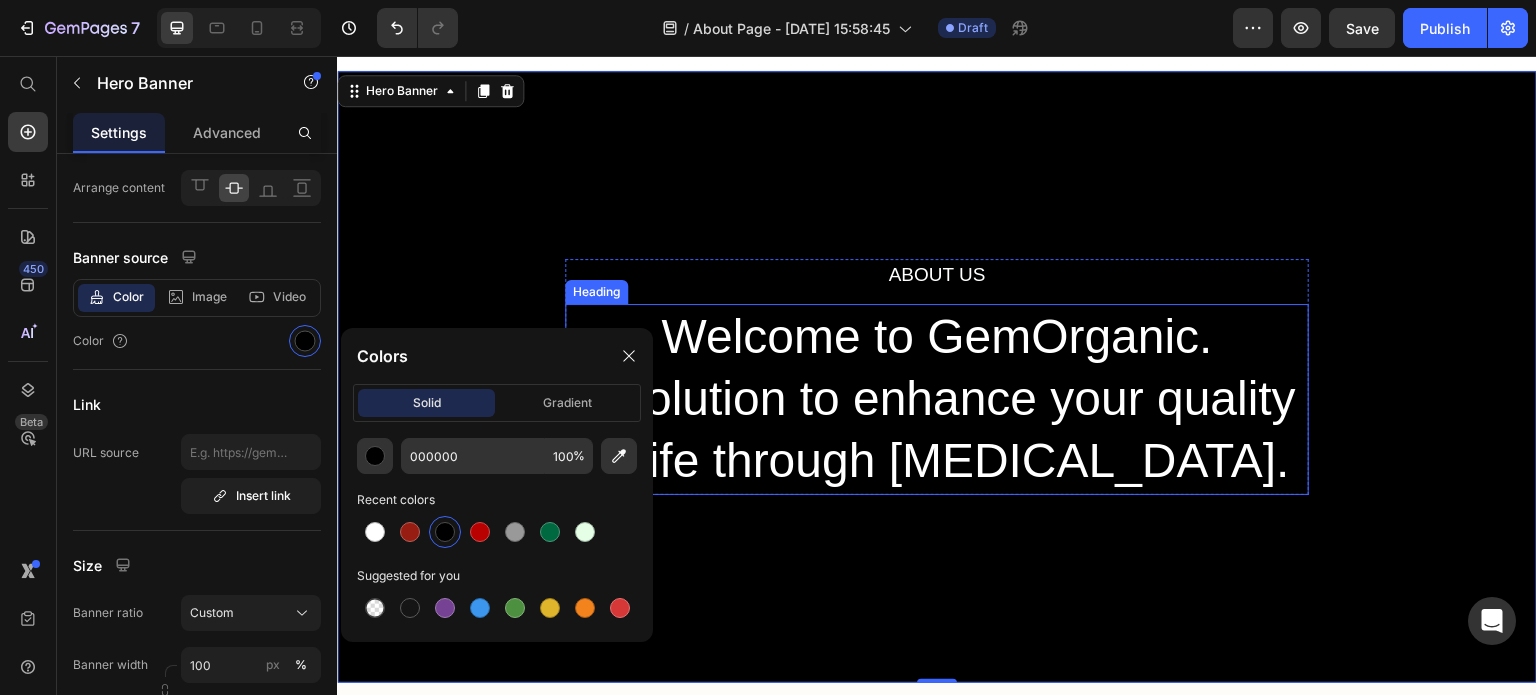click on "Welcome to GemOrganic. A solution to enhance your quality of life through skin care." at bounding box center [937, 399] 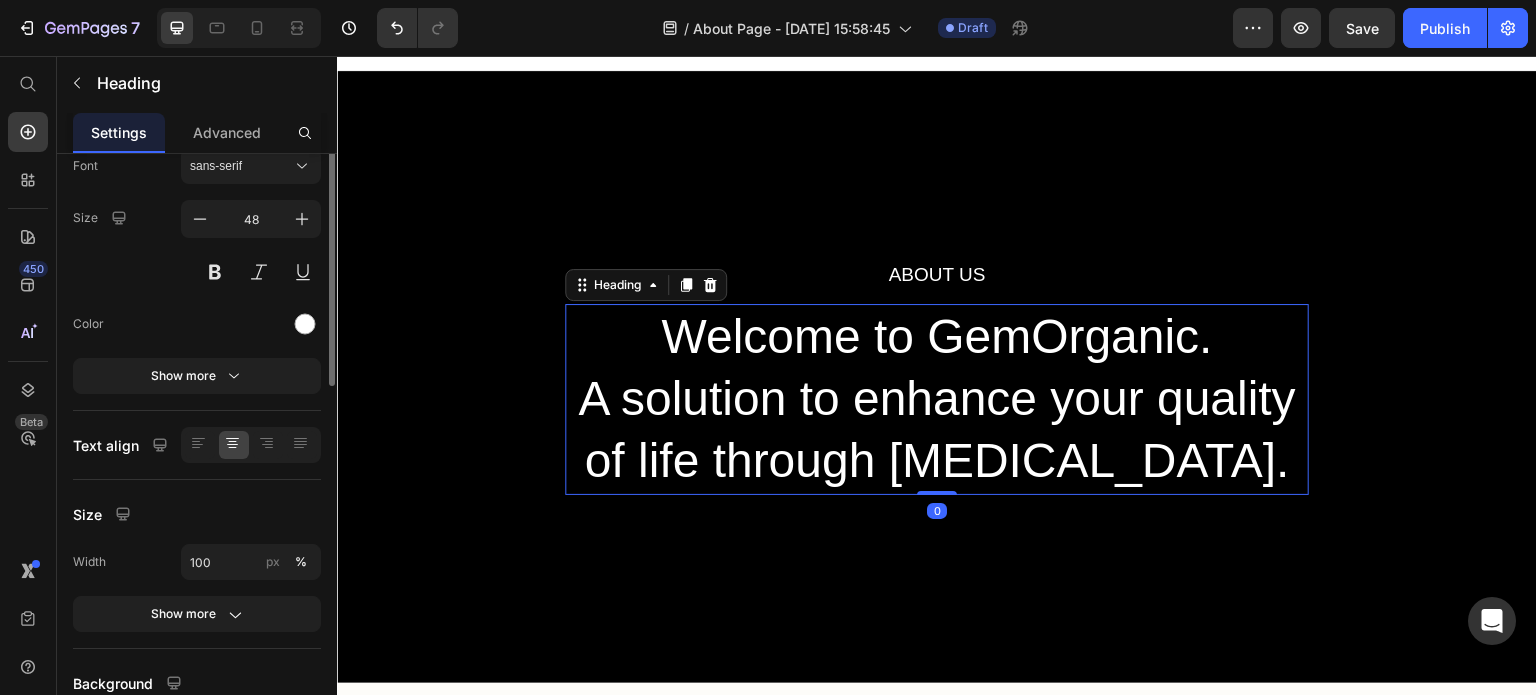 scroll, scrollTop: 0, scrollLeft: 0, axis: both 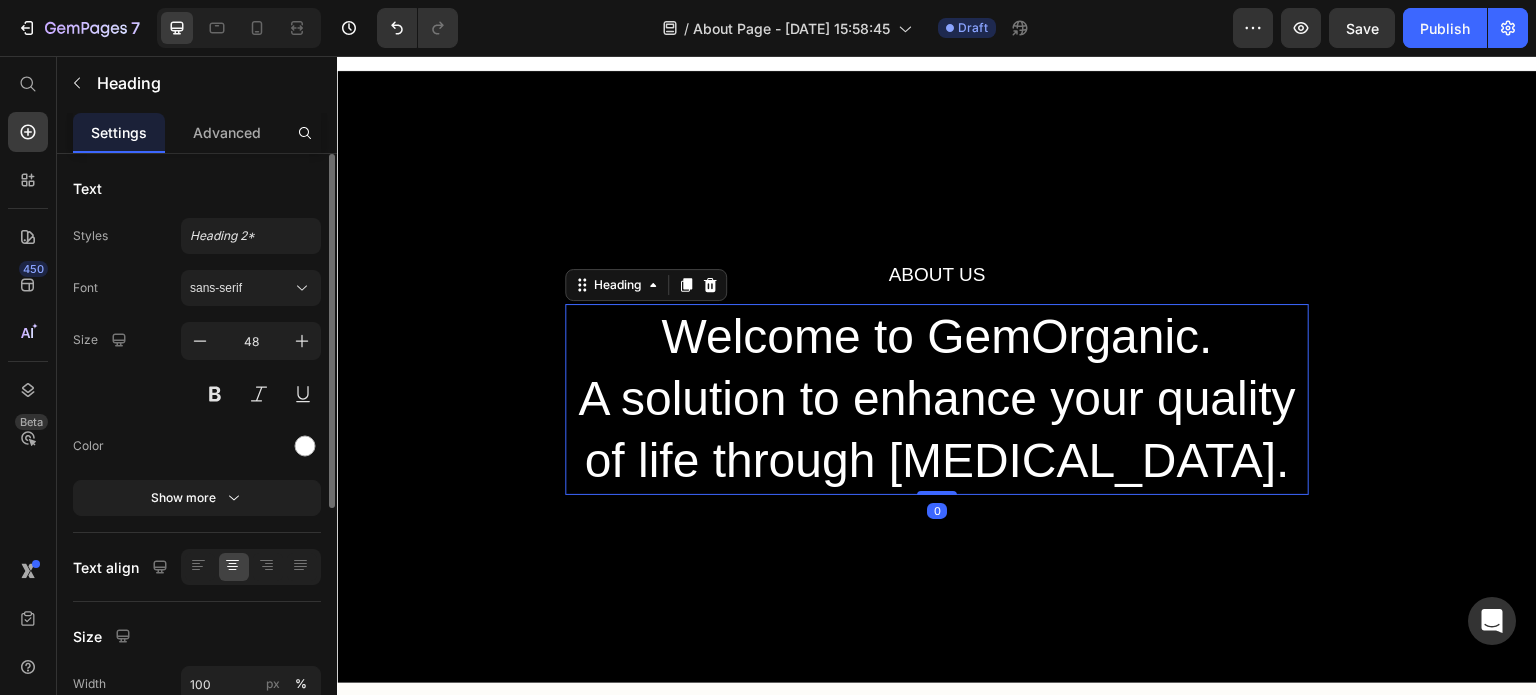 click on "Welcome to GemOrganic. A solution to enhance your quality of life through skin care." at bounding box center [937, 399] 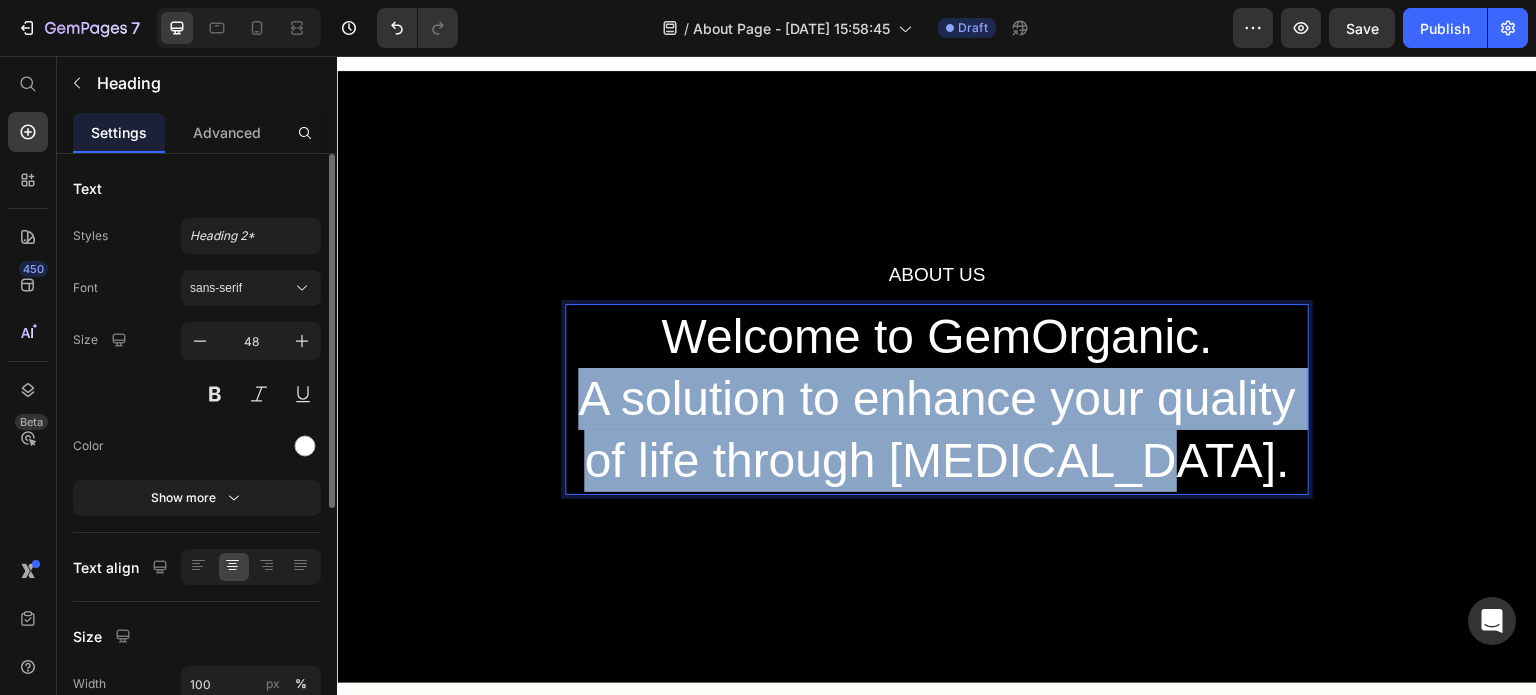 click on "Welcome to GemOrganic. A solution to enhance your quality of life through skin care." at bounding box center (937, 399) 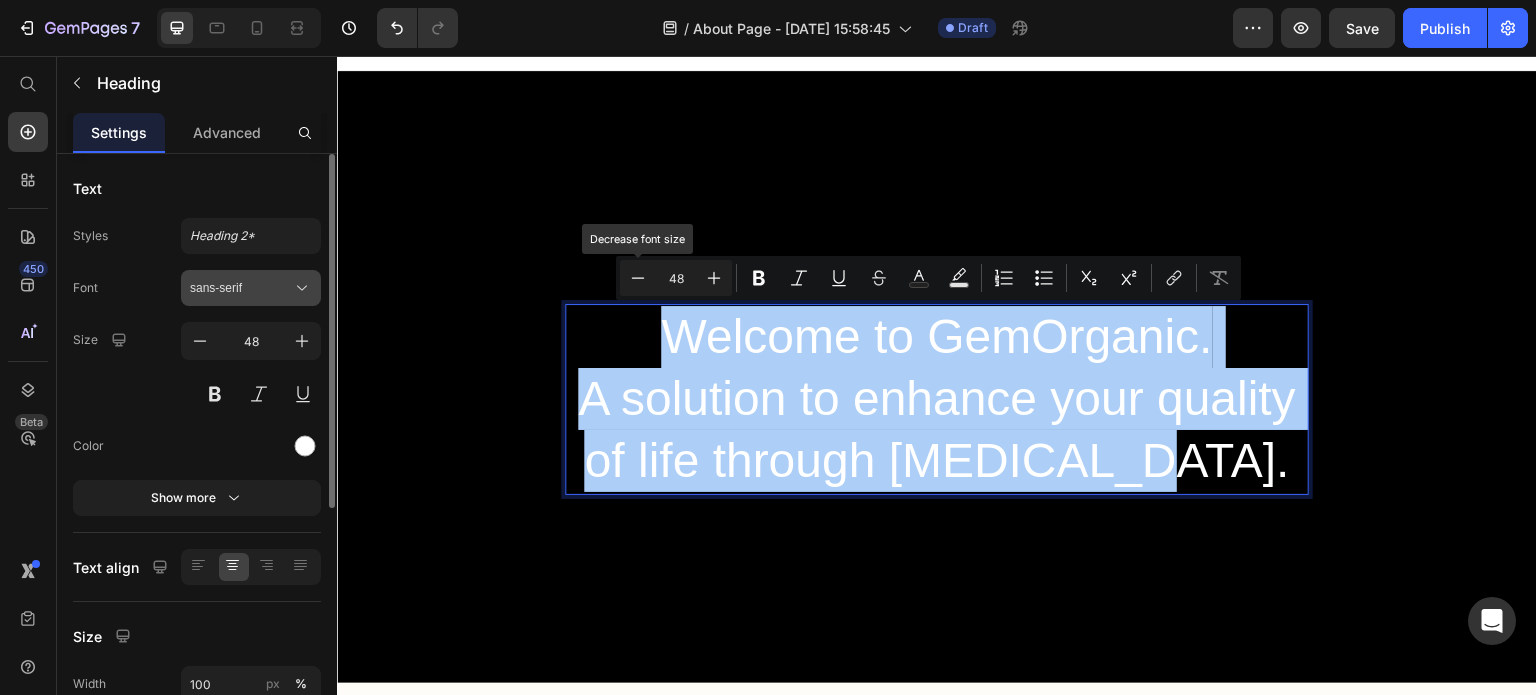 click on "sans-serif" at bounding box center (251, 288) 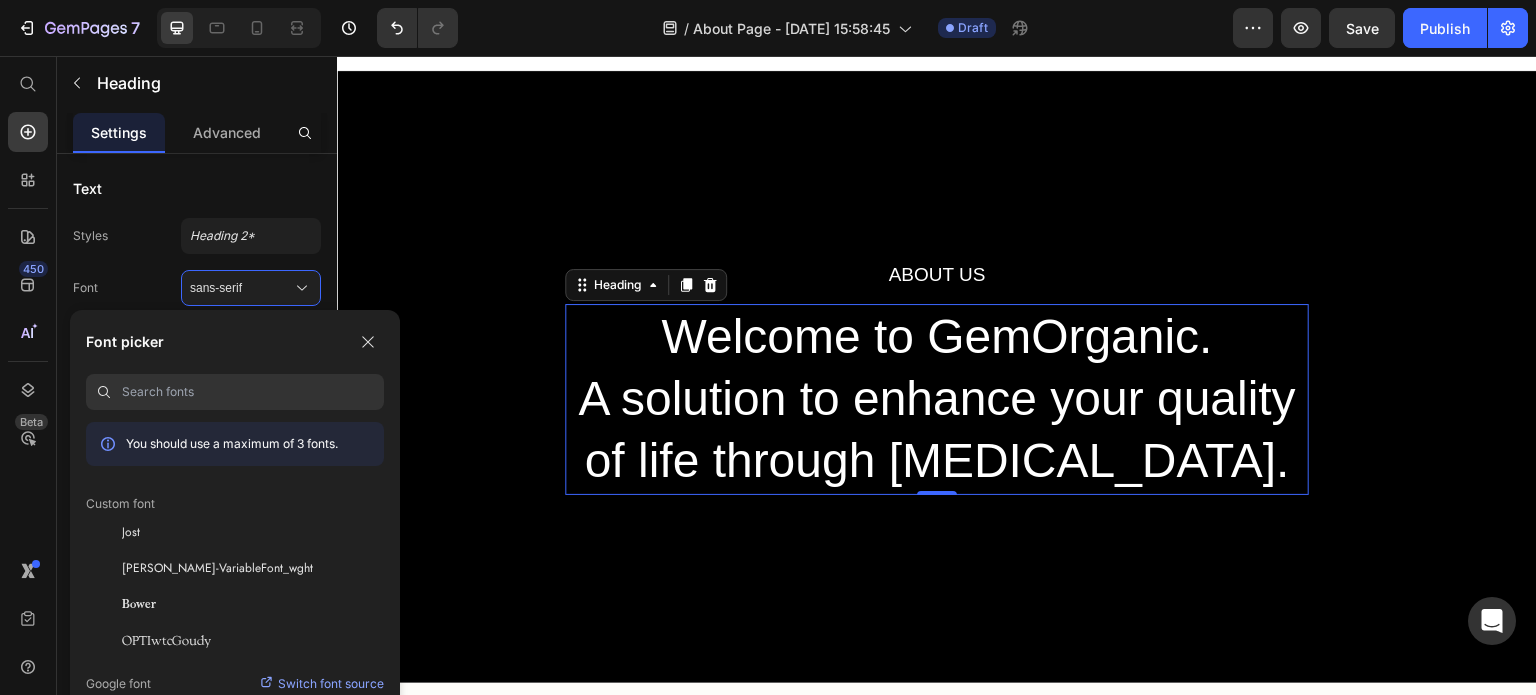 click at bounding box center (253, 392) 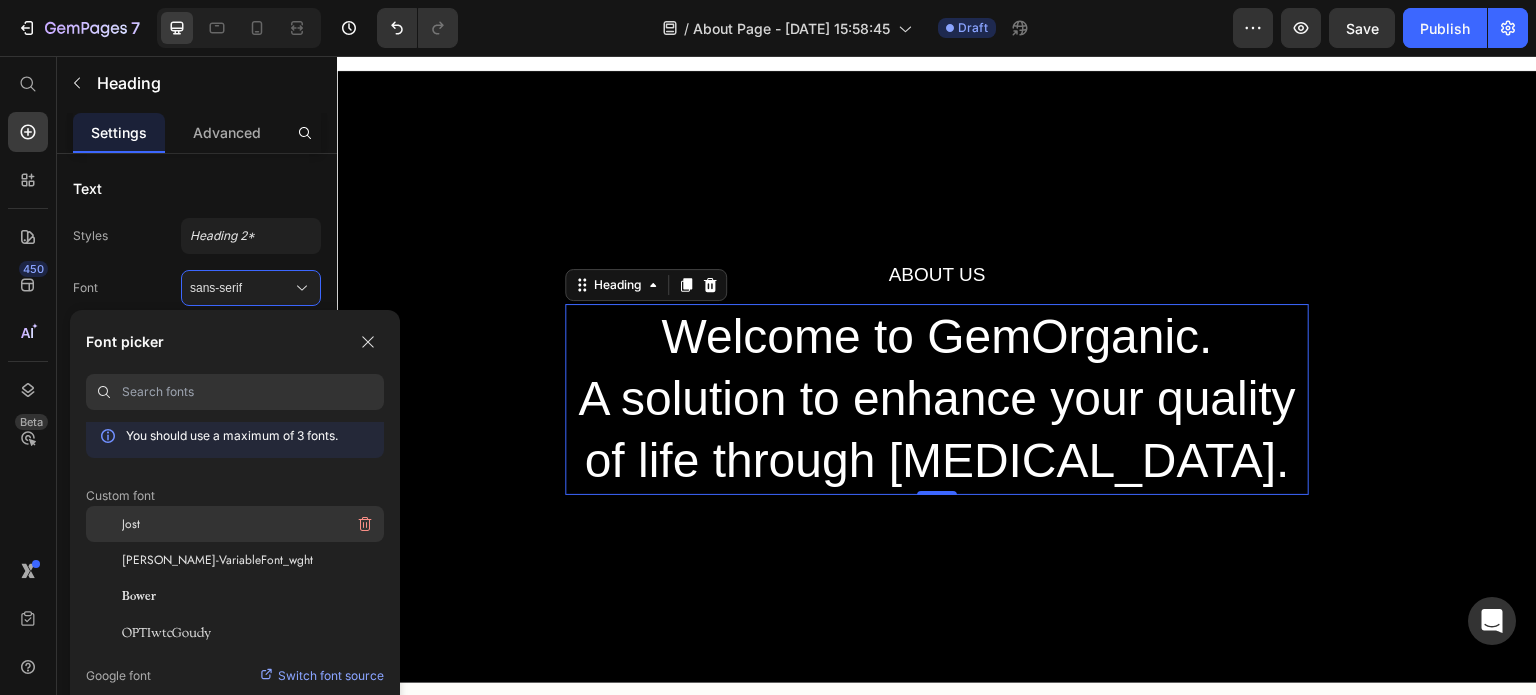 scroll, scrollTop: 8, scrollLeft: 0, axis: vertical 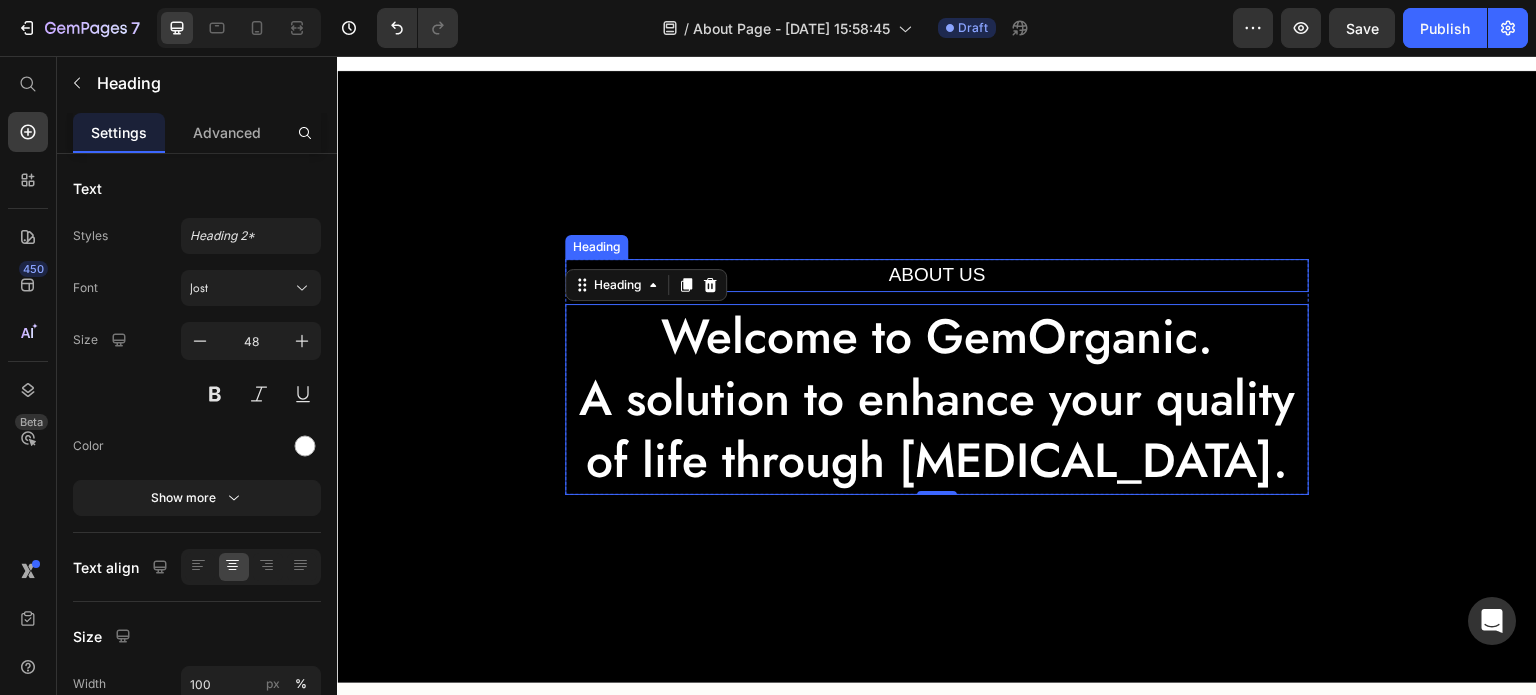 click on "About Us" at bounding box center [937, 275] 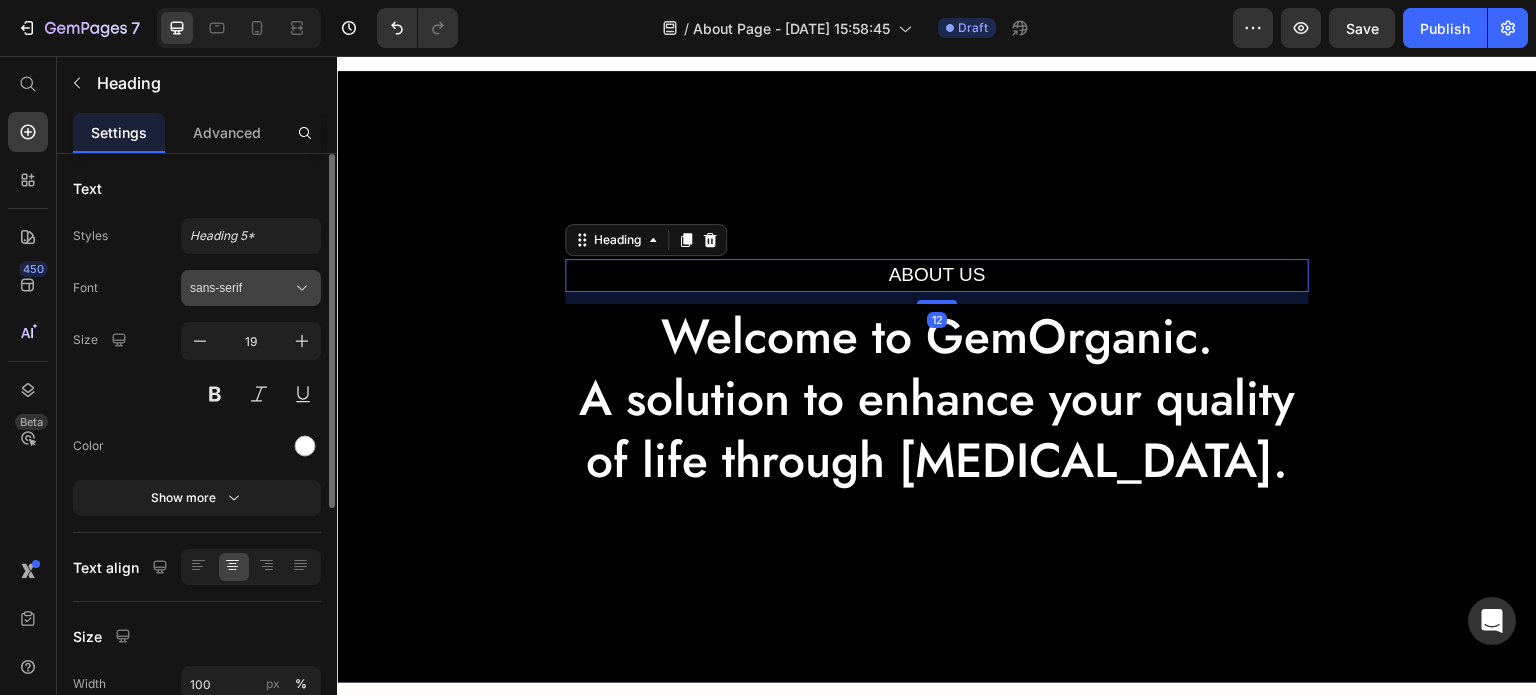 click on "sans-serif" at bounding box center (241, 288) 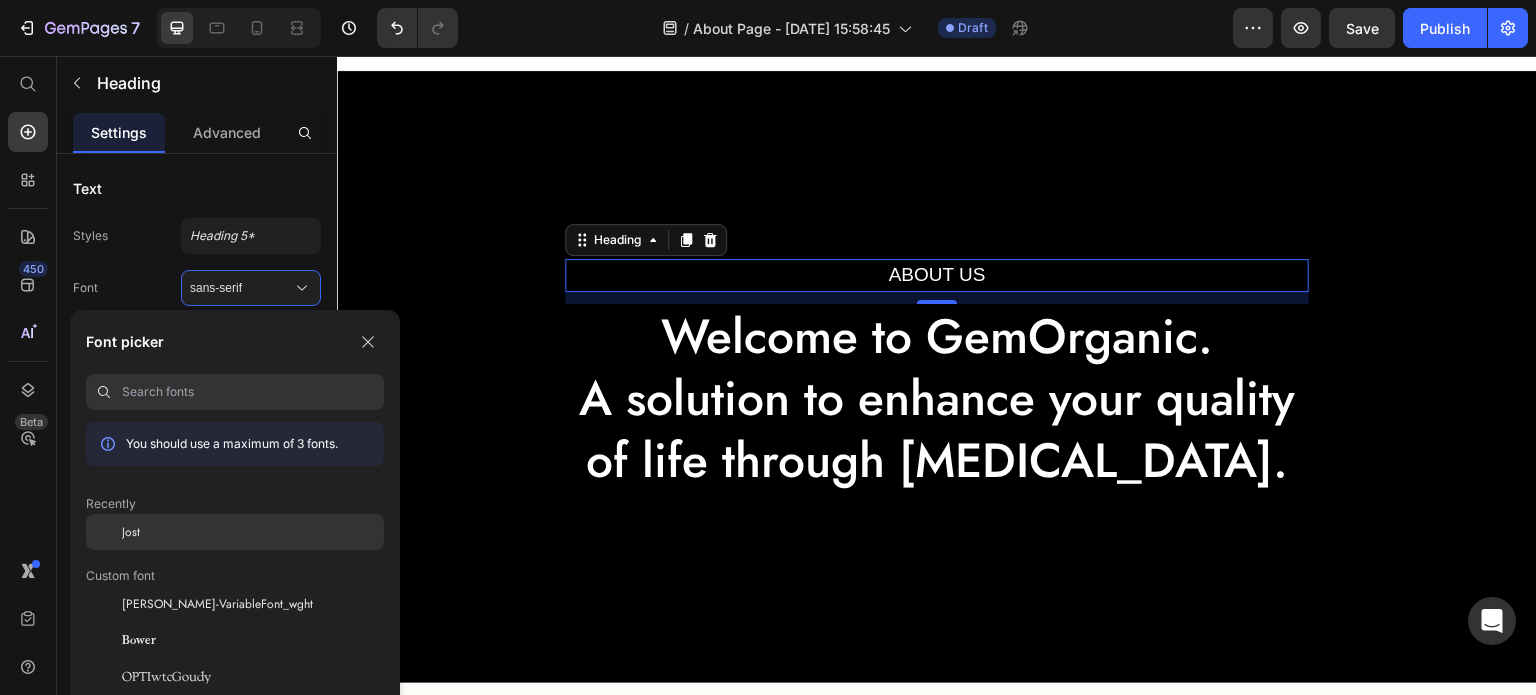click on "Jost" at bounding box center [131, 532] 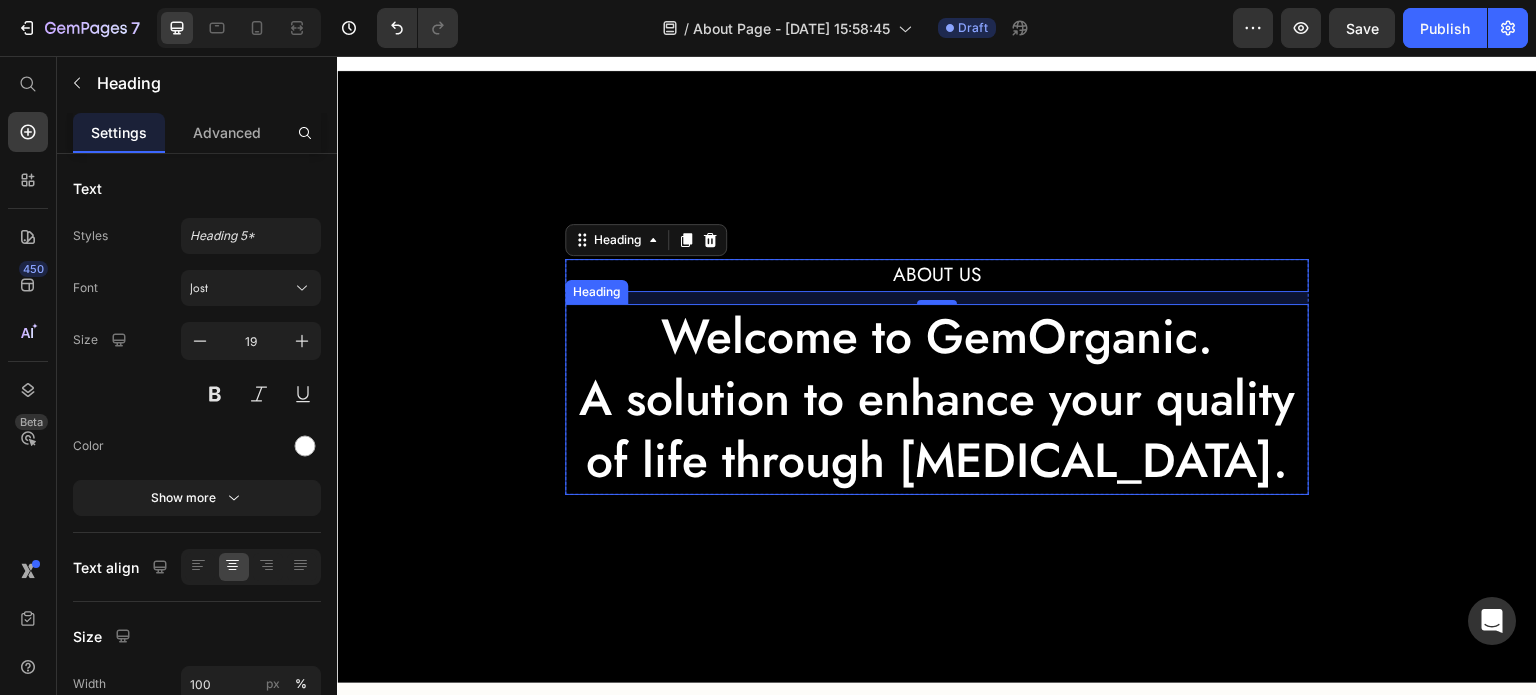 click on "Welcome to GemOrganic. A solution to enhance your quality of life through skin care." at bounding box center (937, 399) 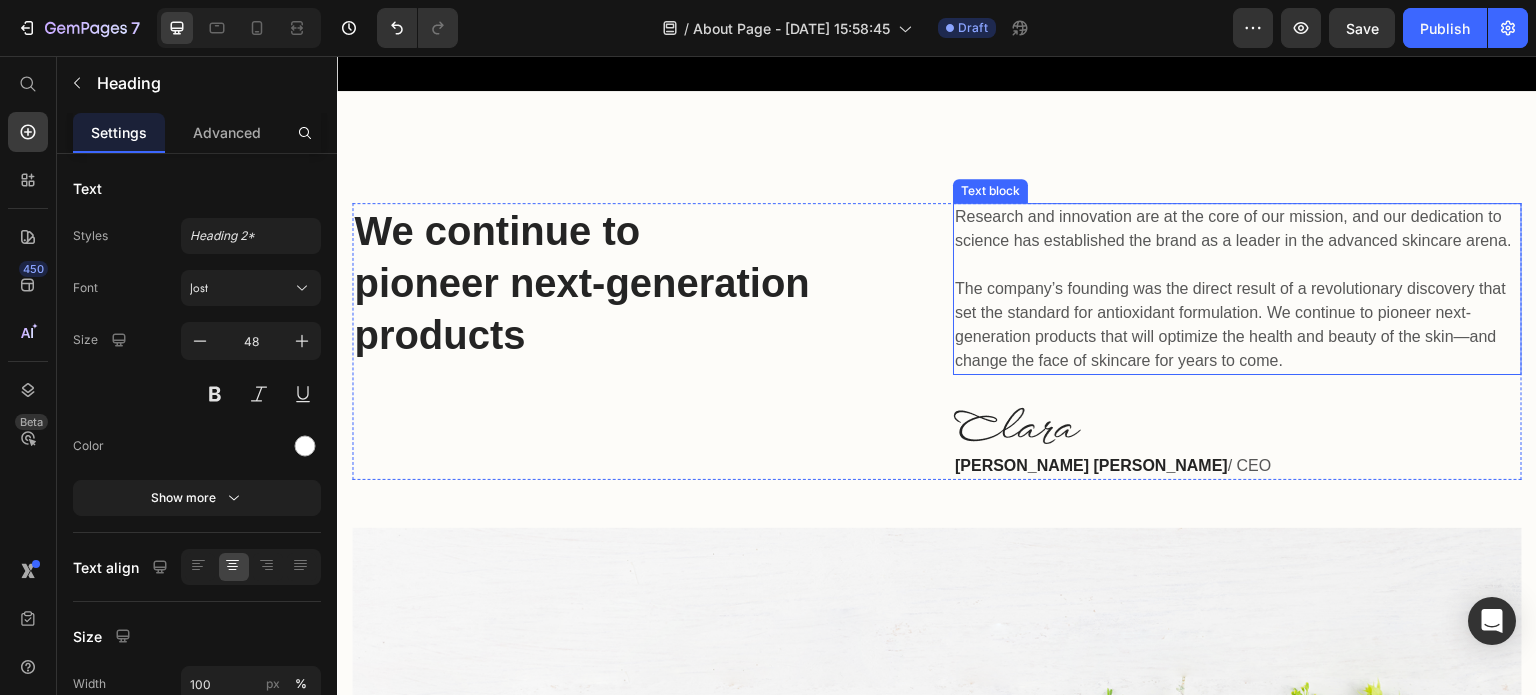 scroll, scrollTop: 622, scrollLeft: 0, axis: vertical 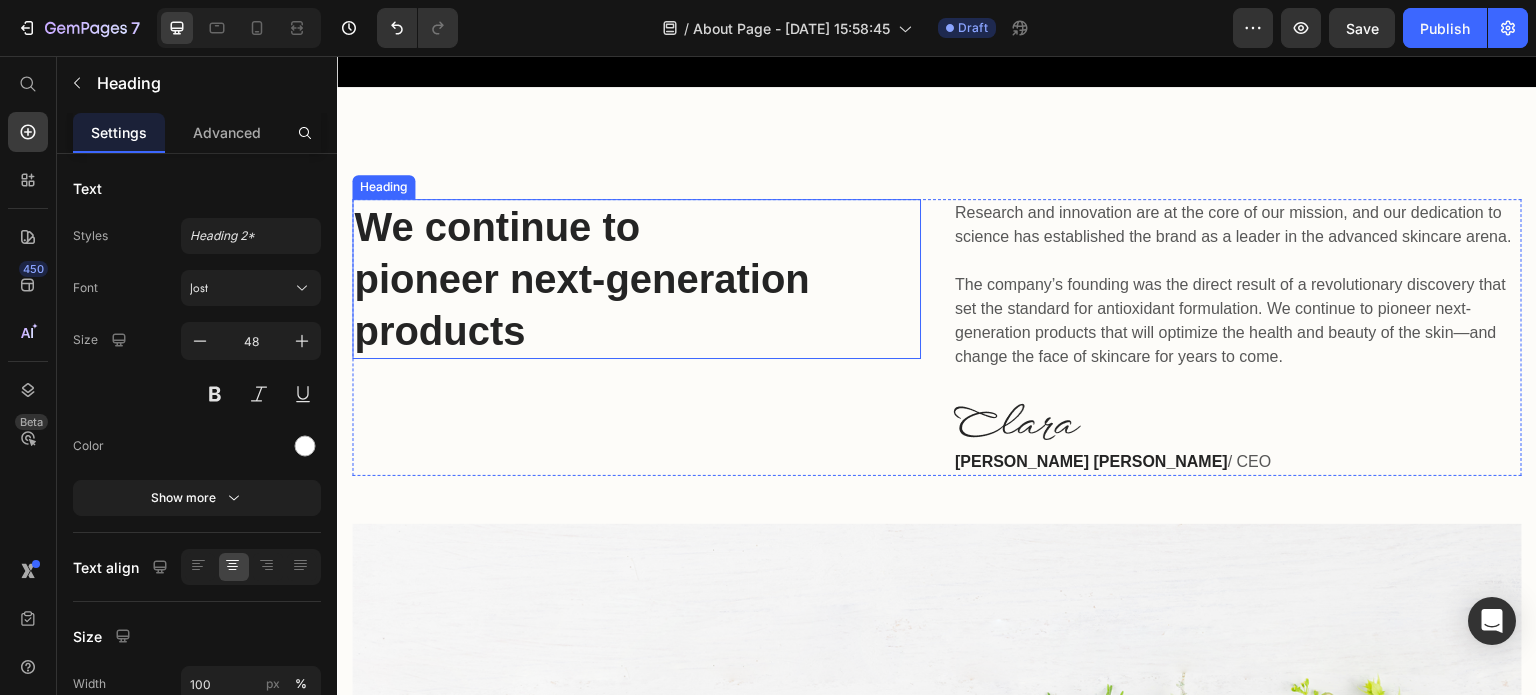 click on "We continue to  pioneer next-generation products" at bounding box center [636, 279] 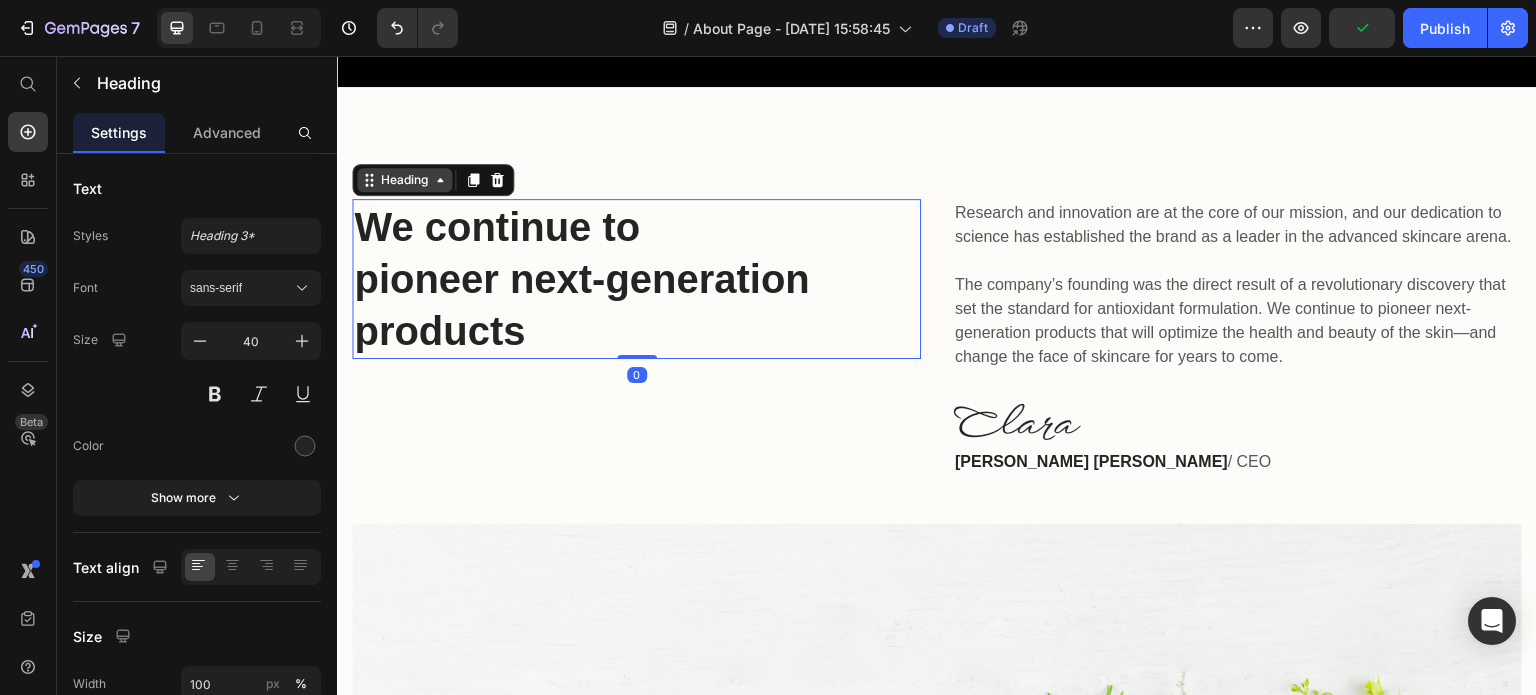 click 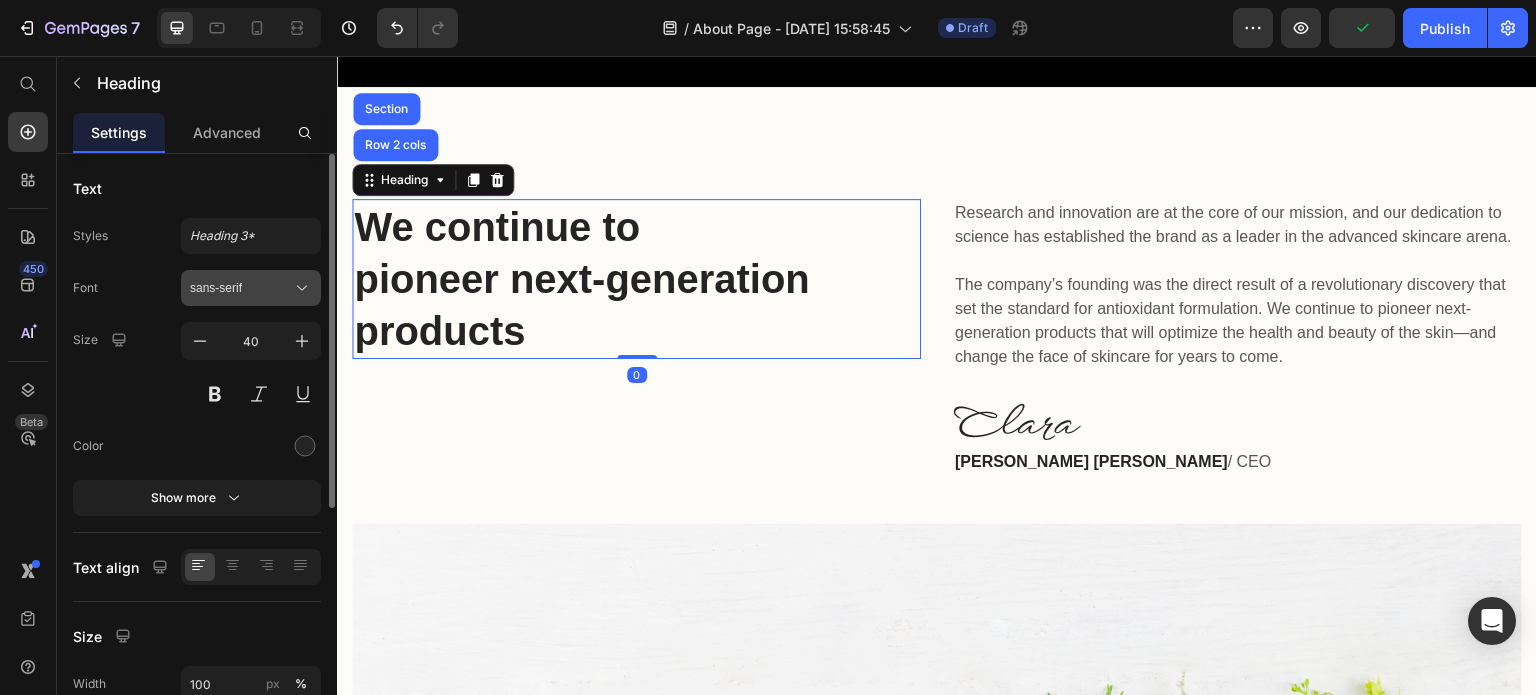 click 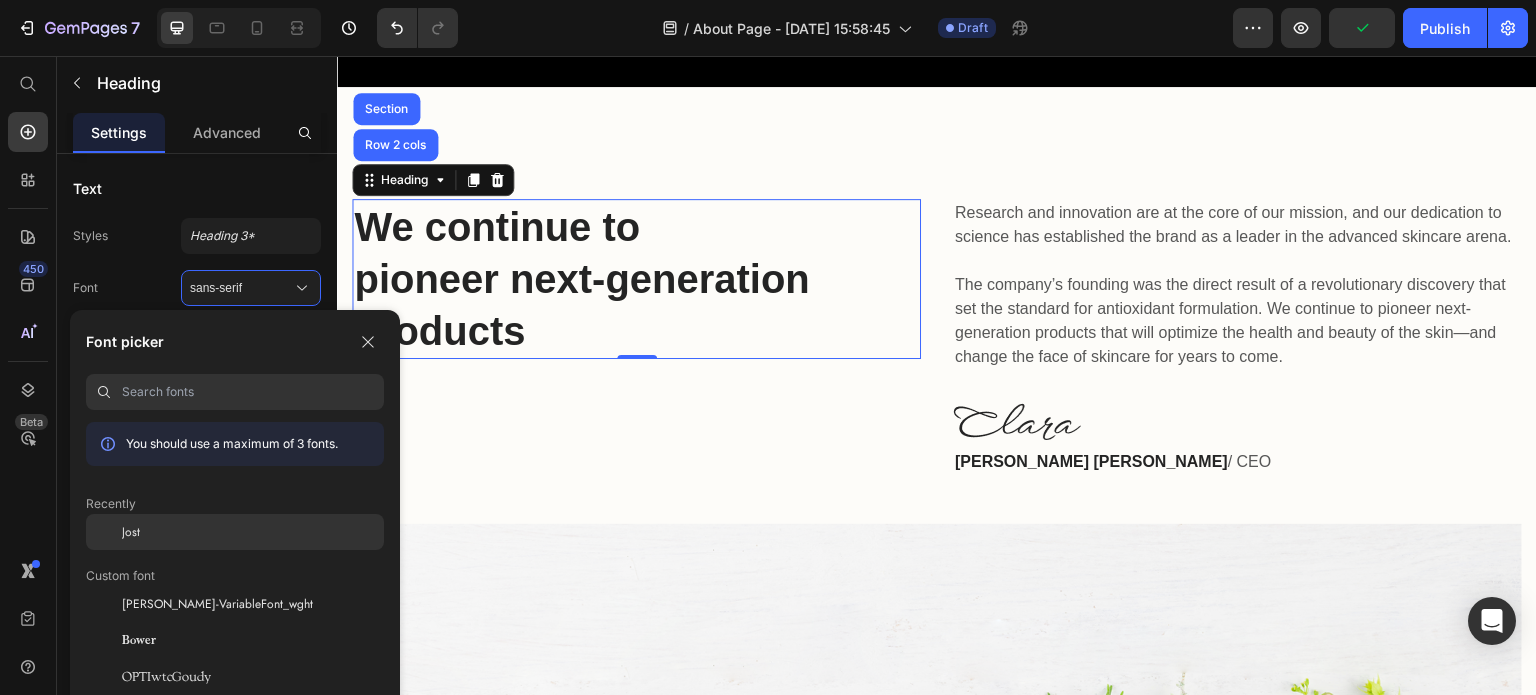 click on "Jost" 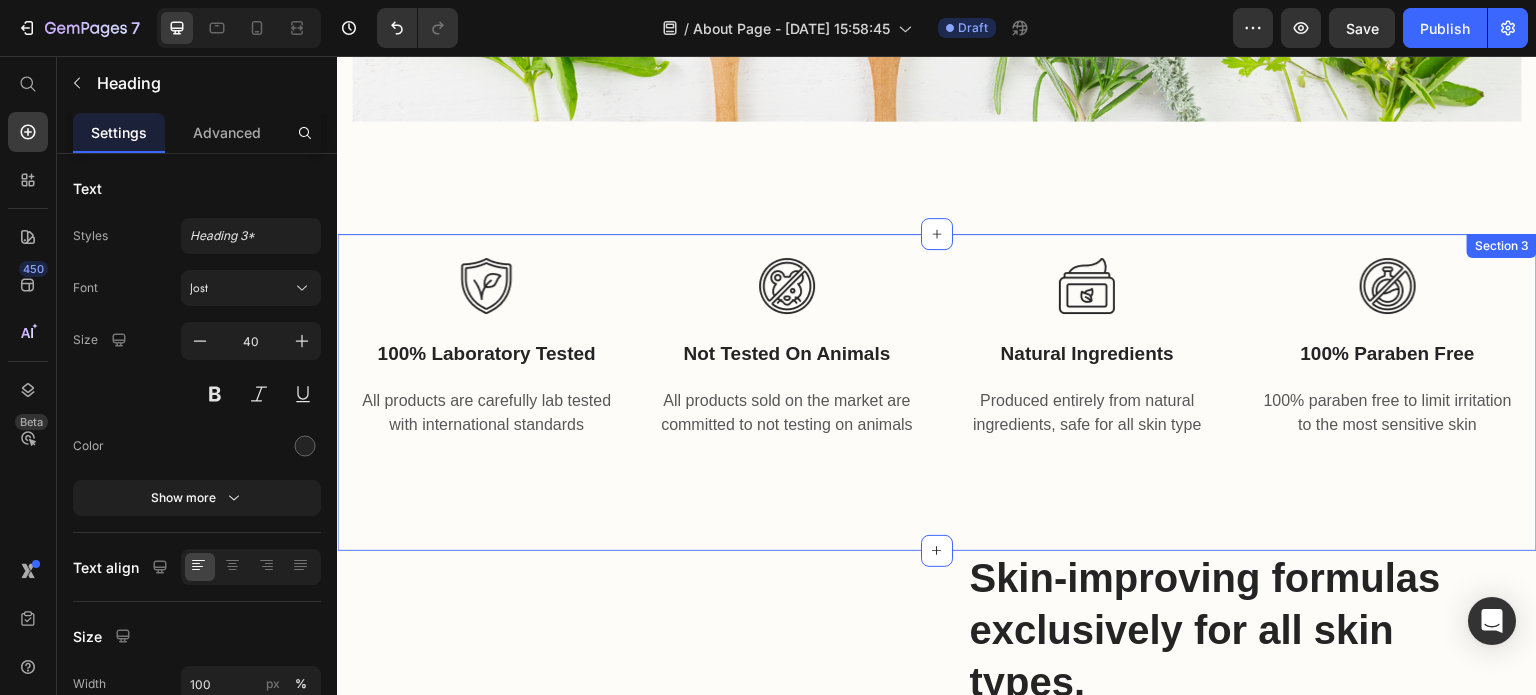 scroll, scrollTop: 1368, scrollLeft: 0, axis: vertical 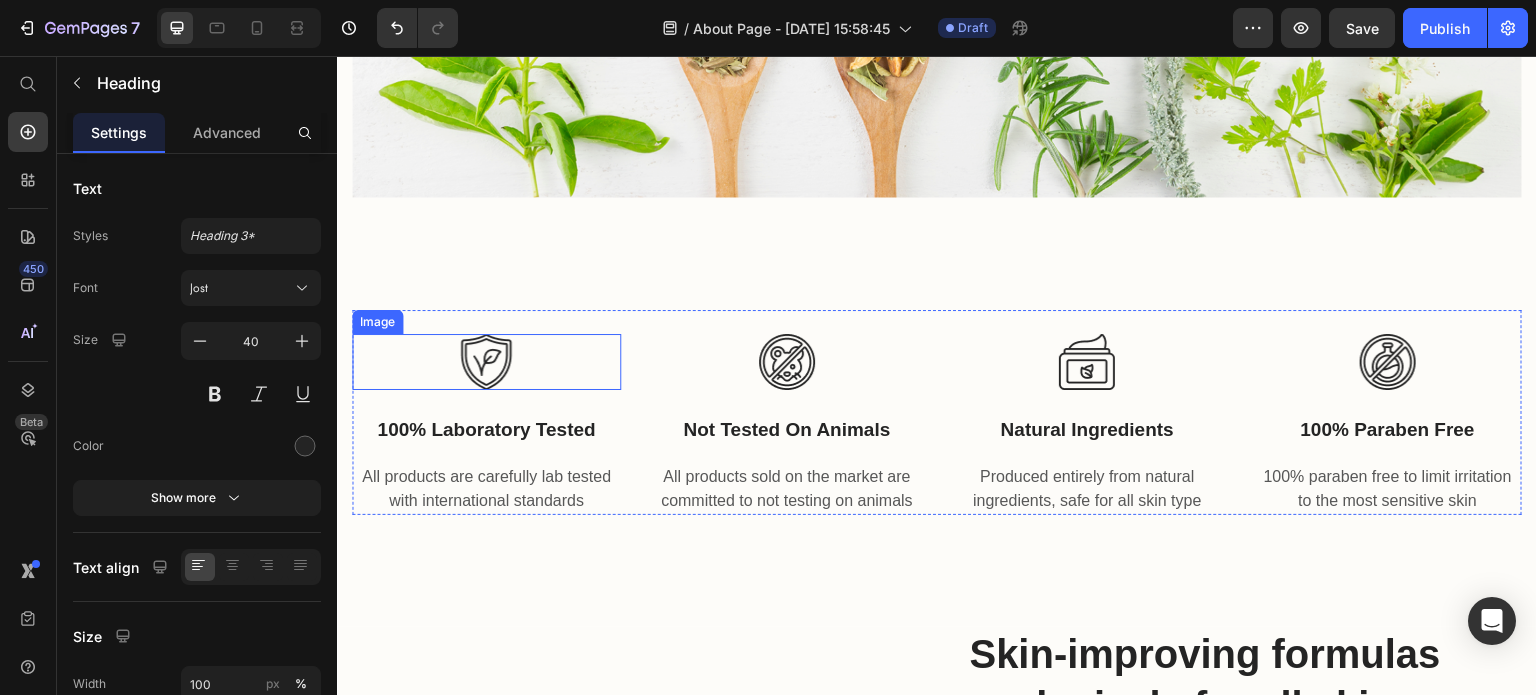 click at bounding box center [486, 362] 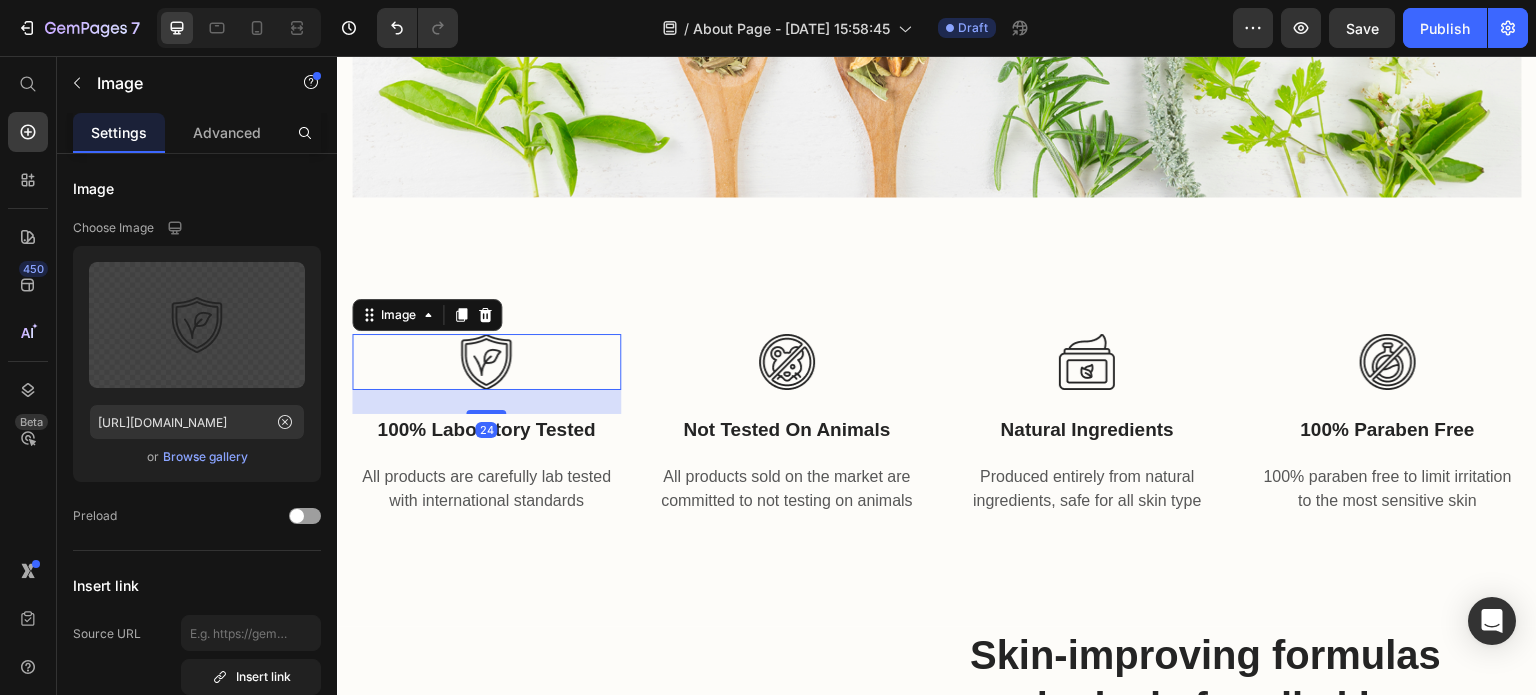 click at bounding box center (486, 362) 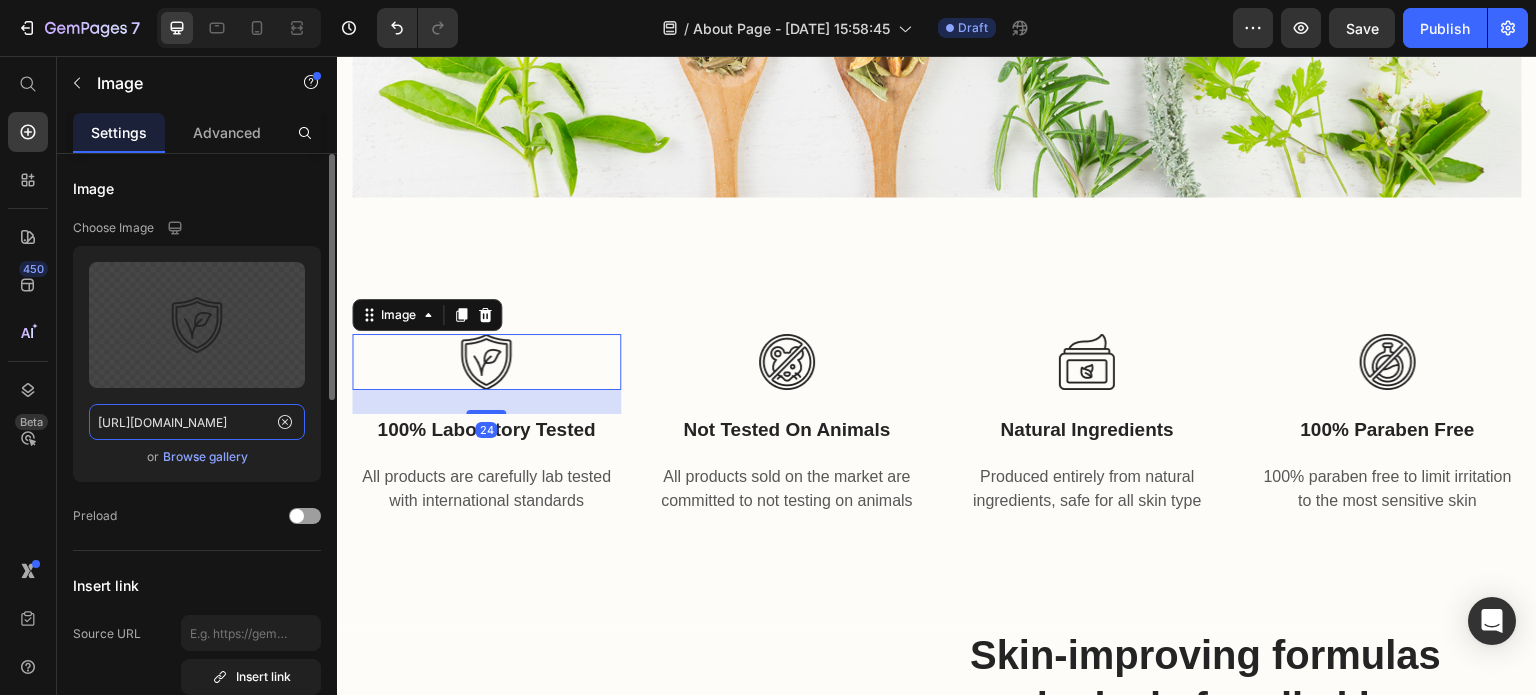 click on "https://ucarecdn.com/34ffe66a-7c7d-4920-b5b8-29a5b127d840/-/format/auto/" 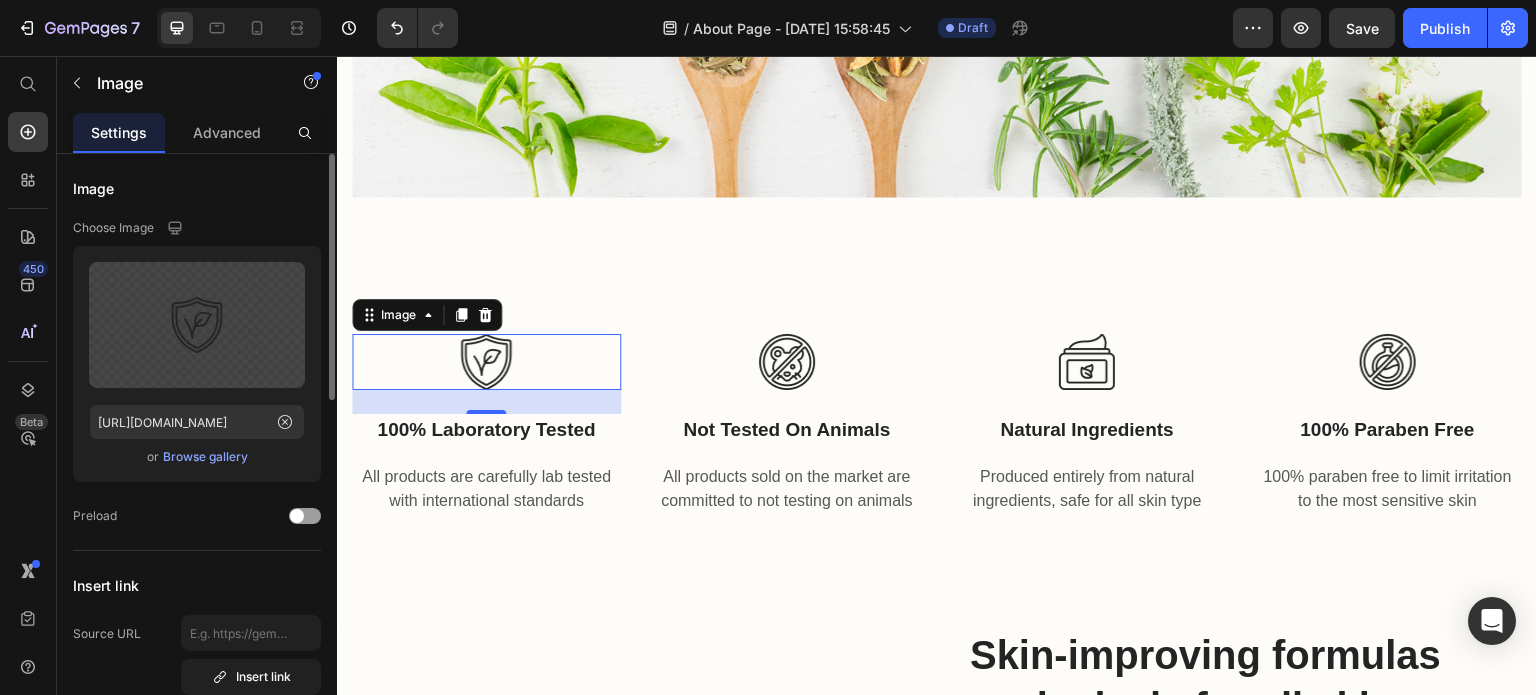 click on "Browse gallery" at bounding box center [205, 457] 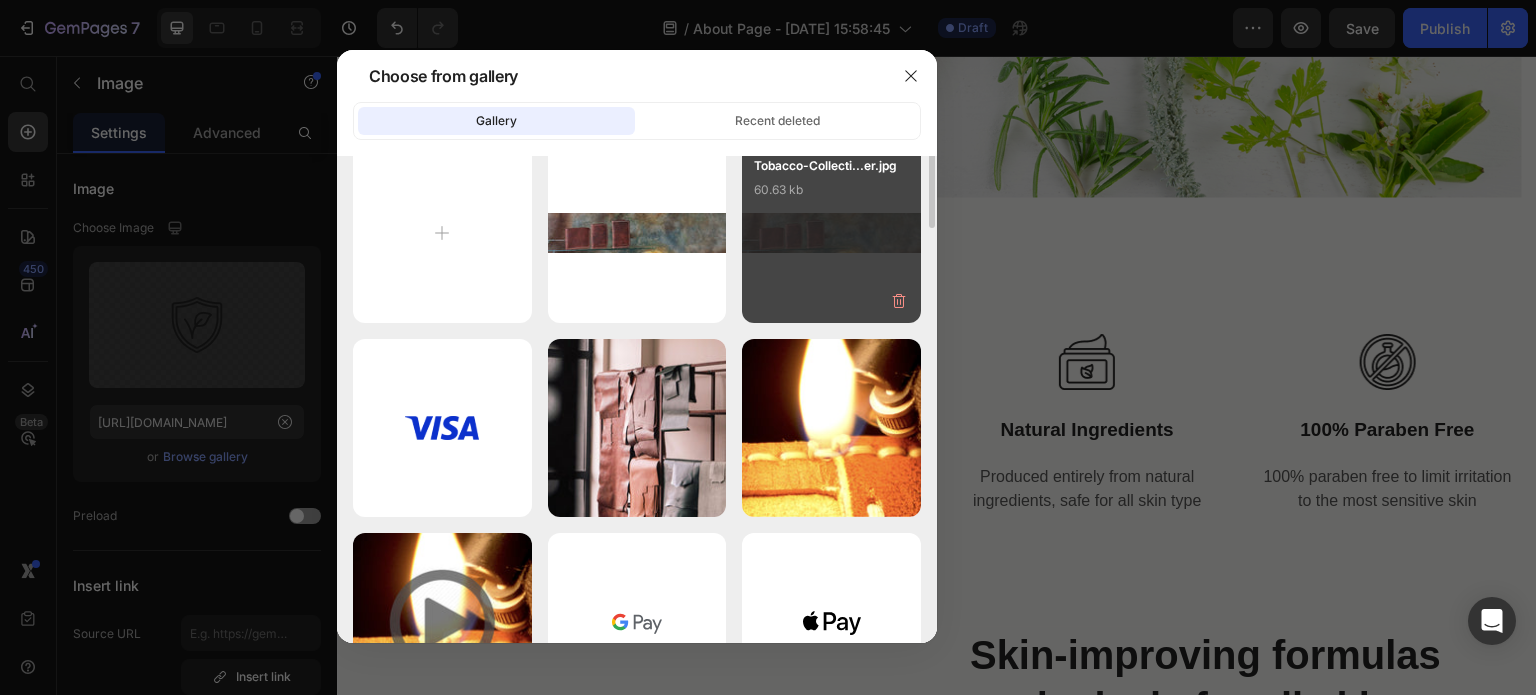 scroll, scrollTop: 0, scrollLeft: 0, axis: both 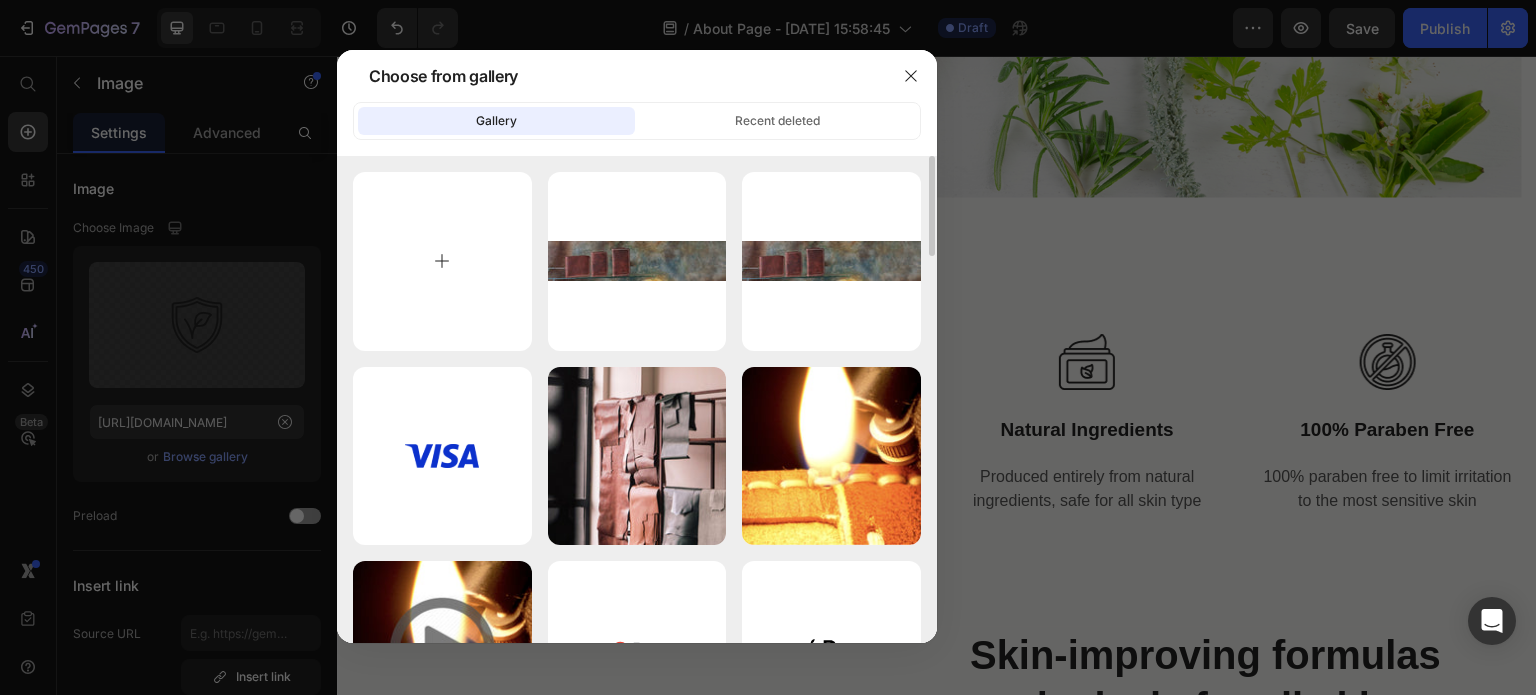 click at bounding box center [442, 261] 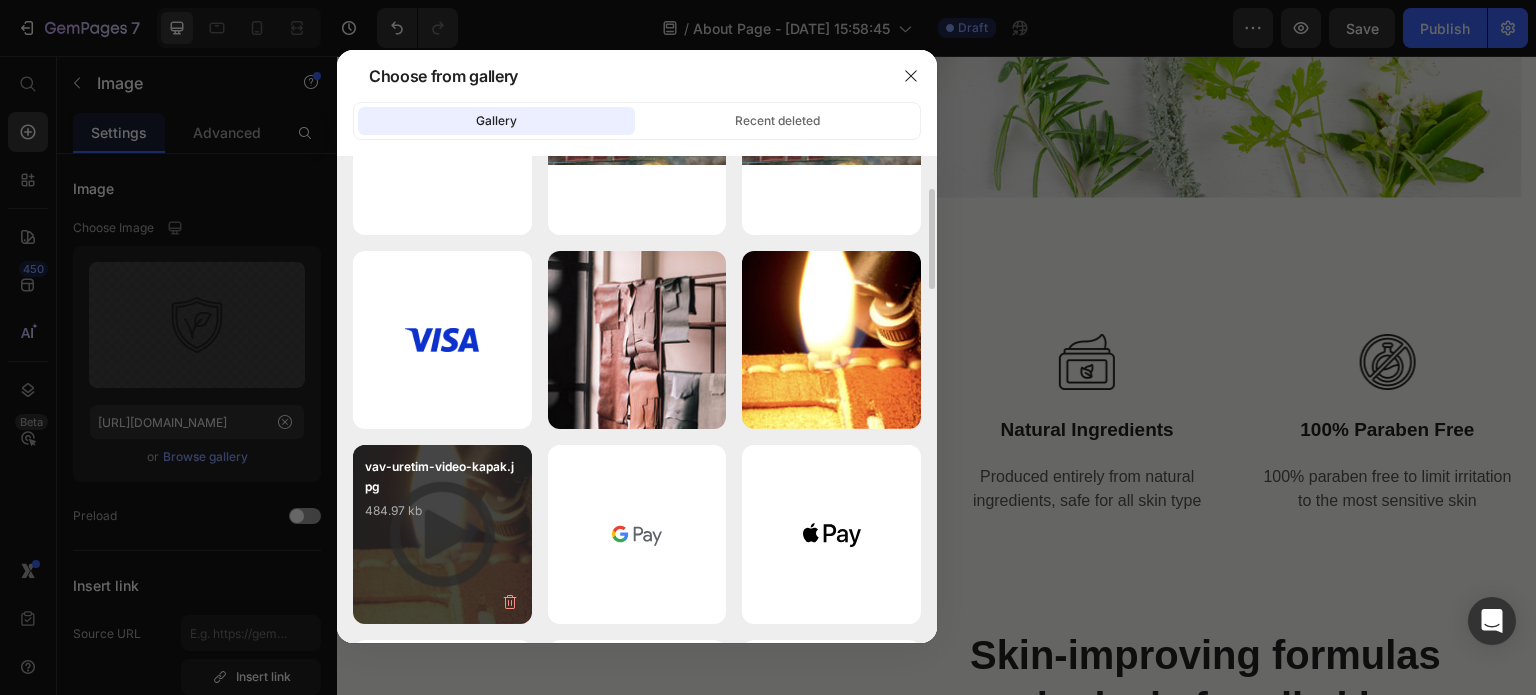 scroll, scrollTop: 124, scrollLeft: 0, axis: vertical 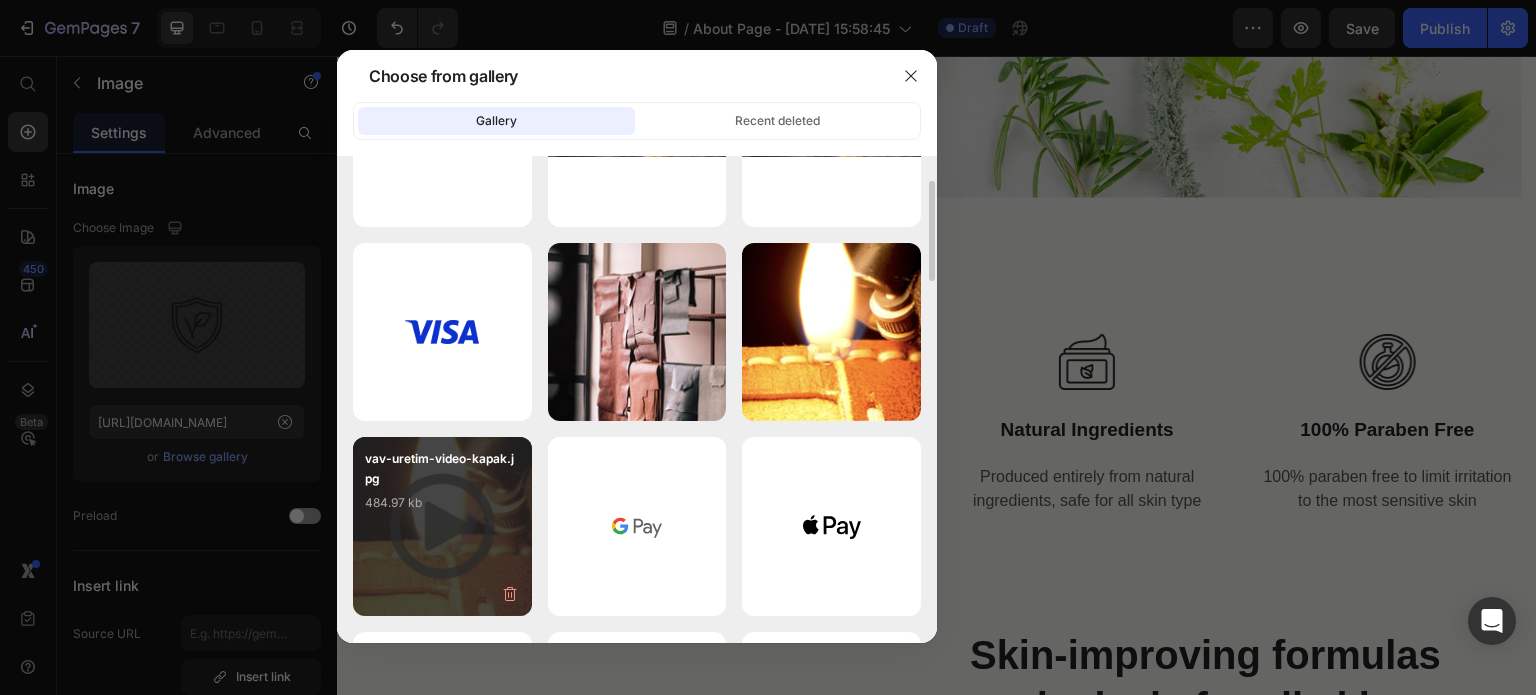 click on "484.97 kb" at bounding box center (442, 503) 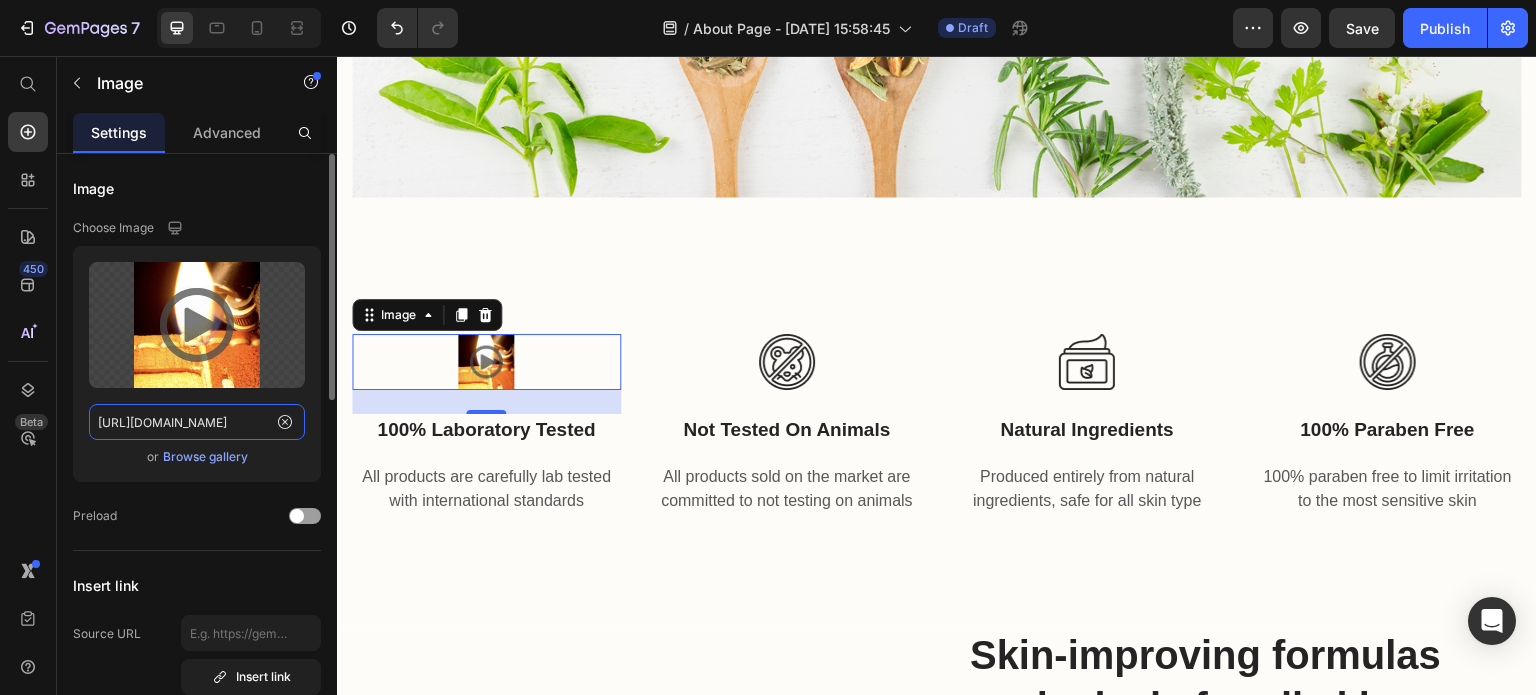 click on "https://cdn.shopify.com/s/files/1/0583/4103/1982/files/gempages_573949035329618795-5509177e-cfdf-4d0a-b261-917d1f22a433.jpg" 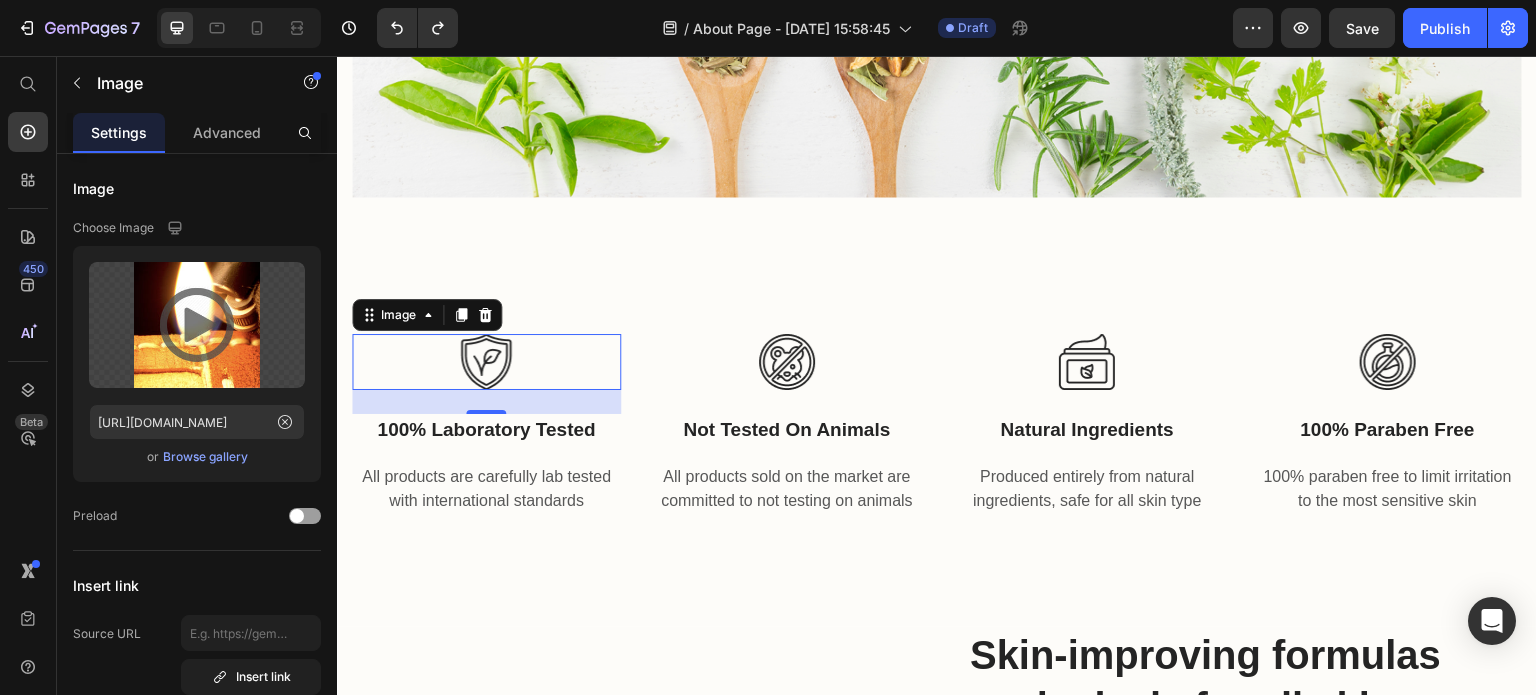 click on "100% Laboratory Tested" at bounding box center (486, 430) 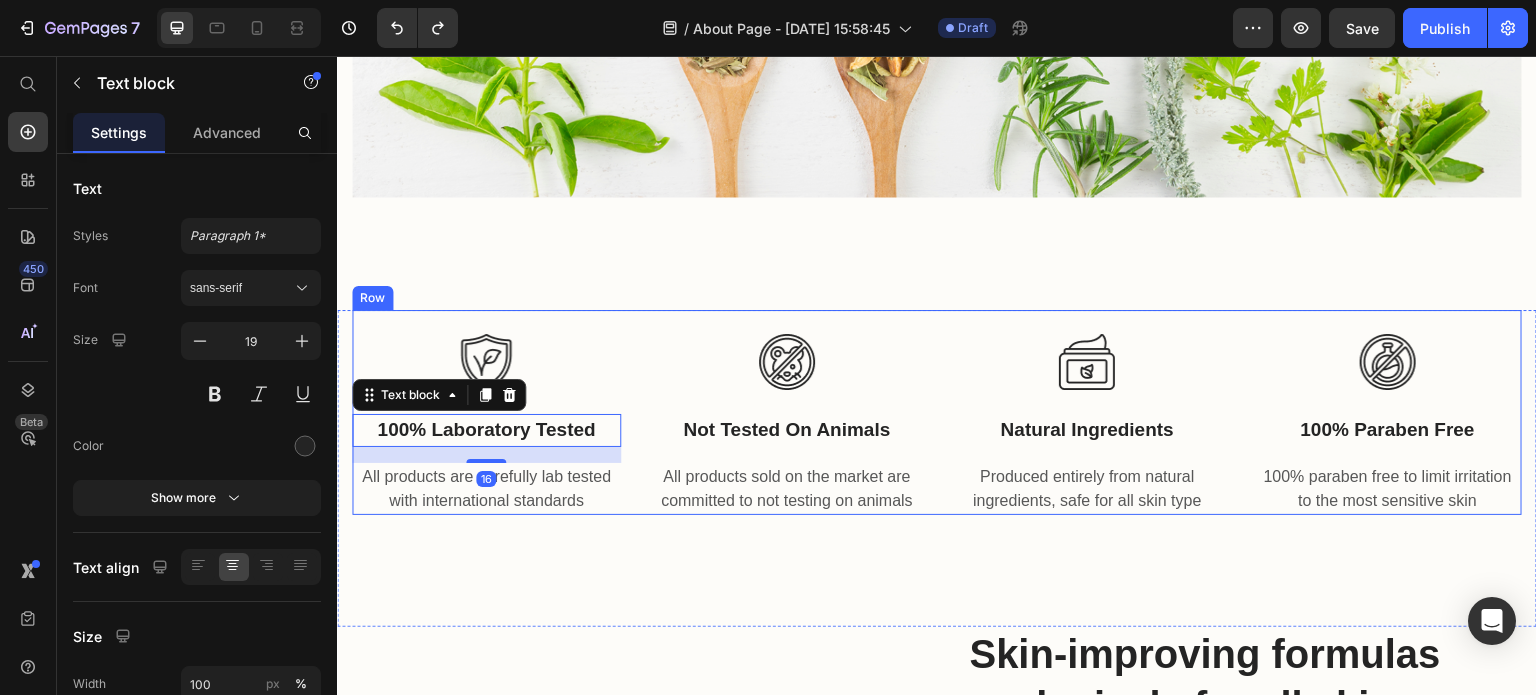 click on "Not Tested On Animals" at bounding box center (787, 430) 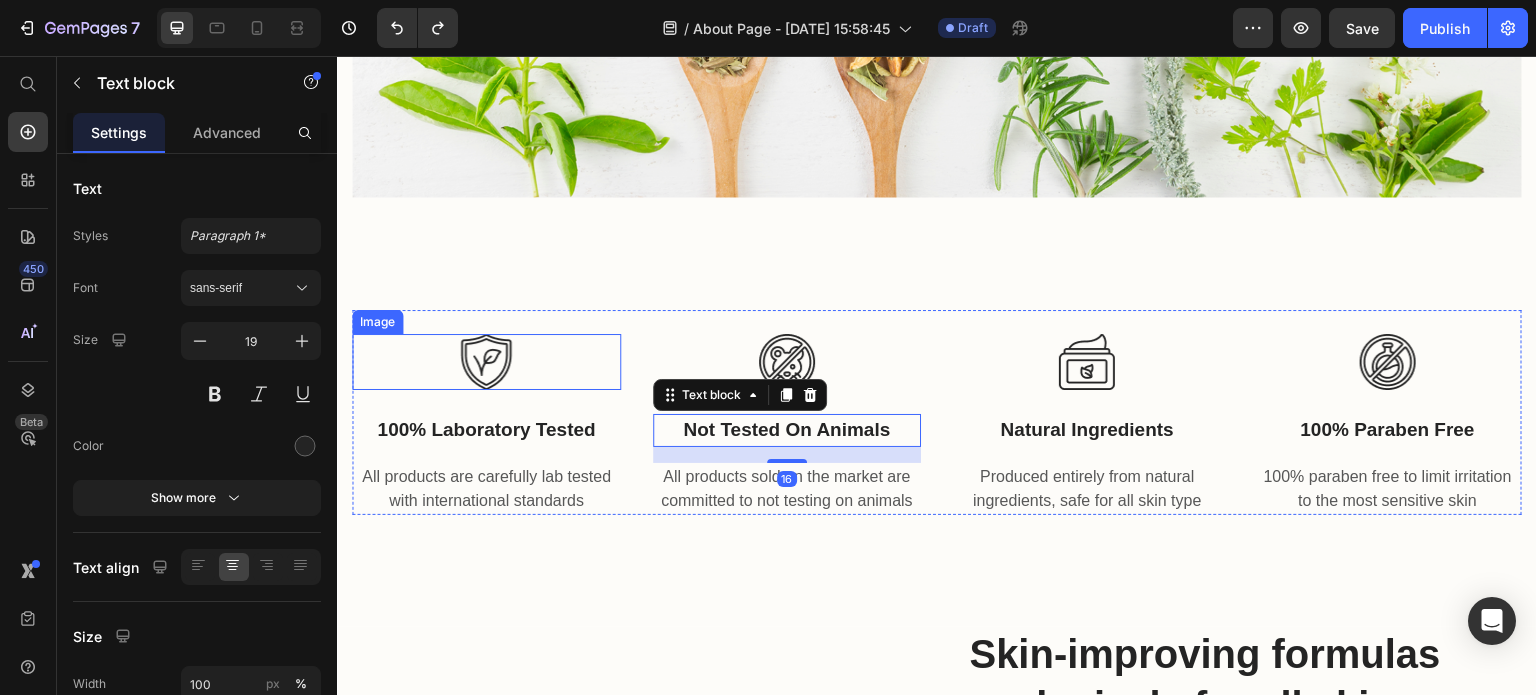 click at bounding box center [486, 362] 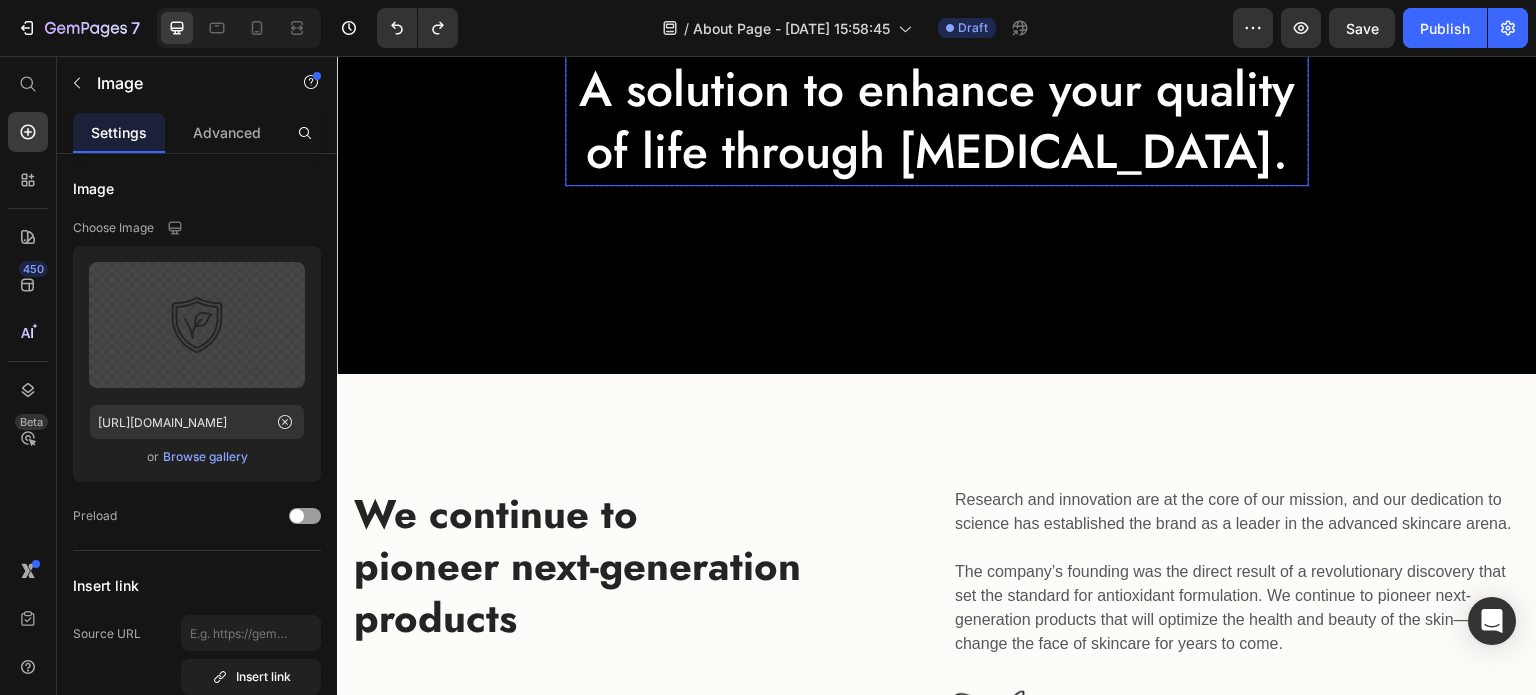 scroll, scrollTop: 0, scrollLeft: 0, axis: both 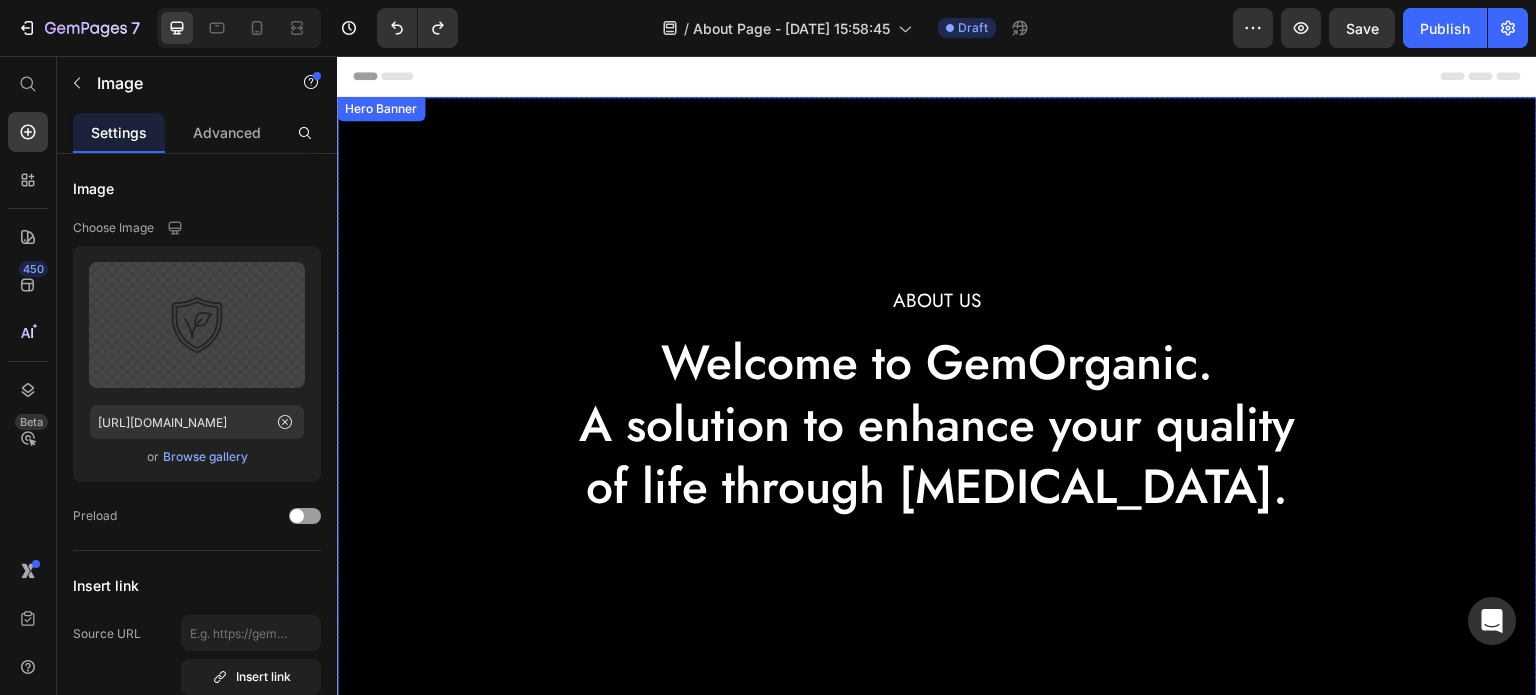 click on "About Us Heading Welcome to GemOrganic. A solution to enhance your quality of life through skin care. Heading Row" at bounding box center [937, 403] 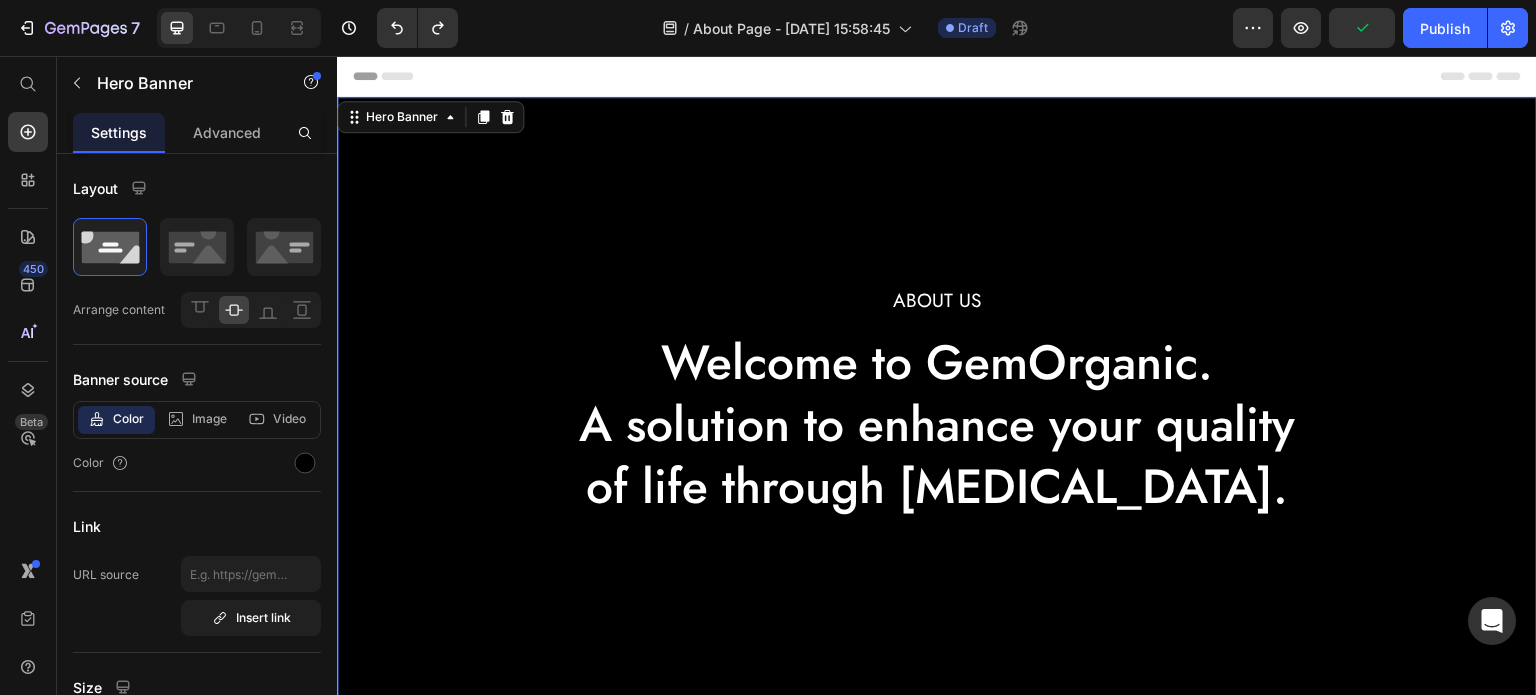click on "About Us Heading Welcome to GemOrganic. A solution to enhance your quality of life through skin care. Heading Row" at bounding box center (937, 403) 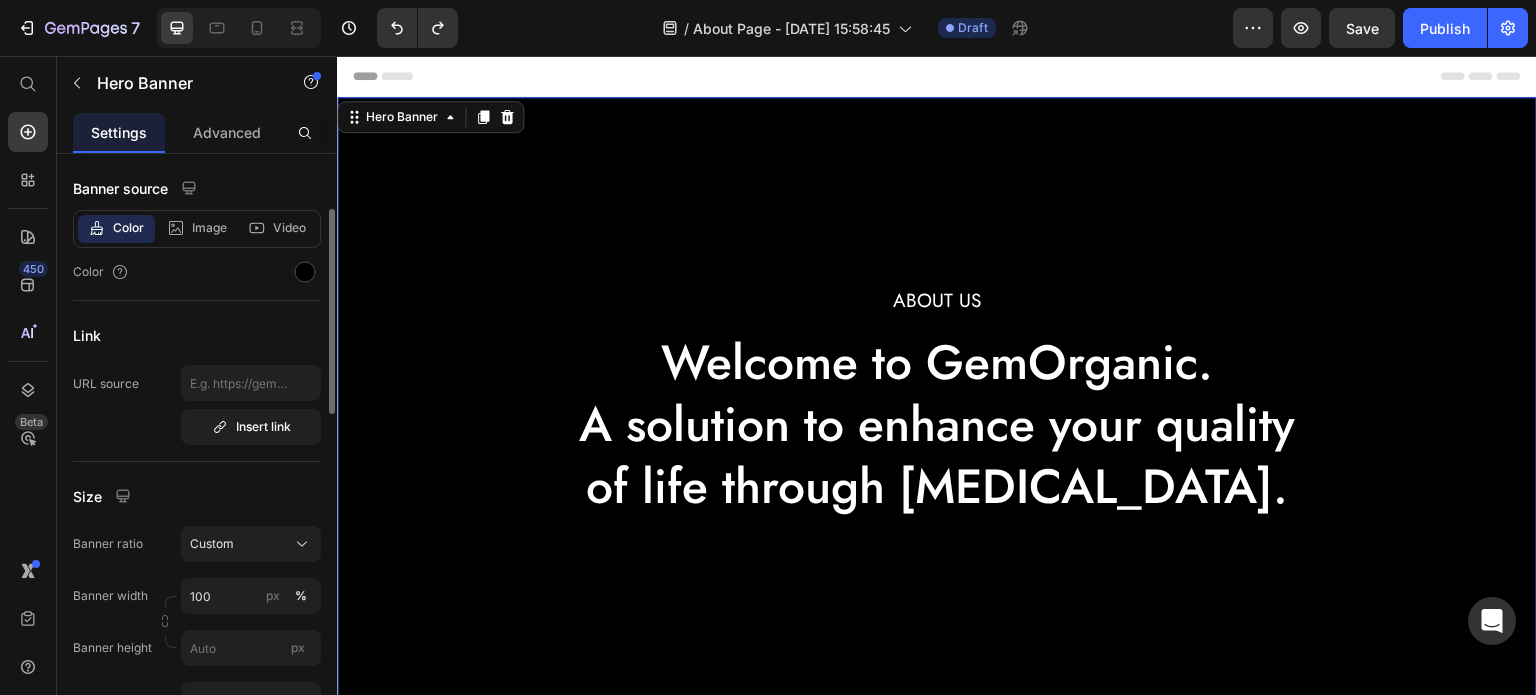 scroll, scrollTop: 181, scrollLeft: 0, axis: vertical 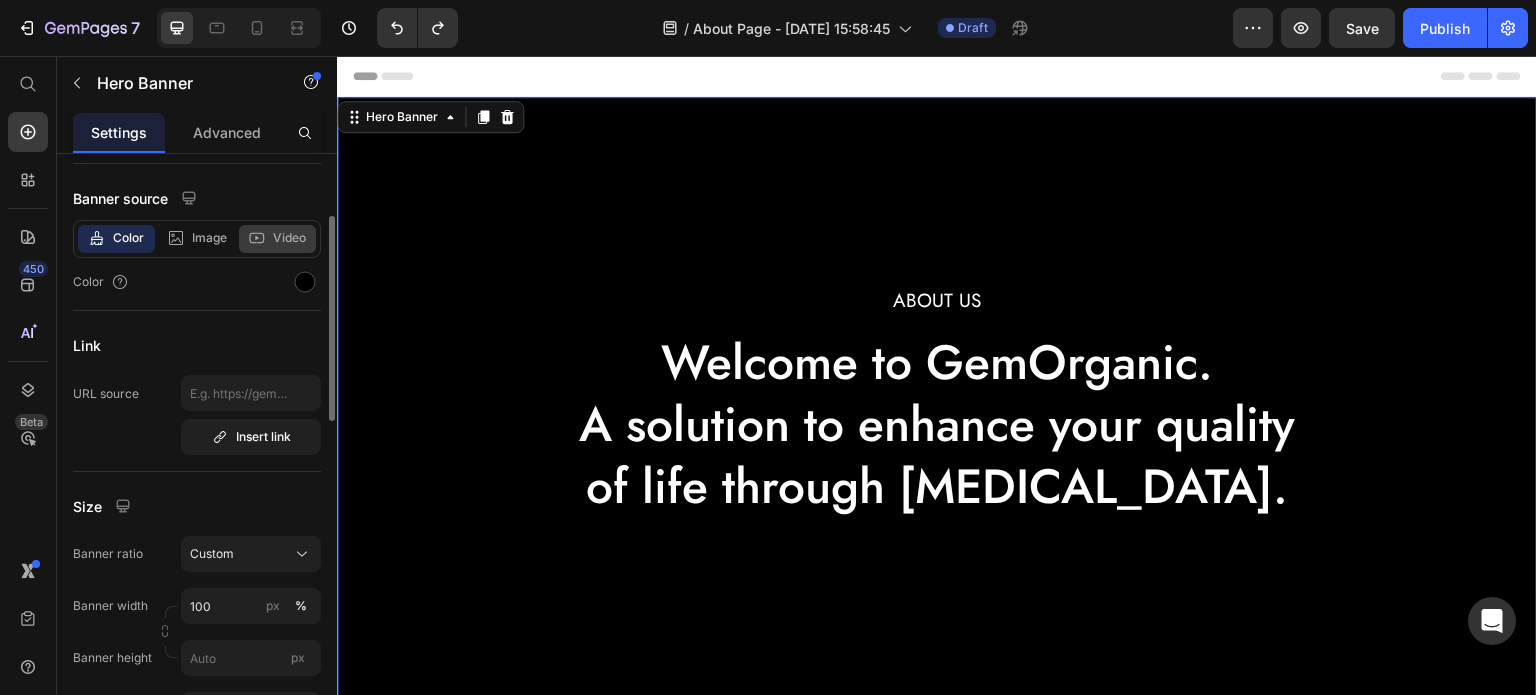 click on "Video" at bounding box center (289, 238) 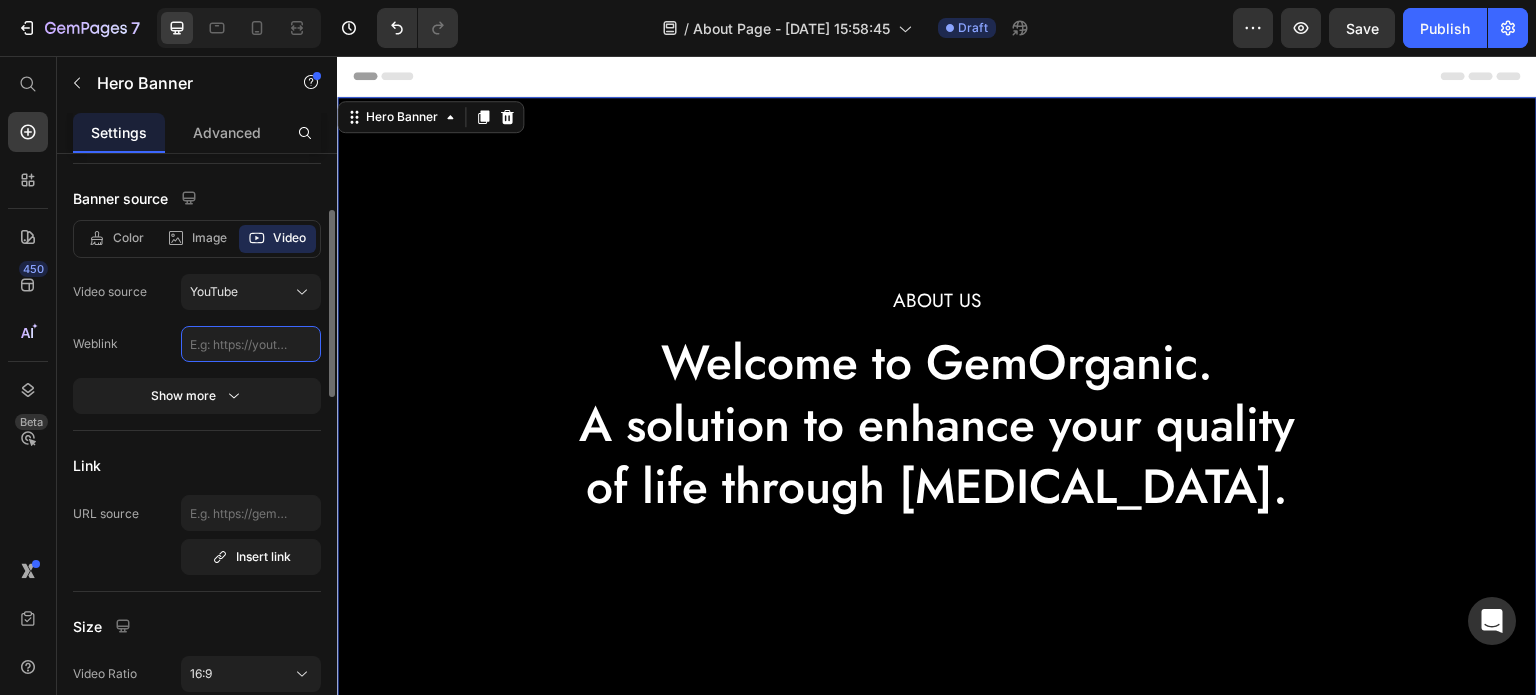 click 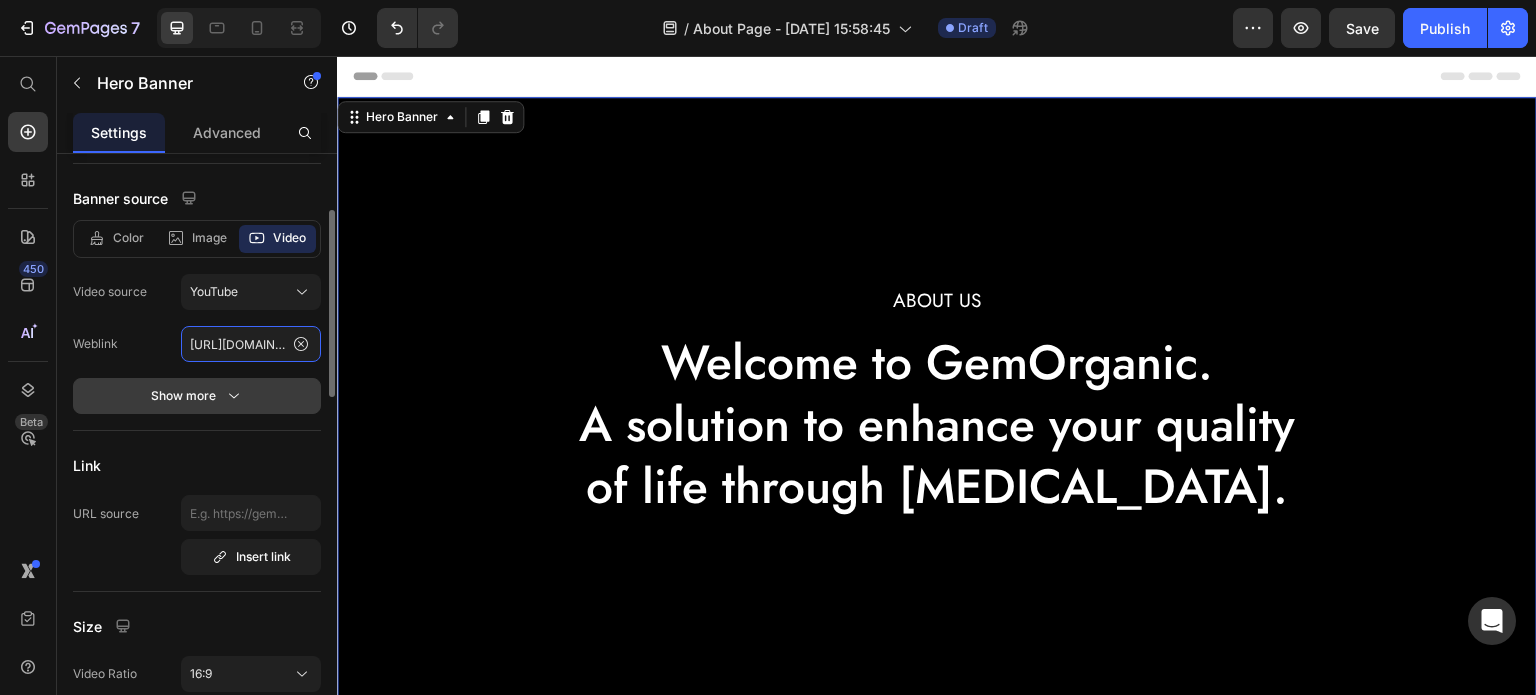scroll, scrollTop: 0, scrollLeft: 668, axis: horizontal 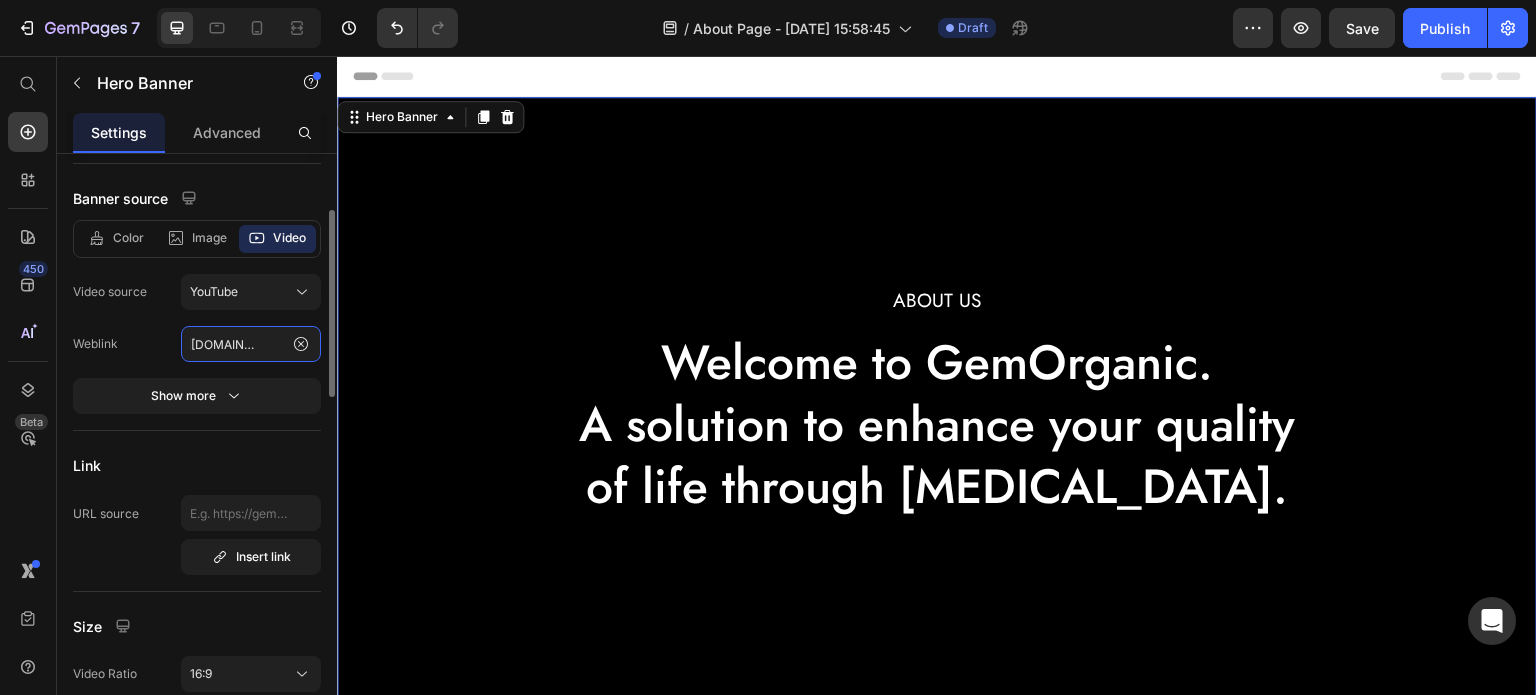 type on "https://cdn.shopify.com/s/files/1/0583/4103/1982/files/gempages_573949035329618795-5509177e-cfdf-4d0a-b261-917d1f22a433.jpg" 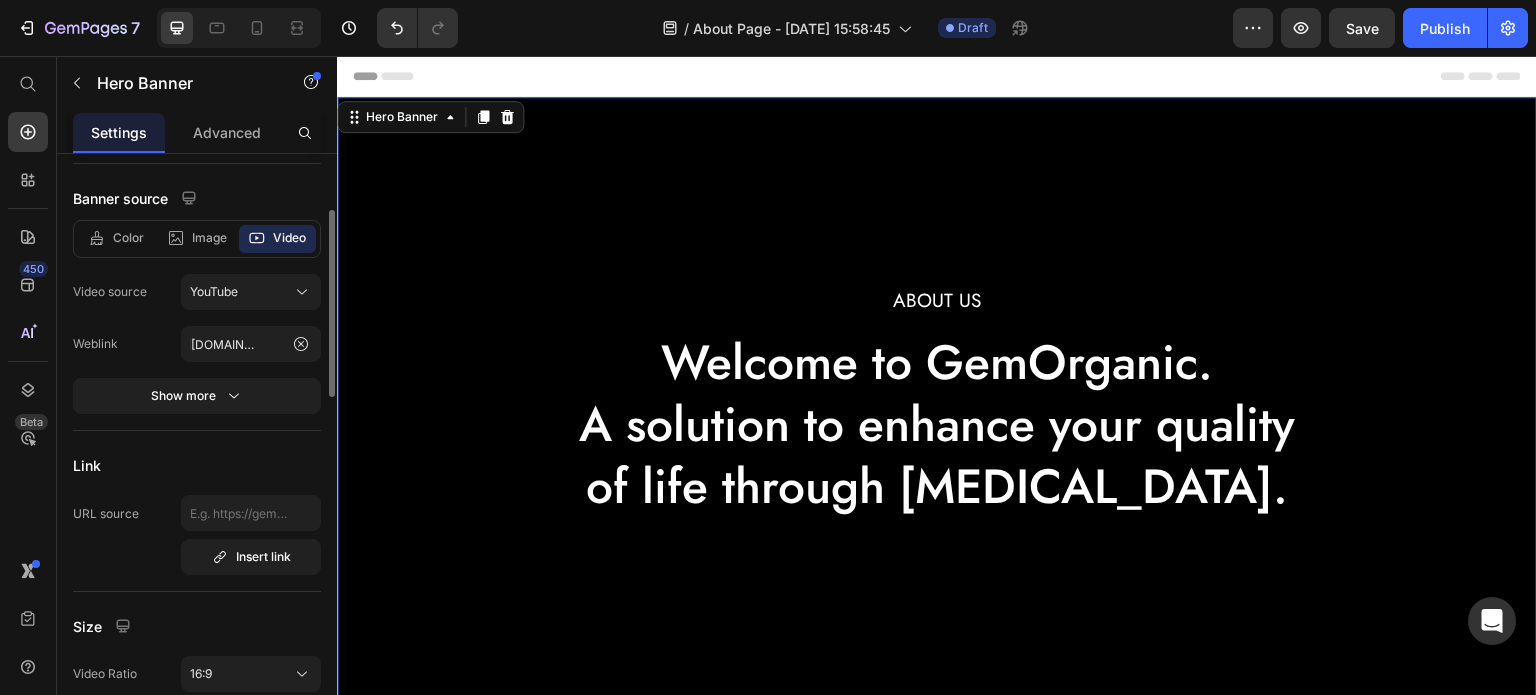 click on "Banner source Color Image Video Video source YouTube Weblink https://cdn.shopify.com/s/files/1/0583/4103/1982/files/gempages_573949035329618795-5509177e-cfdf-4d0a-b261-917d1f22a433.jpg Show more" 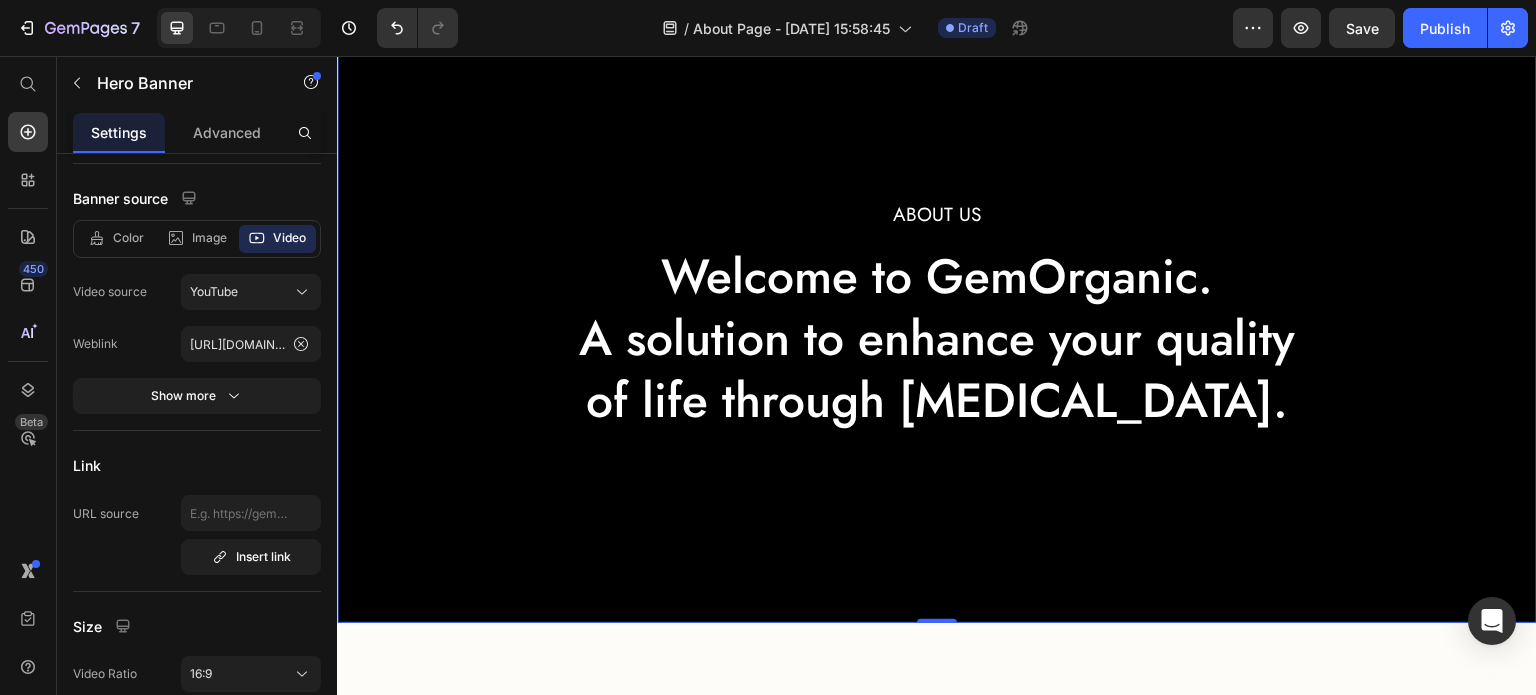 scroll, scrollTop: 87, scrollLeft: 0, axis: vertical 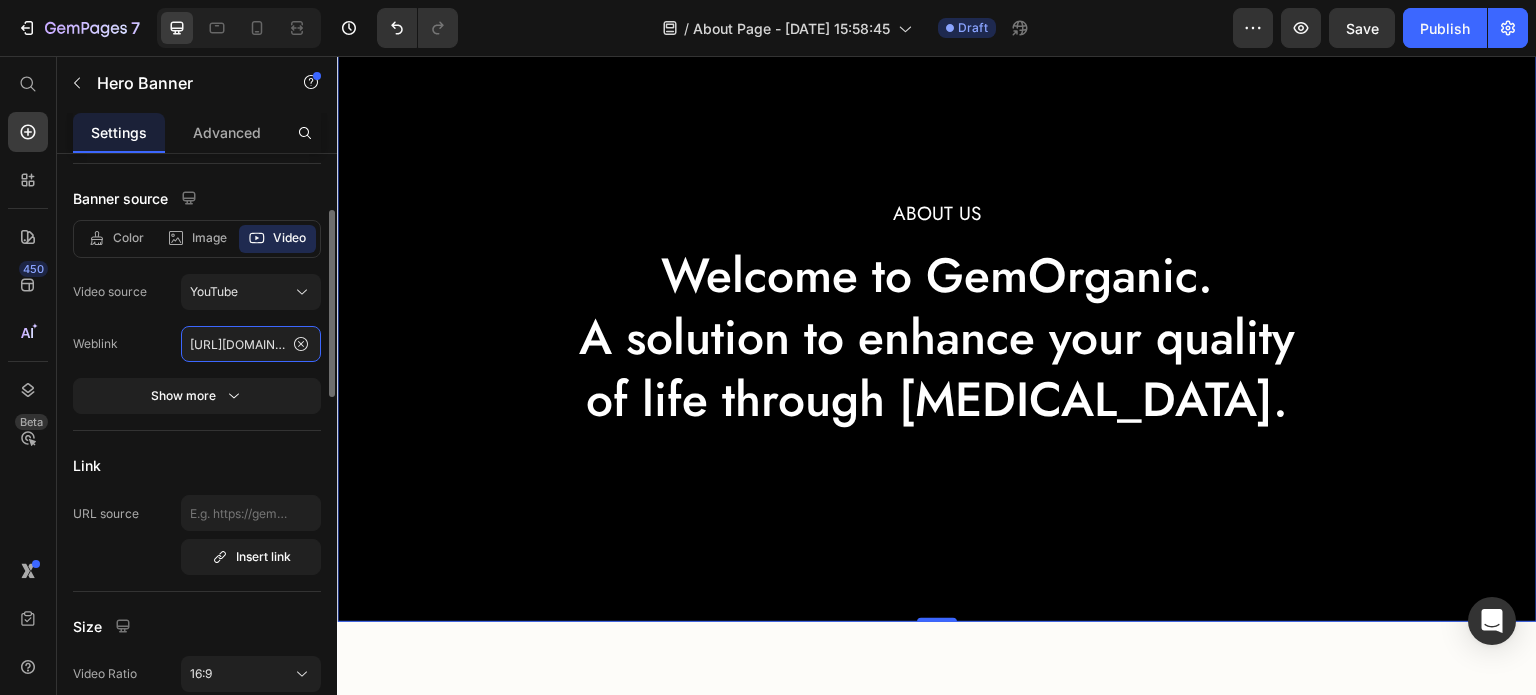 click on "https://cdn.shopify.com/s/files/1/0583/4103/1982/files/gempages_573949035329618795-5509177e-cfdf-4d0a-b261-917d1f22a433.jpg" 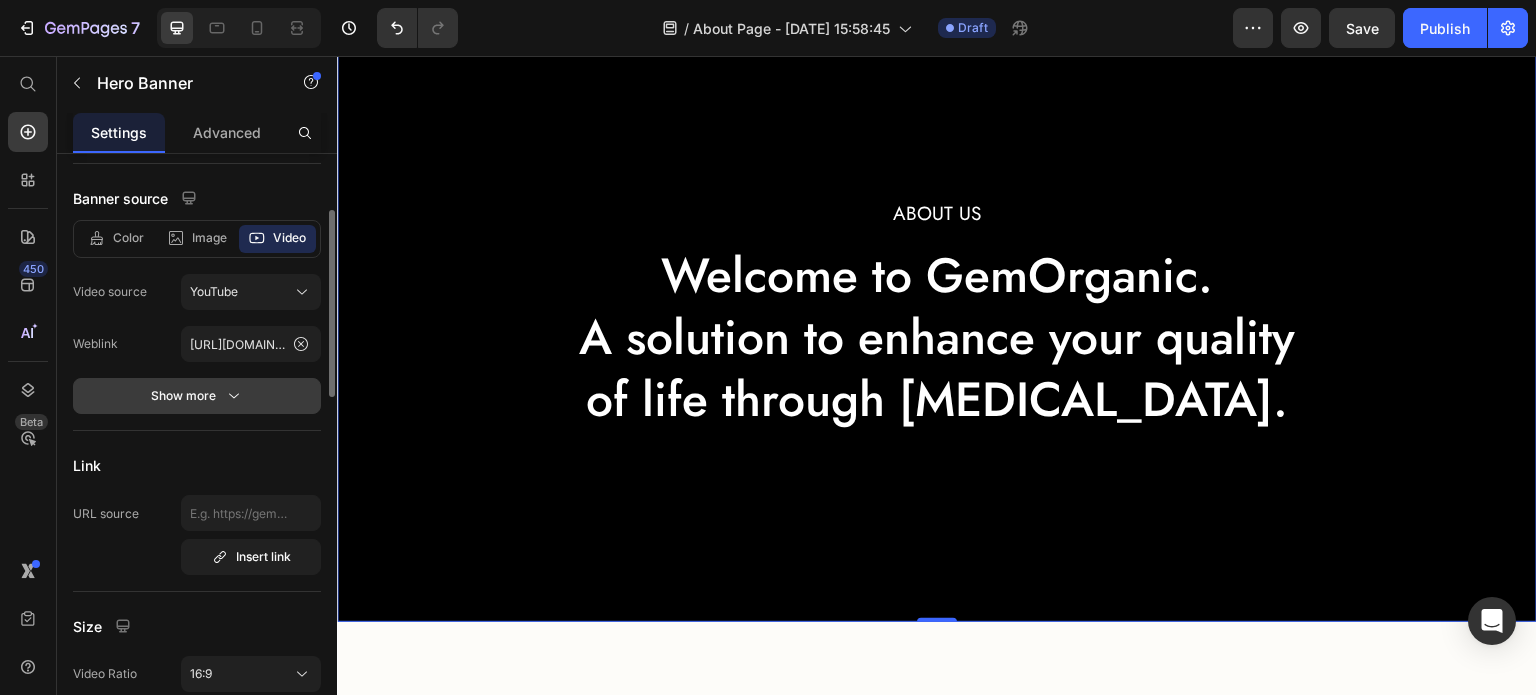 click on "Show more" at bounding box center [197, 396] 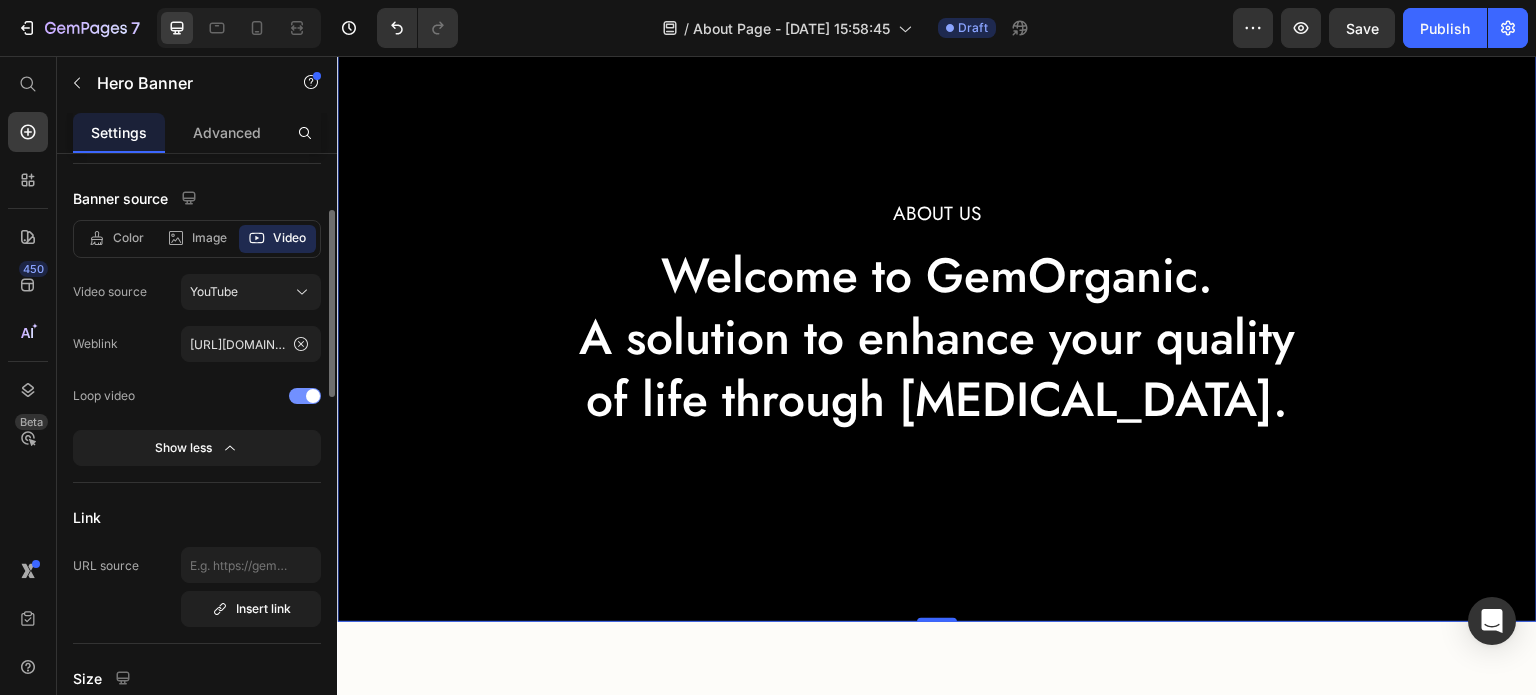 click at bounding box center (313, 396) 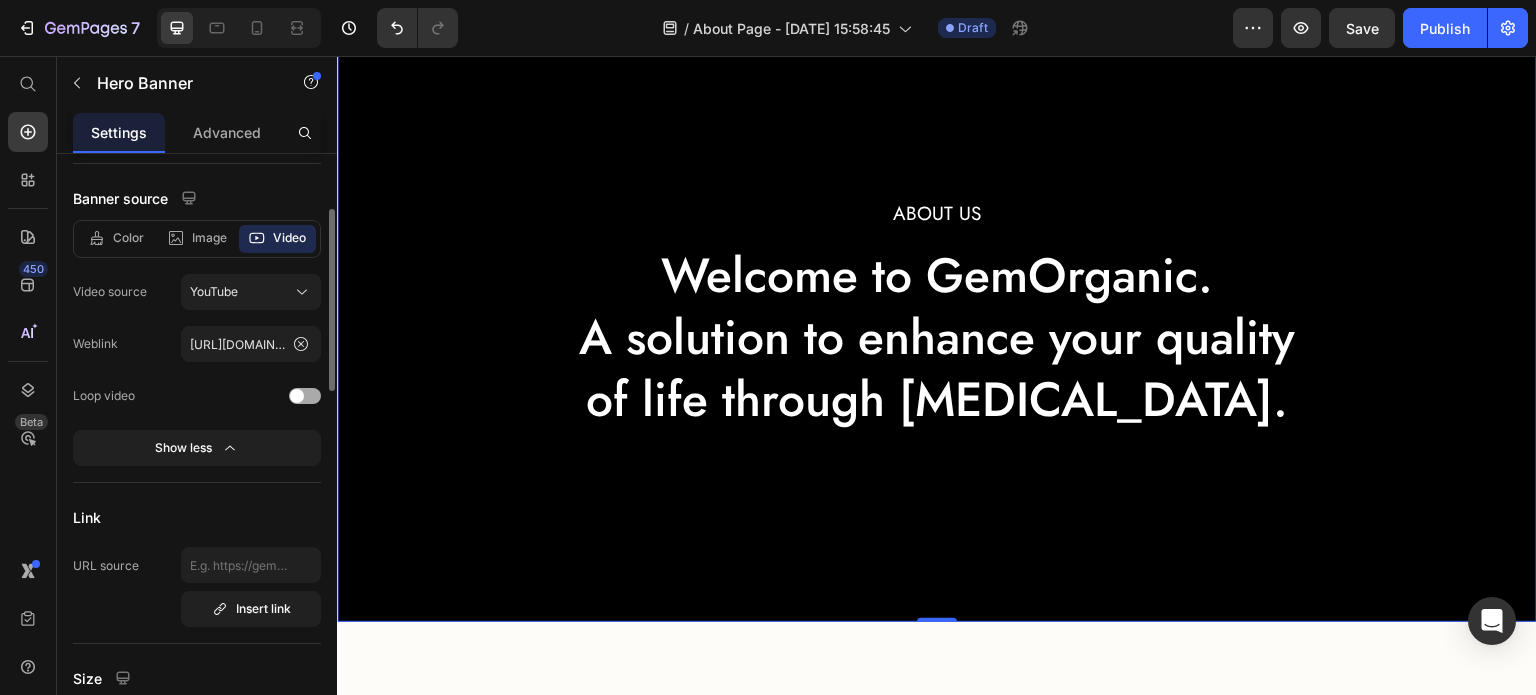 click at bounding box center (305, 396) 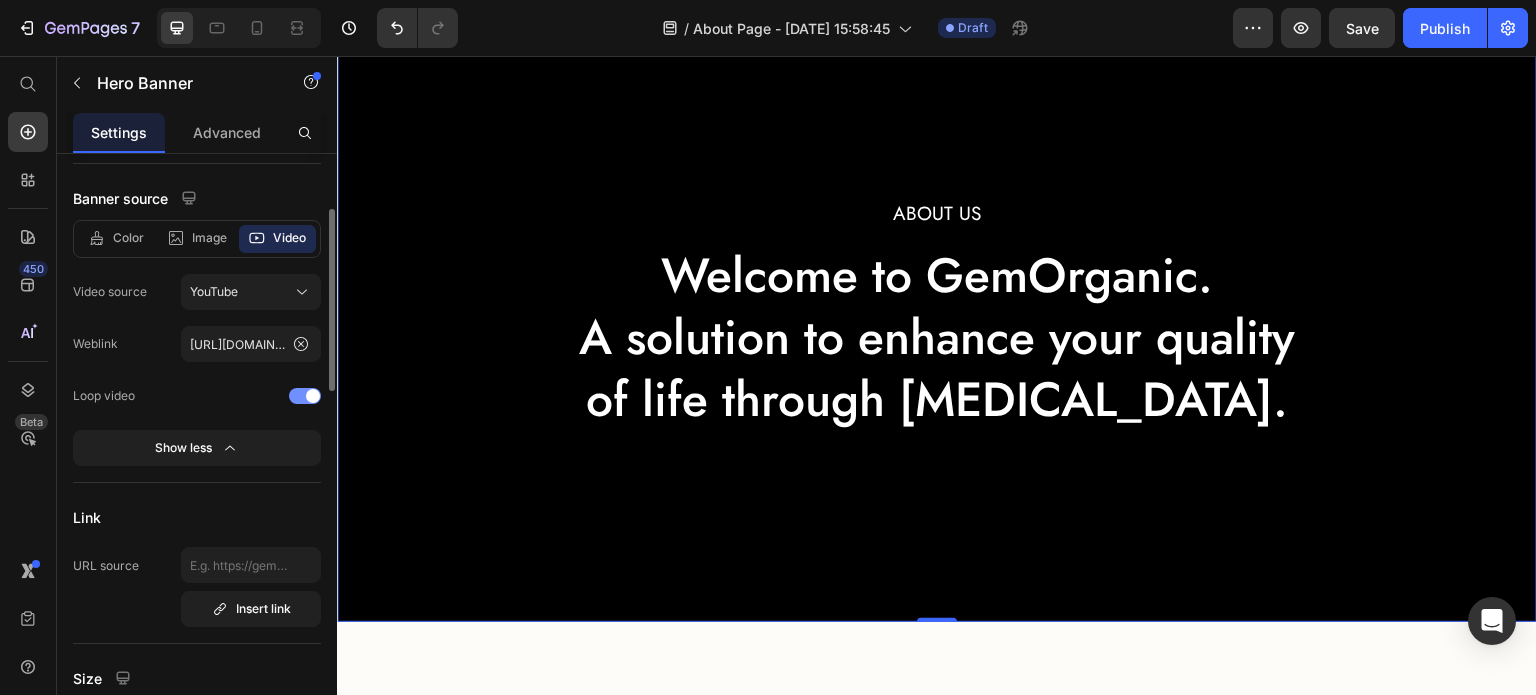 click on "Color Image Video Video source YouTube Weblink https://cdn.shopify.com/s/files/1/0583/4103/1982/files/gempages_573949035329618795-5509177e-cfdf-4d0a-b261-917d1f22a433.jpg Loop video Show less" 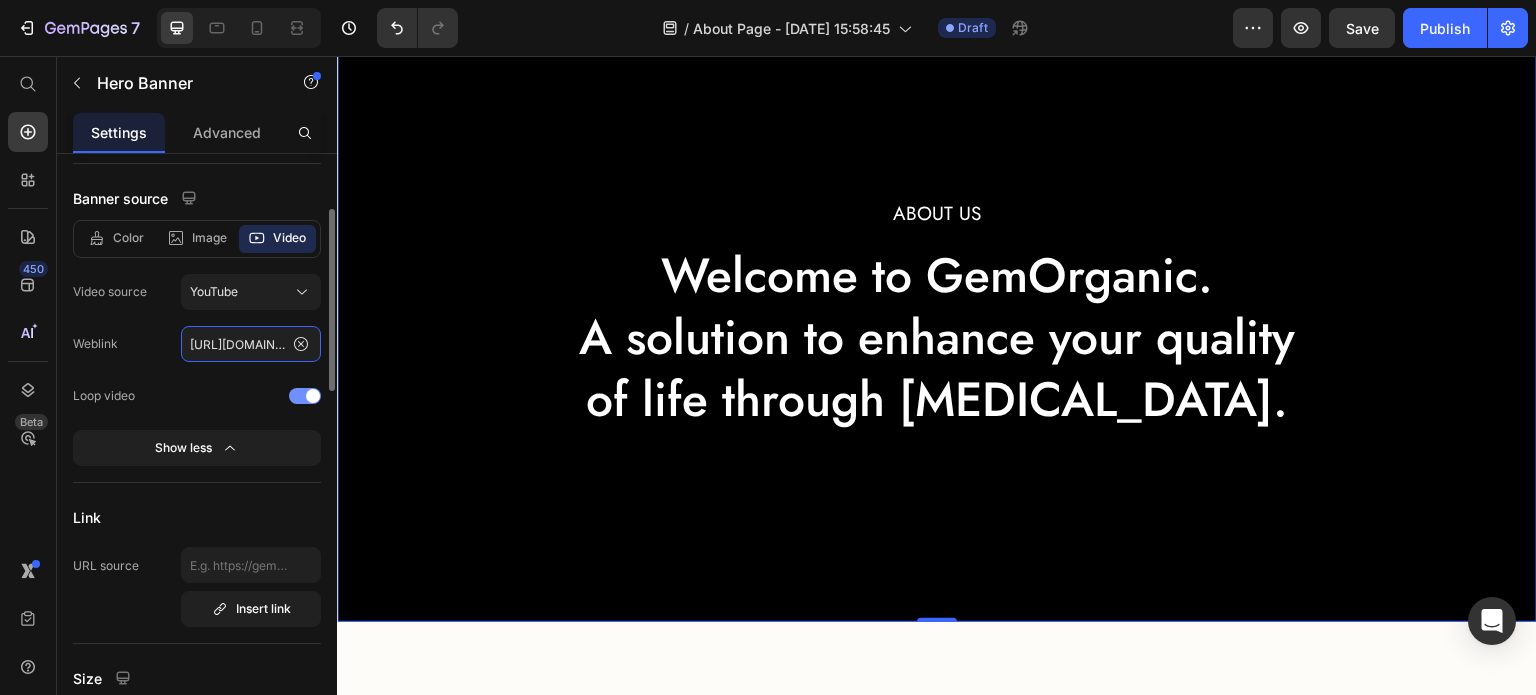 click on "https://cdn.shopify.com/s/files/1/0583/4103/1982/files/gempages_573949035329618795-5509177e-cfdf-4d0a-b261-917d1f22a433.jpg" 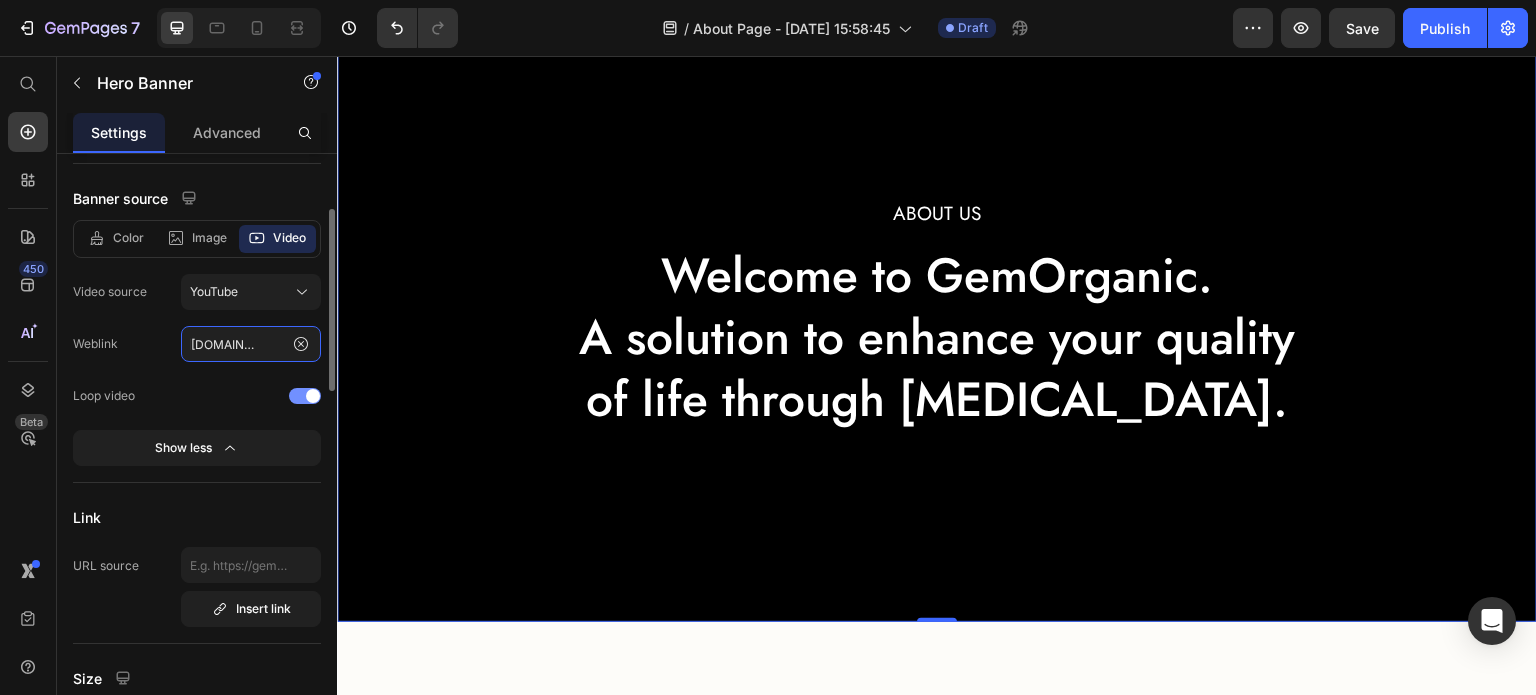 scroll, scrollTop: 0, scrollLeft: 0, axis: both 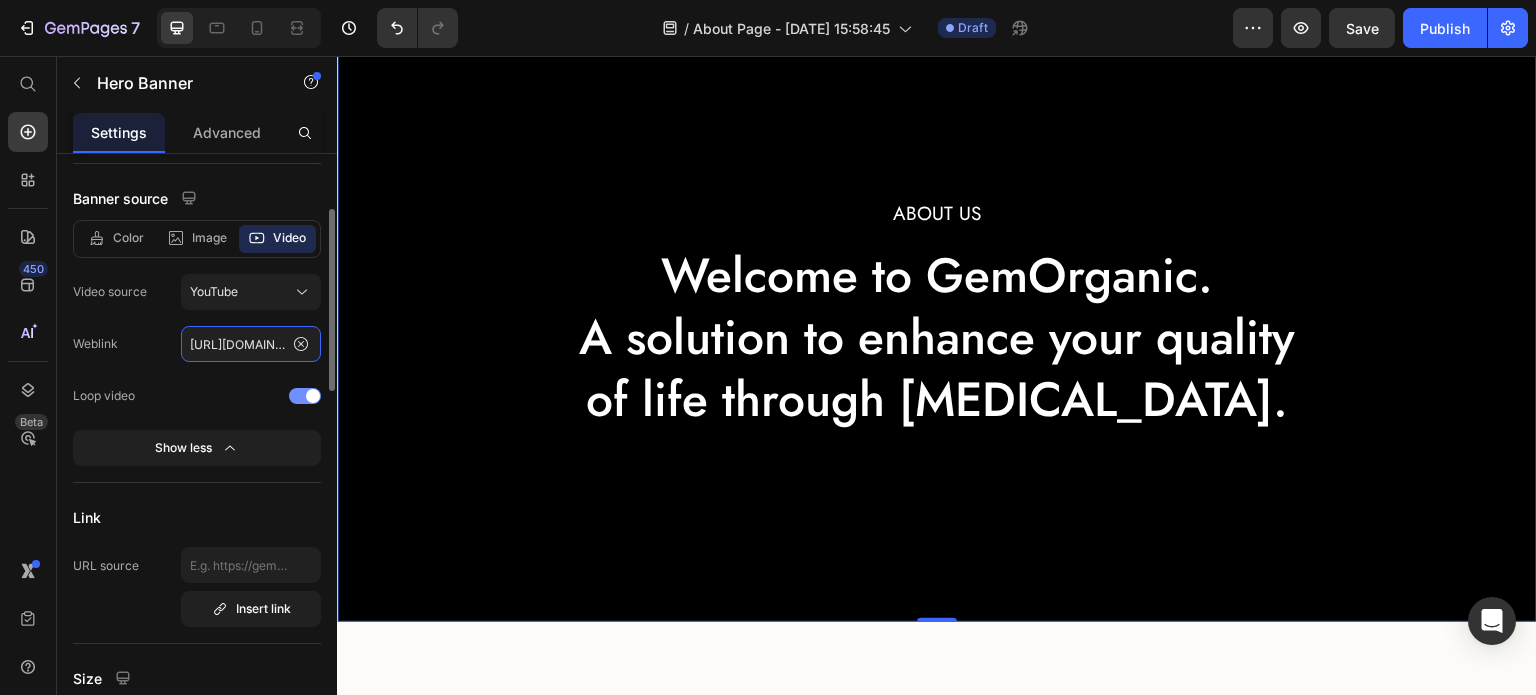 drag, startPoint x: 251, startPoint y: 344, endPoint x: 134, endPoint y: 338, distance: 117.15375 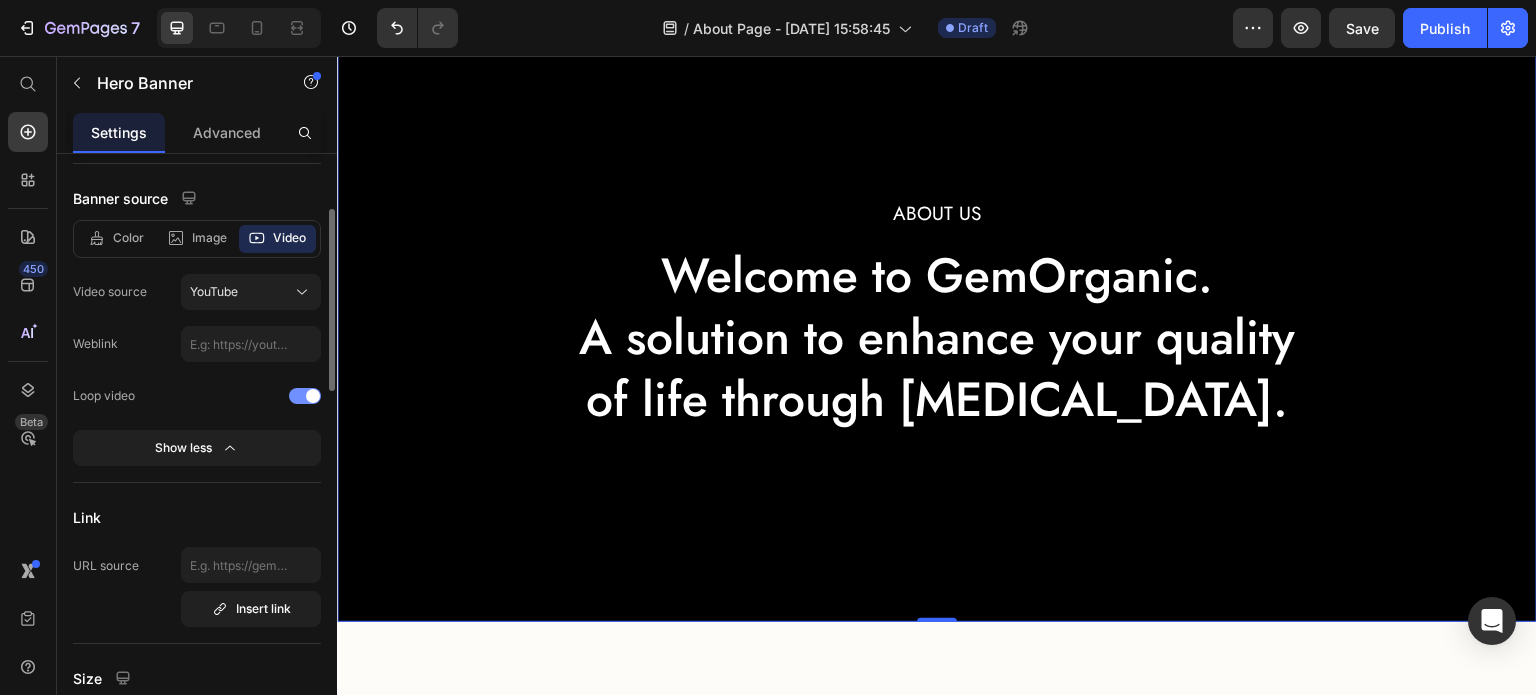 click on "Image" at bounding box center [209, 238] 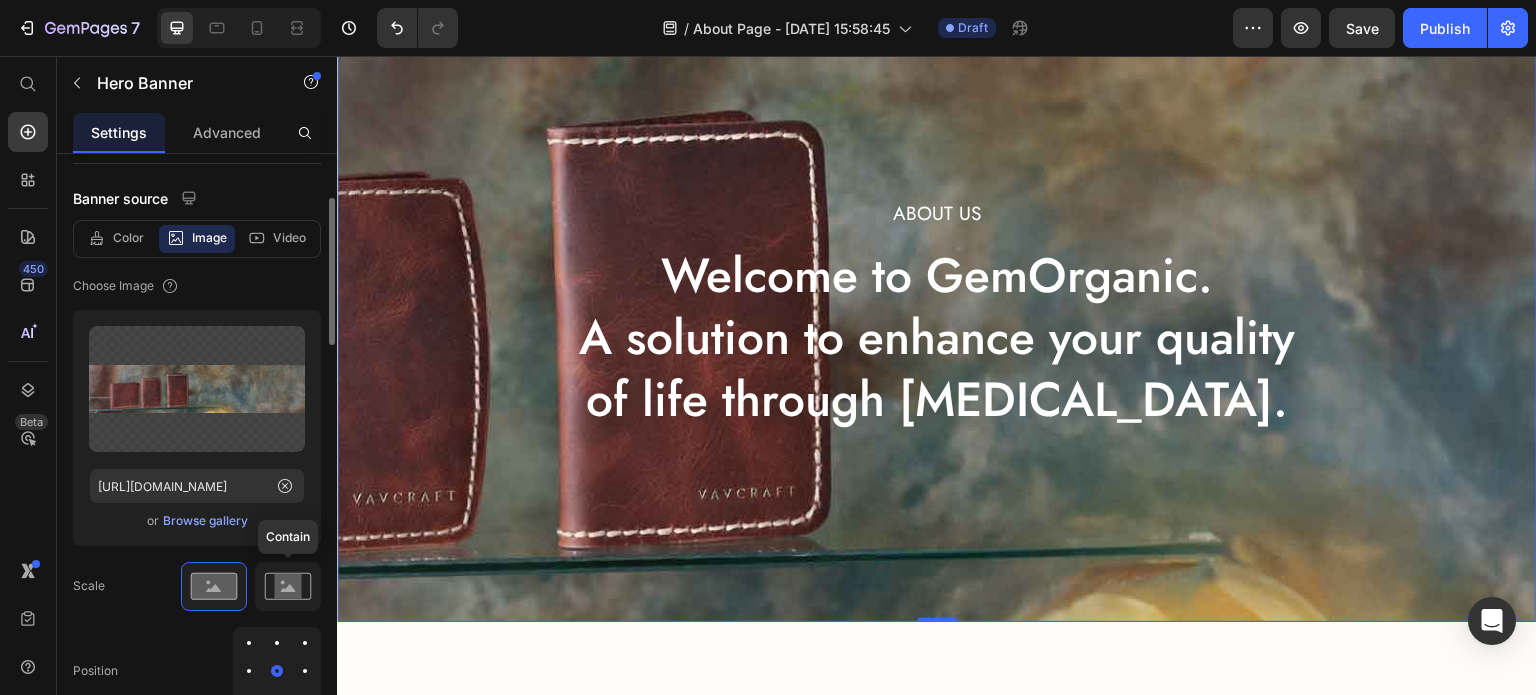 click 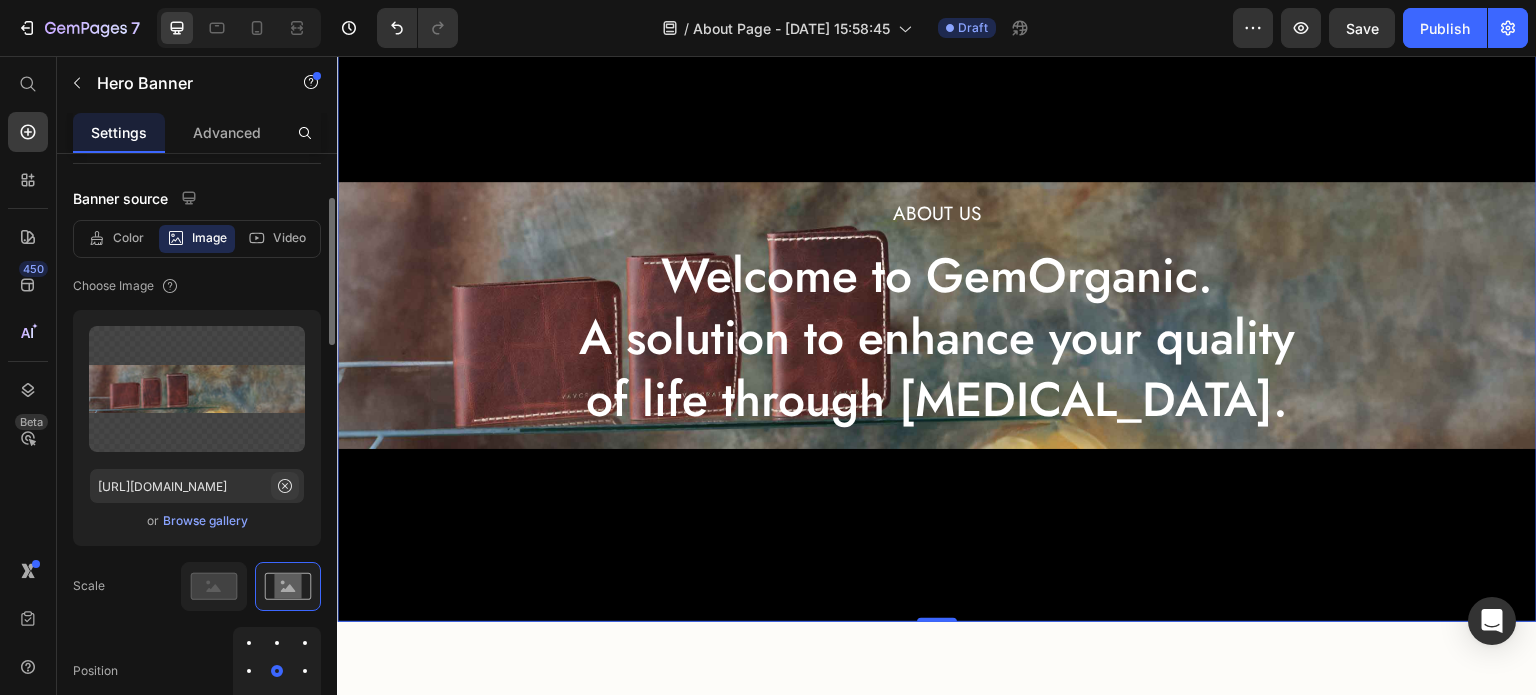 click 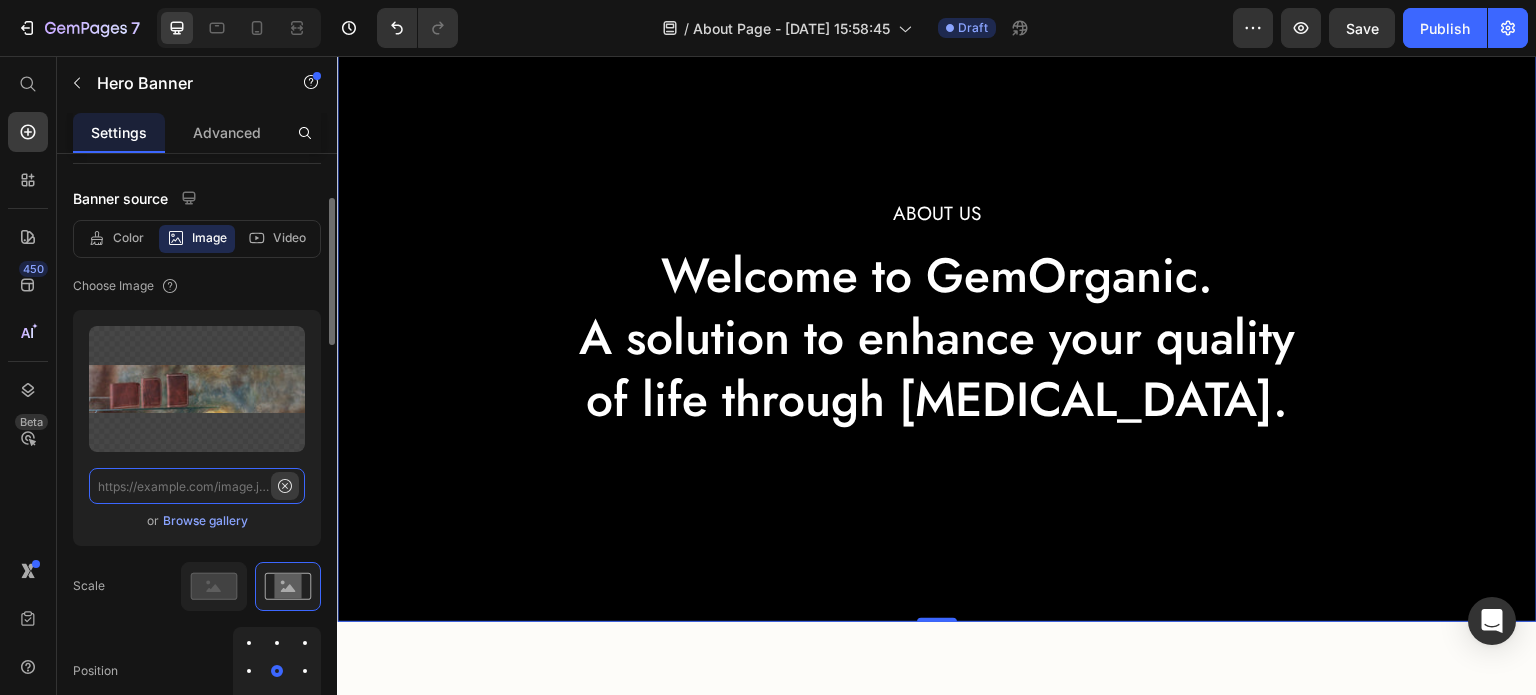 scroll, scrollTop: 0, scrollLeft: 0, axis: both 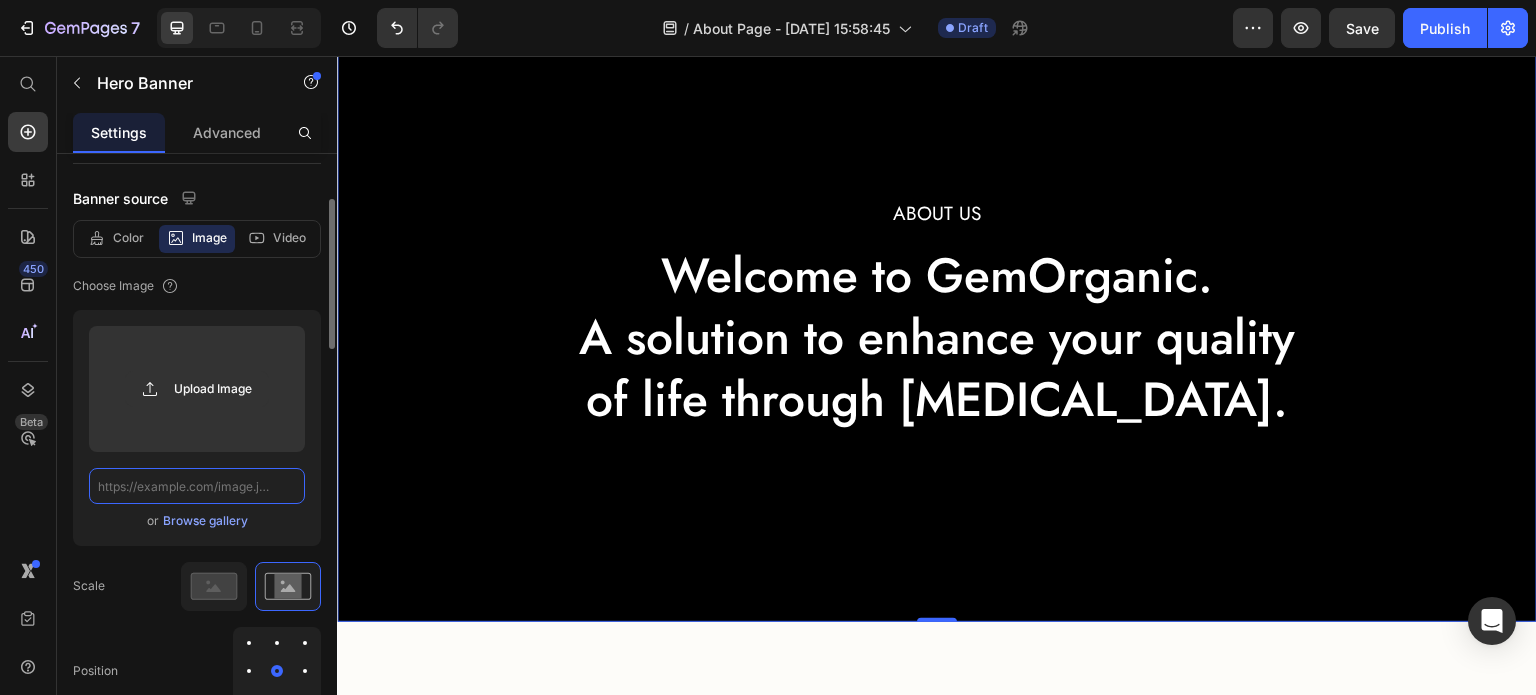 paste on "https://cdn.shopify.com/s/files/1/0583/4103/1982/files/gempages_573949035329618795-5509177e-cfdf-4d0a-b261-917d1f22a433.jpg" 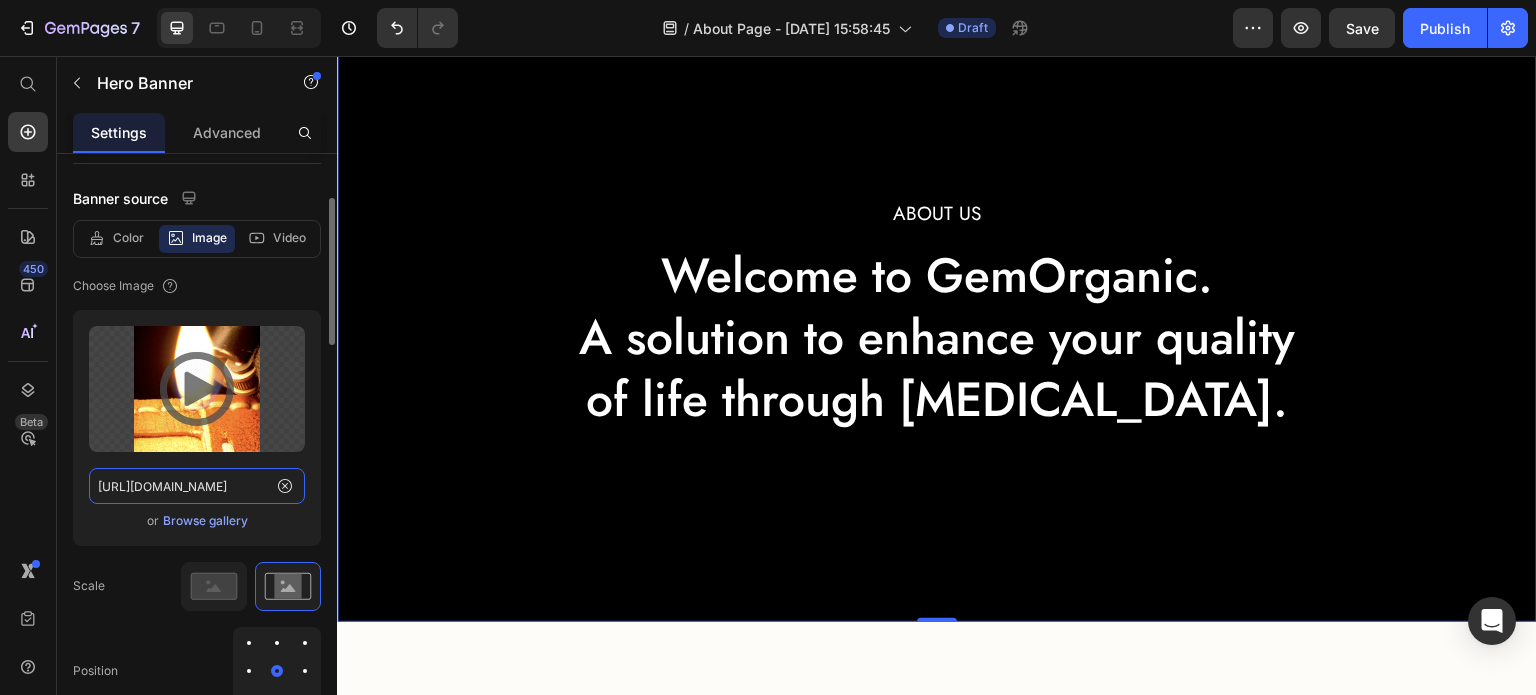 scroll, scrollTop: 0, scrollLeft: 592, axis: horizontal 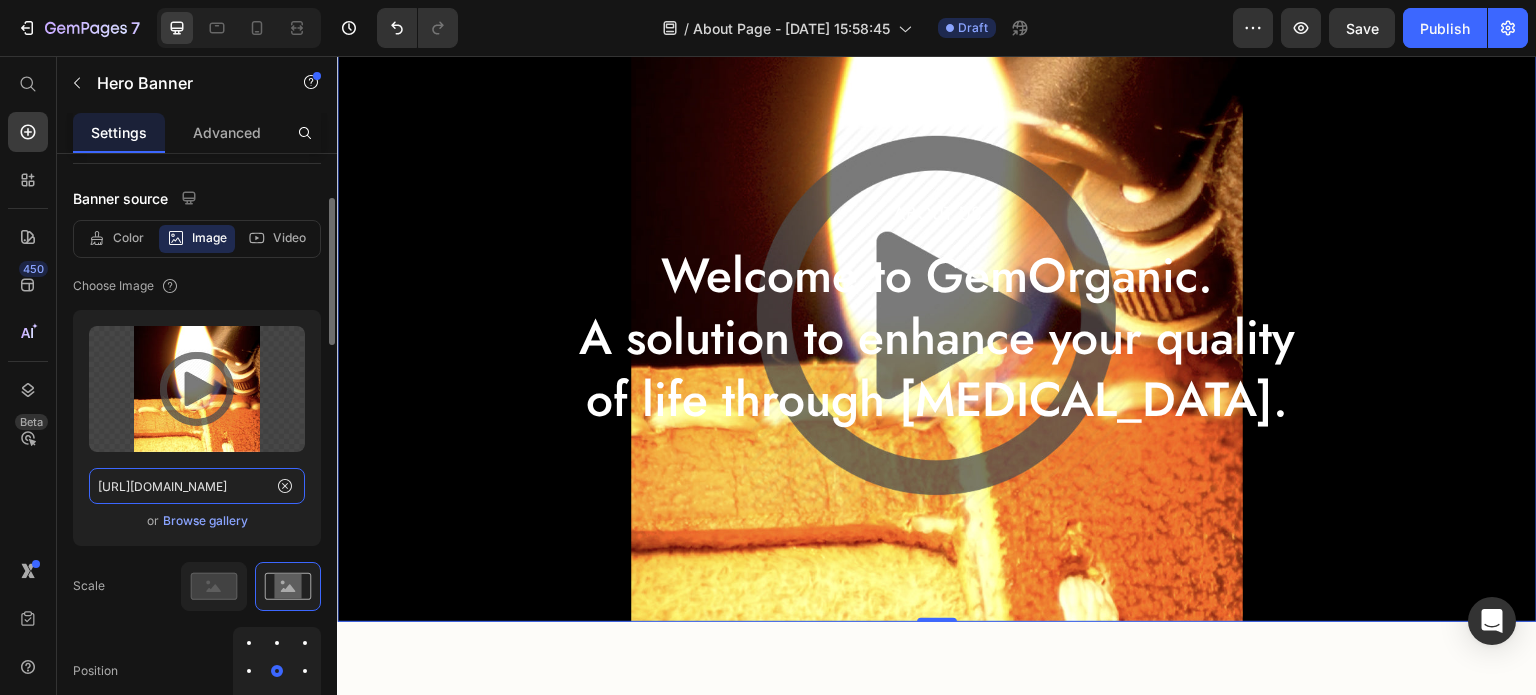 type 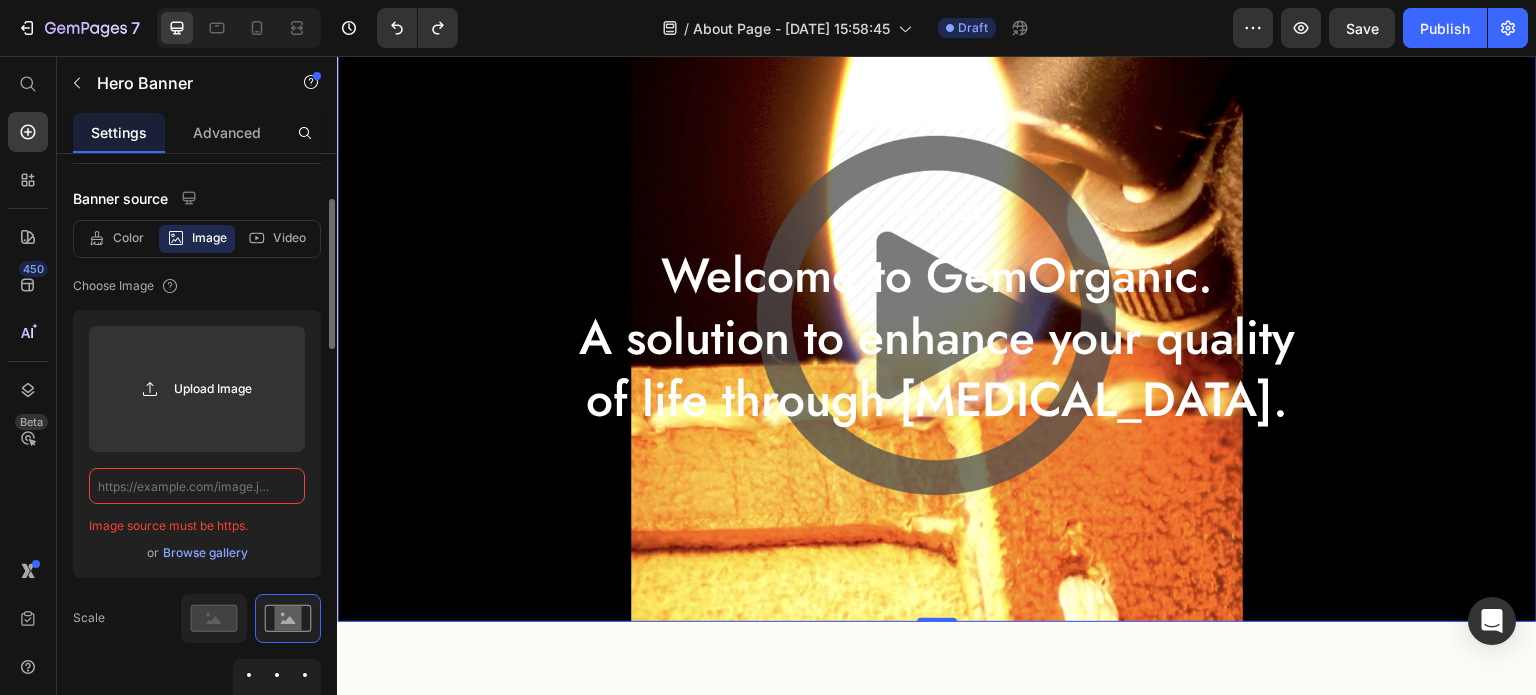 scroll, scrollTop: 0, scrollLeft: 0, axis: both 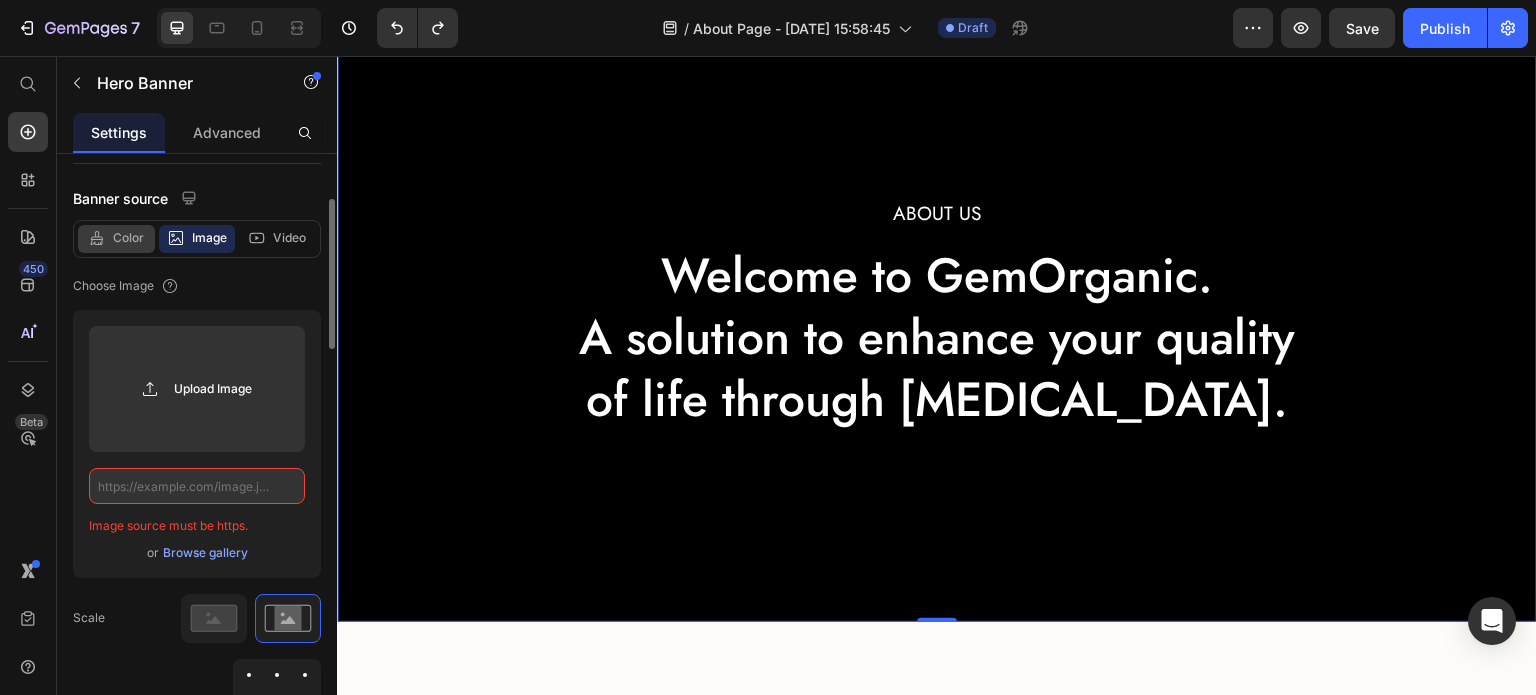 click on "Color" at bounding box center (128, 238) 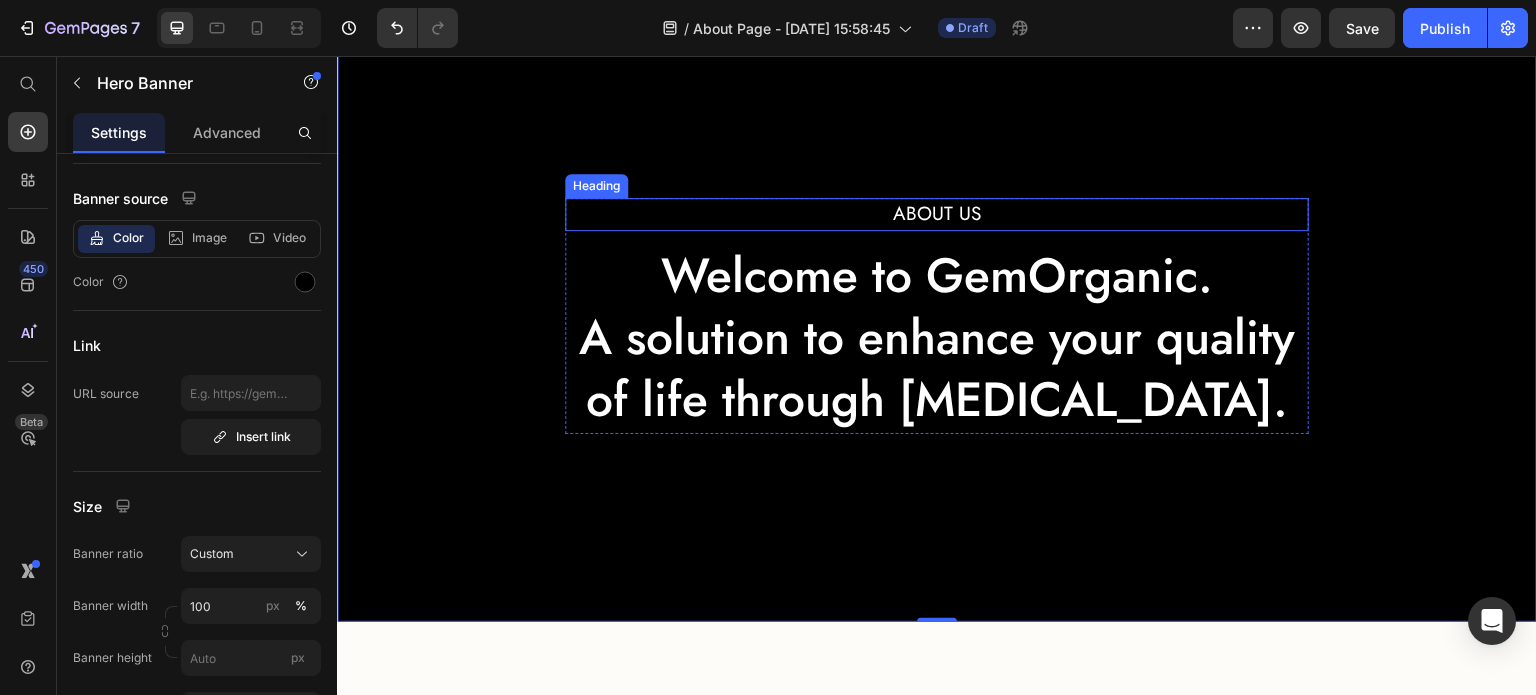 click on "About Us" at bounding box center [937, 214] 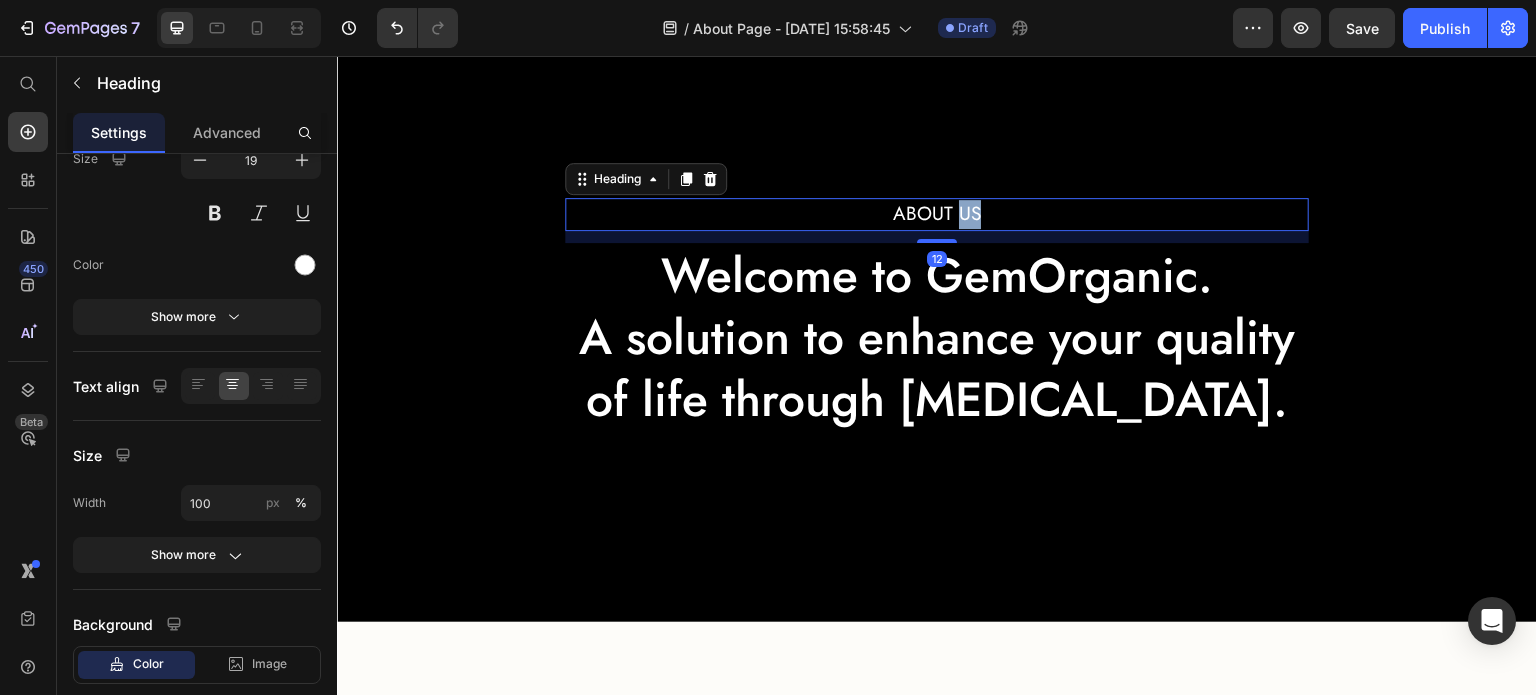 scroll, scrollTop: 0, scrollLeft: 0, axis: both 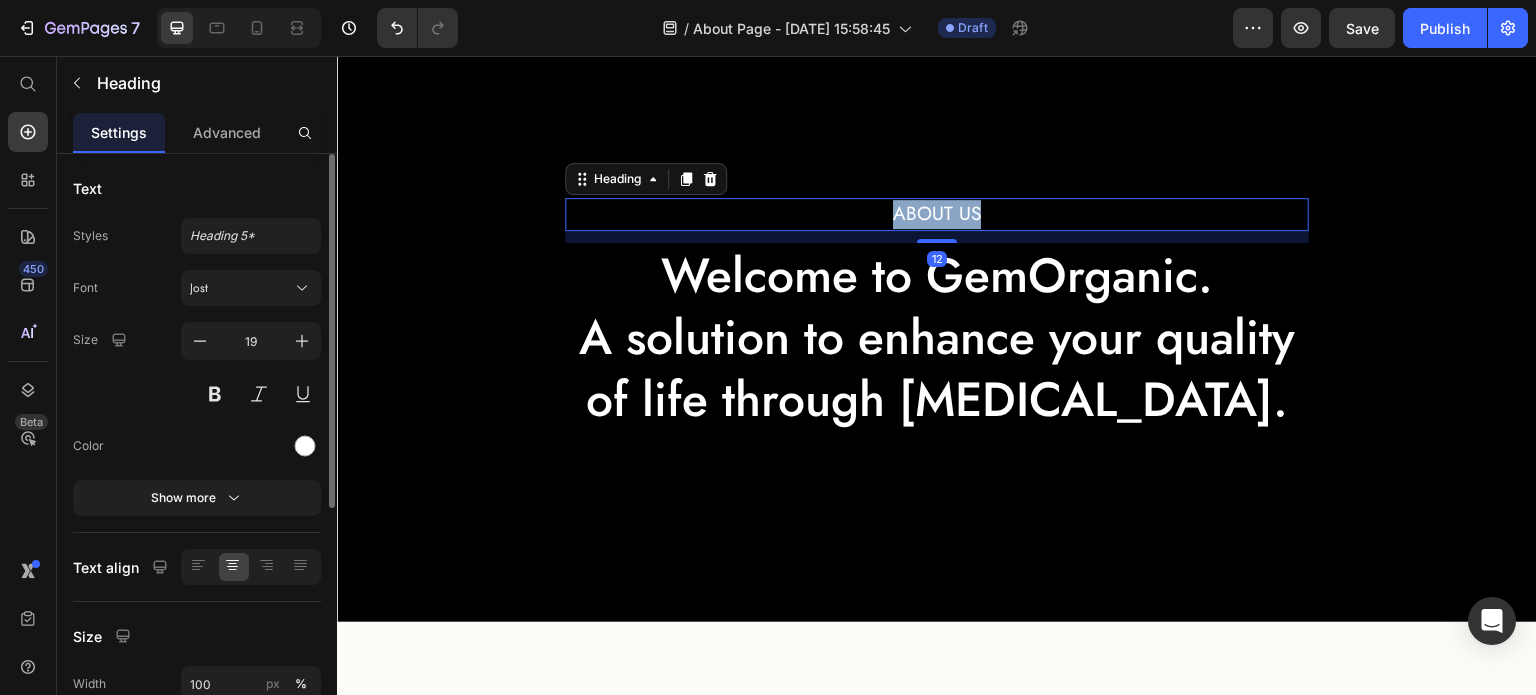 click on "About Us" at bounding box center [937, 214] 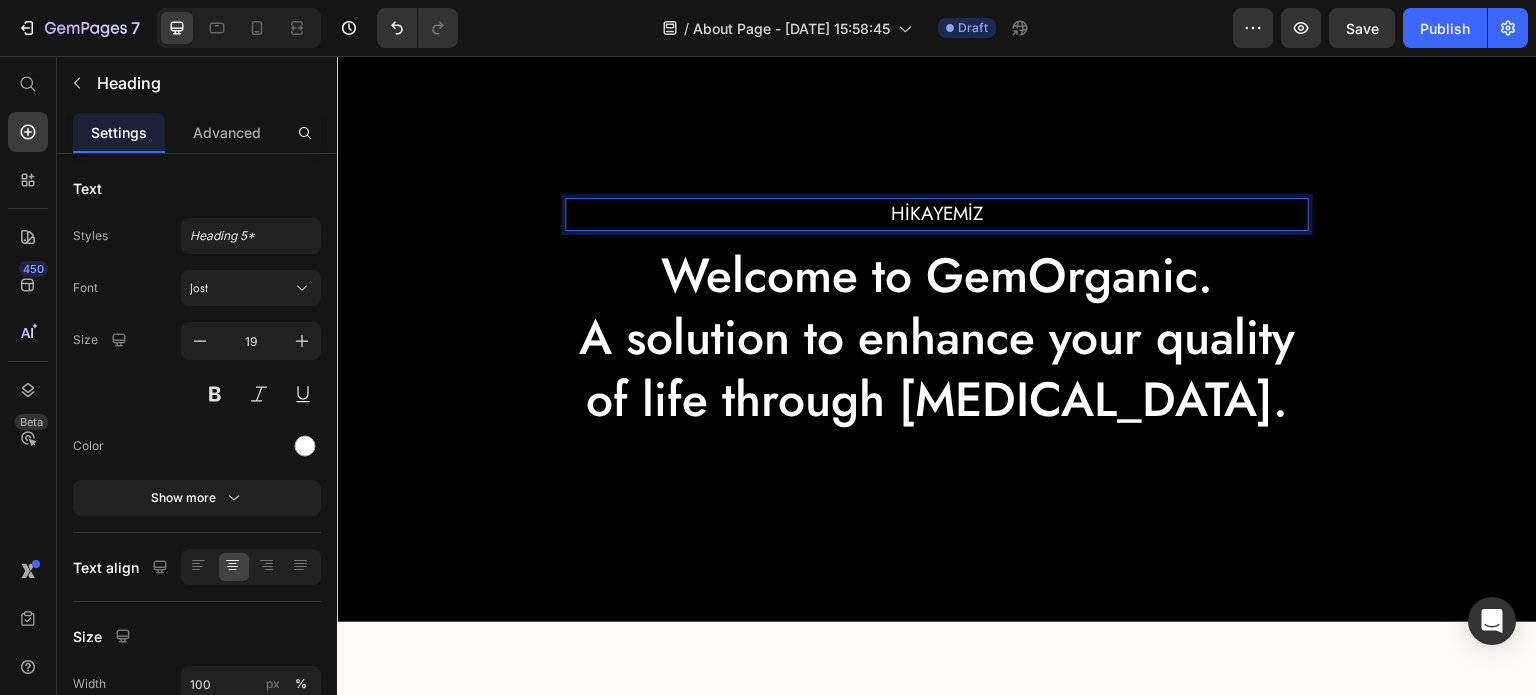 click on "HİKAYEMİZ" at bounding box center [937, 214] 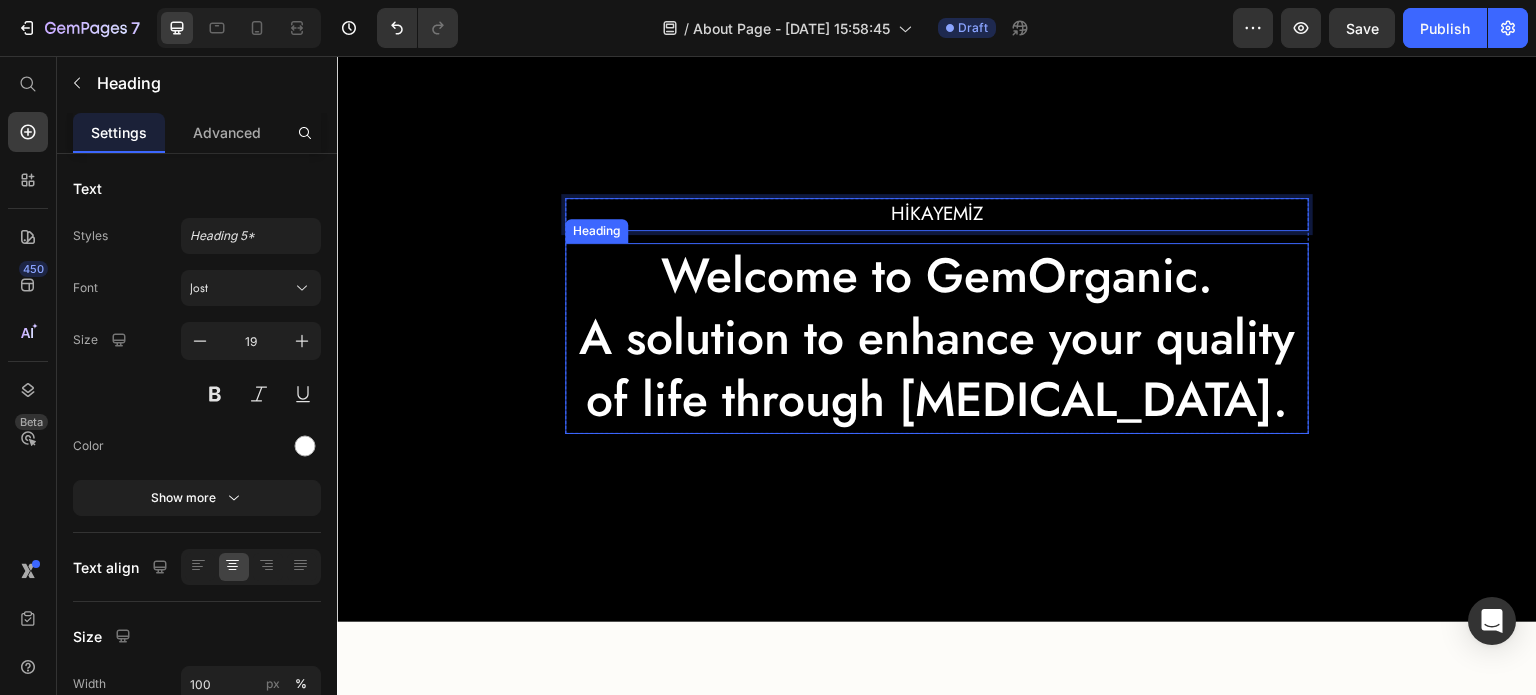 click on "Welcome to GemOrganic. A solution to enhance your quality of life through skin care." at bounding box center [937, 338] 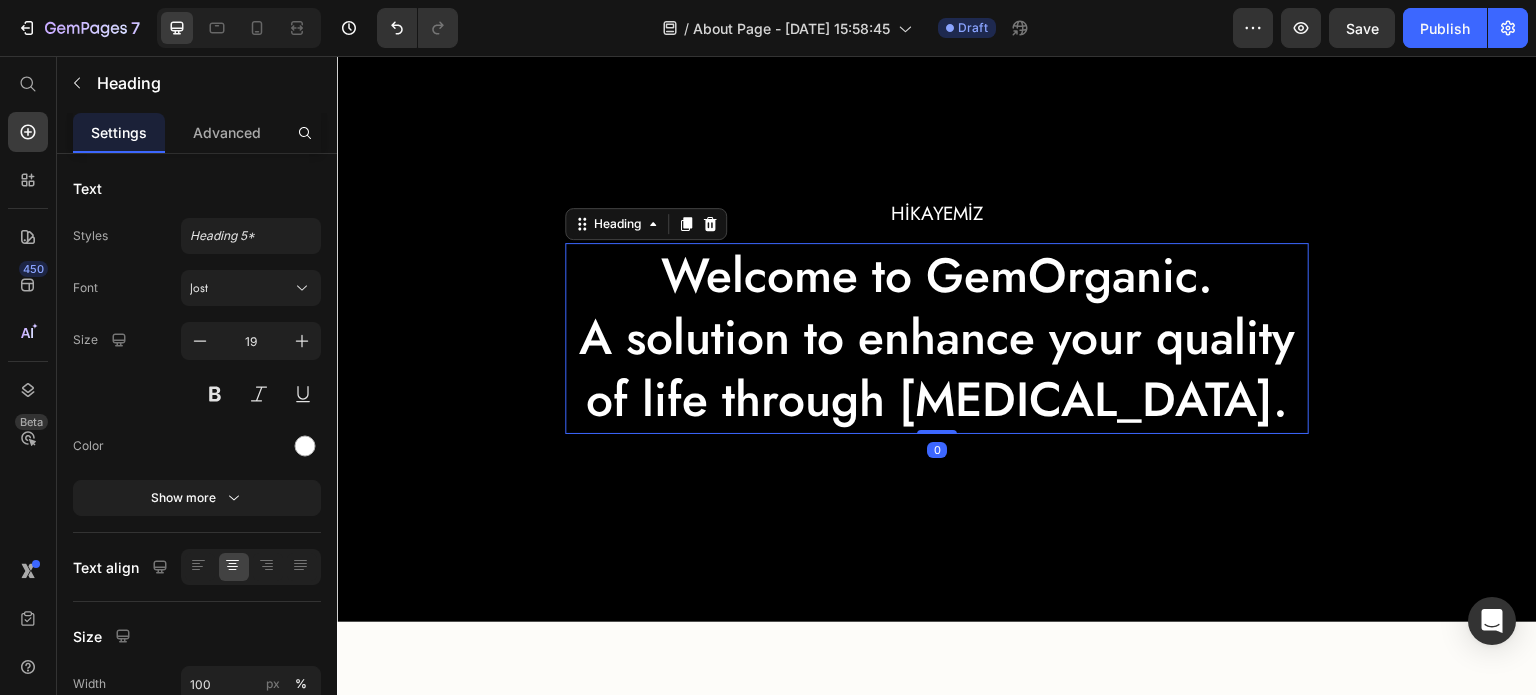 click on "Welcome to GemOrganic. A solution to enhance your quality of life through skin care." at bounding box center [937, 338] 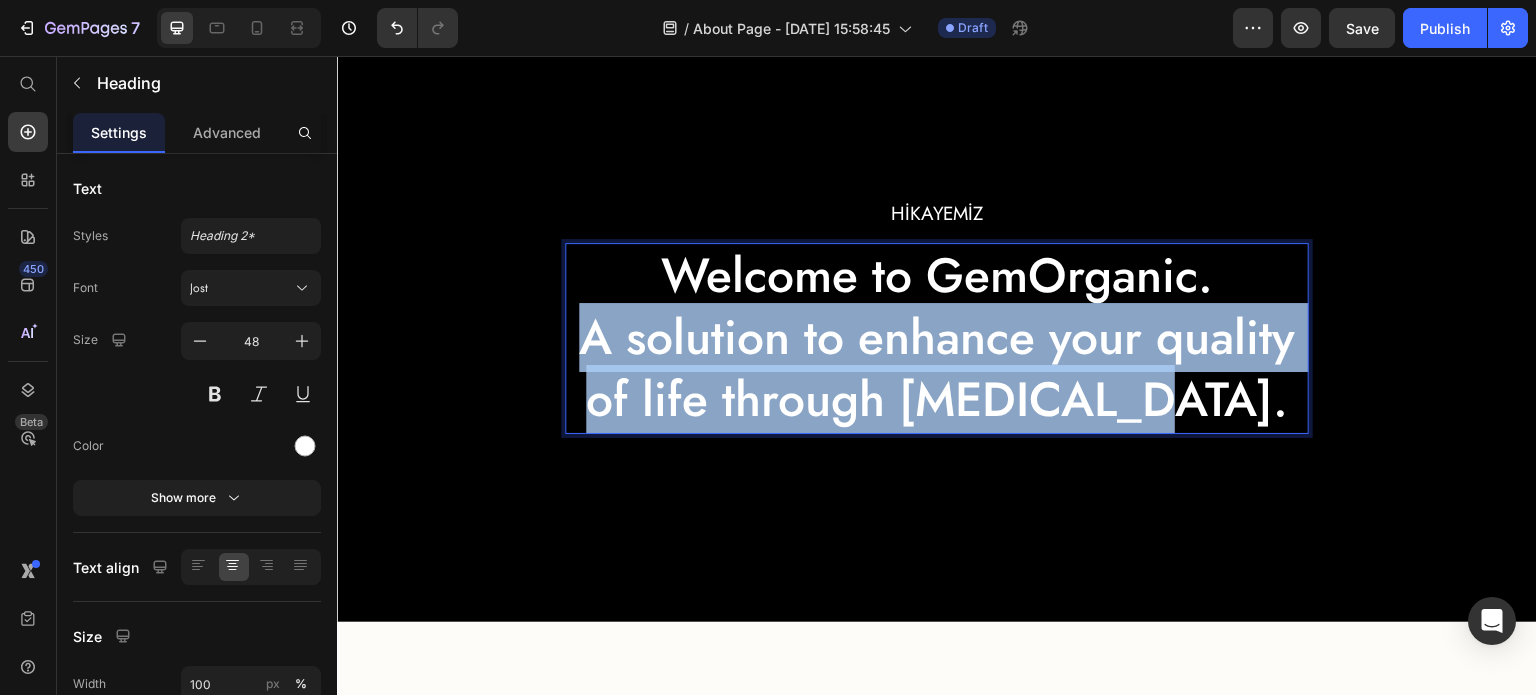 click on "Welcome to GemOrganic. A solution to enhance your quality of life through skin care." at bounding box center (937, 338) 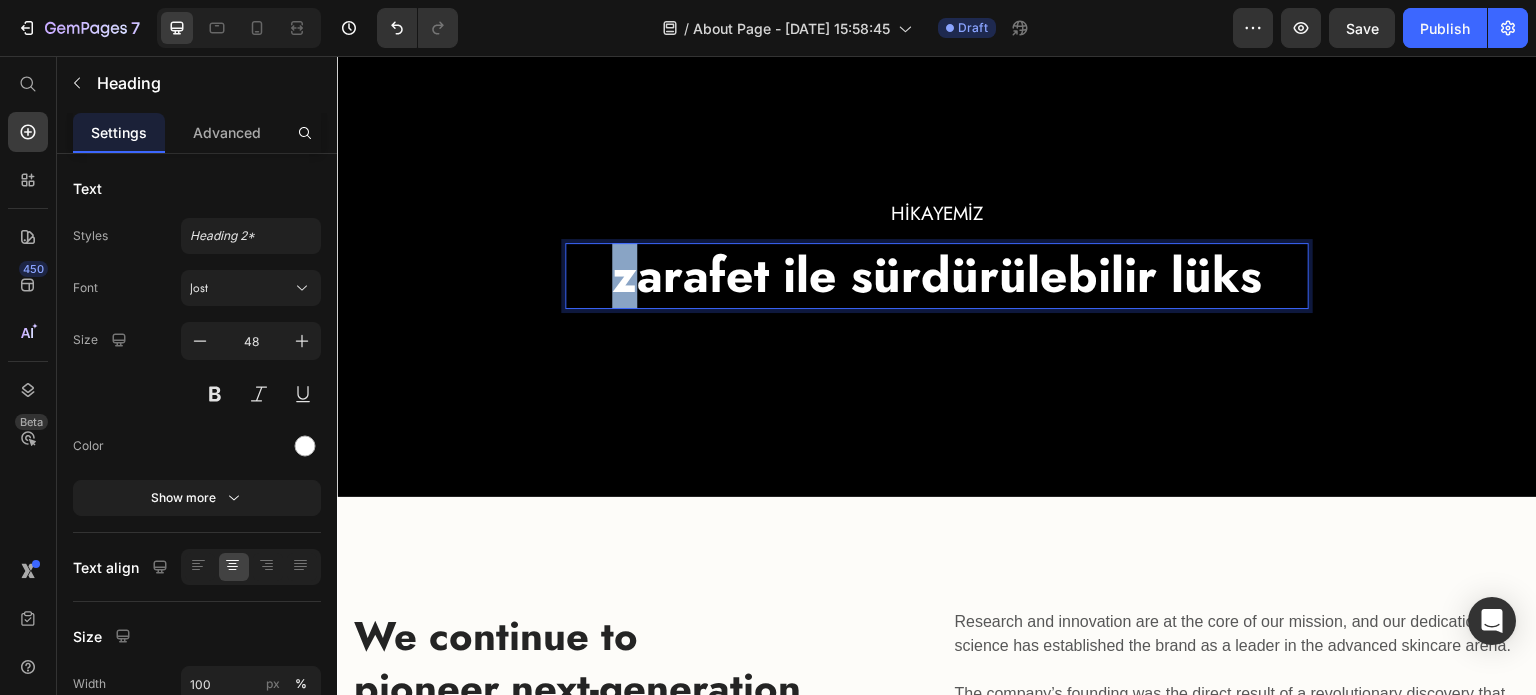 click on "zarafet ile" at bounding box center [724, 275] 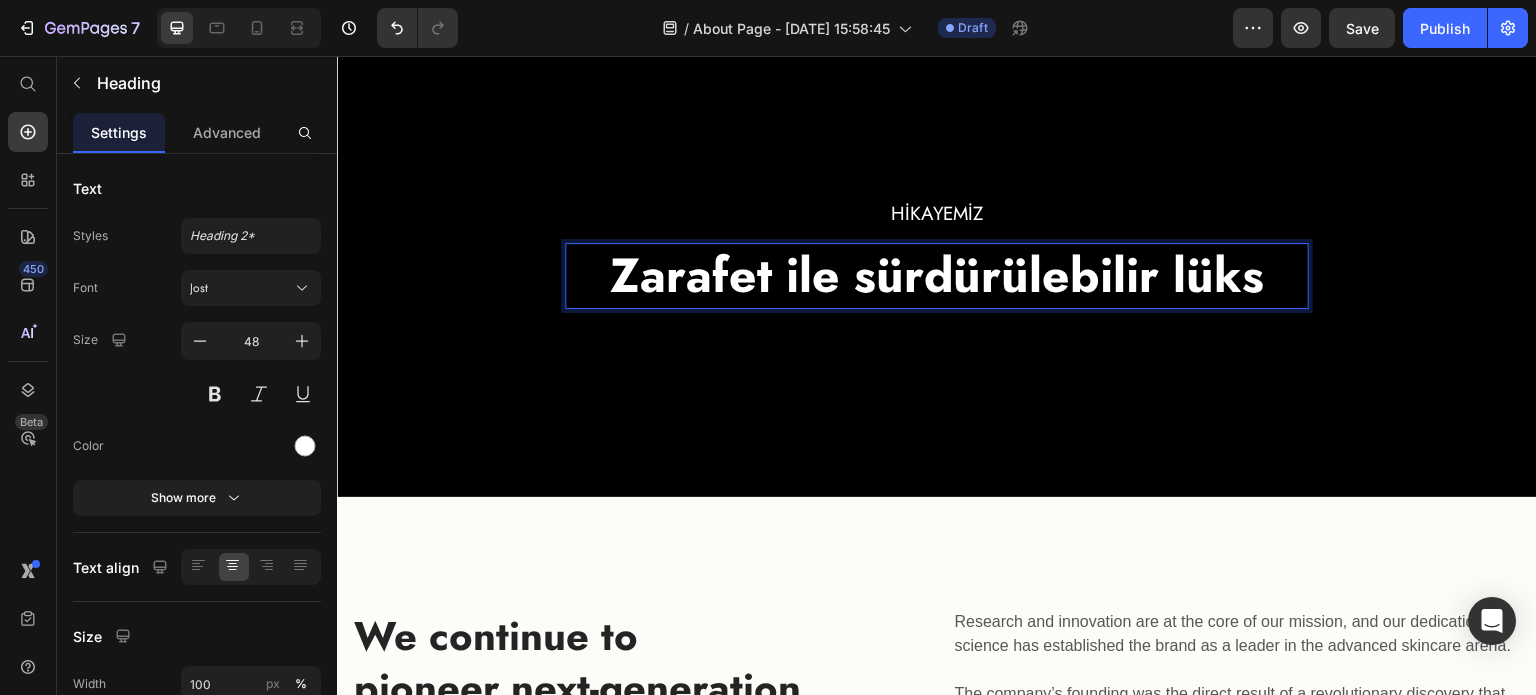 click on "Zarafet ile" at bounding box center [725, 275] 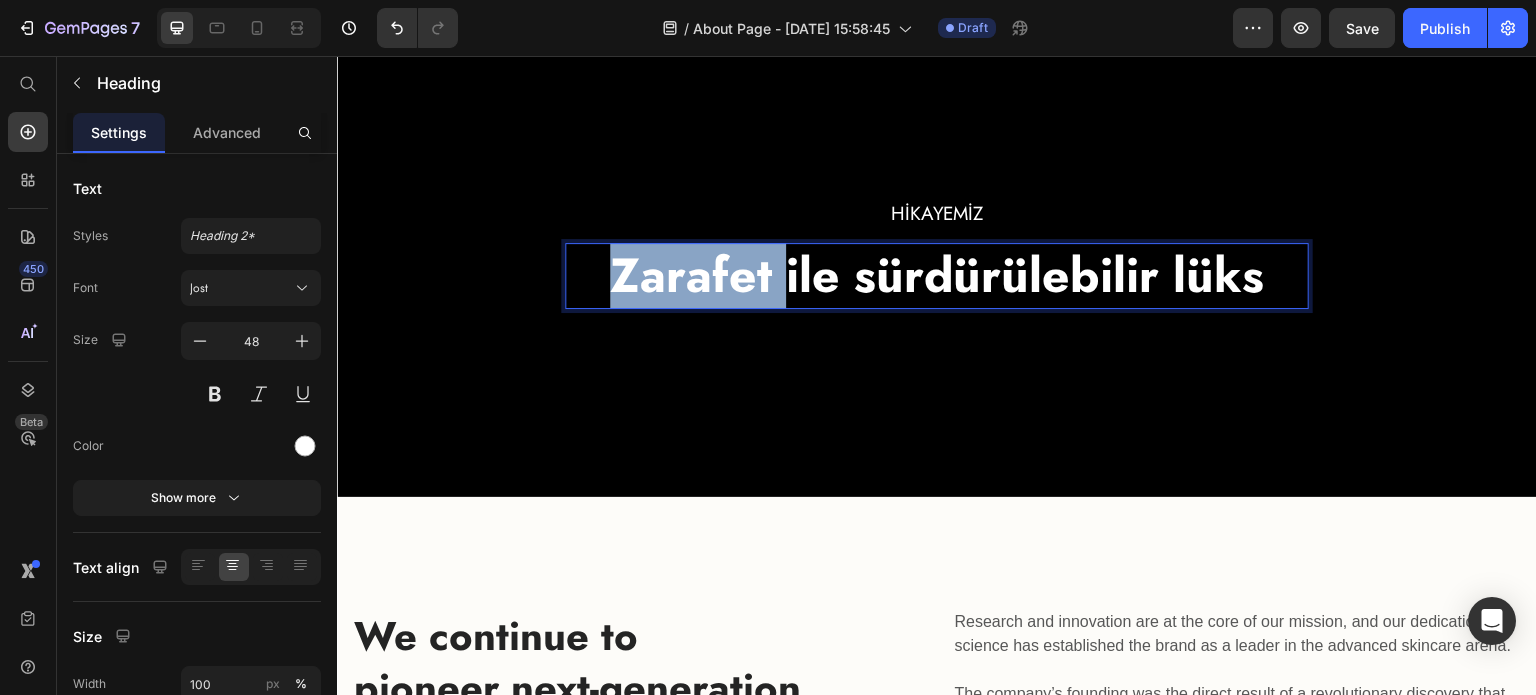 click on "Zarafet ile" at bounding box center (725, 275) 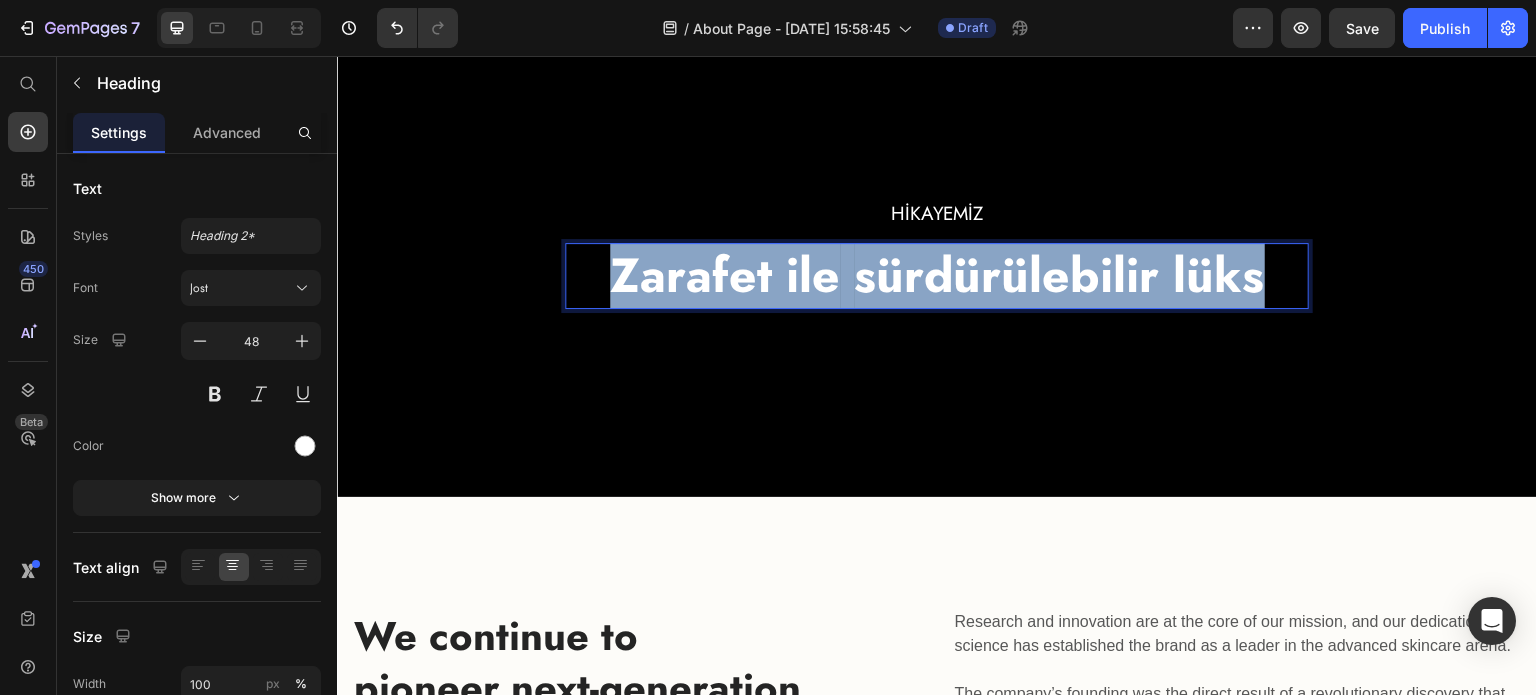 click on "Zarafet ile" at bounding box center (725, 275) 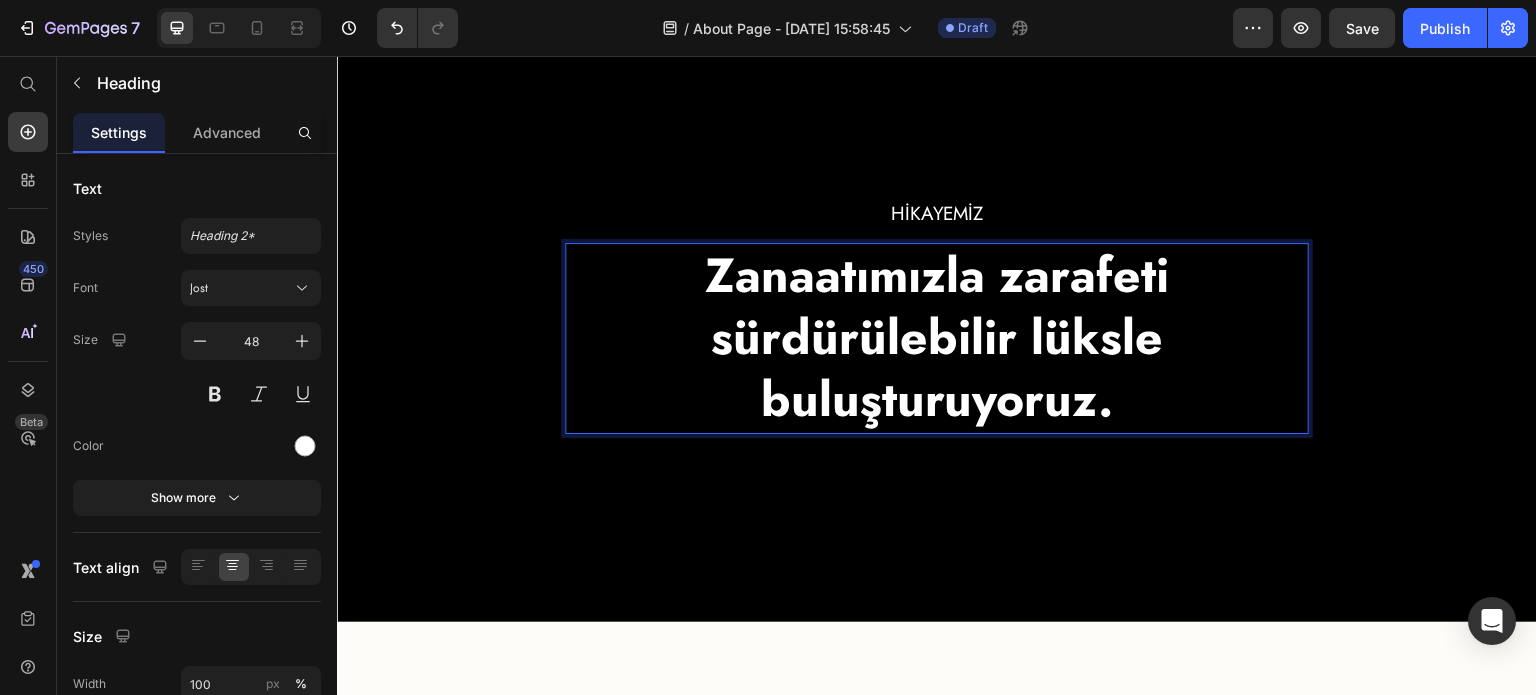 scroll, scrollTop: 1, scrollLeft: 0, axis: vertical 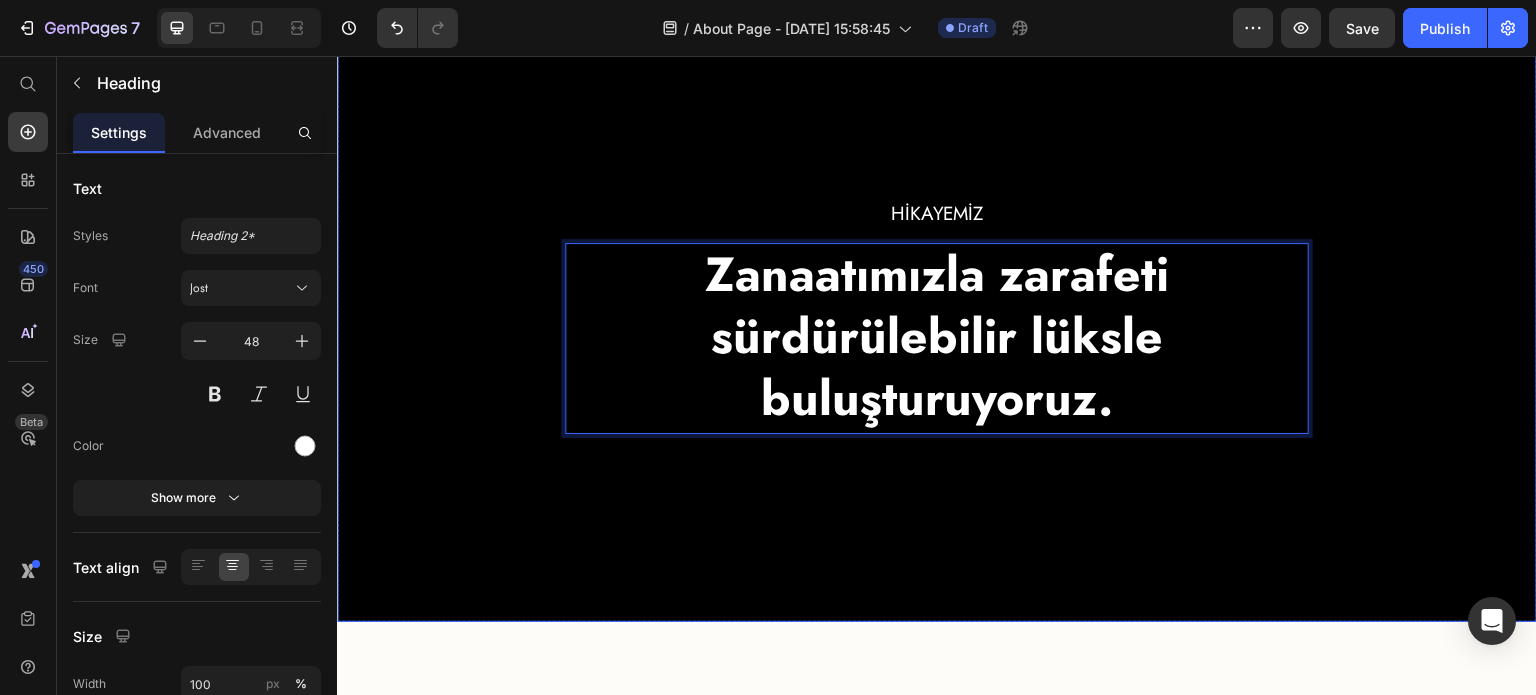 click on "HİKAYEMİZ Heading Zanaatımızla zarafeti sürdürülebilir lüksle buluşturuyoruz. Heading   0 Row" at bounding box center [937, 316] 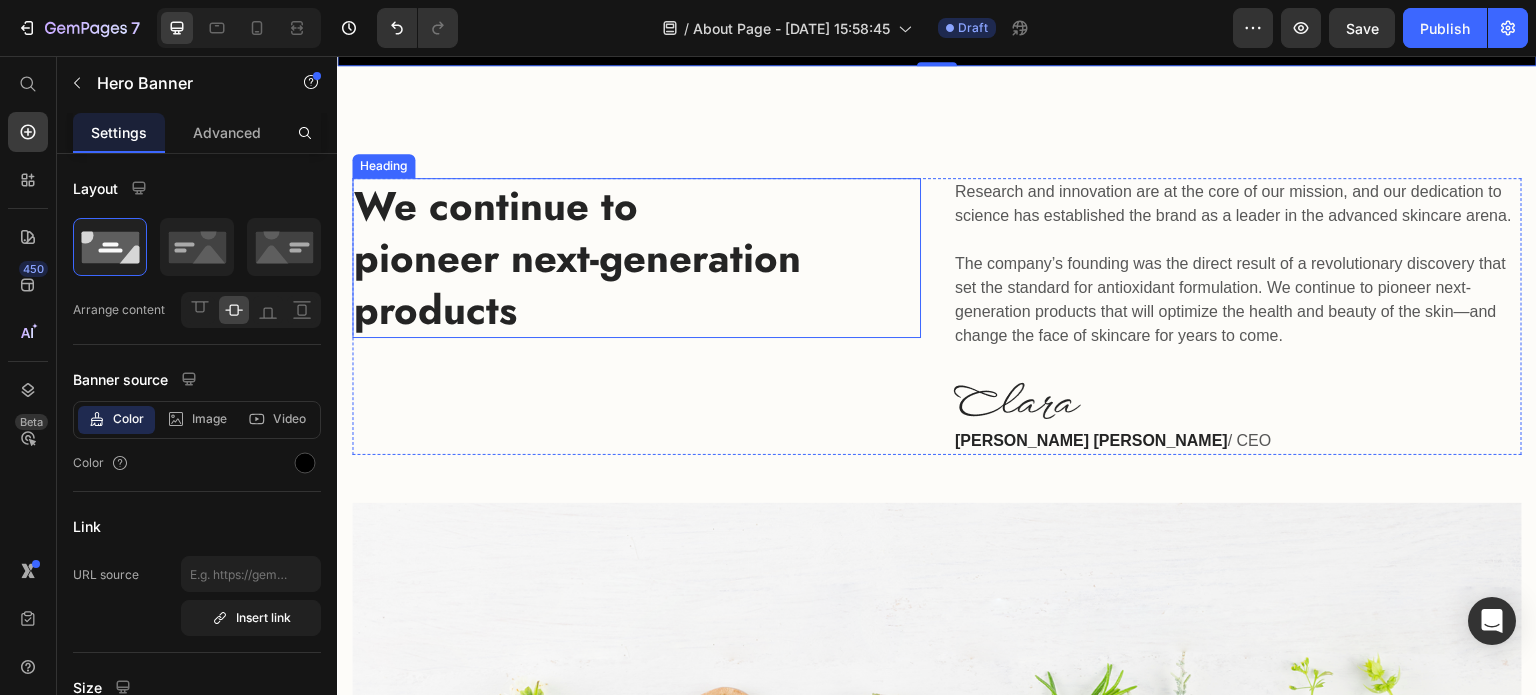 scroll, scrollTop: 670, scrollLeft: 0, axis: vertical 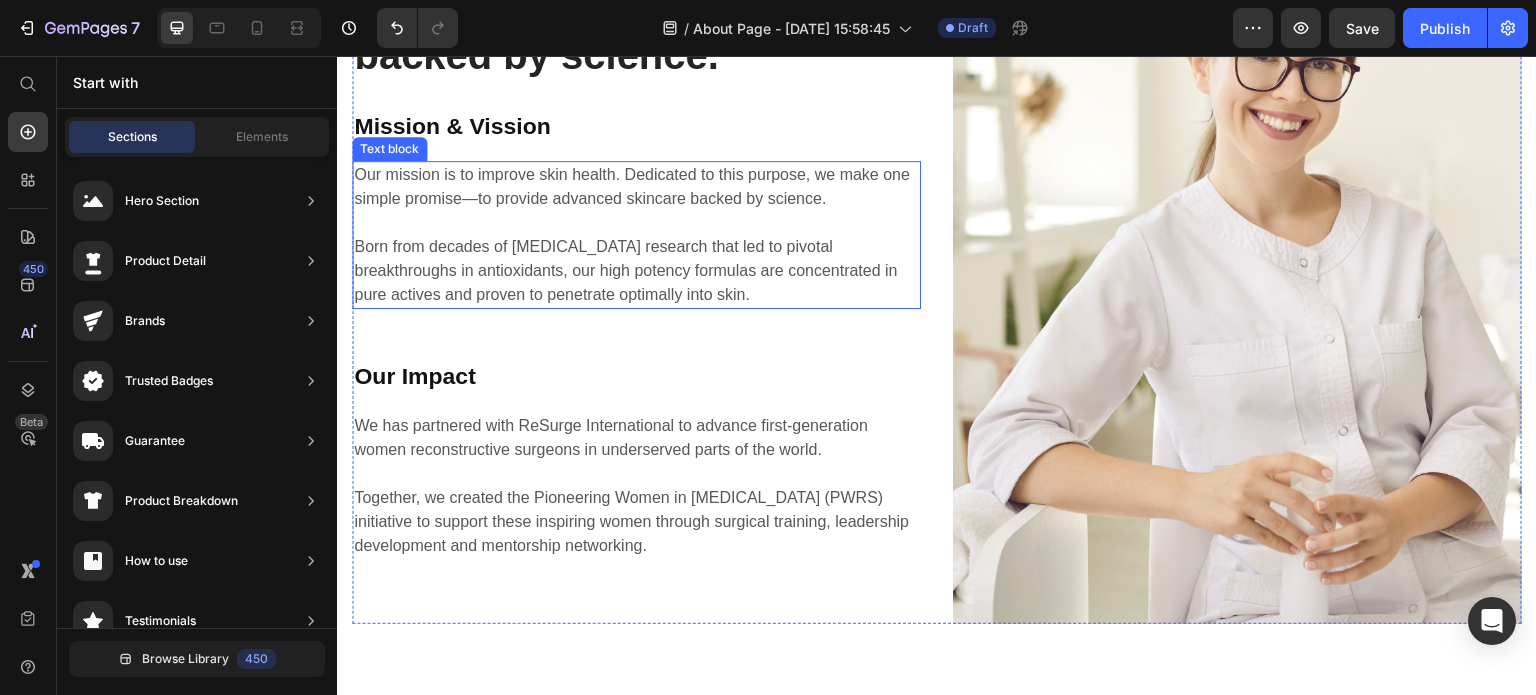 click on "Our mission is to improve skin health. Dedicated to this purpose, we make one simple promise—to provide advanced skincare backed by science. Born from decades of skin cancer research that led to pivotal breakthroughs in antioxidants, our high potency formulas are concentrated in pure actives and proven to penetrate optimally into skin." at bounding box center [636, 235] 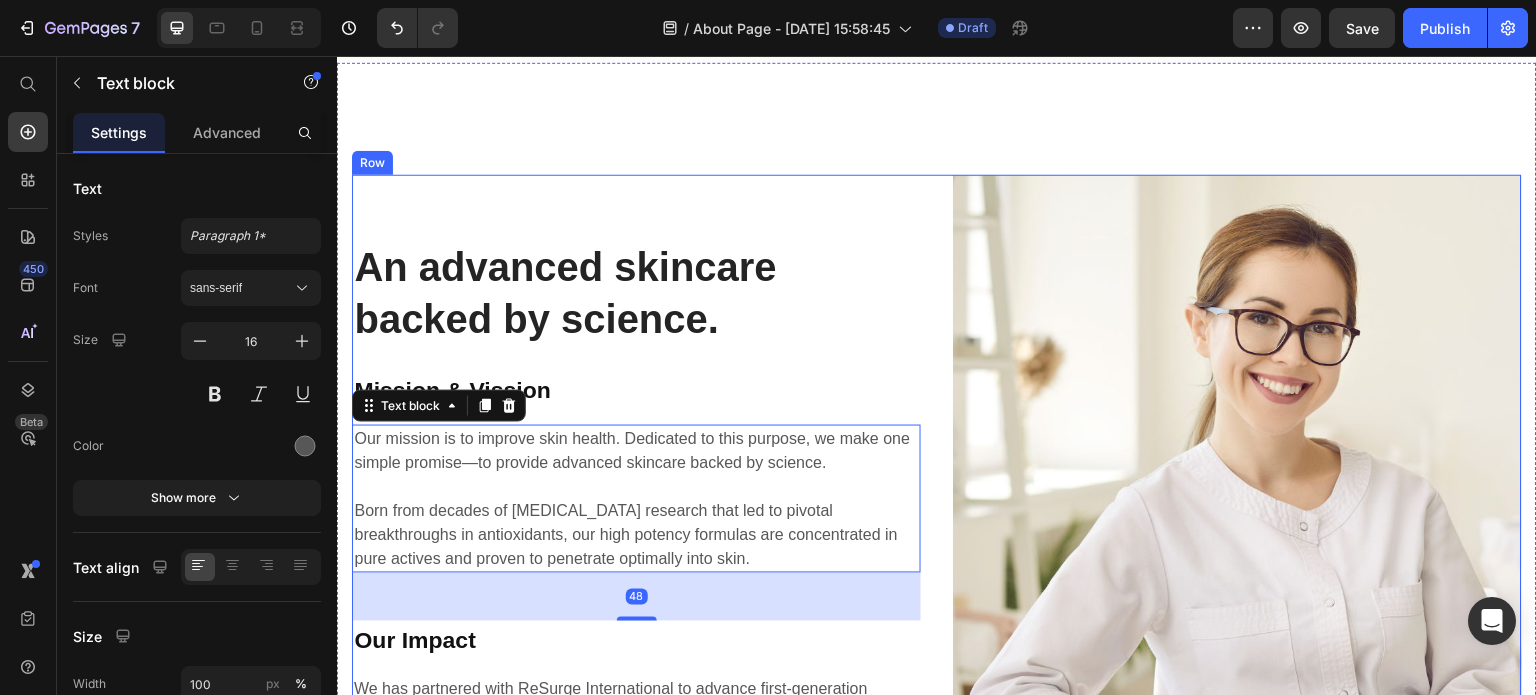 scroll, scrollTop: 2584, scrollLeft: 0, axis: vertical 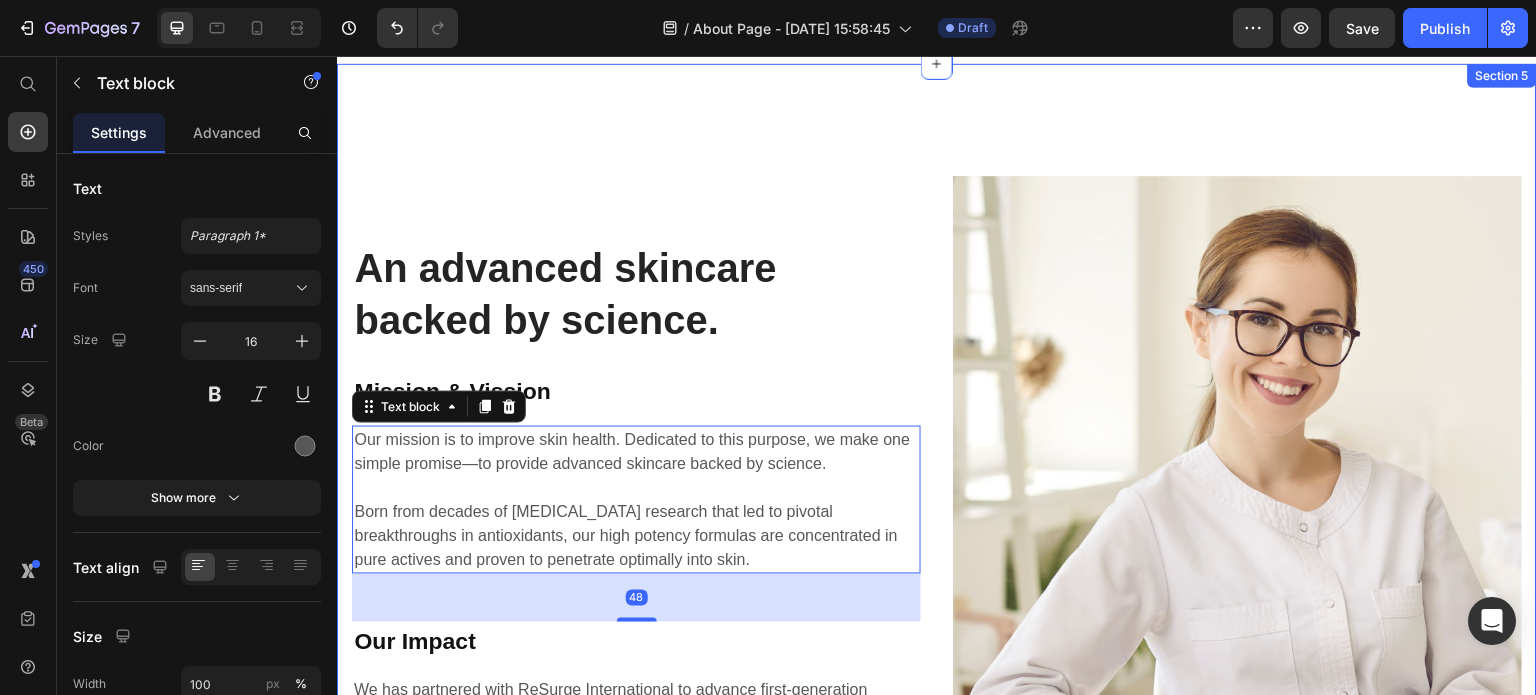 click on "An advanced skincare backed by science. Heading Mission & Vission Heading Our mission is to improve skin health. Dedicated to this purpose, we make one simple promise—to provide advanced skincare backed by science. Born from decades of skin cancer research that led to pivotal breakthroughs in antioxidants, our high potency formulas are concentrated in pure actives and proven to penetrate optimally into skin. Text block   48 Our Impact Heading We has partnered with ReSurge International to advance first-generation women reconstructive surgeons in underserved parts of the world.  Together, we created the Pioneering Women in Reconstructive Surgery (PWRS) initiative to support these inspiring women through surgical training, leadership development and mentorship networking. Text block Image Row Section 5" at bounding box center (937, 532) 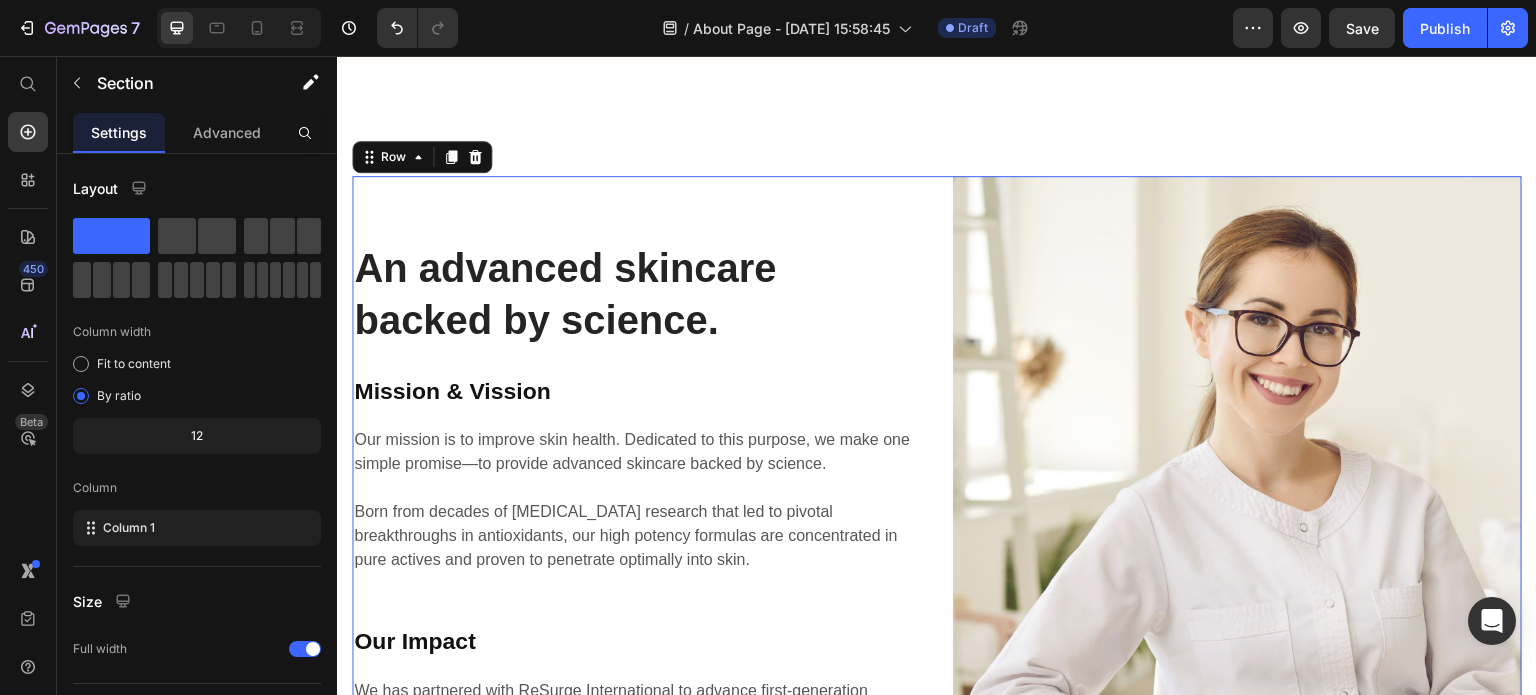 click on "An advanced skincare backed by science. Heading Mission & Vission Heading Our mission is to improve skin health. Dedicated to this purpose, we make one simple promise—to provide advanced skincare backed by science. Born from decades of skin cancer research that led to pivotal breakthroughs in antioxidants, our high potency formulas are concentrated in pure actives and proven to penetrate optimally into skin. Text block Our Impact Heading We has partnered with ReSurge International to advance first-generation women reconstructive surgeons in underserved parts of the world.  Together, we created the Pioneering Women in Reconstructive Surgery (PWRS) initiative to support these inspiring women through surgical training, leadership development and mentorship networking. Text block" at bounding box center (636, 532) 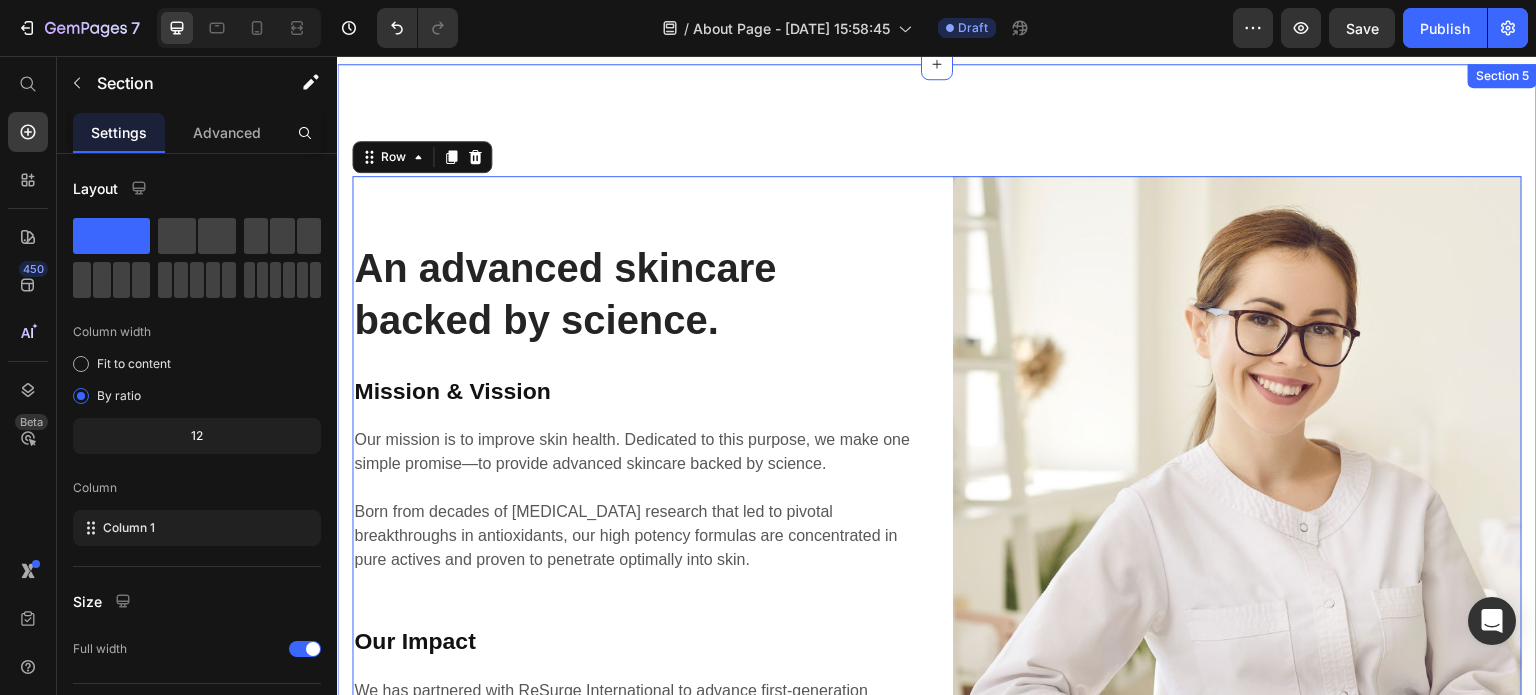 click on "An advanced skincare backed by science. Heading Mission & Vission Heading Our mission is to improve skin health. Dedicated to this purpose, we make one simple promise—to provide advanced skincare backed by science. Born from decades of skin cancer research that led to pivotal breakthroughs in antioxidants, our high potency formulas are concentrated in pure actives and proven to penetrate optimally into skin. Text block Our Impact Heading We has partnered with ReSurge International to advance first-generation women reconstructive surgeons in underserved parts of the world.  Together, we created the Pioneering Women in Reconstructive Surgery (PWRS) initiative to support these inspiring women through surgical training, leadership development and mentorship networking. Text block Image Row   0 Section 5" at bounding box center [937, 532] 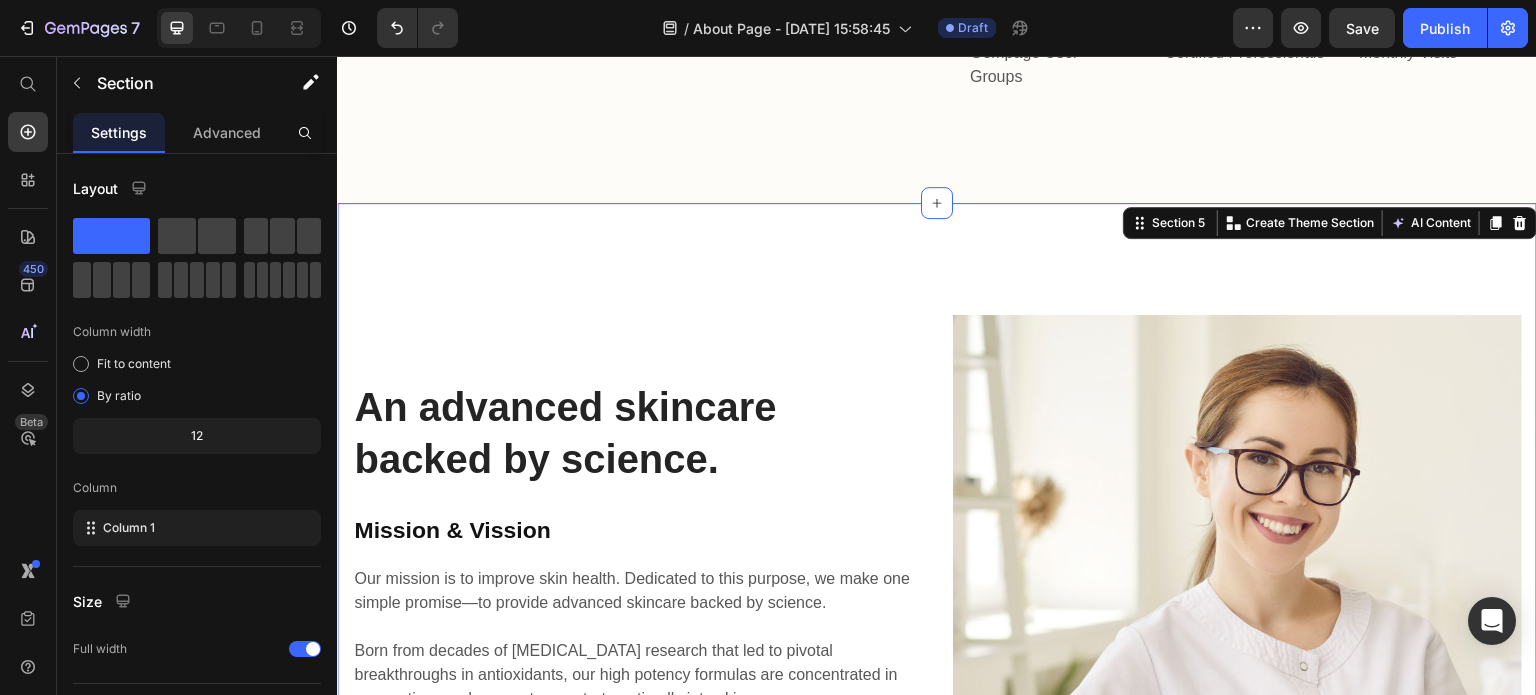 scroll, scrollTop: 2448, scrollLeft: 0, axis: vertical 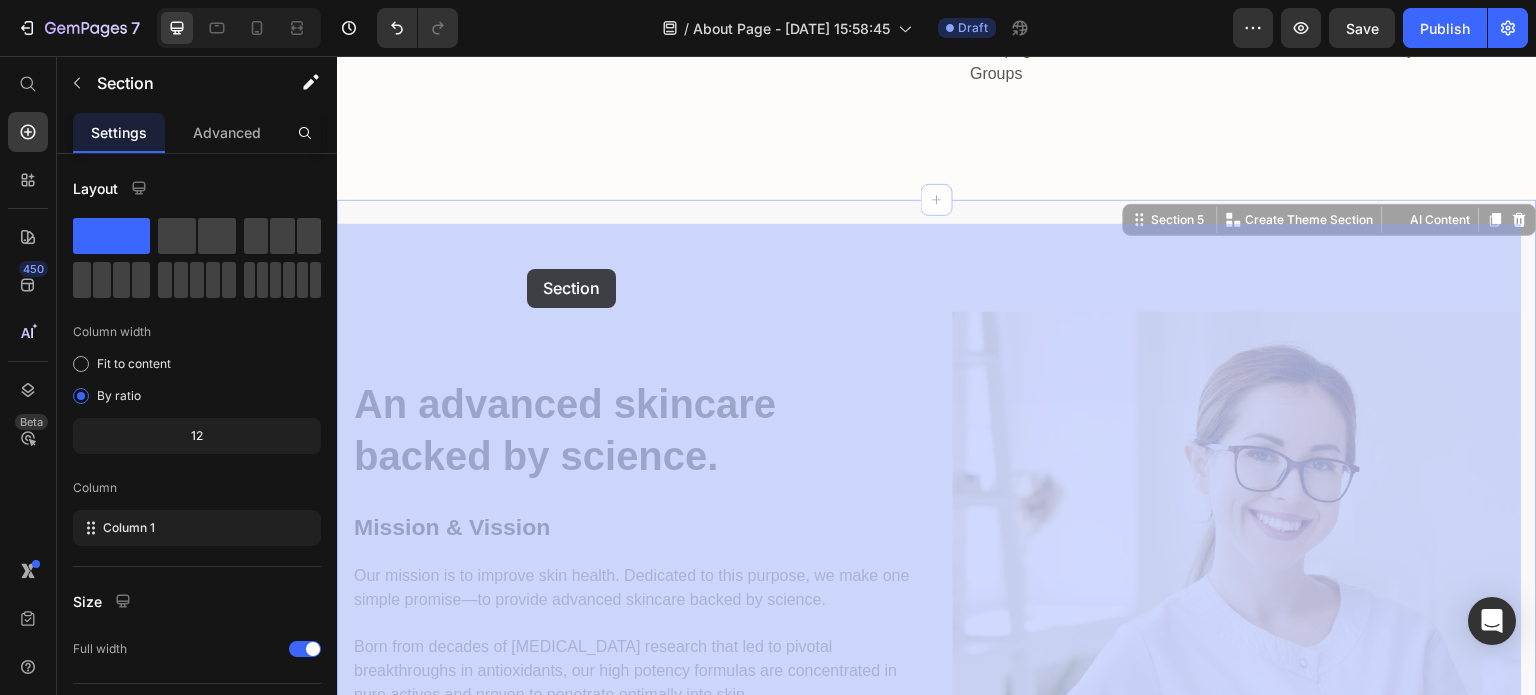 drag, startPoint x: 574, startPoint y: 290, endPoint x: 527, endPoint y: 269, distance: 51.47815 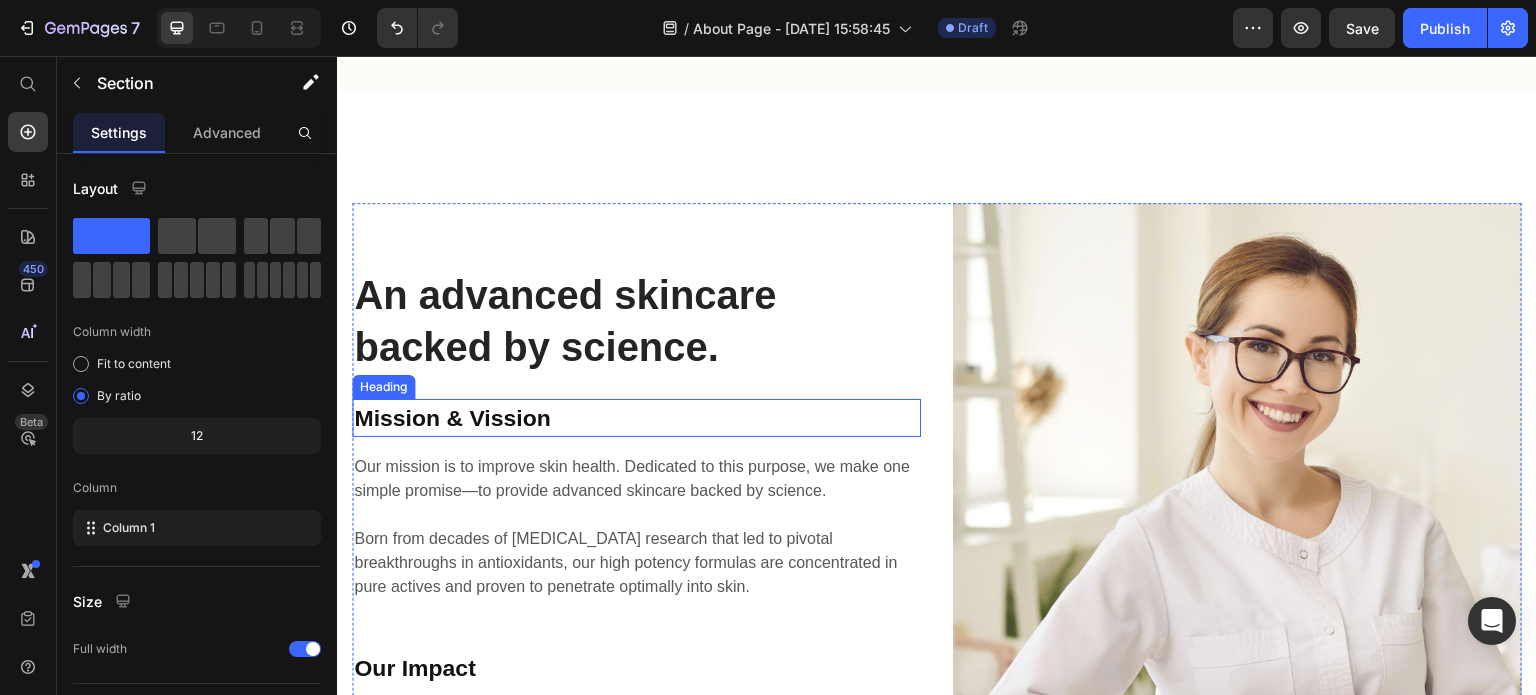 scroll, scrollTop: 2533, scrollLeft: 0, axis: vertical 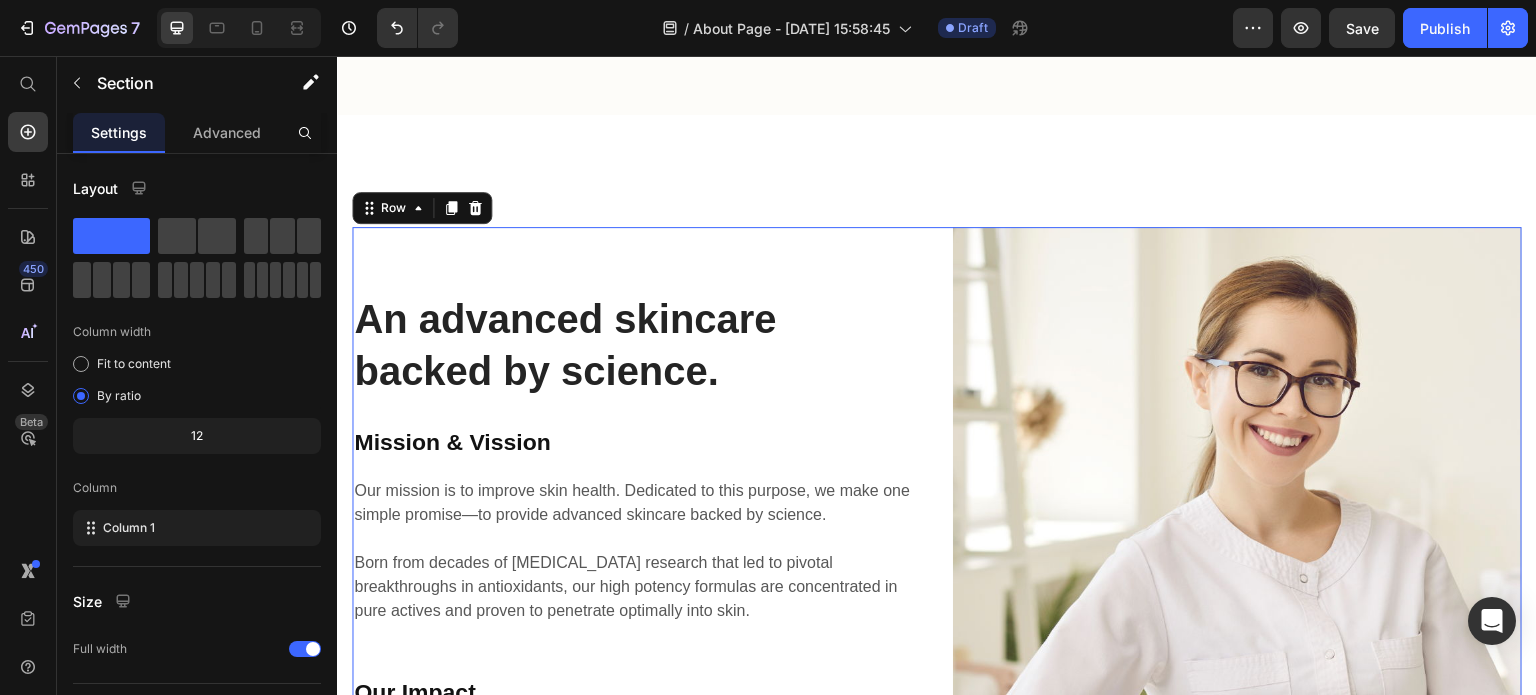 click on "An advanced skincare backed by science. Heading Mission & Vission Heading Our mission is to improve skin health. Dedicated to this purpose, we make one simple promise—to provide advanced skincare backed by science. Born from decades of skin cancer research that led to pivotal breakthroughs in antioxidants, our high potency formulas are concentrated in pure actives and proven to penetrate optimally into skin. Text block Our Impact Heading We has partnered with ReSurge International to advance first-generation women reconstructive surgeons in underserved parts of the world.  Together, we created the Pioneering Women in Reconstructive Surgery (PWRS) initiative to support these inspiring women through surgical training, leadership development and mentorship networking. Text block" at bounding box center [636, 583] 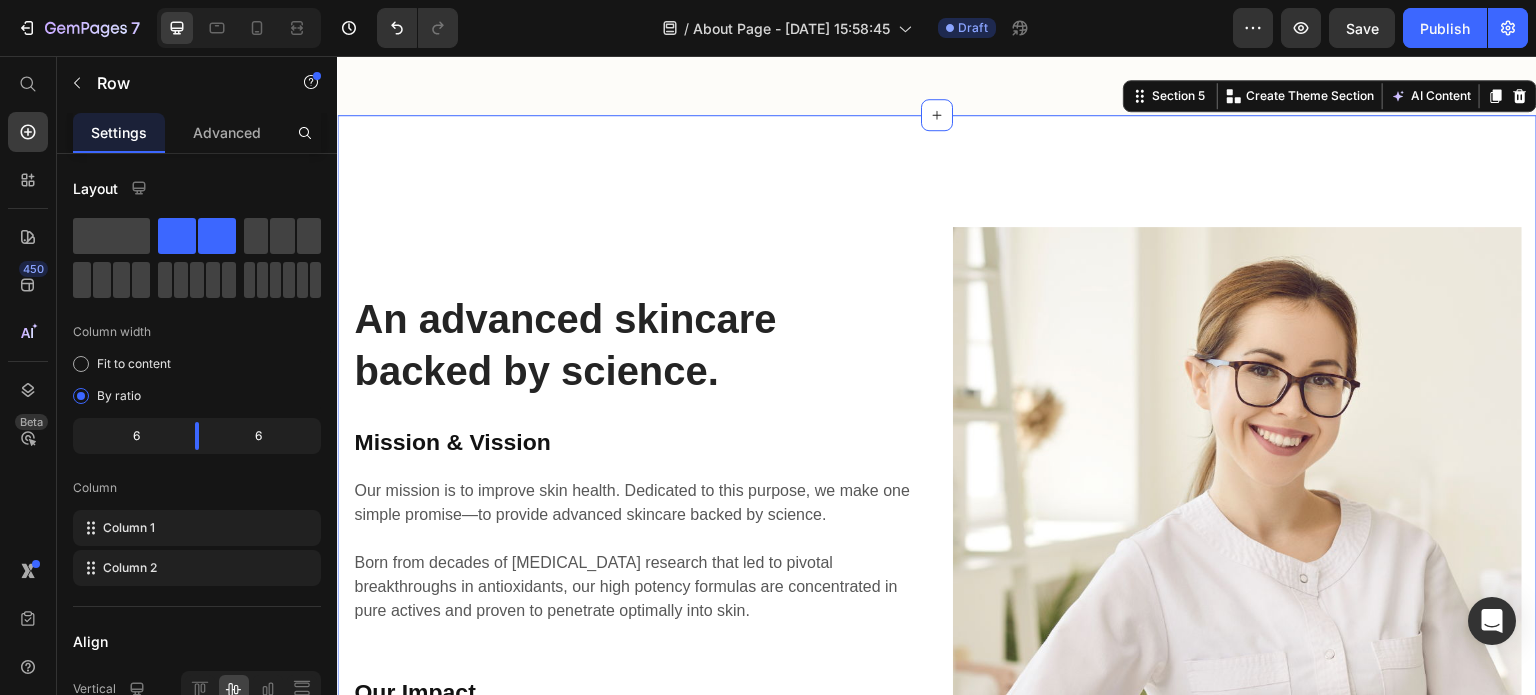 click on "An advanced skincare backed by science. Heading Mission & Vission Heading Our mission is to improve skin health. Dedicated to this purpose, we make one simple promise—to provide advanced skincare backed by science. Born from decades of skin cancer research that led to pivotal breakthroughs in antioxidants, our high potency formulas are concentrated in pure actives and proven to penetrate optimally into skin. Text block Our Impact Heading We has partnered with ReSurge International to advance first-generation women reconstructive surgeons in underserved parts of the world.  Together, we created the Pioneering Women in Reconstructive Surgery (PWRS) initiative to support these inspiring women through surgical training, leadership development and mentorship networking. Text block Image Row Section 5   You can create reusable sections Create Theme Section AI Content Write with GemAI What would you like to describe here? Tone and Voice Persuasive Product Show more Generate" at bounding box center (937, 583) 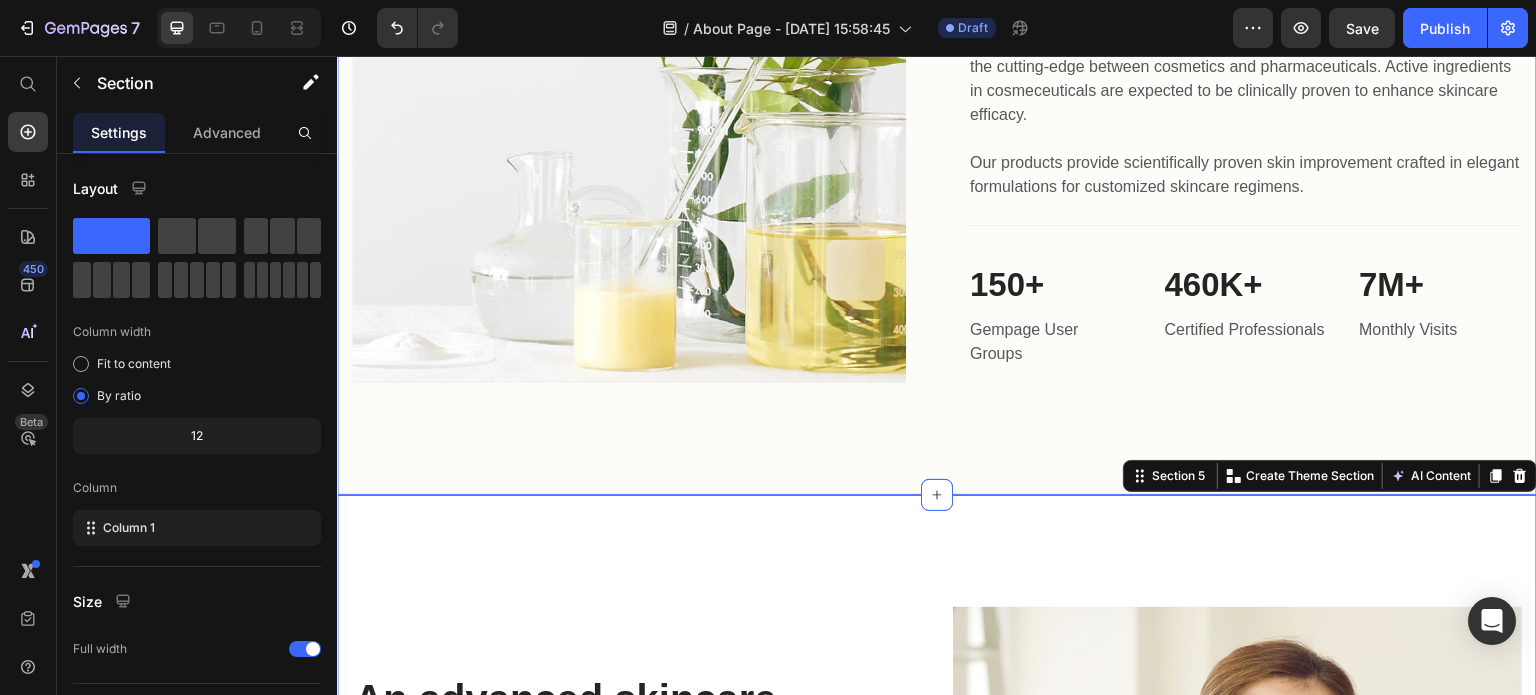 scroll, scrollTop: 2184, scrollLeft: 0, axis: vertical 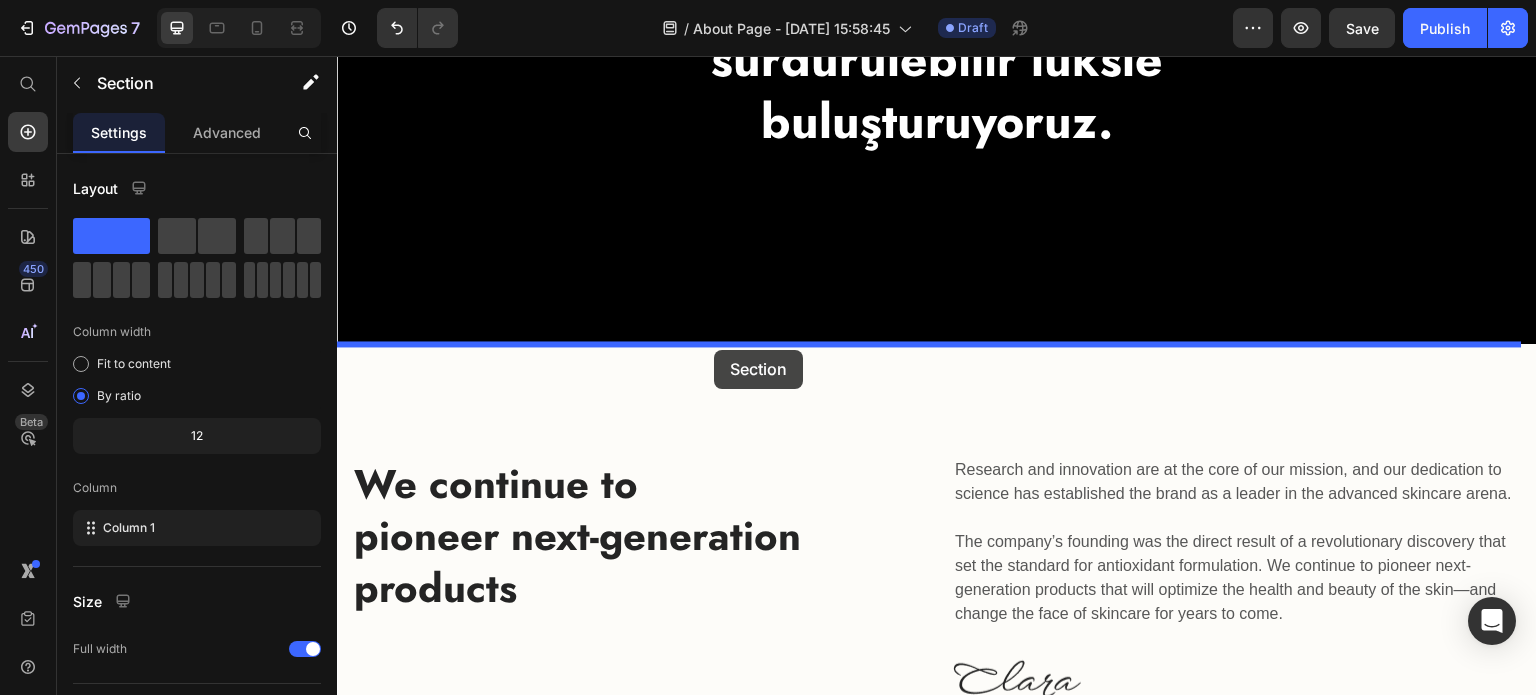 drag, startPoint x: 732, startPoint y: 508, endPoint x: 714, endPoint y: 350, distance: 159.02202 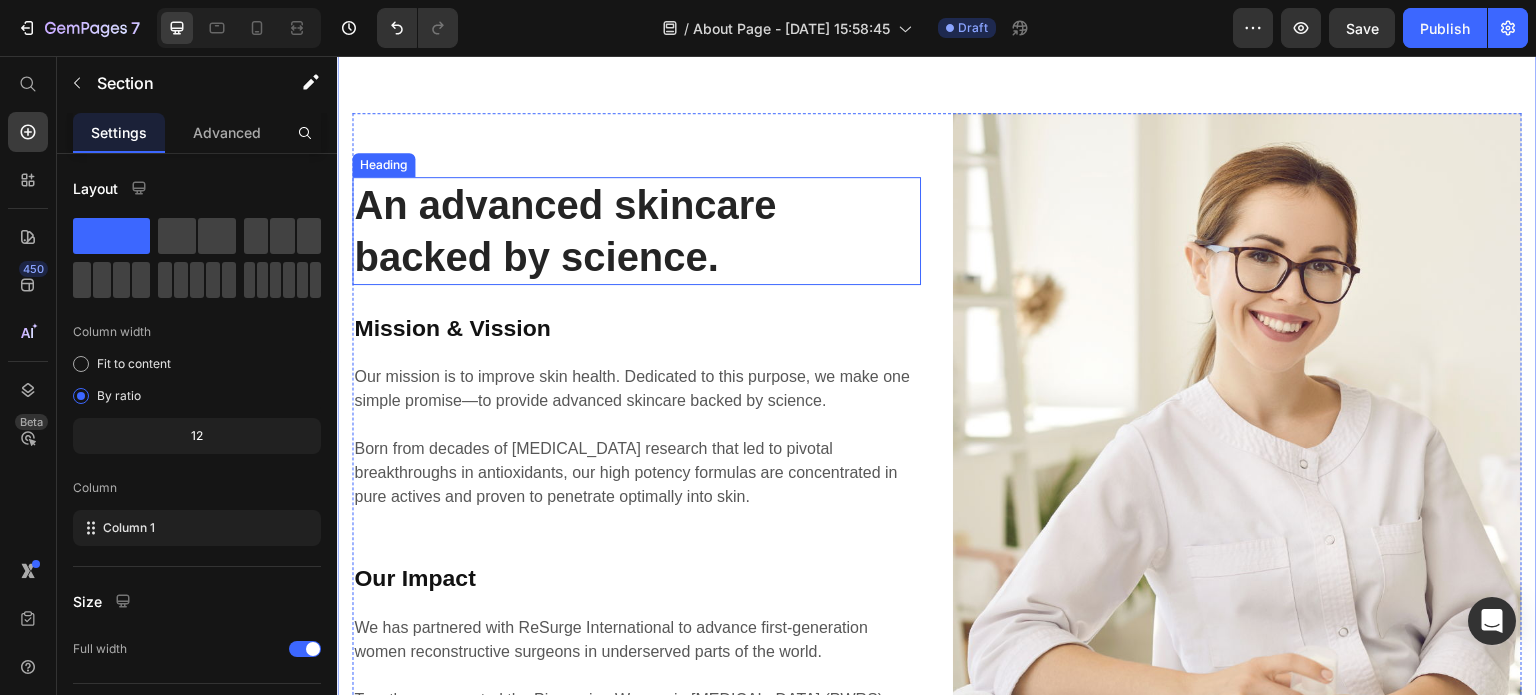 scroll, scrollTop: 690, scrollLeft: 0, axis: vertical 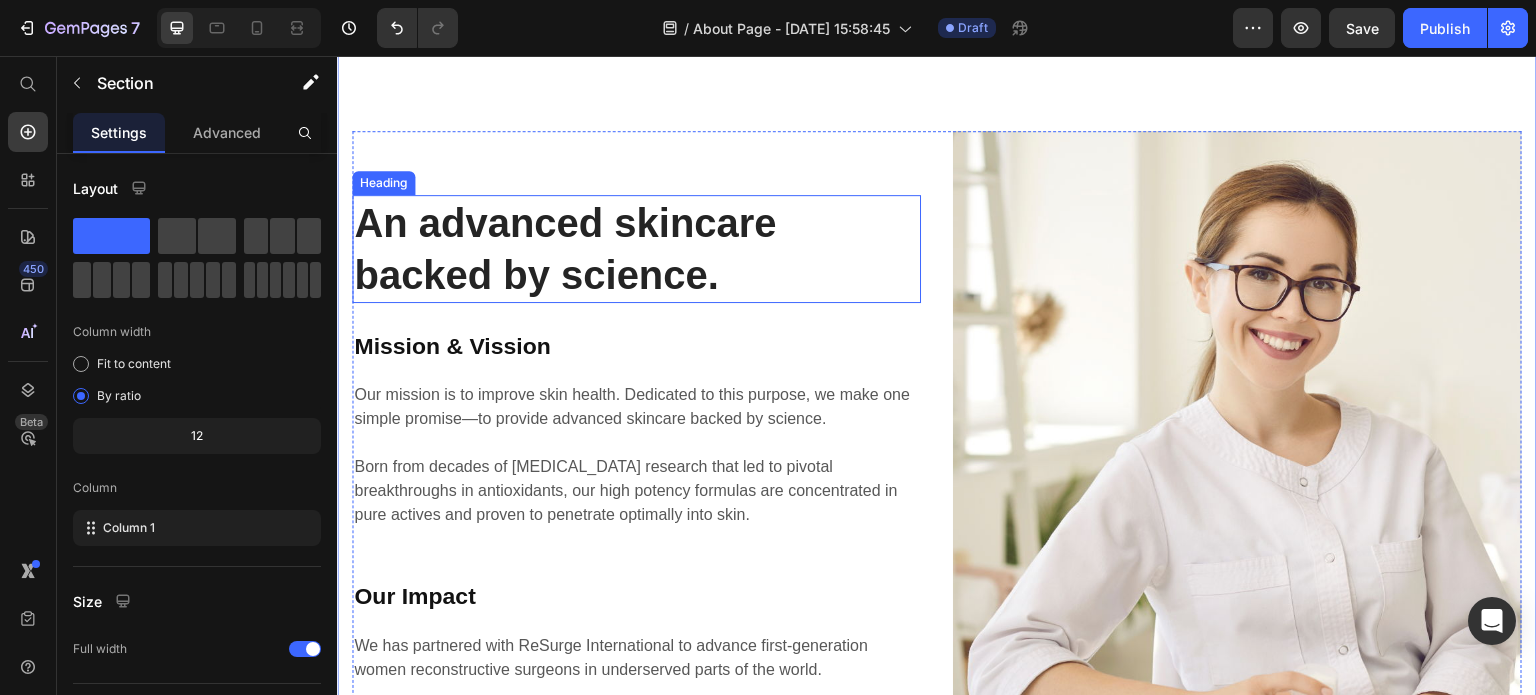 click on "An advanced skincare backed by science." at bounding box center [636, 249] 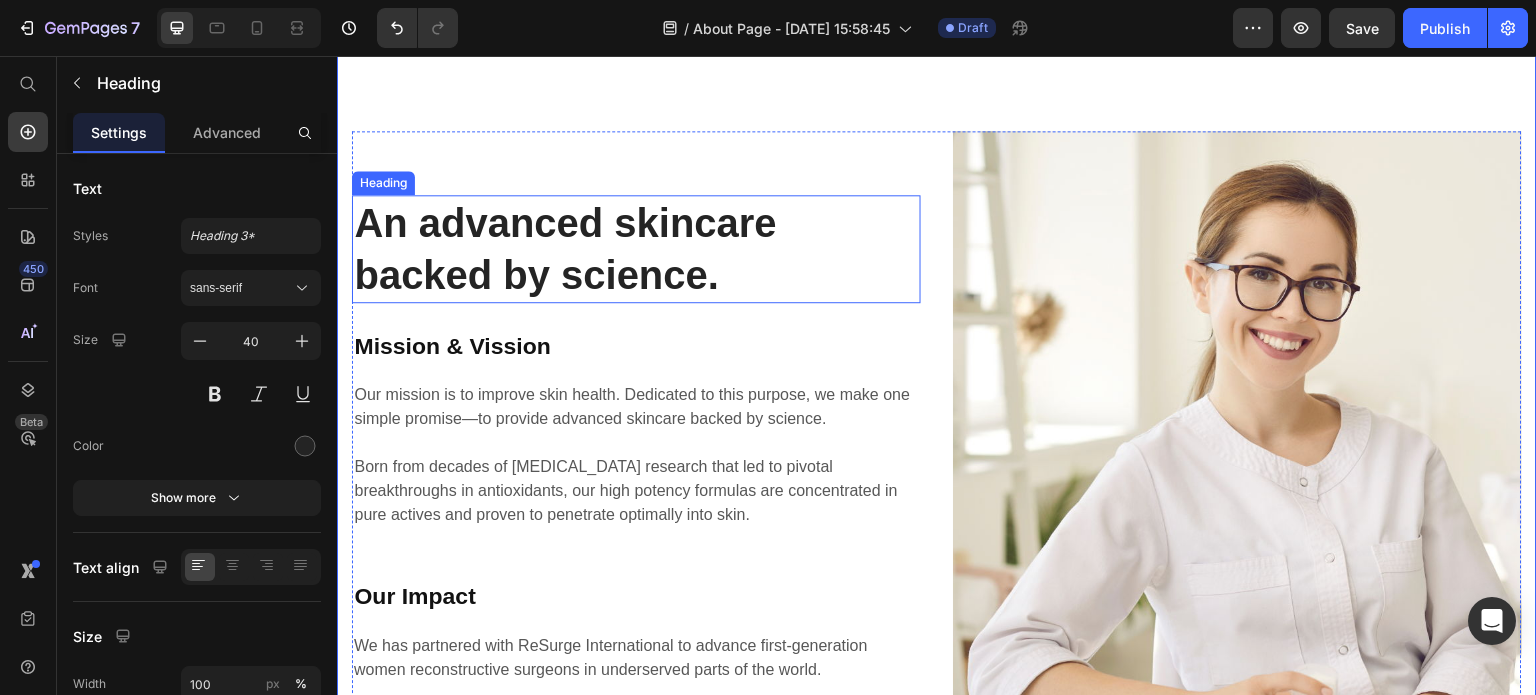 click on "An advanced skincare backed by science." at bounding box center (636, 249) 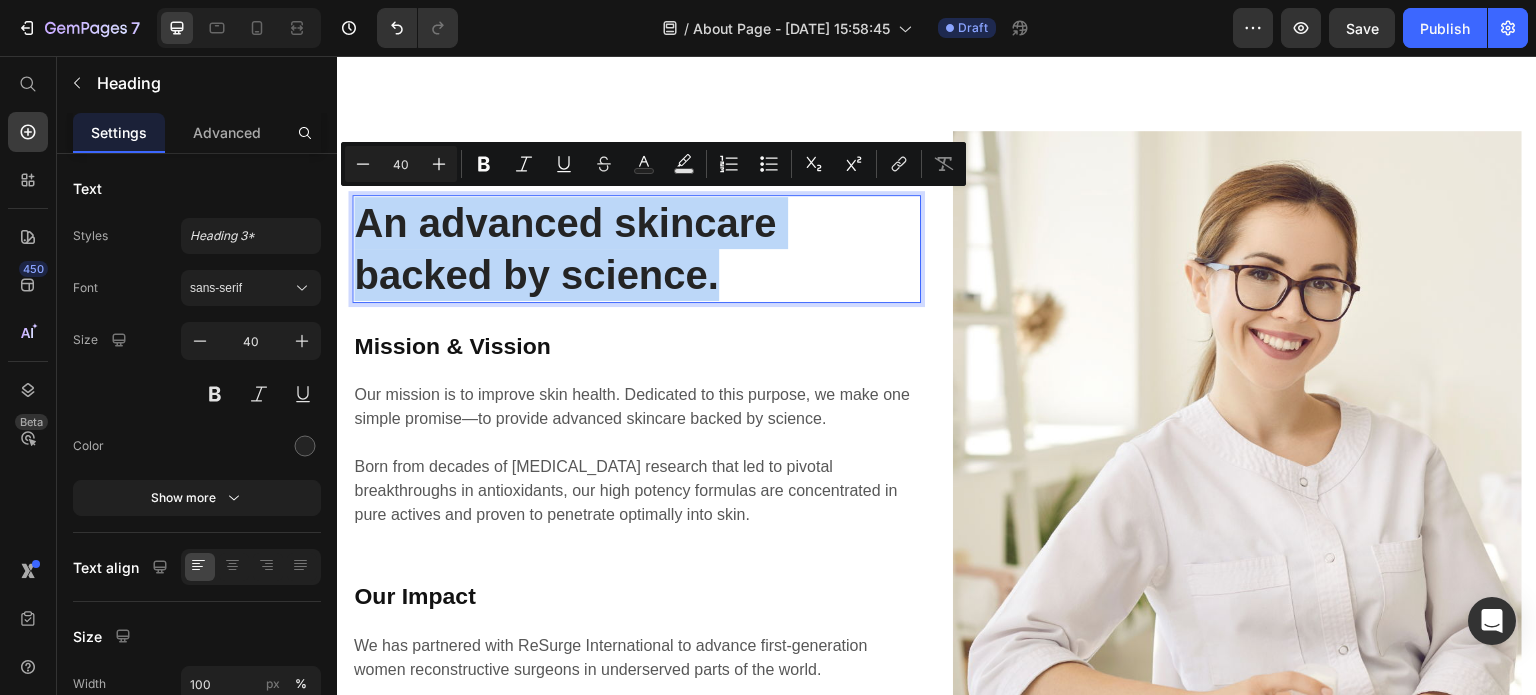 click on "An advanced skincare backed by science." at bounding box center [636, 249] 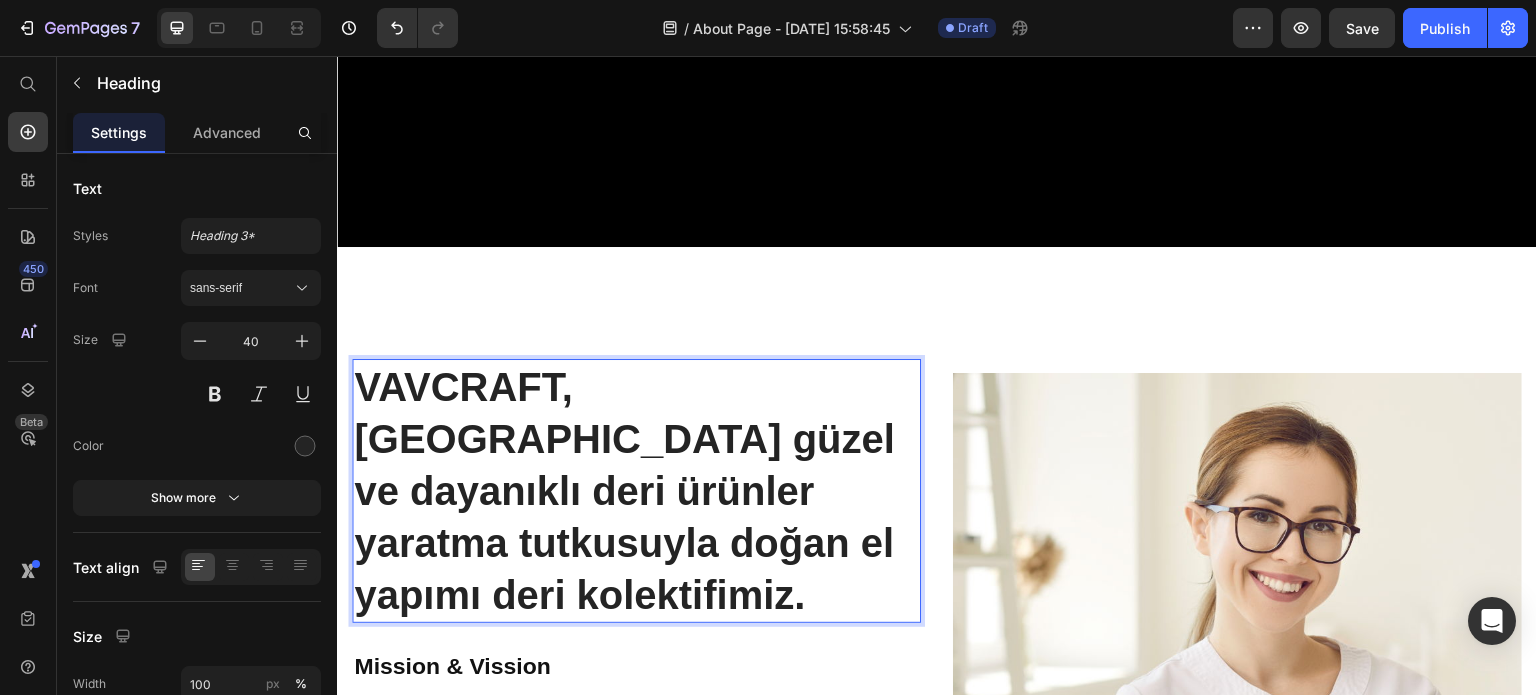 scroll, scrollTop: 465, scrollLeft: 0, axis: vertical 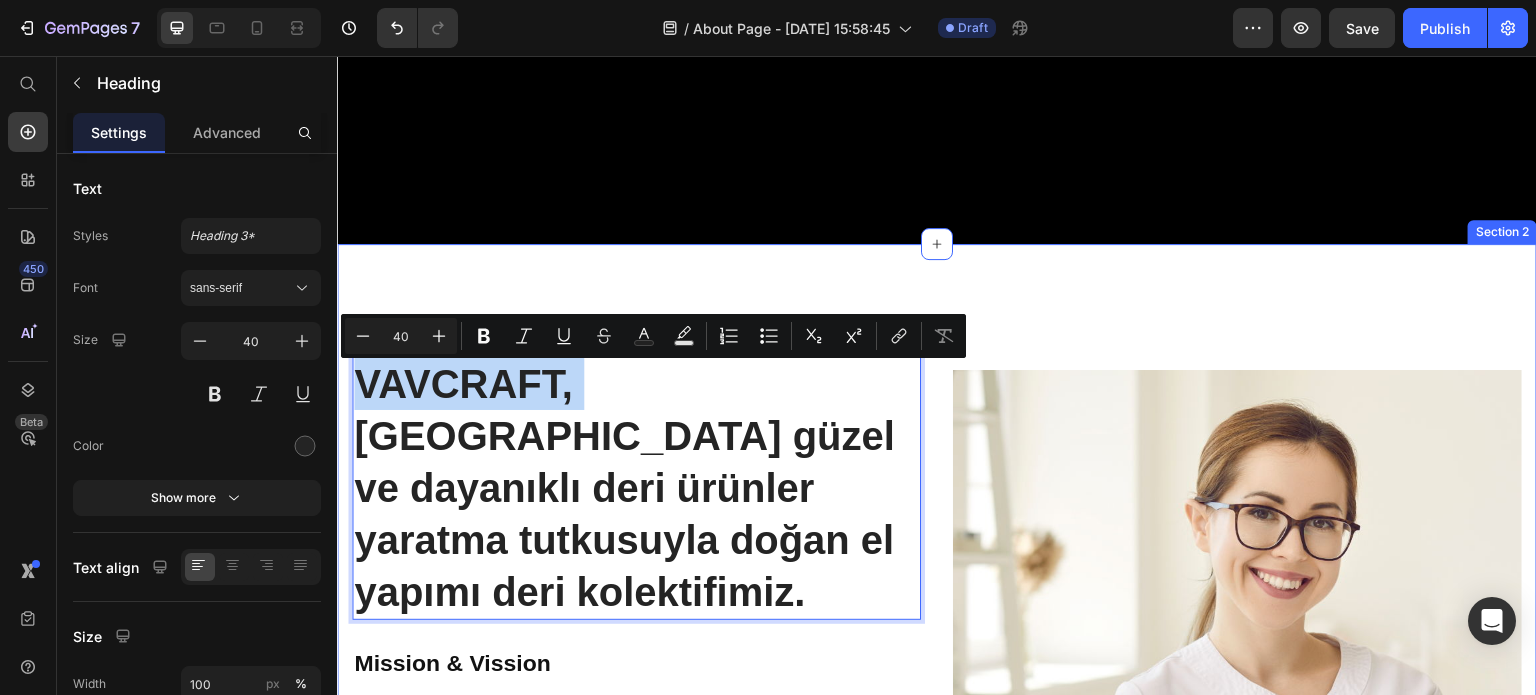 drag, startPoint x: 578, startPoint y: 389, endPoint x: 350, endPoint y: 370, distance: 228.7903 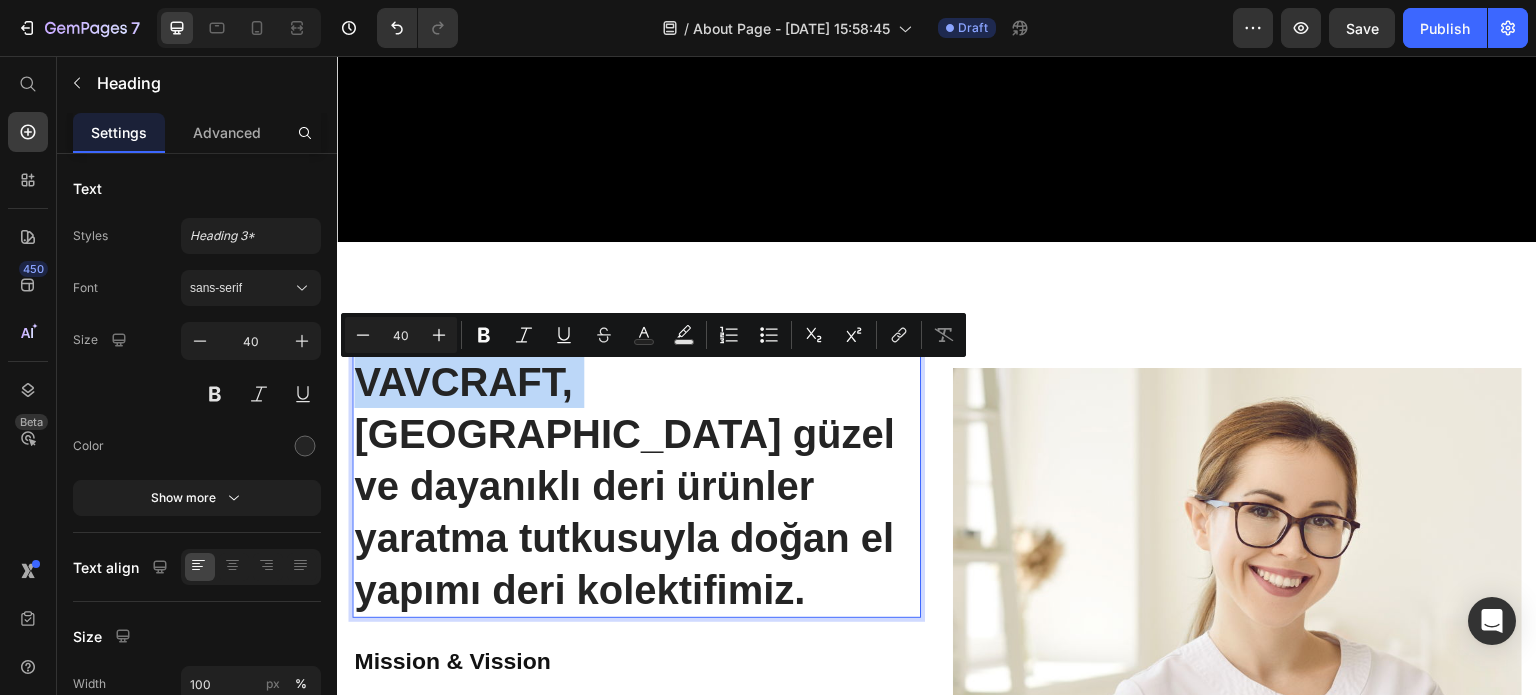 scroll, scrollTop: 468, scrollLeft: 0, axis: vertical 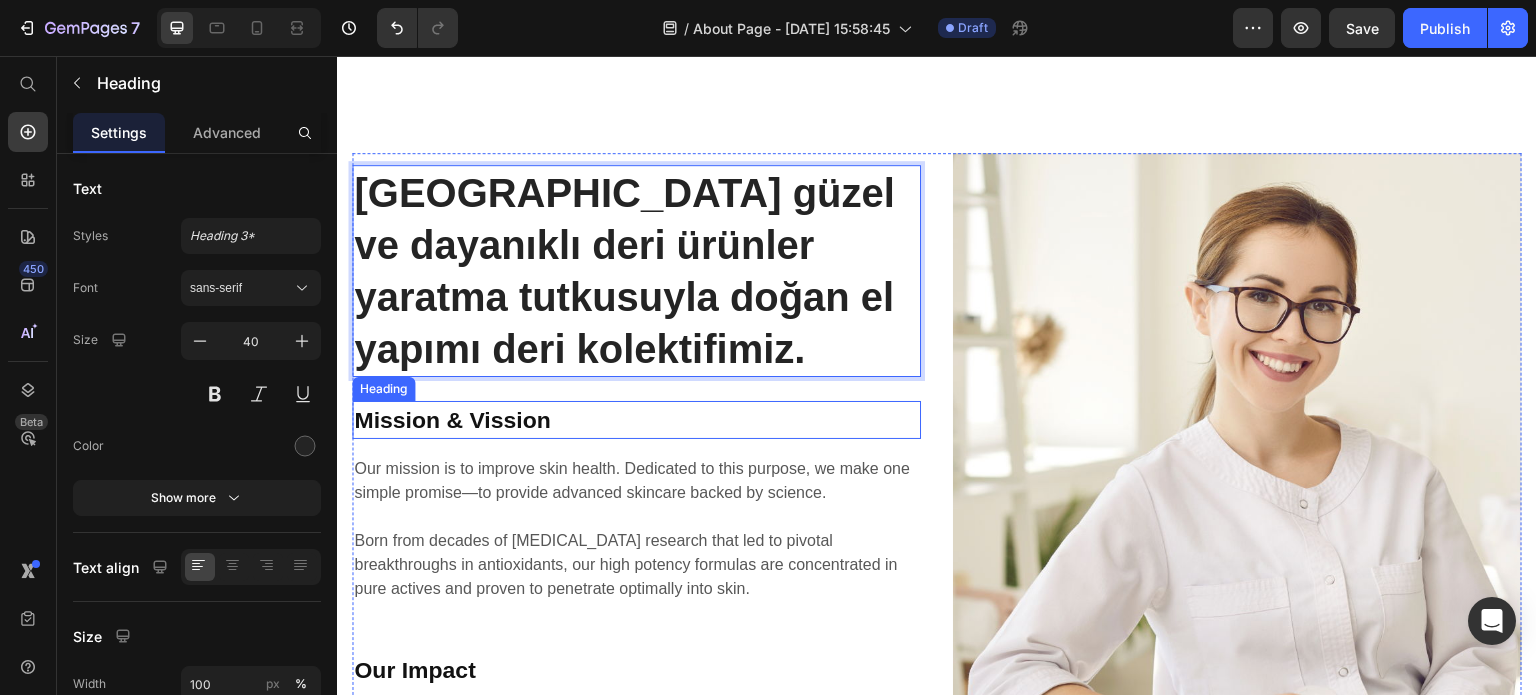 click on "Mission & Vission" at bounding box center [636, 420] 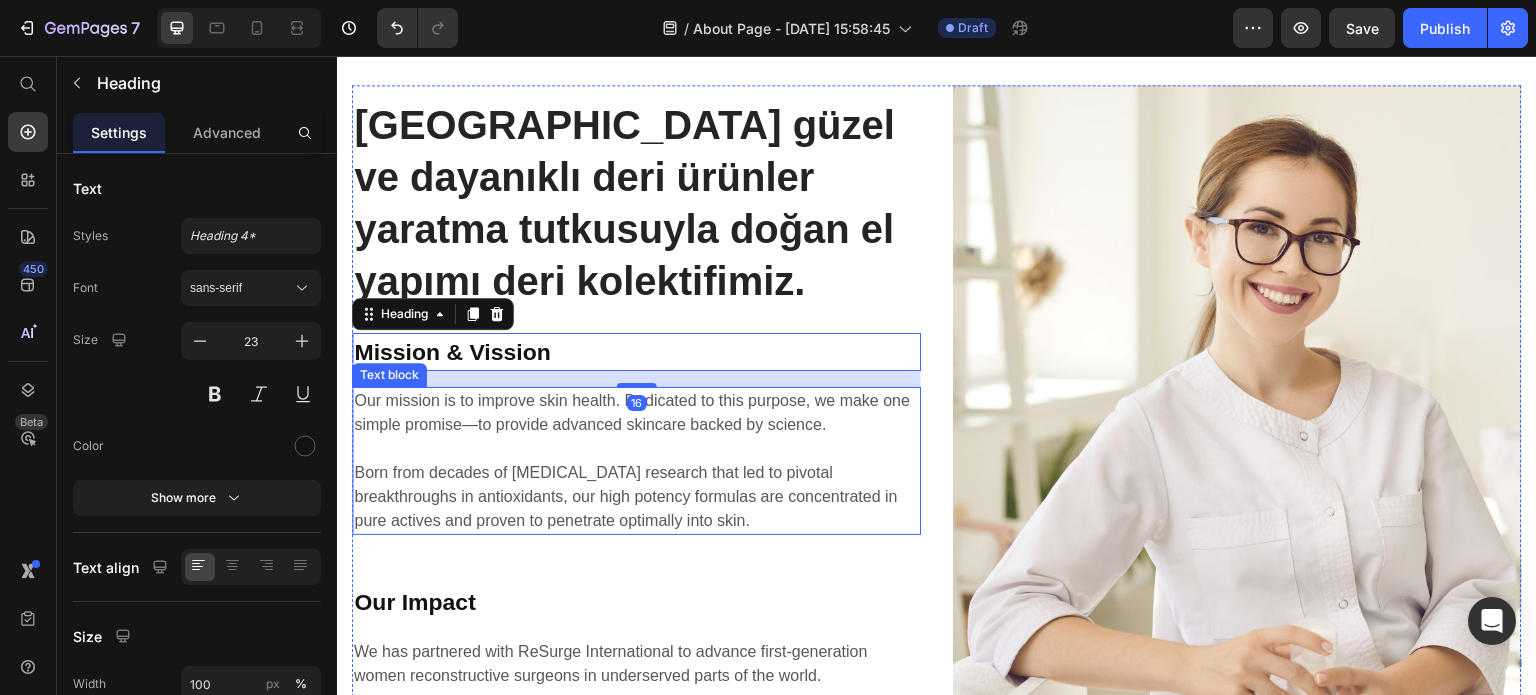 click on "Our mission is to improve skin health. Dedicated to this purpose, we make one simple promise—to provide advanced skincare backed by science. Born from decades of skin cancer research that led to pivotal breakthroughs in antioxidants, our high potency formulas are concentrated in pure actives and proven to penetrate optimally into skin." at bounding box center (636, 461) 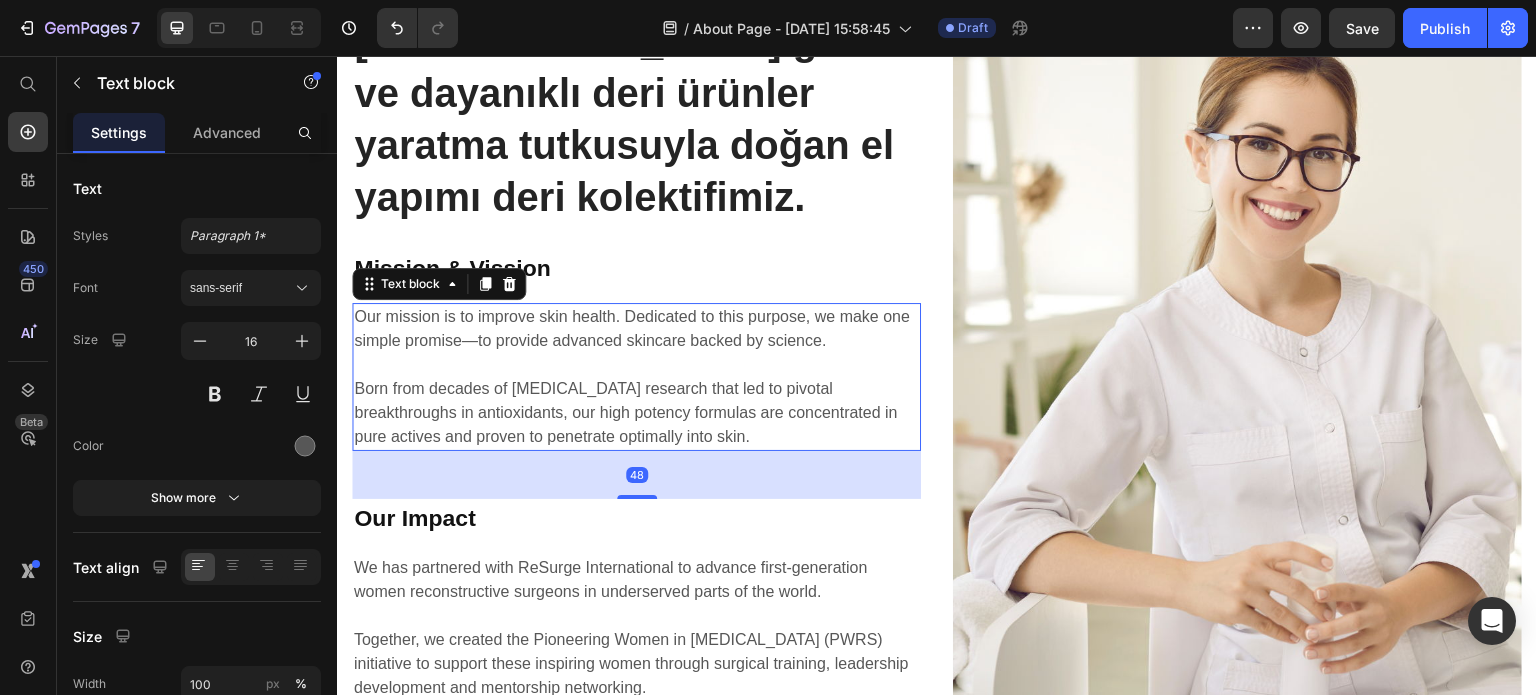 scroll, scrollTop: 834, scrollLeft: 0, axis: vertical 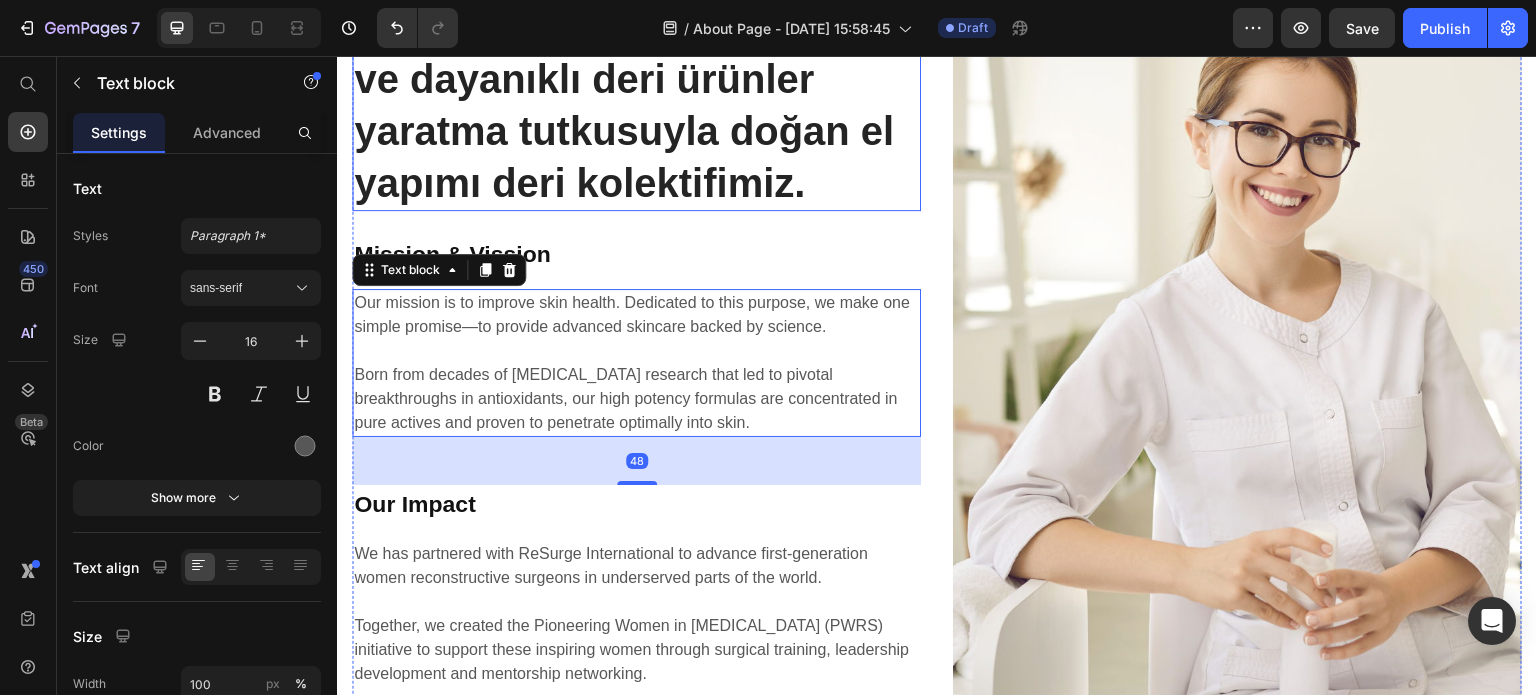 click on "[GEOGRAPHIC_DATA] güzel ve dayanıklı deri ürünler yaratma tutkusuyla doğan el yapımı deri kolektifimiz." at bounding box center (636, 105) 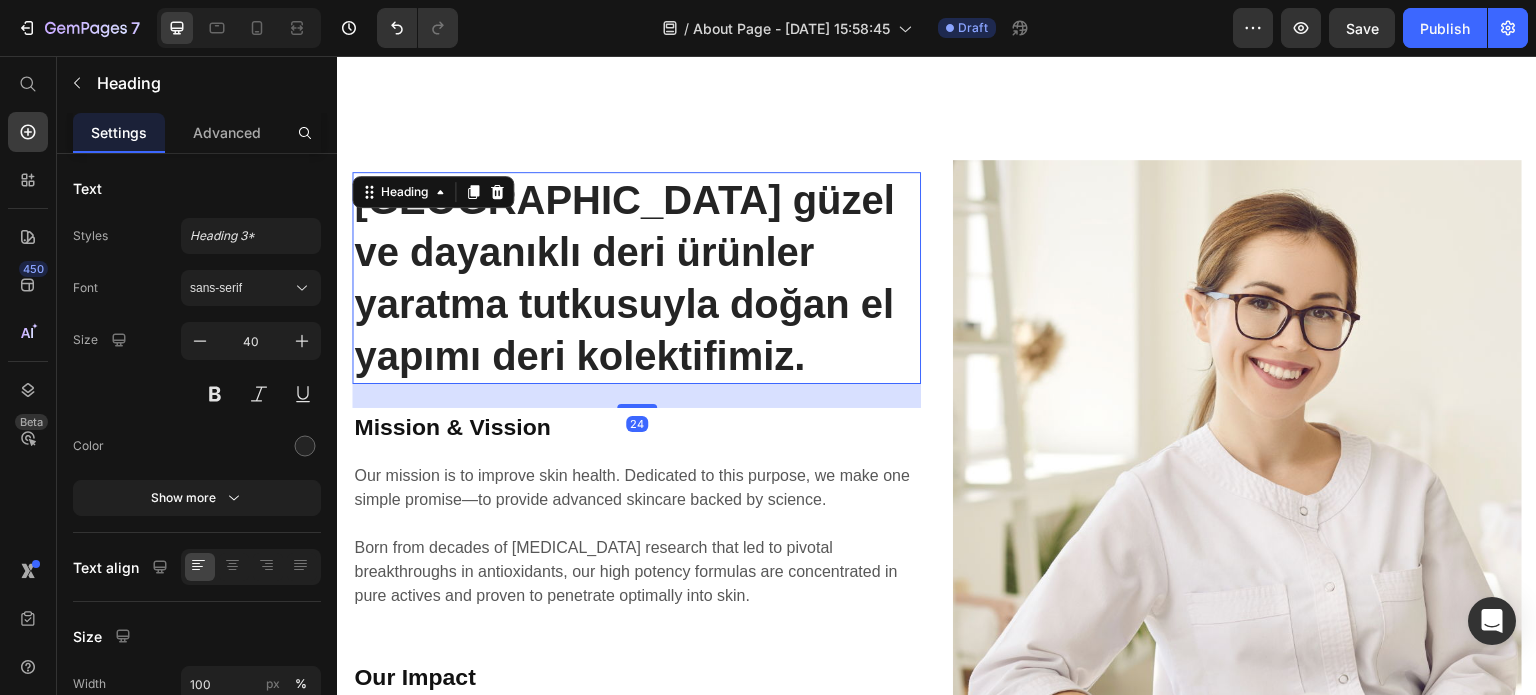 scroll, scrollTop: 660, scrollLeft: 0, axis: vertical 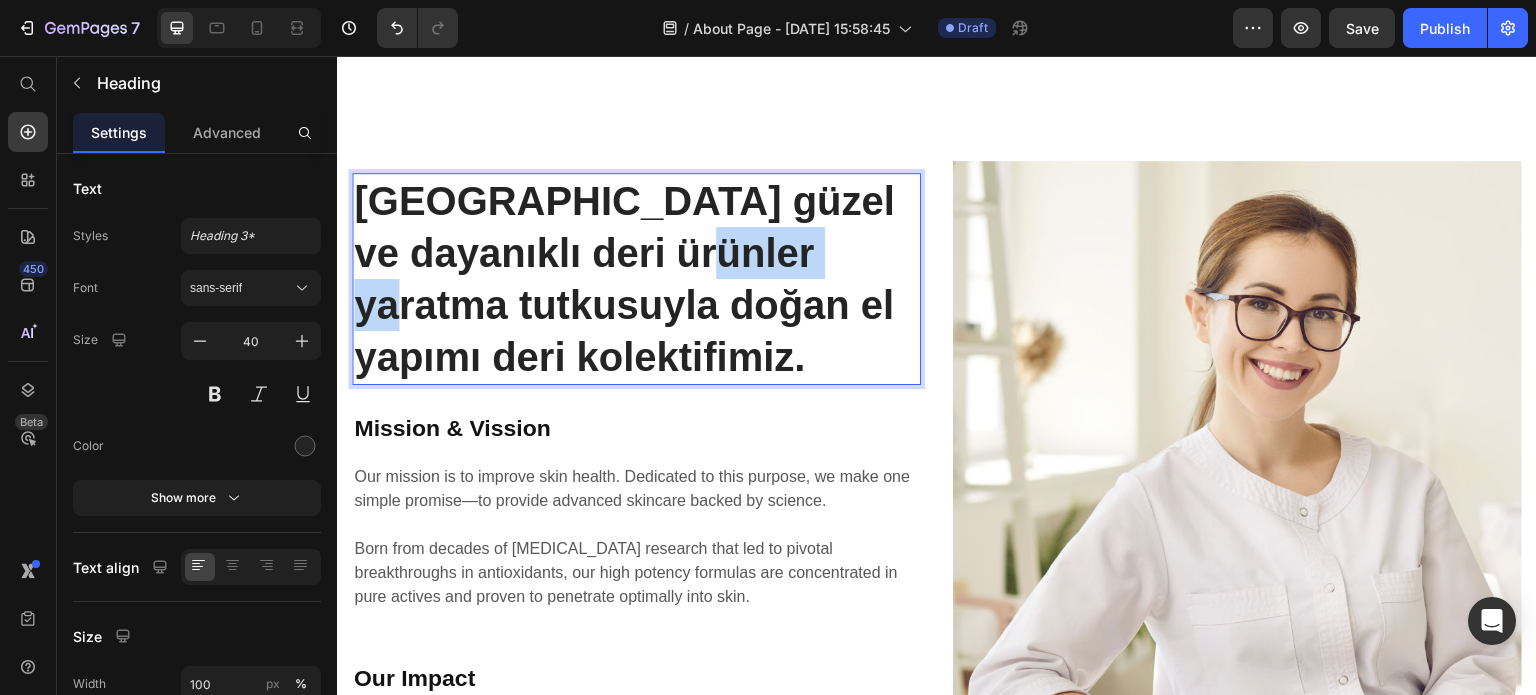 click on "[GEOGRAPHIC_DATA] güzel ve dayanıklı deri ürünler yaratma tutkusuyla doğan el yapımı deri kolektifimiz." at bounding box center (636, 279) 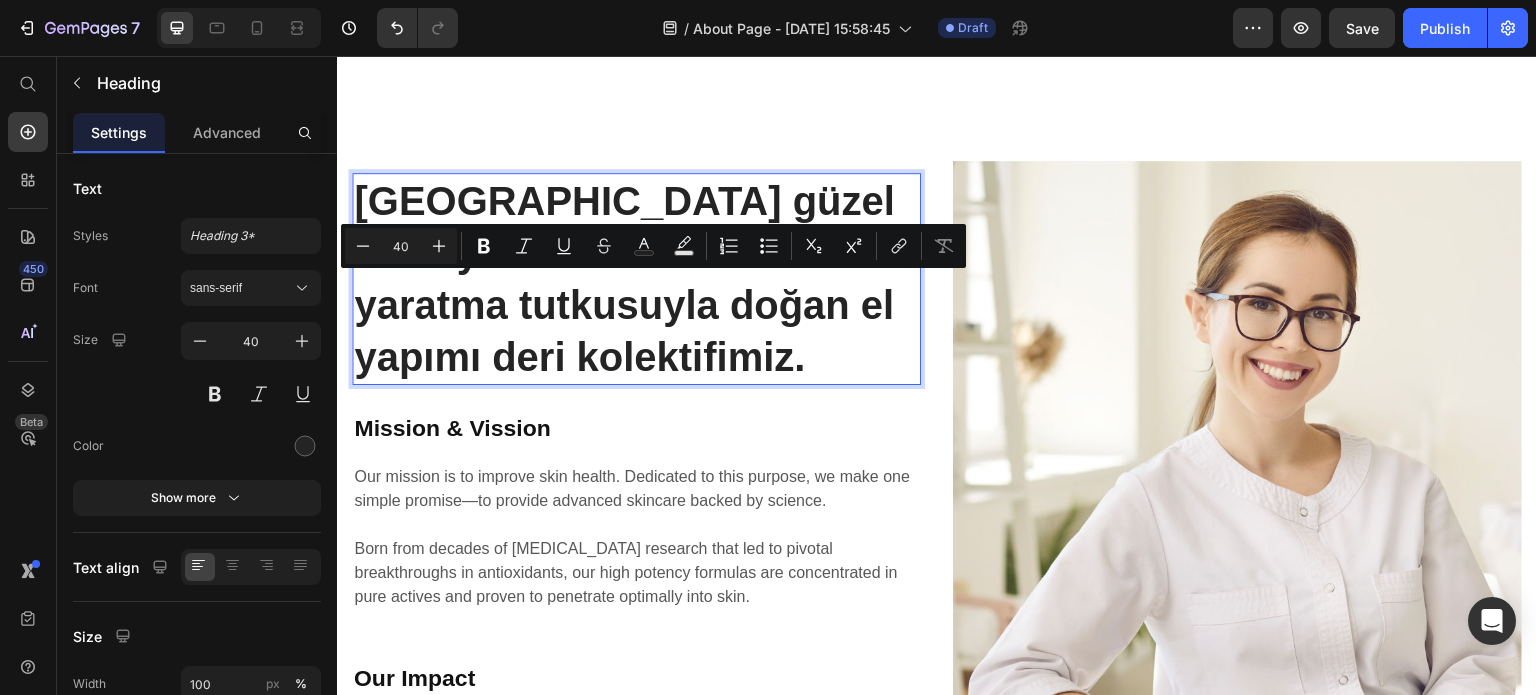 click on "[GEOGRAPHIC_DATA] güzel ve dayanıklı deri ürünler yaratma tutkusuyla doğan el yapımı deri kolektifimiz." at bounding box center (636, 279) 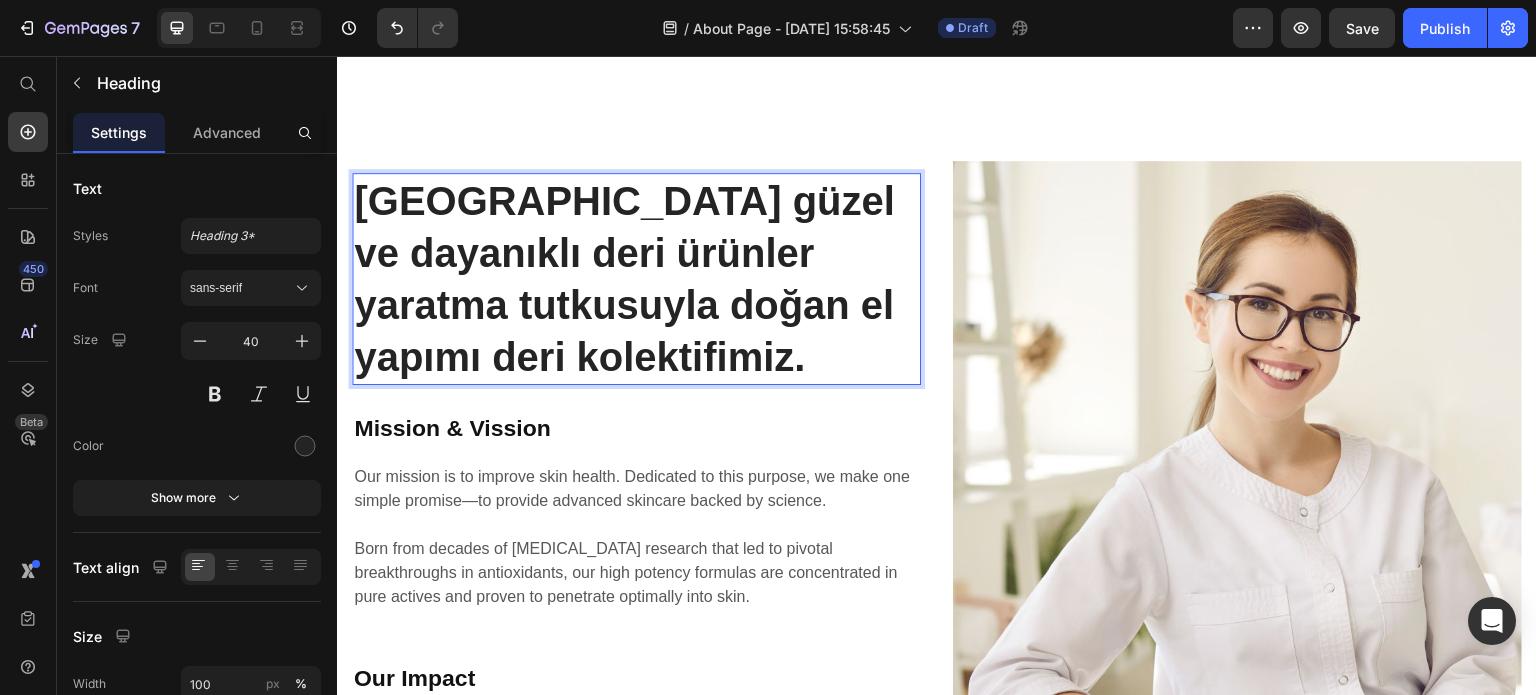 click on "[GEOGRAPHIC_DATA] güzel ve dayanıklı deri ürünler yaratma tutkusuyla doğan el yapımı deri kolektifimiz." at bounding box center (636, 279) 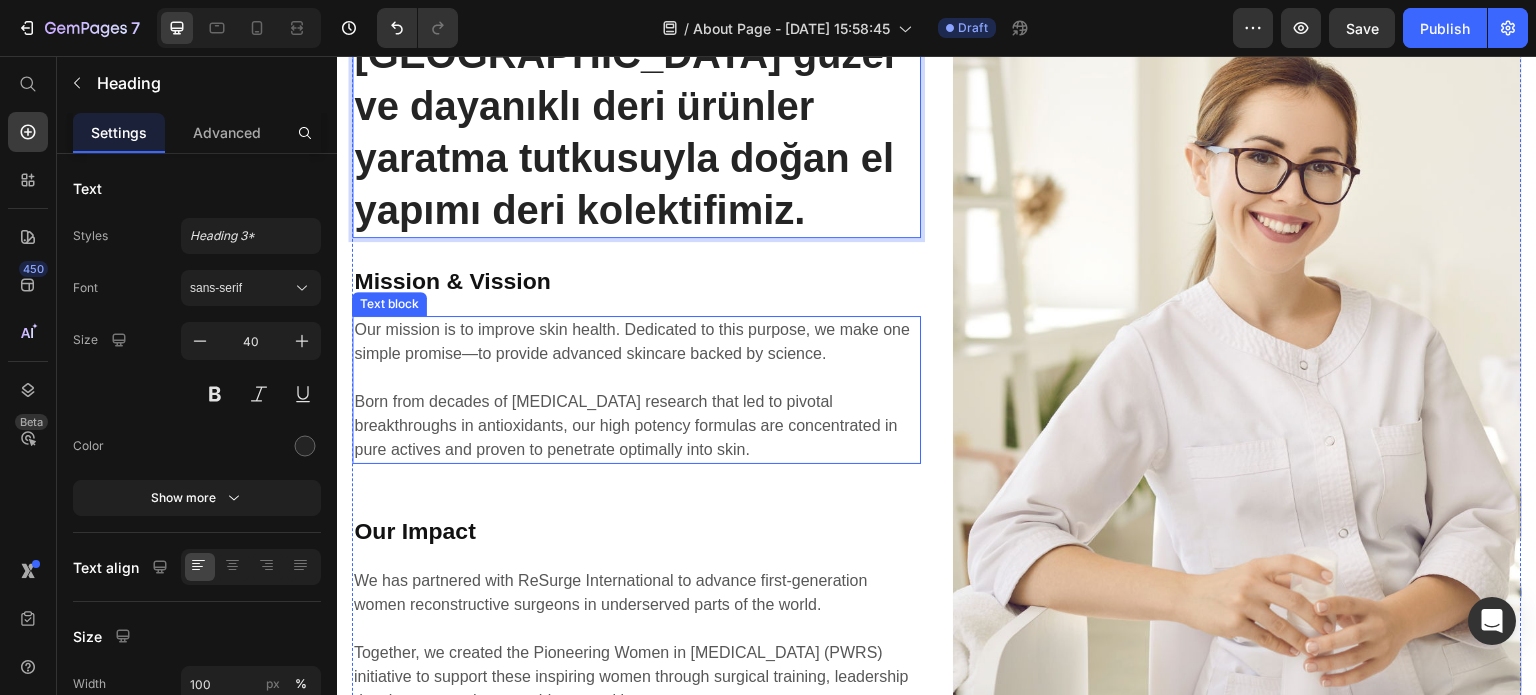 scroll, scrollTop: 812, scrollLeft: 0, axis: vertical 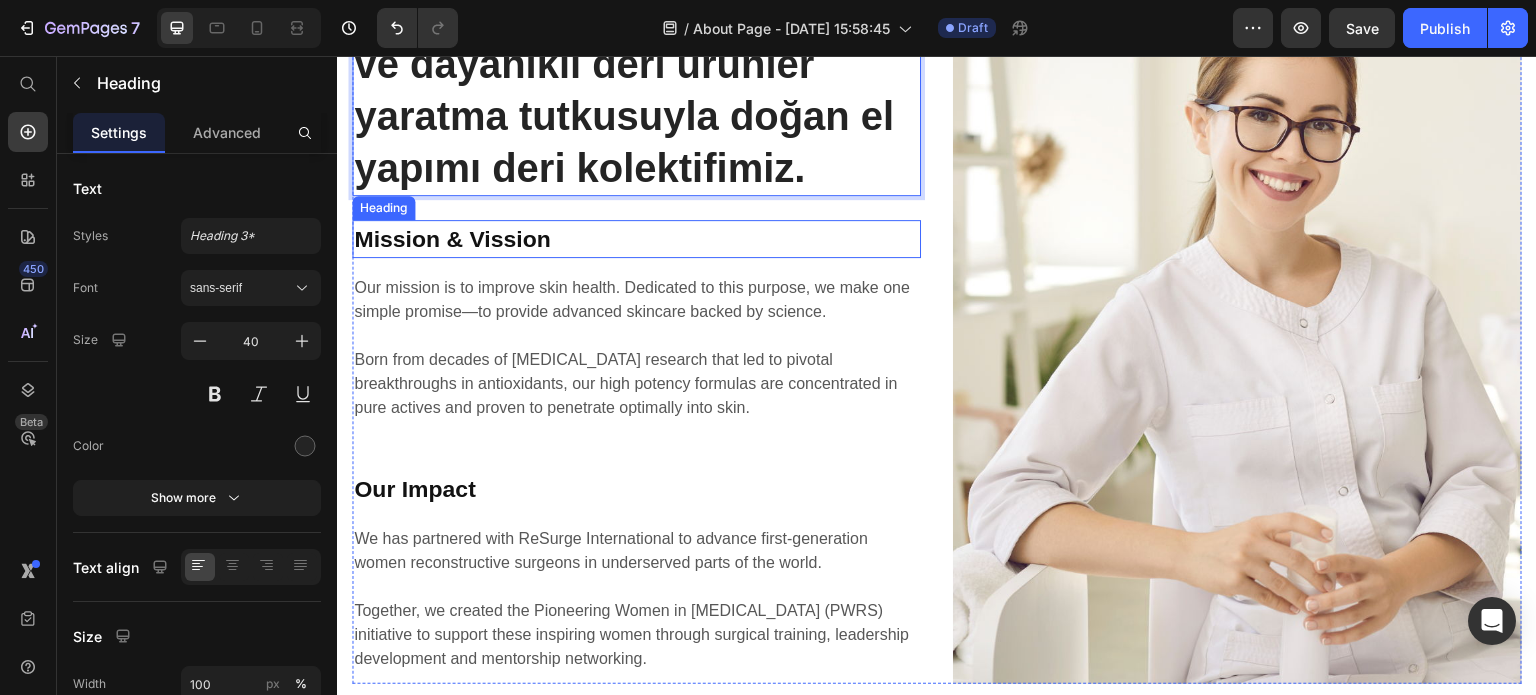 click on "Mission & Vission" at bounding box center (636, 239) 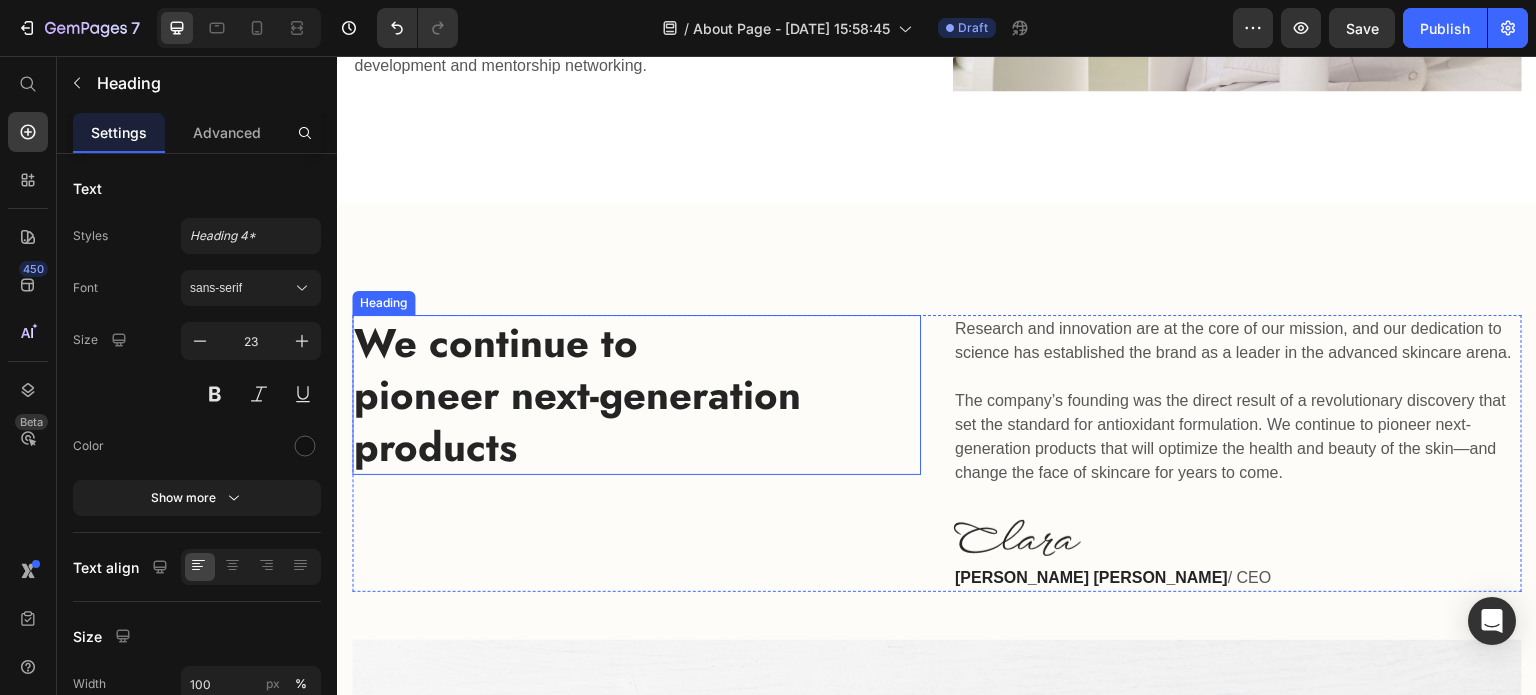scroll, scrollTop: 1437, scrollLeft: 0, axis: vertical 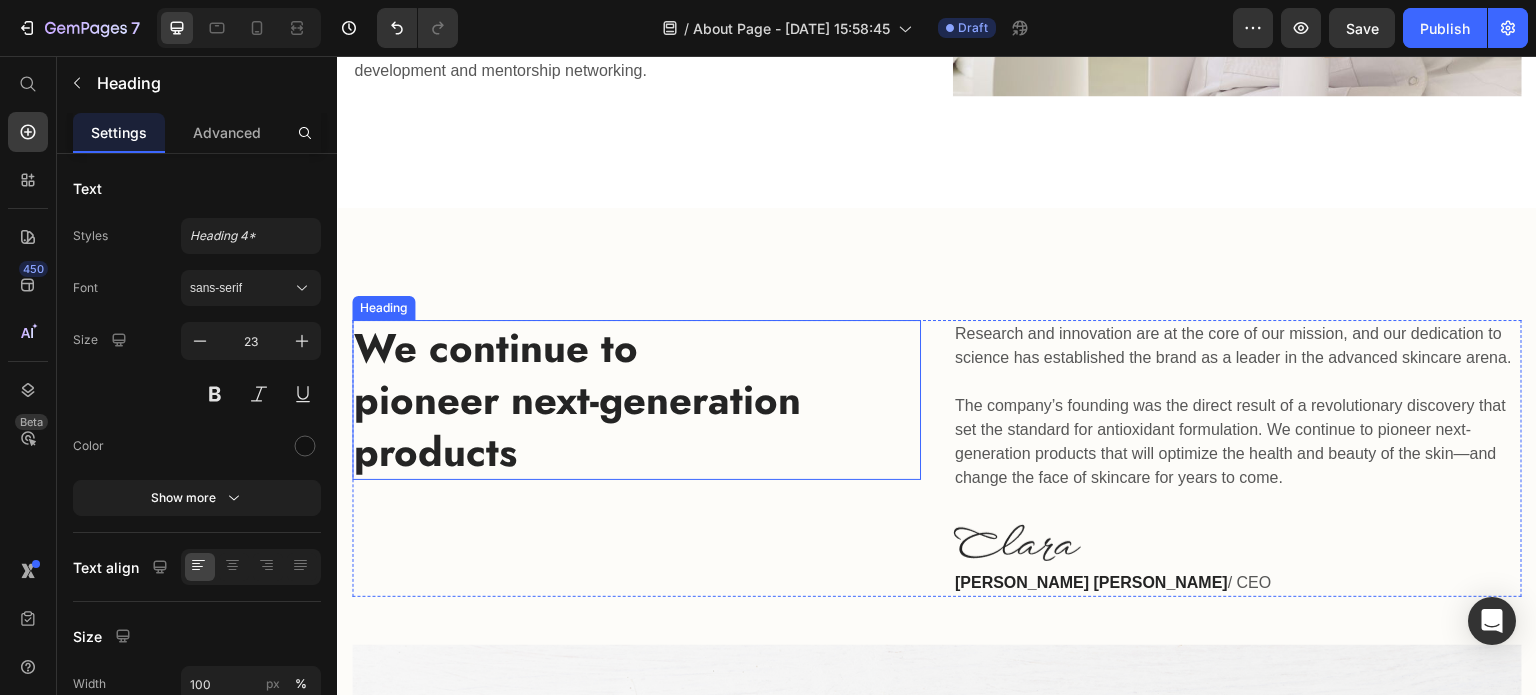 click on "We continue to  pioneer next-generation products" at bounding box center [636, 400] 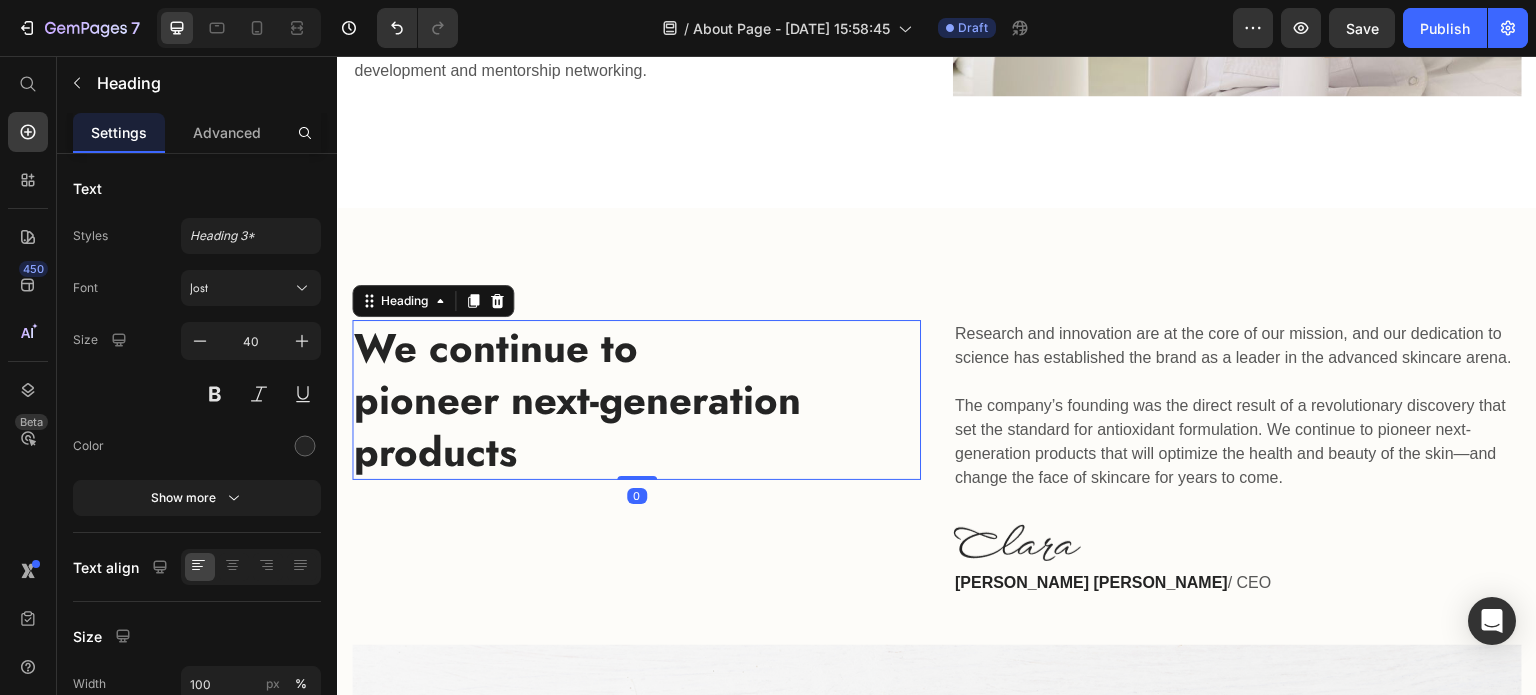 click on "We continue to  pioneer next-generation products" at bounding box center [636, 400] 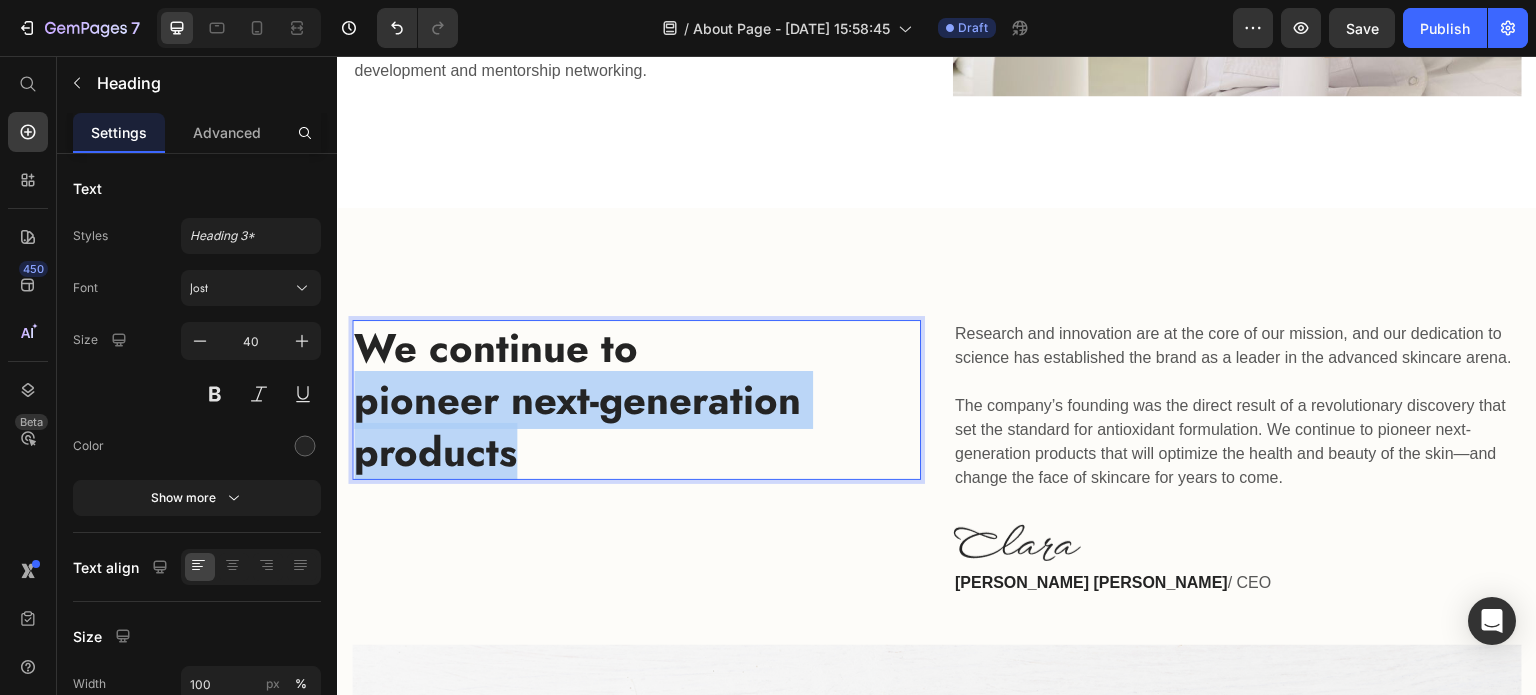 click on "We continue to  pioneer next-generation products" at bounding box center (636, 400) 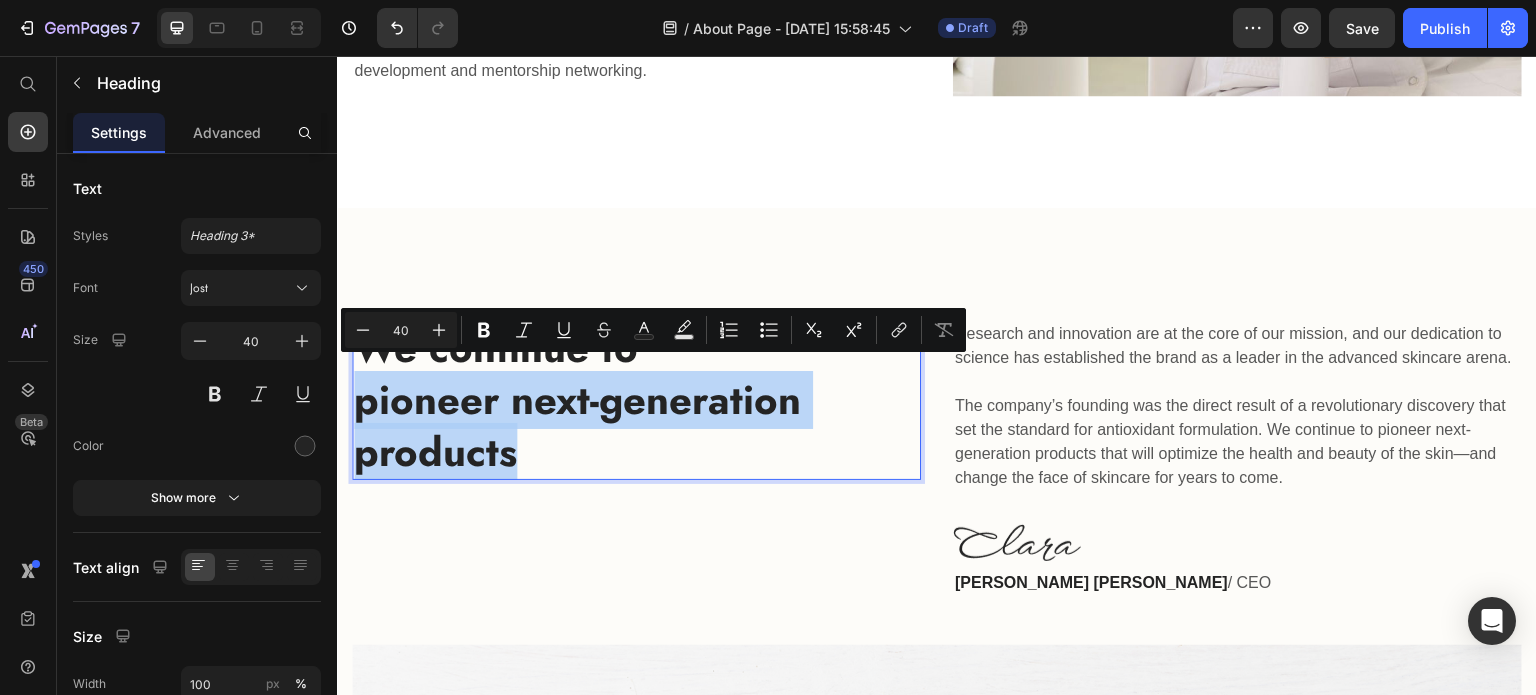click on "We continue to  pioneer next-generation products" at bounding box center (636, 400) 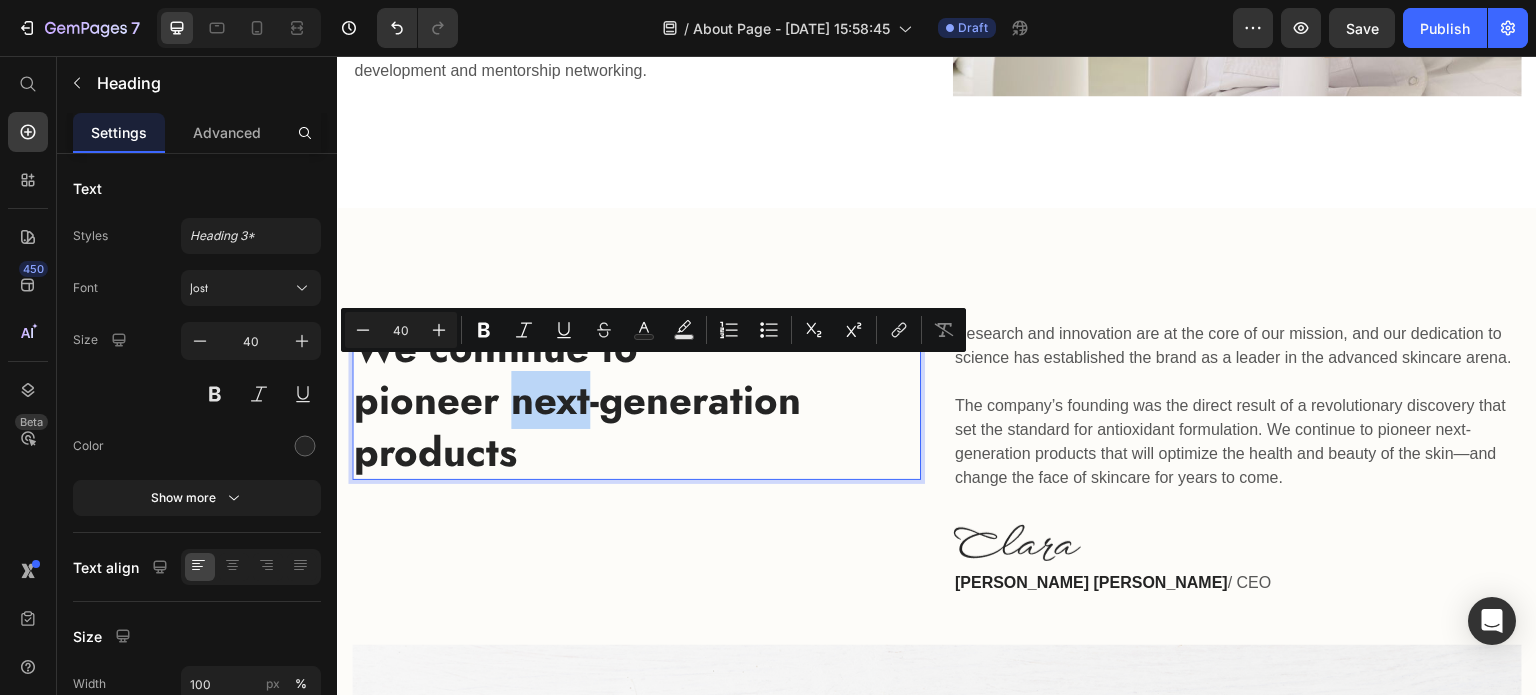 click on "We continue to  pioneer next-generation products" at bounding box center (636, 400) 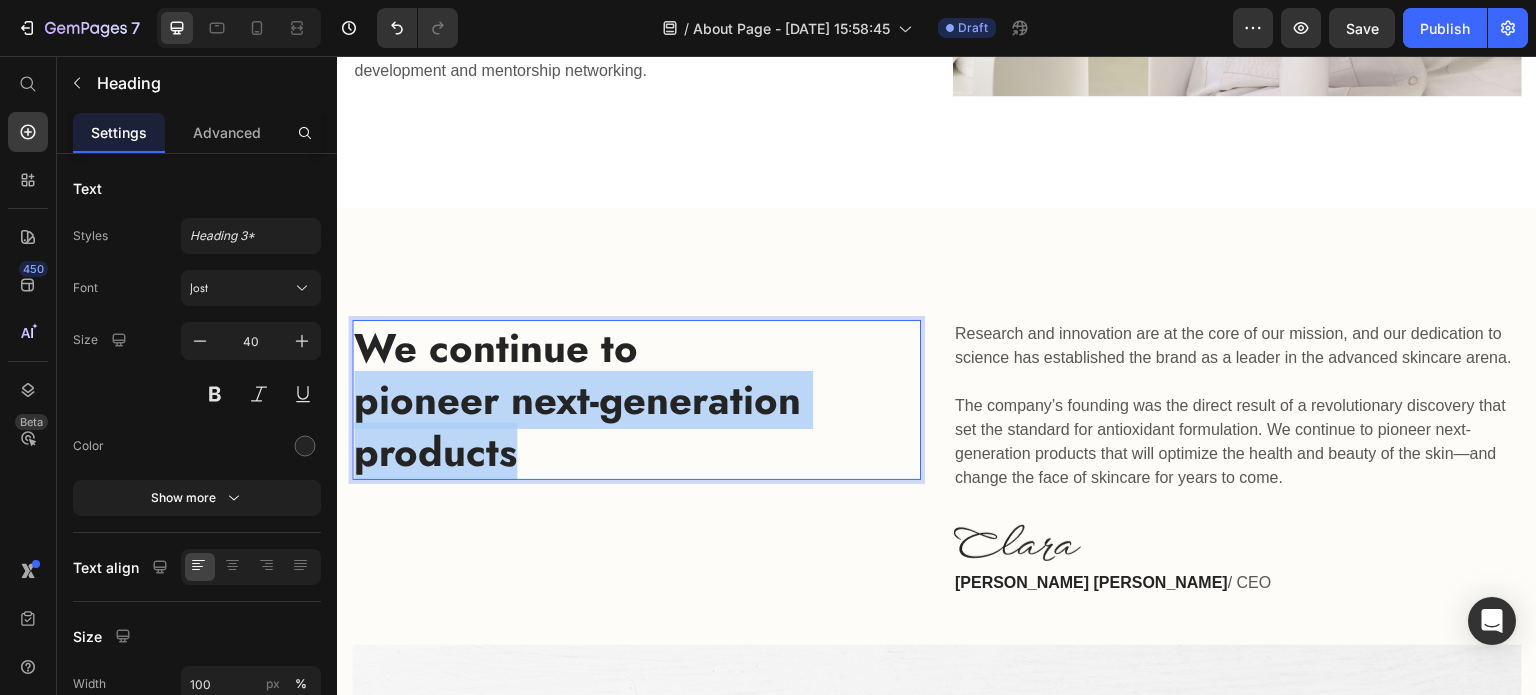 click on "We continue to  pioneer next-generation products" at bounding box center [636, 400] 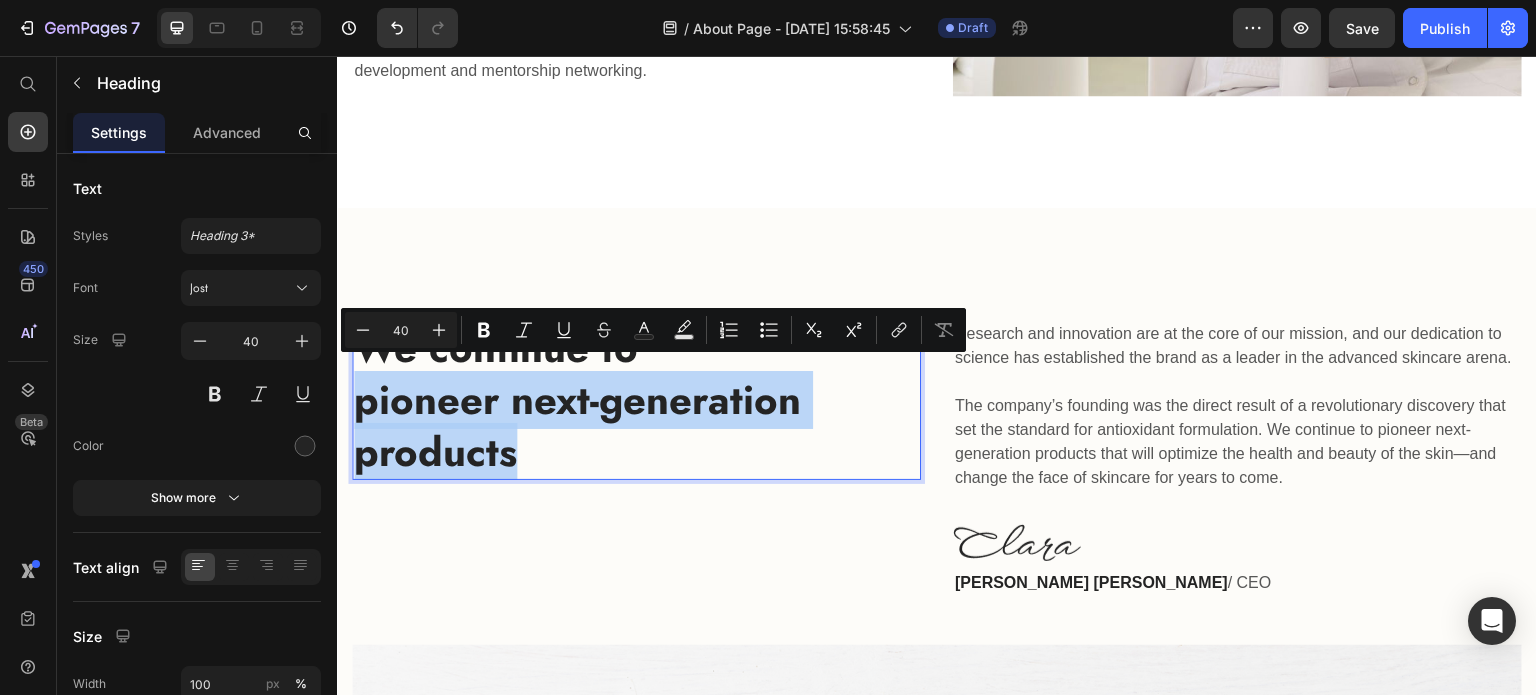 click on "We continue to  pioneer next-generation products" at bounding box center (636, 400) 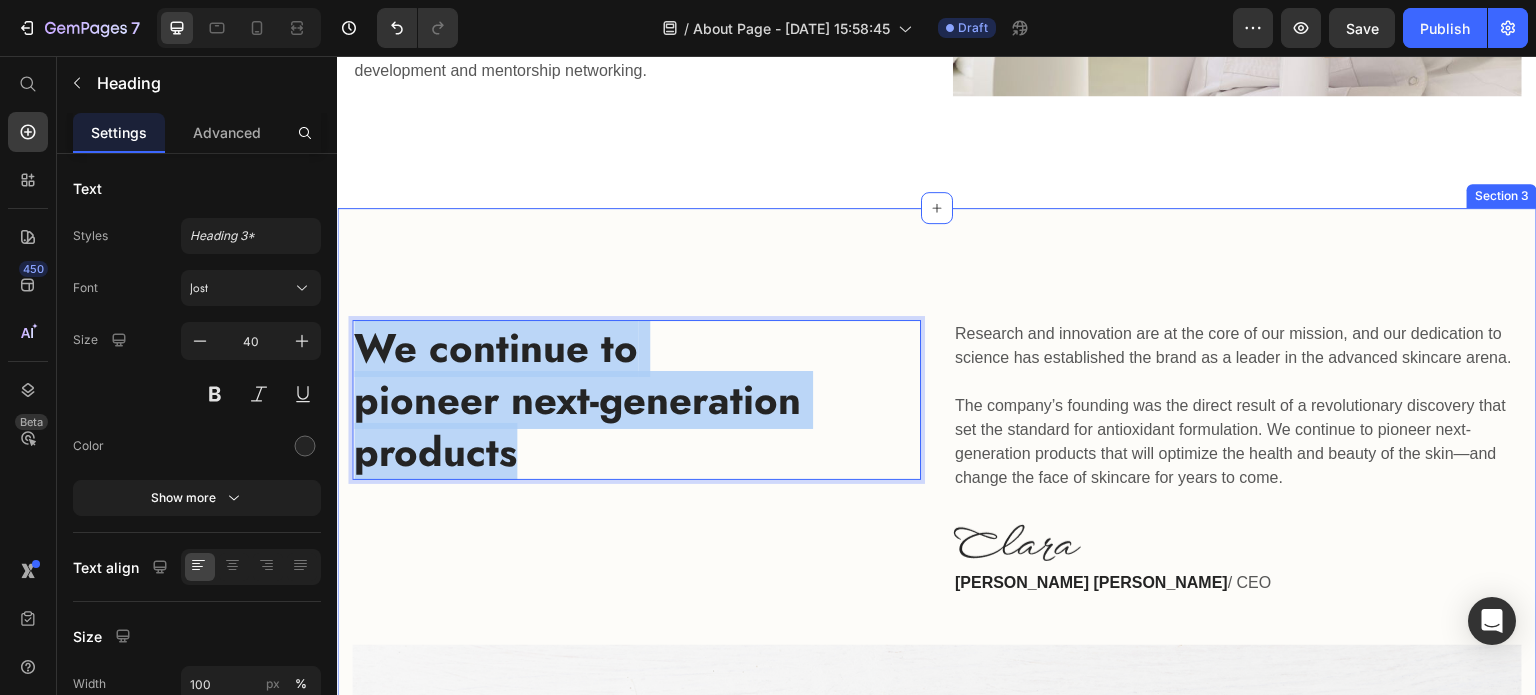 drag, startPoint x: 552, startPoint y: 445, endPoint x: 336, endPoint y: 316, distance: 251.58894 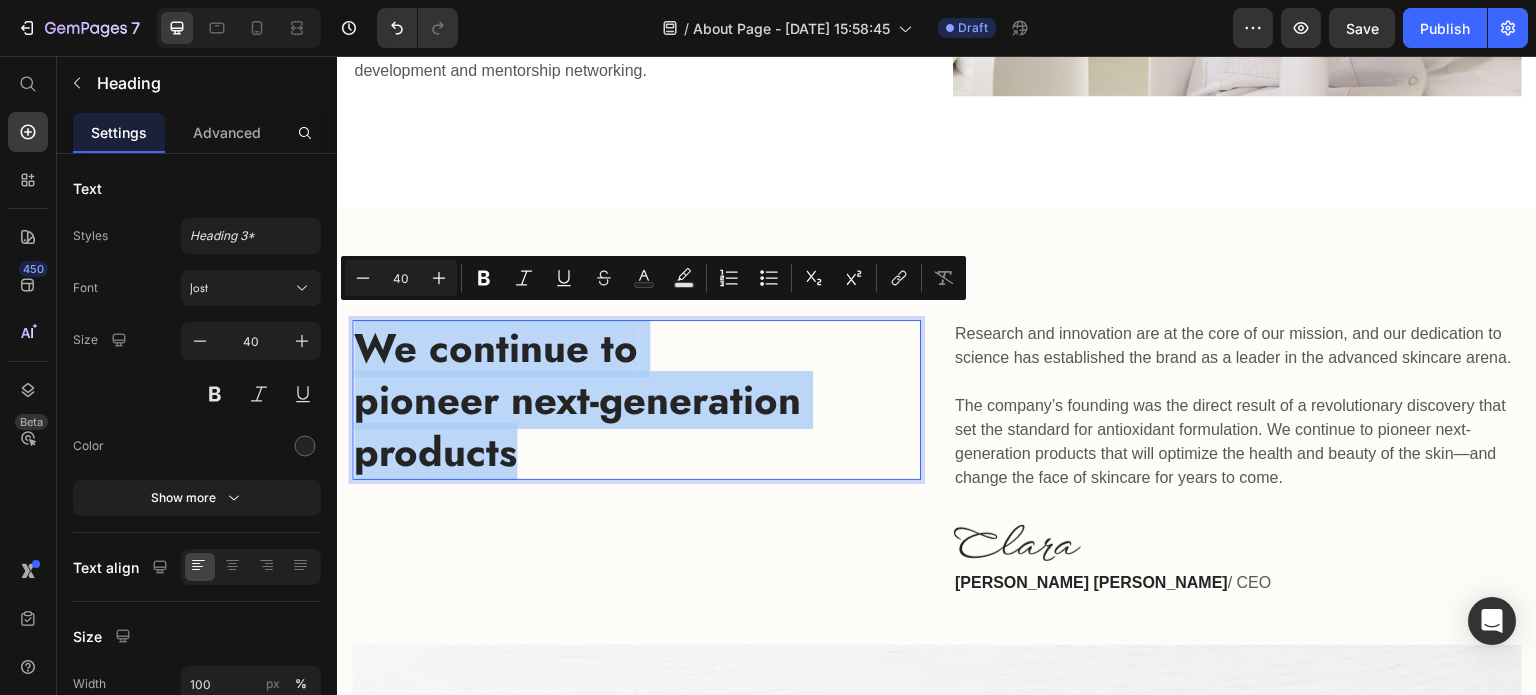 scroll, scrollTop: 1856, scrollLeft: 0, axis: vertical 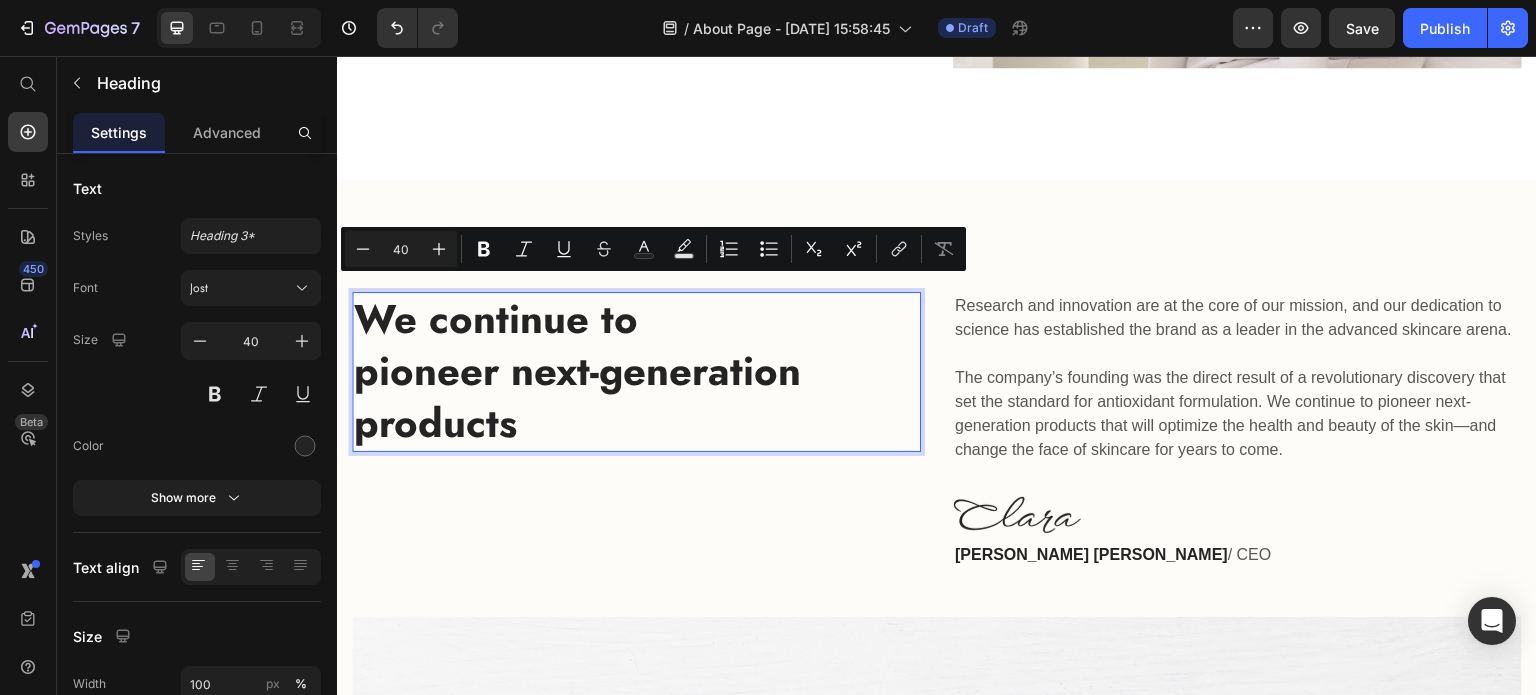 click on "We continue to  pioneer next-generation products" at bounding box center [636, 371] 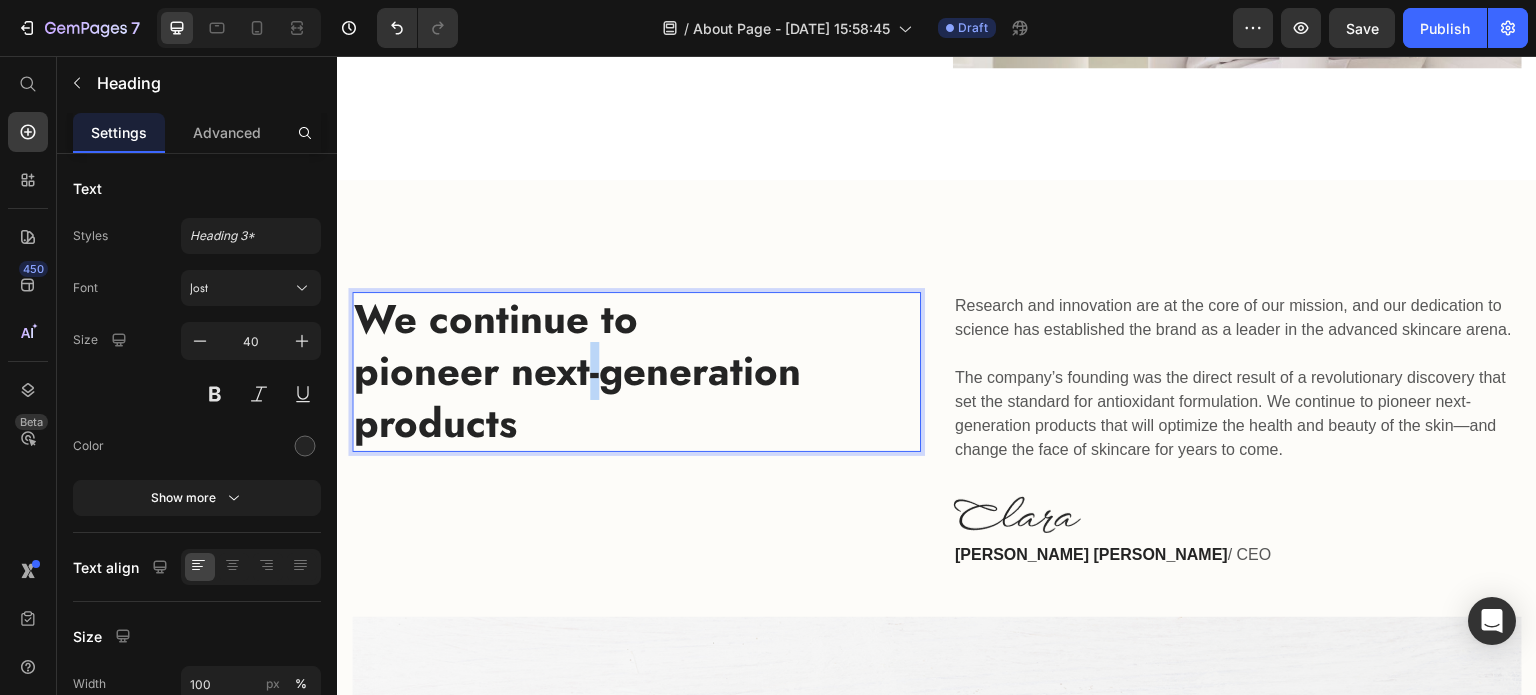 click on "We continue to  pioneer next-generation products" at bounding box center (636, 371) 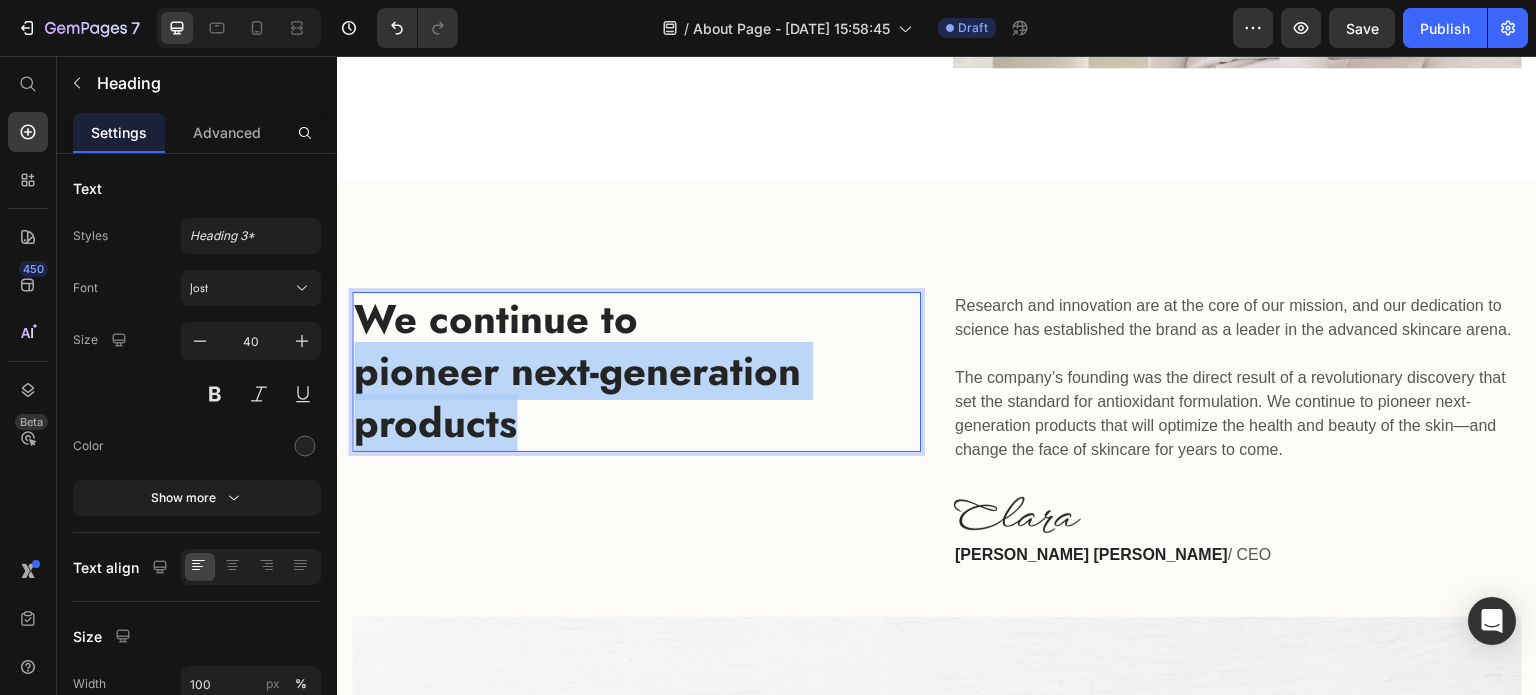 click on "We continue to  pioneer next-generation products" at bounding box center [636, 371] 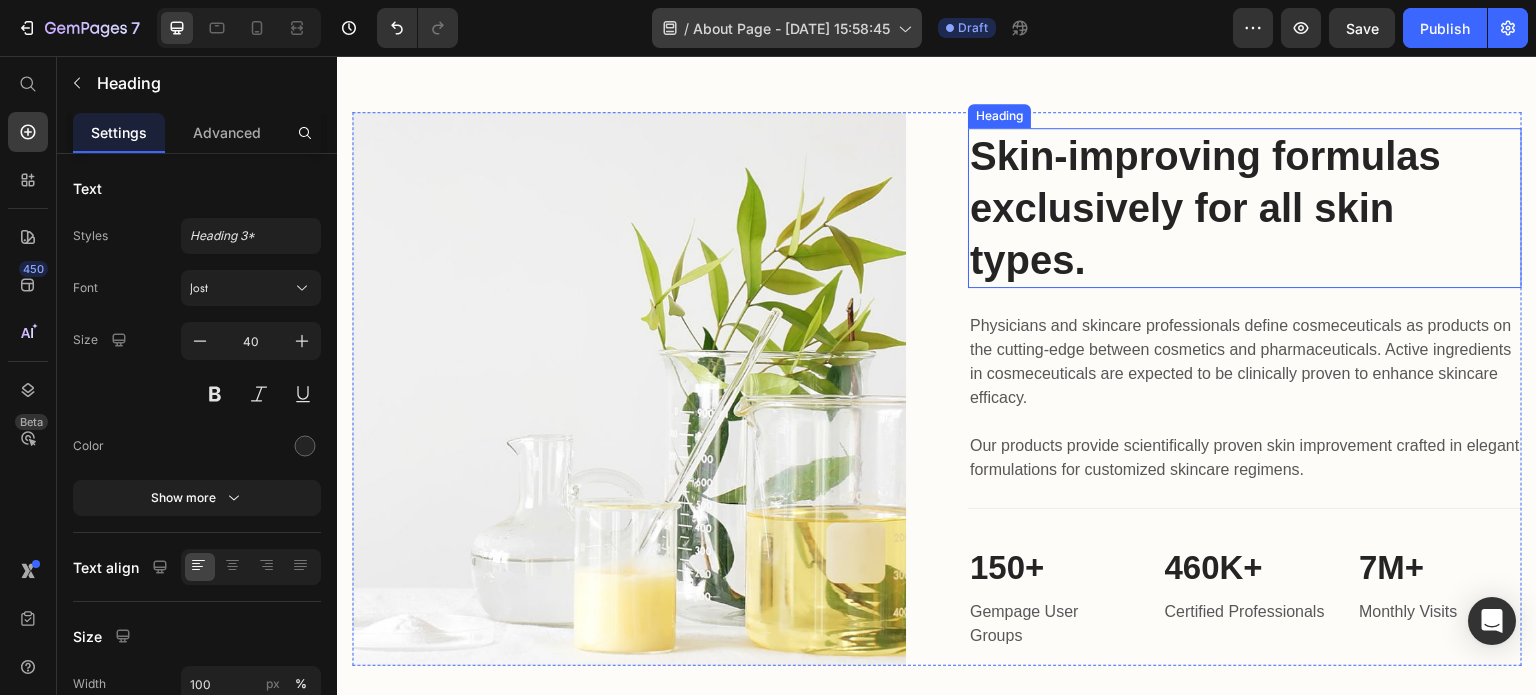 scroll, scrollTop: 2812, scrollLeft: 0, axis: vertical 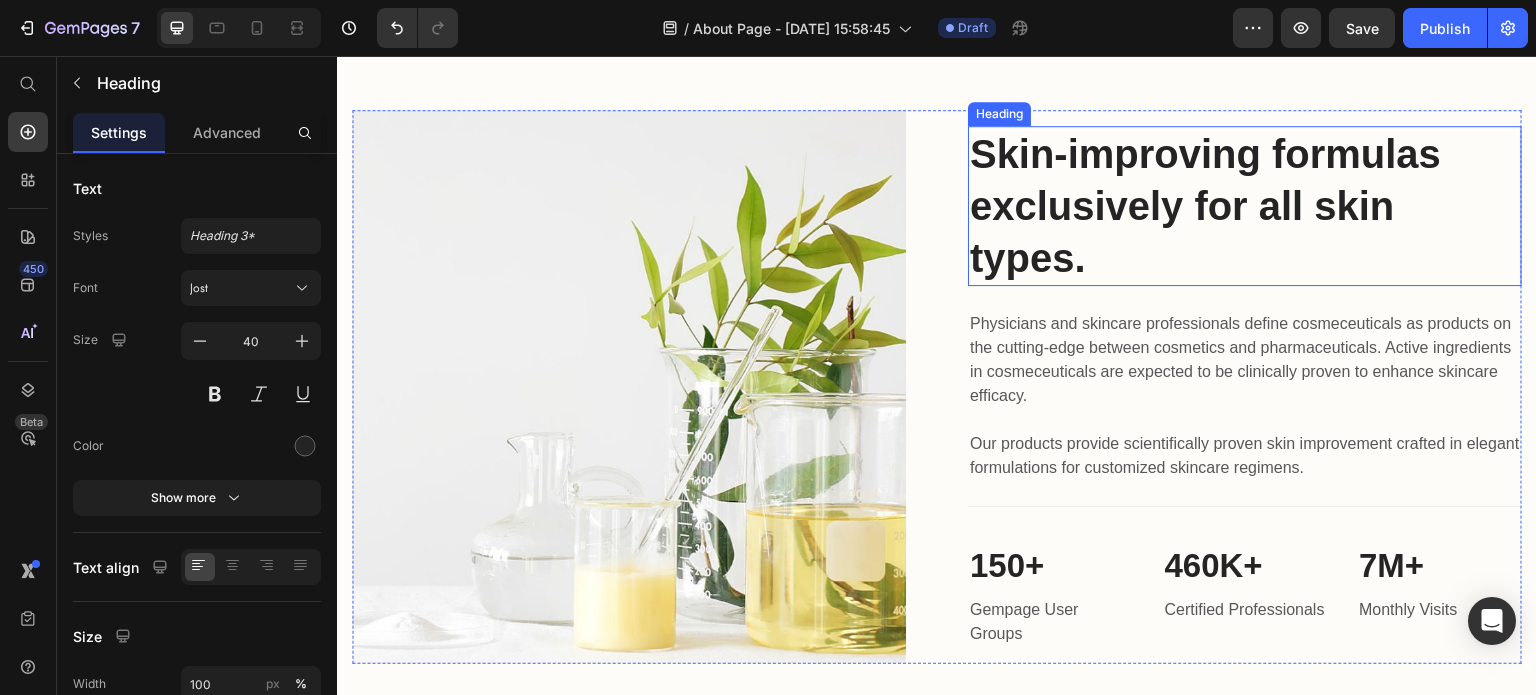 click on "Skin-improving formulas exclusively for all skin types." at bounding box center (1245, 206) 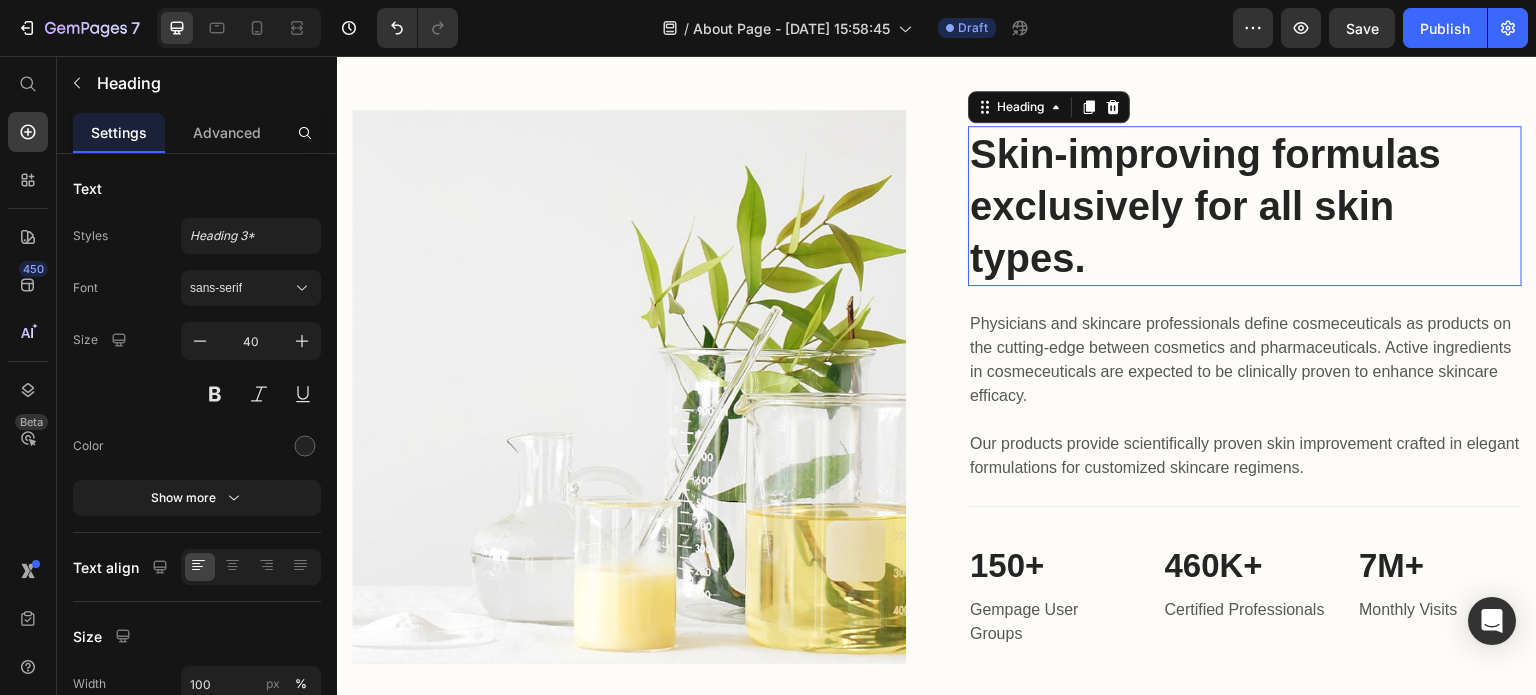 click on "Skin-improving formulas exclusively for all skin types." at bounding box center [1245, 206] 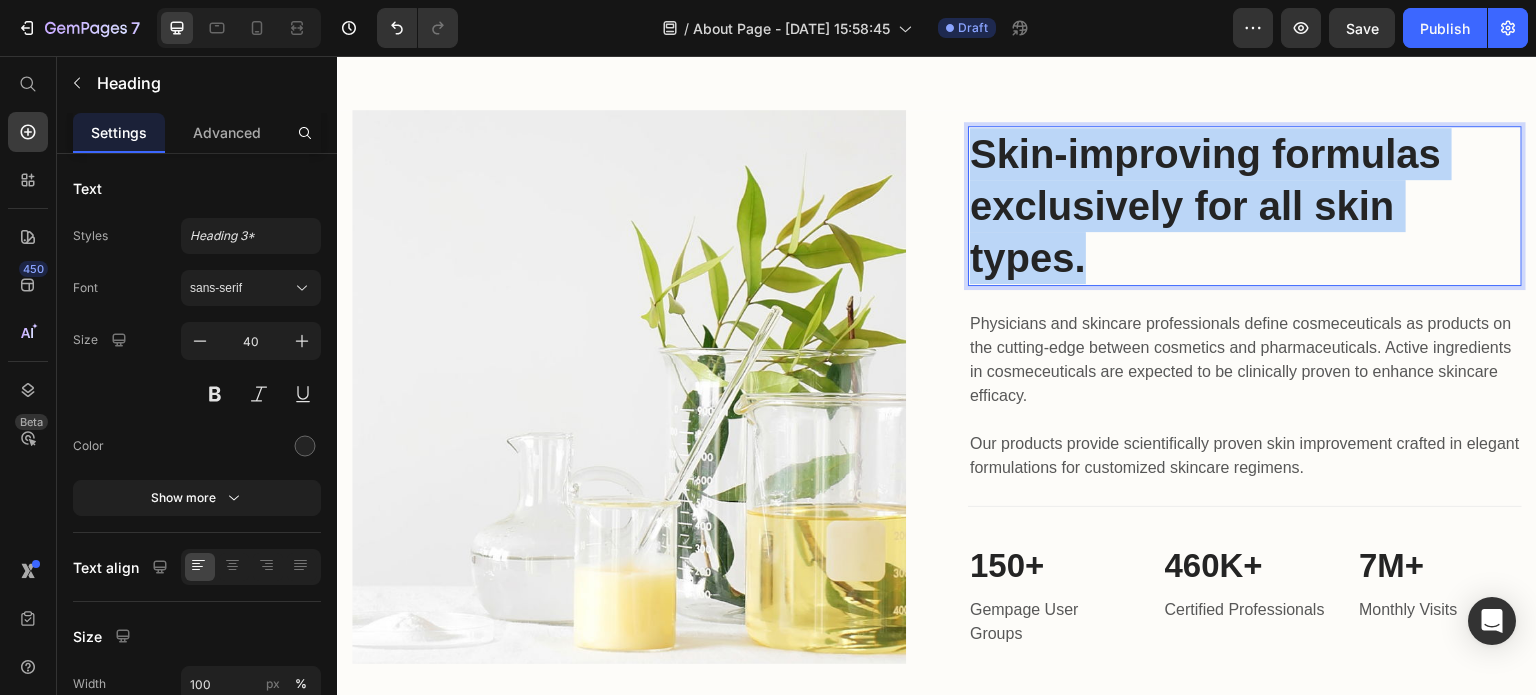 click on "Skin-improving formulas exclusively for all skin types." at bounding box center (1245, 206) 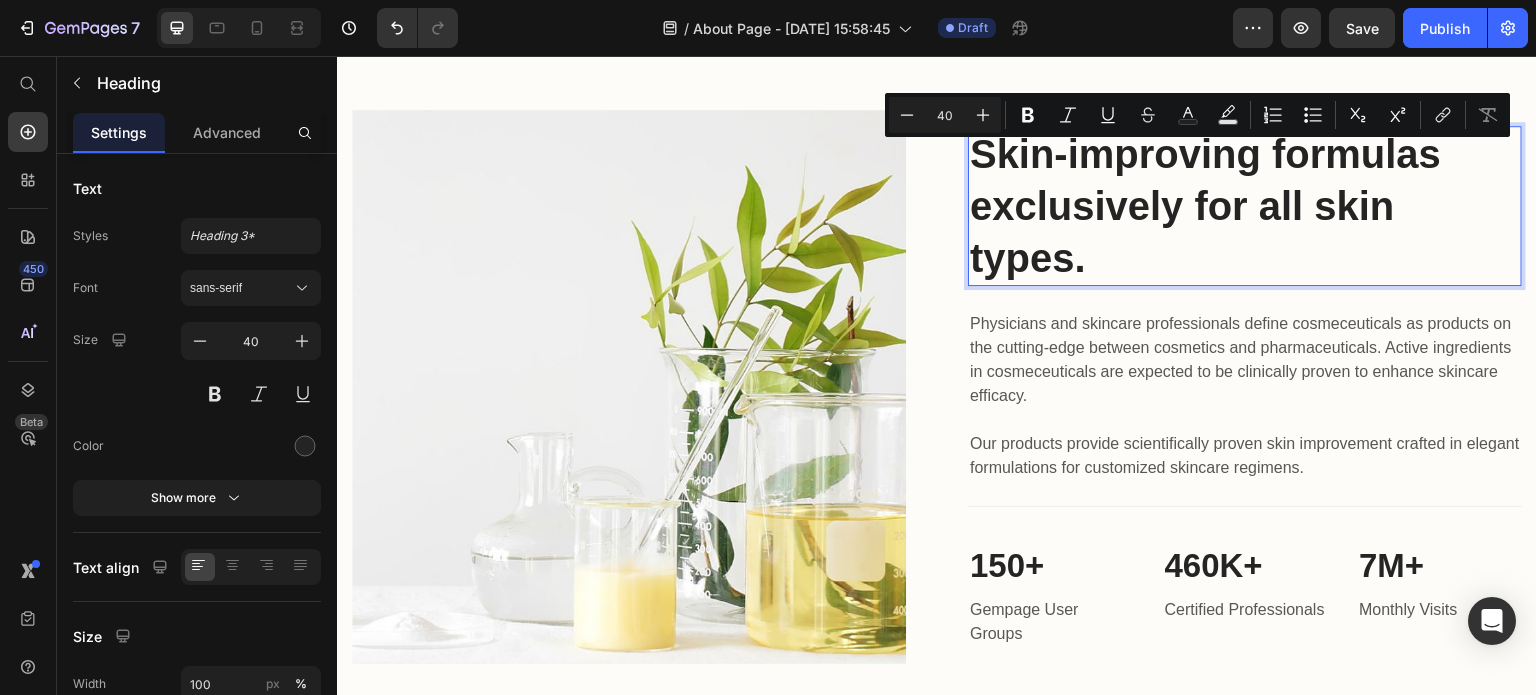 scroll, scrollTop: 2800, scrollLeft: 0, axis: vertical 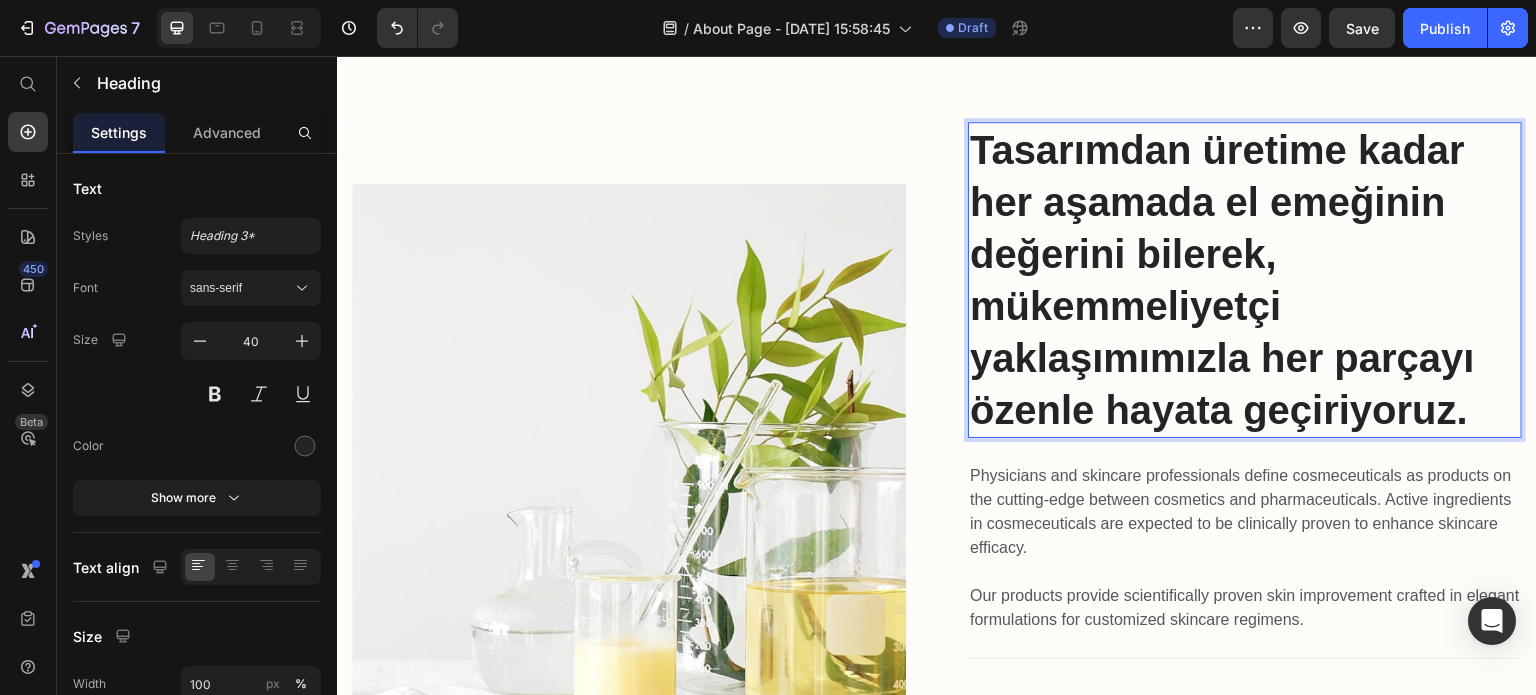 click on "Tasarımdan üretime kadar her aşamada el emeğinin değerini bilerek, mükemmeliyetçi yaklaşımımızla her parçayı özenle hayata geçiriyoruz." at bounding box center (1245, 280) 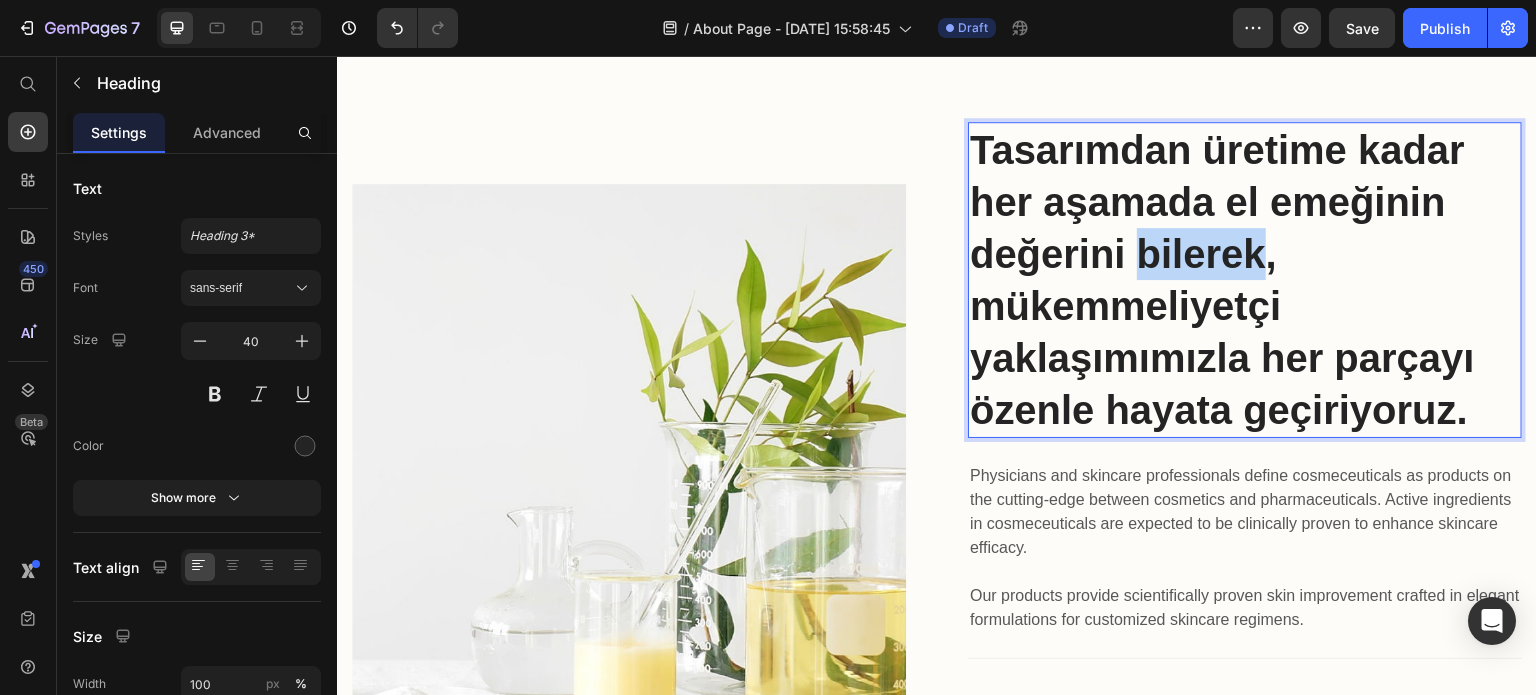click on "Tasarımdan üretime kadar her aşamada el emeğinin değerini bilerek, mükemmeliyetçi yaklaşımımızla her parçayı özenle hayata geçiriyoruz." at bounding box center [1245, 280] 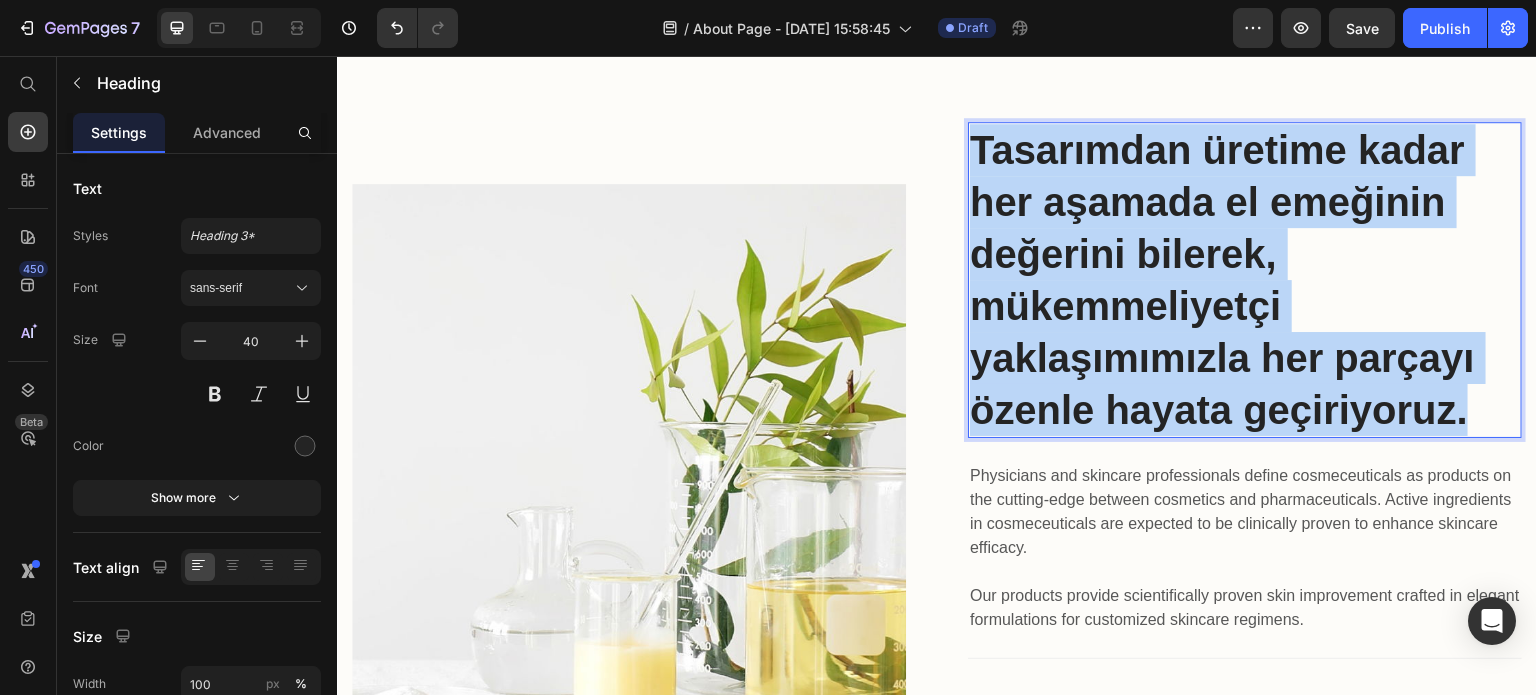 click on "Tasarımdan üretime kadar her aşamada el emeğinin değerini bilerek, mükemmeliyetçi yaklaşımımızla her parçayı özenle hayata geçiriyoruz." at bounding box center (1245, 280) 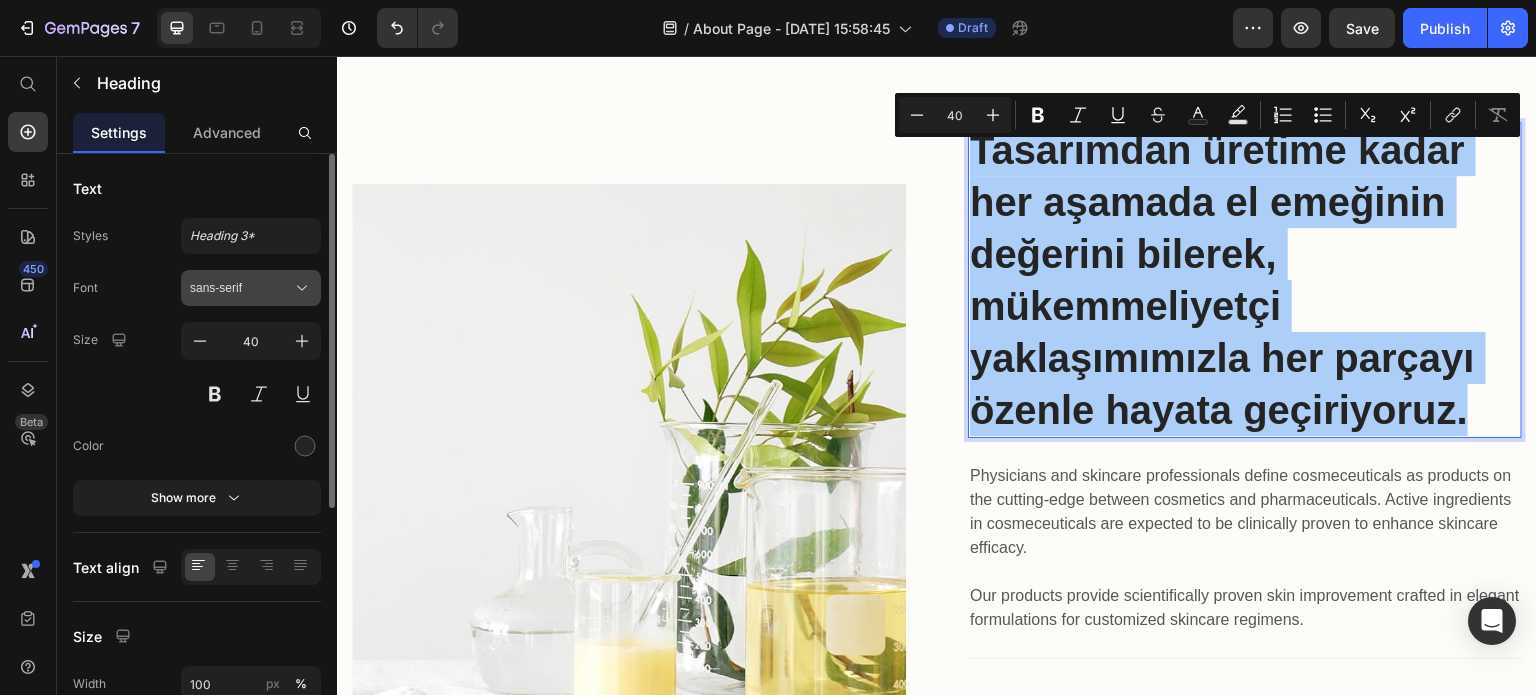 click on "sans-serif" at bounding box center (241, 288) 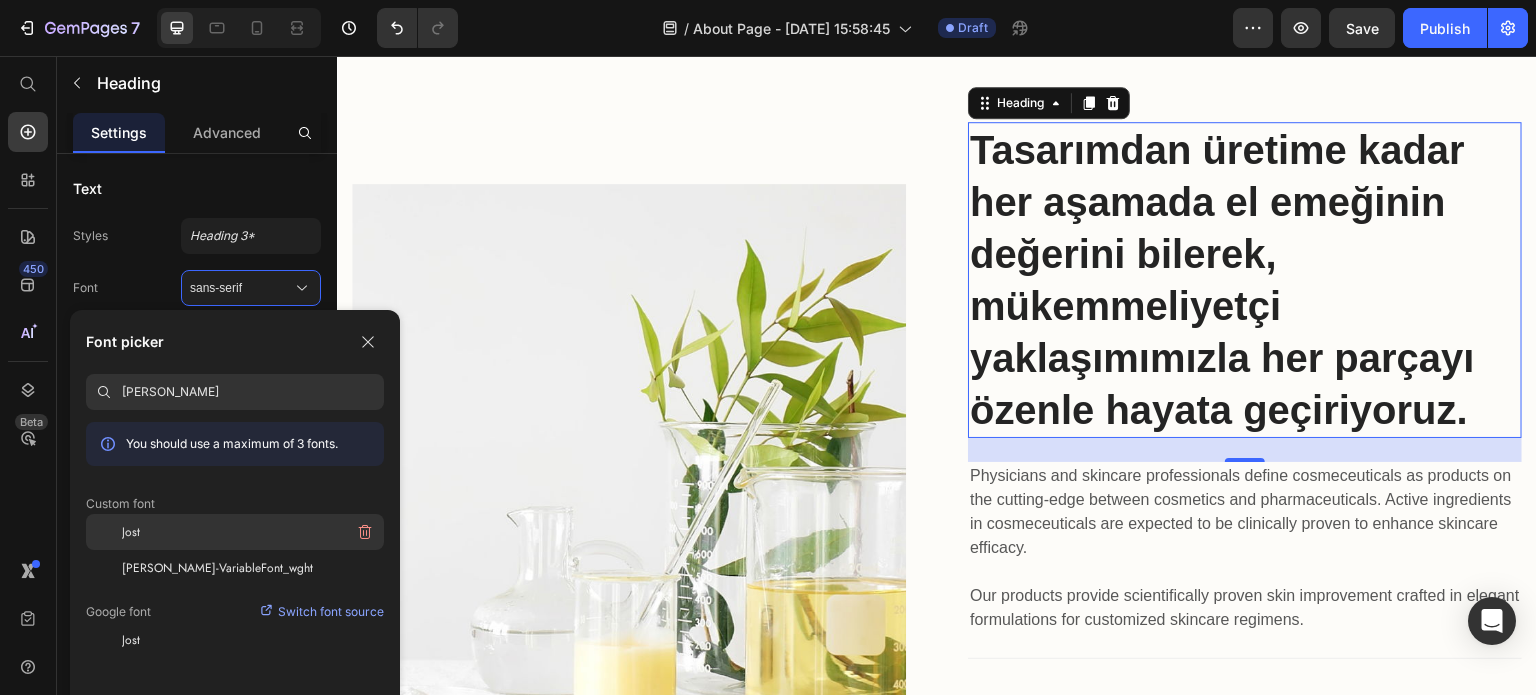 type on "jost" 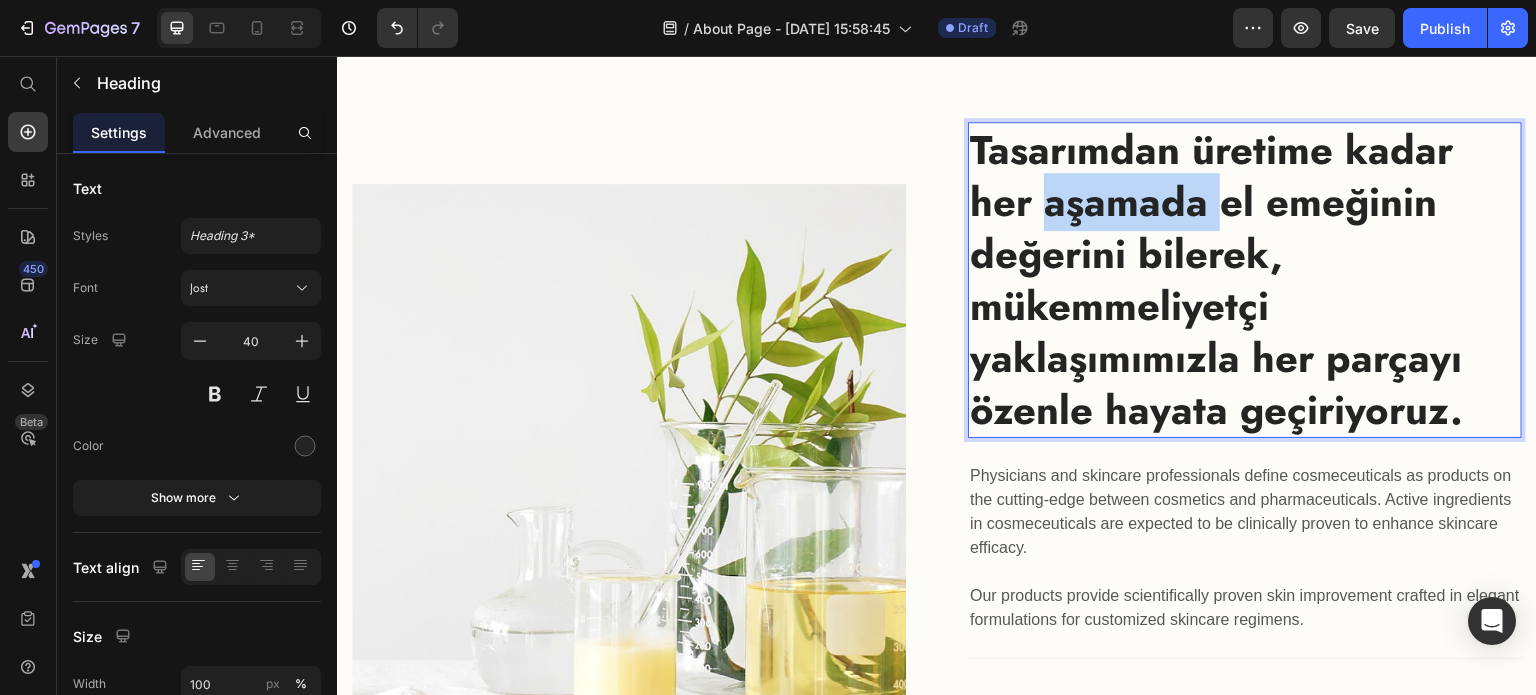click on "Tasarımdan üretime kadar her aşamada el emeğinin değerini bilerek, mükemmeliyetçi yaklaşımımızla her parçayı özenle hayata geçiriyoruz." at bounding box center (1245, 280) 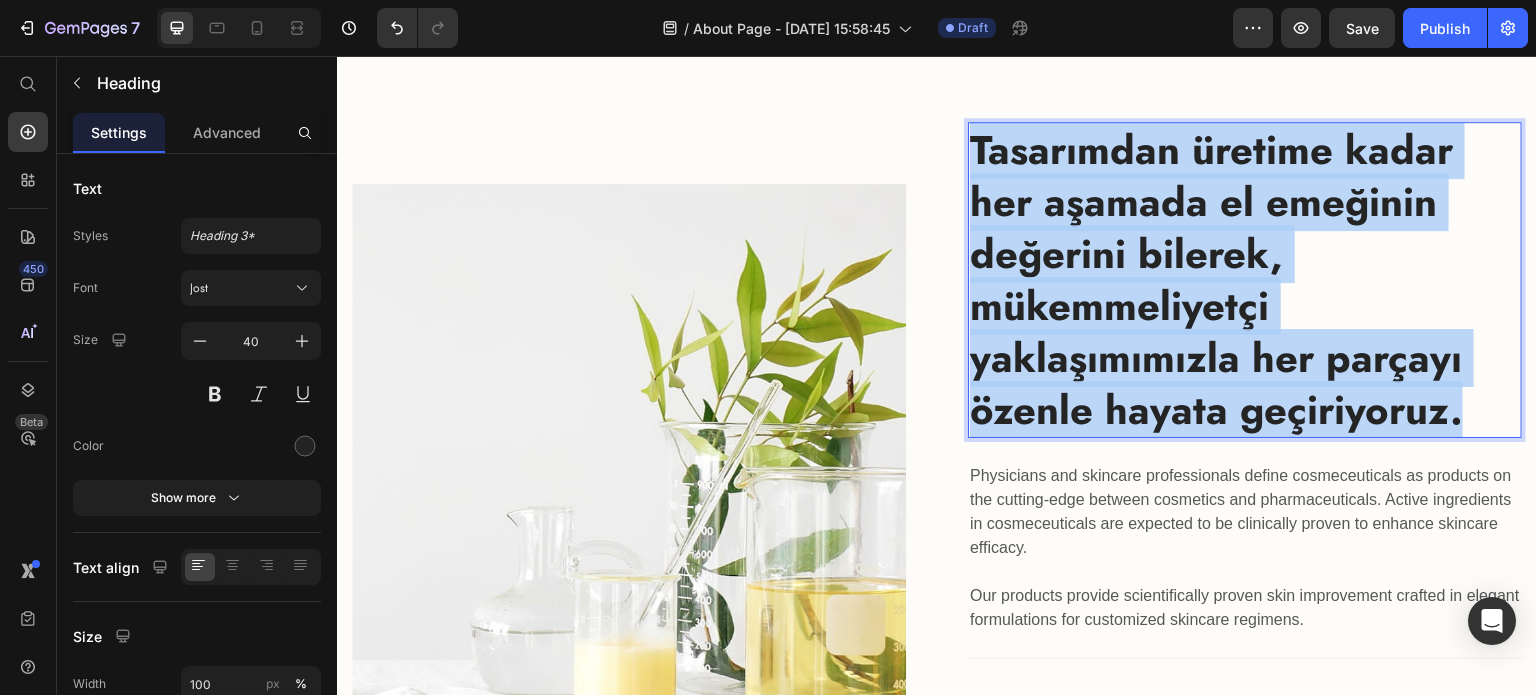 click on "Tasarımdan üretime kadar her aşamada el emeğinin değerini bilerek, mükemmeliyetçi yaklaşımımızla her parçayı özenle hayata geçiriyoruz." at bounding box center (1245, 280) 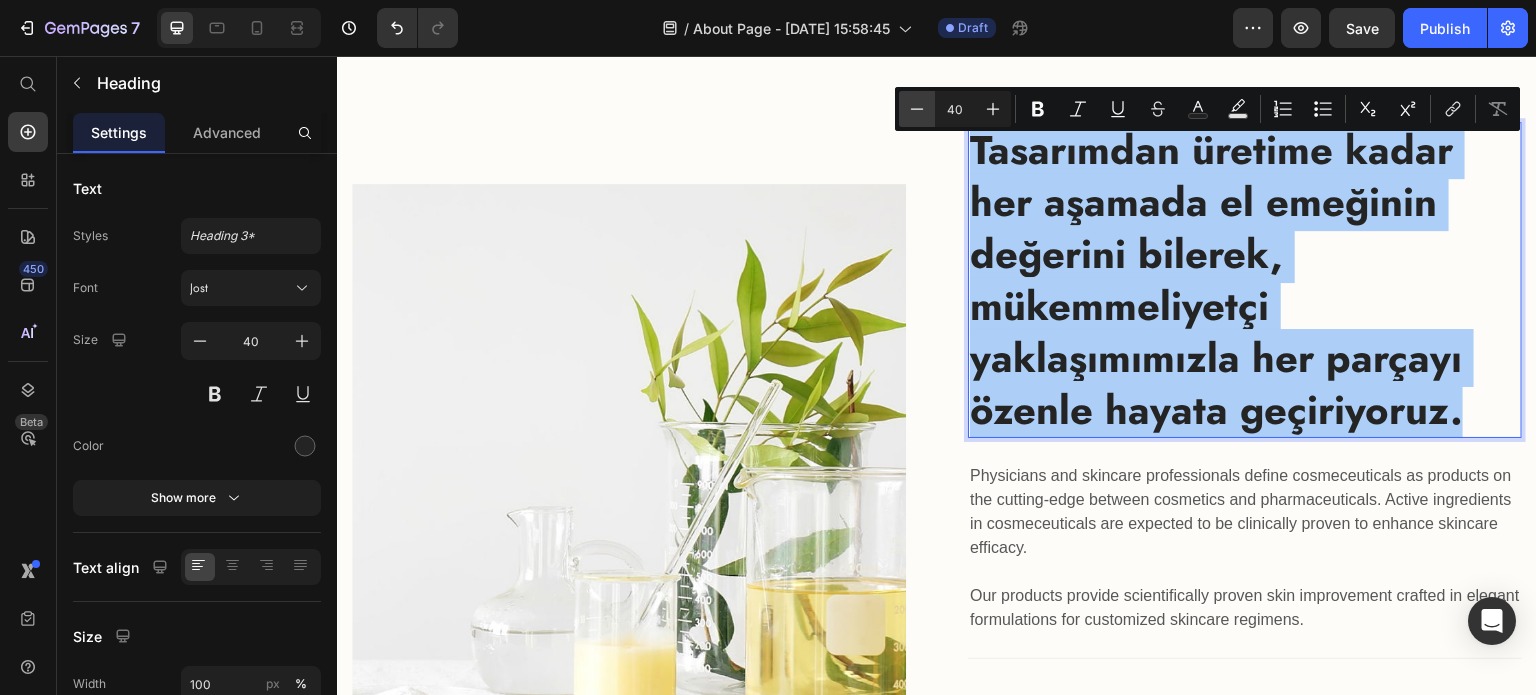 click 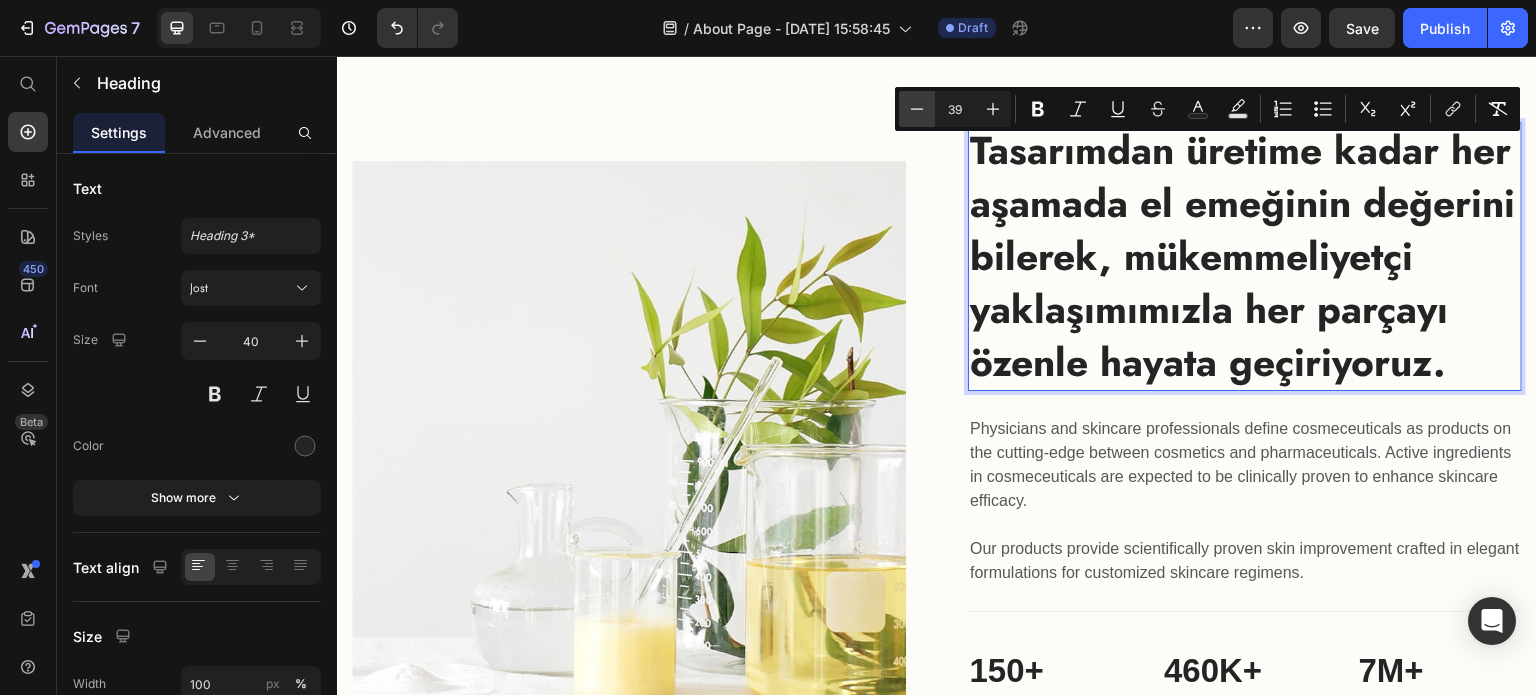 click 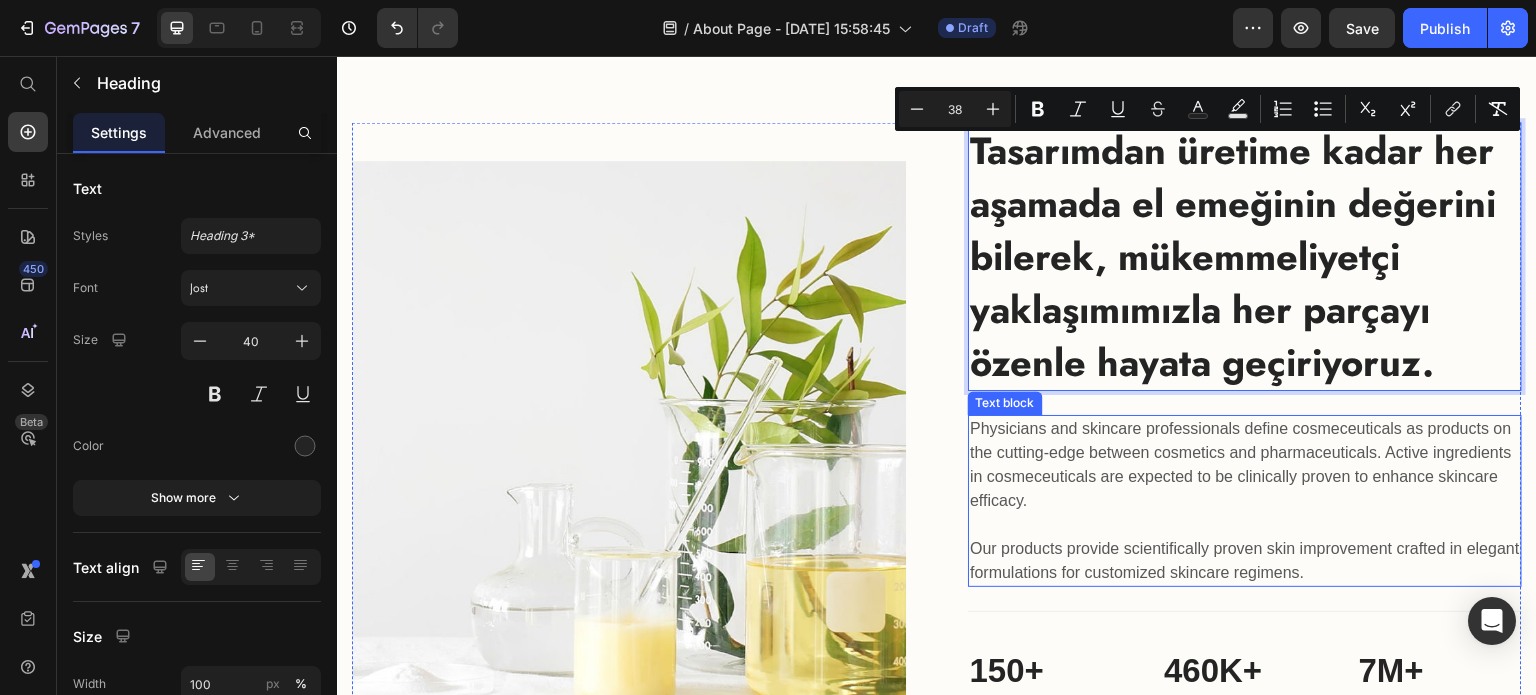 click on "Physicians and skincare professionals define cosmeceuticals as products on the cutting-edge between cosmetics and pharmaceuticals. Active ingredients in cosmeceuticals are expected to be clinically proven to enhance skincare efficacy.  Our products provide scientifically proven skin improvement crafted in elegant formulations for customized skincare regimens." at bounding box center [1245, 501] 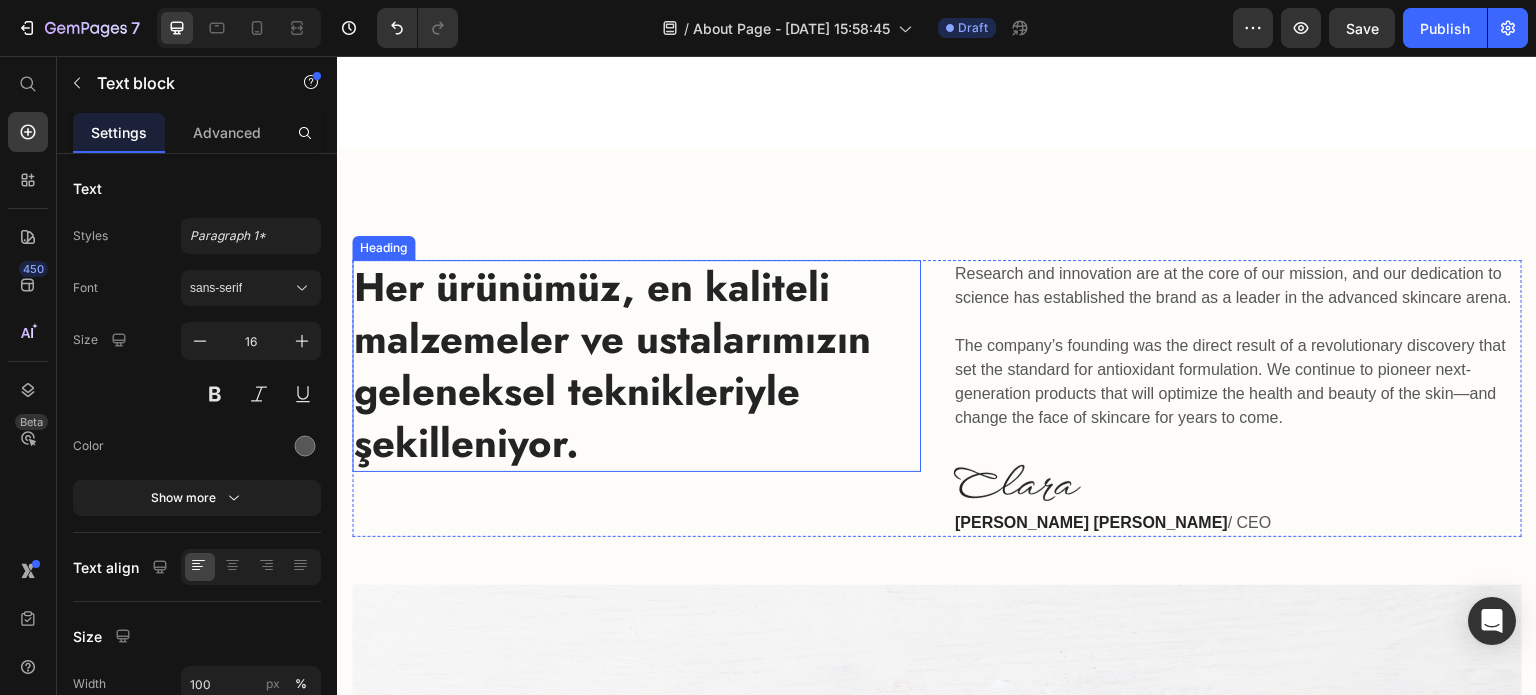 click on "Her ürünümüz, en kaliteli malzemeler ve ustalarımızın geleneksel teknikleriyle şekilleniyor." at bounding box center (636, 365) 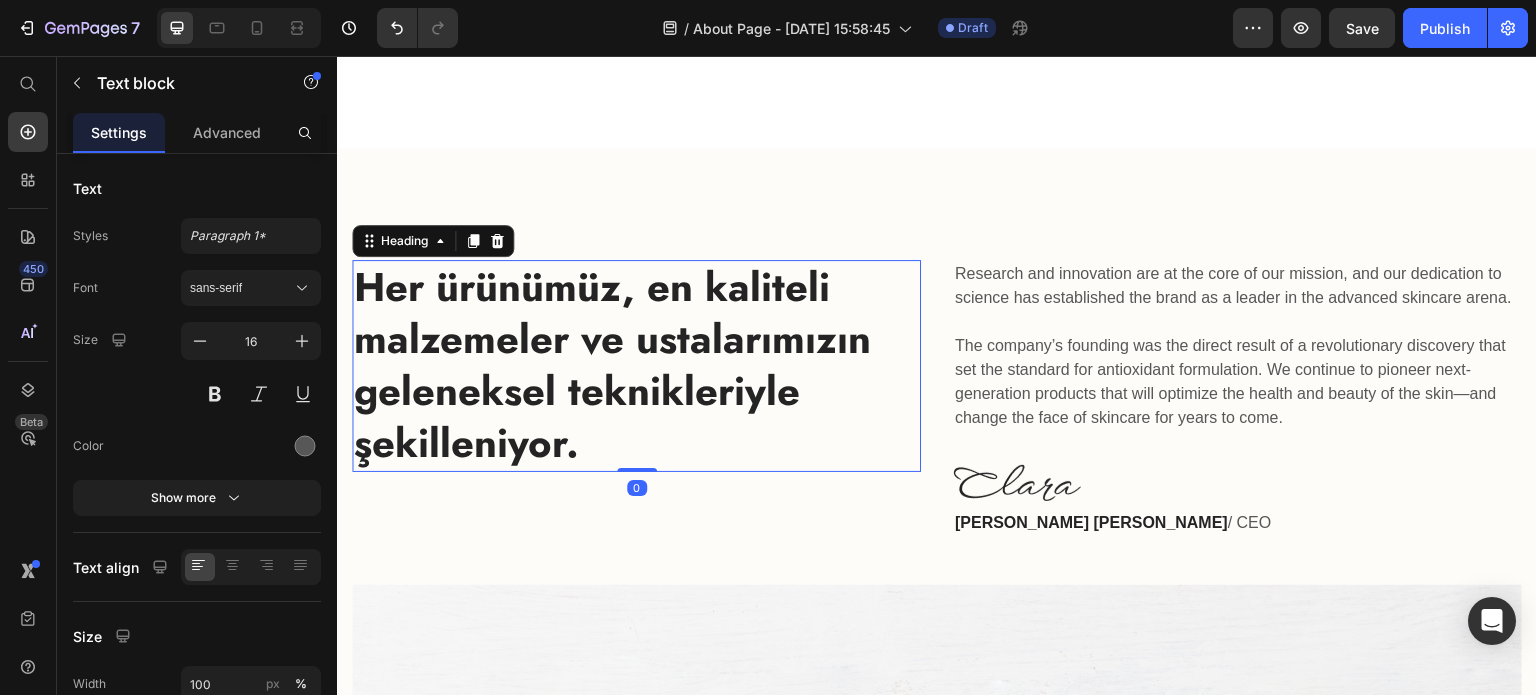 scroll, scrollTop: 1497, scrollLeft: 0, axis: vertical 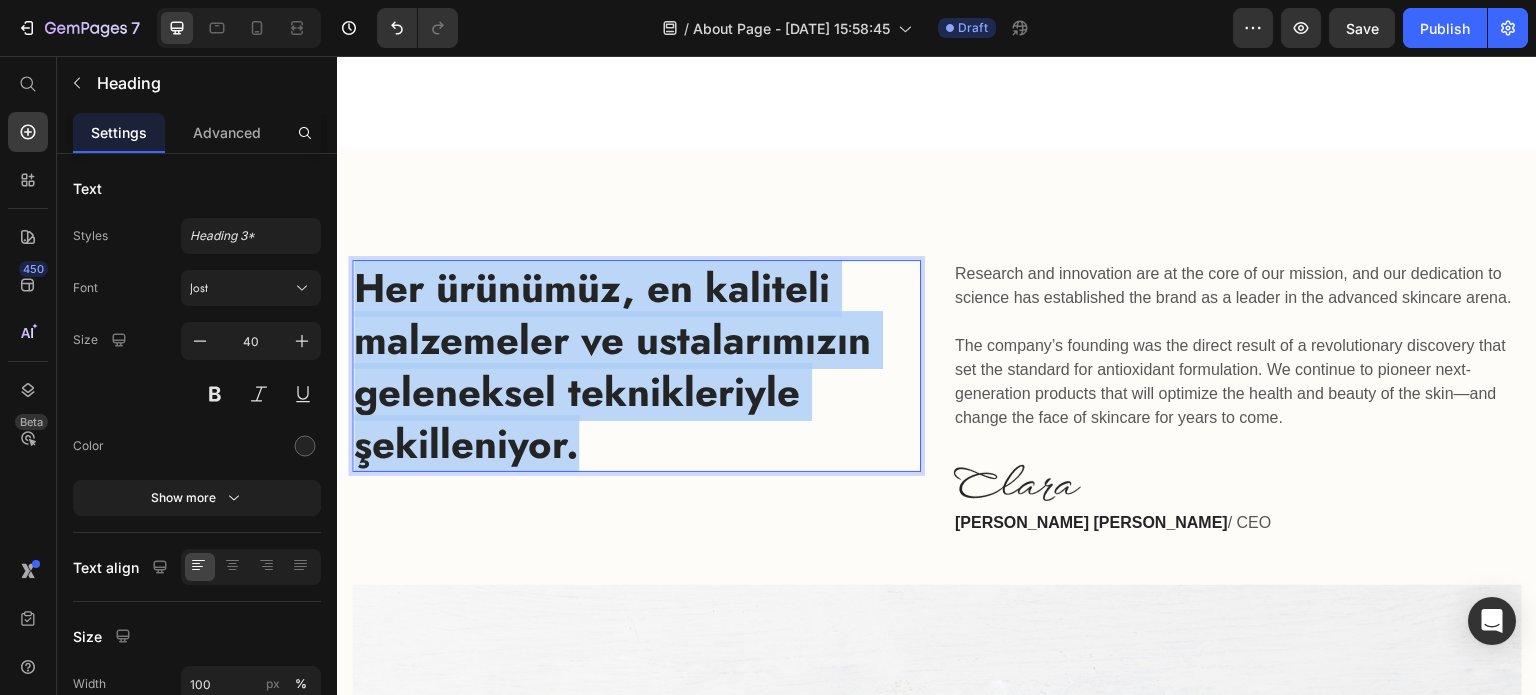click on "Her ürünümüz, en kaliteli malzemeler ve ustalarımızın geleneksel teknikleriyle şekilleniyor." at bounding box center [636, 366] 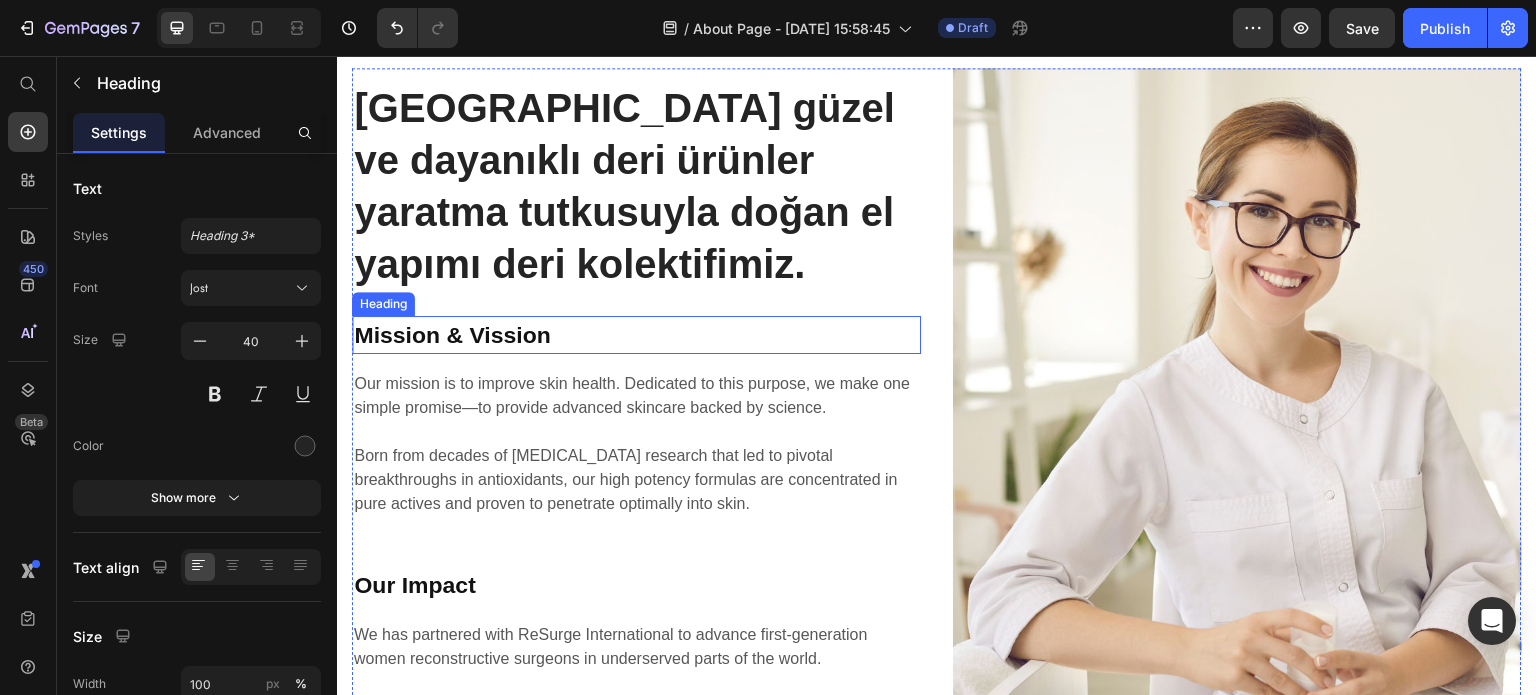 scroll, scrollTop: 756, scrollLeft: 0, axis: vertical 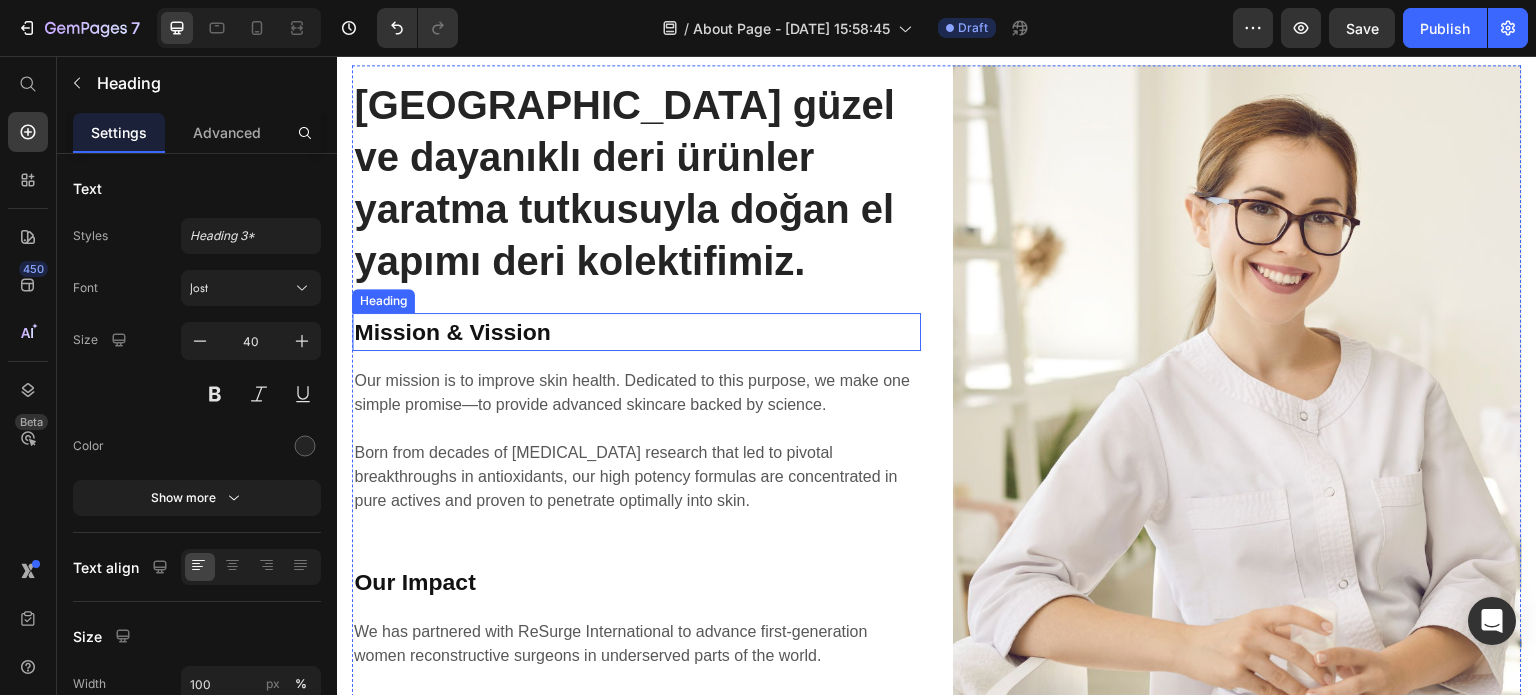 click on "Mission & Vission" at bounding box center (636, 332) 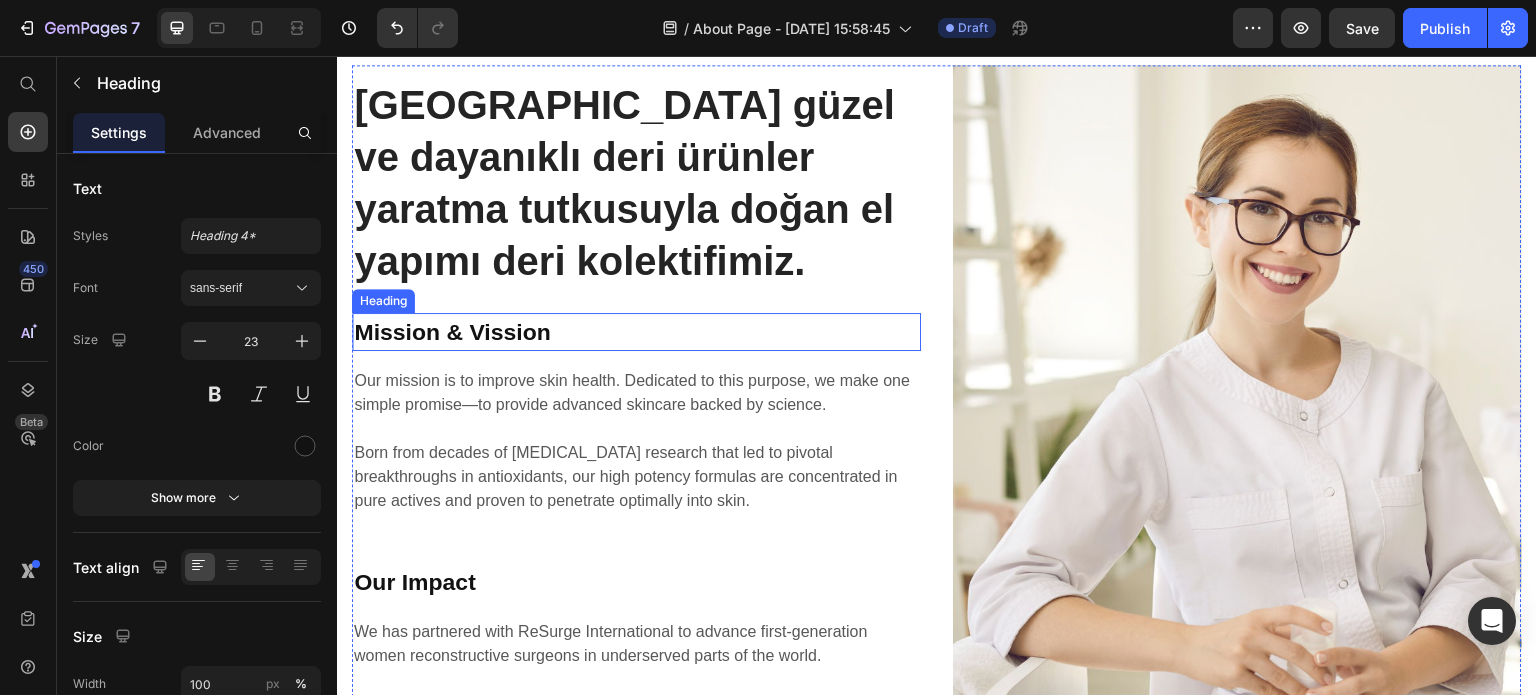 click on "Mission & Vission" at bounding box center [636, 332] 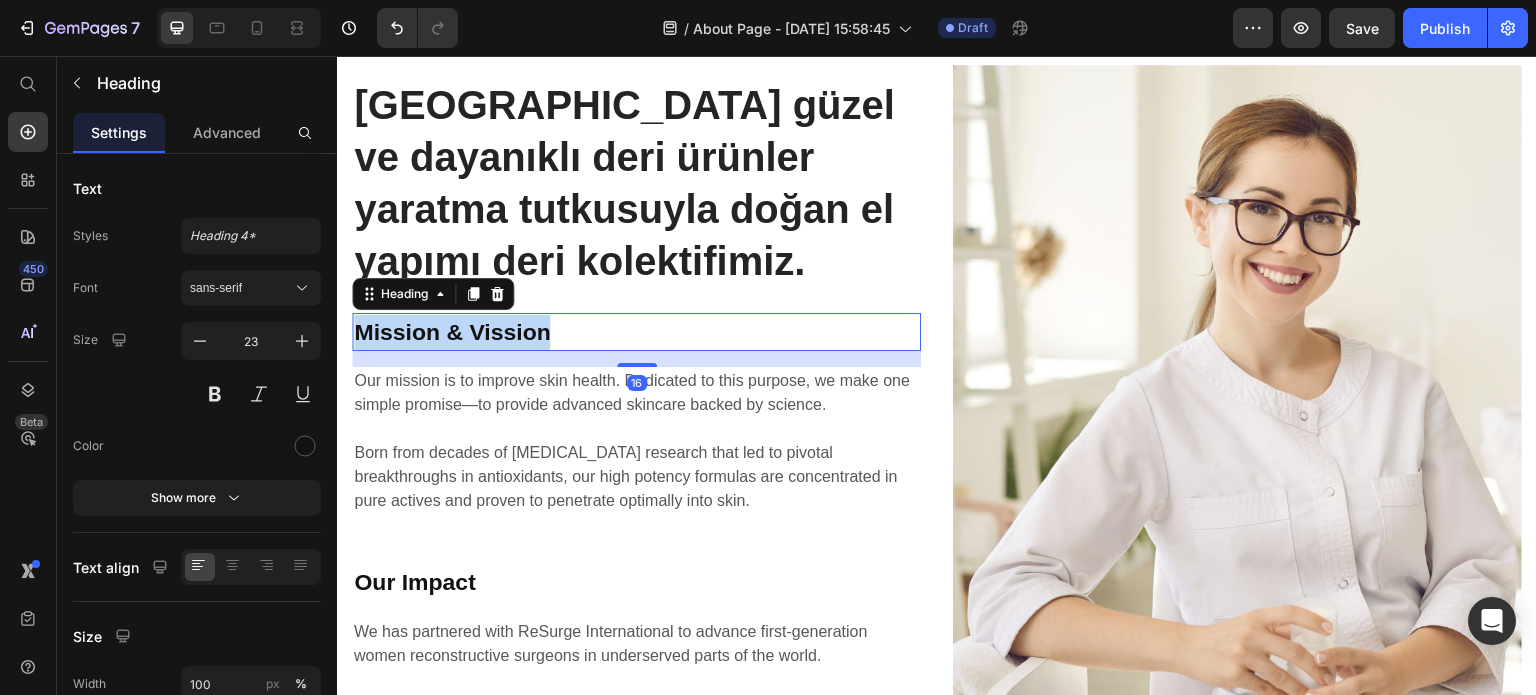 click on "Mission & Vission" at bounding box center (636, 332) 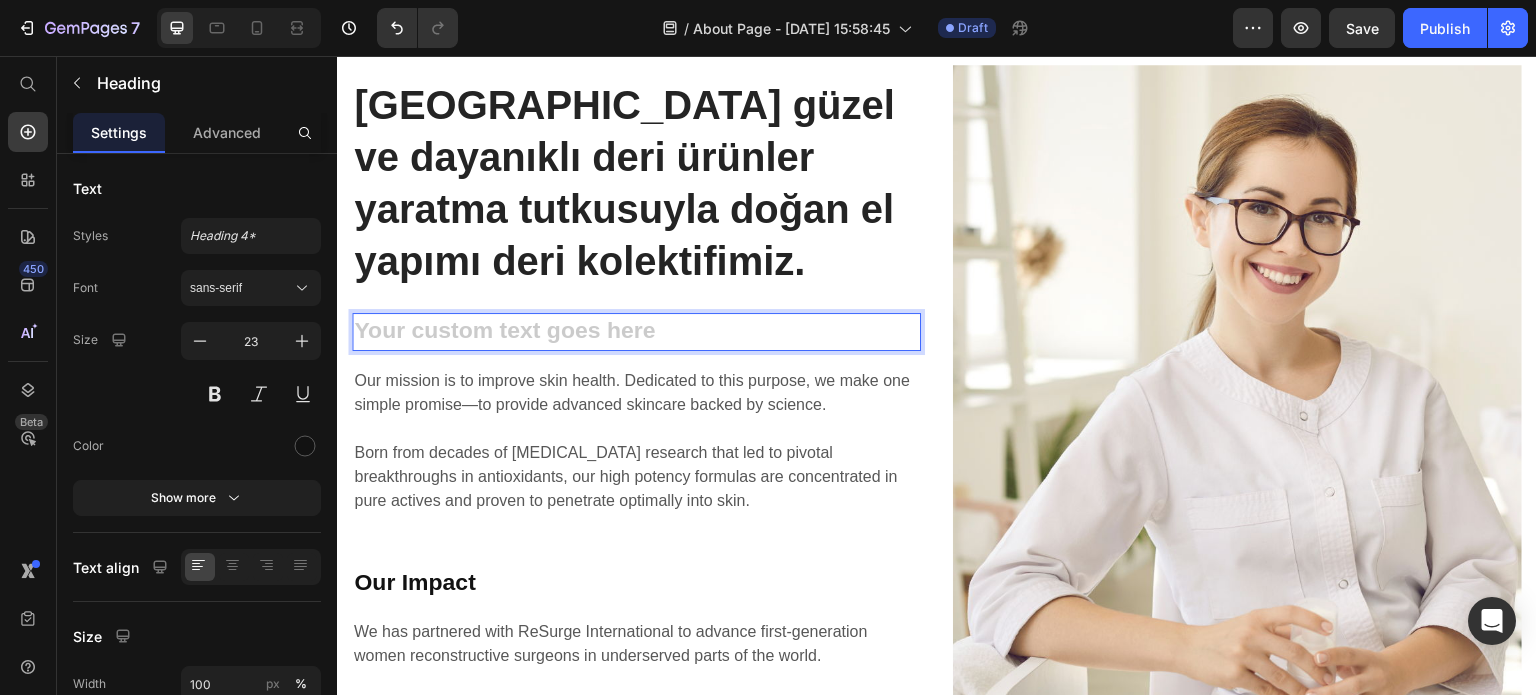 scroll, scrollTop: 740, scrollLeft: 0, axis: vertical 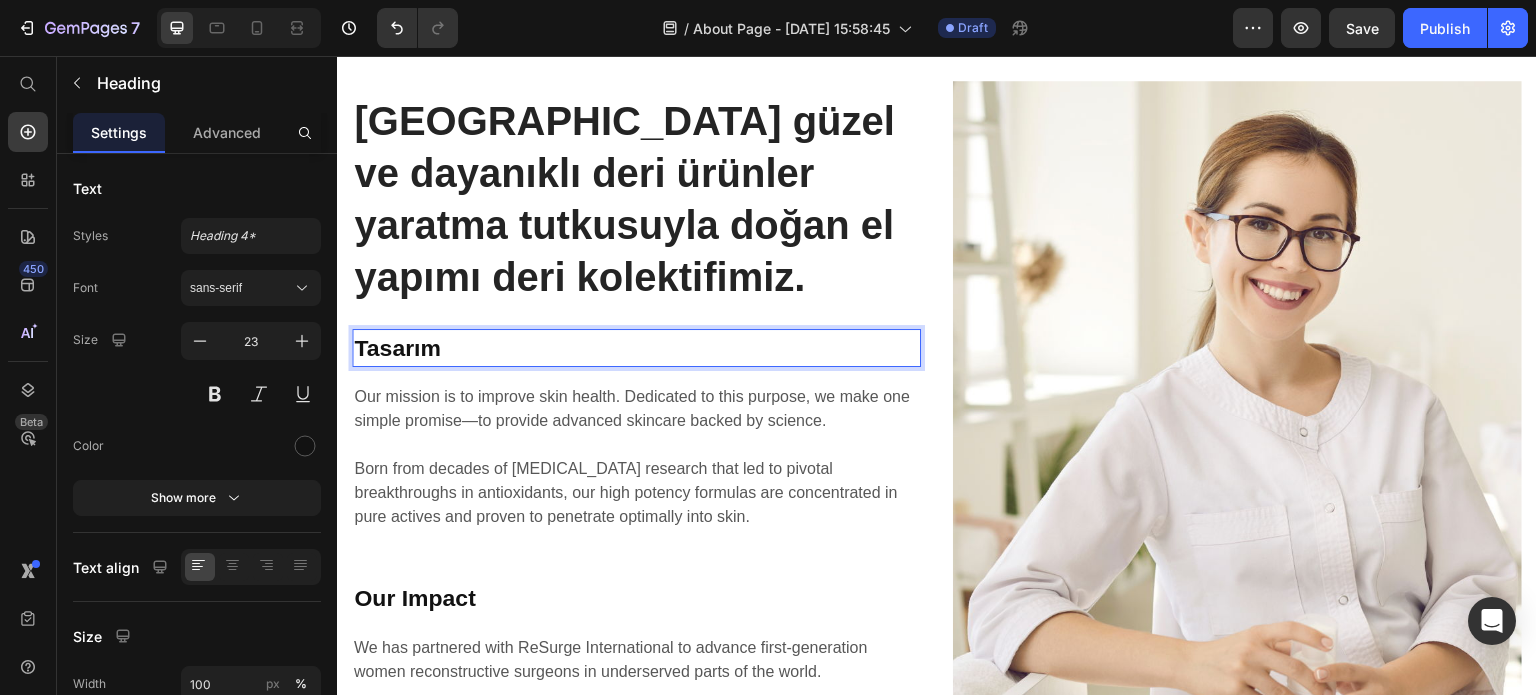 click on "Tasarım" at bounding box center [636, 348] 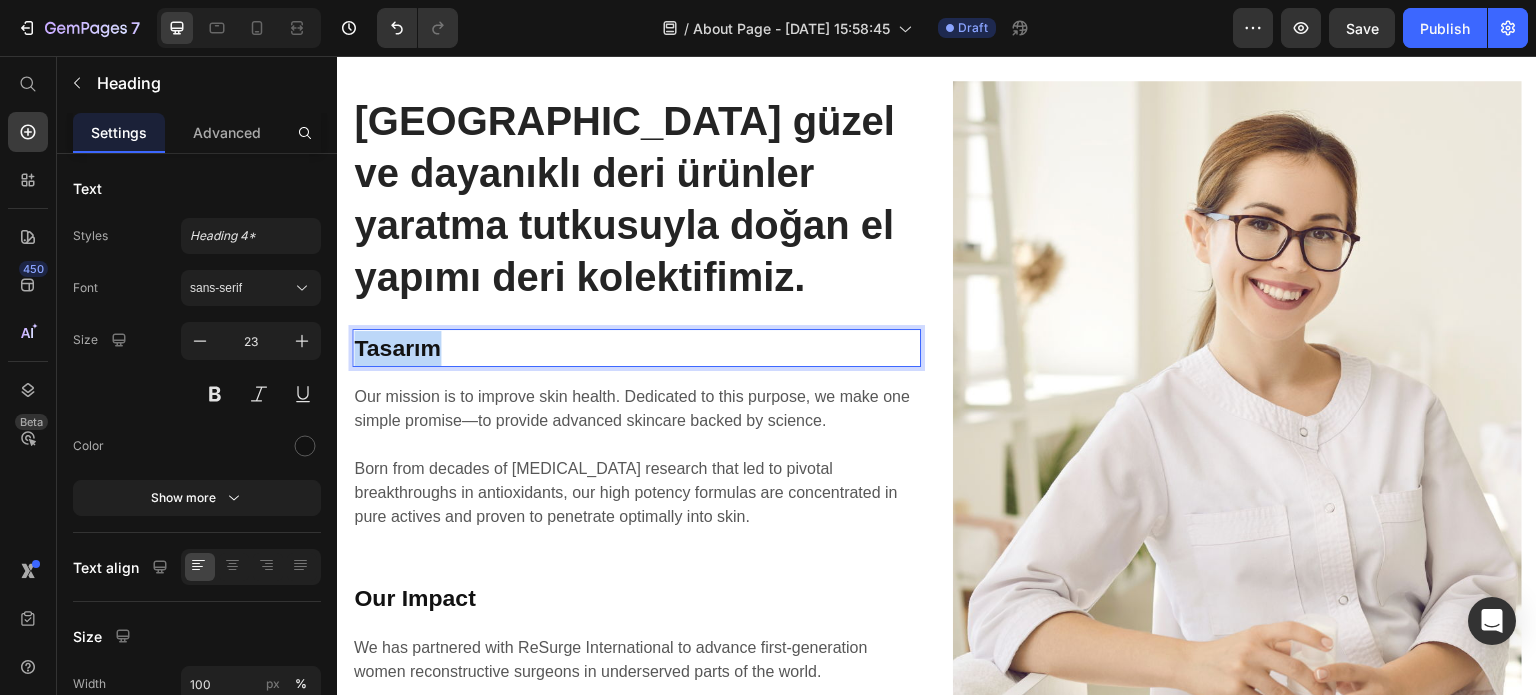 click on "Tasarım" at bounding box center (636, 348) 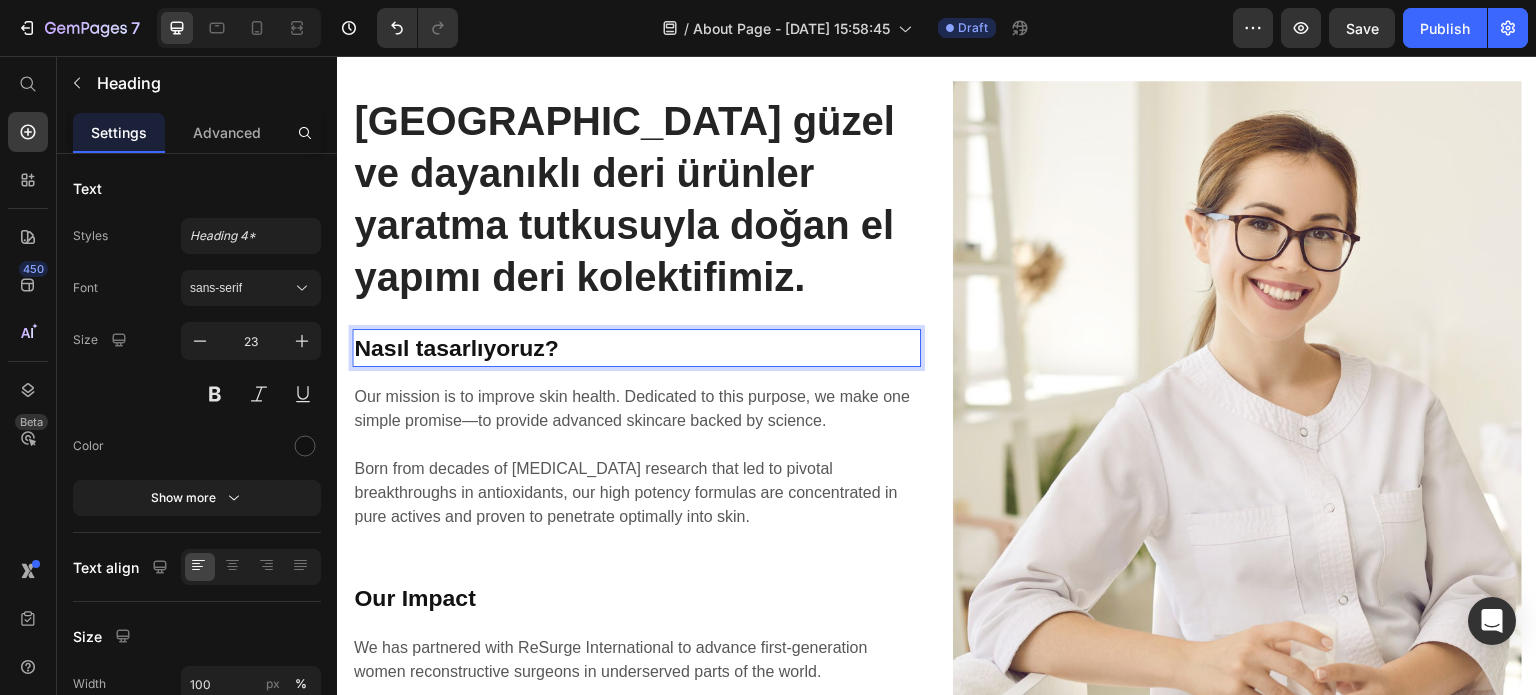 click on "Nasıl tasarlıyoruz?" at bounding box center (636, 348) 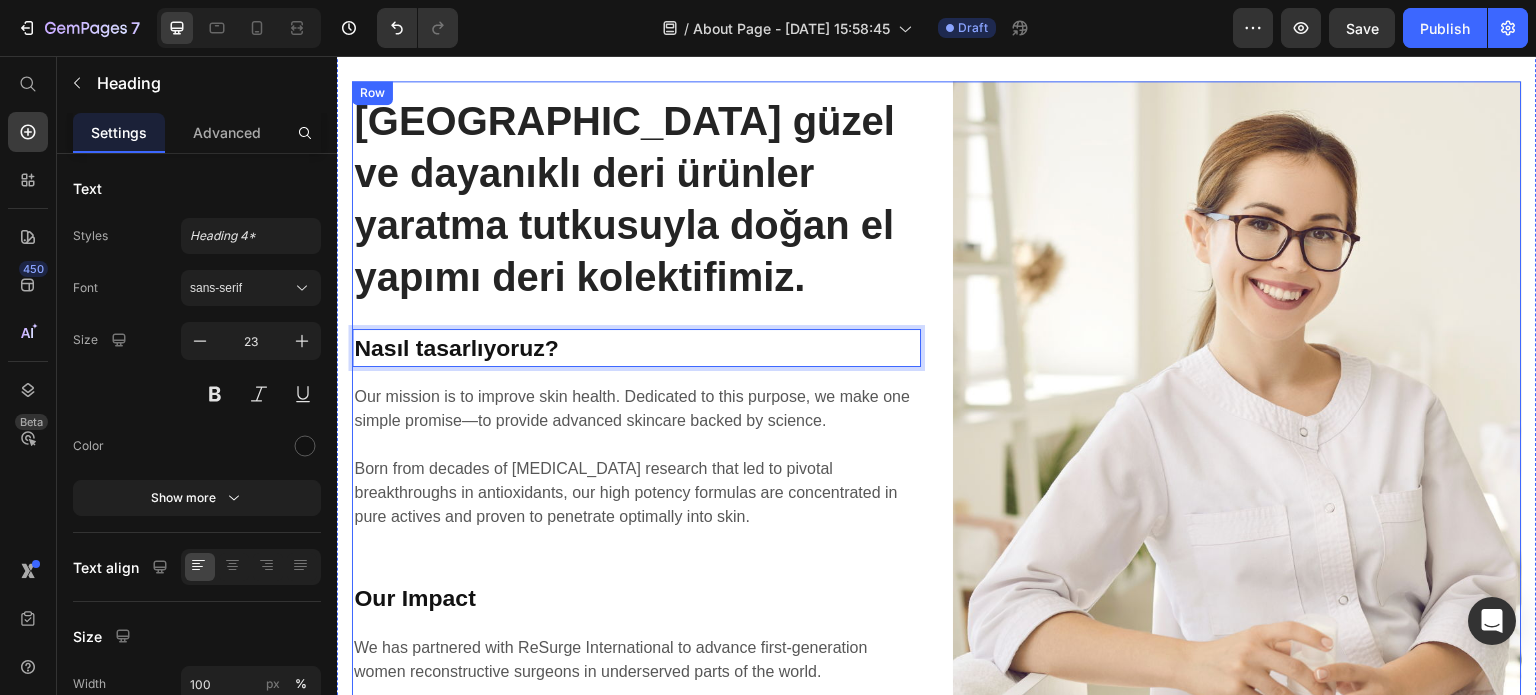 click on "Our mission is to improve skin health. Dedicated to this purpose, we make one simple promise—to provide advanced skincare backed by science. Born from decades of skin cancer research that led to pivotal breakthroughs in antioxidants, our high potency formulas are concentrated in pure actives and proven to penetrate optimally into skin." at bounding box center (636, 457) 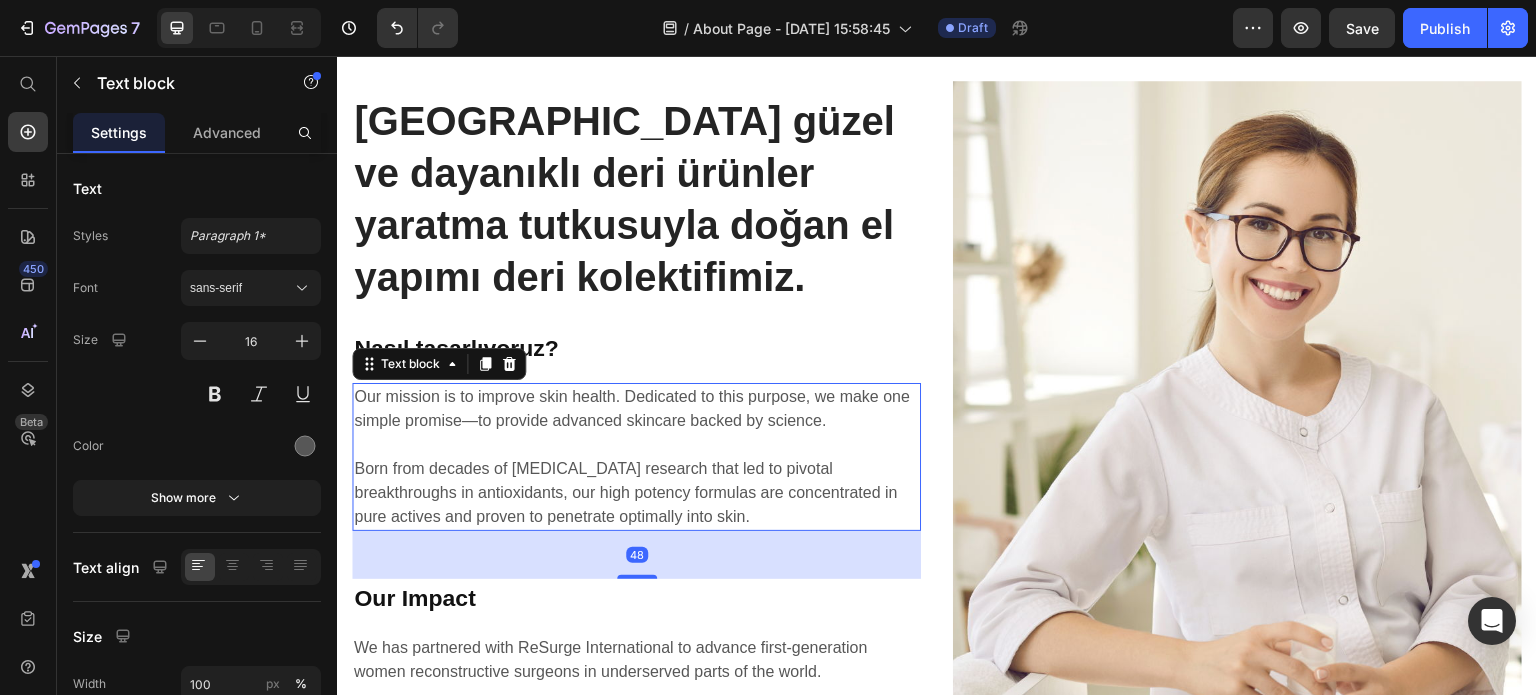 click on "Text block" at bounding box center [439, 364] 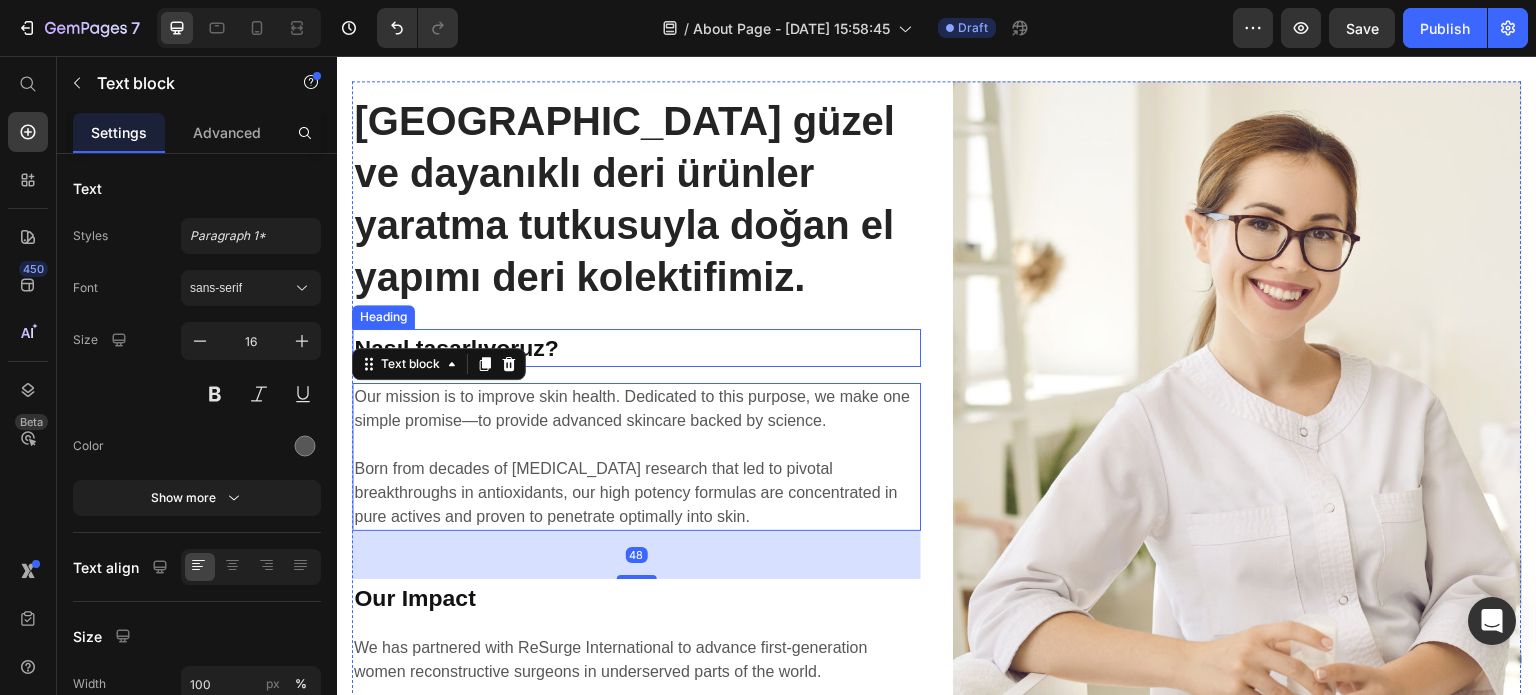 click on "Nasıl tasarlıyoruz?" at bounding box center (636, 348) 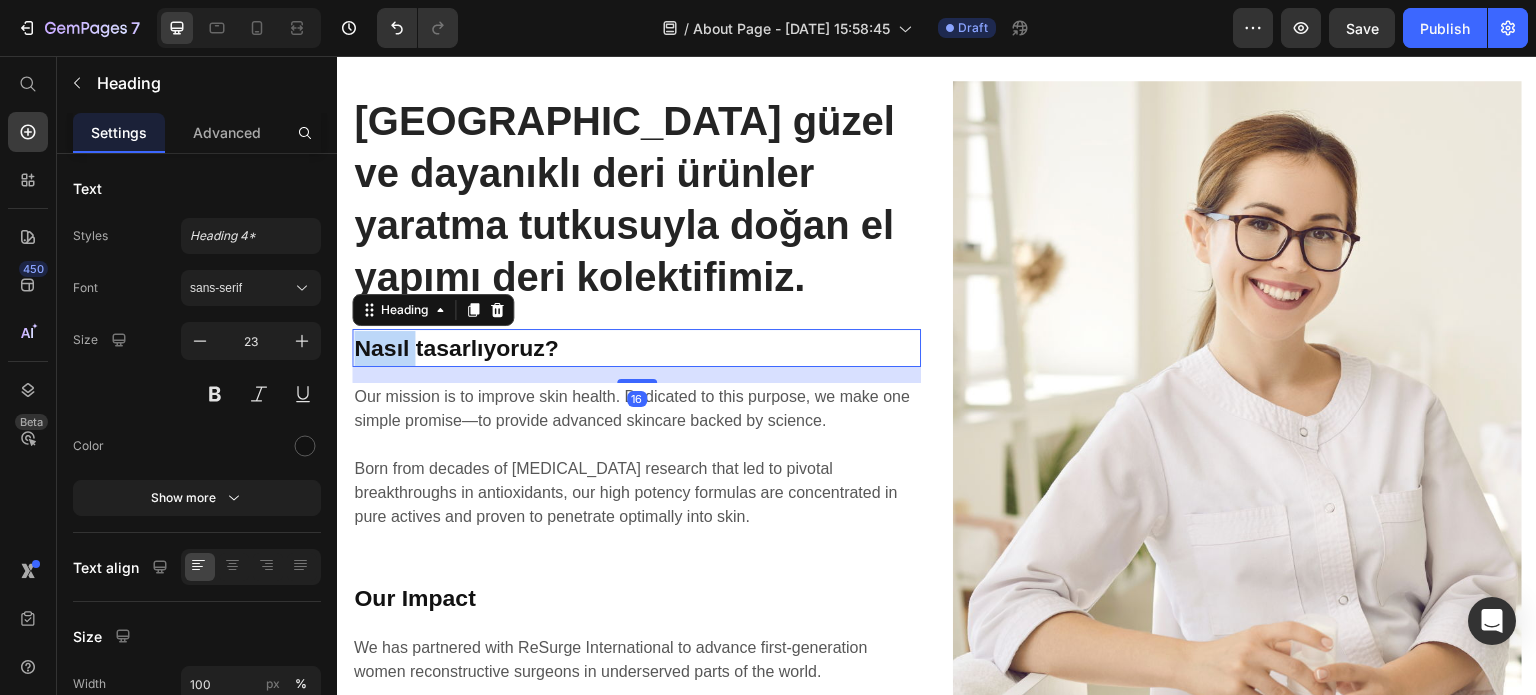 click on "Nasıl tasarlıyoruz?" at bounding box center (636, 348) 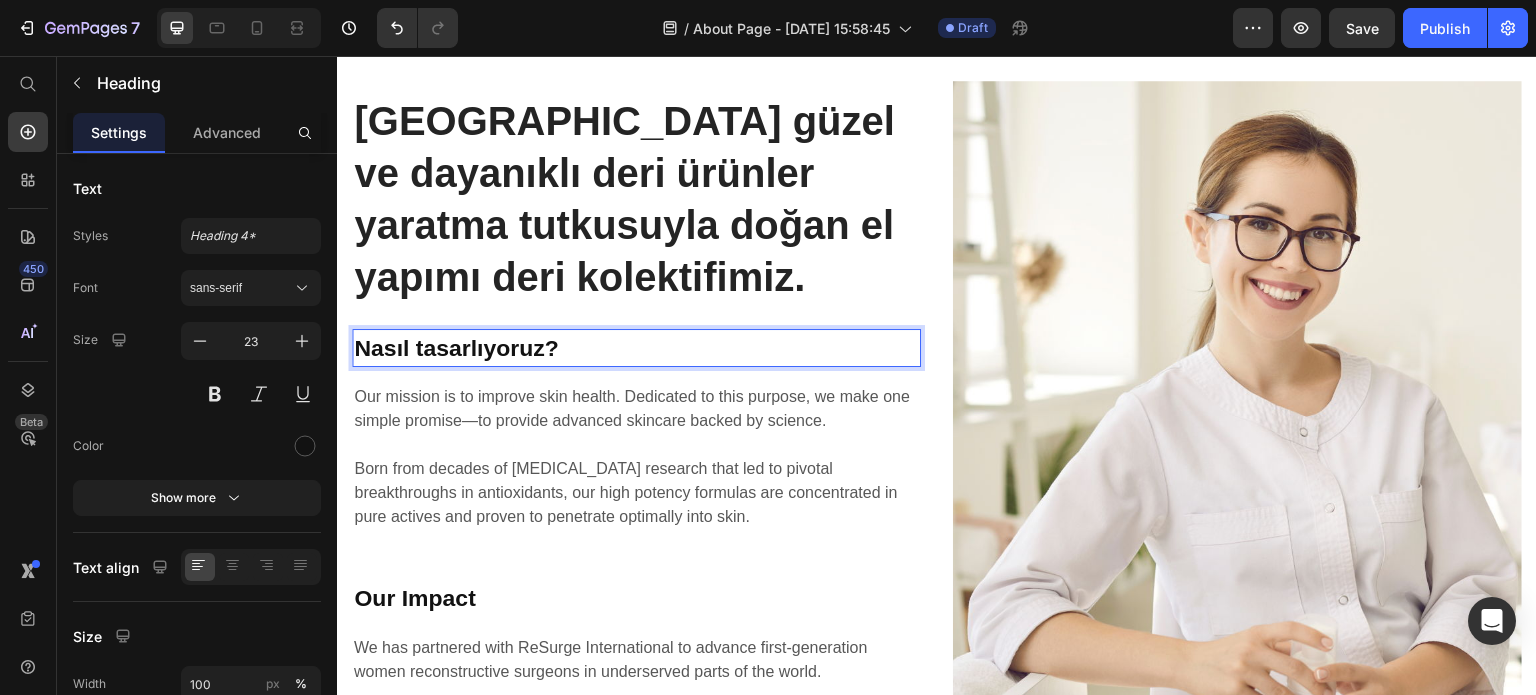 click on "Nasıl tasarlıyoruz?" at bounding box center [636, 348] 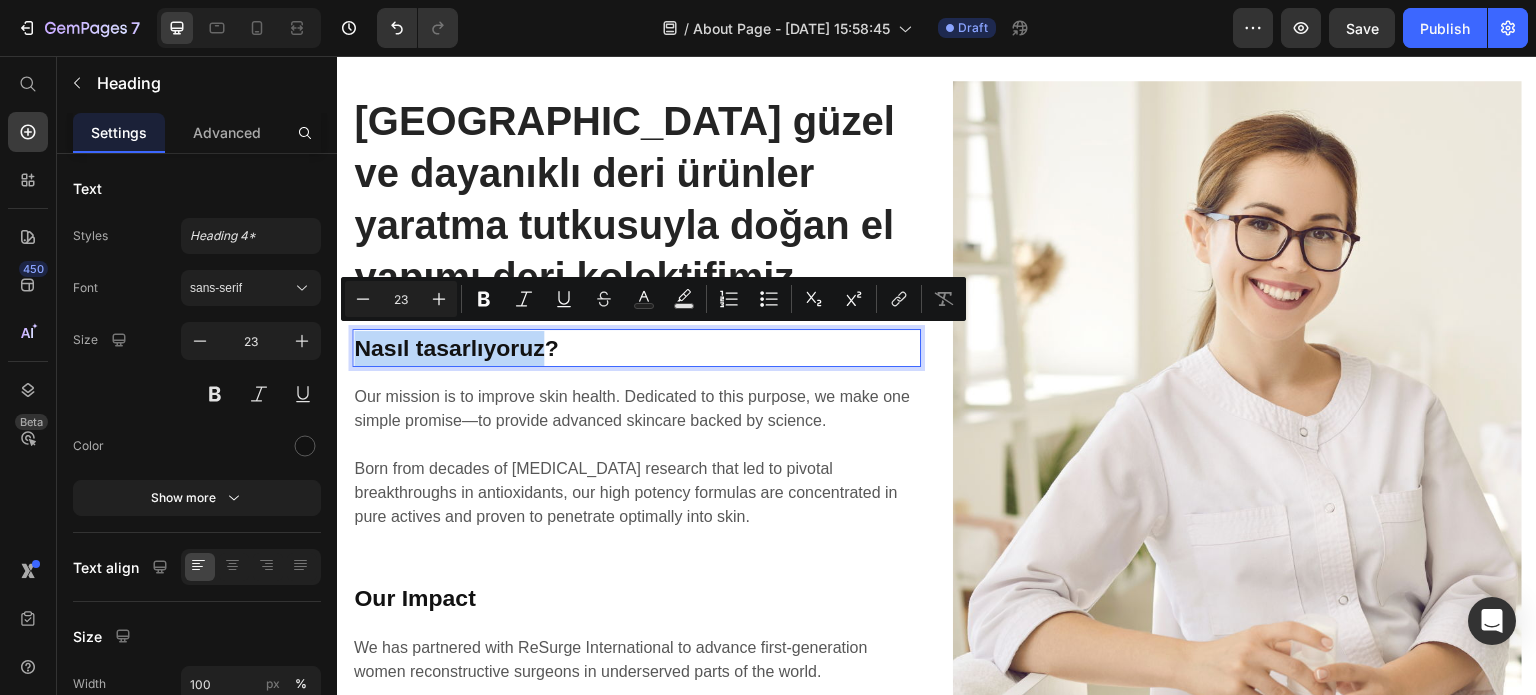 drag, startPoint x: 548, startPoint y: 338, endPoint x: 352, endPoint y: 336, distance: 196.01021 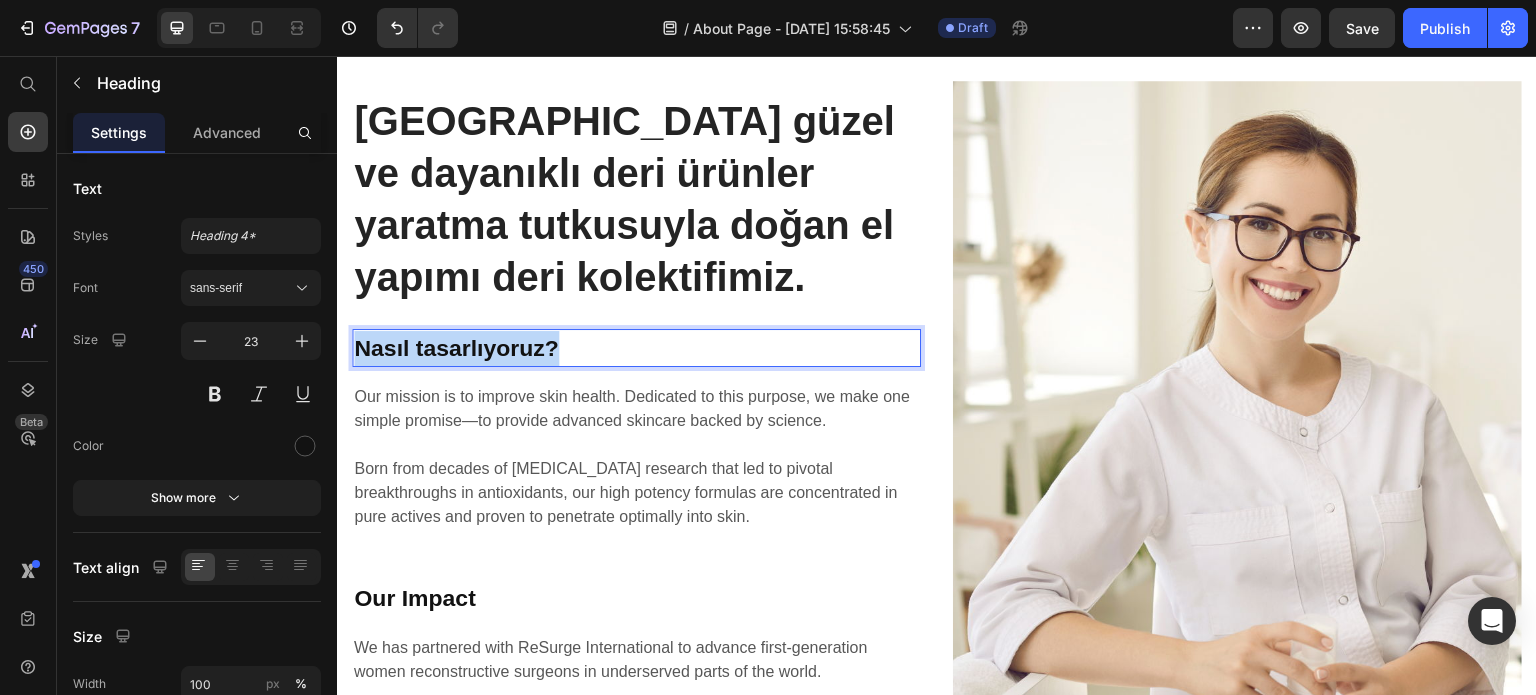 drag, startPoint x: 574, startPoint y: 334, endPoint x: 351, endPoint y: 350, distance: 223.57326 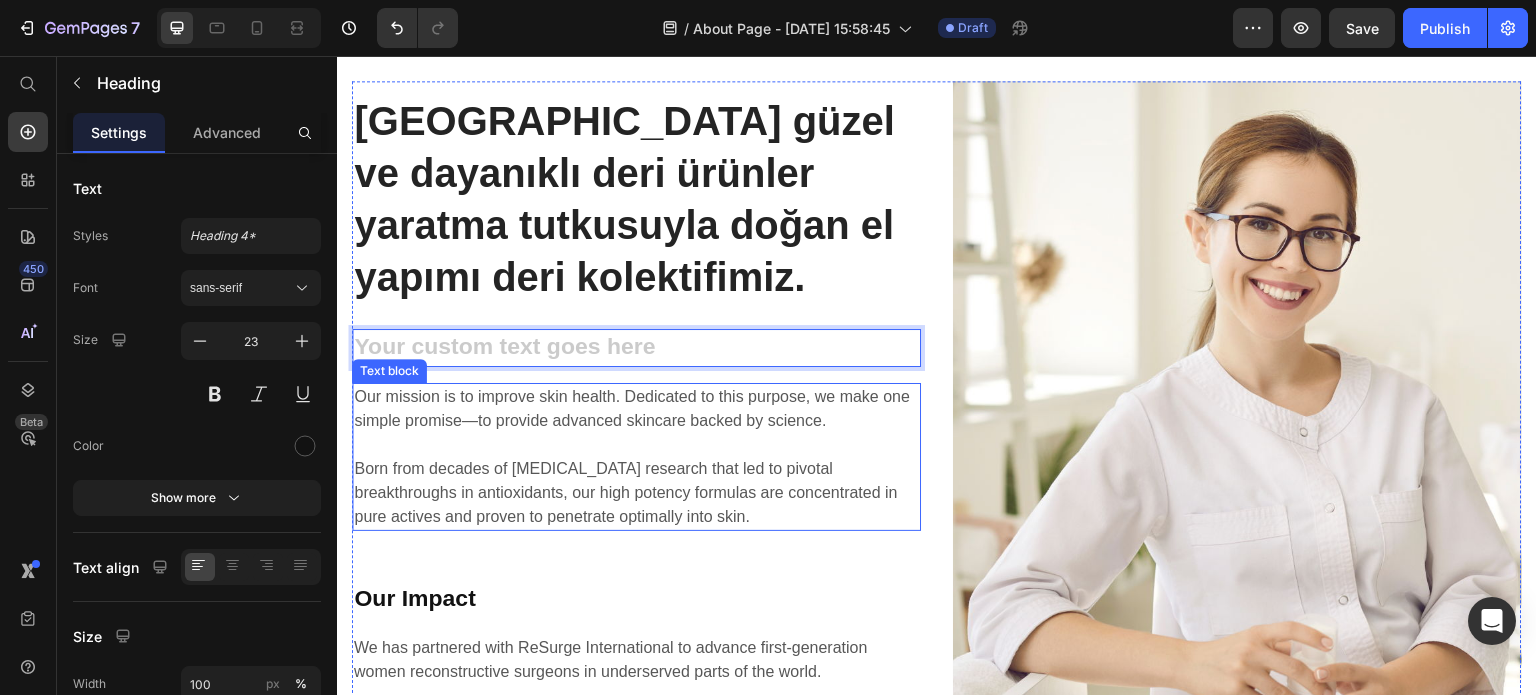 scroll, scrollTop: 723, scrollLeft: 0, axis: vertical 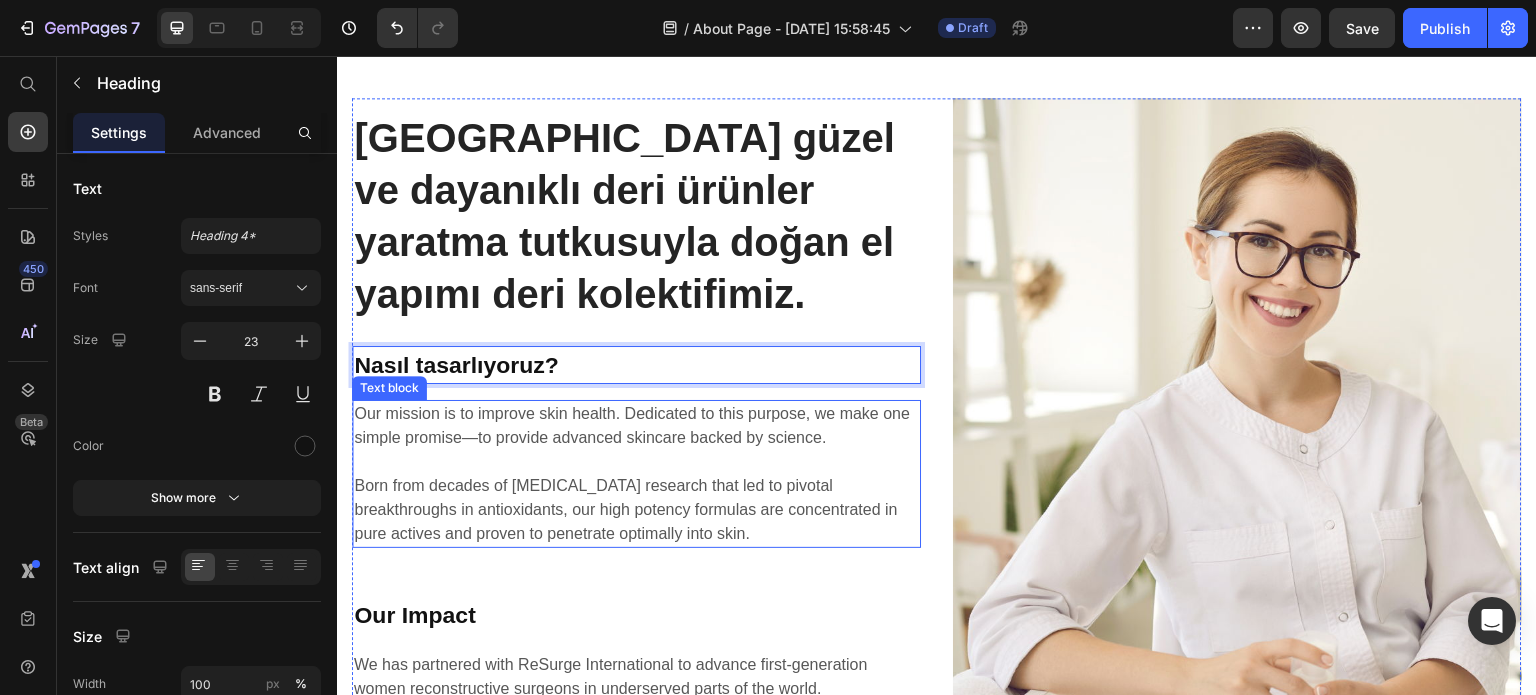 click on "Our mission is to improve skin health. Dedicated to this purpose, we make one simple promise—to provide advanced skincare backed by science. Born from decades of skin cancer research that led to pivotal breakthroughs in antioxidants, our high potency formulas are concentrated in pure actives and proven to penetrate optimally into skin." at bounding box center [636, 474] 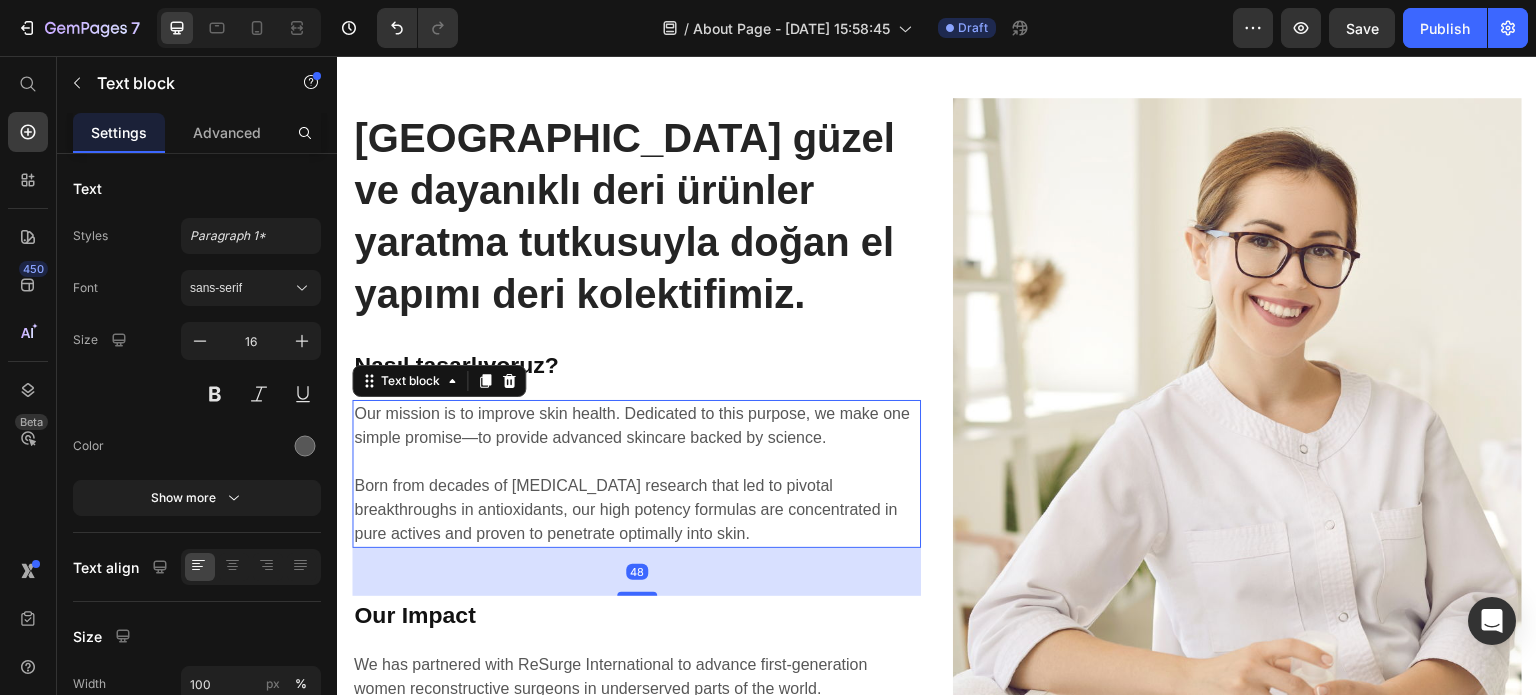click on "Our mission is to improve skin health. Dedicated to this purpose, we make one simple promise—to provide advanced skincare backed by science. Born from decades of skin cancer research that led to pivotal breakthroughs in antioxidants, our high potency formulas are concentrated in pure actives and proven to penetrate optimally into skin." at bounding box center (636, 474) 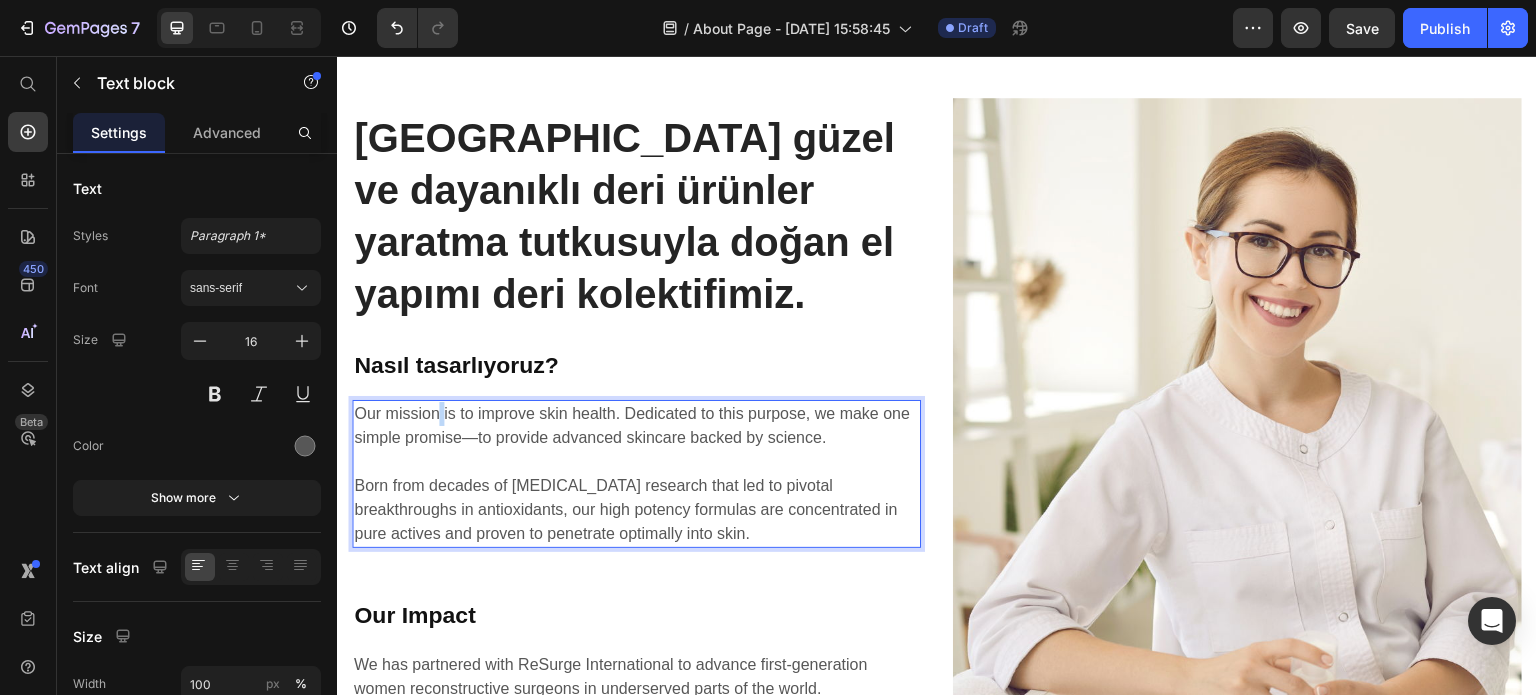 click on "Our mission is to improve skin health. Dedicated to this purpose, we make one simple promise—to provide advanced skincare backed by science. Born from decades of skin cancer research that led to pivotal breakthroughs in antioxidants, our high potency formulas are concentrated in pure actives and proven to penetrate optimally into skin." at bounding box center (636, 474) 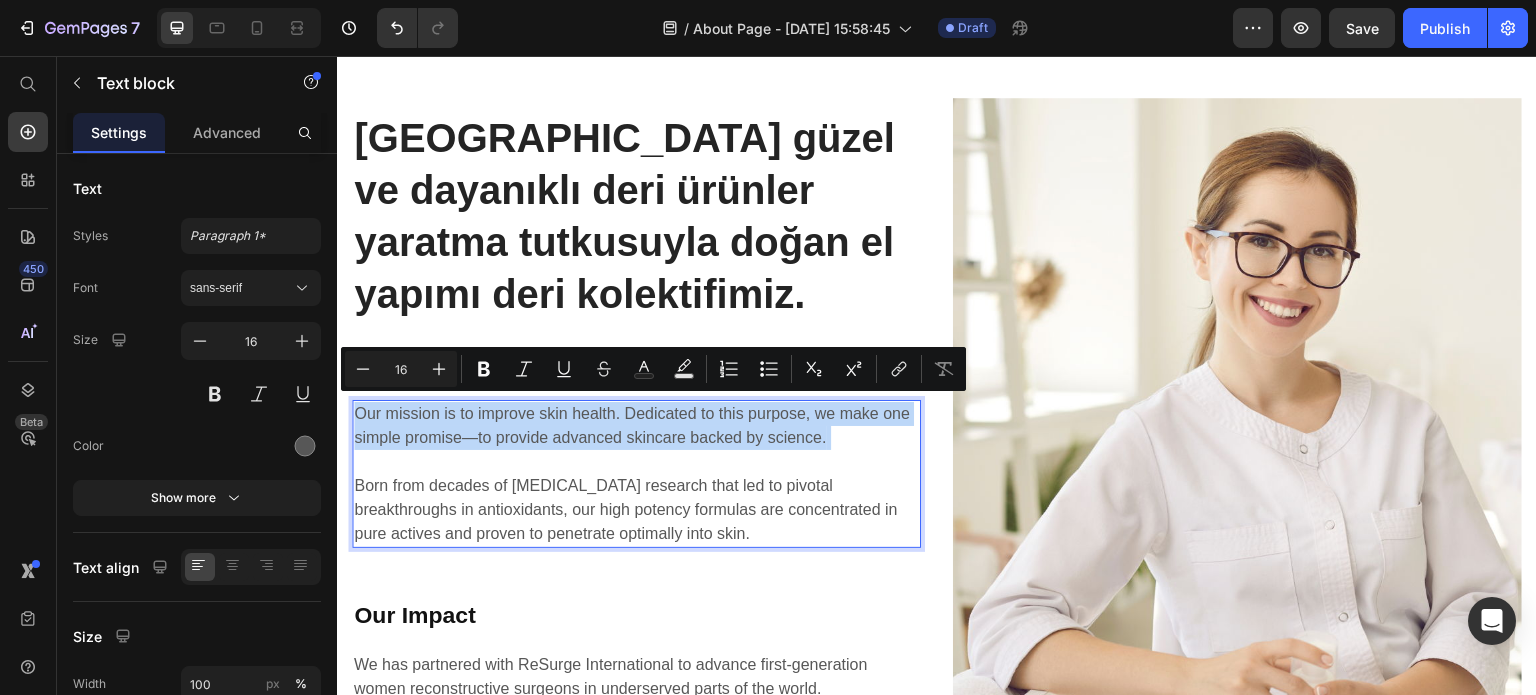 click on "Our mission is to improve skin health. Dedicated to this purpose, we make one simple promise—to provide advanced skincare backed by science. Born from decades of skin cancer research that led to pivotal breakthroughs in antioxidants, our high potency formulas are concentrated in pure actives and proven to penetrate optimally into skin." at bounding box center (636, 474) 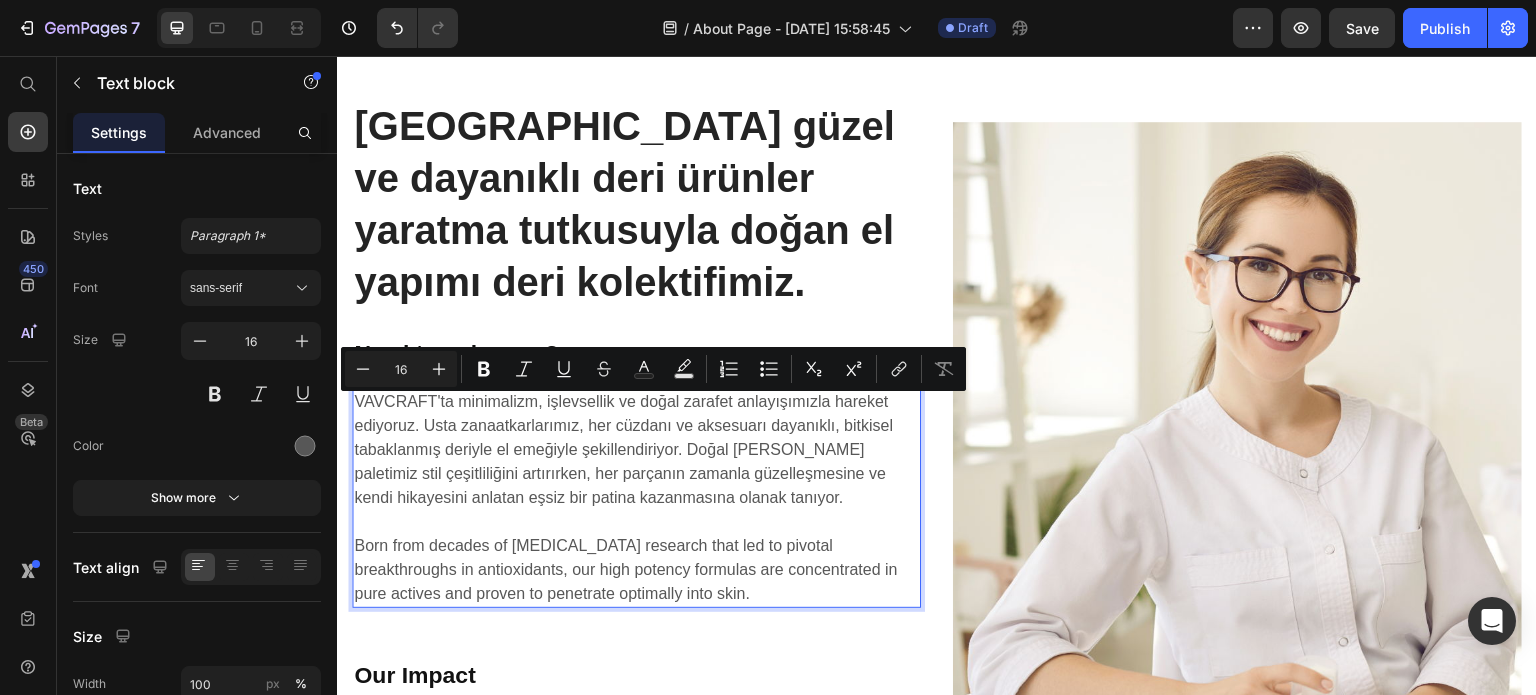 scroll, scrollTop: 716, scrollLeft: 0, axis: vertical 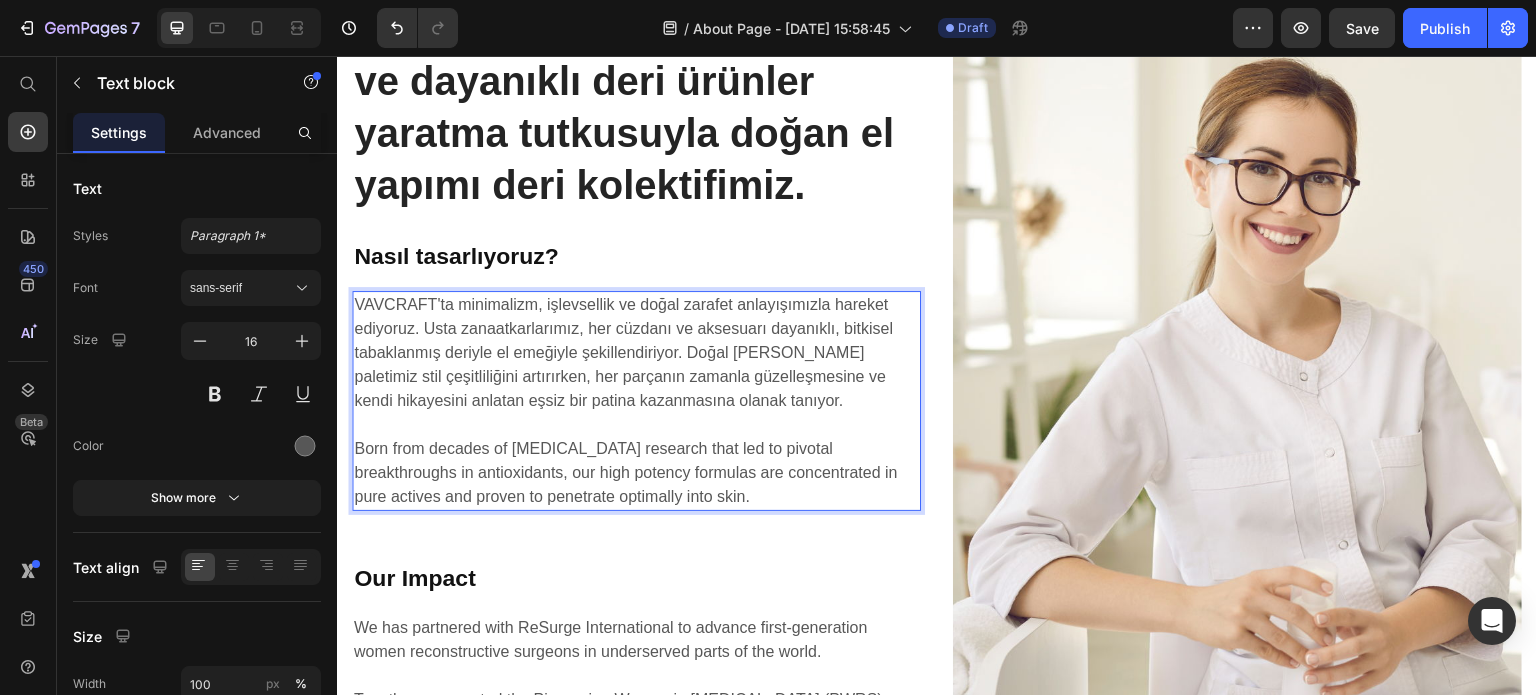 click on "⁠⁠⁠⁠⁠⁠⁠ Born from decades of skin cancer research that led to pivotal breakthroughs in antioxidants, our high potency formulas are concentrated in pure actives and proven to penetrate optimally into skin." at bounding box center (636, 461) 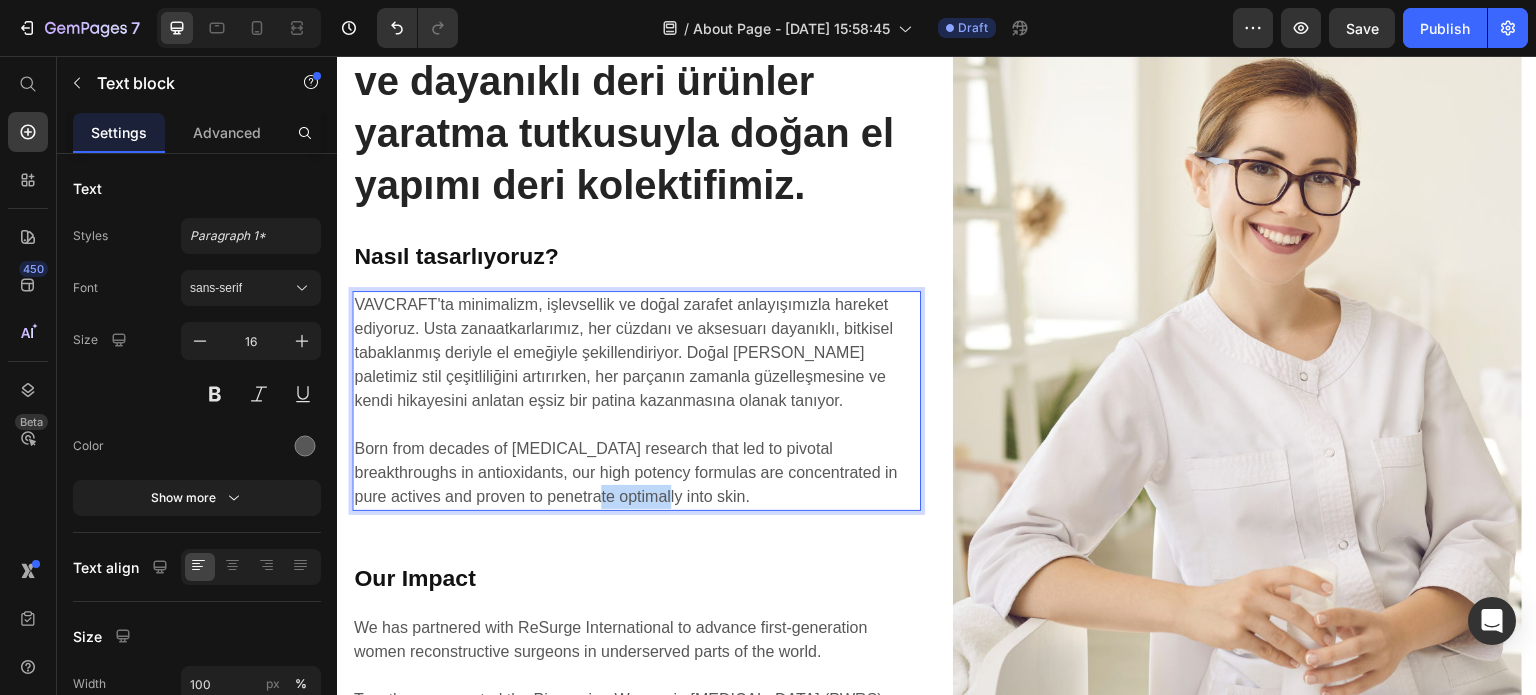 click on "⁠⁠⁠⁠⁠⁠⁠ Born from decades of skin cancer research that led to pivotal breakthroughs in antioxidants, our high potency formulas are concentrated in pure actives and proven to penetrate optimally into skin." at bounding box center [636, 461] 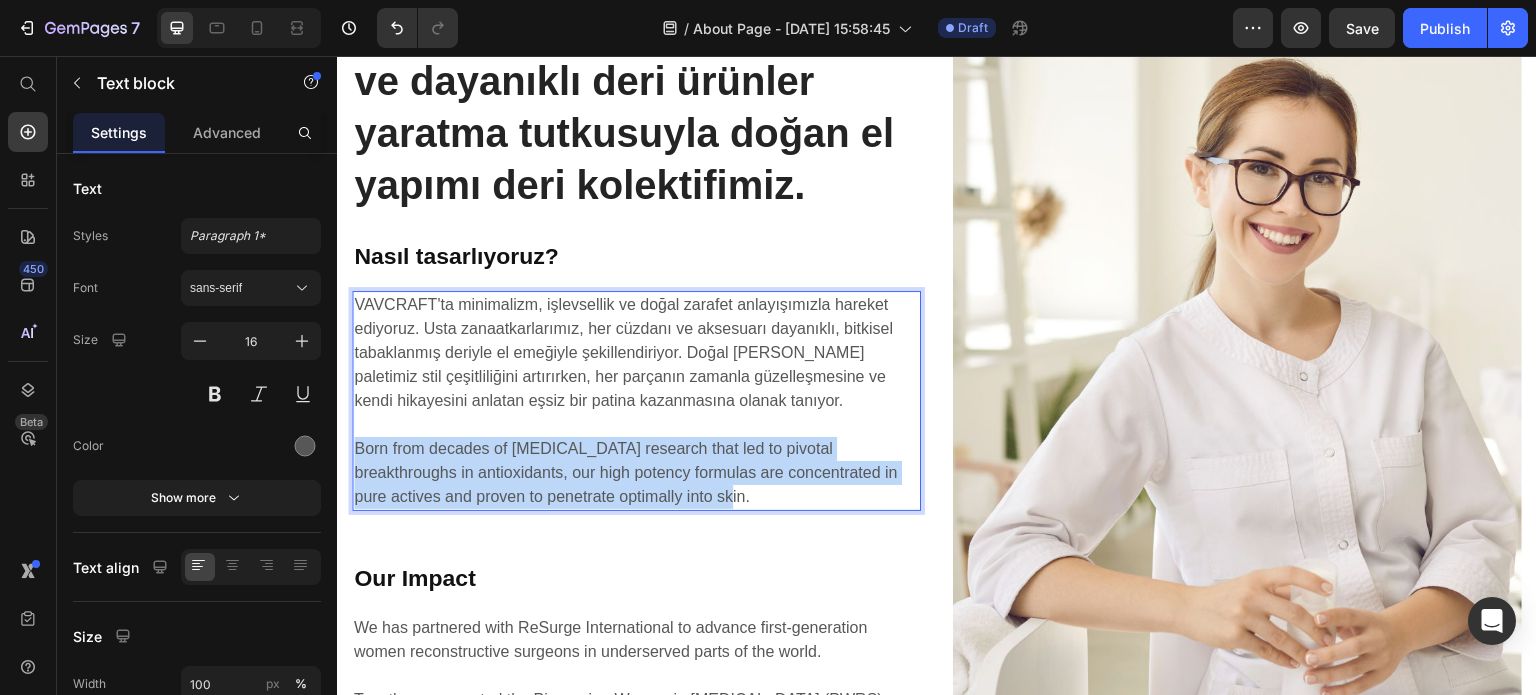 click on "Born from decades of skin cancer research that led to pivotal breakthroughs in antioxidants, our high potency formulas are concentrated in pure actives and proven to penetrate optimally into skin." at bounding box center (636, 461) 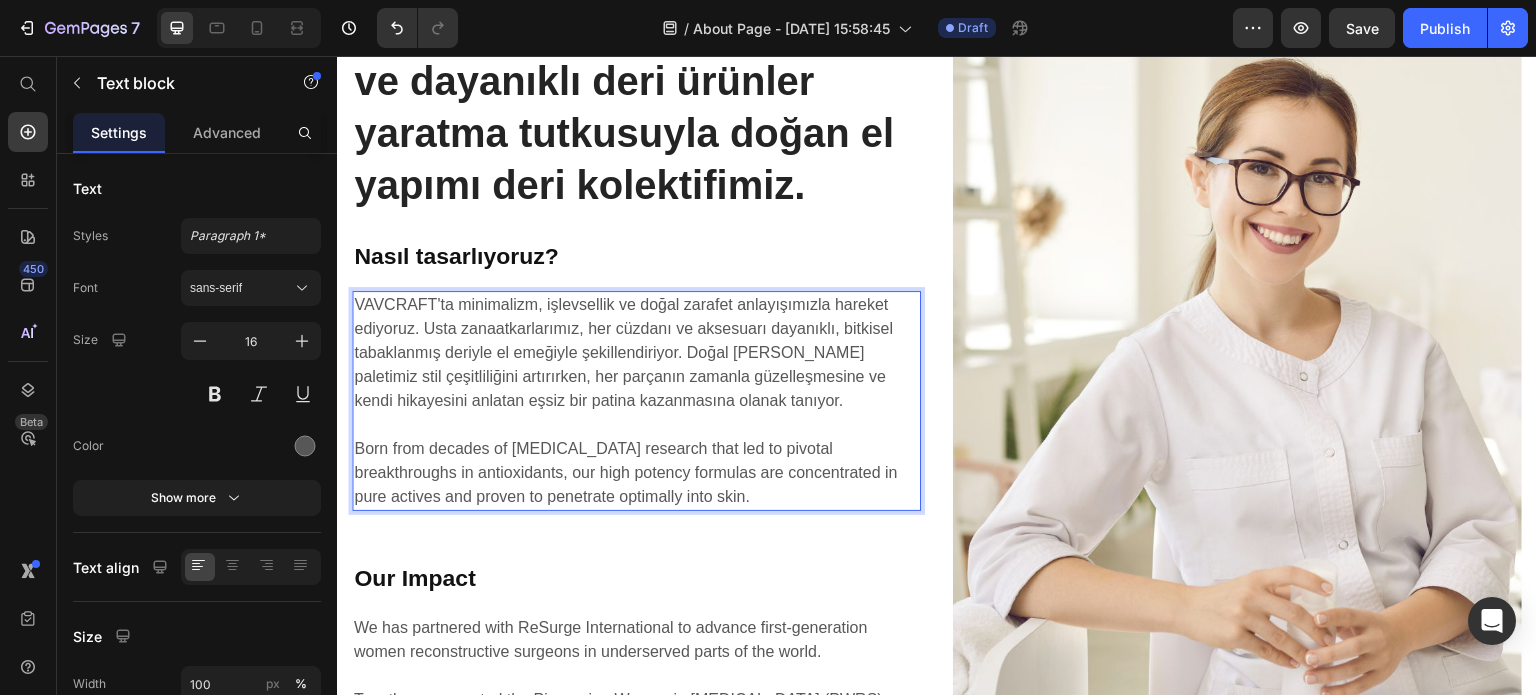 scroll, scrollTop: 822, scrollLeft: 0, axis: vertical 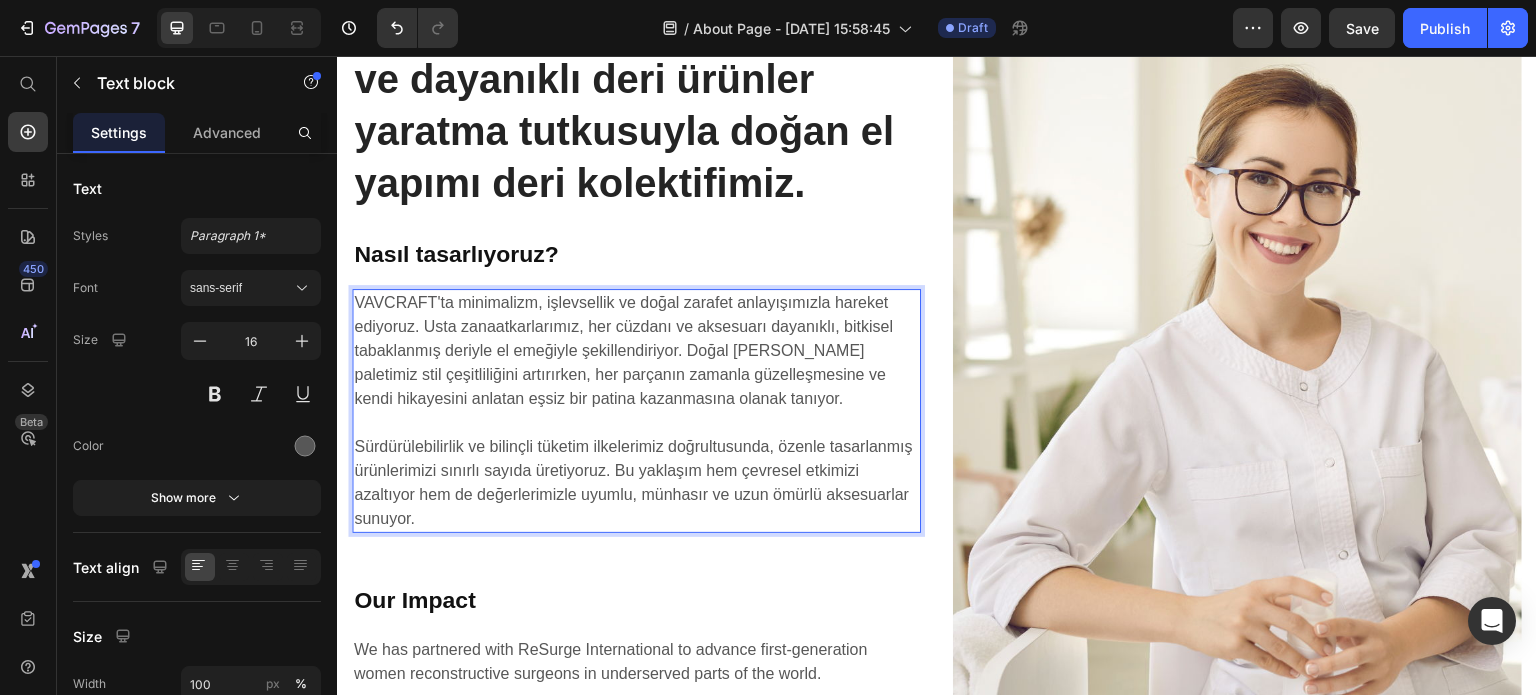 click on "VAVCRAFT'ta minimalizm, işlevsellik ve doğal zarafet anlayışımızla hareket ediyoruz. Usta zanaatkarlarımız, her cüzdanı ve aksesuarı dayanıklı, bitkisel tabaklanmış deriyle el emeğiyle şekillendiriyor. Doğal renk paletimiz stil çeşitliliğini artırırken, her parçanın zamanla güzelleşmesine ve kendi hikayesini anlatan eşsiz bir patina kazanmasına olanak tanıyor." at bounding box center [636, 351] 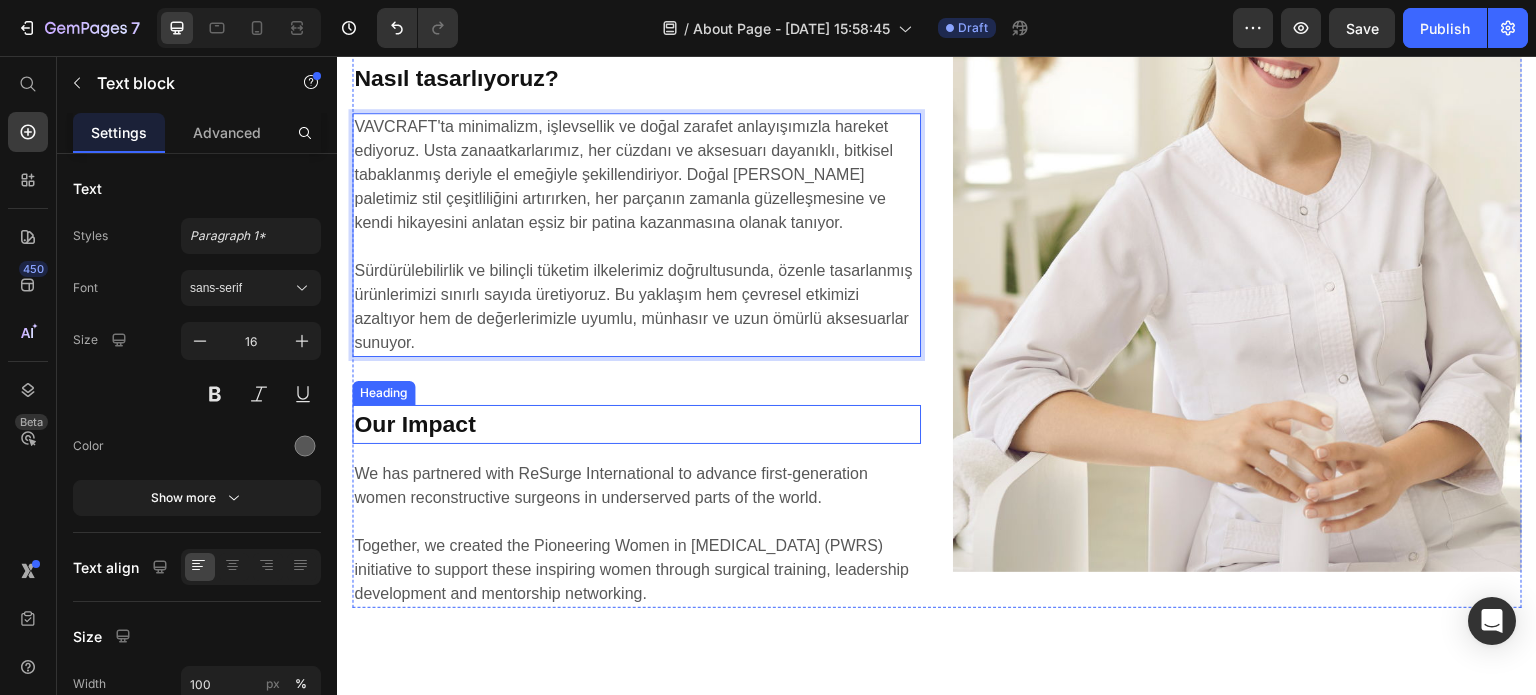 click on "Our Impact" at bounding box center [636, 424] 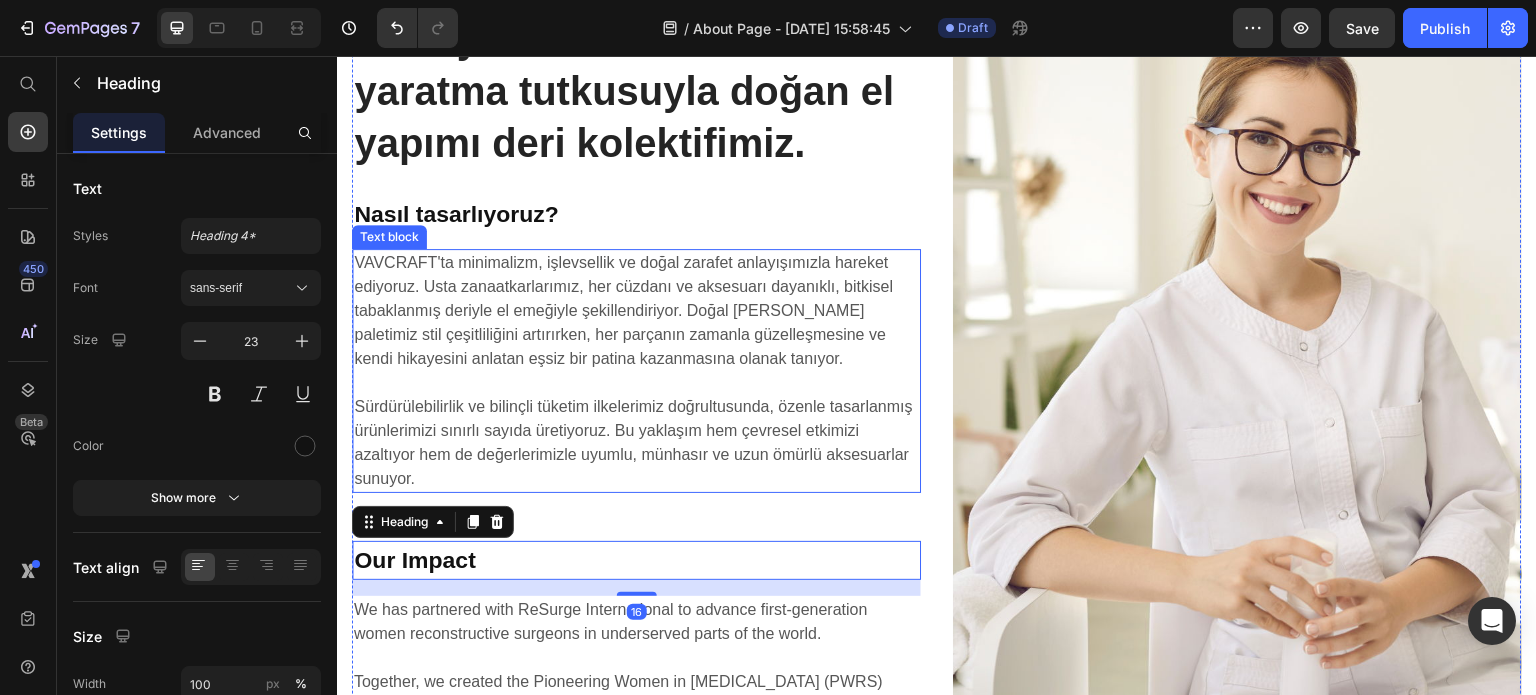 scroll, scrollTop: 861, scrollLeft: 0, axis: vertical 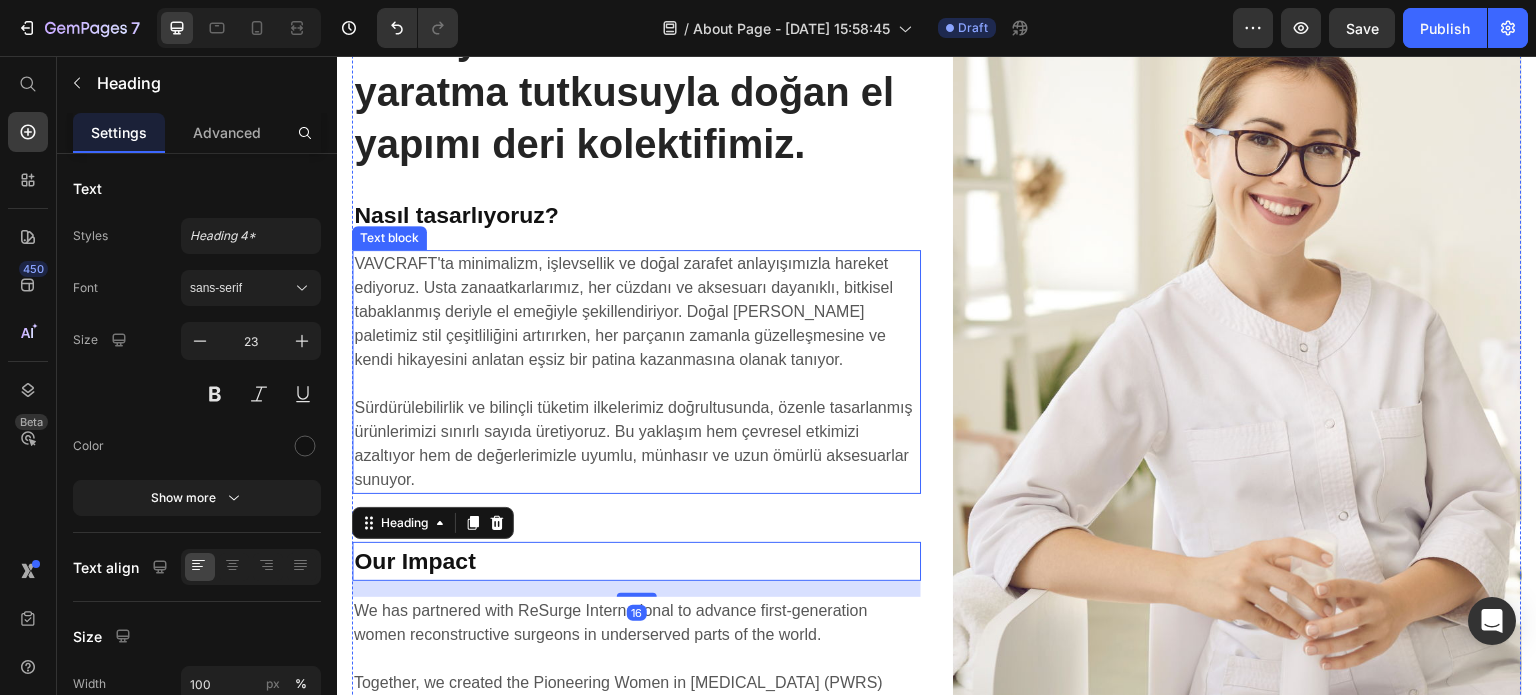 click on "VAVCRAFT'ta minimalizm, işlevsellik ve doğal zarafet anlayışımızla hareket ediyoruz. Usta zanaatkarlarımız, her cüzdanı ve aksesuarı dayanıklı, bitkisel tabaklanmış deriyle el emeğiyle şekillendiriyor. Doğal renk paletimiz stil çeşitliliğini artırırken, her parçanın zamanla güzelleşmesine ve kendi hikayesini anlatan eşsiz bir patina kazanmasına olanak tanıyor." at bounding box center (636, 312) 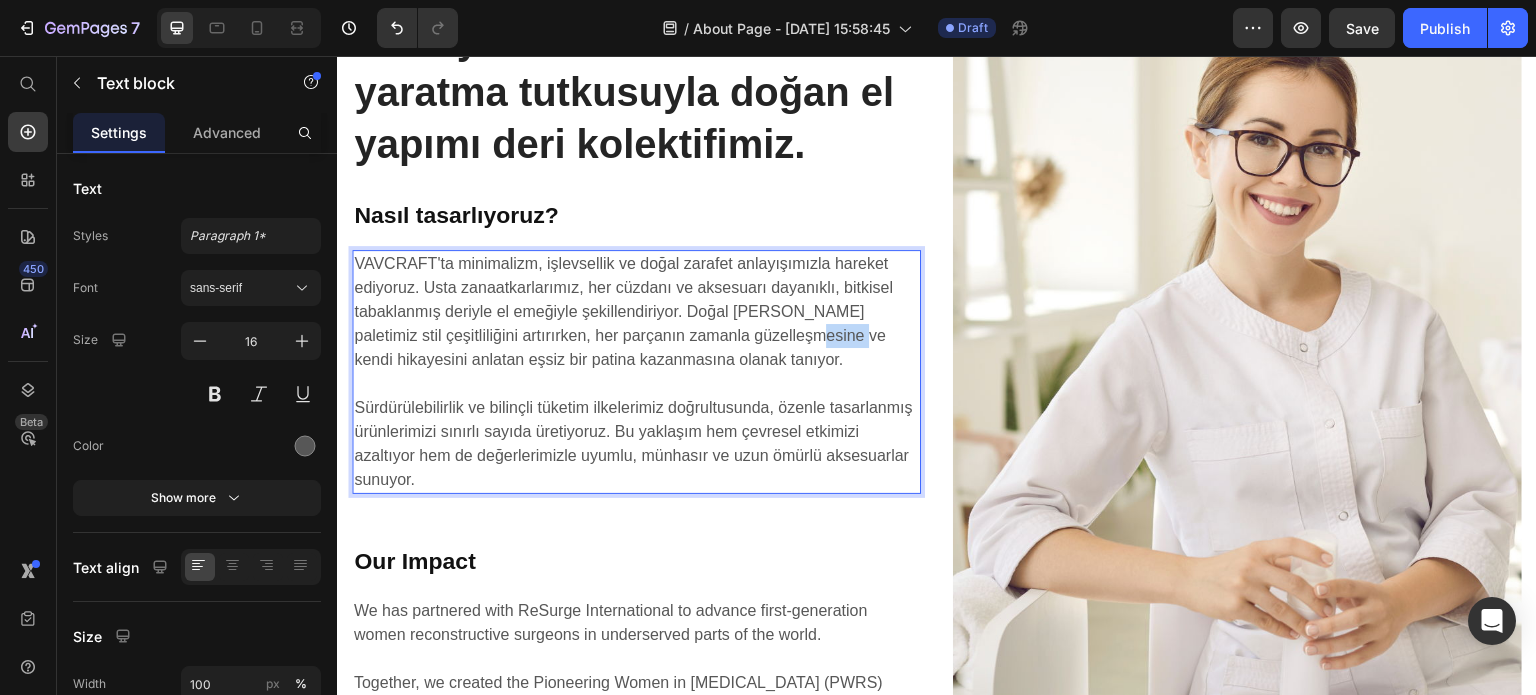 click on "VAVCRAFT'ta minimalizm, işlevsellik ve doğal zarafet anlayışımızla hareket ediyoruz. Usta zanaatkarlarımız, her cüzdanı ve aksesuarı dayanıklı, bitkisel tabaklanmış deriyle el emeğiyle şekillendiriyor. Doğal renk paletimiz stil çeşitliliğini artırırken, her parçanın zamanla güzelleşmesine ve kendi hikayesini anlatan eşsiz bir patina kazanmasına olanak tanıyor." at bounding box center (636, 312) 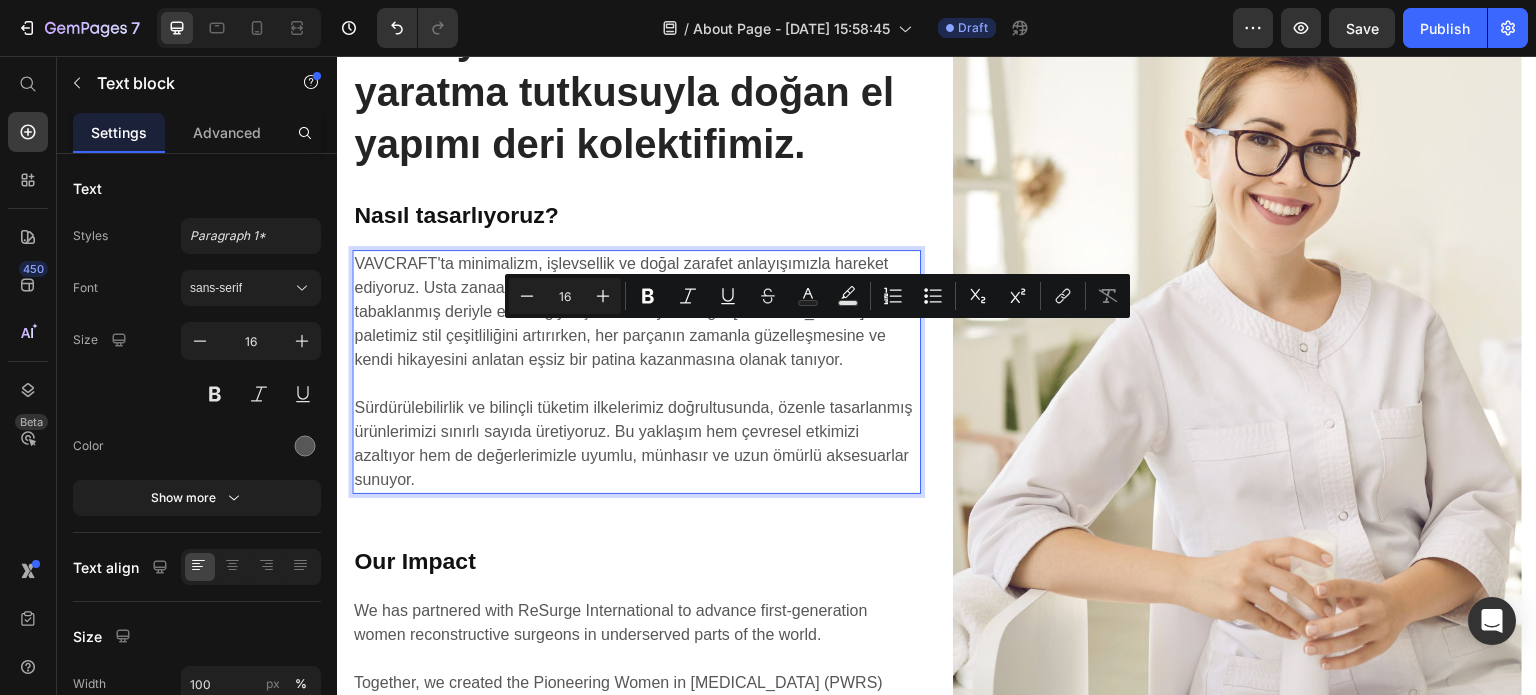 click on "VAVCRAFT'ta minimalizm, işlevsellik ve doğal zarafet anlayışımızla hareket ediyoruz. Usta zanaatkarlarımız, her cüzdanı ve aksesuarı dayanıklı, bitkisel tabaklanmış deriyle el emeğiyle şekillendiriyor. Doğal renk paletimiz stil çeşitliliğini artırırken, her parçanın zamanla güzelleşmesine ve kendi hikayesini anlatan eşsiz bir patina kazanmasına olanak tanıyor." at bounding box center (636, 312) 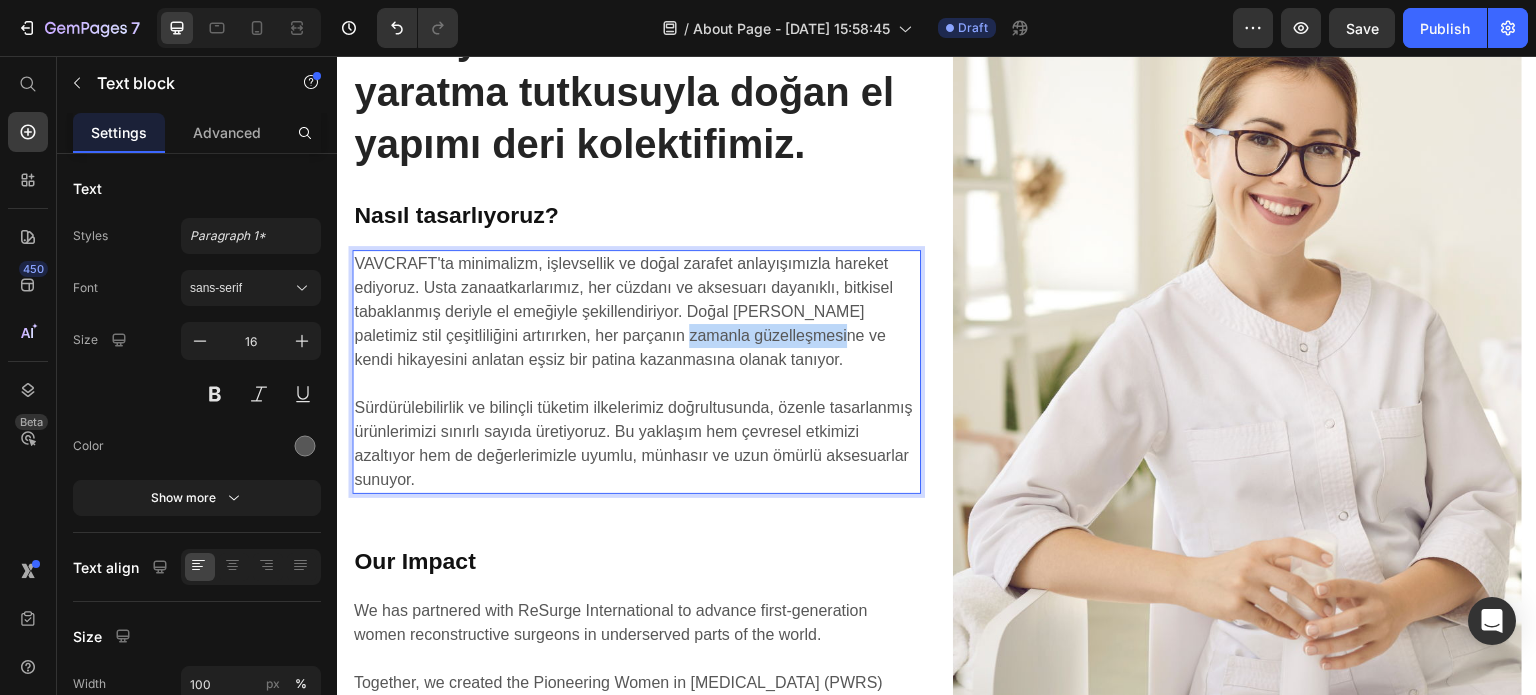 drag, startPoint x: 822, startPoint y: 346, endPoint x: 675, endPoint y: 325, distance: 148.49243 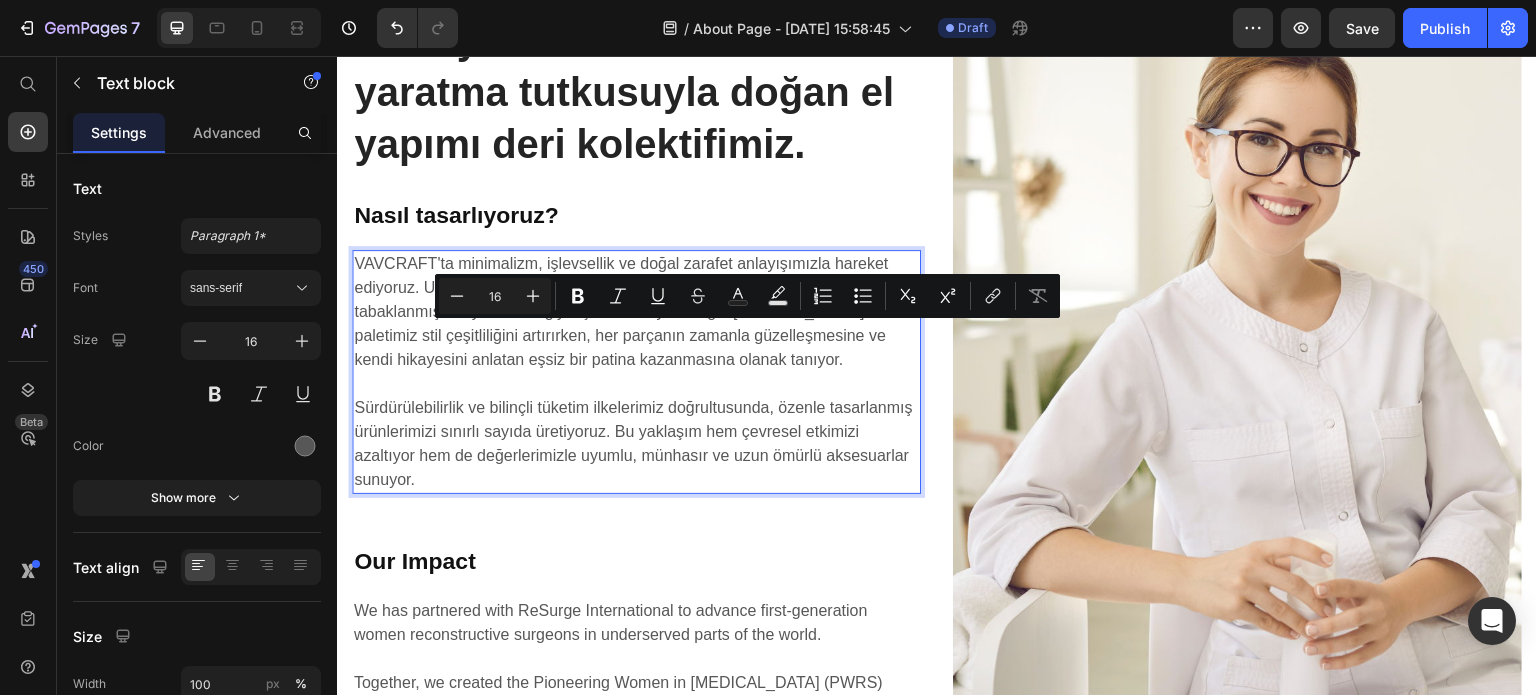 click on "VAVCRAFT'ta minimalizm, işlevsellik ve doğal zarafet anlayışımızla hareket ediyoruz. Usta zanaatkarlarımız, her cüzdanı ve aksesuarı dayanıklı, bitkisel tabaklanmış deriyle el emeğiyle şekillendiriyor. Doğal renk paletimiz stil çeşitliliğini artırırken, her parçanın zamanla güzelleşmesine ve kendi hikayesini anlatan eşsiz bir patina kazanmasına olanak tanıyor." at bounding box center (636, 312) 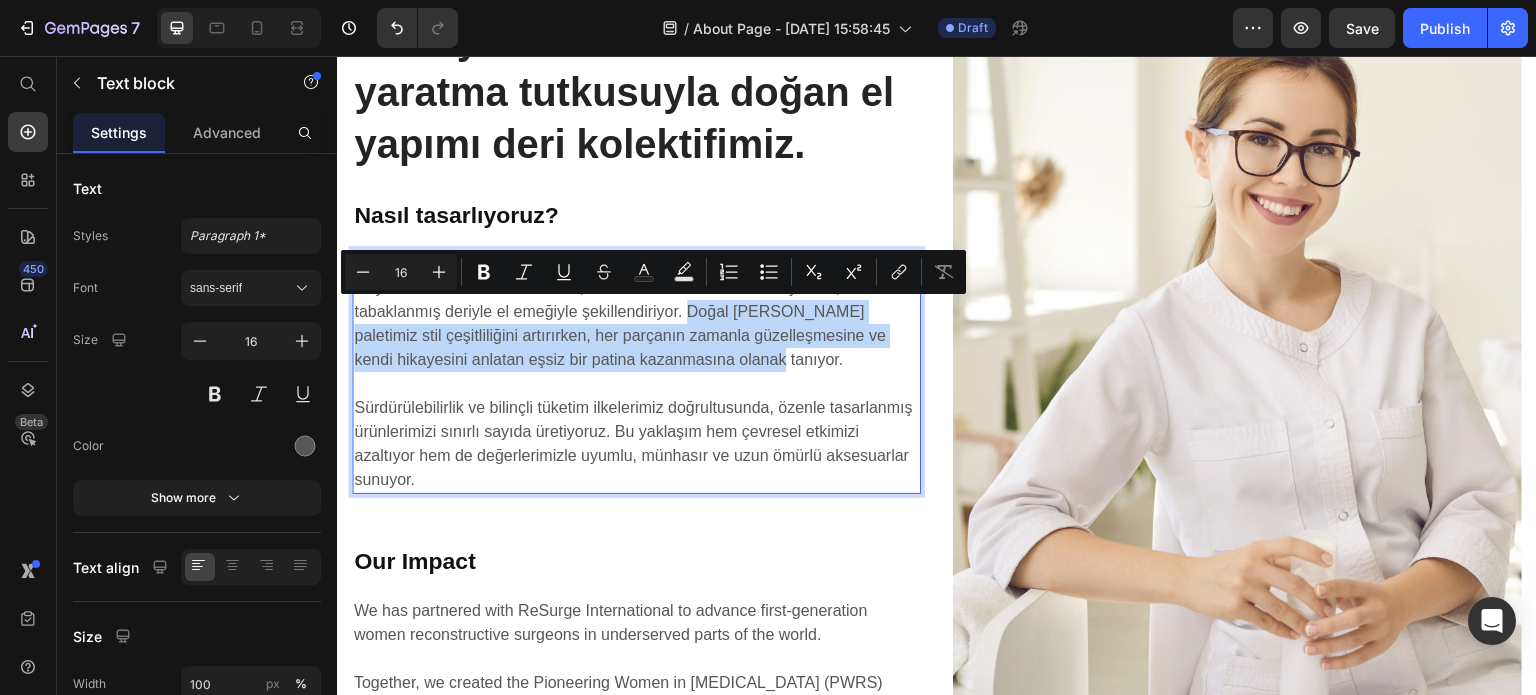 drag, startPoint x: 810, startPoint y: 355, endPoint x: 685, endPoint y: 312, distance: 132.18925 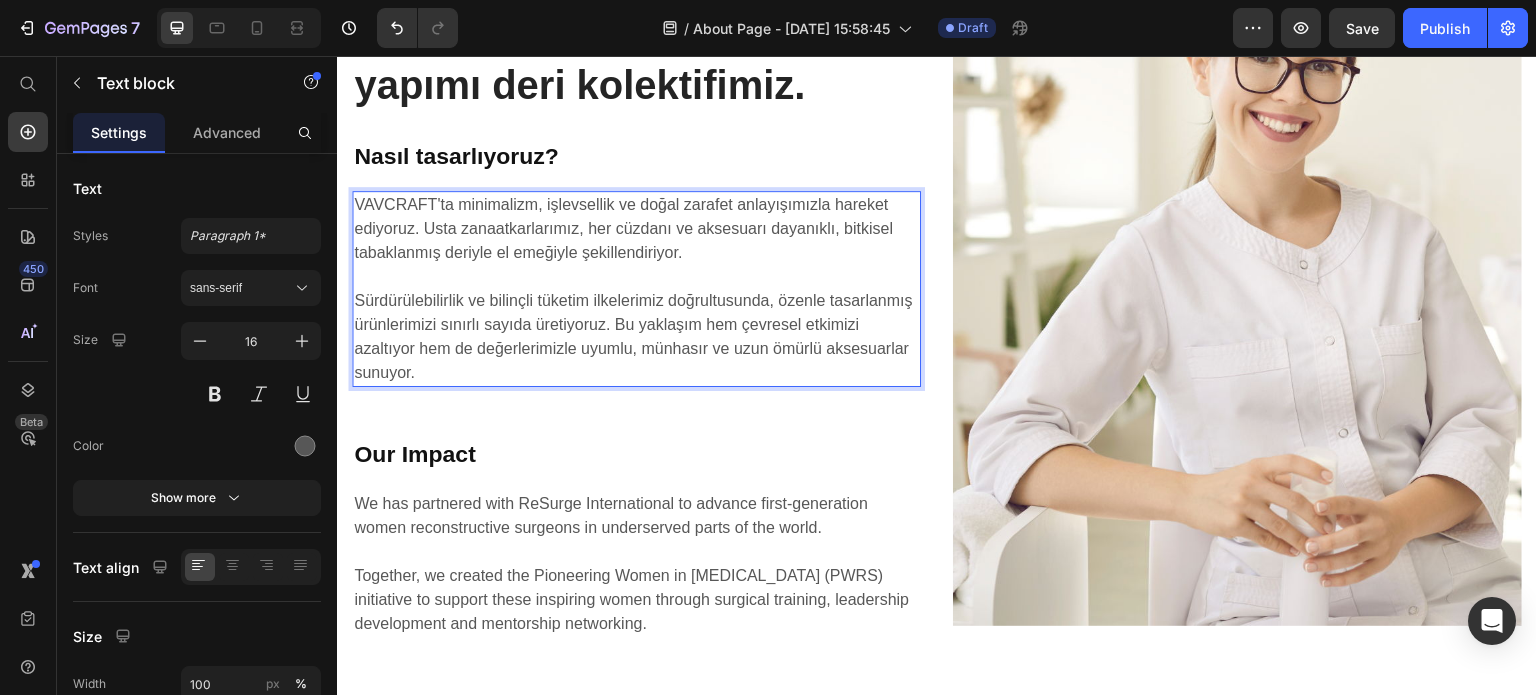 scroll, scrollTop: 925, scrollLeft: 0, axis: vertical 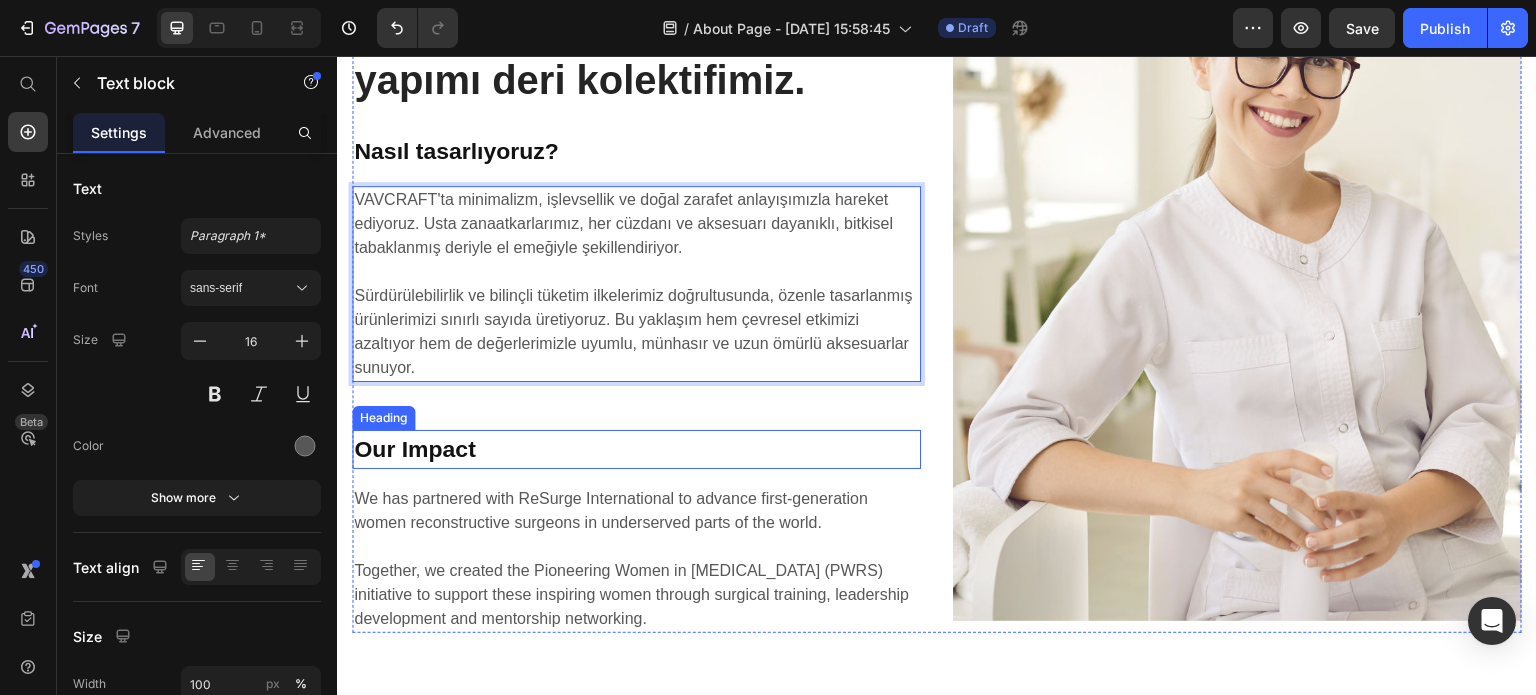 click on "Our Impact" at bounding box center [636, 449] 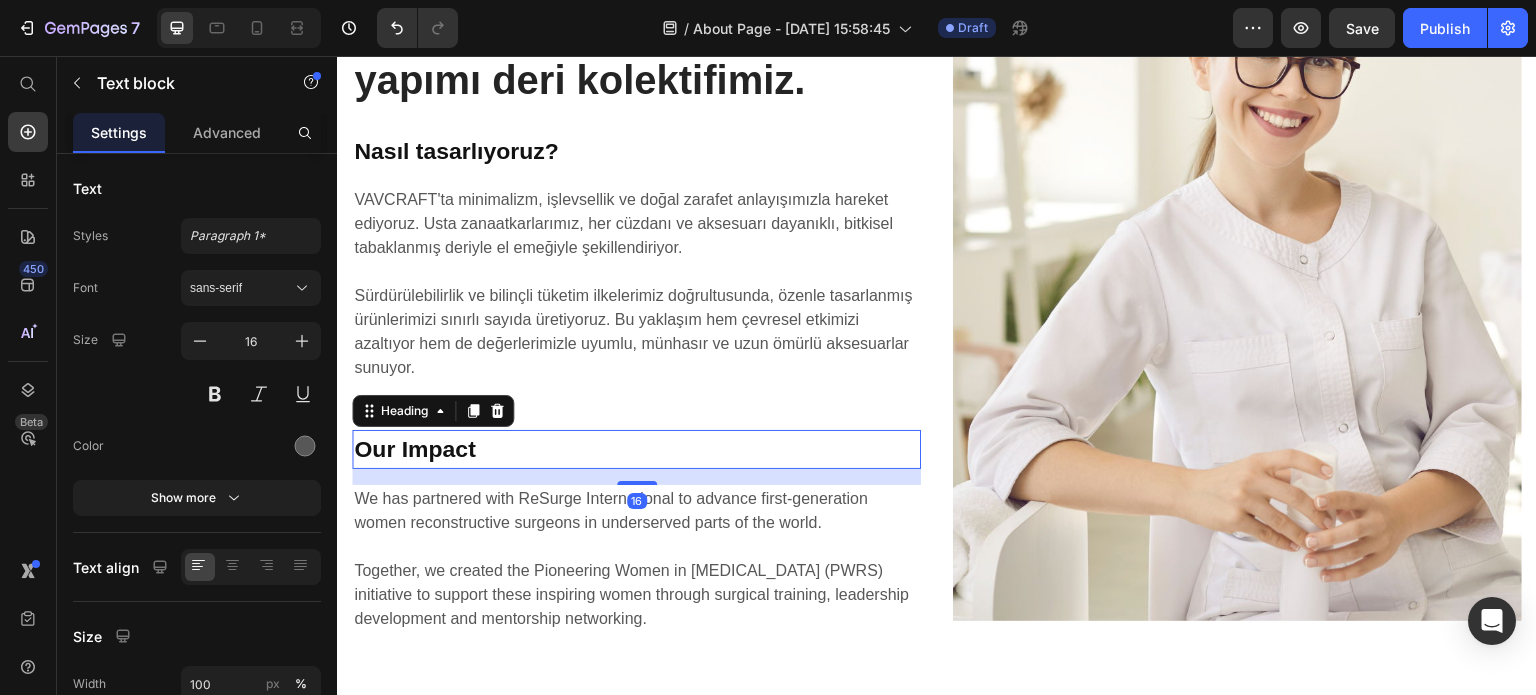 click on "Our Impact" at bounding box center [636, 449] 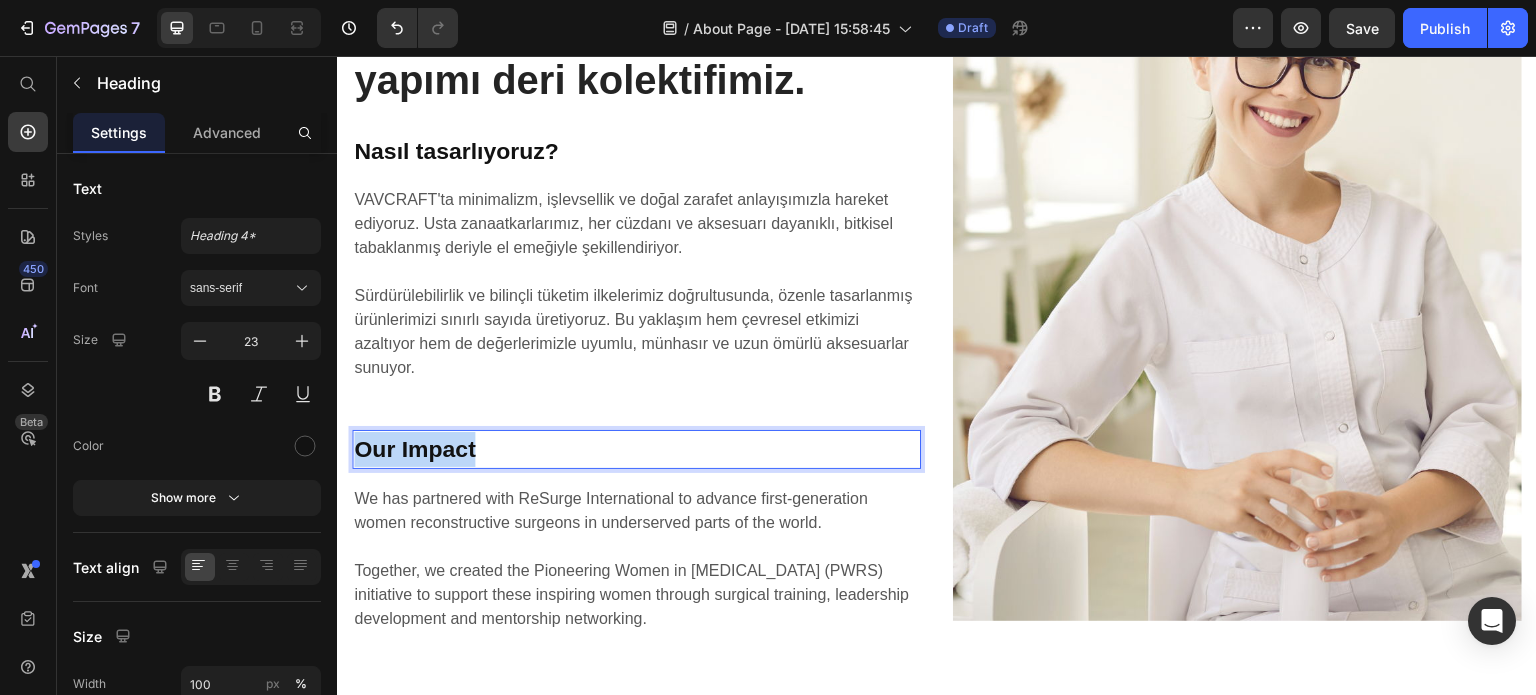 click on "Our Impact" at bounding box center [636, 449] 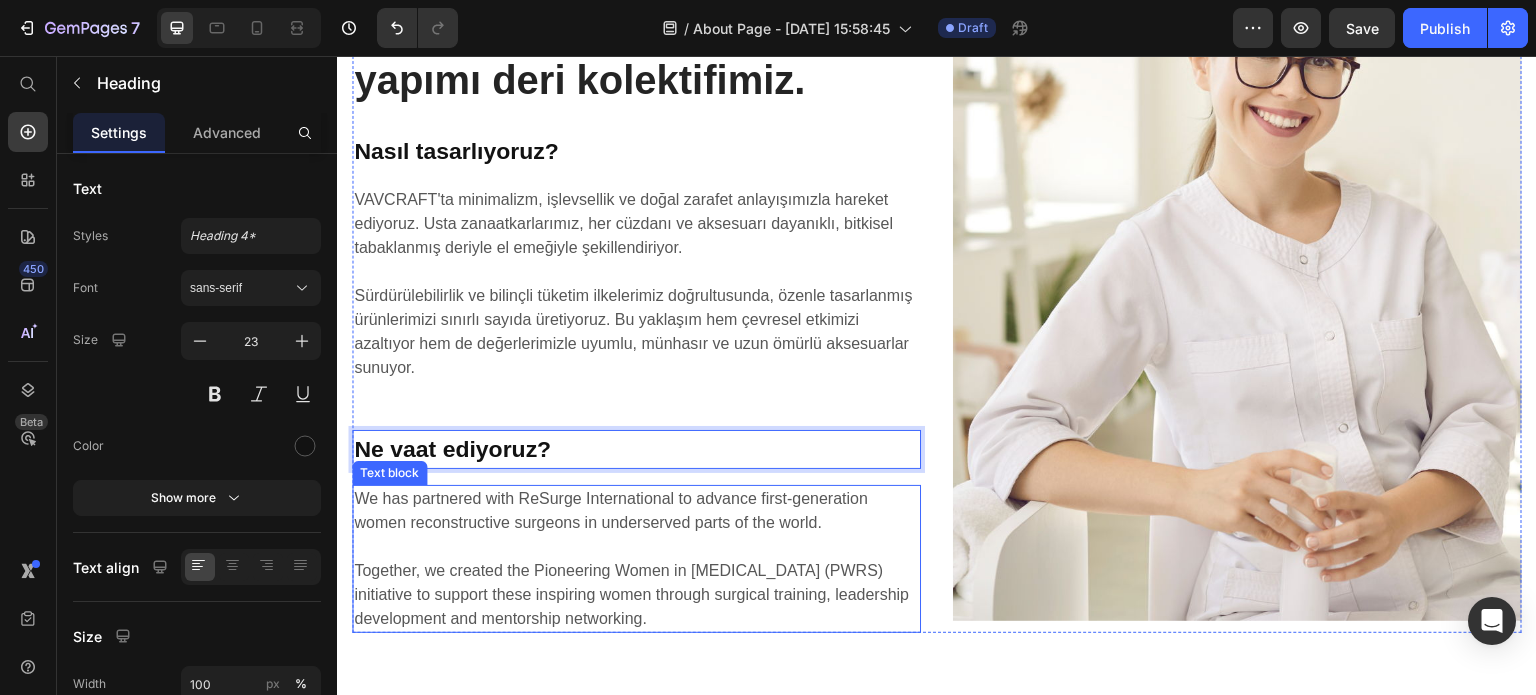 click on "We has partnered with ReSurge International to advance first-generation women reconstructive surgeons in underserved parts of the world.  Together, we created the Pioneering Women in Reconstructive Surgery (PWRS) initiative to support these inspiring women through surgical training, leadership development and mentorship networking." at bounding box center (636, 559) 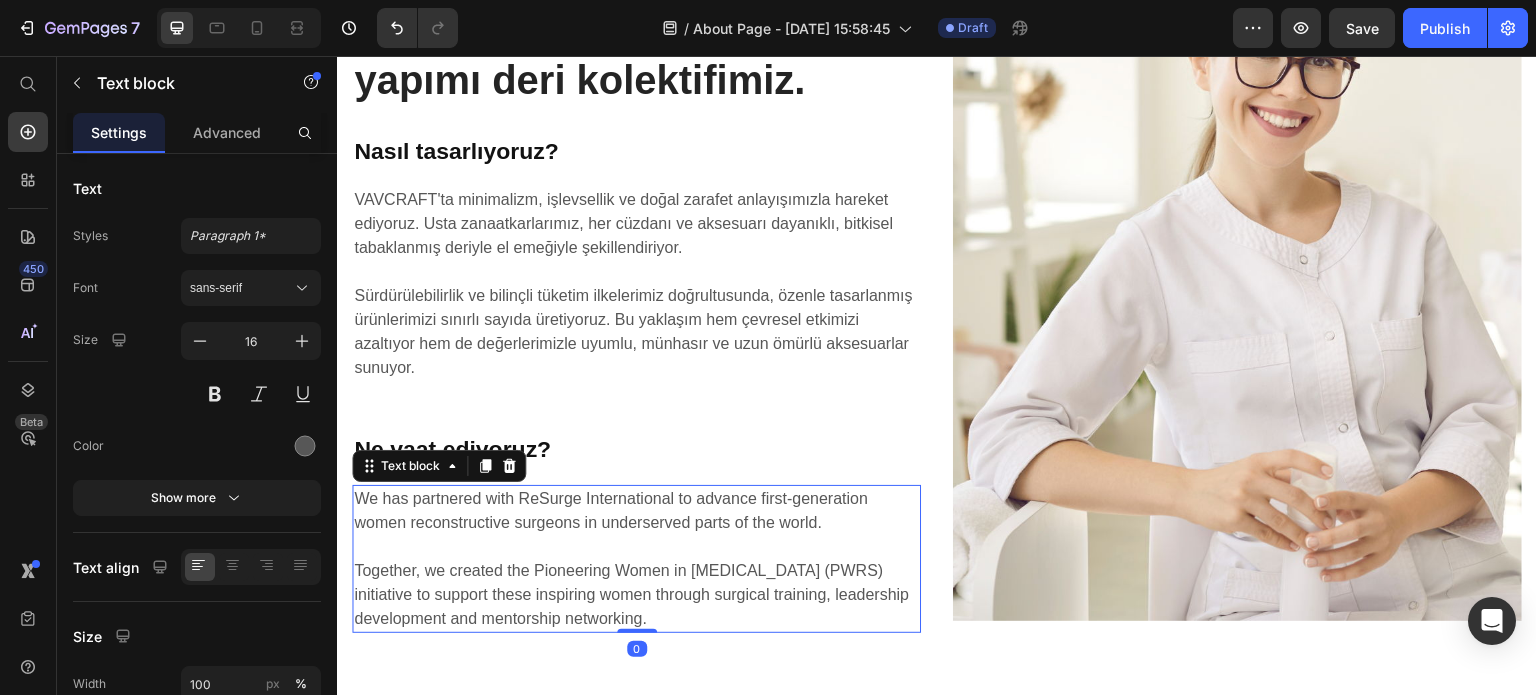 click on "We has partnered with ReSurge International to advance first-generation women reconstructive surgeons in underserved parts of the world.  Together, we created the Pioneering Women in Reconstructive Surgery (PWRS) initiative to support these inspiring women through surgical training, leadership development and mentorship networking." at bounding box center [636, 559] 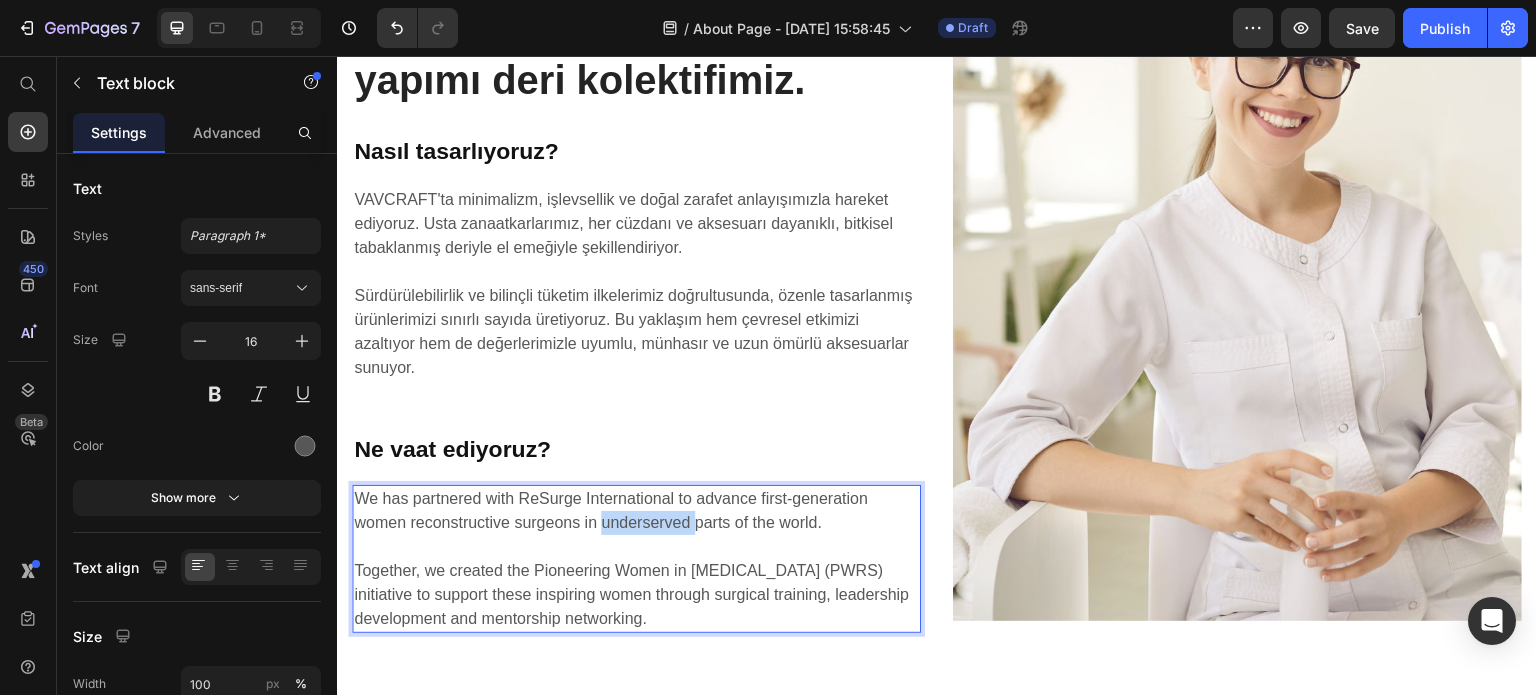 click on "We has partnered with ReSurge International to advance first-generation women reconstructive surgeons in underserved parts of the world.  Together, we created the Pioneering Women in Reconstructive Surgery (PWRS) initiative to support these inspiring women through surgical training, leadership development and mentorship networking." at bounding box center [636, 559] 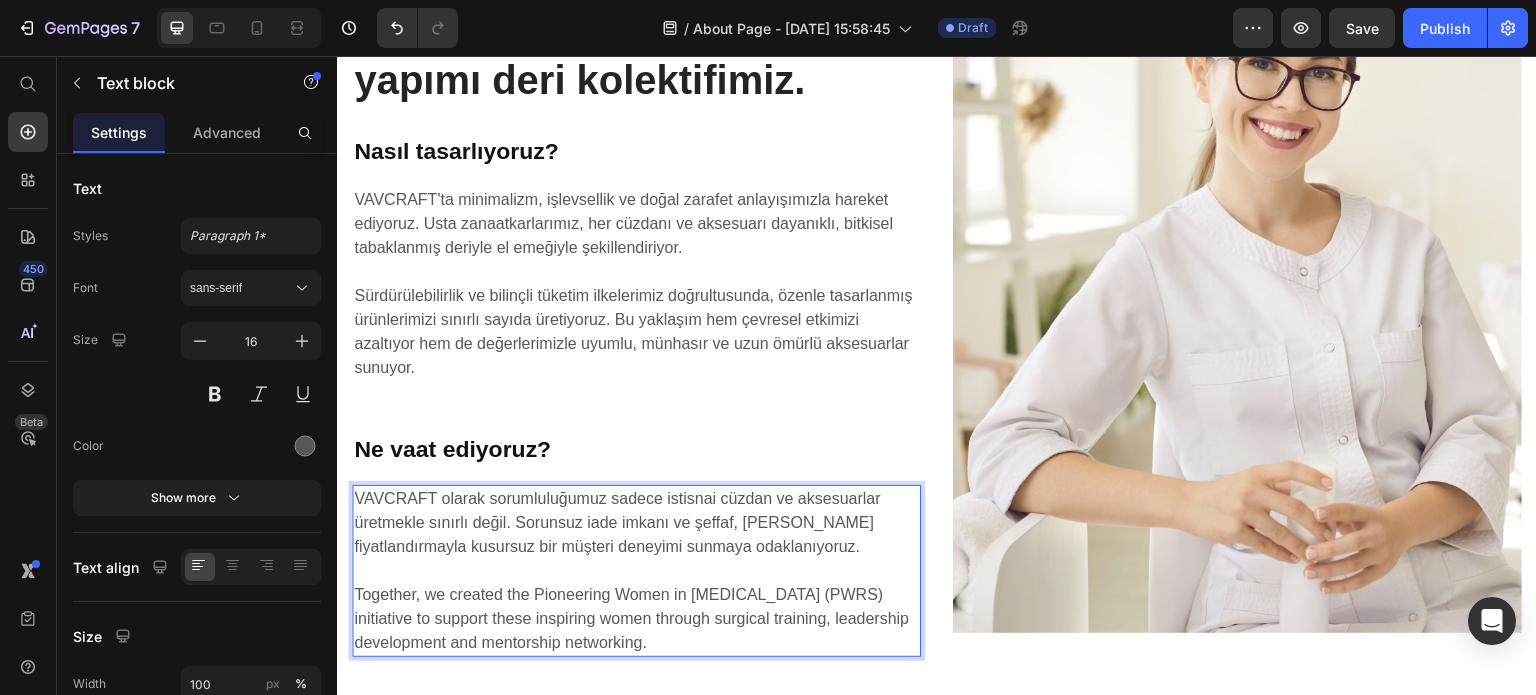 click on "⁠⁠⁠⁠⁠⁠⁠ Together, we created the Pioneering Women in Reconstructive Surgery (PWRS) initiative to support these inspiring women through surgical training, leadership development and mentorship networking." at bounding box center (636, 607) 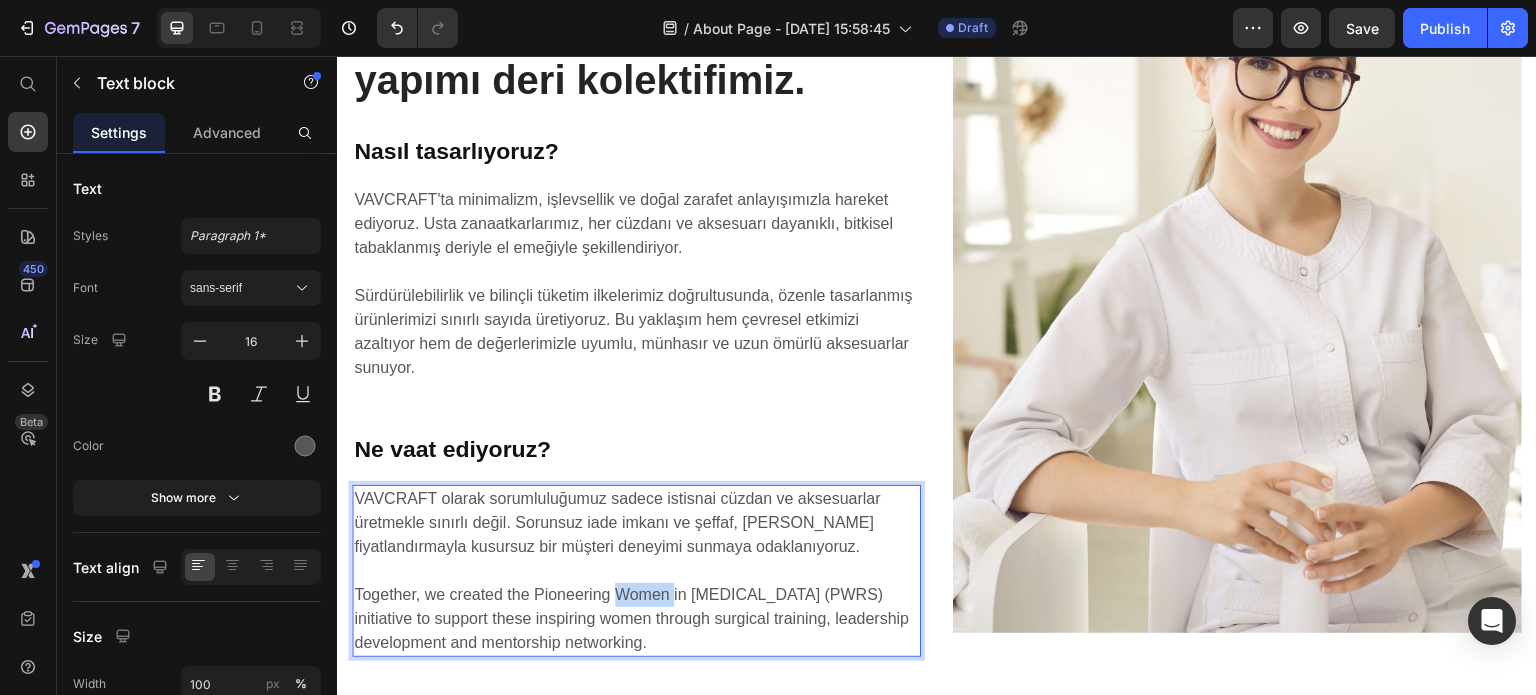 click on "Together, we created the Pioneering Women in Reconstructive Surgery (PWRS) initiative to support these inspiring women through surgical training, leadership development and mentorship networking." at bounding box center [636, 607] 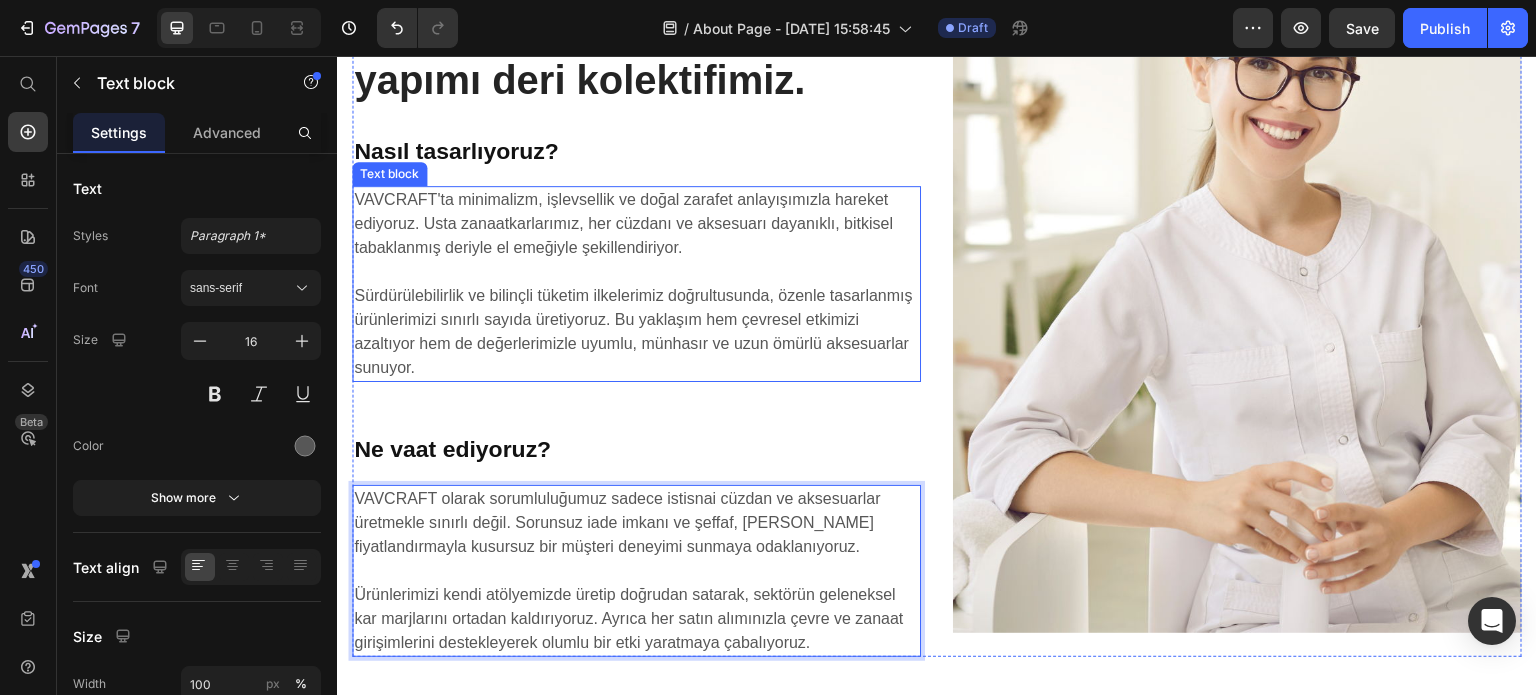 click on "Sürdürülebilirlik ve bilinçli tüketim ilkelerimiz doğrultusunda, özenle tasarlanmış ürünlerimizi sınırlı sayıda üretiyoruz. Bu yaklaşım hem çevresel etkimizi azaltıyor hem de değerlerimizle uyumlu, münhasır ve uzun ömürlü aksesuarlar sunuyor." at bounding box center [636, 320] 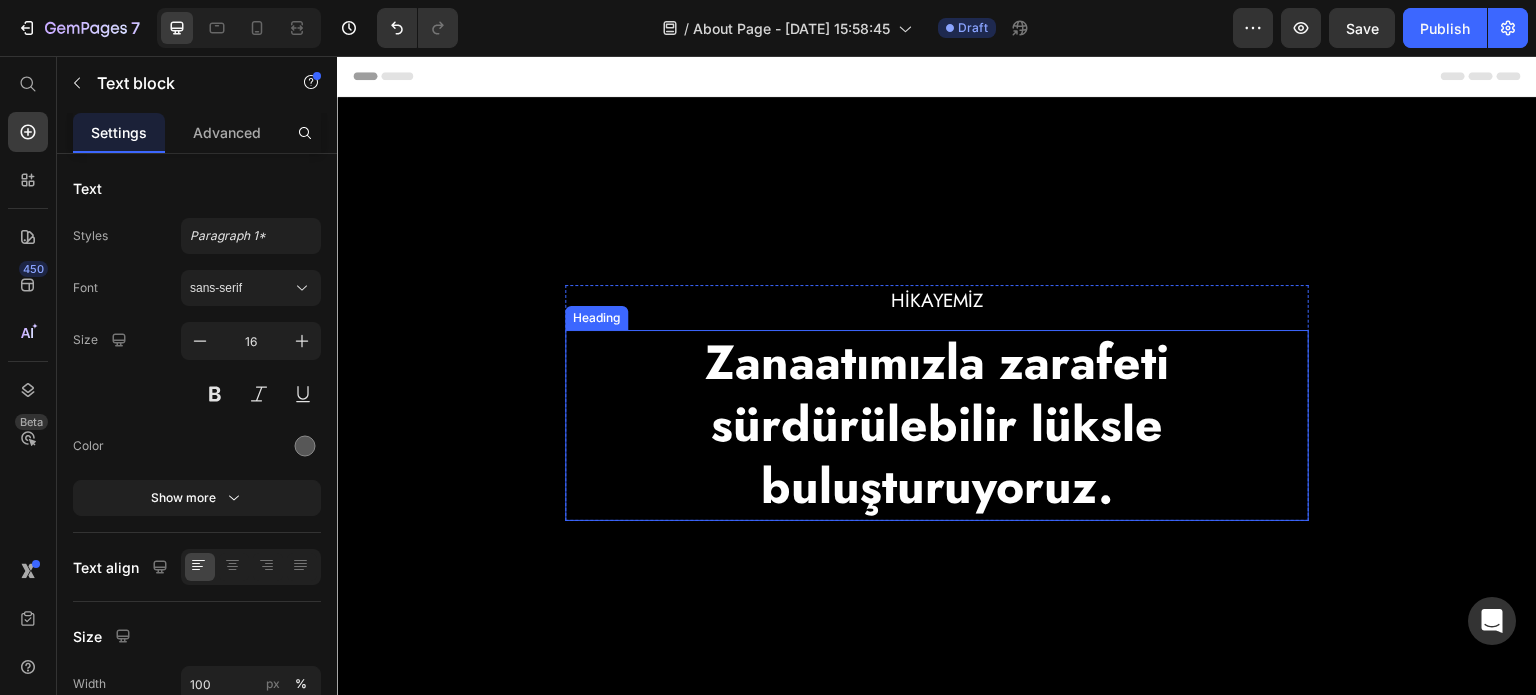 scroll, scrollTop: 96, scrollLeft: 0, axis: vertical 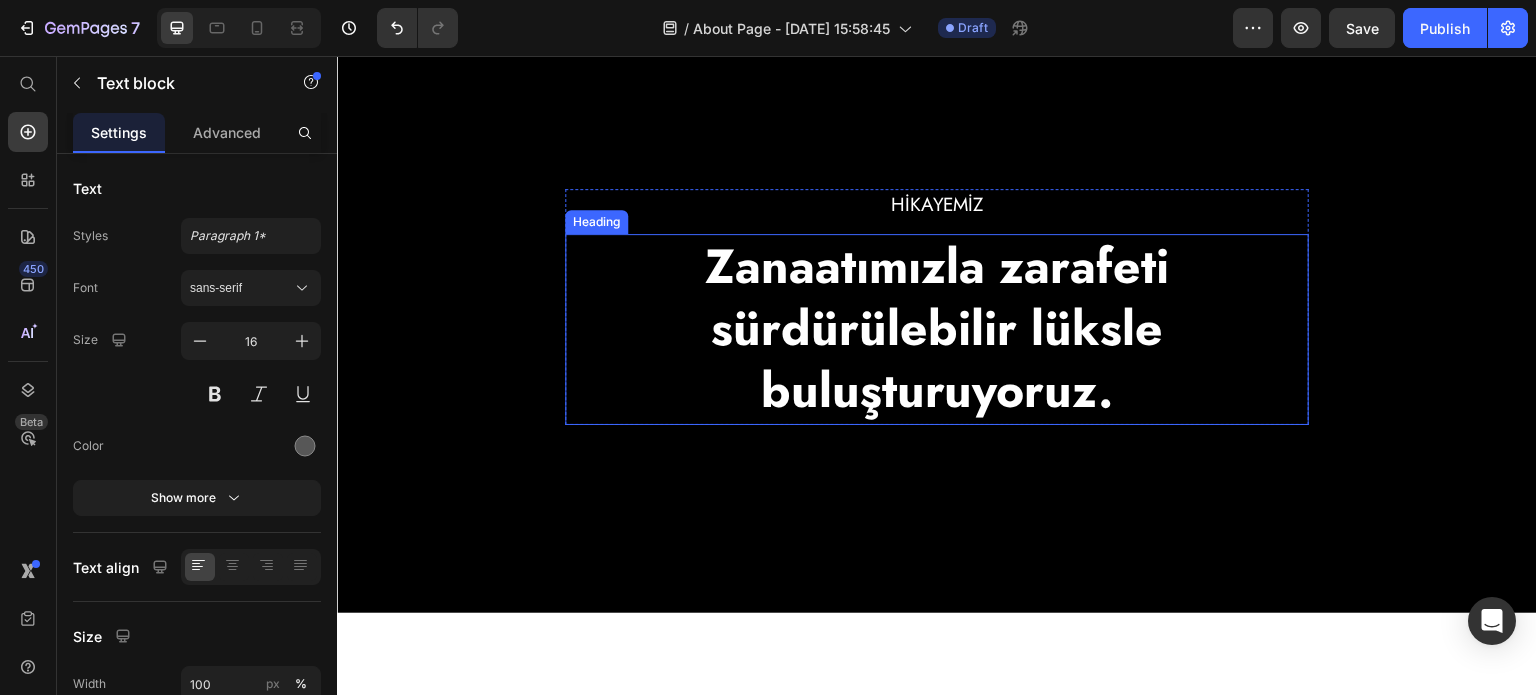 click on "Zanaatımızla zarafeti sürdürülebilir lüksle buluşturuyoruz." at bounding box center [937, 329] 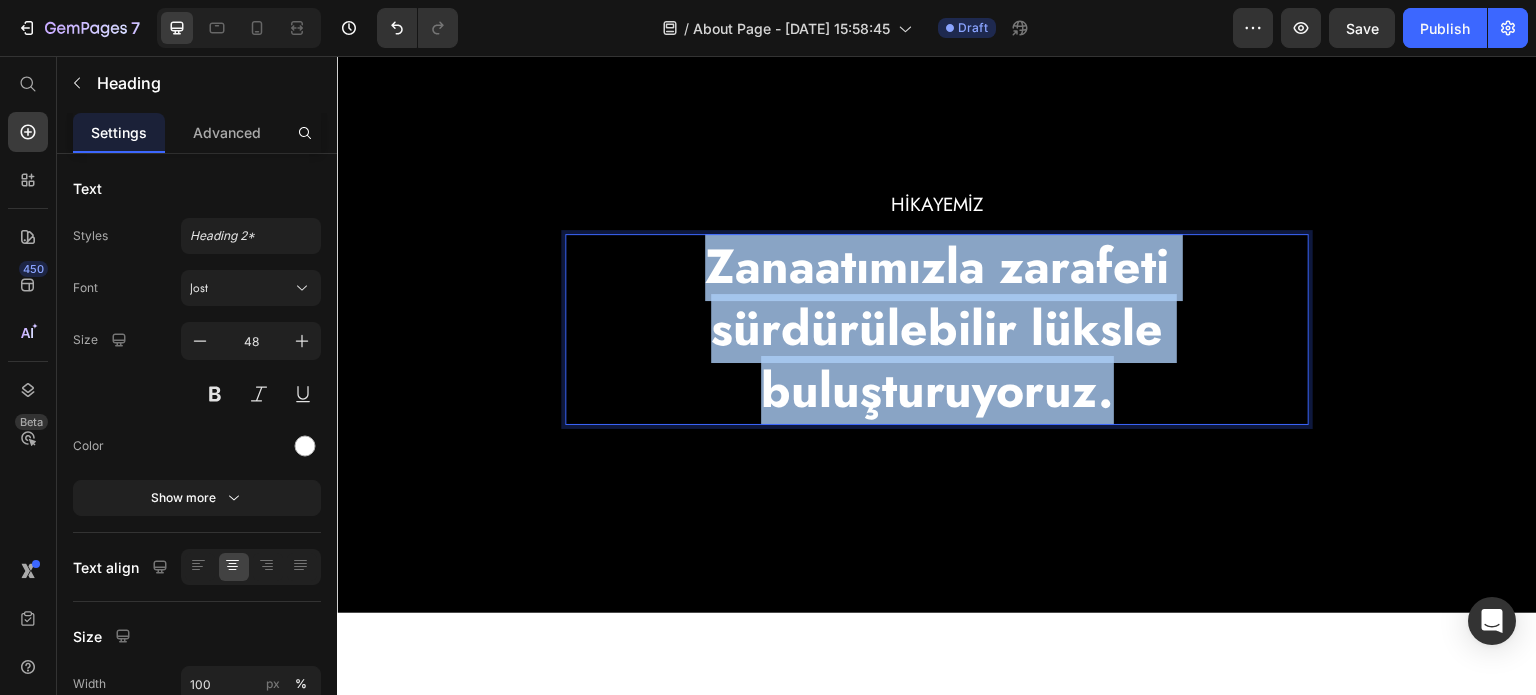click on "Zanaatımızla zarafeti sürdürülebilir lüksle buluşturuyoruz." at bounding box center (937, 329) 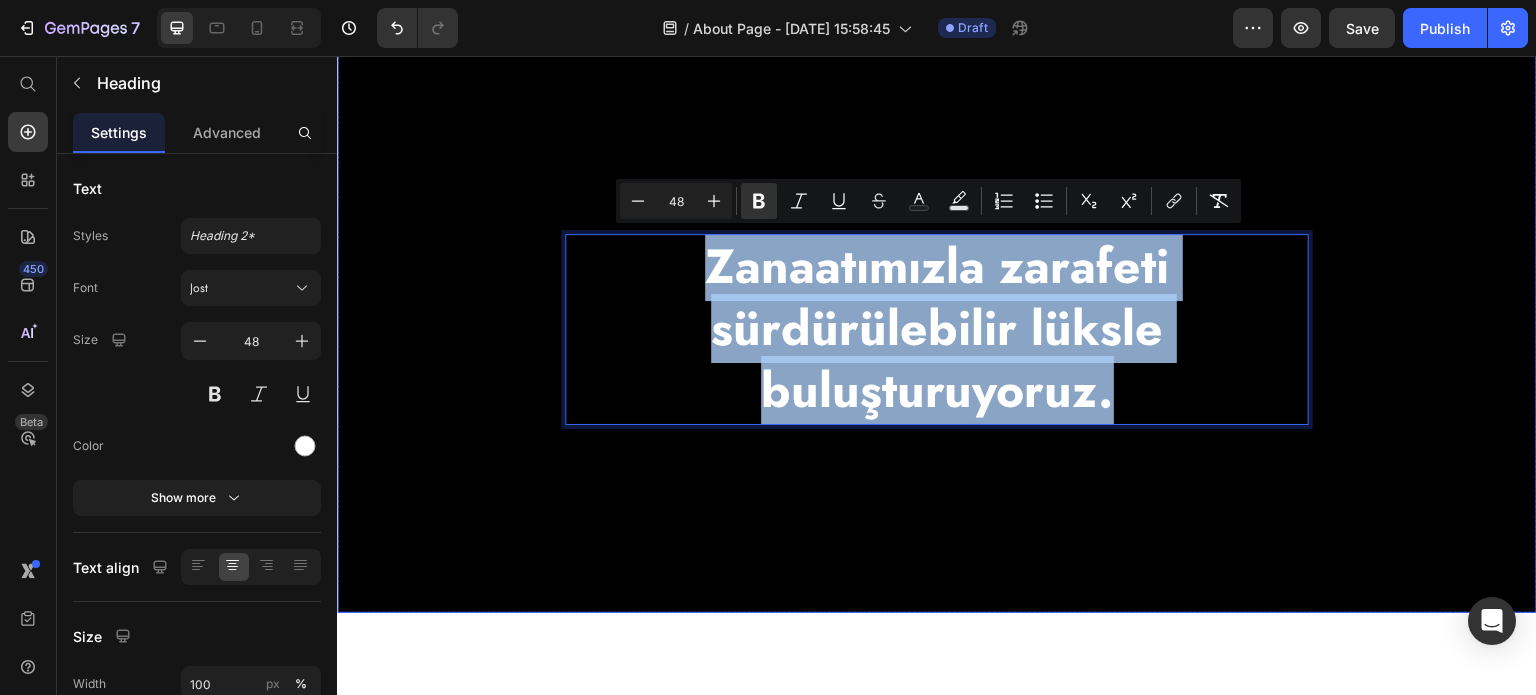 click on "HİKAYEMİZ Heading Zanaatımızla zarafeti sürdürülebilir lüksle buluşturuyoruz. Heading   0 Row" at bounding box center (937, 307) 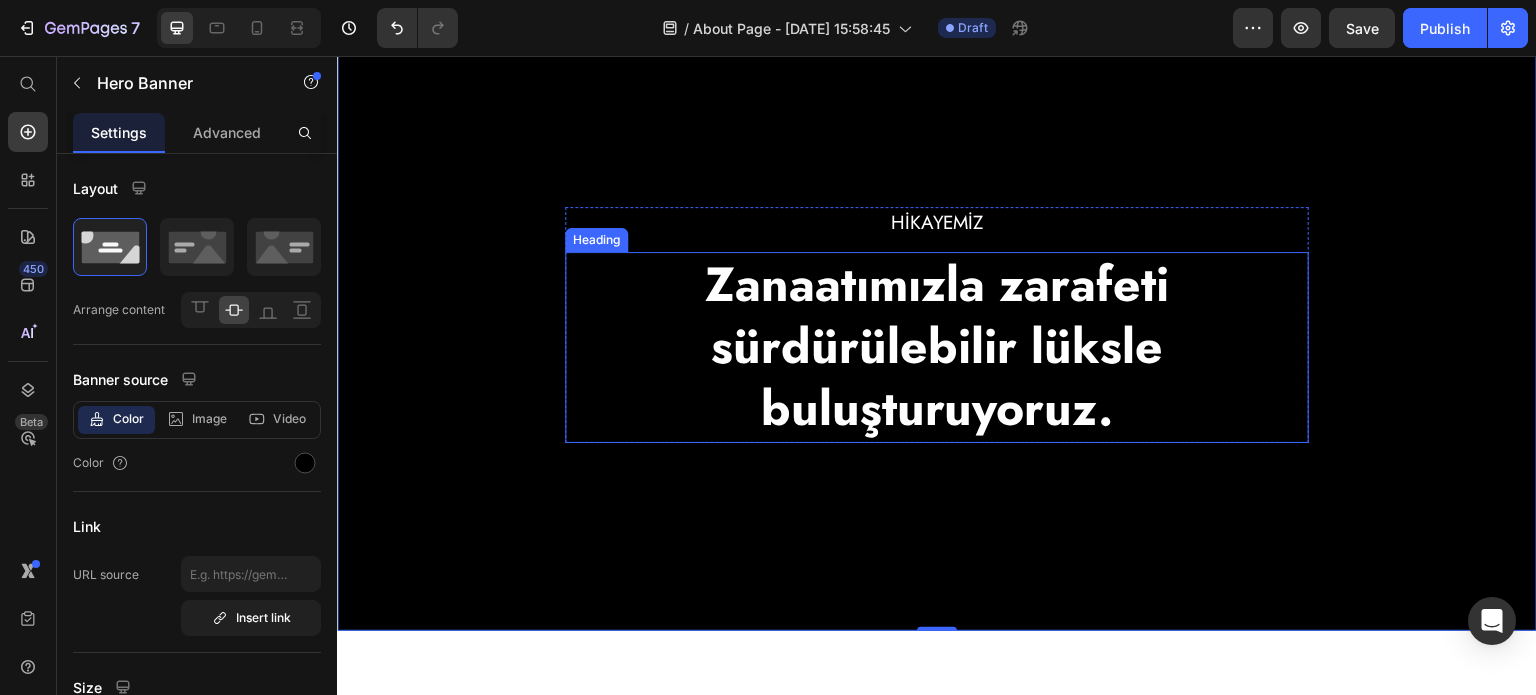 scroll, scrollTop: 75, scrollLeft: 0, axis: vertical 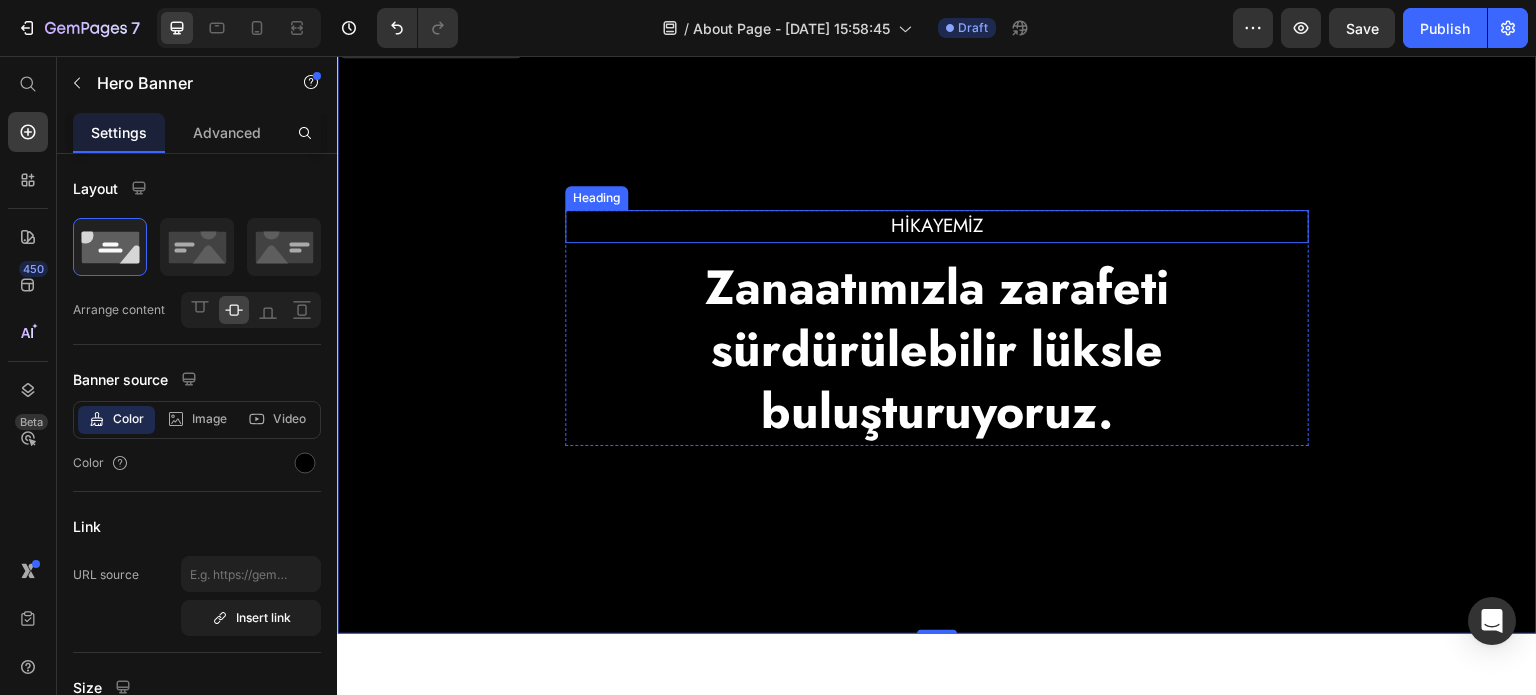 click on "HİKAYEMİZ" at bounding box center (937, 226) 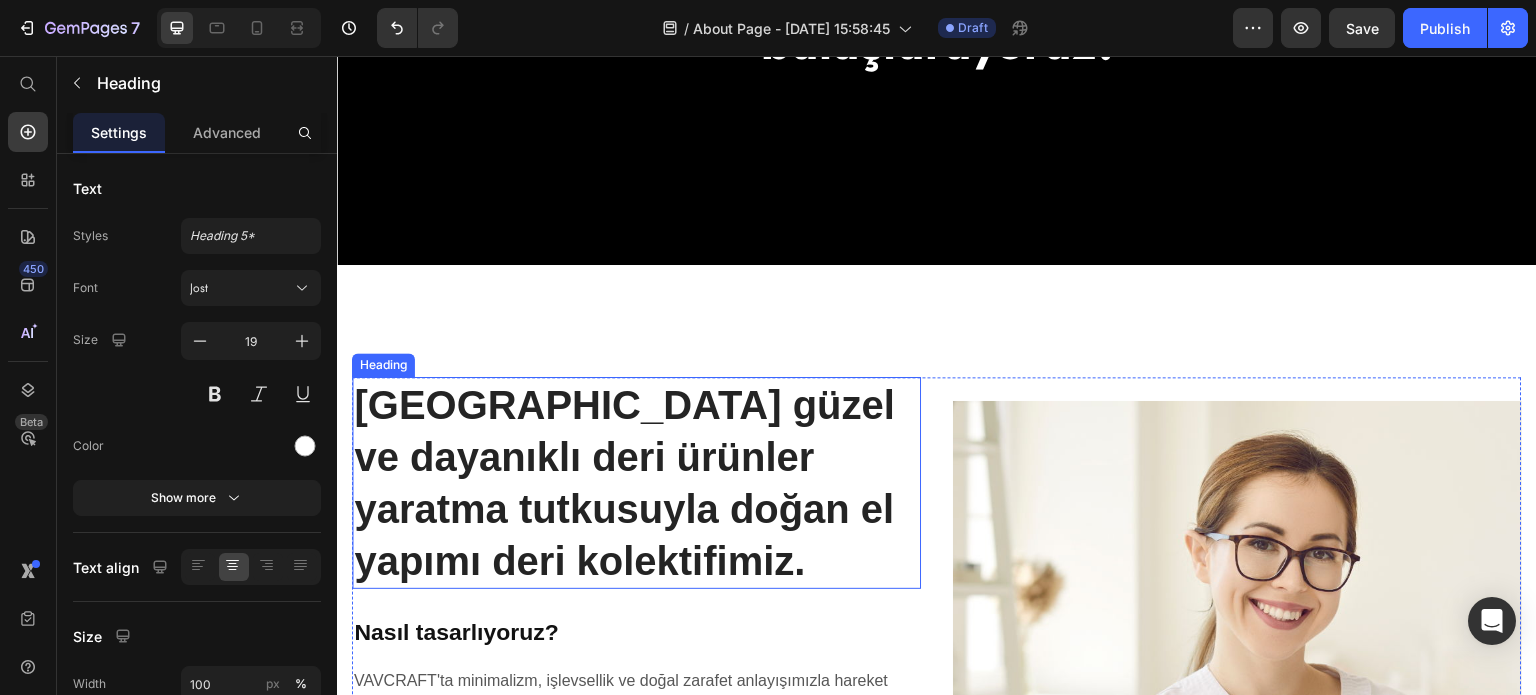 scroll, scrollTop: 540, scrollLeft: 0, axis: vertical 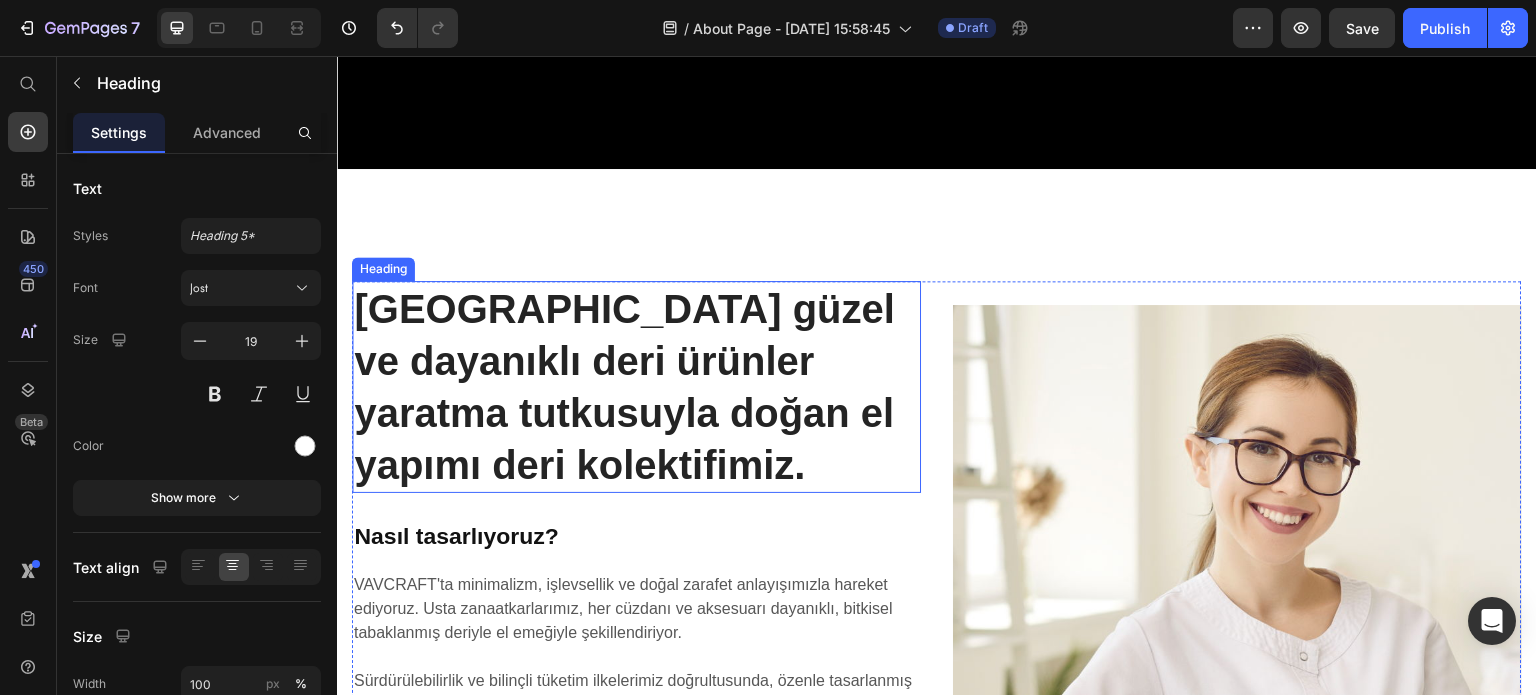 click on "[GEOGRAPHIC_DATA] güzel ve dayanıklı deri ürünler yaratma tutkusuyla doğan el yapımı deri kolektifimiz." at bounding box center [636, 387] 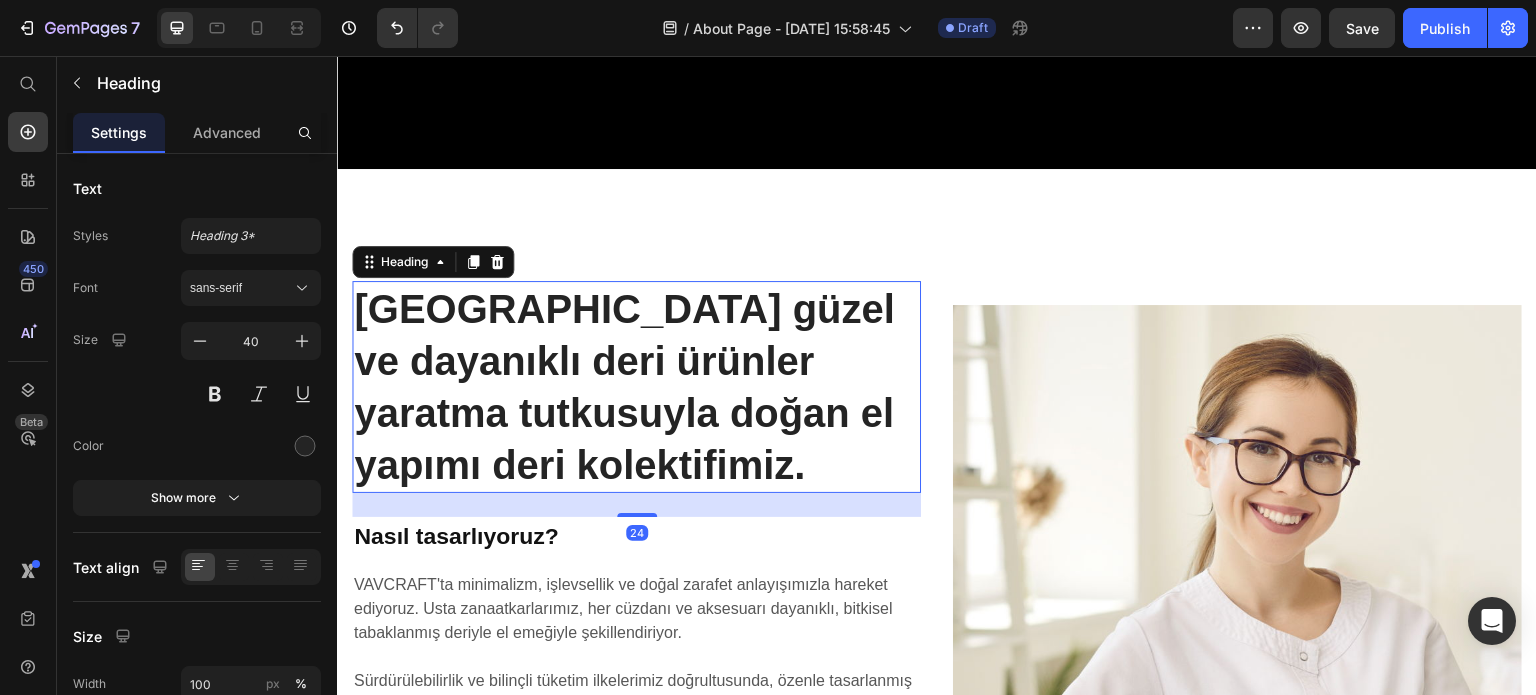 click on "[GEOGRAPHIC_DATA] güzel ve dayanıklı deri ürünler yaratma tutkusuyla doğan el yapımı deri kolektifimiz." at bounding box center (636, 387) 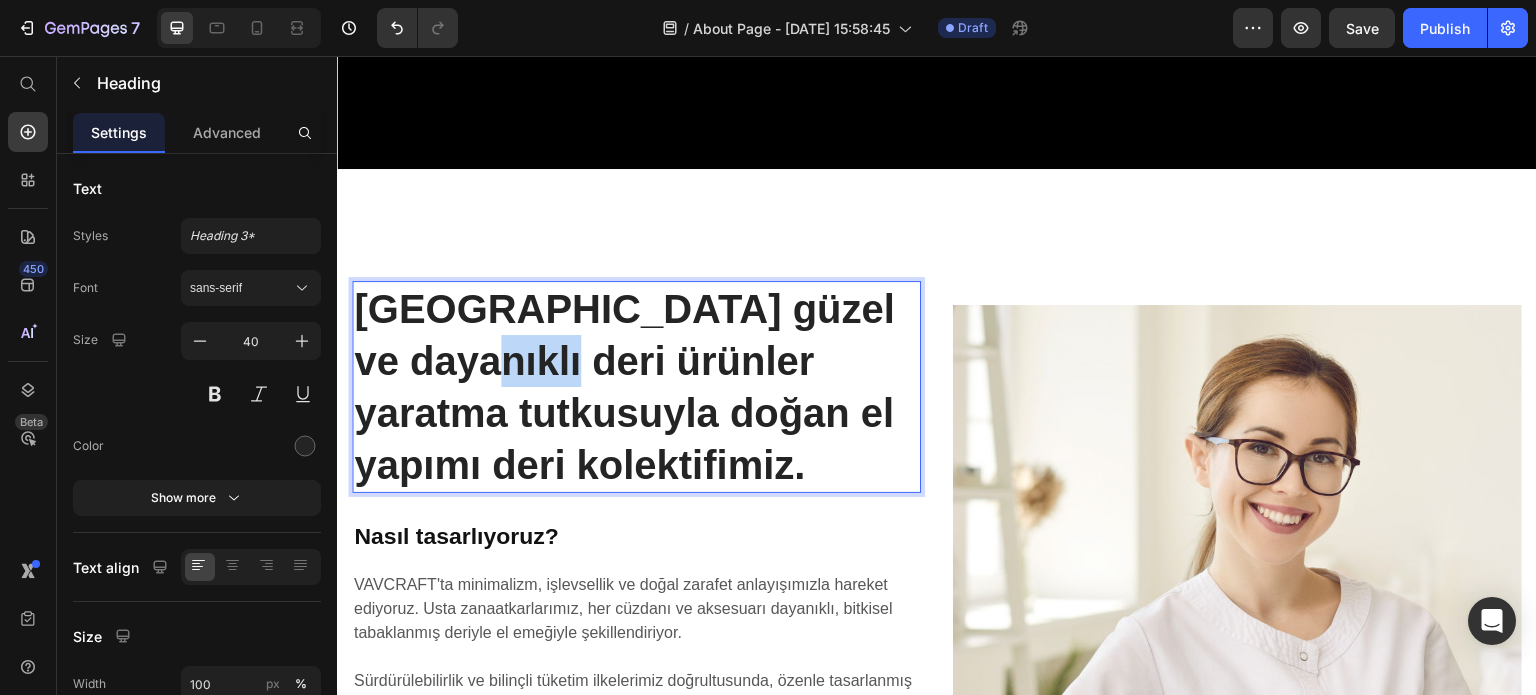 click on "[GEOGRAPHIC_DATA] güzel ve dayanıklı deri ürünler yaratma tutkusuyla doğan el yapımı deri kolektifimiz." at bounding box center (636, 387) 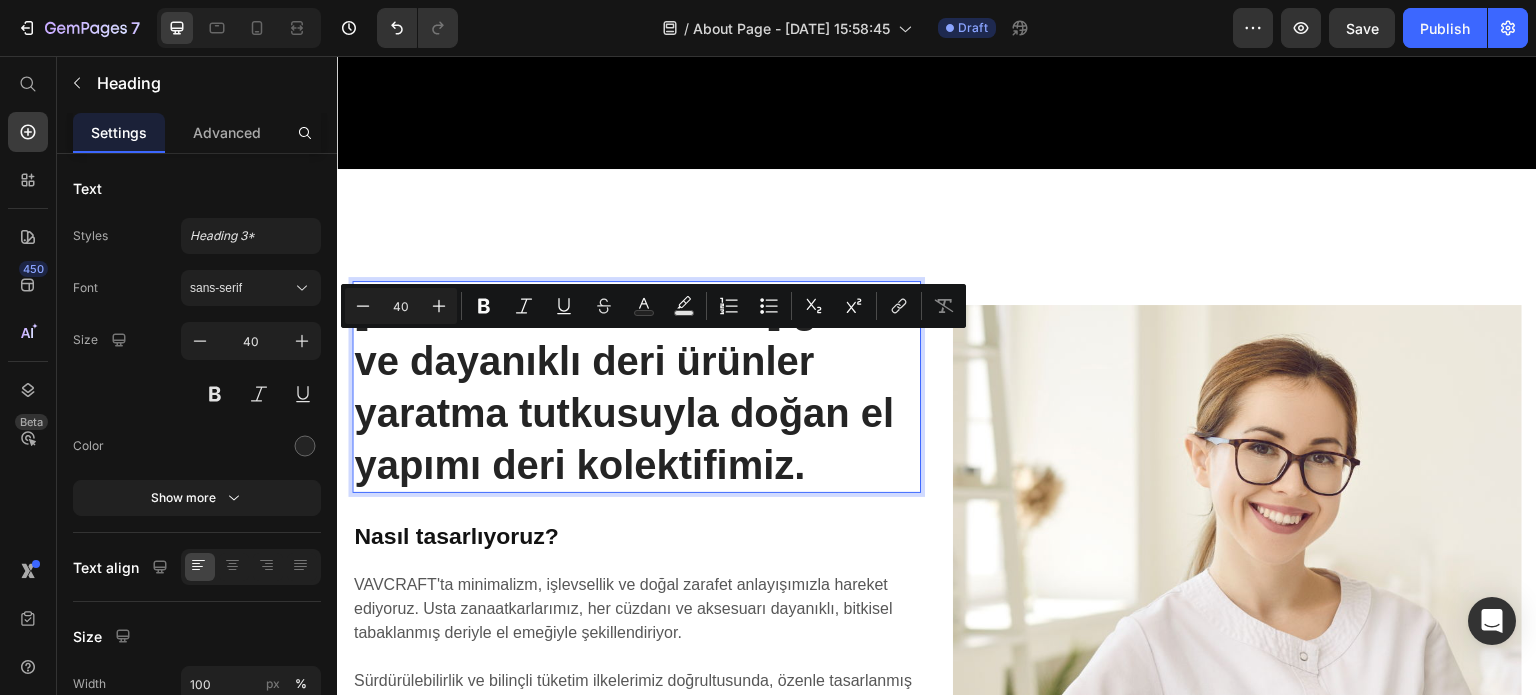 click on "[GEOGRAPHIC_DATA] güzel ve dayanıklı deri ürünler yaratma tutkusuyla doğan el yapımı deri kolektifimiz." at bounding box center (636, 387) 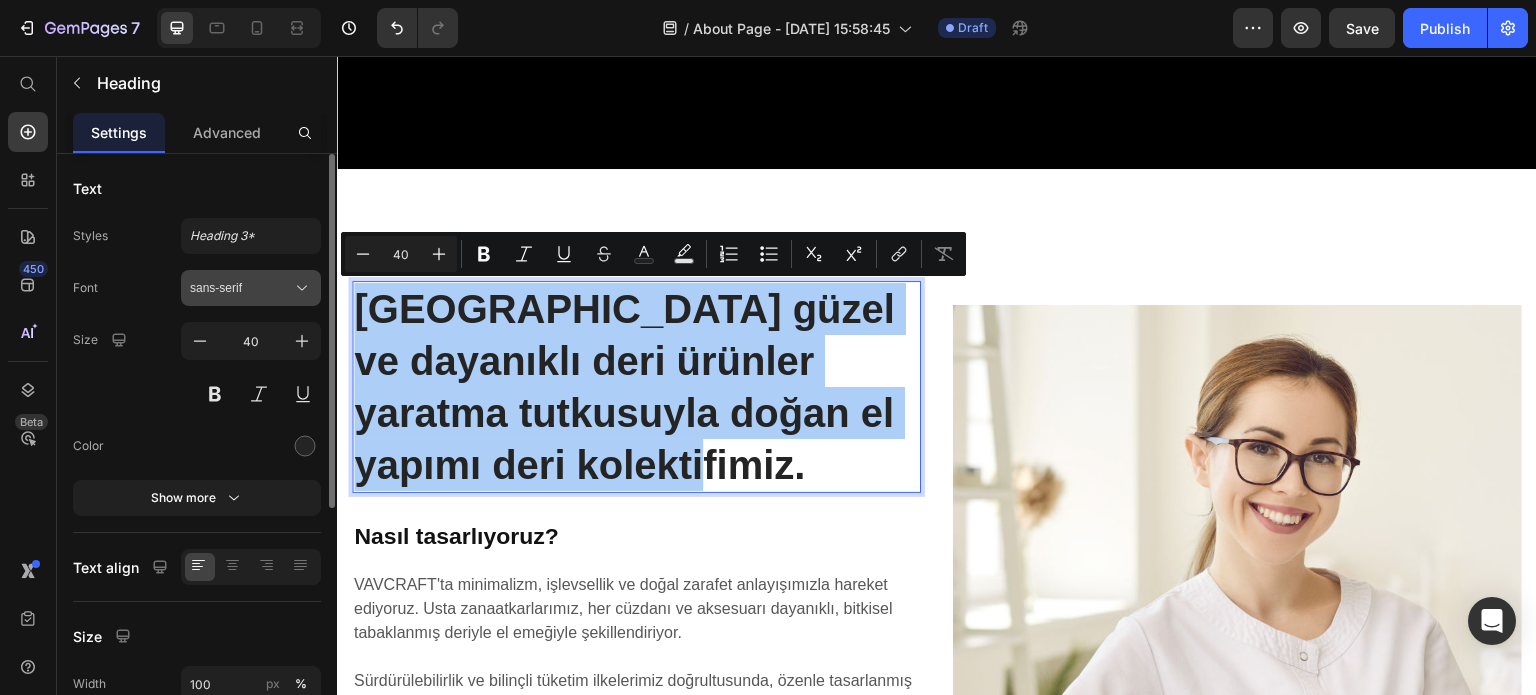 click on "sans-serif" at bounding box center (241, 288) 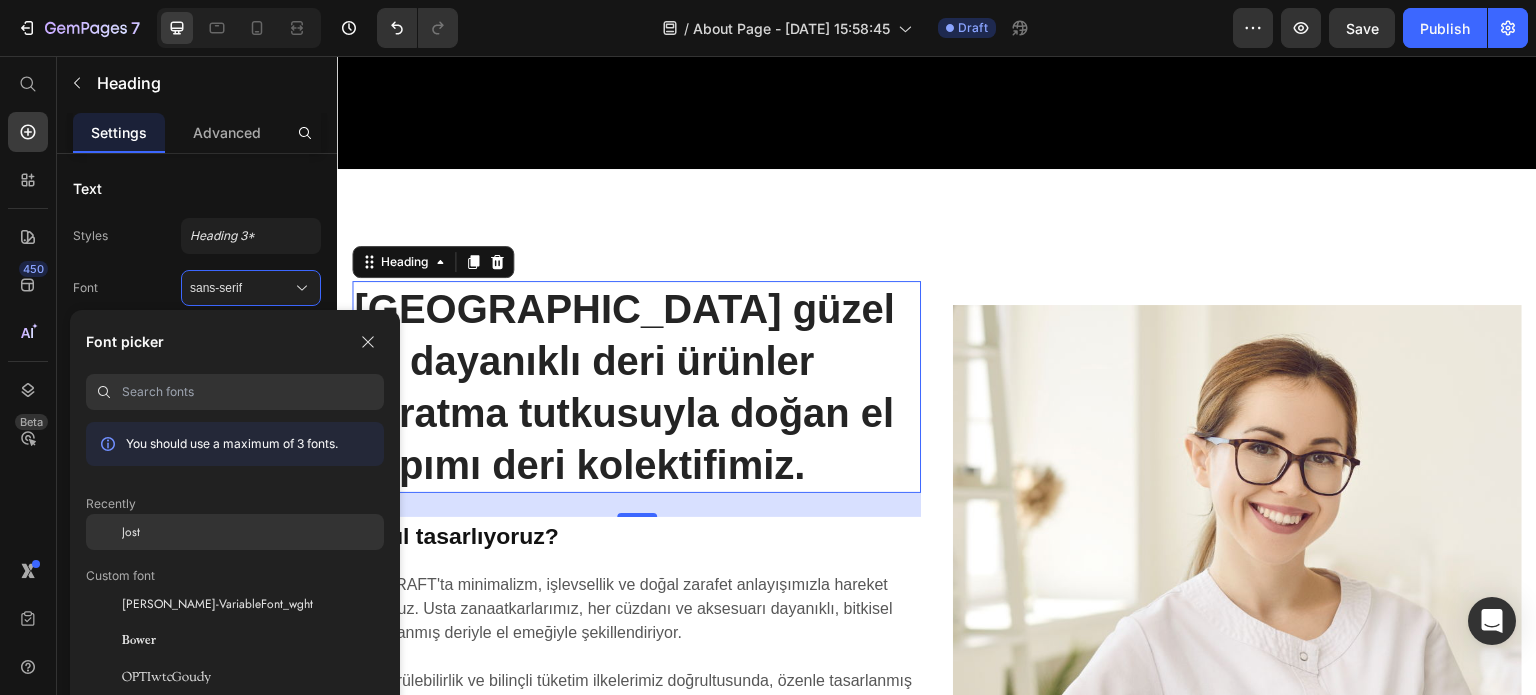 click on "Jost" 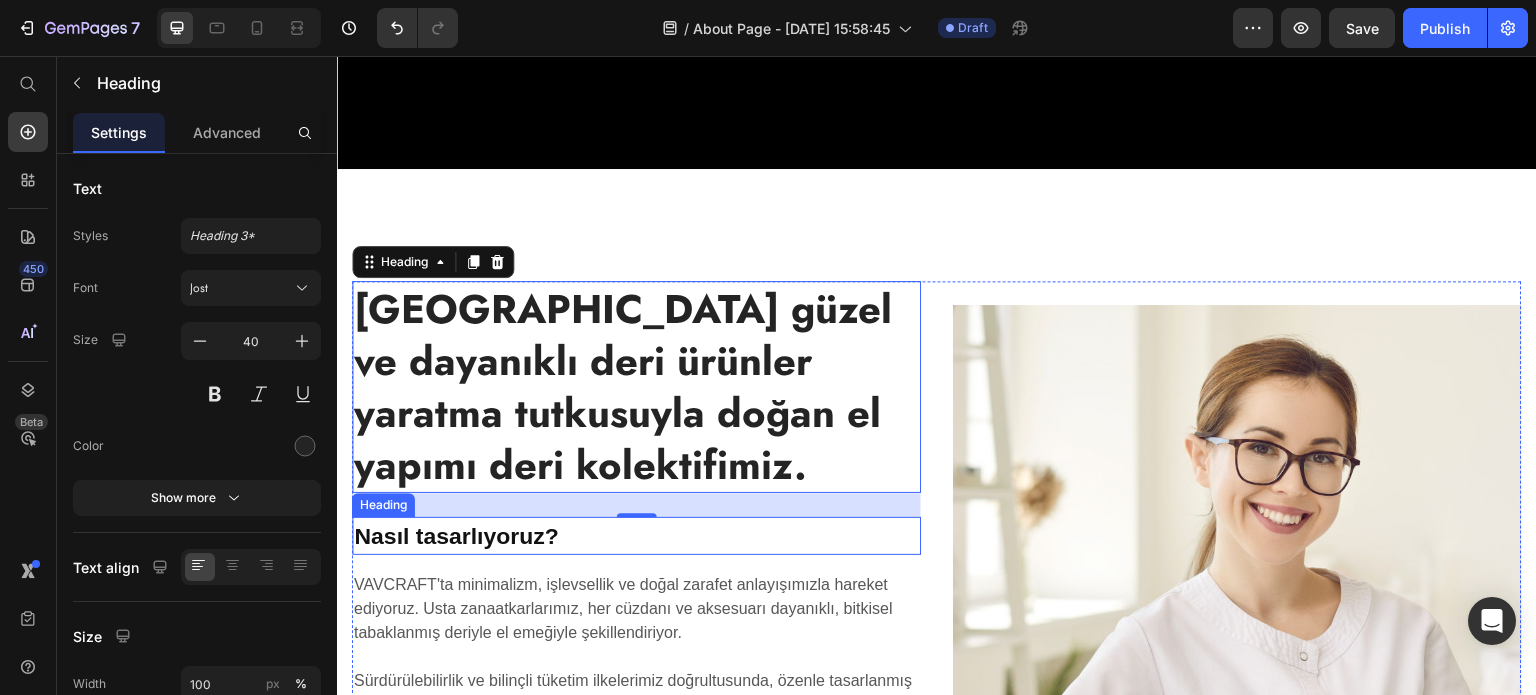 click on "Nasıl tasarlıyoruz?" at bounding box center (636, 536) 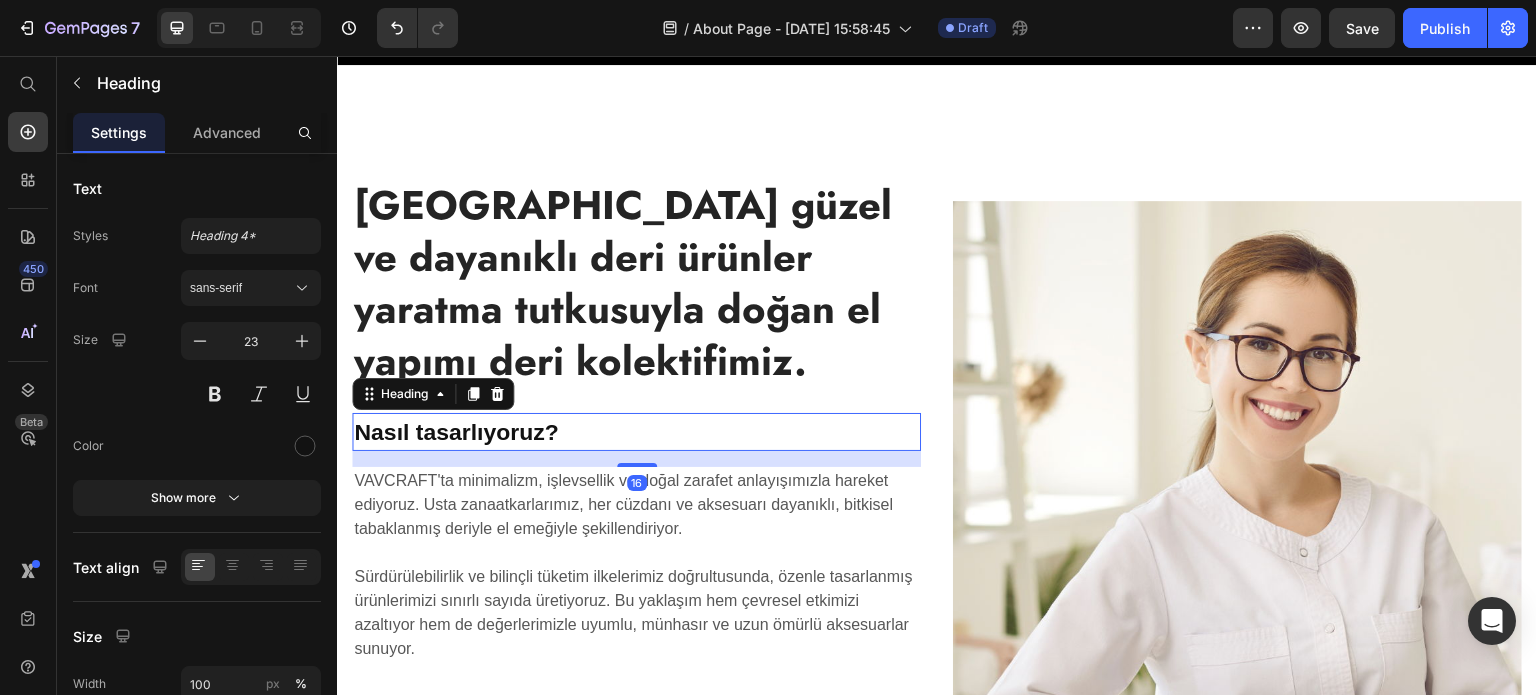 scroll, scrollTop: 644, scrollLeft: 0, axis: vertical 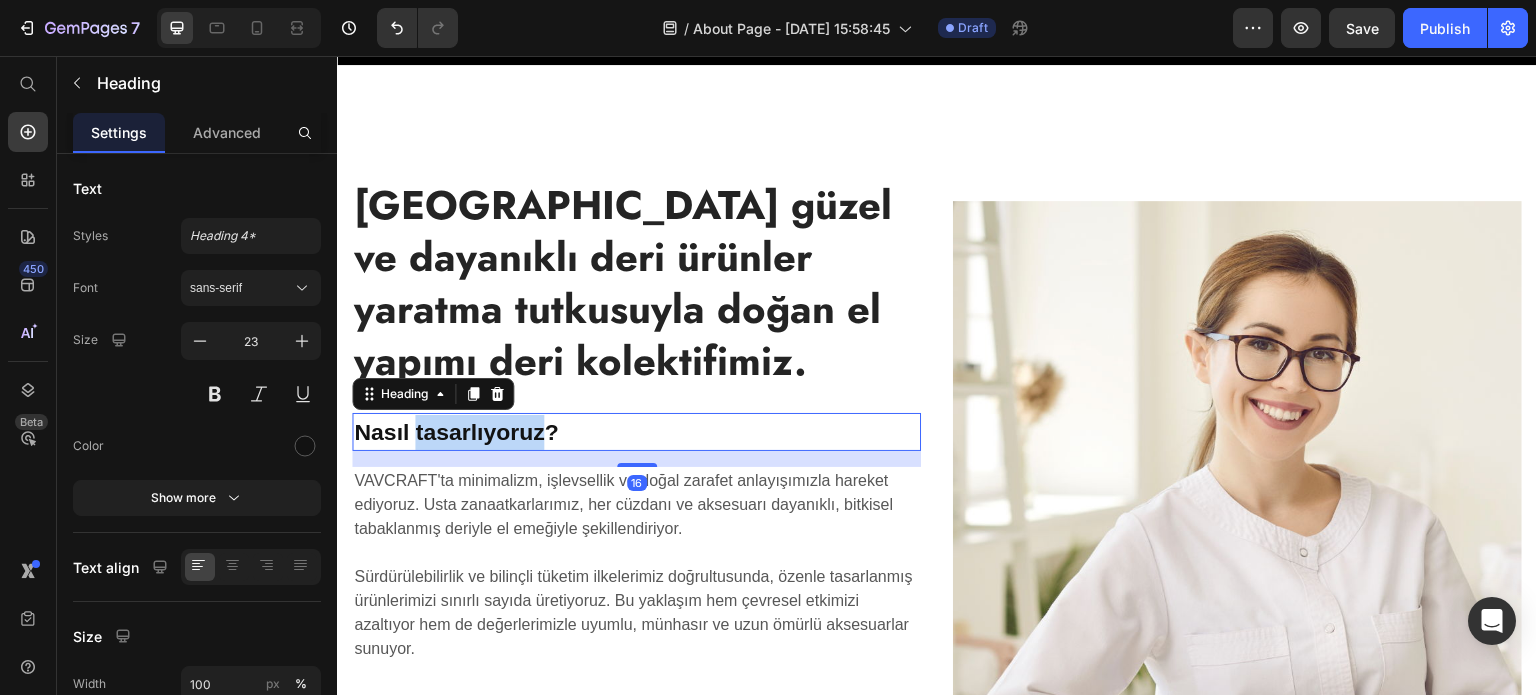 click on "Nasıl tasarlıyoruz?" at bounding box center (636, 432) 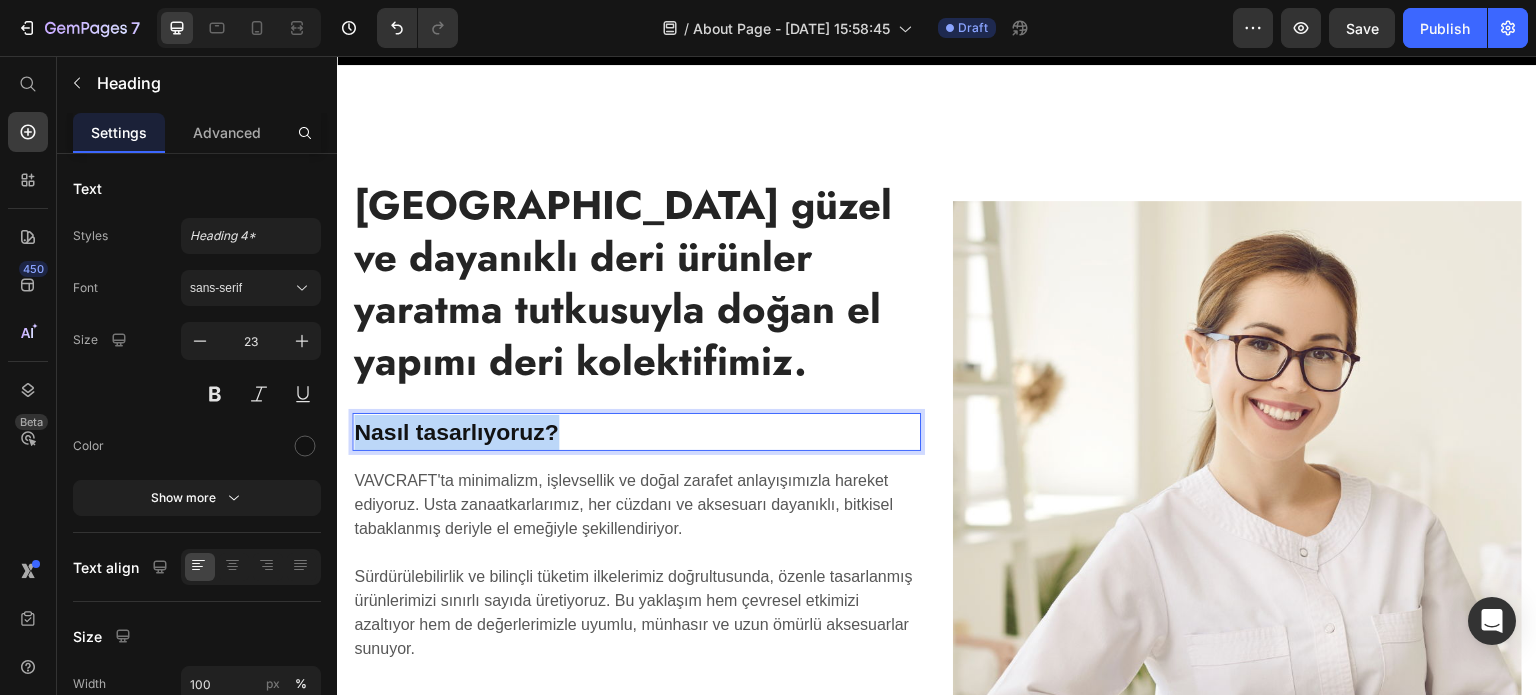 click on "Nasıl tasarlıyoruz?" at bounding box center (636, 432) 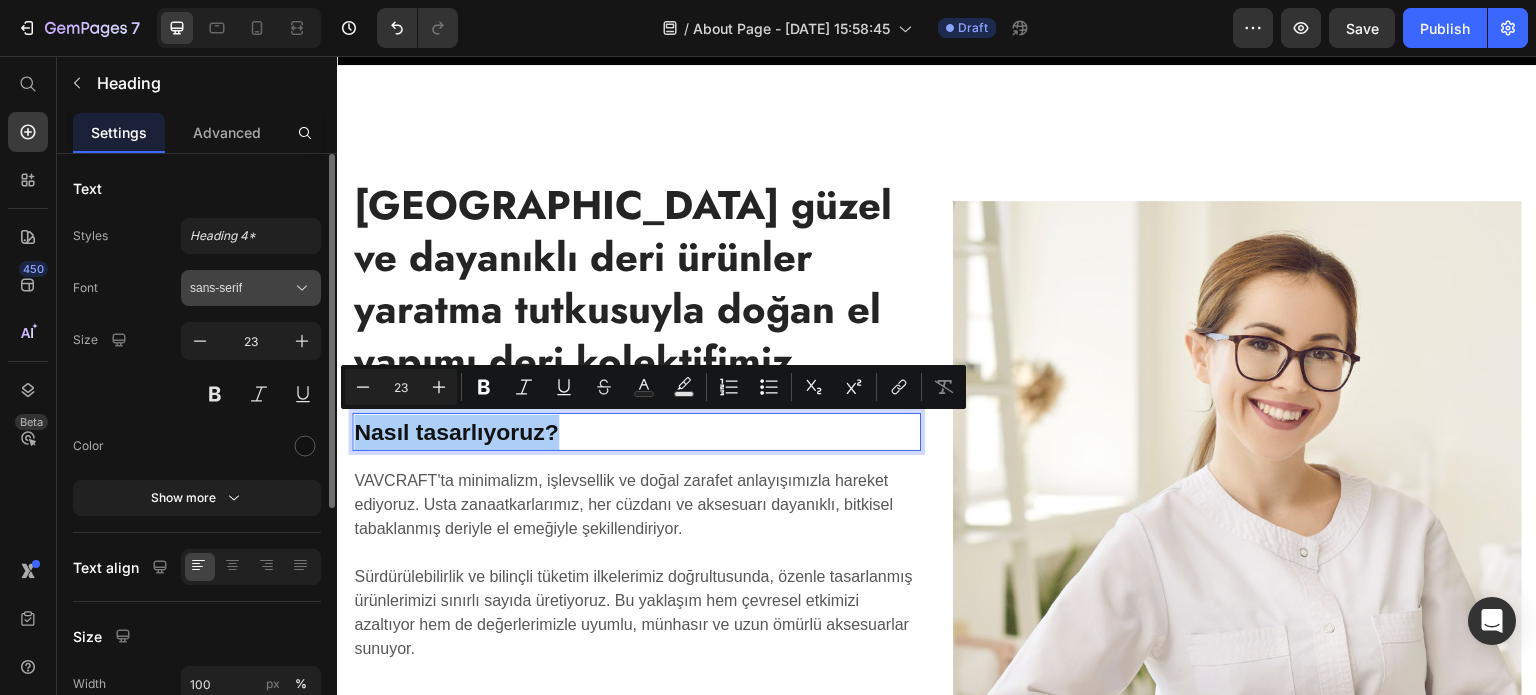 click on "sans-serif" at bounding box center [241, 288] 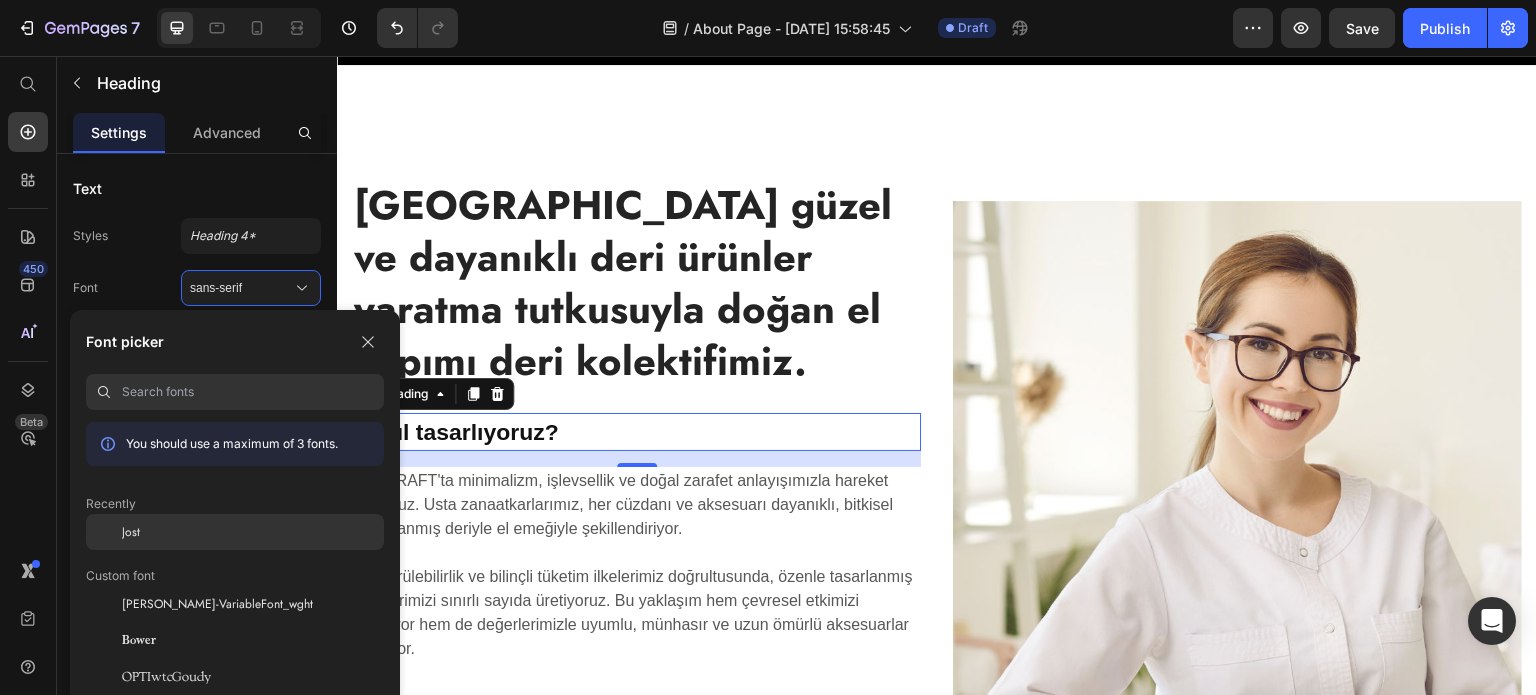 click on "Jost" 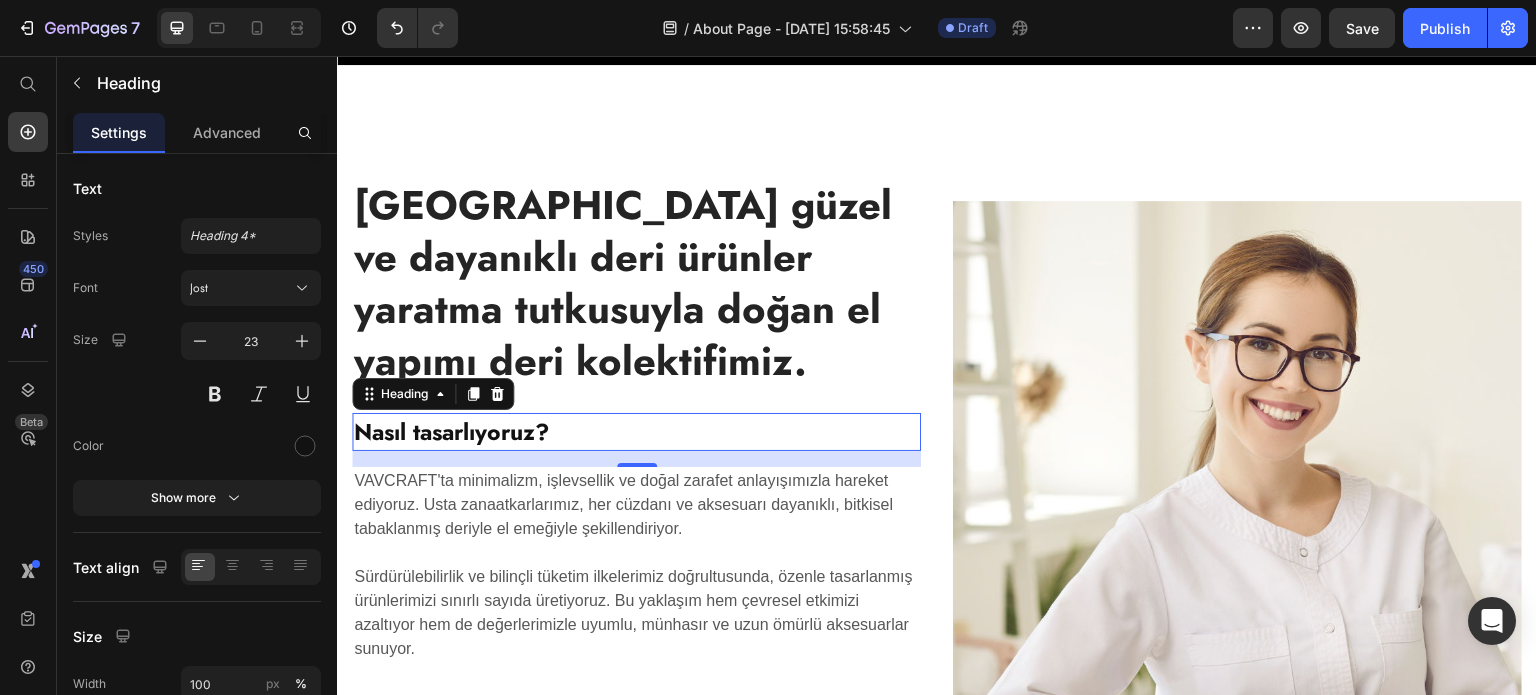 click on "VAVCRAFT'ta minimalizm, işlevsellik ve doğal zarafet anlayışımızla hareket ediyoruz. Usta zanaatkarlarımız, her cüzdanı ve aksesuarı dayanıklı, bitkisel tabaklanmış deriyle el emeğiyle şekillendiriyor." at bounding box center [636, 505] 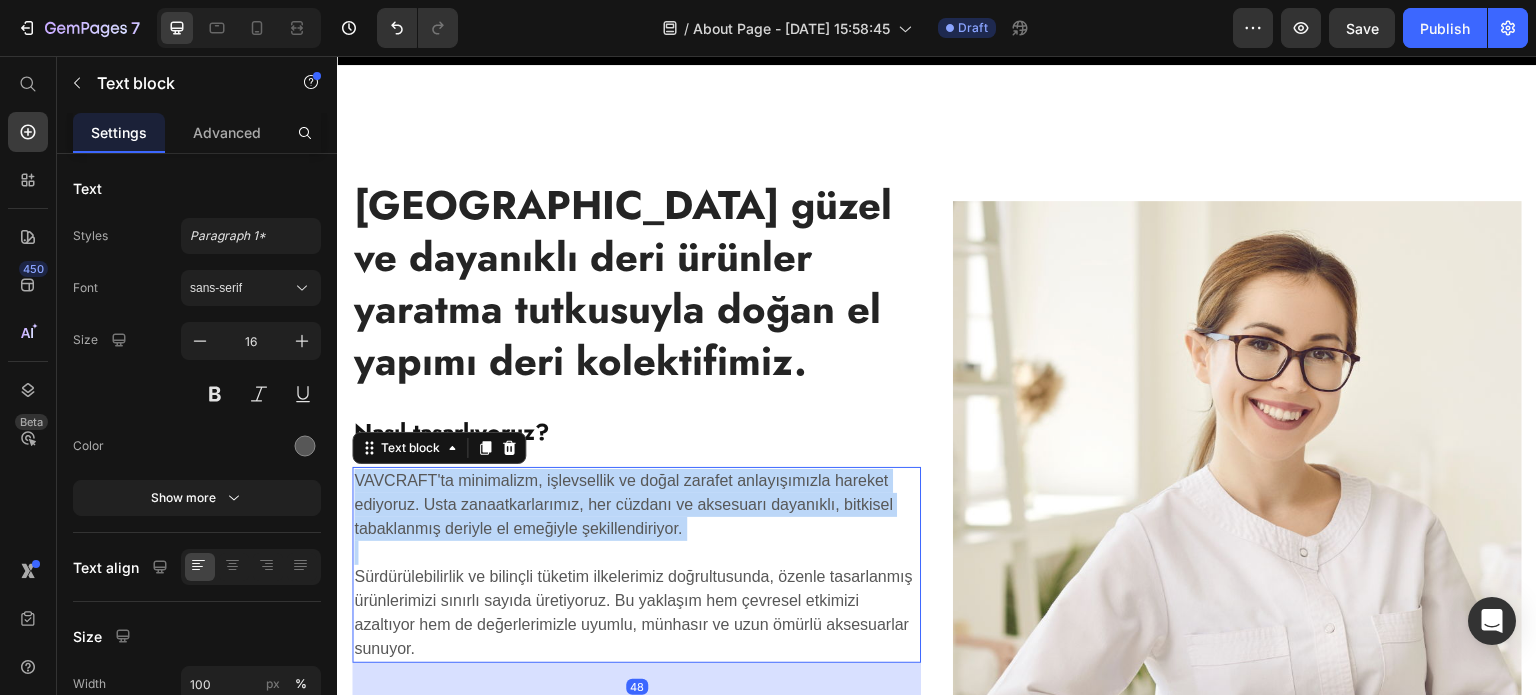 click on "VAVCRAFT'ta minimalizm, işlevsellik ve doğal zarafet anlayışımızla hareket ediyoruz. Usta zanaatkarlarımız, her cüzdanı ve aksesuarı dayanıklı, bitkisel tabaklanmış deriyle el emeğiyle şekillendiriyor." at bounding box center (636, 505) 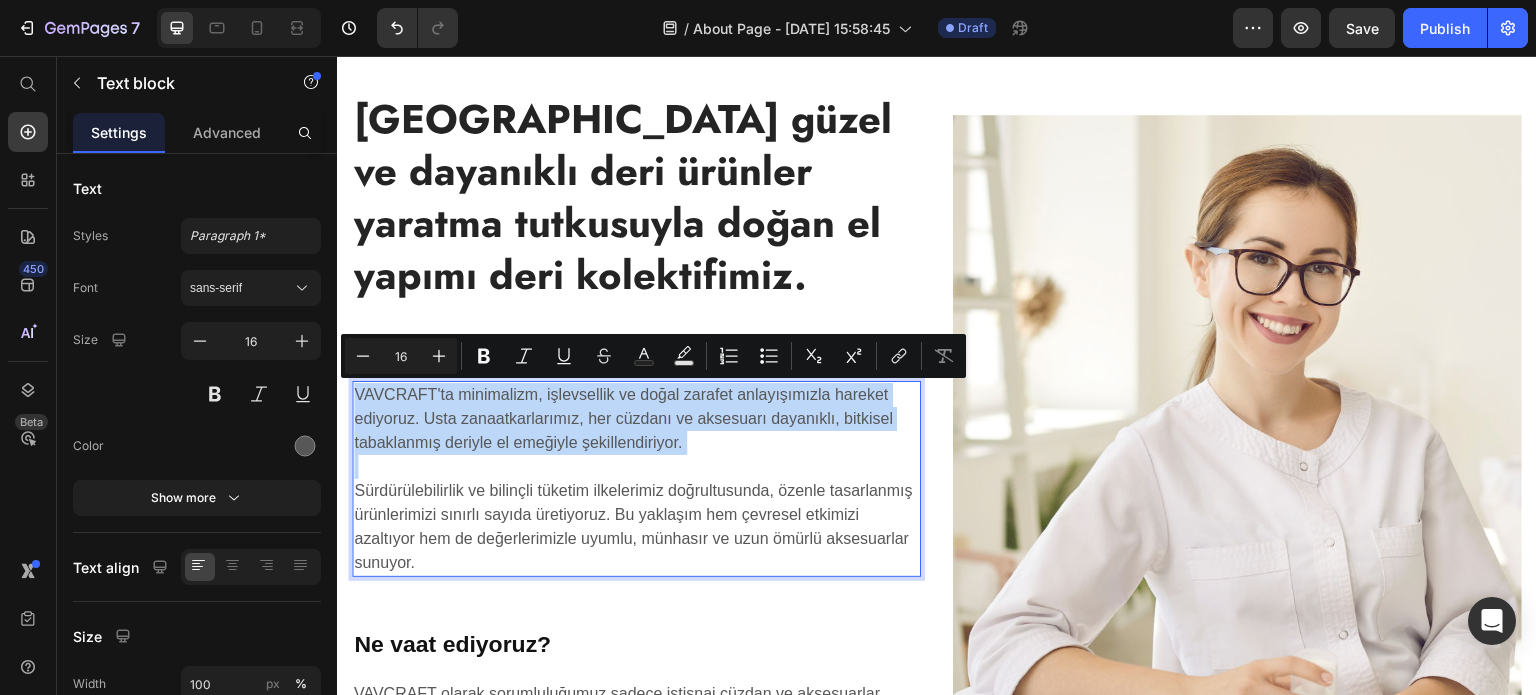scroll, scrollTop: 728, scrollLeft: 0, axis: vertical 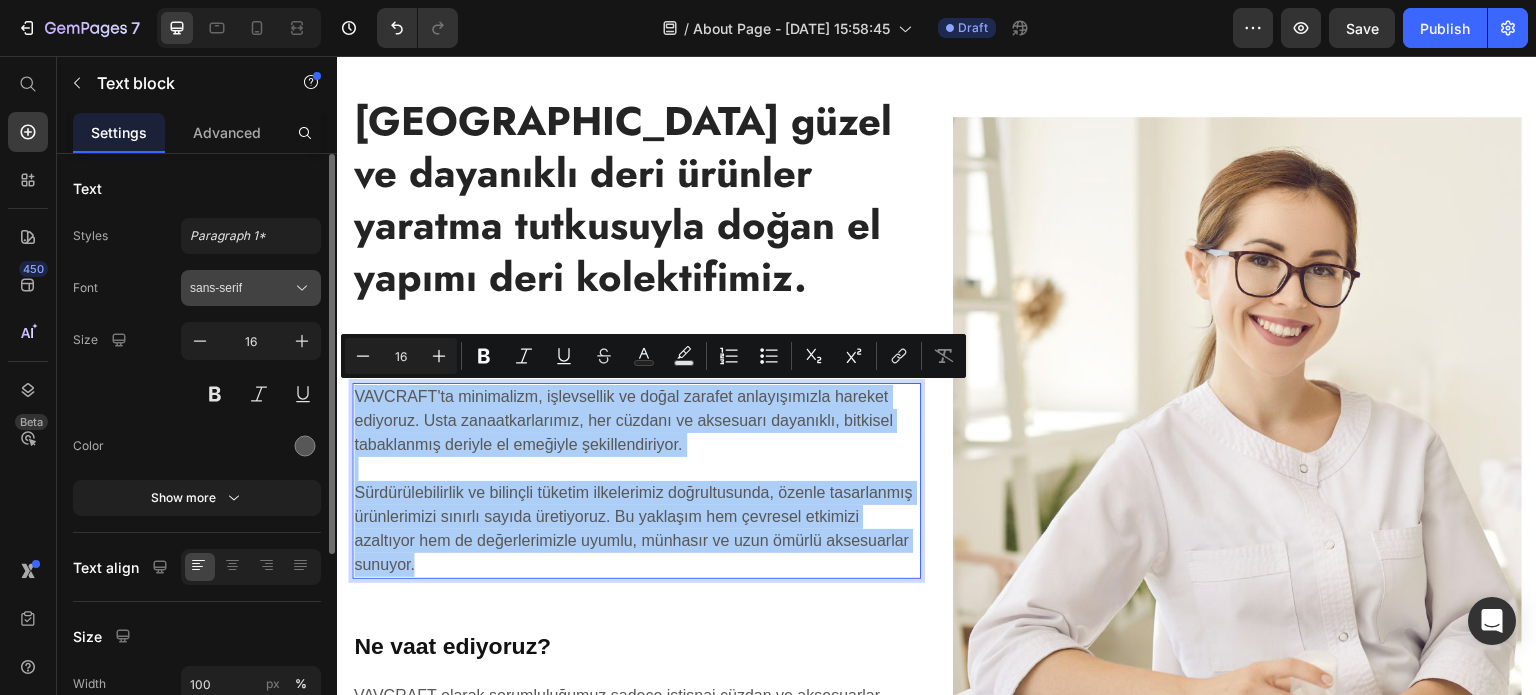 click on "sans-serif" at bounding box center [241, 288] 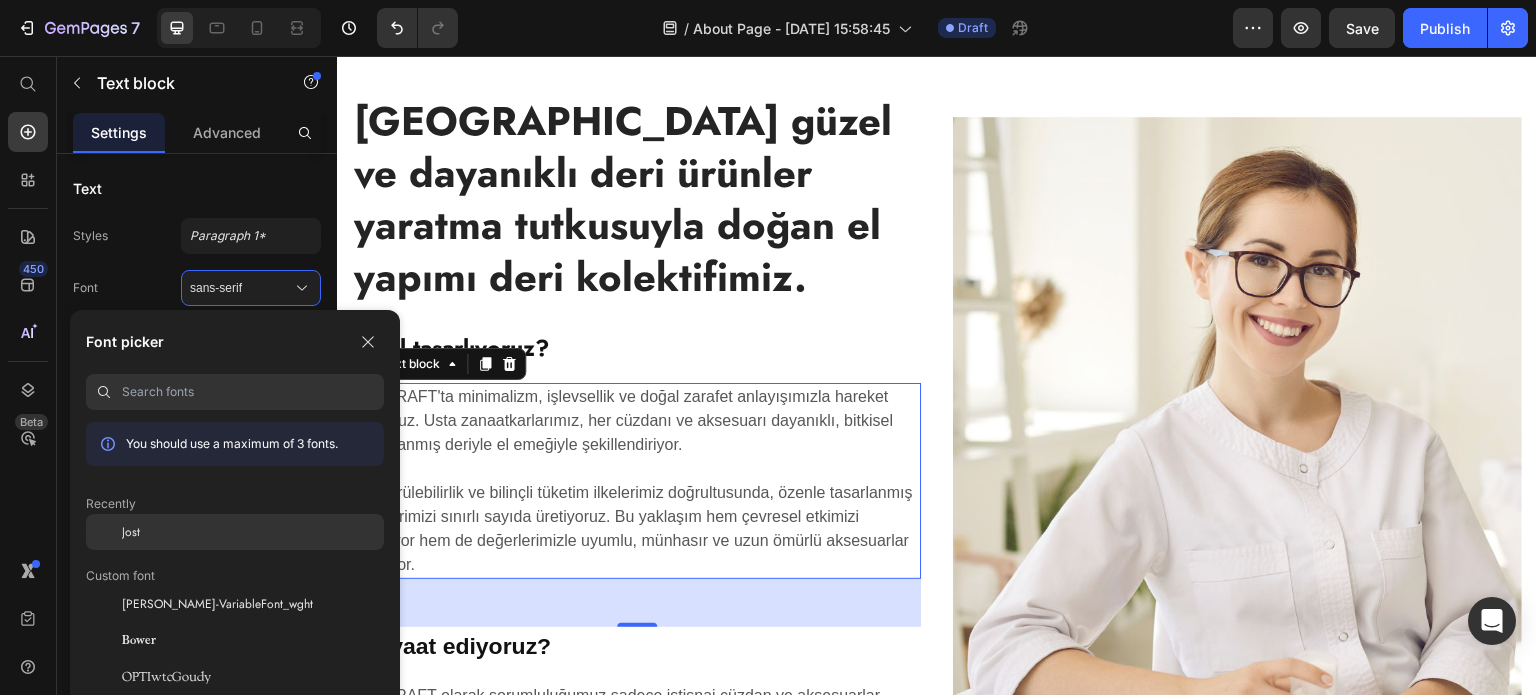 click on "Jost" 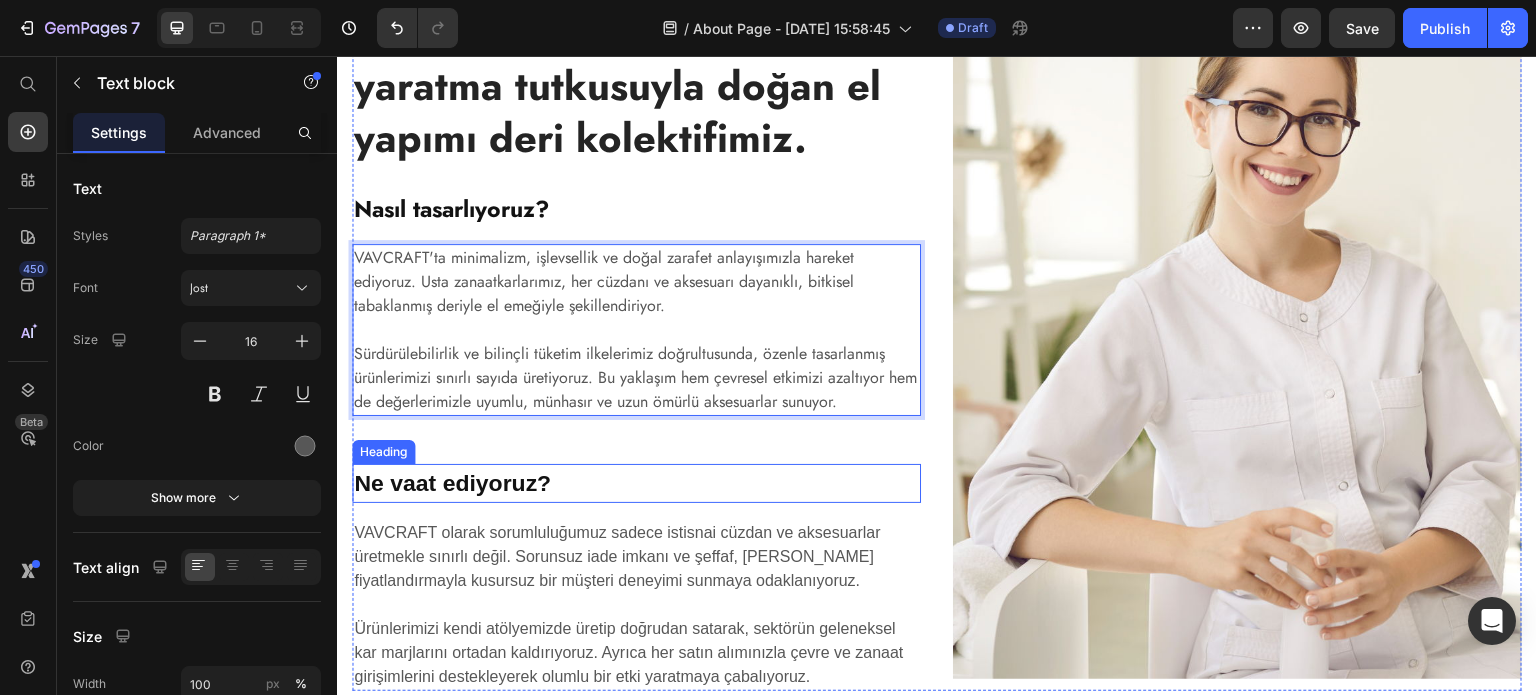 scroll, scrollTop: 874, scrollLeft: 0, axis: vertical 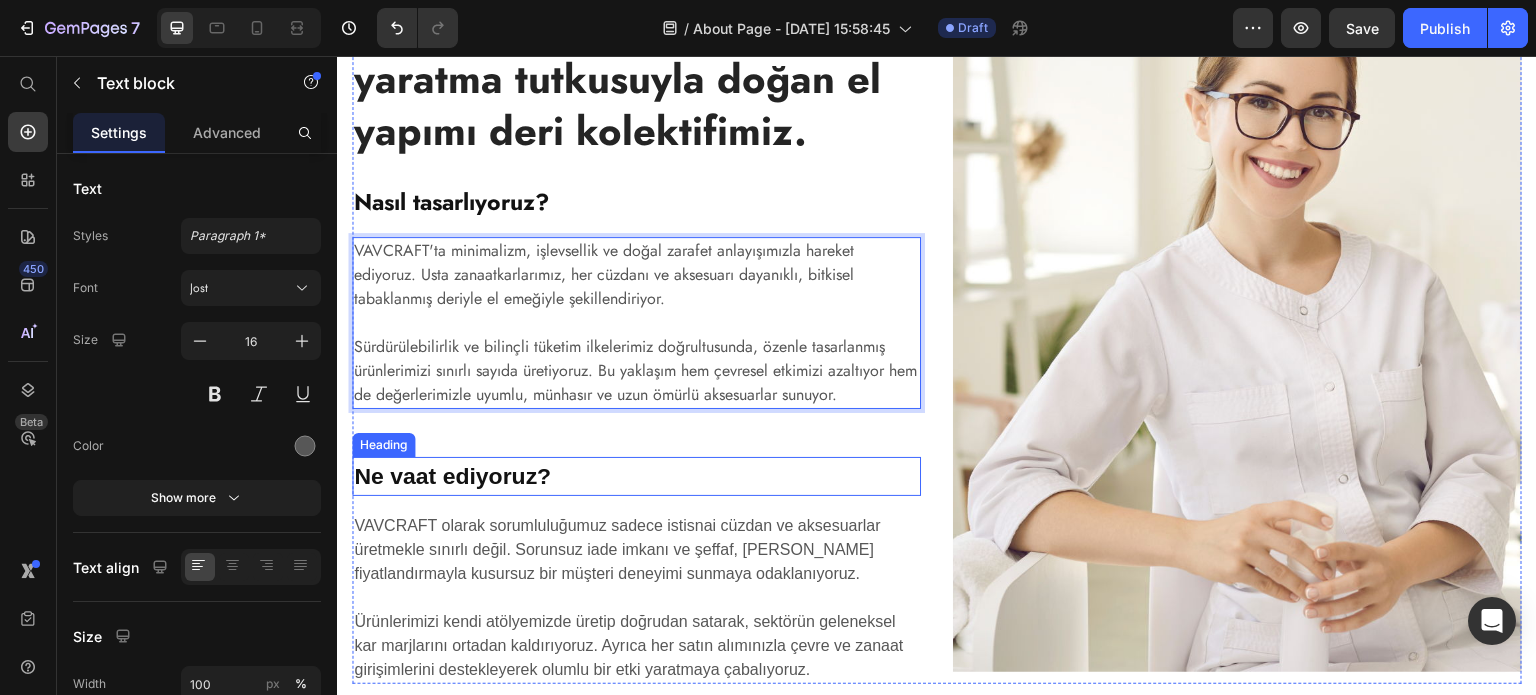 click on "Ne vaat ediyoruz?" at bounding box center [636, 476] 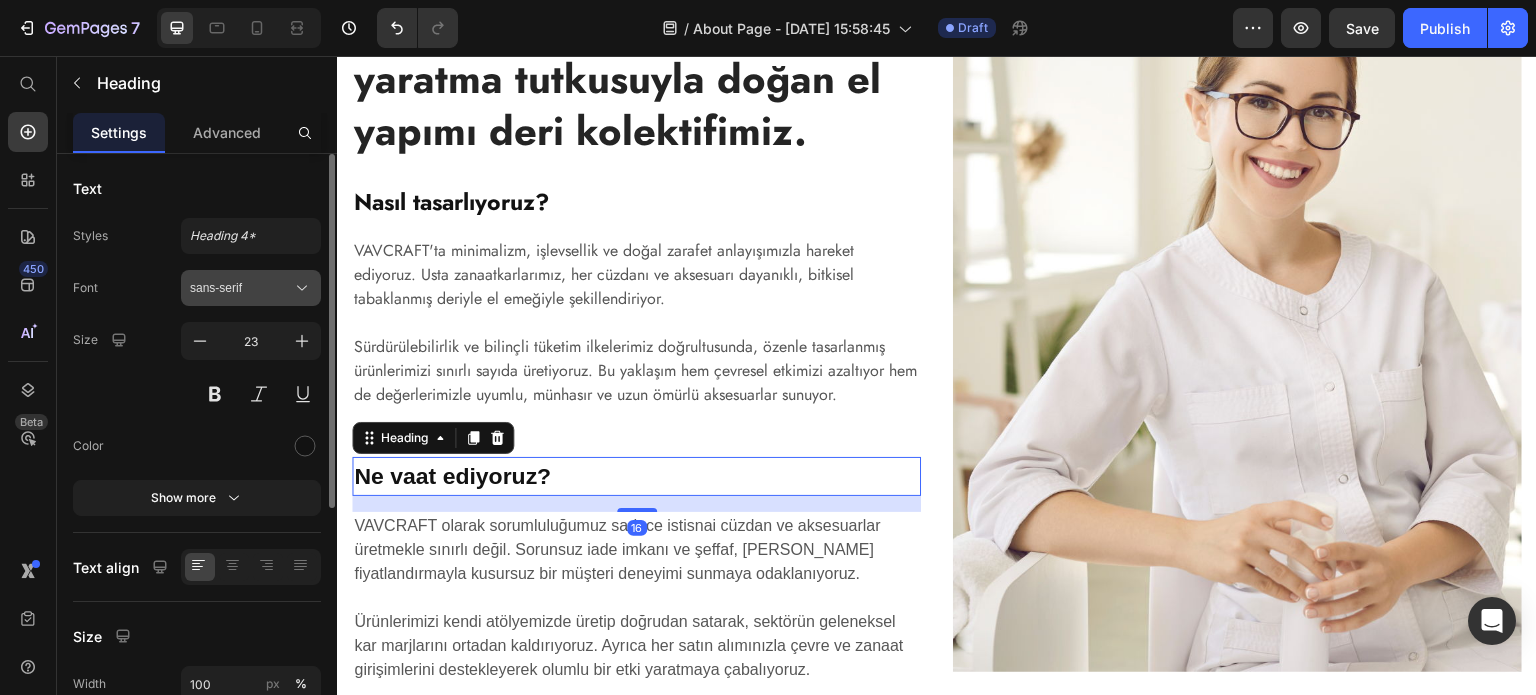 click on "sans-serif" at bounding box center (241, 288) 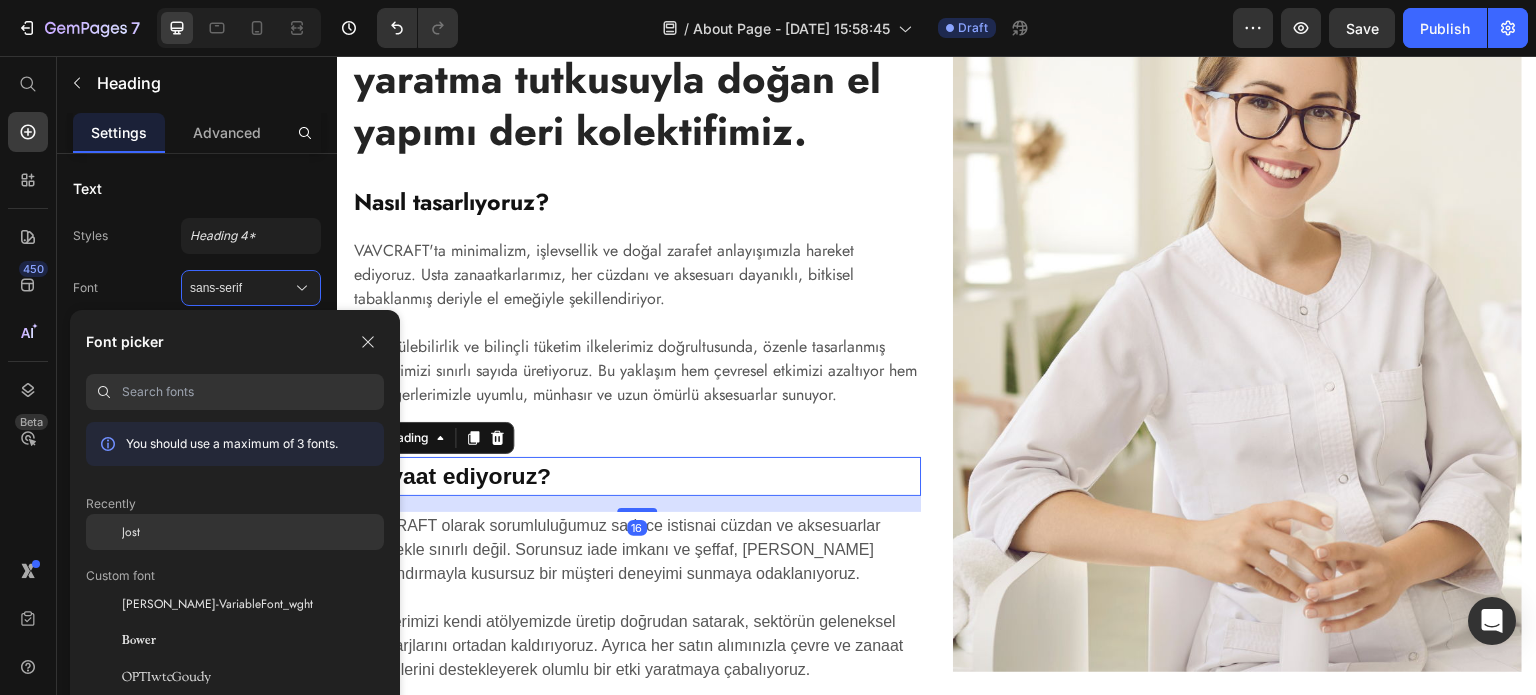 click on "Jost" 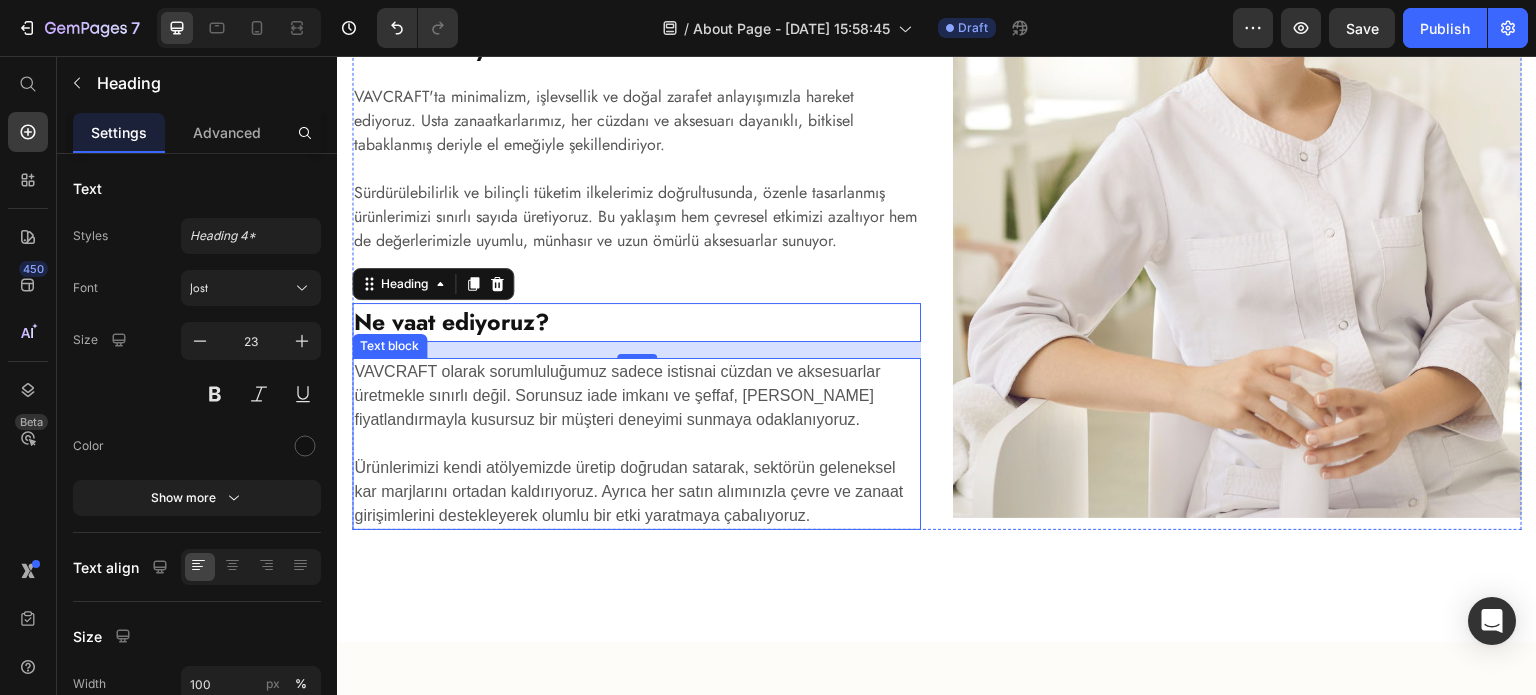 click on "Ürünlerimizi kendi atölyemizde üretip doğrudan satarak, sektörün geleneksel kar marjlarını ortadan kaldırıyoruz. Ayrıca her satın alımınızla çevre ve zanaat girişimlerini destekleyerek olumlu bir etki yaratmaya çabalıyoruz." at bounding box center (636, 480) 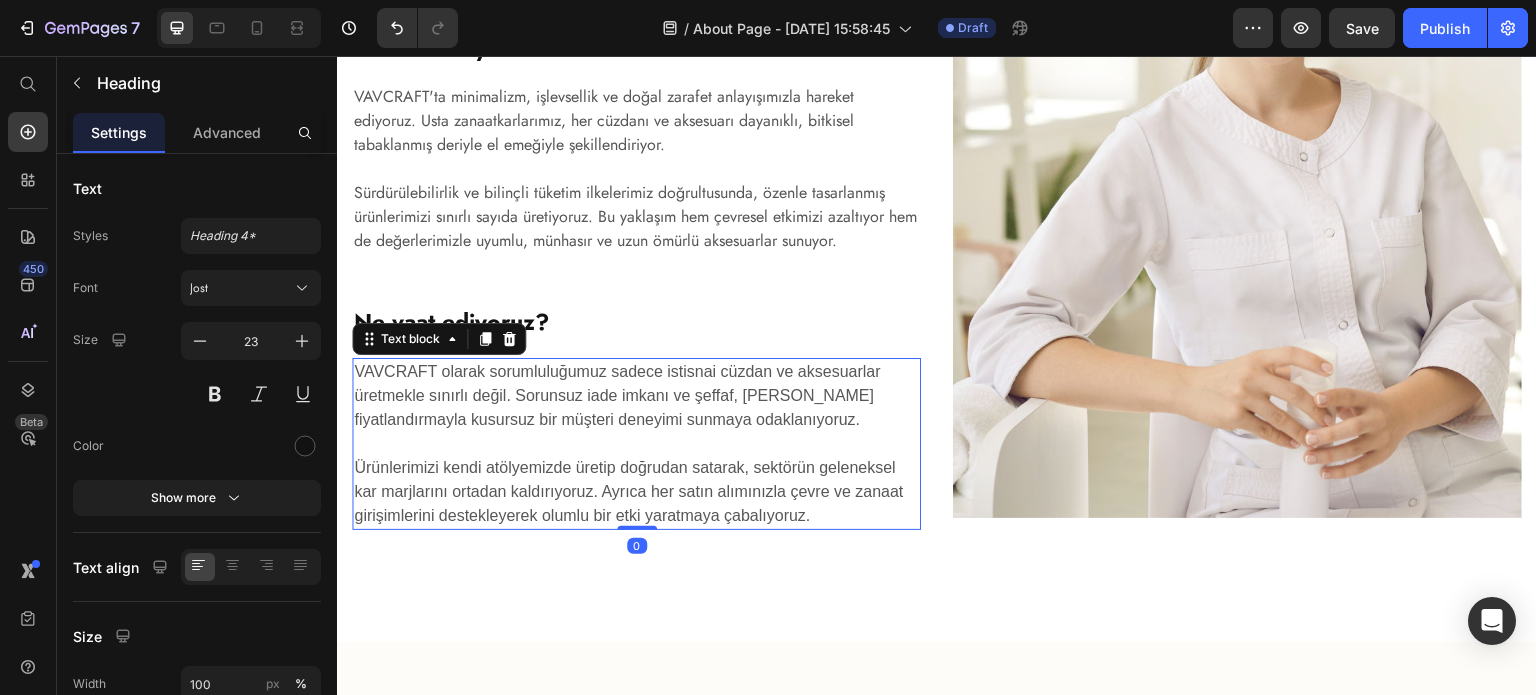 scroll, scrollTop: 1030, scrollLeft: 0, axis: vertical 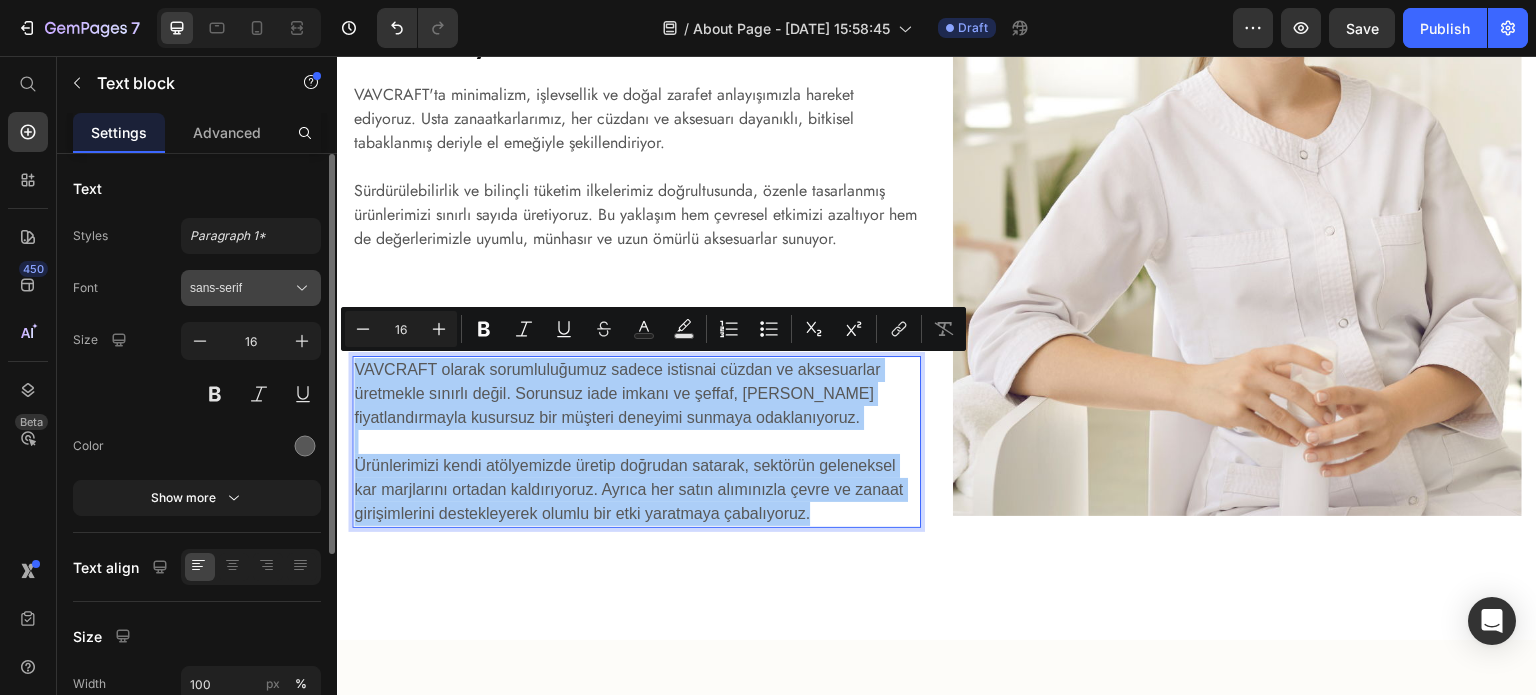click on "sans-serif" at bounding box center (241, 288) 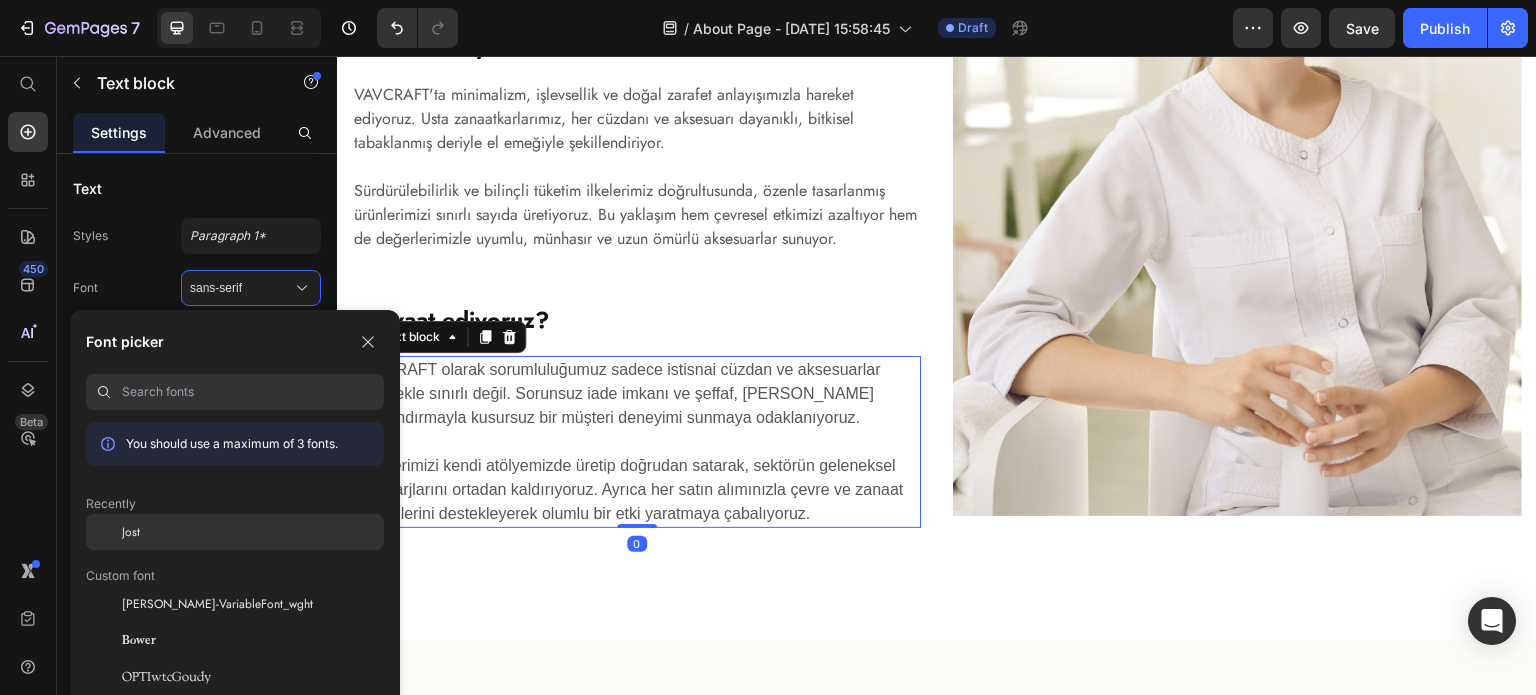 click on "Jost" 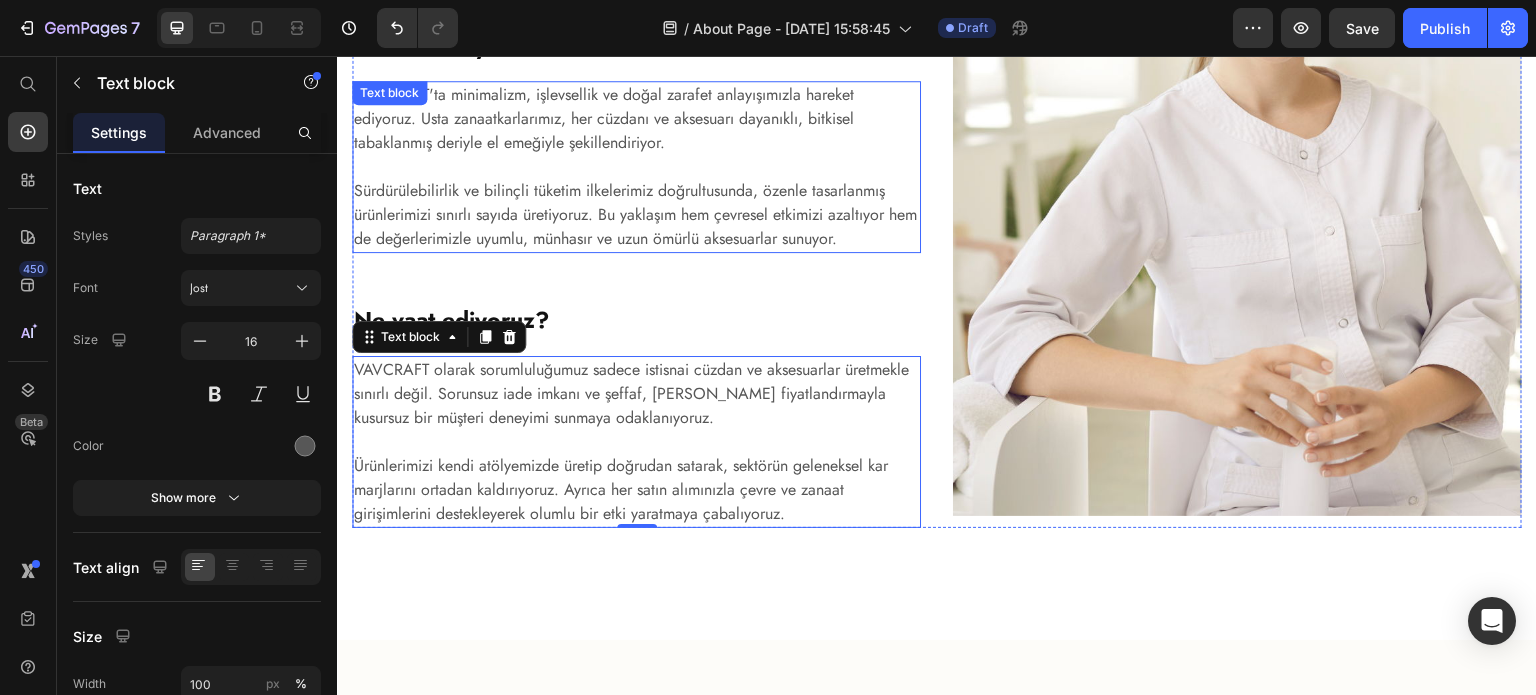 click on "⁠⁠⁠⁠⁠⁠⁠ Sürdürülebilirlik ve bilinçli tüketim ilkelerimiz doğrultusunda, özenle tasarlanmış ürünlerimizi sınırlı sayıda üretiyoruz. Bu yaklaşım hem çevresel etkimizi azaltıyor hem de değerlerimizle uyumlu, münhasır ve uzun ömürlü aksesuarlar sunuyor." at bounding box center [636, 203] 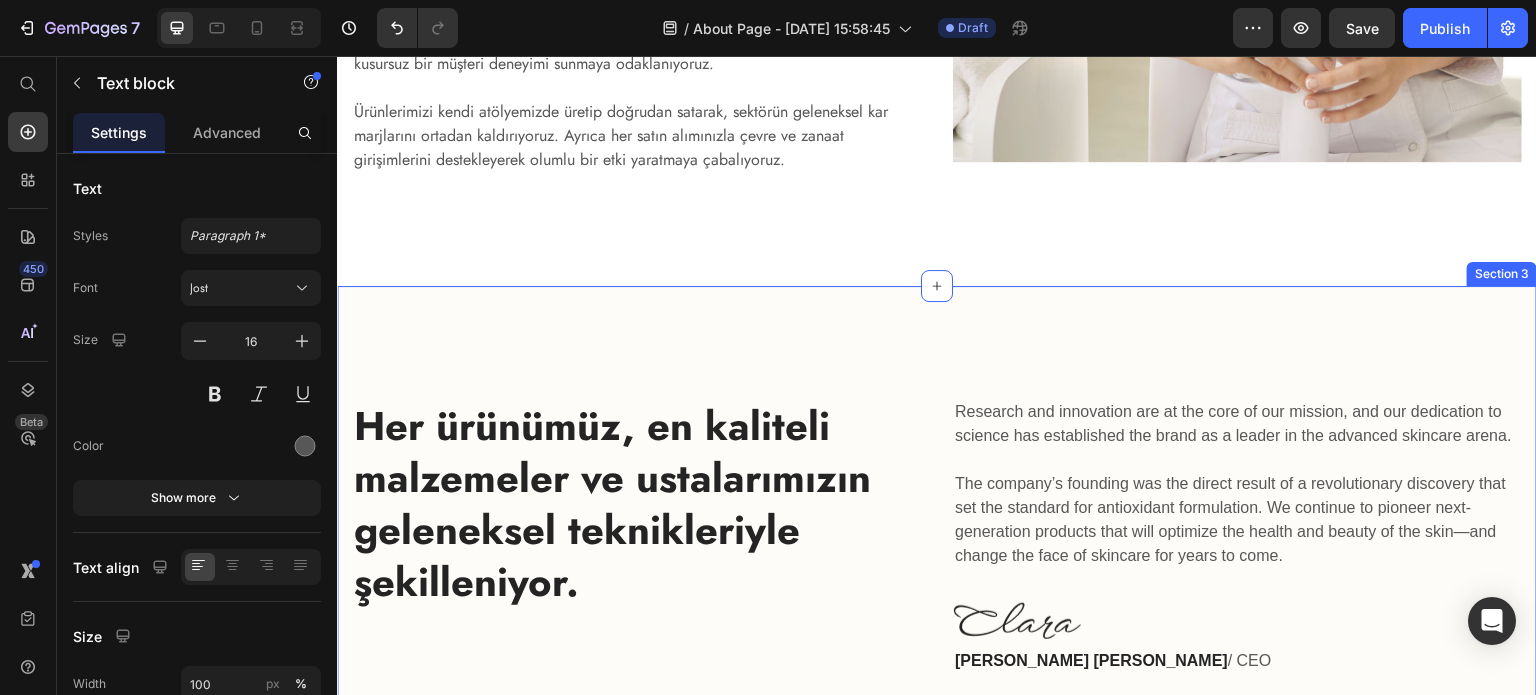 scroll, scrollTop: 1604, scrollLeft: 0, axis: vertical 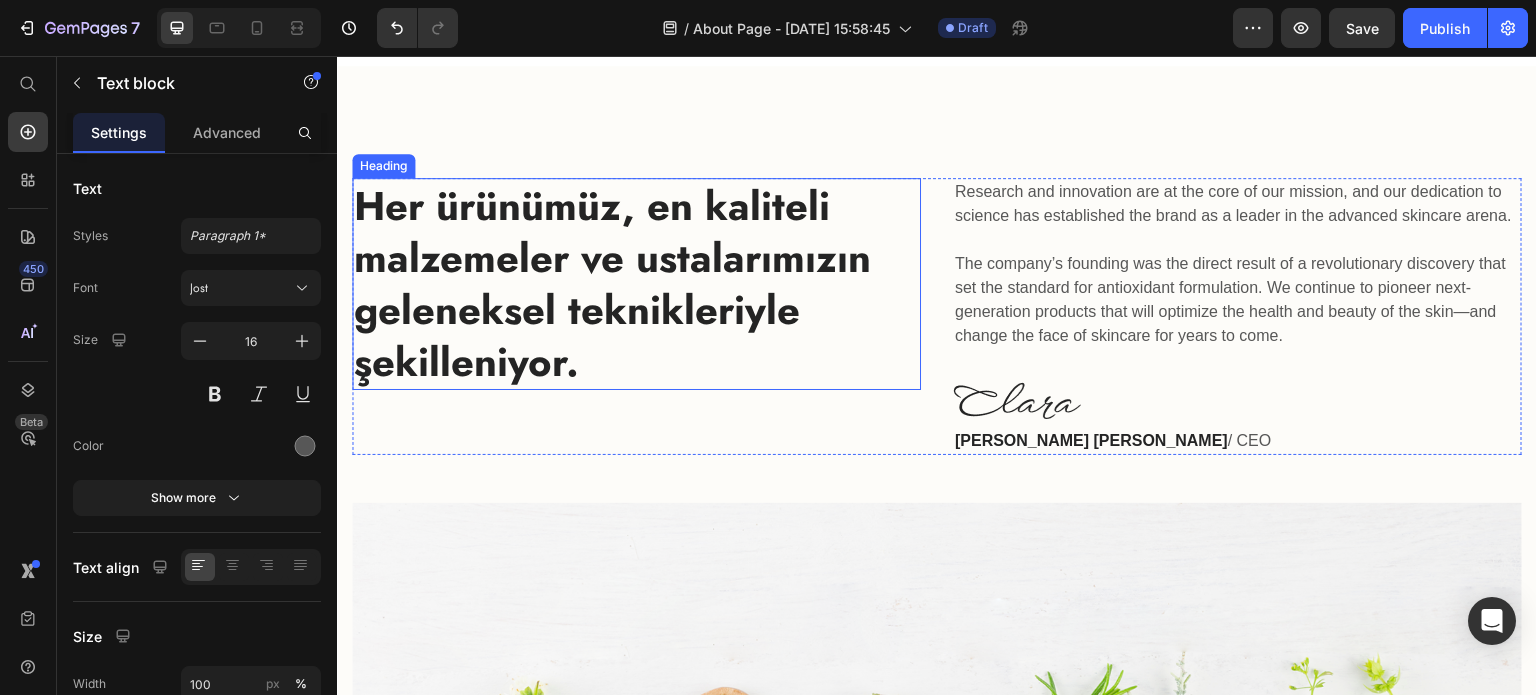 click on "Her ürünümüz, en kaliteli malzemeler ve ustalarımızın geleneksel teknikleriyle şekilleniyor." at bounding box center (636, 284) 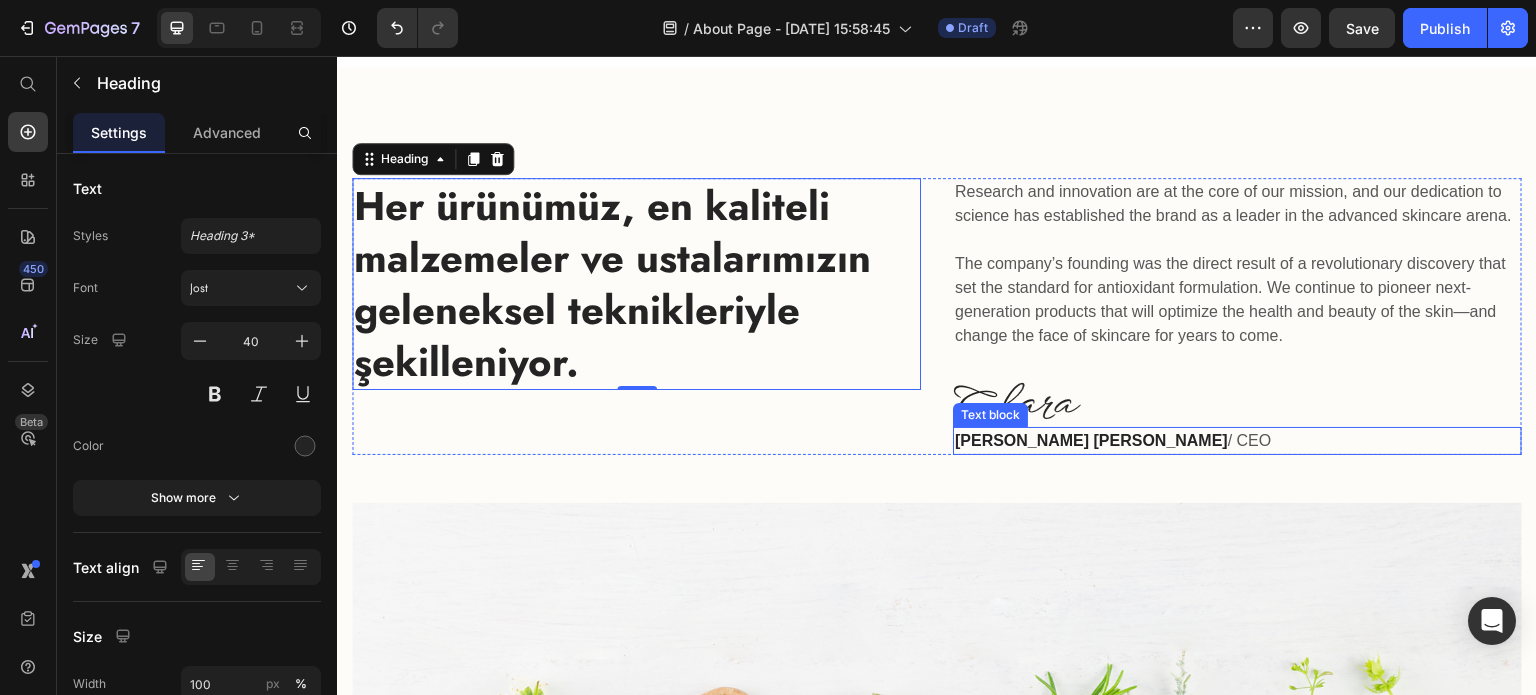 click on "Clara Christine" at bounding box center [1091, 440] 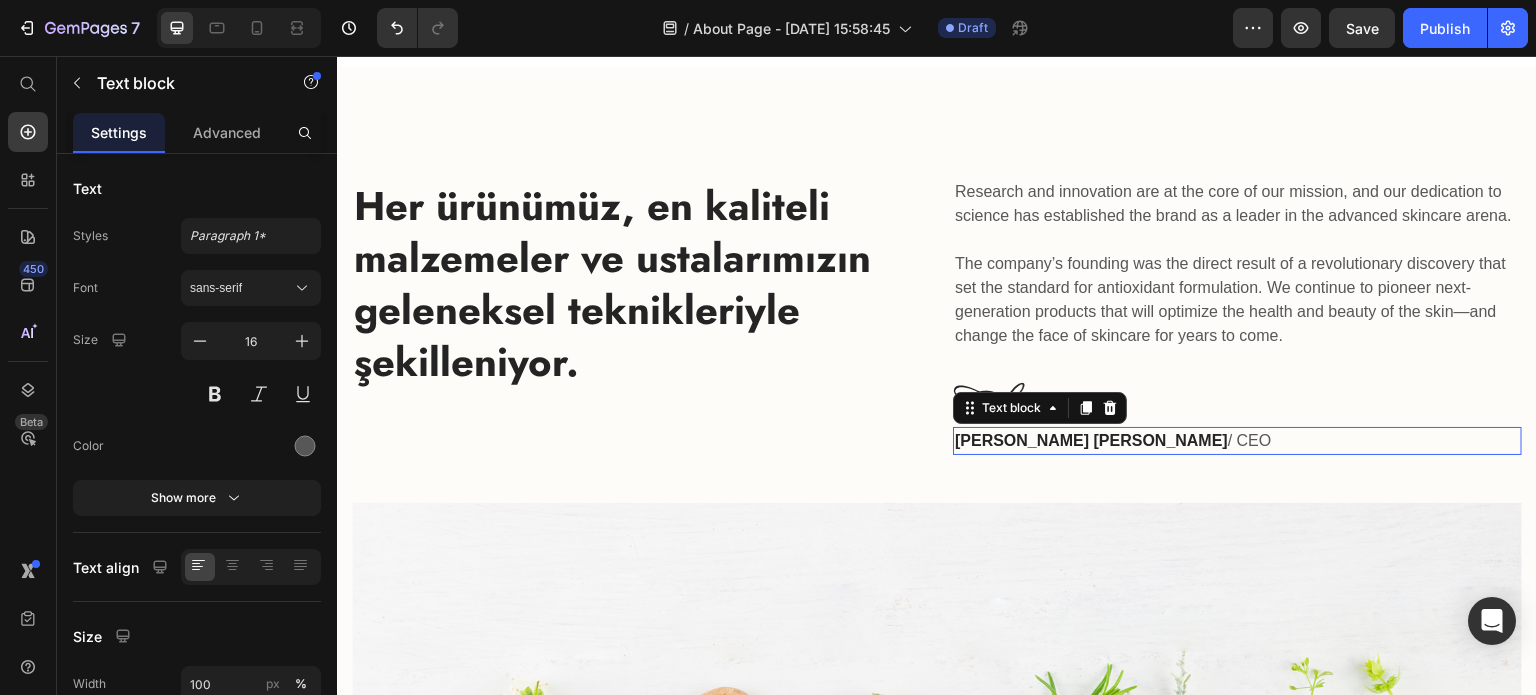 click on "Clara Christine" at bounding box center [1091, 440] 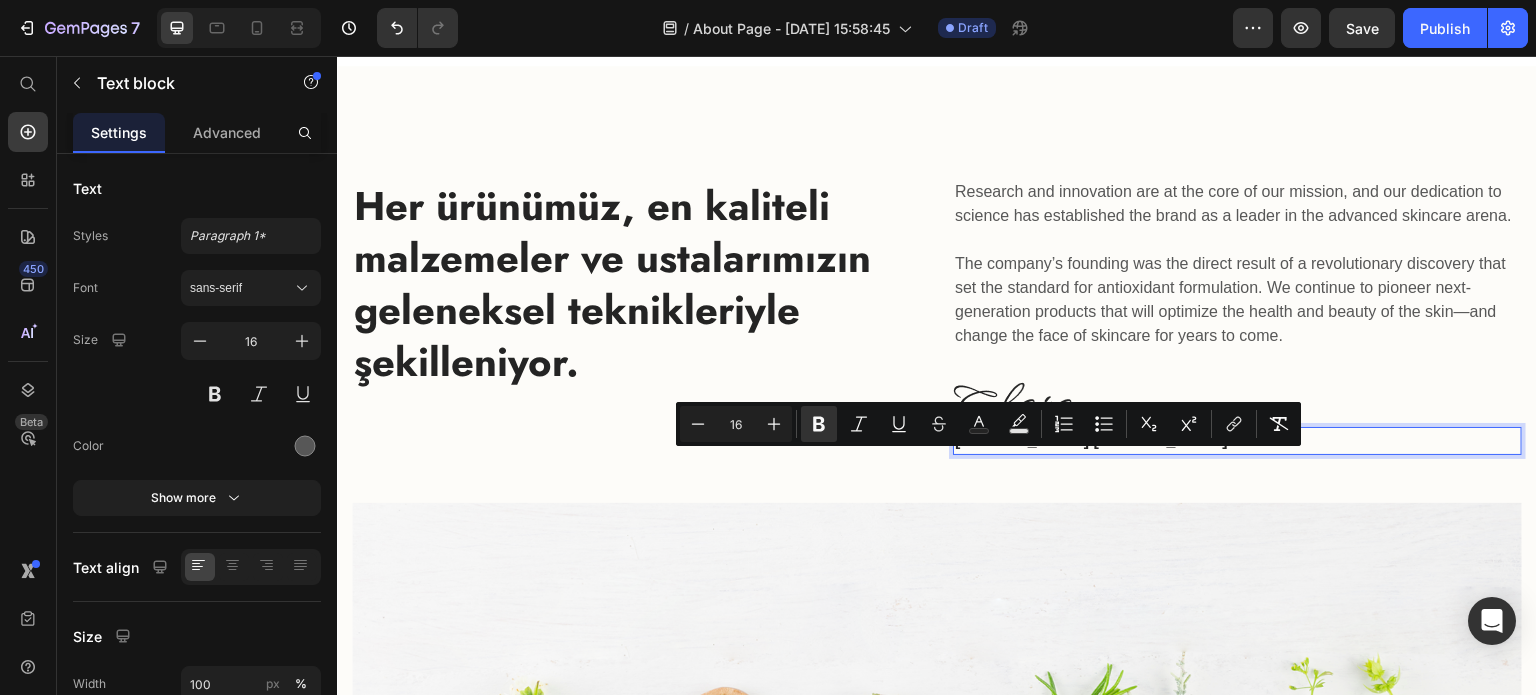 click on "Clara Christine" at bounding box center (1091, 440) 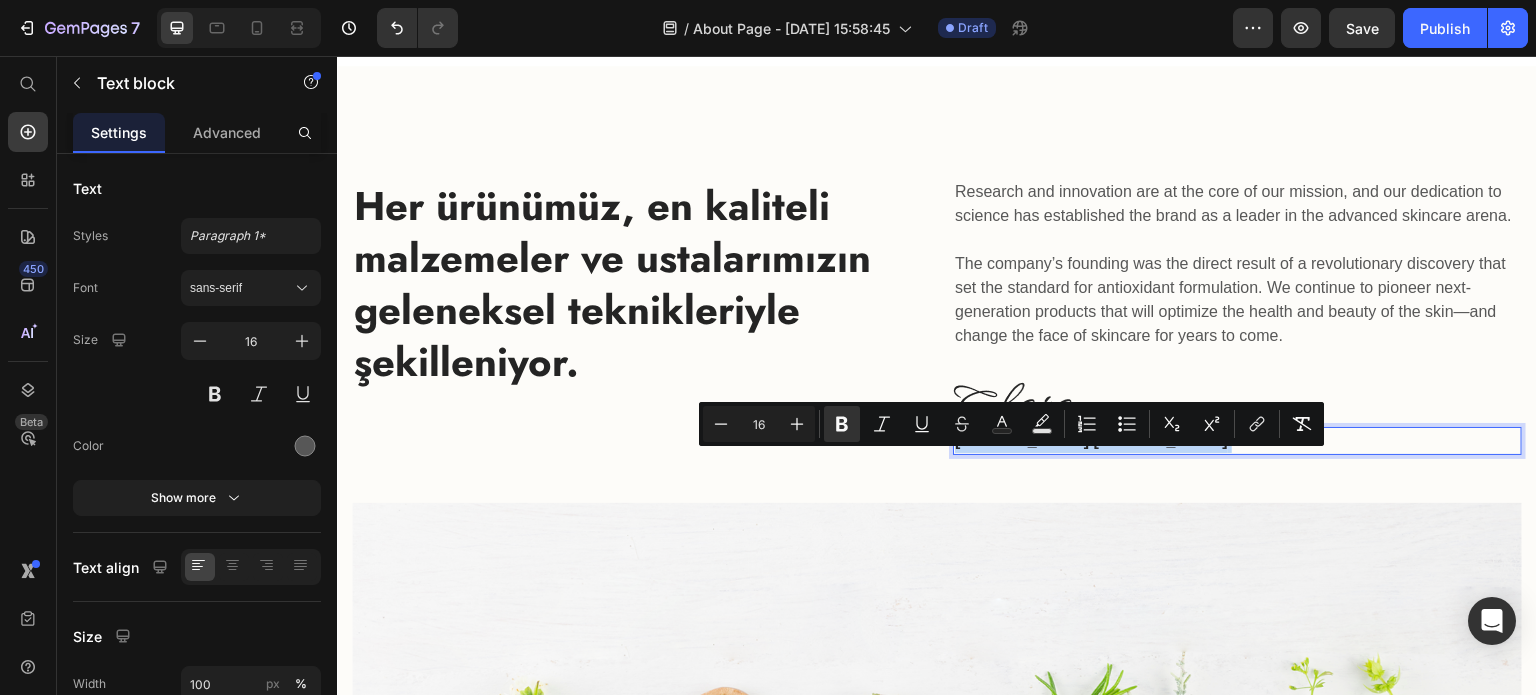 drag, startPoint x: 1063, startPoint y: 464, endPoint x: 949, endPoint y: 453, distance: 114.52947 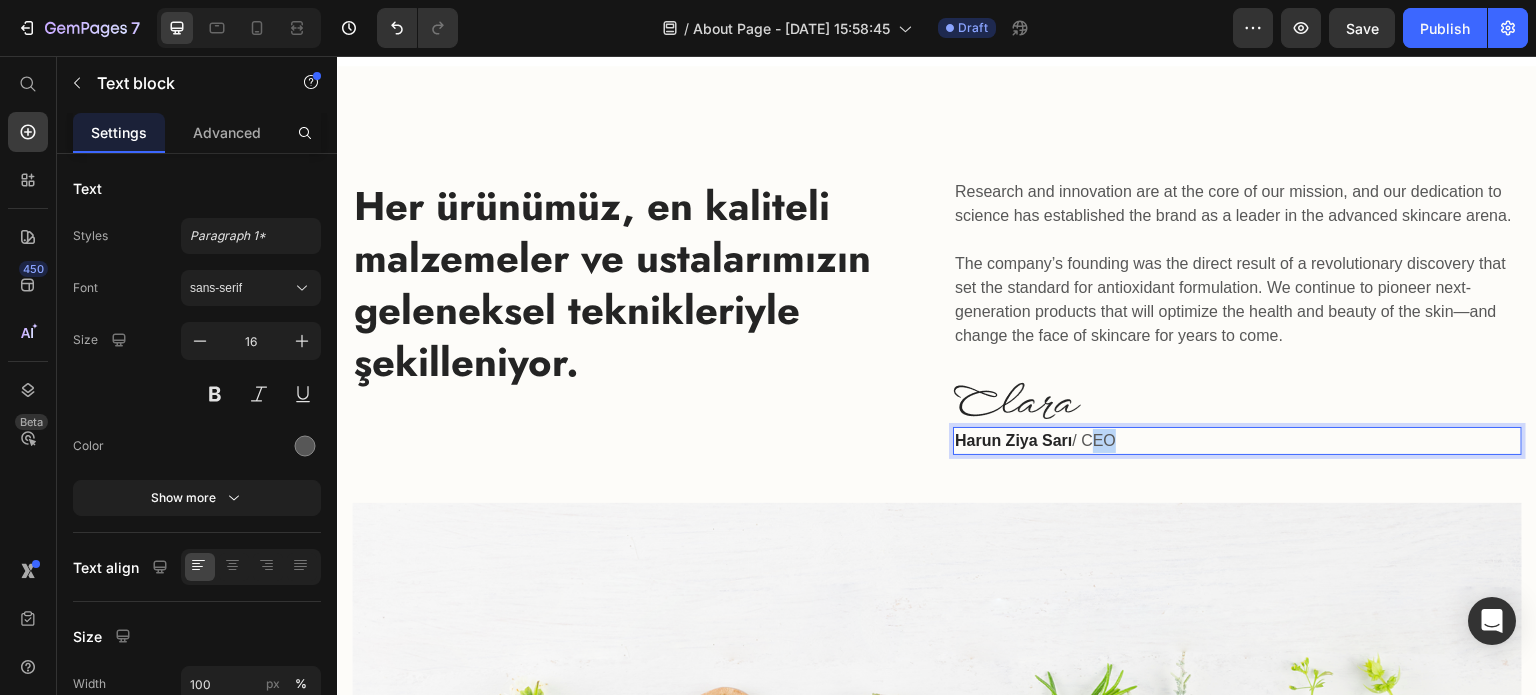 drag, startPoint x: 1084, startPoint y: 463, endPoint x: 1111, endPoint y: 464, distance: 27.018513 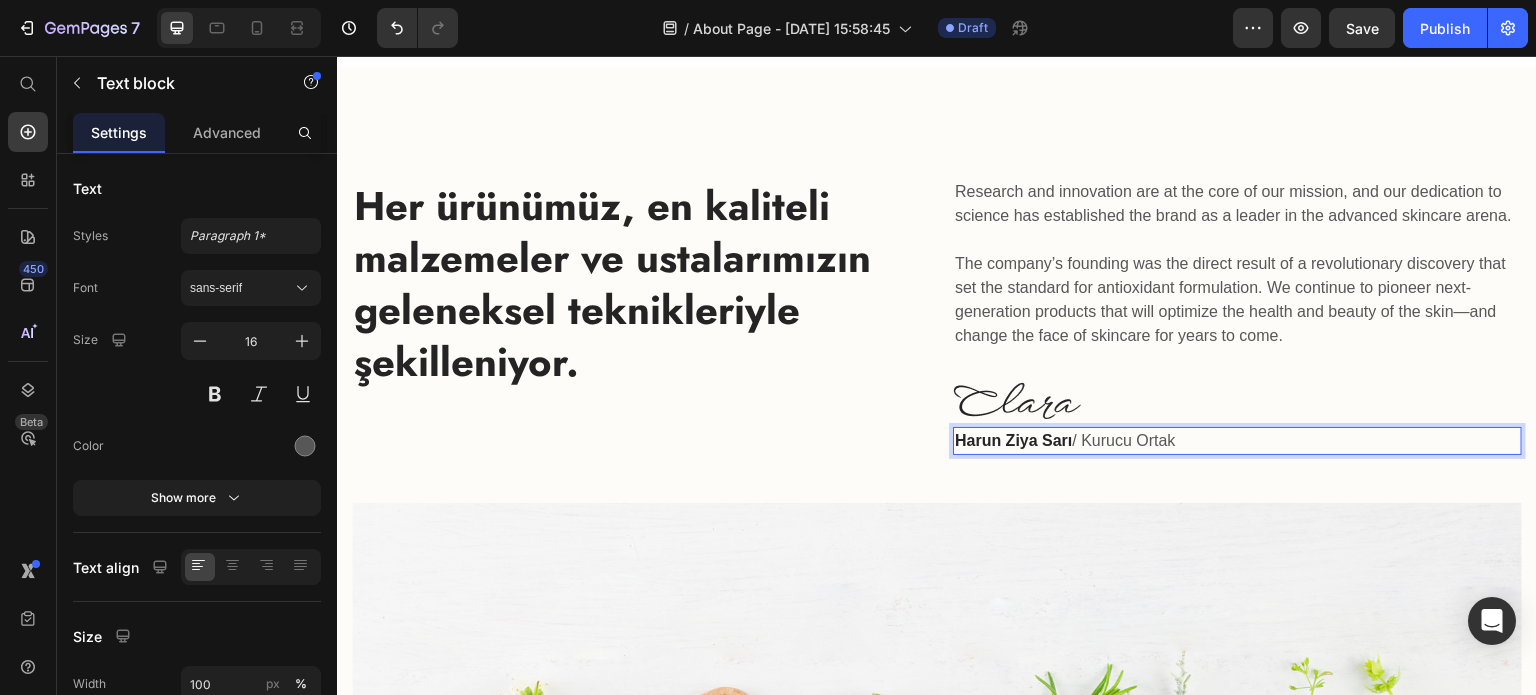 click on "Harun Ziya Sarı  / Kurucu Ortak" at bounding box center (1237, 441) 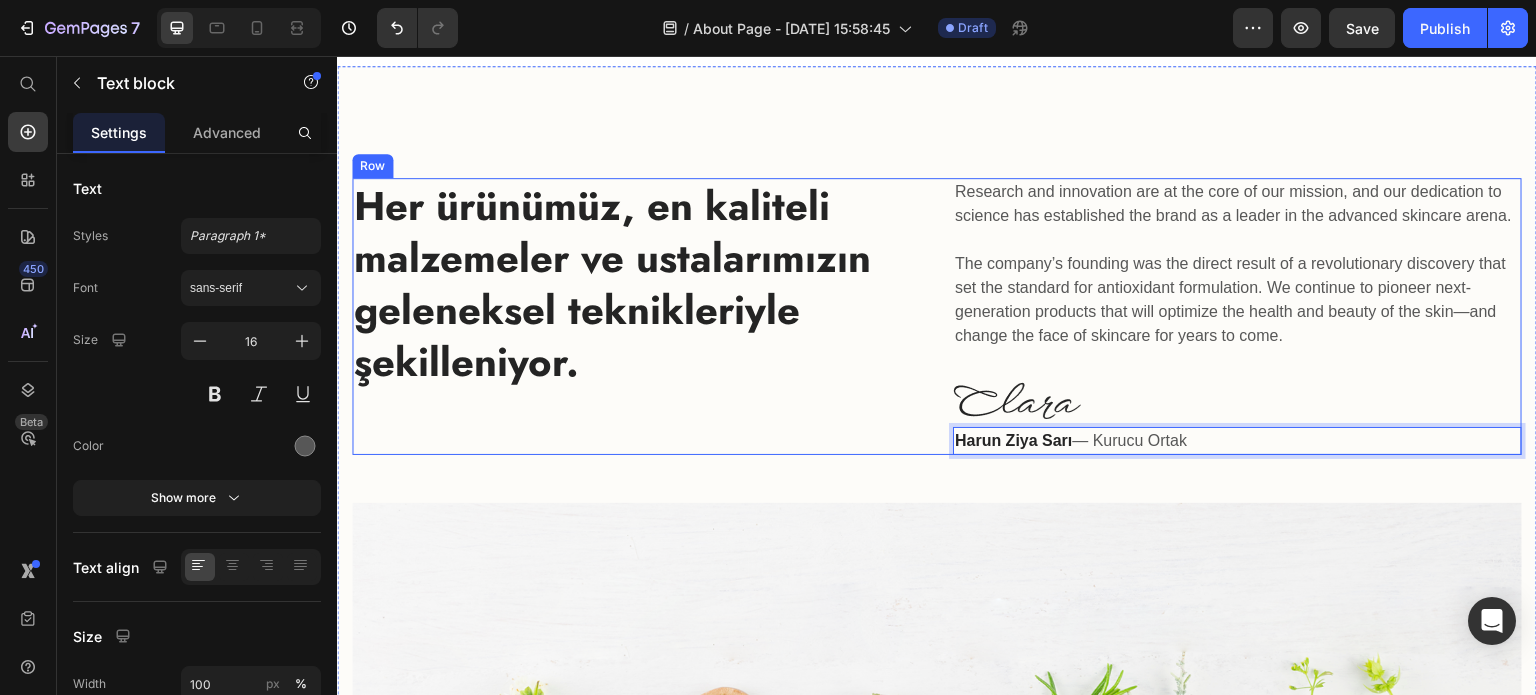 click on "Research and innovation are at the core of our mission, and our dedication to science has established the brand as a leader in the advanced skincare arena.  The company’s founding was the direct result of a revolutionary discovery that set the standard for antioxidant formulation. We continue to pioneer next-generation products that will optimize the health and beauty of the skin—and change the face of skincare for years to come." at bounding box center (1237, 264) 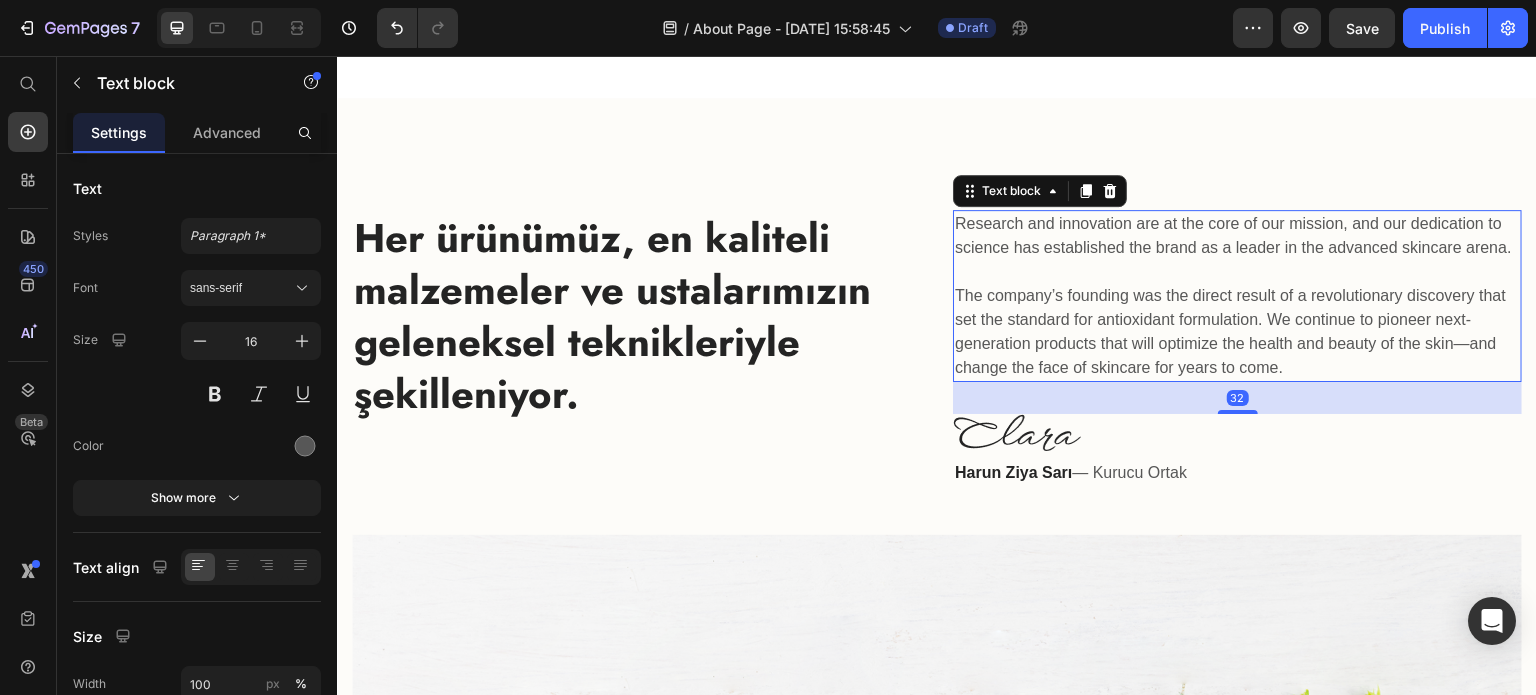 scroll, scrollTop: 1568, scrollLeft: 0, axis: vertical 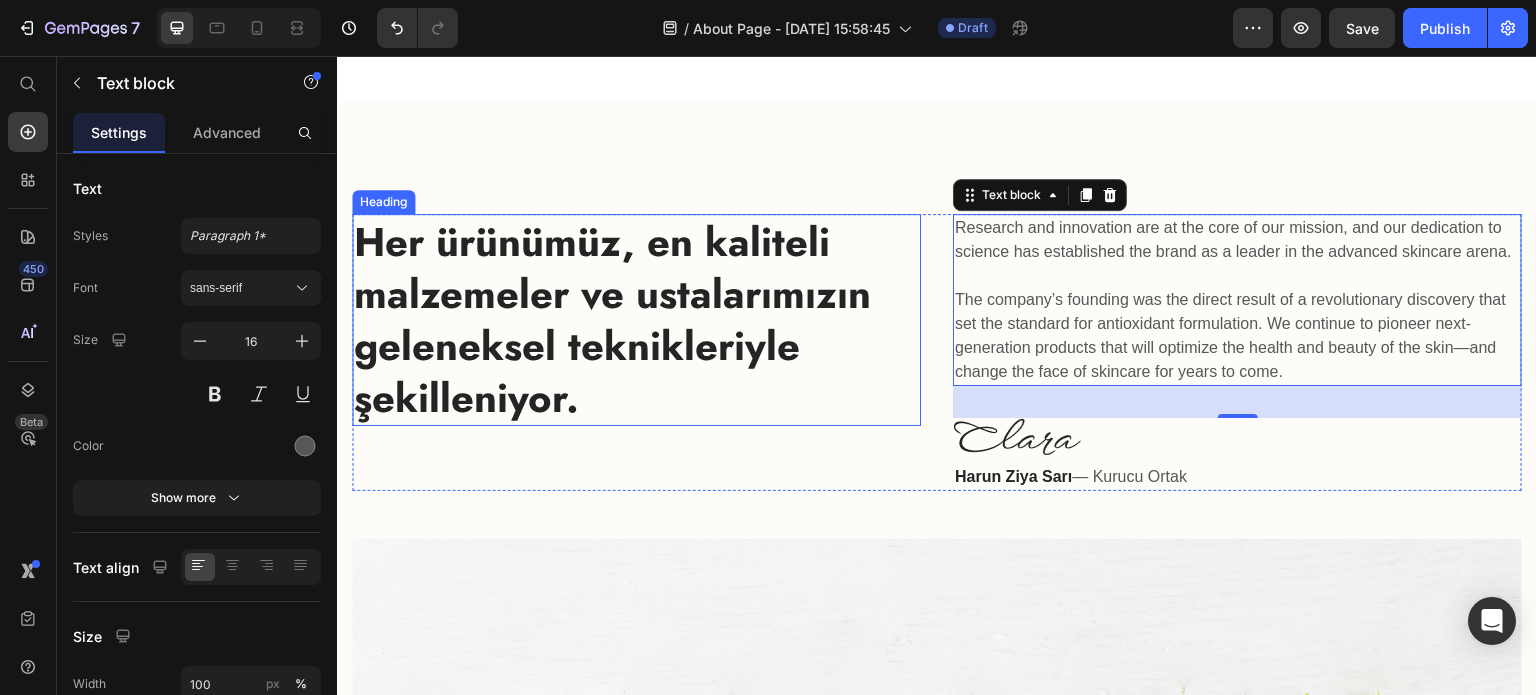 click on "Her ürünümüz, en kaliteli malzemeler ve ustalarımızın geleneksel teknikleriyle şekilleniyor." at bounding box center [636, 320] 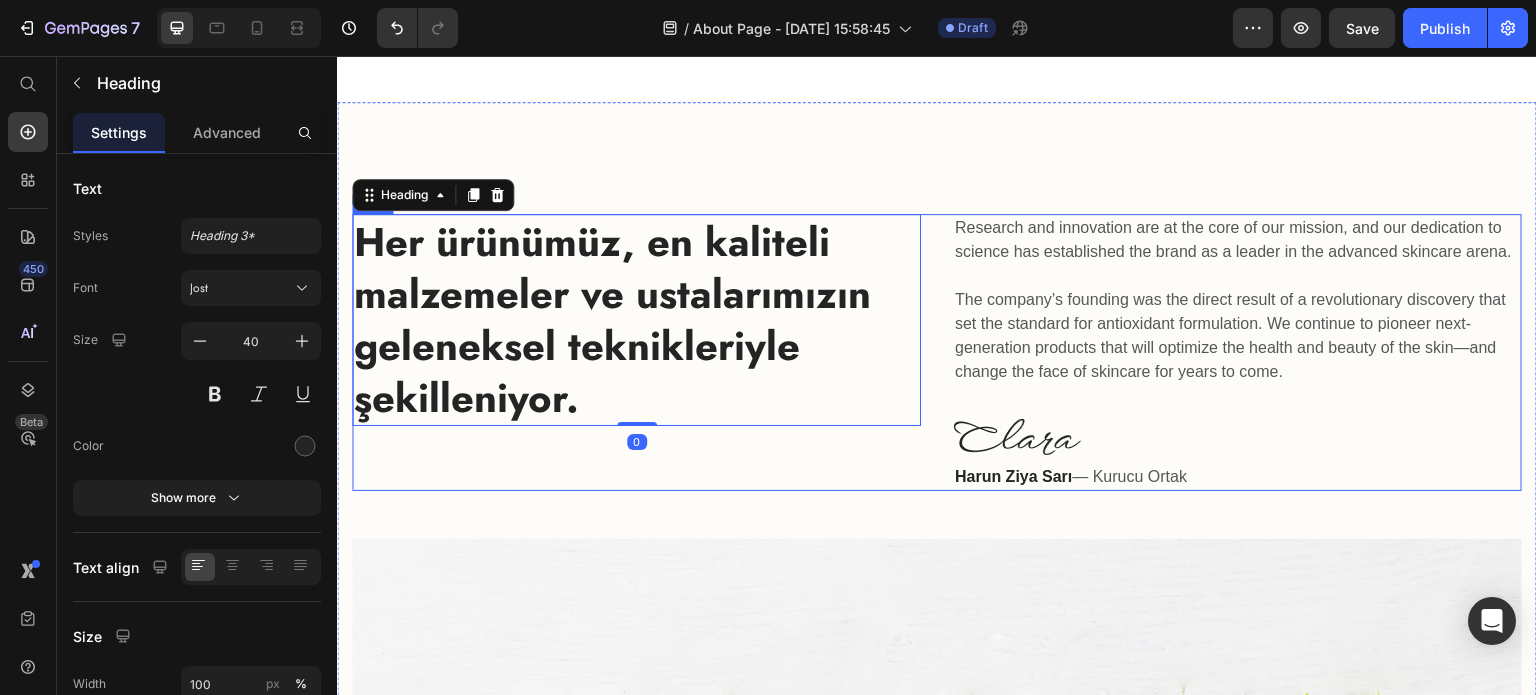 click on "Harun Ziya Sarı  — Kurucu Ortak" at bounding box center [1237, 477] 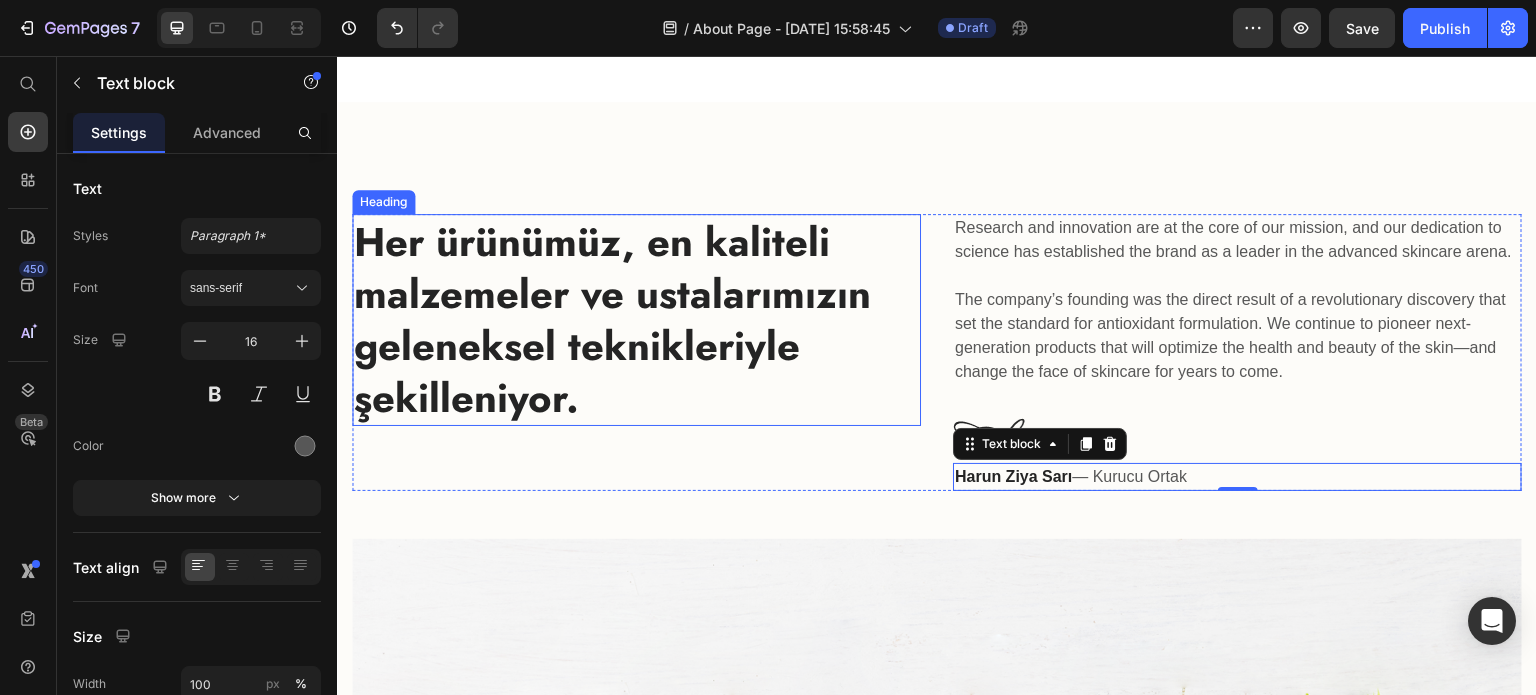 click on "Her ürünümüz, en kaliteli malzemeler ve ustalarımızın geleneksel teknikleriyle şekilleniyor." at bounding box center [636, 320] 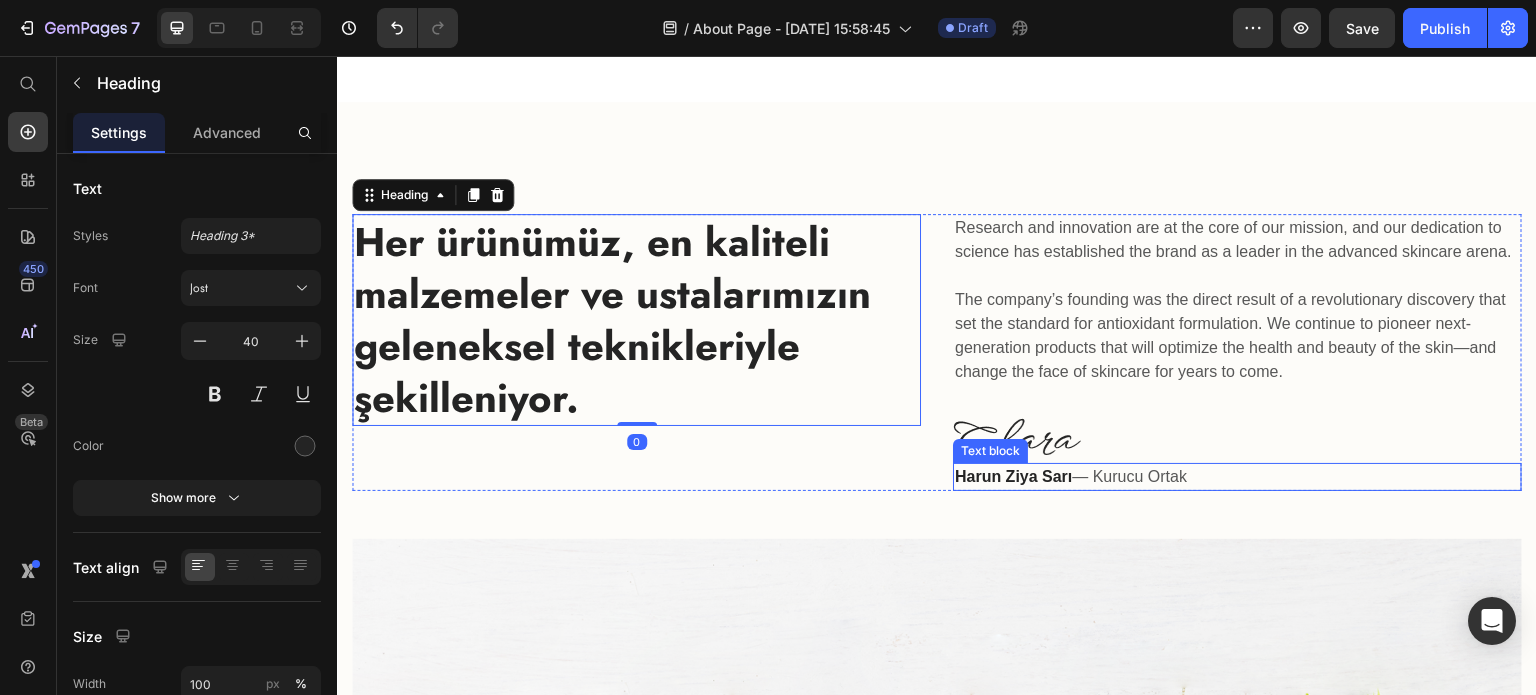 click on "Harun Ziya Sarı  — Kurucu Ortak" at bounding box center (1237, 477) 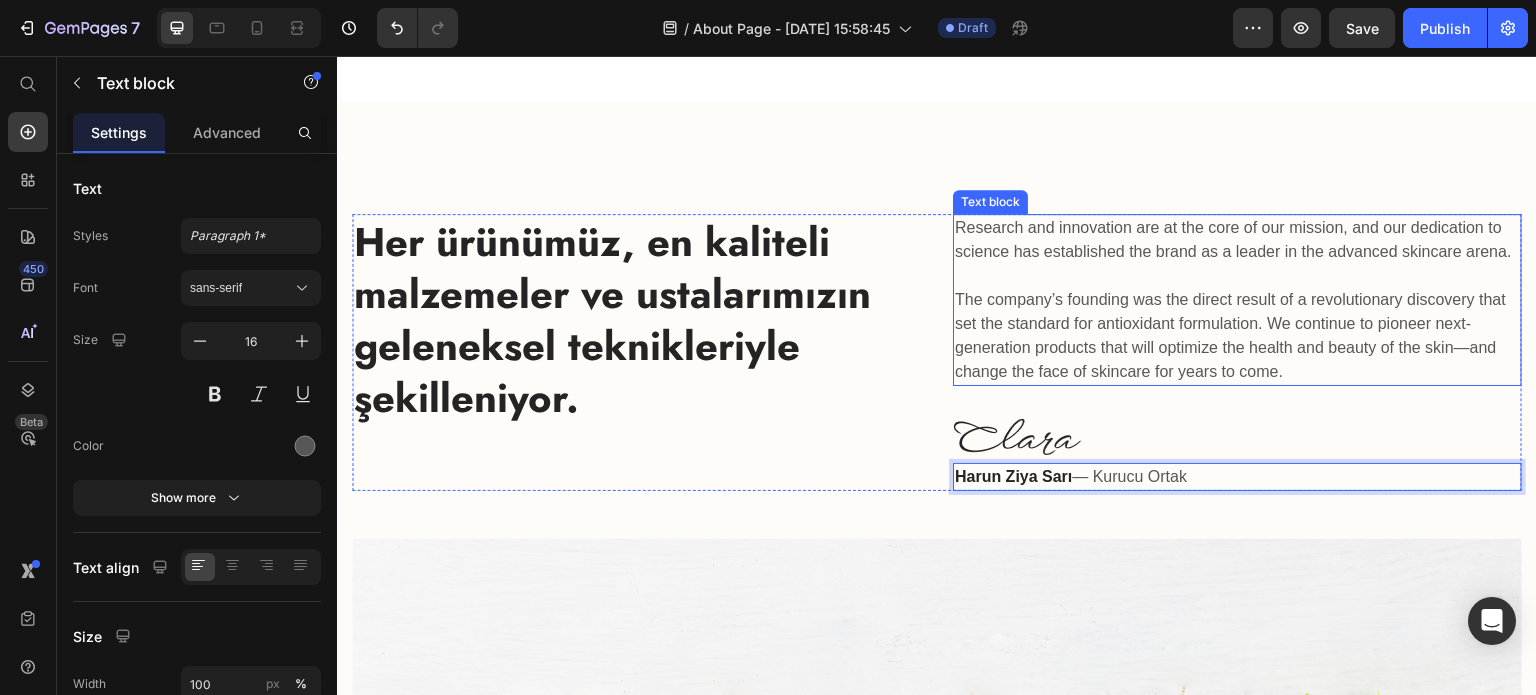 click on "Research and innovation are at the core of our mission, and our dedication to science has established the brand as a leader in the advanced skincare arena.  The company’s founding was the direct result of a revolutionary discovery that set the standard for antioxidant formulation. We continue to pioneer next-generation products that will optimize the health and beauty of the skin—and change the face of skincare for years to come." at bounding box center (1237, 300) 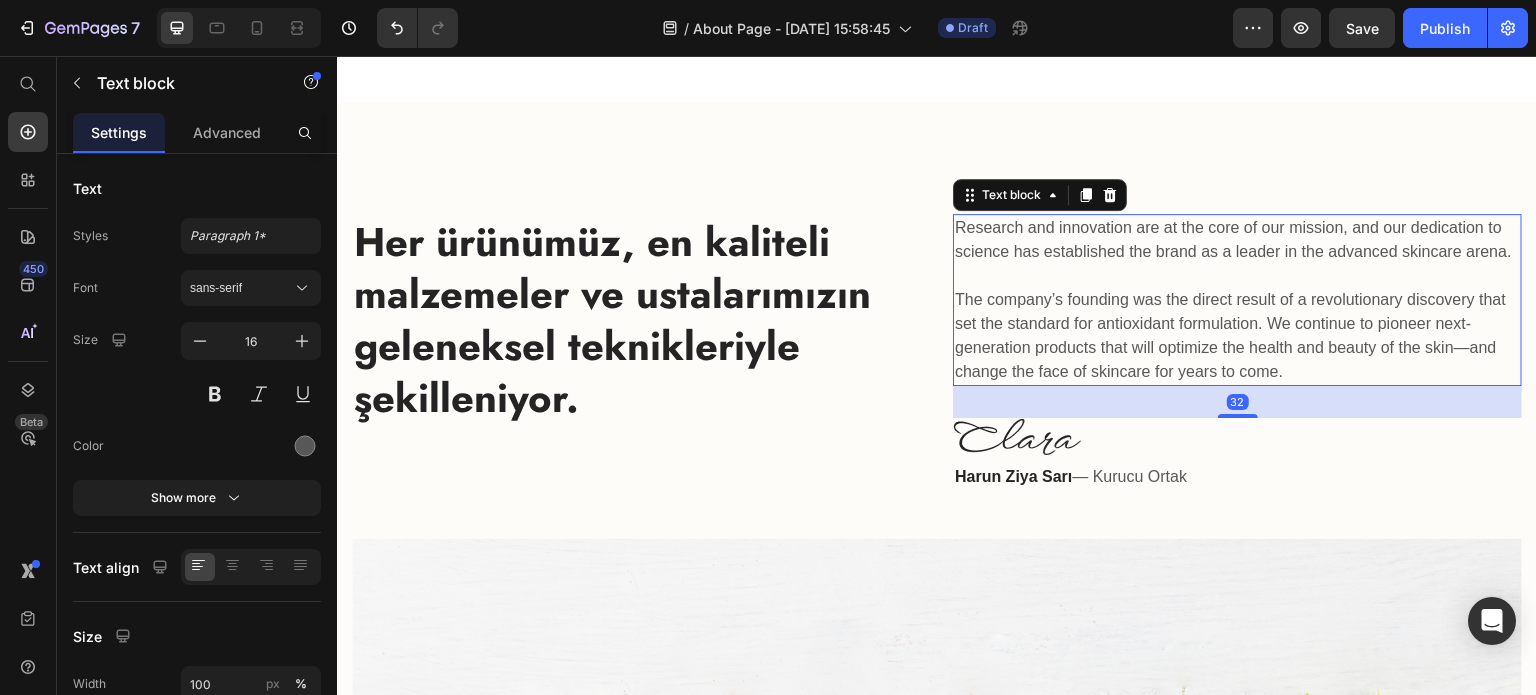 click on "Her ürünümüz, en kaliteli malzemeler ve ustalarımızın geleneksel teknikleriyle şekilleniyor." at bounding box center (636, 320) 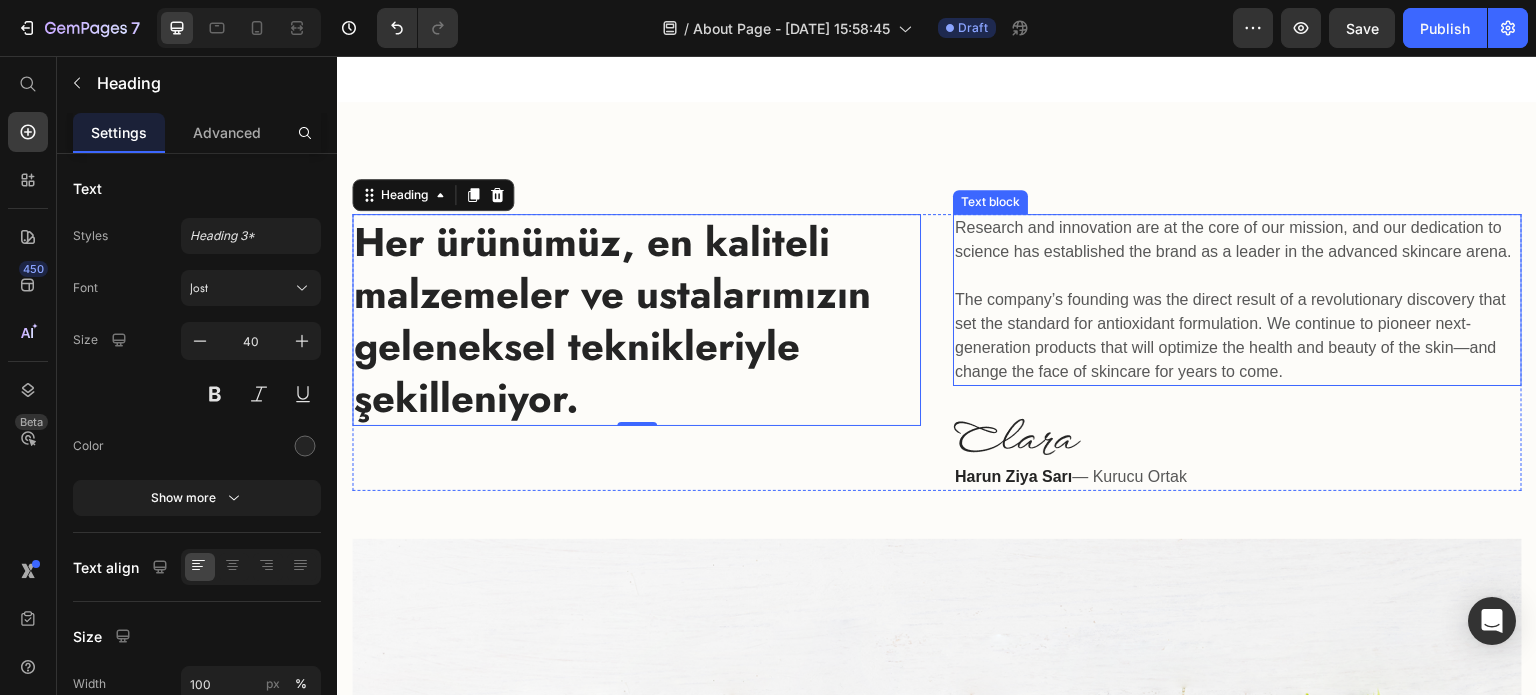 click on "Research and innovation are at the core of our mission, and our dedication to science has established the brand as a leader in the advanced skincare arena.  The company’s founding was the direct result of a revolutionary discovery that set the standard for antioxidant formulation. We continue to pioneer next-generation products that will optimize the health and beauty of the skin—and change the face of skincare for years to come." at bounding box center (1237, 300) 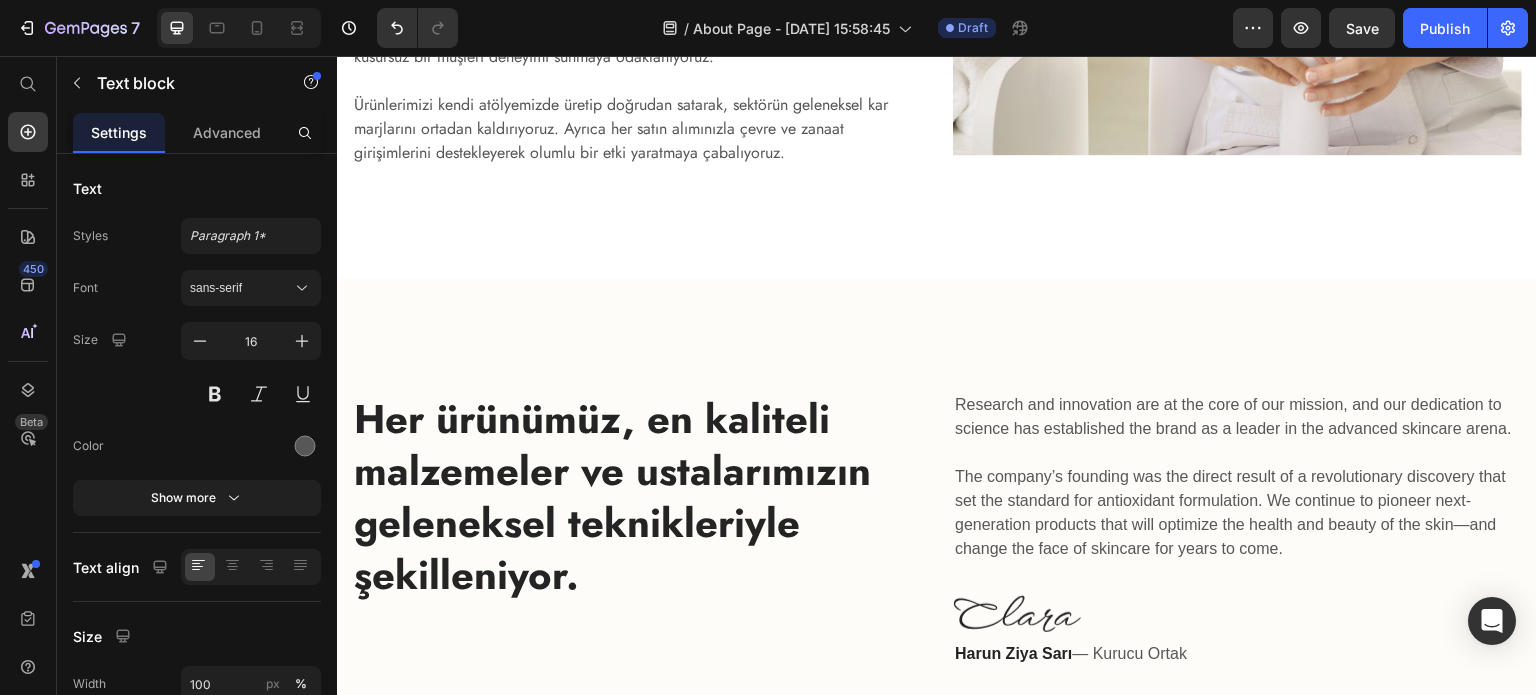 scroll, scrollTop: 1417, scrollLeft: 0, axis: vertical 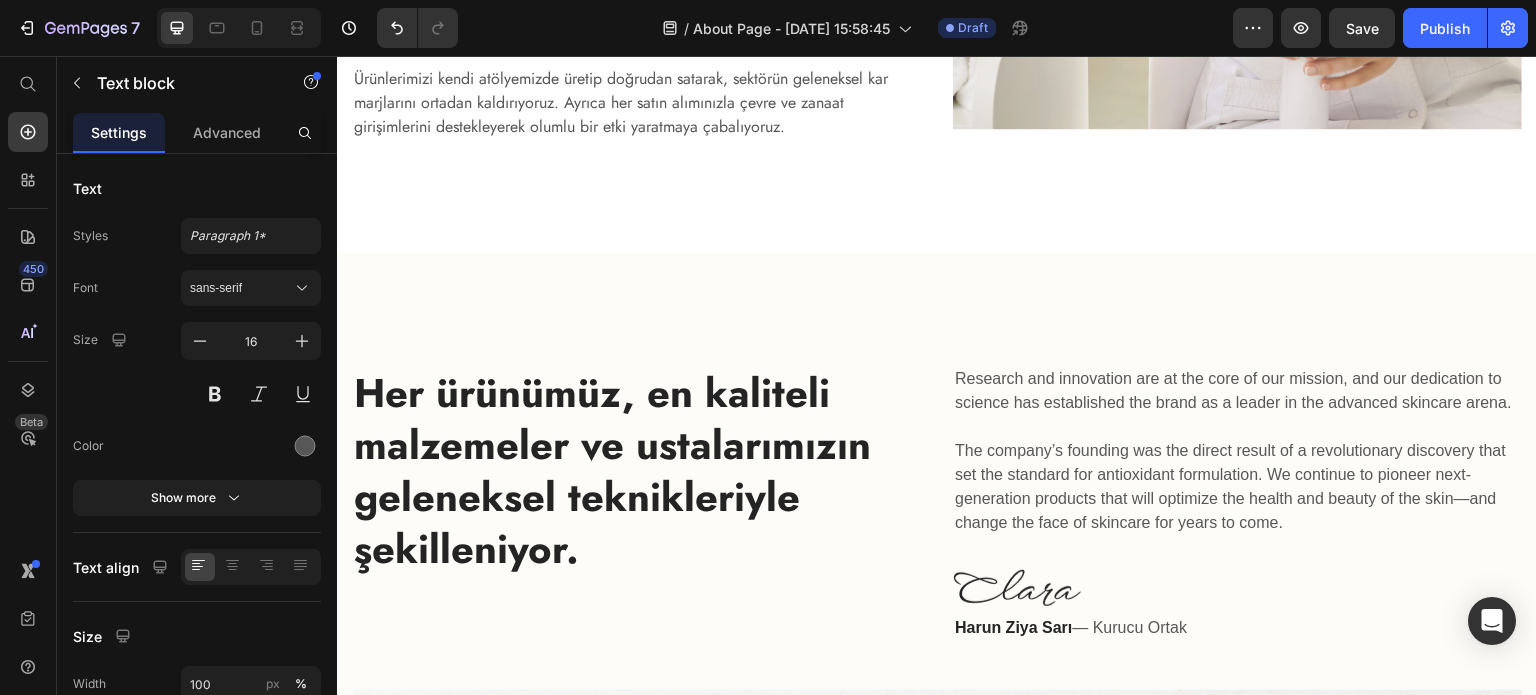 click on "Research and innovation are at the core of our mission, and our dedication to science has established the brand as a leader in the advanced skincare arena.  The company’s founding was the direct result of a revolutionary discovery that set the standard for antioxidant formulation. We continue to pioneer next-generation products that will optimize the health and beauty of the skin—and change the face of skincare for years to come." at bounding box center [1237, 451] 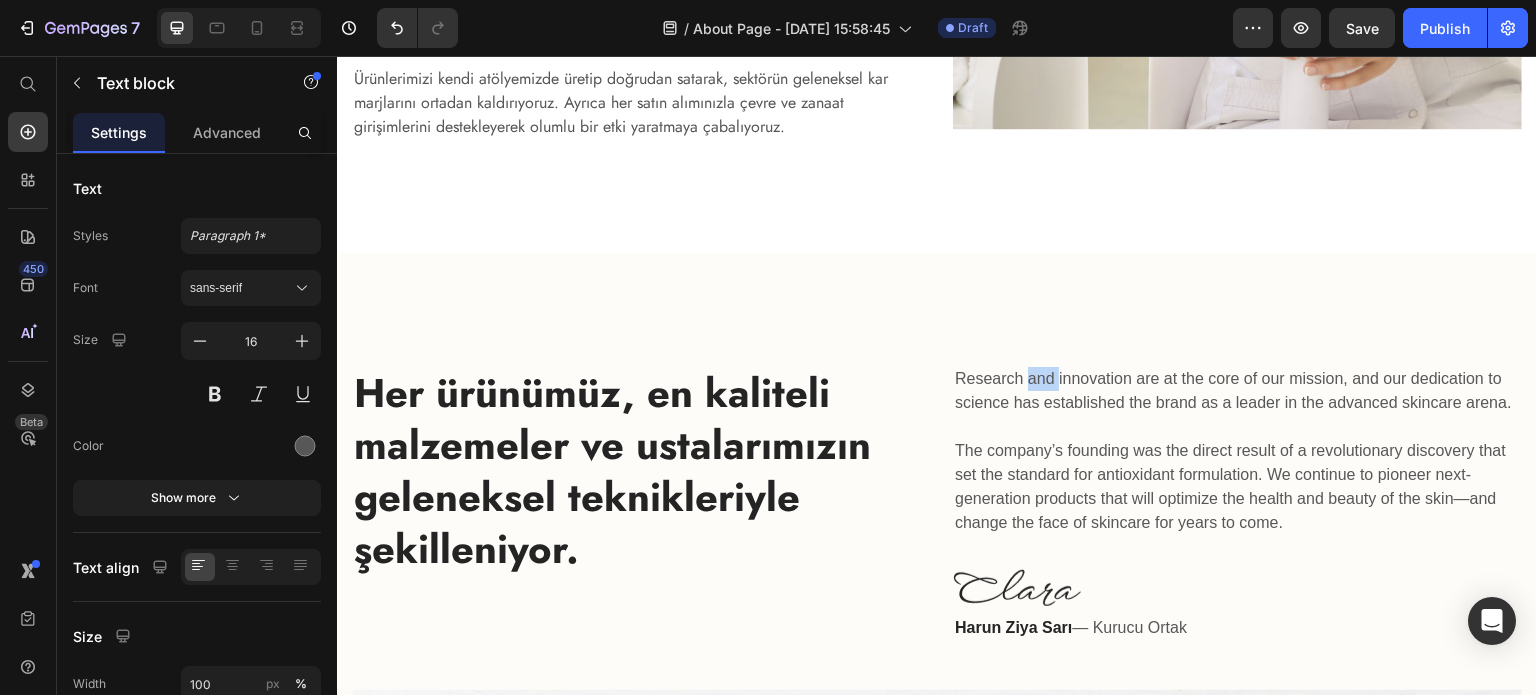 click on "Research and innovation are at the core of our mission, and our dedication to science has established the brand as a leader in the advanced skincare arena.  The company’s founding was the direct result of a revolutionary discovery that set the standard for antioxidant formulation. We continue to pioneer next-generation products that will optimize the health and beauty of the skin—and change the face of skincare for years to come." at bounding box center [1237, 451] 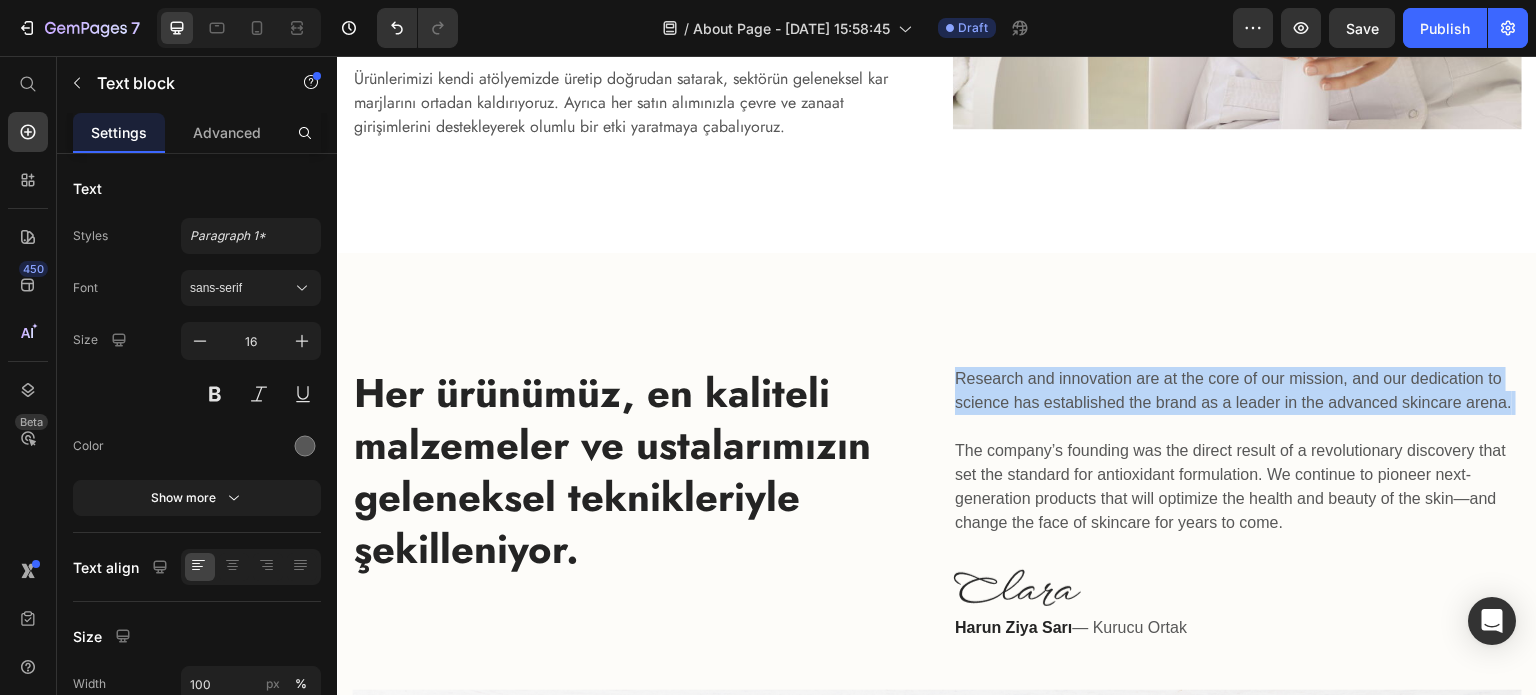 click on "Research and innovation are at the core of our mission, and our dedication to science has established the brand as a leader in the advanced skincare arena.  The company’s founding was the direct result of a revolutionary discovery that set the standard for antioxidant formulation. We continue to pioneer next-generation products that will optimize the health and beauty of the skin—and change the face of skincare for years to come." at bounding box center [1237, 451] 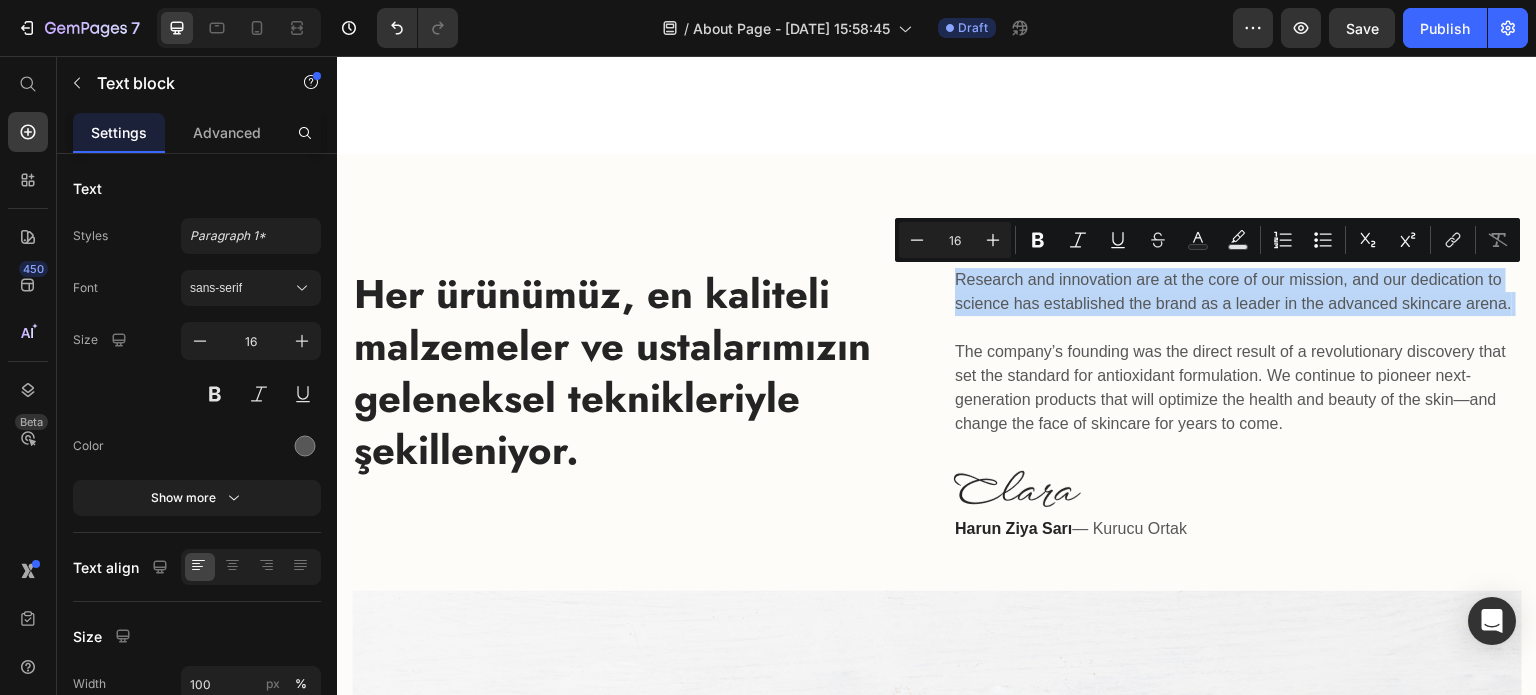 scroll, scrollTop: 1516, scrollLeft: 0, axis: vertical 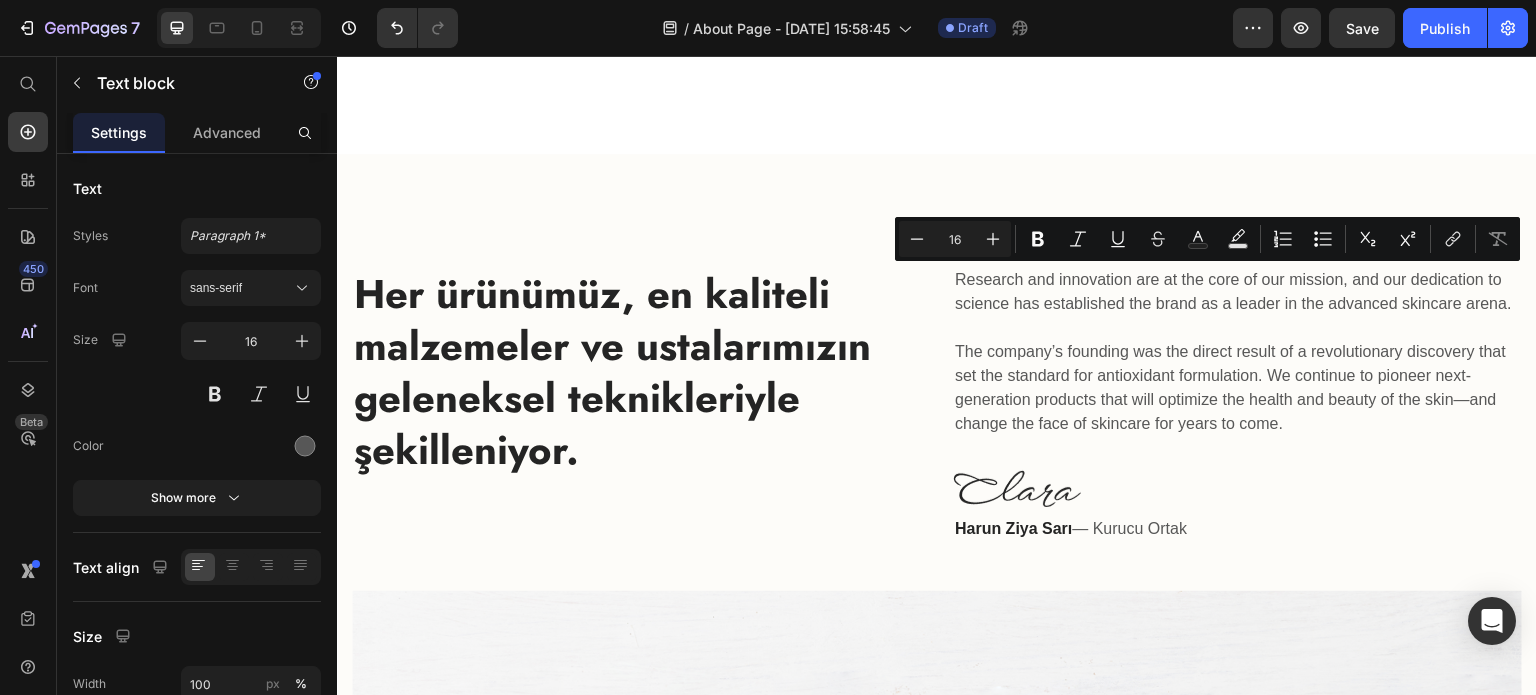 click on "Research and innovation are at the core of our mission, and our dedication to science has established the brand as a leader in the advanced skincare arena.  The company’s founding was the direct result of a revolutionary discovery that set the standard for antioxidant formulation. We continue to pioneer next-generation products that will optimize the health and beauty of the skin—and change the face of skincare for years to come." at bounding box center [1237, 352] 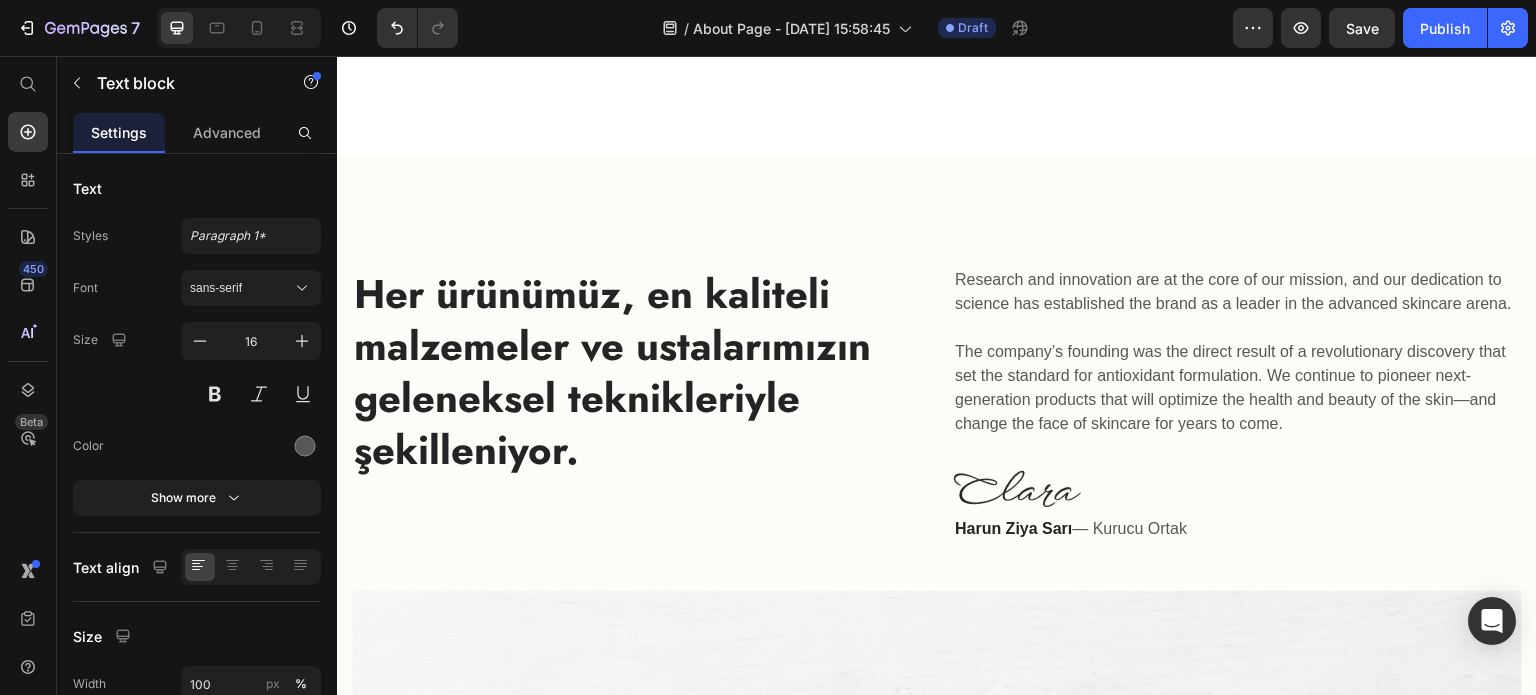 click on "Research and innovation are at the core of our mission, and our dedication to science has established the brand as a leader in the advanced skincare arena.  The company’s founding was the direct result of a revolutionary discovery that set the standard for antioxidant formulation. We continue to pioneer next-generation products that will optimize the health and beauty of the skin—and change the face of skincare for years to come." at bounding box center [1237, 352] 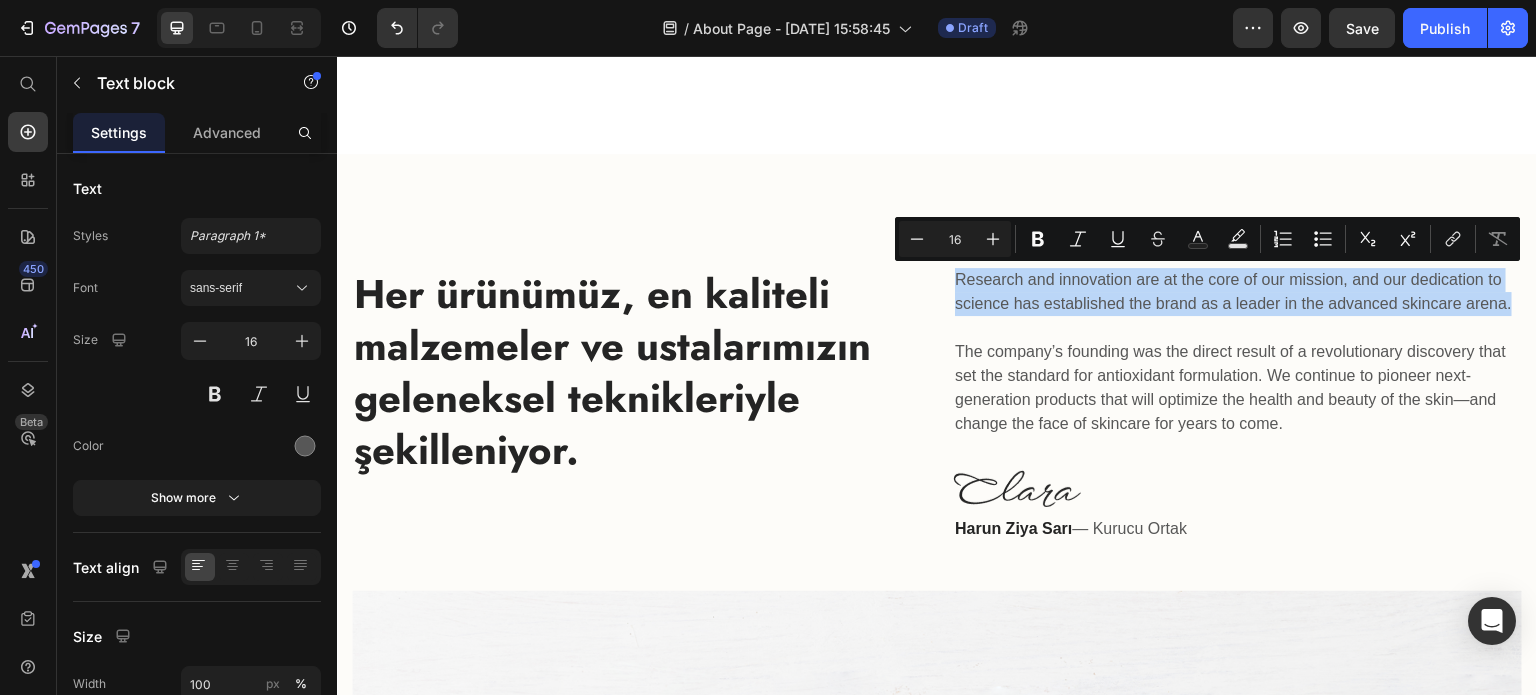 drag, startPoint x: 994, startPoint y: 326, endPoint x: 949, endPoint y: 284, distance: 61.554855 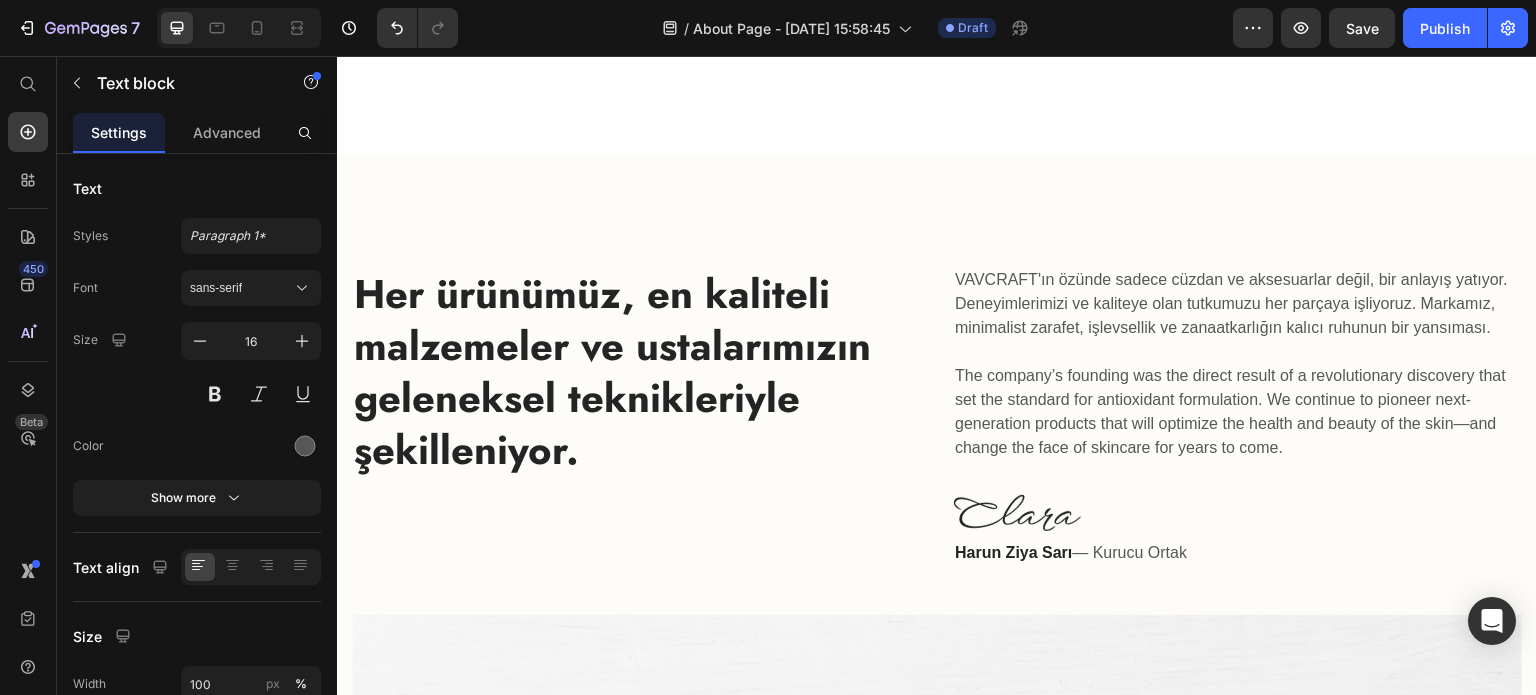 click on "VAVCRAFT'ın özünde sadece cüzdan ve aksesuarlar değil, bir anlayış yatıyor. Deneyimlerimizi ve kaliteye olan tutkumuzu her parçaya işliyoruz. Markamız, minimalist zarafet, işlevsellik ve zanaatkarlığın kalıcı ruhunun bir yansıması.  The company’s founding was the direct result of a revolutionary discovery that set the standard for antioxidant formulation. We continue to pioneer next-generation products that will optimize the health and beauty of the skin—and change the face of skincare for years to come." at bounding box center (1237, 364) 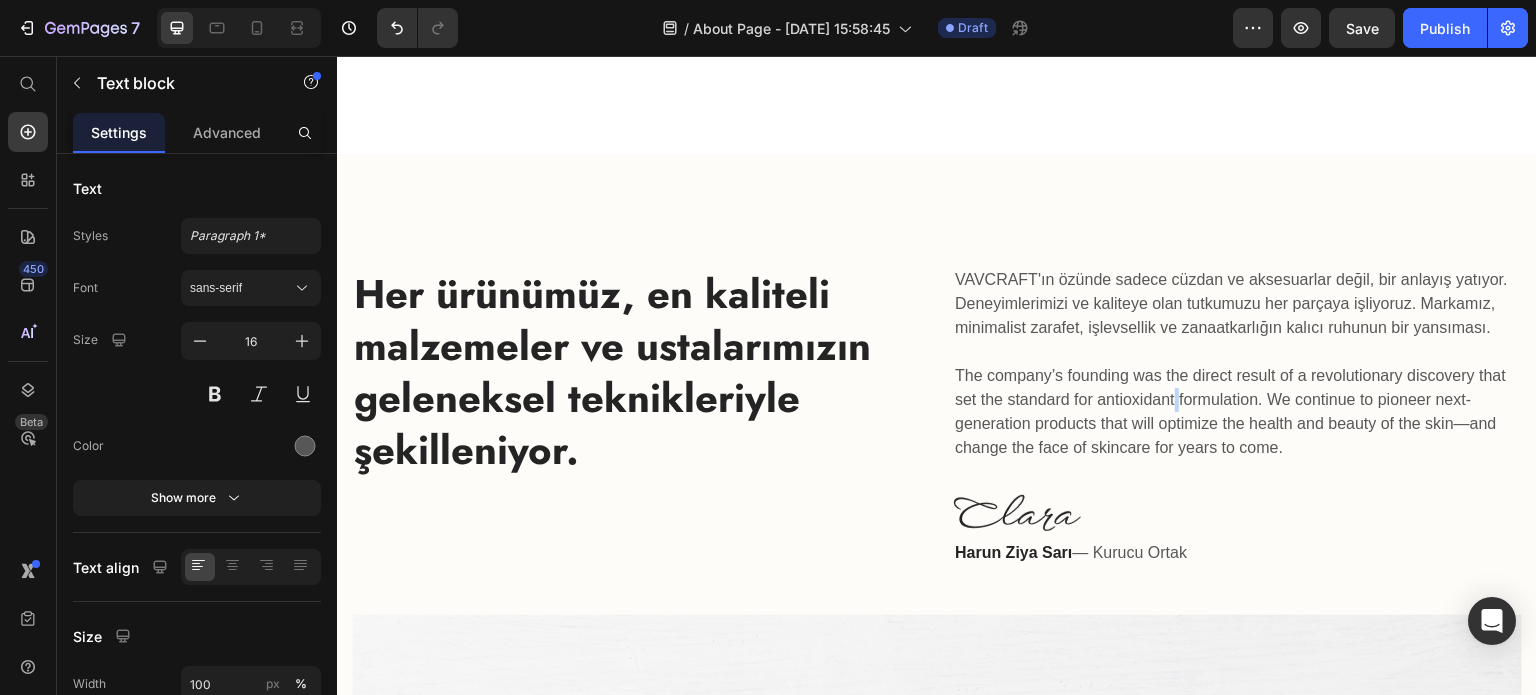 click on "VAVCRAFT'ın özünde sadece cüzdan ve aksesuarlar değil, bir anlayış yatıyor. Deneyimlerimizi ve kaliteye olan tutkumuzu her parçaya işliyoruz. Markamız, minimalist zarafet, işlevsellik ve zanaatkarlığın kalıcı ruhunun bir yansıması.  The company’s founding was the direct result of a revolutionary discovery that set the standard for antioxidant formulation. We continue to pioneer next-generation products that will optimize the health and beauty of the skin—and change the face of skincare for years to come." at bounding box center (1237, 364) 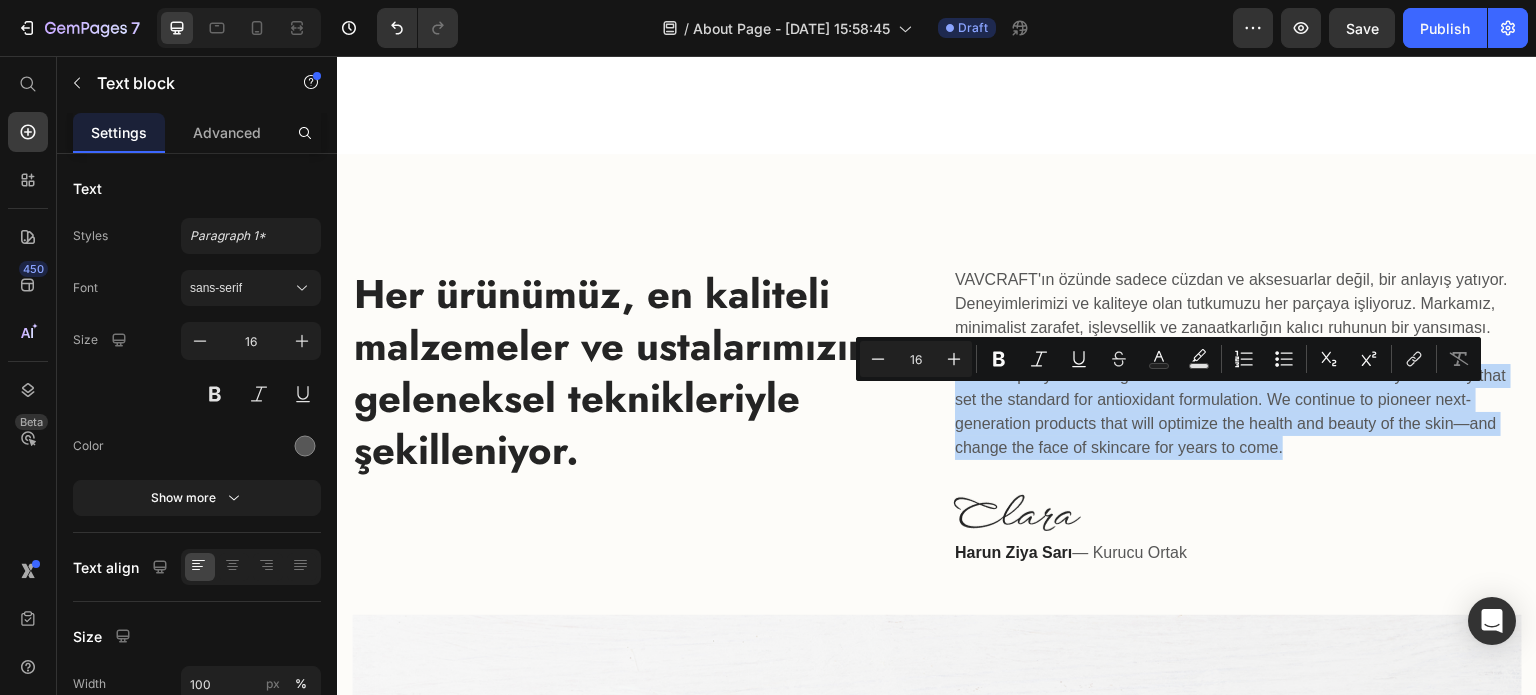 click on "VAVCRAFT'ın özünde sadece cüzdan ve aksesuarlar değil, bir anlayış yatıyor. Deneyimlerimizi ve kaliteye olan tutkumuzu her parçaya işliyoruz. Markamız, minimalist zarafet, işlevsellik ve zanaatkarlığın kalıcı ruhunun bir yansıması.  The company’s founding was the direct result of a revolutionary discovery that set the standard for antioxidant formulation. We continue to pioneer next-generation products that will optimize the health and beauty of the skin—and change the face of skincare for years to come." at bounding box center [1237, 364] 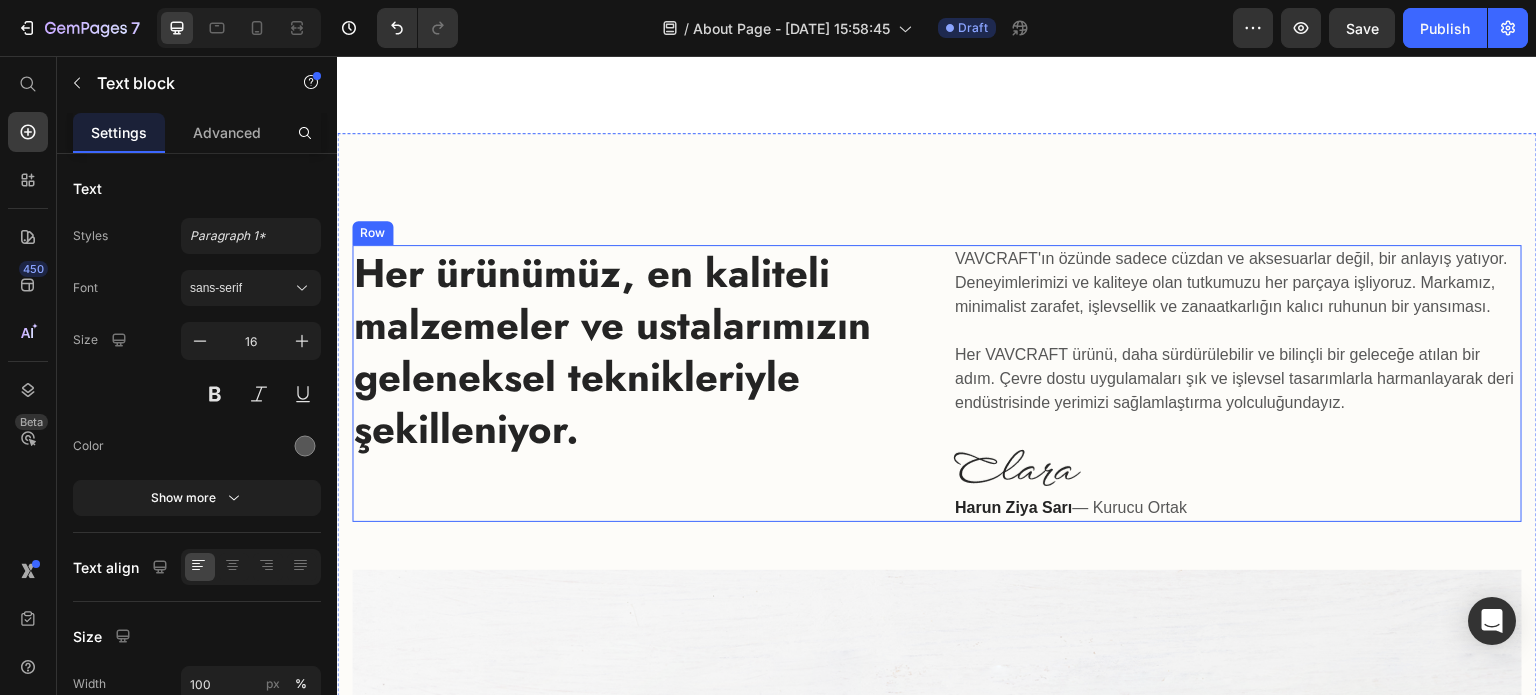 click at bounding box center [1237, 467] 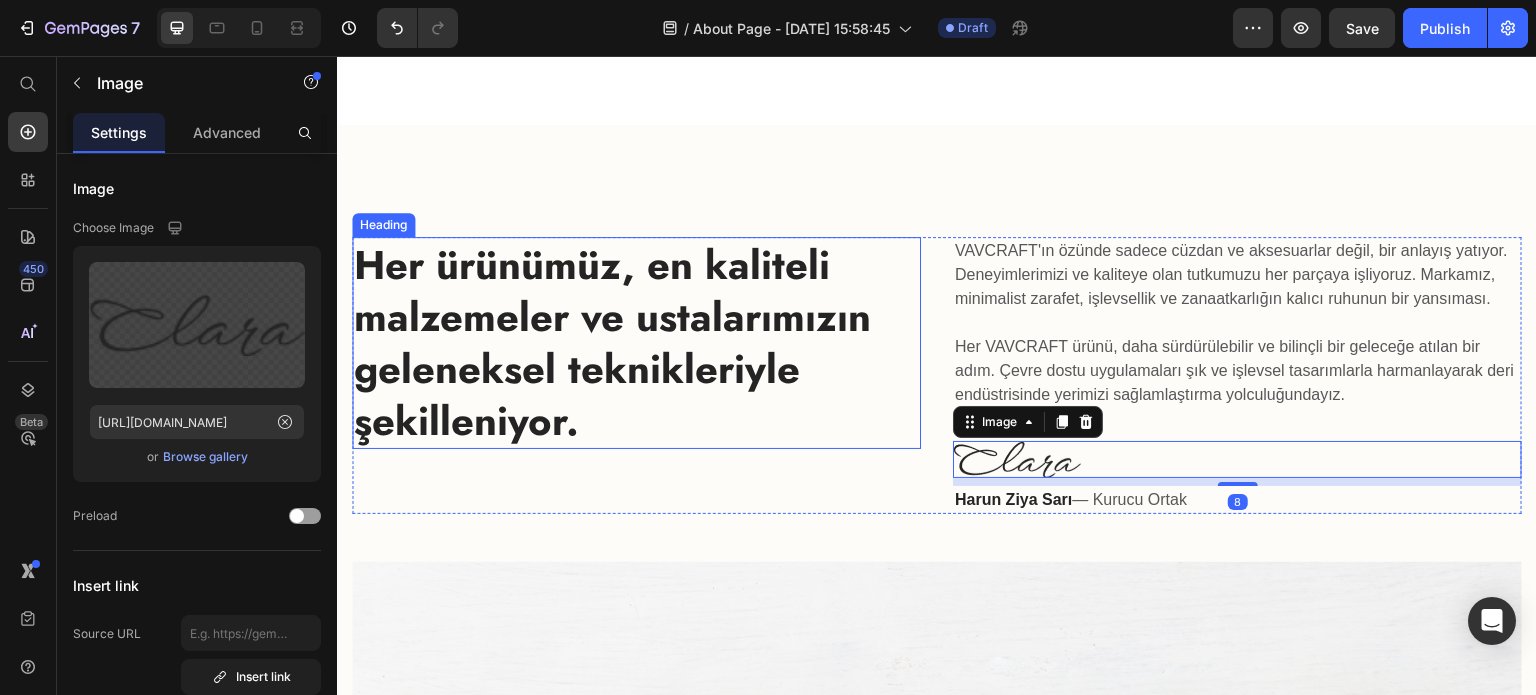 click on "Her ürünümüz, en kaliteli malzemeler ve ustalarımızın geleneksel teknikleriyle şekilleniyor." at bounding box center (636, 343) 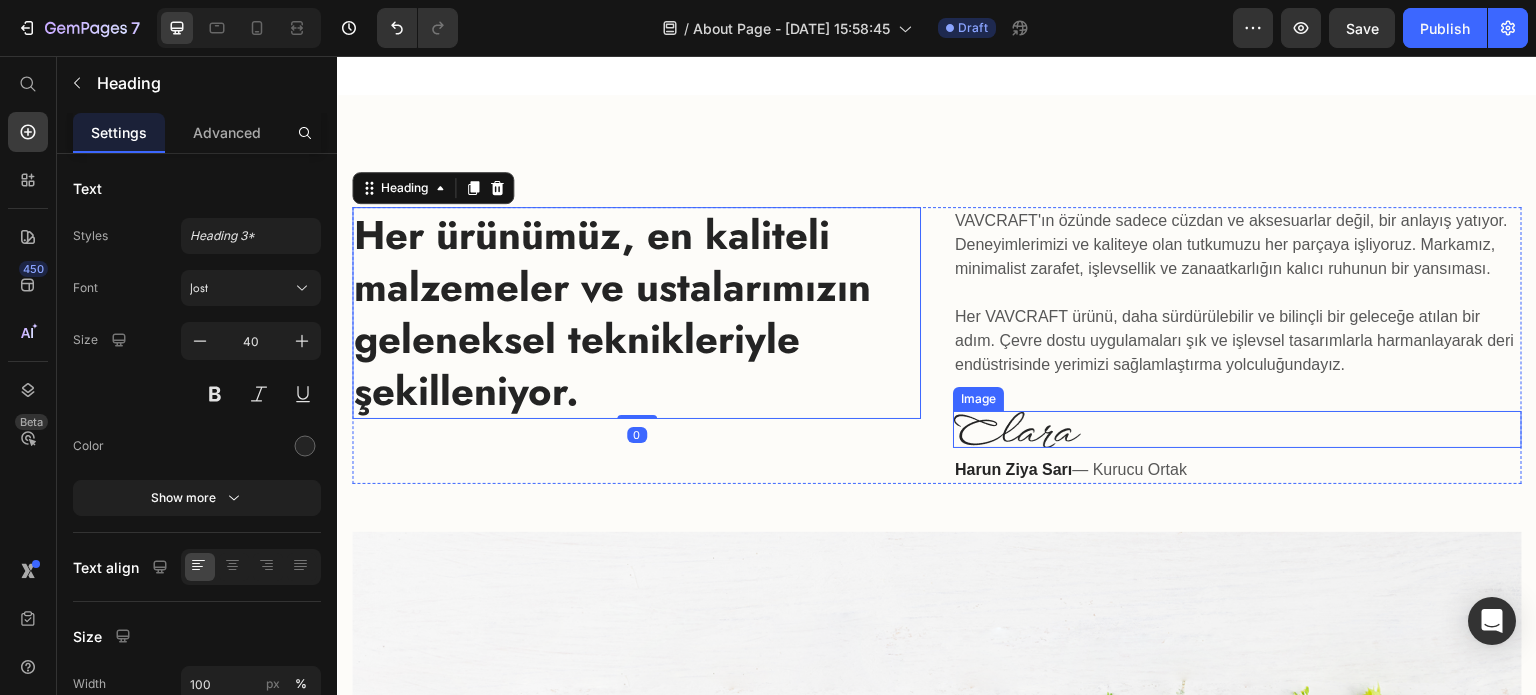 scroll, scrollTop: 1576, scrollLeft: 0, axis: vertical 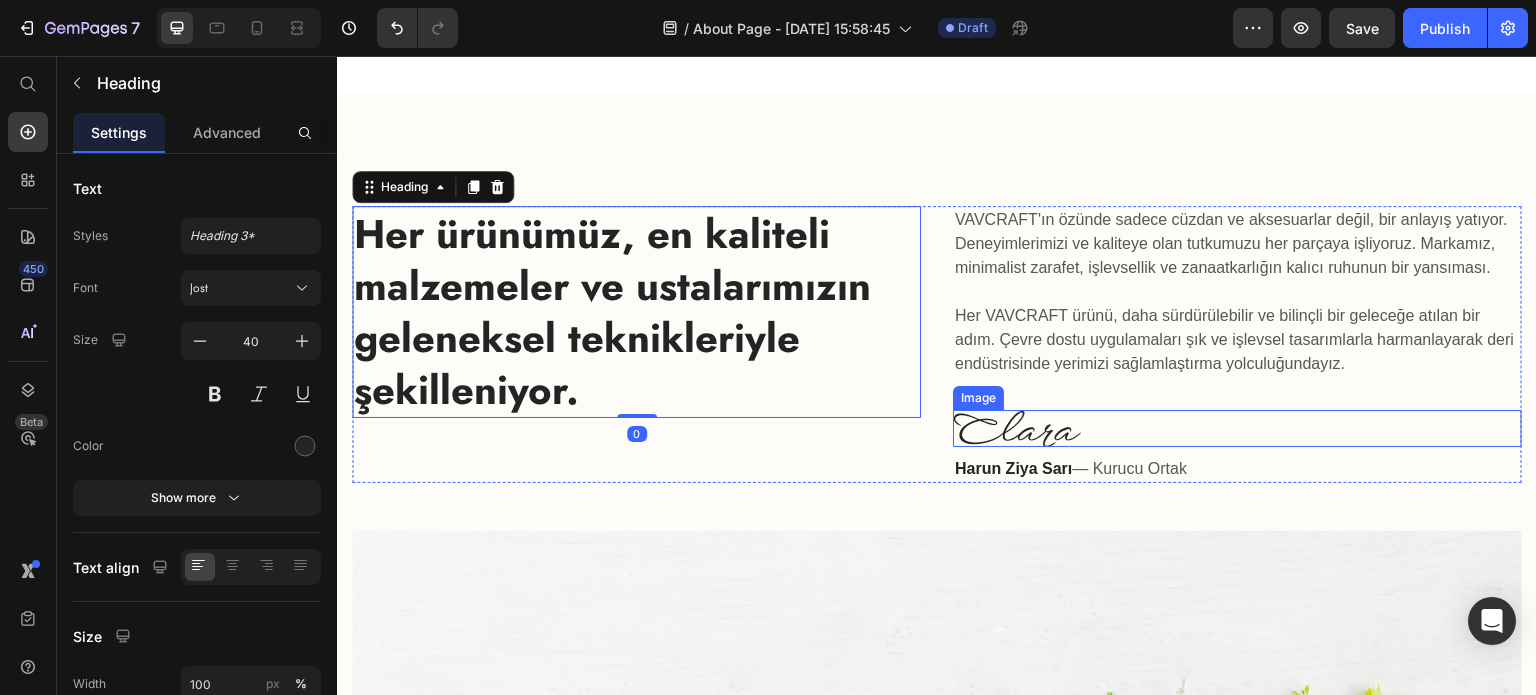 click at bounding box center [1237, 428] 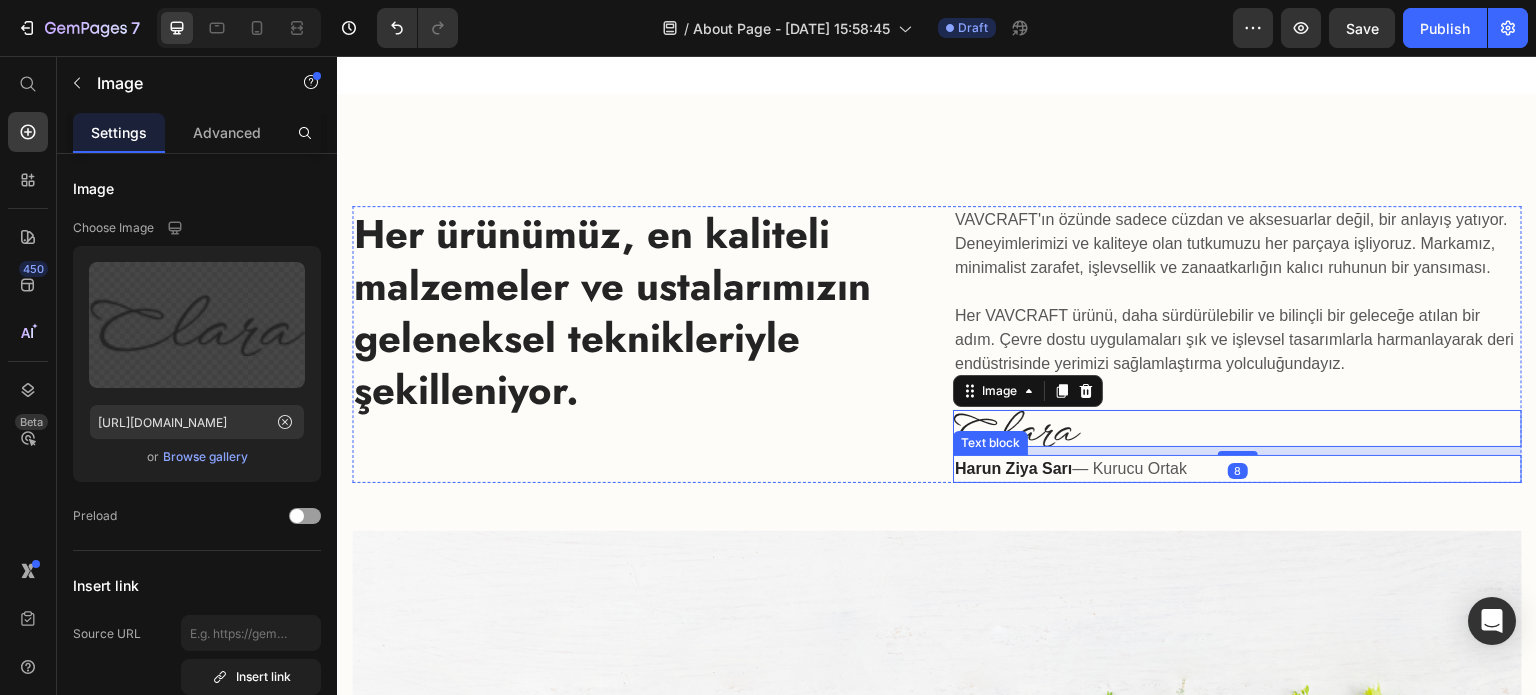 click on "Harun [PERSON_NAME]" at bounding box center (1013, 468) 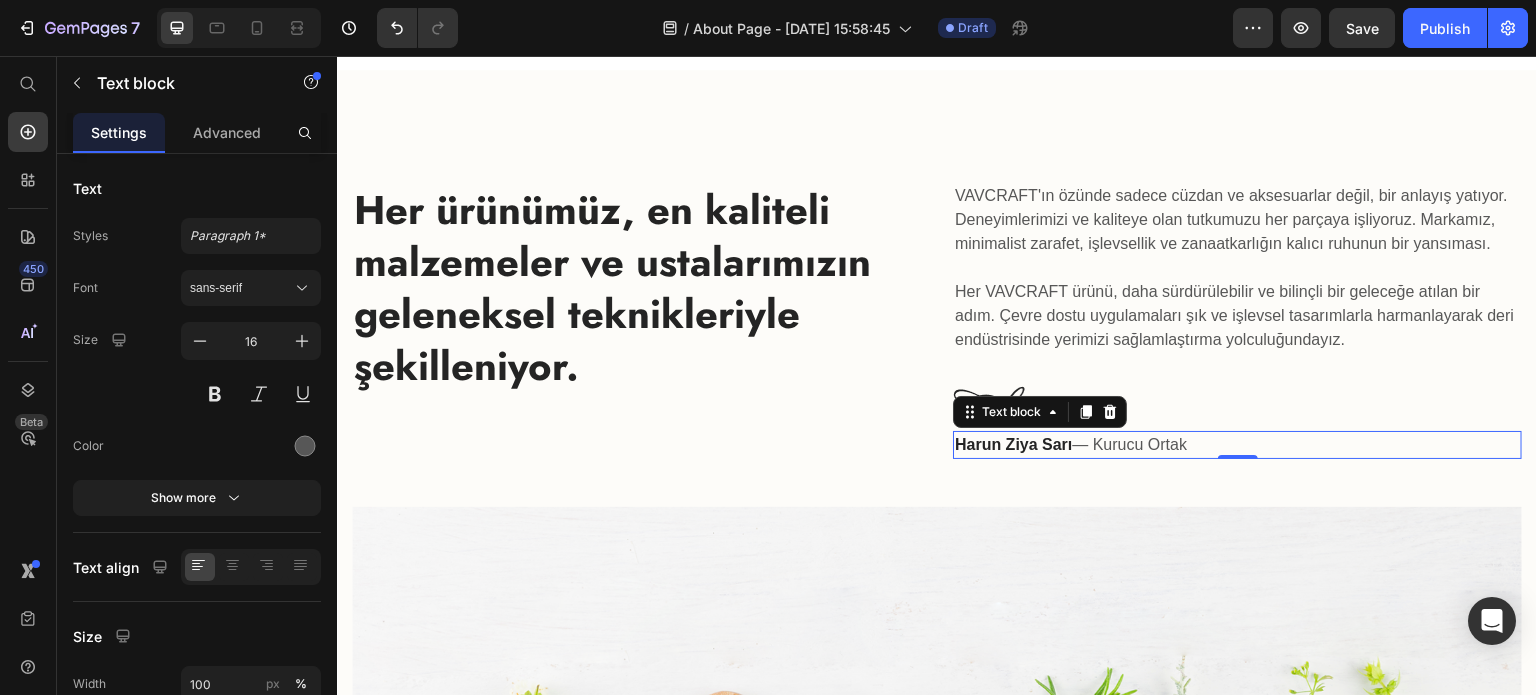 scroll, scrollTop: 1603, scrollLeft: 0, axis: vertical 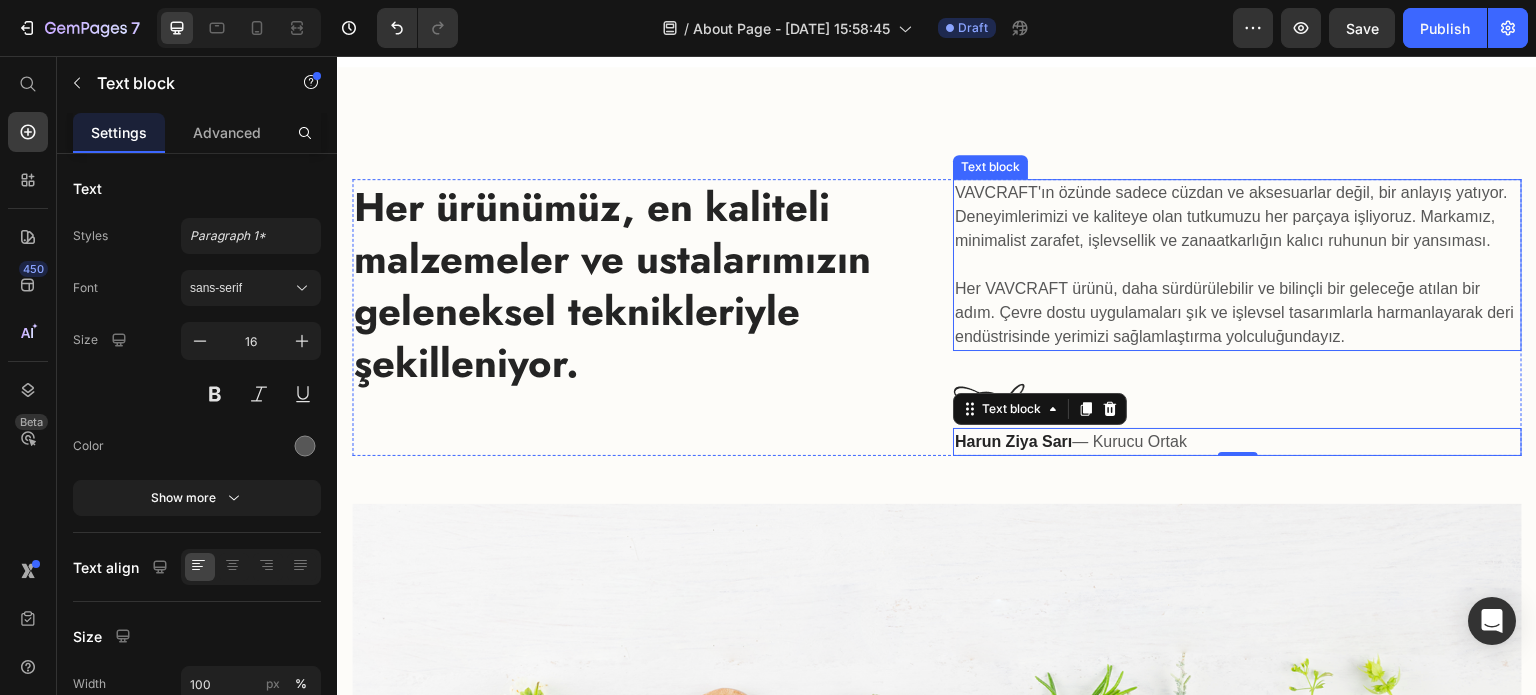 click on "VAVCRAFT'ın özünde sadece cüzdan ve aksesuarlar değil, bir anlayış yatıyor. Deneyimlerimizi ve kaliteye olan tutkumuzu her parçaya işliyoruz. Markamız, minimalist zarafet, işlevsellik ve zanaatkarlığın kalıcı ruhunun bir yansıması.  Her VAVCRAFT ürünü, daha sürdürülebilir ve bilinçli bir geleceğe atılan bir adım. Çevre dostu uygulamaları şık ve işlevsel tasarımlarla harmanlayarak deri endüstrisinde yerimizi sağlamlaştırma yolculuğundayız." at bounding box center [1237, 265] 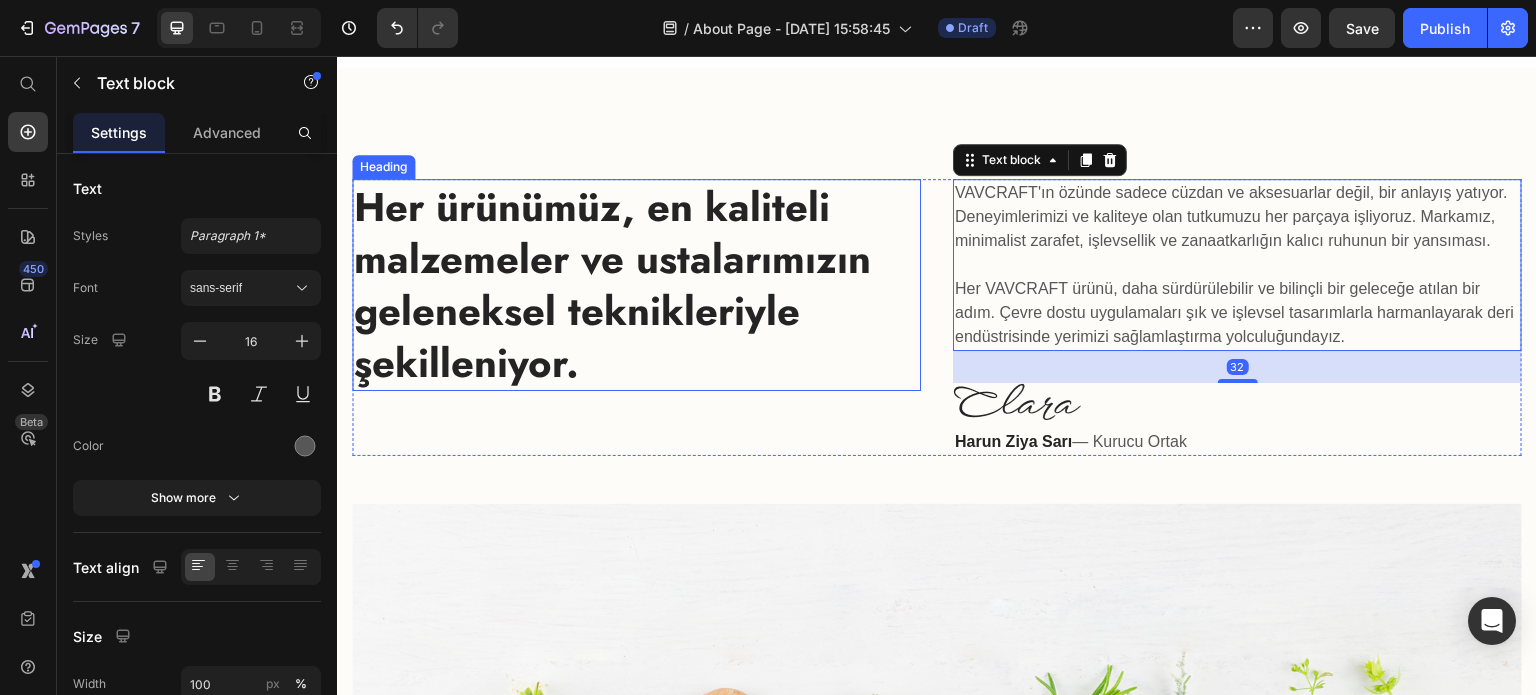 click on "Her ürünümüz, en kaliteli malzemeler ve ustalarımızın geleneksel teknikleriyle şekilleniyor." at bounding box center [636, 285] 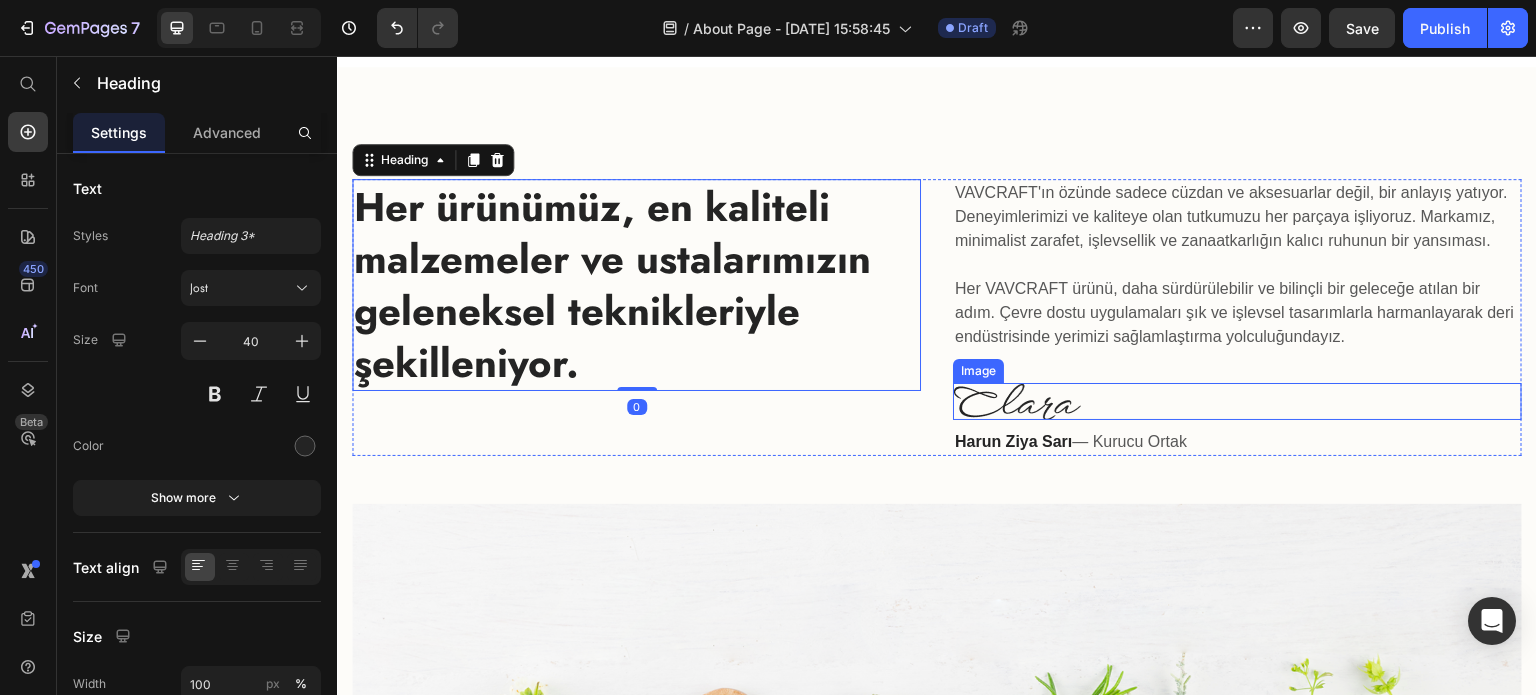 click at bounding box center [1237, 401] 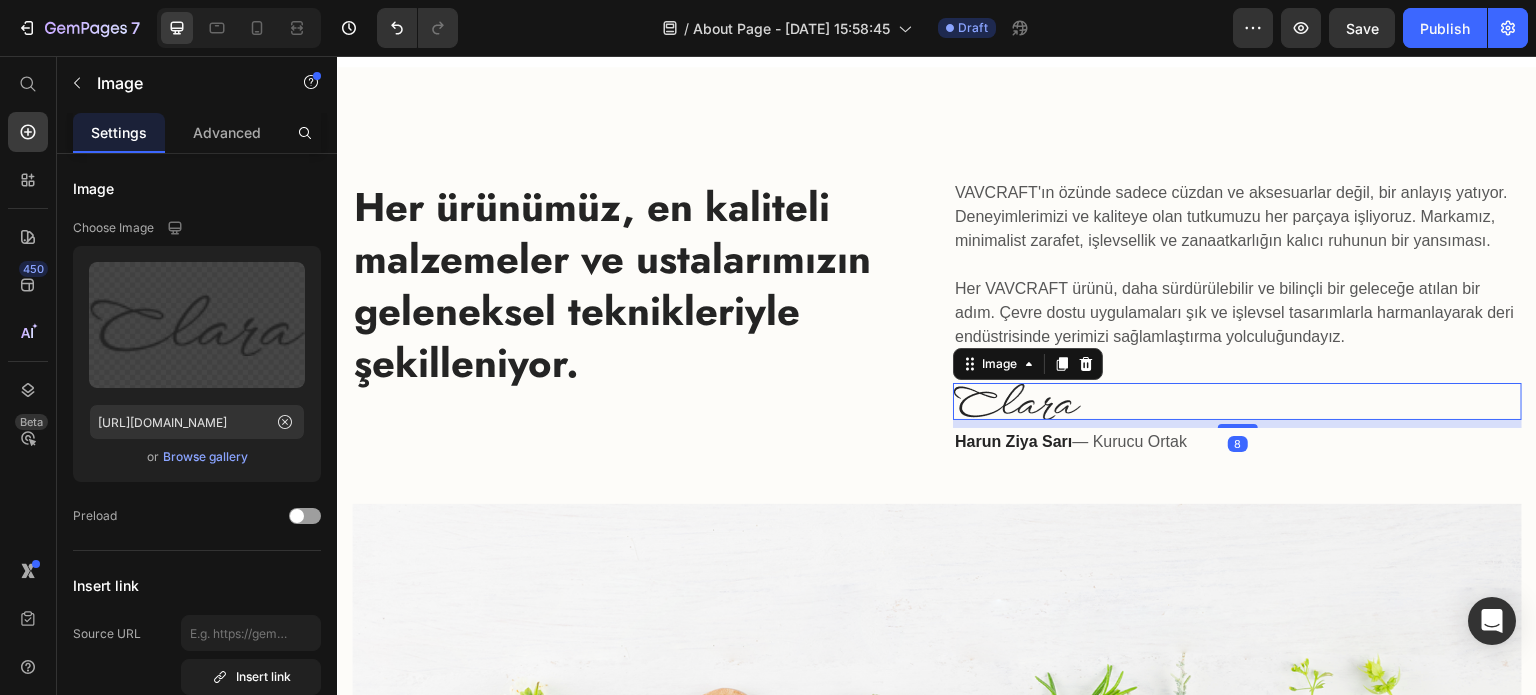 click at bounding box center (1237, 401) 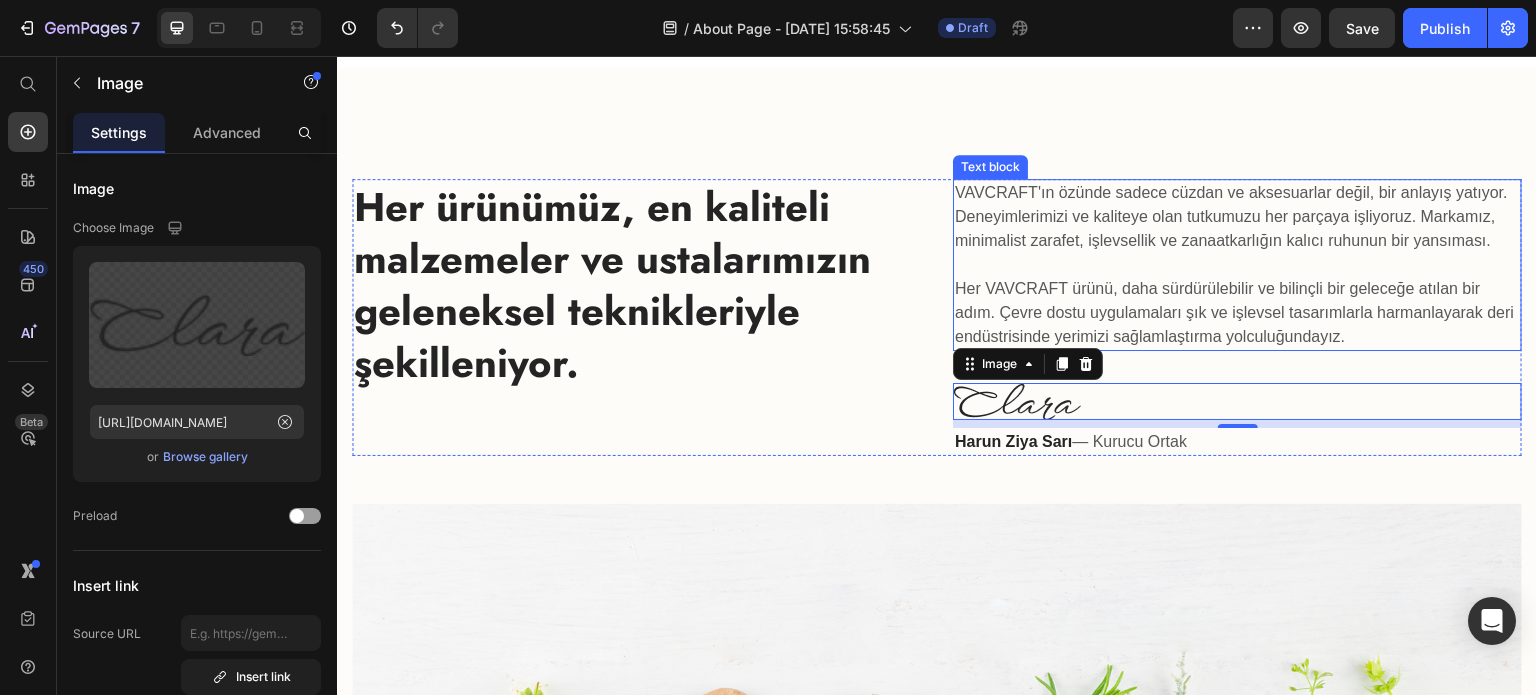 click on "VAVCRAFT'ın özünde sadece cüzdan ve aksesuarlar değil, bir anlayış yatıyor. Deneyimlerimizi ve kaliteye olan tutkumuzu her parçaya işliyoruz. Markamız, minimalist zarafet, işlevsellik ve zanaatkarlığın kalıcı ruhunun bir yansıması.  Her VAVCRAFT ürünü, daha sürdürülebilir ve bilinçli bir geleceğe atılan bir adım. Çevre dostu uygulamaları şık ve işlevsel tasarımlarla harmanlayarak deri endüstrisinde yerimizi sağlamlaştırma yolculuğundayız." at bounding box center (1237, 265) 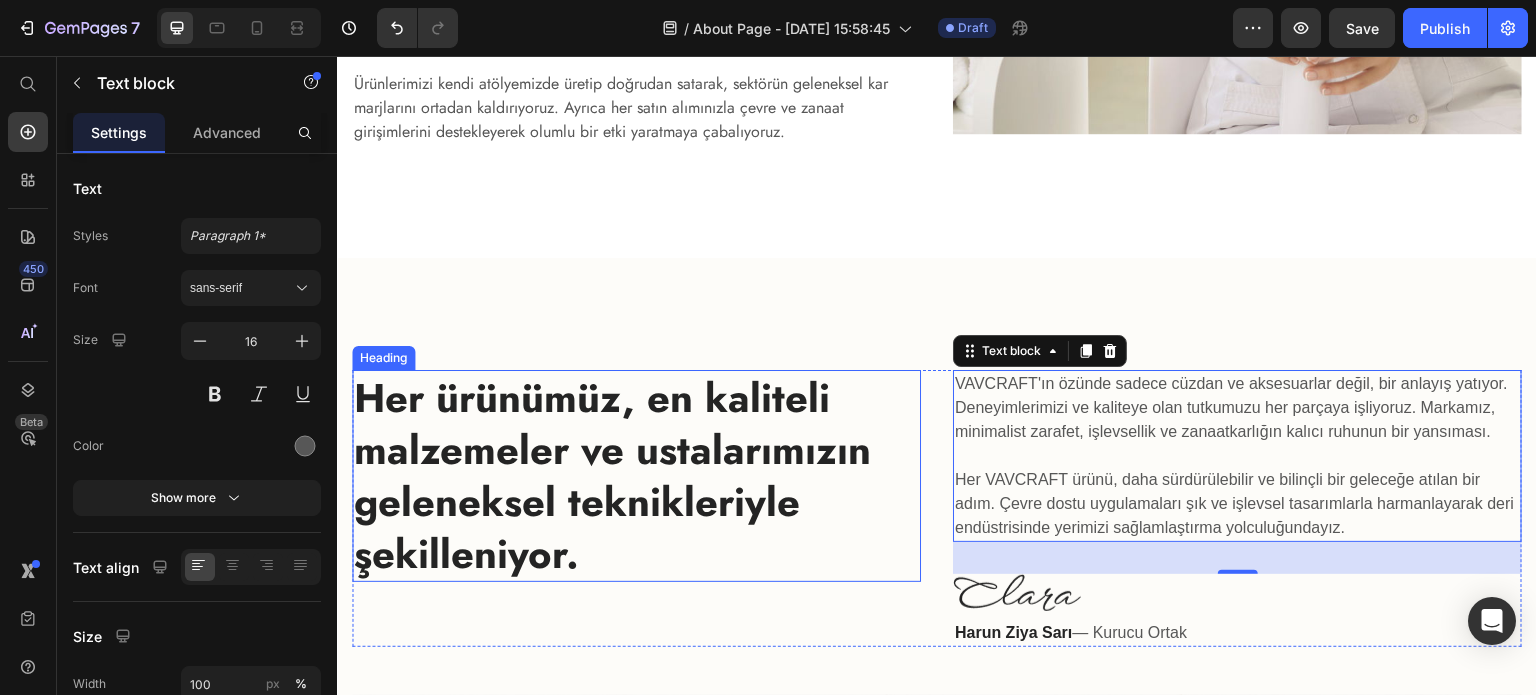 click on "Her ürünümüz, en kaliteli malzemeler ve ustalarımızın geleneksel teknikleriyle şekilleniyor." at bounding box center (636, 476) 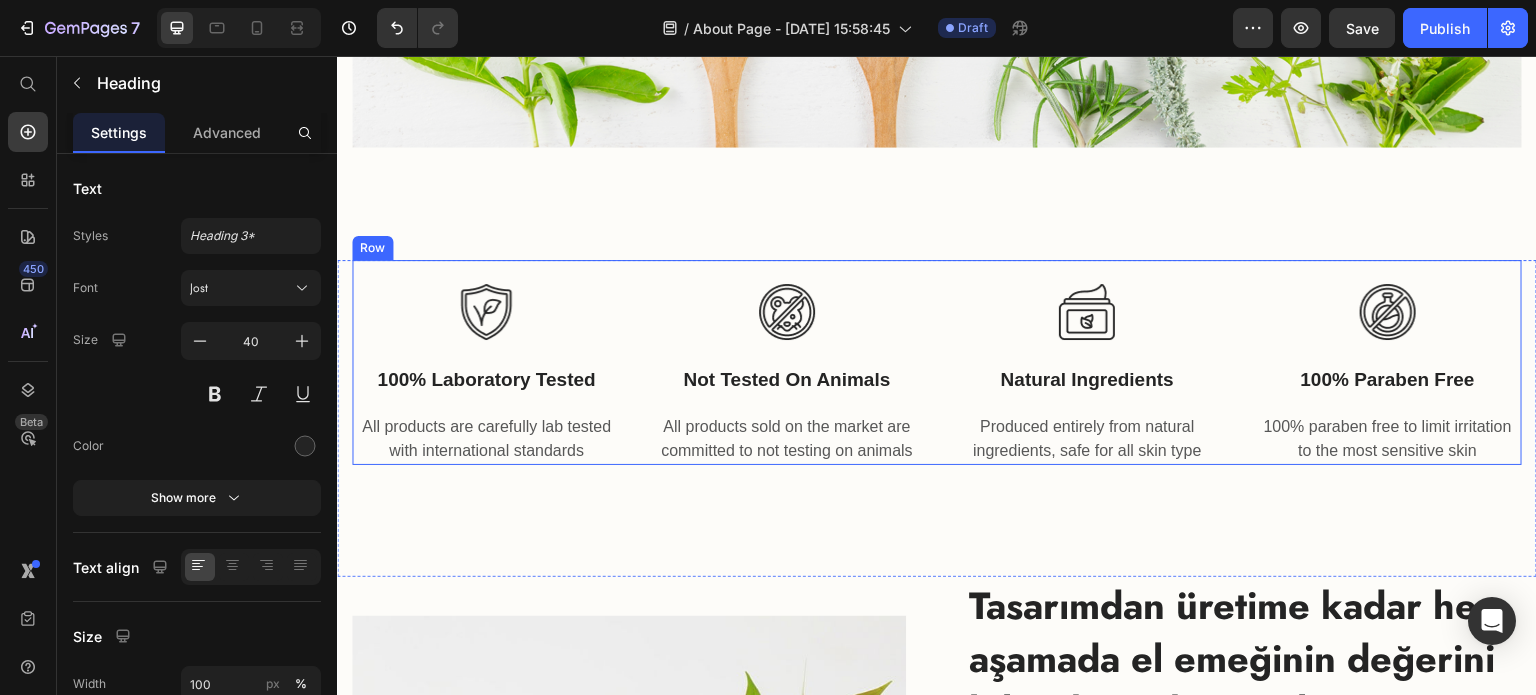 scroll, scrollTop: 2407, scrollLeft: 0, axis: vertical 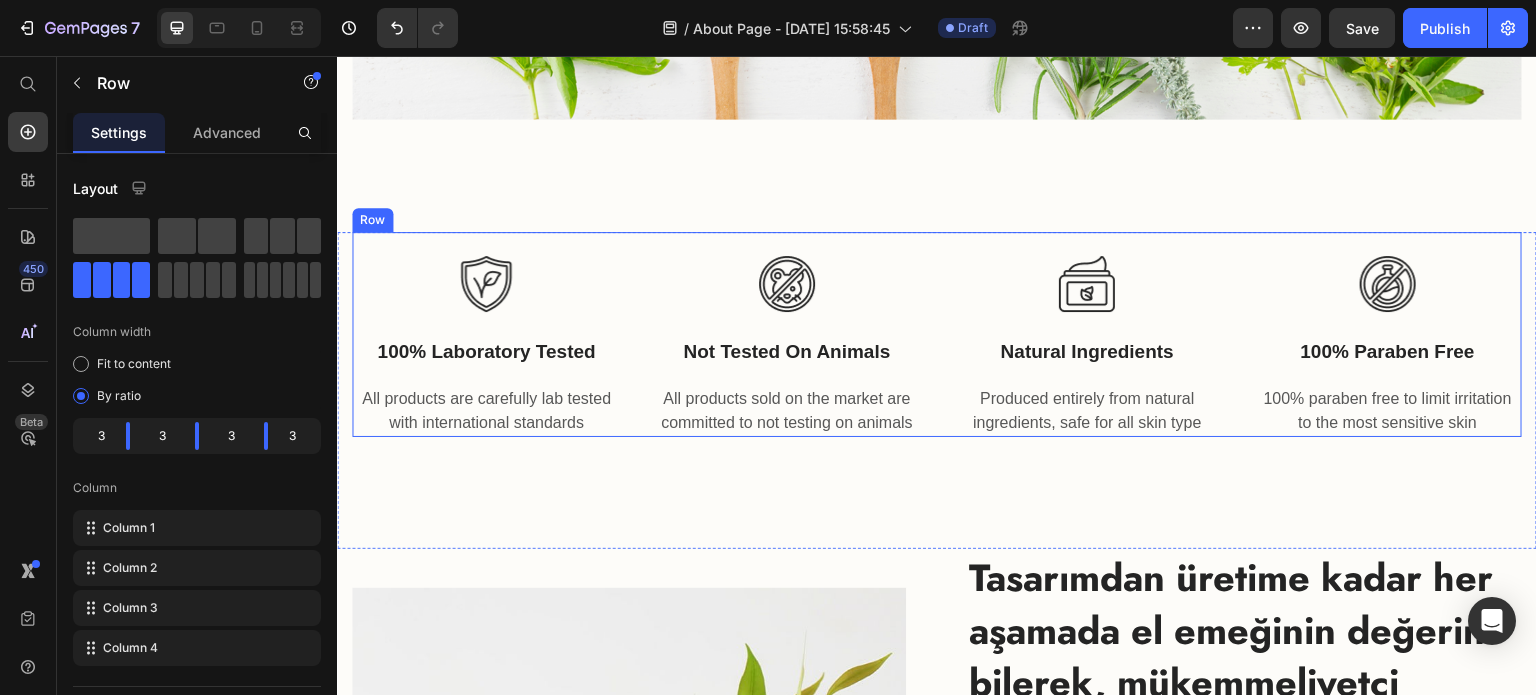 click on "Image Not Tested On Animals Text block All products sold on the market are committed to not testing on animals Text block" at bounding box center (787, 334) 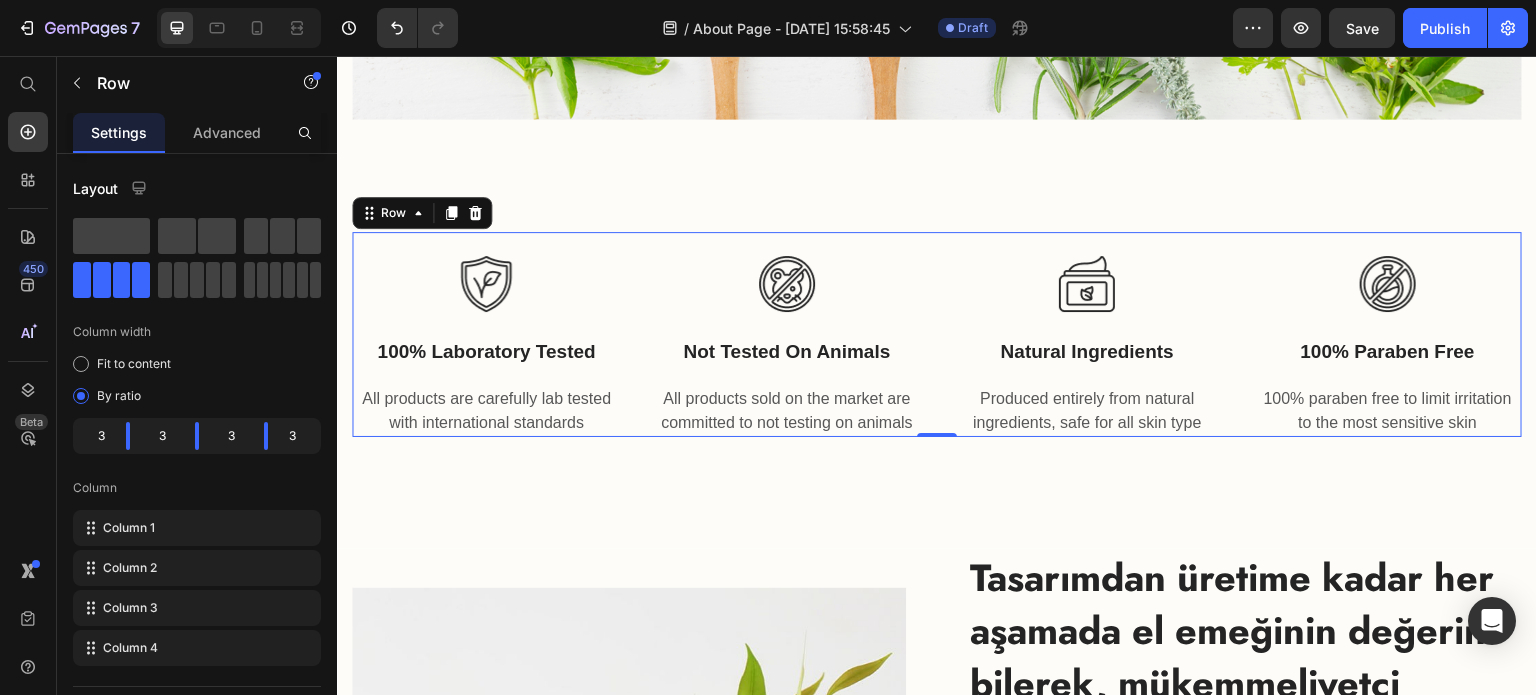 click on "Image Not Tested On Animals Text block All products sold on the market are committed to not testing on animals Text block" at bounding box center (787, 334) 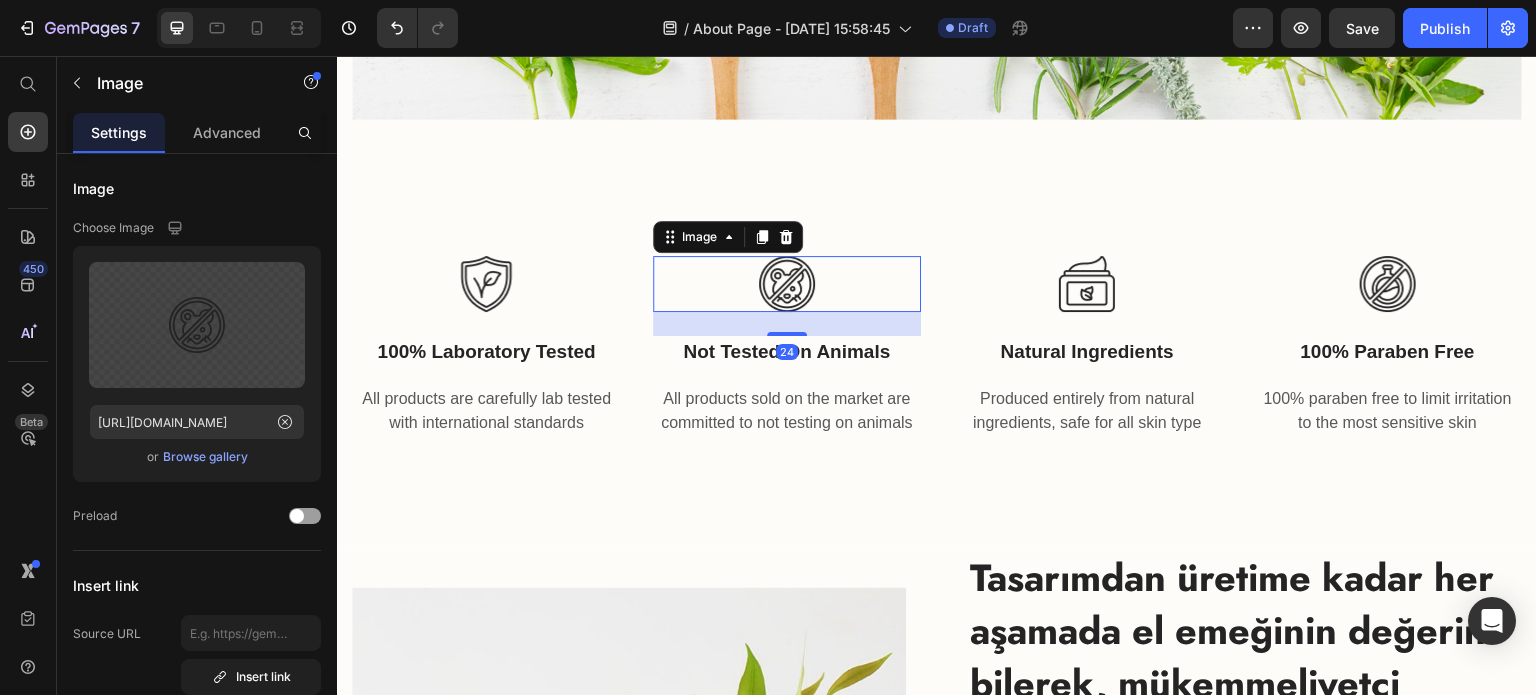 click at bounding box center [787, 284] 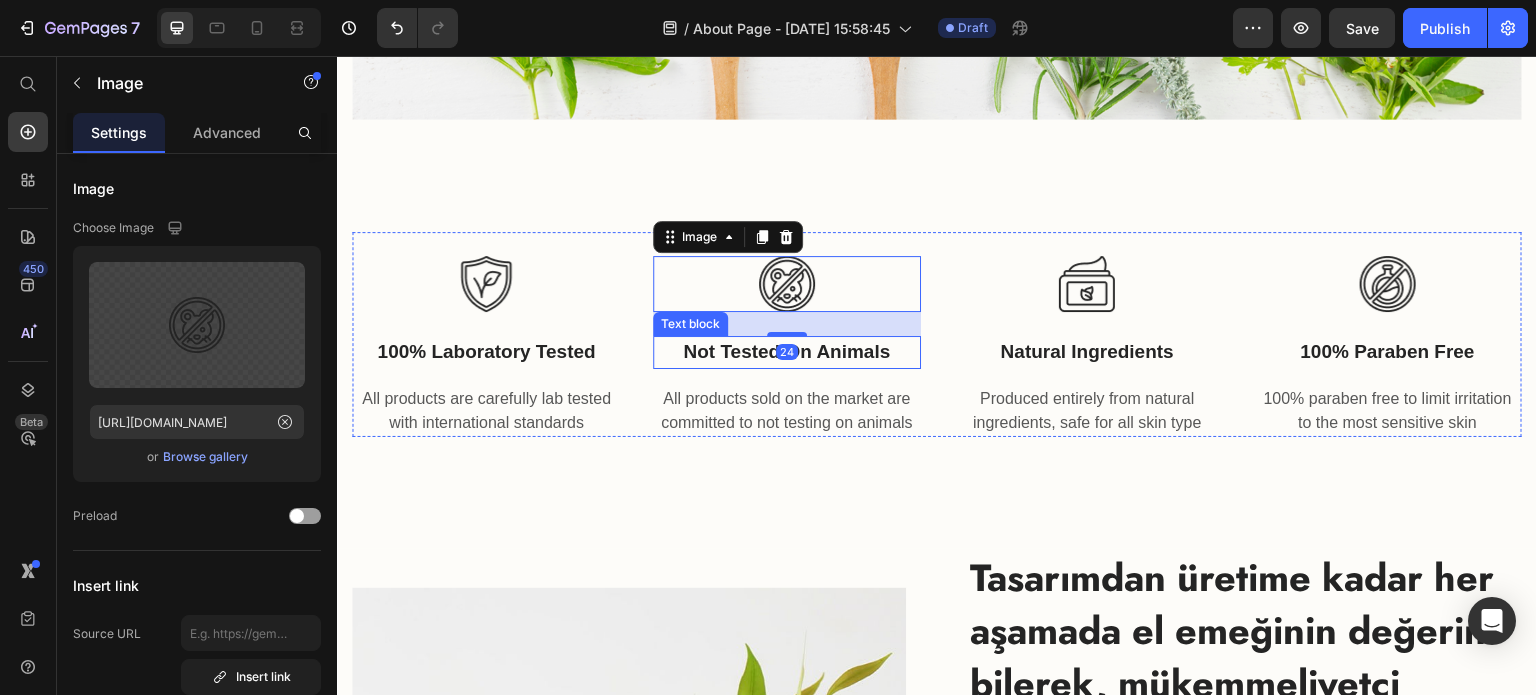 click on "Not Tested On Animals" at bounding box center (787, 352) 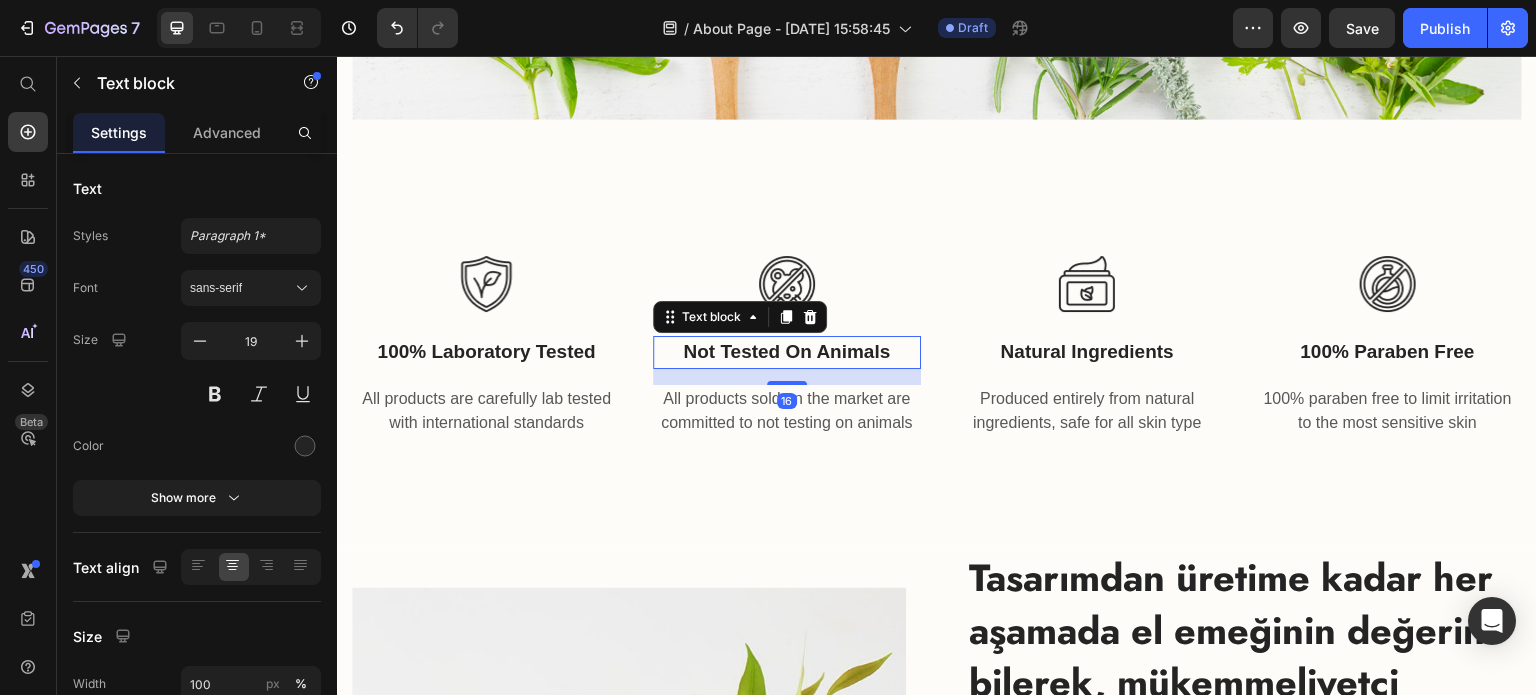click on "16" at bounding box center [787, 377] 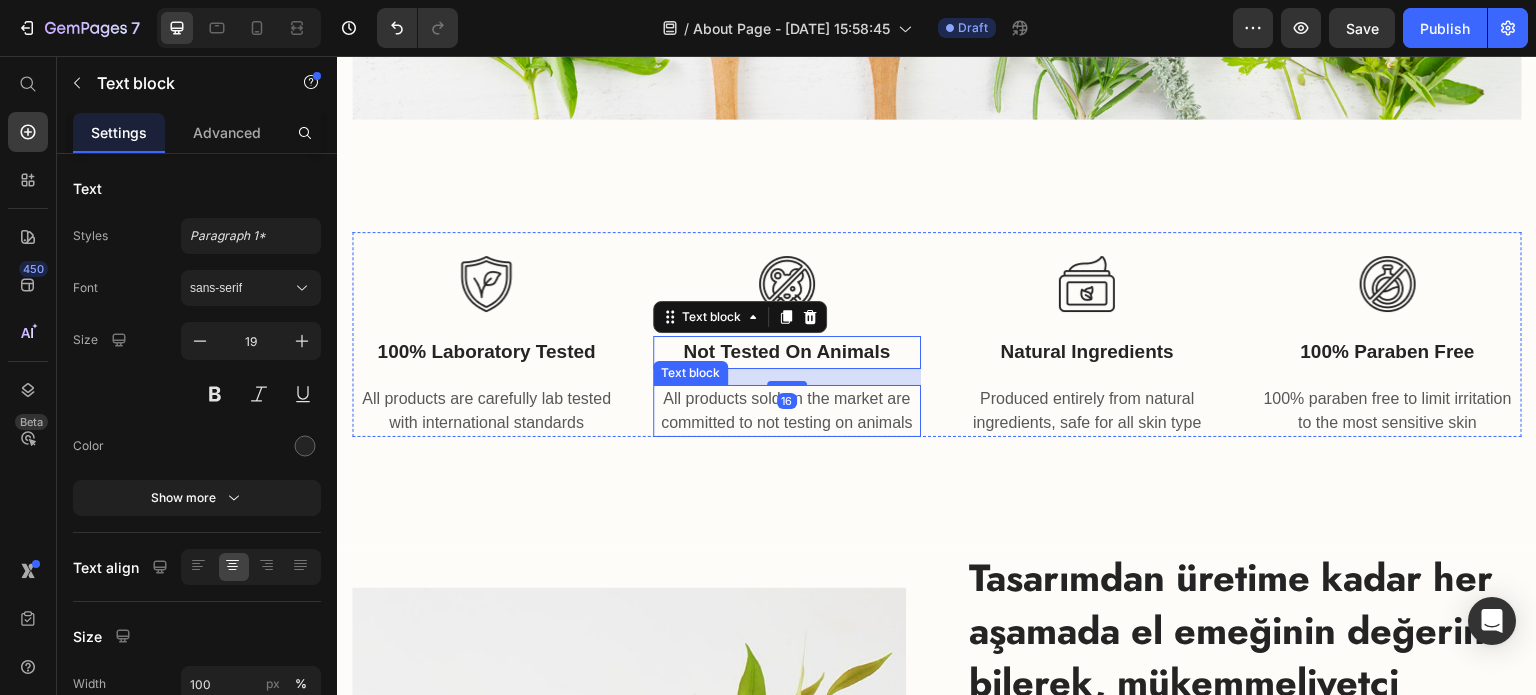 click on "Image 100% Laboratory Tested Text block All products are carefully lab tested with international standards Text block Image Not Tested On Animals Text block   16 All products sold on the market are committed to not testing on animals Text block Image Natural Ingredients Text block Produced entirely from natural ingredients, safe for all skin type Text block Image 100% Paraben Free Text block 100% paraben free to limit irritation to the most sensitive skin Text block Row" at bounding box center (937, 334) 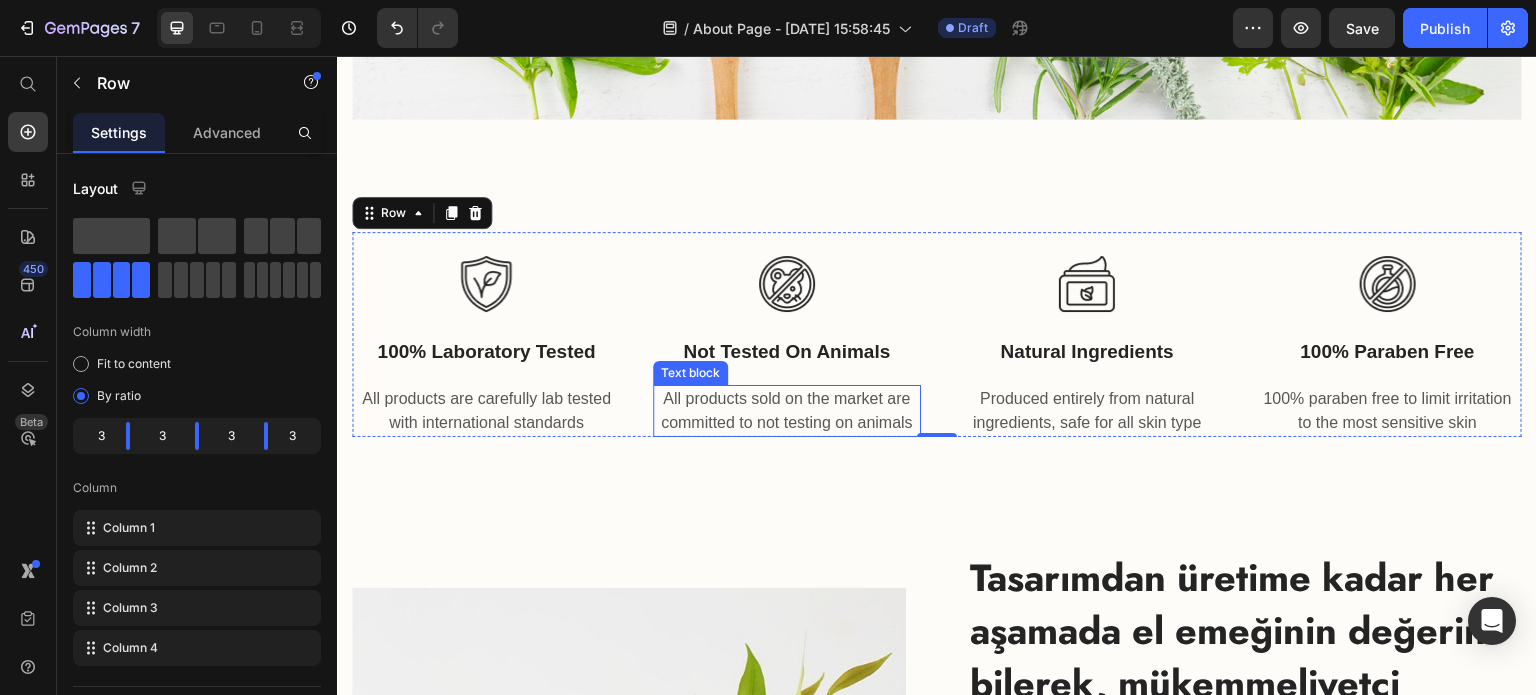 click at bounding box center (787, 284) 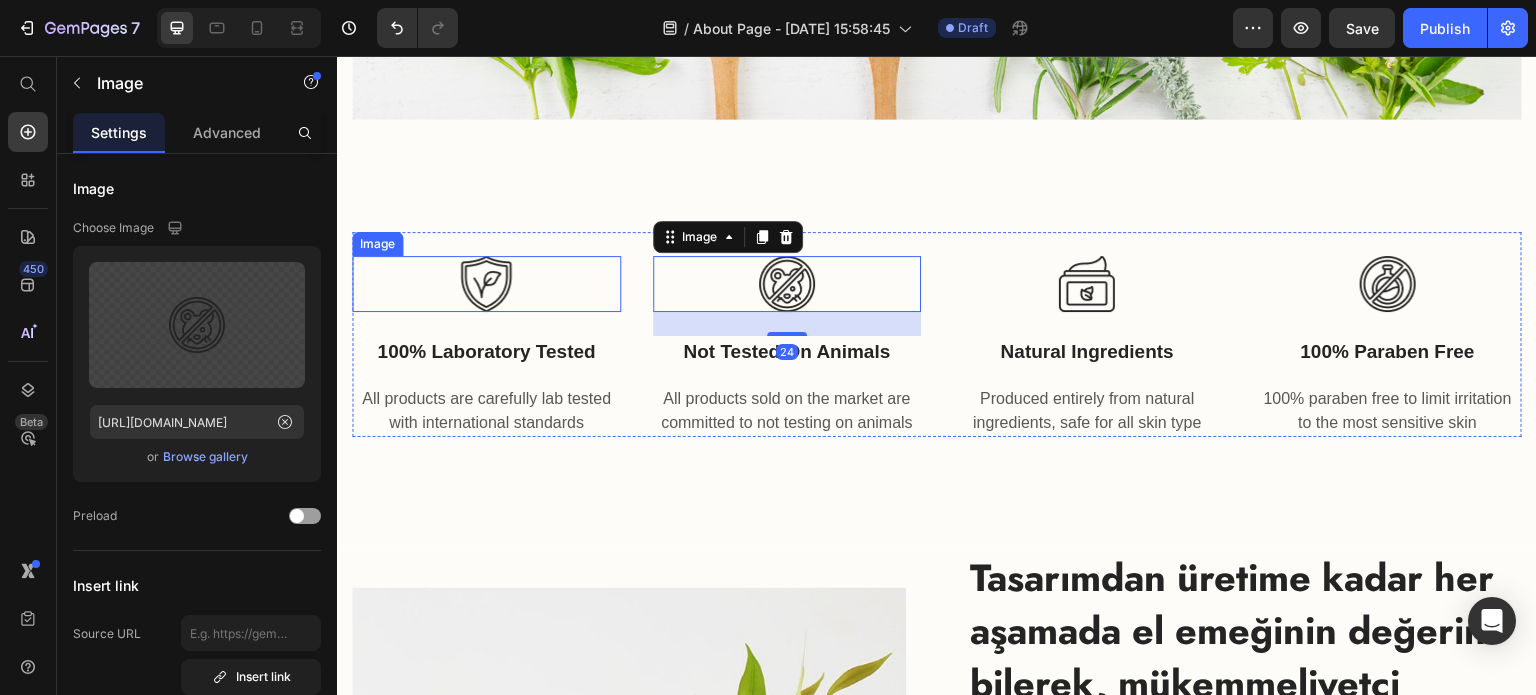 click at bounding box center [486, 284] 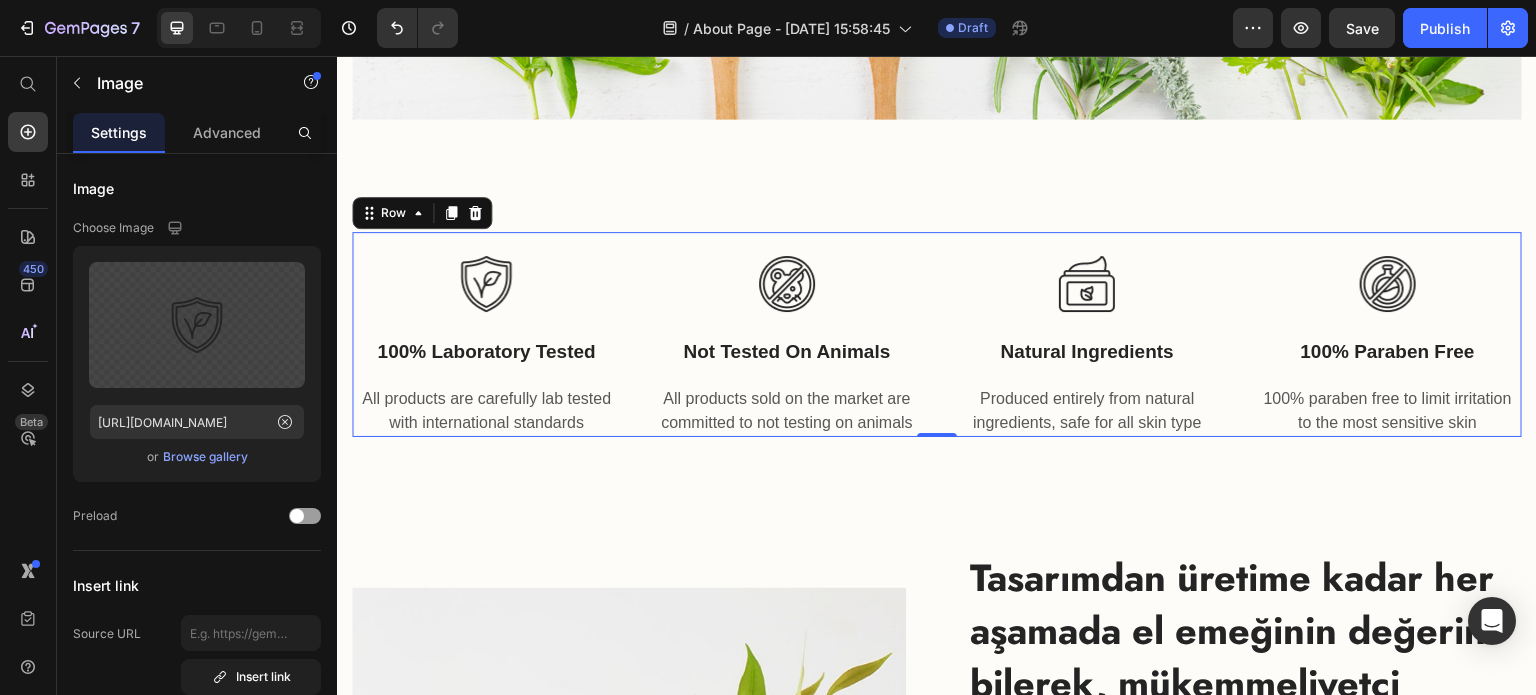 click on "Image 100% Laboratory Tested Text block All products are carefully lab tested with international standards Text block" at bounding box center [486, 334] 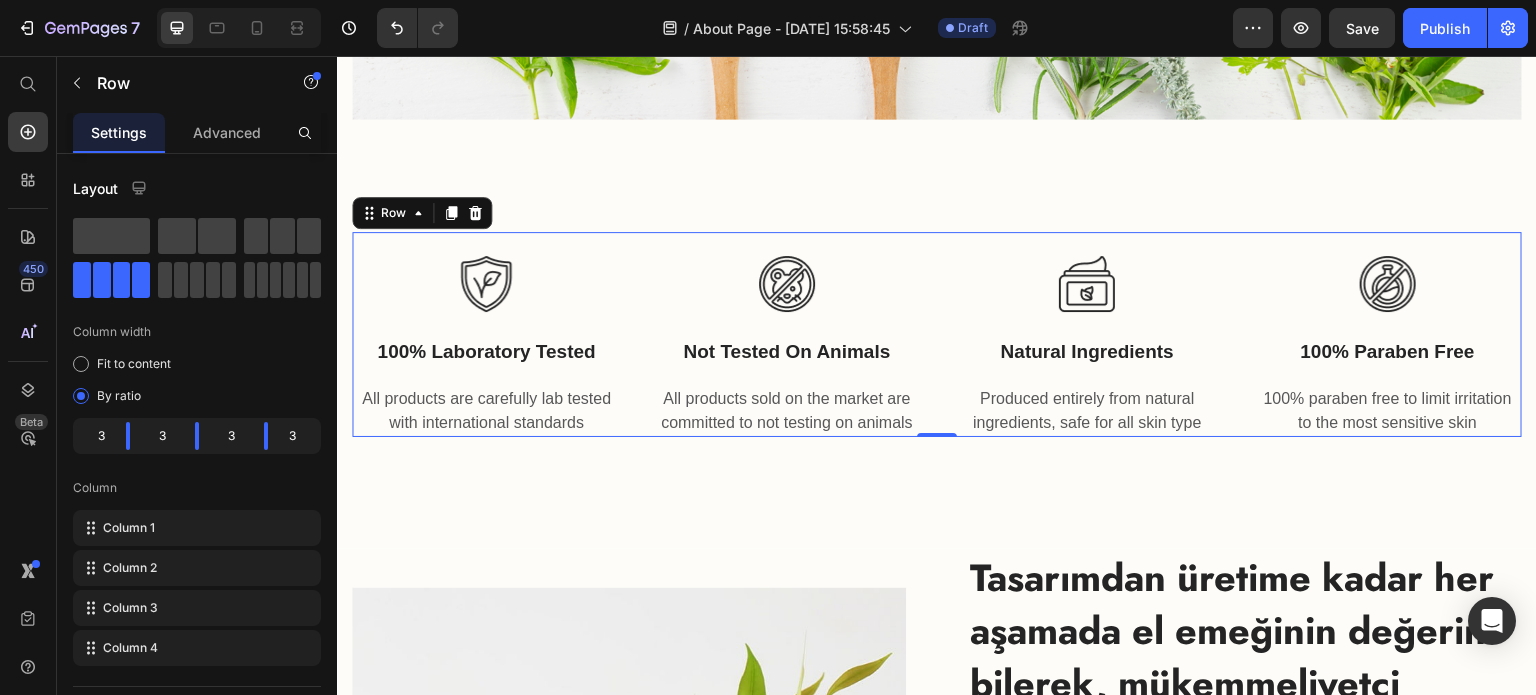 click on "Image Natural Ingredients Text block Produced entirely from natural ingredients, safe for all skin type Text block" at bounding box center (1087, 334) 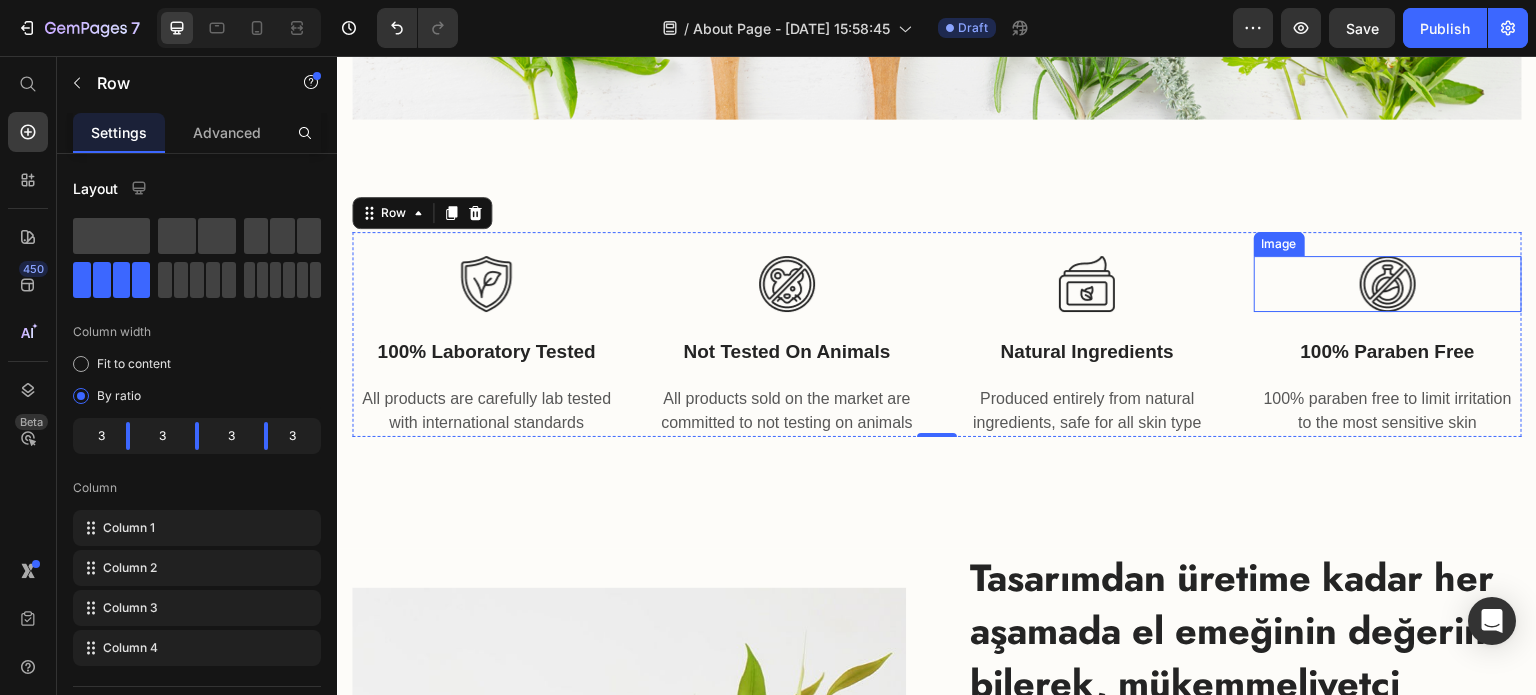 click at bounding box center (1388, 284) 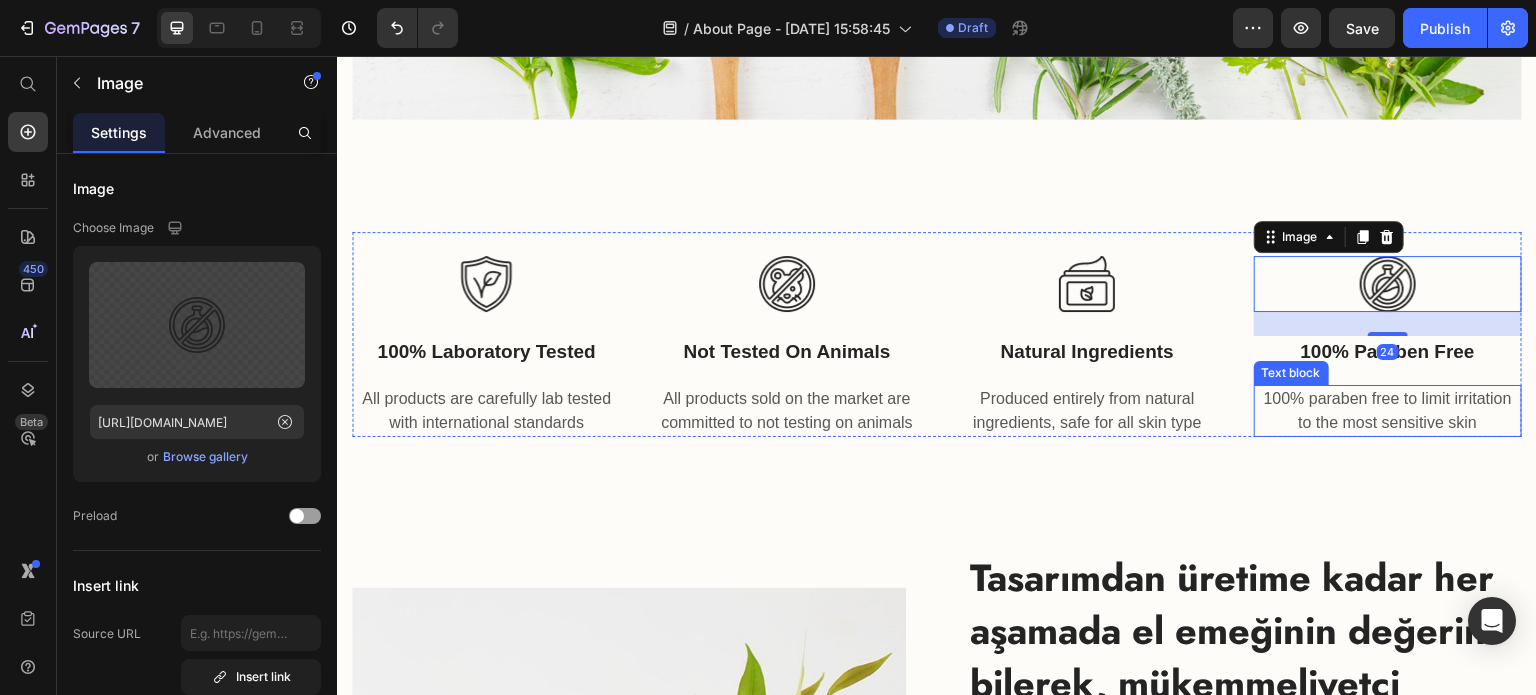 click on "100% paraben free to limit irritation to the most sensitive skin" at bounding box center [1388, 411] 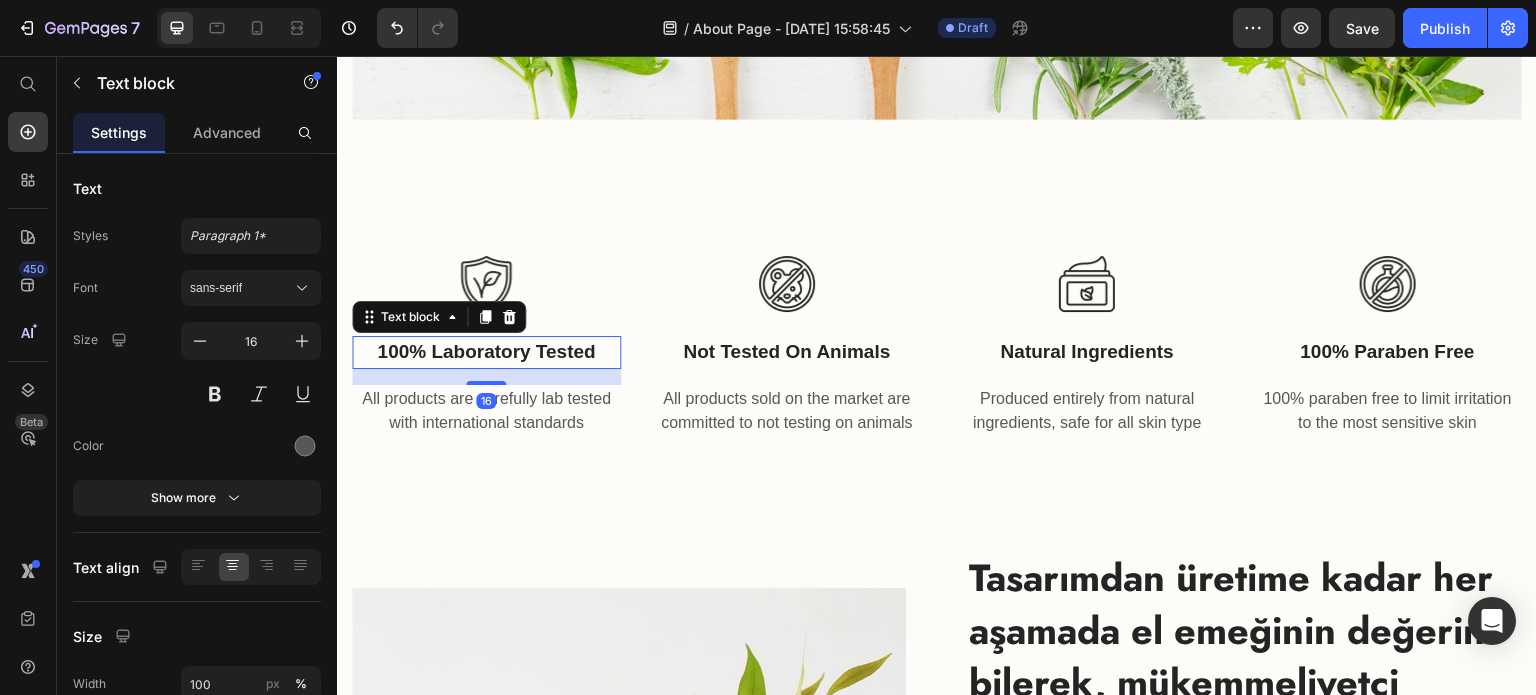 click on "100% Laboratory Tested" at bounding box center (486, 352) 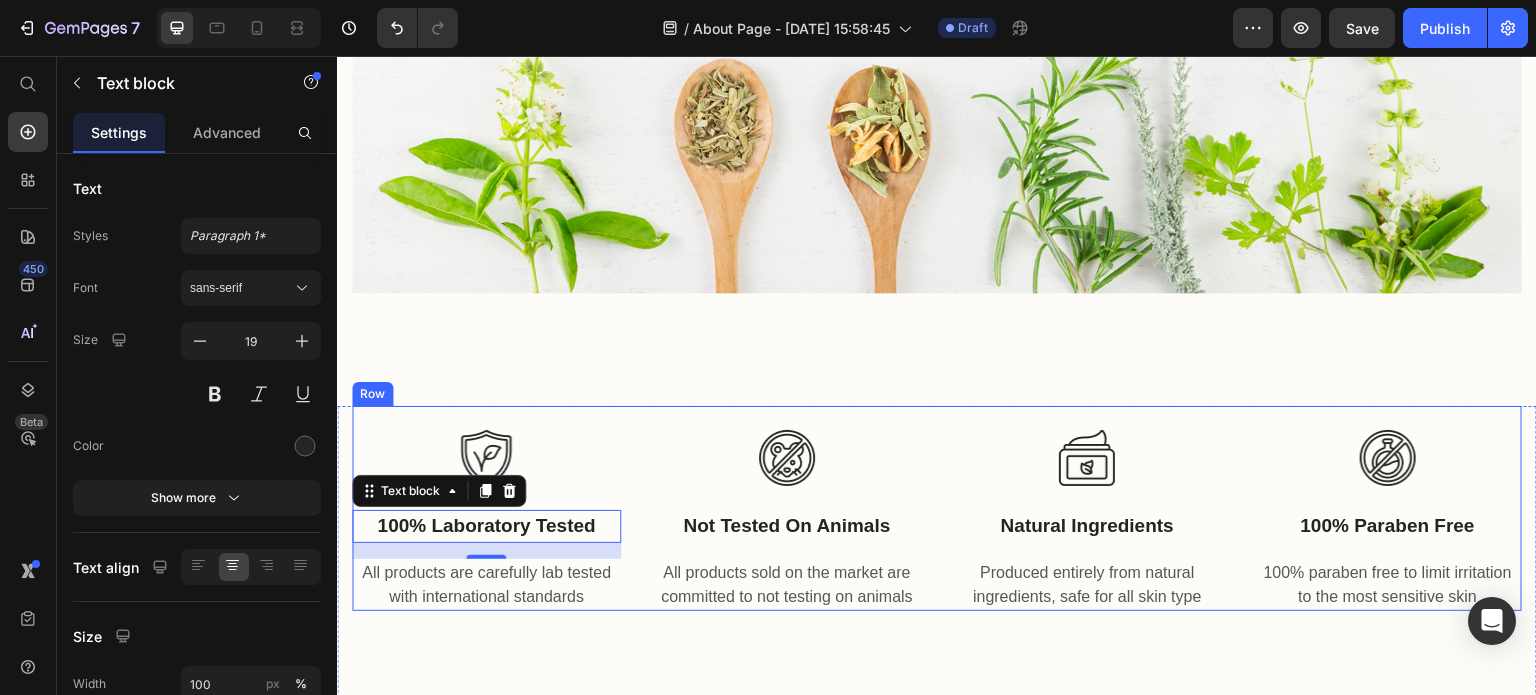 scroll, scrollTop: 2244, scrollLeft: 0, axis: vertical 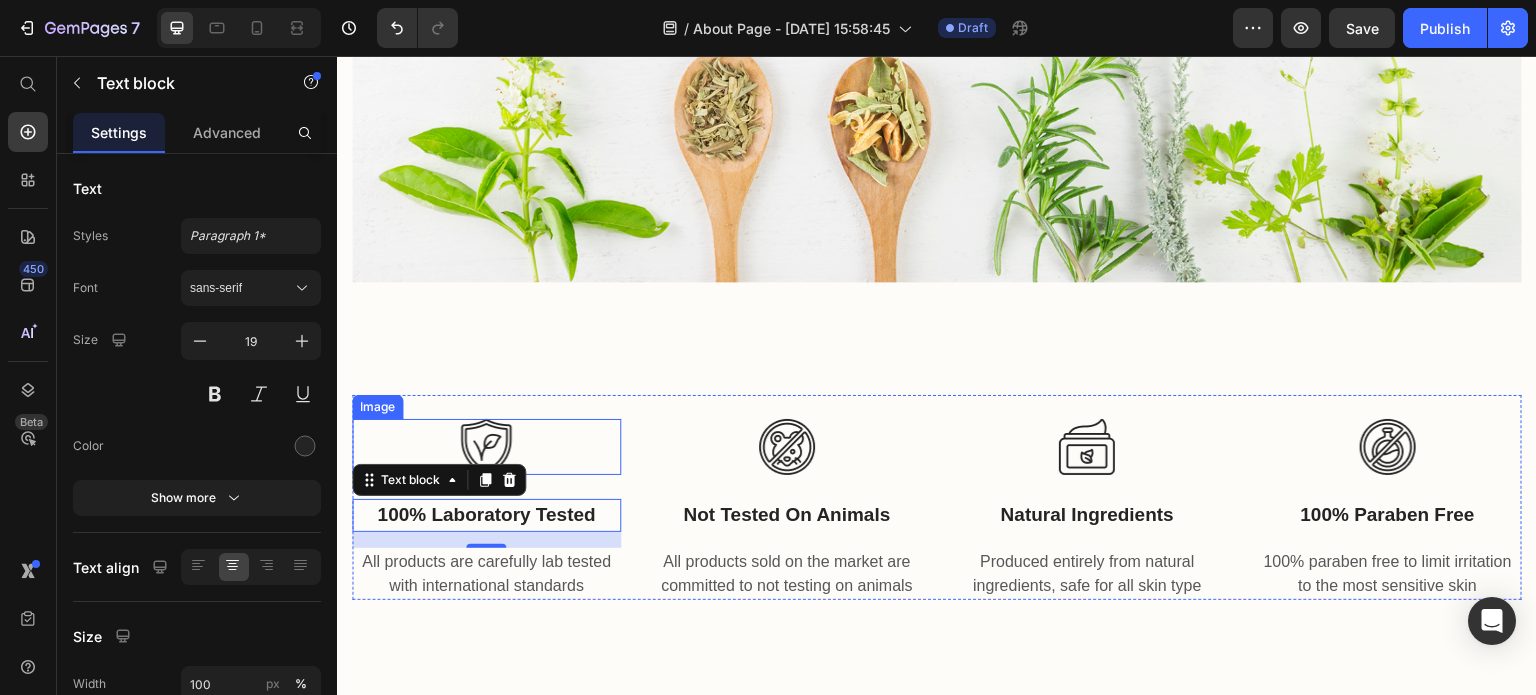 click on "Image 100% Laboratory Tested Text block   16 All products are carefully lab tested with international standards Text block" at bounding box center [486, 497] 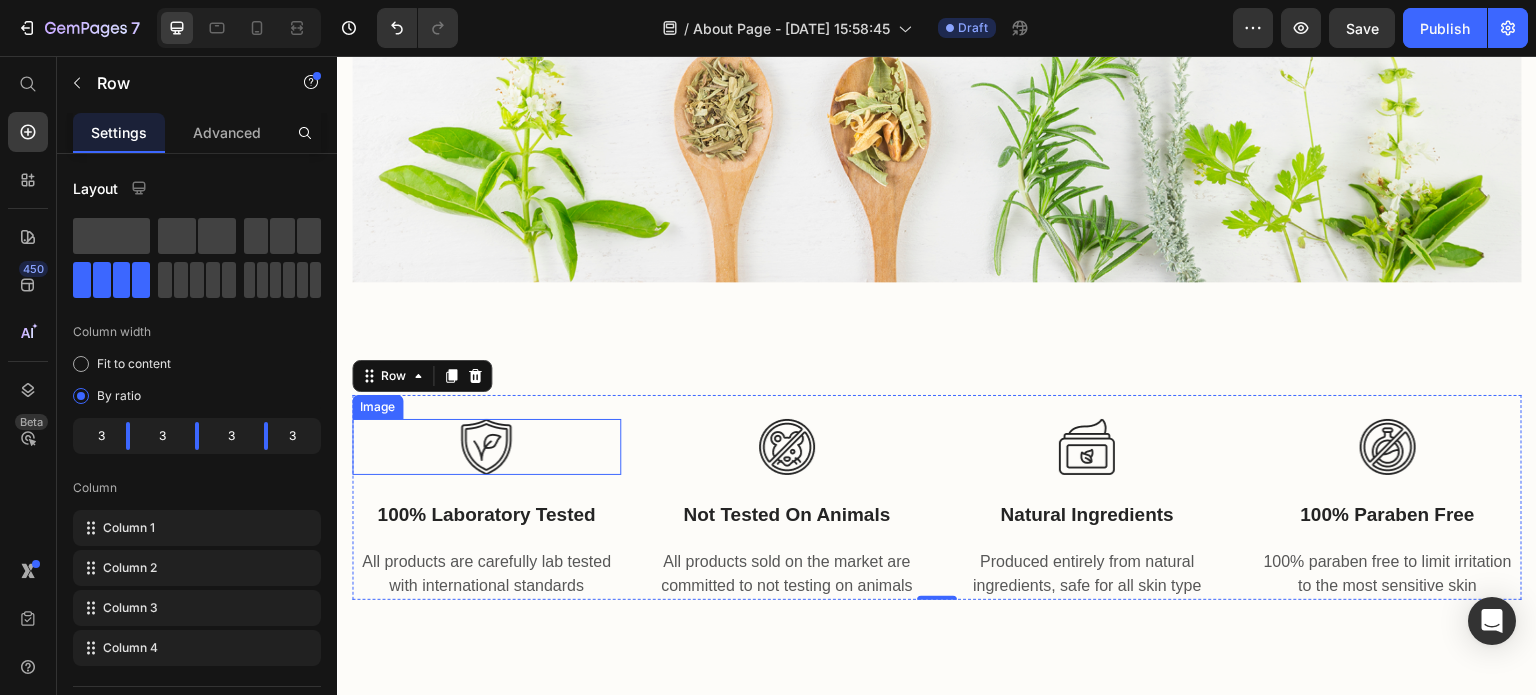 click at bounding box center [486, 447] 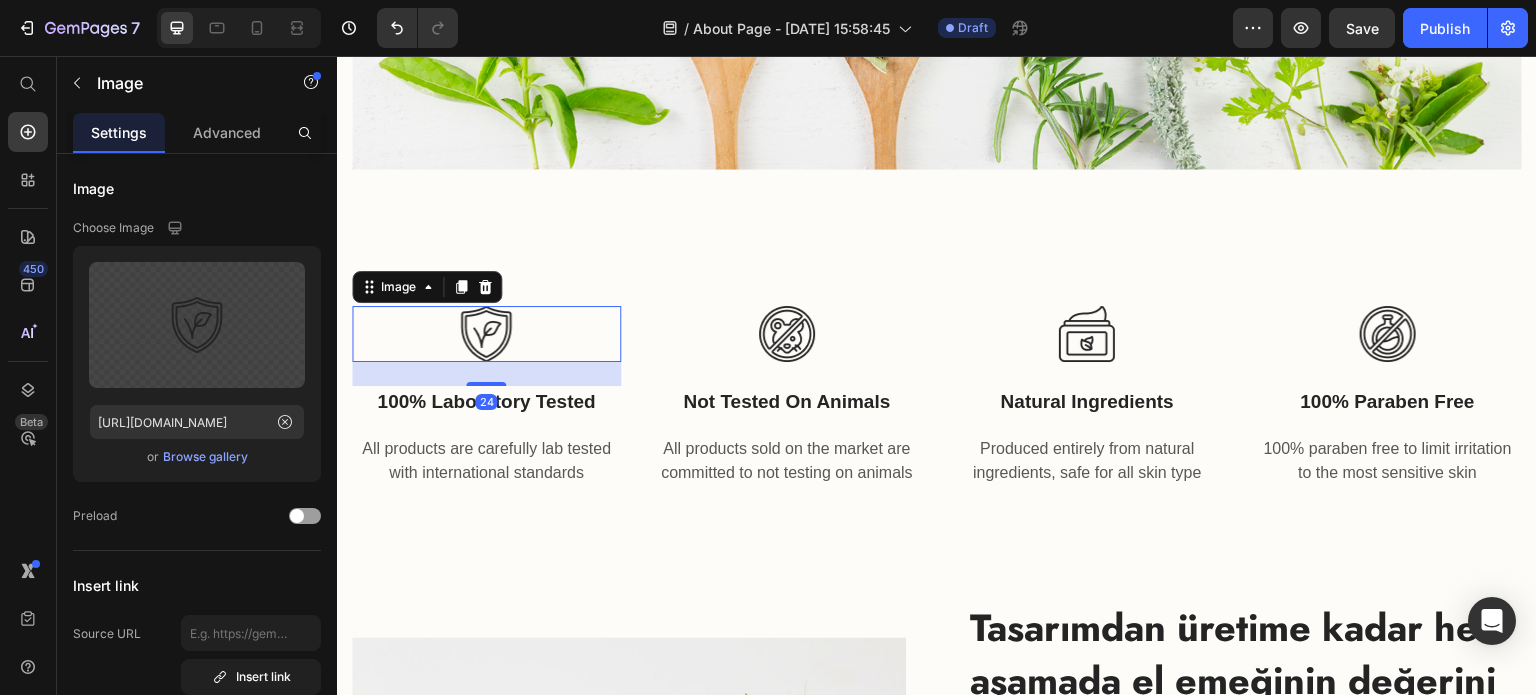 scroll, scrollTop: 2359, scrollLeft: 0, axis: vertical 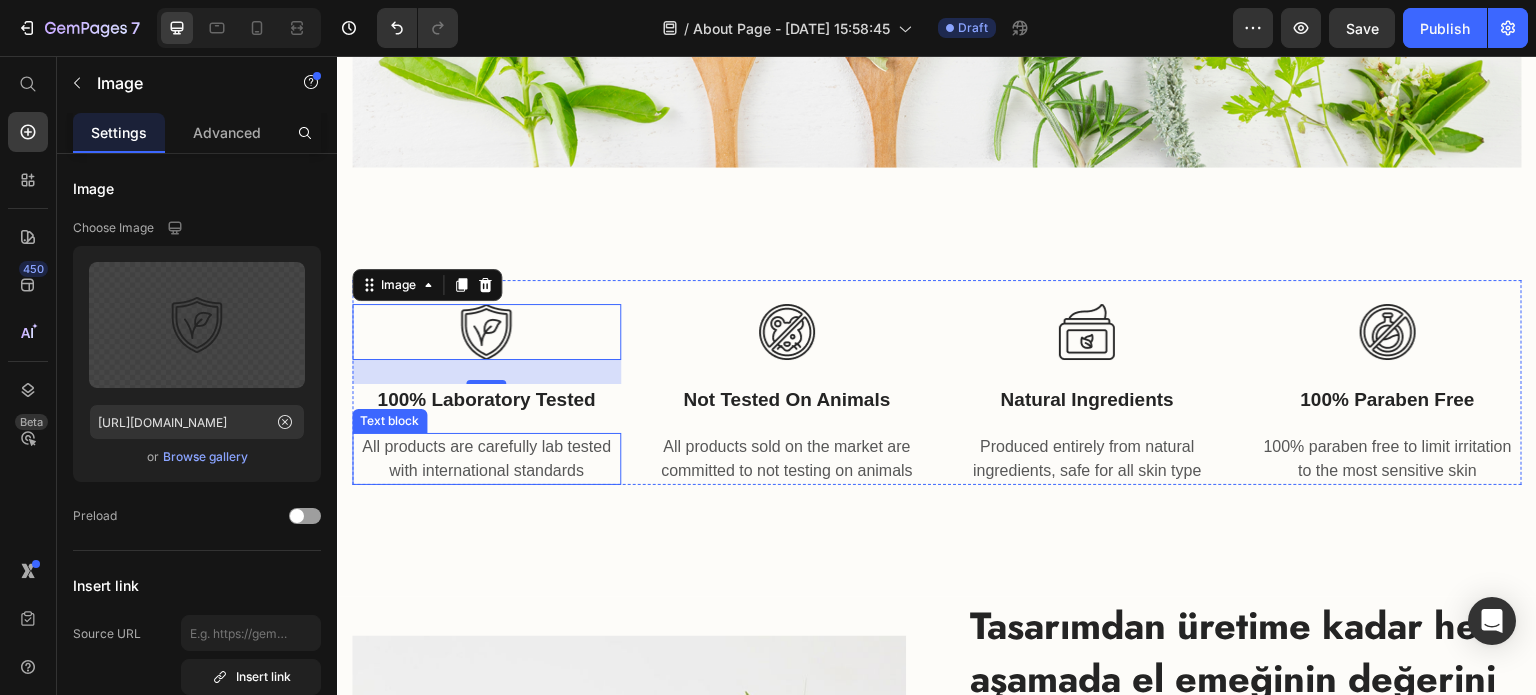 click on "All products are carefully lab tested with international standards" at bounding box center (486, 459) 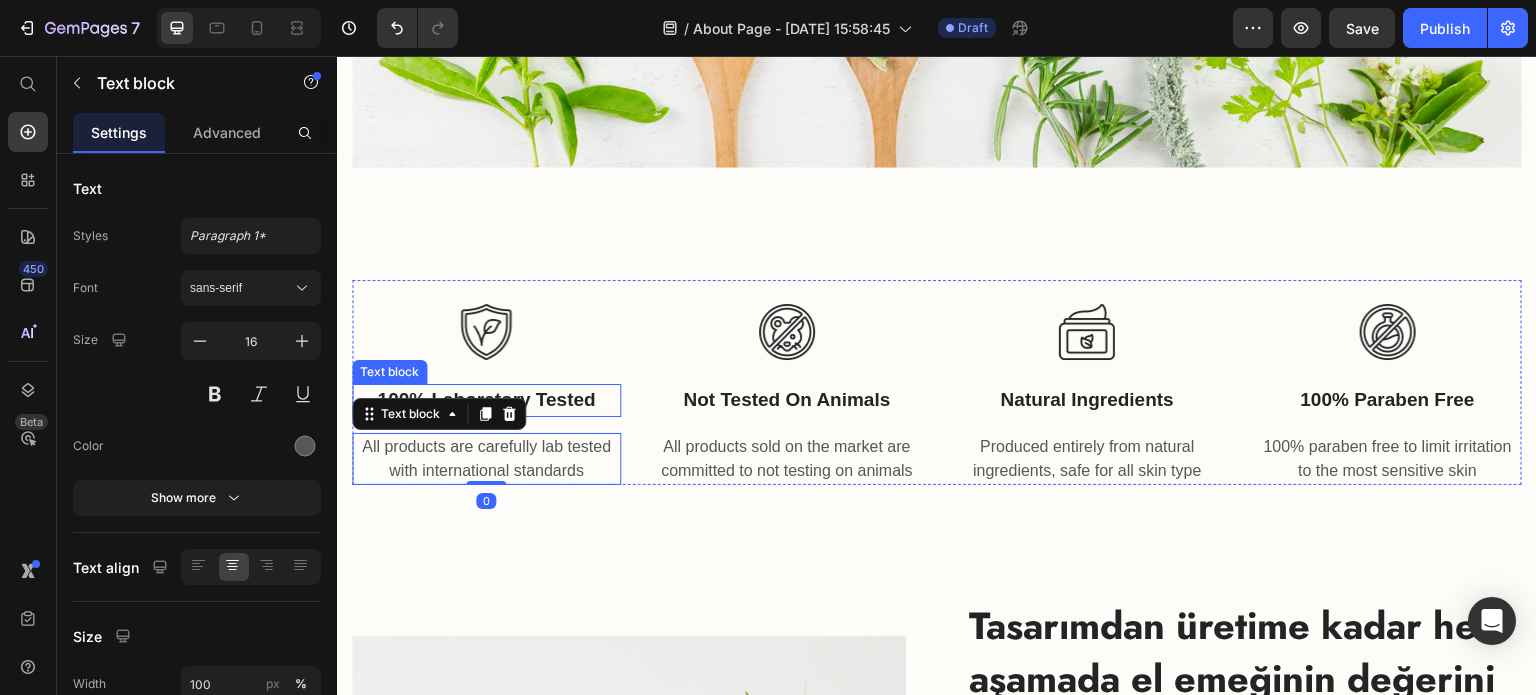click on "100% Laboratory Tested" at bounding box center [486, 400] 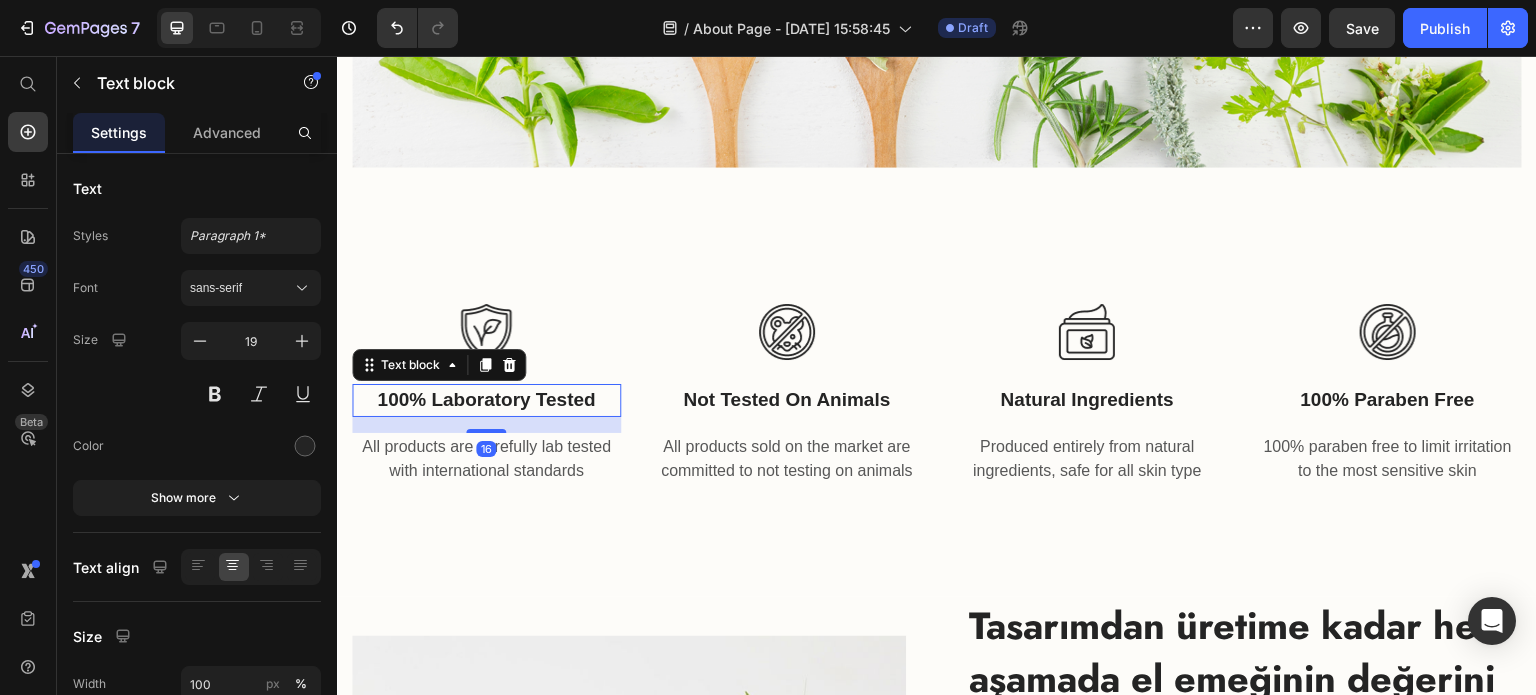 click on "All products are carefully lab tested with international standards" at bounding box center (486, 459) 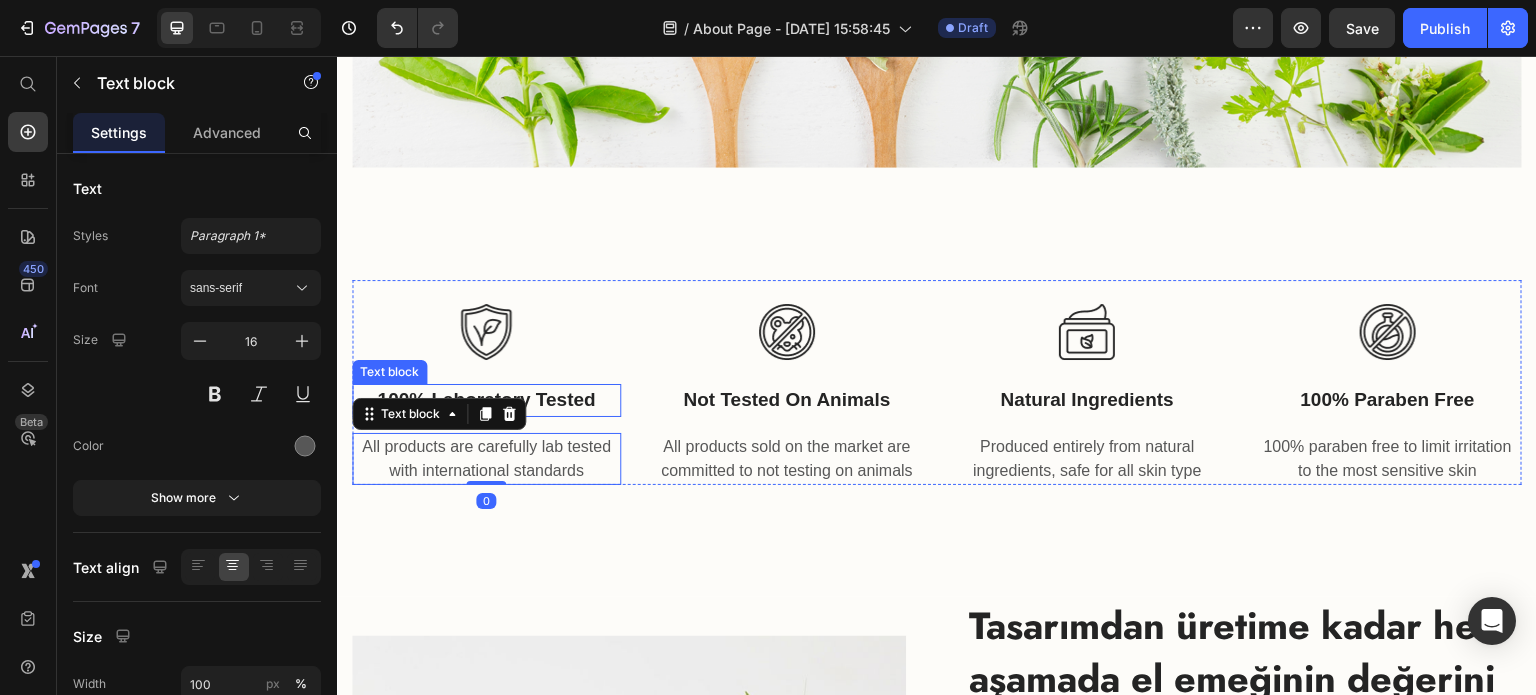 click on "100% Laboratory Tested" at bounding box center (486, 400) 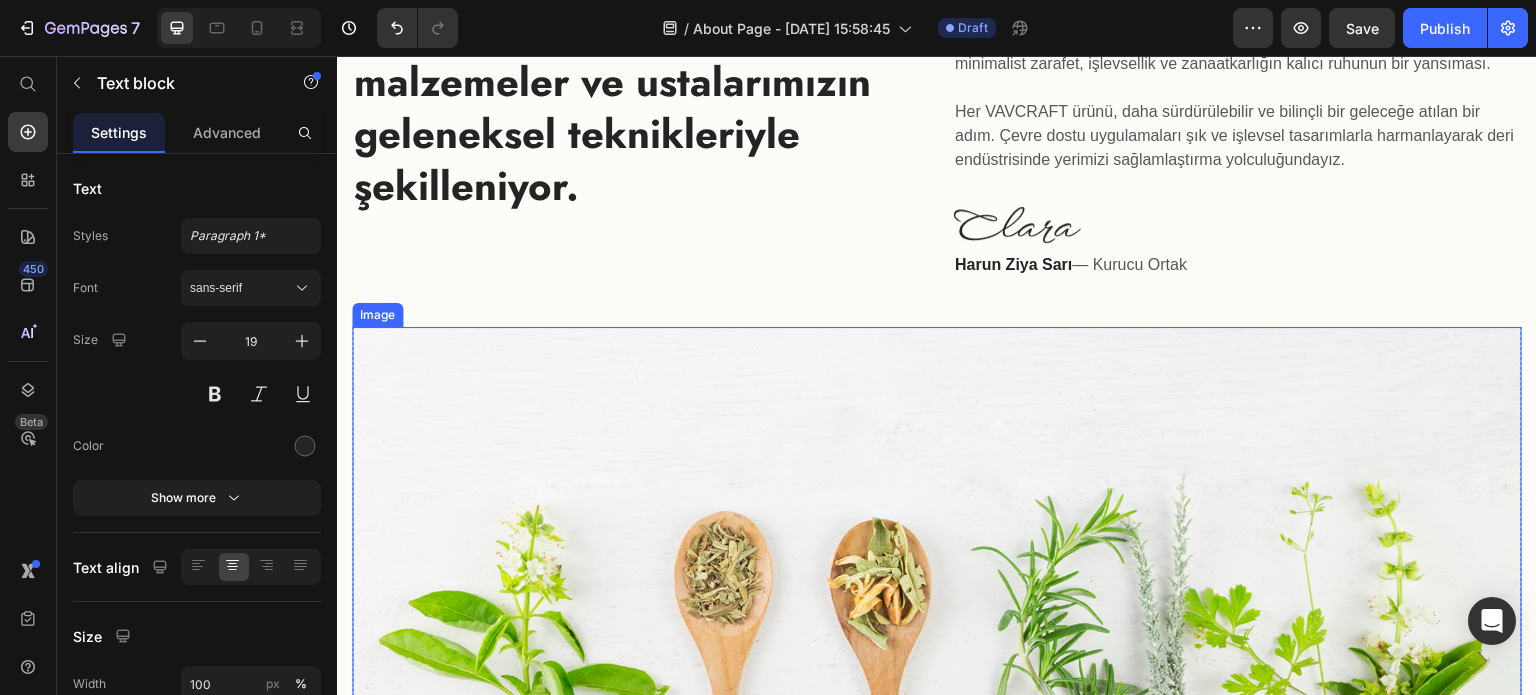 click at bounding box center (937, 537) 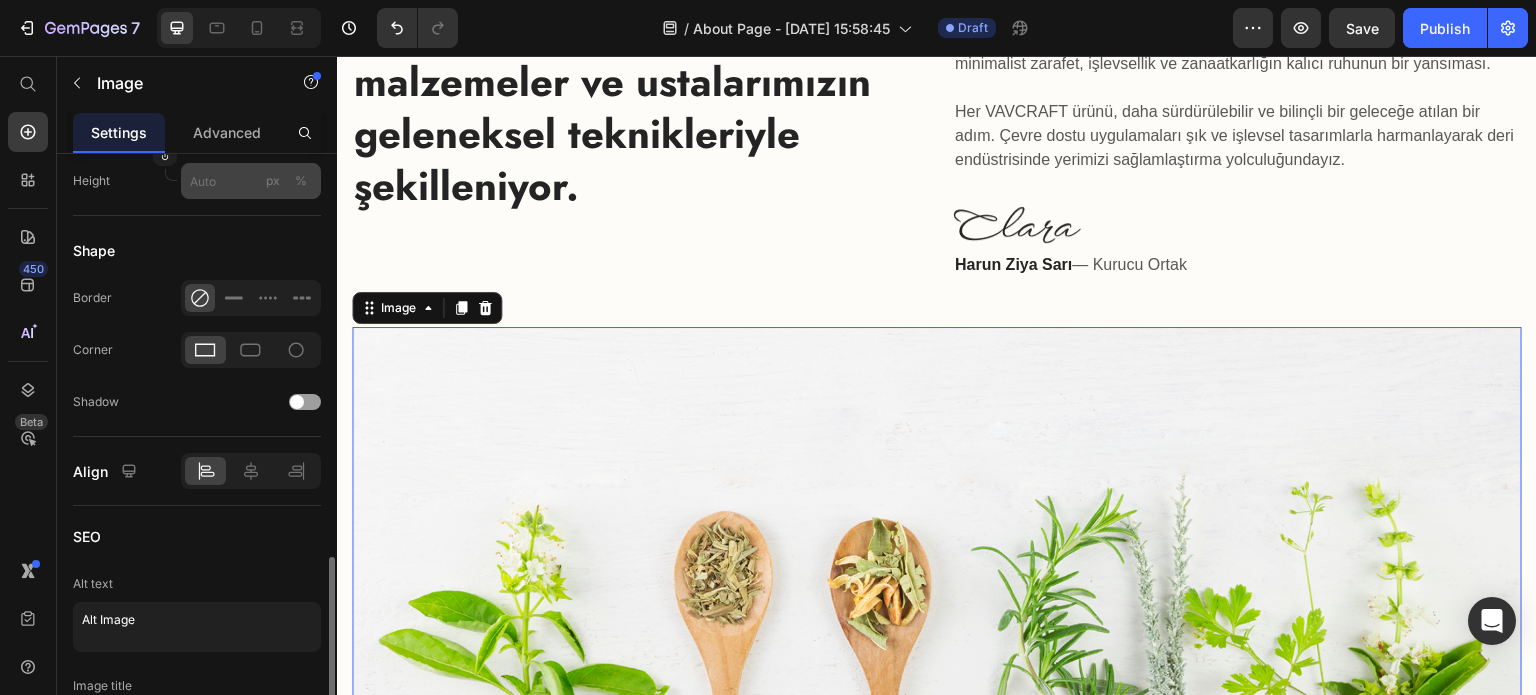 scroll, scrollTop: 795, scrollLeft: 0, axis: vertical 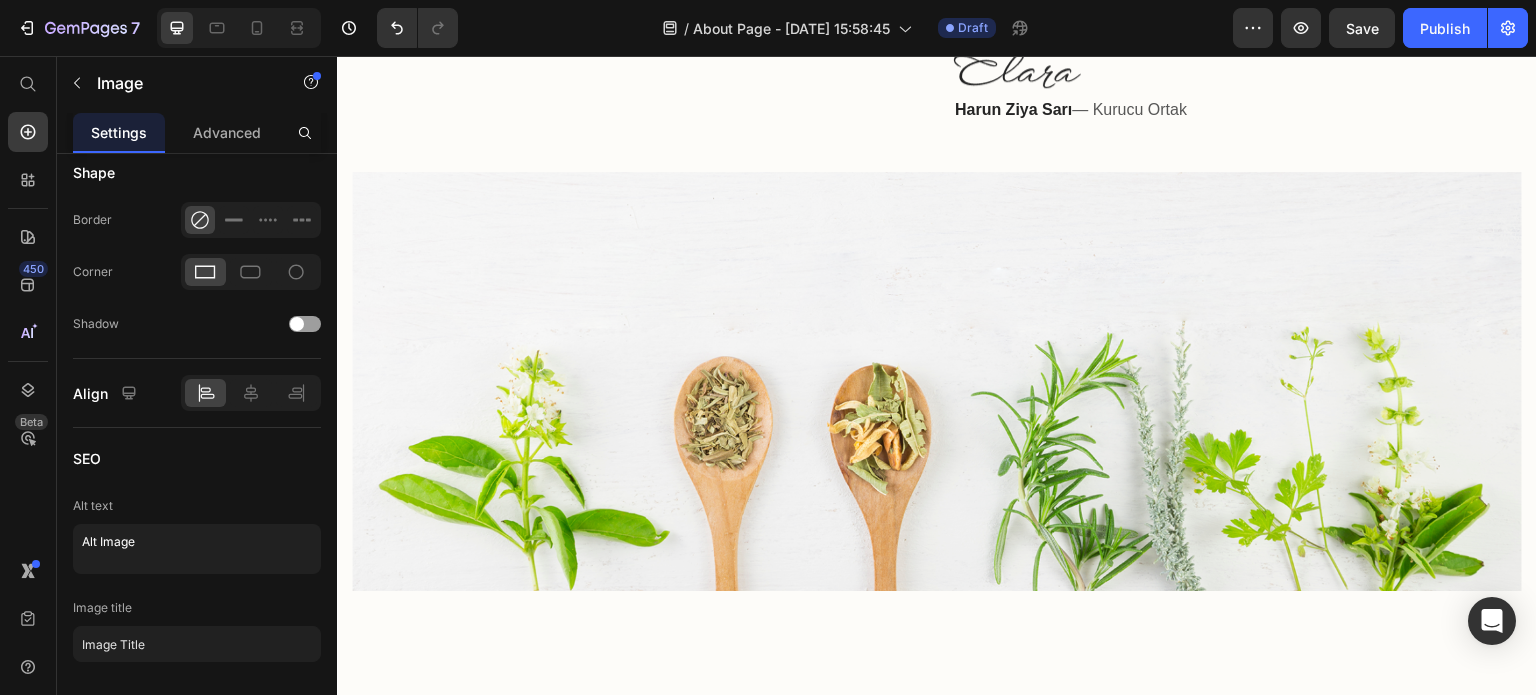 click at bounding box center (937, 382) 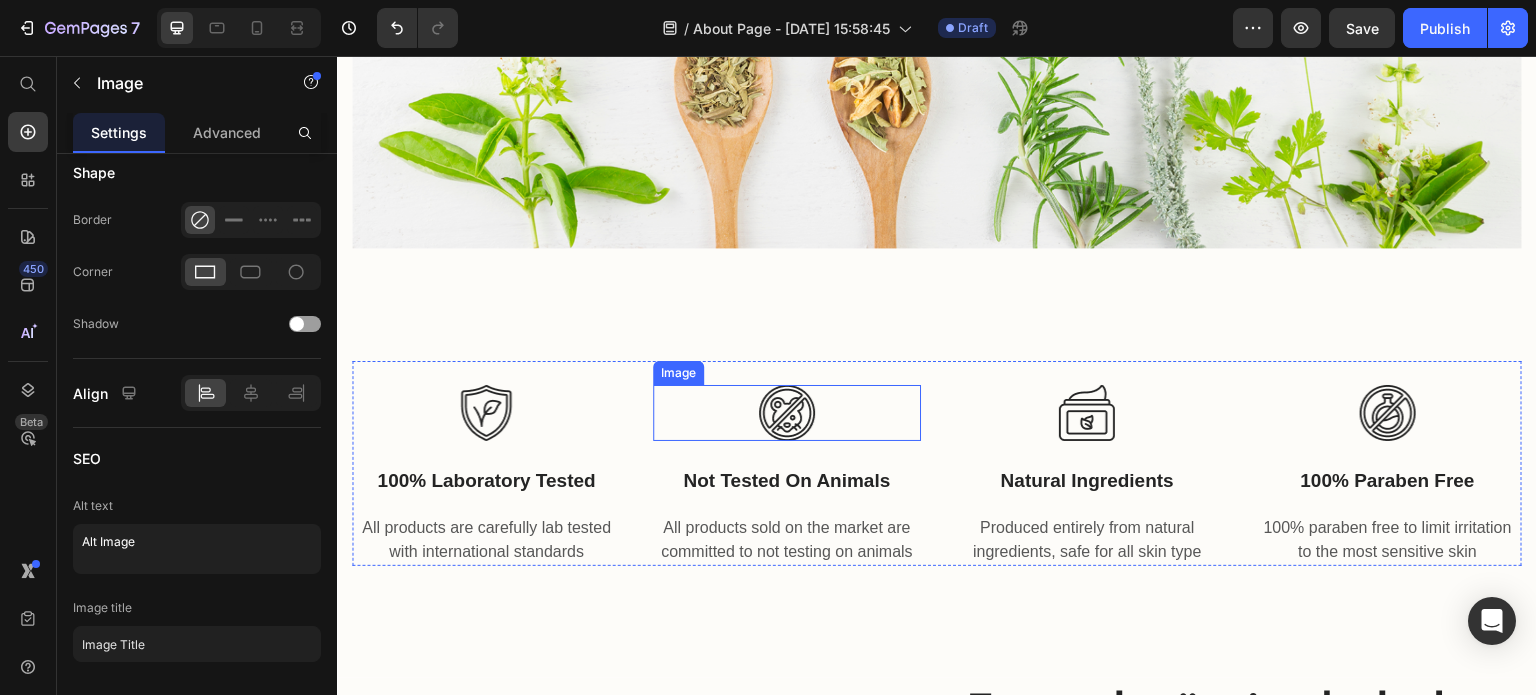 scroll, scrollTop: 2279, scrollLeft: 0, axis: vertical 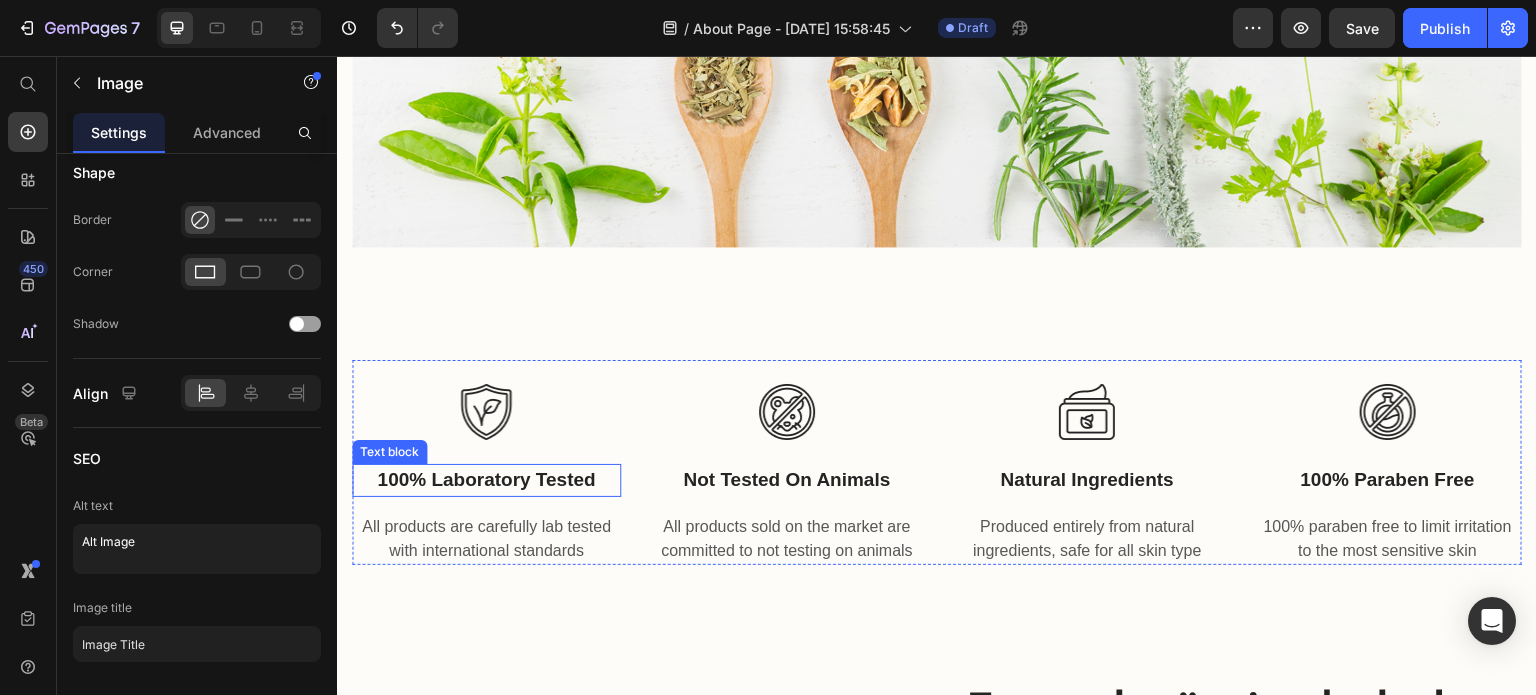 click on "100% Laboratory Tested" at bounding box center [486, 480] 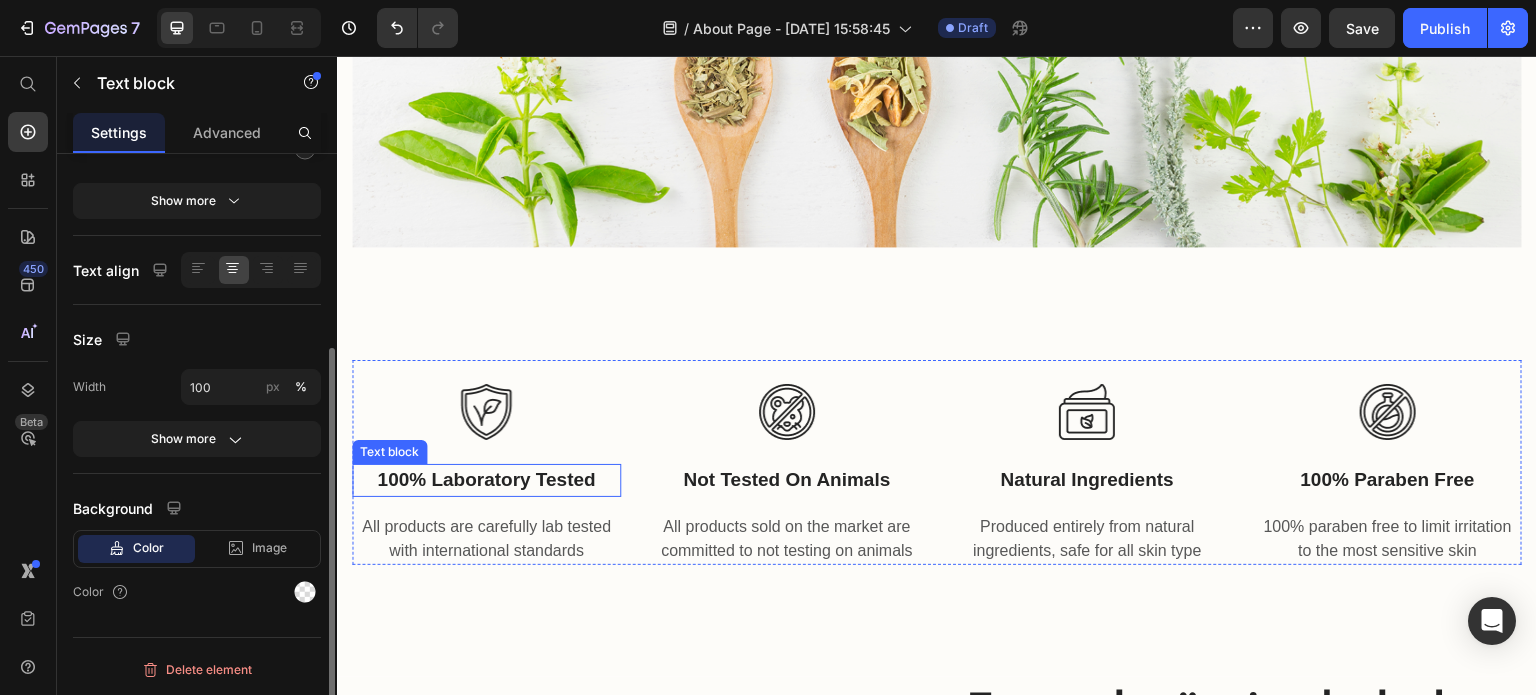 scroll, scrollTop: 0, scrollLeft: 0, axis: both 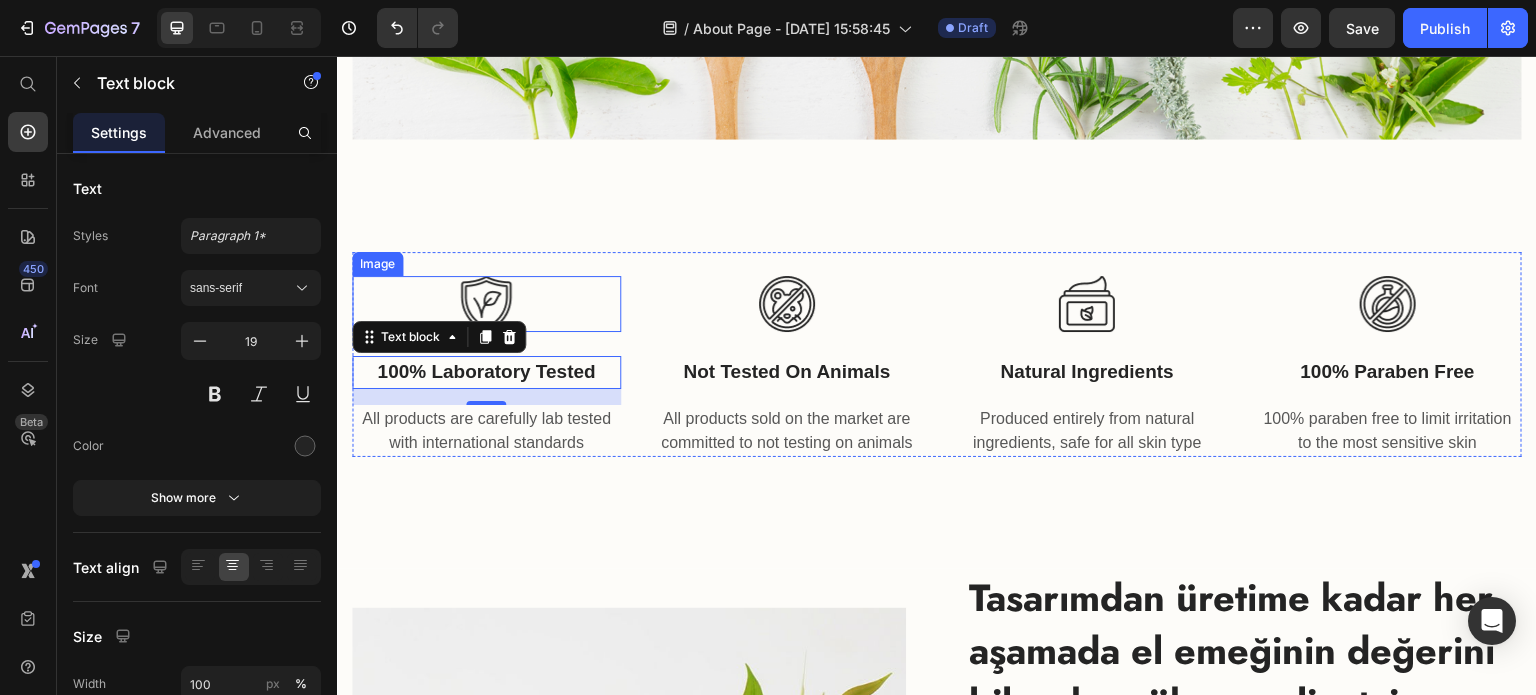 click at bounding box center [486, 304] 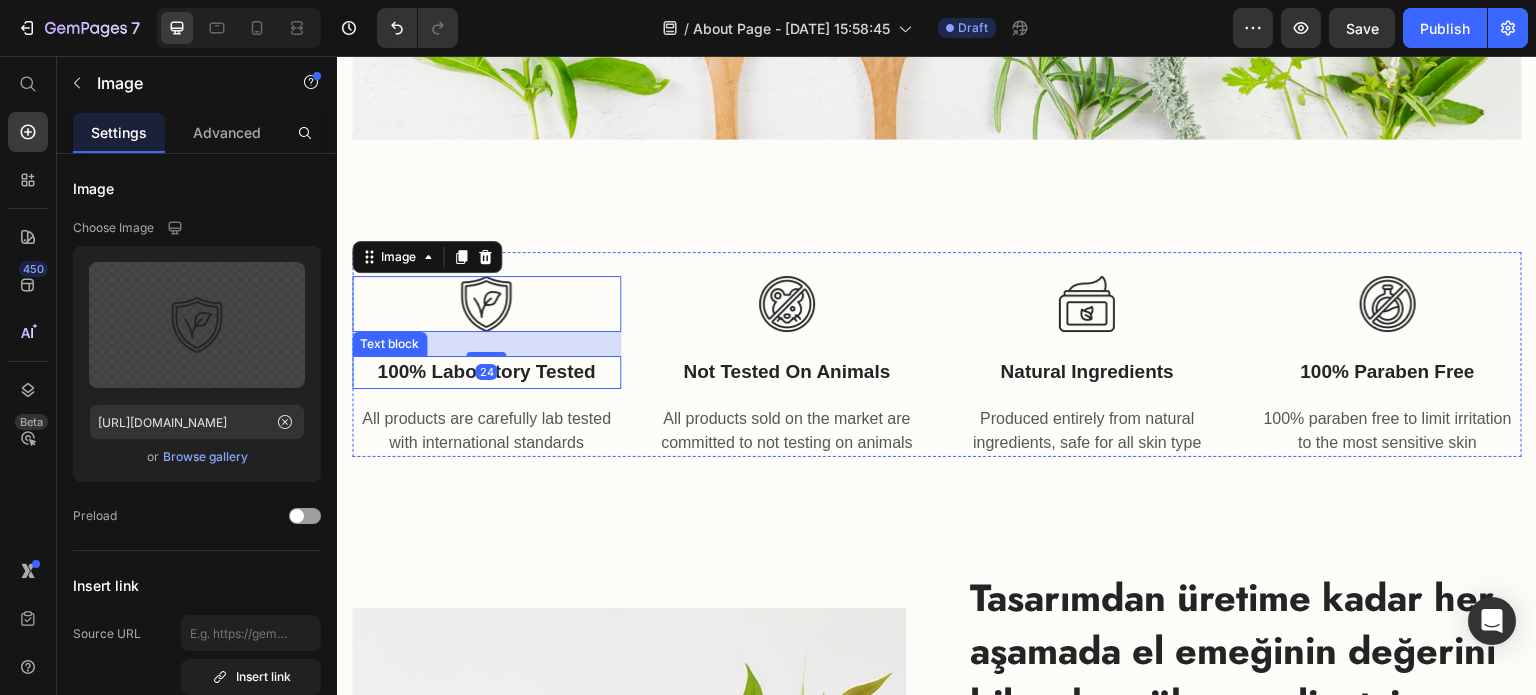 click on "100% Laboratory Tested" at bounding box center [486, 372] 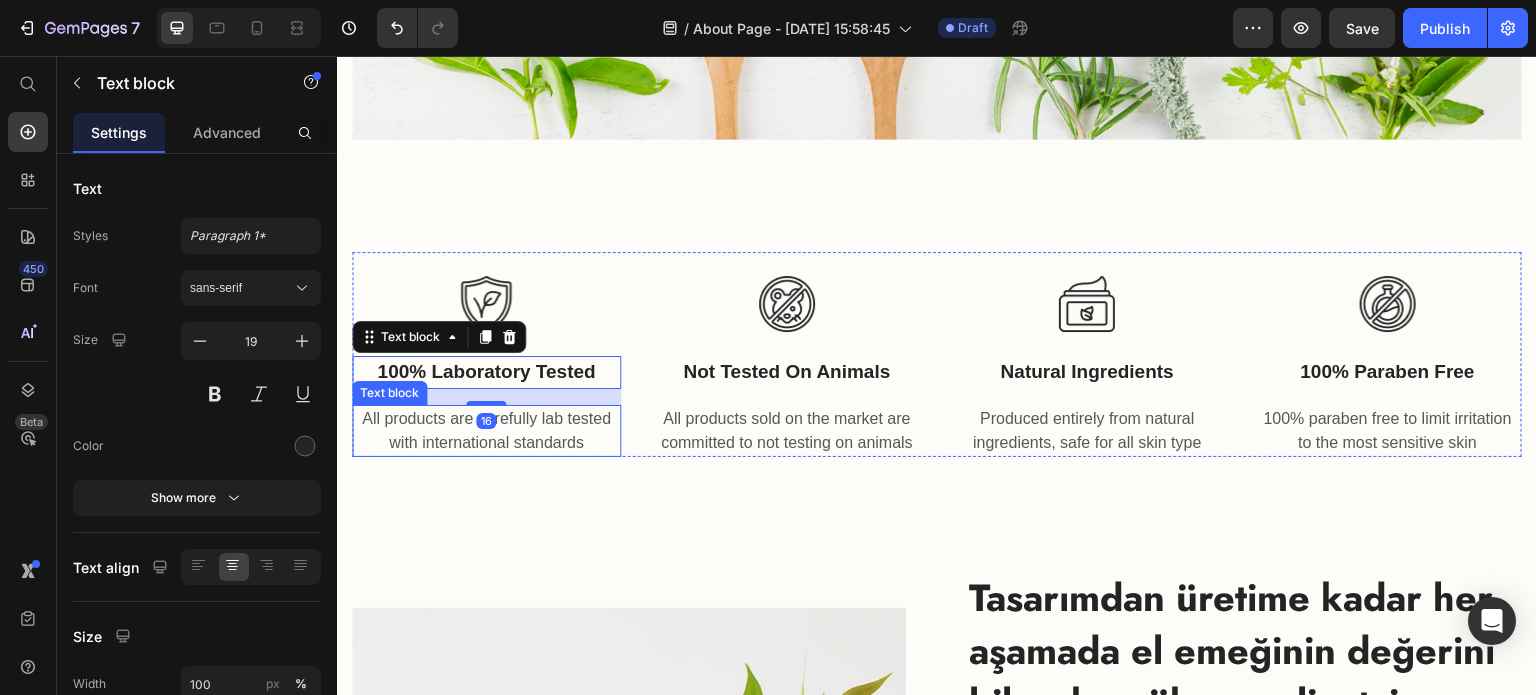 click on "All products are carefully lab tested with international standards" at bounding box center (486, 431) 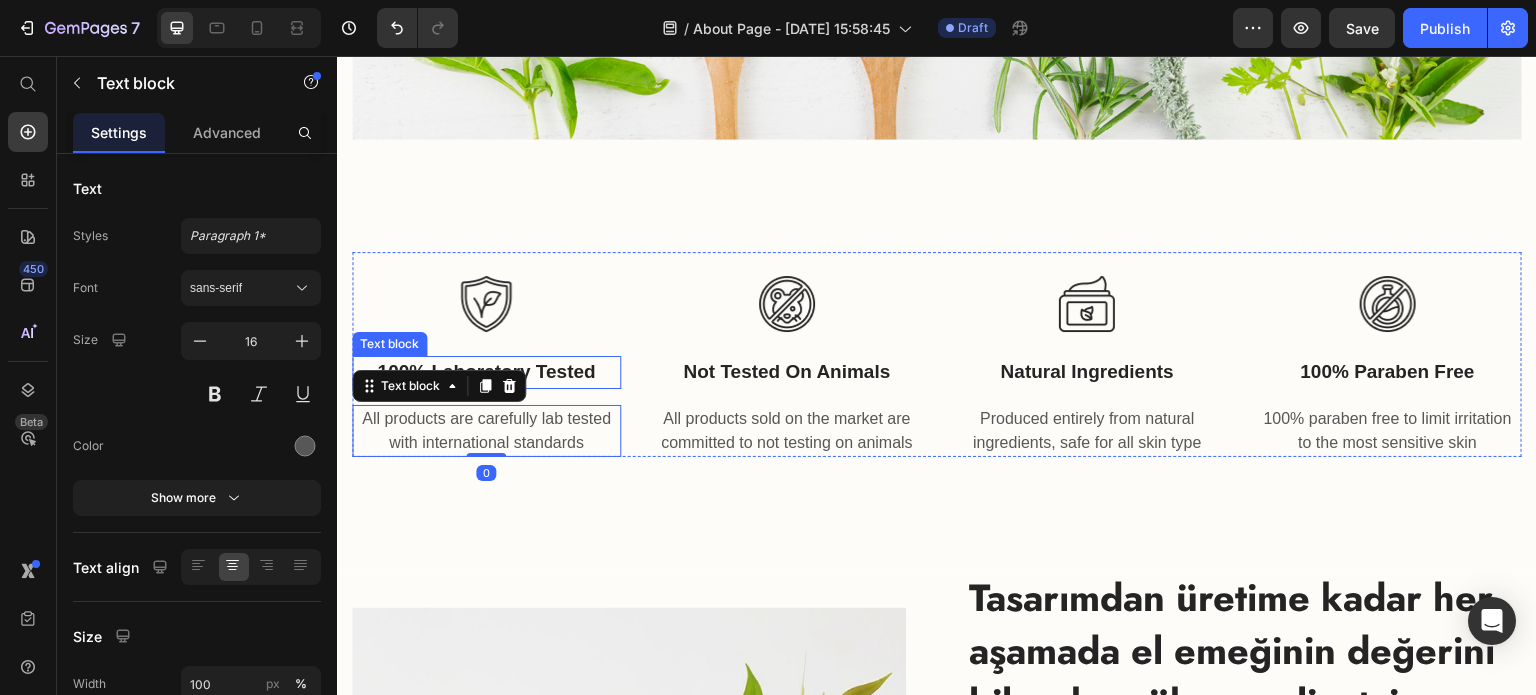 click on "100% Laboratory Tested" at bounding box center [486, 372] 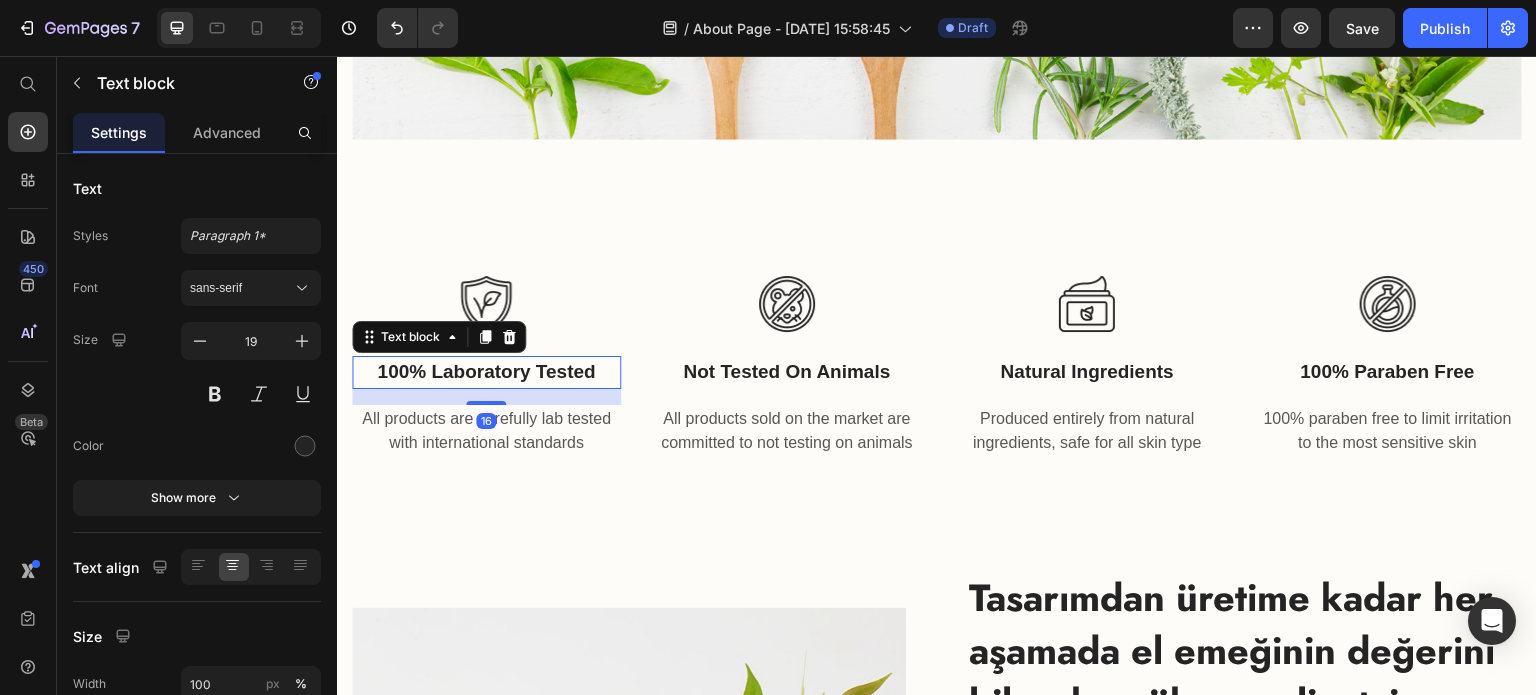 click on "All products are carefully lab tested with international standards" at bounding box center (486, 431) 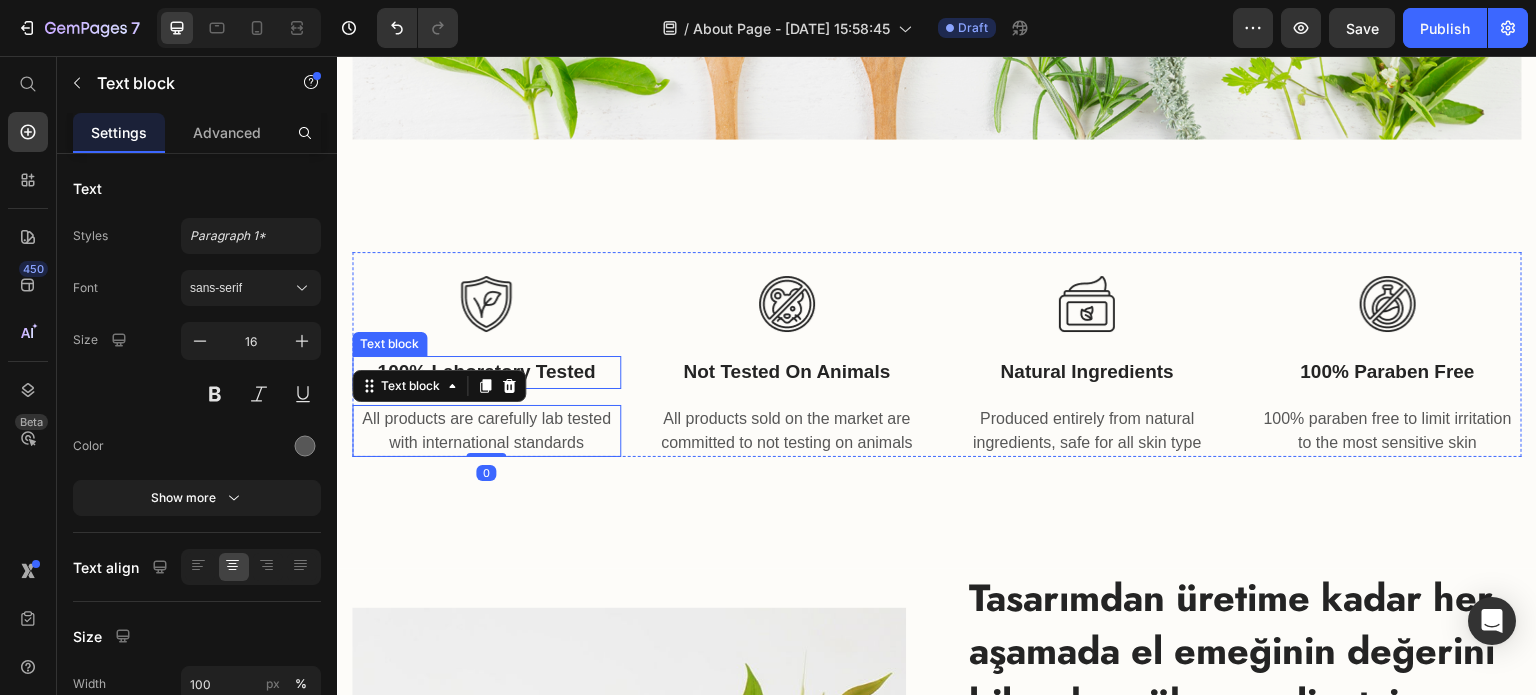 click on "100% Laboratory Tested" at bounding box center (486, 372) 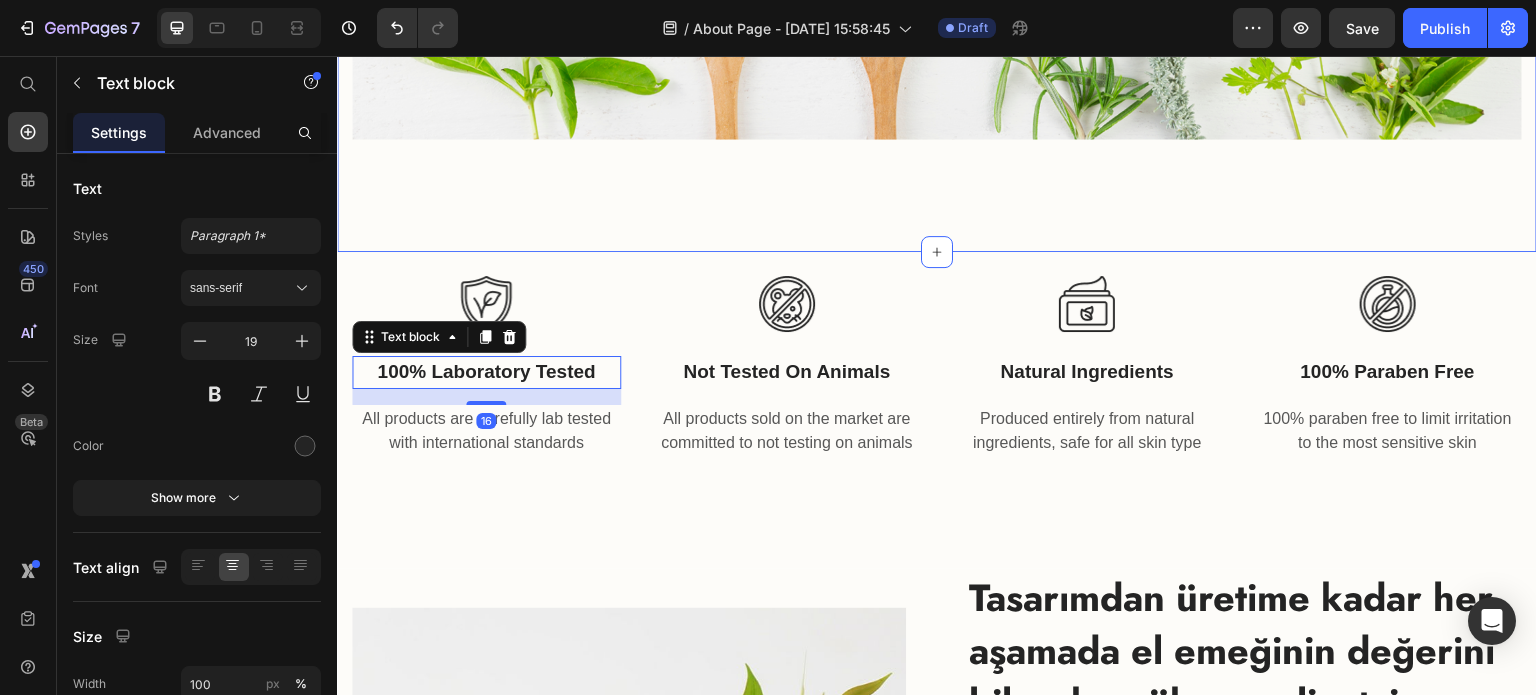 click on "Her ürünümüz, en kaliteli malzemeler ve ustalarımızın geleneksel teknikleriyle şekilleniyor. Heading VAVCRAFT'ın özünde sadece cüzdan ve aksesuarlar değil, bir anlayış yatıyor. Deneyimlerimizi ve kaliteye olan tutkumuzu her parçaya işliyoruz. Markamız, minimalist zarafet, işlevsellik ve zanaatkarlığın kalıcı ruhunun bir yansıması.  Her VAVCRAFT ürünü, daha sürdürülebilir ve bilinçli bir geleceğe atılan bir adım. Çevre dostu uygulamaları şık ve işlevsel tasarımlarla harmanlayarak deri endüstrisinde yerimizi sağlamlaştırma yolculuğundayız. Text block Image Harun Ziya Sarı  — Kurucu Ortak Text block Row Image Row Section 3" at bounding box center [937, -232] 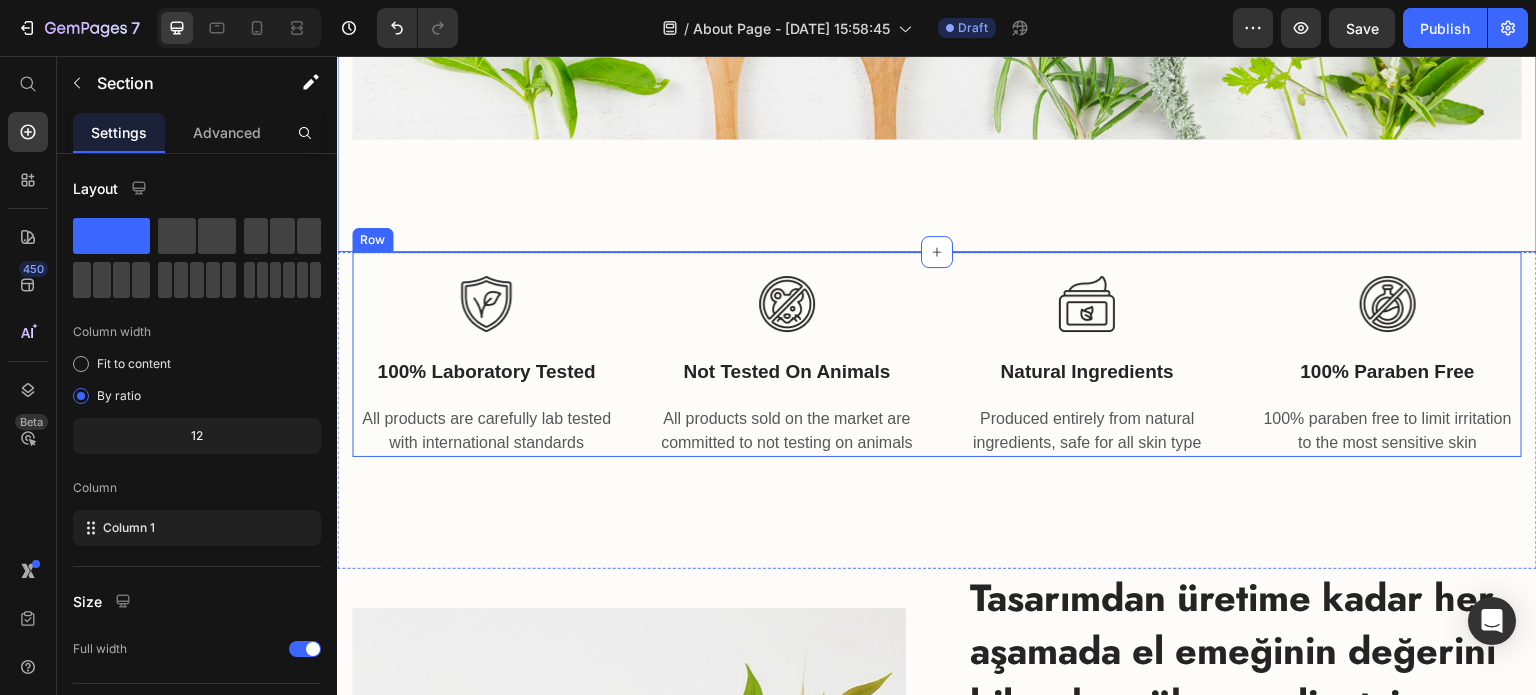 click on "100% Laboratory Tested" at bounding box center [486, 372] 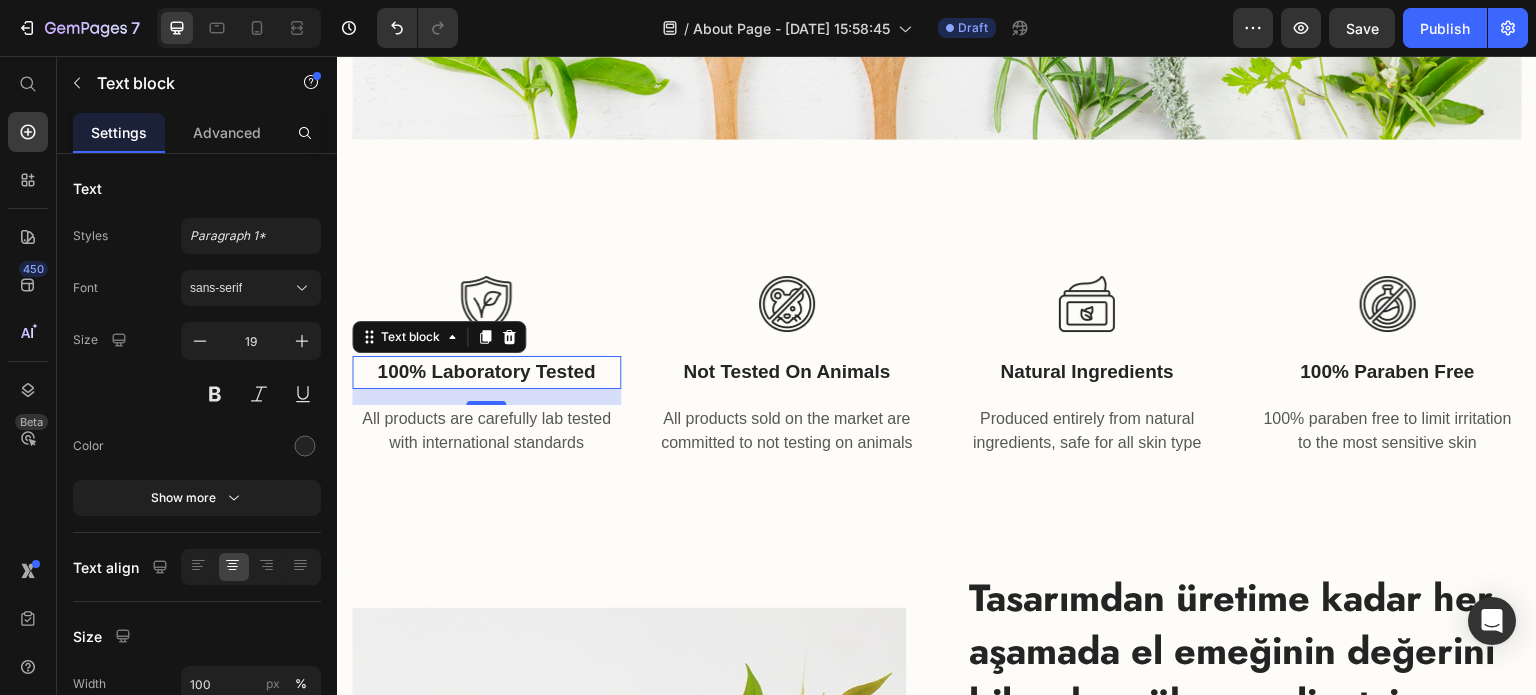 click on "100% Laboratory Tested" at bounding box center [486, 372] 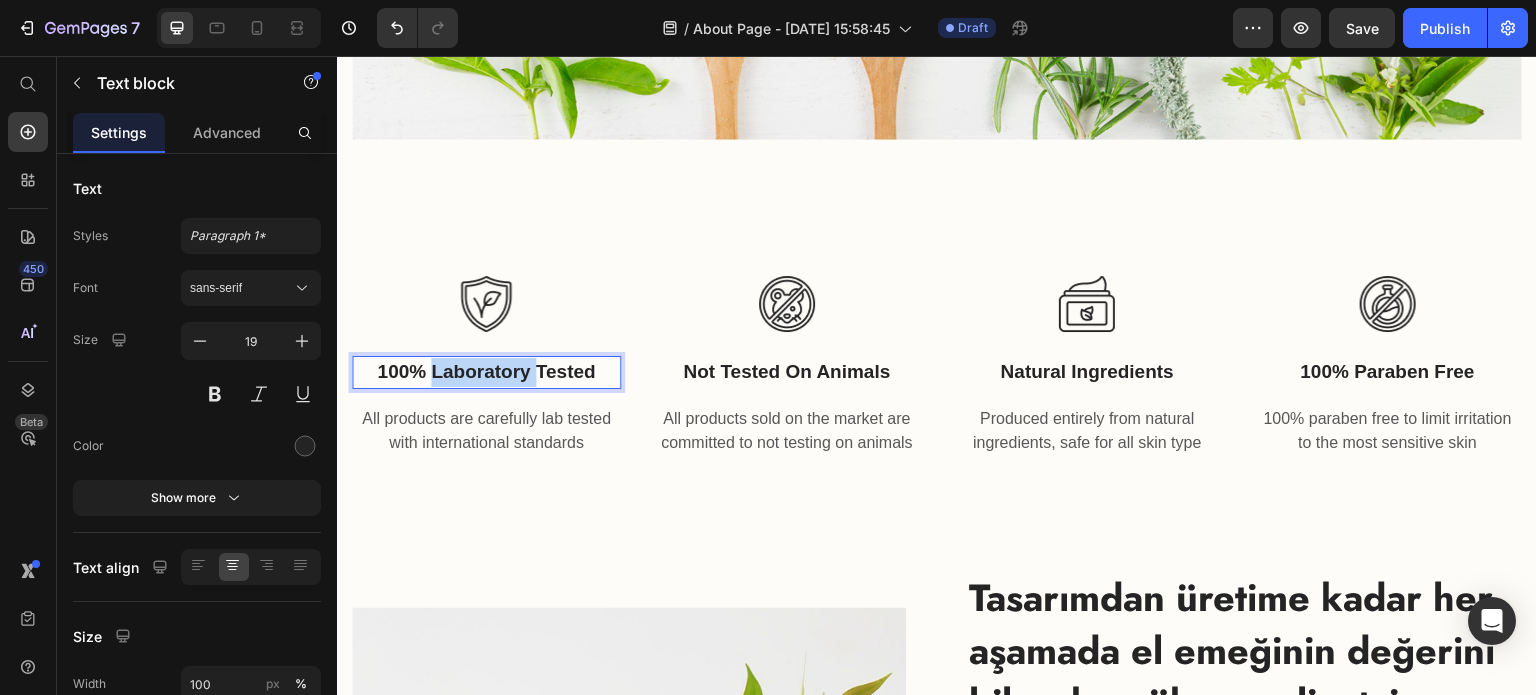 click on "100% Laboratory Tested" at bounding box center [486, 372] 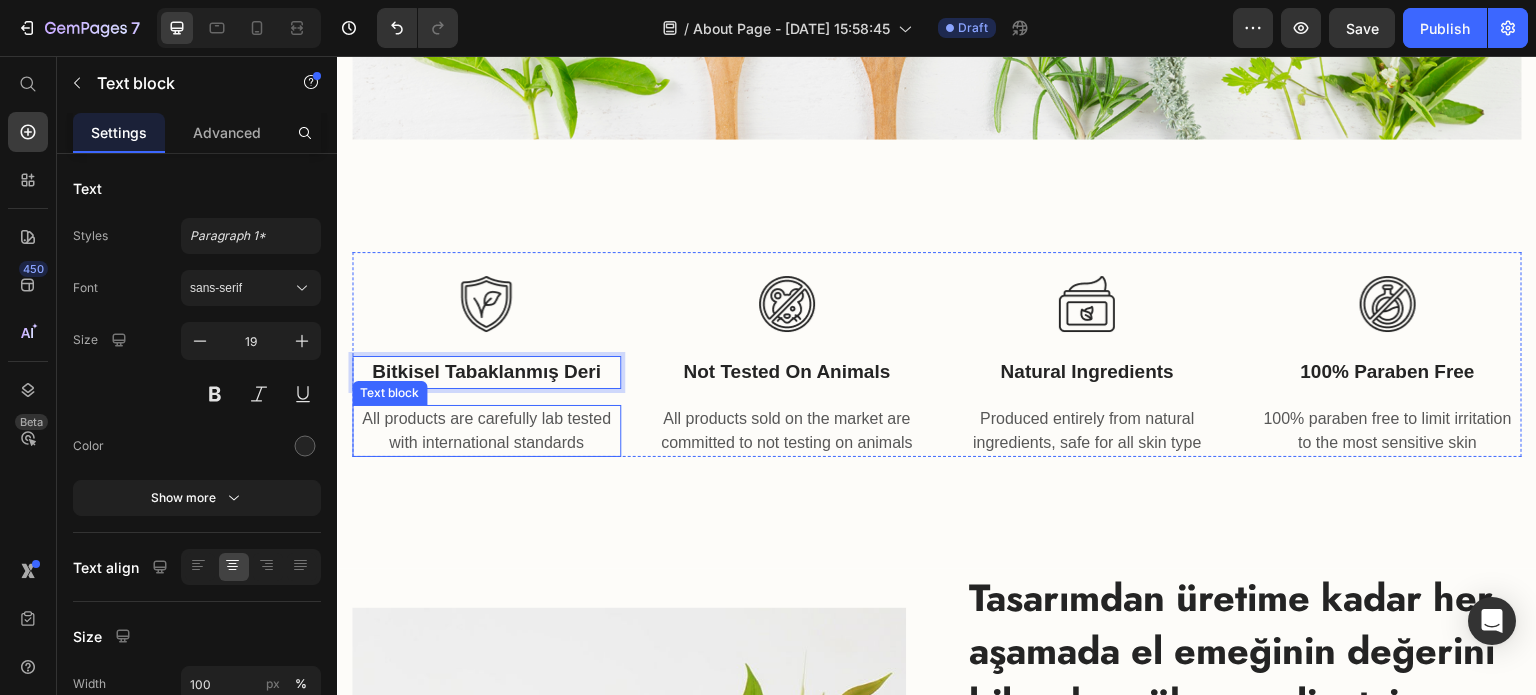 click on "All products are carefully lab tested with international standards" at bounding box center [486, 431] 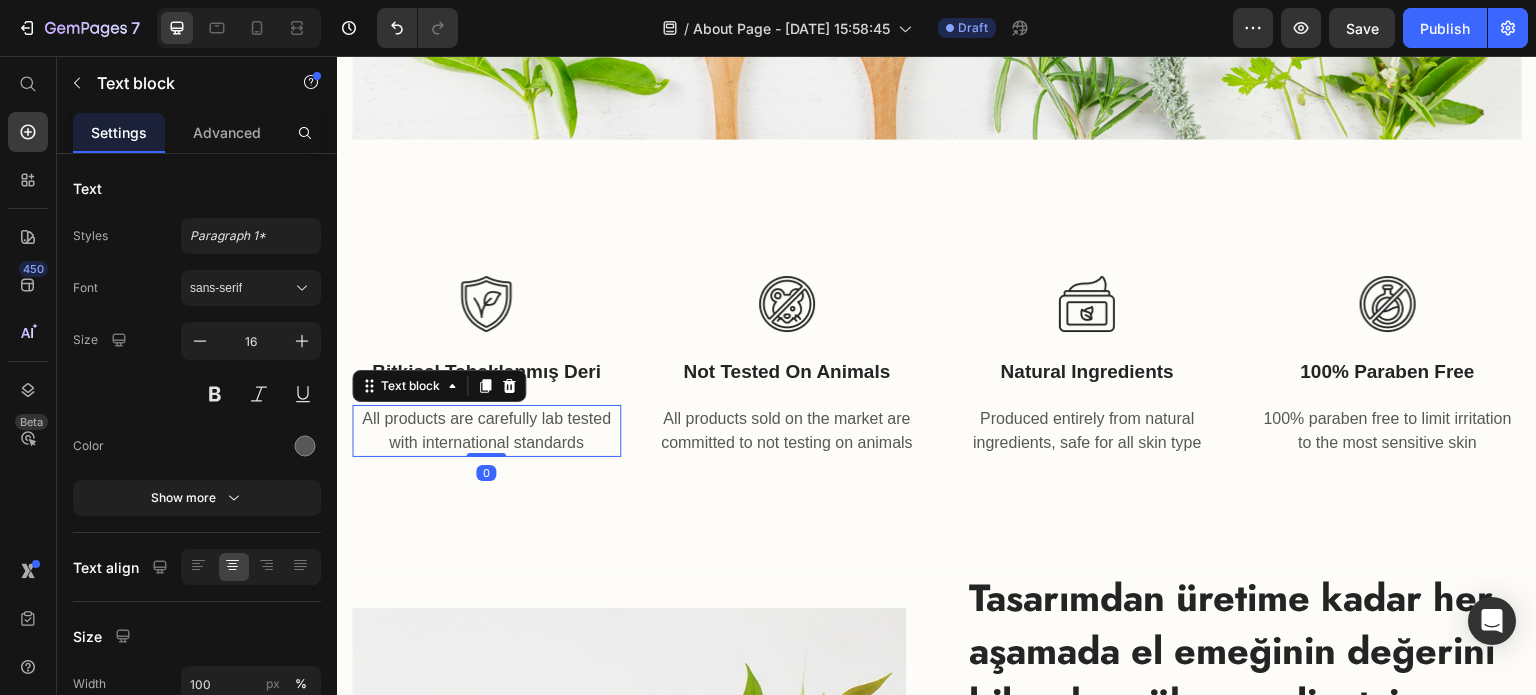 click on "All products are carefully lab tested with international standards" at bounding box center (486, 431) 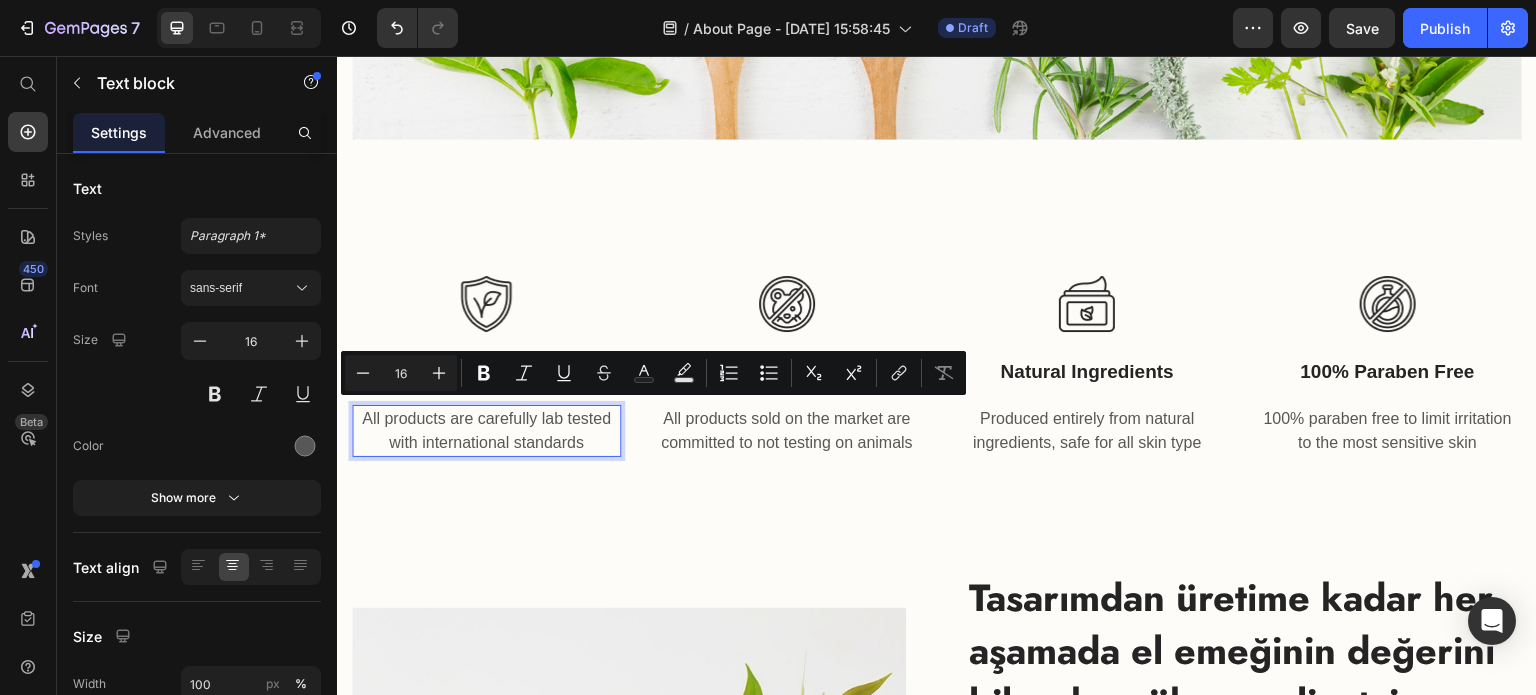 click on "All products are carefully lab tested with international standards" at bounding box center [486, 431] 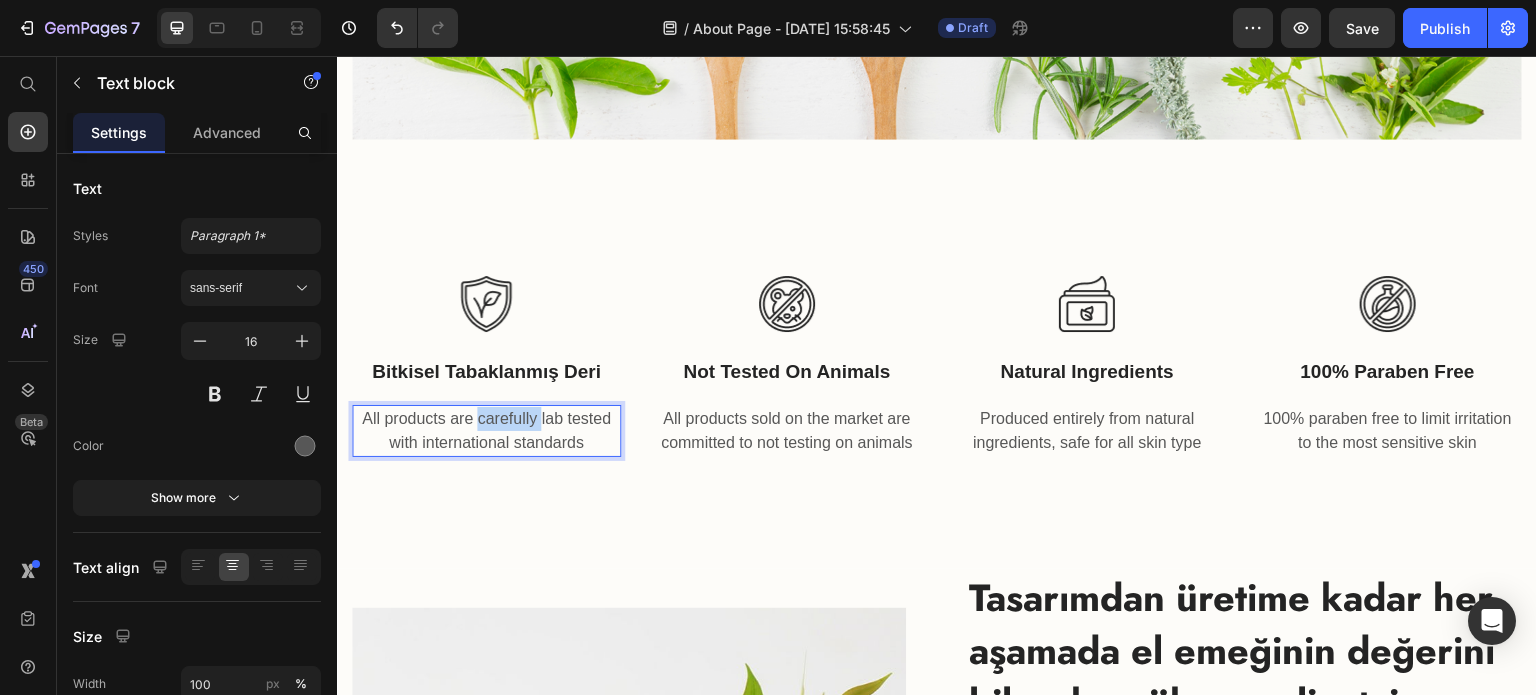 click on "All products are carefully lab tested with international standards" at bounding box center (486, 431) 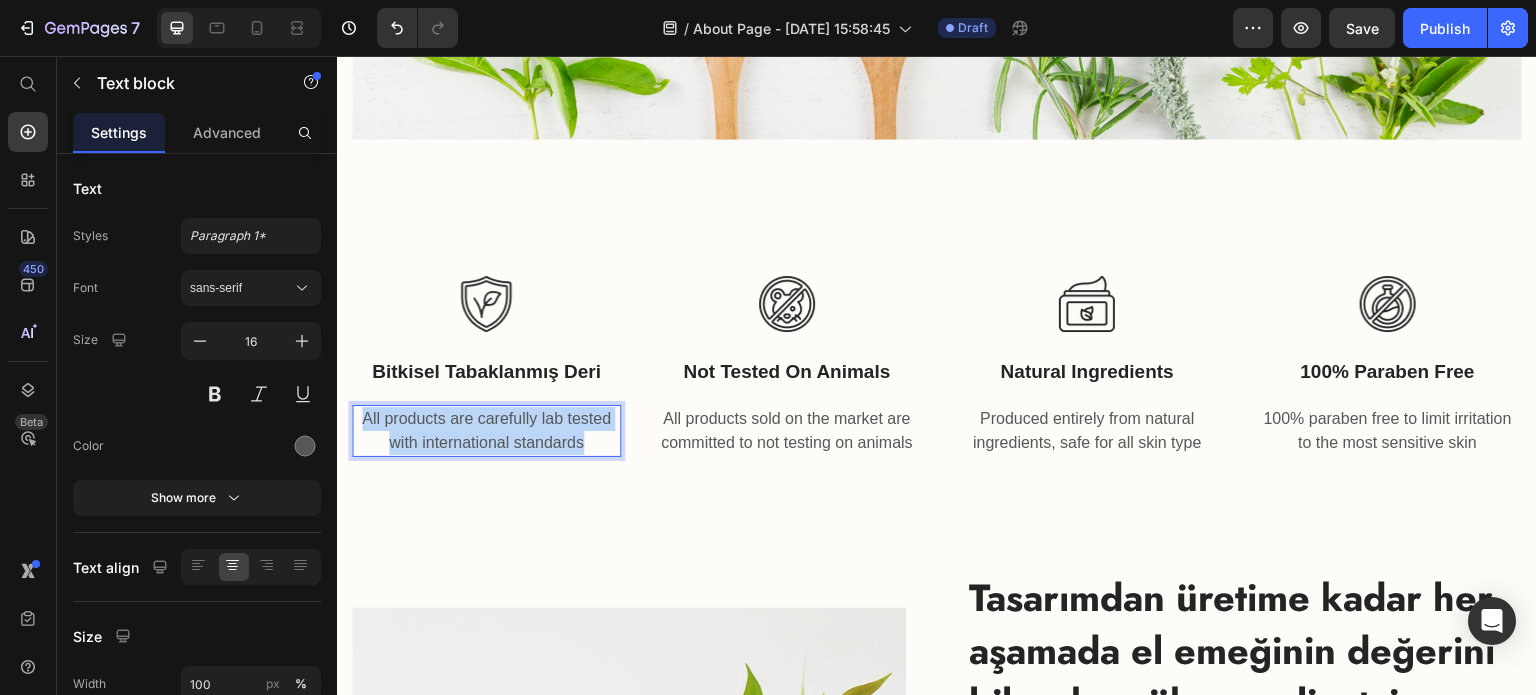 click on "All products are carefully lab tested with international standards" at bounding box center [486, 431] 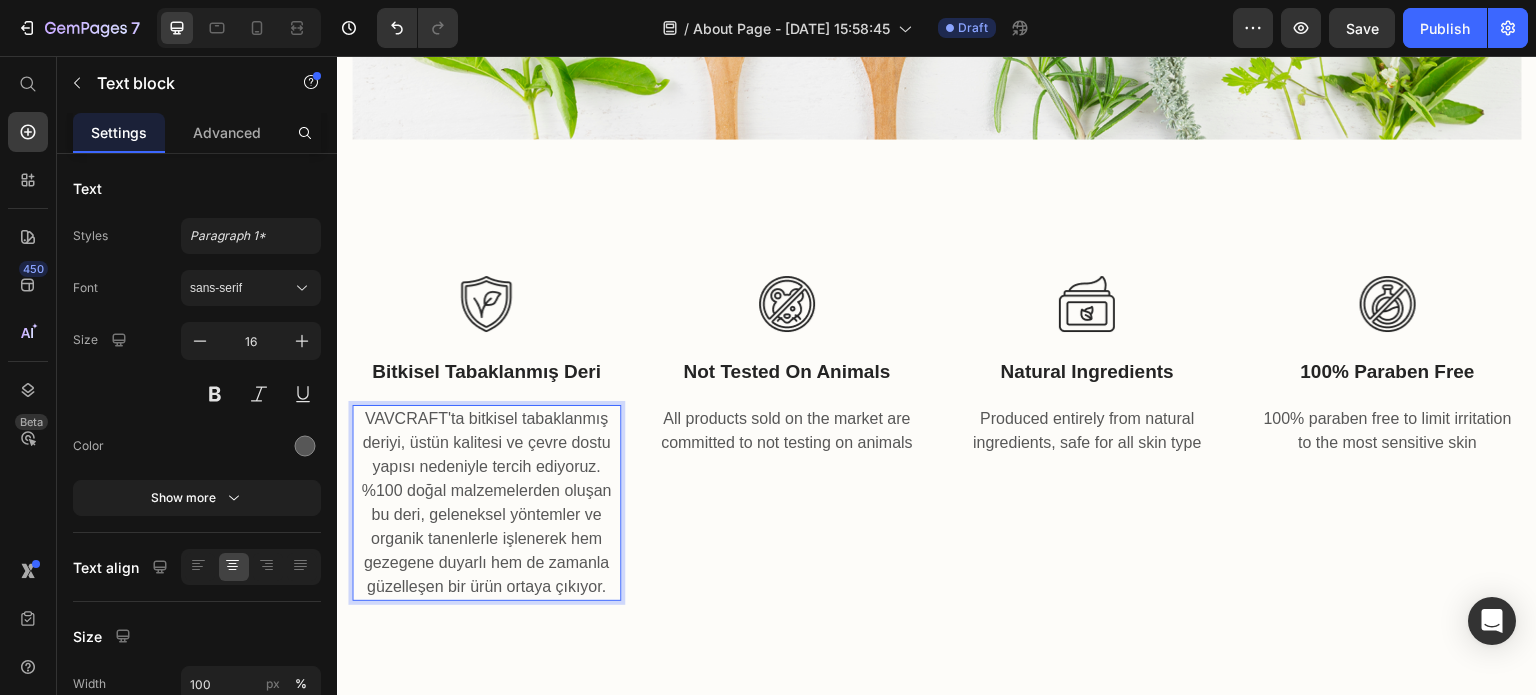 click on "VAVCRAFT'ta bitkisel tabaklanmış deriyi, üstün kalitesi ve çevre dostu yapısı nedeniyle tercih ediyoruz. %100 doğal malzemelerden oluşan bu deri, geleneksel yöntemler ve organik tanenlerle işlenerek hem gezegene duyarlı hem de zamanla güzelleşen bir ürün ortaya çıkıyor." at bounding box center [486, 503] 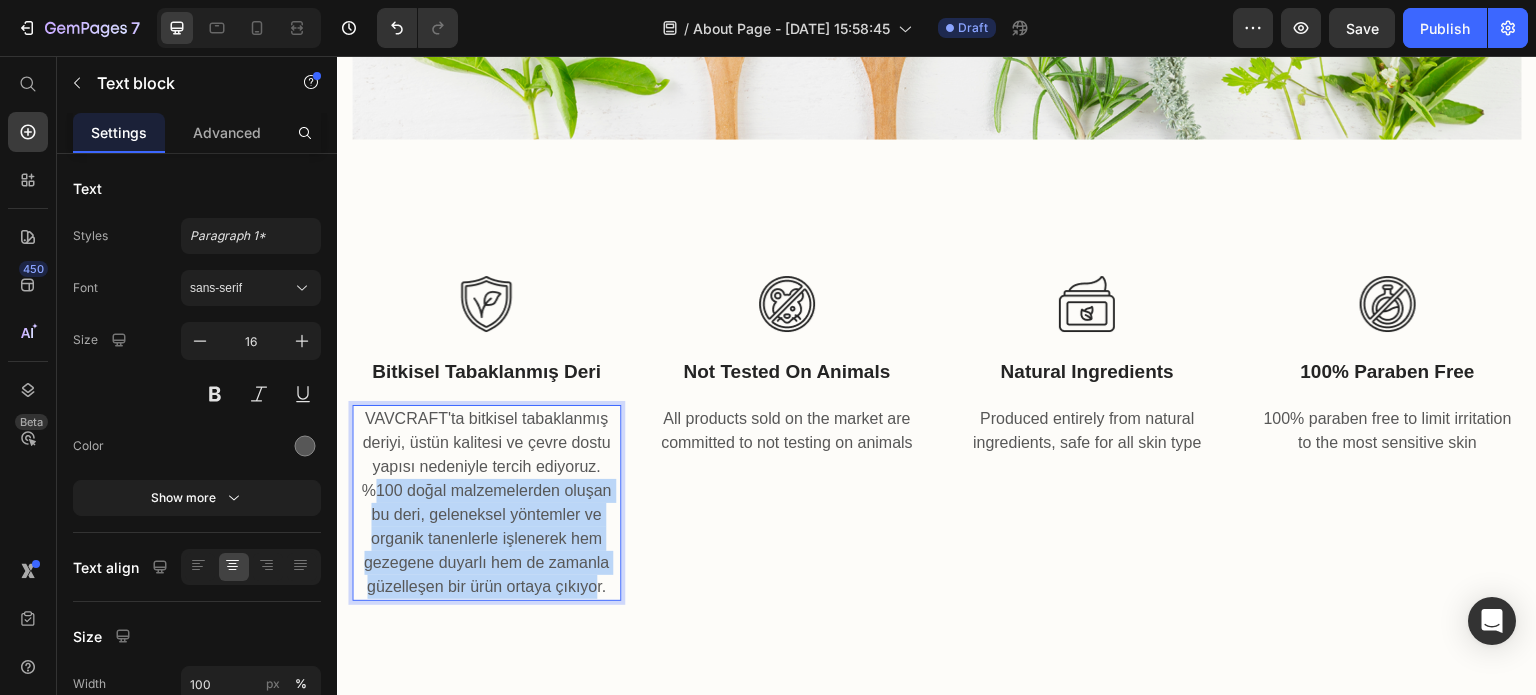 drag, startPoint x: 368, startPoint y: 480, endPoint x: 593, endPoint y: 583, distance: 247.45505 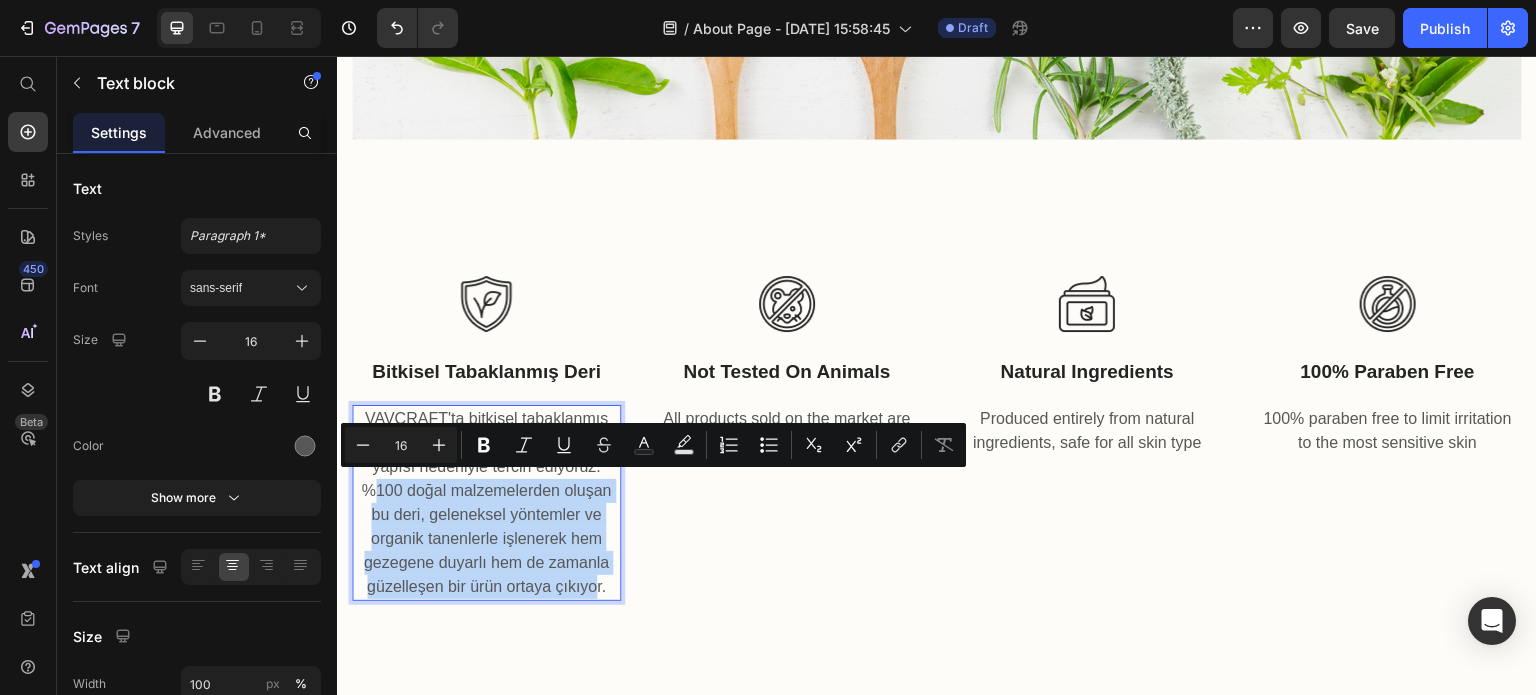 click on "VAVCRAFT'ta bitkisel tabaklanmış deriyi, üstün kalitesi ve çevre dostu yapısı nedeniyle tercih ediyoruz. %100 doğal malzemelerden oluşan bu deri, geleneksel yöntemler ve organik tanenlerle işlenerek hem gezegene duyarlı hem de zamanla güzelleşen bir ürün ortaya çıkıyor." at bounding box center [486, 503] 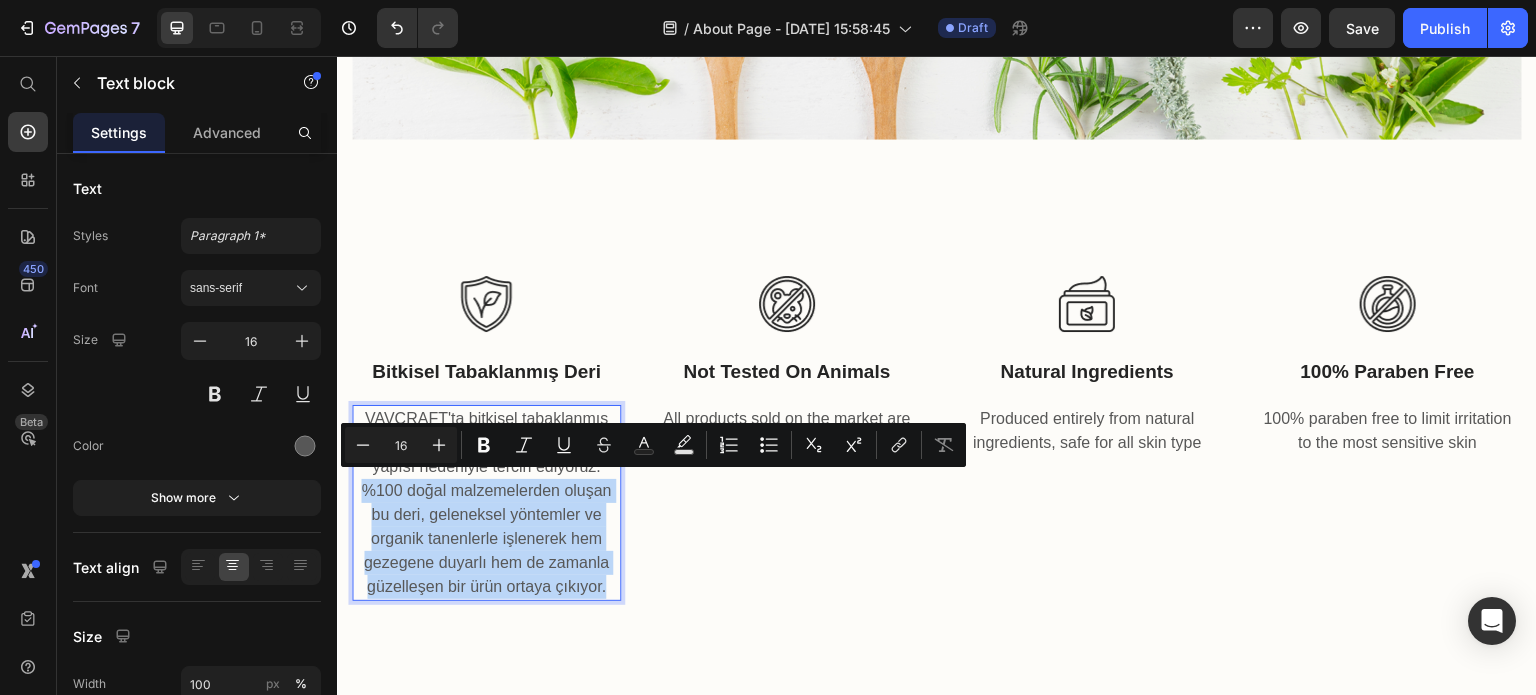 drag, startPoint x: 357, startPoint y: 484, endPoint x: 616, endPoint y: 576, distance: 274.8545 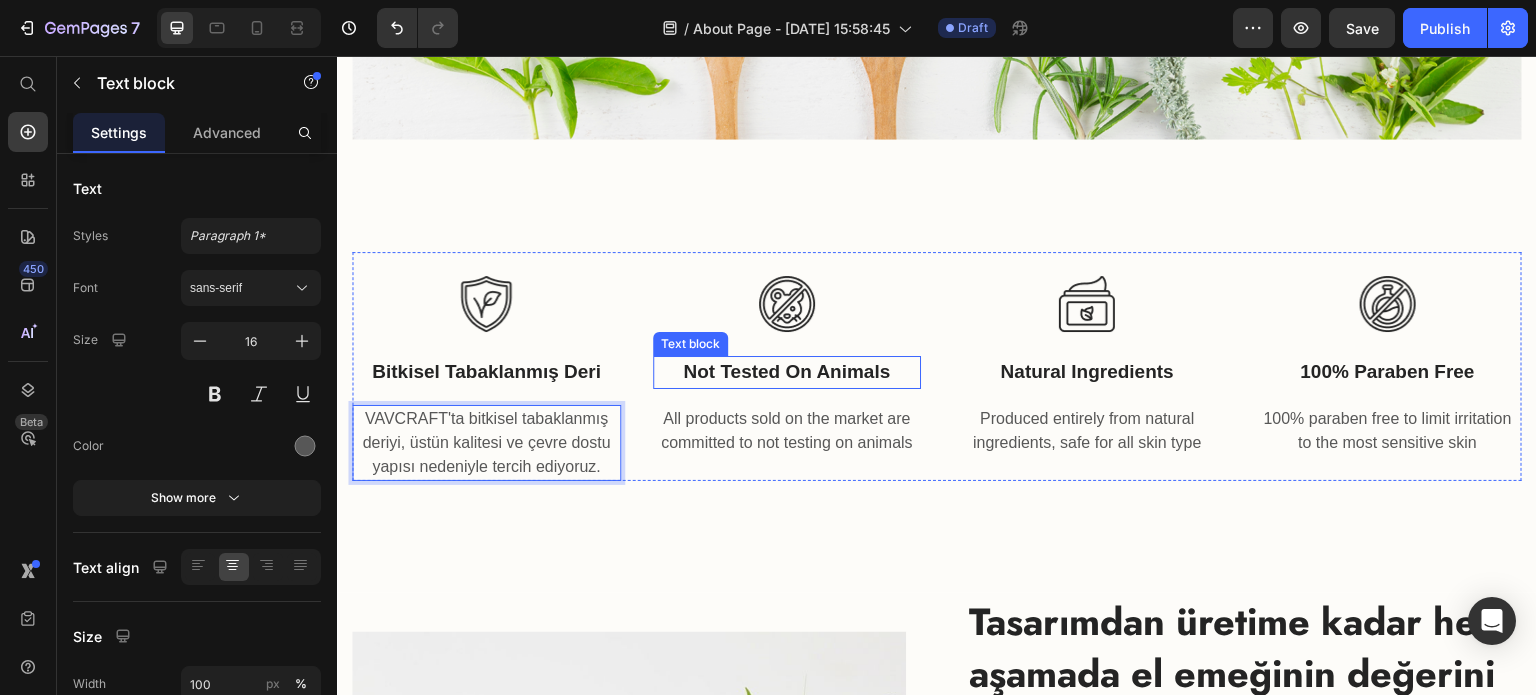 click on "Not Tested On Animals" at bounding box center (787, 372) 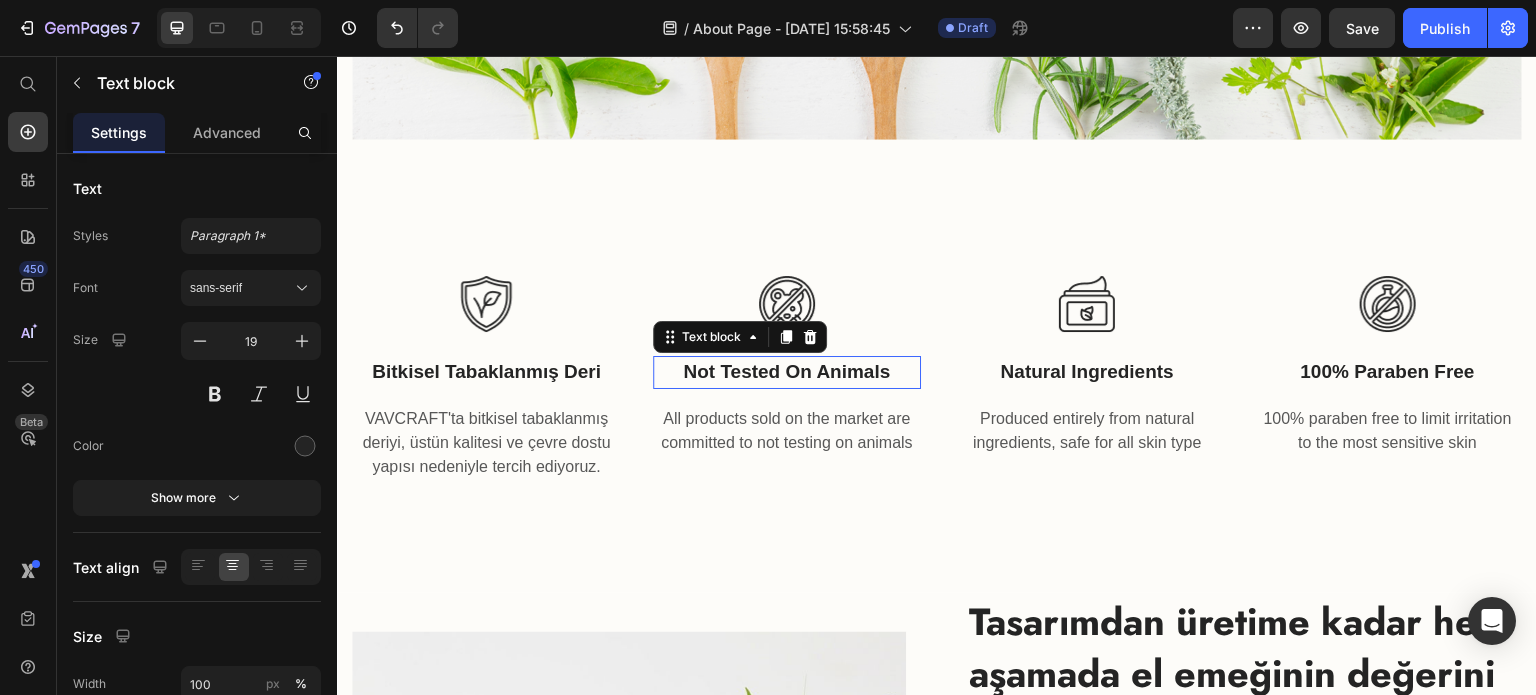click on "Not Tested On Animals" at bounding box center (787, 372) 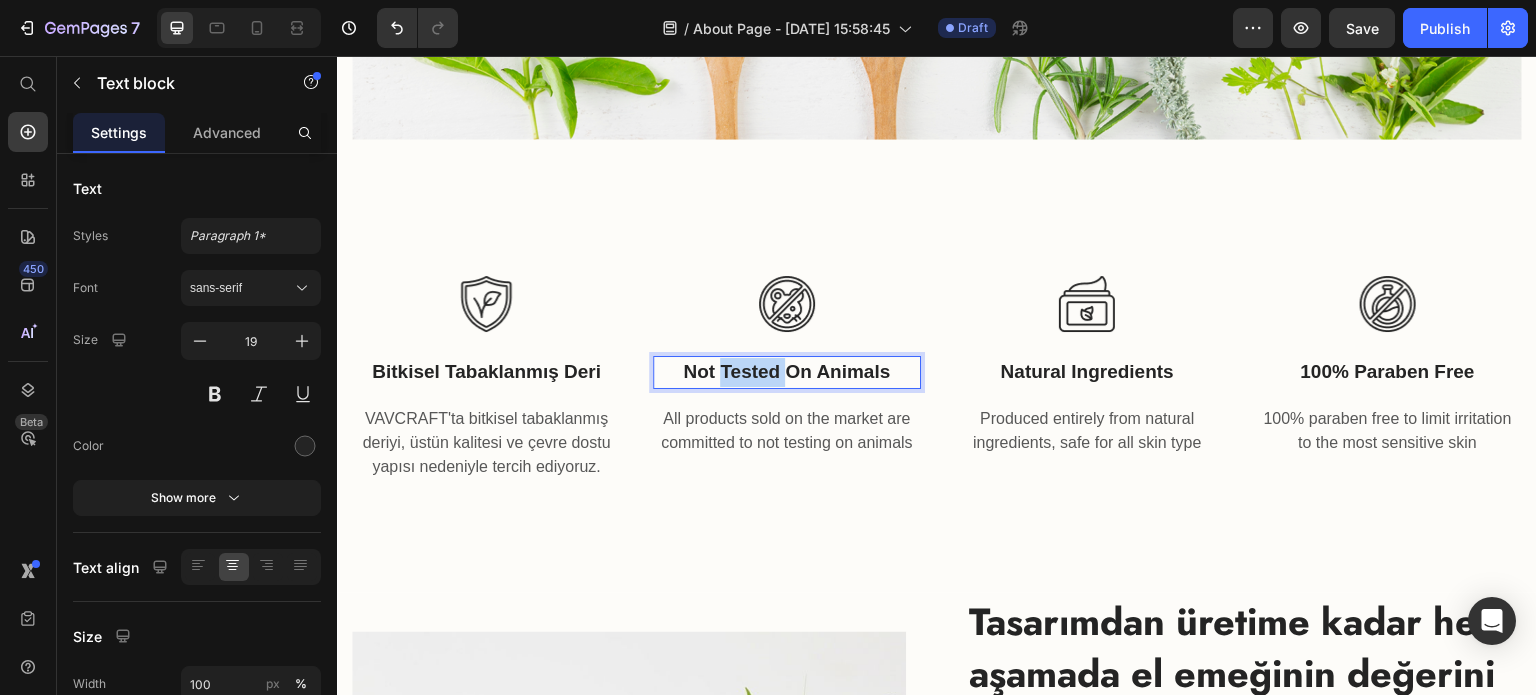 click on "Not Tested On Animals" at bounding box center [787, 372] 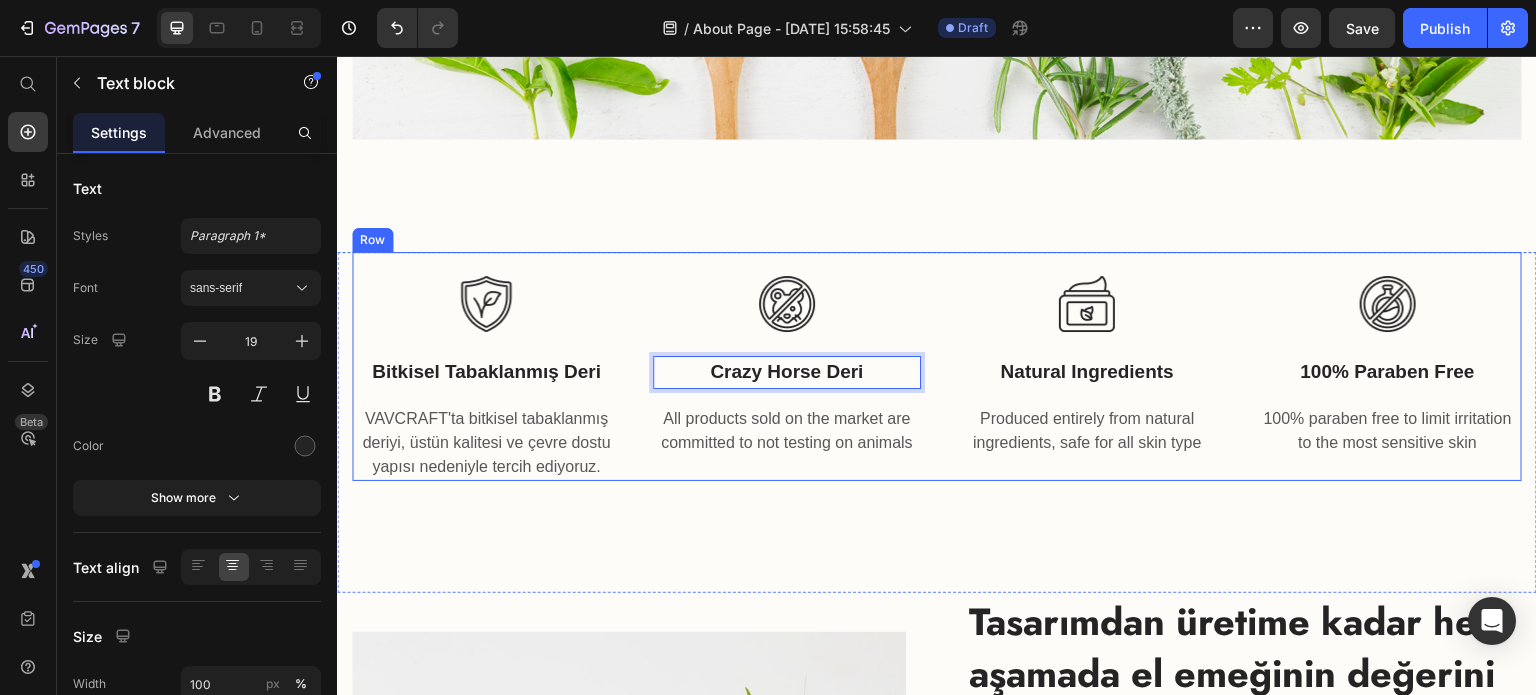 click on "All products sold on the market are committed to not testing on animals" at bounding box center [787, 431] 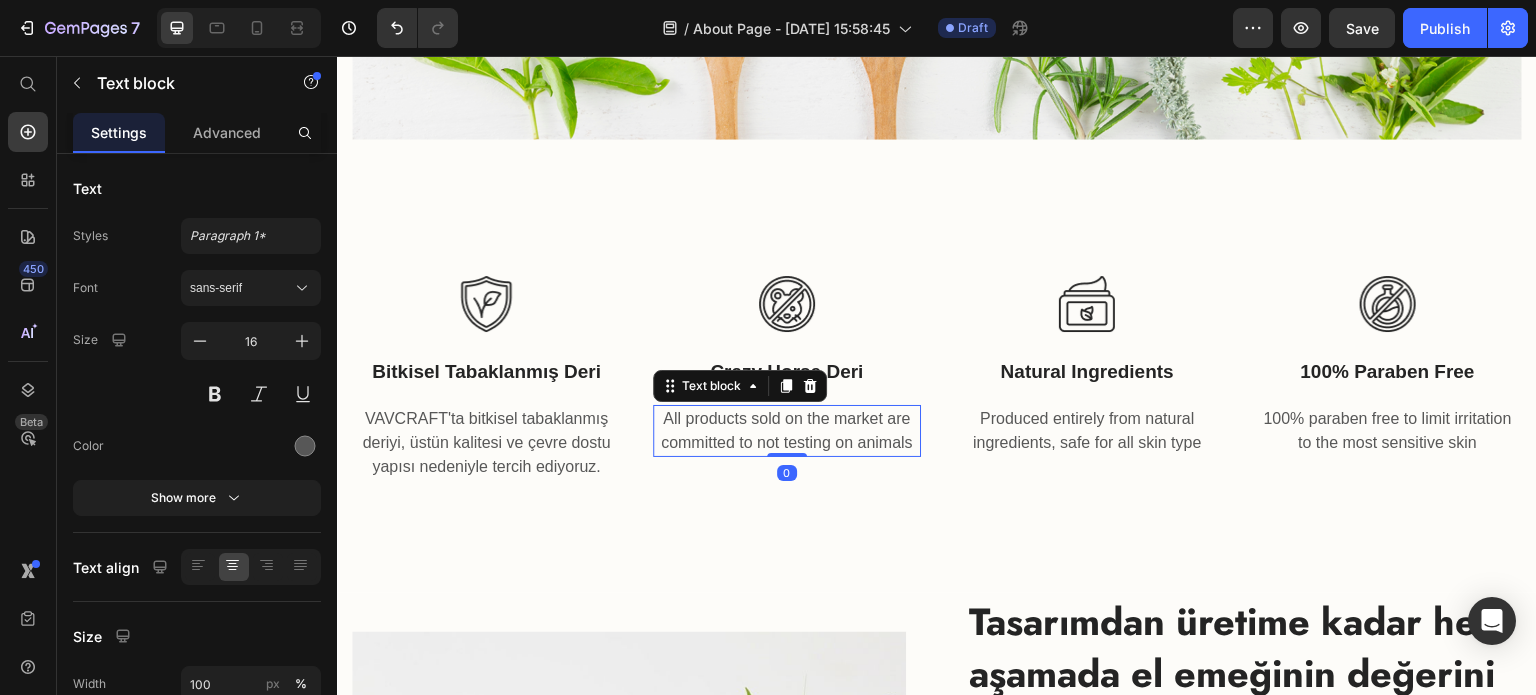 click on "All products sold on the market are committed to not testing on animals" at bounding box center [787, 431] 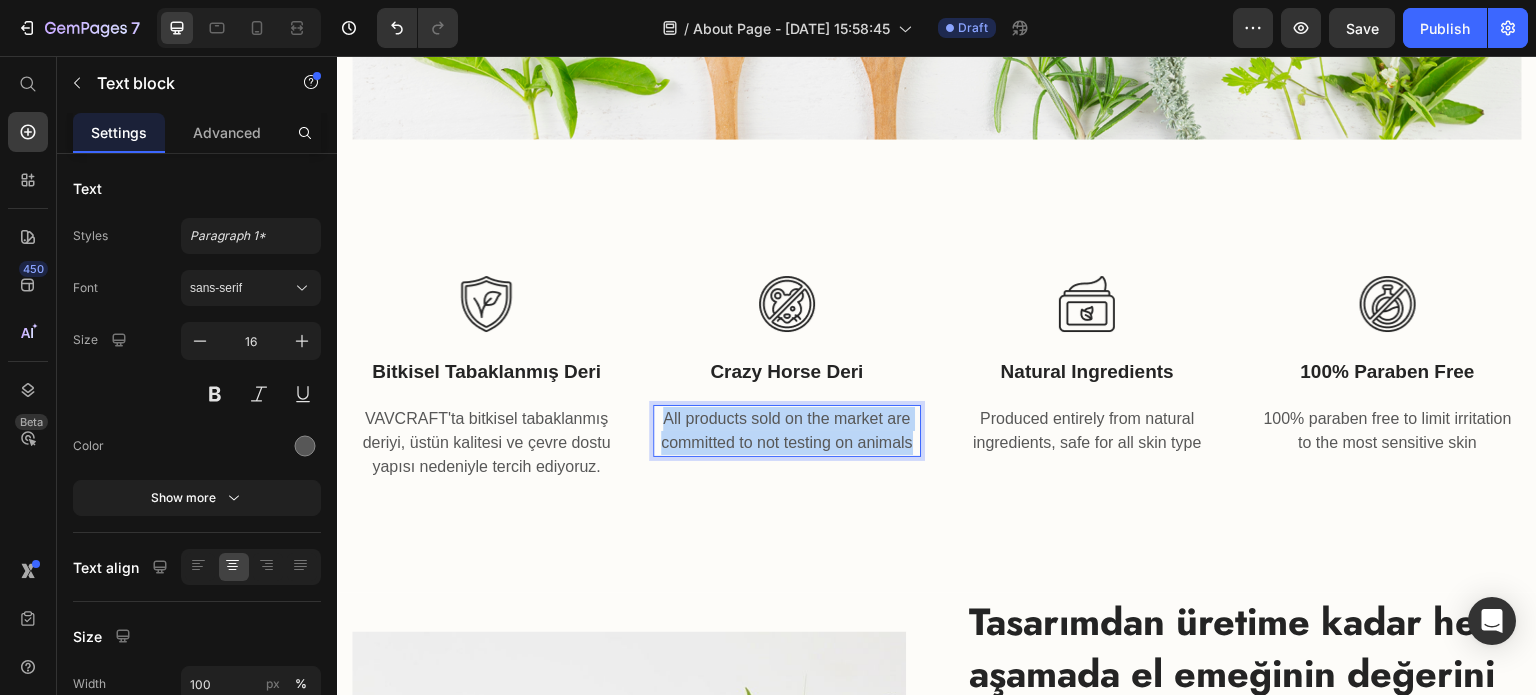 click on "All products sold on the market are committed to not testing on animals" at bounding box center (787, 431) 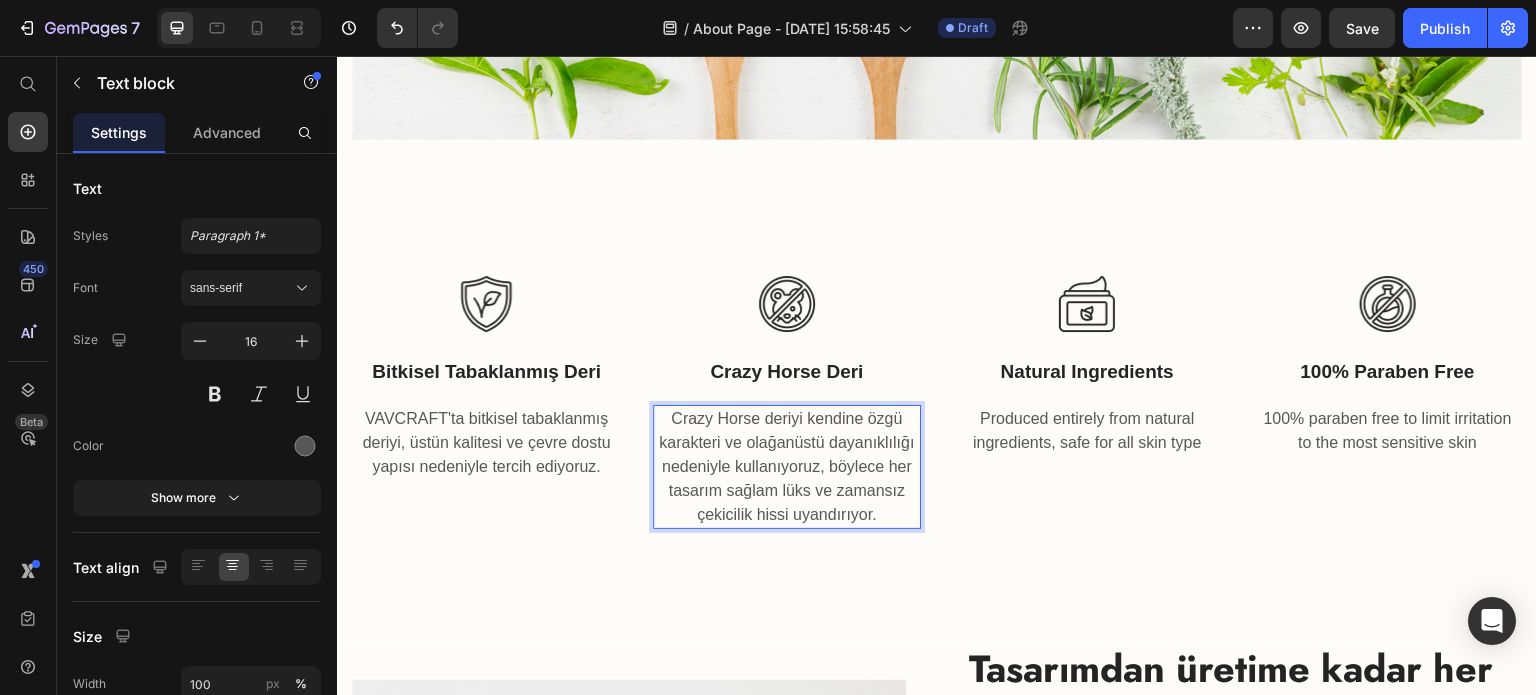 click on "Crazy Horse deriyi kendine özgü karakteri ve olağanüstü dayanıklılığı nedeniyle kullanıyoruz, böylece her tasarım sağlam lüks ve zamansız çekicilik hissi uyandırıyor." at bounding box center (787, 467) 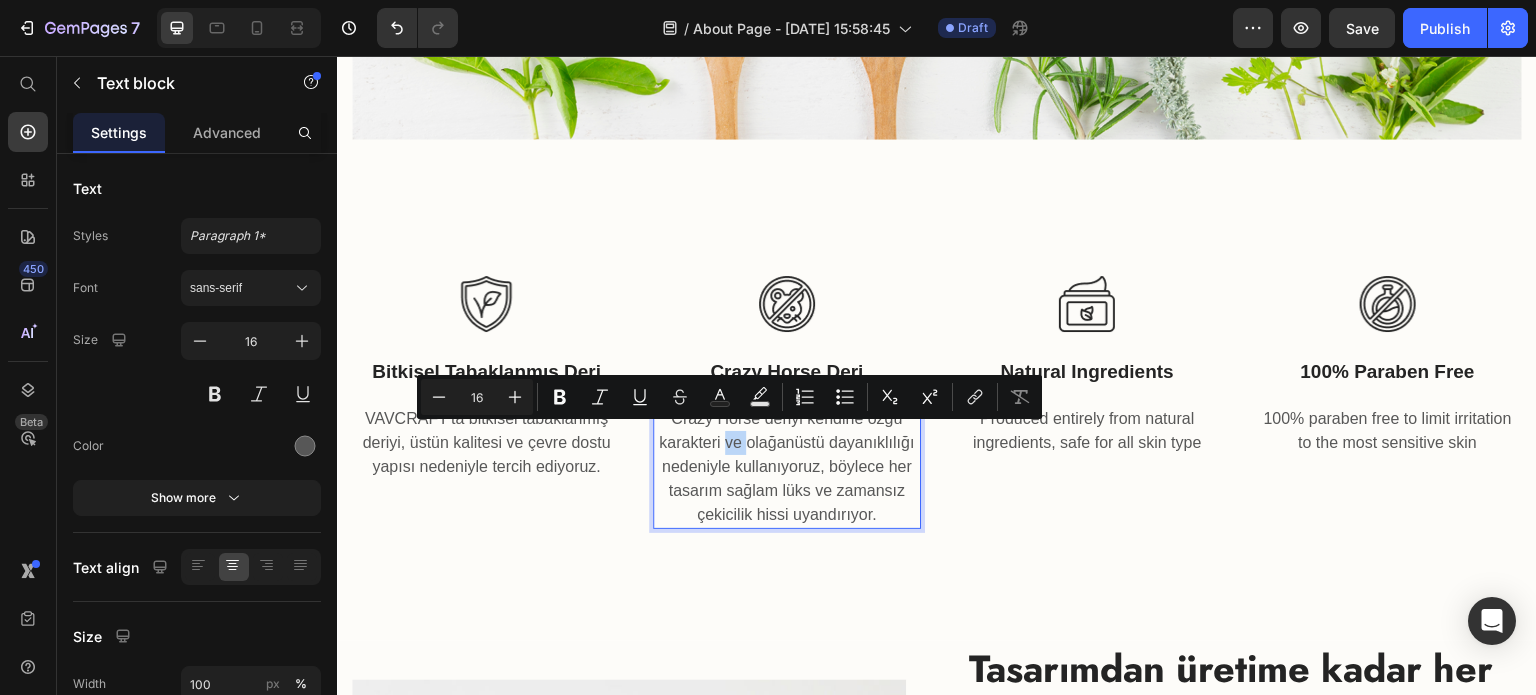 drag, startPoint x: 738, startPoint y: 438, endPoint x: 719, endPoint y: 442, distance: 19.416489 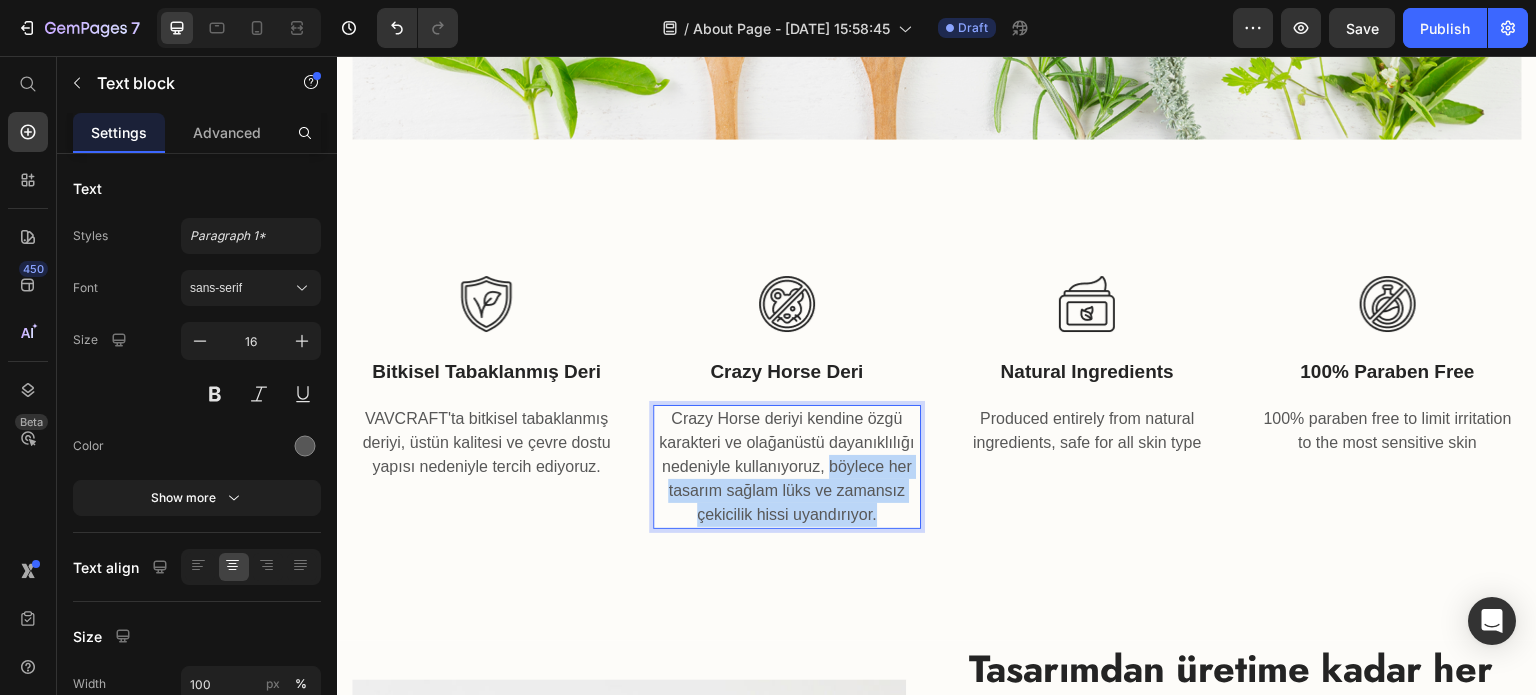 drag, startPoint x: 822, startPoint y: 459, endPoint x: 872, endPoint y: 512, distance: 72.862885 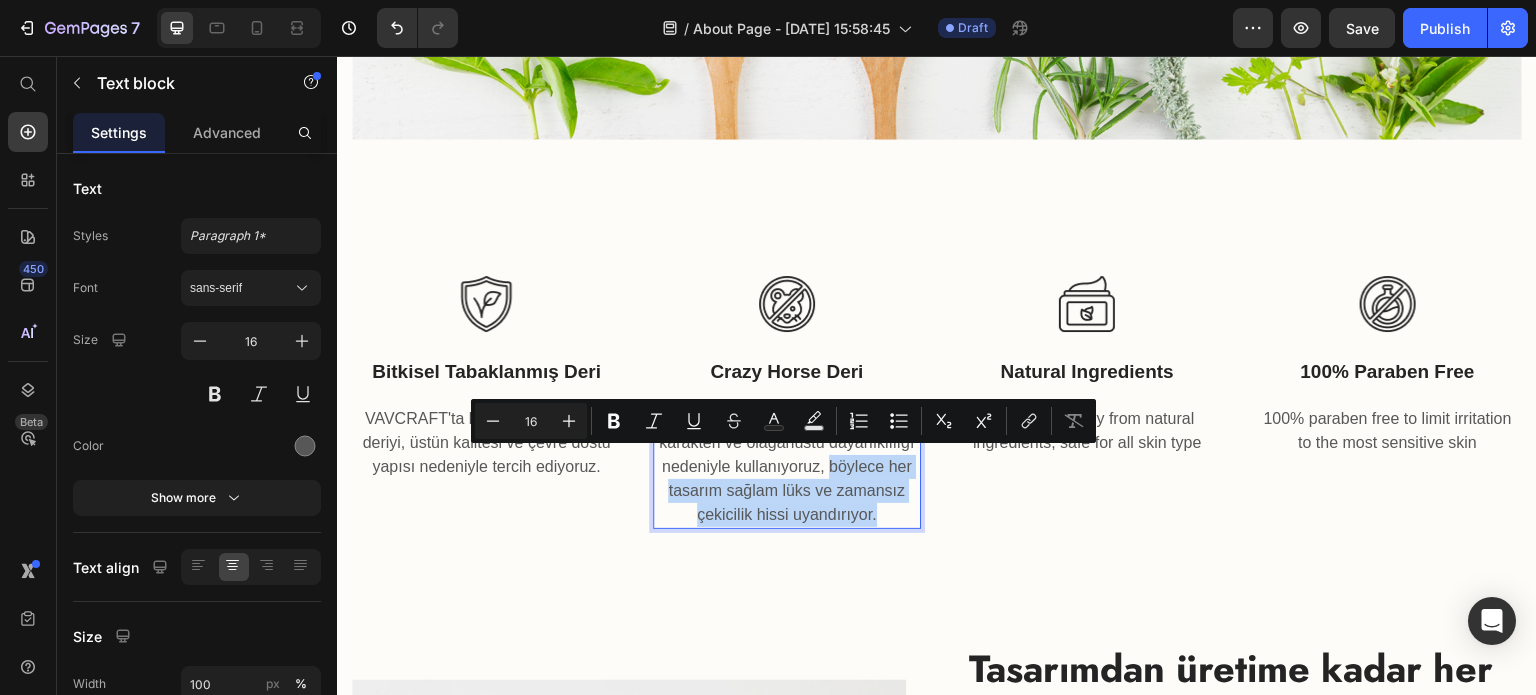click on "Crazy Horse deriyi kendine özgü karakteri ve olağanüstü dayanıklılığı nedeniyle kullanıyoruz, böylece her tasarım sağlam lüks ve zamansız çekicilik hissi uyandırıyor." at bounding box center [787, 467] 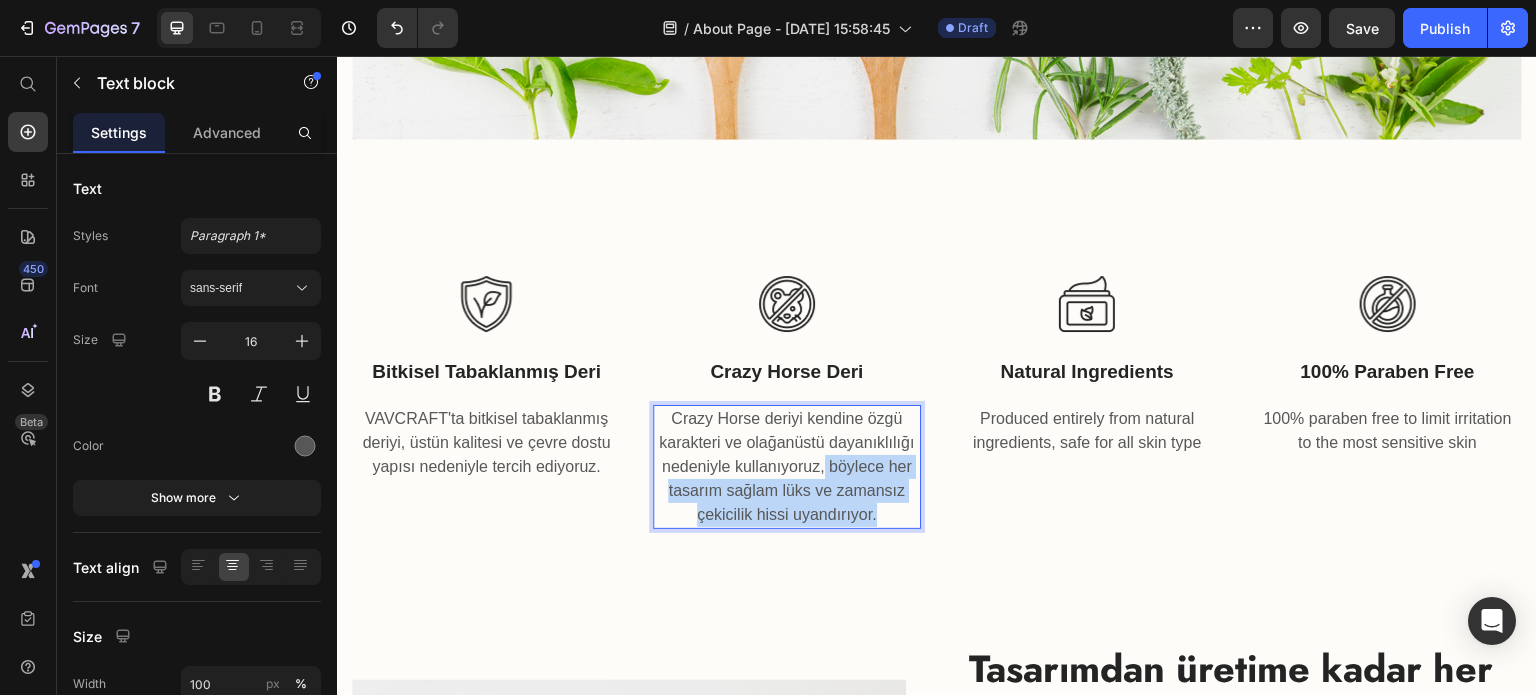 drag, startPoint x: 819, startPoint y: 460, endPoint x: 882, endPoint y: 500, distance: 74.62573 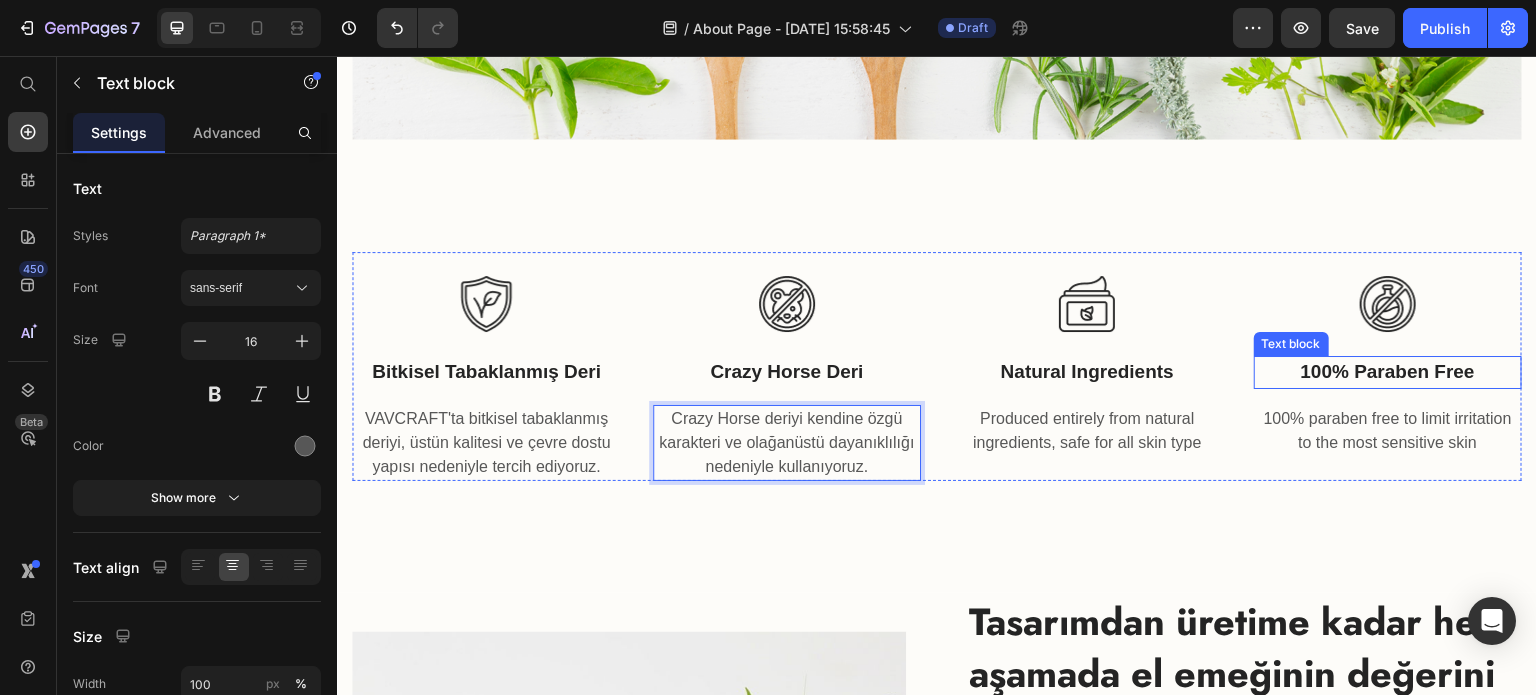 click on "100% Paraben Free" at bounding box center (1388, 372) 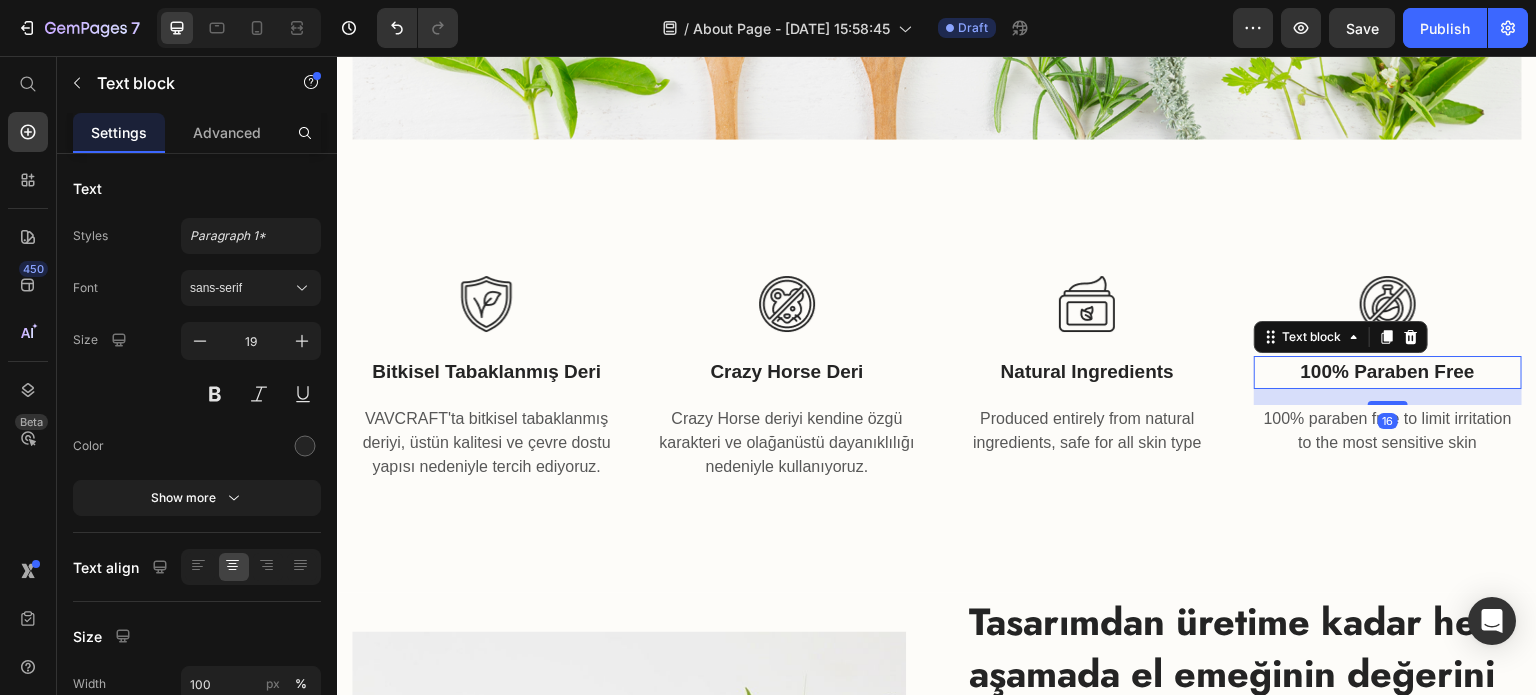 click on "100% Paraben Free" at bounding box center [1388, 372] 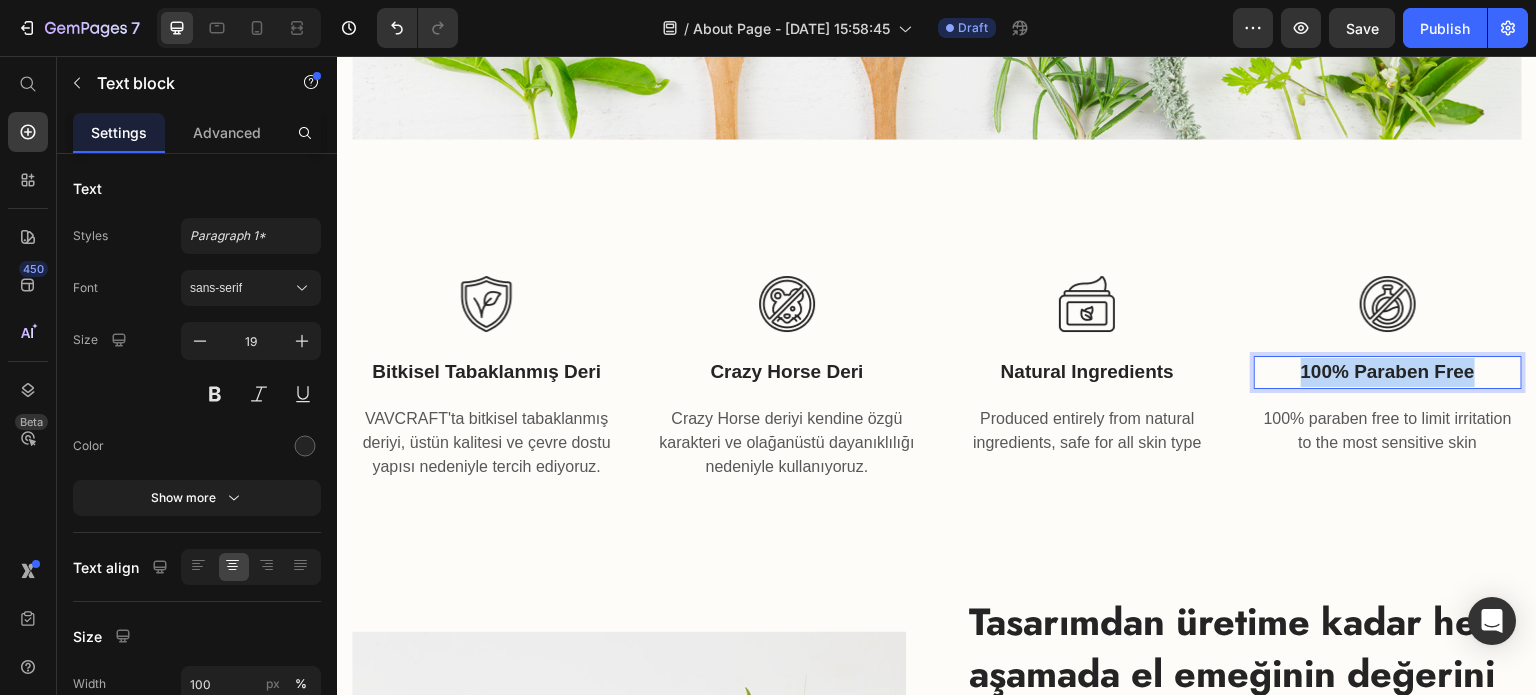 click on "100% Paraben Free" at bounding box center (1388, 372) 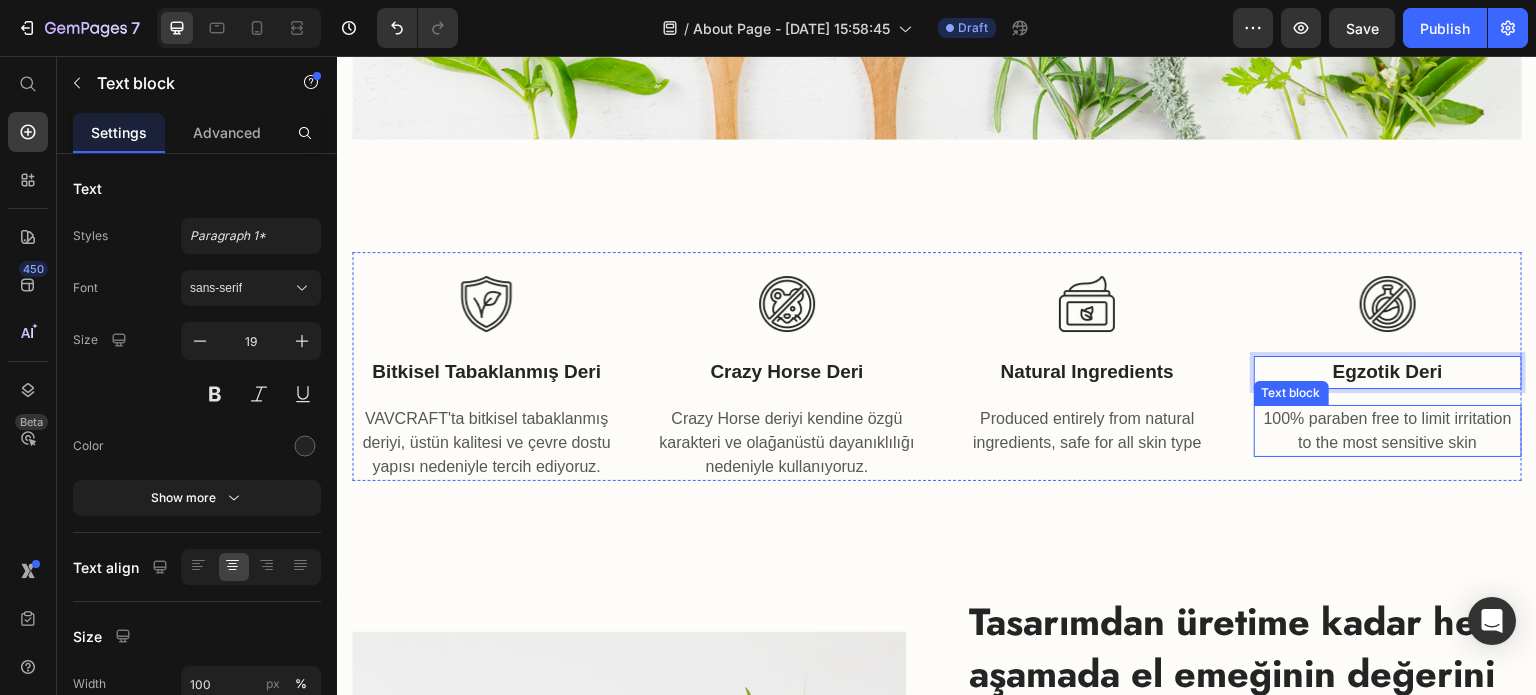 click on "100% paraben free to limit irritation to the most sensitive skin" at bounding box center [1388, 431] 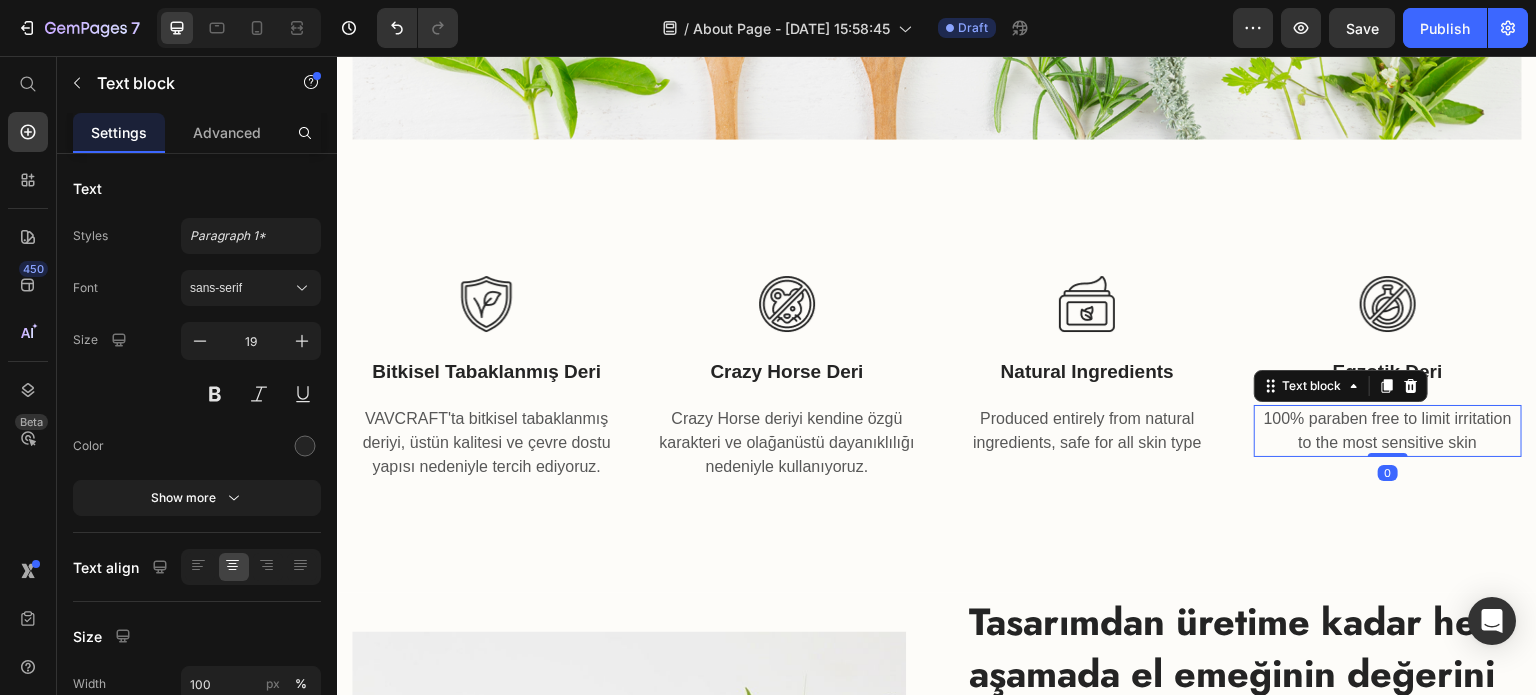 click on "100% paraben free to limit irritation to the most sensitive skin" at bounding box center [1388, 431] 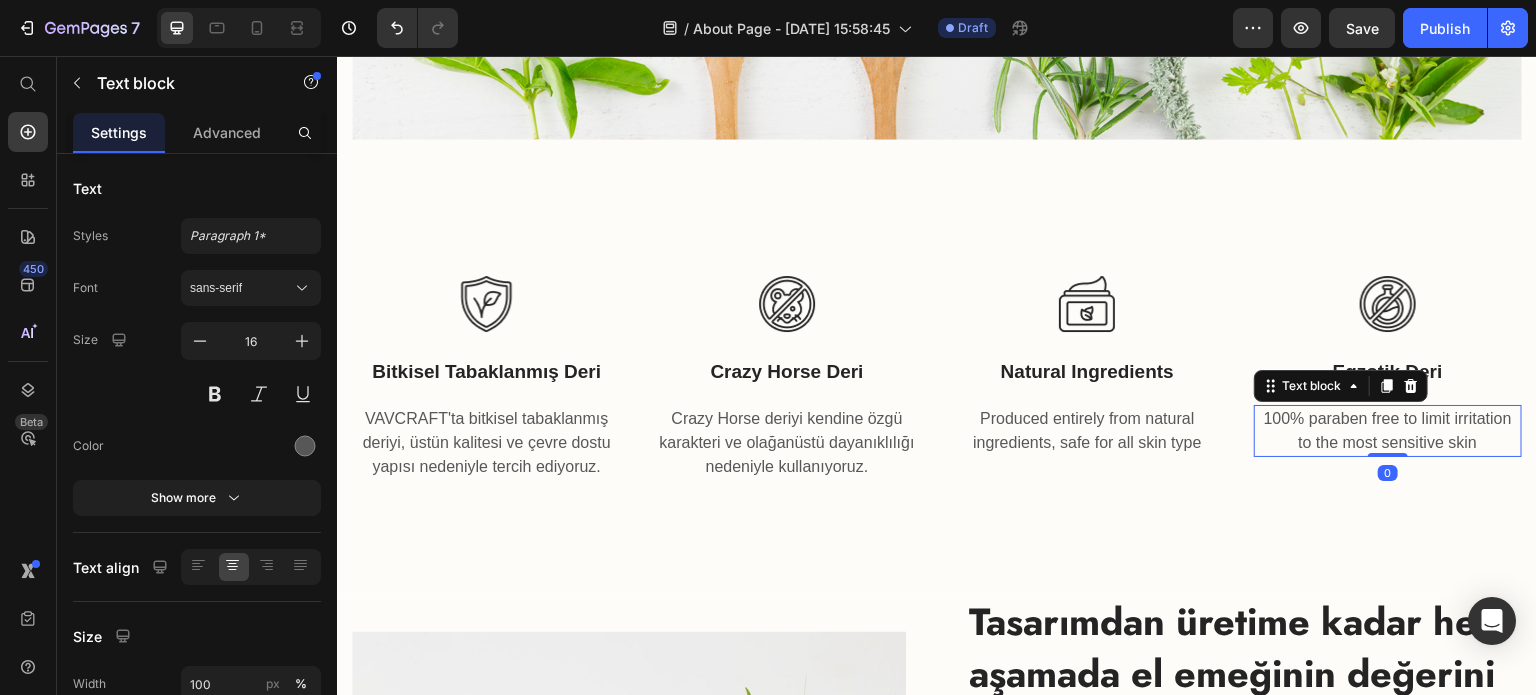 click on "100% paraben free to limit irritation to the most sensitive skin" at bounding box center (1388, 431) 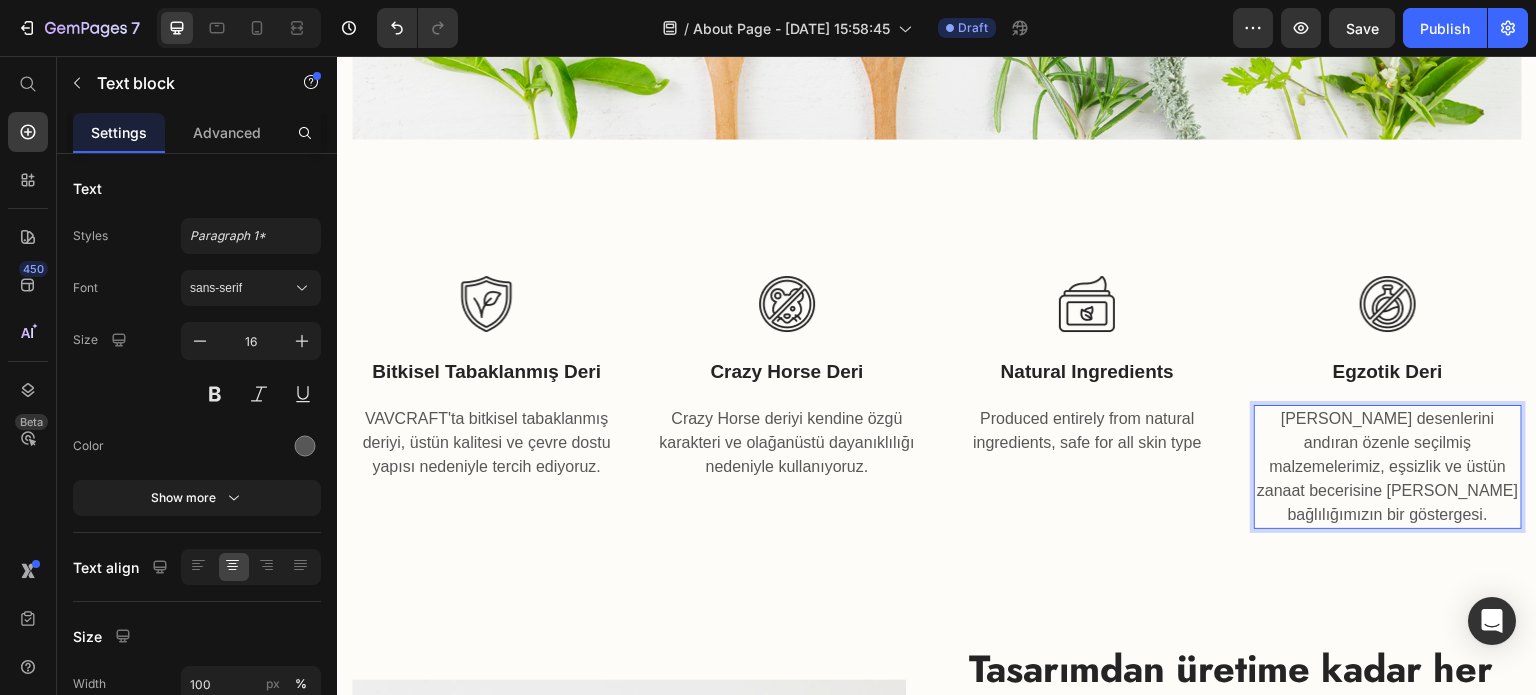 click on "[PERSON_NAME] desenlerini andıran özenle seçilmiş malzemelerimiz, eşsizlik ve üstün zanaat becerisine olan bağlılığımızın bir göstergesi." at bounding box center (1388, 467) 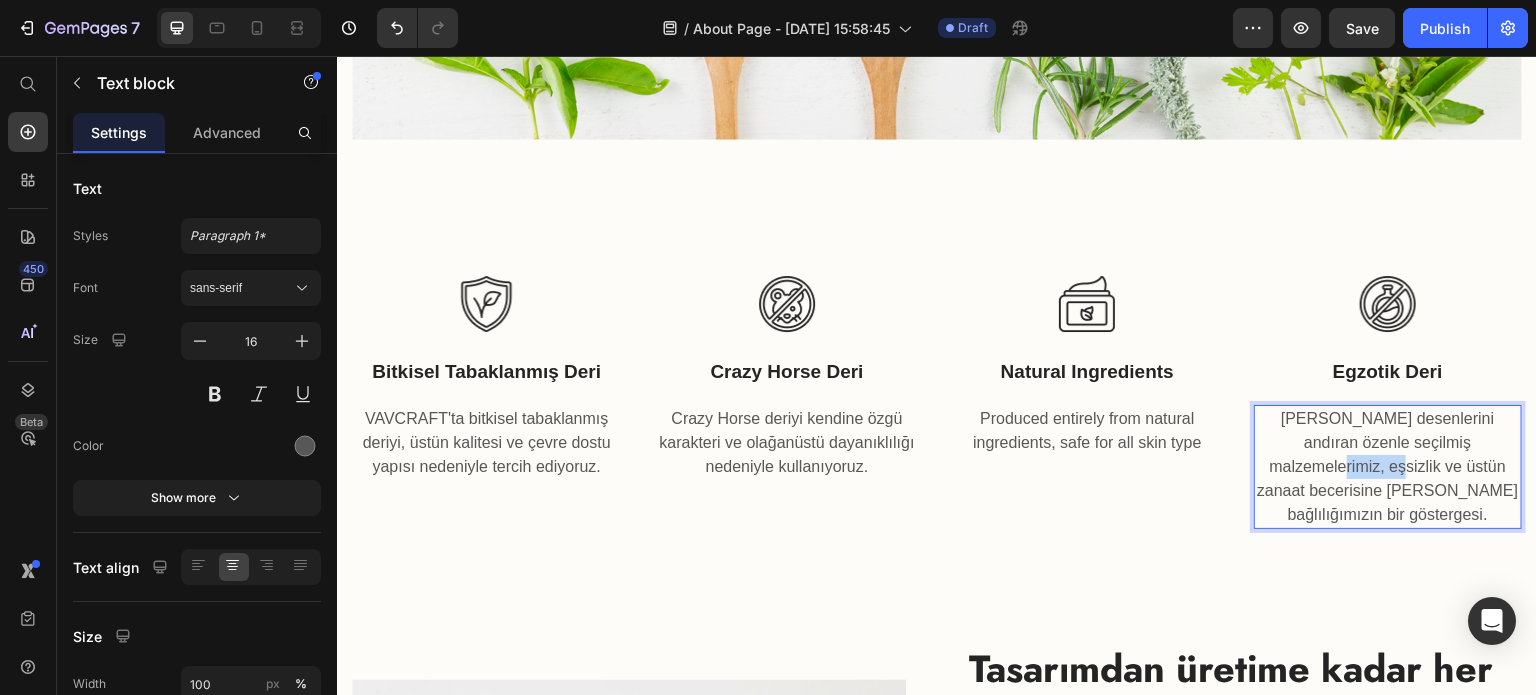 click on "[PERSON_NAME] desenlerini andıran özenle seçilmiş malzemelerimiz, eşsizlik ve üstün zanaat becerisine olan bağlılığımızın bir göstergesi." at bounding box center [1388, 467] 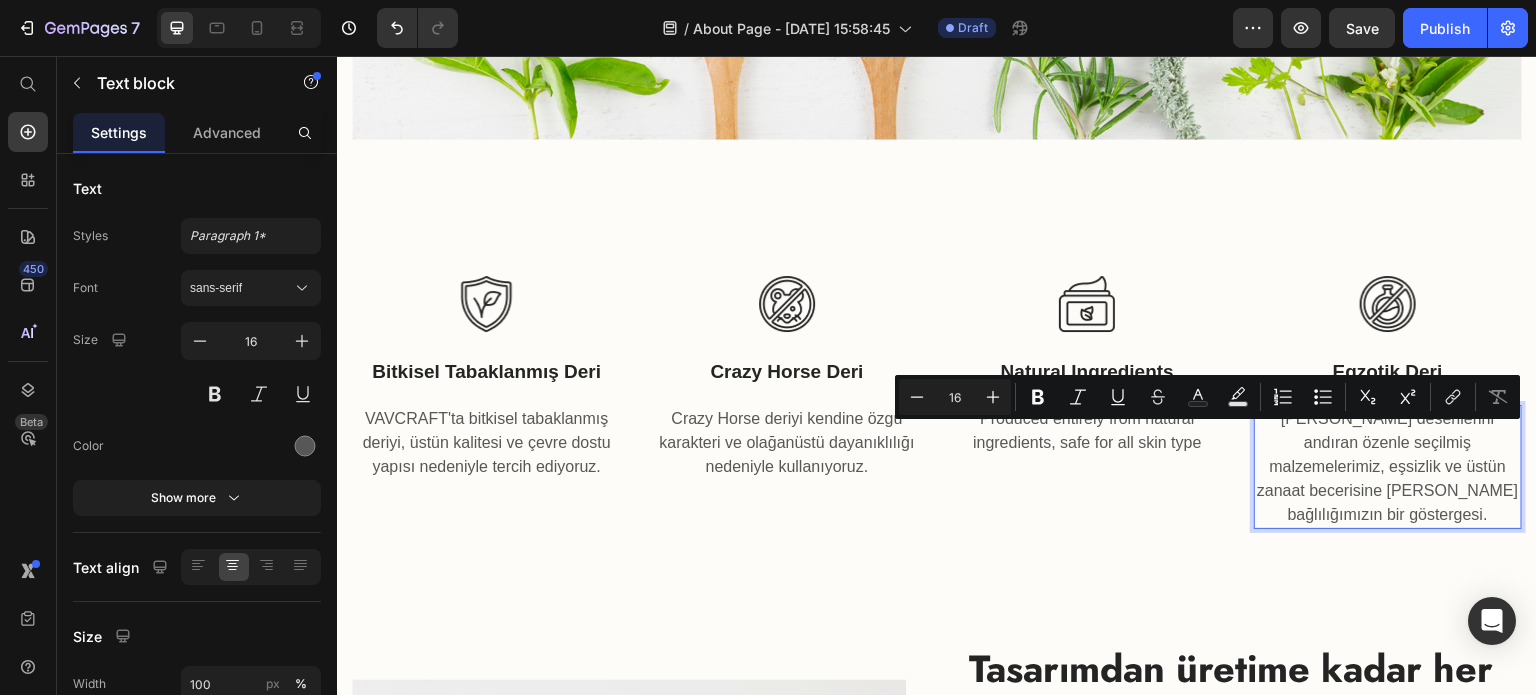 click on "[PERSON_NAME] desenlerini andıran özenle seçilmiş malzemelerimiz, eşsizlik ve üstün zanaat becerisine olan bağlılığımızın bir göstergesi." at bounding box center (1388, 467) 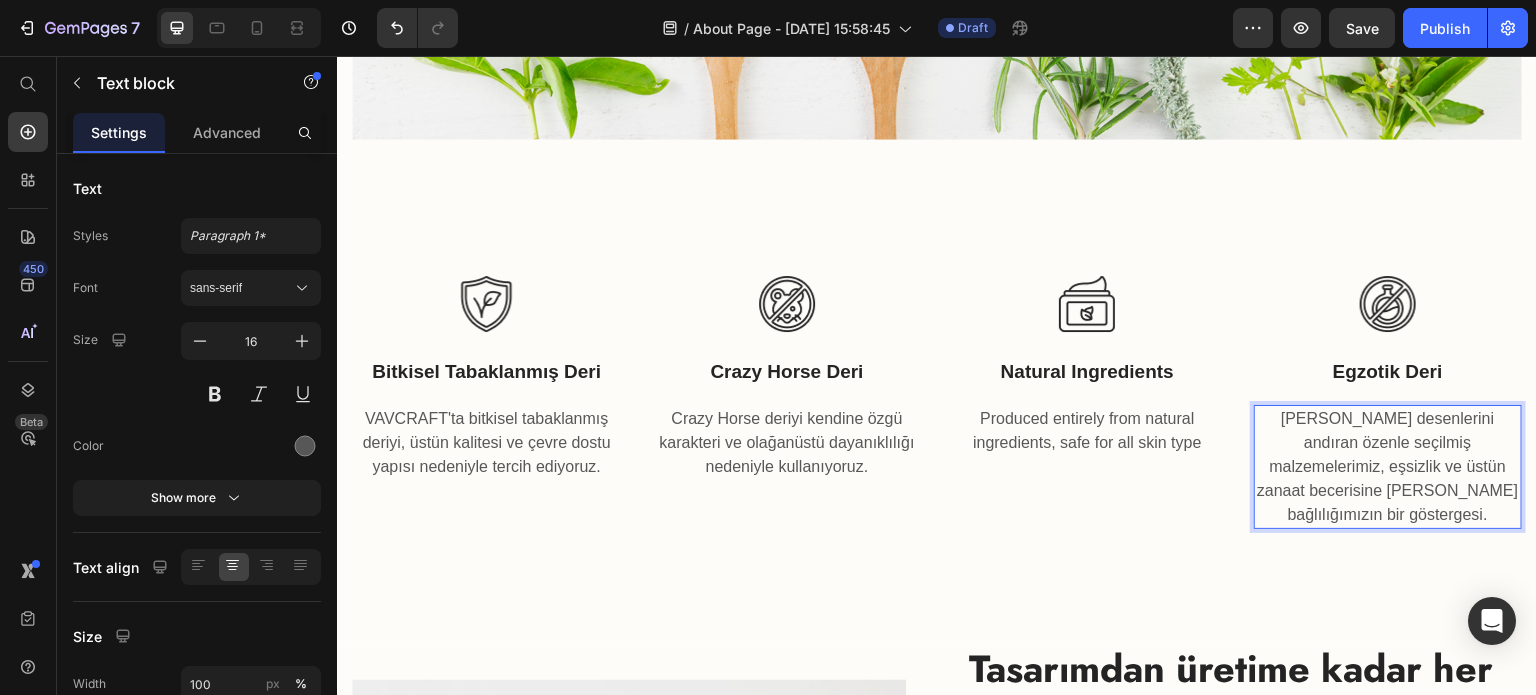 click on "[PERSON_NAME] desenlerini andıran özenle seçilmiş malzemelerimiz, eşsizlik ve üstün zanaat becerisine olan bağlılığımızın bir göstergesi." at bounding box center (1388, 467) 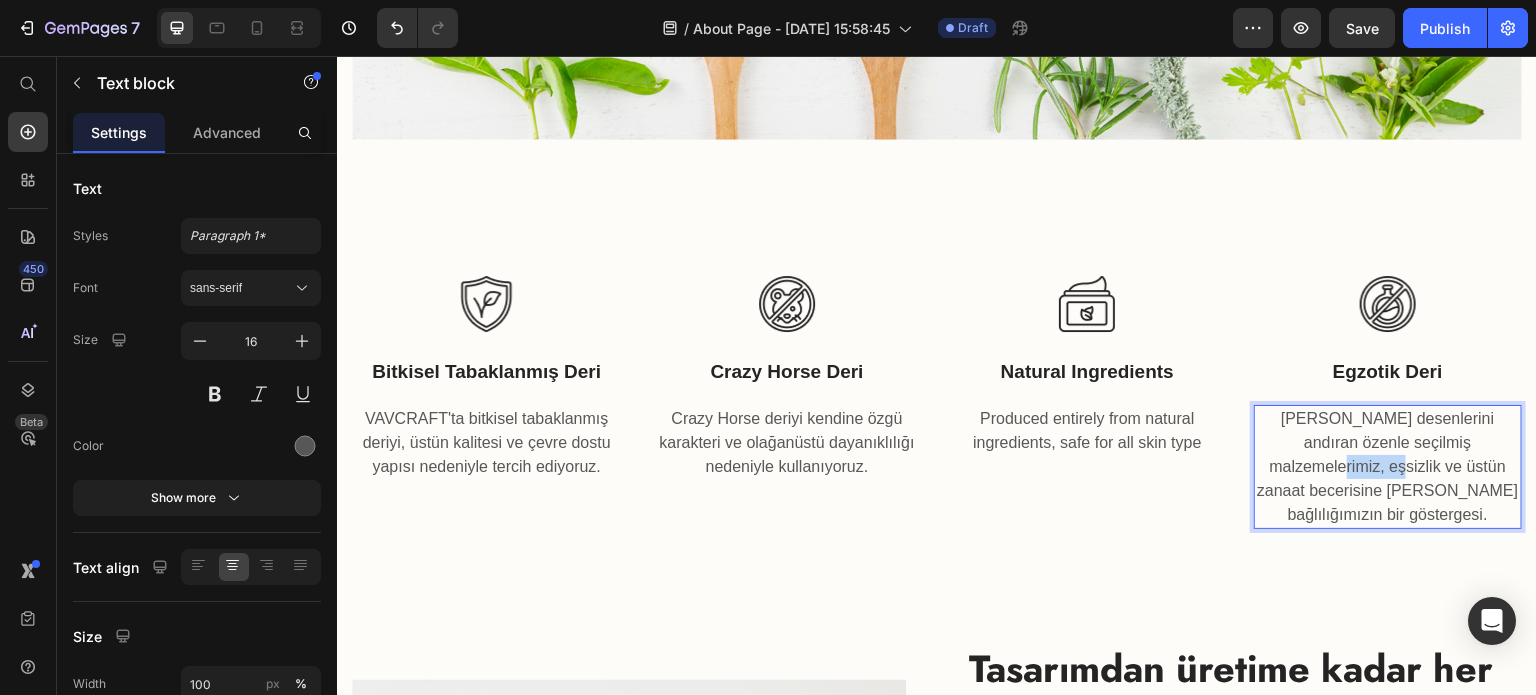 click on "[PERSON_NAME] desenlerini andıran özenle seçilmiş malzemelerimiz, eşsizlik ve üstün zanaat becerisine olan bağlılığımızın bir göstergesi." at bounding box center (1388, 467) 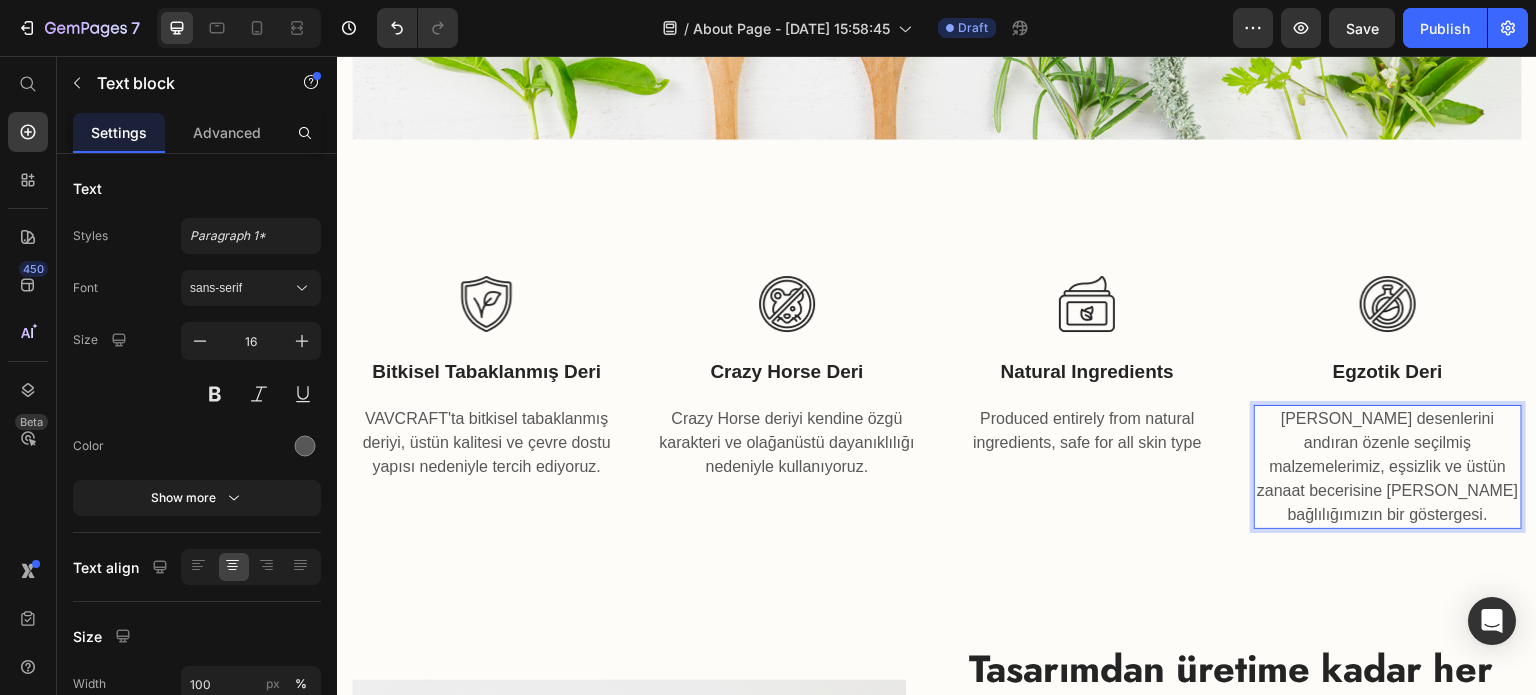 click on "[PERSON_NAME] desenlerini andıran özenle seçilmiş malzemelerimiz, eşsizlik ve üstün zanaat becerisine olan bağlılığımızın bir göstergesi." at bounding box center (1388, 467) 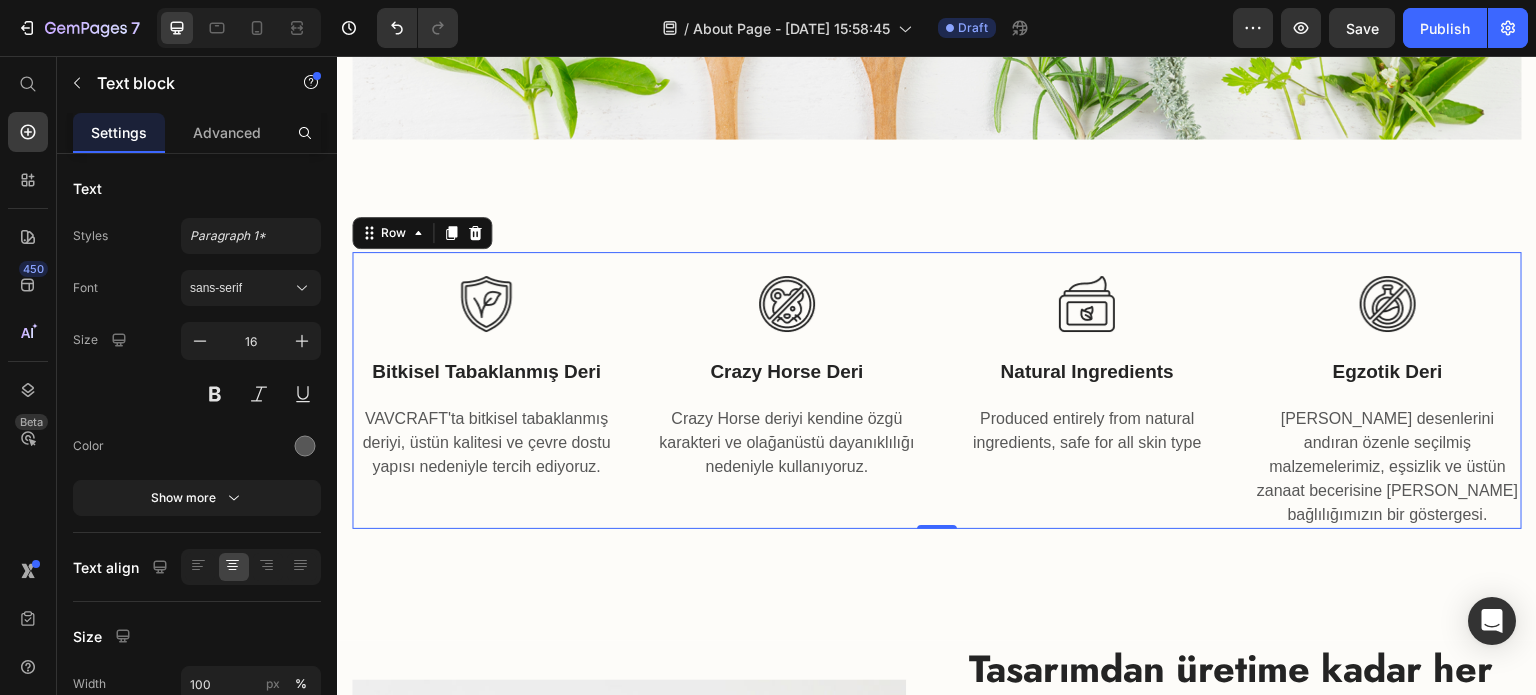 click on "Image Crazy Horse Deri Text block Crazy Horse deriyi kendine özgü karakteri ve olağanüstü dayanıklılığı nedeniyle kullanıyoruz. Text block" at bounding box center (787, 390) 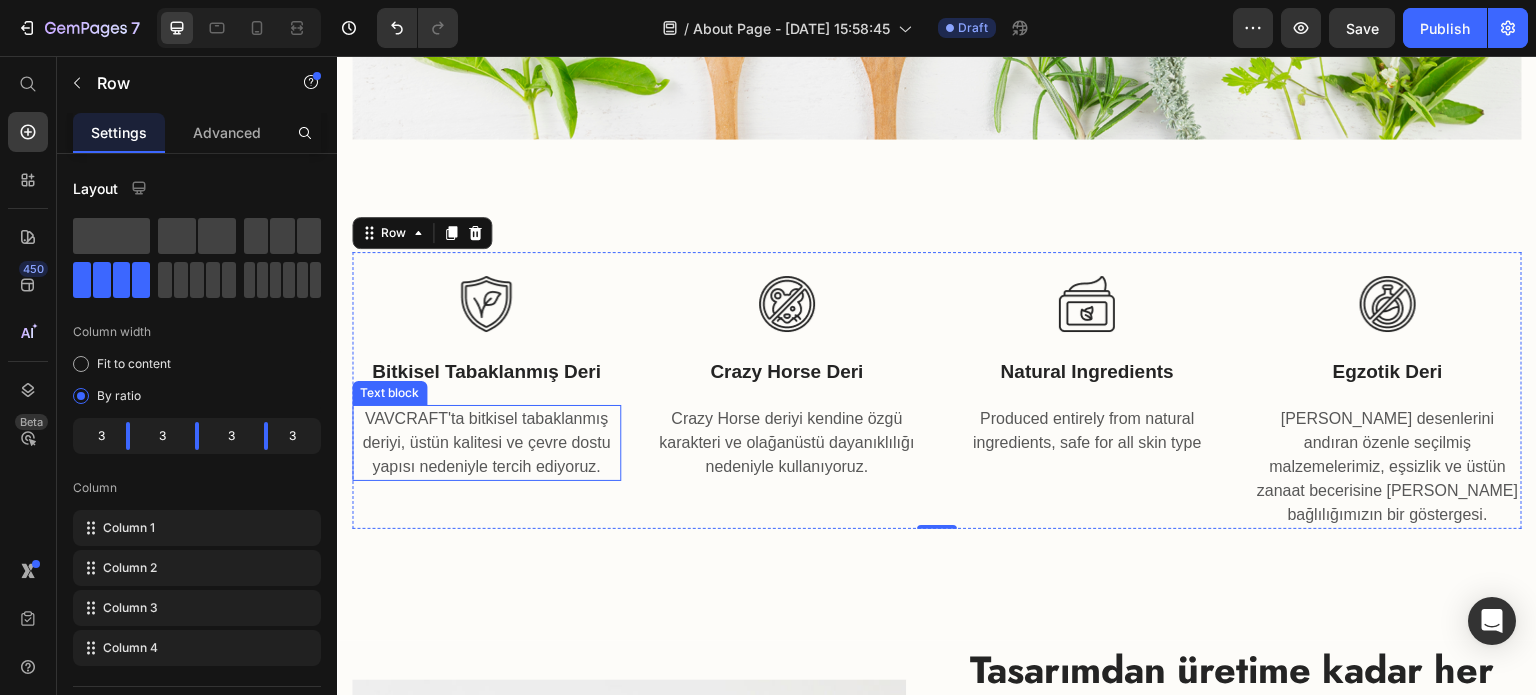 click on "VAVCRAFT'ta bitkisel tabaklanmış deriyi, üstün kalitesi ve çevre dostu yapısı nedeniyle tercih ediyoruz." at bounding box center [486, 443] 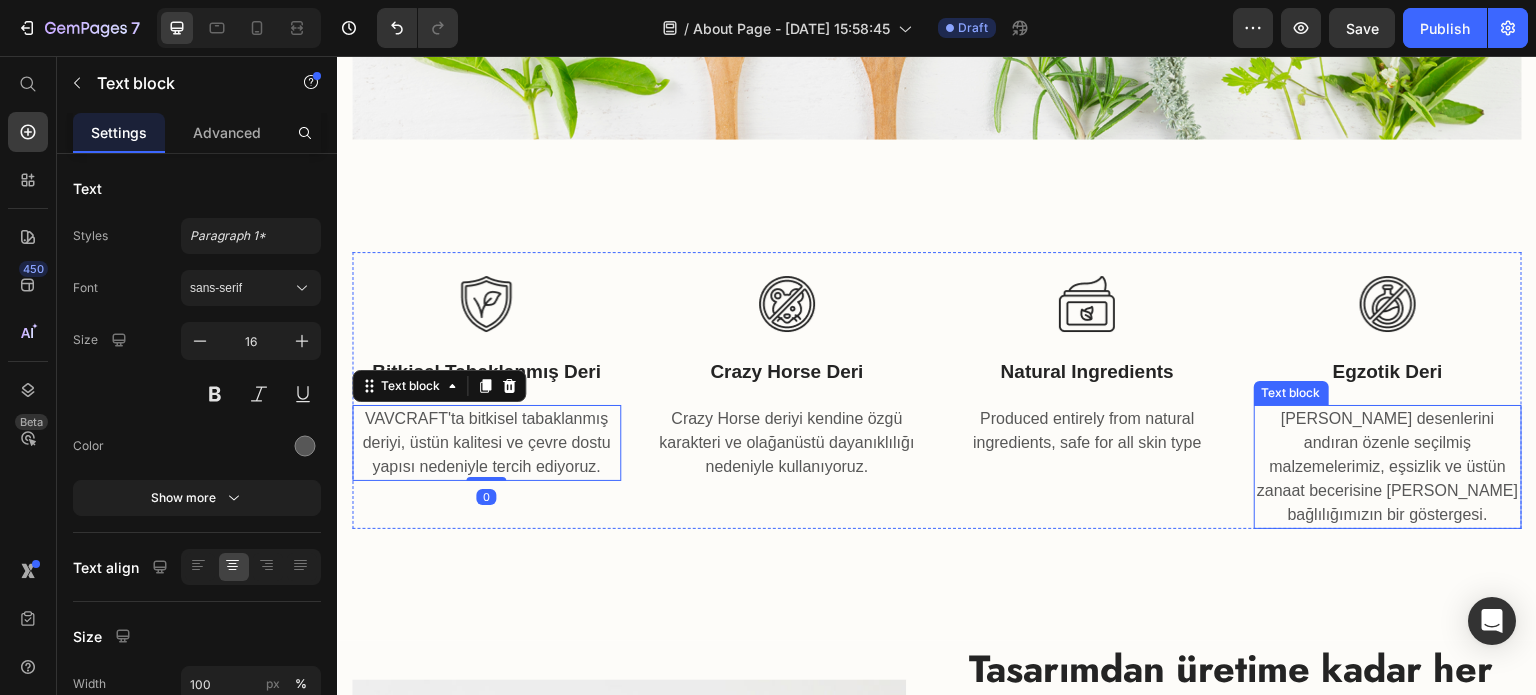 click on "[PERSON_NAME] desenlerini andıran özenle seçilmiş malzemelerimiz, eşsizlik ve üstün zanaat becerisine olan bağlılığımızın bir göstergesi." at bounding box center [1388, 467] 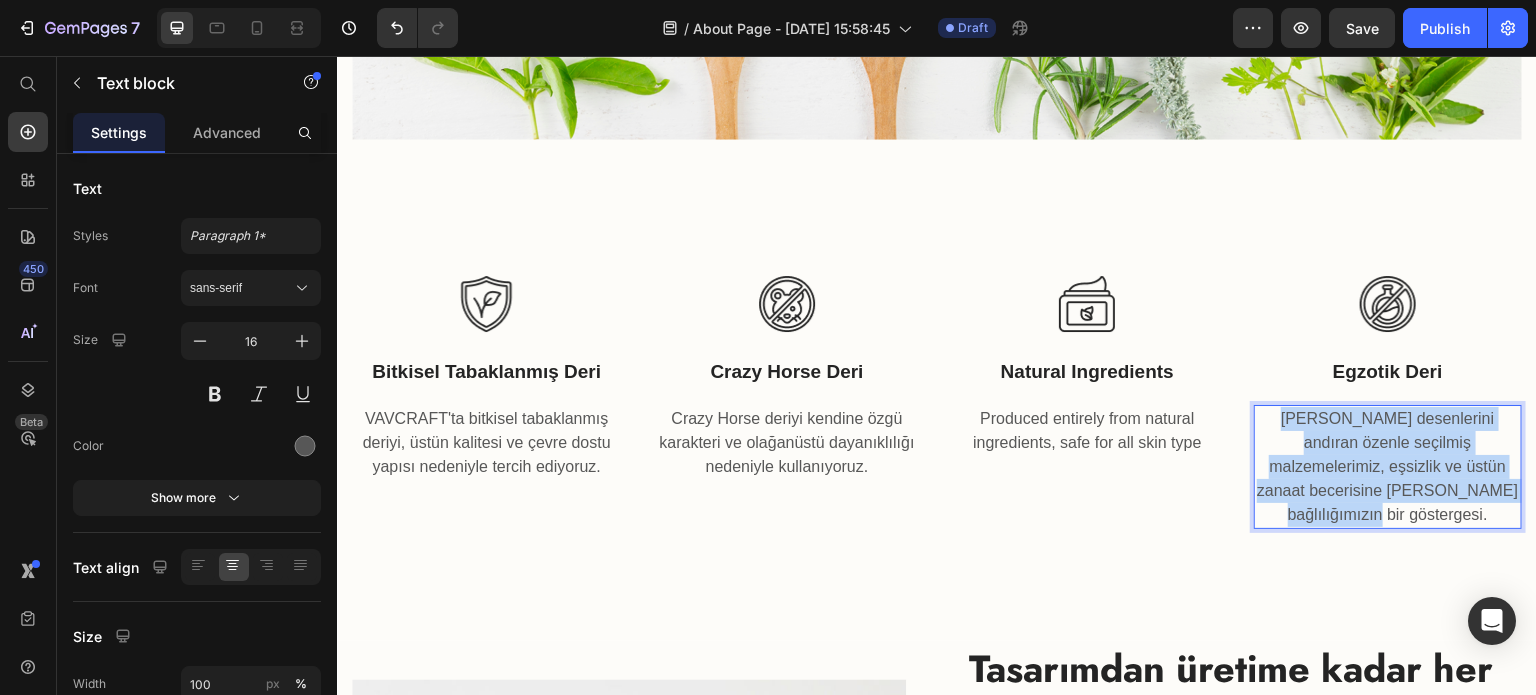 click on "[PERSON_NAME] desenlerini andıran özenle seçilmiş malzemelerimiz, eşsizlik ve üstün zanaat becerisine olan bağlılığımızın bir göstergesi." at bounding box center (1388, 467) 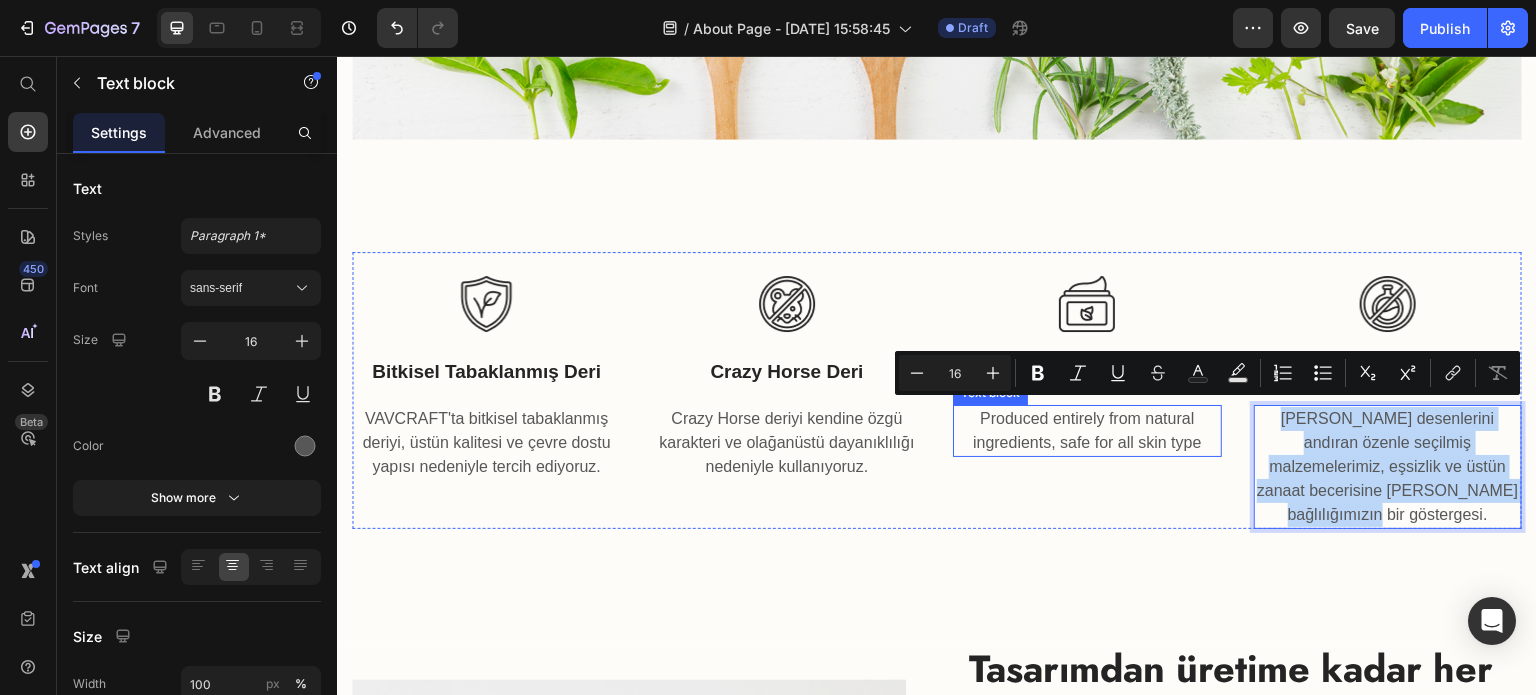 click on "Produced entirely from natural ingredients, safe for all skin type" at bounding box center [1087, 431] 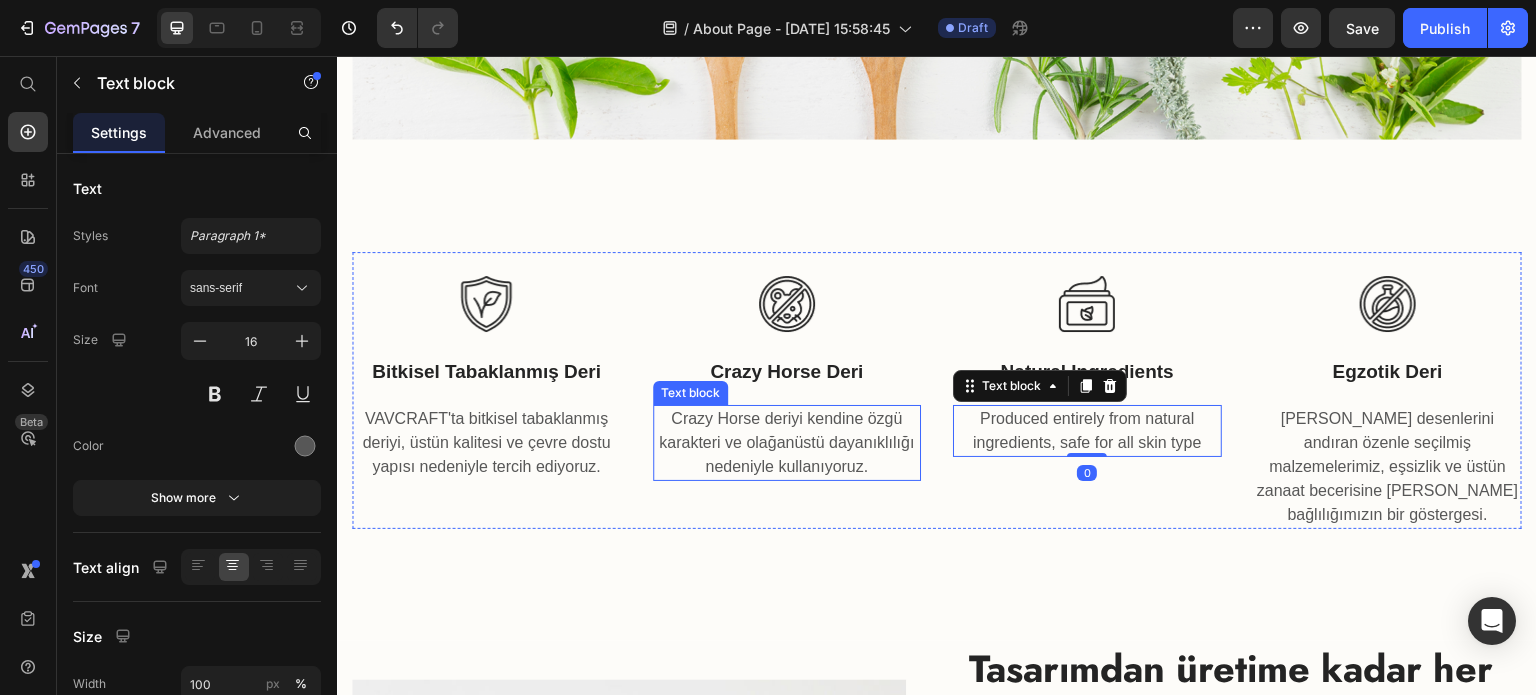 click on "Crazy Horse deriyi kendine özgü karakteri ve olağanüstü dayanıklılığı nedeniyle kullanıyoruz." at bounding box center [787, 443] 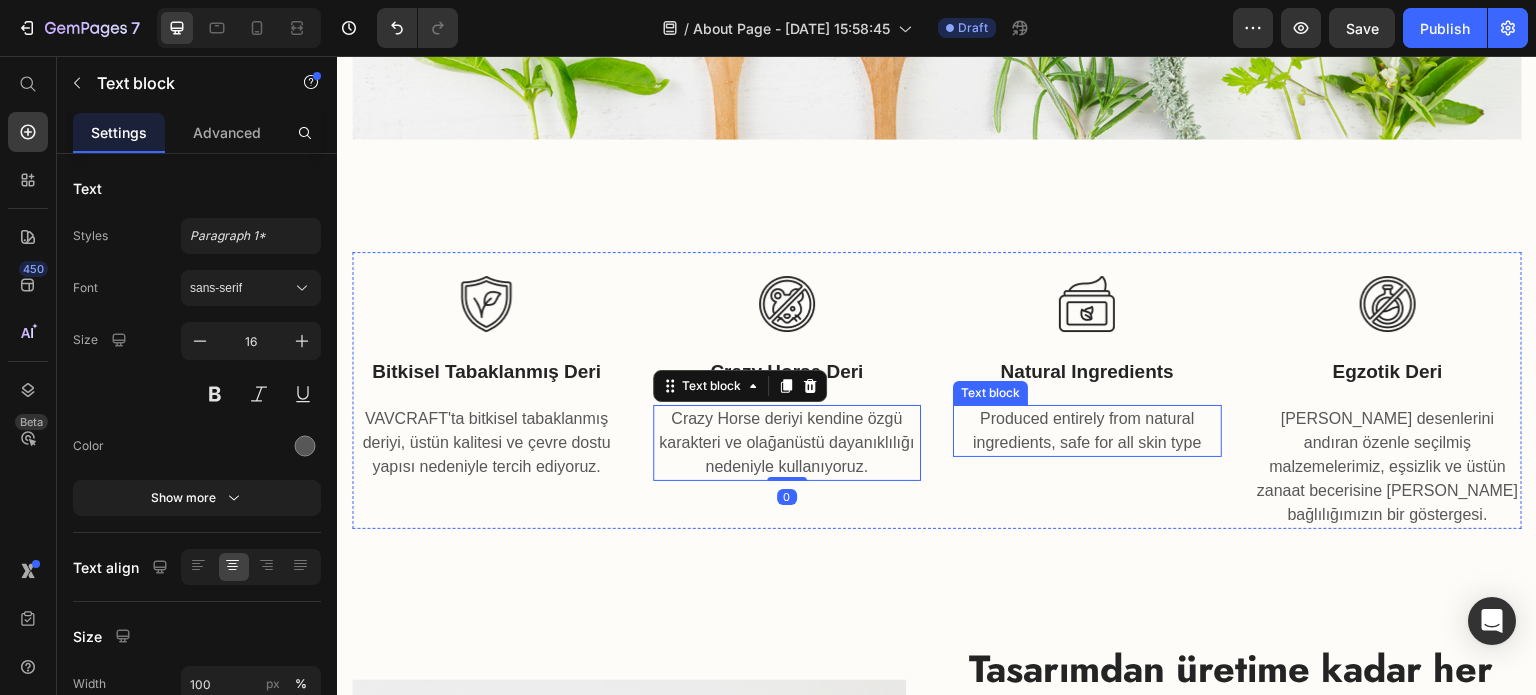 click on "Produced entirely from natural ingredients, safe for all skin type" at bounding box center [1087, 431] 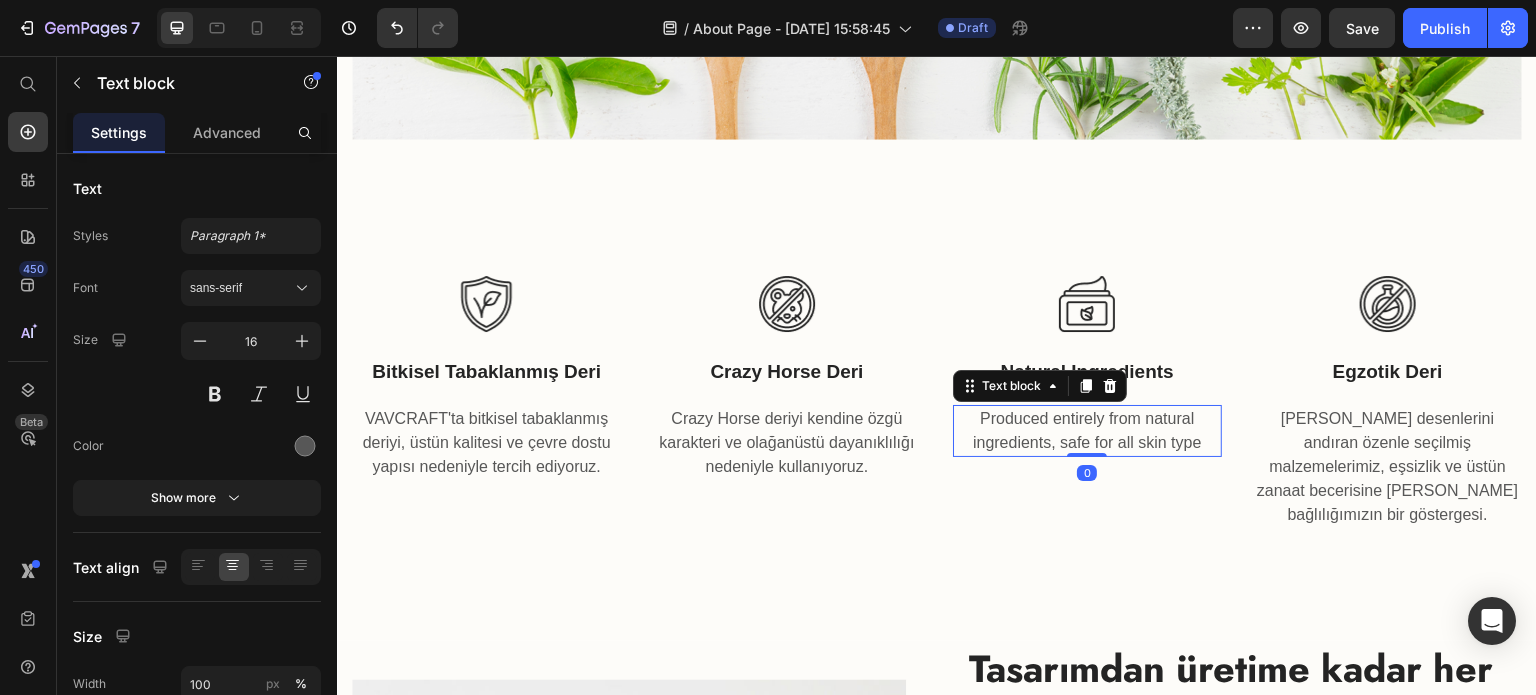 click on "Produced entirely from natural ingredients, safe for all skin type" at bounding box center (1087, 431) 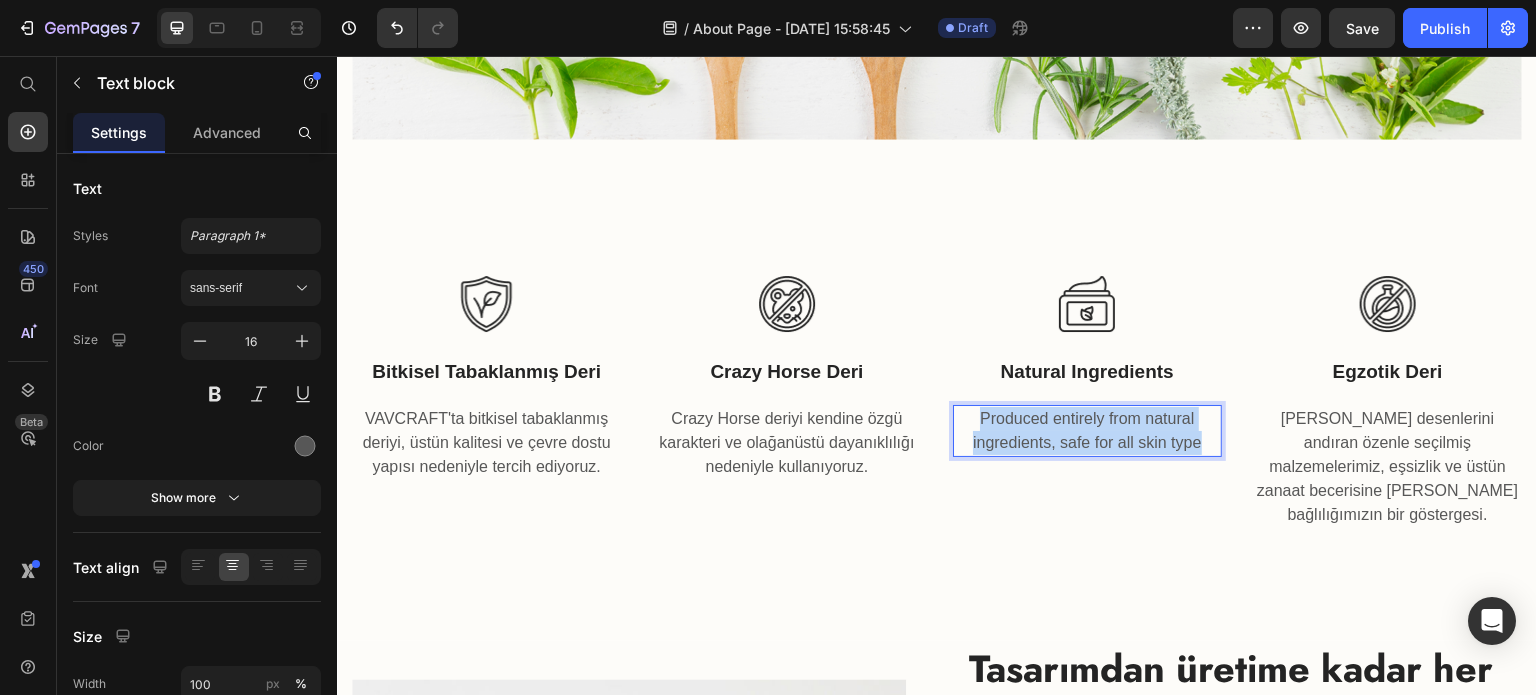 click on "Produced entirely from natural ingredients, safe for all skin type" at bounding box center (1087, 431) 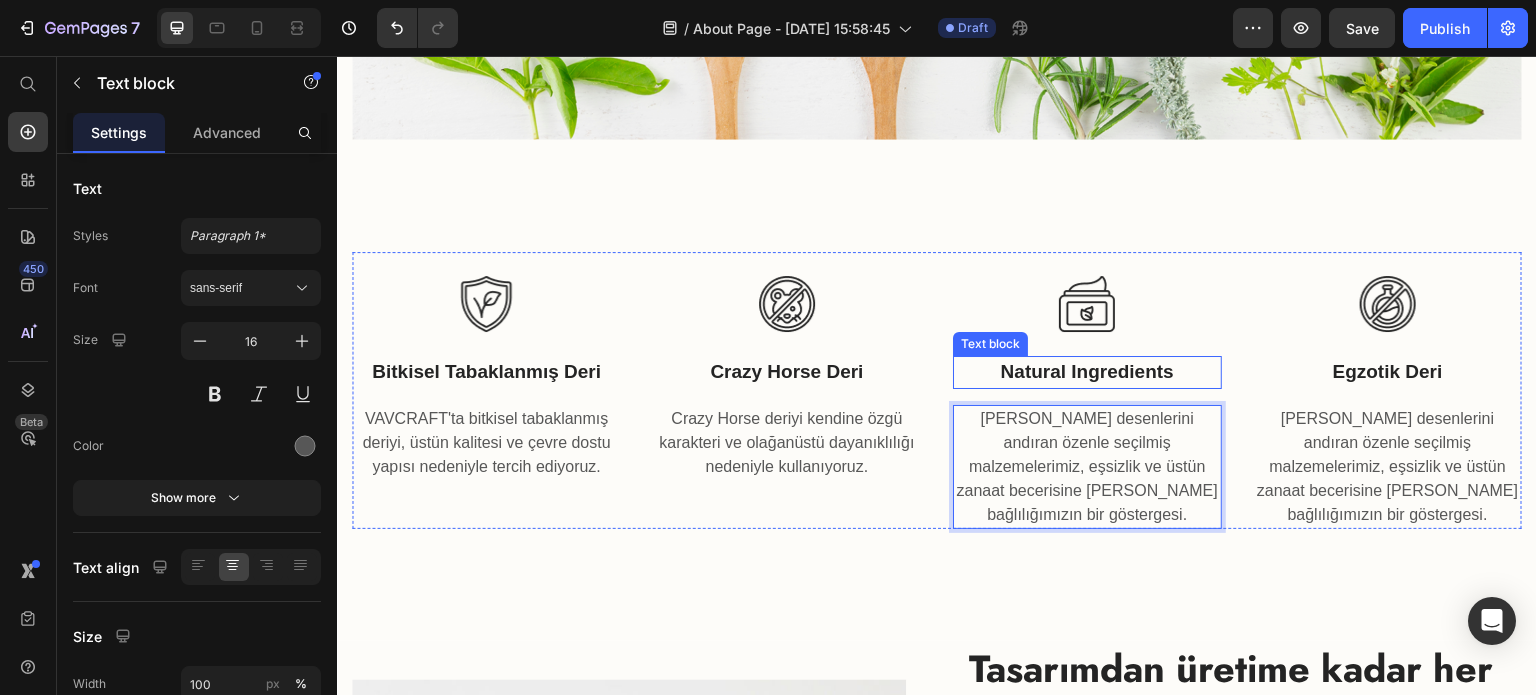 click on "Natural Ingredients" at bounding box center [1087, 372] 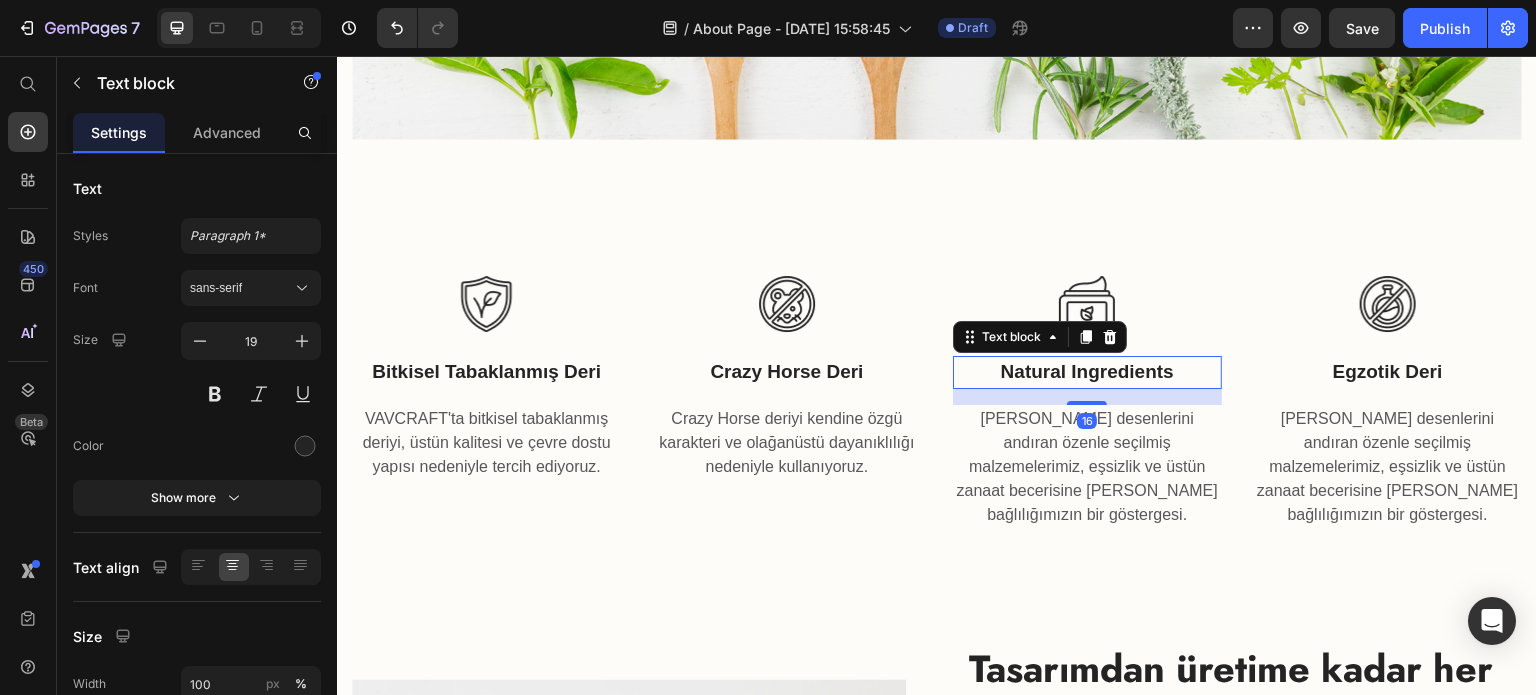 click on "Natural Ingredients" at bounding box center [1087, 372] 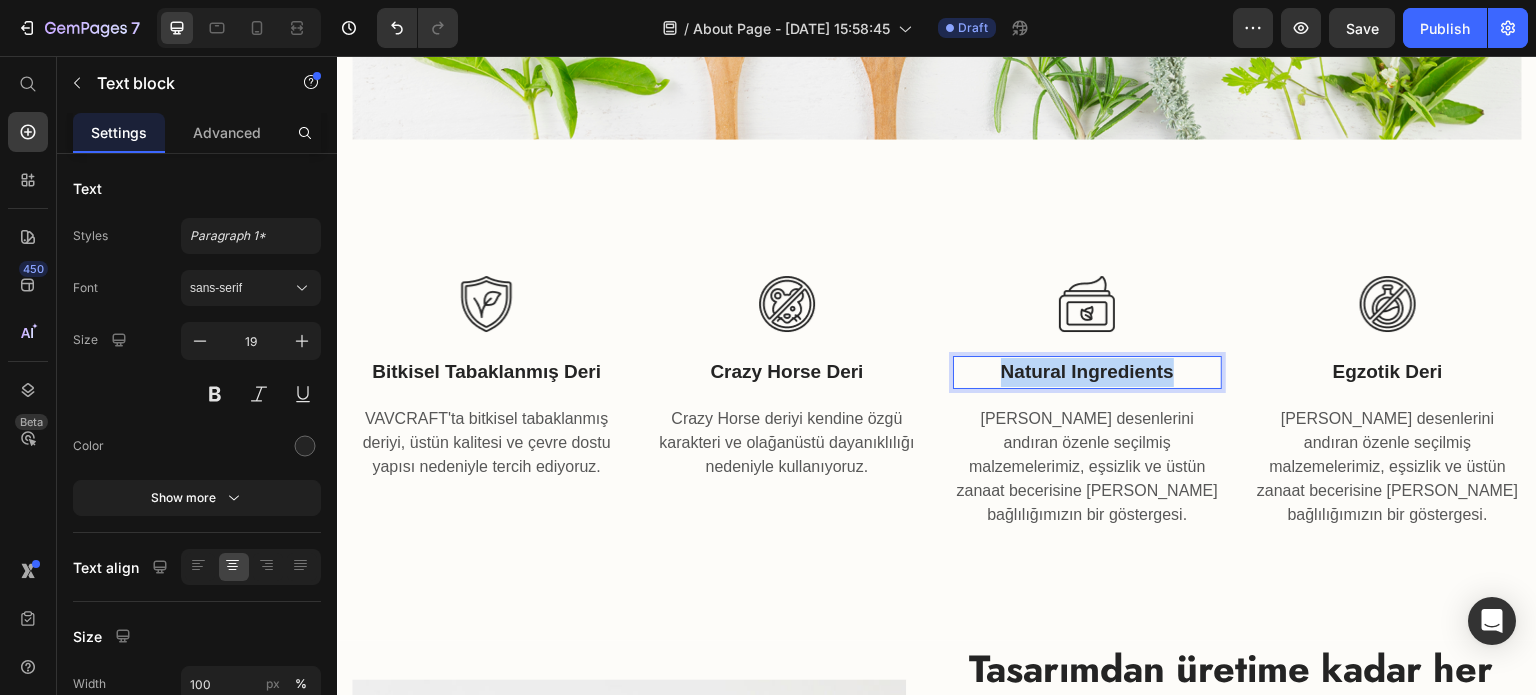 click on "Natural Ingredients" at bounding box center (1087, 372) 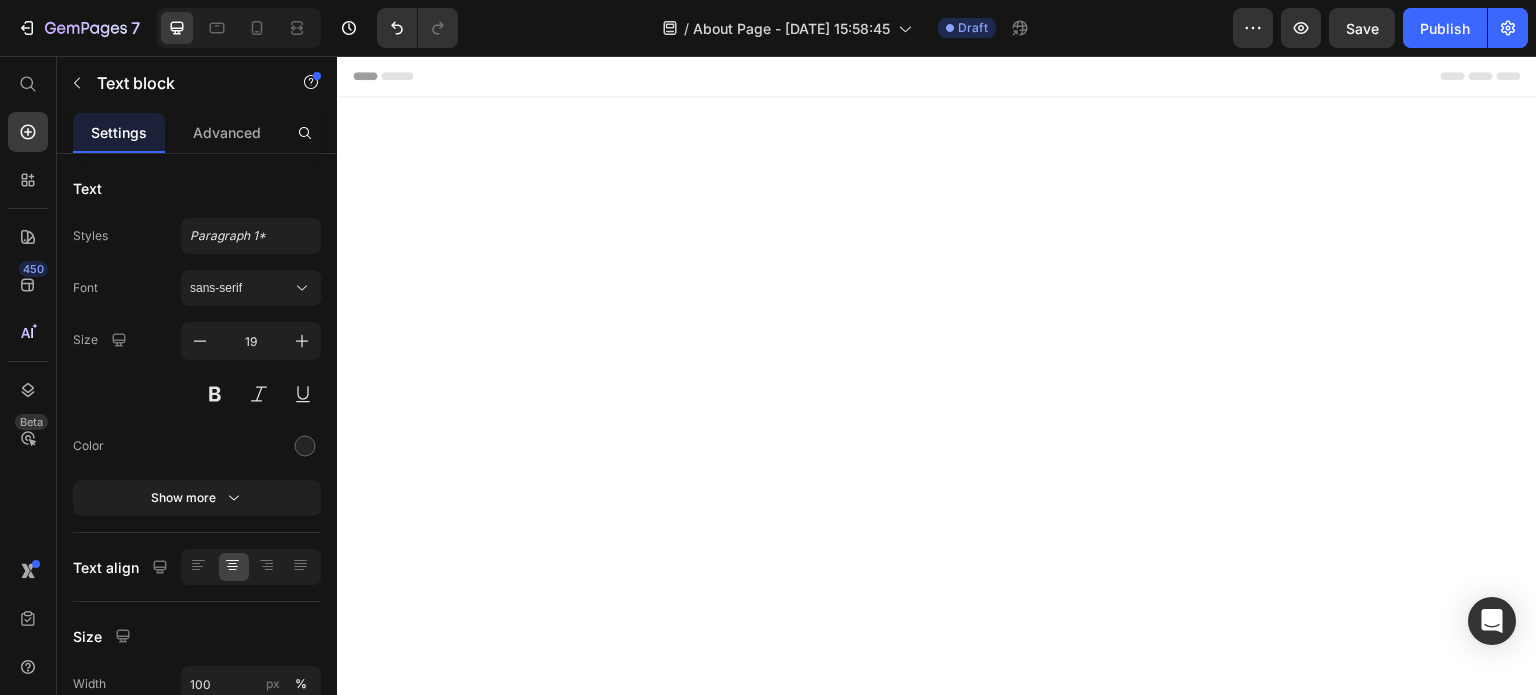 scroll, scrollTop: 0, scrollLeft: 0, axis: both 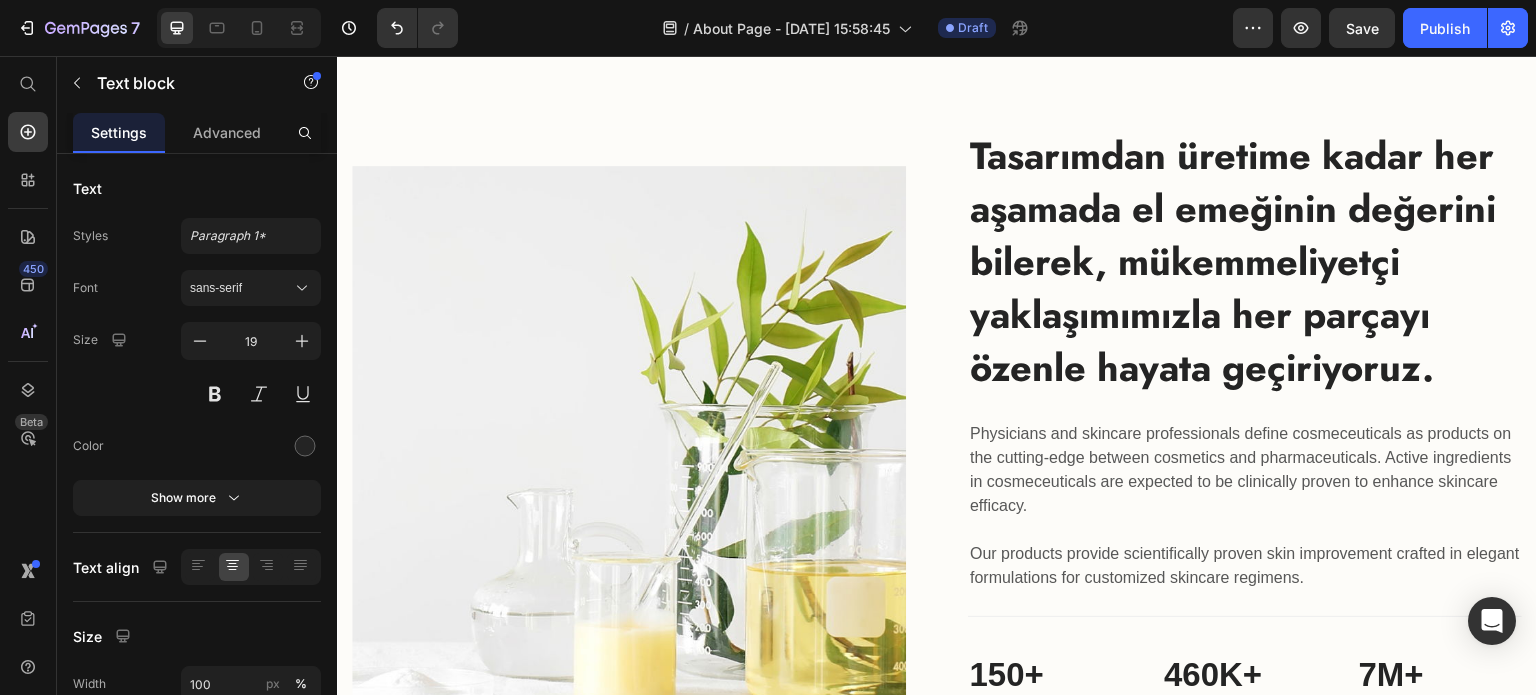 click on "Egzotik Deri" at bounding box center (1388, -142) 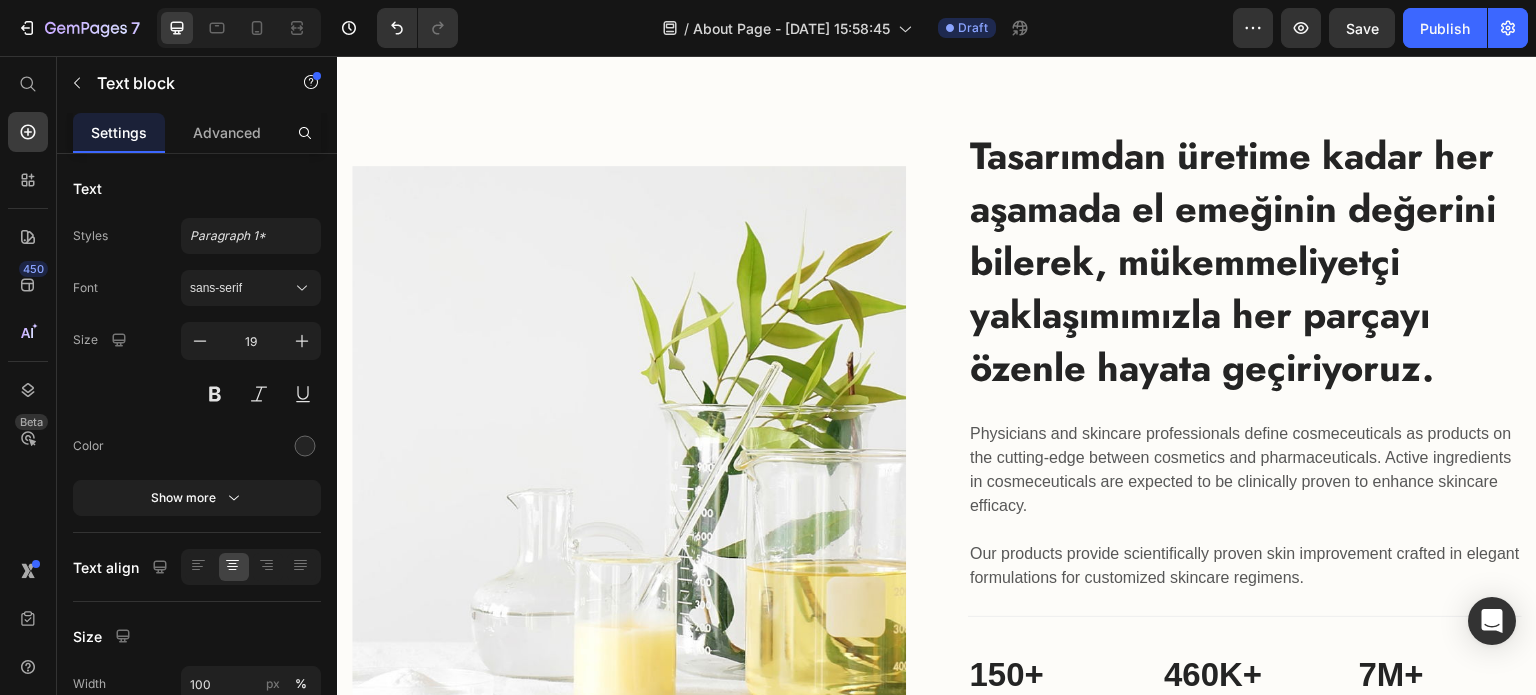 click on "Egzotik Deri" at bounding box center [1388, -142] 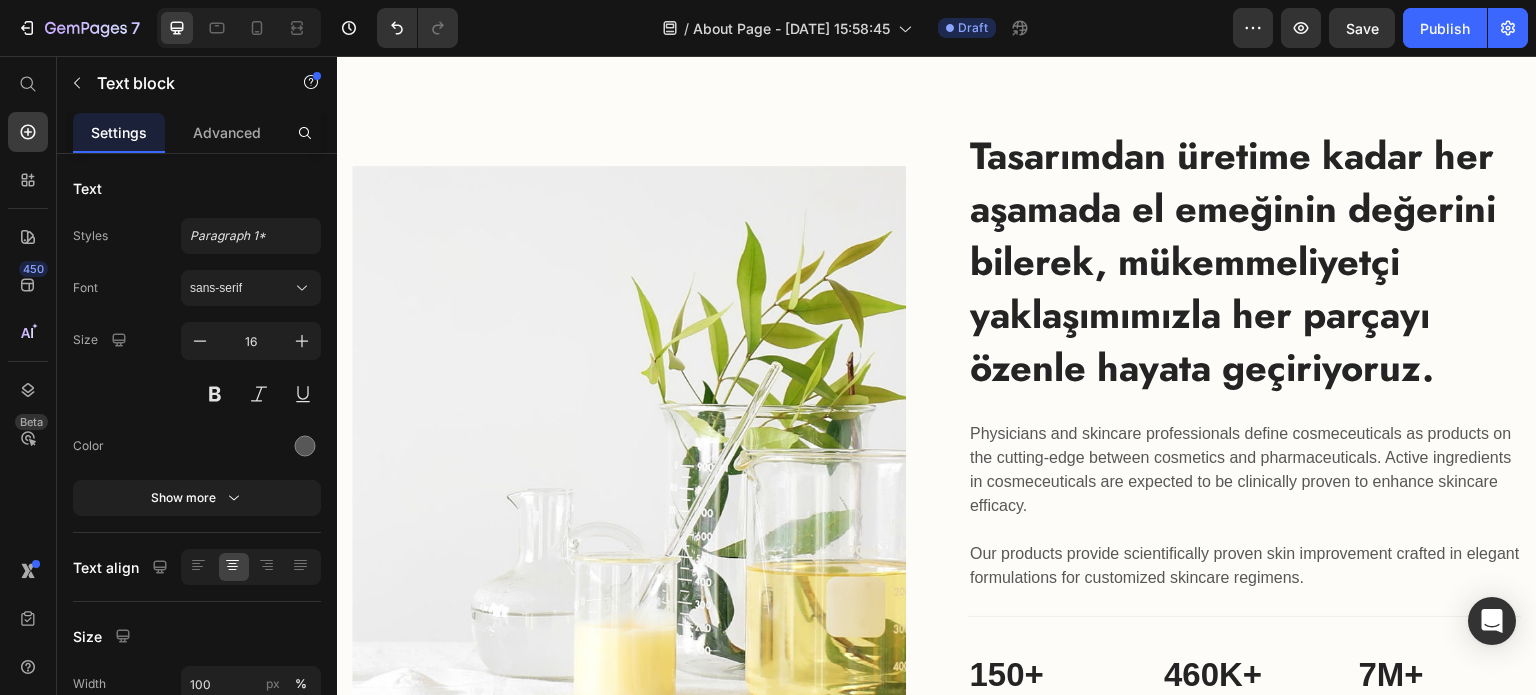 click on "[PERSON_NAME] desenlerini andıran özenle seçilmiş malzemelerimiz, eşsizlik ve üstün zanaat becerisine olan bağlılığımızın bir göstergesi." at bounding box center (1388, -47) 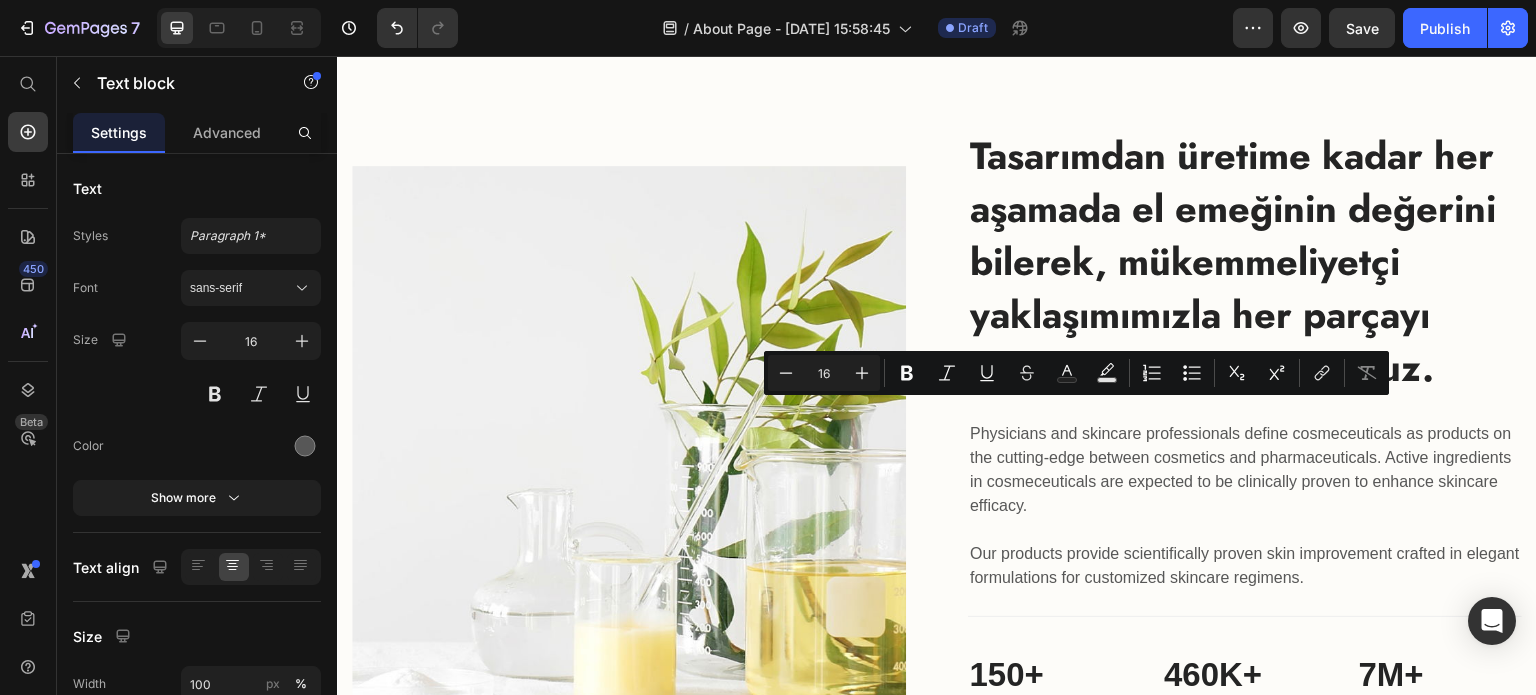 click on "[PERSON_NAME] desenlerini andıran özenle seçilmiş malzemelerimiz, eşsizlik ve üstün zanaat becerisine olan bağlılığımızın bir göstergesi." at bounding box center [1087, -47] 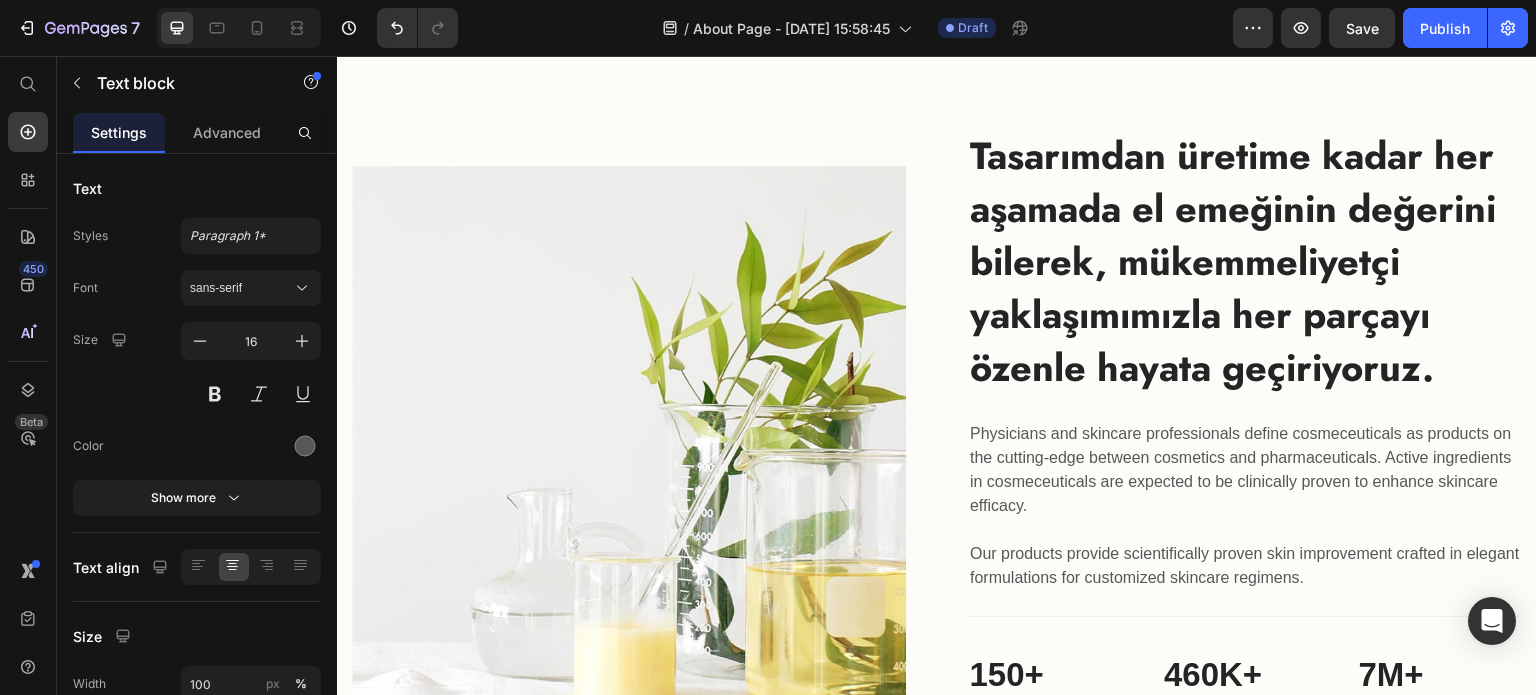drag, startPoint x: 1179, startPoint y: 488, endPoint x: 953, endPoint y: 401, distance: 242.1673 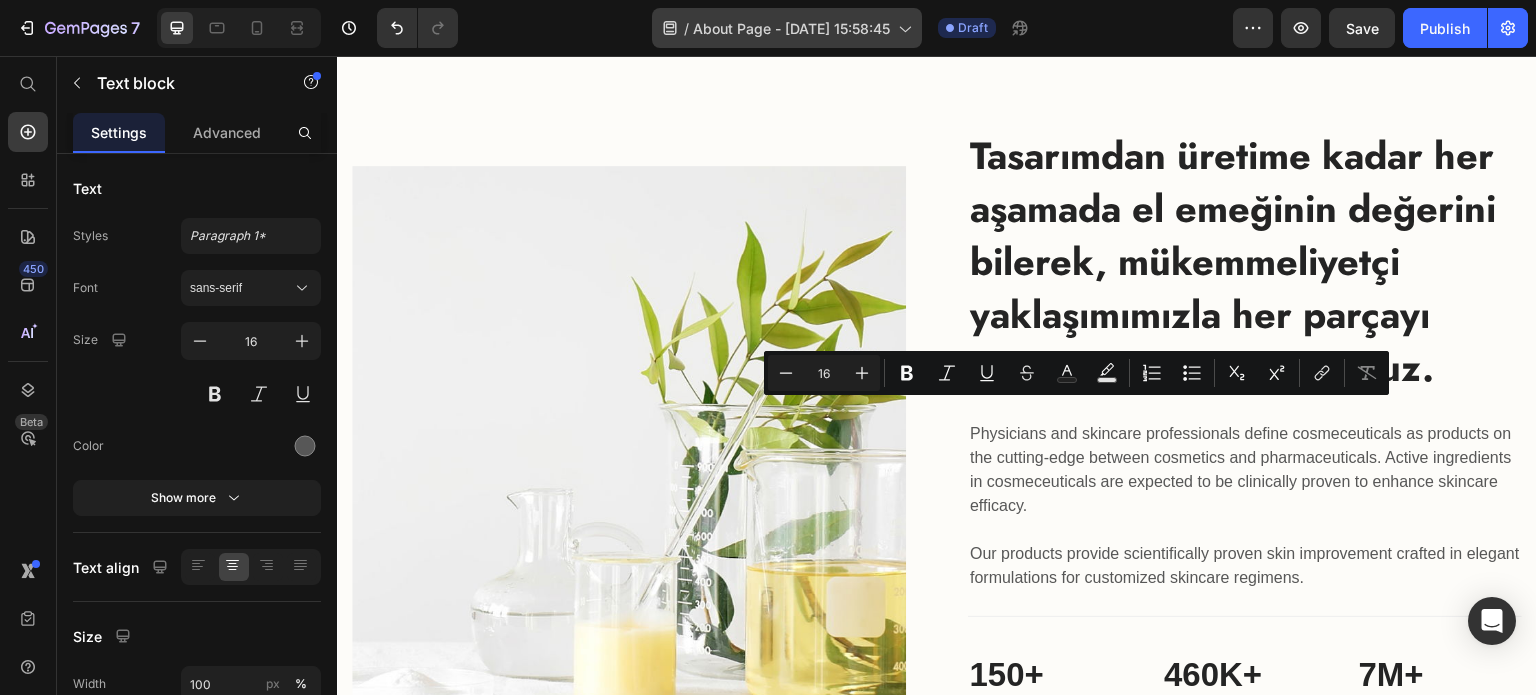 copy on "[PERSON_NAME] desenlerini andıran özenle seçilmiş malzemelerimiz, eşsizlik ve üstün zanaat becerisine olan bağlılığımızın bir göstergesi." 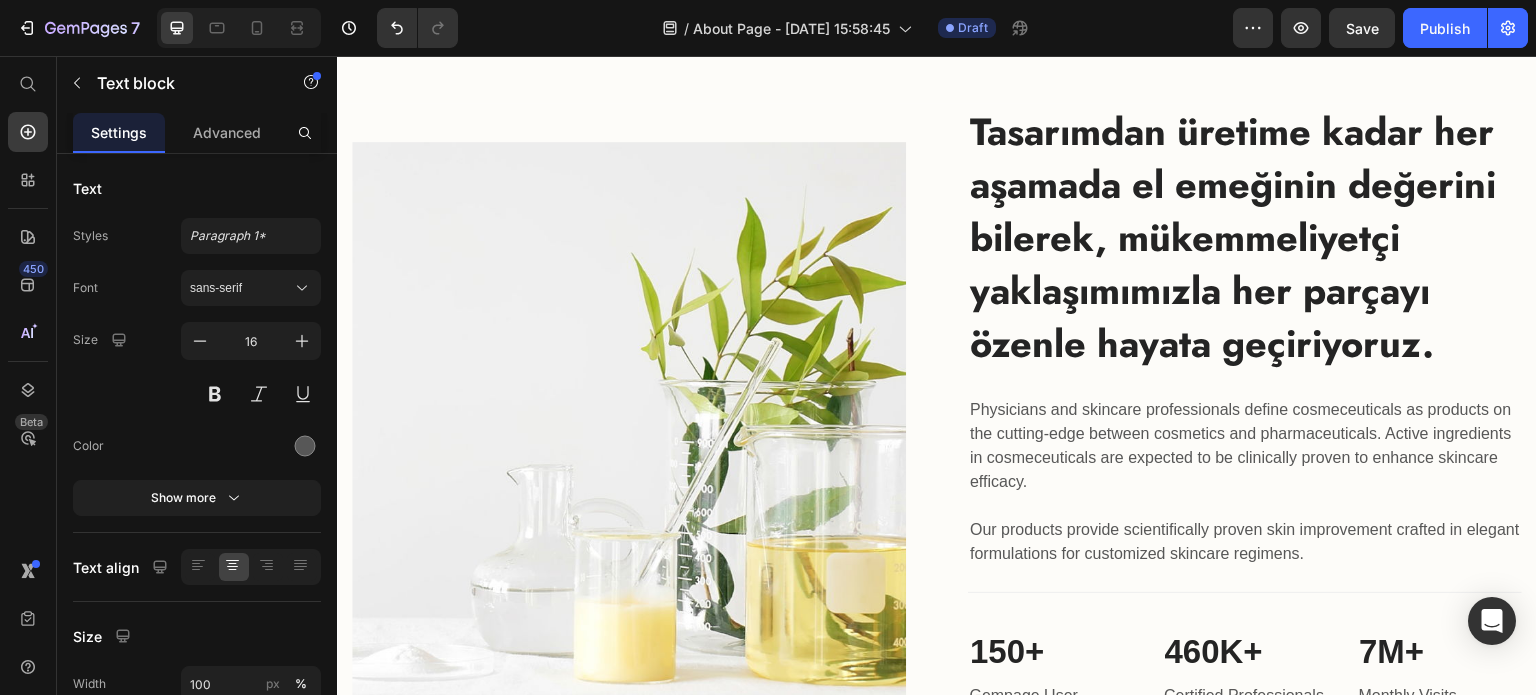 click on "Timsah desenlerini andıran özenle seçilmiş malzemelerimiz, eşsizlik ve üstün işçiliğe olan bağlılığımızın göstergesi." at bounding box center (1087, -59) 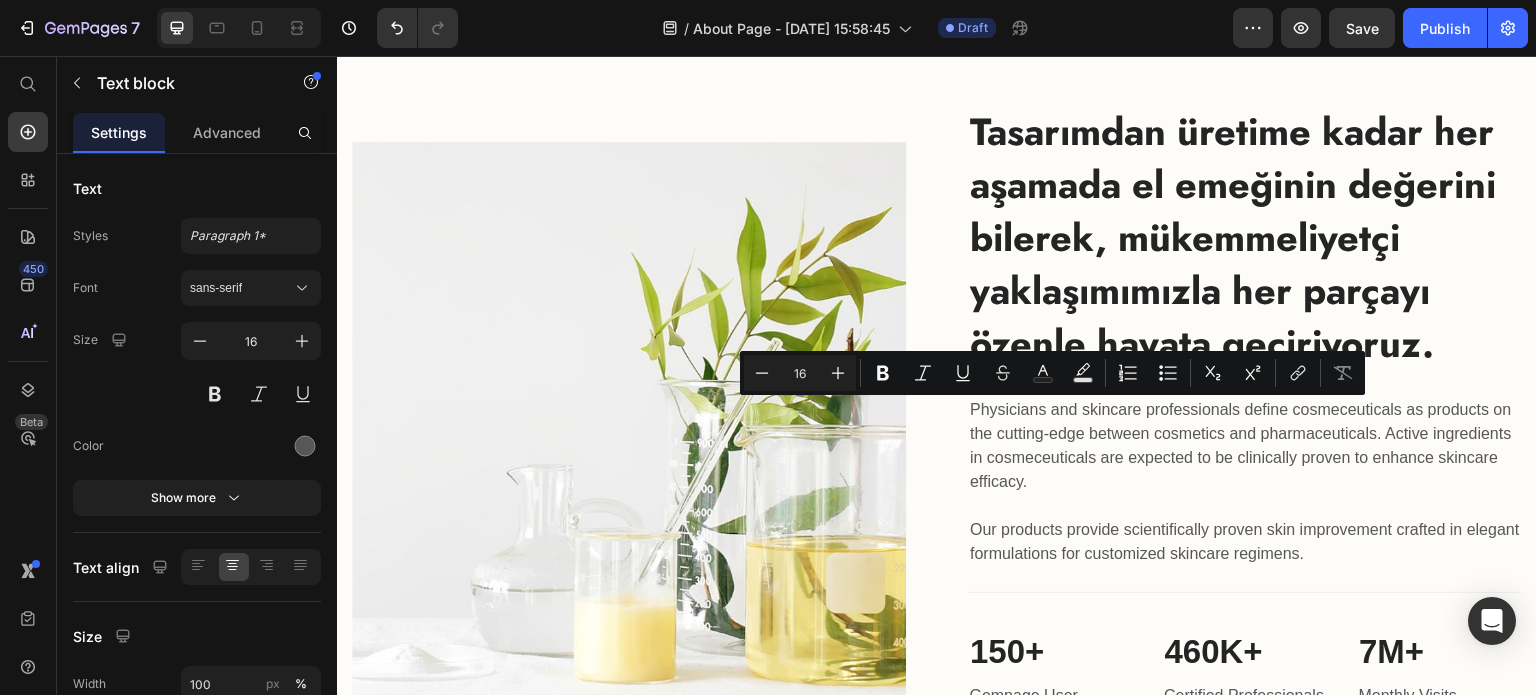 click on "Timsah desenlerini andıran özenle seçilmiş malzemelerimiz, eşsizlik ve üstün işçiliğe olan bağlılığımızın göstergesi." at bounding box center [1087, -59] 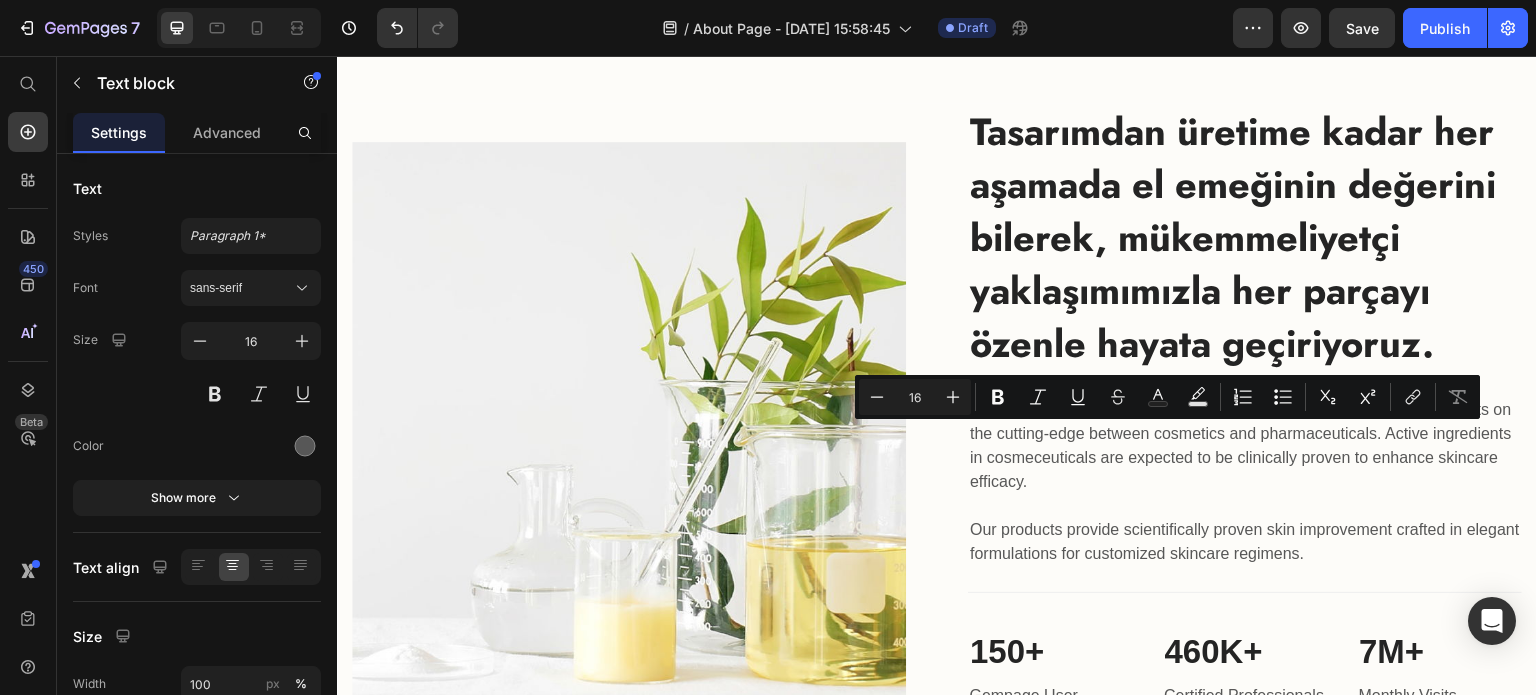 drag, startPoint x: 1133, startPoint y: 436, endPoint x: 1200, endPoint y: 440, distance: 67.11929 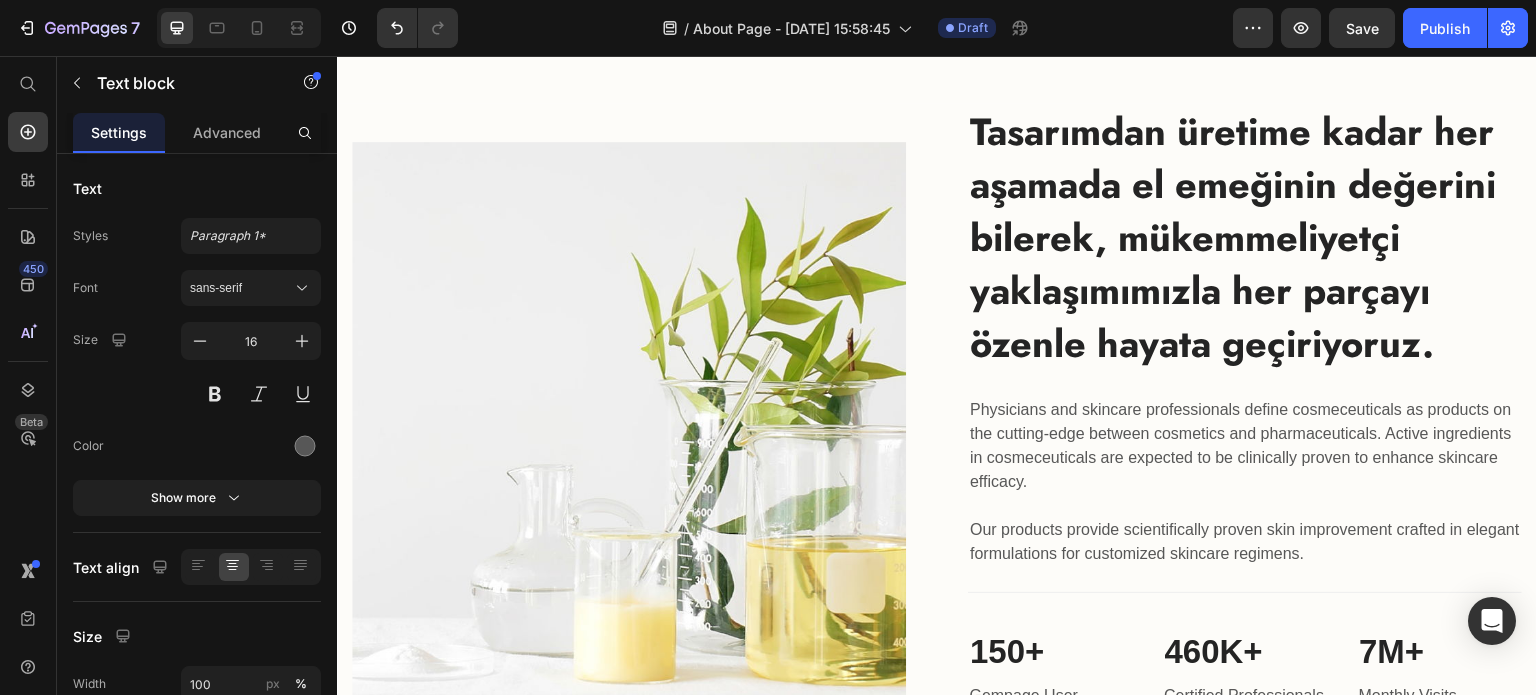 click on "Timsah desenlerini andıran özenle seçilmiş malzemelerimiz, eşsizlik ve üstün işçiliğe olan bağlılığımızın göstergesi." at bounding box center [1087, -59] 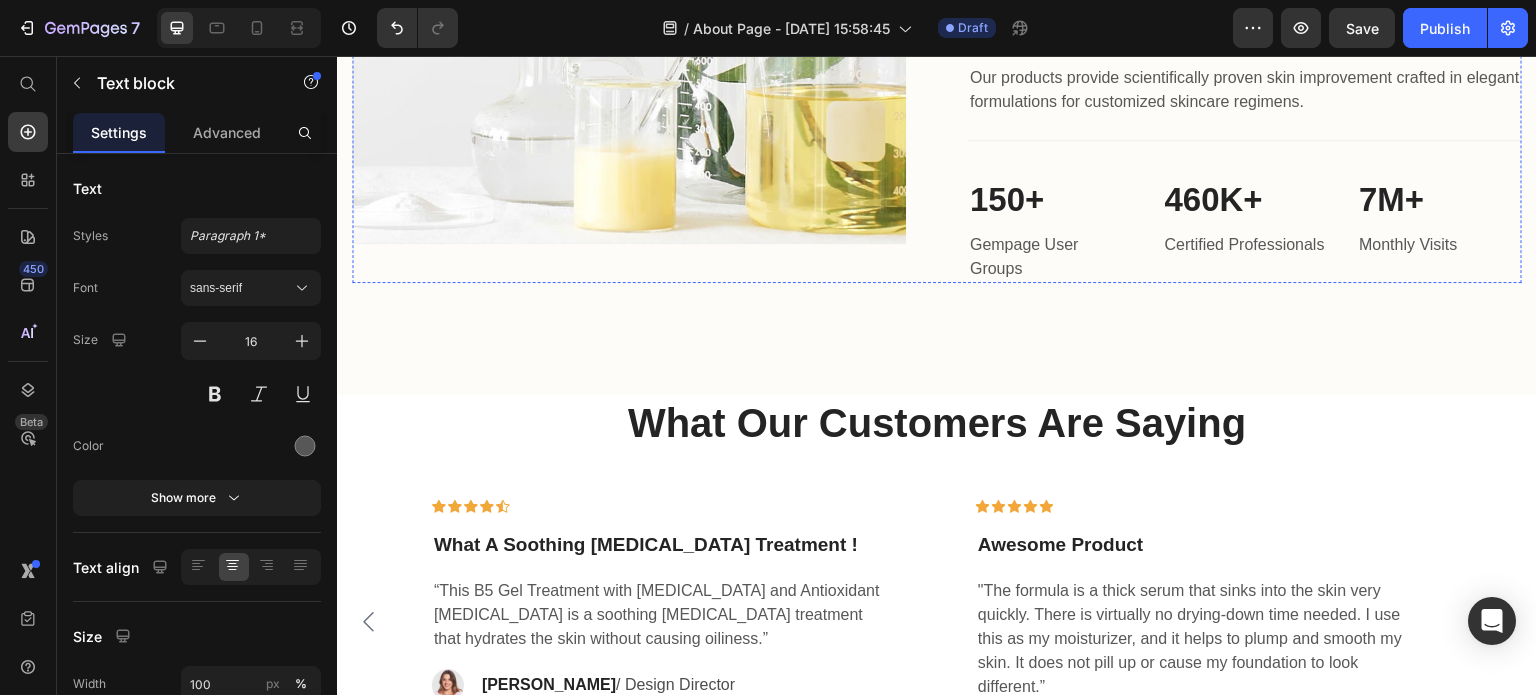 click on "Tasarımdan üretime kadar her aşamada el emeğinin değerini bilerek, mükemmeliyetçi yaklaşımımızla her parçayı özenle hayata geçiriyoruz." at bounding box center [1233, -215] 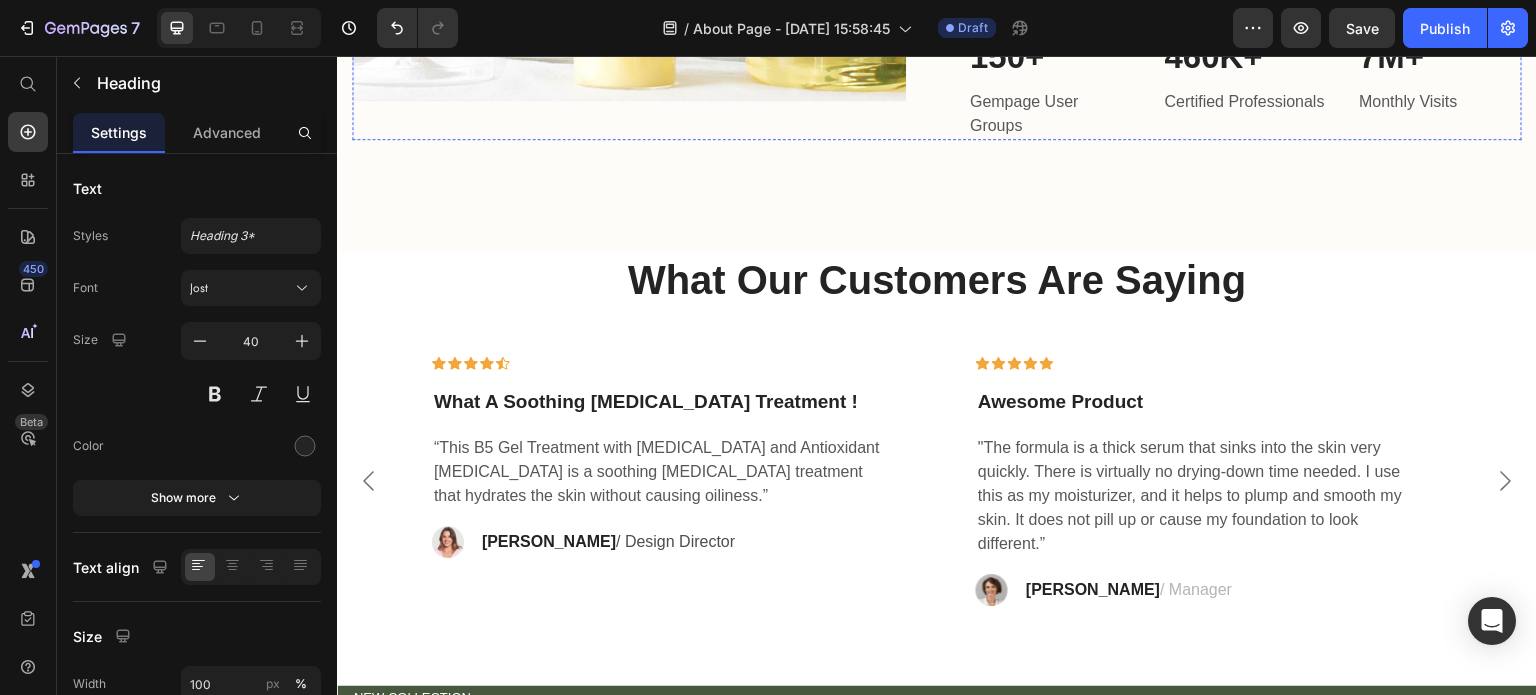 click on "Physicians and skincare professionals define cosmeceuticals as products on the cutting-edge between cosmetics and pharmaceuticals. Active ingredients in cosmeceuticals are expected to be clinically proven to enhance skincare efficacy.  Our products provide scientifically proven skin improvement crafted in elegant formulations for customized skincare regimens." at bounding box center [1245, -113] 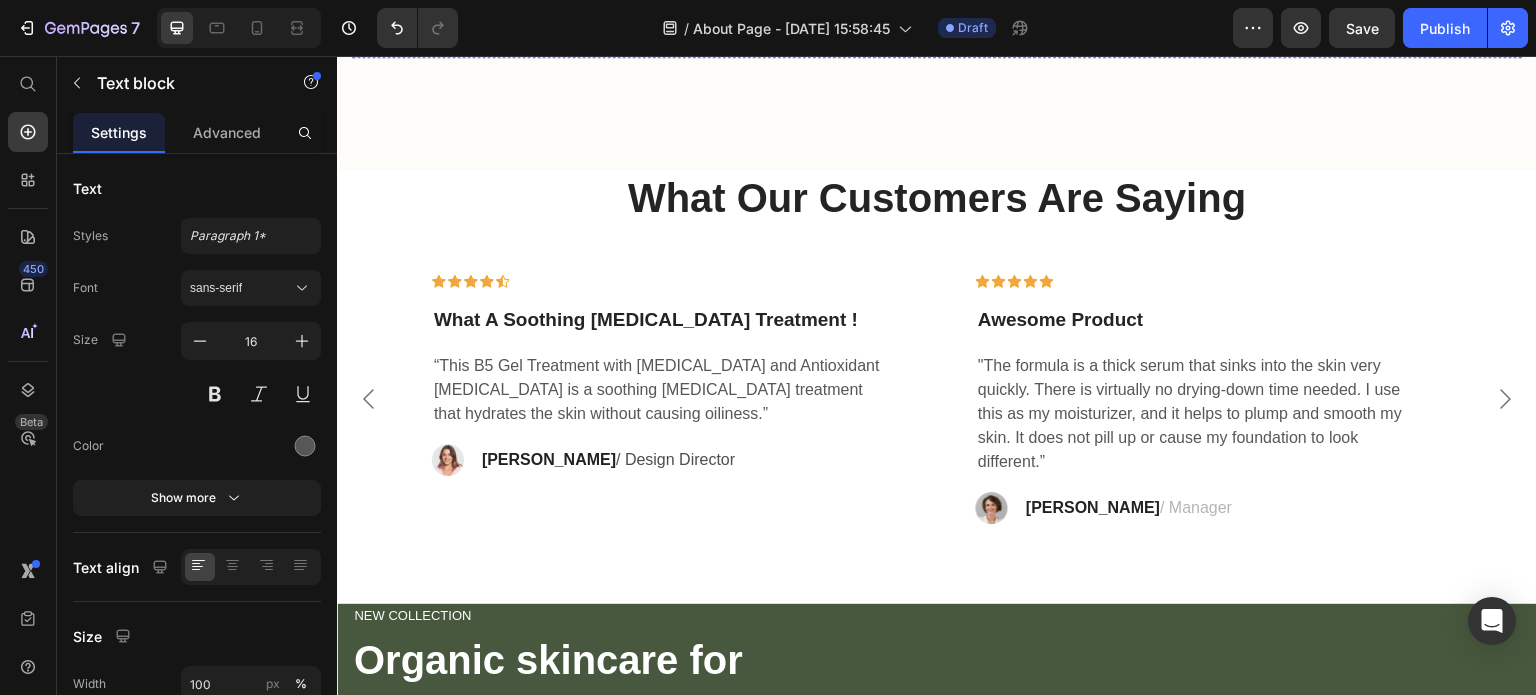 scroll, scrollTop: 3058, scrollLeft: 0, axis: vertical 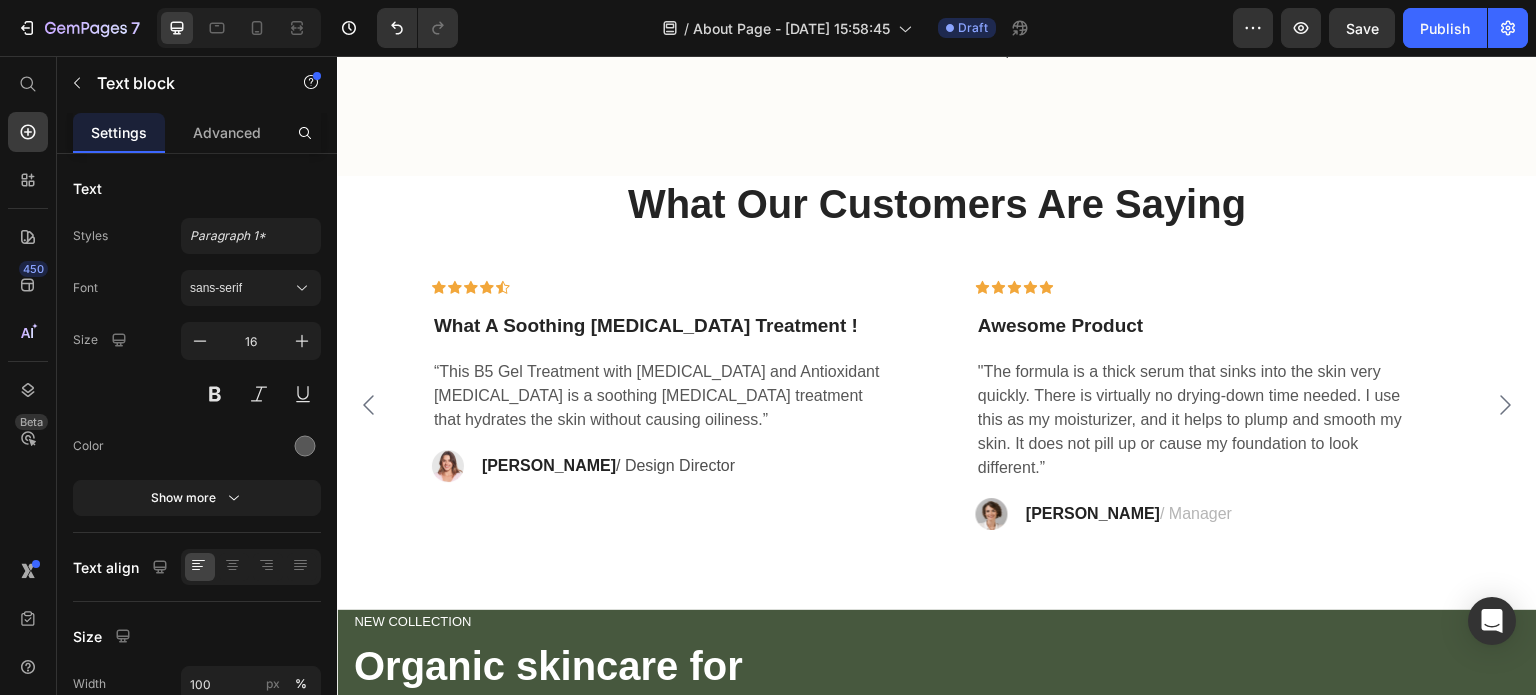 click on "Physicians and skincare professionals define cosmeceuticals as products on the cutting-edge between cosmetics and pharmaceuticals. Active ingredients in cosmeceuticals are expected to be clinically proven to enhance skincare efficacy.  Our products provide scientifically proven skin improvement crafted in elegant formulations for customized skincare regimens." at bounding box center (1245, -189) 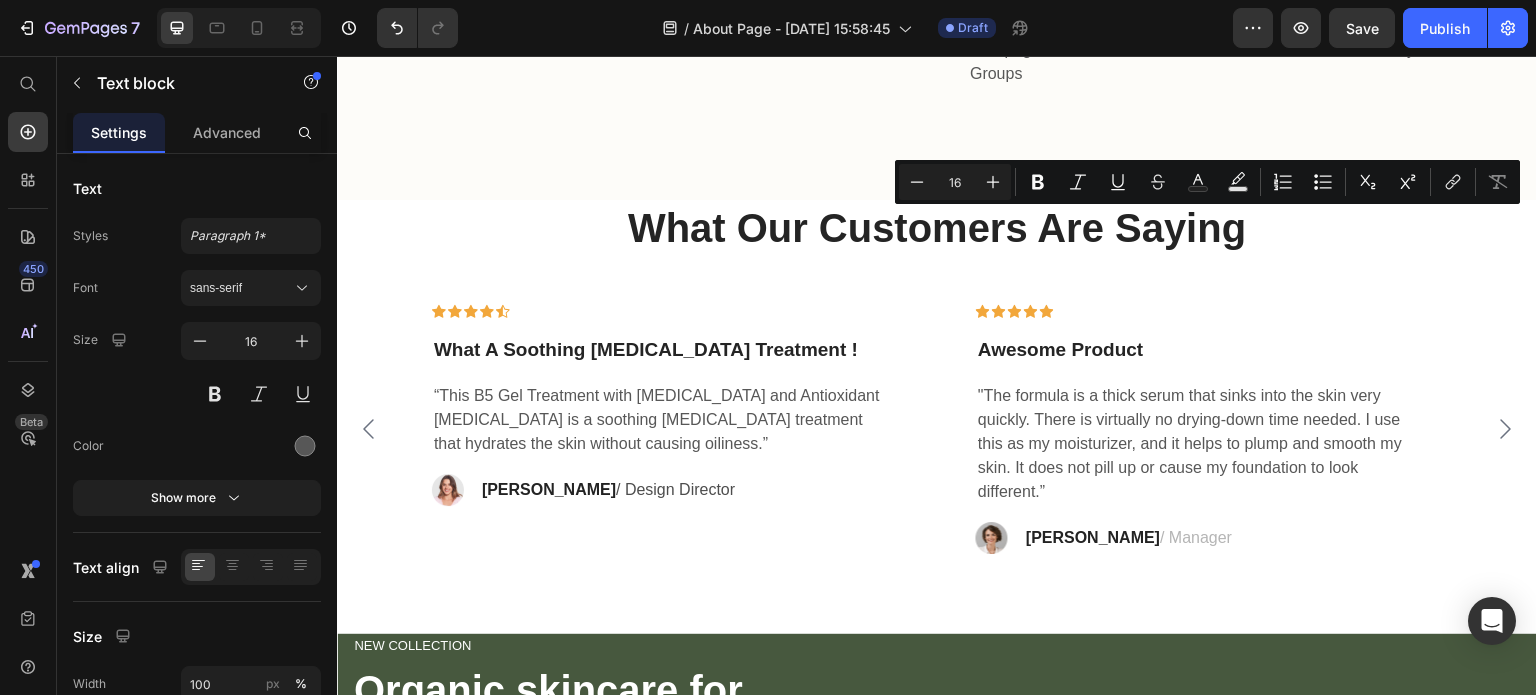 scroll, scrollTop: 3070, scrollLeft: 0, axis: vertical 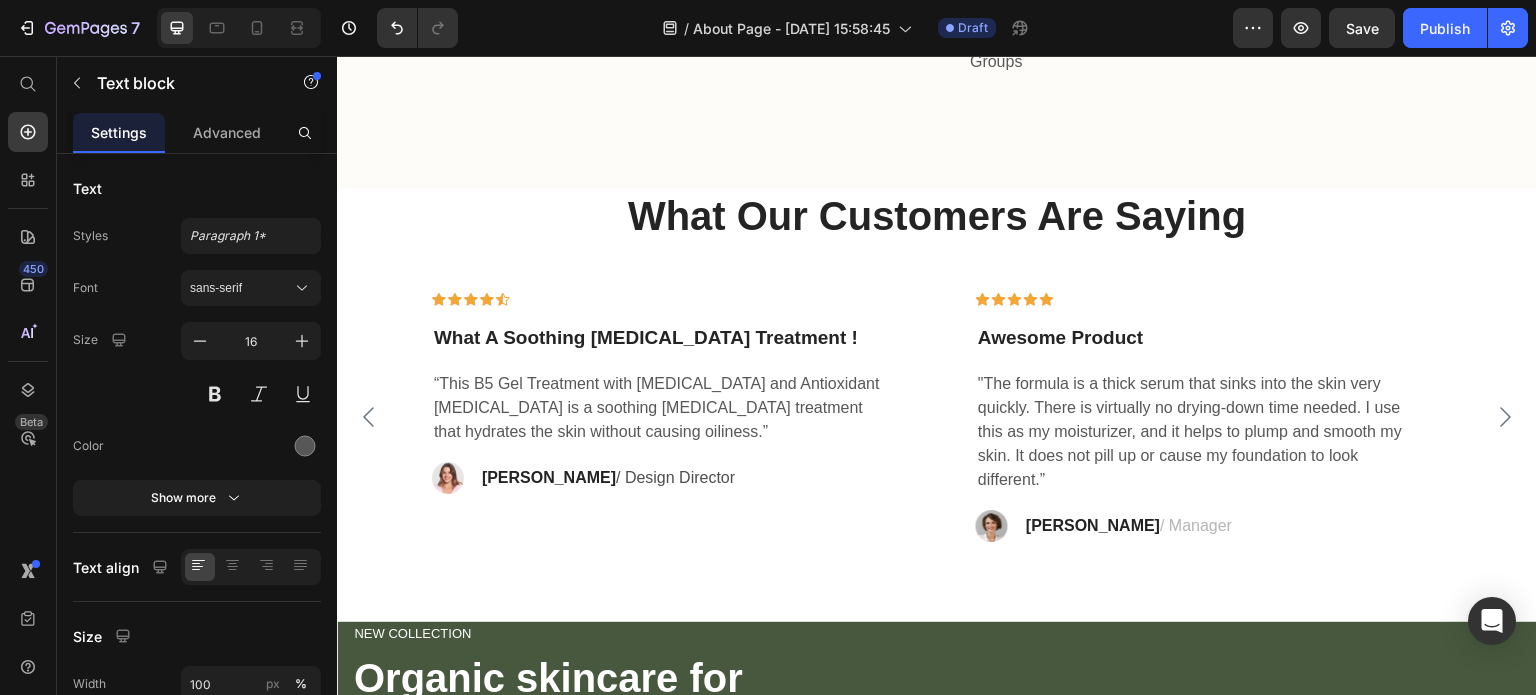 click on "VAVCRAFT'ta sürdürülebilirlik, yaptığımız her şeyin temelinde yer alıyor. Etik uygulamalara bağlılığımız ve çevresel etkimizi minimize etme kararlılığımız var. Bu taahhüdümüzün önemli bir yanı, sadece bitkisel tabaklanmış deri kullanmamız. Böylelikle hem gezegenimize daha az zarar veriyor hem de üstün kaliteli deri ürünler üretiyoruz." at bounding box center (1245, -225) 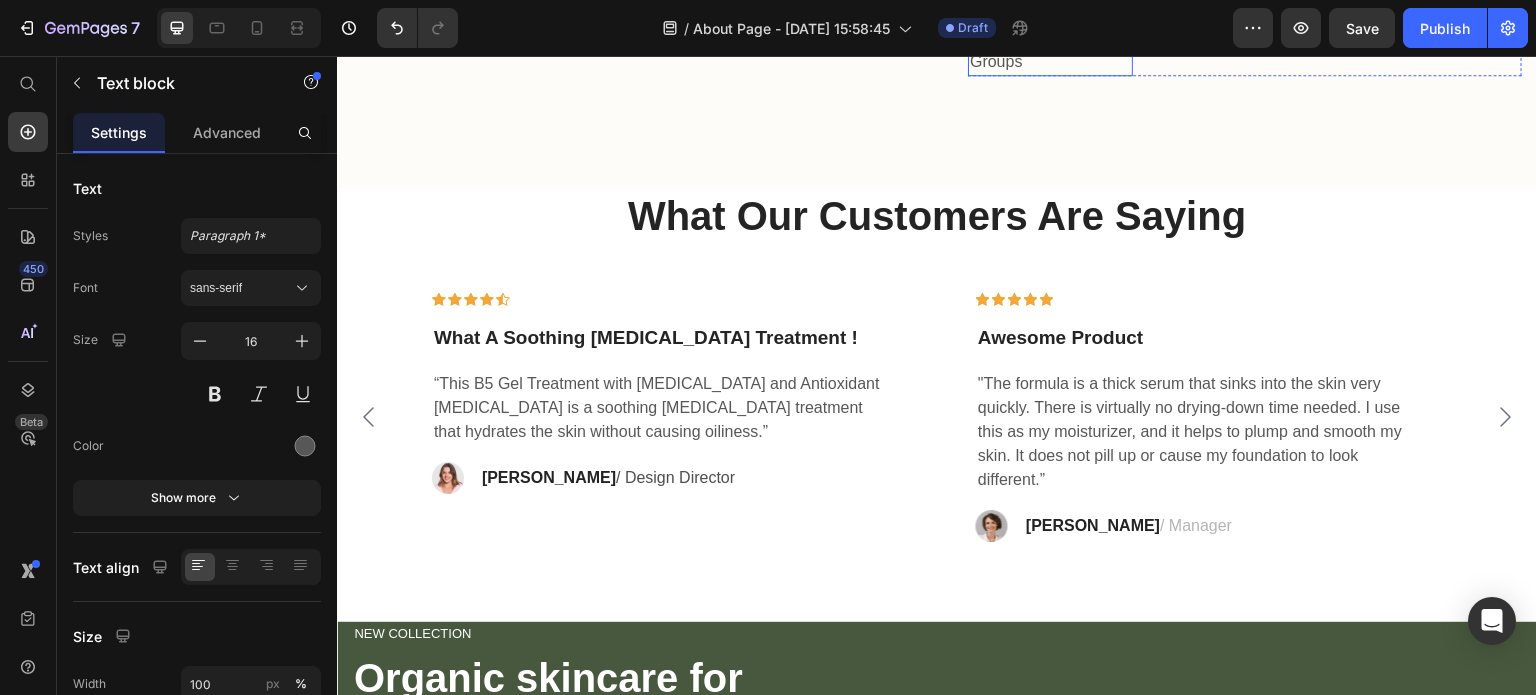 click on "Gempage User Groups" at bounding box center [1050, 50] 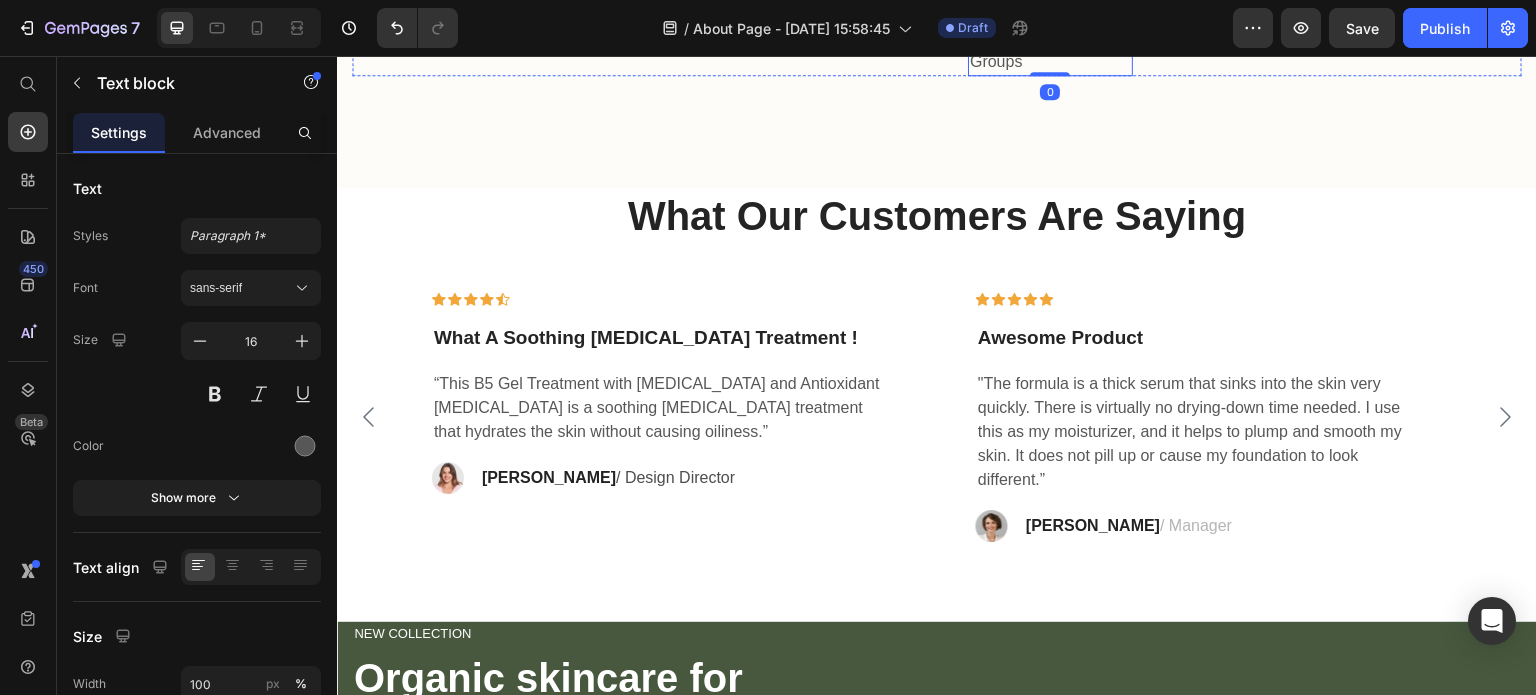 click at bounding box center [629, -252] 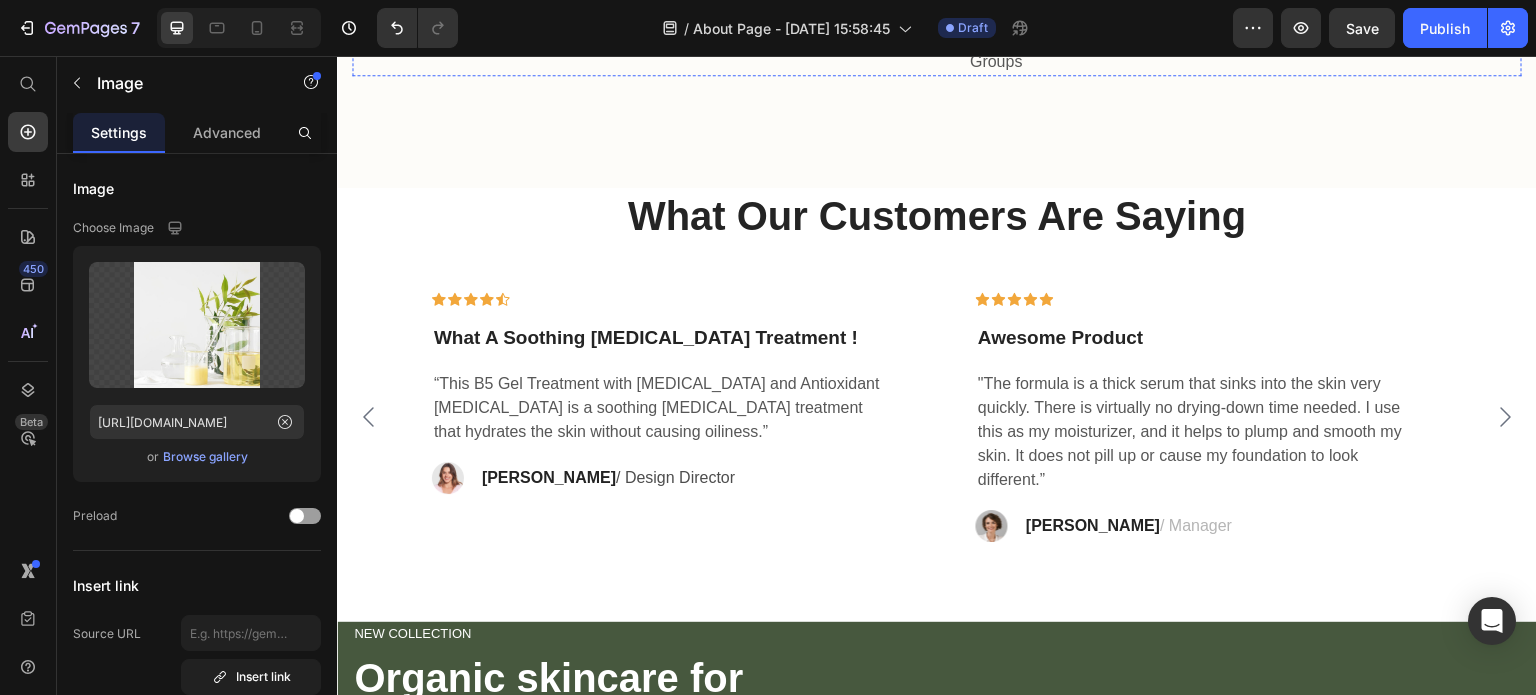 click on "Bu yaklaşımımız yarattığımız her parçanın zamana dayanmasını sağlarken, doğal çevrenin gelecek nesiller için korumasına da yardımcı oluyor." at bounding box center [1245, -117] 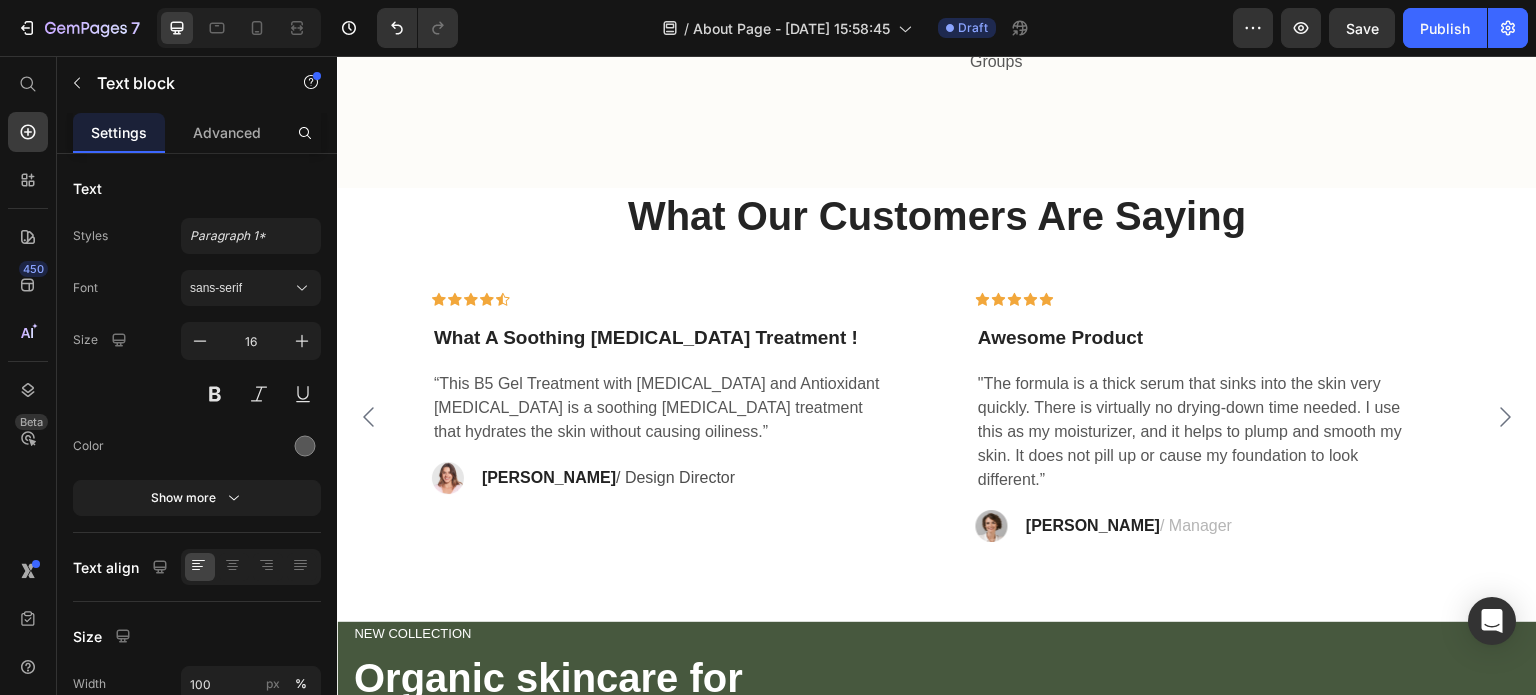 click on "Bu yaklaşımımız yarattığımız her parçanın zamana dayanmasını sağlarken, doğal çevrenin gelecek nesiller için korumasına da yardımcı oluyor." at bounding box center (1245, -117) 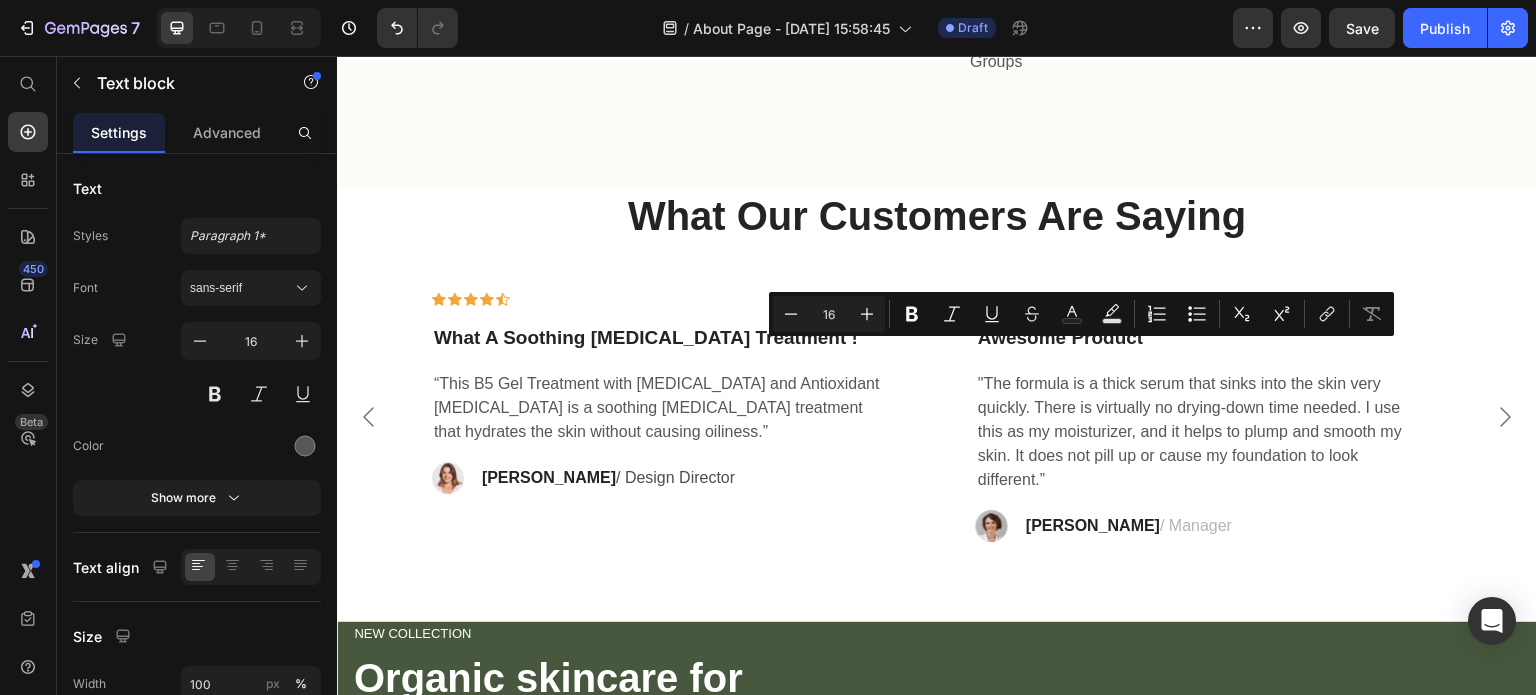 click on "Bu yaklaşımımız yarattığımız her parçanın zamana dayanmasını sağlarken, doğal çevrenin gelecek nesiller için korumasına da yardımcı oluyor." at bounding box center (1245, -117) 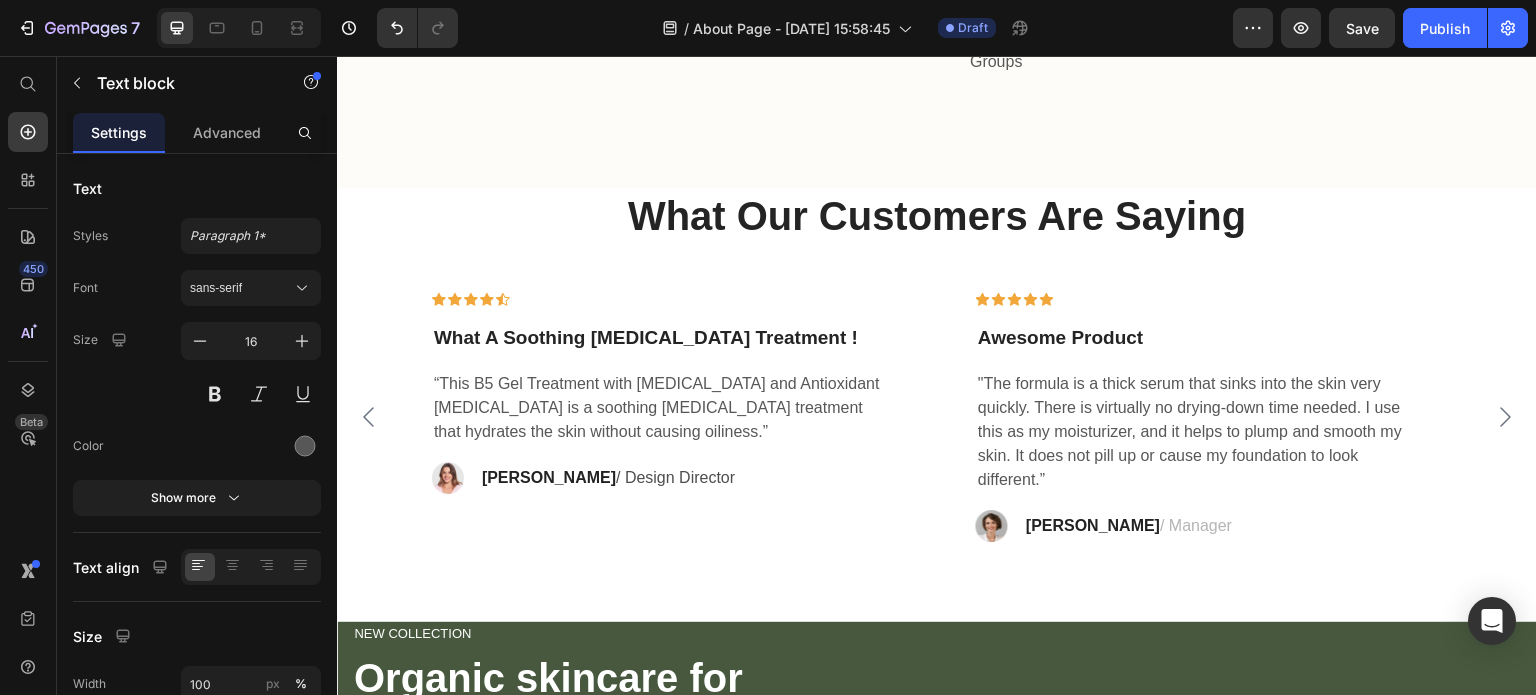 click on "Bu yaklaşım ile yarattığımız her parçanın zamana dayanmasını sağlarken, doğal çevrenin gelecek nesiller için korumasına da yardımcı oluyor." at bounding box center (1245, -117) 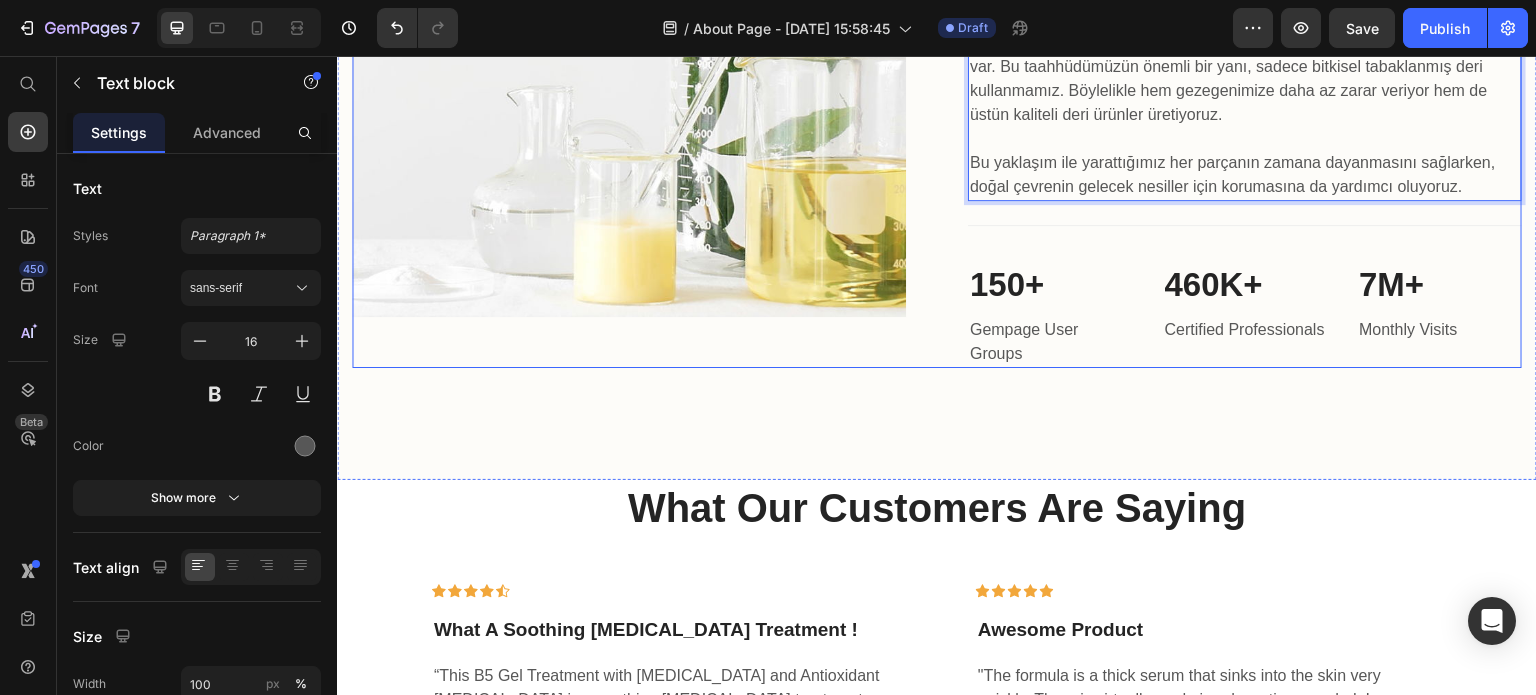 scroll, scrollTop: 3234, scrollLeft: 0, axis: vertical 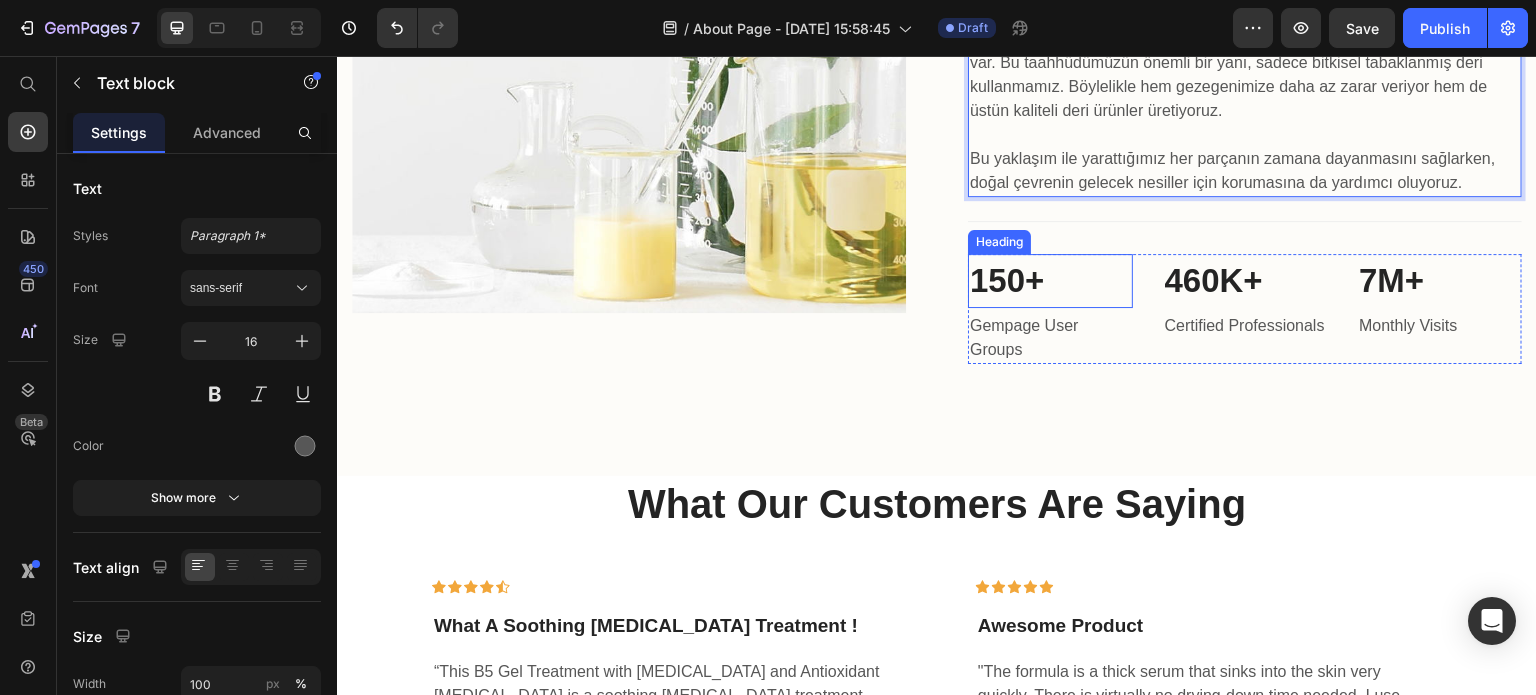 click on "150+" at bounding box center (1050, 281) 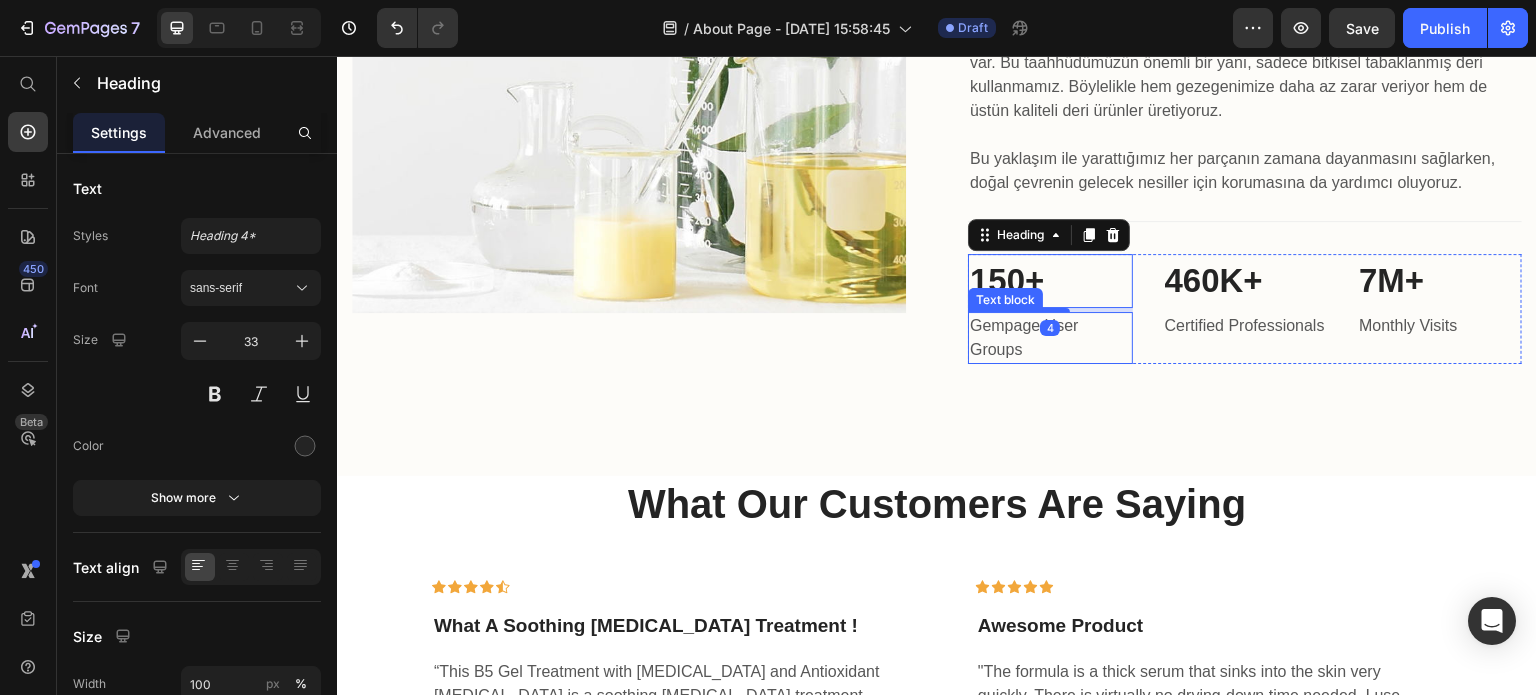click on "Gempage User Groups" at bounding box center [1050, 338] 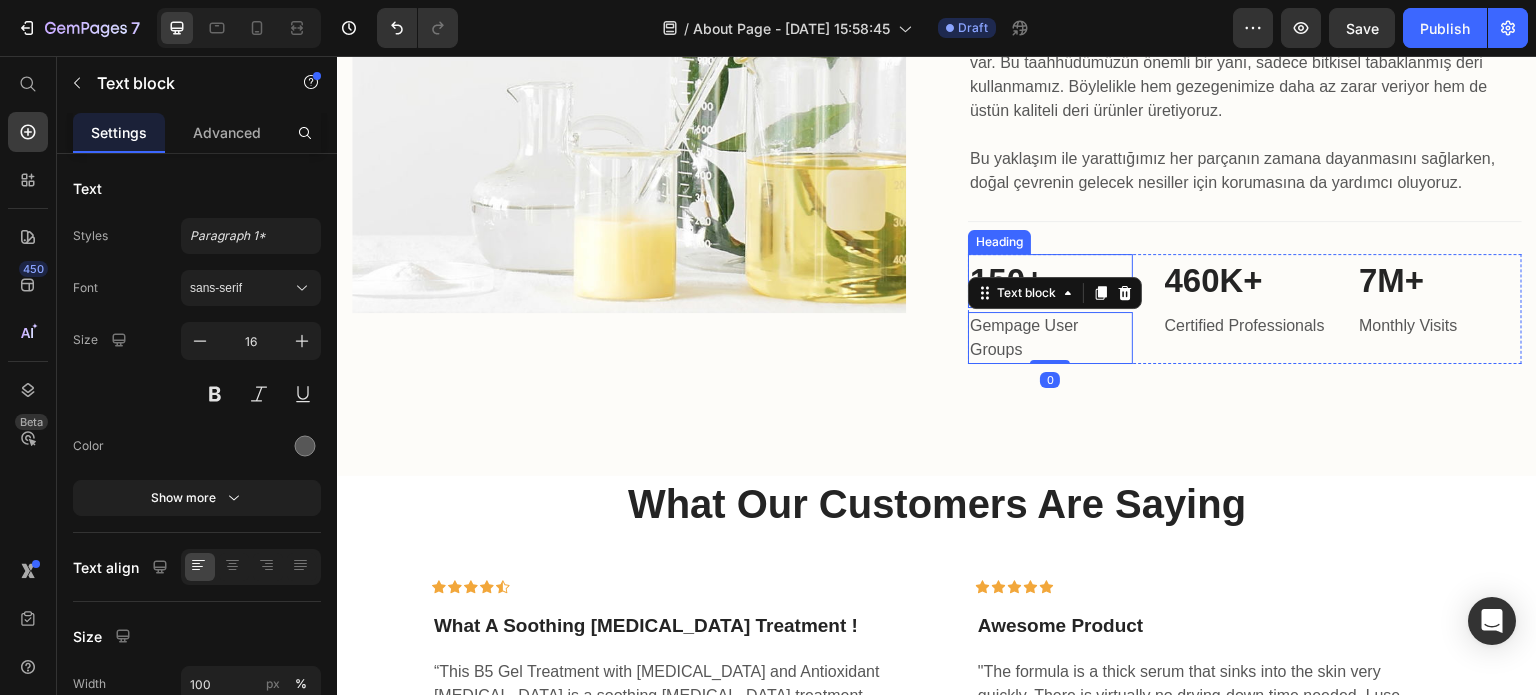 click on "150+" at bounding box center [1050, 281] 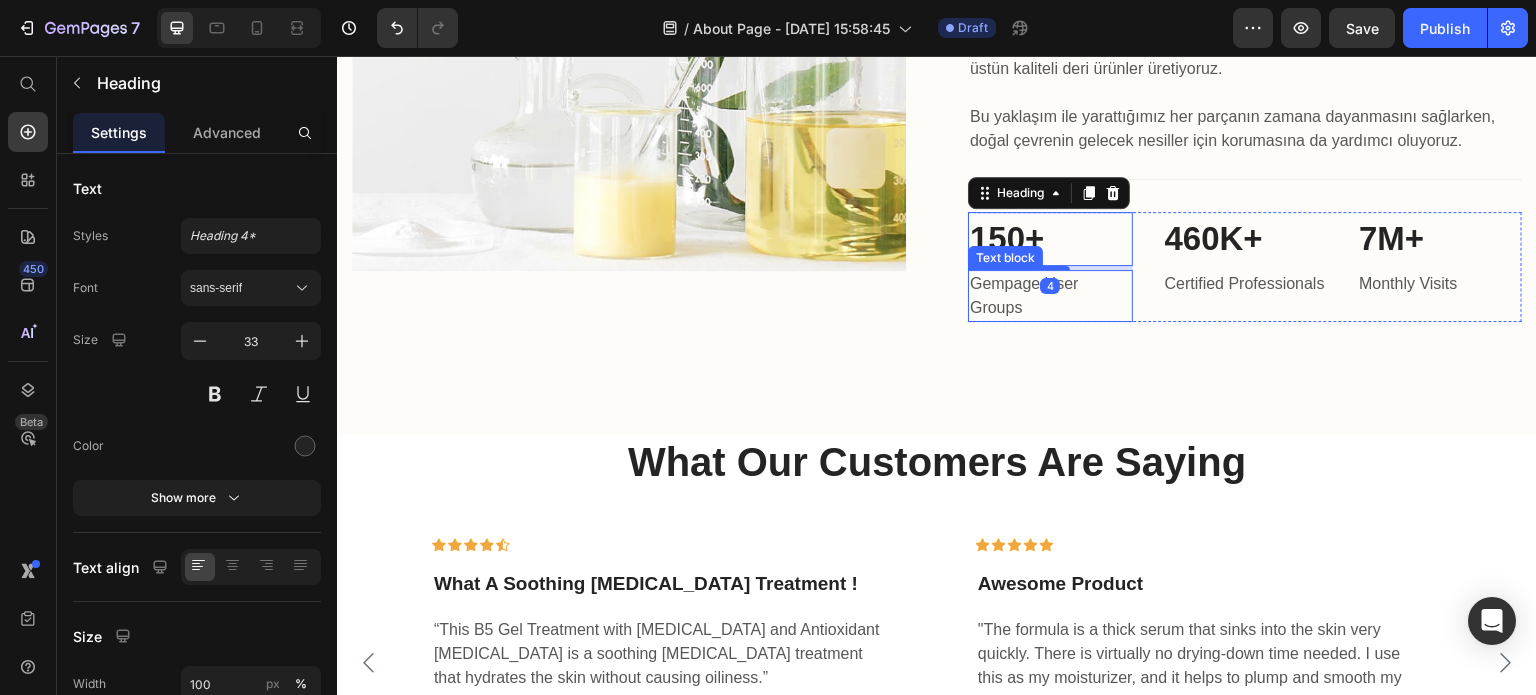 scroll, scrollTop: 3274, scrollLeft: 0, axis: vertical 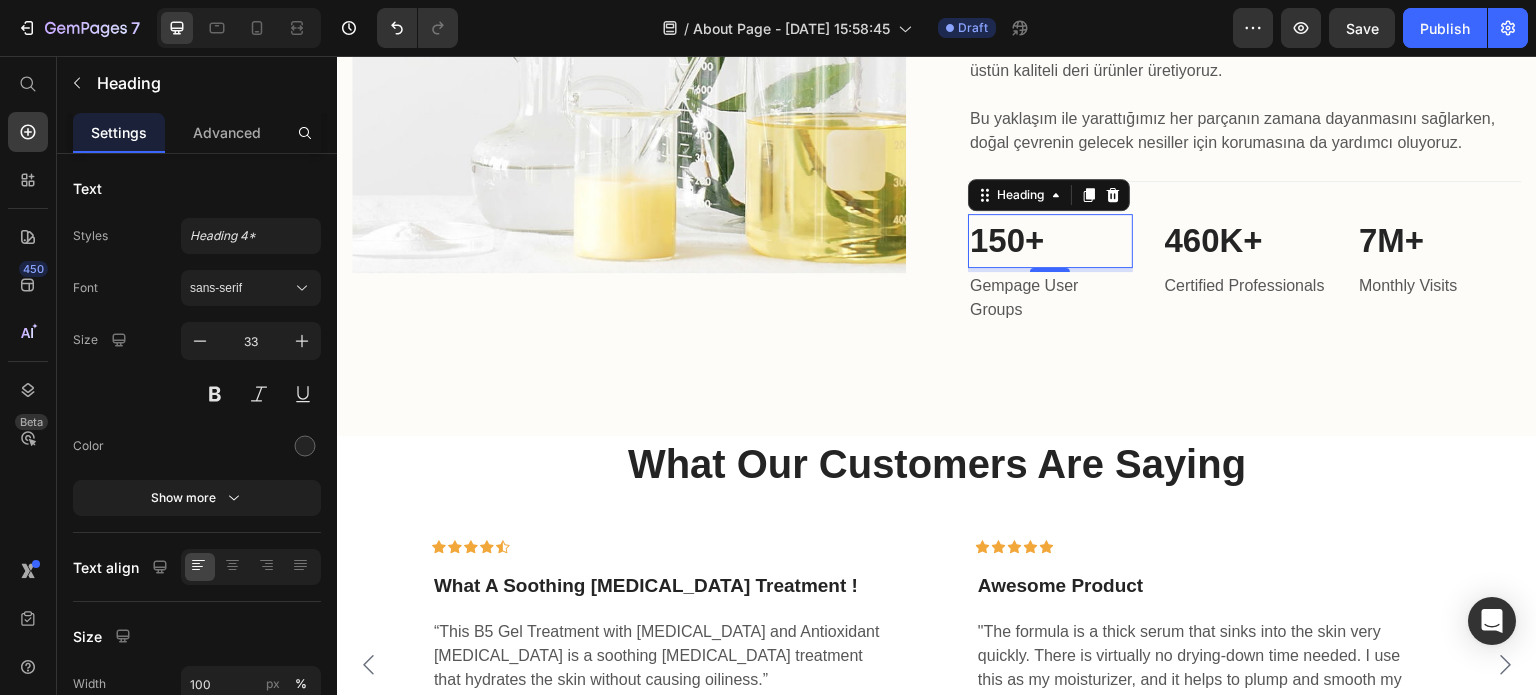 click on "150+" at bounding box center [1050, 241] 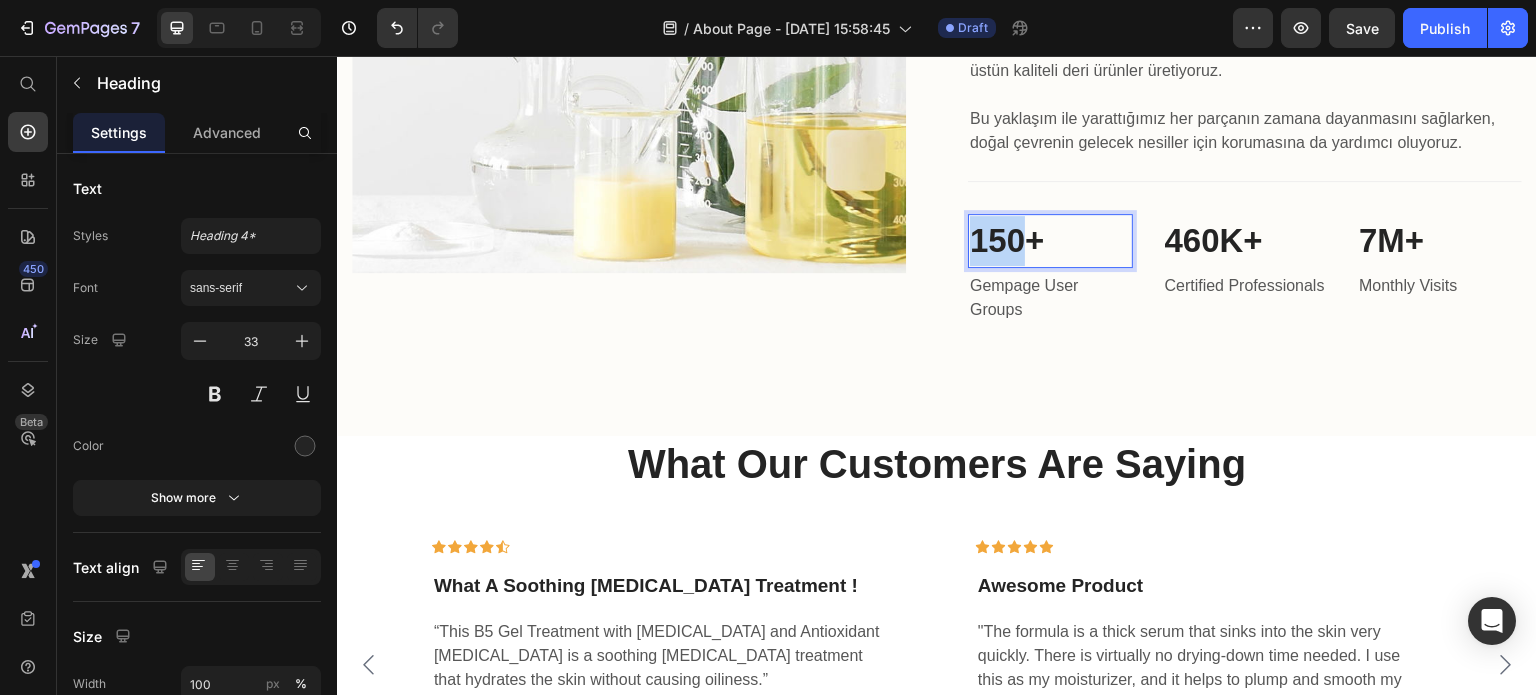 click on "150+" at bounding box center [1050, 241] 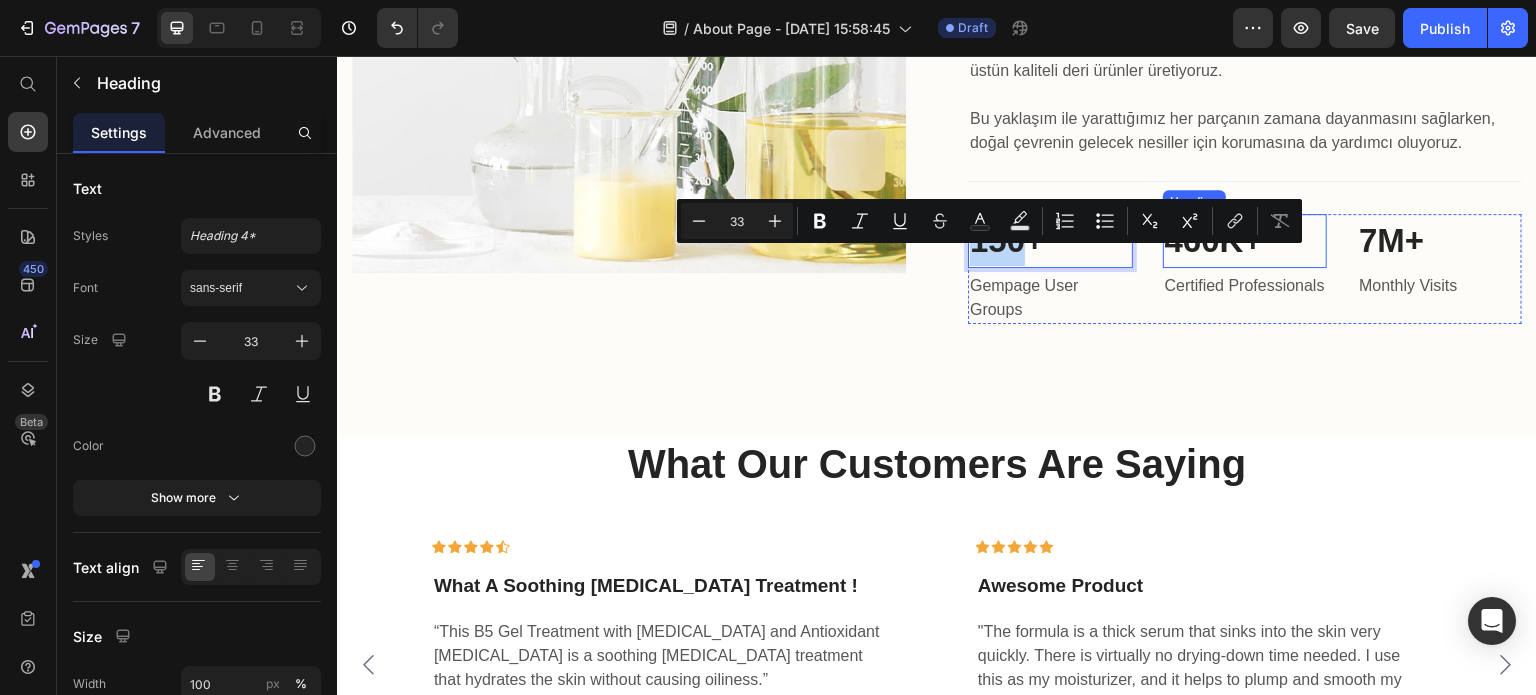 click on "460K+" at bounding box center (1245, 241) 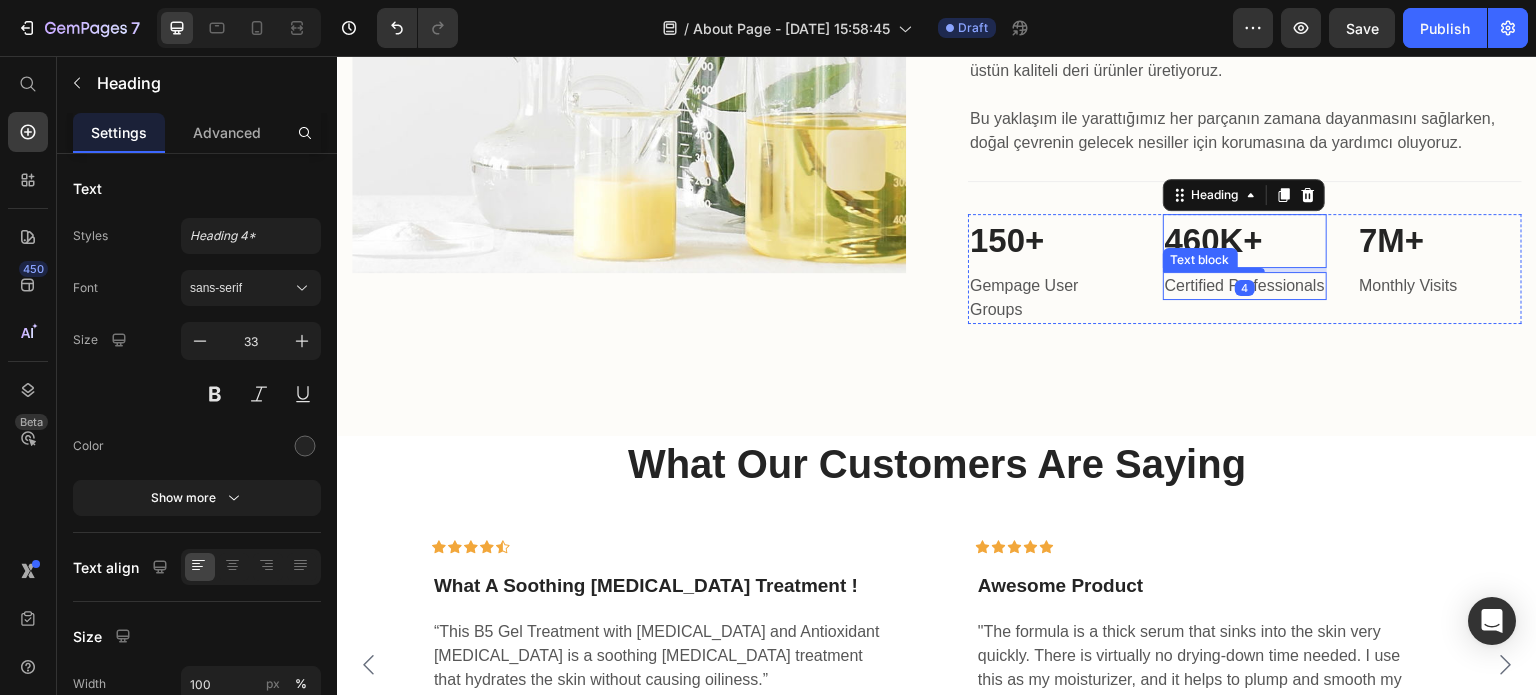 click on "Certified Professionals" at bounding box center [1245, 286] 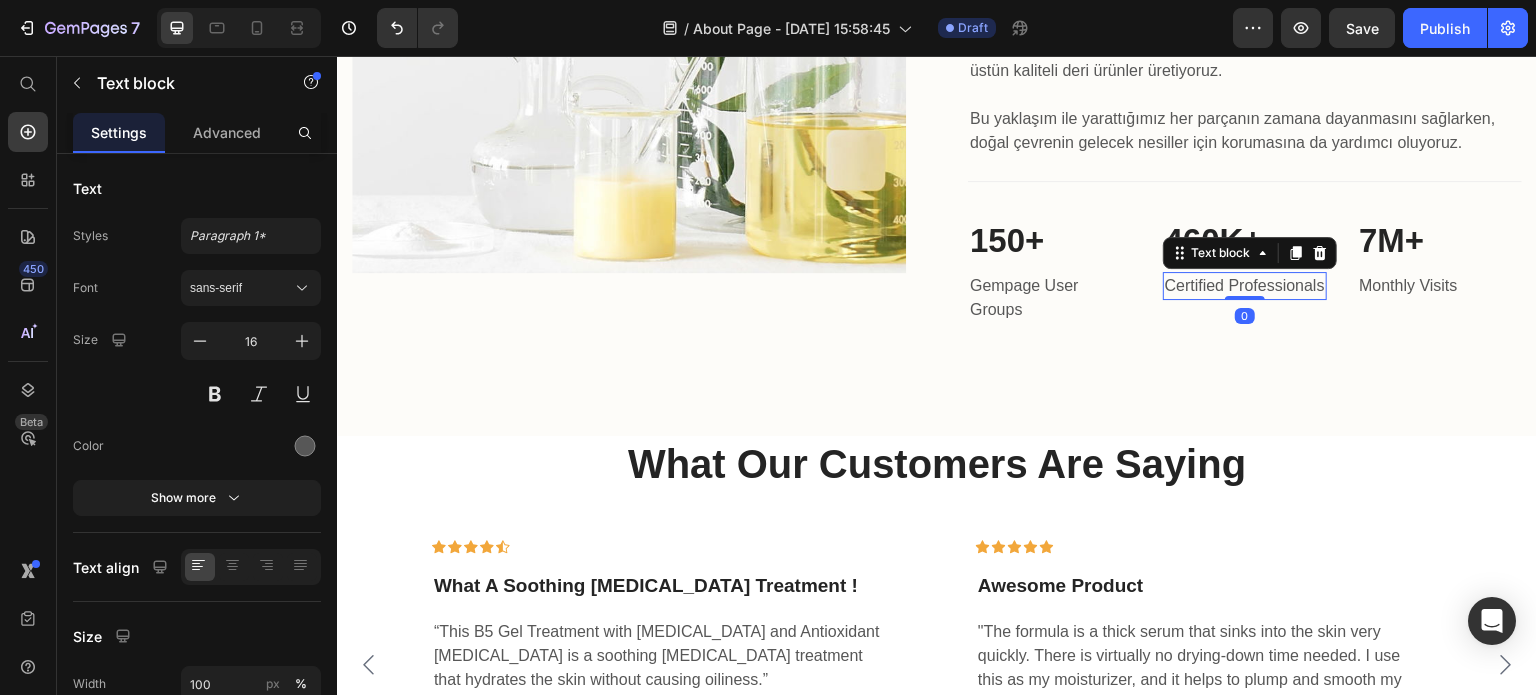 click on "Certified Professionals" at bounding box center [1245, 286] 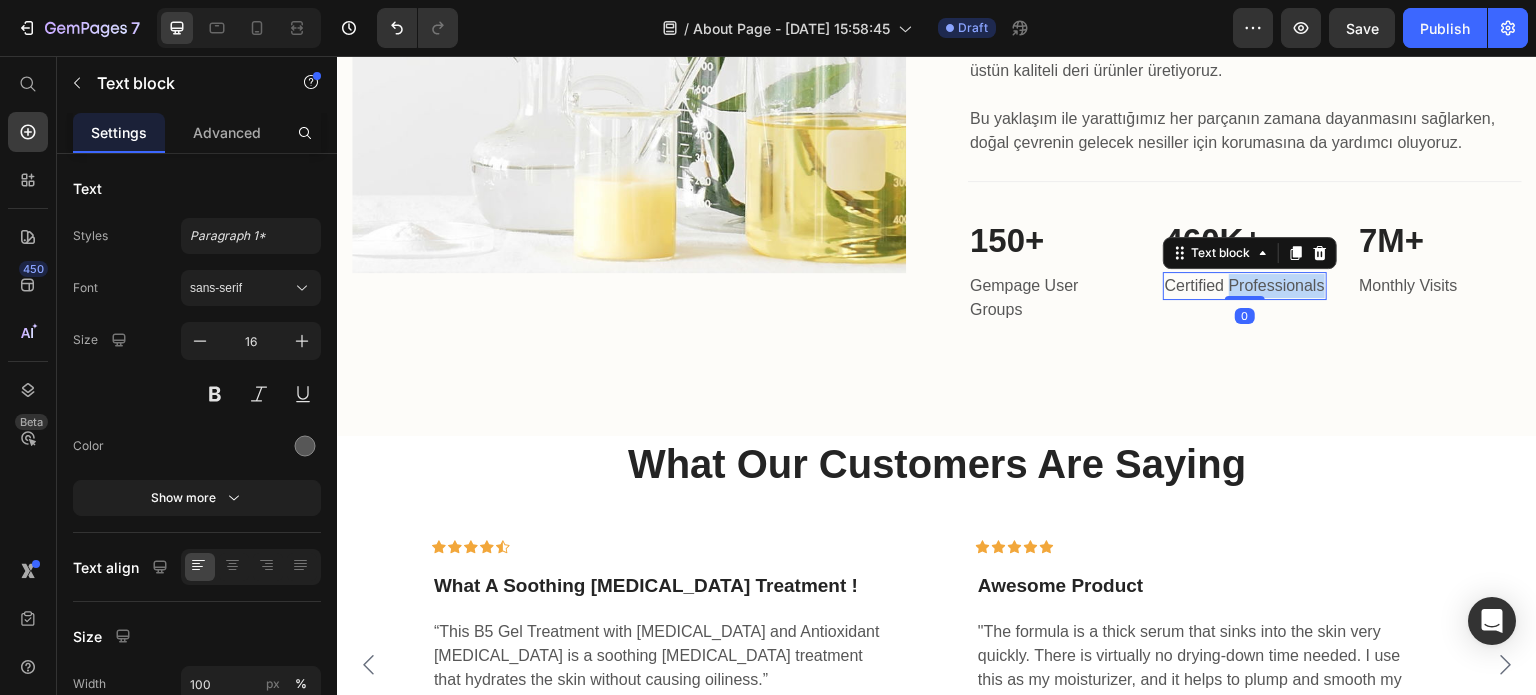 click on "Certified Professionals" at bounding box center [1245, 286] 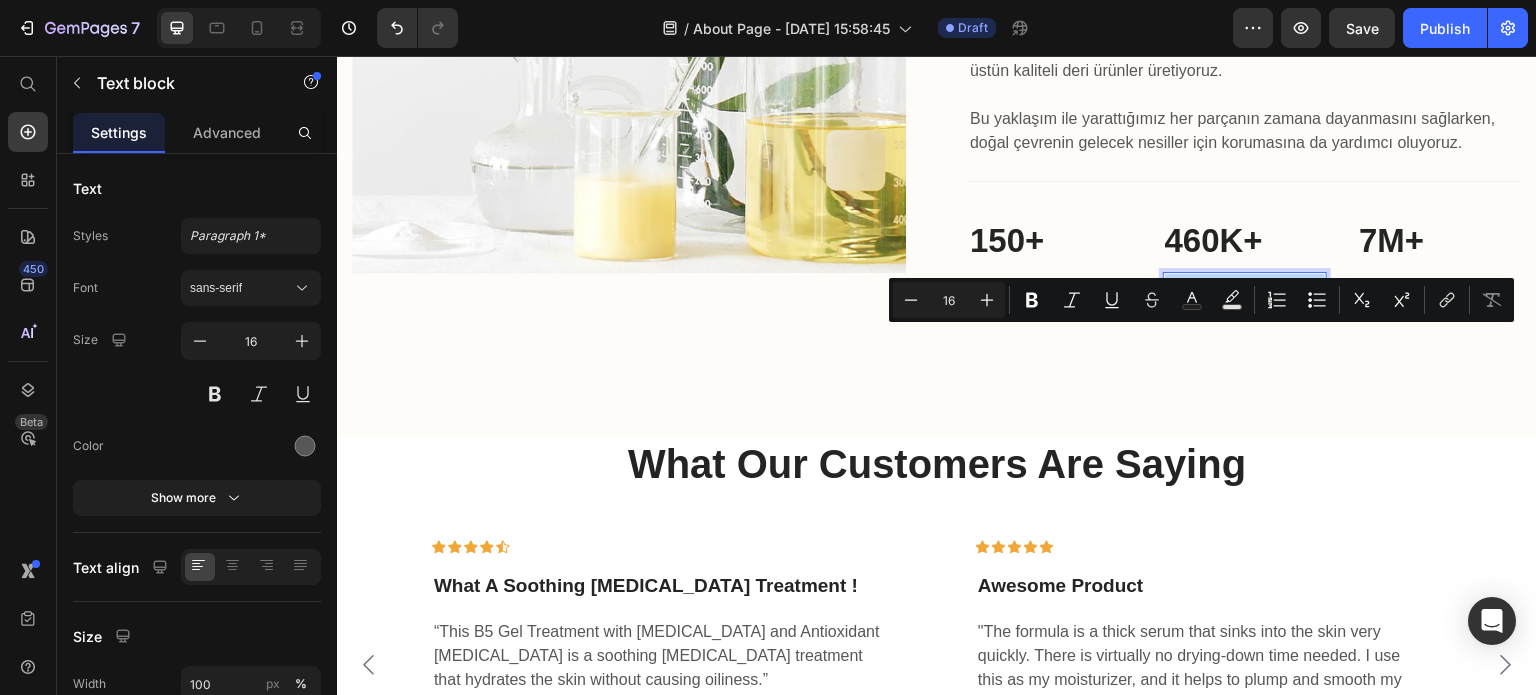 click on "Certified Professionals" at bounding box center [1245, 286] 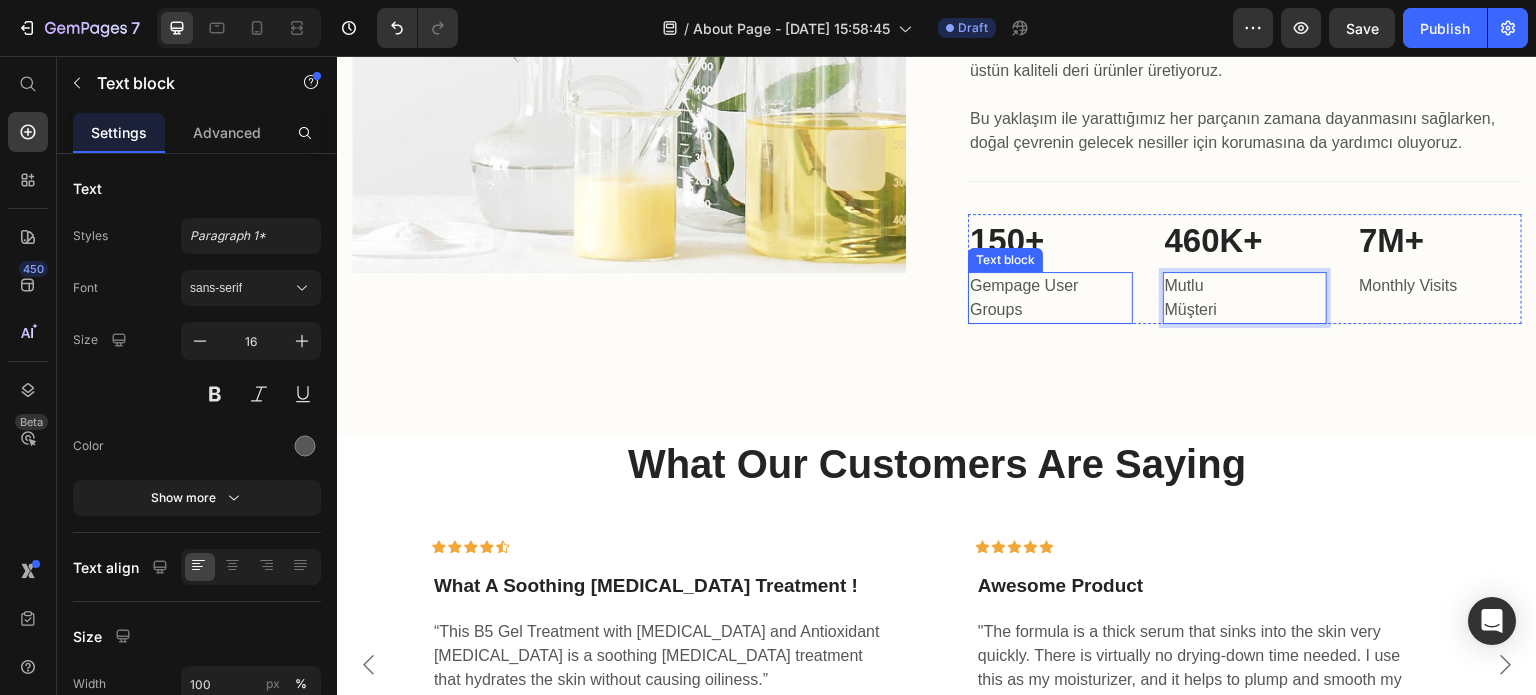 click on "Gempage User Groups" at bounding box center [1050, 298] 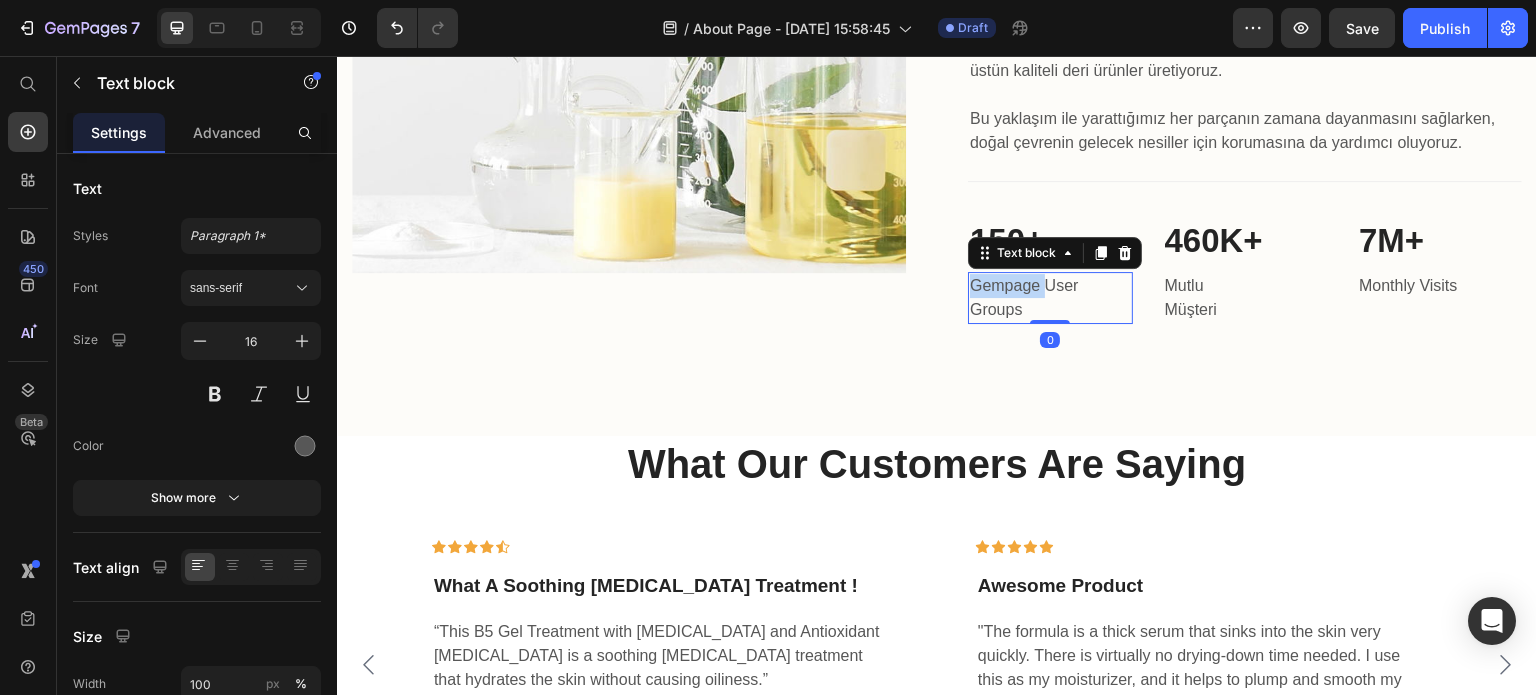 click on "Gempage User Groups" at bounding box center [1050, 298] 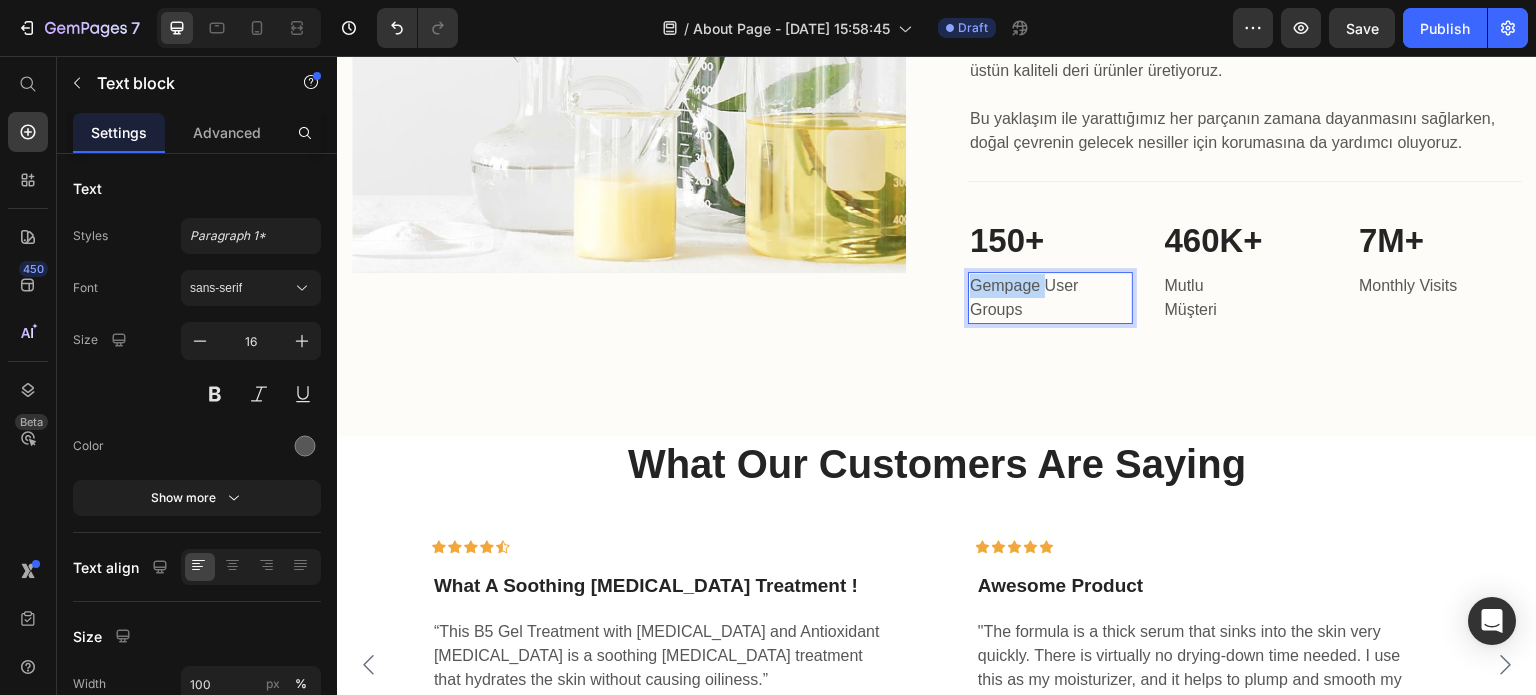 click on "Gempage User Groups" at bounding box center (1050, 298) 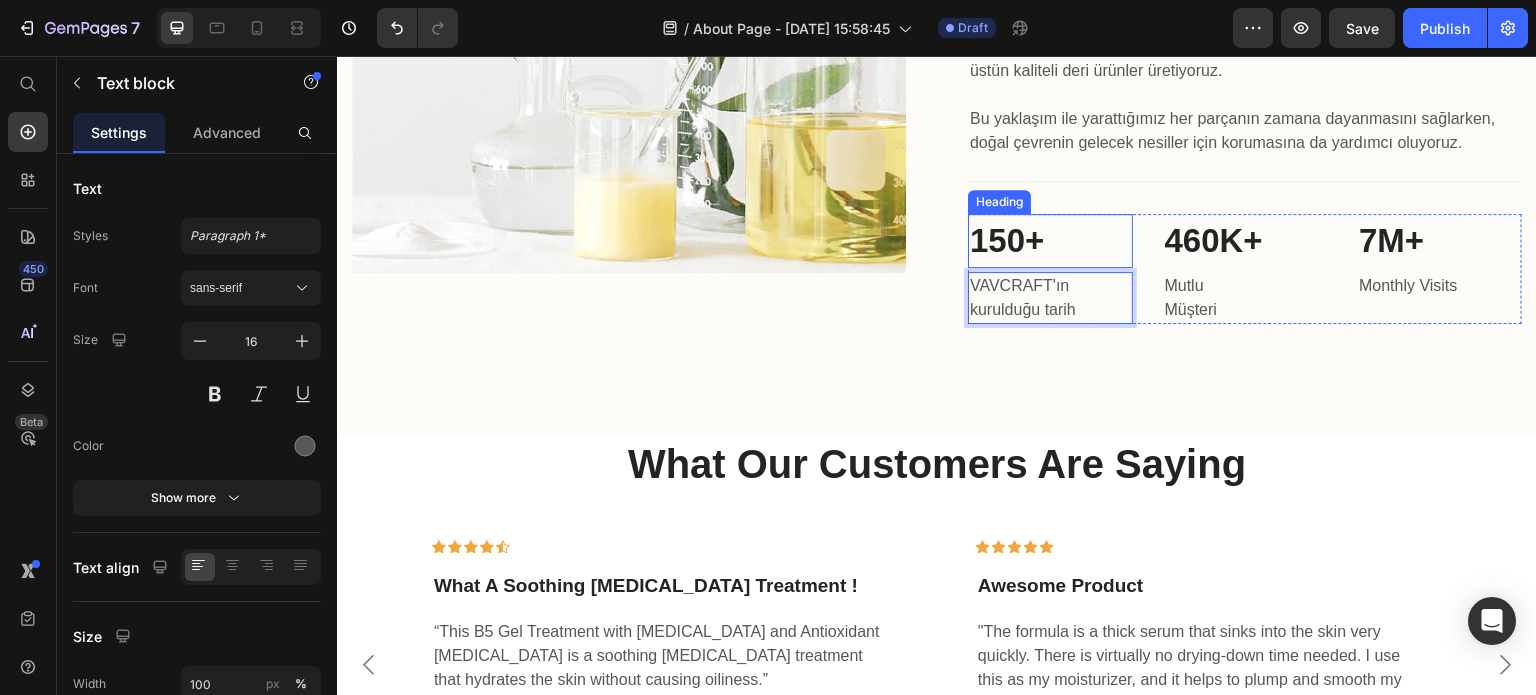 click on "150+" at bounding box center [1050, 241] 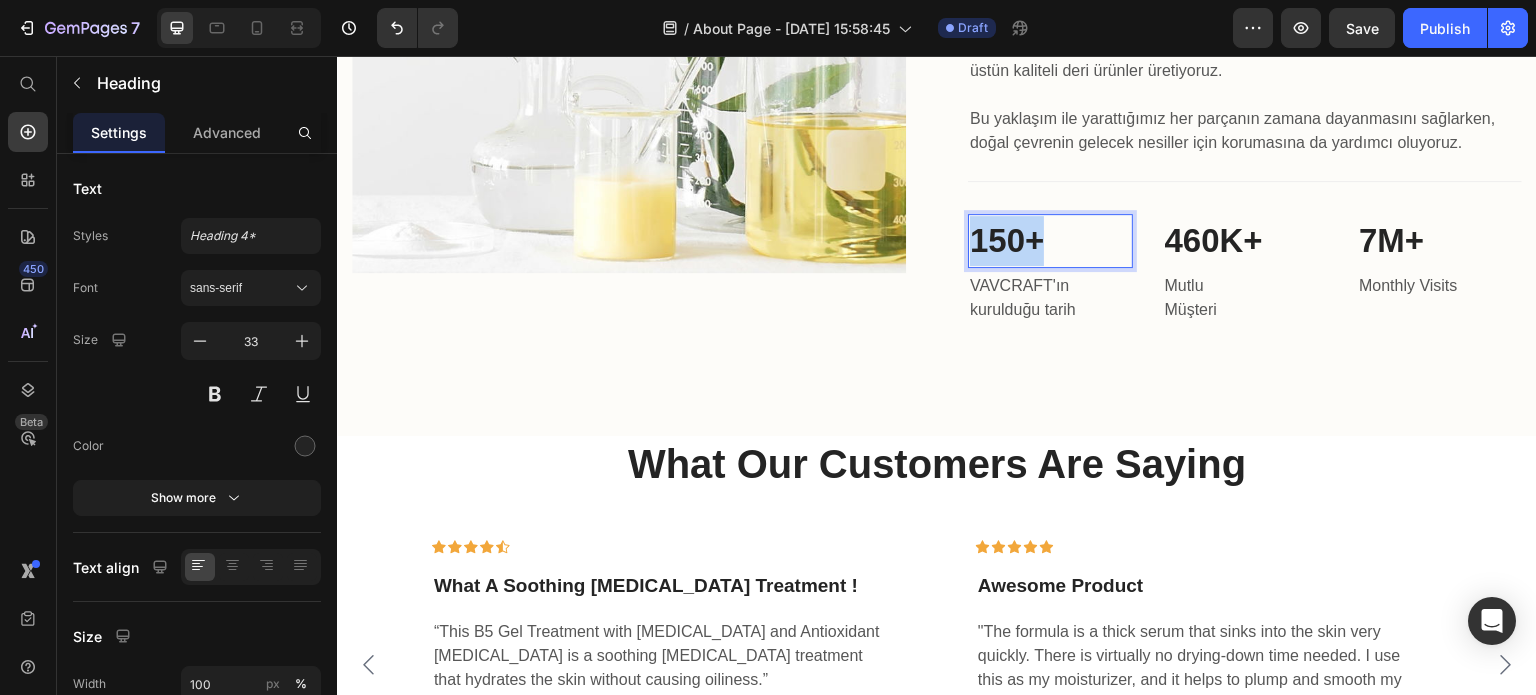 click on "150+" at bounding box center [1050, 241] 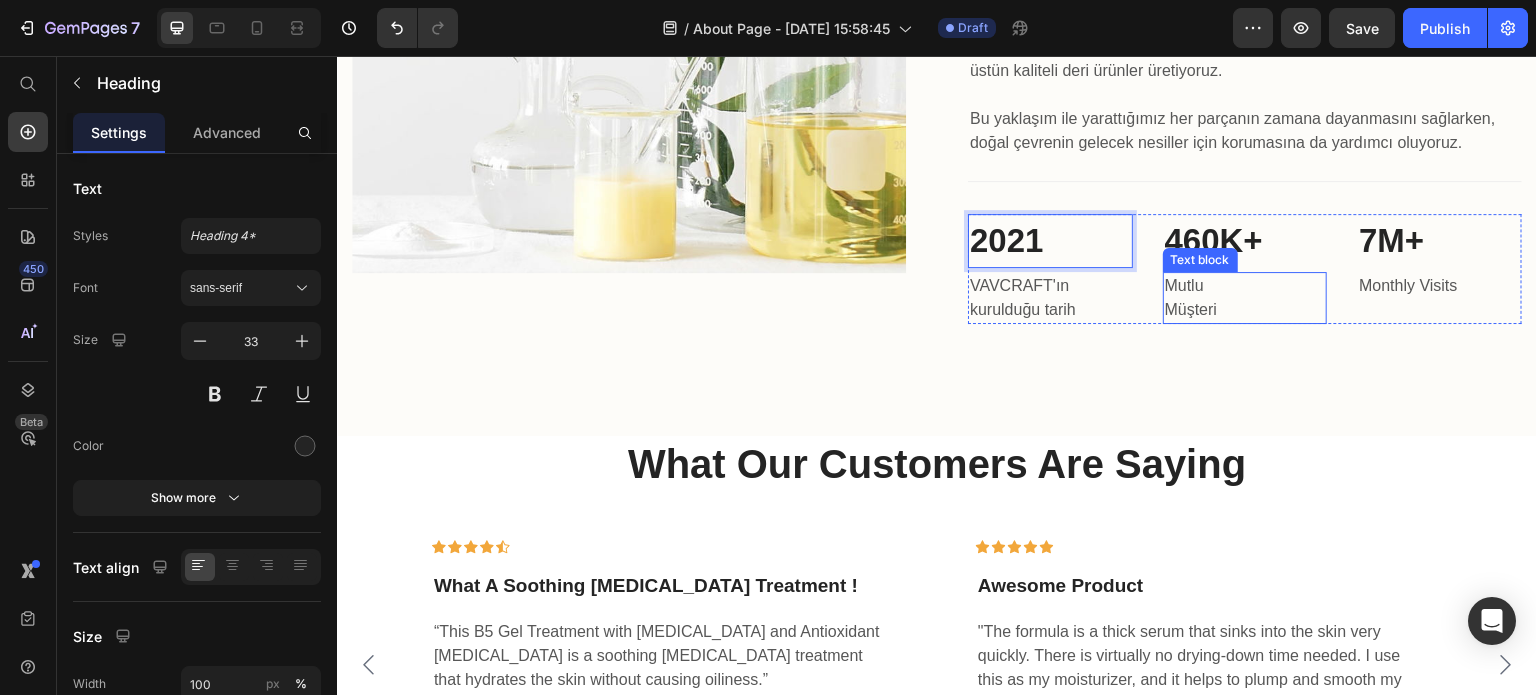 click on "Müşteri" at bounding box center (1245, 310) 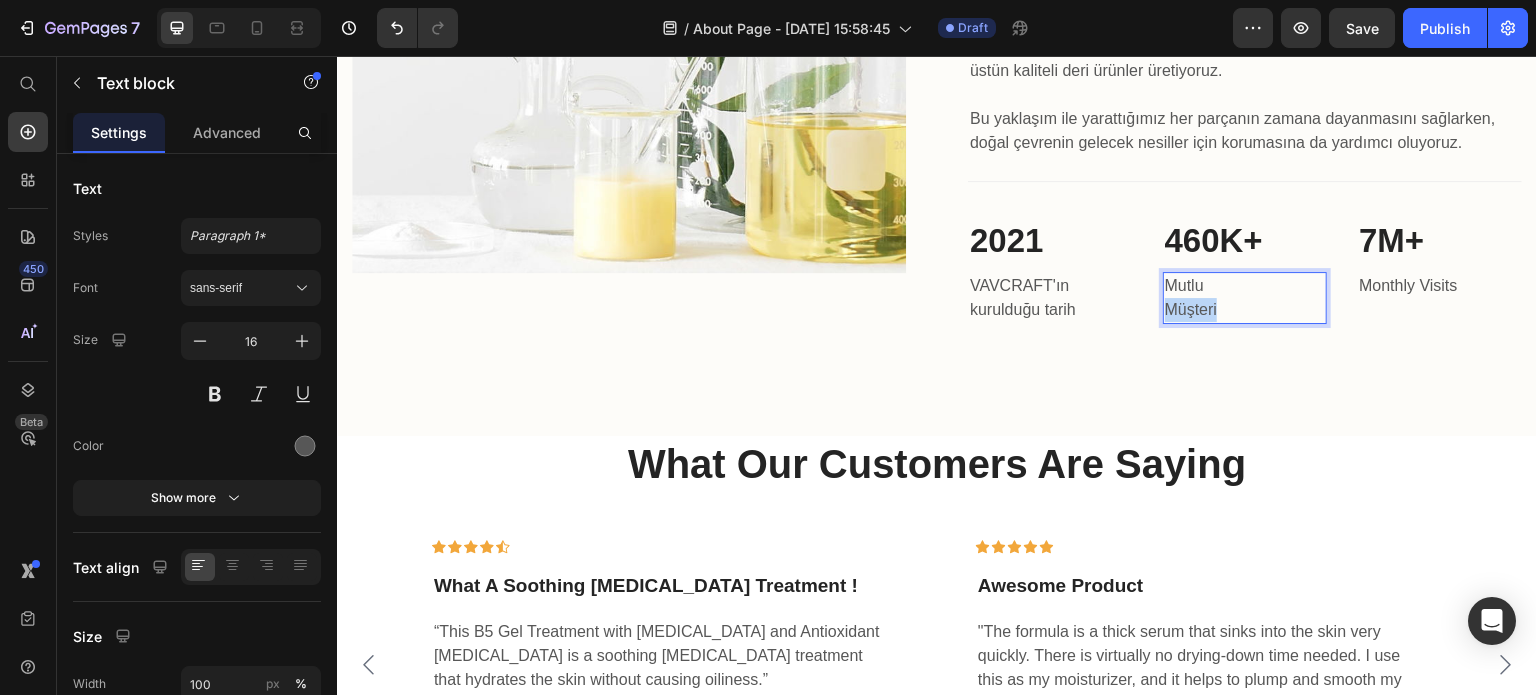 click on "Müşteri" at bounding box center [1245, 310] 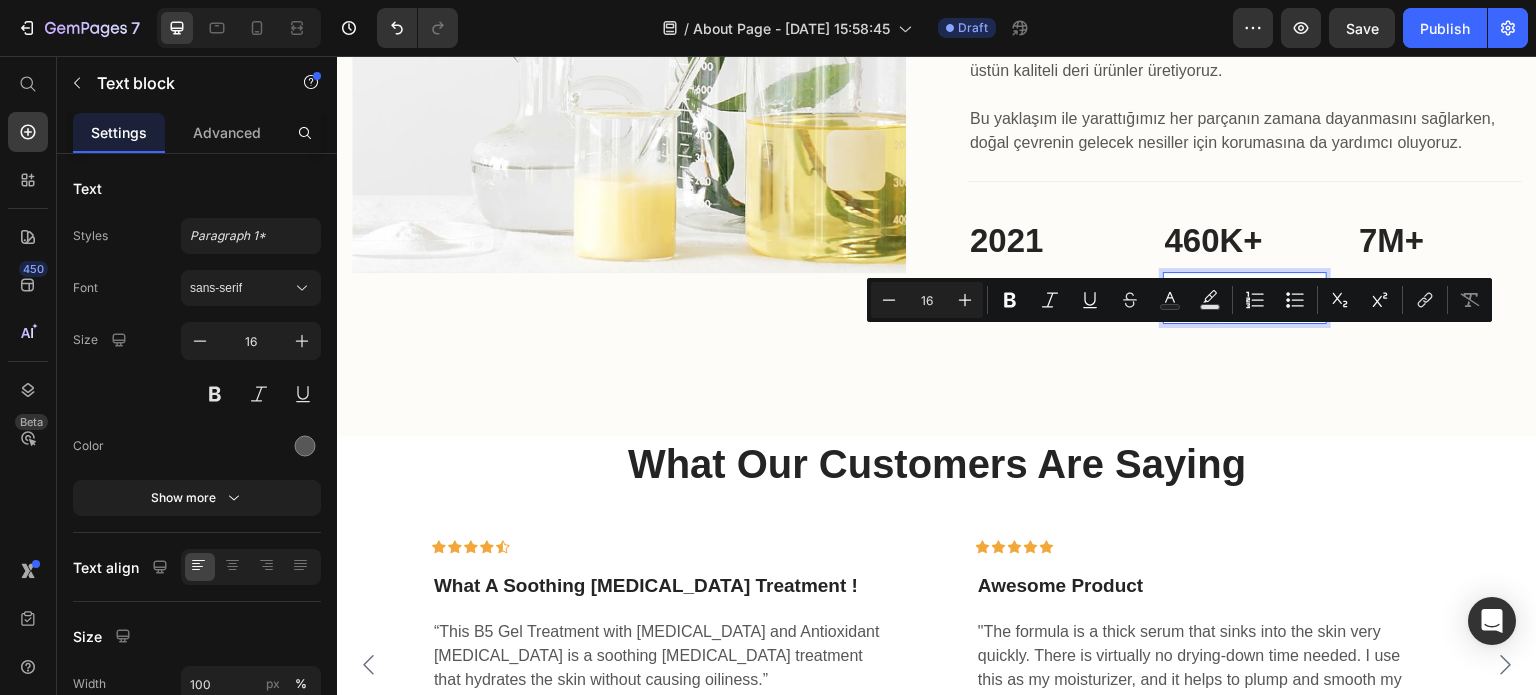 click on "Müşteri" at bounding box center (1245, 310) 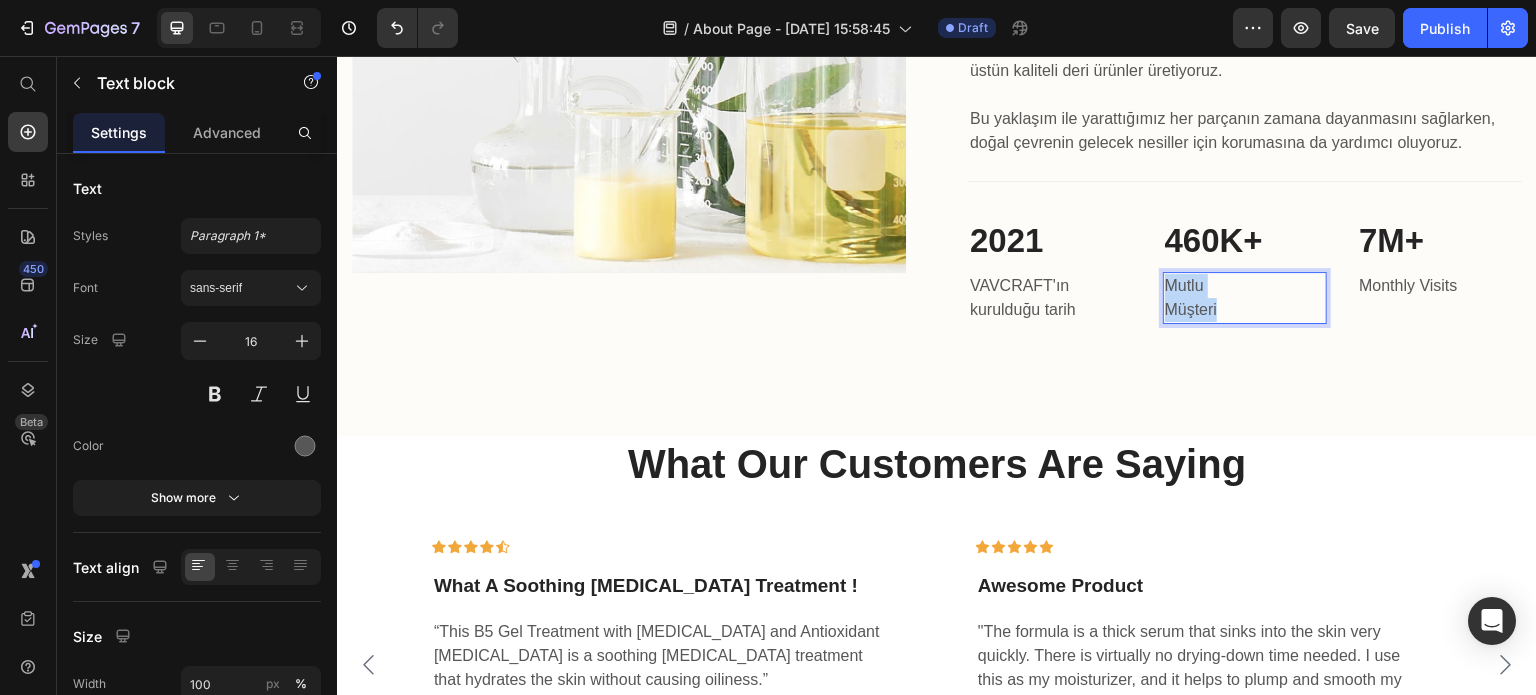 drag, startPoint x: 1212, startPoint y: 339, endPoint x: 1160, endPoint y: 321, distance: 55.027267 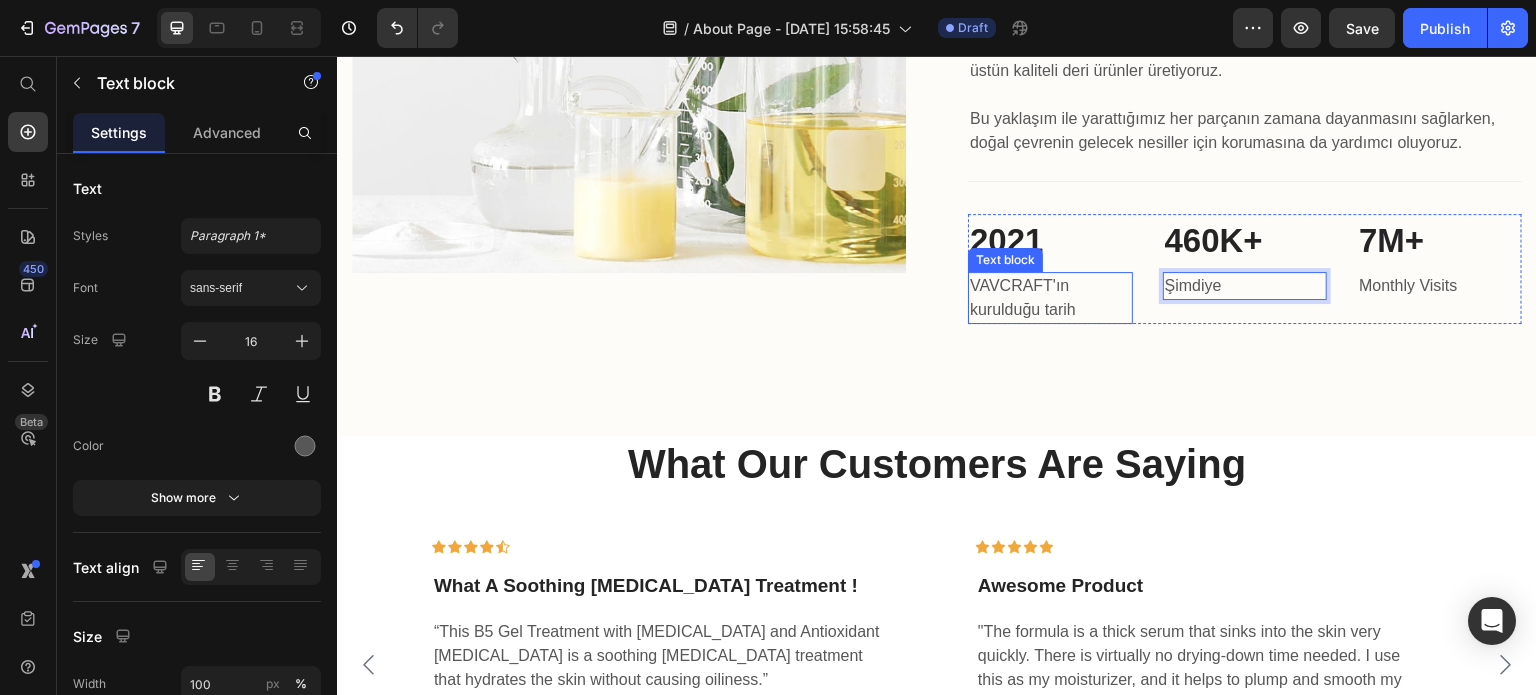 click on "VAVCRAFT'ın kurulduğu tarih" at bounding box center [1050, 298] 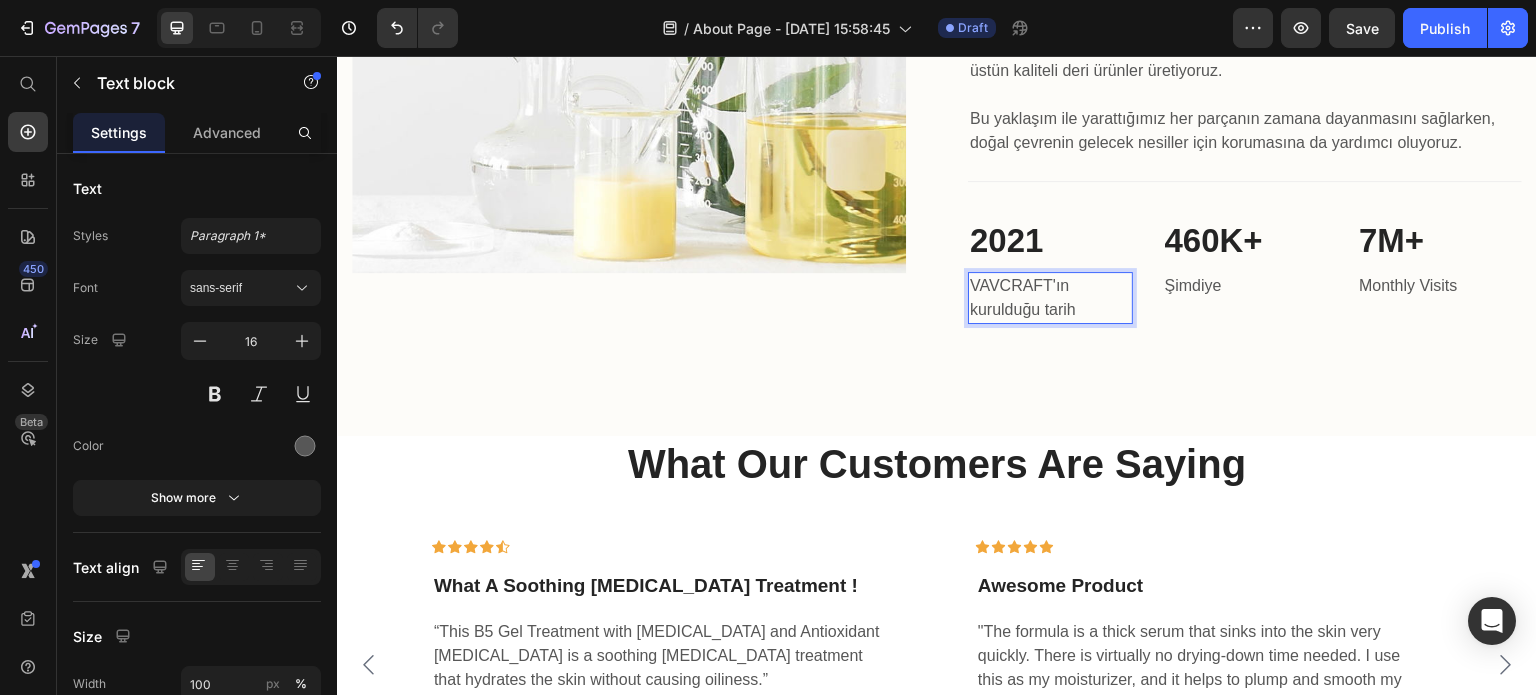 click on "VAVCRAFT'ın kurulduğu tarih" at bounding box center [1050, 298] 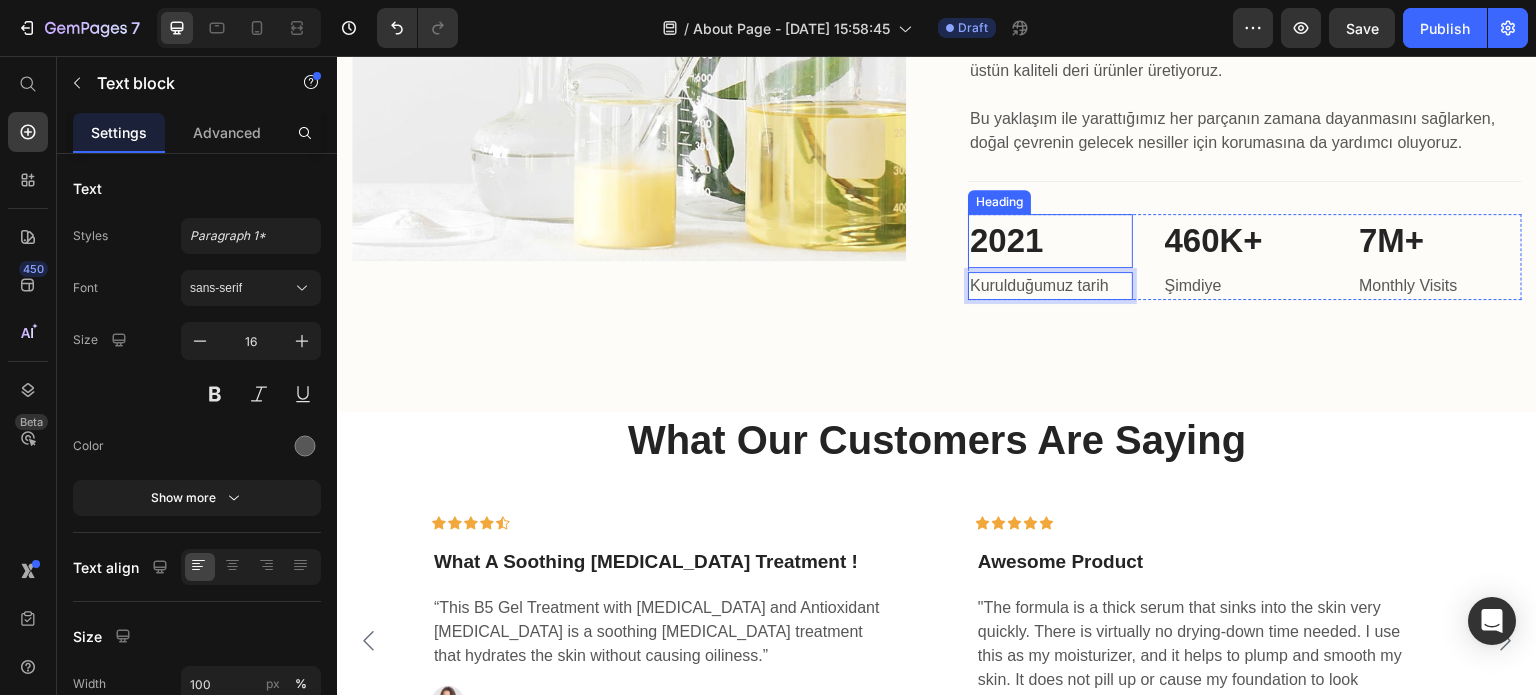 click on "2021" at bounding box center [1050, 241] 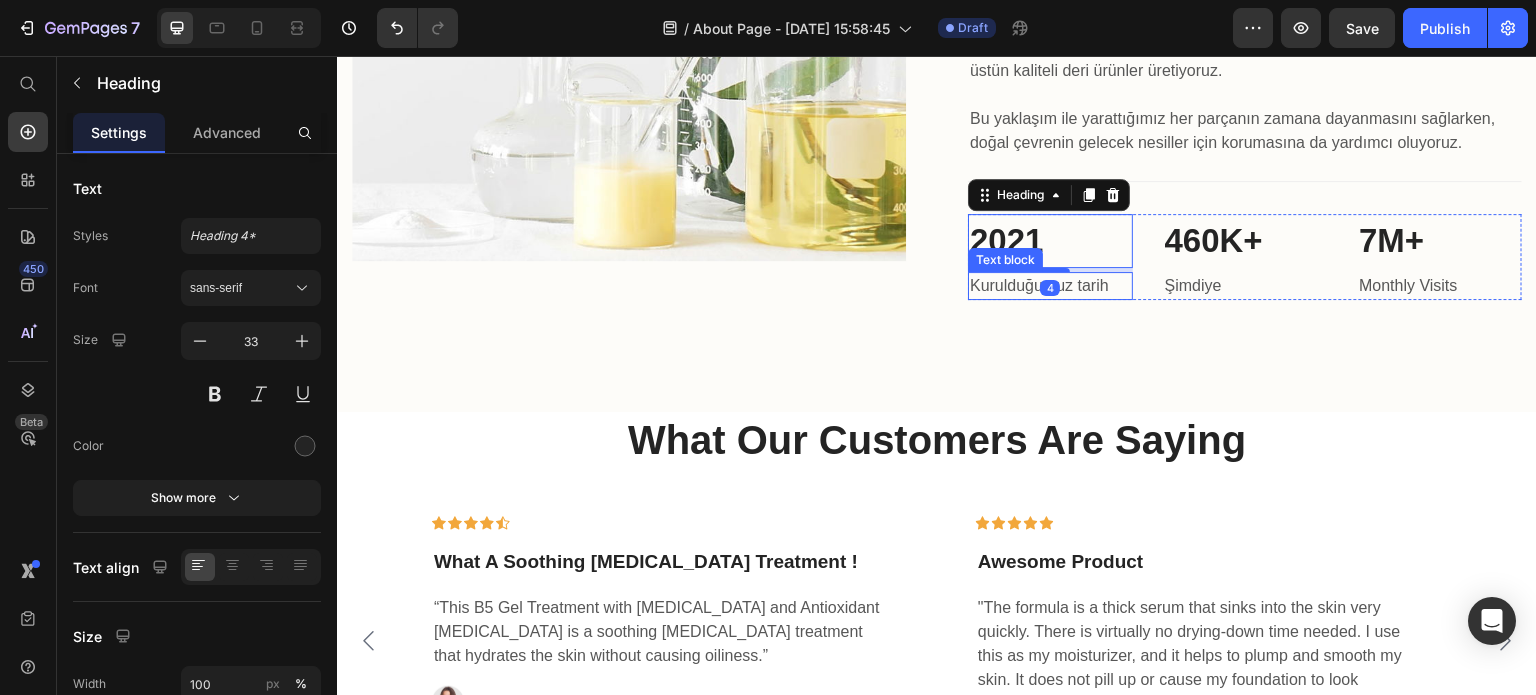 click on "Kurulduğumuz tarih" at bounding box center (1050, 286) 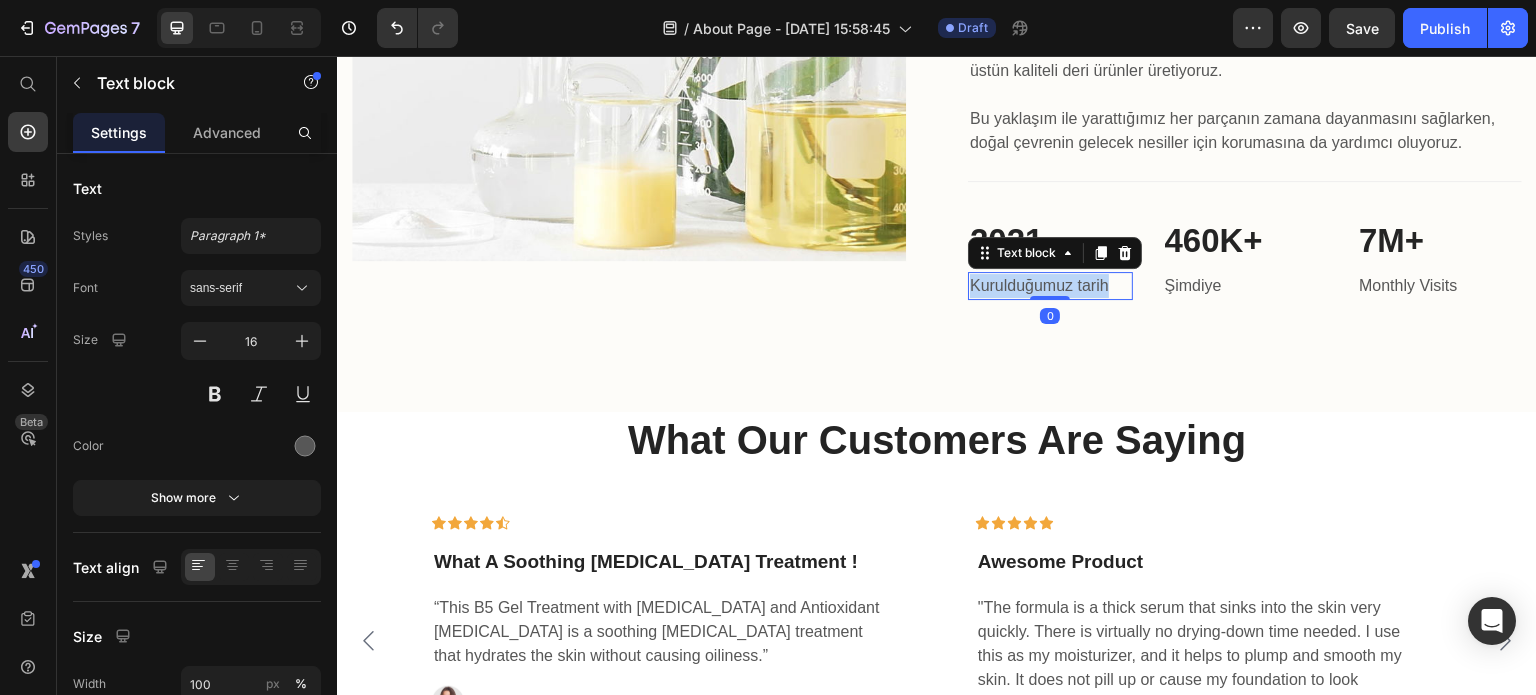 click on "Kurulduğumuz tarih" at bounding box center (1050, 286) 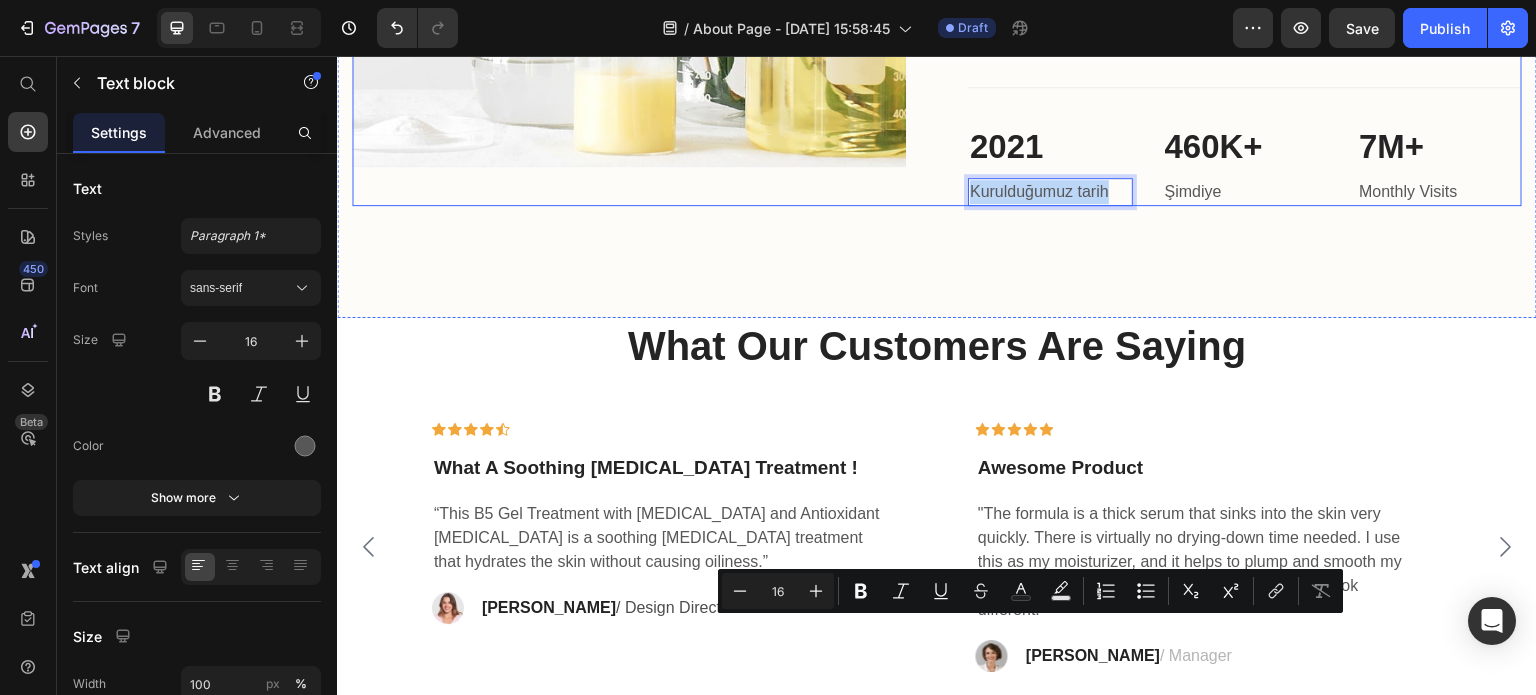 scroll, scrollTop: 2878, scrollLeft: 0, axis: vertical 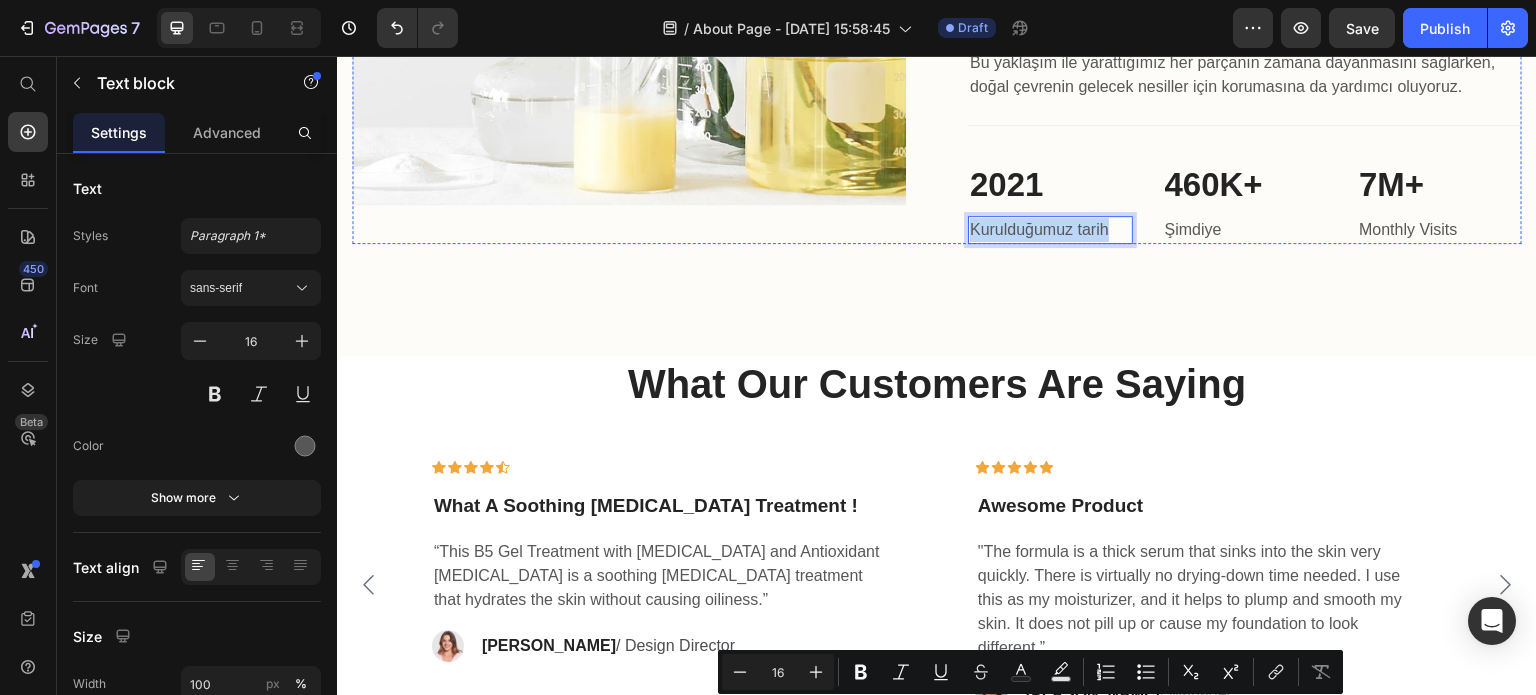 click on "Tasarımdan üretime kadar her aşamada el emeğinin değerini bilerek, mükemmeliyetçi yaklaşımımızla her parçayı özenle hayata geçiriyoruz." at bounding box center [1233, -254] 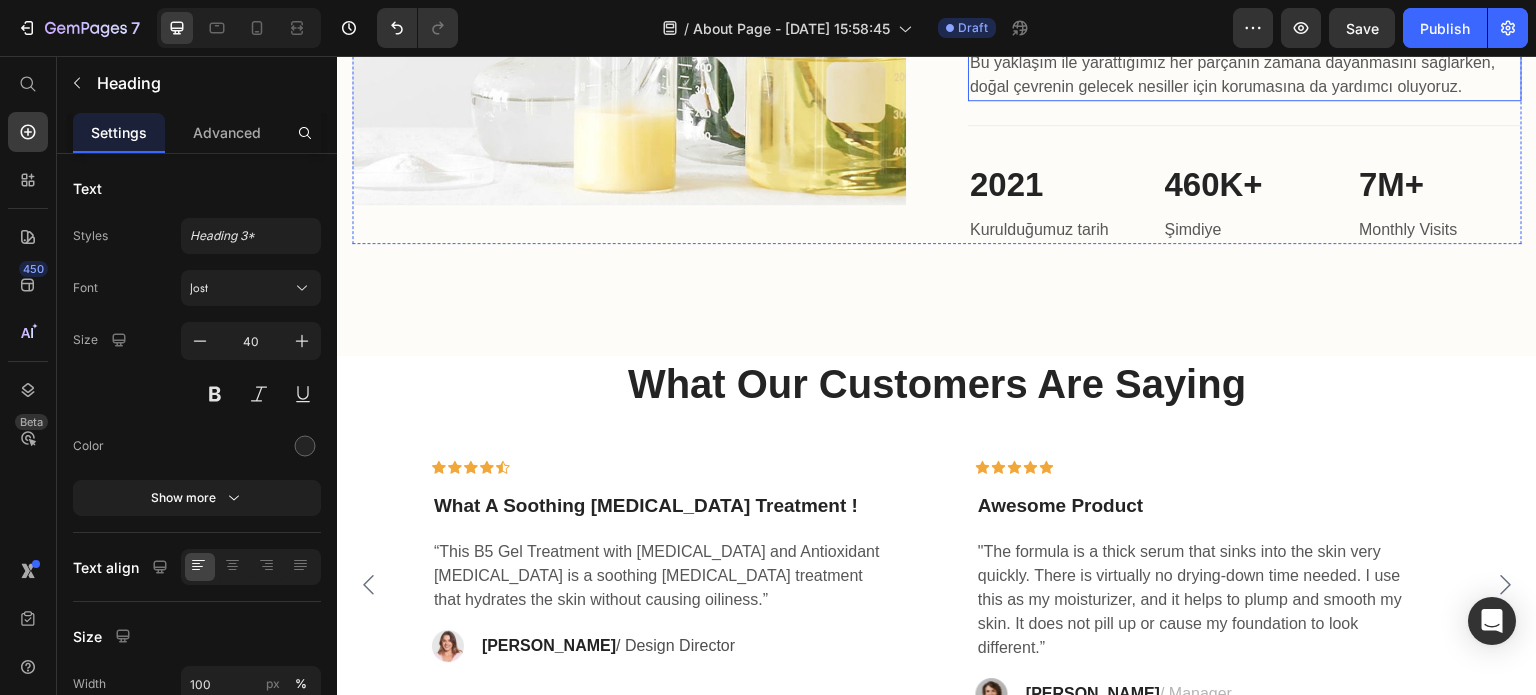 click on "VAVCRAFT'ta sürdürülebilirlik, yaptığımız her şeyin temelinde yer alıyor. Etik uygulamalara bağlılığımız ve çevresel etkimizi minimize etme kararlılığımız var. Bu taahhüdümüzün önemli bir yanı, sadece bitkisel tabaklanmış deri kullanmamız. Böylelikle hem gezegenimize daha az zarar veriyor hem de üstün kaliteli deri ürünler üretiyoruz." at bounding box center [1245, -33] 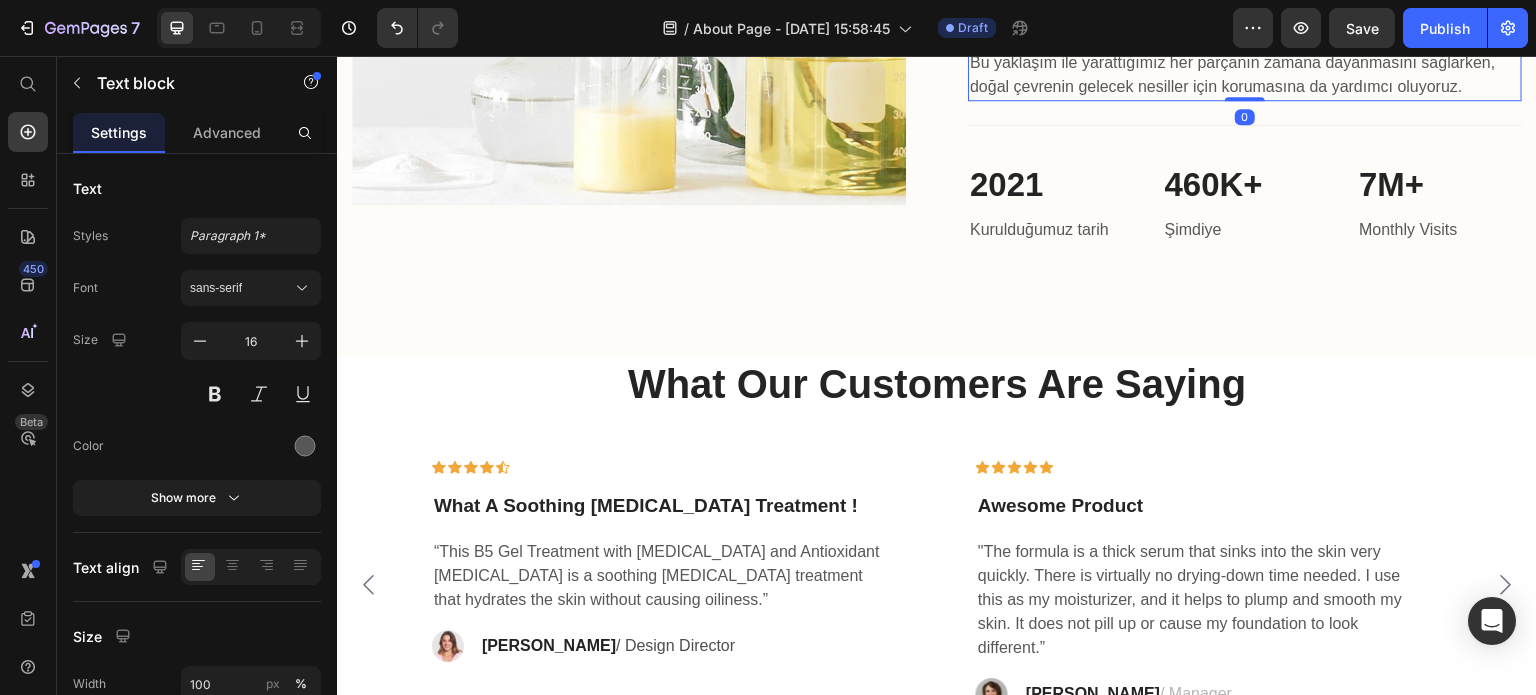 click on "VAVCRAFT'ta sürdürülebilirlik, yaptığımız her şeyin temelinde yer alıyor. Etik uygulamalara bağlılığımız ve çevresel etkimizi minimize etme kararlılığımız var. Bu taahhüdümüzün önemli bir yanı, sadece bitkisel tabaklanmış deri kullanmamız. Böylelikle hem gezegenimize daha az zarar veriyor hem de üstün kaliteli deri ürünler üretiyoruz." at bounding box center (1245, -33) 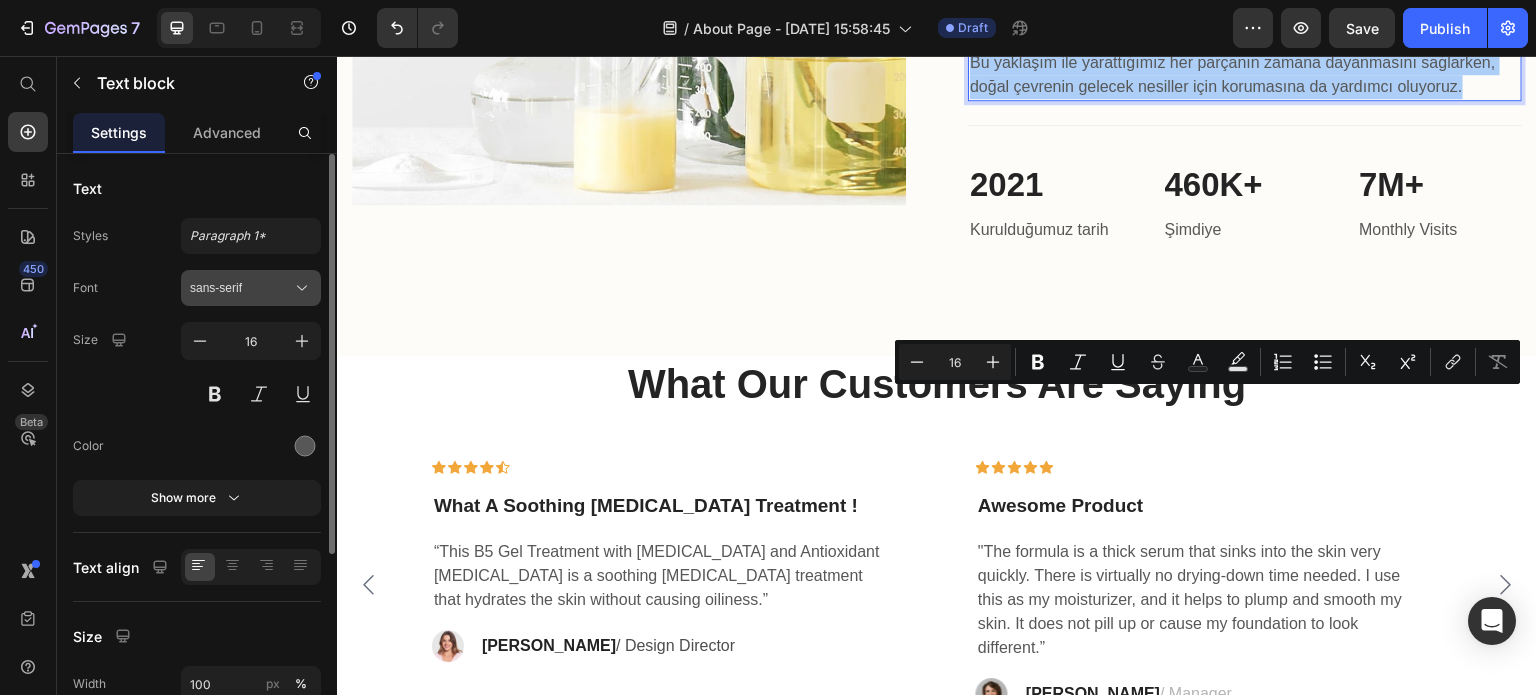 click on "sans-serif" at bounding box center (241, 288) 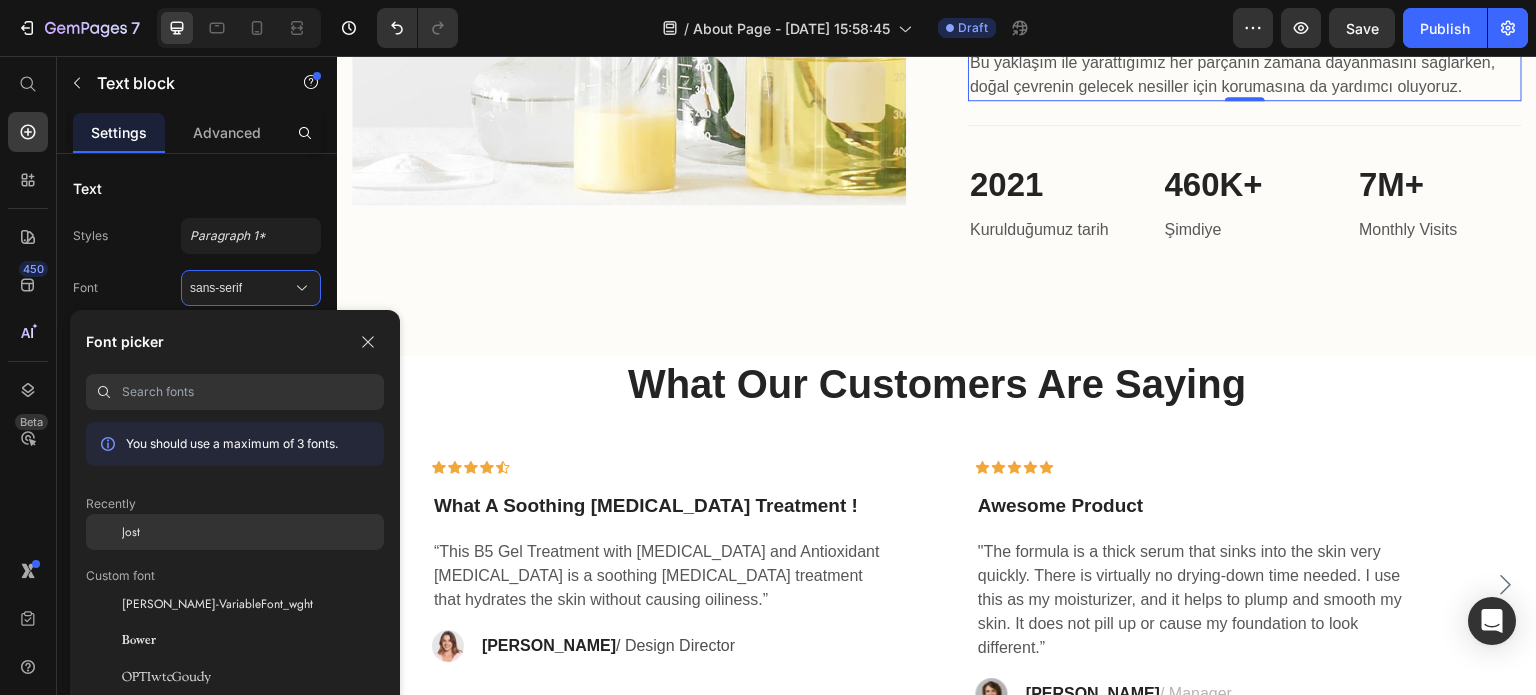 click on "Jost" 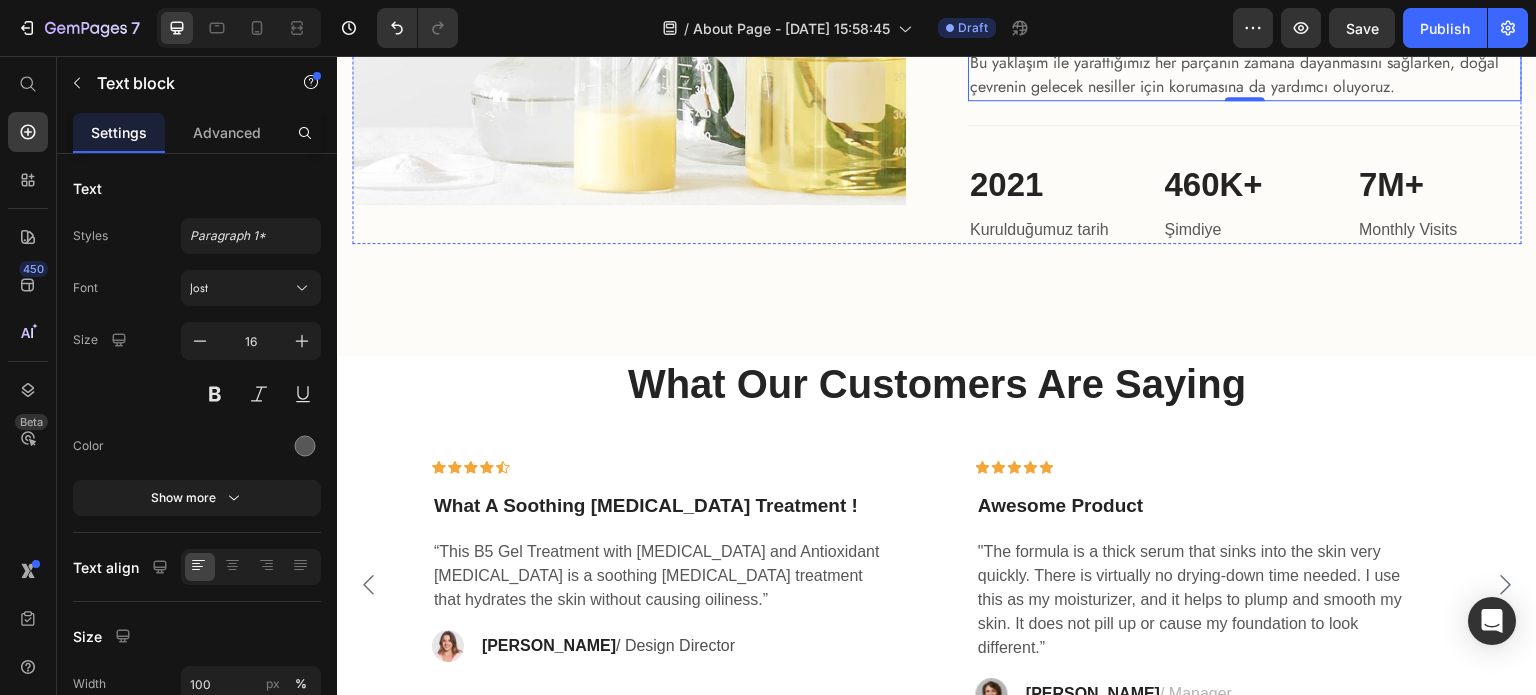 click on "Tasarımdan üretime kadar her aşamada el emeğinin değerini bilerek, mükemmeliyetçi yaklaşımımızla her parçayı özenle hayata geçiriyoruz." at bounding box center [1233, -254] 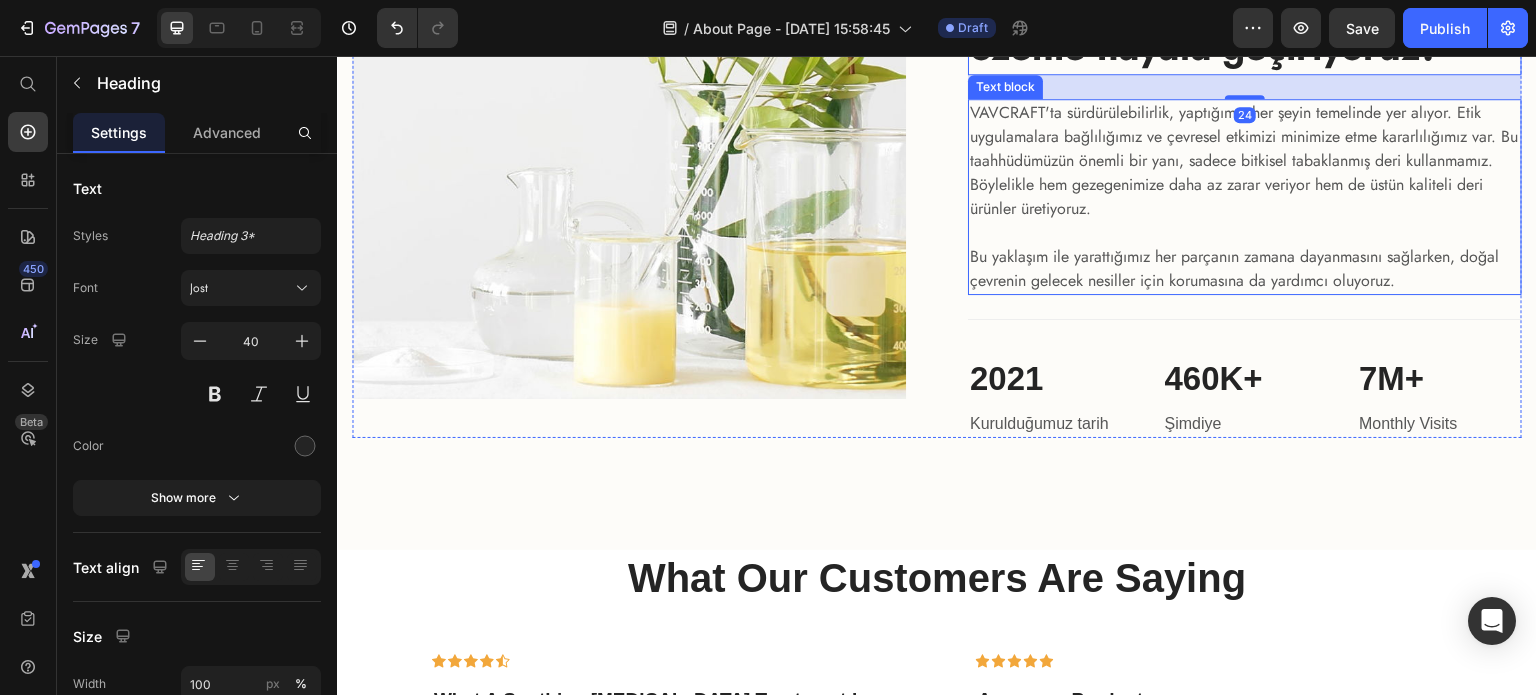 scroll, scrollTop: 3139, scrollLeft: 0, axis: vertical 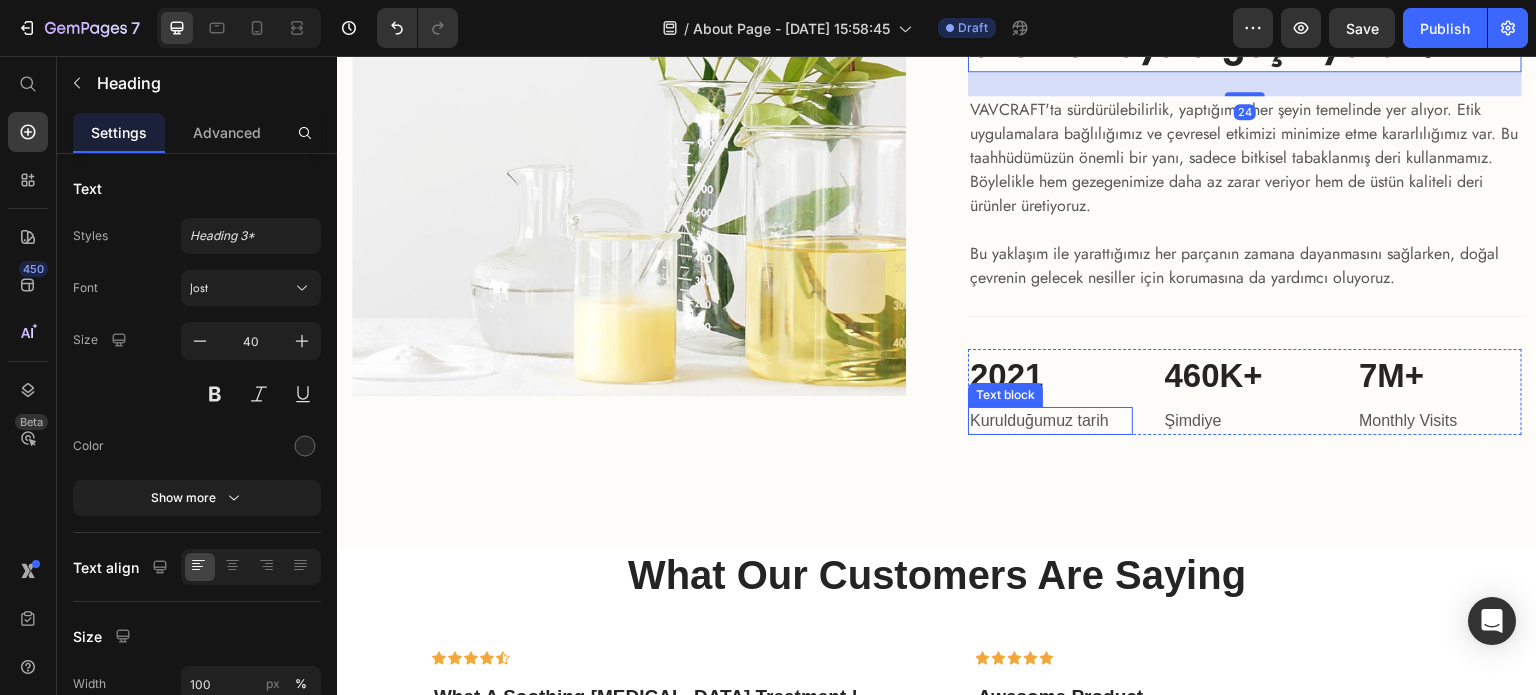 click on "Text block" at bounding box center [1005, 395] 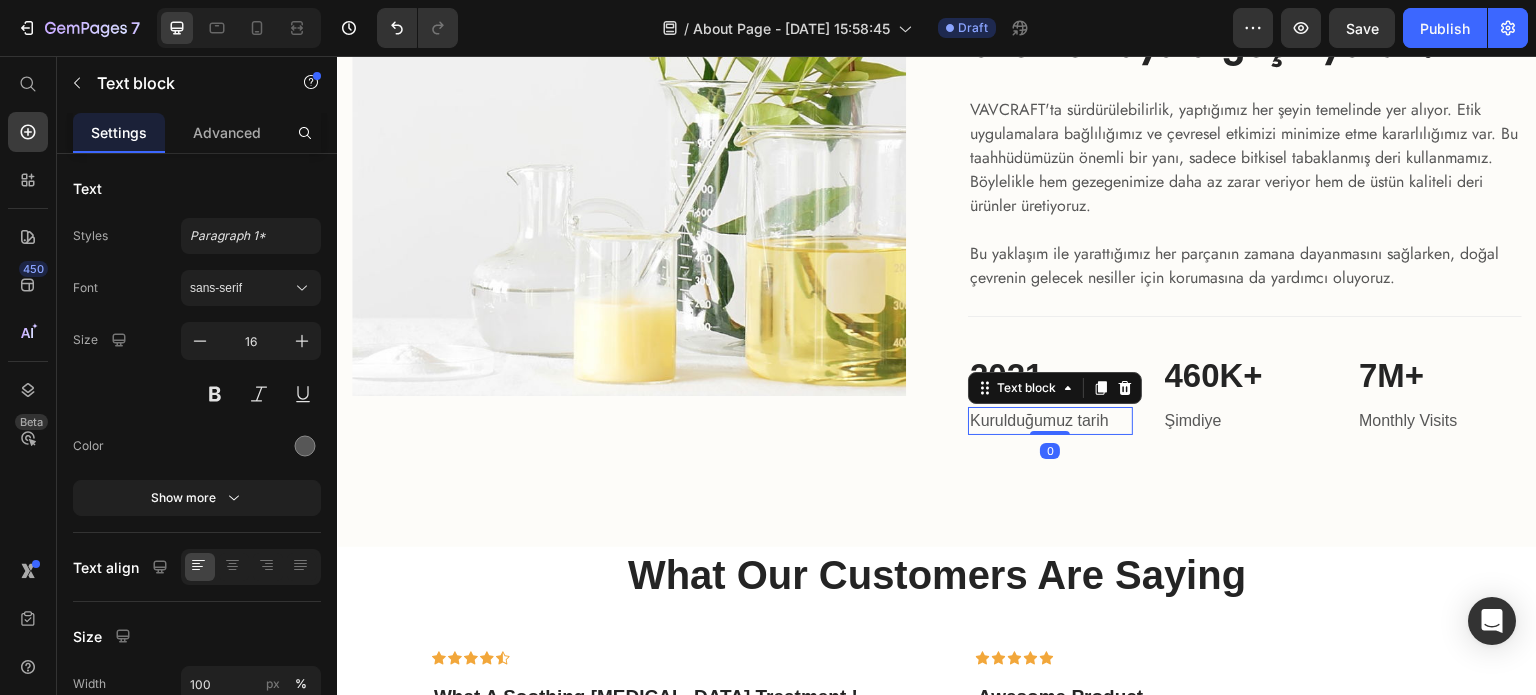 click on "Text block" at bounding box center (1055, 388) 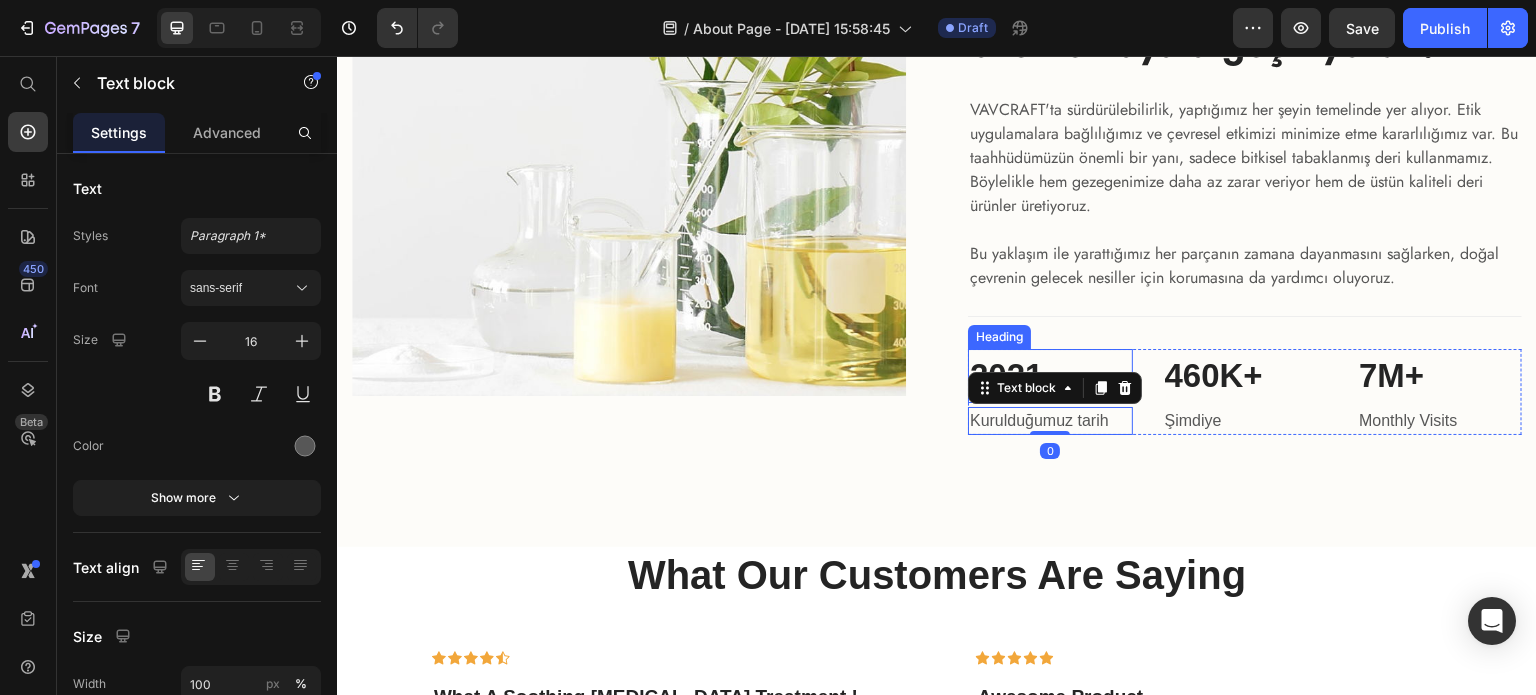 click on "2021" at bounding box center (1050, 376) 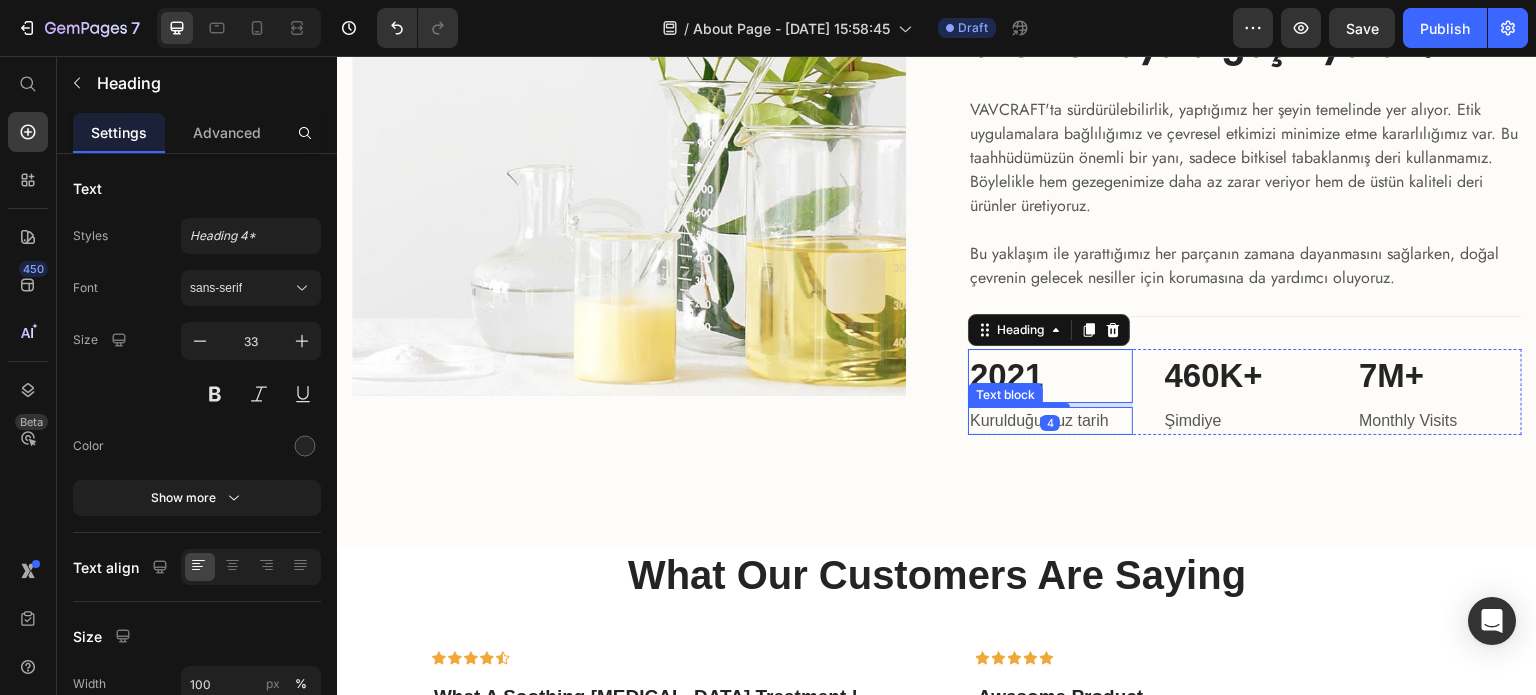 click on "Kurulduğumuz tarih" at bounding box center (1050, 421) 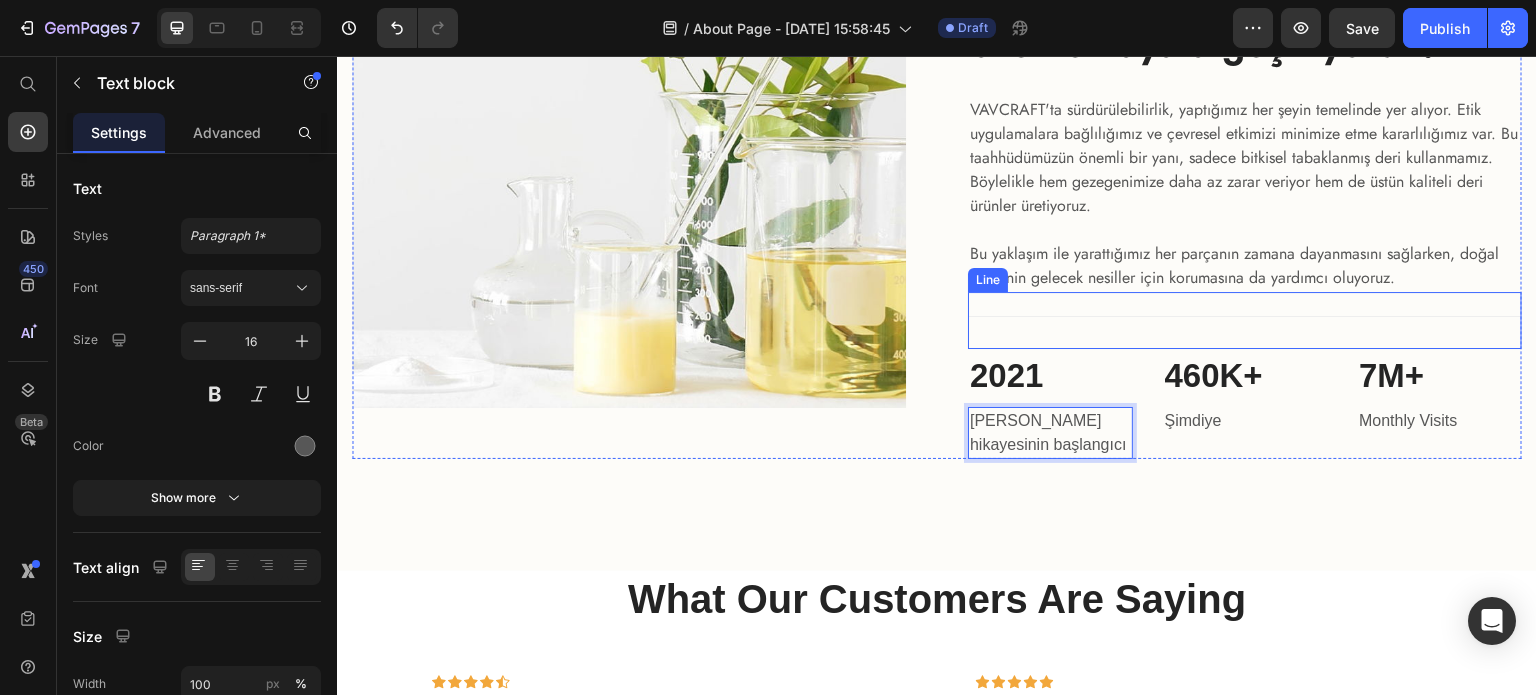 click on "460K+" at bounding box center [1245, 376] 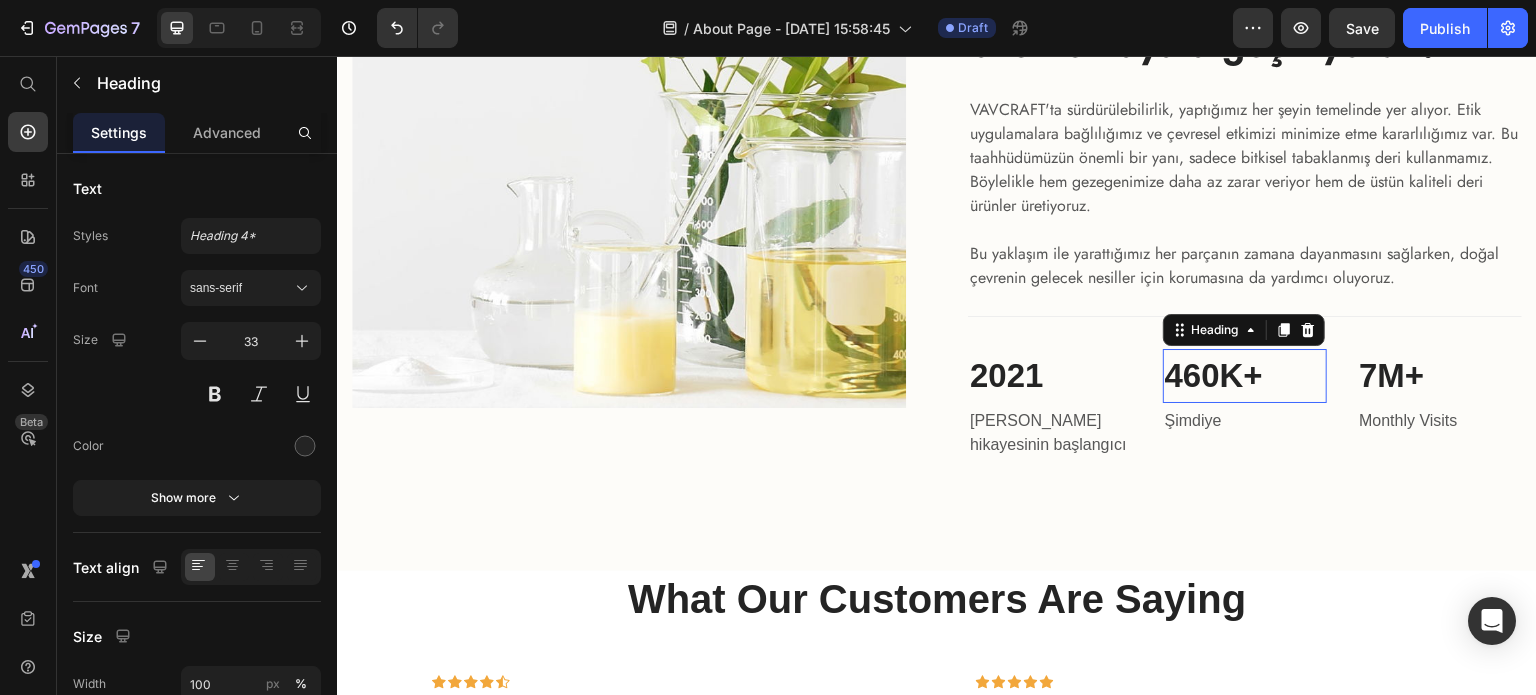 click on "460K+" at bounding box center [1245, 376] 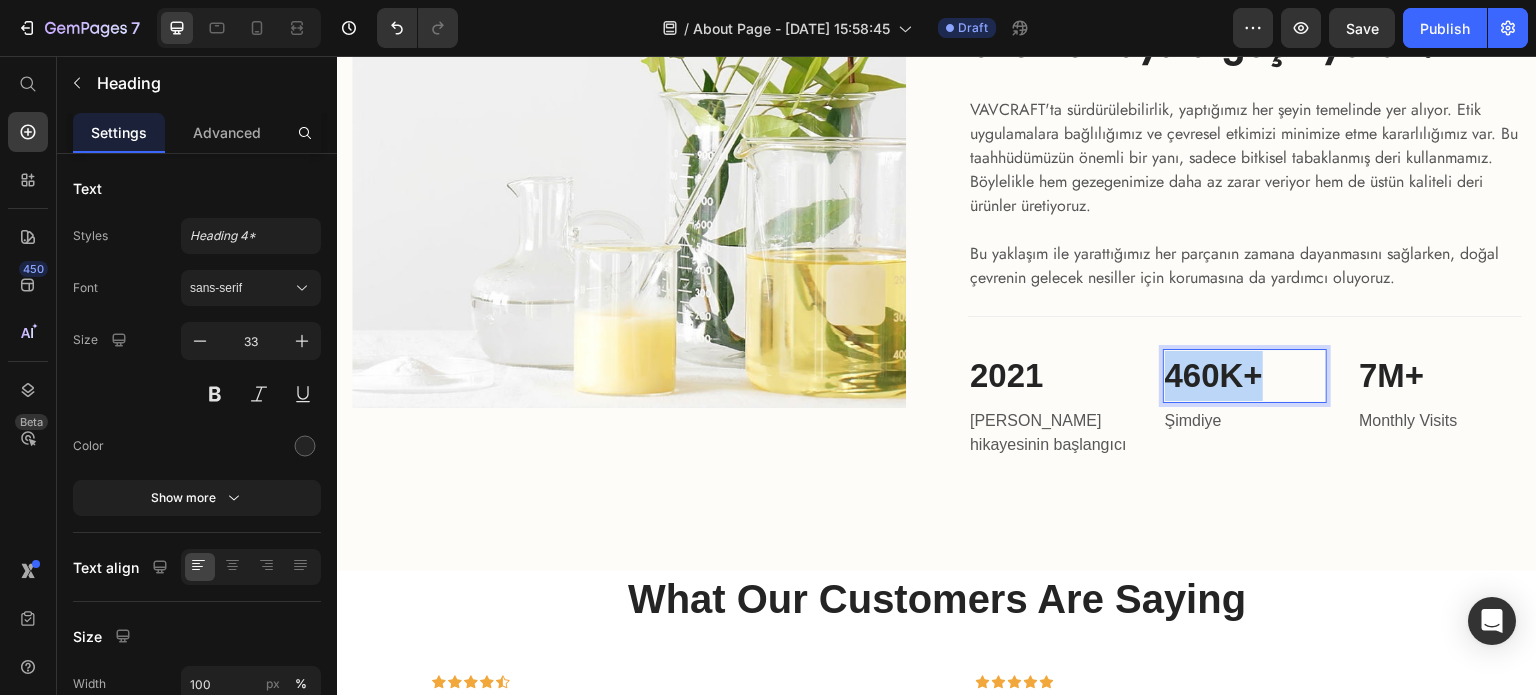 click on "460K+" at bounding box center [1245, 376] 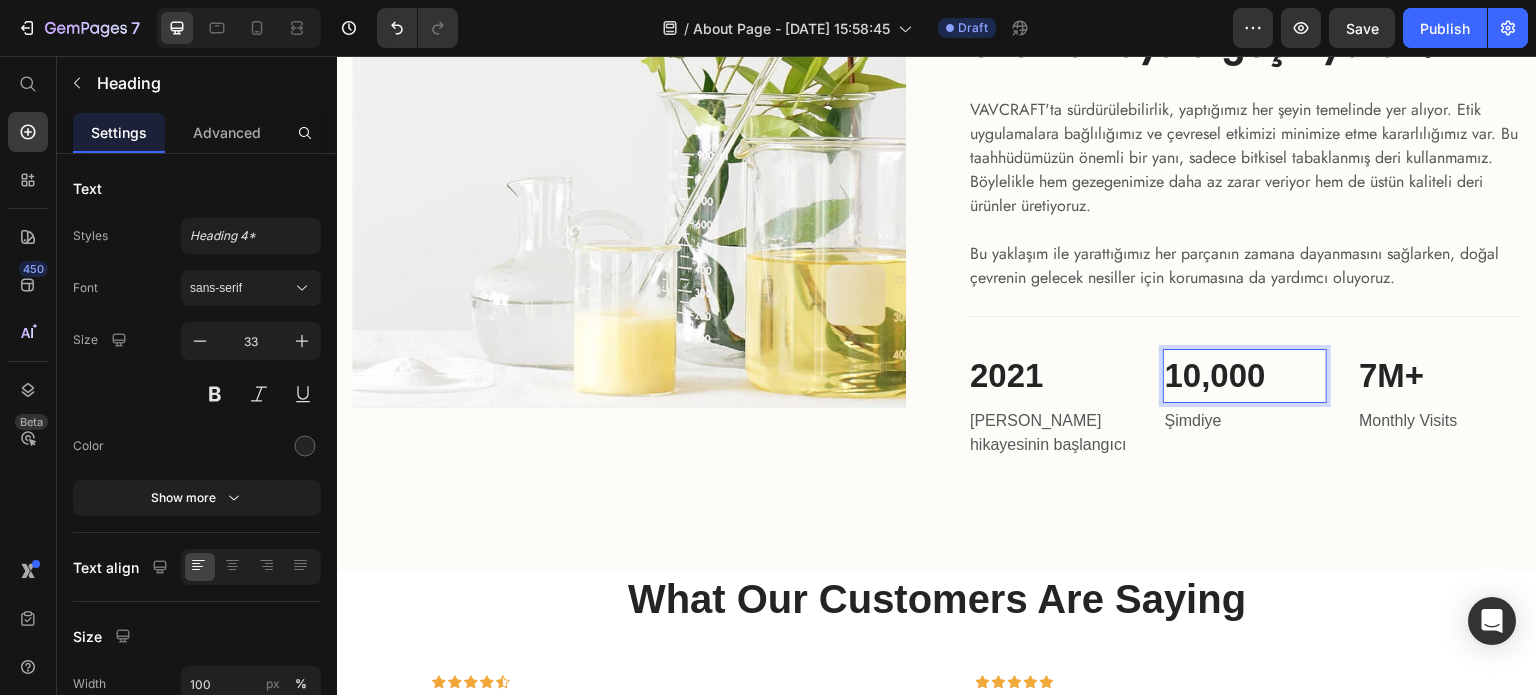 click on "10,000" at bounding box center [1245, 376] 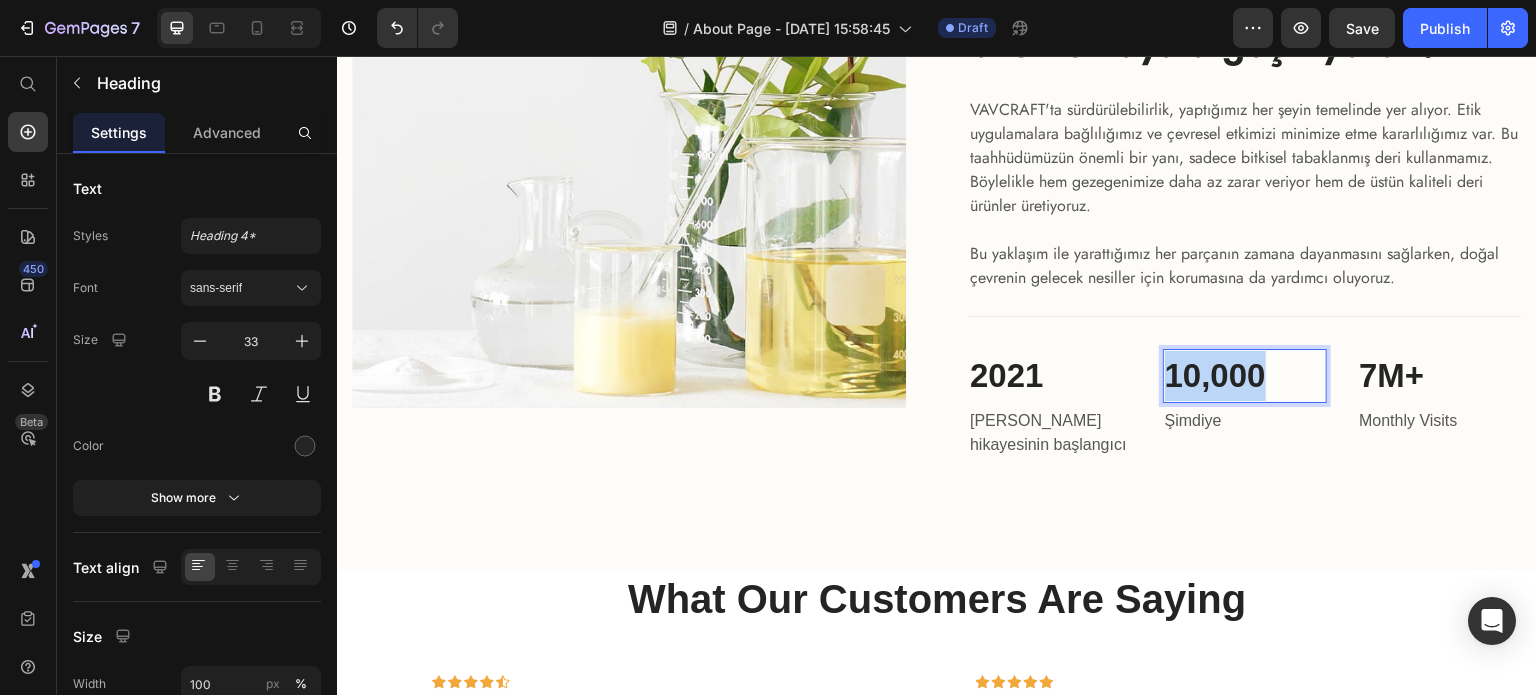 click on "10,000" at bounding box center [1245, 376] 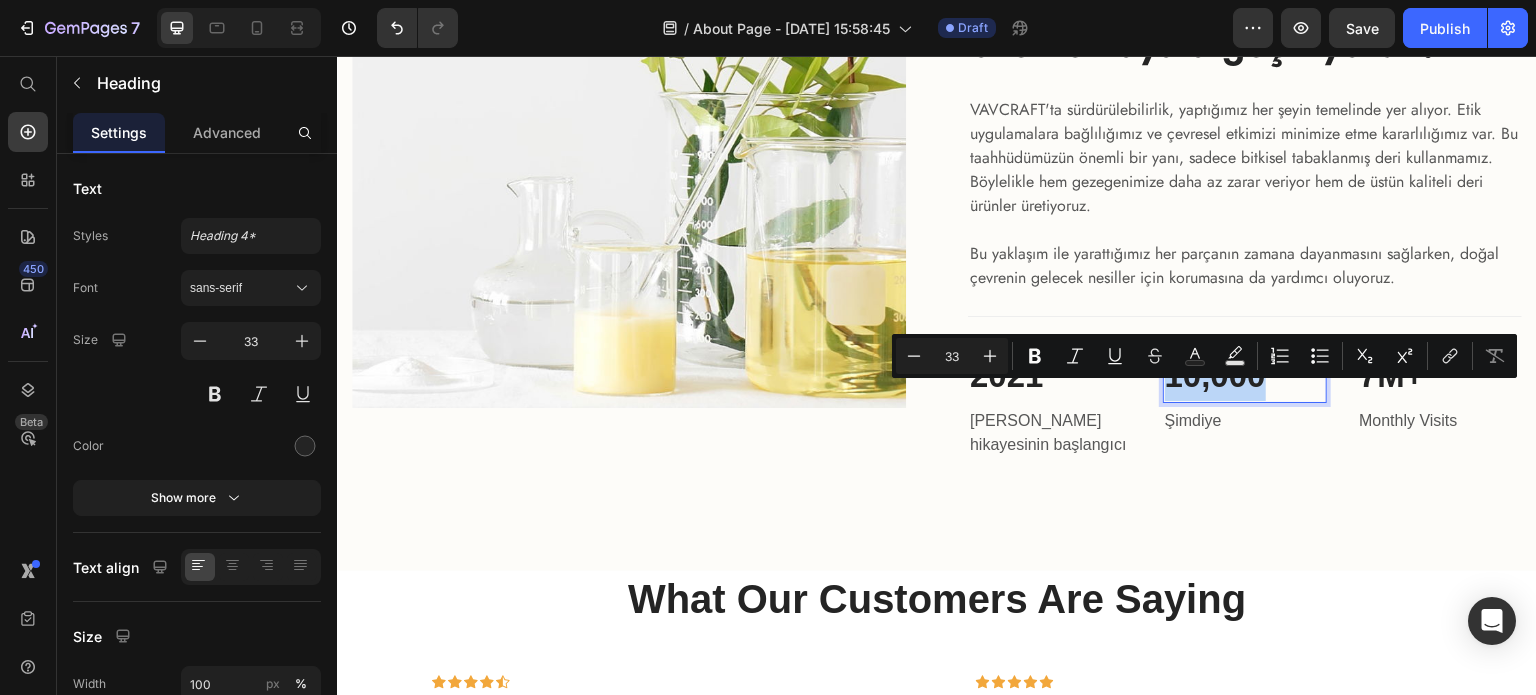 click on "10,000" at bounding box center [1245, 376] 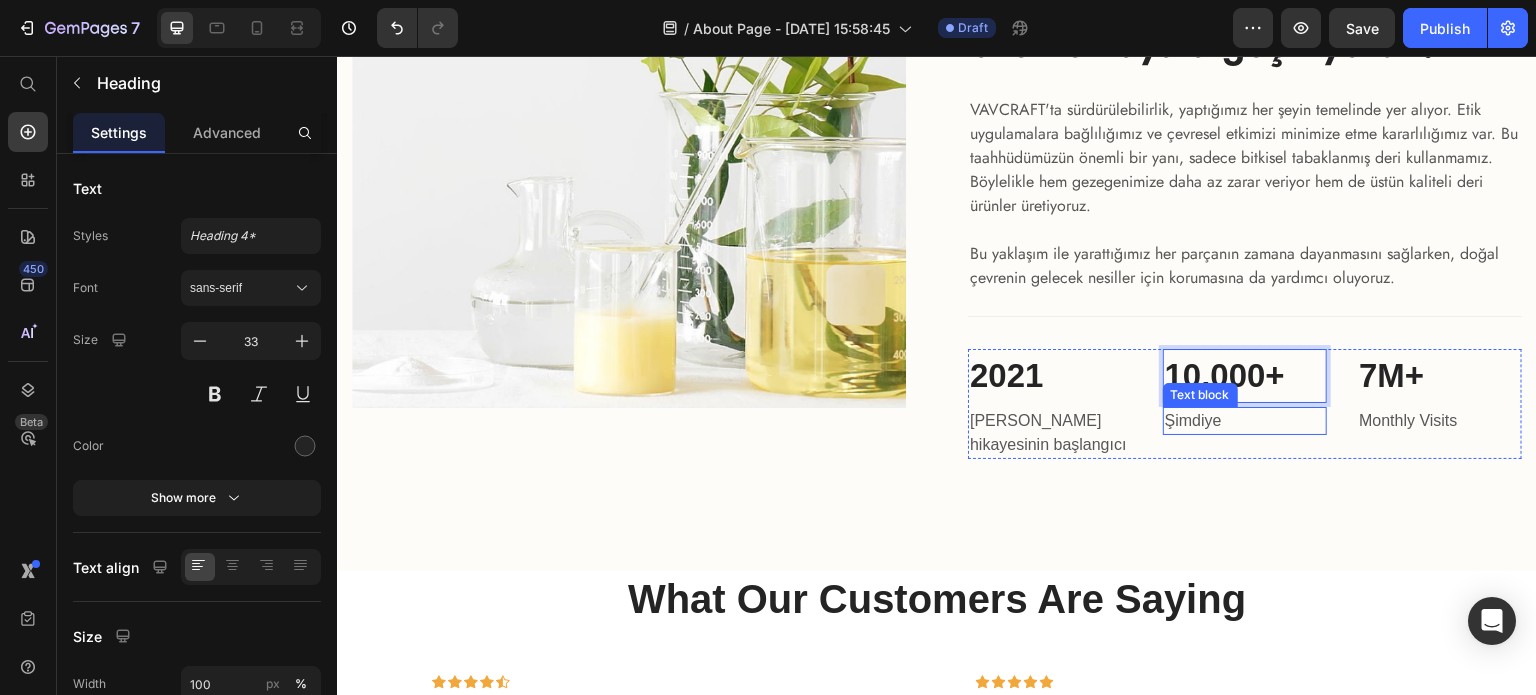 click on "Şimdiye" at bounding box center [1245, 421] 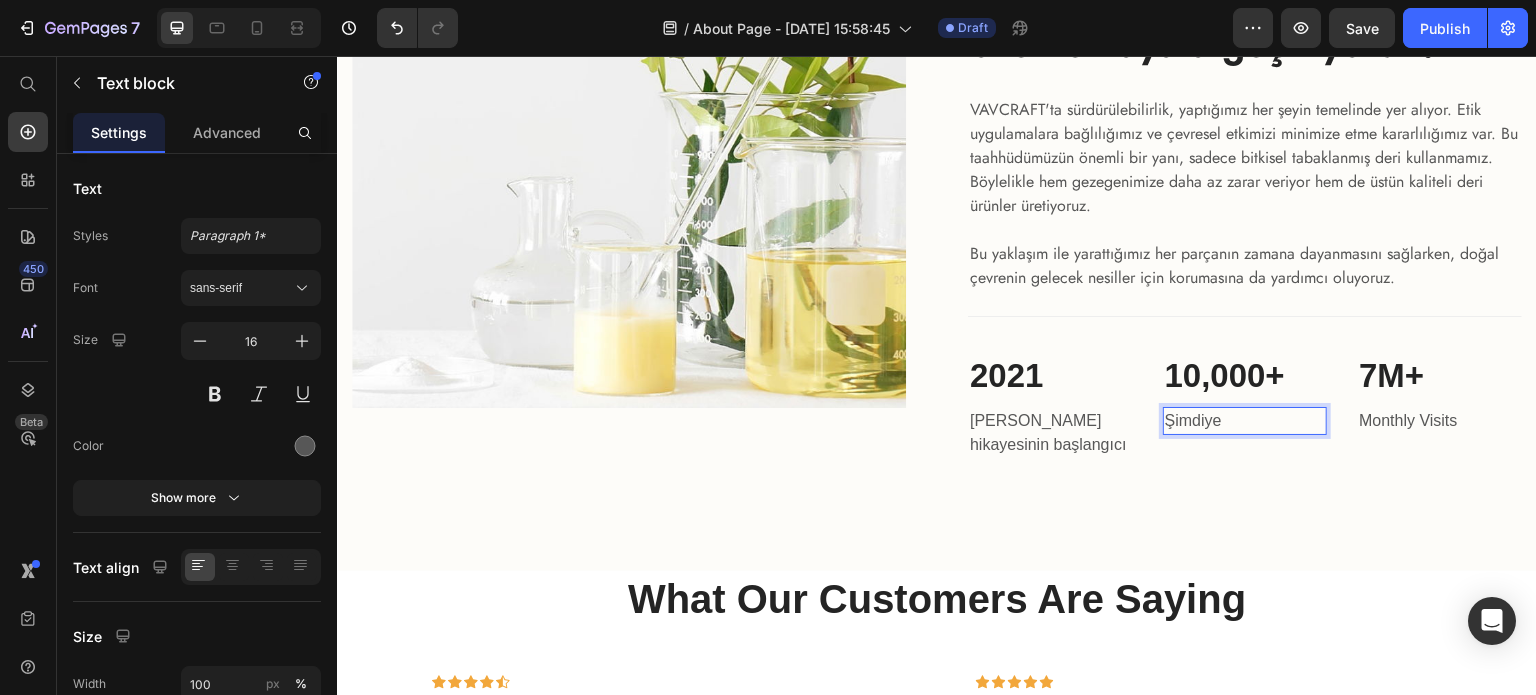 click on "Şimdiye" at bounding box center (1245, 421) 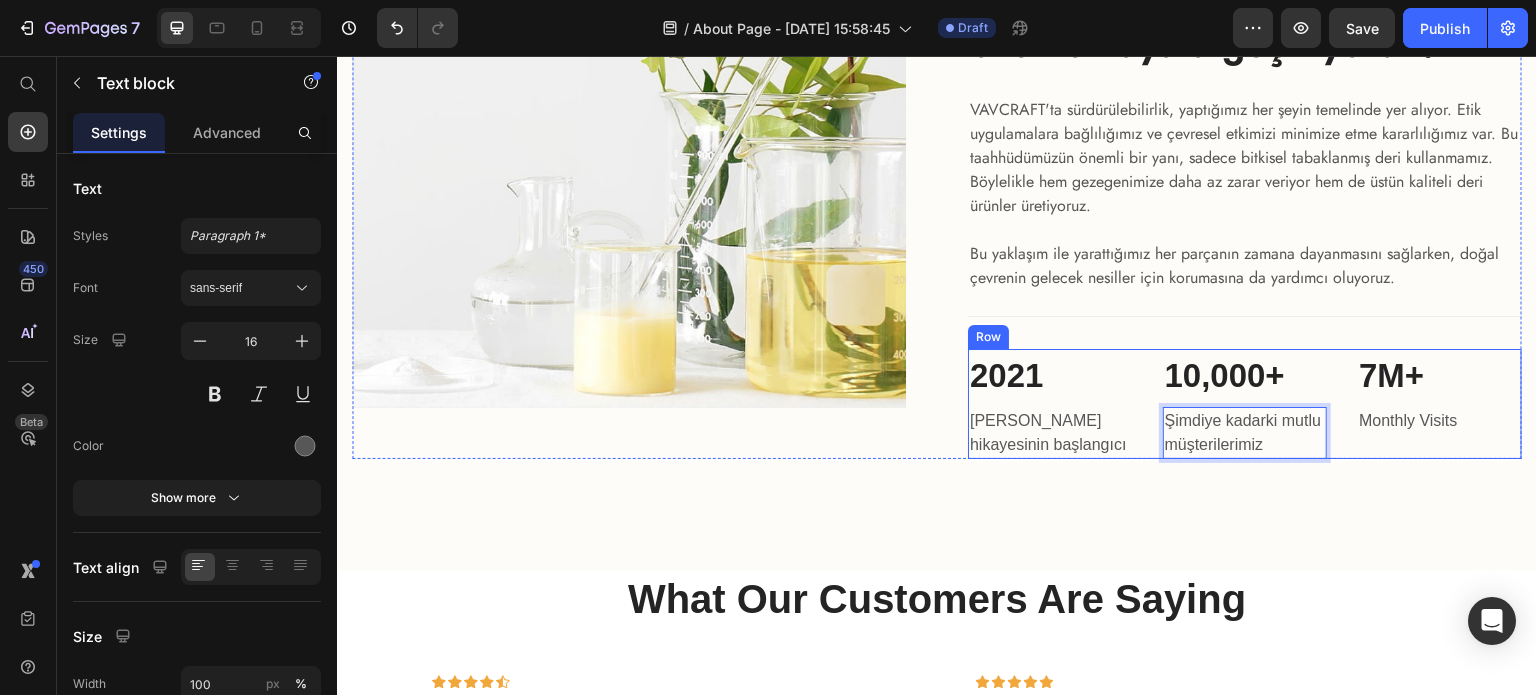 click on "[PERSON_NAME] hikayesinin başlangıcı" at bounding box center [1050, 433] 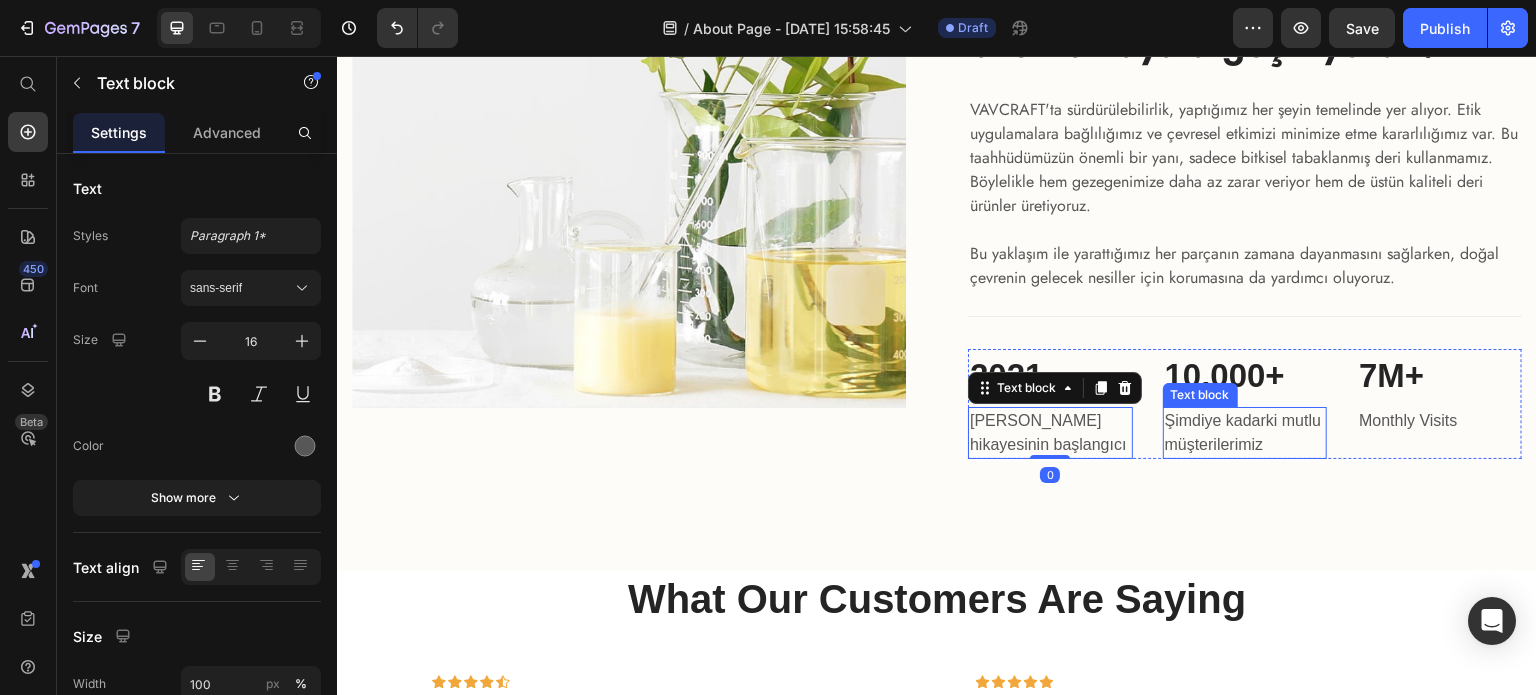 click on "Şimdiye kadarki mutlu müşterilerimiz" at bounding box center (1245, 433) 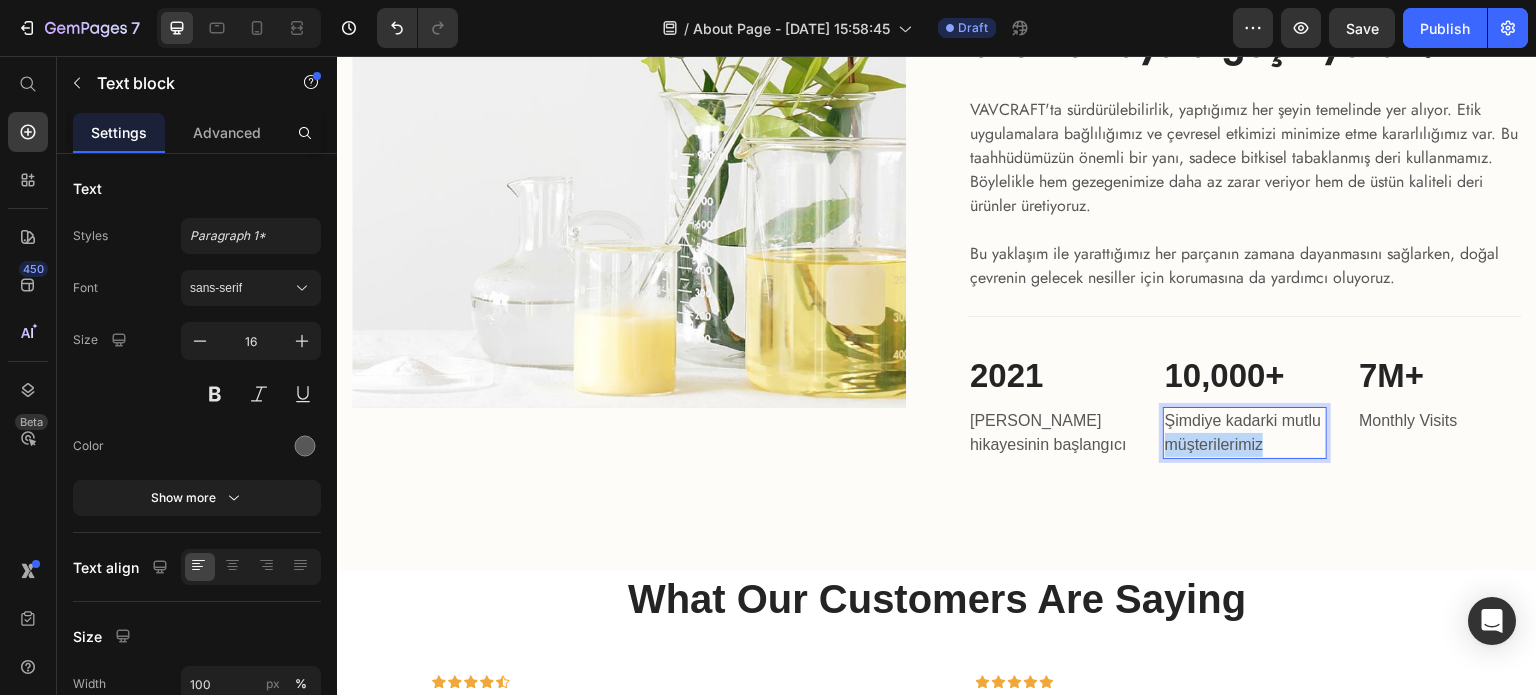 click on "Şimdiye kadarki mutlu müşterilerimiz" at bounding box center [1245, 433] 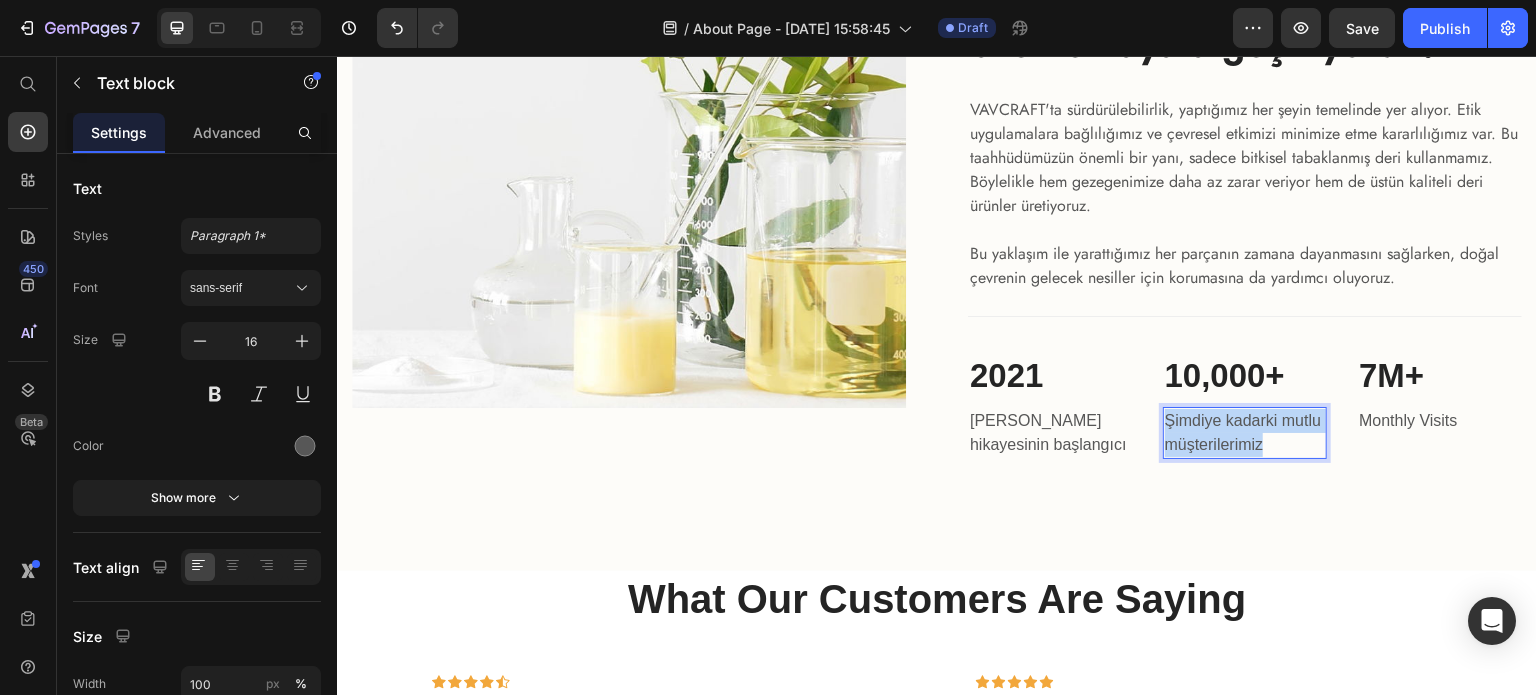 click on "Şimdiye kadarki mutlu müşterilerimiz" at bounding box center (1245, 433) 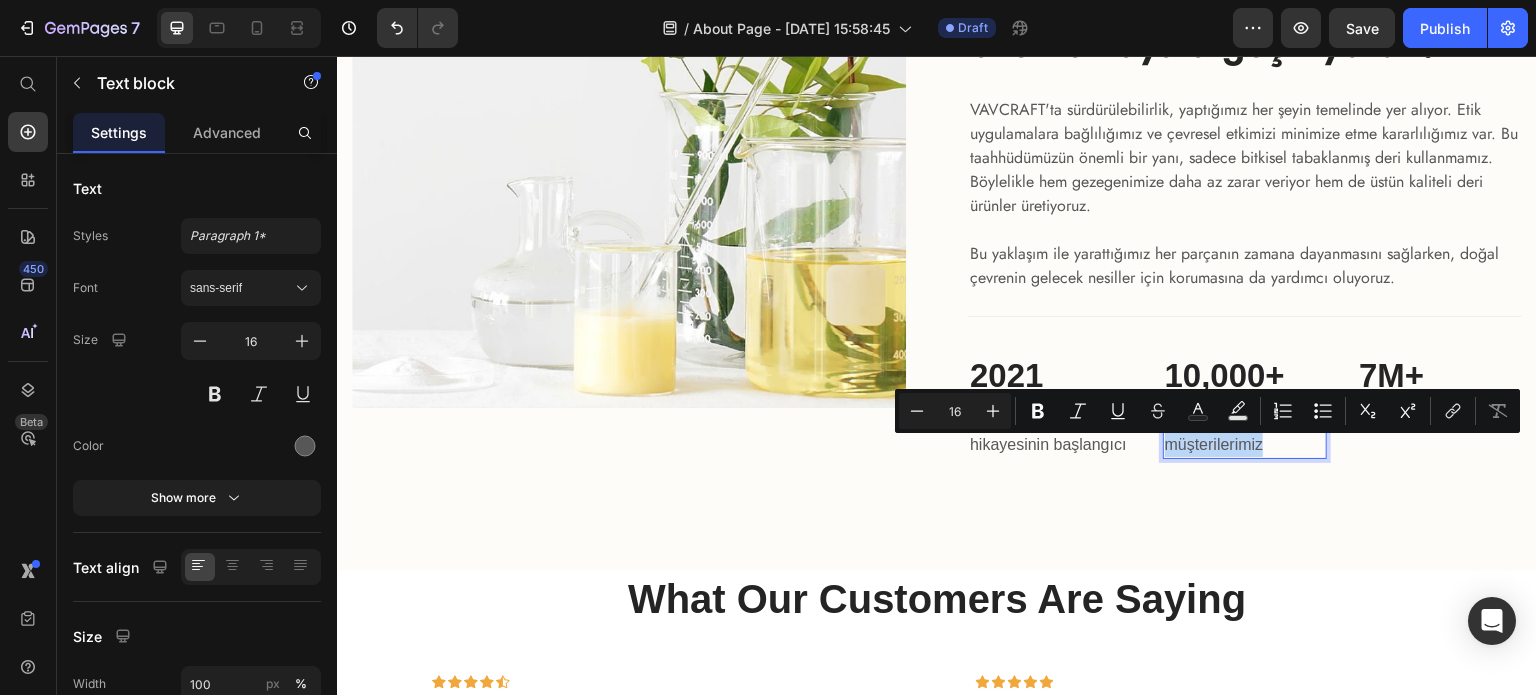 click on "Şimdiye kadarki mutlu müşterilerimiz" at bounding box center [1245, 433] 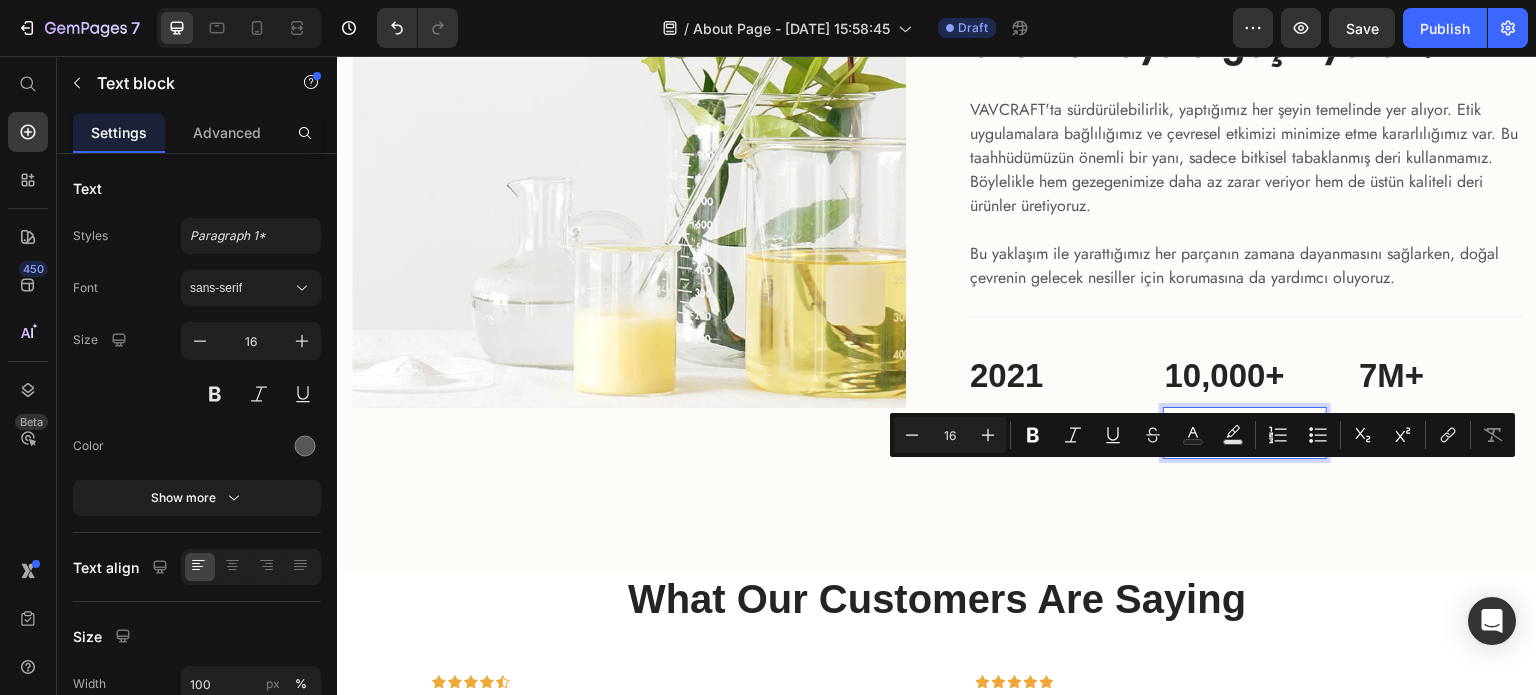 click on "Şimdiye kadarki mutlu müşterilerimiz" at bounding box center [1245, 433] 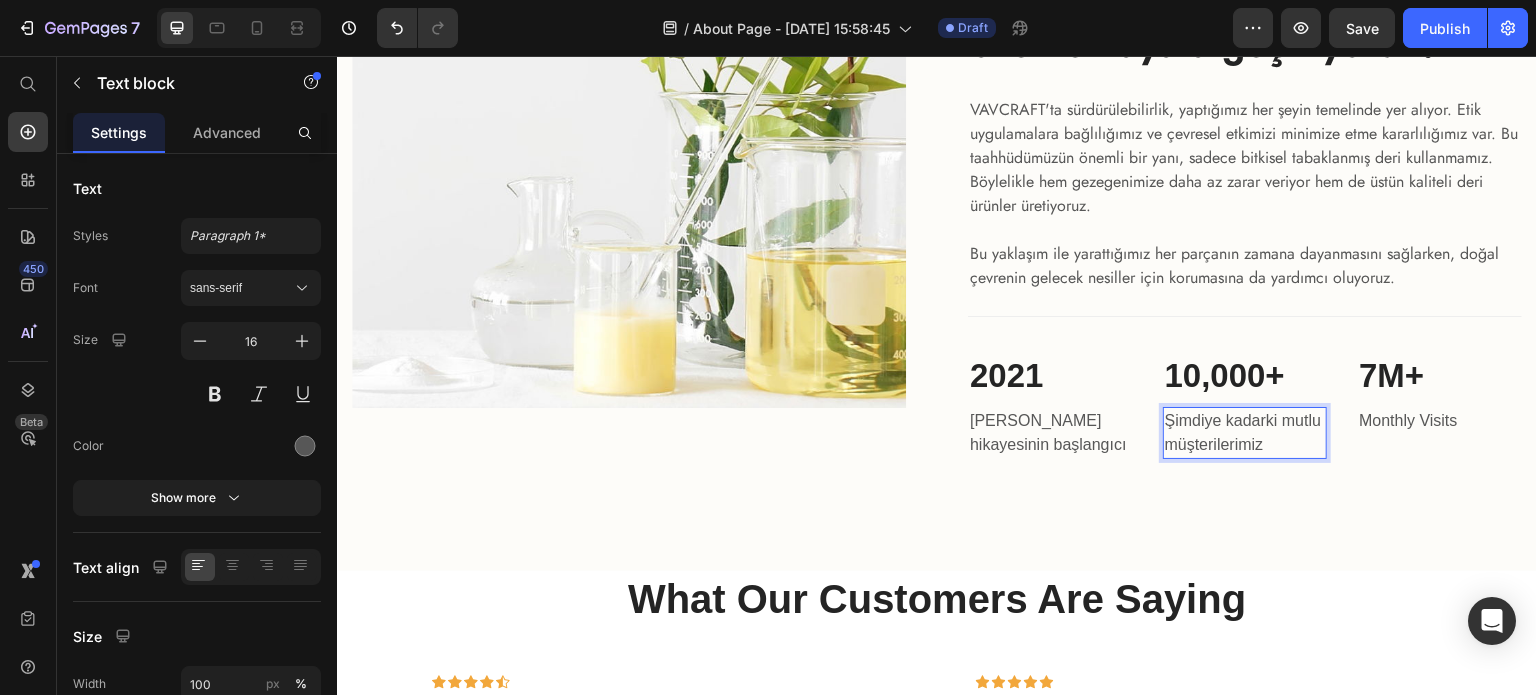 click on "Şimdiye kadarki mutlu müşterilerimiz" at bounding box center [1245, 433] 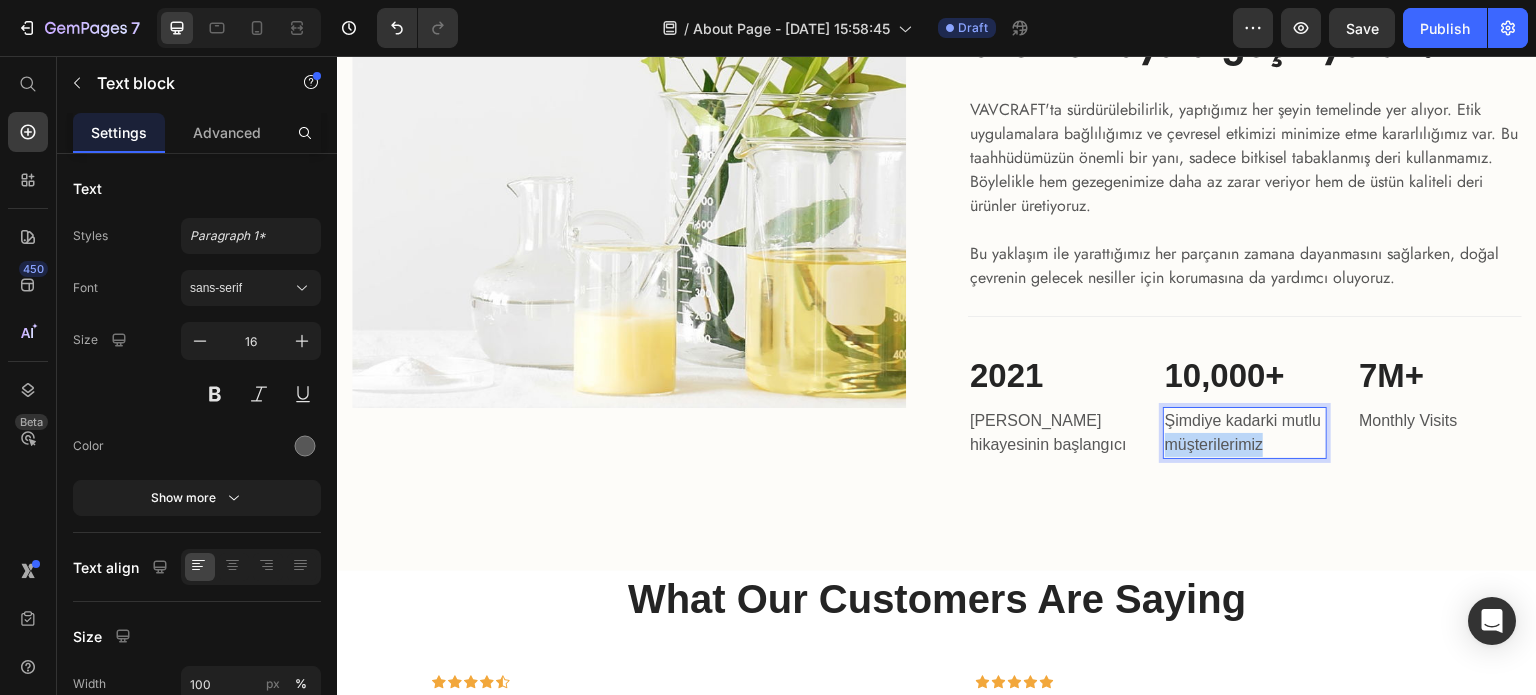 click on "Şimdiye kadarki mutlu müşterilerimiz" at bounding box center (1245, 433) 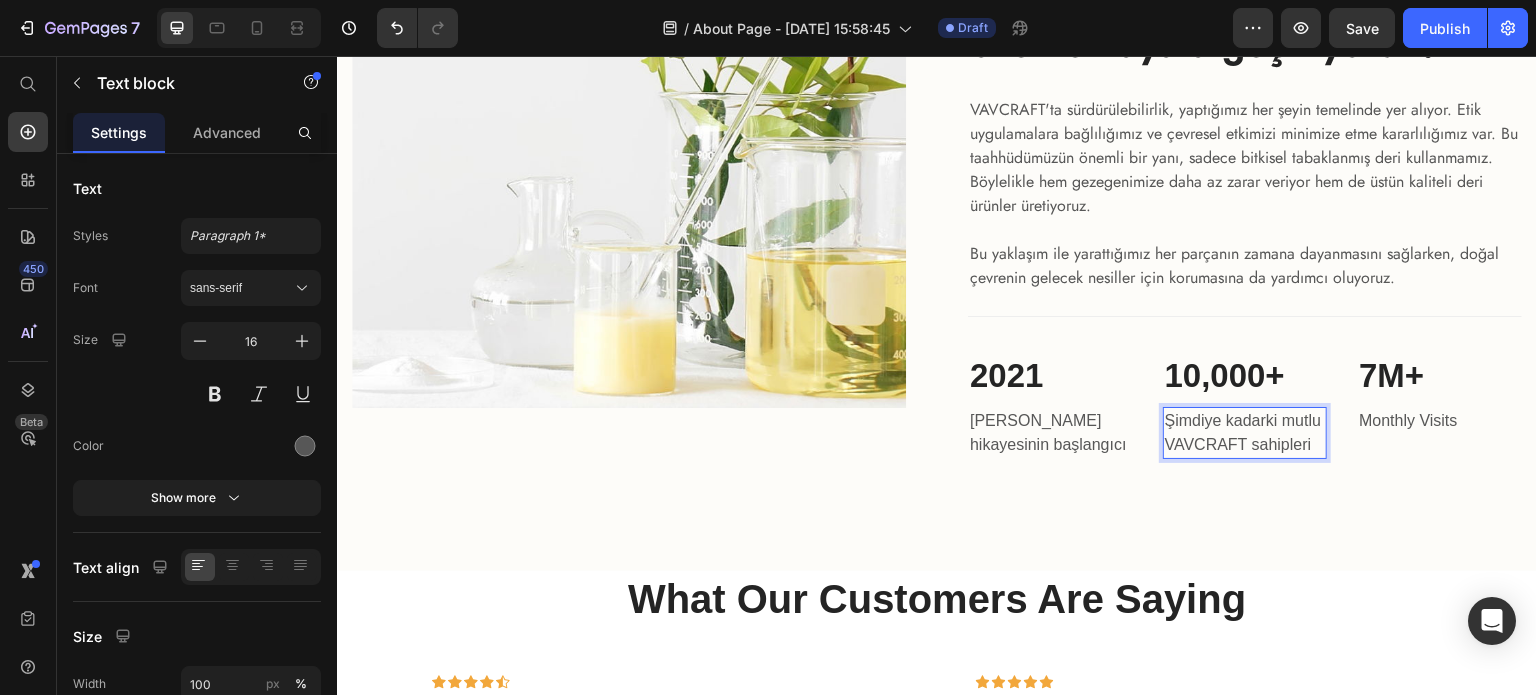 click on "Şimdiye kadarki mutlu VAVCRAFT sahipleri" at bounding box center [1245, 433] 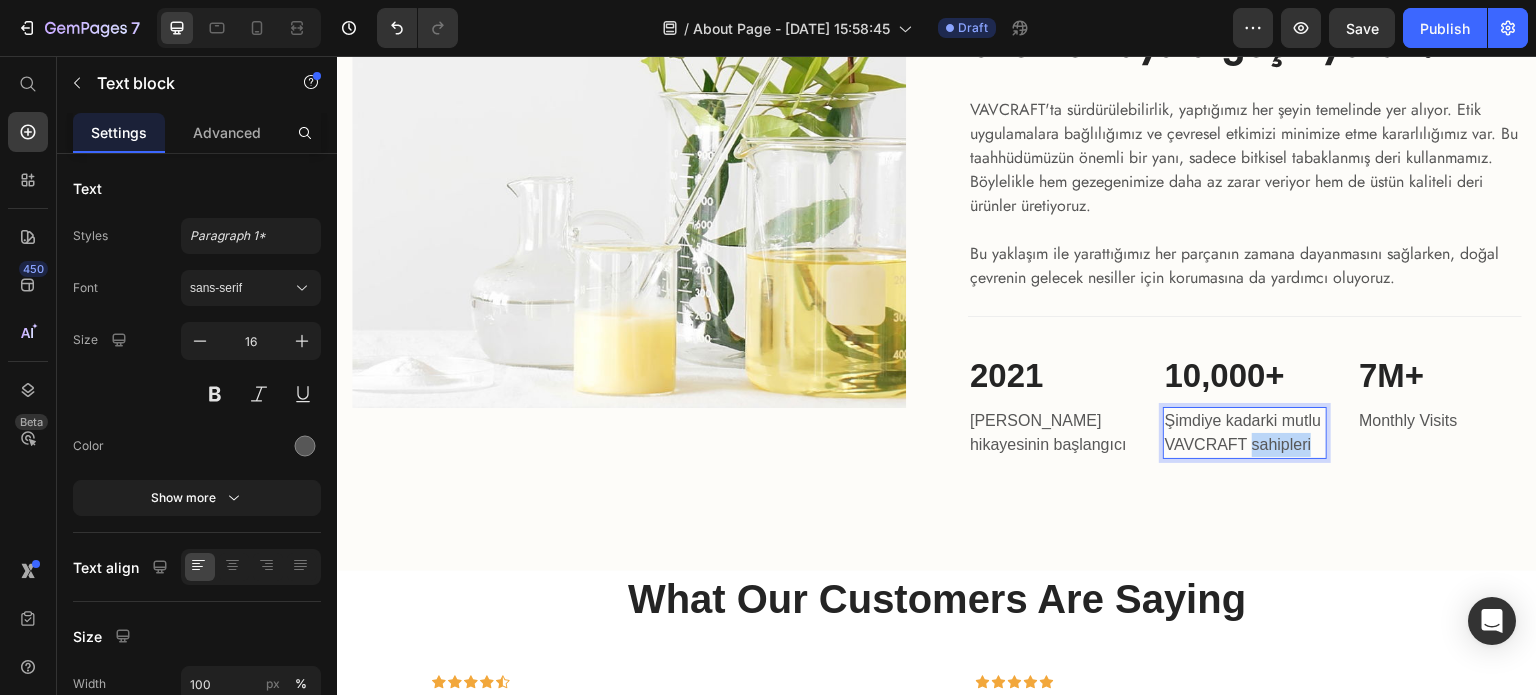 click on "Şimdiye kadarki mutlu VAVCRAFT sahipleri" at bounding box center (1245, 433) 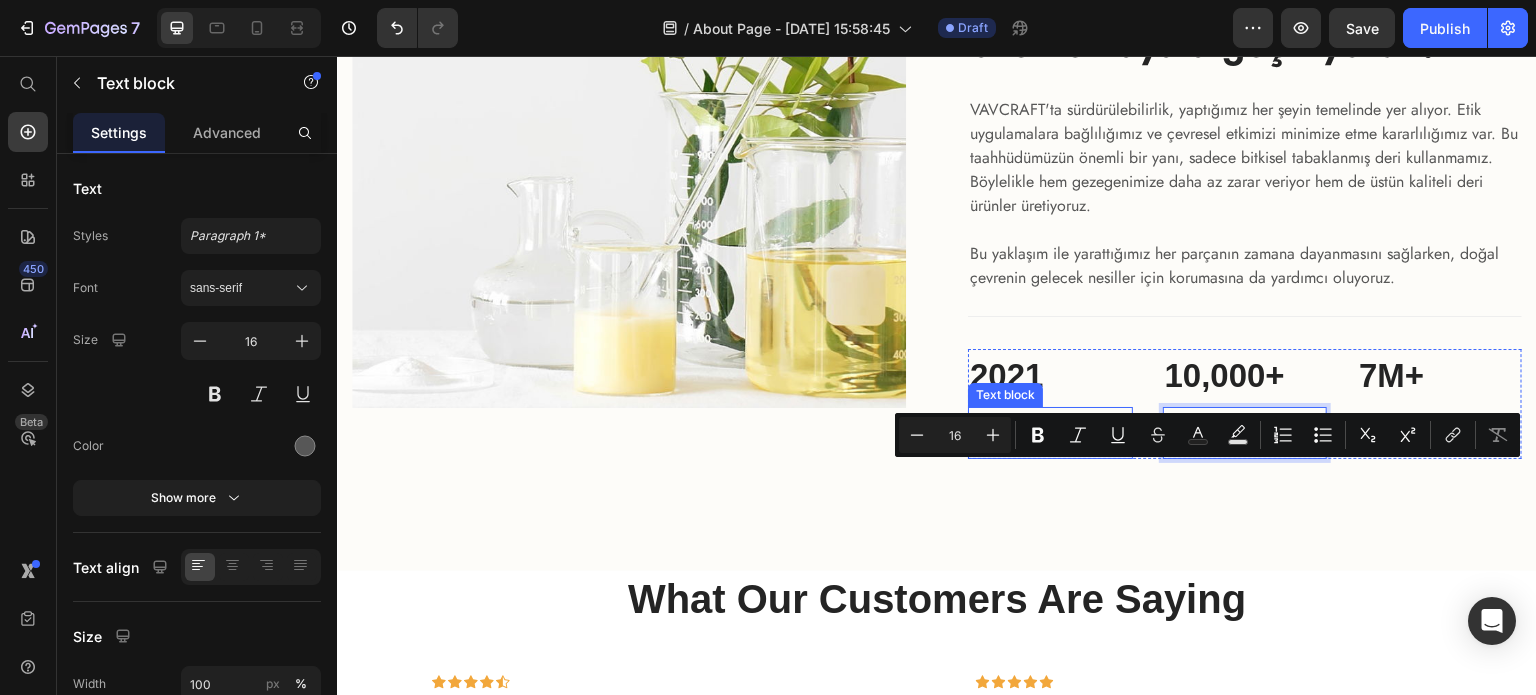 click on "[PERSON_NAME] hikayesinin başlangıcı" at bounding box center [1050, 433] 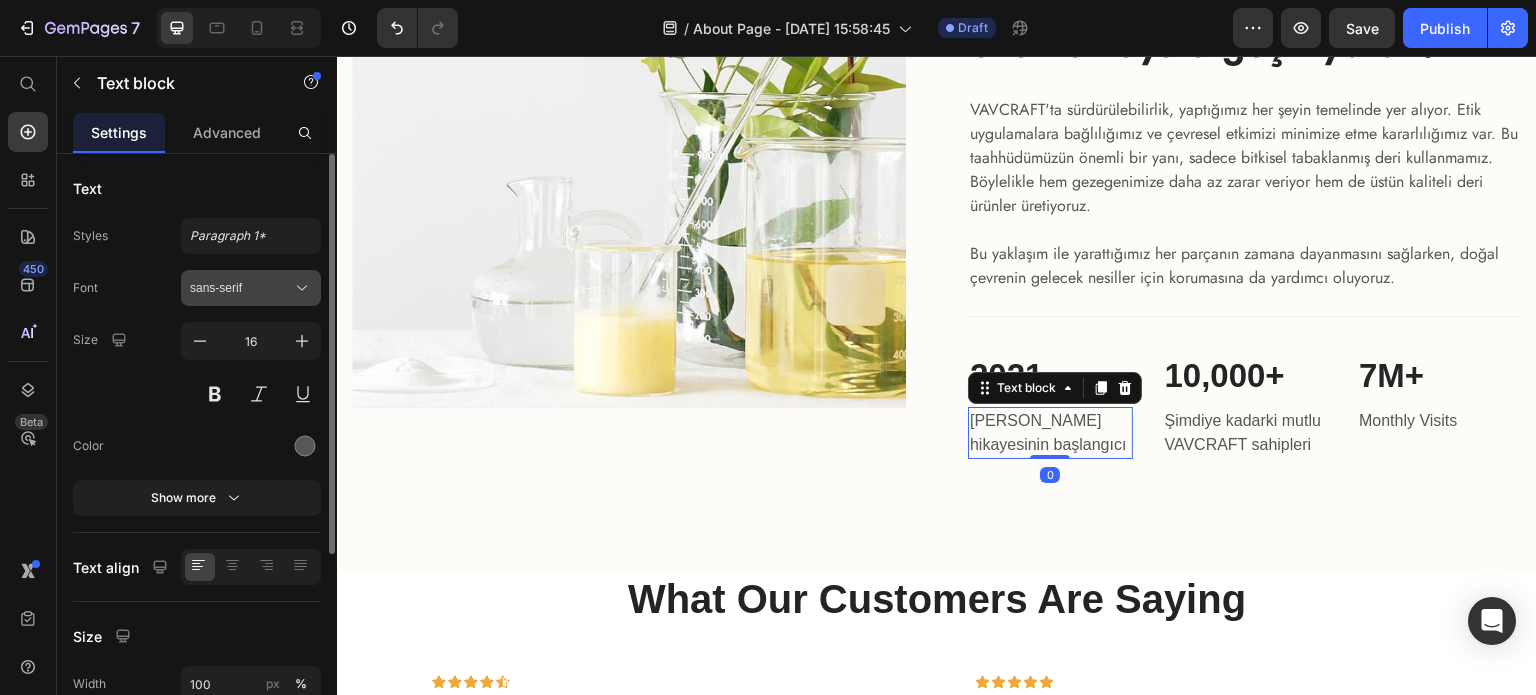 click on "sans-serif" at bounding box center (241, 288) 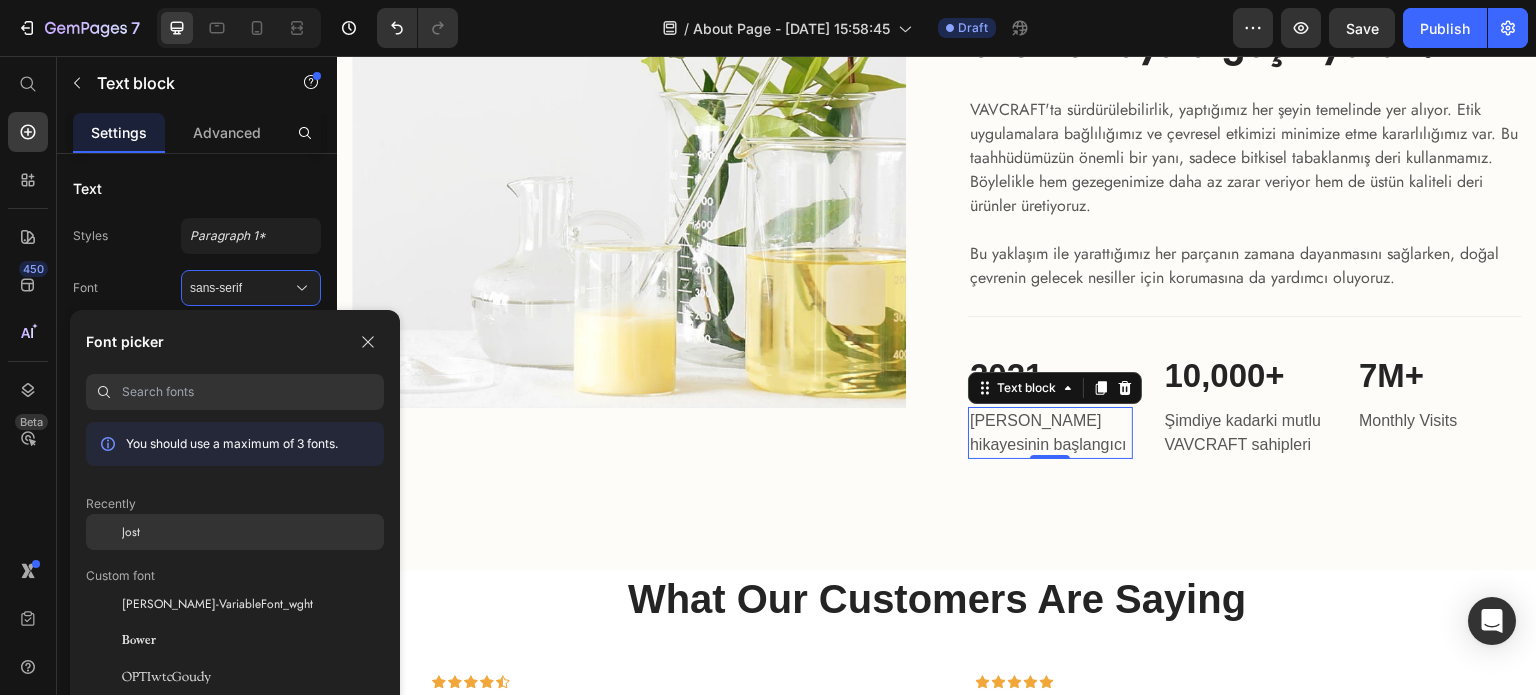 click on "Jost" 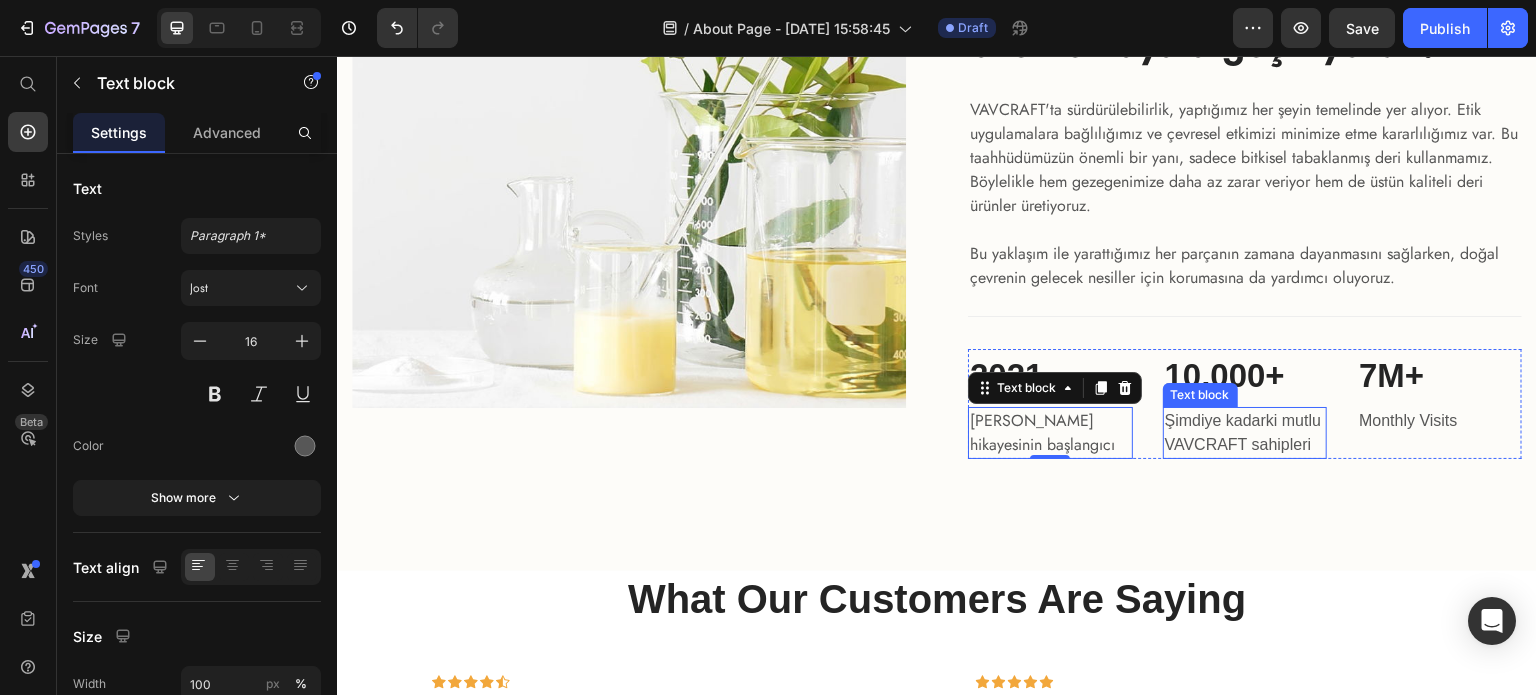 click on "Şimdiye kadarki mutlu VAVCRAFT sahipleri" at bounding box center [1245, 433] 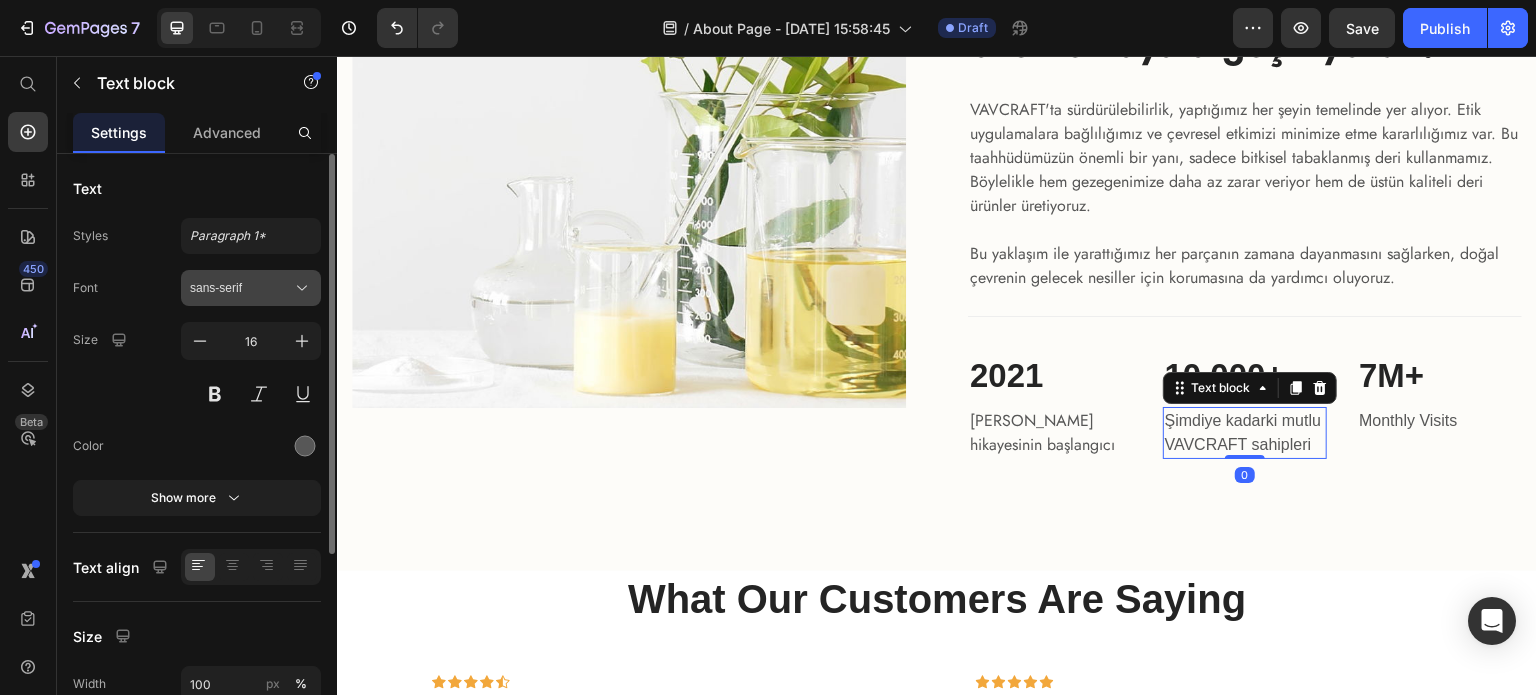 drag, startPoint x: 240, startPoint y: 286, endPoint x: 240, endPoint y: 299, distance: 13 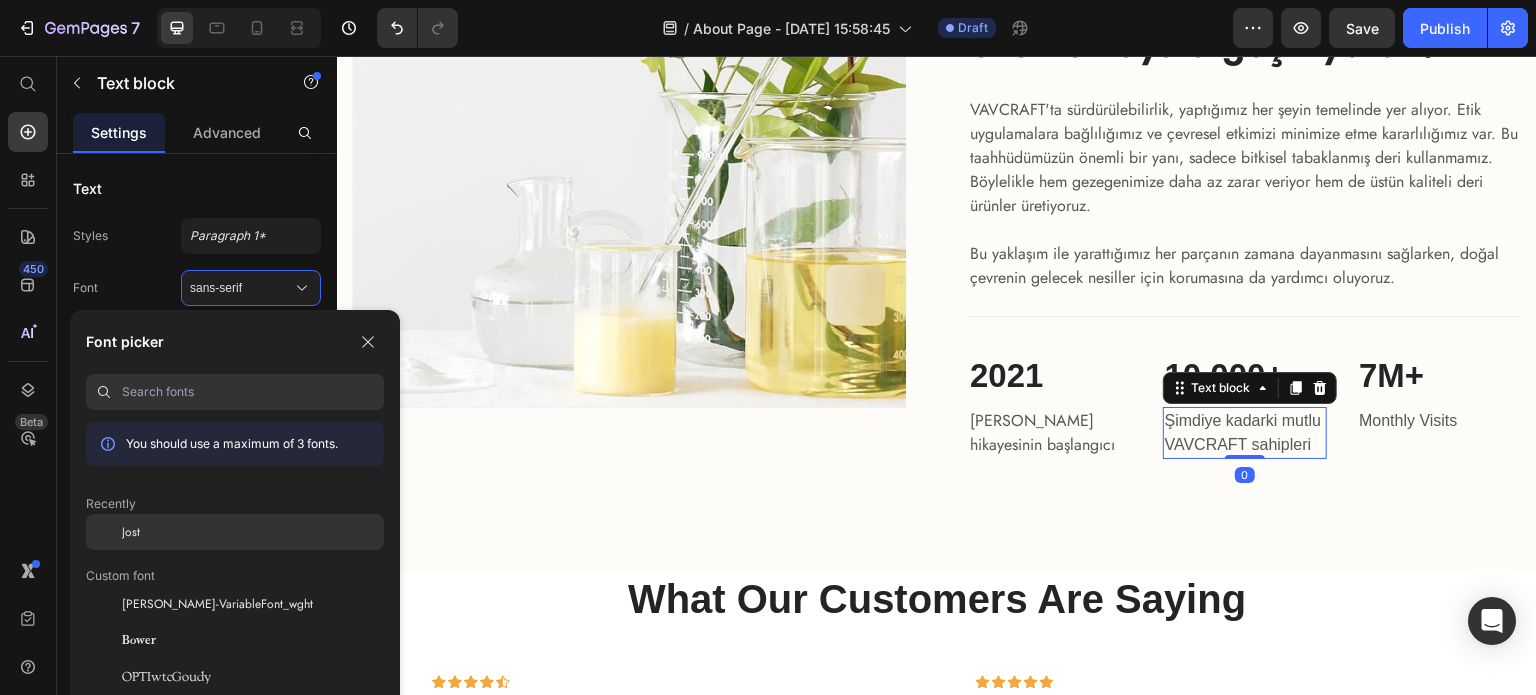 click on "Jost" 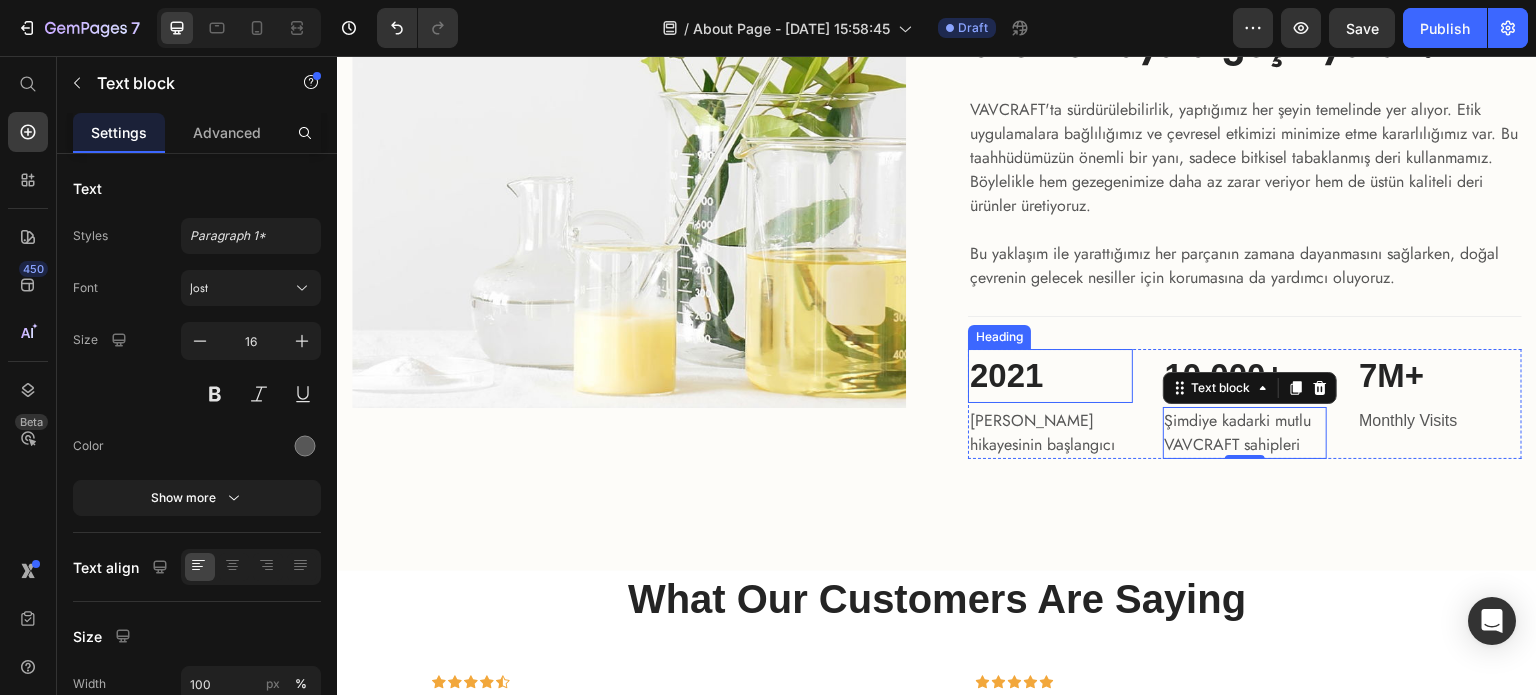 click on "2021" at bounding box center [1050, 376] 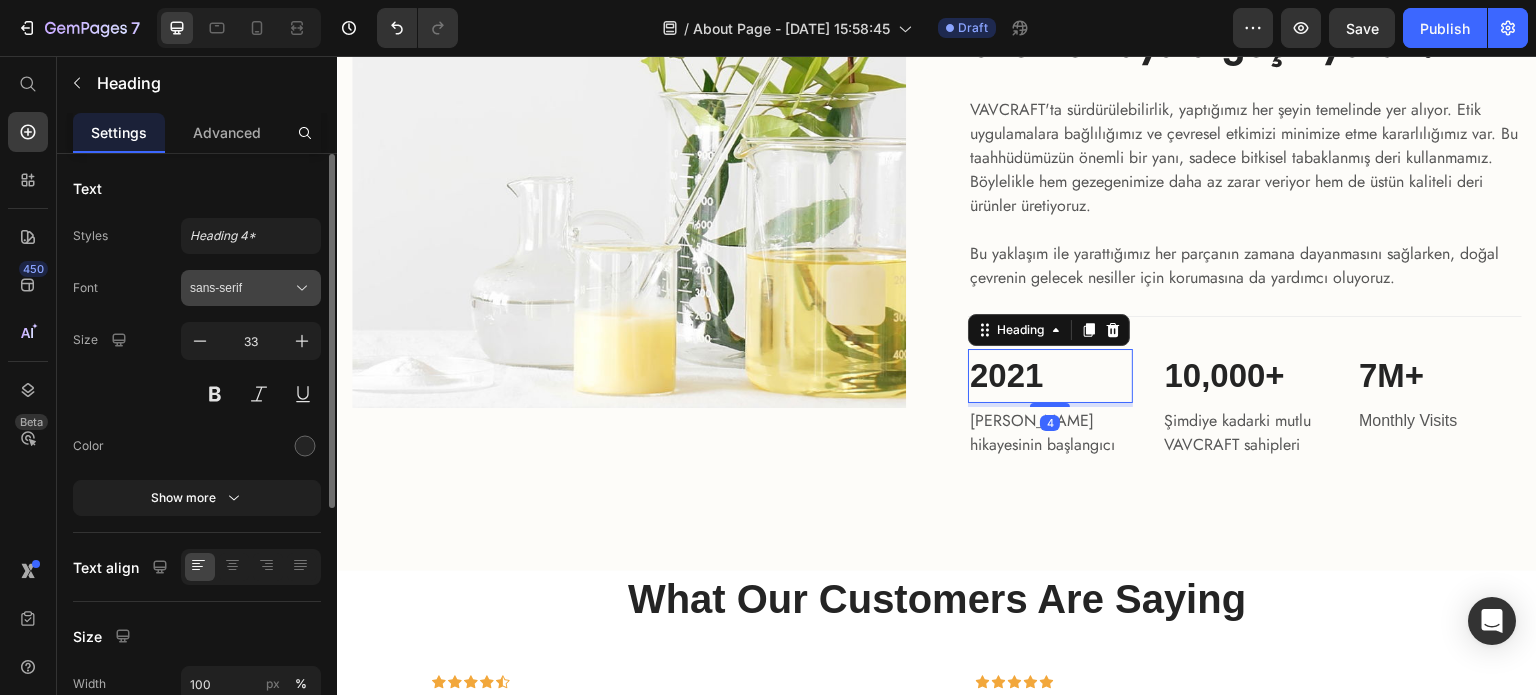 click on "sans-serif" at bounding box center [241, 288] 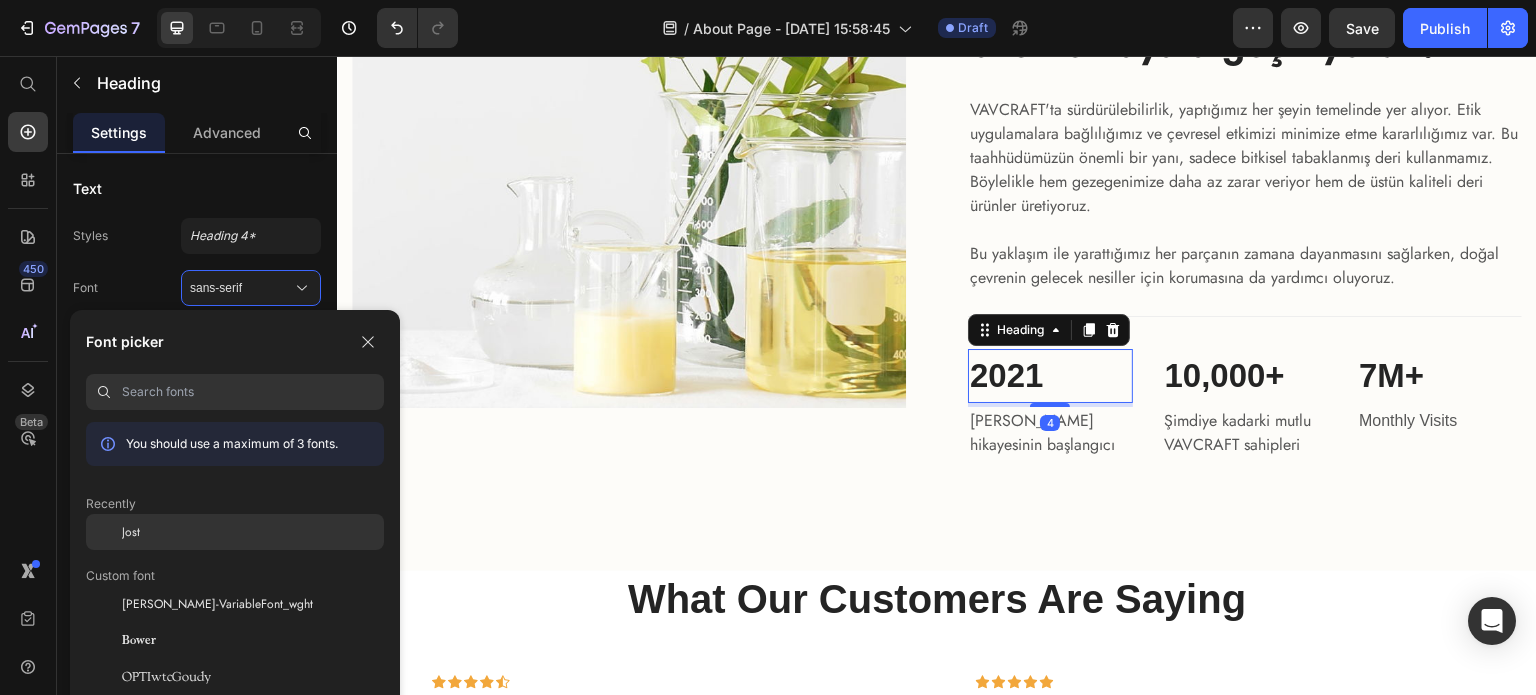 click on "Jost" 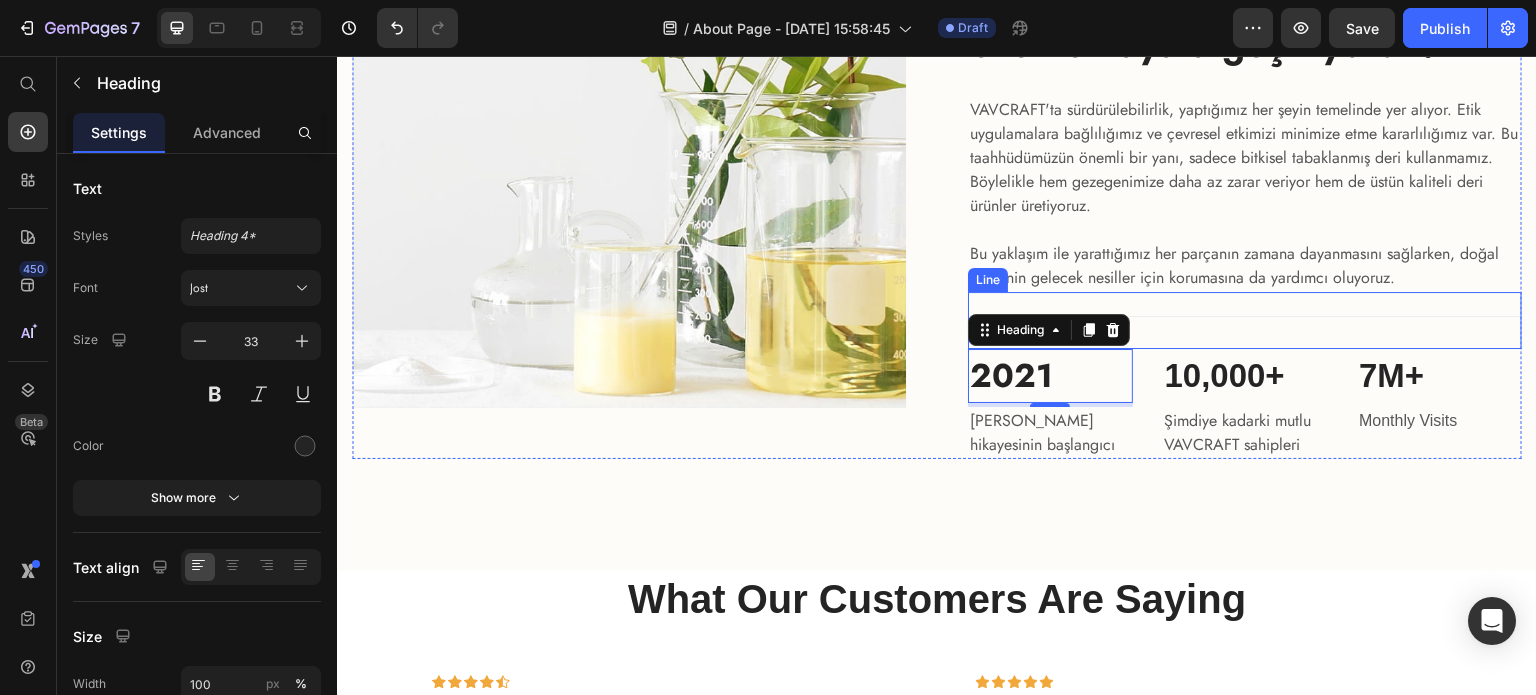 click on "10,000+" at bounding box center (1245, 376) 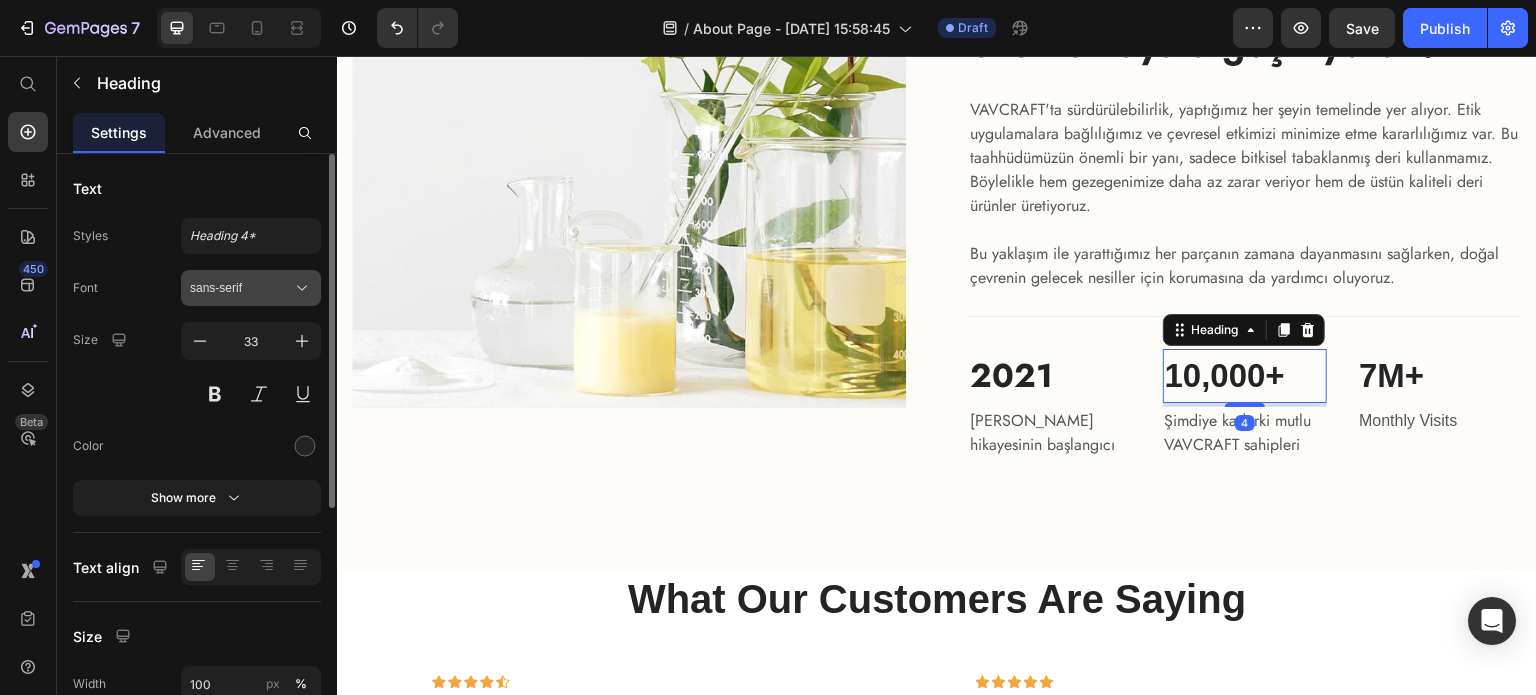 click on "sans-serif" at bounding box center (241, 288) 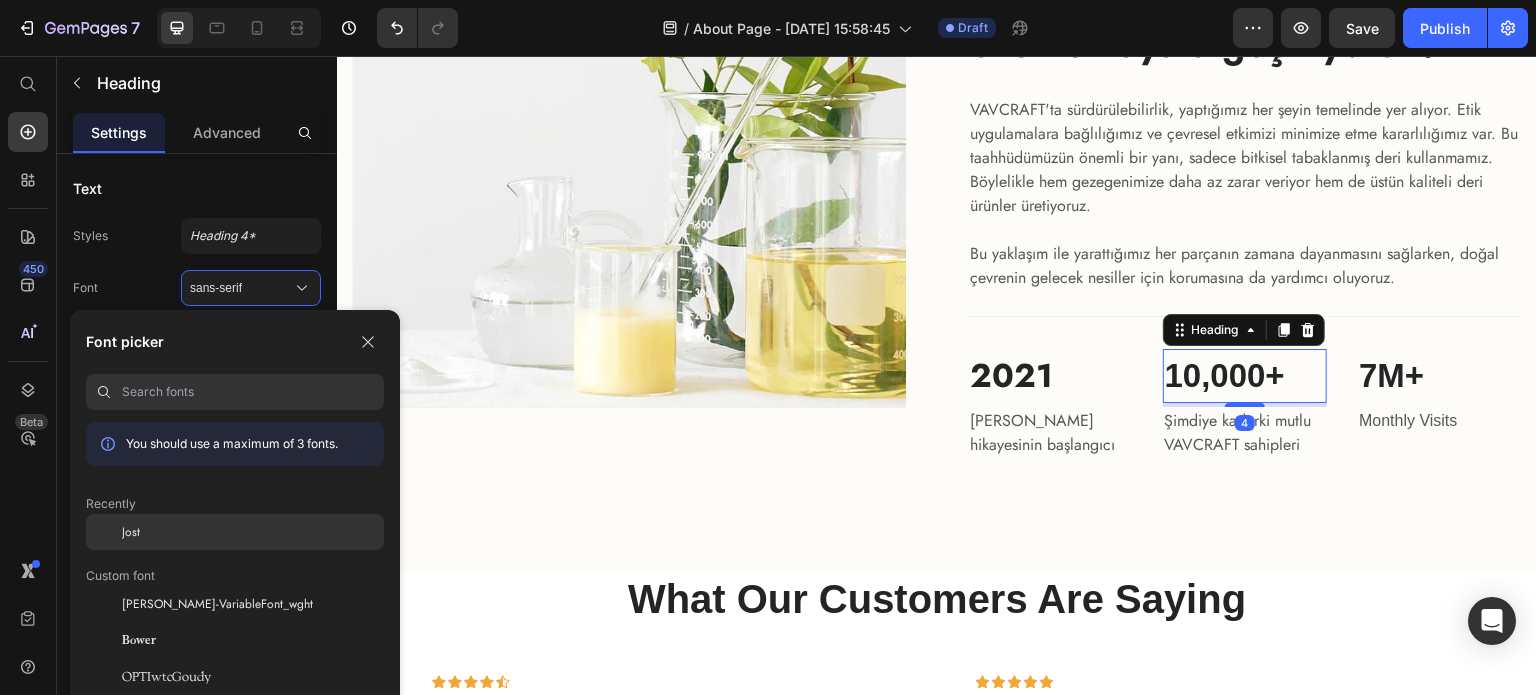 click on "Jost" 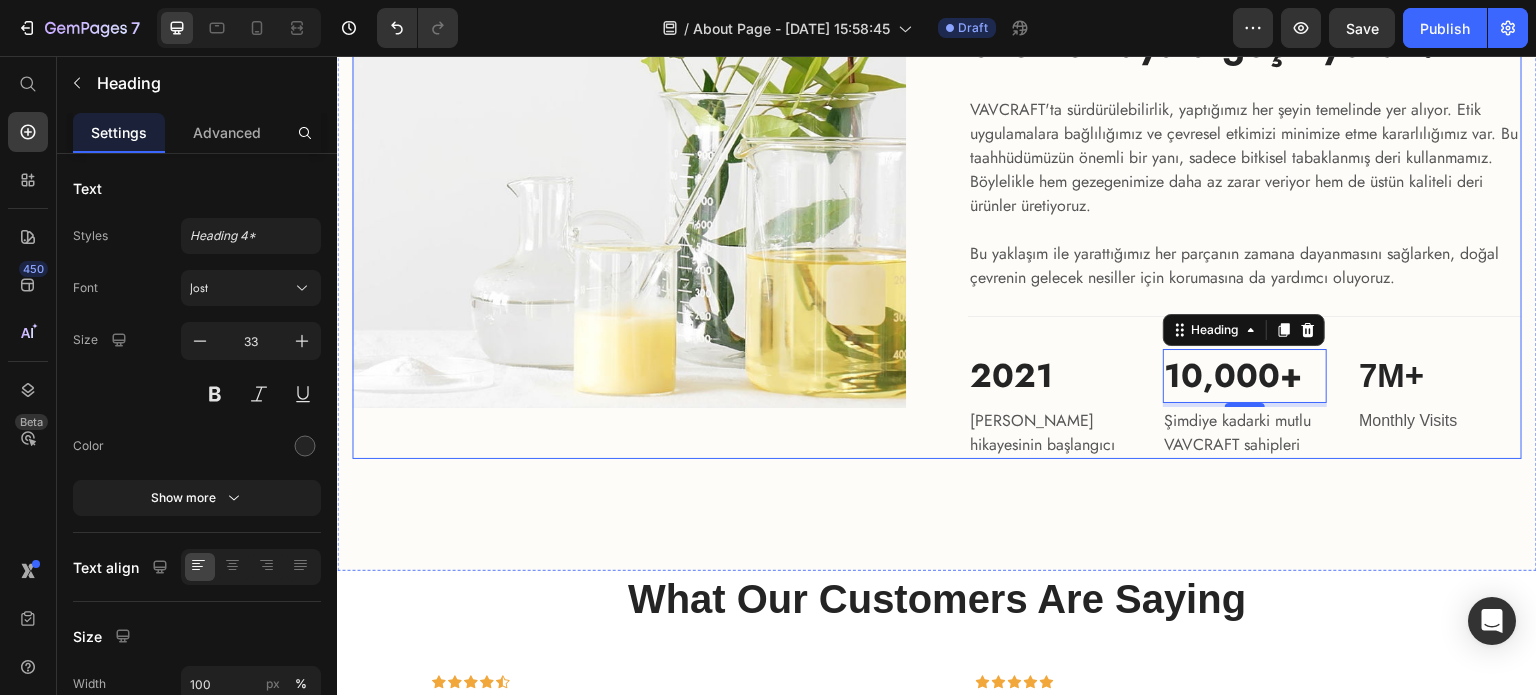 click on "2021" at bounding box center (1050, 376) 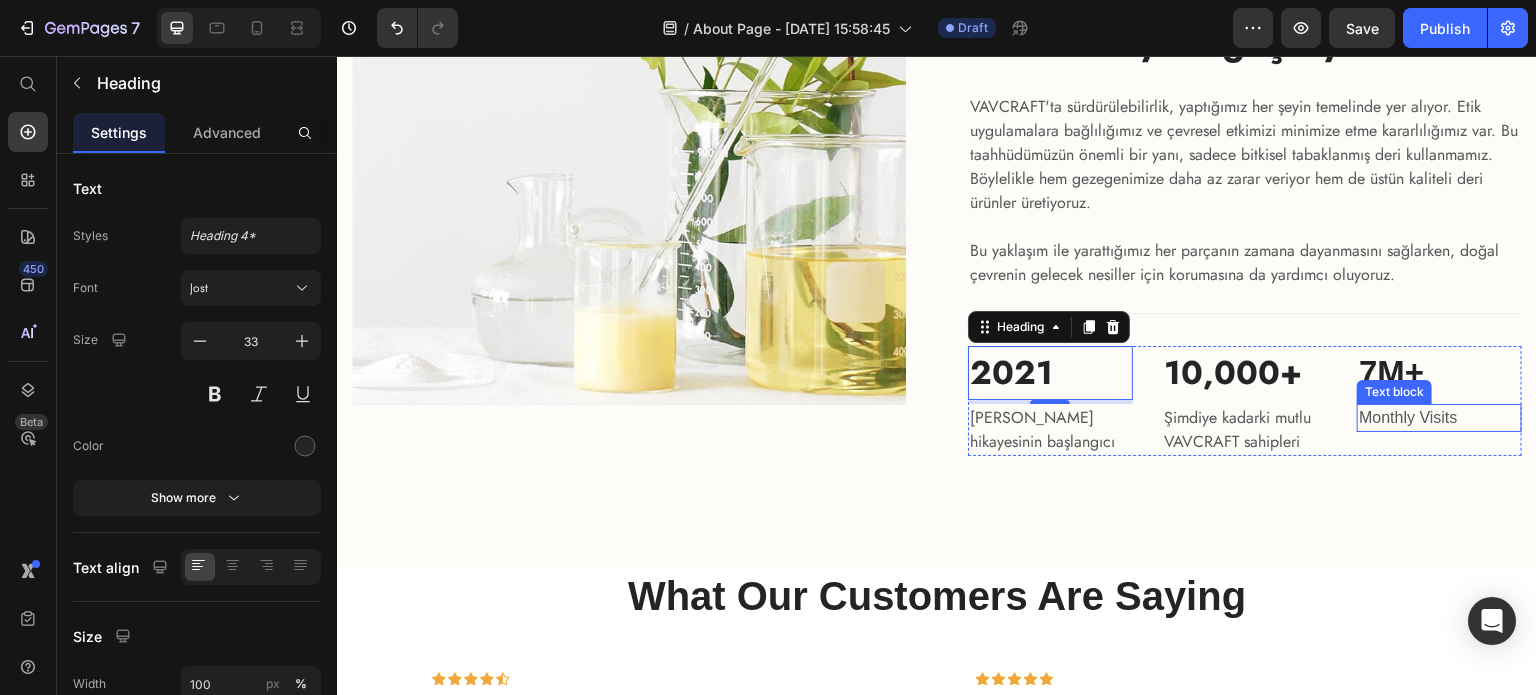 click on "Monthly Visits" at bounding box center [1439, 418] 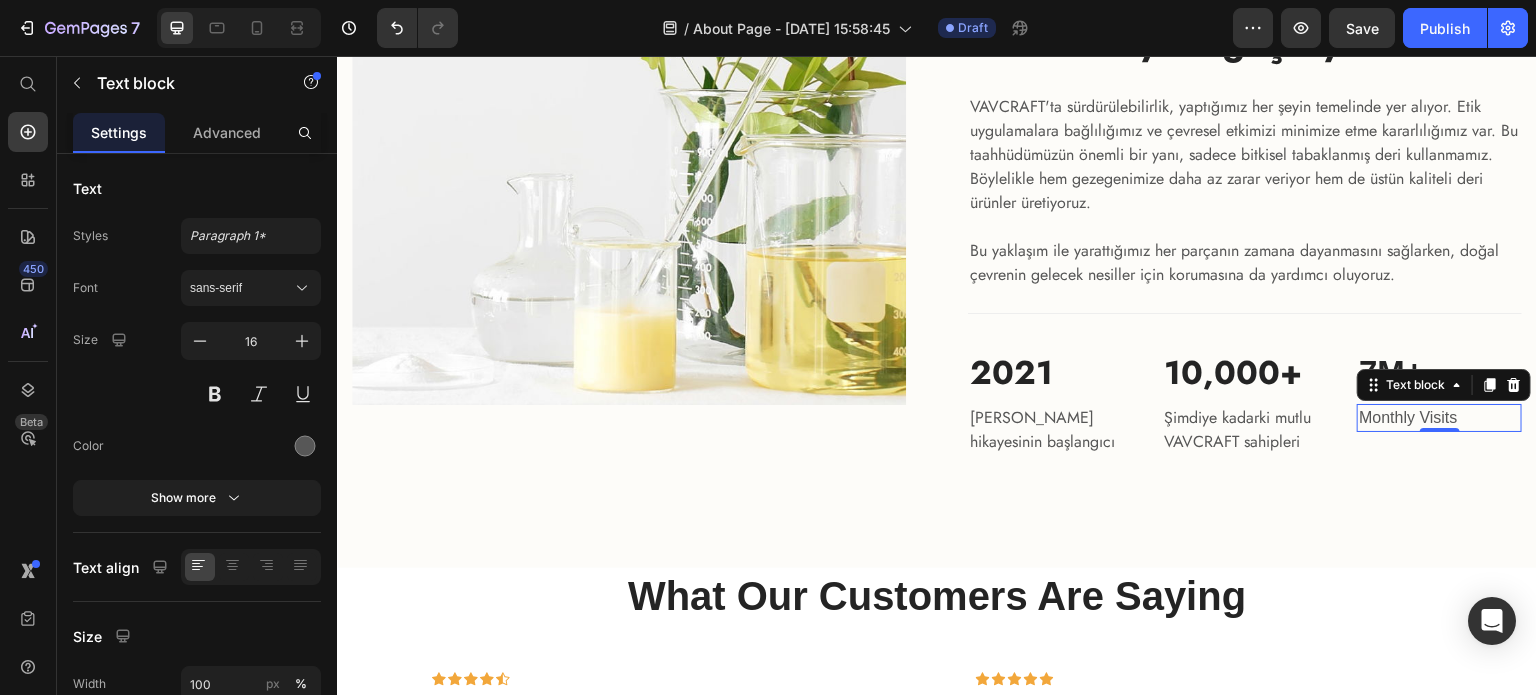 click on "Monthly Visits" at bounding box center (1439, 418) 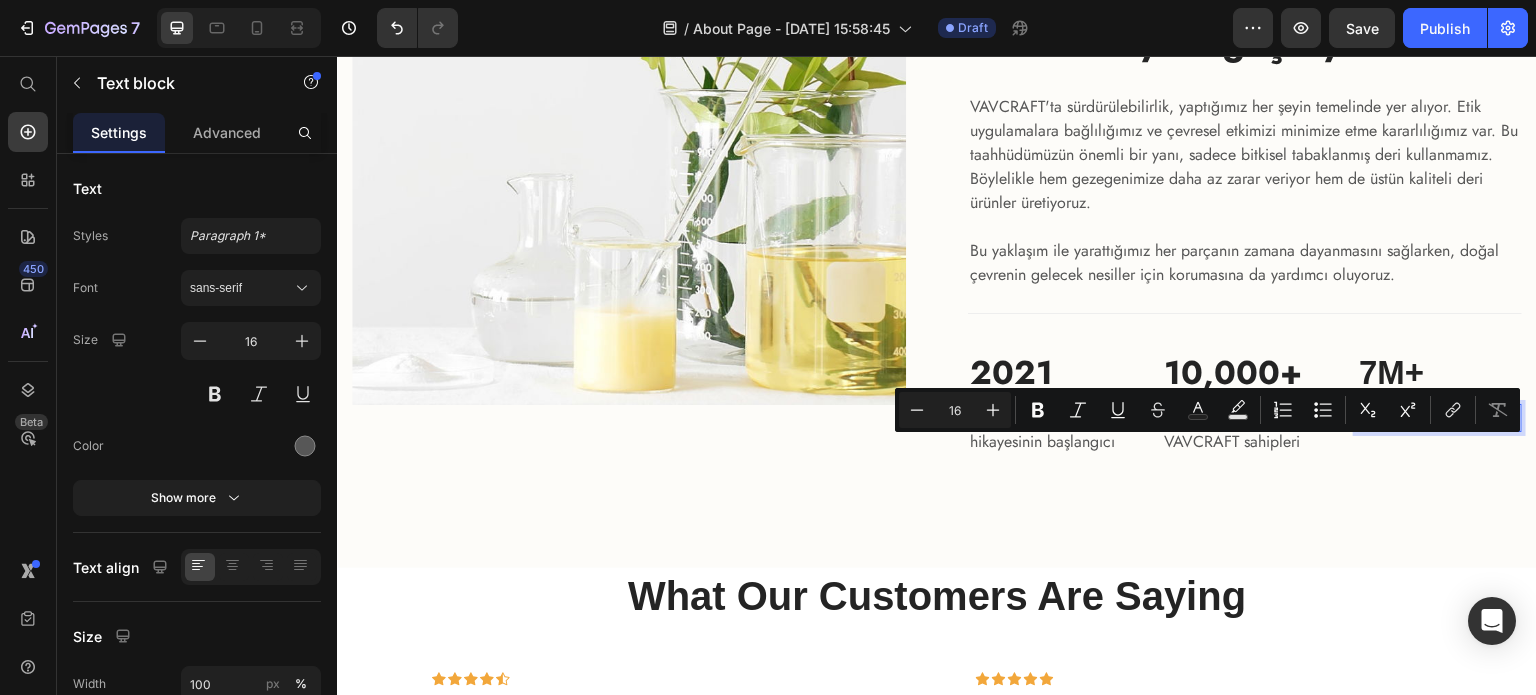 scroll, scrollTop: 3140, scrollLeft: 0, axis: vertical 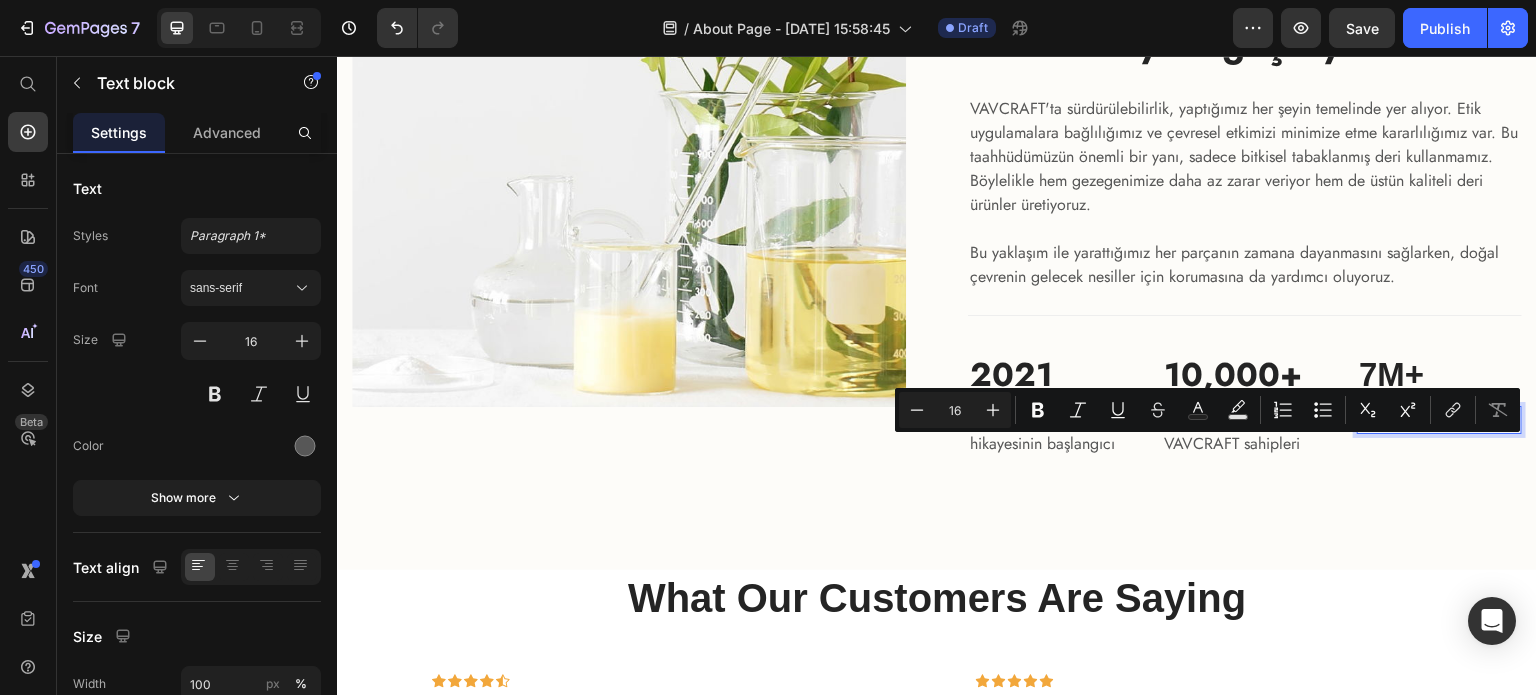 click on "Monthly Visits" at bounding box center (1439, 420) 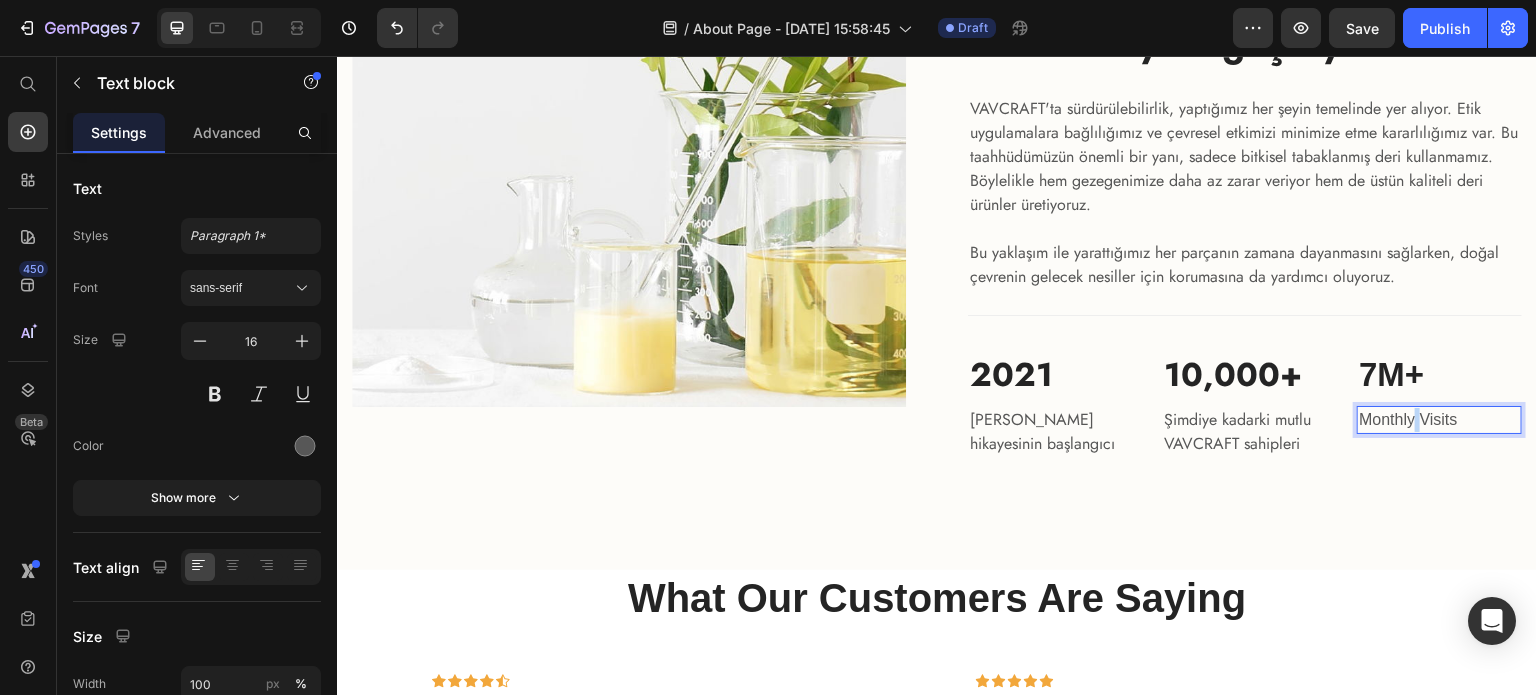 click on "Monthly Visits" at bounding box center [1439, 420] 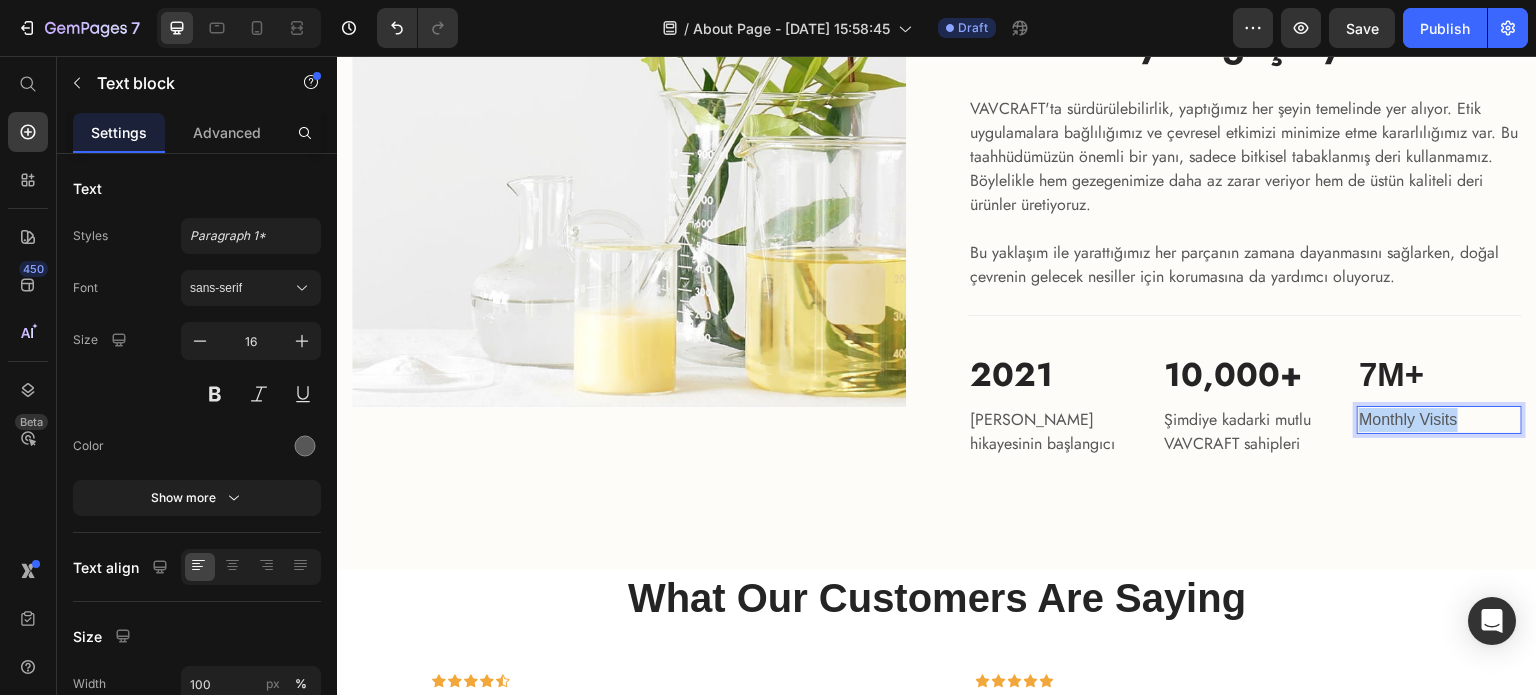 click on "Monthly Visits" at bounding box center (1439, 420) 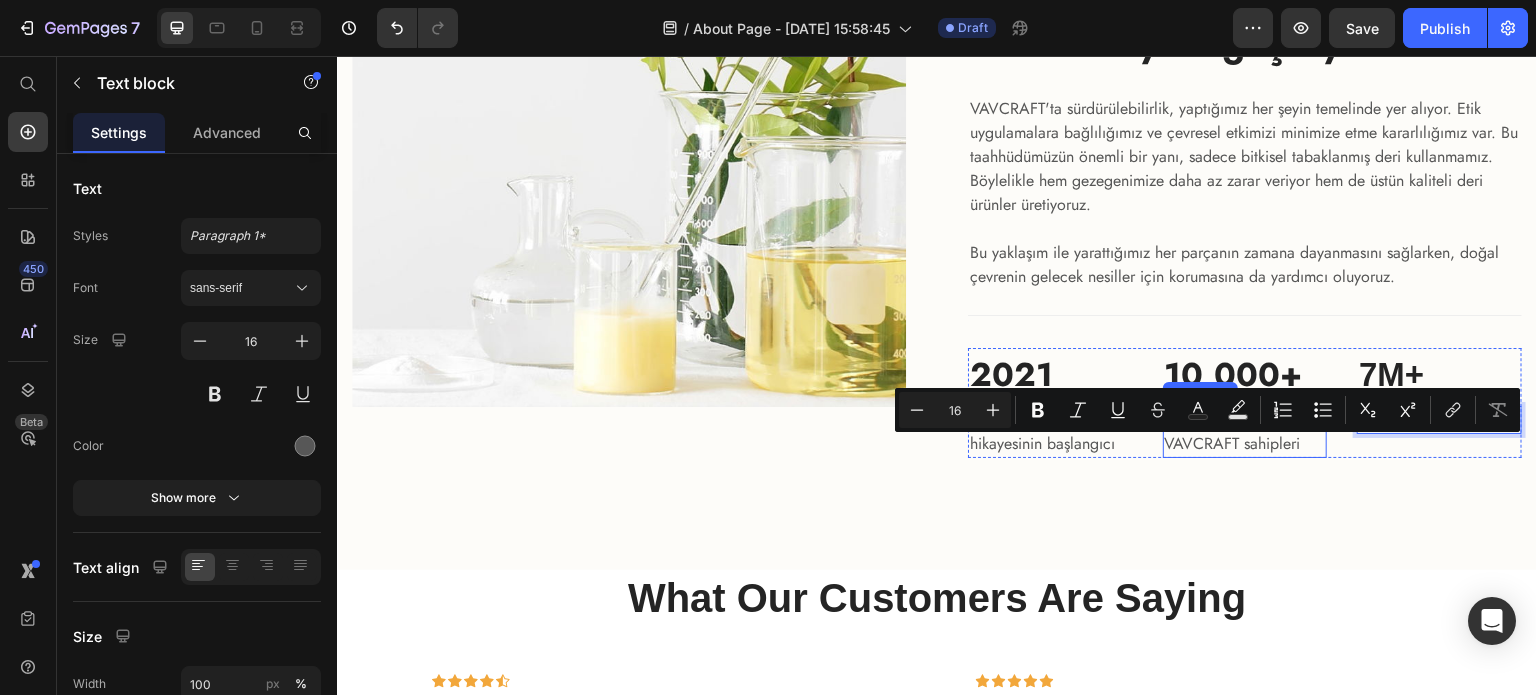 click on "Şimdiye kadarki mutlu VAVCRAFT sahipleri" at bounding box center (1245, 432) 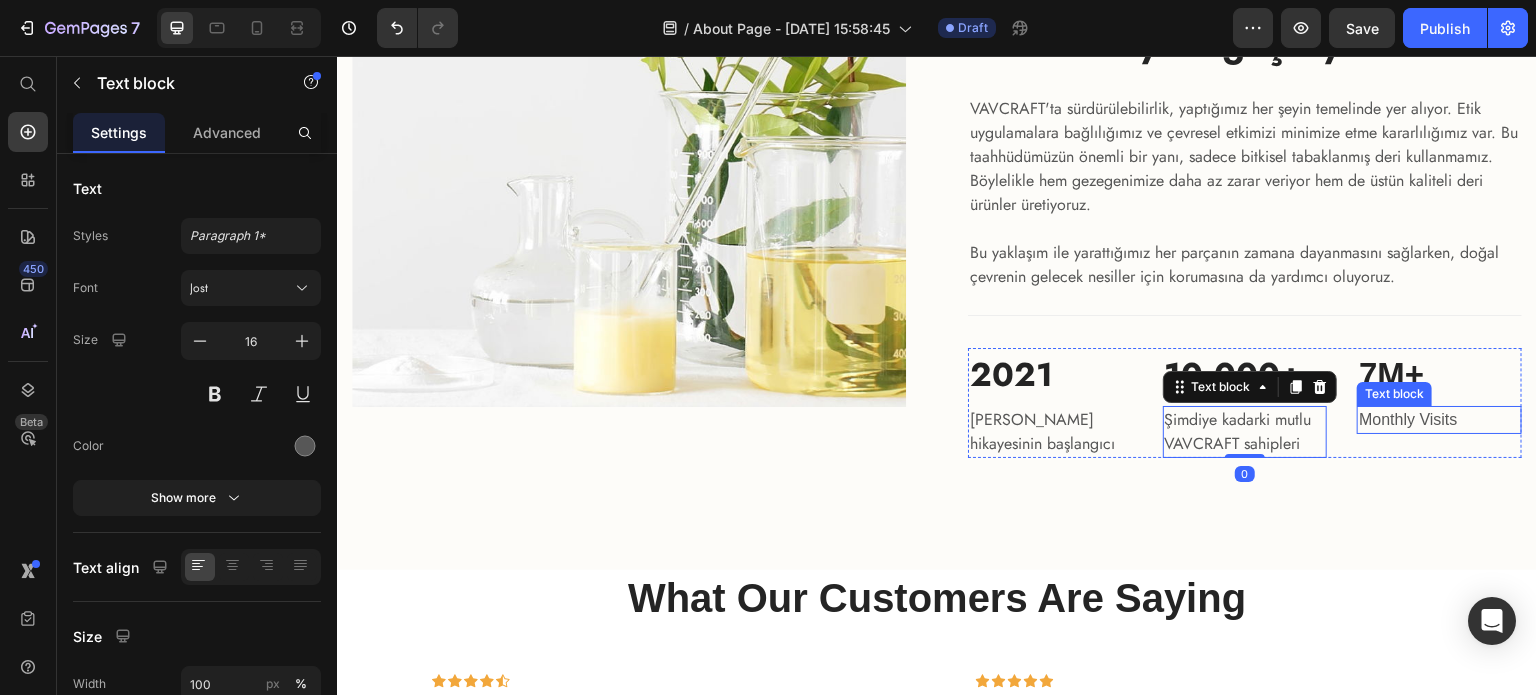 click on "Monthly Visits" at bounding box center [1439, 420] 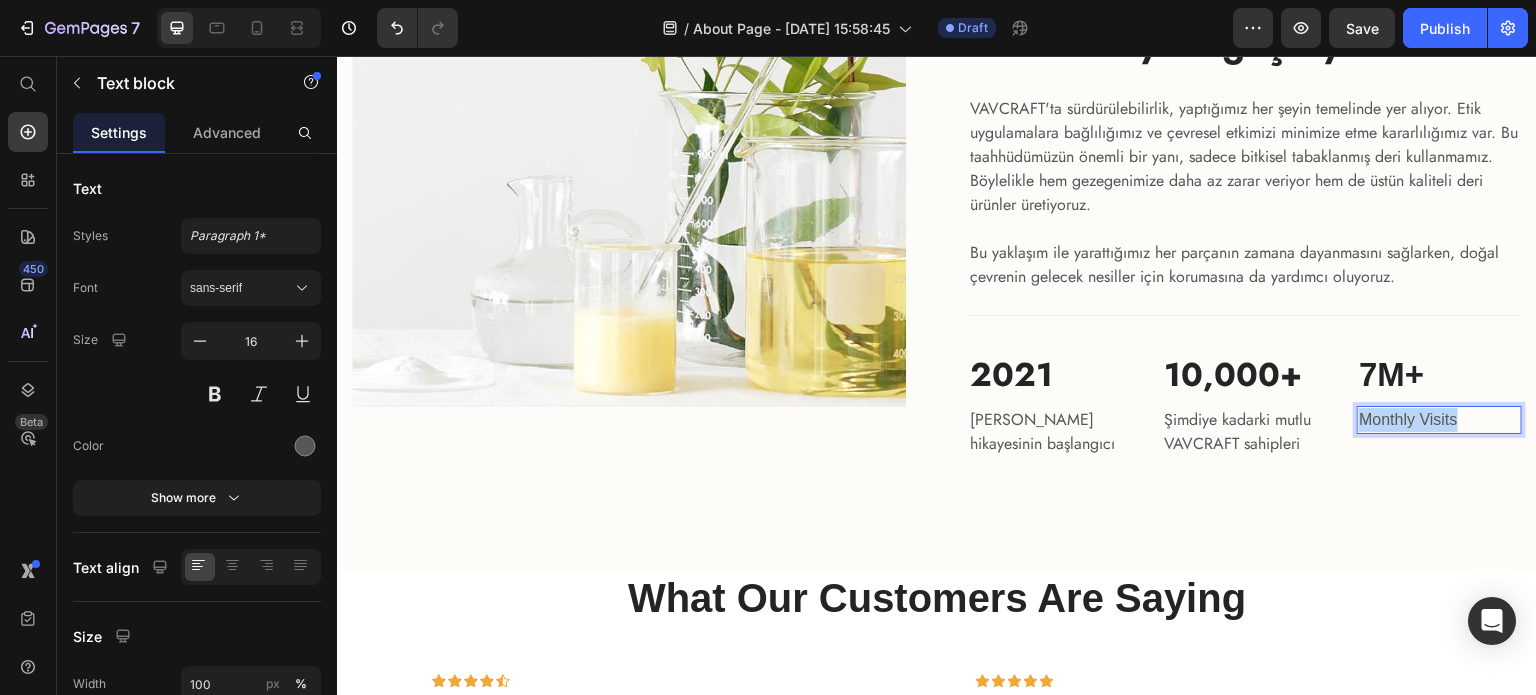 click on "Monthly Visits" at bounding box center (1439, 420) 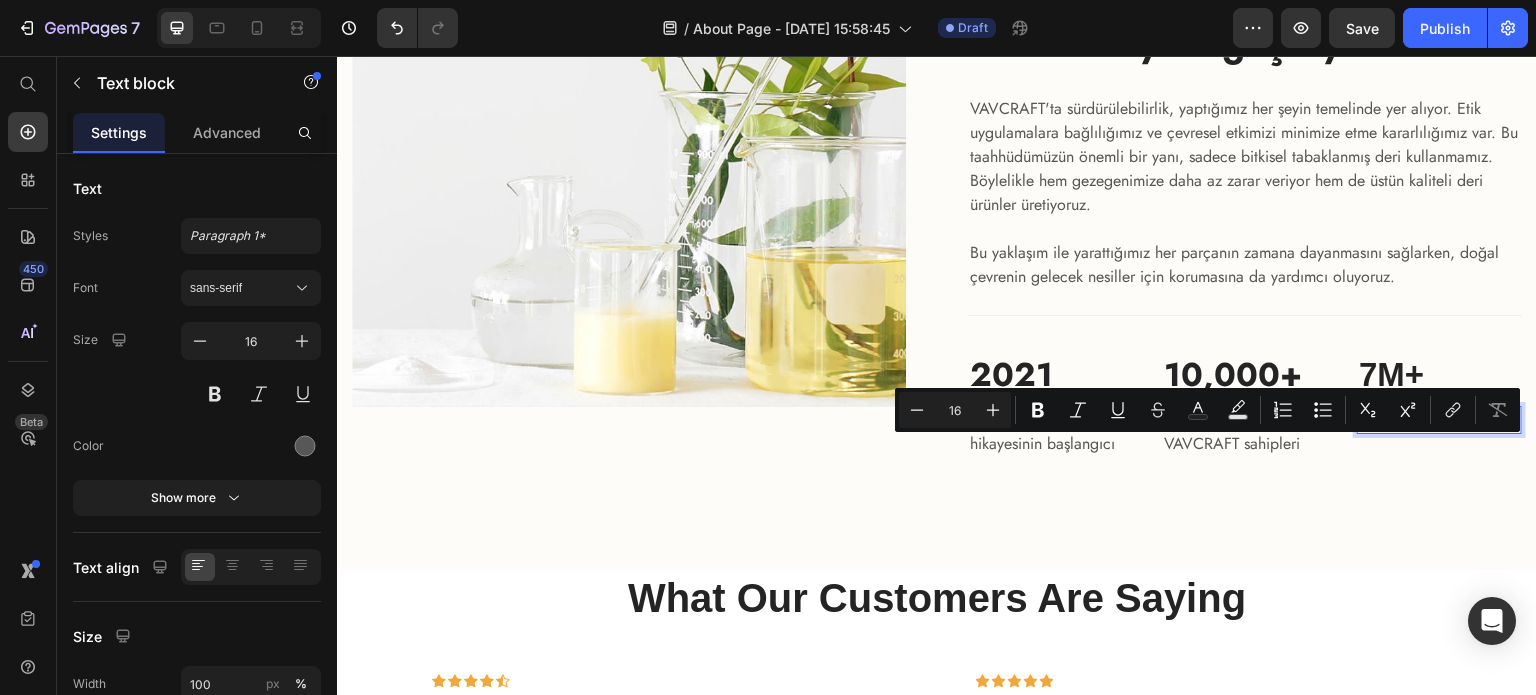 scroll, scrollTop: 3143, scrollLeft: 0, axis: vertical 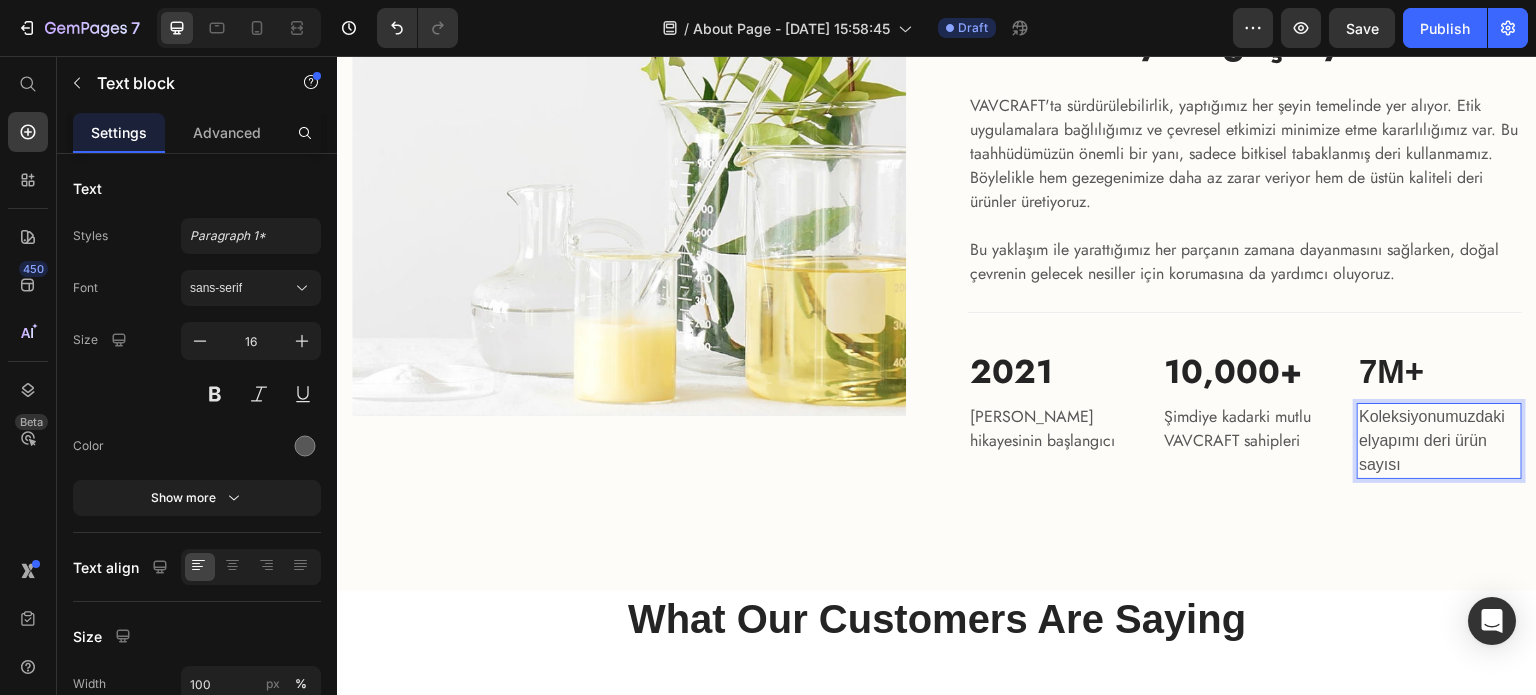 click on "Koleksiyonumuzdaki elyapımı deri ürün sayısı" at bounding box center [1439, 441] 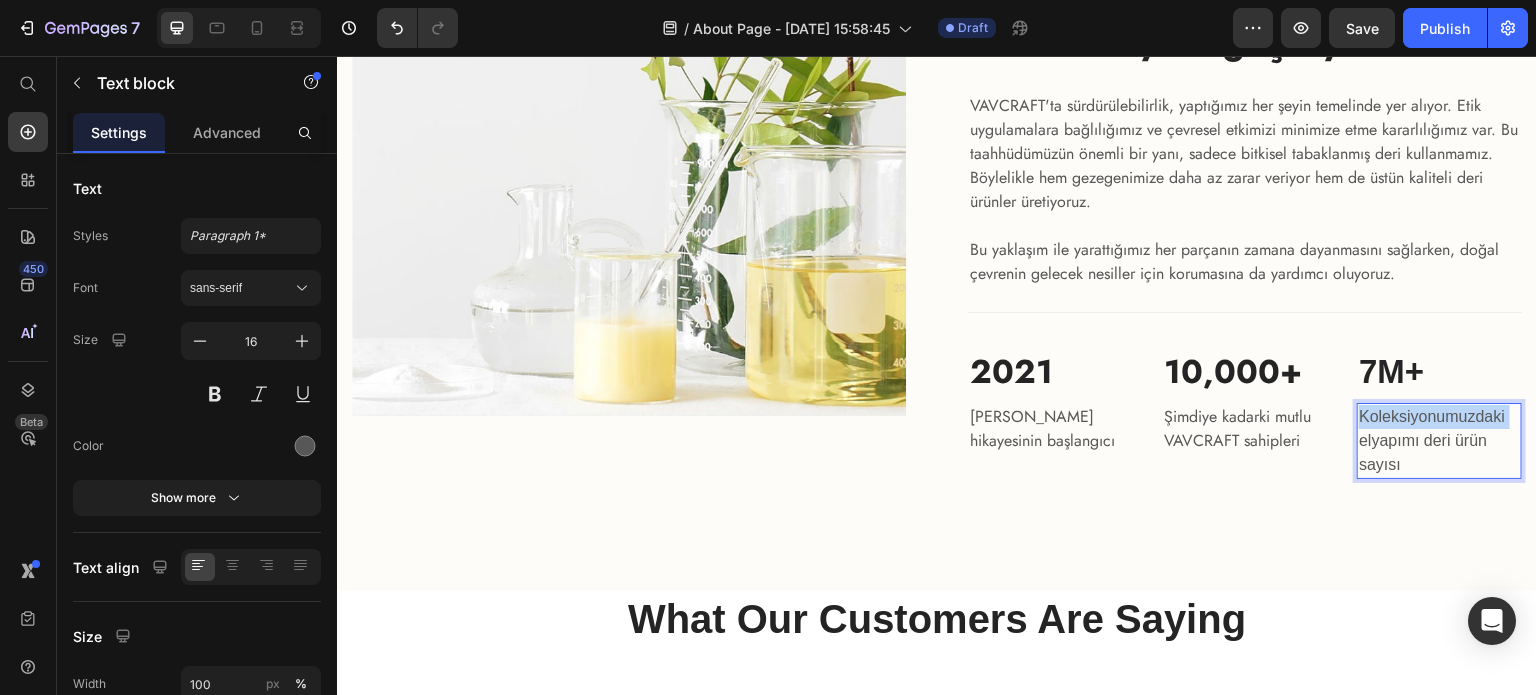 click on "Koleksiyonumuzdaki elyapımı deri ürün sayısı" at bounding box center (1439, 441) 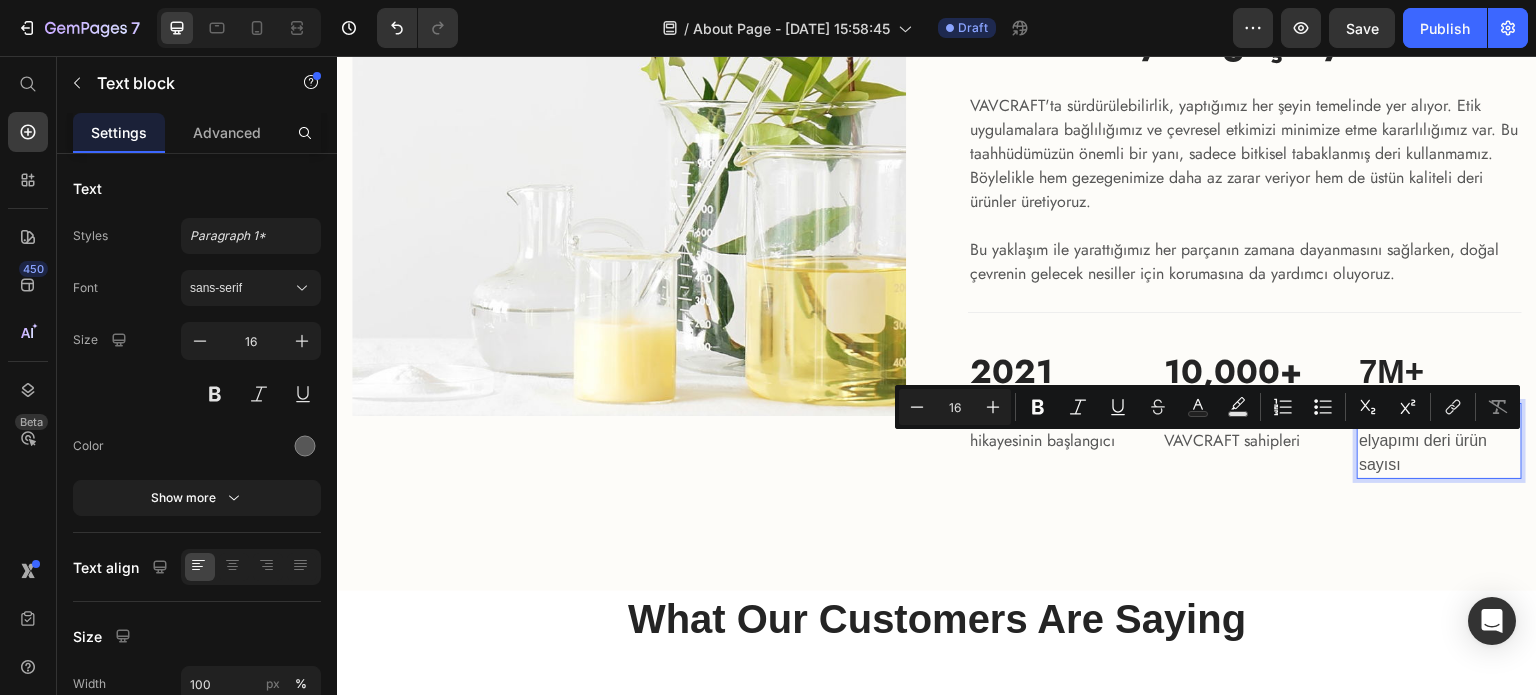 click on "Koleksiyonumuzdaki elyapımı deri ürün sayısı" at bounding box center (1439, 441) 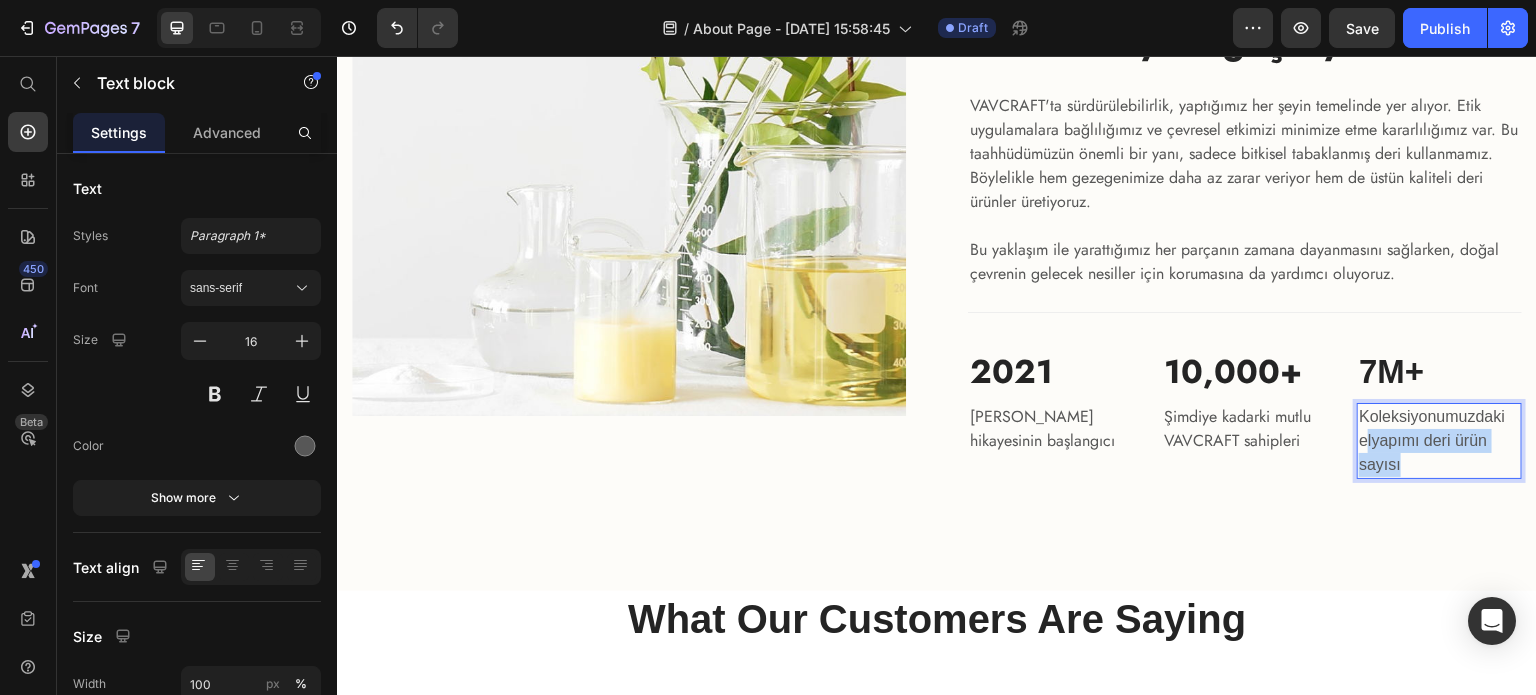 drag, startPoint x: 1353, startPoint y: 476, endPoint x: 1408, endPoint y: 493, distance: 57.567352 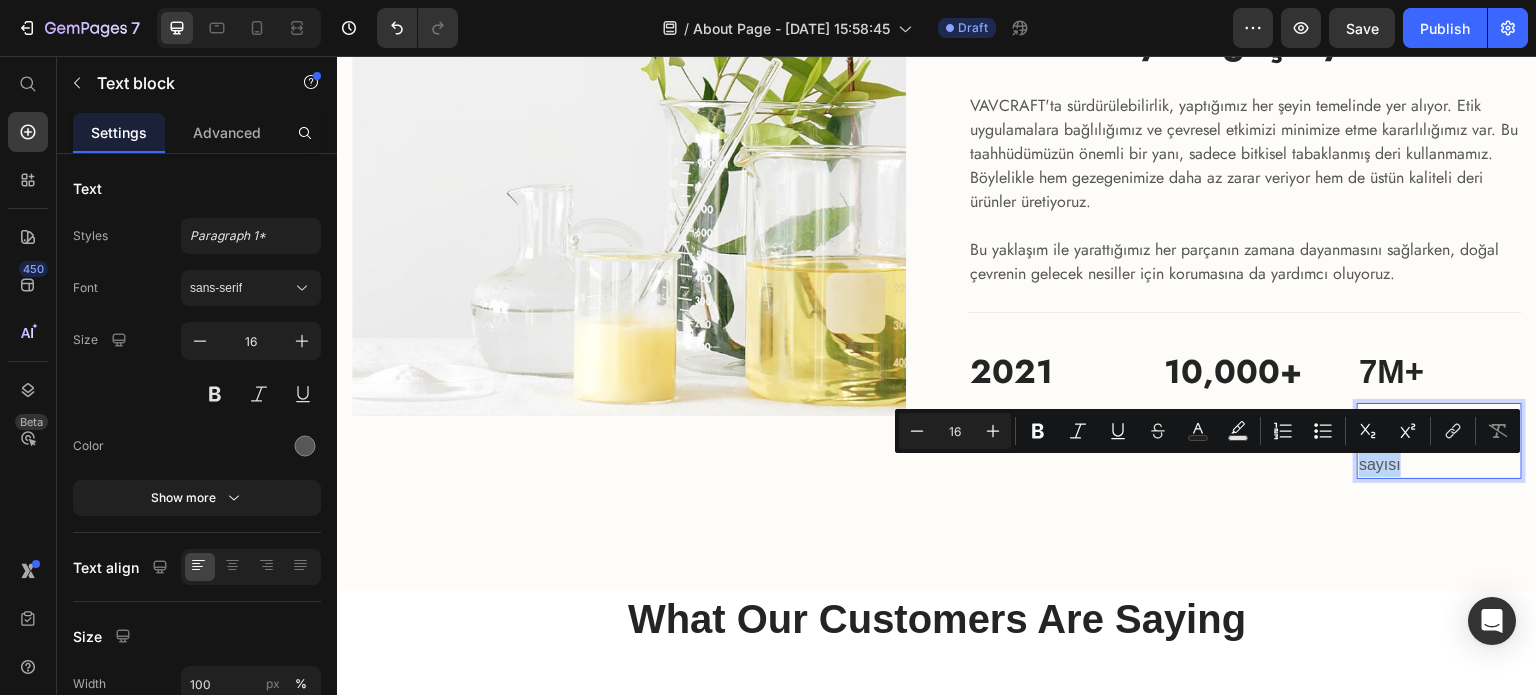 click on "Koleksiyonumuzdaki elyapımı deri ürün sayısı" at bounding box center [1439, 441] 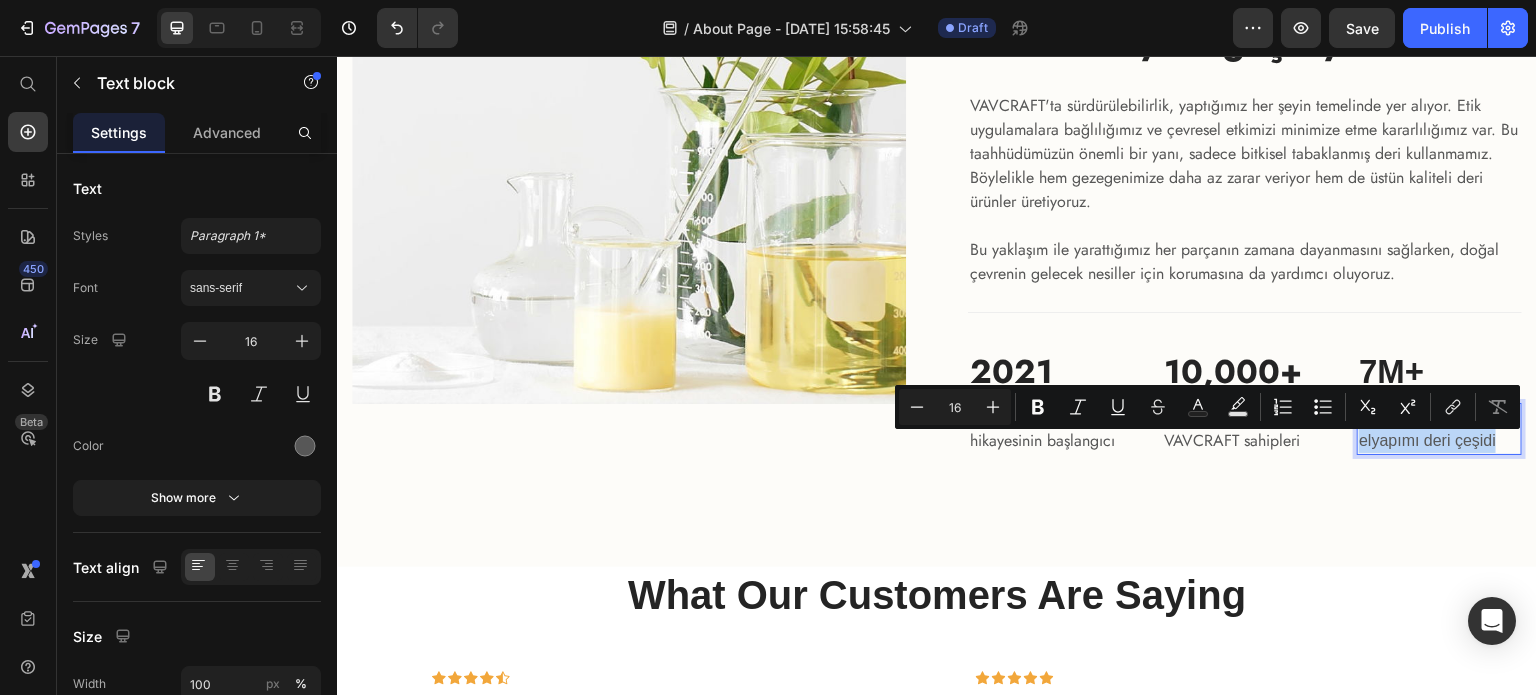 click on "Koleksiyonumuzdaki elyapımı deri çeşidi" at bounding box center (1439, 429) 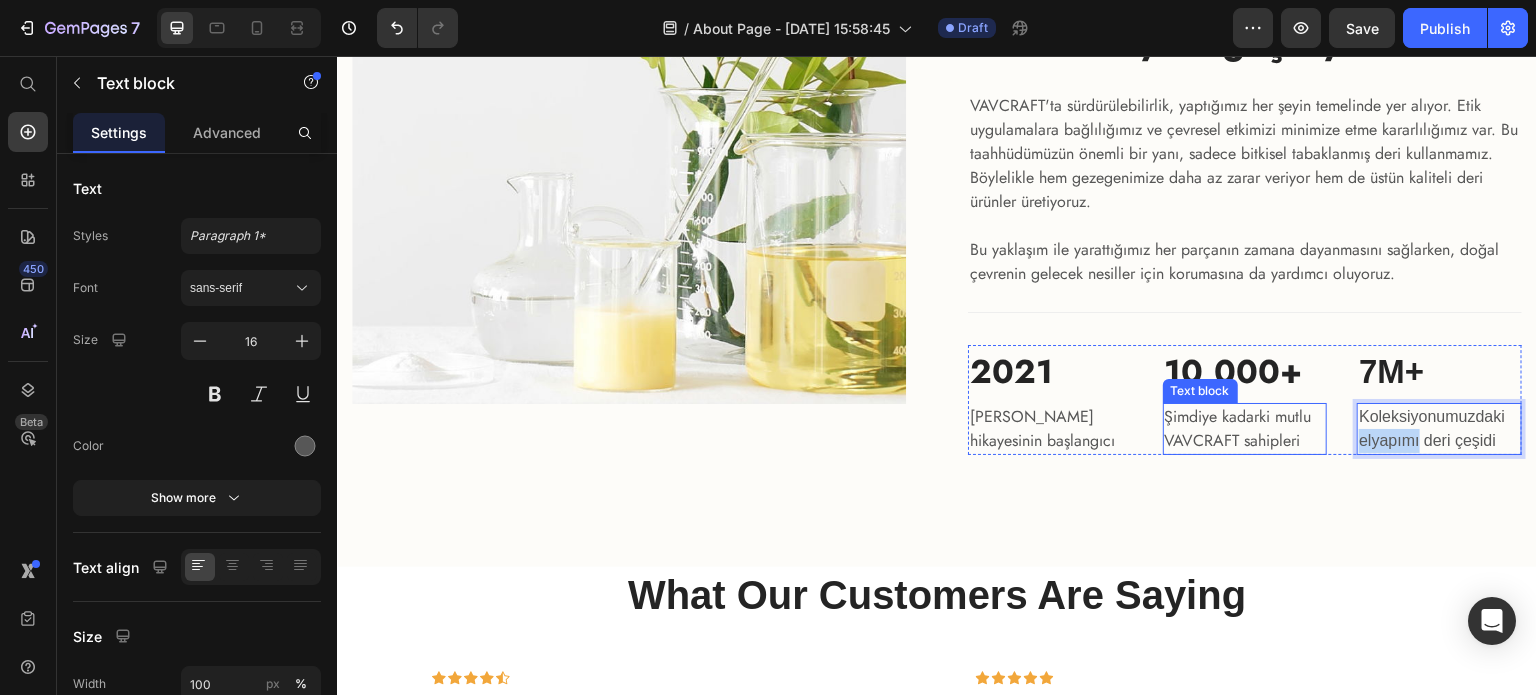 drag, startPoint x: 1408, startPoint y: 472, endPoint x: 1283, endPoint y: 465, distance: 125.19585 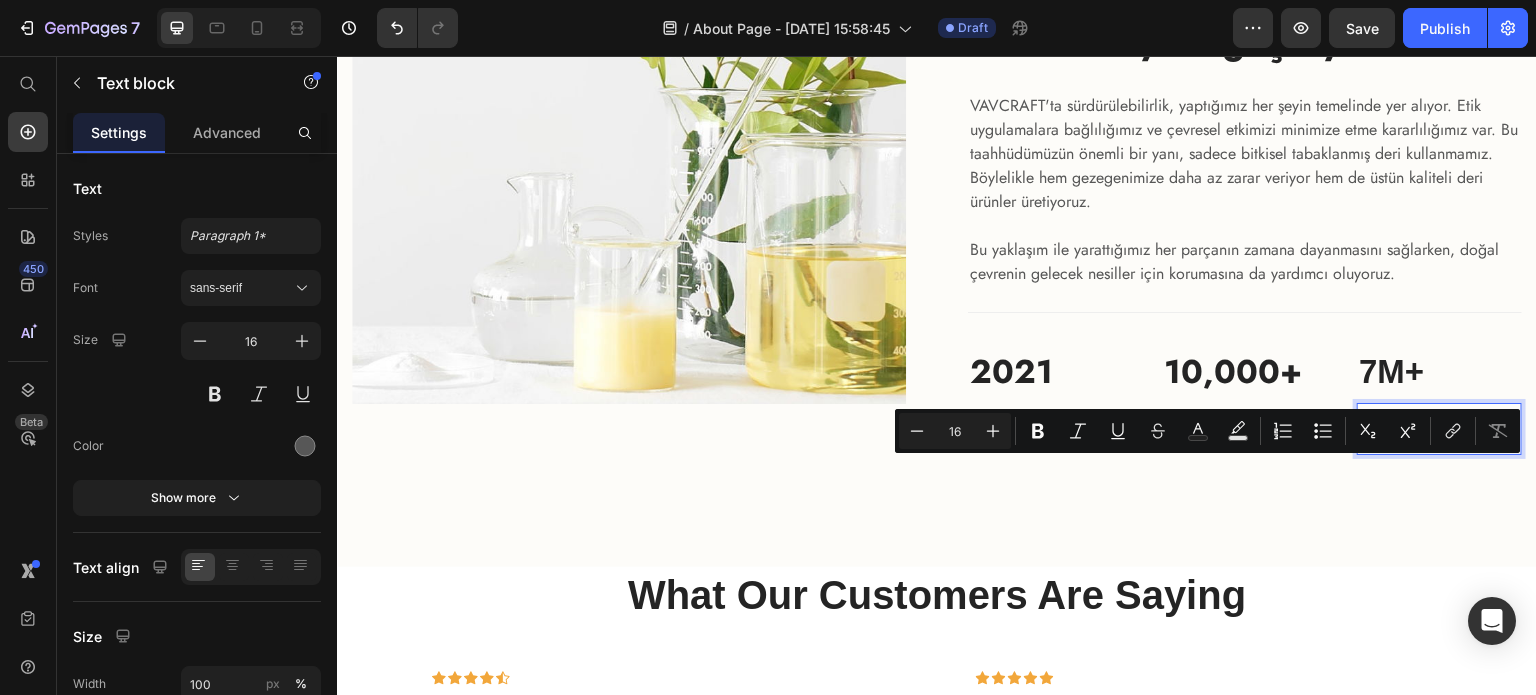 copy on "elyapımı" 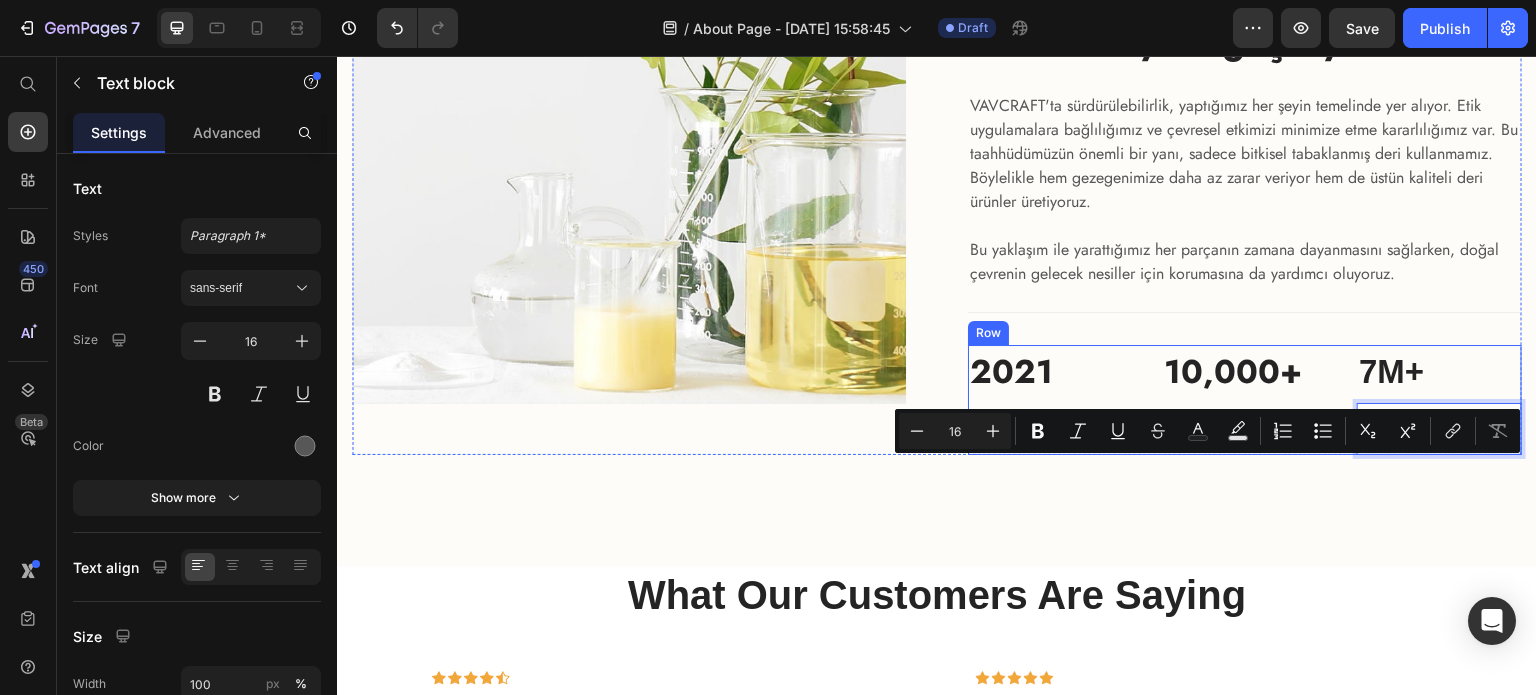 drag, startPoint x: 1440, startPoint y: 461, endPoint x: 1340, endPoint y: 468, distance: 100.2447 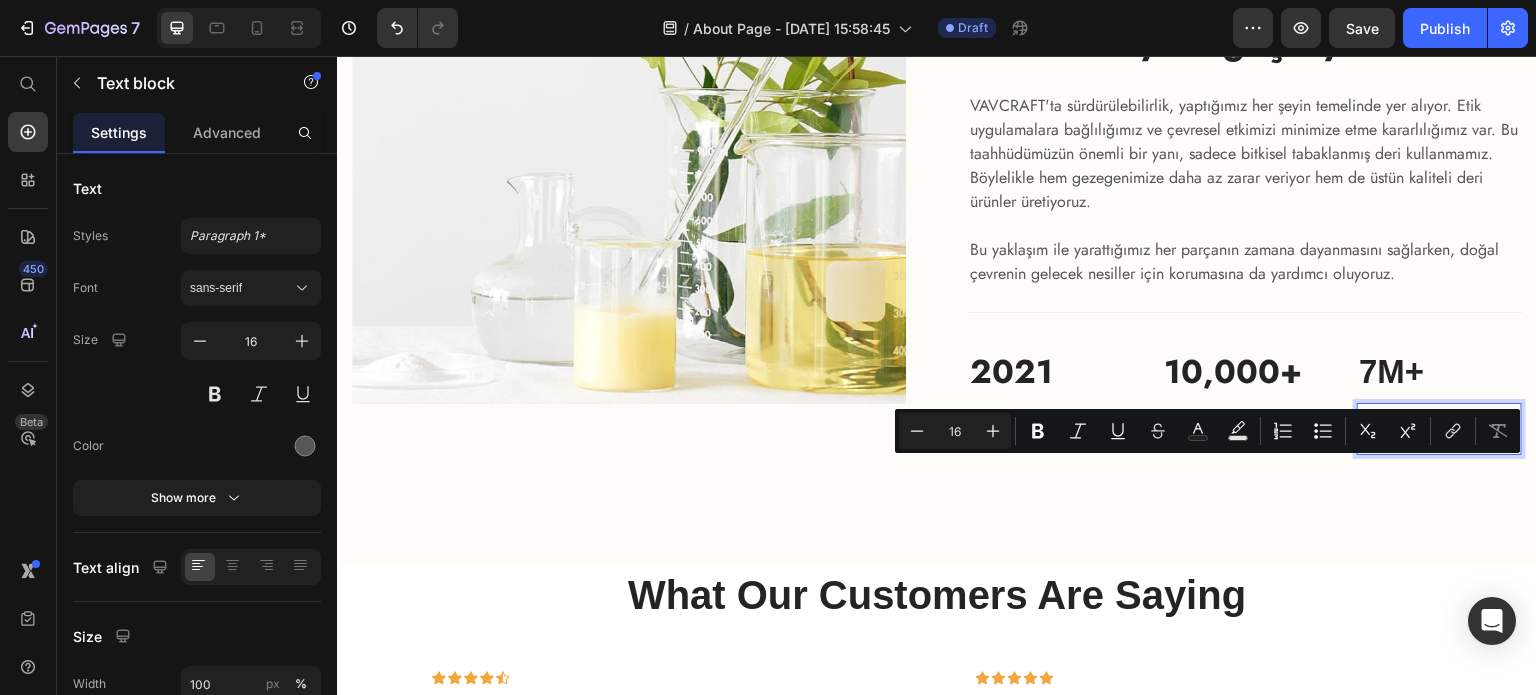 copy on "elyapımı deri" 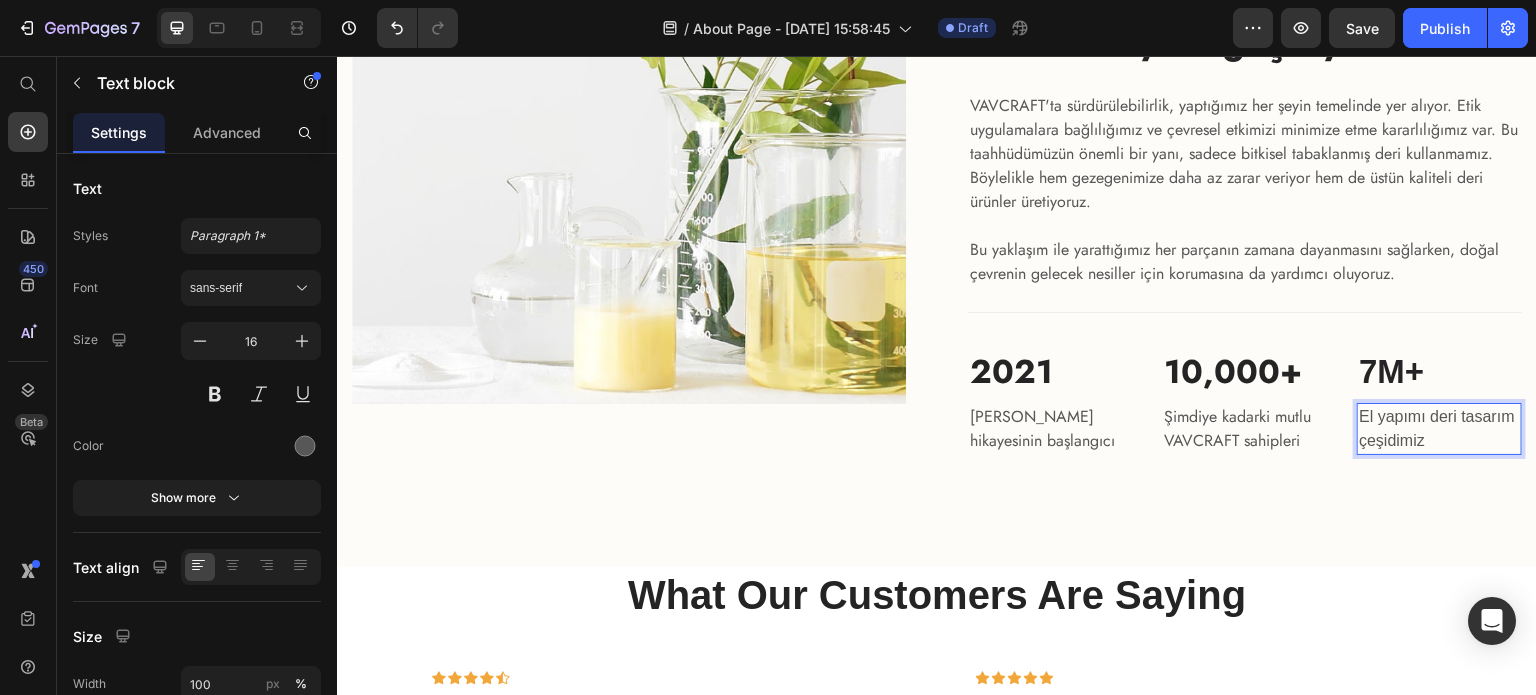 click on "El yapımı deri tasarım çeşidimiz" at bounding box center [1439, 429] 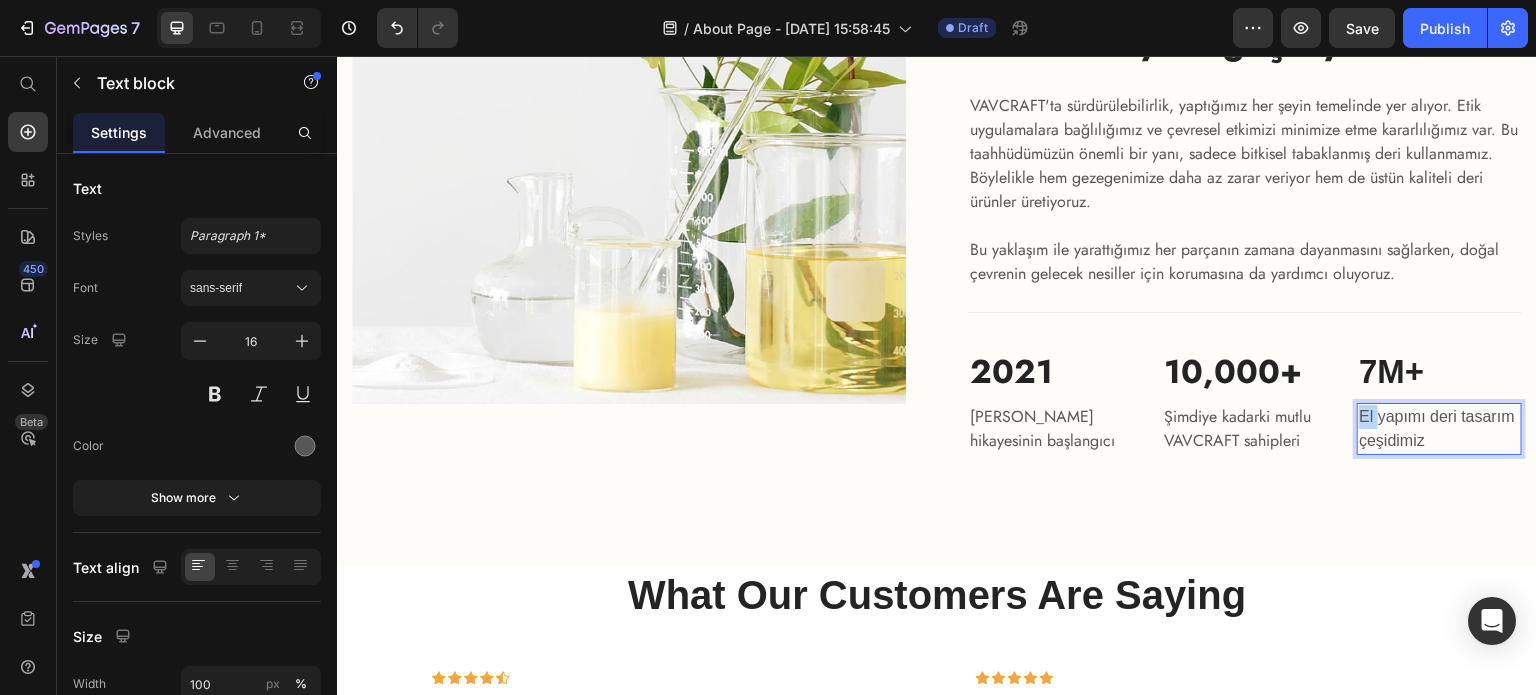 click on "El yapımı deri tasarım çeşidimiz" at bounding box center (1439, 429) 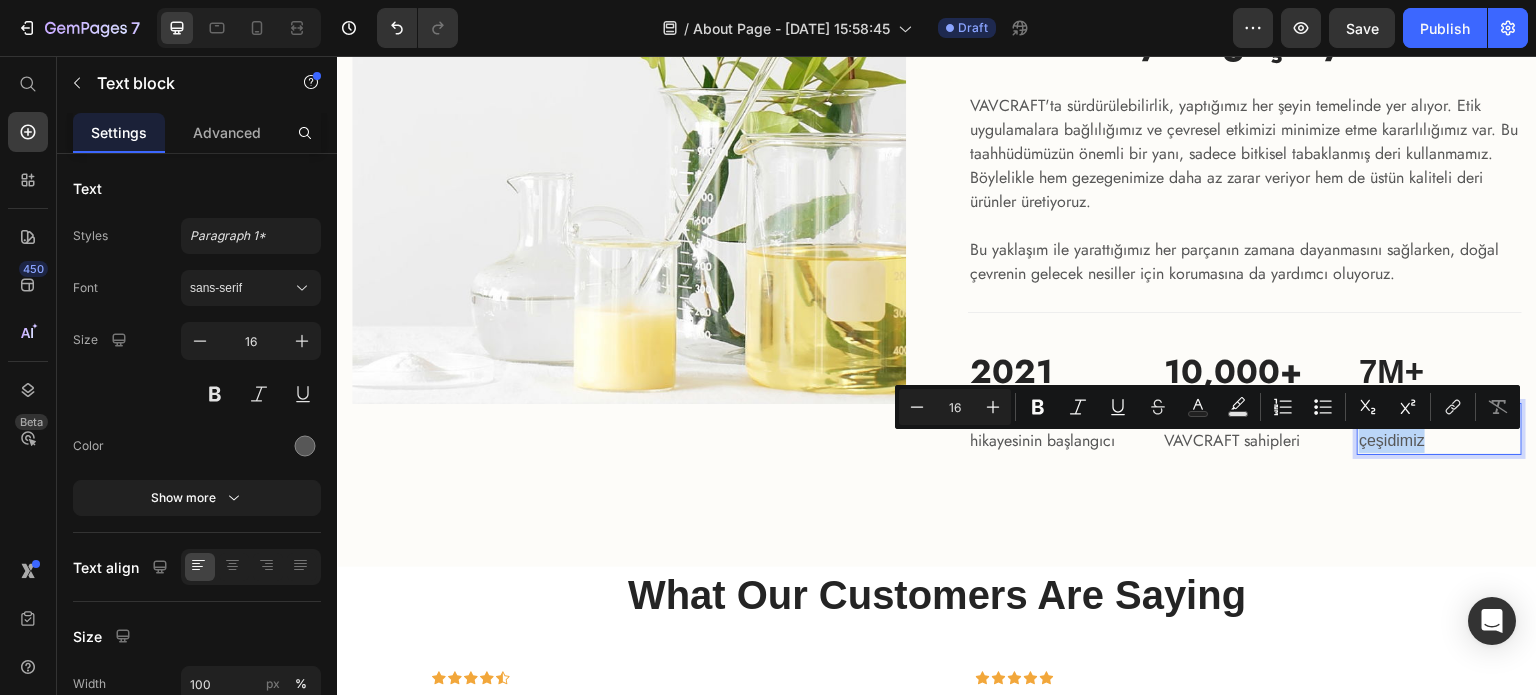 click on "El yapımı deri tasarım çeşidimiz" at bounding box center [1439, 429] 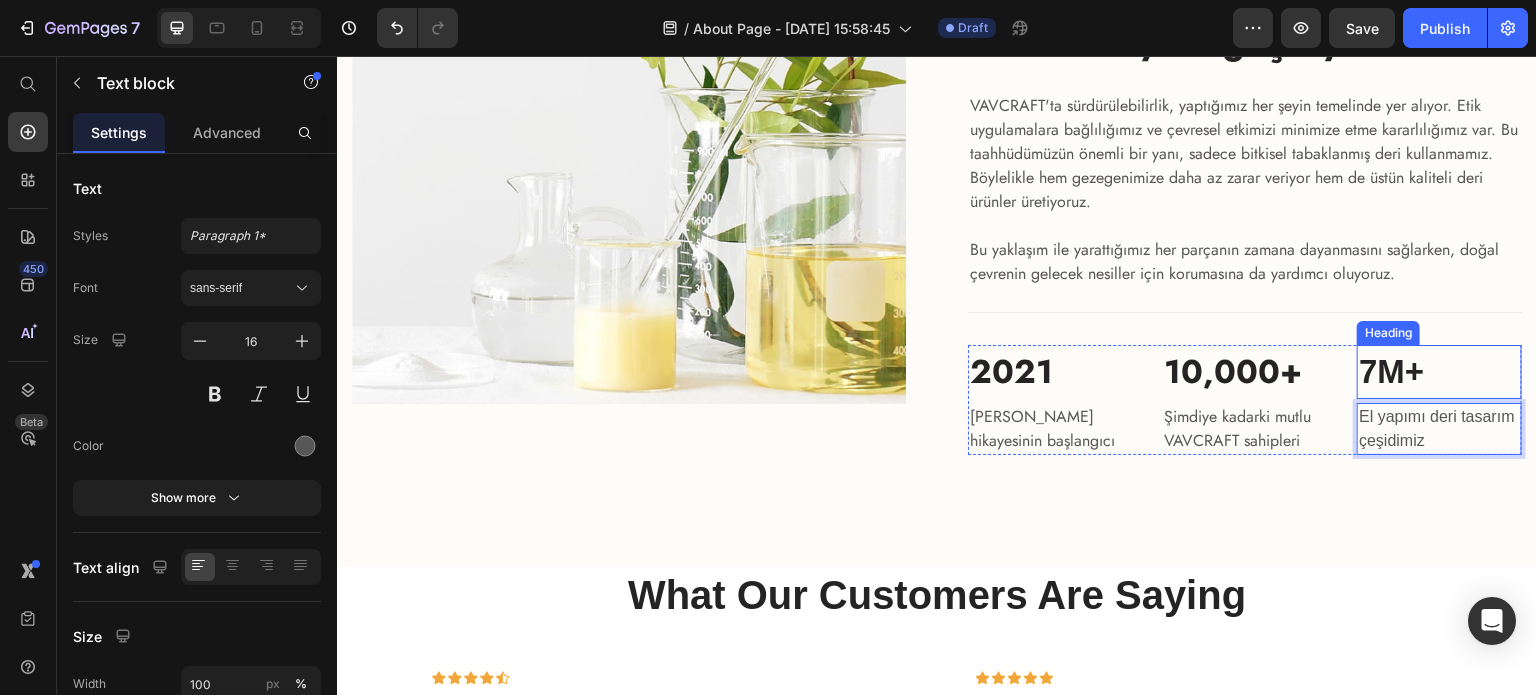 click on "7M+" at bounding box center [1439, 372] 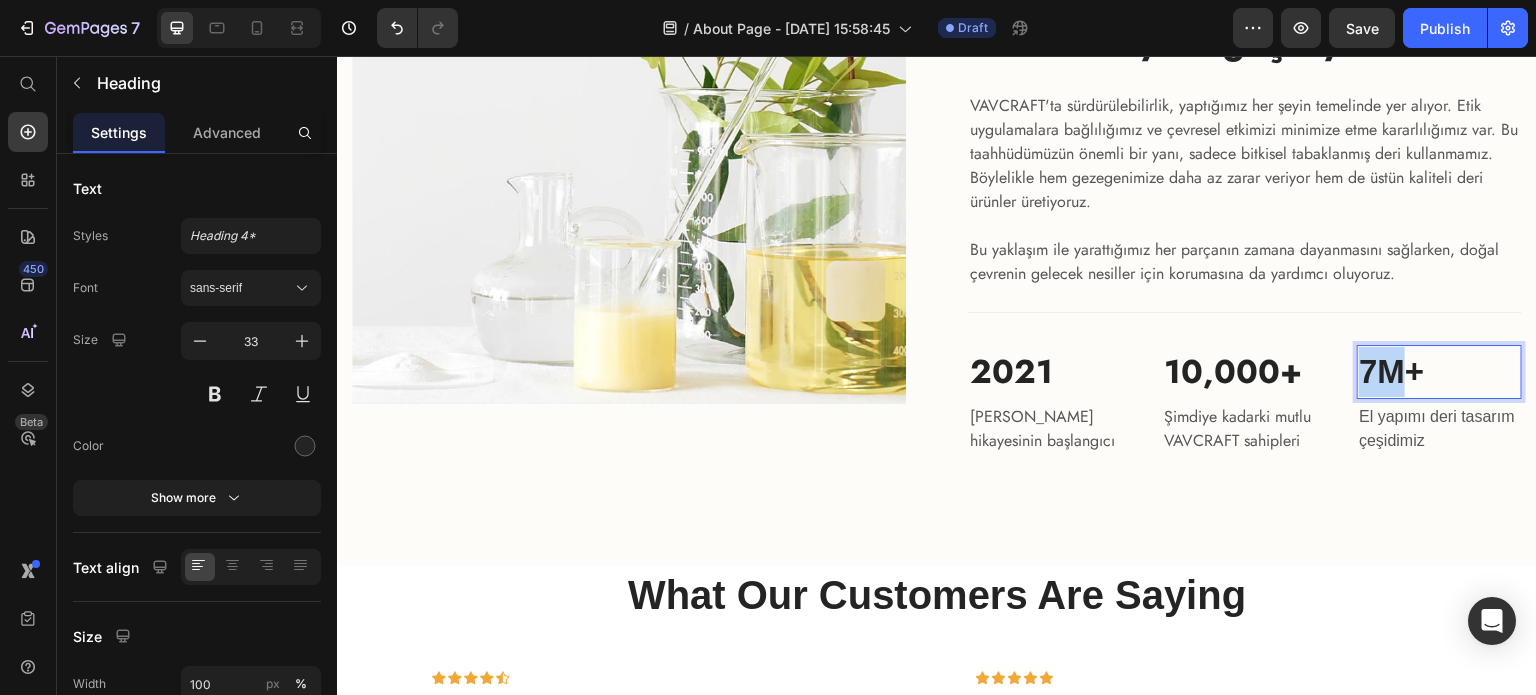click on "7M+" at bounding box center (1439, 372) 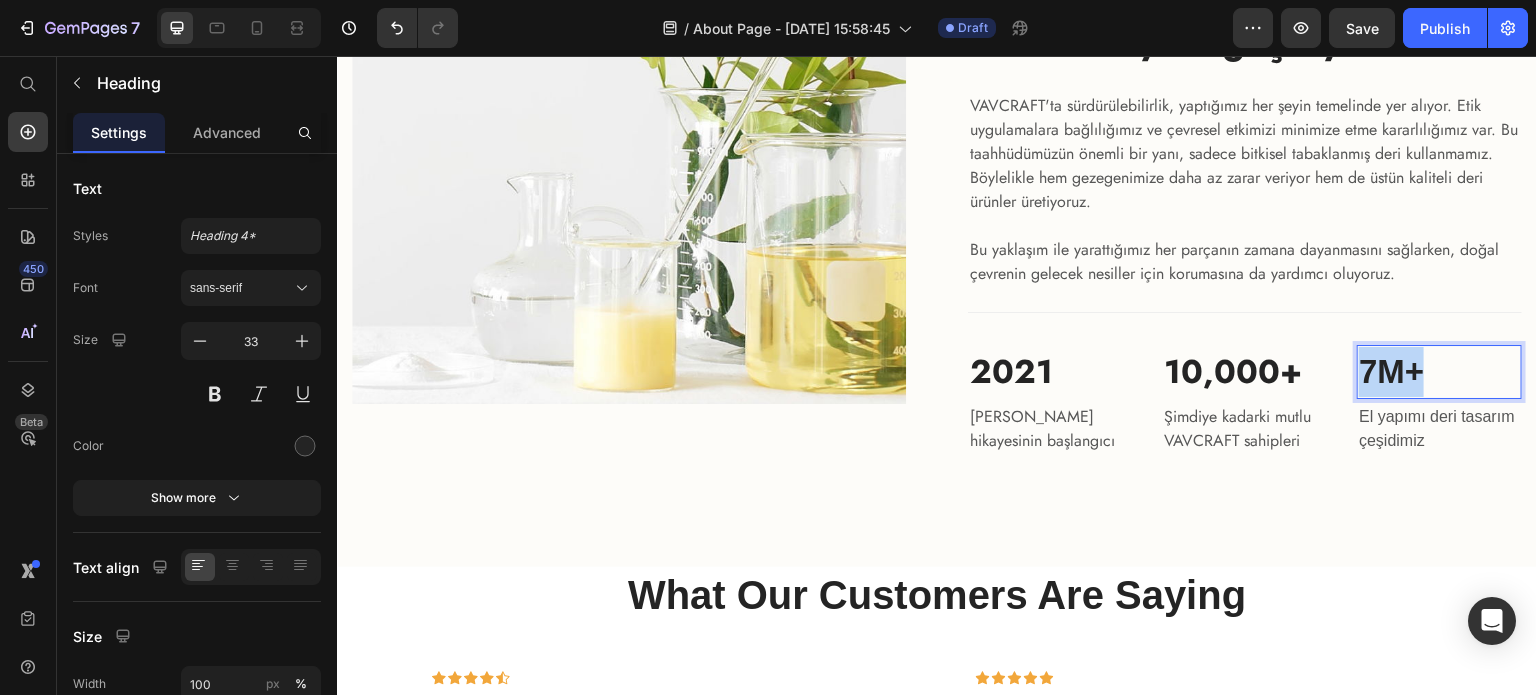 click on "7M+" at bounding box center [1439, 372] 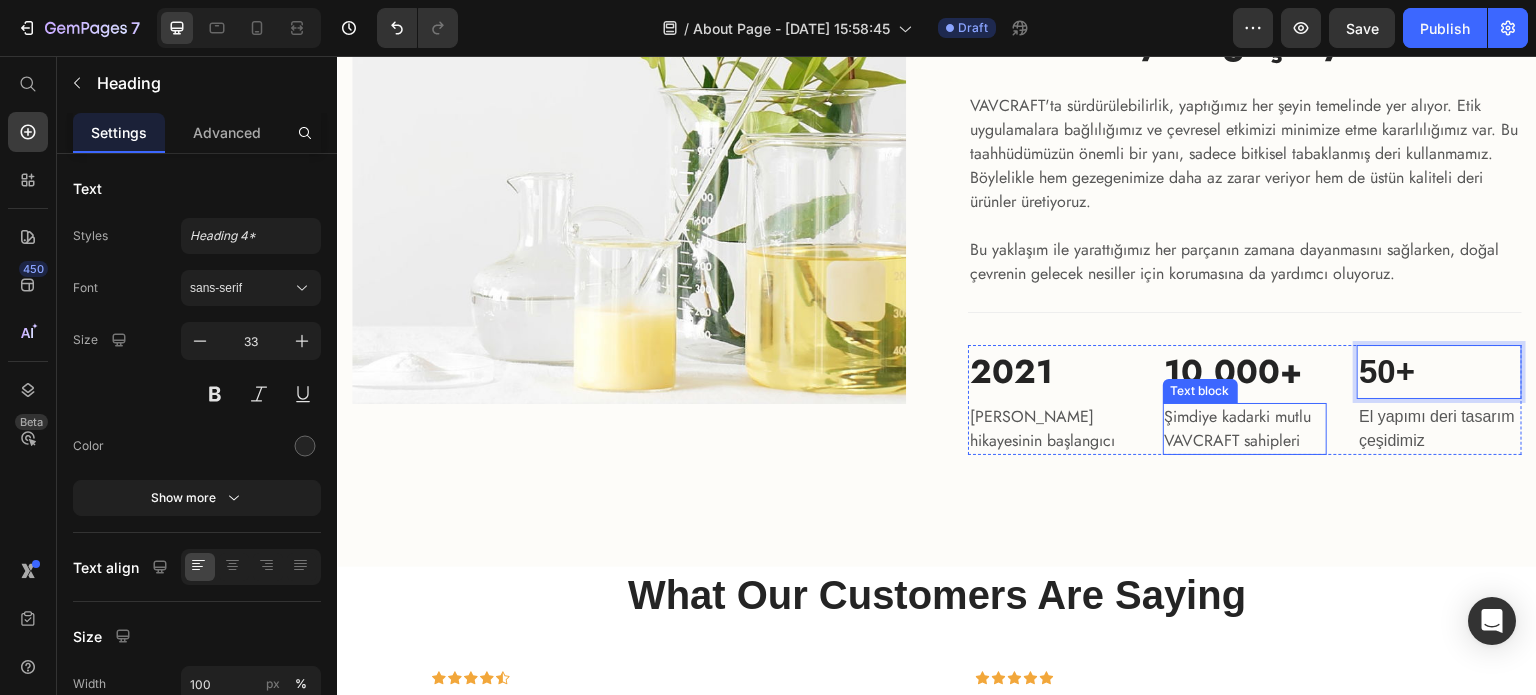 click on "Şimdiye kadarki mutlu VAVCRAFT sahipleri" at bounding box center [1245, 429] 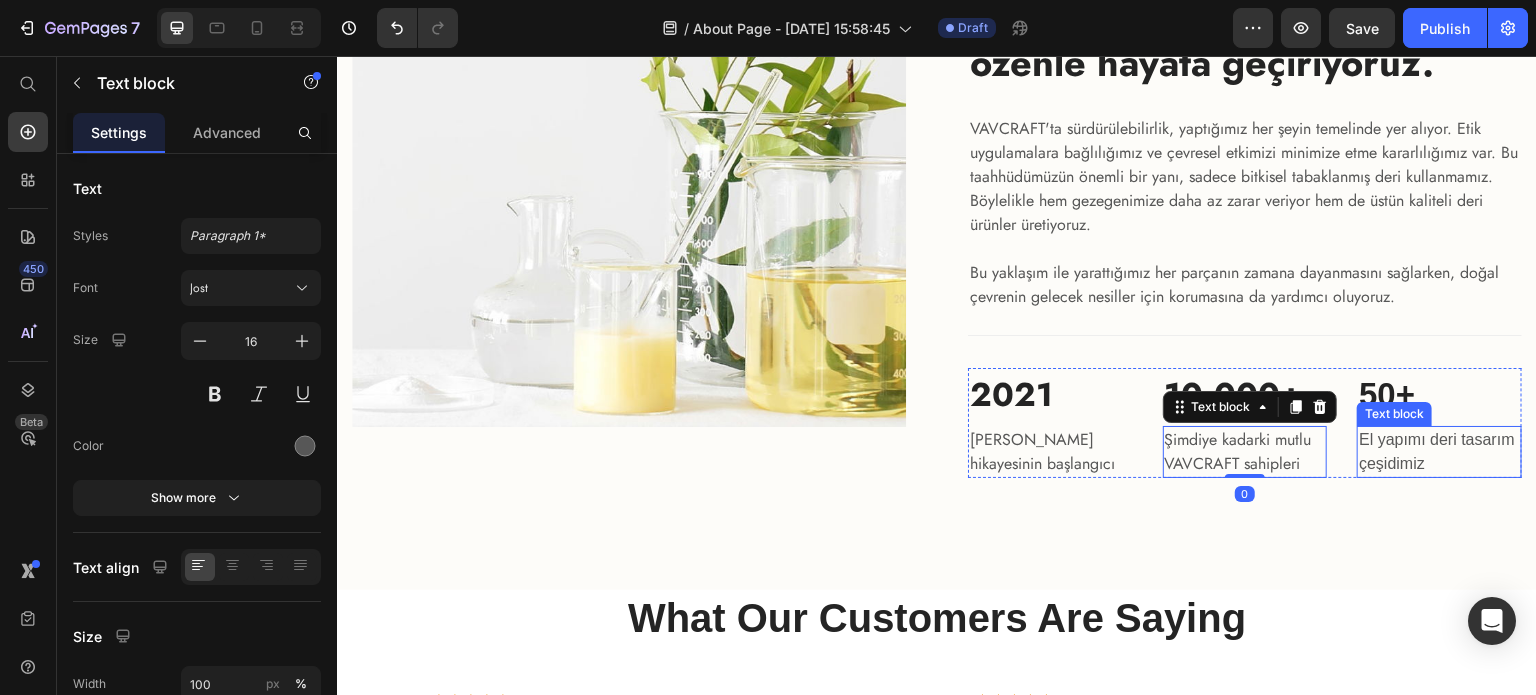 click on "Text block" at bounding box center (1394, 414) 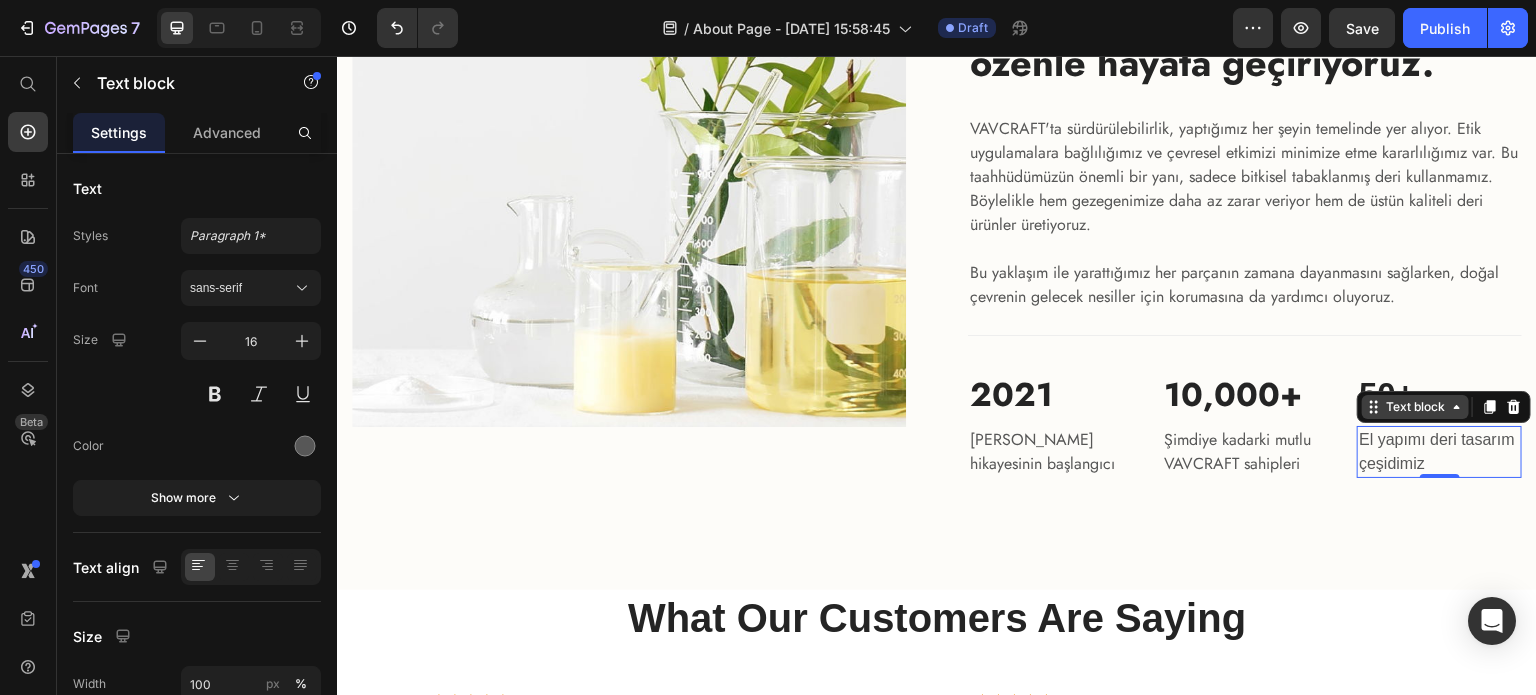 scroll, scrollTop: 3119, scrollLeft: 0, axis: vertical 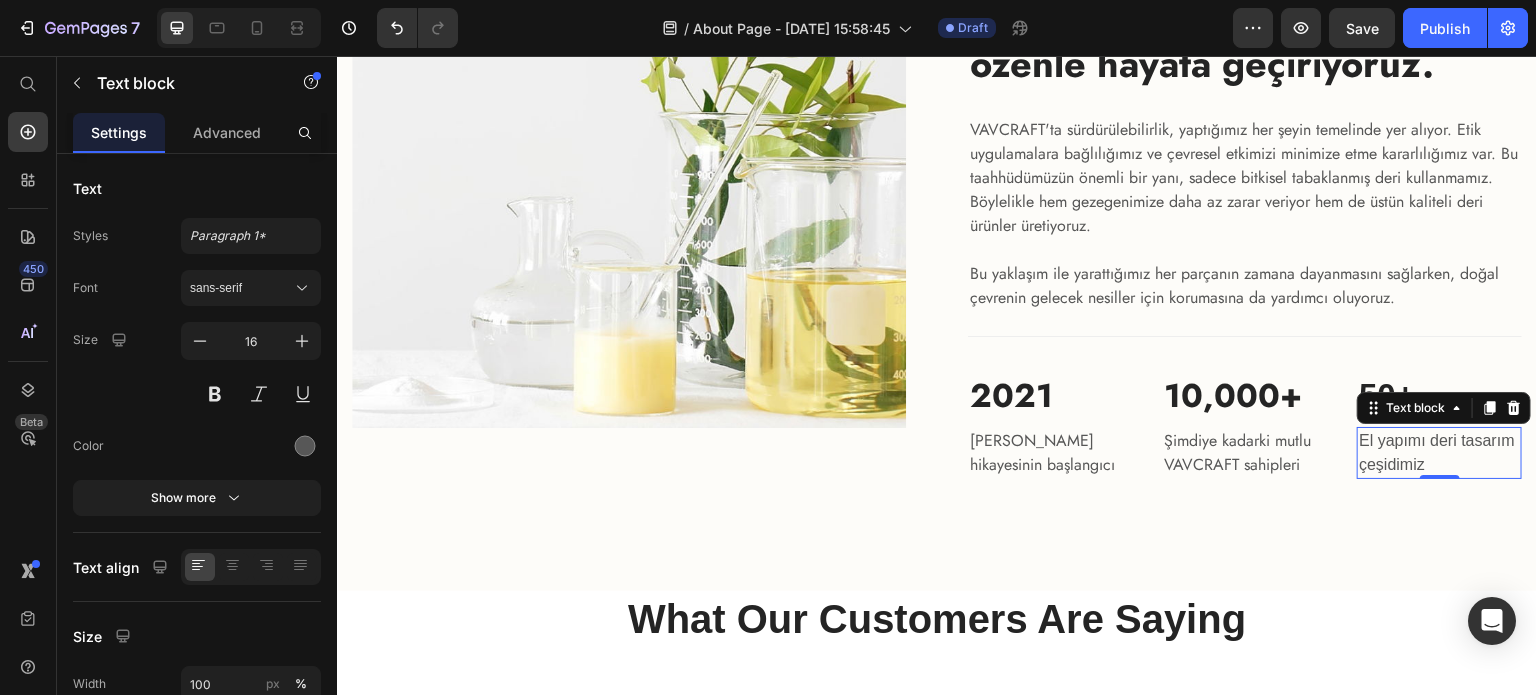click on "10,000+" at bounding box center [1245, 396] 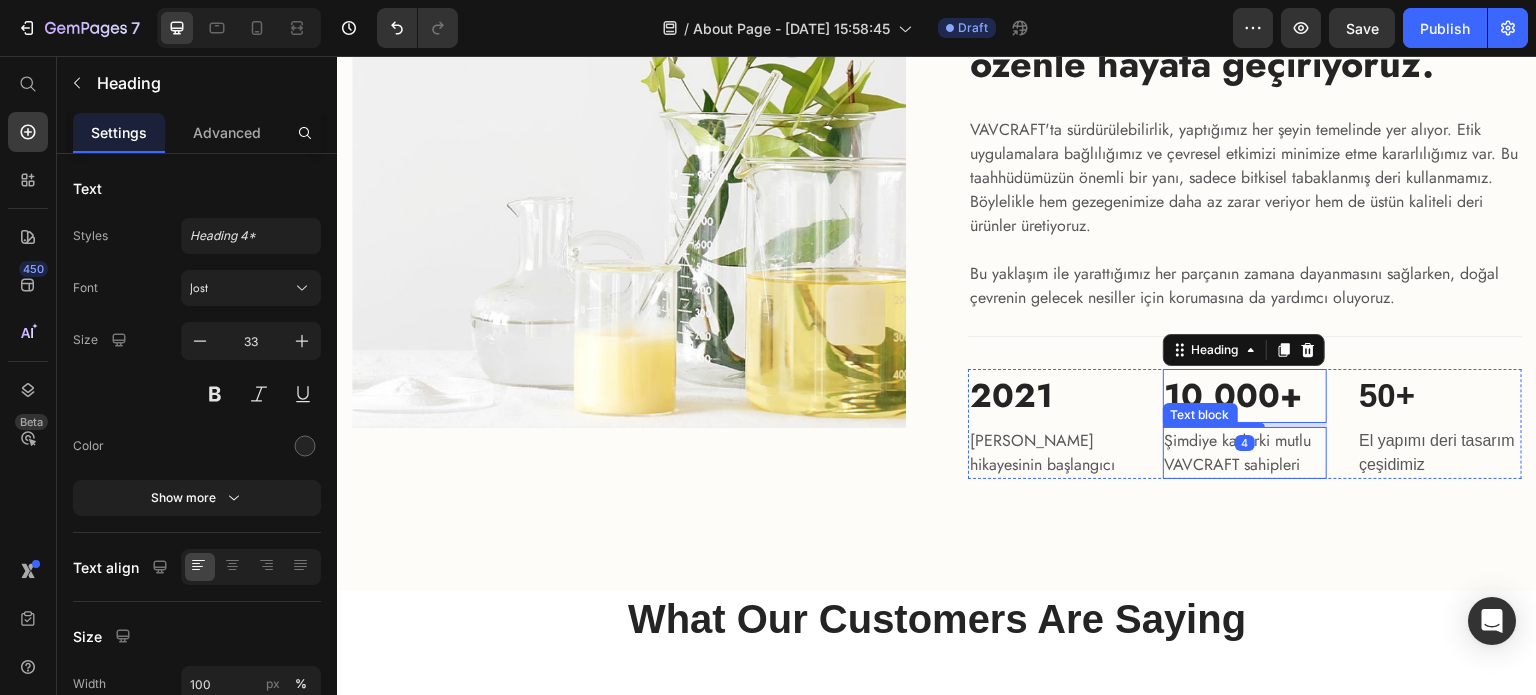 click on "Şimdiye kadarki mutlu VAVCRAFT sahipleri" at bounding box center [1245, 453] 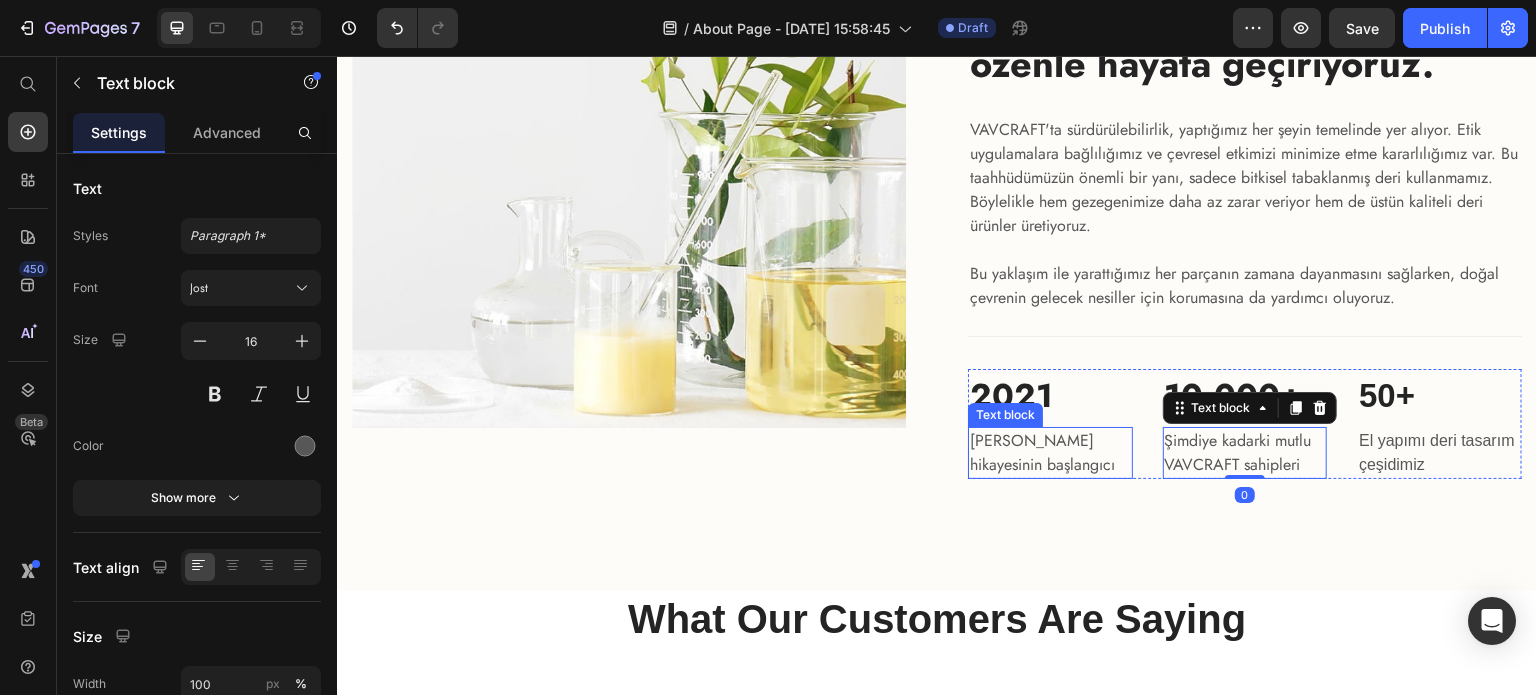click on "[PERSON_NAME] hikayesinin başlangıcı" at bounding box center (1050, 453) 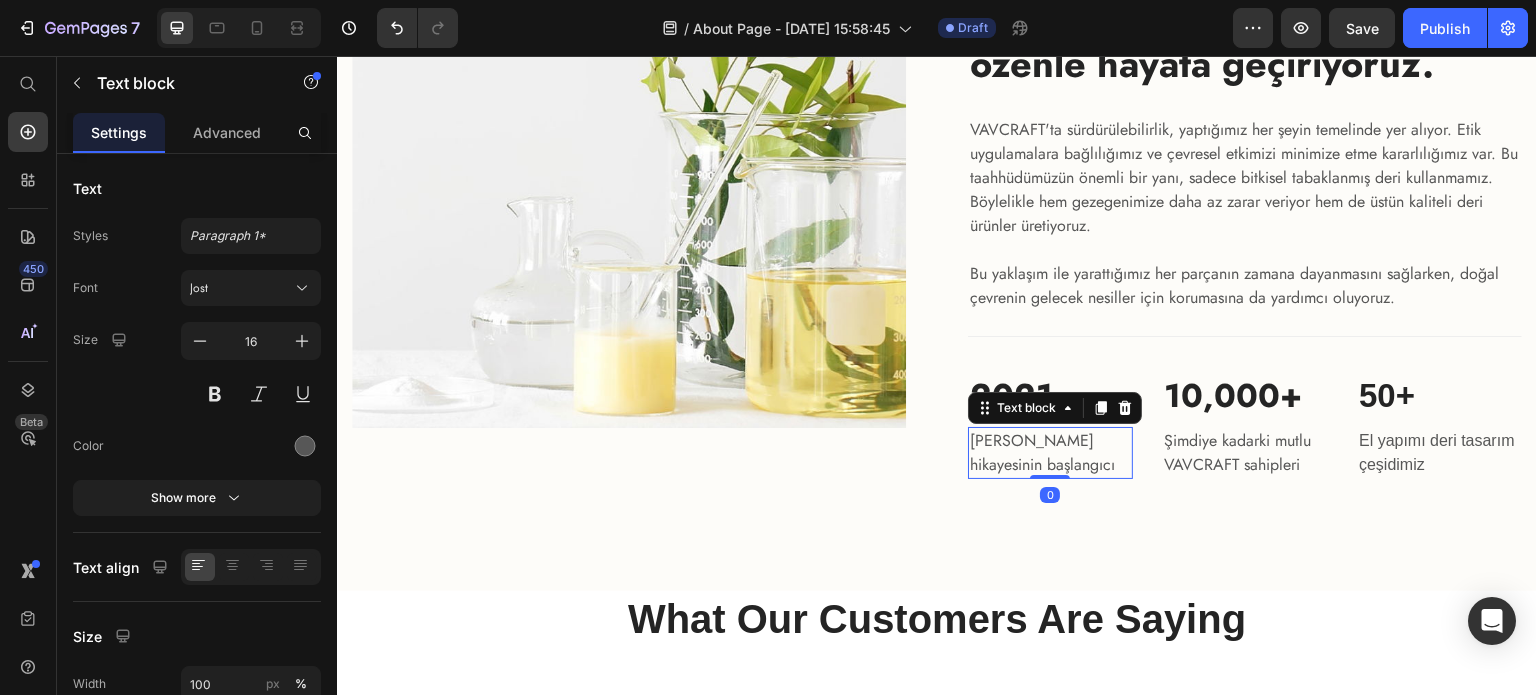 click on "2021" at bounding box center (1050, 396) 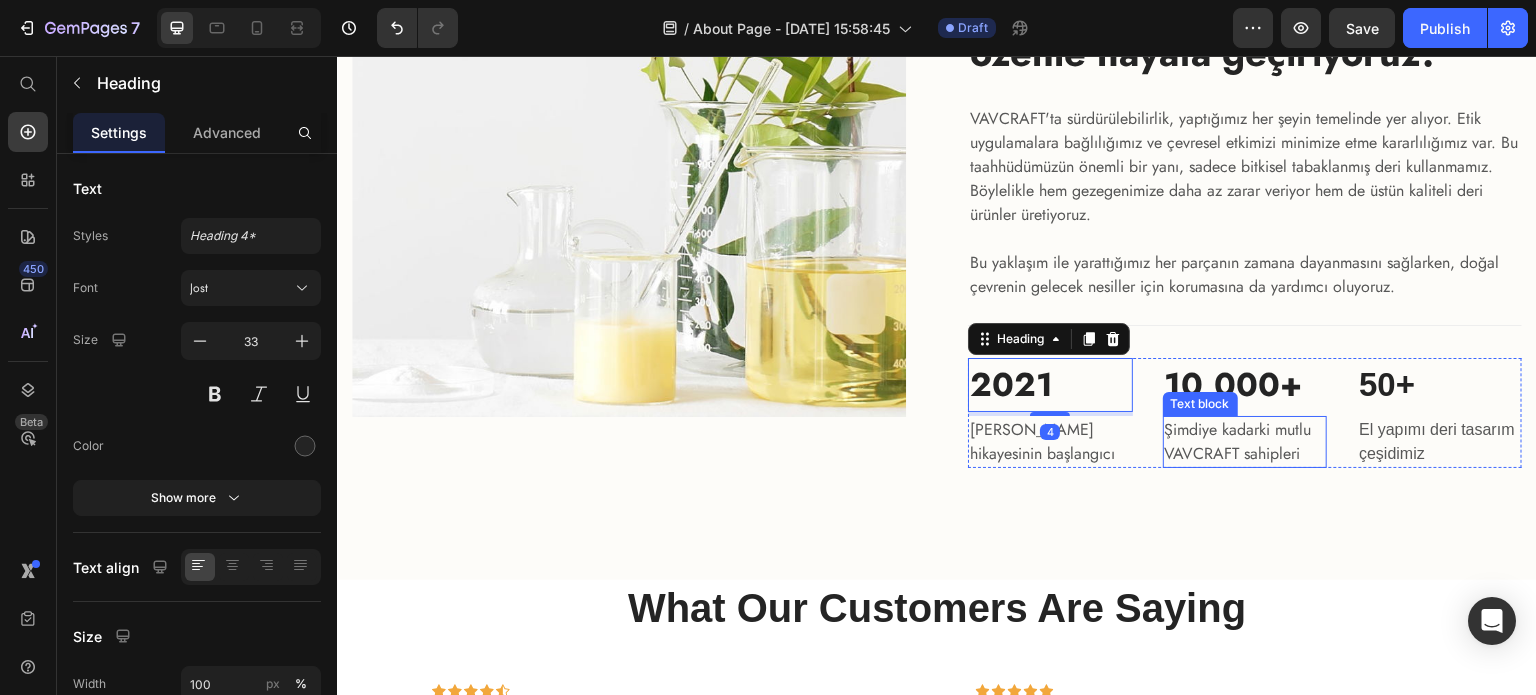 click on "Şimdiye kadarki mutlu VAVCRAFT sahipleri" at bounding box center (1245, 442) 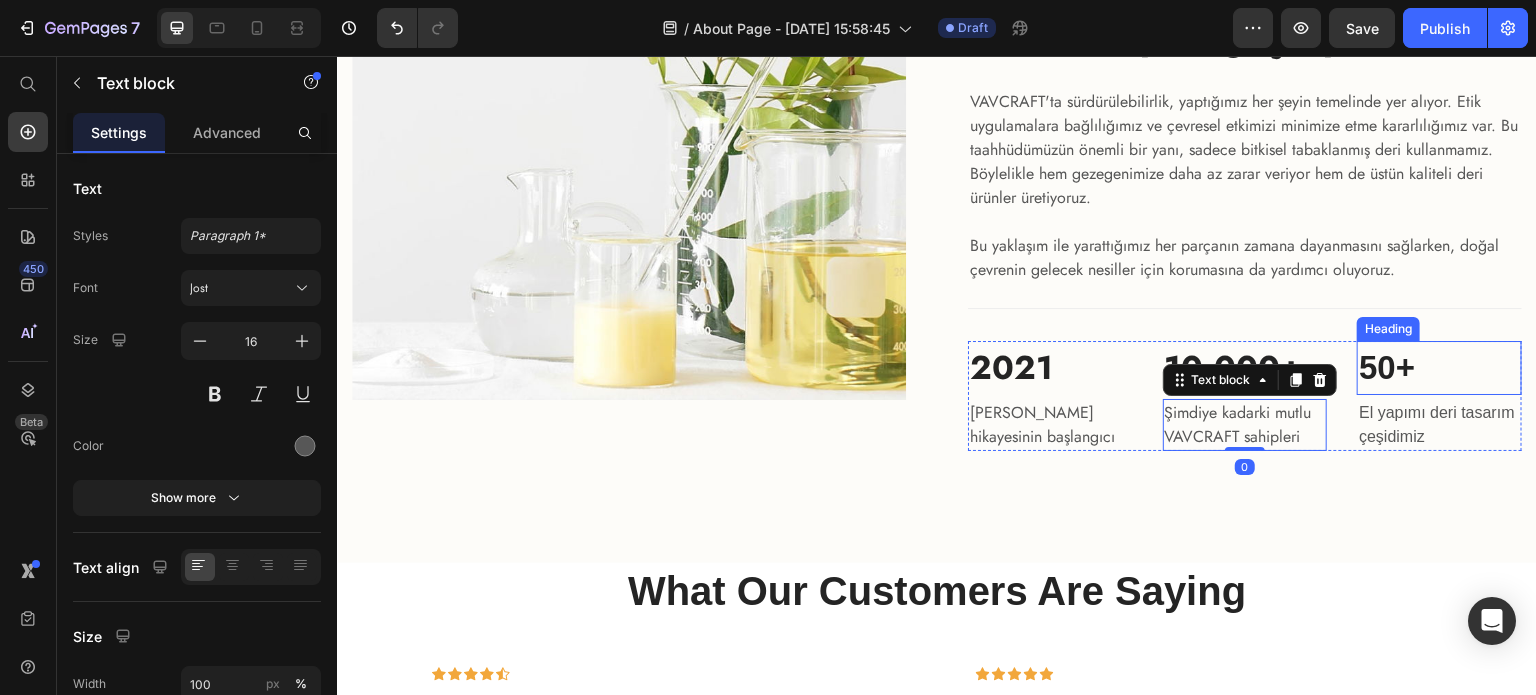 click on "50+" at bounding box center (1439, 368) 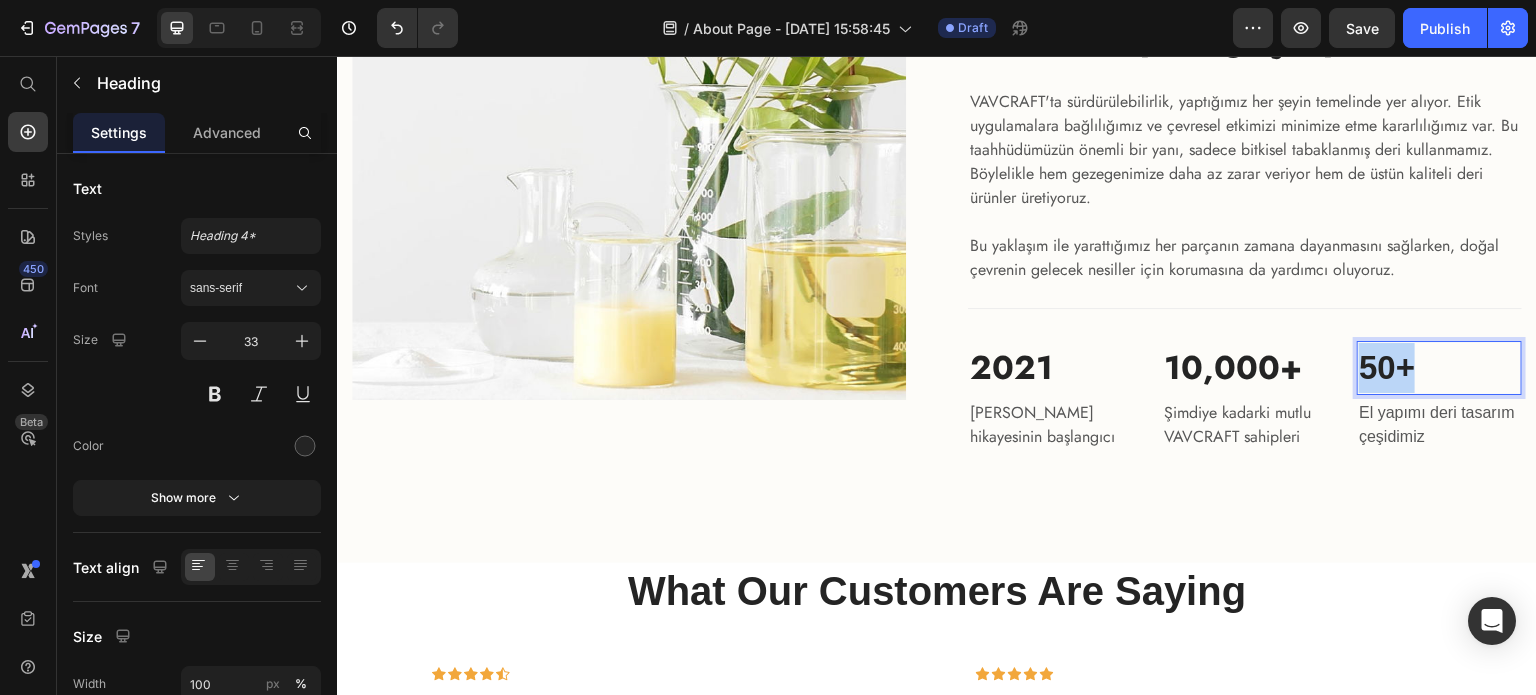 click on "50+" at bounding box center [1439, 368] 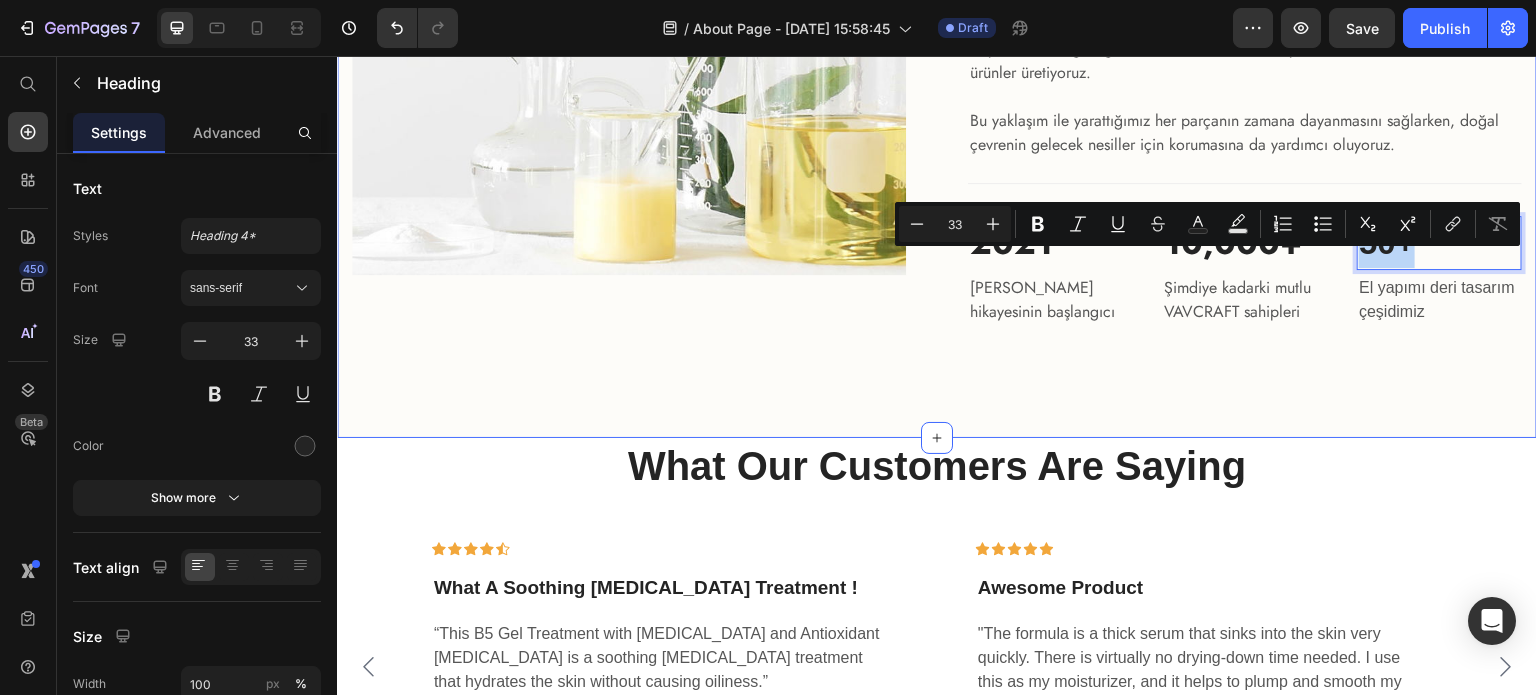 scroll, scrollTop: 3264, scrollLeft: 0, axis: vertical 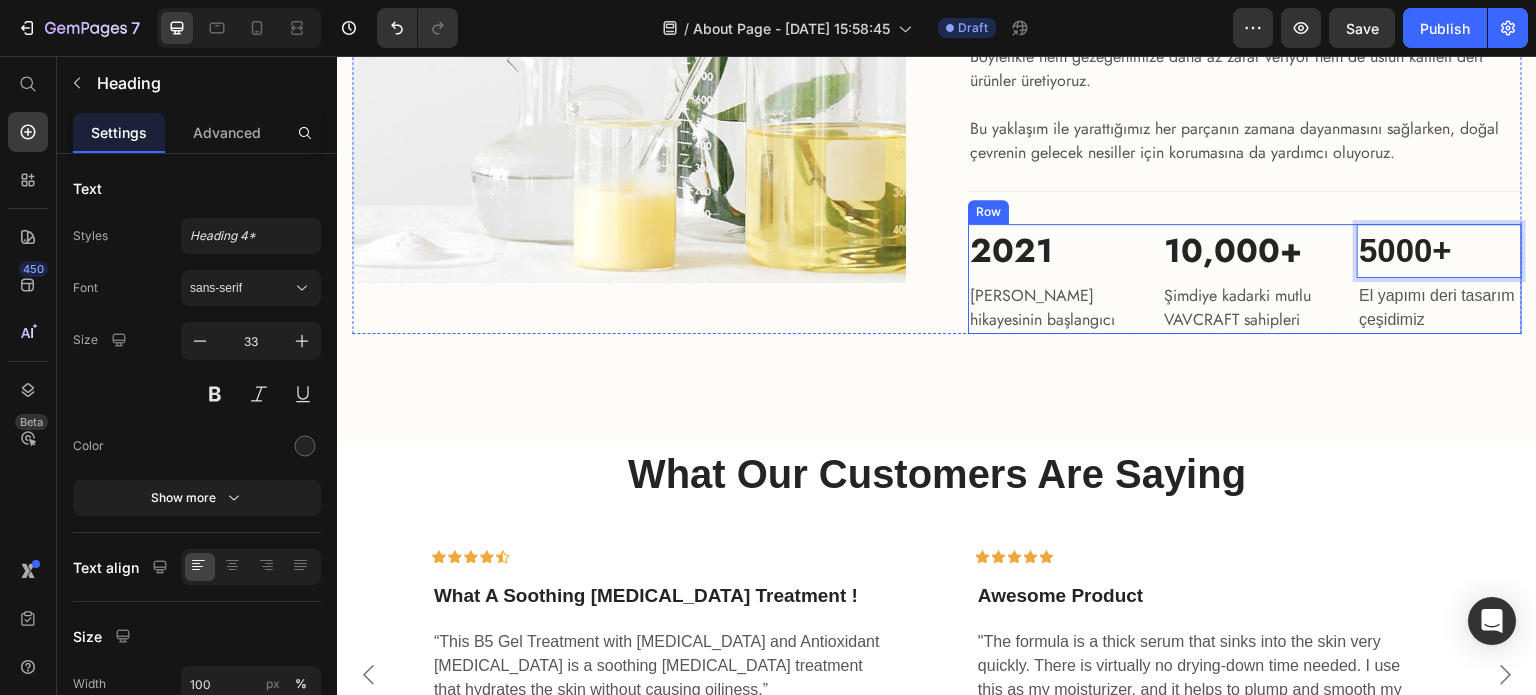 click on "El yapımı deri tasarım çeşidimiz" at bounding box center [1439, 308] 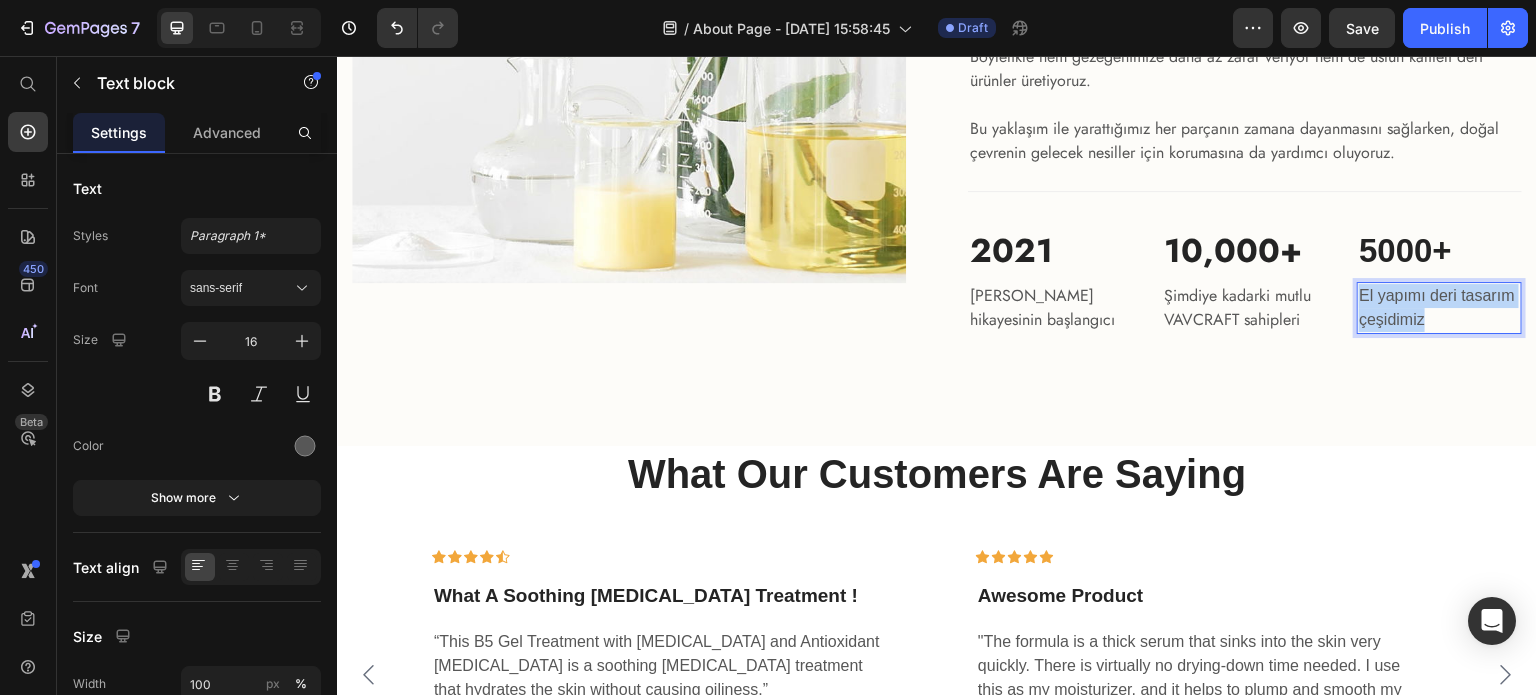 click on "El yapımı deri tasarım çeşidimiz" at bounding box center (1439, 308) 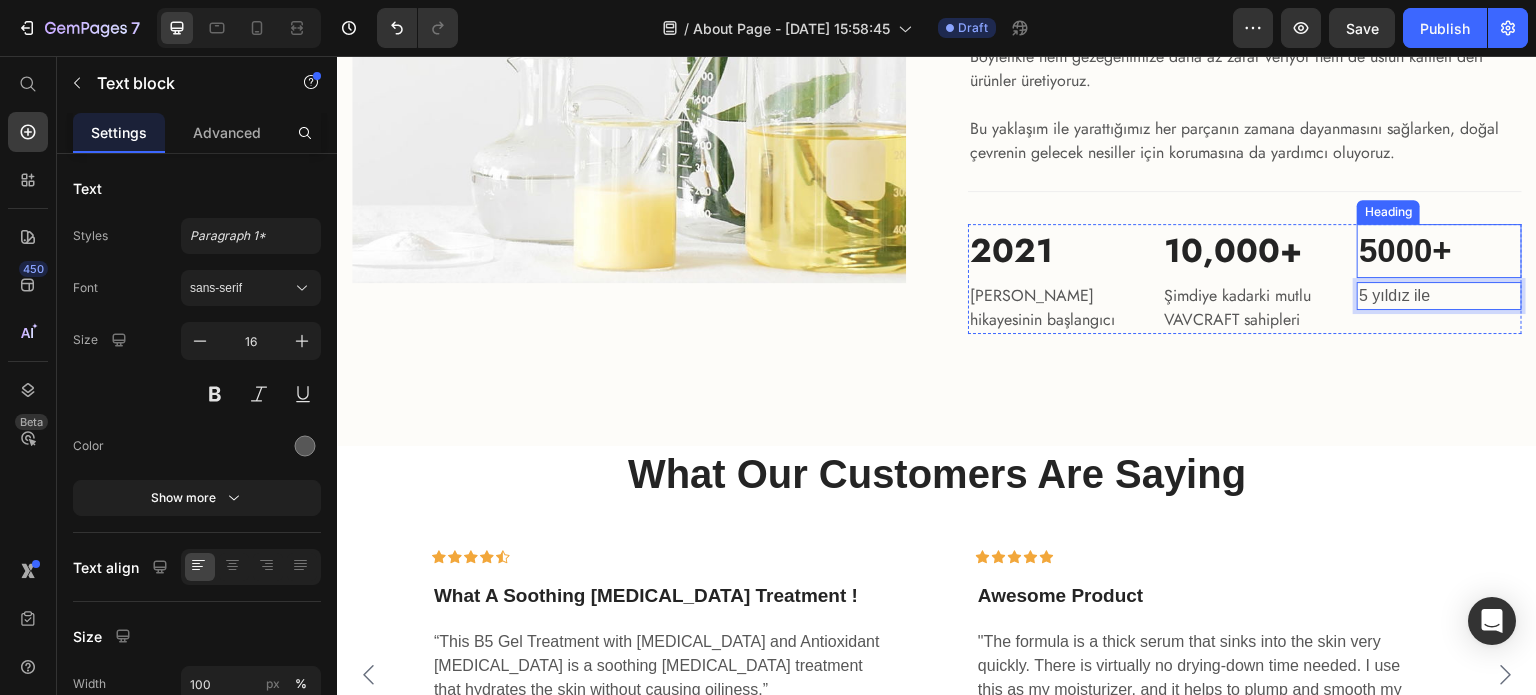 click on "5000+" at bounding box center (1439, 251) 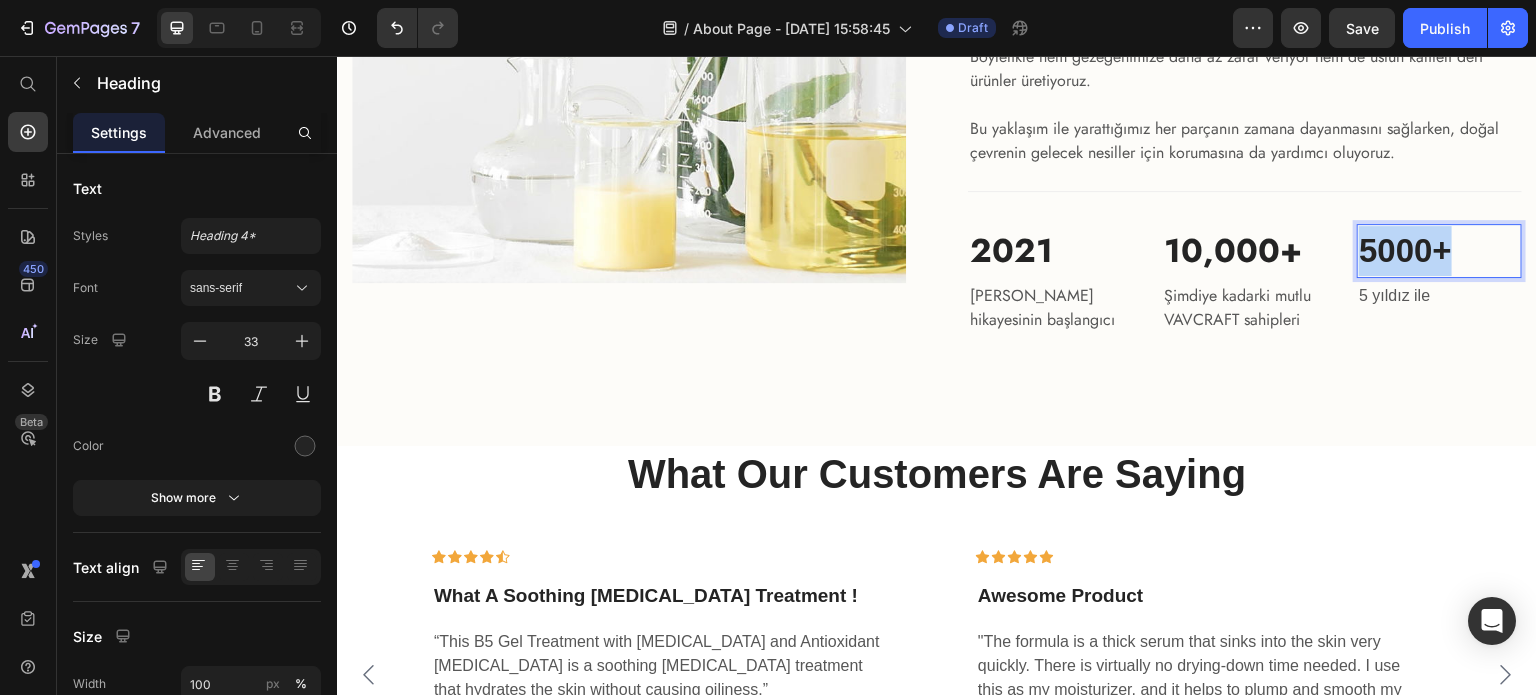 click on "5000+" at bounding box center [1439, 251] 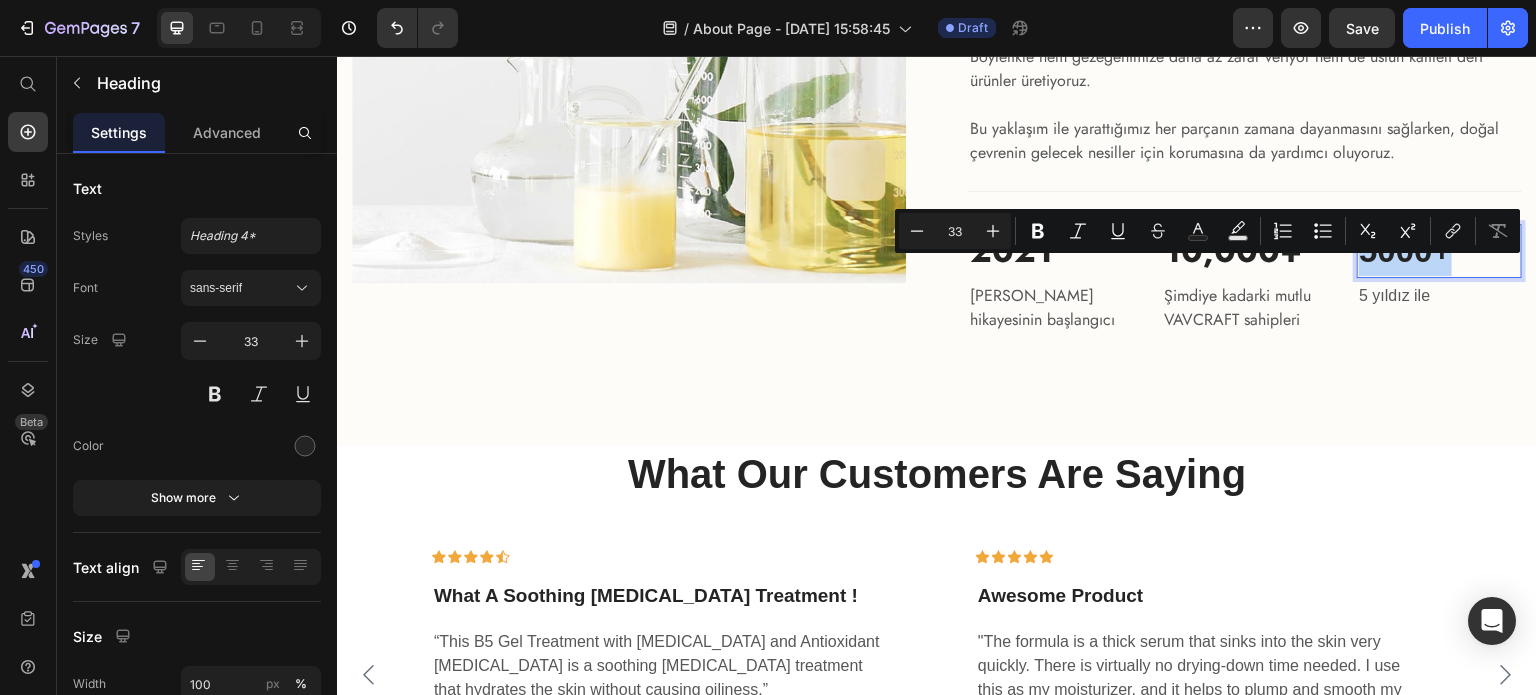 click on "5000+" at bounding box center (1439, 251) 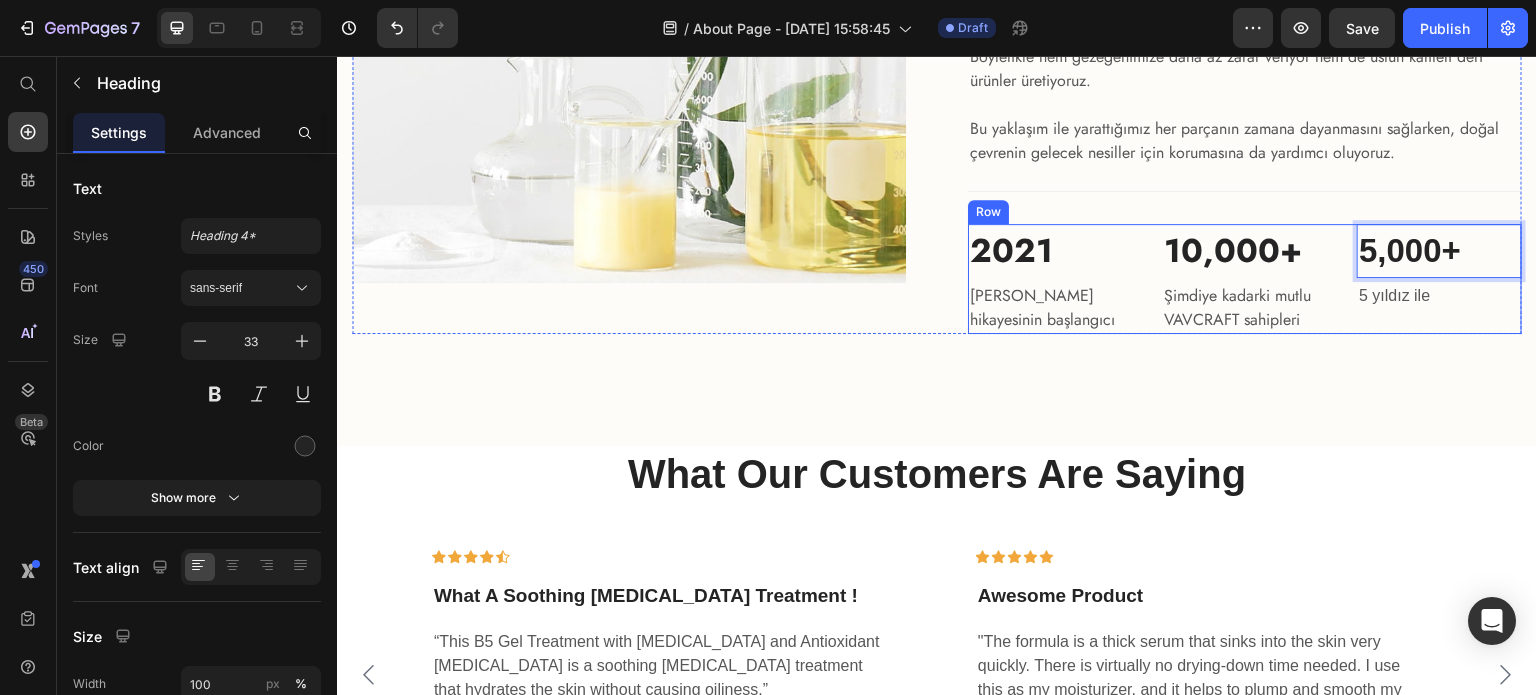 click on "5 yıldız ile" at bounding box center (1439, 296) 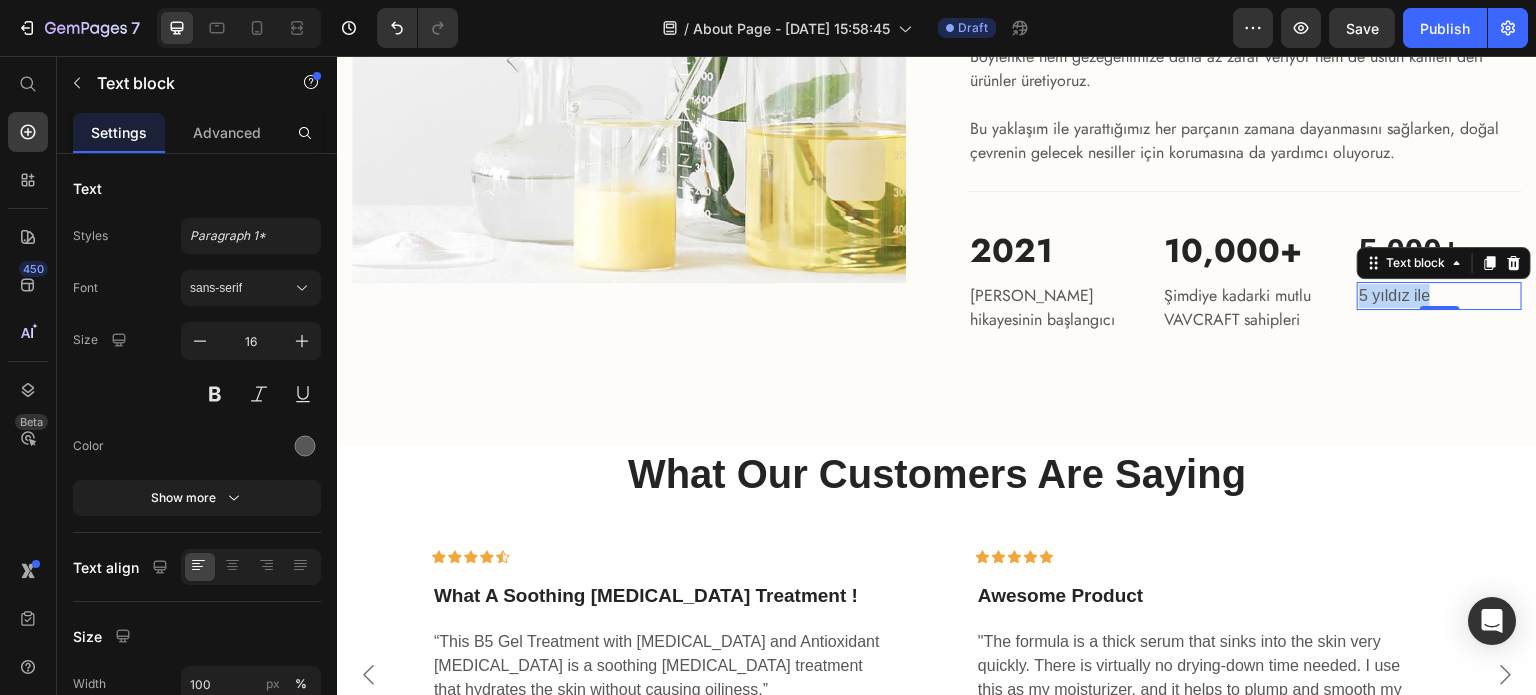 click on "5 yıldız ile" at bounding box center [1439, 296] 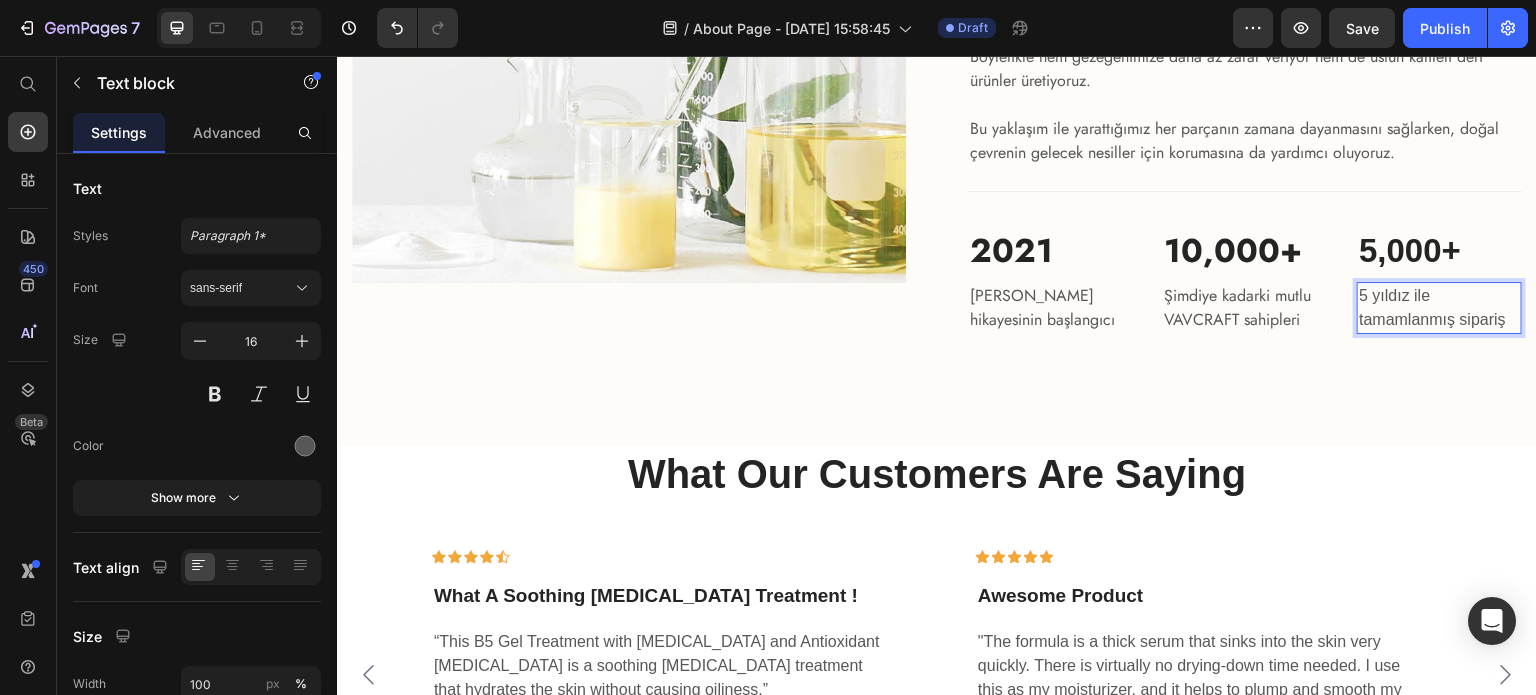 click on "5 yıldız ile tamamlanmış sipariş" at bounding box center [1439, 308] 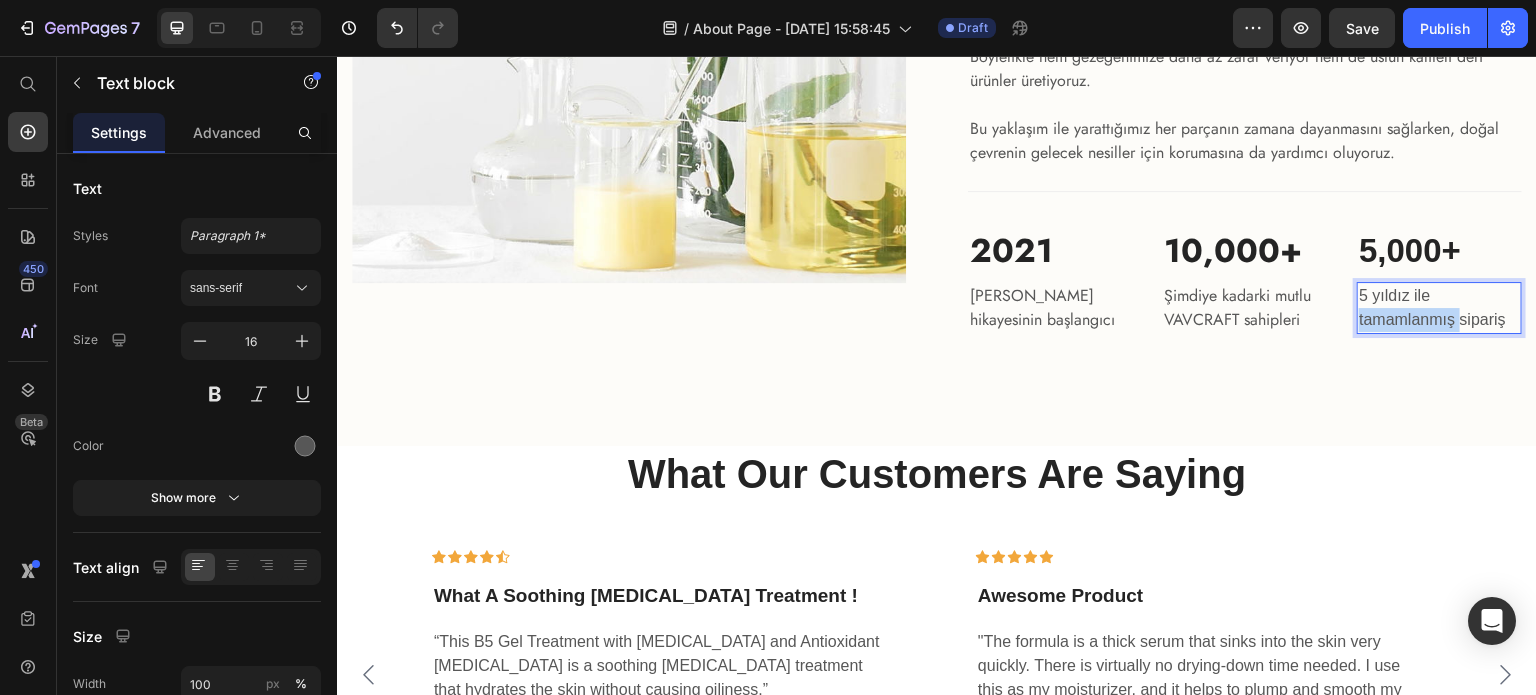 click on "5 yıldız ile tamamlanmış sipariş" at bounding box center (1439, 308) 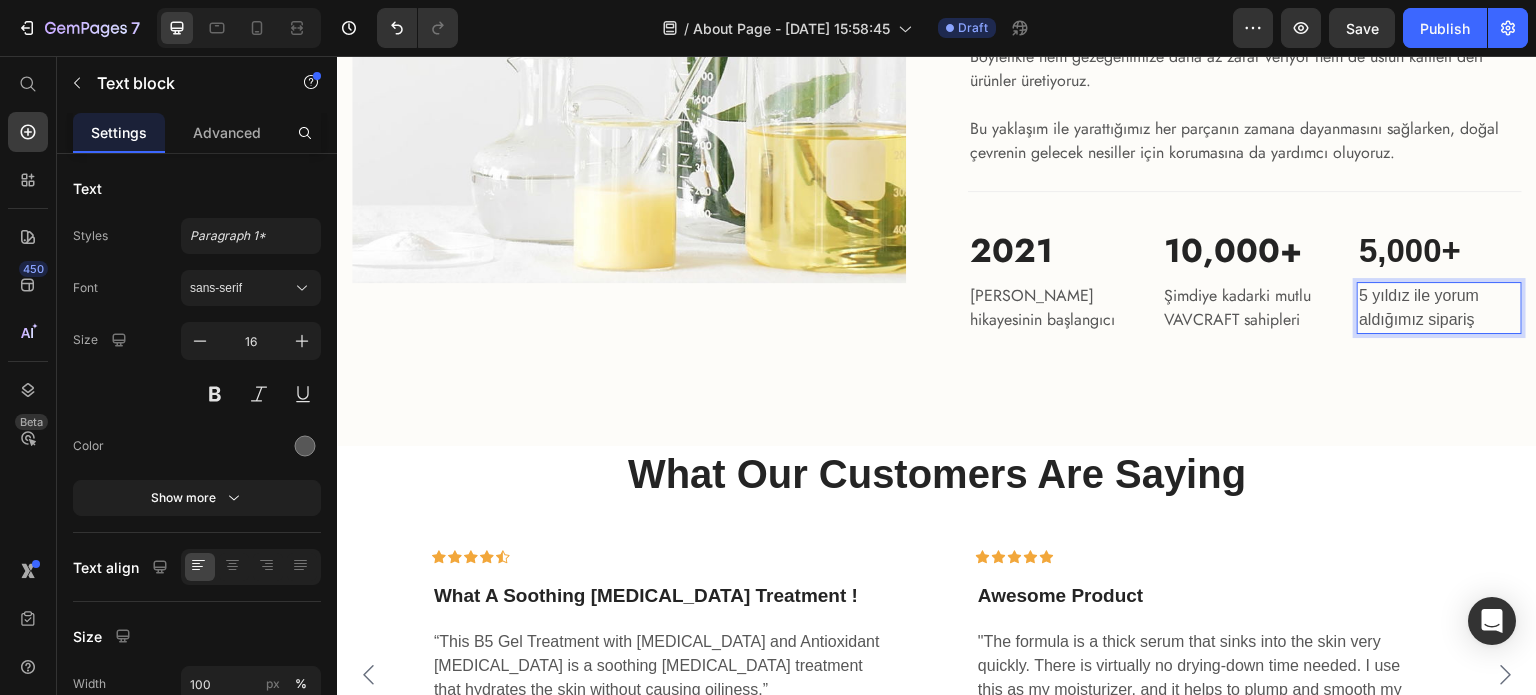 click on "5 yıldız ile yorum aldığımız sipariş" at bounding box center (1439, 308) 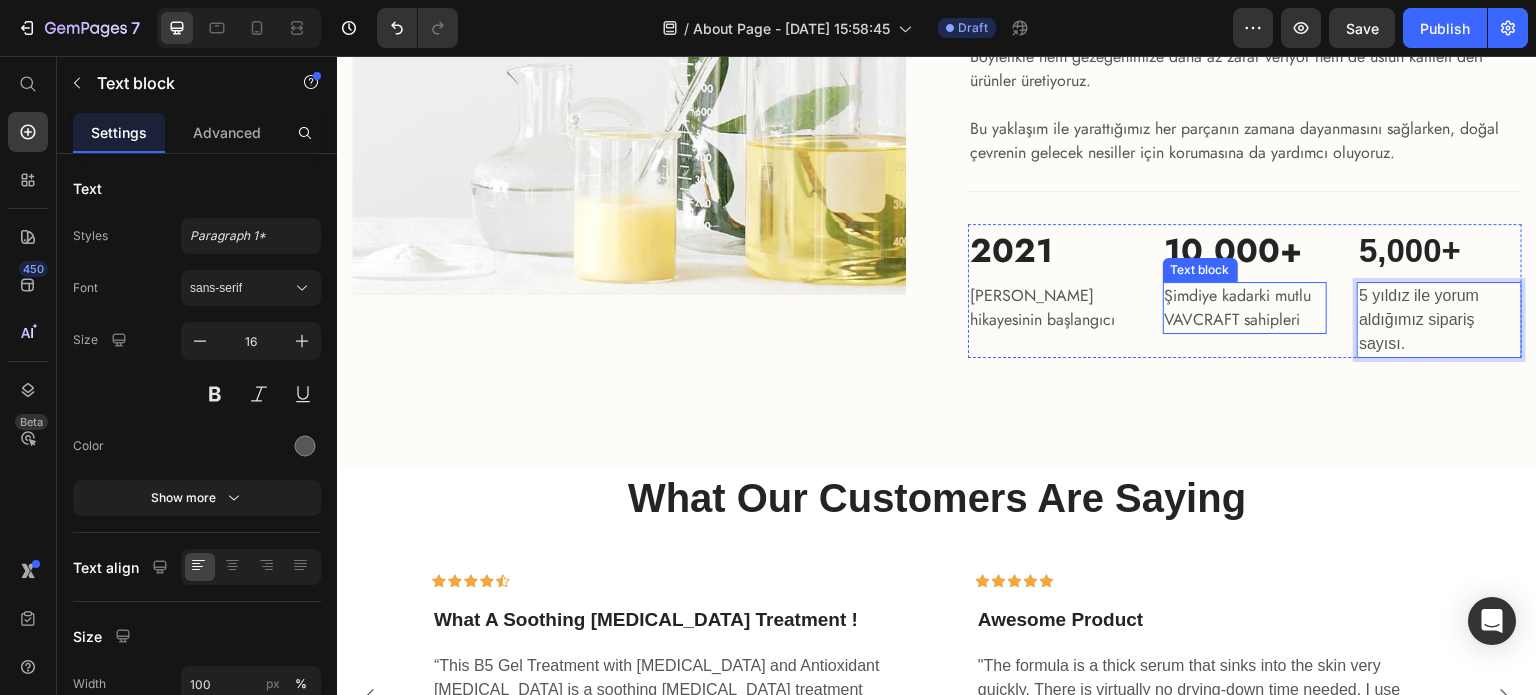 click on "Şimdiye kadarki mutlu VAVCRAFT sahipleri" at bounding box center [1245, 308] 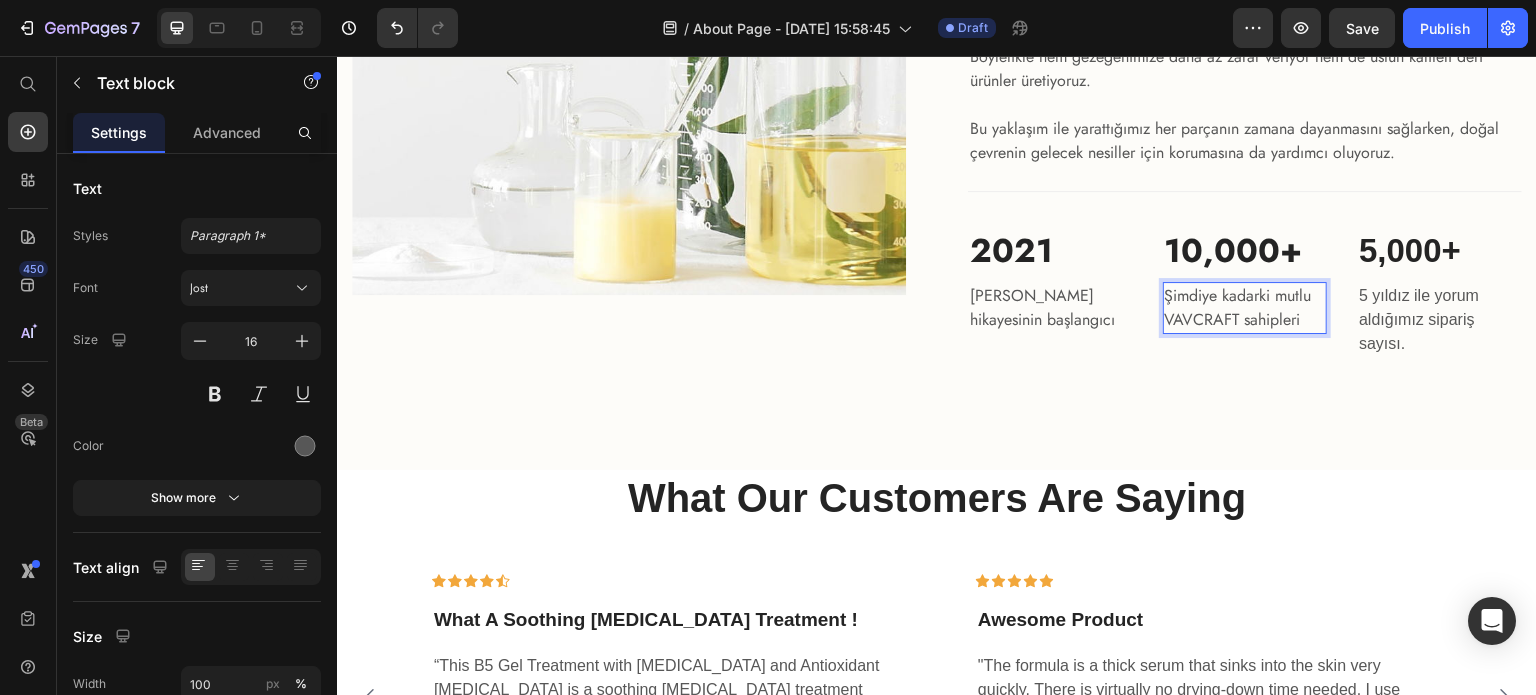 click on "Şimdiye kadarki mutlu VAVCRAFT sahipleri" at bounding box center [1245, 308] 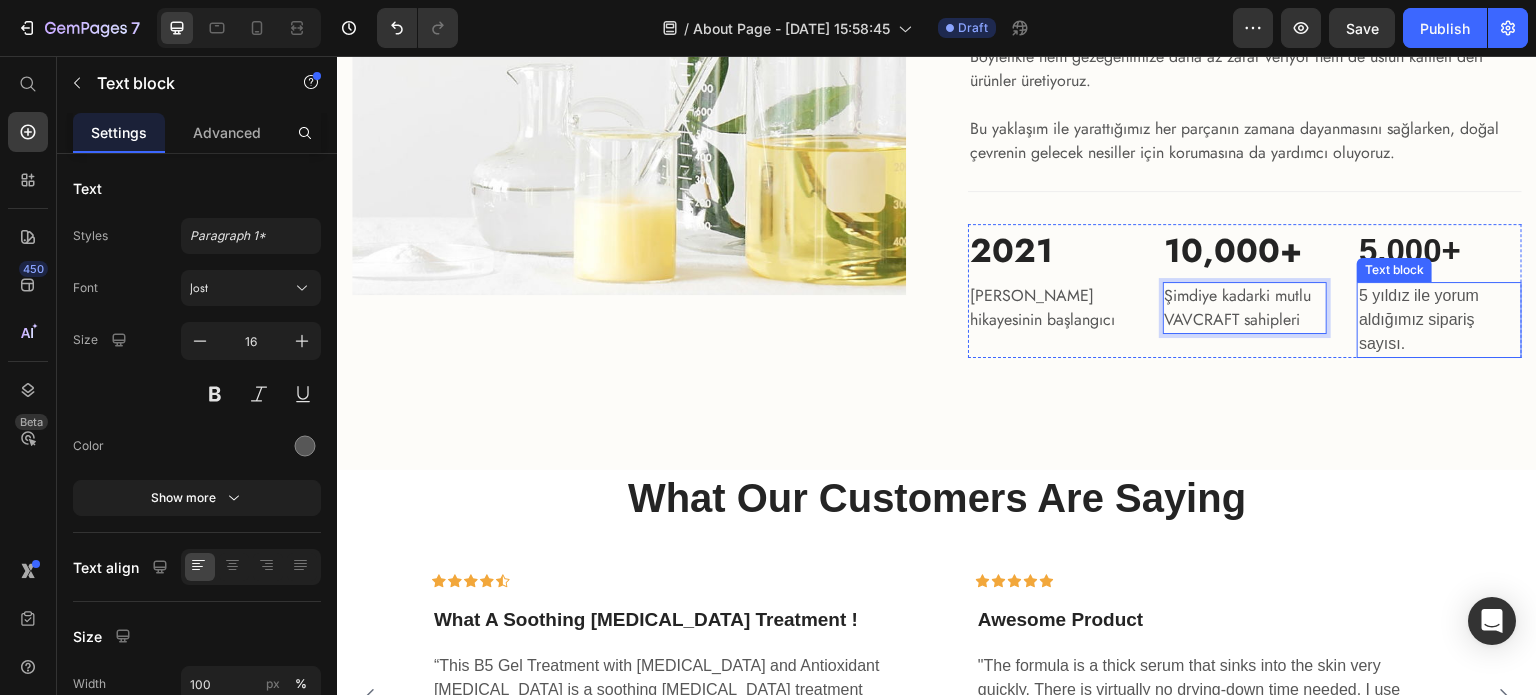 click on "5 yıldız ile yorum aldığımız sipariş sayısı." at bounding box center [1439, 320] 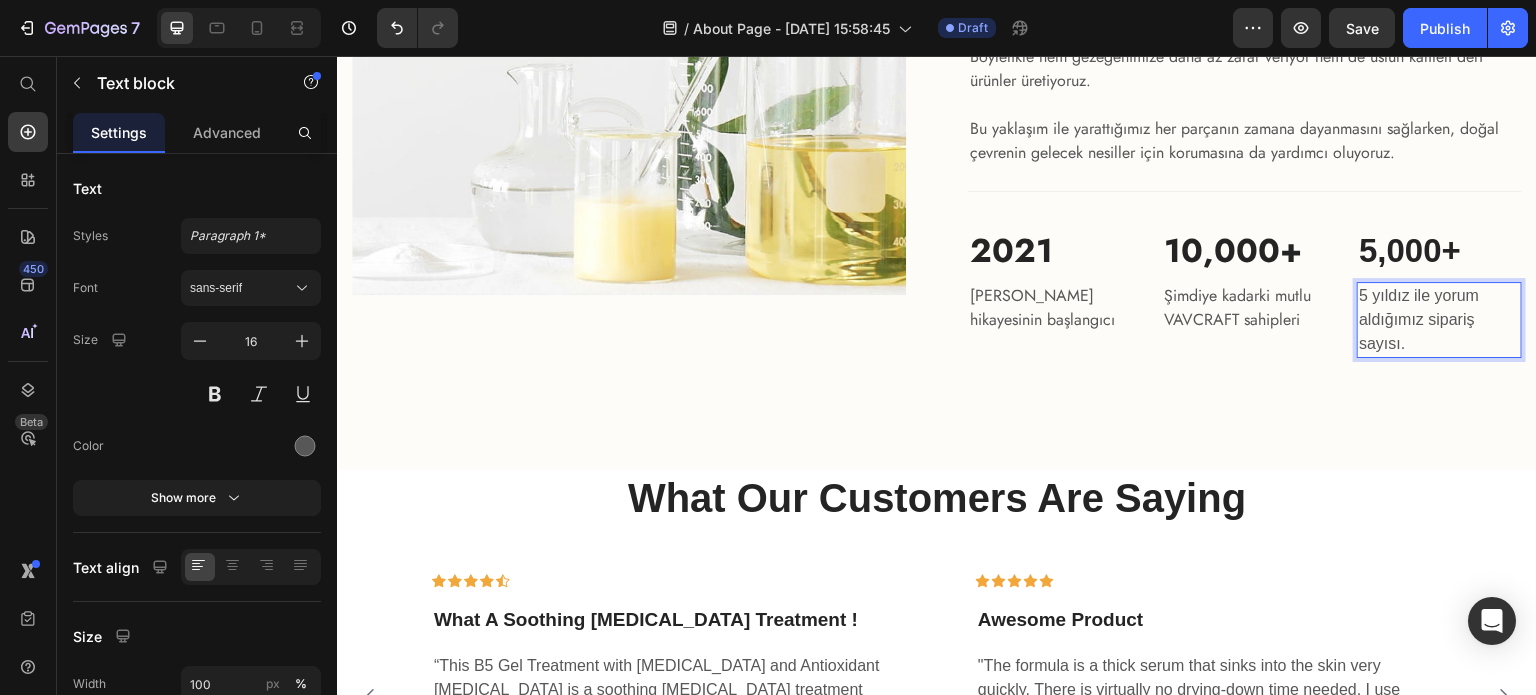 click on "5 yıldız ile yorum aldığımız sipariş sayısı." at bounding box center (1439, 320) 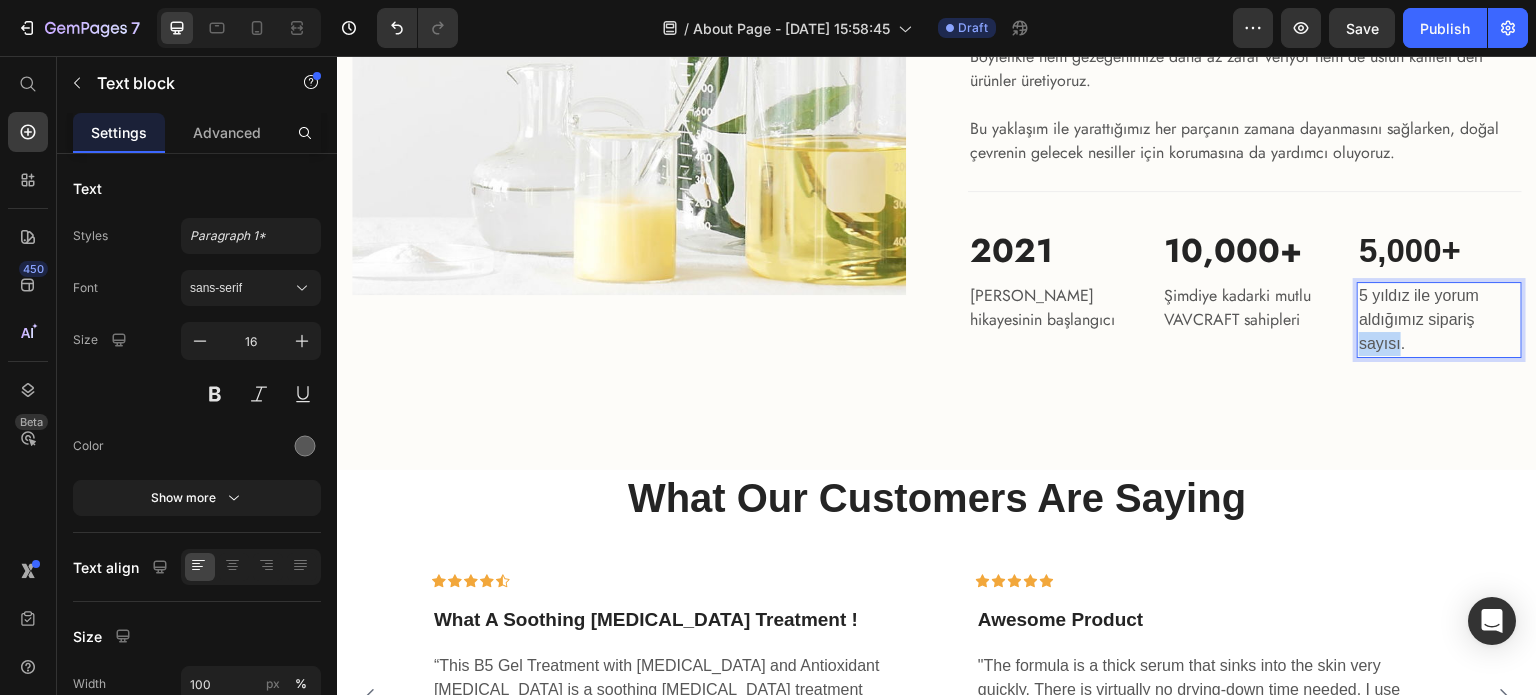 click on "5 yıldız ile yorum aldığımız sipariş sayısı." at bounding box center [1439, 320] 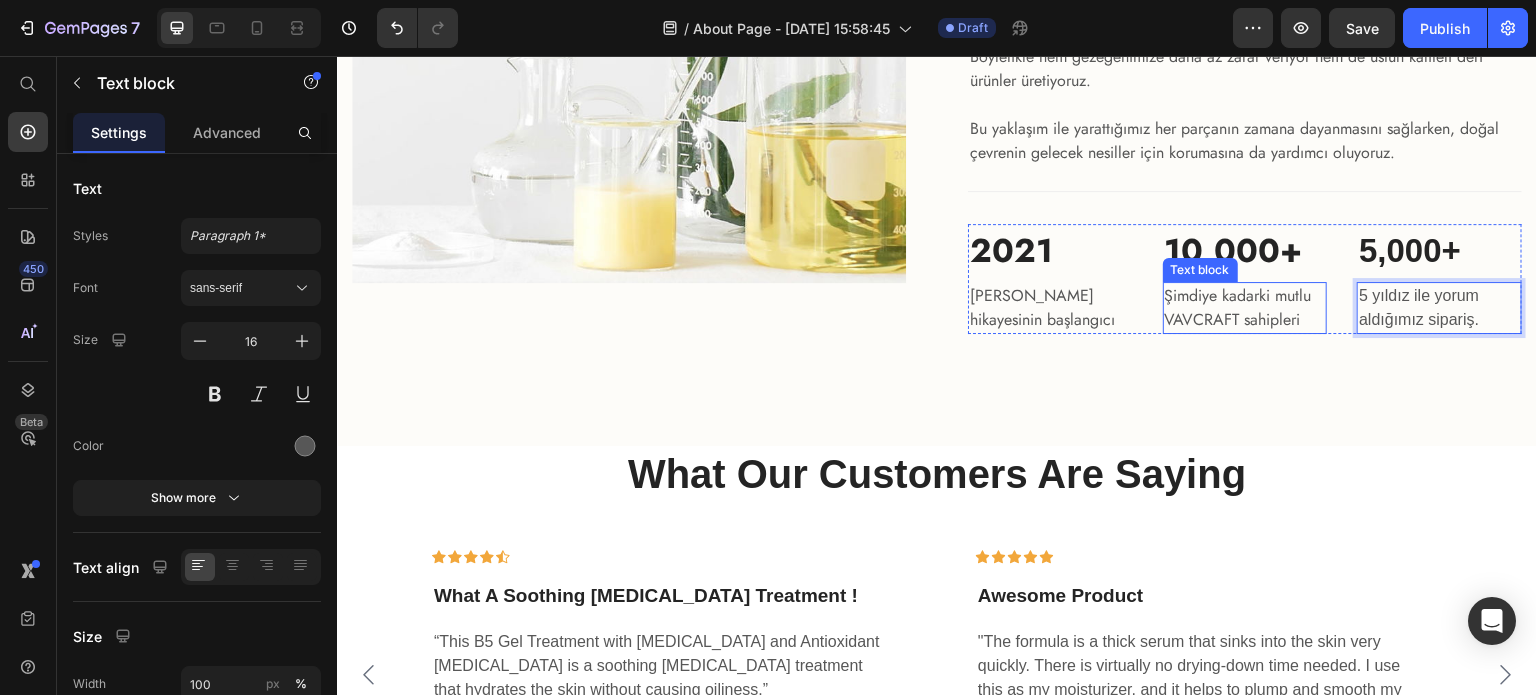 click on "Şimdiye kadarki mutlu VAVCRAFT sahipleri" at bounding box center (1245, 308) 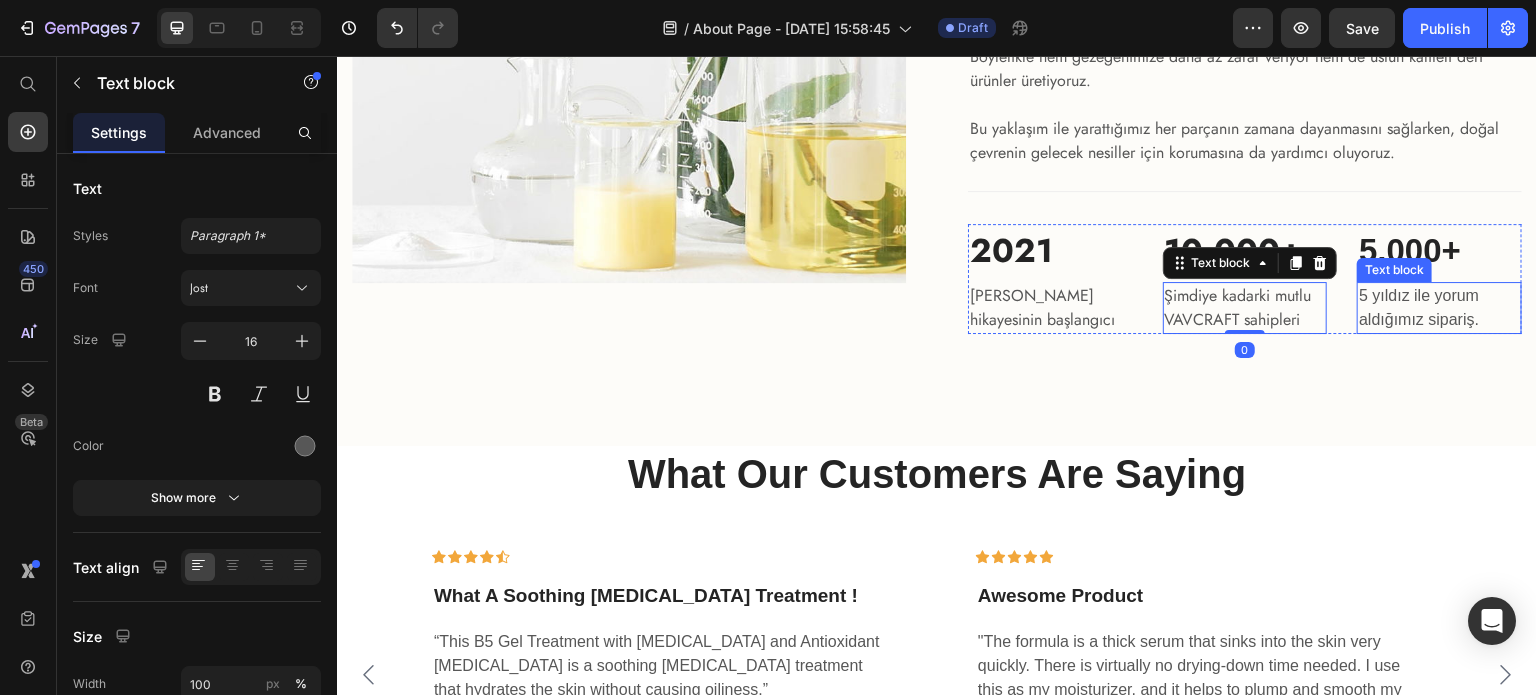click on "5 yıldız ile yorum aldığımız sipariş." at bounding box center [1439, 308] 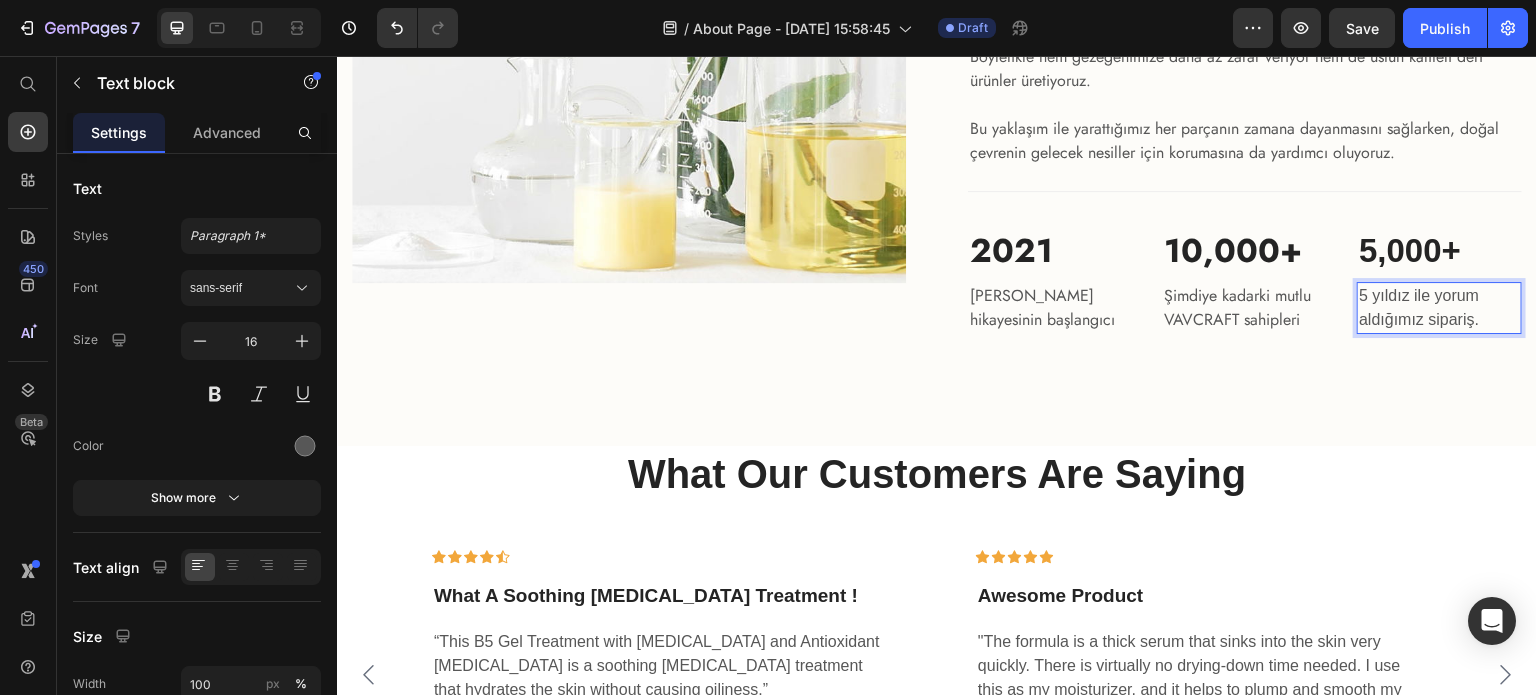 click on "5 yıldız ile yorum aldığımız sipariş." at bounding box center [1439, 308] 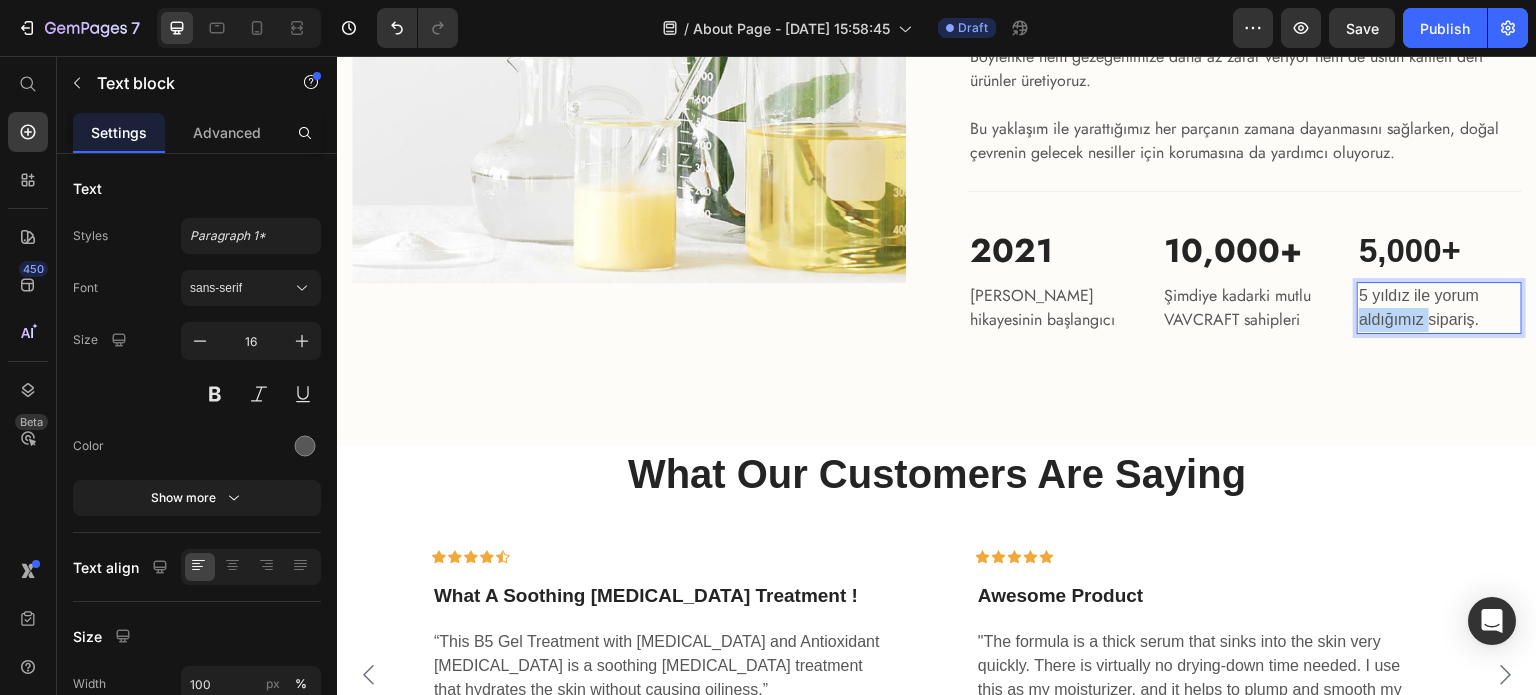 click on "5 yıldız ile yorum aldığımız sipariş." at bounding box center [1439, 308] 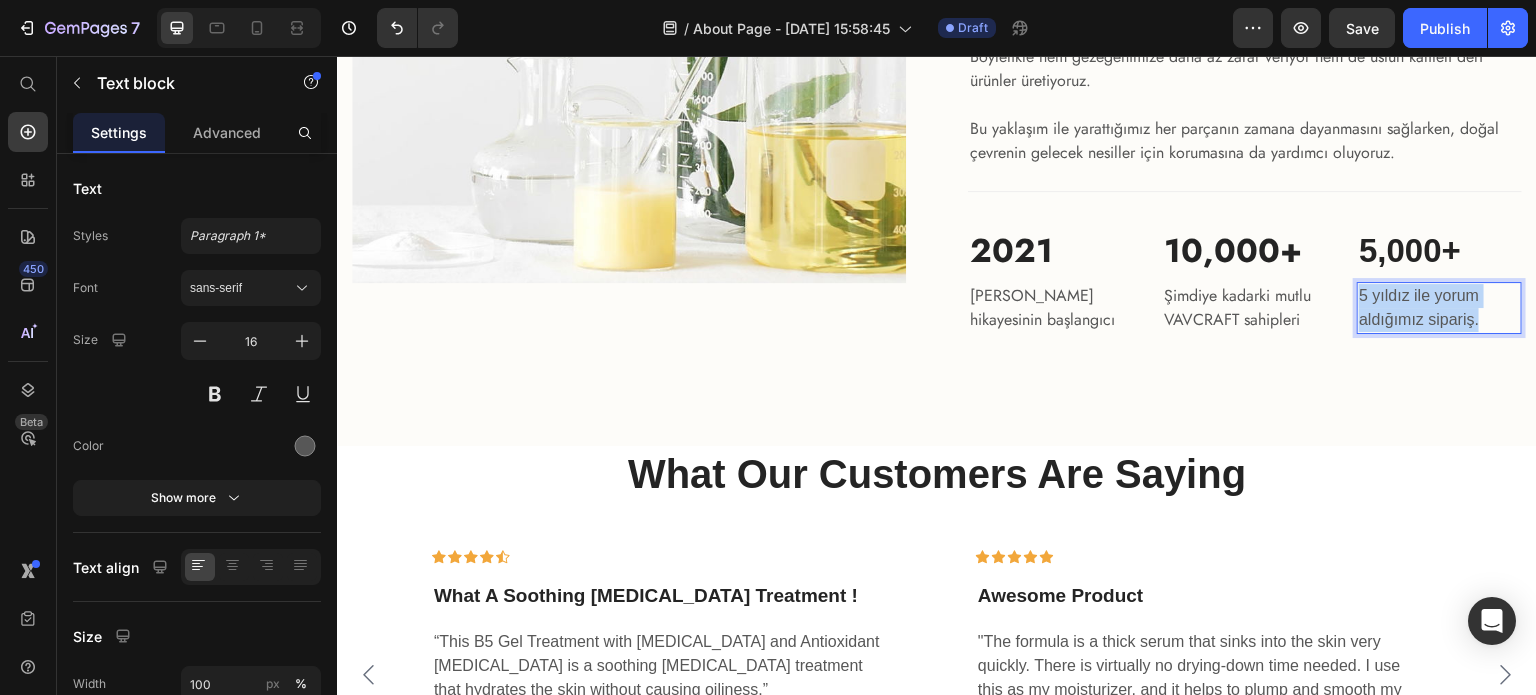 click on "5 yıldız ile yorum aldığımız sipariş." at bounding box center [1439, 308] 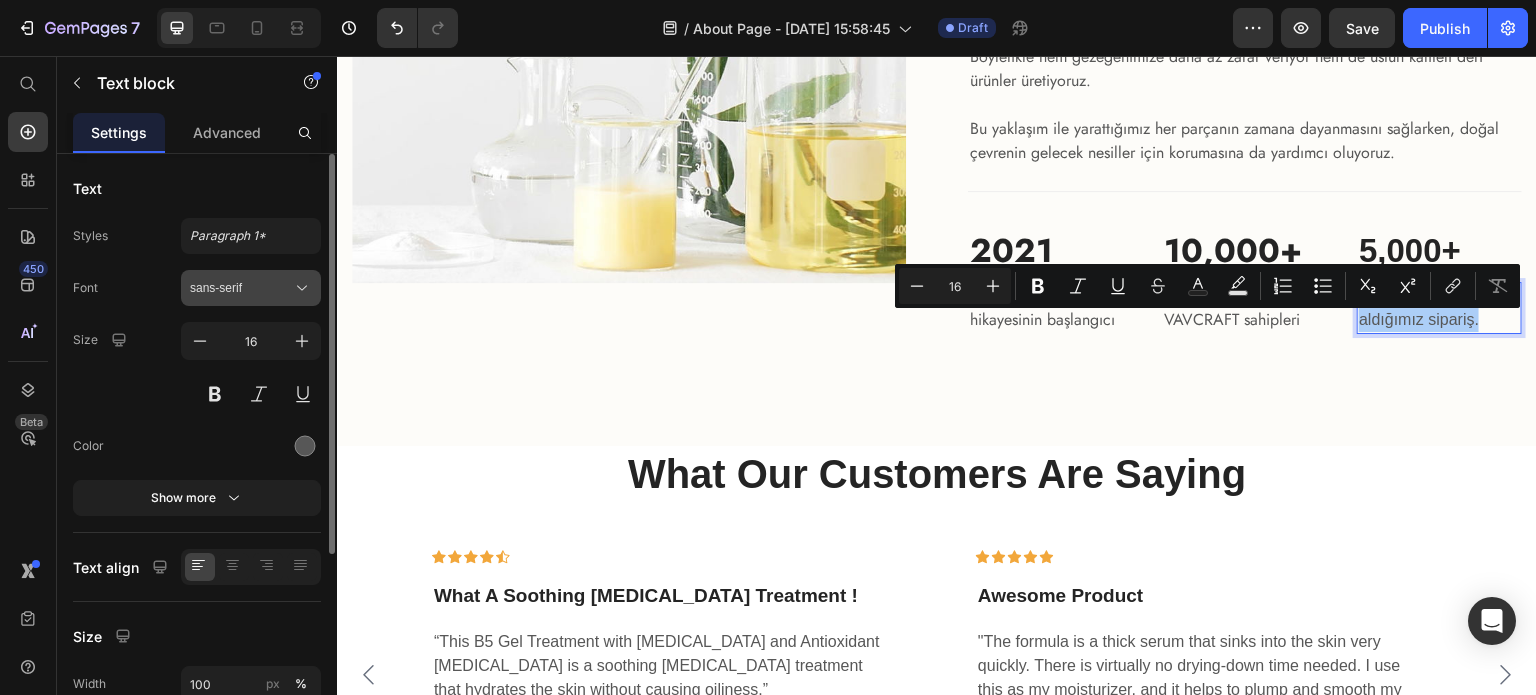 click on "sans-serif" at bounding box center (241, 288) 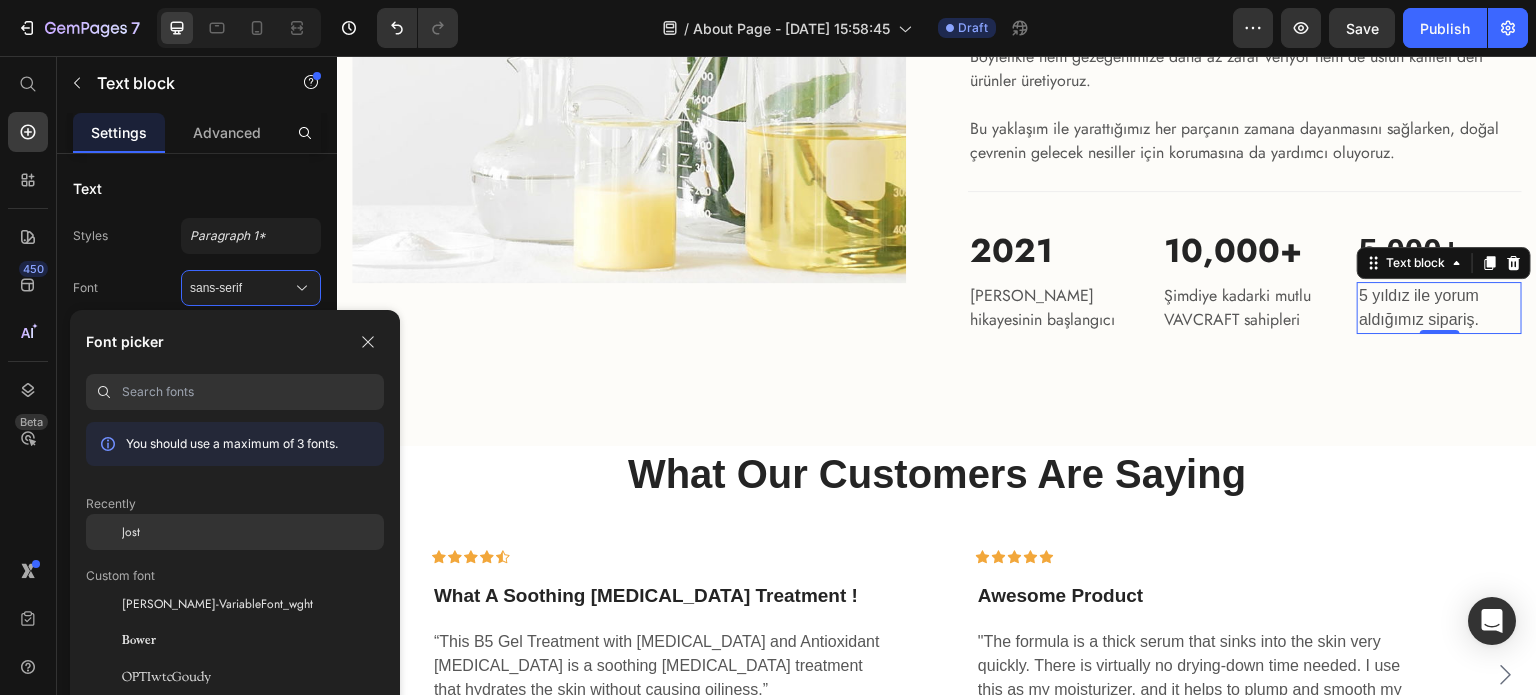 click on "Jost" 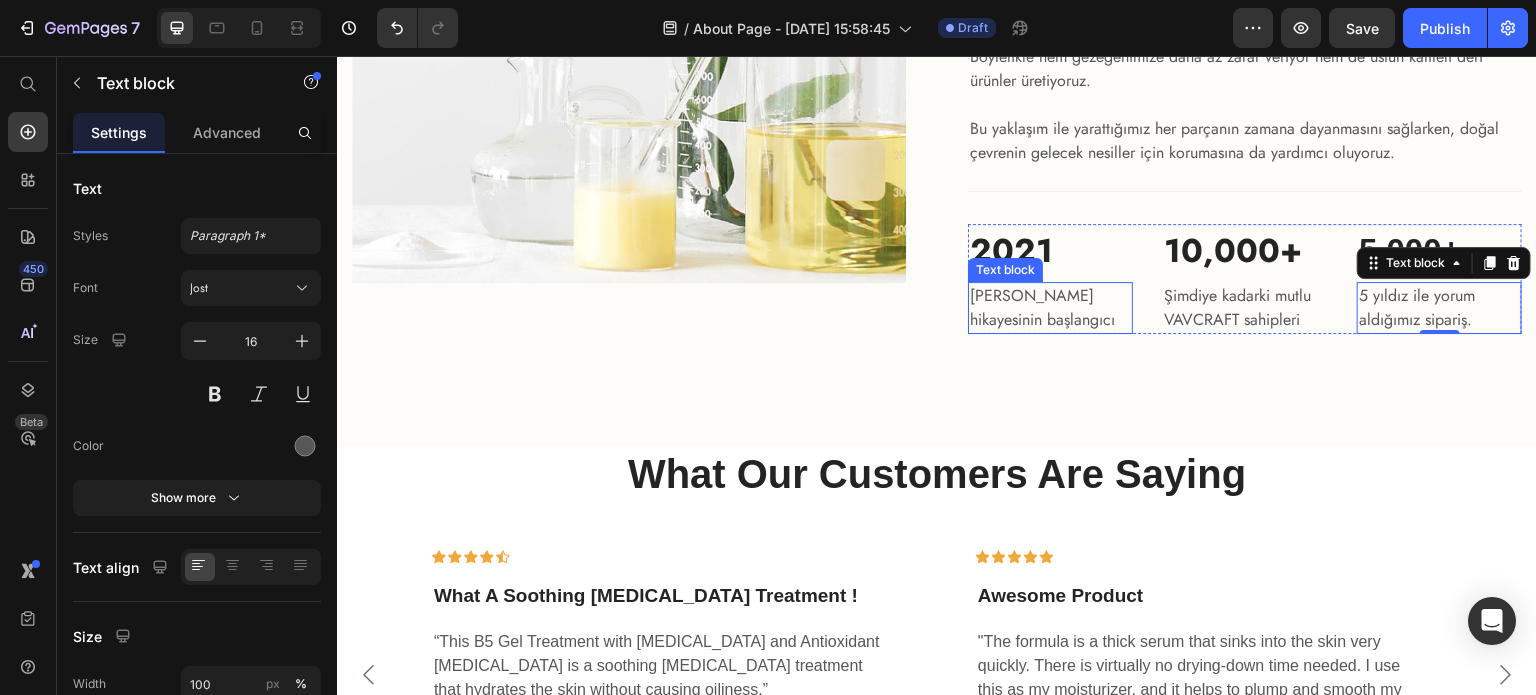 click on "[PERSON_NAME] hikayesinin başlangıcı" at bounding box center [1050, 308] 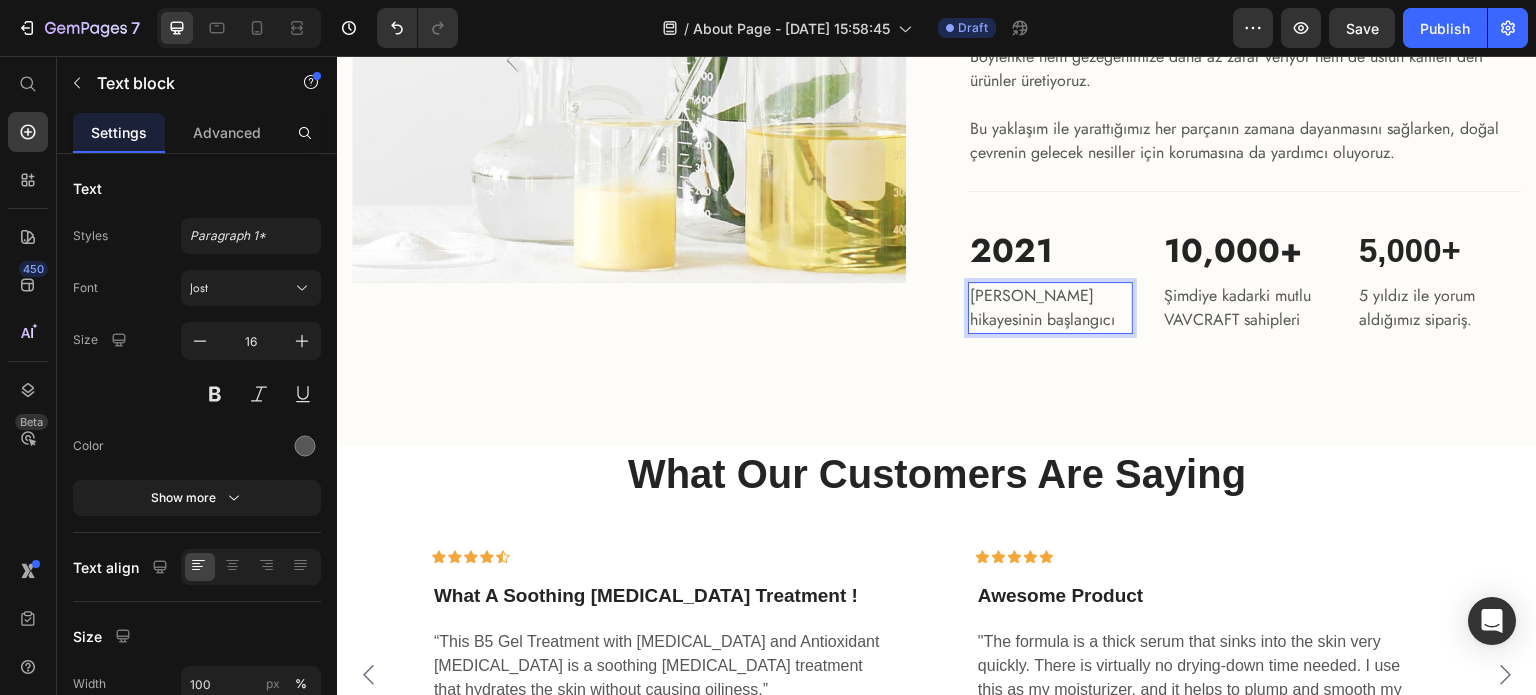 click on "[PERSON_NAME] hikayesinin başlangıcı" at bounding box center [1050, 308] 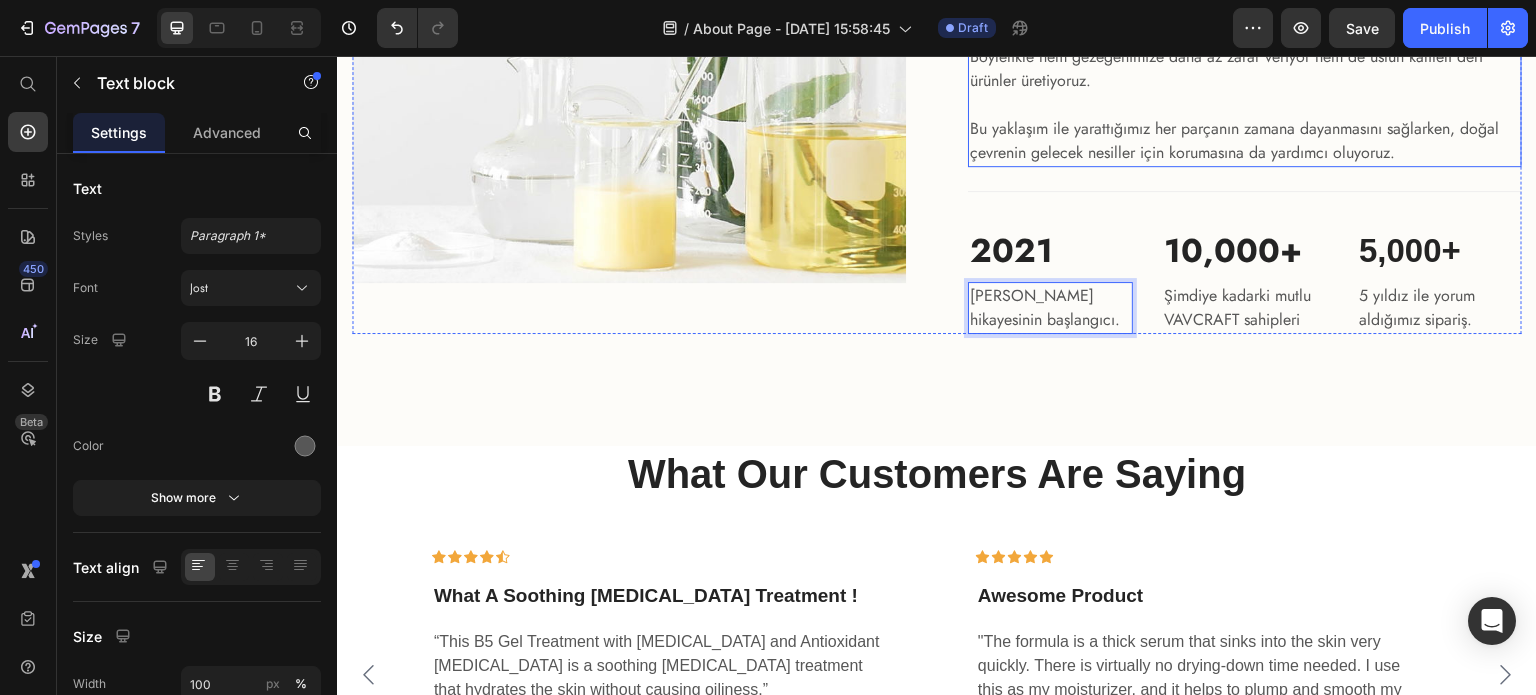 click on "Bu yaklaşım ile yarattığımız her parçanın zamana dayanmasını sağlarken, doğal çevrenin gelecek nesiller için korumasına da yardımcı oluyoruz." at bounding box center (1245, 141) 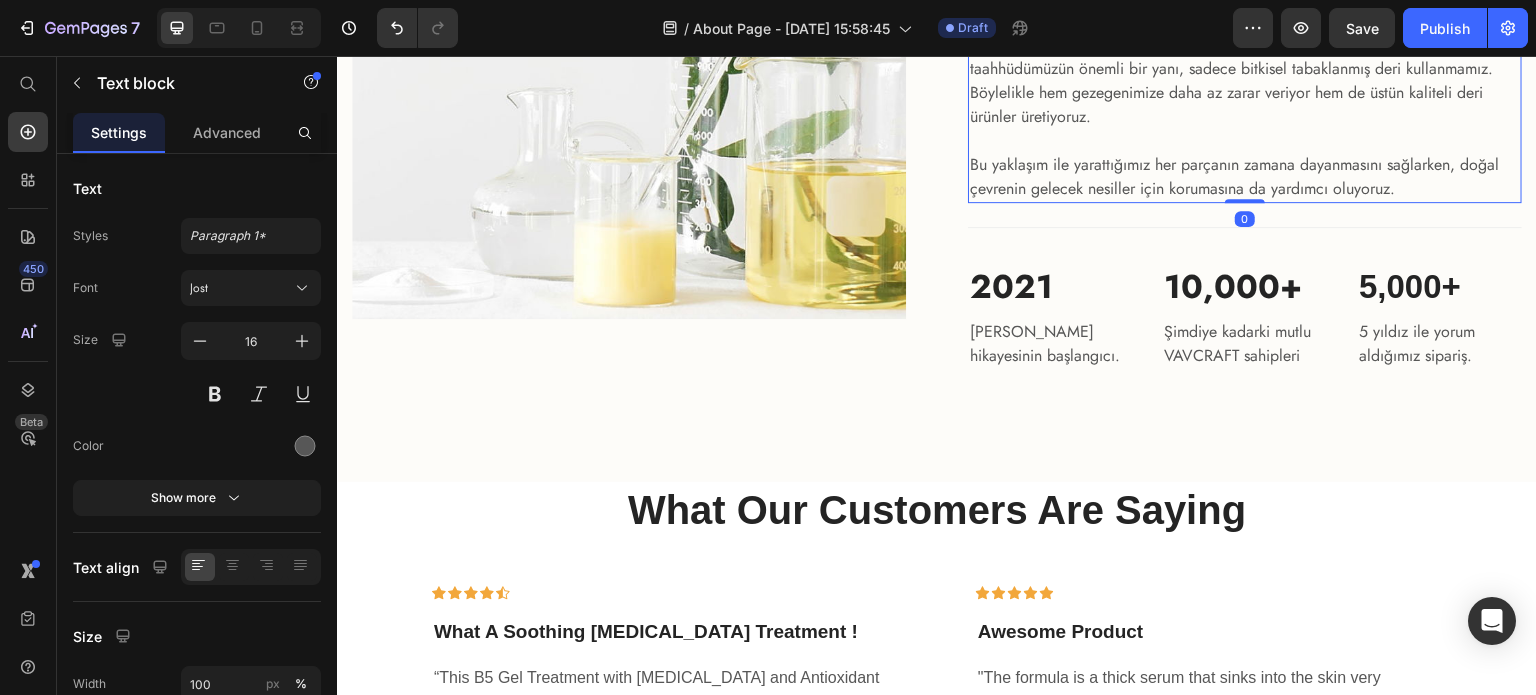 scroll, scrollTop: 3220, scrollLeft: 0, axis: vertical 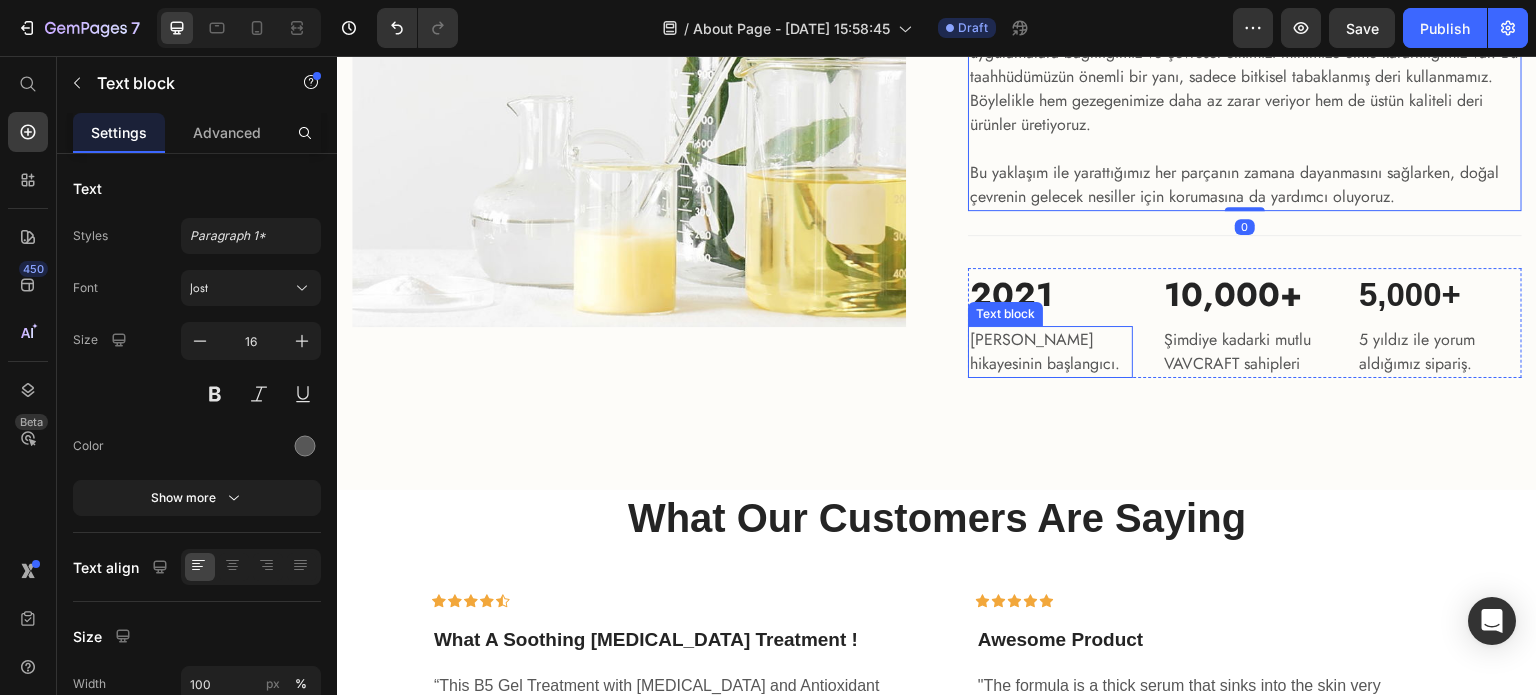click on "[PERSON_NAME] hikayesinin başlangıcı." at bounding box center (1050, 352) 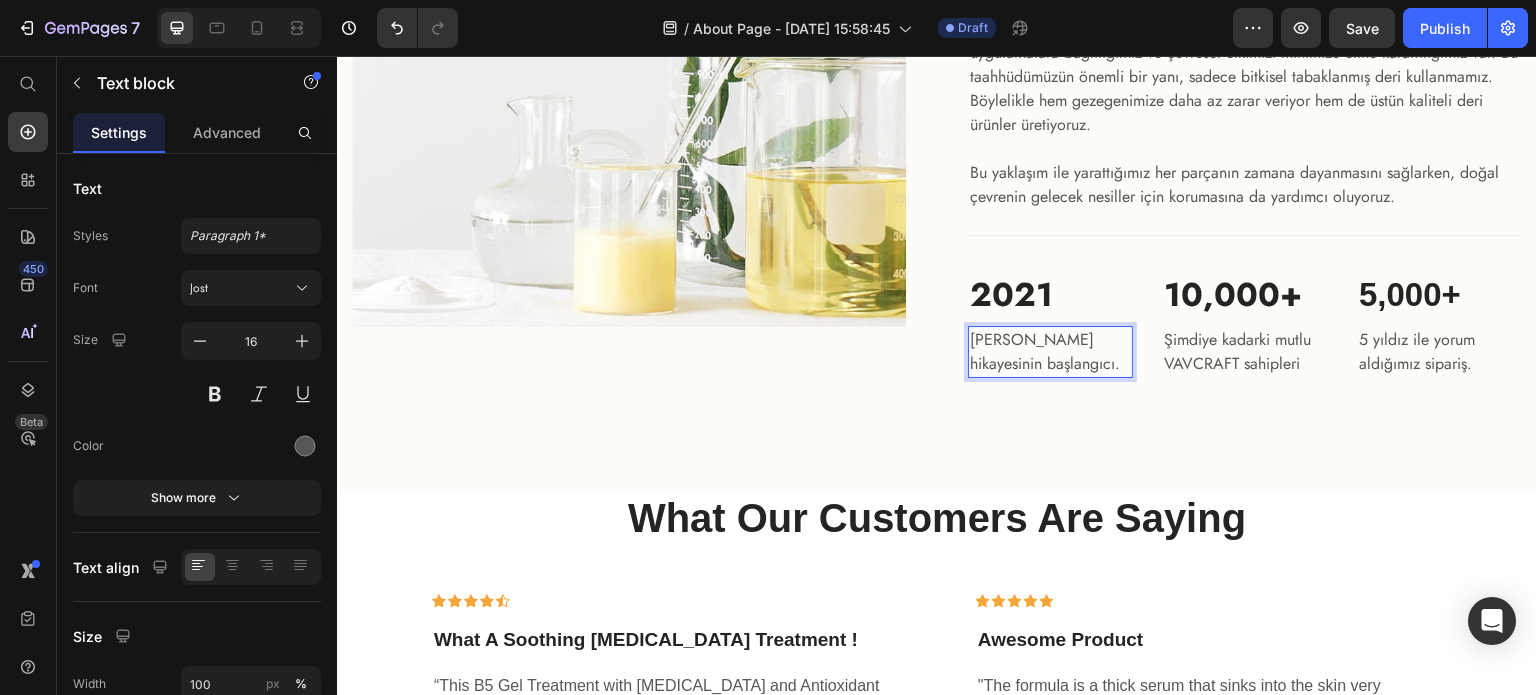 click on "[PERSON_NAME] hikayesinin başlangıcı." at bounding box center [1050, 352] 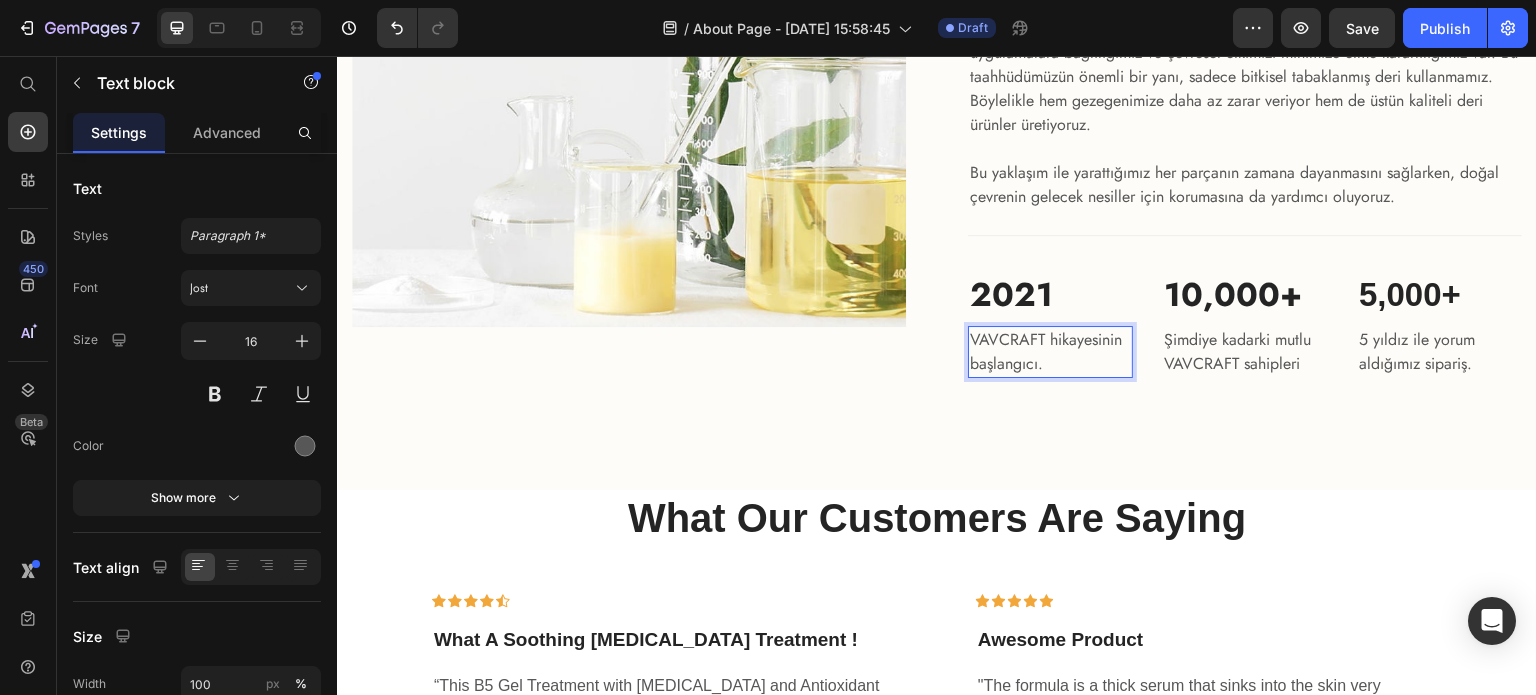 scroll, scrollTop: 3215, scrollLeft: 0, axis: vertical 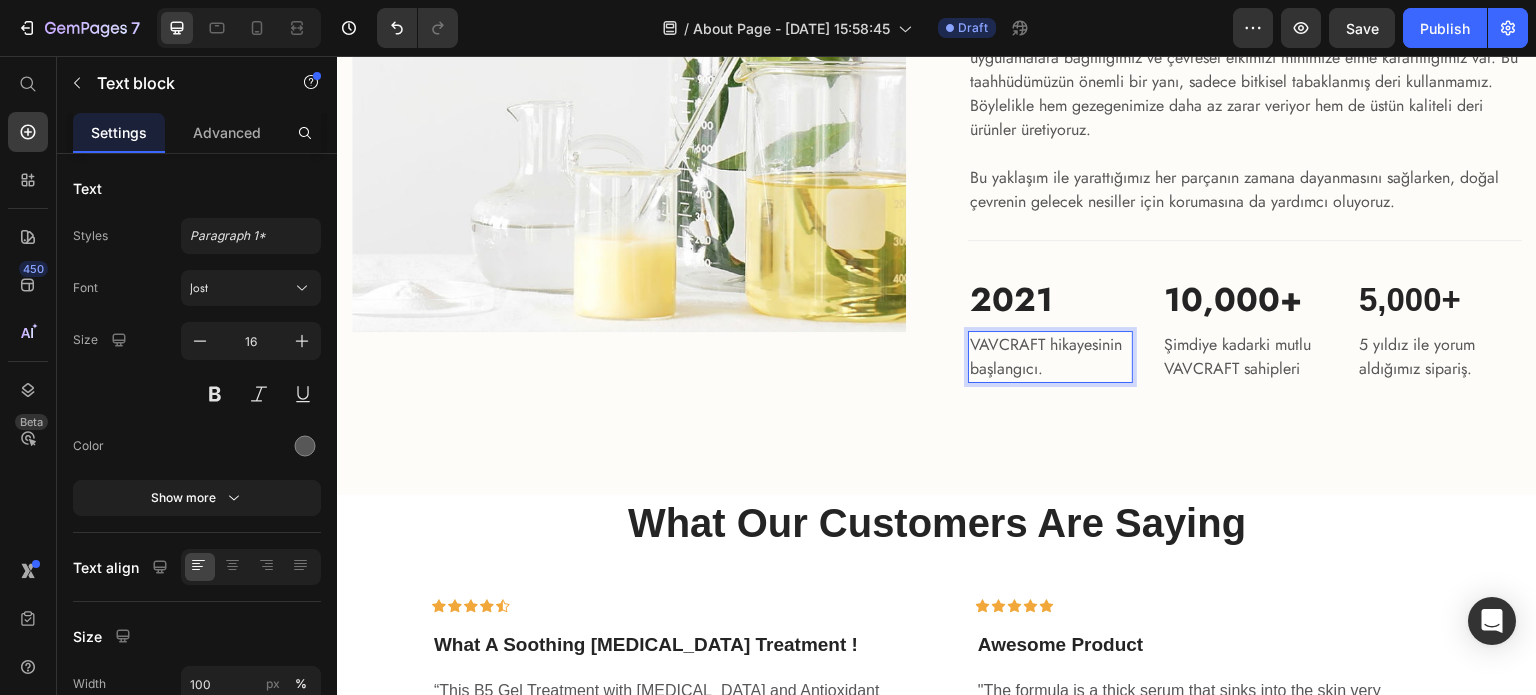 click on "VAVCRAFT hikayesinin başlangıcı." at bounding box center (1050, 357) 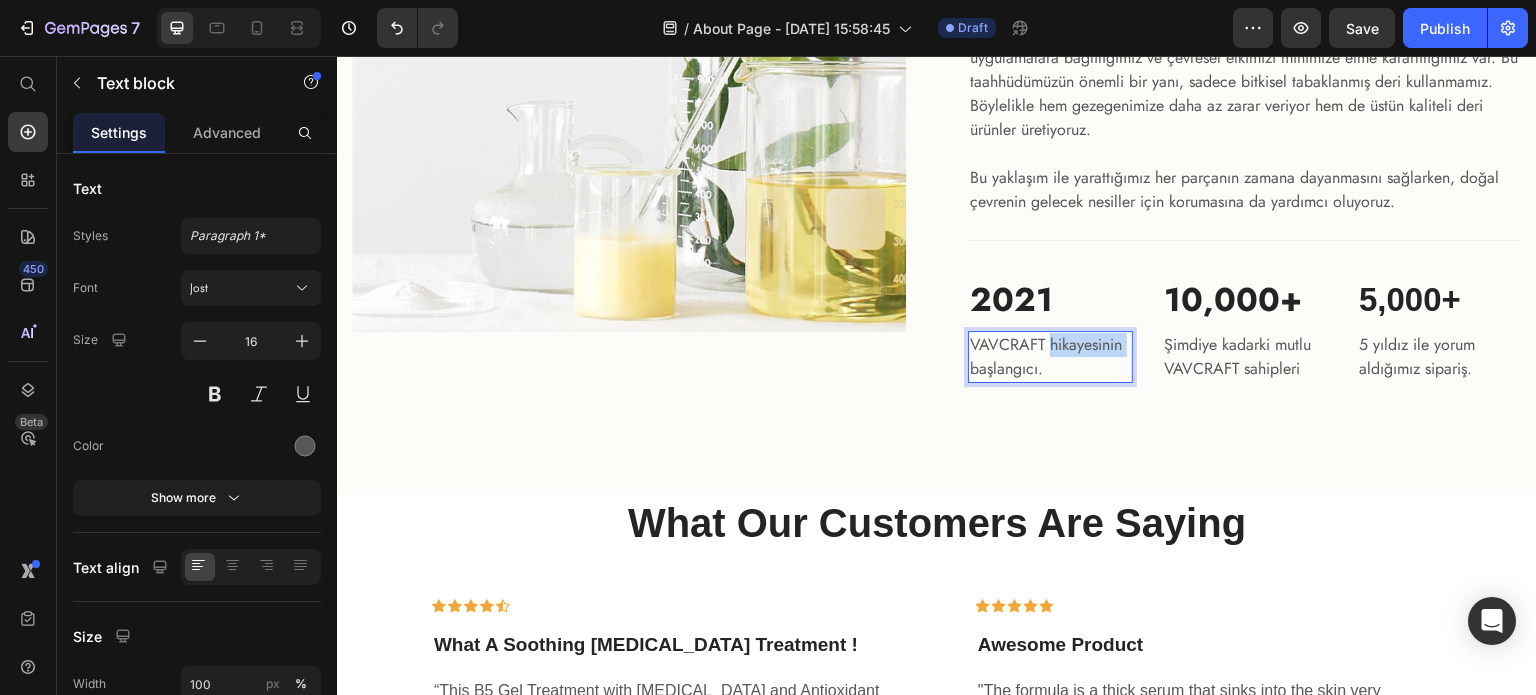 click on "VAVCRAFT hikayesinin başlangıcı." at bounding box center (1050, 357) 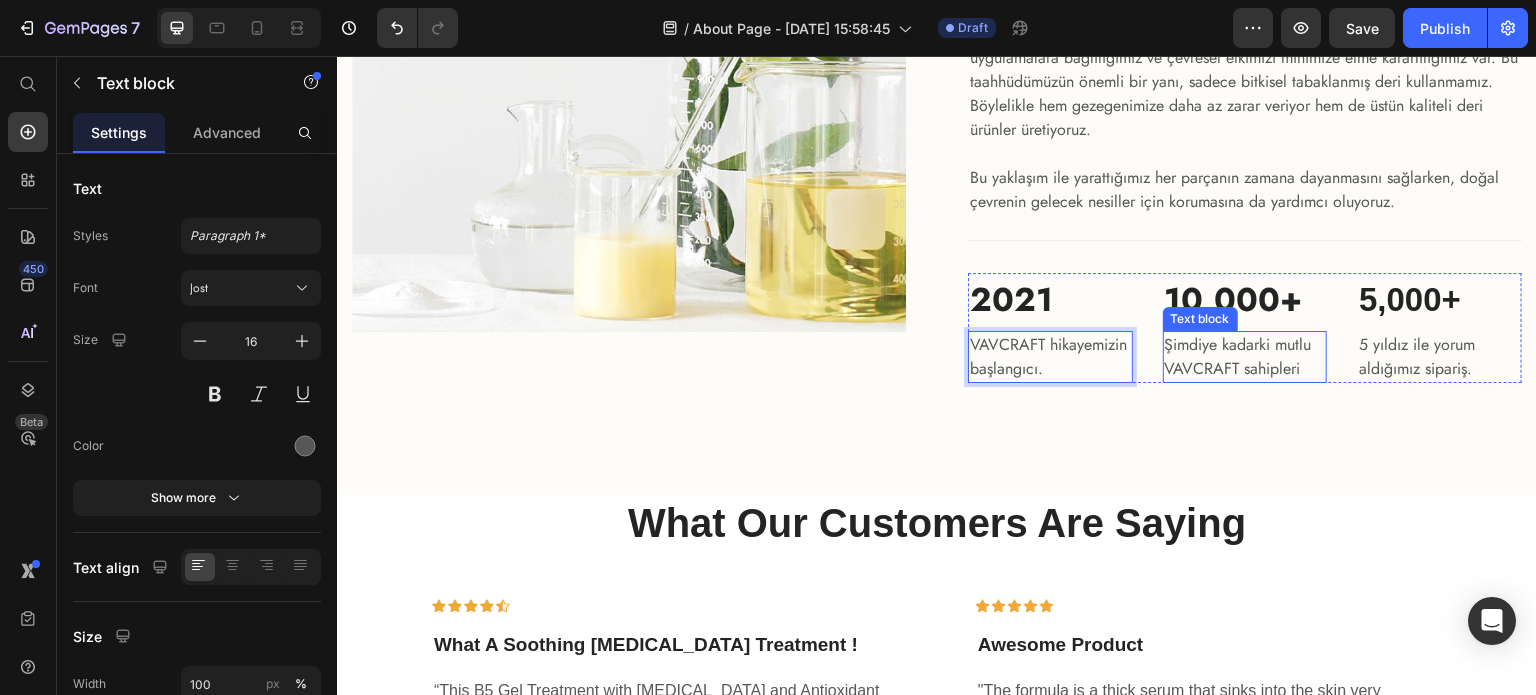click on "Şimdiye kadarki mutlu VAVCRAFT sahipleri" at bounding box center [1245, 357] 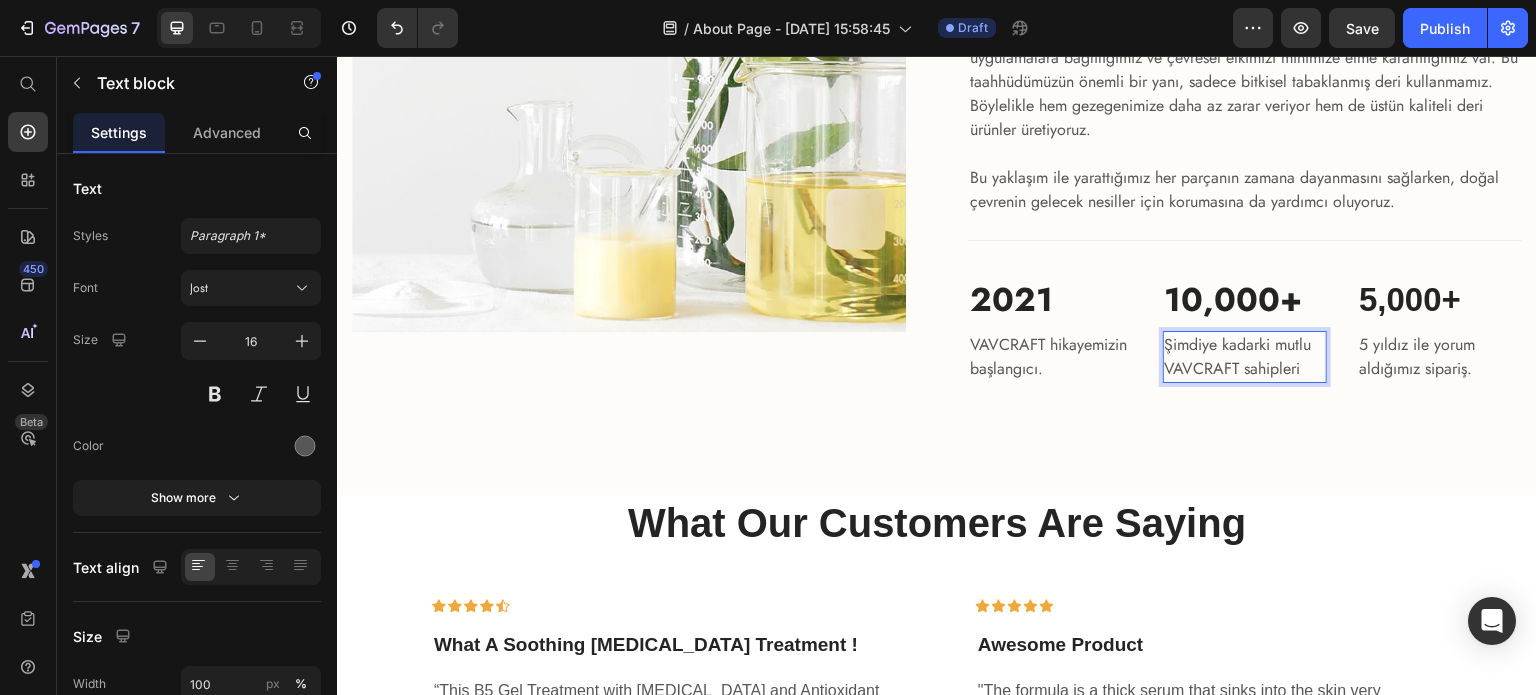 click on "Şimdiye kadarki mutlu VAVCRAFT sahipleri" at bounding box center [1245, 357] 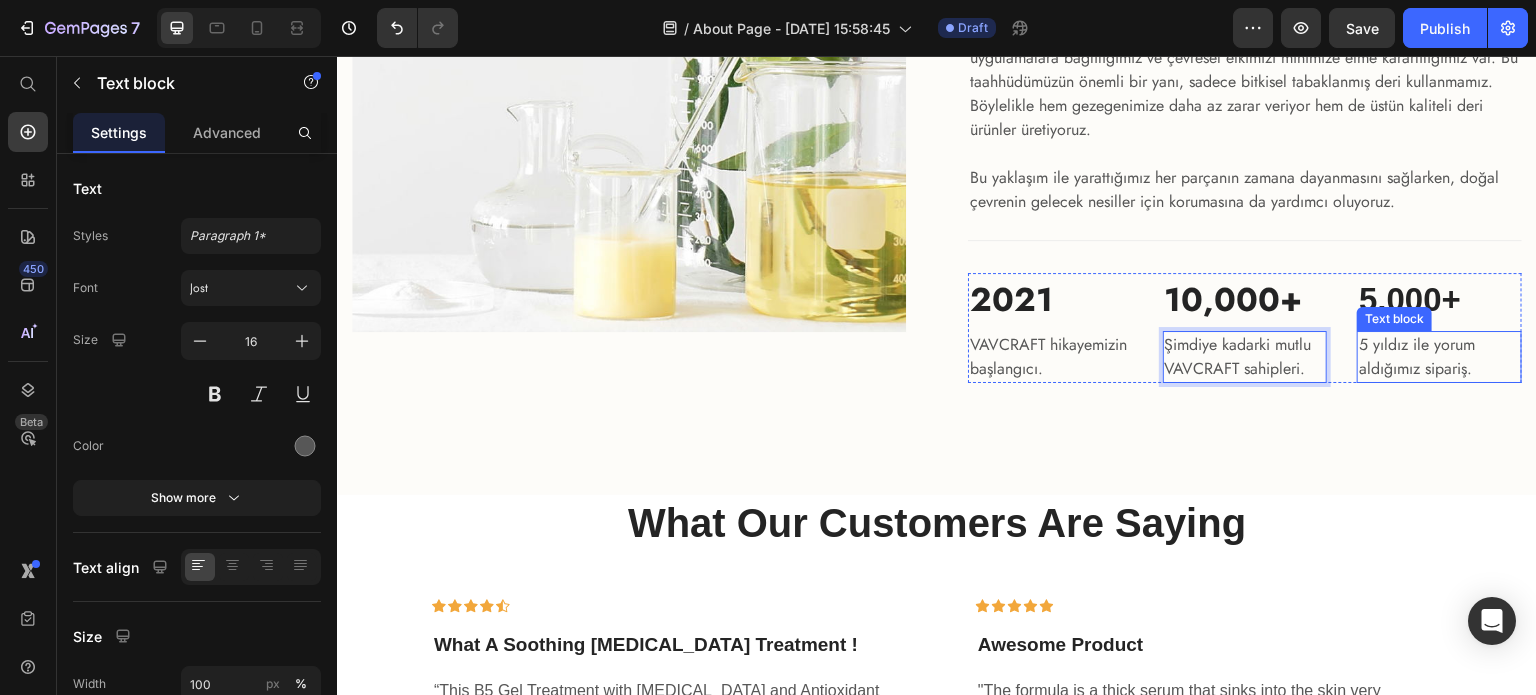 click on "5 yıldız ile yorum aldığımız sipariş." at bounding box center [1439, 357] 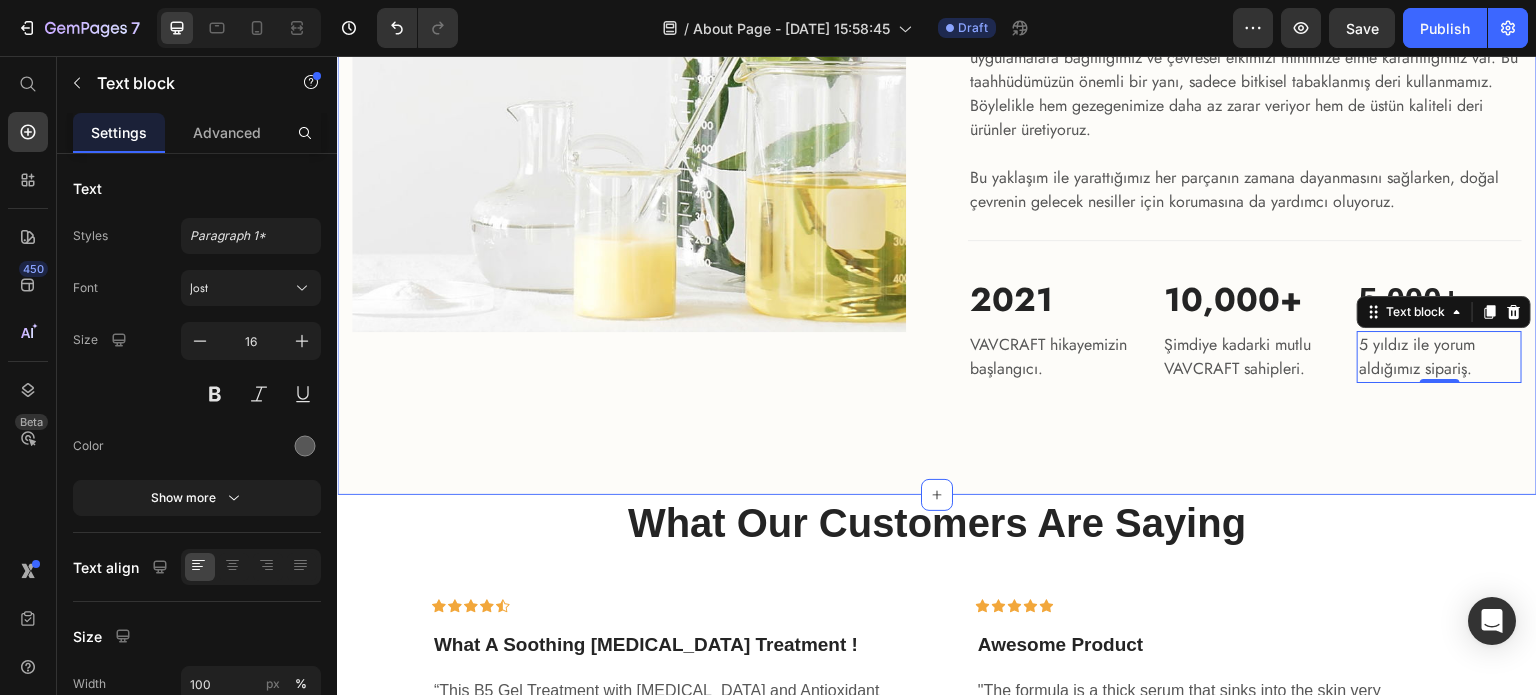 click on "Image Tasarımdan üretime kadar her aşamada el emeğinin değerini bilerek, mükemmeliyetçi yaklaşımımızla her parçayı özenle hayata geçiriyoruz. Heading VAVCRAFT'ta sürdürülebilirlik, yaptığımız her şeyin temelinde yer alıyor. Etik uygulamalara bağlılığımız ve çevresel etkimizi minimize etme kararlılığımız var. Bu taahhüdümüzün önemli bir yanı, sadece bitkisel tabaklanmış deri kullanmamız. Böylelikle hem gezegenimize daha az zarar veriyor hem de üstün kaliteli deri ürünler üretiyoruz. Bu yaklaşım ile yarattığımız her parçanın zamana dayanmasını sağlarken, doğal çevrenin gelecek nesiller için korumasına da yardımcı oluyoruz. Text block                Title Line 2021 Heading VAVCRAFT hikayemizin başlangıcı. Text block 10,000+ Heading Şimdiye kadarki mutlu VAVCRAFT sahipleri. Text block 5,000+ Heading 5 yıldız ile yorum aldığımız sipariş. Text block   0 Row Row Section 5" at bounding box center [937, 111] 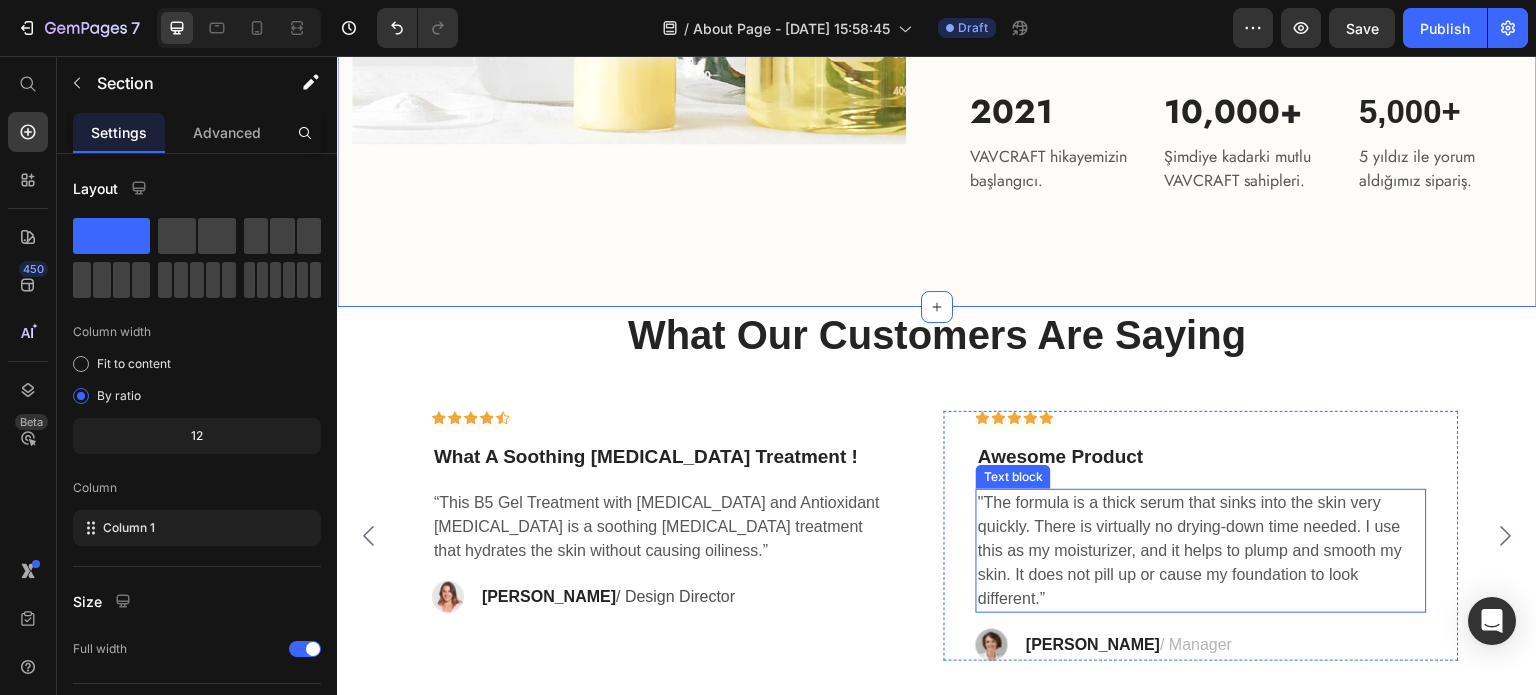 scroll, scrollTop: 3479, scrollLeft: 0, axis: vertical 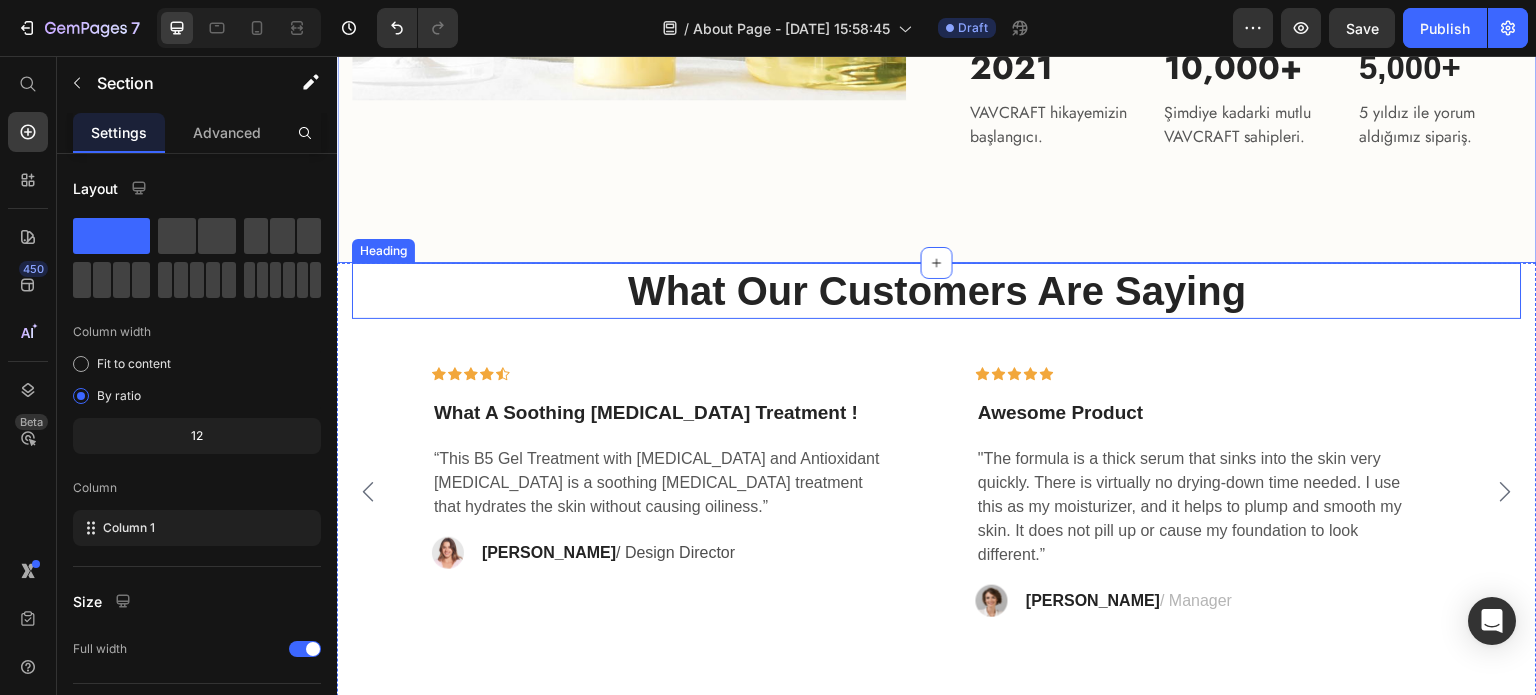 click on "What Our Customers Are Saying" at bounding box center [937, 291] 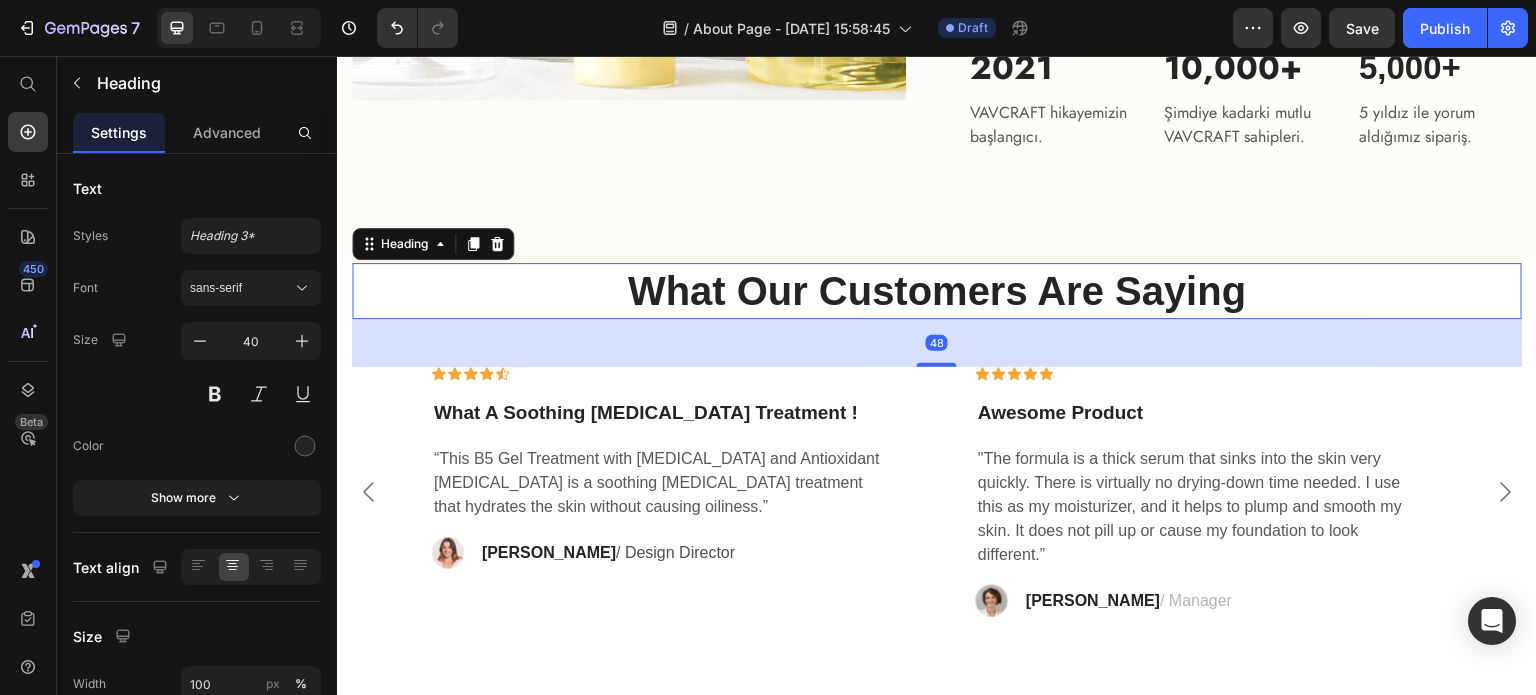 click on "What Our Customers Are Saying" at bounding box center (937, 291) 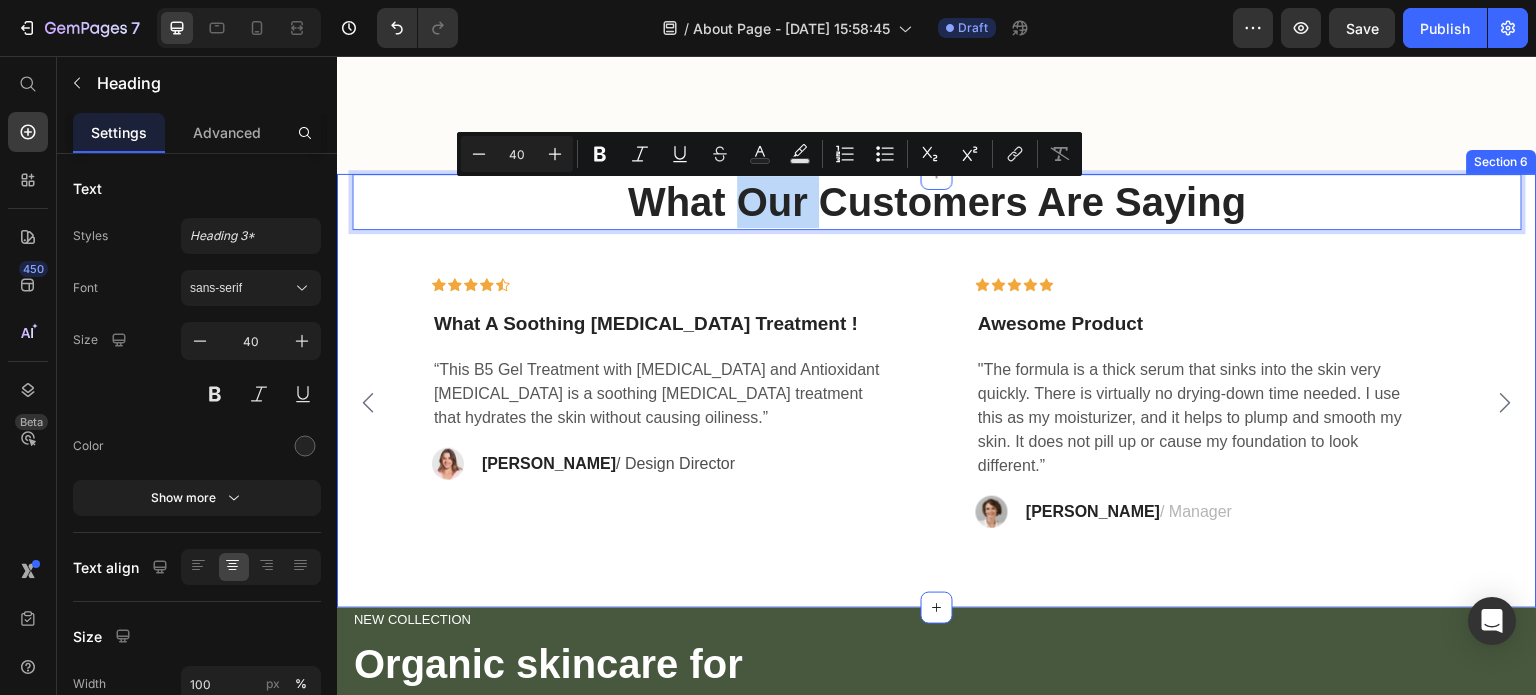 scroll, scrollTop: 3570, scrollLeft: 0, axis: vertical 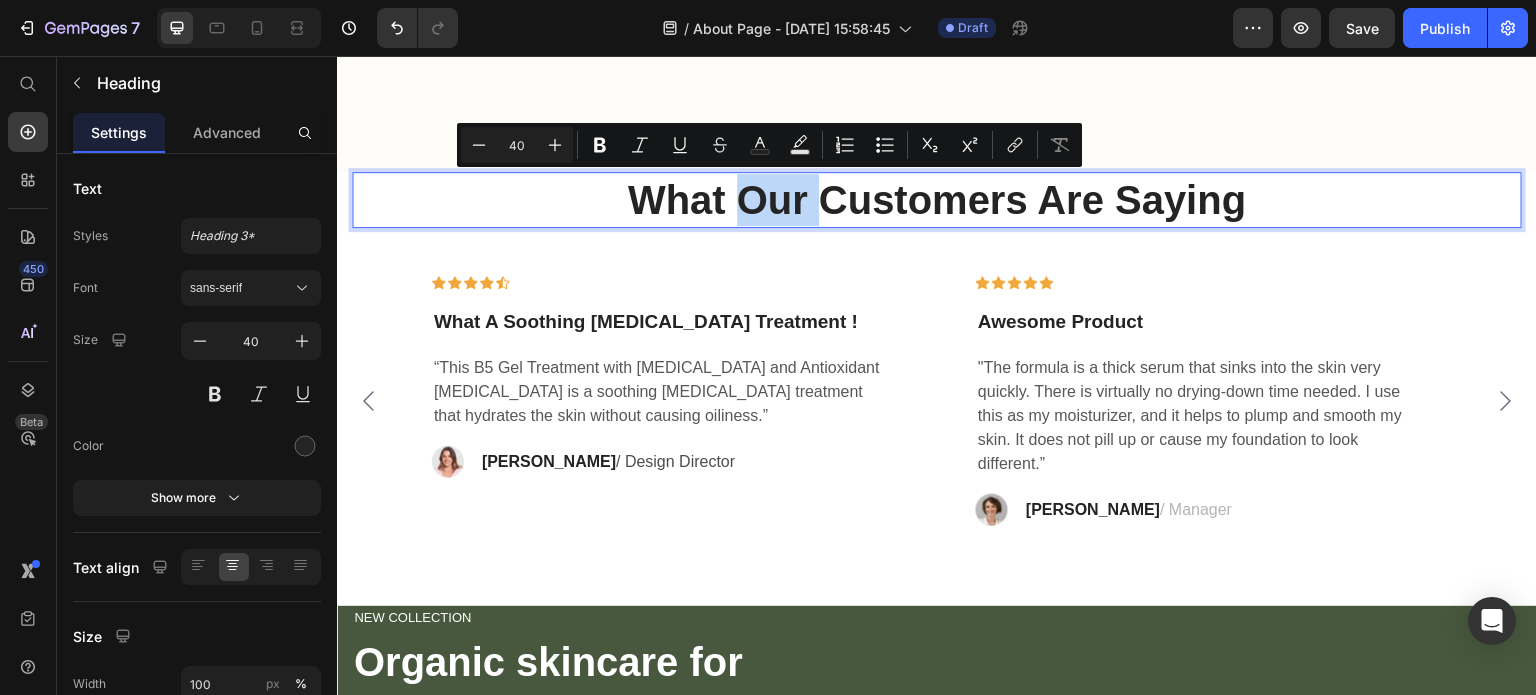 click on "What Our Customers Are Saying" at bounding box center (937, 200) 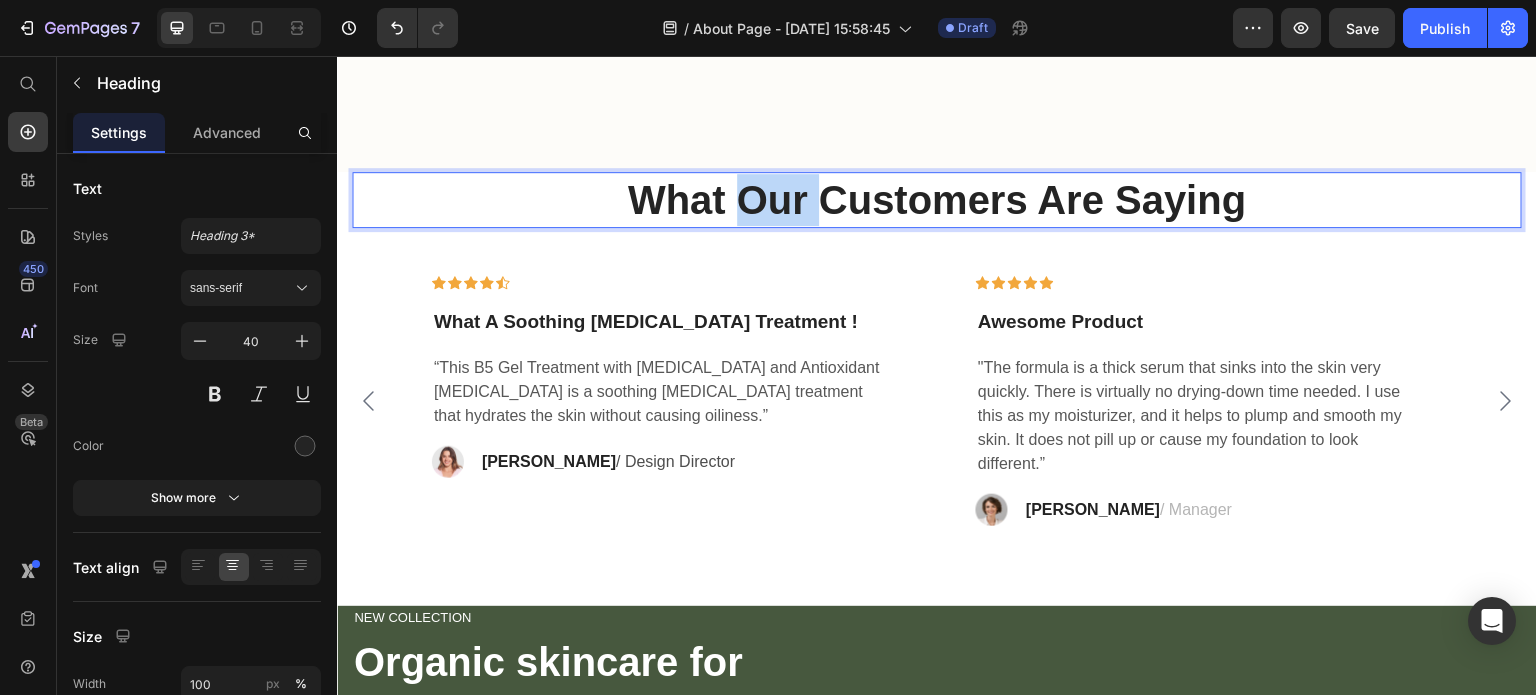 click on "What Our Customers Are Saying" at bounding box center [937, 200] 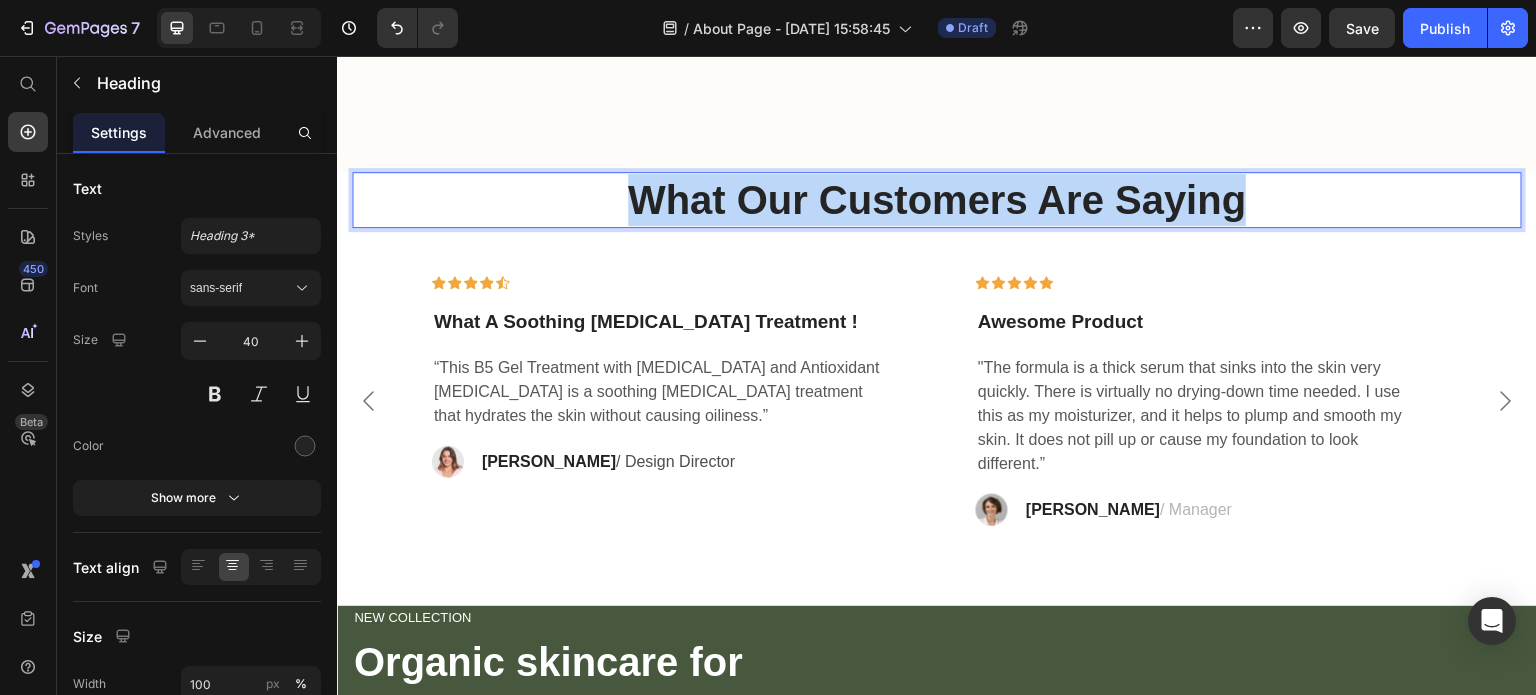 click on "What Our Customers Are Saying" at bounding box center [937, 200] 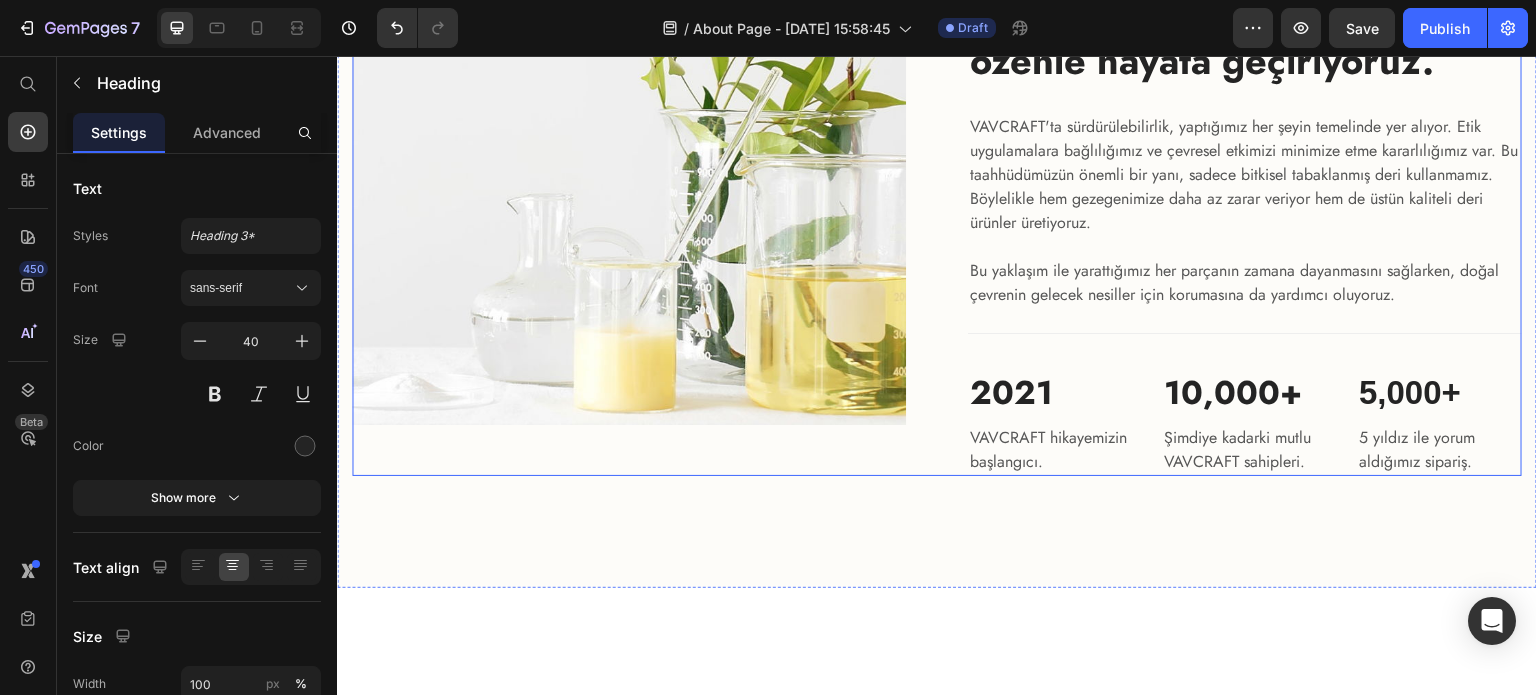 type on "16" 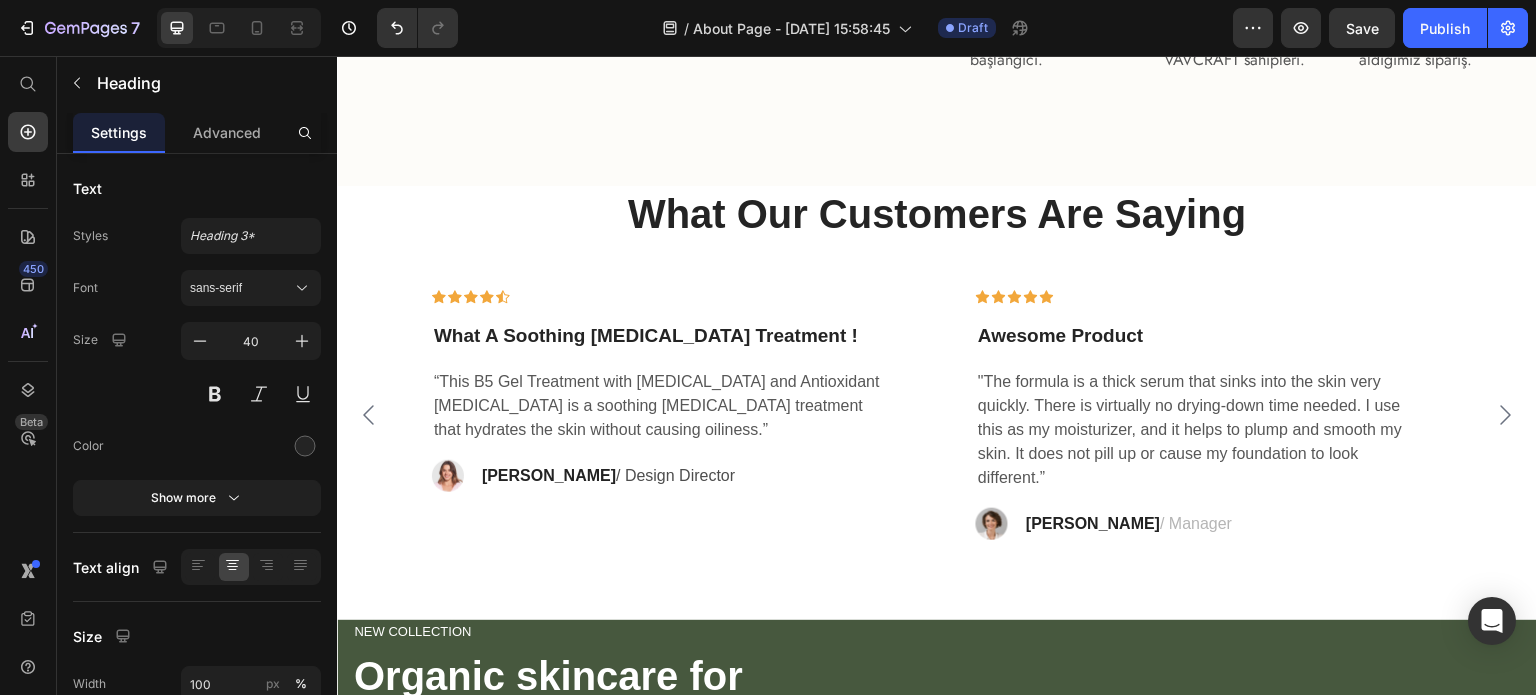 scroll, scrollTop: 3554, scrollLeft: 0, axis: vertical 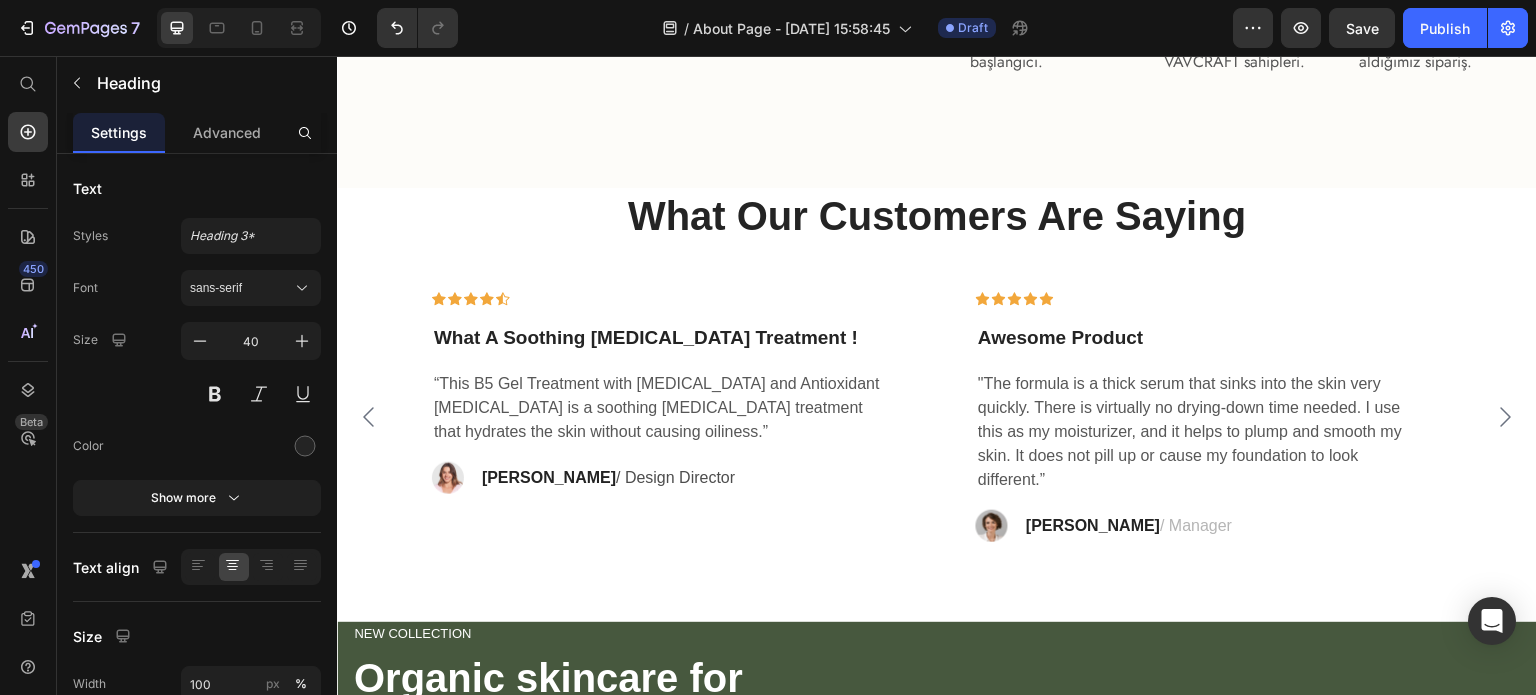 click on "What Our Customers Are Saying" at bounding box center (937, 216) 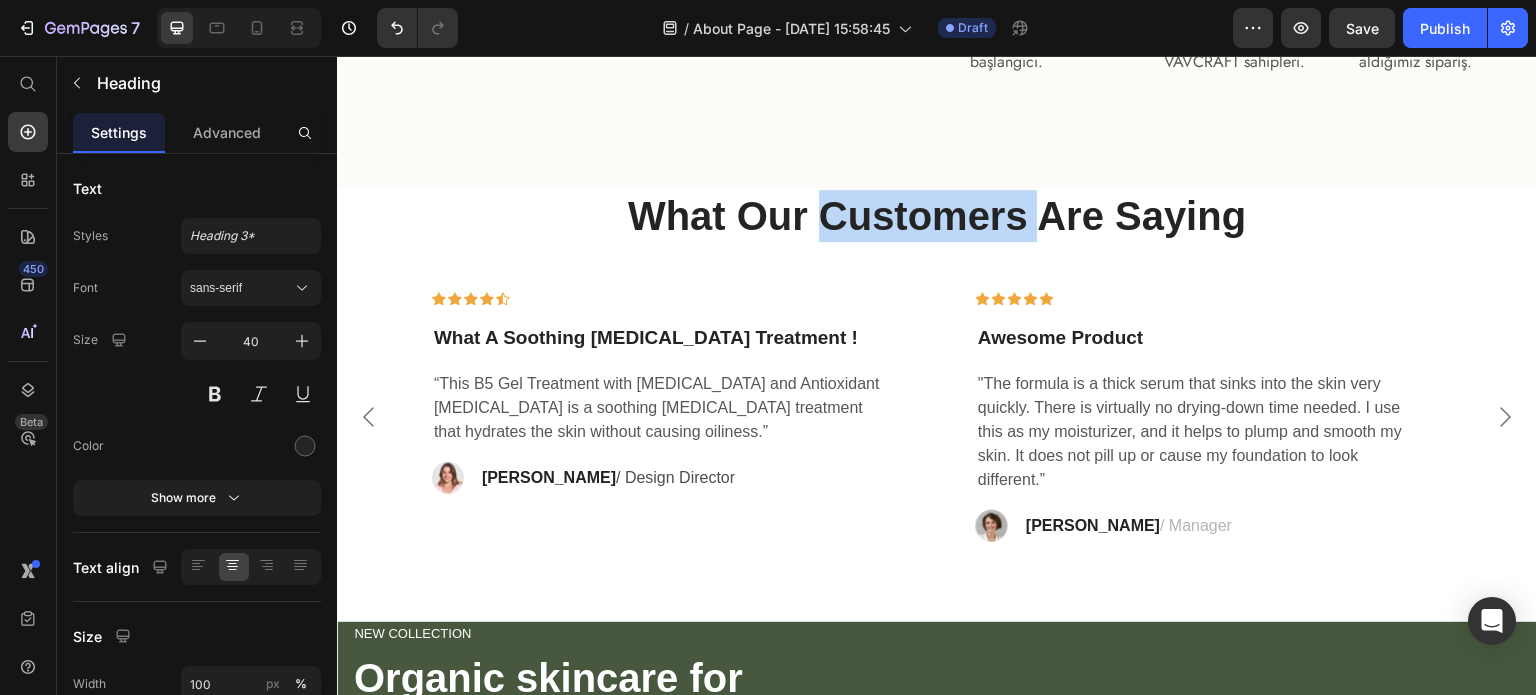 click on "What Our Customers Are Saying" at bounding box center (937, 216) 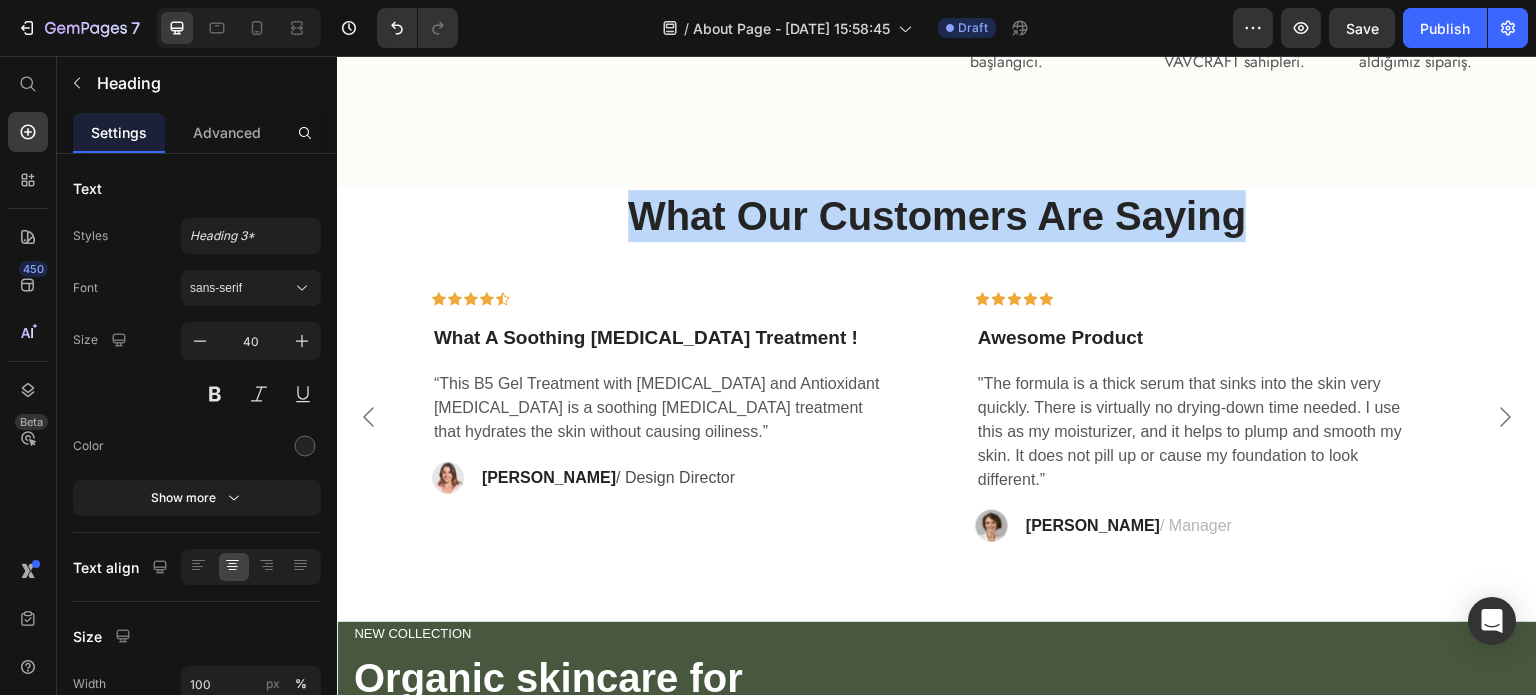 click on "What Our Customers Are Saying" at bounding box center [937, 216] 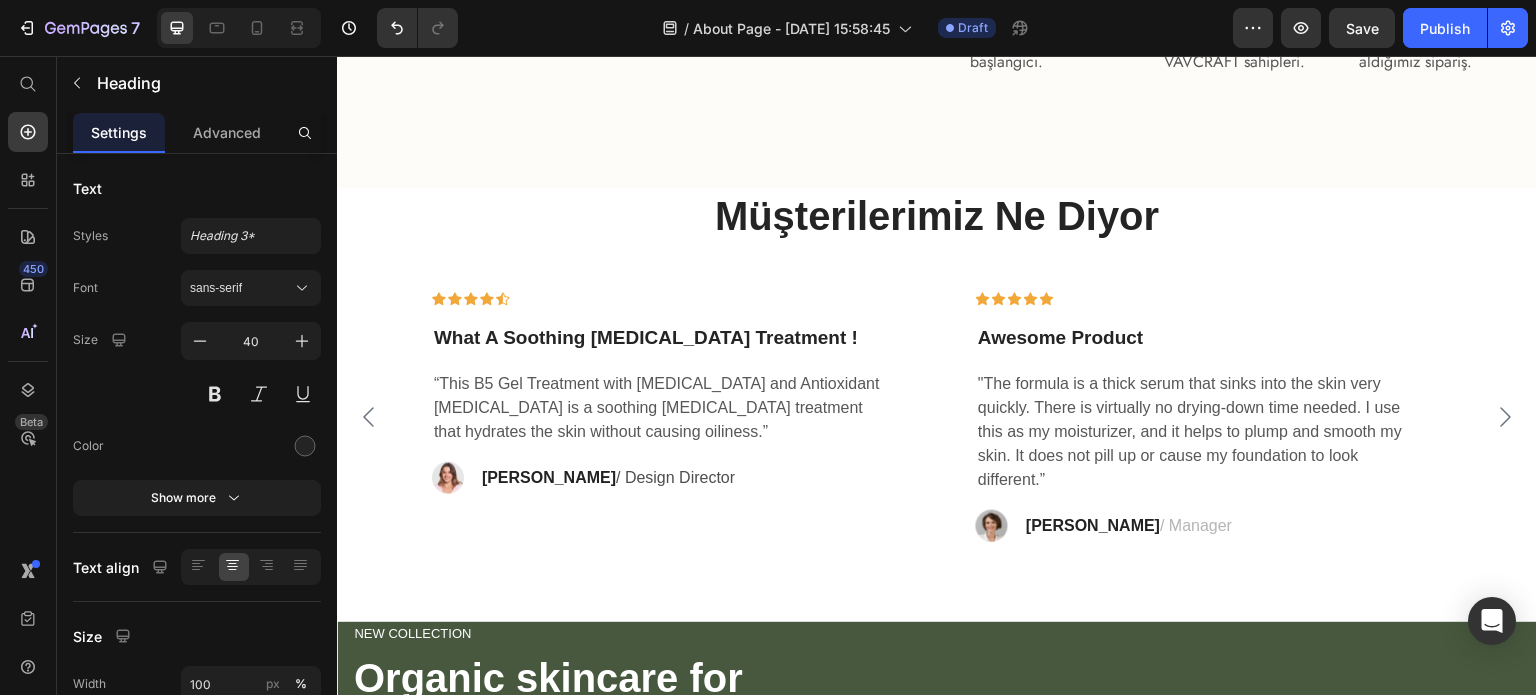 click on "Müşterilerimiz Ne Diyor" at bounding box center (937, 216) 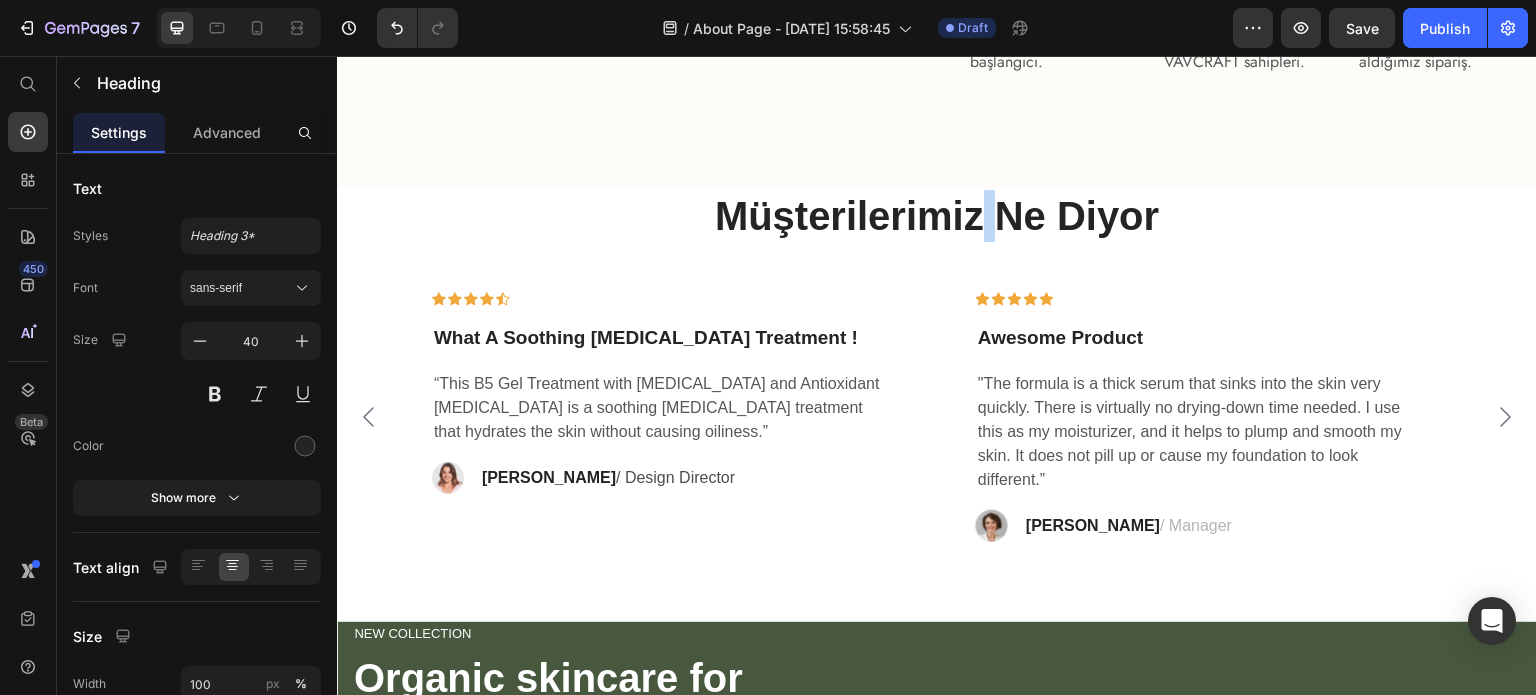 click on "Müşterilerimiz Ne Diyor" at bounding box center [937, 216] 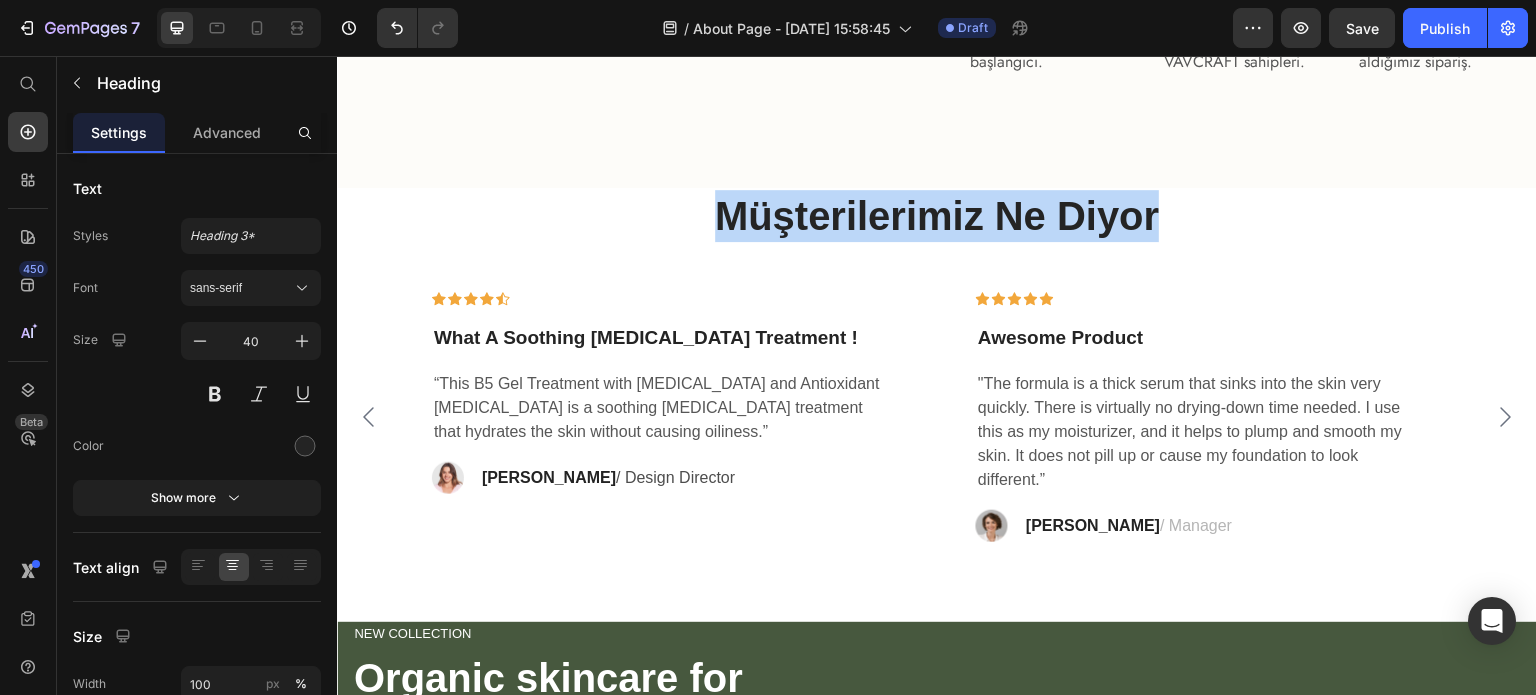 click on "Müşterilerimiz Ne Diyor" at bounding box center (937, 216) 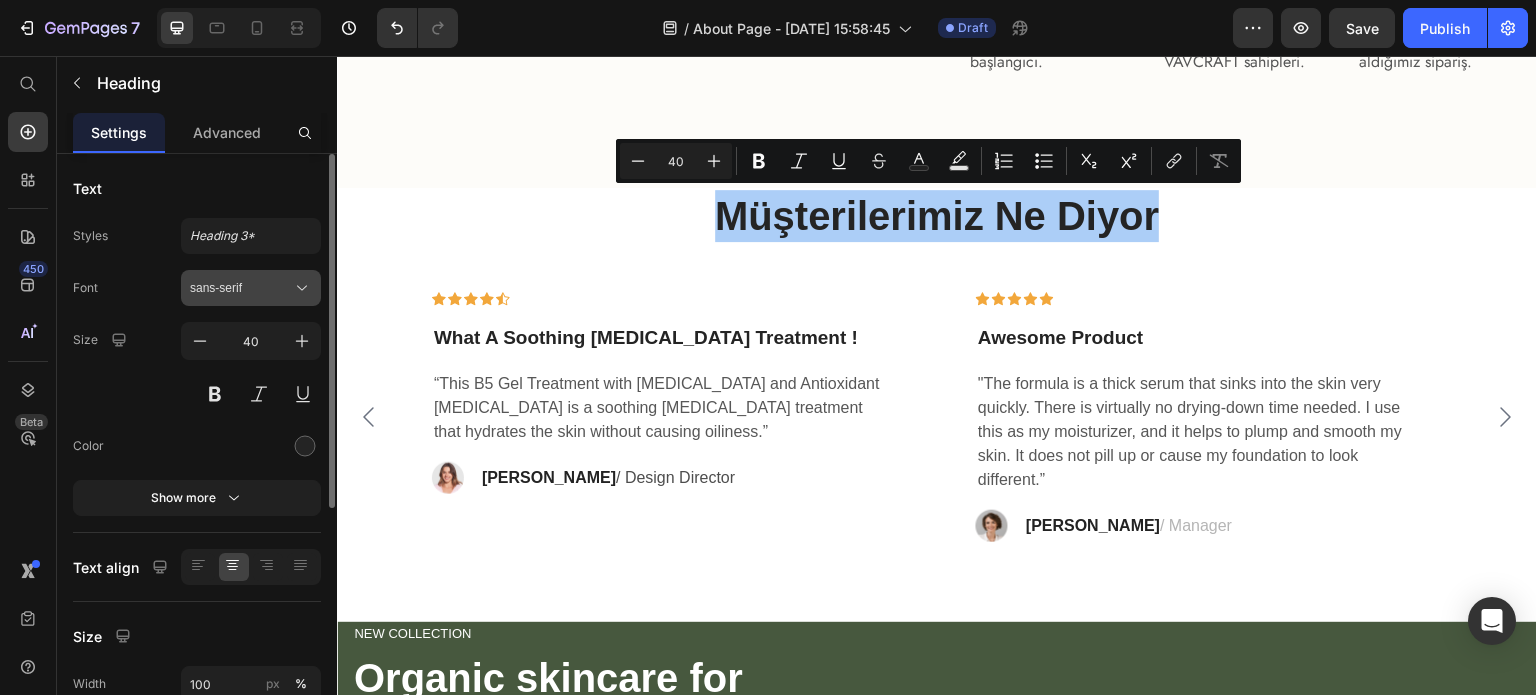 click on "sans-serif" at bounding box center (241, 288) 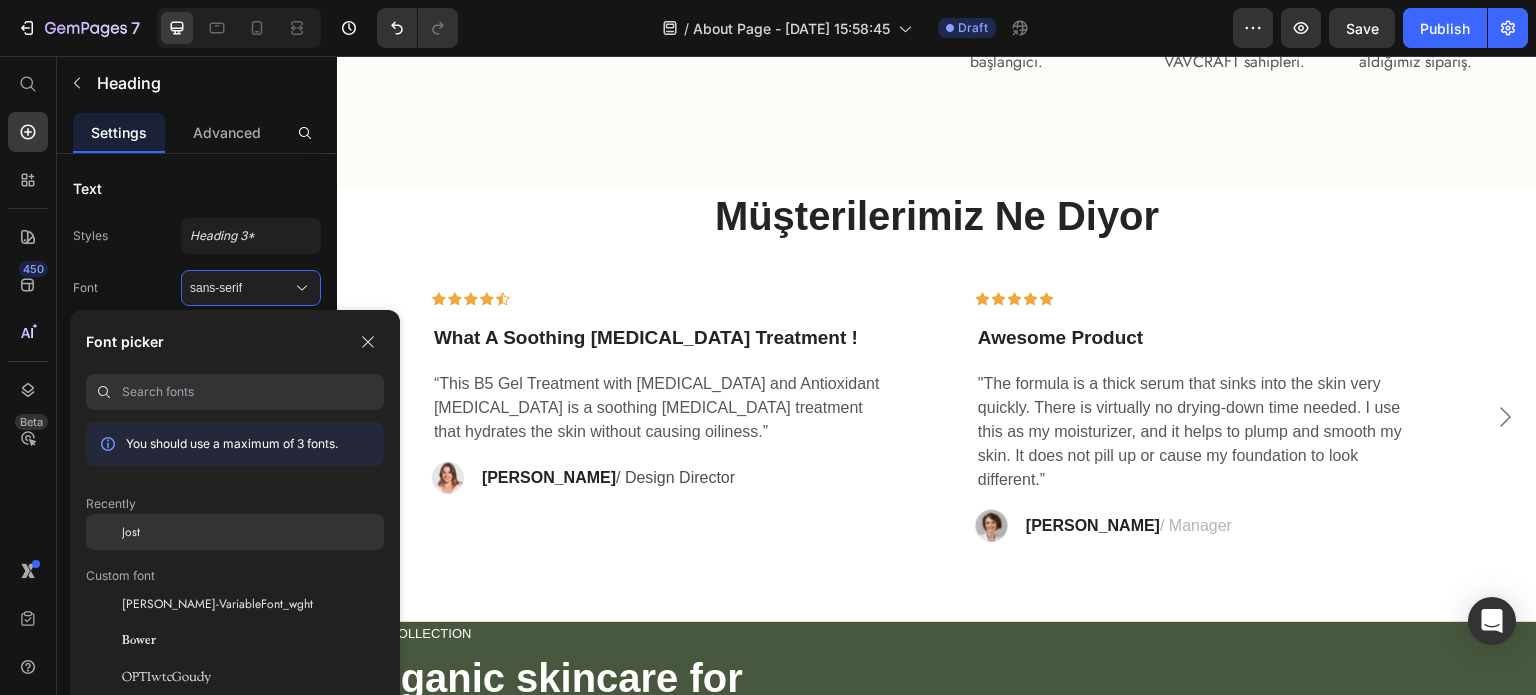 click on "Jost" 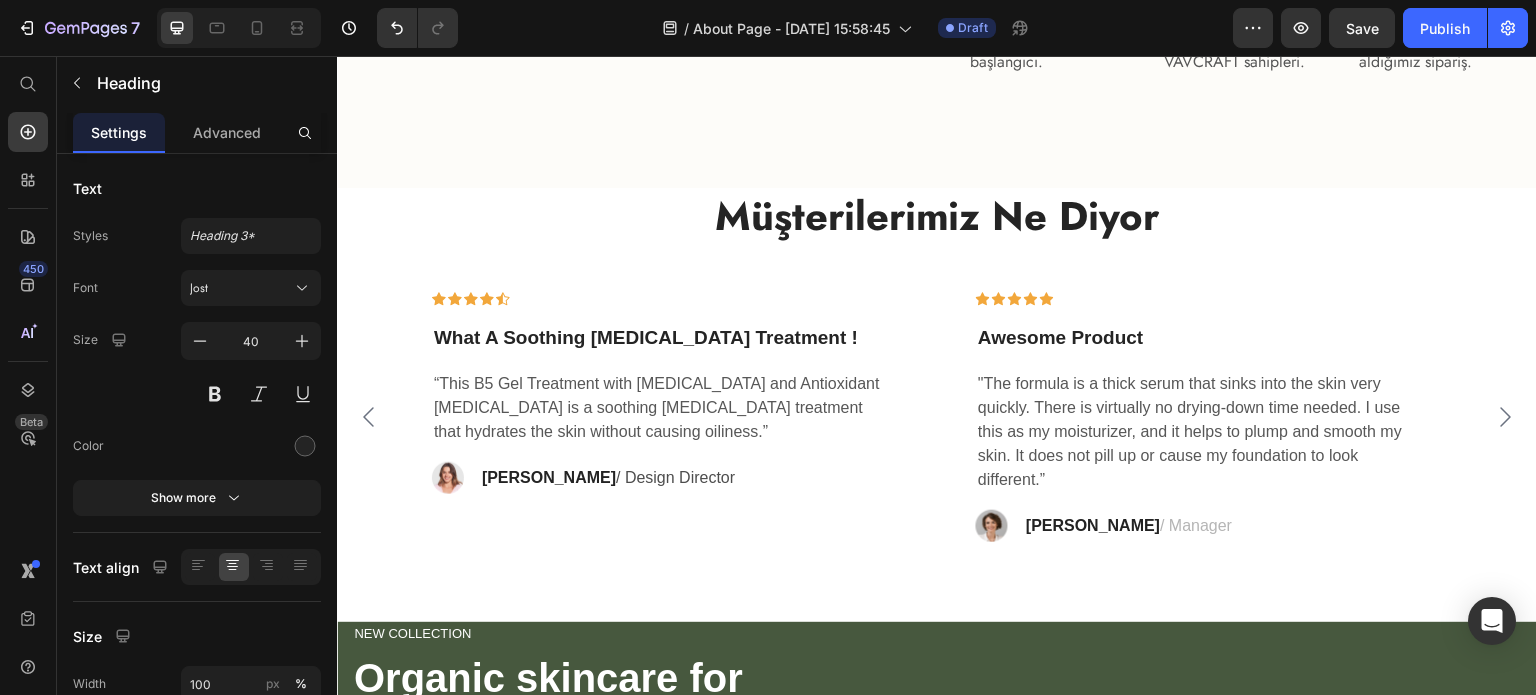 click on "Müşterilerimiz Ne Diyor" at bounding box center [937, 216] 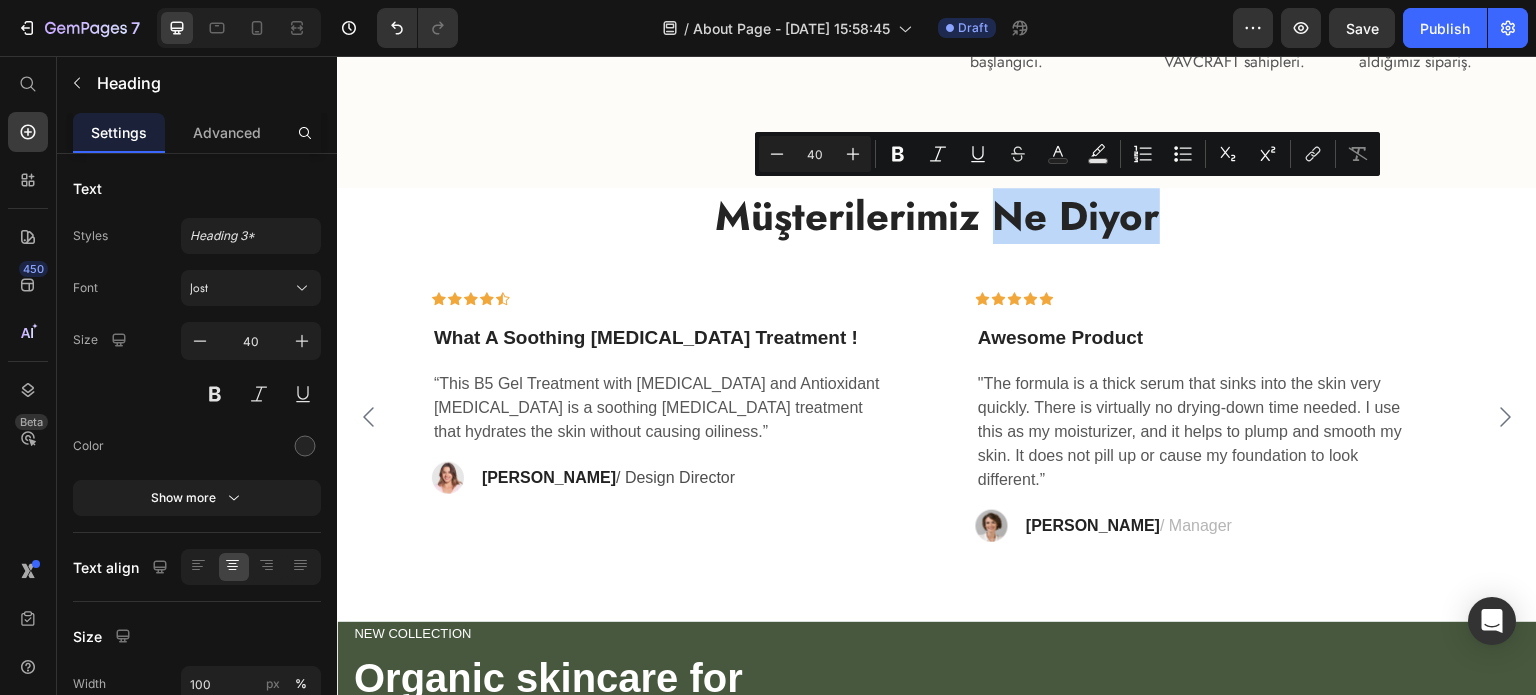 drag, startPoint x: 1156, startPoint y: 213, endPoint x: 979, endPoint y: 213, distance: 177 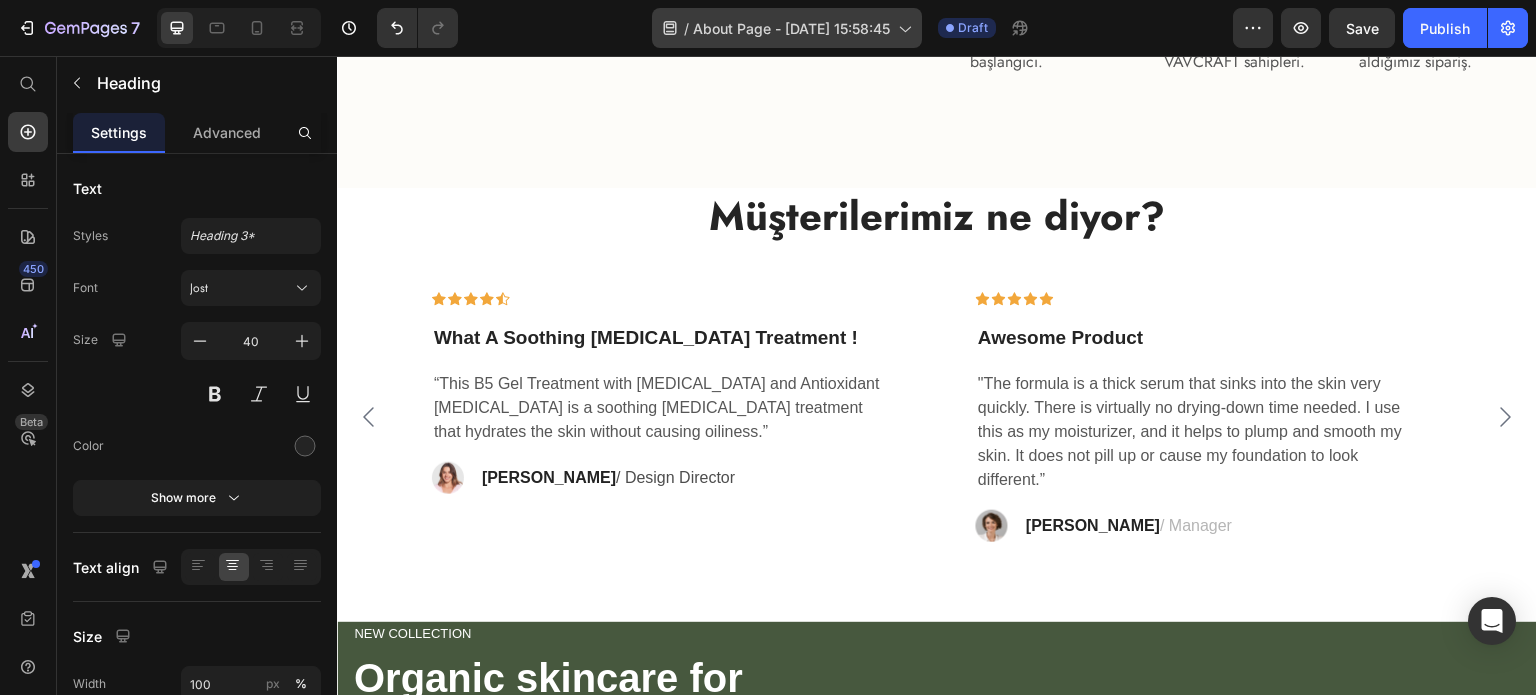 scroll, scrollTop: 3570, scrollLeft: 0, axis: vertical 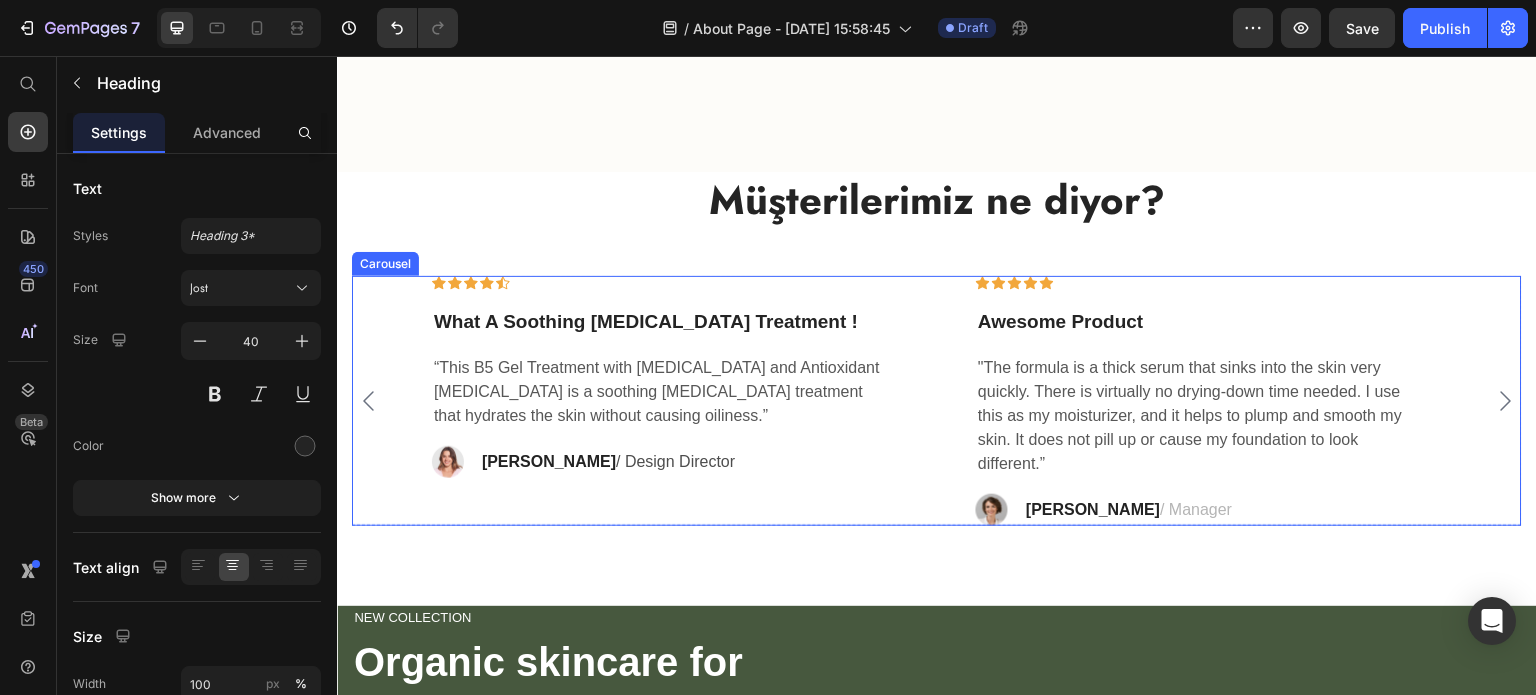 click 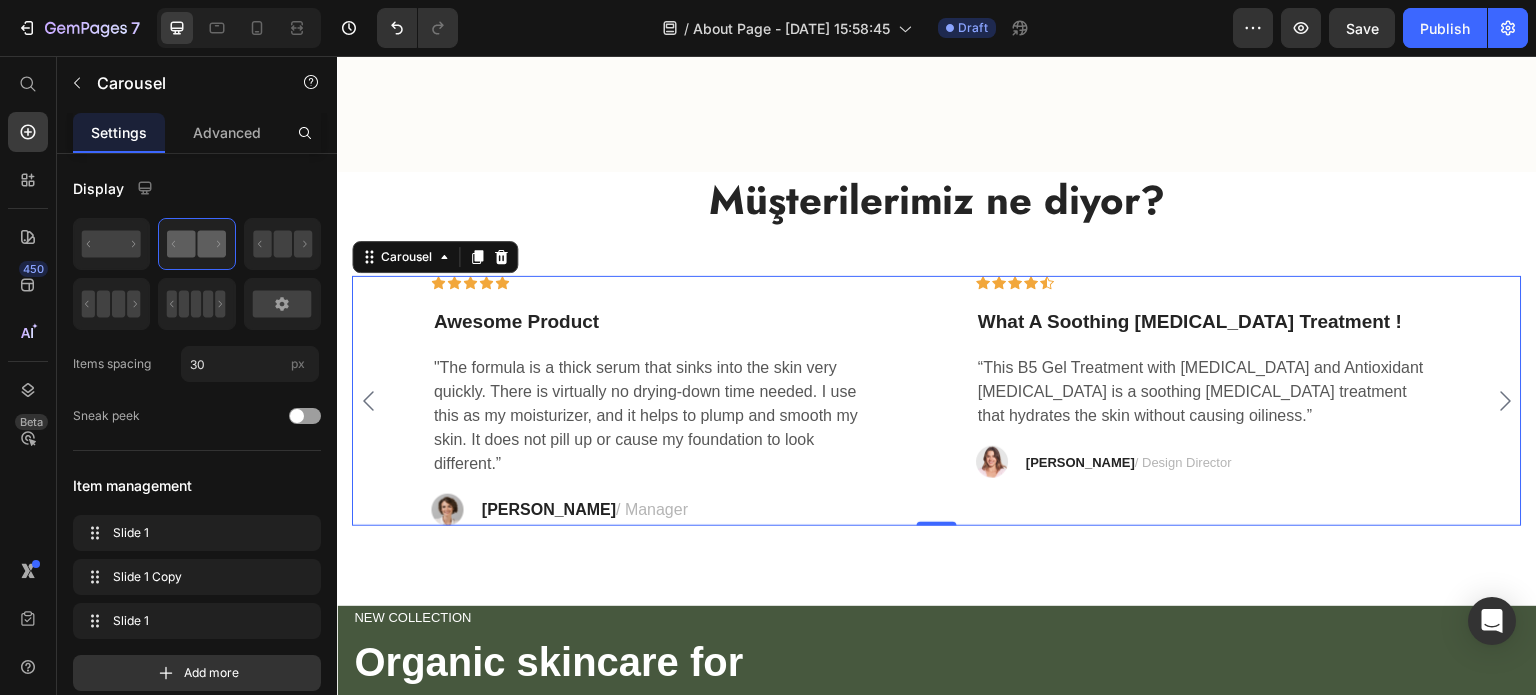 click 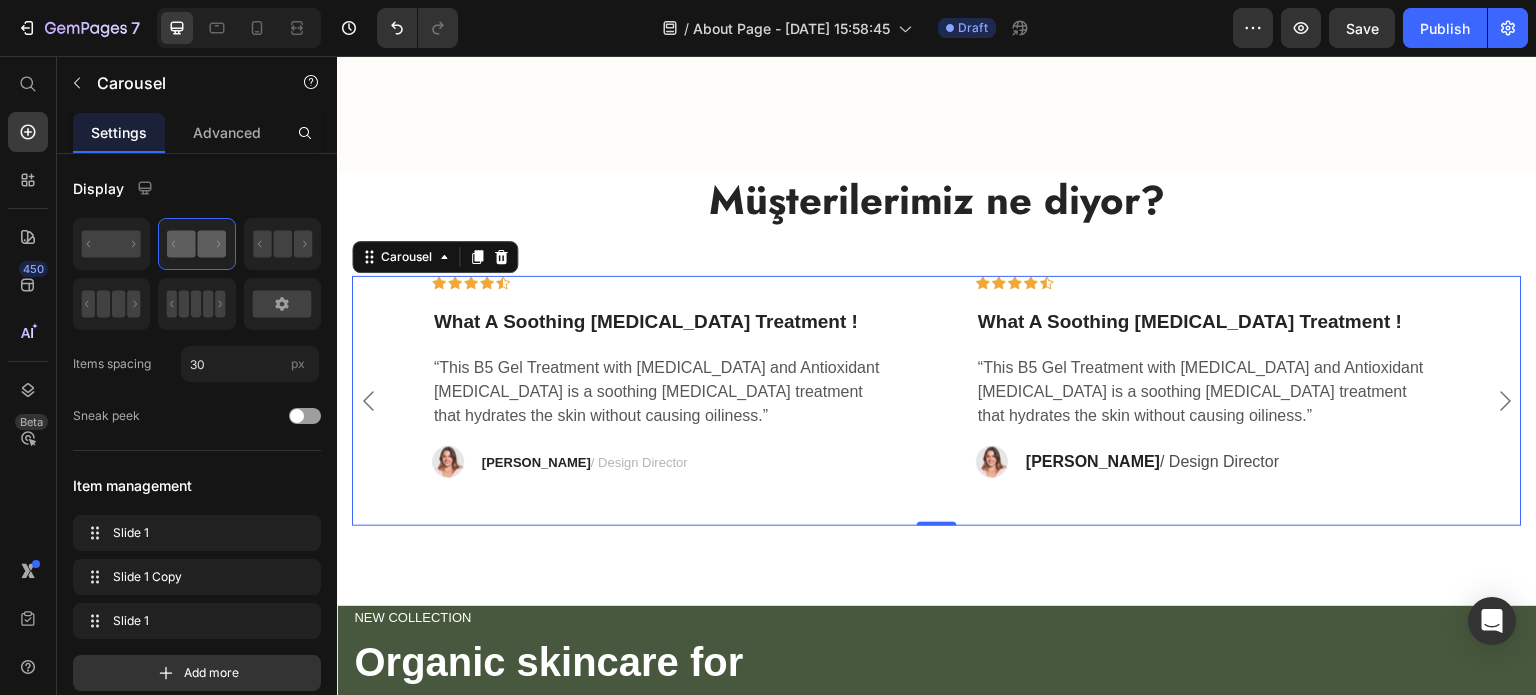 click 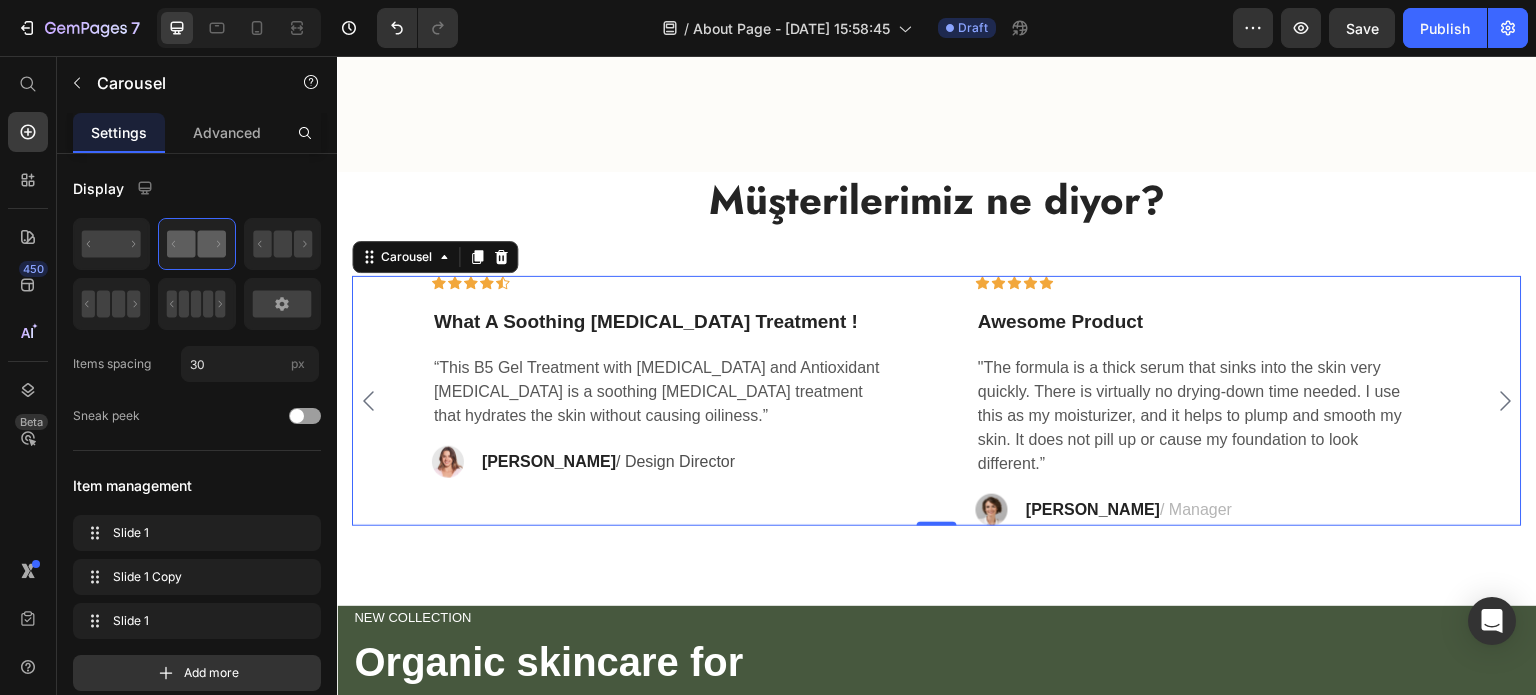click 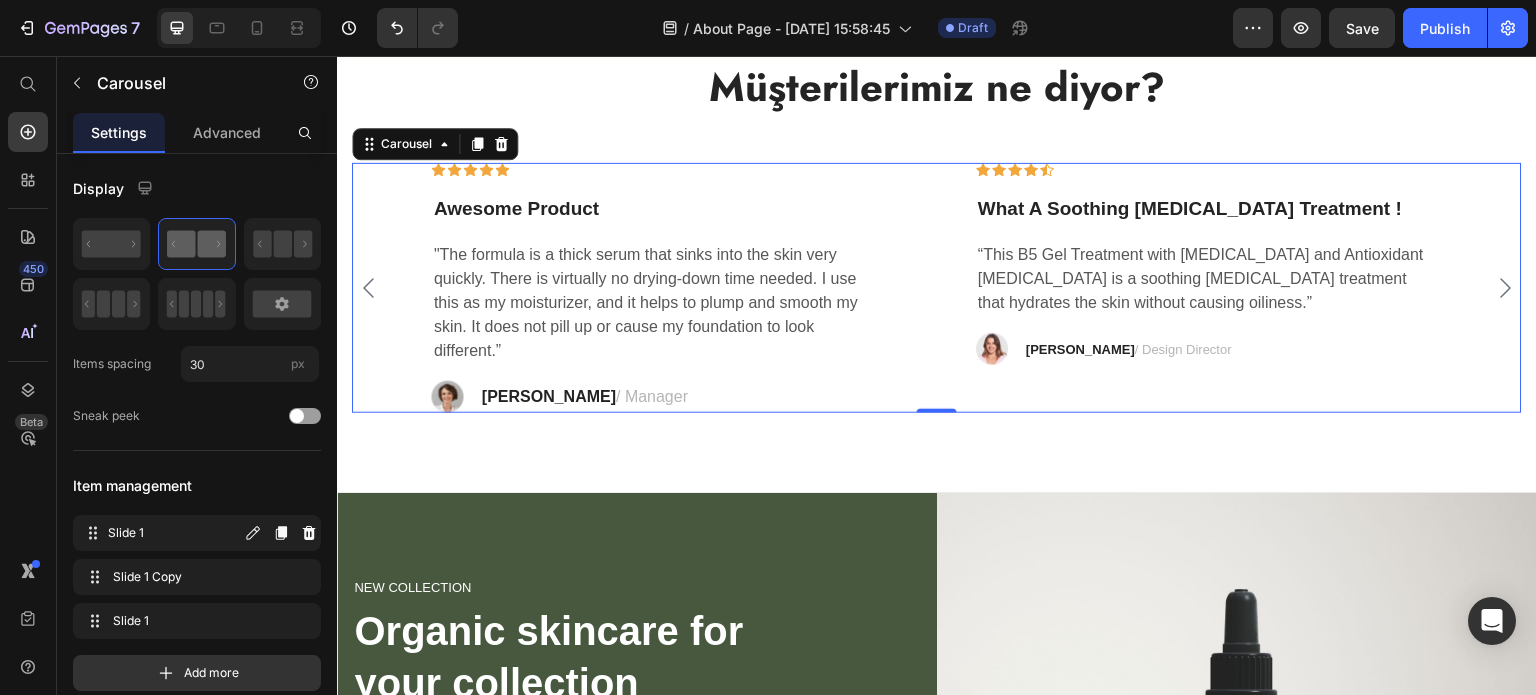 scroll, scrollTop: 3682, scrollLeft: 0, axis: vertical 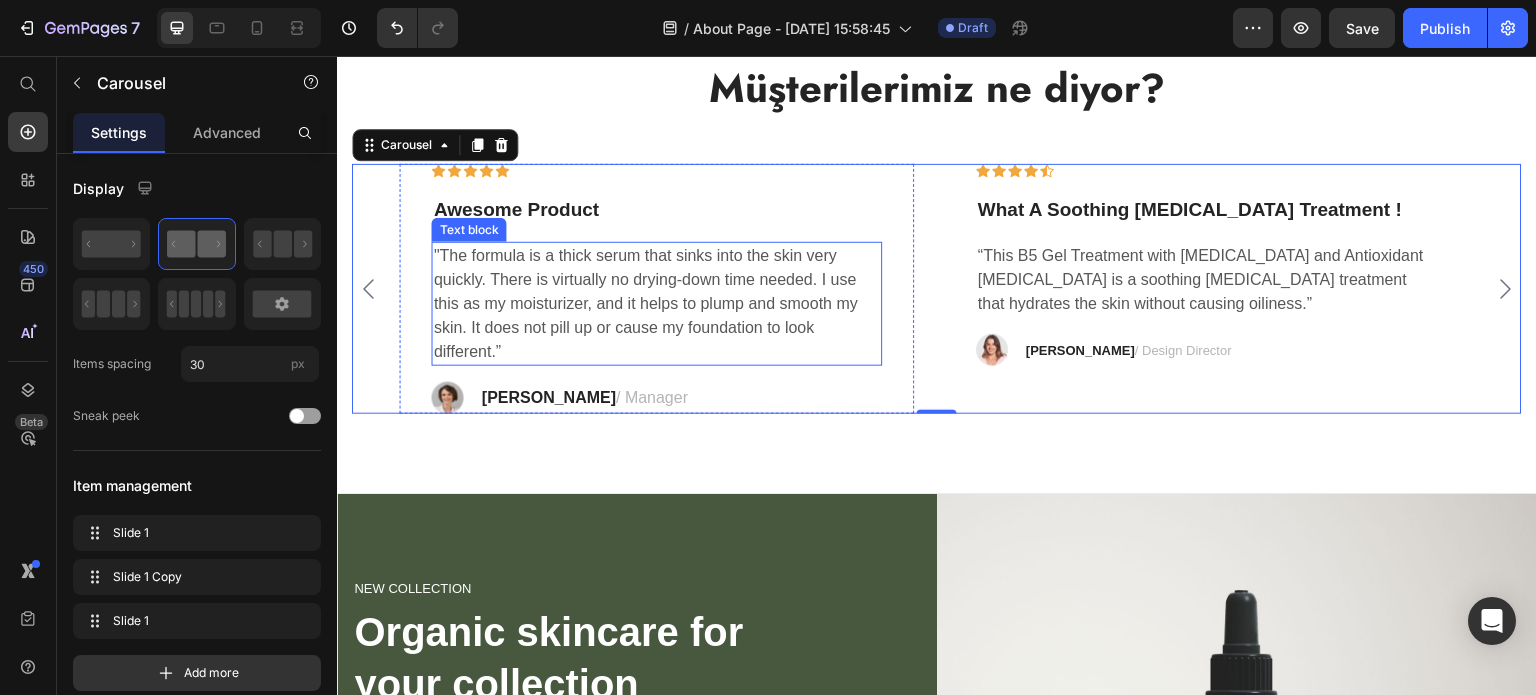 click on ""The formula is a thick serum that sinks into the skin very quickly. There is virtually no drying-down time needed. I use this as my moisturizer, and it helps to plump and smooth my skin. It does not pill up or cause my foundation to look different.”" at bounding box center [657, 304] 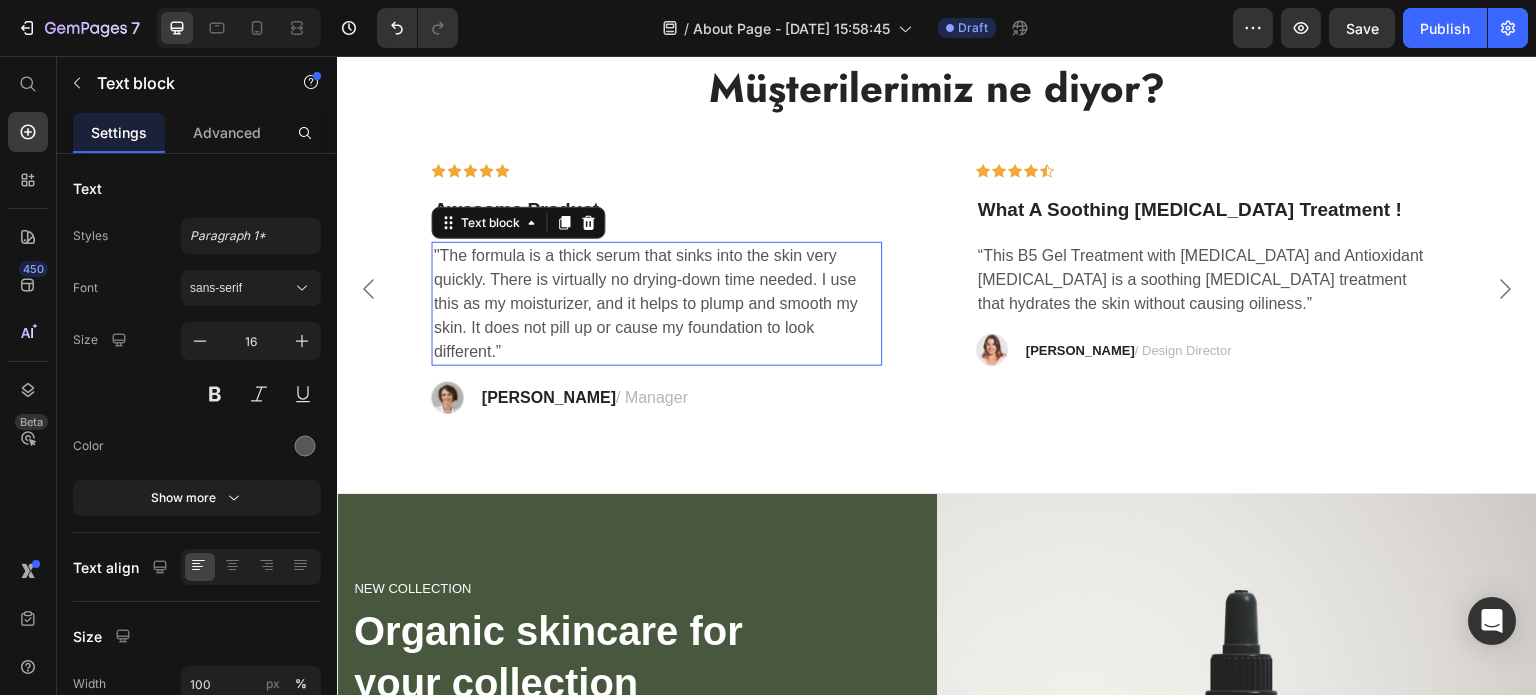 click on ""The formula is a thick serum that sinks into the skin very quickly. There is virtually no drying-down time needed. I use this as my moisturizer, and it helps to plump and smooth my skin. It does not pill up or cause my foundation to look different.”" at bounding box center (657, 304) 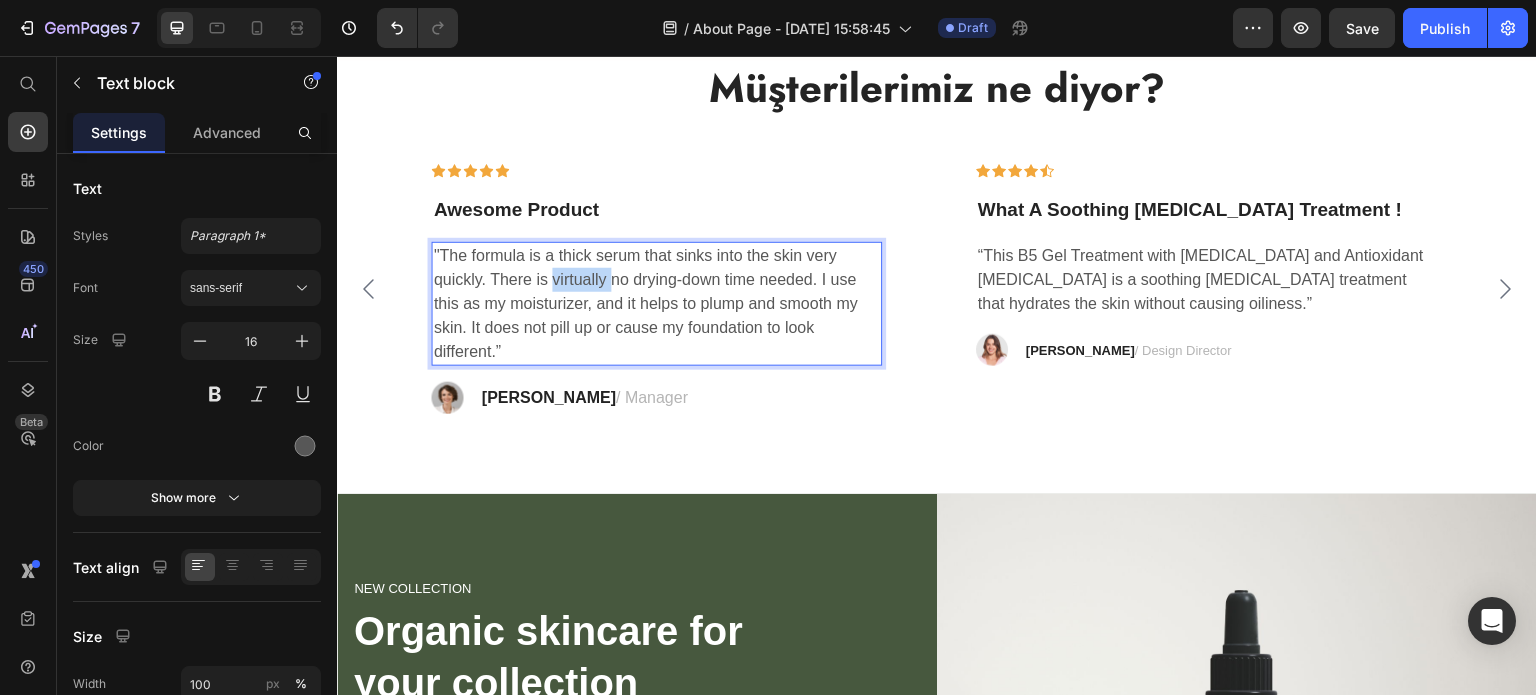 click on ""The formula is a thick serum that sinks into the skin very quickly. There is virtually no drying-down time needed. I use this as my moisturizer, and it helps to plump and smooth my skin. It does not pill up or cause my foundation to look different.”" at bounding box center (657, 304) 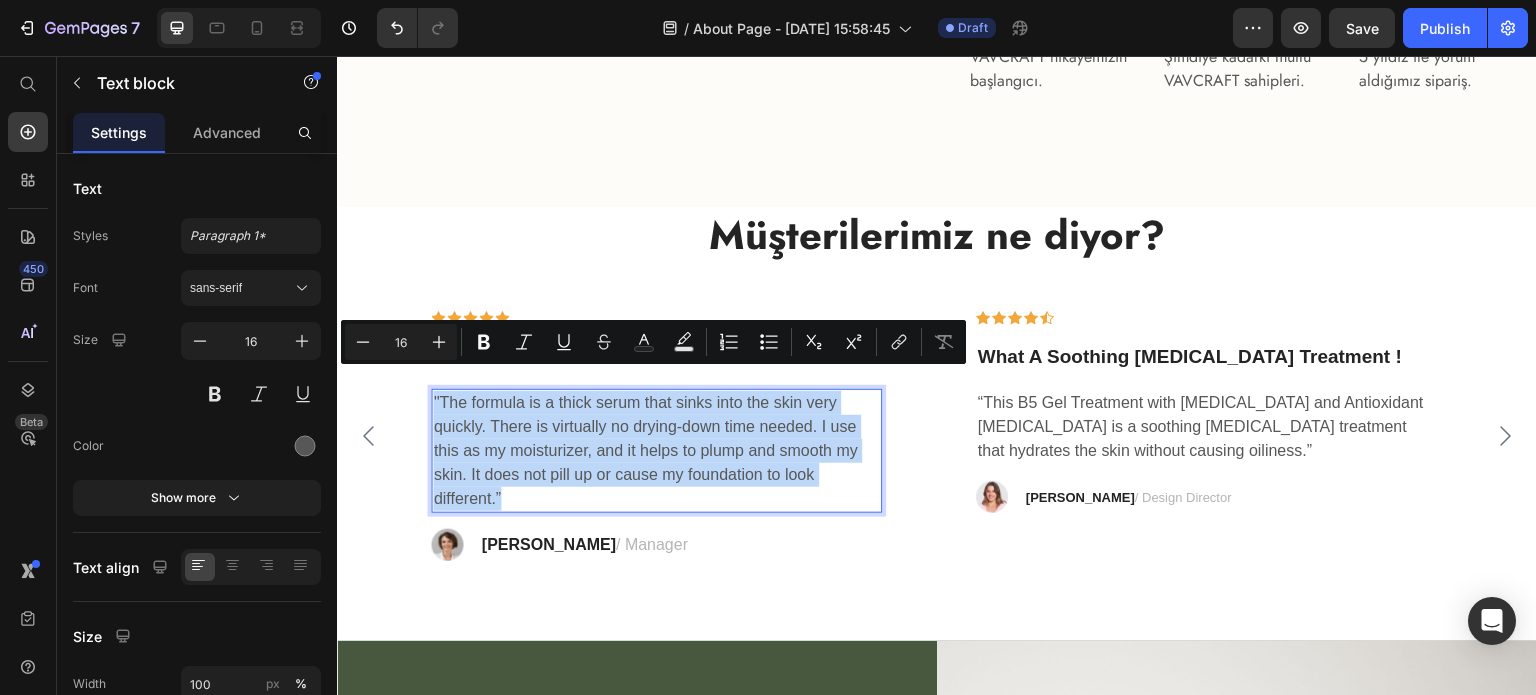 scroll, scrollTop: 3555, scrollLeft: 0, axis: vertical 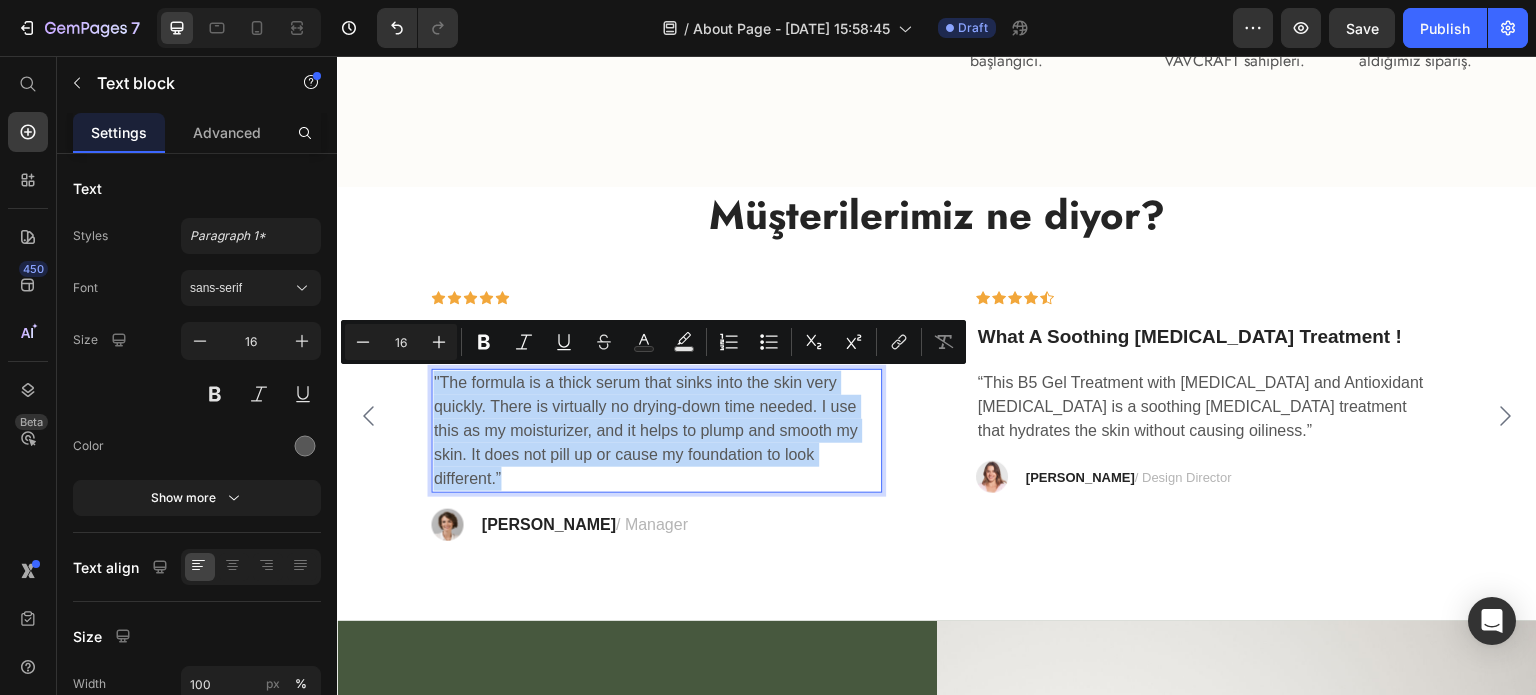 click on "VAVCRAFT hikayemizin başlangıcı." at bounding box center [1050, 49] 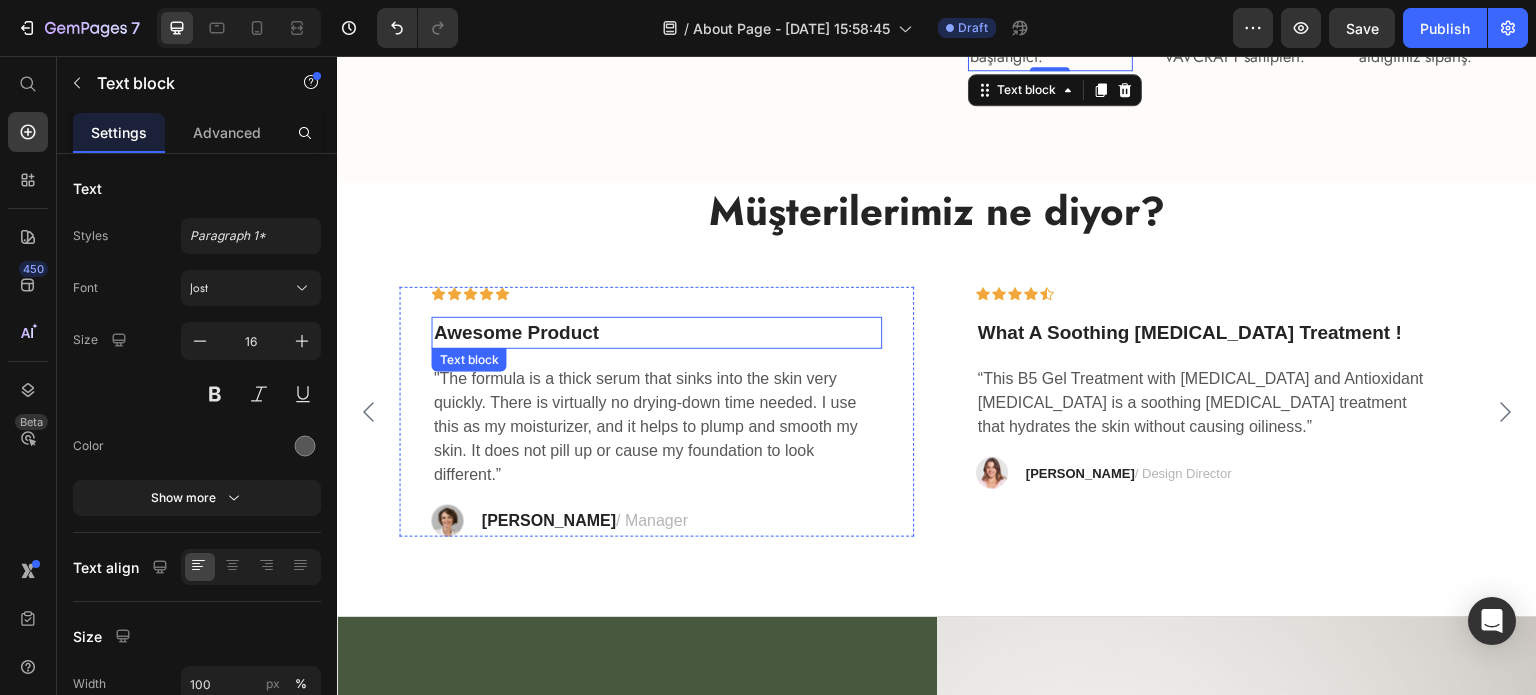 scroll, scrollTop: 3560, scrollLeft: 0, axis: vertical 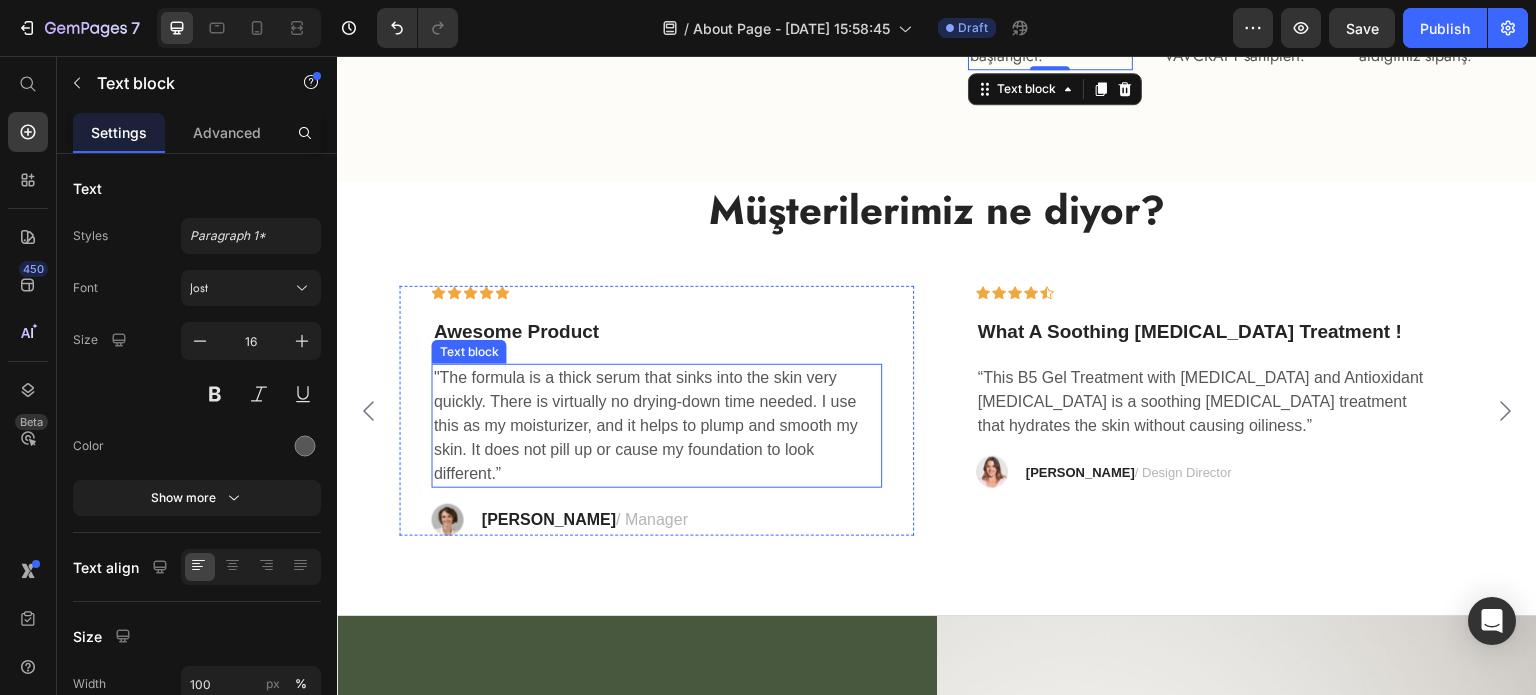 click on ""The formula is a thick serum that sinks into the skin very quickly. There is virtually no drying-down time needed. I use this as my moisturizer, and it helps to plump and smooth my skin. It does not pill up or cause my foundation to look different.”" at bounding box center [657, 426] 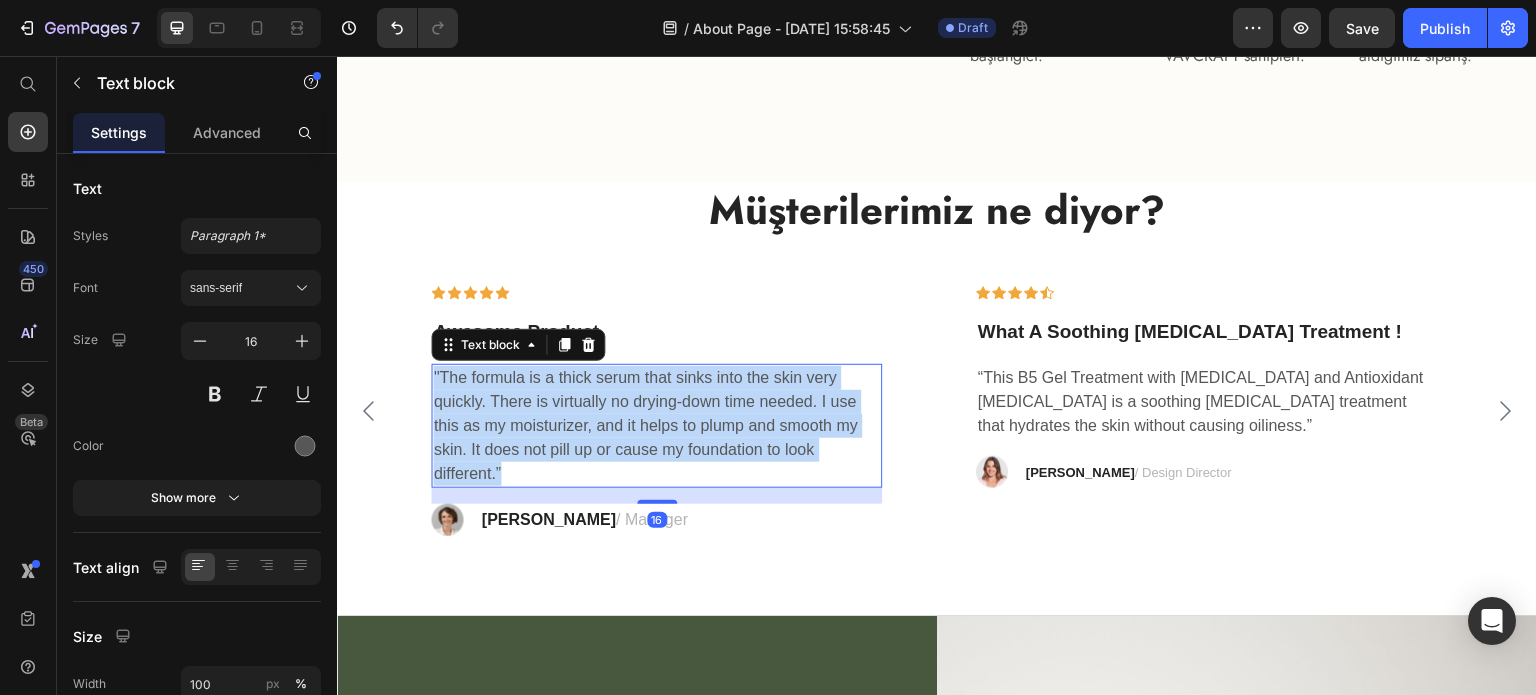 click on ""The formula is a thick serum that sinks into the skin very quickly. There is virtually no drying-down time needed. I use this as my moisturizer, and it helps to plump and smooth my skin. It does not pill up or cause my foundation to look different.”" at bounding box center [657, 426] 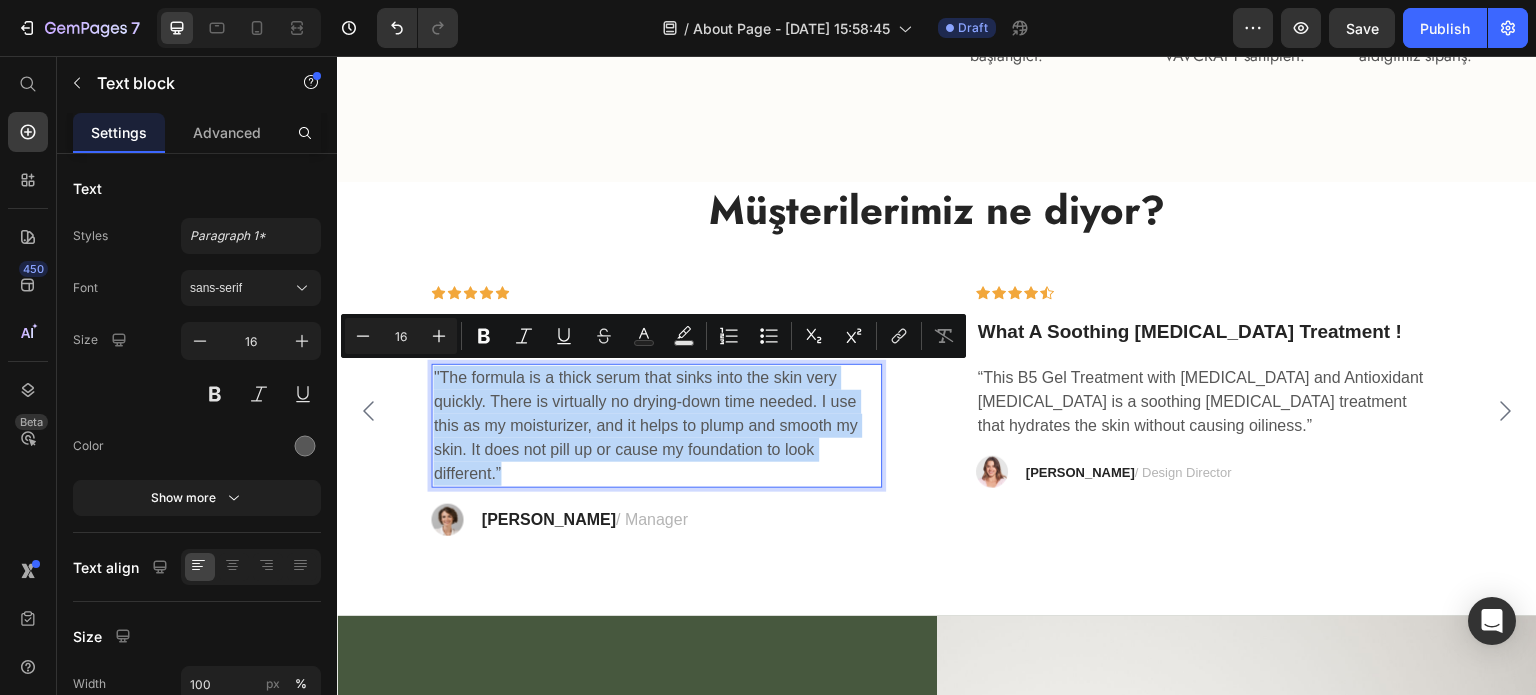 click on ""The formula is a thick serum that sinks into the skin very quickly. There is virtually no drying-down time needed. I use this as my moisturizer, and it helps to plump and smooth my skin. It does not pill up or cause my foundation to look different.”" at bounding box center [657, 426] 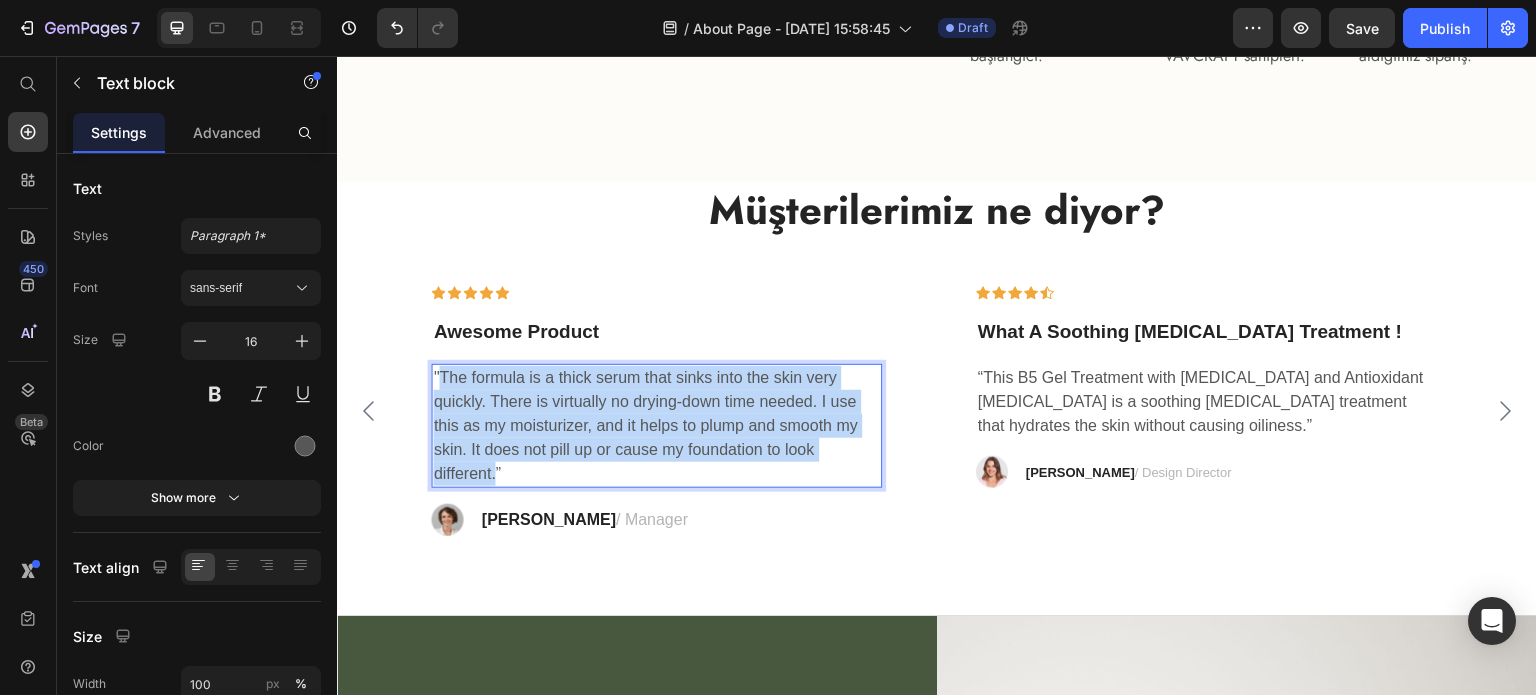 drag, startPoint x: 497, startPoint y: 478, endPoint x: 443, endPoint y: 384, distance: 108.40664 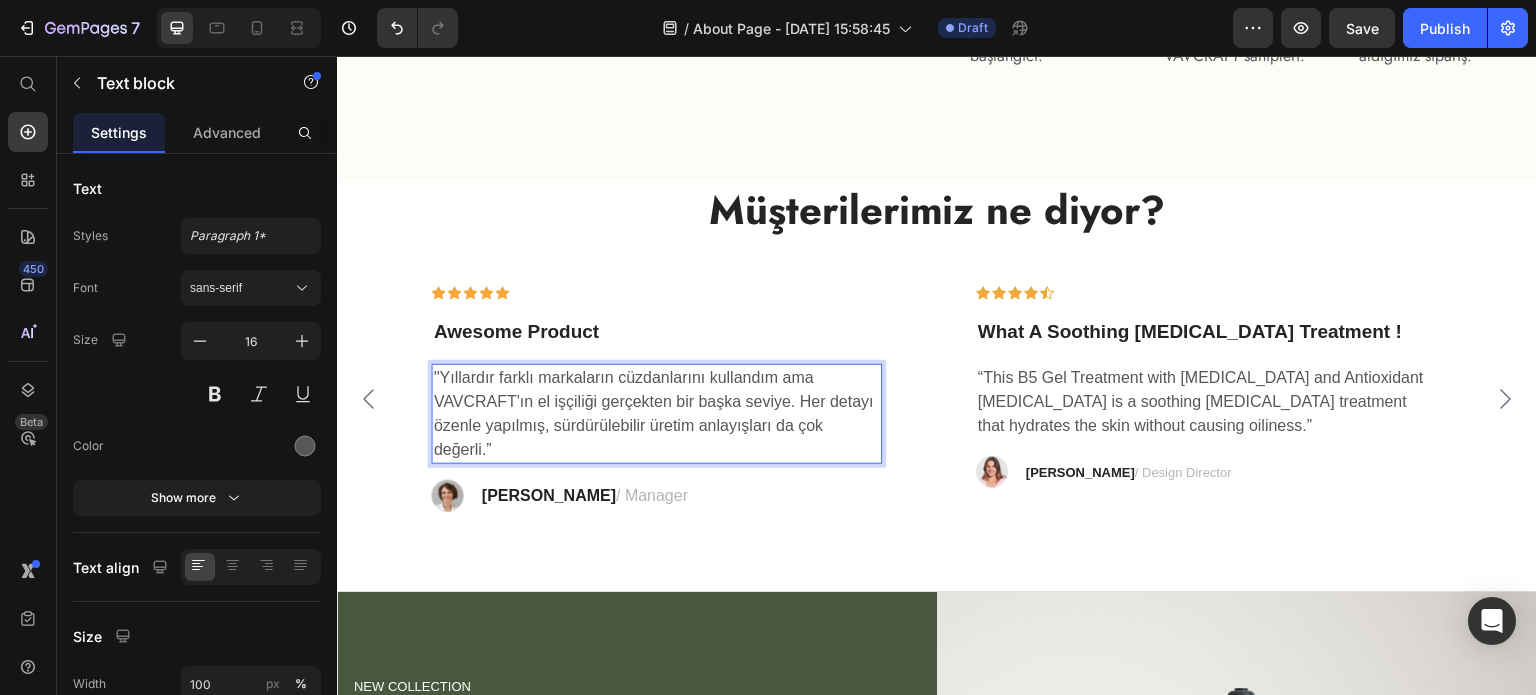 click on ""Yıllardır farklı markaların cüzdanlarını kullandım ama VAVCRAFT'ın el işçiliği gerçekten bir başka seviye. Her detayı özenle yapılmış, sürdürülebilir üretim anlayışları da çok değerli.”" at bounding box center [657, 414] 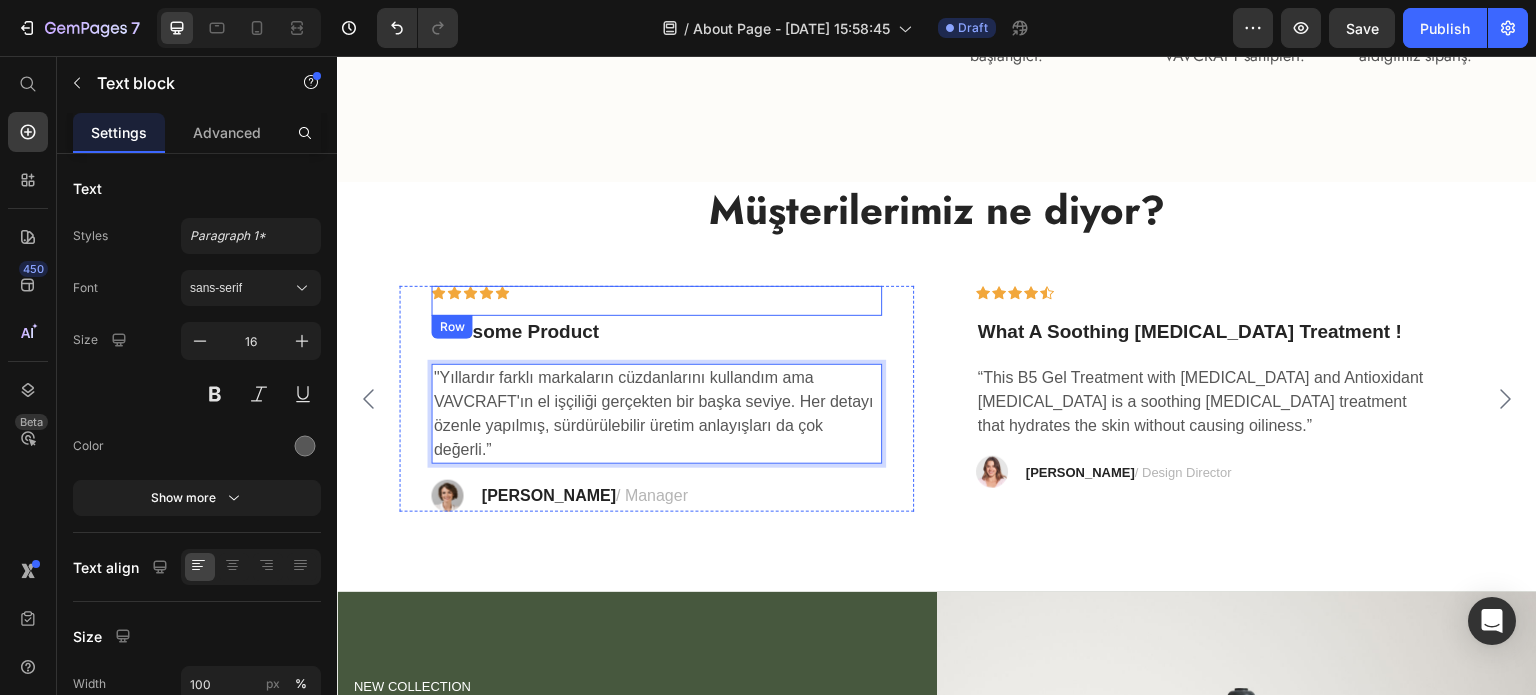 click on "Row" at bounding box center [452, 327] 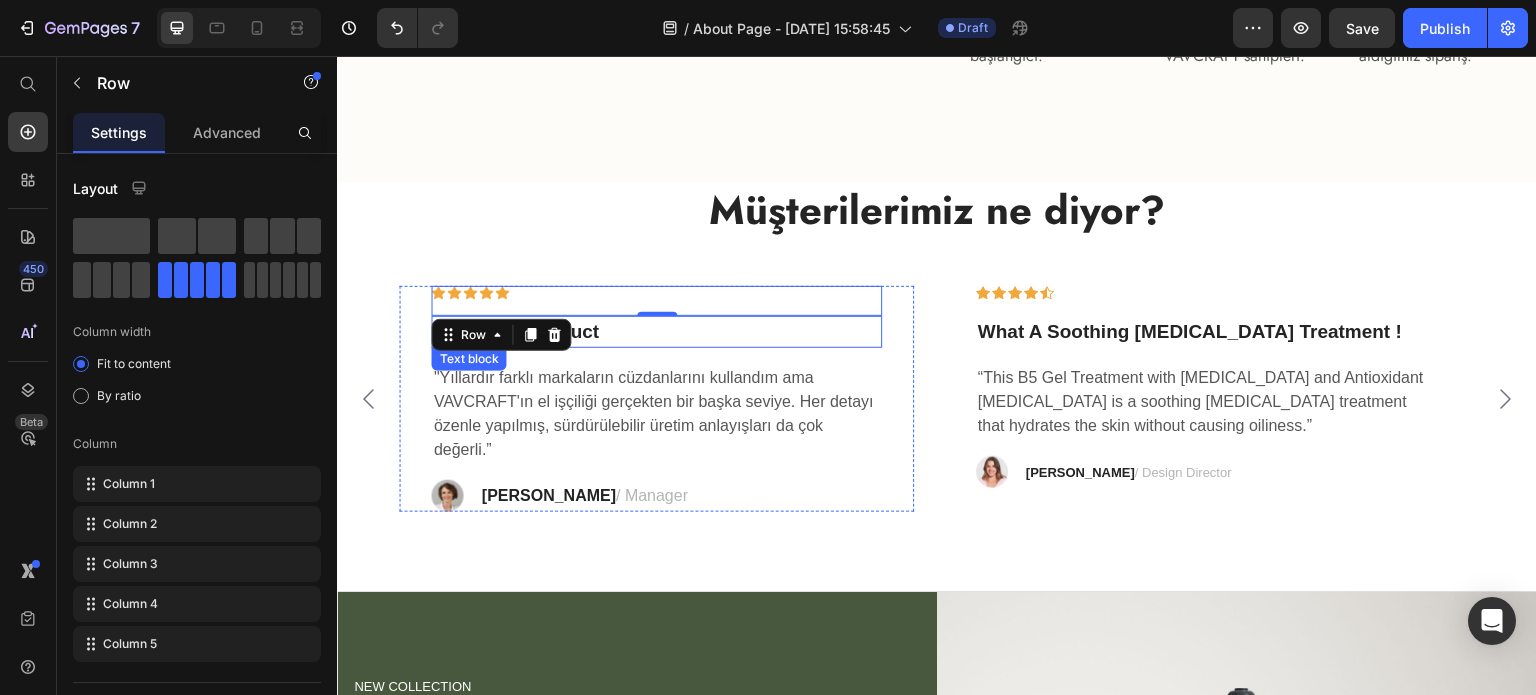 click on "Awesome Product" at bounding box center (657, 332) 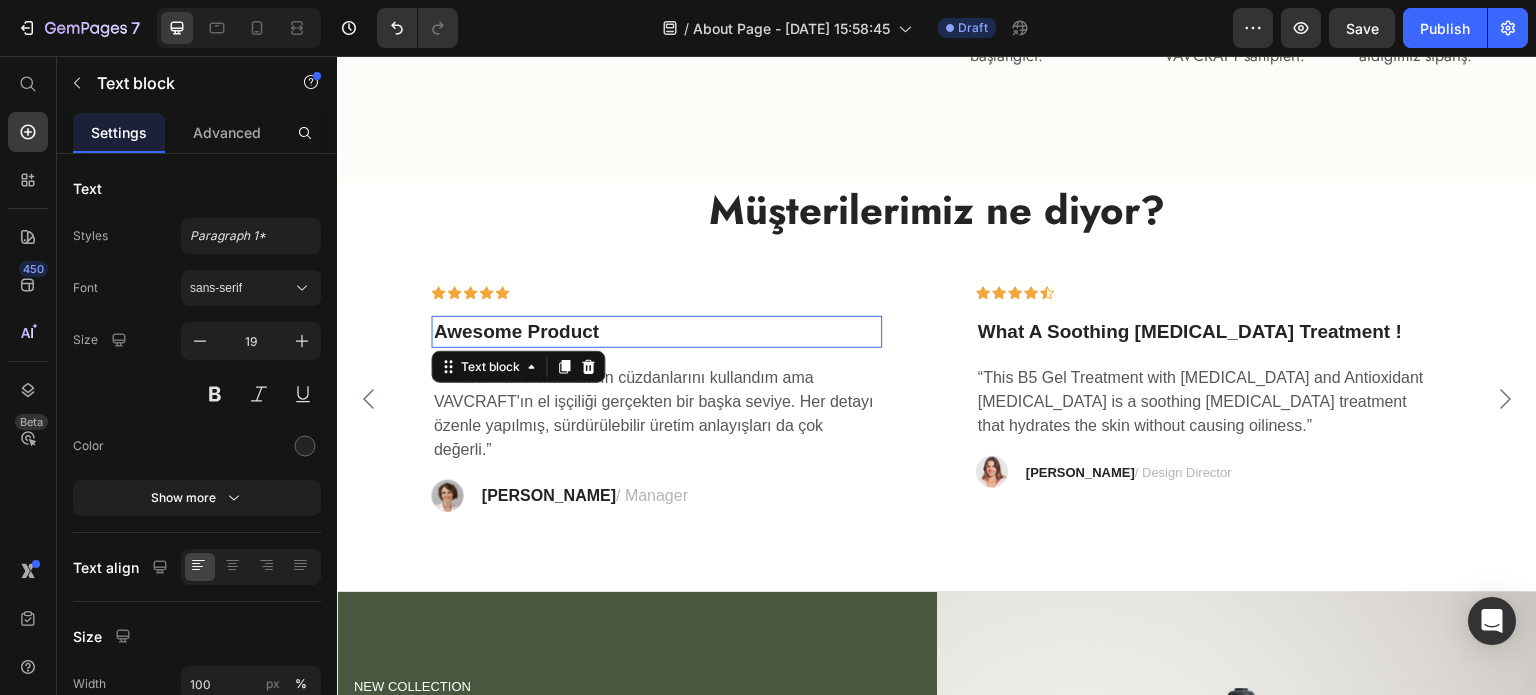 click on "Awesome Product" at bounding box center (657, 332) 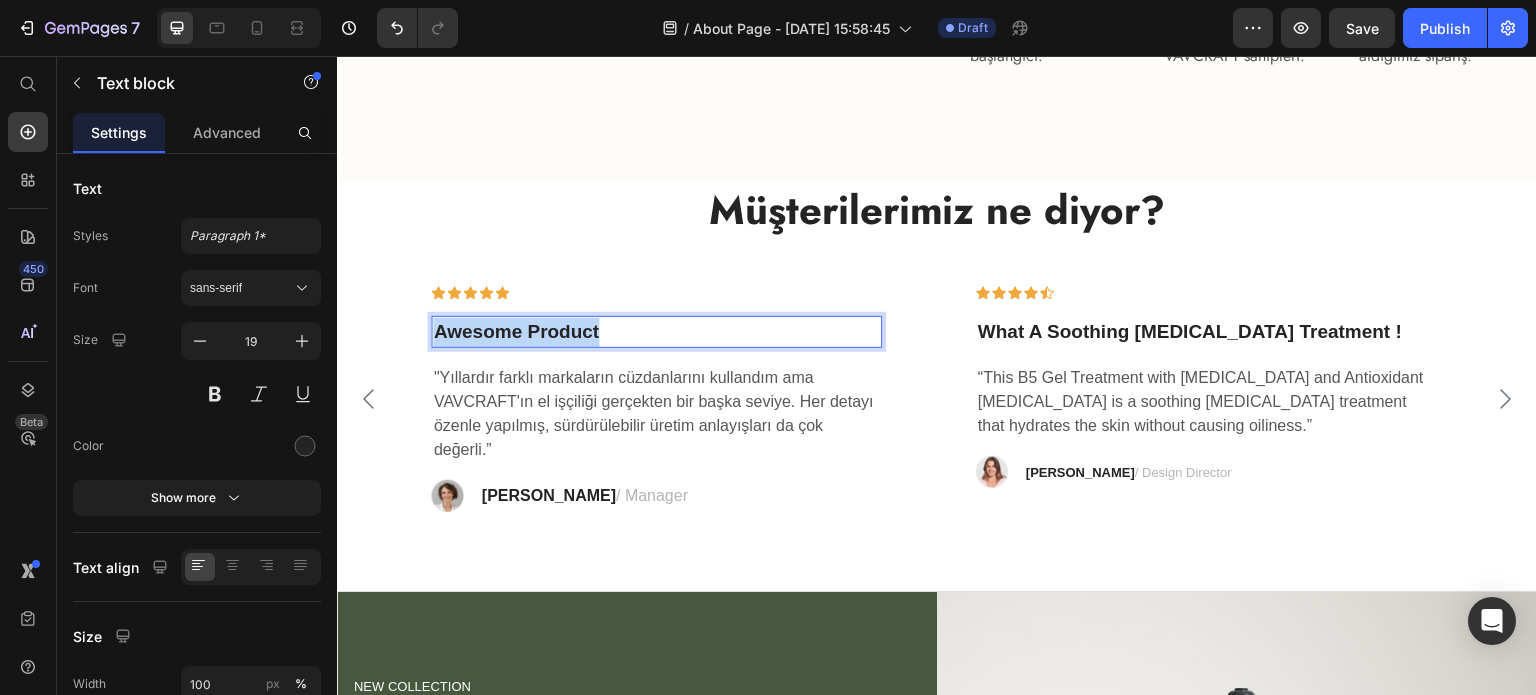 click on "Awesome Product" at bounding box center [657, 332] 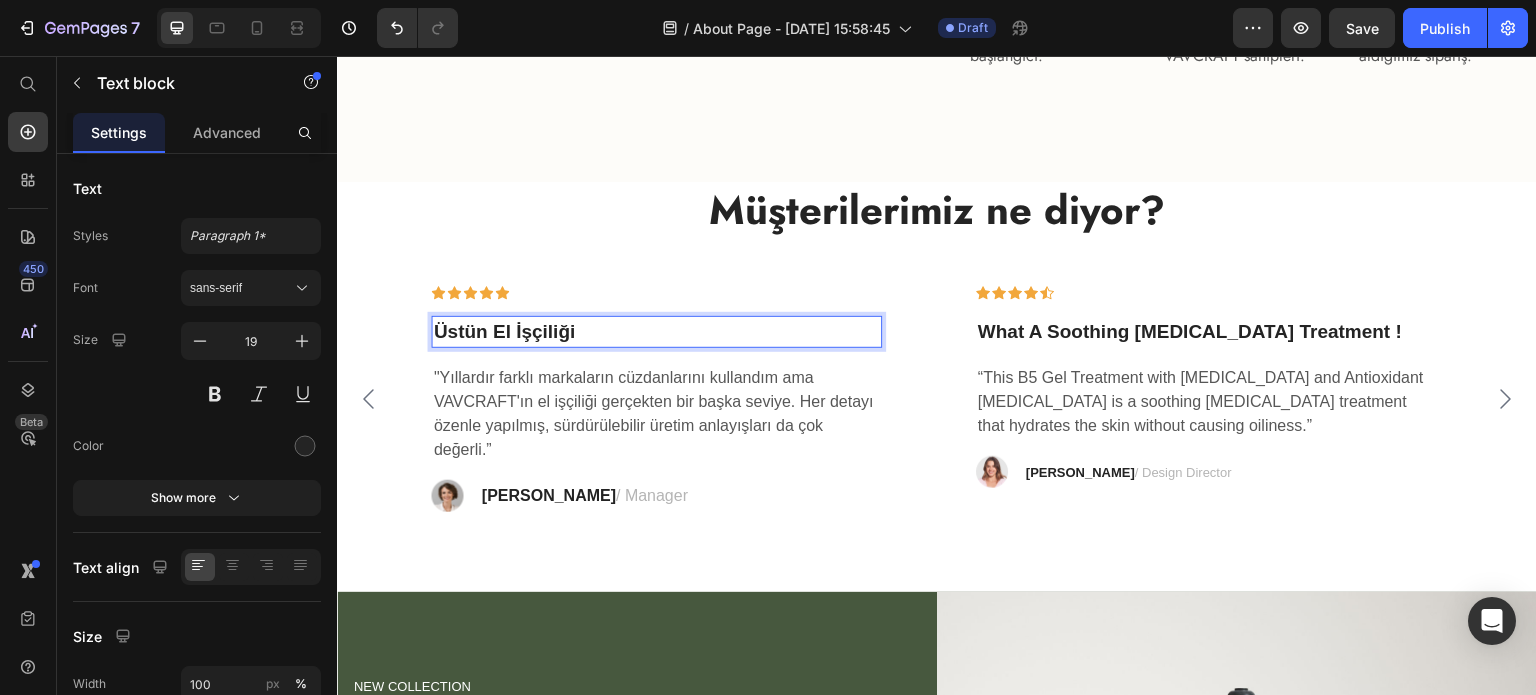 click on "Üstün El İşçiliği" at bounding box center (657, 332) 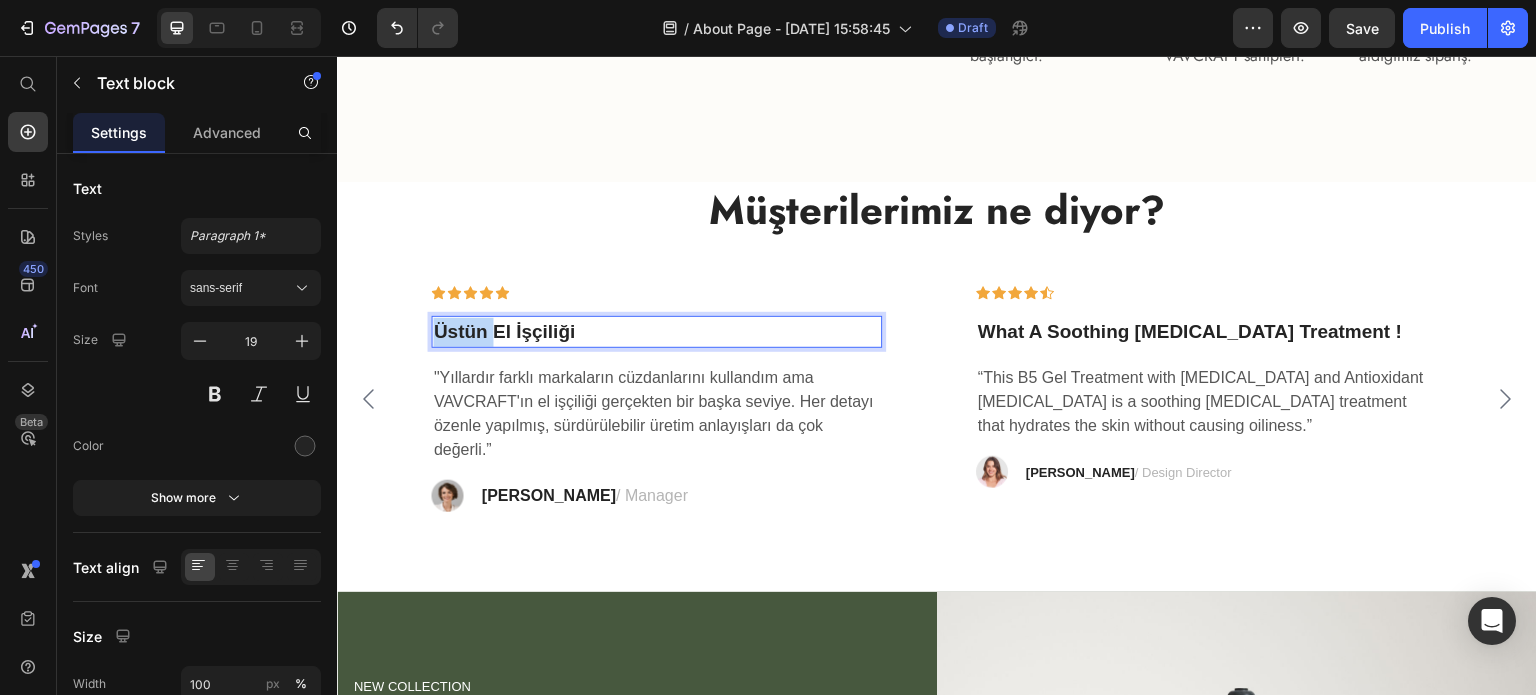 click on "Üstün El İşçiliği" at bounding box center (657, 332) 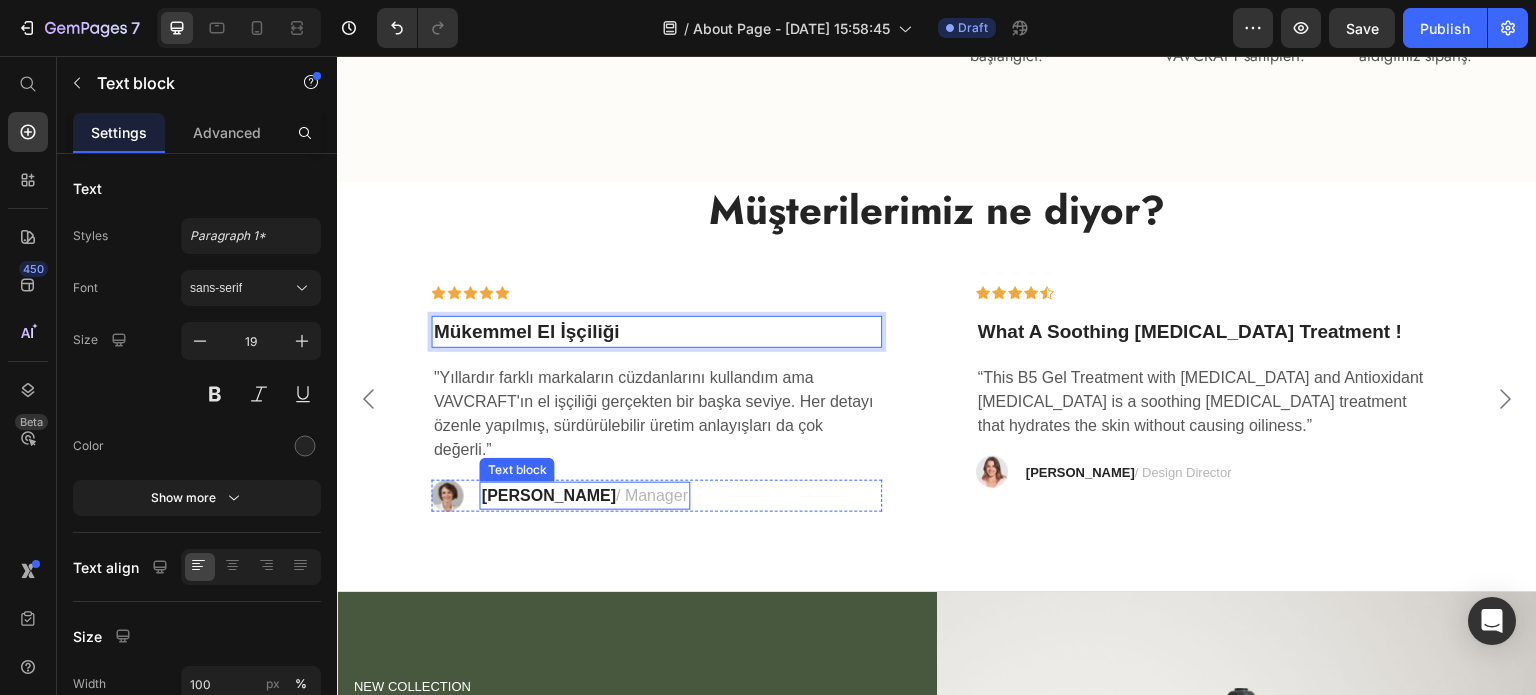 click on "[PERSON_NAME]" at bounding box center [549, 495] 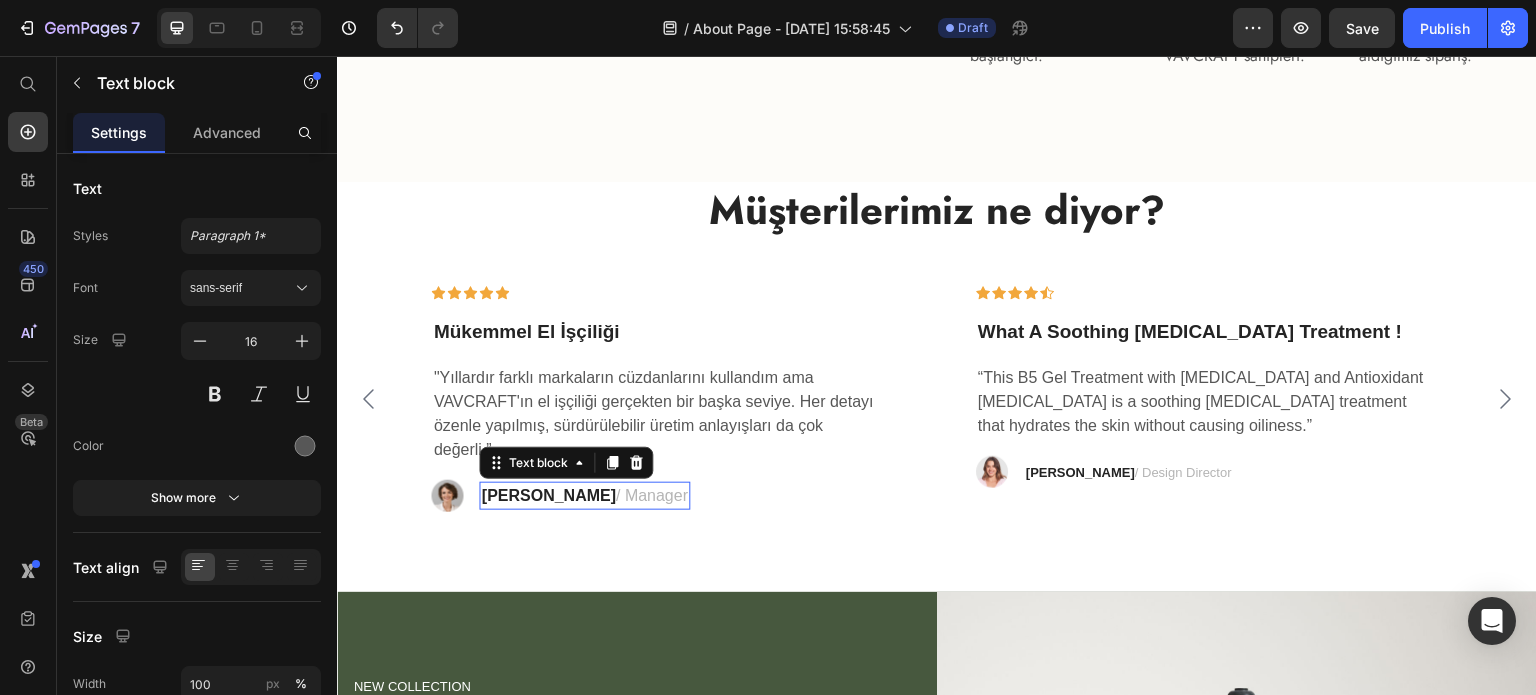 click on "[PERSON_NAME]" at bounding box center (549, 495) 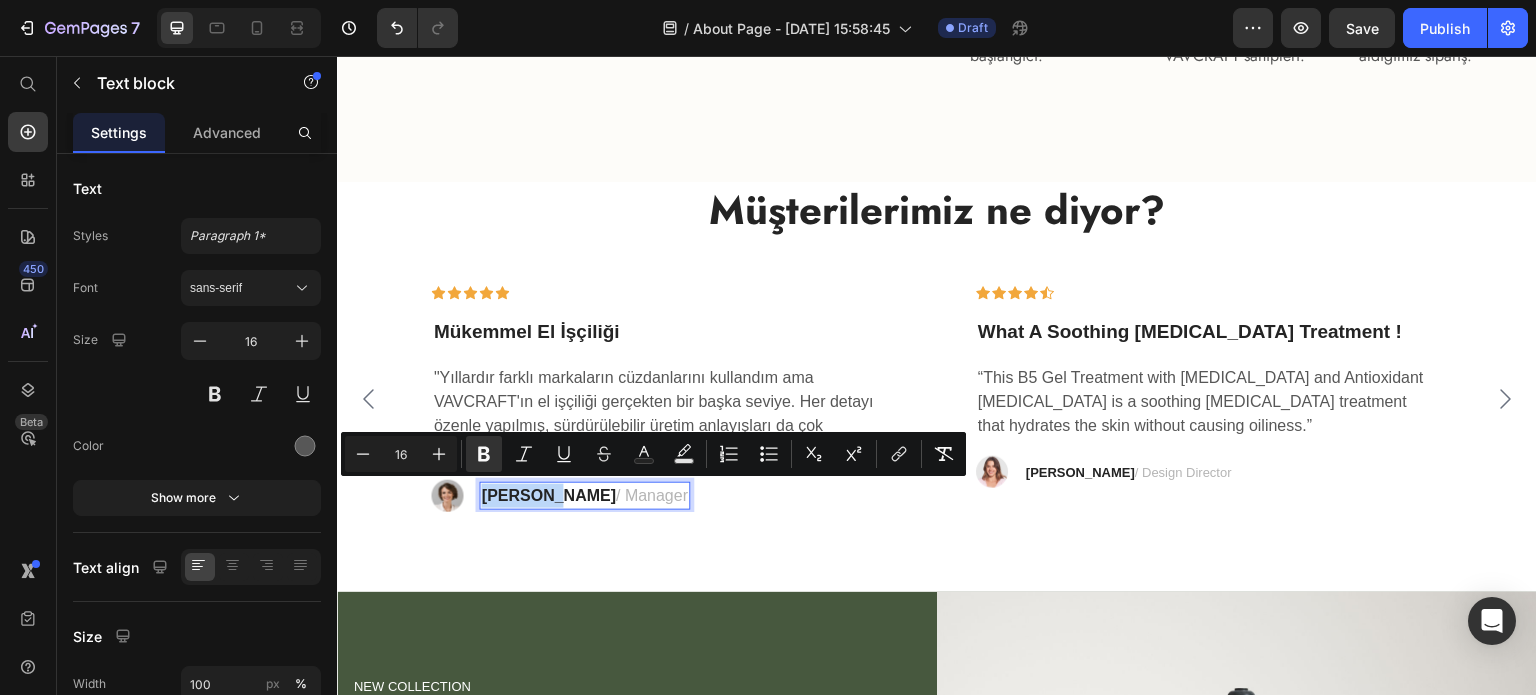 click on "[PERSON_NAME]" at bounding box center (549, 495) 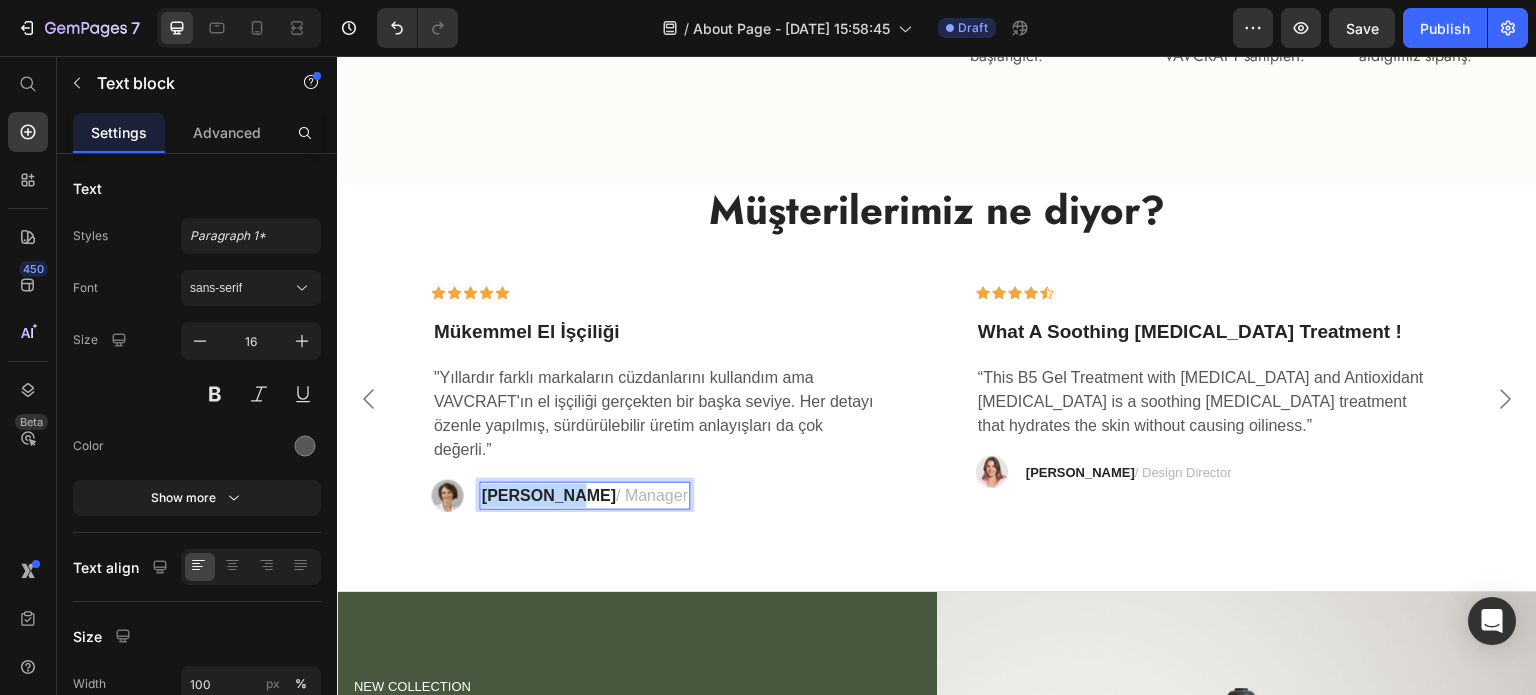 drag, startPoint x: 560, startPoint y: 492, endPoint x: 484, endPoint y: 493, distance: 76.00658 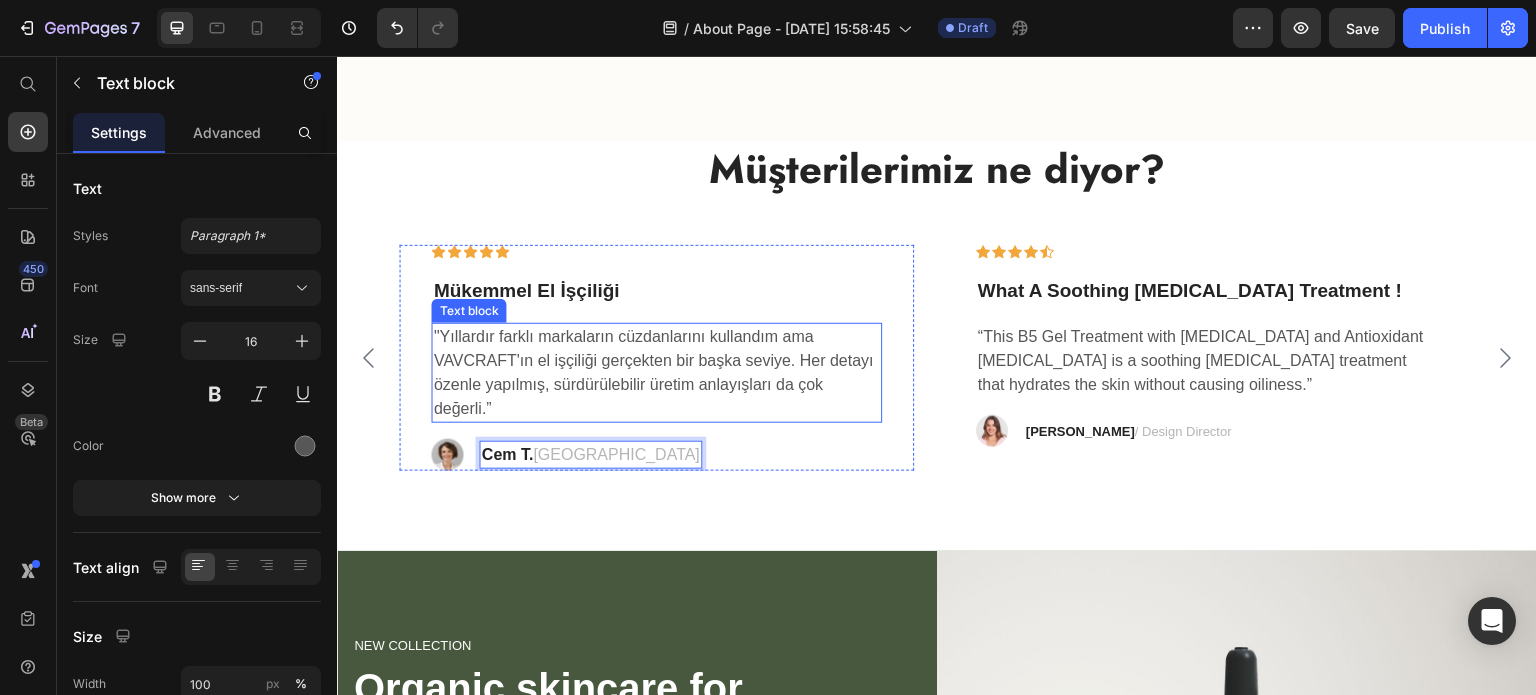 scroll, scrollTop: 3600, scrollLeft: 0, axis: vertical 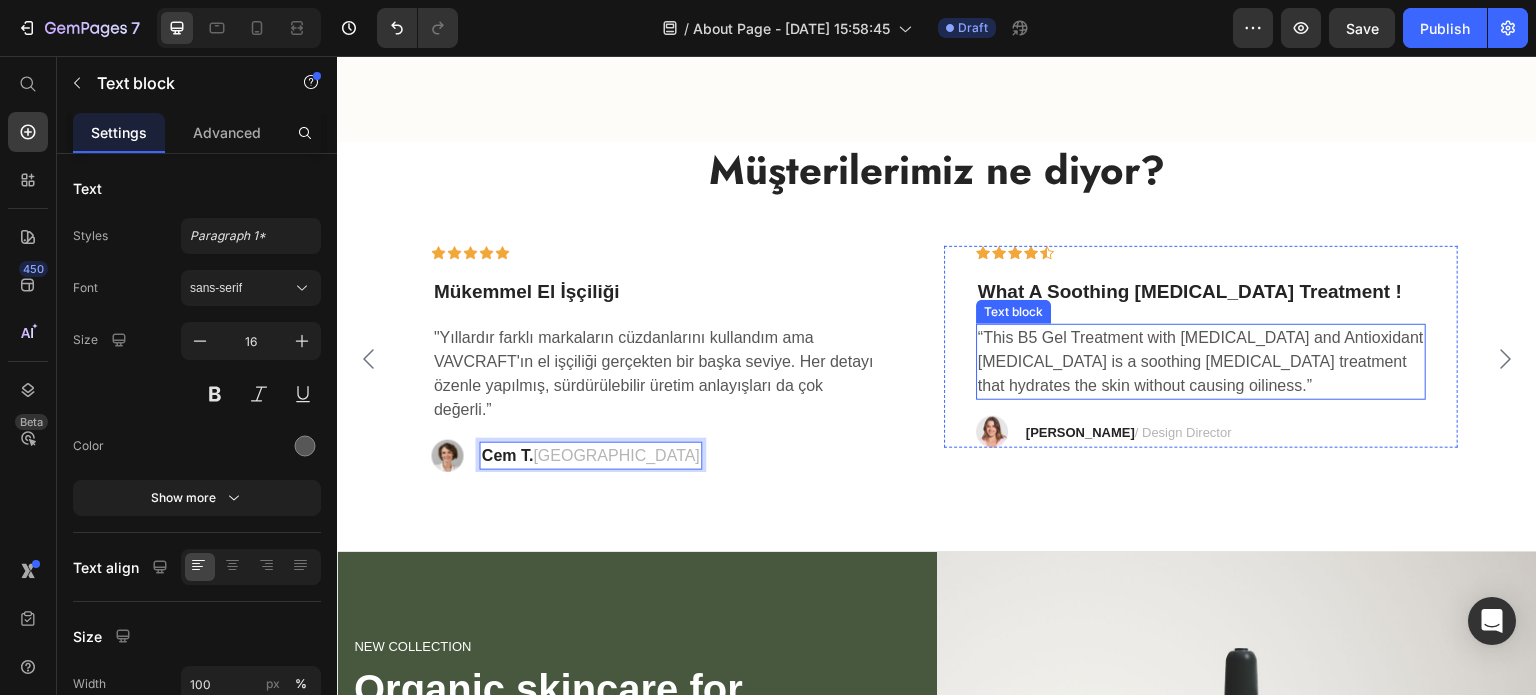 click on "“This B5 Gel Treatment with [MEDICAL_DATA] and Antioxidant [MEDICAL_DATA] is a soothing [MEDICAL_DATA] treatment that hydrates the skin without causing oiliness.”" at bounding box center (1201, 362) 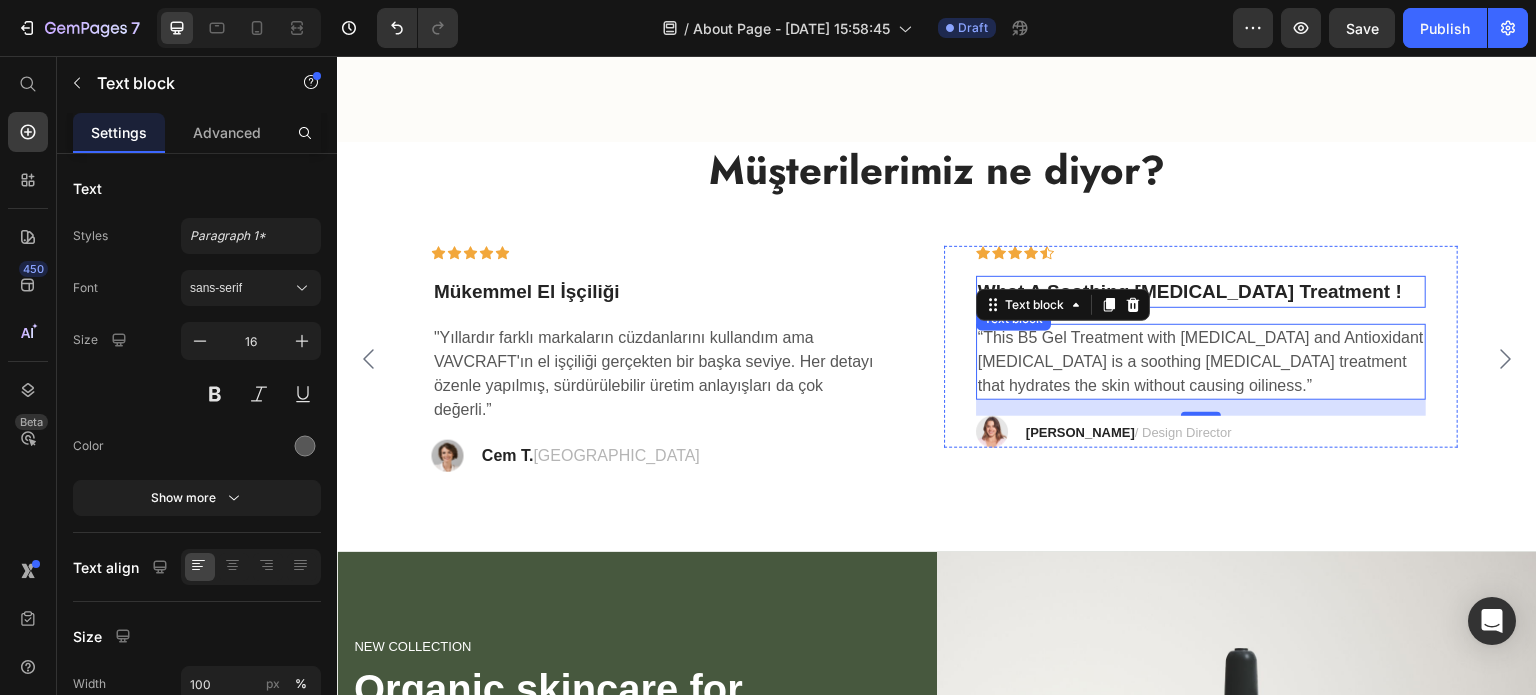 click on "What A Soothing [MEDICAL_DATA] Treatment !" at bounding box center (1201, 292) 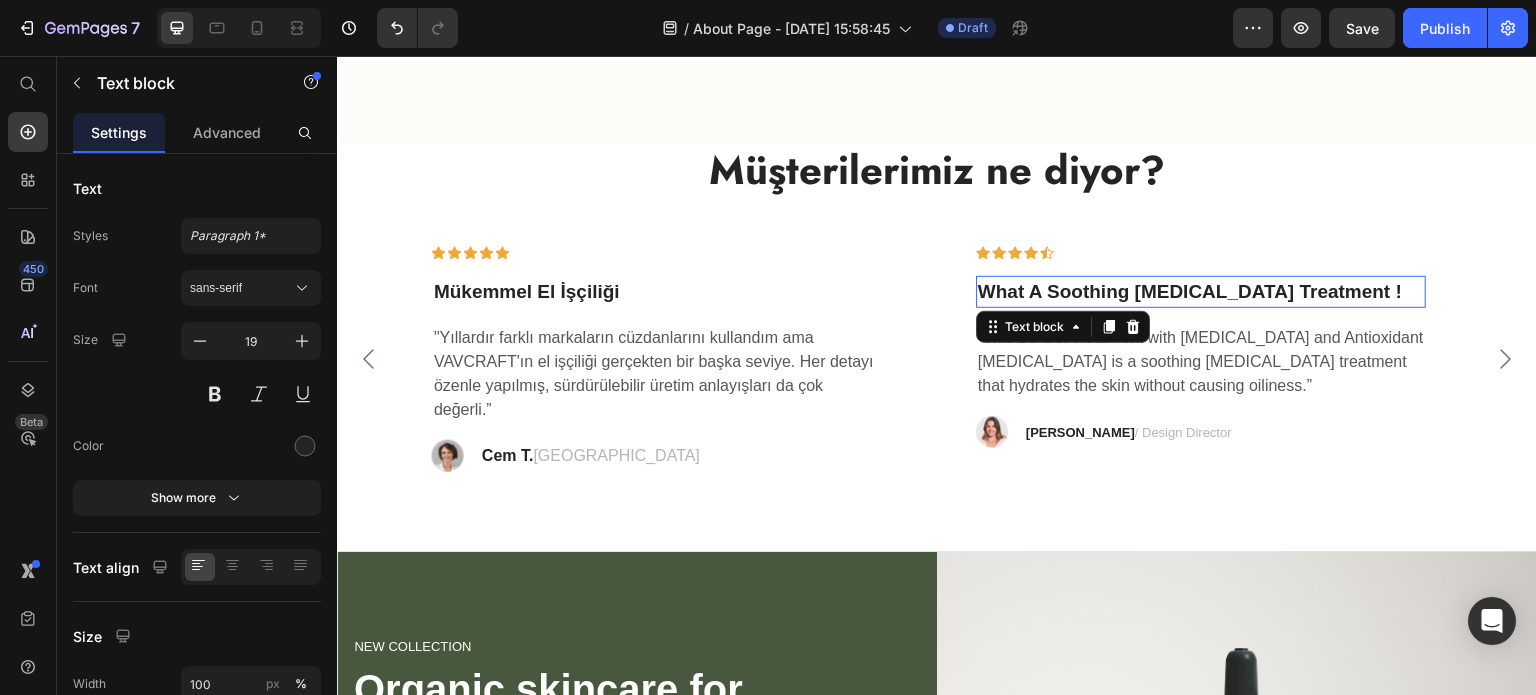click on "What A Soothing [MEDICAL_DATA] Treatment !" at bounding box center [1201, 292] 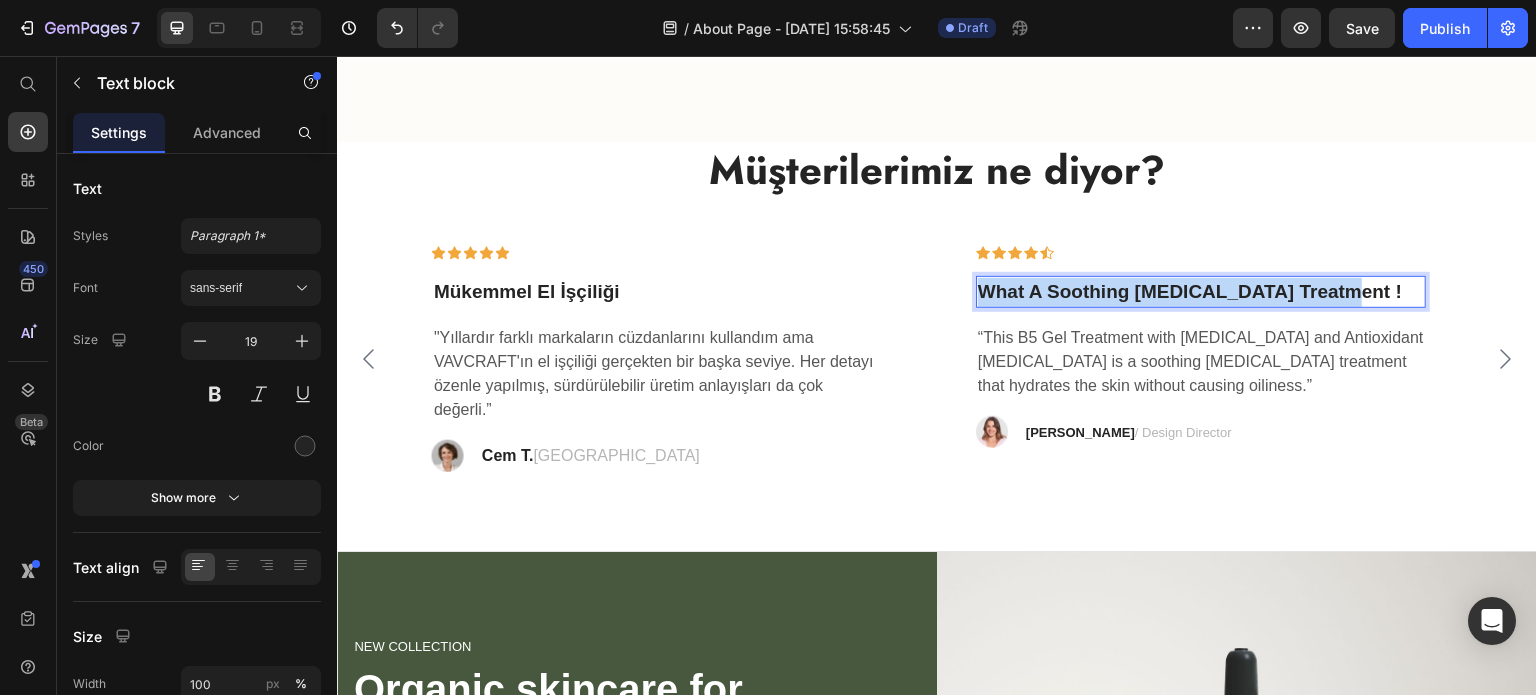 click on "What A Soothing [MEDICAL_DATA] Treatment !" at bounding box center (1201, 292) 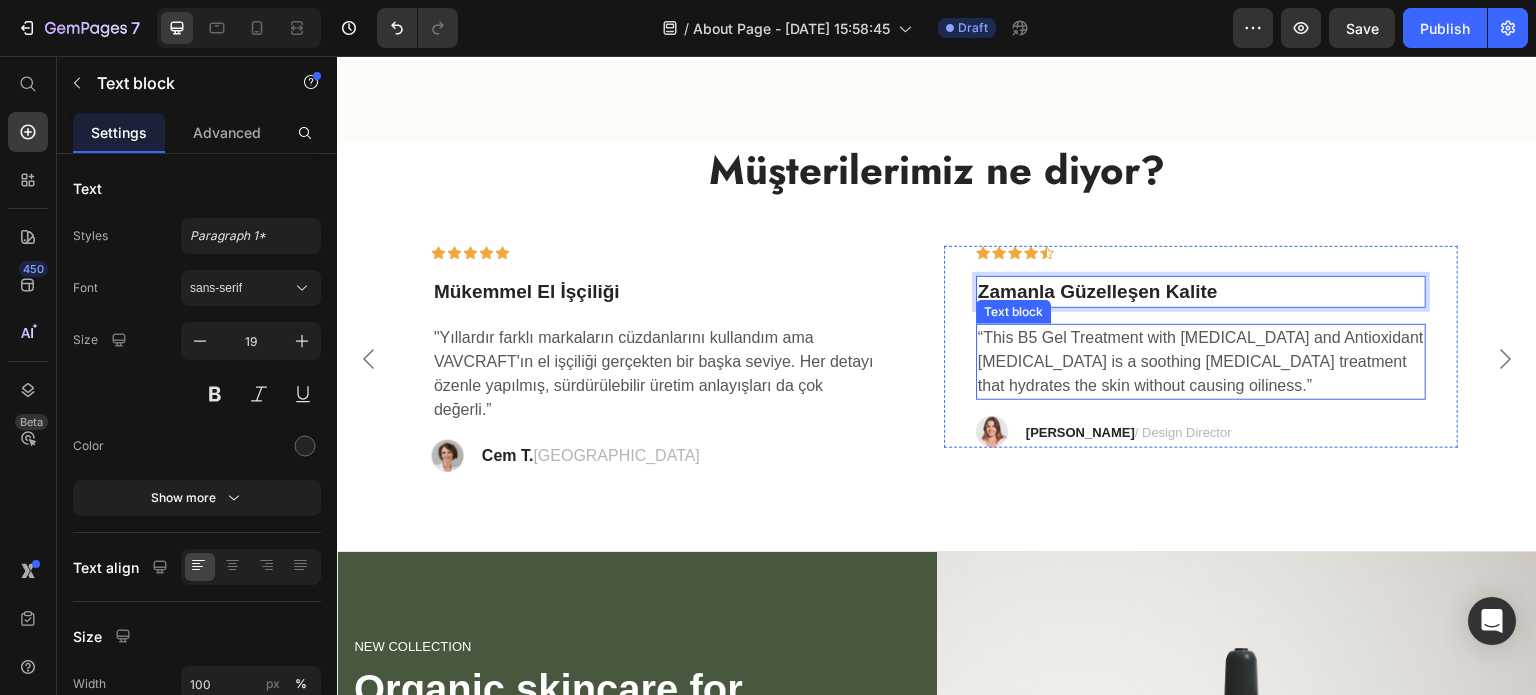 click on "“This B5 Gel Treatment with [MEDICAL_DATA] and Antioxidant [MEDICAL_DATA] is a soothing [MEDICAL_DATA] treatment that hydrates the skin without causing oiliness.”" at bounding box center (1201, 362) 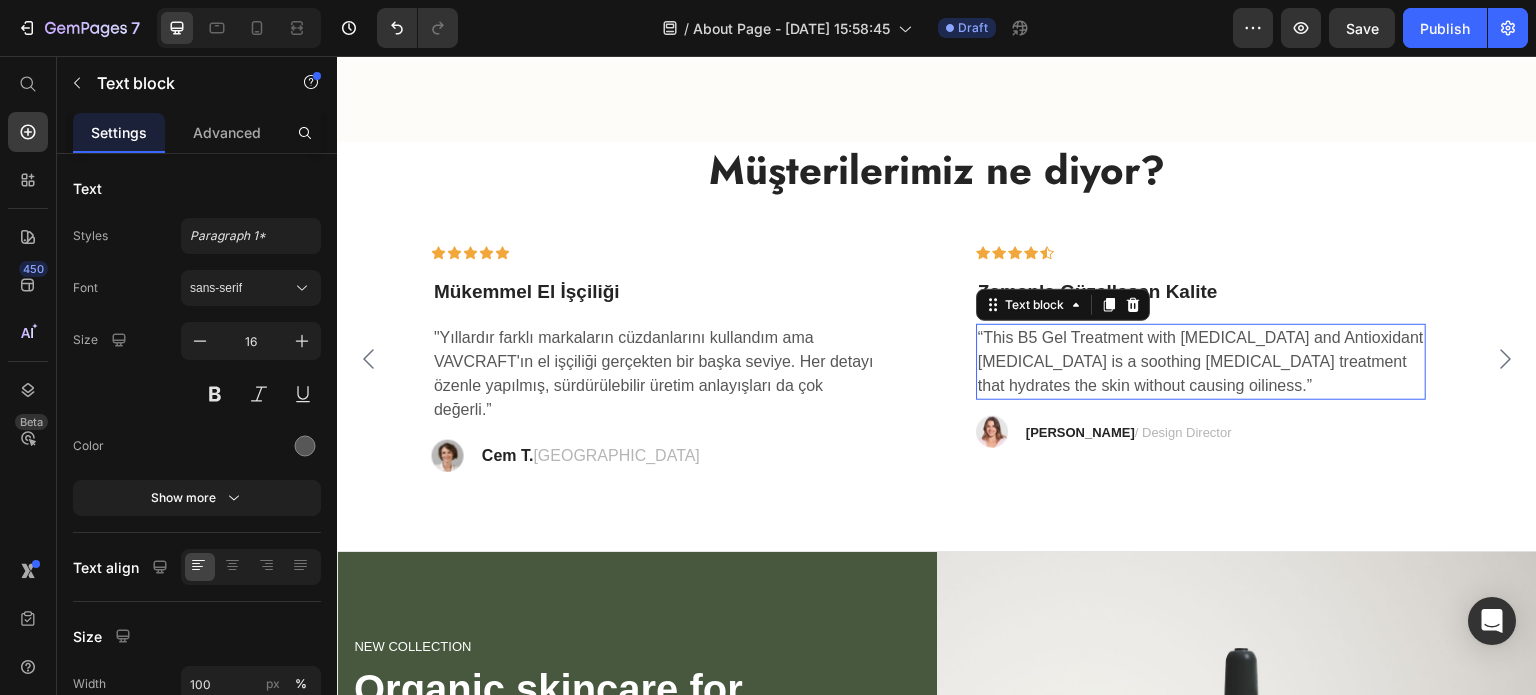 click on "“This B5 Gel Treatment with [MEDICAL_DATA] and Antioxidant [MEDICAL_DATA] is a soothing [MEDICAL_DATA] treatment that hydrates the skin without causing oiliness.”" at bounding box center [1201, 362] 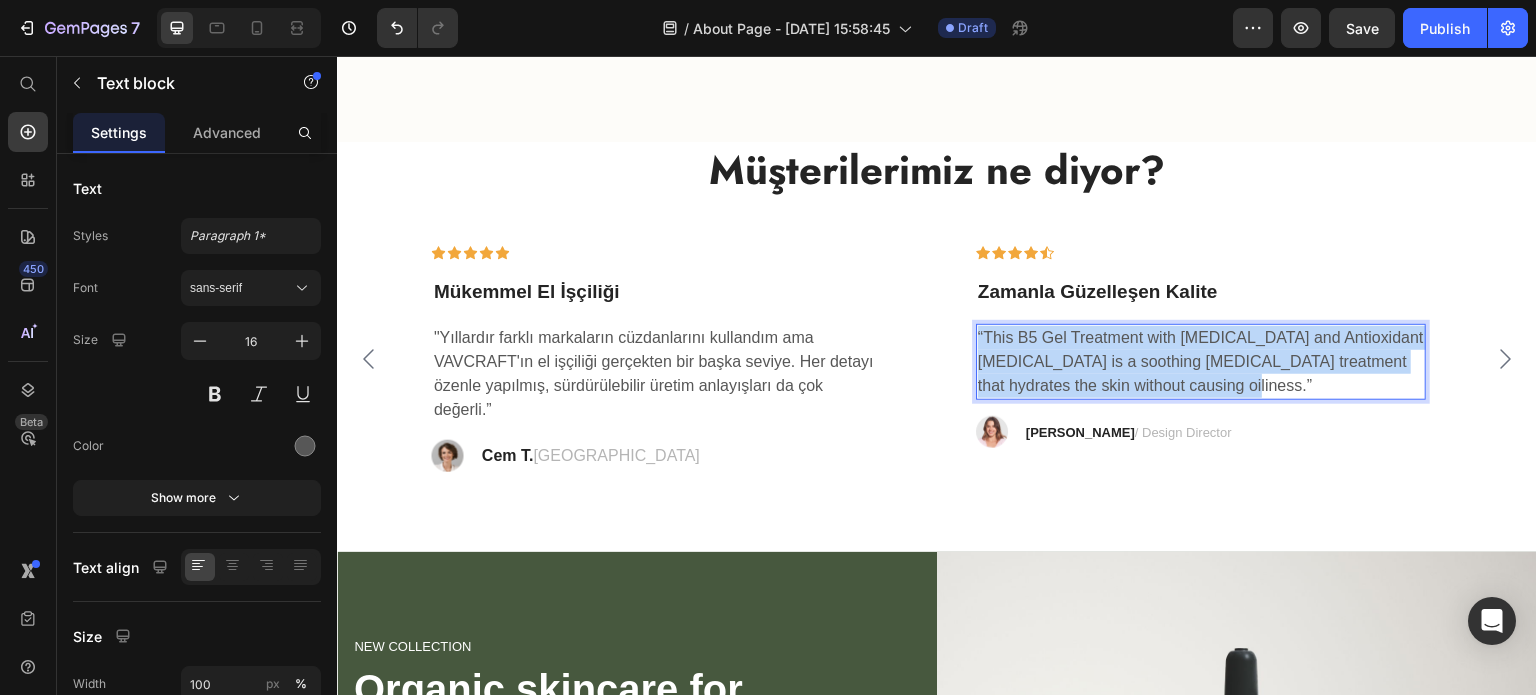 click on "“This B5 Gel Treatment with [MEDICAL_DATA] and Antioxidant [MEDICAL_DATA] is a soothing [MEDICAL_DATA] treatment that hydrates the skin without causing oiliness.”" at bounding box center (1201, 362) 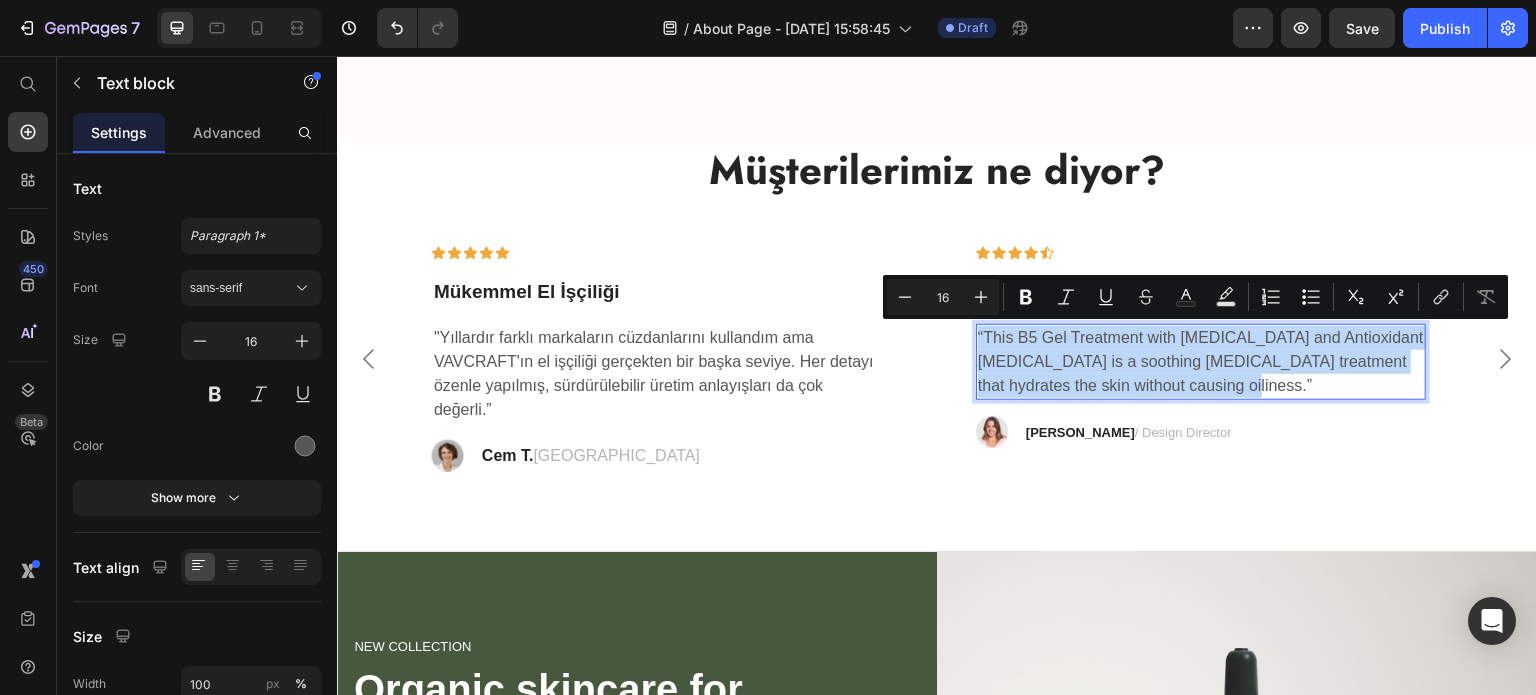 click on "“This B5 Gel Treatment with [MEDICAL_DATA] and Antioxidant [MEDICAL_DATA] is a soothing [MEDICAL_DATA] treatment that hydrates the skin without causing oiliness.”" at bounding box center (1201, 362) 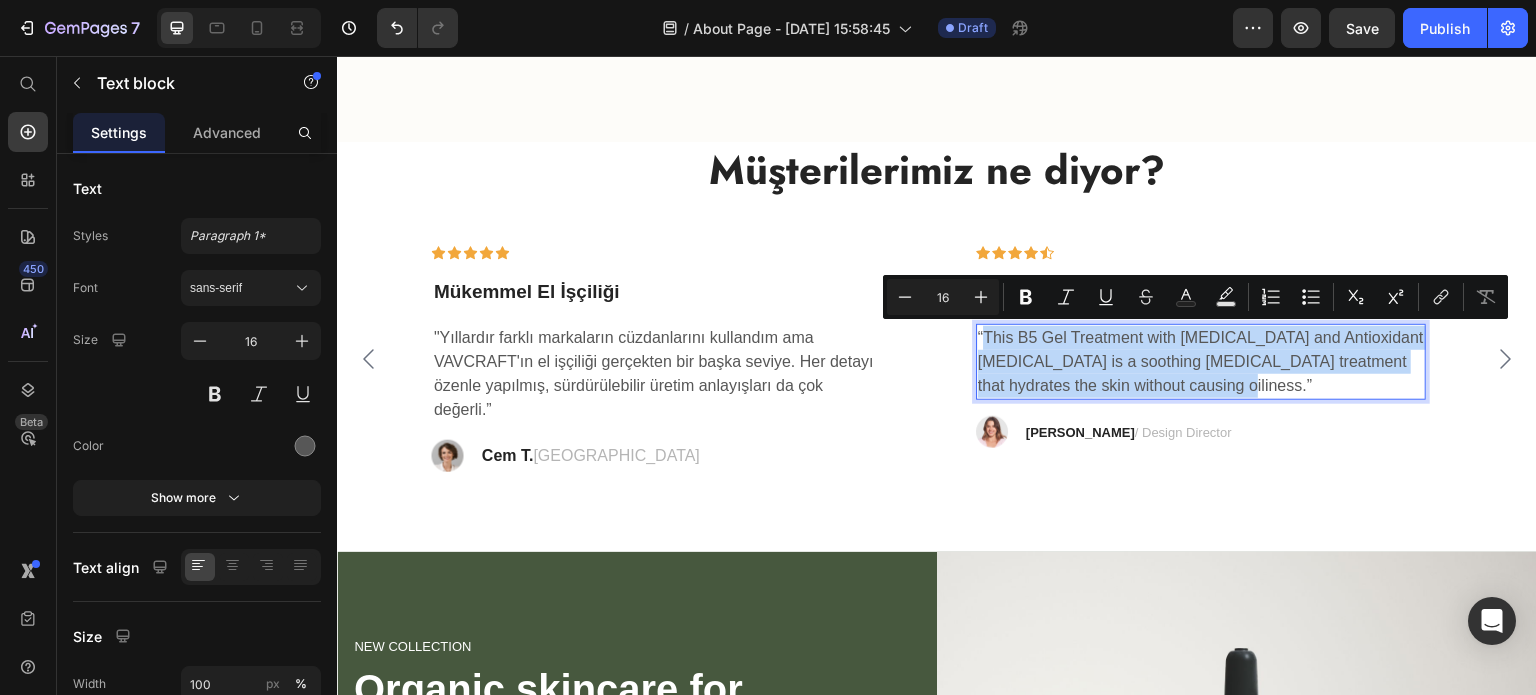 drag, startPoint x: 1184, startPoint y: 388, endPoint x: 987, endPoint y: 346, distance: 201.4274 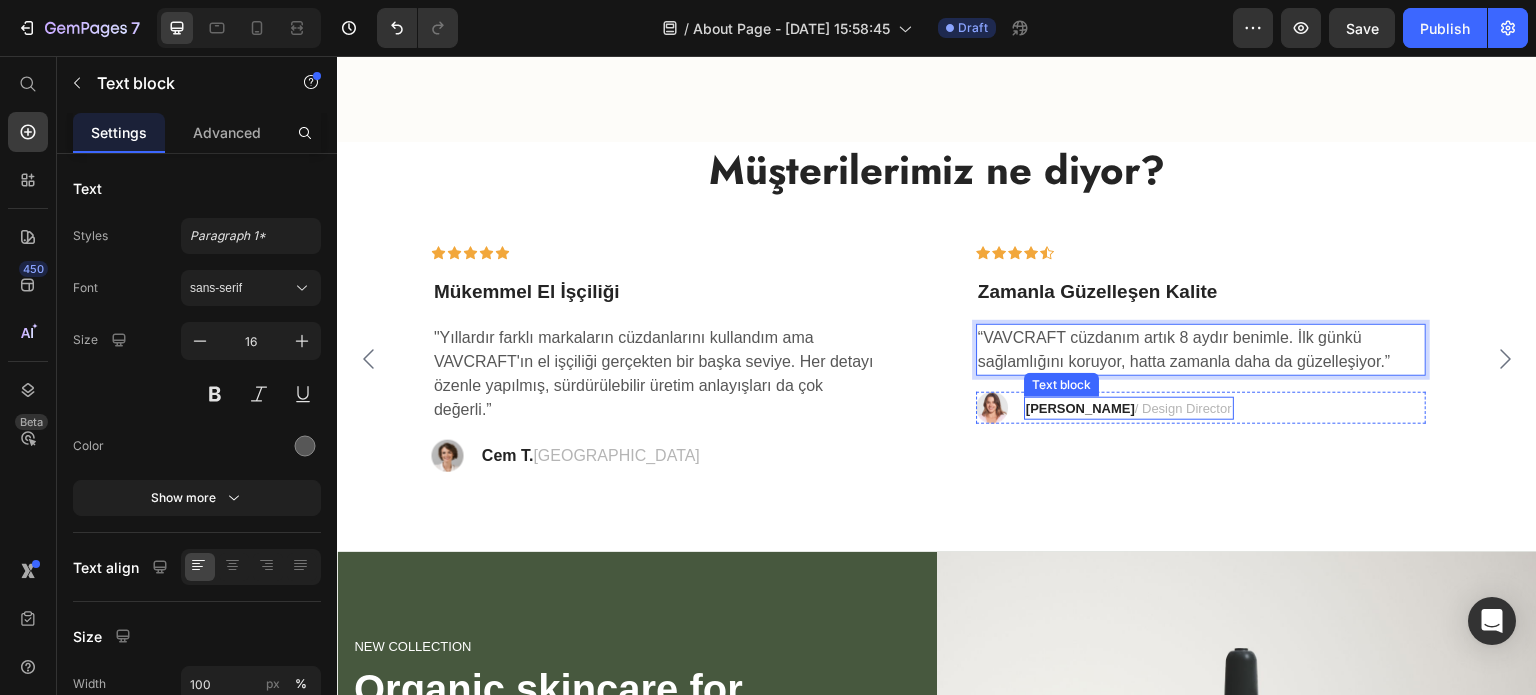 click on "[PERSON_NAME]" at bounding box center (1080, 408) 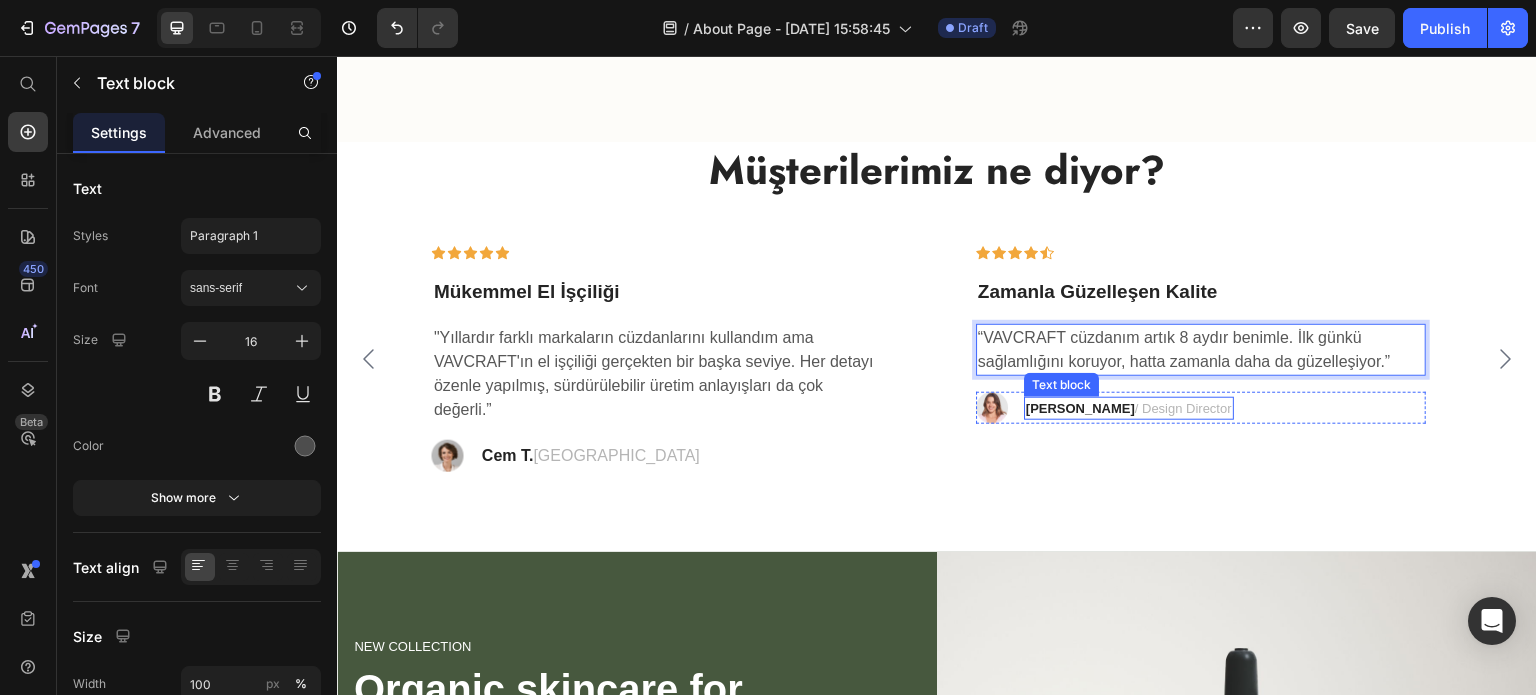 click on "[PERSON_NAME]" at bounding box center [1080, 408] 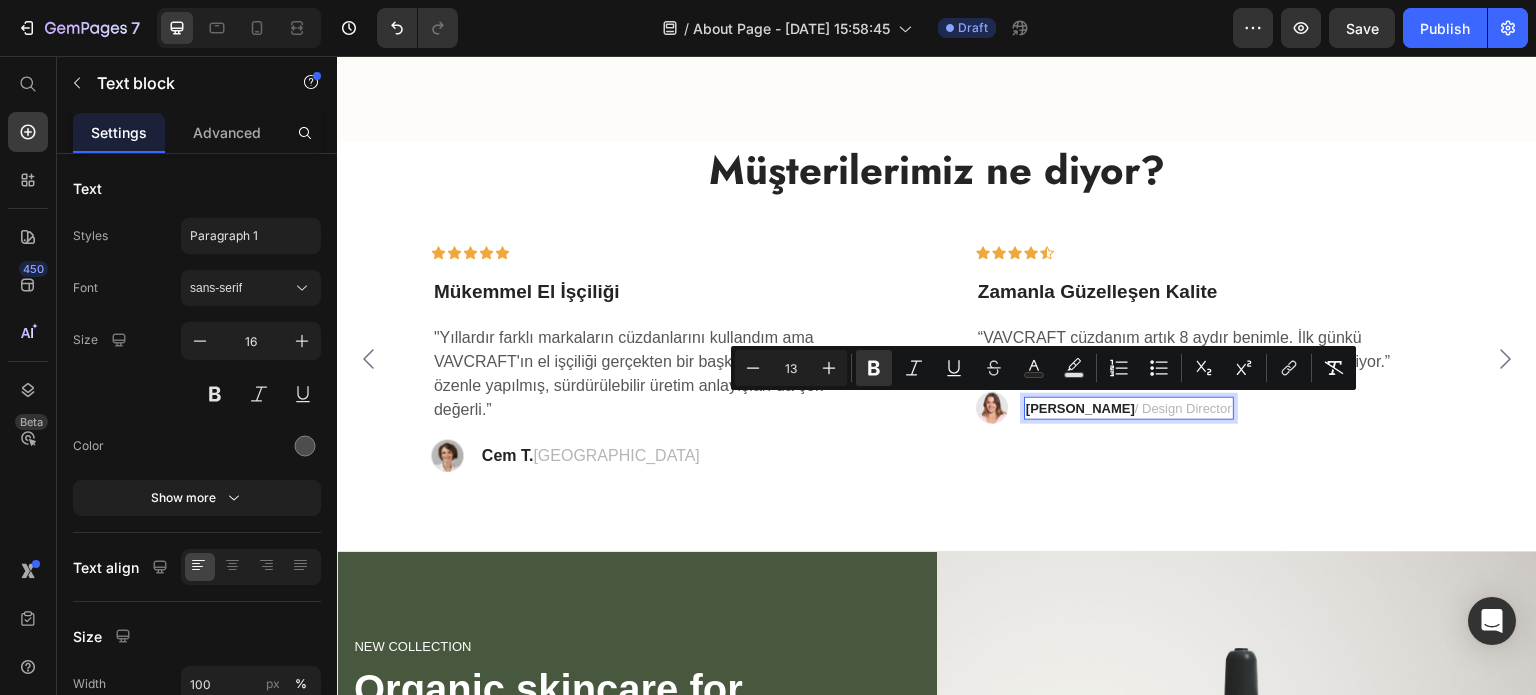 click on "[PERSON_NAME]" at bounding box center (1080, 408) 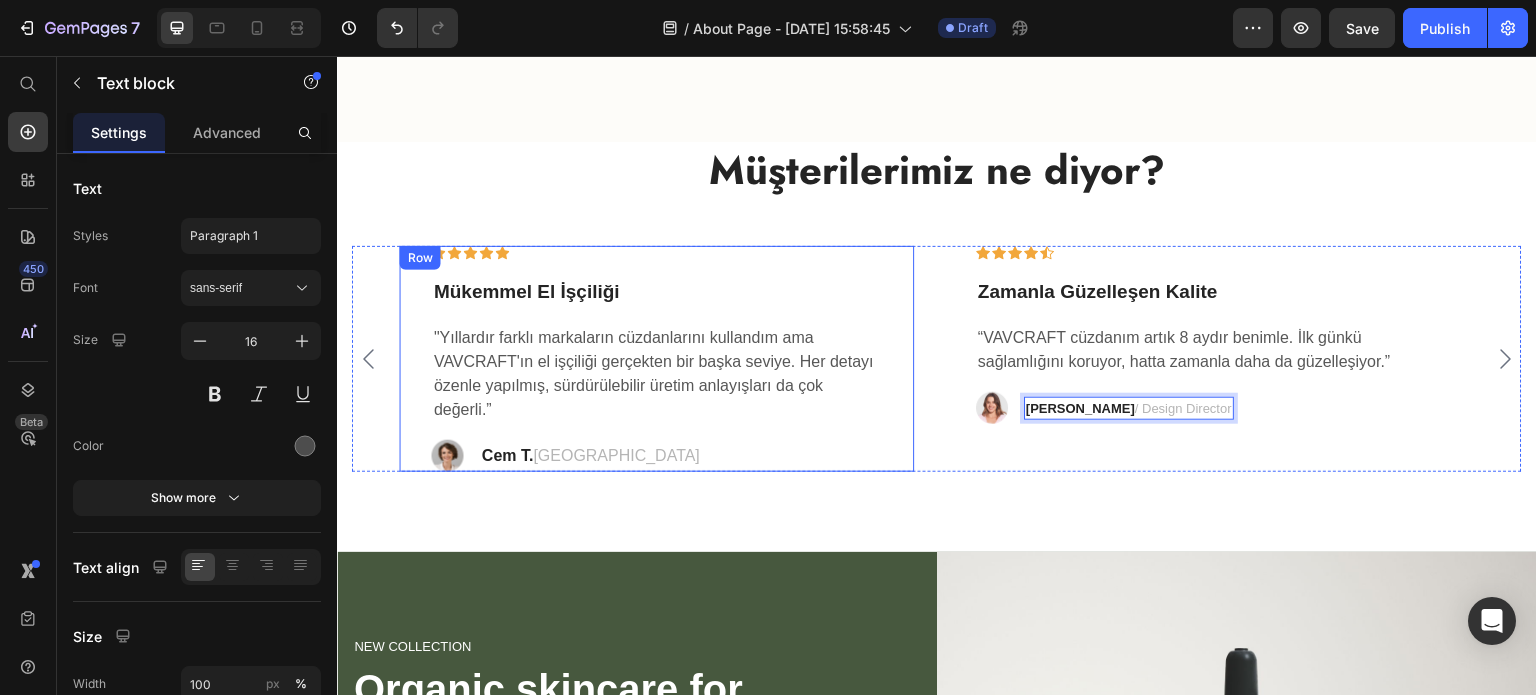 click on "Cem T.   [GEOGRAPHIC_DATA]" at bounding box center (591, 456) 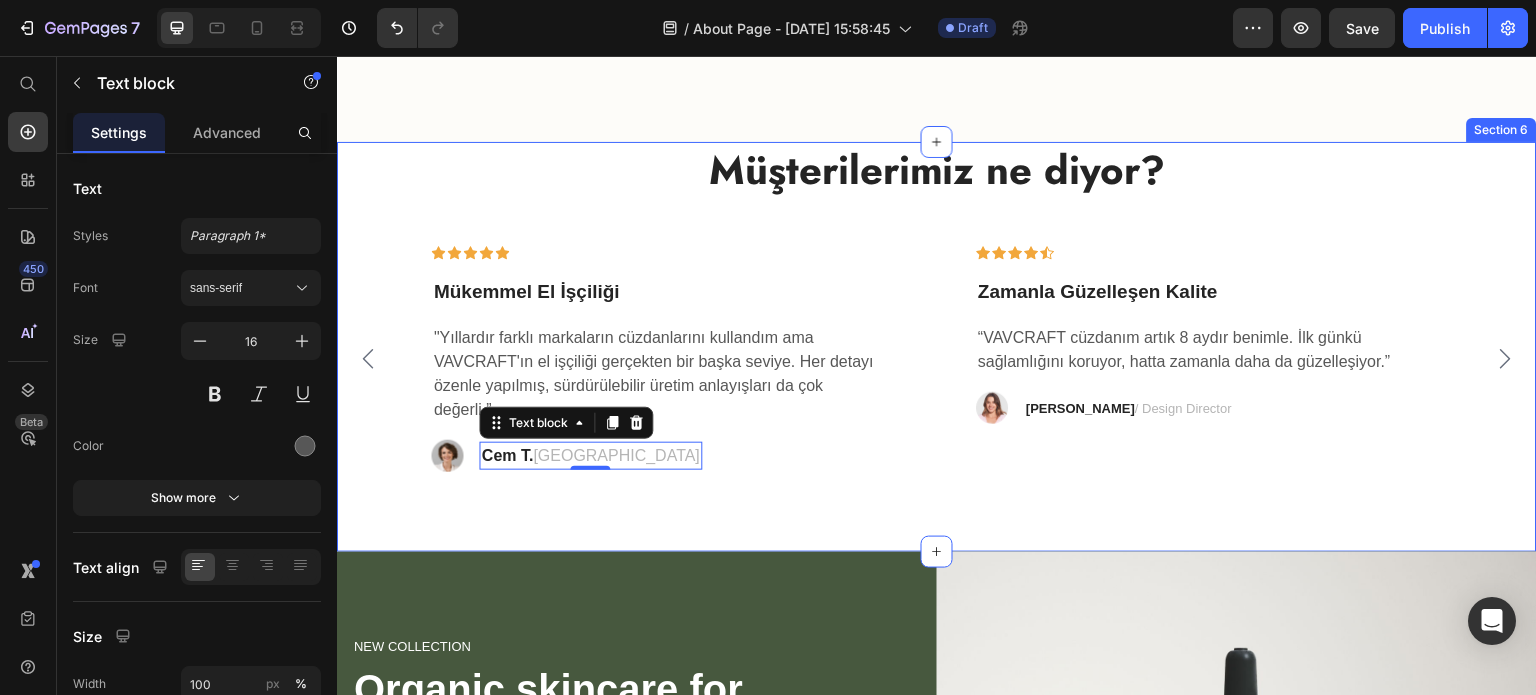 click 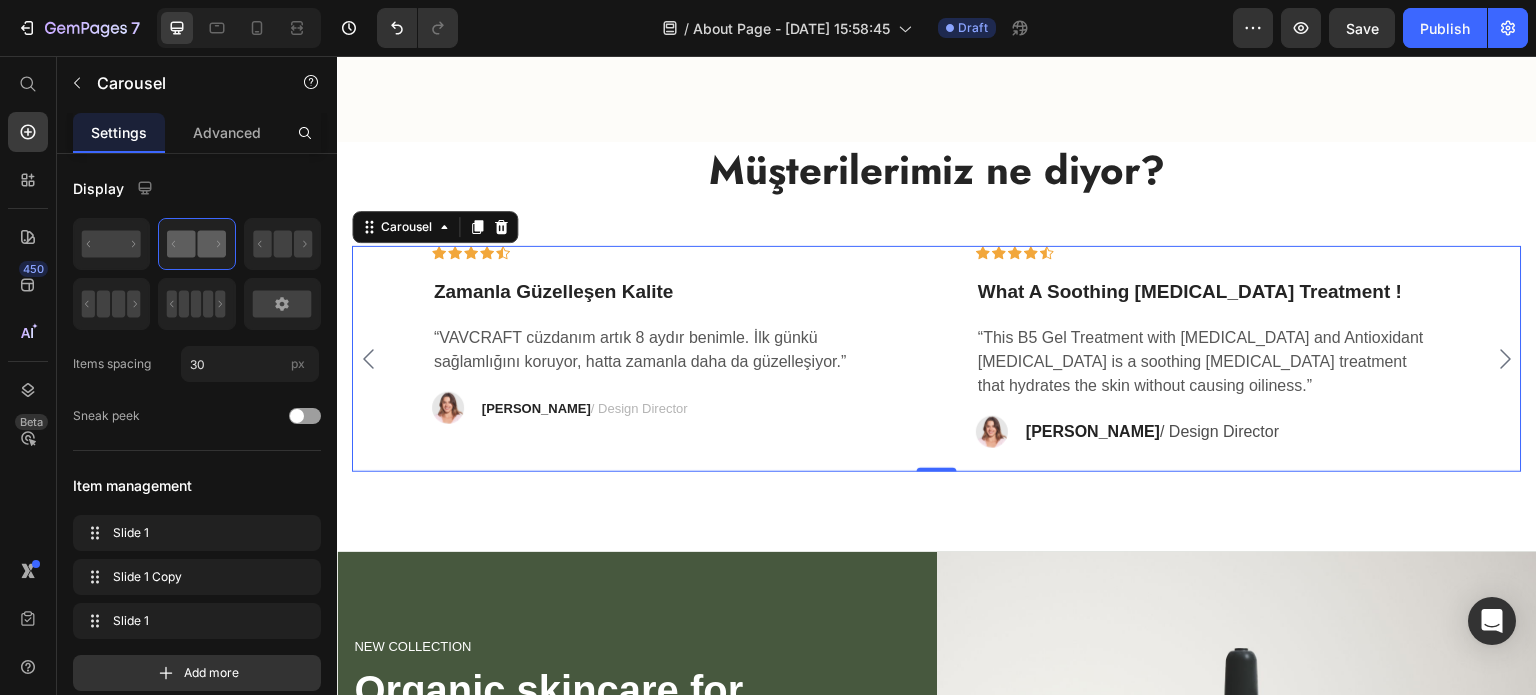 click 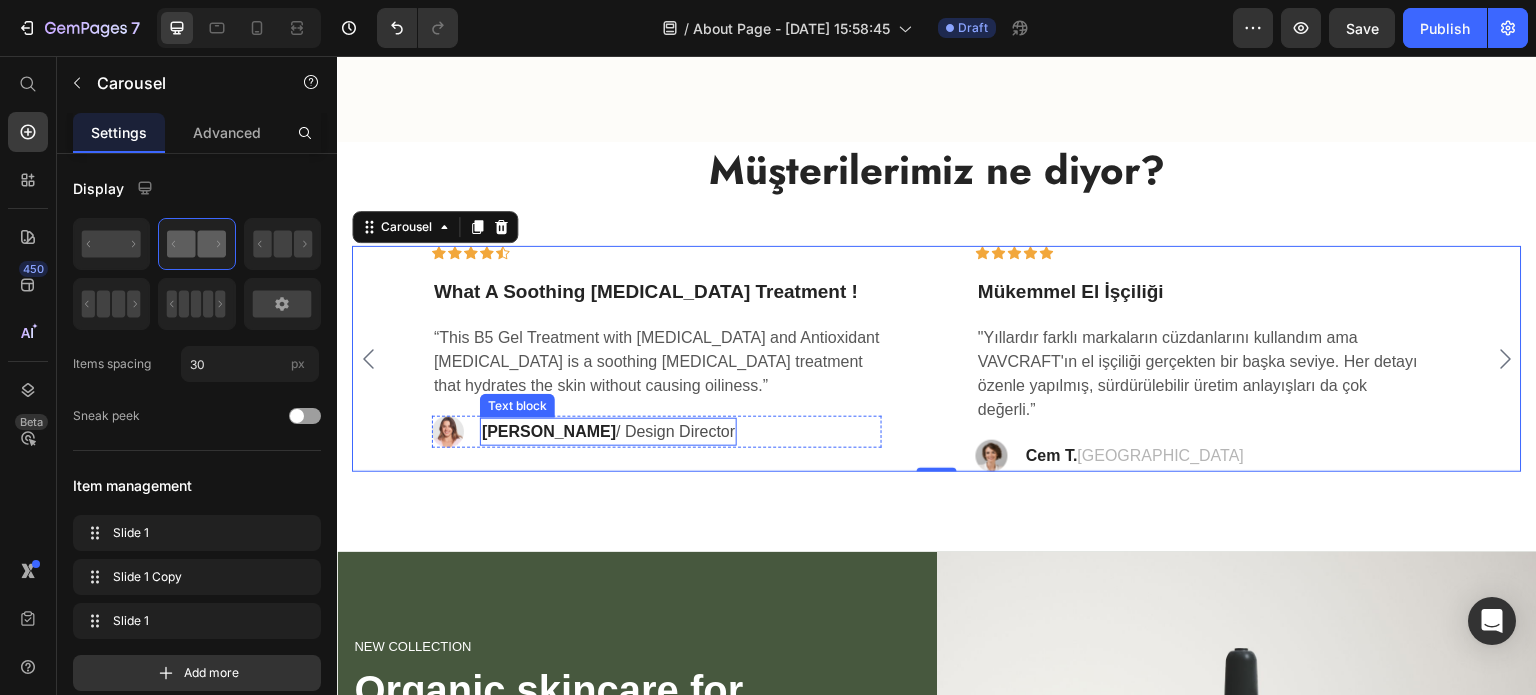 click on "[PERSON_NAME]" at bounding box center [549, 431] 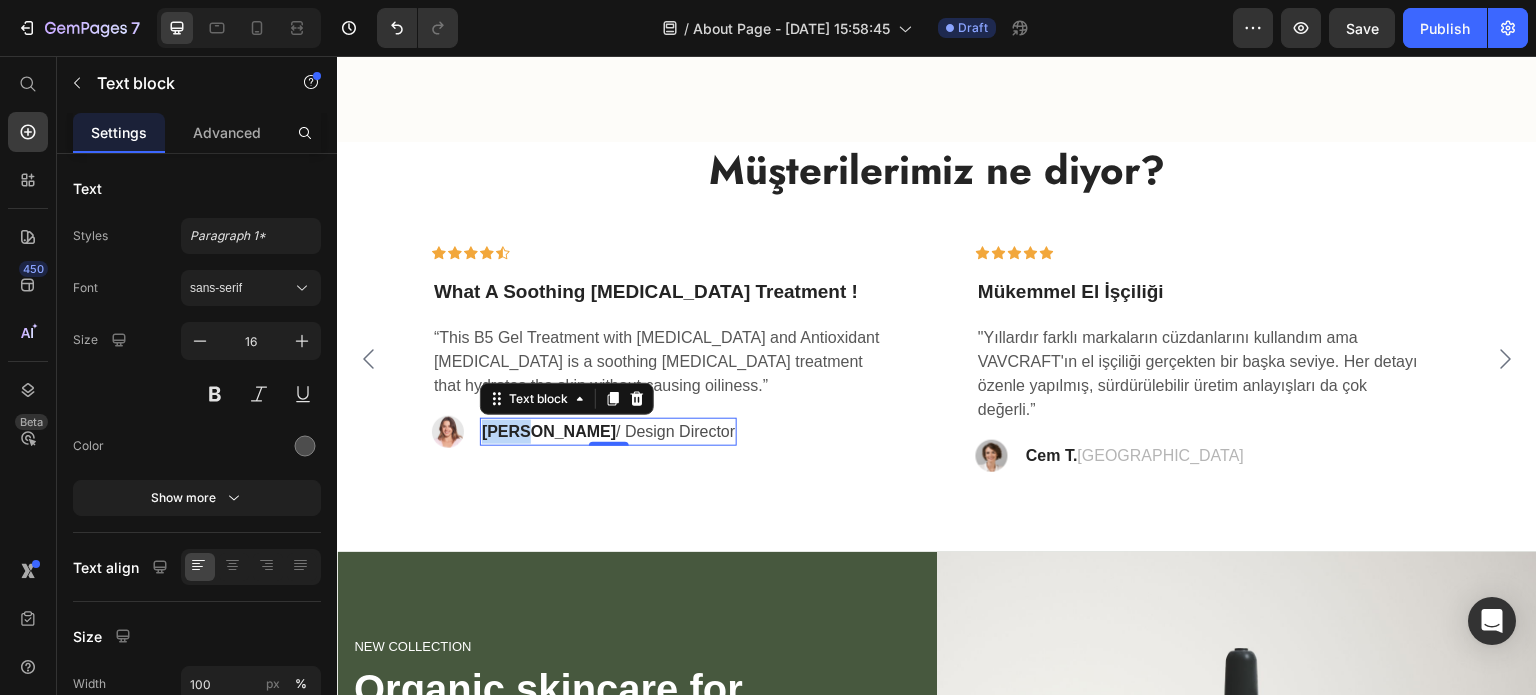 click on "[PERSON_NAME]" at bounding box center (549, 431) 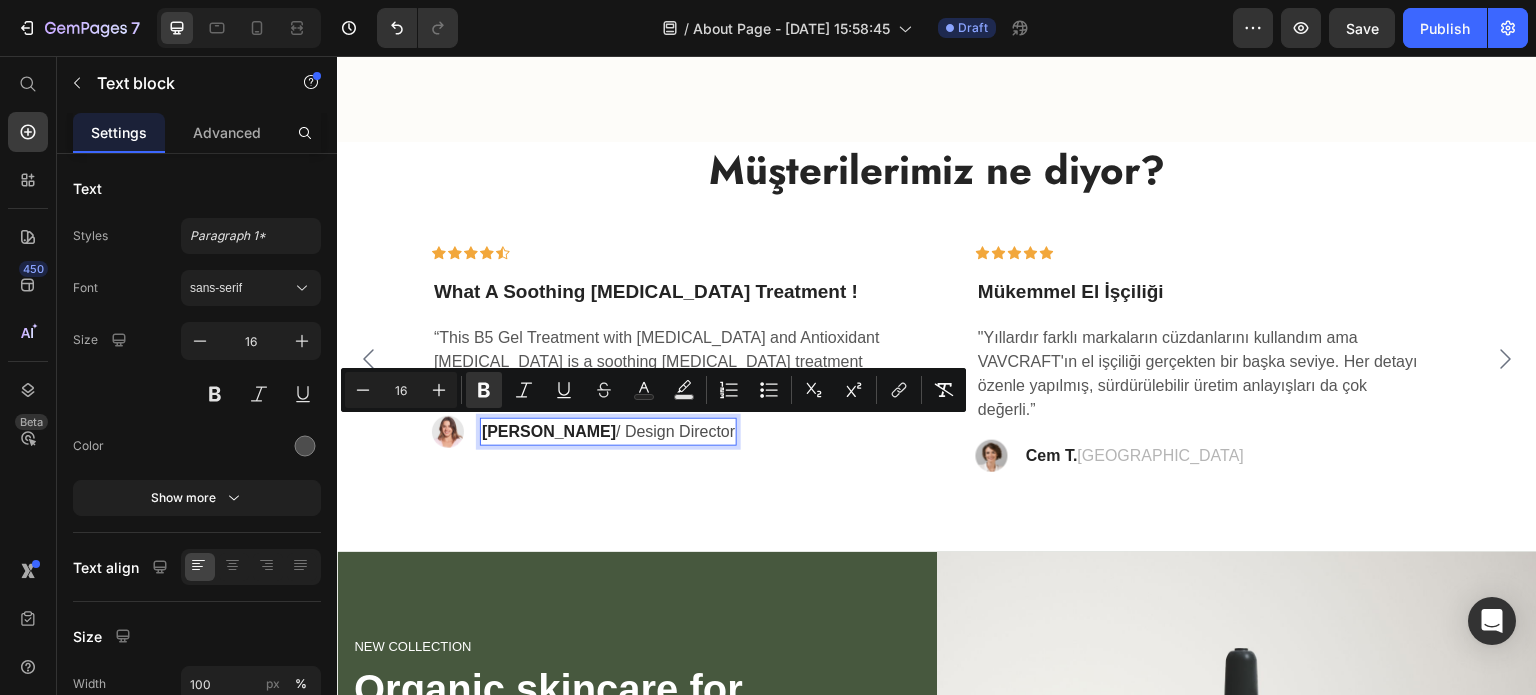 click on "[PERSON_NAME]" at bounding box center [549, 431] 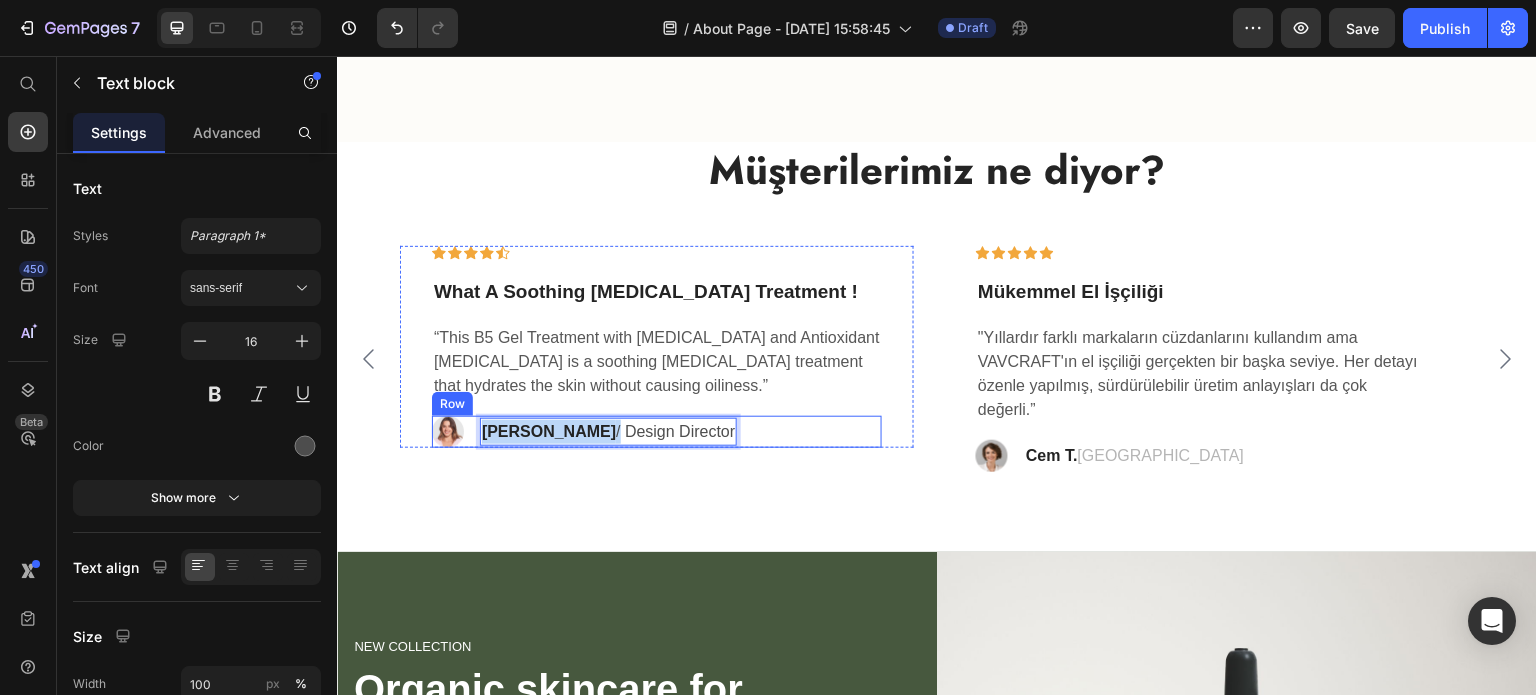 drag, startPoint x: 545, startPoint y: 431, endPoint x: 472, endPoint y: 429, distance: 73.02739 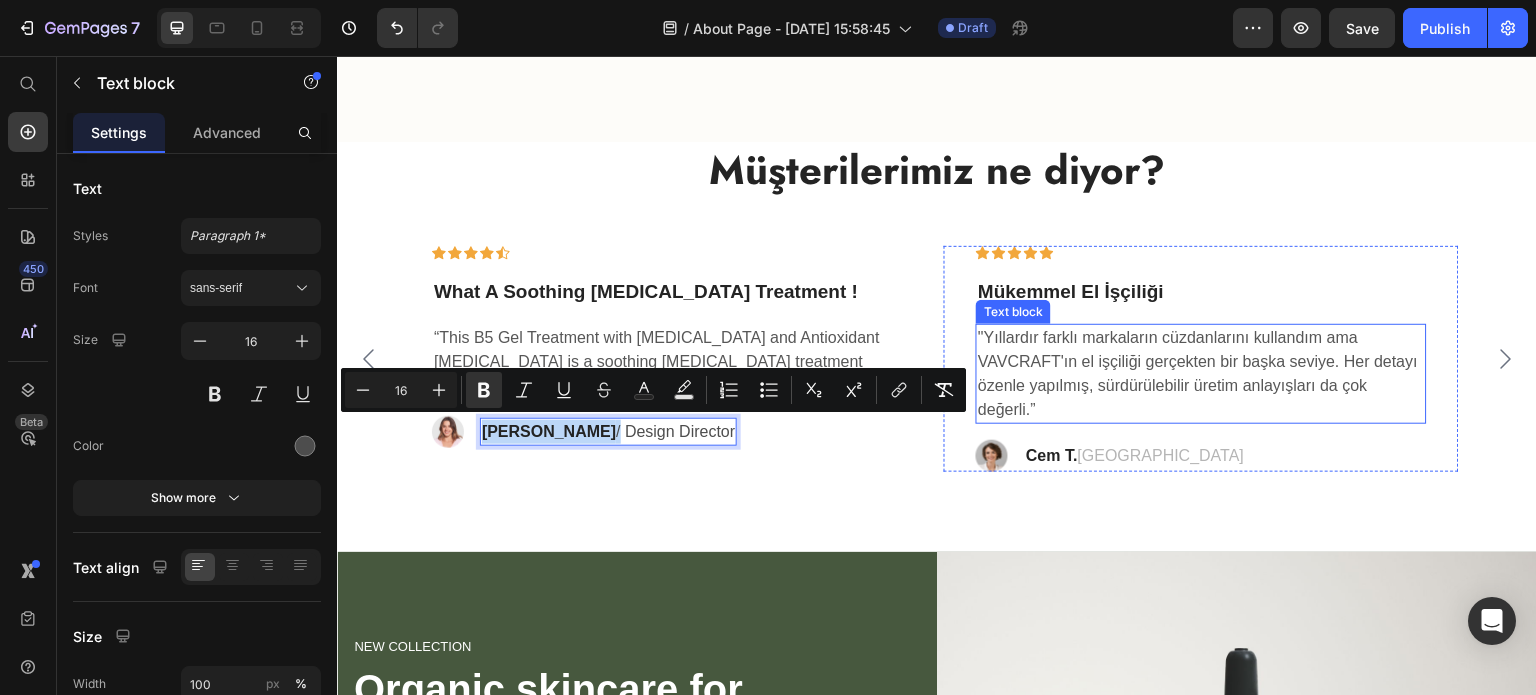click on ""Yıllardır farklı markaların cüzdanlarını kullandım ama VAVCRAFT'ın el işçiliği gerçekten bir başka seviye. Her detayı özenle yapılmış, sürdürülebilir üretim anlayışları da çok değerli.”" at bounding box center (1201, 374) 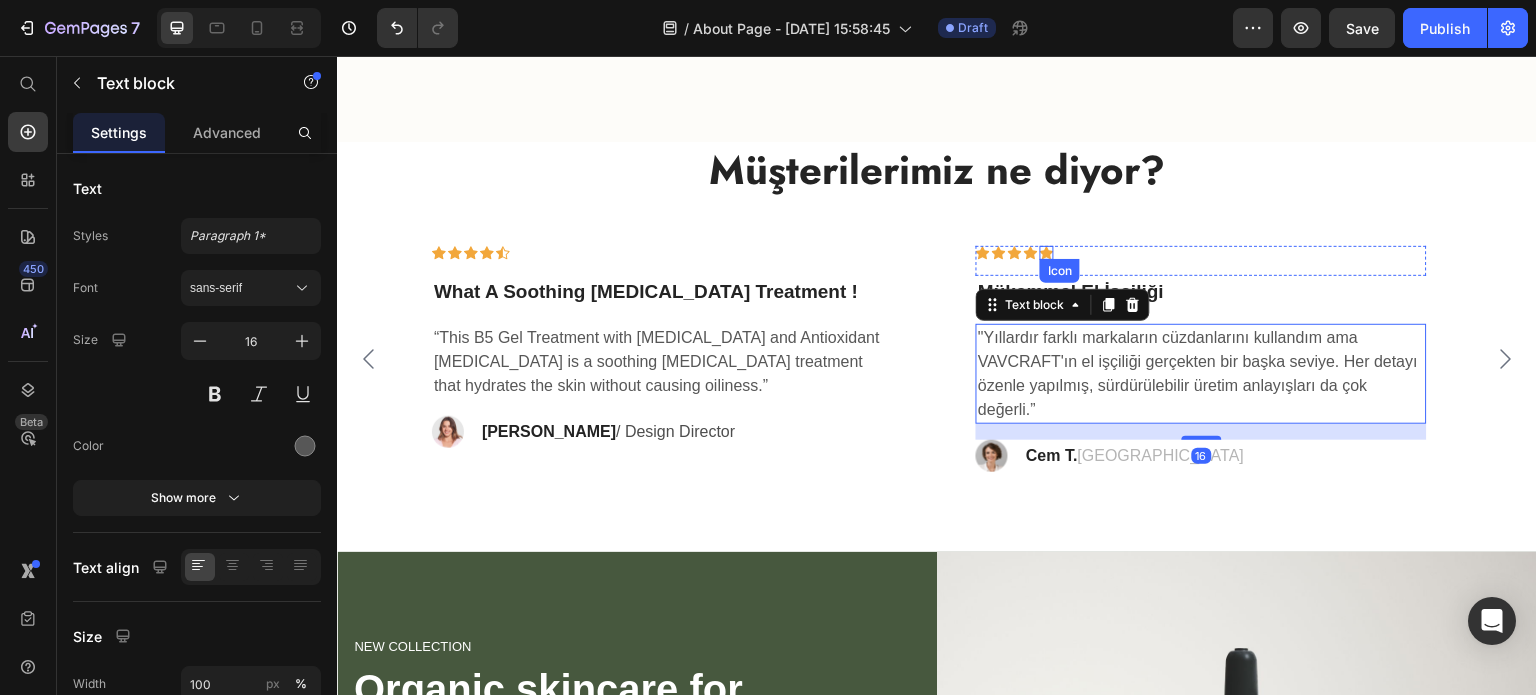 click 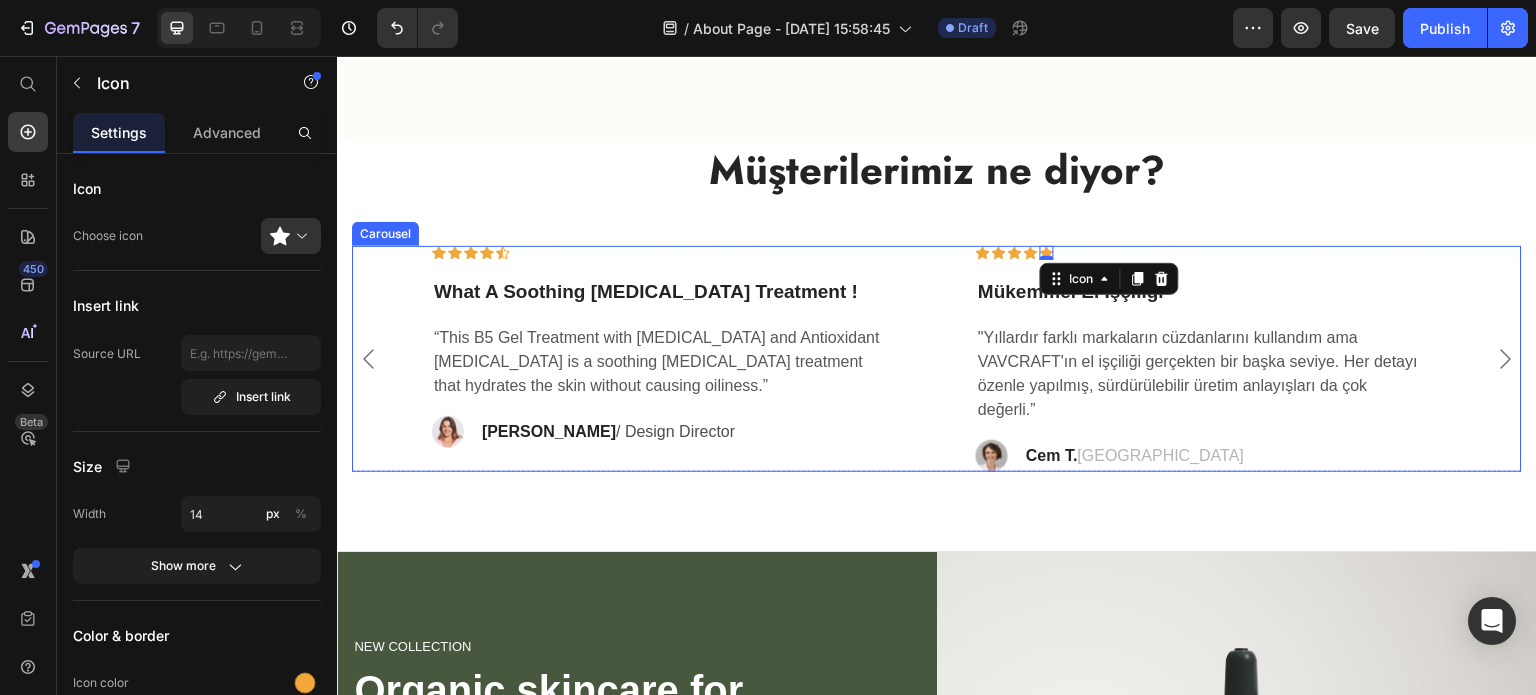 click on "Icon
Icon
Icon
Icon
Icon Row What A Soothing [MEDICAL_DATA] Treatment ! Text block “This B5 Gel Treatment with [MEDICAL_DATA] and Antioxidant [MEDICAL_DATA] is a soothing [MEDICAL_DATA] treatment that hydrates the skin without causing oiliness.” Text block Image [PERSON_NAME]  / Design Director Text block Row Row
Icon
Icon
Icon
Icon
Icon   0 Row Mükemmel El İşçiliği Text block "Yıllardır farklı markaların cüzdanlarını kullandım ama VAVCRAFT'ın el işçiliği gerçekten bir başka seviye. Her detayı özenle yapılmış, sürdürülebilir üretim anlayışları da çok değerli.” Text block Image Cem T.   Istanbul Text block Row Row
Icon
Icon
Icon
Icon
Icon Row Zamanla Güzelleşen Kalite Text block Text block Image [PERSON_NAME]  / Design Director Text block Row Row" at bounding box center [937, 359] 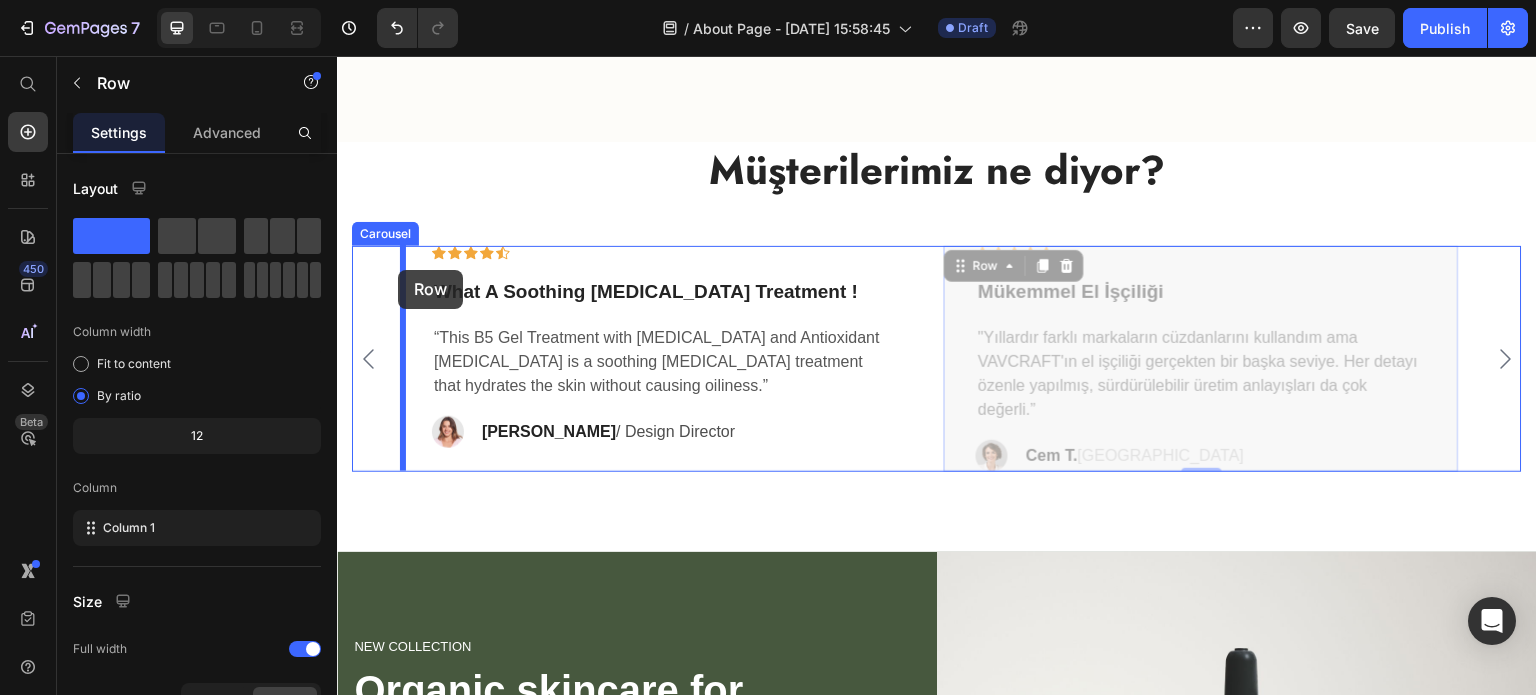 drag, startPoint x: 961, startPoint y: 259, endPoint x: 398, endPoint y: 270, distance: 563.1074 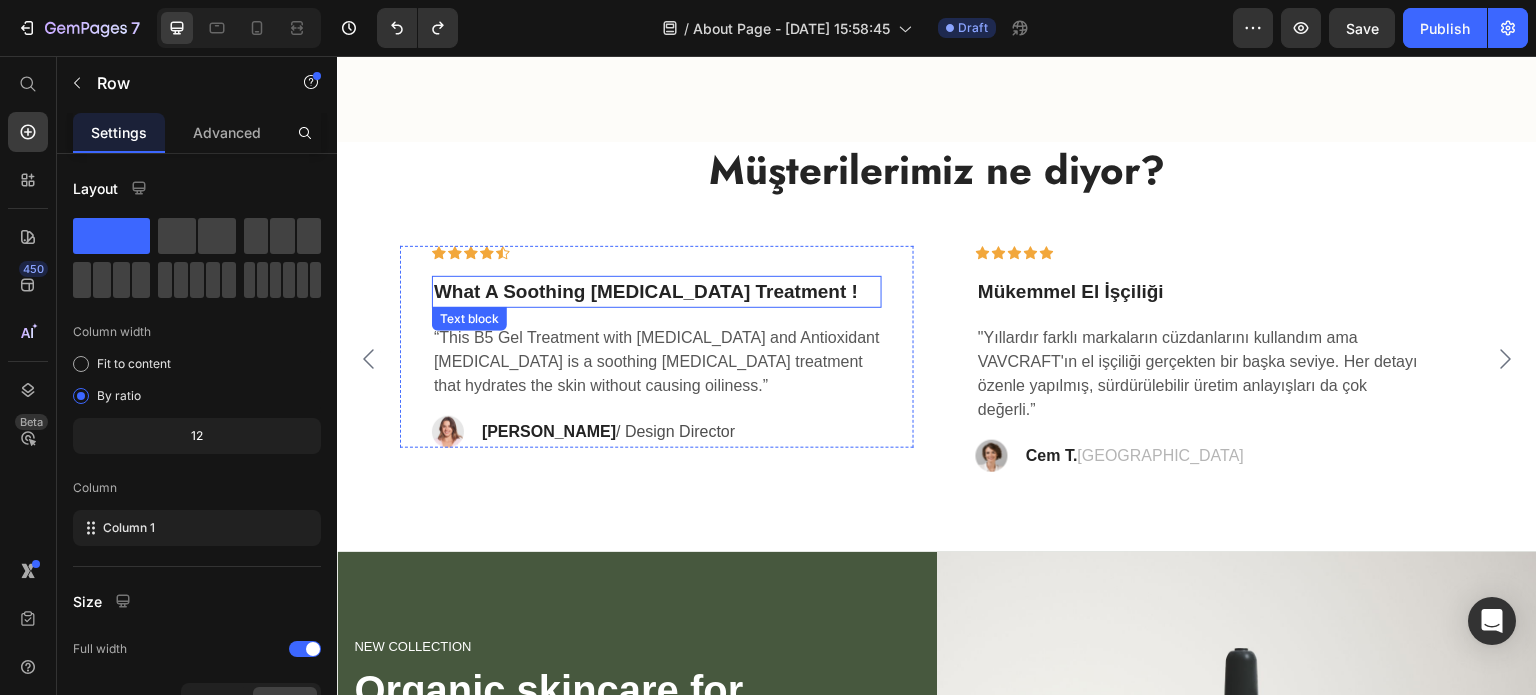 click on "What A Soothing [MEDICAL_DATA] Treatment !" at bounding box center (657, 292) 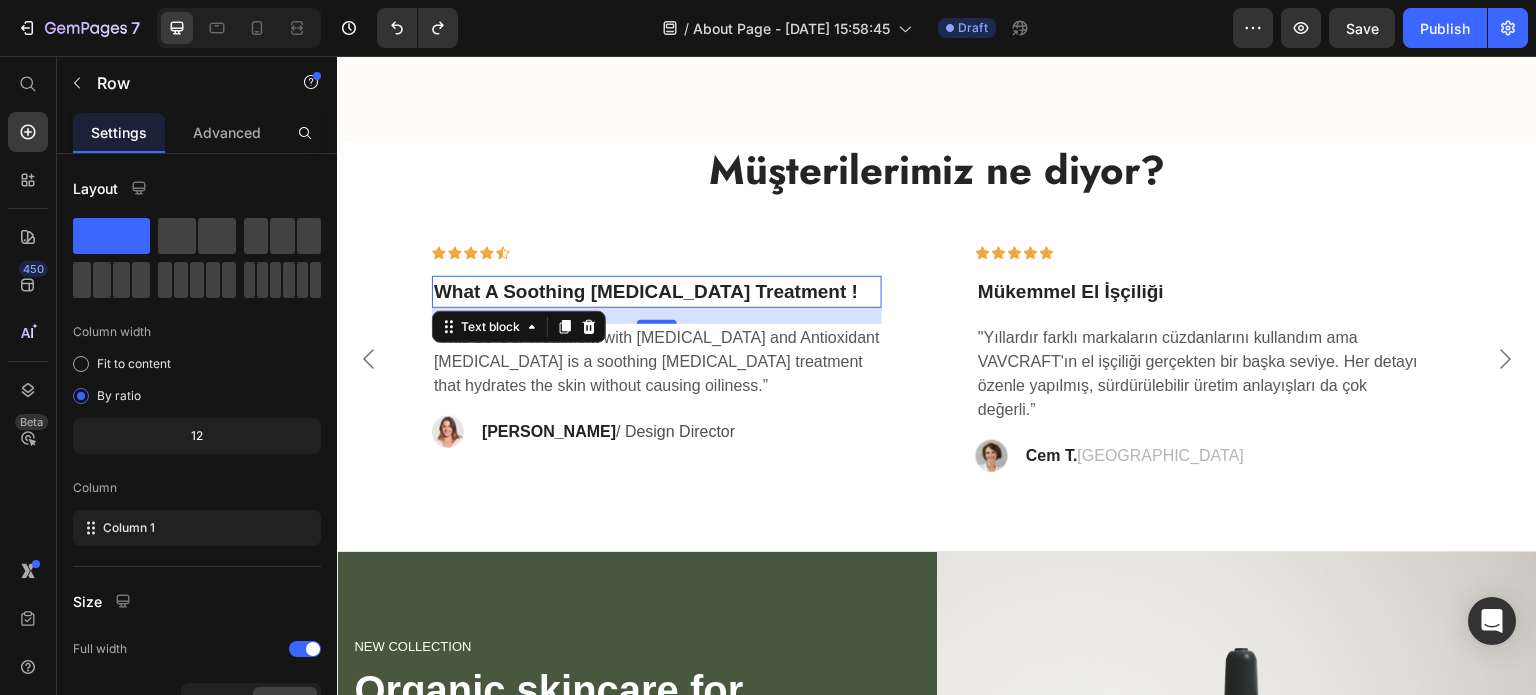 click on "What A Soothing [MEDICAL_DATA] Treatment !" at bounding box center (657, 292) 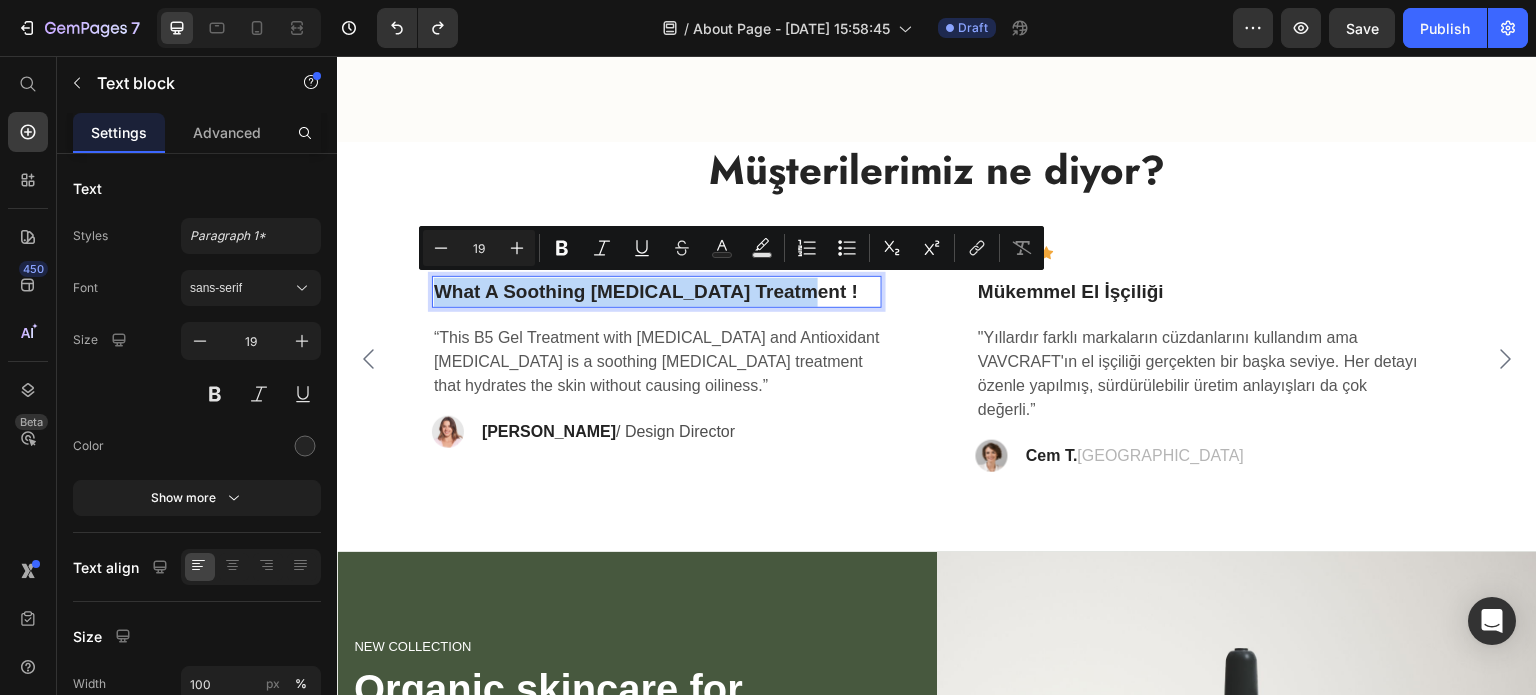 click on "What A Soothing [MEDICAL_DATA] Treatment !" at bounding box center (657, 292) 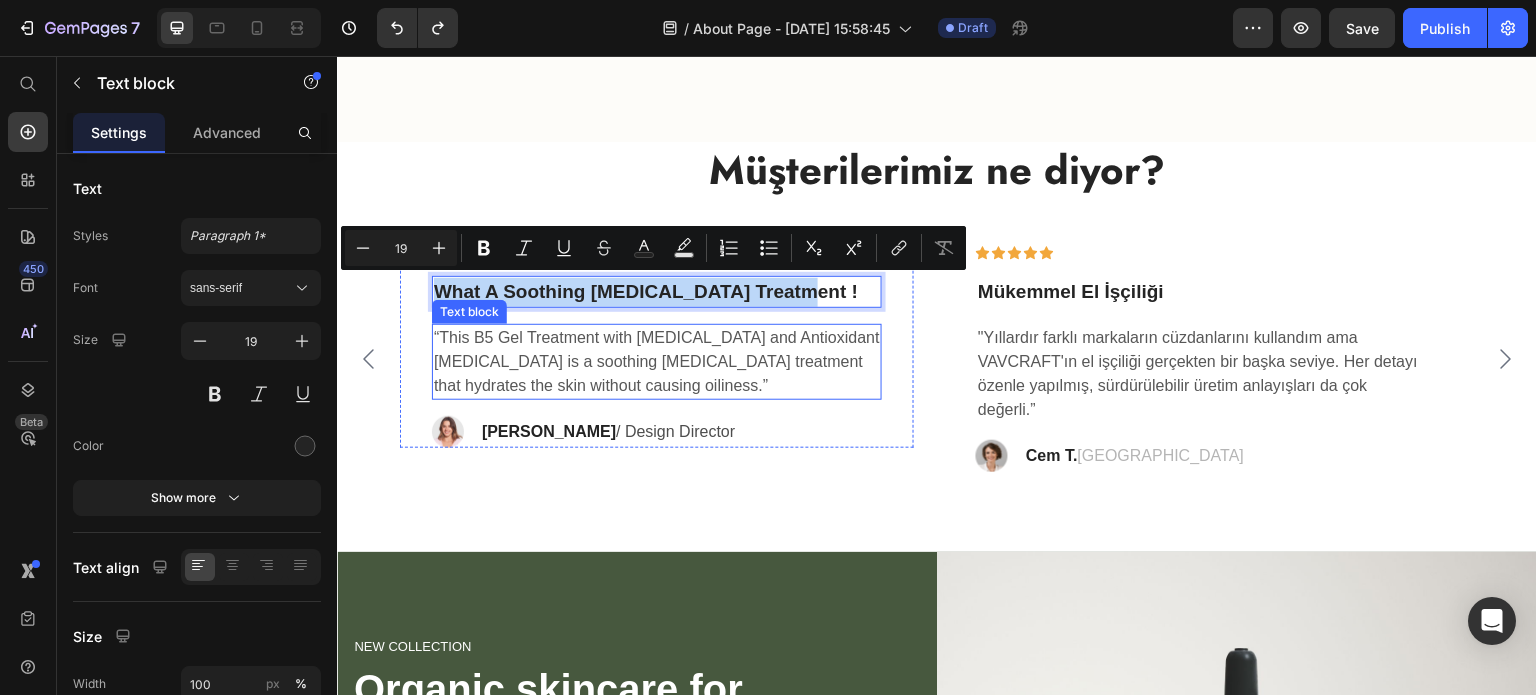 click on "“This B5 Gel Treatment with [MEDICAL_DATA] and Antioxidant [MEDICAL_DATA] is a soothing [MEDICAL_DATA] treatment that hydrates the skin without causing oiliness.”" at bounding box center [657, 362] 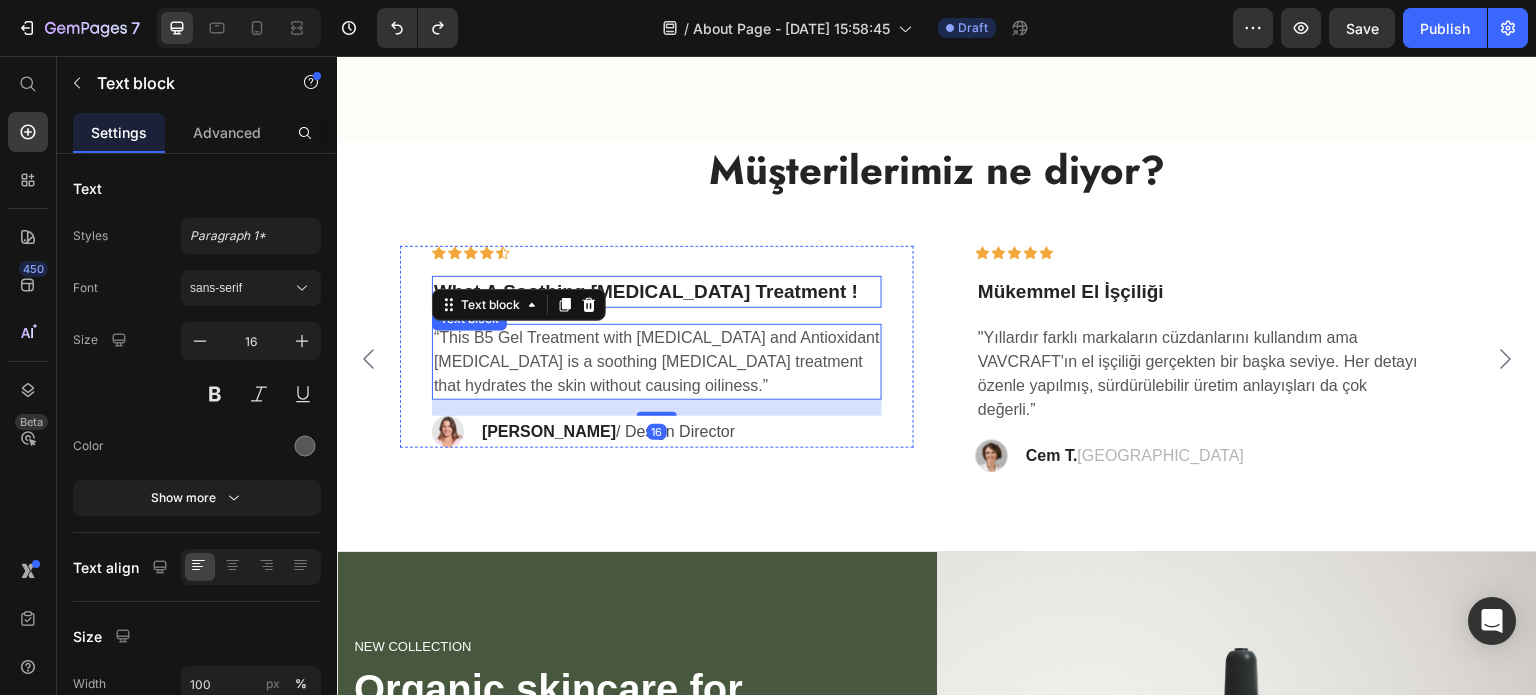 click on "What A Soothing [MEDICAL_DATA] Treatment !" at bounding box center [657, 292] 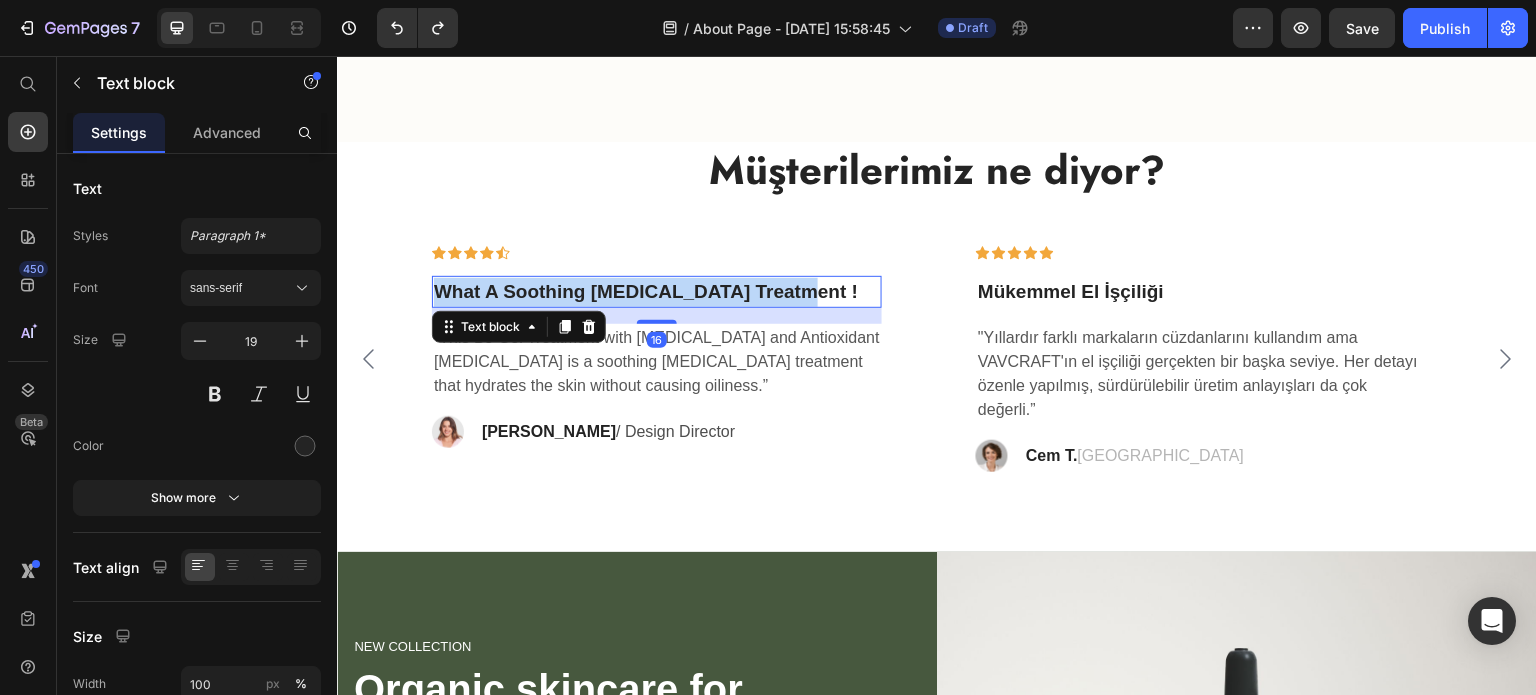 click on "What A Soothing [MEDICAL_DATA] Treatment !" at bounding box center [657, 292] 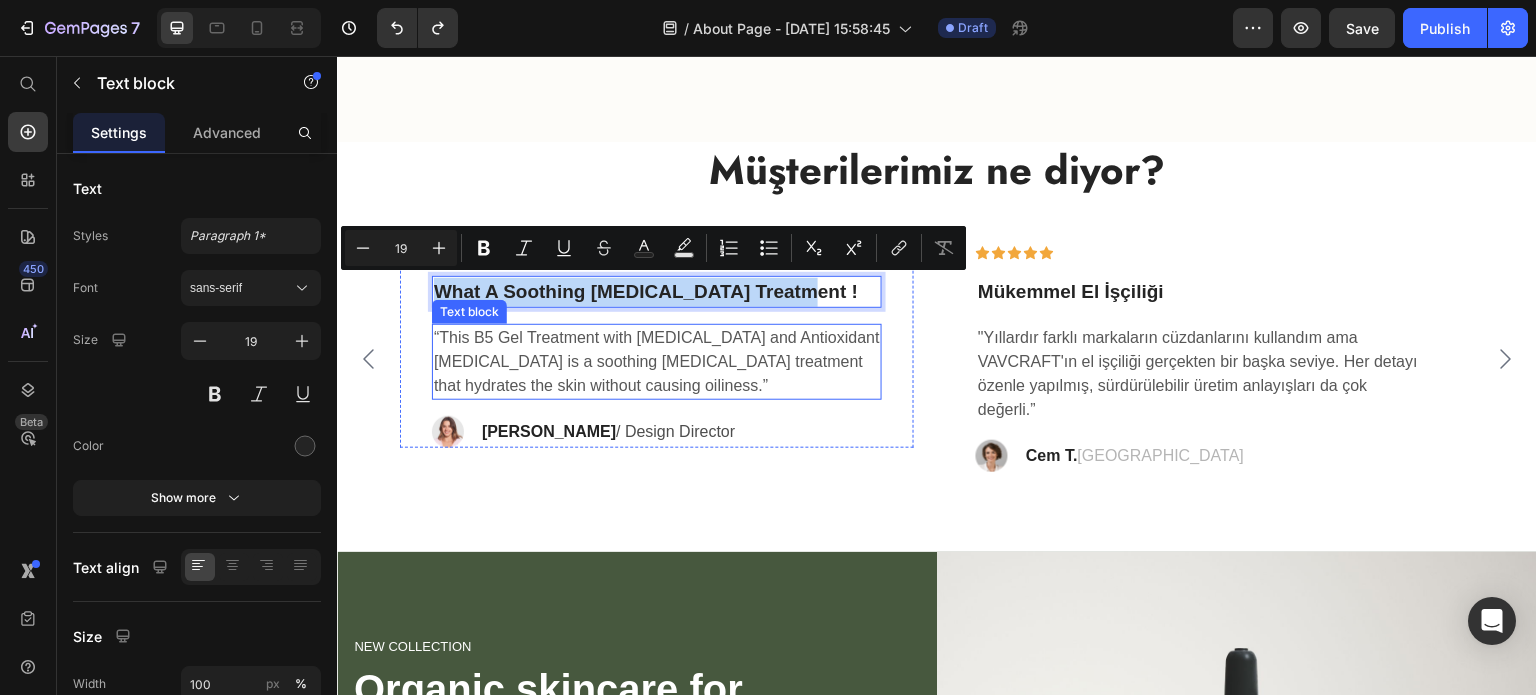 click on "“This B5 Gel Treatment with [MEDICAL_DATA] and Antioxidant [MEDICAL_DATA] is a soothing [MEDICAL_DATA] treatment that hydrates the skin without causing oiliness.”" at bounding box center [657, 362] 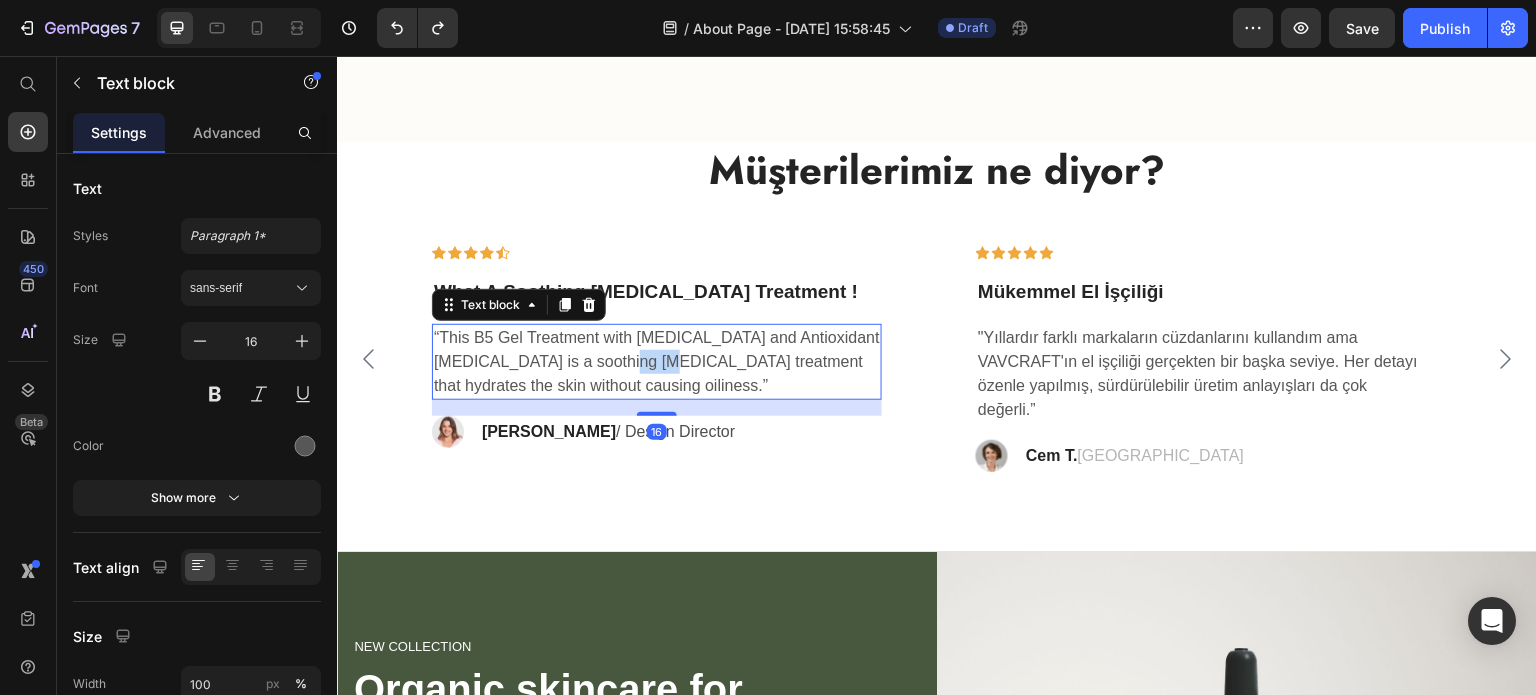 click on "“This B5 Gel Treatment with [MEDICAL_DATA] and Antioxidant [MEDICAL_DATA] is a soothing [MEDICAL_DATA] treatment that hydrates the skin without causing oiliness.”" at bounding box center [657, 362] 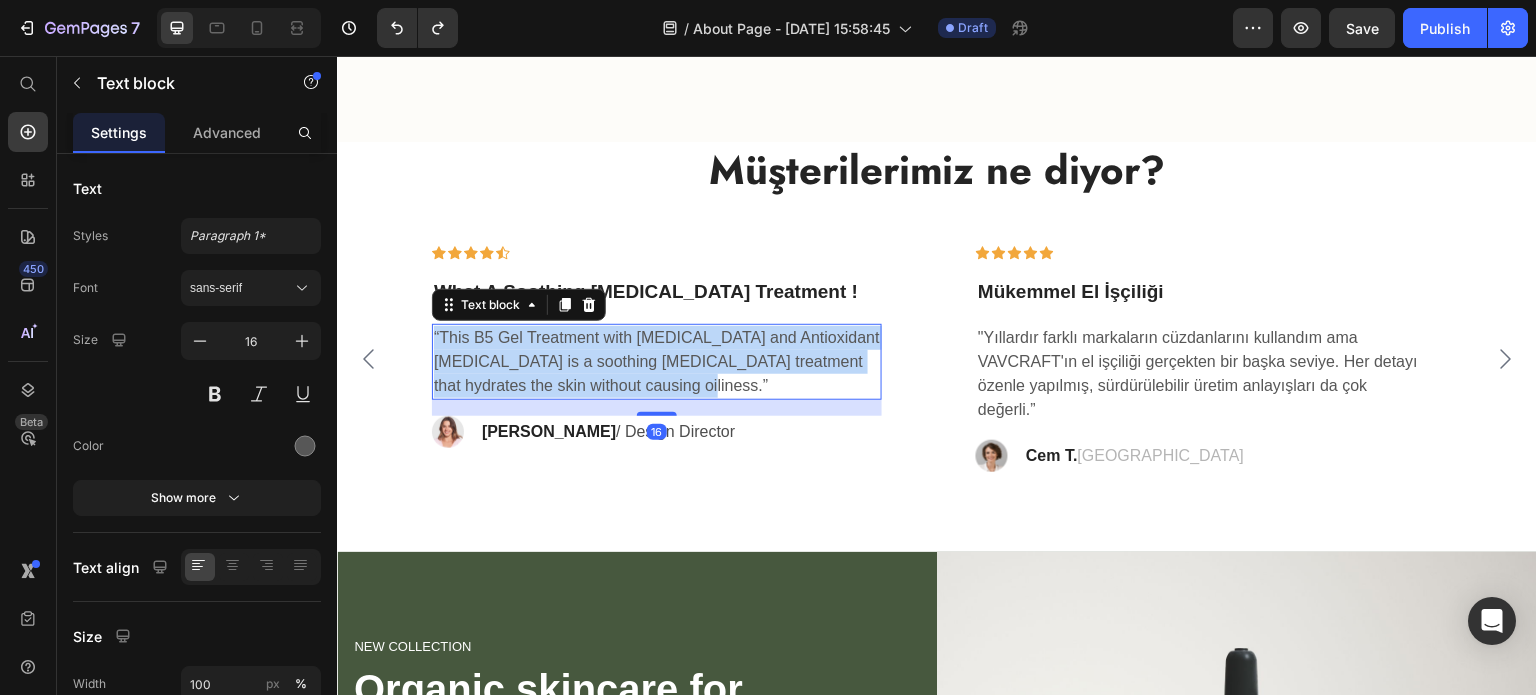 click on "“This B5 Gel Treatment with [MEDICAL_DATA] and Antioxidant [MEDICAL_DATA] is a soothing [MEDICAL_DATA] treatment that hydrates the skin without causing oiliness.”" at bounding box center [657, 362] 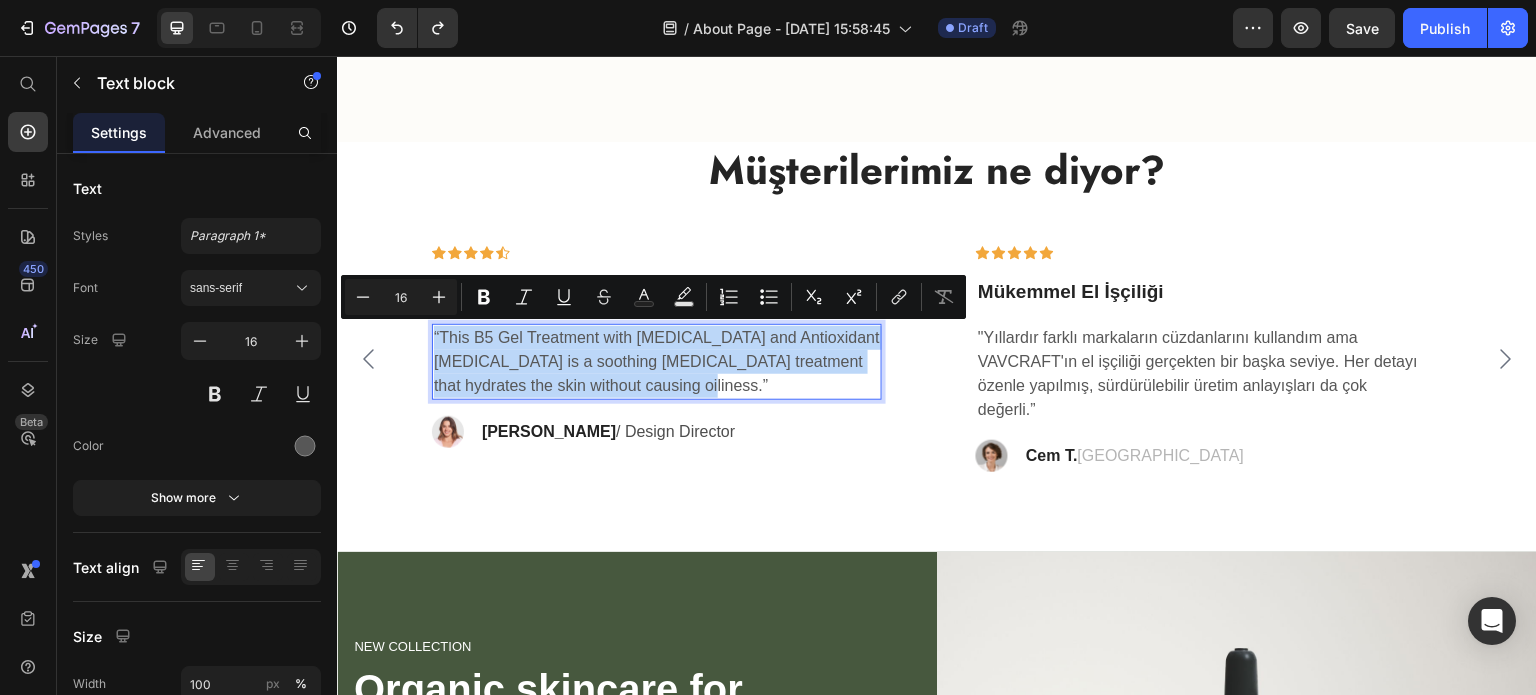 click on "“This B5 Gel Treatment with [MEDICAL_DATA] and Antioxidant [MEDICAL_DATA] is a soothing [MEDICAL_DATA] treatment that hydrates the skin without causing oiliness.”" at bounding box center (657, 362) 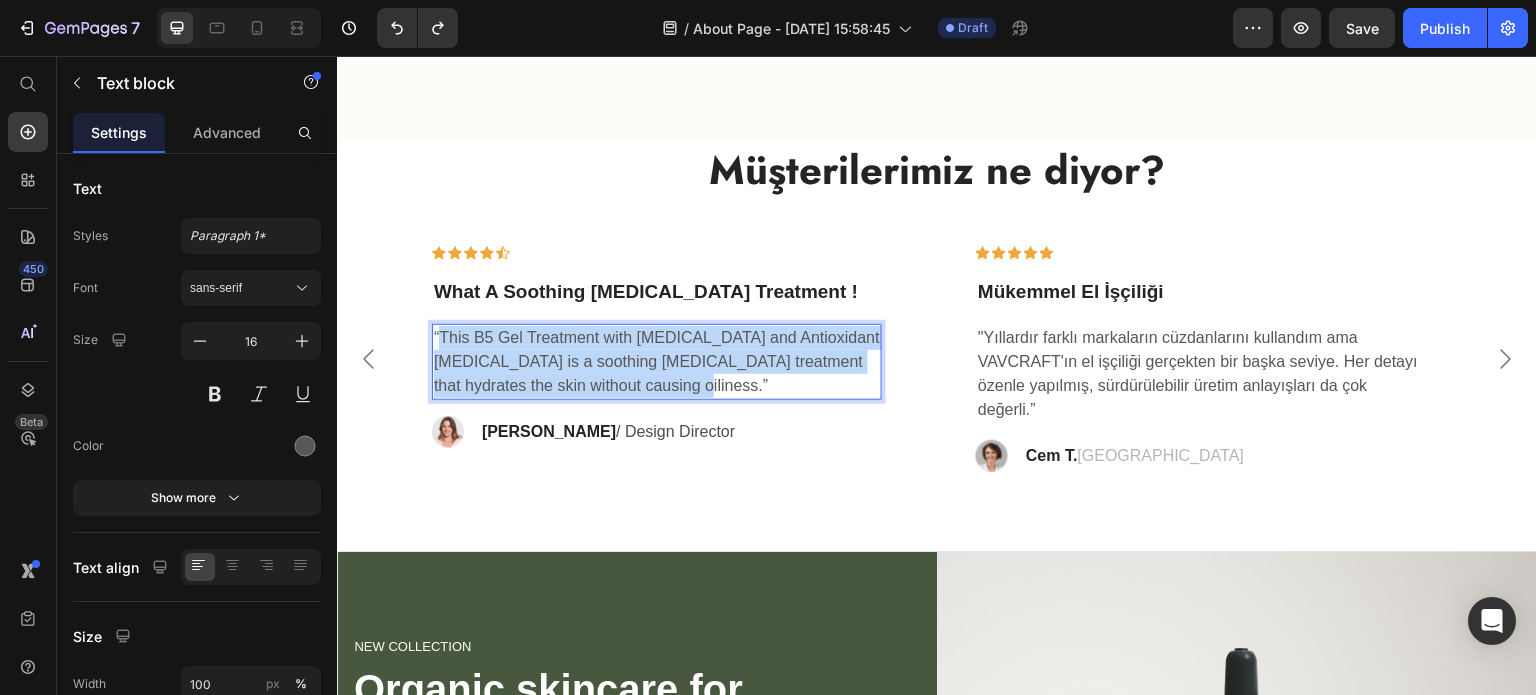 drag, startPoint x: 641, startPoint y: 385, endPoint x: 443, endPoint y: 333, distance: 204.71443 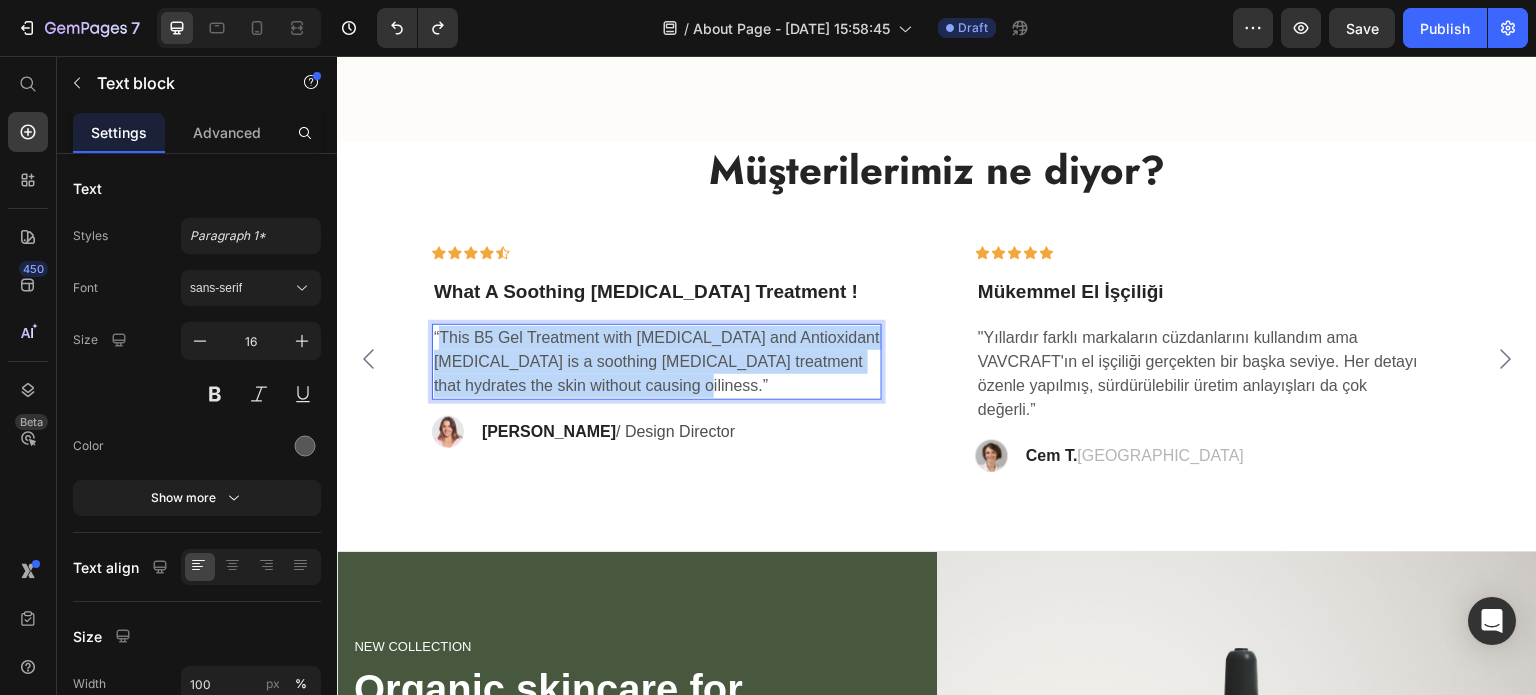 click on "“This B5 Gel Treatment with [MEDICAL_DATA] and Antioxidant [MEDICAL_DATA] is a soothing [MEDICAL_DATA] treatment that hydrates the skin without causing oiliness.”" at bounding box center (657, 362) 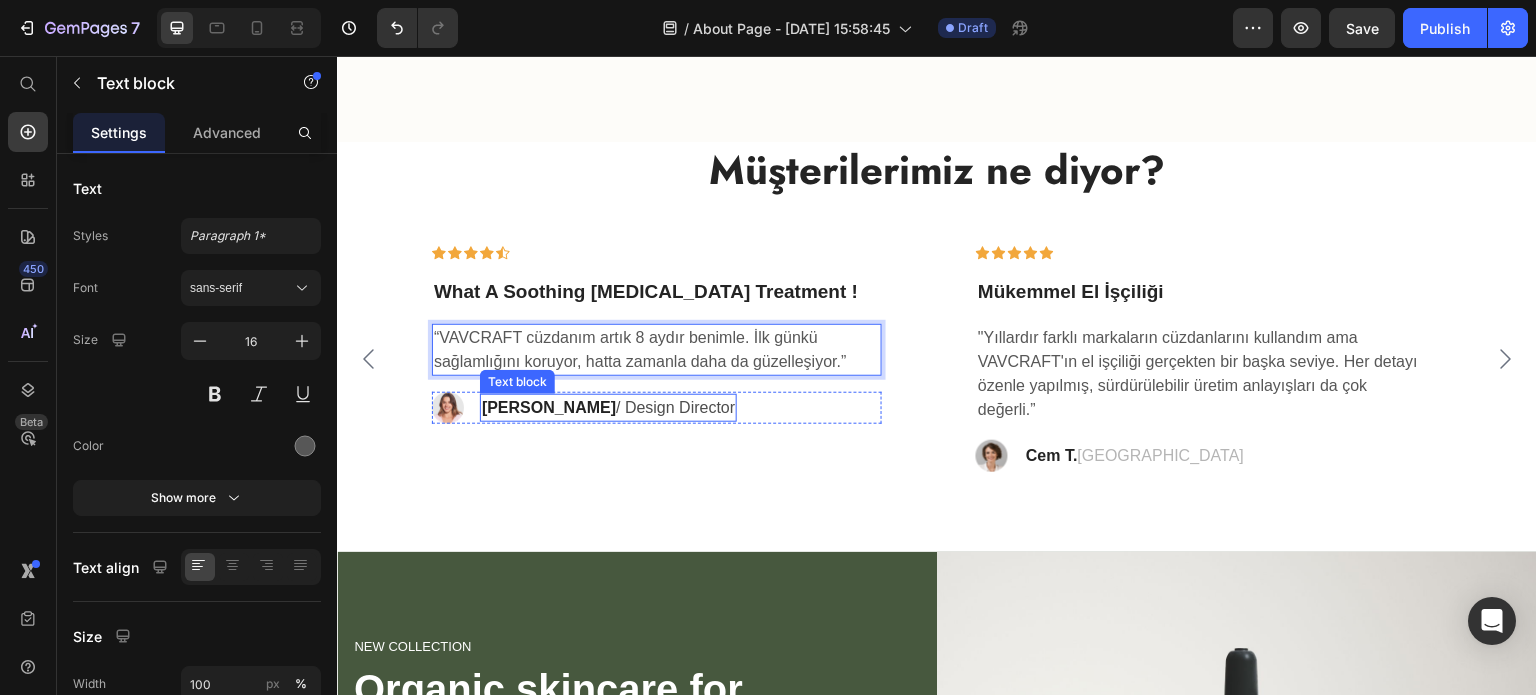 click on "[PERSON_NAME]" at bounding box center (549, 407) 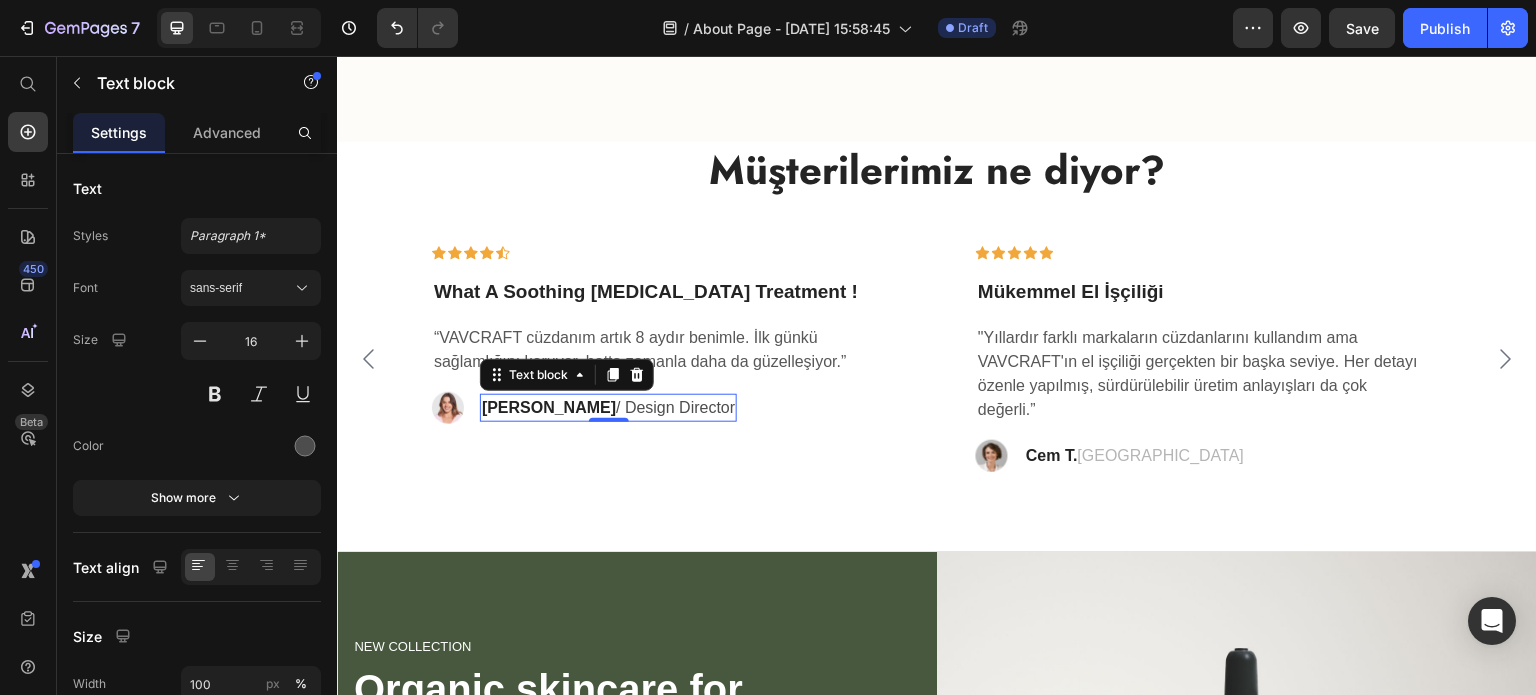 click on "[PERSON_NAME]  / Design Director" at bounding box center [608, 408] 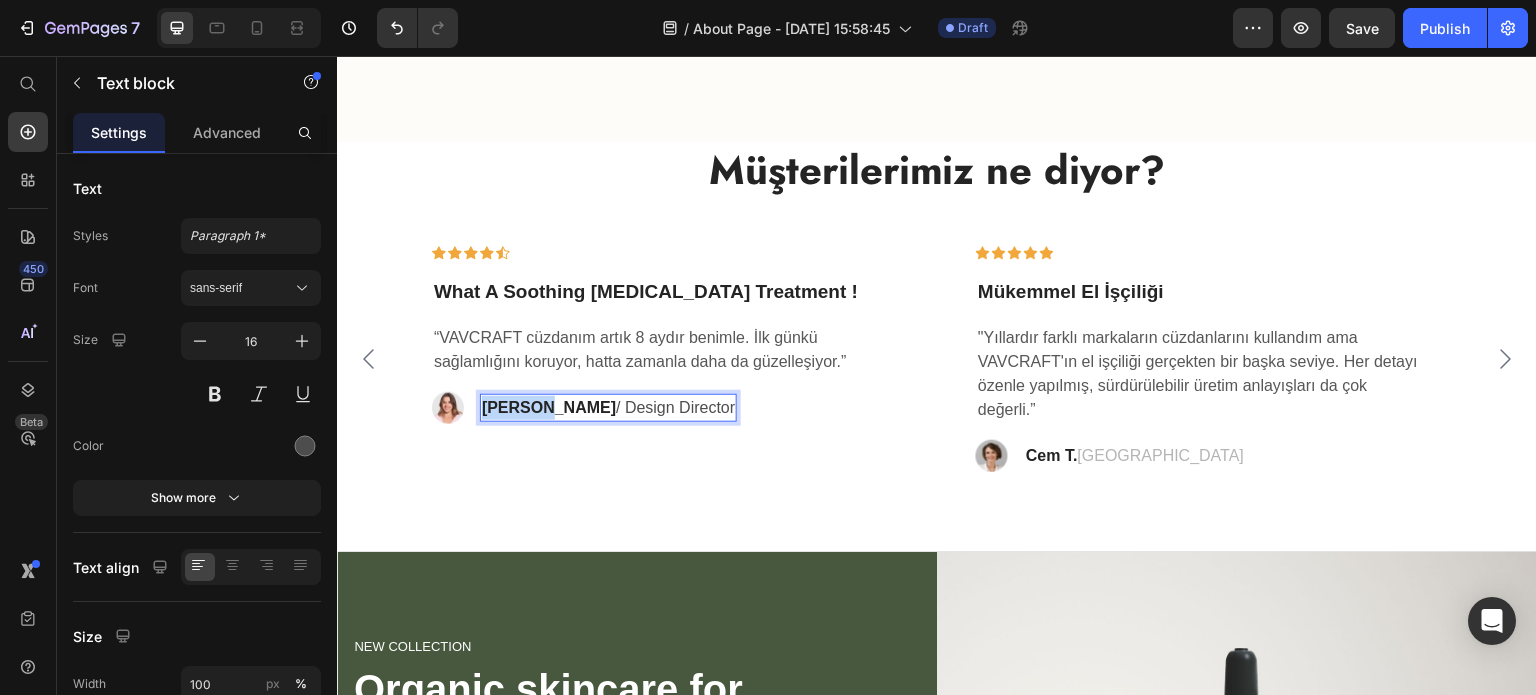 drag, startPoint x: 540, startPoint y: 407, endPoint x: 485, endPoint y: 404, distance: 55.081757 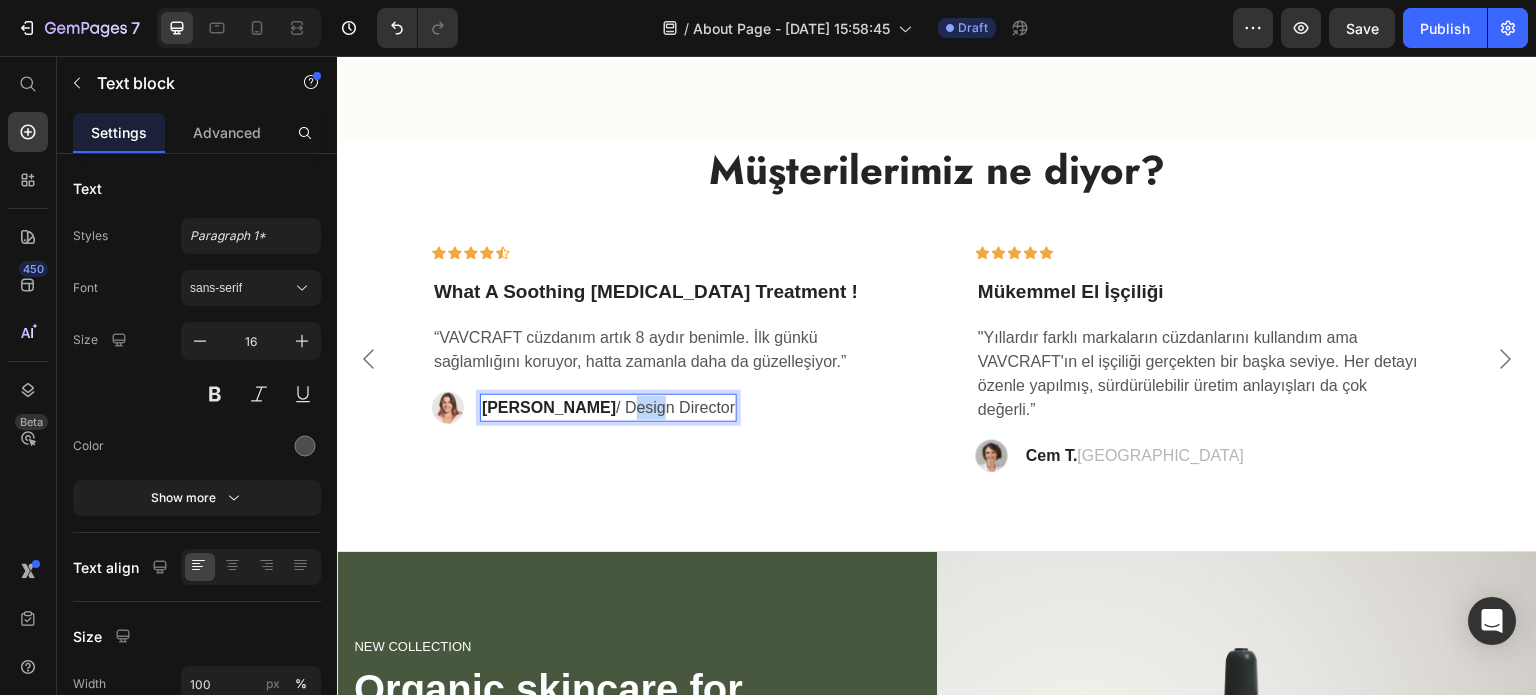 drag, startPoint x: 577, startPoint y: 404, endPoint x: 621, endPoint y: 400, distance: 44.181442 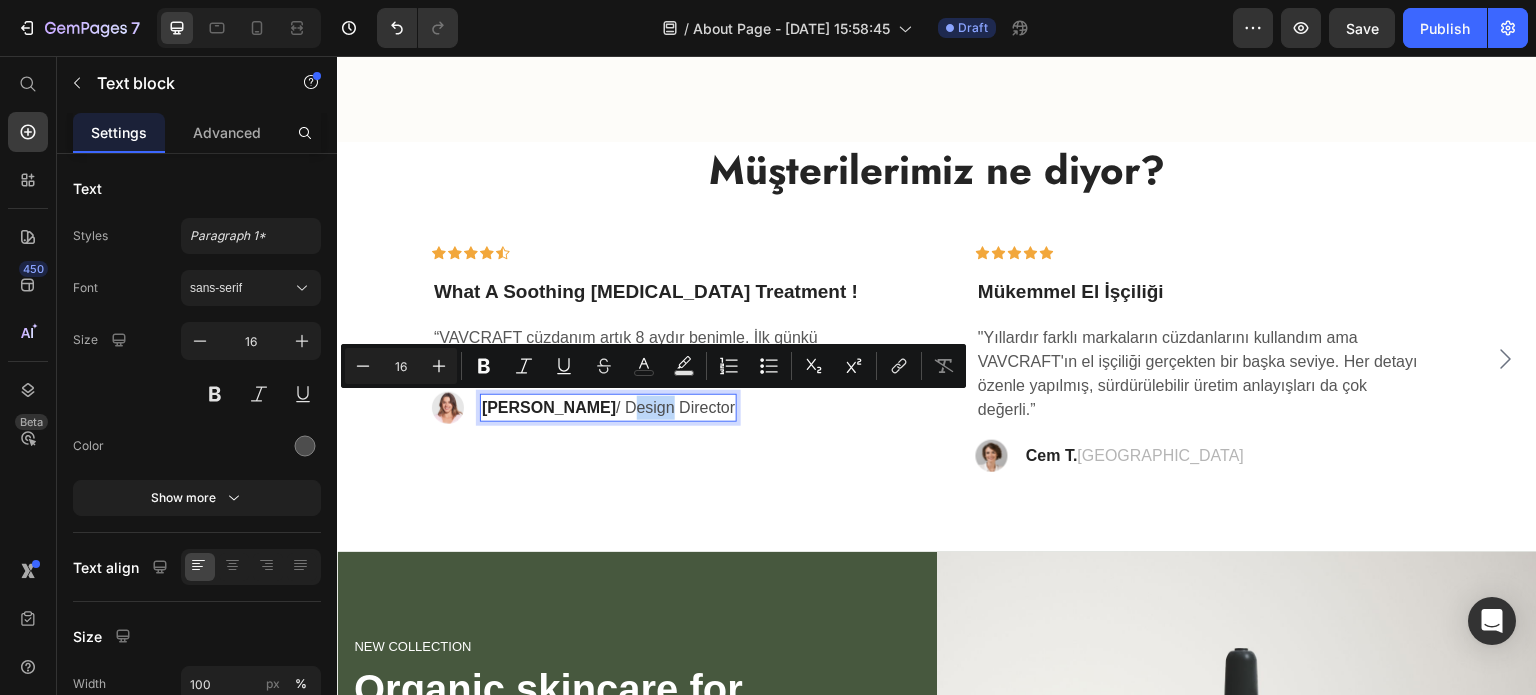 click on "[PERSON_NAME]  / Design Director" at bounding box center [608, 408] 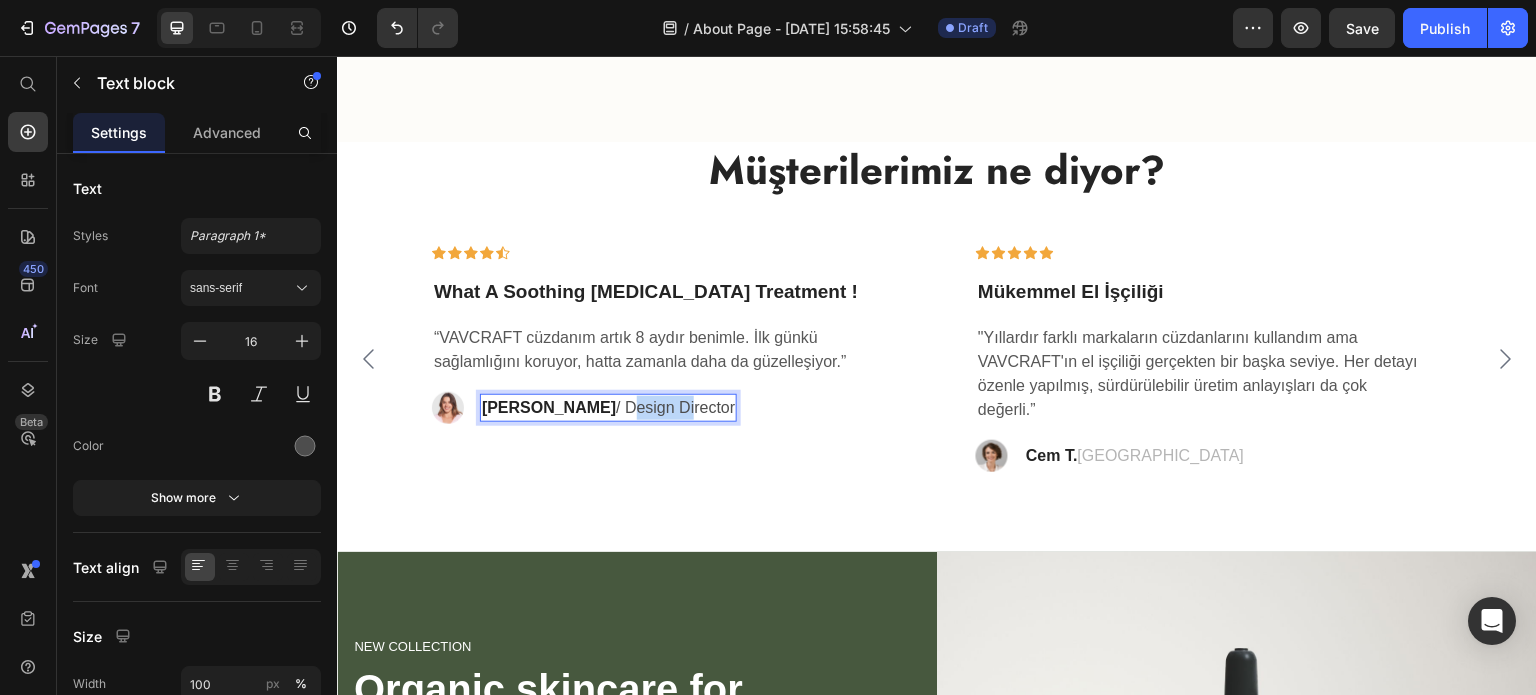 drag, startPoint x: 581, startPoint y: 408, endPoint x: 664, endPoint y: 401, distance: 83.294655 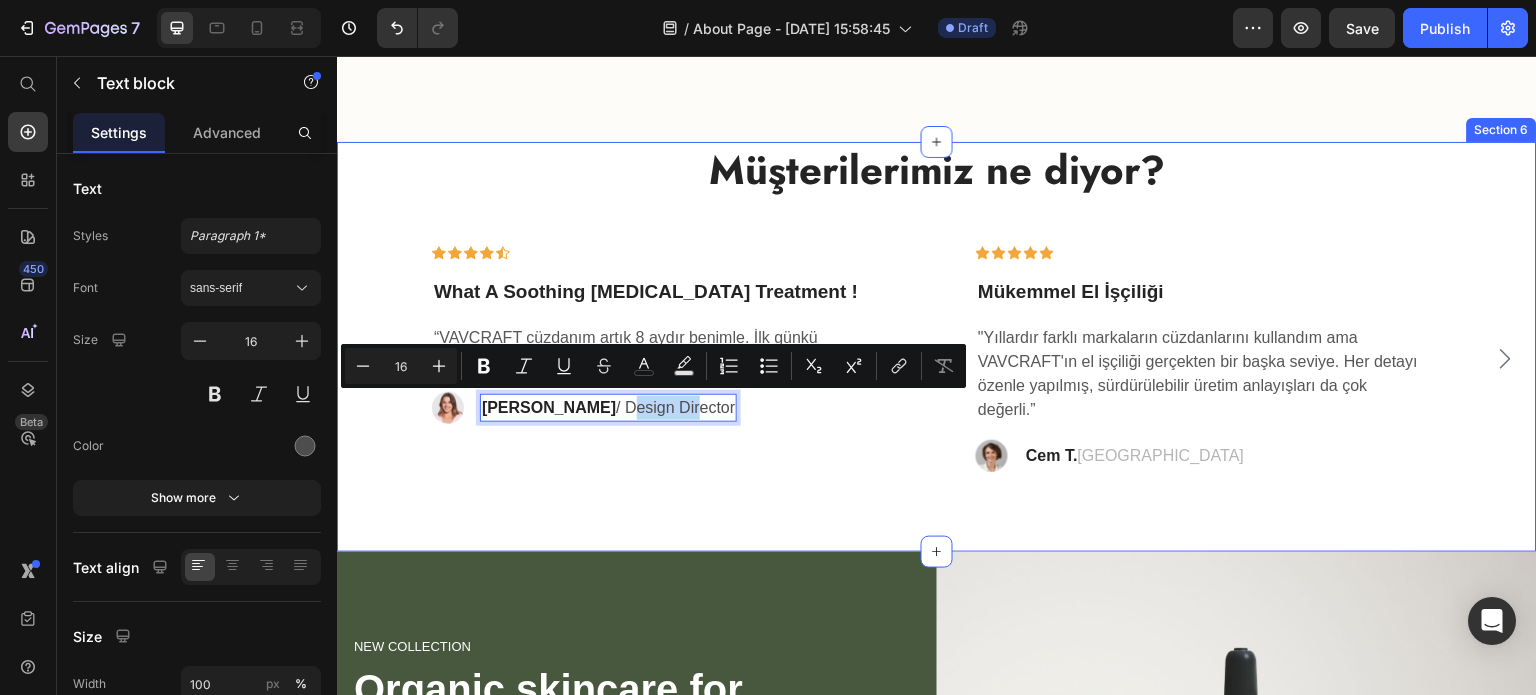 click on "[GEOGRAPHIC_DATA]" at bounding box center (1161, 455) 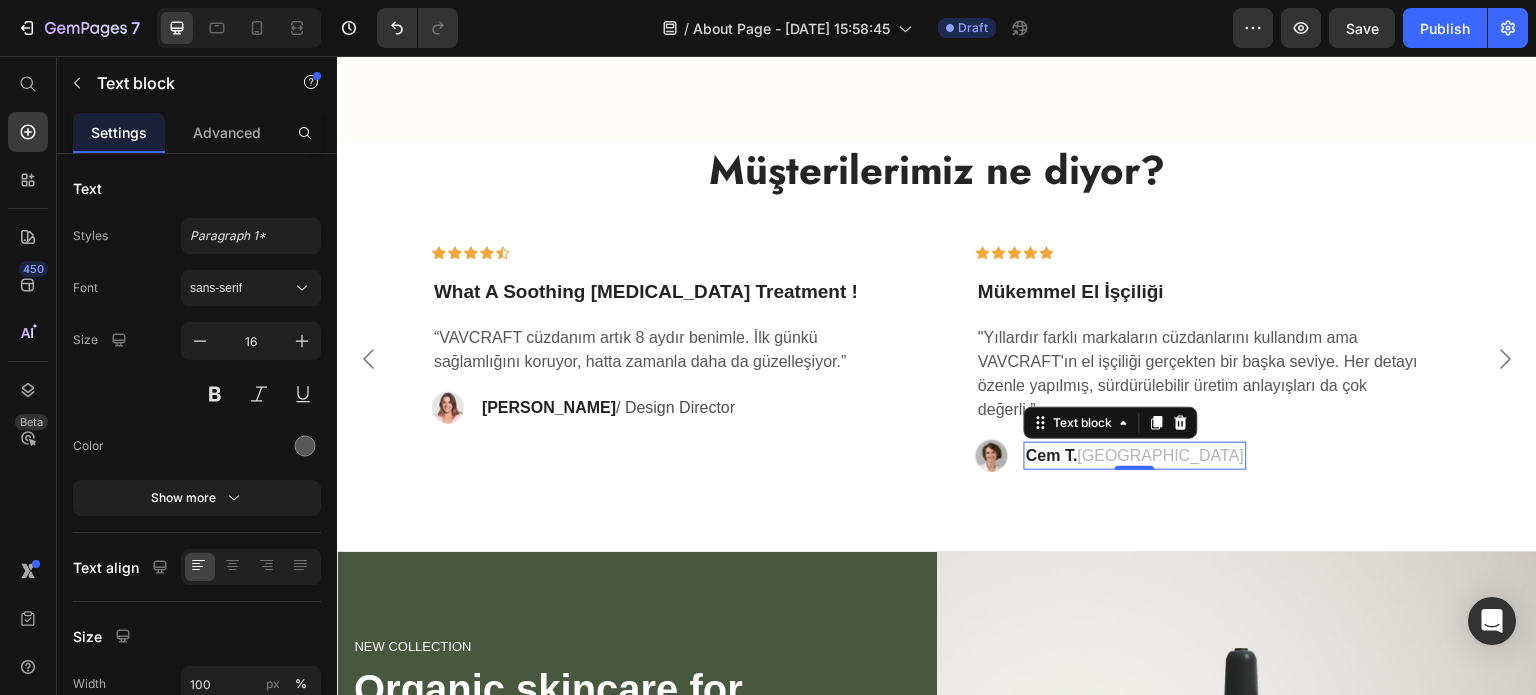 click on "[GEOGRAPHIC_DATA]" at bounding box center (1161, 455) 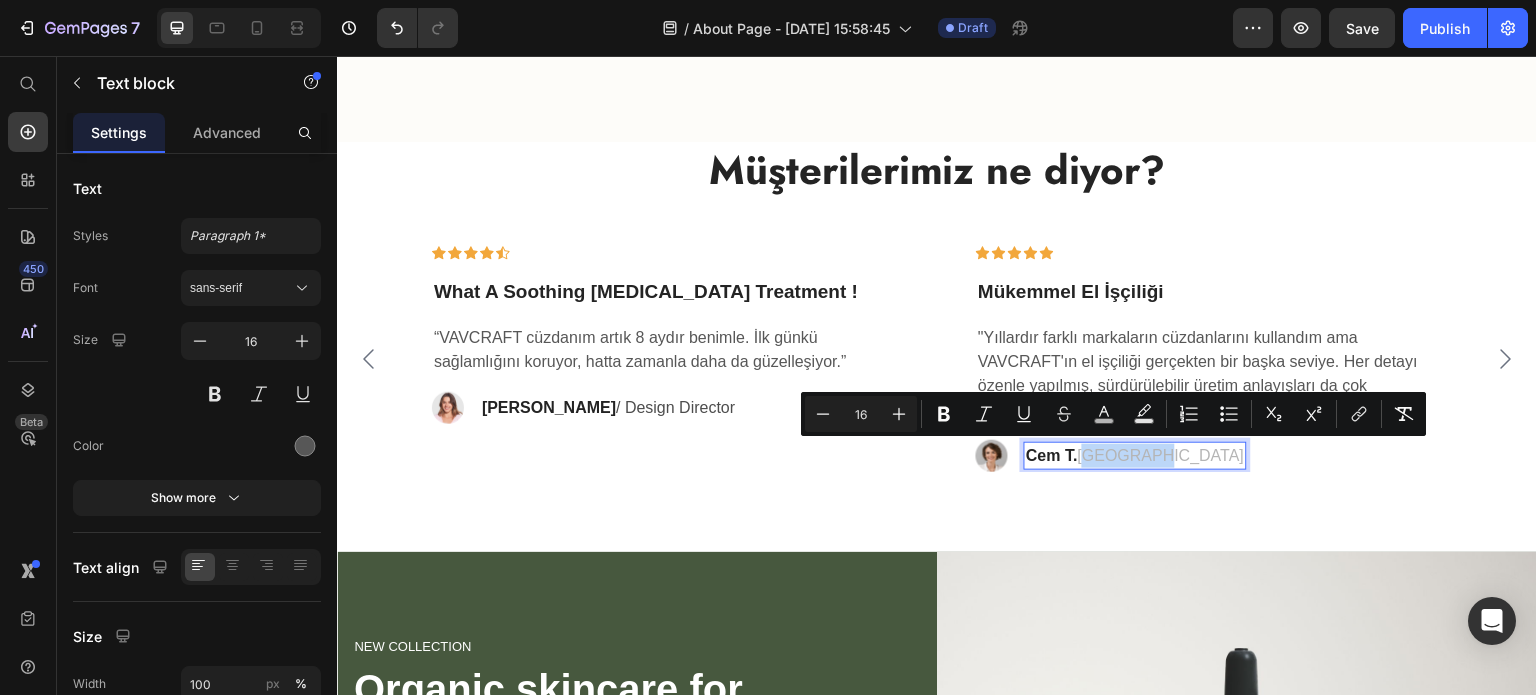 copy on "[GEOGRAPHIC_DATA]" 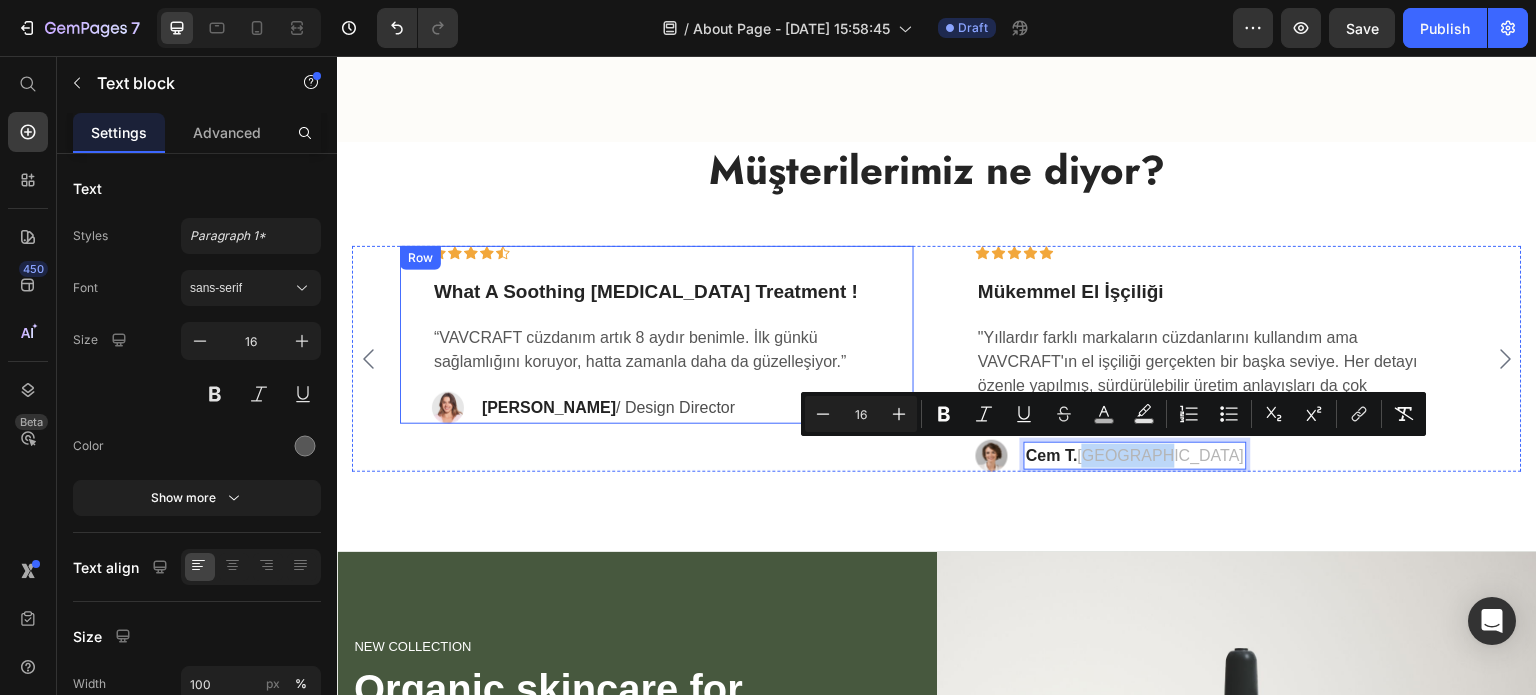 click on "[PERSON_NAME]  / Design Director" at bounding box center (608, 408) 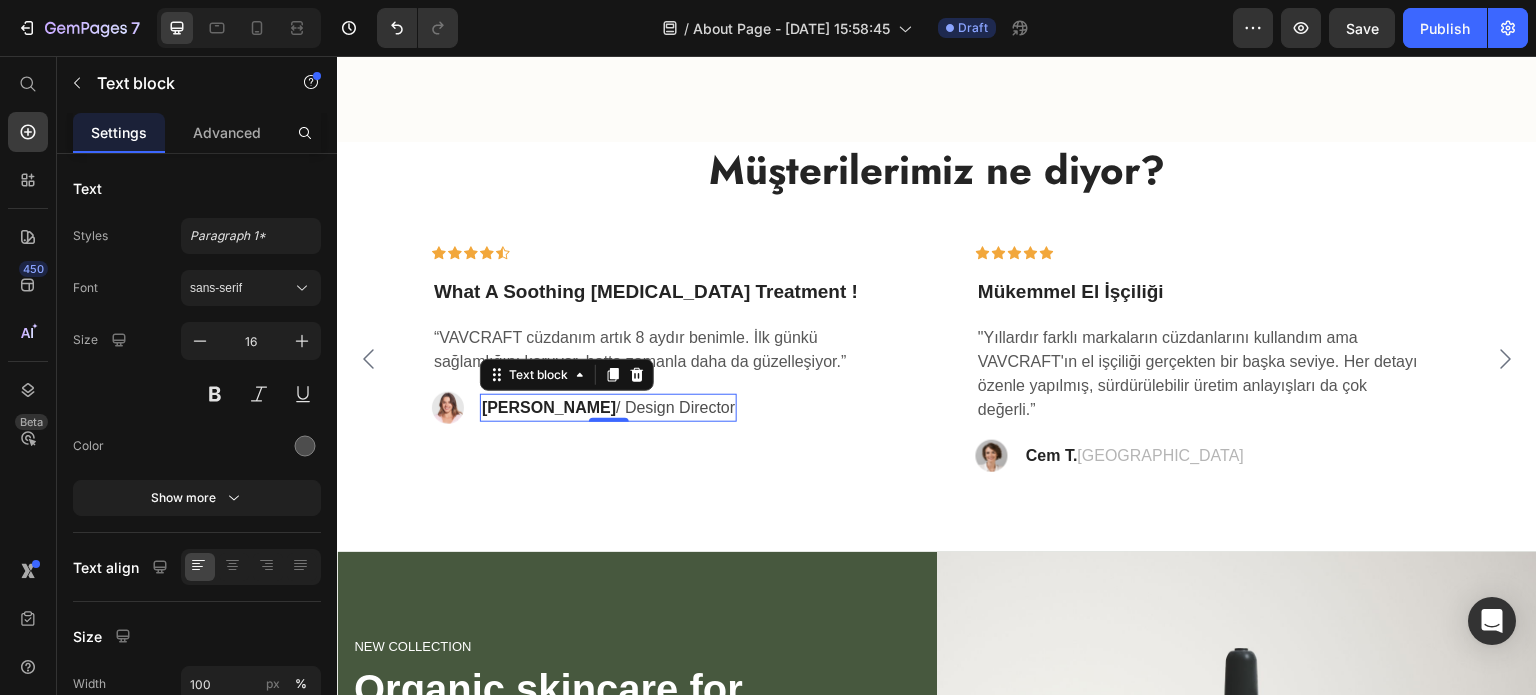 click on "[PERSON_NAME]  / Design Director" at bounding box center (608, 408) 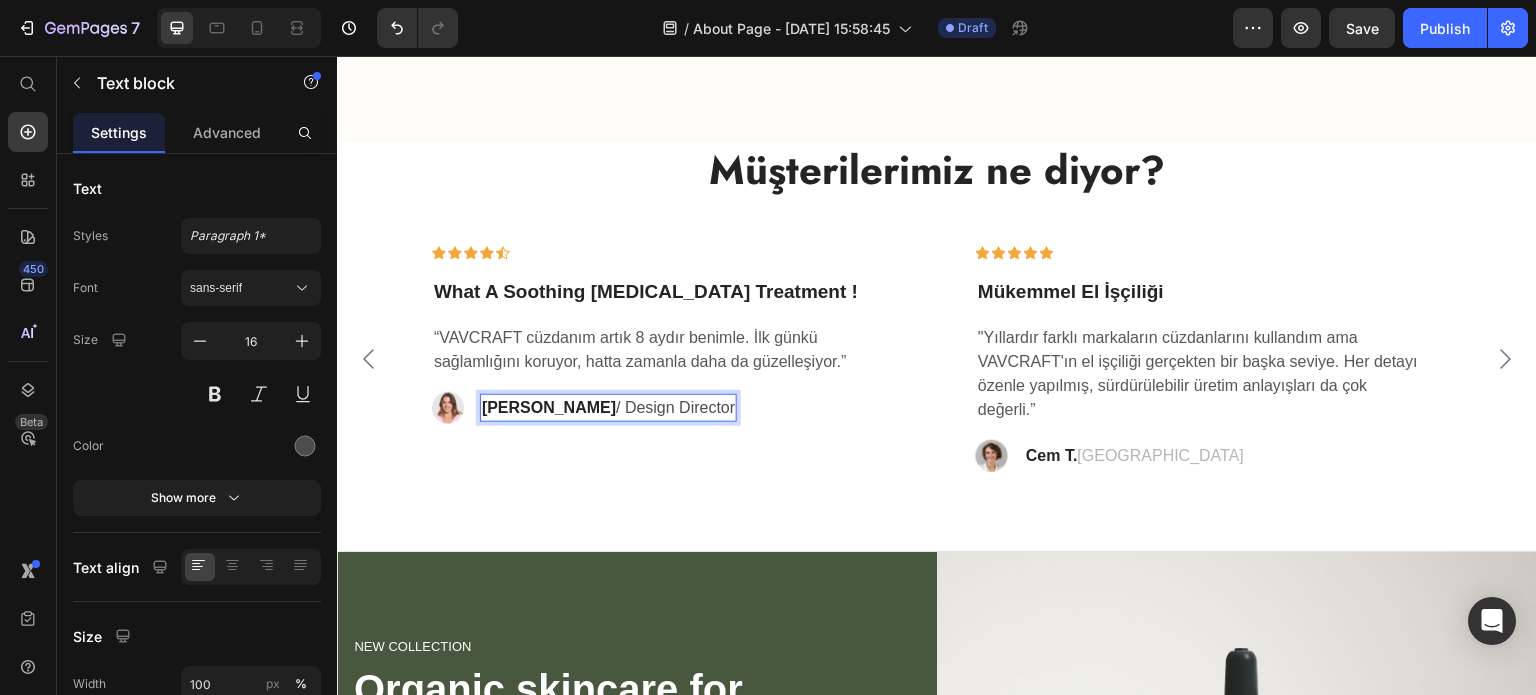 drag, startPoint x: 574, startPoint y: 406, endPoint x: 689, endPoint y: 410, distance: 115.06954 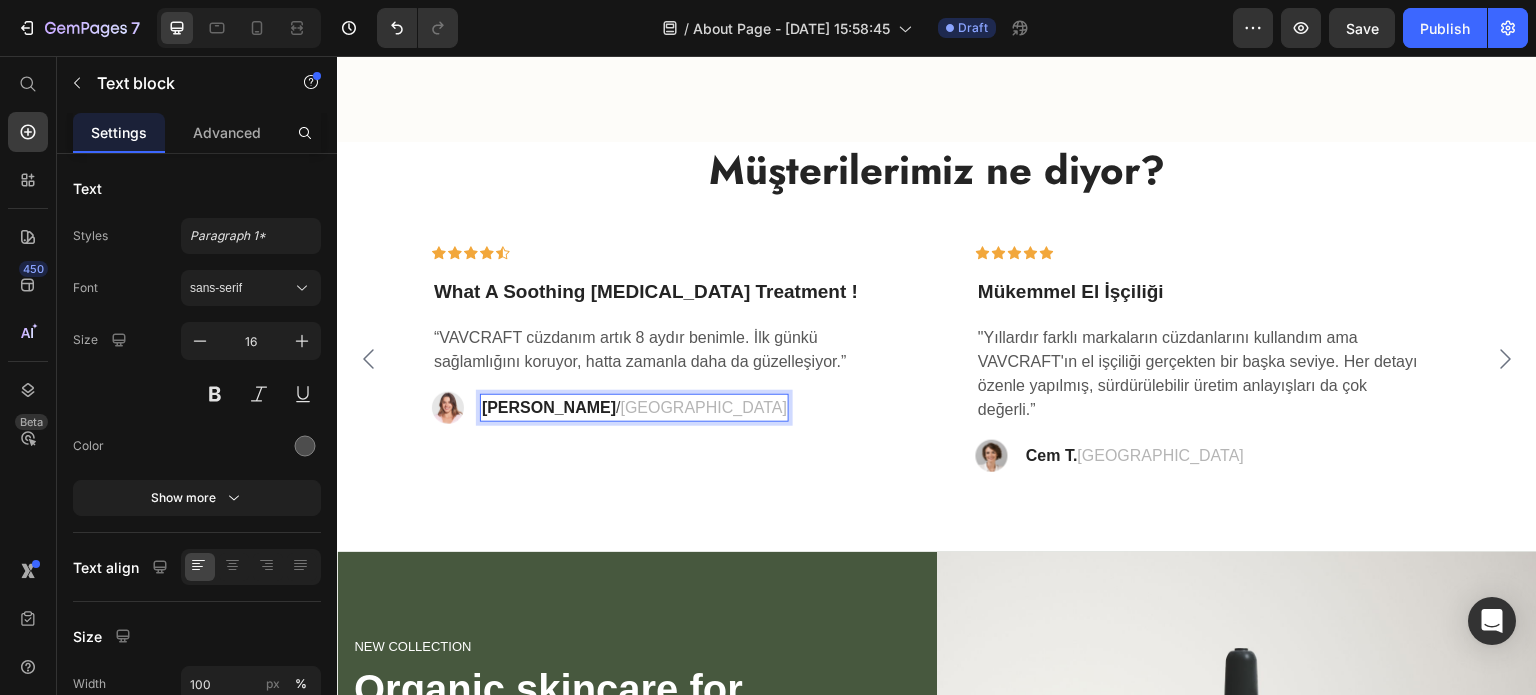 click on "[GEOGRAPHIC_DATA]" at bounding box center (704, 407) 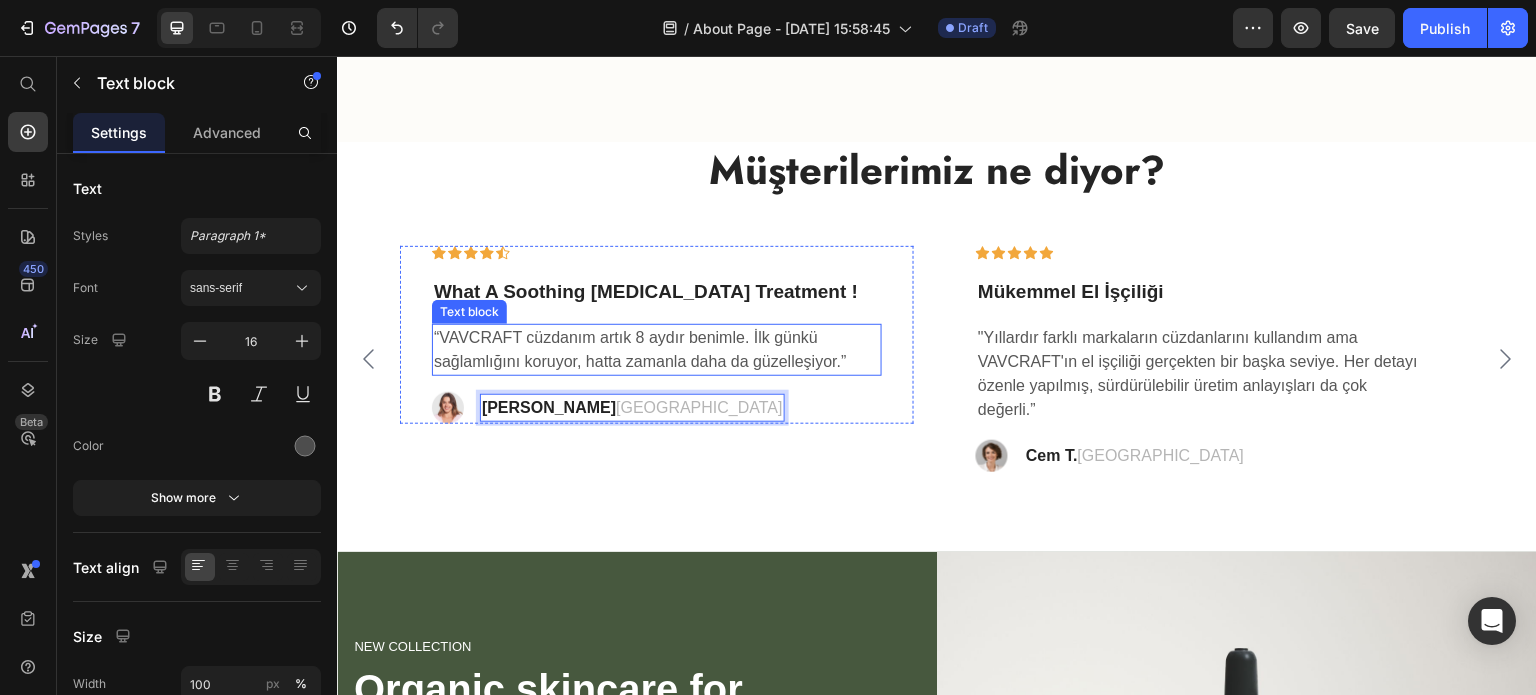 click on "“VAVCRAFT cüzdanım artık 8 aydır benimle. İlk günkü sağlamlığını koruyor, hatta zamanla daha da güzelleşiyor.”" at bounding box center (657, 350) 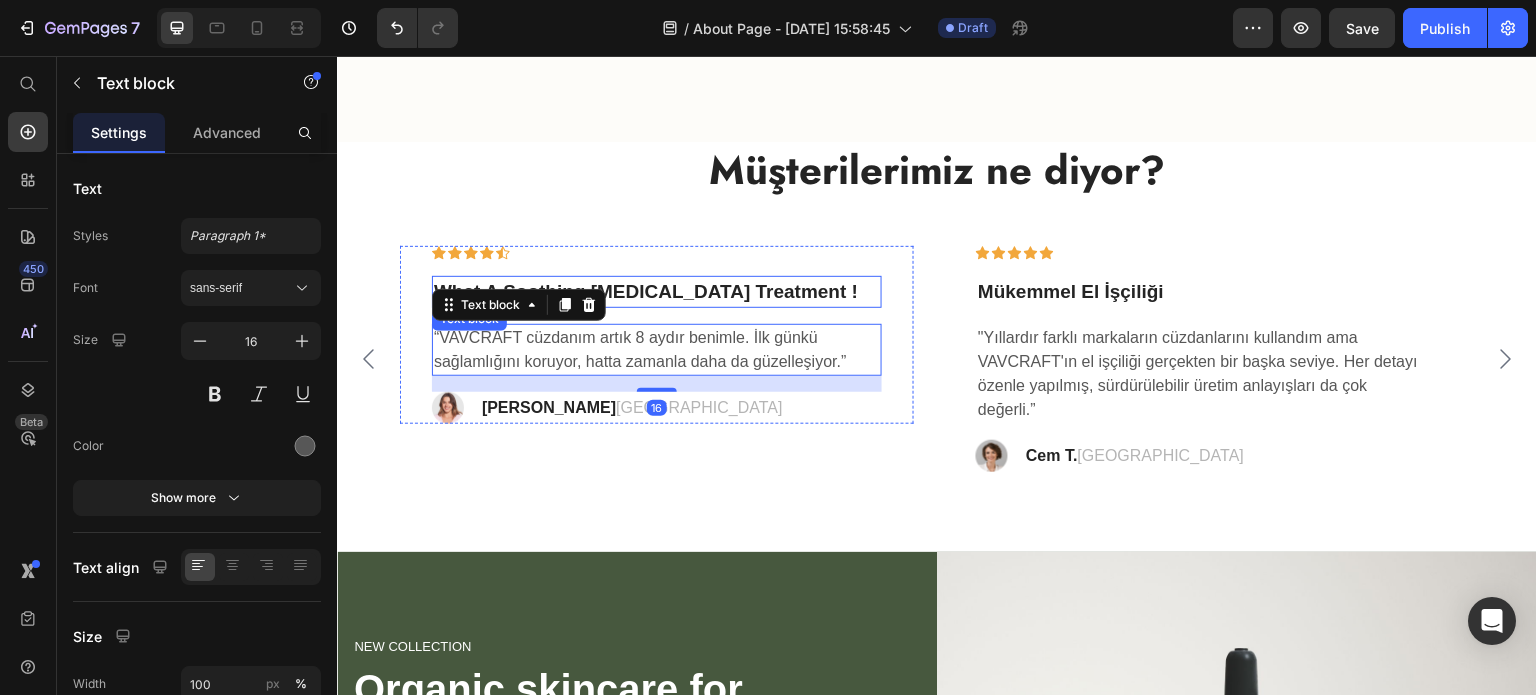 click on "What A Soothing [MEDICAL_DATA] Treatment !" at bounding box center (657, 292) 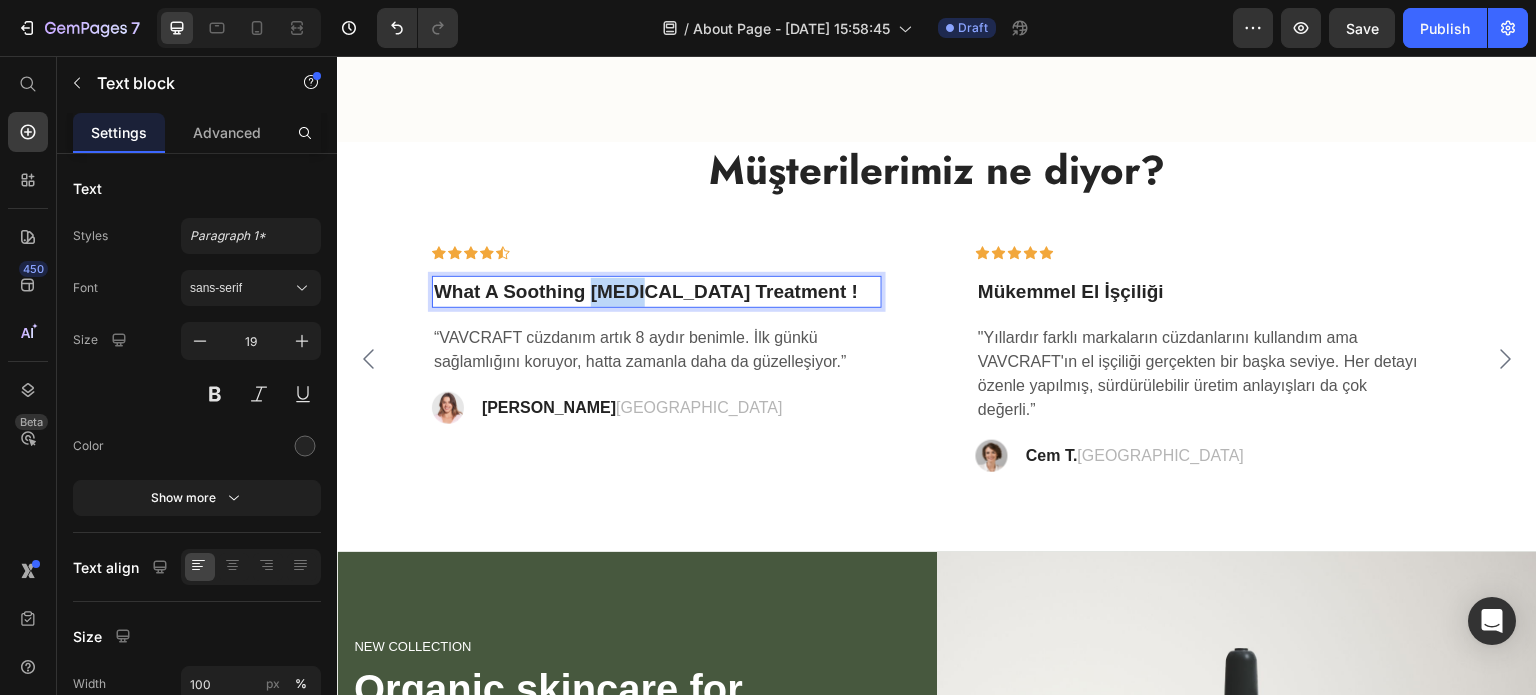 click on "What A Soothing [MEDICAL_DATA] Treatment !" at bounding box center [657, 292] 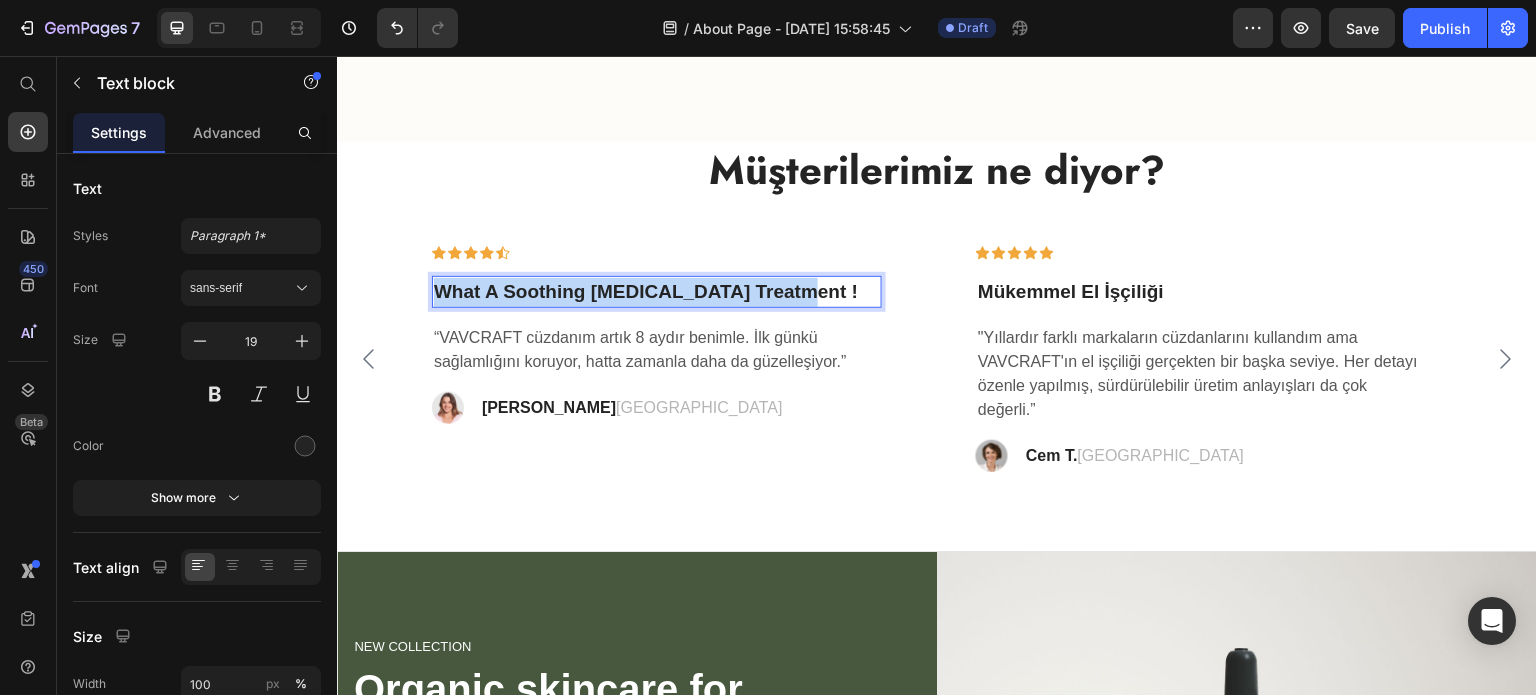 click on "What A Soothing [MEDICAL_DATA] Treatment !" at bounding box center [657, 292] 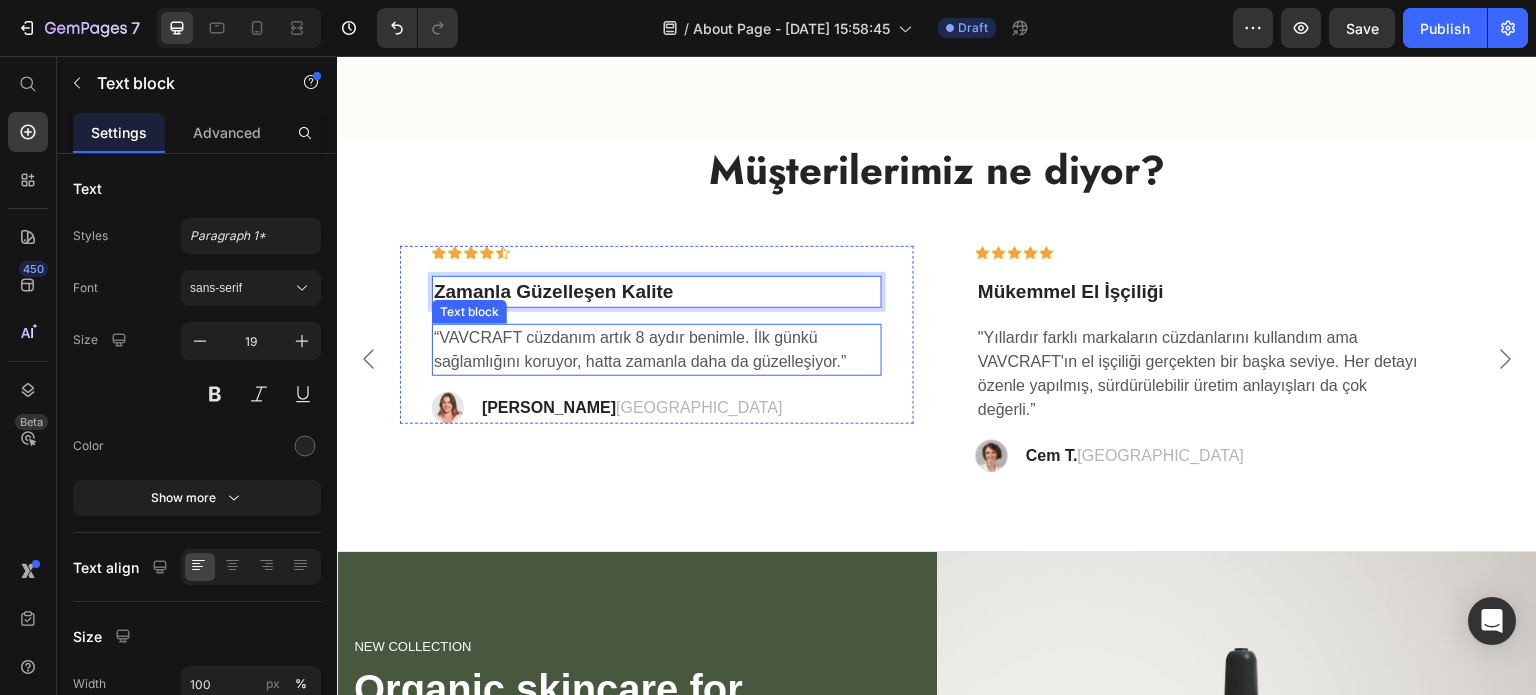 click on "“VAVCRAFT cüzdanım artık 8 aydır benimle. İlk günkü sağlamlığını koruyor, hatta zamanla daha da güzelleşiyor.”" at bounding box center (657, 350) 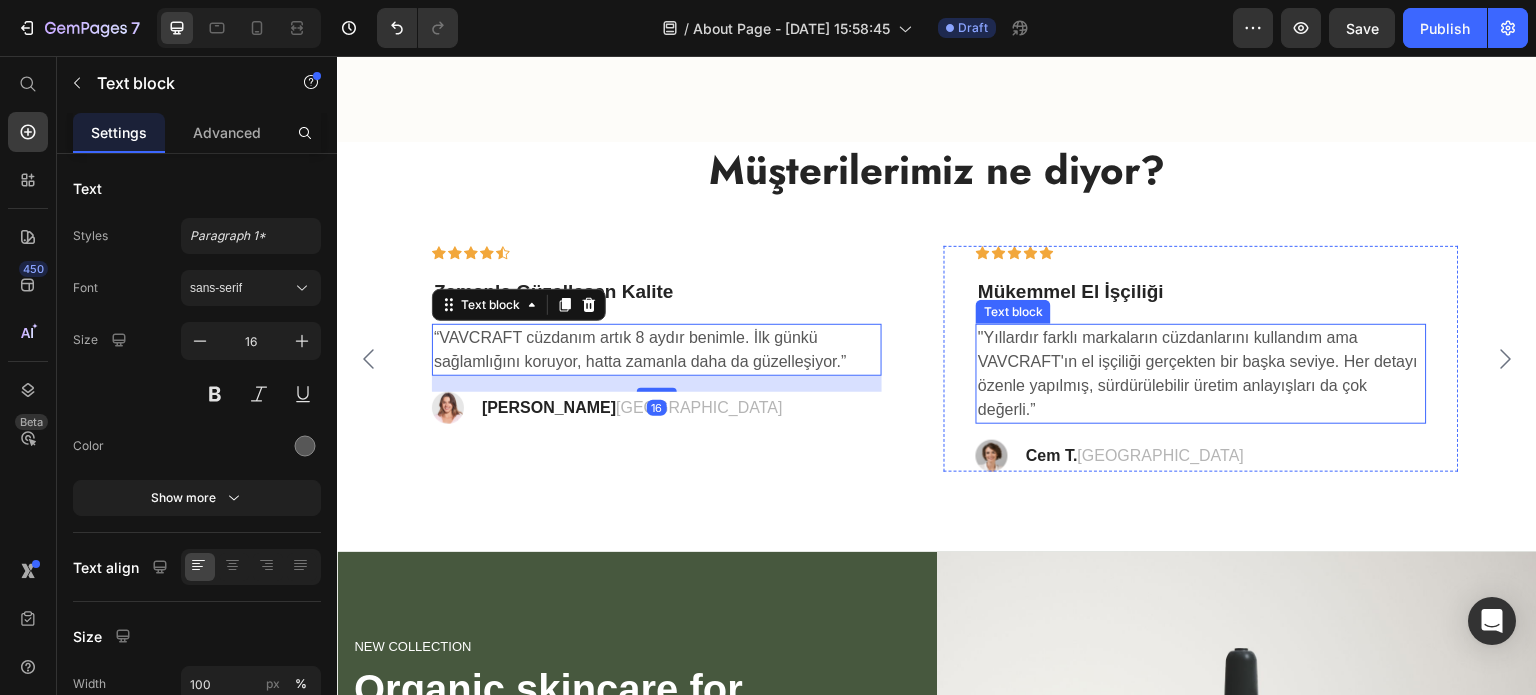 click on ""Yıllardır farklı markaların cüzdanlarını kullandım ama VAVCRAFT'ın el işçiliği gerçekten bir başka seviye. Her detayı özenle yapılmış, sürdürülebilir üretim anlayışları da çok değerli.”" at bounding box center [1201, 374] 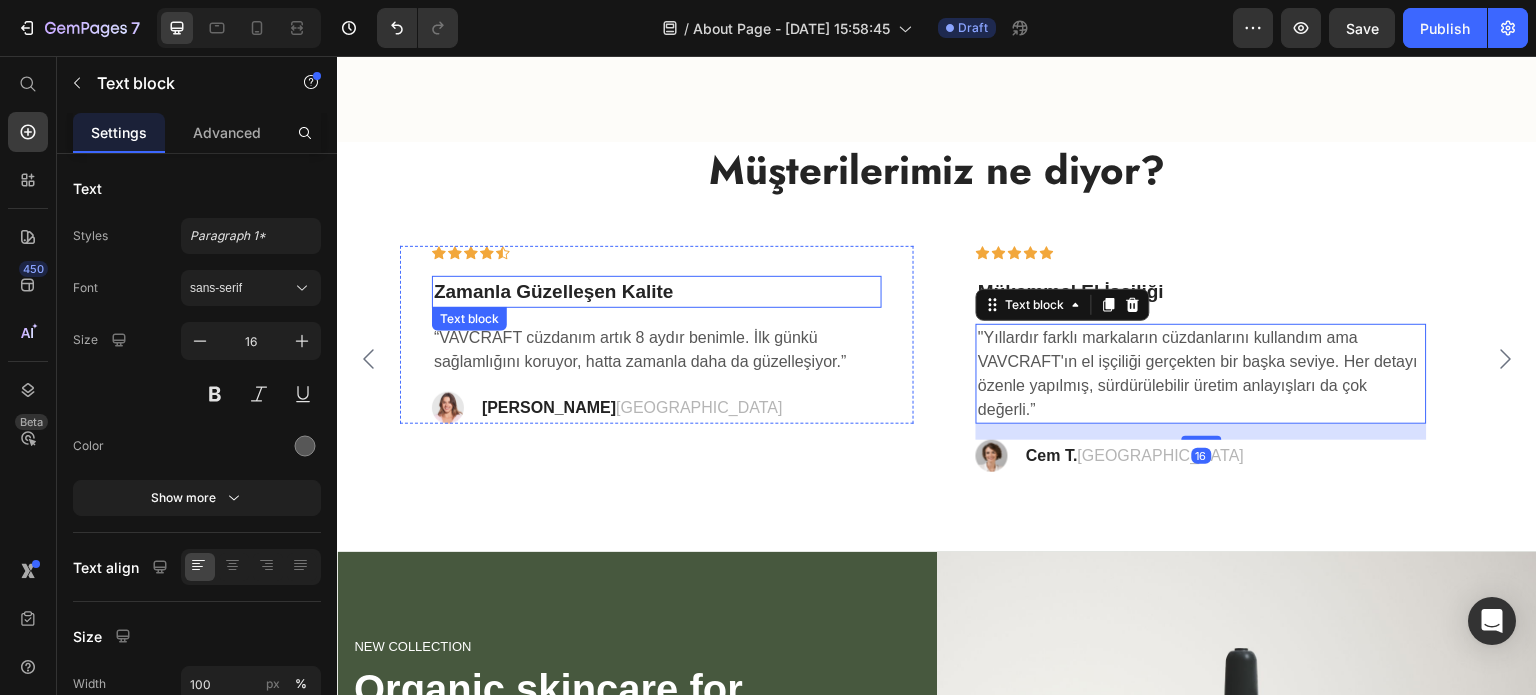 click on "Zamanla Güzelleşen Kalite" at bounding box center [657, 292] 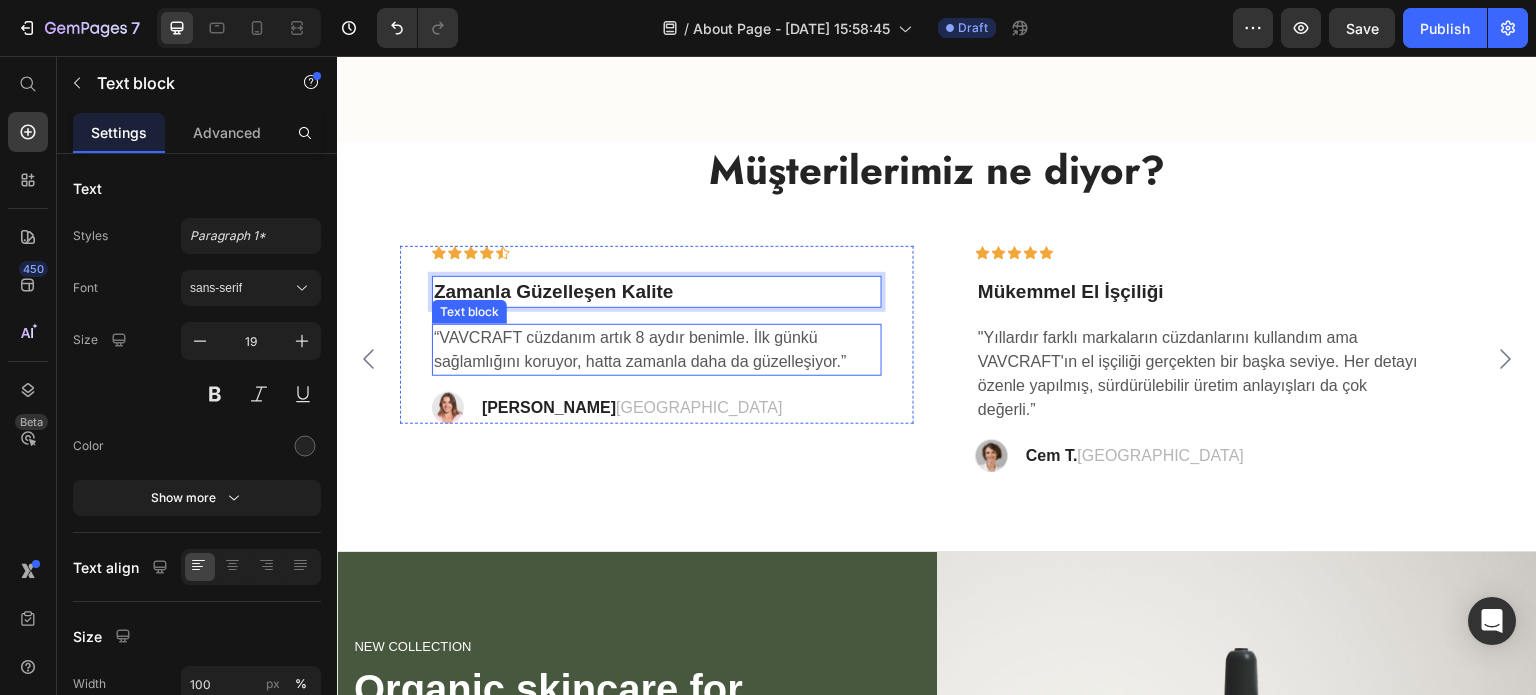 click on "“VAVCRAFT cüzdanım artık 8 aydır benimle. İlk günkü sağlamlığını koruyor, hatta zamanla daha da güzelleşiyor.”" at bounding box center (657, 350) 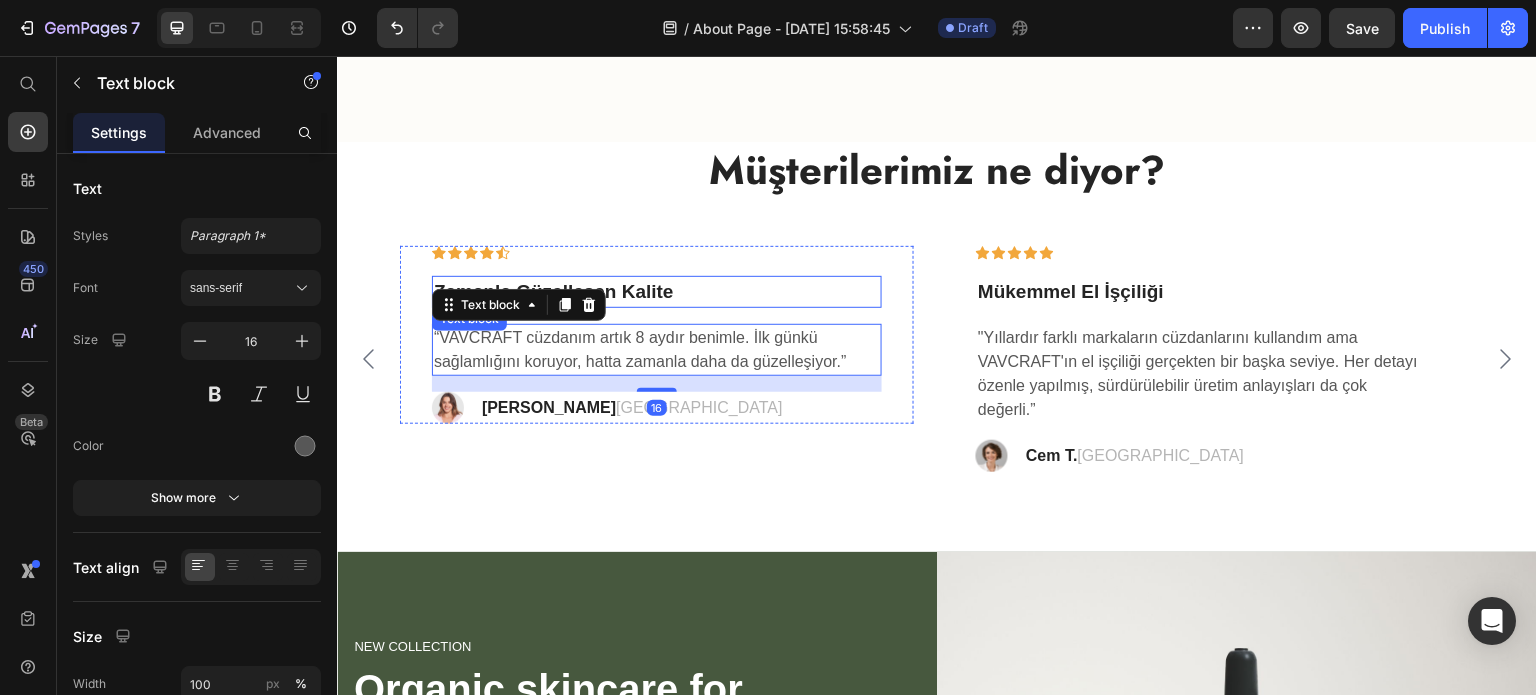 click on "Zamanla Güzelleşen Kalite" at bounding box center (657, 292) 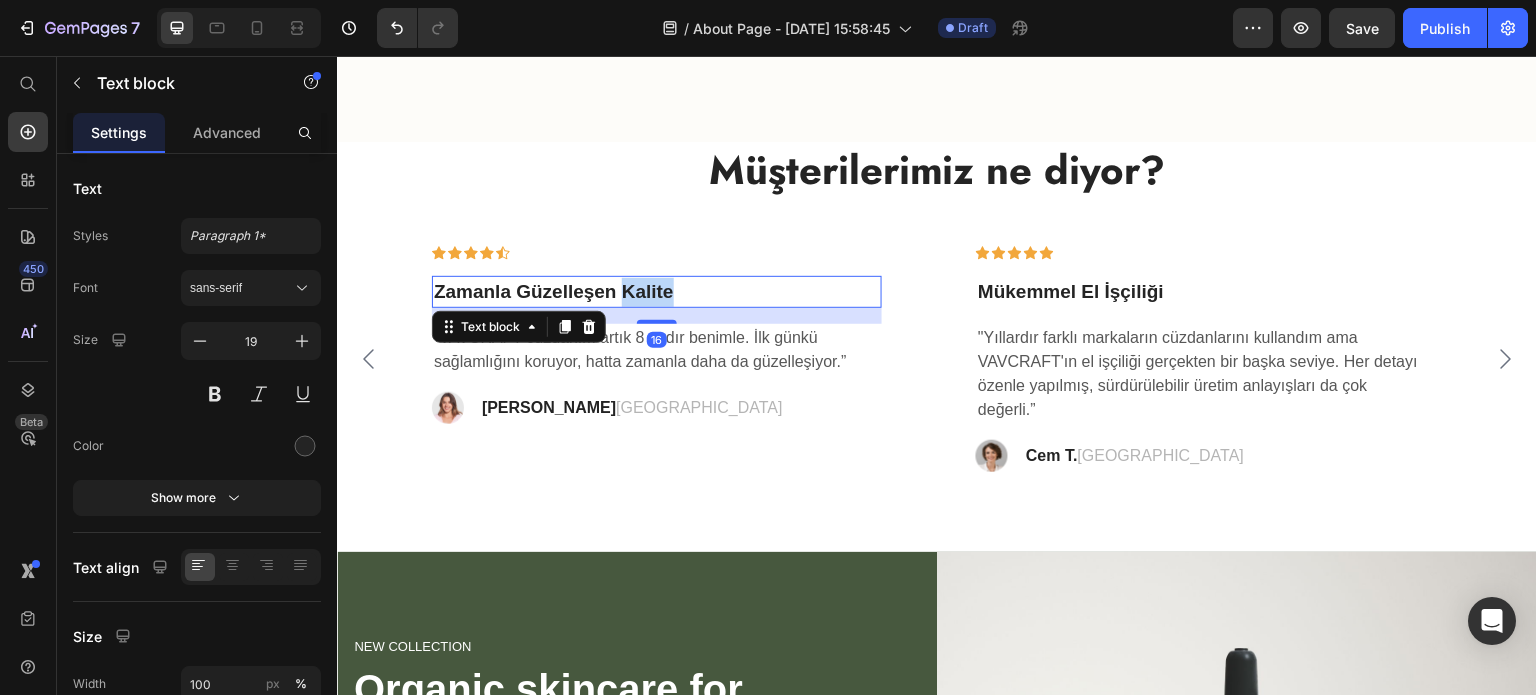 click on "Zamanla Güzelleşen Kalite" at bounding box center [657, 292] 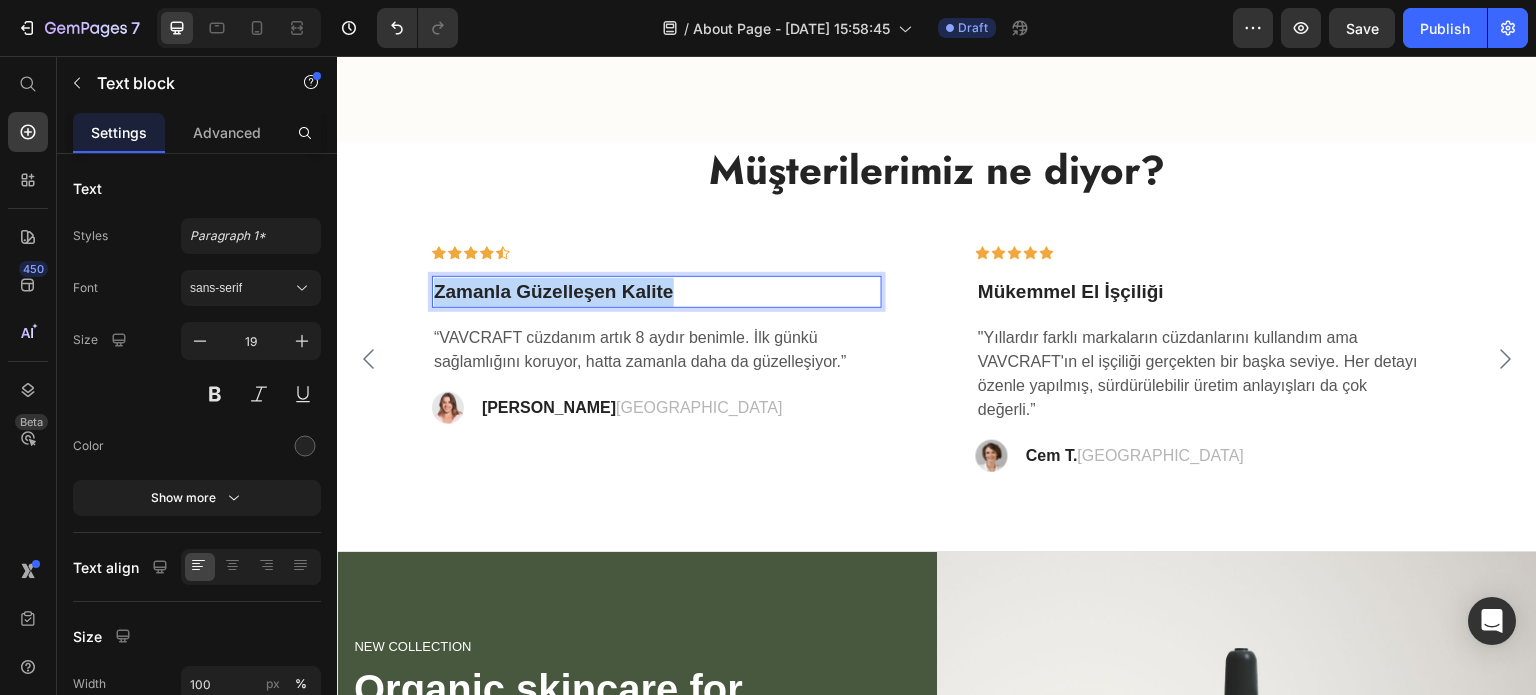 click on "Zamanla Güzelleşen Kalite" at bounding box center (657, 292) 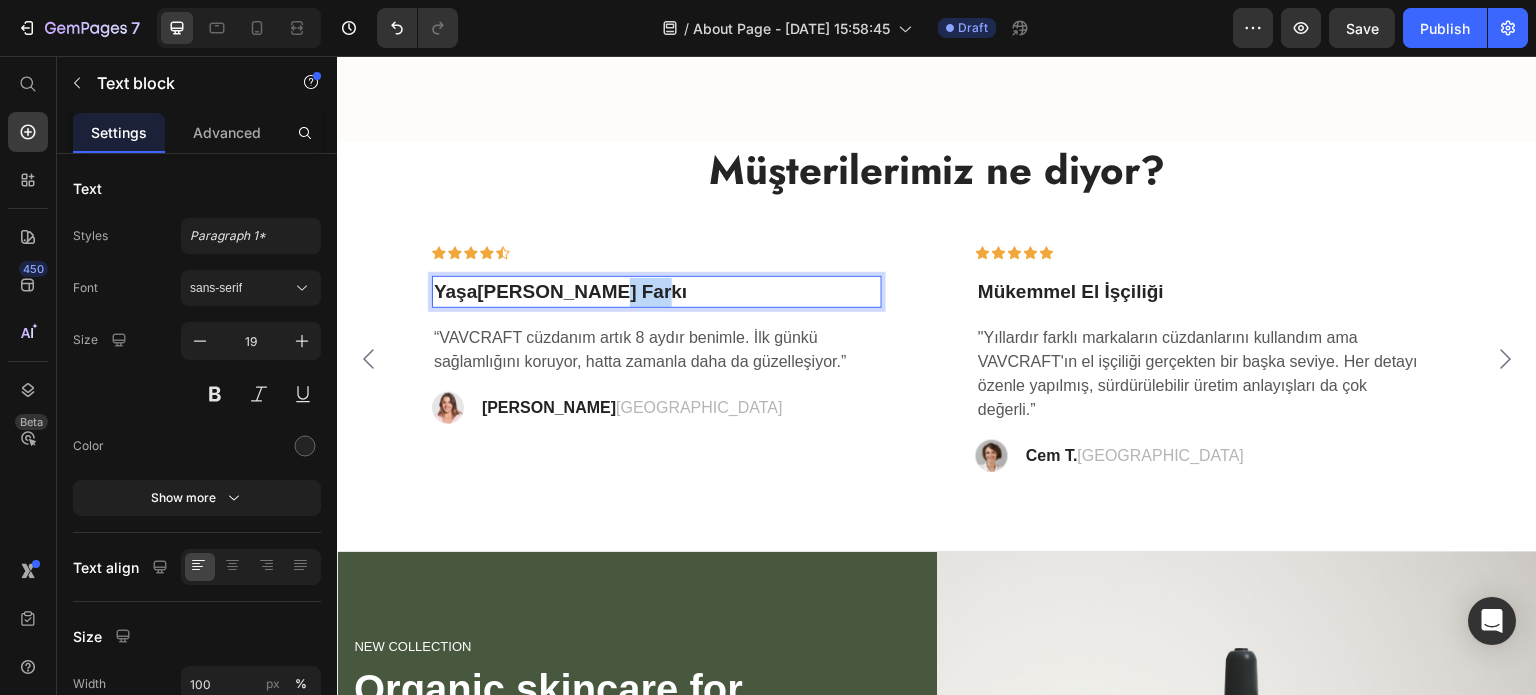 drag, startPoint x: 587, startPoint y: 290, endPoint x: 645, endPoint y: 281, distance: 58.694122 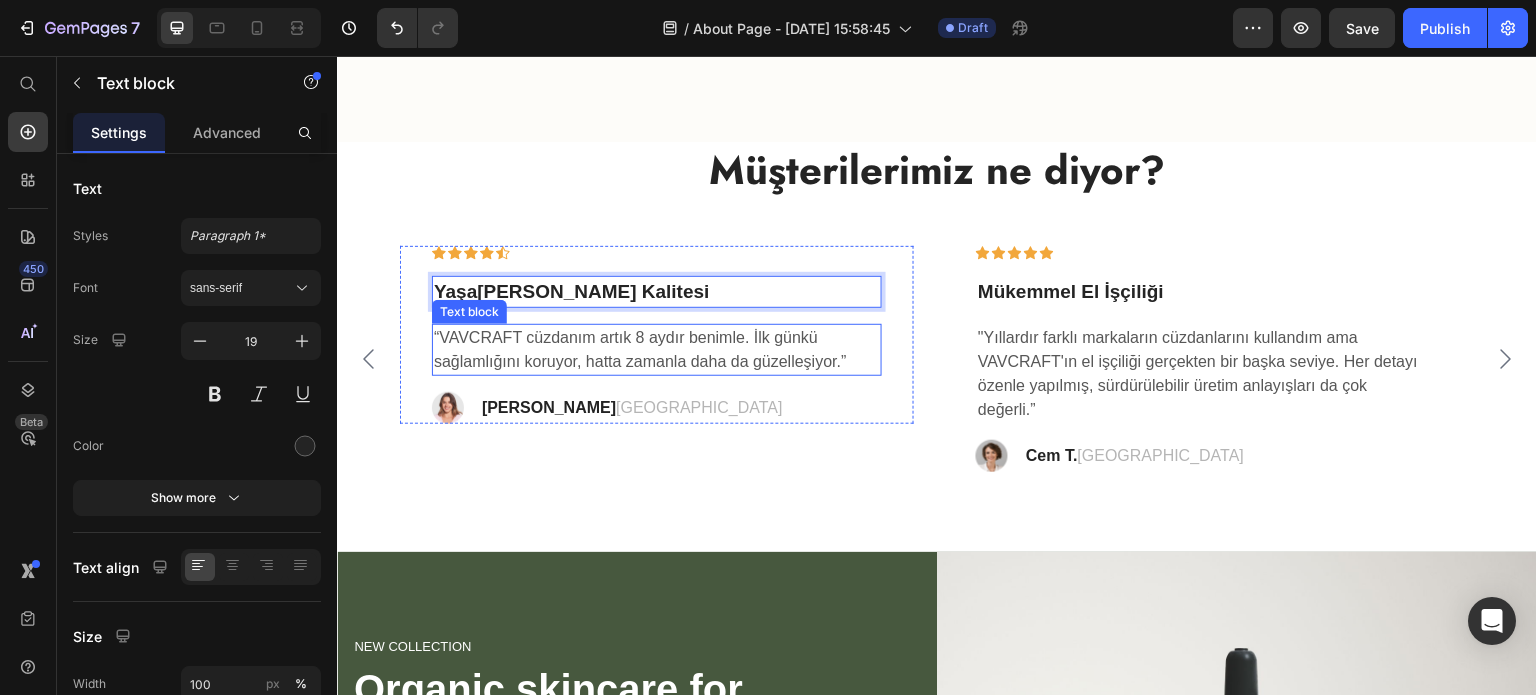 click on "“VAVCRAFT cüzdanım artık 8 aydır benimle. İlk günkü sağlamlığını koruyor, hatta zamanla daha da güzelleşiyor.”" at bounding box center (657, 350) 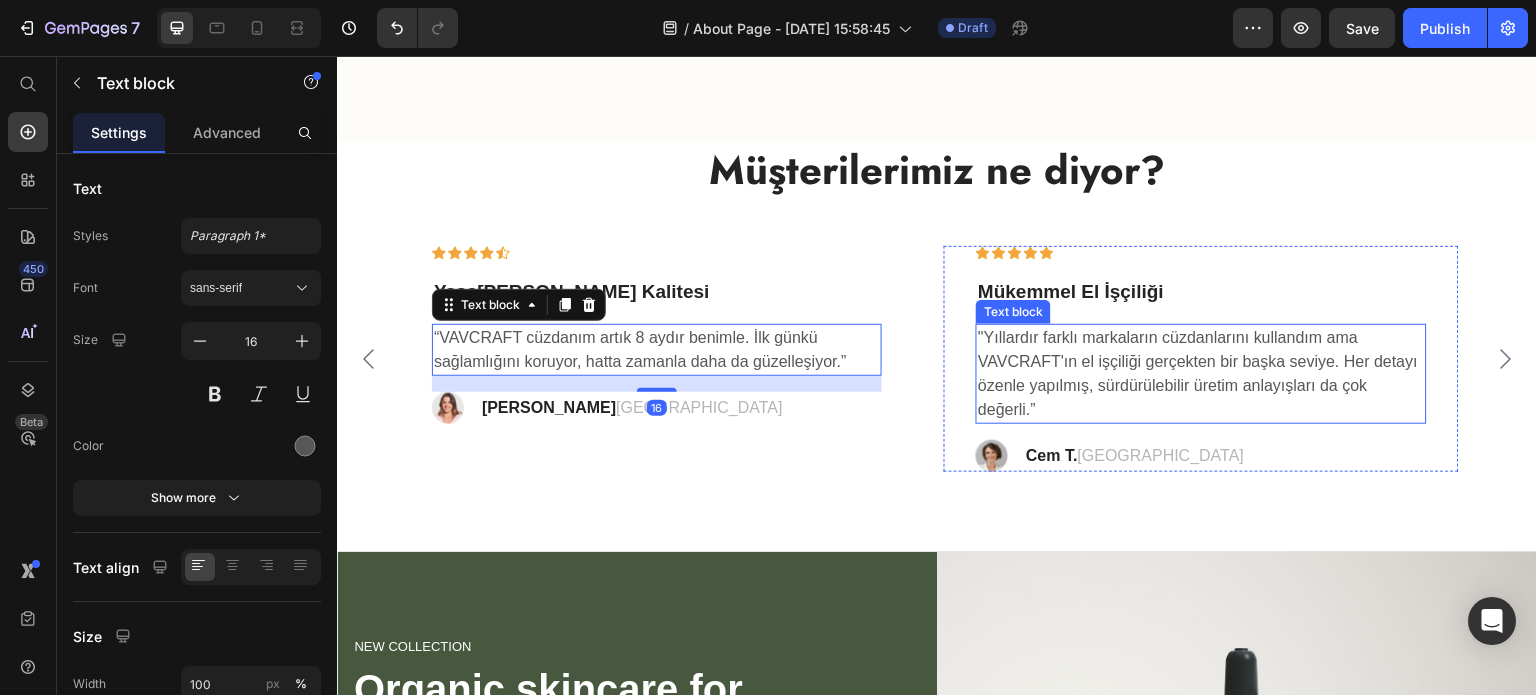 click on ""Yıllardır farklı markaların cüzdanlarını kullandım ama VAVCRAFT'ın el işçiliği gerçekten bir başka seviye. Her detayı özenle yapılmış, sürdürülebilir üretim anlayışları da çok değerli.”" at bounding box center [1201, 374] 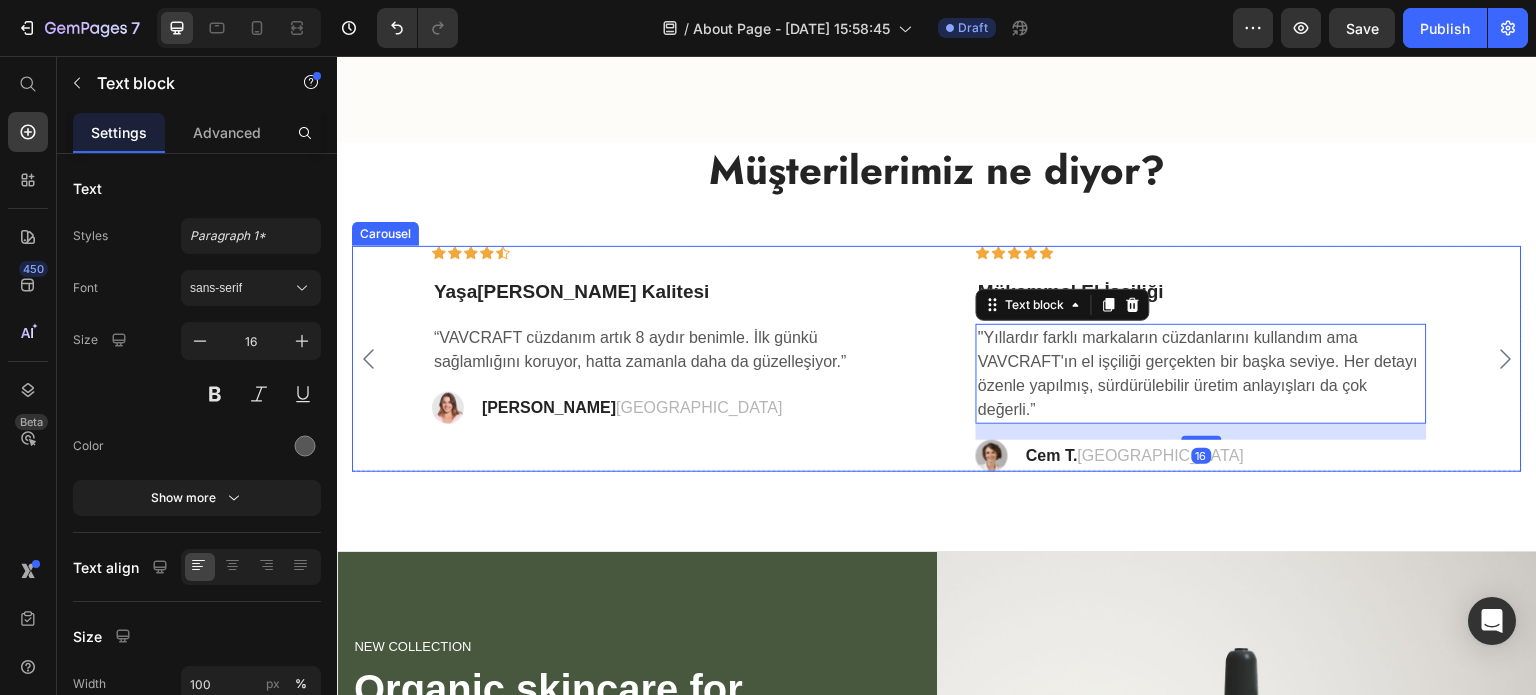click 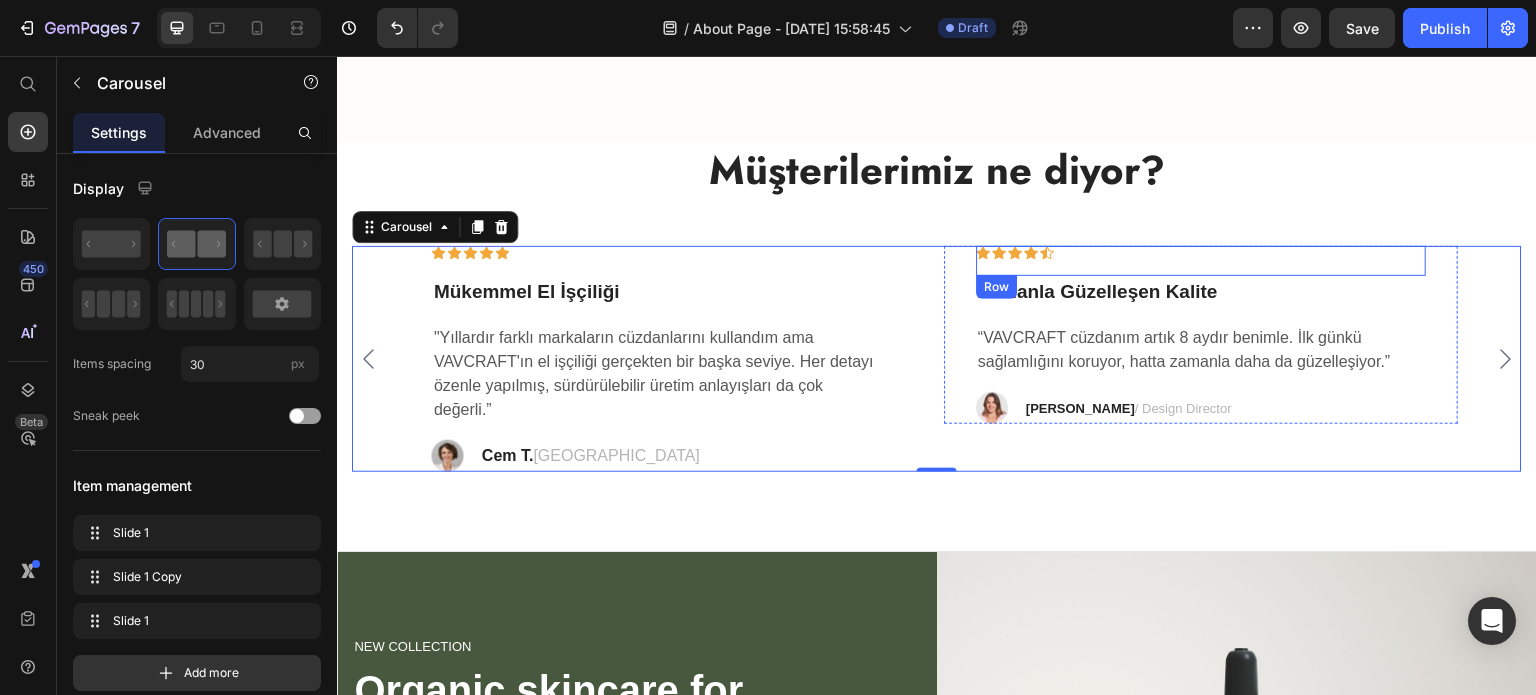 click on "Zamanla Güzelleşen Kalite" at bounding box center (1201, 292) 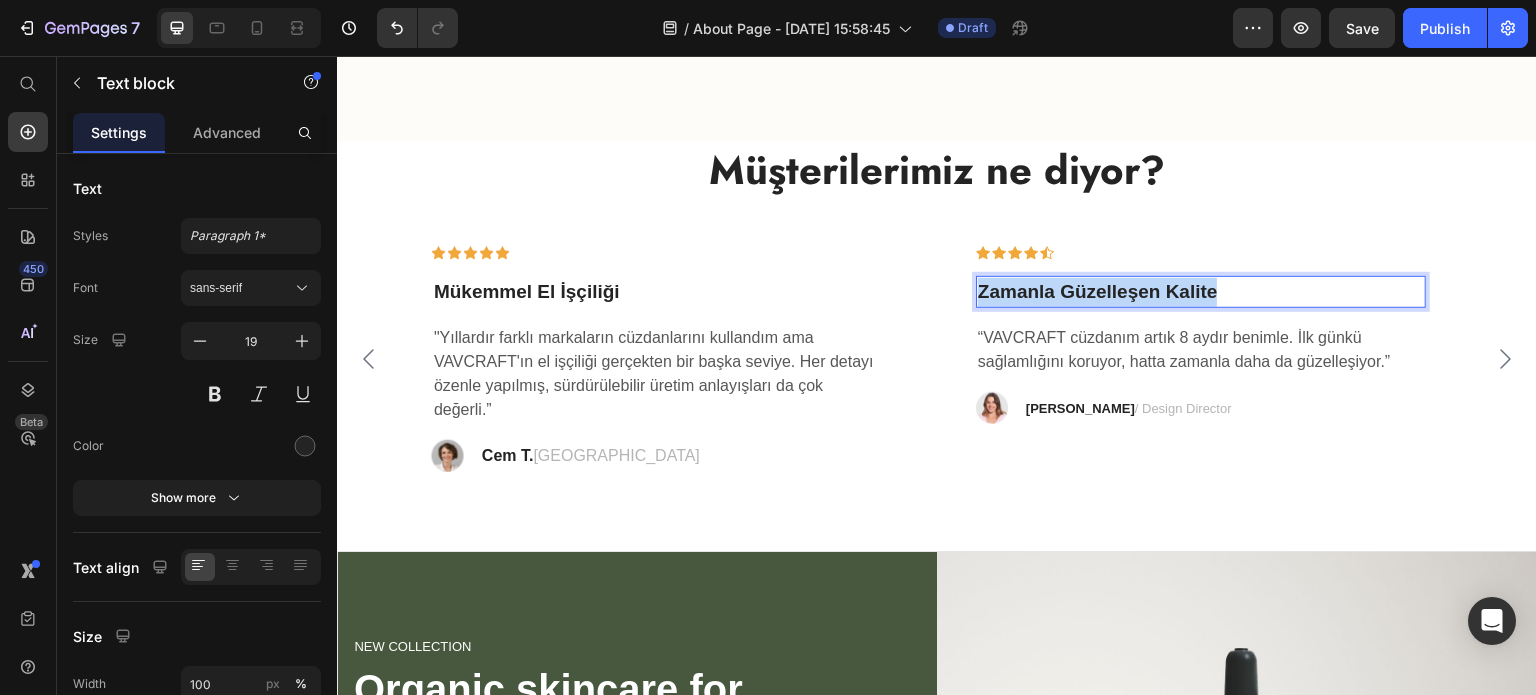 click on "Zamanla Güzelleşen Kalite" at bounding box center [1201, 292] 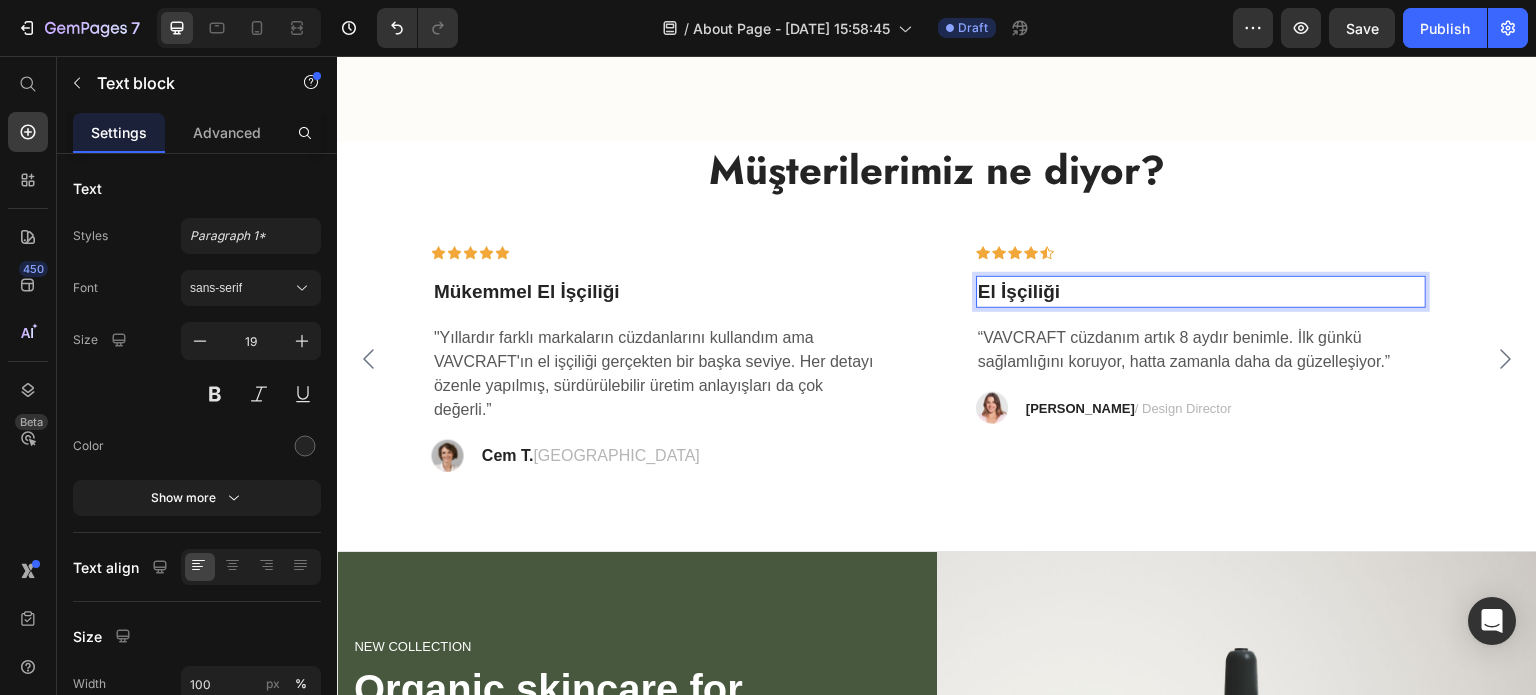 click on "El İşçiliği" at bounding box center [1201, 292] 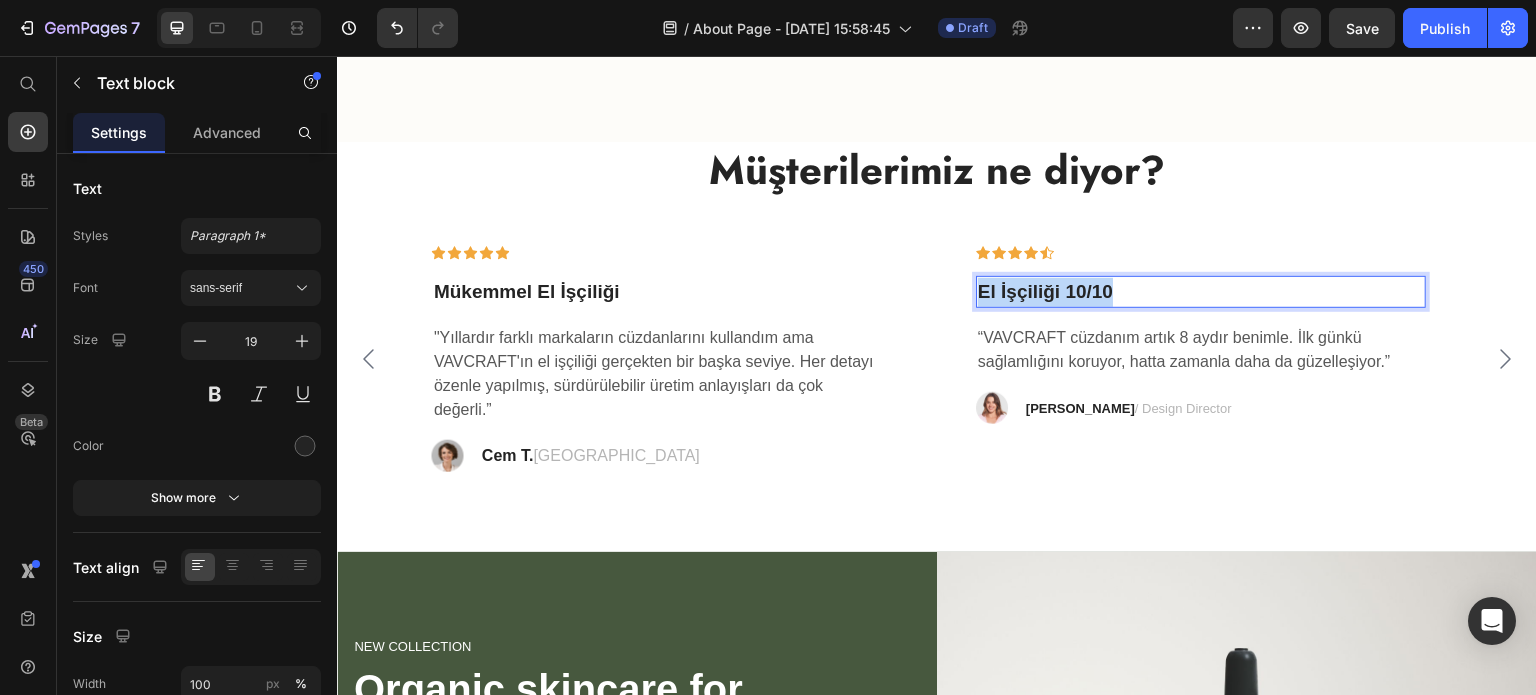 drag, startPoint x: 1140, startPoint y: 288, endPoint x: 966, endPoint y: 294, distance: 174.10342 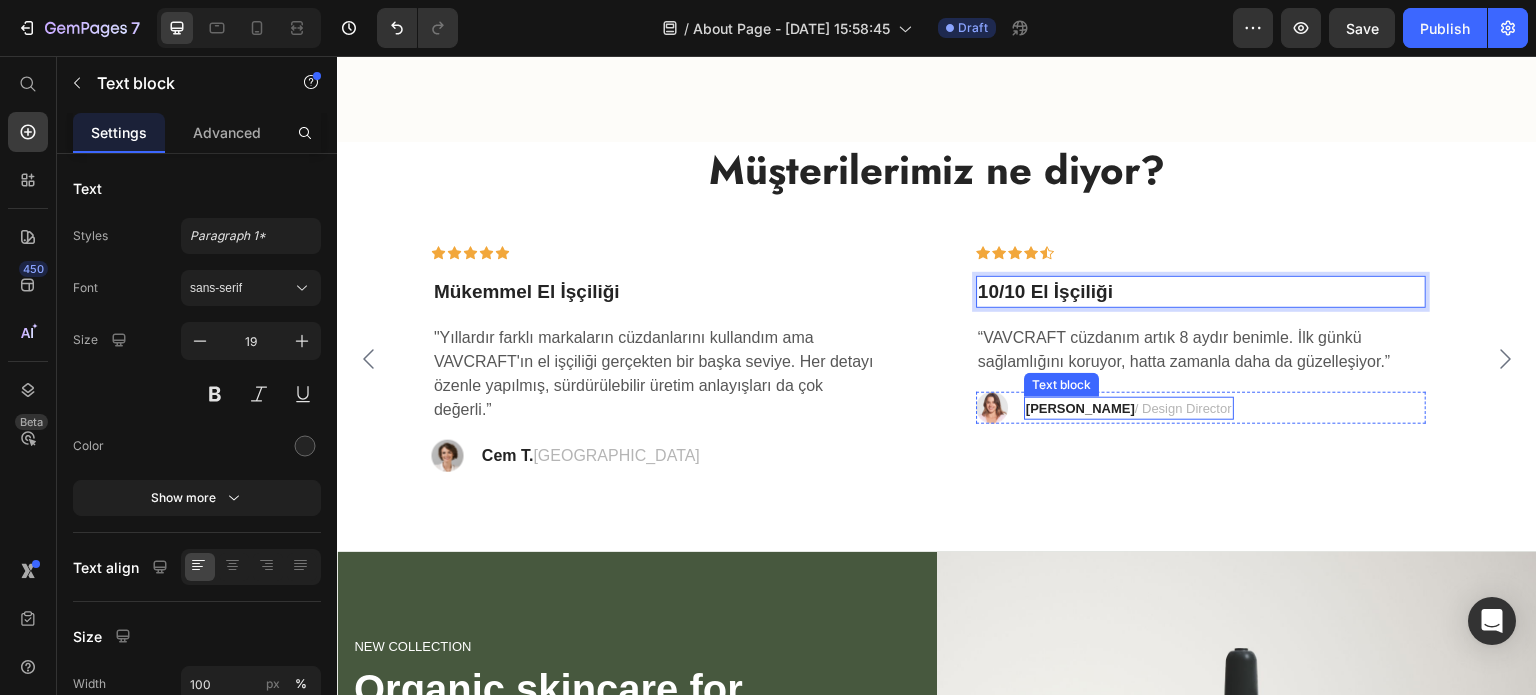 click on "[PERSON_NAME]" at bounding box center [1080, 408] 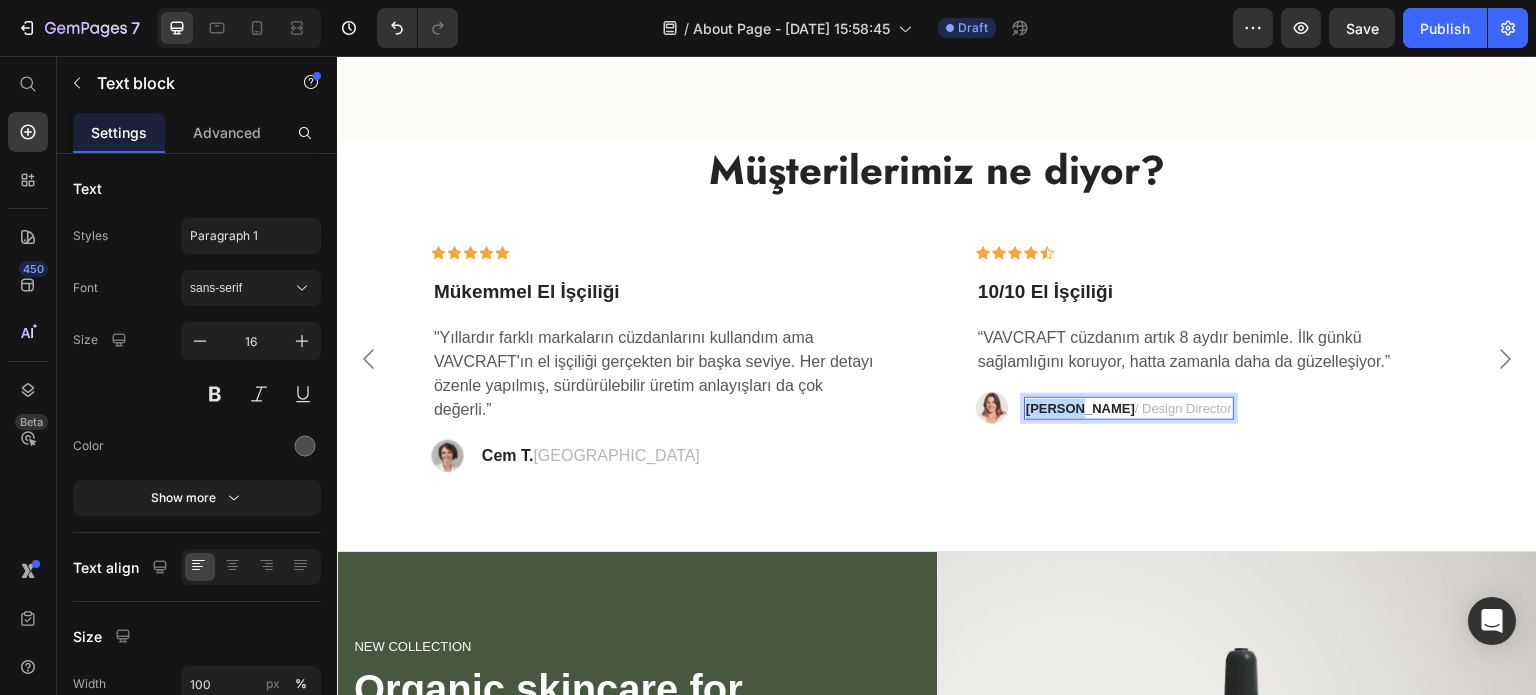 drag, startPoint x: 1074, startPoint y: 403, endPoint x: 1026, endPoint y: 404, distance: 48.010414 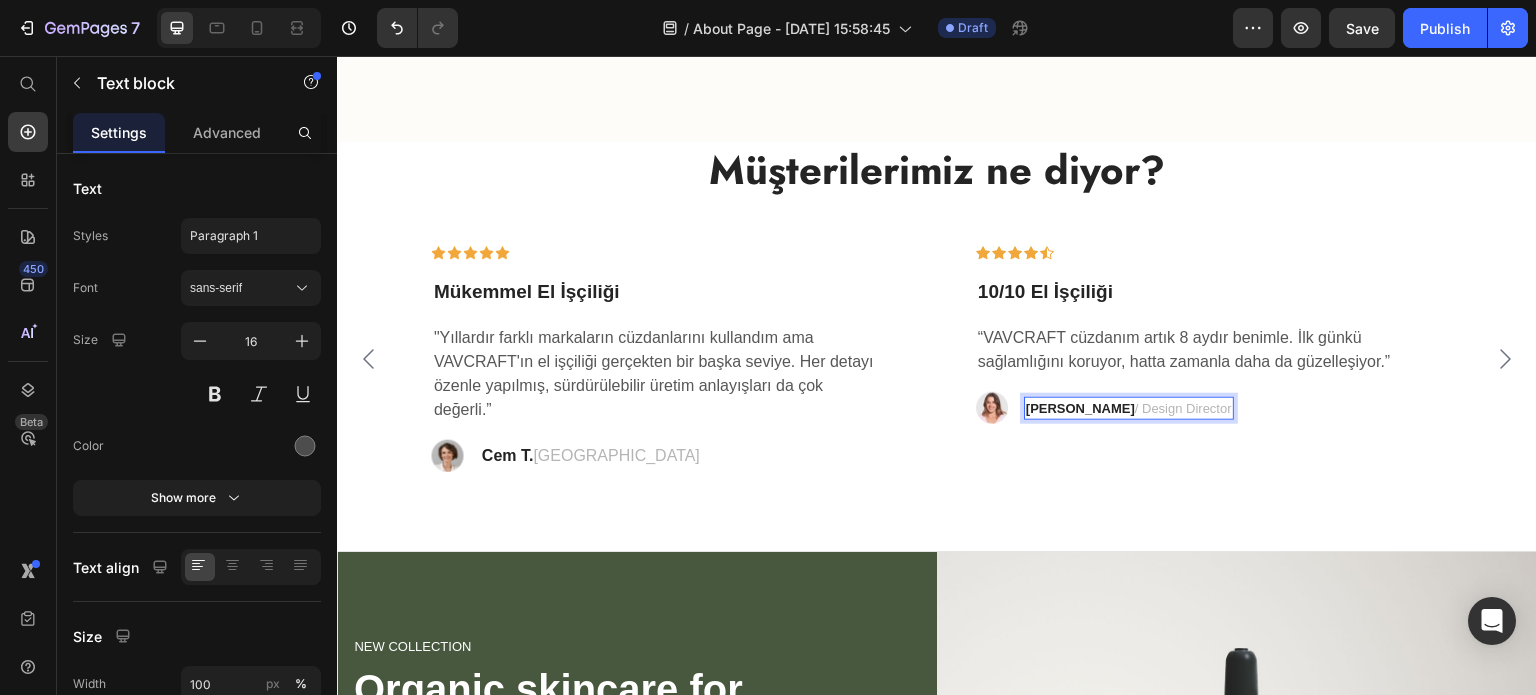 drag, startPoint x: 1087, startPoint y: 406, endPoint x: 1173, endPoint y: 406, distance: 86 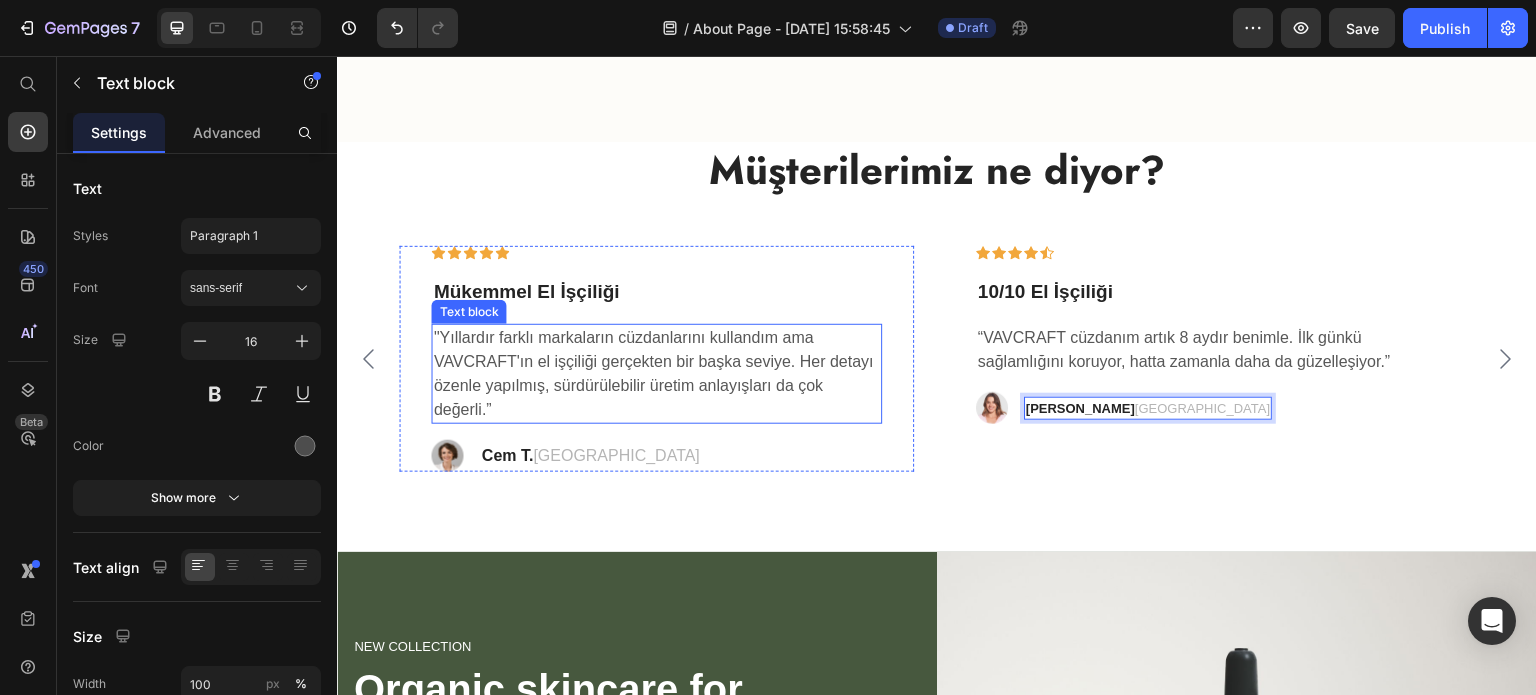 click on ""Yıllardır farklı markaların cüzdanlarını kullandım ama VAVCRAFT'ın el işçiliği gerçekten bir başka seviye. Her detayı özenle yapılmış, sürdürülebilir üretim anlayışları da çok değerli.”" at bounding box center (657, 374) 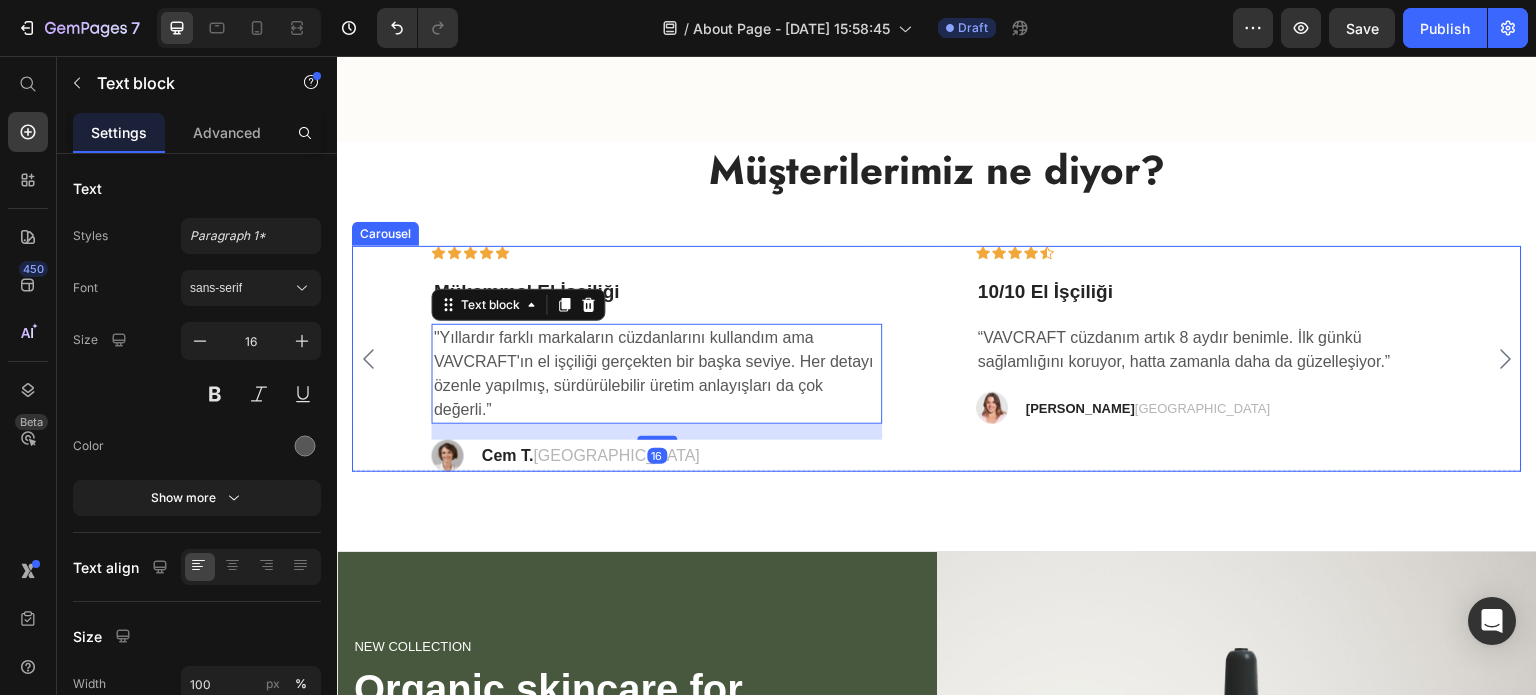 click 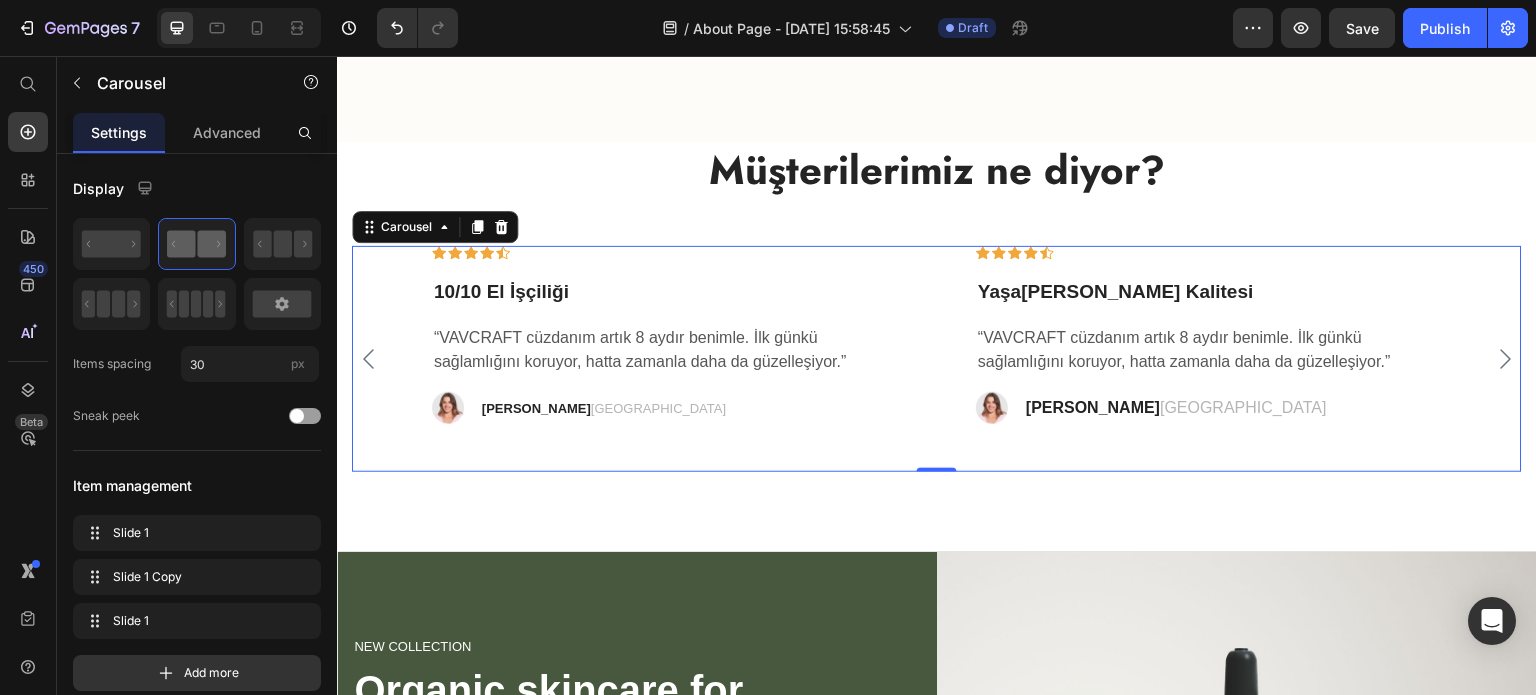 click 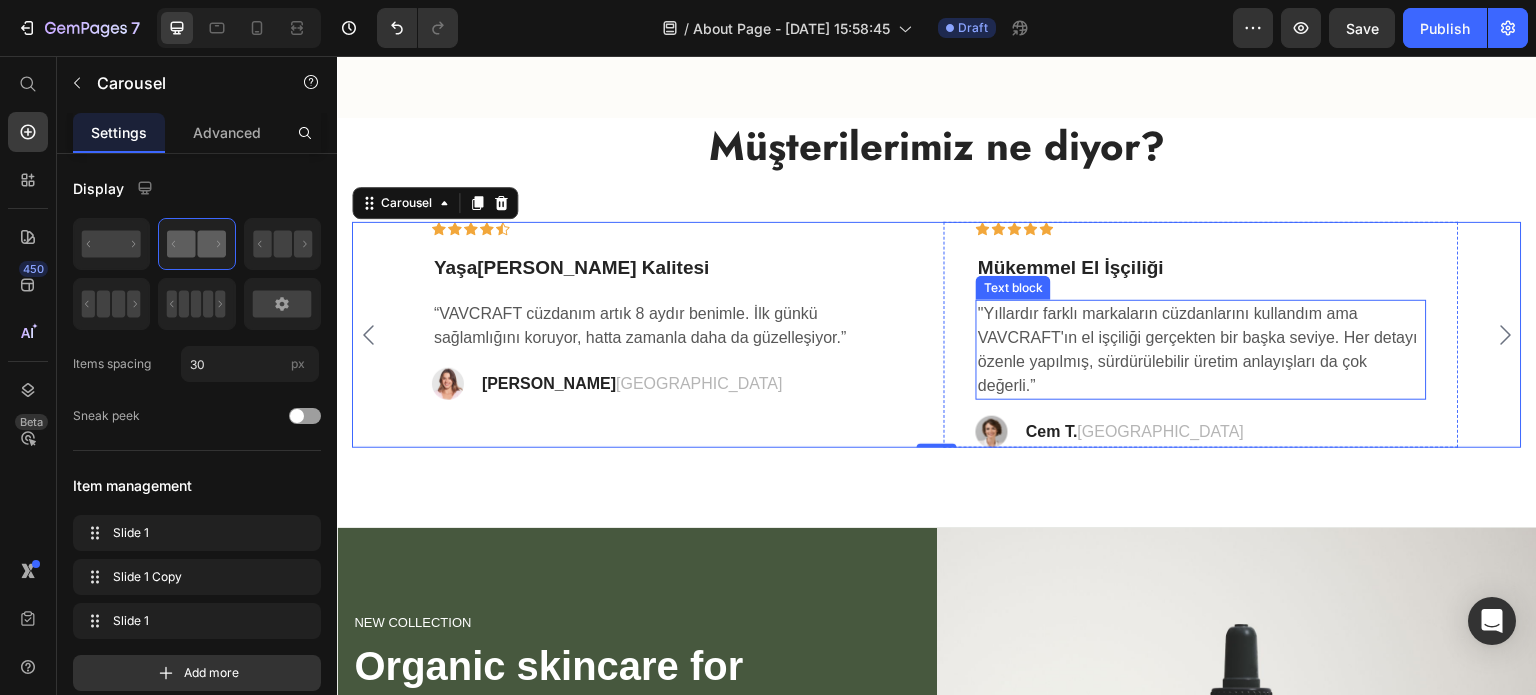 scroll, scrollTop: 3603, scrollLeft: 0, axis: vertical 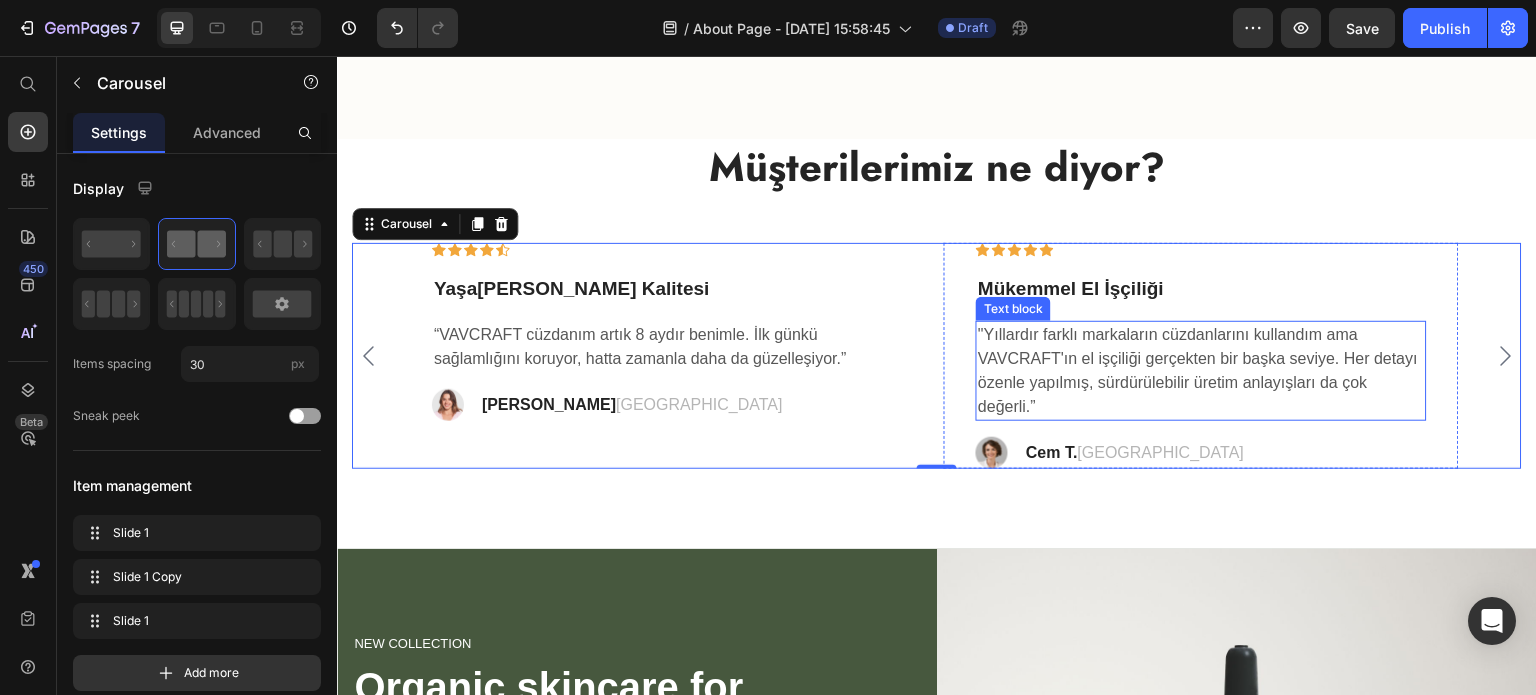 click on ""Yıllardır farklı markaların cüzdanlarını kullandım ama VAVCRAFT'ın el işçiliği gerçekten bir başka seviye. Her detayı özenle yapılmış, sürdürülebilir üretim anlayışları da çok değerli.”" at bounding box center (1201, 371) 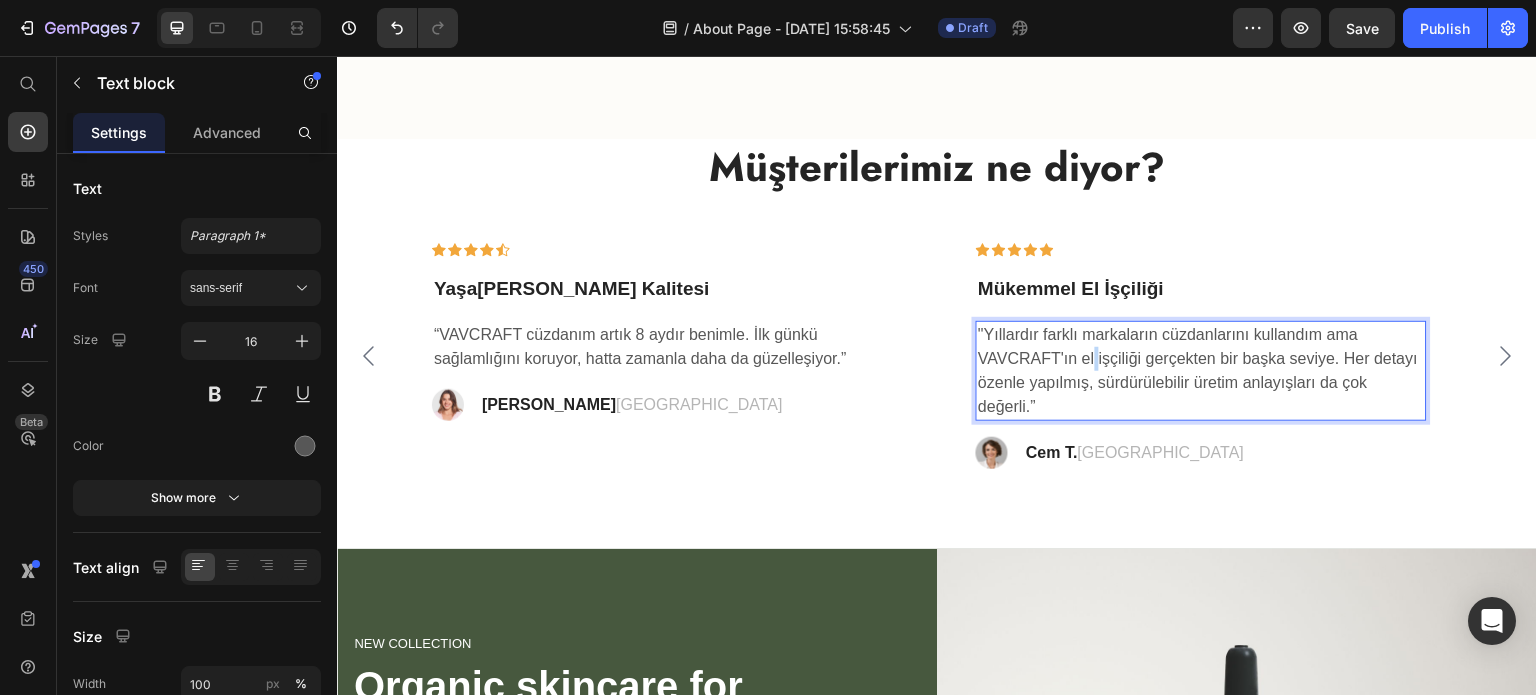 click on ""Yıllardır farklı markaların cüzdanlarını kullandım ama VAVCRAFT'ın el işçiliği gerçekten bir başka seviye. Her detayı özenle yapılmış, sürdürülebilir üretim anlayışları da çok değerli.”" at bounding box center [1201, 371] 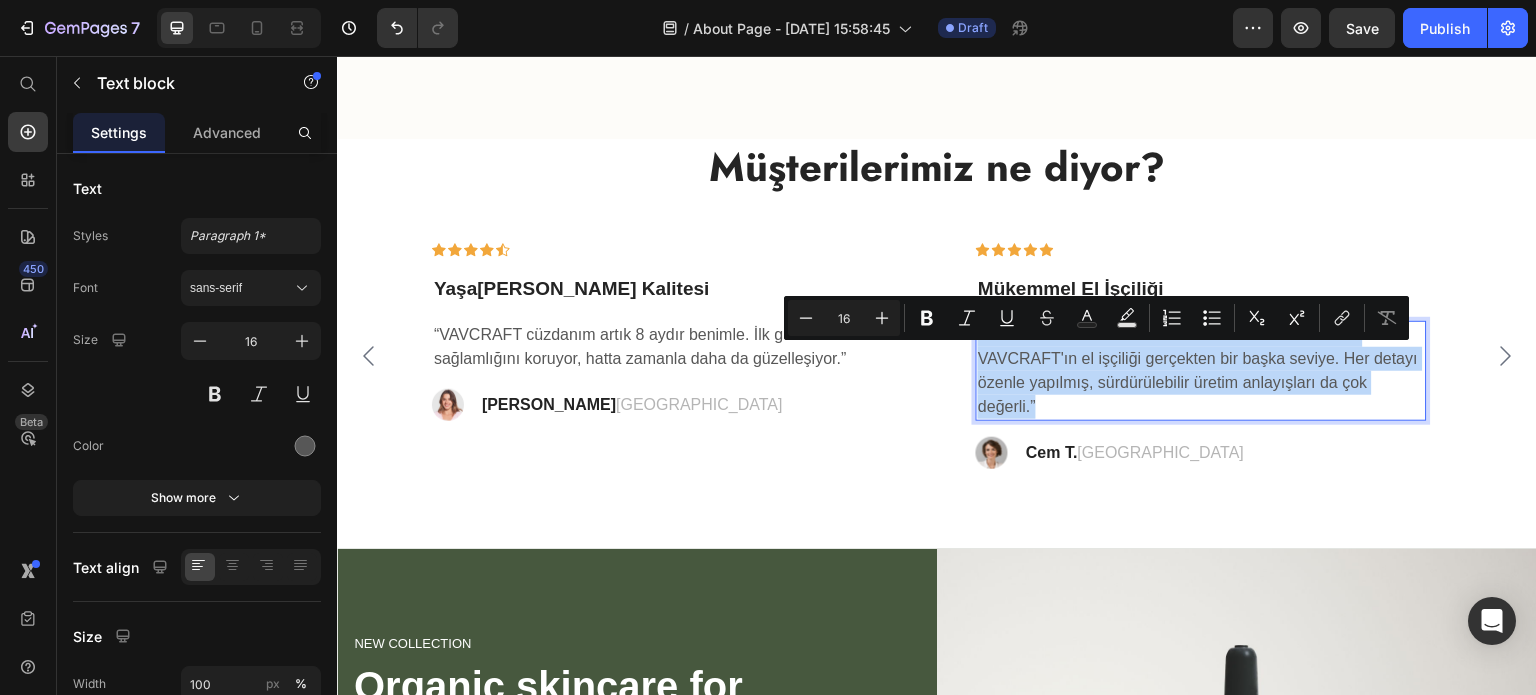 click on ""Yıllardır farklı markaların cüzdanlarını kullandım ama VAVCRAFT'ın el işçiliği gerçekten bir başka seviye. Her detayı özenle yapılmış, sürdürülebilir üretim anlayışları da çok değerli.”" at bounding box center [1201, 371] 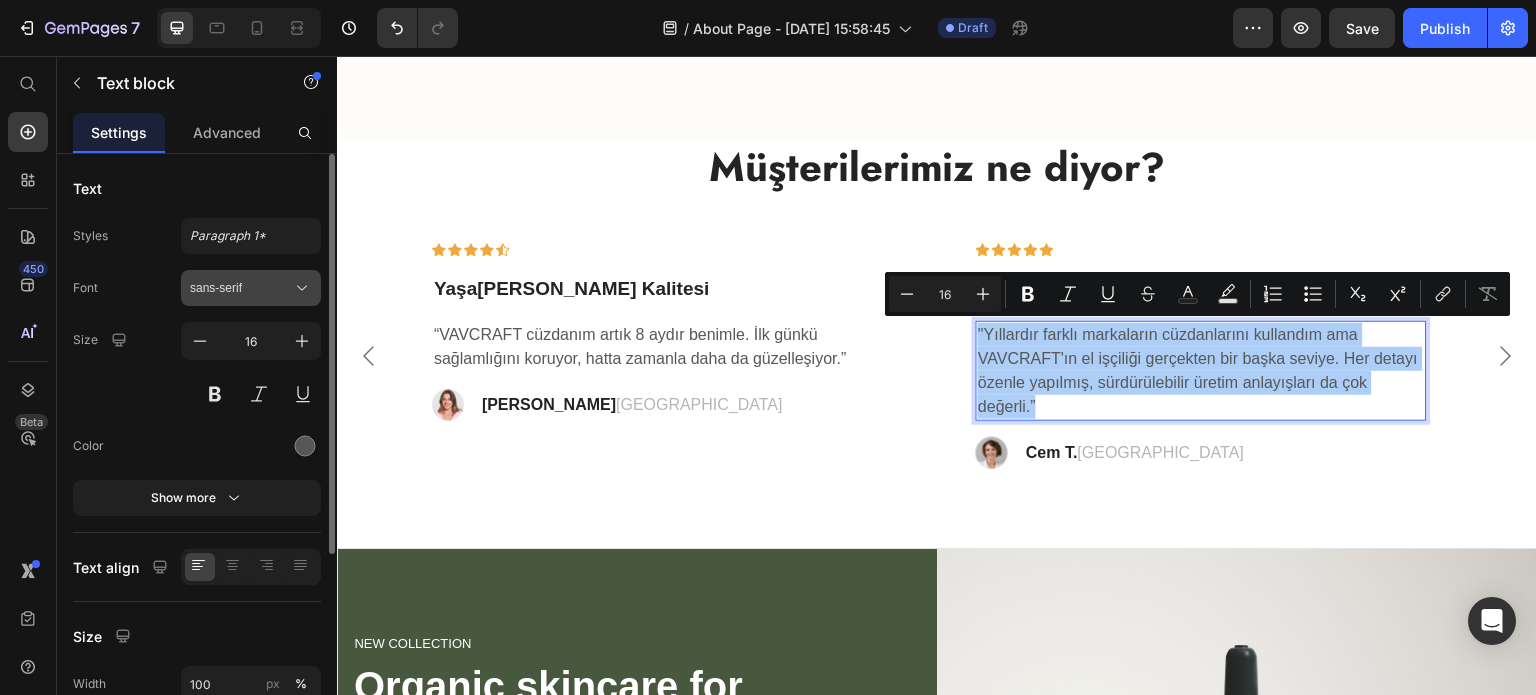 click on "sans-serif" at bounding box center (241, 288) 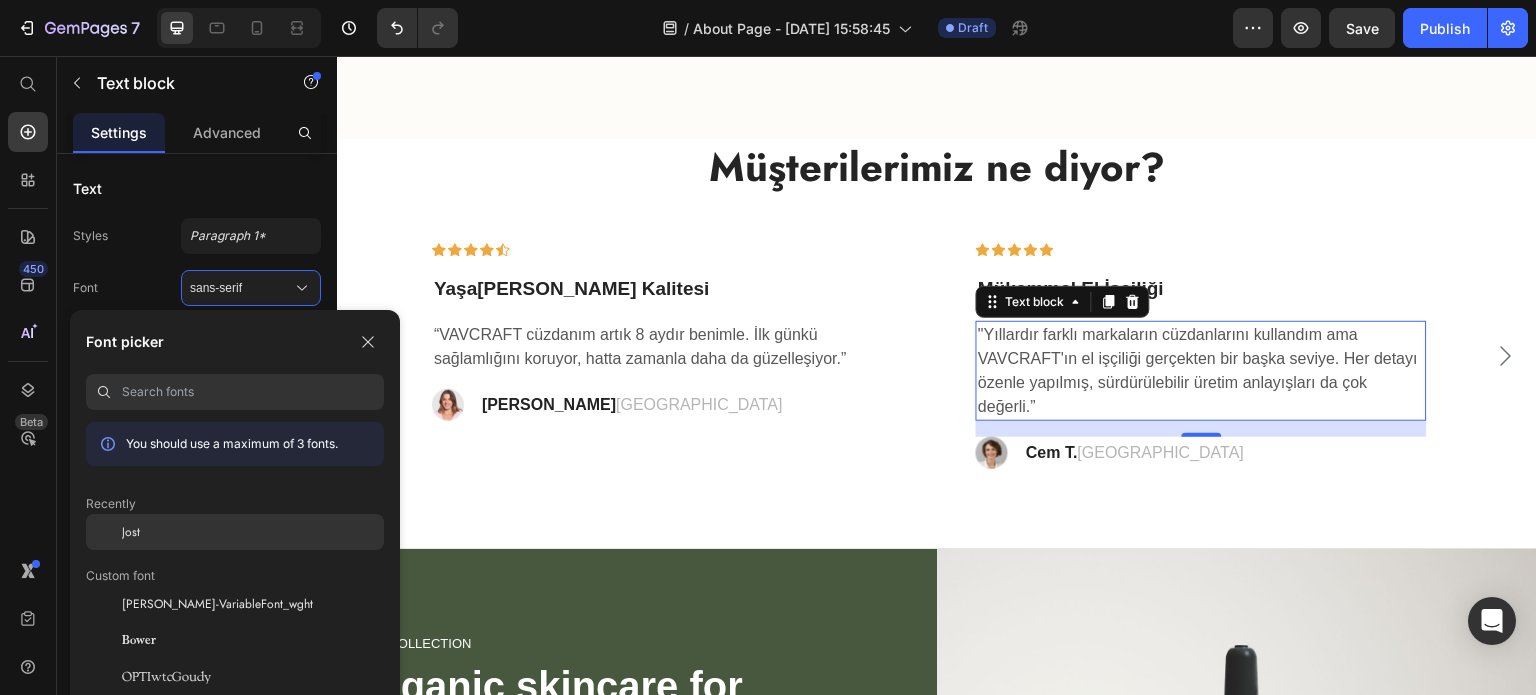 click on "Jost" 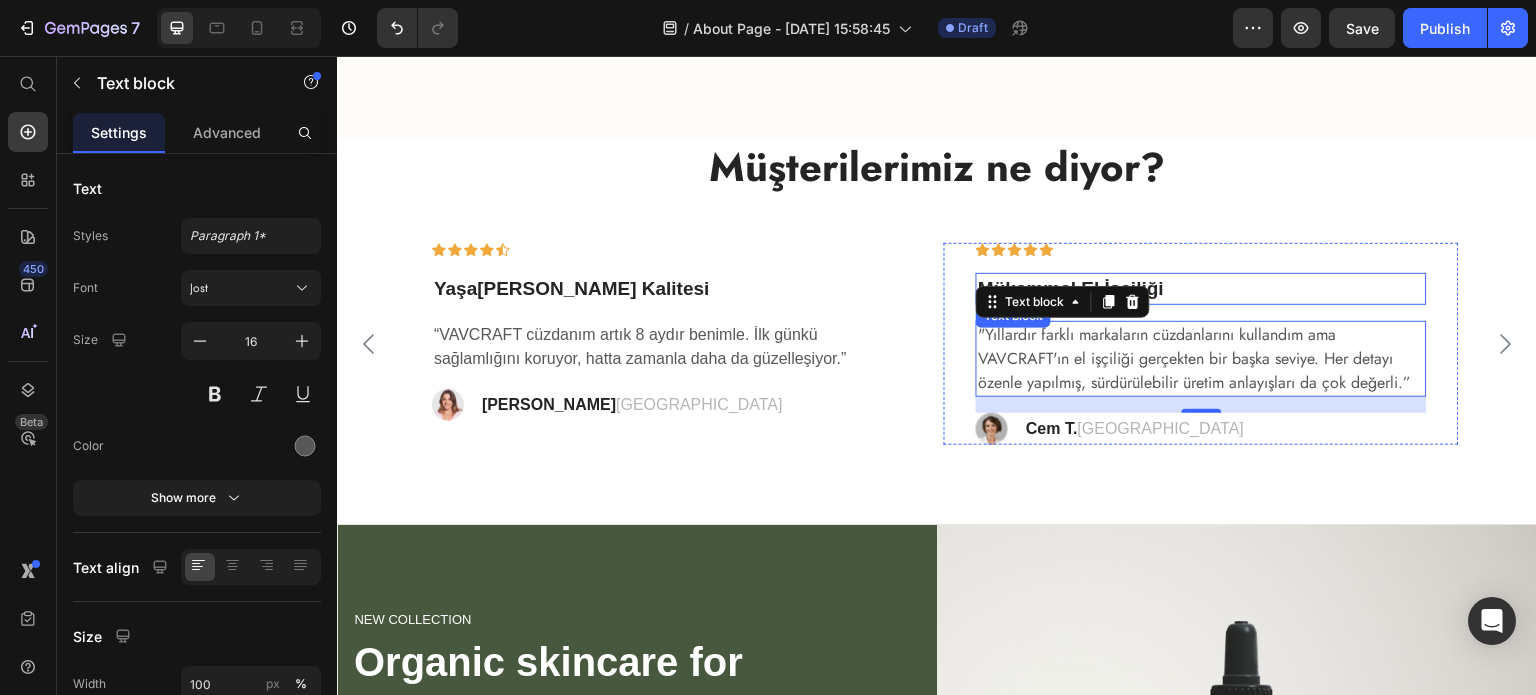 click on "Mükemmel El İşçiliği" at bounding box center (1201, 289) 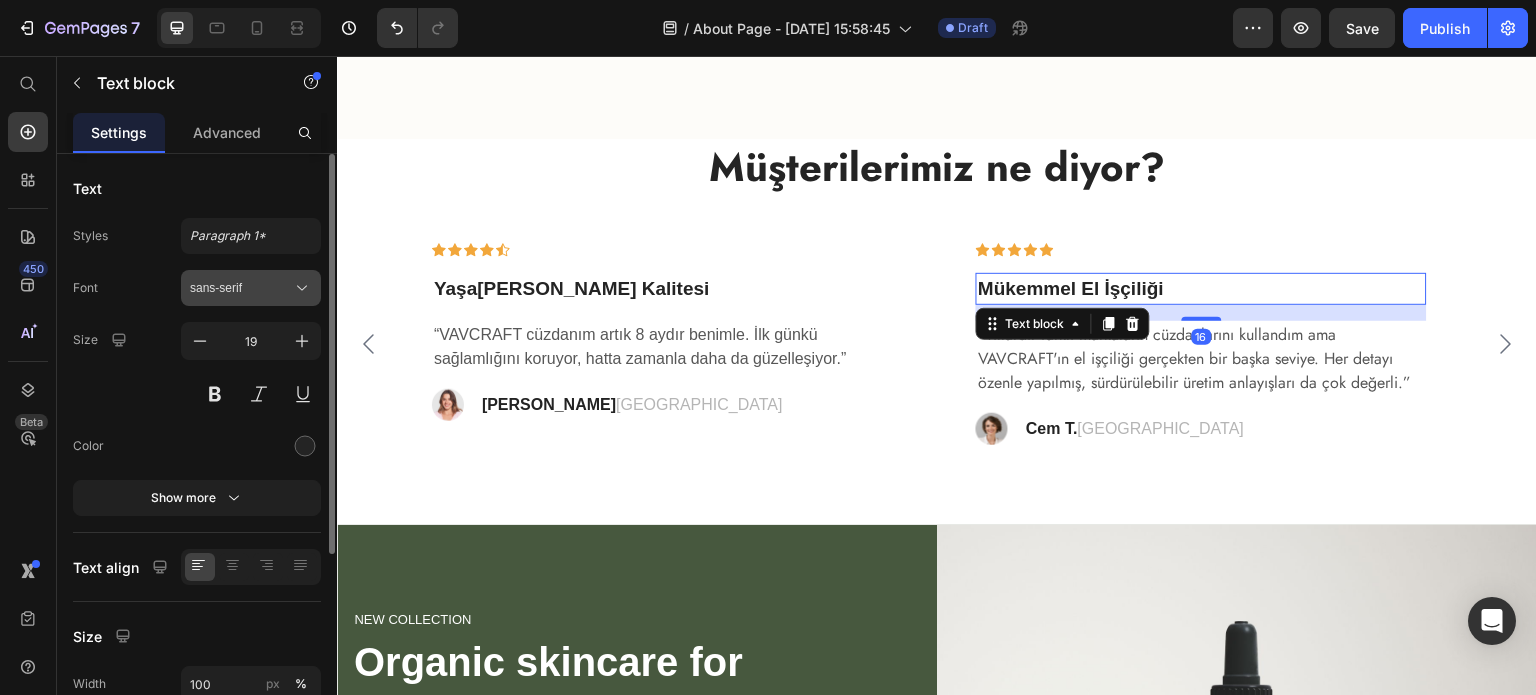 click on "sans-serif" at bounding box center [241, 288] 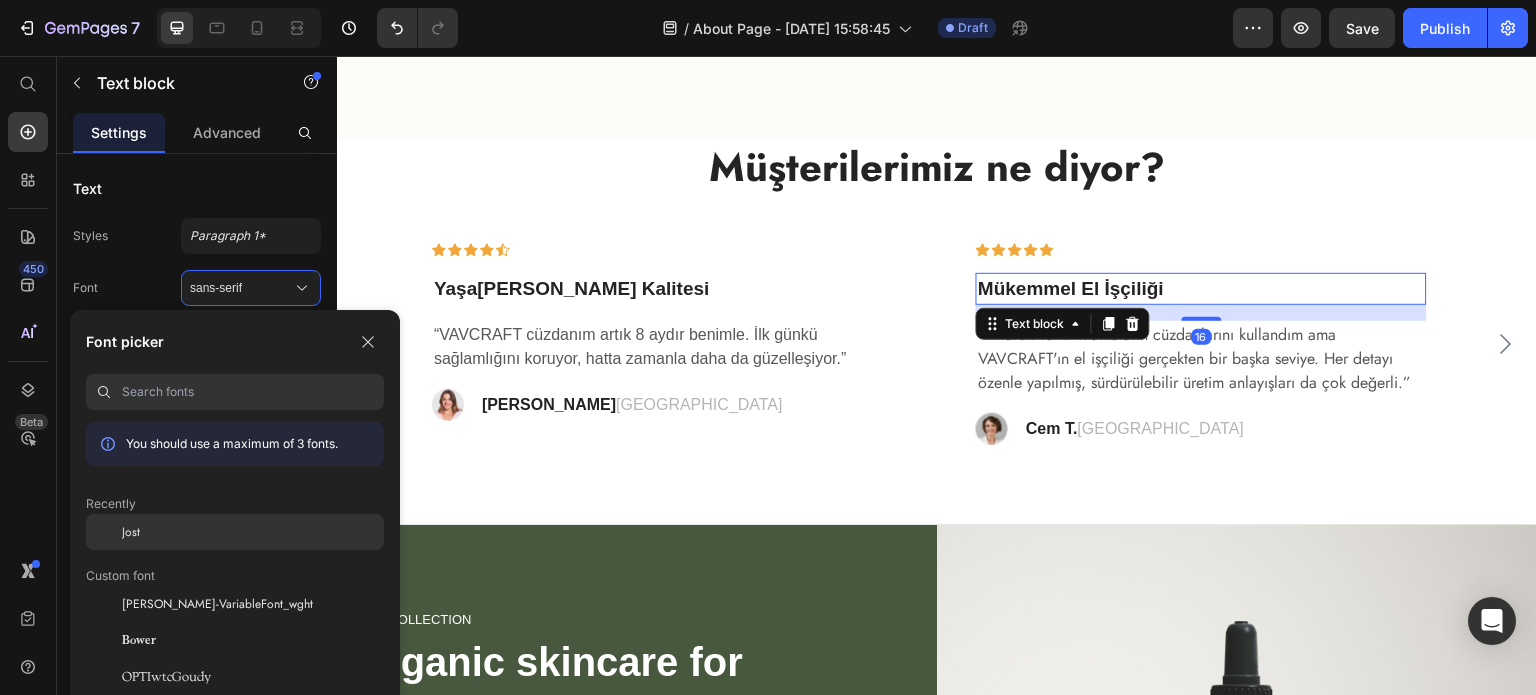 click on "Jost" 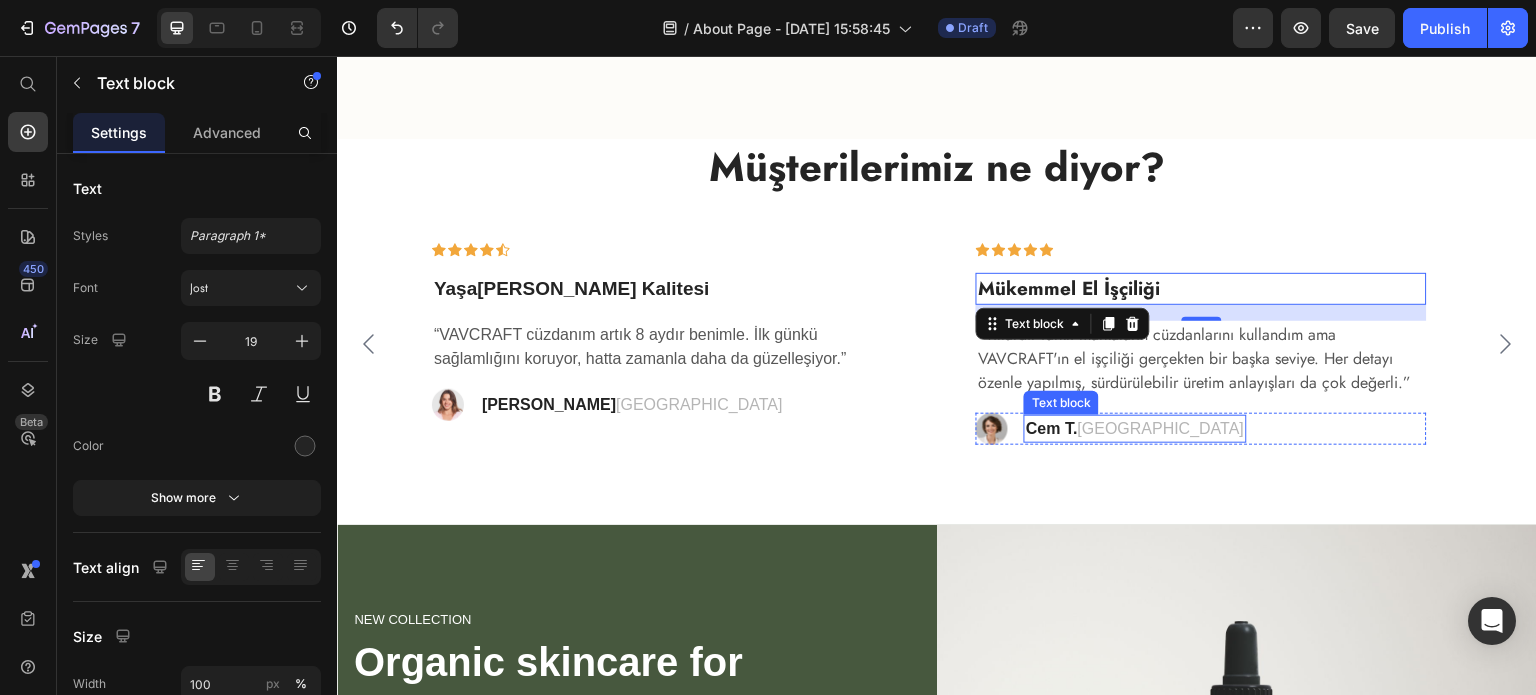 click on "Cem T." at bounding box center (1052, 428) 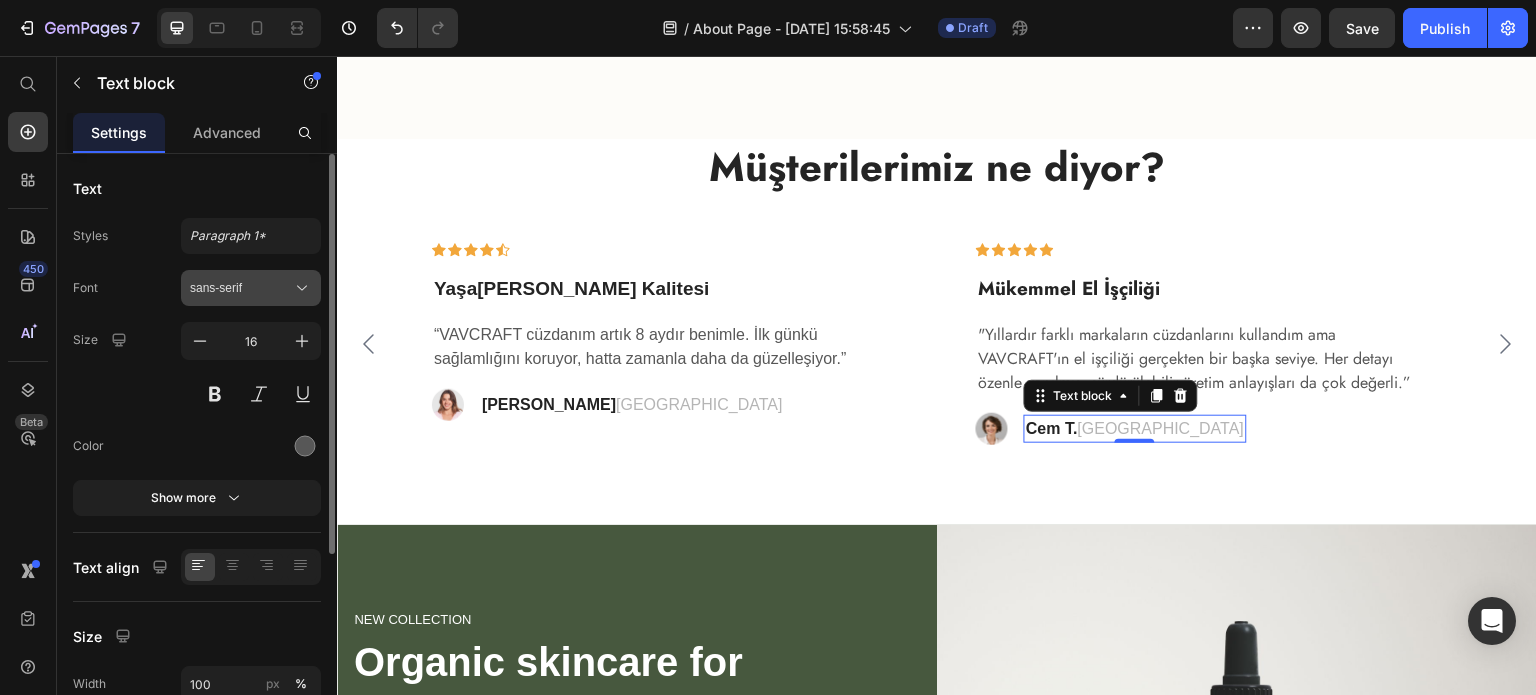 click on "sans-serif" at bounding box center (241, 288) 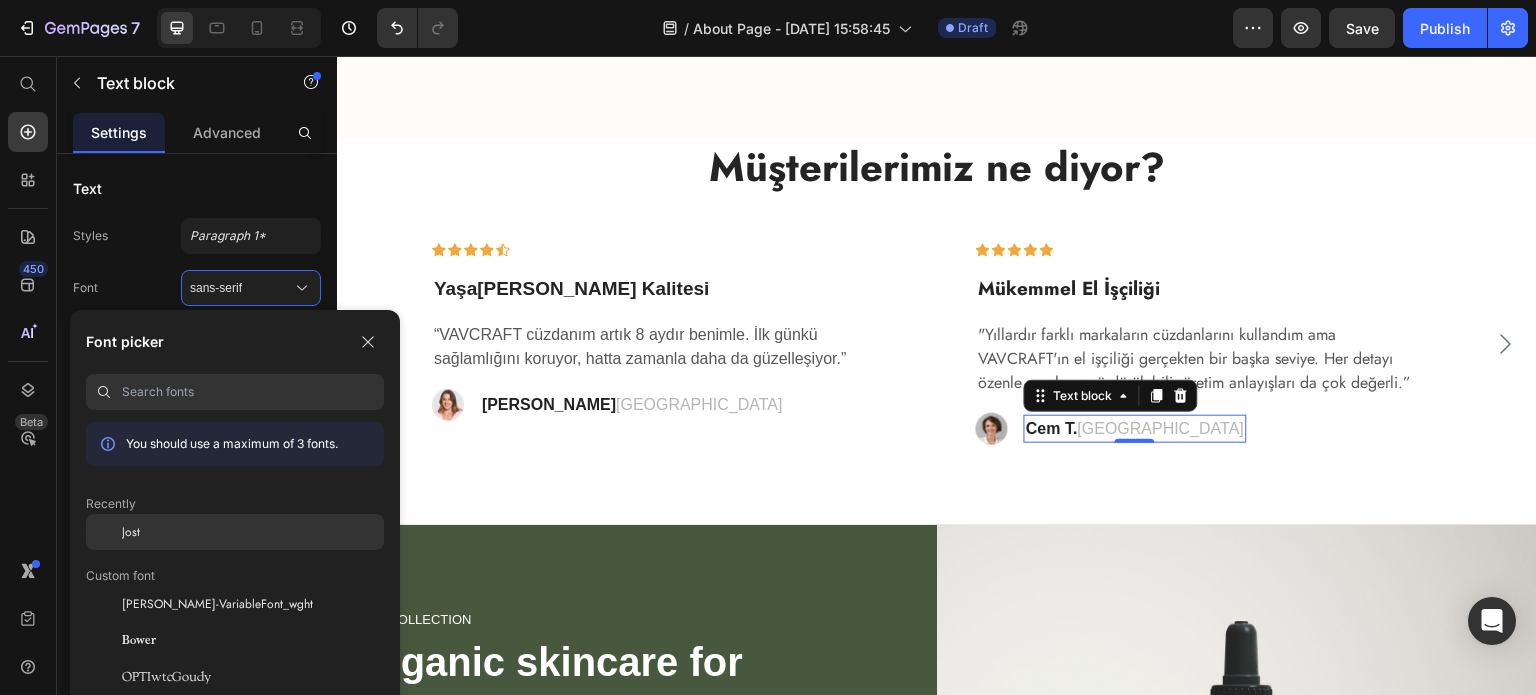 click on "Jost" 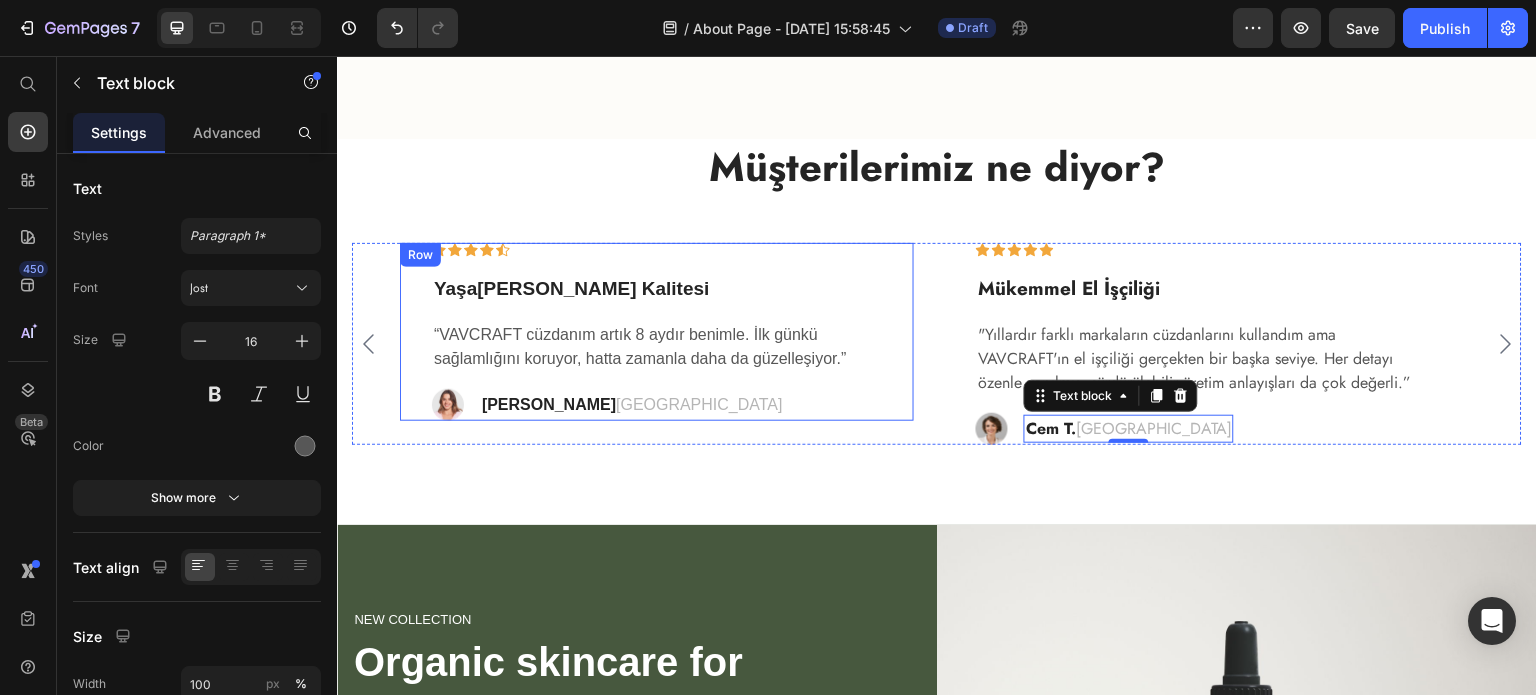 click on "“VAVCRAFT cüzdanım artık 8 aydır benimle. İlk günkü sağlamlığını koruyor, hatta zamanla daha da güzelleşiyor.”" at bounding box center (657, 347) 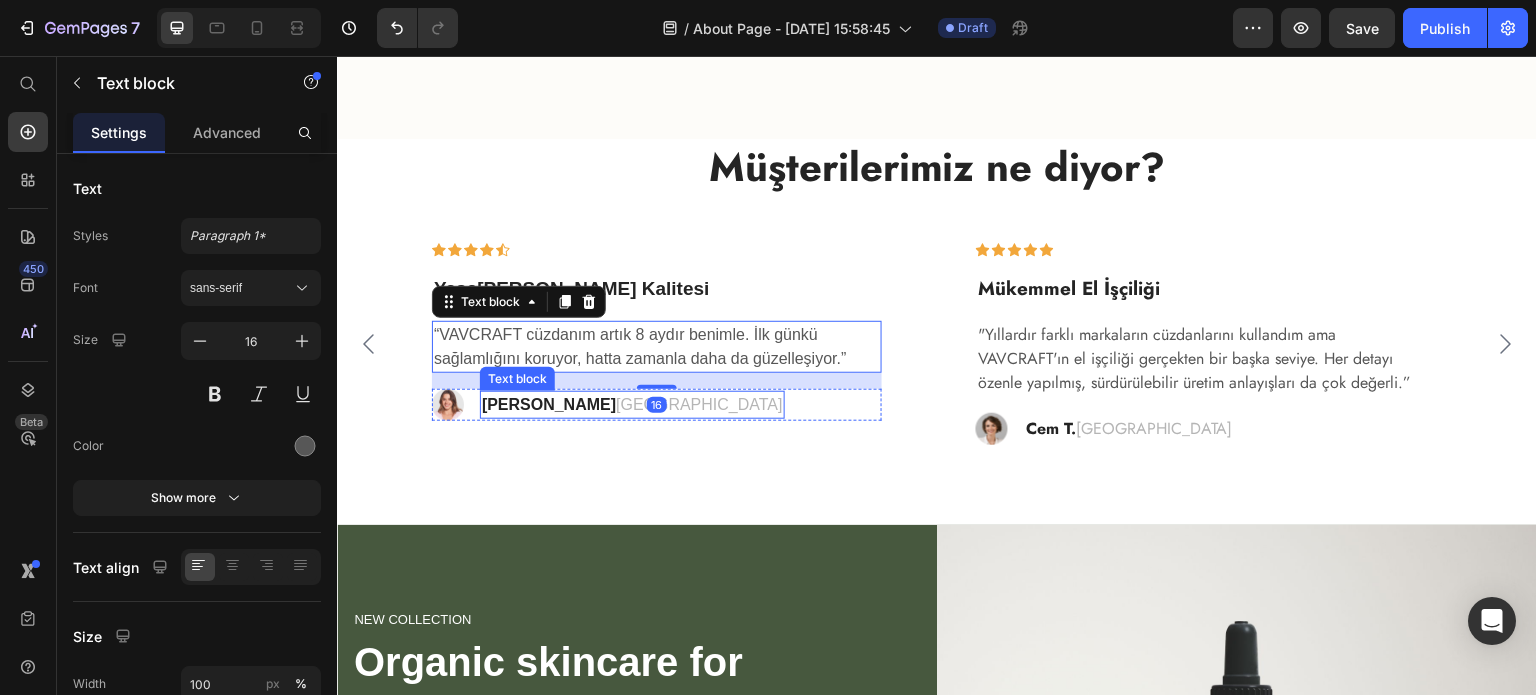 click on "[PERSON_NAME]" at bounding box center [549, 404] 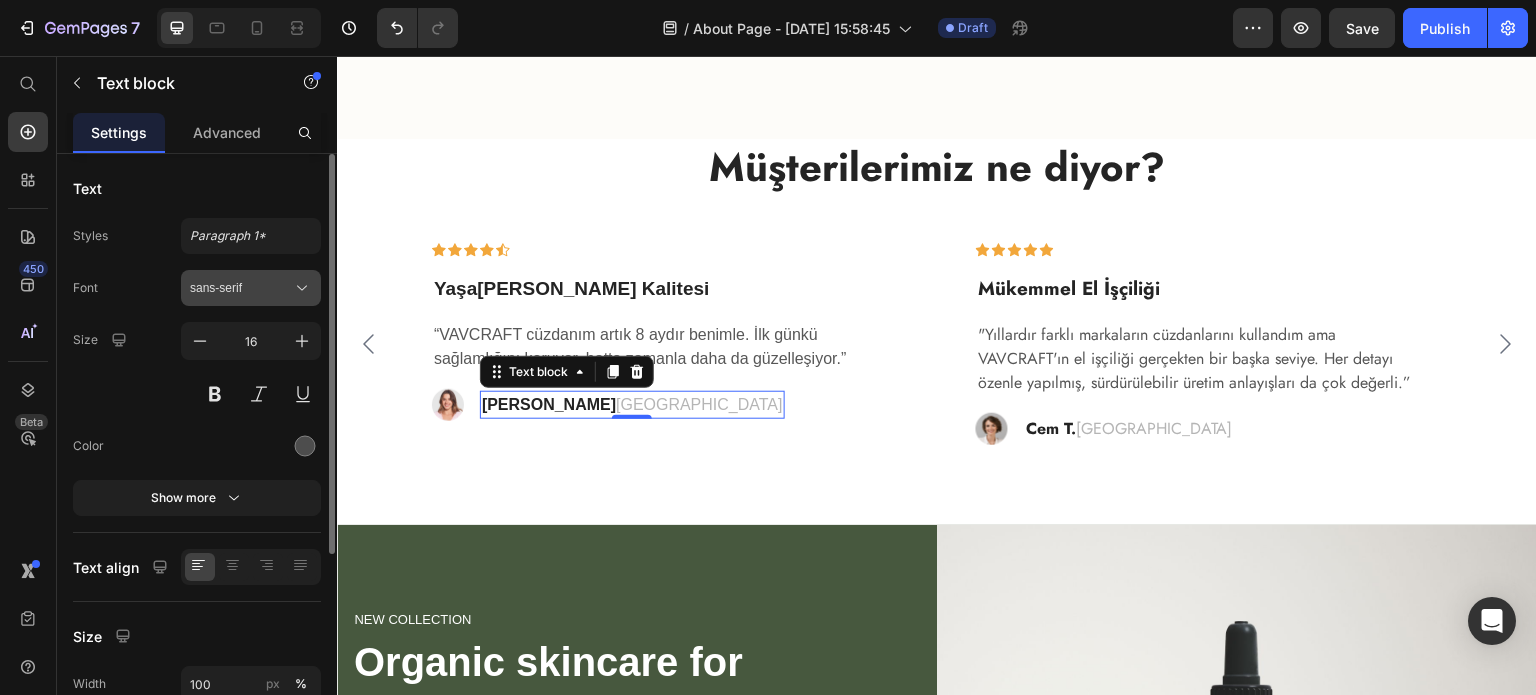 click on "sans-serif" at bounding box center [241, 288] 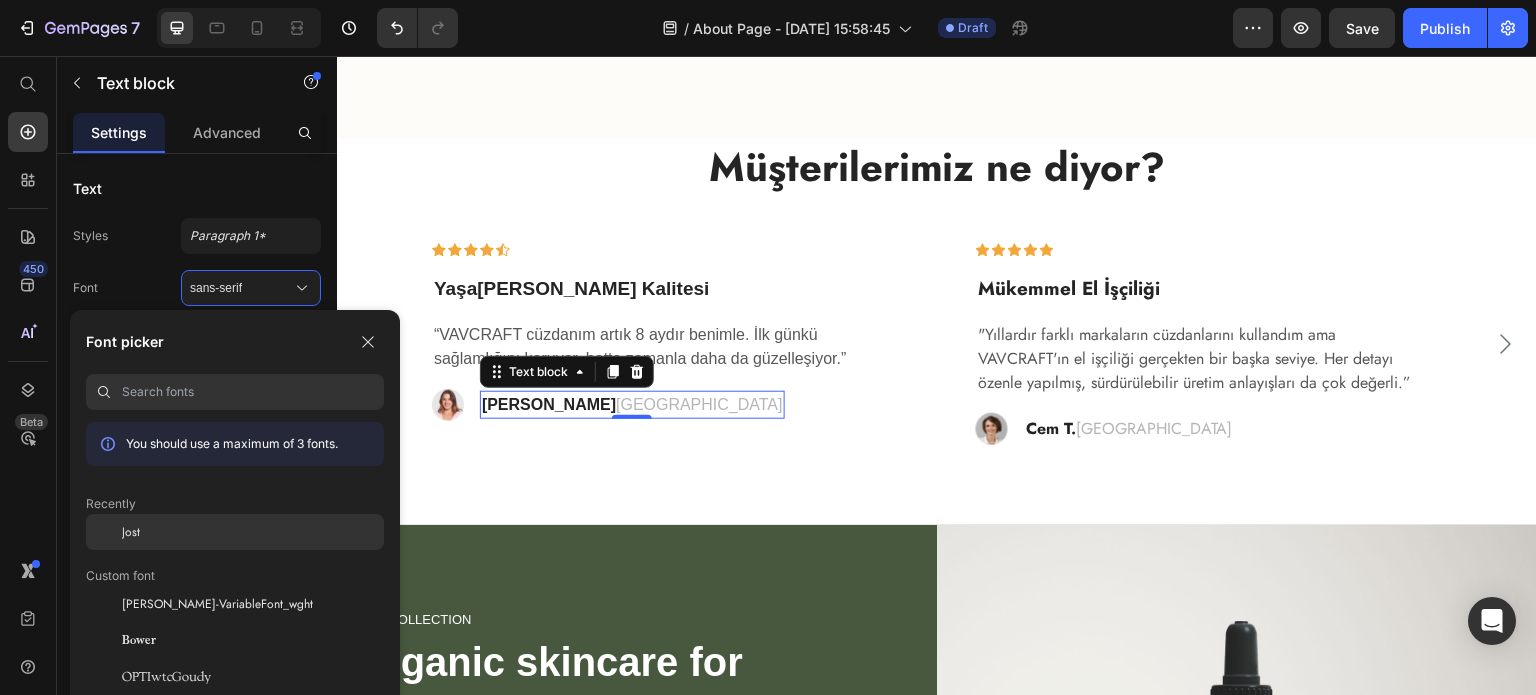 click on "Jost" 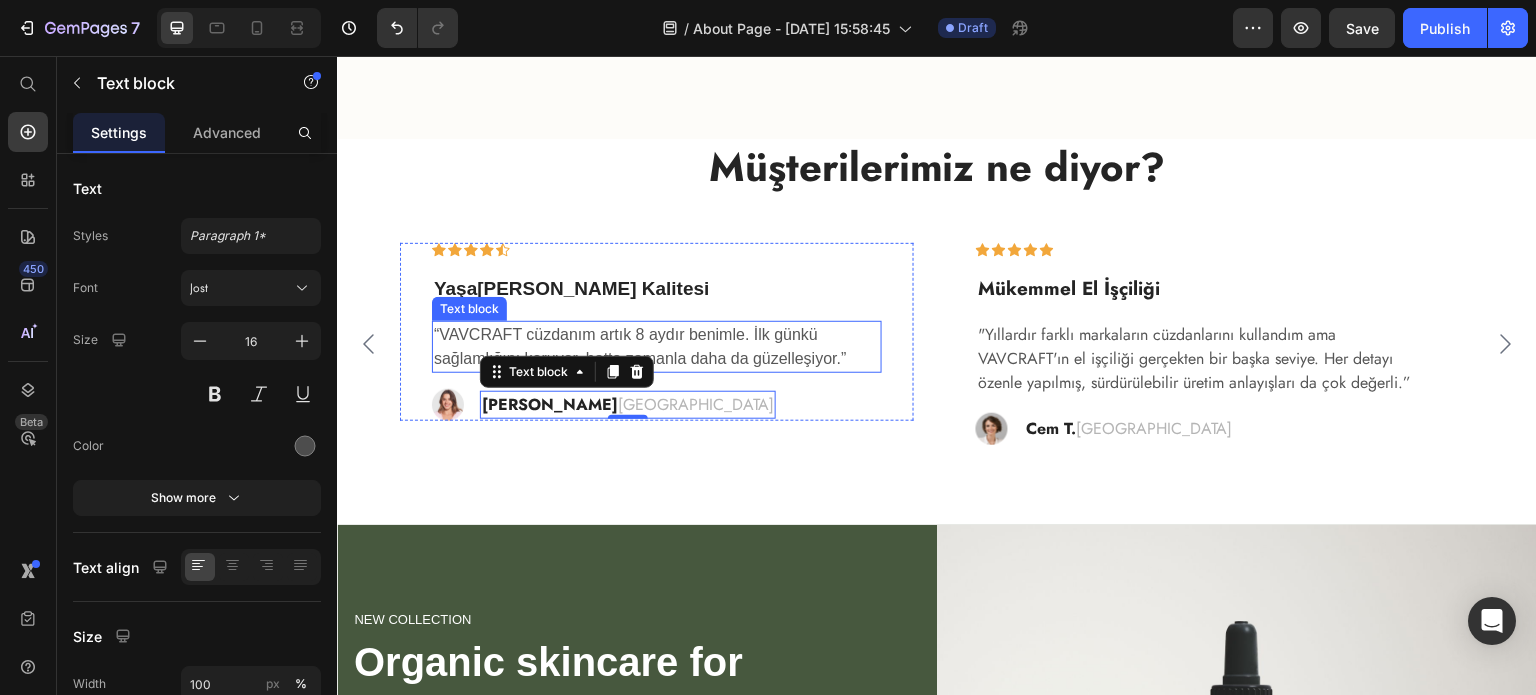 click on "“VAVCRAFT cüzdanım artık 8 aydır benimle. İlk günkü sağlamlığını koruyor, hatta zamanla daha da güzelleşiyor.”" at bounding box center [657, 347] 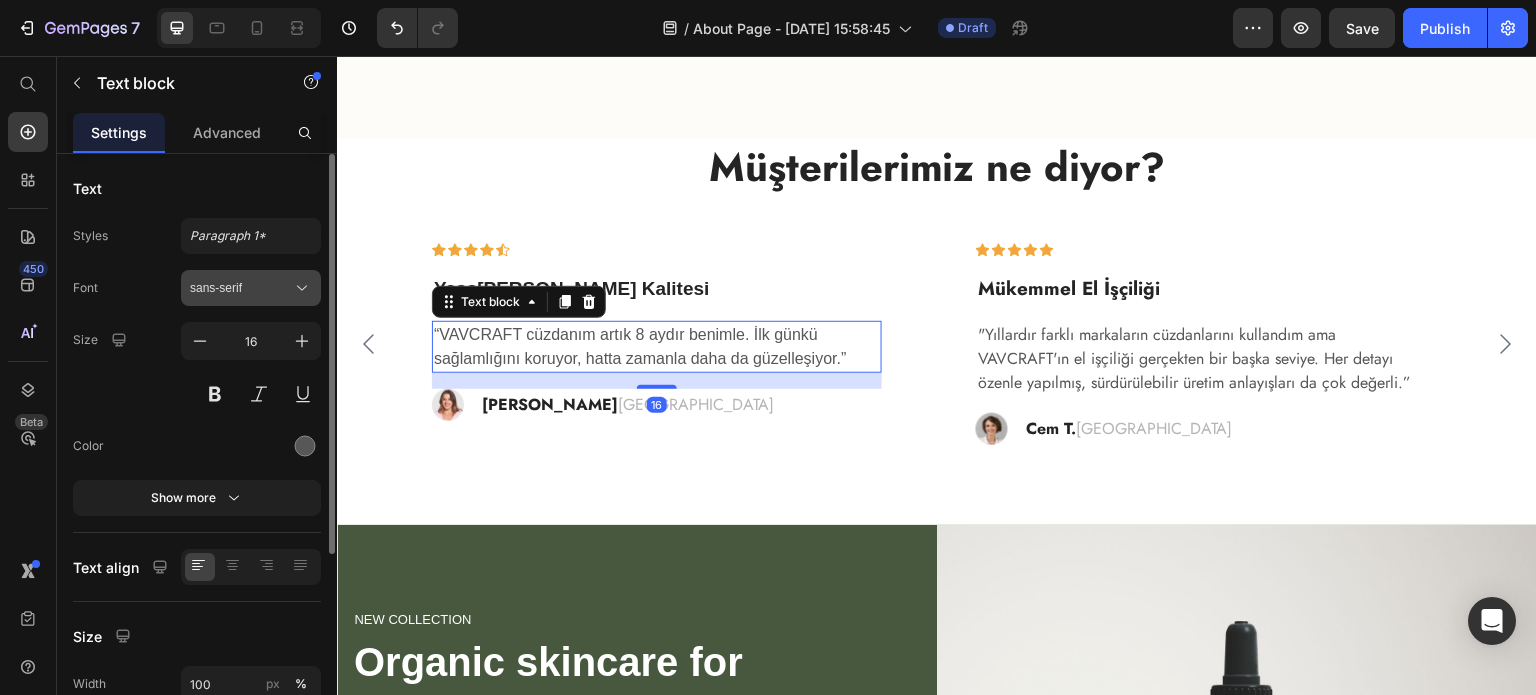 click on "sans-serif" at bounding box center [241, 288] 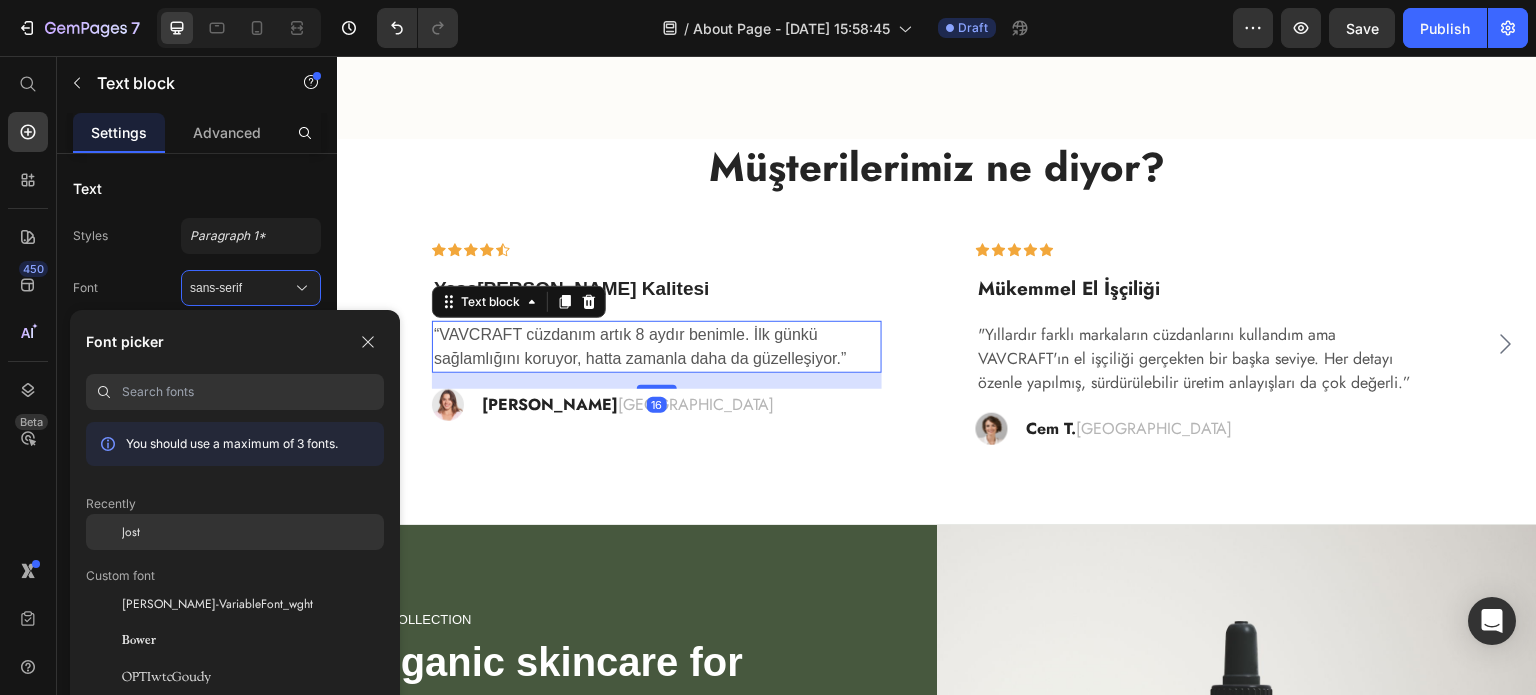 click on "Jost" 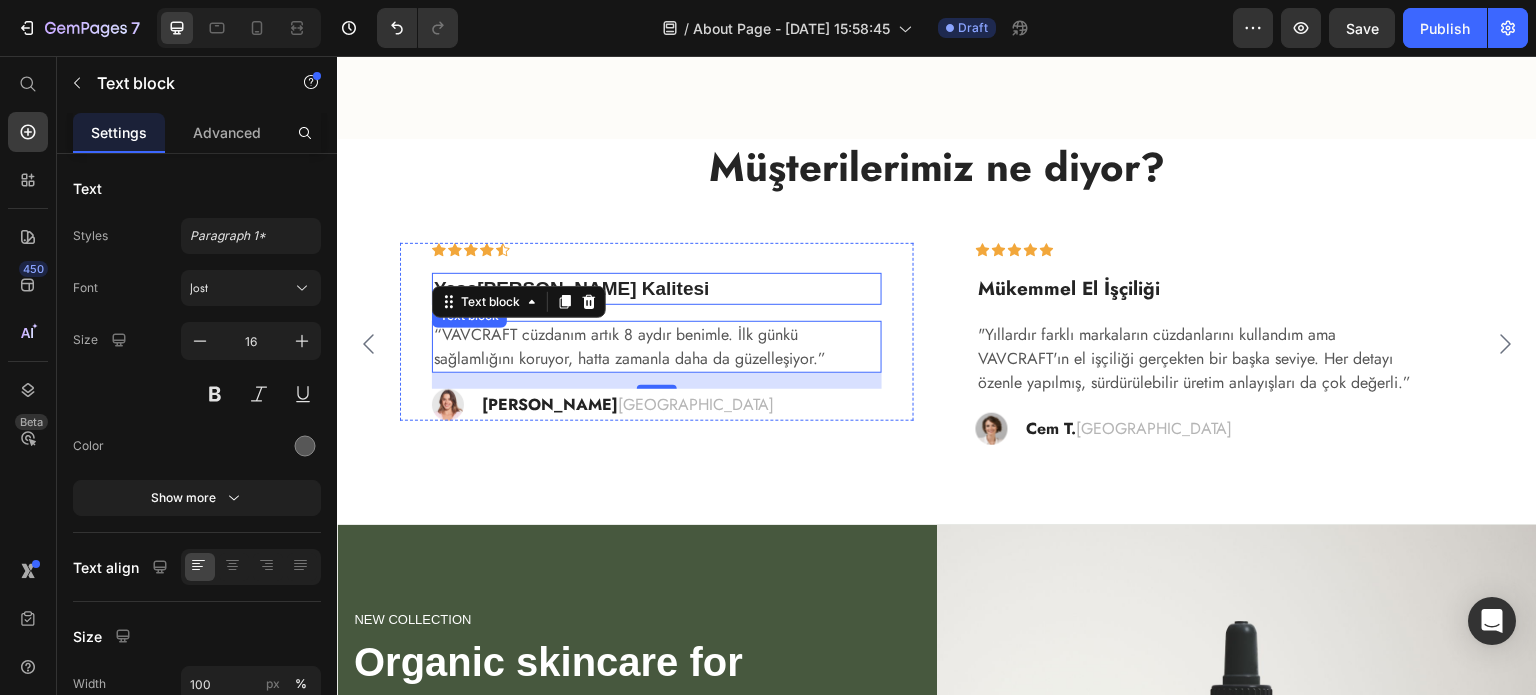 click on "Yaşa[PERSON_NAME] Kalitesi" at bounding box center (657, 289) 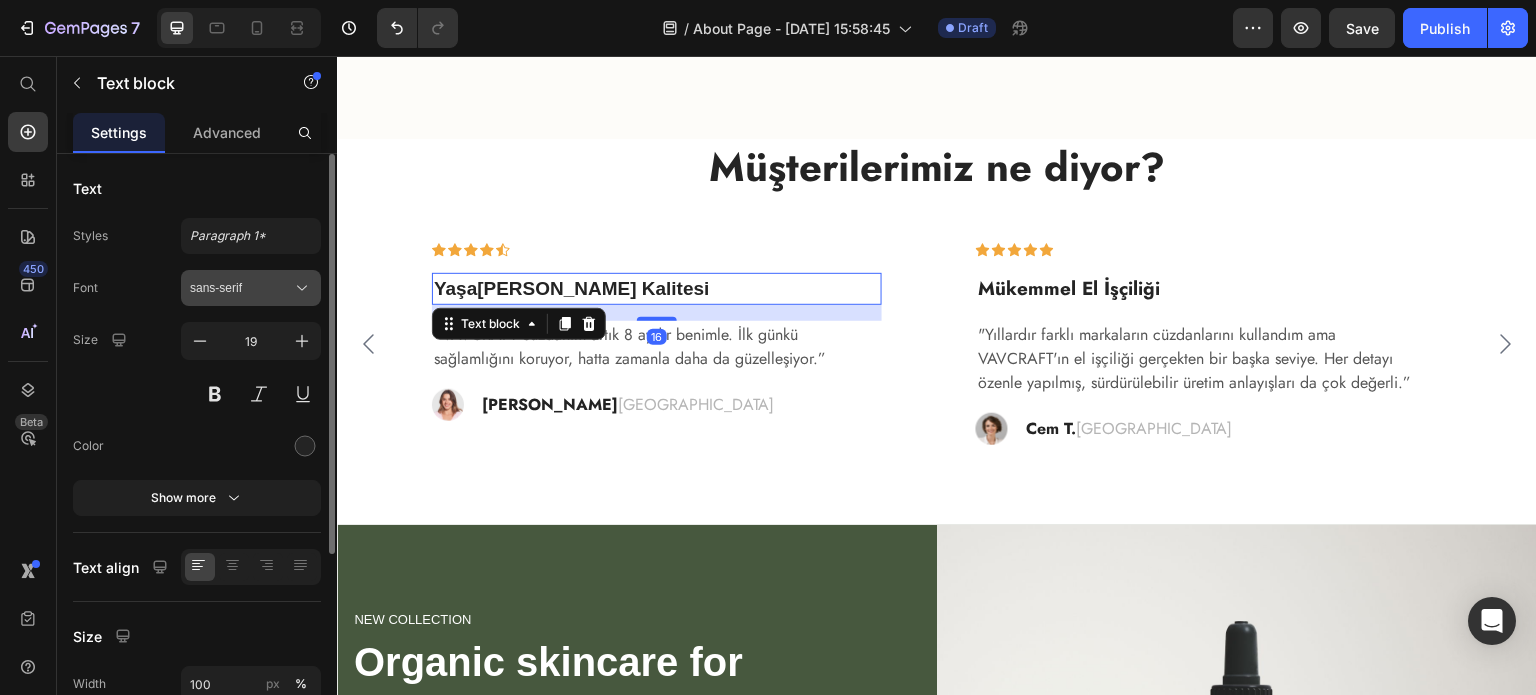 click on "sans-serif" at bounding box center (241, 288) 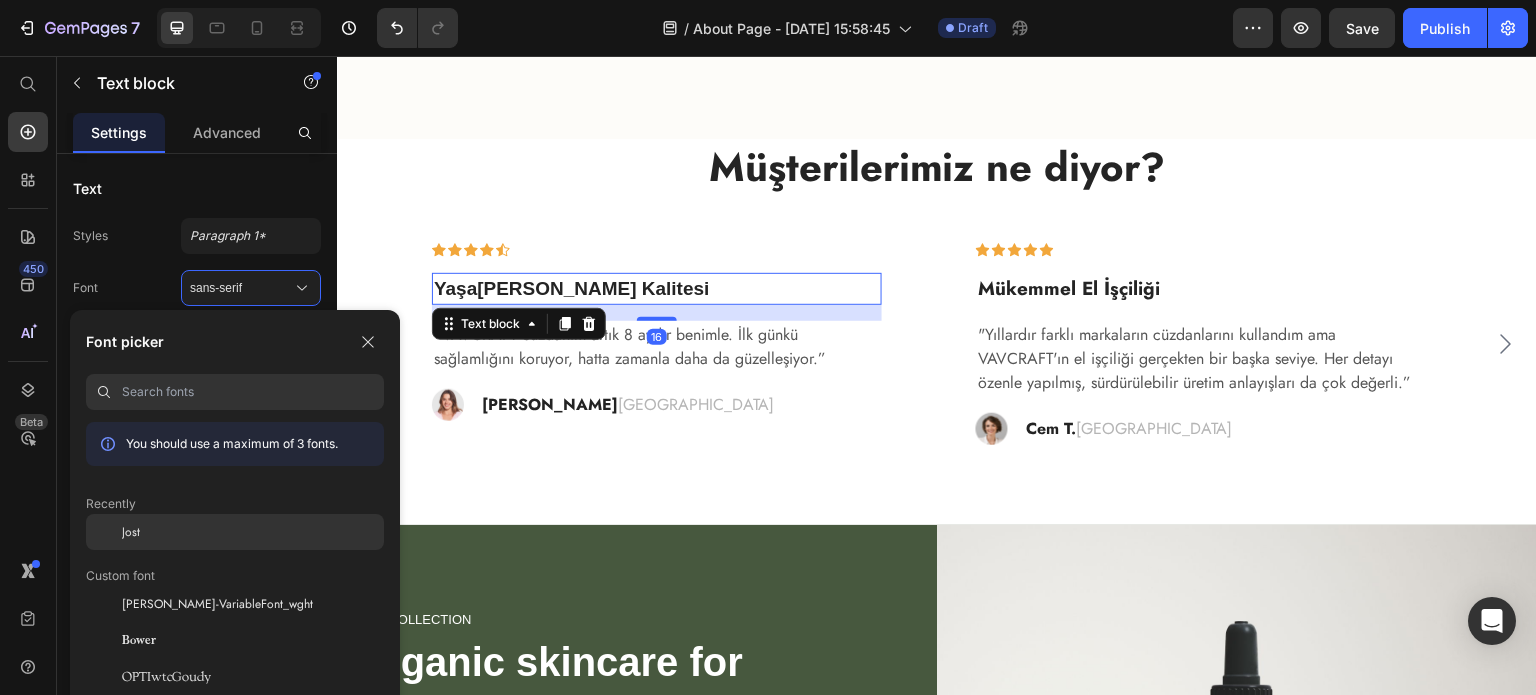 click on "Jost" 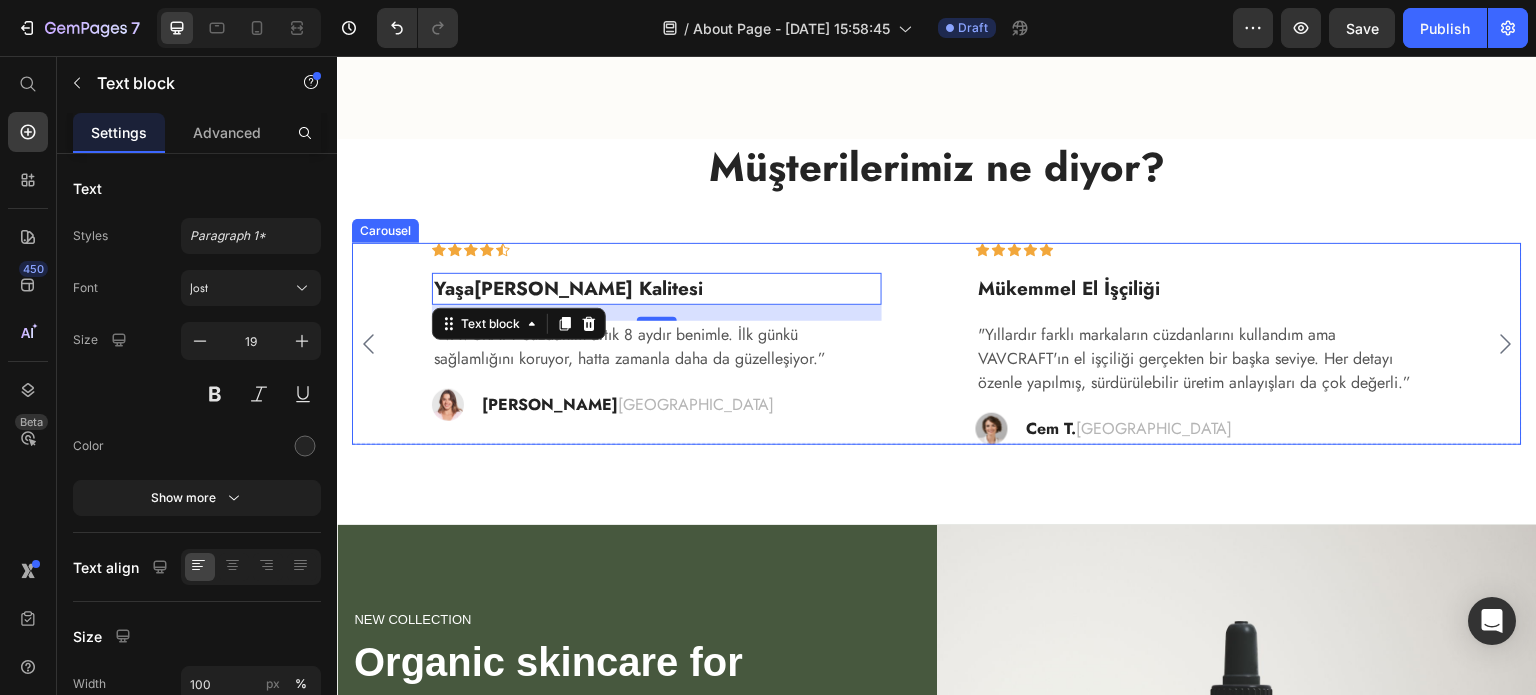 click 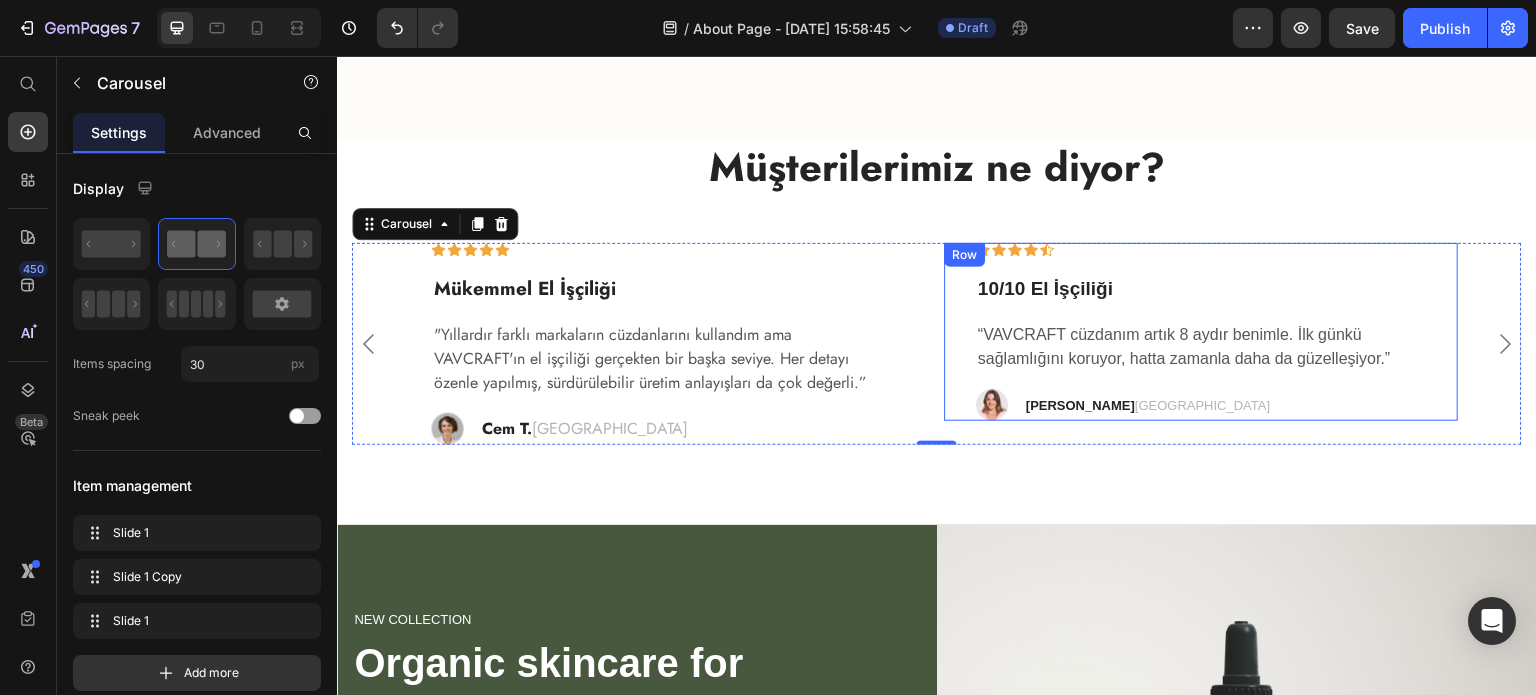 click on "[PERSON_NAME]  [GEOGRAPHIC_DATA]" at bounding box center [1148, 406] 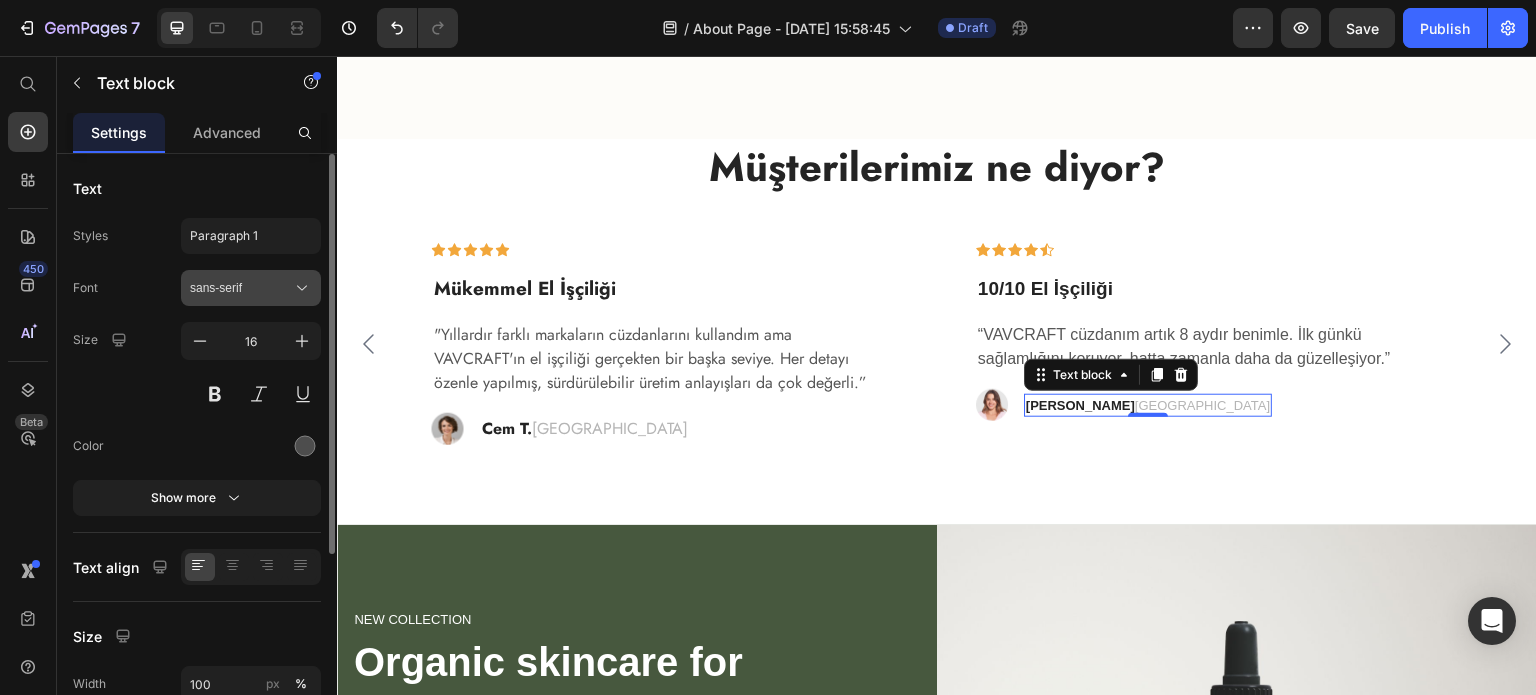 click on "sans-serif" at bounding box center (241, 288) 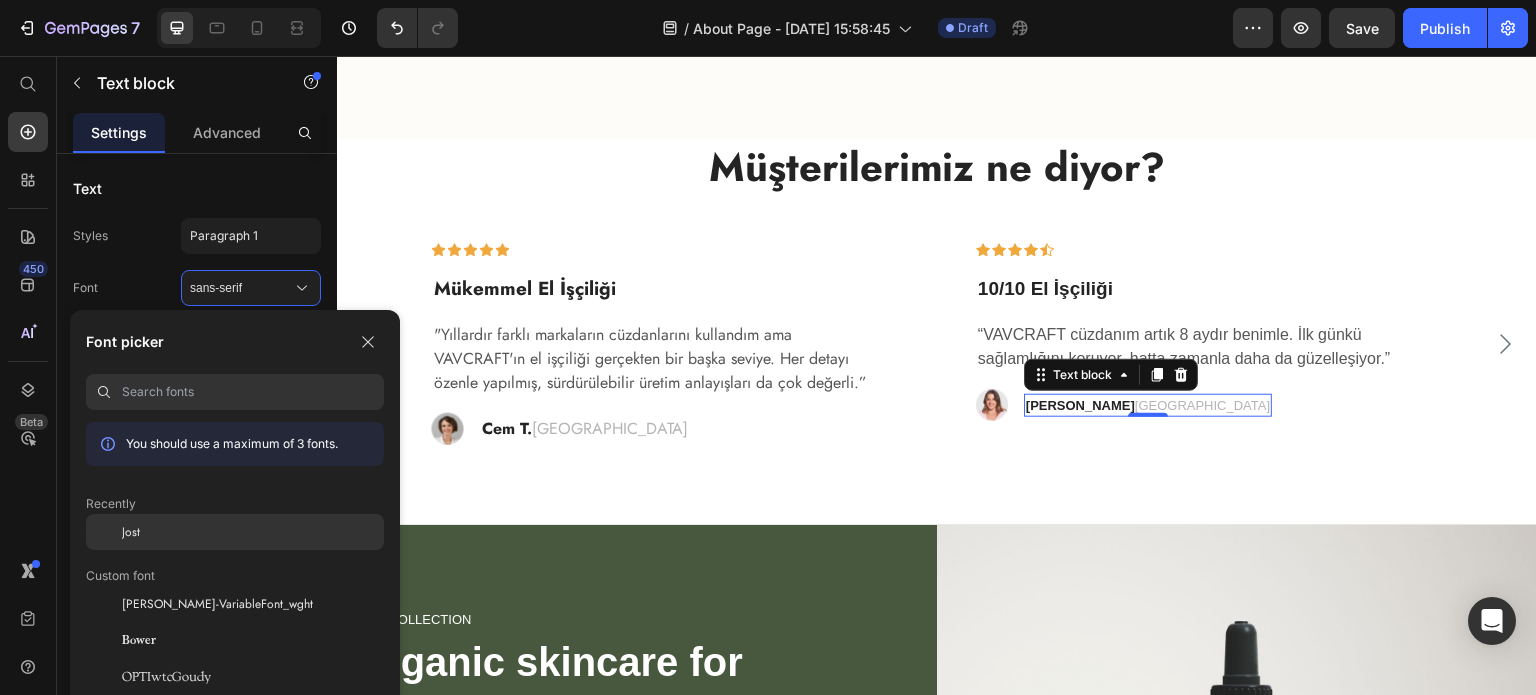 click on "Jost" 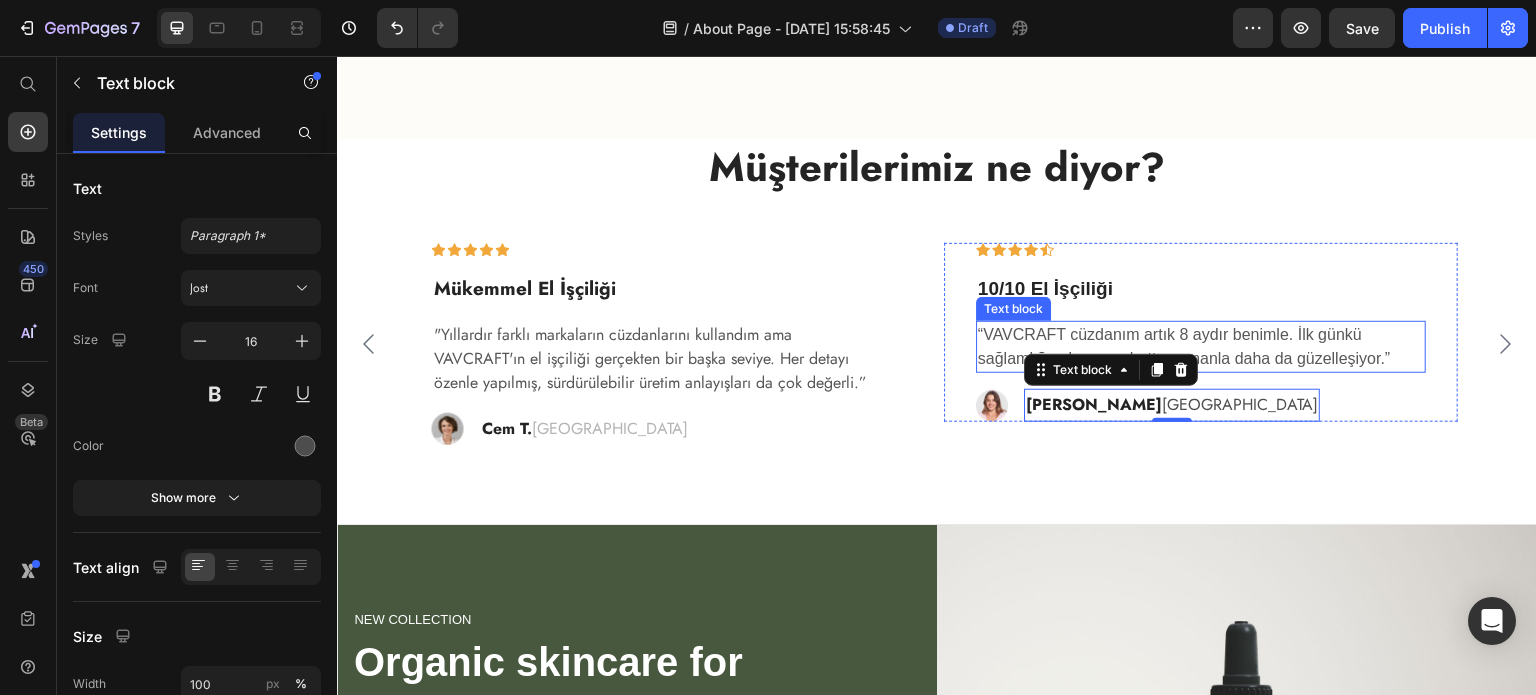click on "“VAVCRAFT cüzdanım artık 8 aydır benimle. İlk günkü sağlamlığını koruyor, hatta zamanla daha da güzelleşiyor.”" at bounding box center (1201, 347) 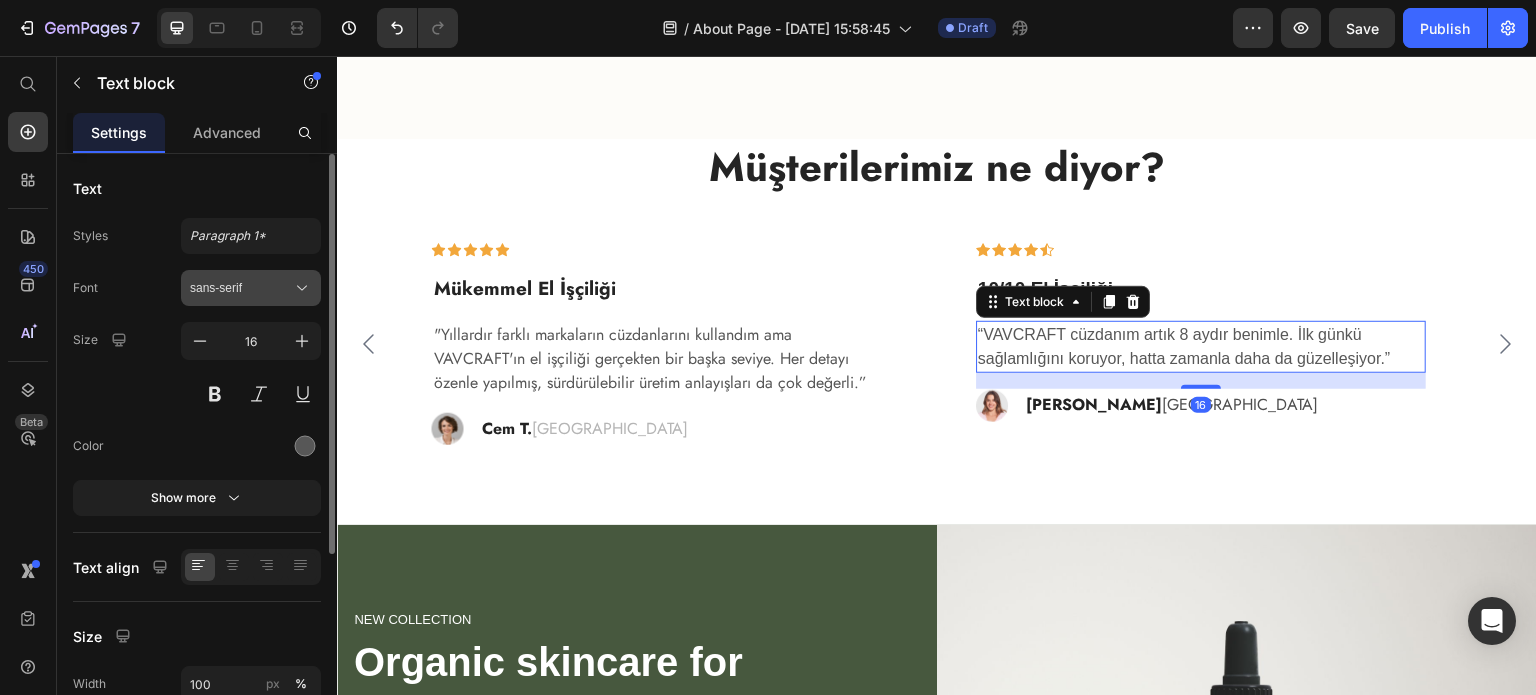 click on "sans-serif" at bounding box center [241, 288] 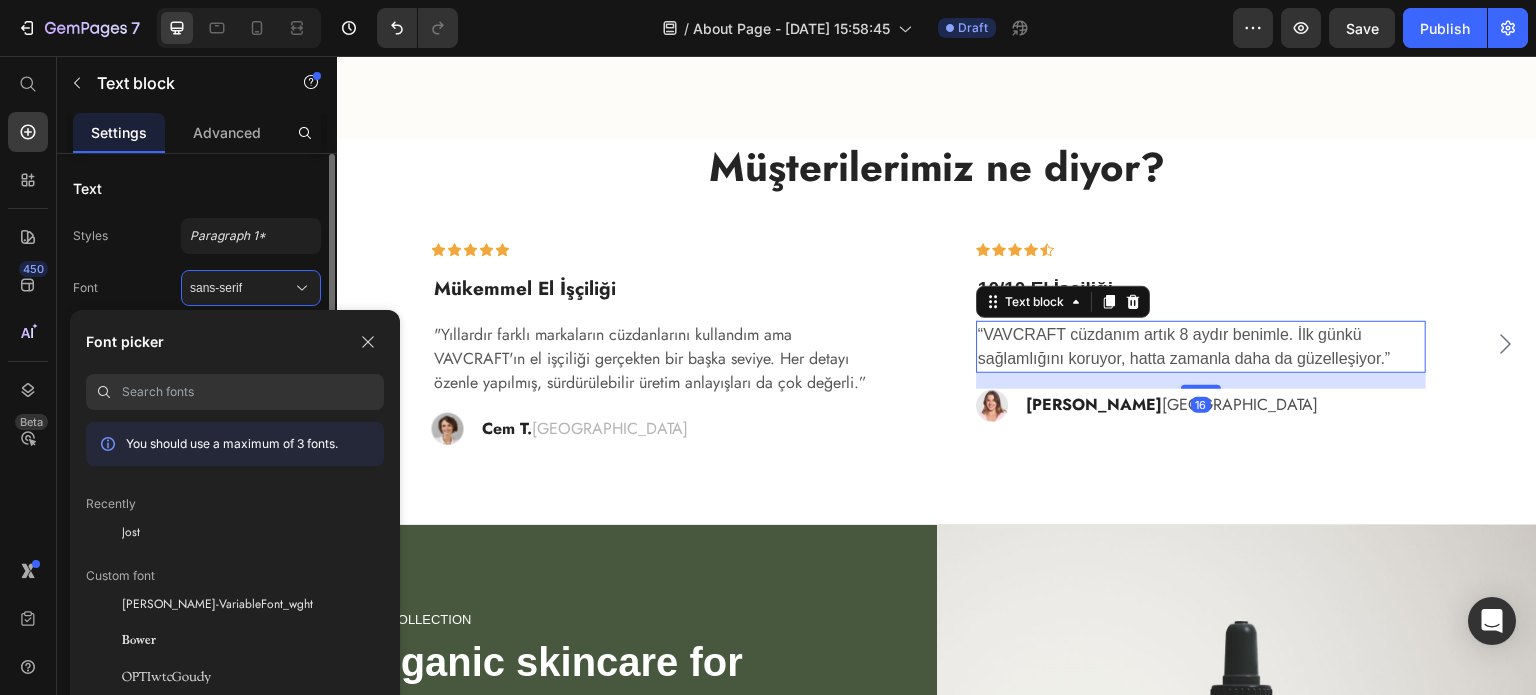 drag, startPoint x: 197, startPoint y: 523, endPoint x: 235, endPoint y: 510, distance: 40.16217 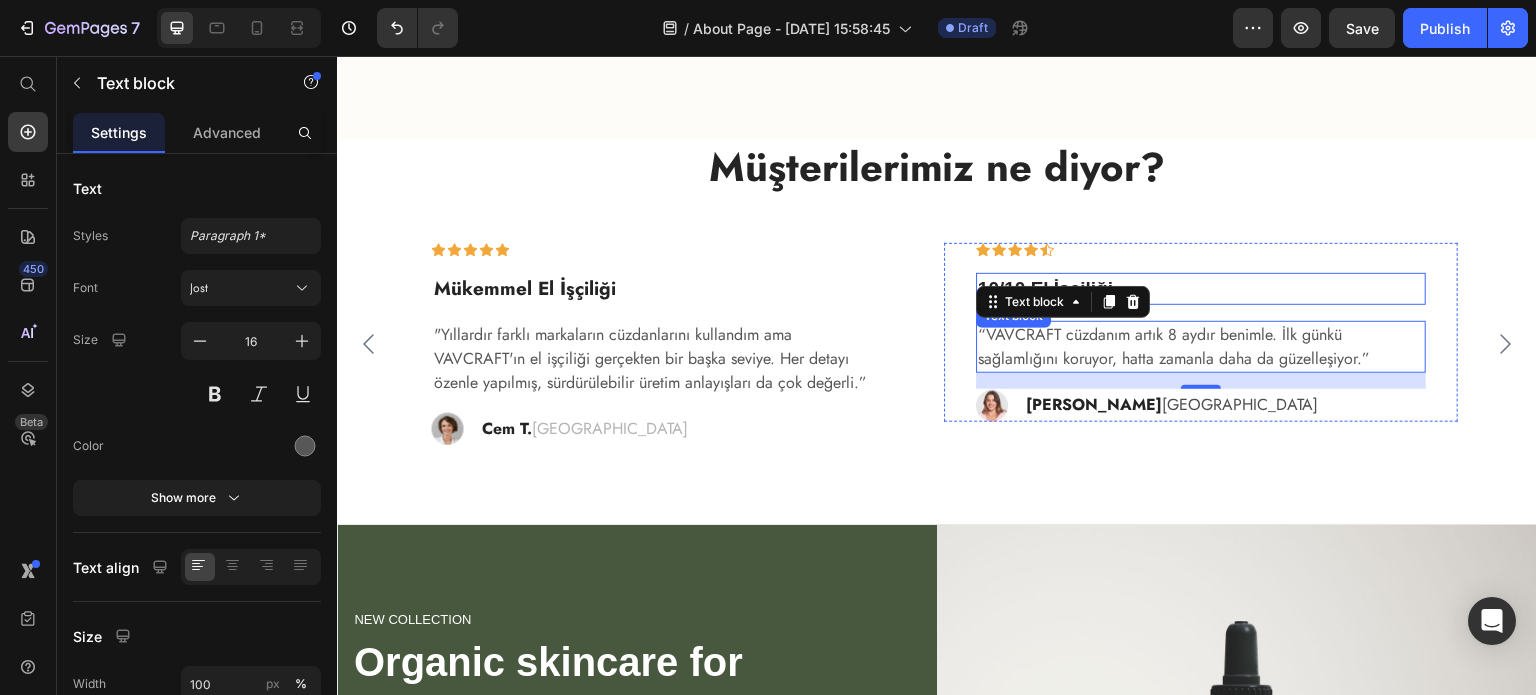 click on "10/10 El İşçiliği" at bounding box center (1201, 289) 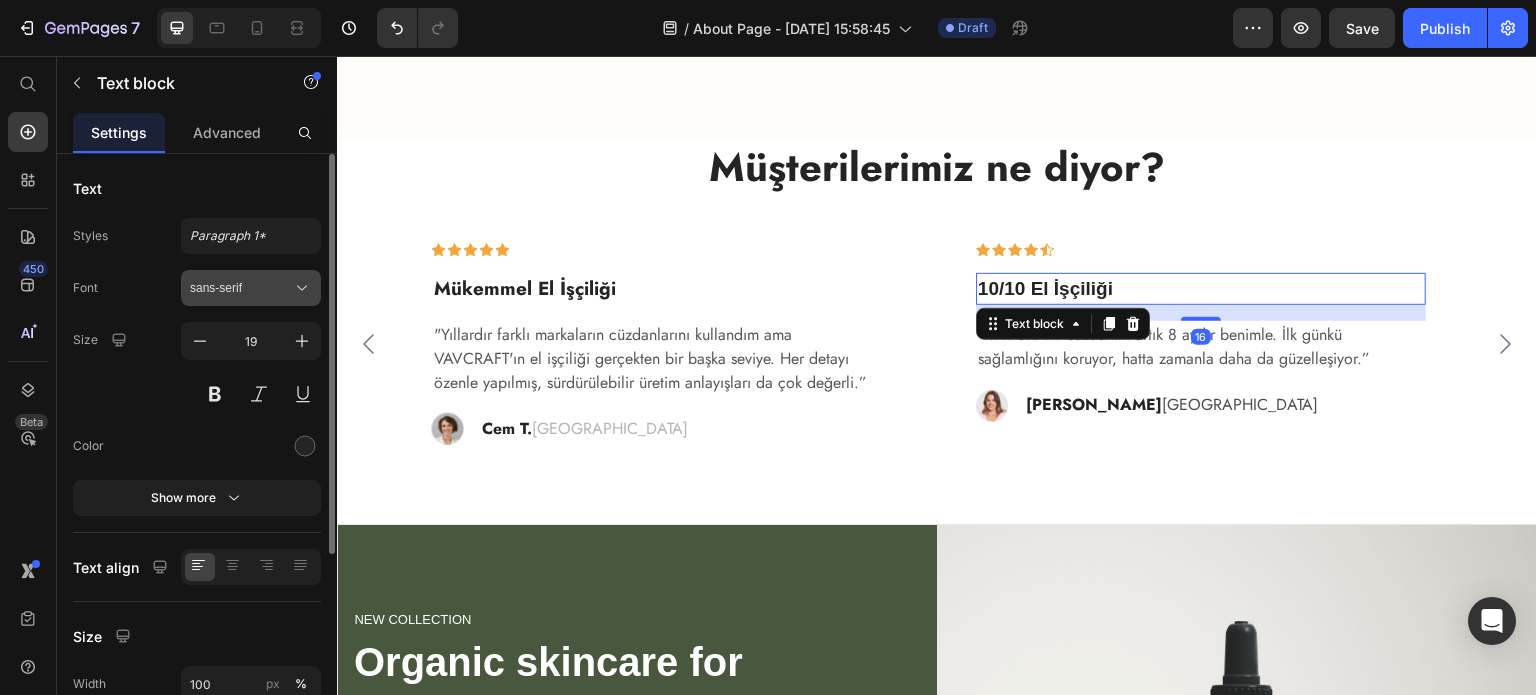 click on "sans-serif" at bounding box center [241, 288] 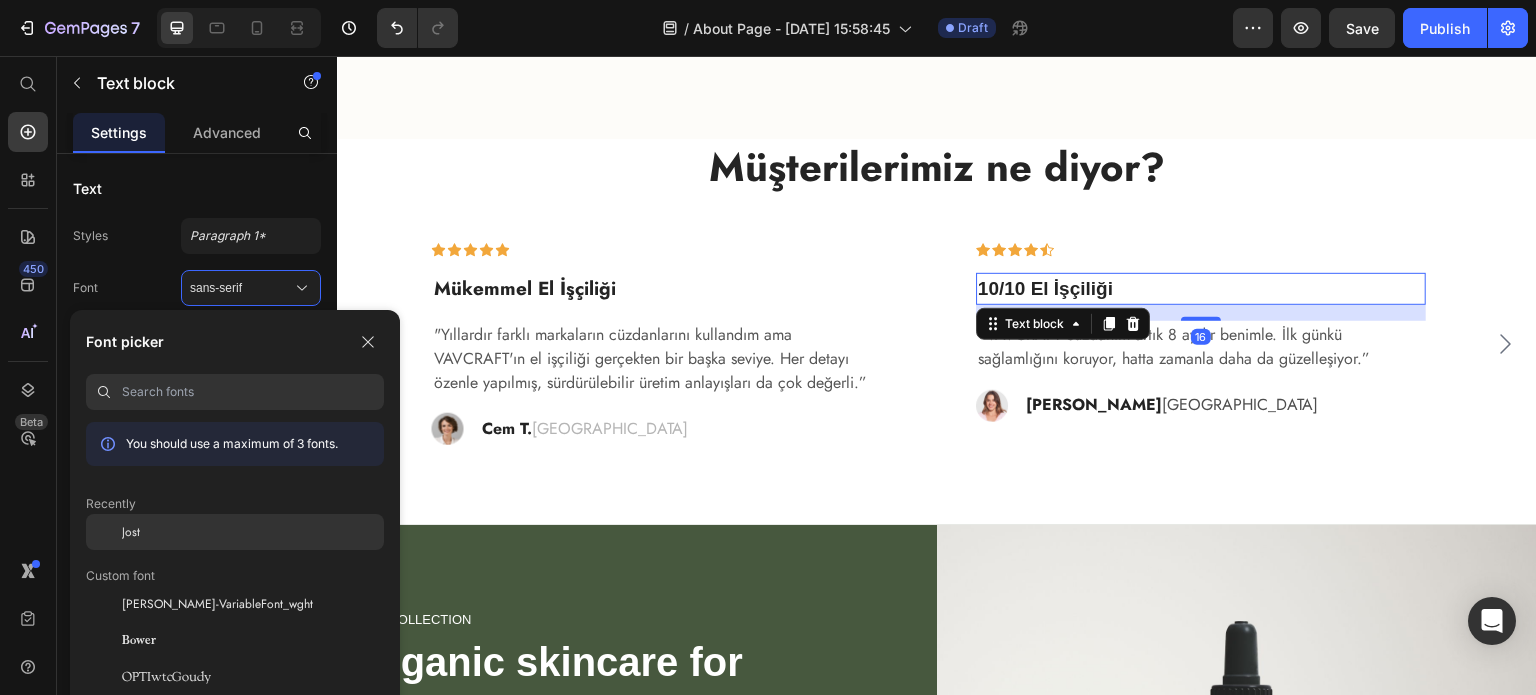 click on "Jost" 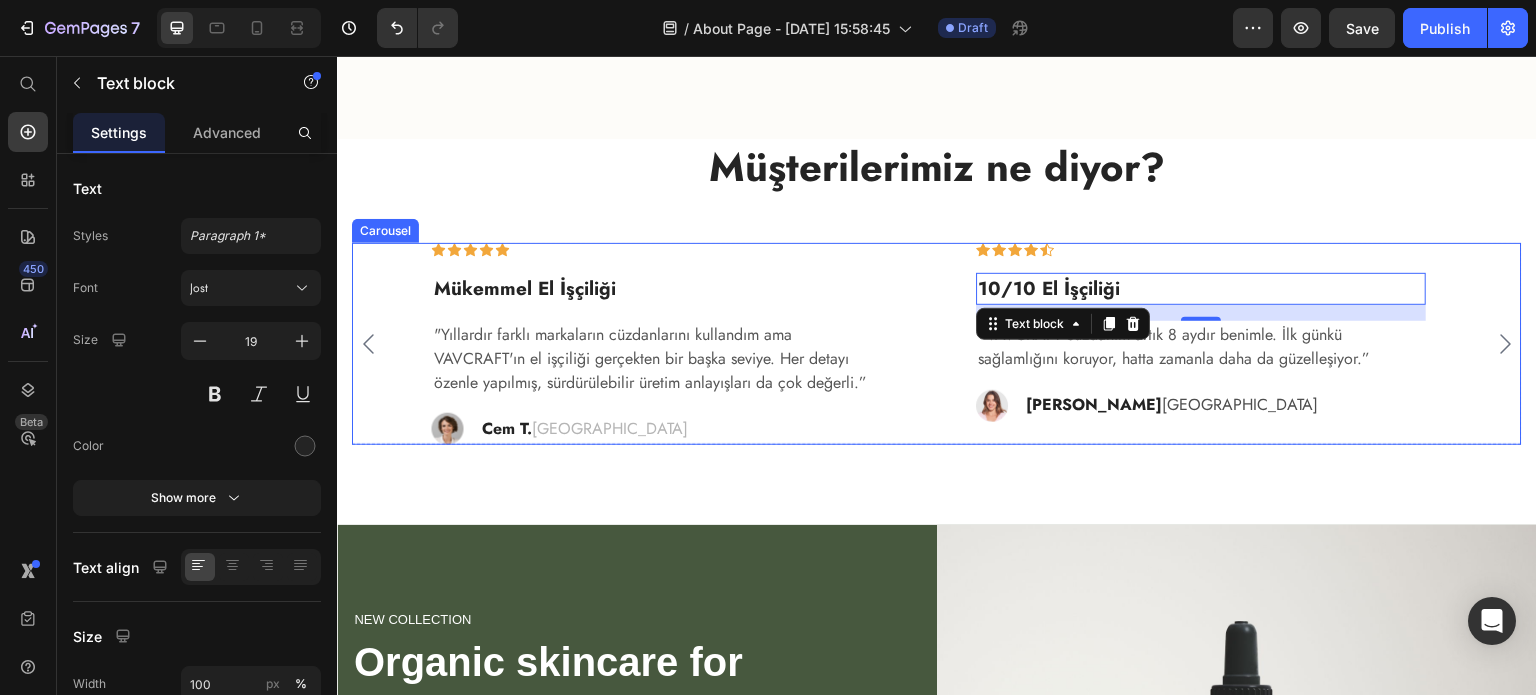 click 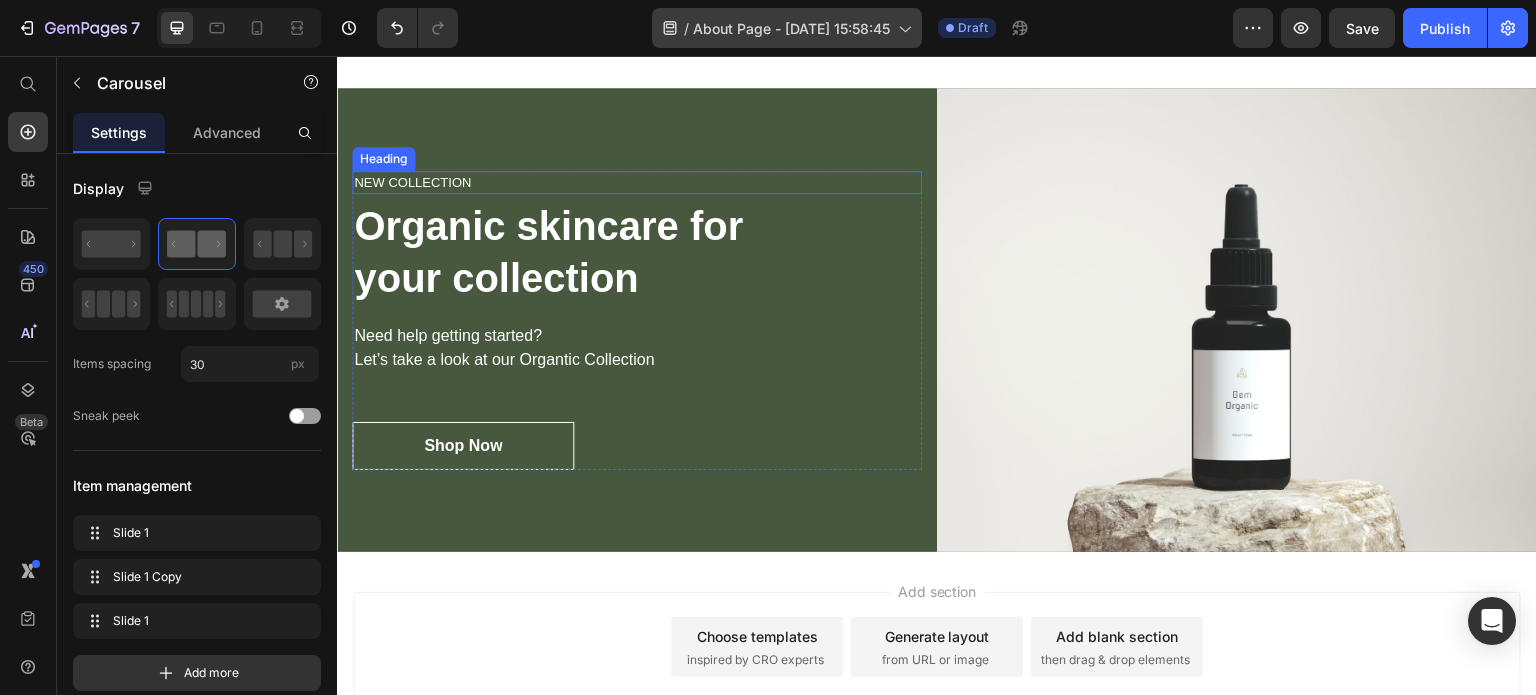 scroll, scrollTop: 4051, scrollLeft: 0, axis: vertical 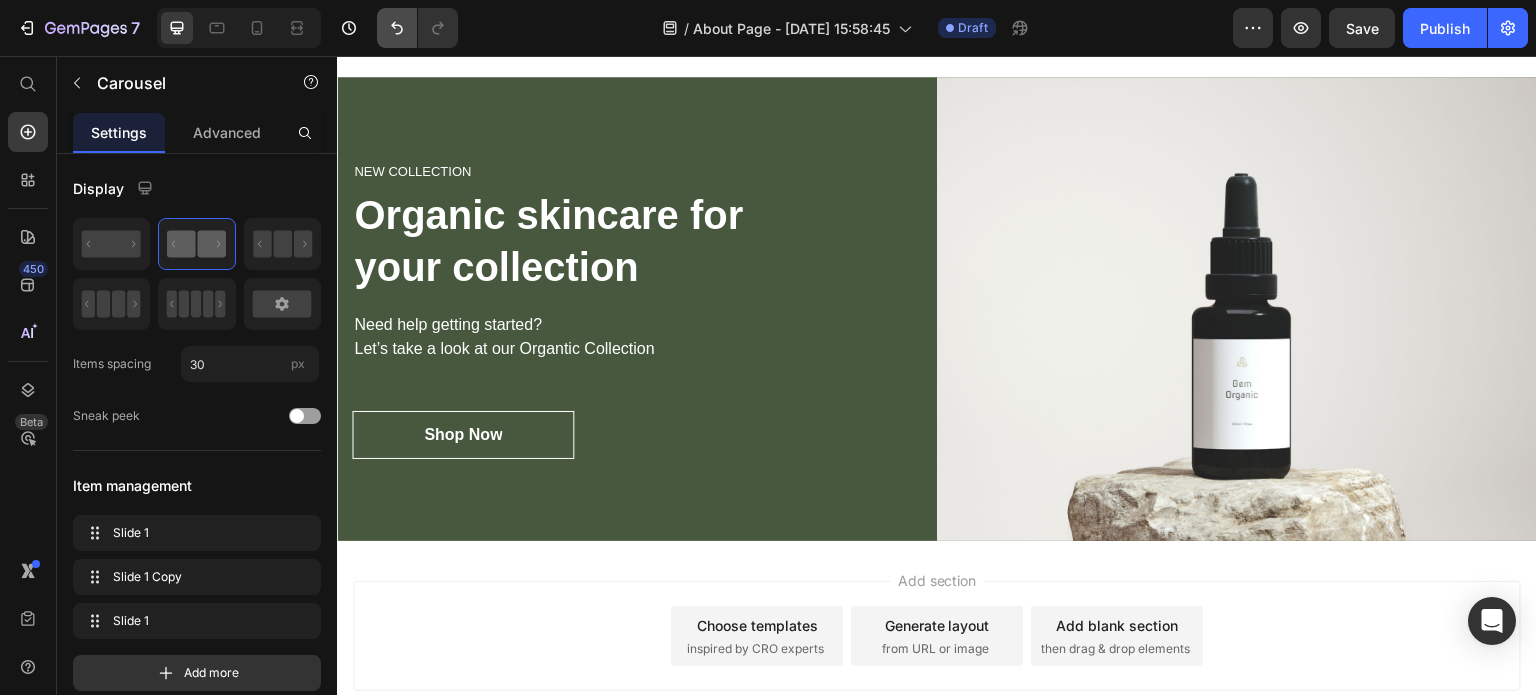 type 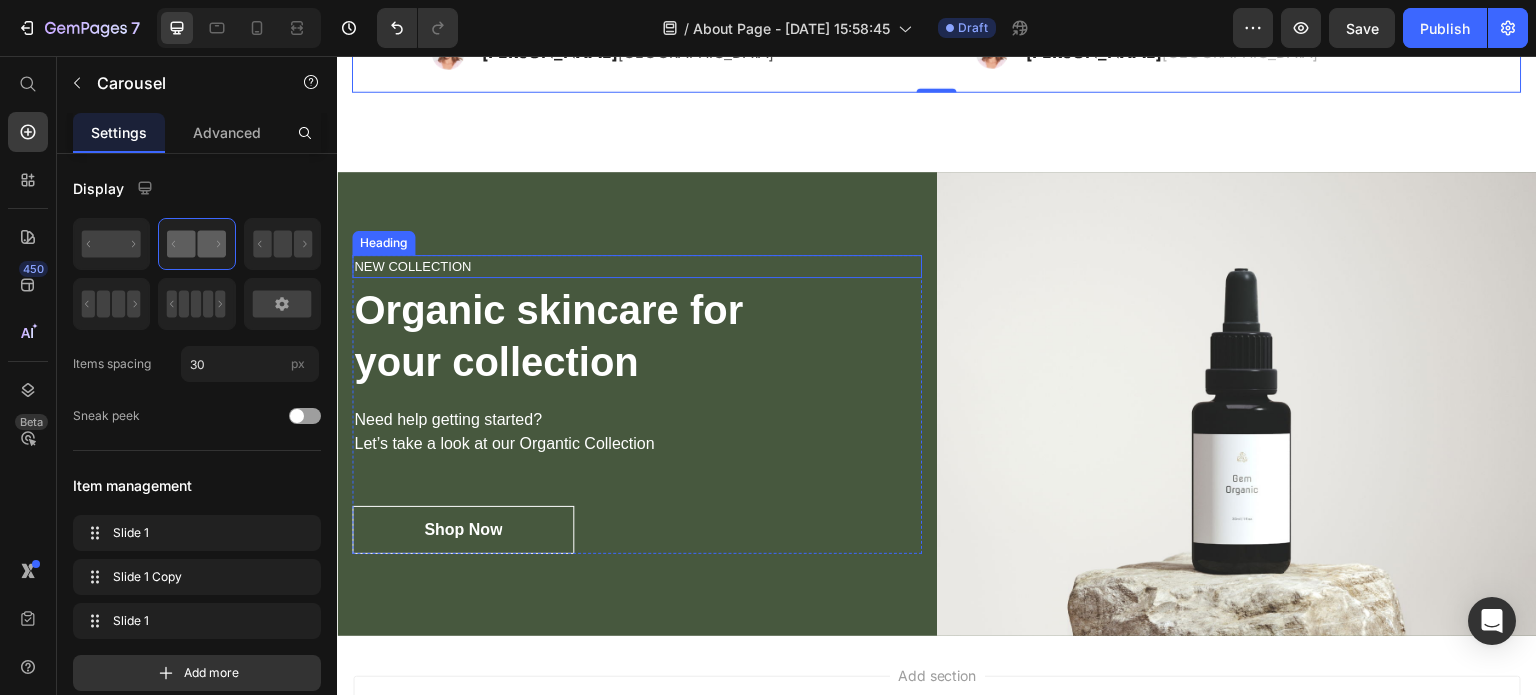 scroll, scrollTop: 3948, scrollLeft: 0, axis: vertical 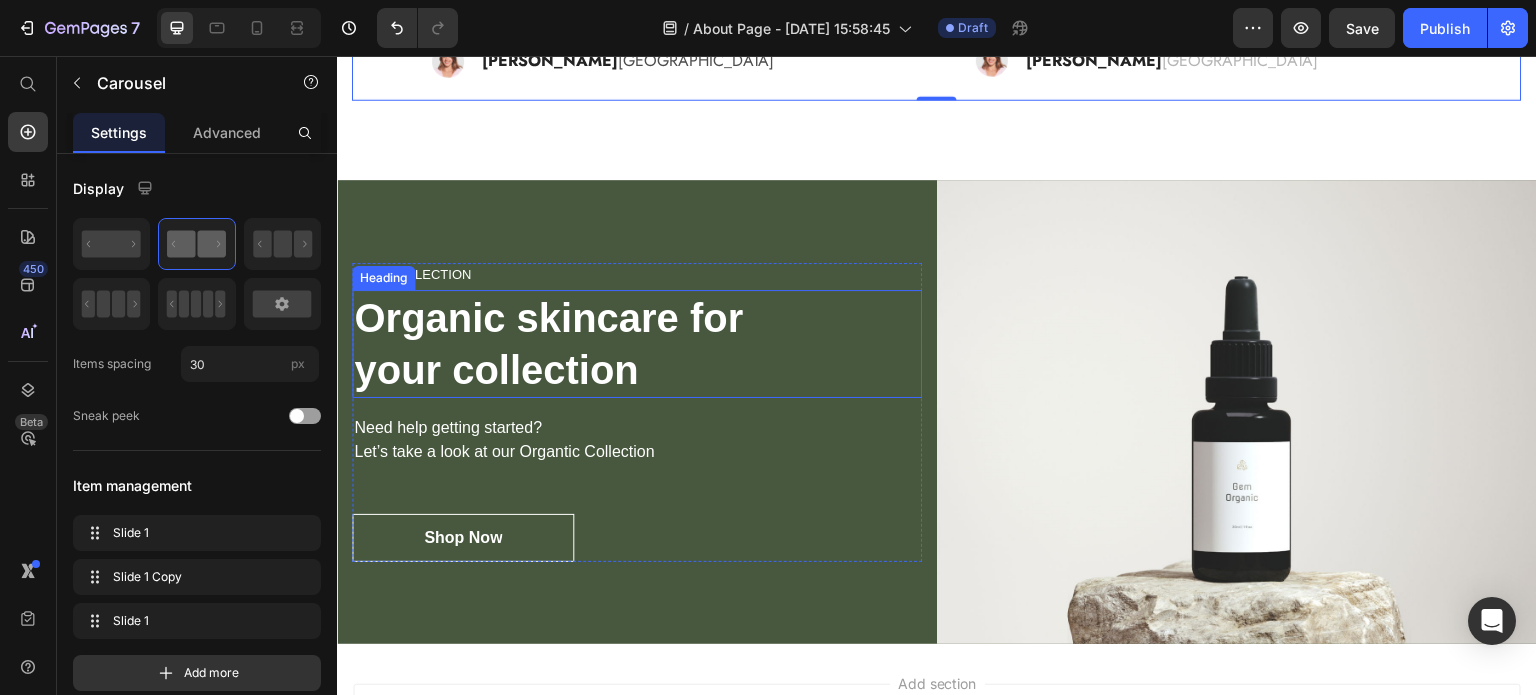 click on "Organic skincare for  your collection" at bounding box center (637, 344) 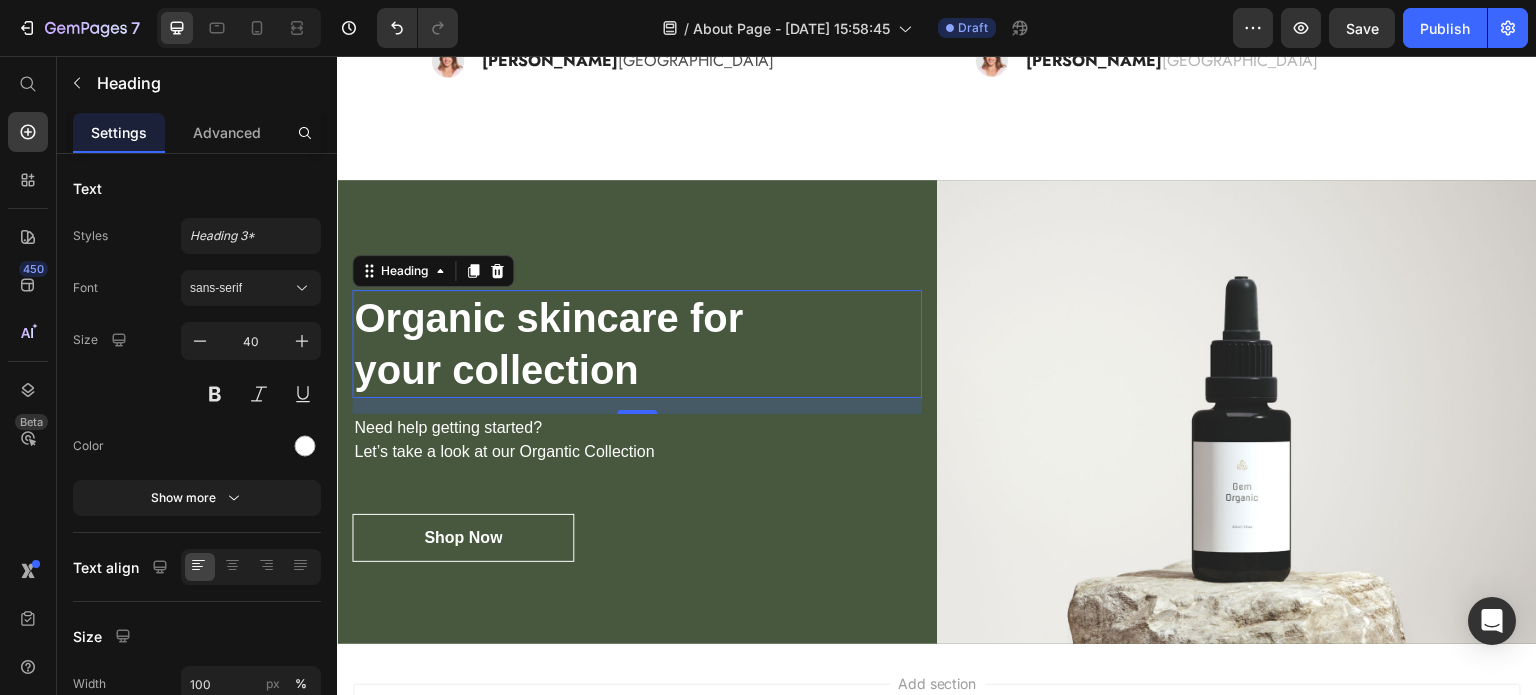 click on "Organic skincare for  your collection" at bounding box center (637, 344) 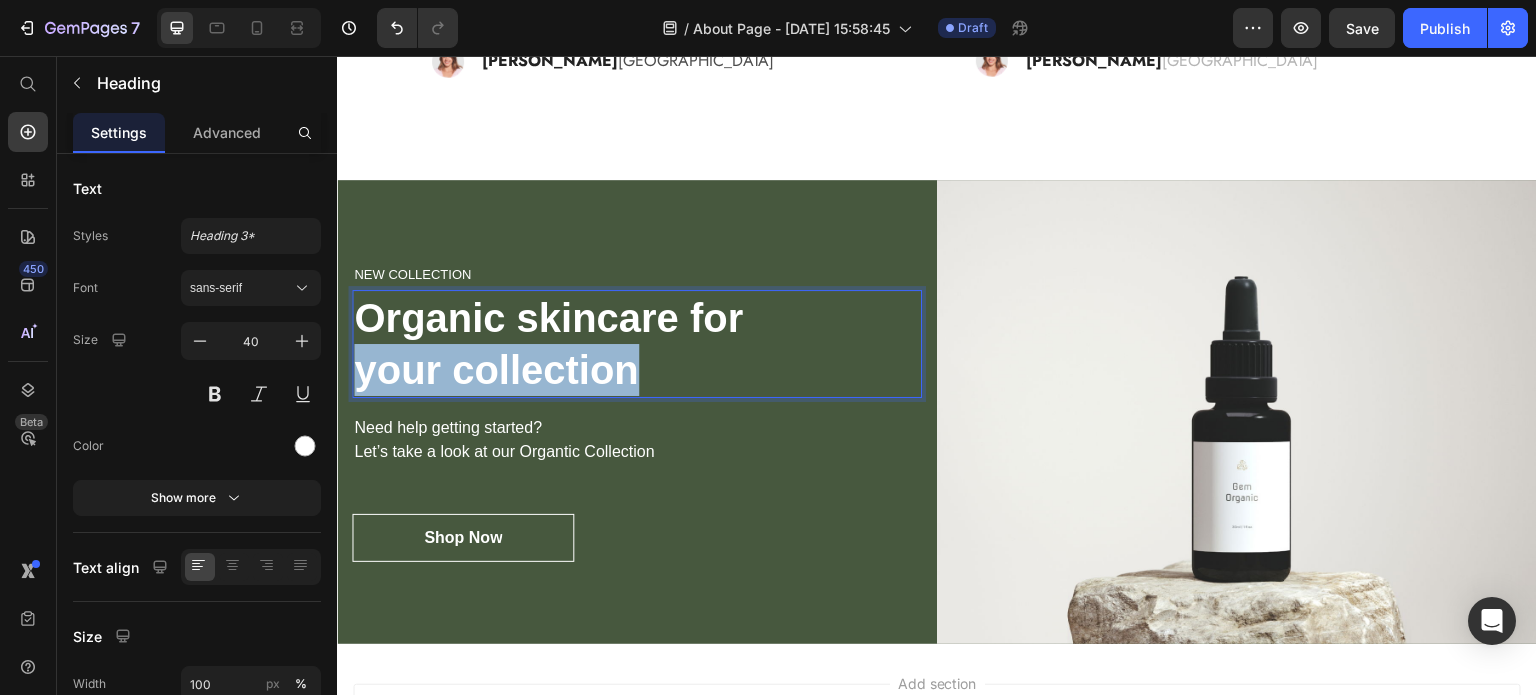 click on "Organic skincare for  your collection" at bounding box center [637, 344] 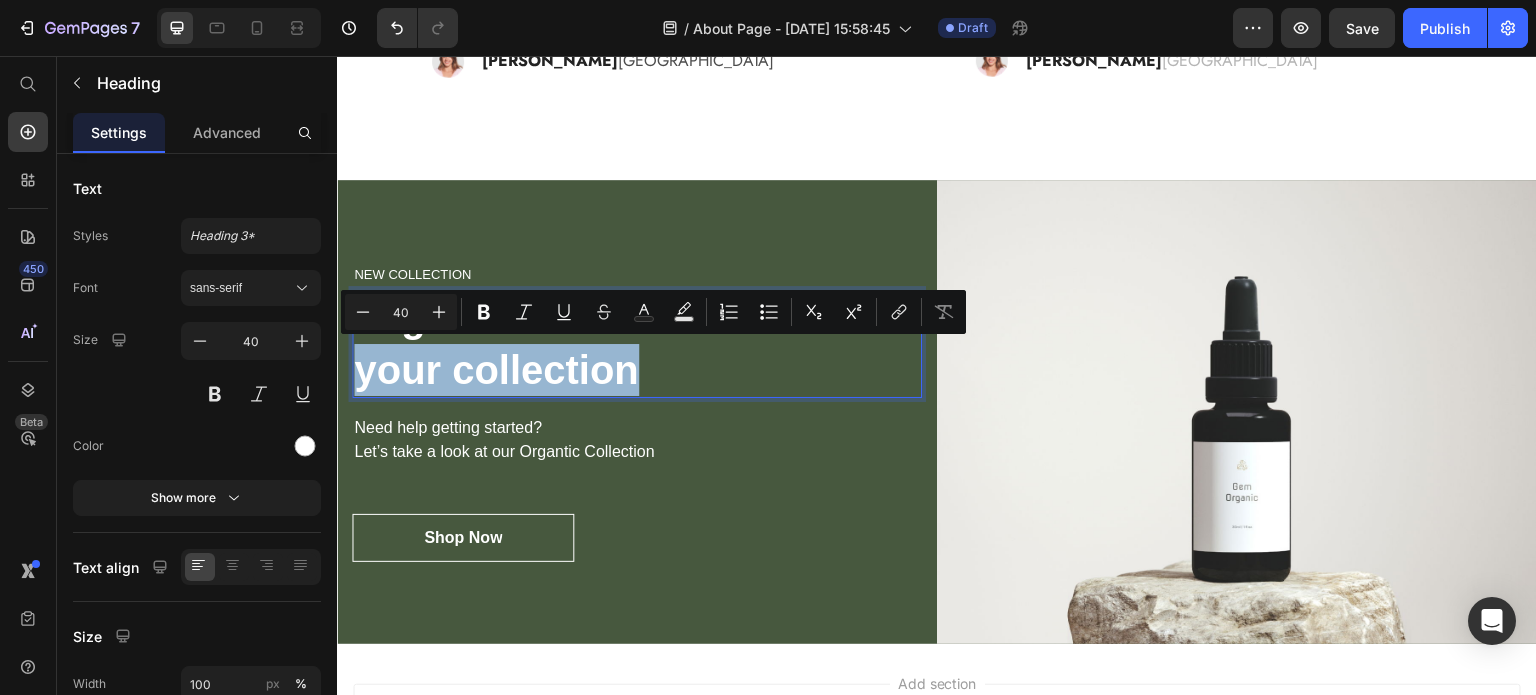 click on "Organic skincare for  your collection" at bounding box center [637, 344] 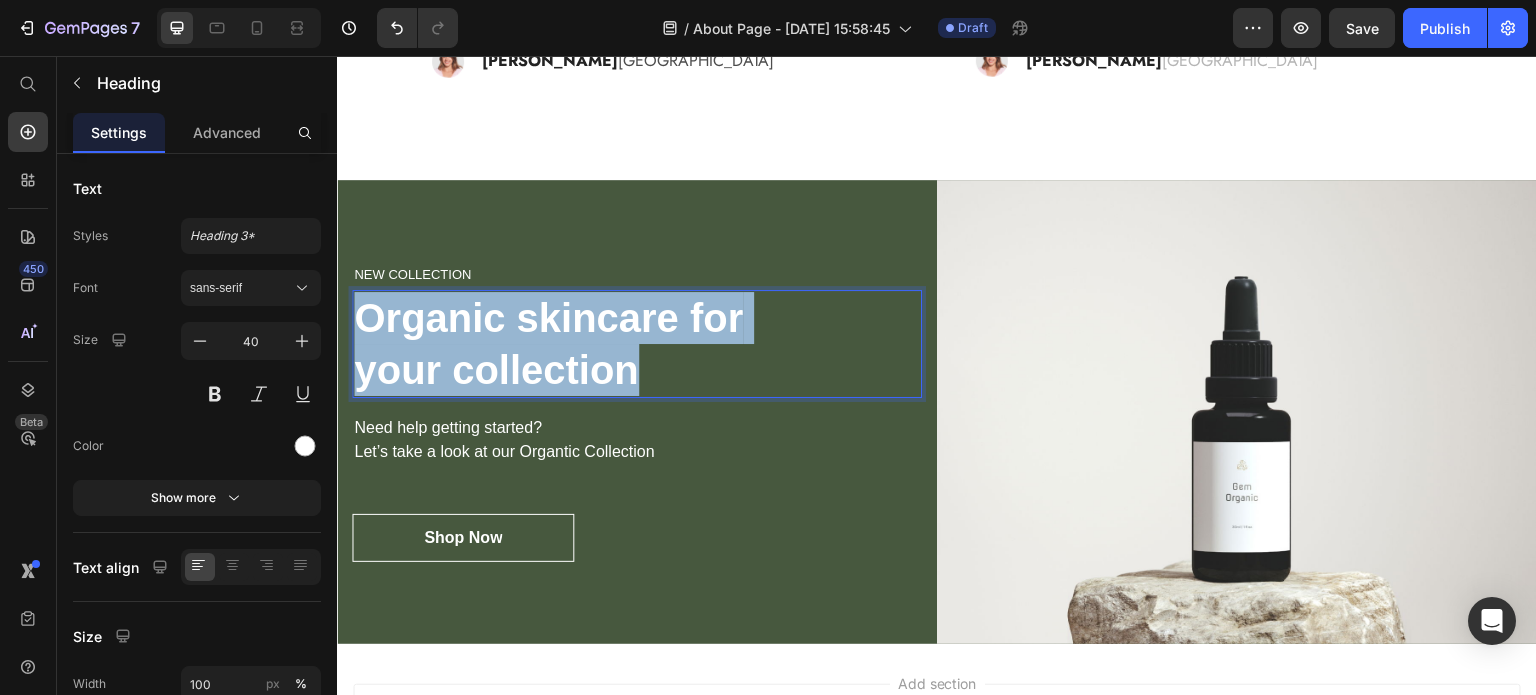 drag, startPoint x: 680, startPoint y: 368, endPoint x: 351, endPoint y: 316, distance: 333.08408 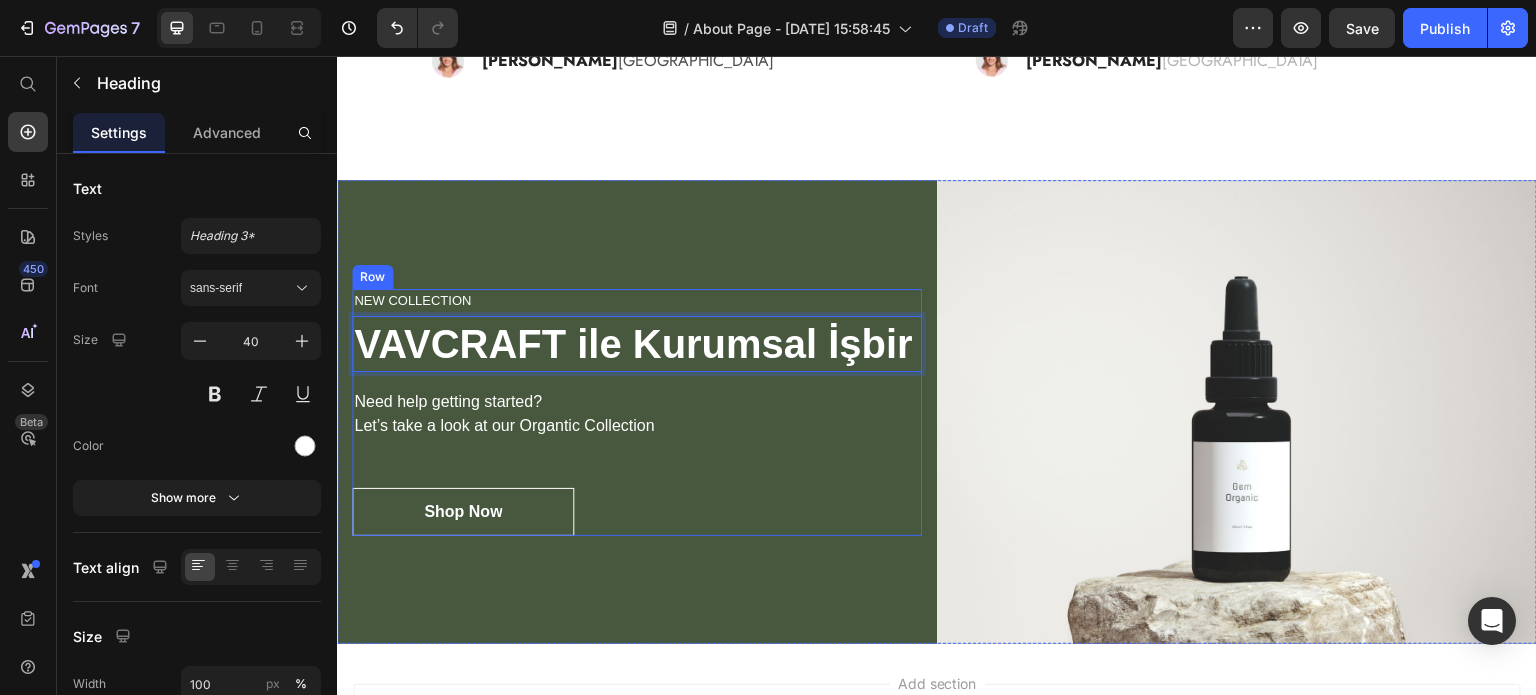 scroll, scrollTop: 3922, scrollLeft: 0, axis: vertical 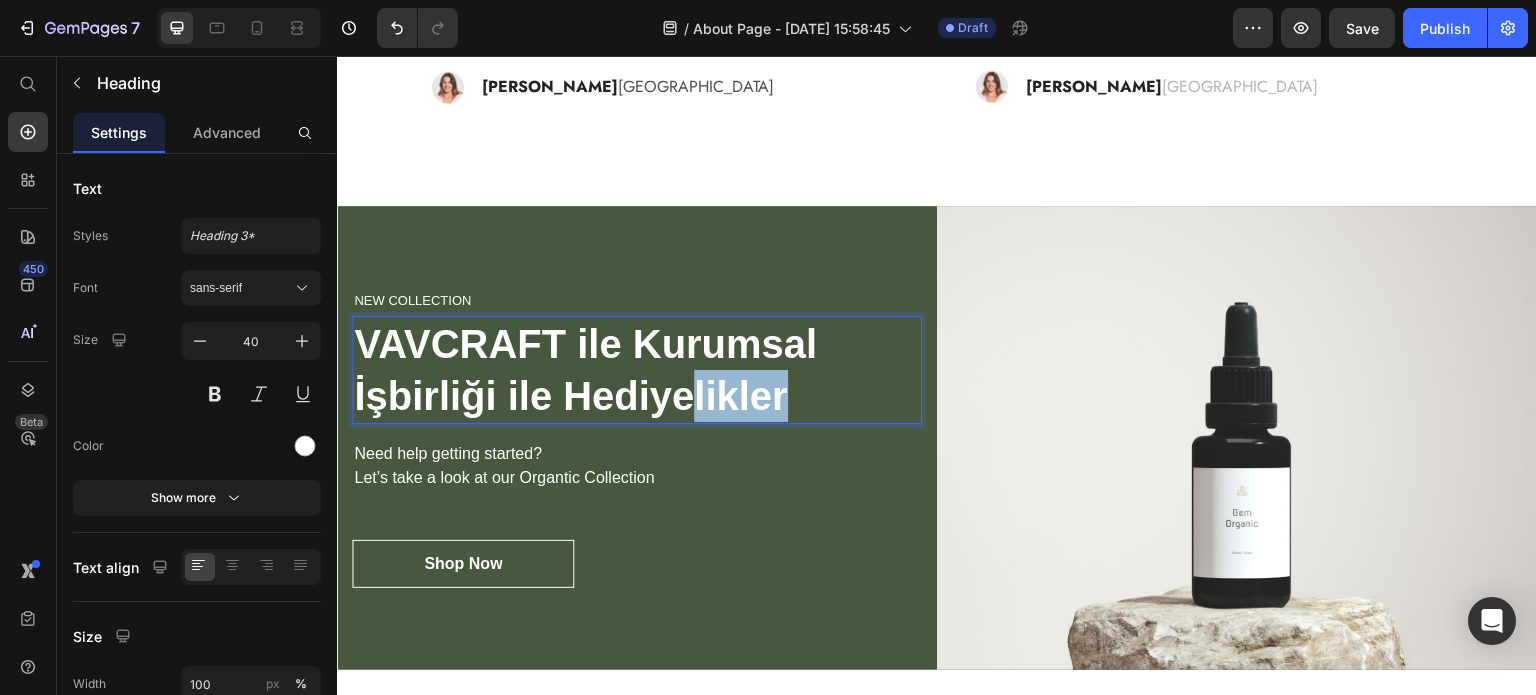 drag, startPoint x: 819, startPoint y: 386, endPoint x: 689, endPoint y: 390, distance: 130.06152 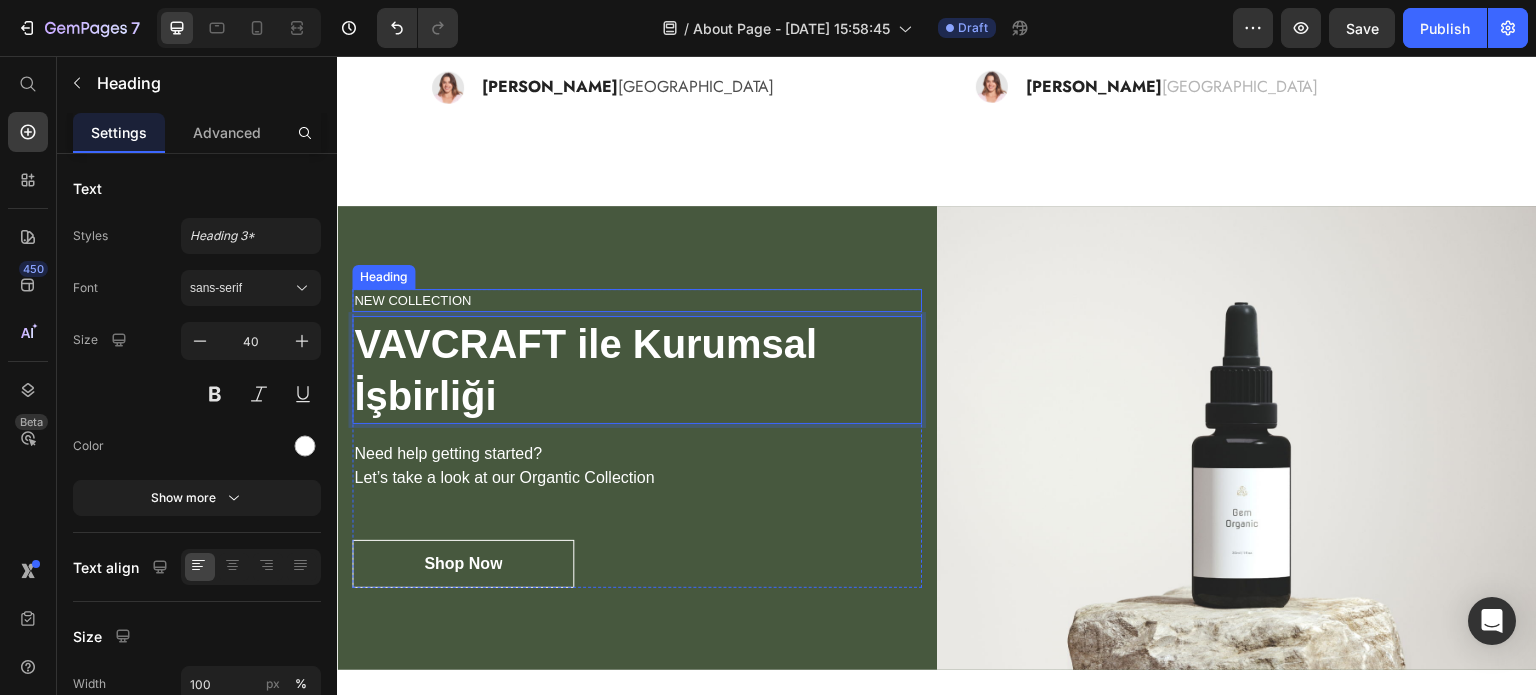 click on "NEW COLLECTION" at bounding box center [637, 301] 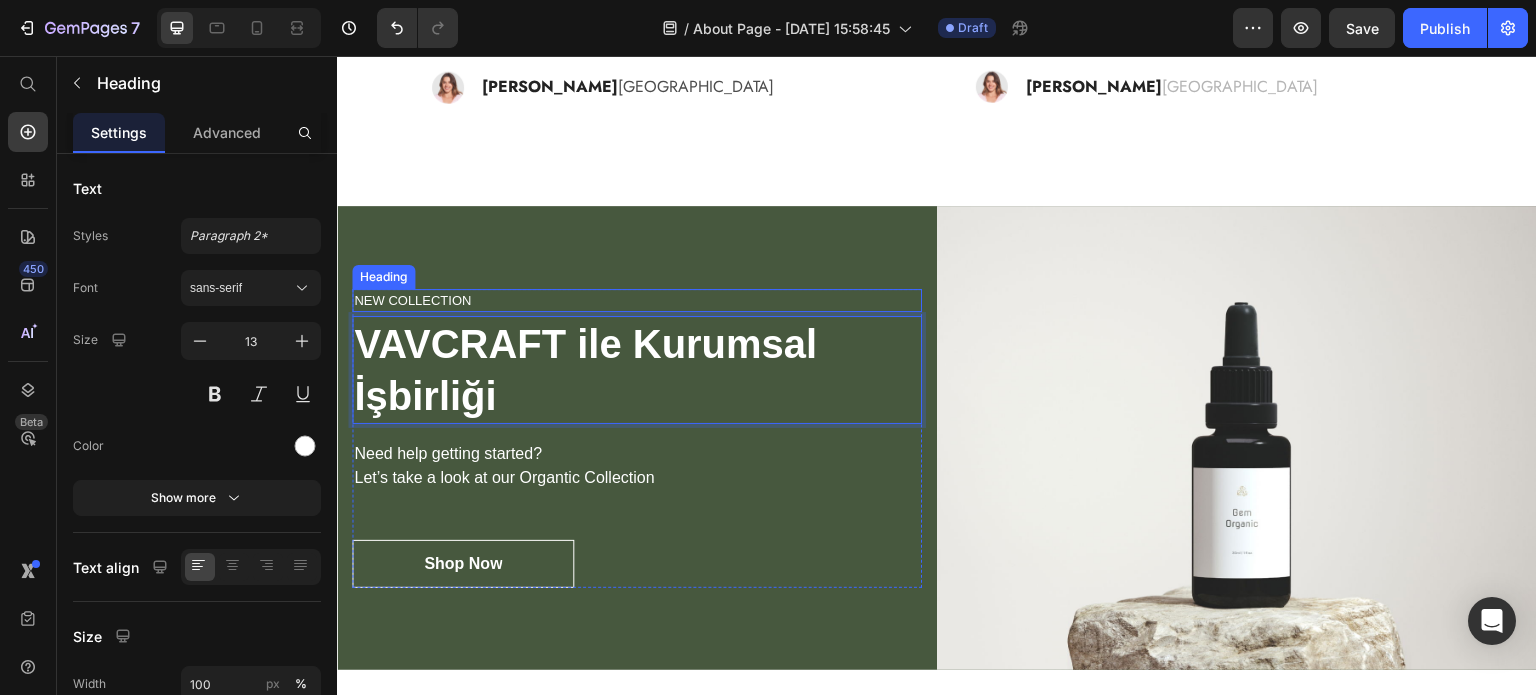 click on "NEW COLLECTION" at bounding box center (637, 301) 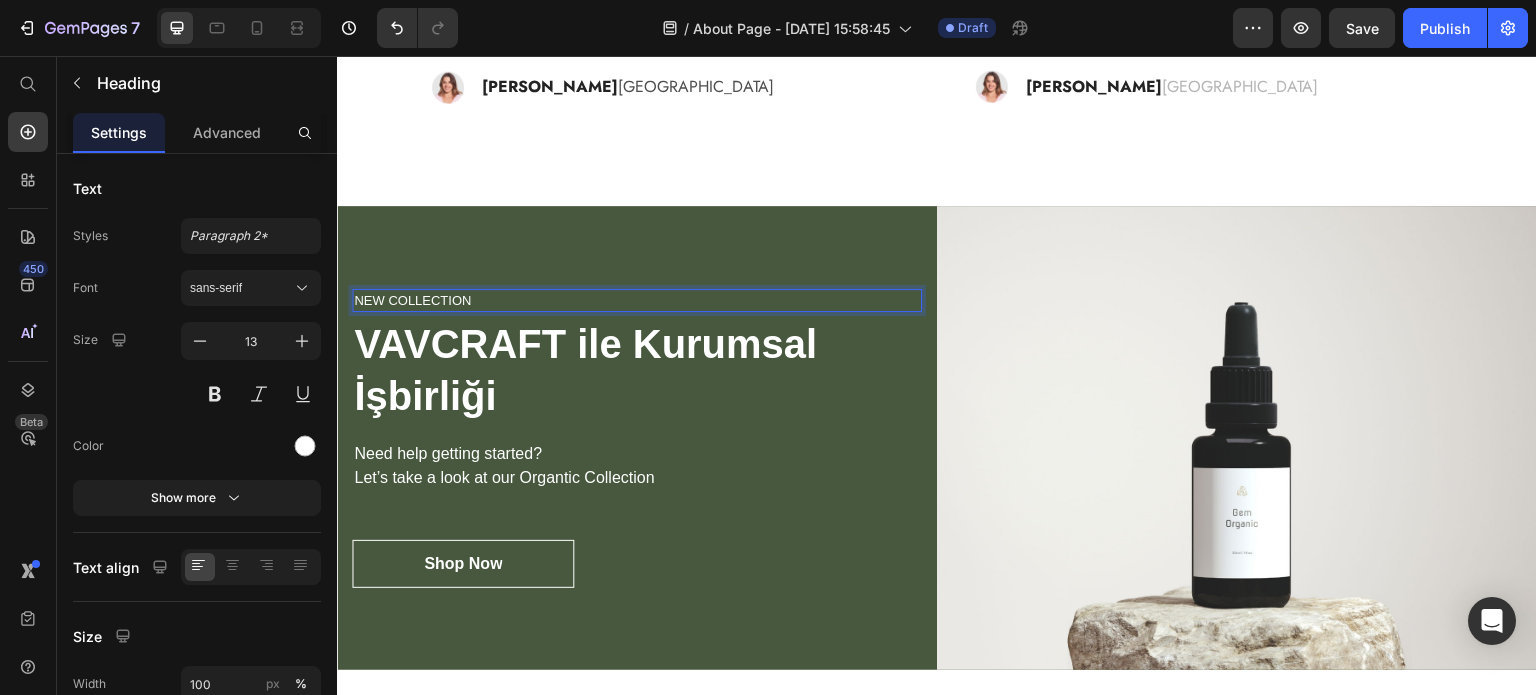 click on "NEW COLLECTION" at bounding box center (637, 301) 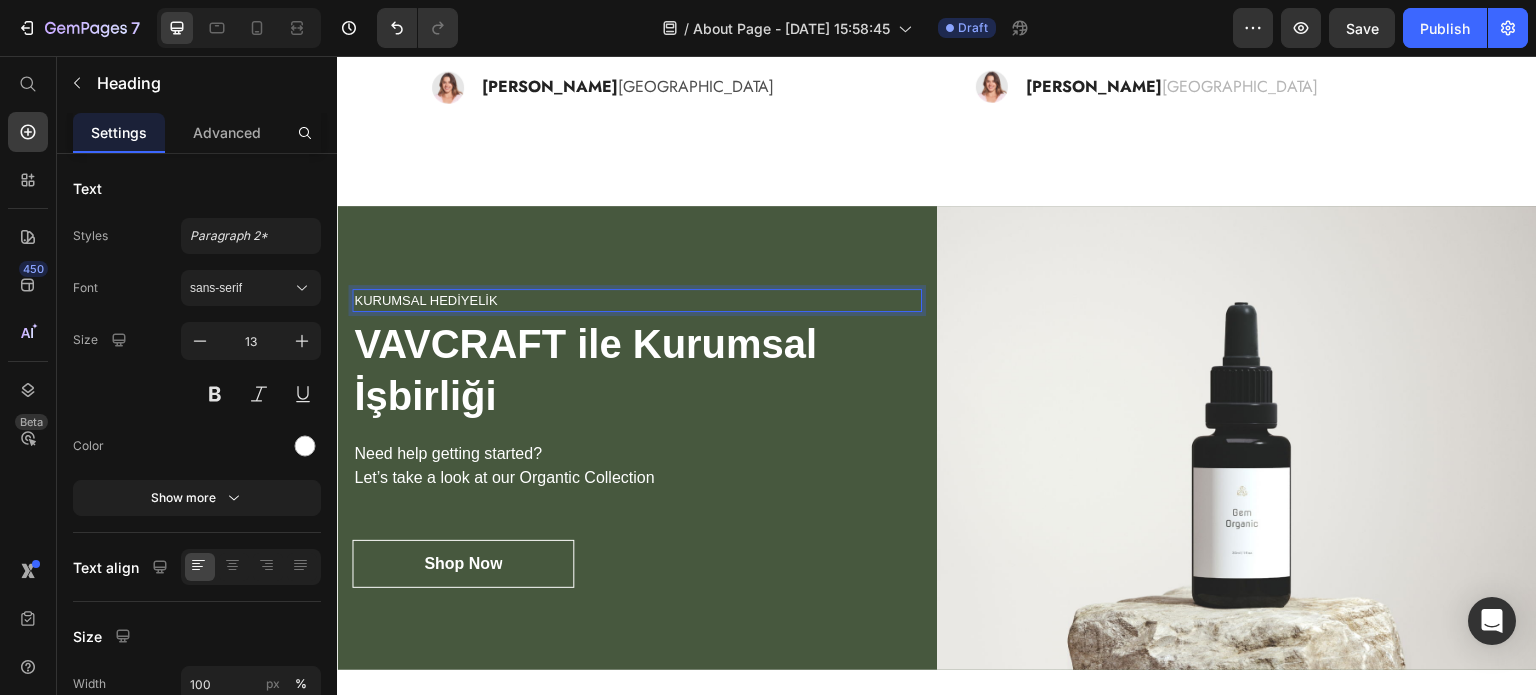 click on "KURUMSAL HEDİYELİK" at bounding box center (637, 301) 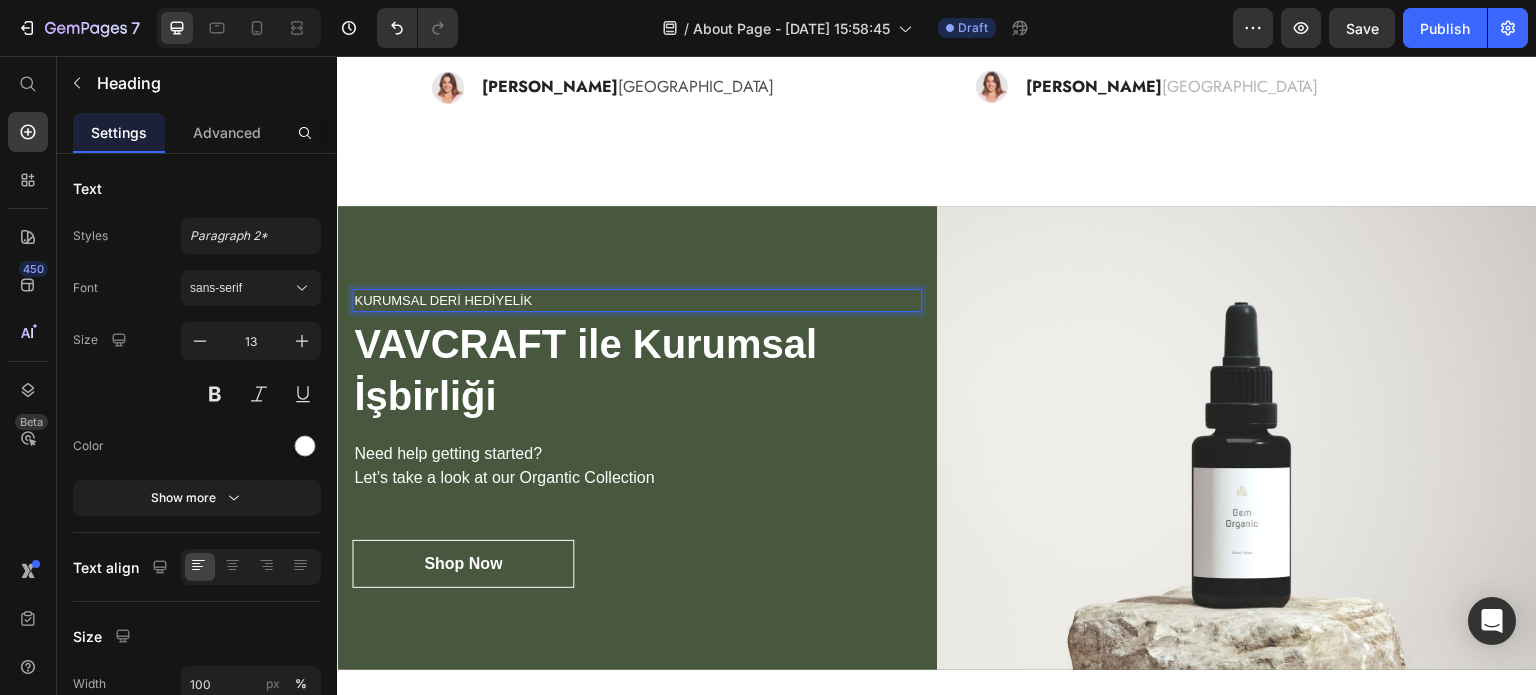 click on "KURUMSAL DERİ HEDİYELİK" at bounding box center [637, 301] 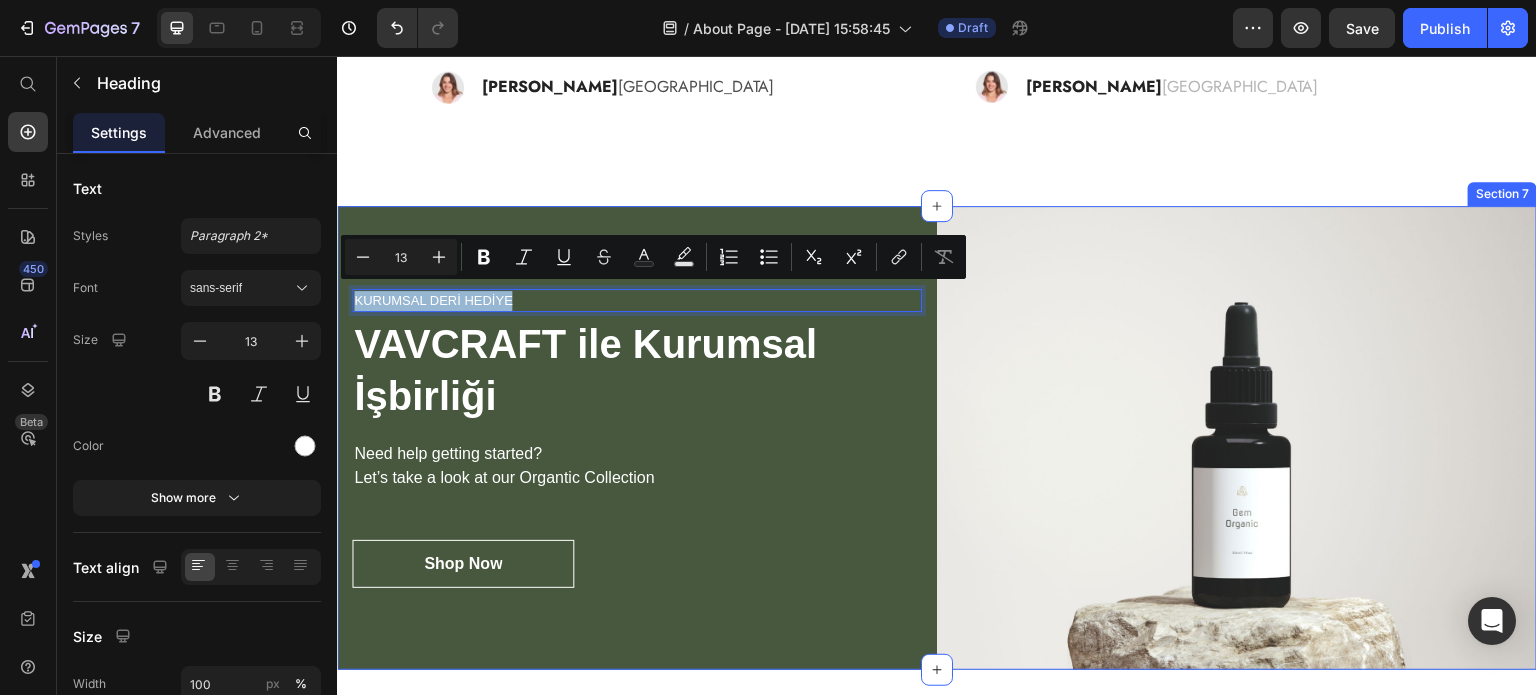 copy on "KURUMSAL DERİ HEDİYE" 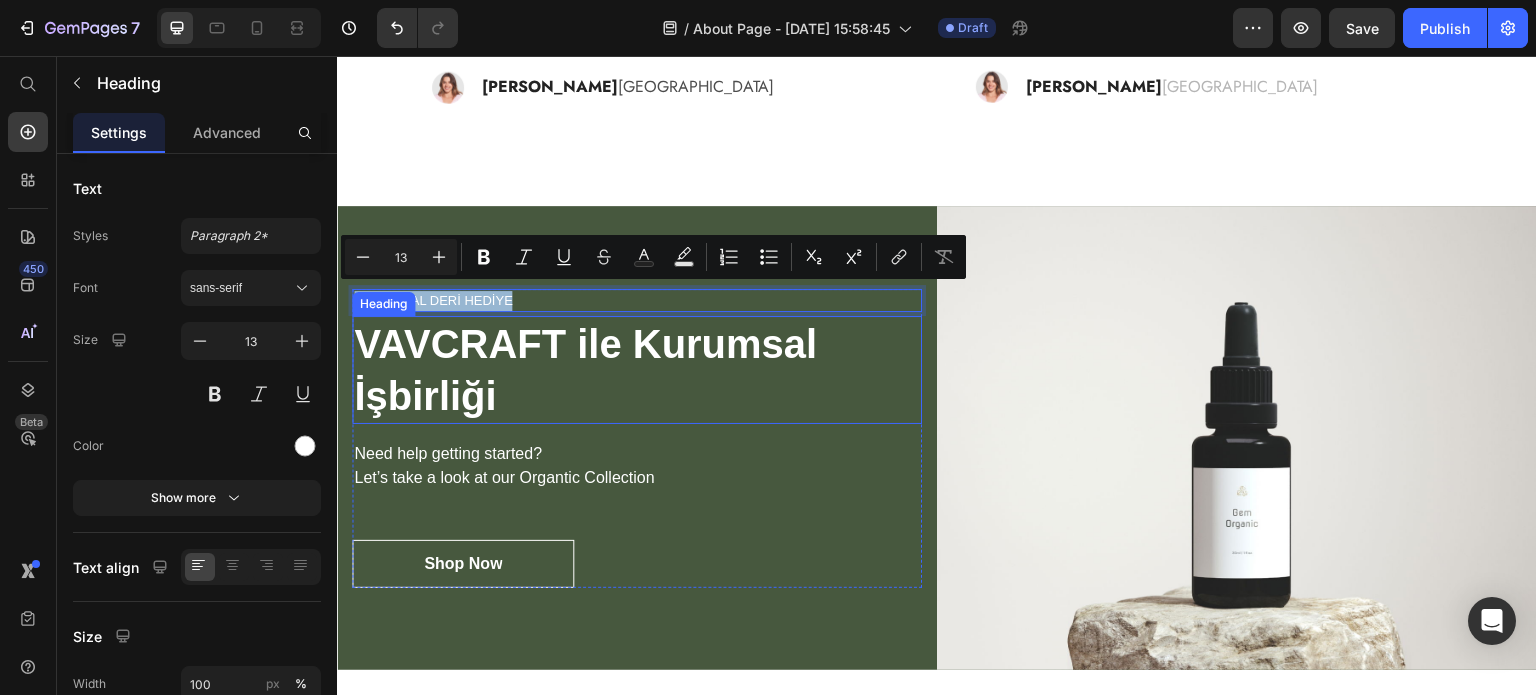 click on "VAVCRAFT ile Kurumsal İşbirliği" at bounding box center (637, 370) 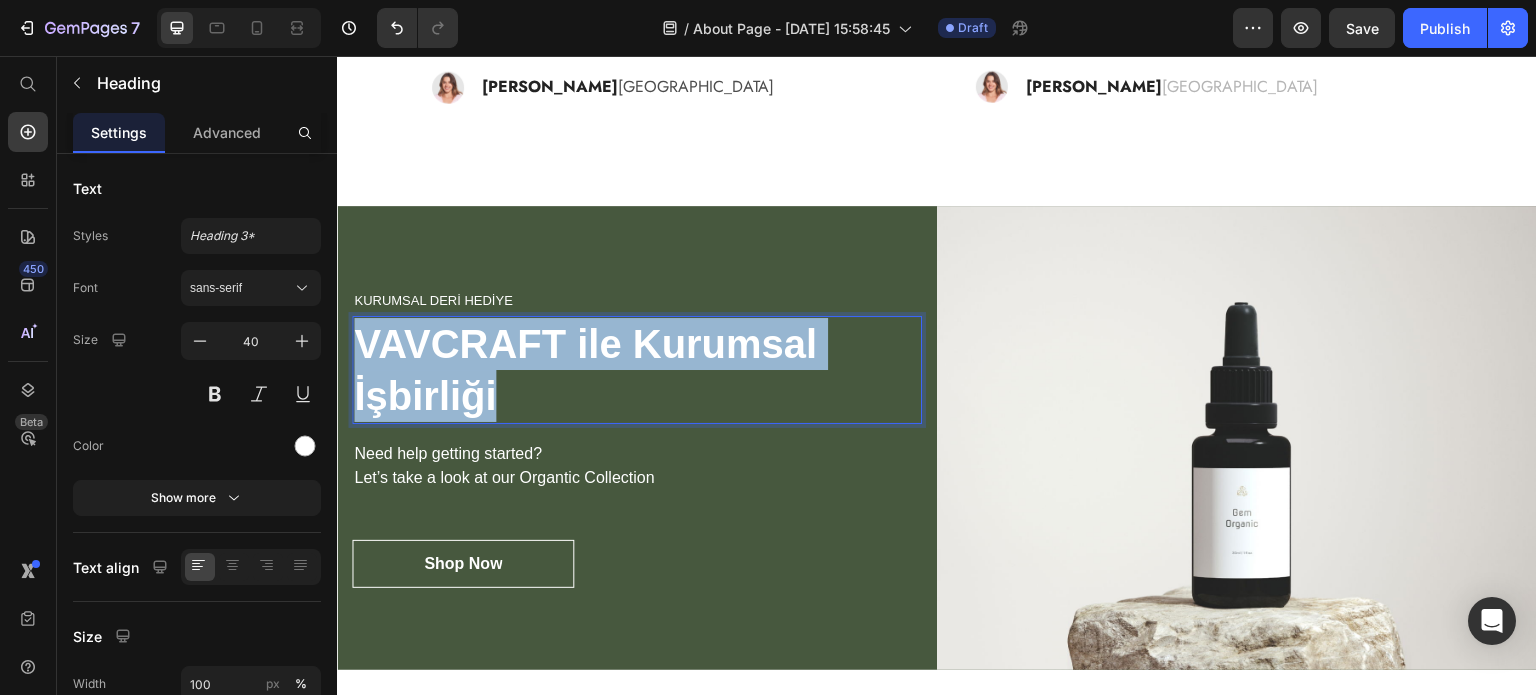 click on "VAVCRAFT ile Kurumsal İşbirliği" at bounding box center [637, 370] 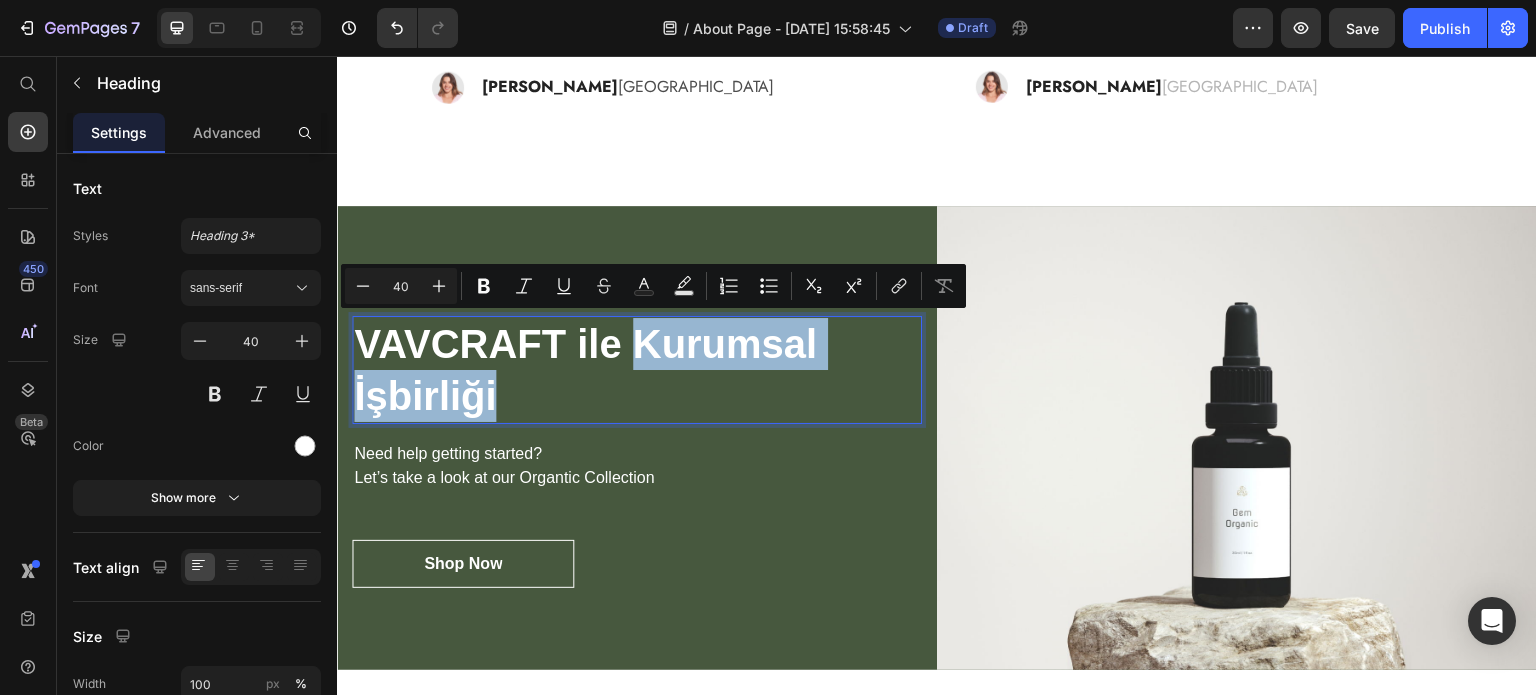 drag, startPoint x: 603, startPoint y: 379, endPoint x: 637, endPoint y: 342, distance: 50.24938 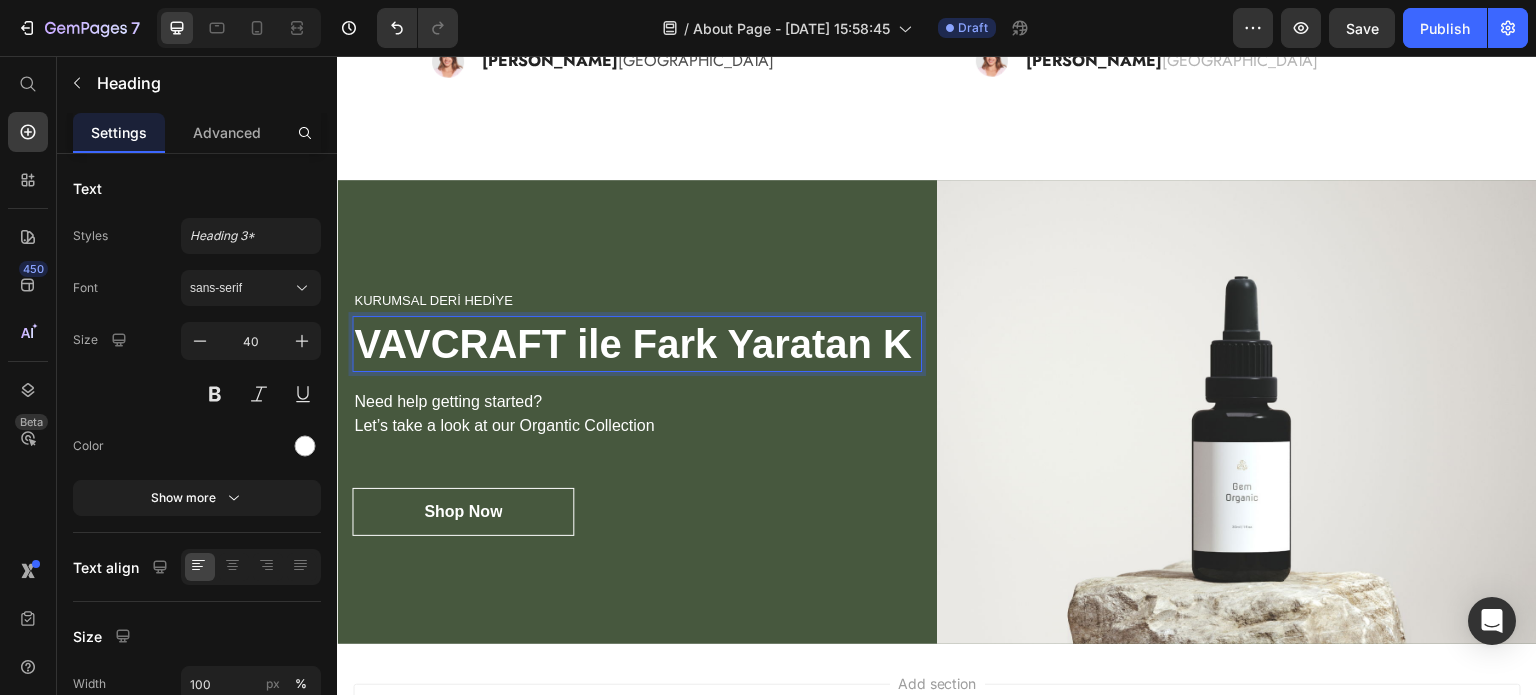 scroll, scrollTop: 3922, scrollLeft: 0, axis: vertical 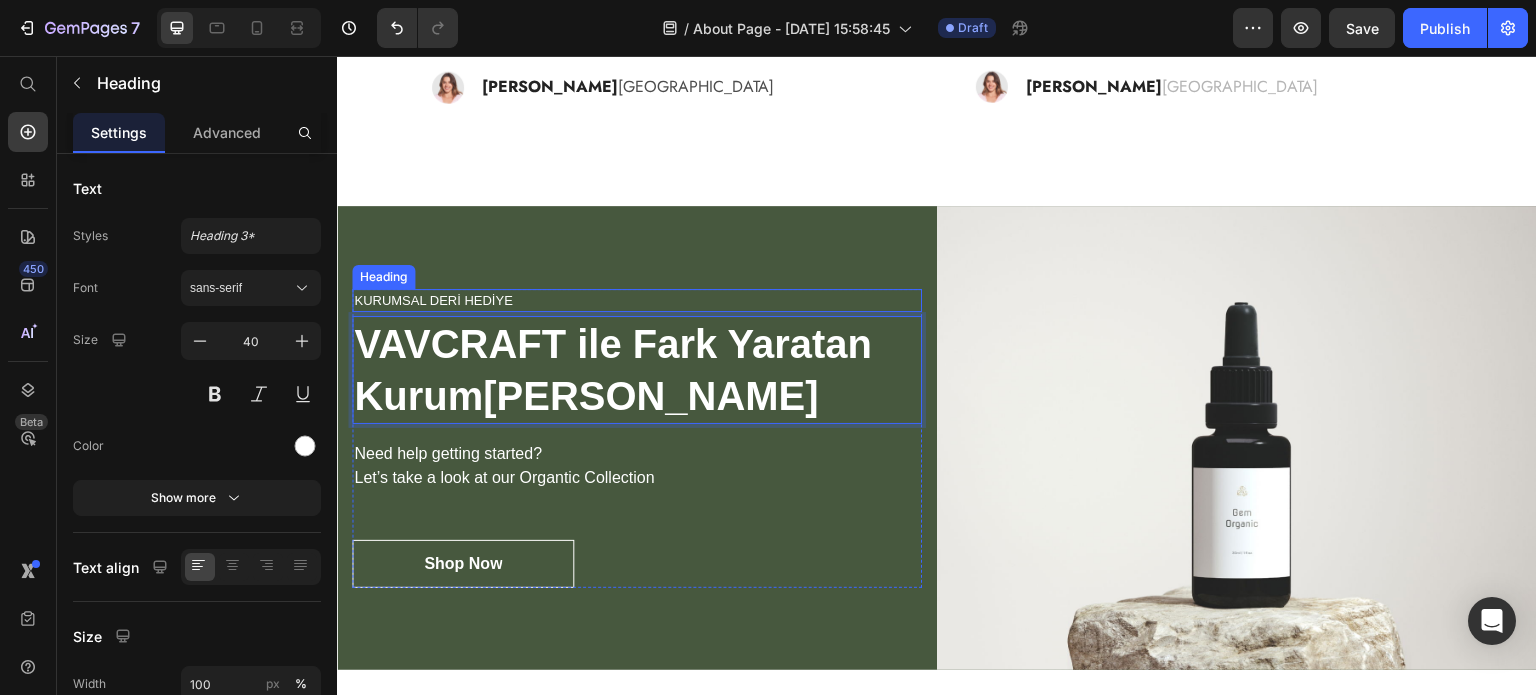 click on "KURUMSAL DERİ HEDİYE" at bounding box center [637, 301] 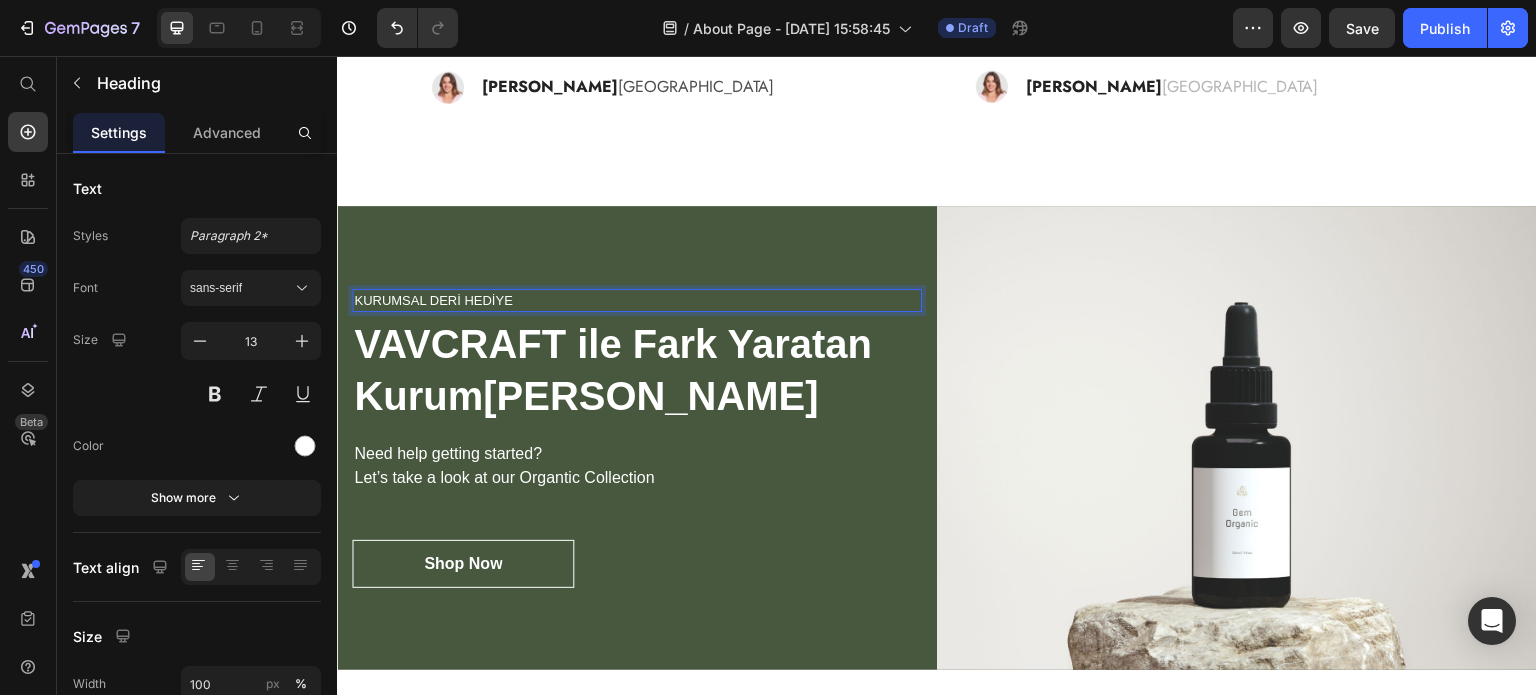 click on "KURUMSAL DERİ HEDİYE" at bounding box center [637, 301] 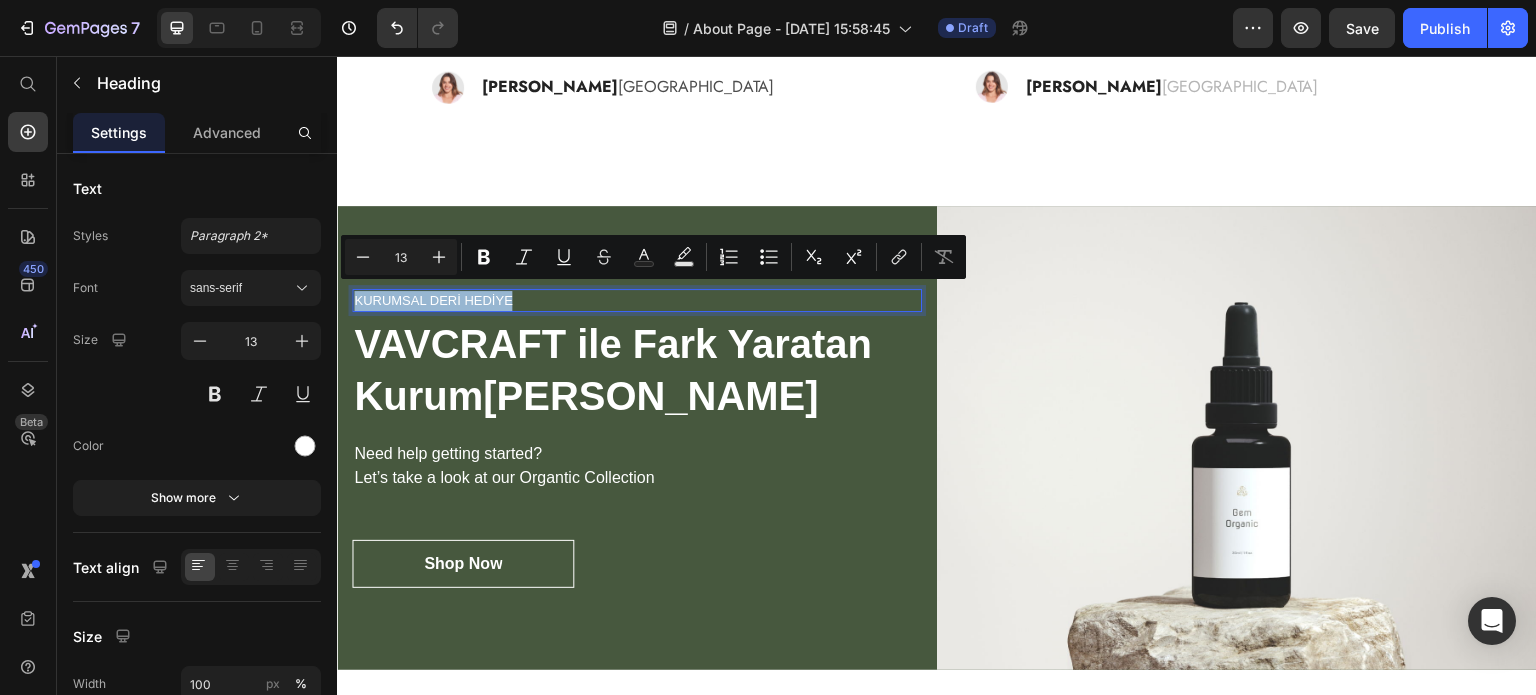 click on "KURUMSAL DERİ HEDİYE" at bounding box center [637, 301] 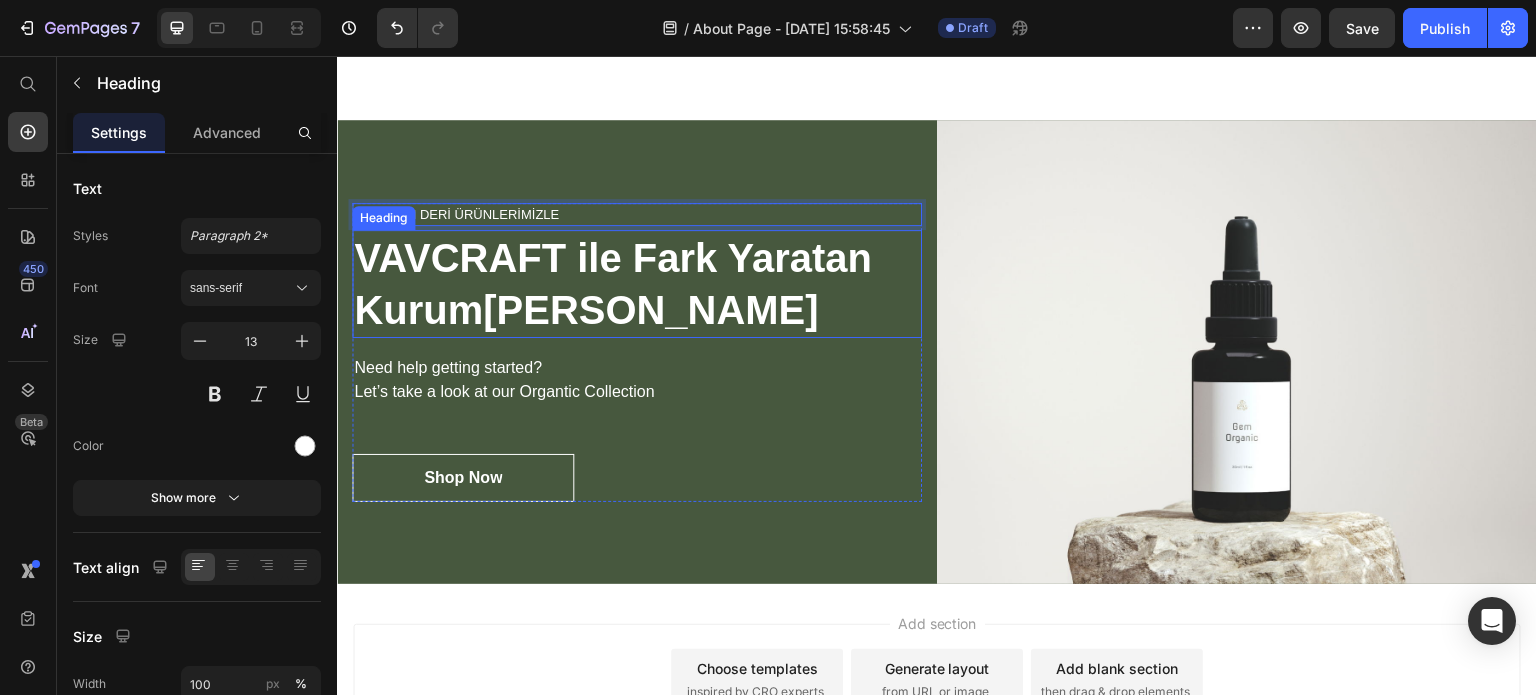 scroll, scrollTop: 4008, scrollLeft: 0, axis: vertical 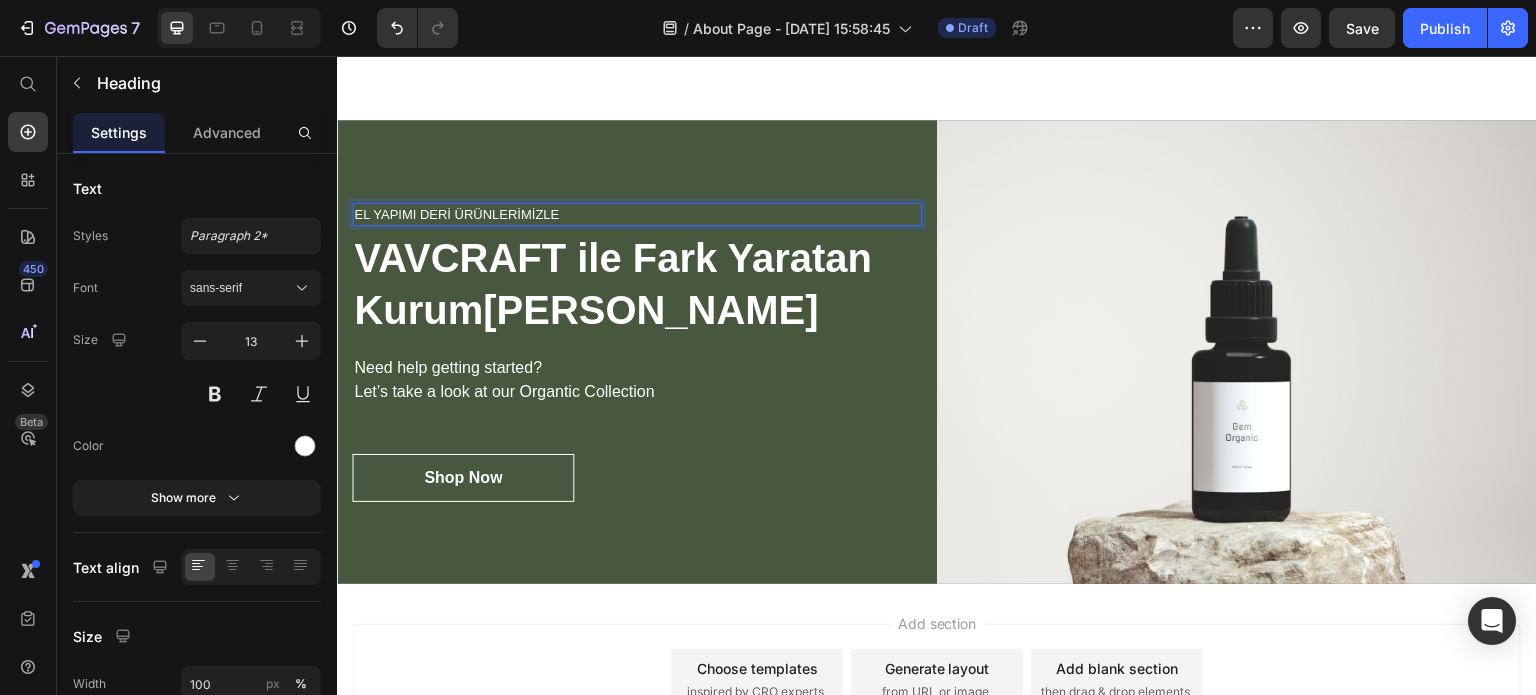 click on "EL YAPIMI DERİ ÜRÜNLERİMİZLE" at bounding box center [637, 215] 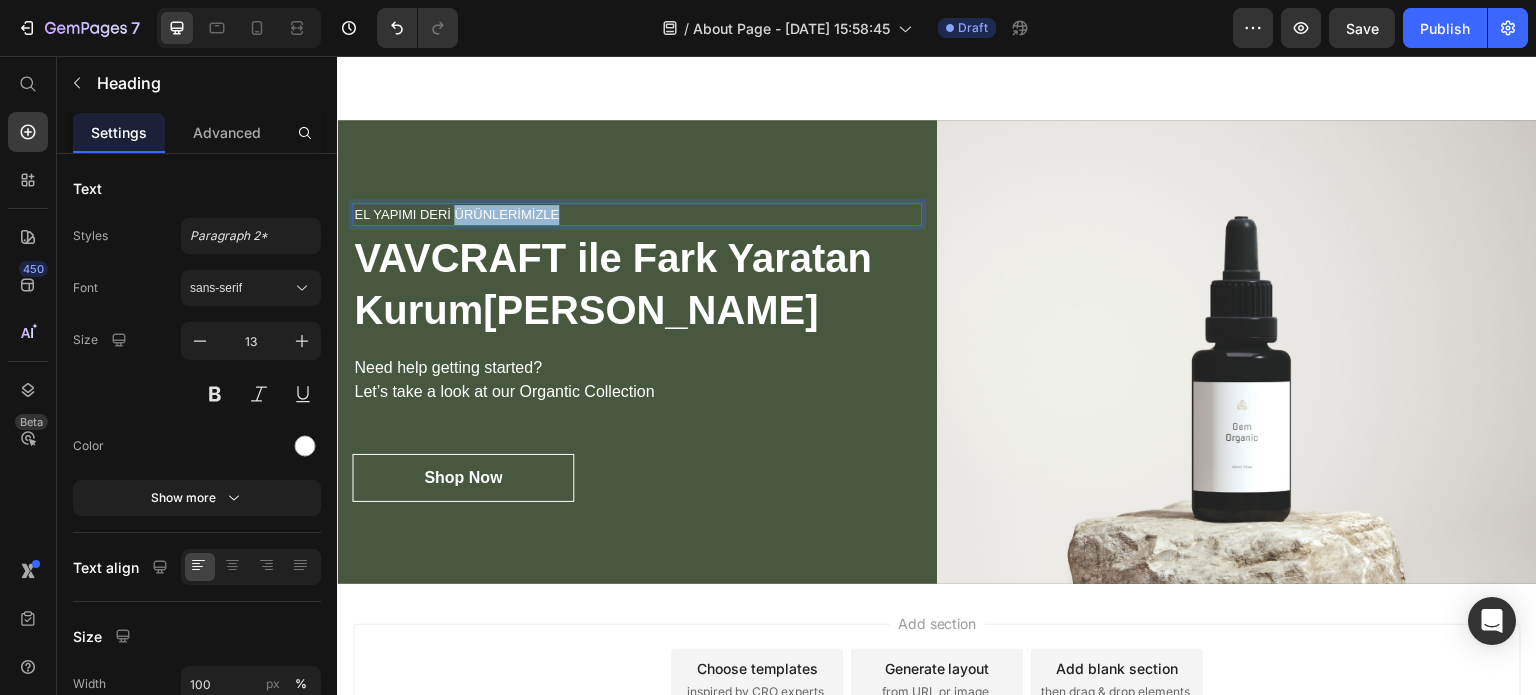 click on "EL YAPIMI DERİ ÜRÜNLERİMİZLE" at bounding box center [637, 215] 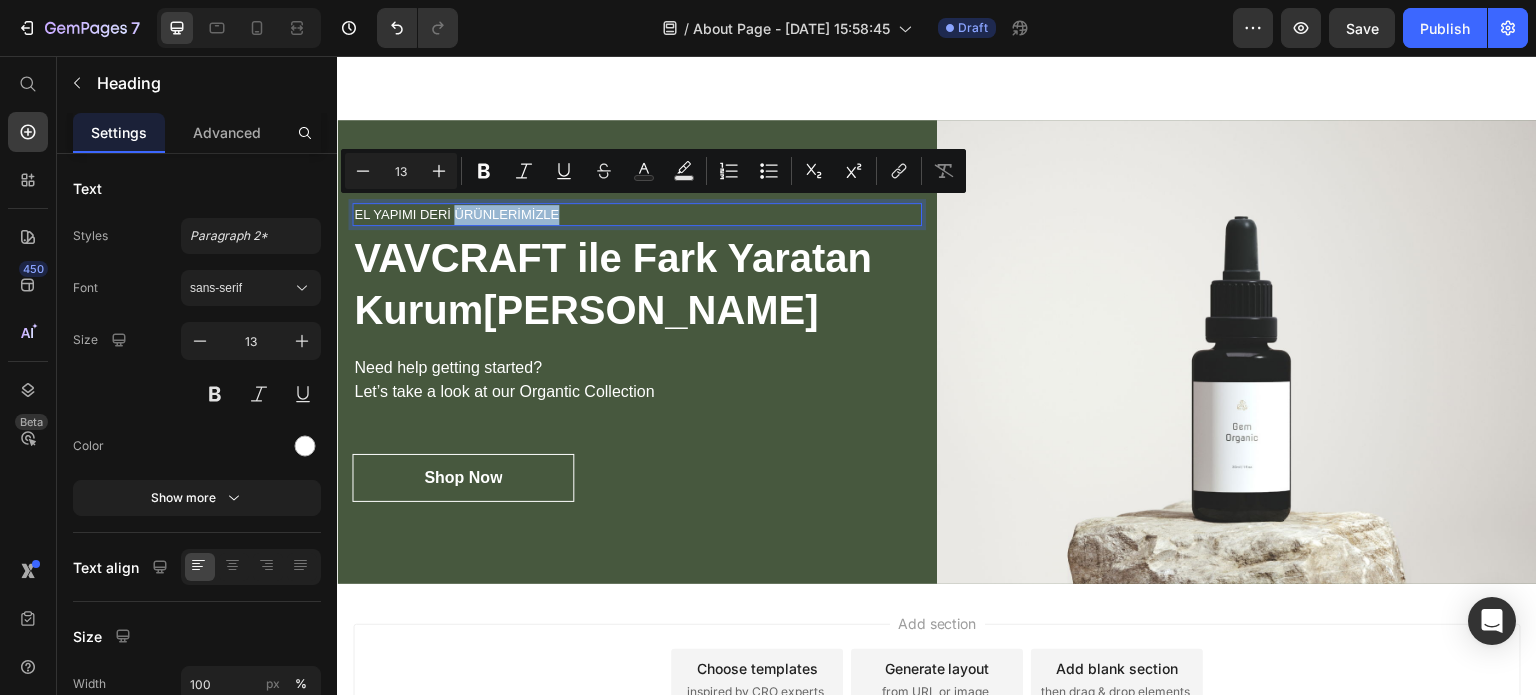 click on "EL YAPIMI DERİ ÜRÜNLERİMİZLE" at bounding box center (637, 215) 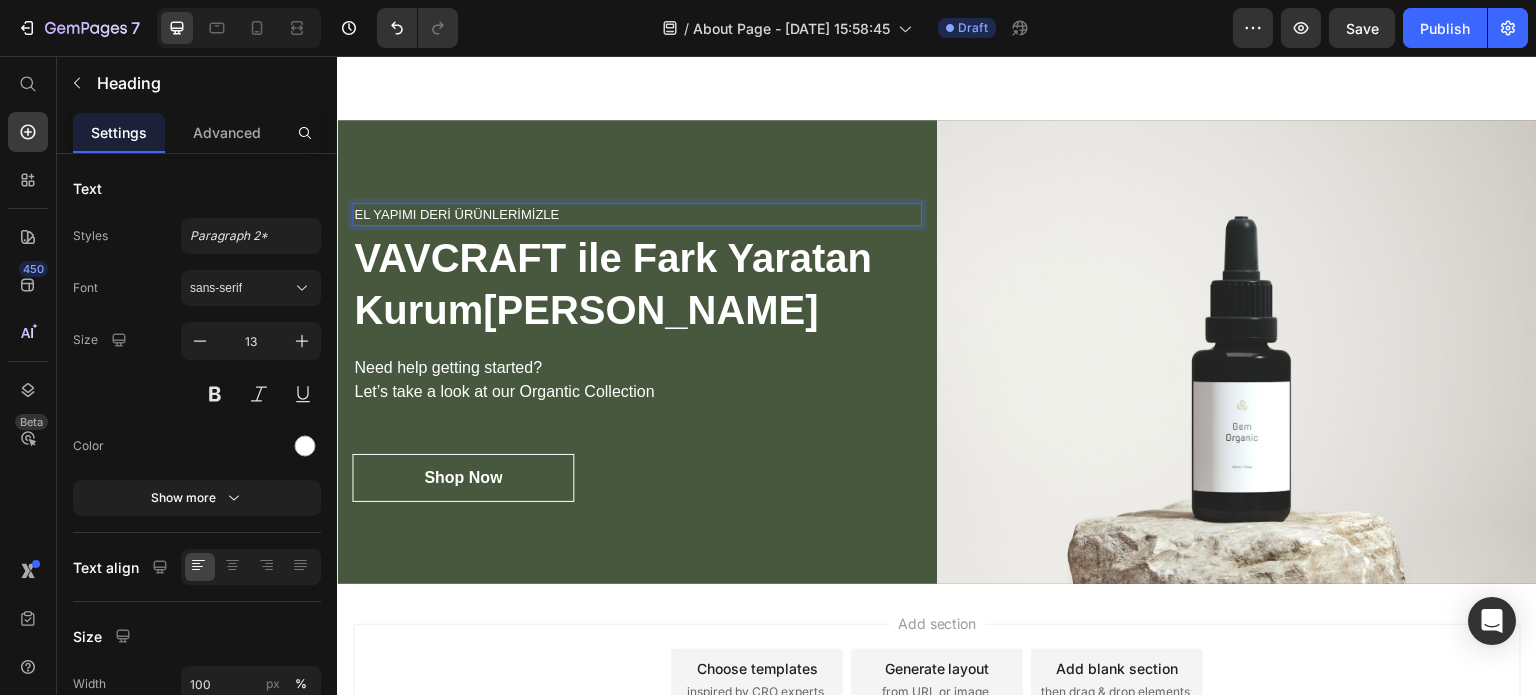 click on "EL YAPIMI DERİ ÜRÜNLERİMİZLE" at bounding box center [637, 215] 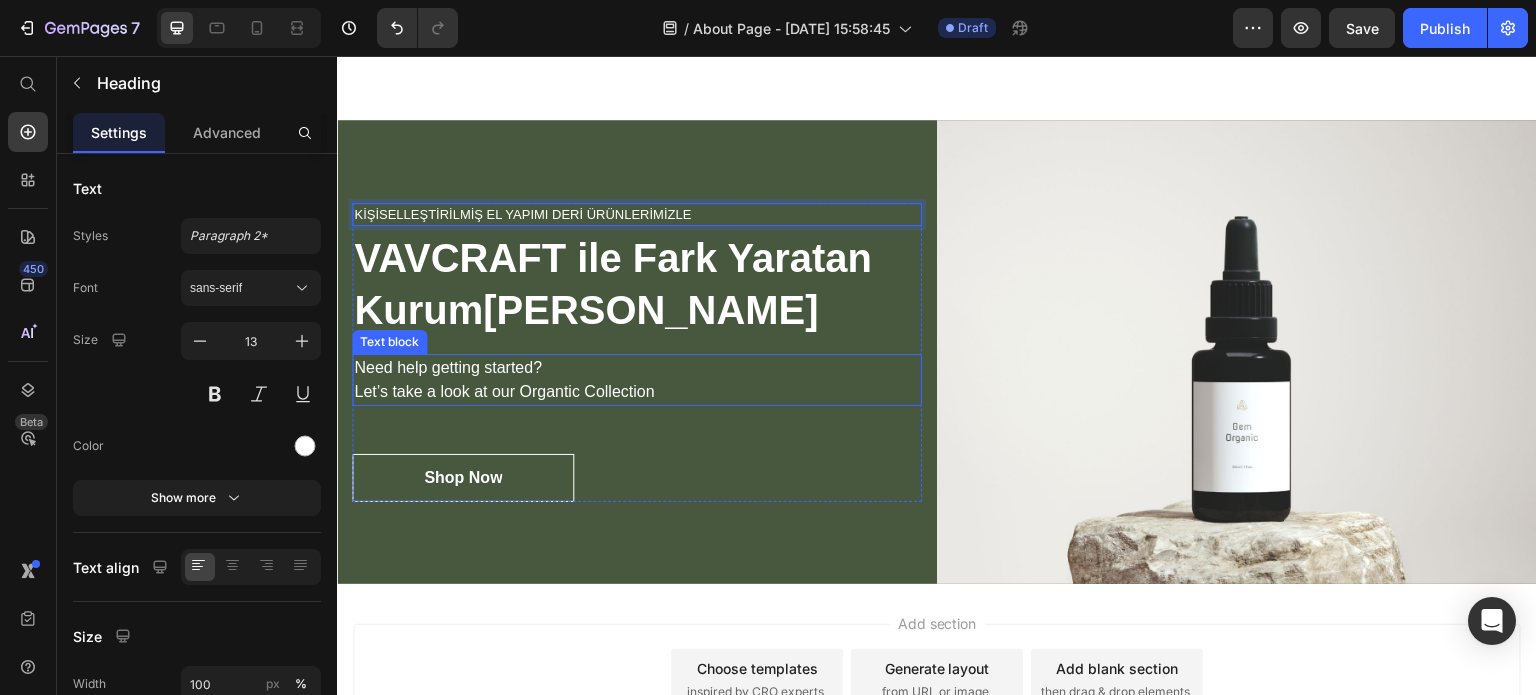 click on "Need help getting started?  Let’s take a look at our Organtic Collection" at bounding box center (637, 380) 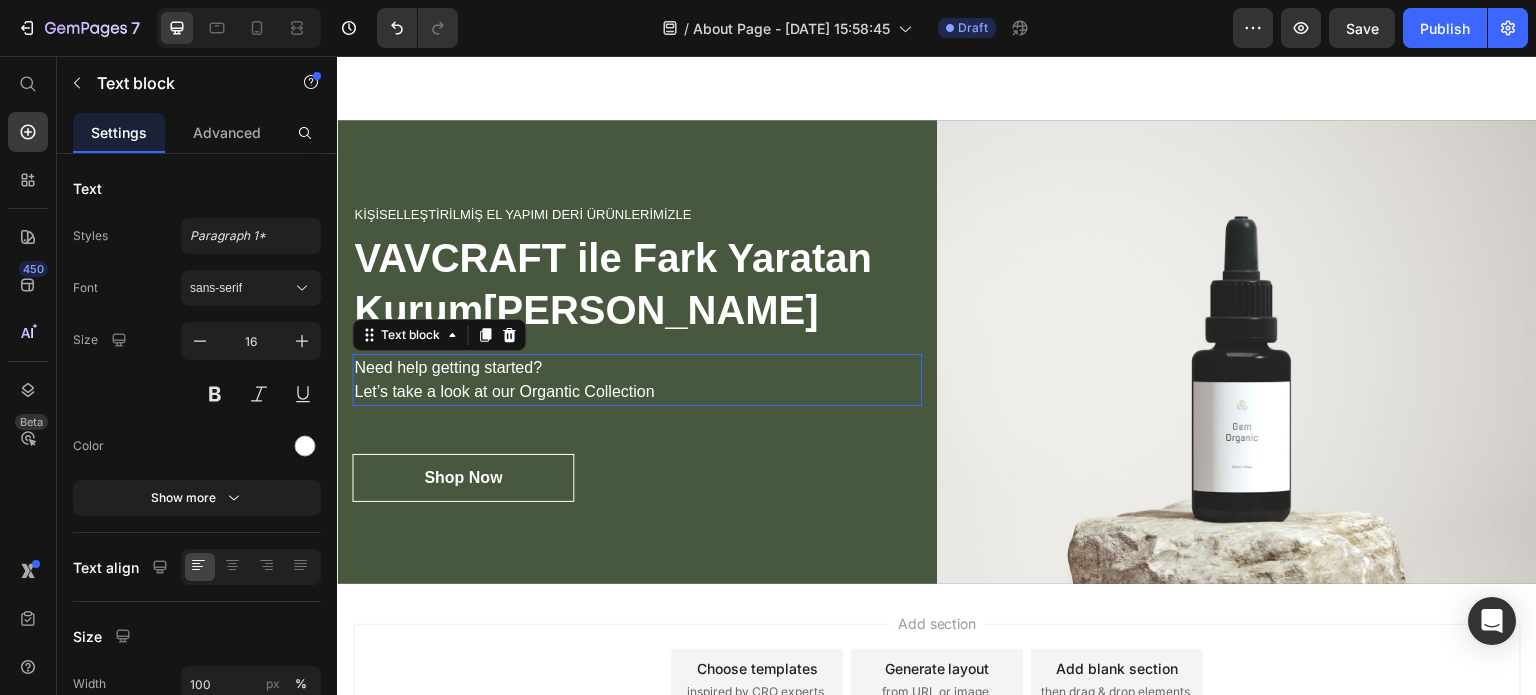 click on "Need help getting started?  Let’s take a look at our Organtic Collection" at bounding box center [637, 380] 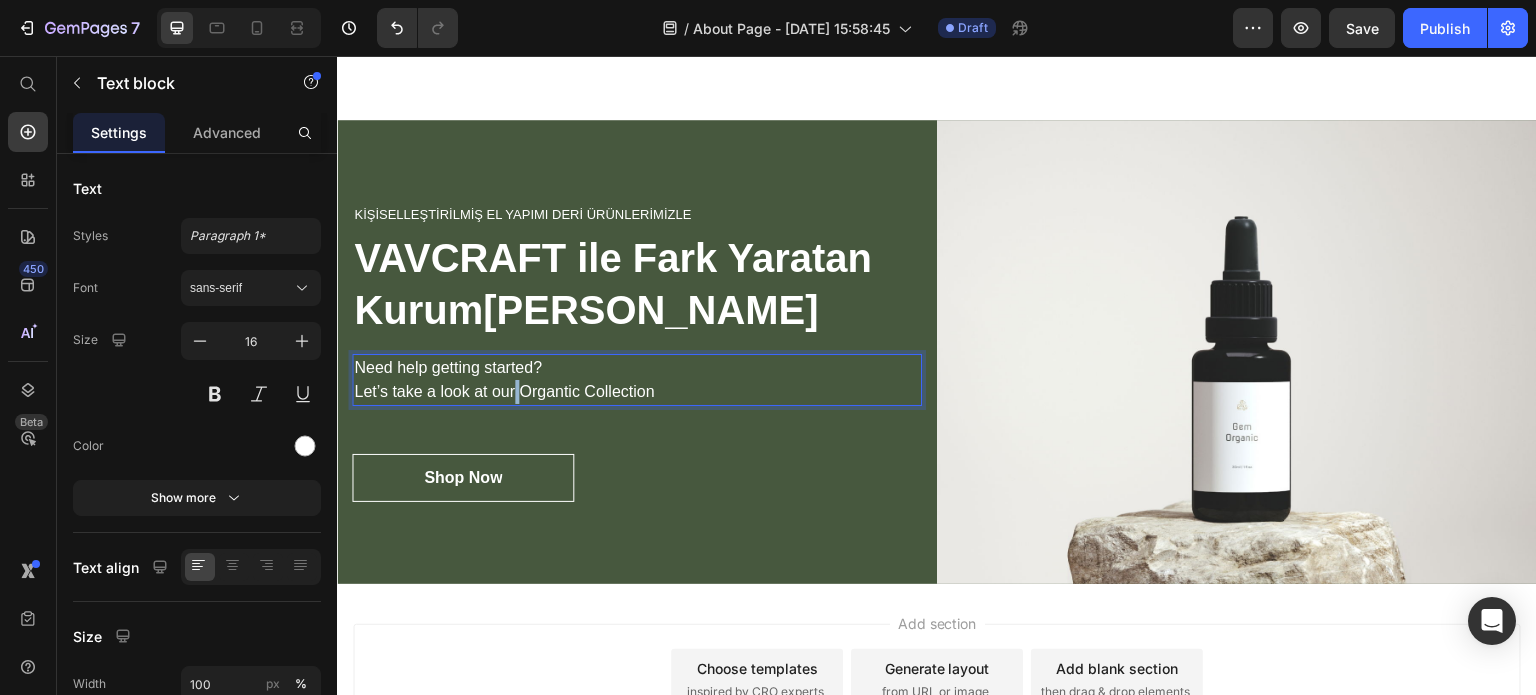 click on "Need help getting started?  Let’s take a look at our Organtic Collection" at bounding box center (637, 380) 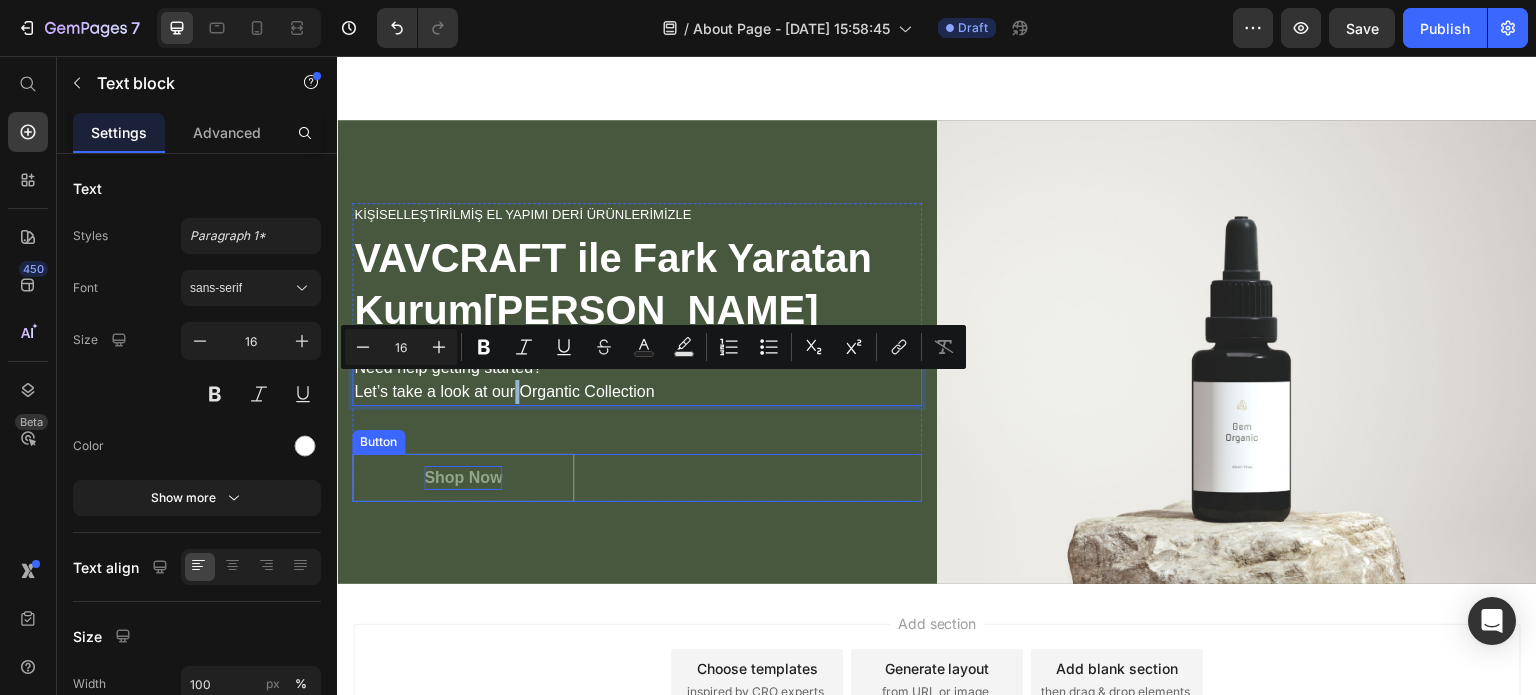 click on "Shop Now" at bounding box center (463, 478) 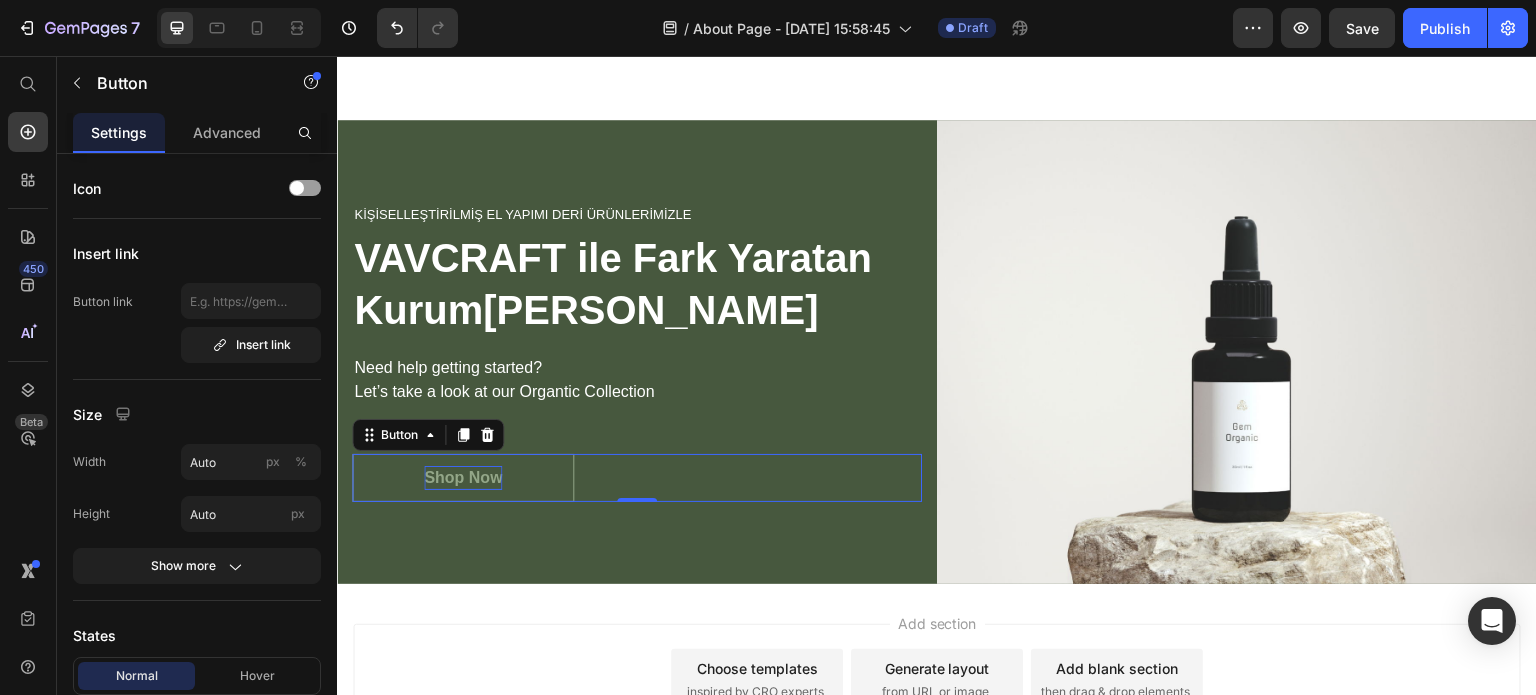 click on "Shop Now" at bounding box center (463, 478) 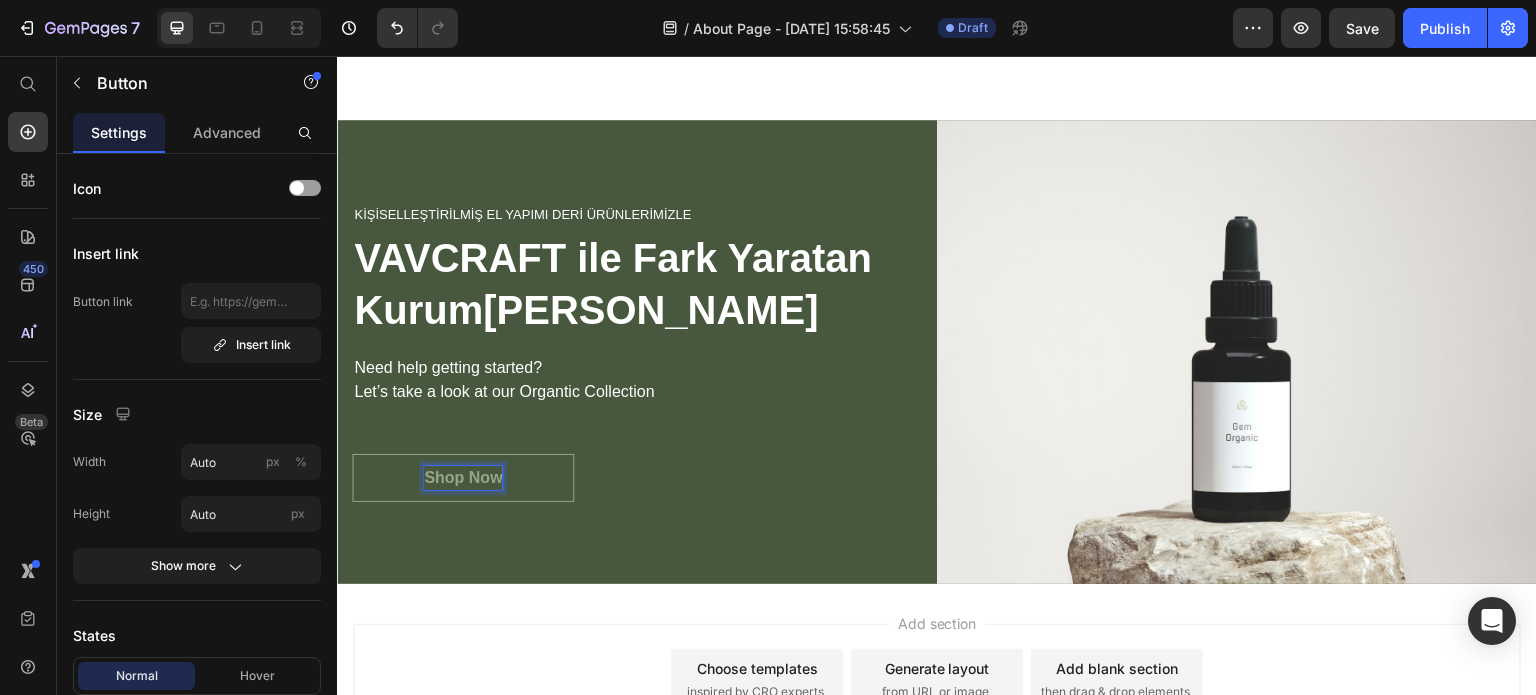 click on "Shop Now" at bounding box center [463, 478] 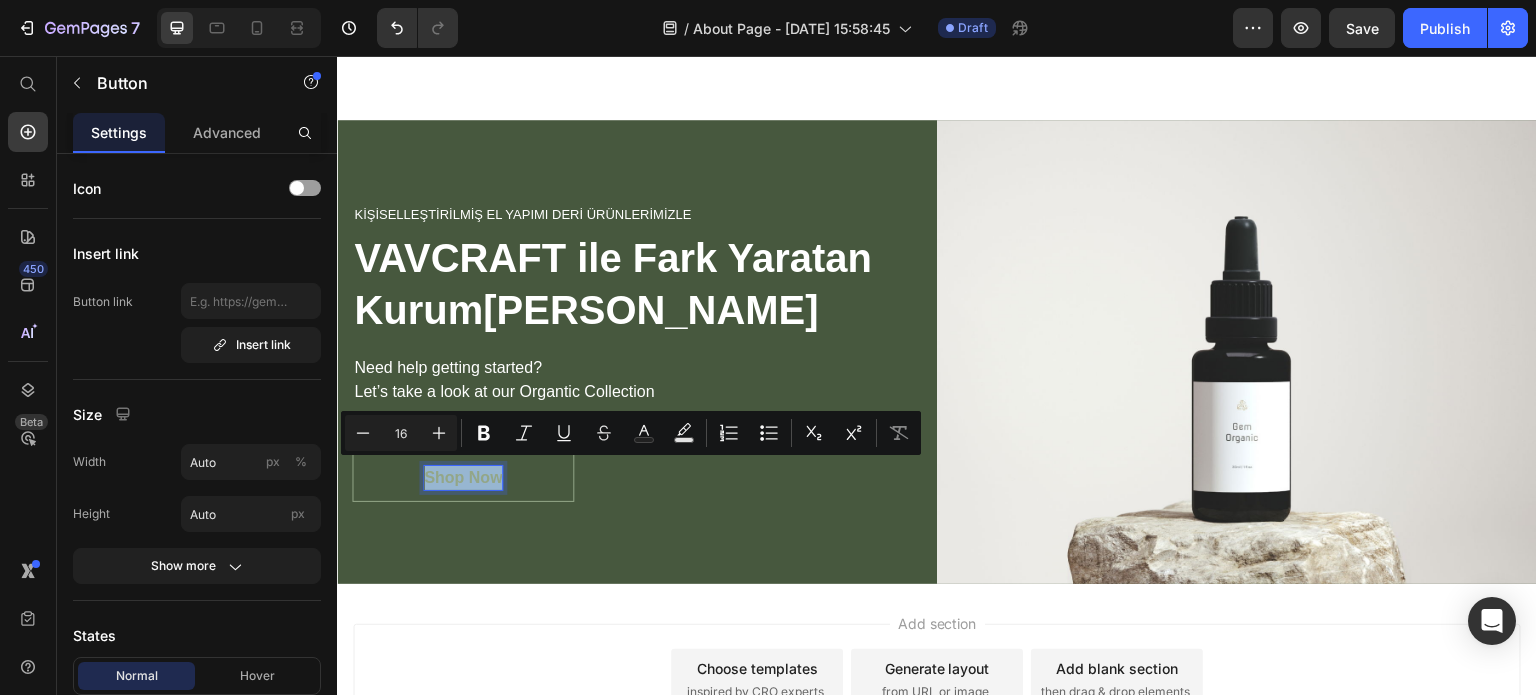 click on "Shop Now" at bounding box center [463, 478] 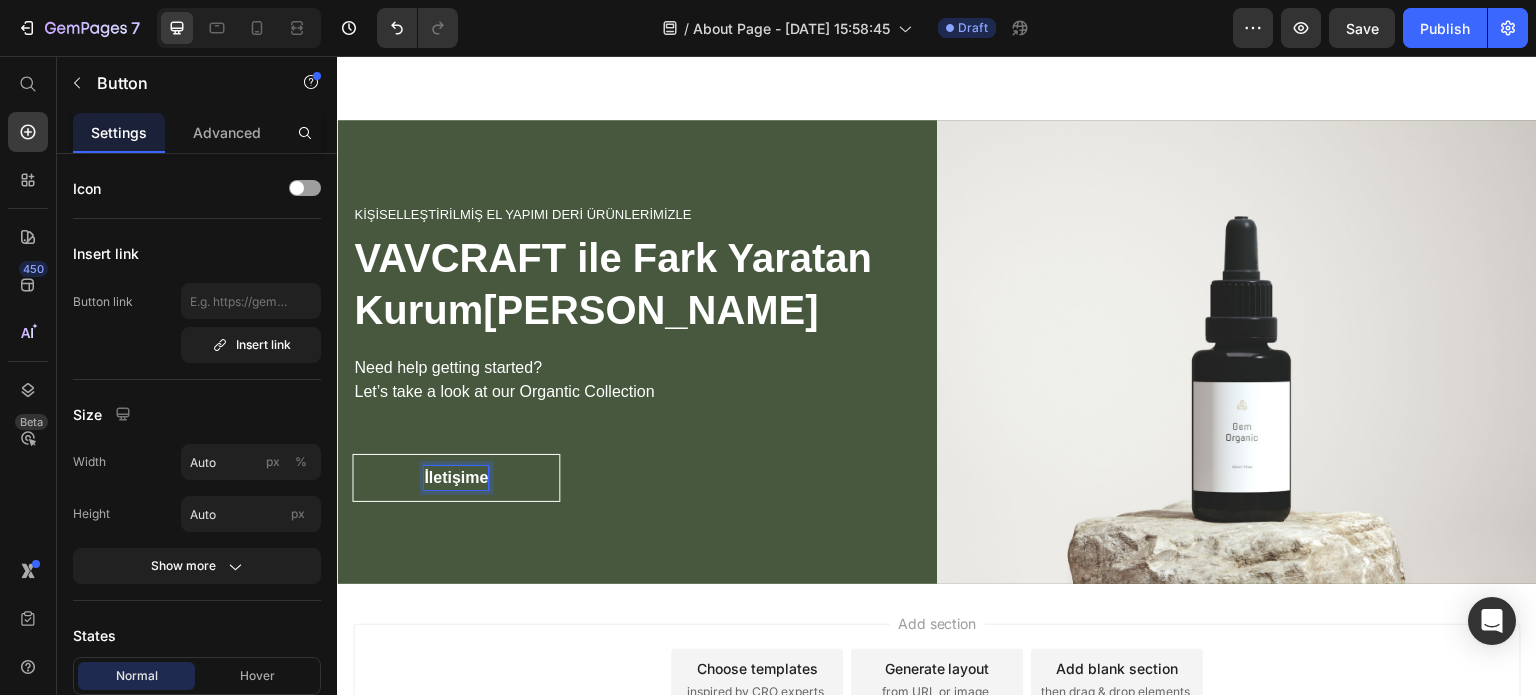 click on "İletişime" at bounding box center [456, 478] 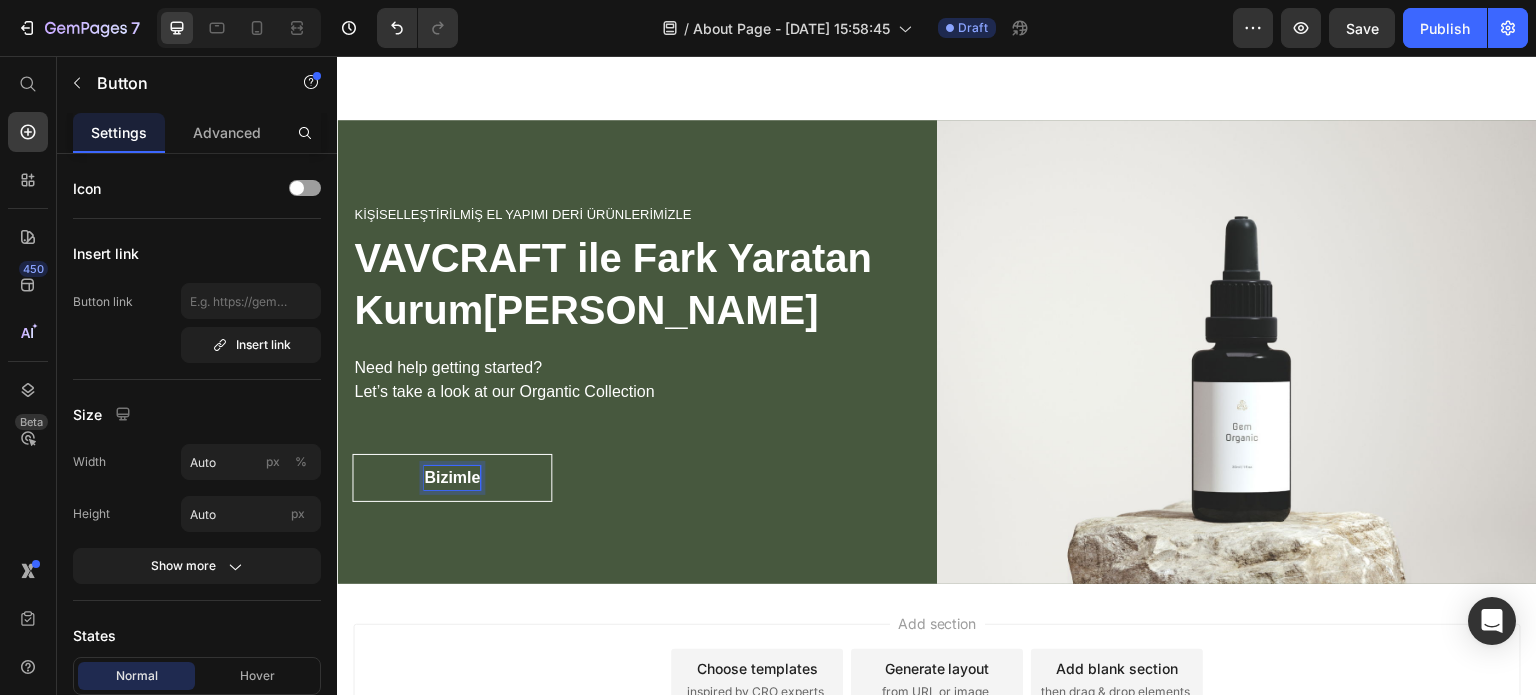 click on "Bizimle" at bounding box center (452, 478) 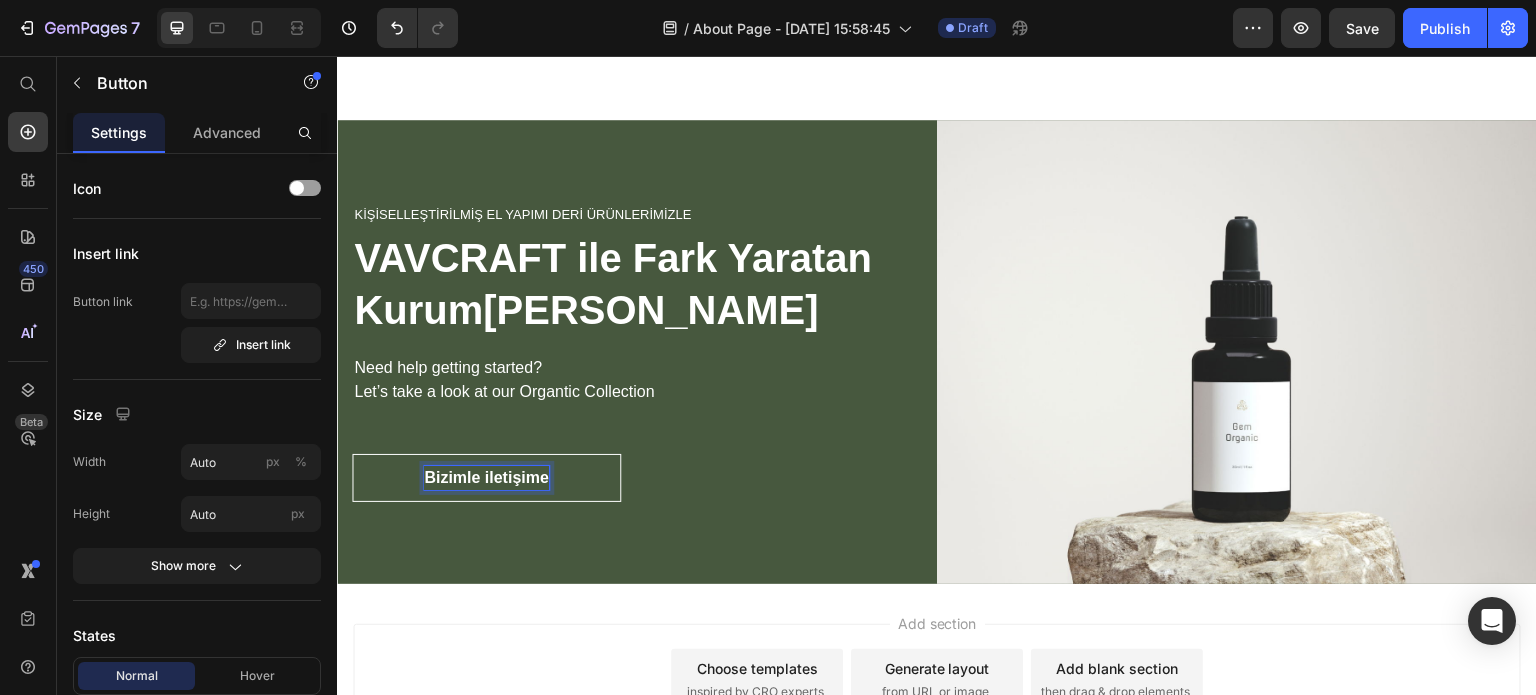 click on "Bizimle iletişime" at bounding box center (486, 478) 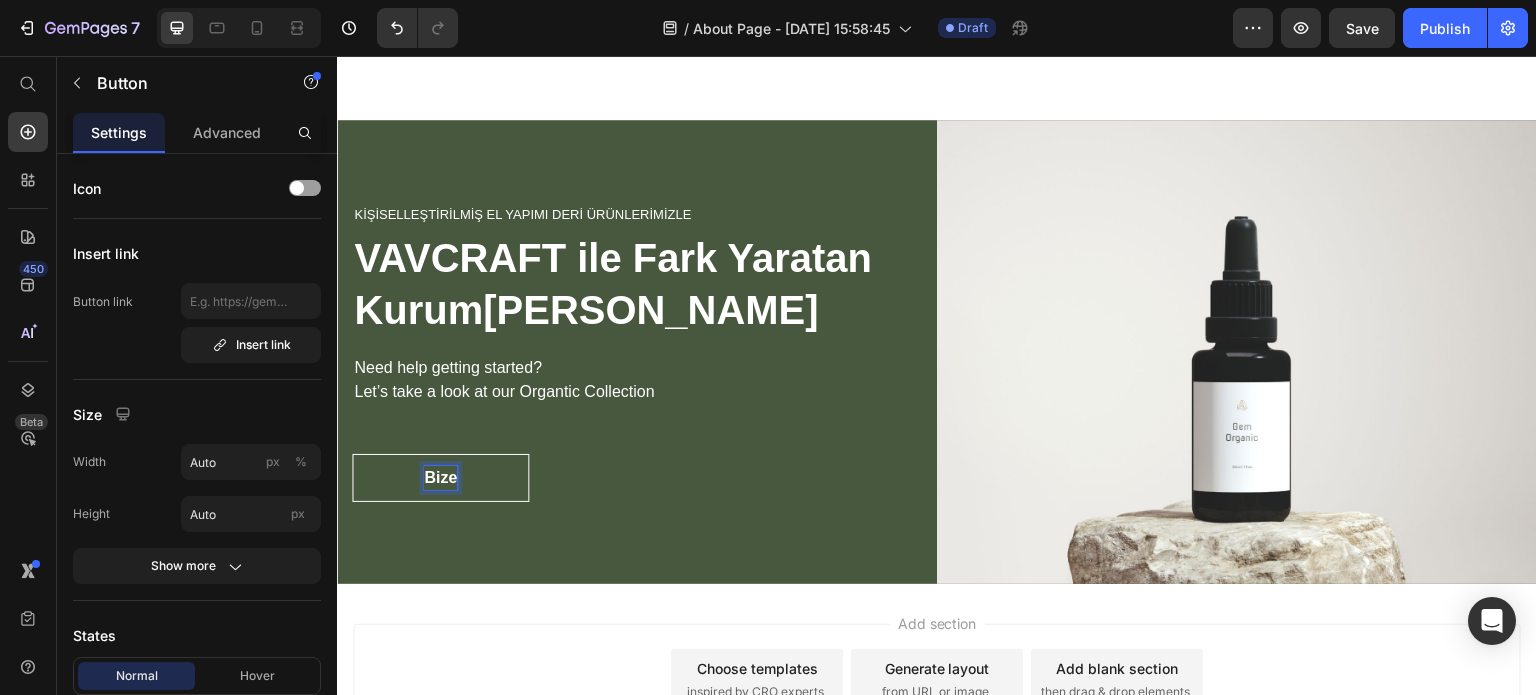 click on "Bize" at bounding box center [440, 478] 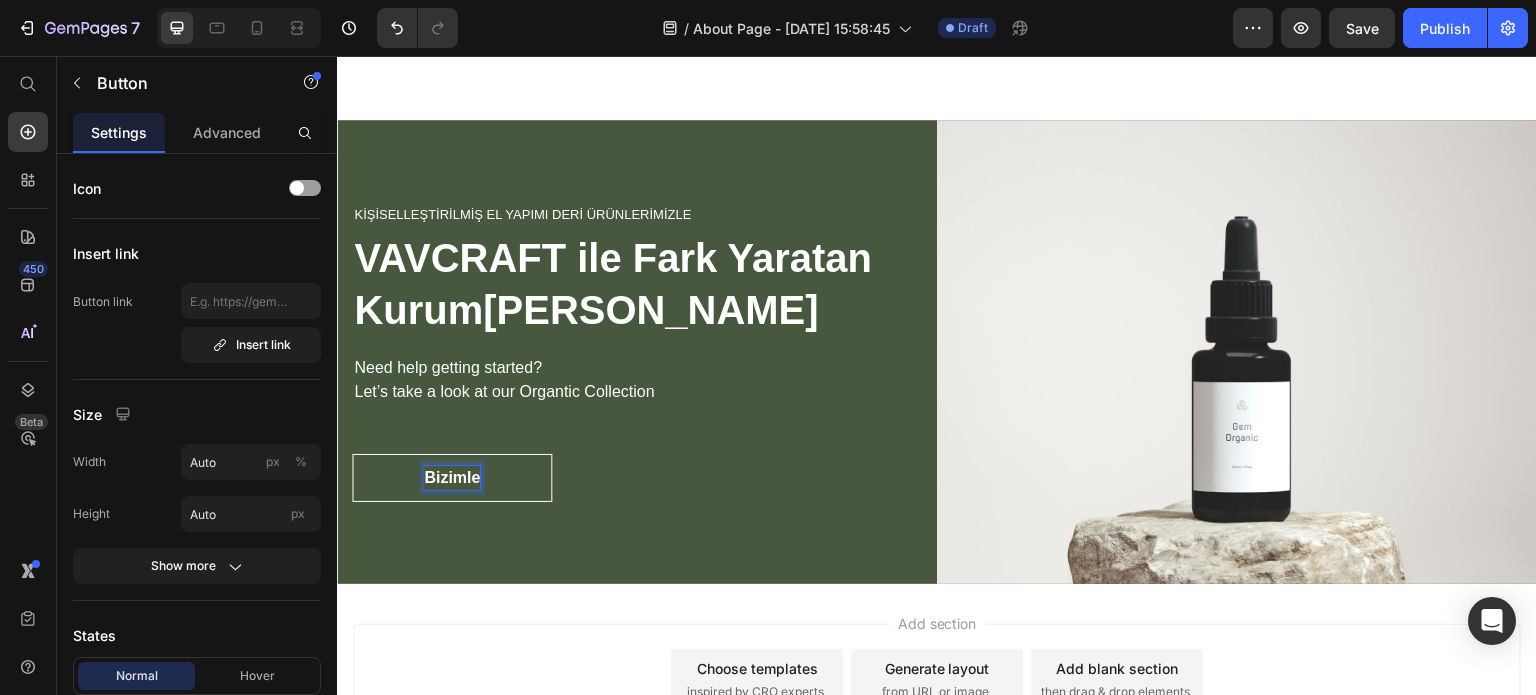 click on "Bizimle" at bounding box center (452, 478) 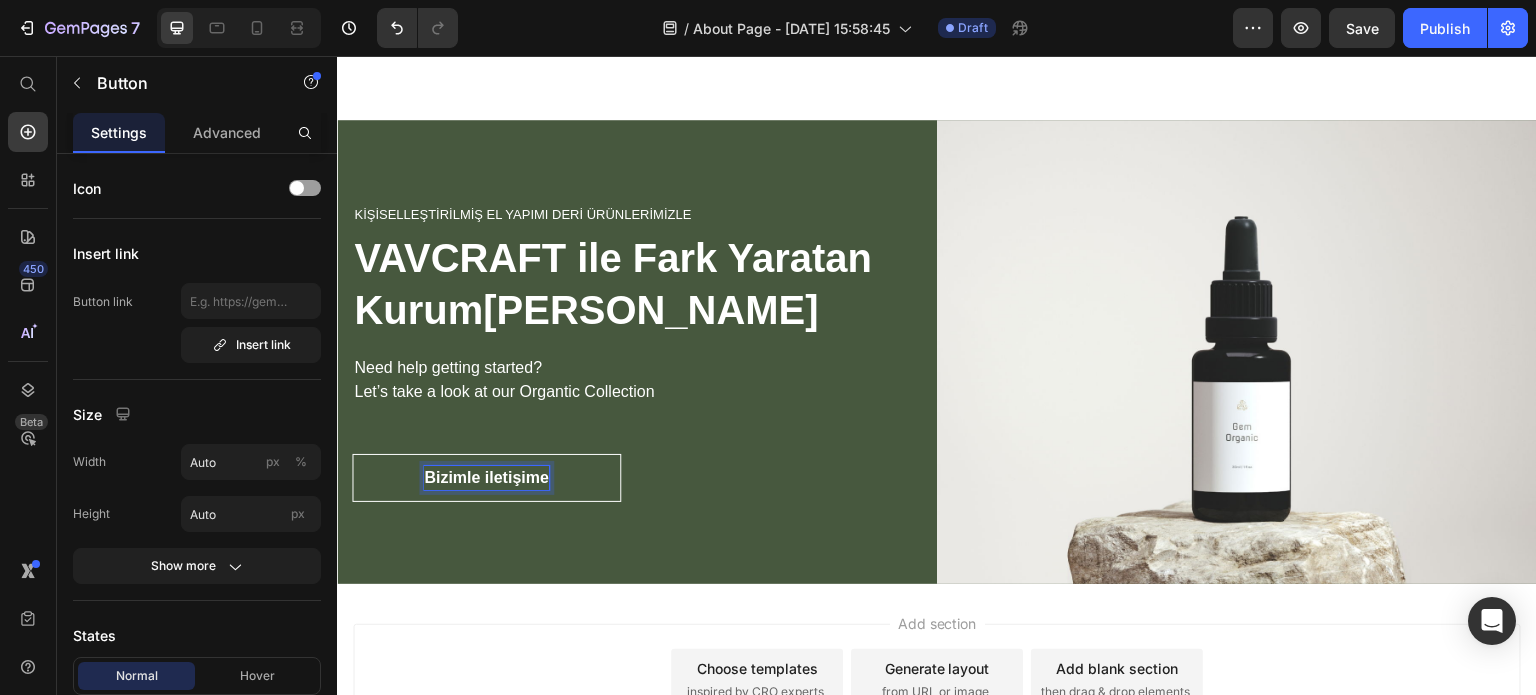click on "Bizimle iletişime" at bounding box center [486, 478] 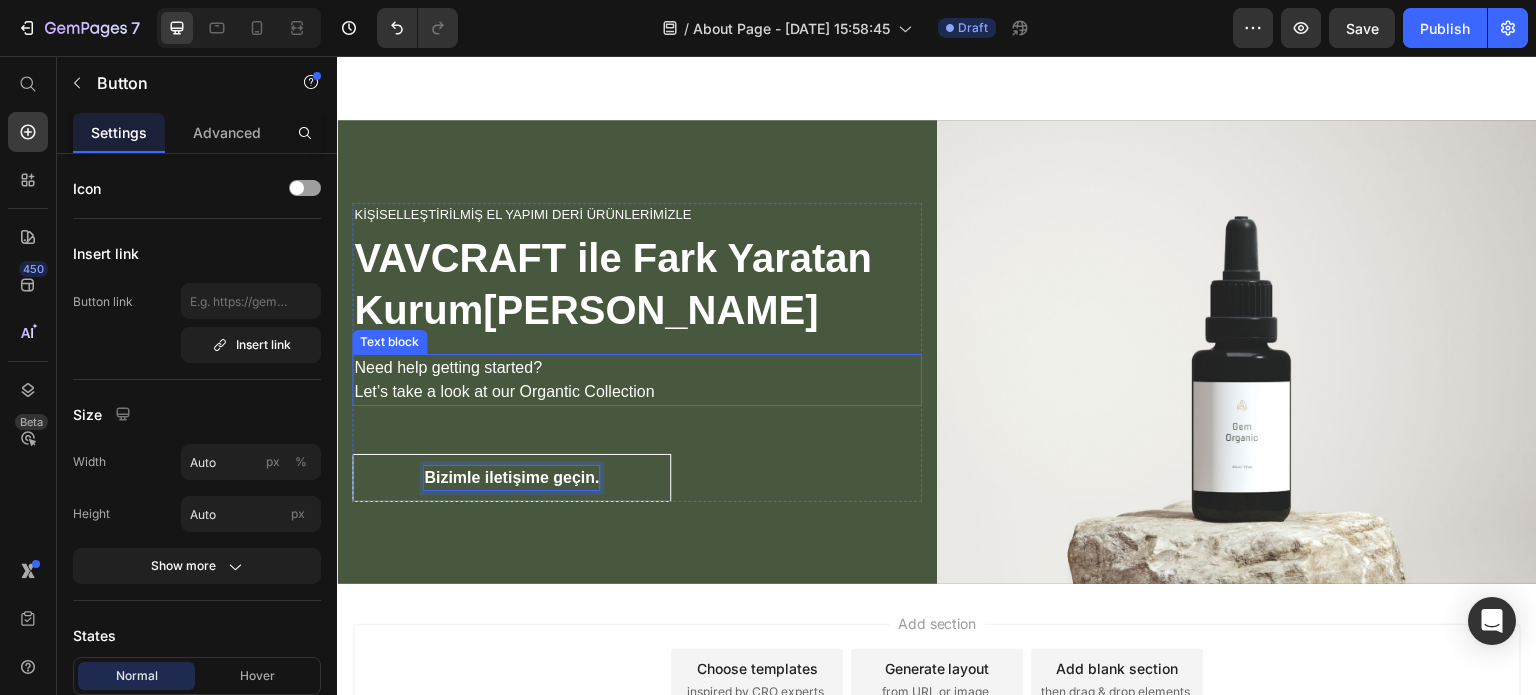 click on "Need help getting started?  Let’s take a look at our Organtic Collection" at bounding box center [637, 380] 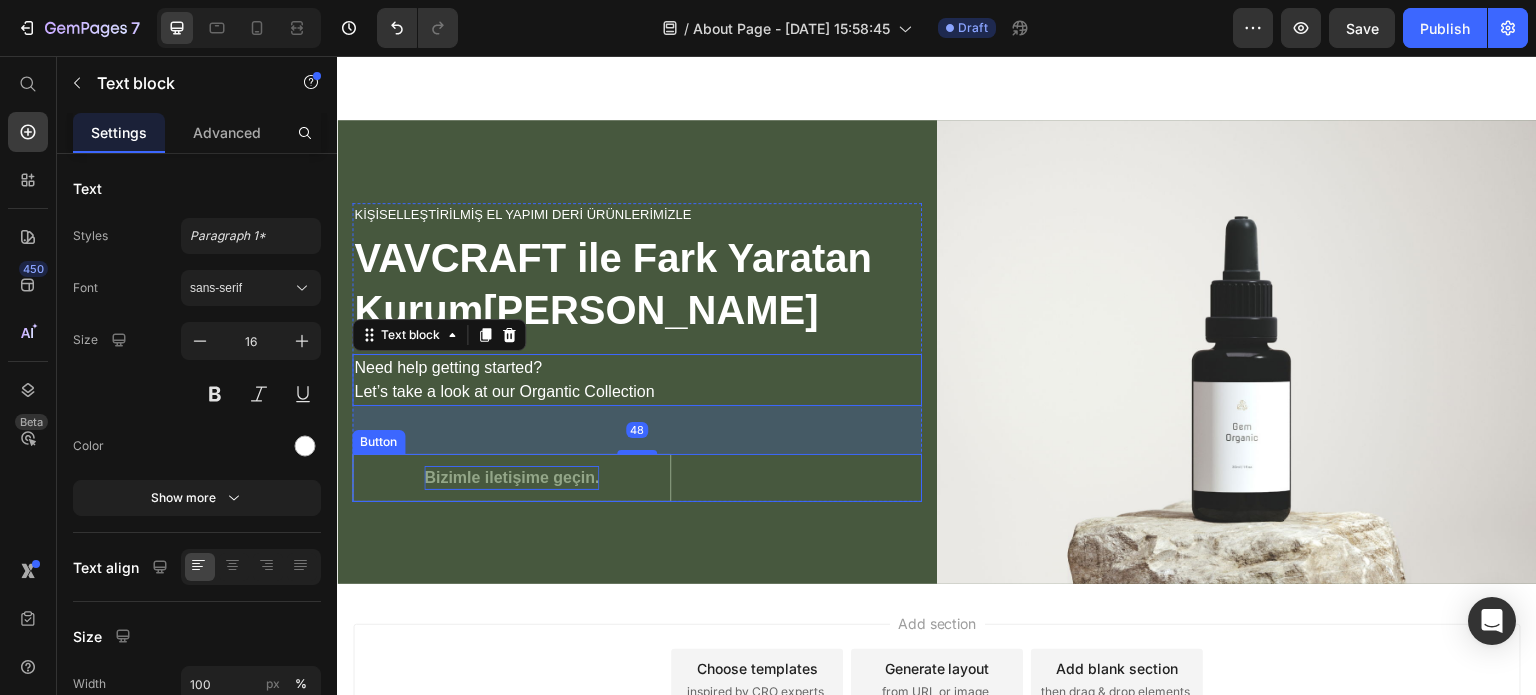 click on "Bizimle iletişime geçin." at bounding box center [511, 478] 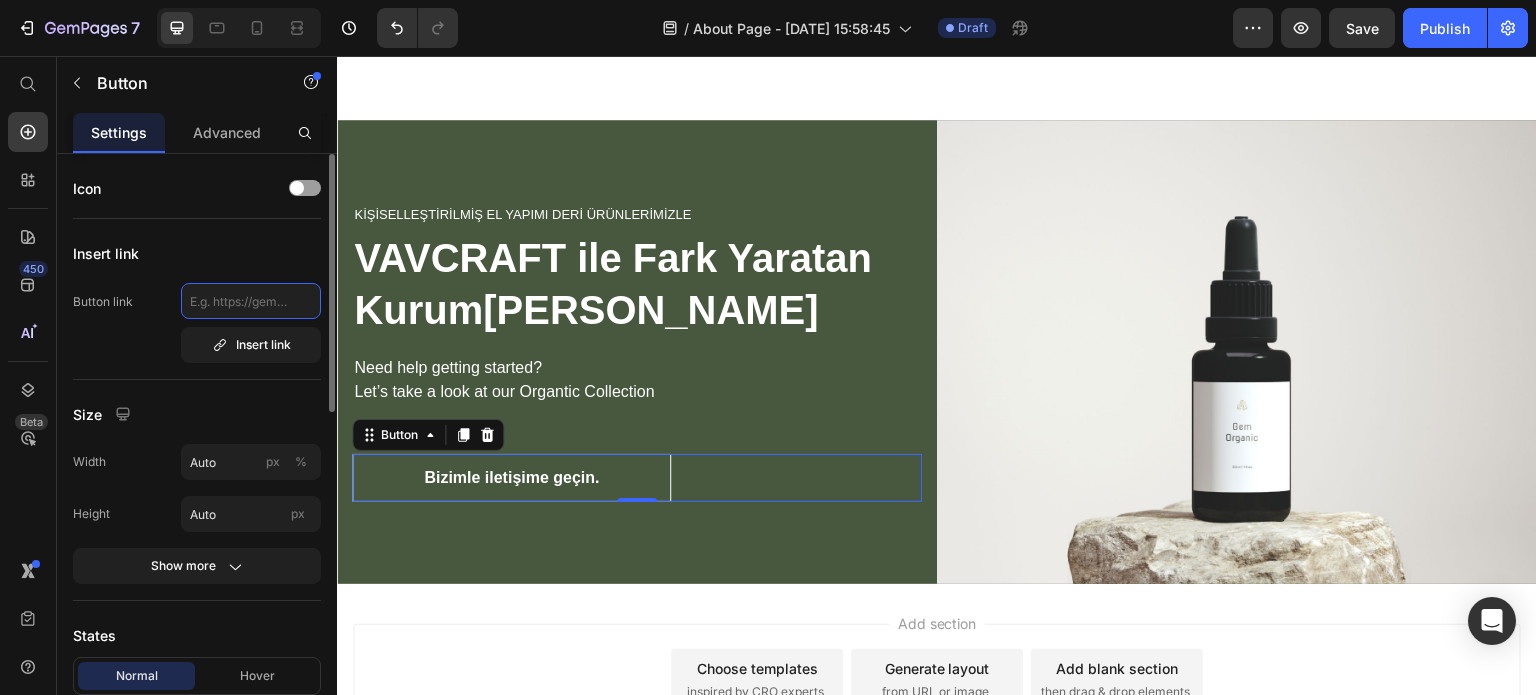 click 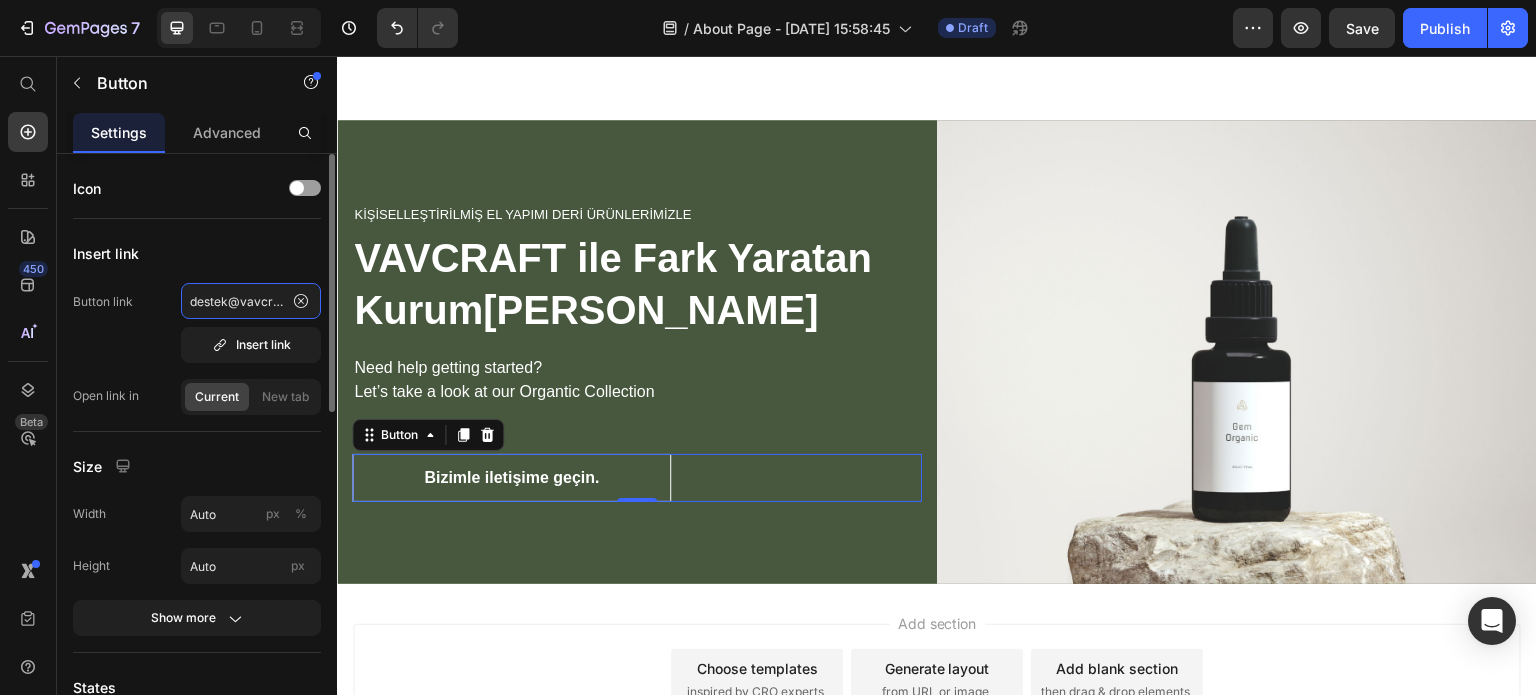 scroll, scrollTop: 0, scrollLeft: 0, axis: both 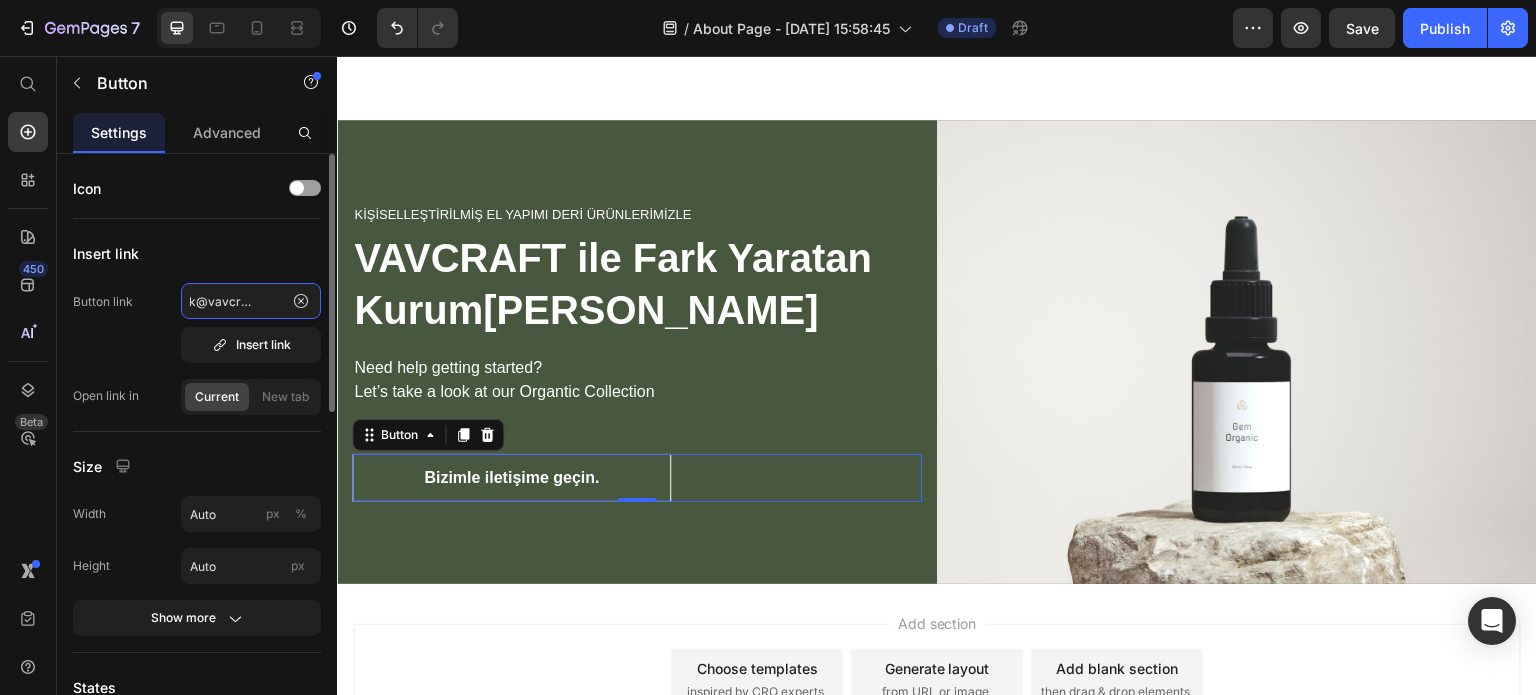 type on "[EMAIL_ADDRESS][DOMAIN_NAME]" 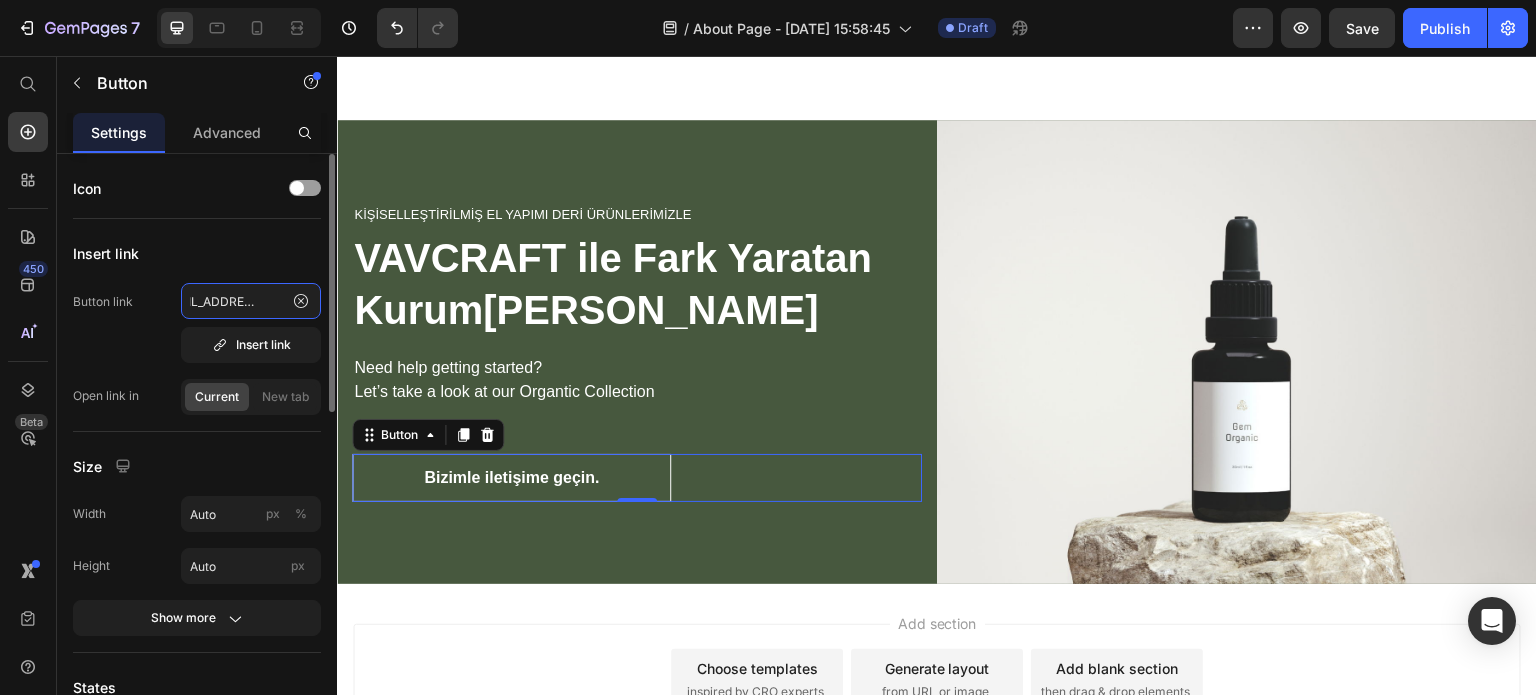 scroll, scrollTop: 0, scrollLeft: 36, axis: horizontal 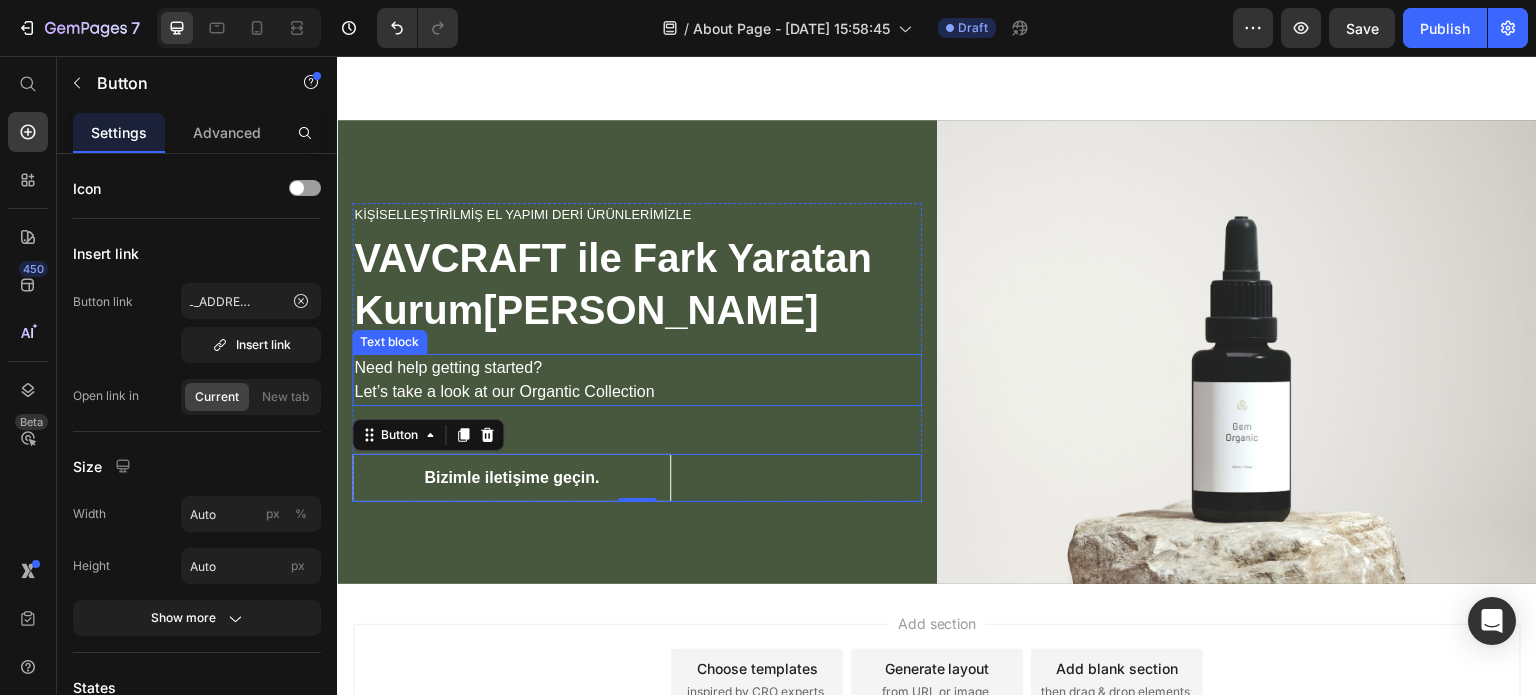 click on "Need help getting started?  Let’s take a look at our Organtic Collection" at bounding box center (637, 380) 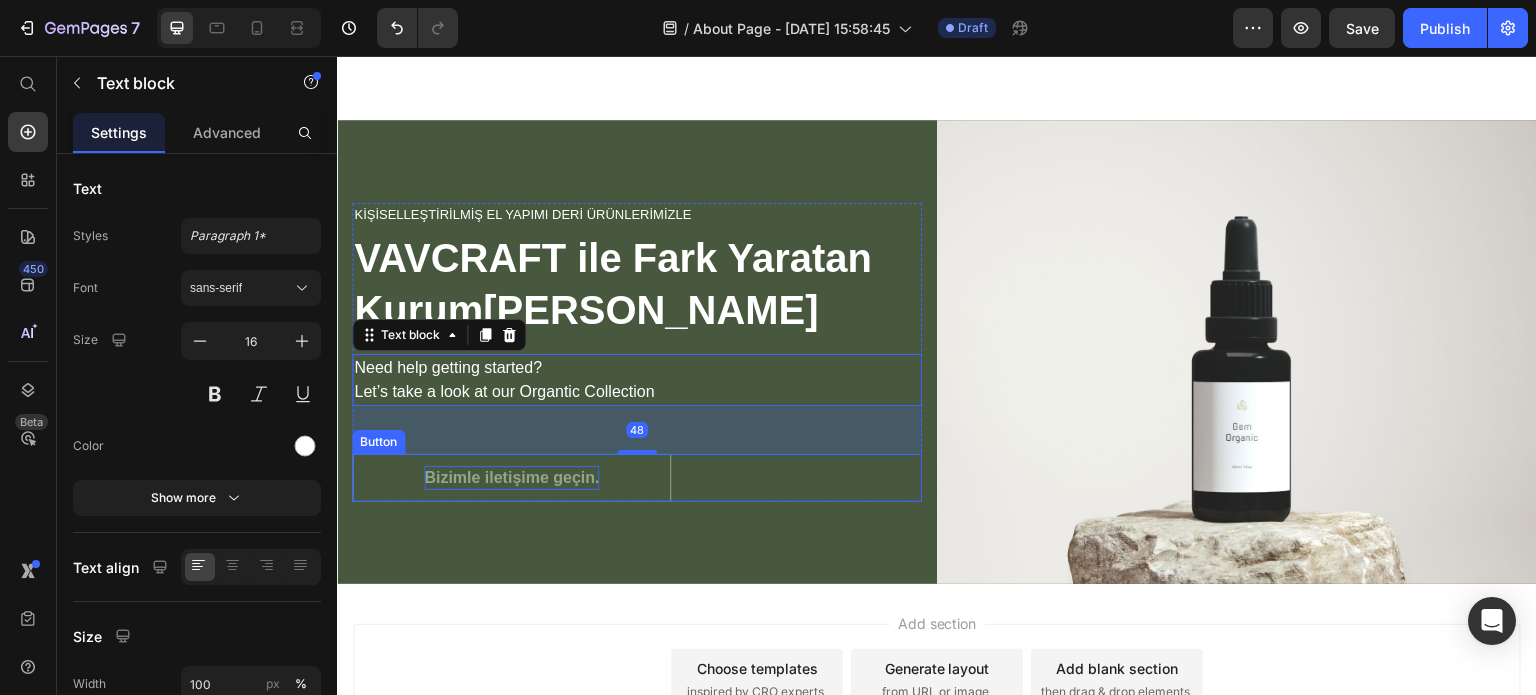 click on "Bizimle iletişime geçin." at bounding box center [511, 478] 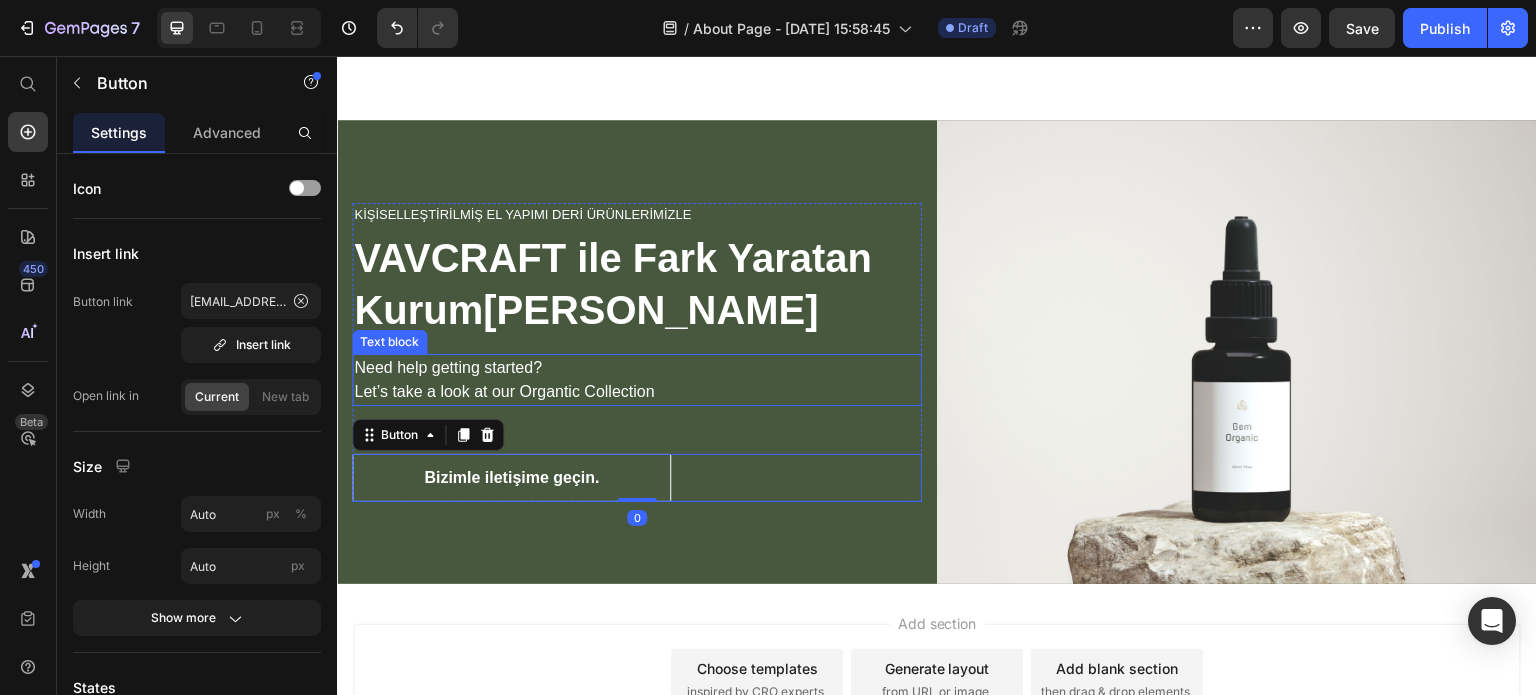 click on "Need help getting started?  Let’s take a look at our Organtic Collection" at bounding box center (637, 380) 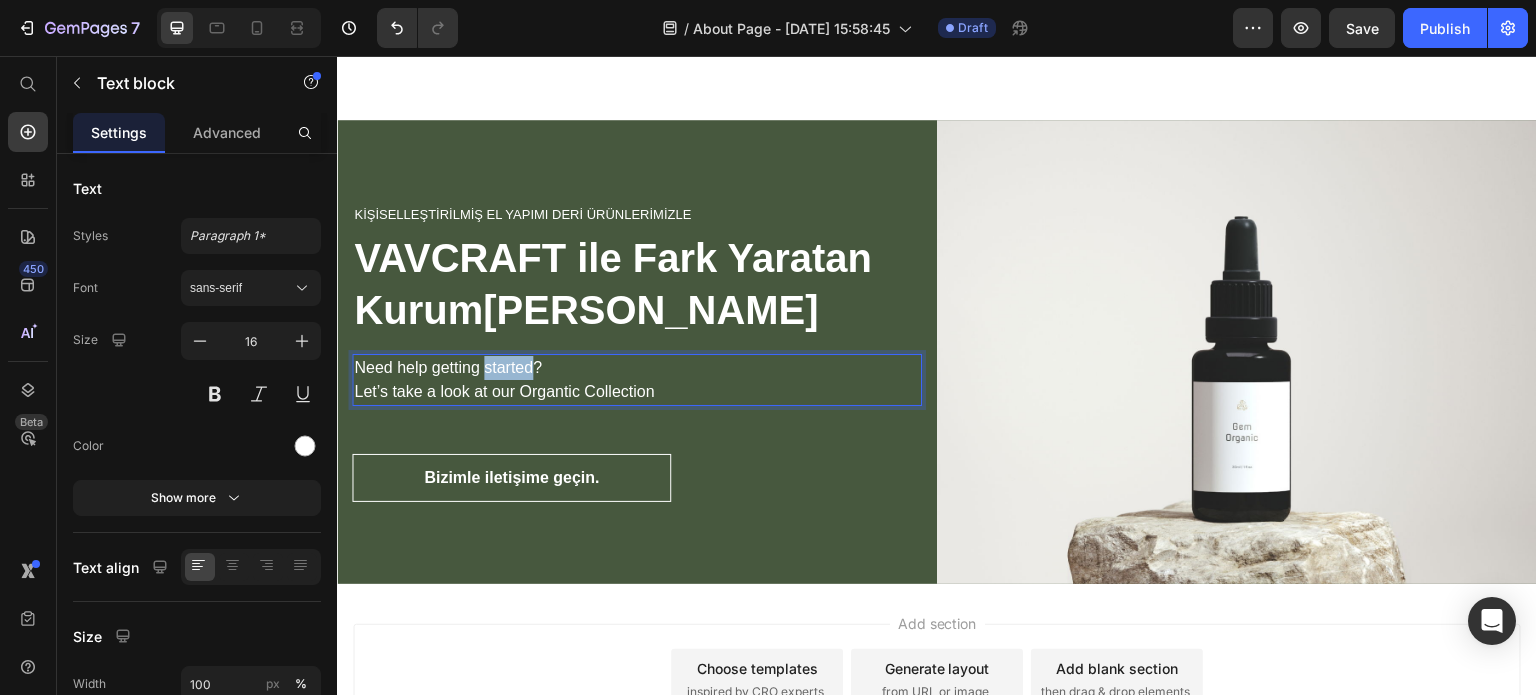 click on "Need help getting started?  Let’s take a look at our Organtic Collection" at bounding box center [637, 380] 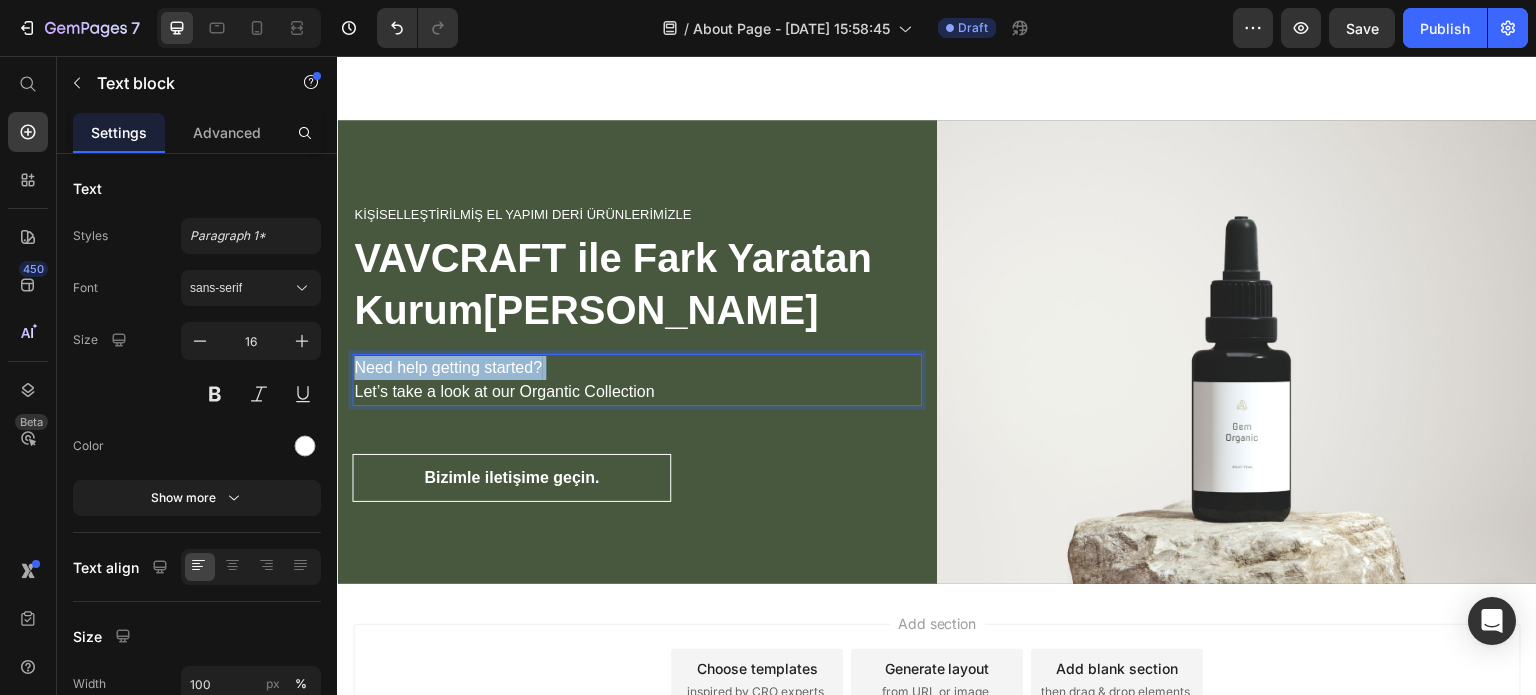 click on "Need help getting started?  Let’s take a look at our Organtic Collection" at bounding box center (637, 380) 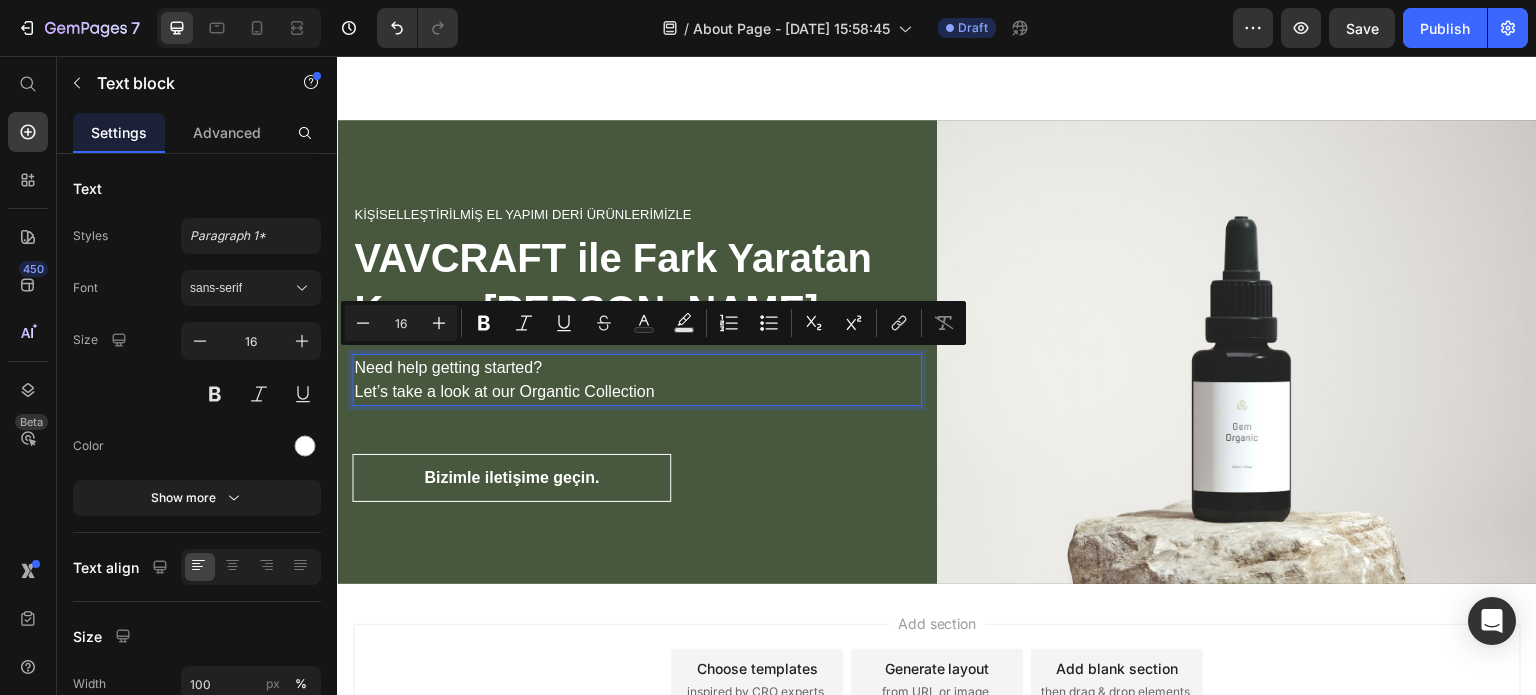 click on "Need help getting started?  Let’s take a look at our Organtic Collection" at bounding box center [637, 380] 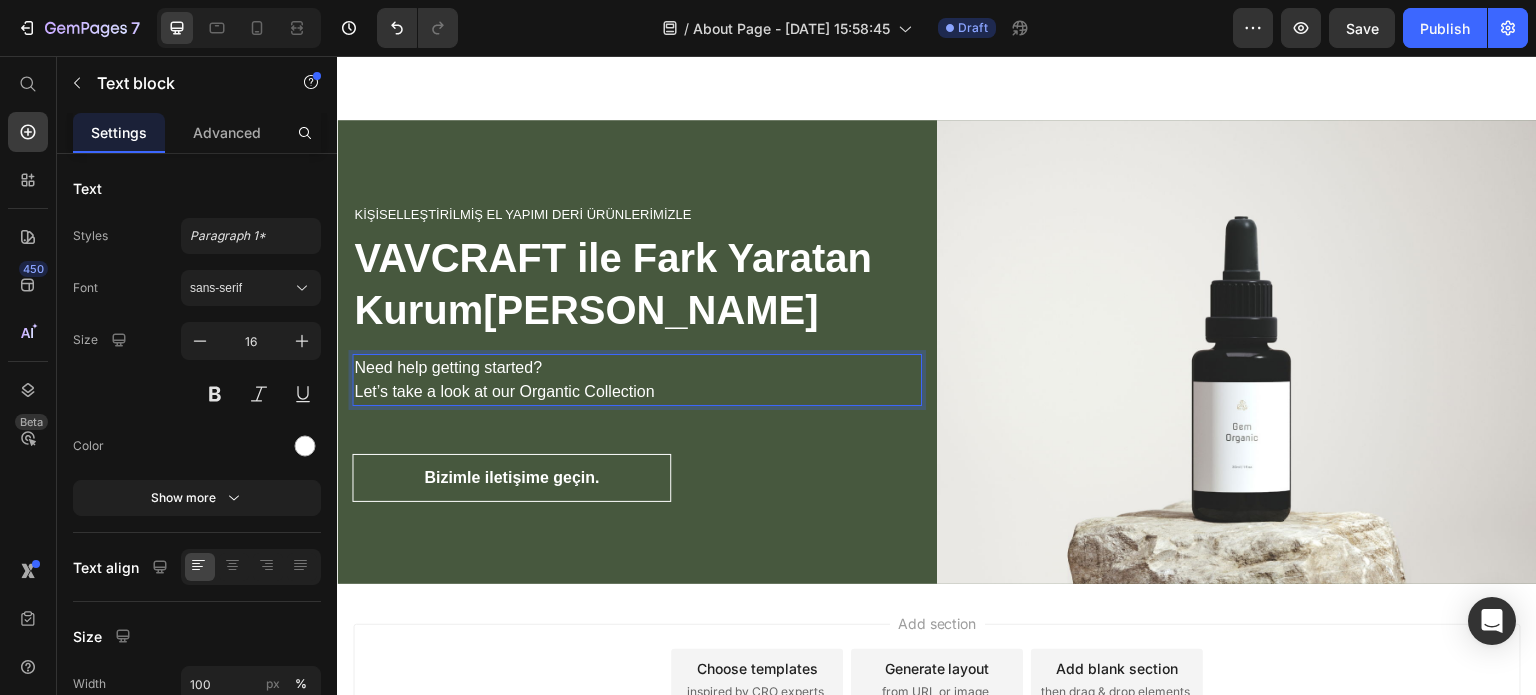 drag, startPoint x: 658, startPoint y: 380, endPoint x: 352, endPoint y: 361, distance: 306.5893 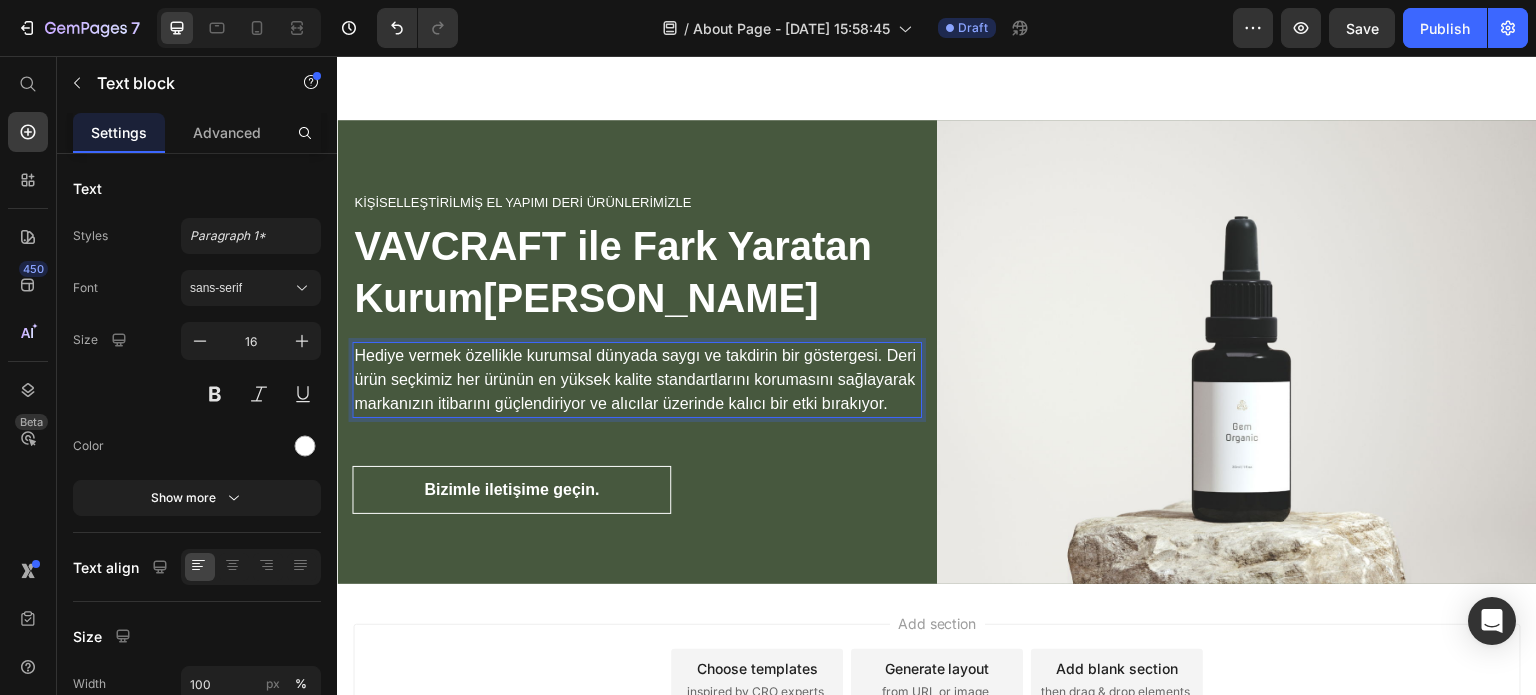scroll, scrollTop: 3996, scrollLeft: 0, axis: vertical 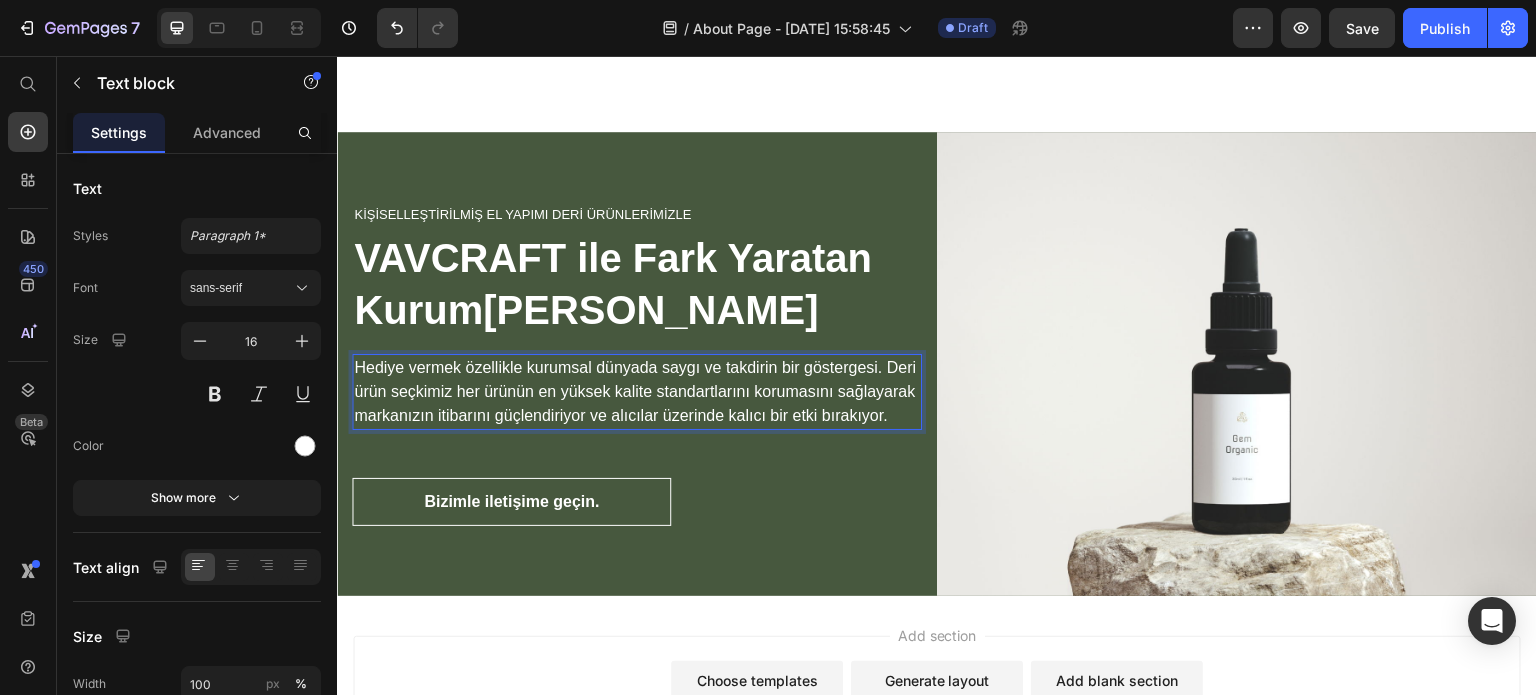 click on "Hediye vermek özellikle kurumsal dünyada saygı ve takdirin bir göstergesi. Deri ürün seçkimiz her ürünün en yüksek kalite standartlarını korumasını sağlayarak markanızın itibarını güçlendiriyor ve alıcılar üzerinde kalıcı bir etki bırakıyor." at bounding box center (637, 392) 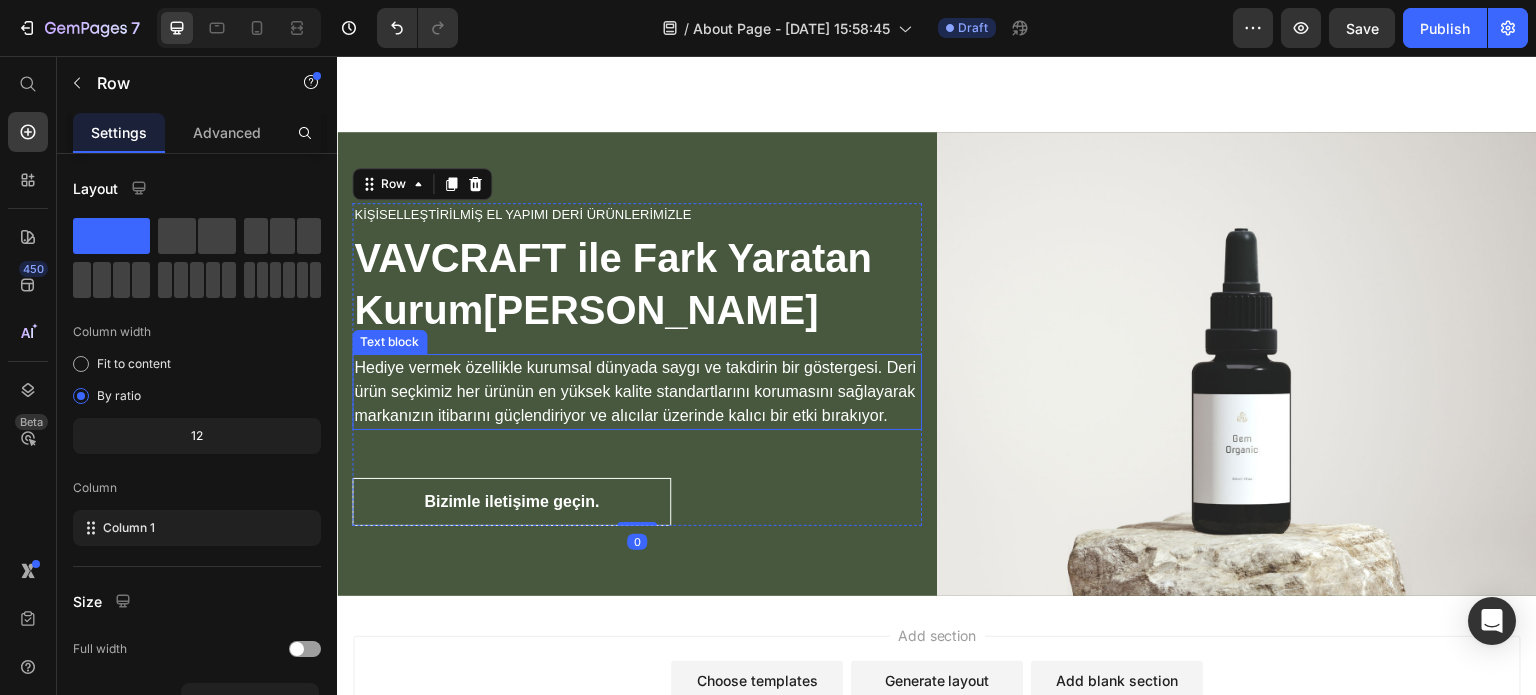click on "Hediye vermek özellikle kurumsal dünyada saygı ve takdirin bir göstergesi. Deri ürün seçkimiz her ürünün en yüksek kalite standartlarını korumasını sağlayarak markanızın itibarını güçlendiriyor ve alıcılar üzerinde kalıcı bir etki bırakıyor." at bounding box center (637, 392) 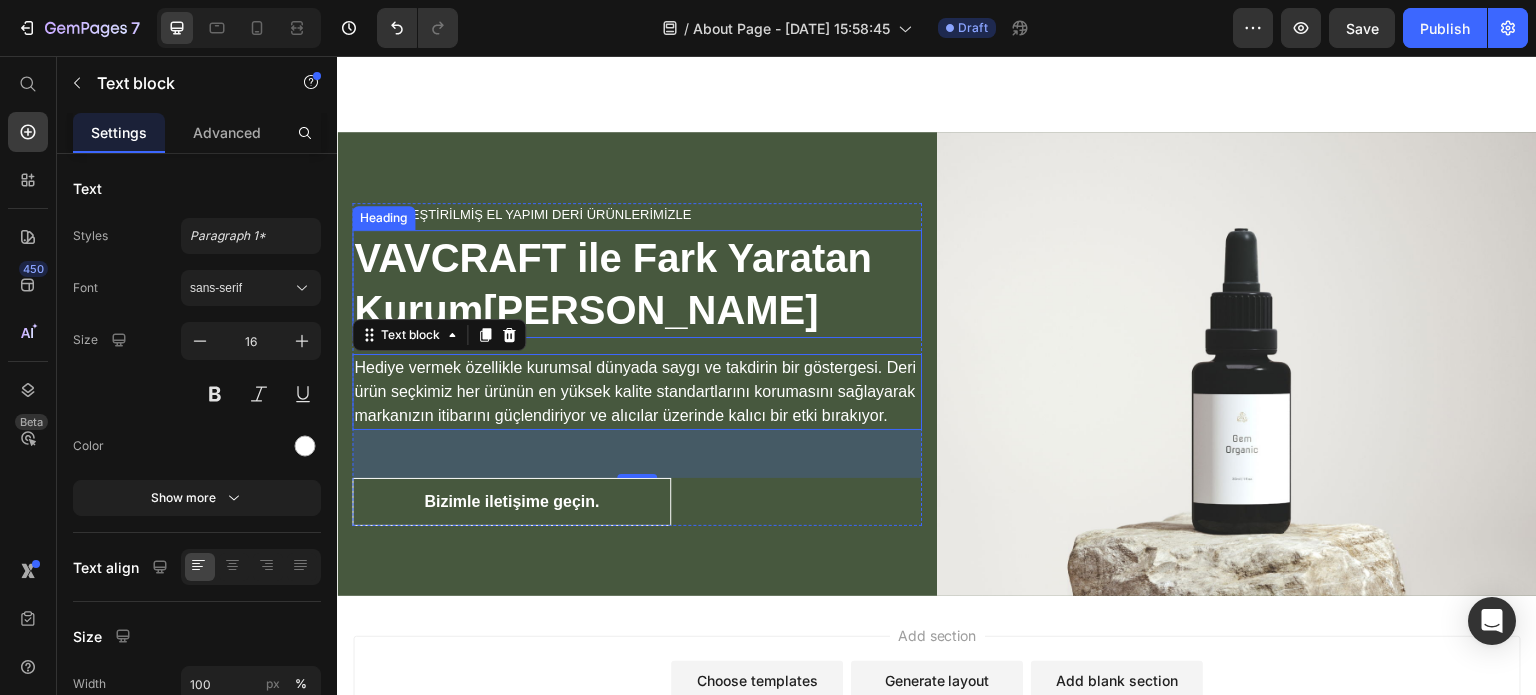 click on "VAVCRAFT ile Fark Yaratan Kurum[PERSON_NAME]" at bounding box center (637, 284) 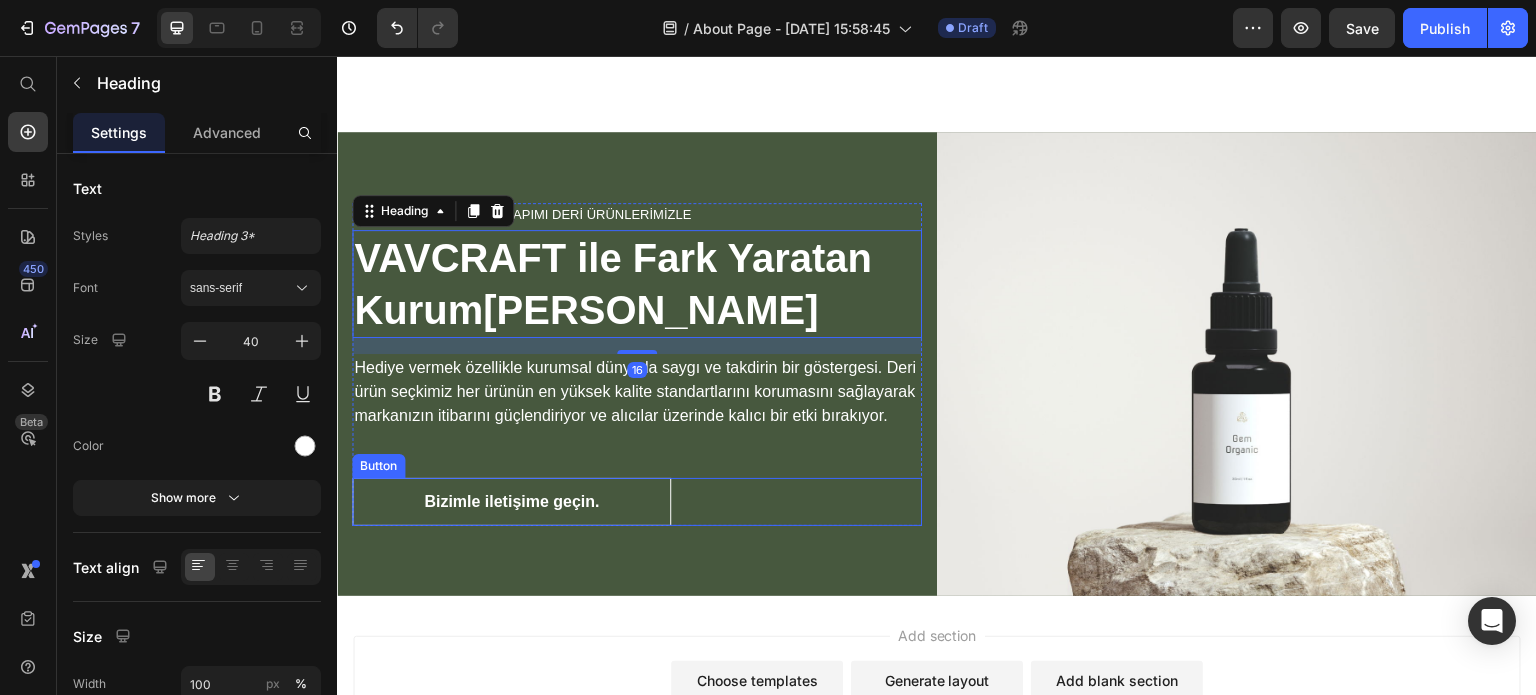 click on "Hediye vermek özellikle kurumsal dünyada saygı ve takdirin bir göstergesi. Deri ürün seçkimiz her ürünün en yüksek kalite standartlarını korumasını sağlayarak markanızın itibarını güçlendiriyor ve alıcılar üzerinde kalıcı bir etki bırakıyor." at bounding box center (637, 392) 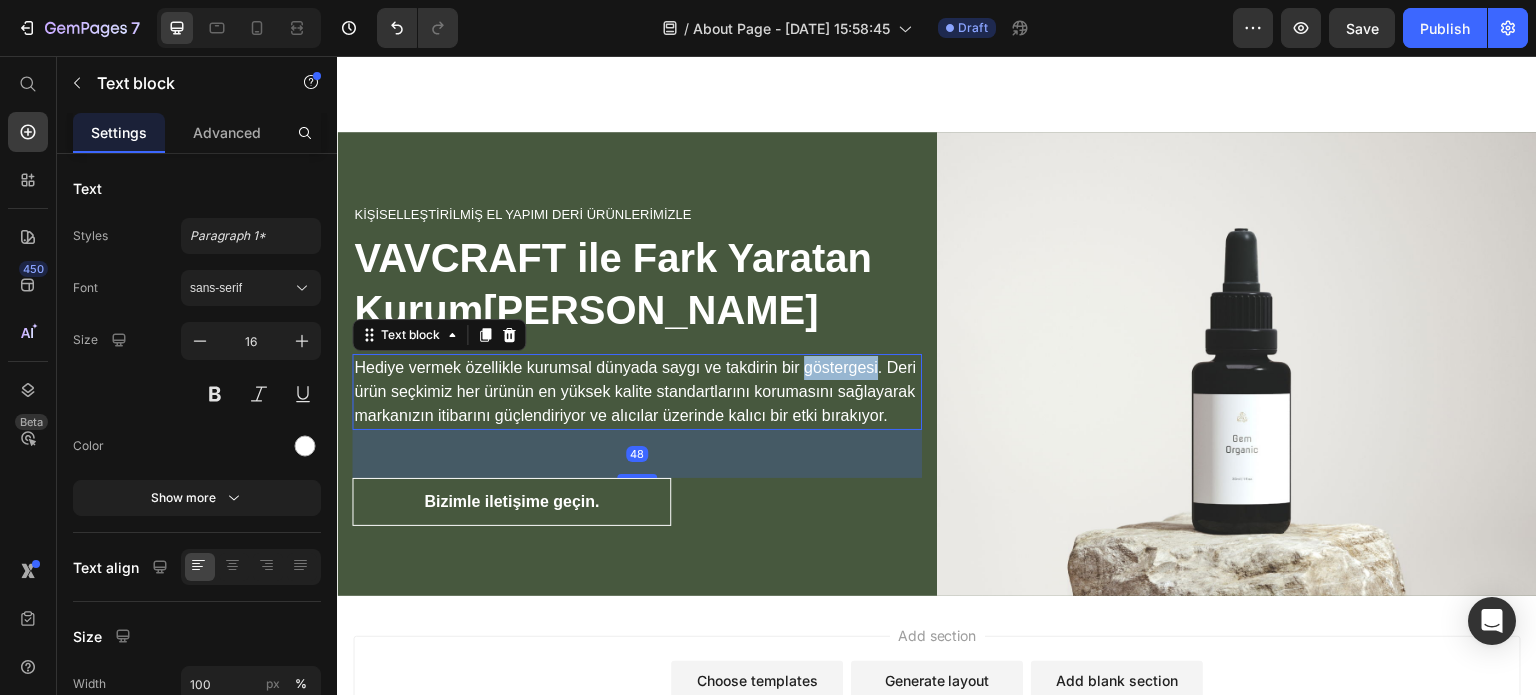 click on "Hediye vermek özellikle kurumsal dünyada saygı ve takdirin bir göstergesi. Deri ürün seçkimiz her ürünün en yüksek kalite standartlarını korumasını sağlayarak markanızın itibarını güçlendiriyor ve alıcılar üzerinde kalıcı bir etki bırakıyor." at bounding box center (637, 392) 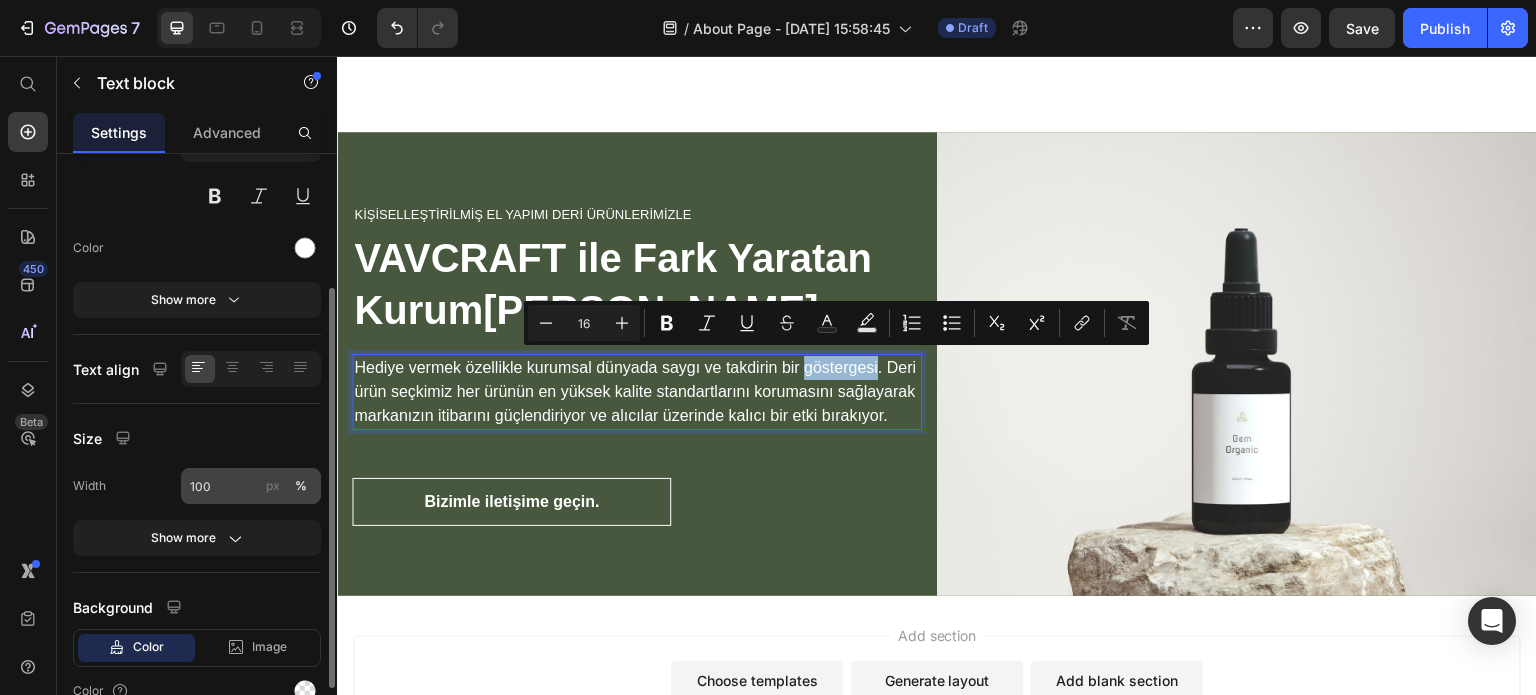 scroll, scrollTop: 199, scrollLeft: 0, axis: vertical 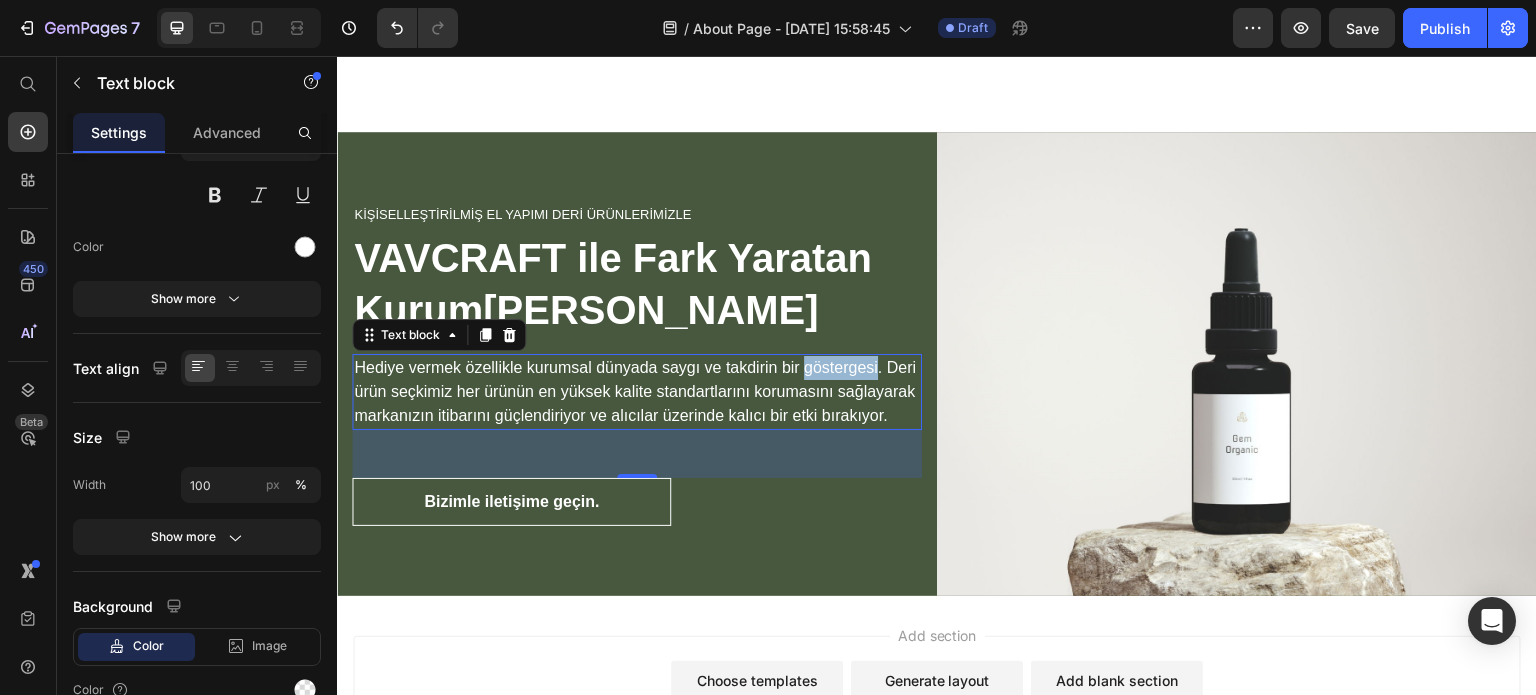 click on "Hediye vermek özellikle kurumsal dünyada saygı ve takdirin bir göstergesi. Deri ürün seçkimiz her ürünün en yüksek kalite standartlarını korumasını sağlayarak markanızın itibarını güçlendiriyor ve alıcılar üzerinde kalıcı bir etki bırakıyor." at bounding box center (637, 392) 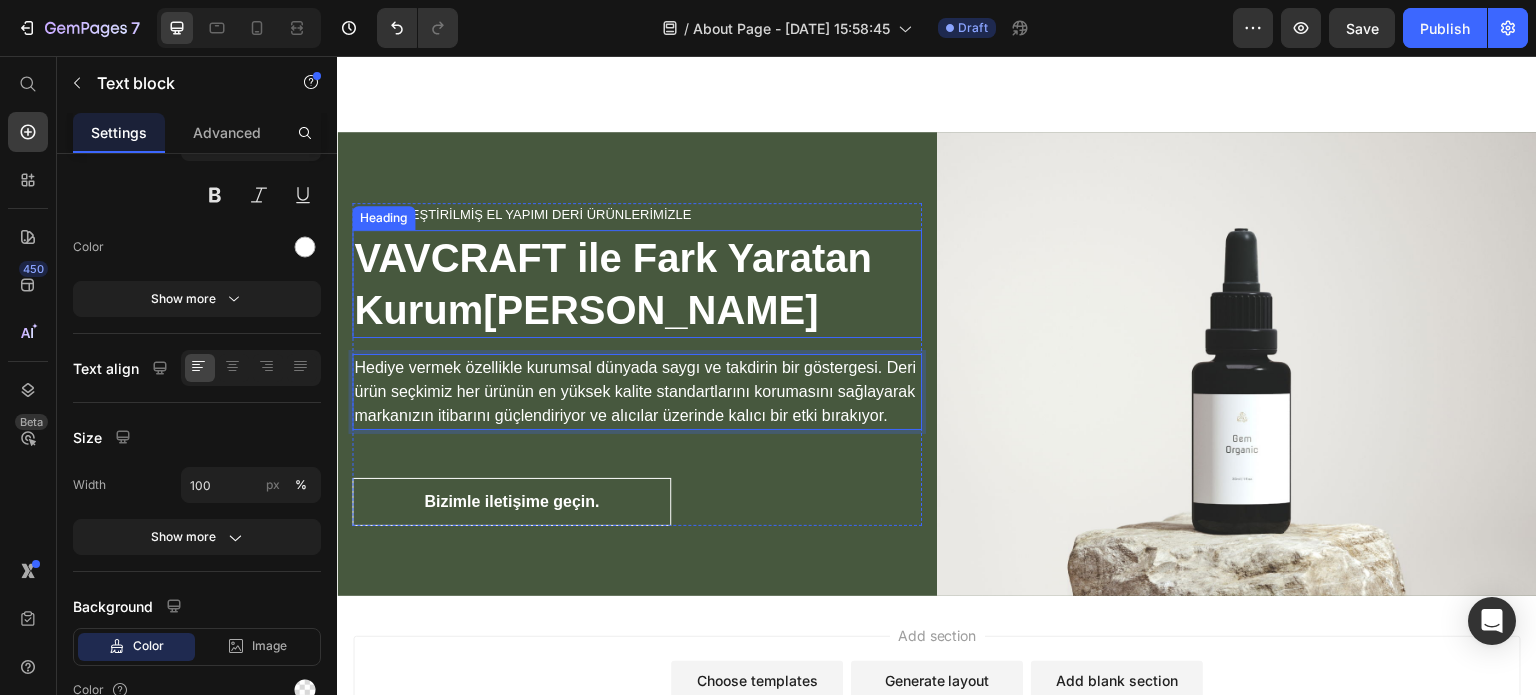 click on "VAVCRAFT ile Fark Yaratan Kurum[PERSON_NAME]" at bounding box center [637, 284] 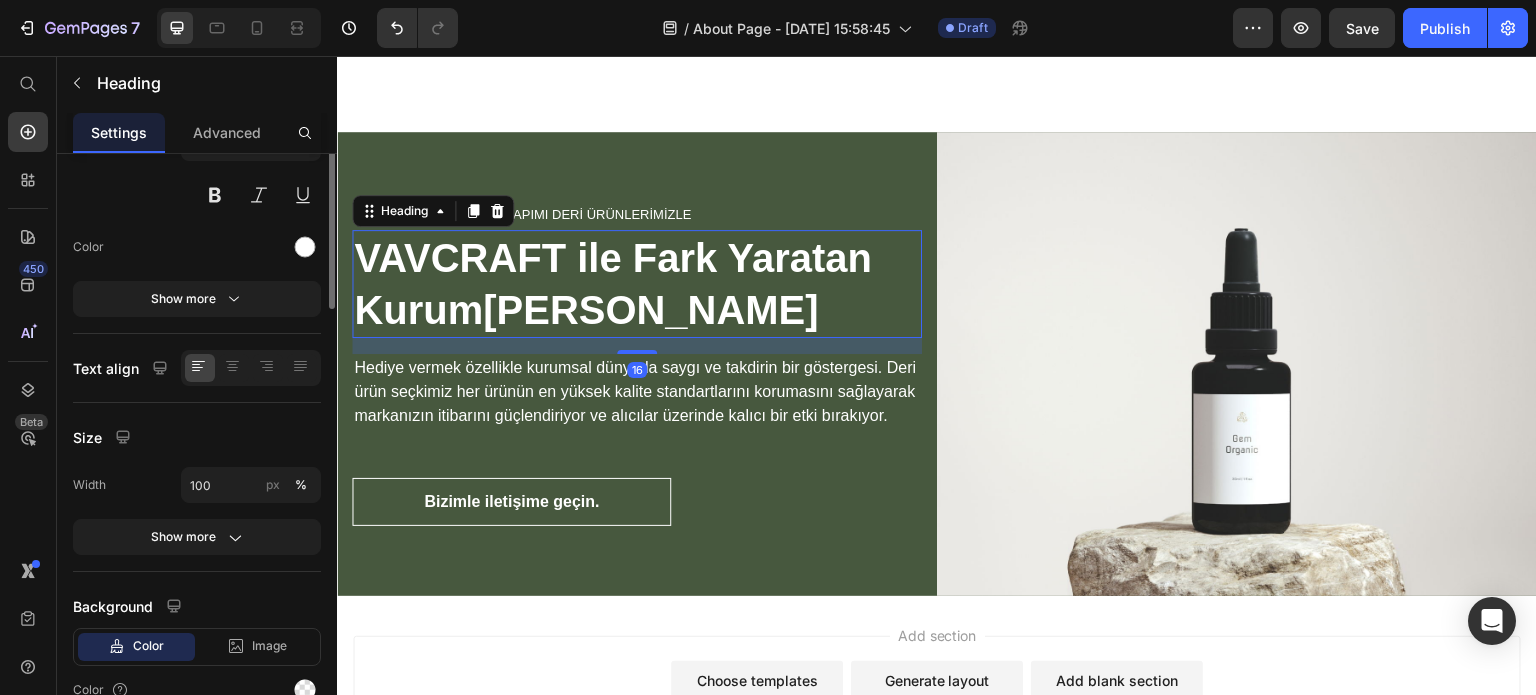 scroll, scrollTop: 0, scrollLeft: 0, axis: both 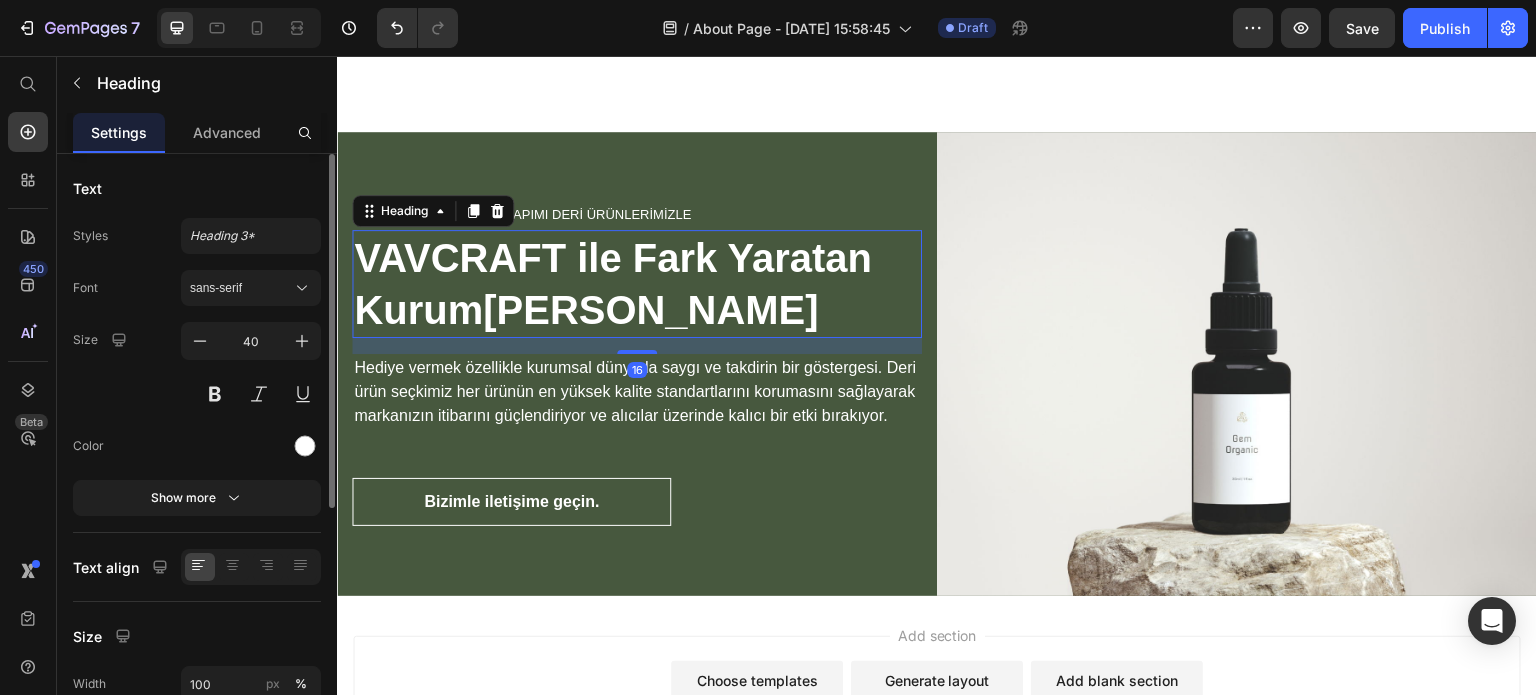 click on "Hediye vermek özellikle kurumsal dünyada saygı ve takdirin bir göstergesi. Deri ürün seçkimiz her ürünün en yüksek kalite standartlarını korumasını sağlayarak markanızın itibarını güçlendiriyor ve alıcılar üzerinde kalıcı bir etki bırakıyor." at bounding box center (637, 392) 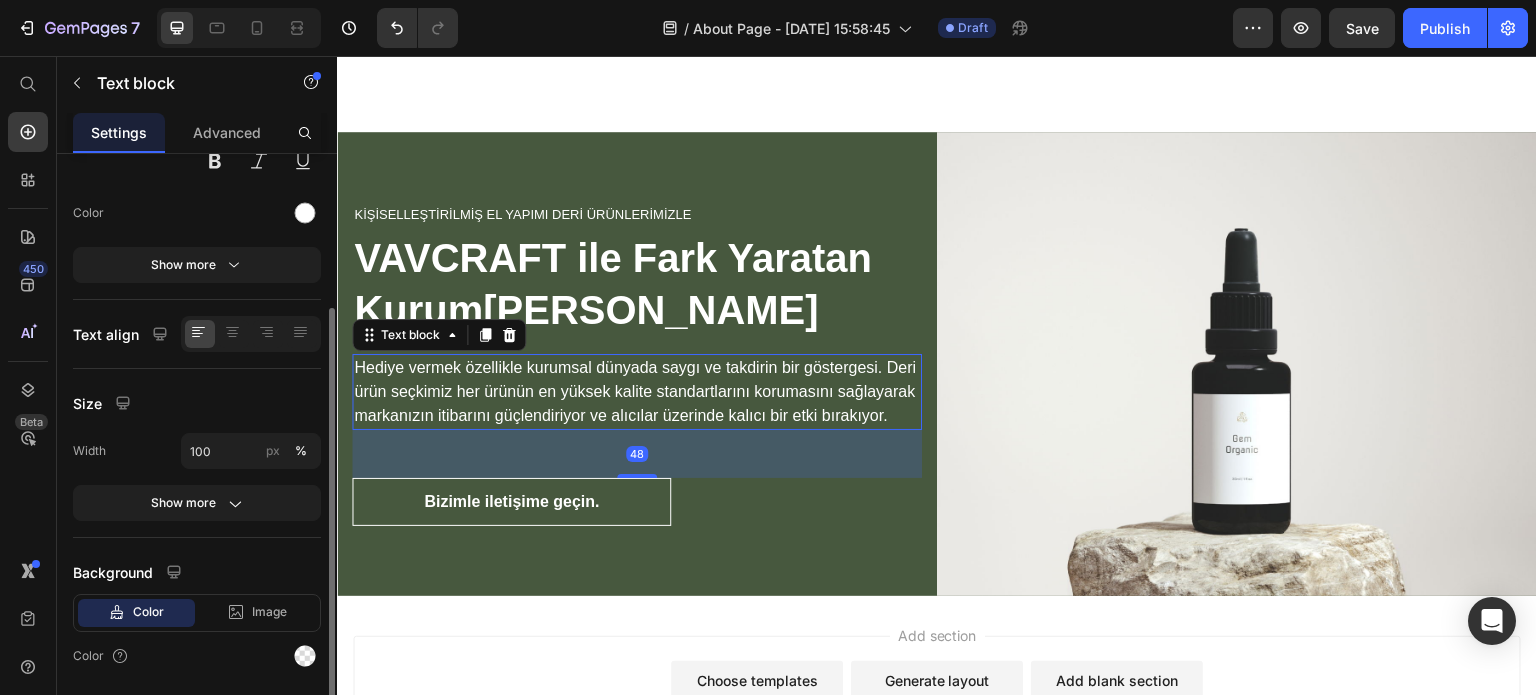 scroll, scrollTop: 233, scrollLeft: 0, axis: vertical 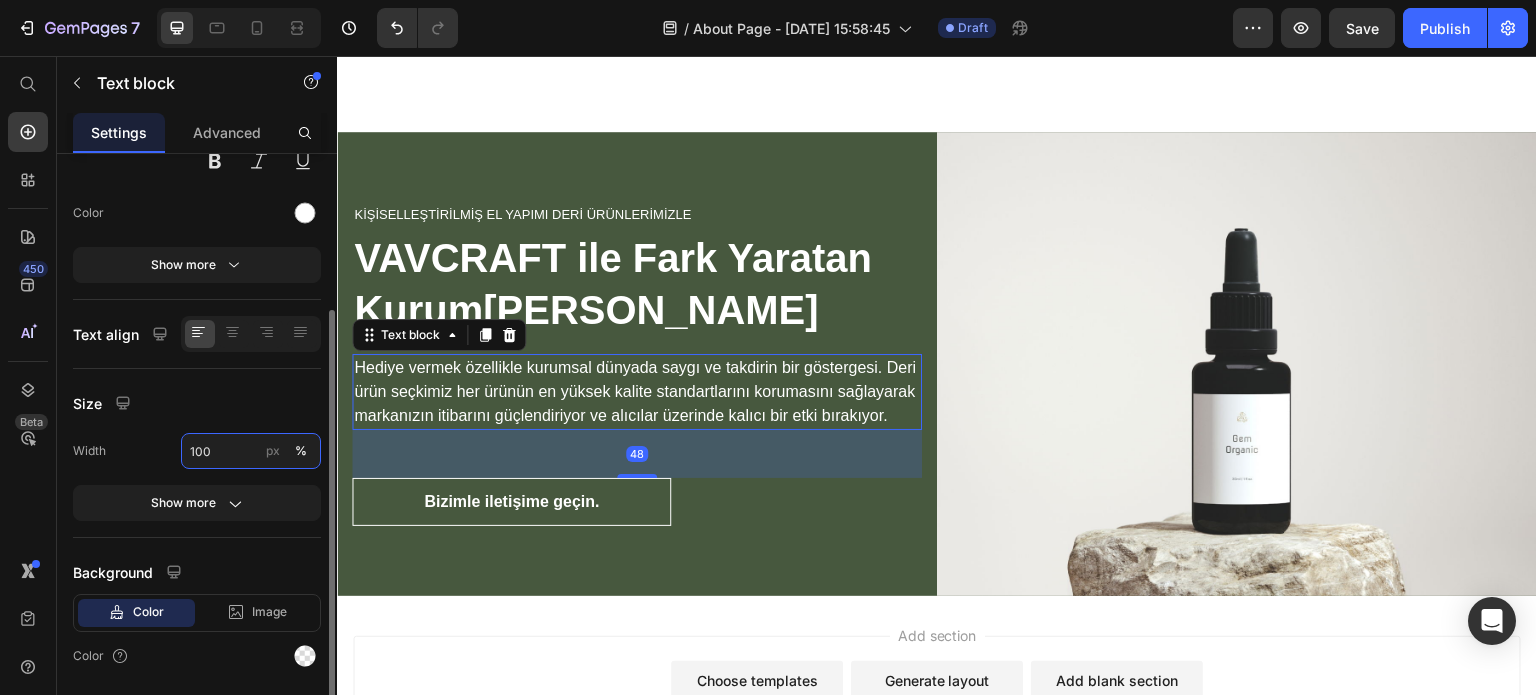 click on "100" at bounding box center [251, 451] 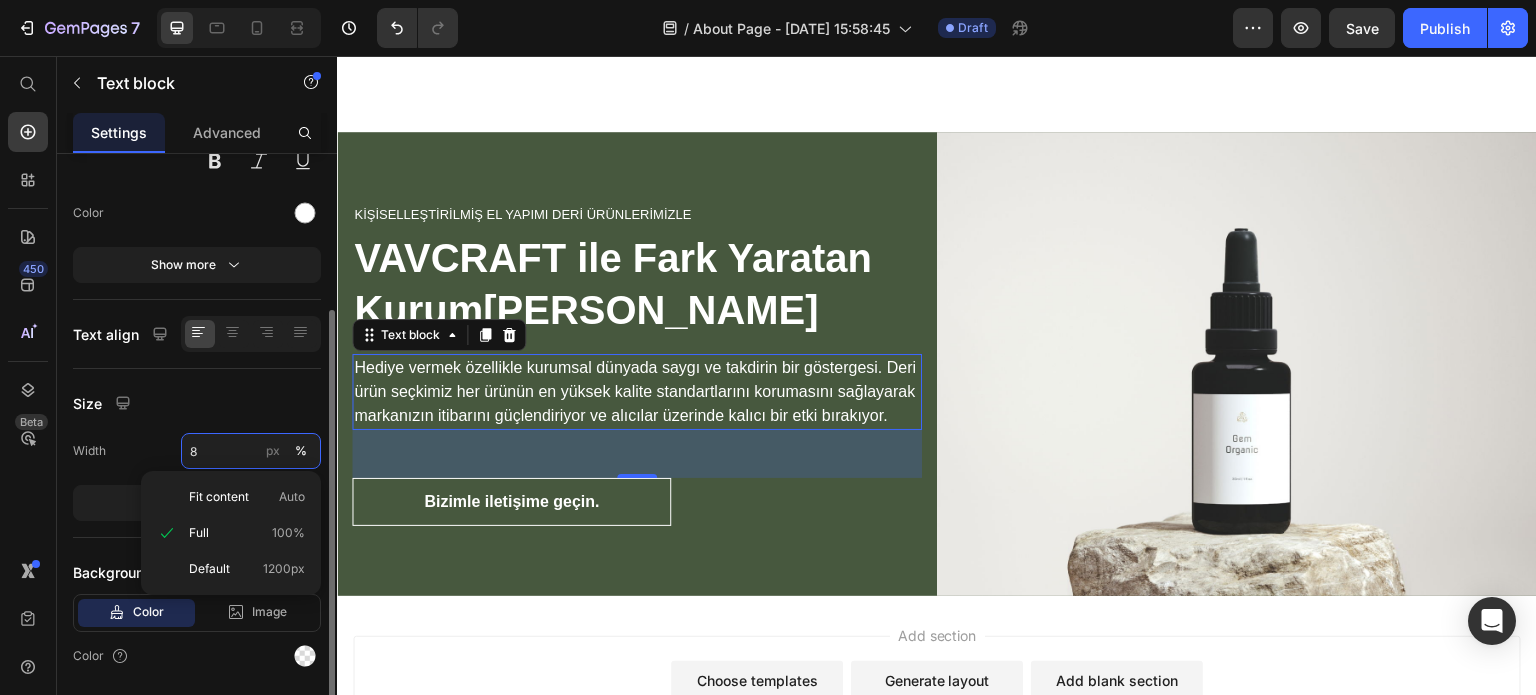 type on "80" 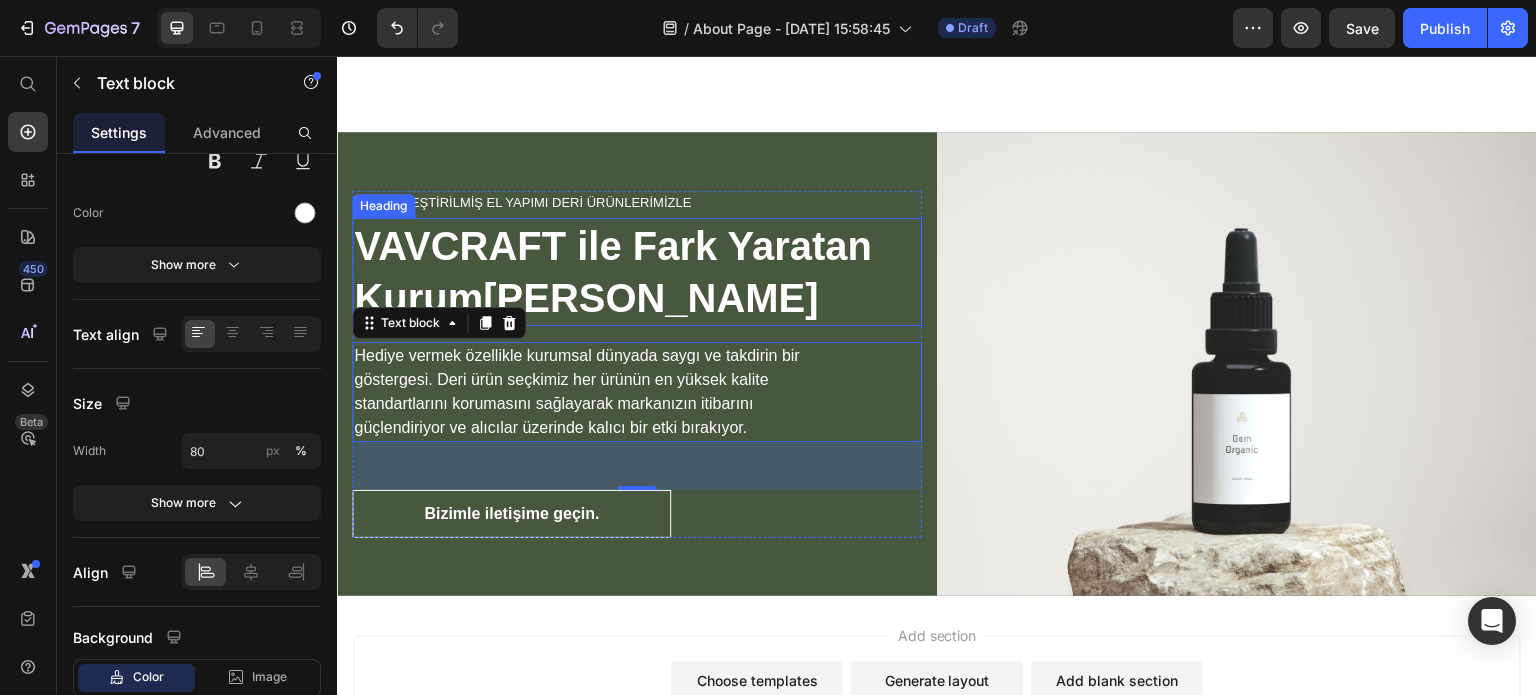click on "VAVCRAFT ile Fark Yaratan Kurum[PERSON_NAME]" at bounding box center (637, 272) 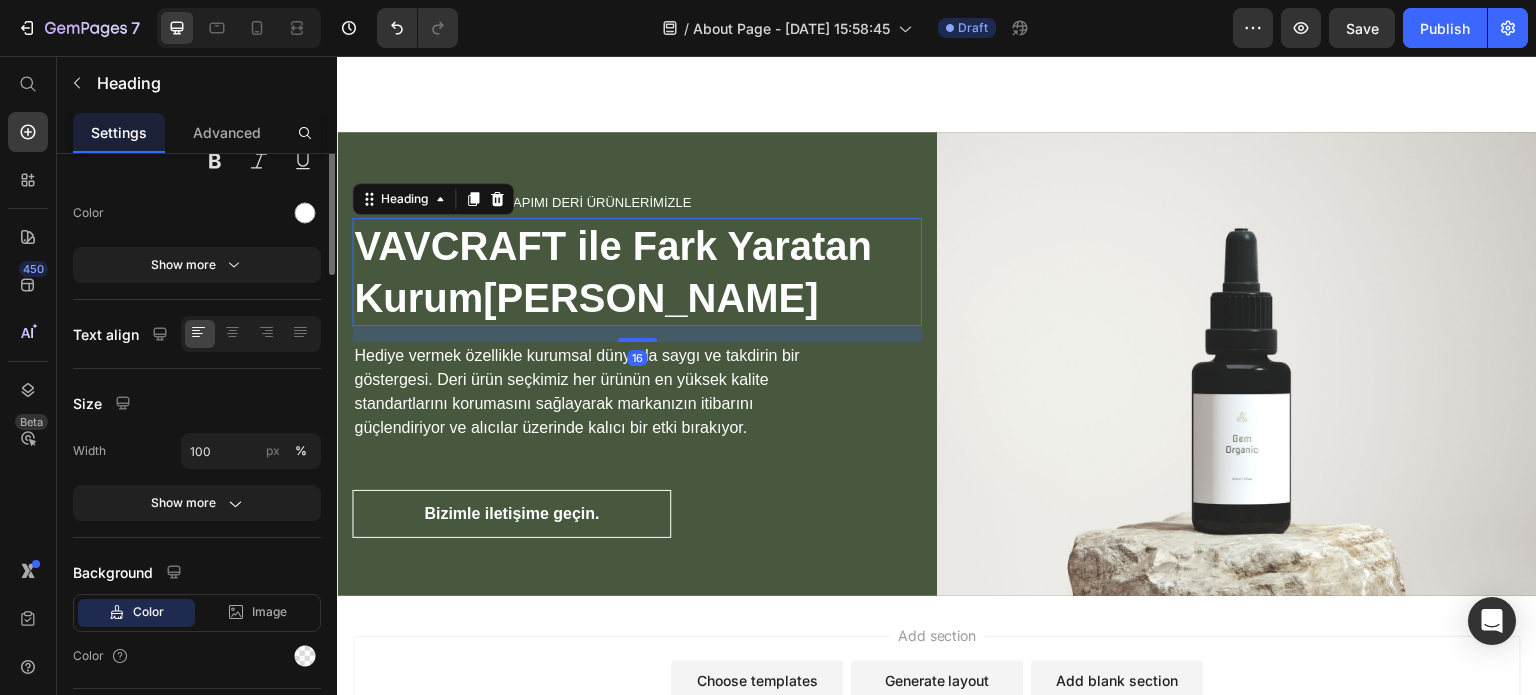 scroll, scrollTop: 0, scrollLeft: 0, axis: both 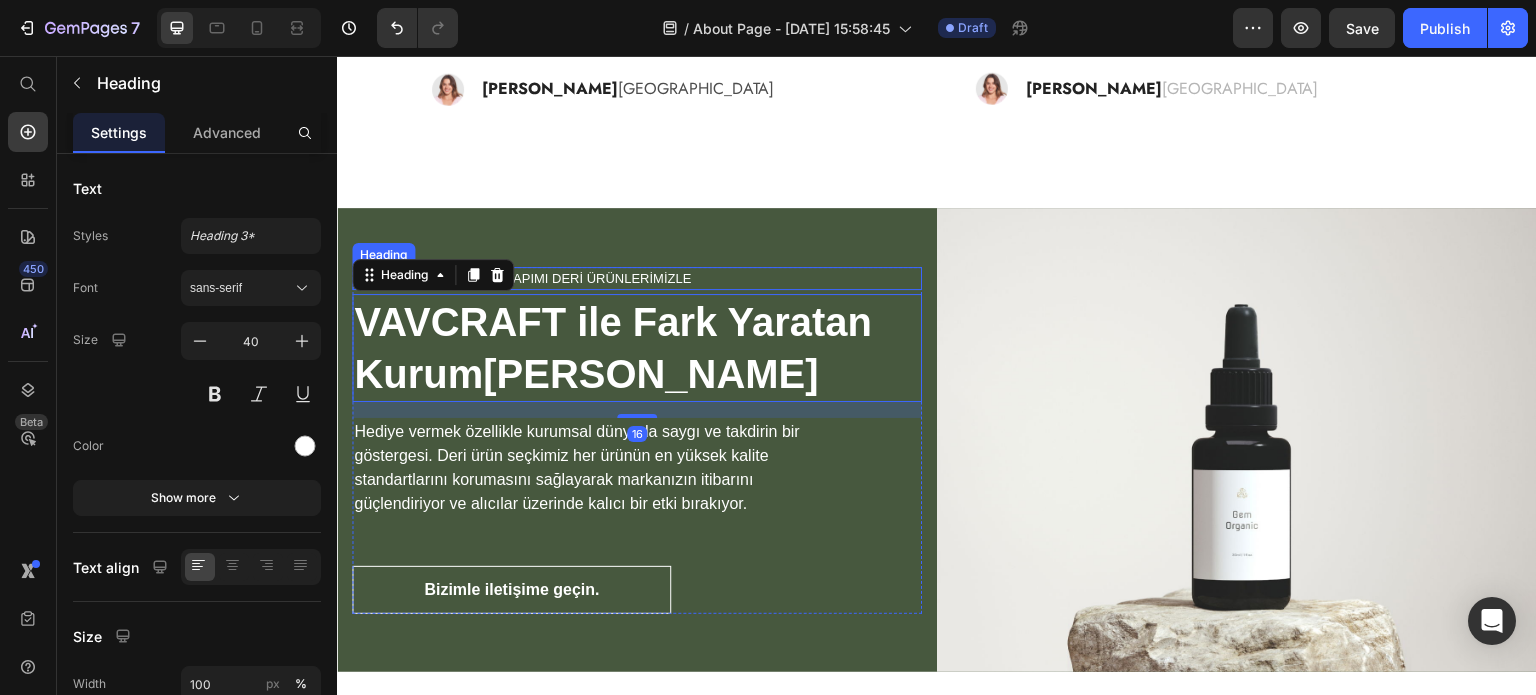 click on "KİŞİSELLEŞTİRİLMİŞ EL YAPIMI DERİ ÜRÜNLERİMİZLE" at bounding box center [637, 279] 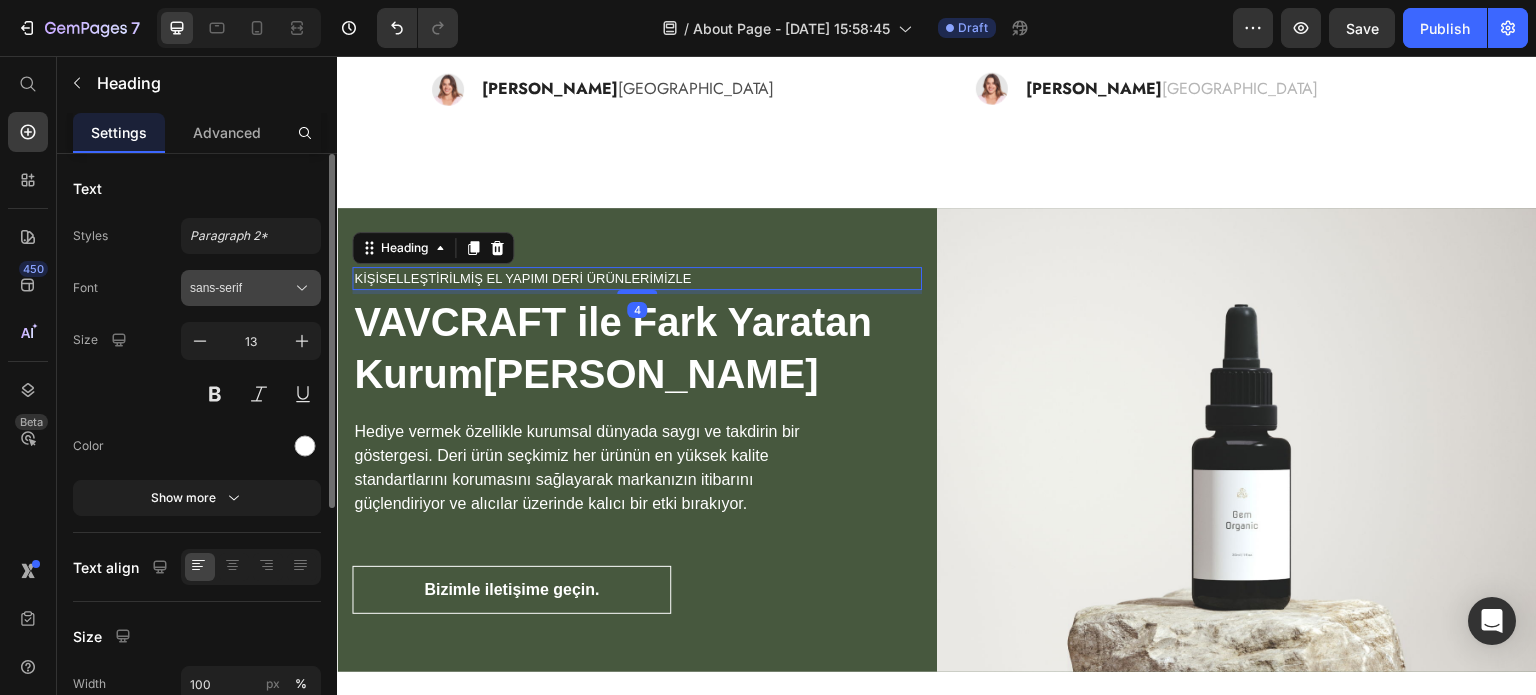 click on "sans-serif" at bounding box center [241, 288] 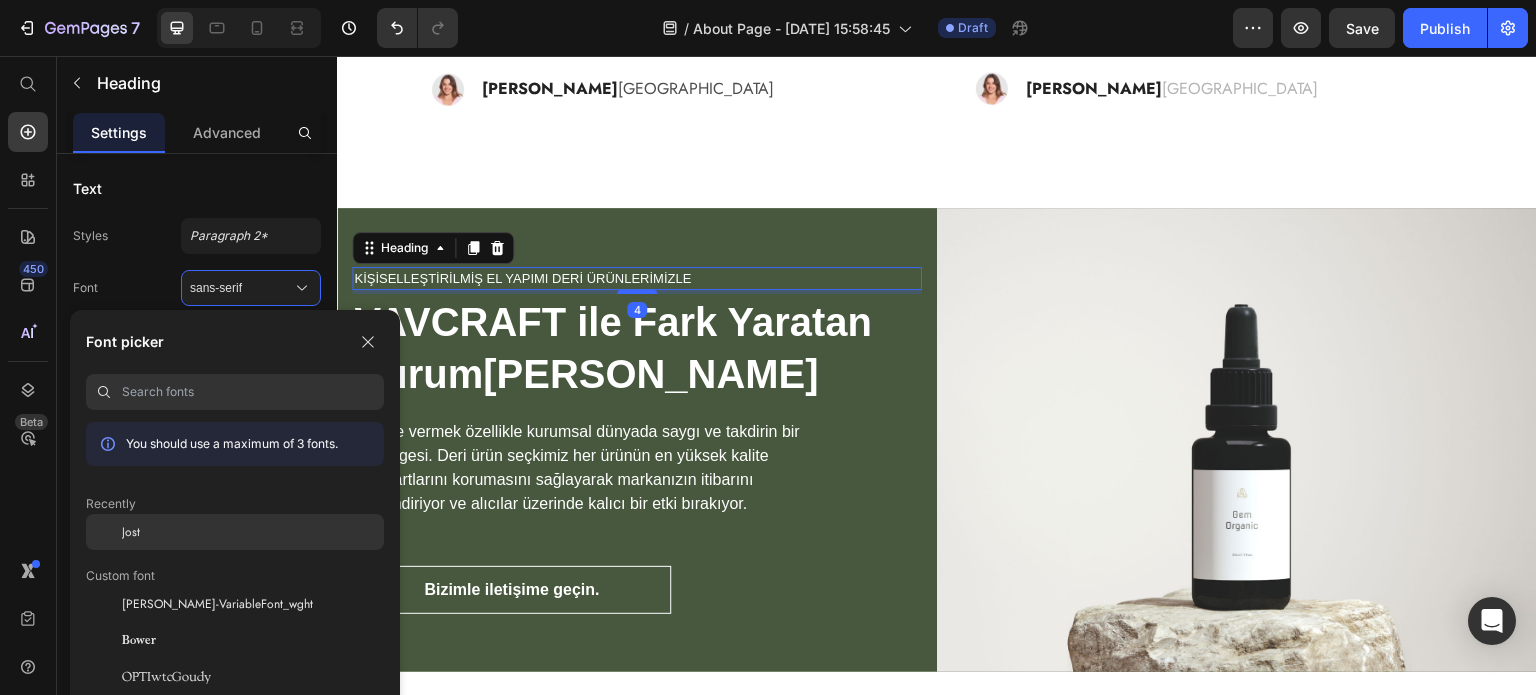 click on "Jost" 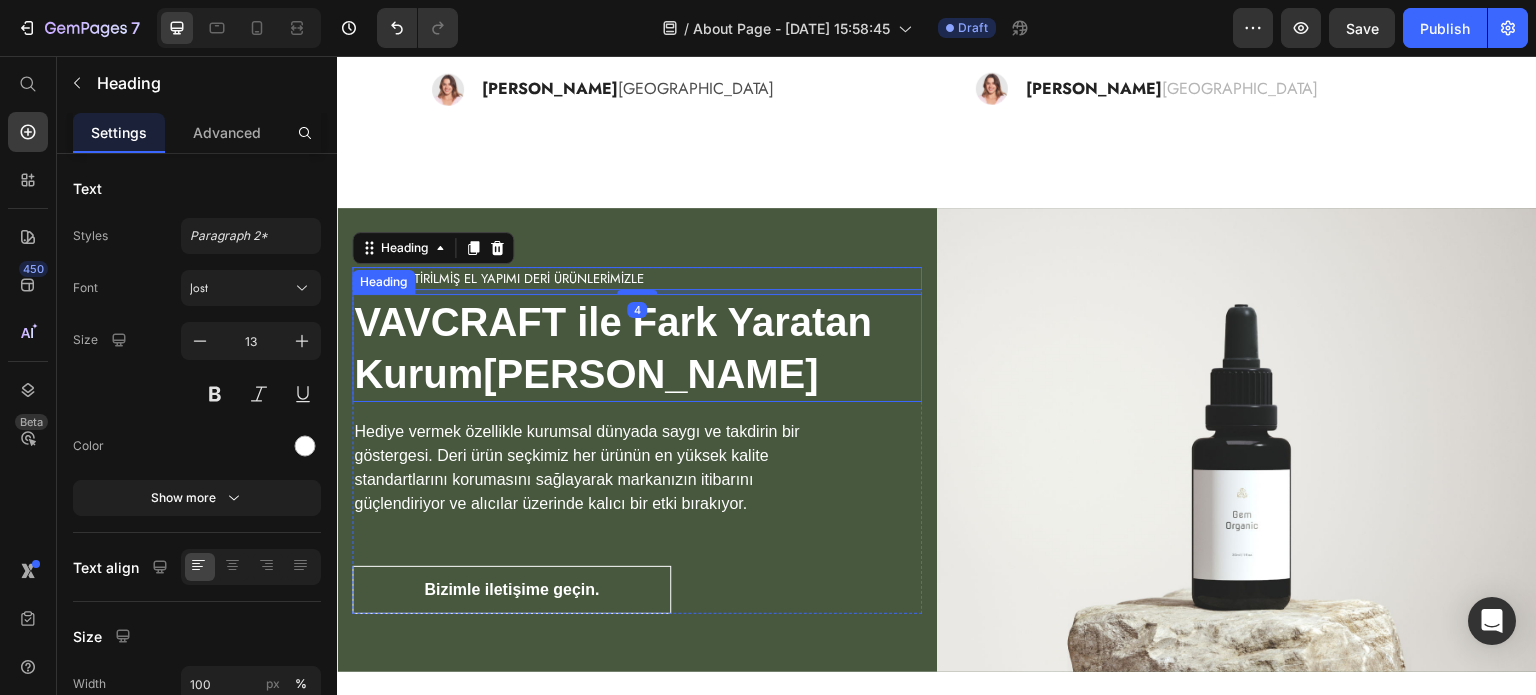 click on "VAVCRAFT ile Fark Yaratan Kurum[PERSON_NAME]" at bounding box center [637, 348] 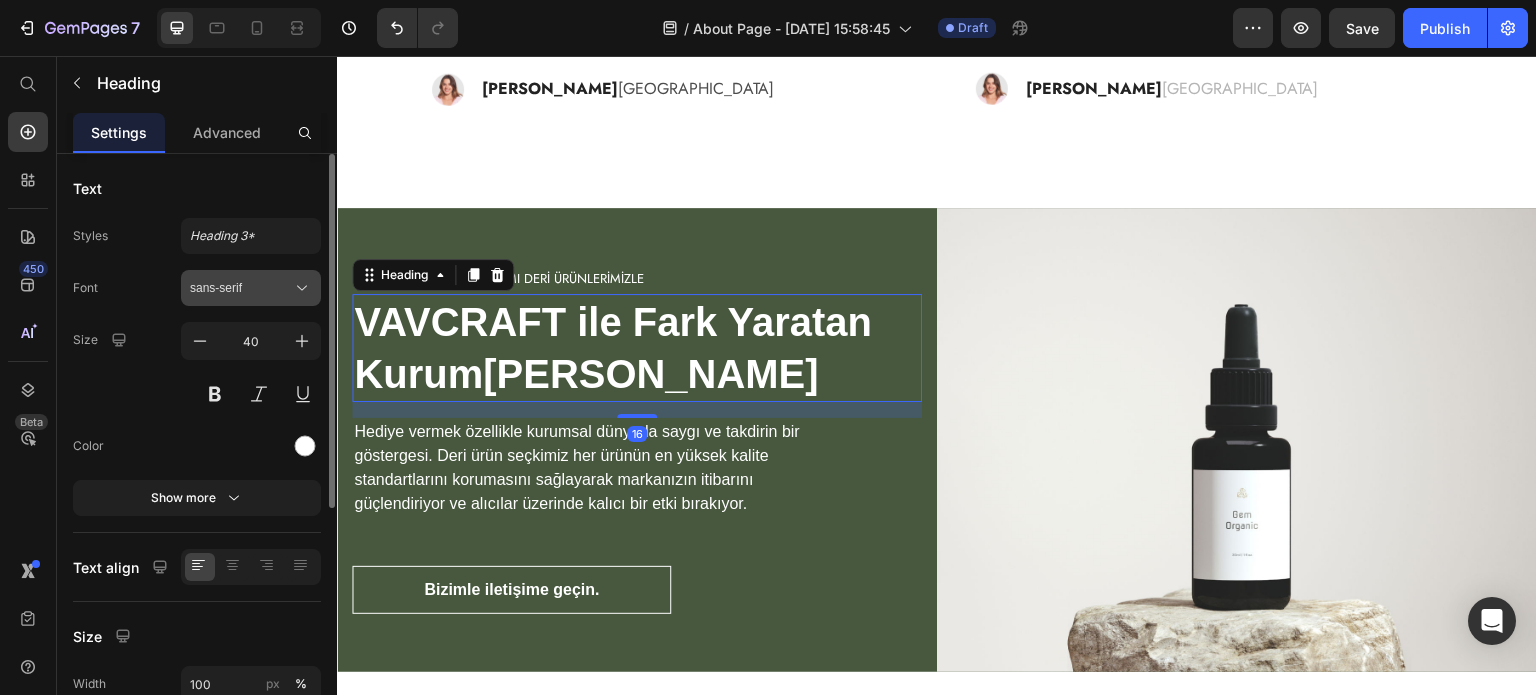 click on "sans-serif" at bounding box center (251, 288) 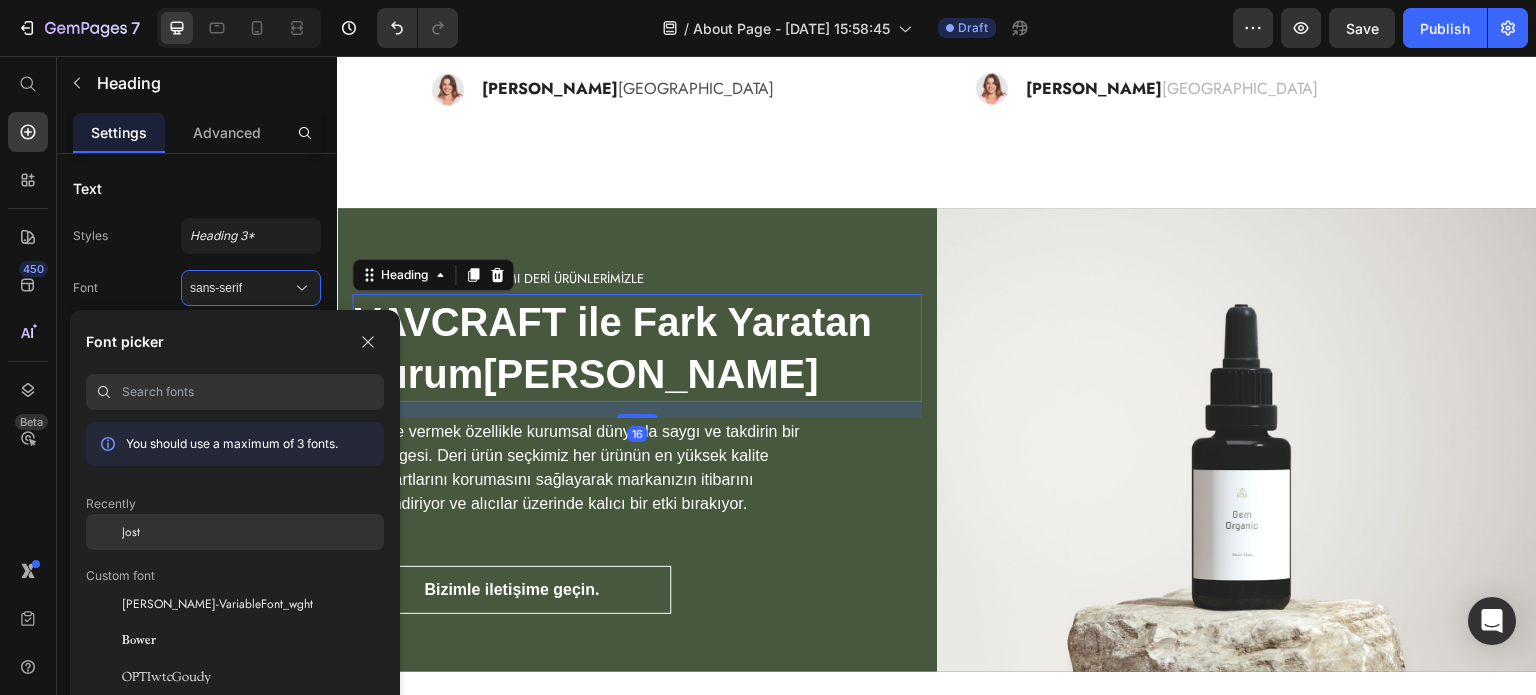 click on "Jost" 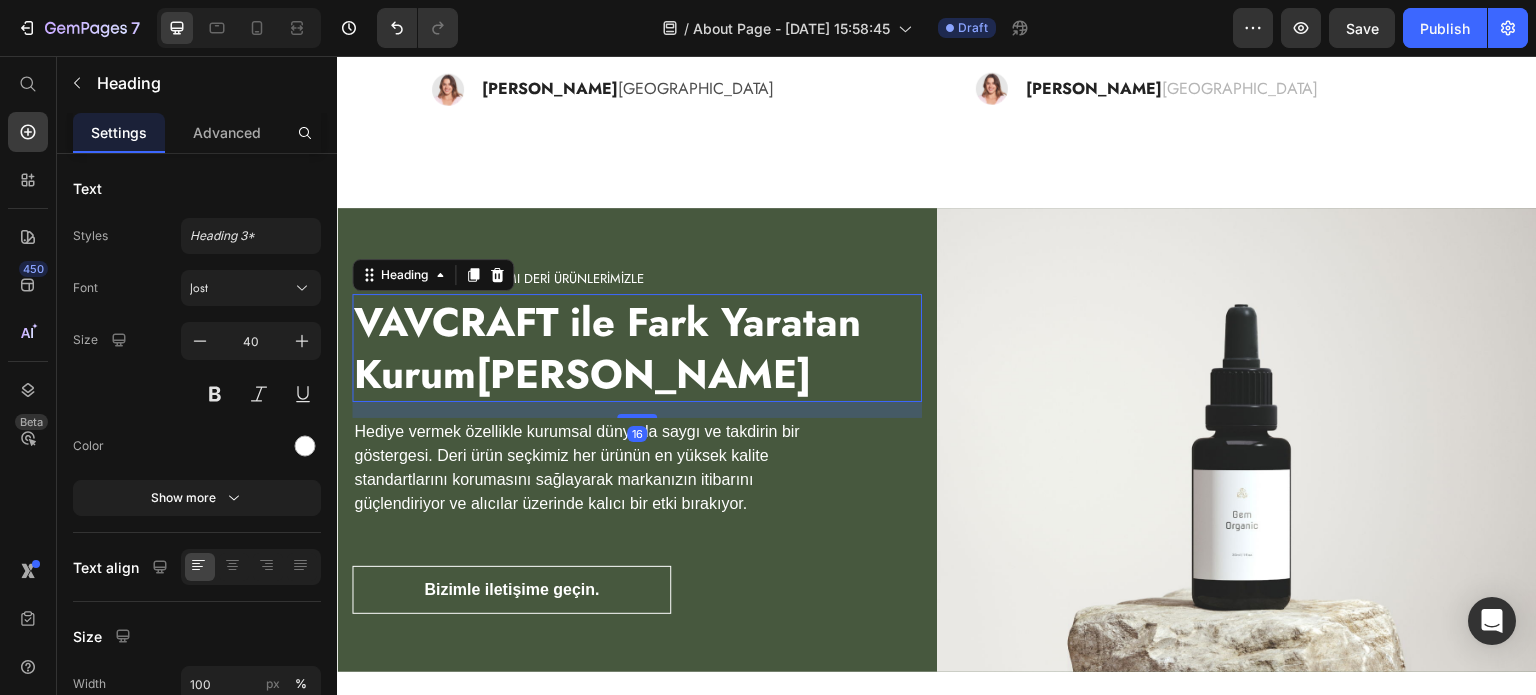 click on "Hediye vermek özellikle kurumsal dünyada saygı ve takdirin bir göstergesi. Deri ürün seçkimiz her ürünün en yüksek kalite standartlarını korumasını sağlayarak markanızın itibarını güçlendiriyor ve alıcılar üzerinde kalıcı bir etki bırakıyor." at bounding box center [580, 468] 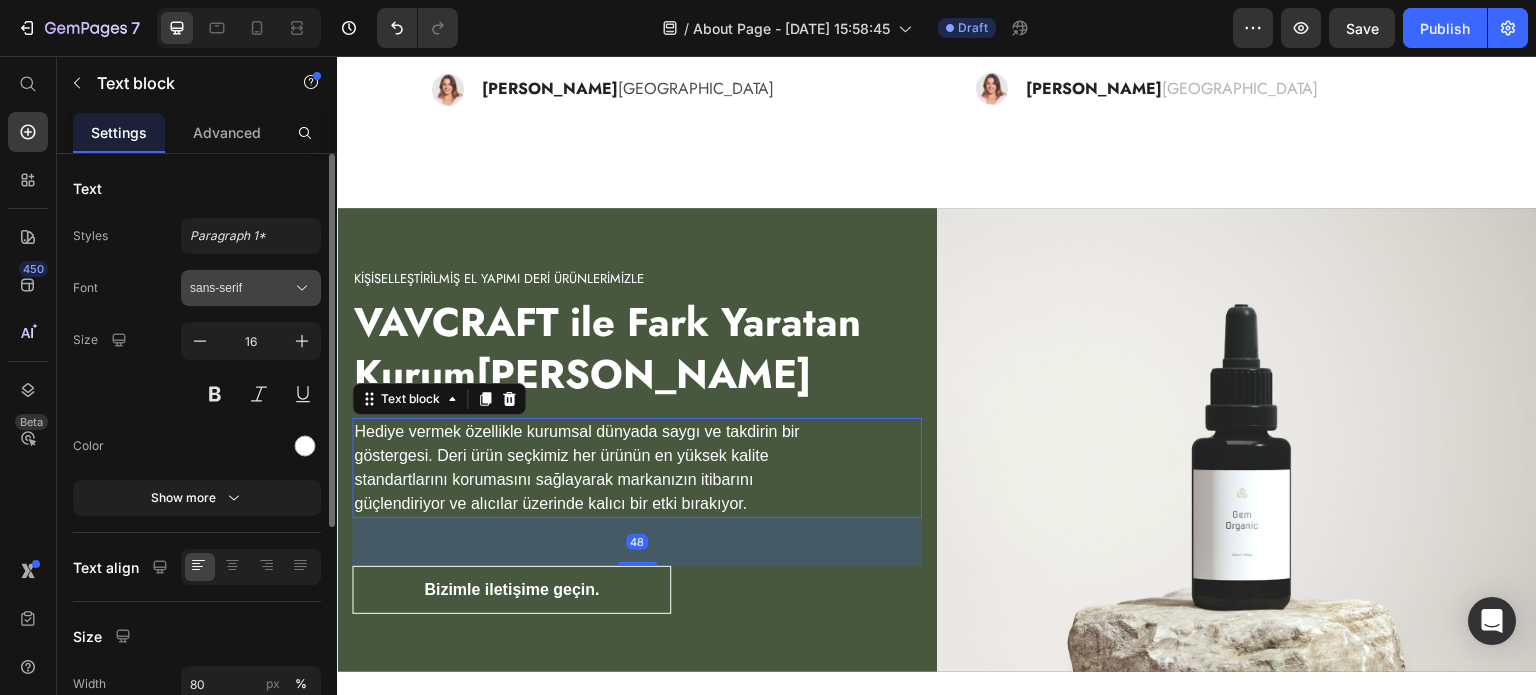 click on "sans-serif" at bounding box center [241, 288] 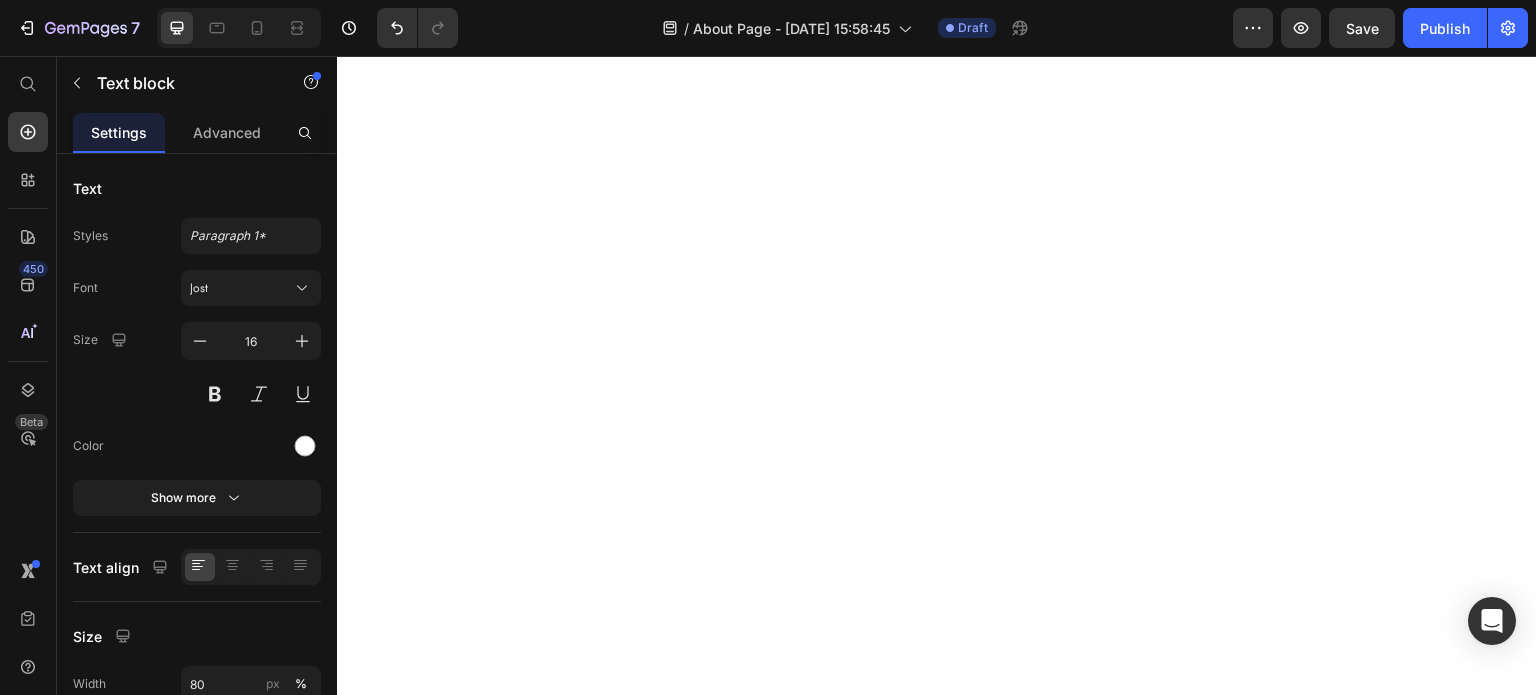 scroll, scrollTop: 0, scrollLeft: 0, axis: both 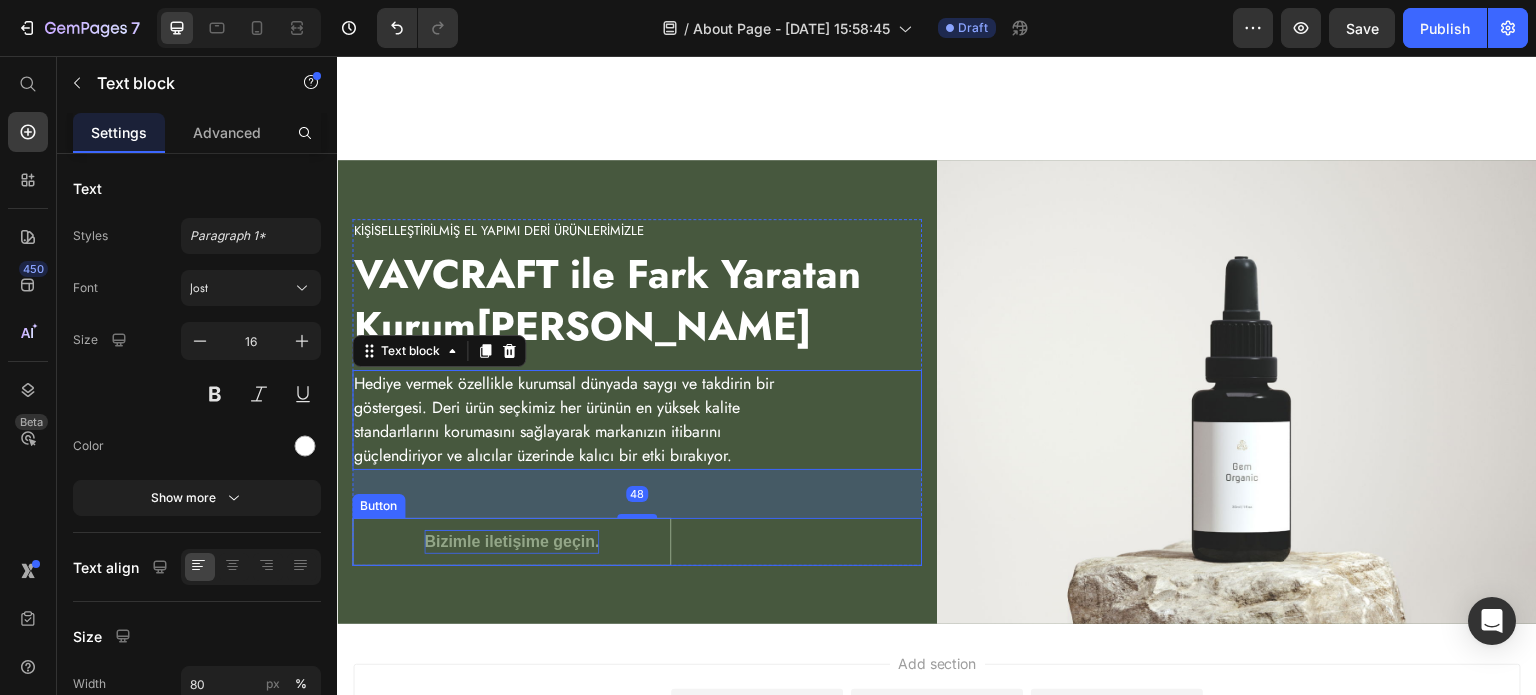click on "Bizimle iletişime geçin." at bounding box center [511, 542] 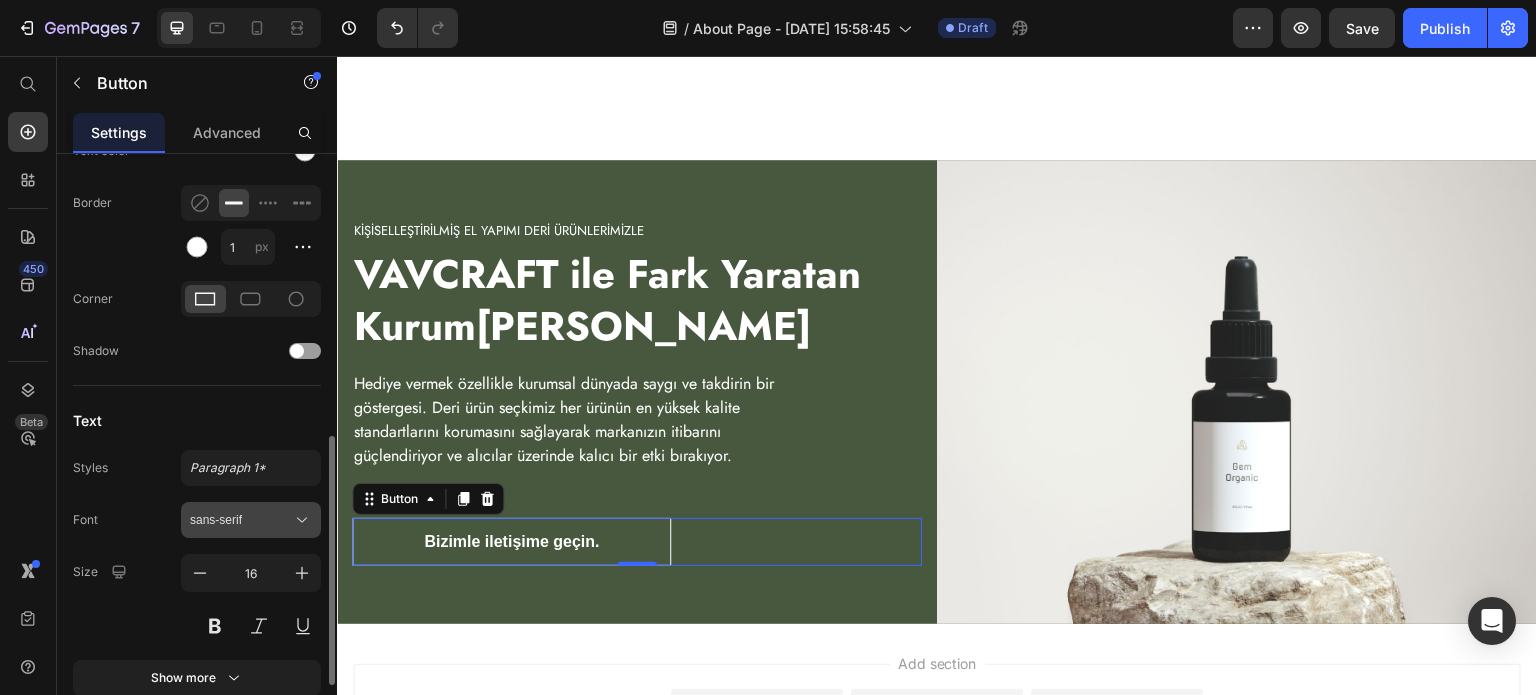 scroll, scrollTop: 682, scrollLeft: 0, axis: vertical 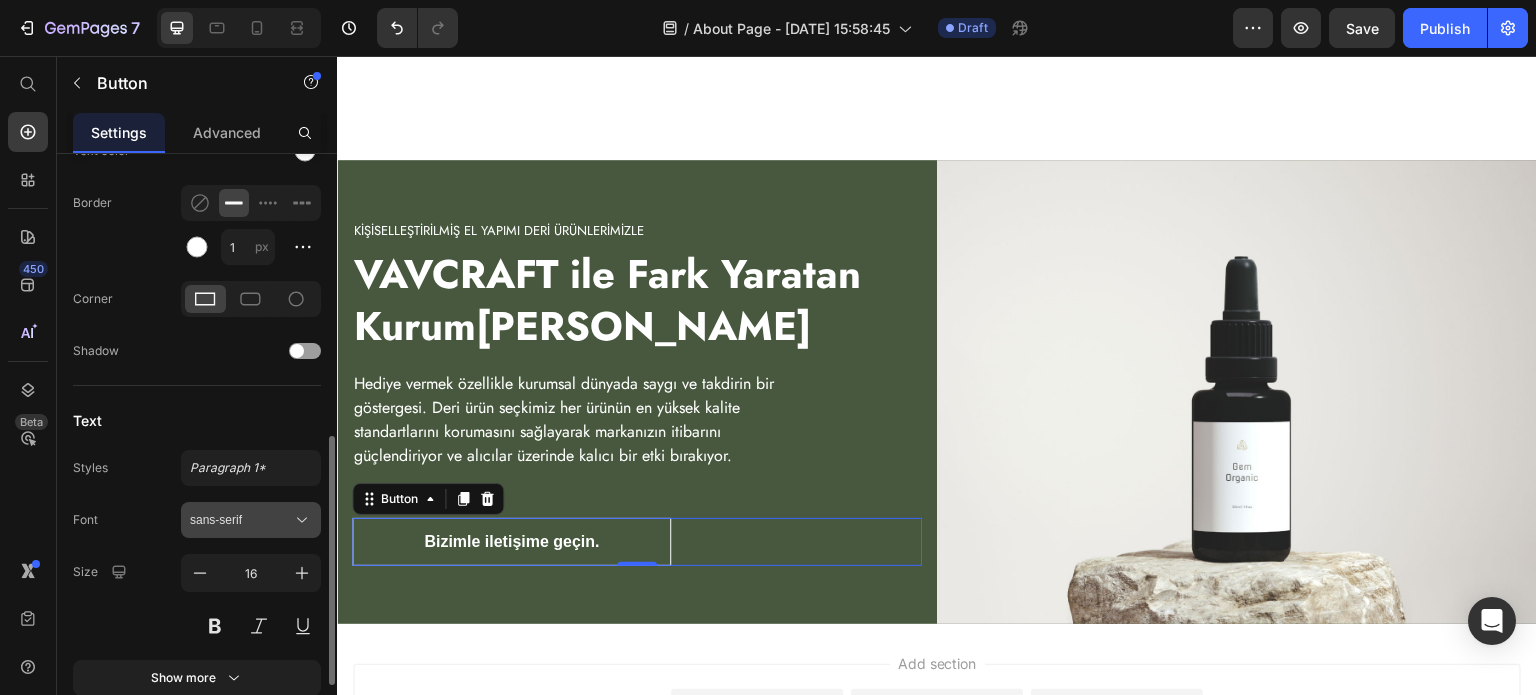 click on "sans-serif" at bounding box center (241, 520) 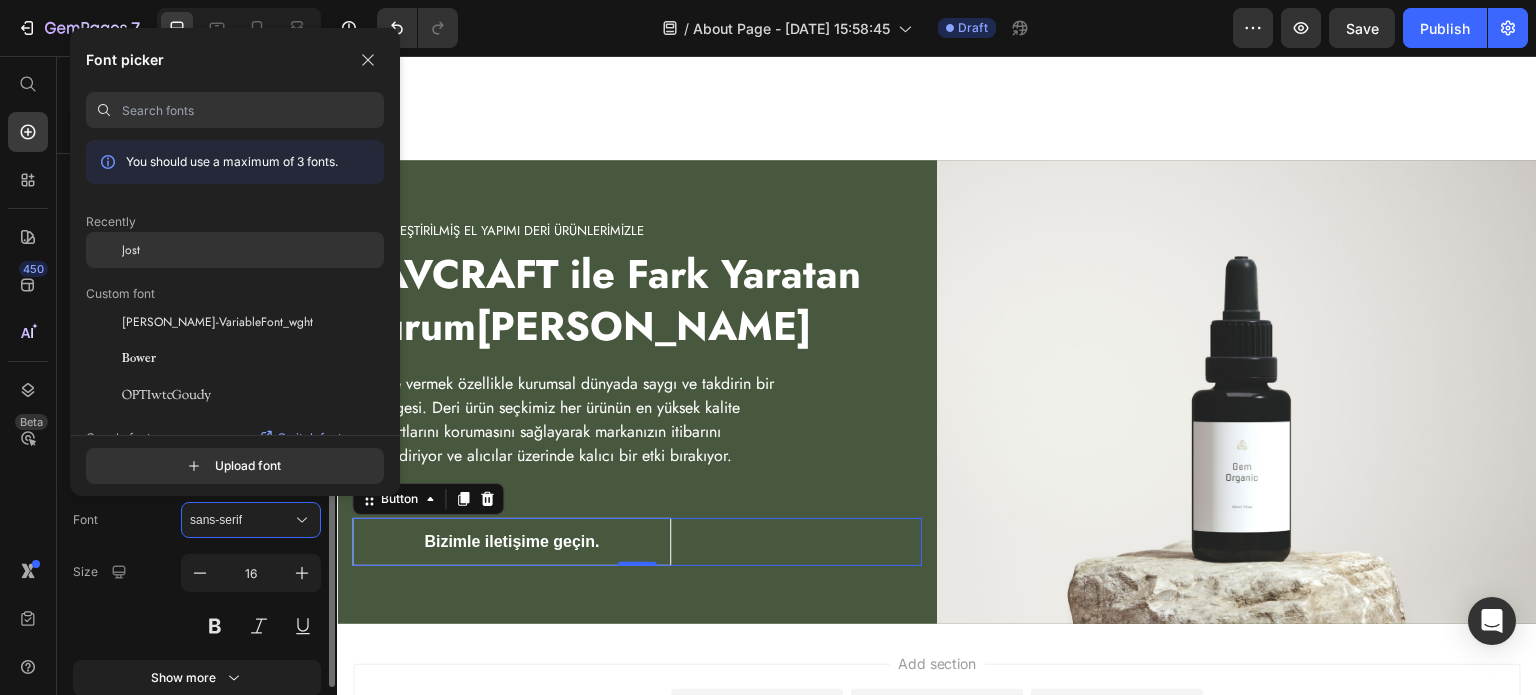 click on "Jost" 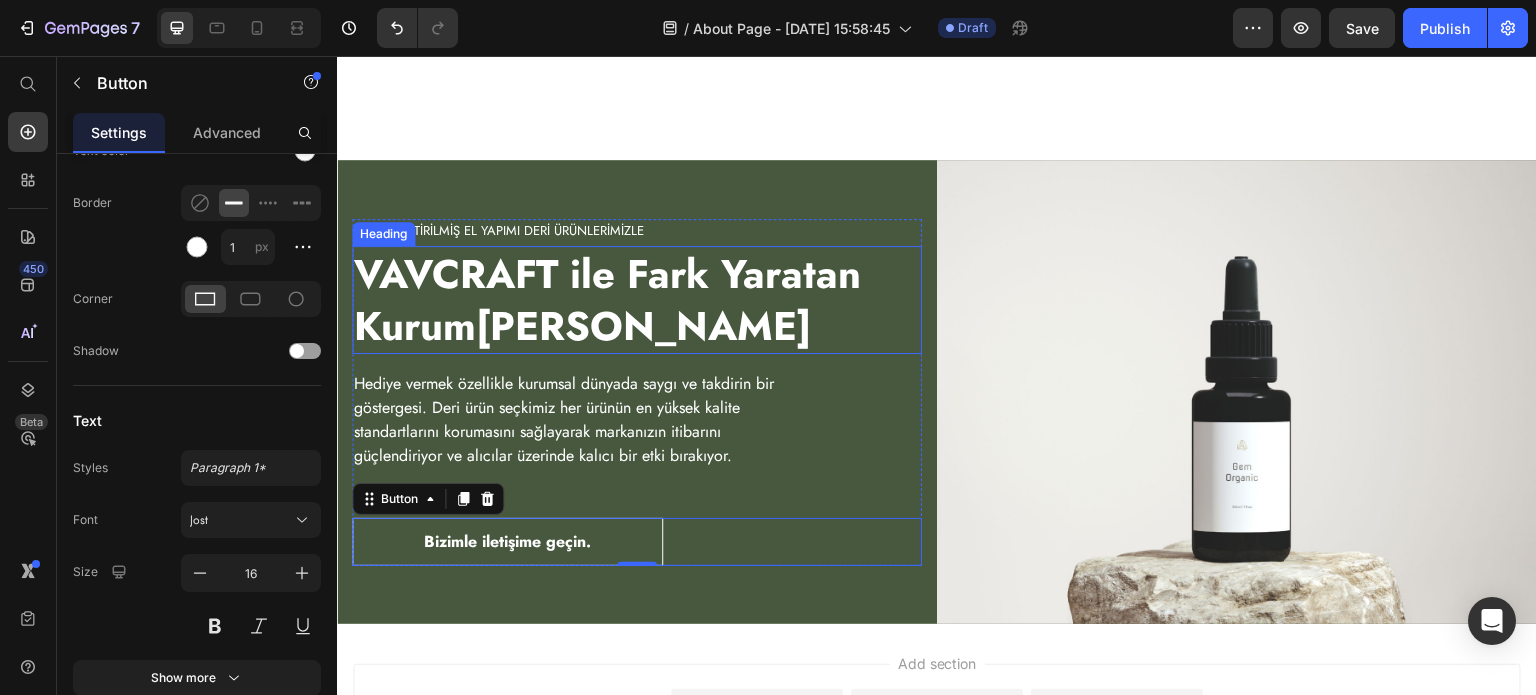 scroll, scrollTop: 4176, scrollLeft: 0, axis: vertical 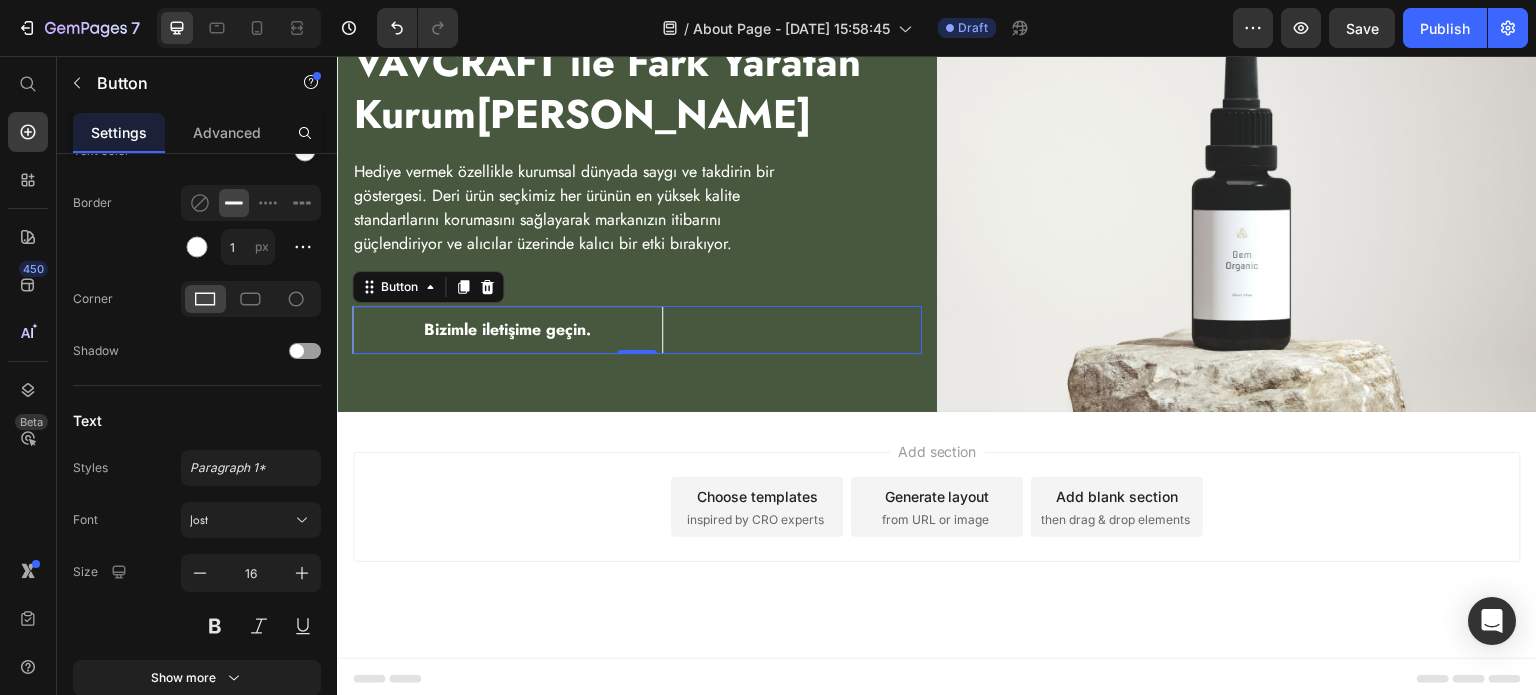 click on "Add section Choose templates inspired by CRO experts Generate layout from URL or image Add blank section then drag & drop elements" at bounding box center [937, 507] 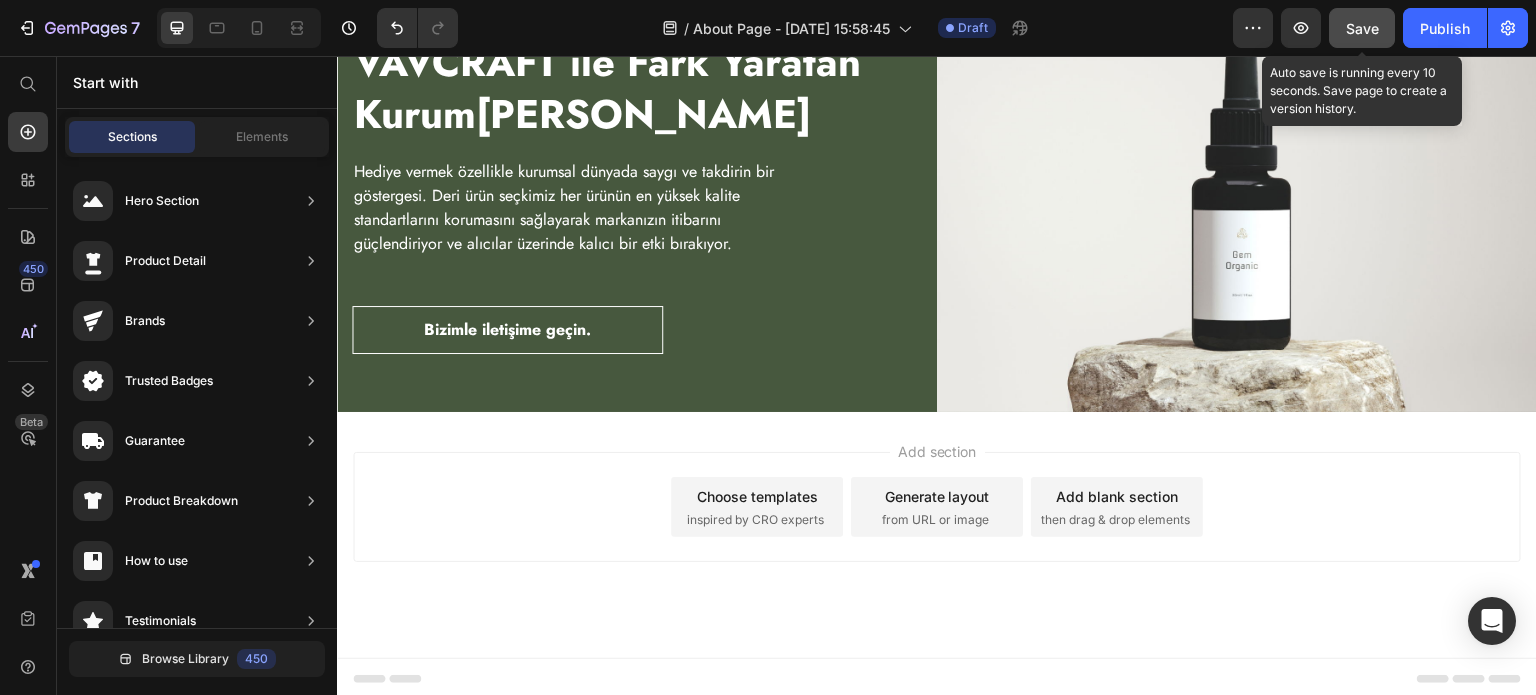 click on "Save" 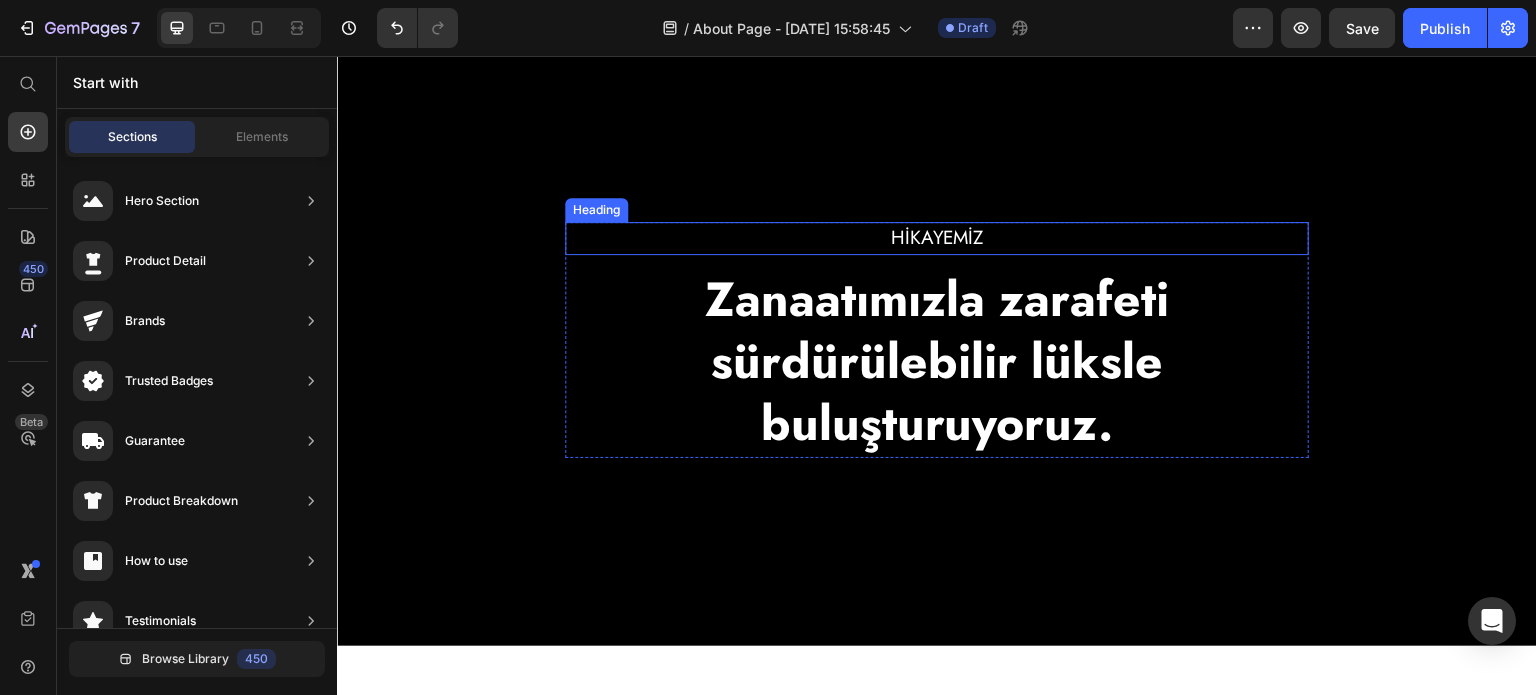 scroll, scrollTop: 58, scrollLeft: 0, axis: vertical 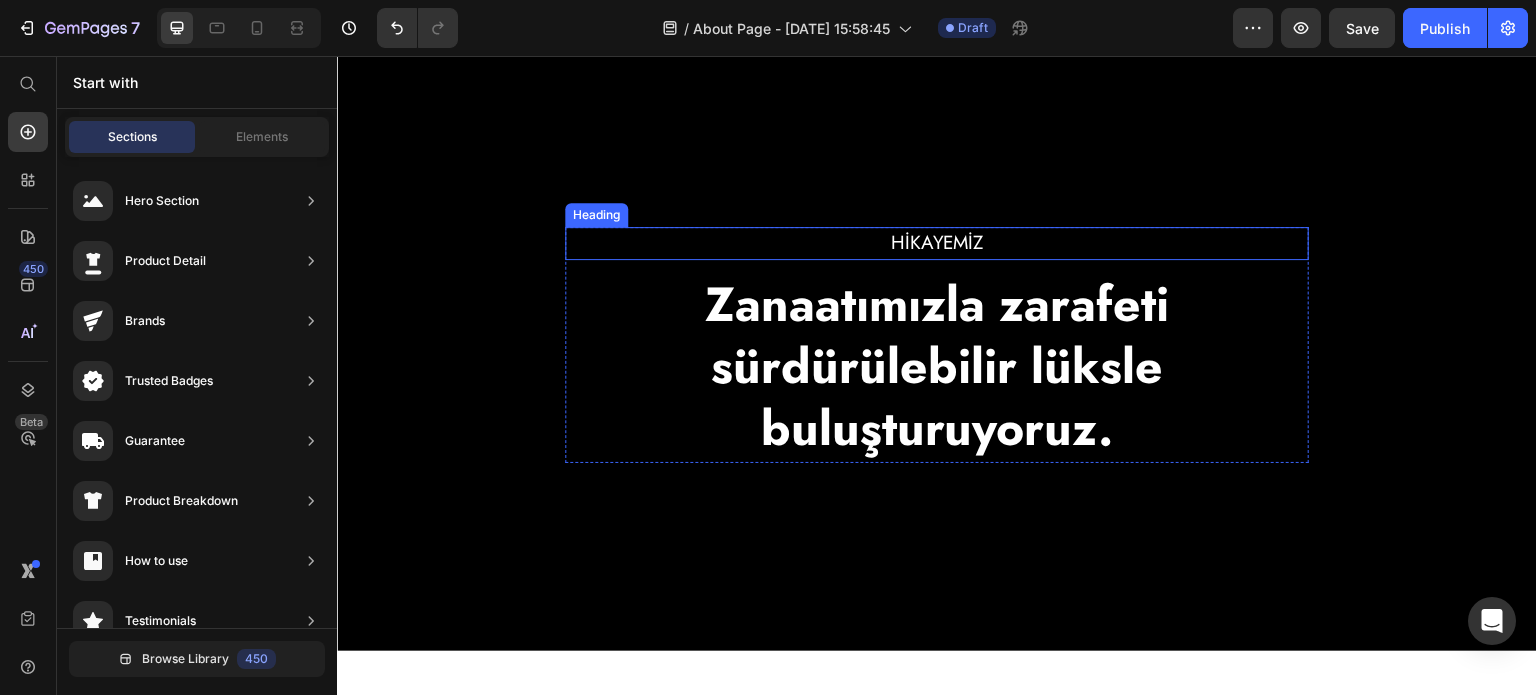 click on "HİKAYEMİZ" at bounding box center [937, 243] 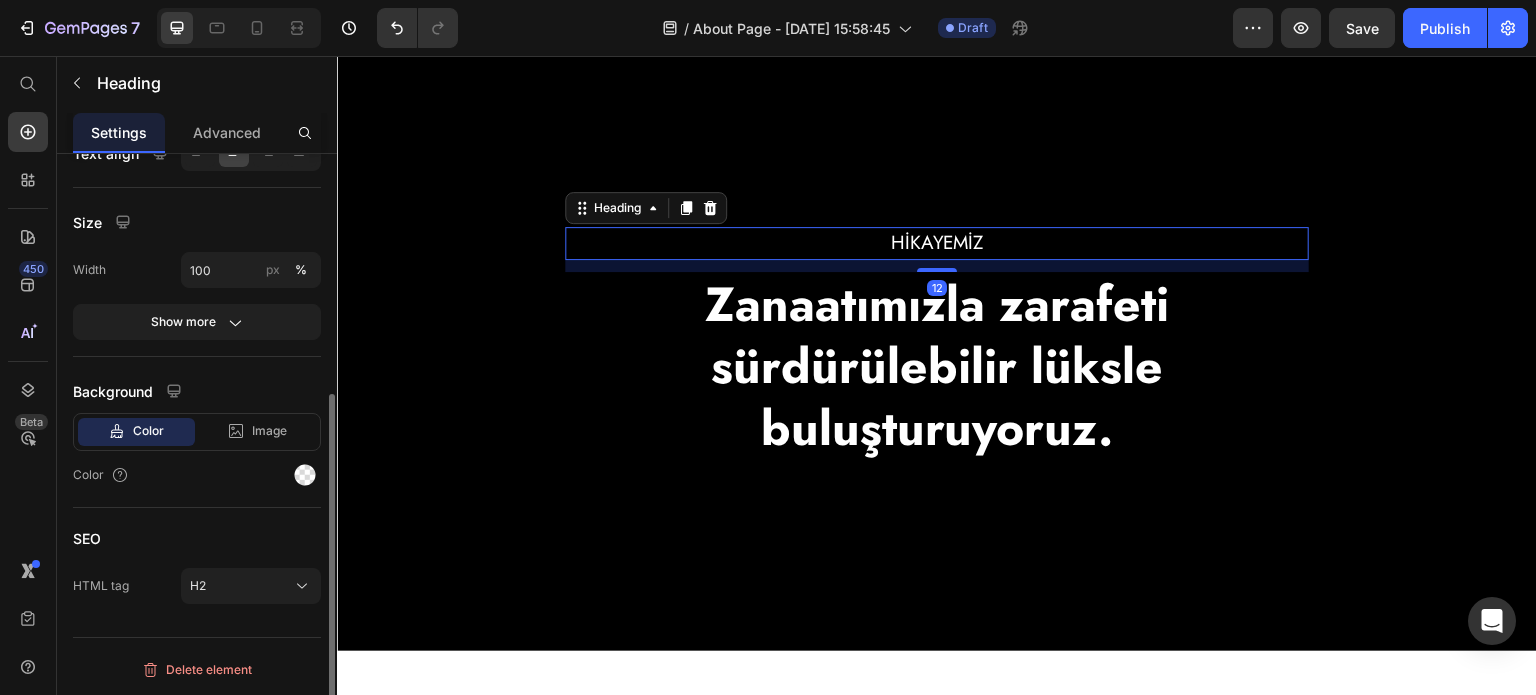 scroll, scrollTop: 0, scrollLeft: 0, axis: both 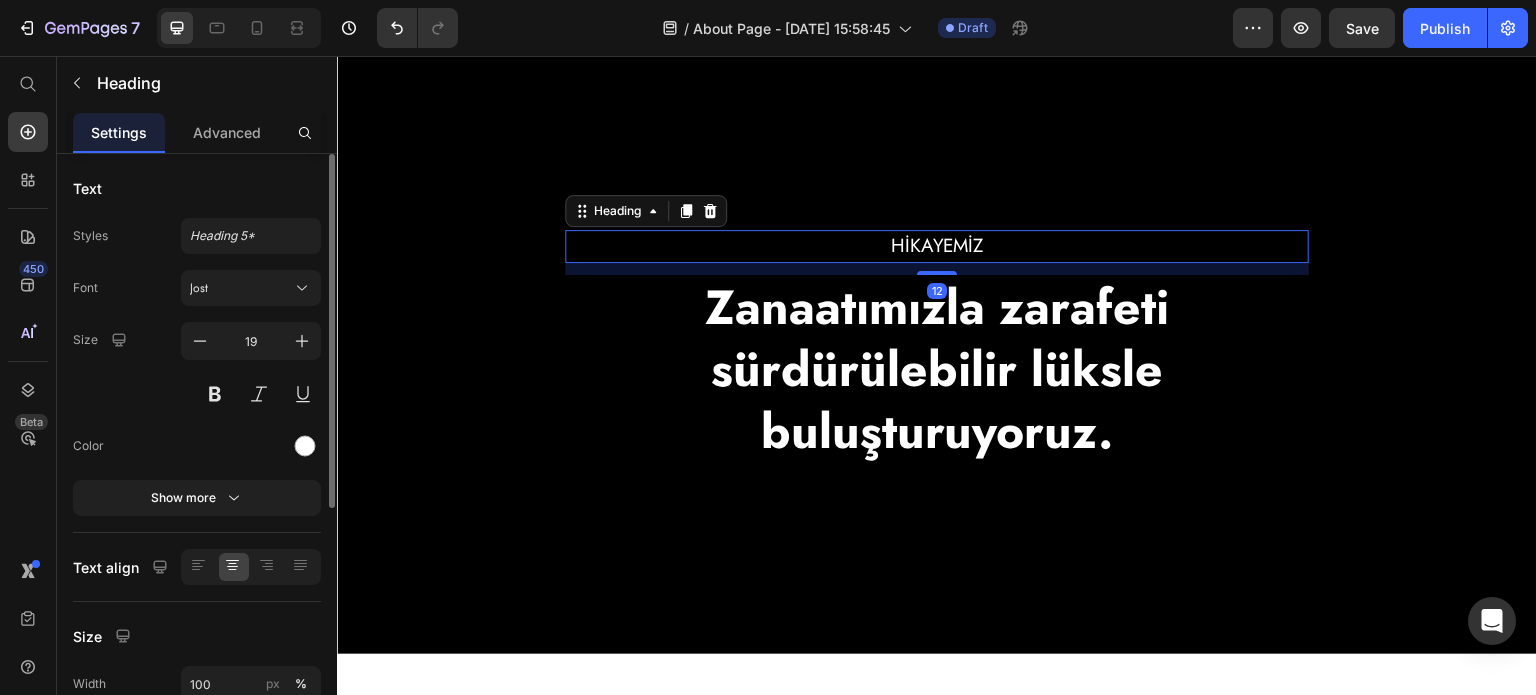 click on "HİKAYEMİZ" at bounding box center [937, 246] 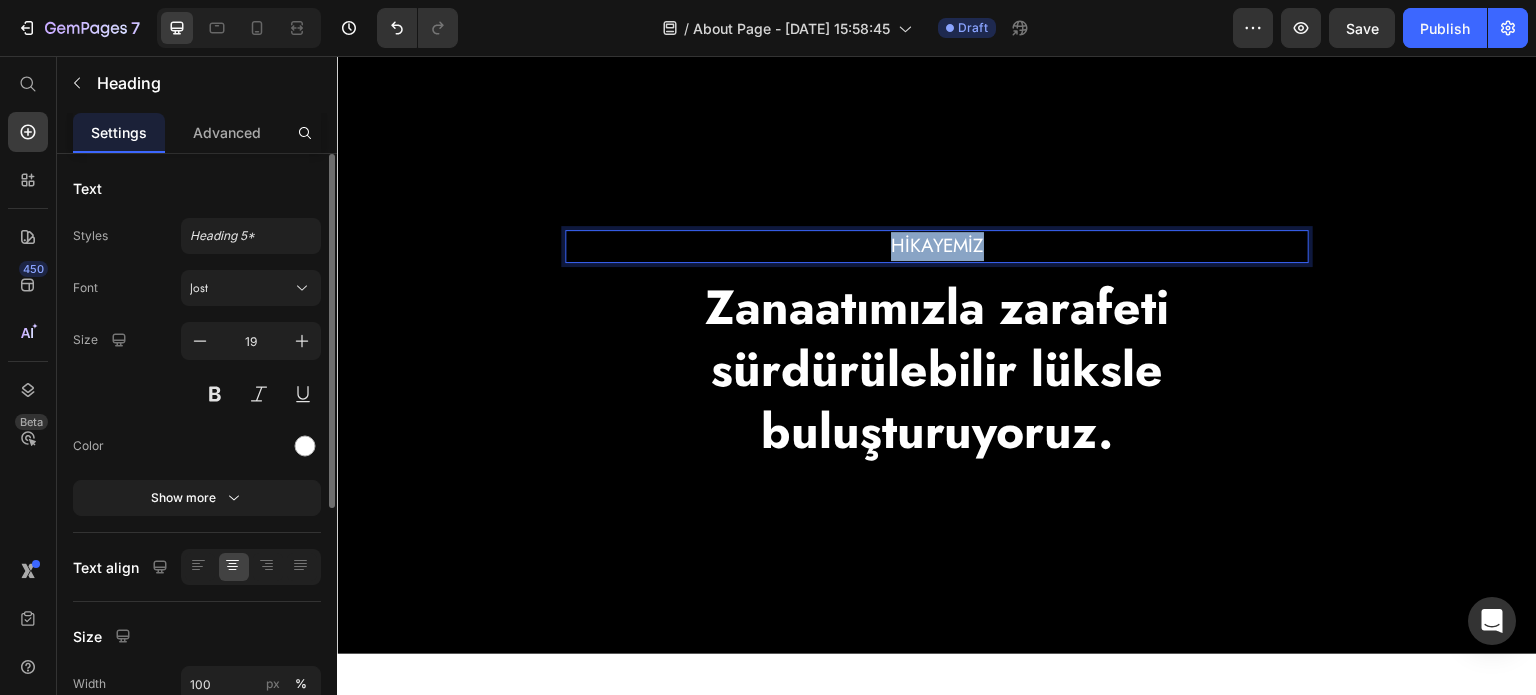 click on "HİKAYEMİZ" at bounding box center (937, 246) 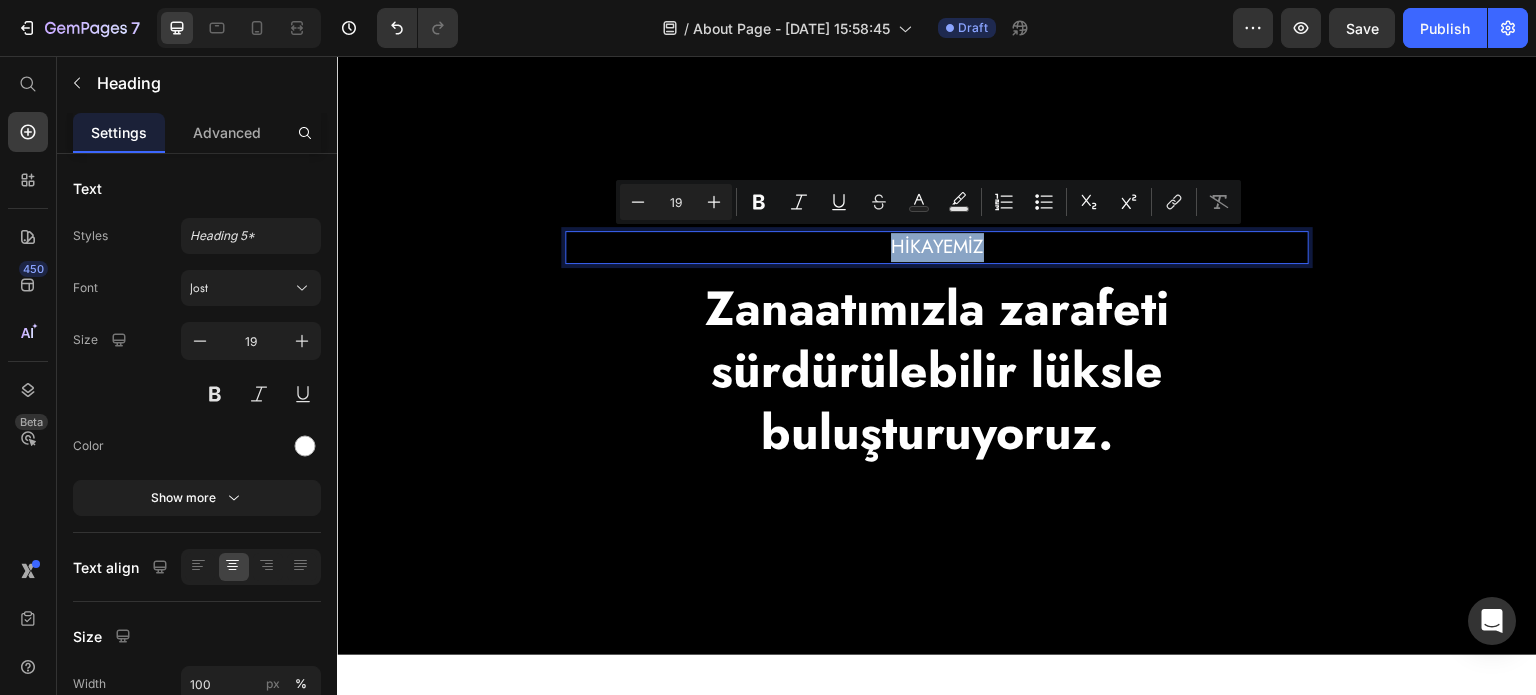 click on "HİKAYEMİZ" at bounding box center [937, 247] 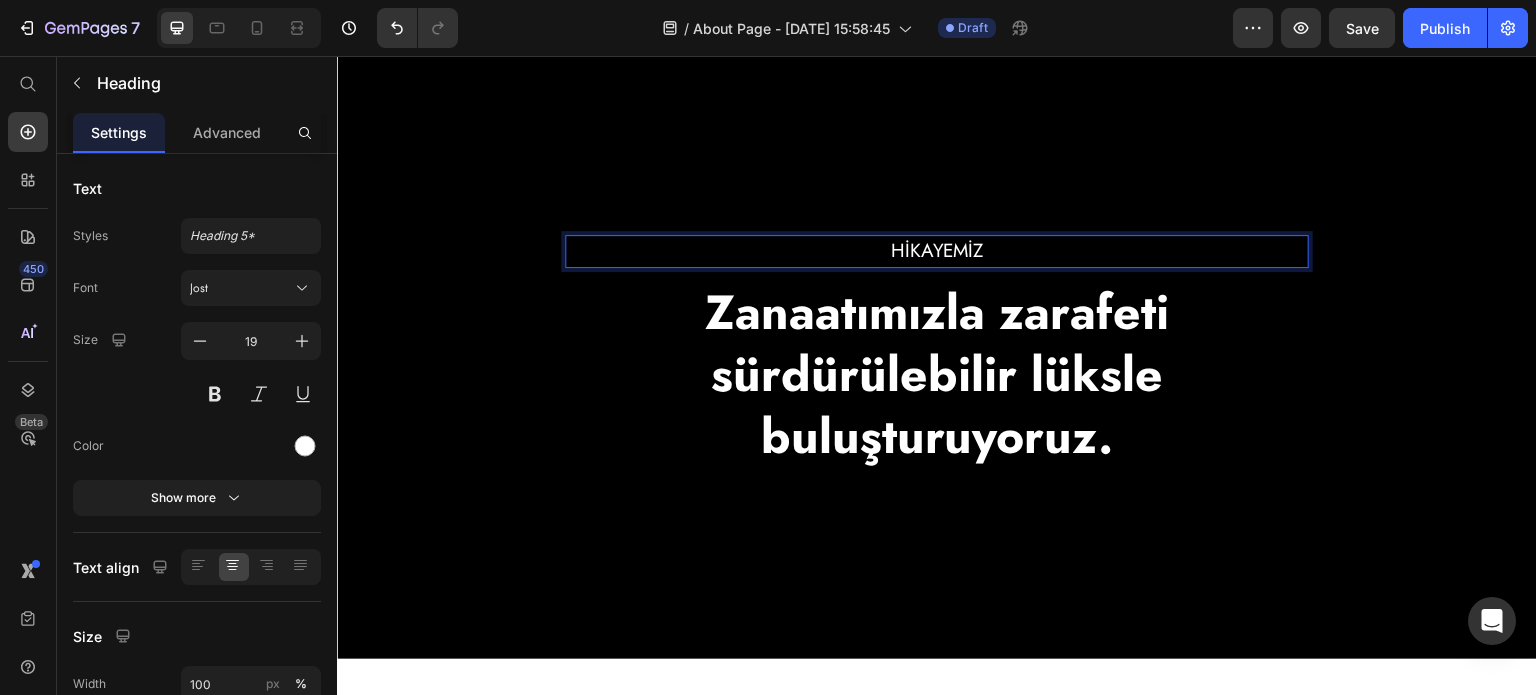 scroll, scrollTop: 48, scrollLeft: 0, axis: vertical 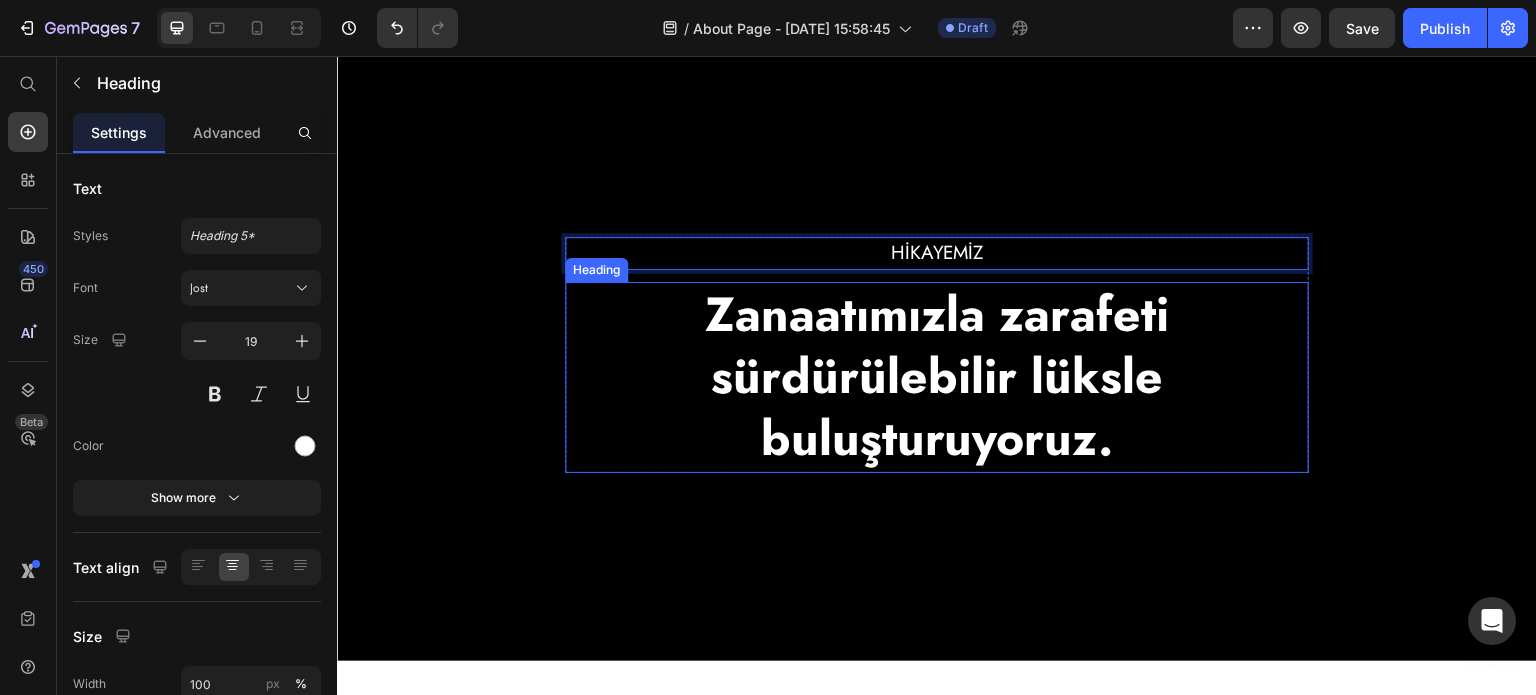 click on "Zanaatımızla zarafeti sürdürülebilir lüksle buluşturuyoruz." at bounding box center (937, 377) 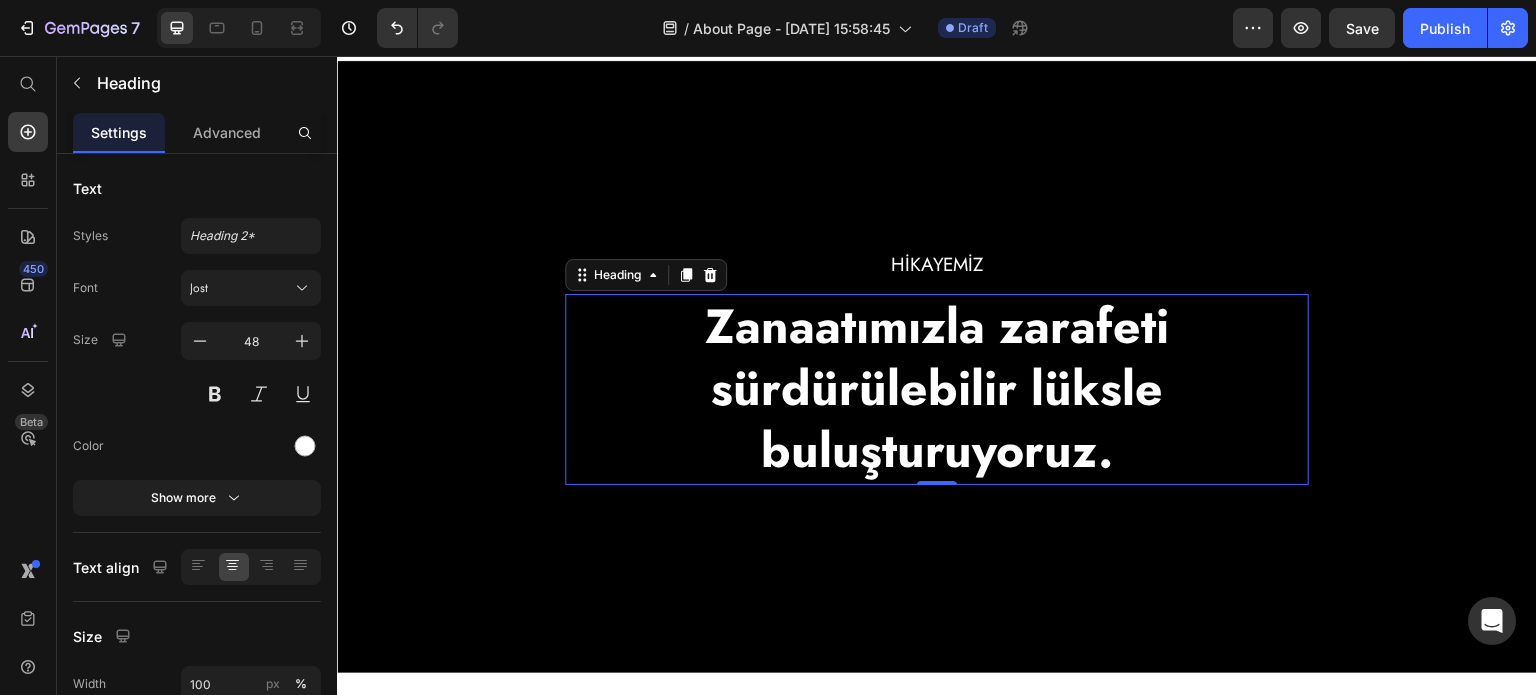 scroll, scrollTop: 35, scrollLeft: 0, axis: vertical 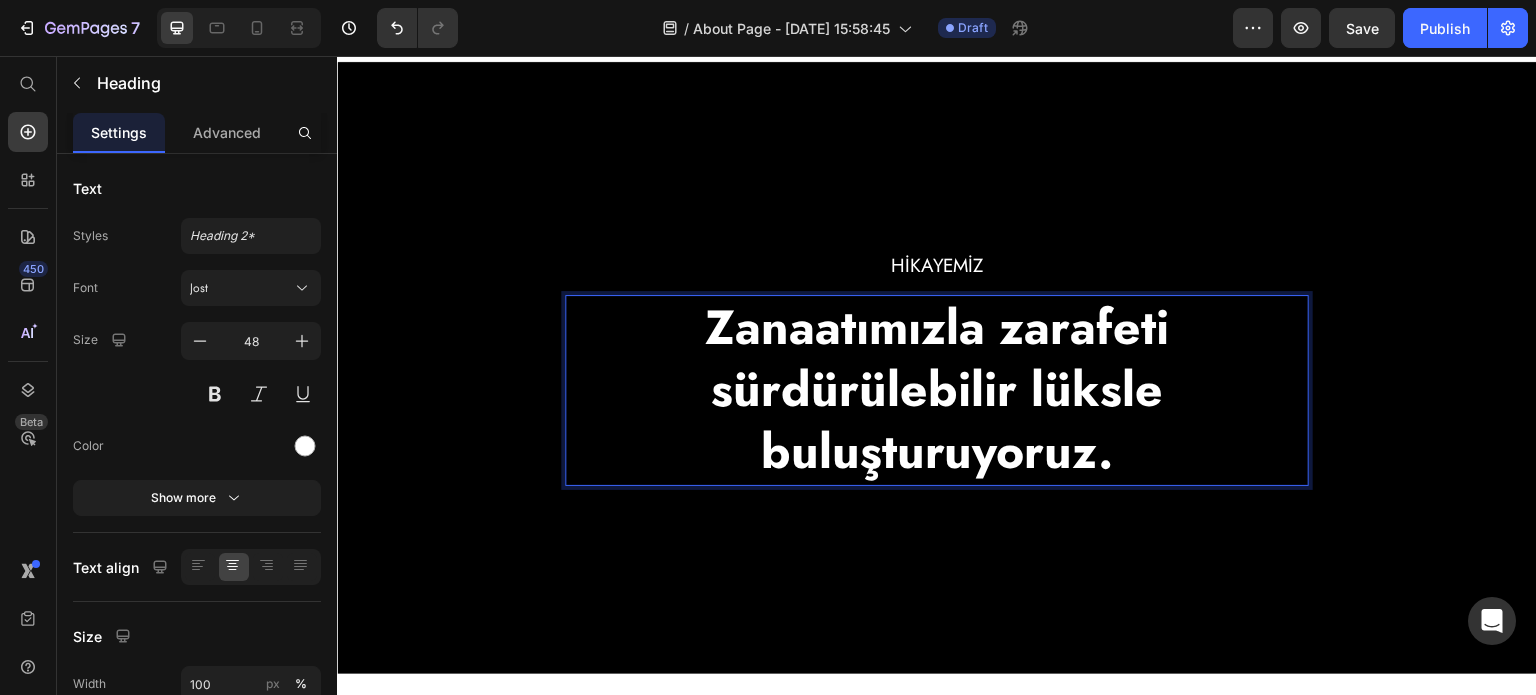 click on "Zanaatımızla zarafeti sürdürülebilir lüksle buluşturuyoruz." at bounding box center [937, 390] 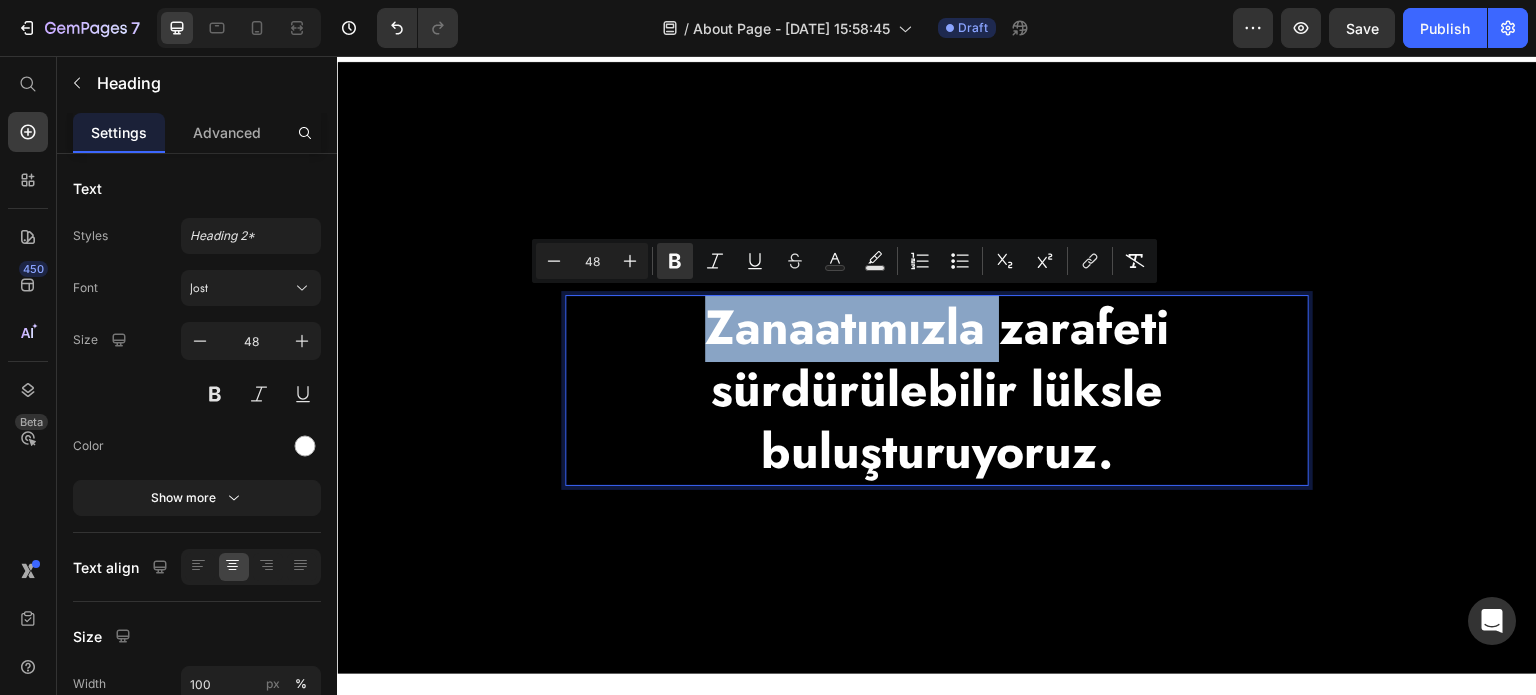 click on "Zanaatımızla zarafeti sürdürülebilir lüksle buluşturuyoruz." at bounding box center (937, 390) 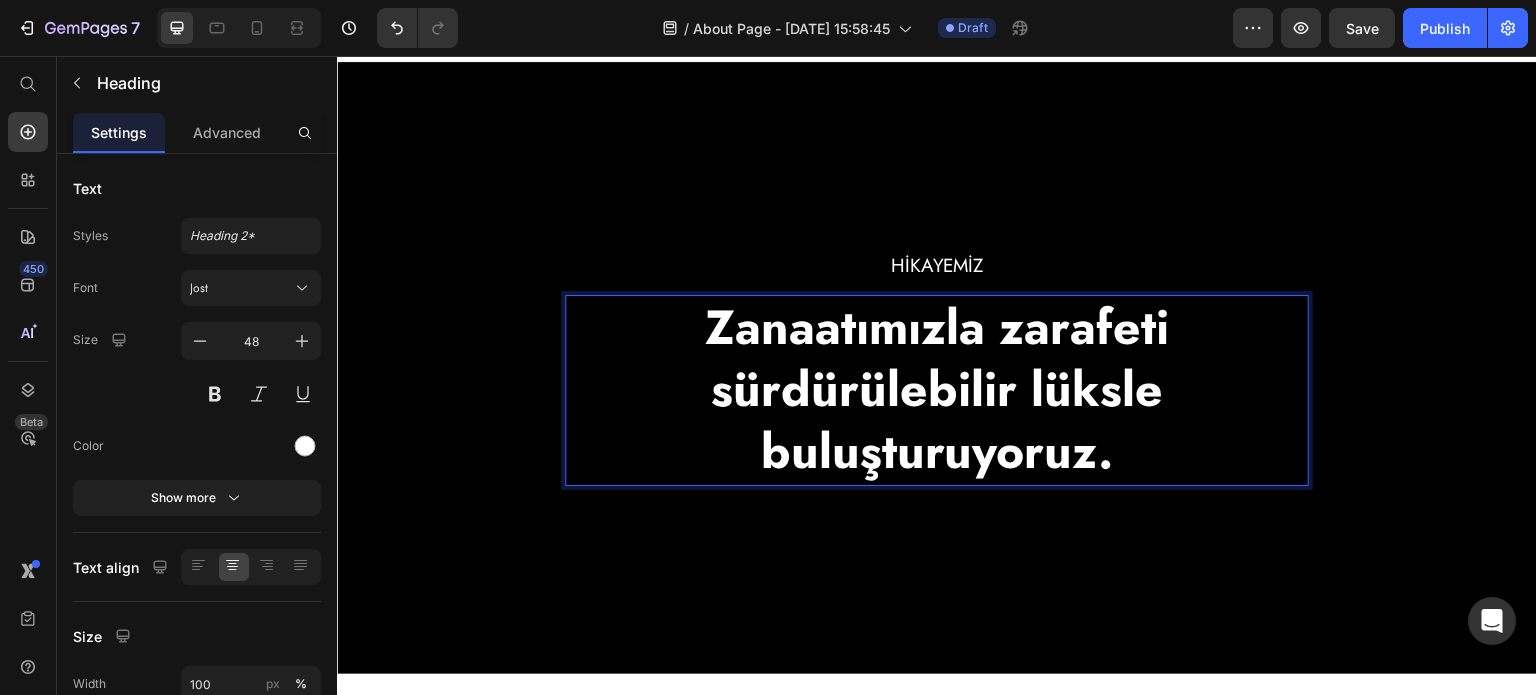 click on "Zanaatımızla zarafeti sürdürülebilir lüksle buluşturuyoruz." at bounding box center [937, 390] 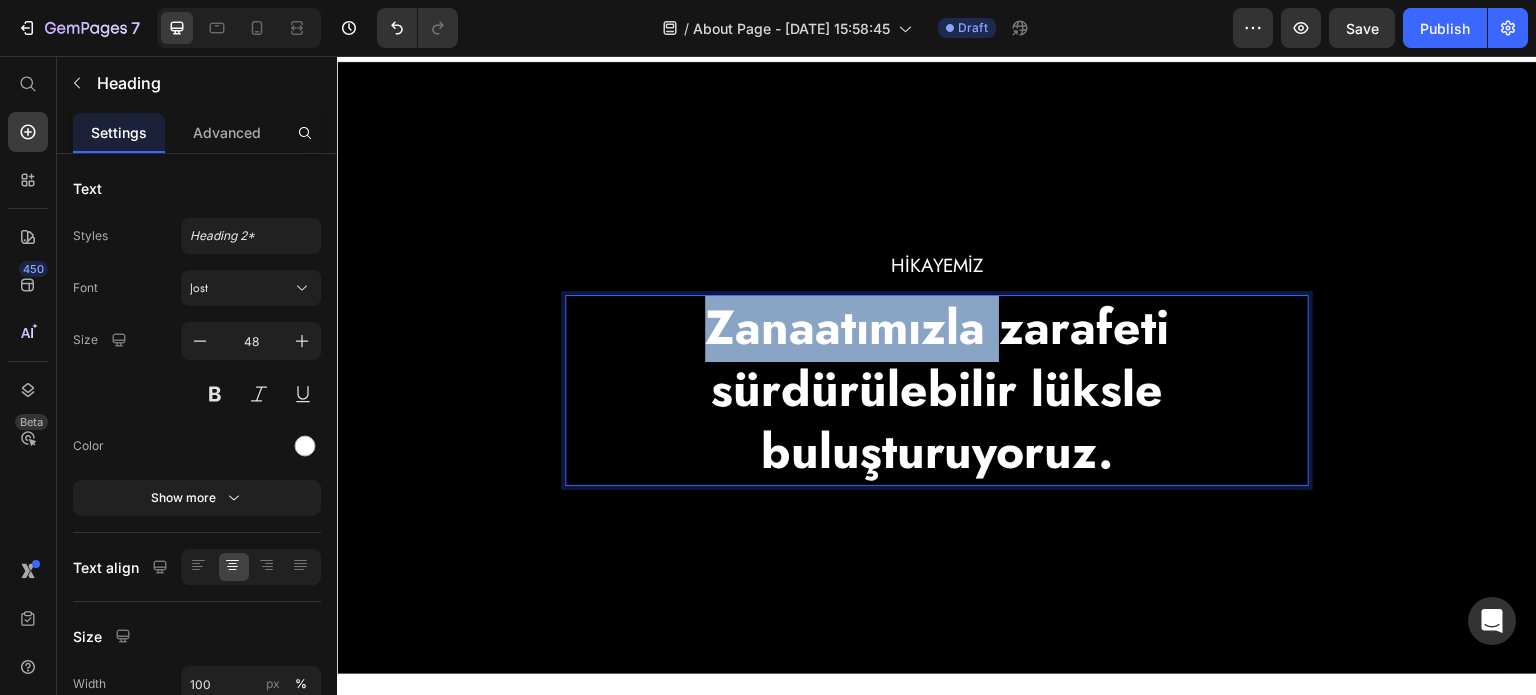 click on "Zanaatımızla zarafeti sürdürülebilir lüksle buluşturuyoruz." at bounding box center (937, 390) 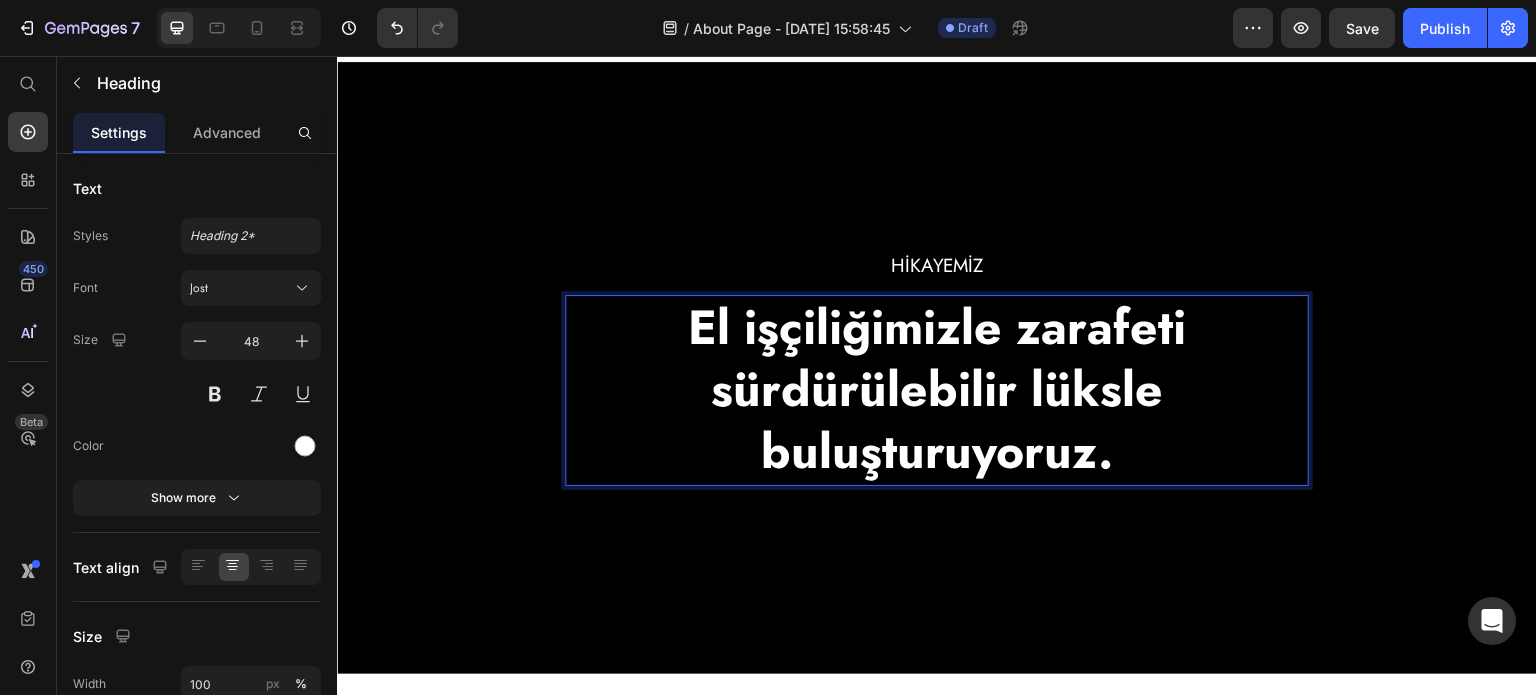 click on "El işçiliğimizle zarafeti sürdürülebilir lüksle buluşturuyoruz." at bounding box center [937, 390] 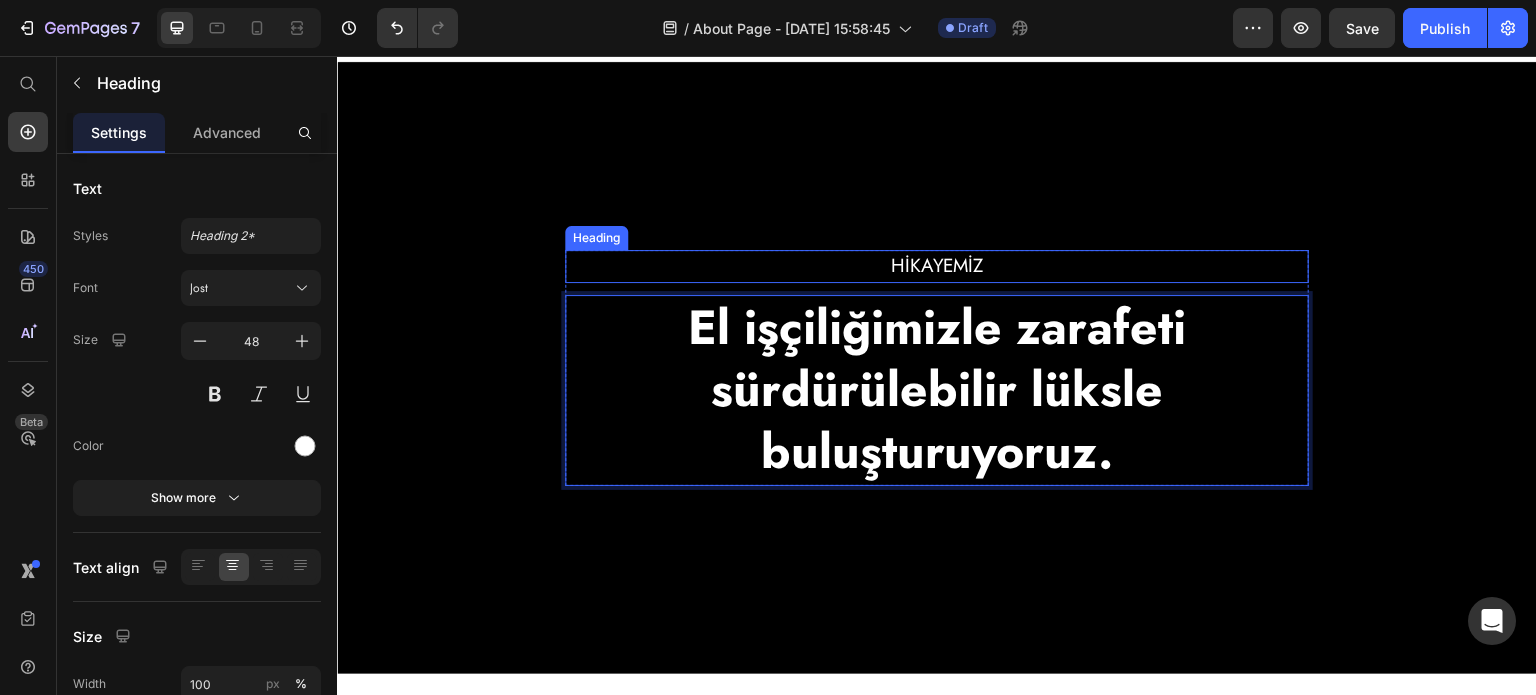 click on "HİKAYEMİZ" at bounding box center [937, 266] 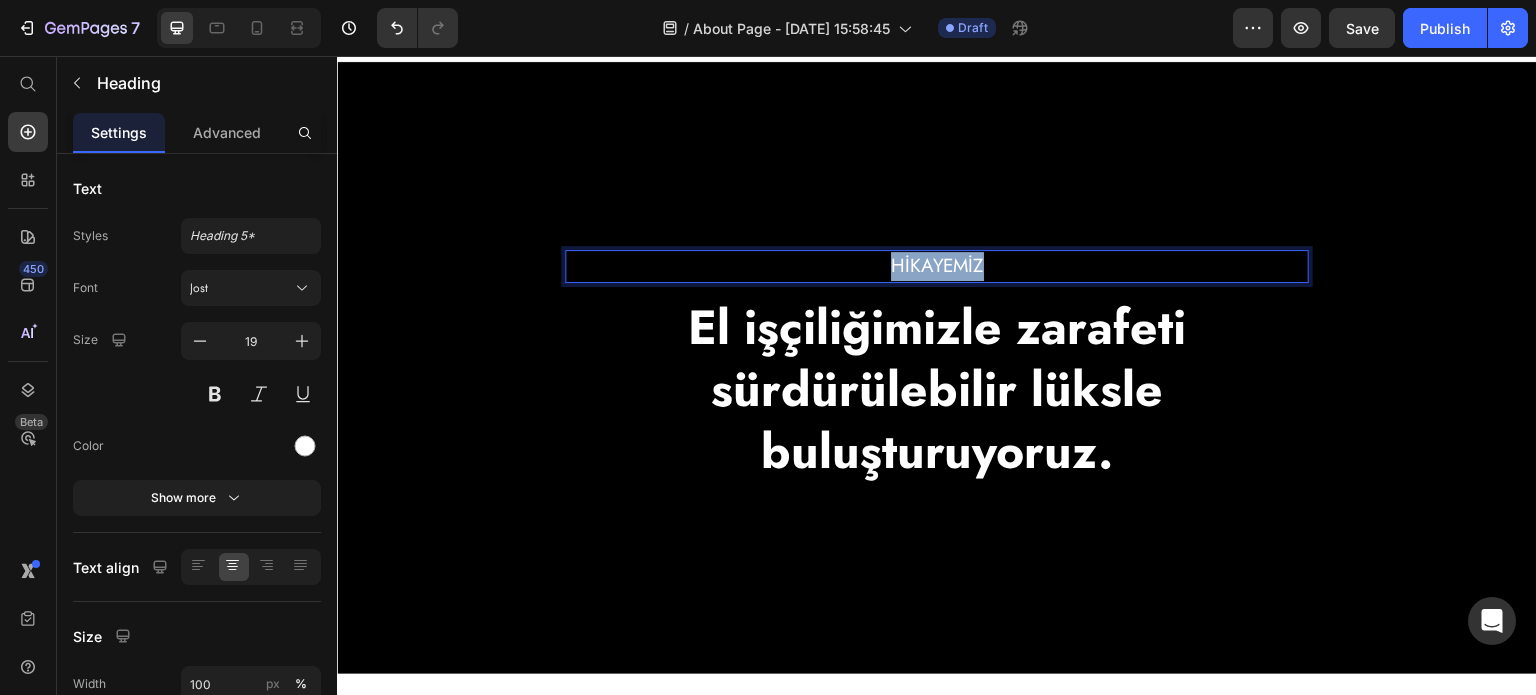 click on "HİKAYEMİZ" at bounding box center (937, 266) 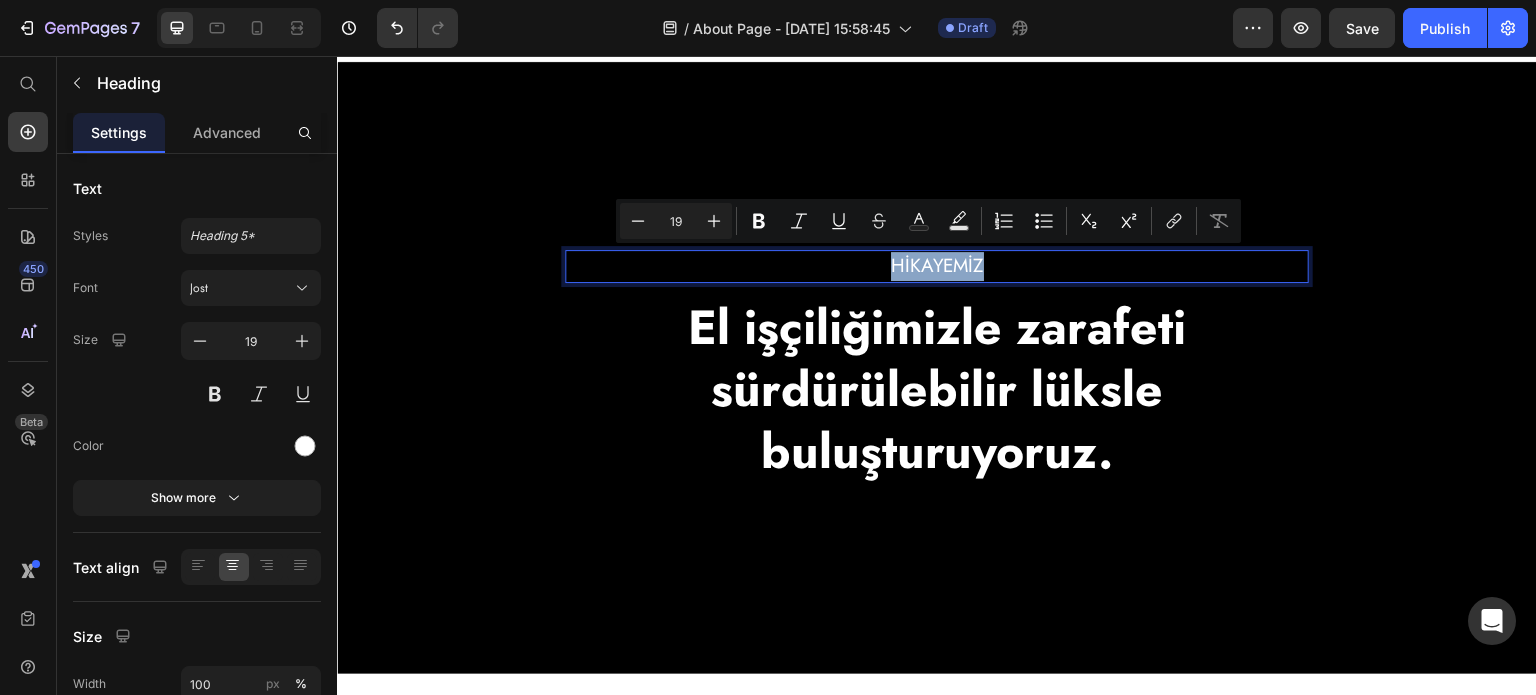 click on "HİKAYEMİZ" at bounding box center (937, 266) 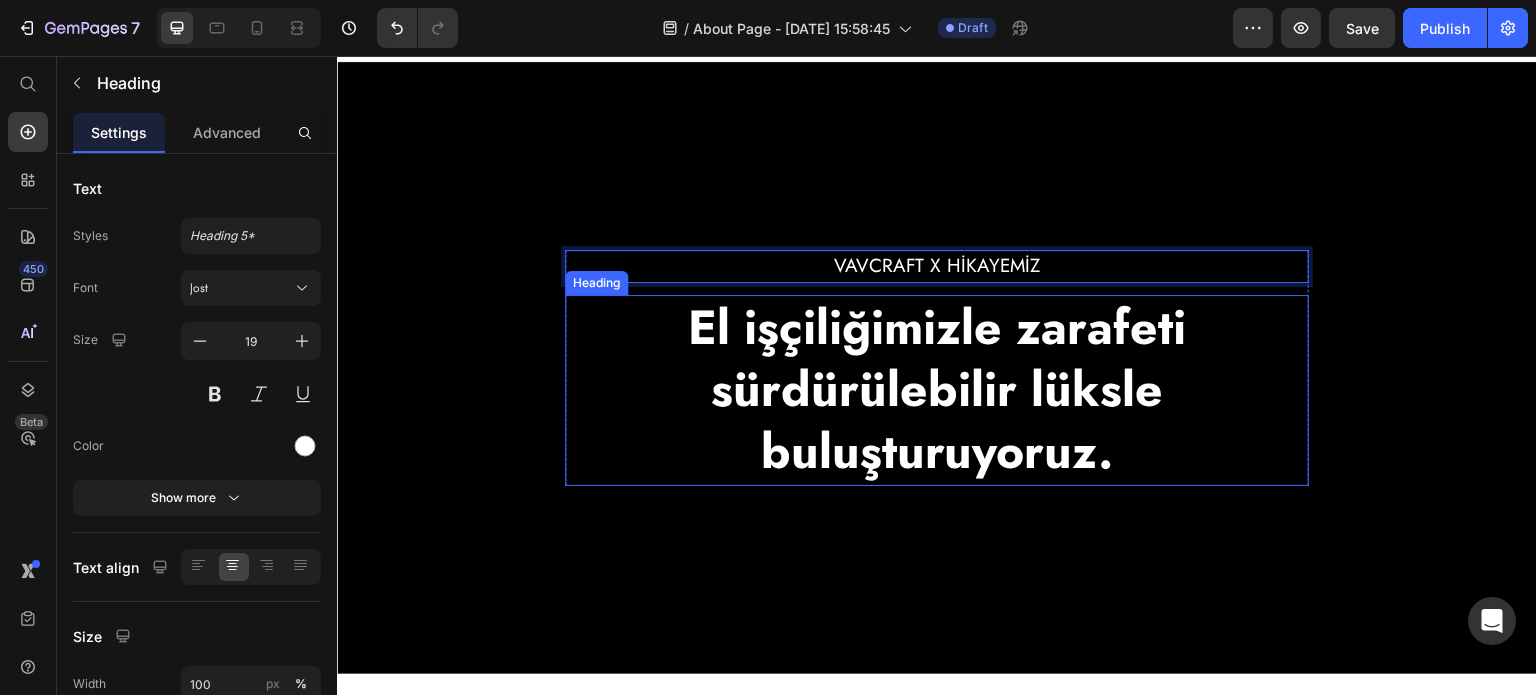 click on "El işçiliğimizle zarafeti sürdürülebilir lüksle buluşturuyoruz." at bounding box center [937, 390] 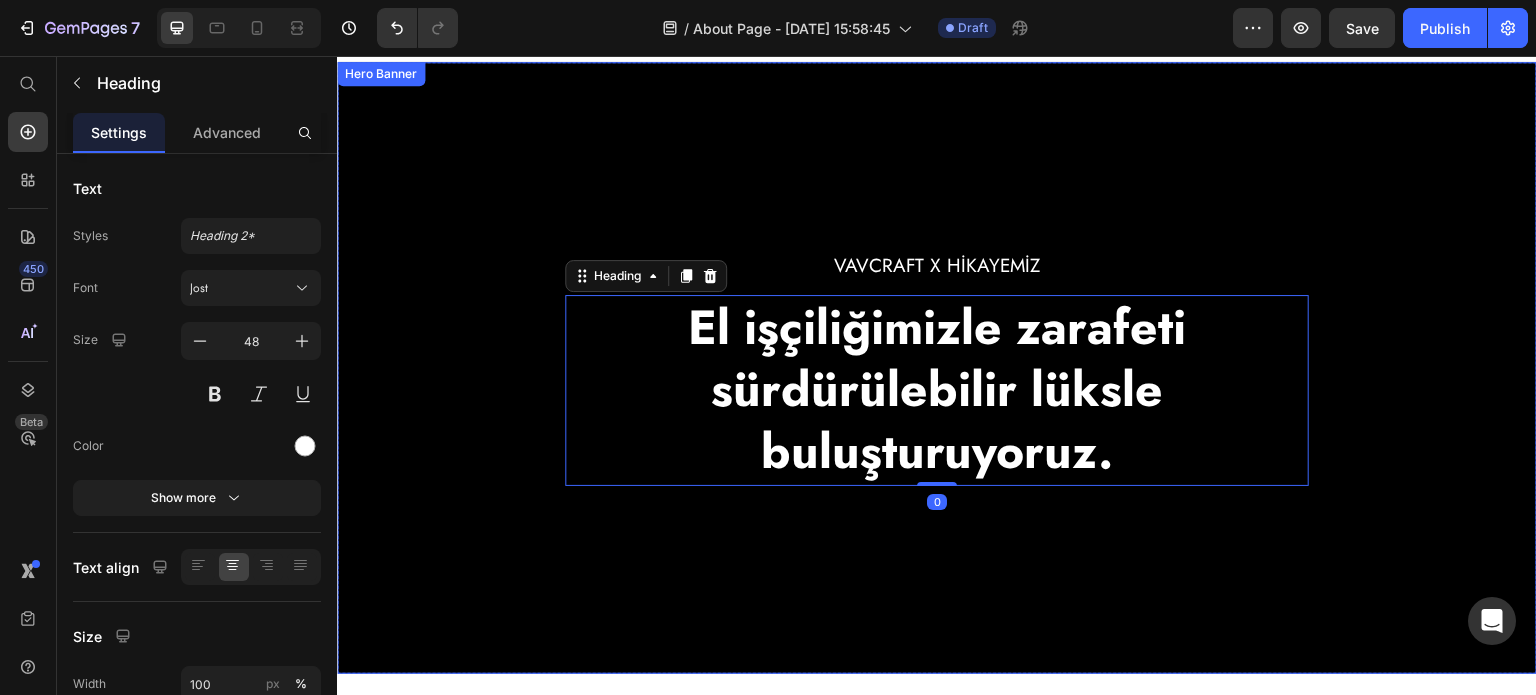 click on "vavcraft x HİKAYEMİZ Heading ⁠⁠⁠⁠⁠⁠⁠ El işçiliğimizle zarafeti sürdürülebilir lüksle buluşturuyoruz. Heading   0 Row" at bounding box center (937, 368) 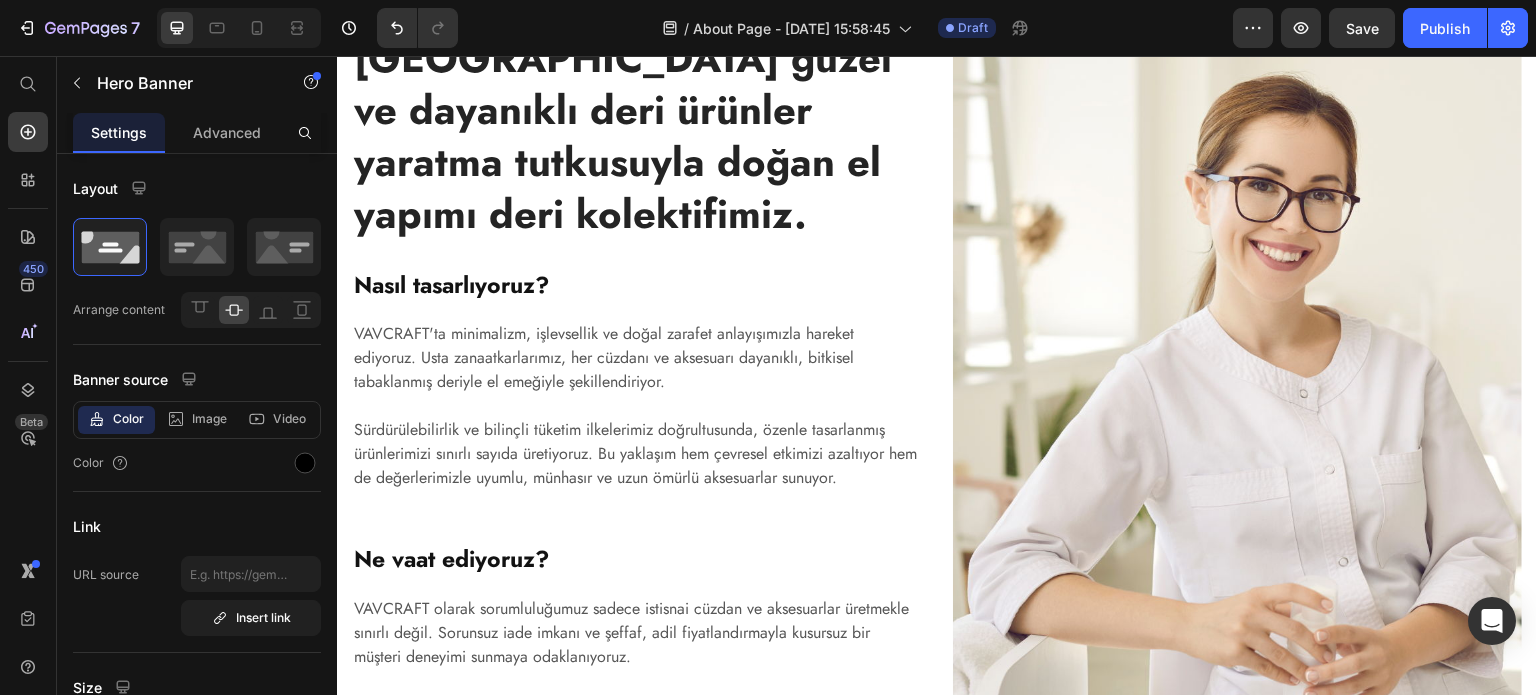 scroll, scrollTop: 792, scrollLeft: 0, axis: vertical 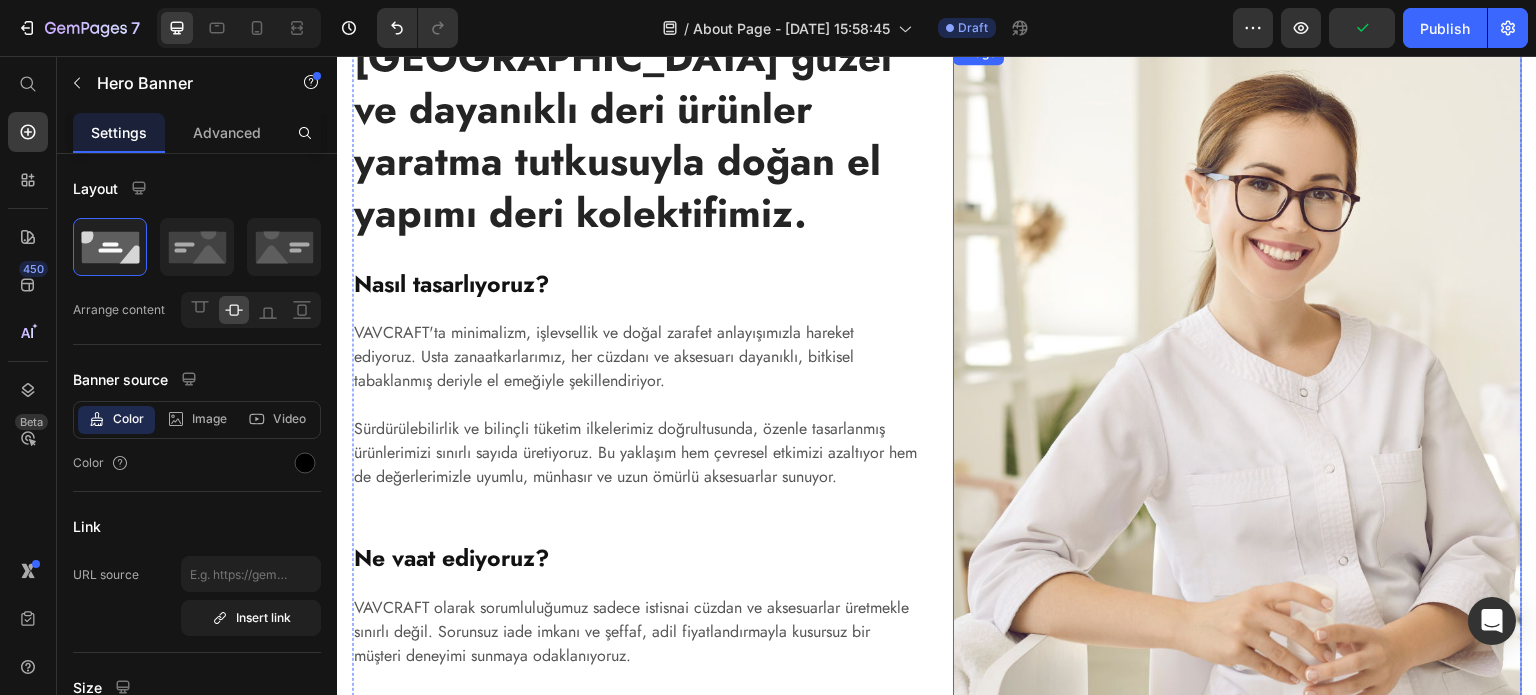 click at bounding box center [1237, 397] 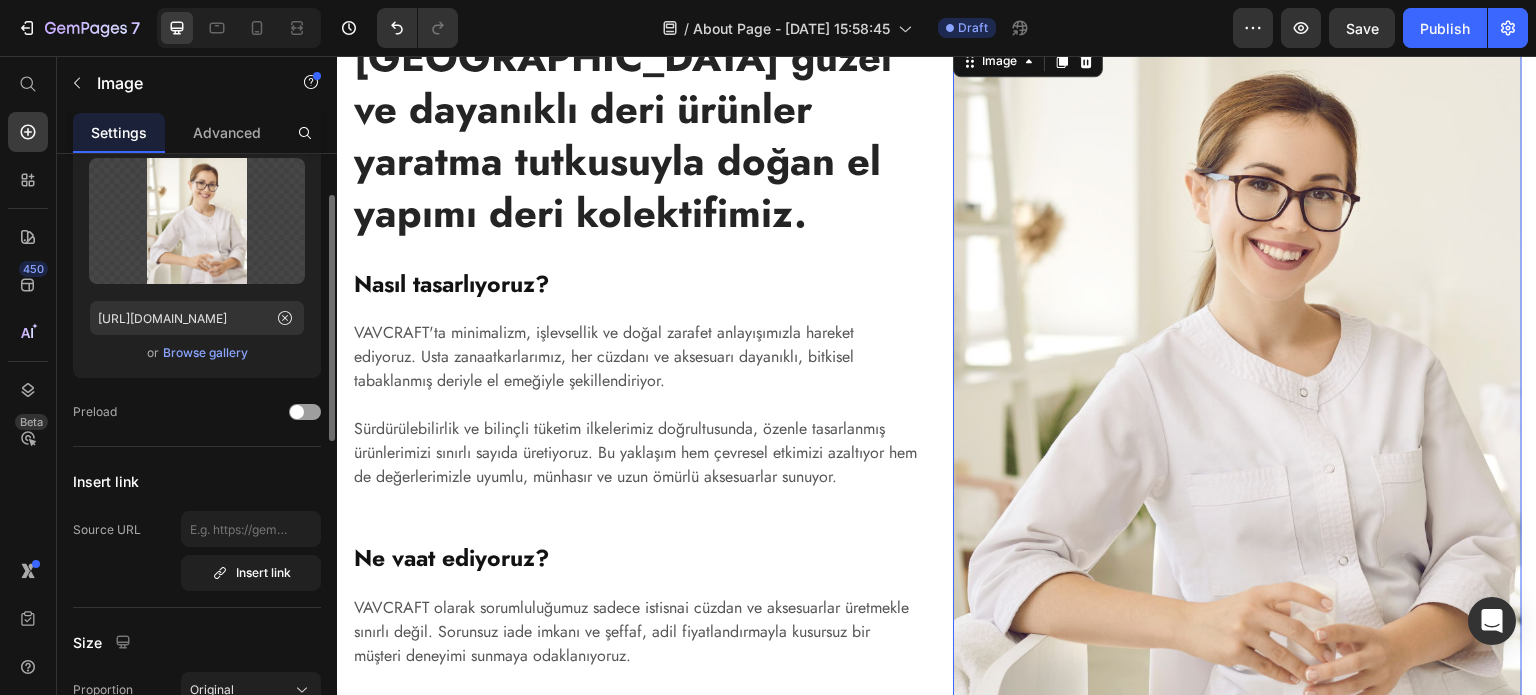 scroll, scrollTop: 103, scrollLeft: 0, axis: vertical 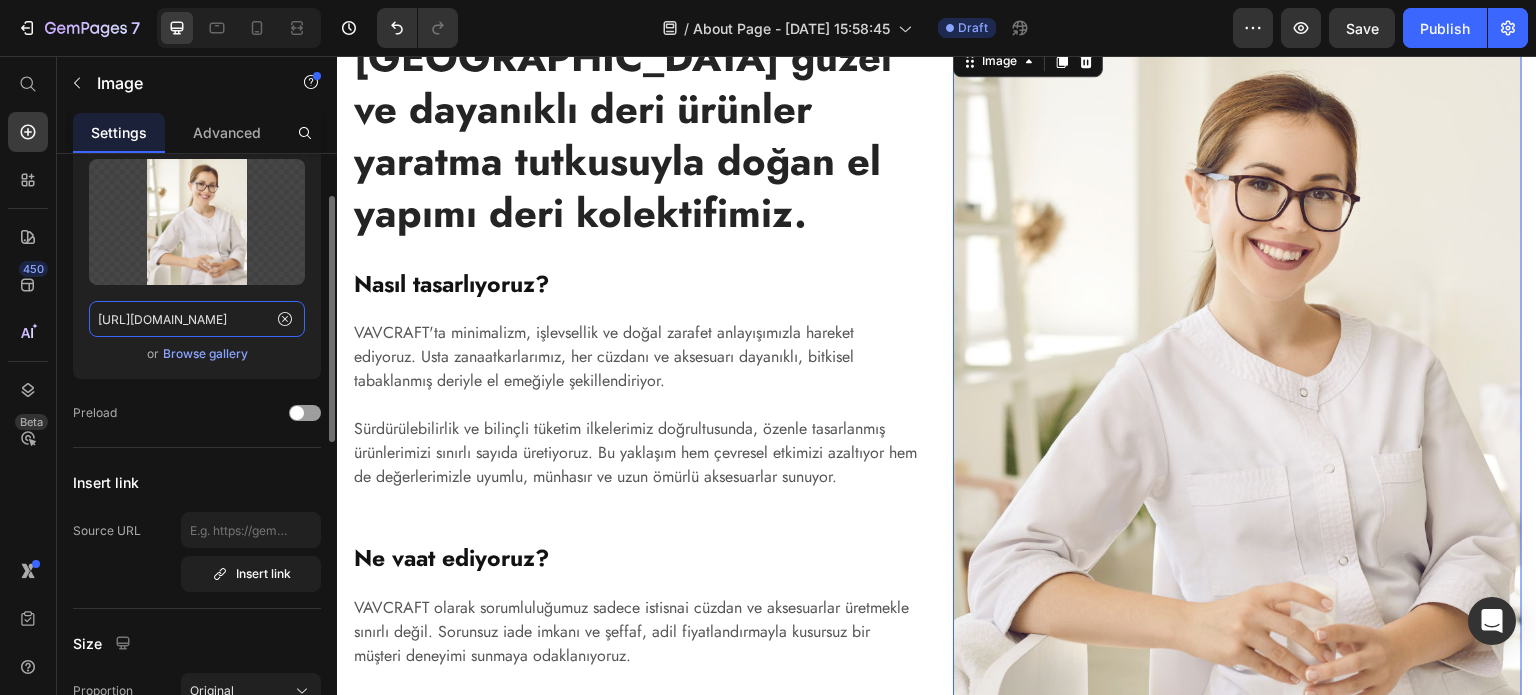 click on "https://ucarecdn.com/966f6f48-d24e-47ce-b5b0-7176002b88b9/-/format/auto/" 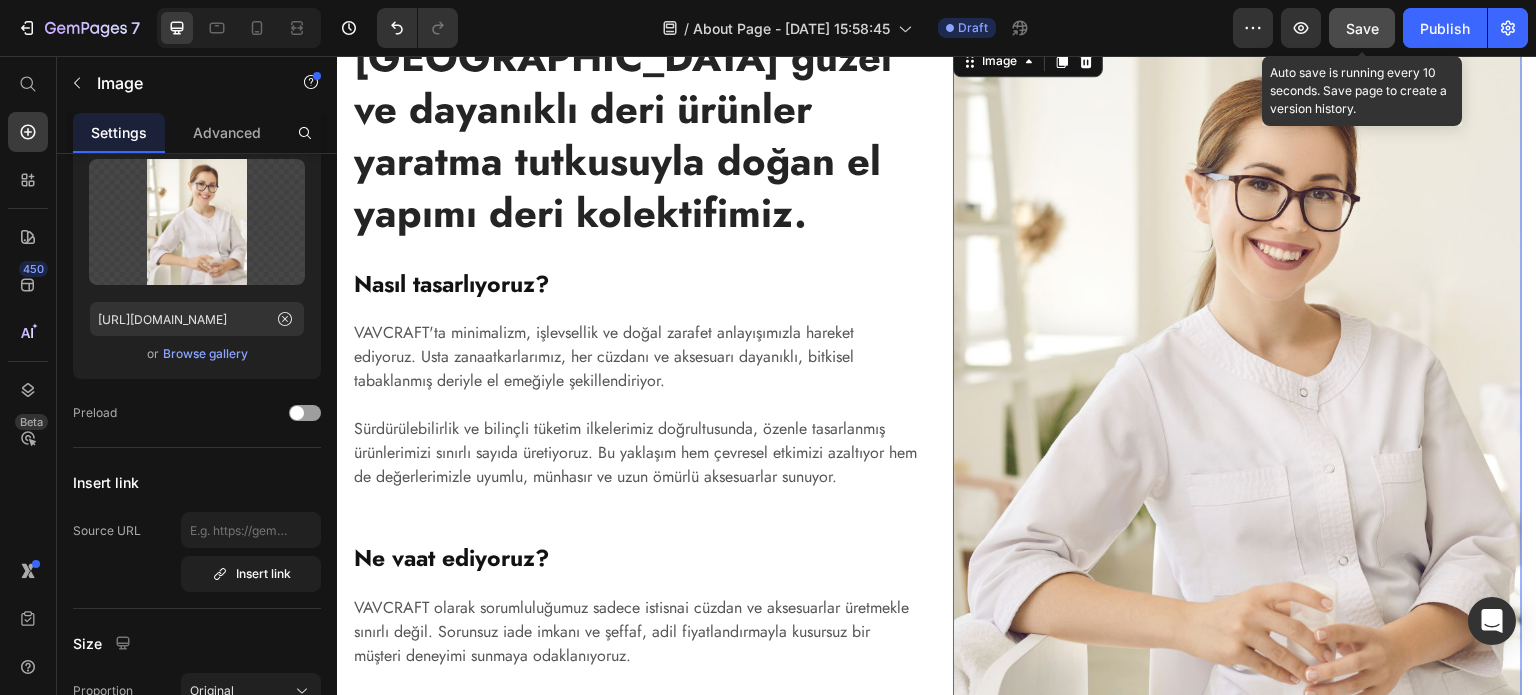 click on "Save" at bounding box center [1362, 28] 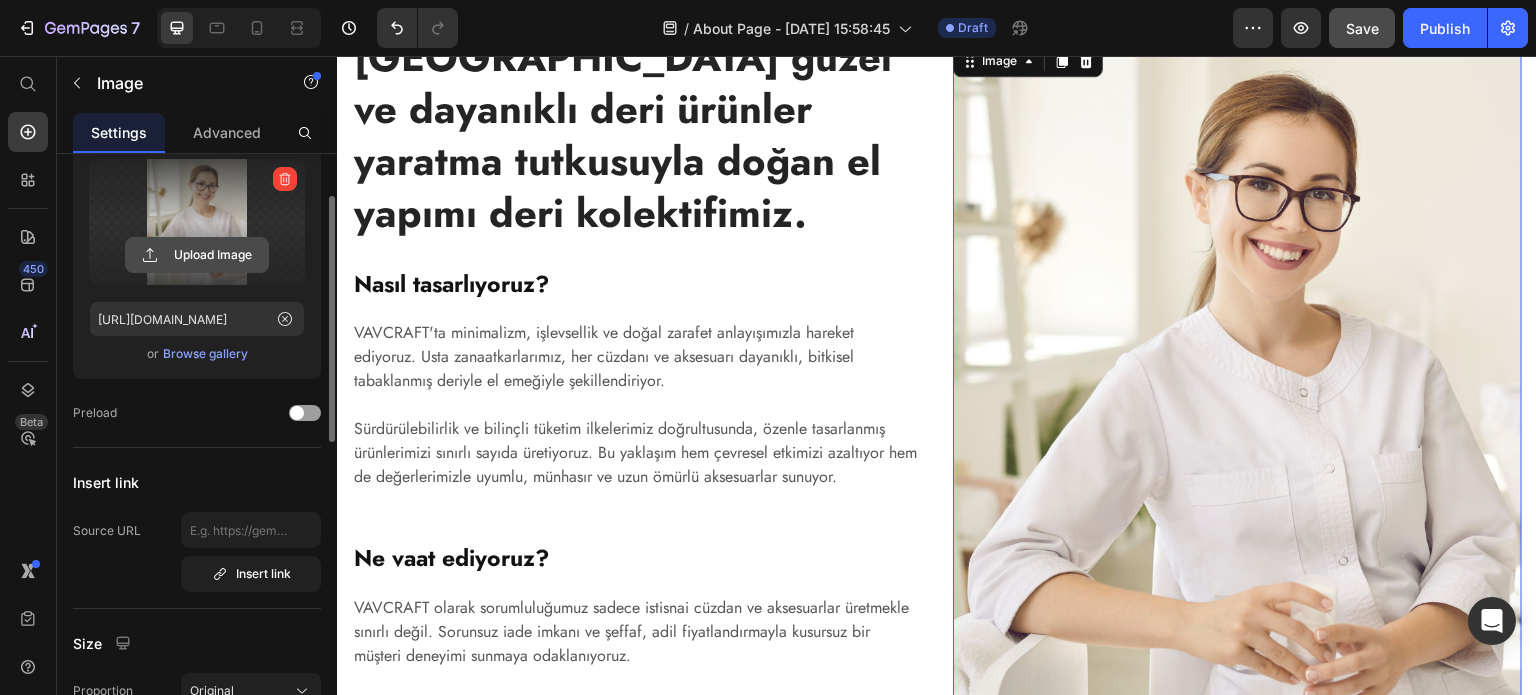 click 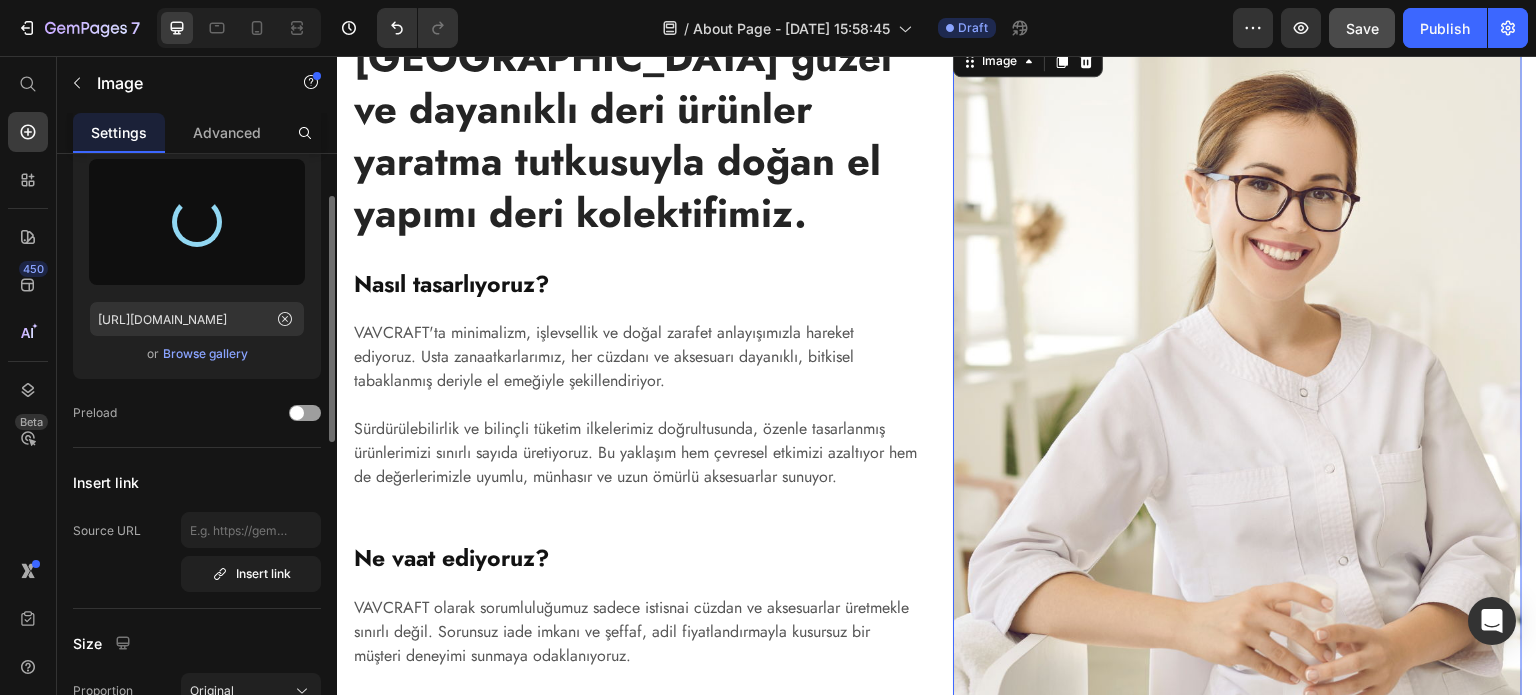 type on "https://cdn.shopify.com/s/files/1/0583/4103/1982/files/gempages_573949035329618795-db14ea7f-b891-4c5b-84a4-645e67f69a0a.jpg" 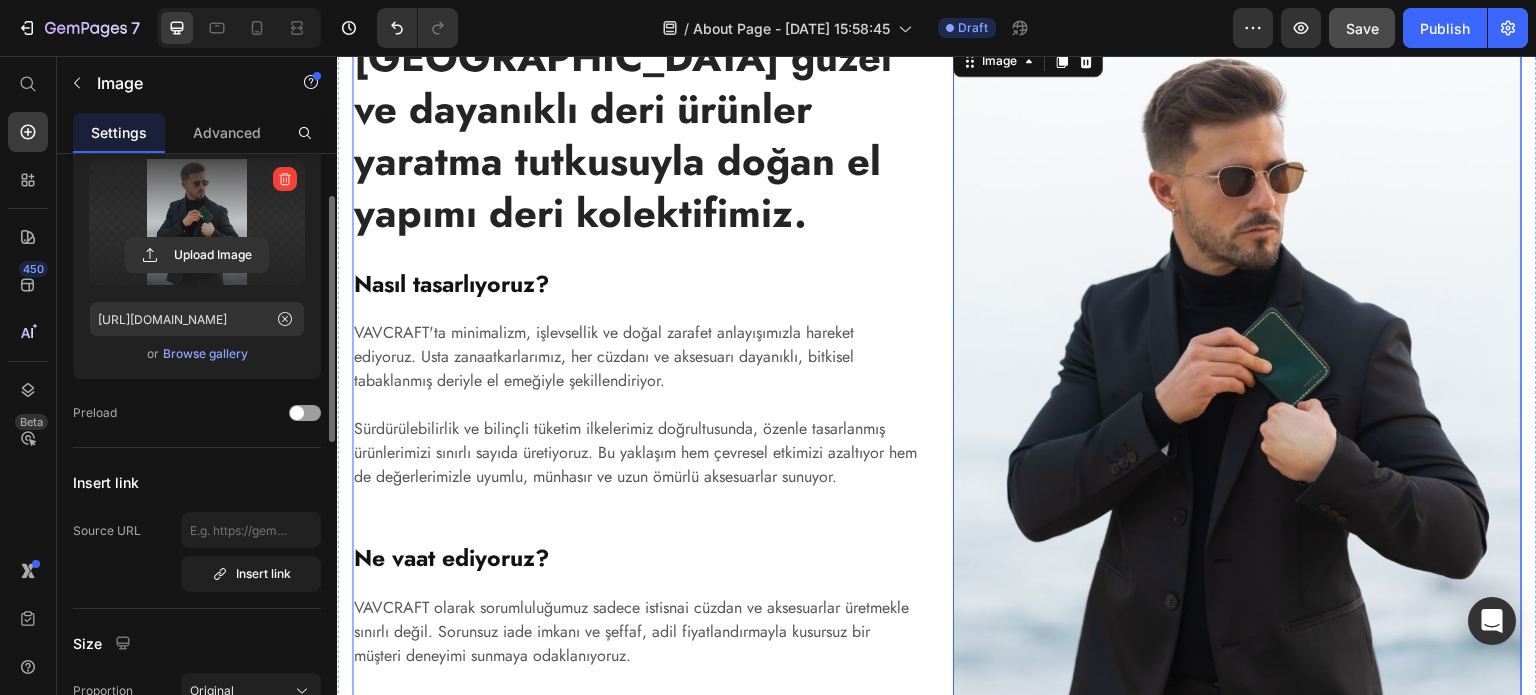 click on "İstanbul'da güzel ve dayanıklı deri ürünler yaratma tutkusuyla doğan el yapımı deri kolektifimiz. Heading Nasıl tasarlıyoruz? Heading VAVCRAFT'ta minimalizm, işlevsellik ve doğal zarafet anlayışımızla hareket ediyoruz. Usta zanaatkarlarımız, her cüzdanı ve aksesuarı dayanıklı, bitkisel tabaklanmış deriyle el emeğiyle şekillendiriyor. Sürdürülebilirlik ve bilinçli tüketim ilkelerimiz doğrultusunda, özenle tasarlanmış ürünlerimizi sınırlı sayıda üretiyoruz. Bu yaklaşım hem çevresel etkimizi azaltıyor hem de değerlerimizle uyumlu, münhasır ve uzun ömürlü aksesuarlar sunuyor. Text block Ne vaat ediyoruz? Heading VAVCRAFT olarak sorumluluğumuz sadece istisnai cüzdan ve aksesuarlar üretmekle sınırlı değil. Sorunsuz iade imkanı ve şeffaf, adil fiyatlandırmayla kusursuz bir müşteri deneyimi sunmaya odaklanıyoruz. Text block" at bounding box center [636, 397] 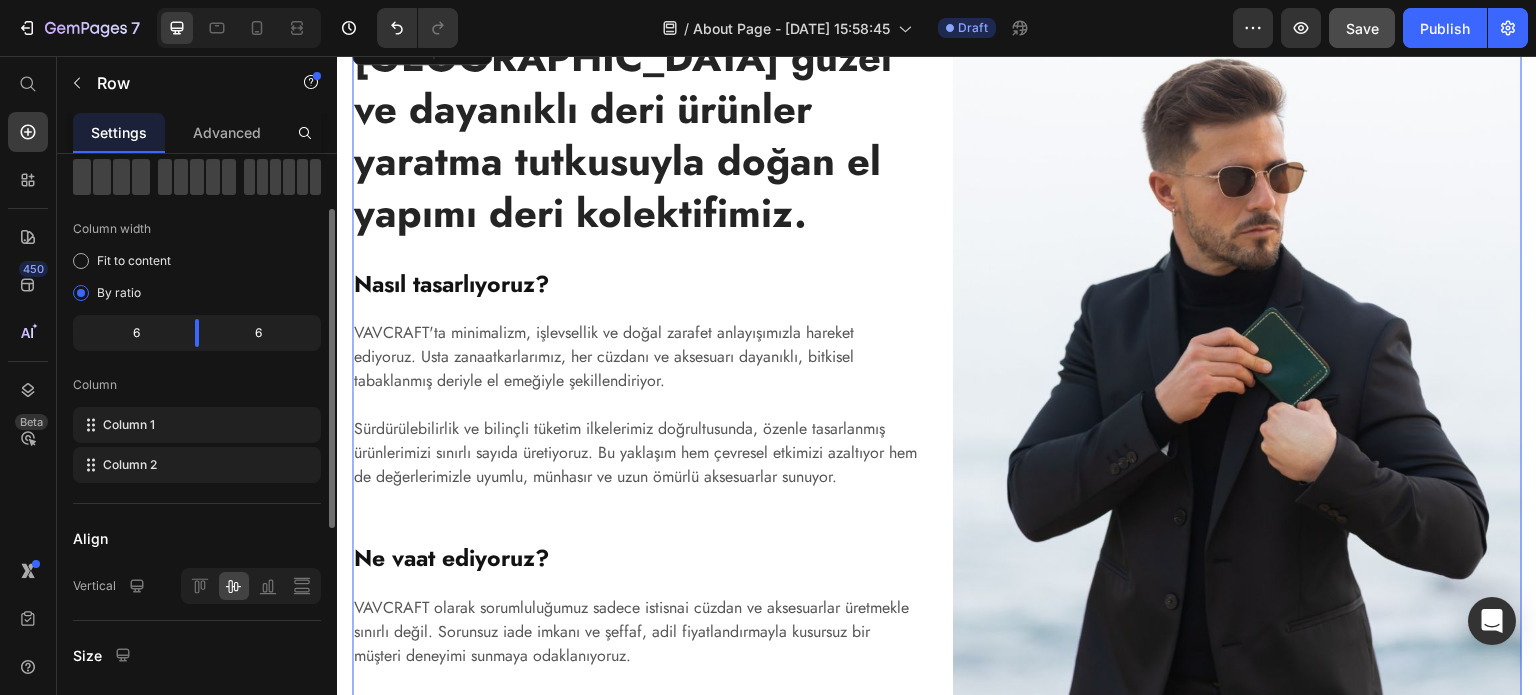 scroll, scrollTop: 0, scrollLeft: 0, axis: both 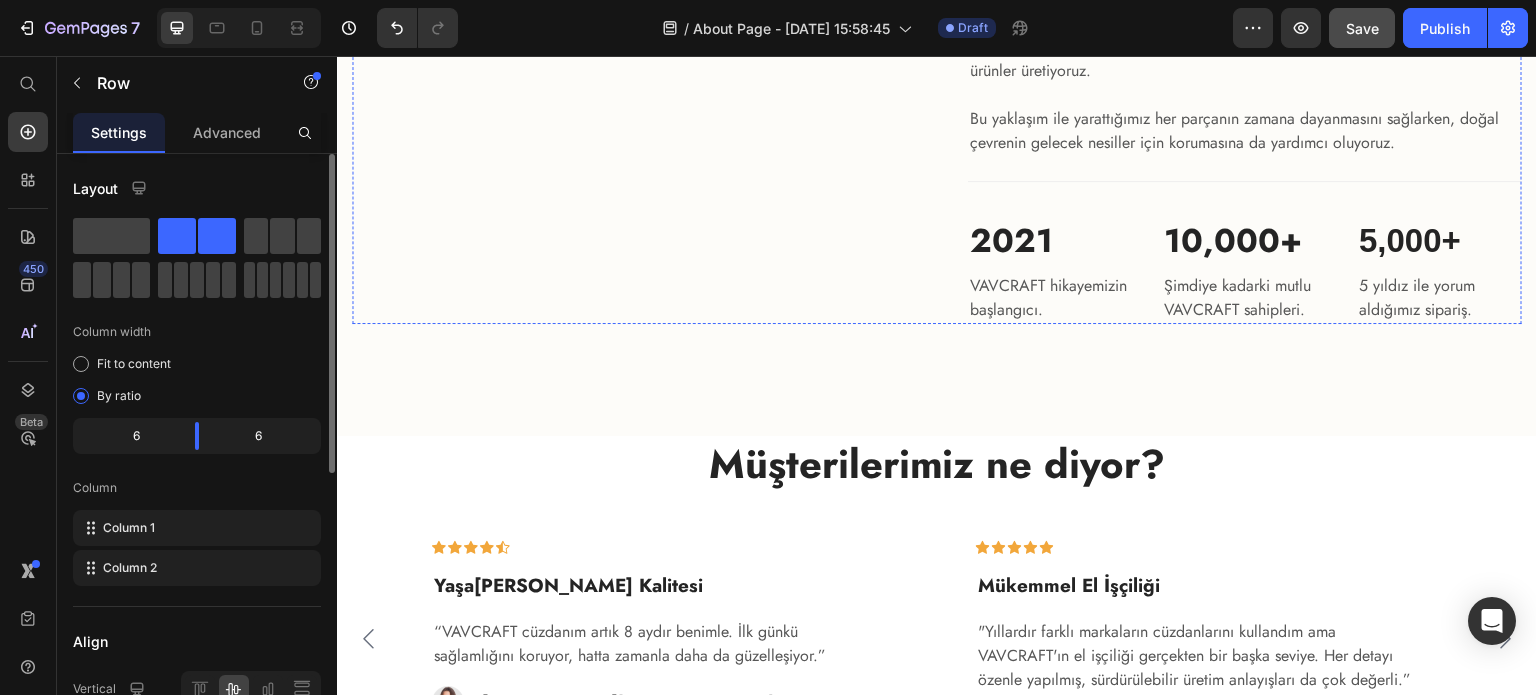 click at bounding box center (629, -4) 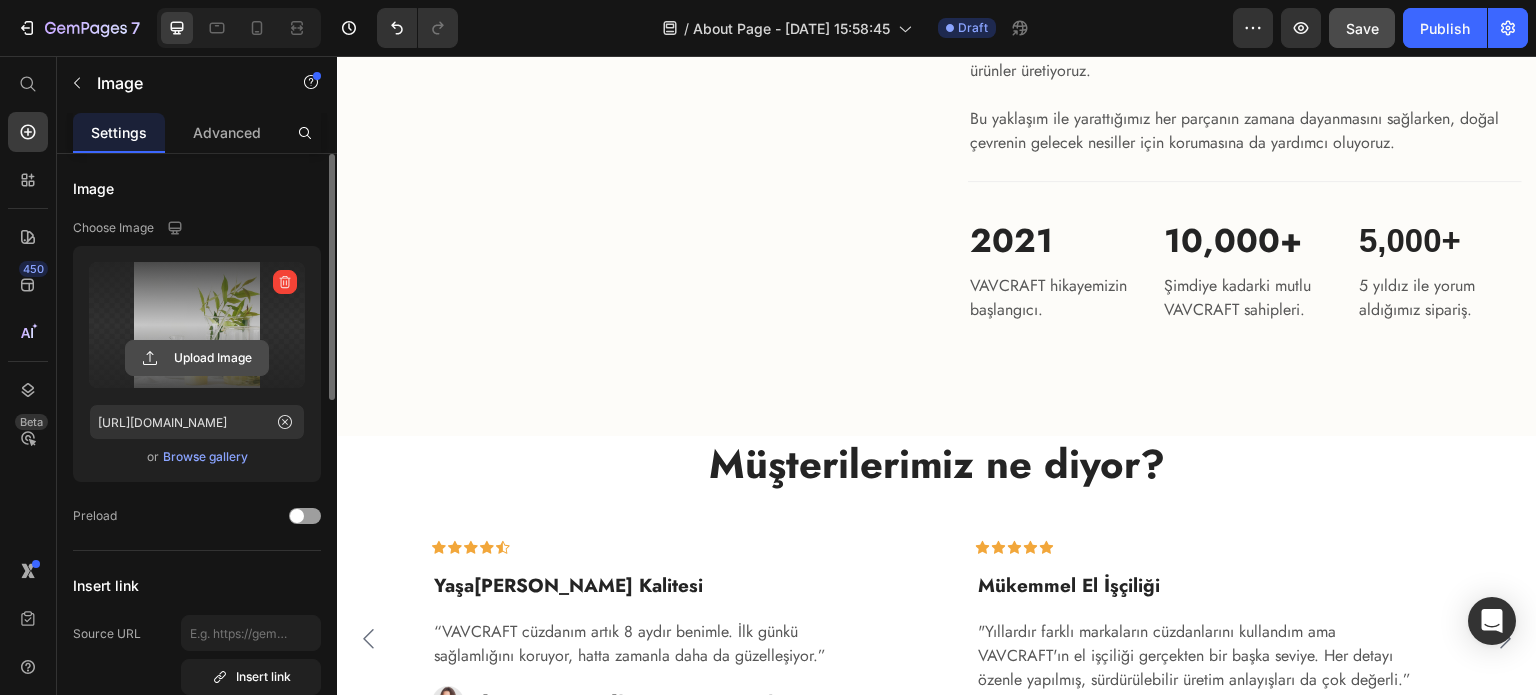 click 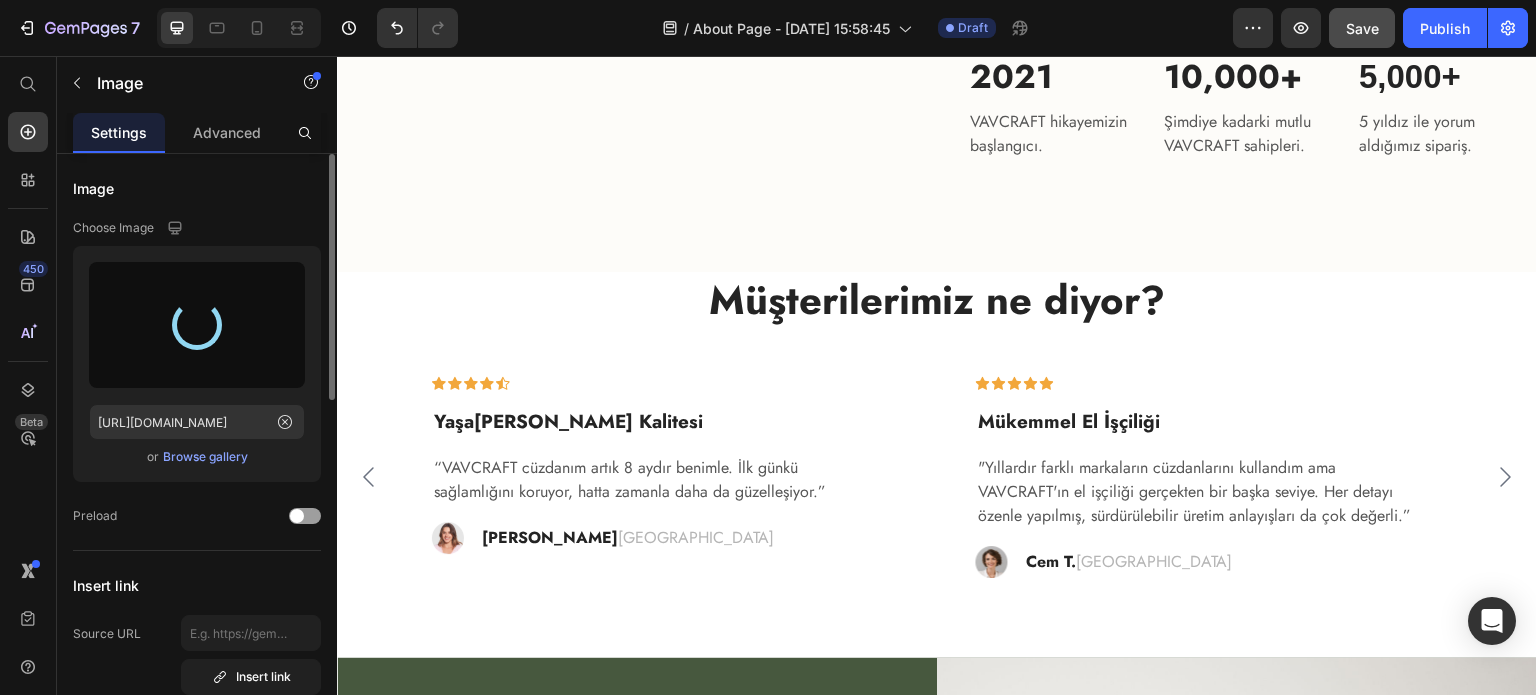 scroll, scrollTop: 2984, scrollLeft: 0, axis: vertical 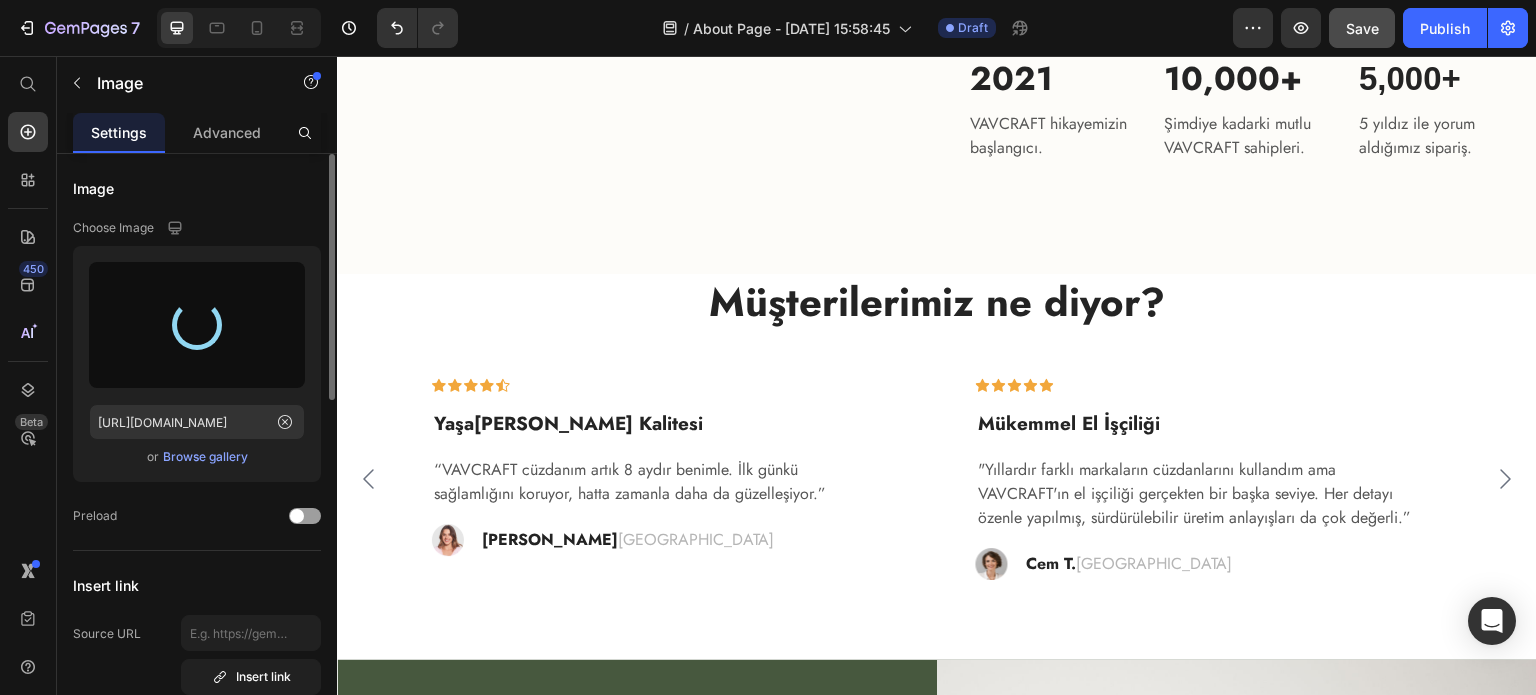 type on "https://cdn.shopify.com/s/files/1/0583/4103/1982/files/gempages_573949035329618795-5c56aff4-40d9-4848-a303-e790198ba7f5.jpg" 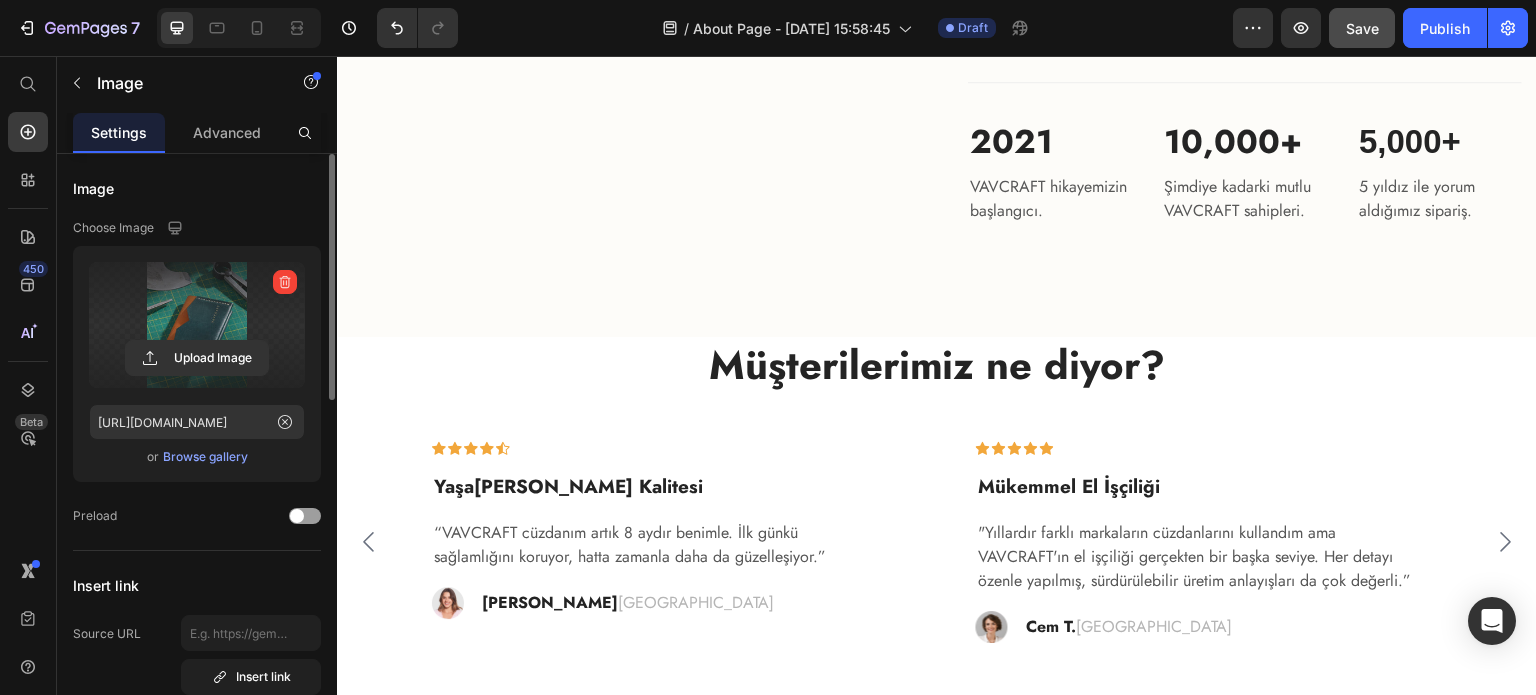 scroll, scrollTop: 2922, scrollLeft: 0, axis: vertical 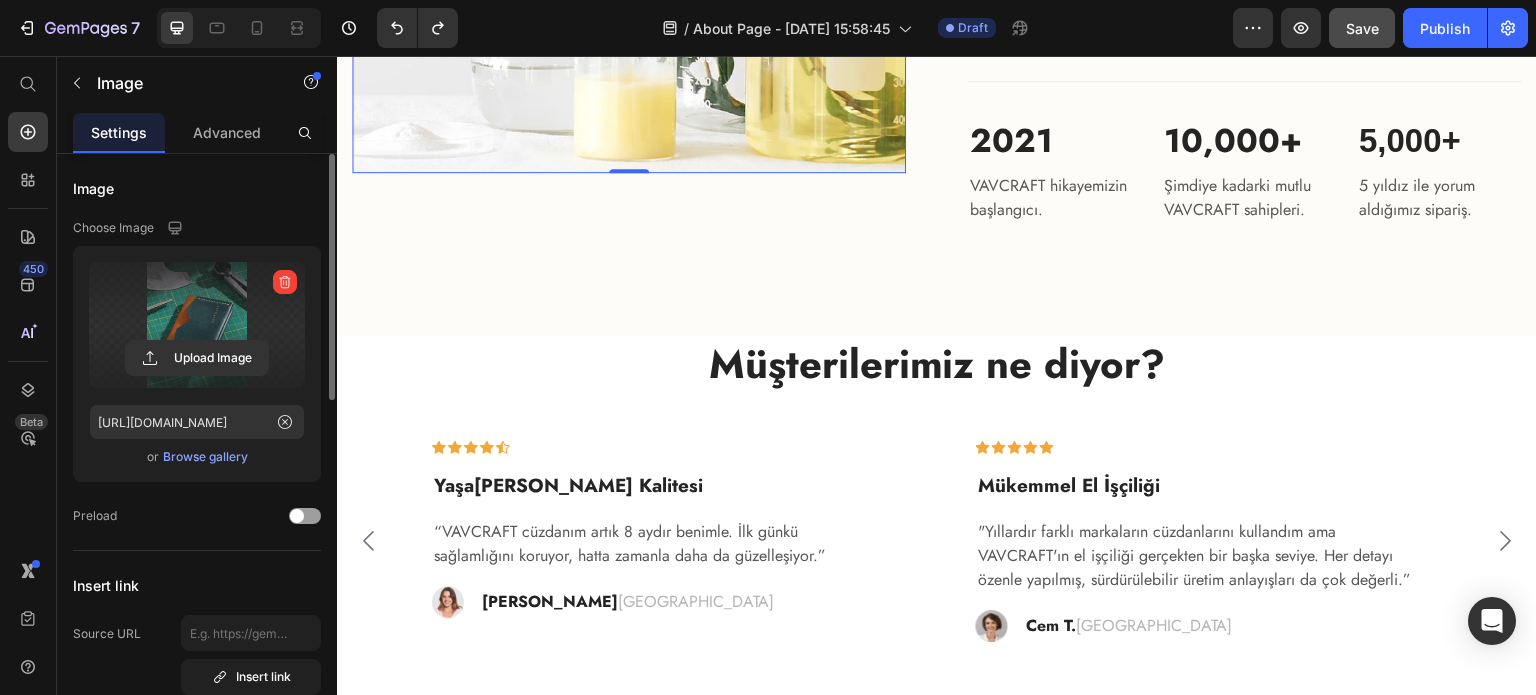 click at bounding box center [629, -104] 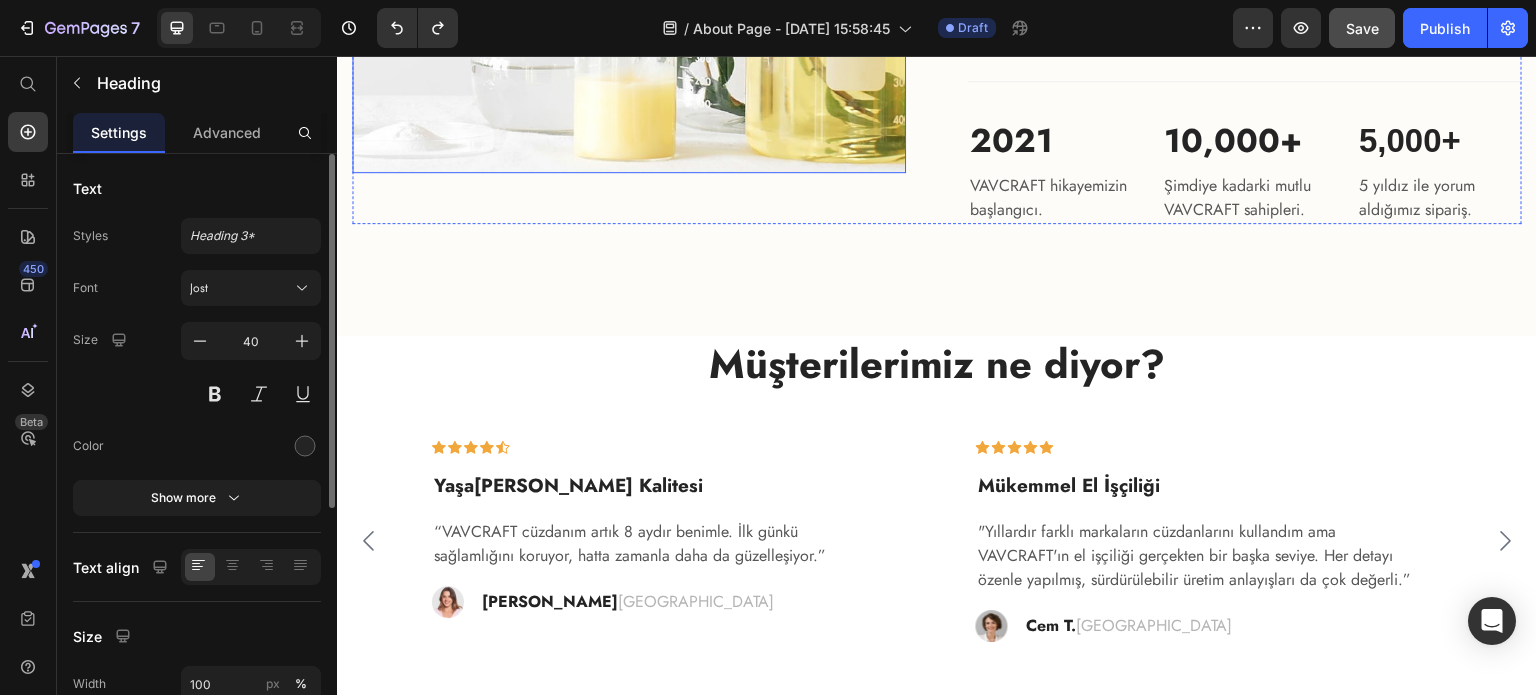 click at bounding box center [629, -104] 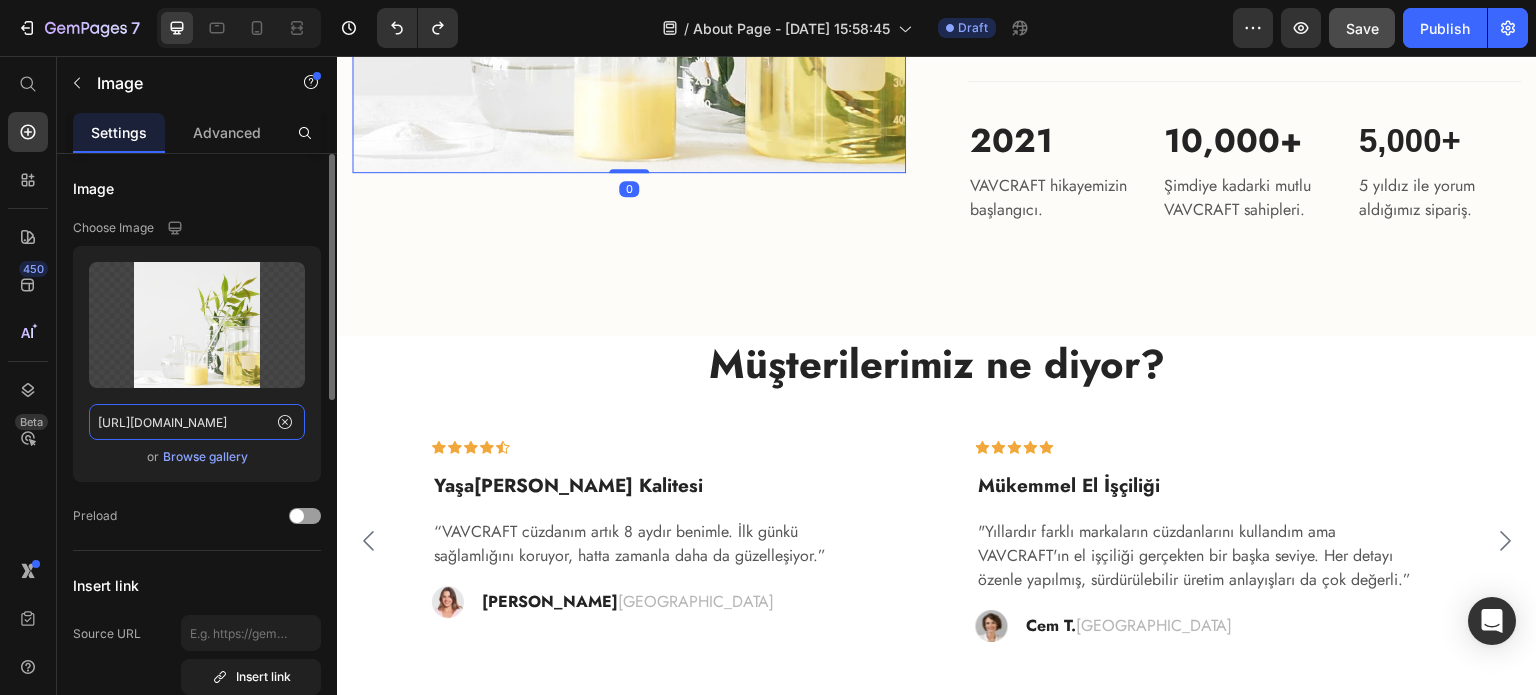 click on "[URL][DOMAIN_NAME]" 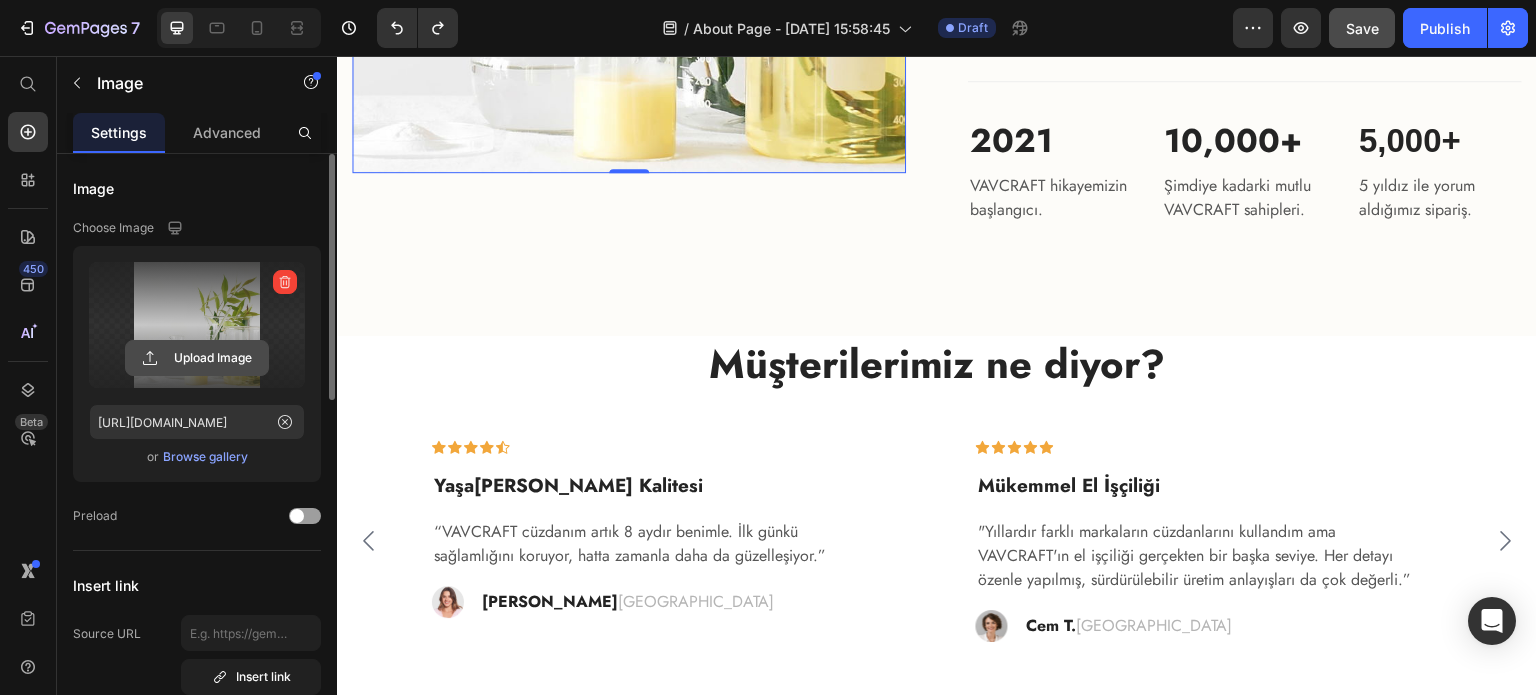 click 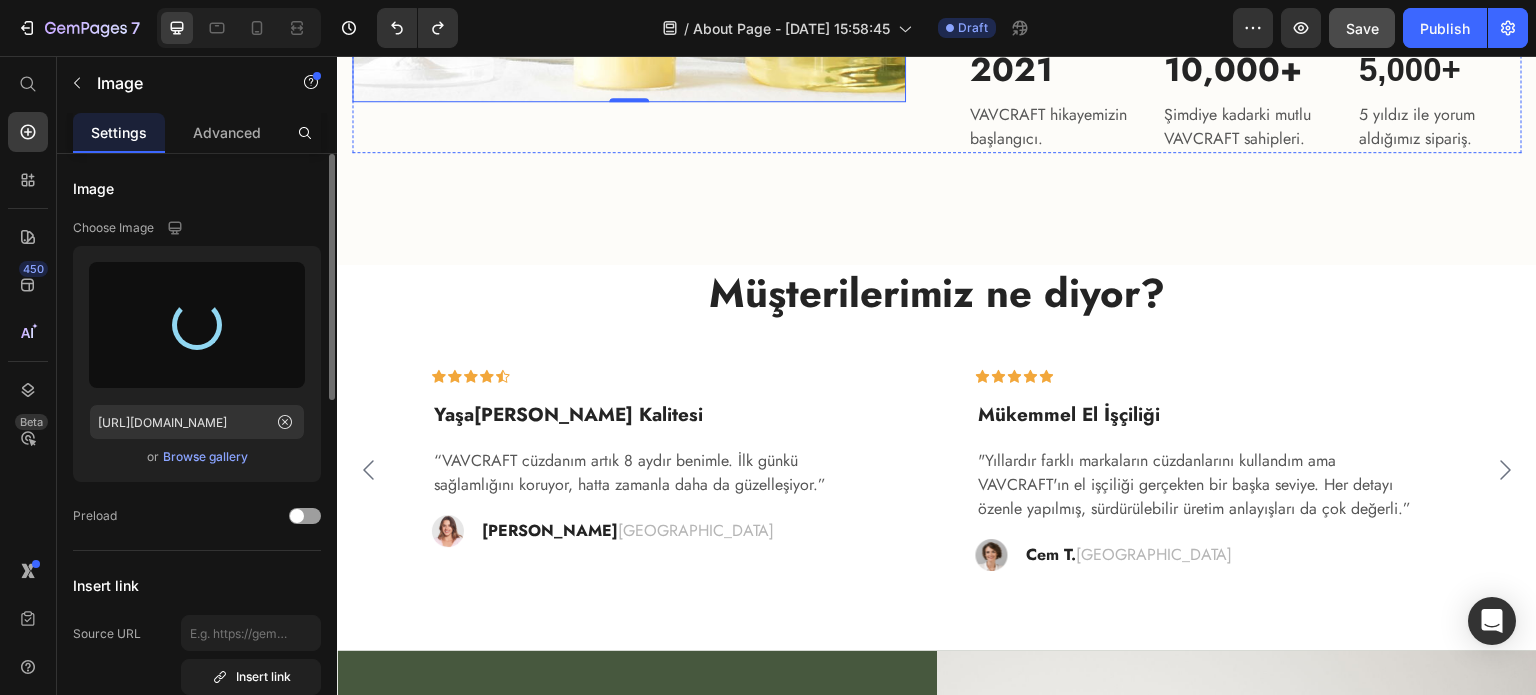 scroll, scrollTop: 2994, scrollLeft: 0, axis: vertical 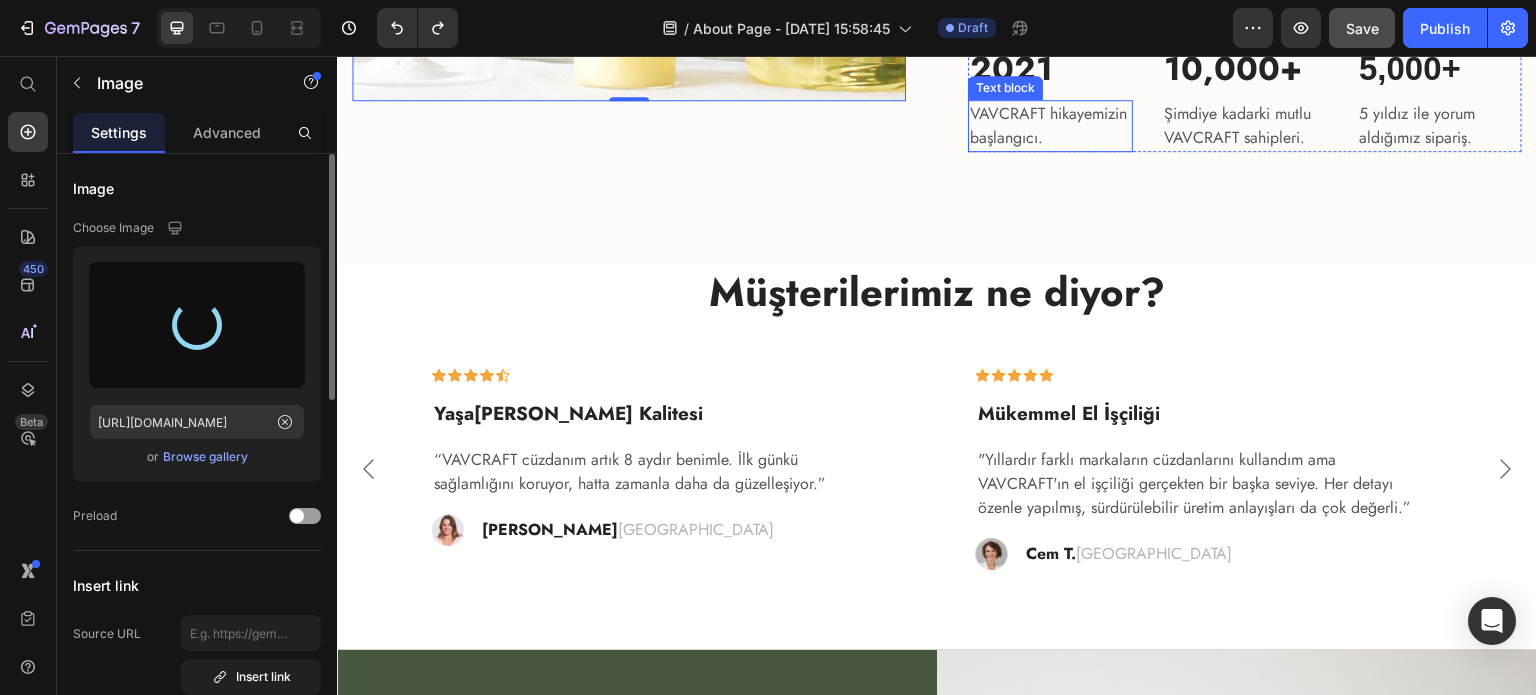 type on "https://cdn.shopify.com/s/files/1/0583/4103/1982/files/gempages_573949035329618795-eff6b974-40cf-4201-a4dc-d119159e2e21.jpg" 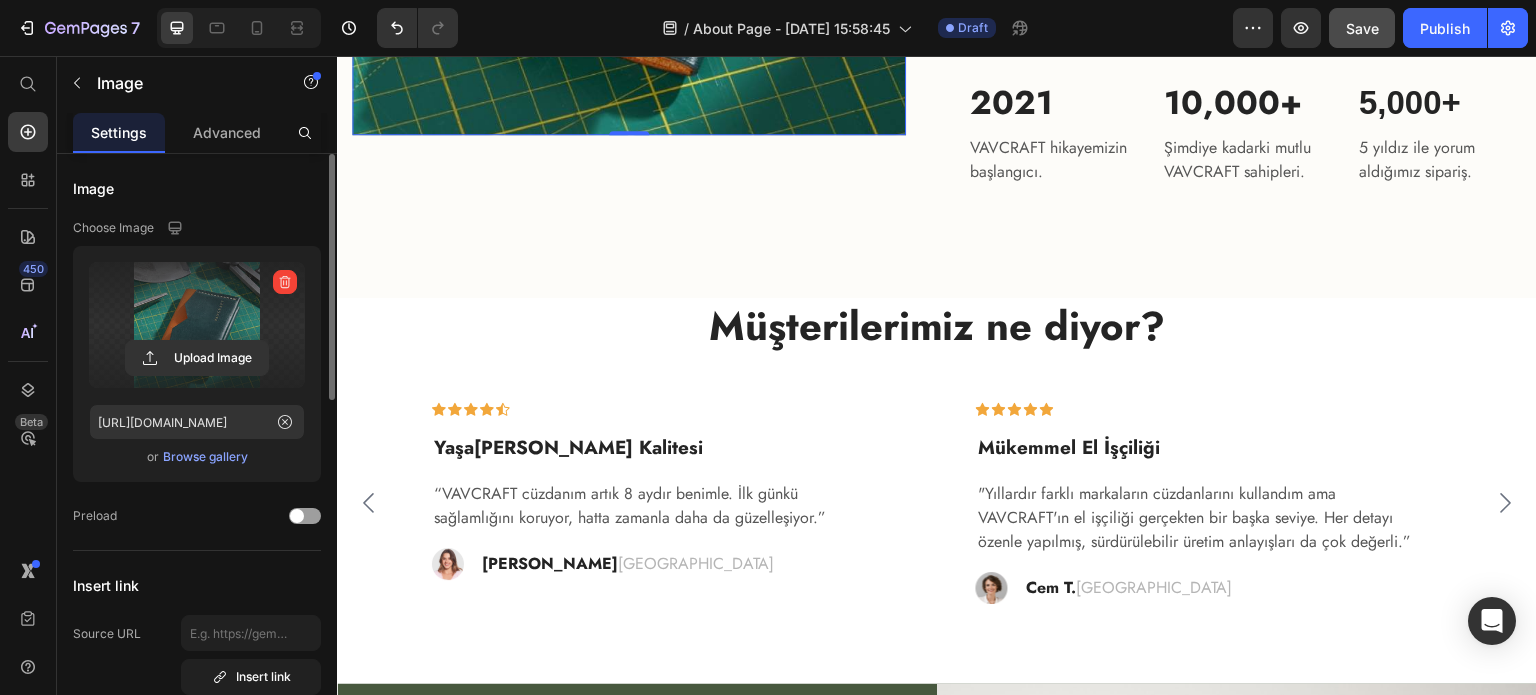 scroll, scrollTop: 2961, scrollLeft: 0, axis: vertical 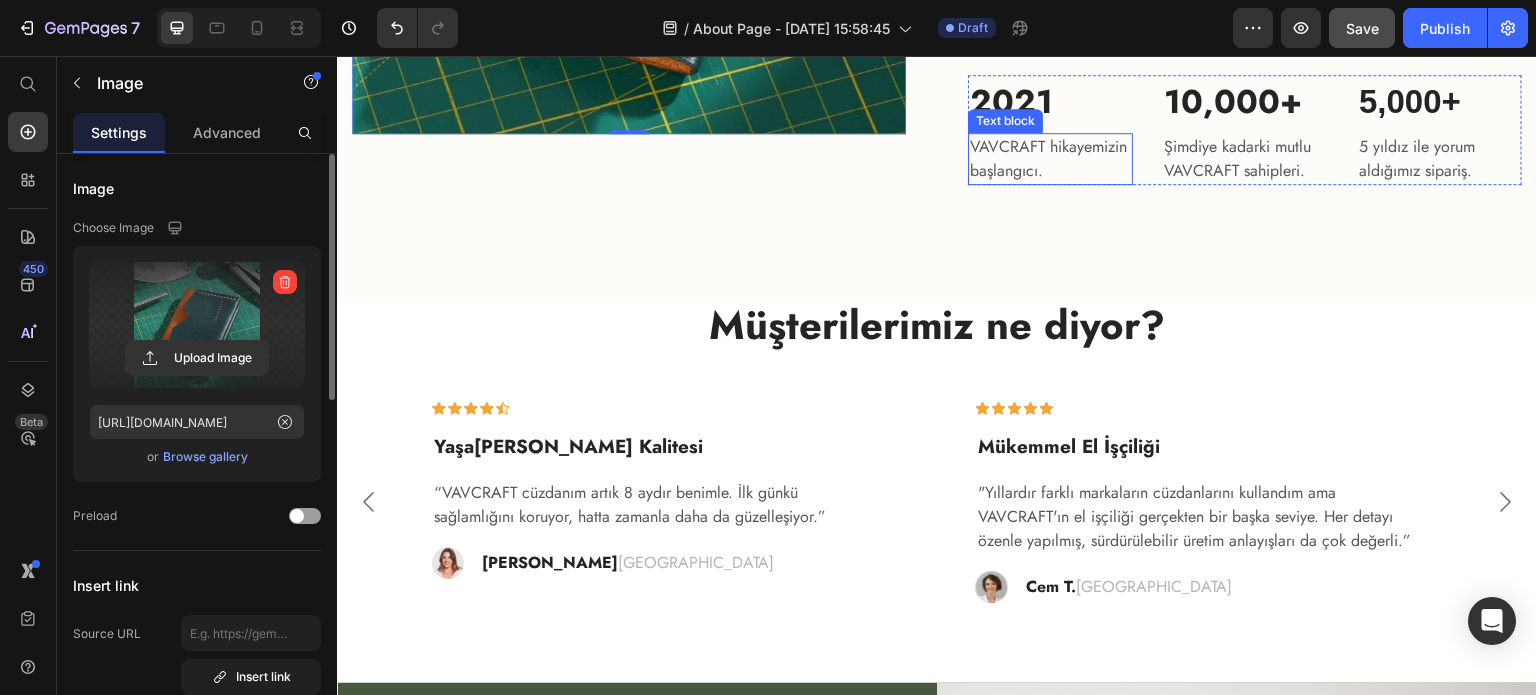 click on "VAVCRAFT hikayemizin başlangıcı." at bounding box center [1050, 159] 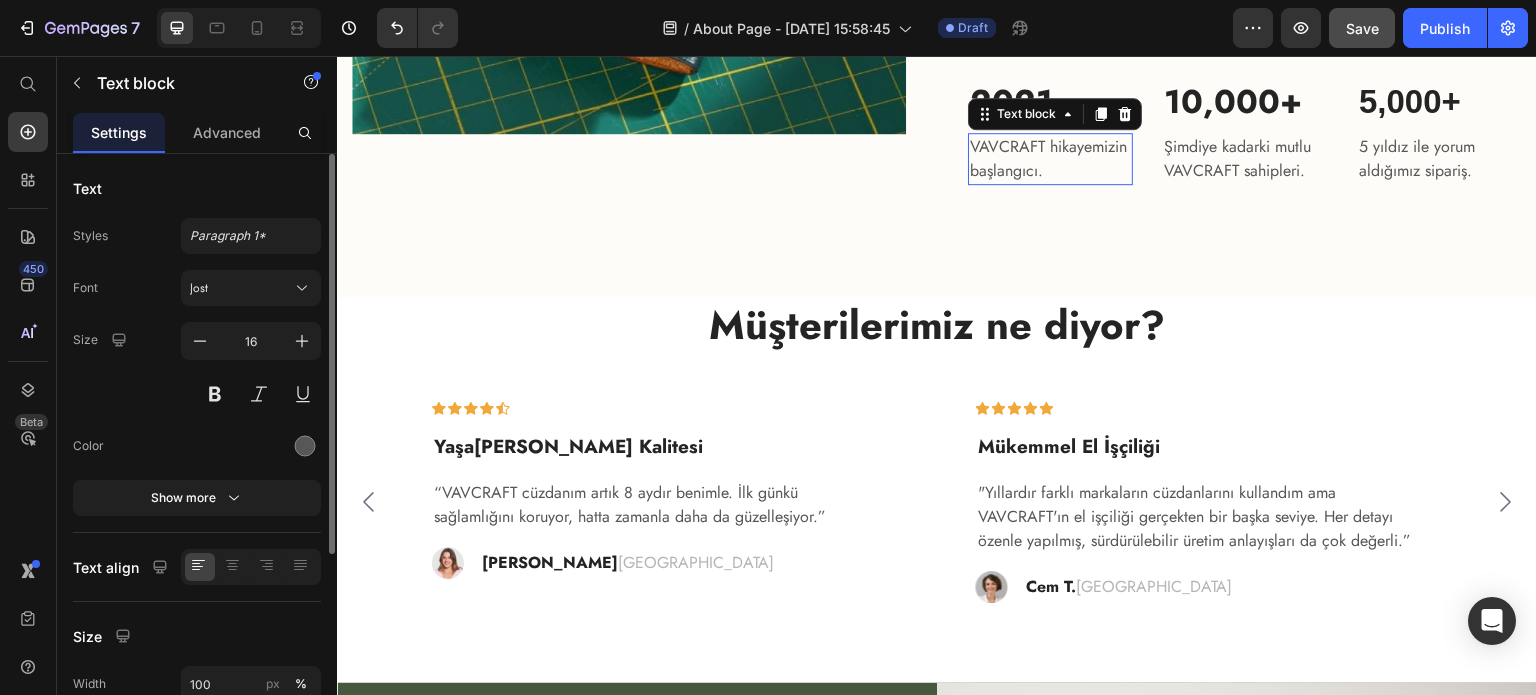 click on "VAVCRAFT hikayemizin başlangıcı." at bounding box center (1050, 159) 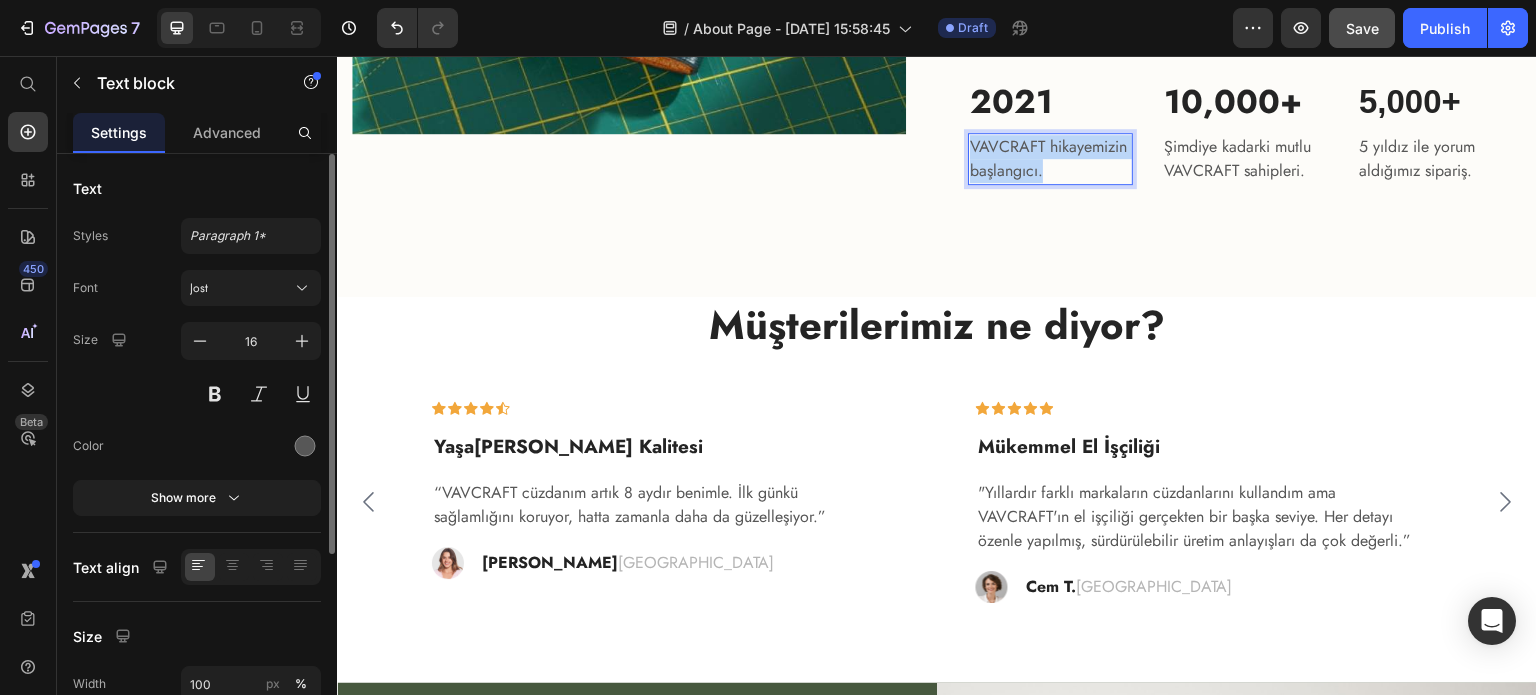 click on "VAVCRAFT hikayemizin başlangıcı." at bounding box center [1050, 159] 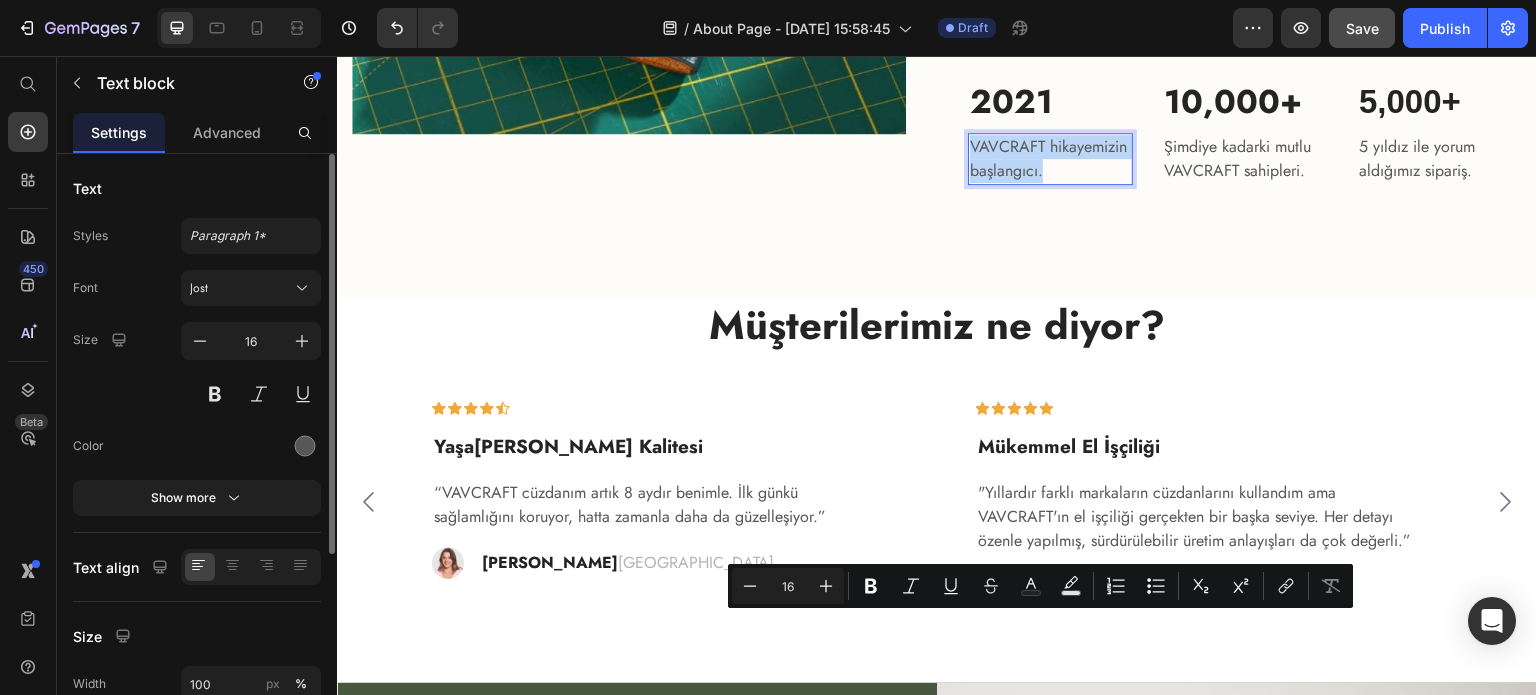 click on "VAVCRAFT hikayemizin başlangıcı." at bounding box center (1050, 159) 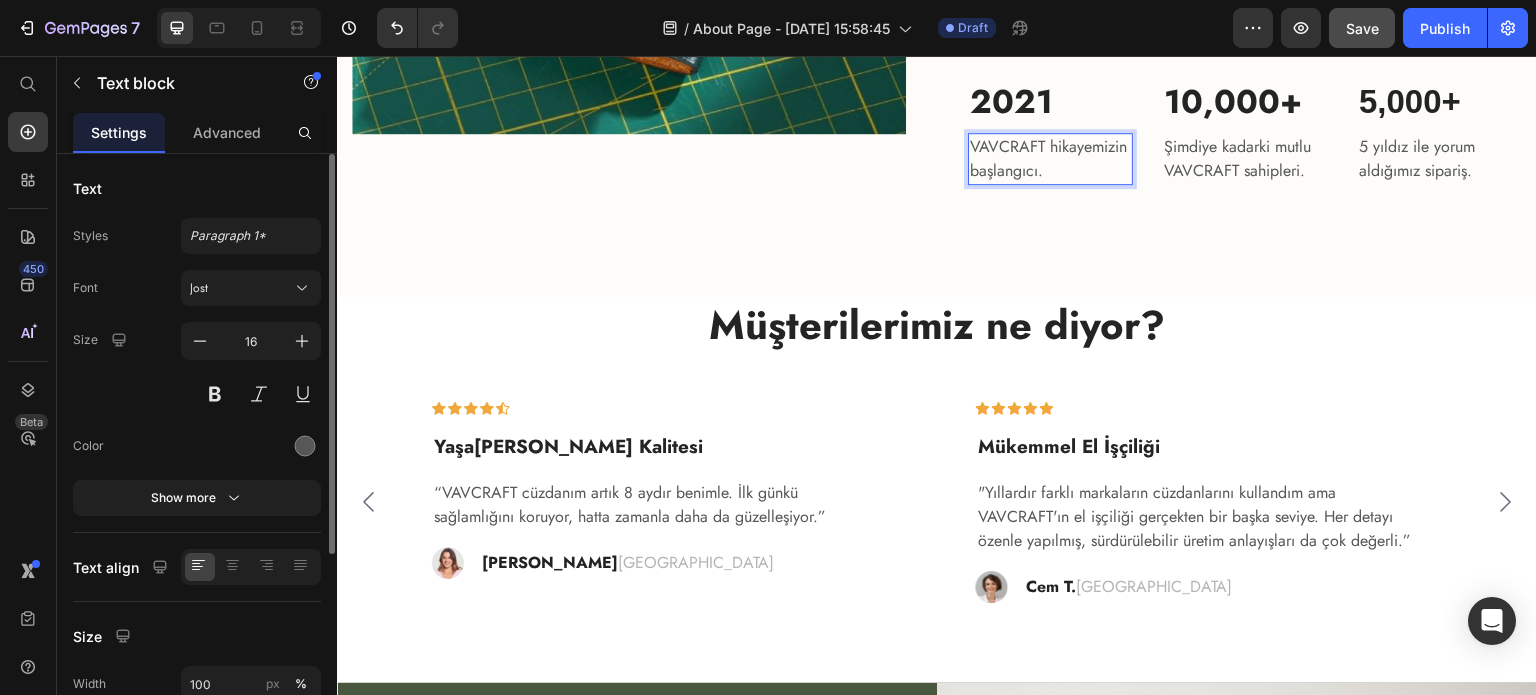 click on "VAVCRAFT hikayemizin başlangıcı." at bounding box center [1050, 159] 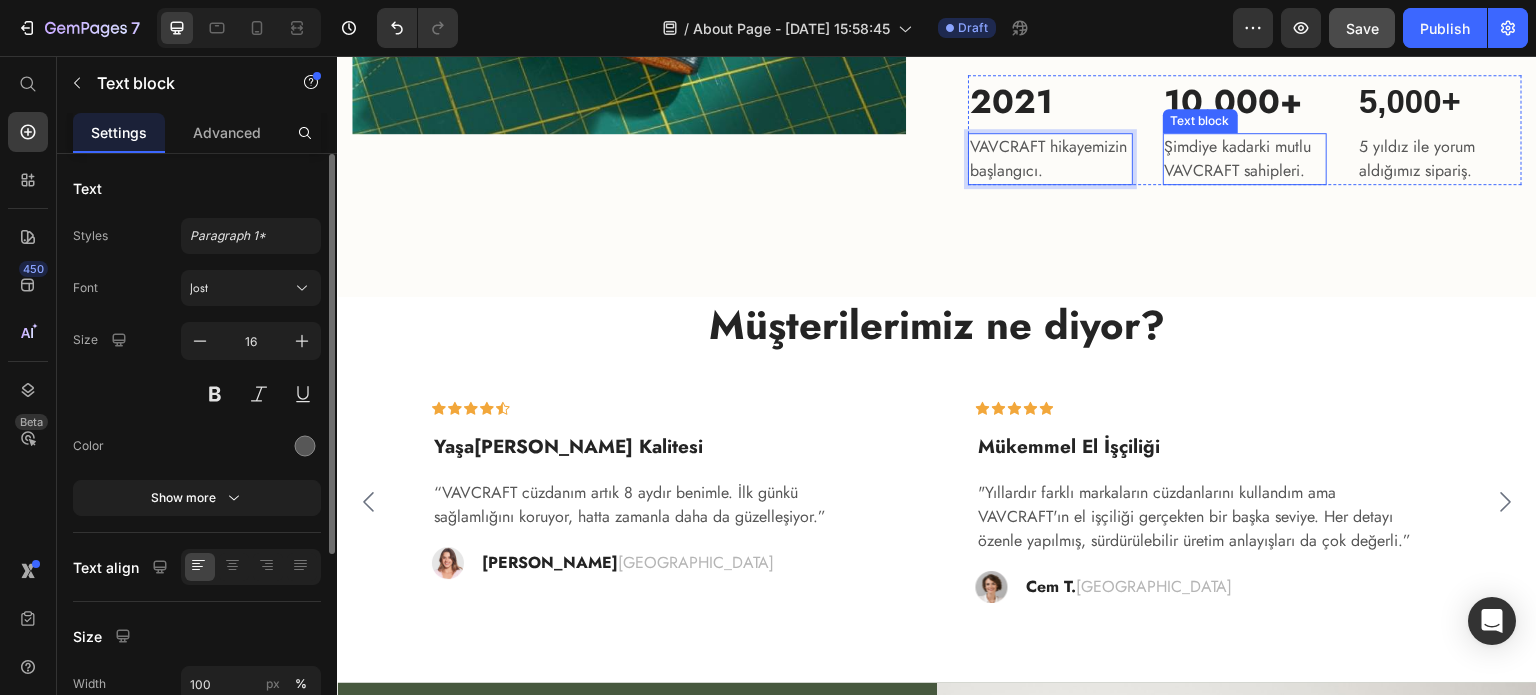 click on "Şimdiye kadarki mutlu VAVCRAFT sahipleri." at bounding box center (1245, 159) 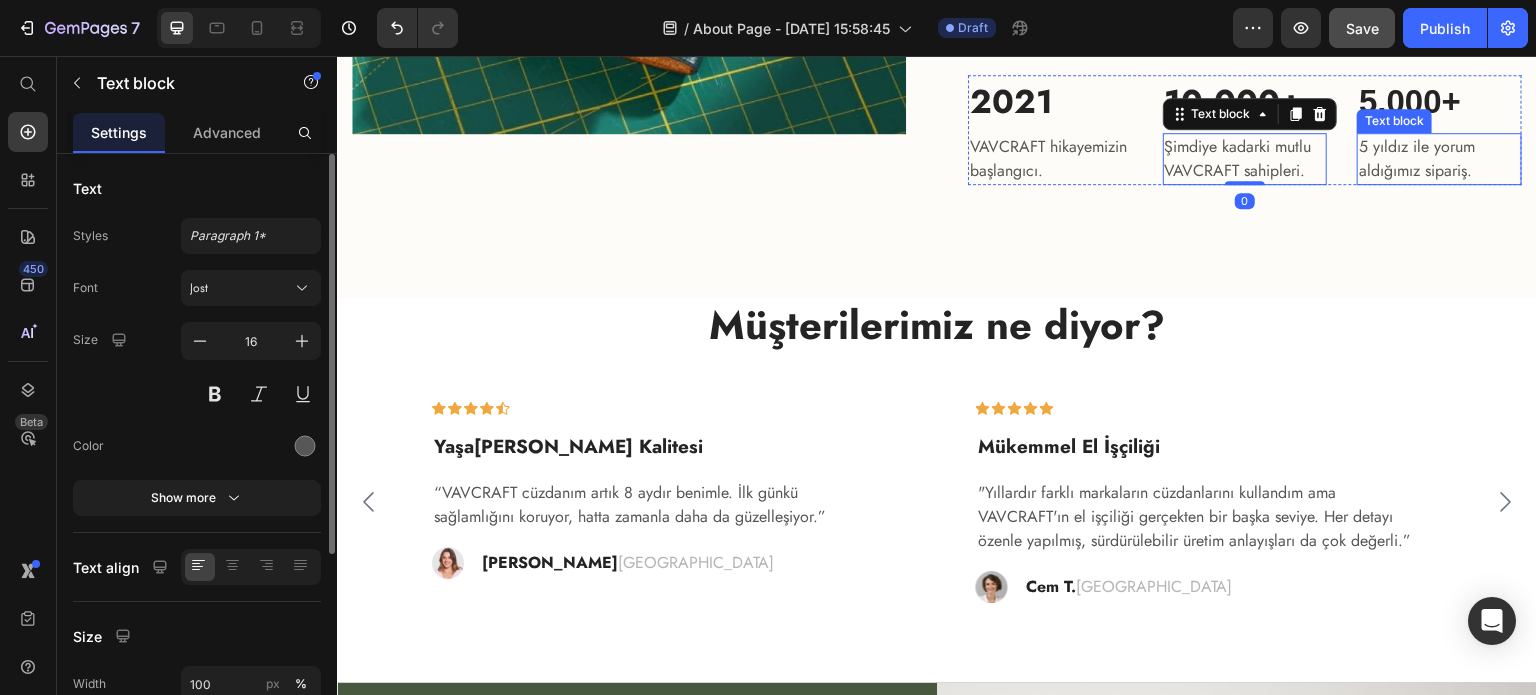 click on "5 yıldız ile yorum aldığımız sipariş." at bounding box center (1439, 159) 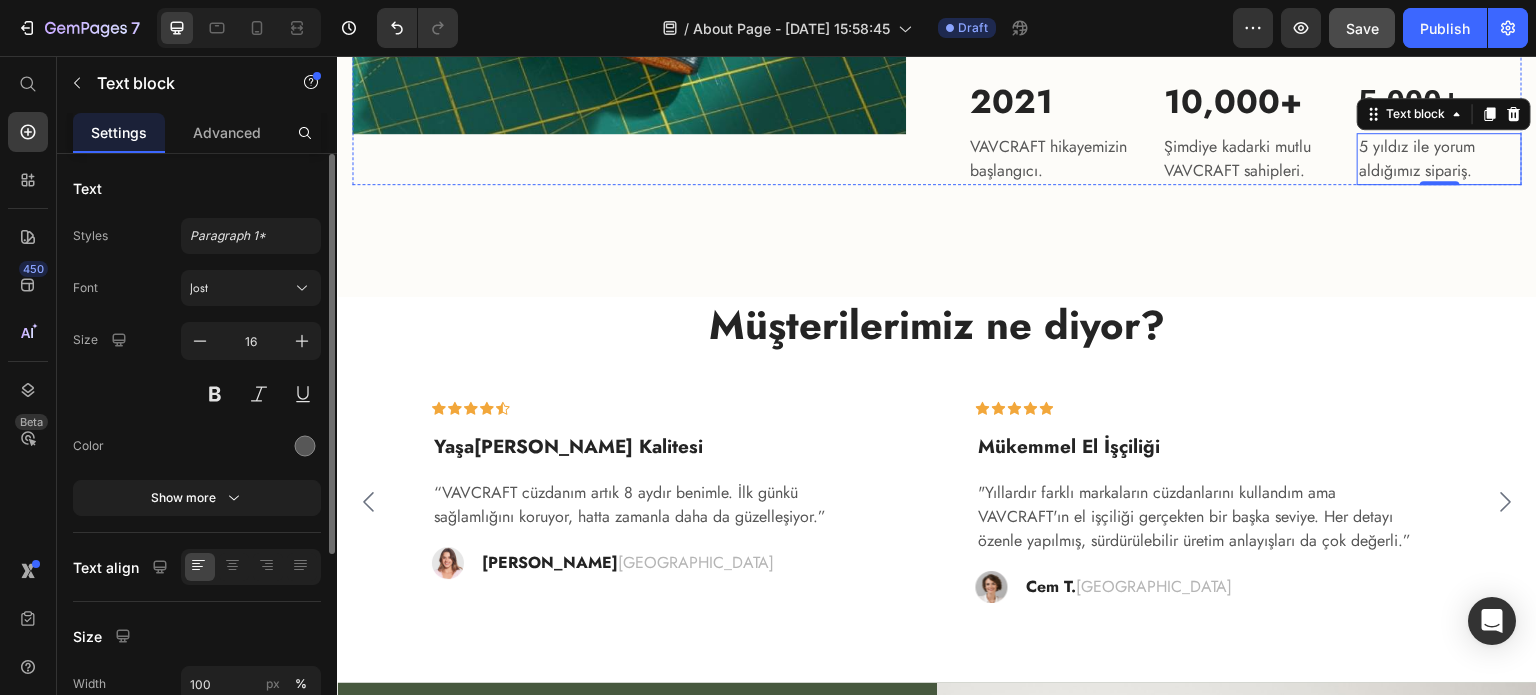 click on "VAVCRAFT'ta sürdürülebilirlik, yaptığımız her şeyin temelinde yer alıyor. Etik uygulamalara bağlılığımız ve çevresel etkimizi minimize etme kararlılığımız var. Bu taahhüdümüzün önemli bir yanı, sadece bitkisel tabaklanmış deri kullanmamız. Böylelikle hem gezegenimize daha az zarar veriyor hem de üstün kaliteli deri ürünler üretiyoruz." at bounding box center (1245, -116) 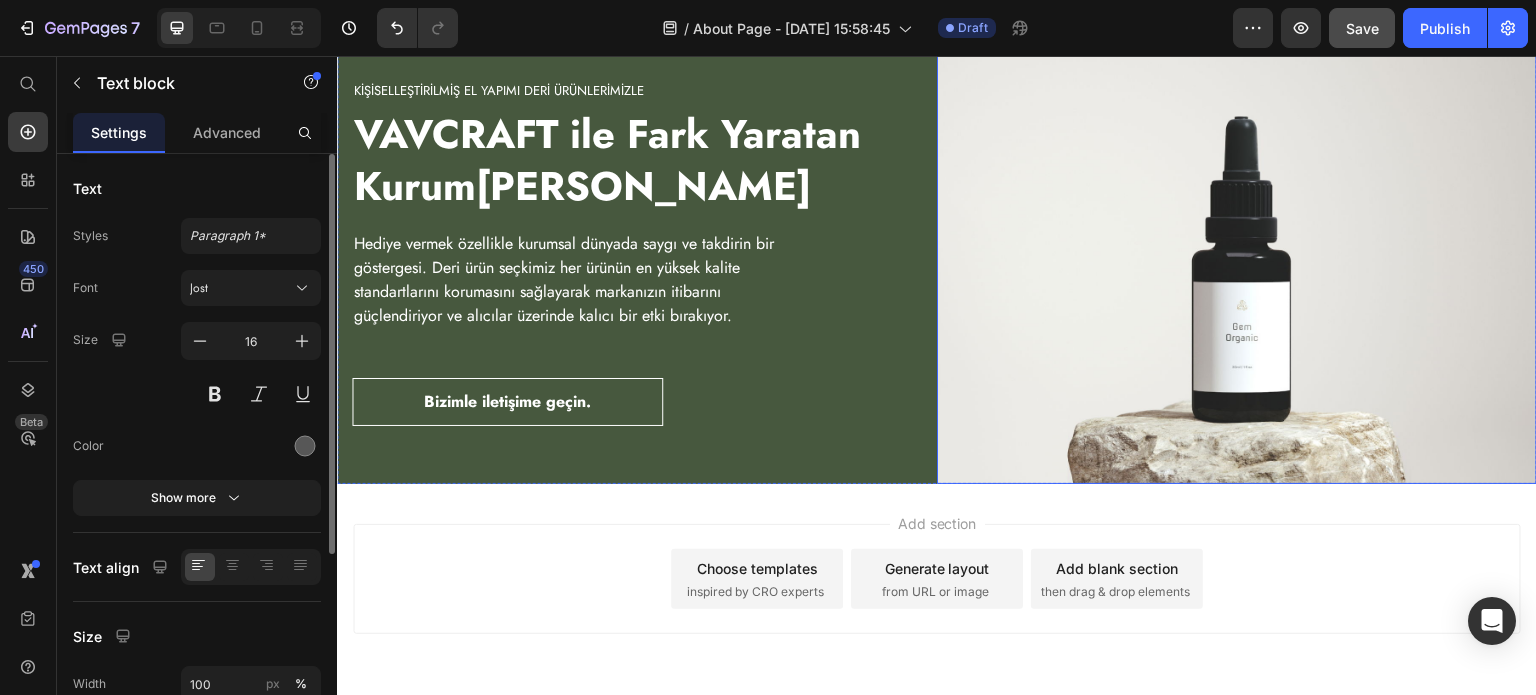 scroll, scrollTop: 3982, scrollLeft: 0, axis: vertical 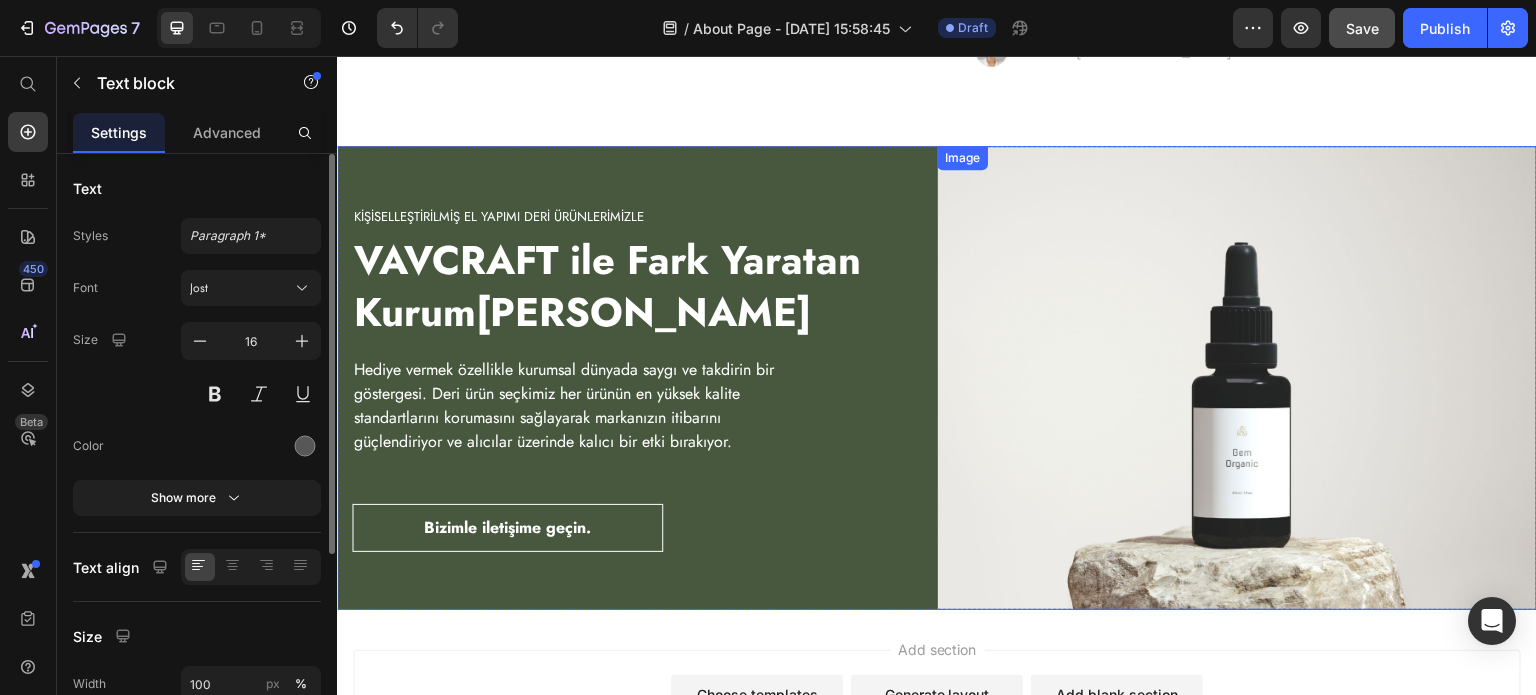 click at bounding box center (1237, 378) 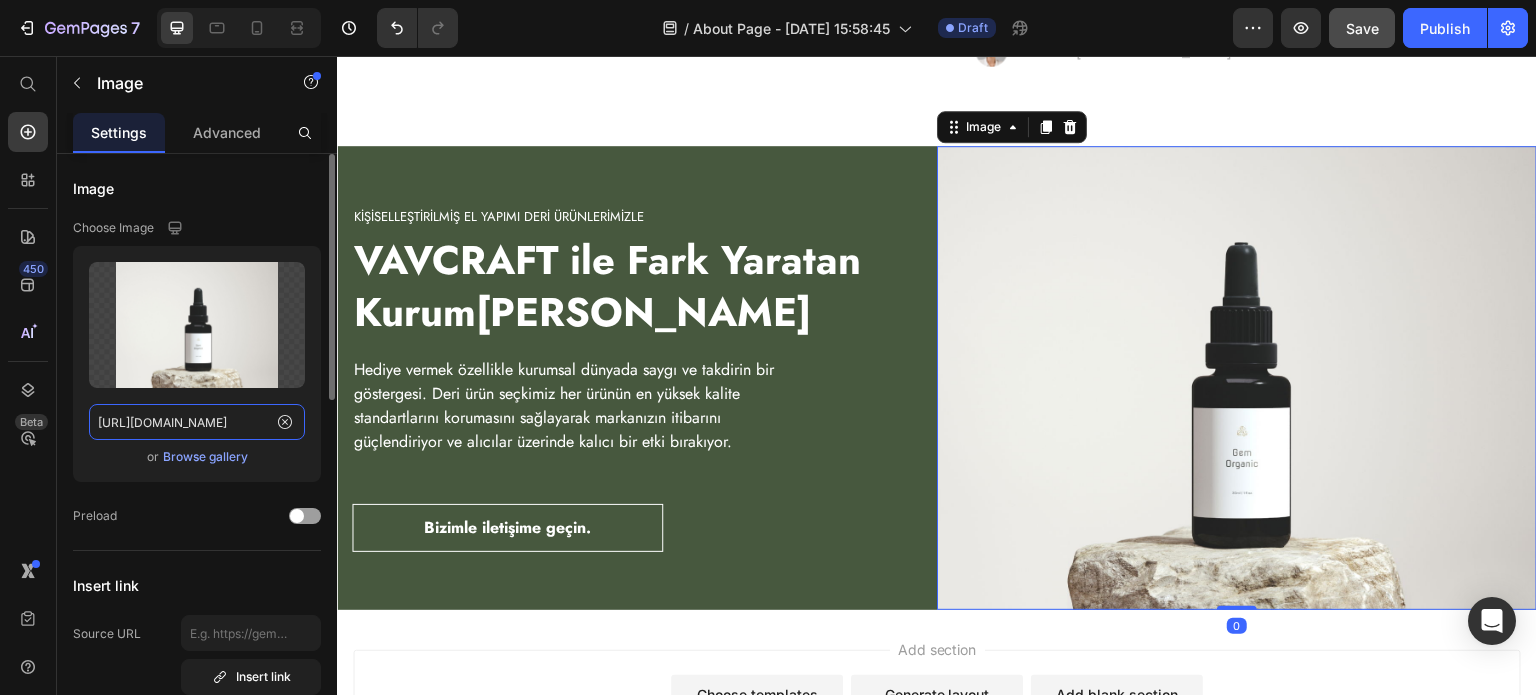 click on "https://ucarecdn.com/4ab40af9-6ea6-4585-8b2c-8051bb50a377/-/format/auto/" 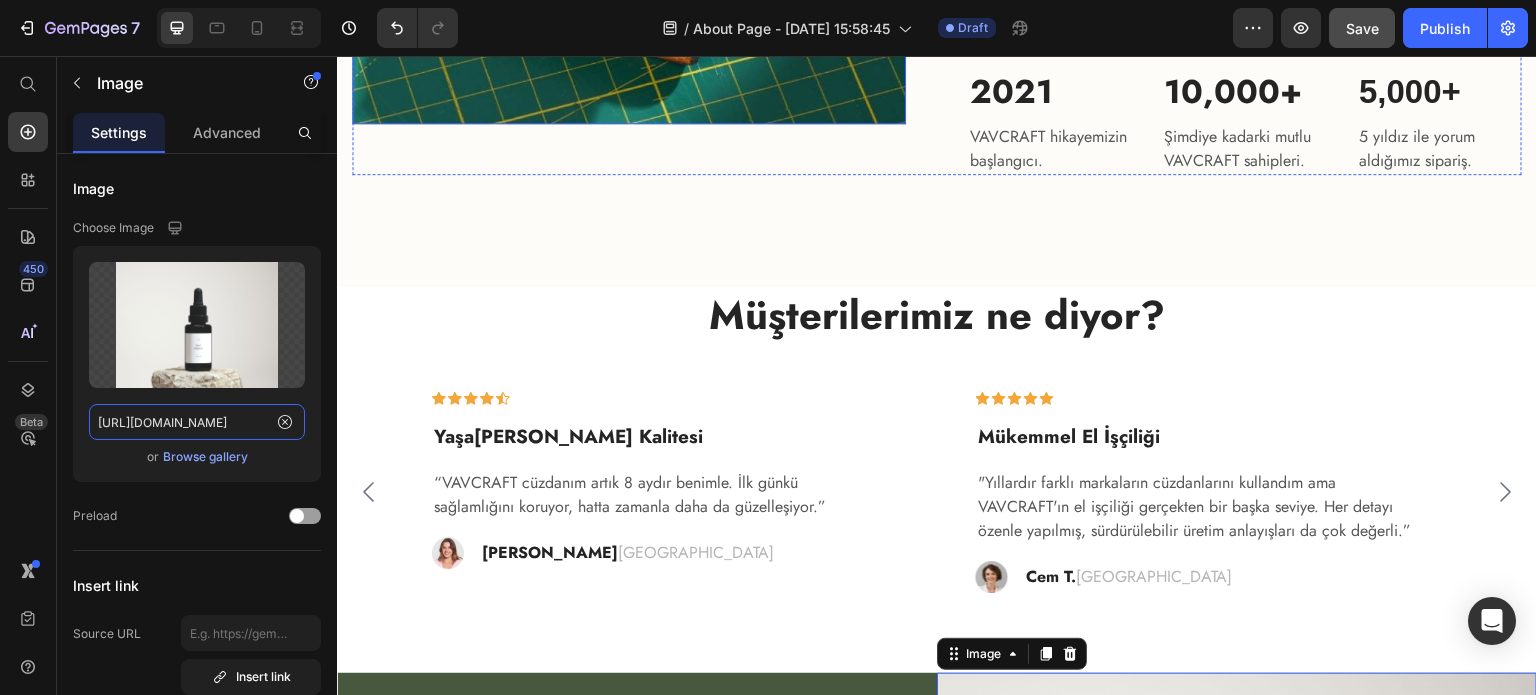 scroll, scrollTop: 2966, scrollLeft: 0, axis: vertical 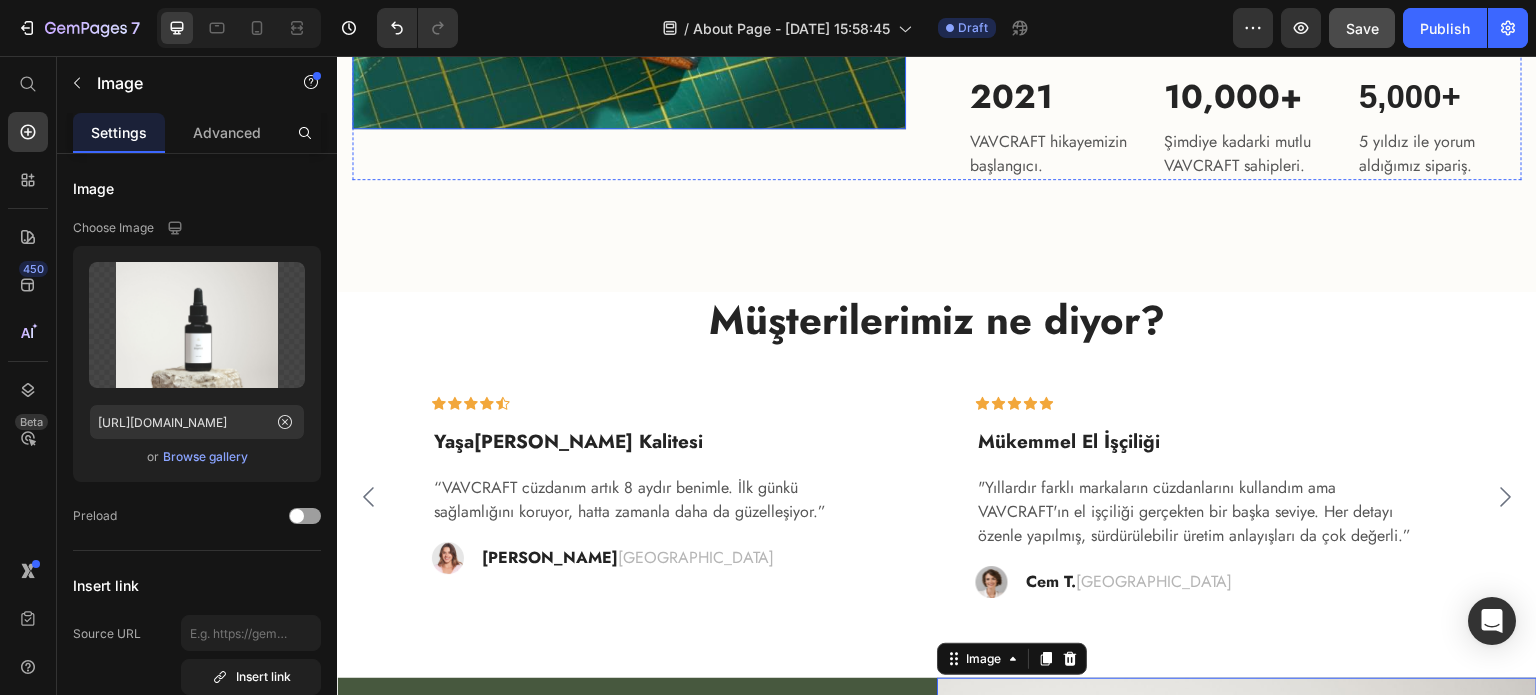 click at bounding box center [629, -148] 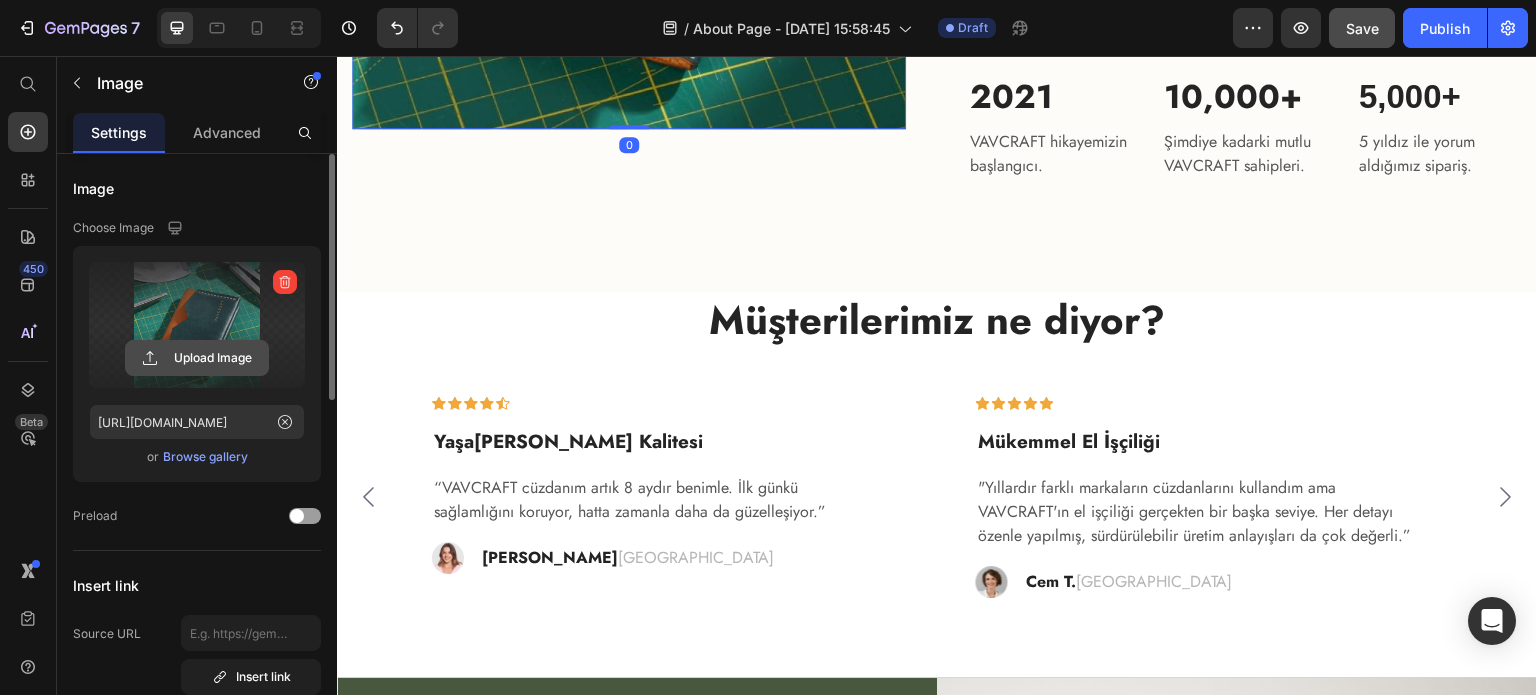 click 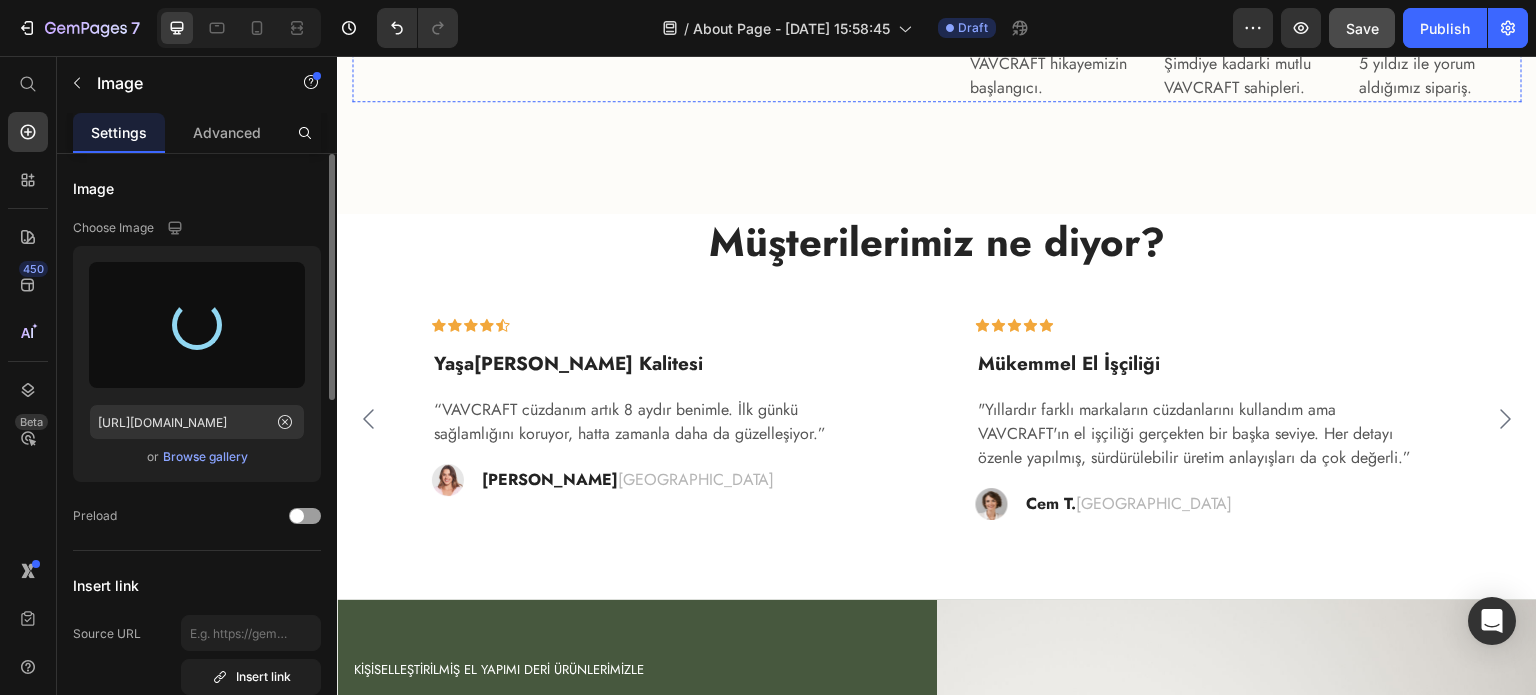 type on "https://cdn.shopify.com/s/files/1/0583/4103/1982/files/gempages_573949035329618795-77a93018-497d-4032-adac-6ac97ceceb5b.jpg" 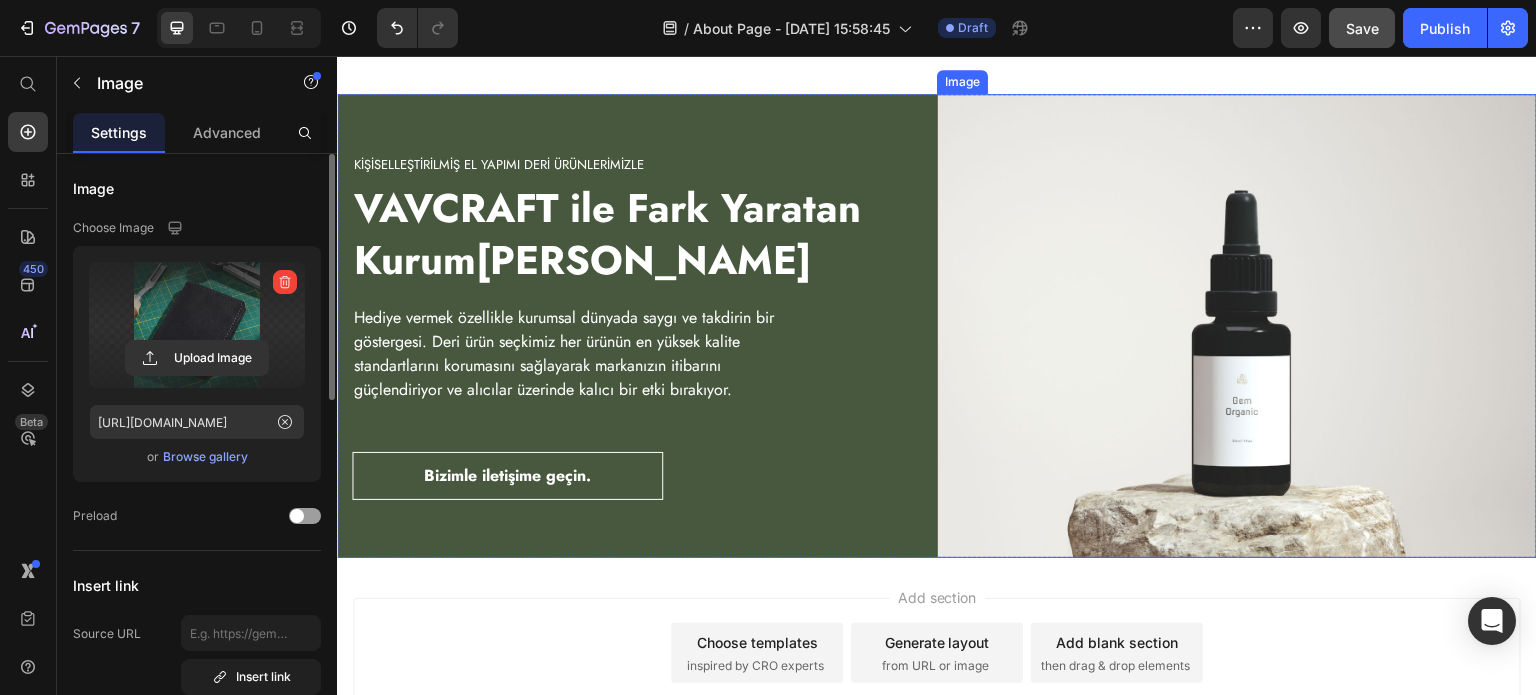scroll, scrollTop: 4031, scrollLeft: 0, axis: vertical 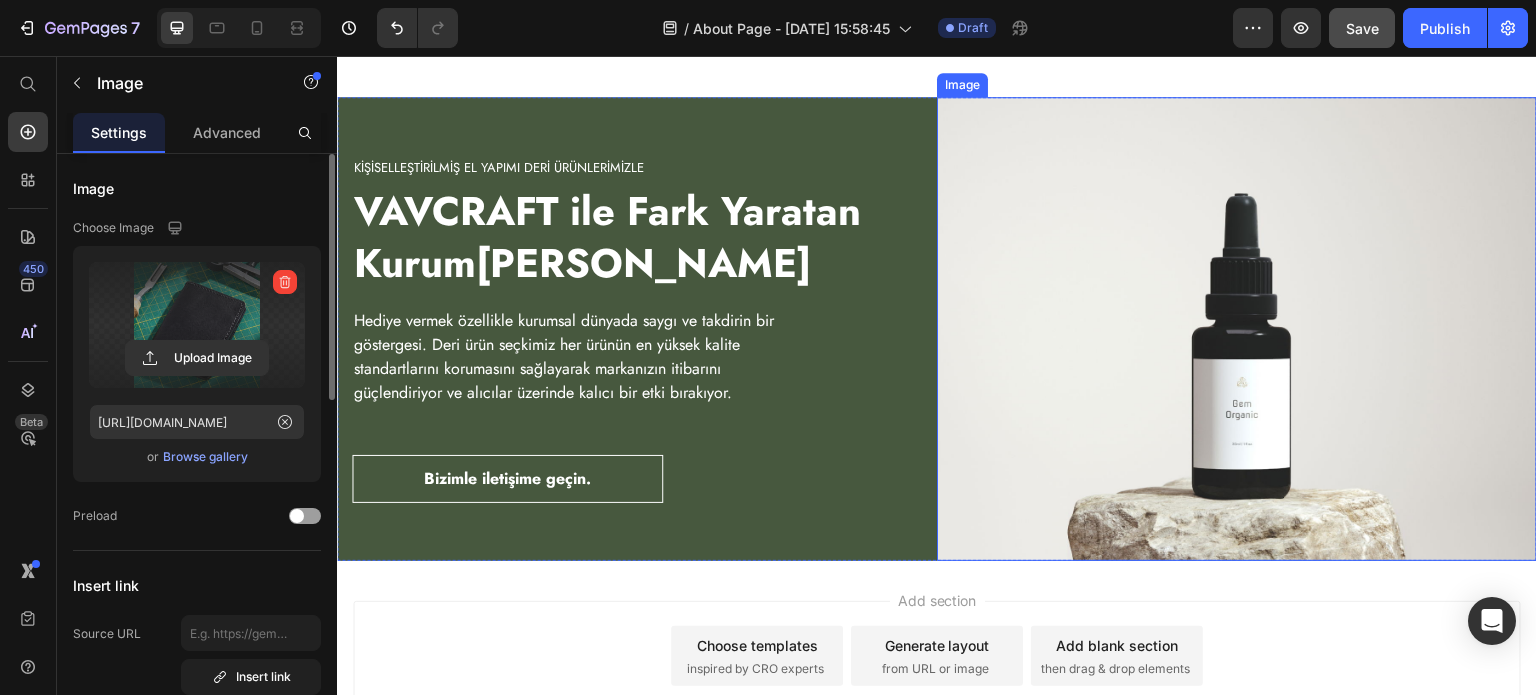 click at bounding box center [1237, 329] 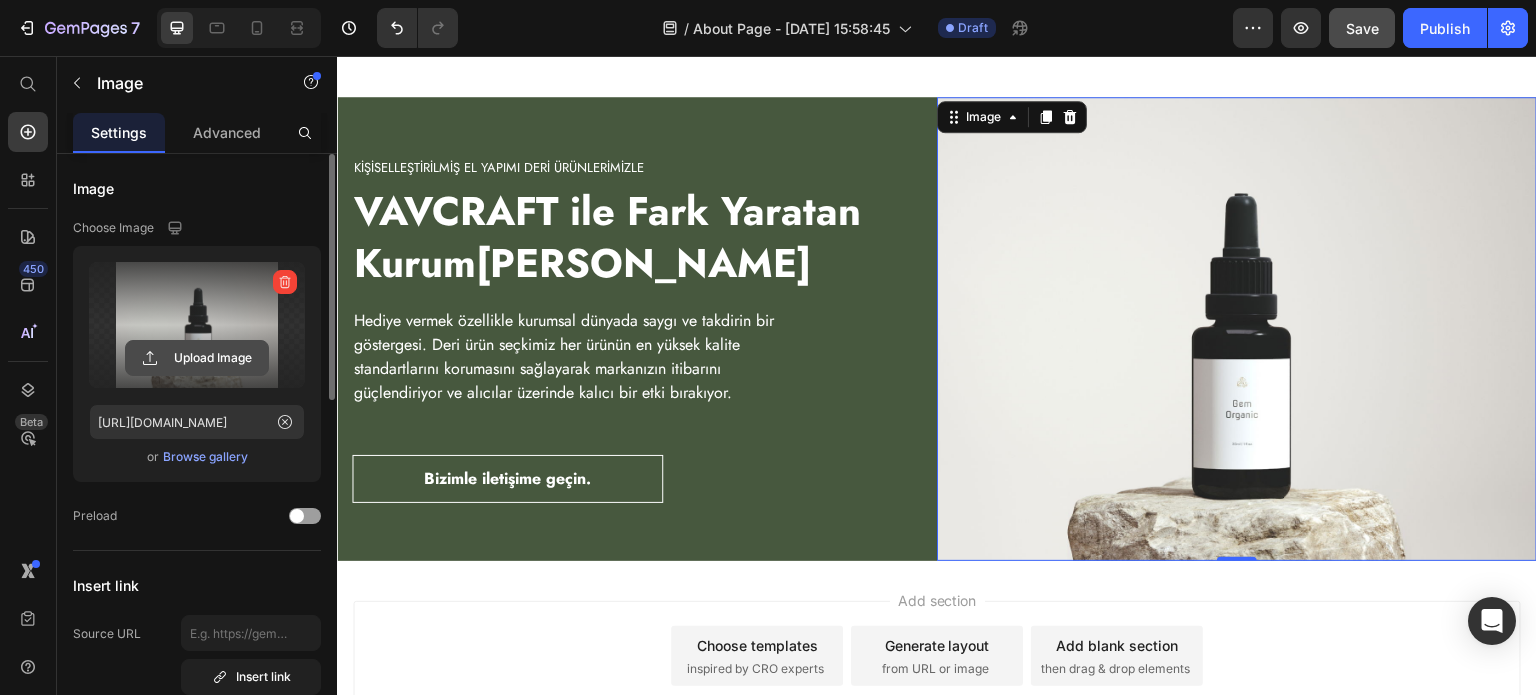 click 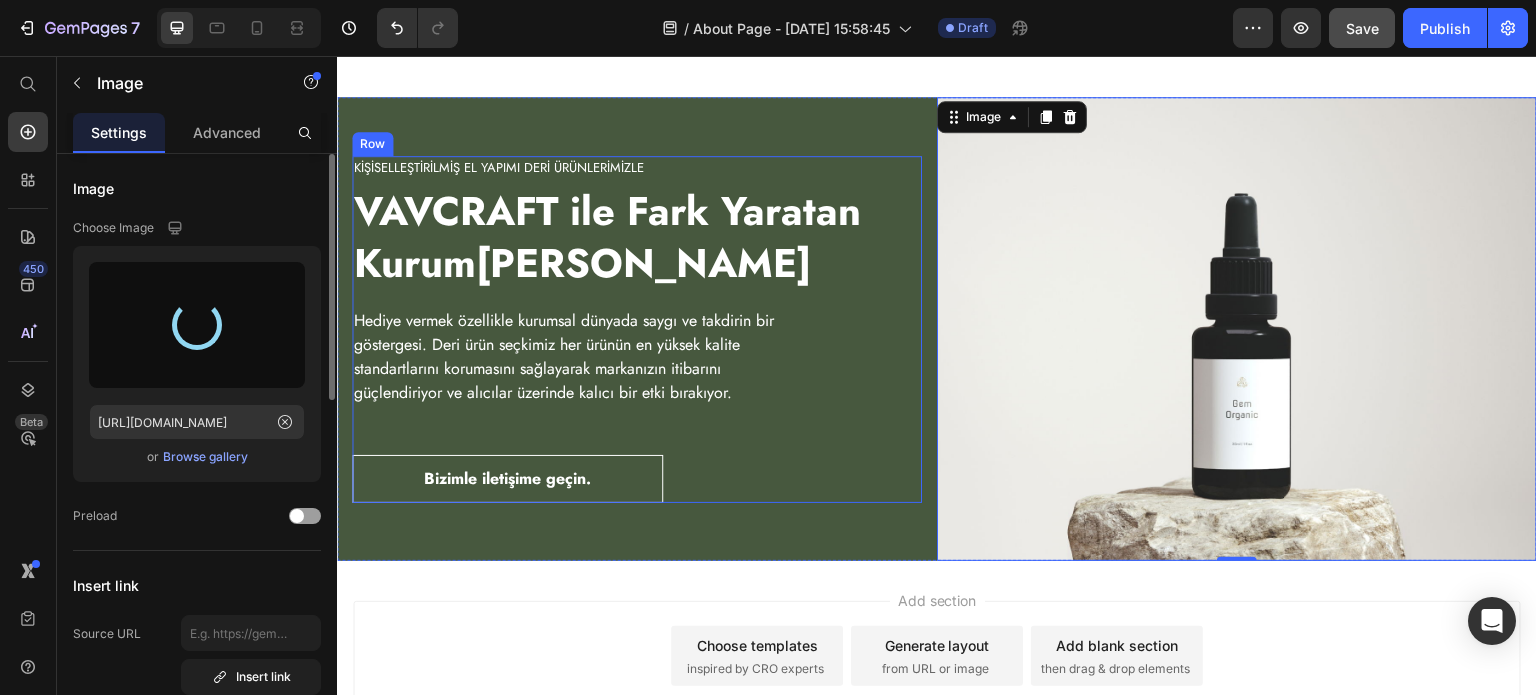 type on "https://cdn.shopify.com/s/files/1/0583/4103/1982/files/gempages_573949035329618795-d4ddbaf1-ba8c-4c81-9883-ed1ccf6daf0f.jpg" 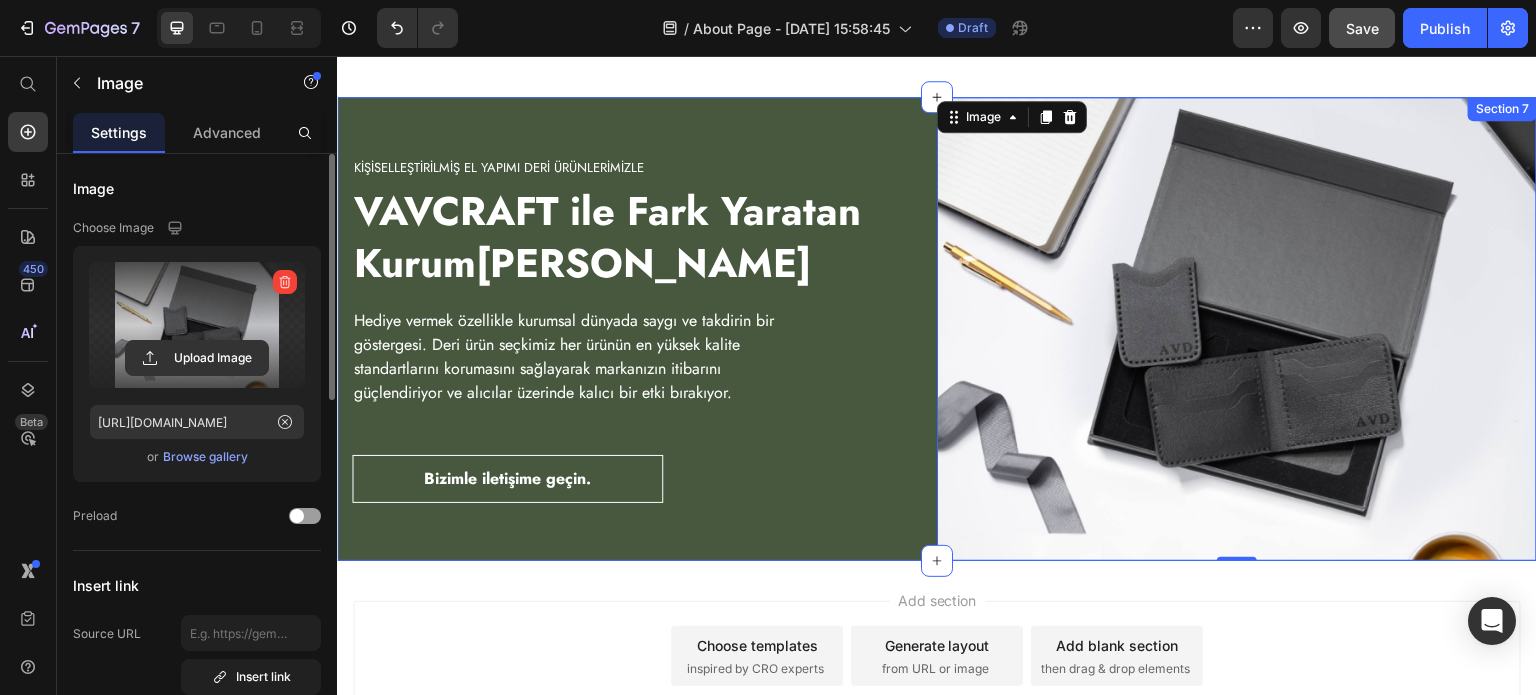 click on "KİŞİSELLEŞTİRİLMİŞ EL YAPIMI DERİ ÜRÜNLERİMİZLE Heading VAVCRAFT ile Fark Yaratan Kurumsal Hediyeler Heading Hediye vermek özellikle kurumsal dünyada saygı ve takdirin bir göstergesi. Deri ürün seçkimiz her ürünün en yüksek kalite standartlarını korumasını sağlayarak markanızın itibarını güçlendiriyor ve alıcılar üzerinde kalıcı bir etki bırakıyor. Text block Bizimle iletişime geçin. Button Row" at bounding box center [637, 329] 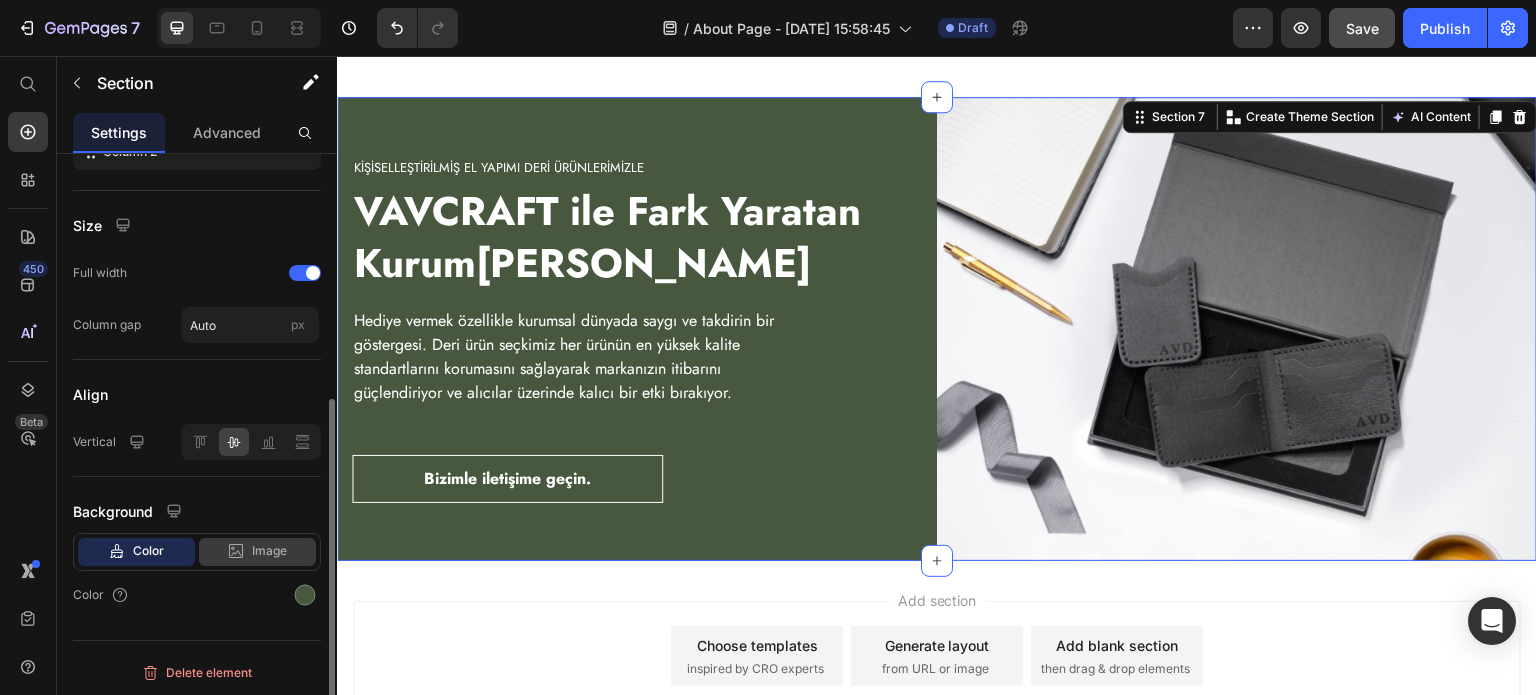 scroll, scrollTop: 416, scrollLeft: 0, axis: vertical 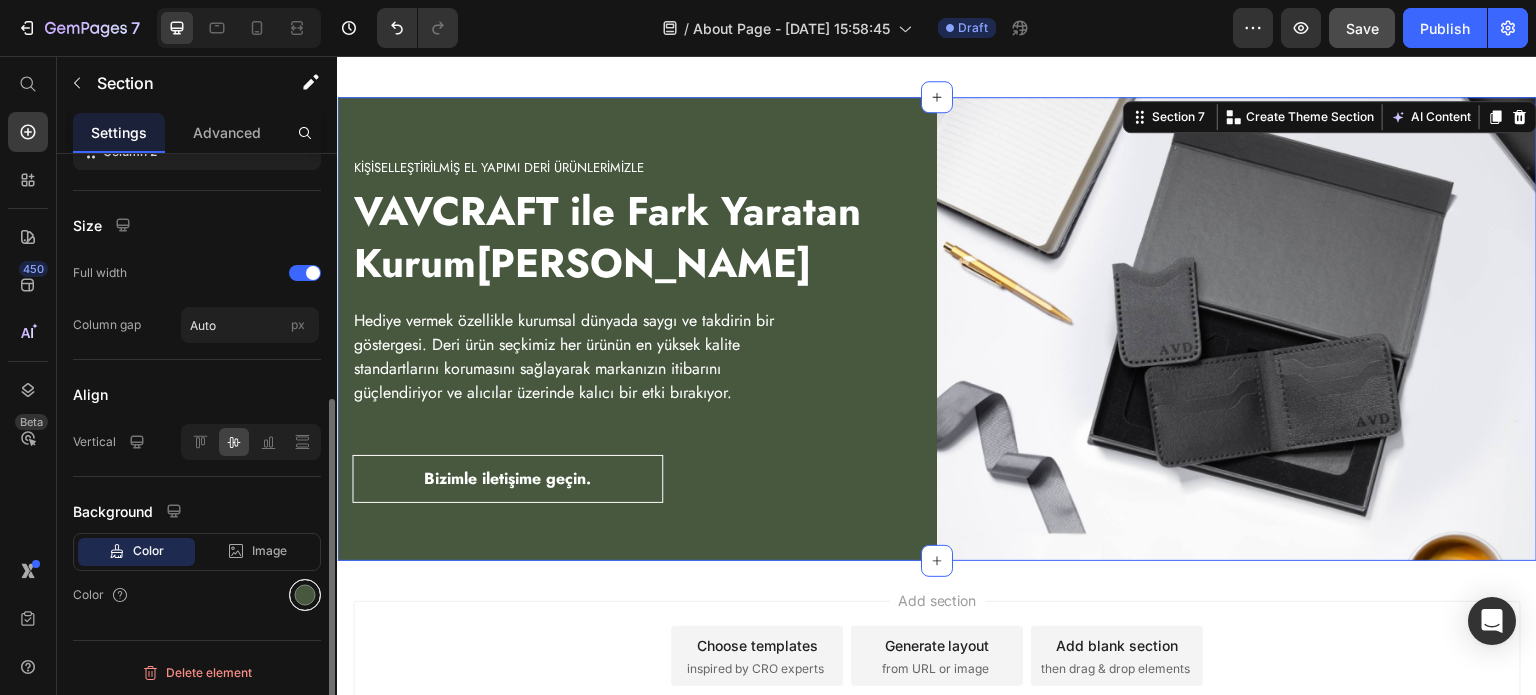 click at bounding box center (305, 595) 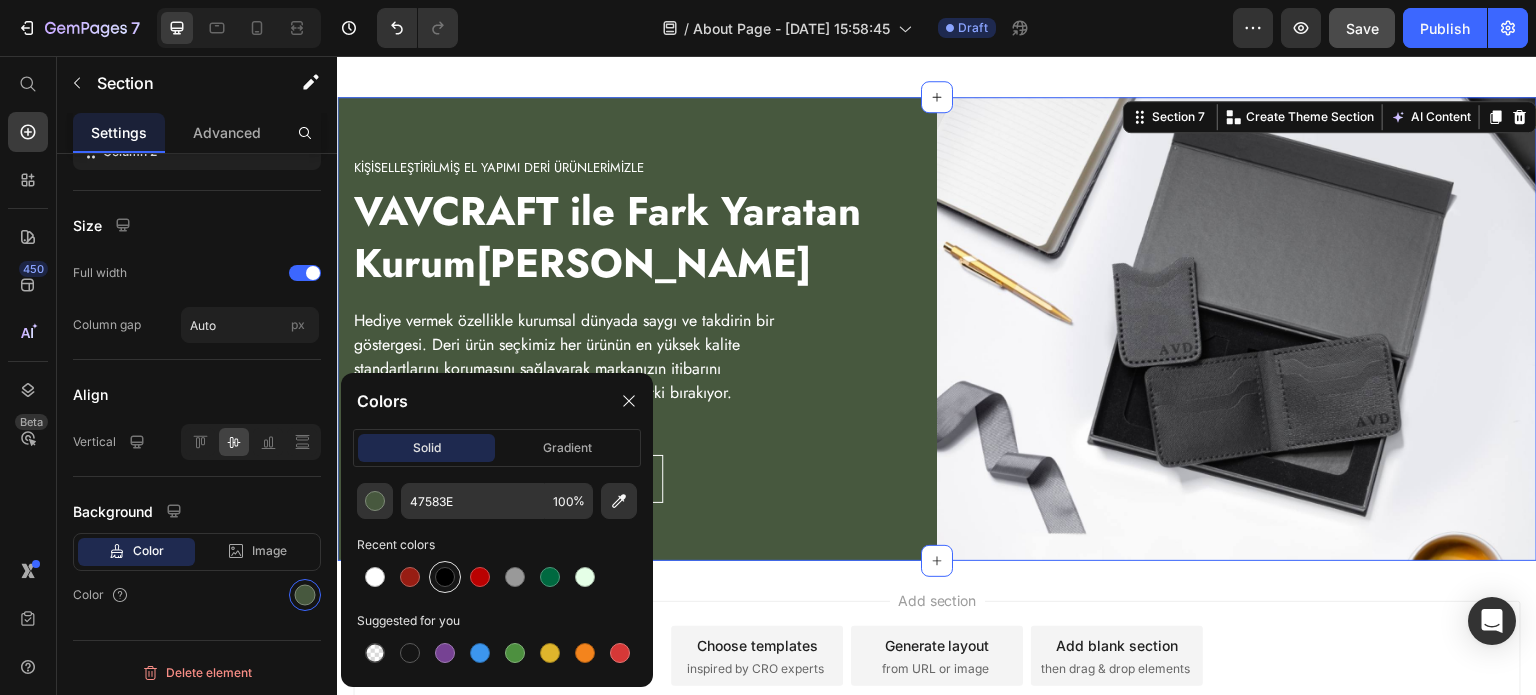 click at bounding box center (445, 577) 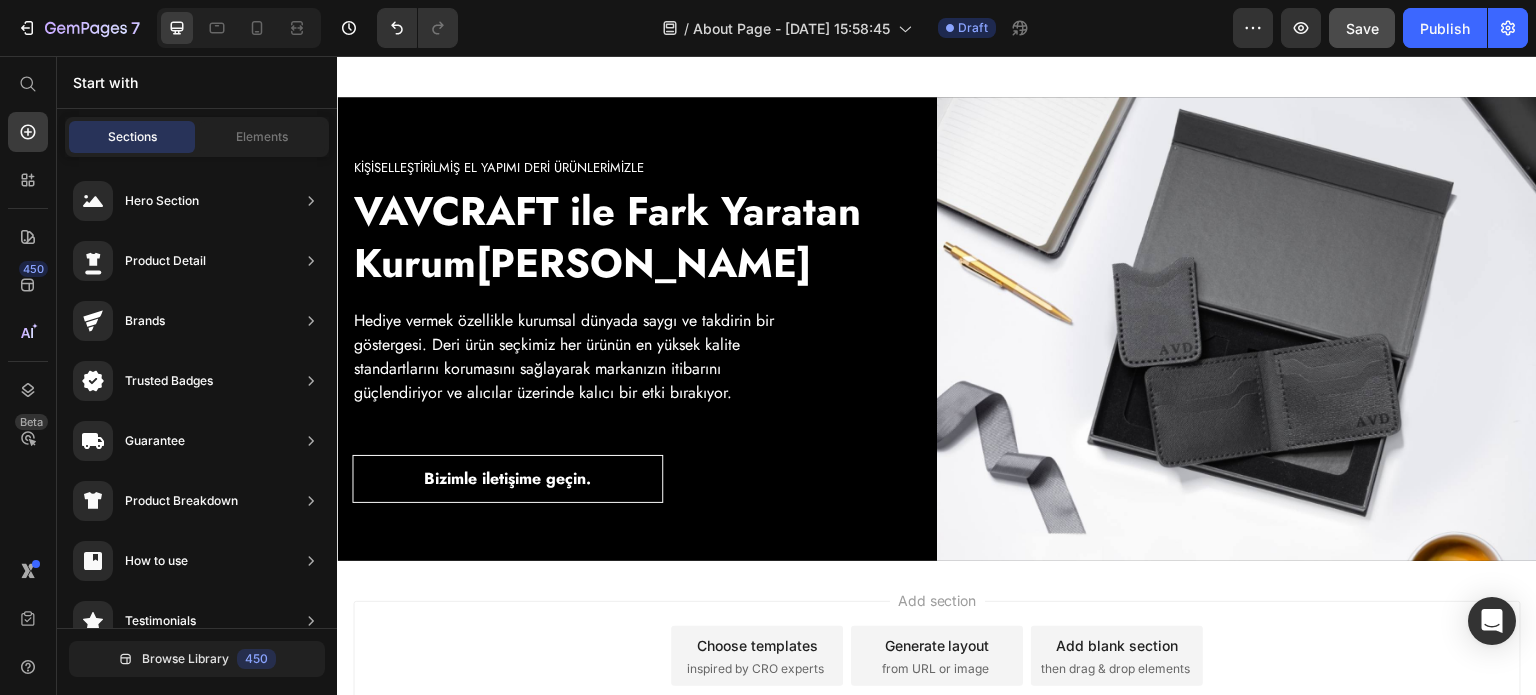click on "Add section Choose templates inspired by CRO experts Generate layout from URL or image Add blank section then drag & drop elements" at bounding box center (937, 684) 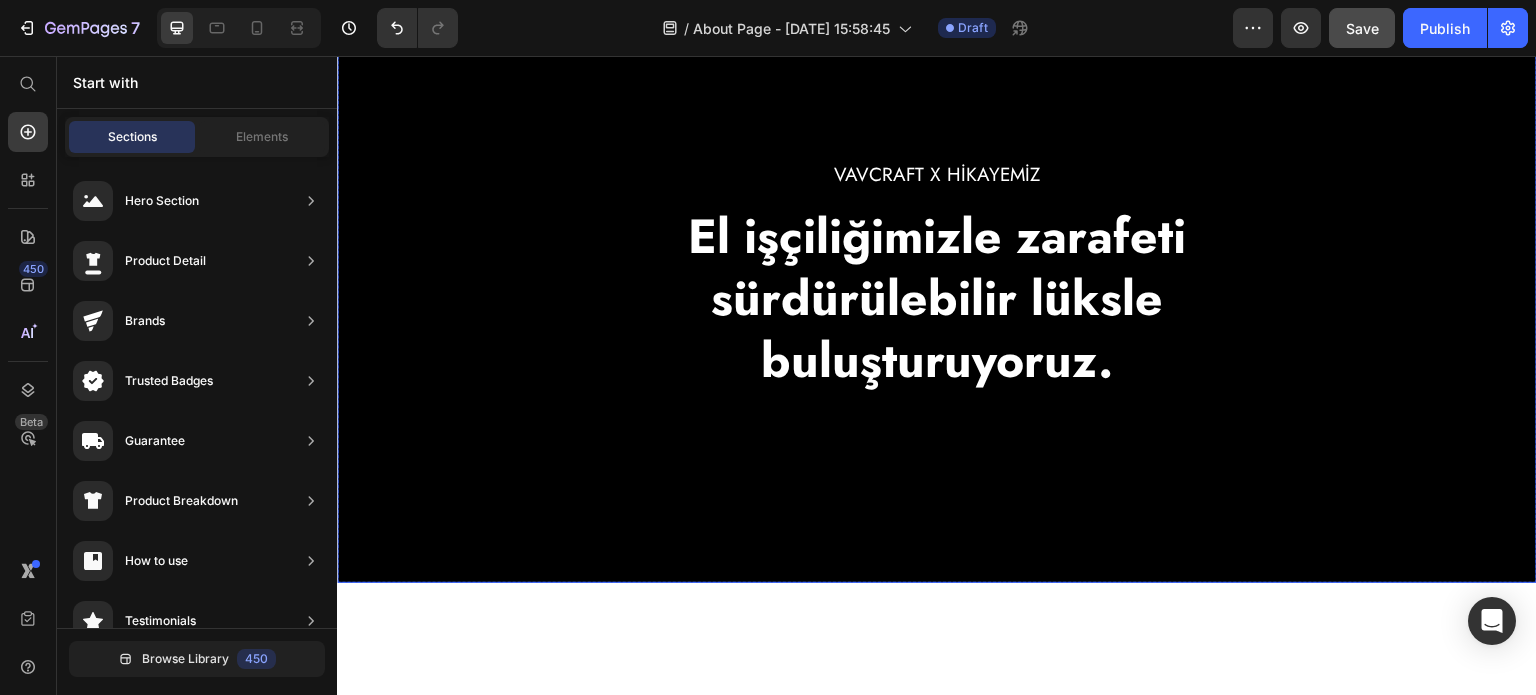 scroll, scrollTop: 0, scrollLeft: 0, axis: both 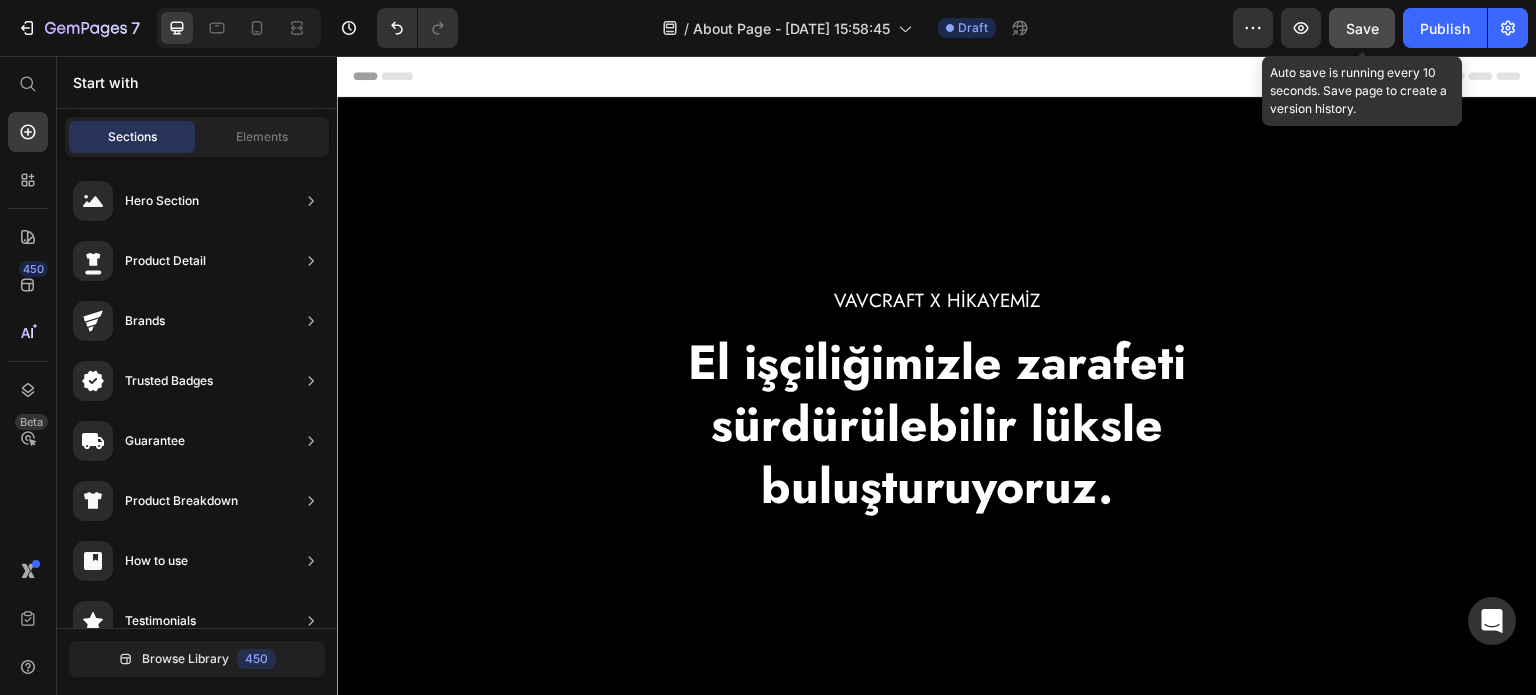 click on "Save" at bounding box center [1362, 28] 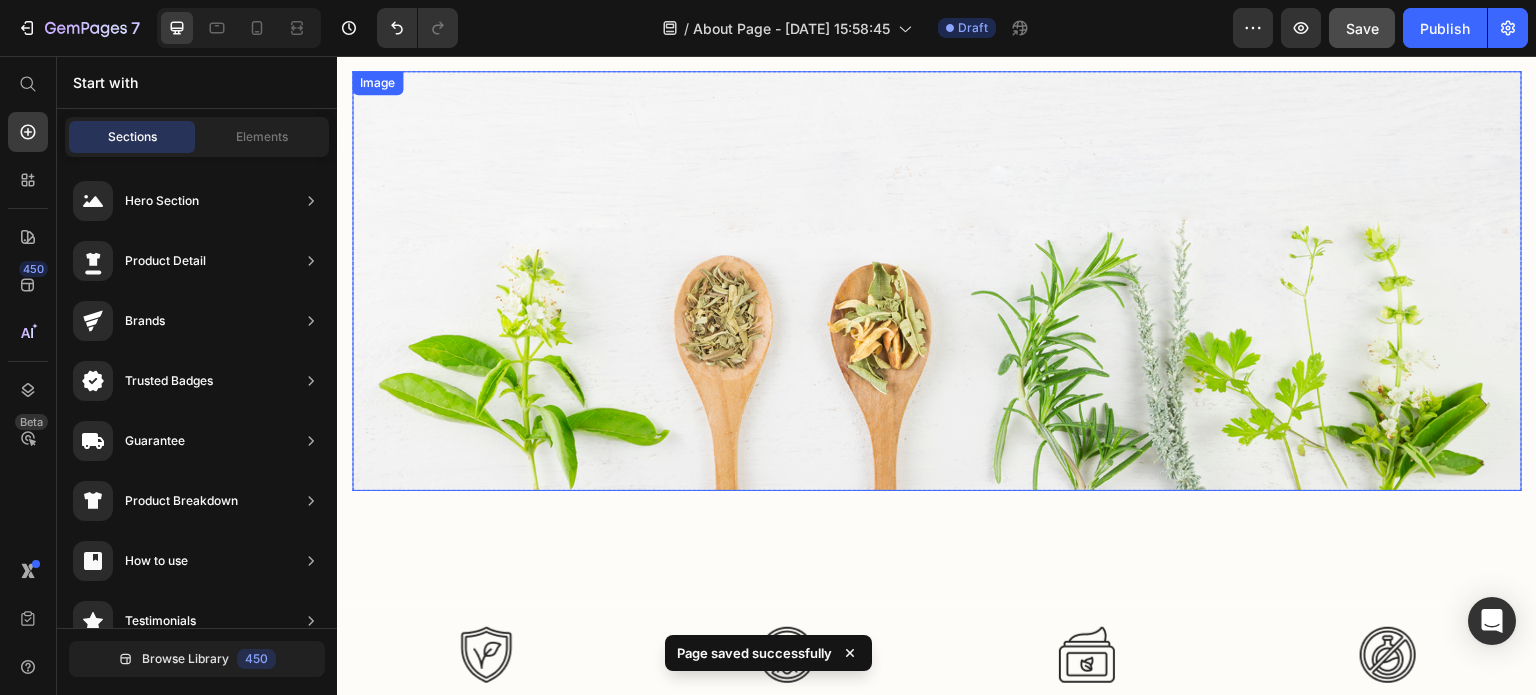 scroll, scrollTop: 1992, scrollLeft: 0, axis: vertical 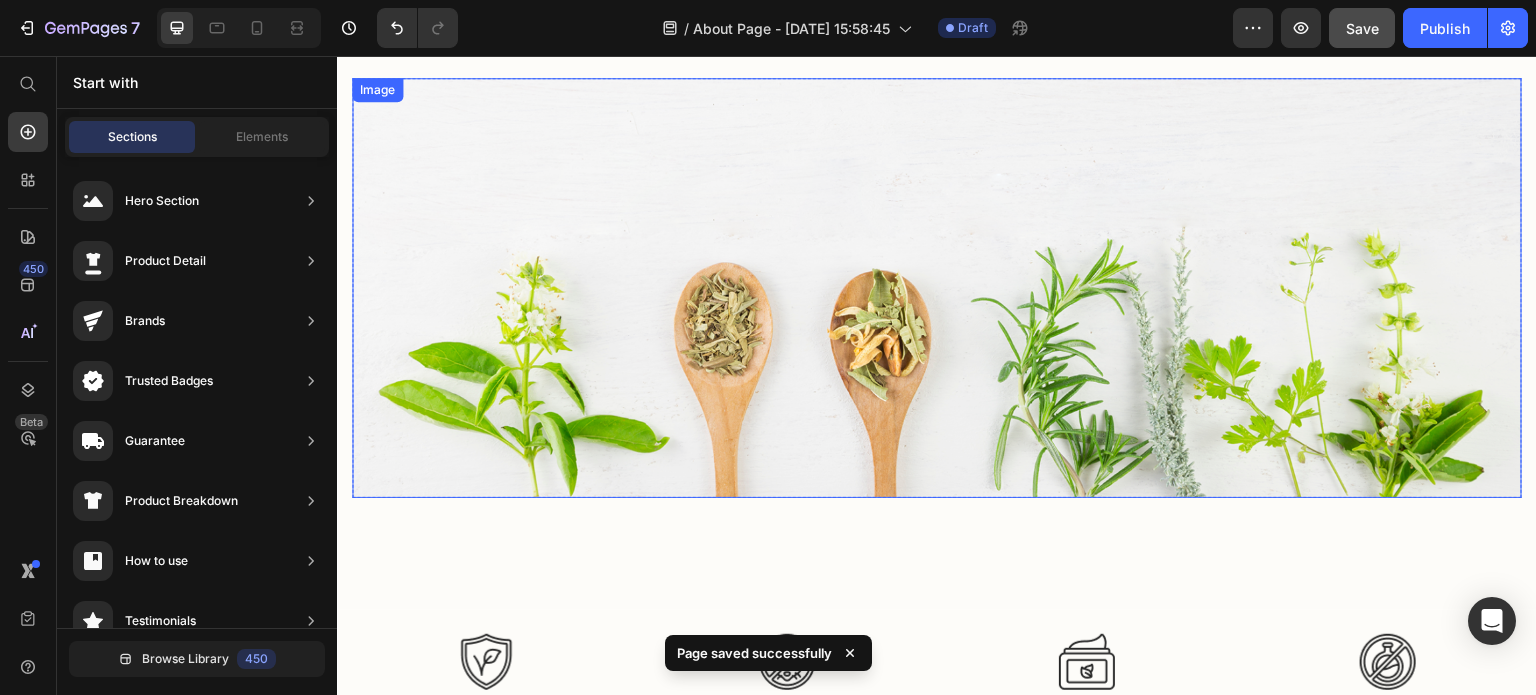 click at bounding box center (937, 288) 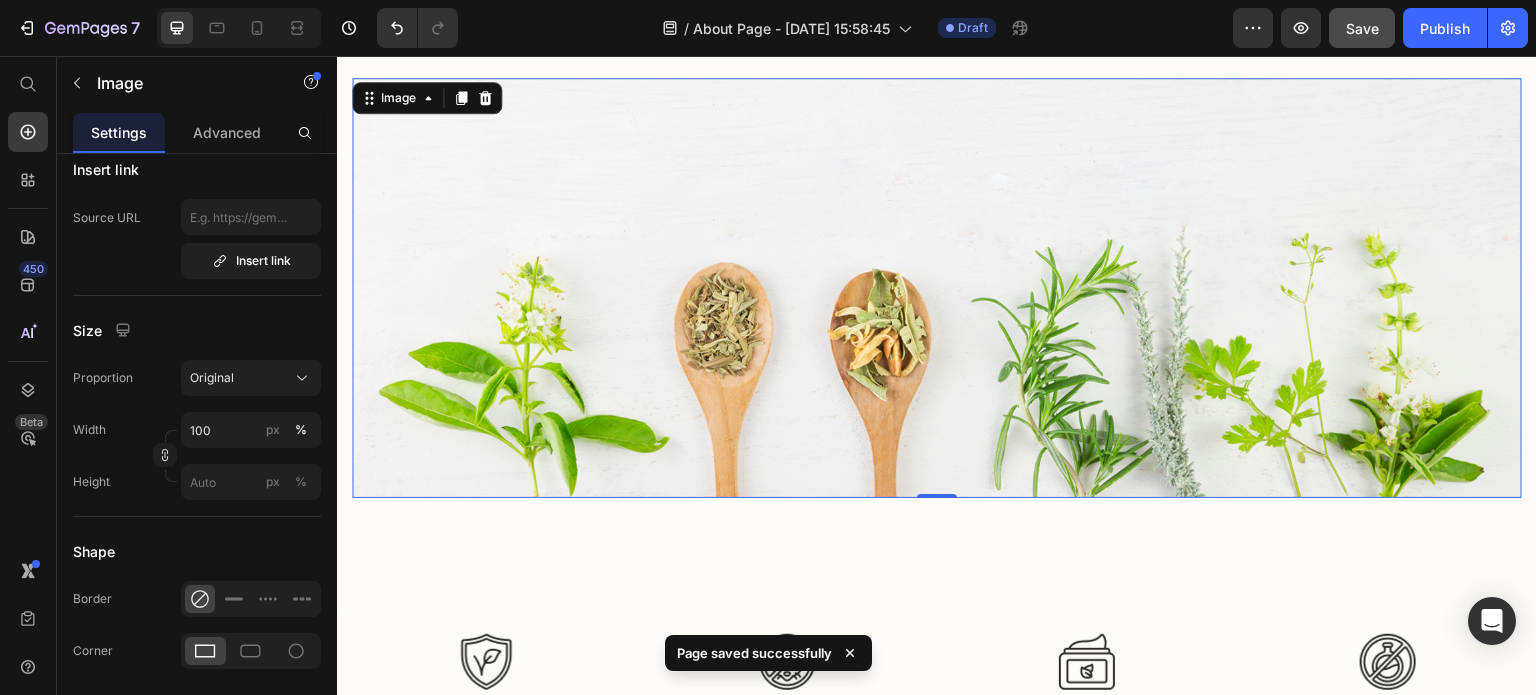 scroll, scrollTop: 0, scrollLeft: 0, axis: both 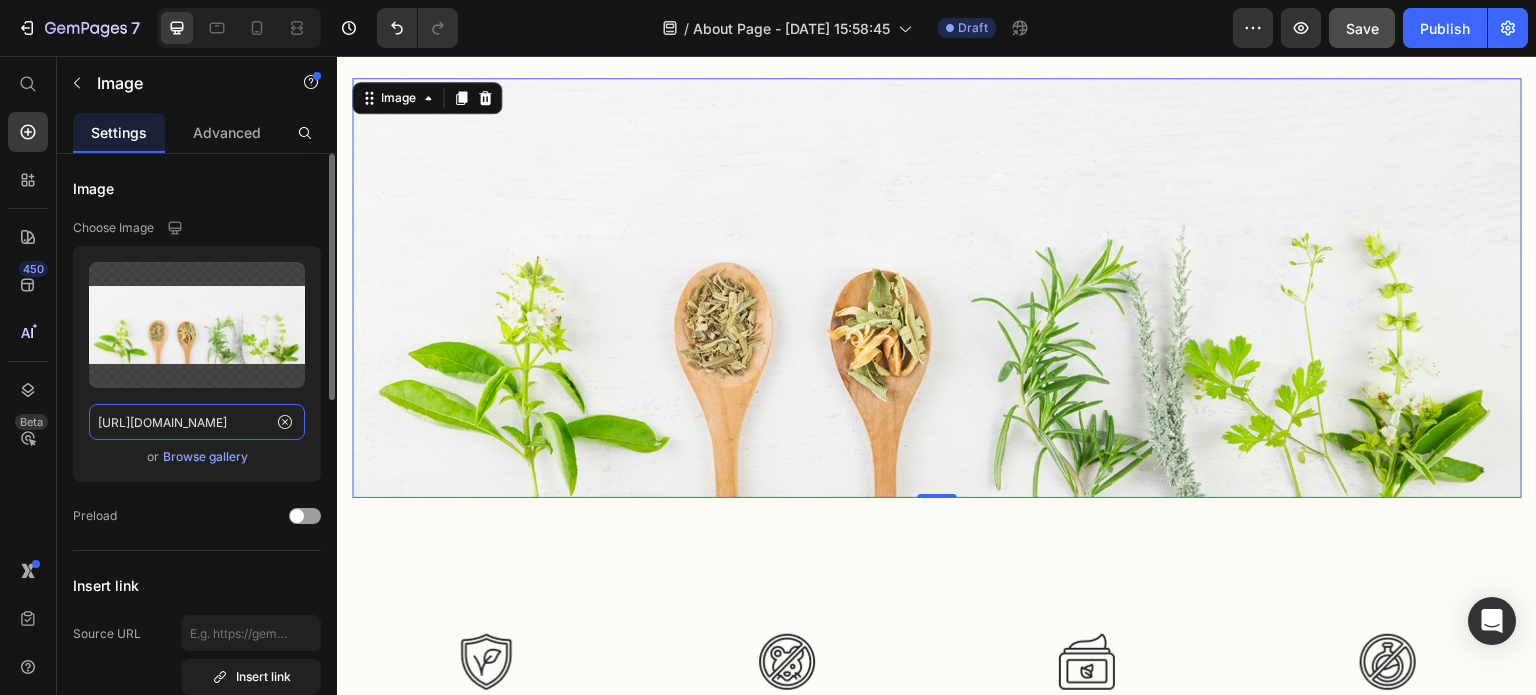 click on "https://ucarecdn.com/e87aaef0-43f5-498e-a536-e7baf293fba8/-/format/auto/" 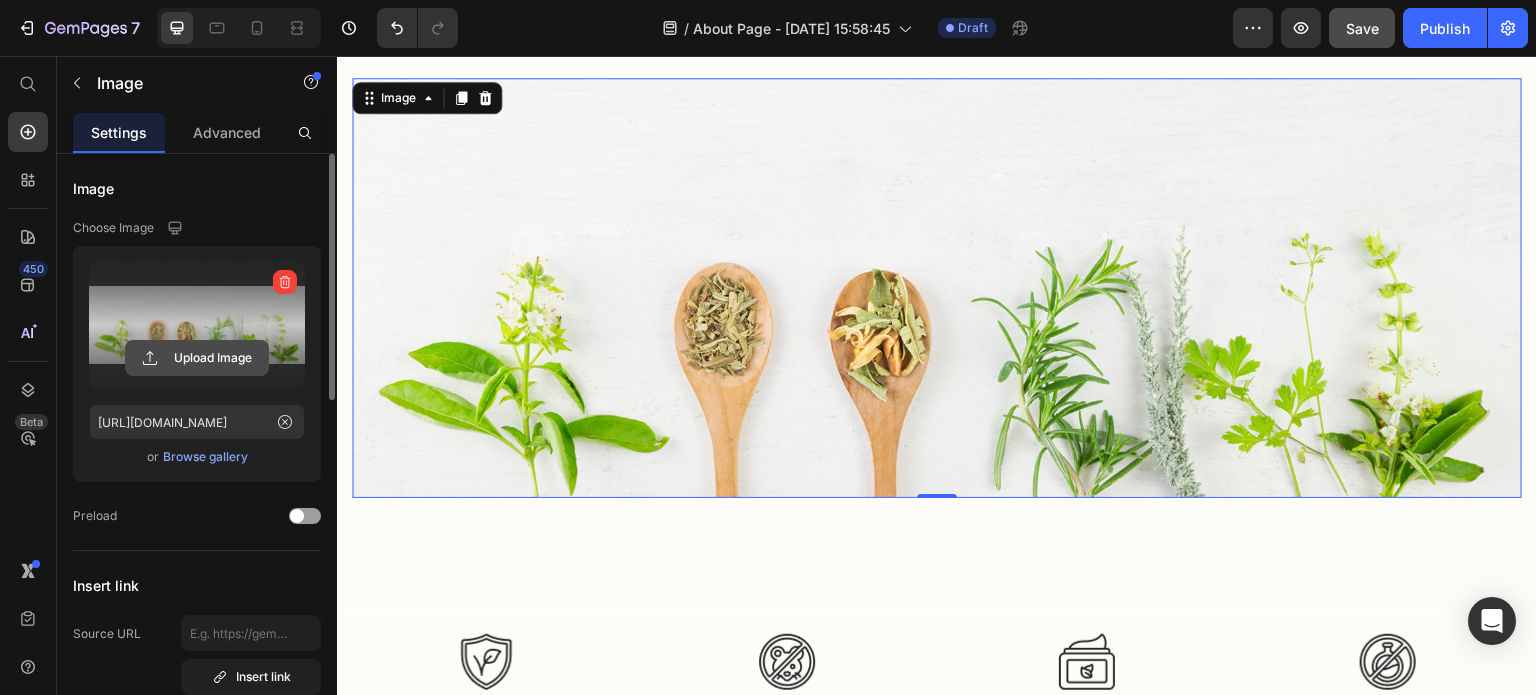click 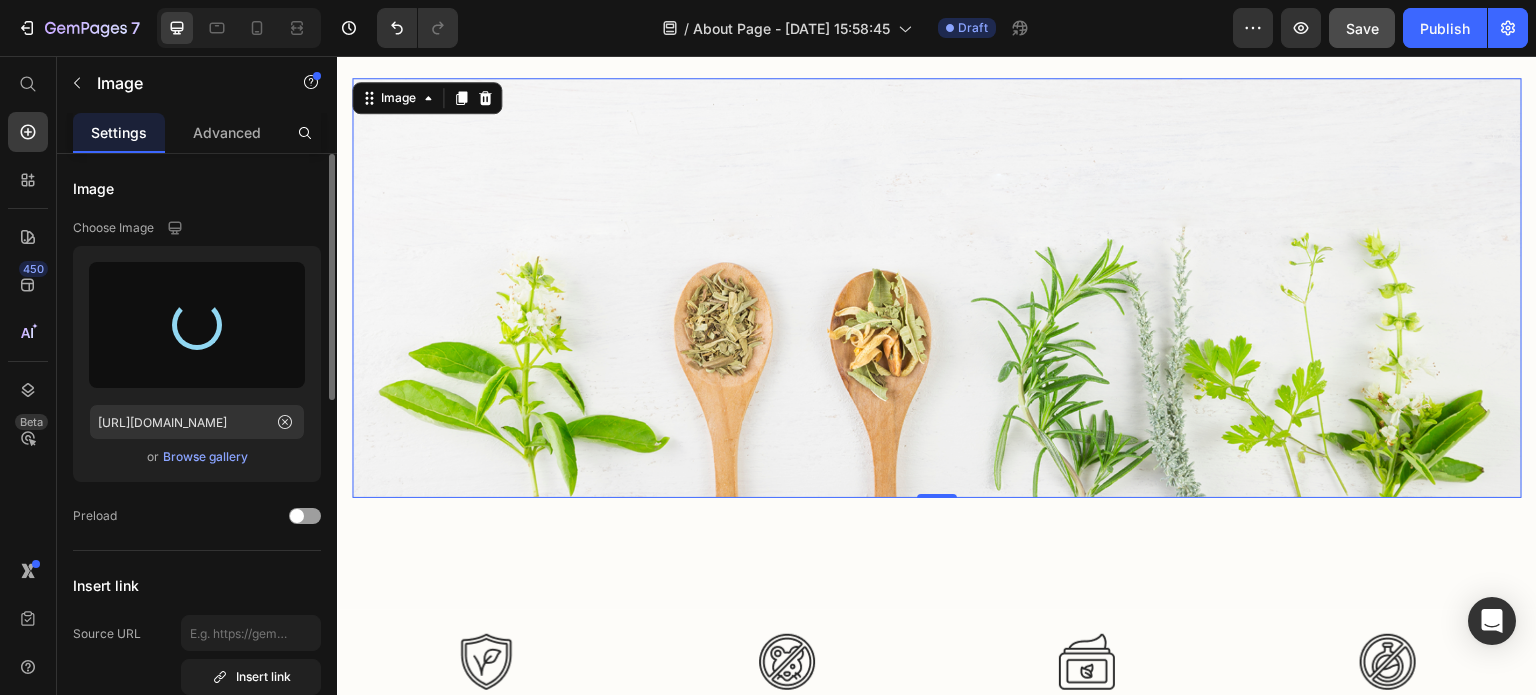 type on "https://cdn.shopify.com/s/files/1/0583/4103/1982/files/gempages_573949035329618795-285862b3-c042-4a4e-ba69-2f1635cd825c.jpg" 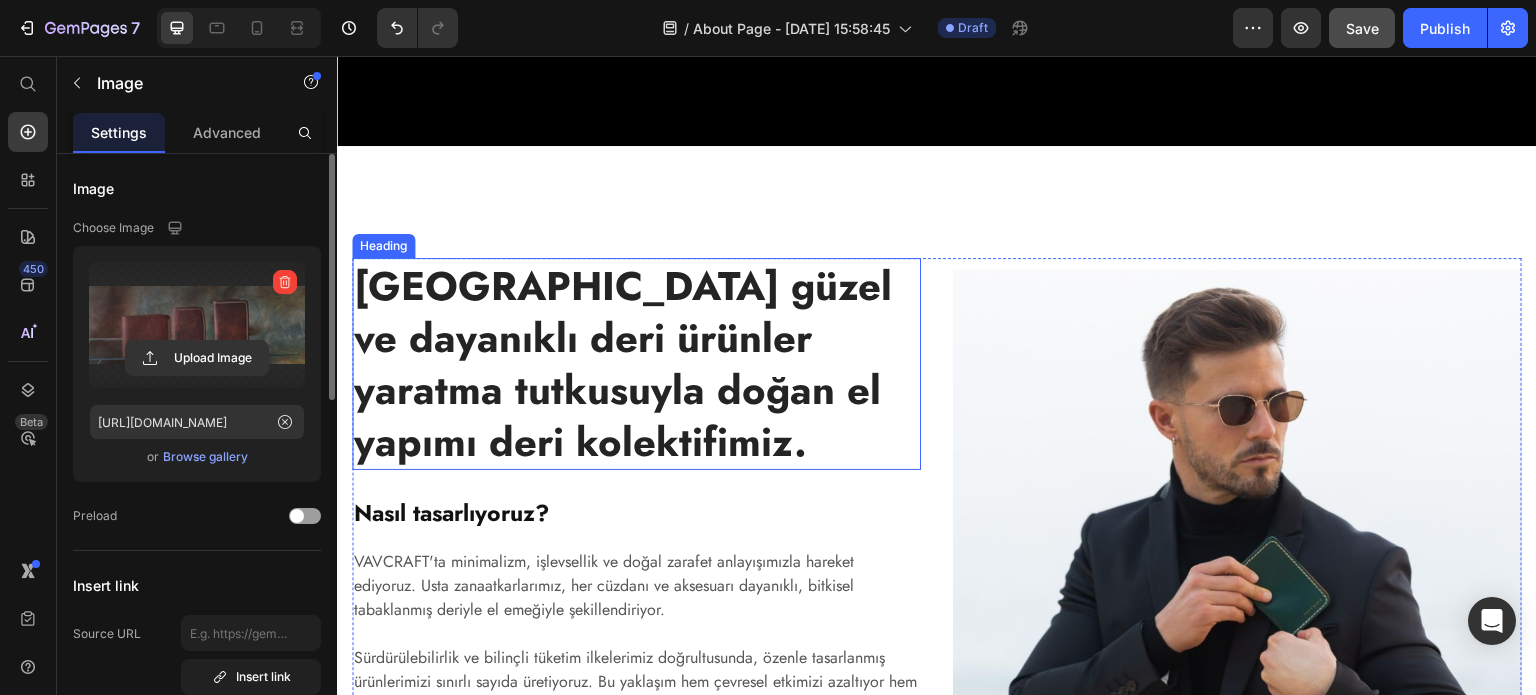 scroll, scrollTop: 0, scrollLeft: 0, axis: both 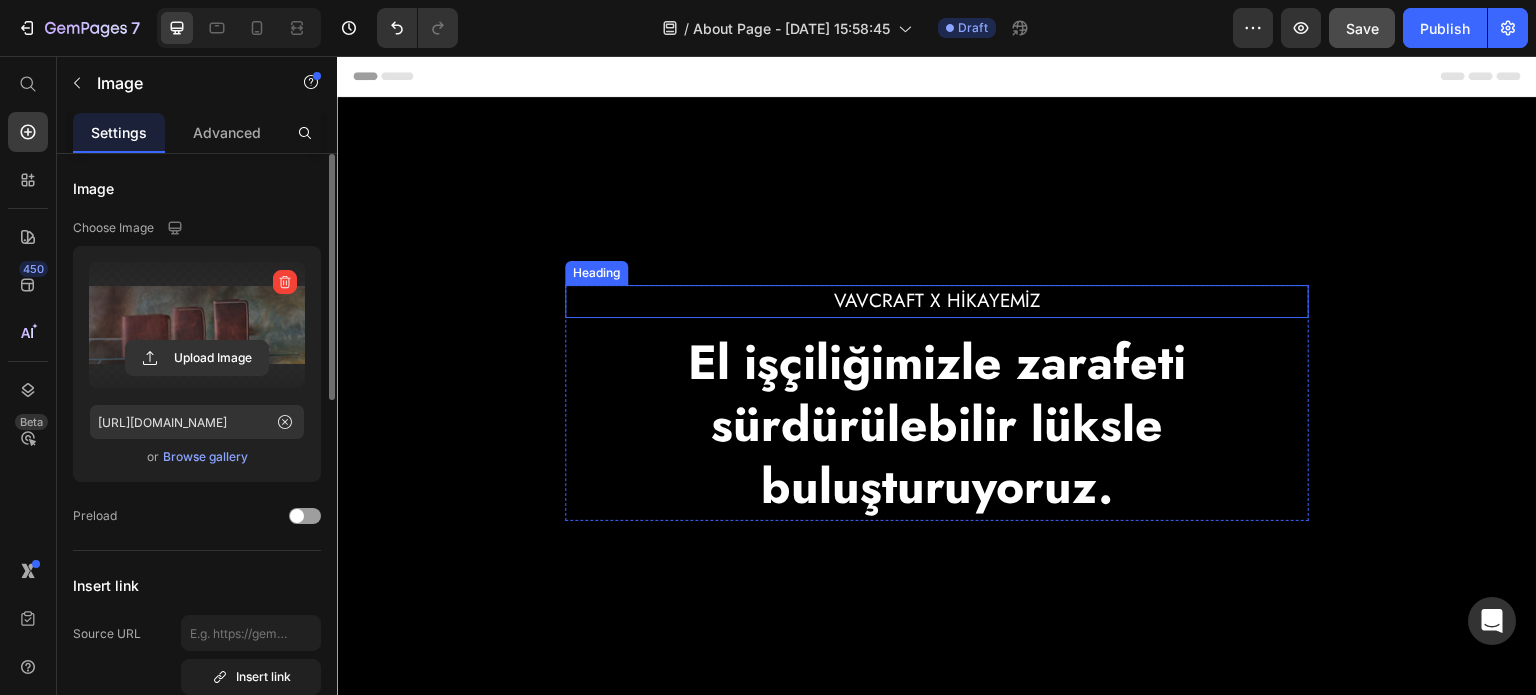 click on "vavcraft x HİKAYEMİZ" at bounding box center [937, 301] 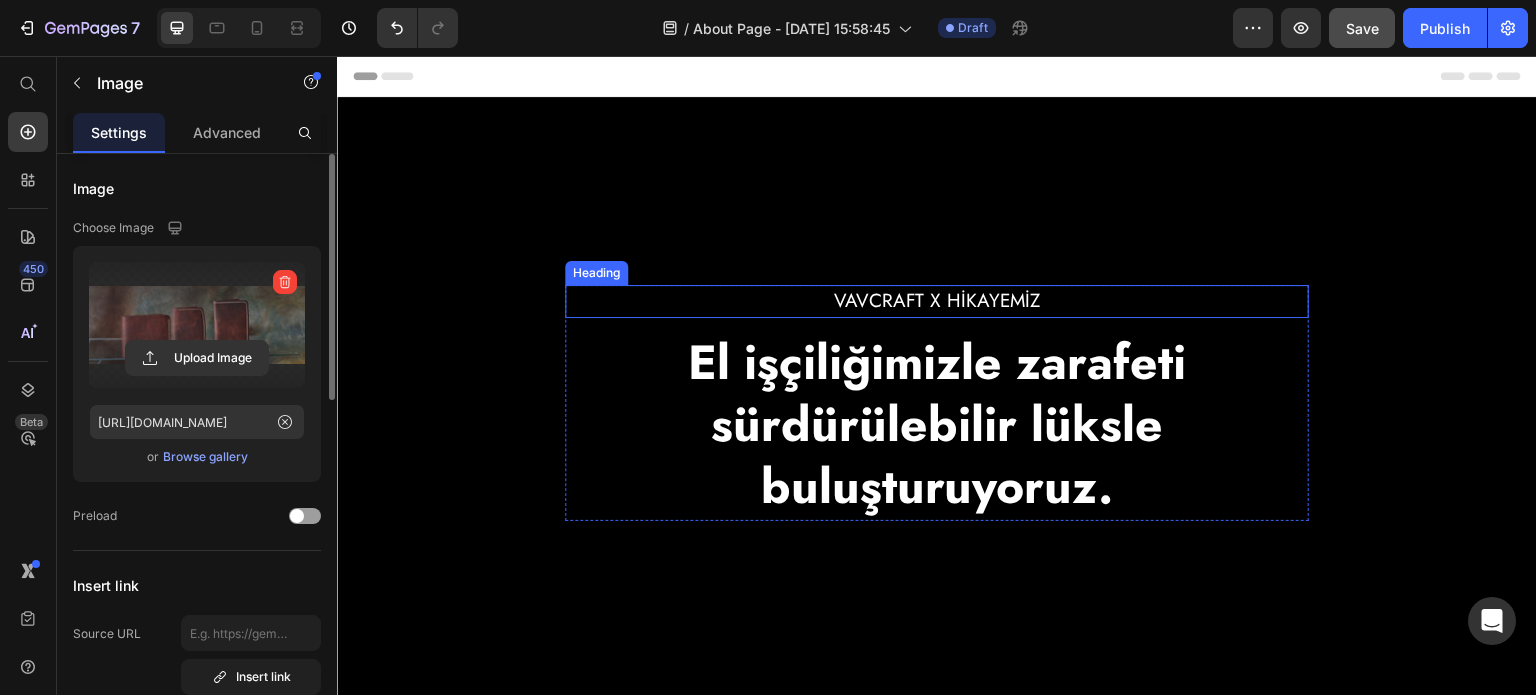 click on "vavcraft x HİKAYEMİZ" at bounding box center [937, 301] 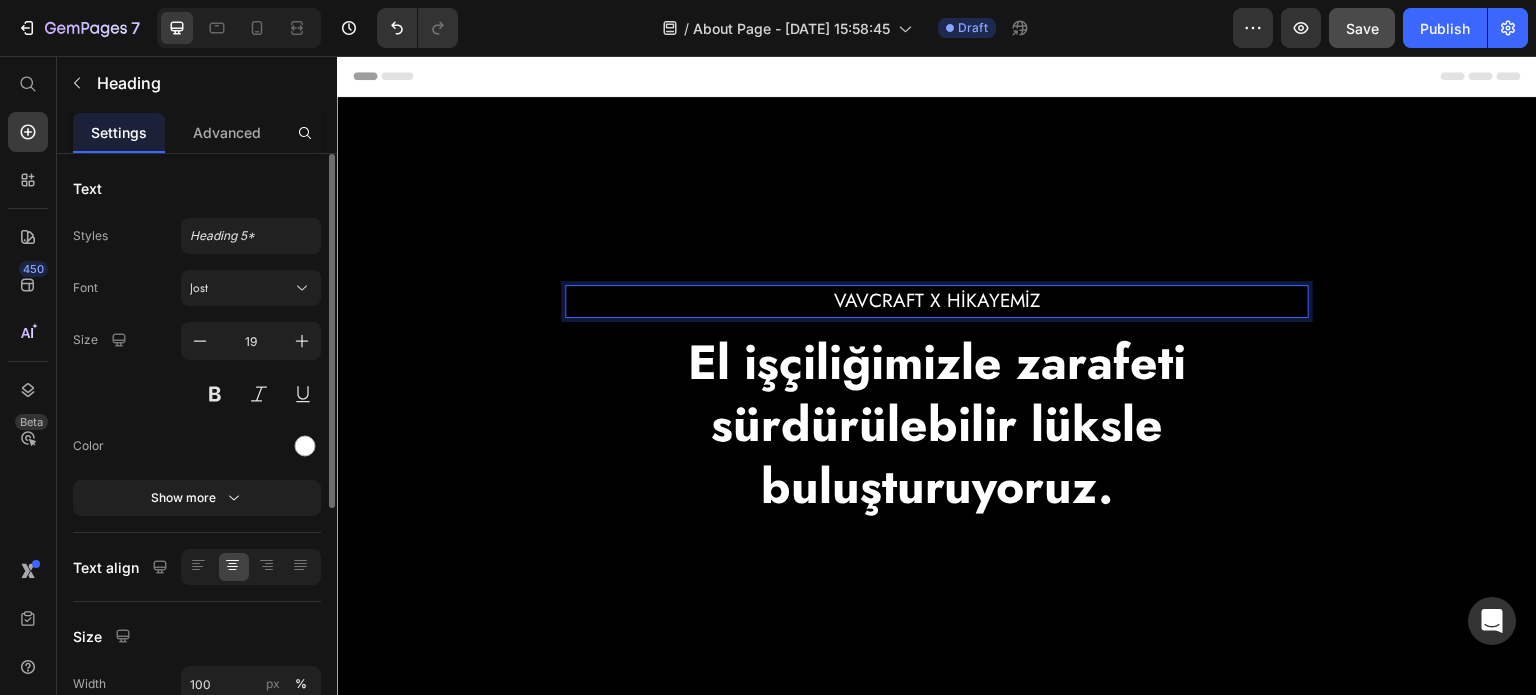 click on "vavcraft x HİKAYEMİZ" at bounding box center (937, 301) 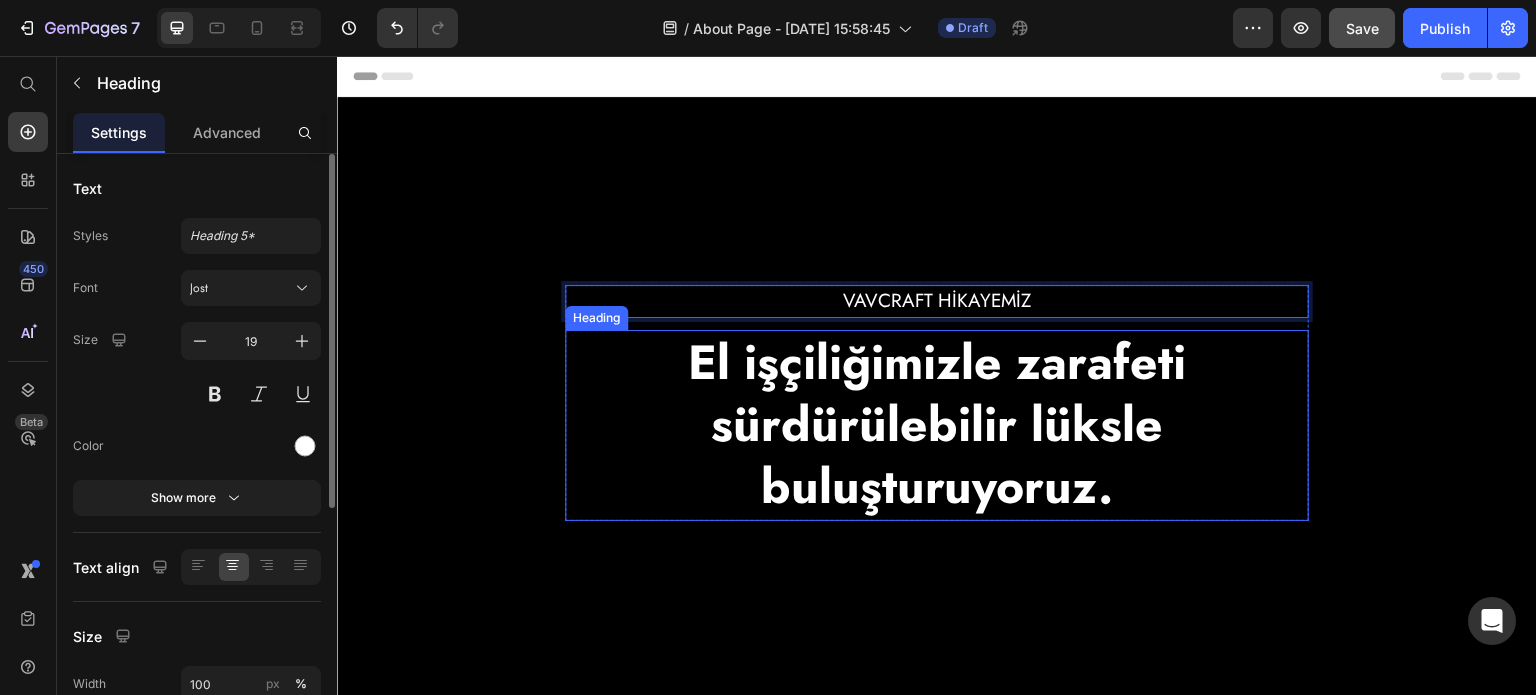 click on "El işçiliğimizle zarafeti sürdürülebilir lüksle buluşturuyoruz." at bounding box center (937, 425) 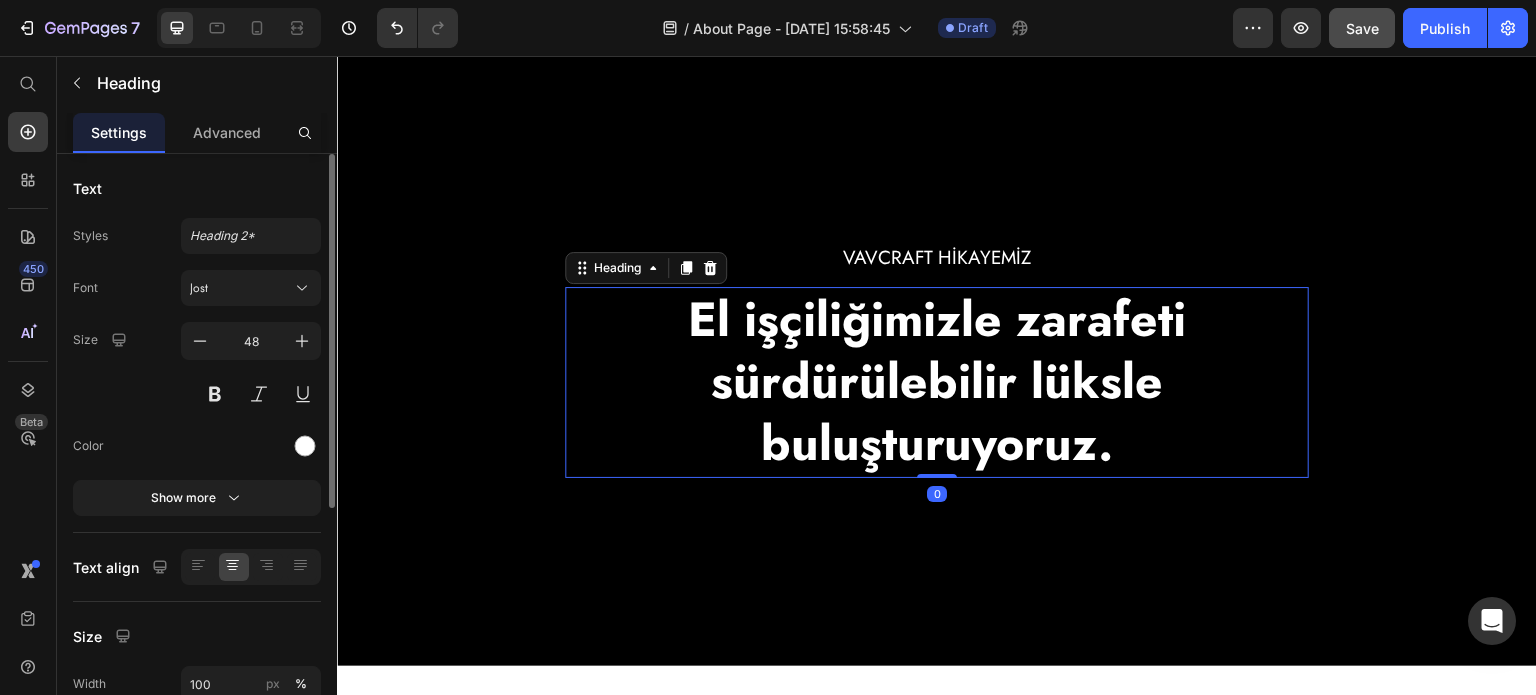 scroll, scrollTop: 46, scrollLeft: 0, axis: vertical 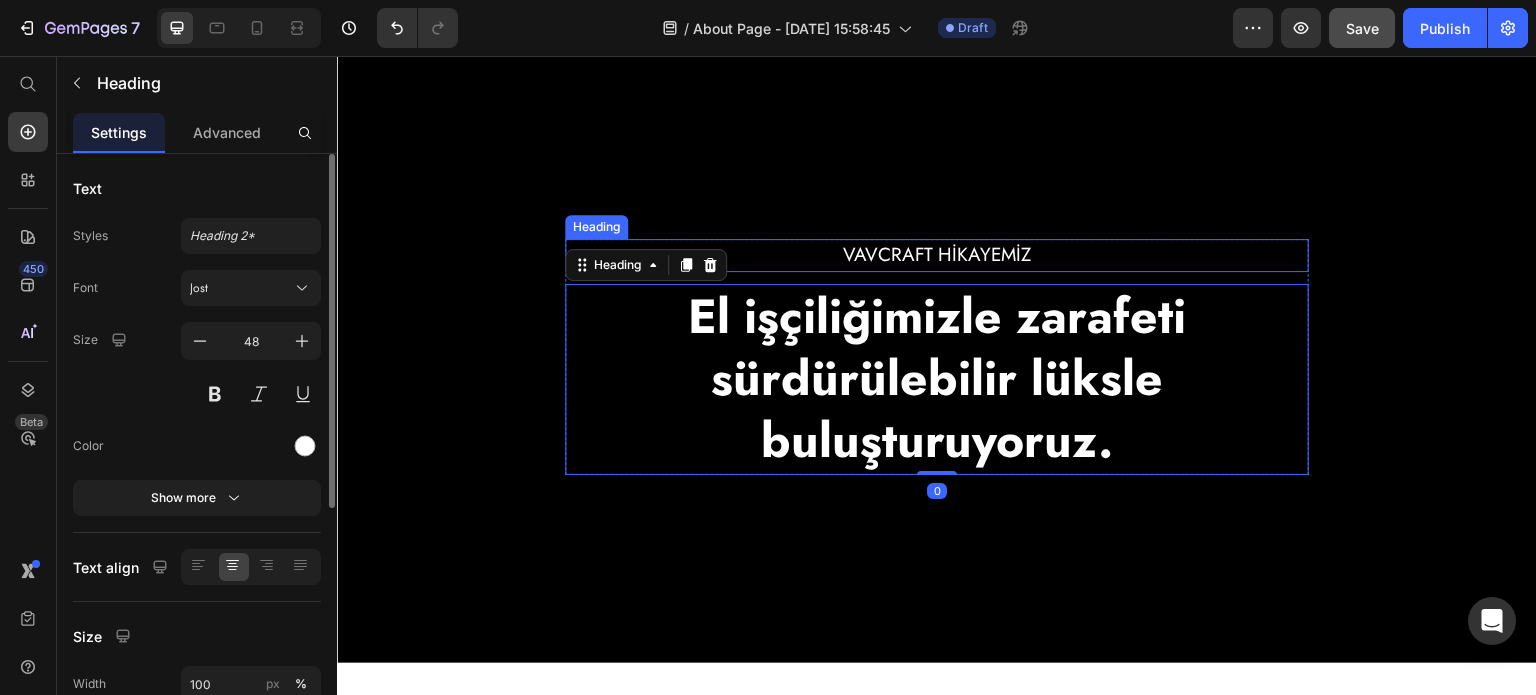 click on "vavcraft HİKAYEMİZ" at bounding box center [937, 255] 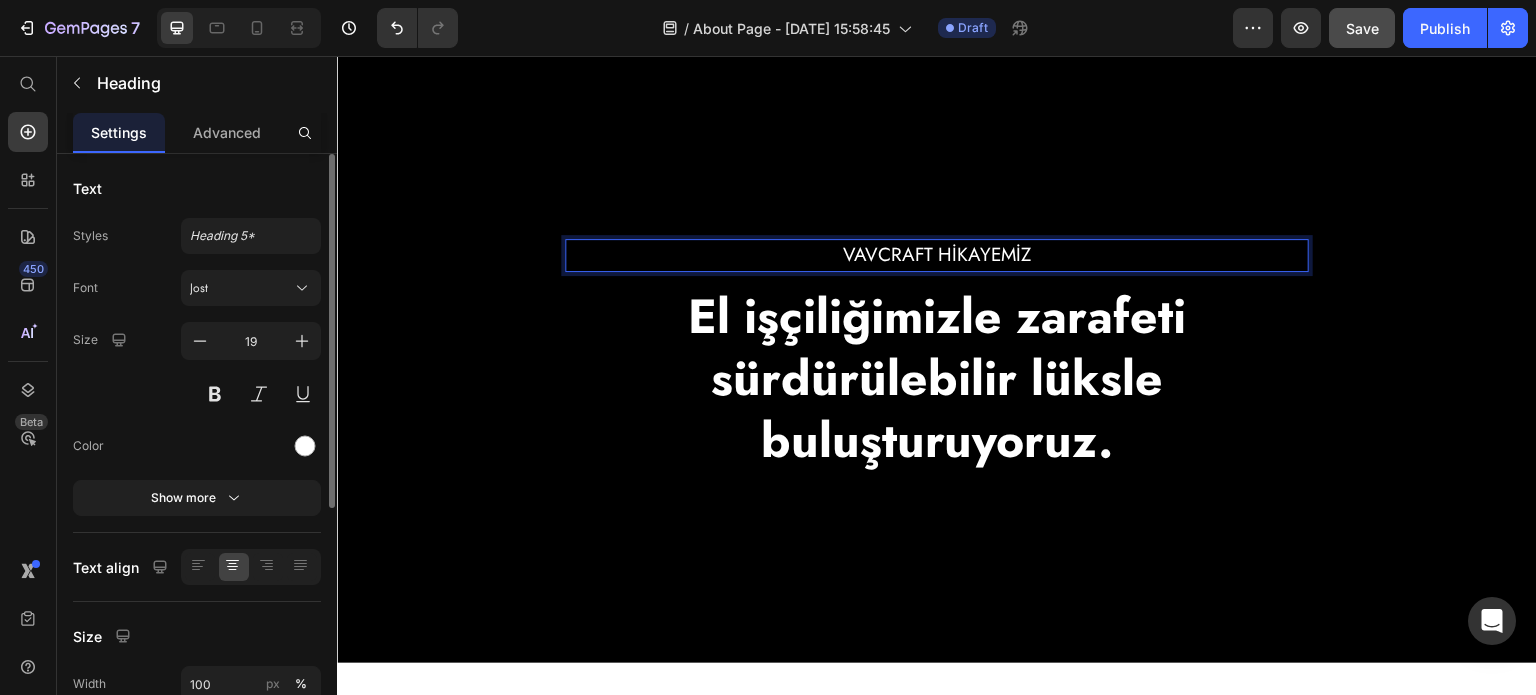 click on "vavcraft HİKAYEMİZ" at bounding box center [937, 255] 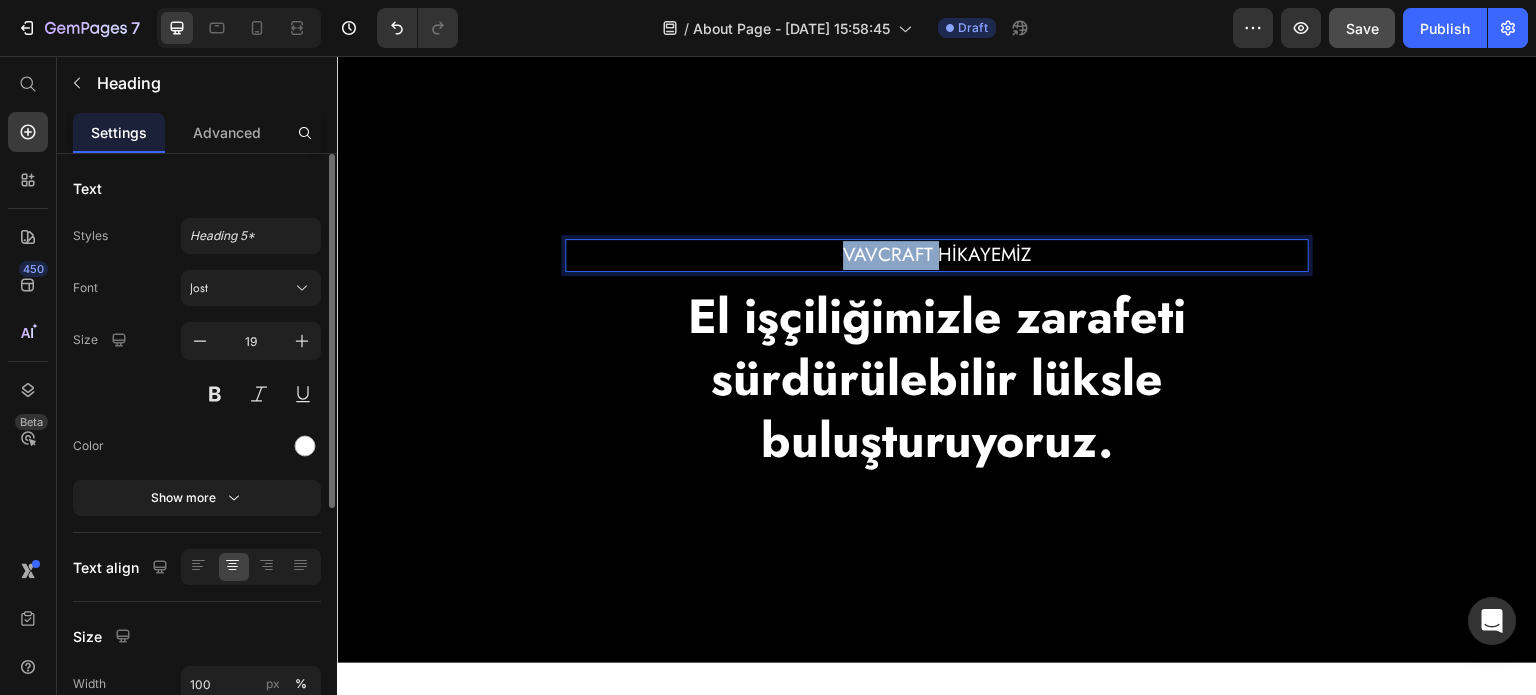 click on "vavcraft HİKAYEMİZ" at bounding box center [937, 255] 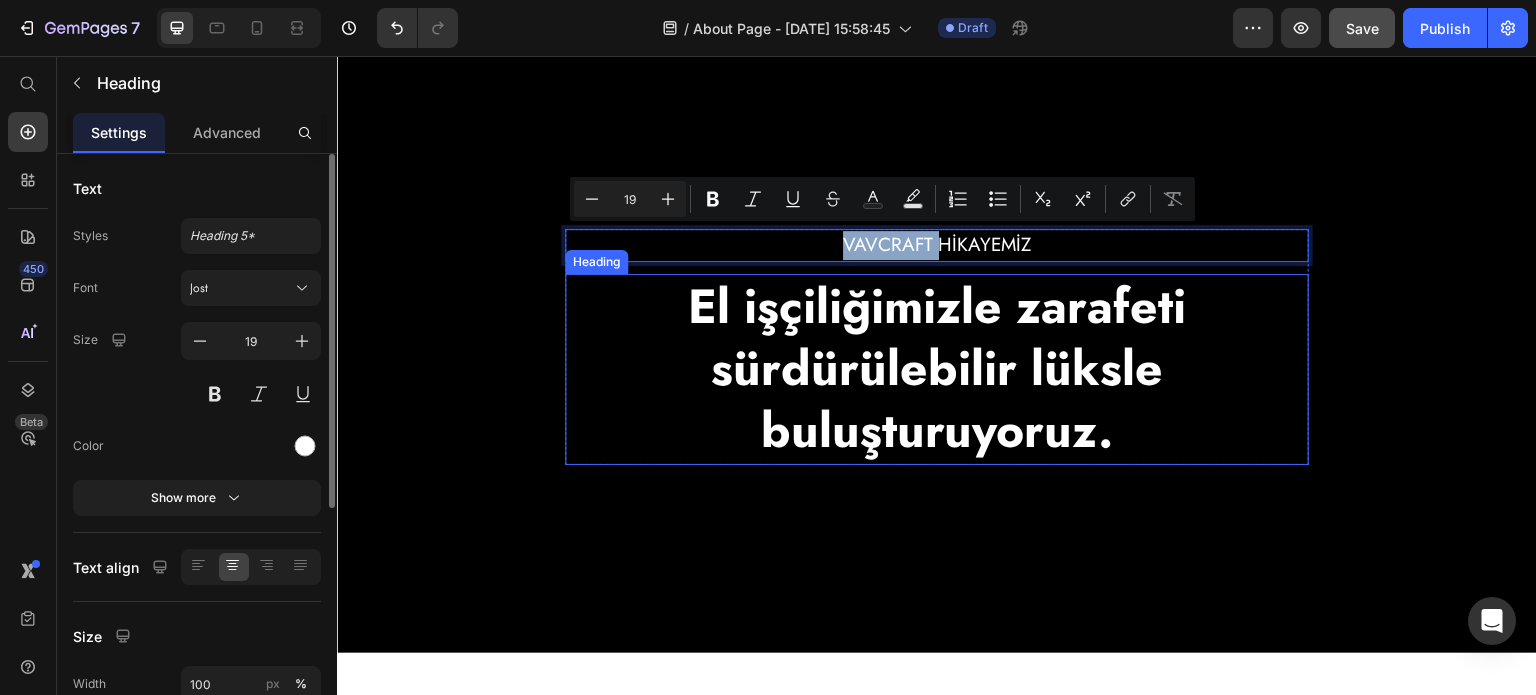 scroll, scrollTop: 56, scrollLeft: 0, axis: vertical 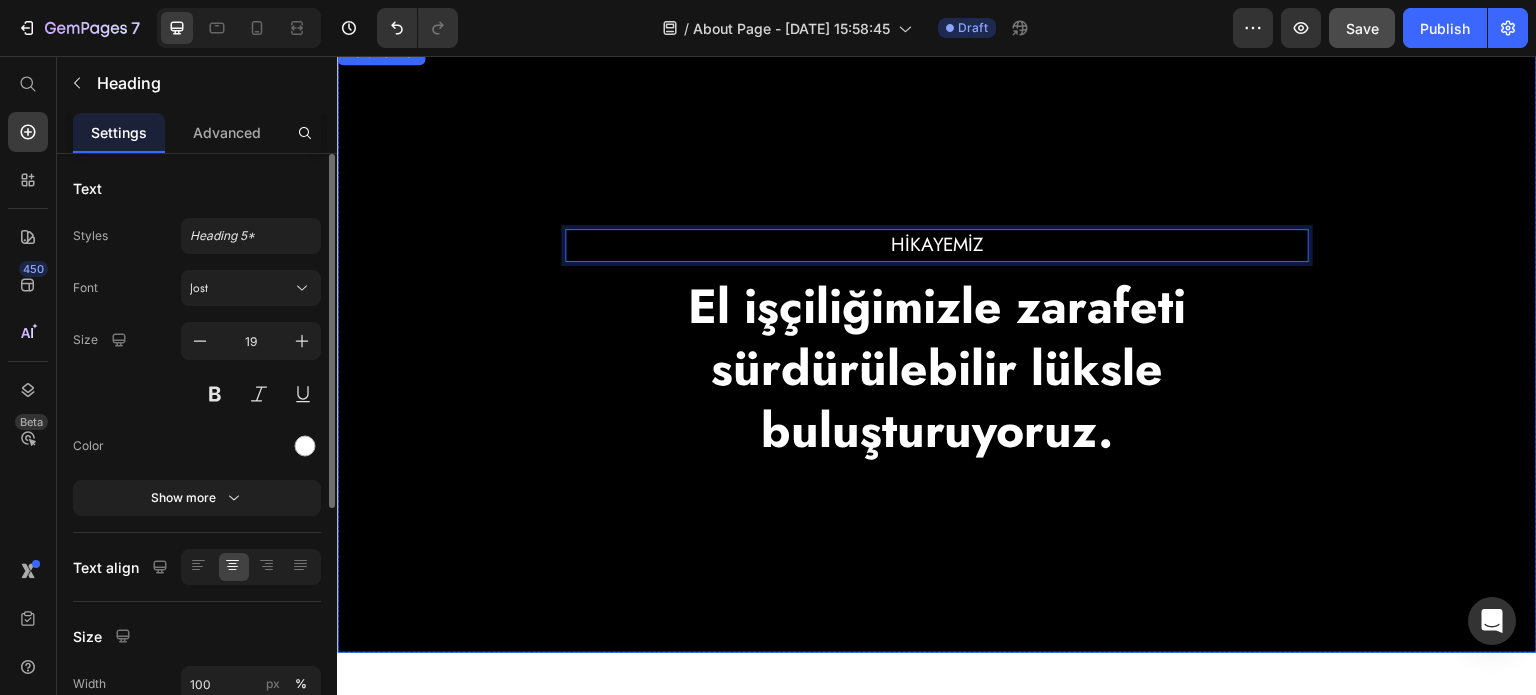 click on "HİKAYEMİZ Heading   12 El işçiliğimizle zarafeti sürdürülebilir lüksle buluşturuyoruz. Heading Row" at bounding box center [937, 347] 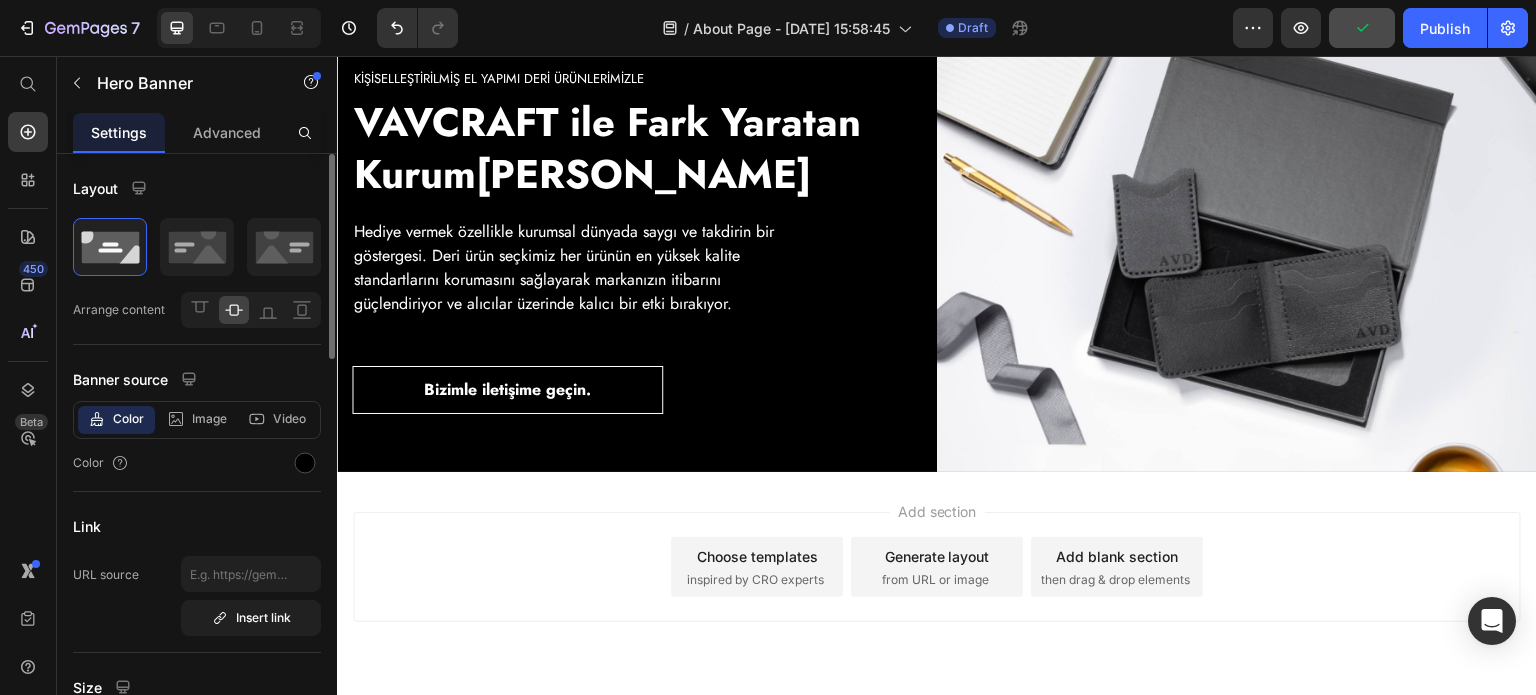scroll, scrollTop: 4176, scrollLeft: 0, axis: vertical 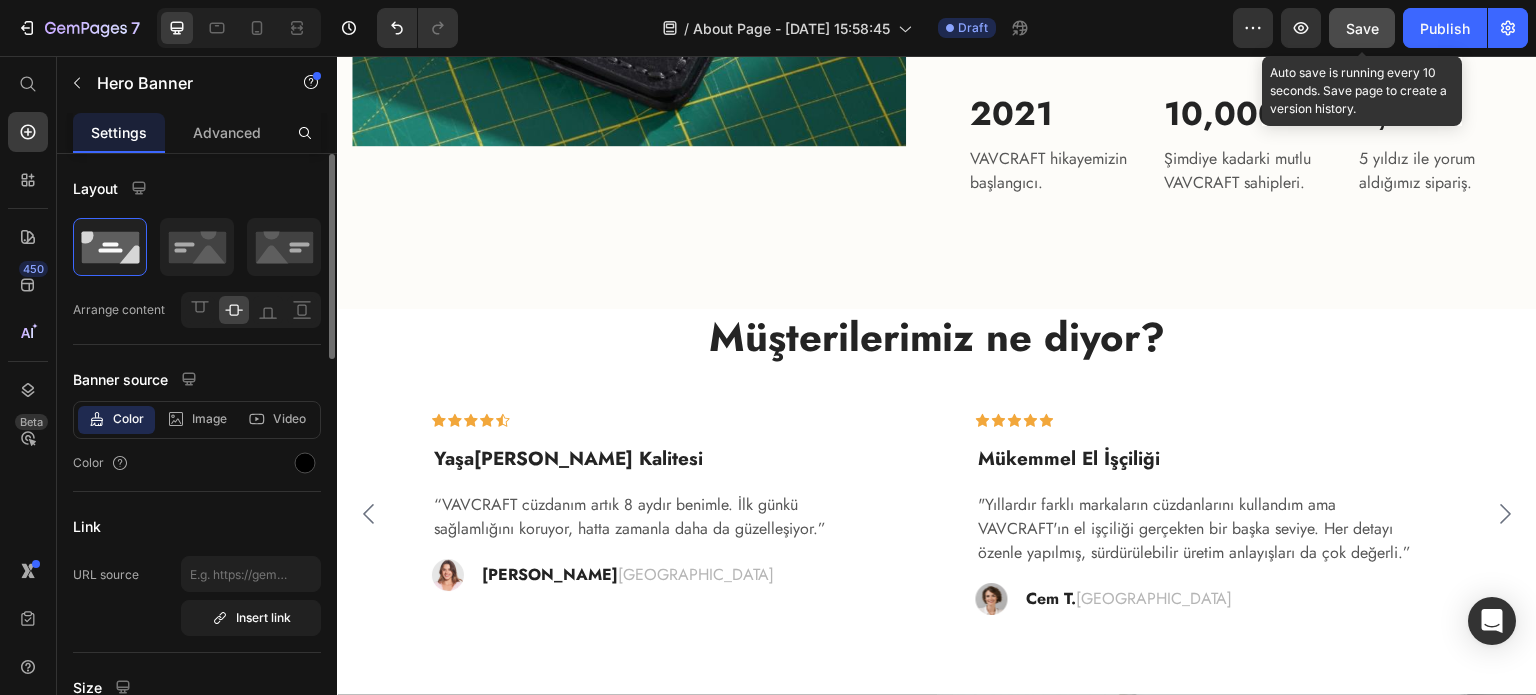 click on "Save" at bounding box center [1362, 28] 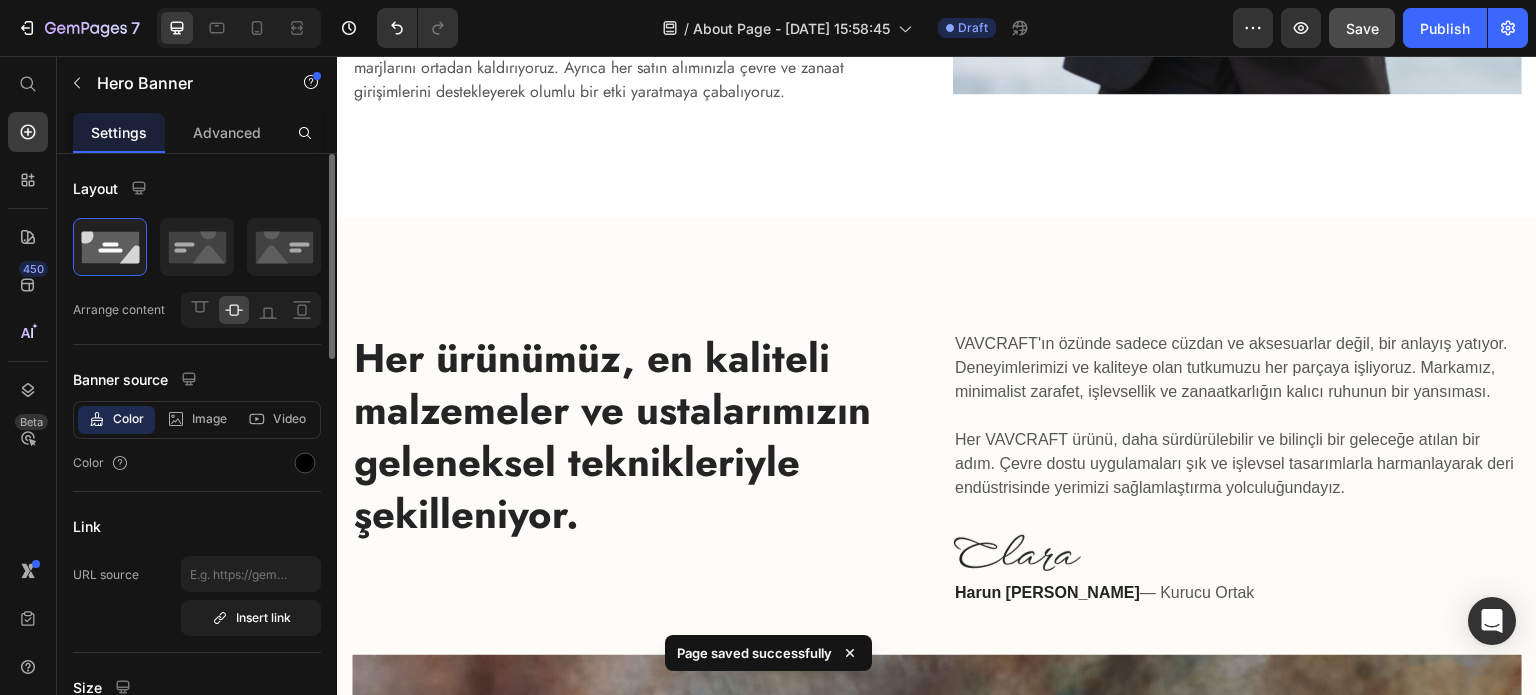 scroll, scrollTop: 1452, scrollLeft: 0, axis: vertical 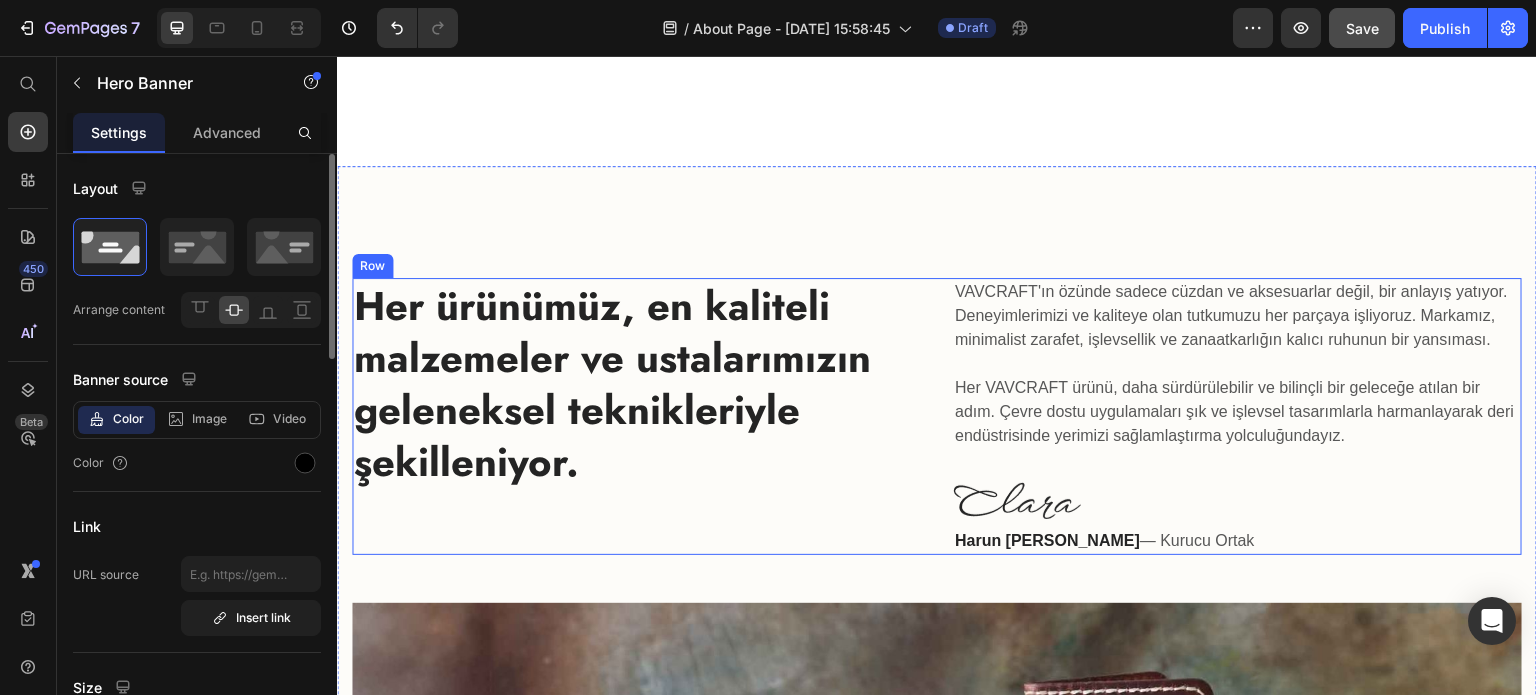 type 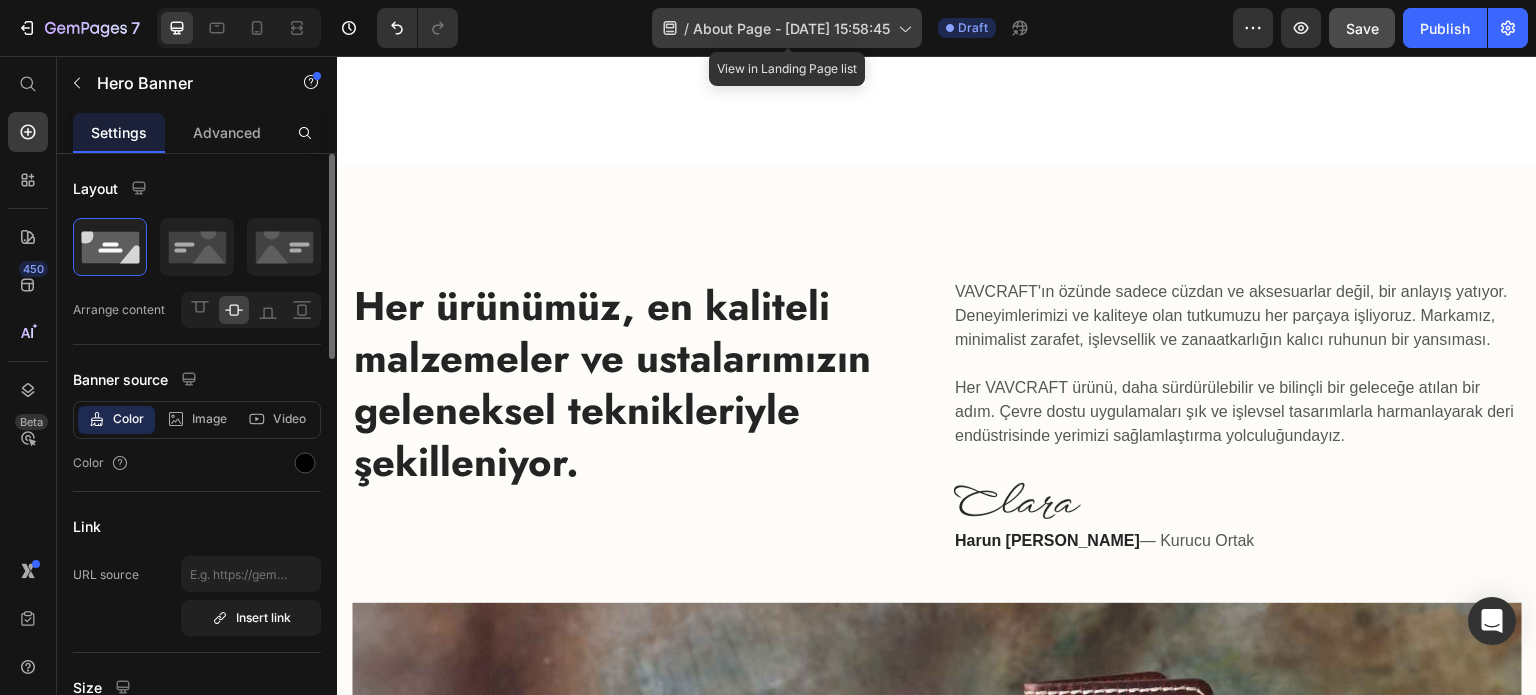 click 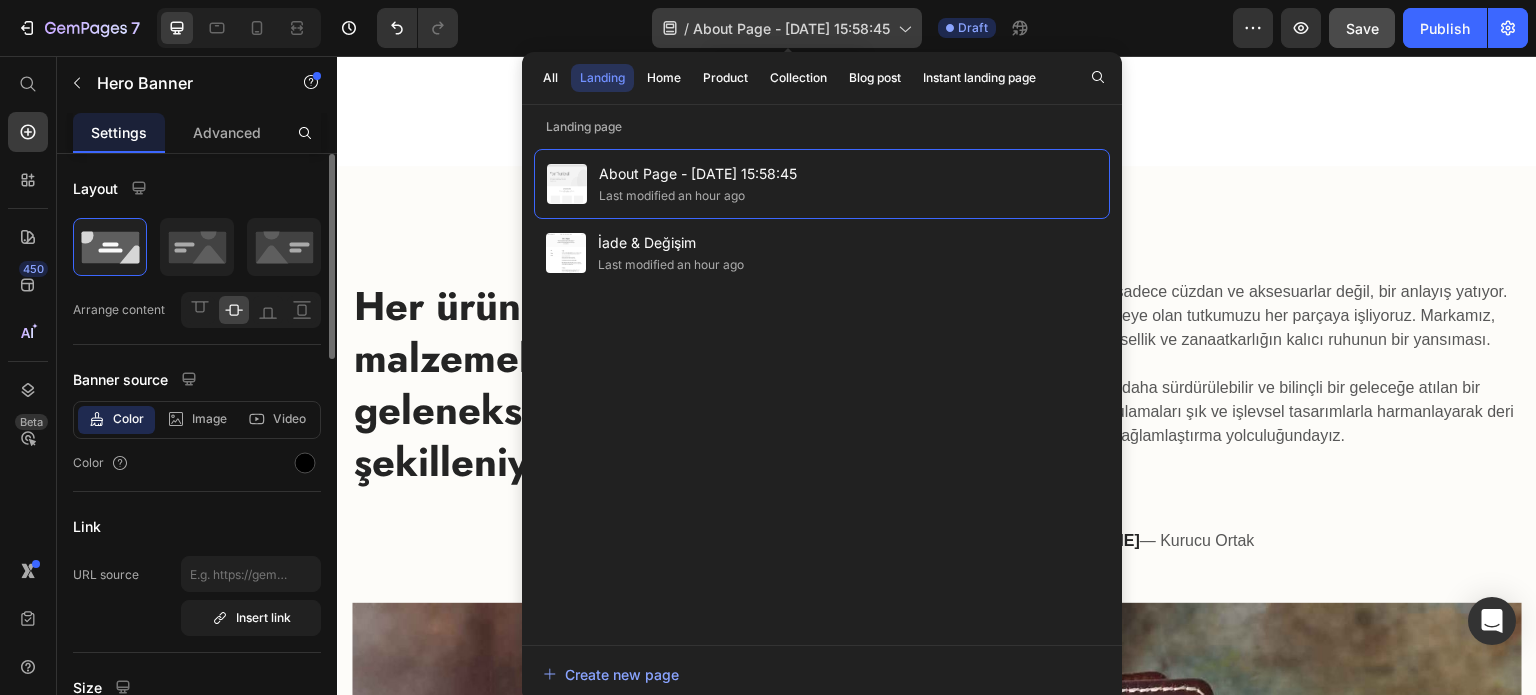 click 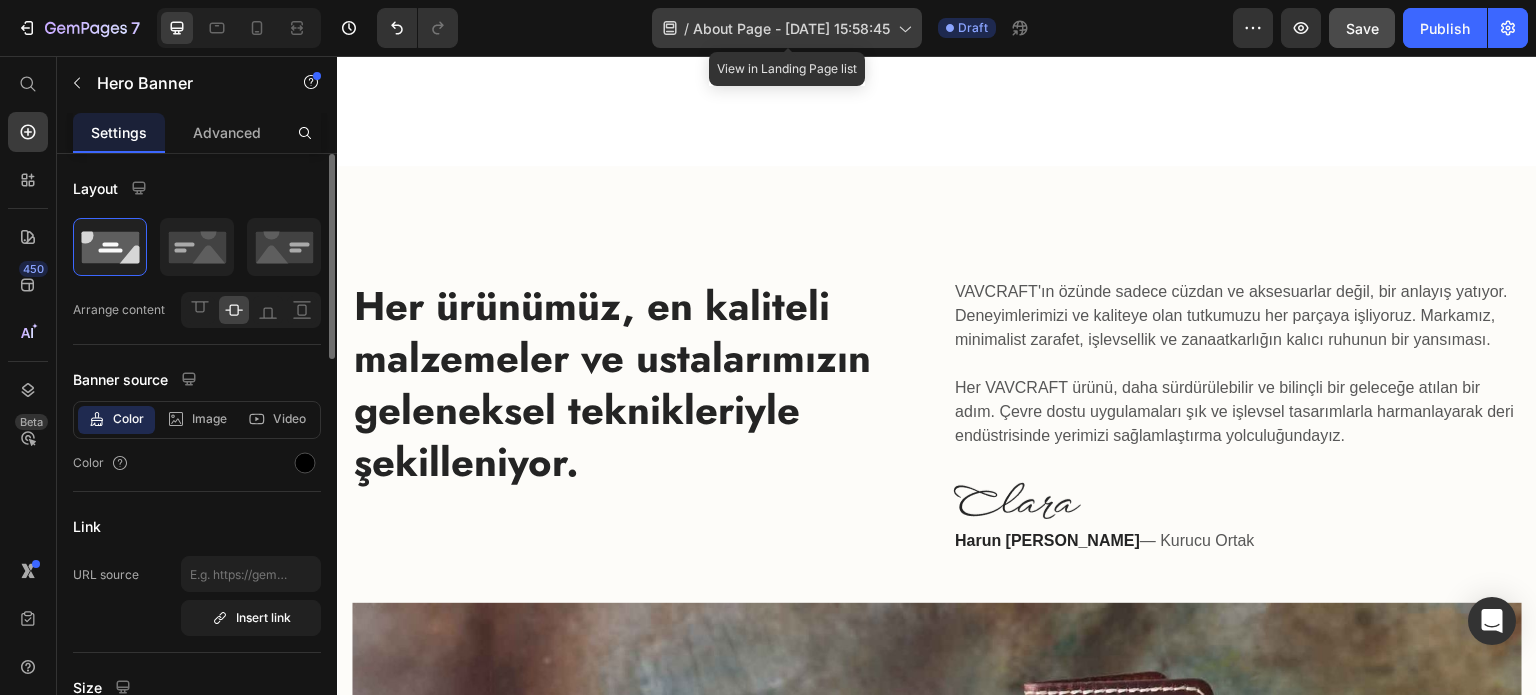 click on "About Page - [DATE] 15:58:45" at bounding box center (791, 28) 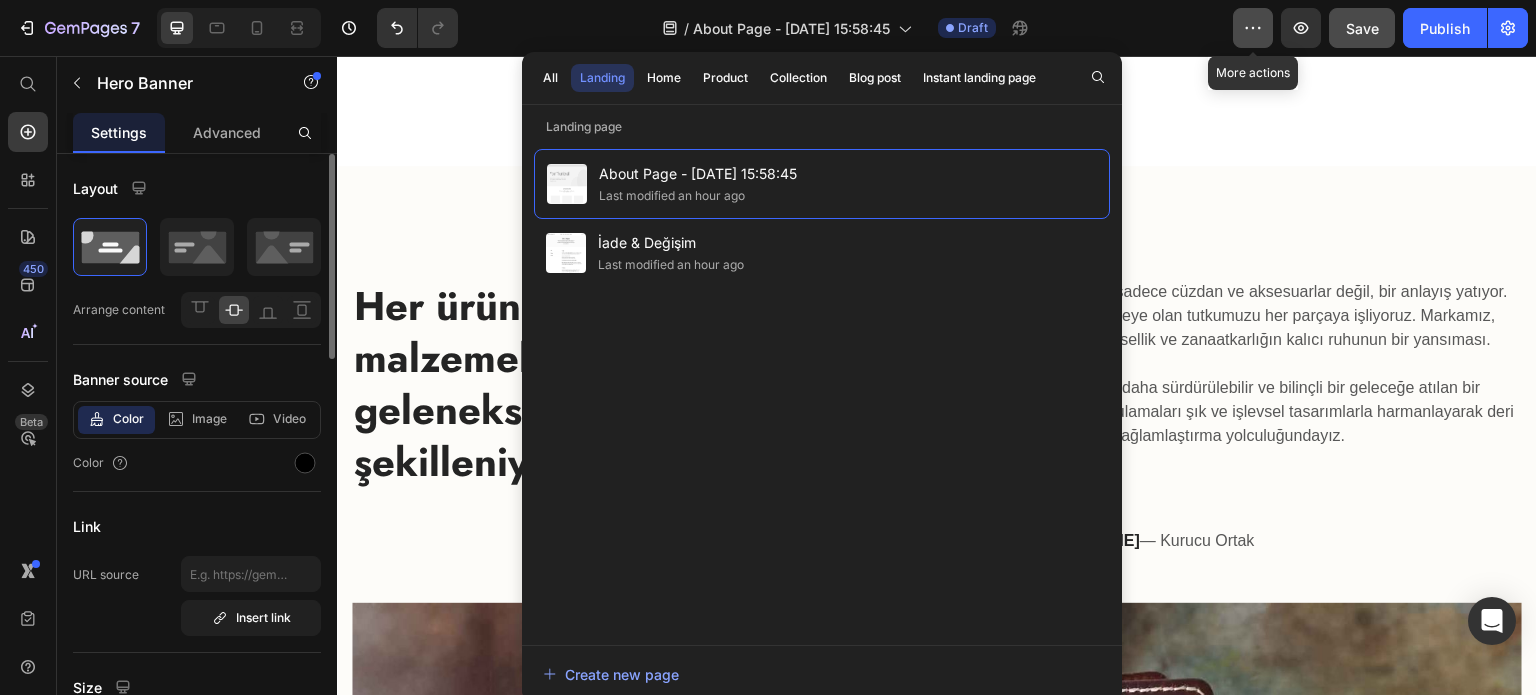 click 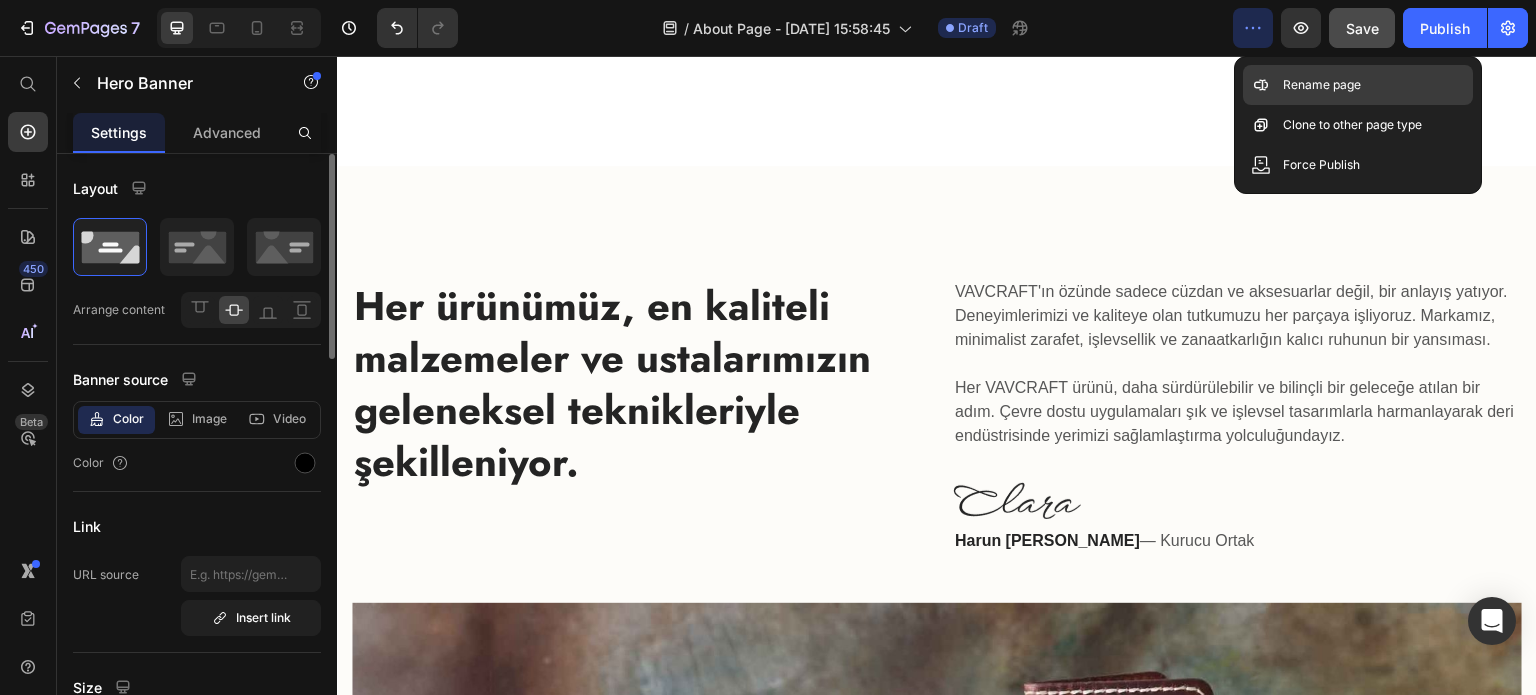 click on "Rename page" 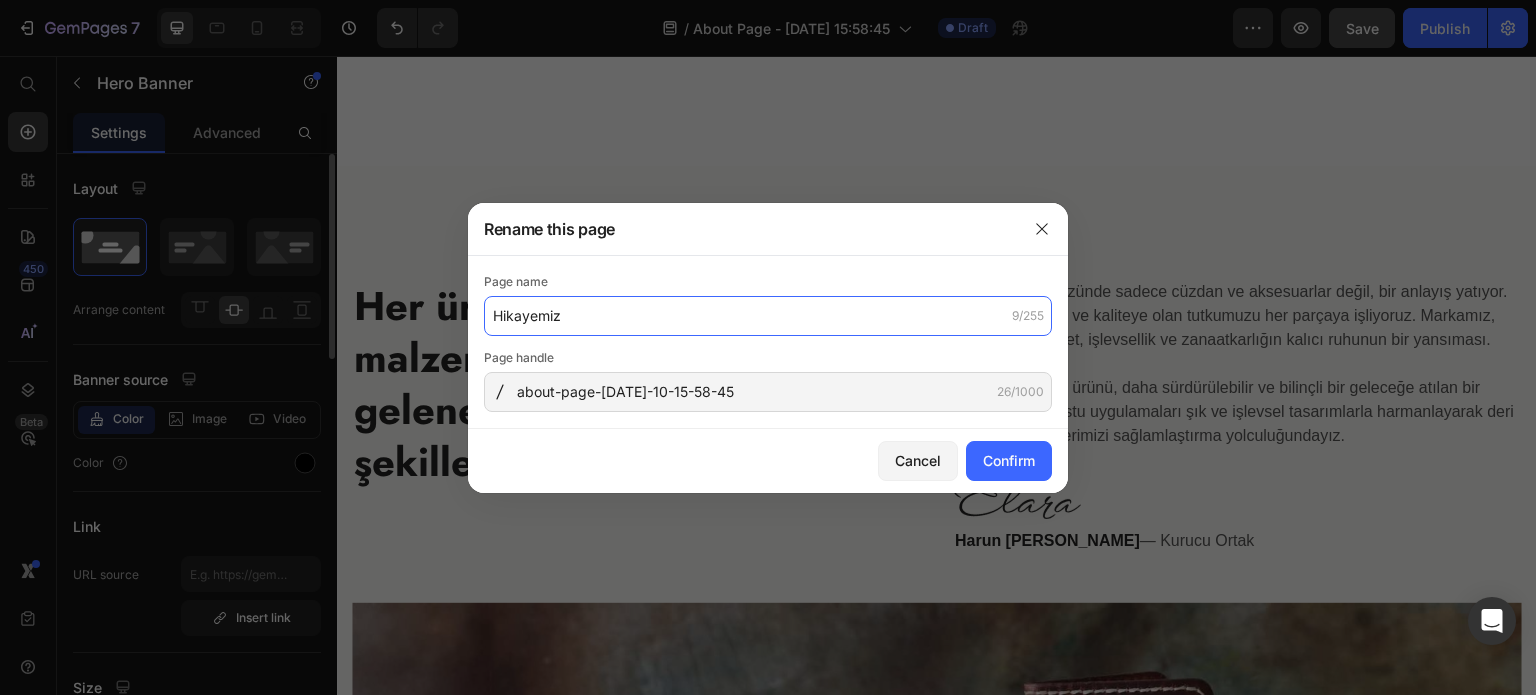type on "Hikayemiz" 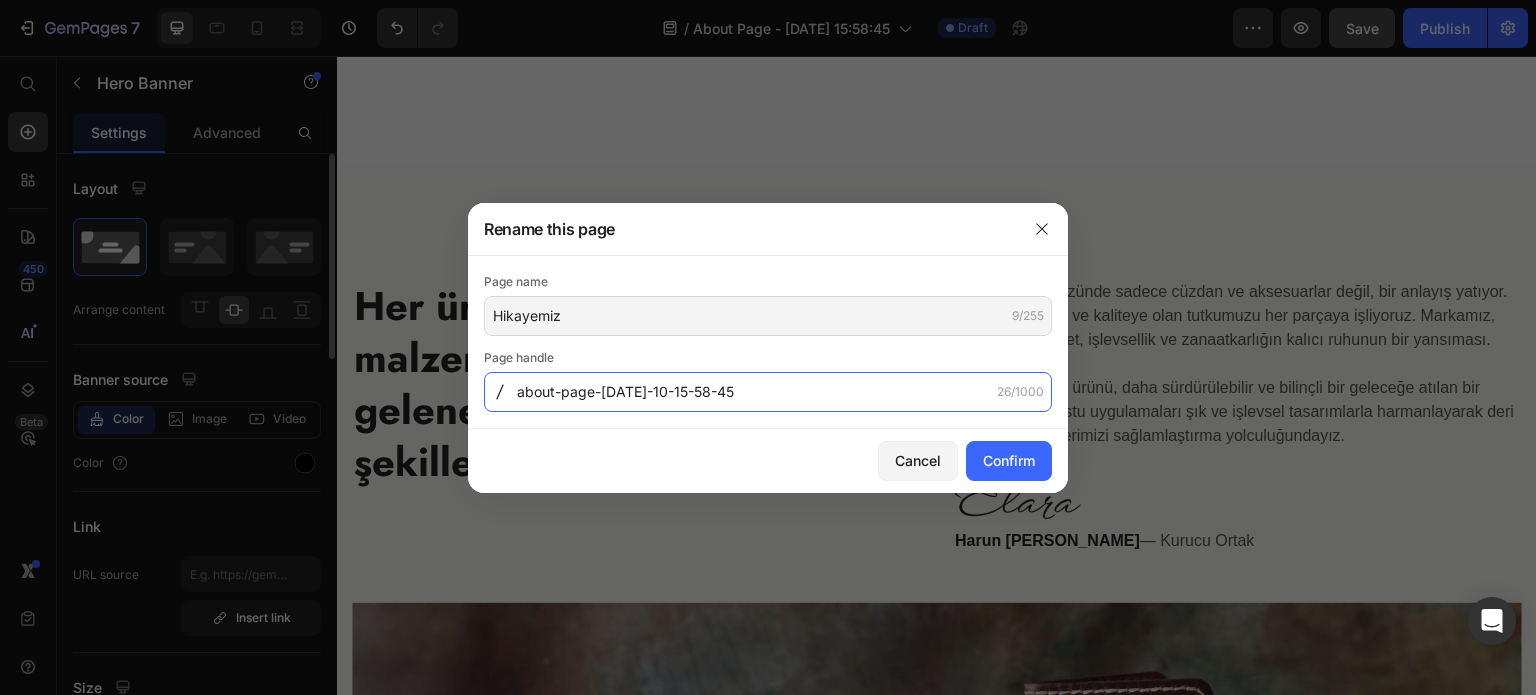 click on "about-page-jul-10-15-58-45" 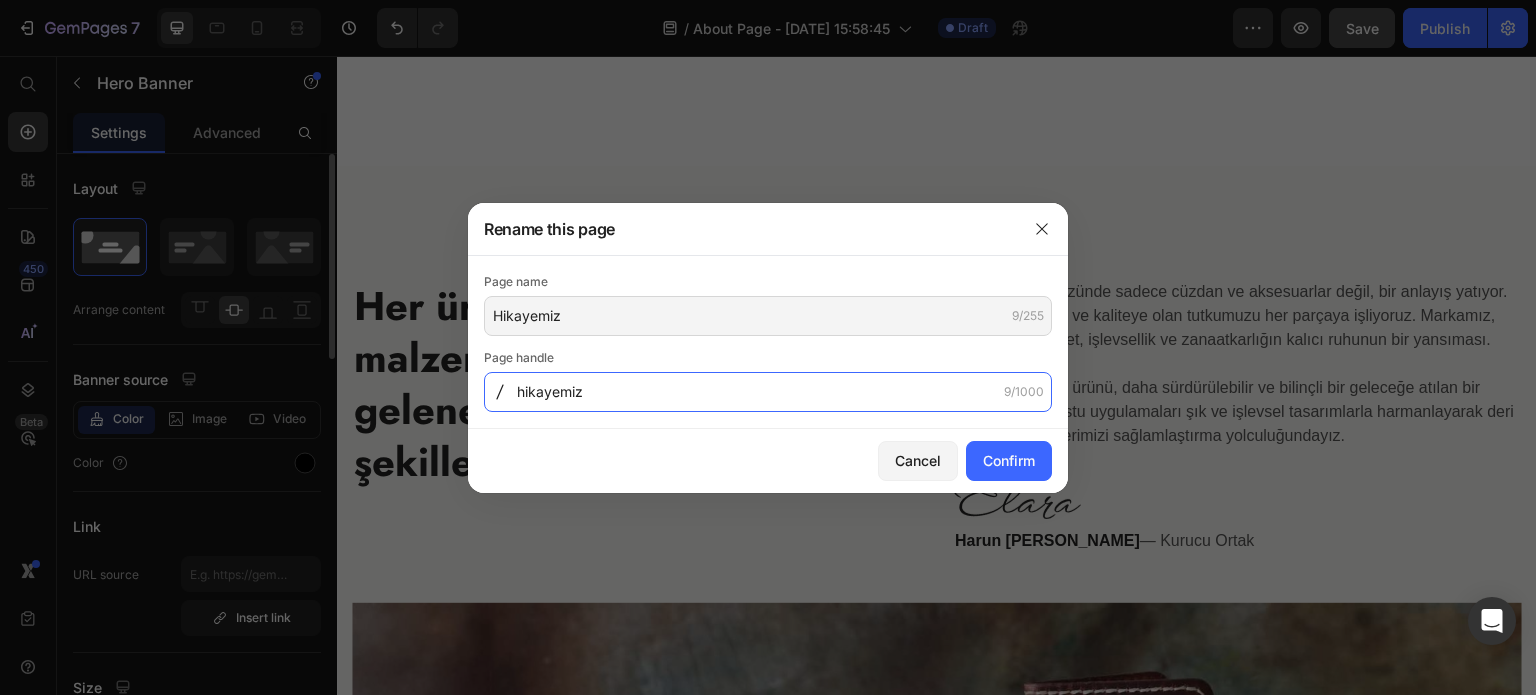 type on "hikayemiz" 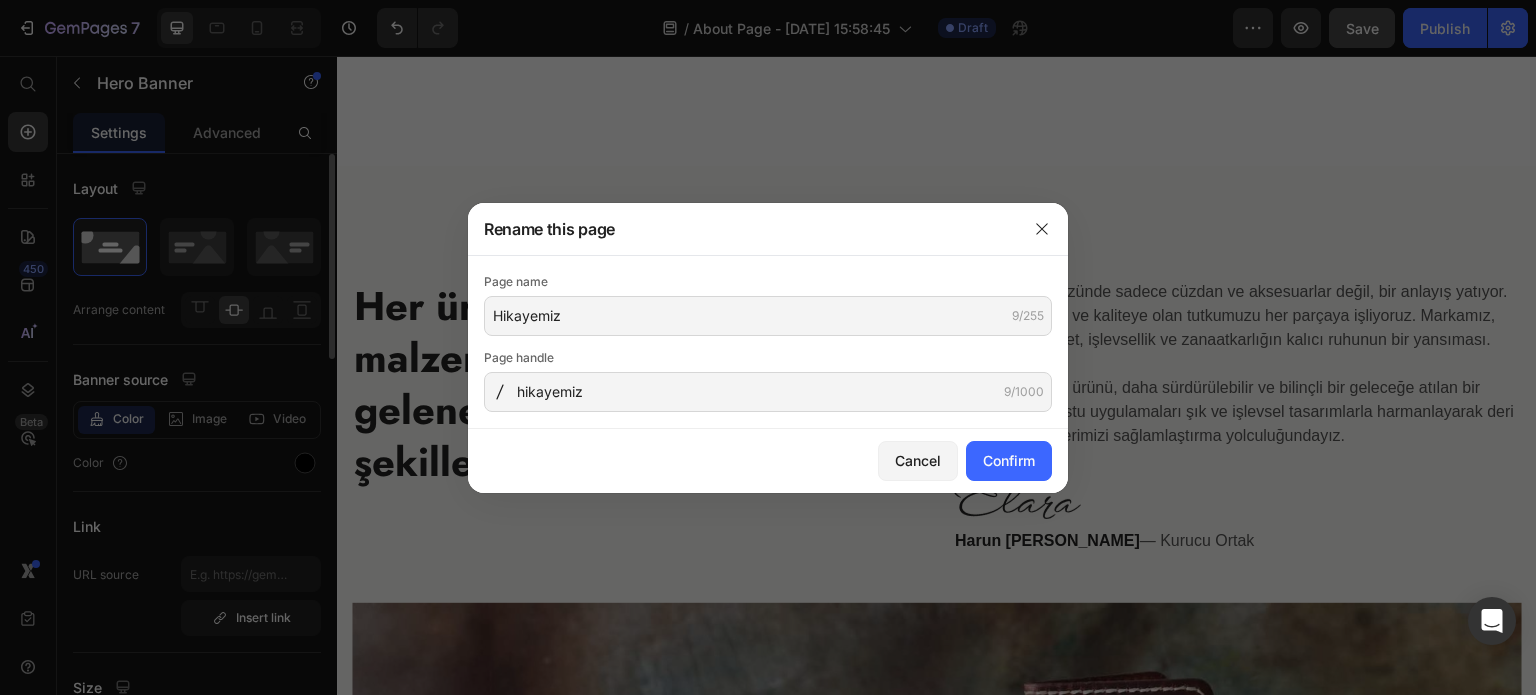 click on "Cancel Confirm" at bounding box center [768, 461] 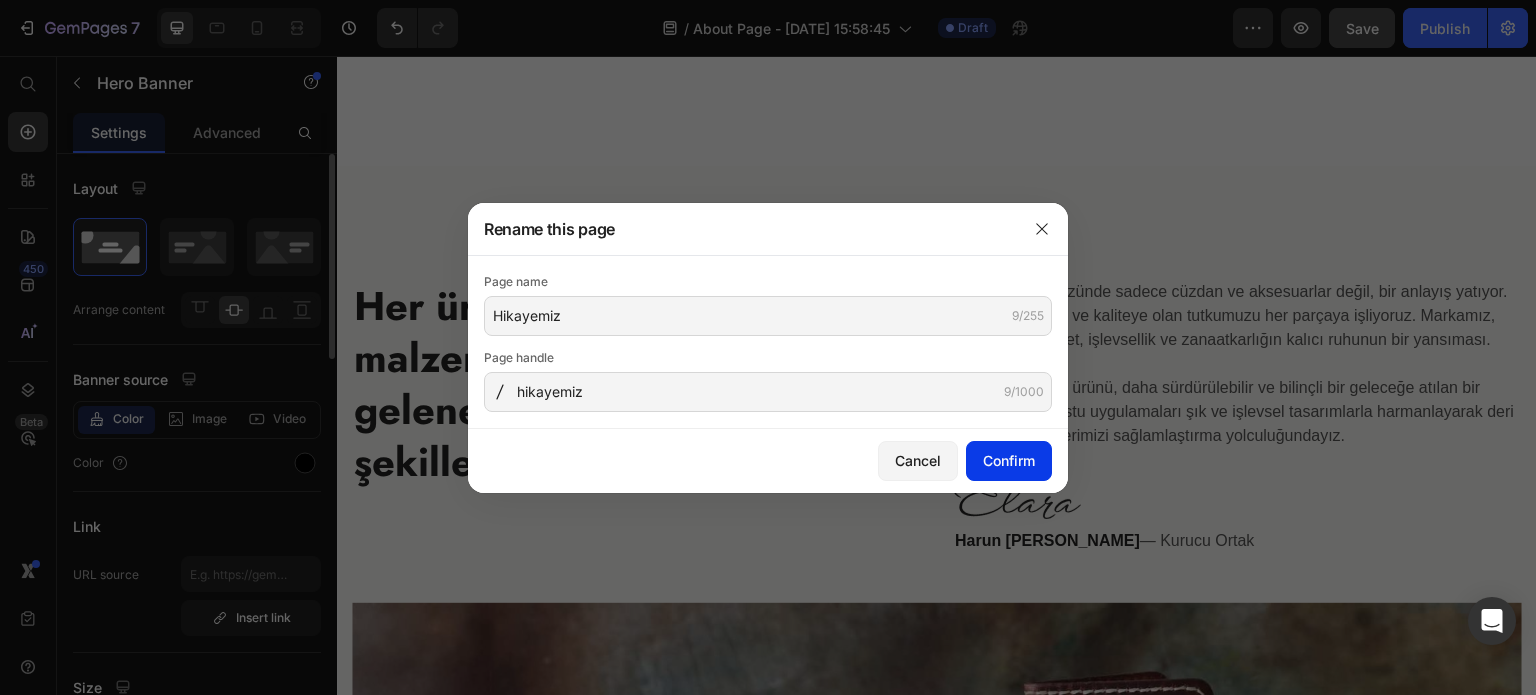click on "Confirm" 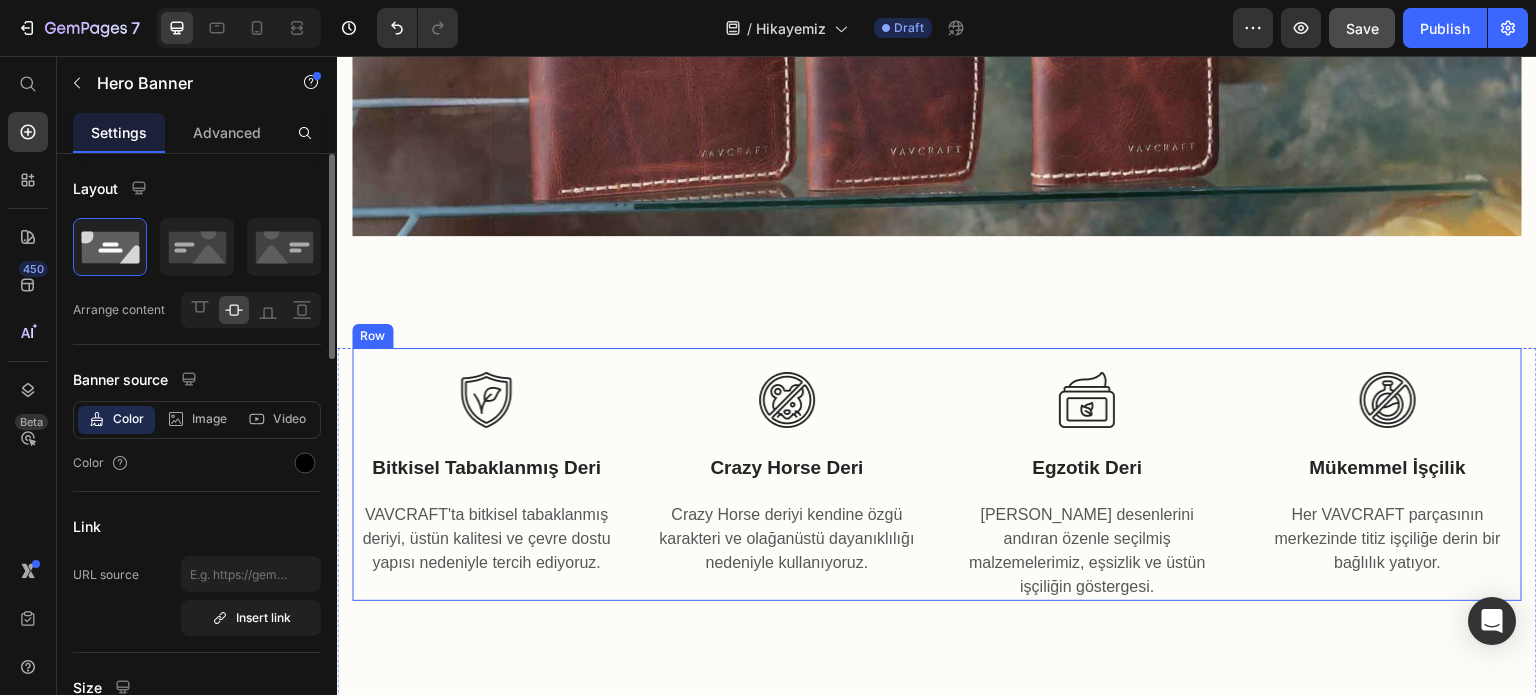 scroll, scrollTop: 2308, scrollLeft: 0, axis: vertical 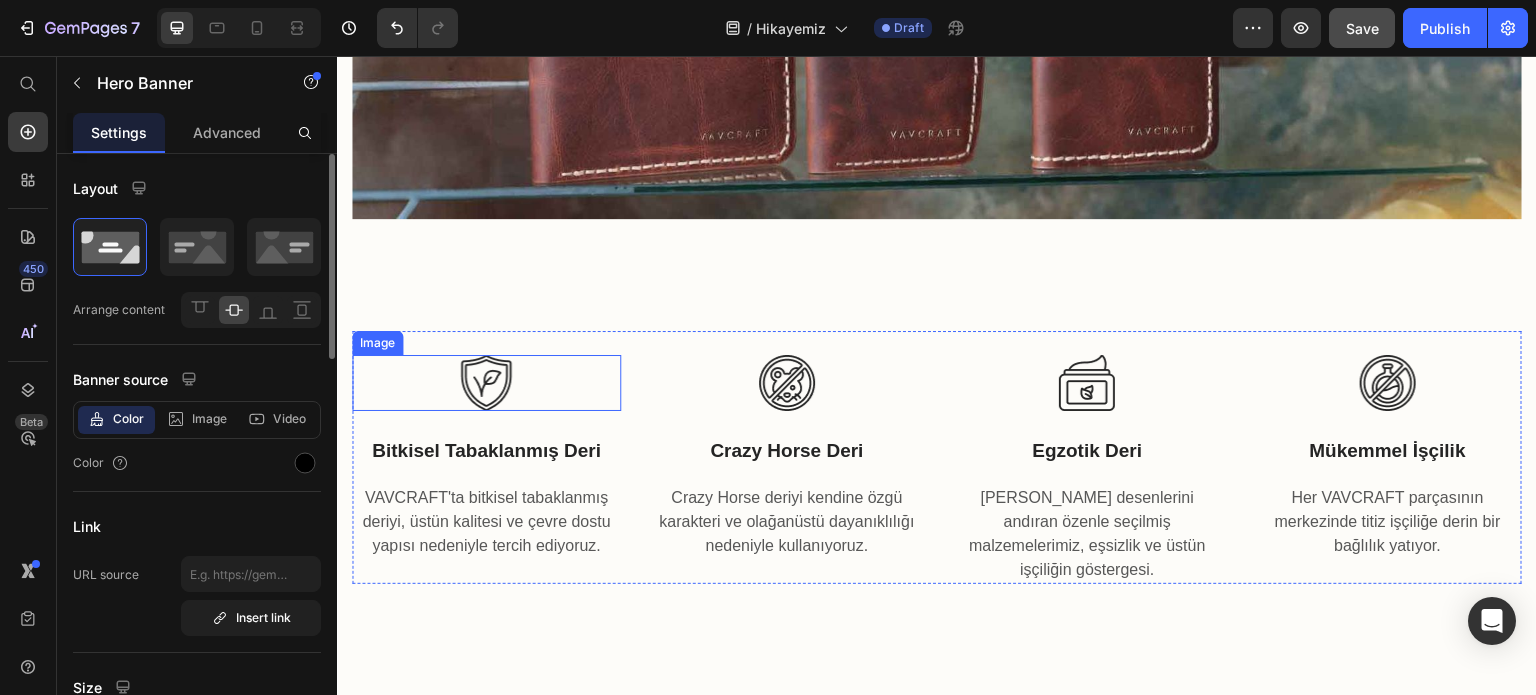 click at bounding box center (486, 383) 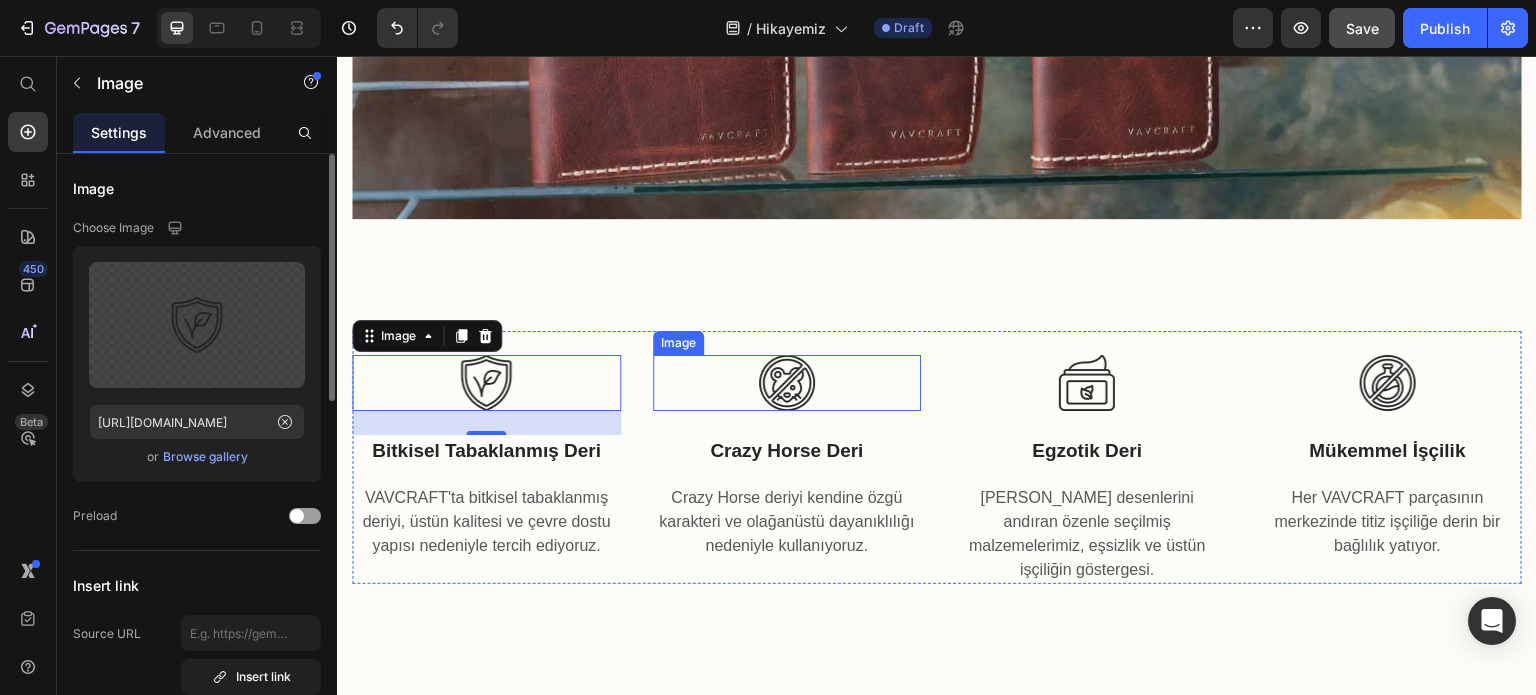 click at bounding box center [787, 383] 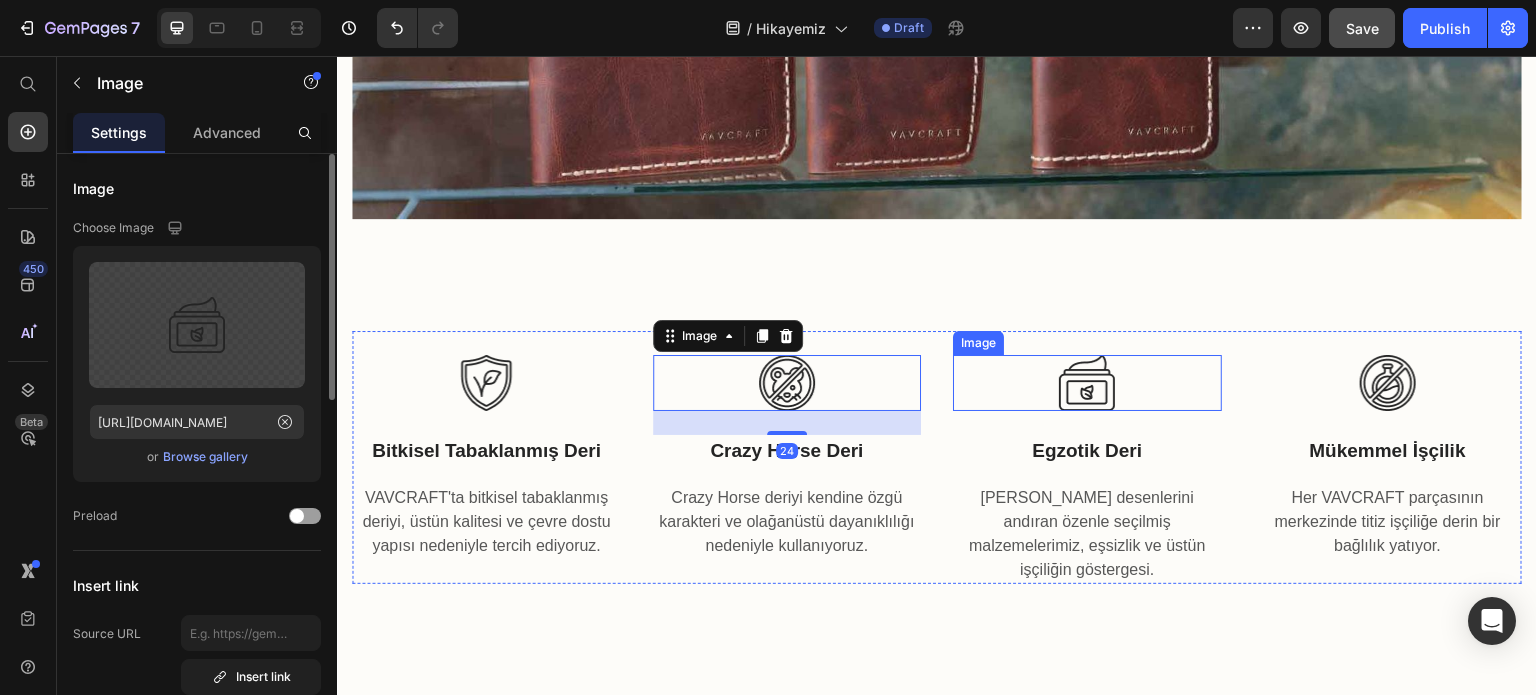 click at bounding box center [1087, 383] 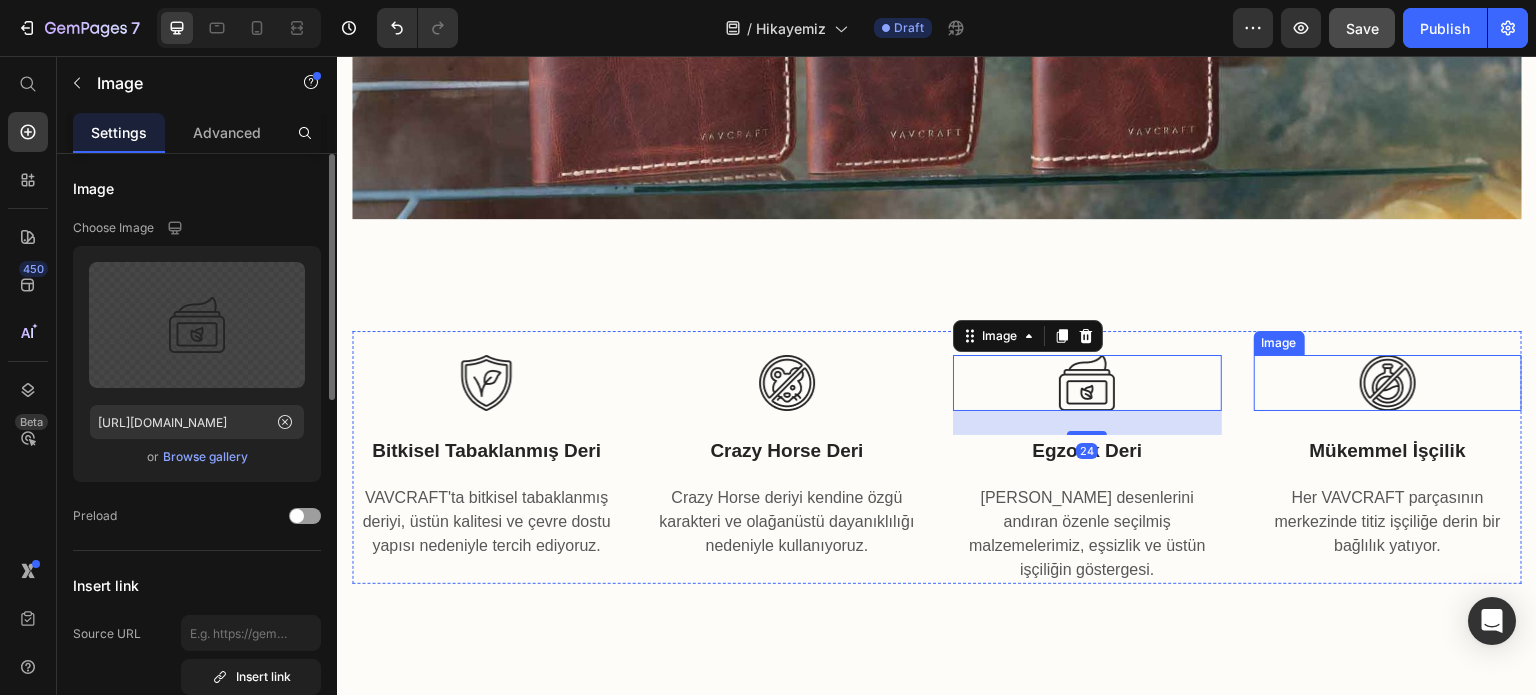 click at bounding box center [1388, 383] 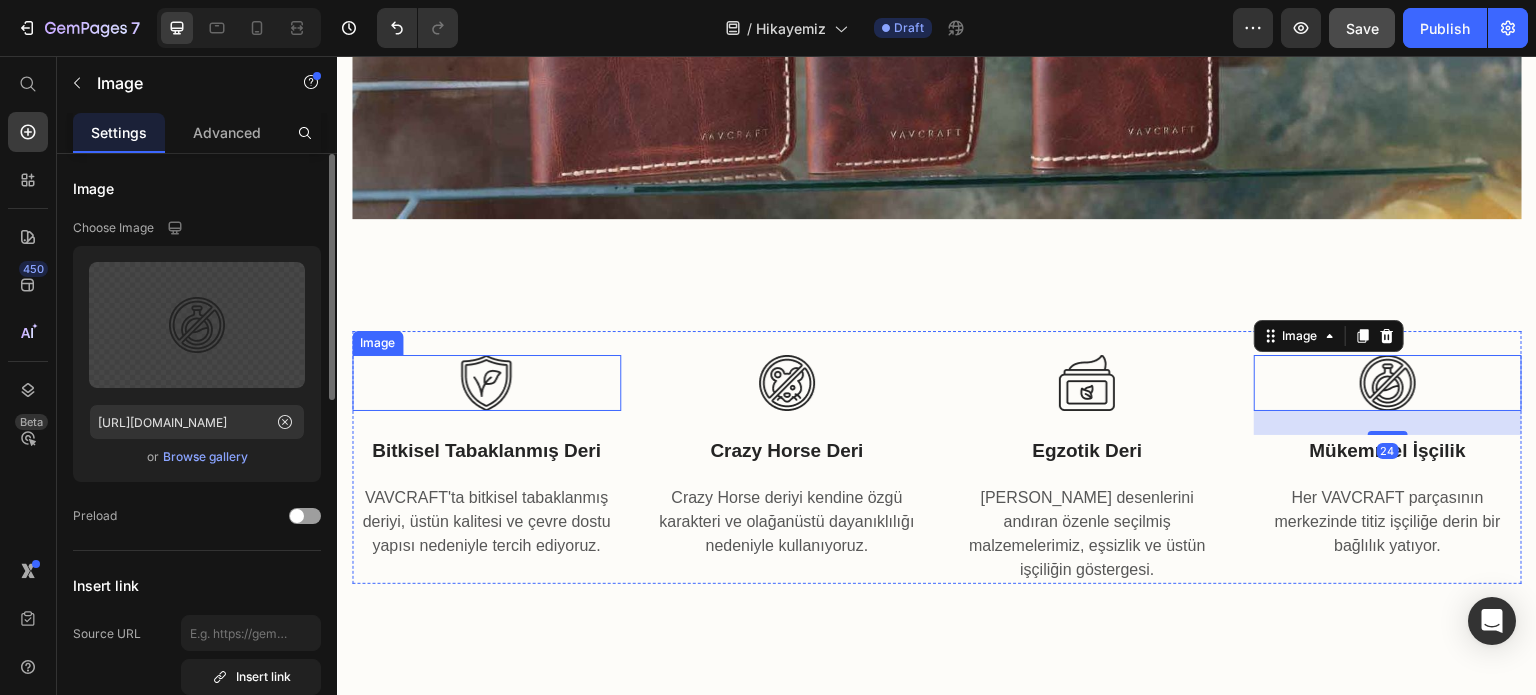 click at bounding box center (486, 383) 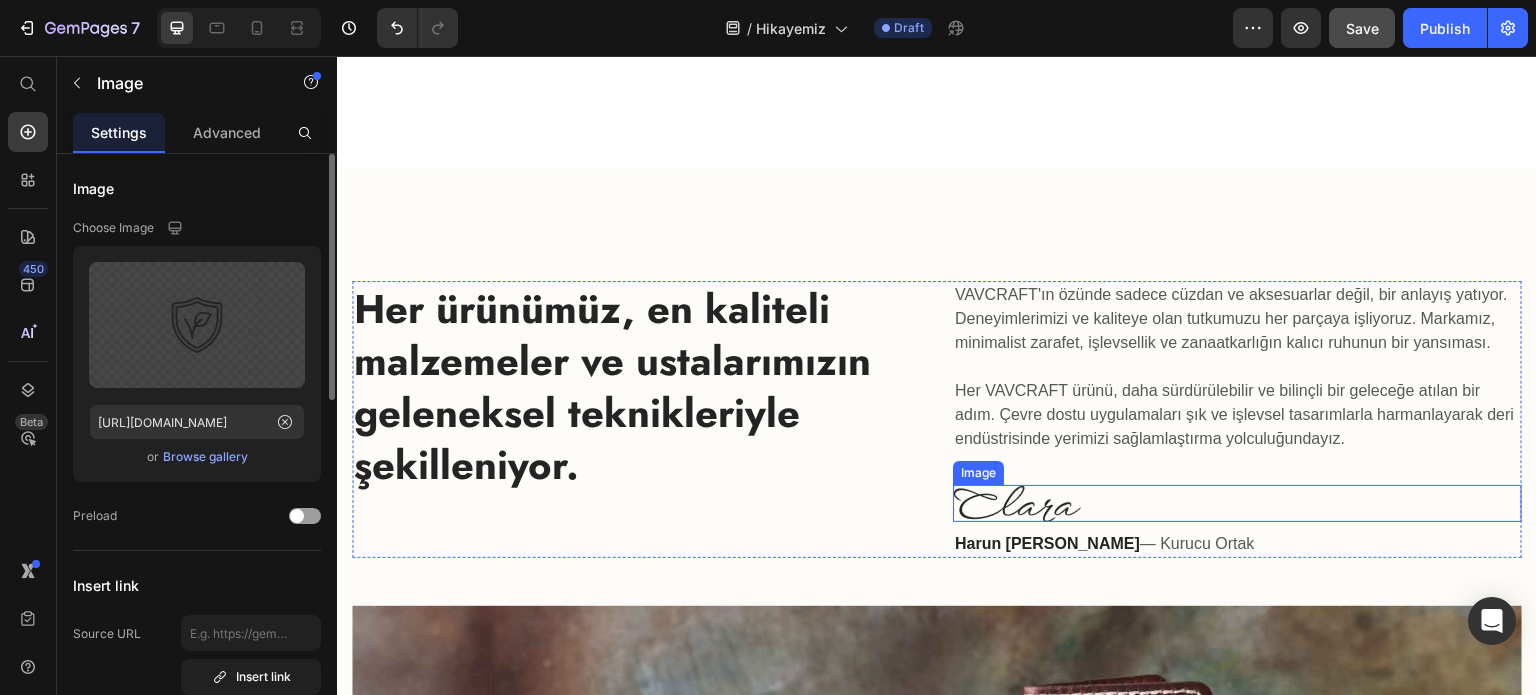 scroll, scrollTop: 1500, scrollLeft: 0, axis: vertical 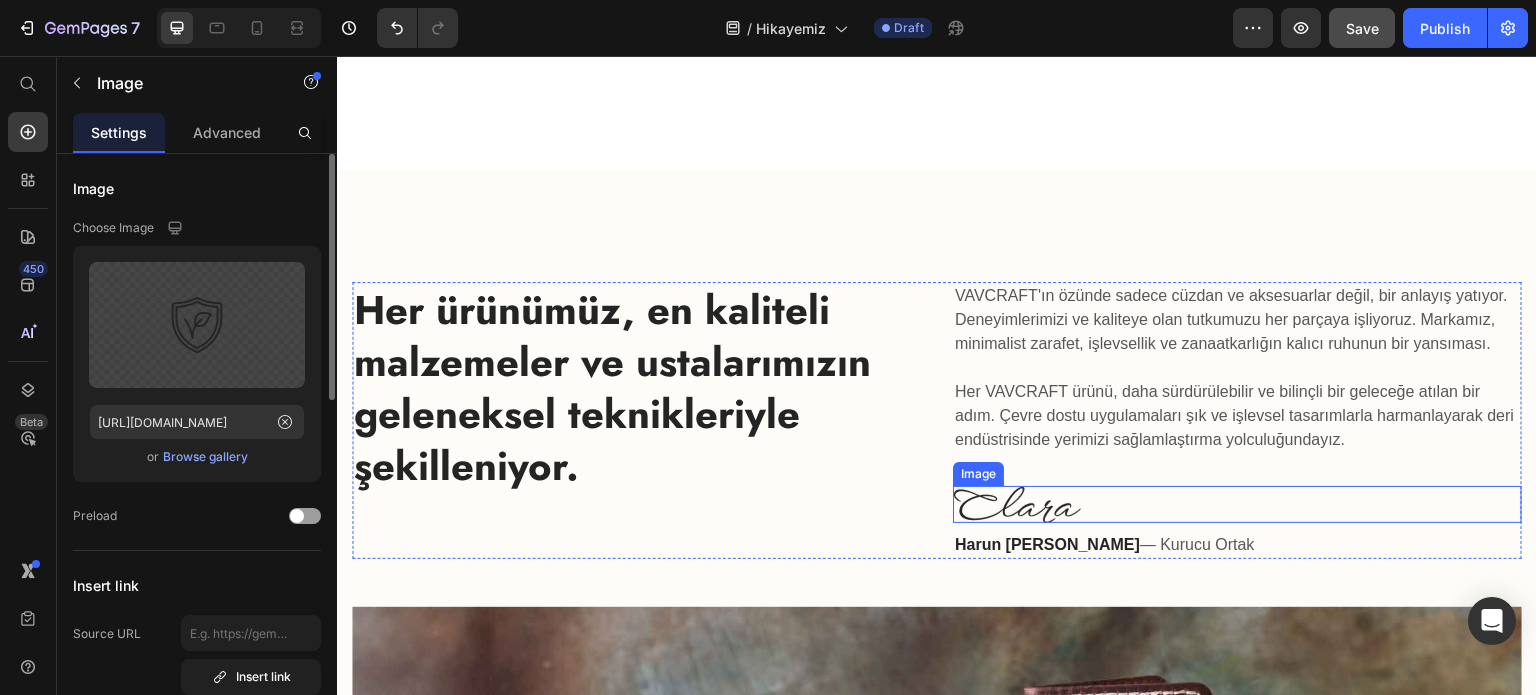 click at bounding box center [1237, 504] 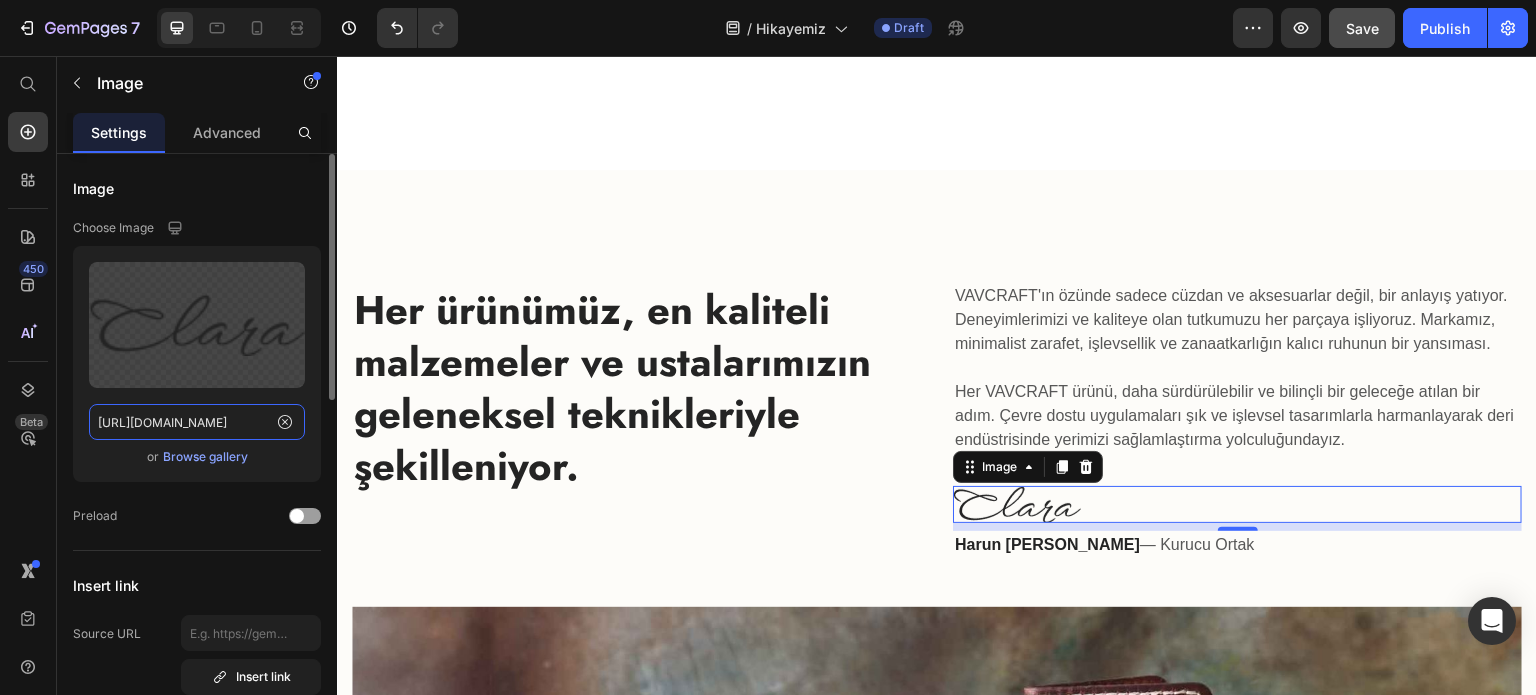 click on "https://ucarecdn.com/ff659c9f-25cc-4c00-bfd0-4868a192d470/-/format/auto/" 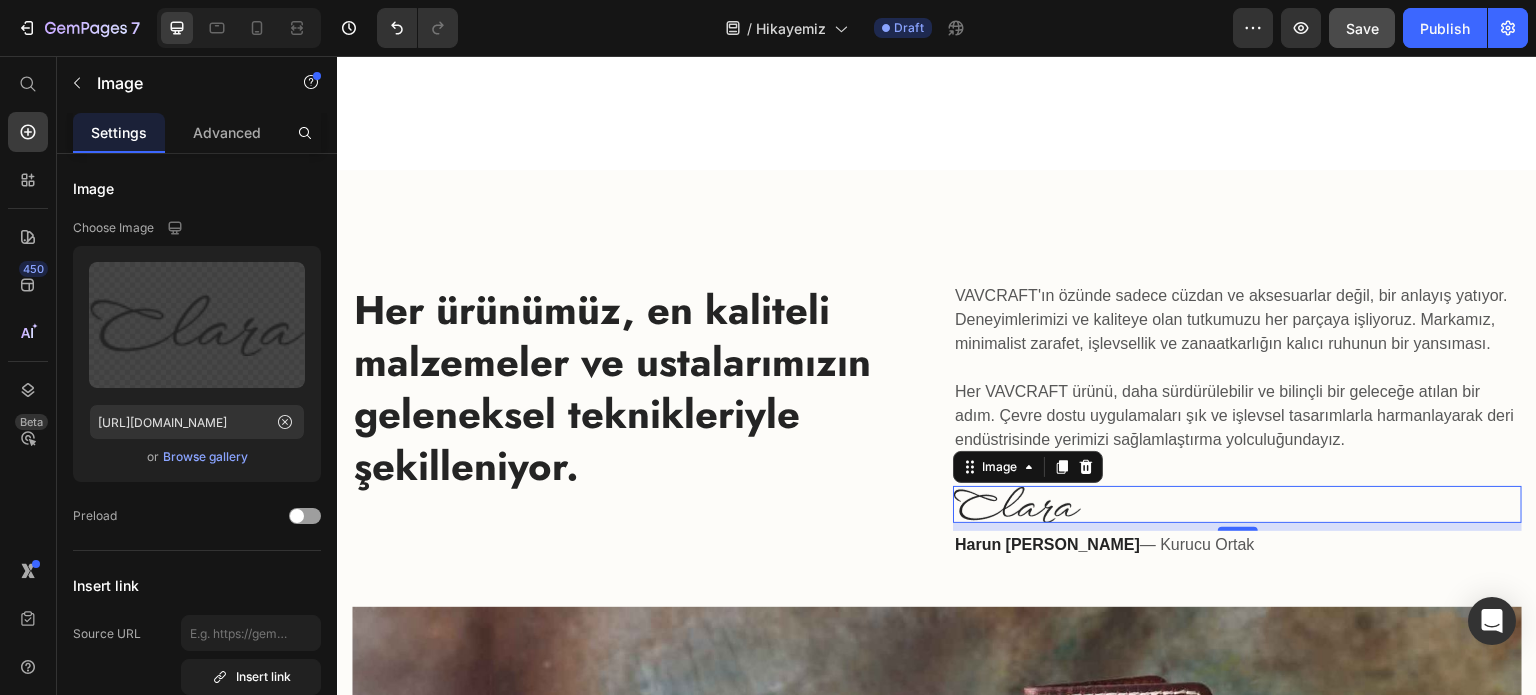 click at bounding box center (1237, 504) 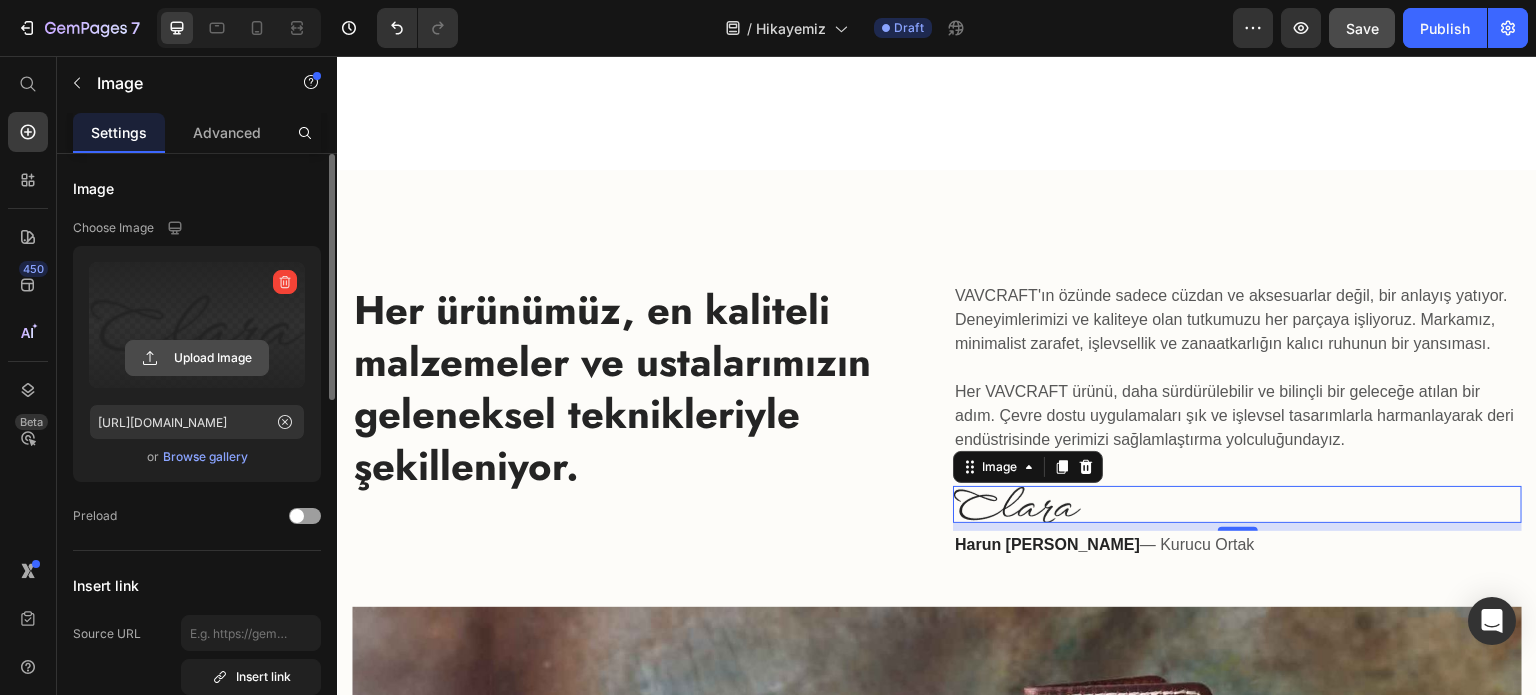 click 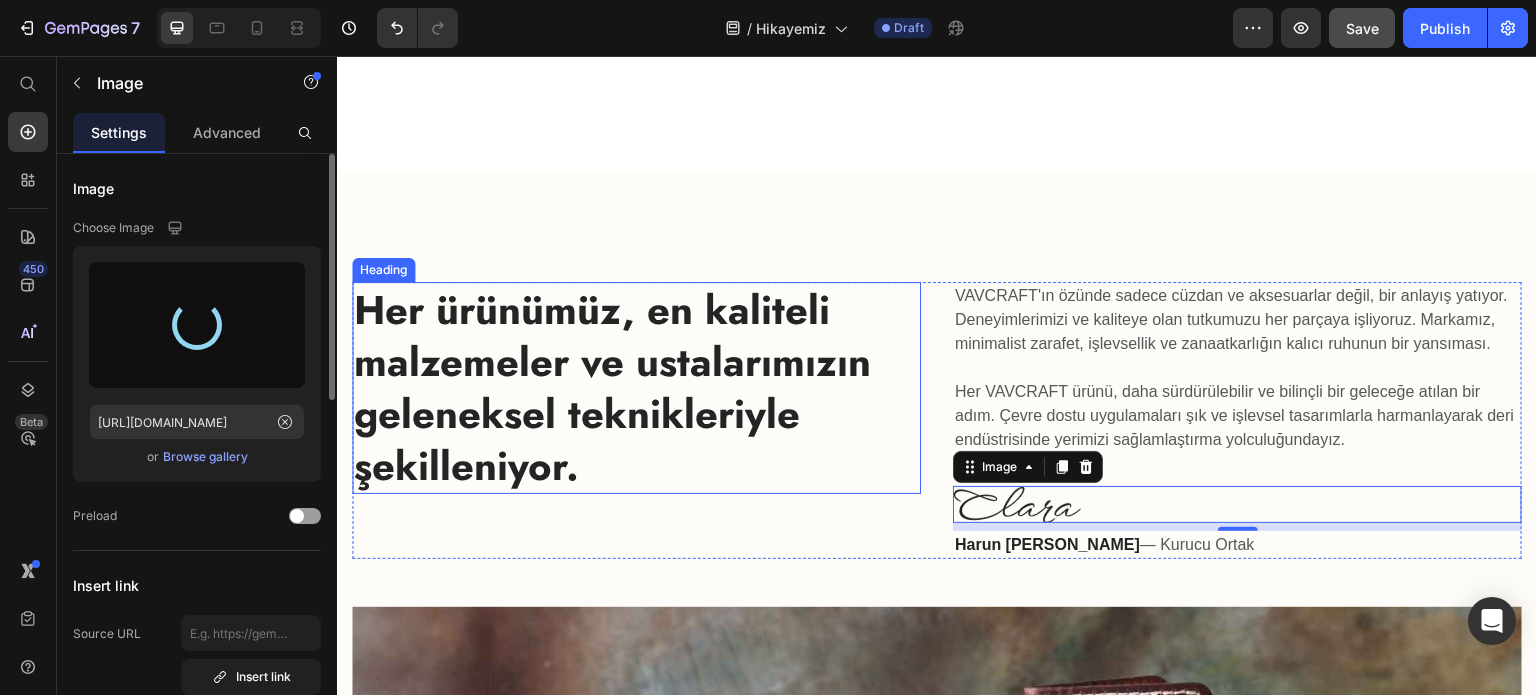 type on "https://cdn.shopify.com/s/files/1/0583/4103/1982/files/gempages_573949035329618795-c9efcdb4-de68-44f4-9c8e-a33f65574611.jpg" 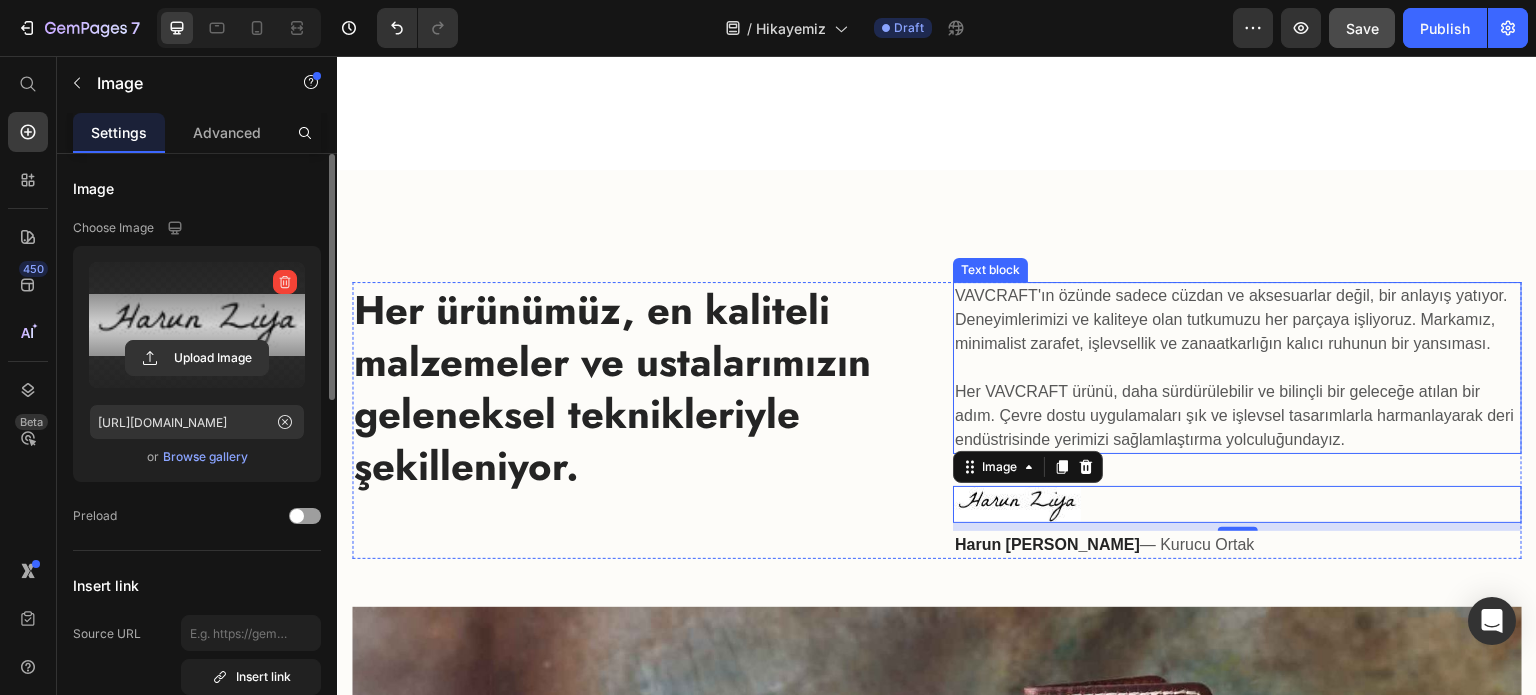 click on "VAVCRAFT'ın özünde sadece cüzdan ve aksesuarlar değil, bir anlayış yatıyor. Deneyimlerimizi ve kaliteye olan tutkumuzu her parçaya işliyoruz. Markamız, minimalist zarafet, işlevsellik ve zanaatkarlığın kalıcı ruhunun bir yansıması.  Her VAVCRAFT ürünü, daha sürdürülebilir ve bilinçli bir geleceğe atılan bir adım. Çevre dostu uygulamaları şık ve işlevsel tasarımlarla harmanlayarak deri endüstrisinde yerimizi sağlamlaştırma yolculuğundayız." at bounding box center (1237, 368) 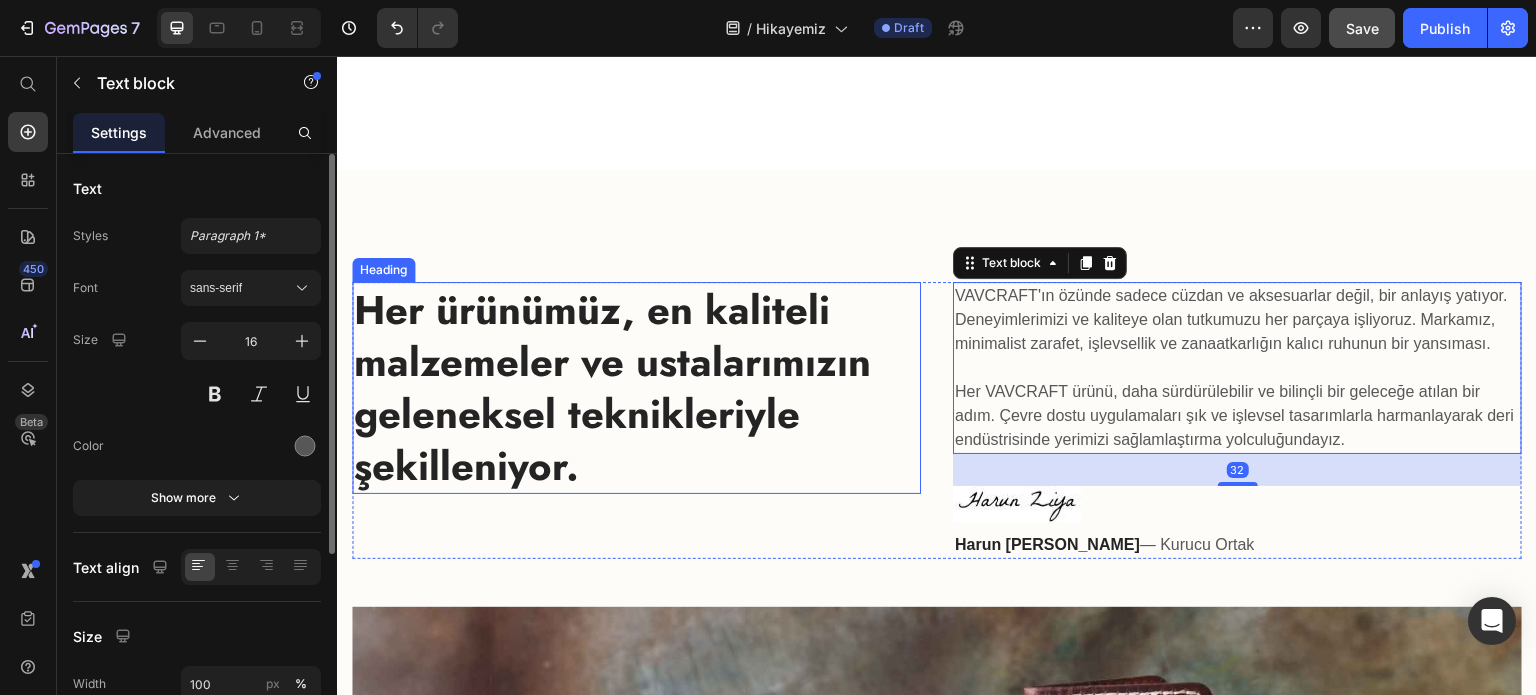 click on "Her ürünümüz, en kaliteli malzemeler ve ustalarımızın geleneksel teknikleriyle şekilleniyor." at bounding box center [636, 388] 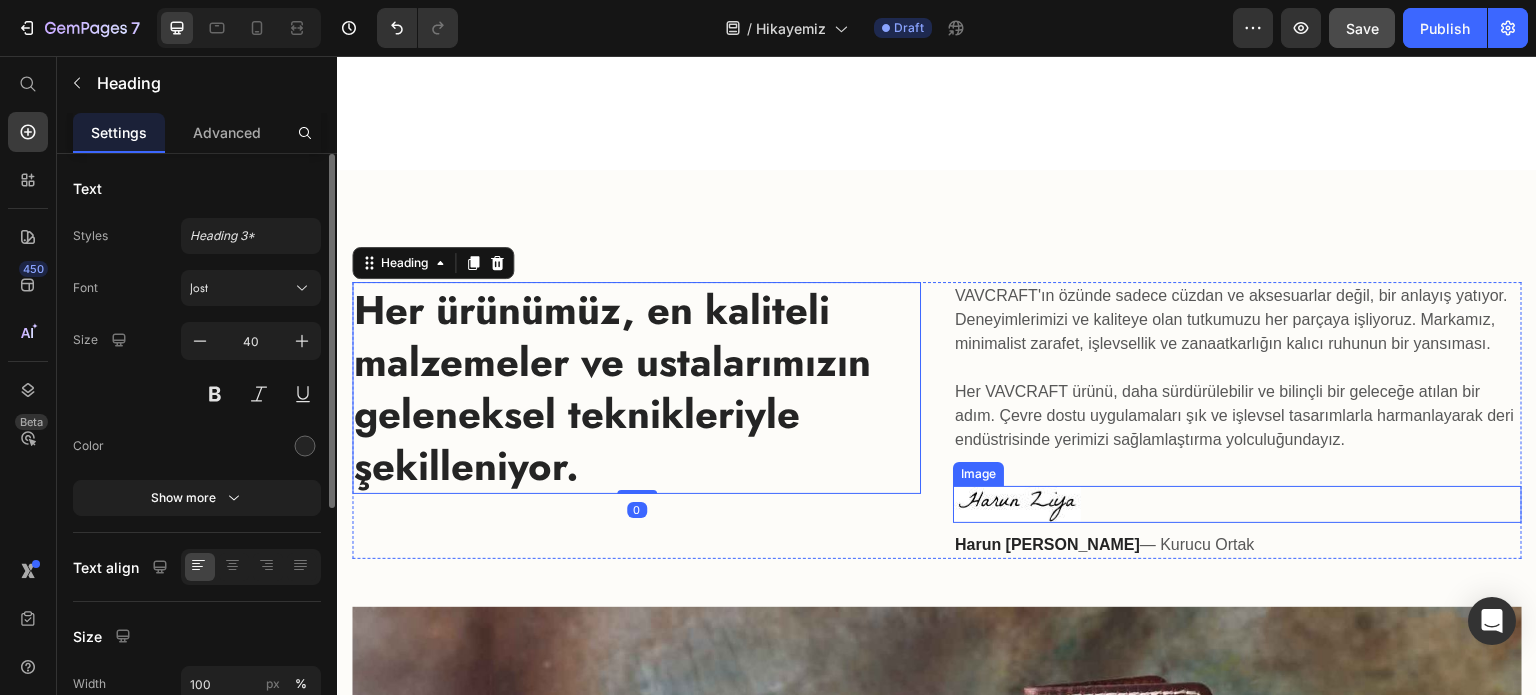 click at bounding box center (1237, 504) 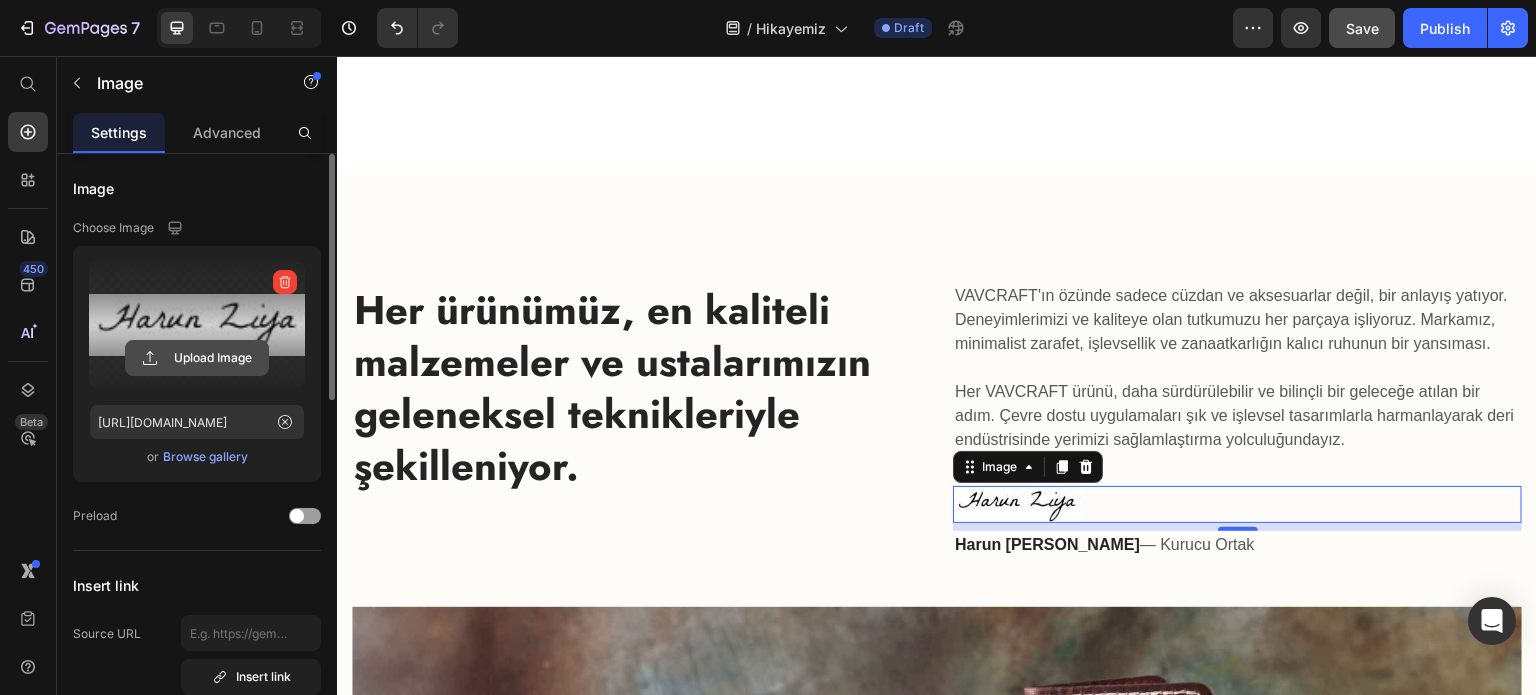 click 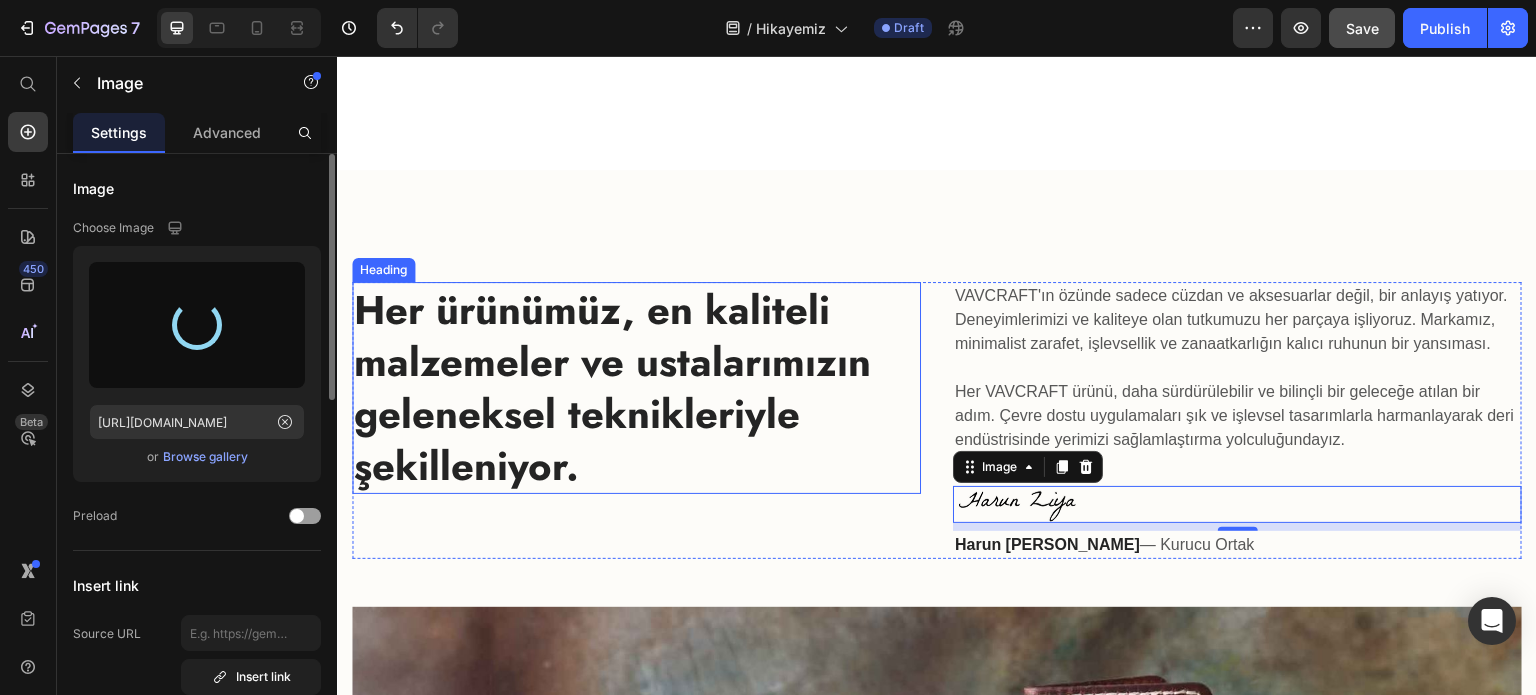 type on "https://cdn.shopify.com/s/files/1/0583/4103/1982/files/gempages_573949035329618795-c7a955b4-ad99-440a-b256-b90cb66a2d0e.png" 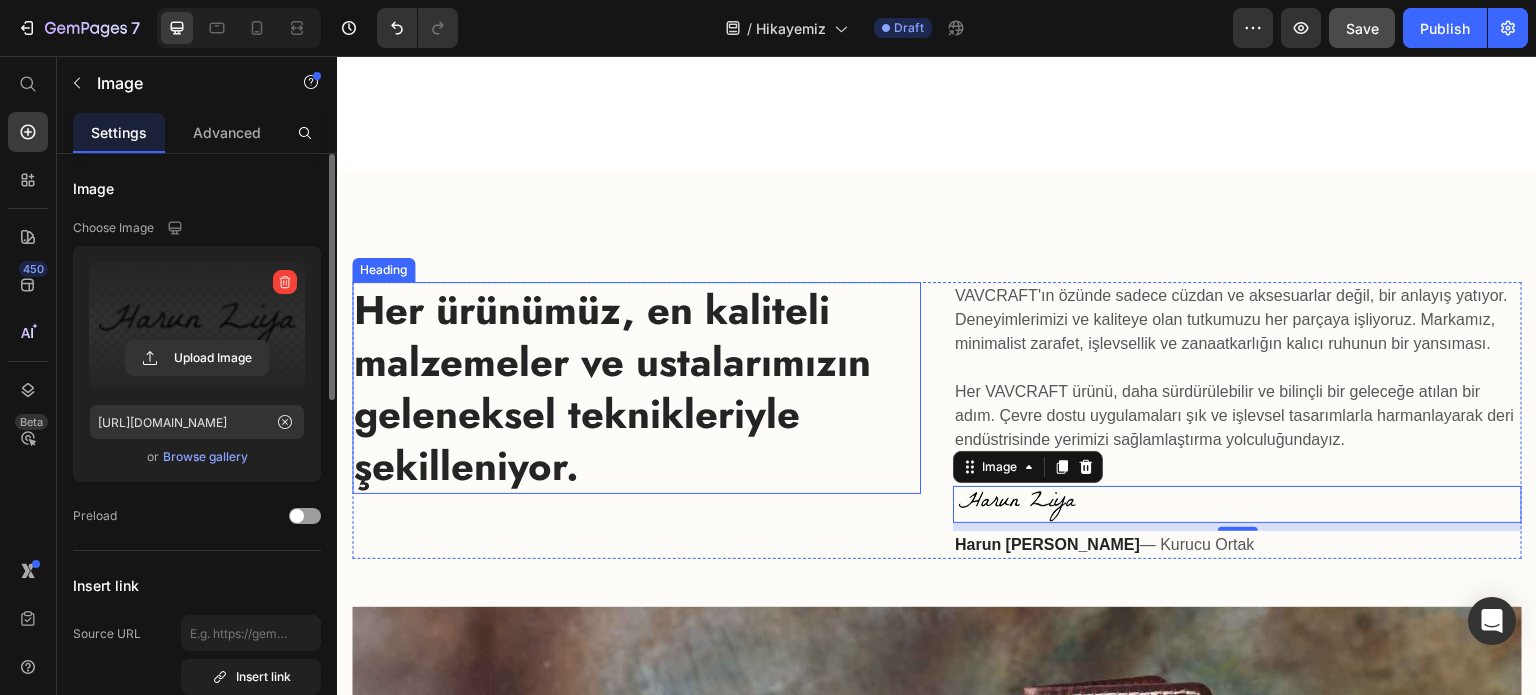 click on "Her ürünümüz, en kaliteli malzemeler ve ustalarımızın geleneksel teknikleriyle şekilleniyor." at bounding box center (636, 388) 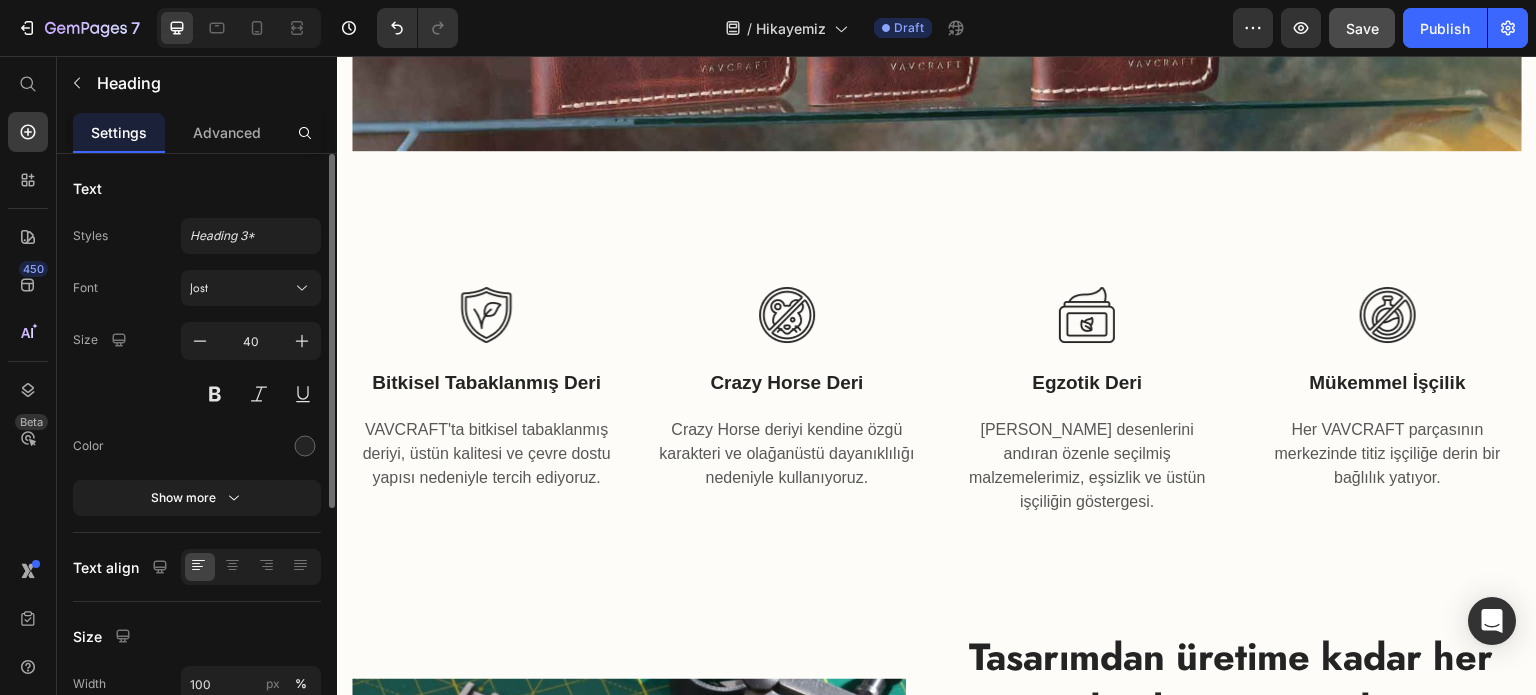 scroll, scrollTop: 2424, scrollLeft: 0, axis: vertical 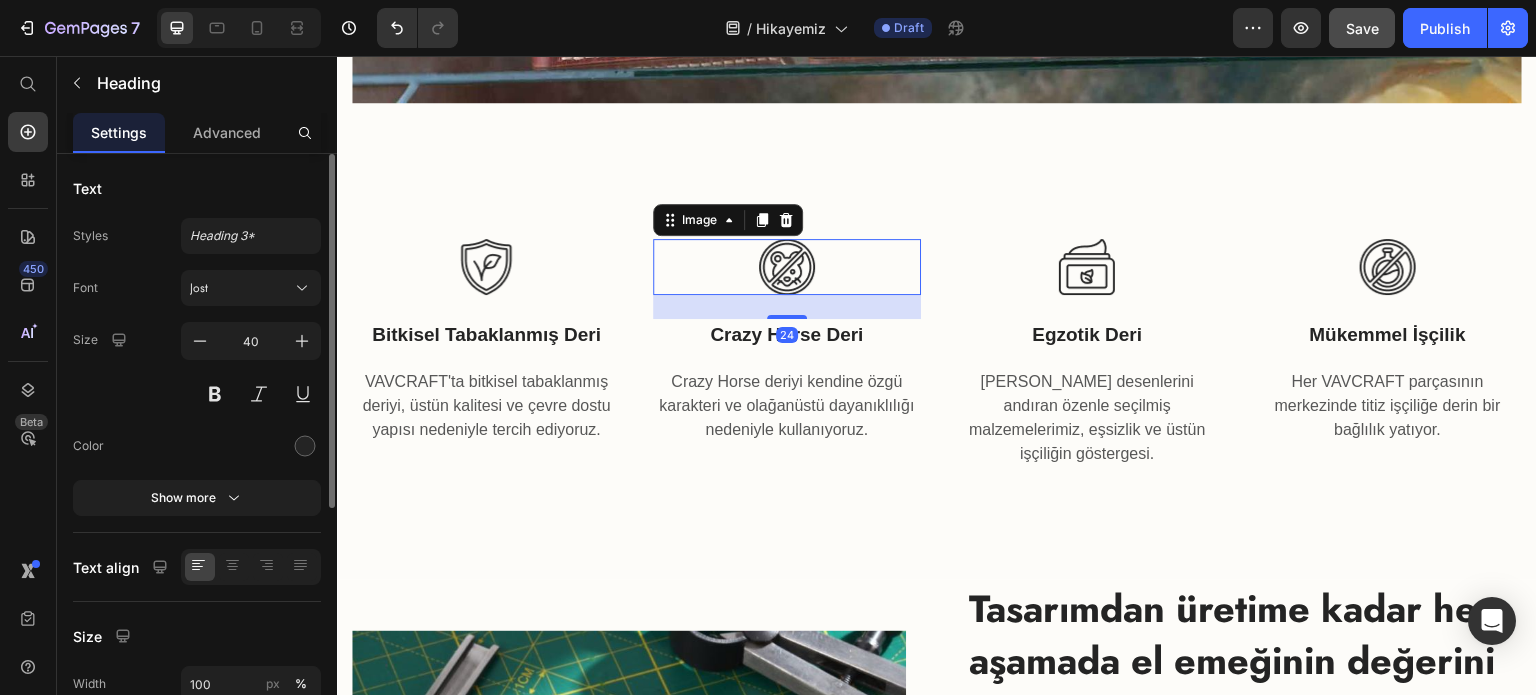 click at bounding box center (787, 267) 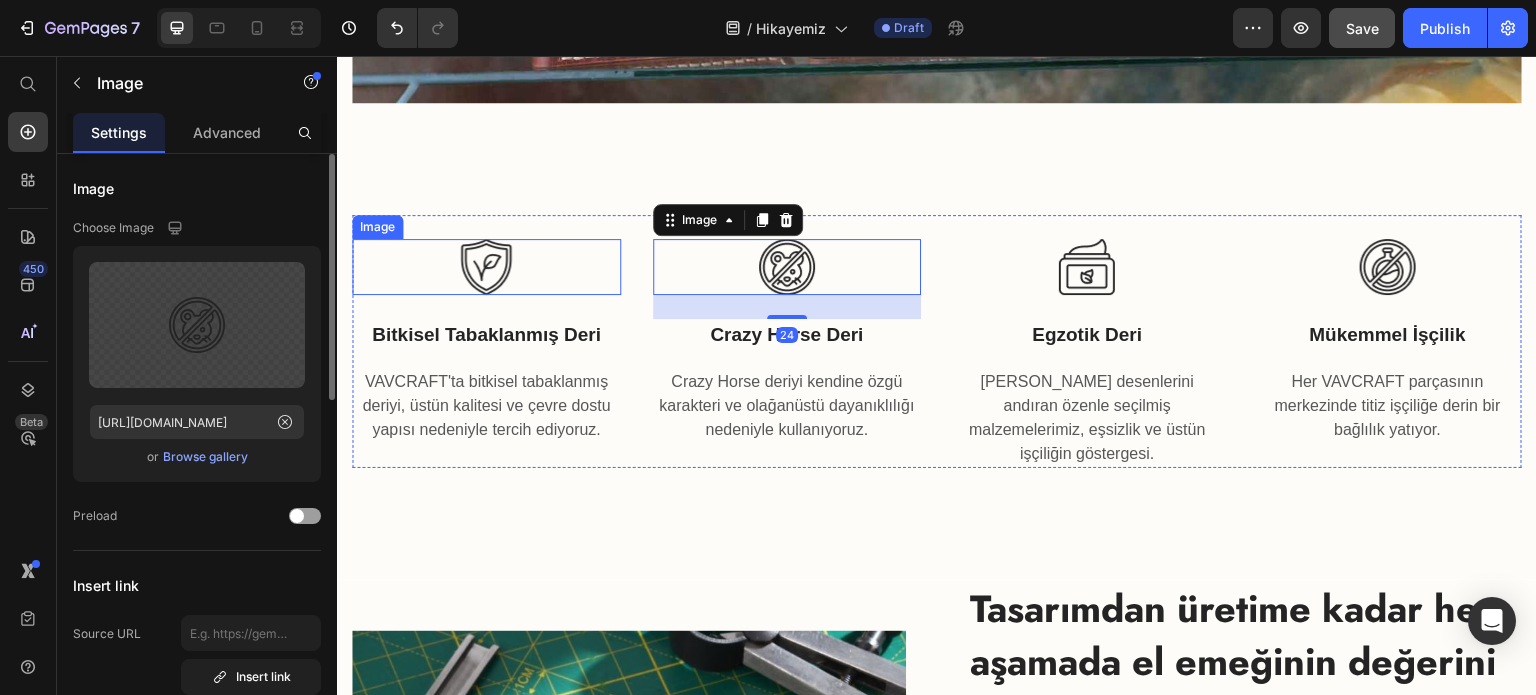 click at bounding box center [486, 267] 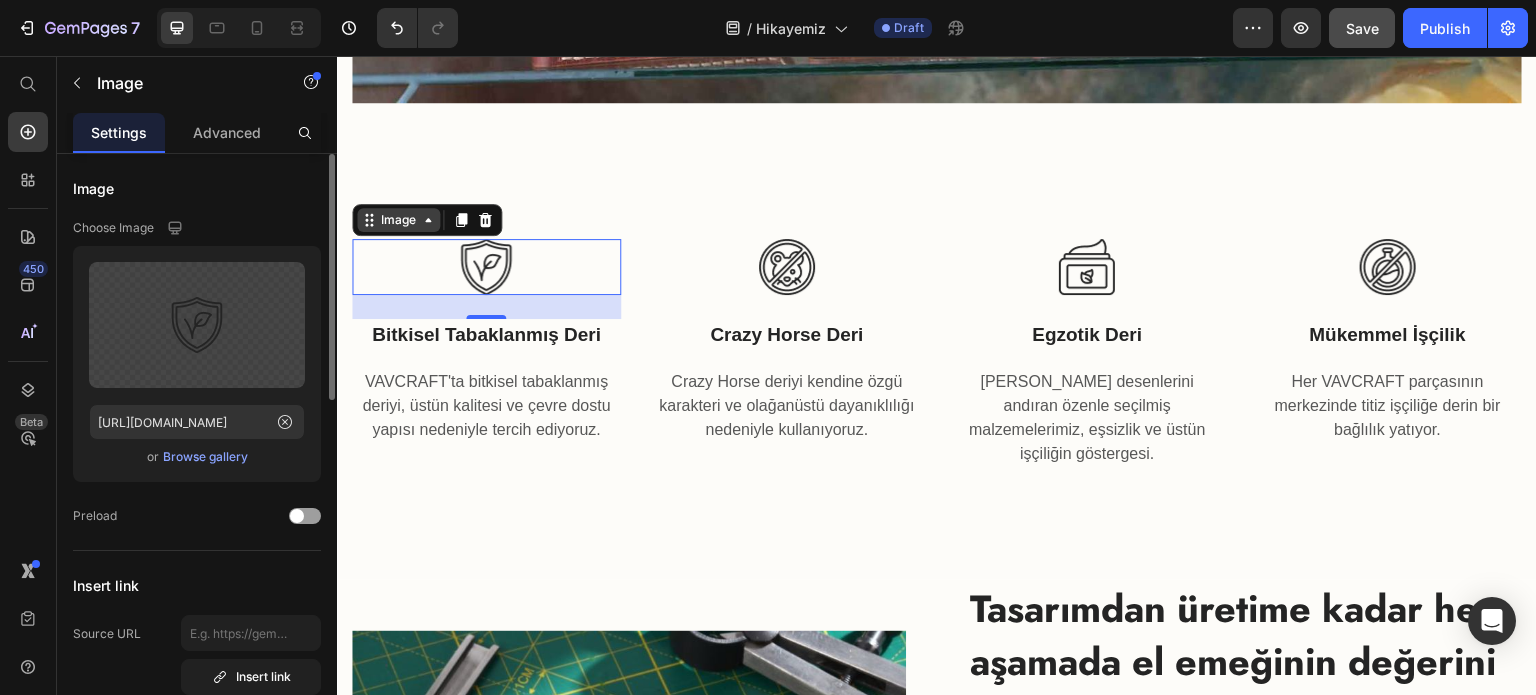 click 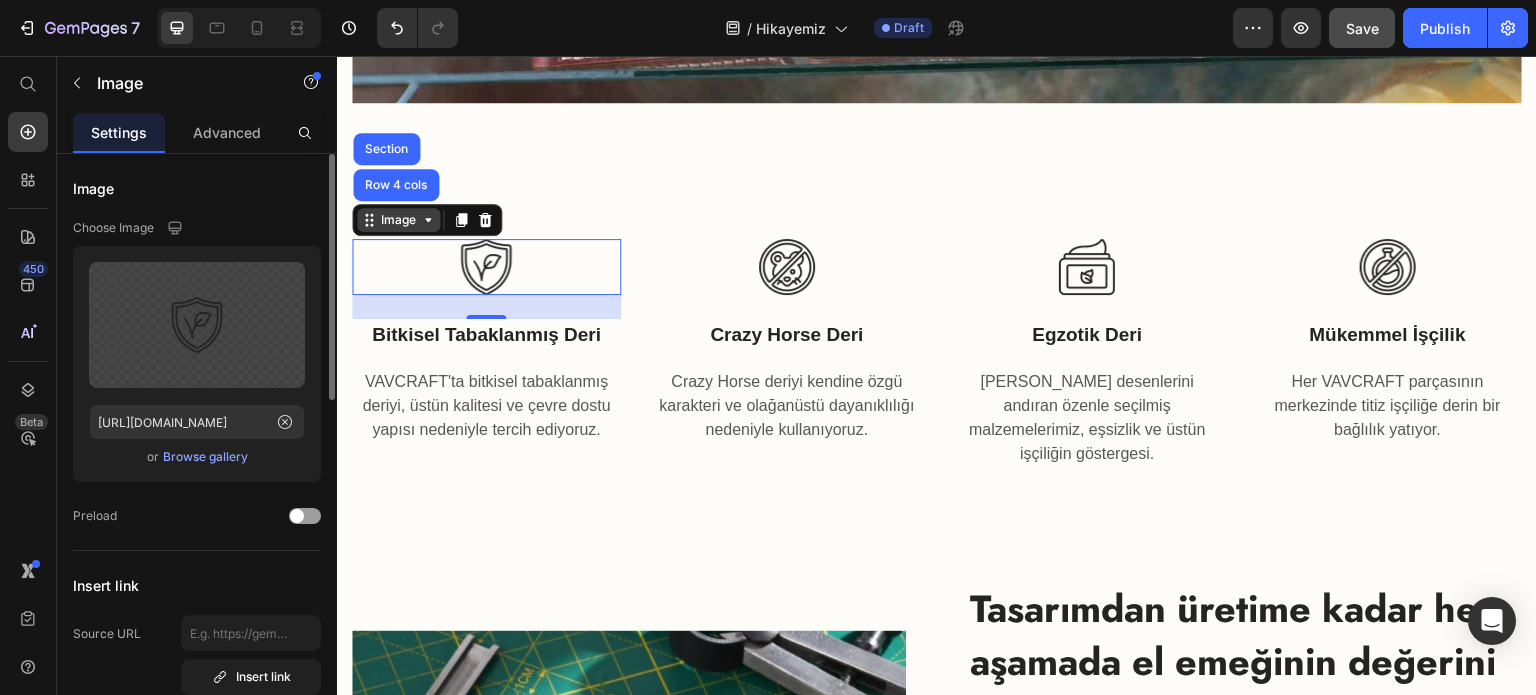 click 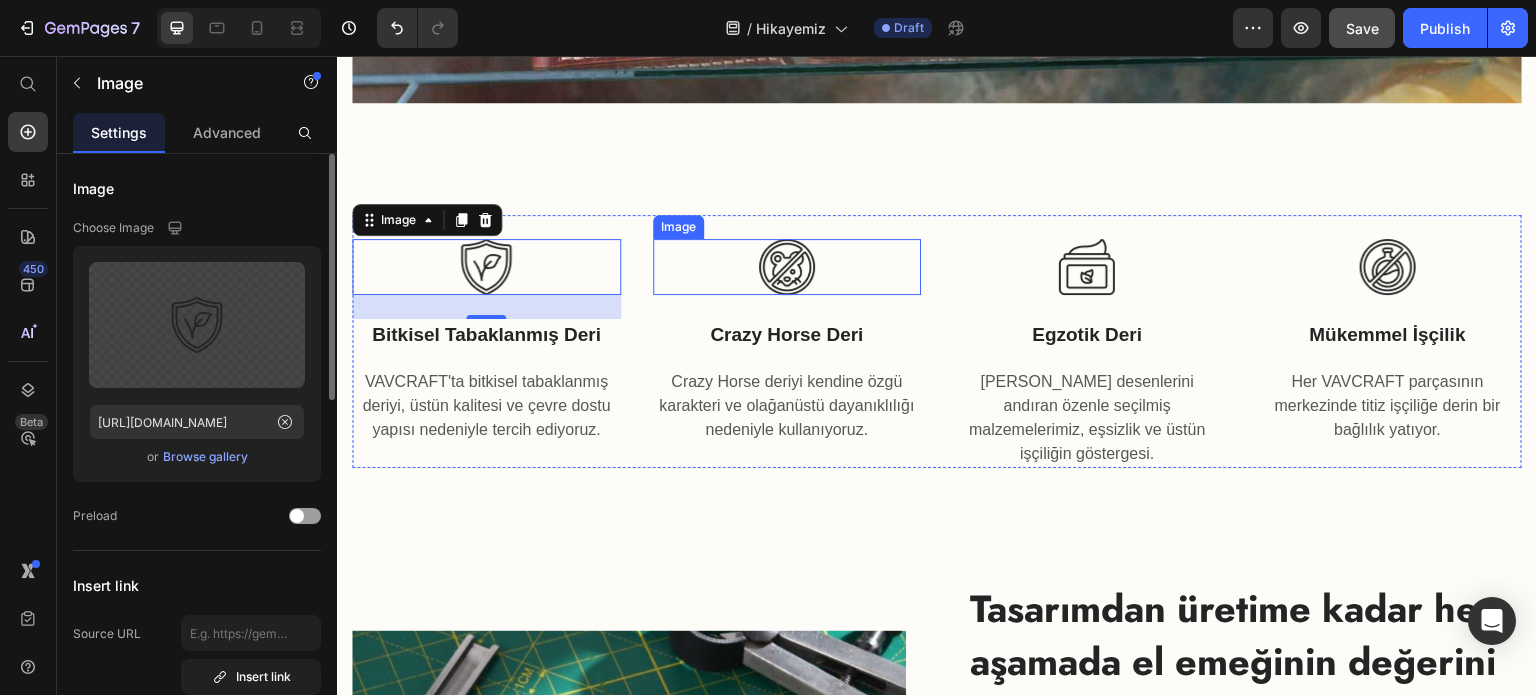 click at bounding box center [787, 267] 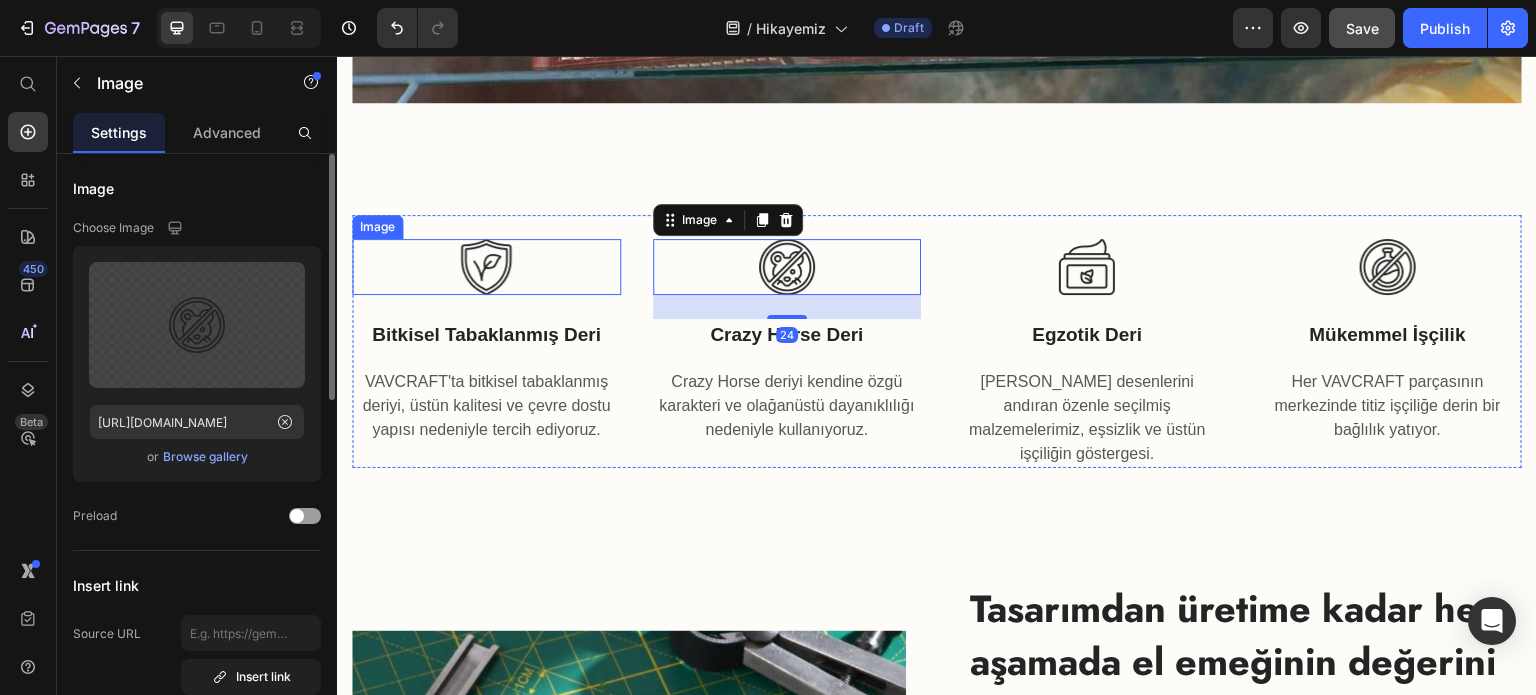 click at bounding box center (486, 267) 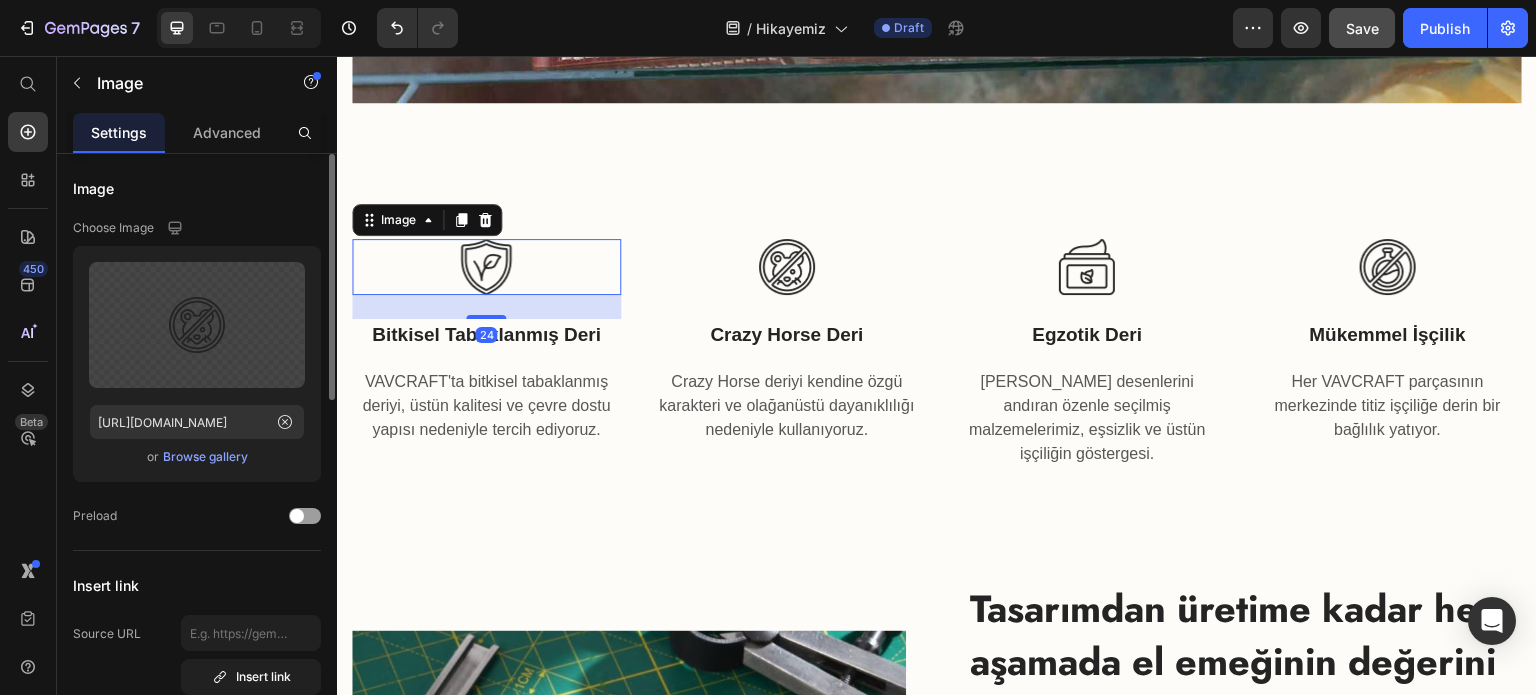 click at bounding box center (486, 267) 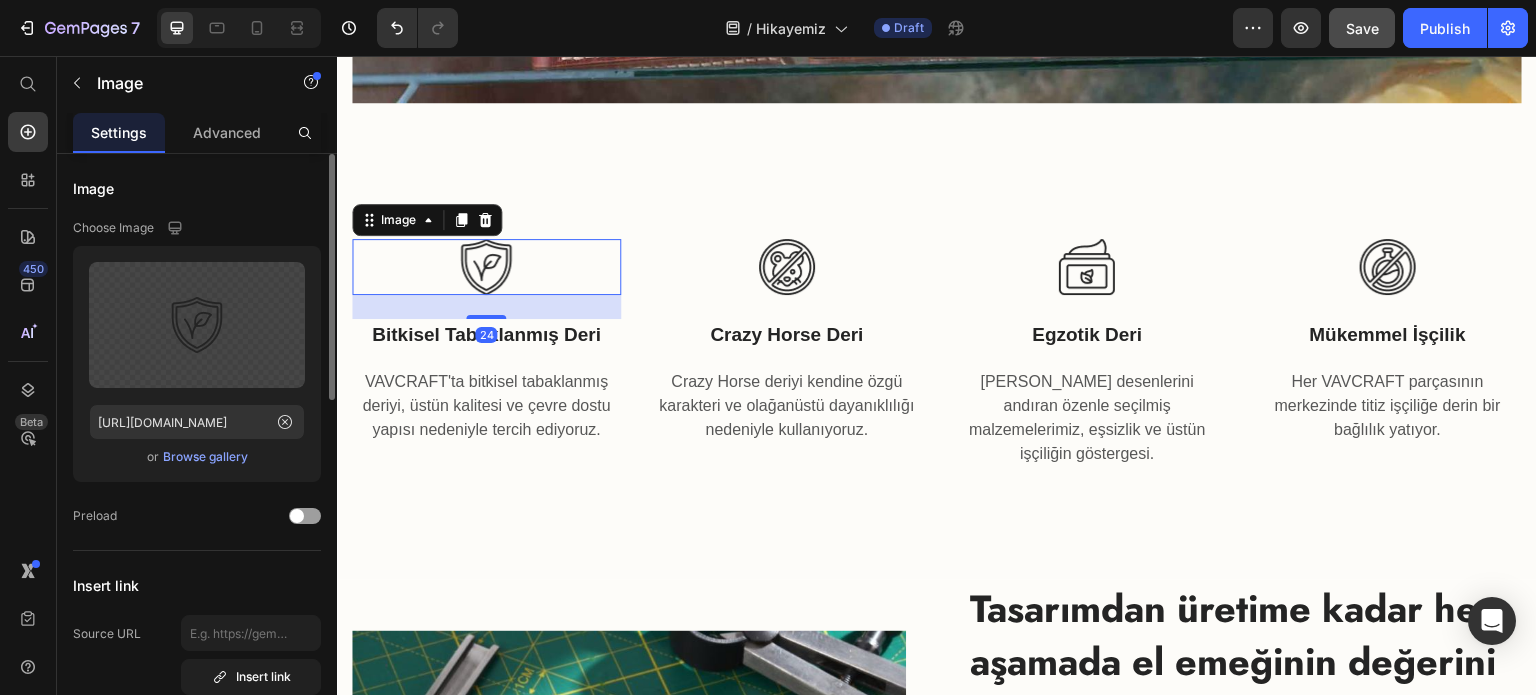 click at bounding box center (486, 267) 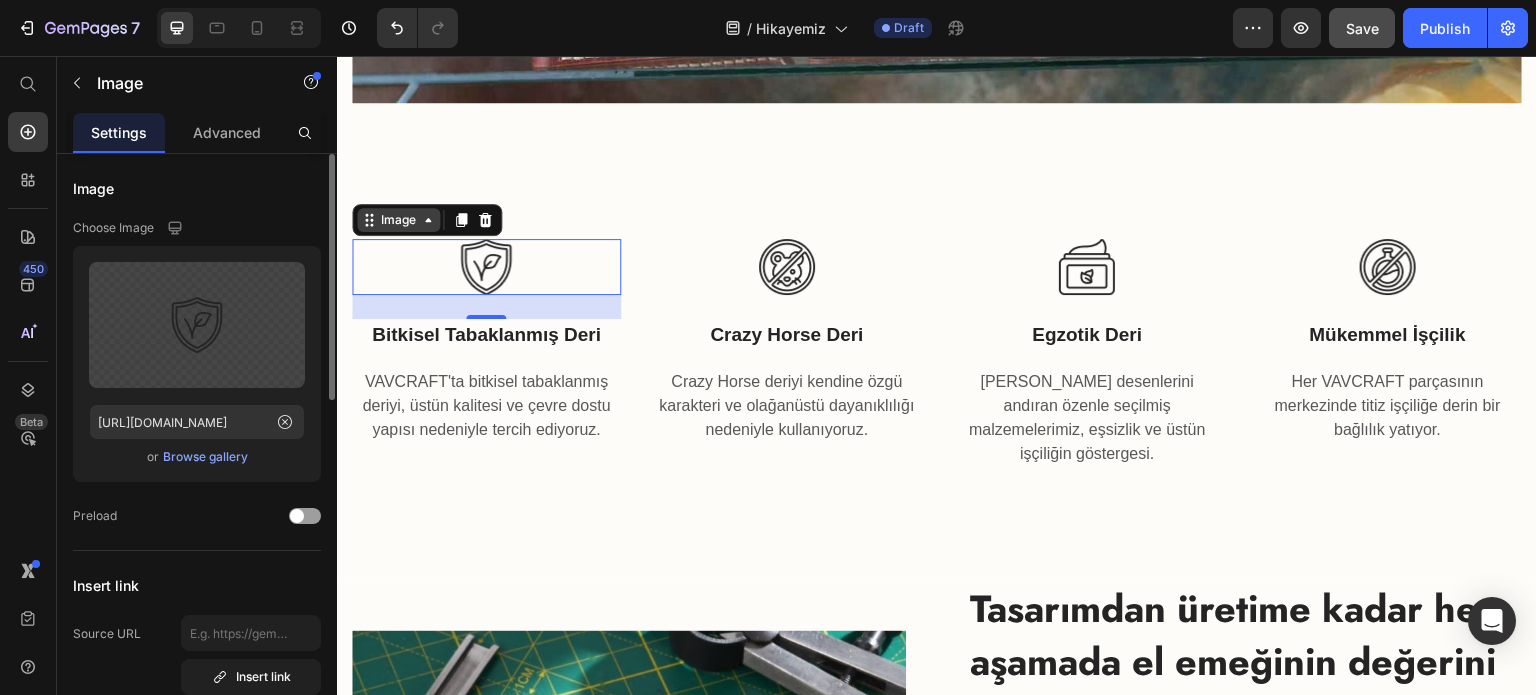 click 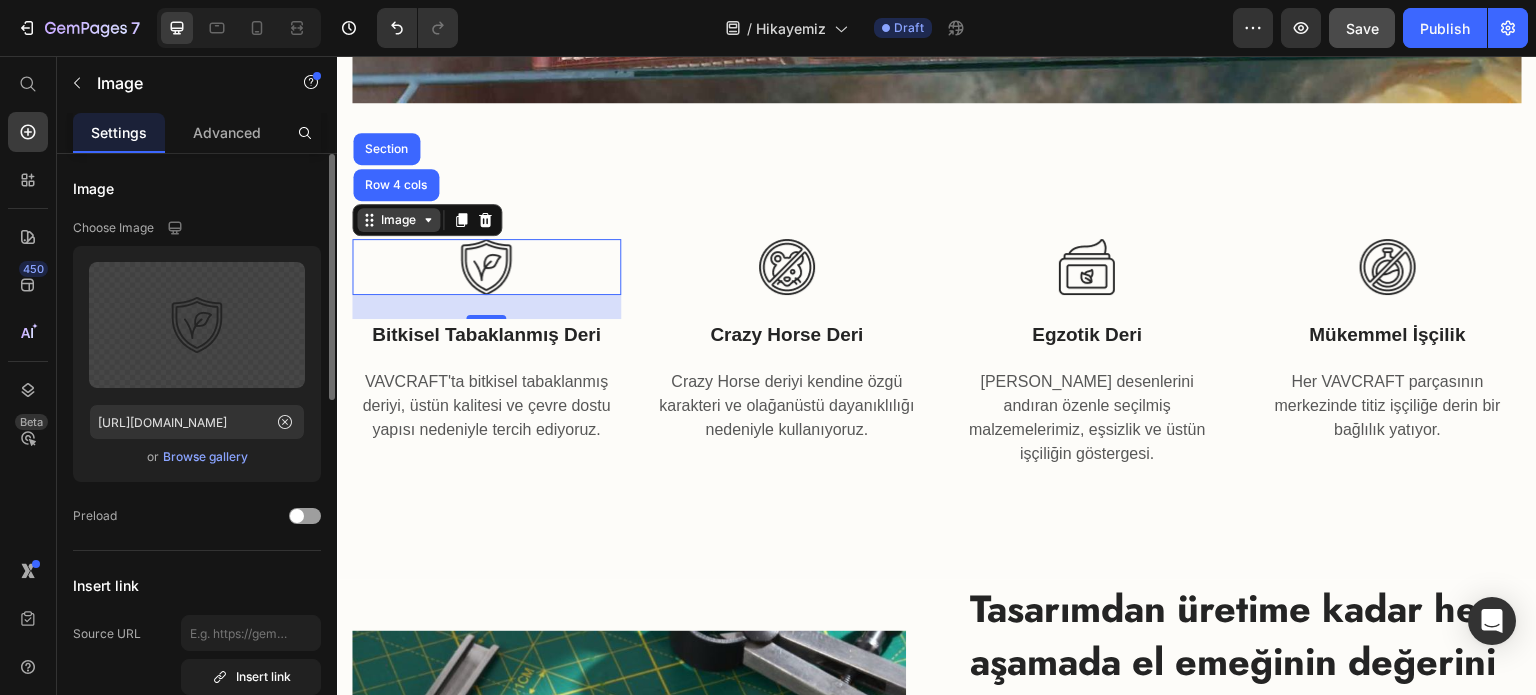click 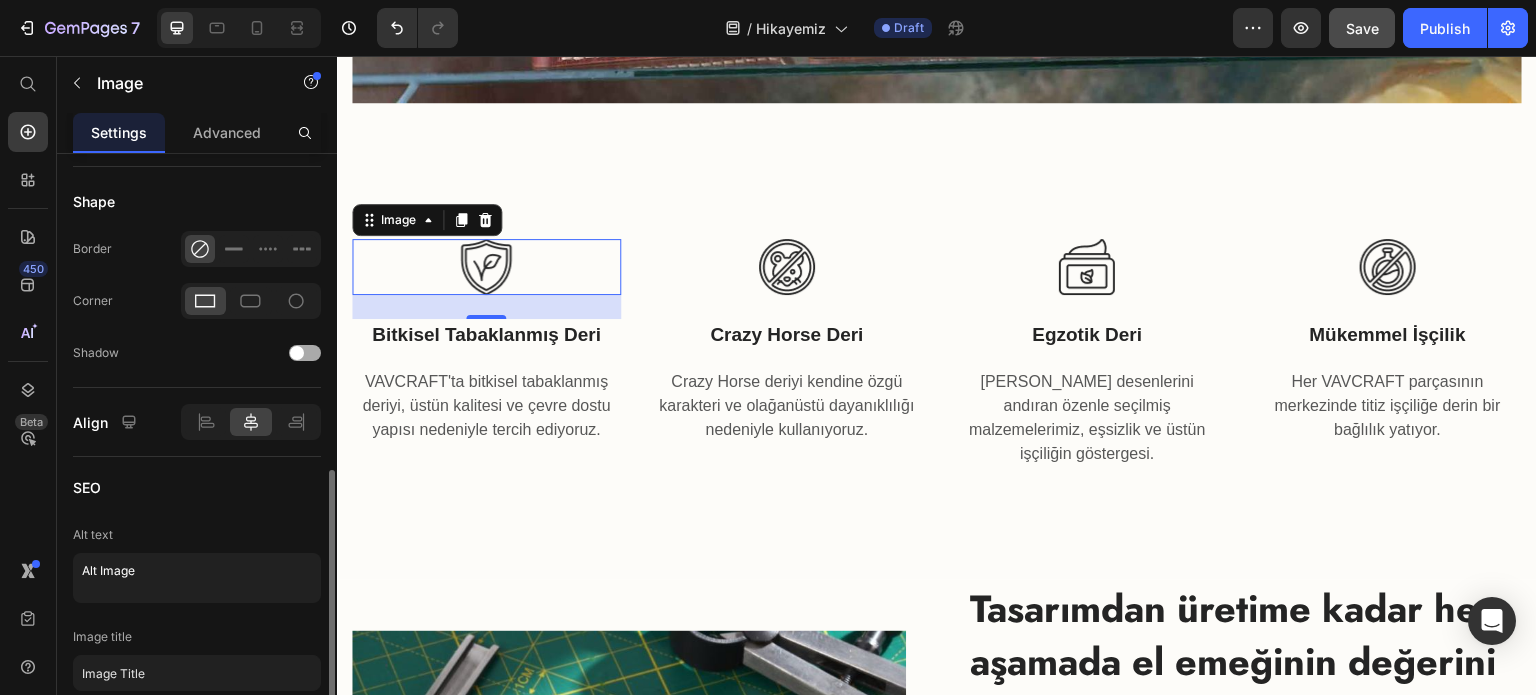 scroll, scrollTop: 767, scrollLeft: 0, axis: vertical 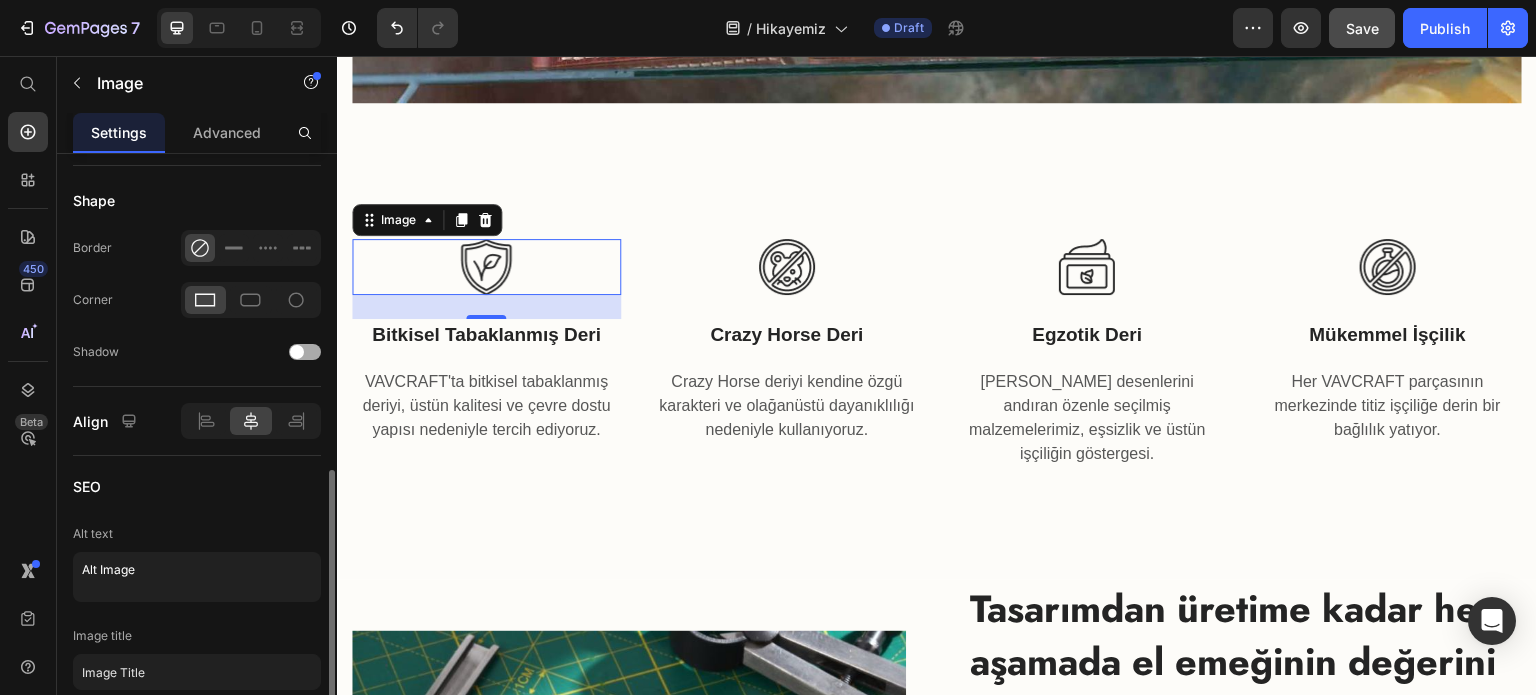 click at bounding box center (297, 352) 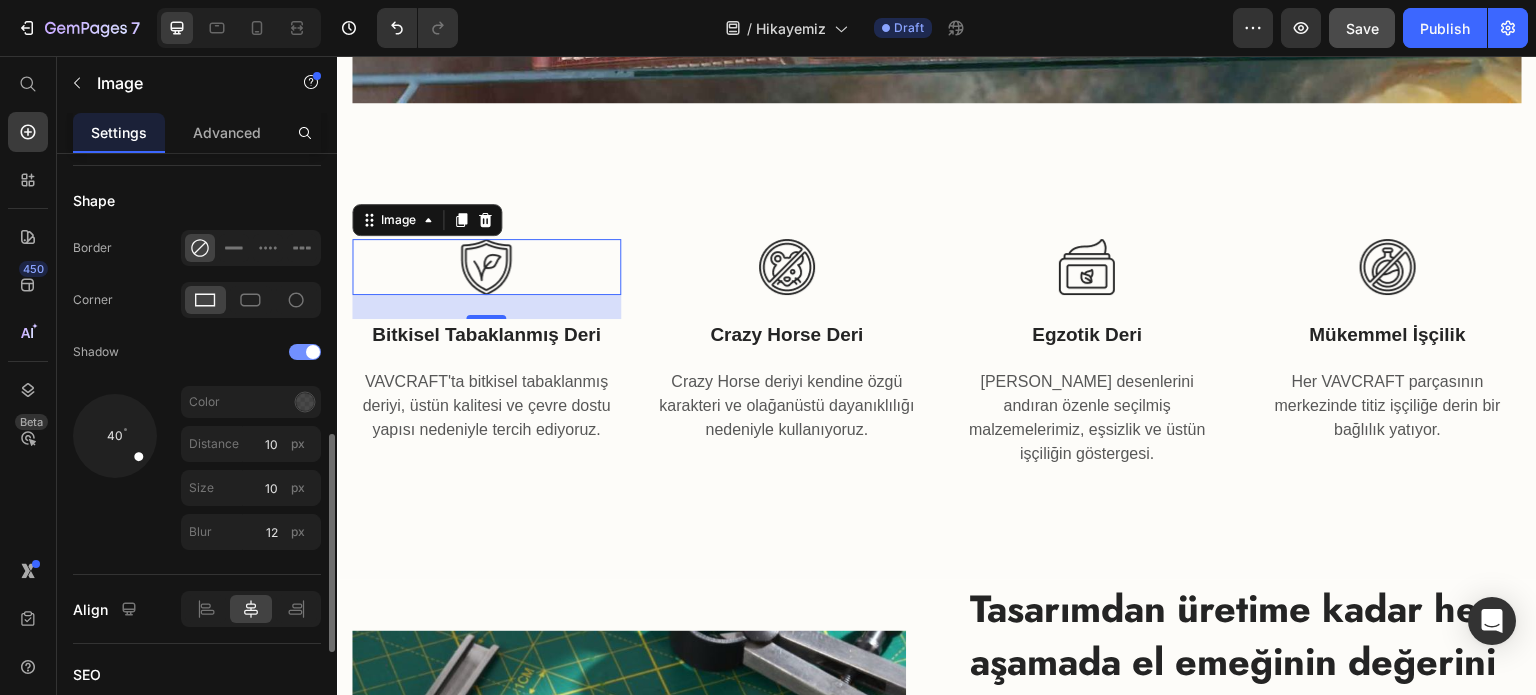click at bounding box center [305, 352] 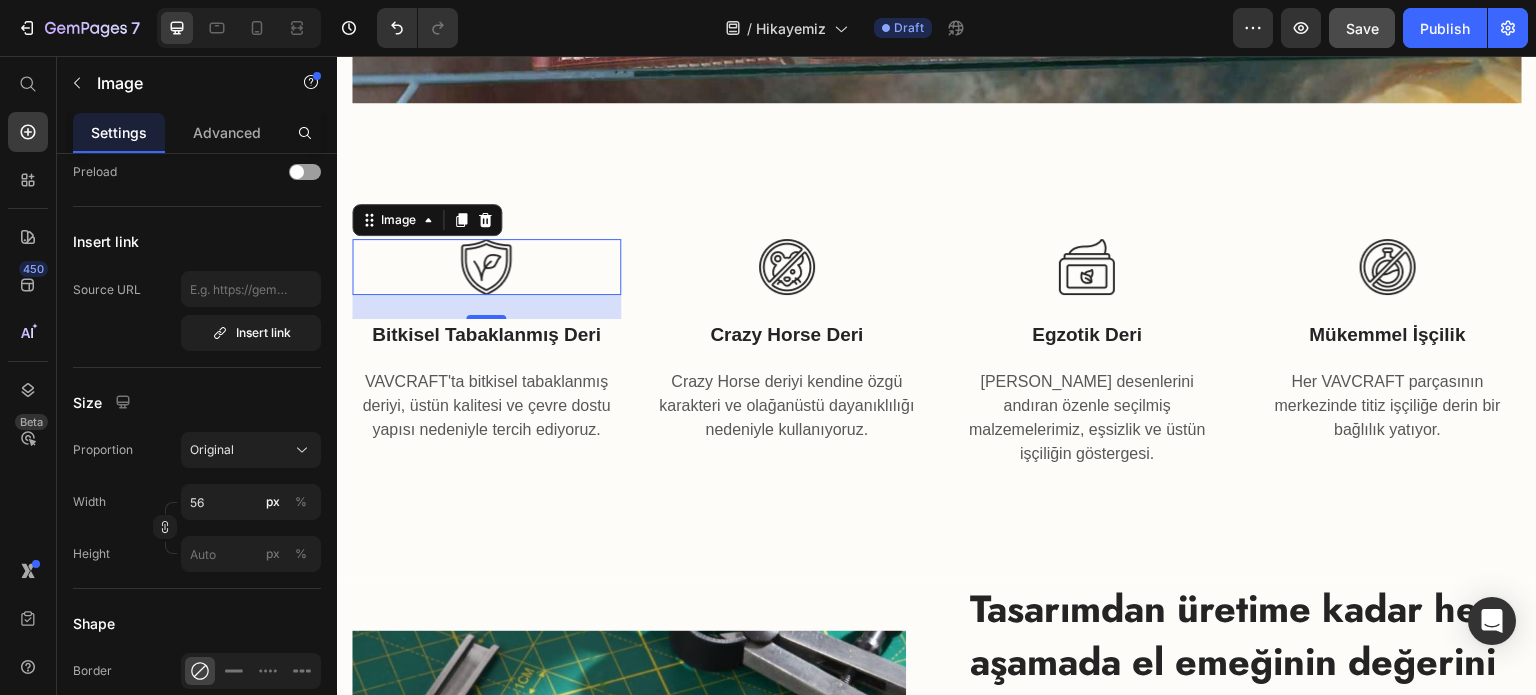 scroll, scrollTop: 0, scrollLeft: 0, axis: both 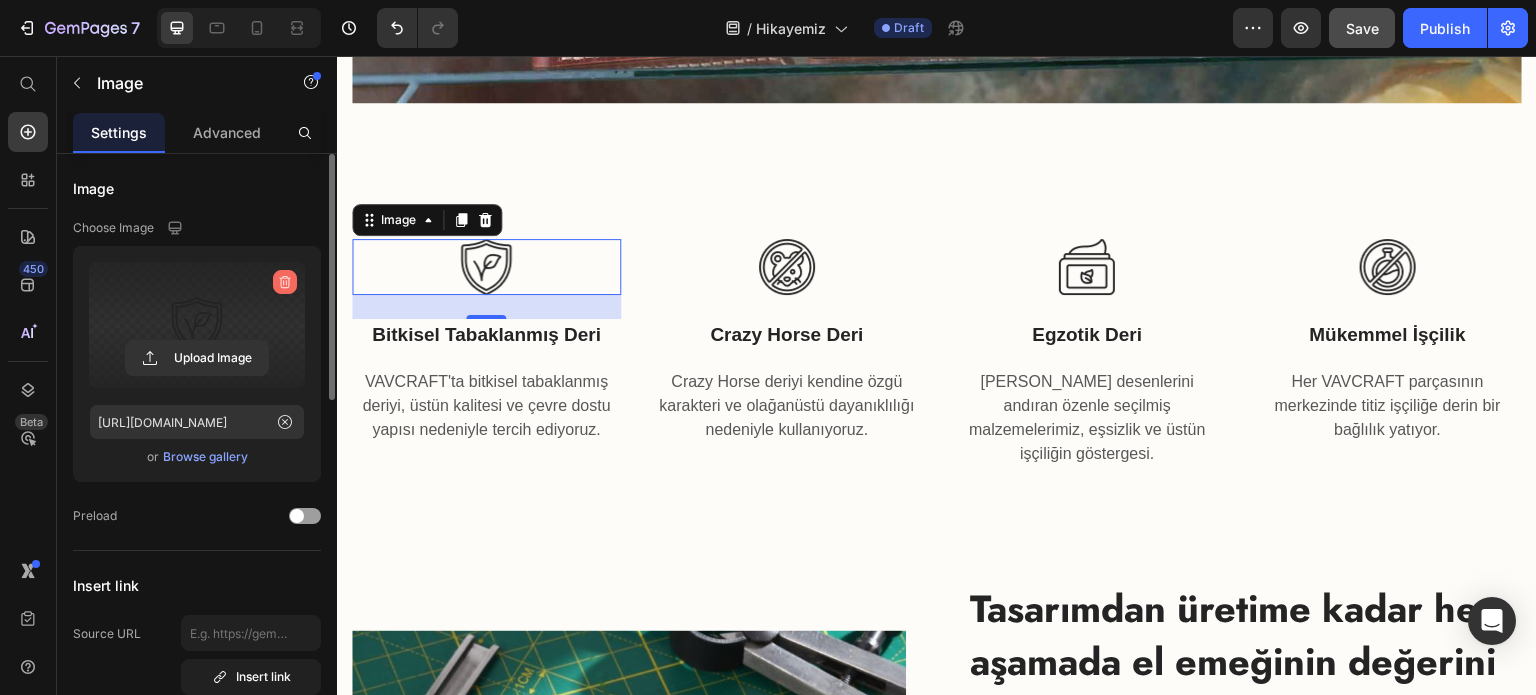 click 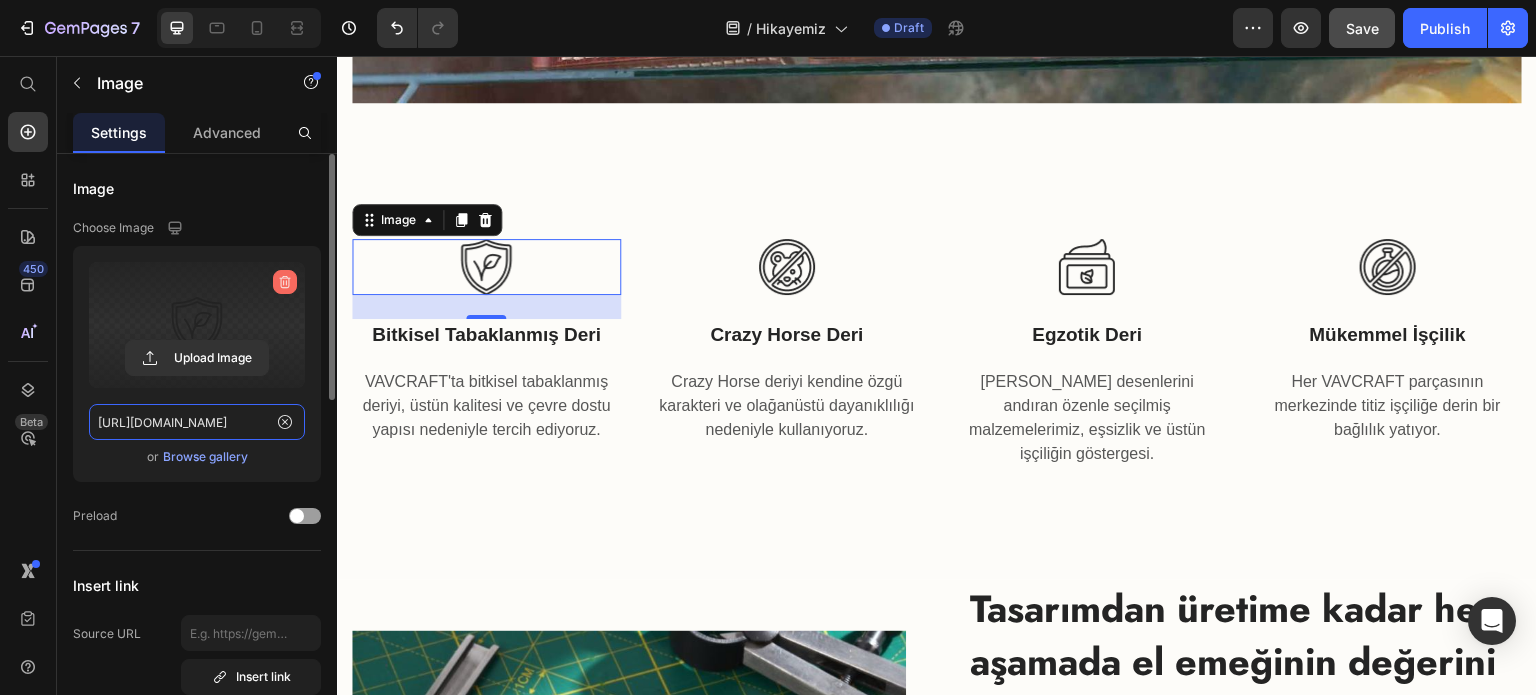 type 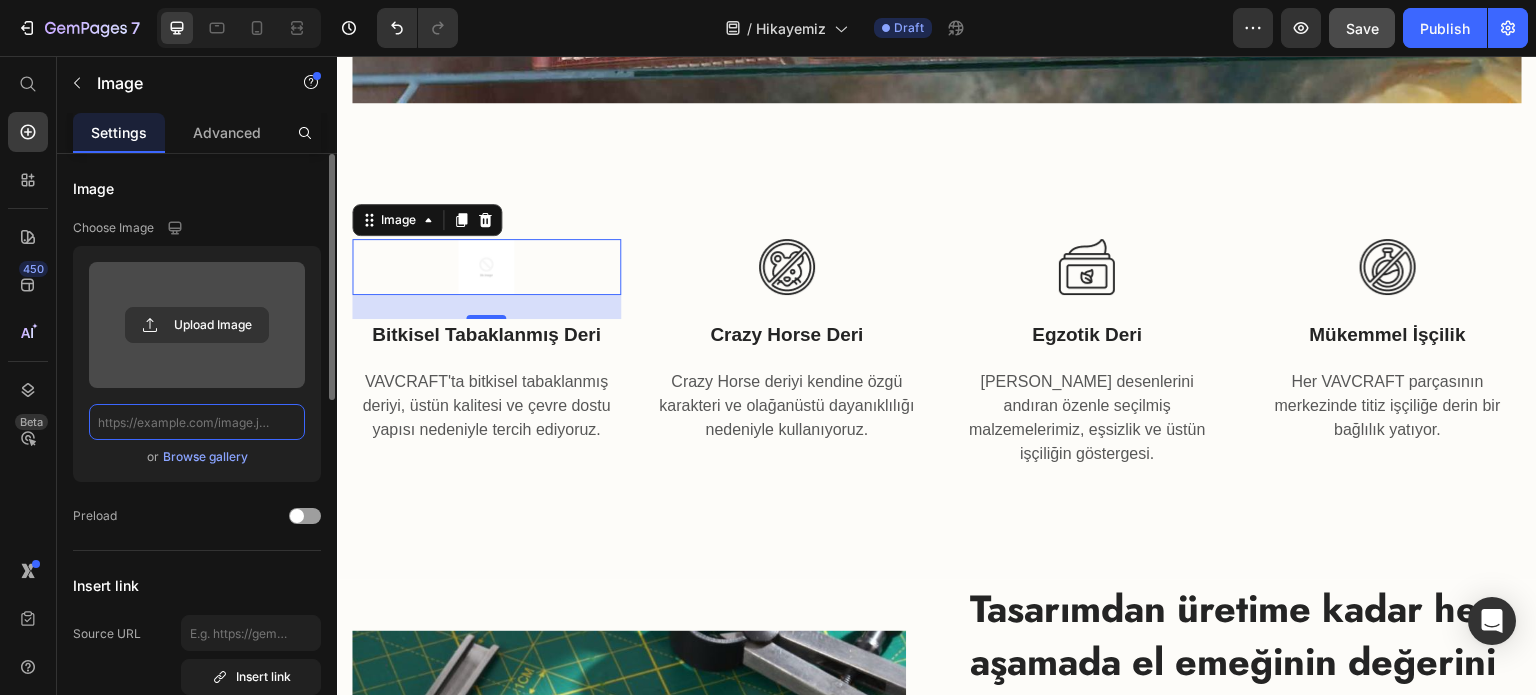 scroll, scrollTop: 0, scrollLeft: 0, axis: both 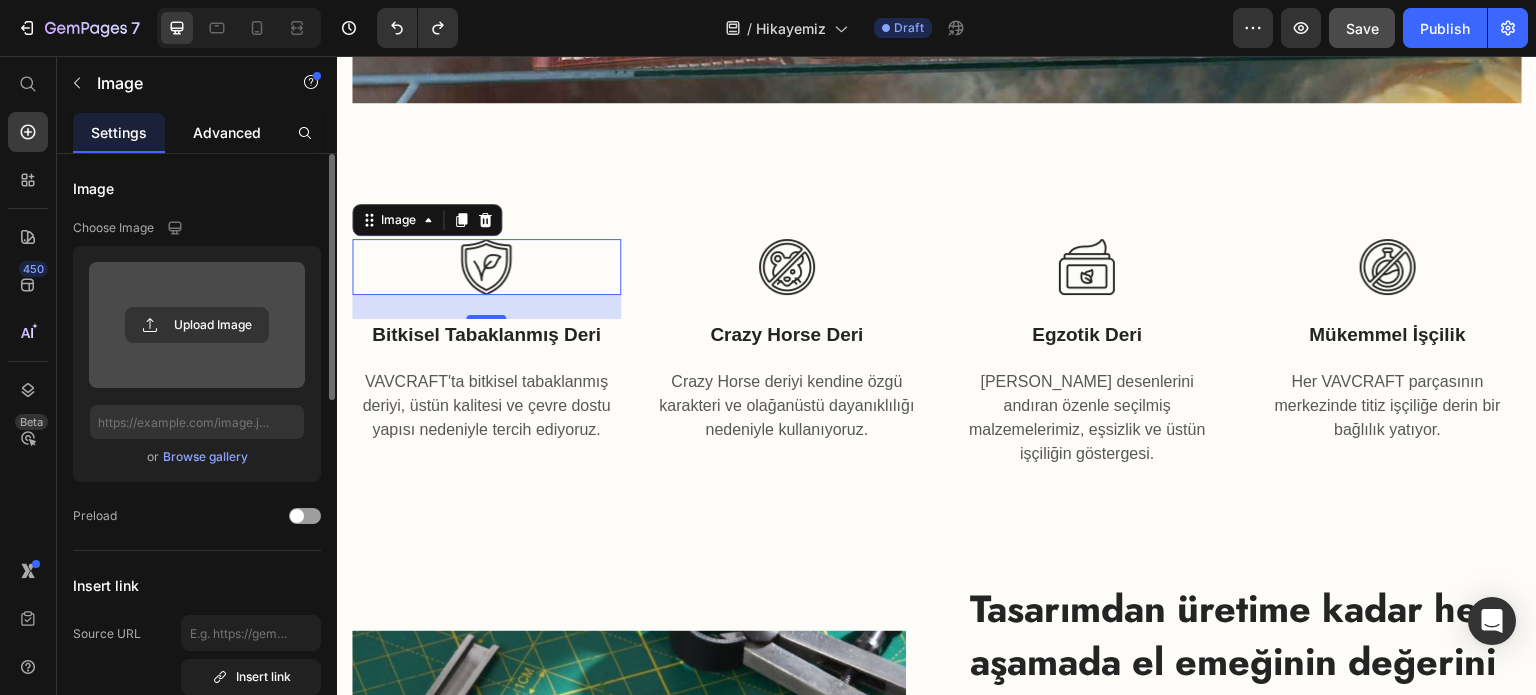 click on "Advanced" at bounding box center (227, 132) 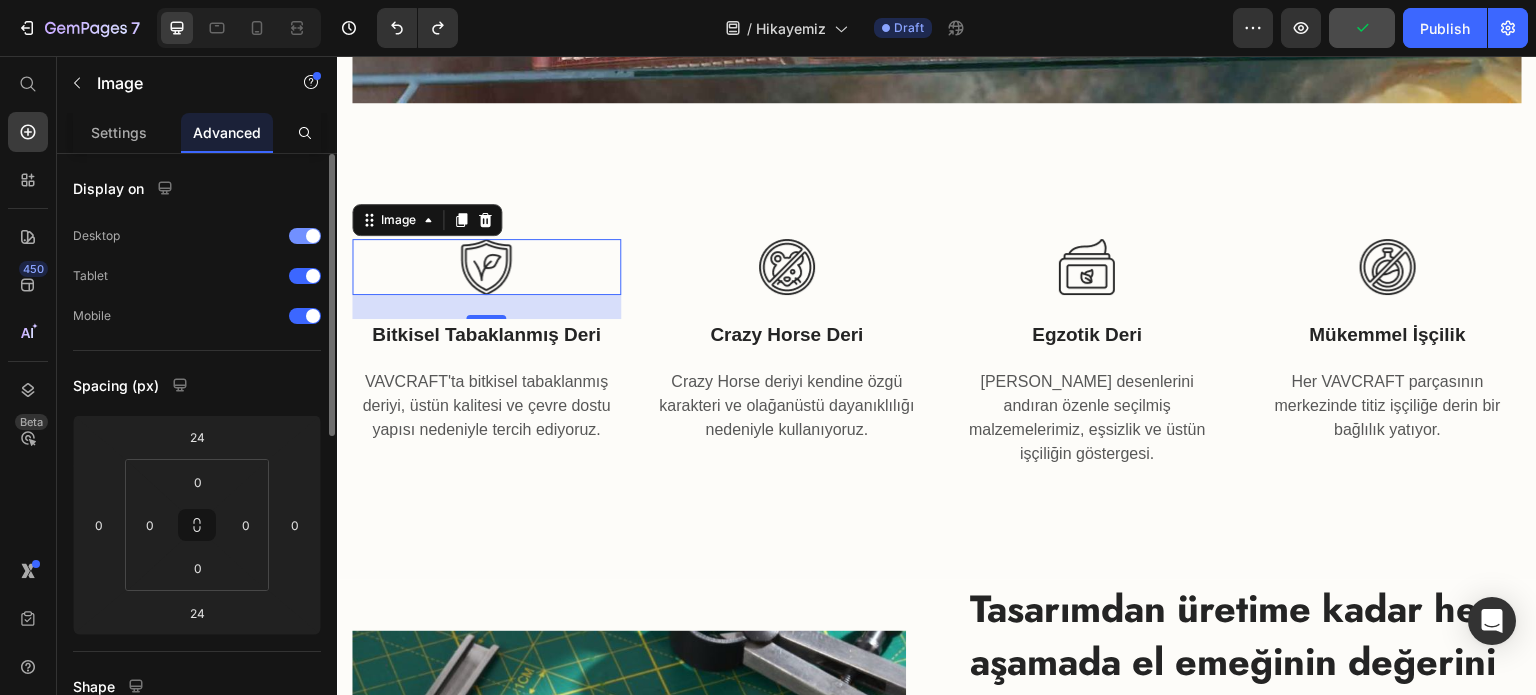 click at bounding box center (313, 236) 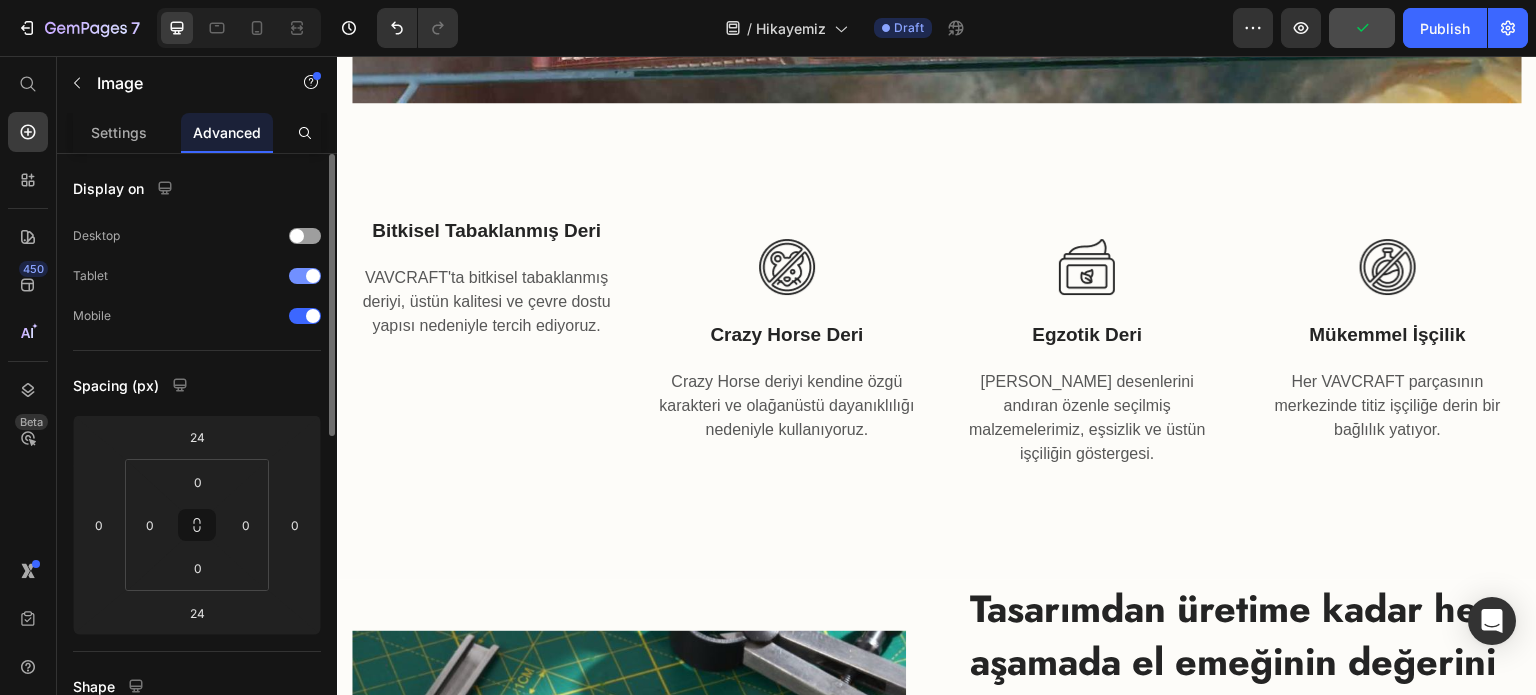 click at bounding box center [305, 276] 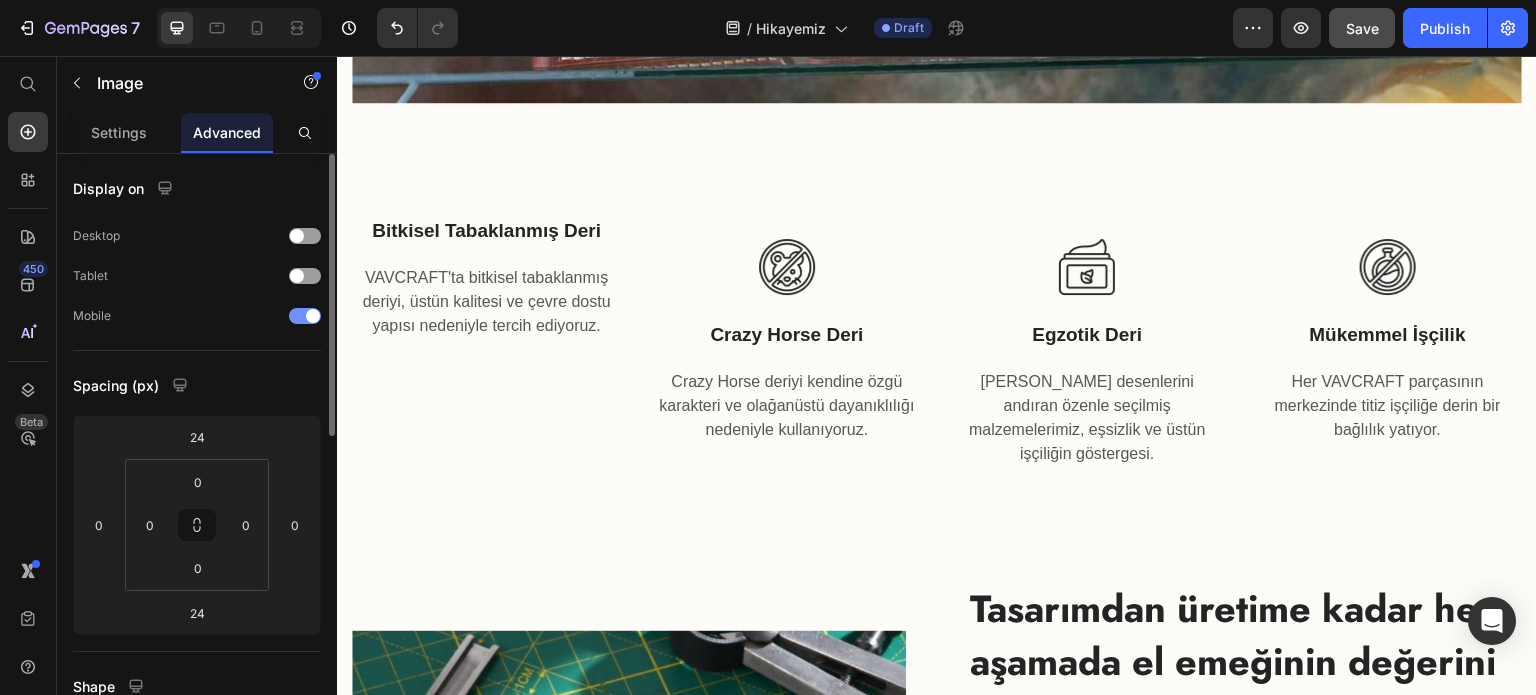 click at bounding box center [305, 316] 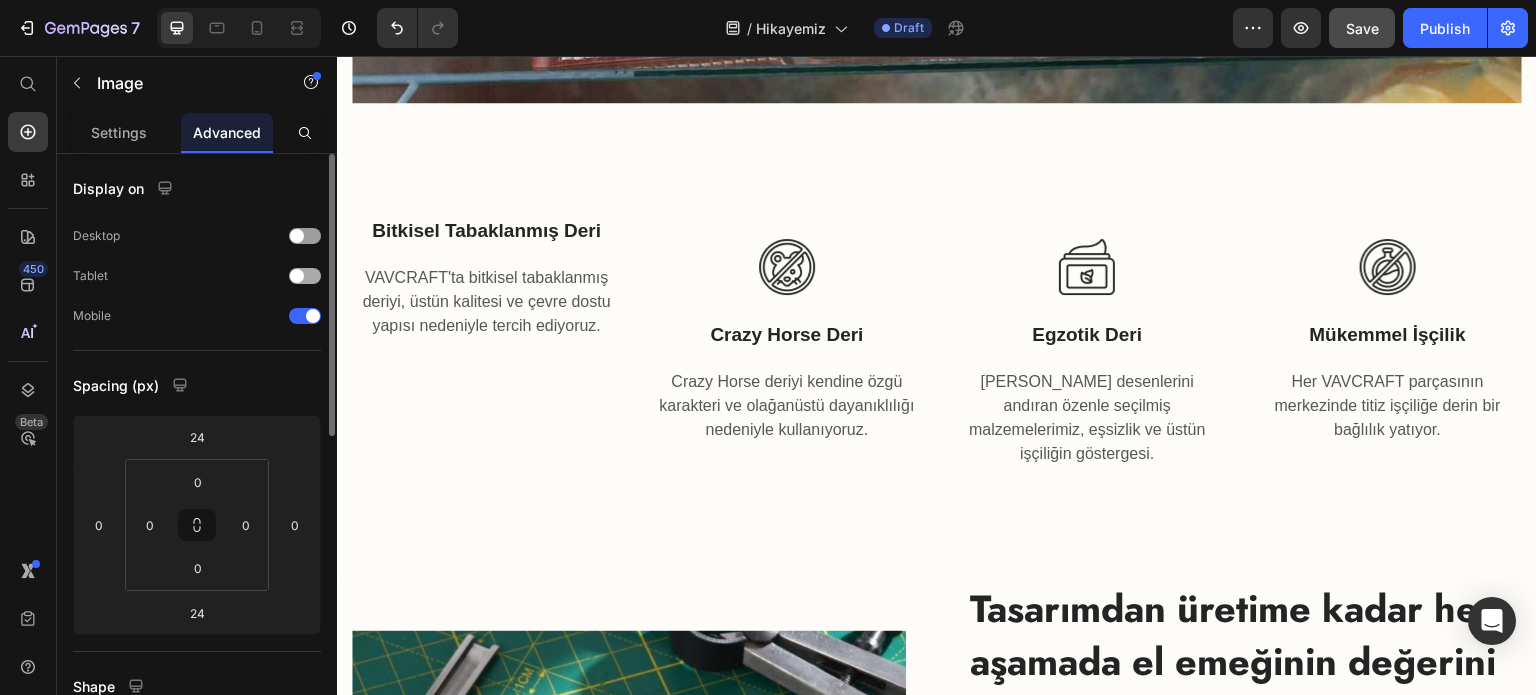 click at bounding box center (305, 276) 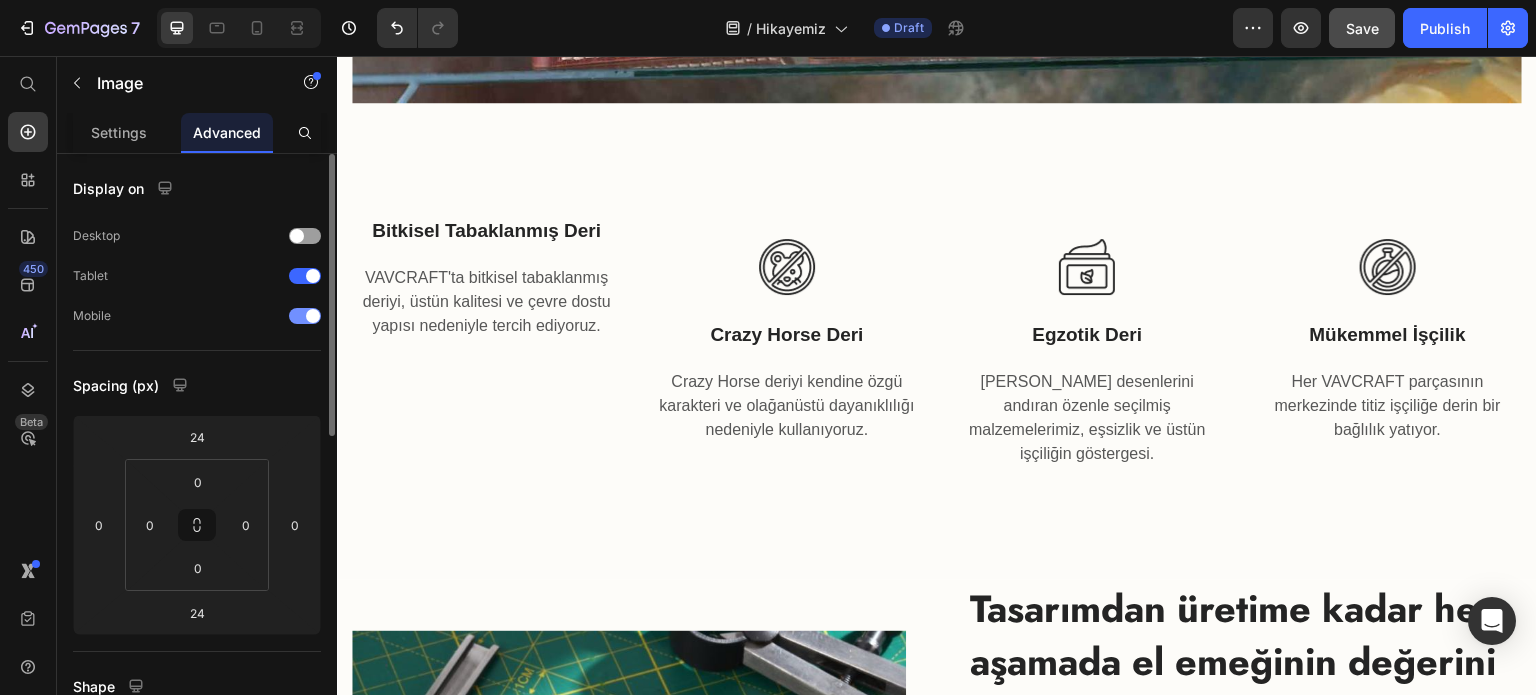 click at bounding box center (313, 316) 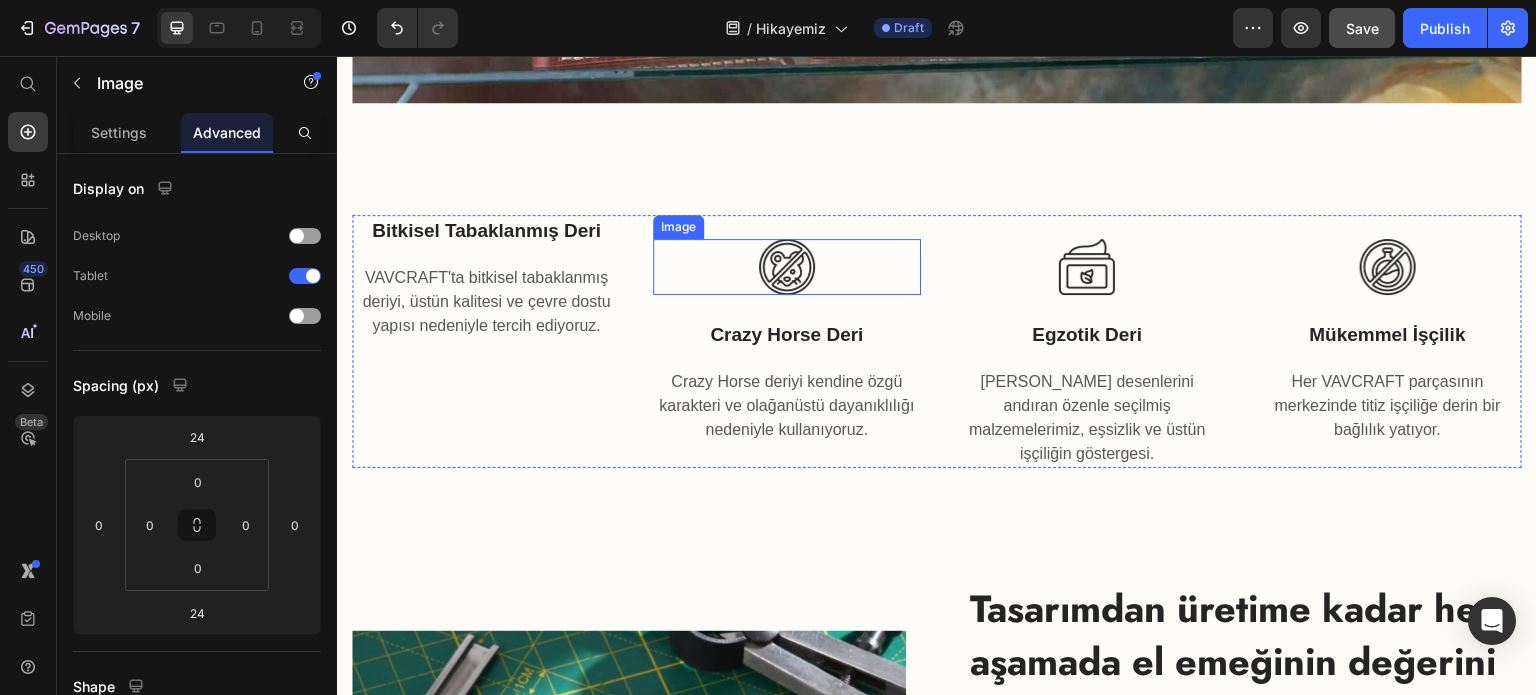 click at bounding box center [787, 267] 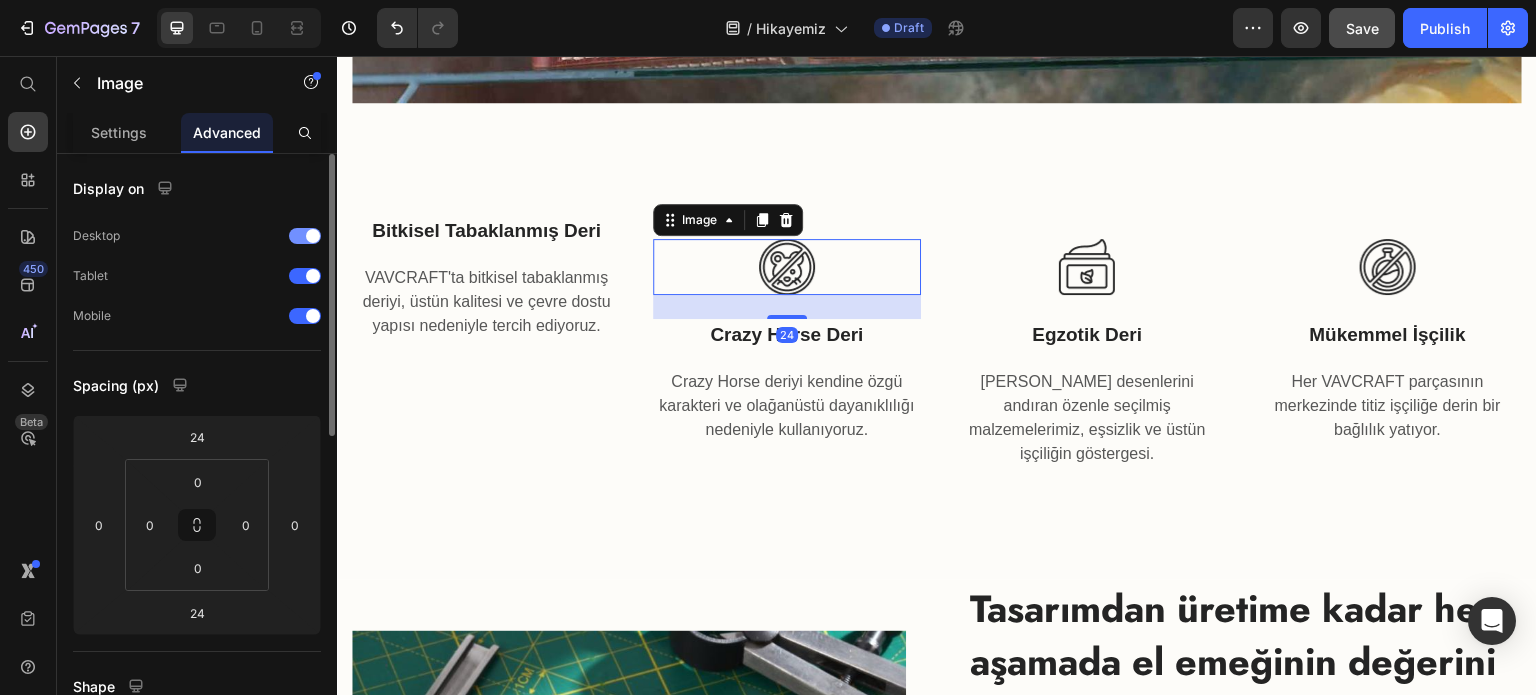 click at bounding box center [313, 236] 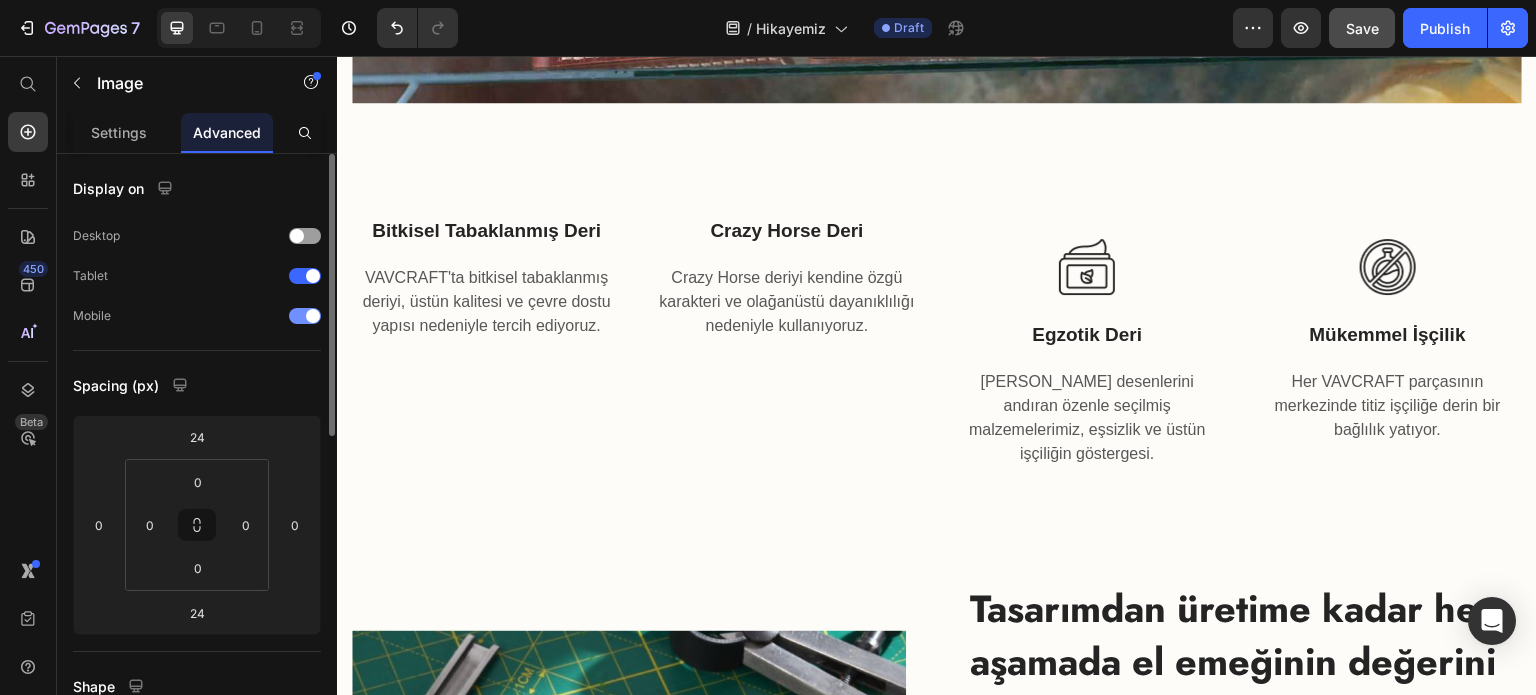 click on "Mobile" at bounding box center [197, 316] 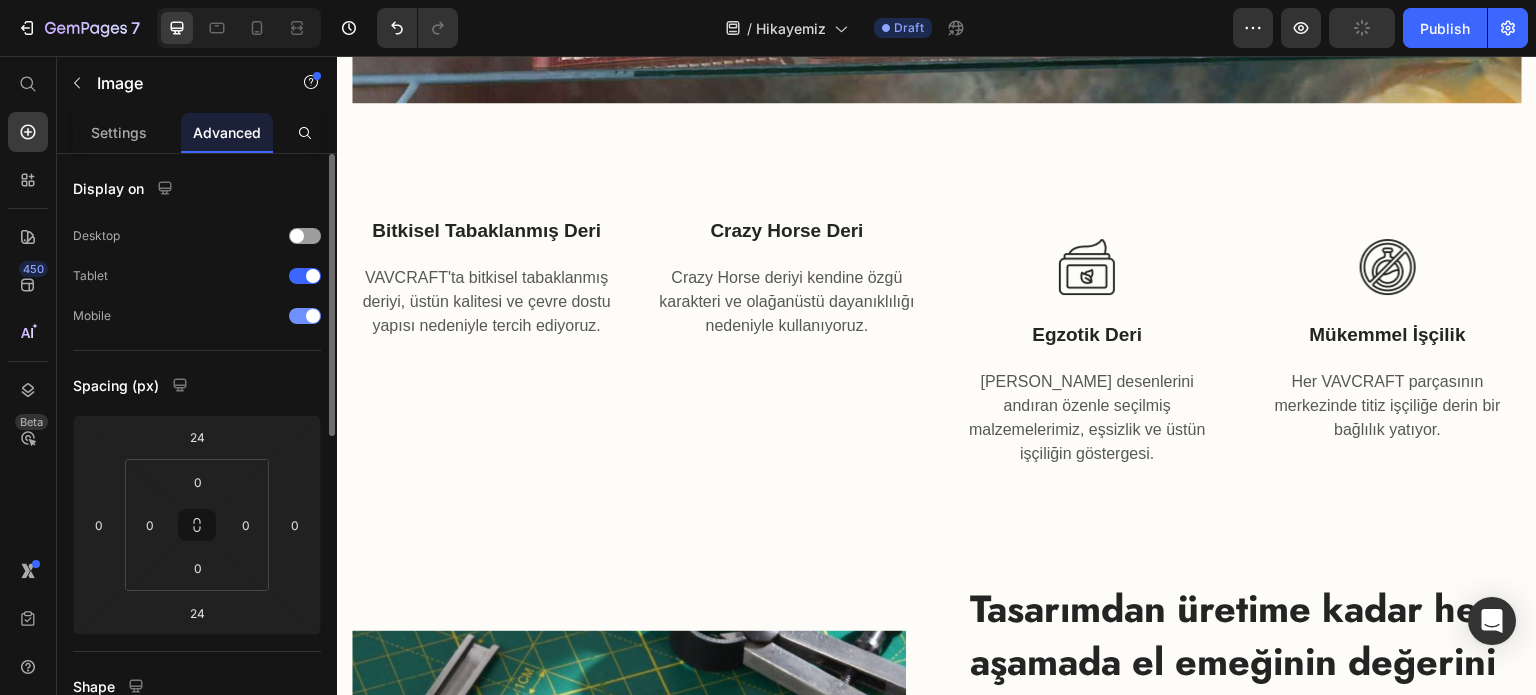 click at bounding box center [313, 316] 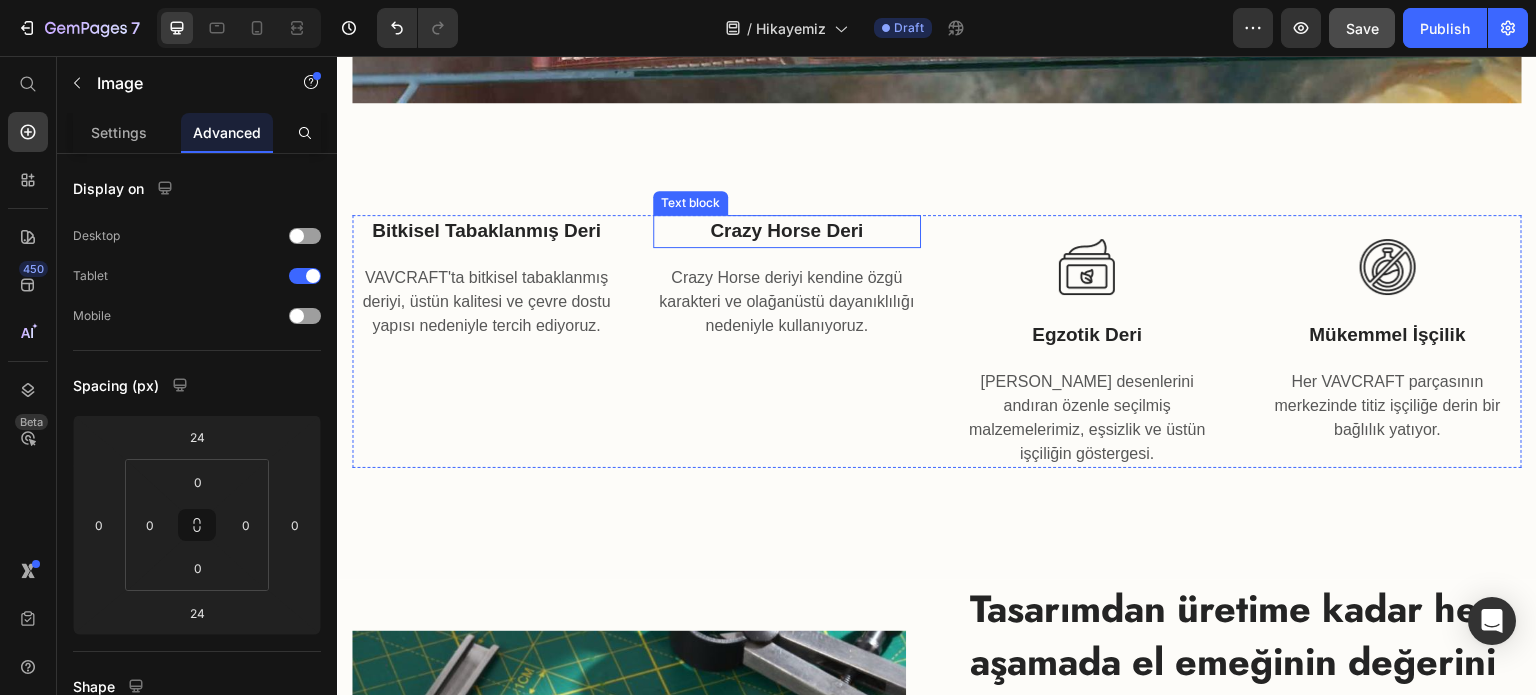 click on "Crazy Horse Deri" at bounding box center (787, 231) 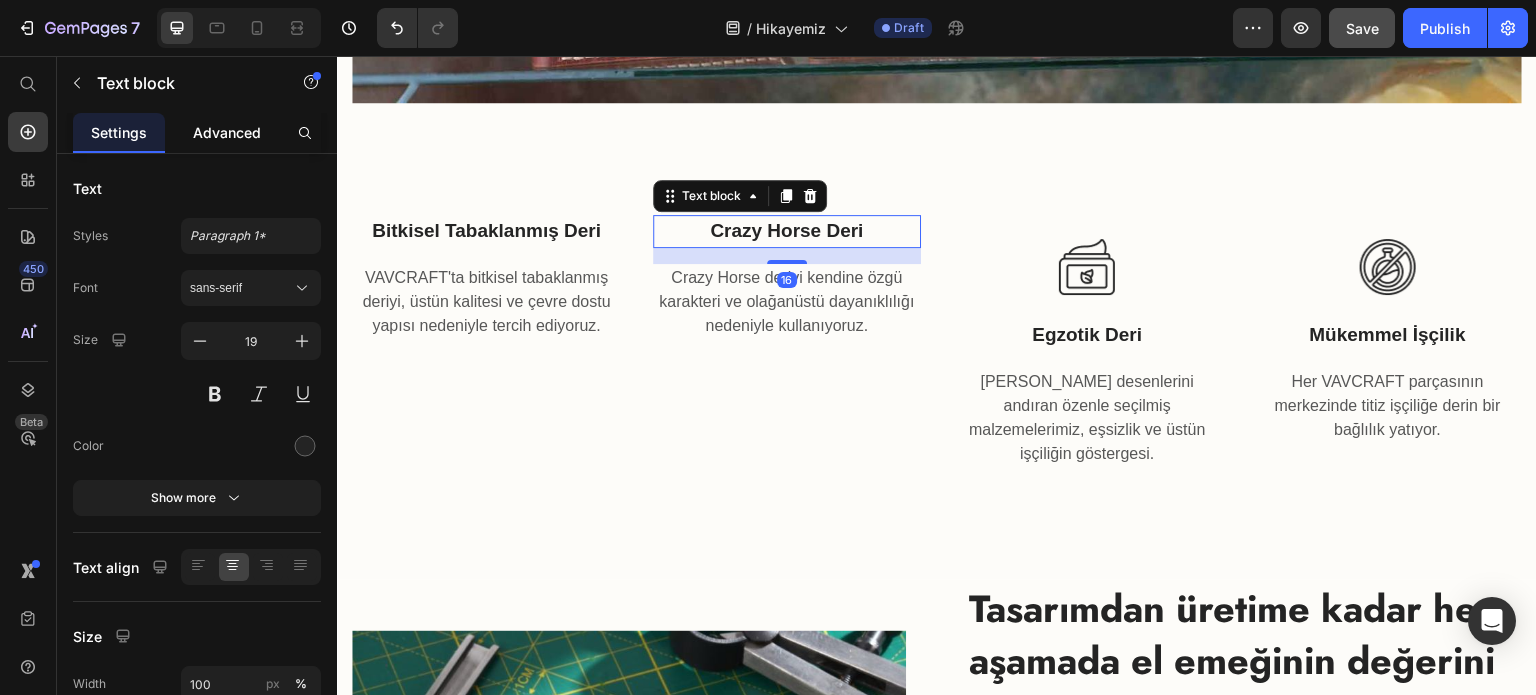 click on "Advanced" at bounding box center [227, 132] 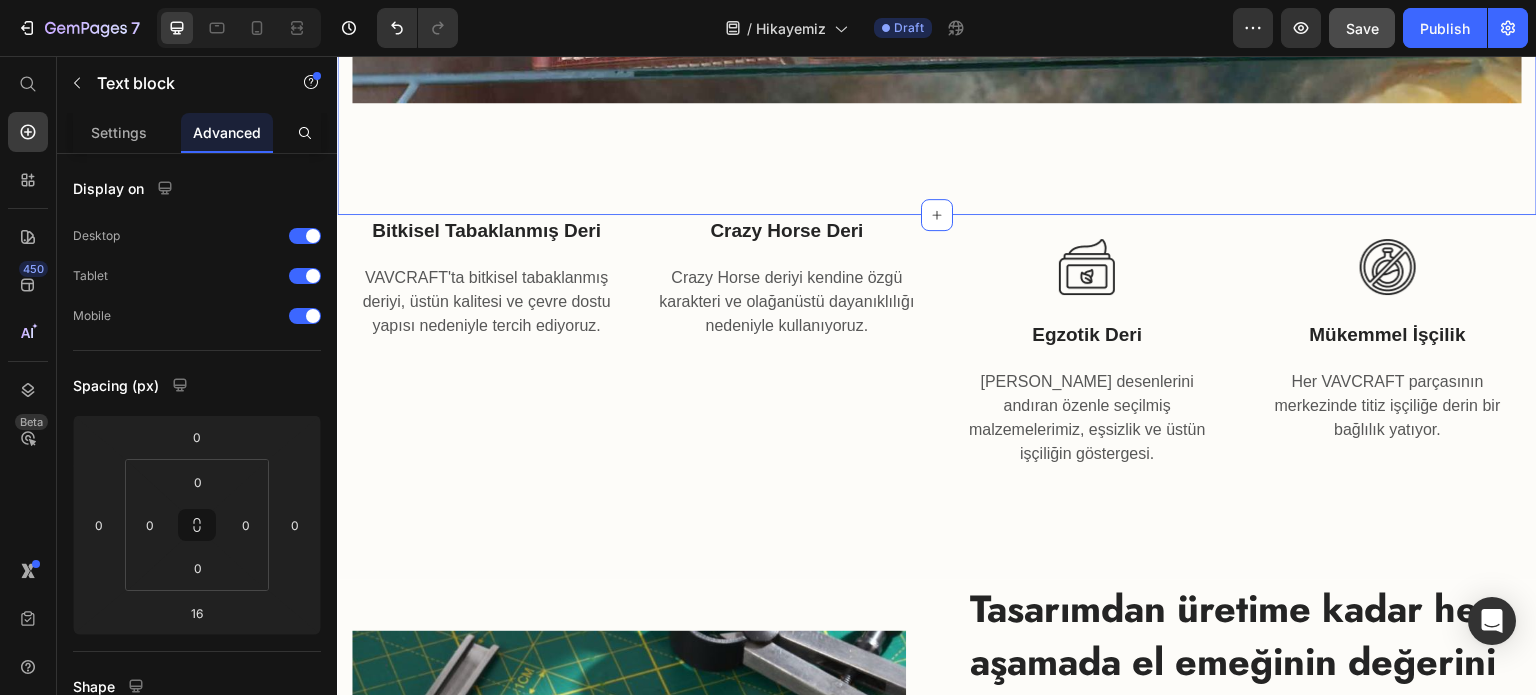 click on "Her ürünümüz, en kaliteli malzemeler ve ustalarımızın geleneksel teknikleriyle şekilleniyor. Heading VAVCRAFT'ın özünde sadece cüzdan ve aksesuarlar değil, bir anlayış yatıyor. Deneyimlerimizi ve kaliteye olan tutkumuzu her parçaya işliyoruz. Markamız, minimalist zarafet, işlevsellik ve zanaatkarlığın kalıcı ruhunun bir yansıması.  Her VAVCRAFT ürünü, daha sürdürülebilir ve bilinçli bir geleceğe atılan bir adım. Çevre dostu uygulamaları şık ve işlevsel tasarımlarla harmanlayarak deri endüstrisinde yerimizi sağlamlaştırma yolculuğundayız. Text block Image Harun Ziya Sarı  — Kurucu Ortak Text block Row Image Row Section 3   You can create reusable sections Create Theme Section AI Content Write with GemAI What would you like to describe here? Tone and Voice Persuasive Product Show more Generate" at bounding box center [937, -269] 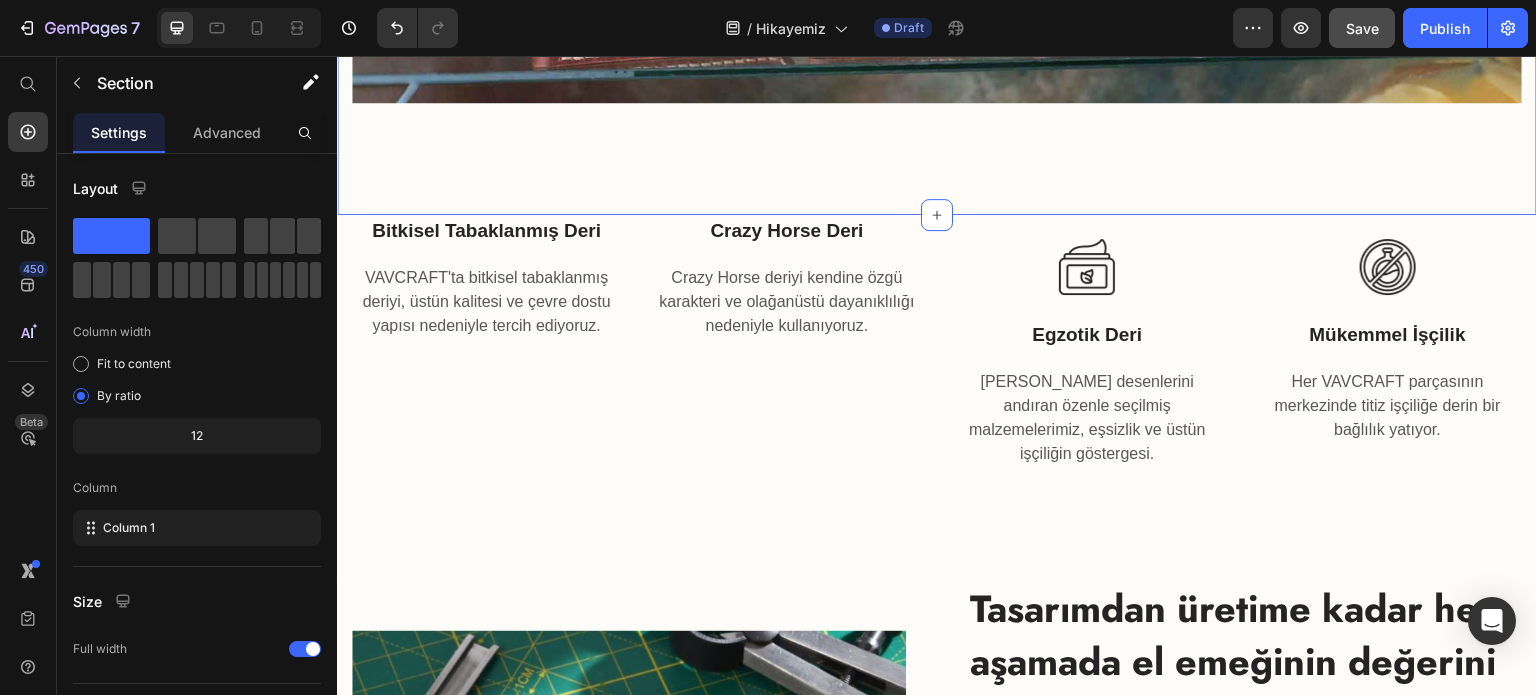 click on "Her ürünümüz, en kaliteli malzemeler ve ustalarımızın geleneksel teknikleriyle şekilleniyor. Heading VAVCRAFT'ın özünde sadece cüzdan ve aksesuarlar değil, bir anlayış yatıyor. Deneyimlerimizi ve kaliteye olan tutkumuzu her parçaya işliyoruz. Markamız, minimalist zarafet, işlevsellik ve zanaatkarlığın kalıcı ruhunun bir yansıması.  Her VAVCRAFT ürünü, daha sürdürülebilir ve bilinçli bir geleceğe atılan bir adım. Çevre dostu uygulamaları şık ve işlevsel tasarımlarla harmanlayarak deri endüstrisinde yerimizi sağlamlaştırma yolculuğundayız. Text block Image Harun Ziya Sarı  — Kurucu Ortak Text block Row Image Row Section 3   You can create reusable sections Create Theme Section AI Content Write with GemAI What would you like to describe here? Tone and Voice Persuasive Product Yeşil - Deri Mouse Pad Show more Generate" at bounding box center [937, -269] 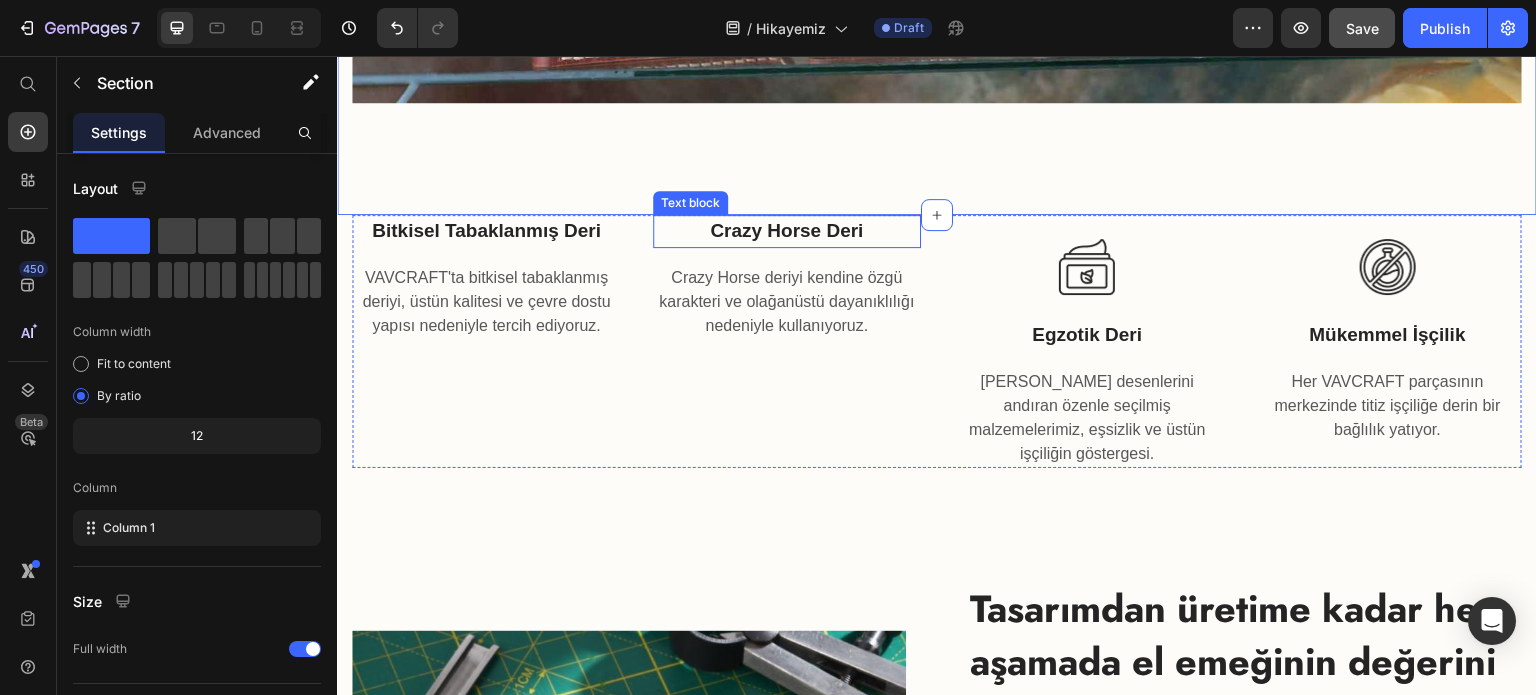 click on "Crazy Horse Deri" at bounding box center [787, 231] 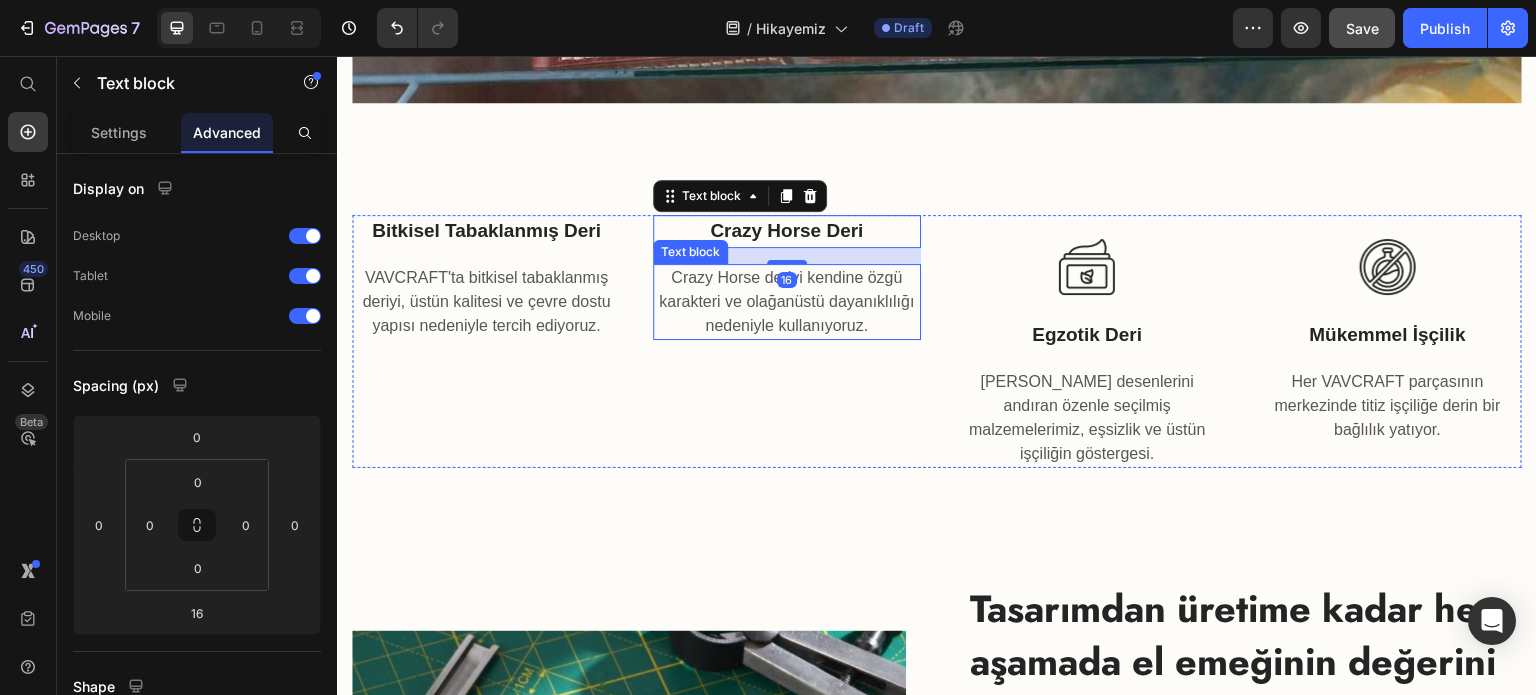 click on "Crazy Horse deriyi kendine özgü karakteri ve olağanüstü dayanıklılığı nedeniyle kullanıyoruz." at bounding box center [787, 302] 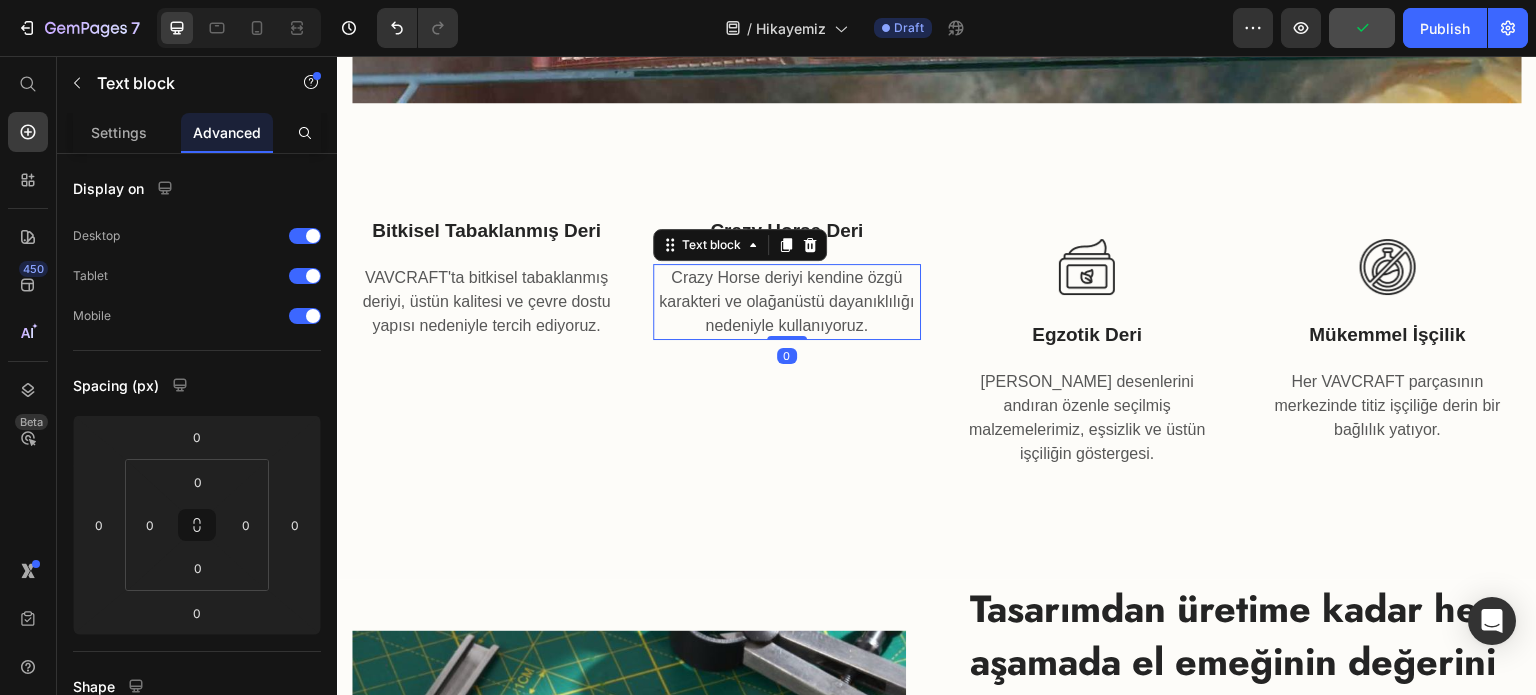 click on "Crazy Horse Deri" at bounding box center (787, 231) 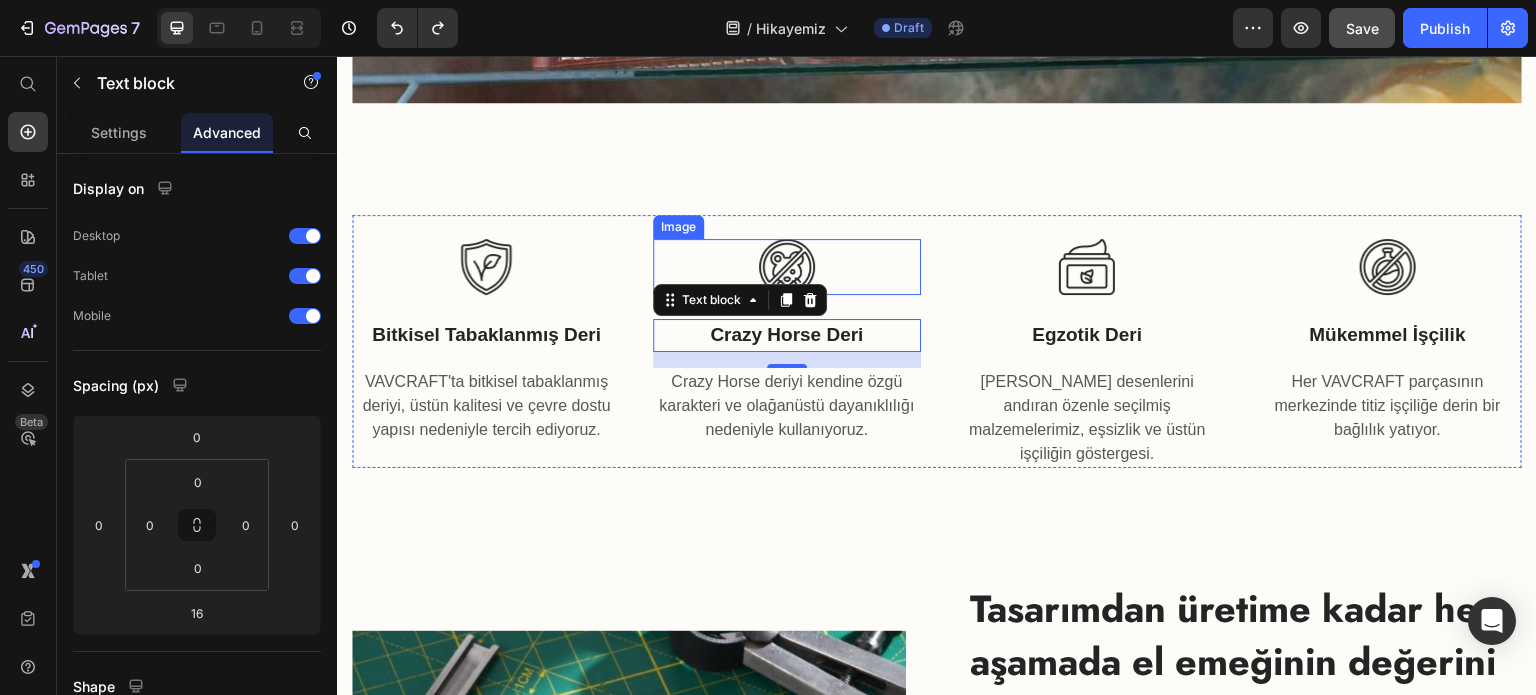 click at bounding box center [787, 267] 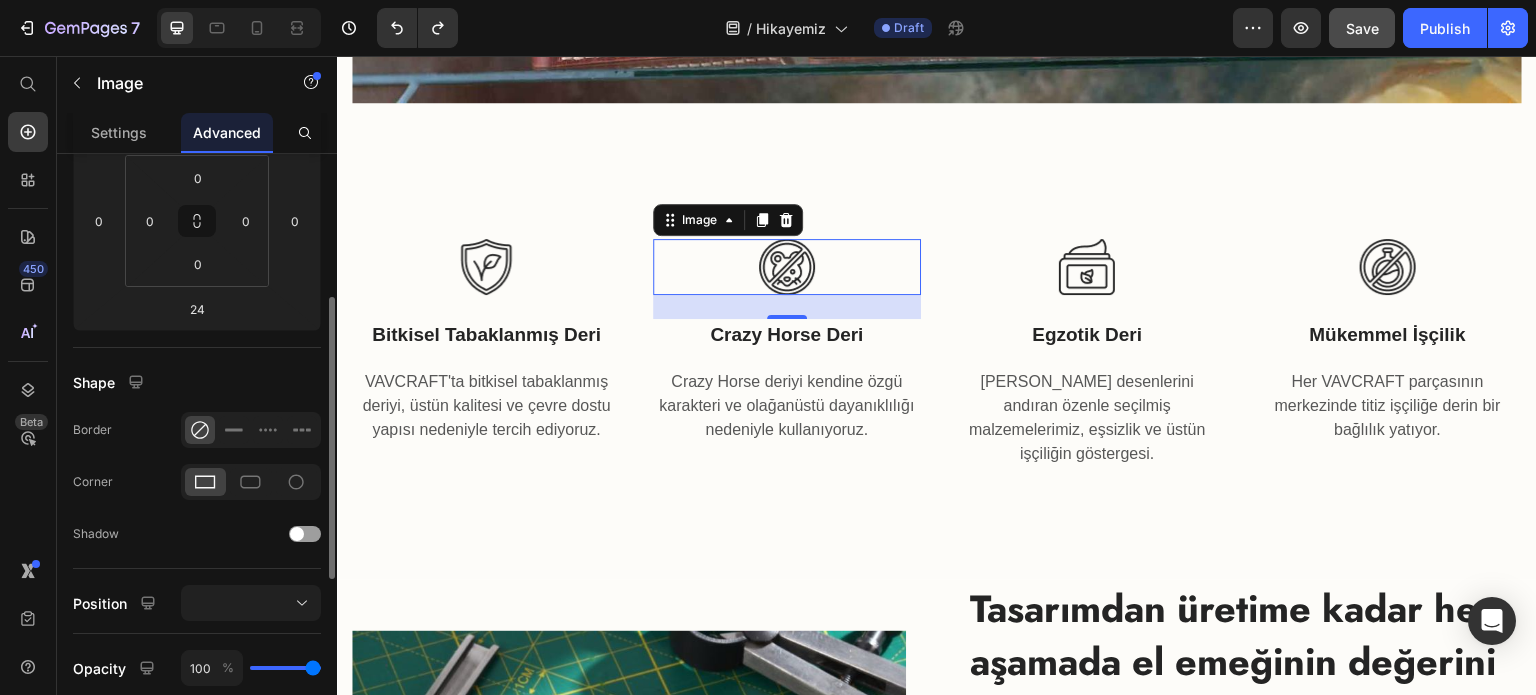 scroll, scrollTop: 0, scrollLeft: 0, axis: both 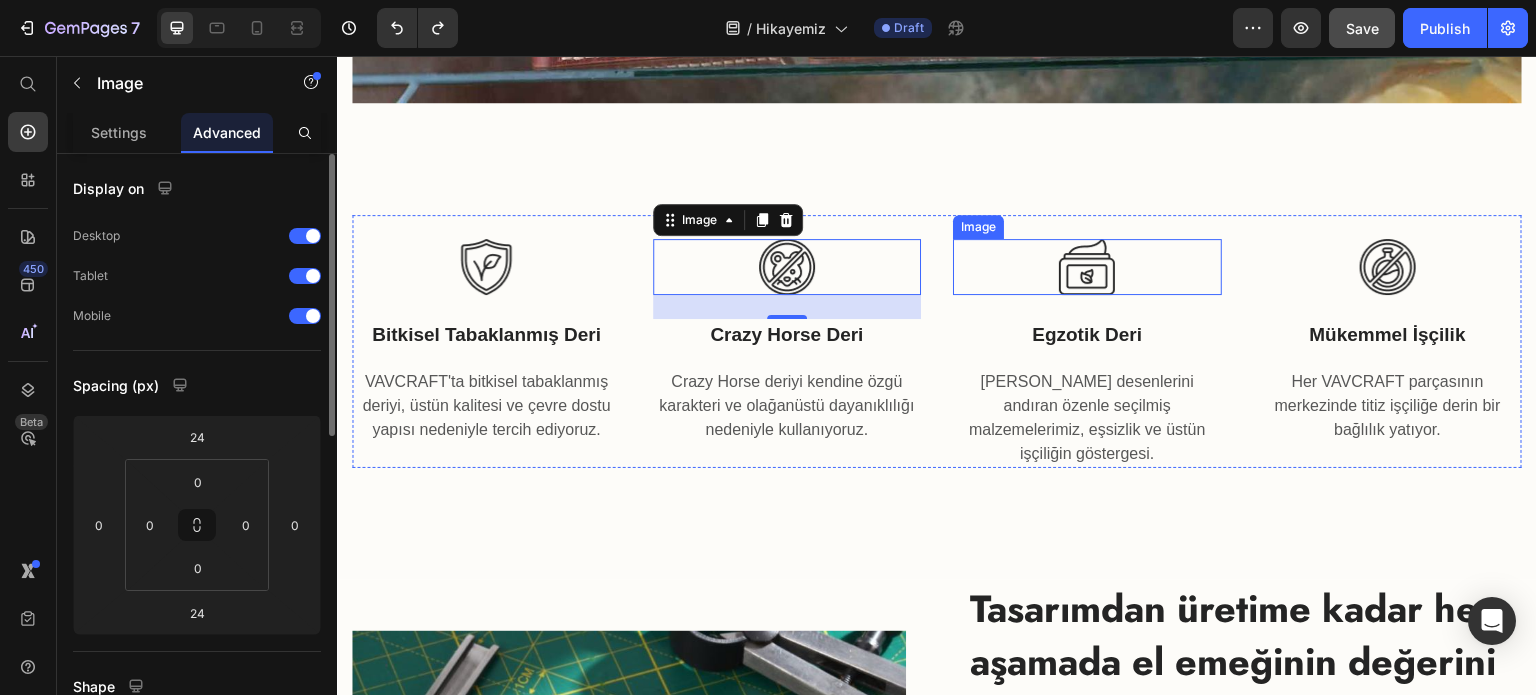 click at bounding box center (1087, 267) 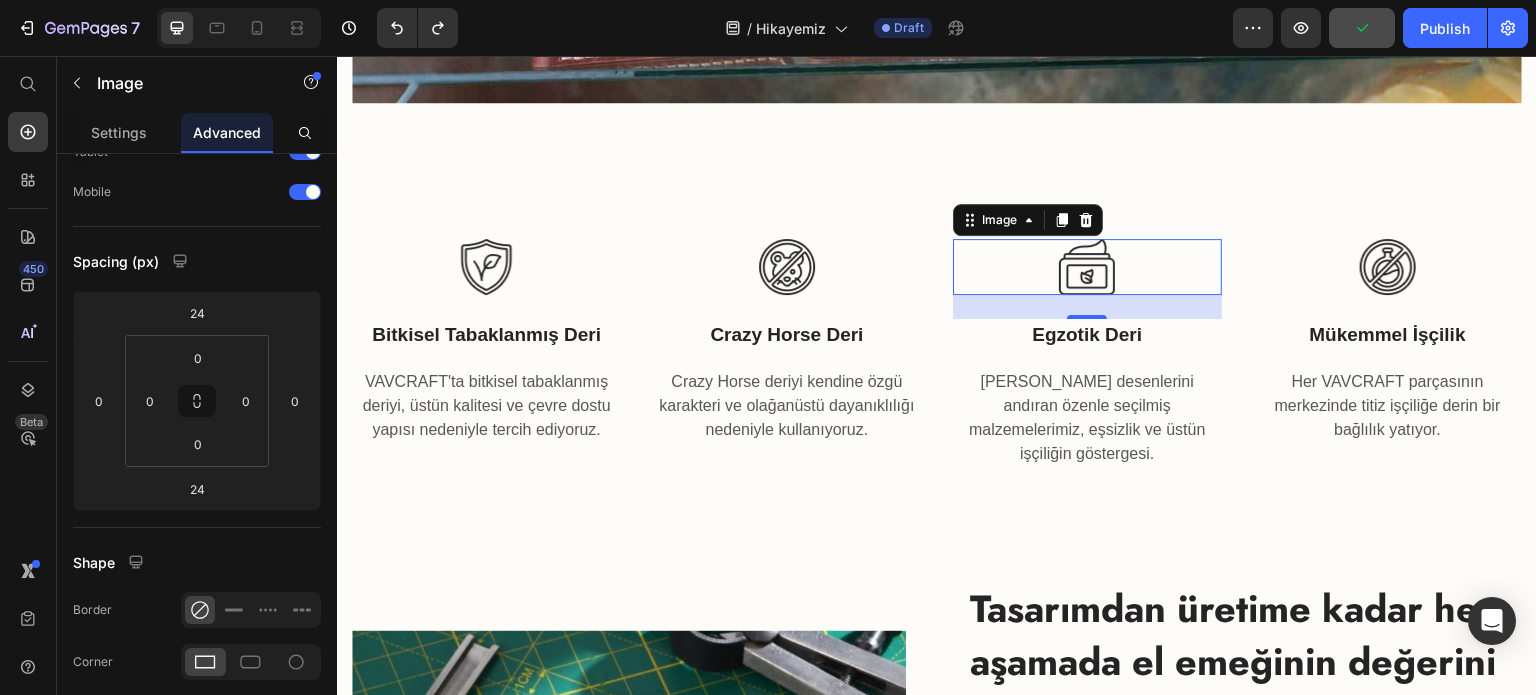 scroll, scrollTop: 0, scrollLeft: 0, axis: both 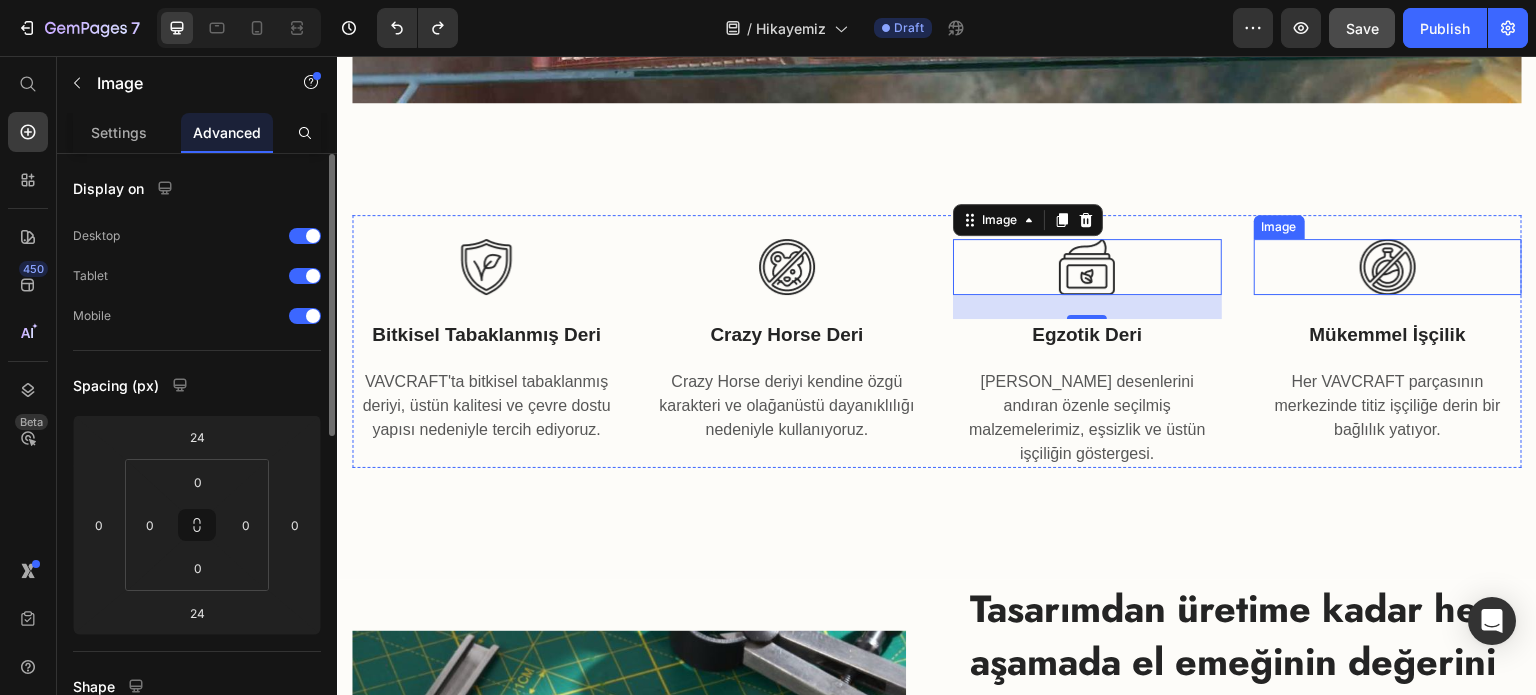 click at bounding box center (1388, 267) 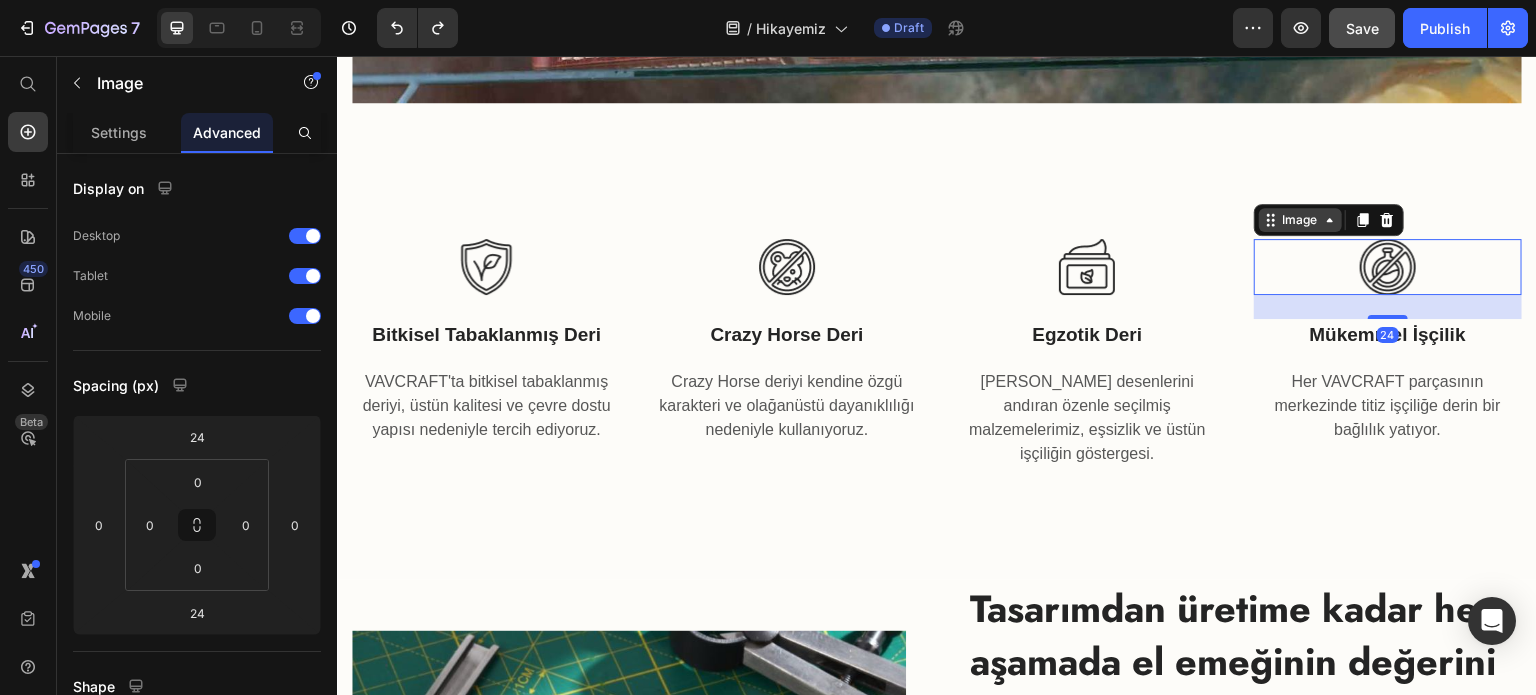 click 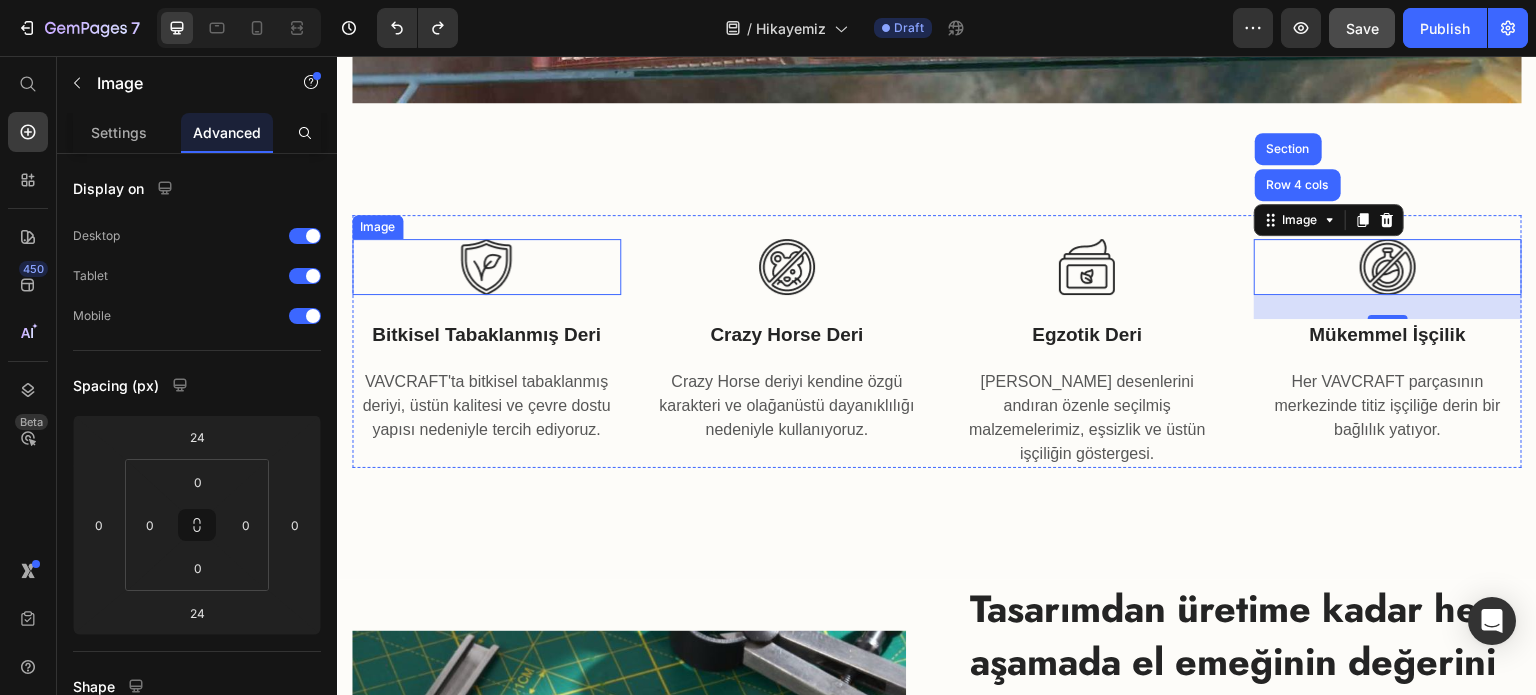 click at bounding box center (486, 267) 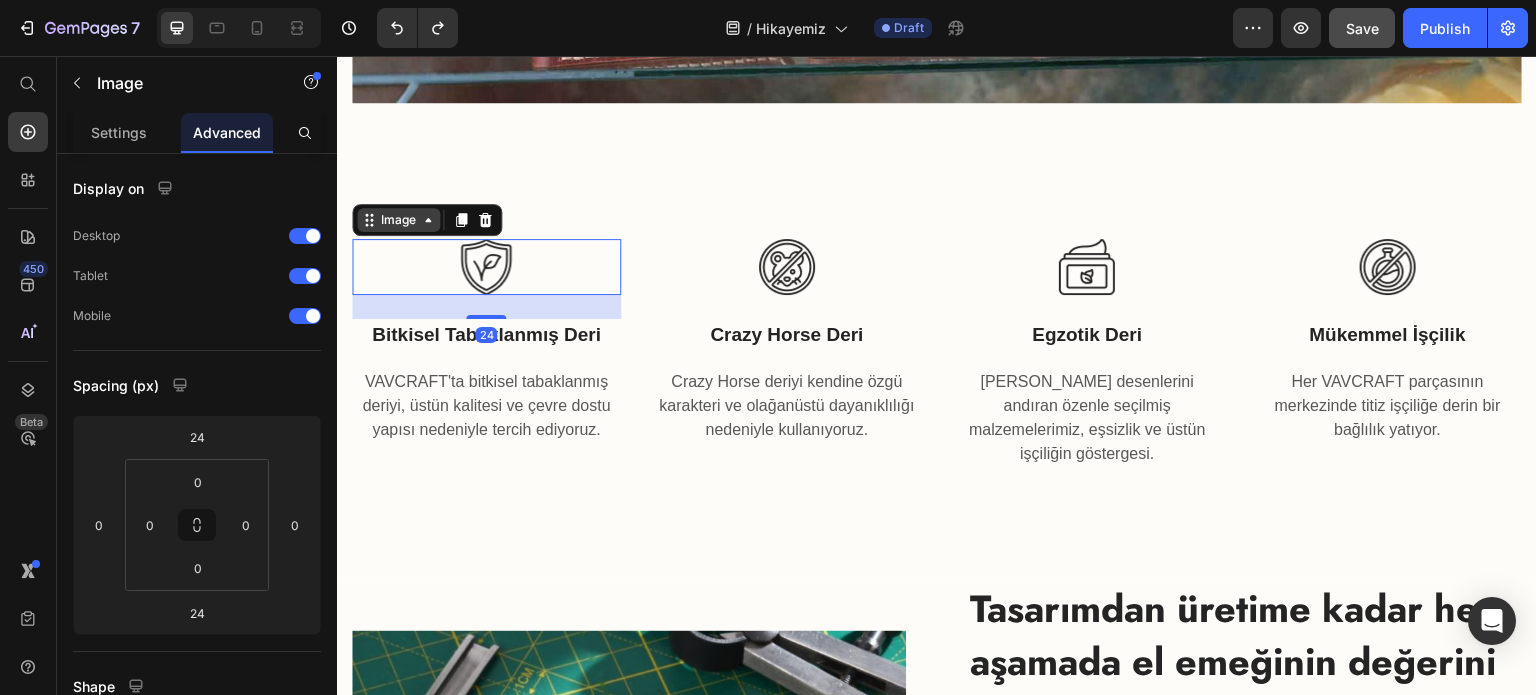 click 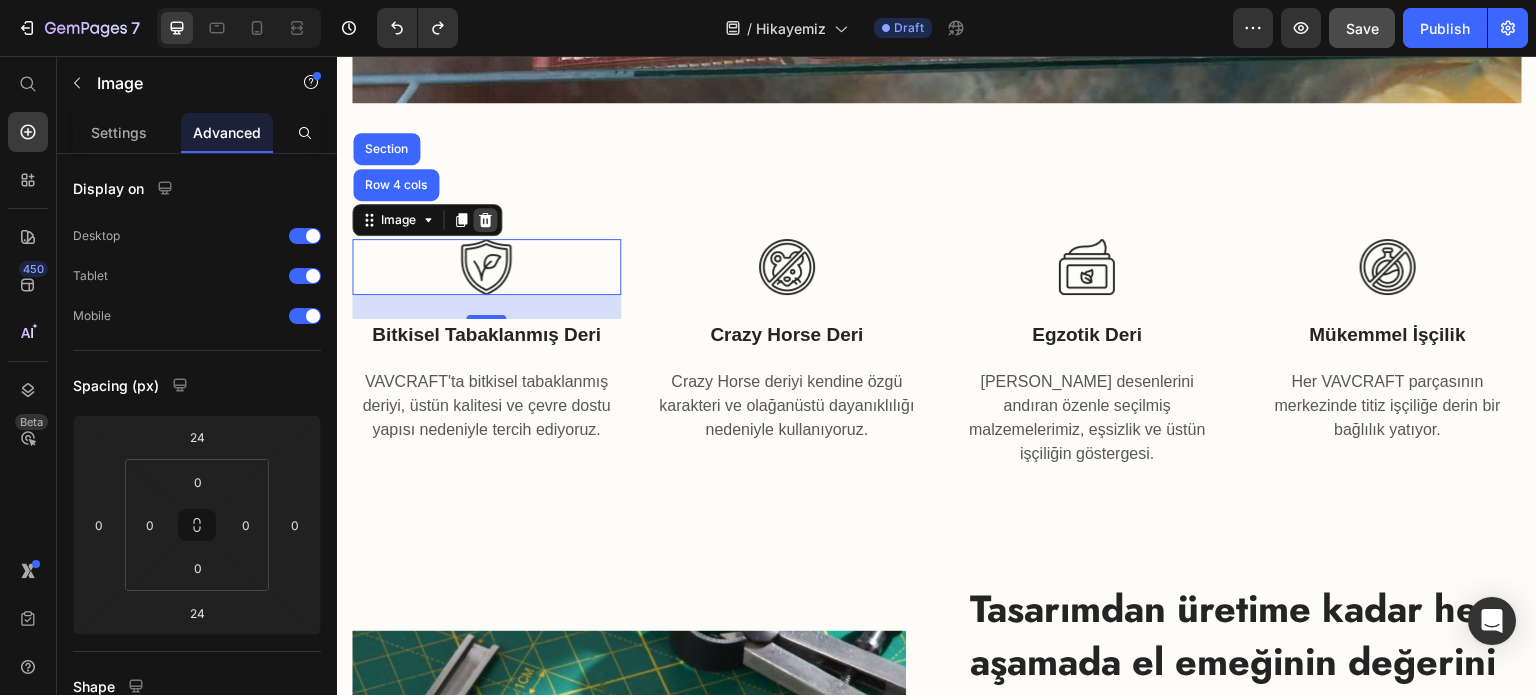 click at bounding box center [485, 220] 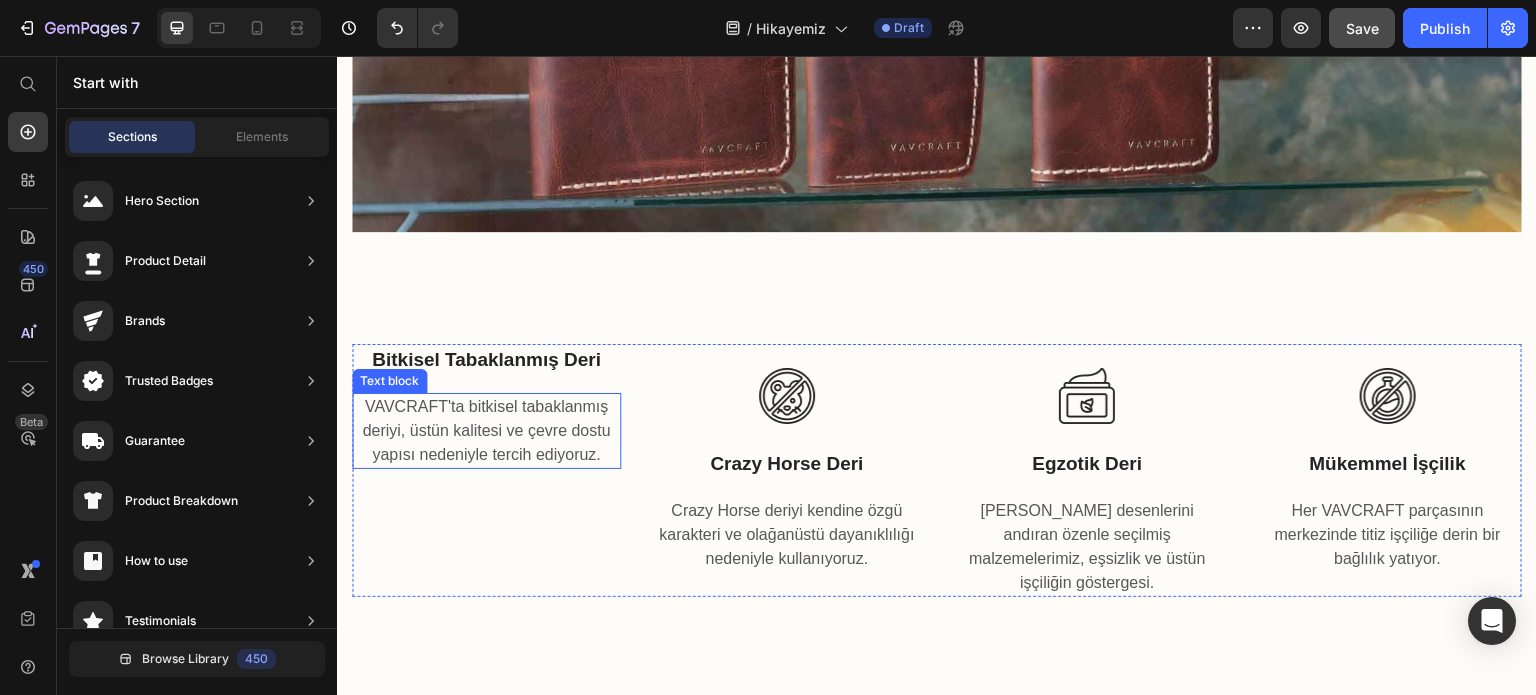 scroll, scrollTop: 2296, scrollLeft: 0, axis: vertical 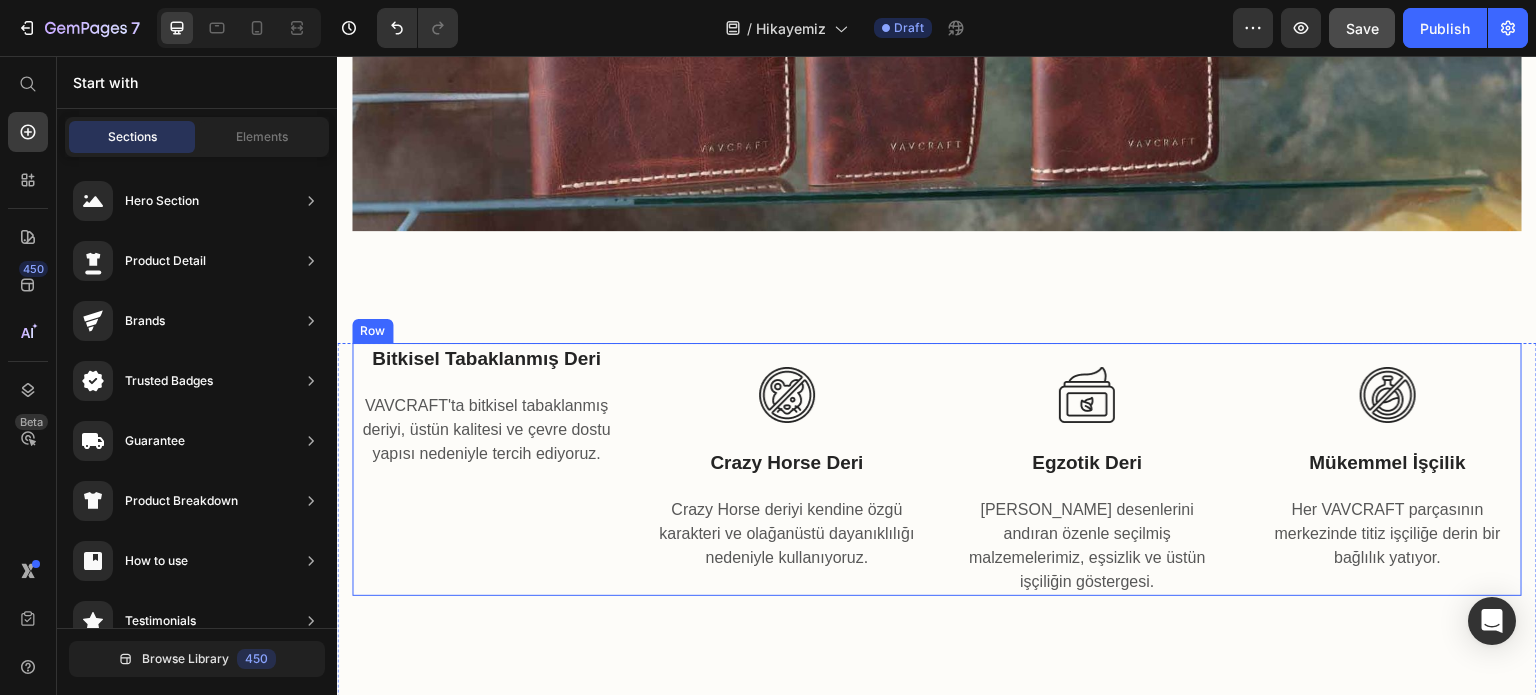click on "Bitkisel Tabaklanmış Deri Text block VAVCRAFT'ta bitkisel tabaklanmış deriyi, üstün kalitesi ve çevre dostu yapısı nedeniyle tercih ediyoruz.  Text block" at bounding box center (486, 469) 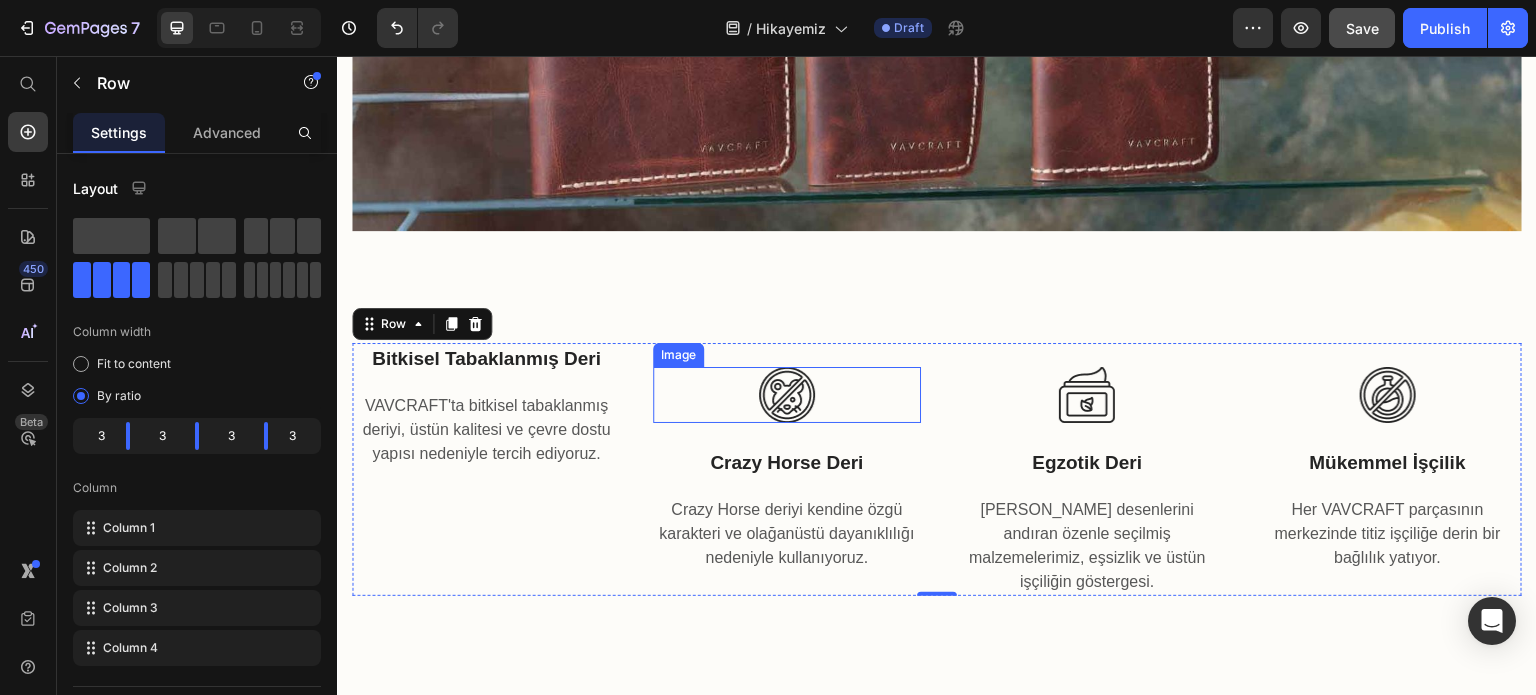 click at bounding box center (787, 395) 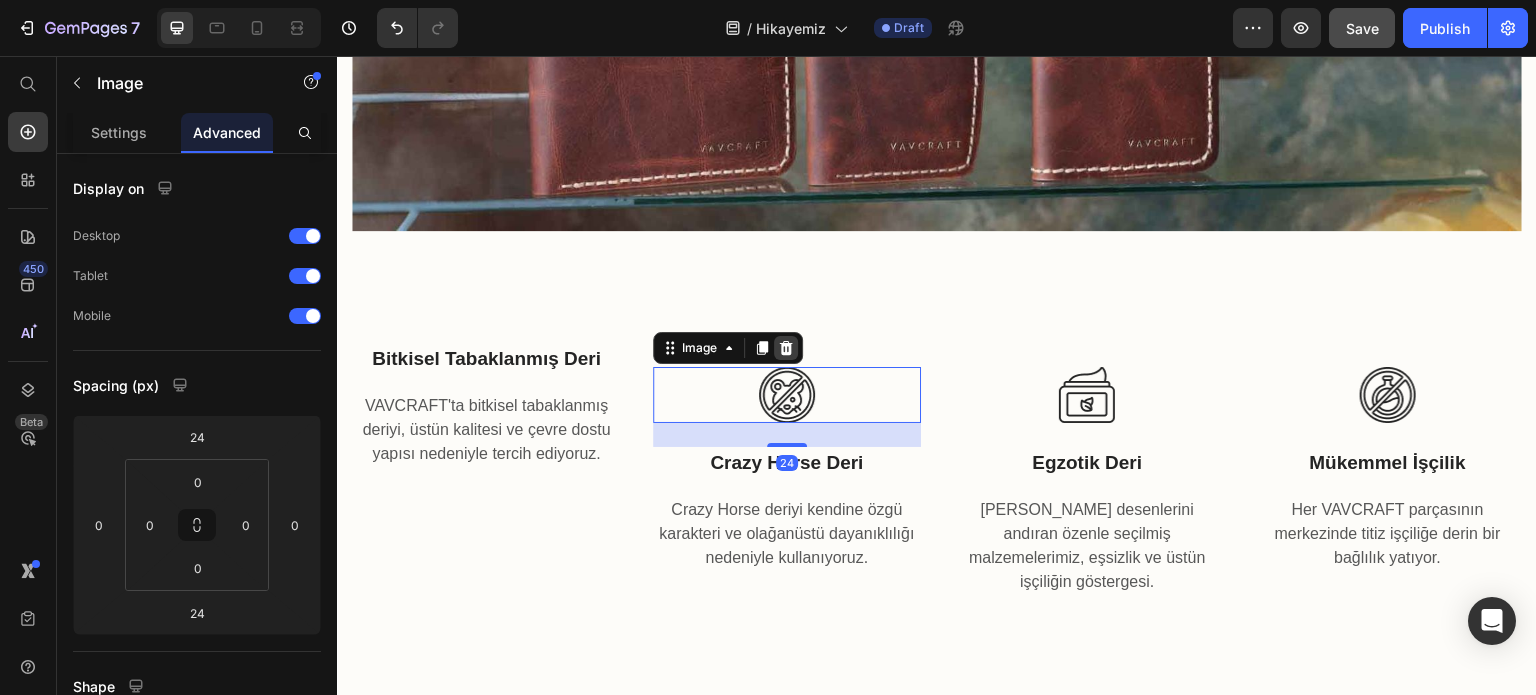 click 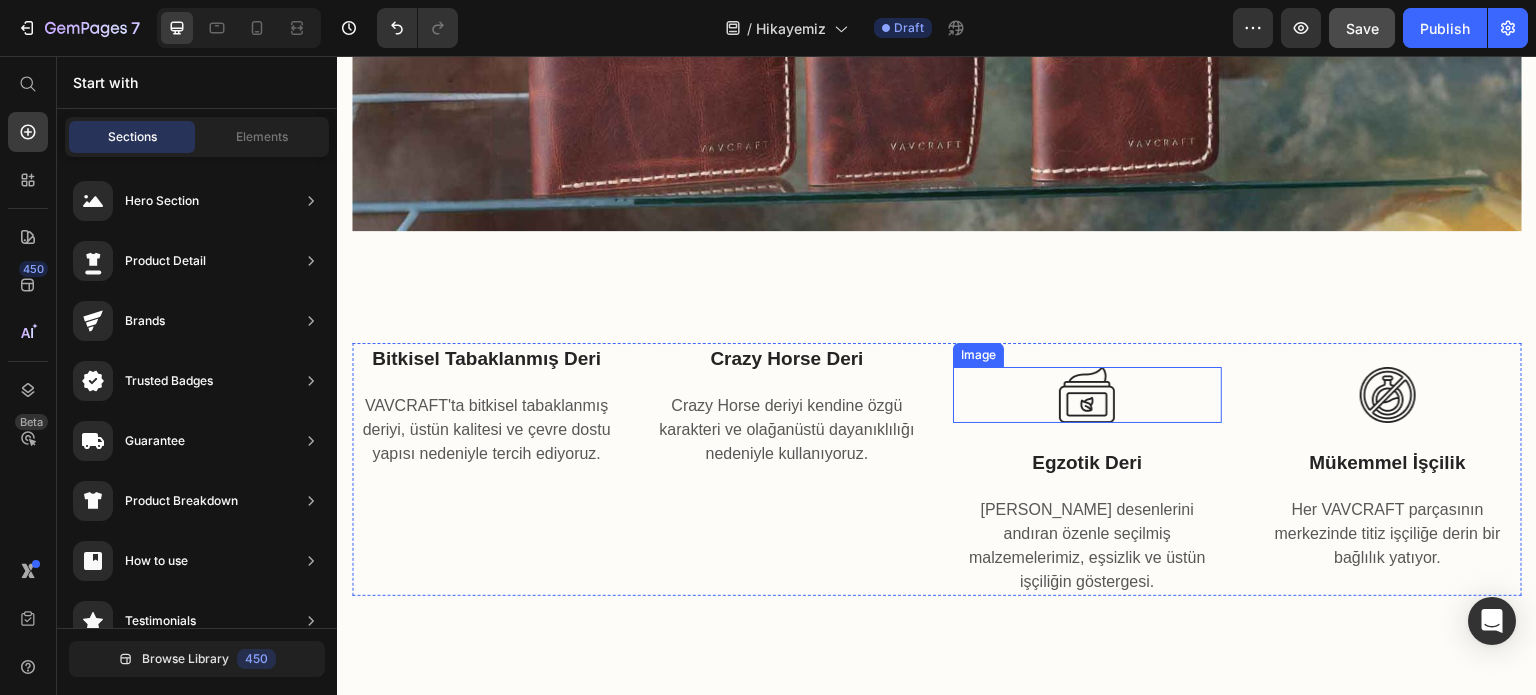 click at bounding box center (1087, 395) 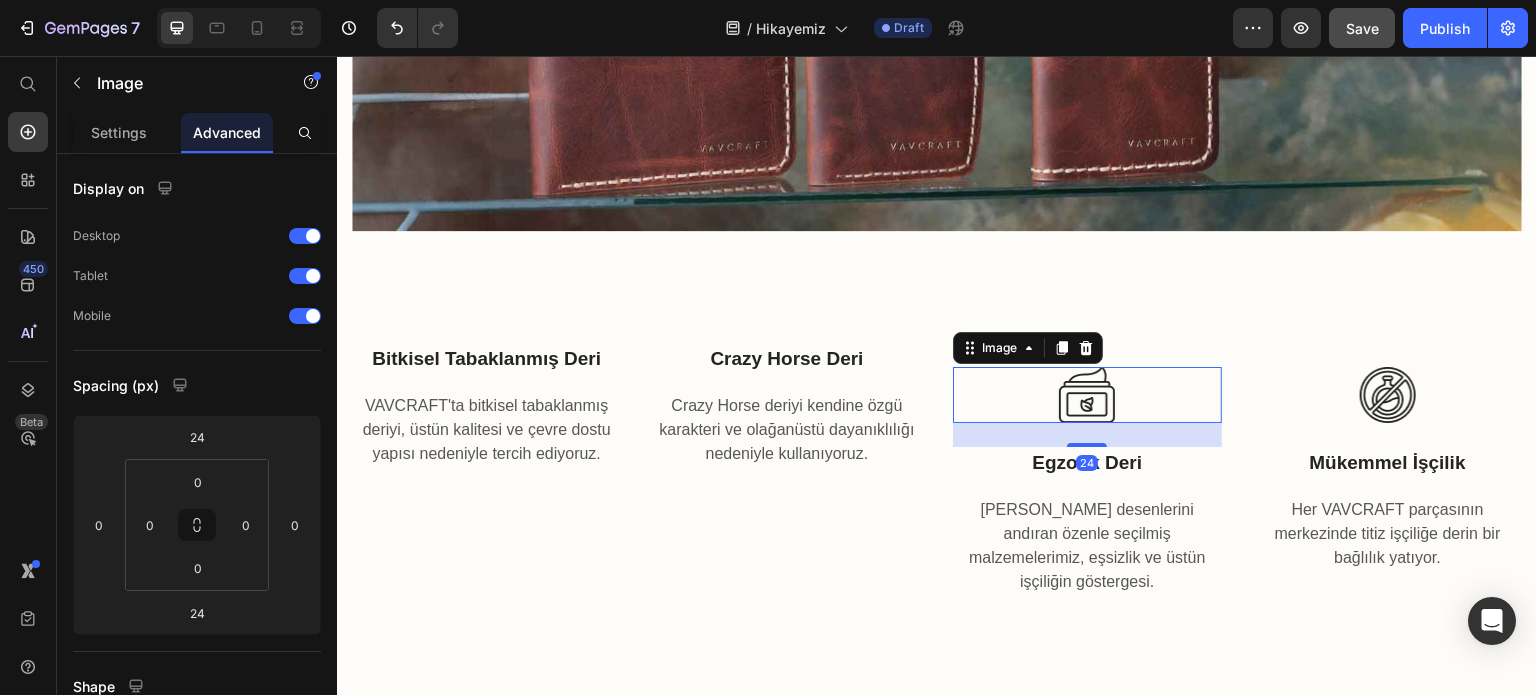 click 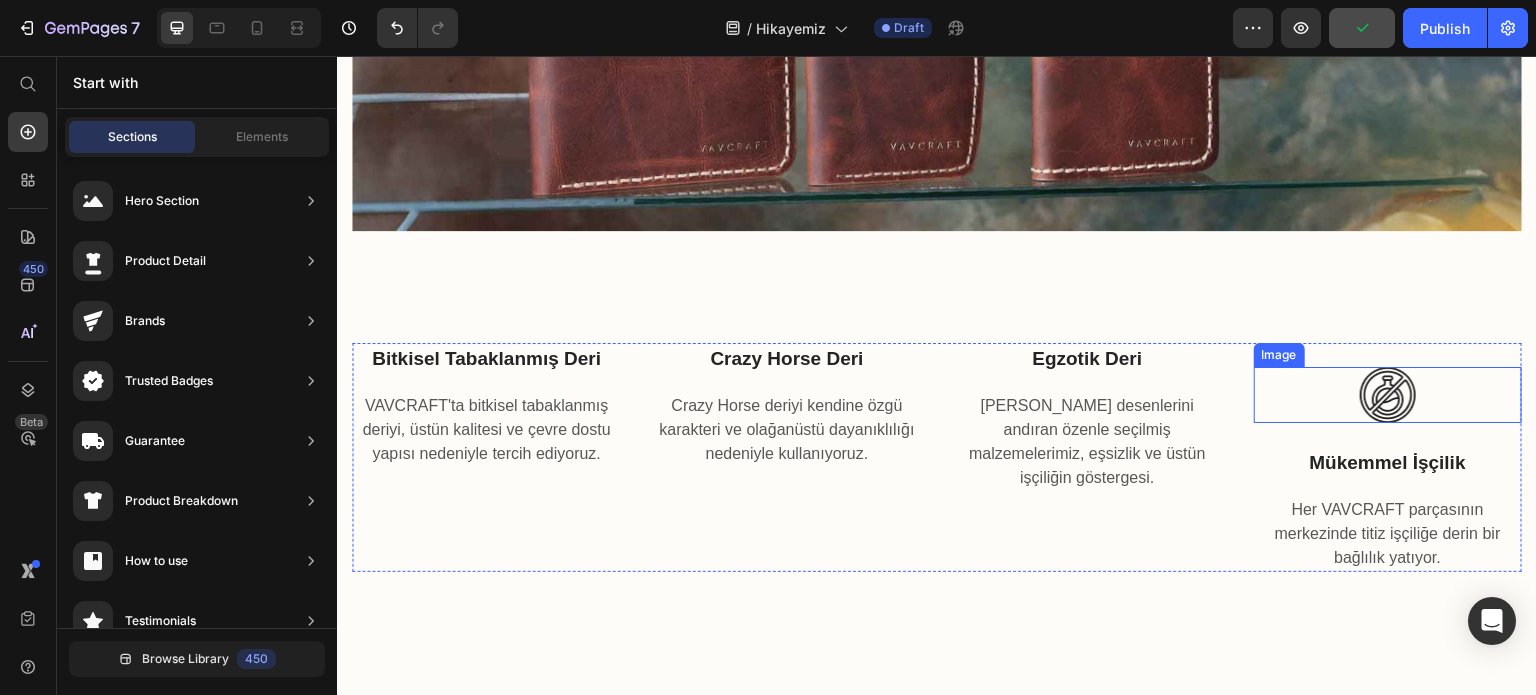 click at bounding box center (1388, 395) 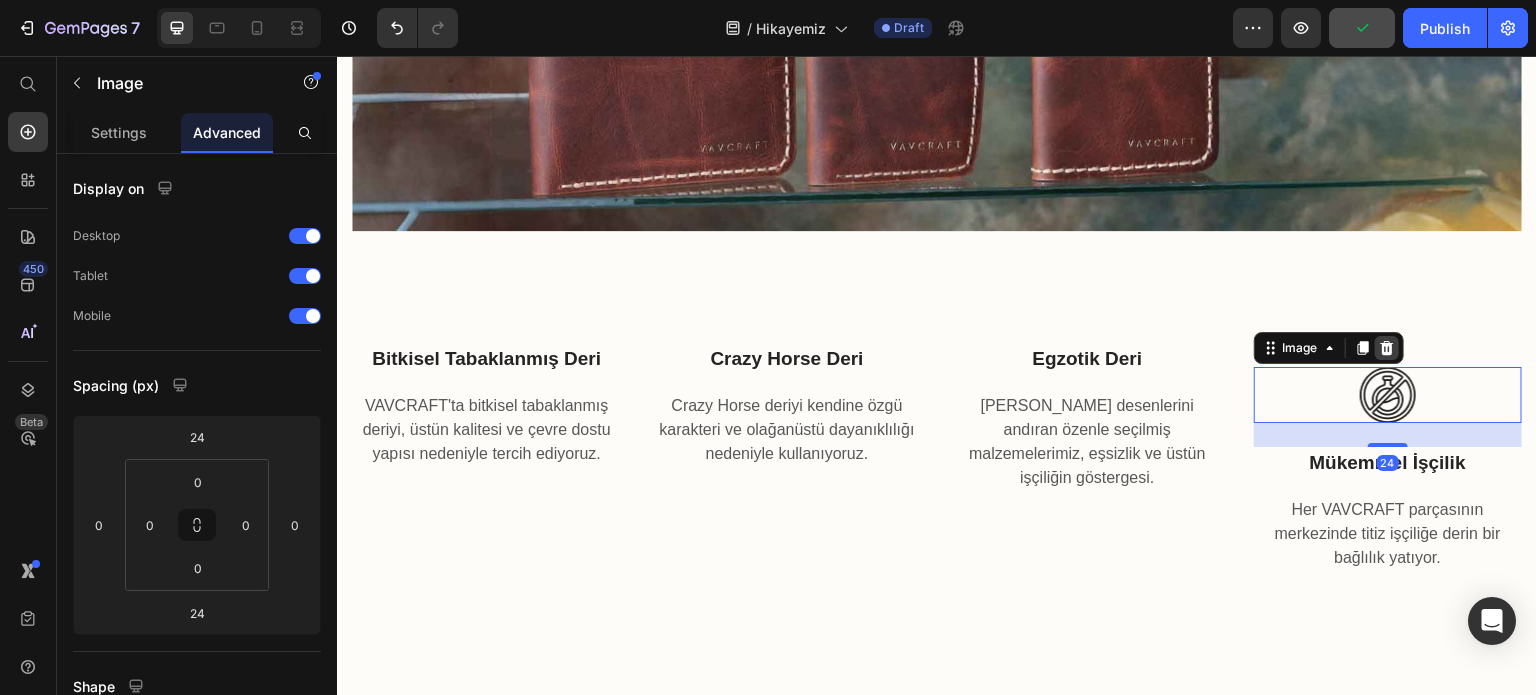 click 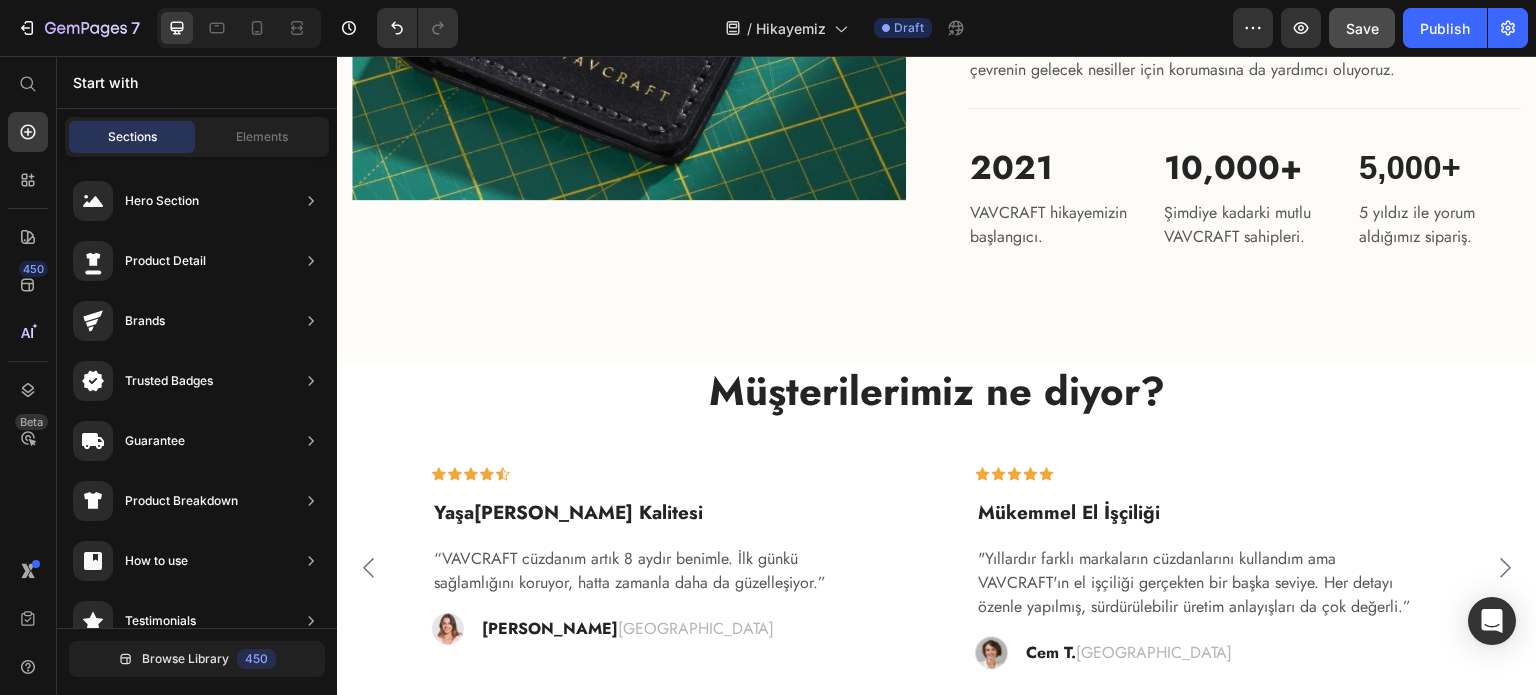 scroll, scrollTop: 3312, scrollLeft: 0, axis: vertical 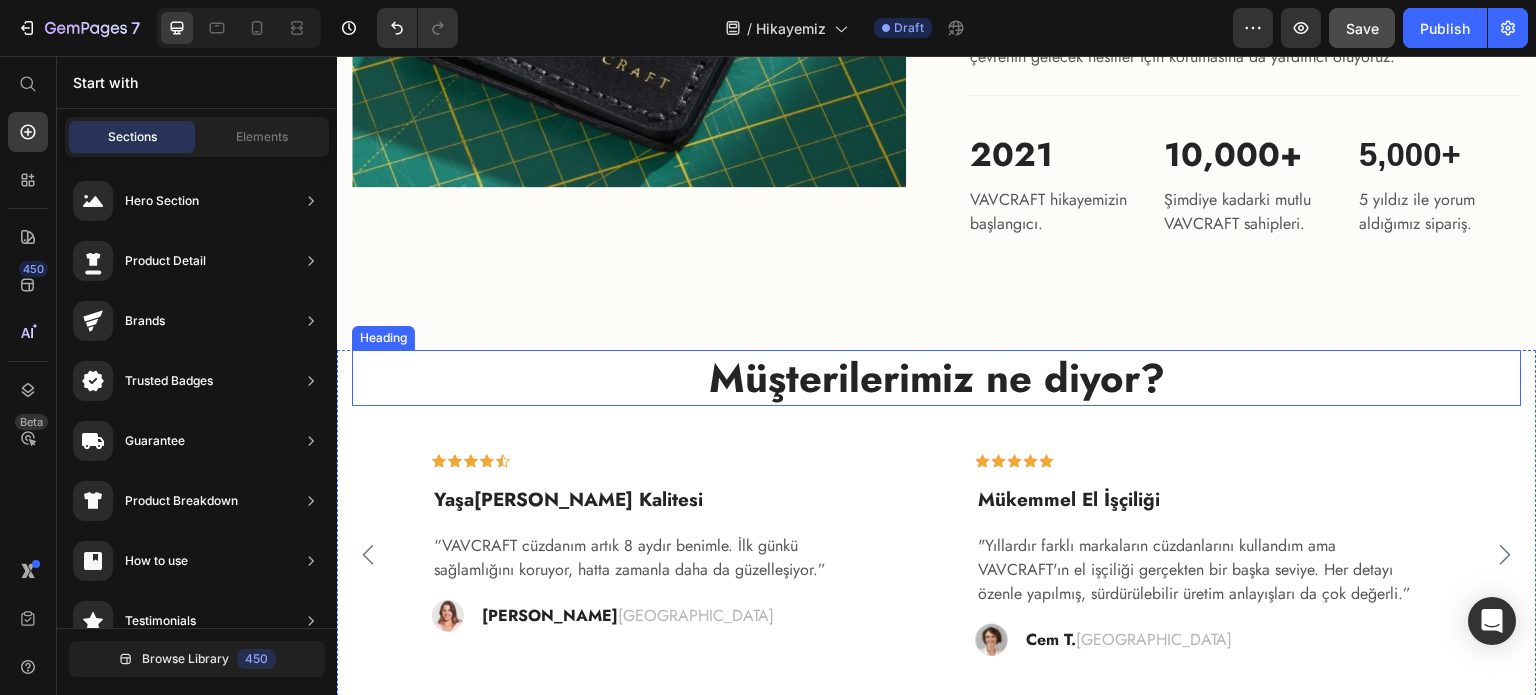 click on "Müşterilerimiz ne diyor?" at bounding box center [937, 378] 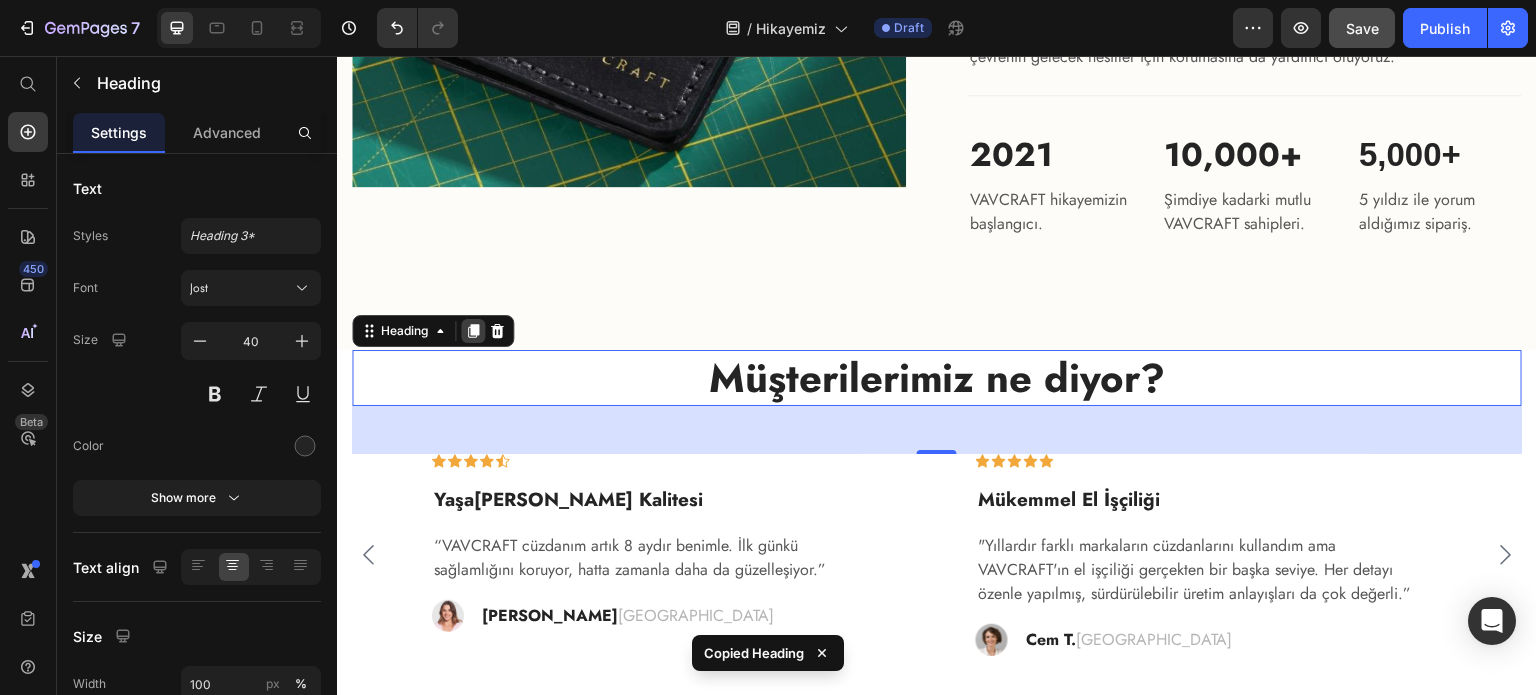 click 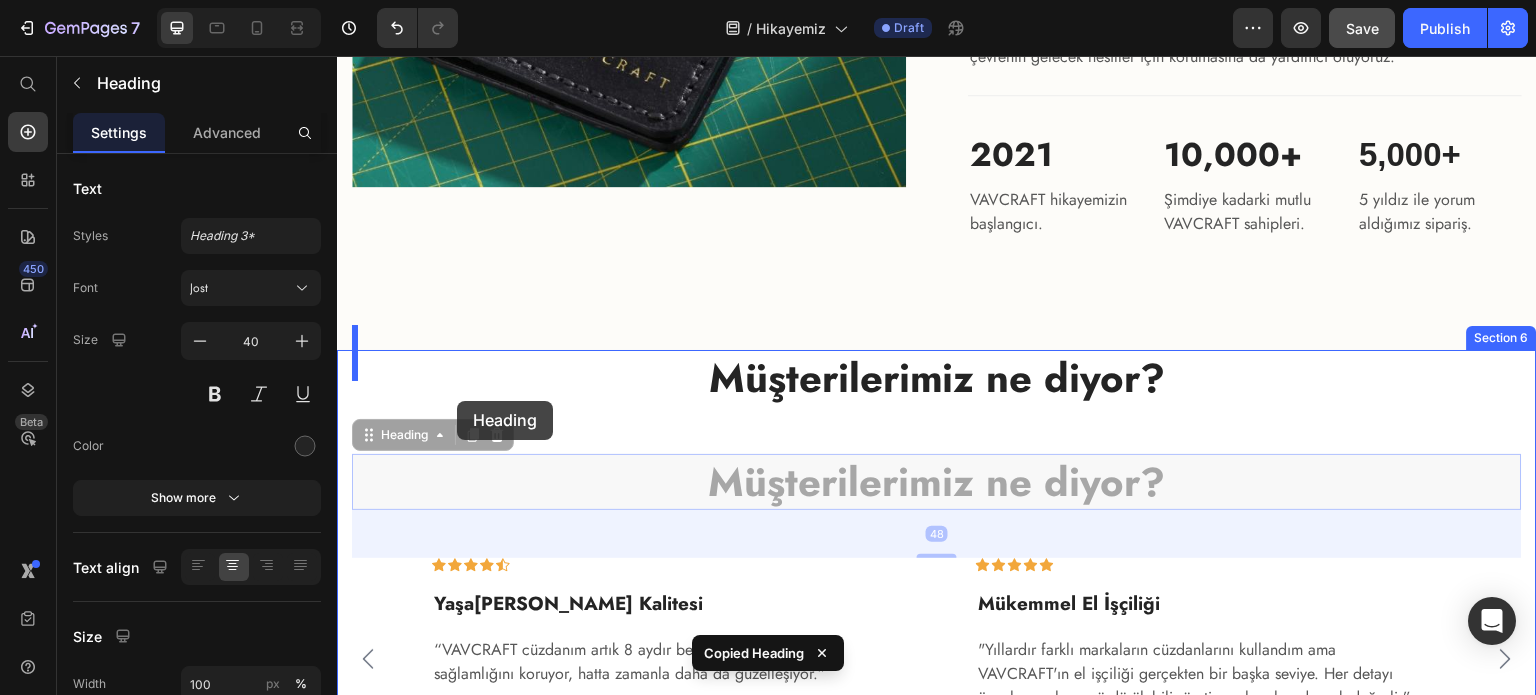 drag, startPoint x: 440, startPoint y: 435, endPoint x: 454, endPoint y: 407, distance: 31.304953 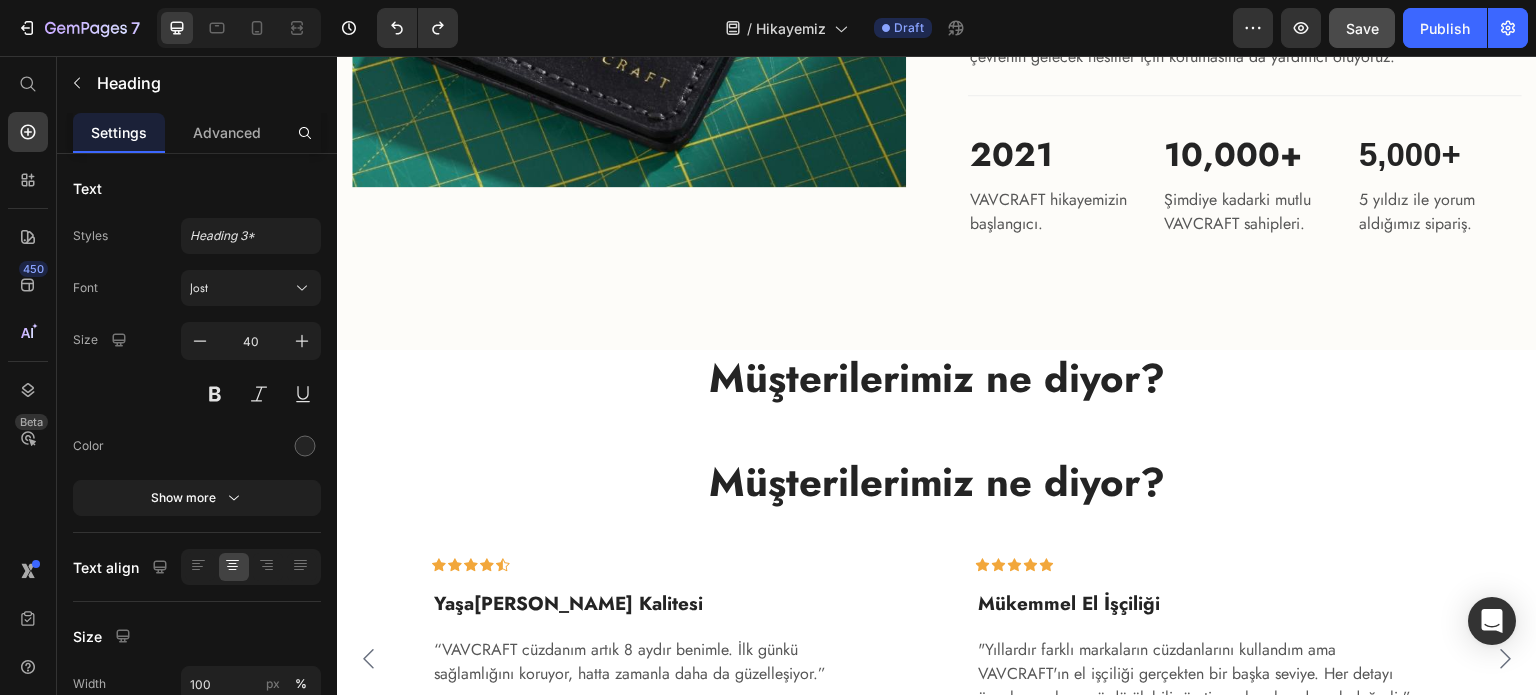 click on "Müşterilerimiz ne diyor?" at bounding box center (937, 482) 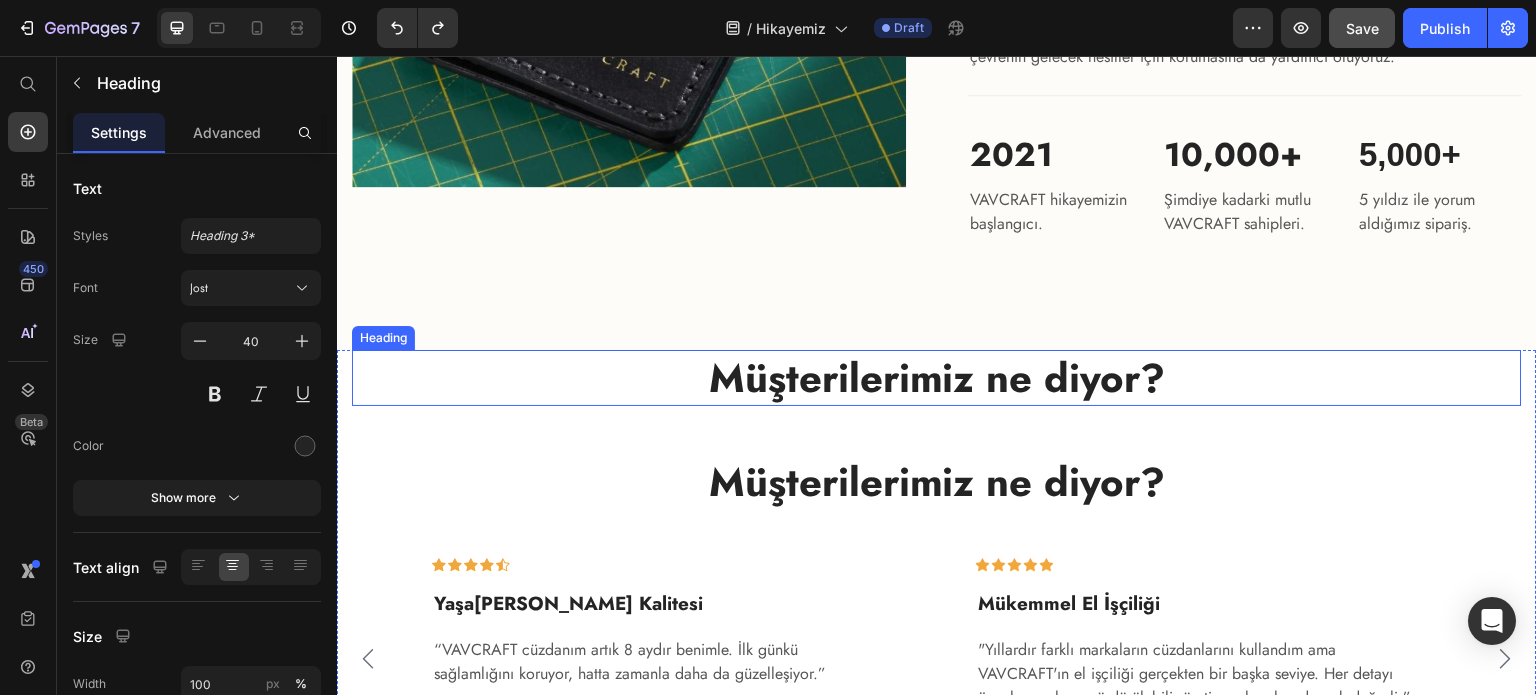 click on "Müşterilerimiz ne diyor?" at bounding box center (937, 378) 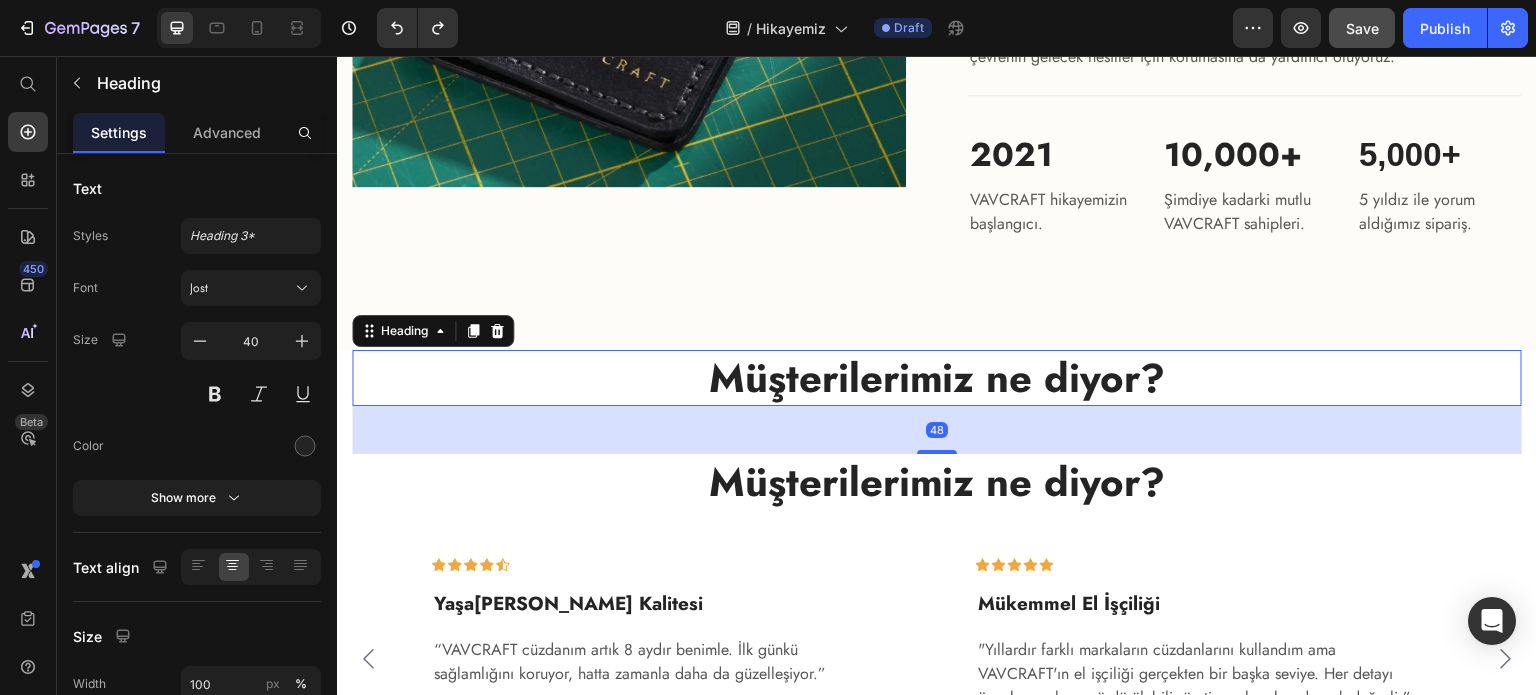 click on "Müşterilerimiz ne diyor?" at bounding box center (937, 482) 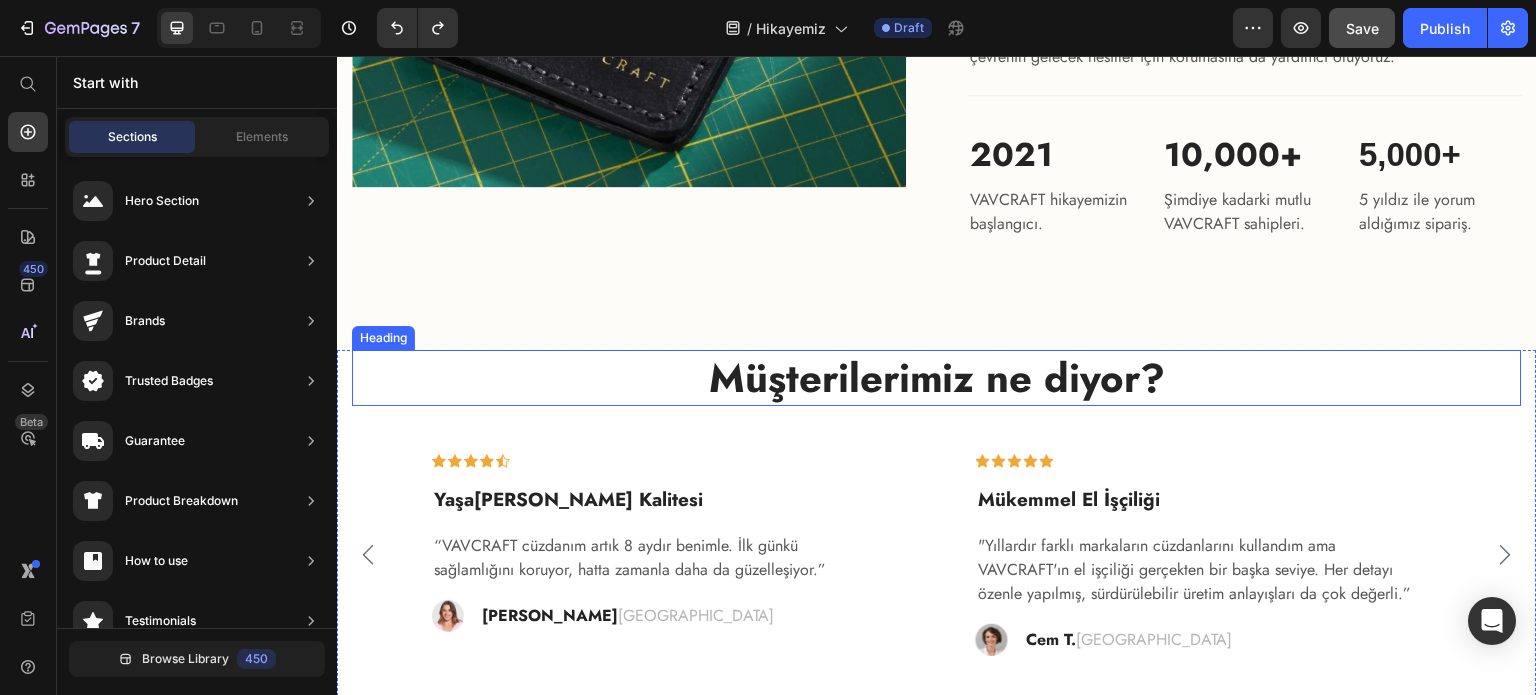 click on "Müşterilerimiz ne diyor?" at bounding box center [937, 378] 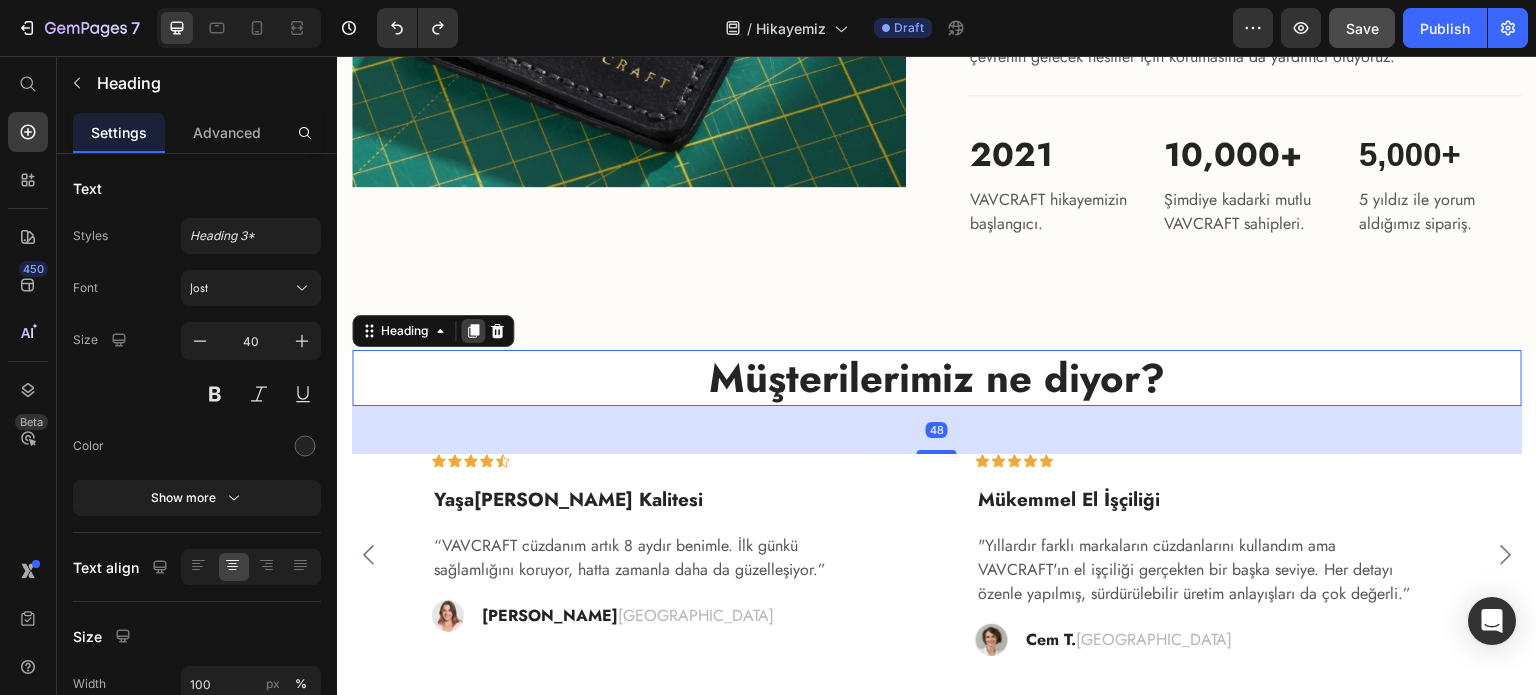 click 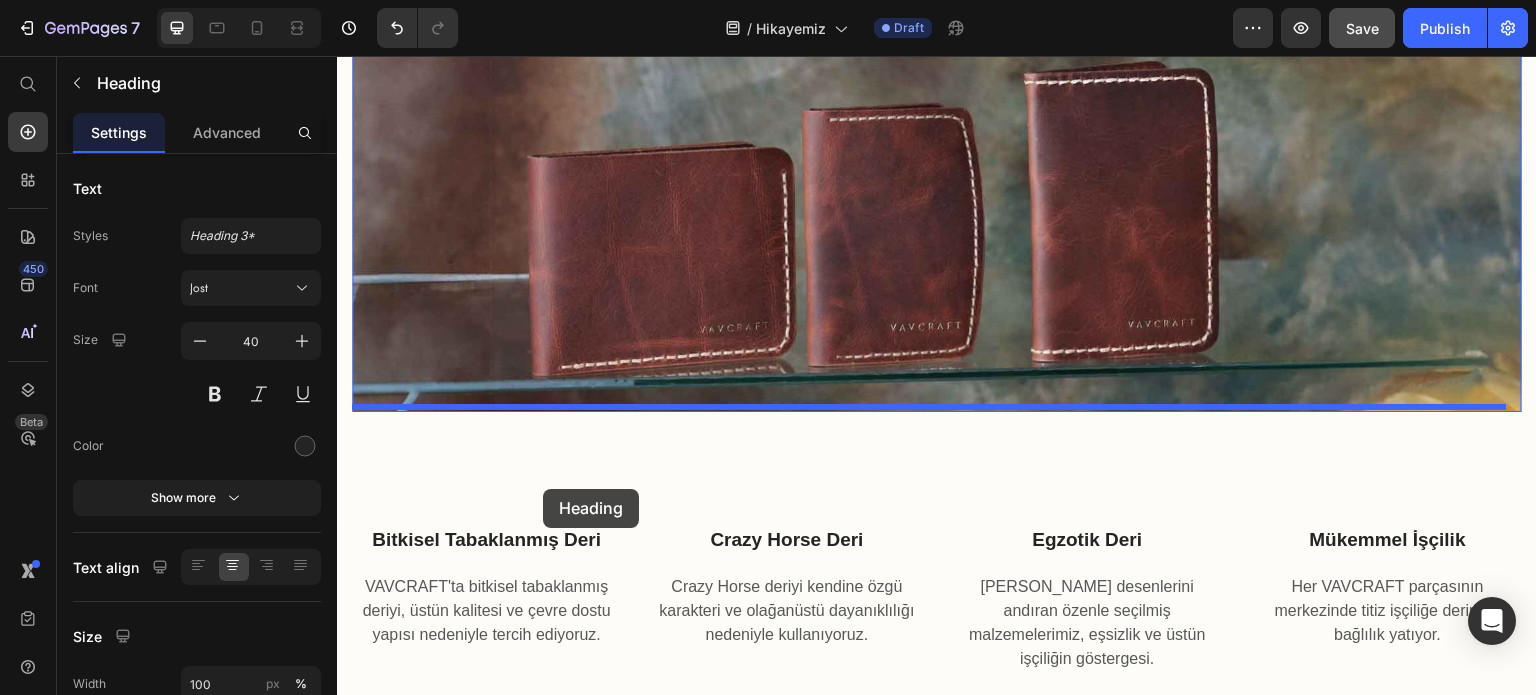scroll, scrollTop: 2113, scrollLeft: 0, axis: vertical 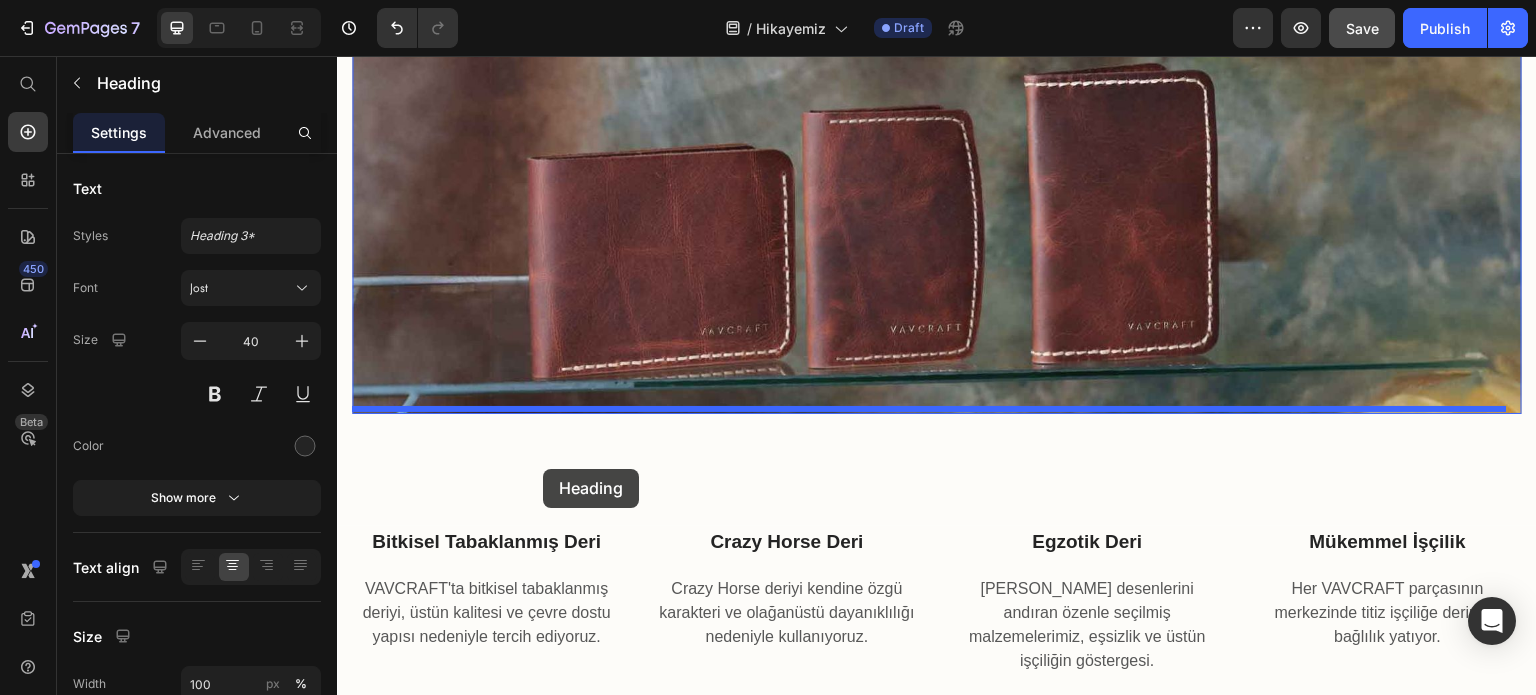 drag, startPoint x: 441, startPoint y: 442, endPoint x: 543, endPoint y: 469, distance: 105.51303 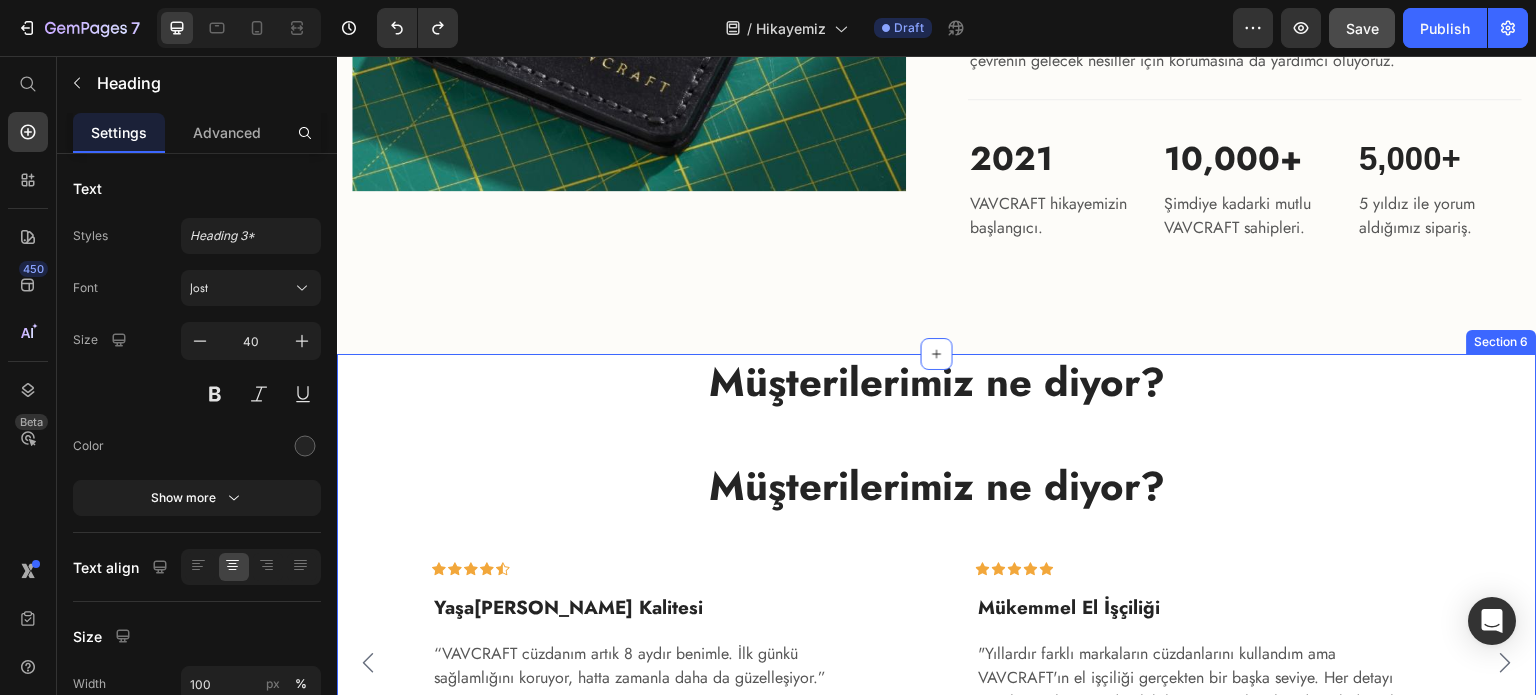 scroll, scrollTop: 3308, scrollLeft: 0, axis: vertical 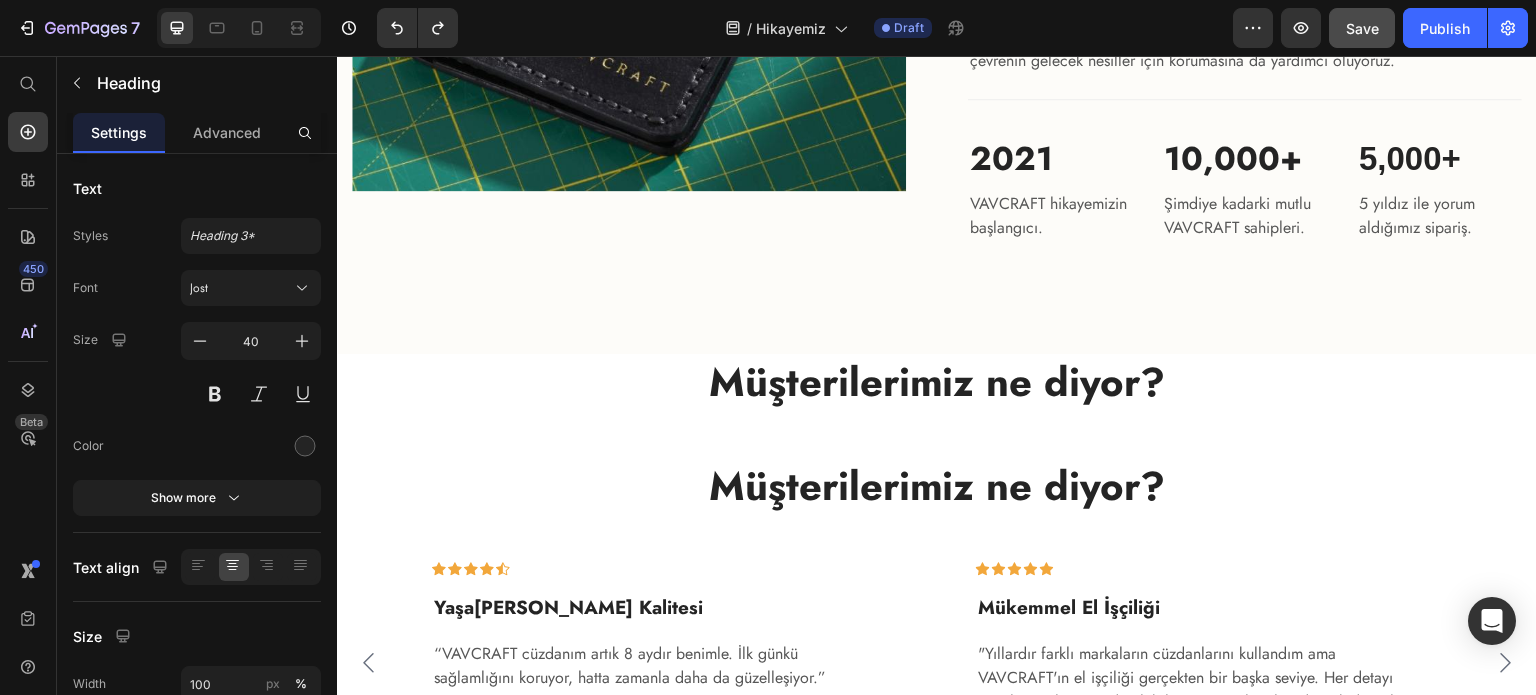 click on "Müşterilerimiz ne diyor?" at bounding box center (937, 486) 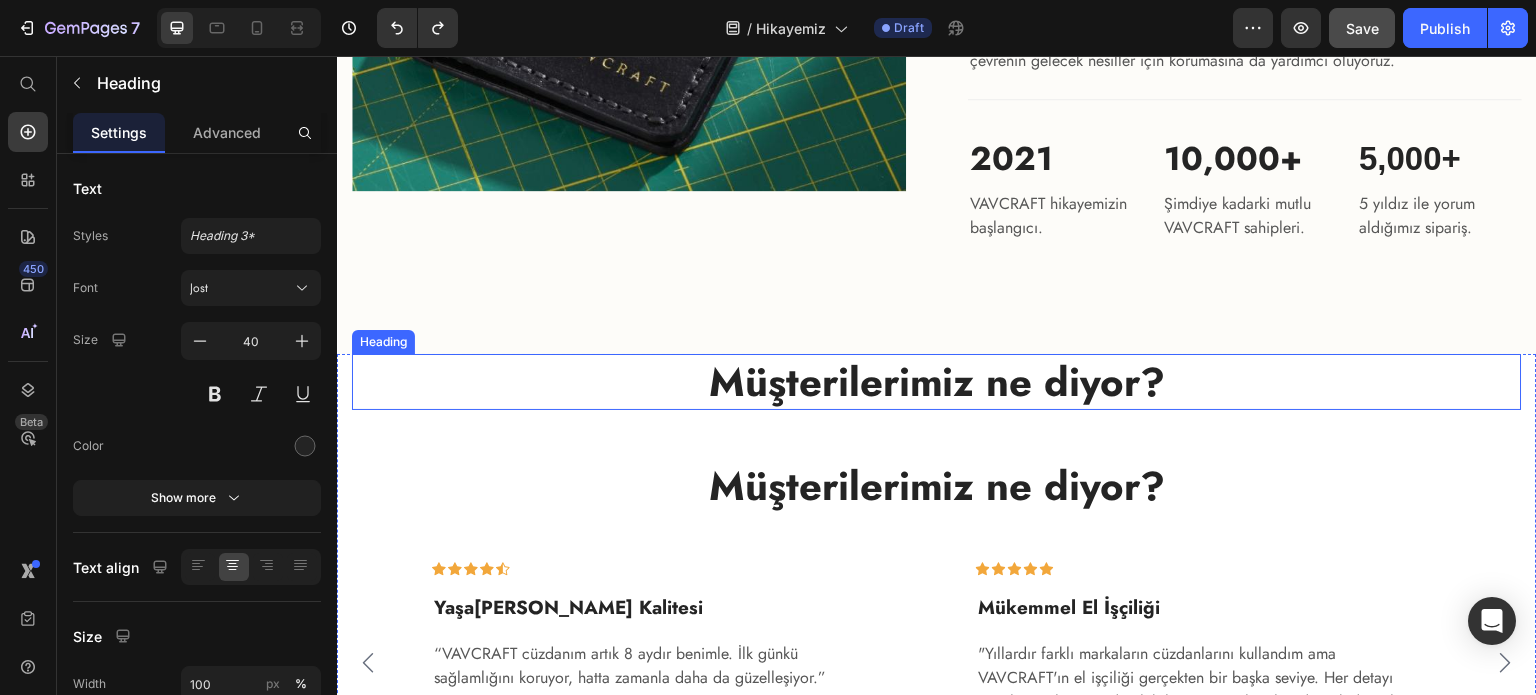 click on "Müşterilerimiz ne diyor?" at bounding box center [937, 382] 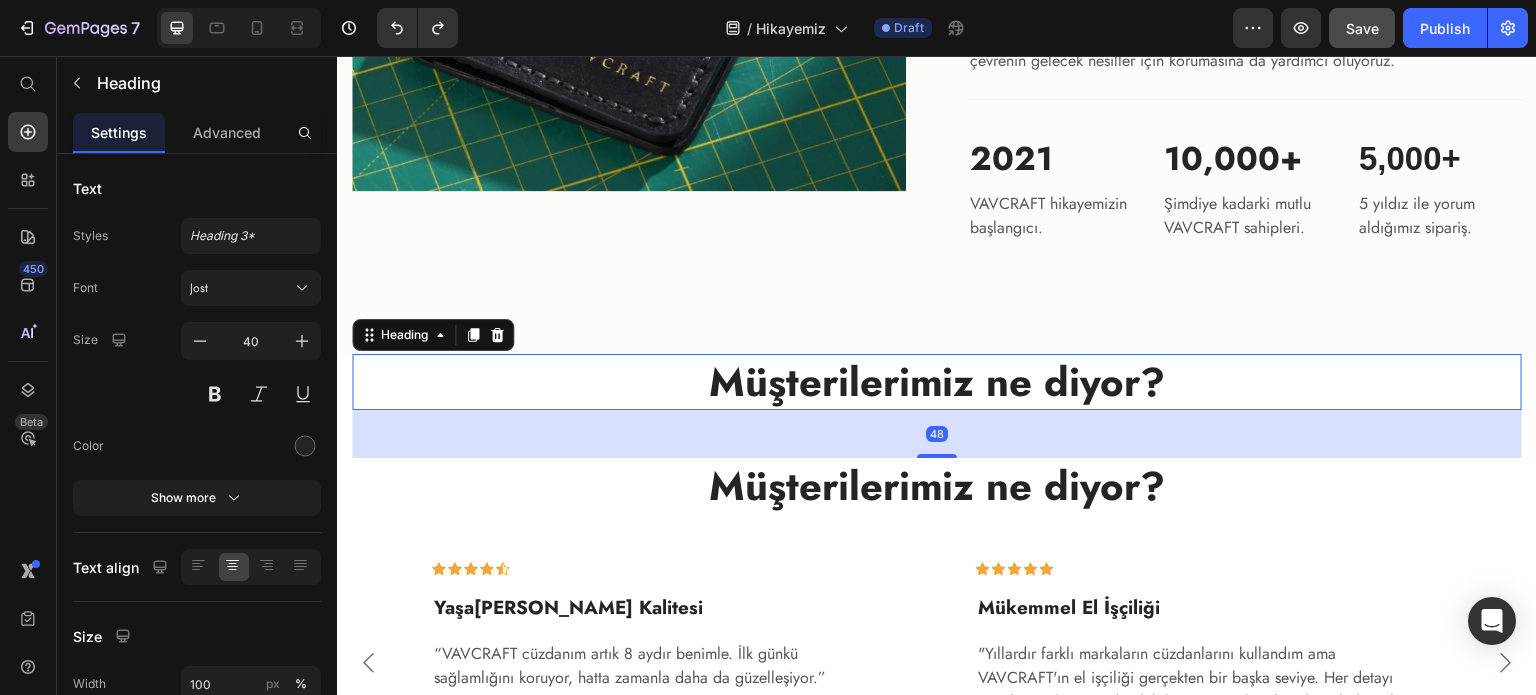 scroll, scrollTop: 3308, scrollLeft: 0, axis: vertical 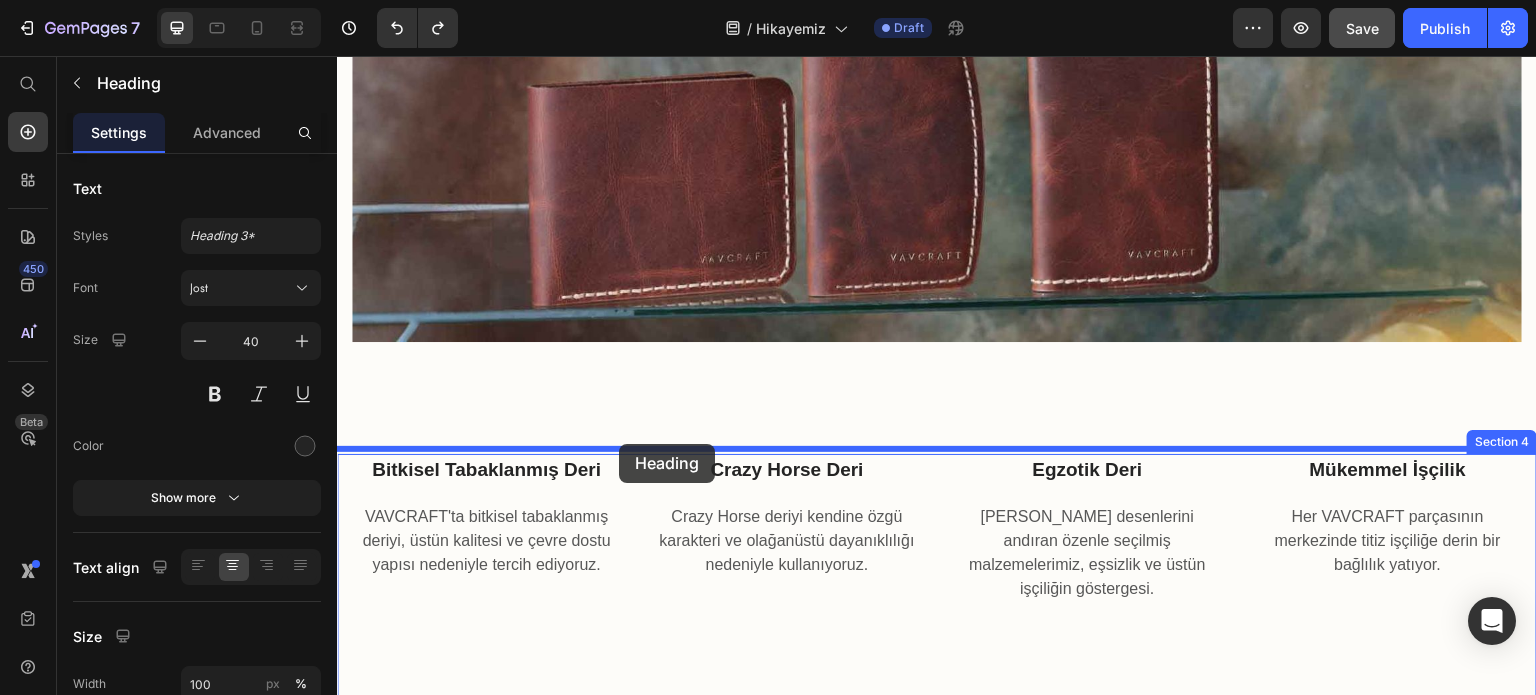drag, startPoint x: 415, startPoint y: 357, endPoint x: 619, endPoint y: 444, distance: 221.77692 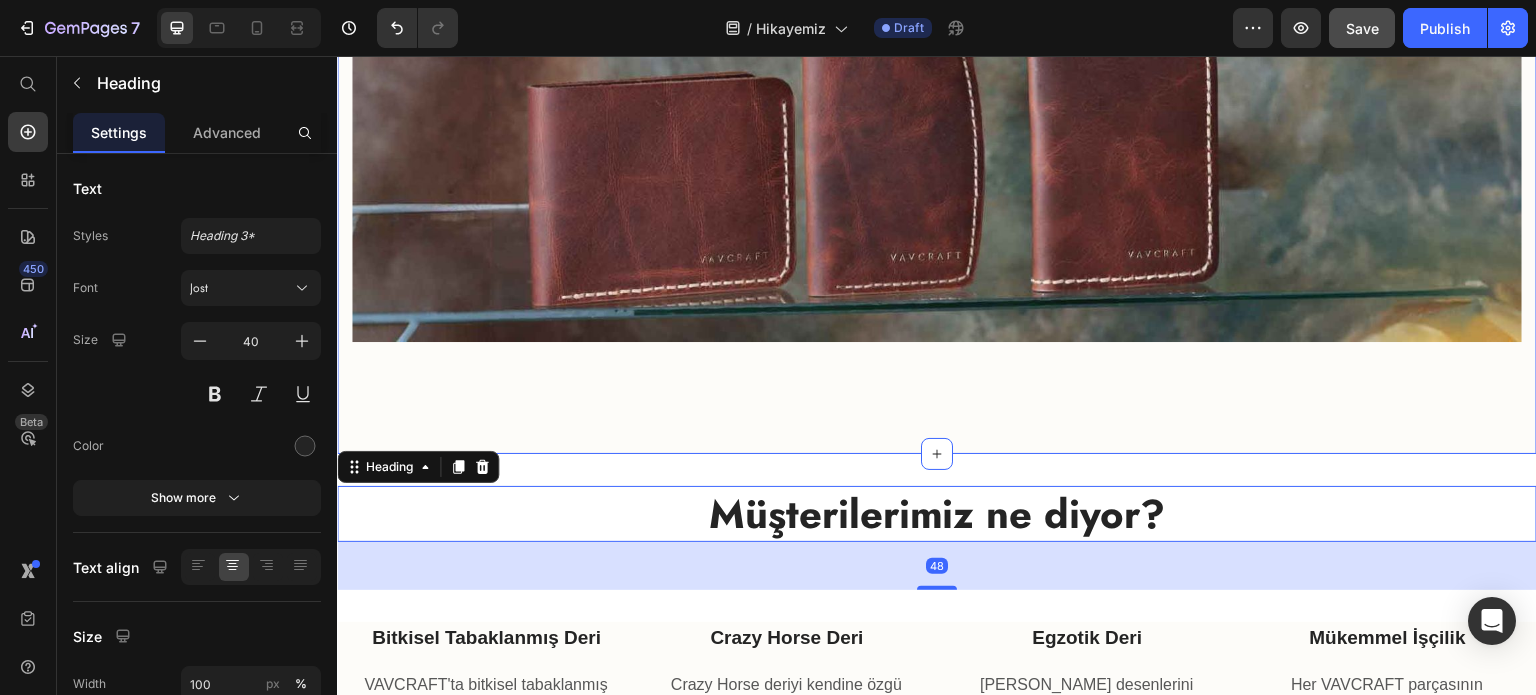 click on "Her ürünümüz, en kaliteli malzemeler ve ustalarımızın geleneksel teknikleriyle şekilleniyor. Heading VAVCRAFT'ın özünde sadece cüzdan ve aksesuarlar değil, bir anlayış yatıyor. Deneyimlerimizi ve kaliteye olan tutkumuzu her parçaya işliyoruz. Markamız, minimalist zarafet, işlevsellik ve zanaatkarlığın kalıcı ruhunun bir yansıması.  Her VAVCRAFT ürünü, daha sürdürülebilir ve bilinçli bir geleceğe atılan bir adım. Çevre dostu uygulamaları şık ve işlevsel tasarımlarla harmanlayarak deri endüstrisinde yerimizi sağlamlaştırma yolculuğundayız. Text block Image Harun Ziya Sarı  — Kurucu Ortak Text block Row Image Row Section 3" at bounding box center [937, -30] 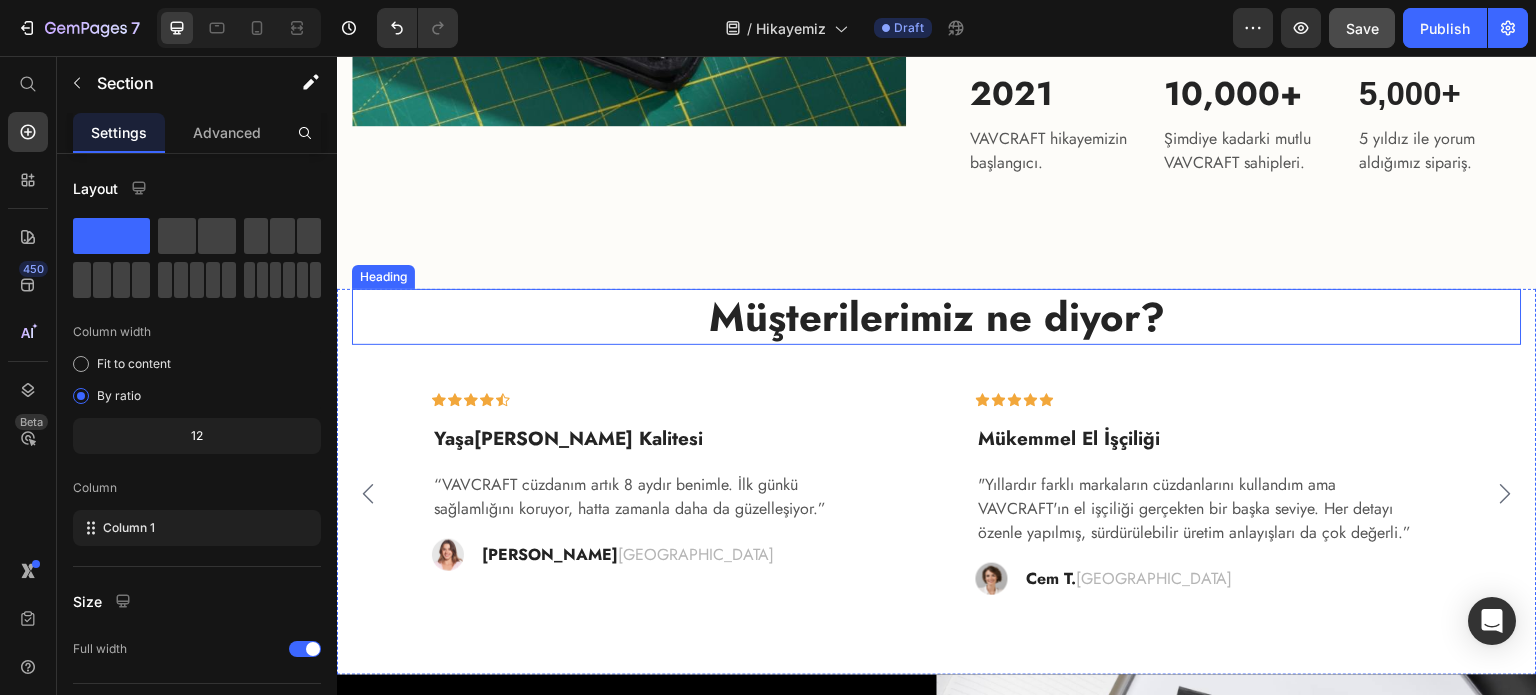 click on "Müşterilerimiz ne diyor?" at bounding box center [937, 317] 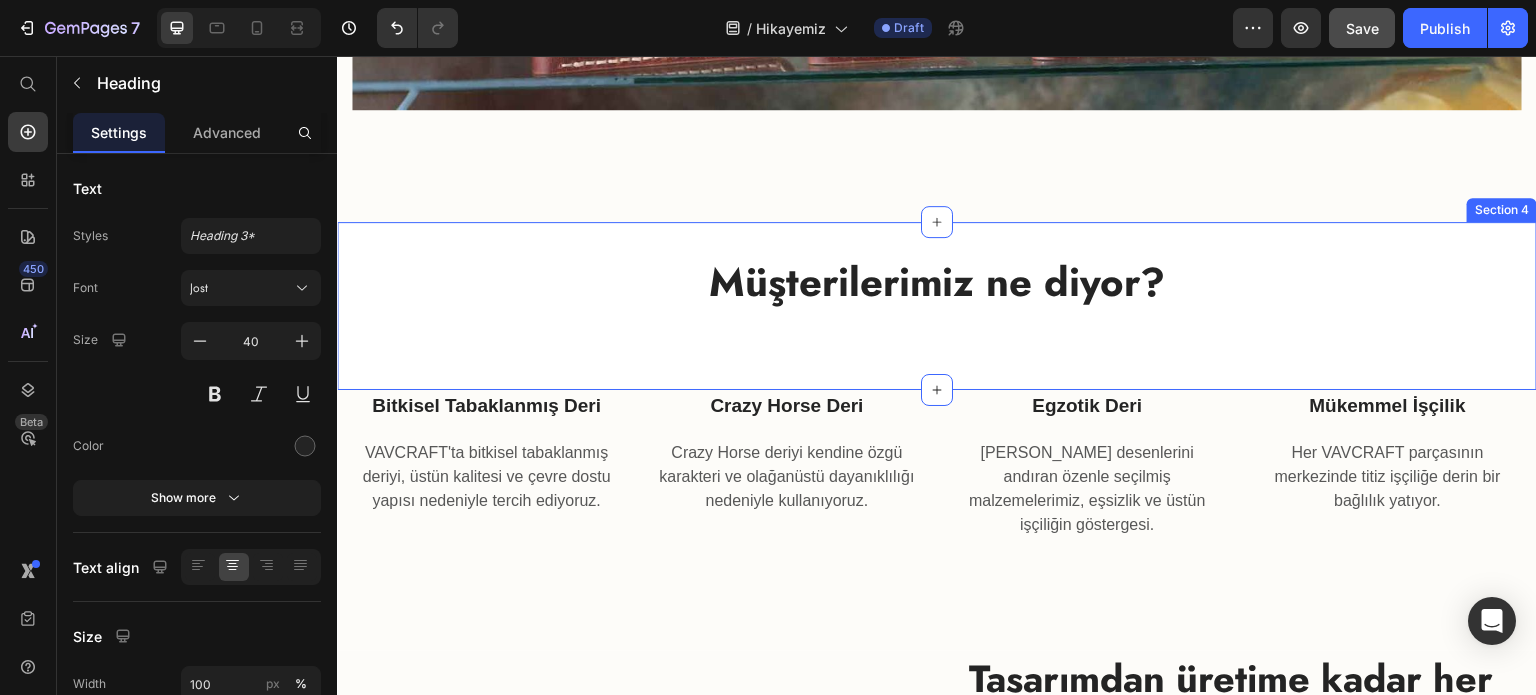 click on "Müşterilerimiz ne diyor?" at bounding box center (937, 282) 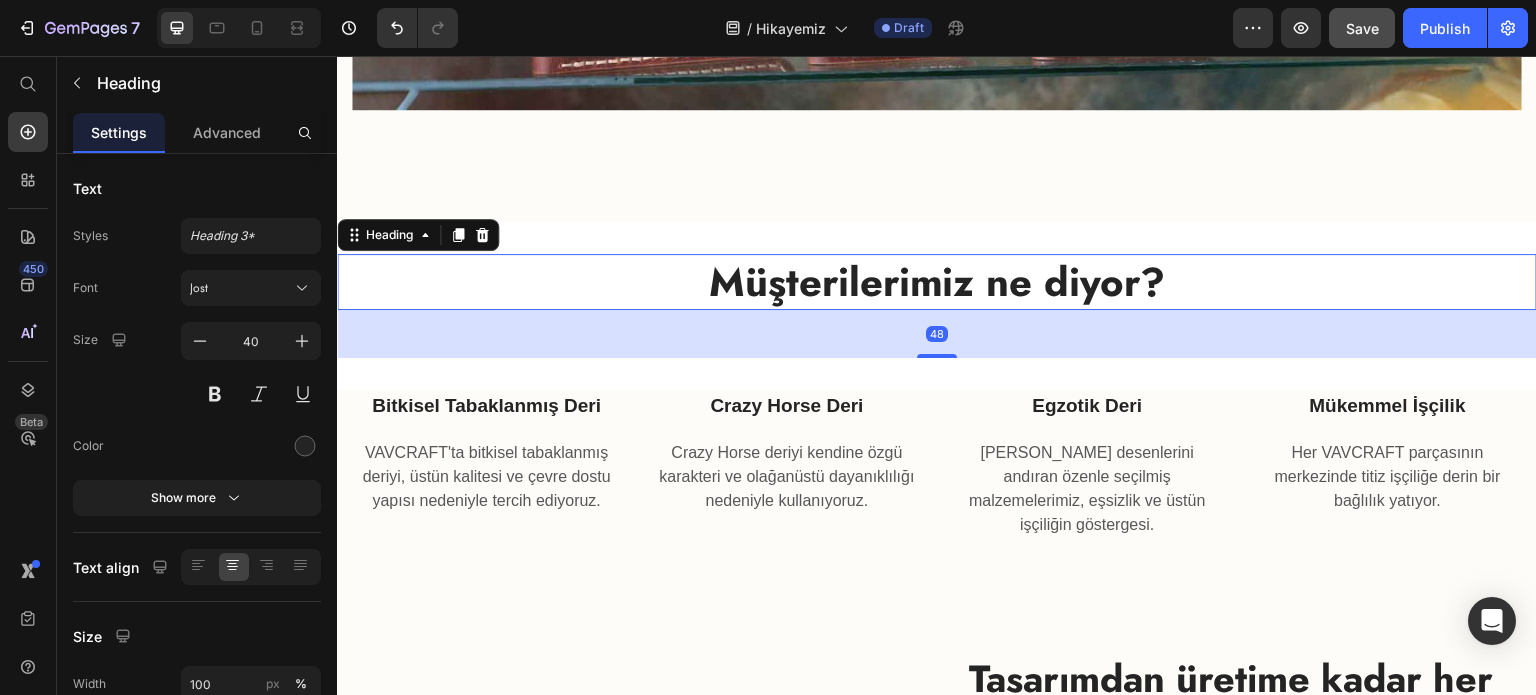 click on "Müşterilerimiz ne diyor?" at bounding box center [937, 282] 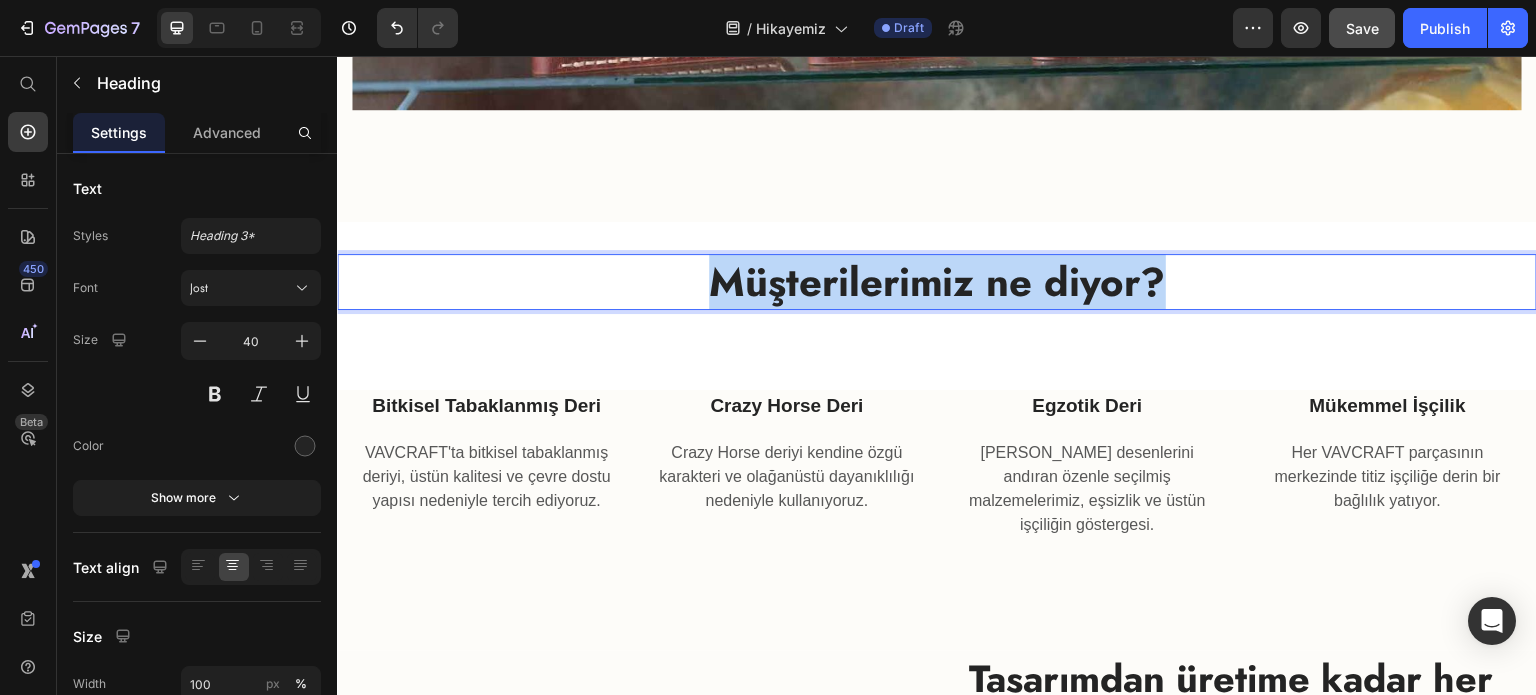 click on "Müşterilerimiz ne diyor?" at bounding box center (937, 282) 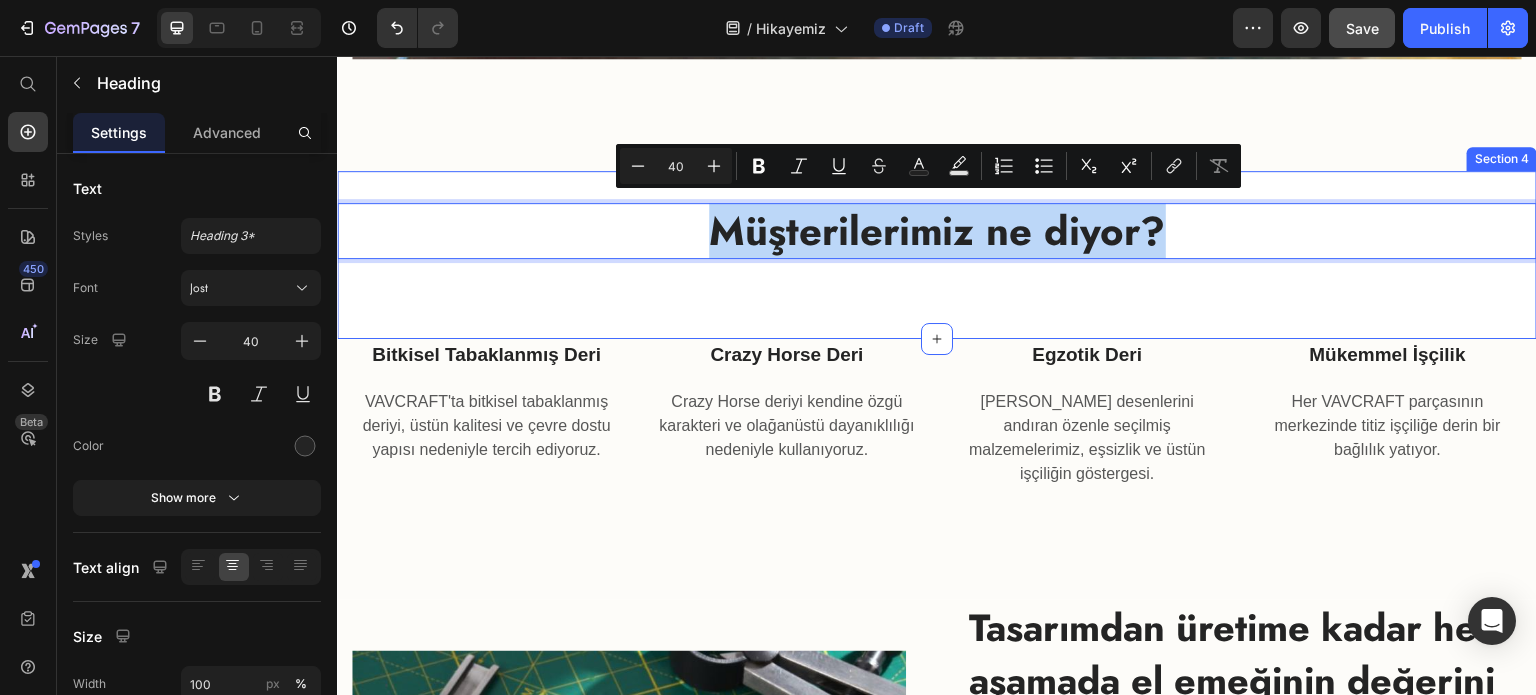 scroll, scrollTop: 2464, scrollLeft: 0, axis: vertical 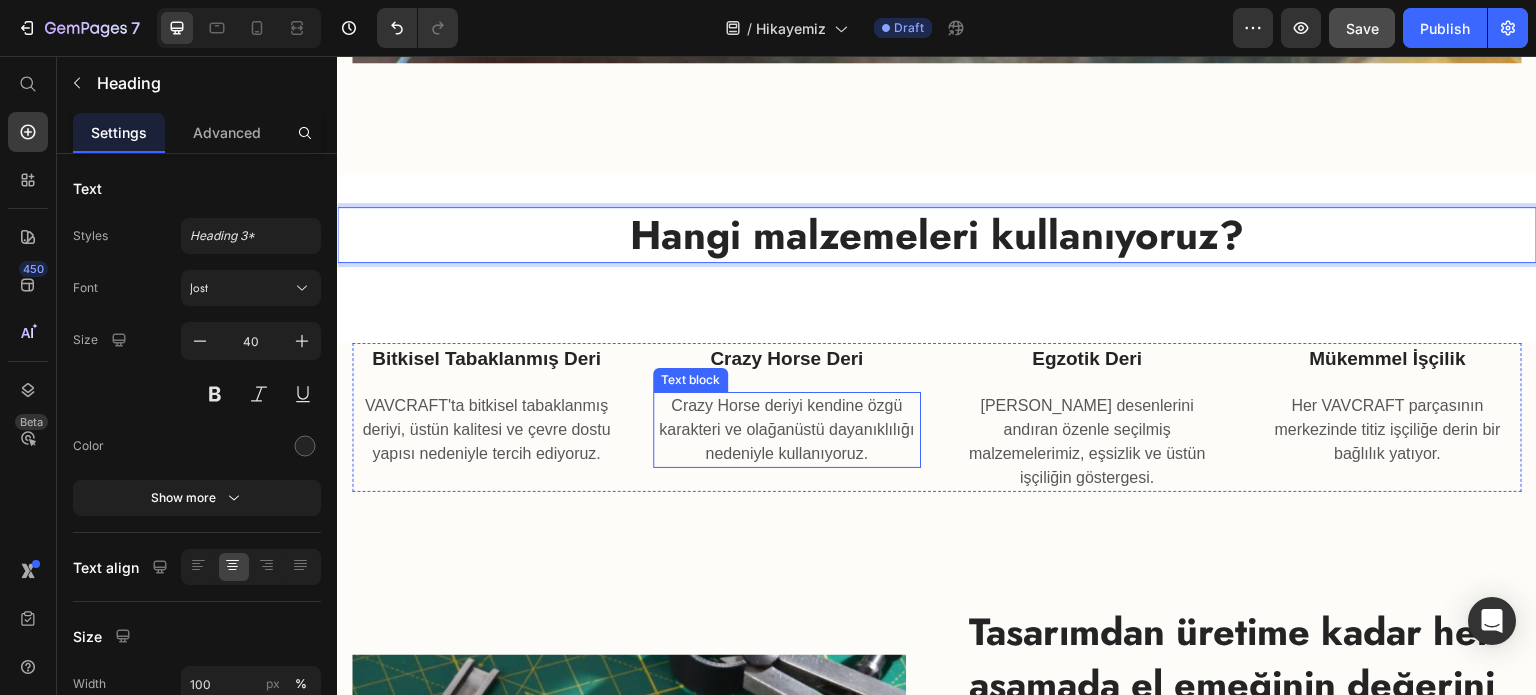 click on "Crazy Horse deriyi kendine özgü karakteri ve olağanüstü dayanıklılığı nedeniyle kullanıyoruz." at bounding box center [787, 430] 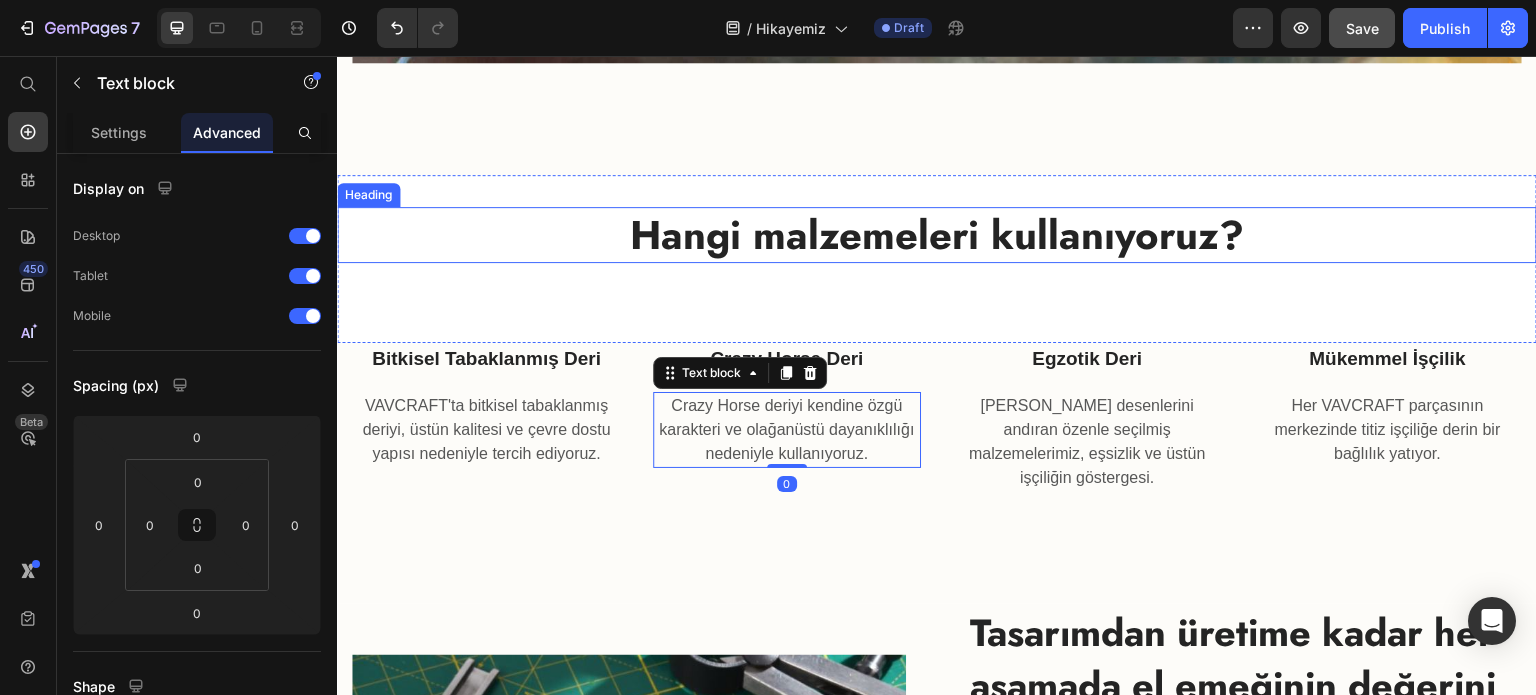 click on "Hangi malzemeleri kullanıyoruz?" at bounding box center [937, 235] 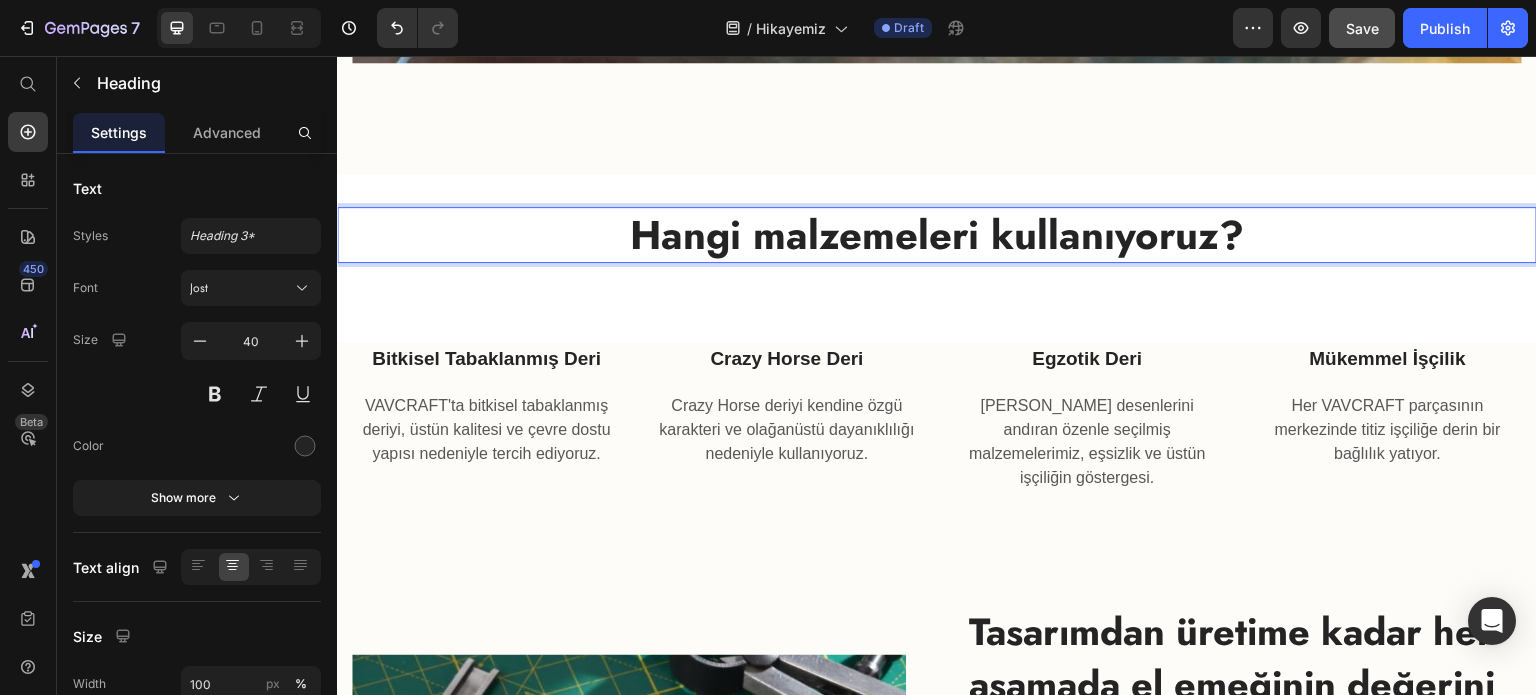 click on "Hangi malzemeleri kullanıyoruz?" at bounding box center [937, 235] 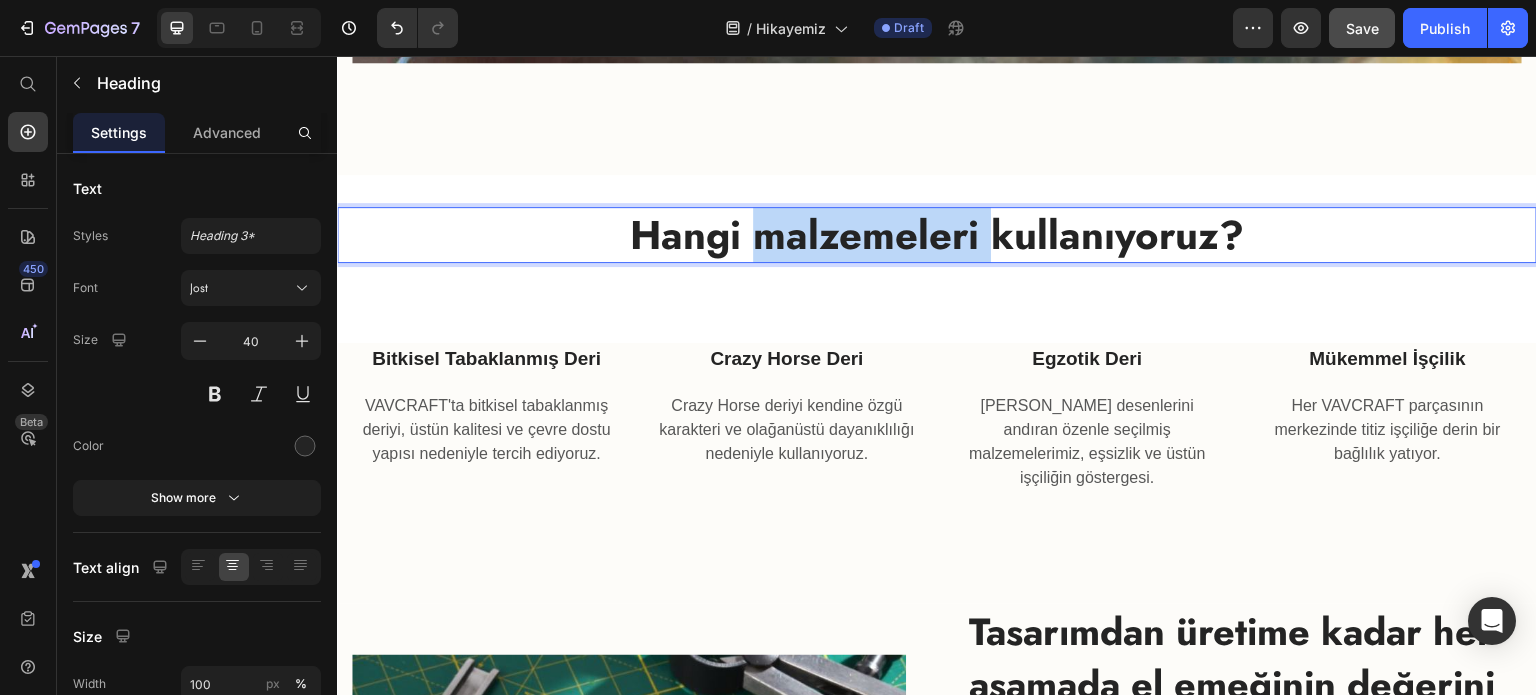click on "Hangi malzemeleri kullanıyoruz?" at bounding box center (937, 235) 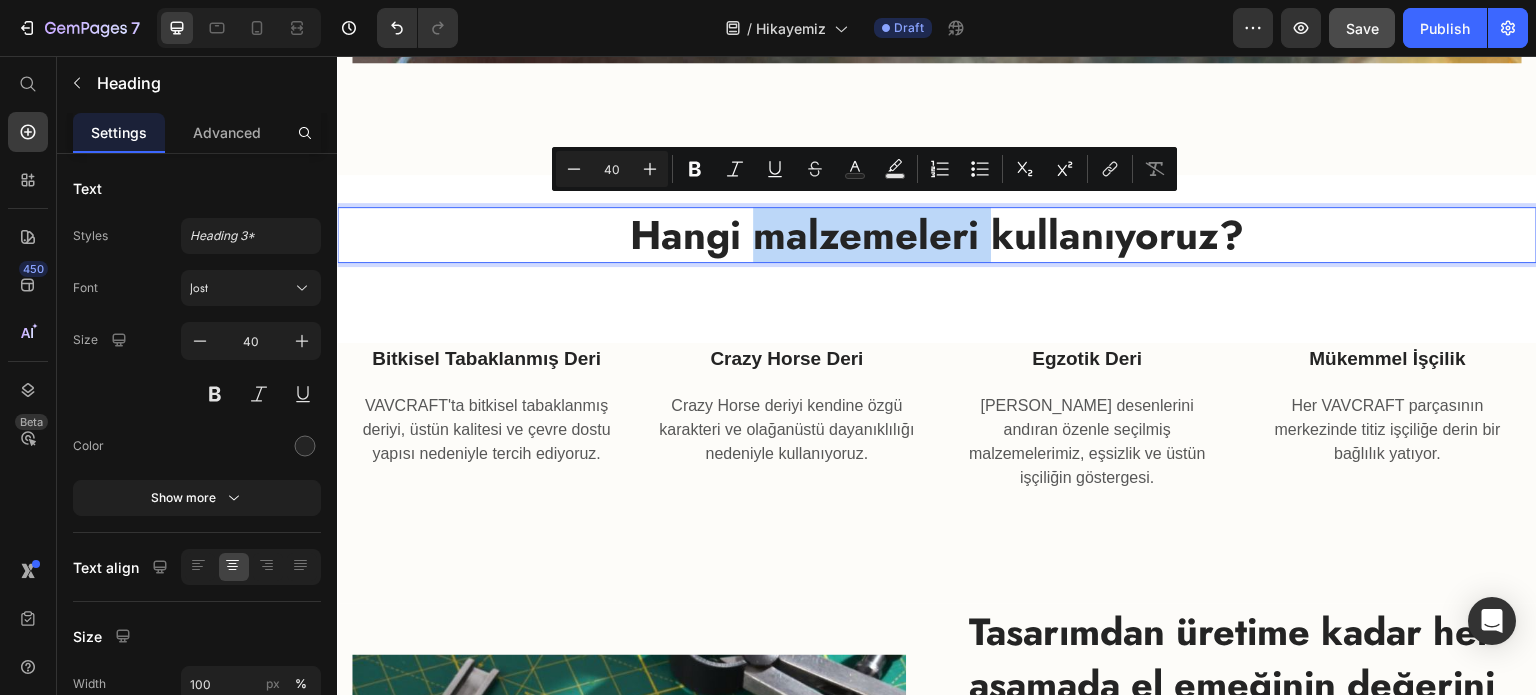 click on "Hangi malzemeleri kullanıyoruz?" at bounding box center (937, 235) 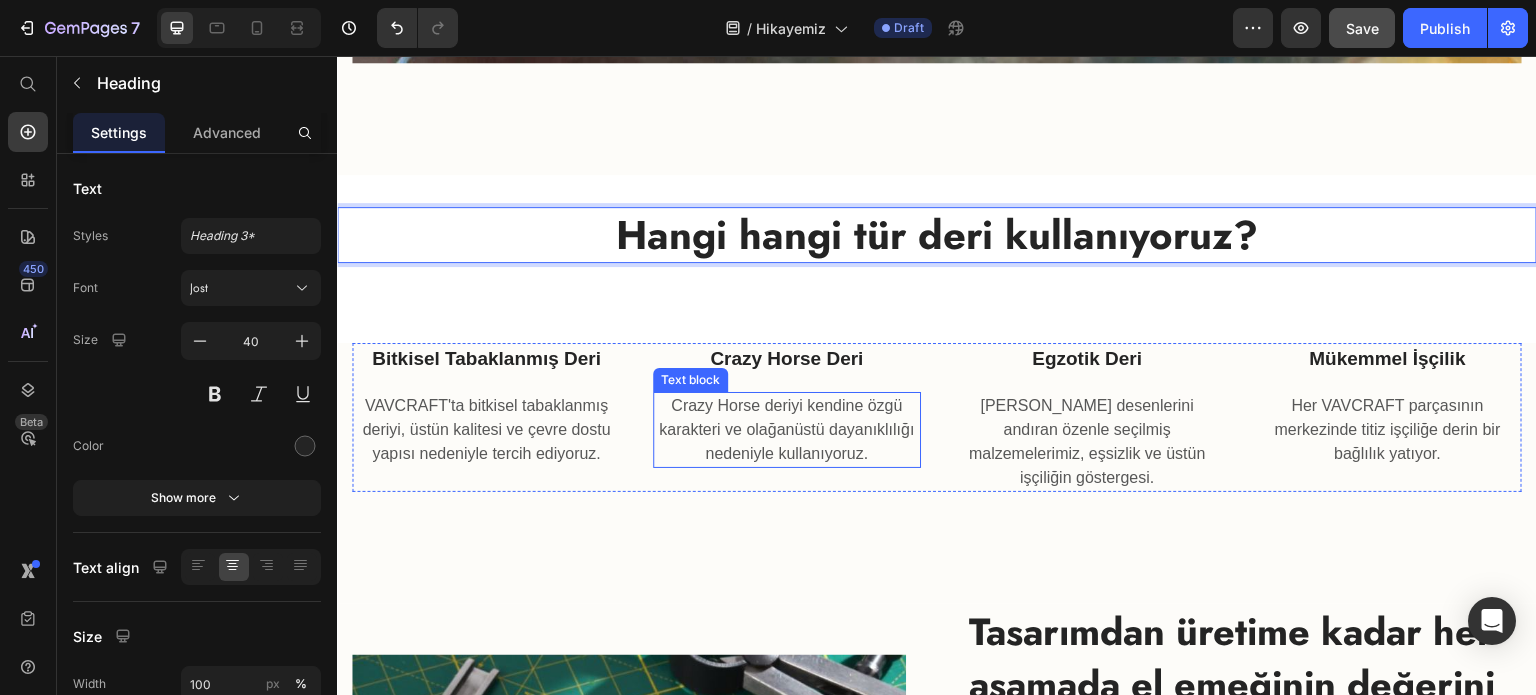 click on "Crazy Horse deriyi kendine özgü karakteri ve olağanüstü dayanıklılığı nedeniyle kullanıyoruz." at bounding box center [787, 430] 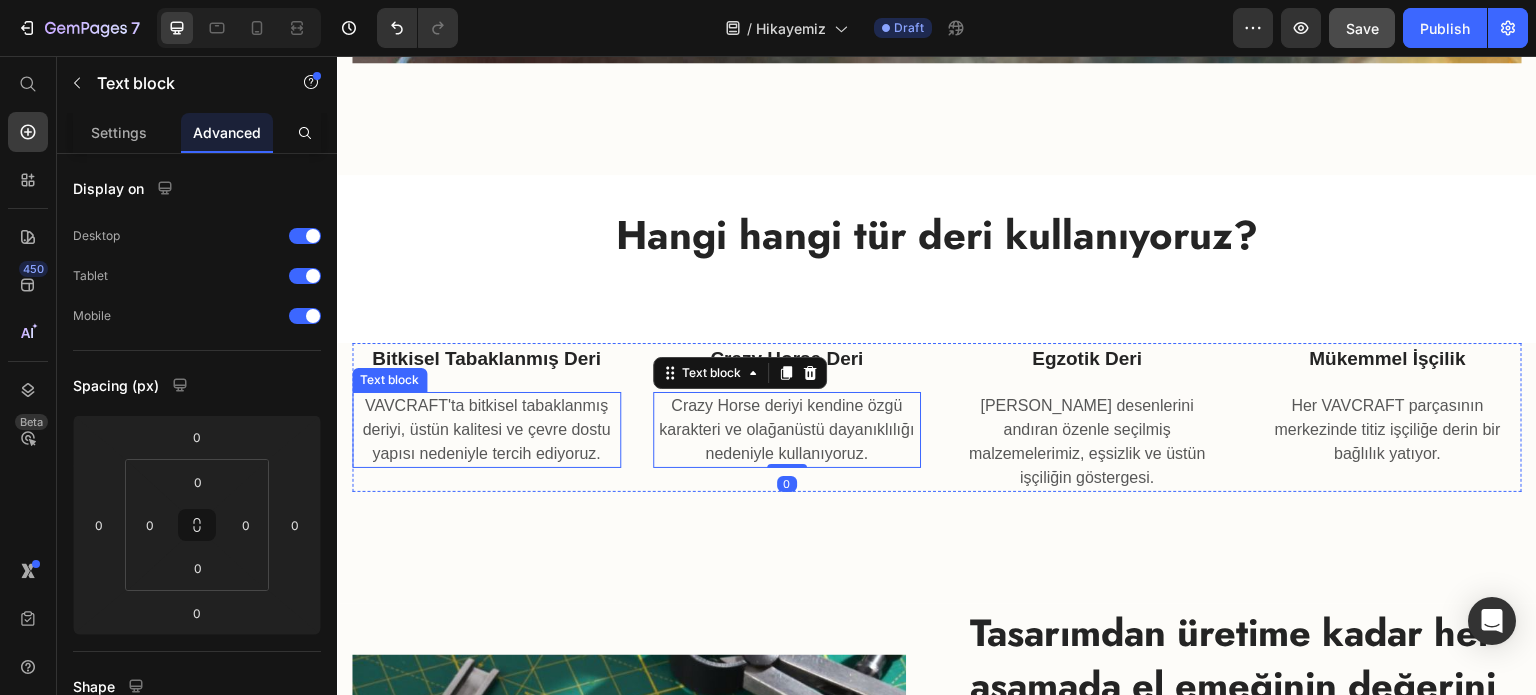 click on "VAVCRAFT'ta bitkisel tabaklanmış deriyi, üstün kalitesi ve çevre dostu yapısı nedeniyle tercih ediyoruz." at bounding box center (486, 430) 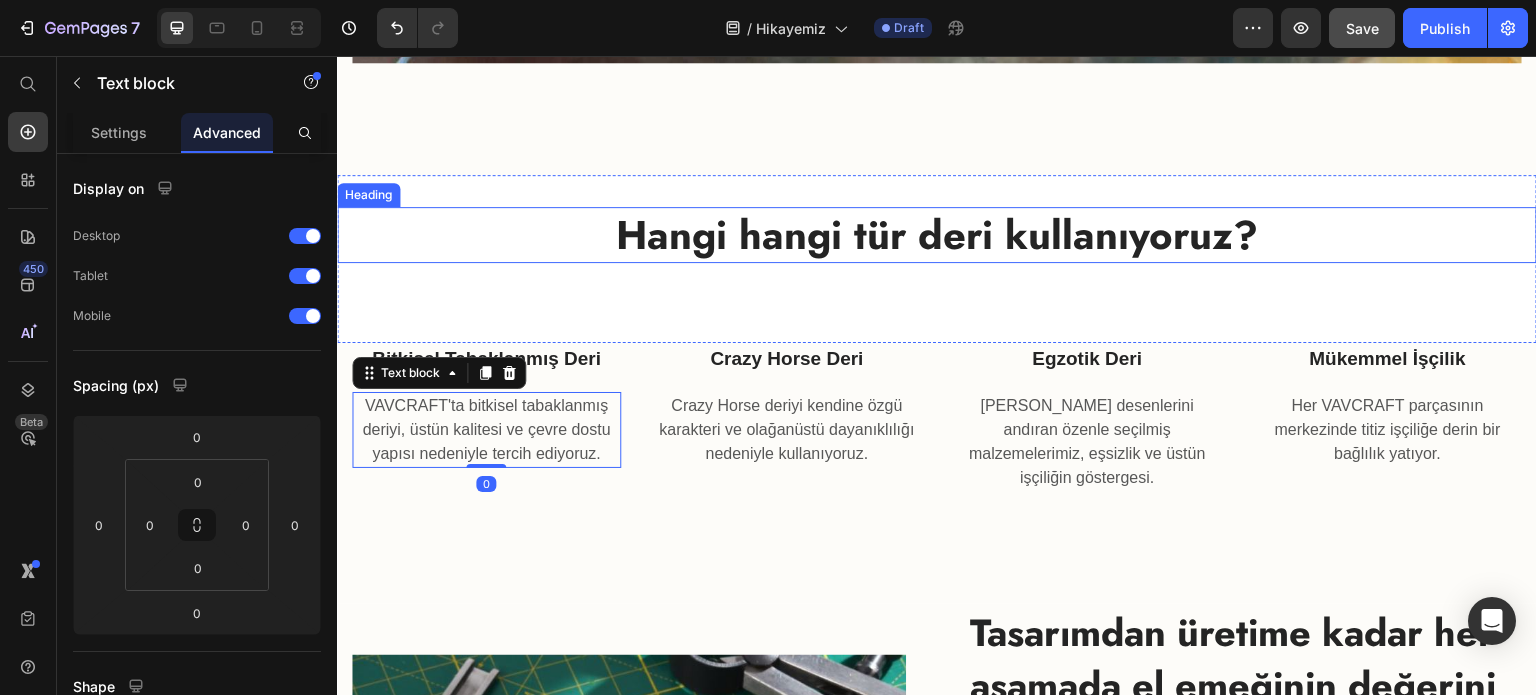 click on "Hangi hangi tür deri kullanıyoruz?" at bounding box center [937, 235] 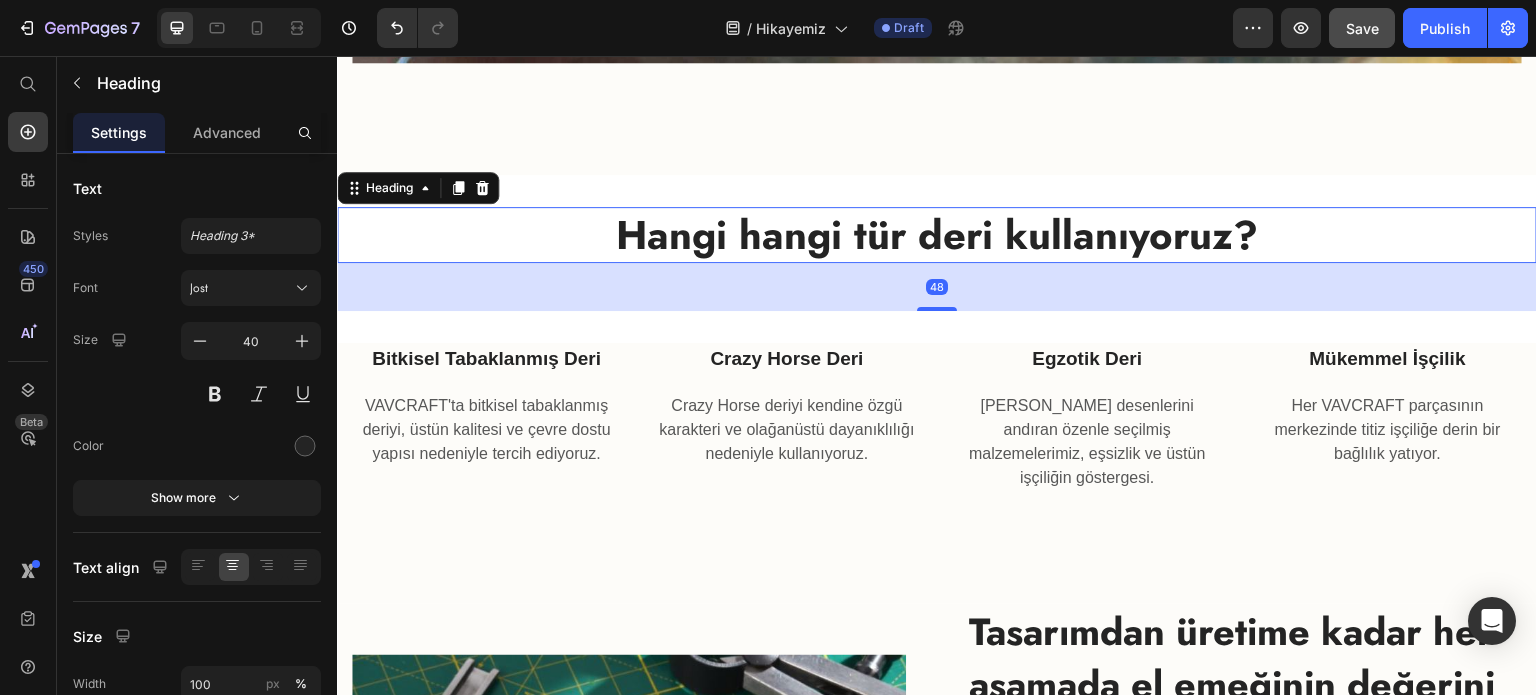 click on "Hangi hangi tür deri kullanıyoruz?" at bounding box center [937, 235] 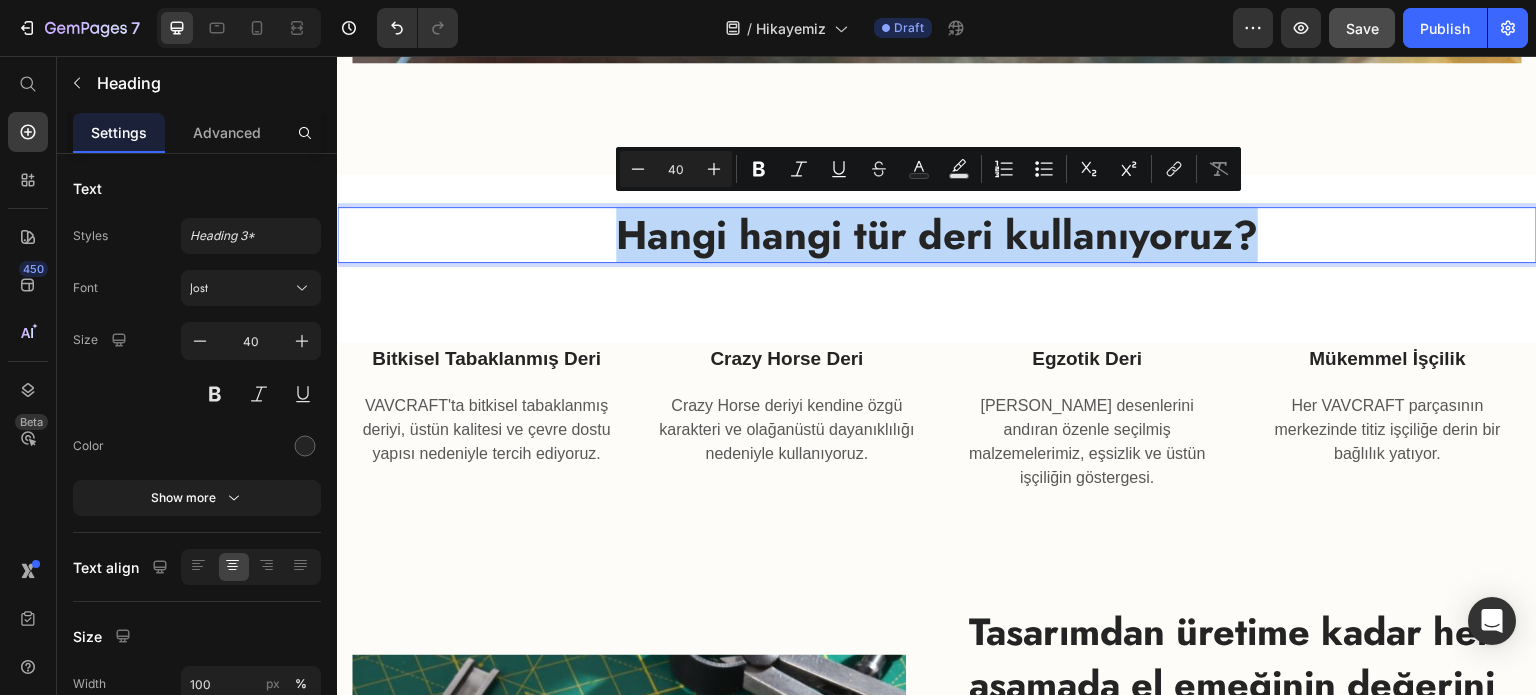 click on "Hangi hangi tür deri kullanıyoruz?" at bounding box center [937, 235] 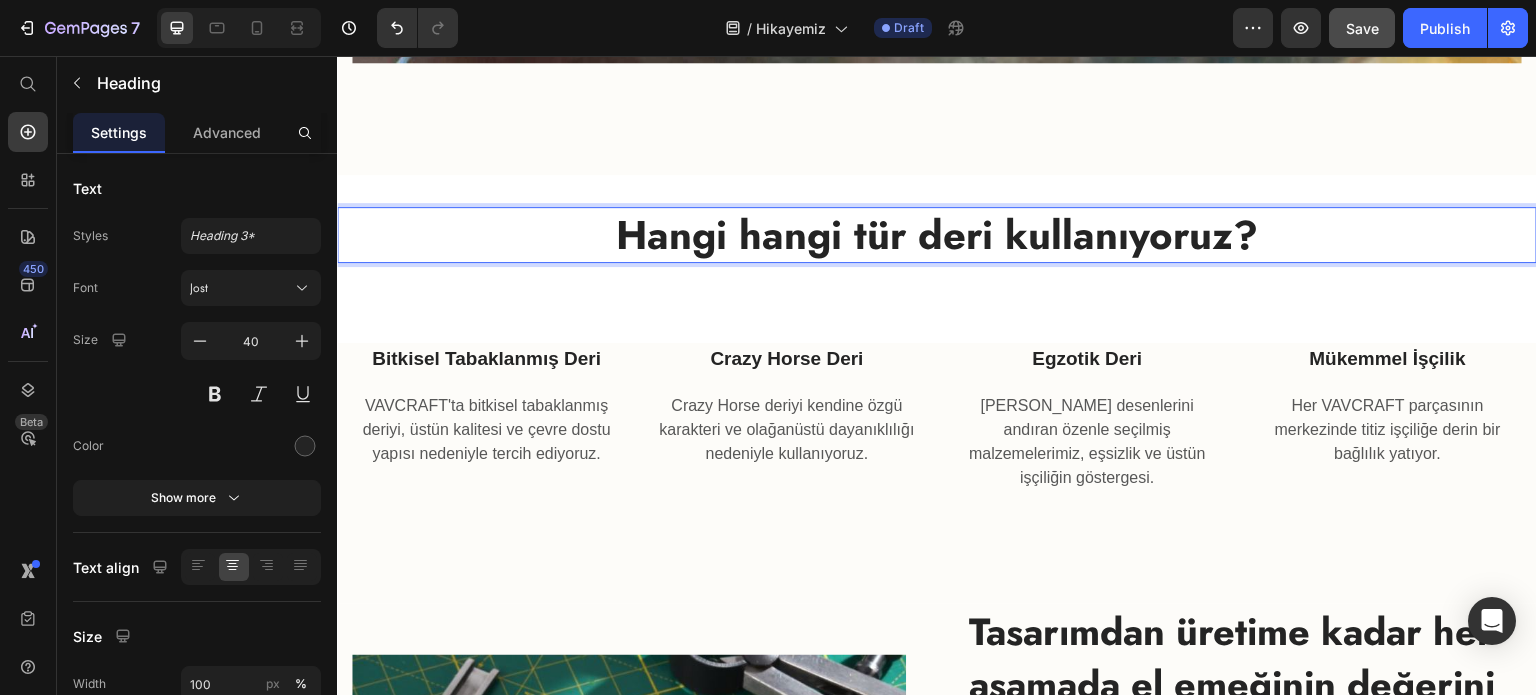click on "Hangi hangi tür deri kullanıyoruz?" at bounding box center [937, 235] 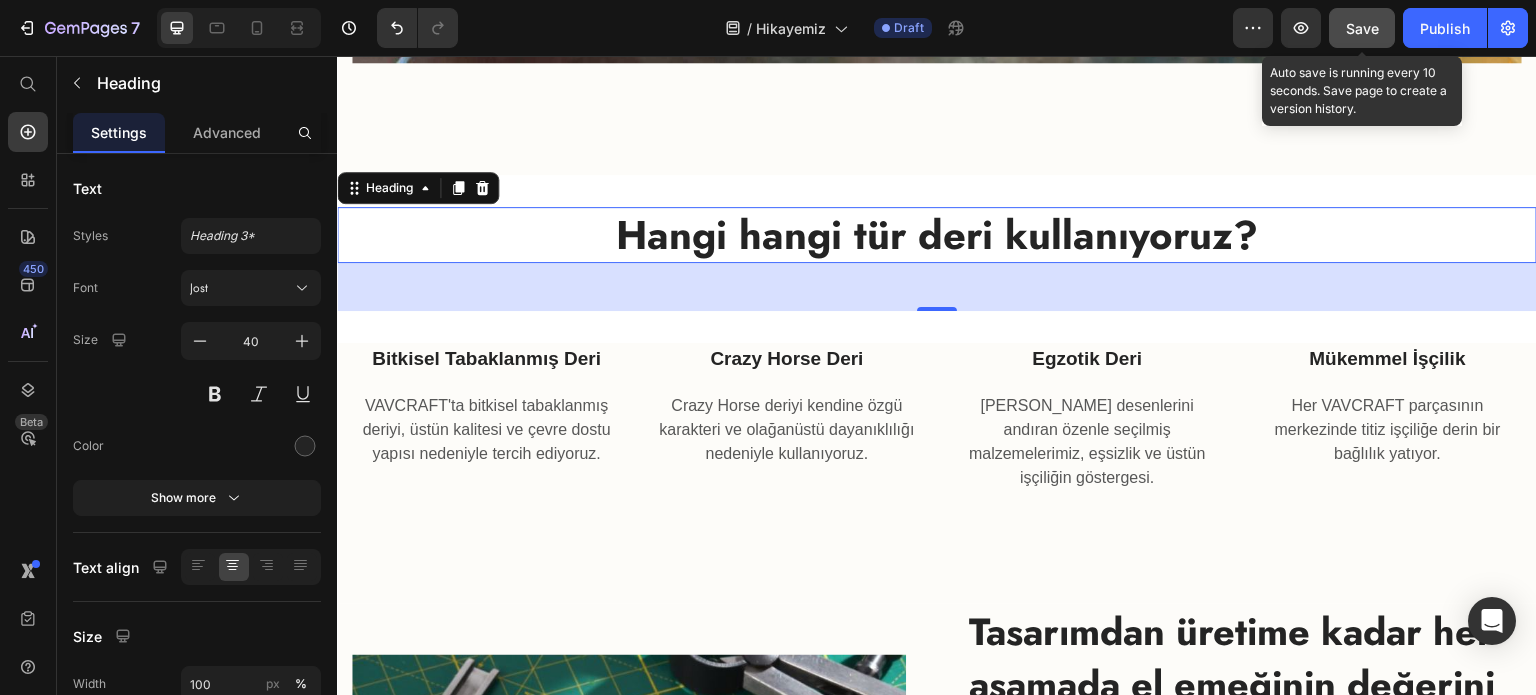 click on "Save" at bounding box center (1362, 28) 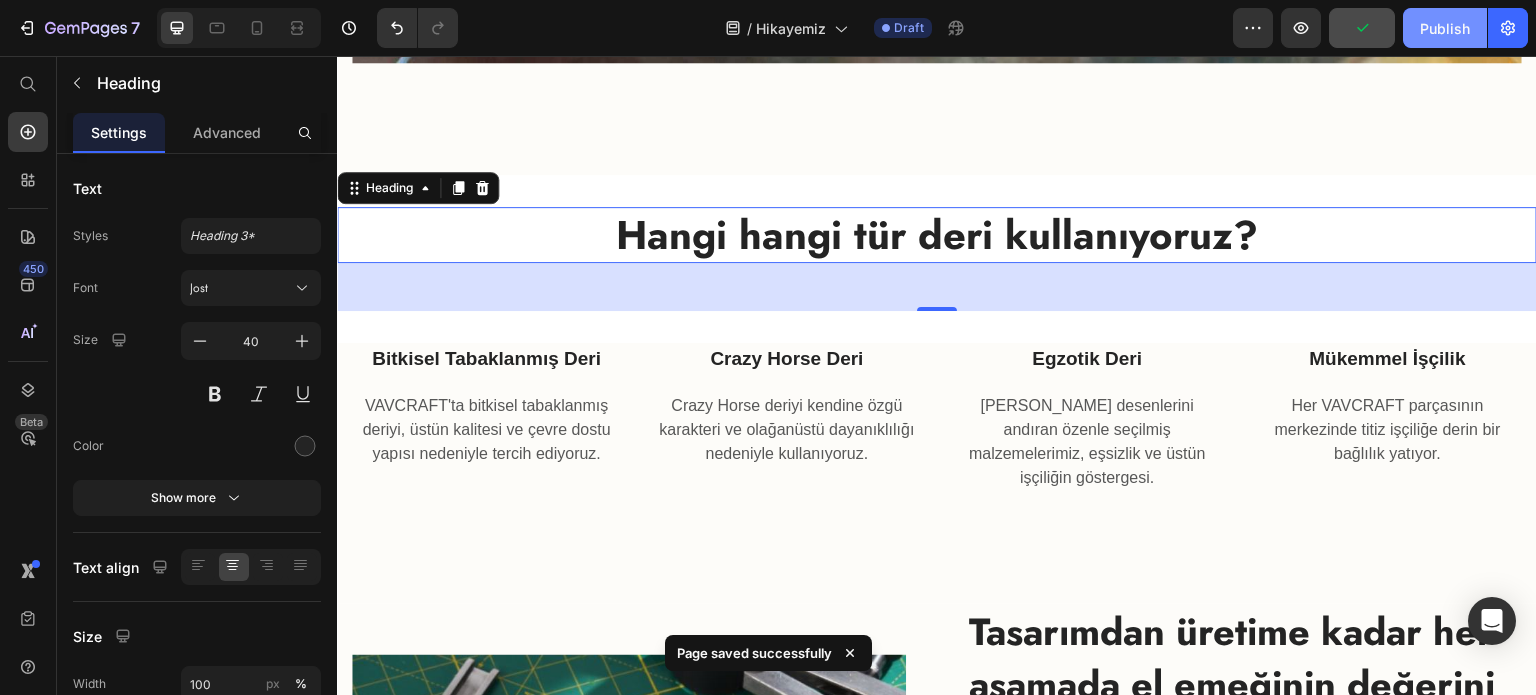 click on "Publish" at bounding box center [1445, 28] 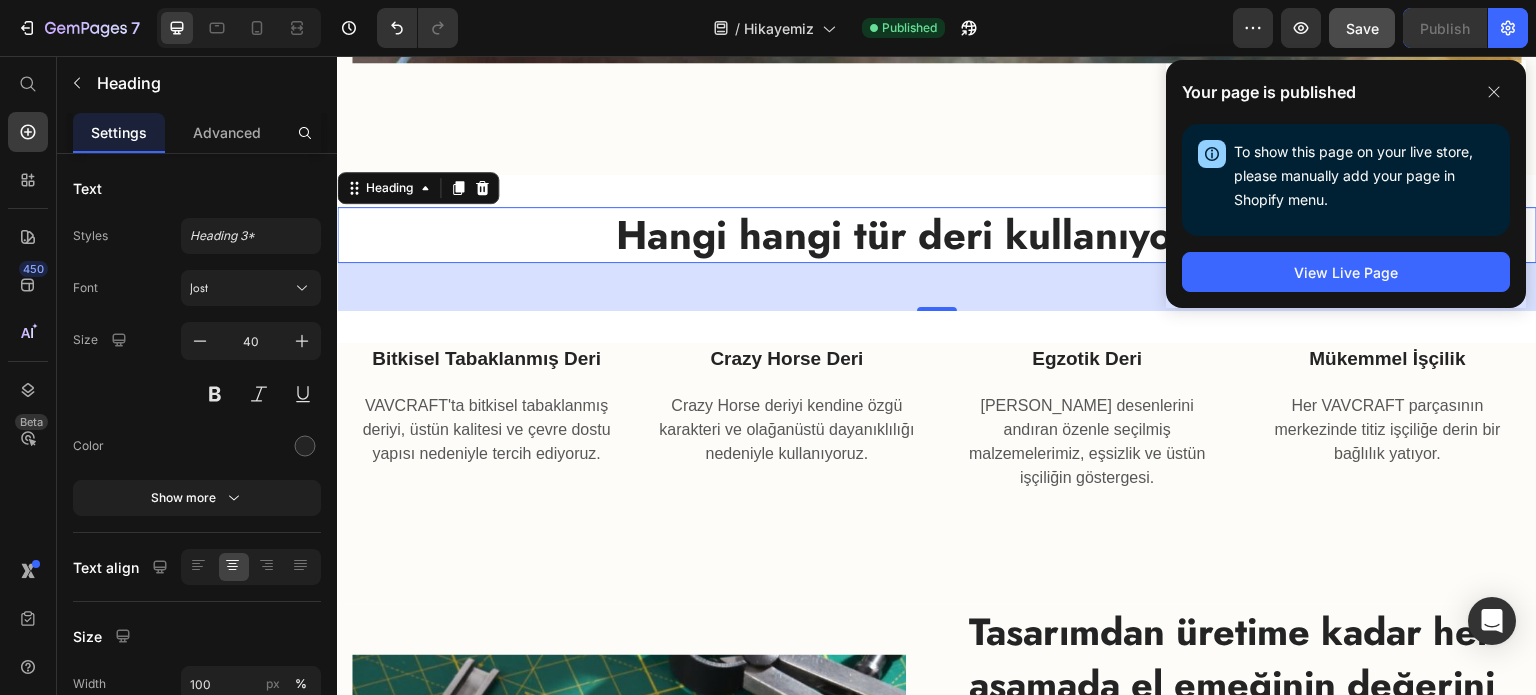click on "/  Hikayemiz Published" 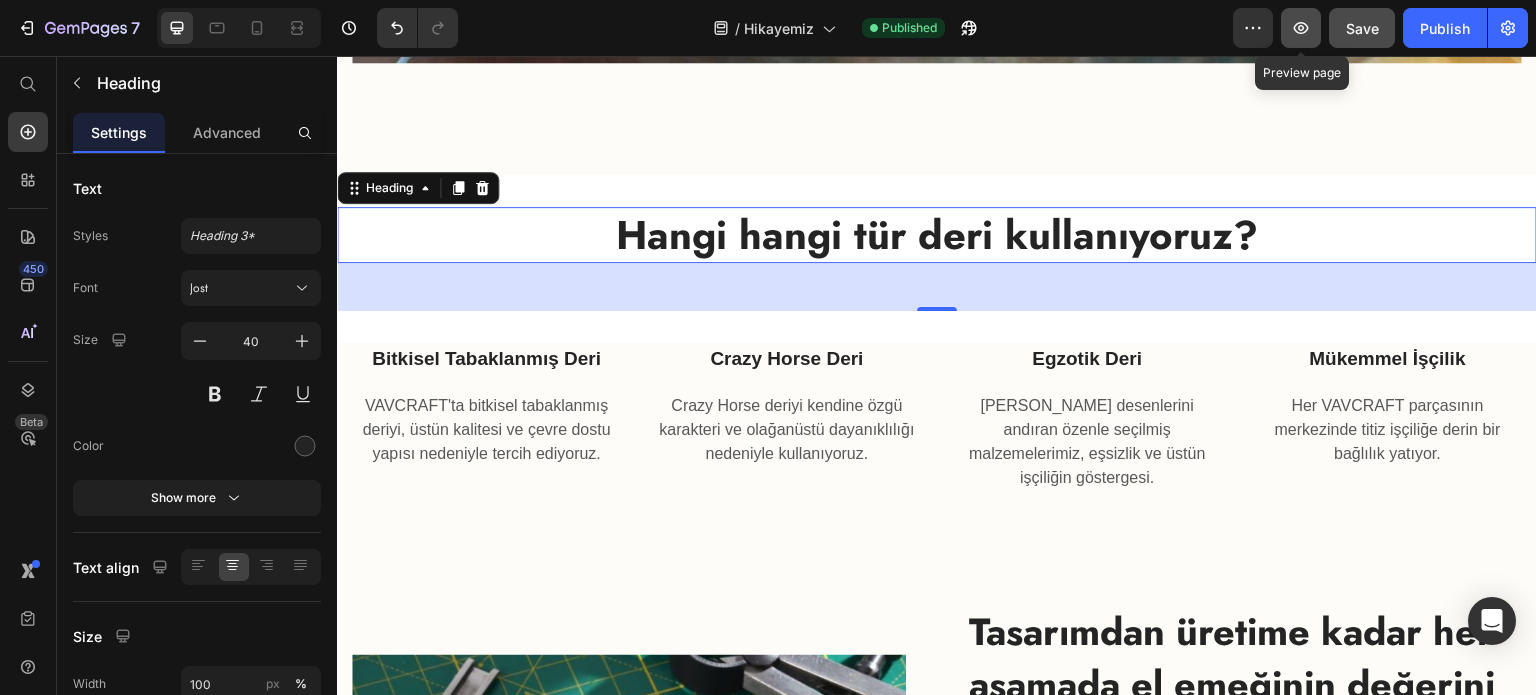 click 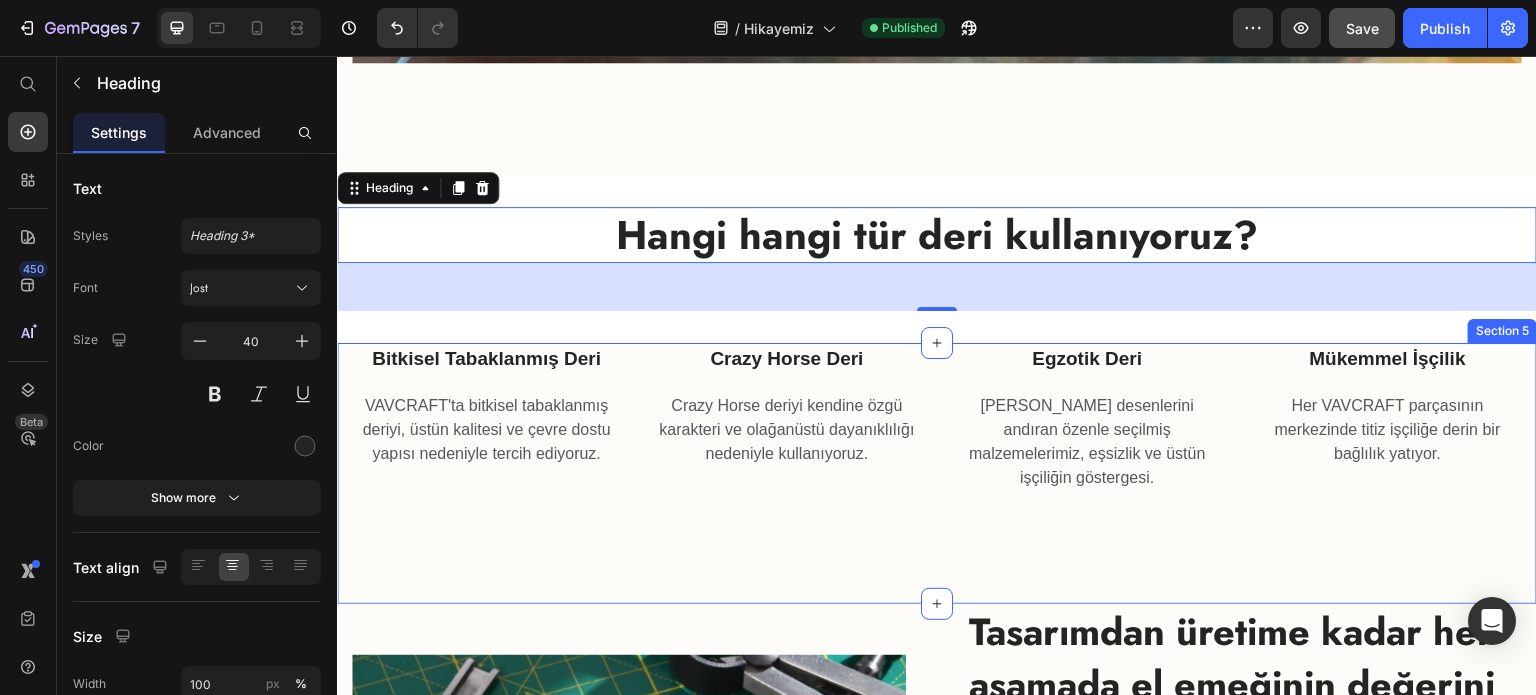 click on "Bitkisel Tabaklanmış Deri Text block VAVCRAFT'ta bitkisel tabaklanmış deriyi, üstün kalitesi ve çevre dostu yapısı nedeniyle tercih ediyoruz.  Text block Crazy Horse Deri Text block Crazy Horse deriyi kendine özgü karakteri ve olağanüstü dayanıklılığı nedeniyle kullanıyoruz. Text block Egzotik Deri Text block Timsah desenlerini andıran özenle seçilmiş malzemelerimiz, eşsizlik ve üstün işçiliğin göstergesi. Text block Mükemmel İşçilik Text block Her VAVCRAFT parçasının merkezinde titiz işçiliğe derin bir bağlılık yatıyor. Text block Row Section 5" at bounding box center [937, 473] 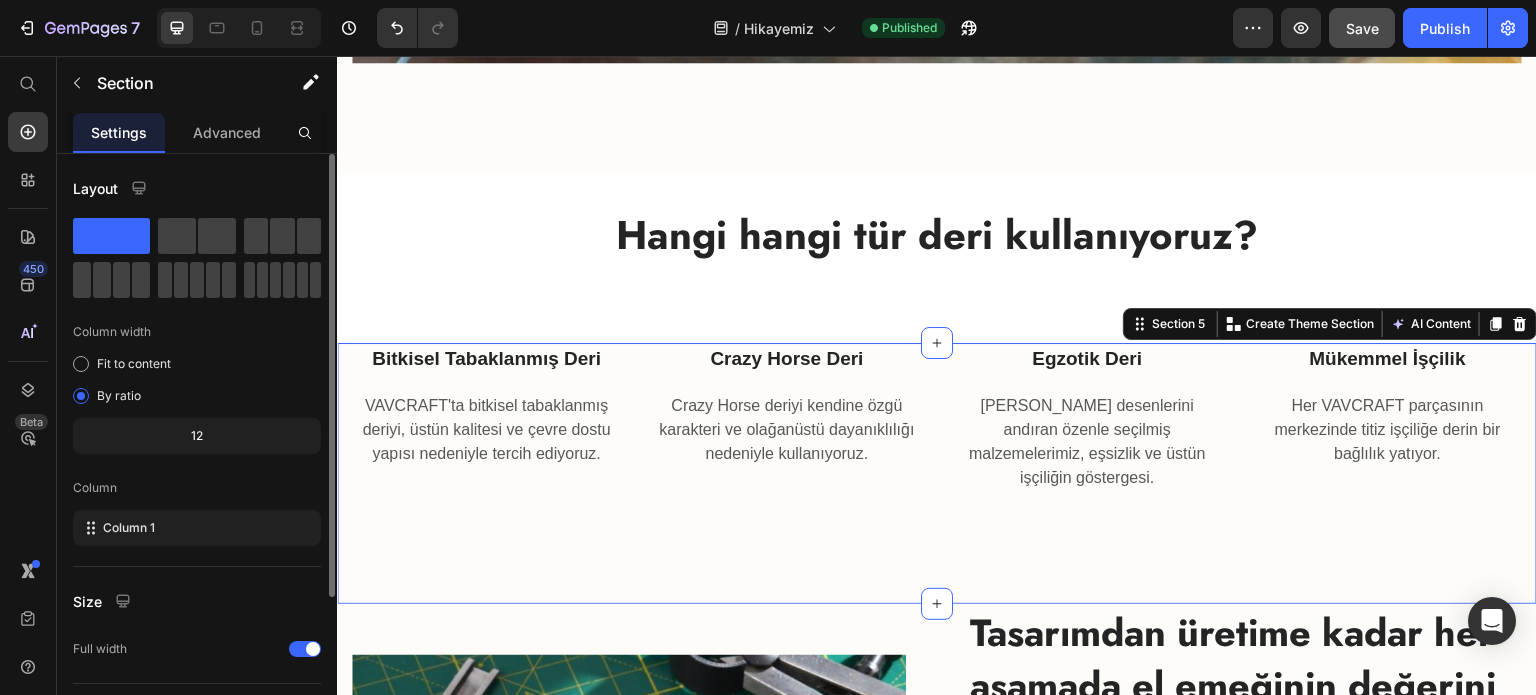 scroll, scrollTop: 208, scrollLeft: 0, axis: vertical 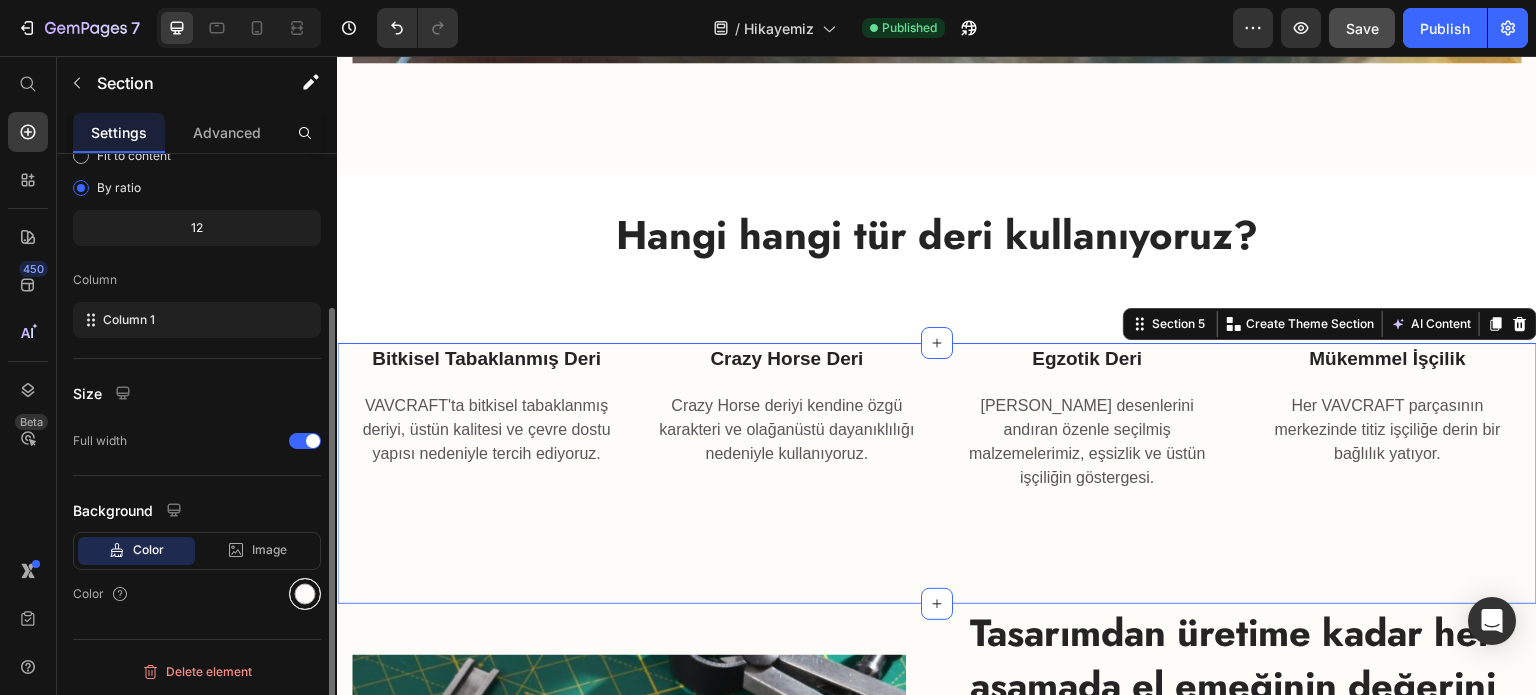 click at bounding box center (305, 594) 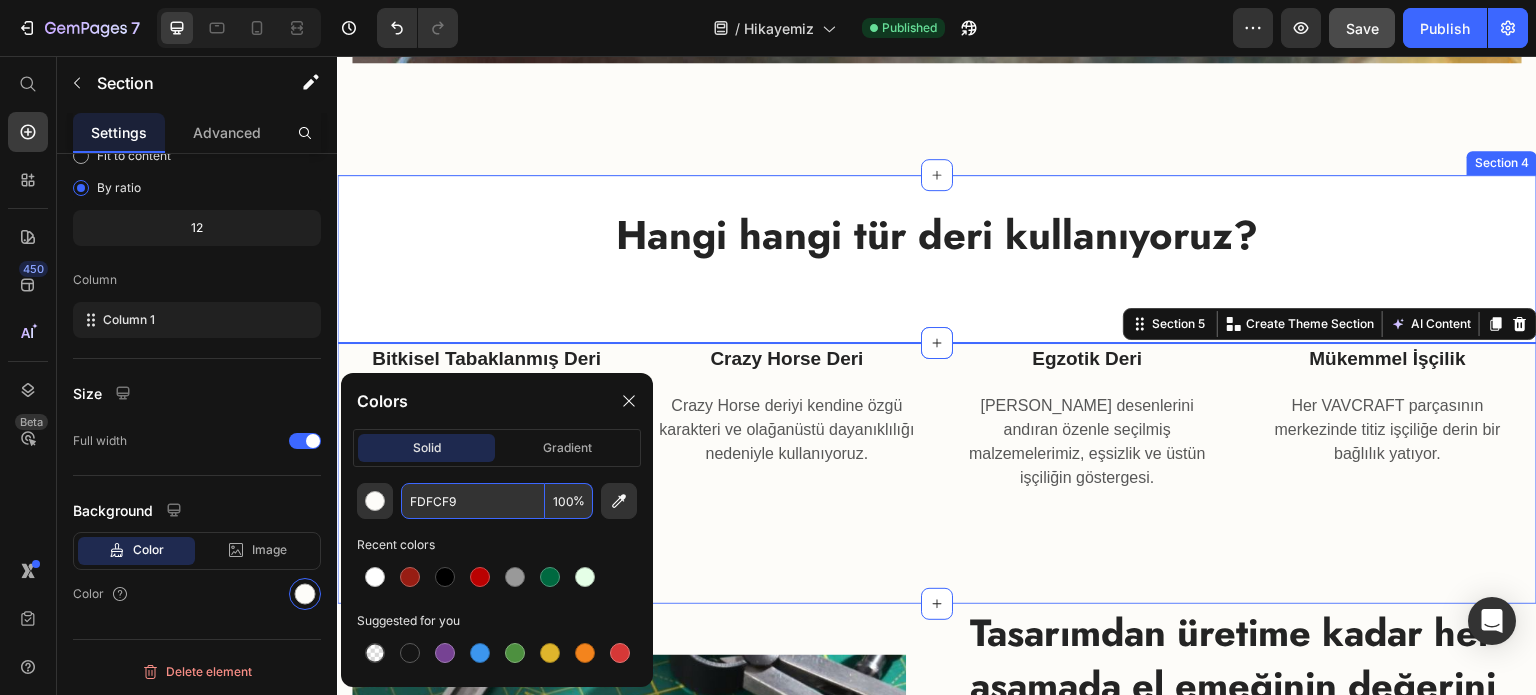 click on "Hangi hangi tür deri kullanıyoruz?" at bounding box center (937, 235) 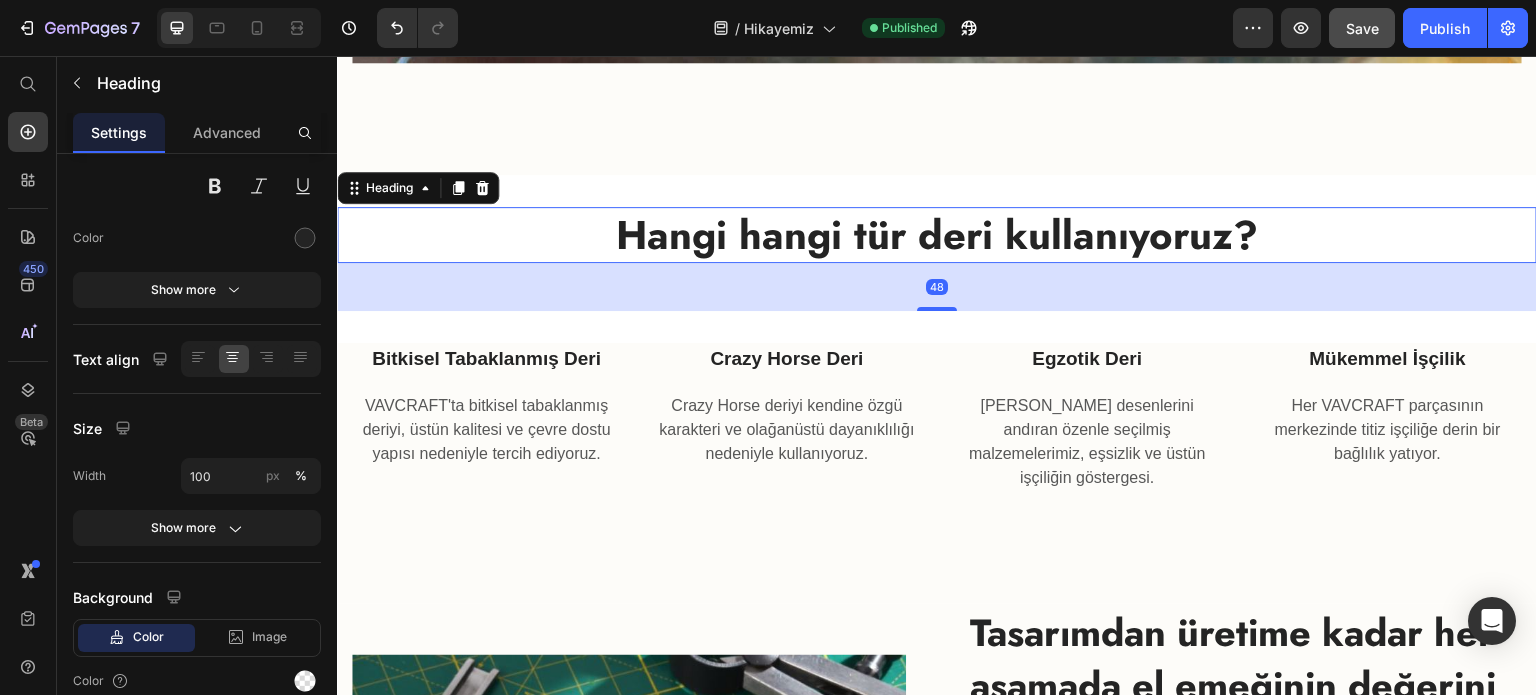 scroll, scrollTop: 0, scrollLeft: 0, axis: both 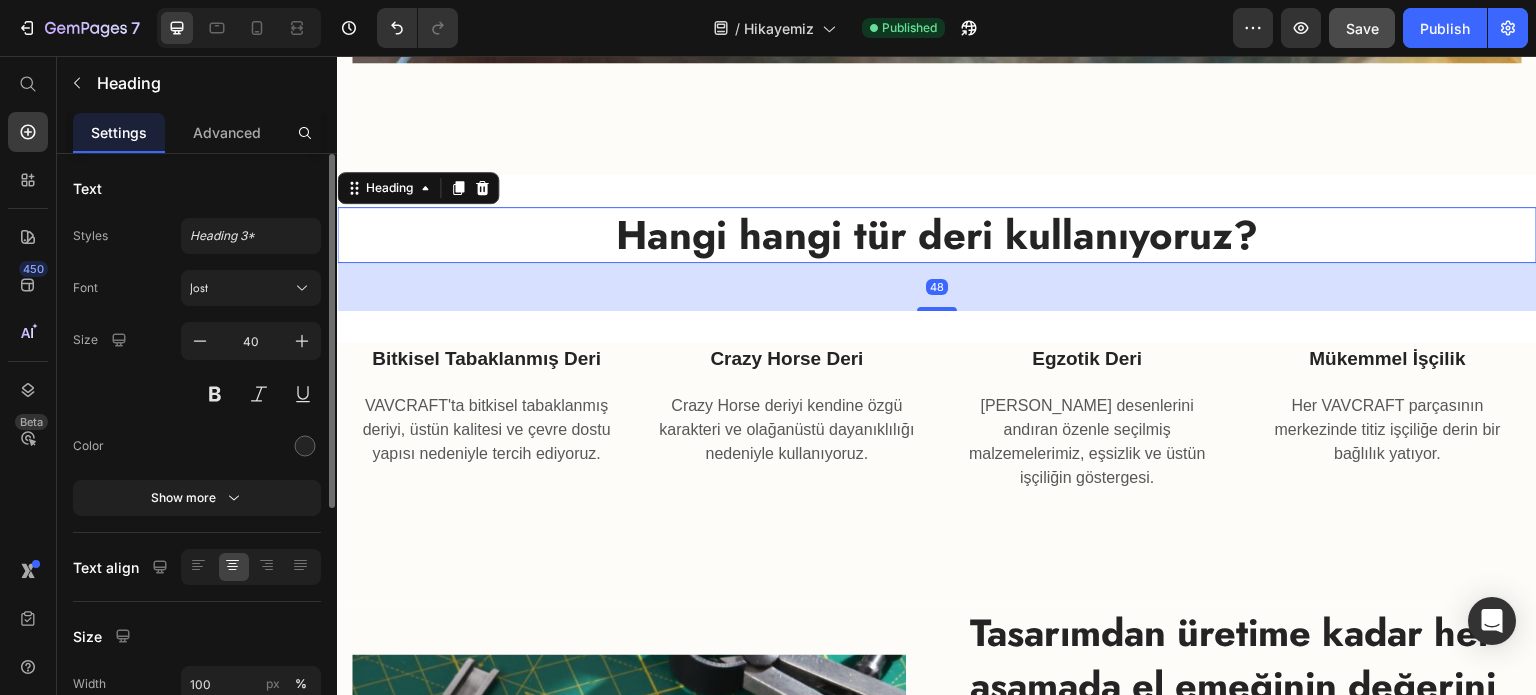 click on "48" at bounding box center (937, 287) 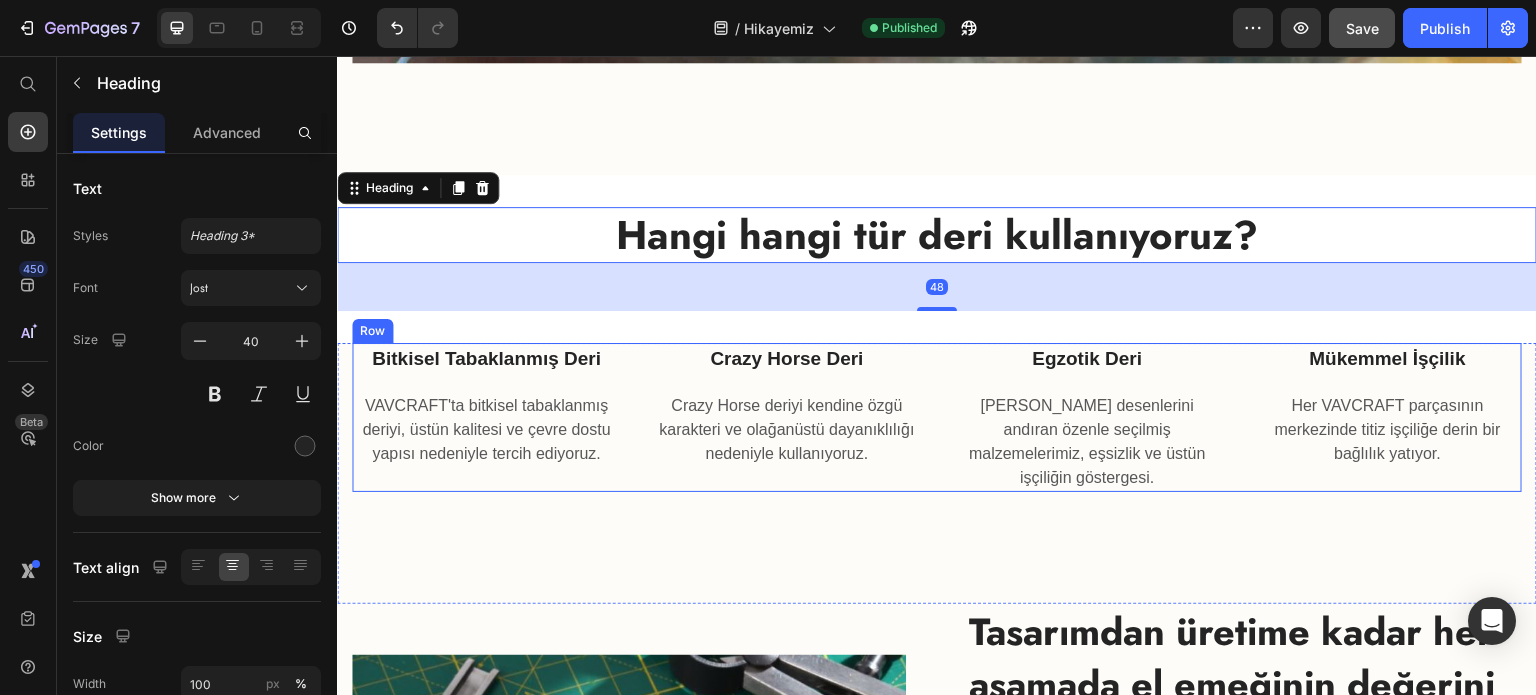 click on "Crazy Horse deriyi kendine özgü karakteri ve olağanüstü dayanıklılığı nedeniyle kullanıyoruz." at bounding box center [787, 430] 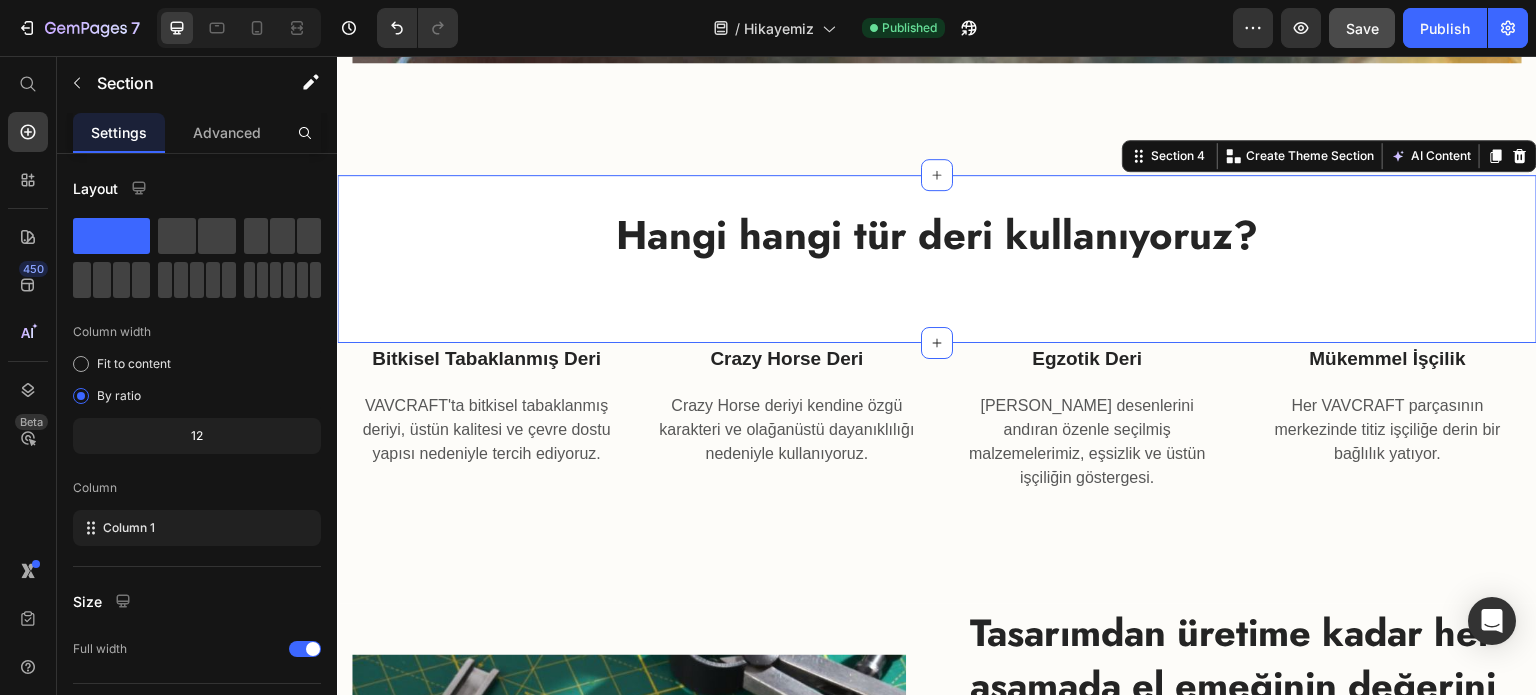 click on "Hangi hangi tür deri kullanıyoruz? Heading Section 4   You can create reusable sections Create Theme Section AI Content Write with GemAI What would you like to describe here? Tone and Voice Persuasive Product Yeşil - Deri Mouse Pad Show more Generate" at bounding box center [937, 259] 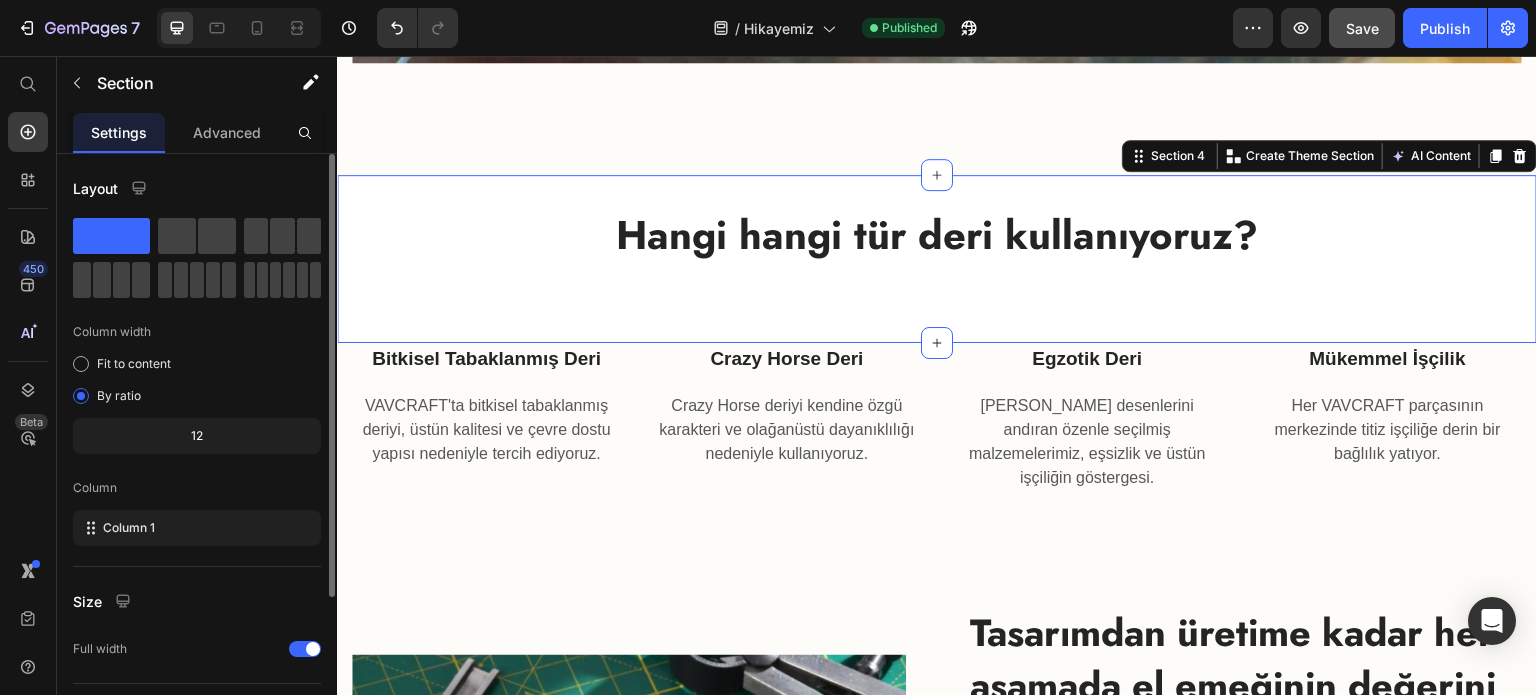 scroll, scrollTop: 208, scrollLeft: 0, axis: vertical 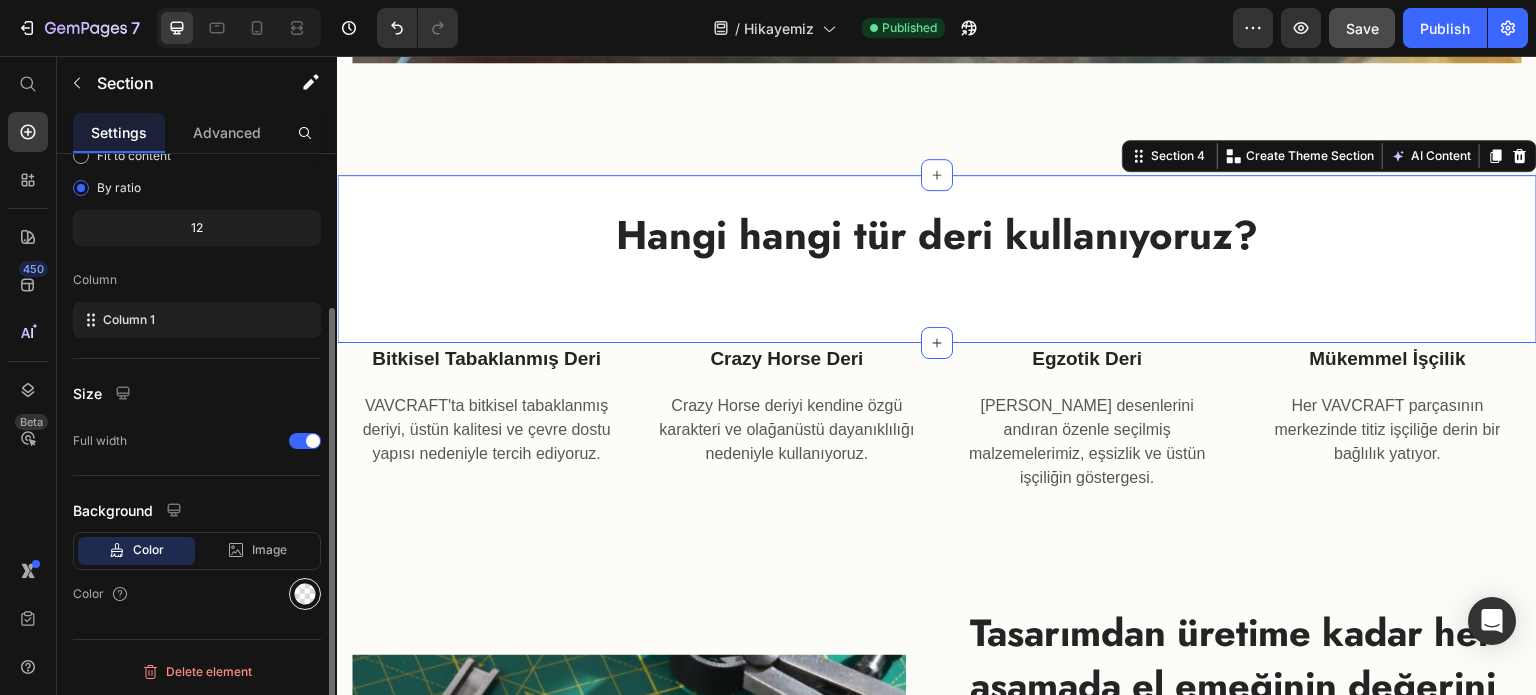 click at bounding box center (305, 594) 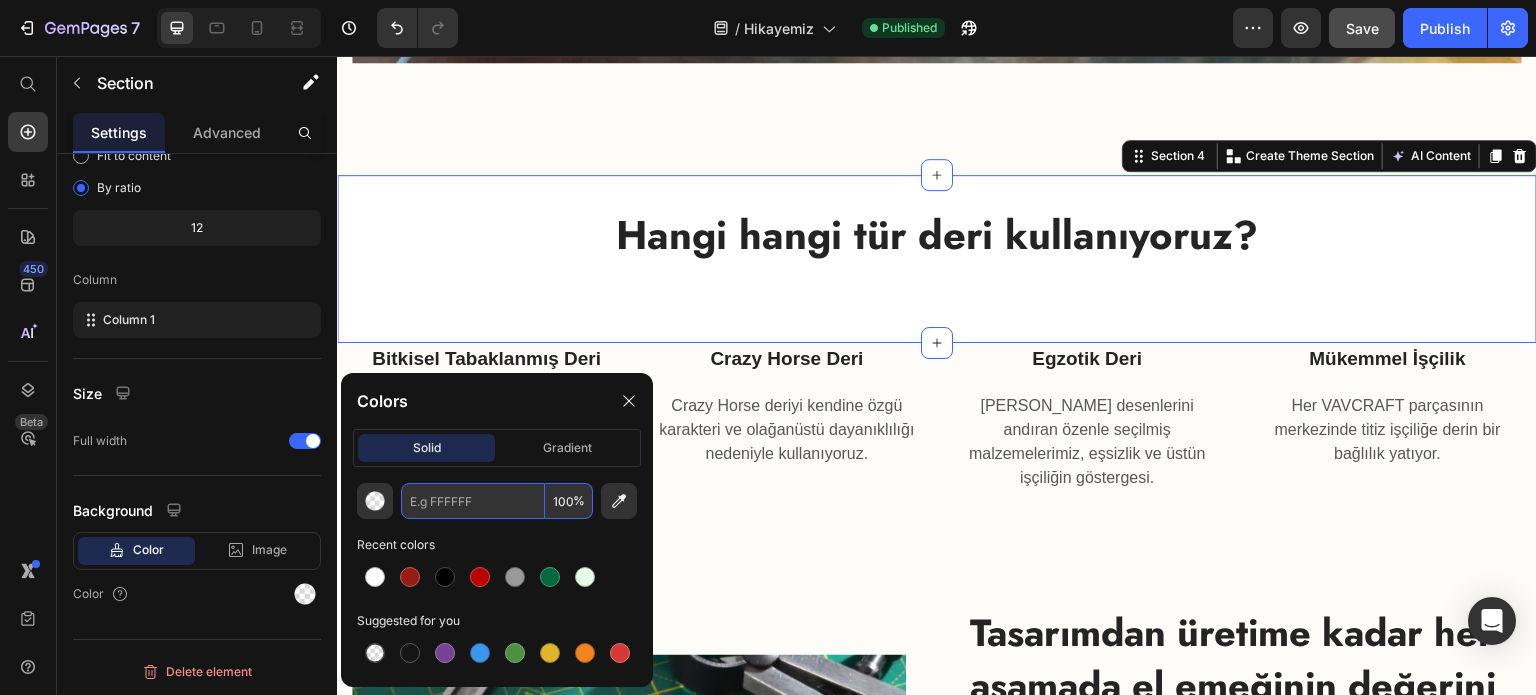 click at bounding box center (473, 501) 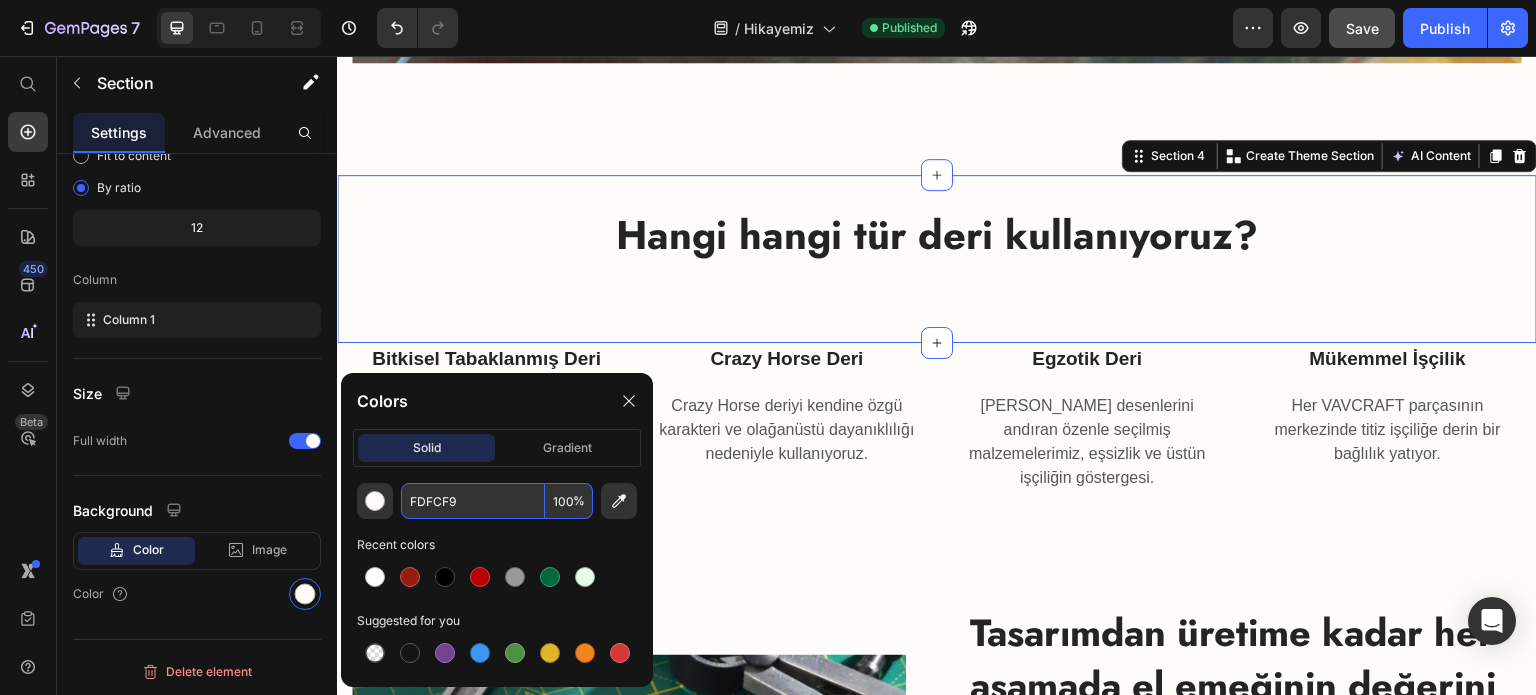 type on "FDFCF9" 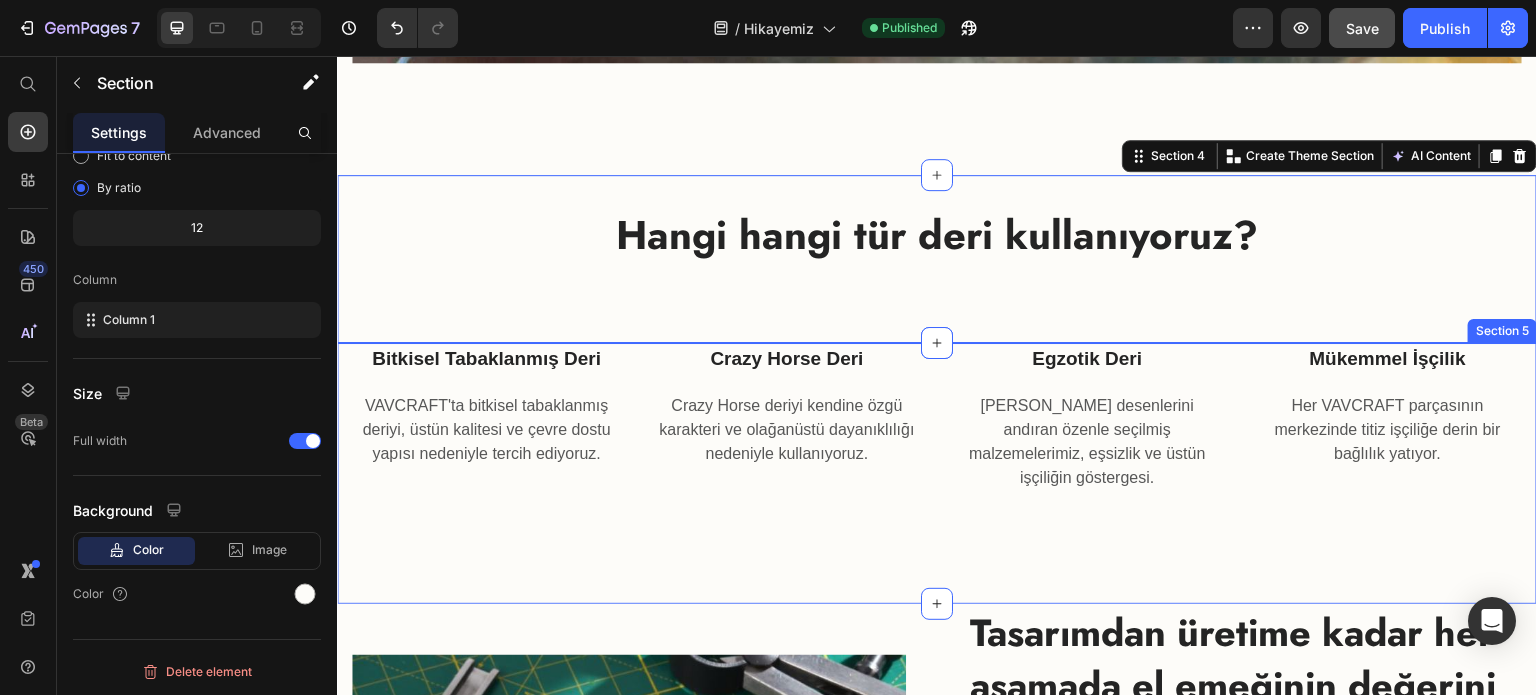 click on "Bitkisel Tabaklanmış Deri Text block VAVCRAFT'ta bitkisel tabaklanmış deriyi, üstün kalitesi ve çevre dostu yapısı nedeniyle tercih ediyoruz.  Text block Crazy Horse Deri Text block Crazy Horse deriyi kendine özgü karakteri ve olağanüstü dayanıklılığı nedeniyle kullanıyoruz. Text block Egzotik Deri Text block Timsah desenlerini andıran özenle seçilmiş malzemelerimiz, eşsizlik ve üstün işçiliğin göstergesi. Text block Mükemmel İşçilik Text block Her VAVCRAFT parçasının merkezinde titiz işçiliğe derin bir bağlılık yatıyor. Text block Row Section 5" at bounding box center (937, 473) 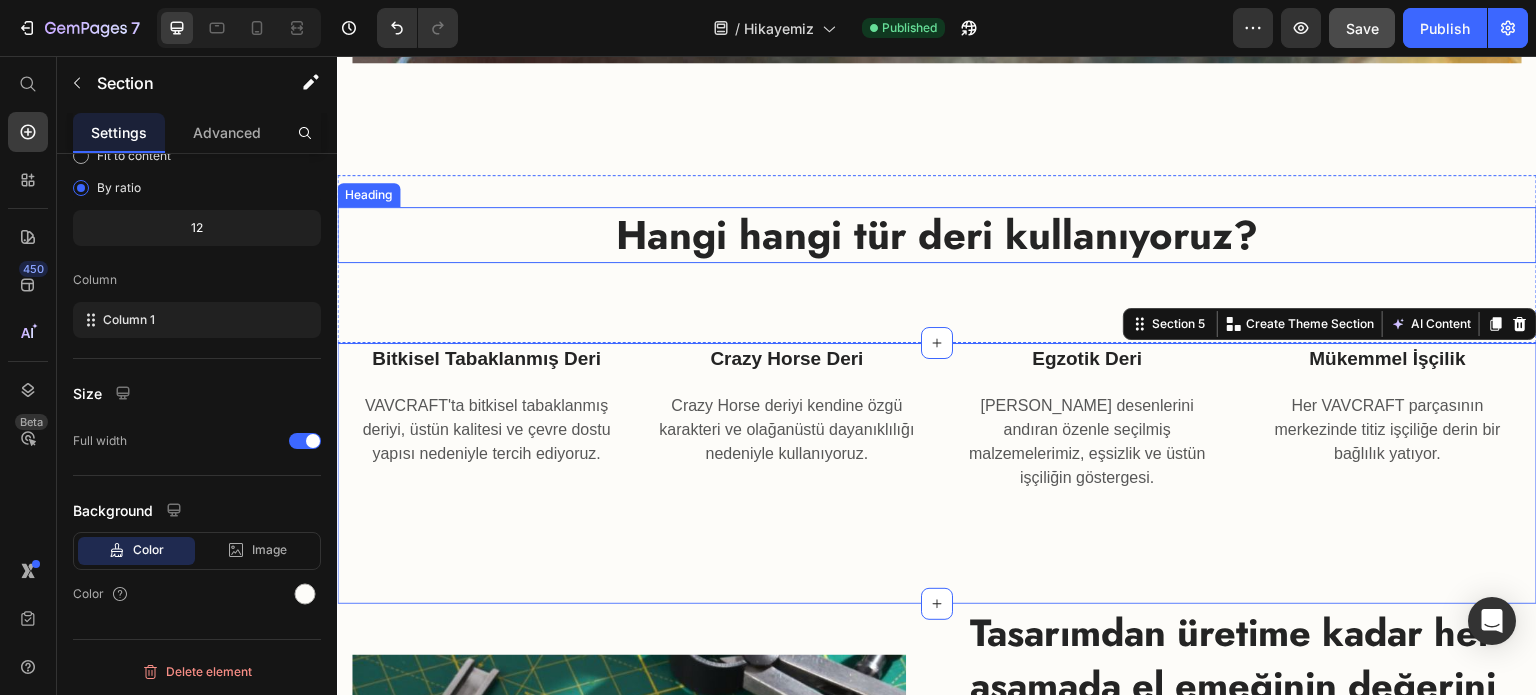 click on "Hangi hangi tür deri kullanıyoruz?" at bounding box center (937, 235) 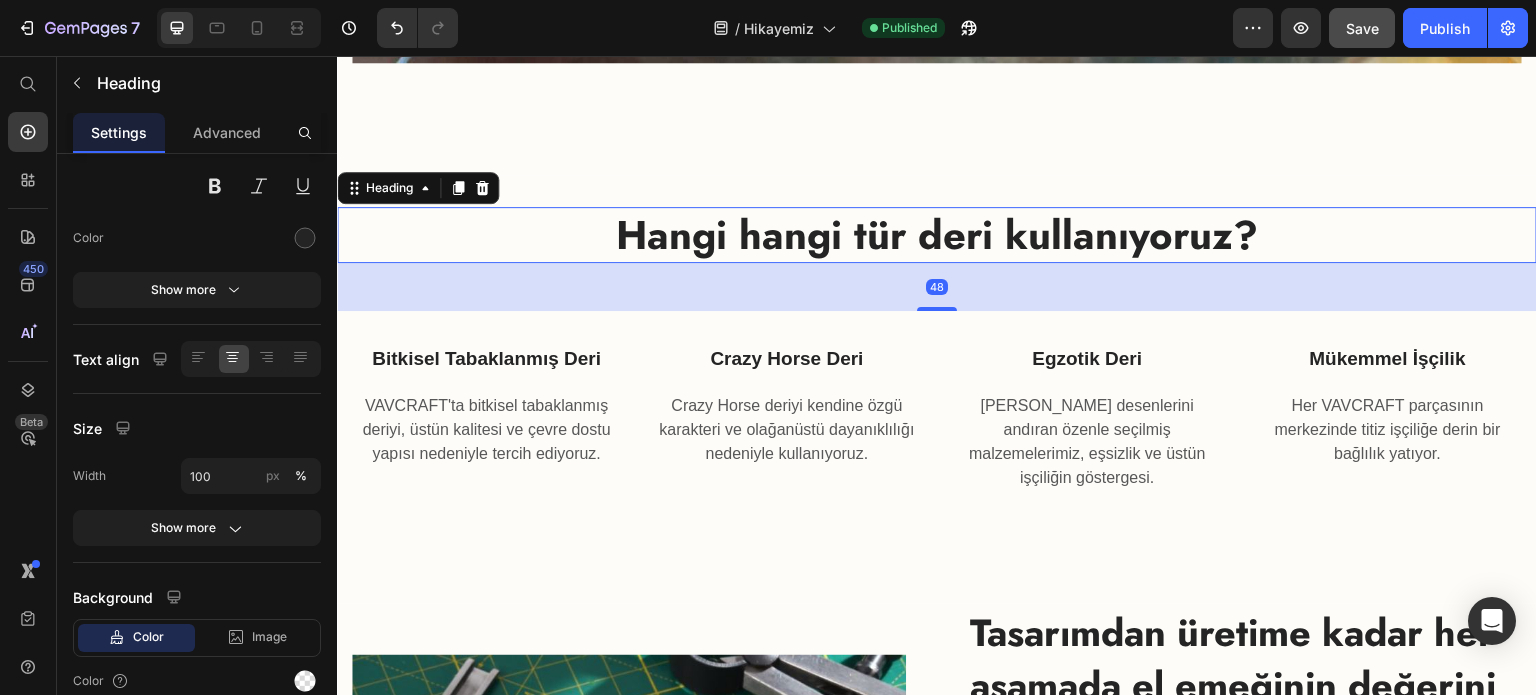 scroll, scrollTop: 0, scrollLeft: 0, axis: both 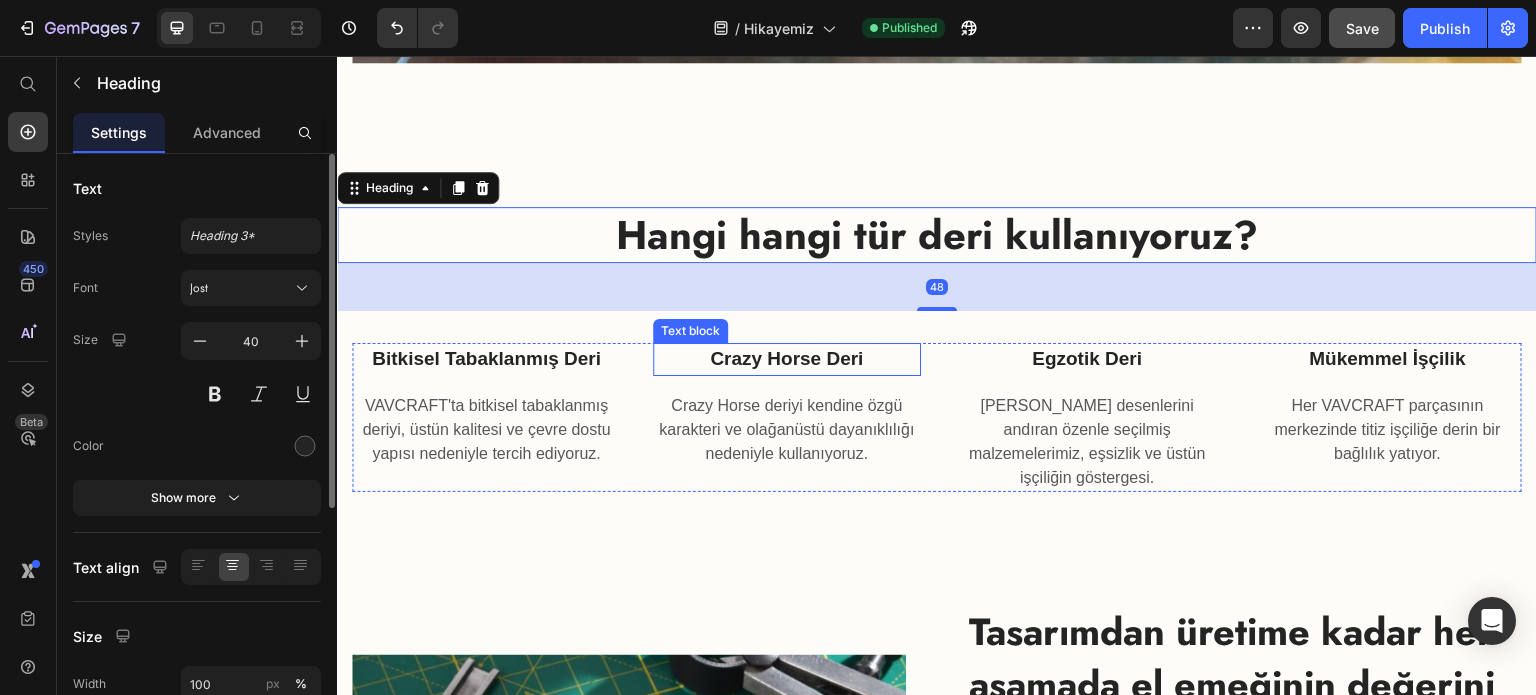 click on "Crazy Horse deriyi kendine özgü karakteri ve olağanüstü dayanıklılığı nedeniyle kullanıyoruz." at bounding box center [787, 430] 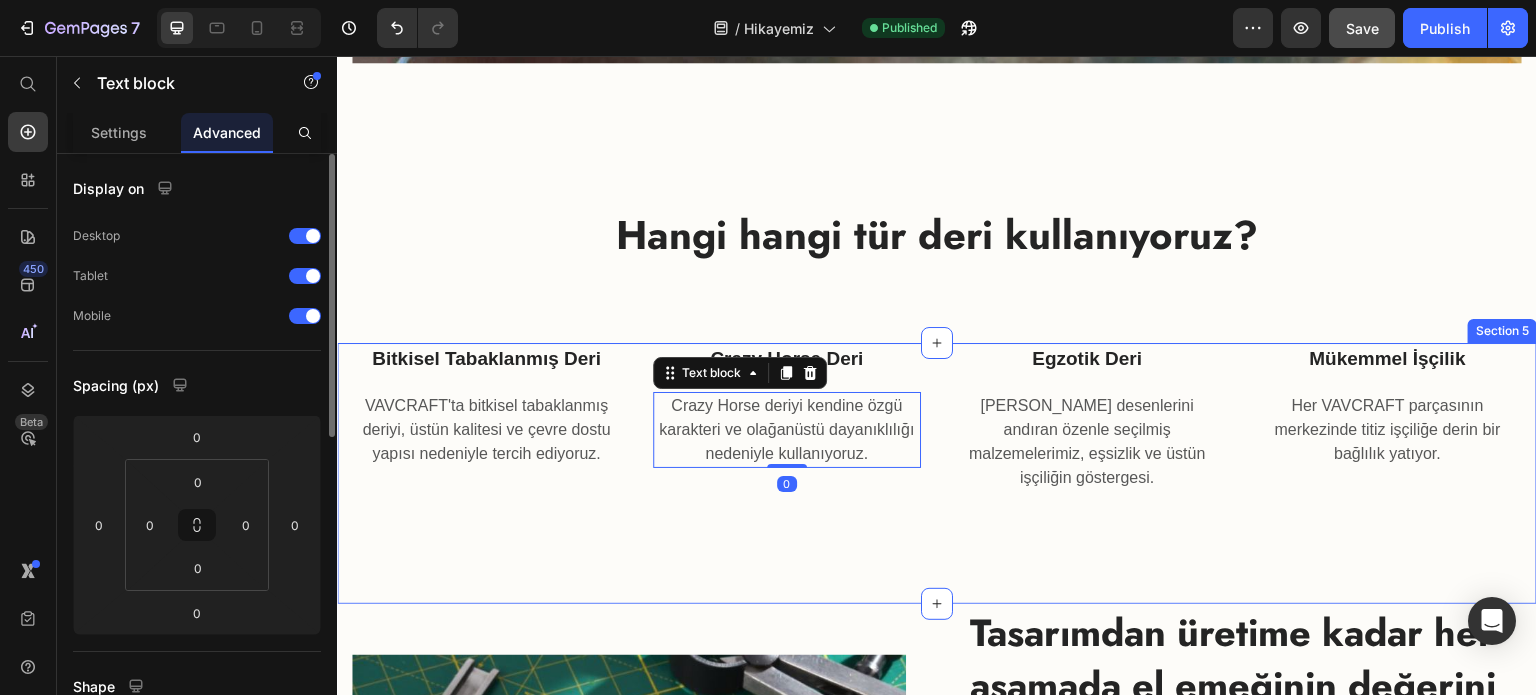 click on "Bitkisel Tabaklanmış Deri Text block VAVCRAFT'ta bitkisel tabaklanmış deriyi, üstün kalitesi ve çevre dostu yapısı nedeniyle tercih ediyoruz.  Text block Crazy Horse Deri Text block Crazy Horse deriyi kendine özgü karakteri ve olağanüstü dayanıklılığı nedeniyle kullanıyoruz. Text block   0 Egzotik Deri Text block Timsah desenlerini andıran özenle seçilmiş malzemelerimiz, eşsizlik ve üstün işçiliğin göstergesi. Text block Mükemmel İşçilik Text block Her VAVCRAFT parçasının merkezinde titiz işçiliğe derin bir bağlılık yatıyor. Text block Row Section 5" at bounding box center [937, 473] 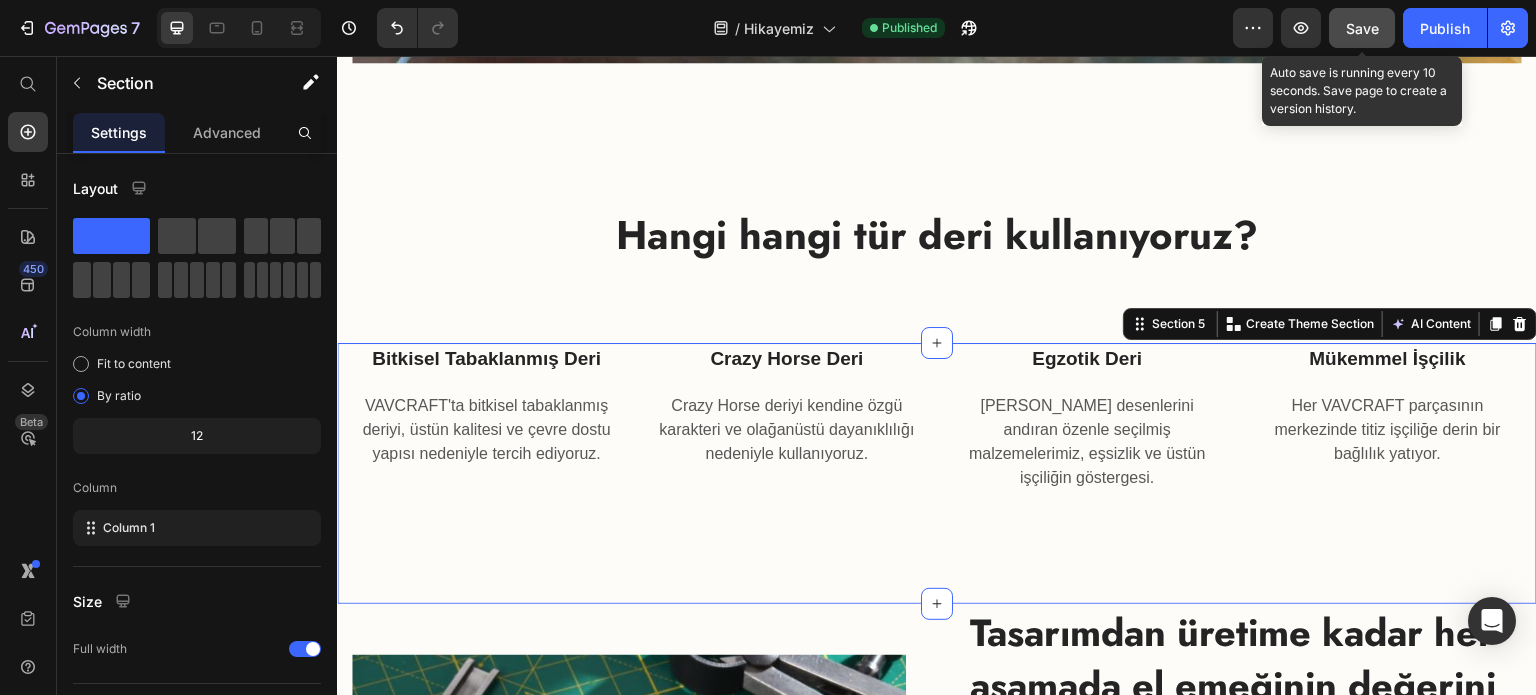 click on "Save" 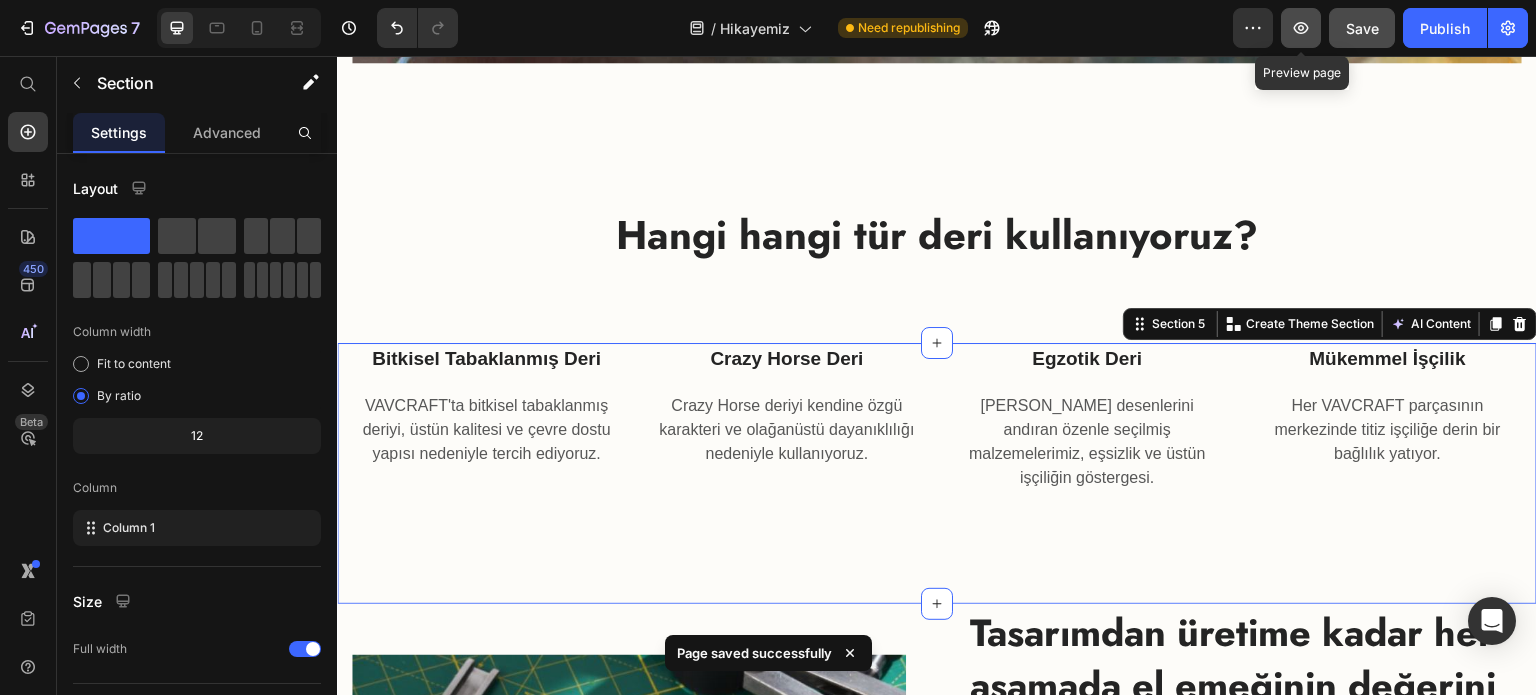 click 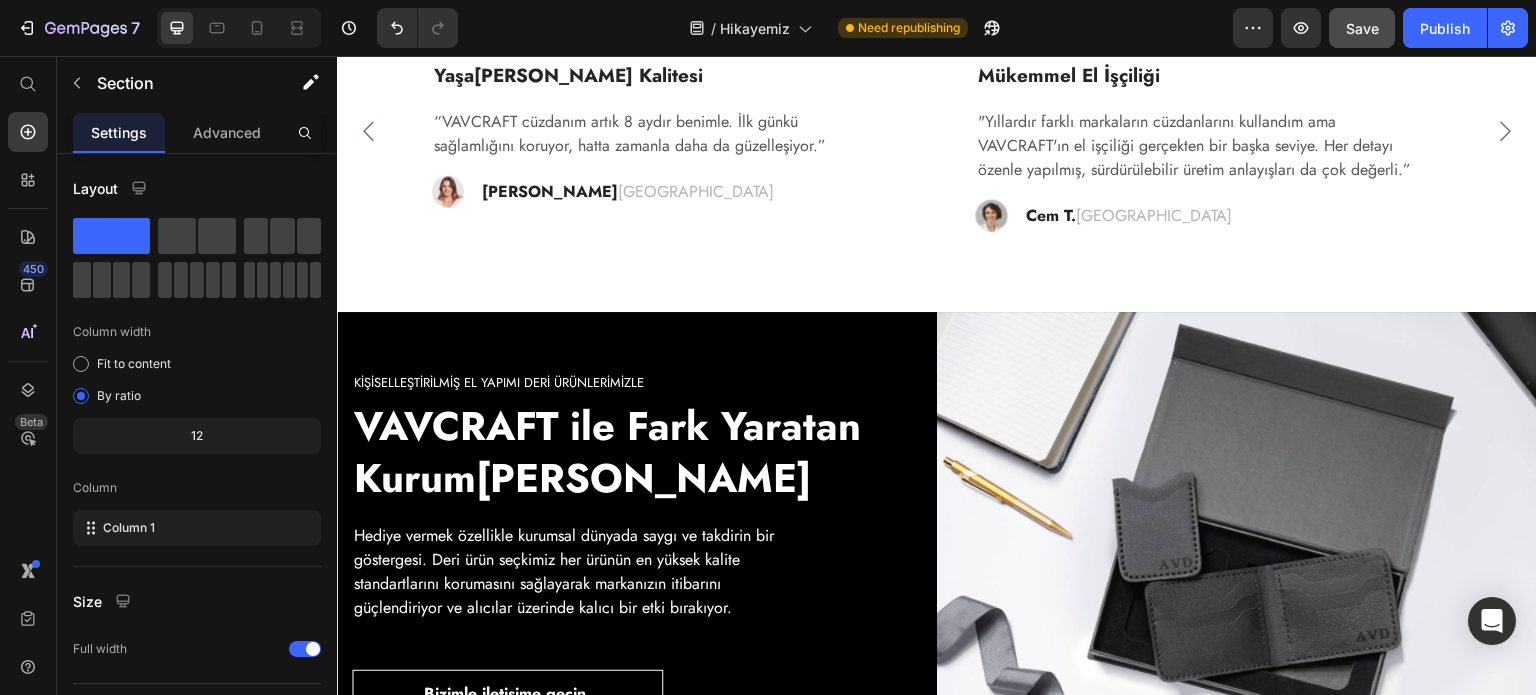 scroll, scrollTop: 3868, scrollLeft: 0, axis: vertical 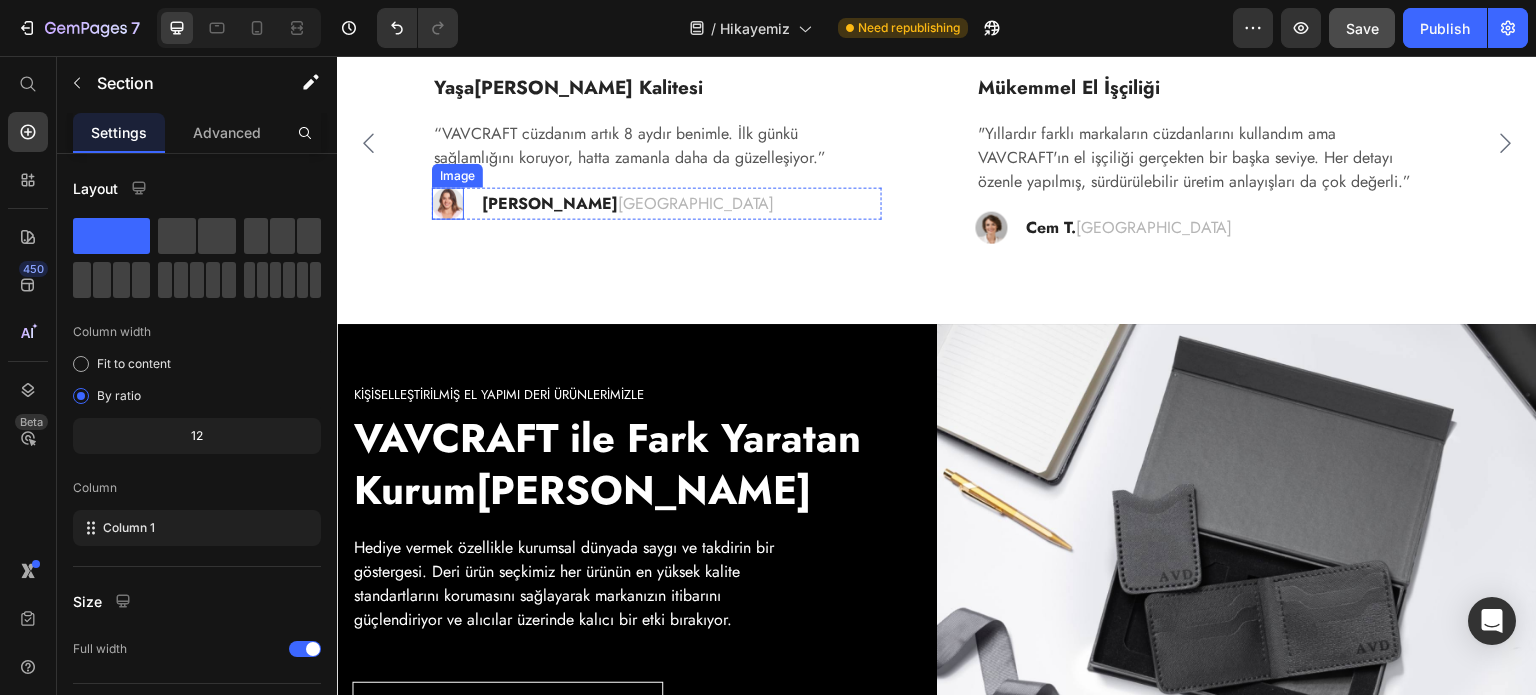 click at bounding box center [448, 204] 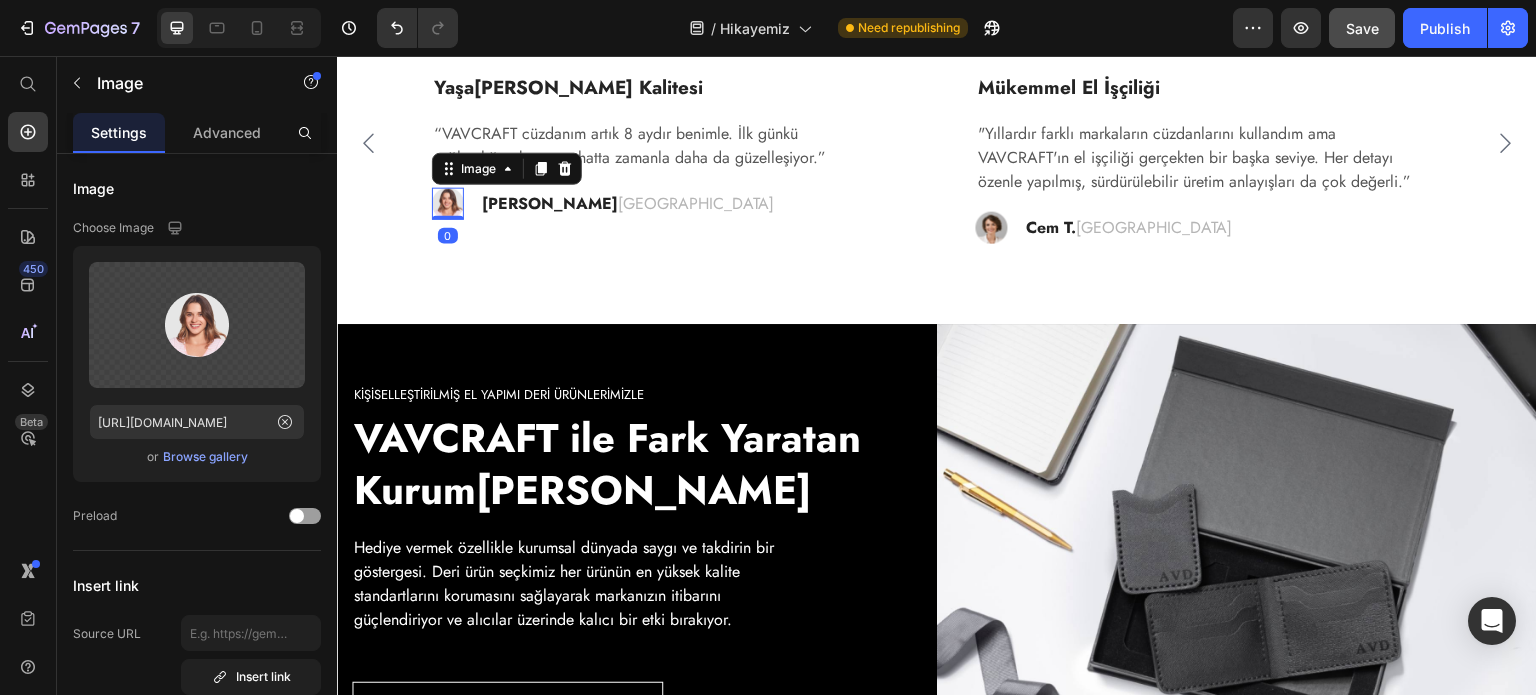 click at bounding box center (448, 204) 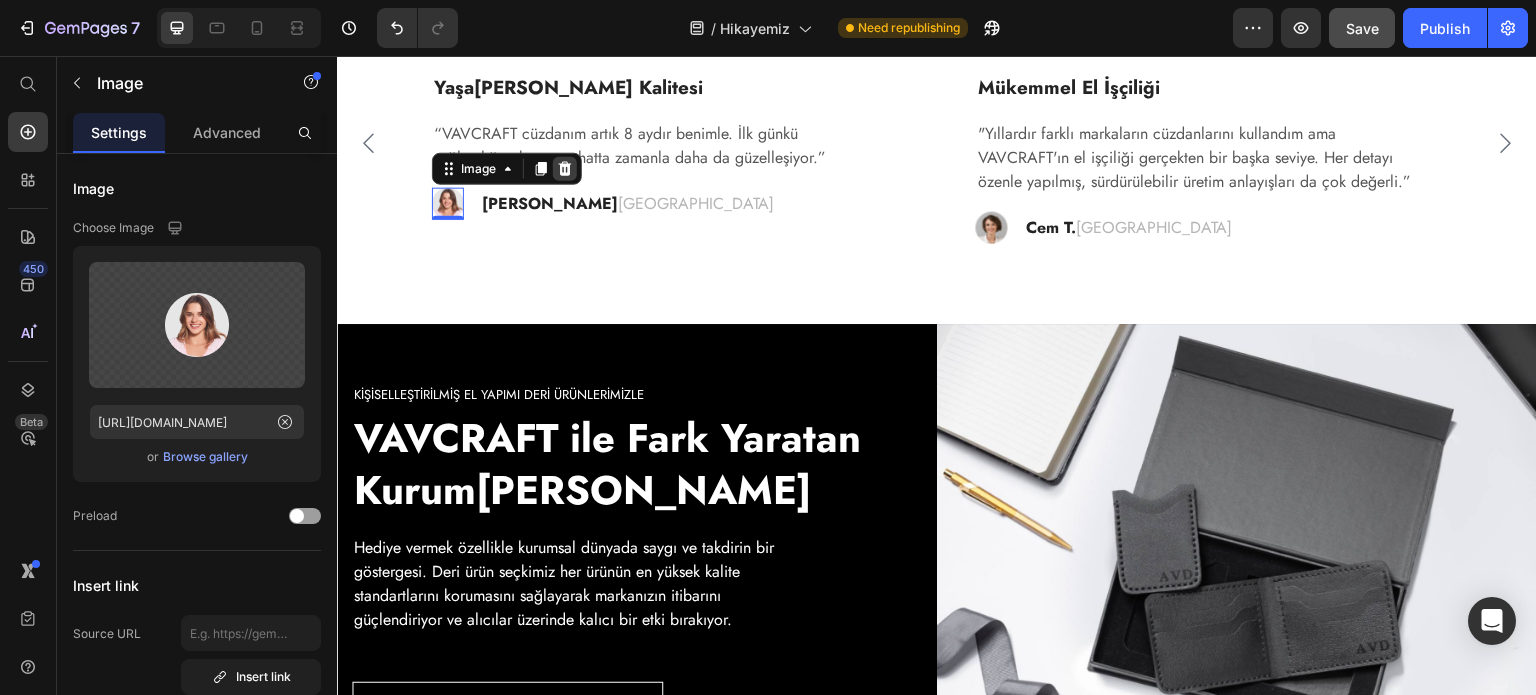 click 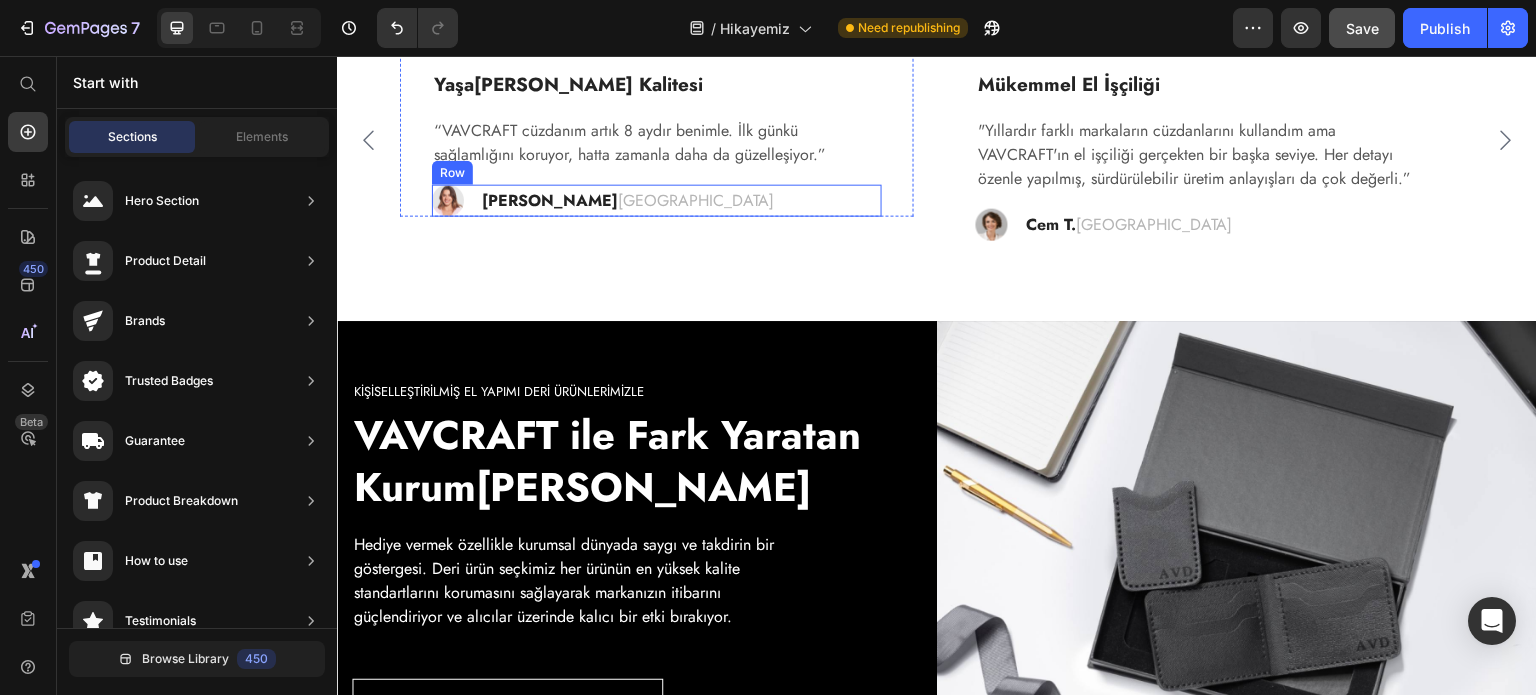 scroll, scrollTop: 3868, scrollLeft: 0, axis: vertical 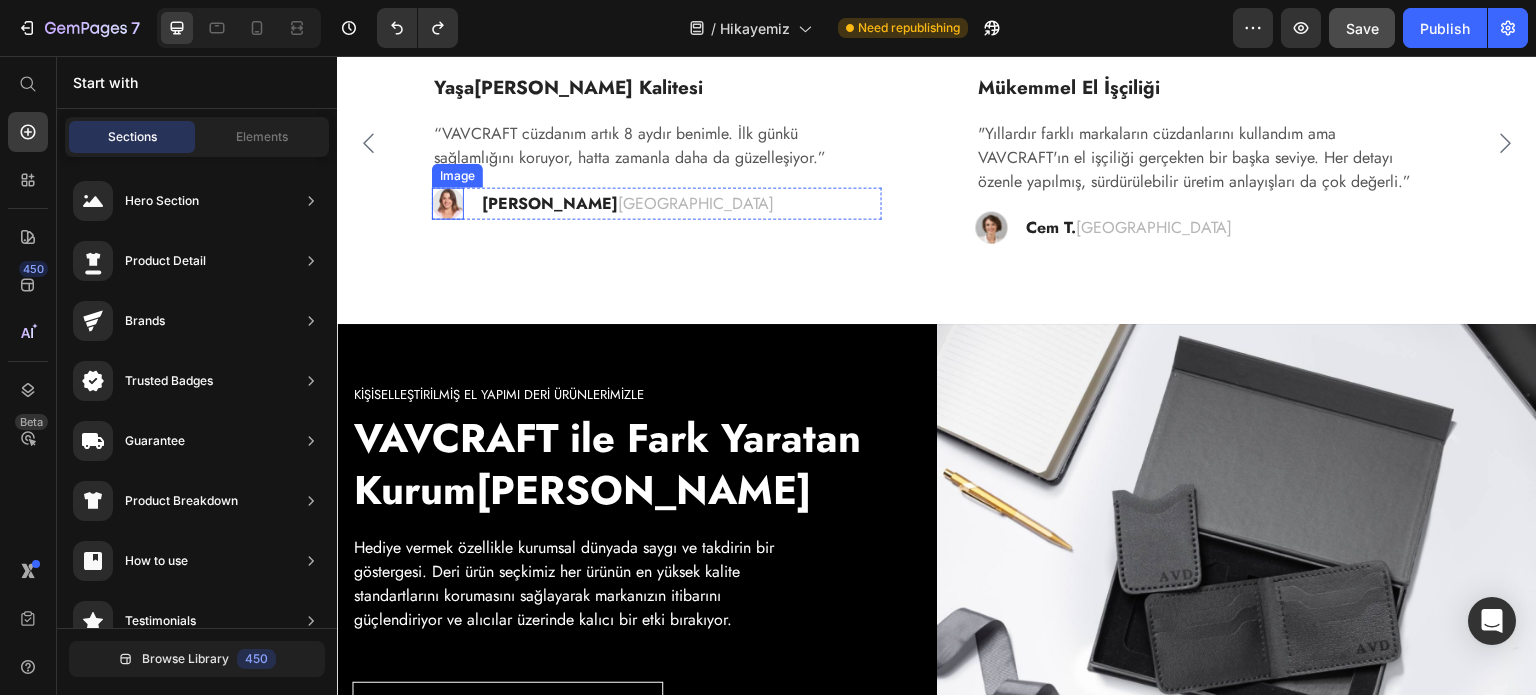 click at bounding box center [448, 204] 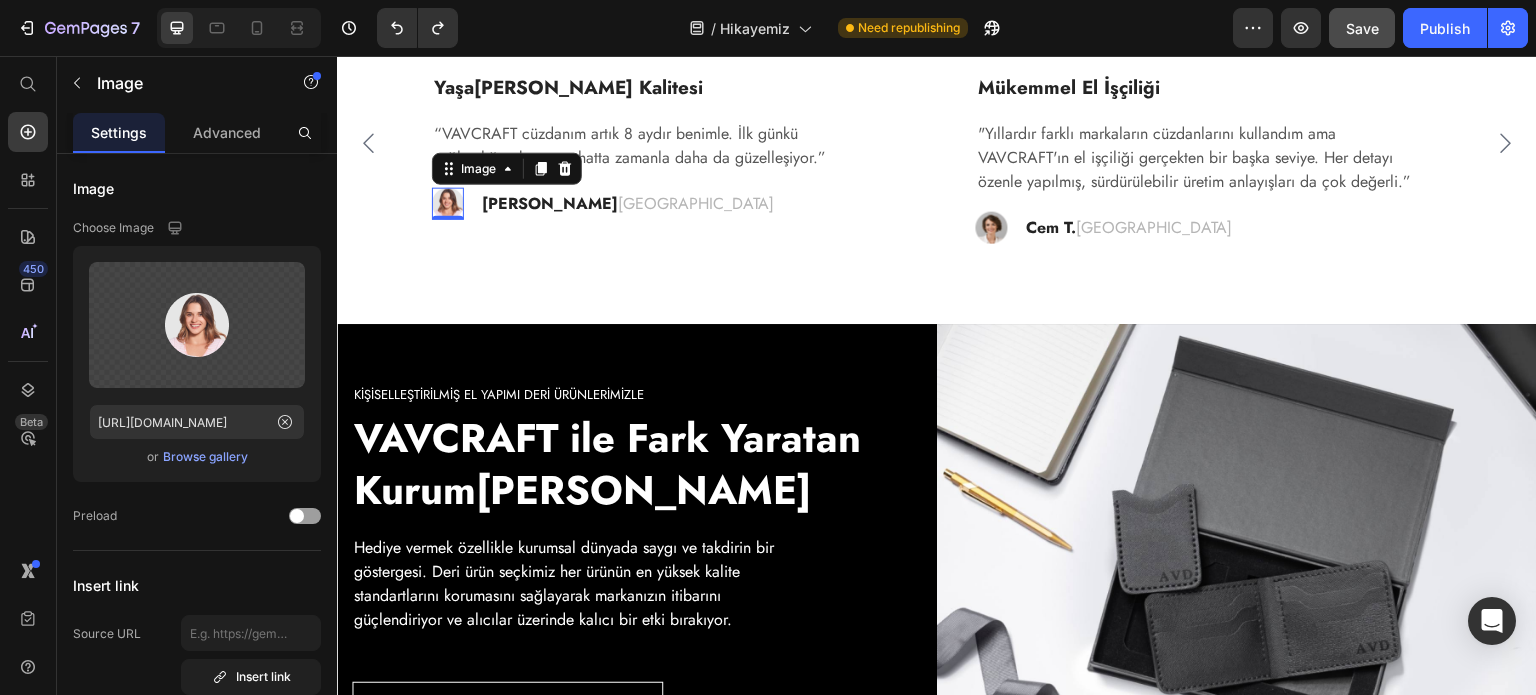 click at bounding box center (448, 204) 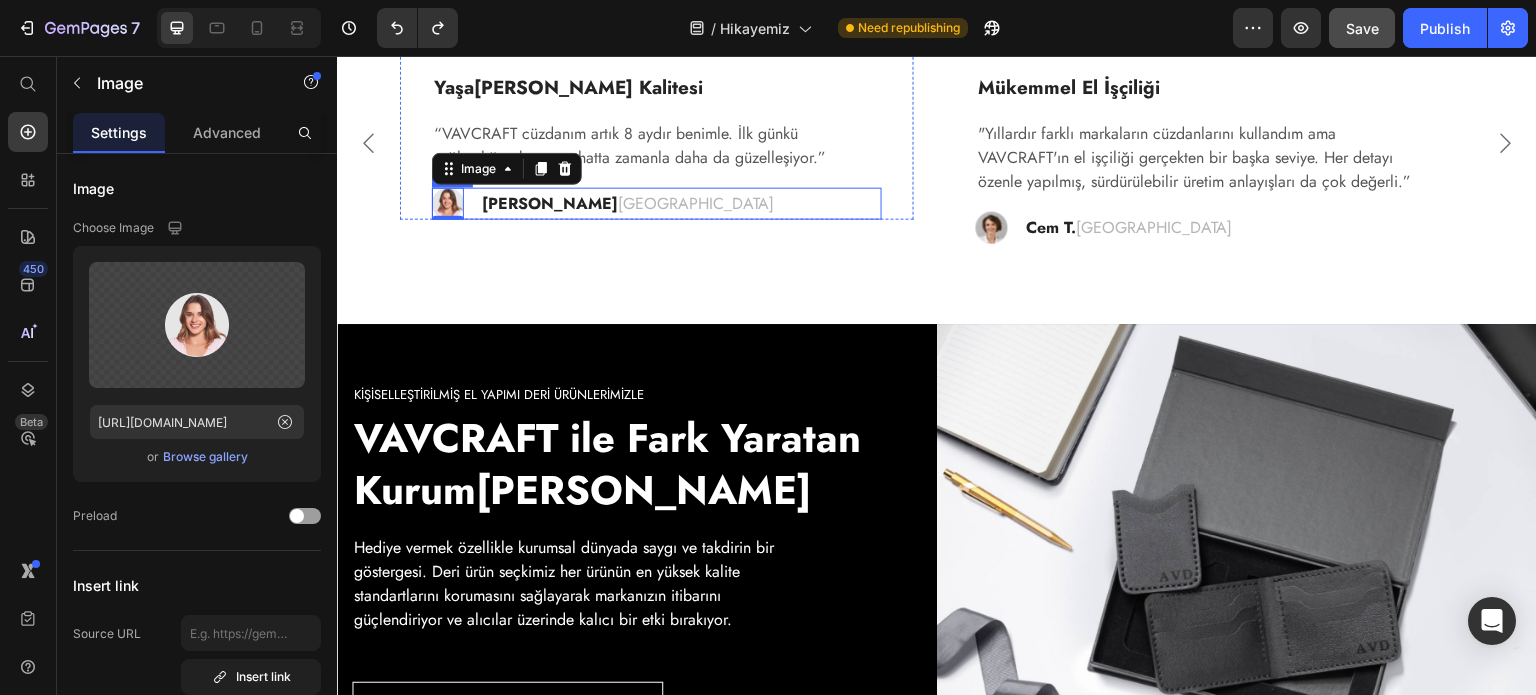 click on "Image   0 Mehmet K.  İzmir Text block Row" at bounding box center (657, 204) 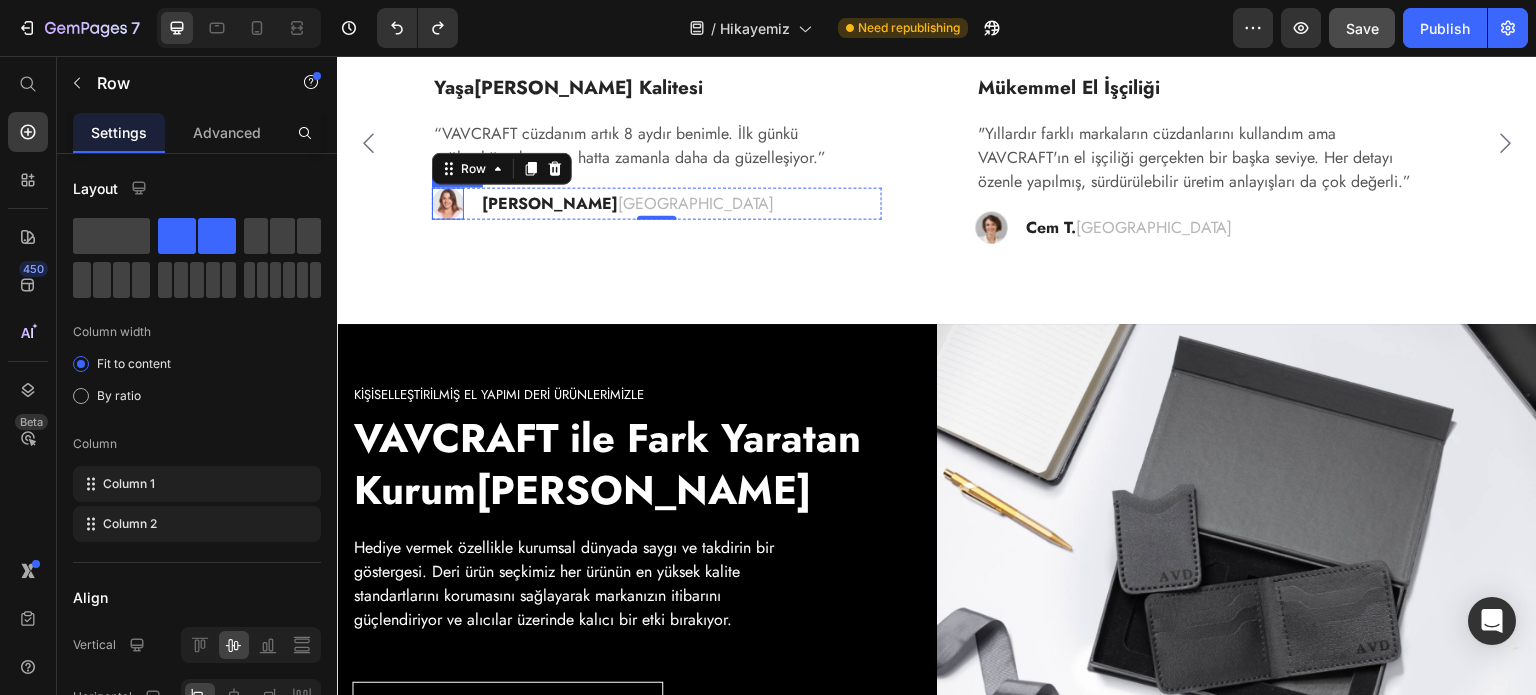 click at bounding box center (448, 204) 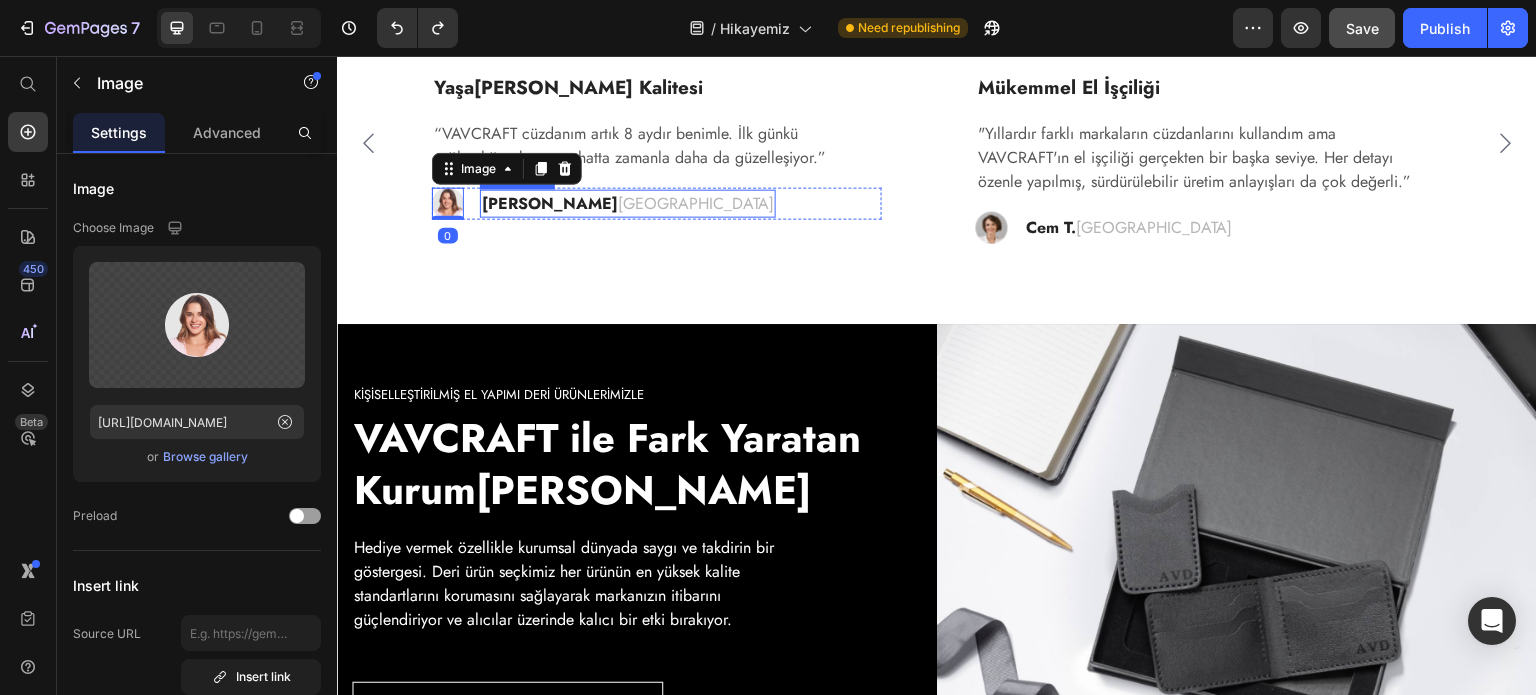 click on "[PERSON_NAME]" at bounding box center [550, 203] 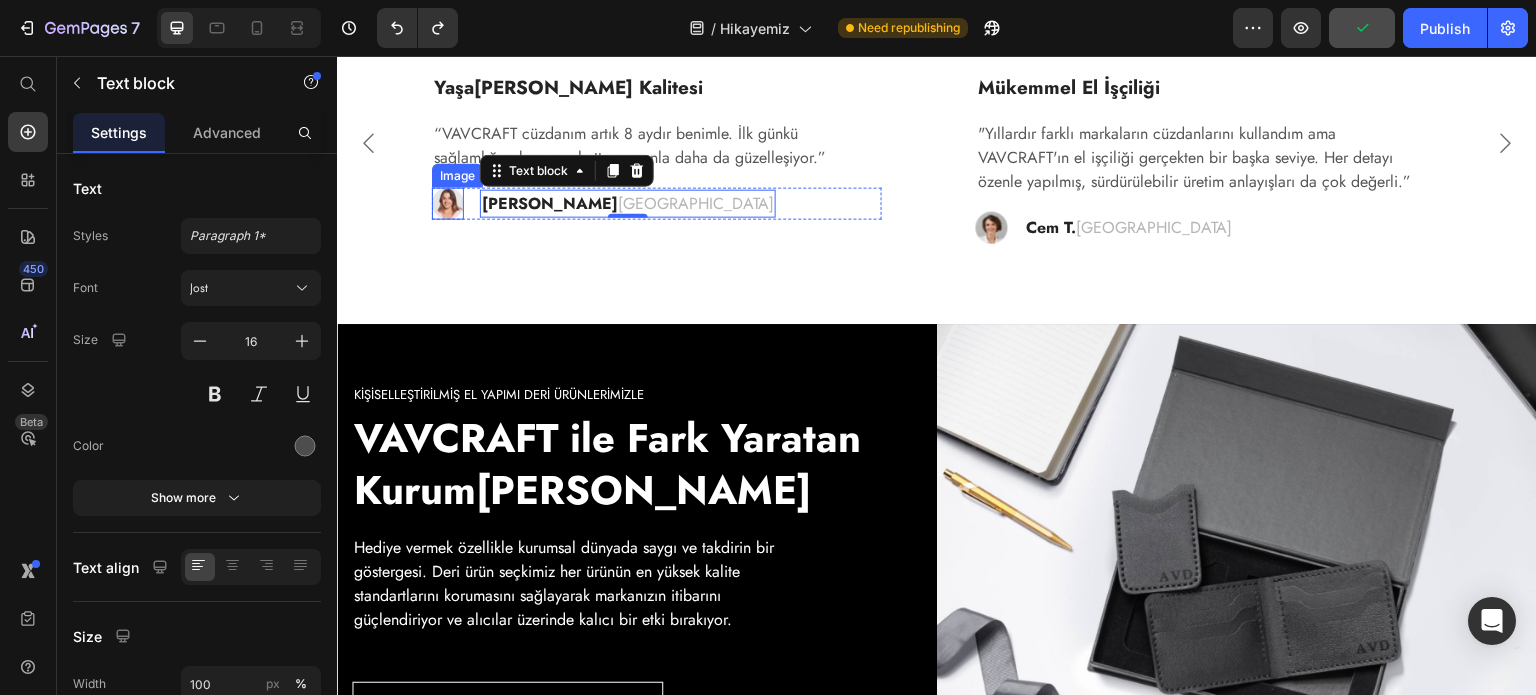 click on "Image" at bounding box center (457, 176) 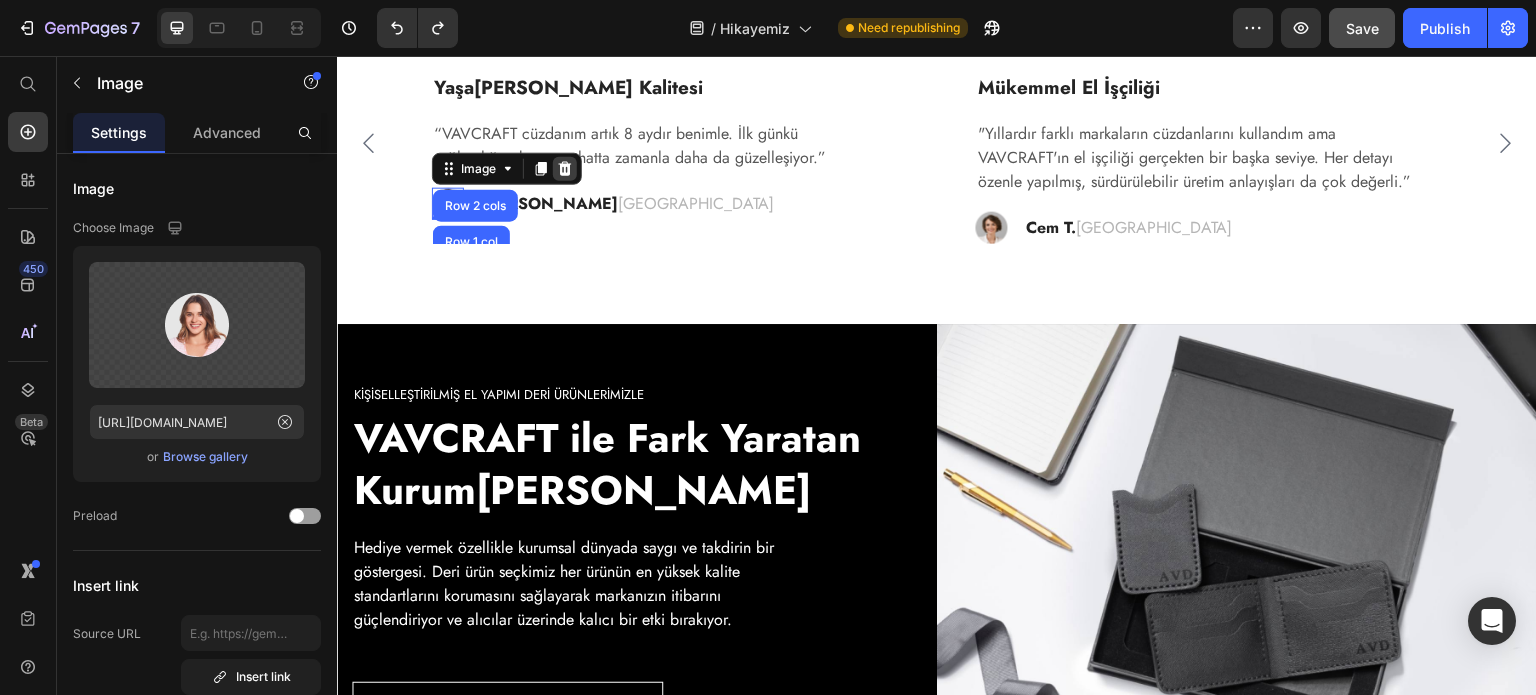 click 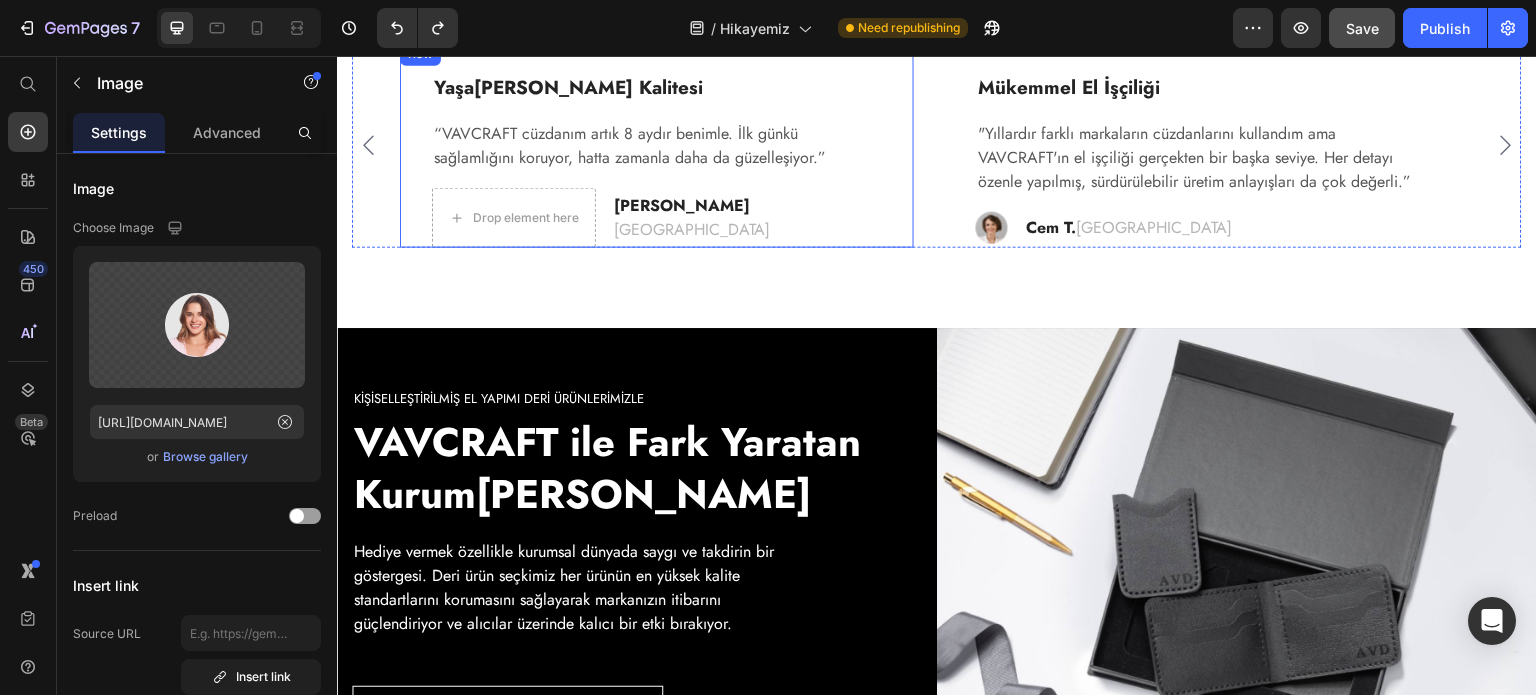 scroll, scrollTop: 3871, scrollLeft: 0, axis: vertical 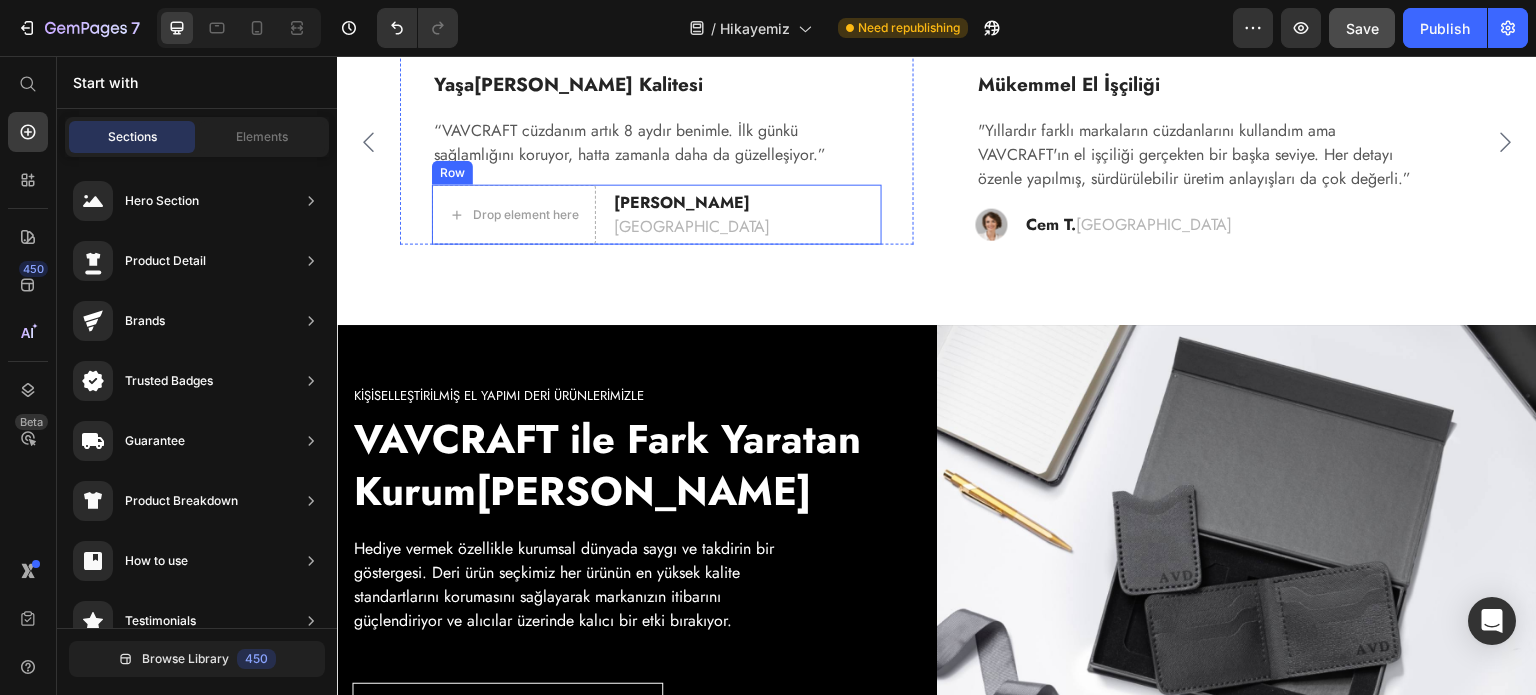 click on "Row" at bounding box center [452, 173] 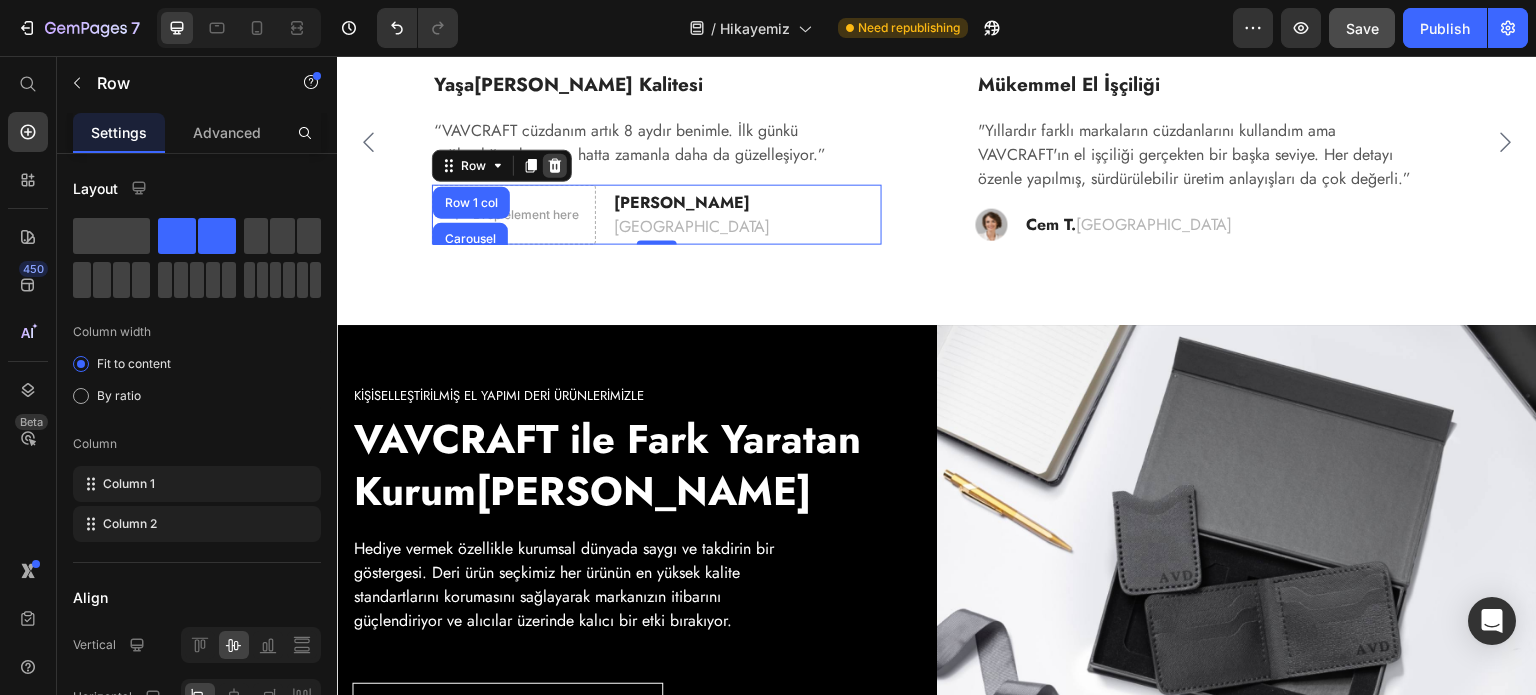 click at bounding box center (555, 166) 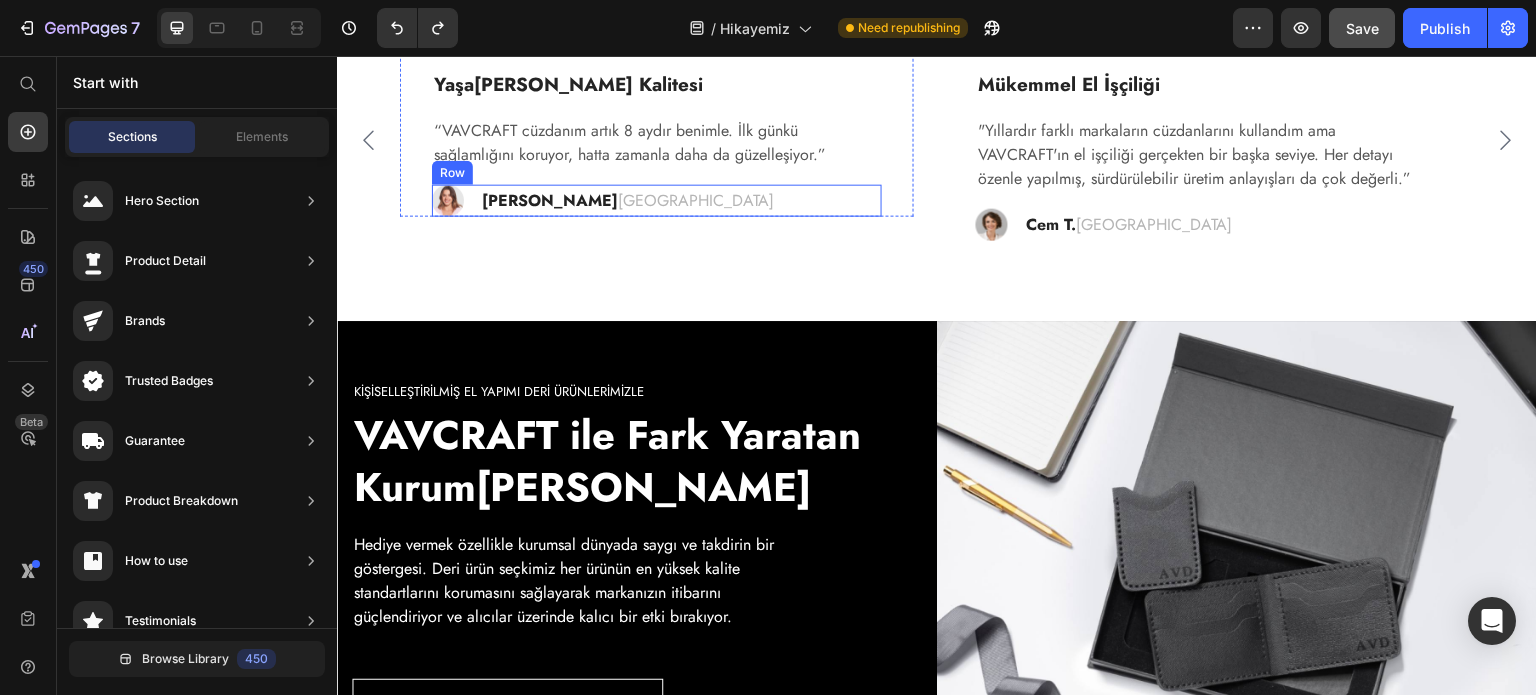 scroll, scrollTop: 3868, scrollLeft: 0, axis: vertical 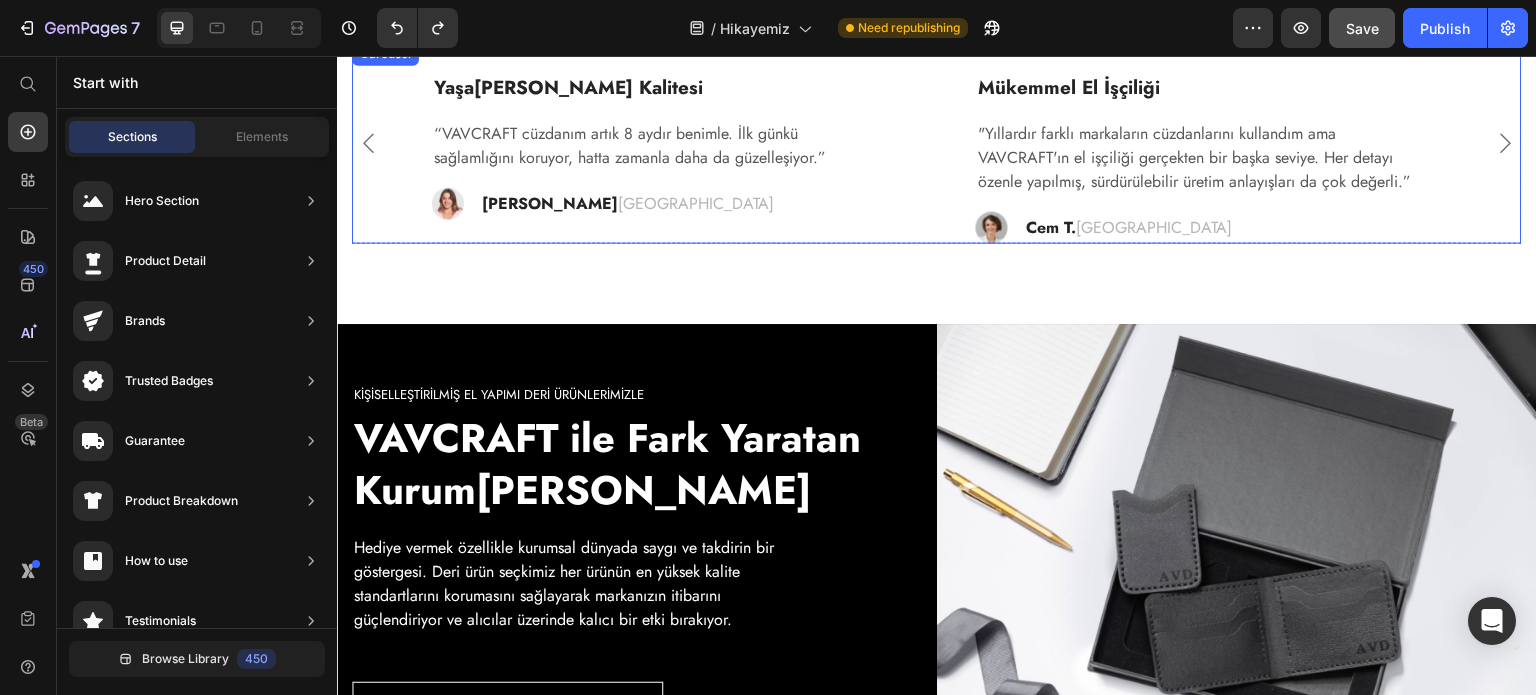 click at bounding box center (448, 204) 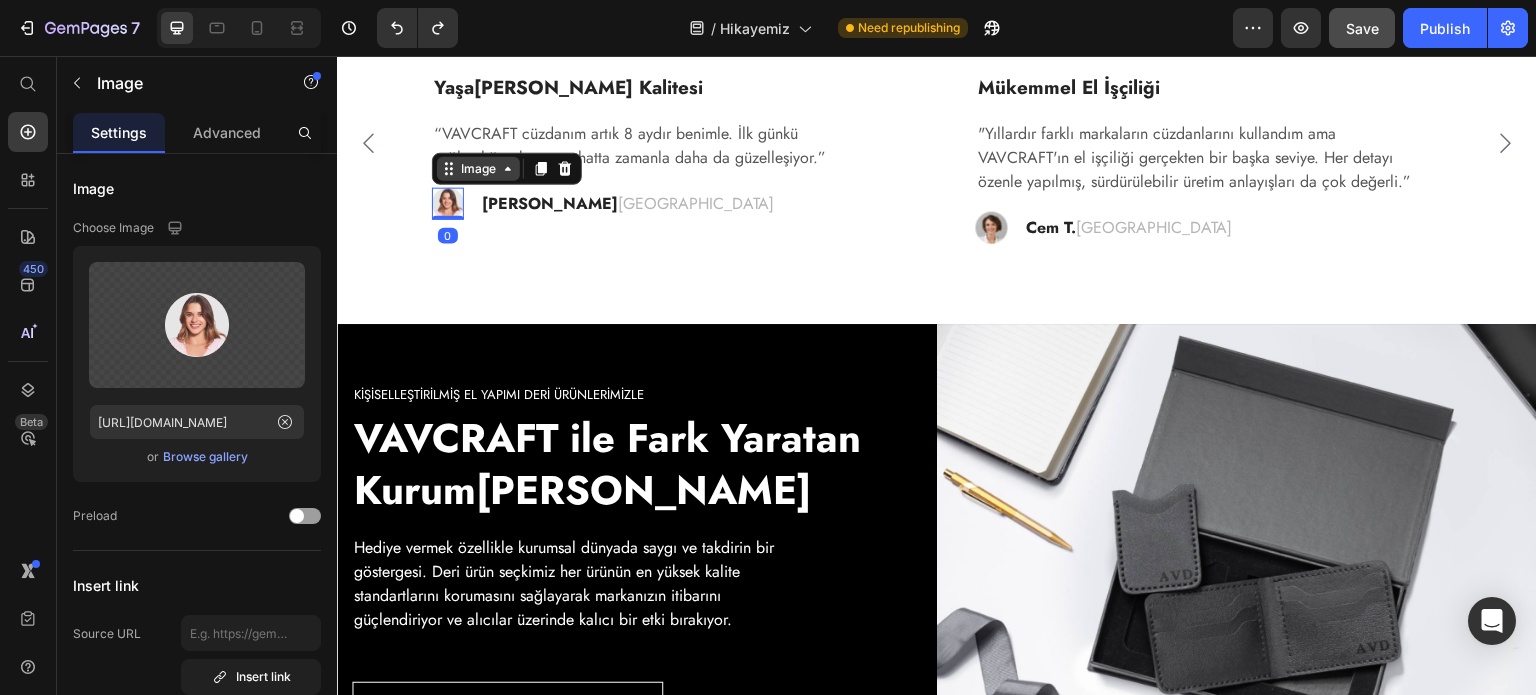 click on "Image" at bounding box center [478, 169] 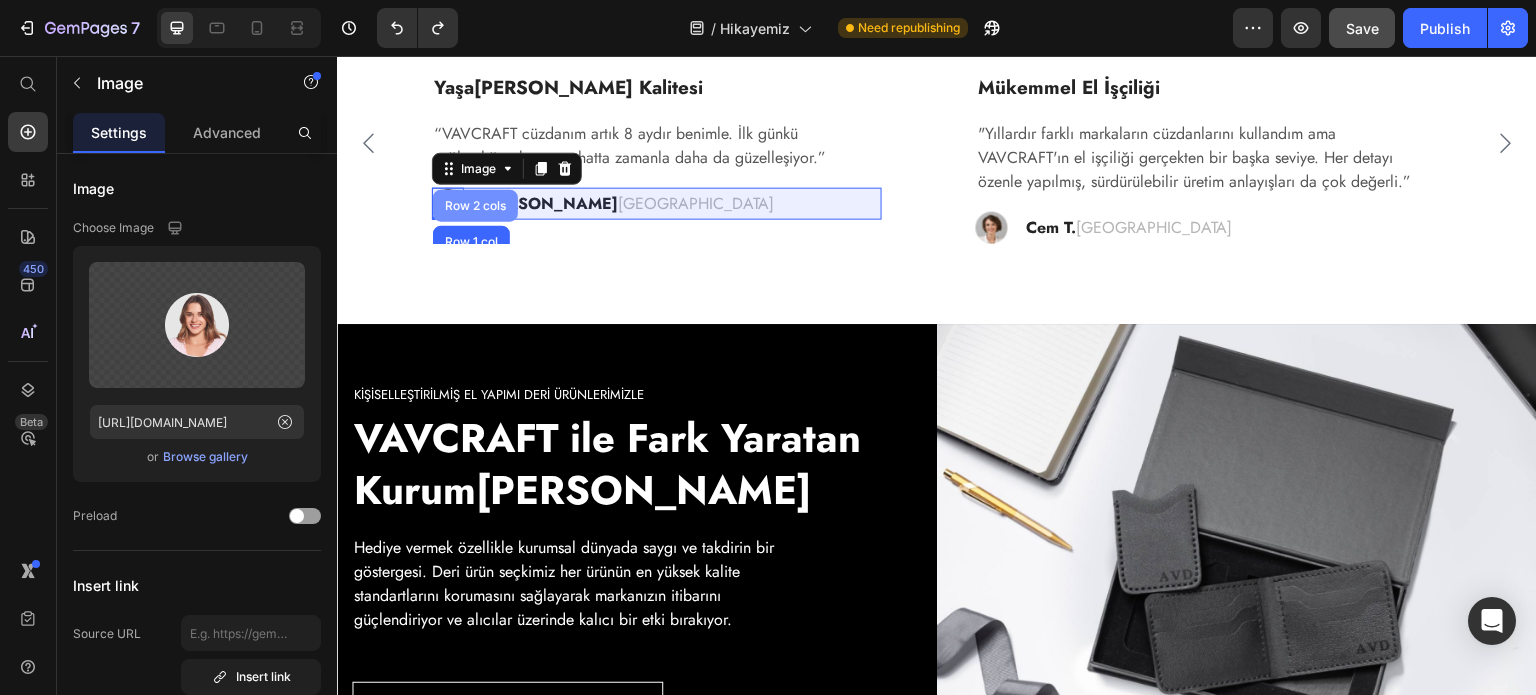click on "Row 2 cols" at bounding box center [475, 206] 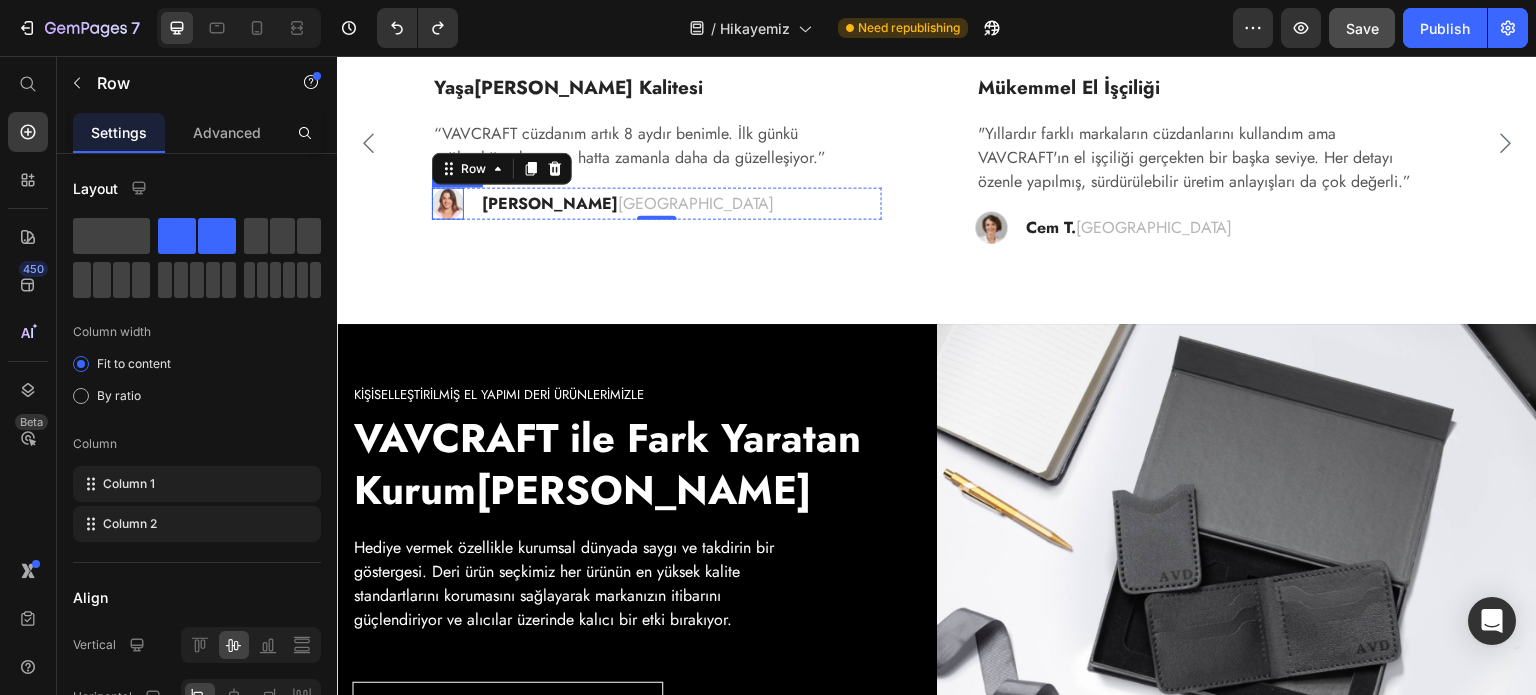 click at bounding box center [448, 204] 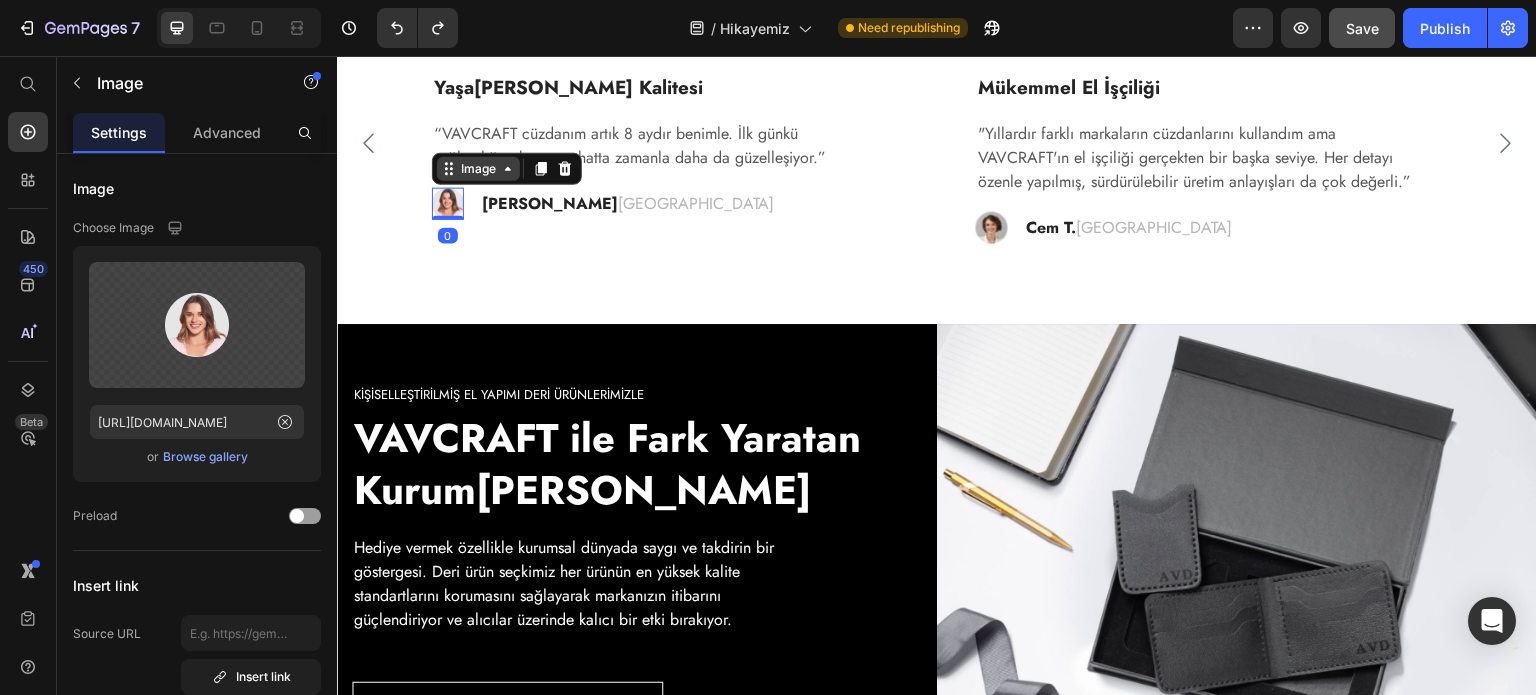 click on "Image" at bounding box center [478, 169] 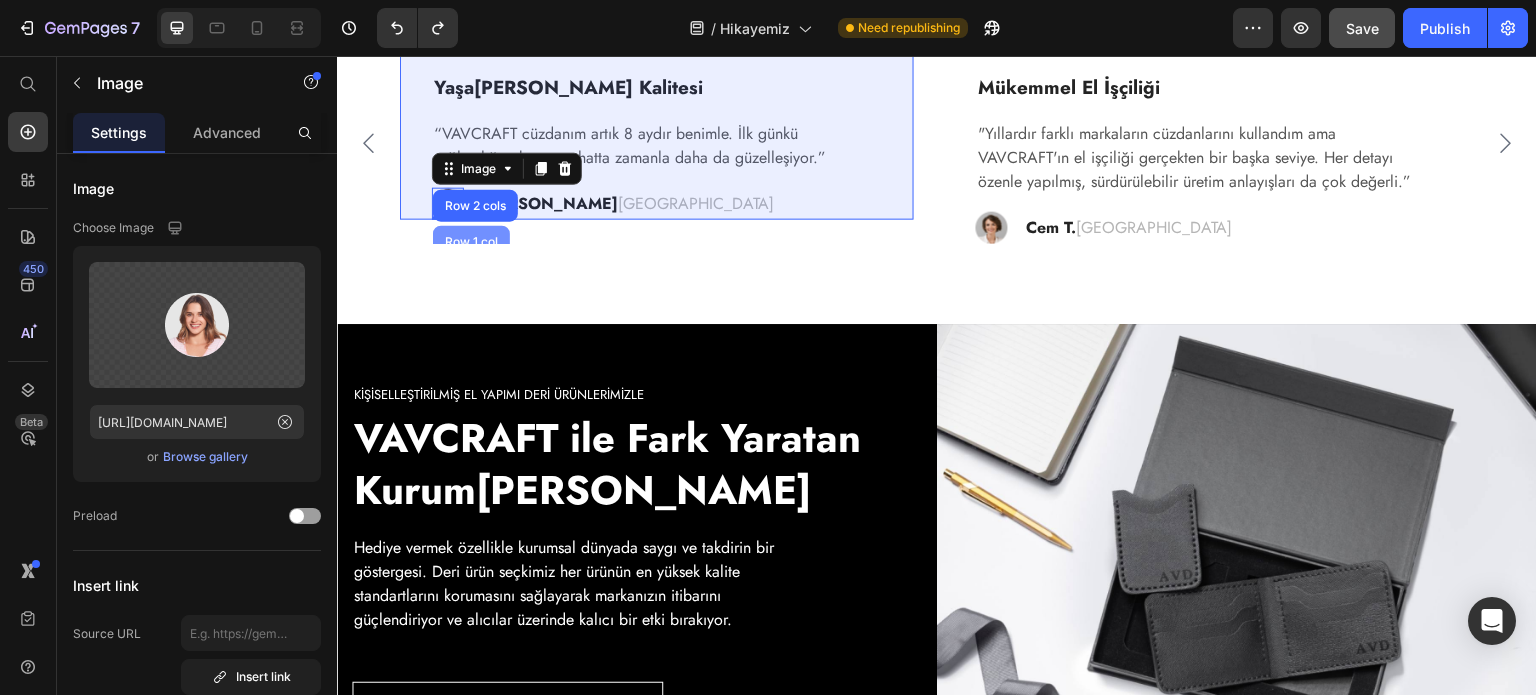 click on "Row 1 col" at bounding box center [471, 242] 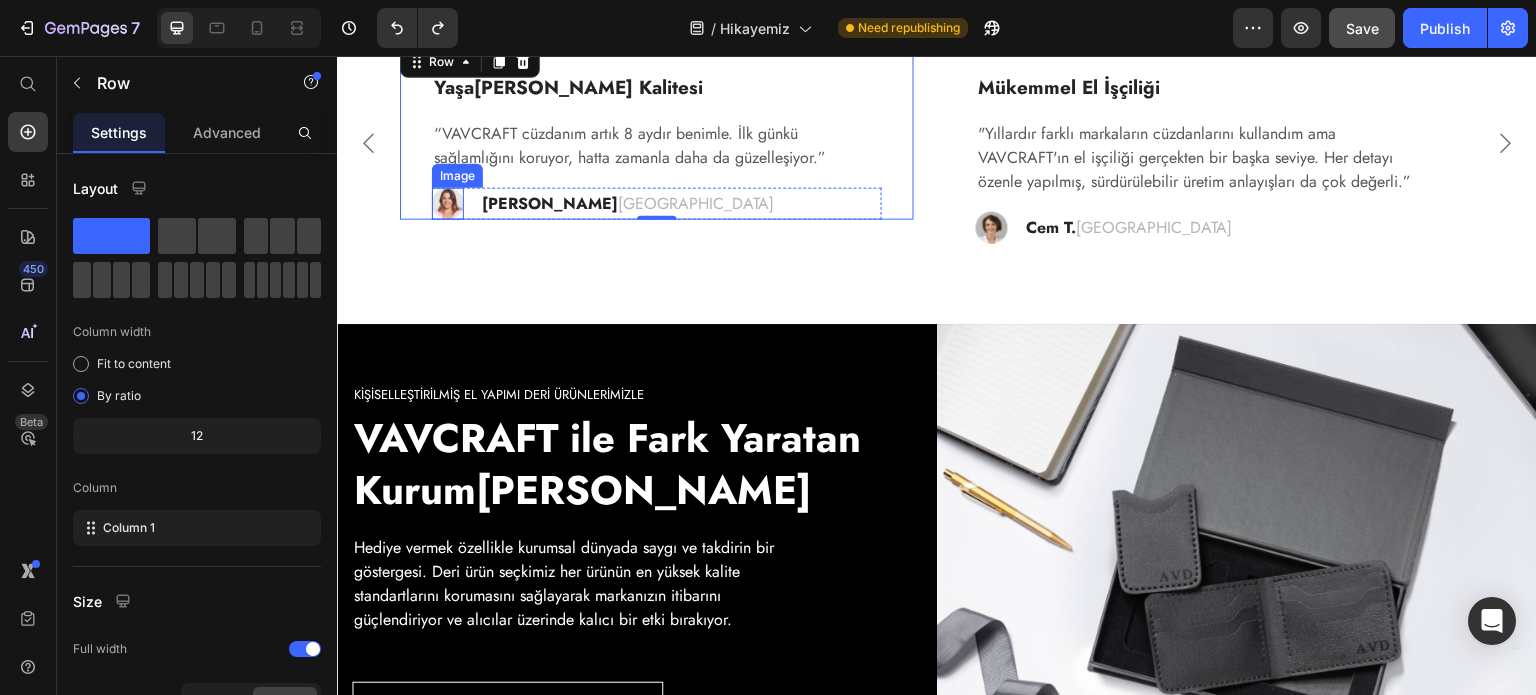 click at bounding box center (448, 204) 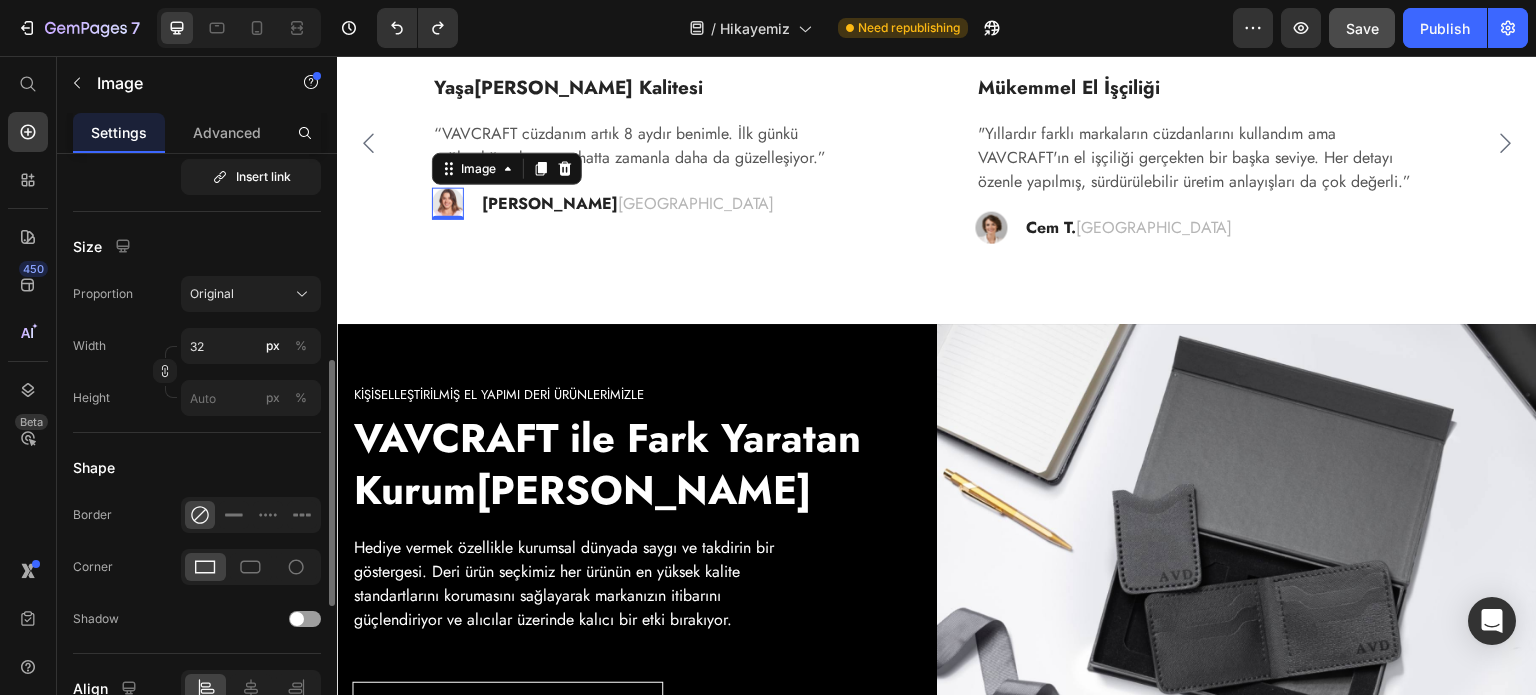 scroll, scrollTop: 666, scrollLeft: 0, axis: vertical 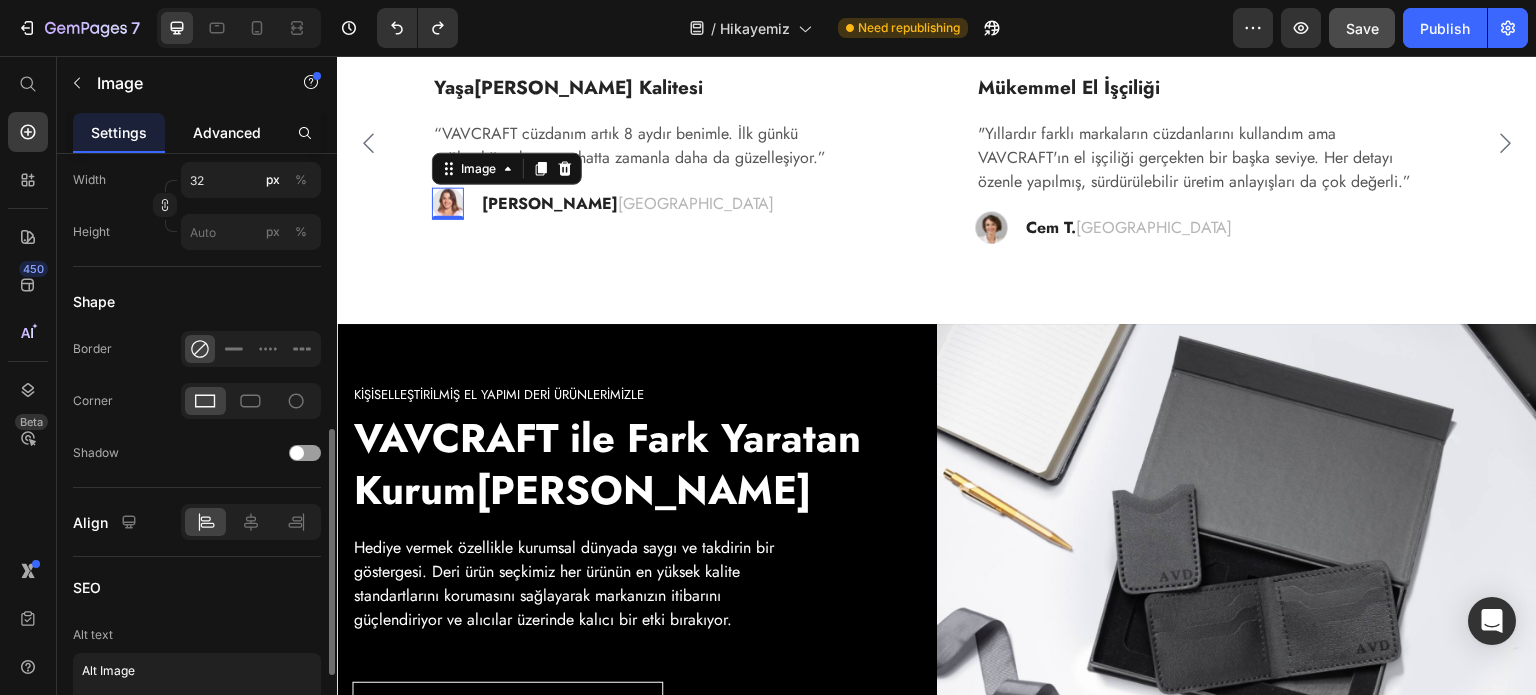 click on "Advanced" 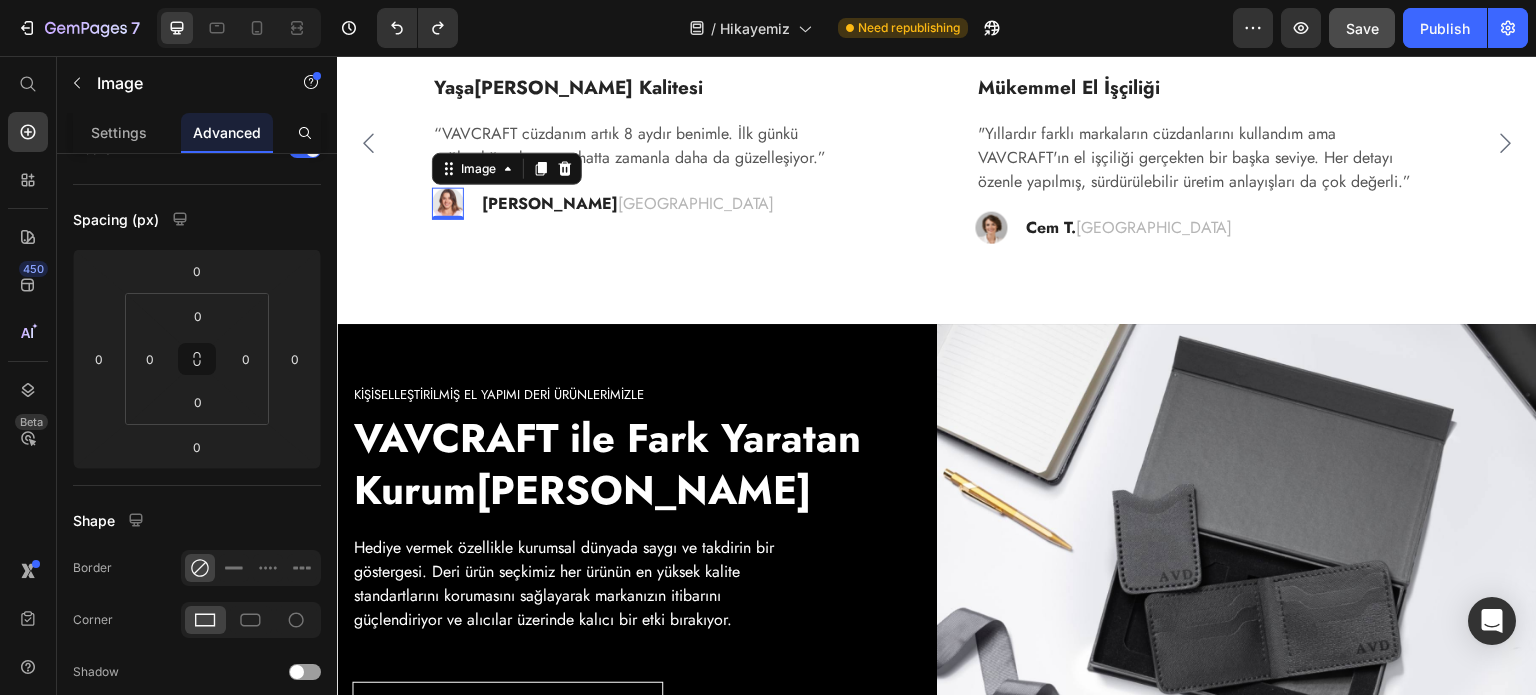 scroll, scrollTop: 499, scrollLeft: 0, axis: vertical 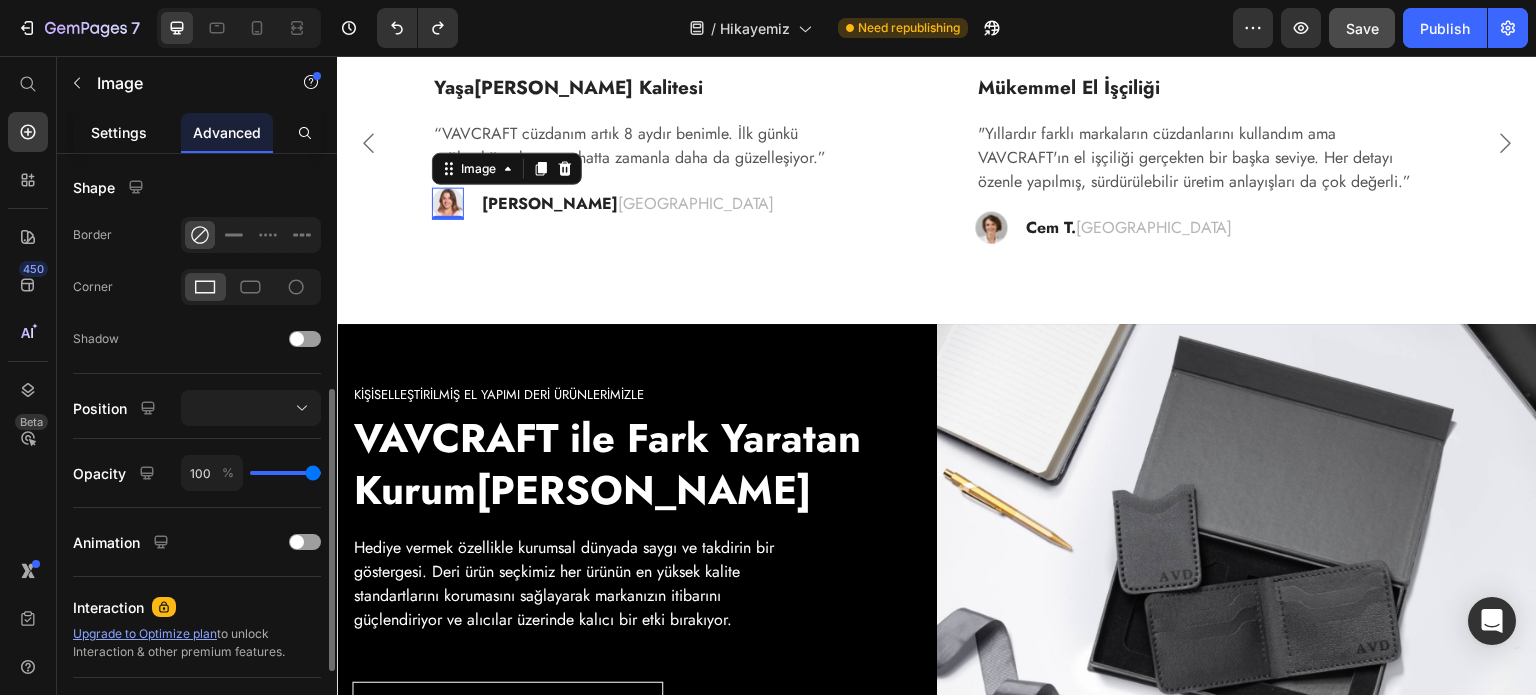 click on "Settings" 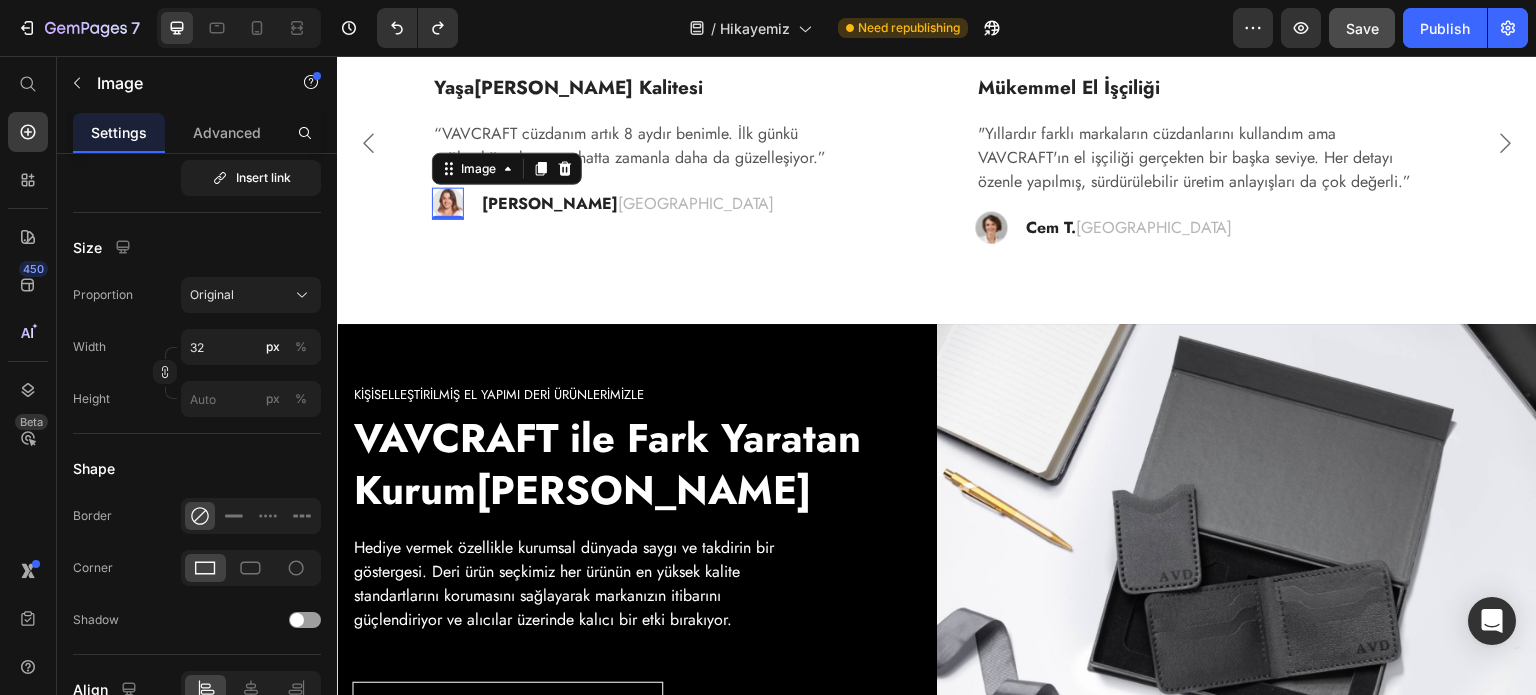 scroll, scrollTop: 0, scrollLeft: 0, axis: both 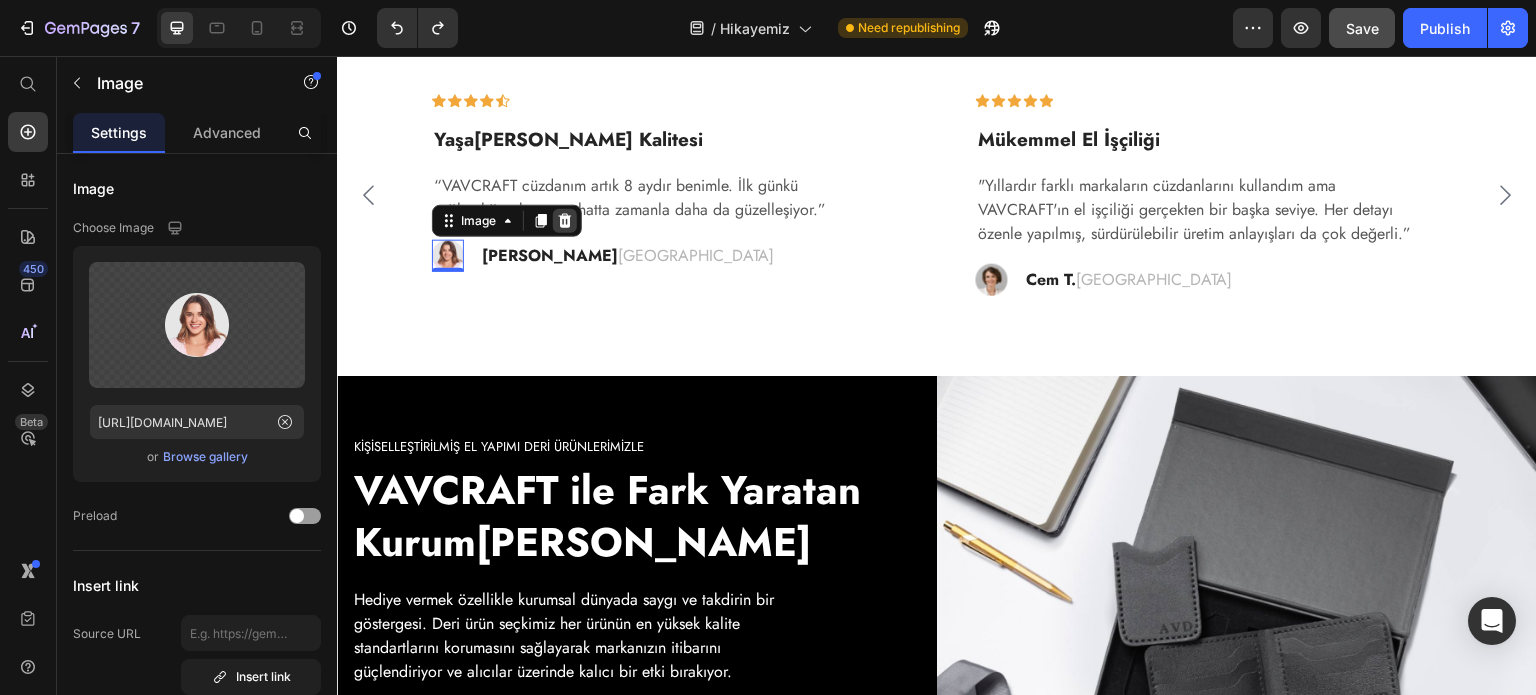 click 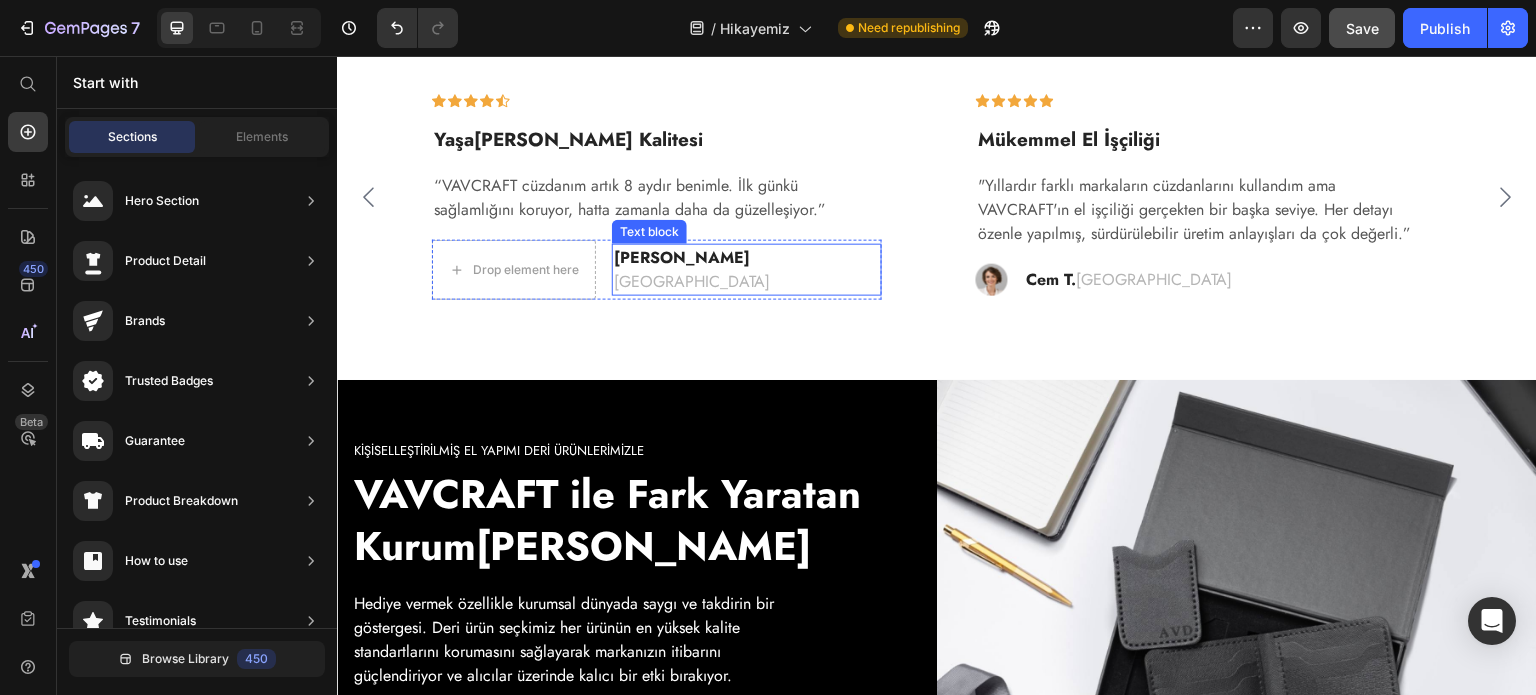 click on "[PERSON_NAME]" at bounding box center (682, 257) 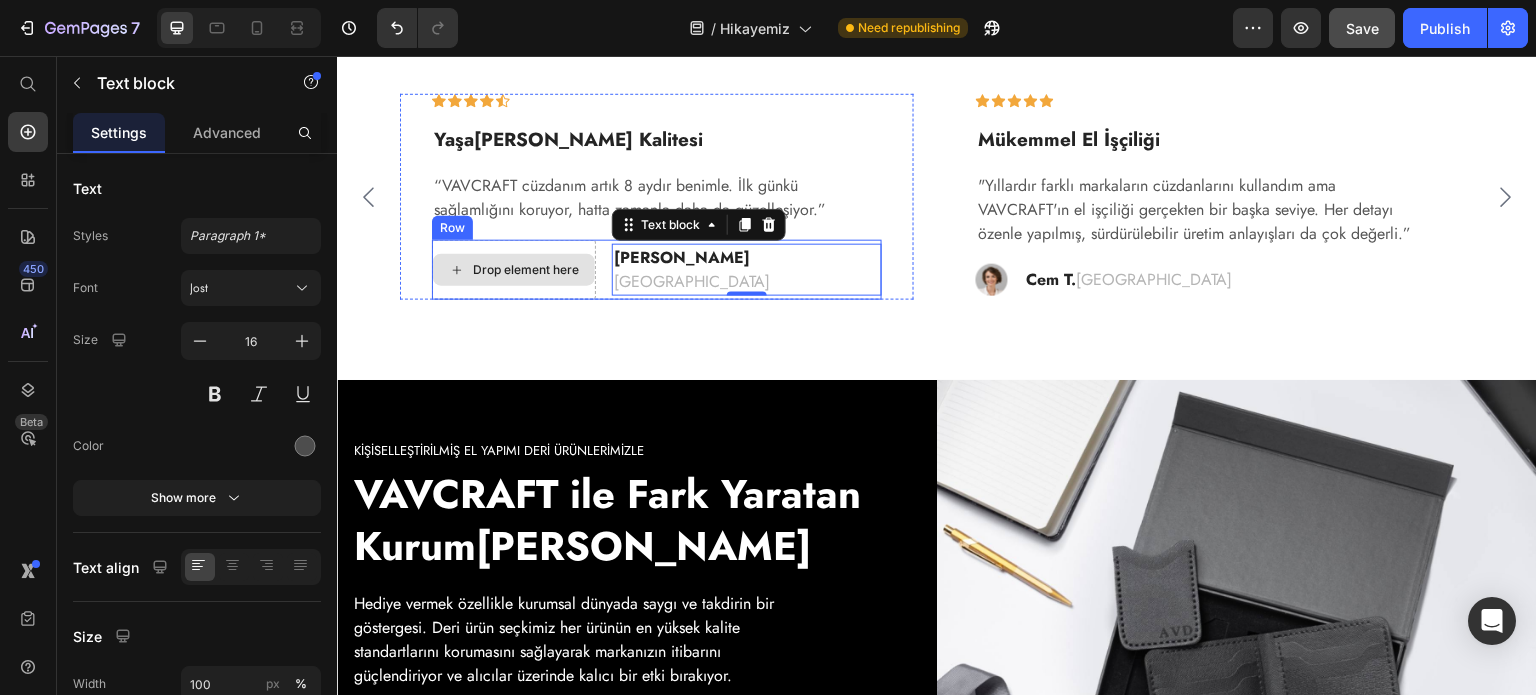 click on "Drop element here" at bounding box center [526, 270] 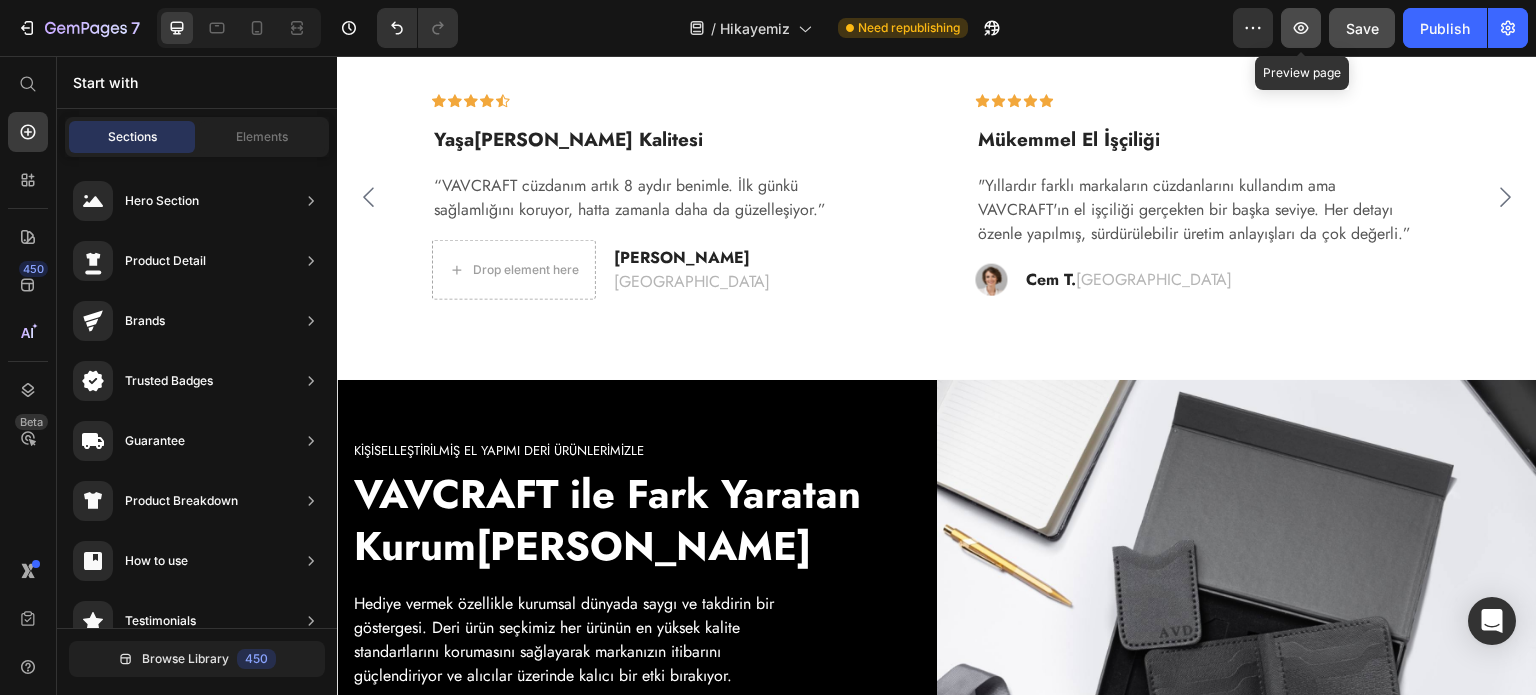 click 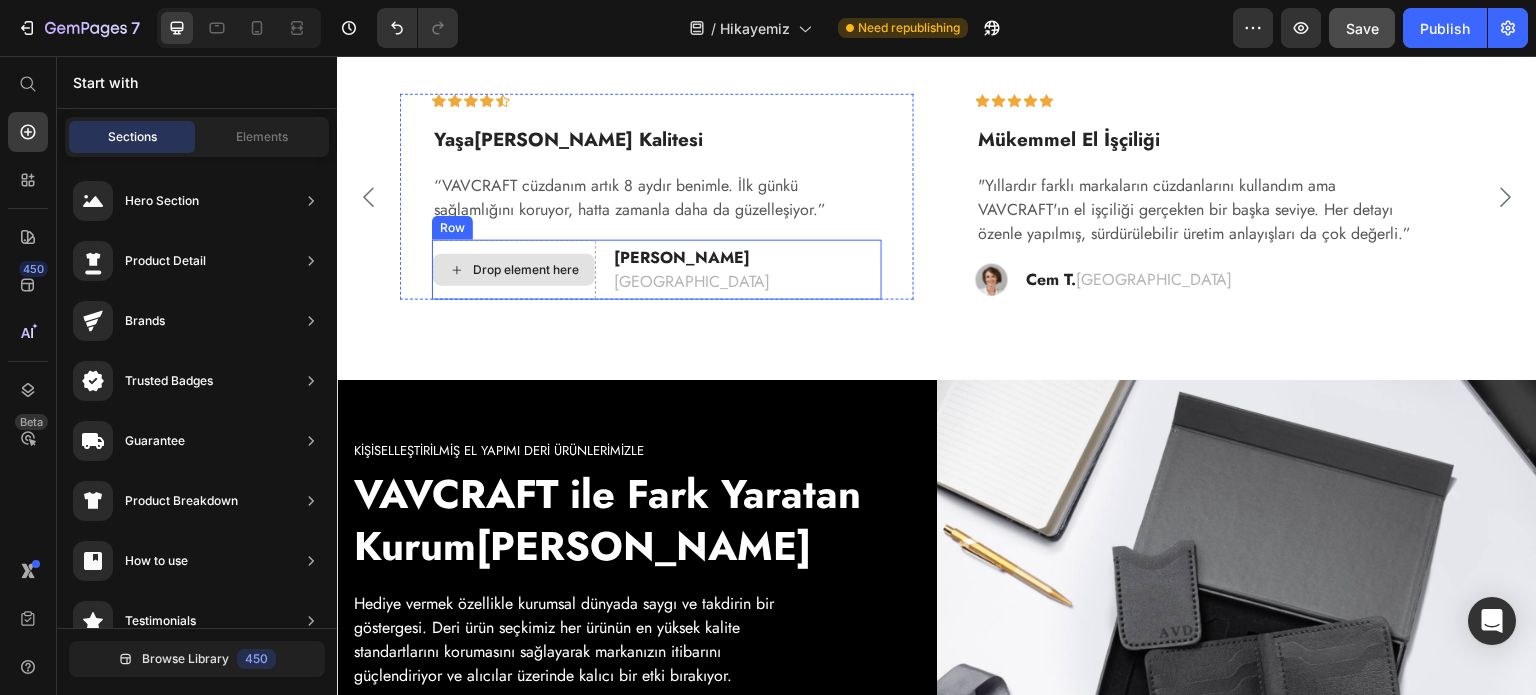 type 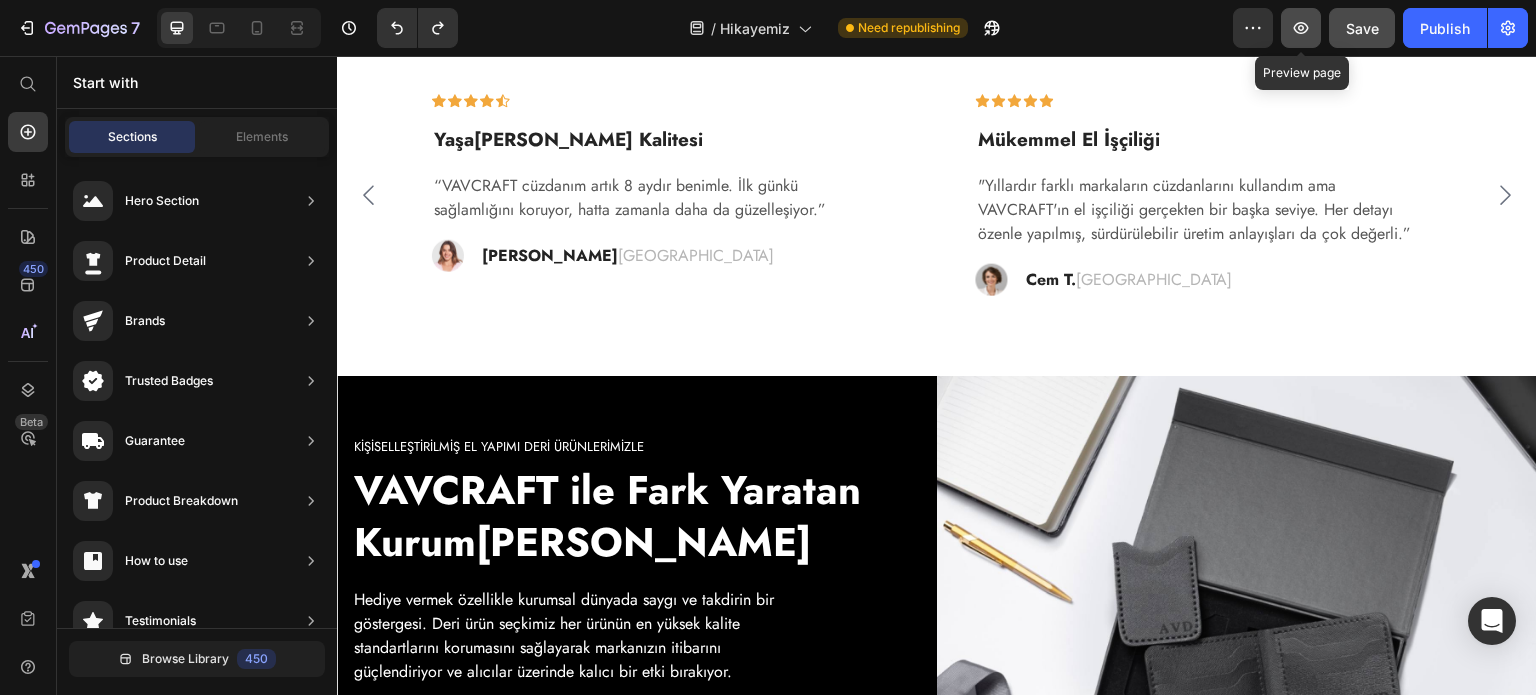 click 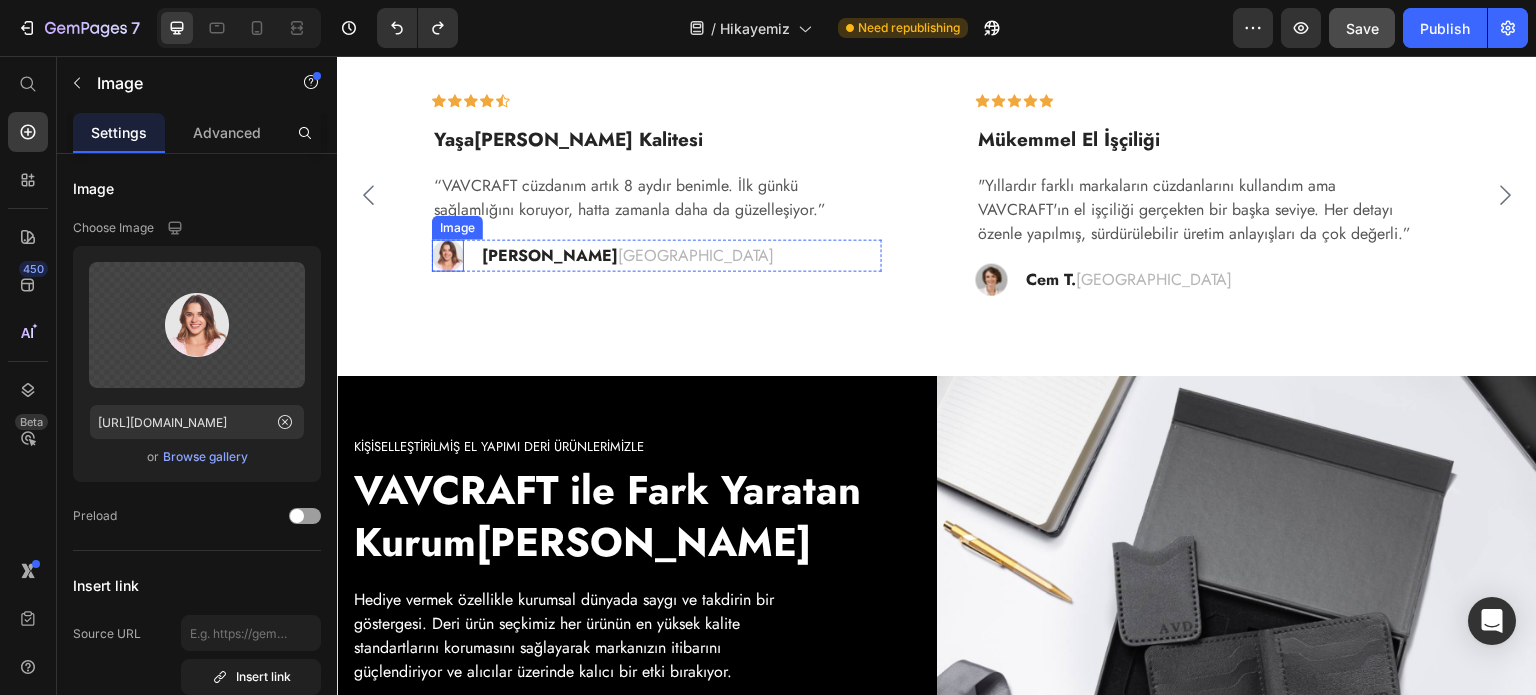 click at bounding box center (448, 256) 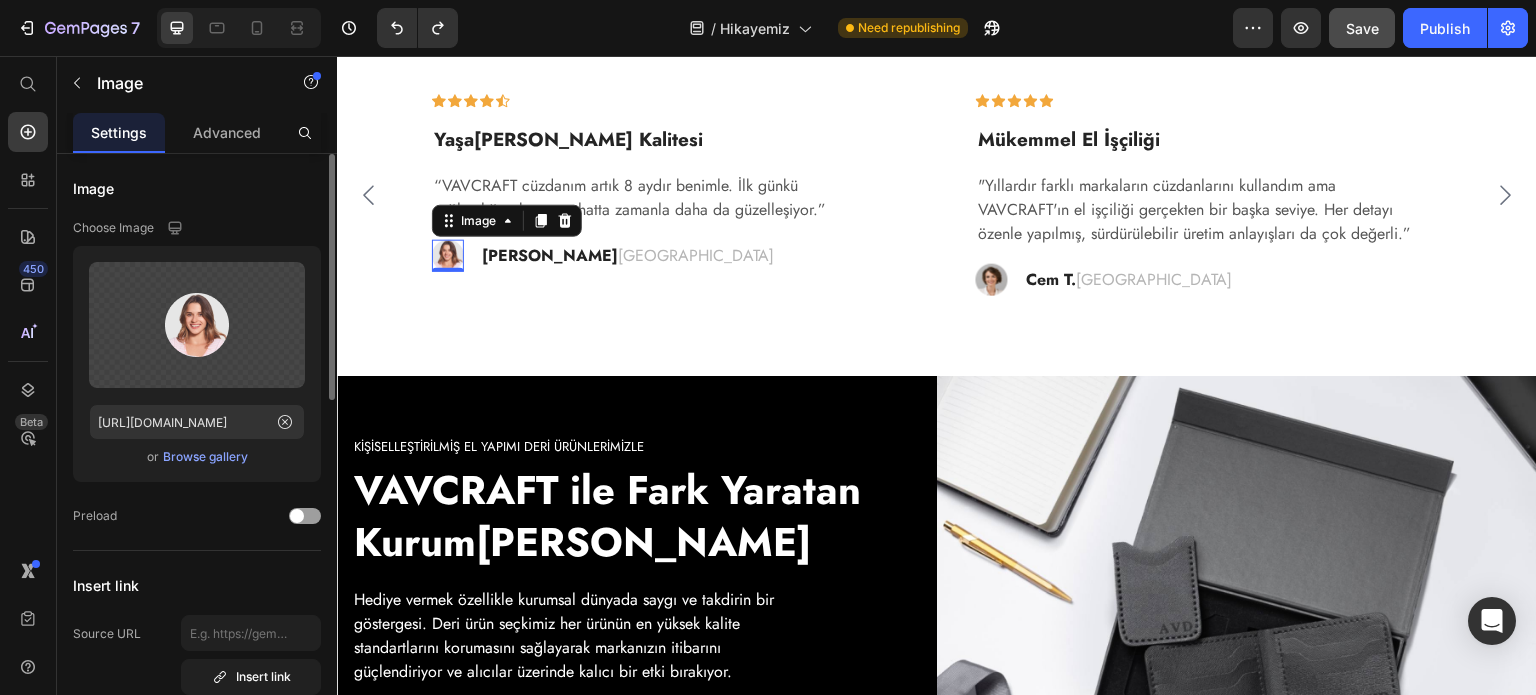 click on "Browse gallery" at bounding box center [205, 457] 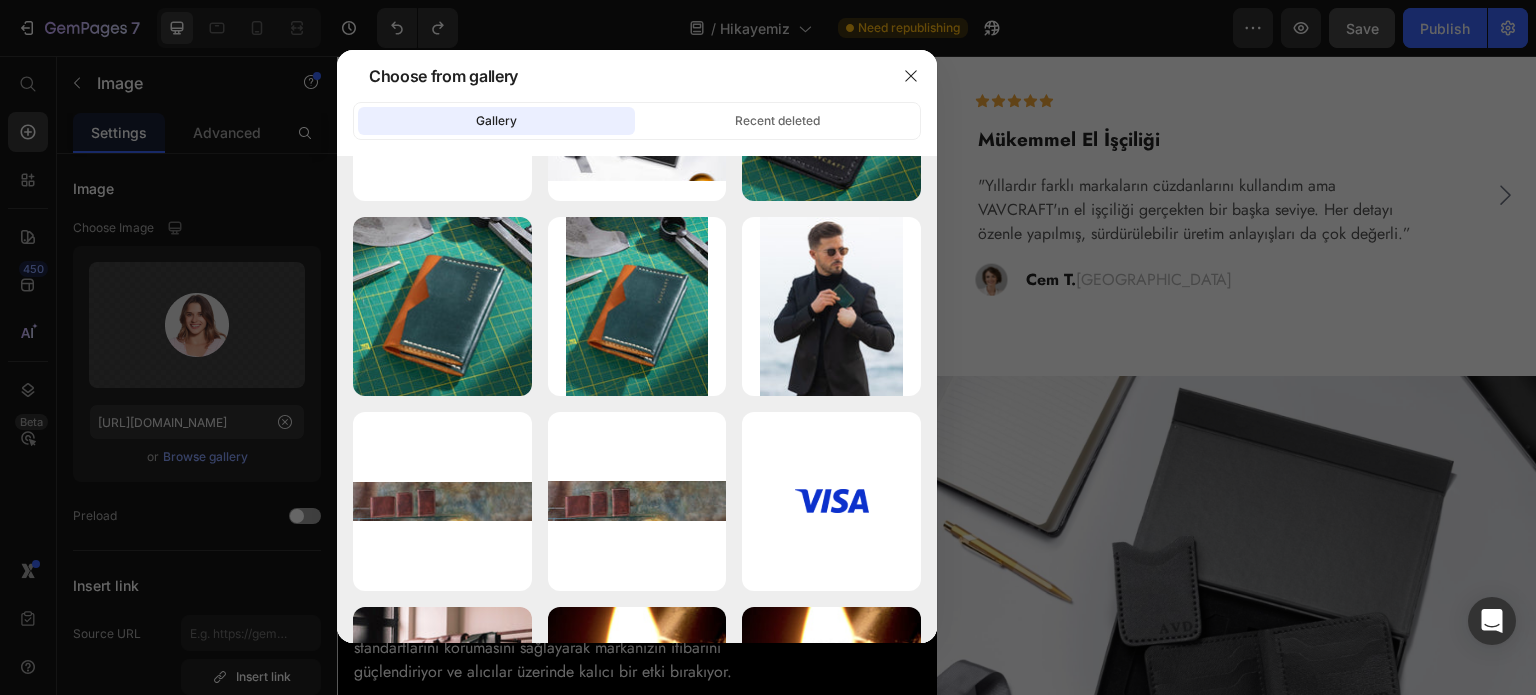 scroll, scrollTop: 0, scrollLeft: 0, axis: both 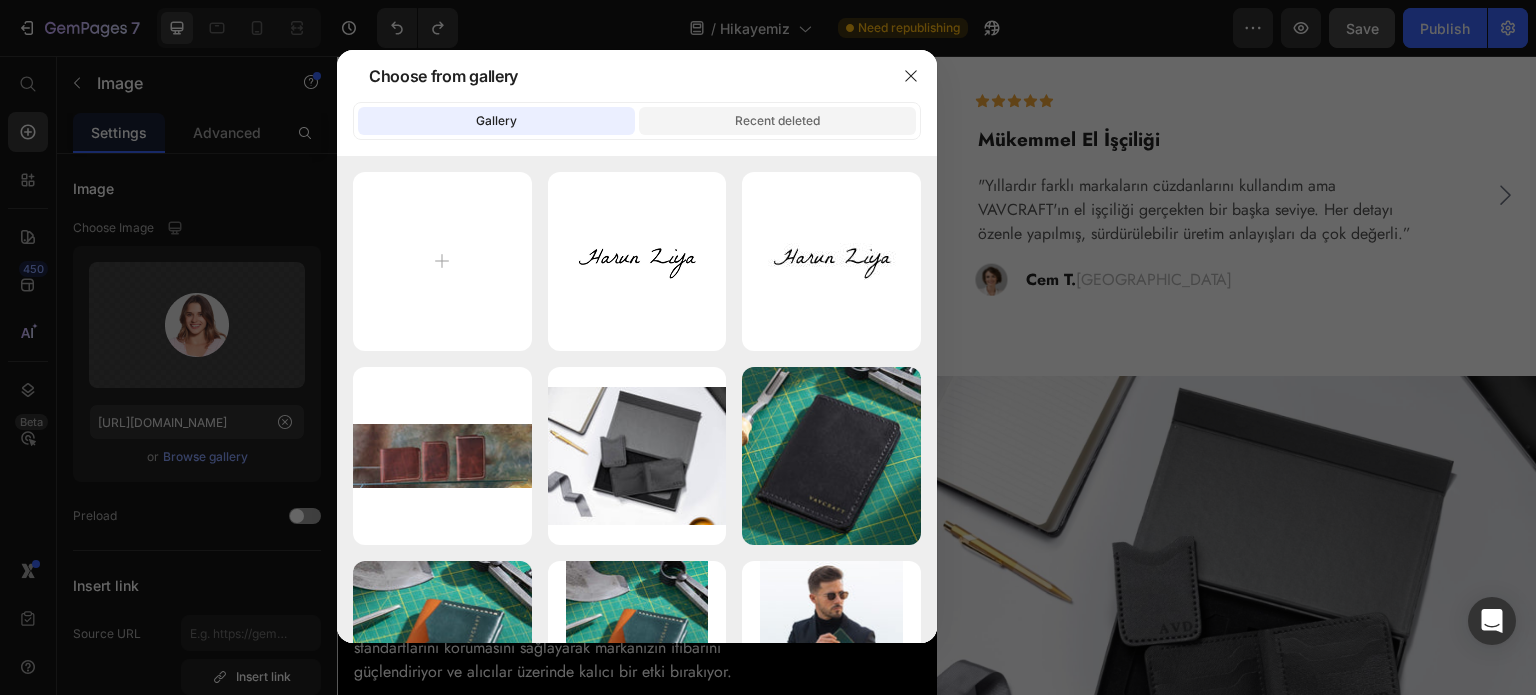 click on "Recent deleted" 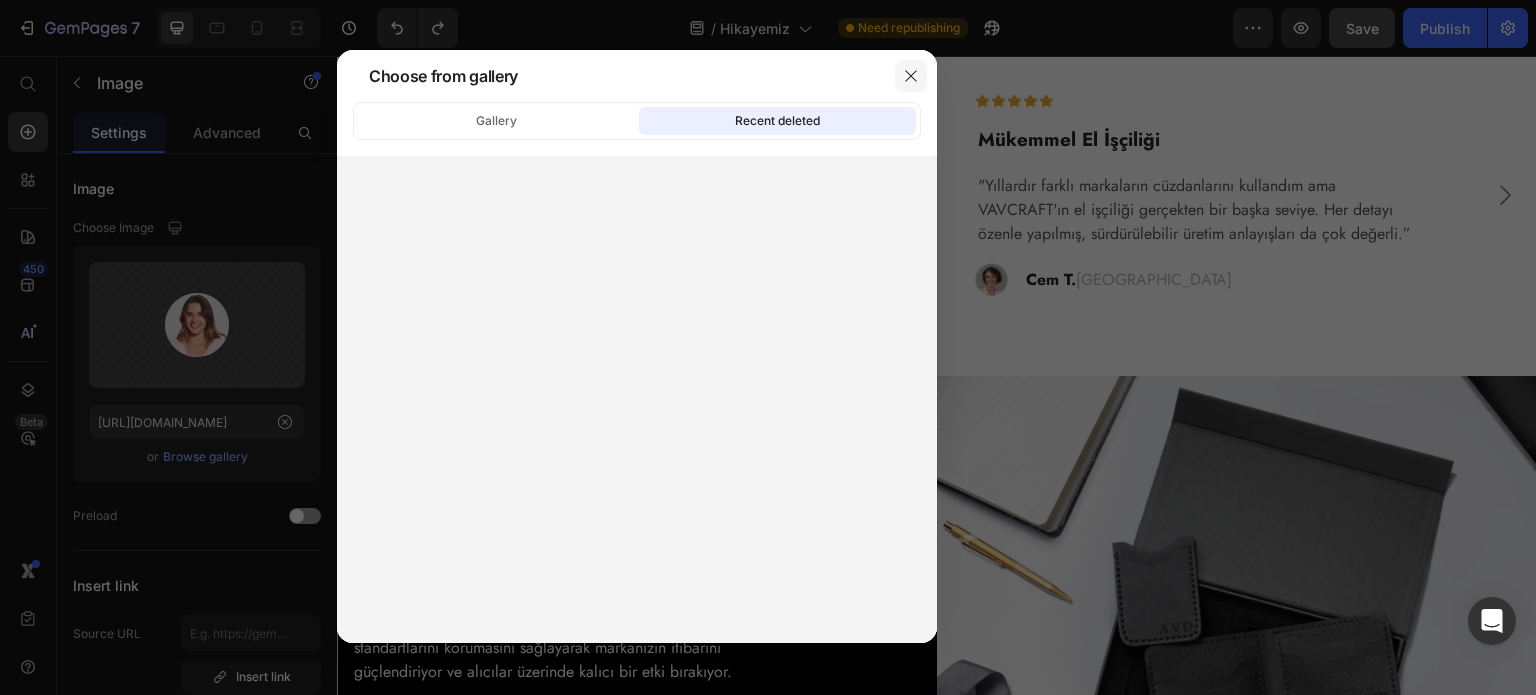 click at bounding box center (911, 76) 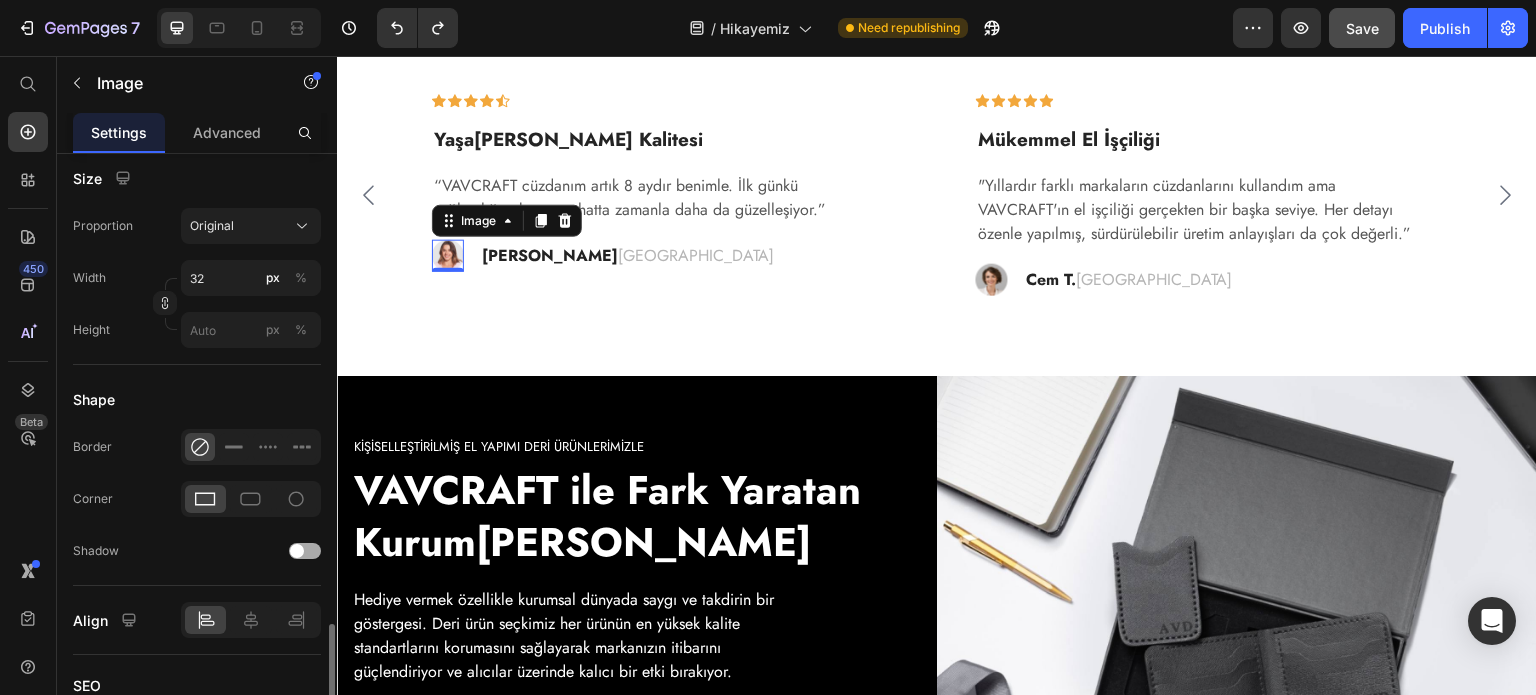 scroll, scrollTop: 851, scrollLeft: 0, axis: vertical 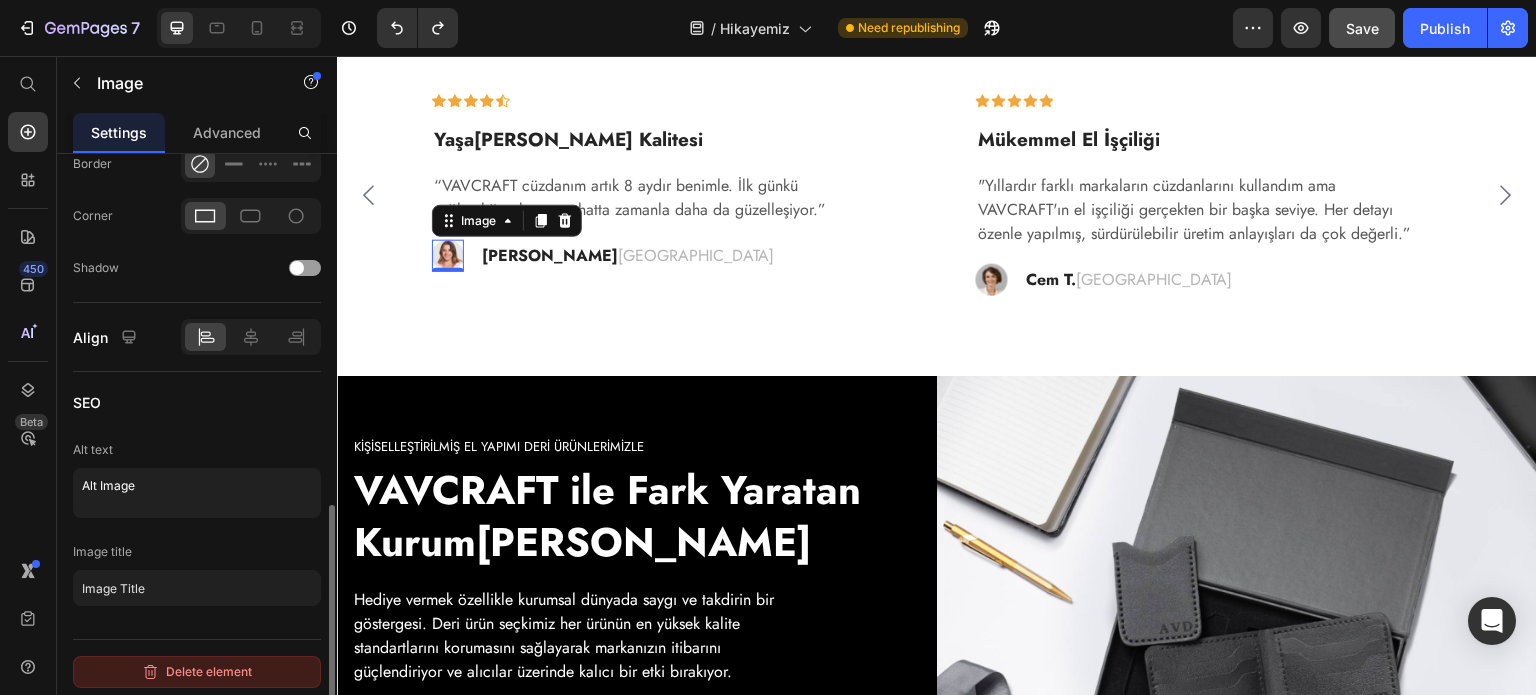 click on "Delete element" at bounding box center (197, 672) 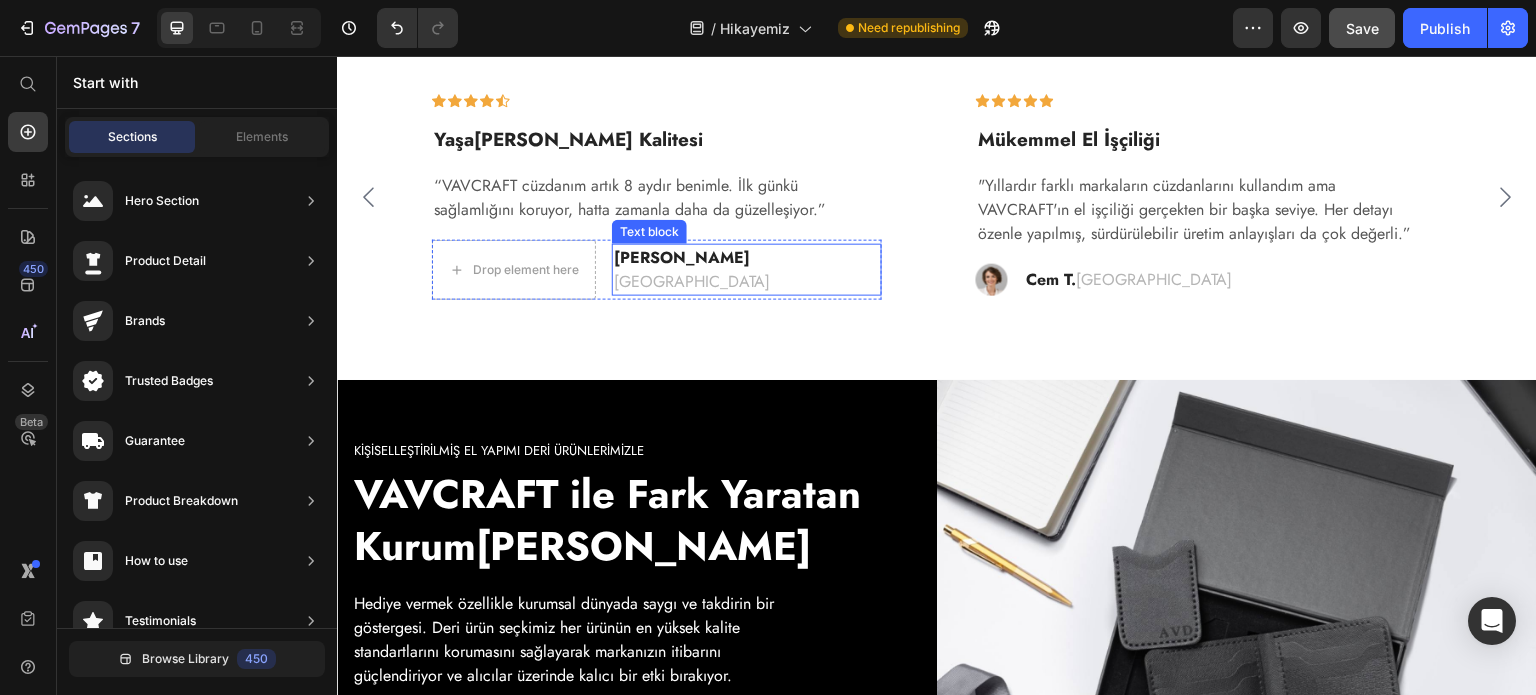 click on "Mehmet K.  İzmir" at bounding box center (747, 270) 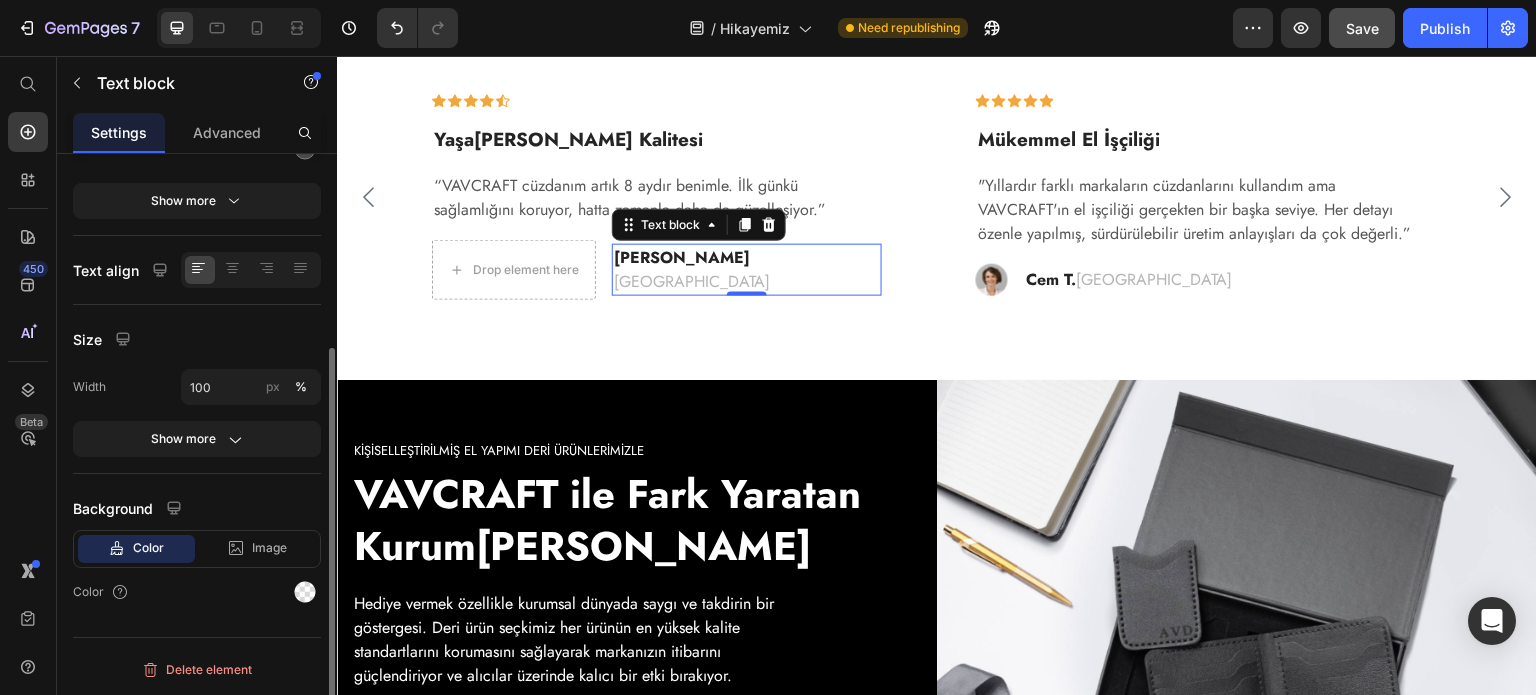 scroll, scrollTop: 0, scrollLeft: 0, axis: both 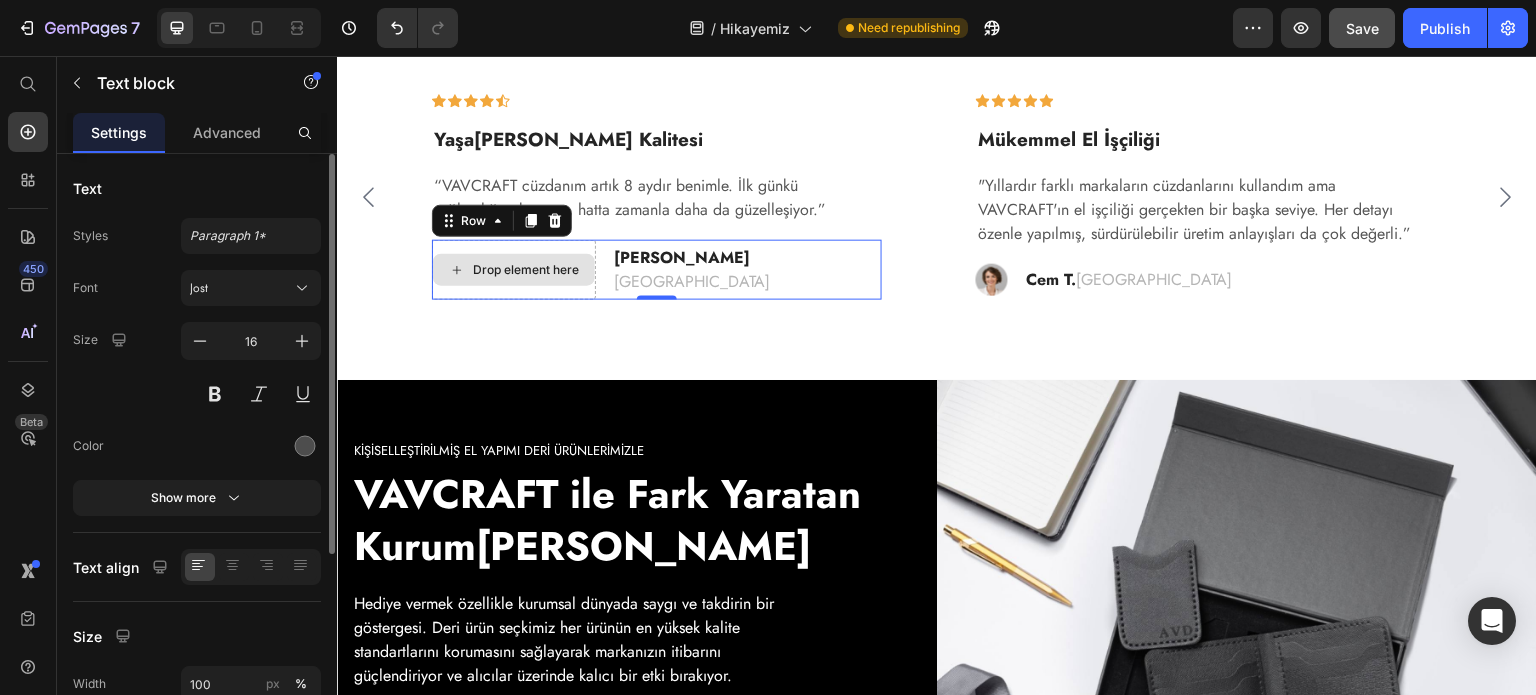 click on "Drop element here" at bounding box center (514, 270) 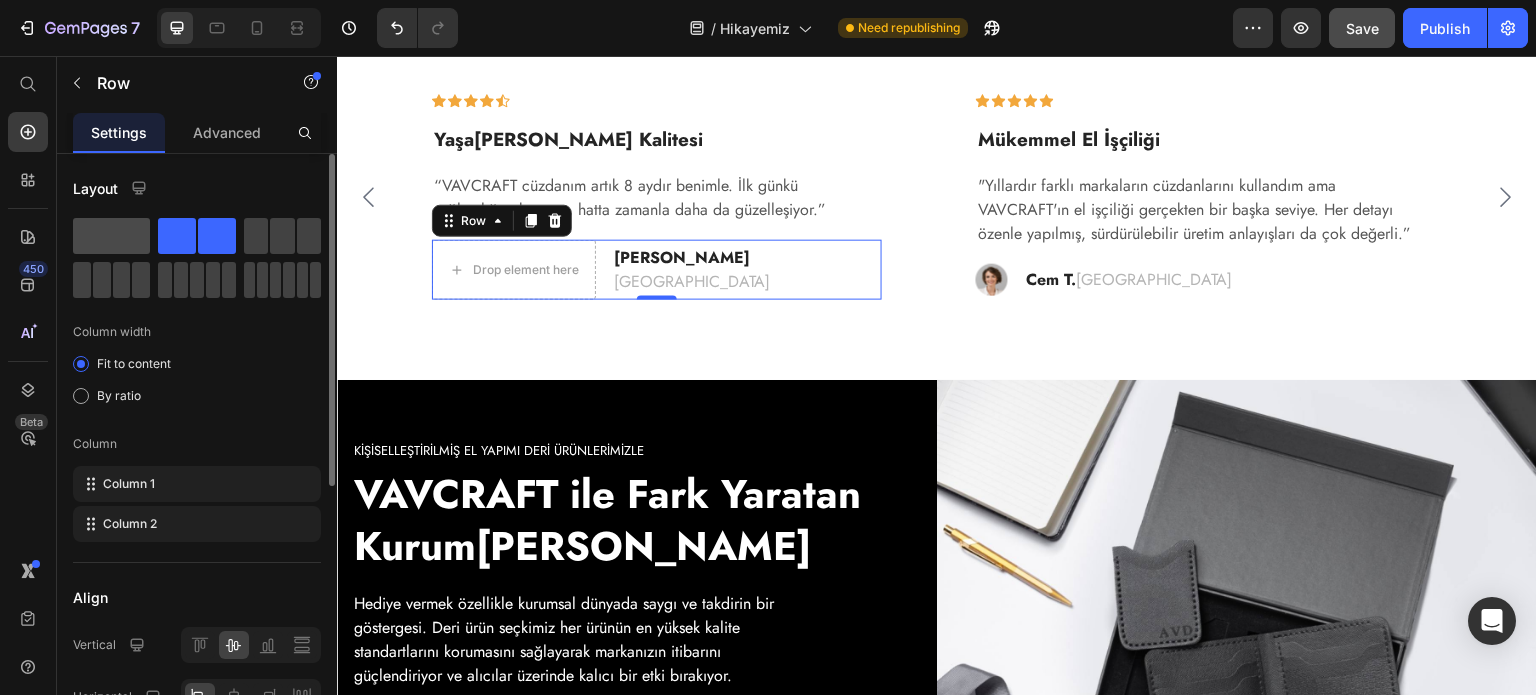 click 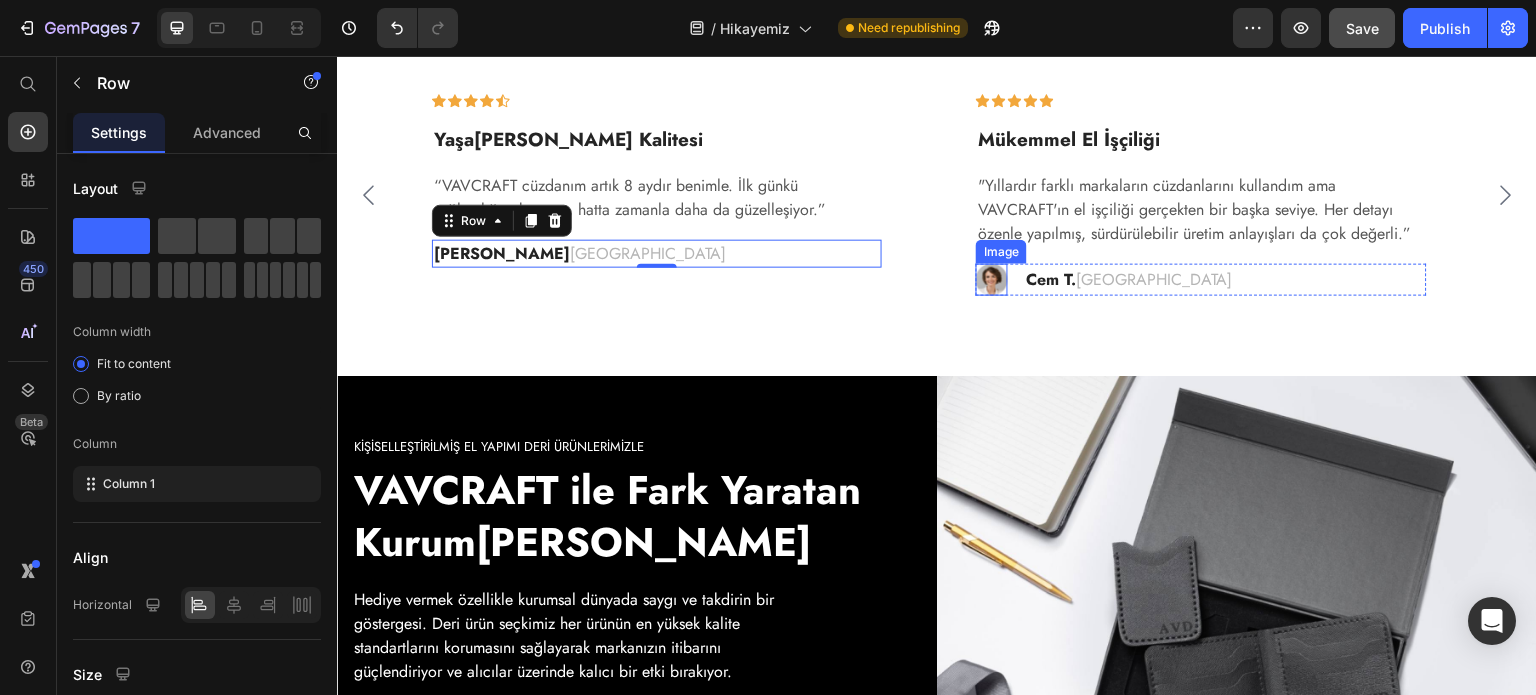 click at bounding box center (992, 280) 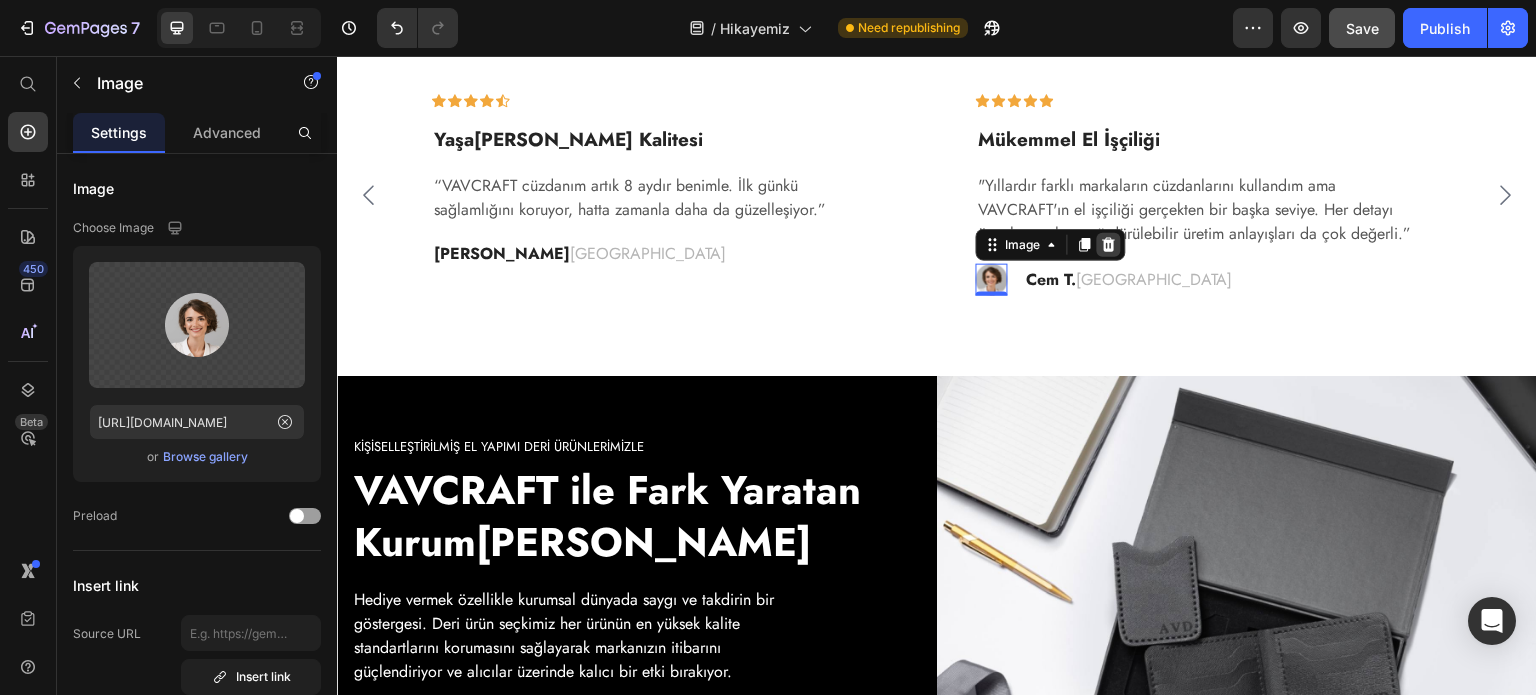 click at bounding box center [1109, 245] 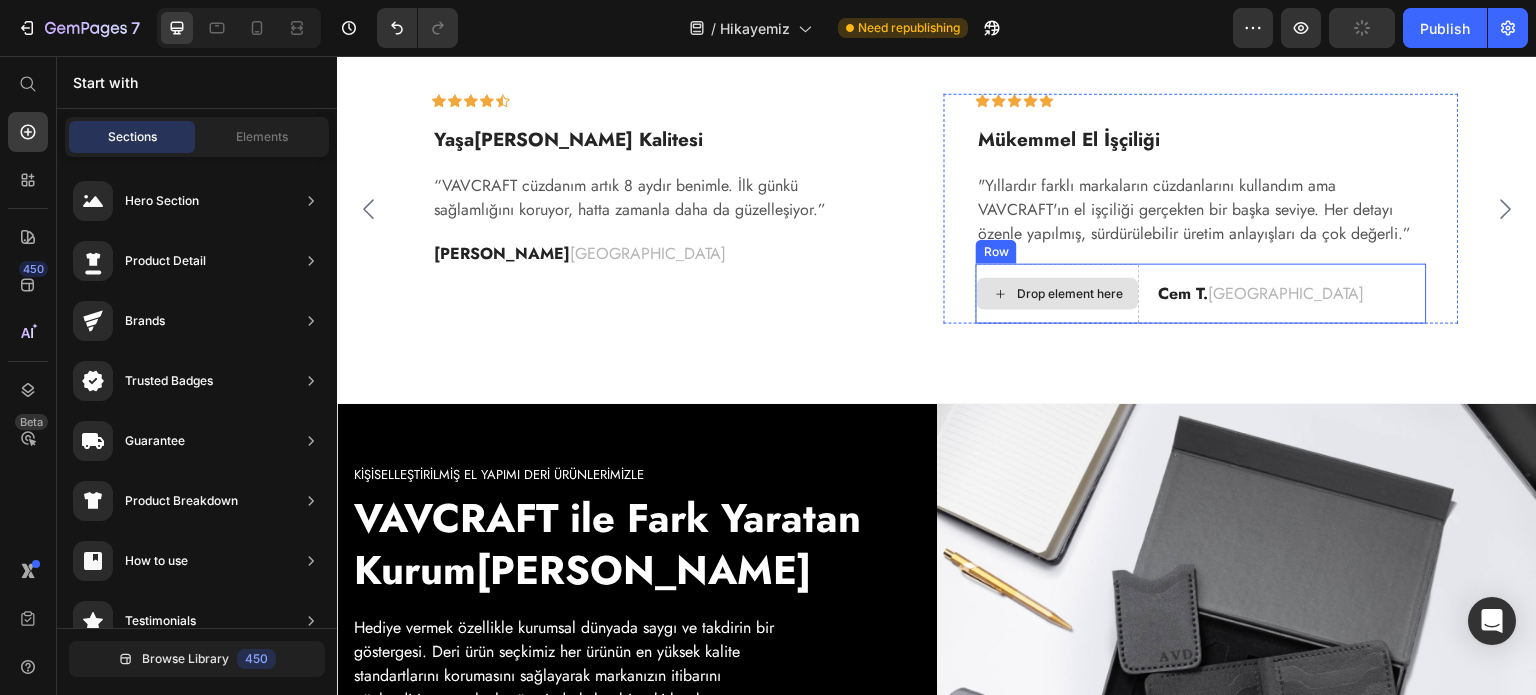 click on "Drop element here" at bounding box center [1058, 294] 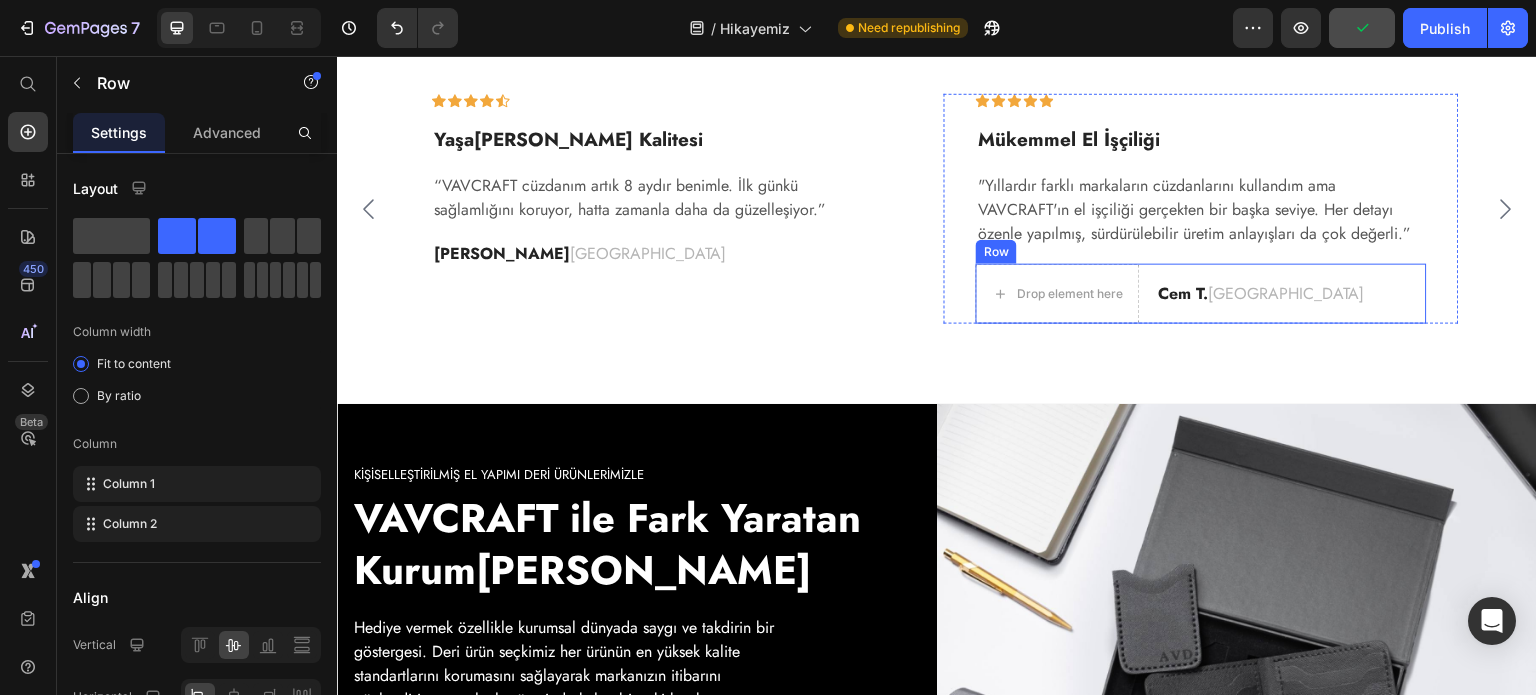 click on "Cem T.   Istanbul Text block" at bounding box center (1261, 294) 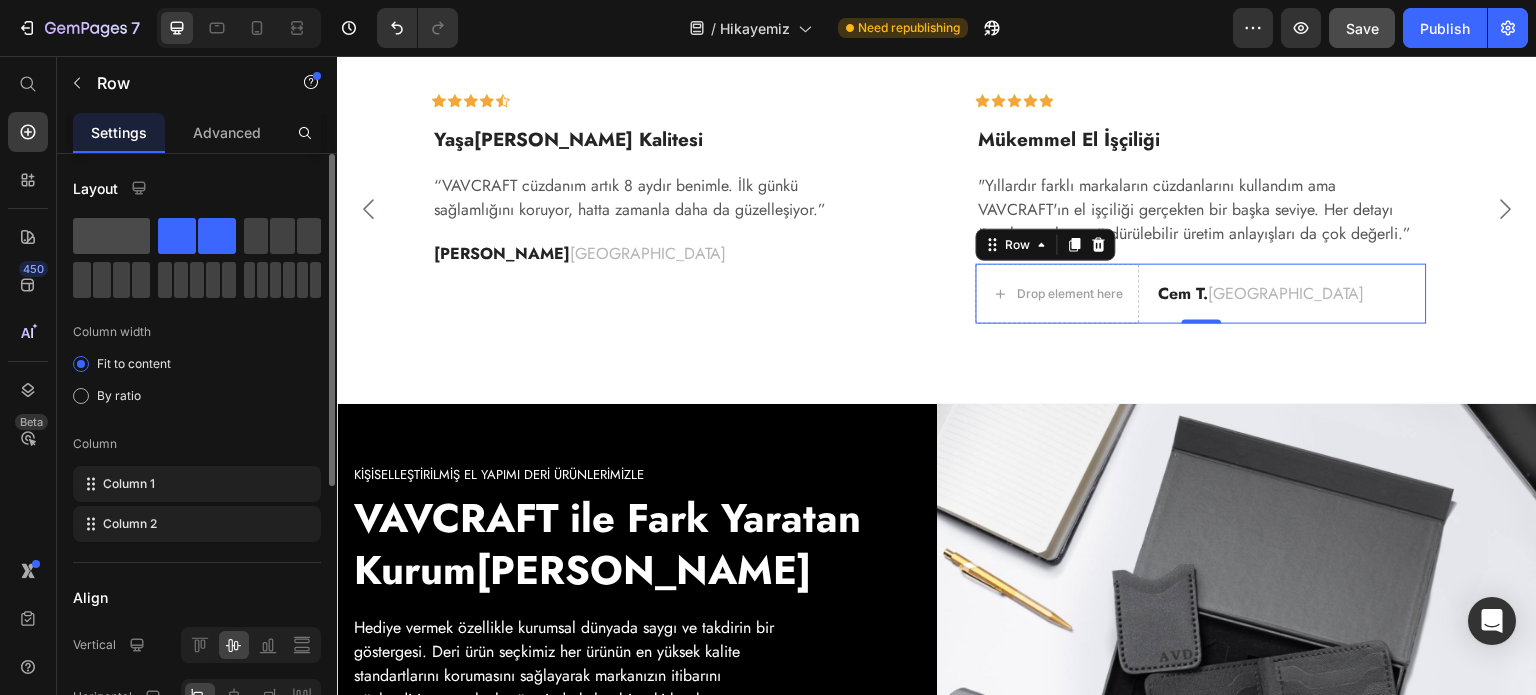 click 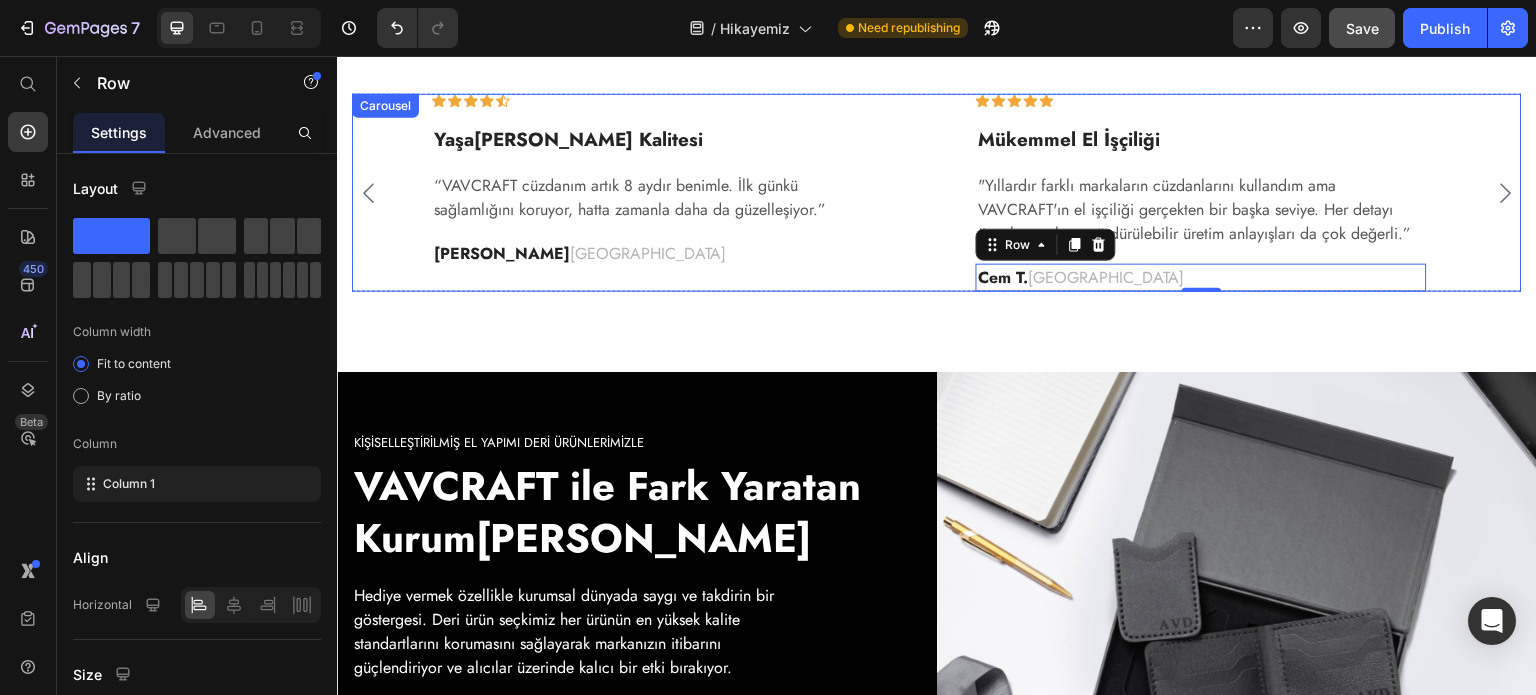 click 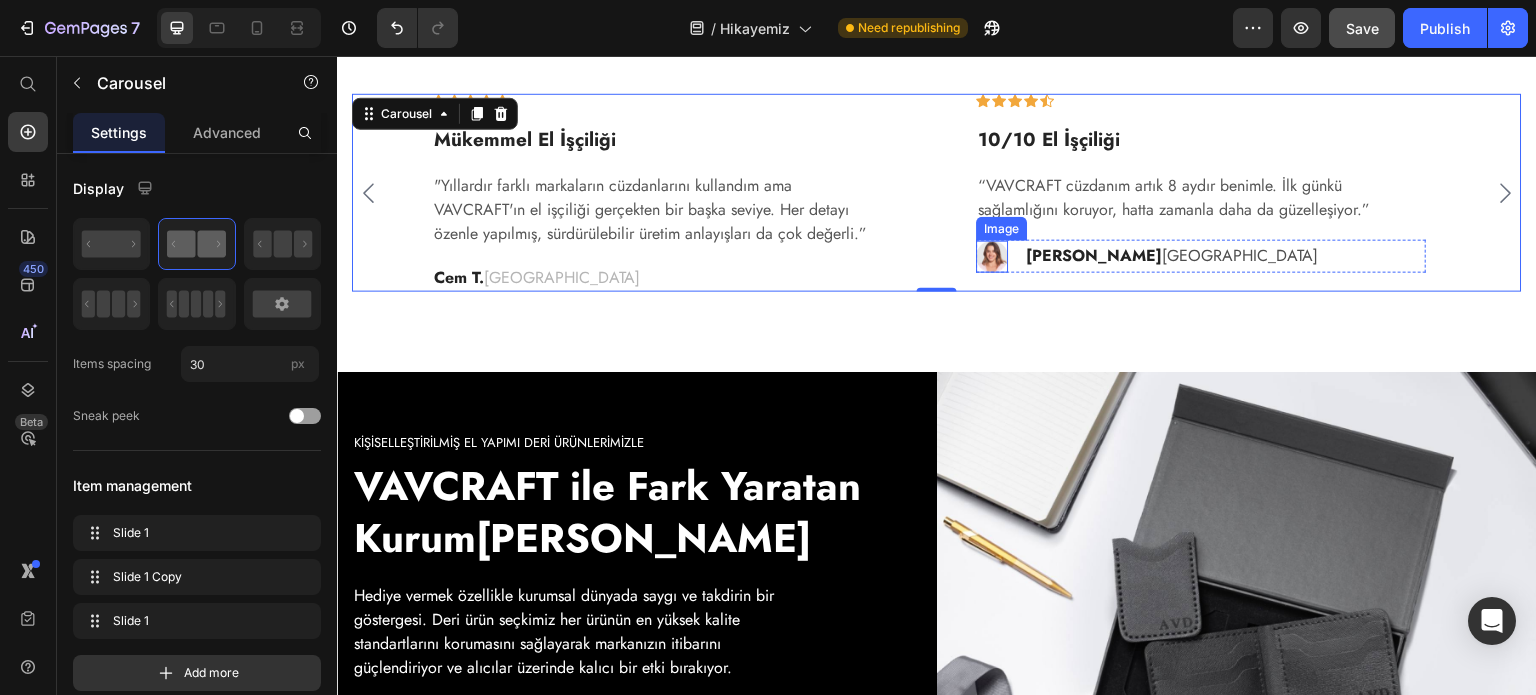 click at bounding box center (992, 257) 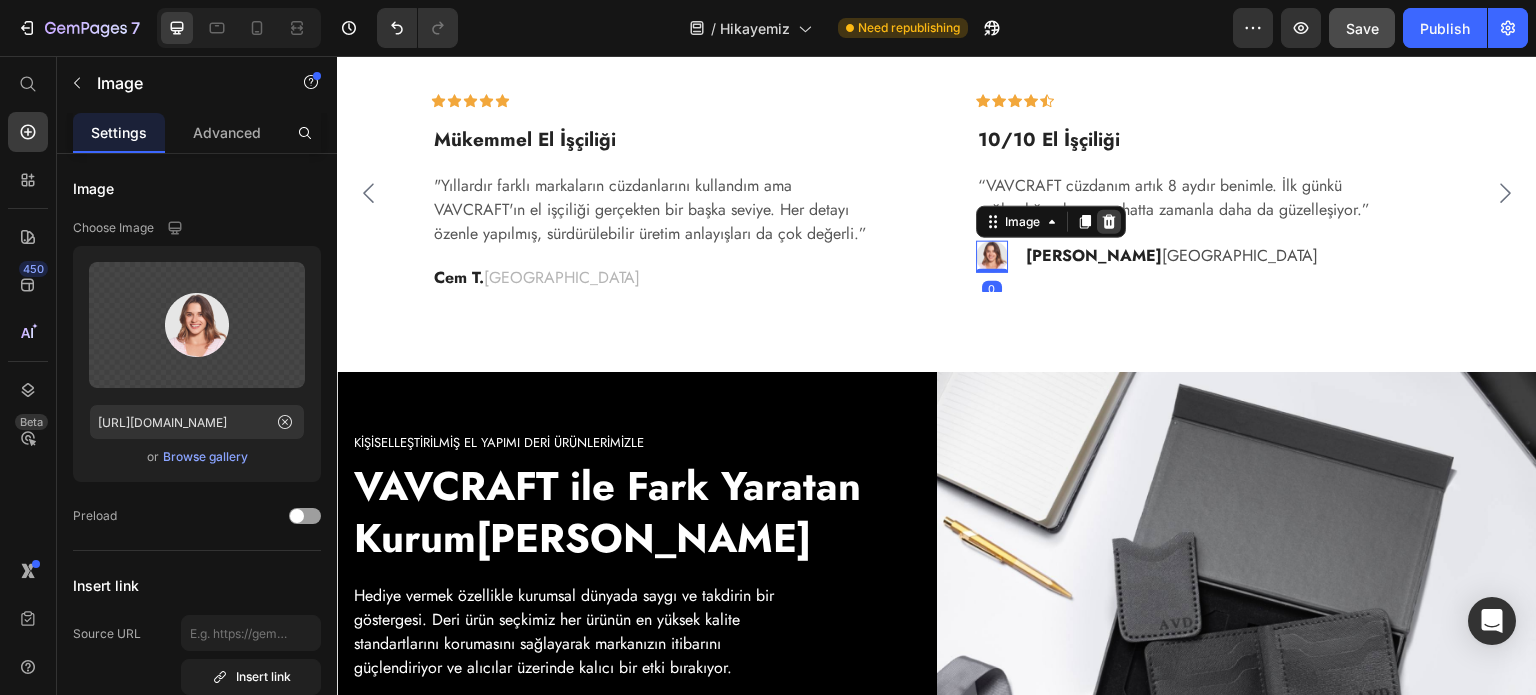 click 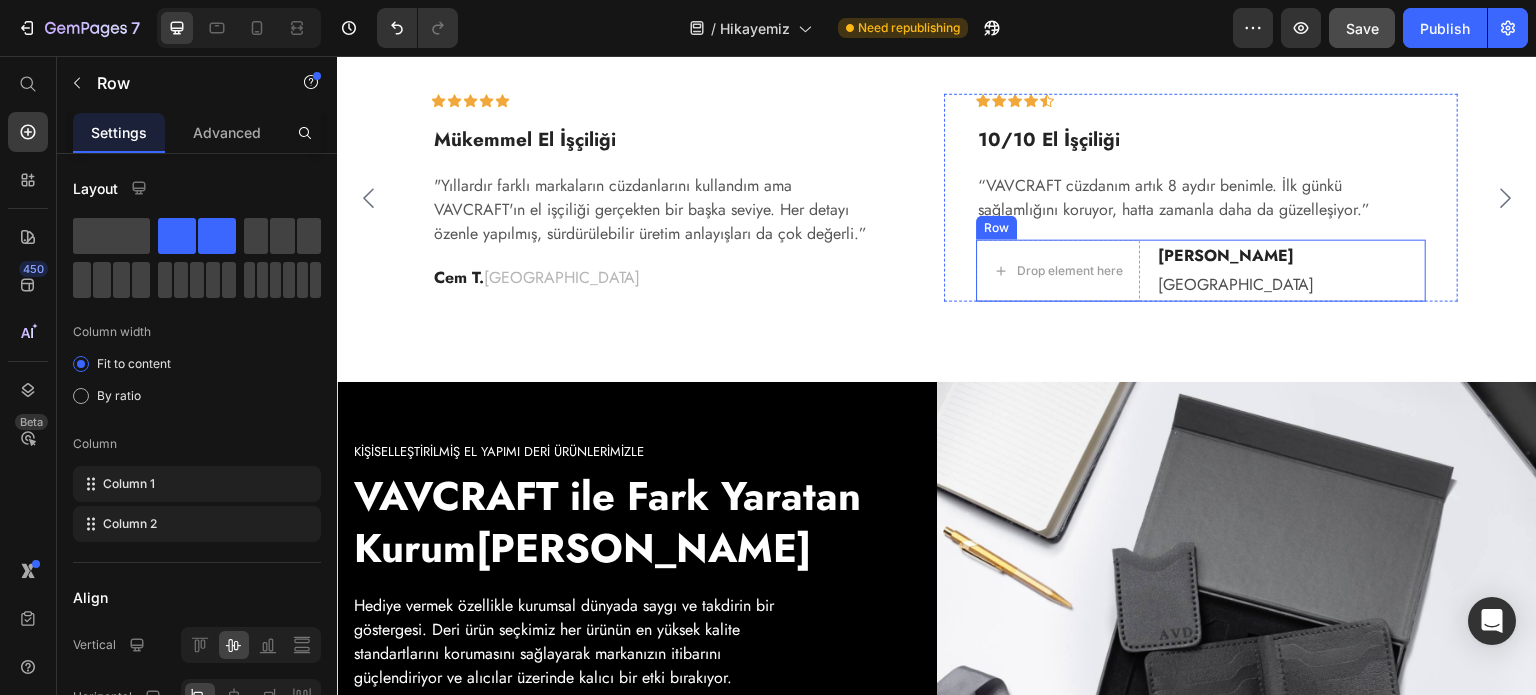 click on "Drop element here Ayşe D.  İstanbul Text block Row" at bounding box center [1201, 271] 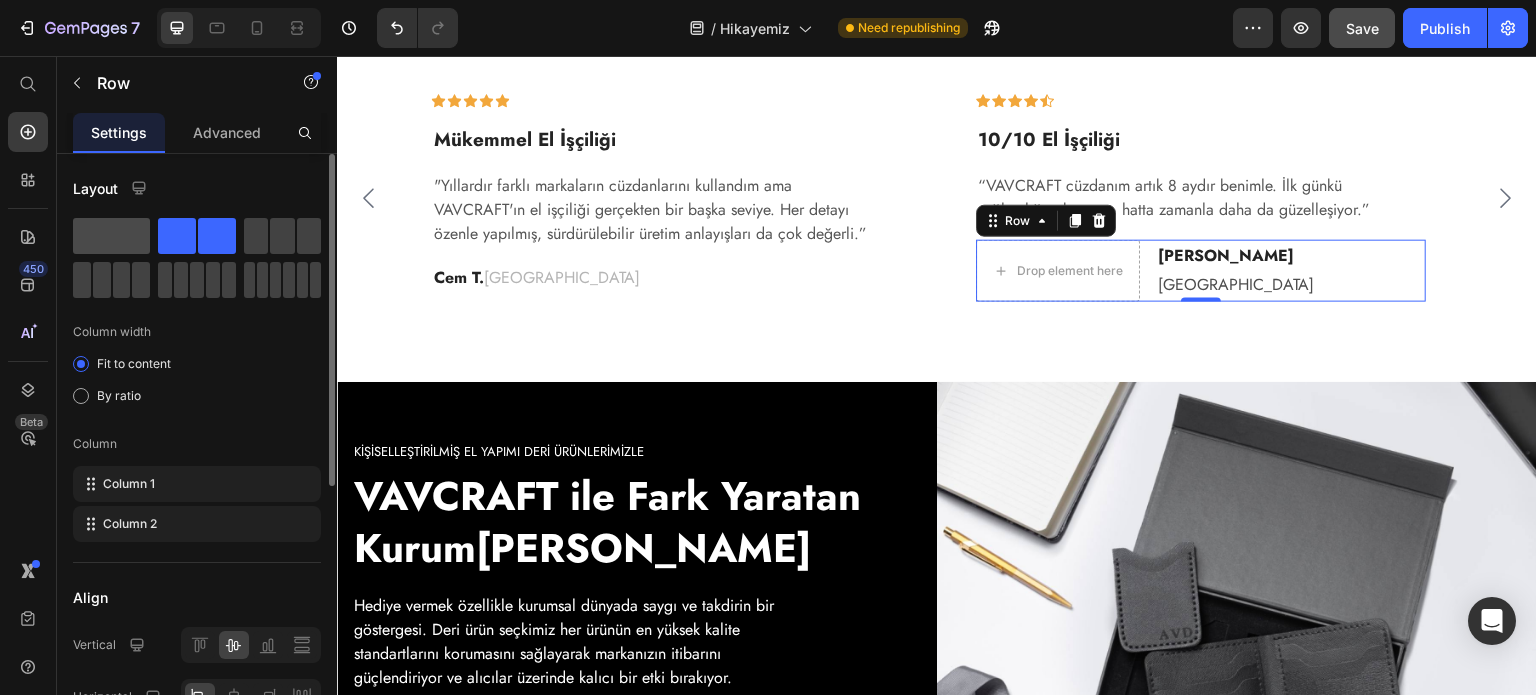 click 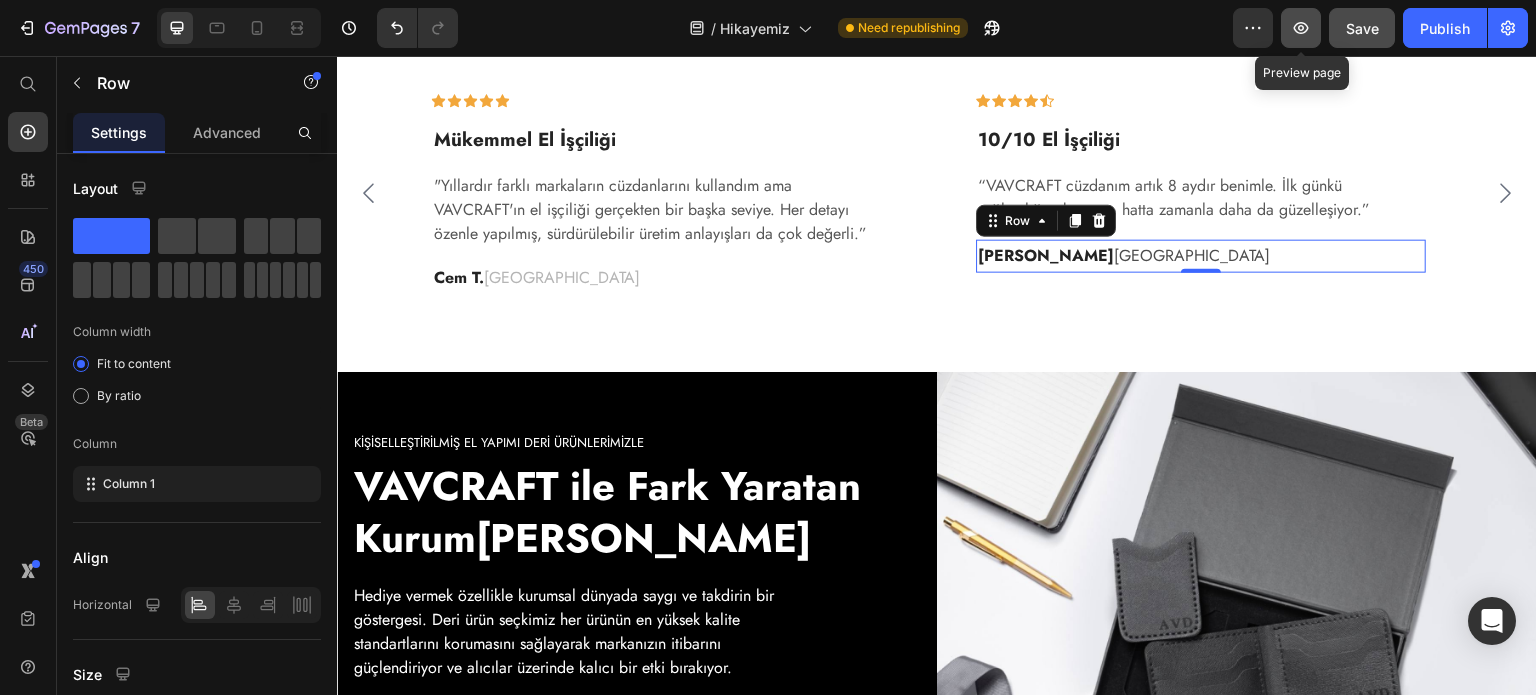 click 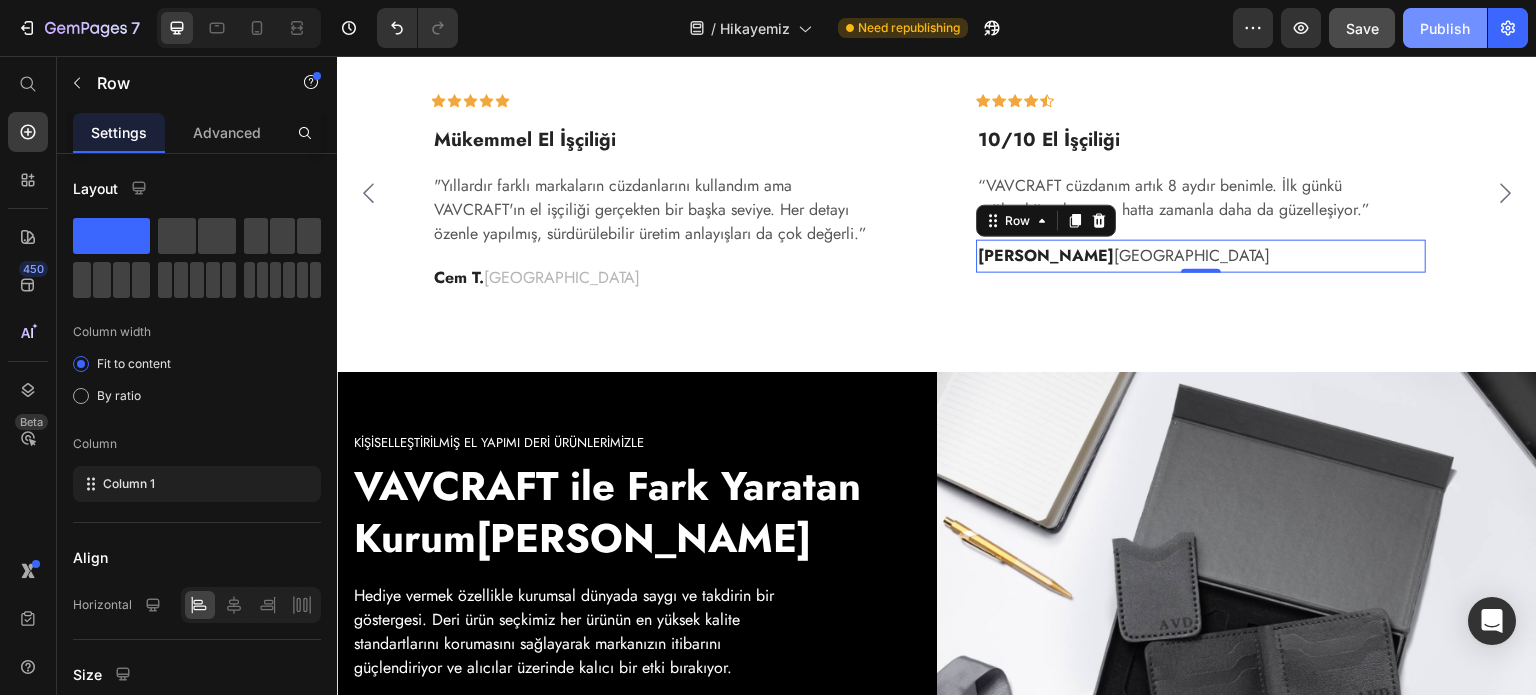 click on "Publish" at bounding box center [1445, 28] 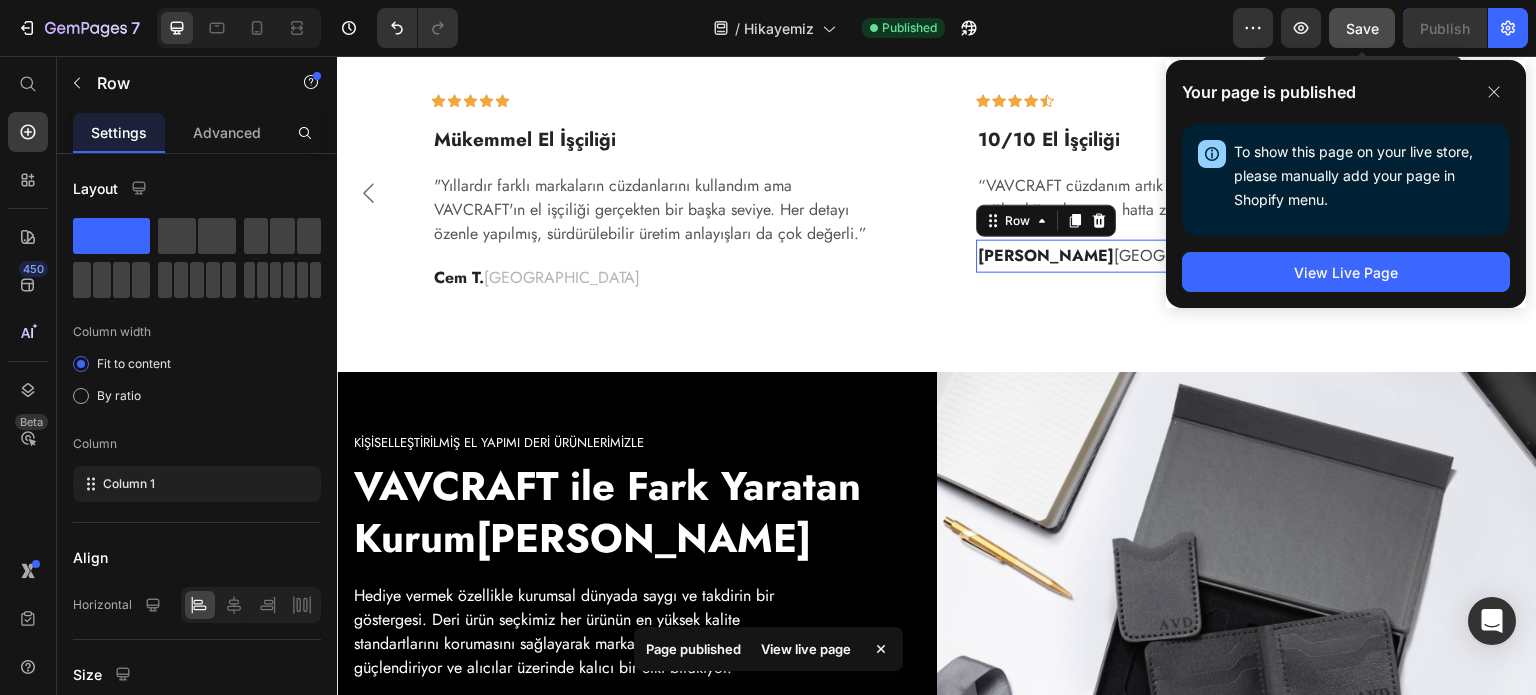 click on "Save" at bounding box center (1362, 28) 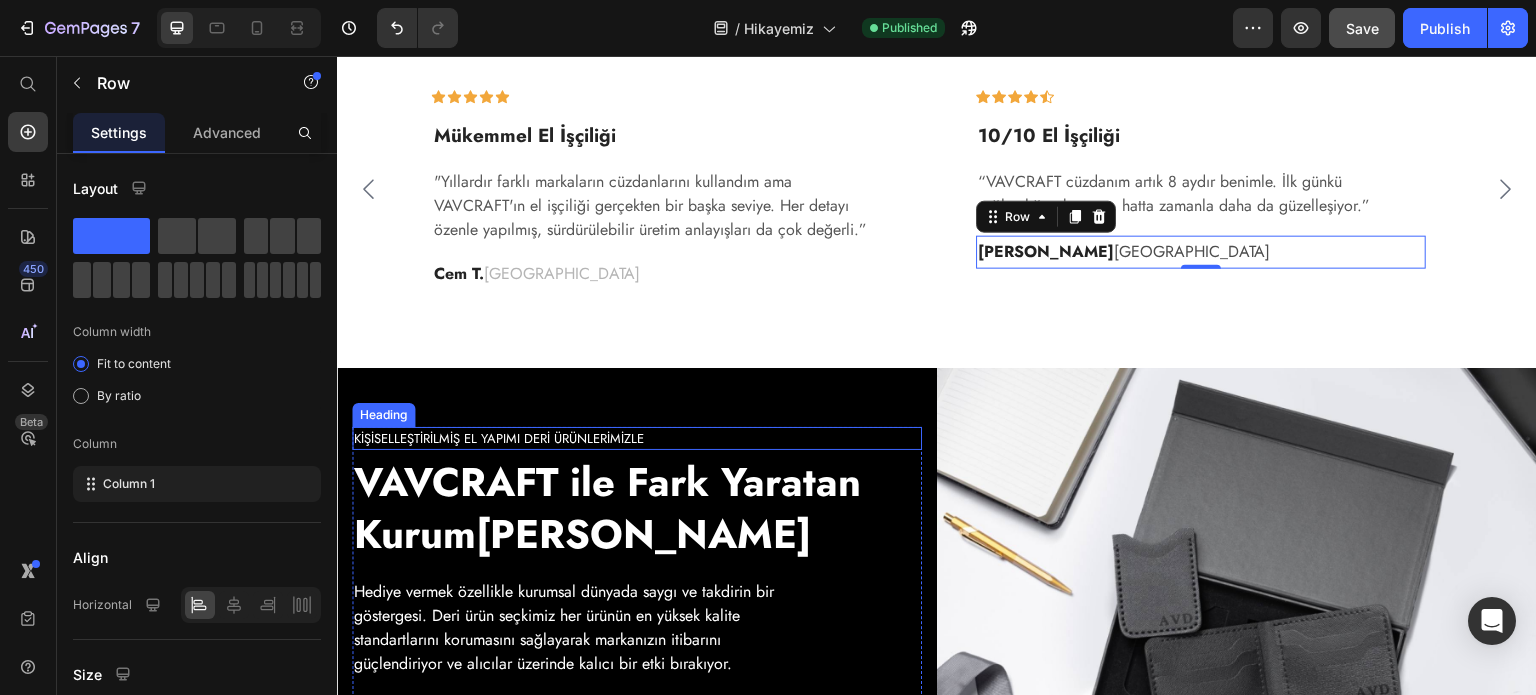 click on "KİŞİSELLEŞTİRİLMİŞ EL YAPIMI DERİ ÜRÜNLERİMİZLE" at bounding box center [637, 439] 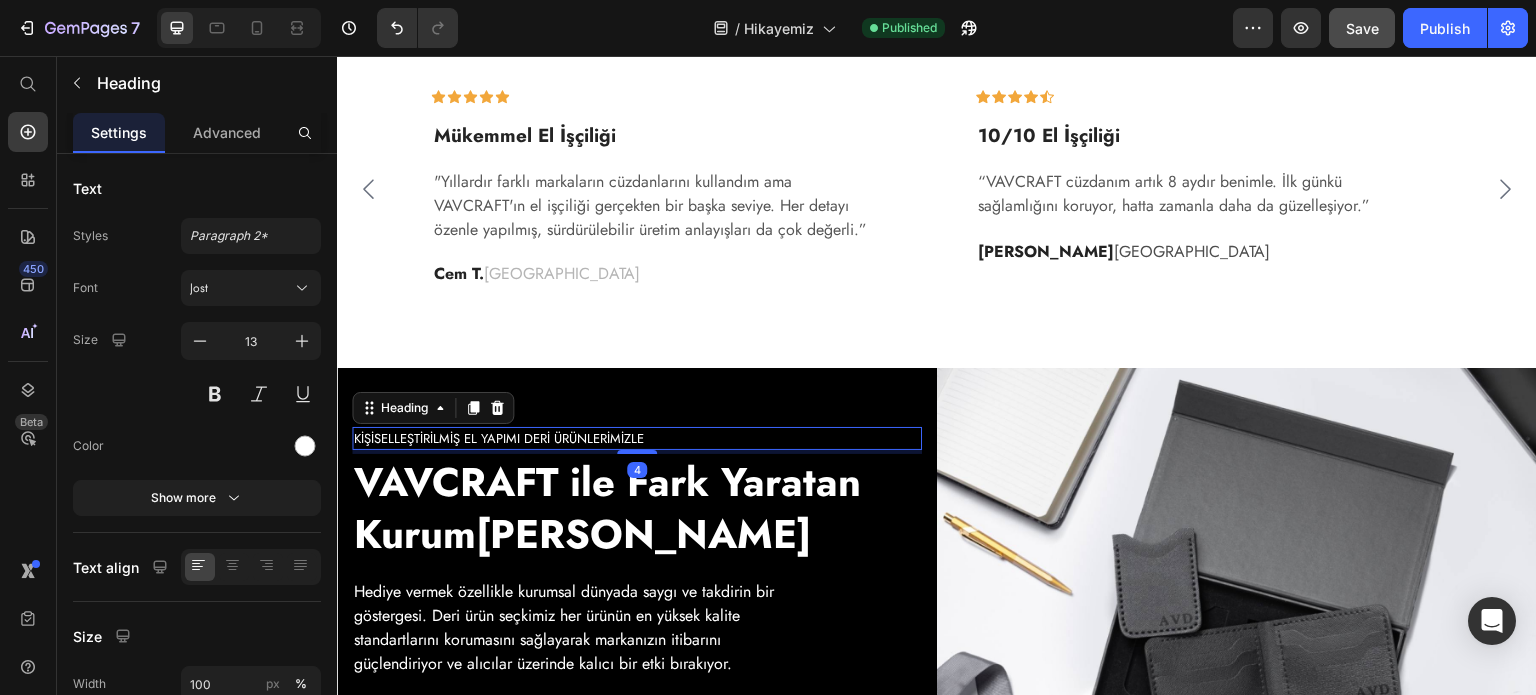 click on "KİŞİSELLEŞTİRİLMİŞ EL YAPIMI DERİ ÜRÜNLERİMİZLE" at bounding box center (637, 439) 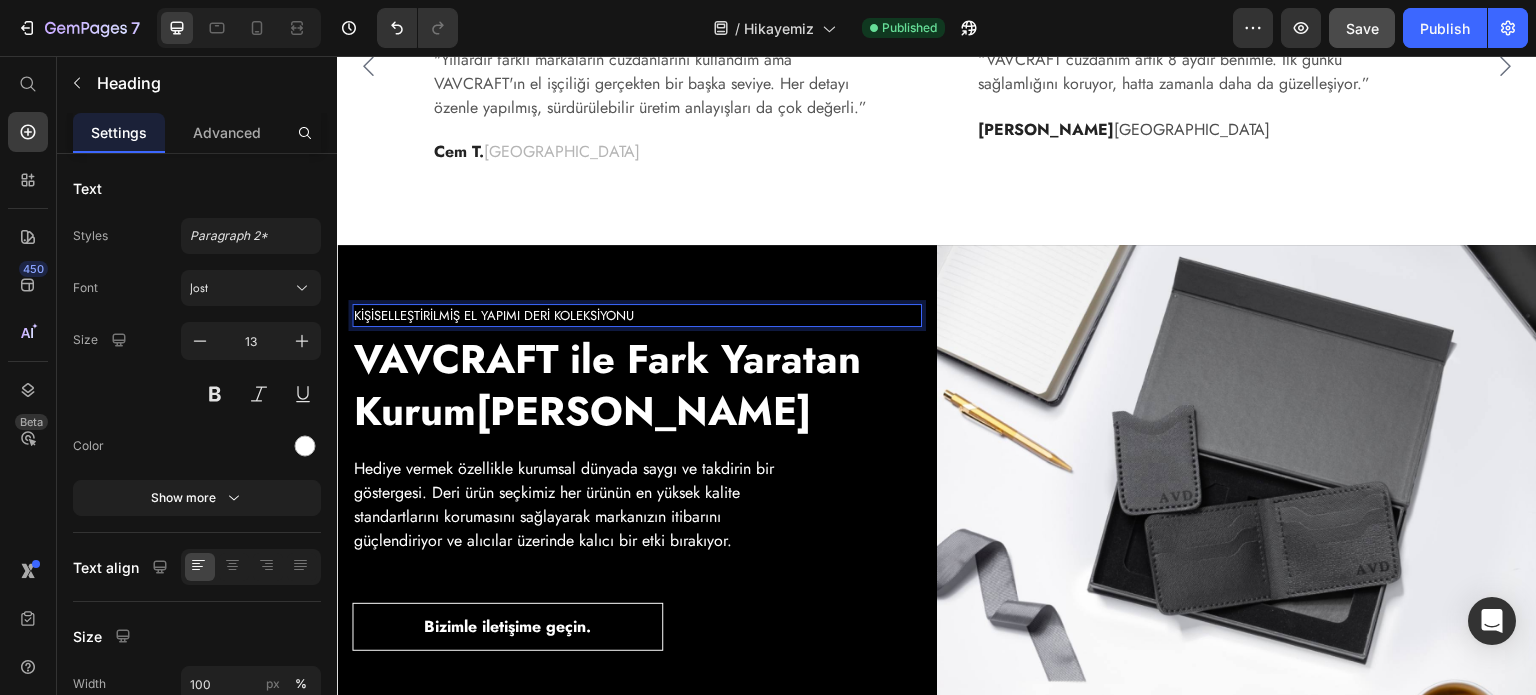 scroll, scrollTop: 3944, scrollLeft: 0, axis: vertical 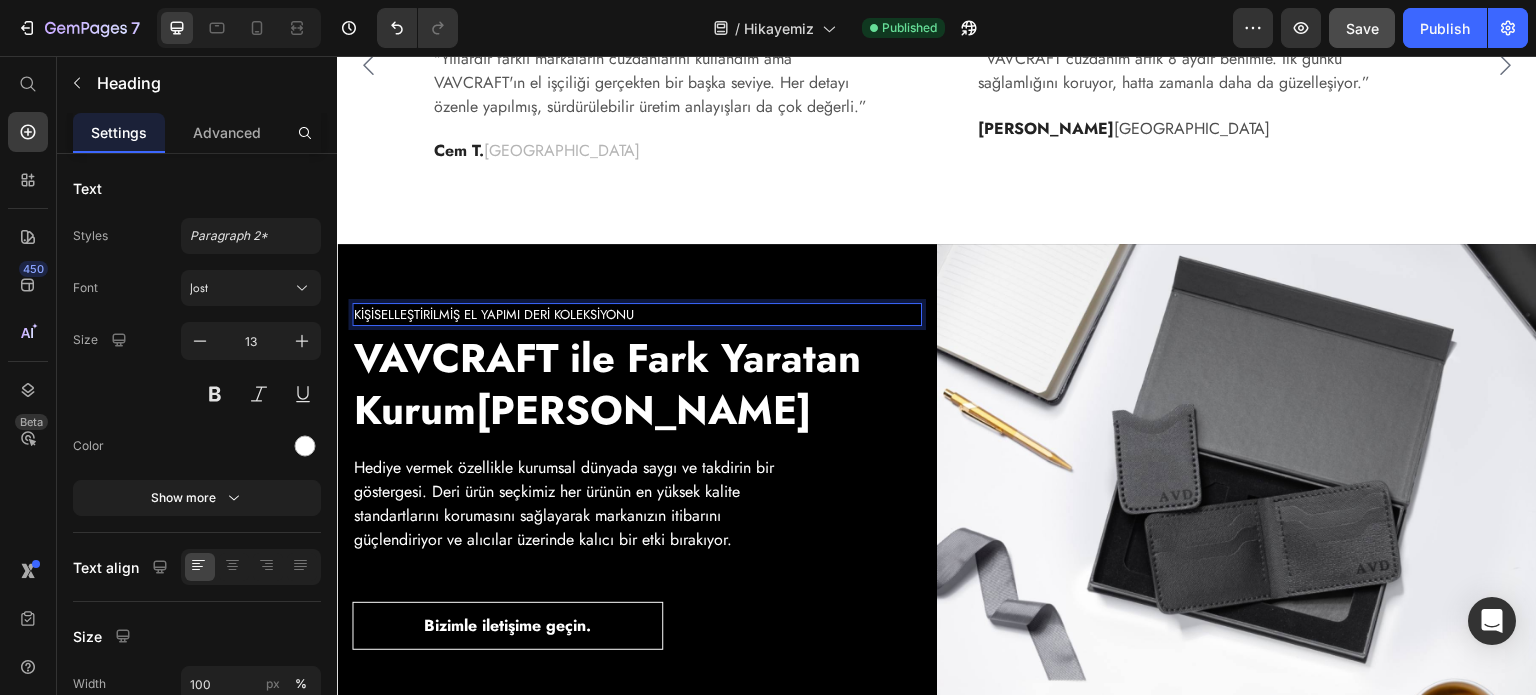 click on "VAVCRAFT ile Fark Yaratan Kurum[PERSON_NAME]" at bounding box center [637, 384] 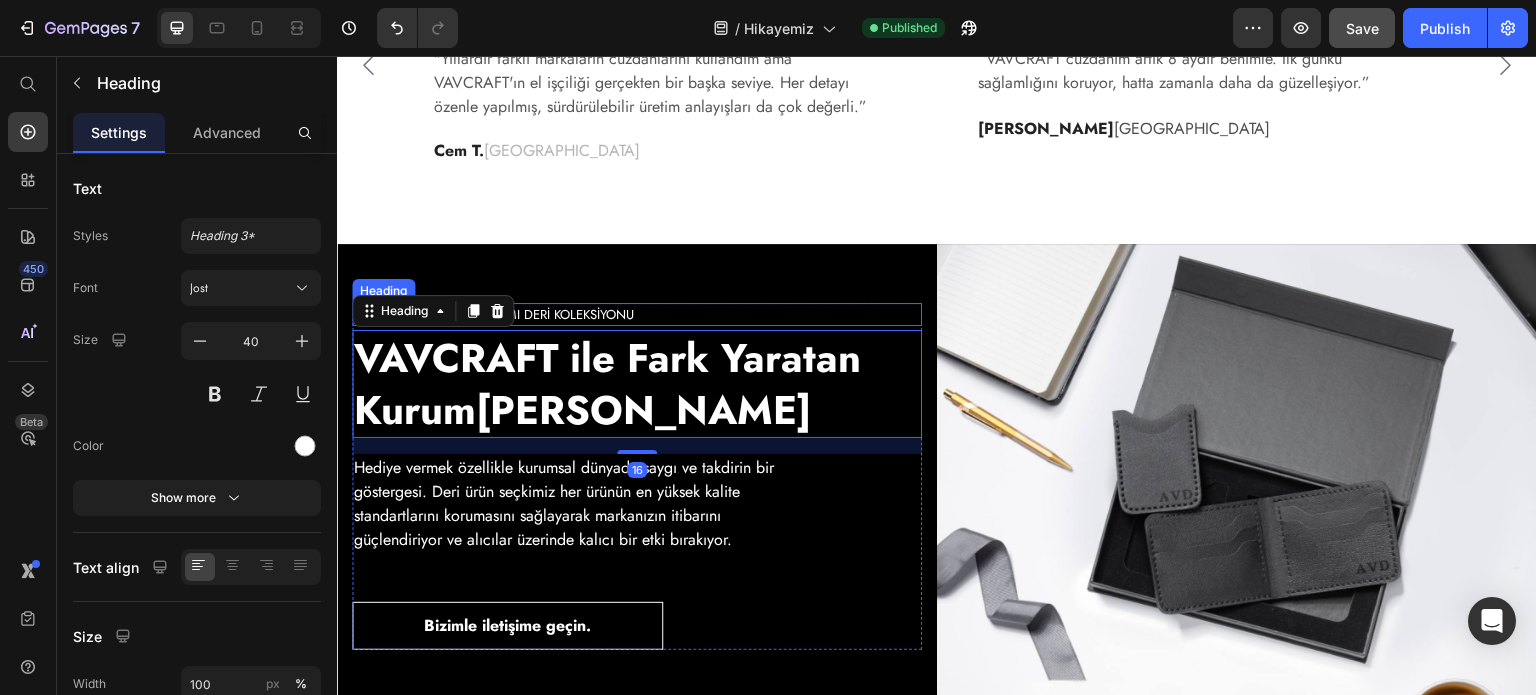 click on "KİŞİSELLEŞTİRİLMİŞ EL YAPIMI DERİ KOLEKSİYONU" at bounding box center [637, 315] 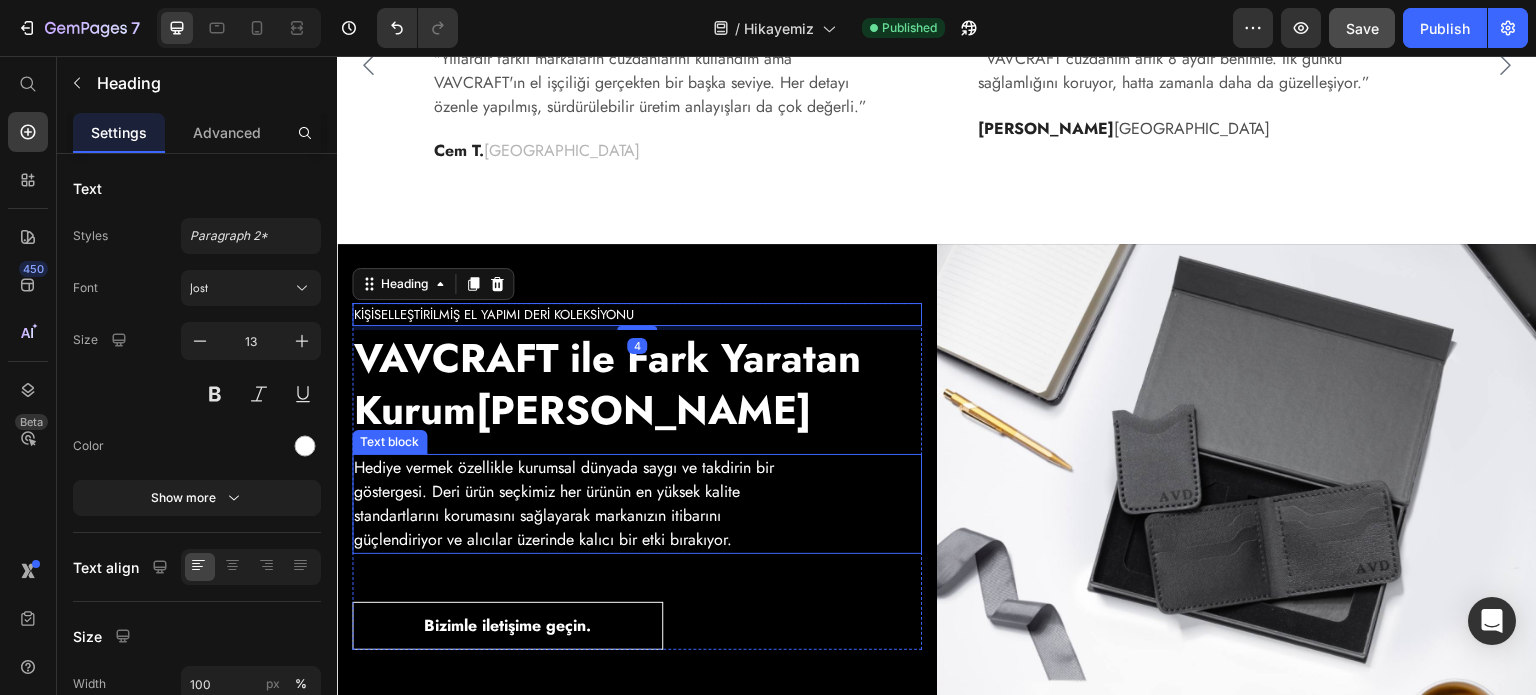 click on "Hediye vermek özellikle kurumsal dünyada saygı ve takdirin bir göstergesi. Deri ürün seçkimiz her ürünün en yüksek kalite standartlarını korumasını sağlayarak markanızın itibarını güçlendiriyor ve alıcılar üzerinde kalıcı bir etki bırakıyor." at bounding box center [580, 504] 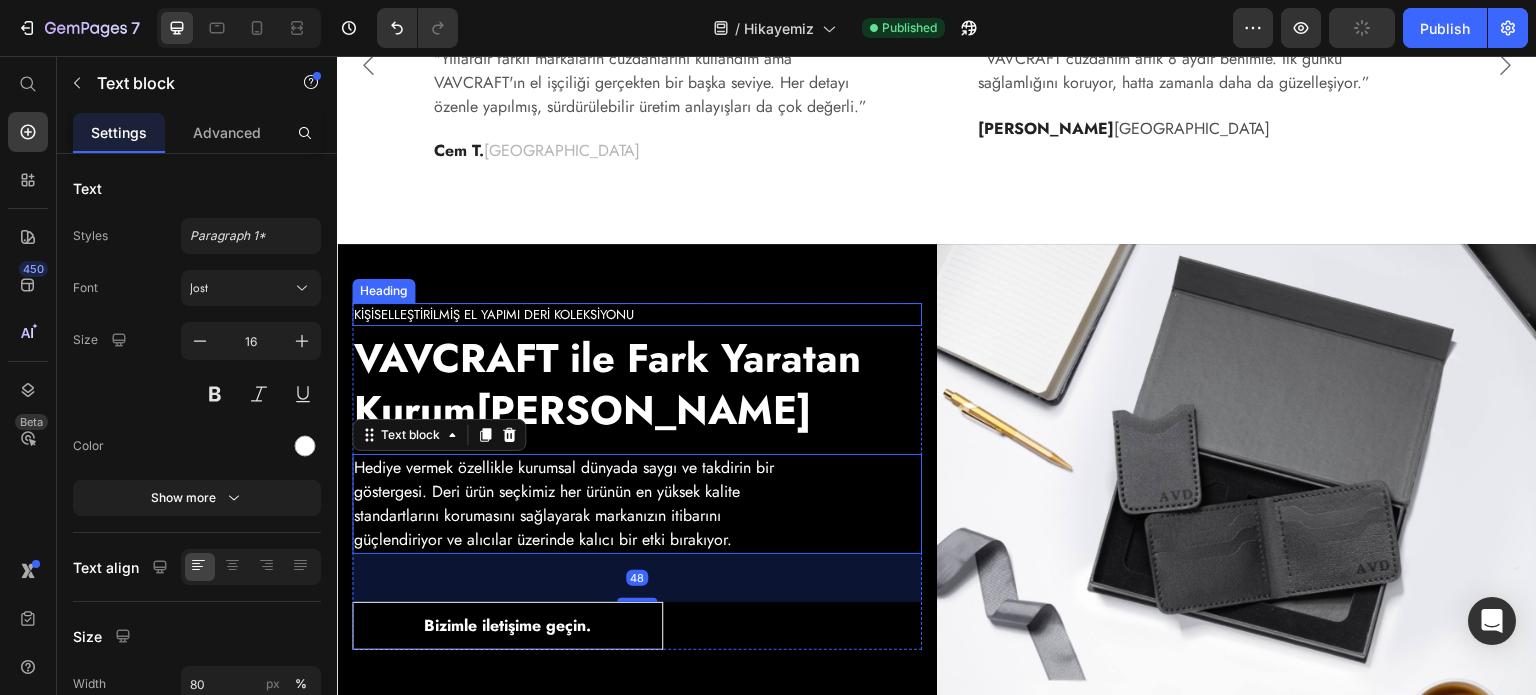 click on "KİŞİSELLEŞTİRİLMİŞ EL YAPIMI DERİ KOLEKSİYONU" at bounding box center [637, 315] 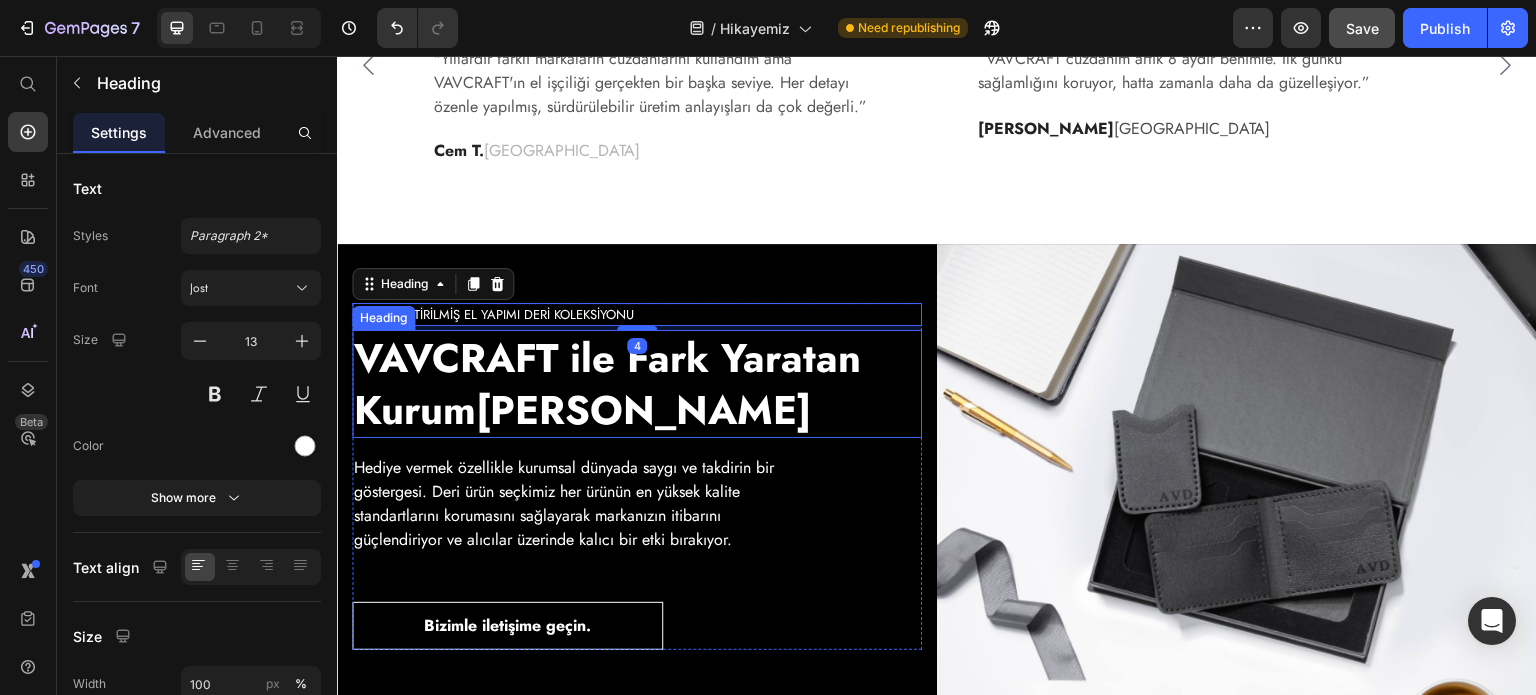 click on "VAVCRAFT ile Fark Yaratan Kurum[PERSON_NAME]" at bounding box center [637, 384] 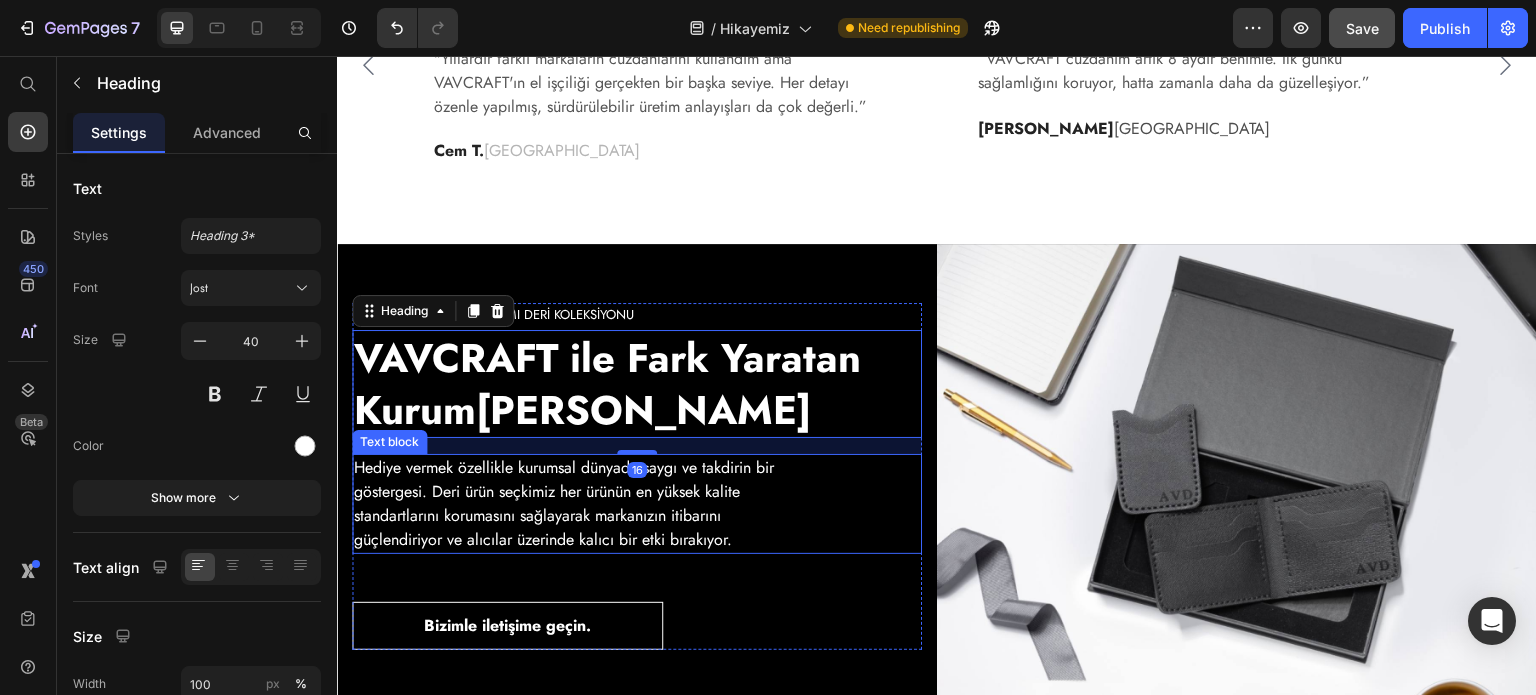 click on "Hediye vermek özellikle kurumsal dünyada saygı ve takdirin bir göstergesi. Deri ürün seçkimiz her ürünün en yüksek kalite standartlarını korumasını sağlayarak markanızın itibarını güçlendiriyor ve alıcılar üzerinde kalıcı bir etki bırakıyor." at bounding box center (580, 504) 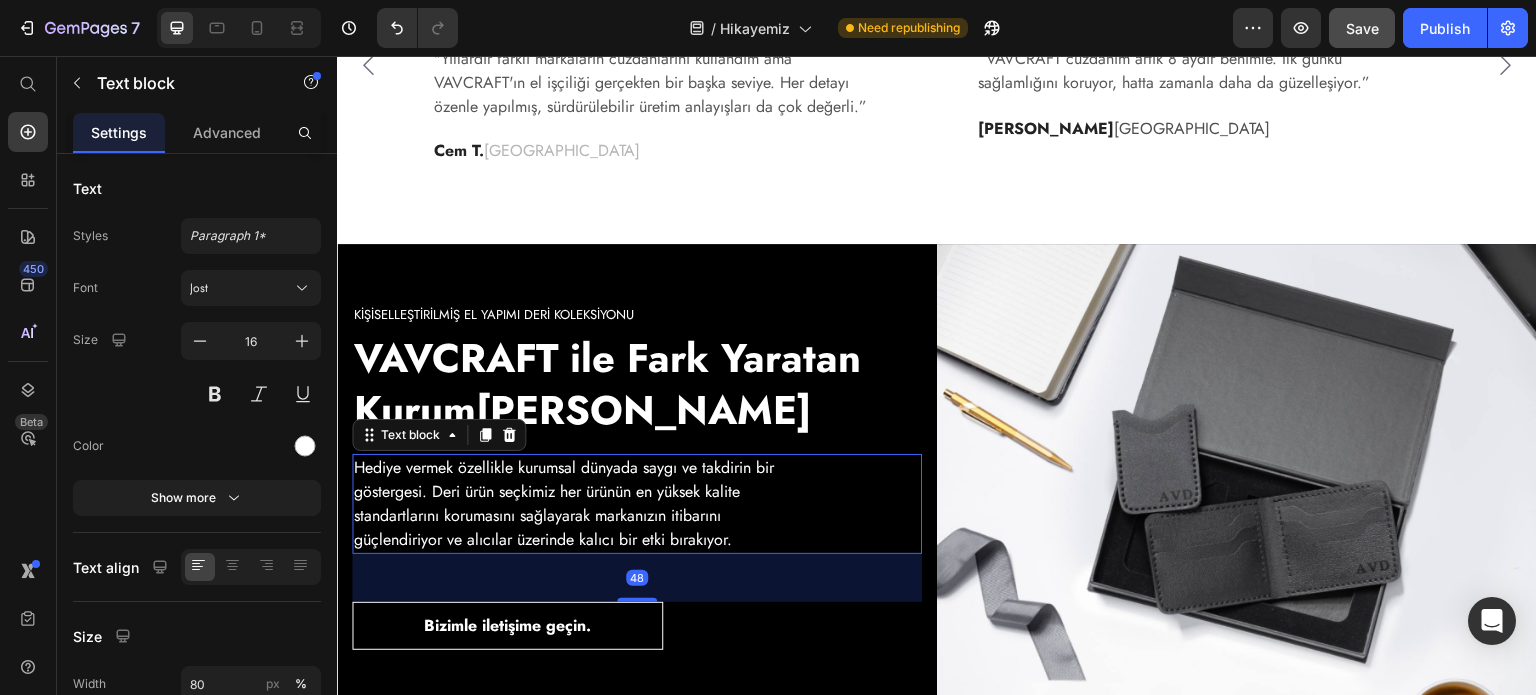 click on "VAVCRAFT ile Fark Yaratan Kurum[PERSON_NAME]" at bounding box center [637, 384] 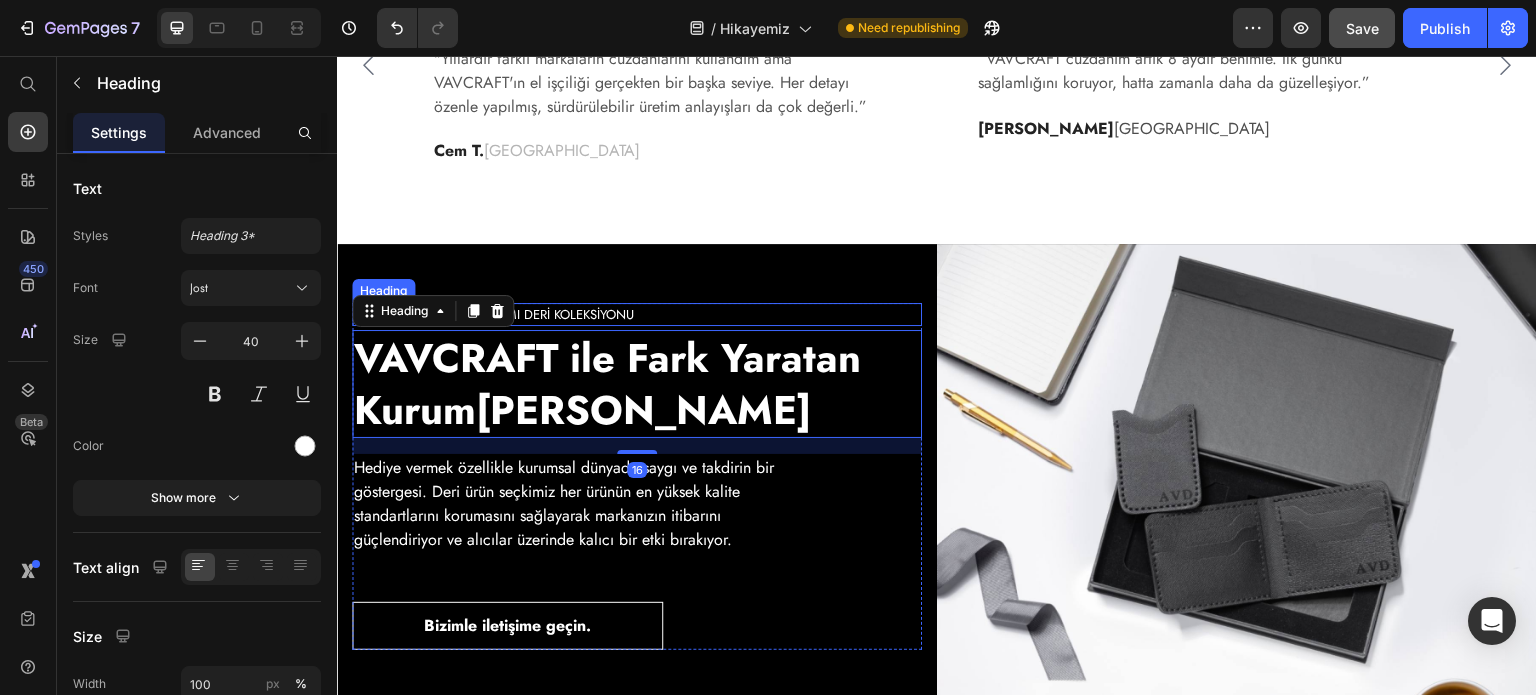 click on "KİŞİSELLEŞTİRİLMİŞ EL YAPIMI DERİ KOLEKSİYONU" at bounding box center (637, 315) 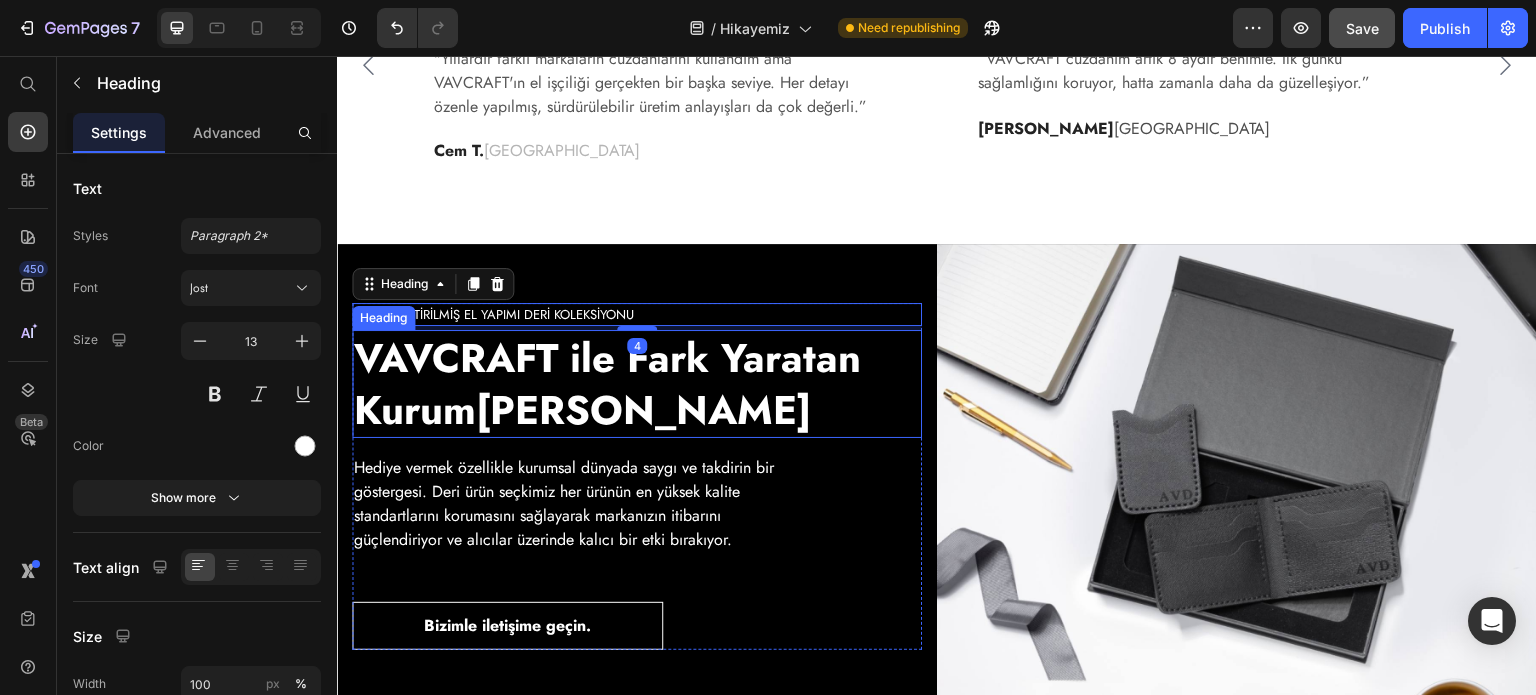 click on "VAVCRAFT ile Fark Yaratan Kurum[PERSON_NAME]" at bounding box center [637, 384] 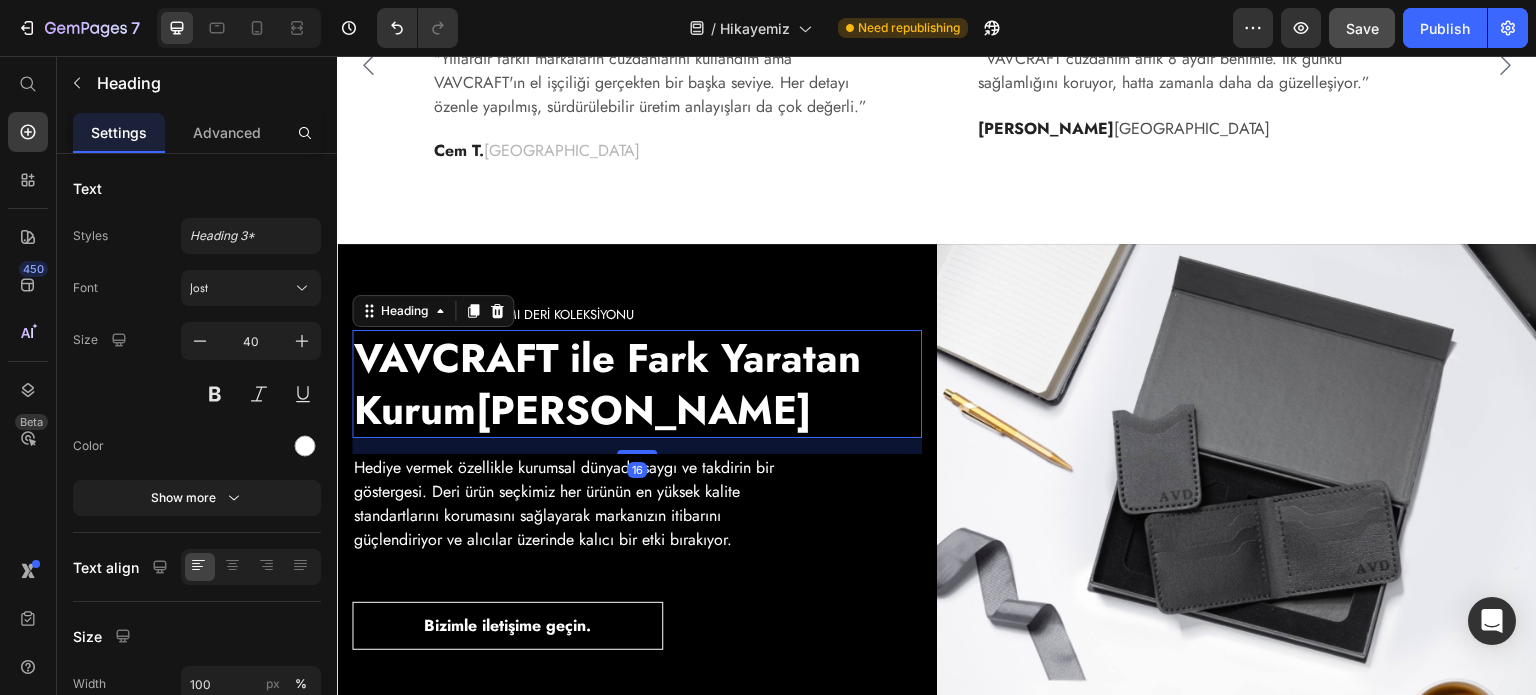 click on "Hediye vermek özellikle kurumsal dünyada saygı ve takdirin bir göstergesi. Deri ürün seçkimiz her ürünün en yüksek kalite standartlarını korumasını sağlayarak markanızın itibarını güçlendiriyor ve alıcılar üzerinde kalıcı bir etki bırakıyor." at bounding box center [580, 504] 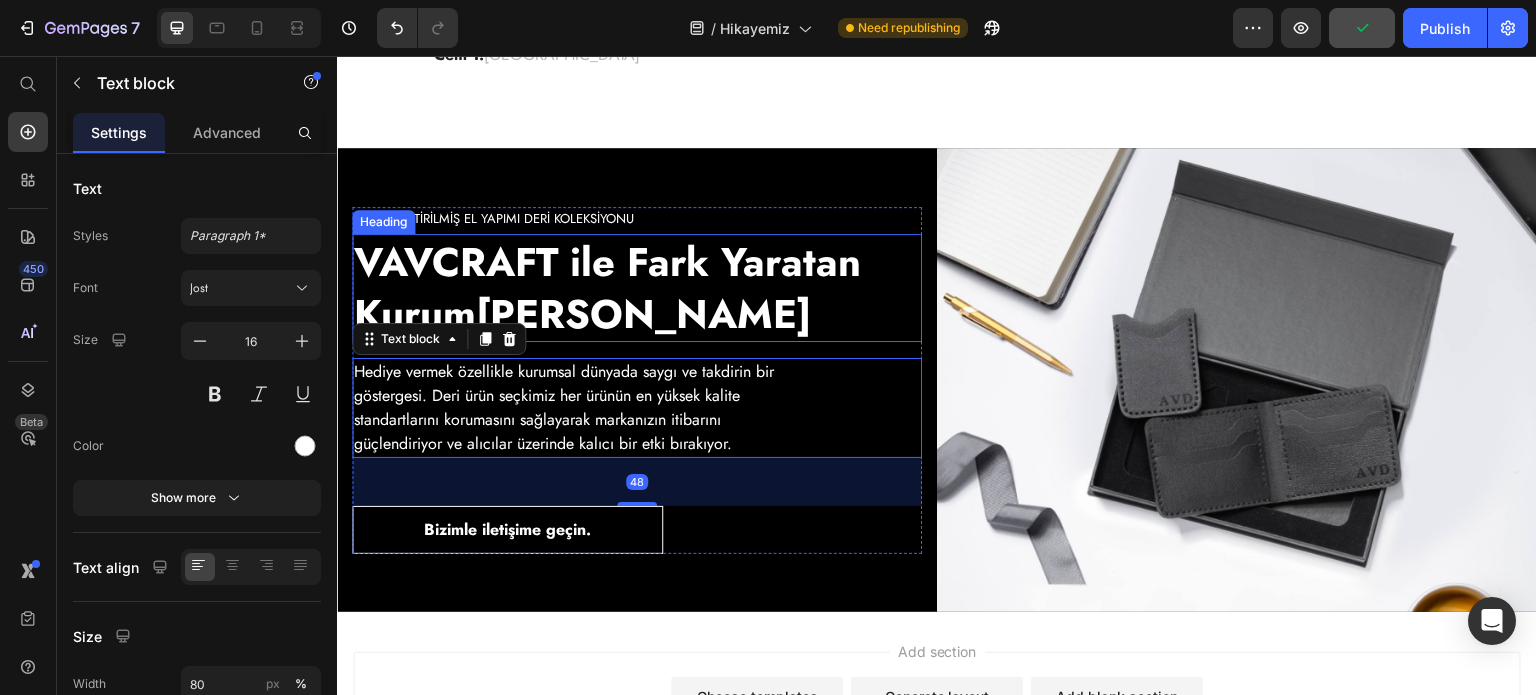 scroll, scrollTop: 4043, scrollLeft: 0, axis: vertical 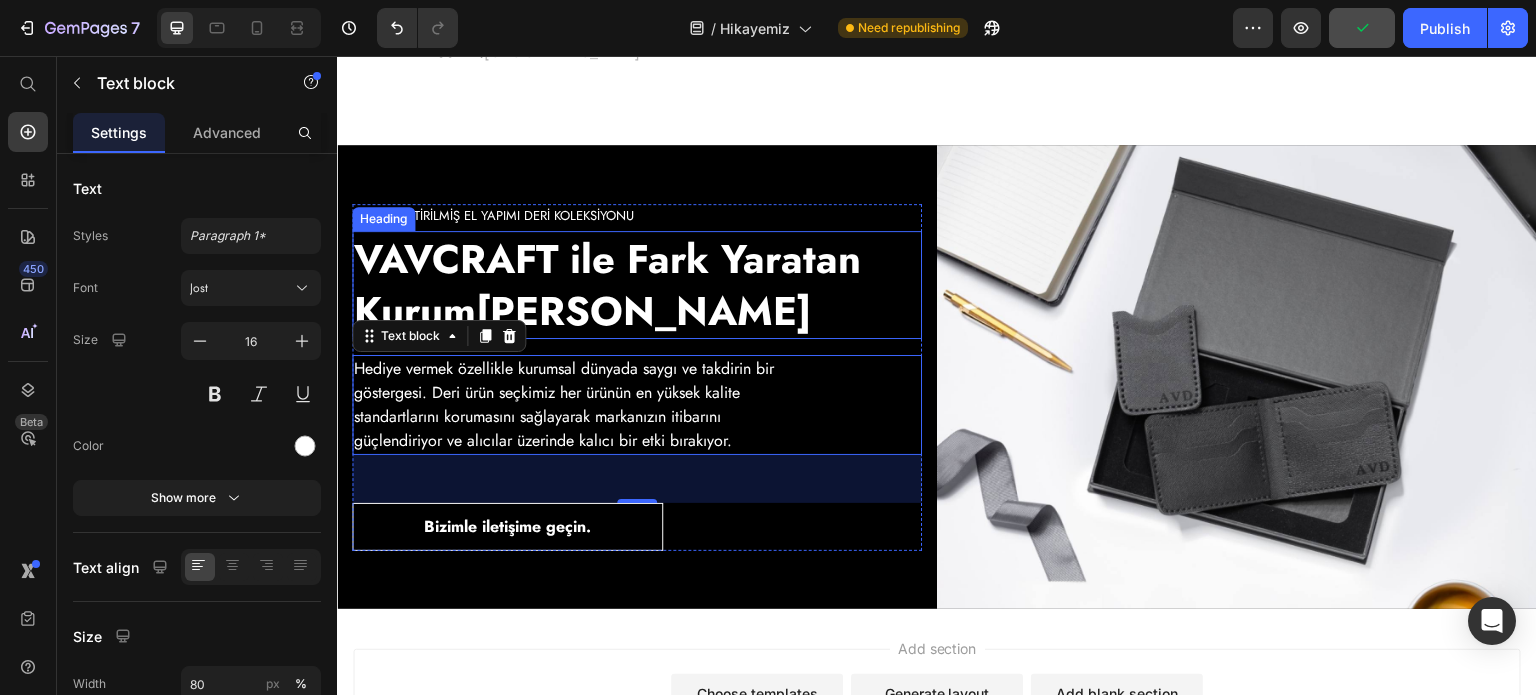 click on "VAVCRAFT ile Fark Yaratan Kurum[PERSON_NAME]" at bounding box center (637, 285) 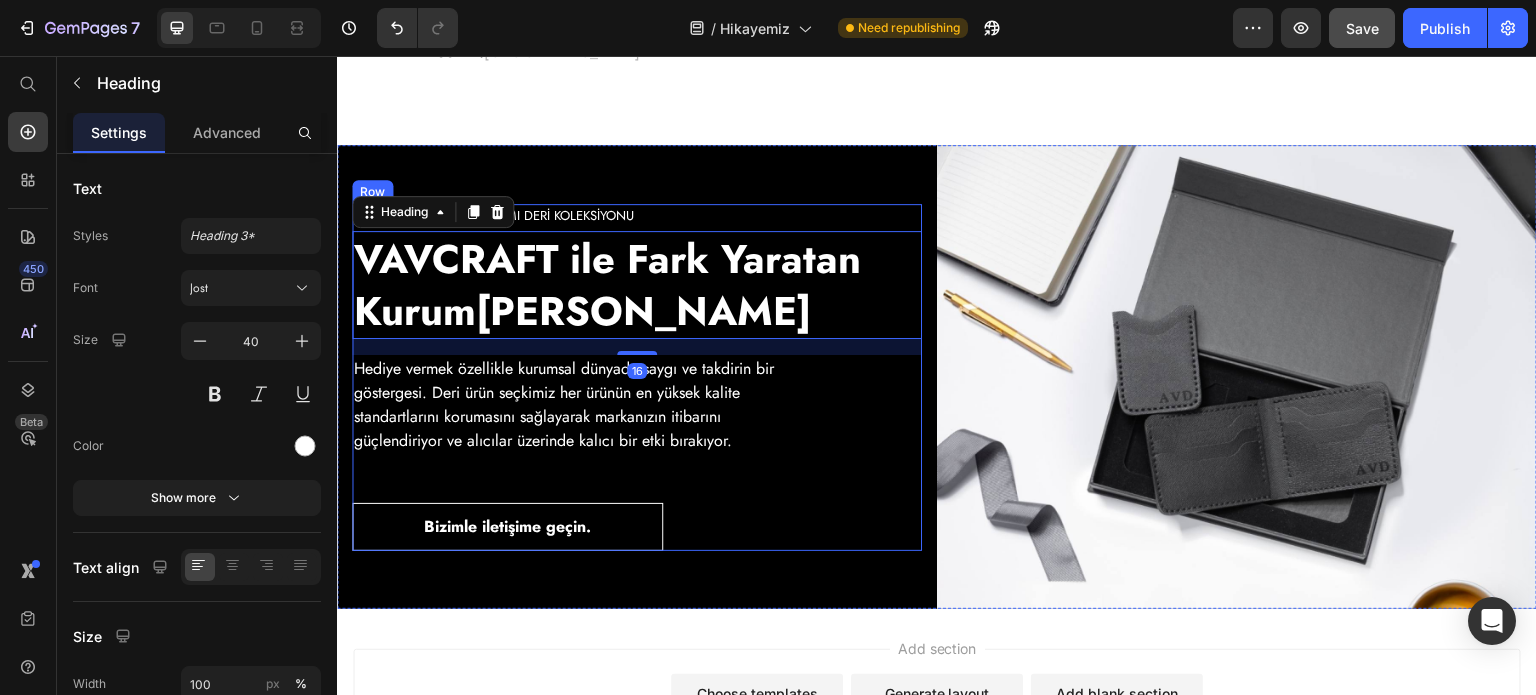 click on "KİŞİSELLEŞTİRİLMİŞ EL YAPIMI DERİ KOLEKSİYONU" at bounding box center [637, 216] 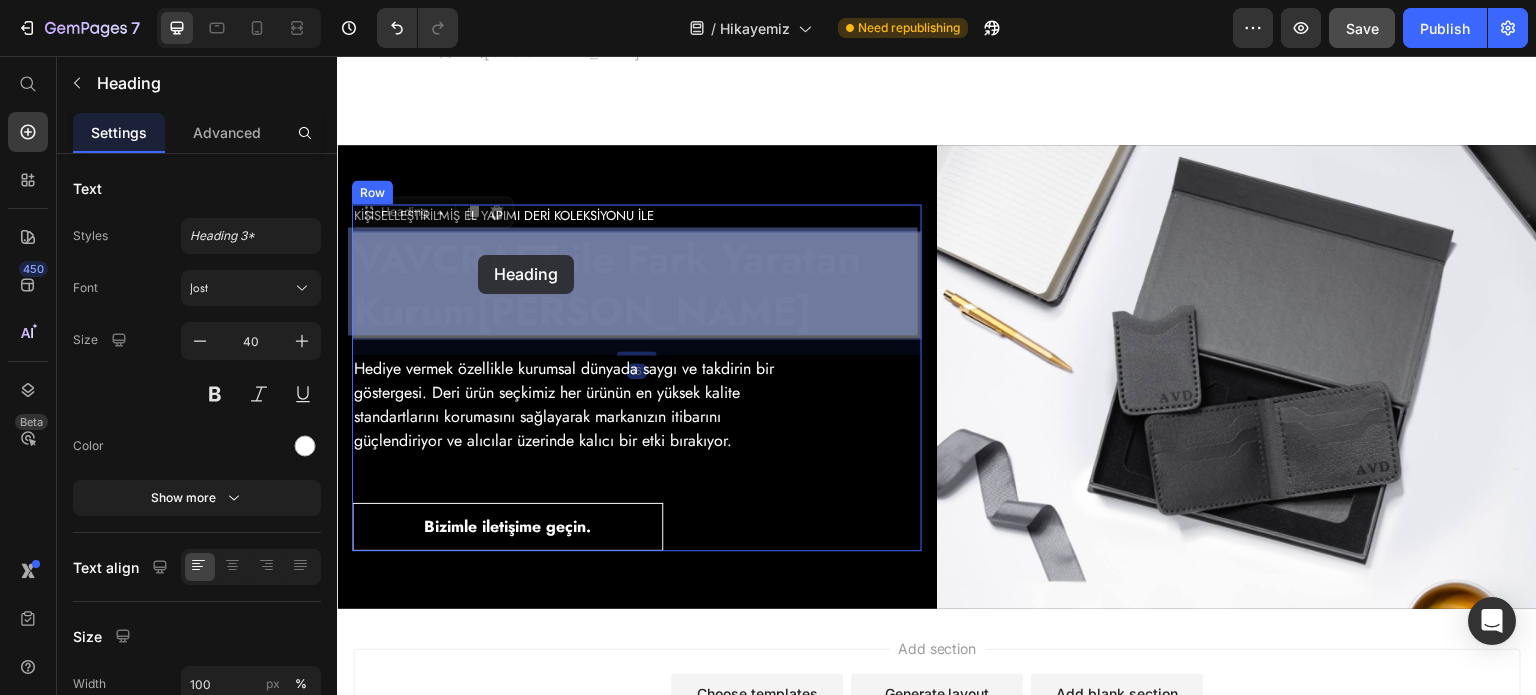 drag, startPoint x: 622, startPoint y: 262, endPoint x: 478, endPoint y: 255, distance: 144.17004 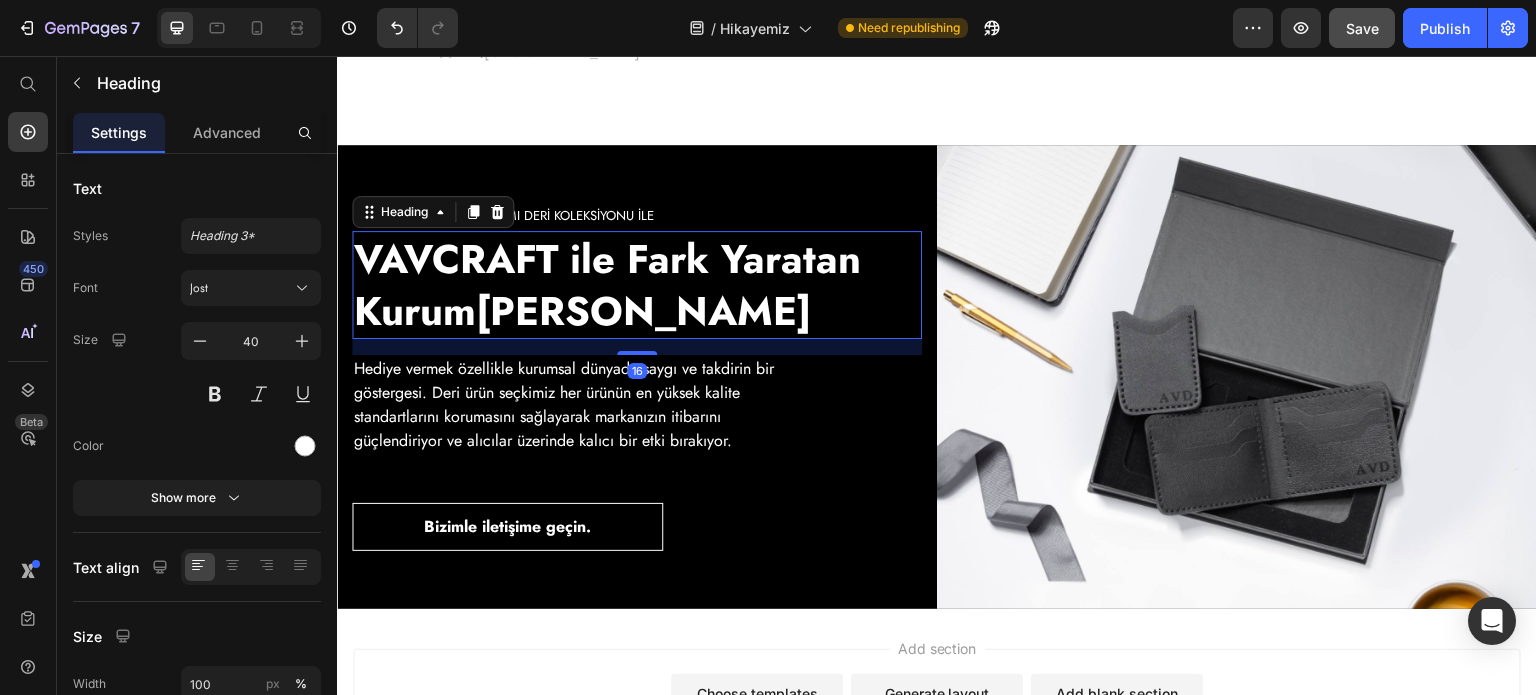 click on "VAVCRAFT ile Fark Yaratan Kurum[PERSON_NAME]" at bounding box center (637, 285) 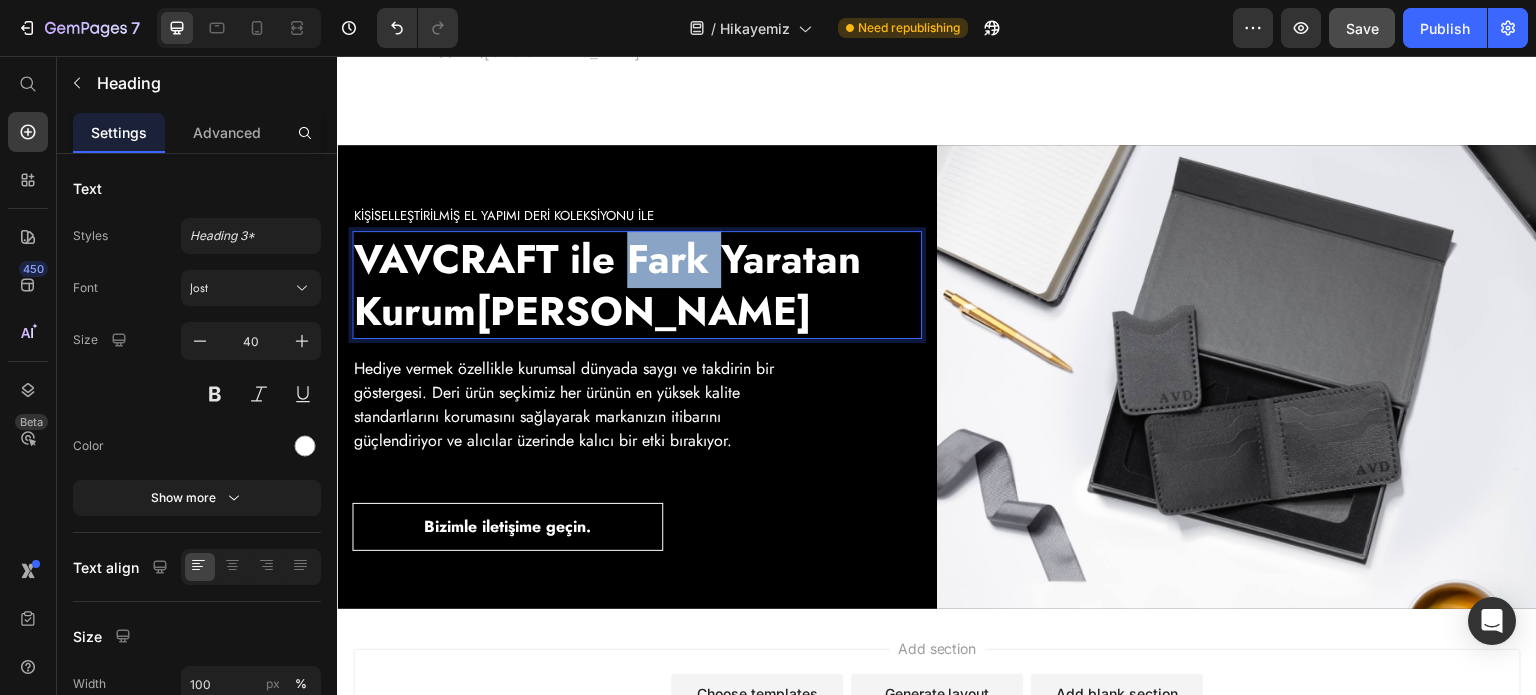 click on "VAVCRAFT ile Fark Yaratan Kurum[PERSON_NAME]" at bounding box center (637, 285) 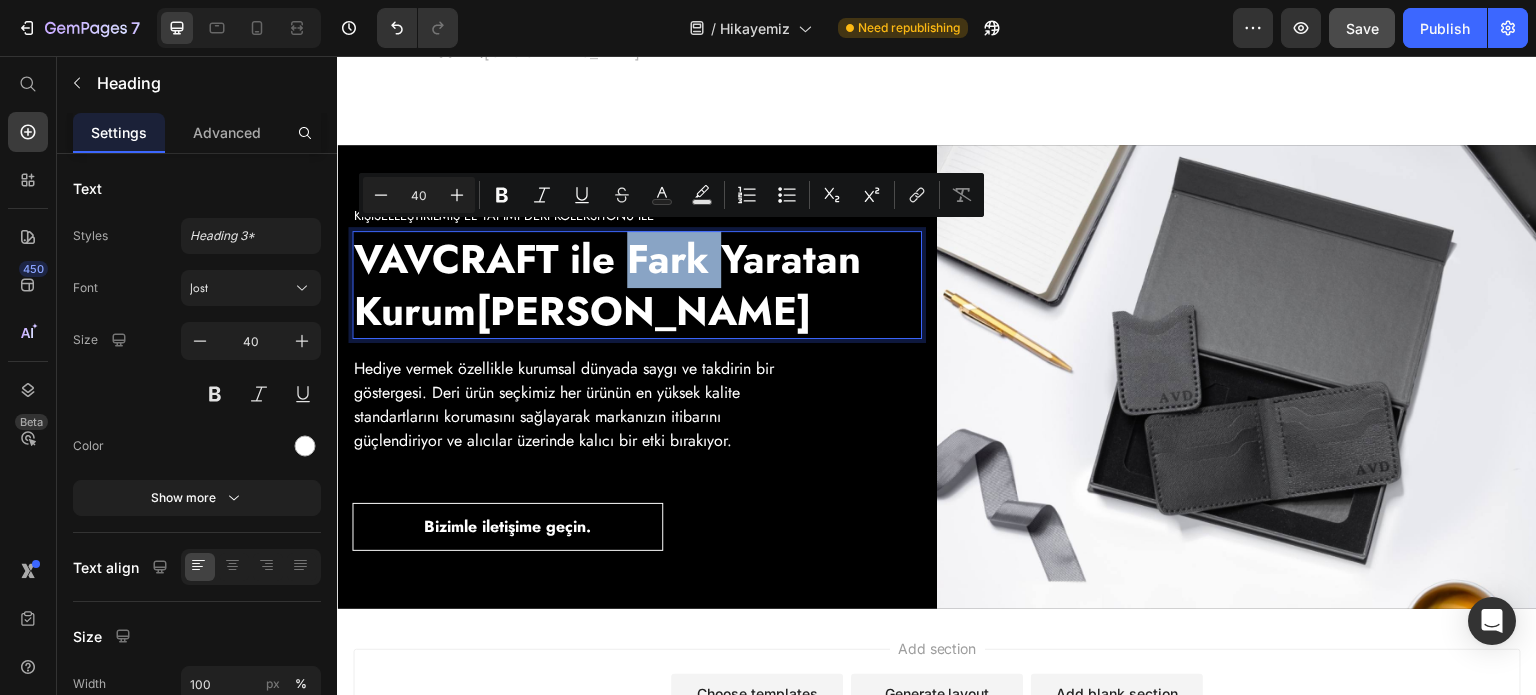 click on "VAVCRAFT ile Fark Yaratan Kurum[PERSON_NAME]" at bounding box center (637, 285) 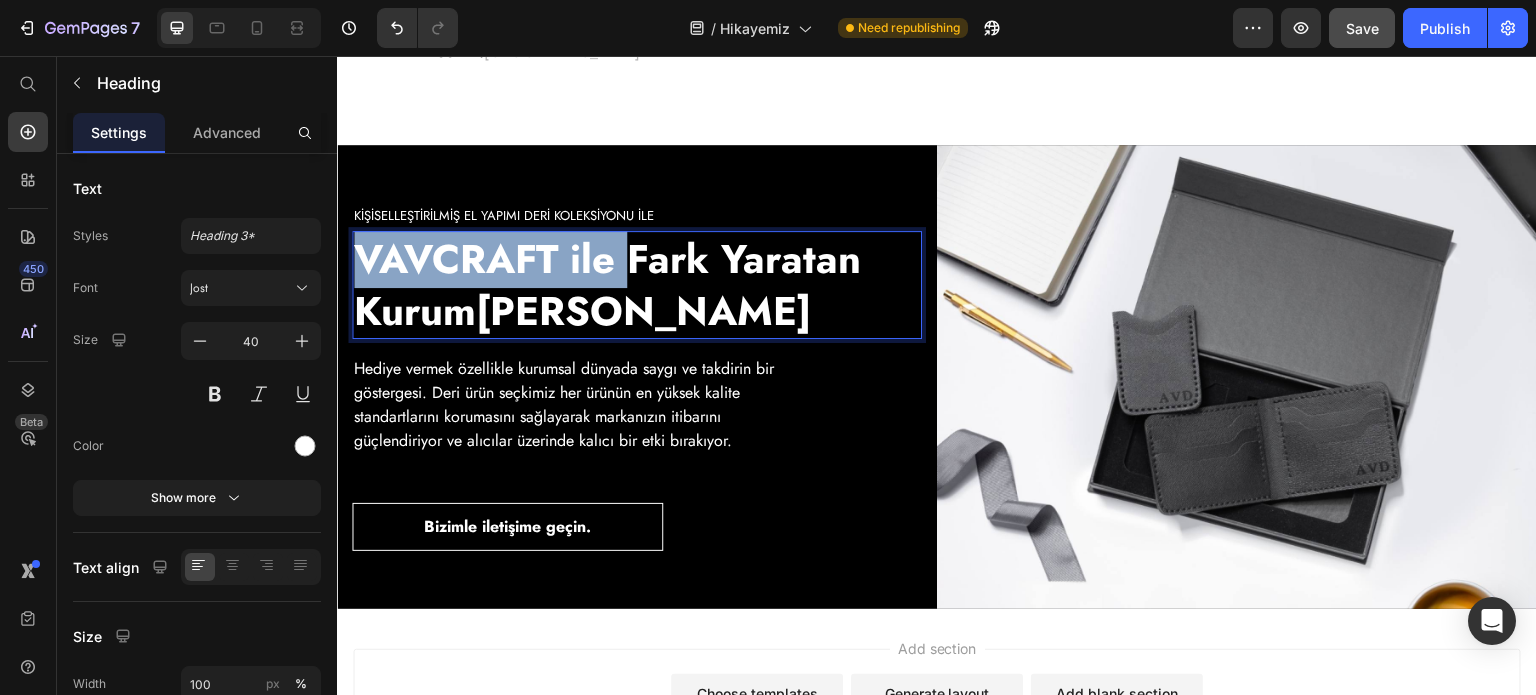 drag, startPoint x: 623, startPoint y: 256, endPoint x: 625, endPoint y: 289, distance: 33.06055 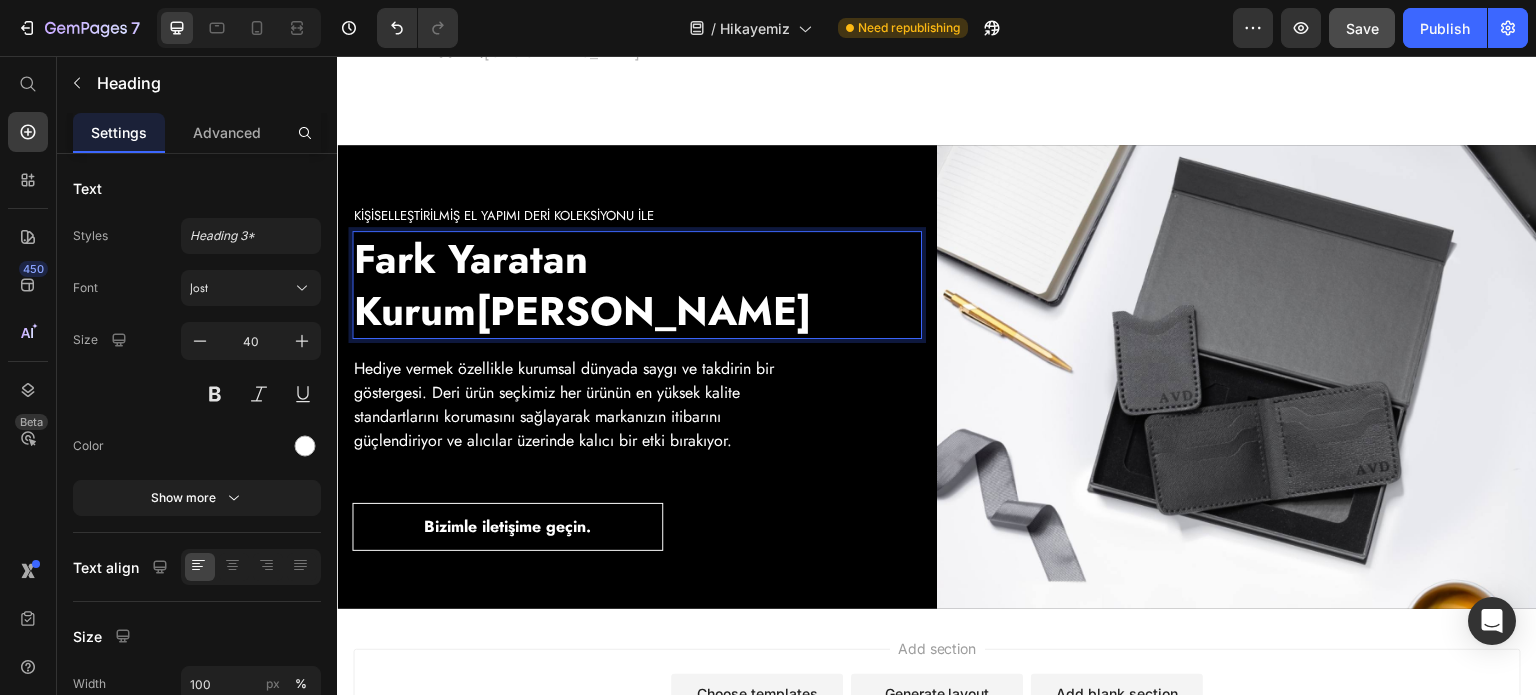 click on "Fark Yaratan Kurumsal Hediyeler" at bounding box center [637, 285] 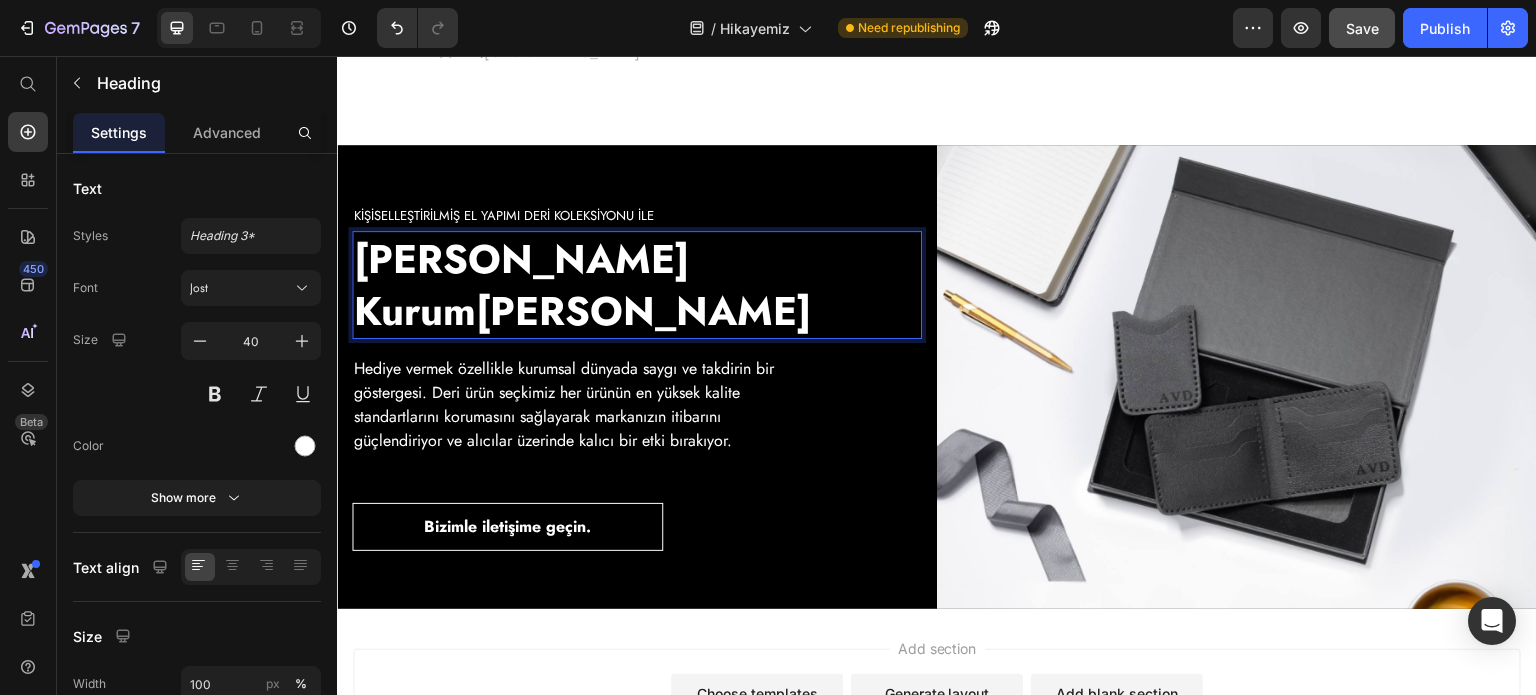 click on "Hediye vermek özellikle kurumsal dünyada saygı ve takdirin bir göstergesi. Deri ürün seçkimiz her ürünün en yüksek kalite standartlarını korumasını sağlayarak markanızın itibarını güçlendiriyor ve alıcılar üzerinde kalıcı bir etki bırakıyor." at bounding box center [580, 405] 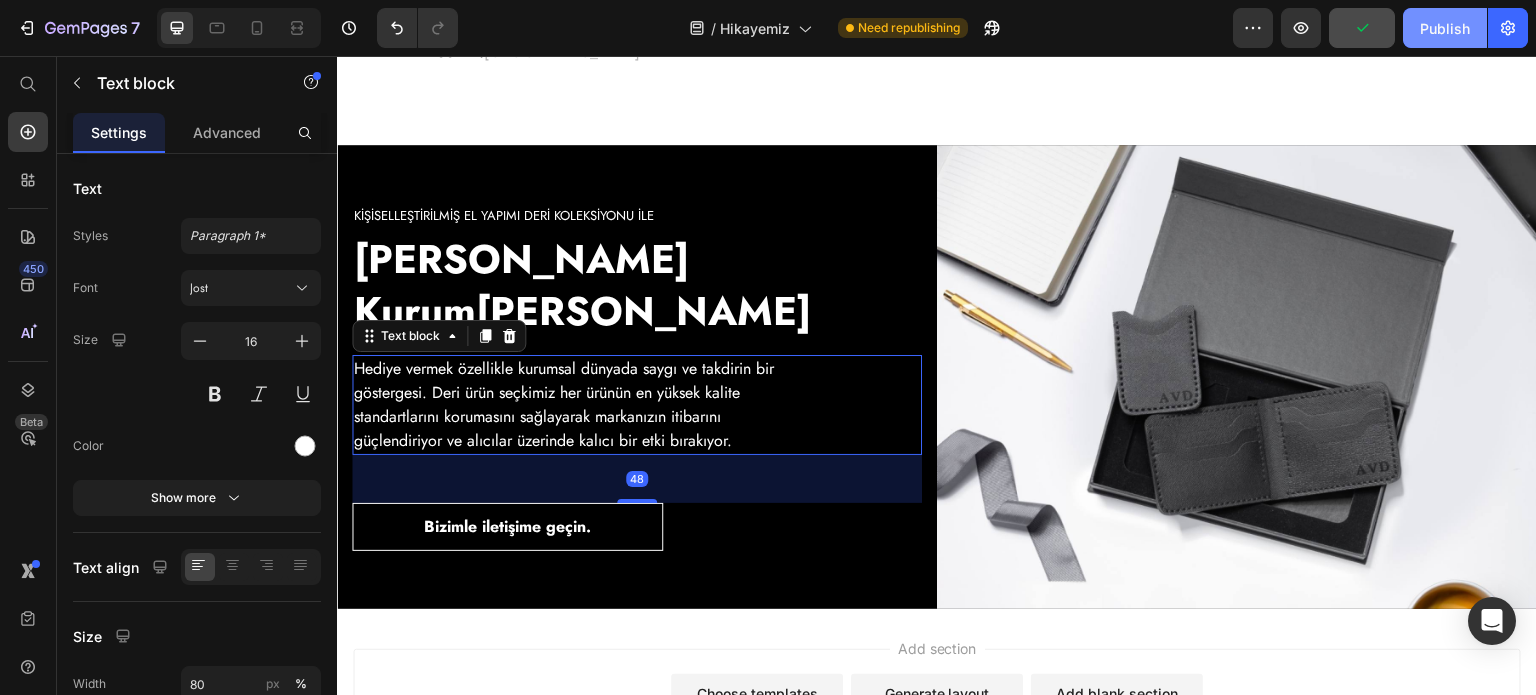 click on "Publish" at bounding box center [1445, 28] 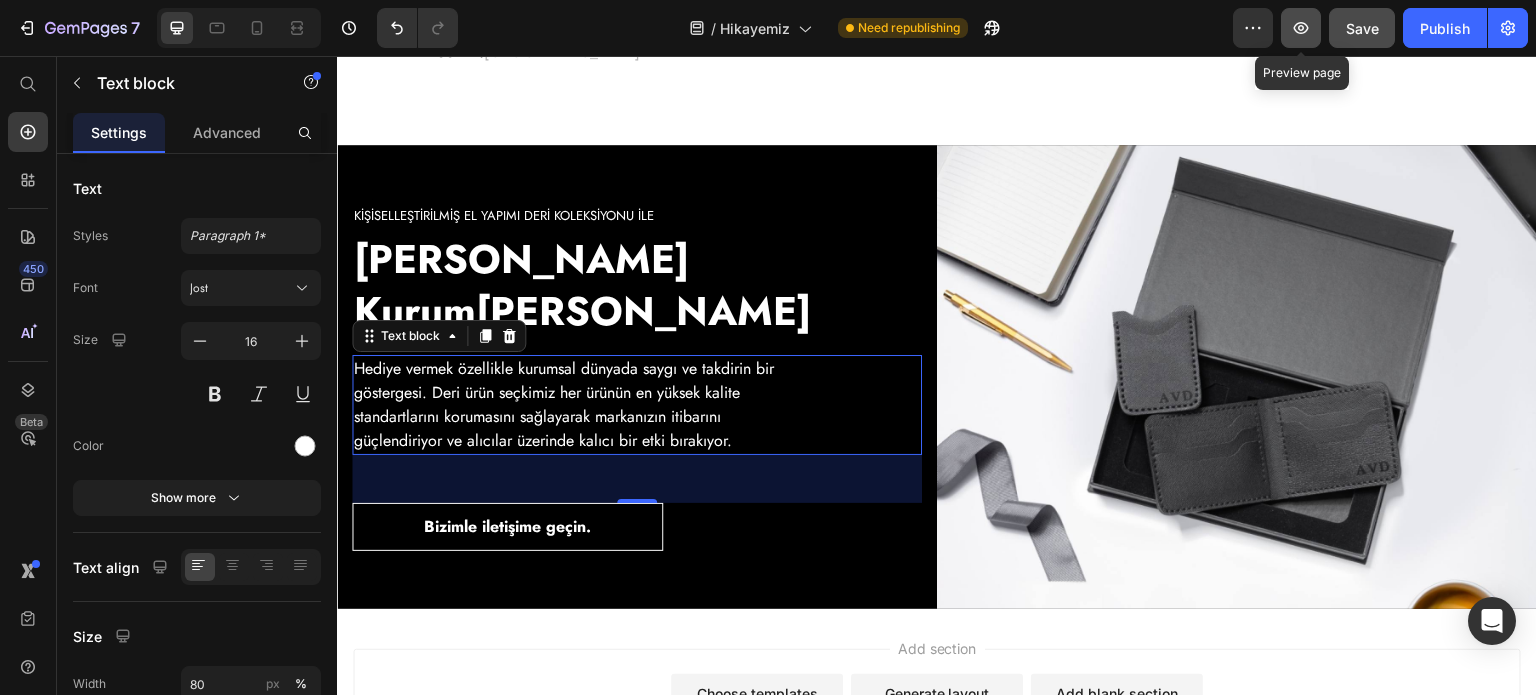 click 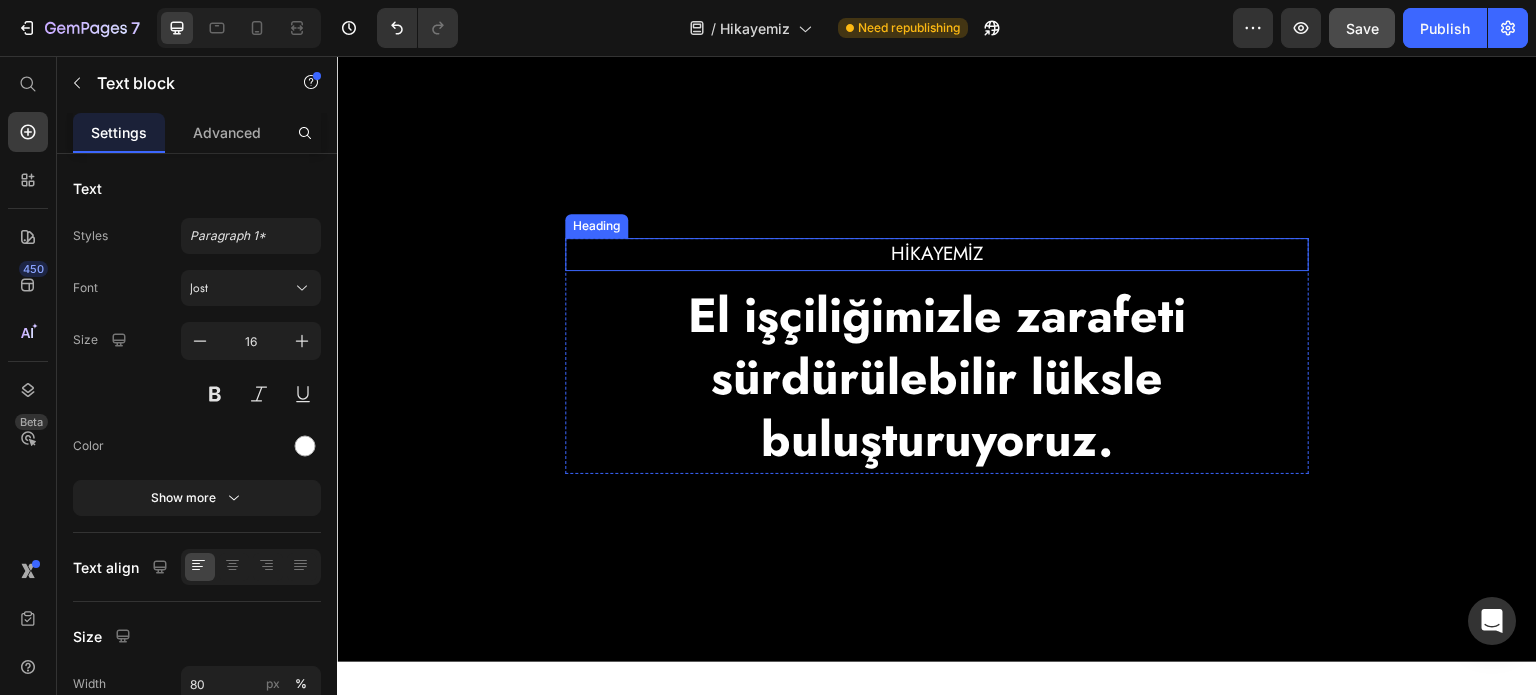 scroll, scrollTop: 0, scrollLeft: 0, axis: both 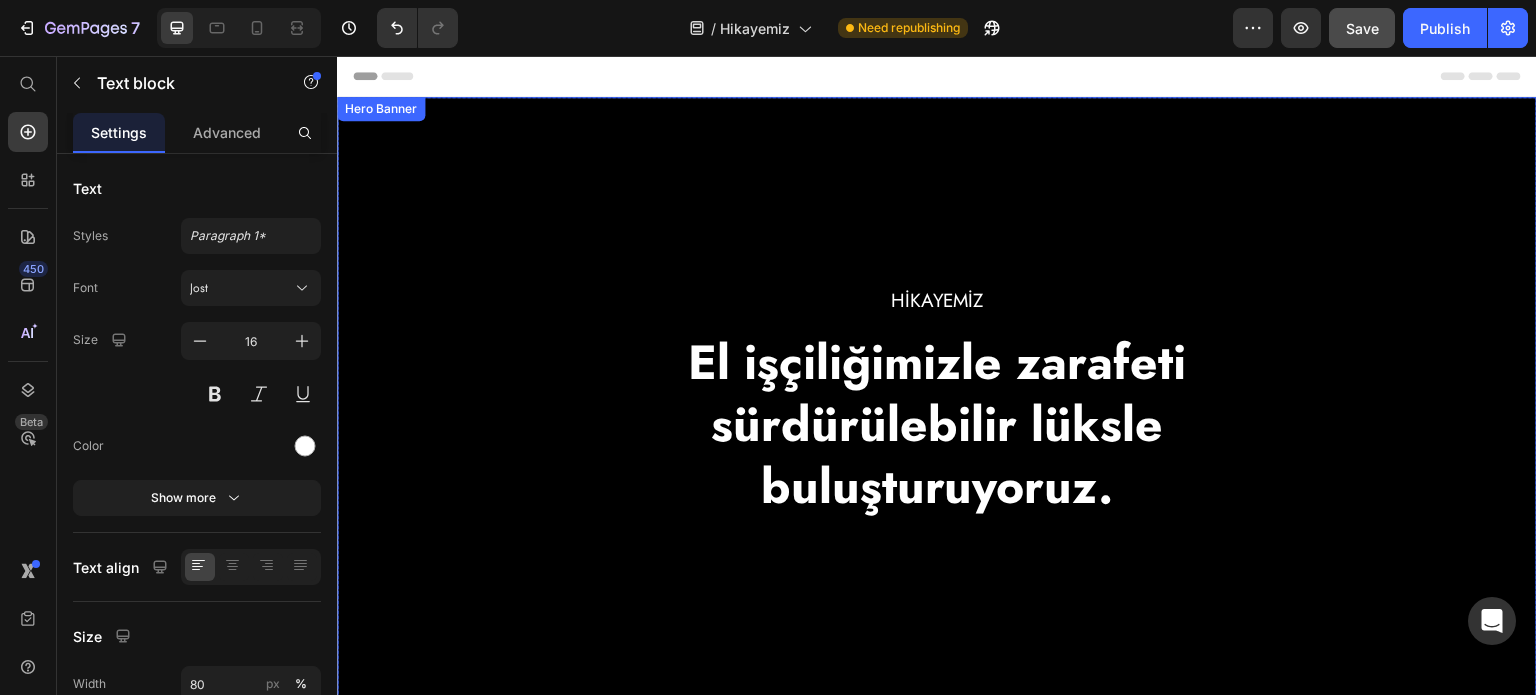 click on "HİKAYEMİZ Heading El işçiliğimizle zarafeti sürdürülebilir lüksle buluşturuyoruz. Heading Row" at bounding box center [937, 403] 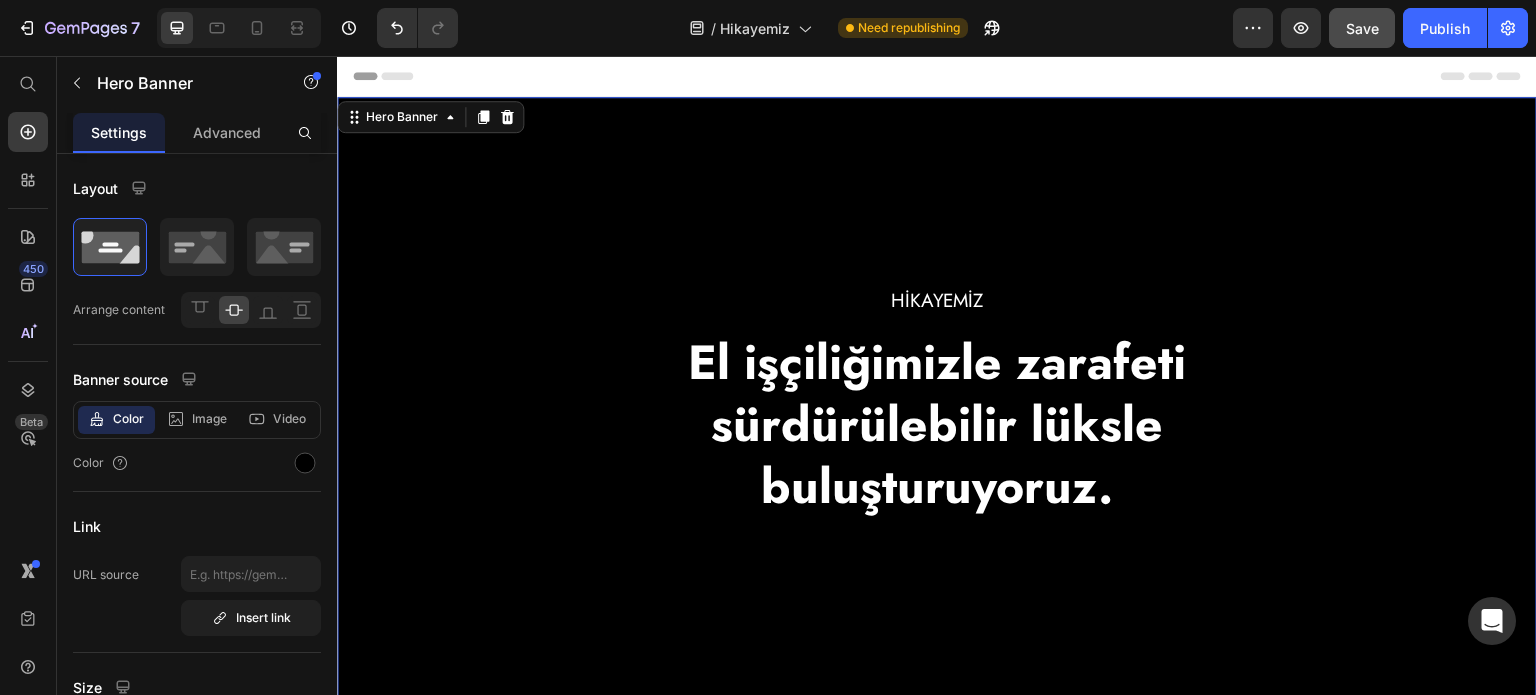 click on "HİKAYEMİZ Heading El işçiliğimizle zarafeti sürdürülebilir lüksle buluşturuyoruz. Heading Row" at bounding box center [937, 403] 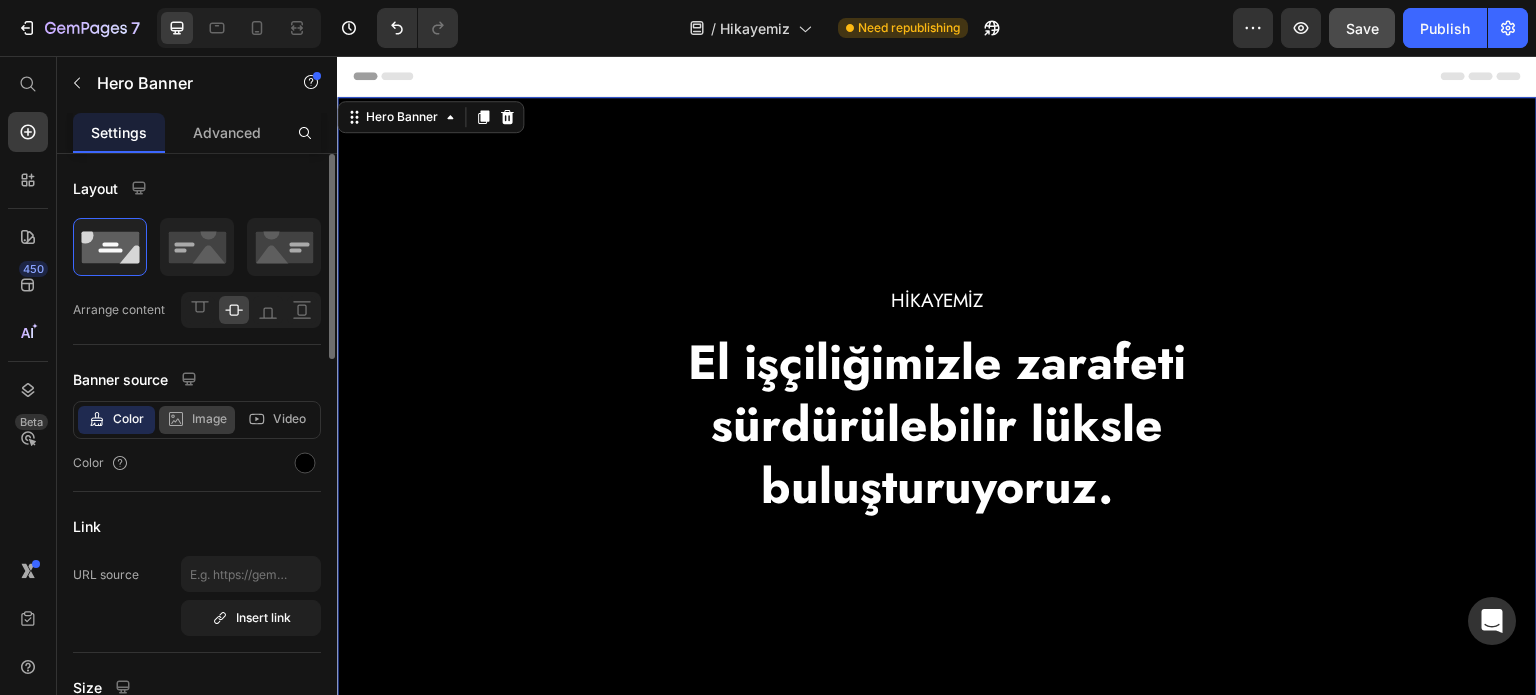click on "Image" at bounding box center (209, 419) 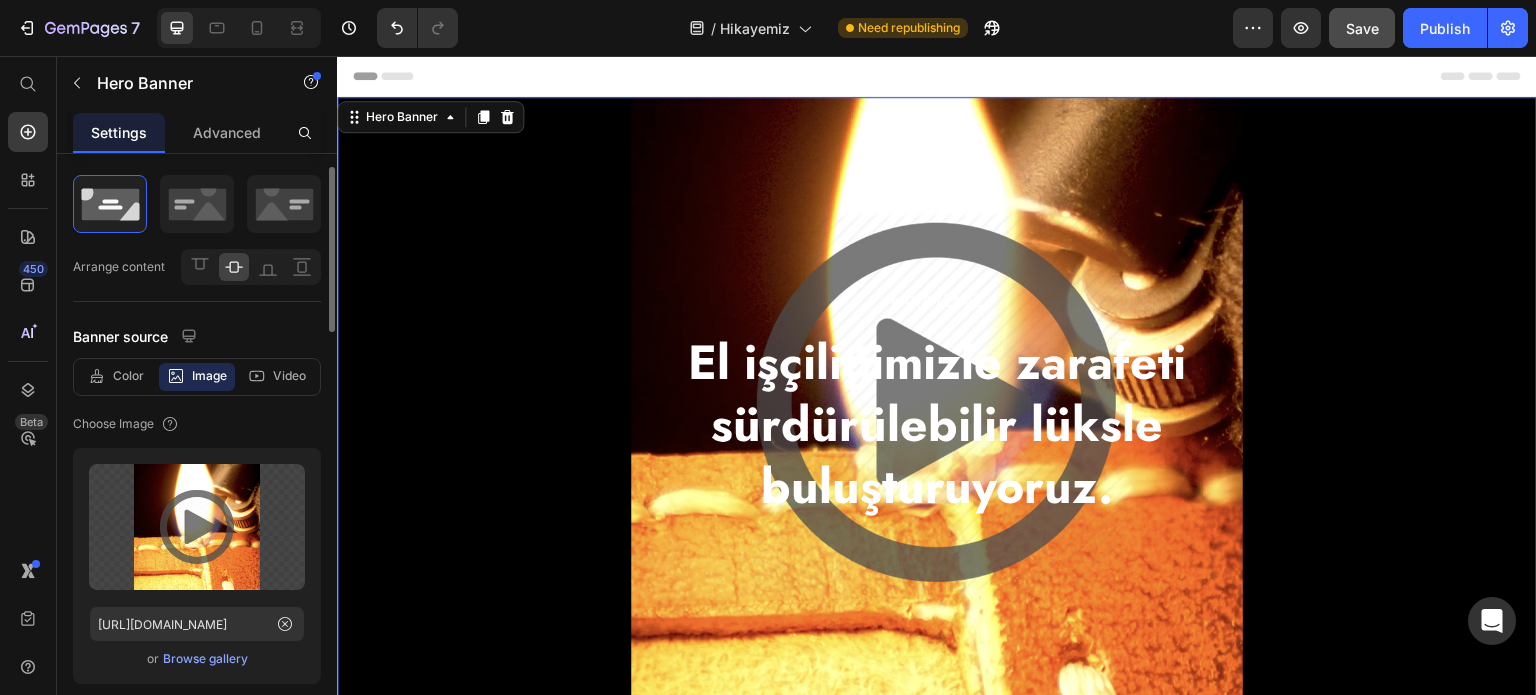scroll, scrollTop: 47, scrollLeft: 0, axis: vertical 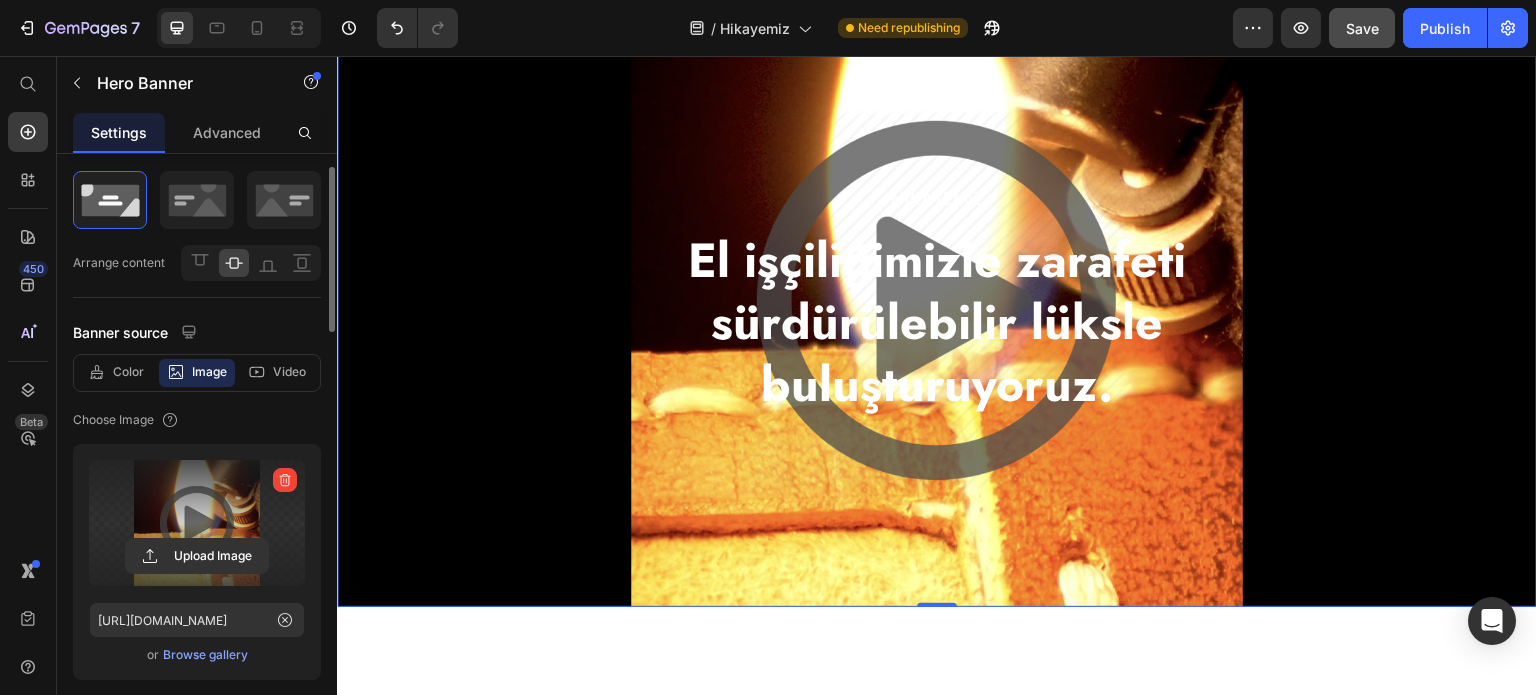 click at bounding box center [197, 523] 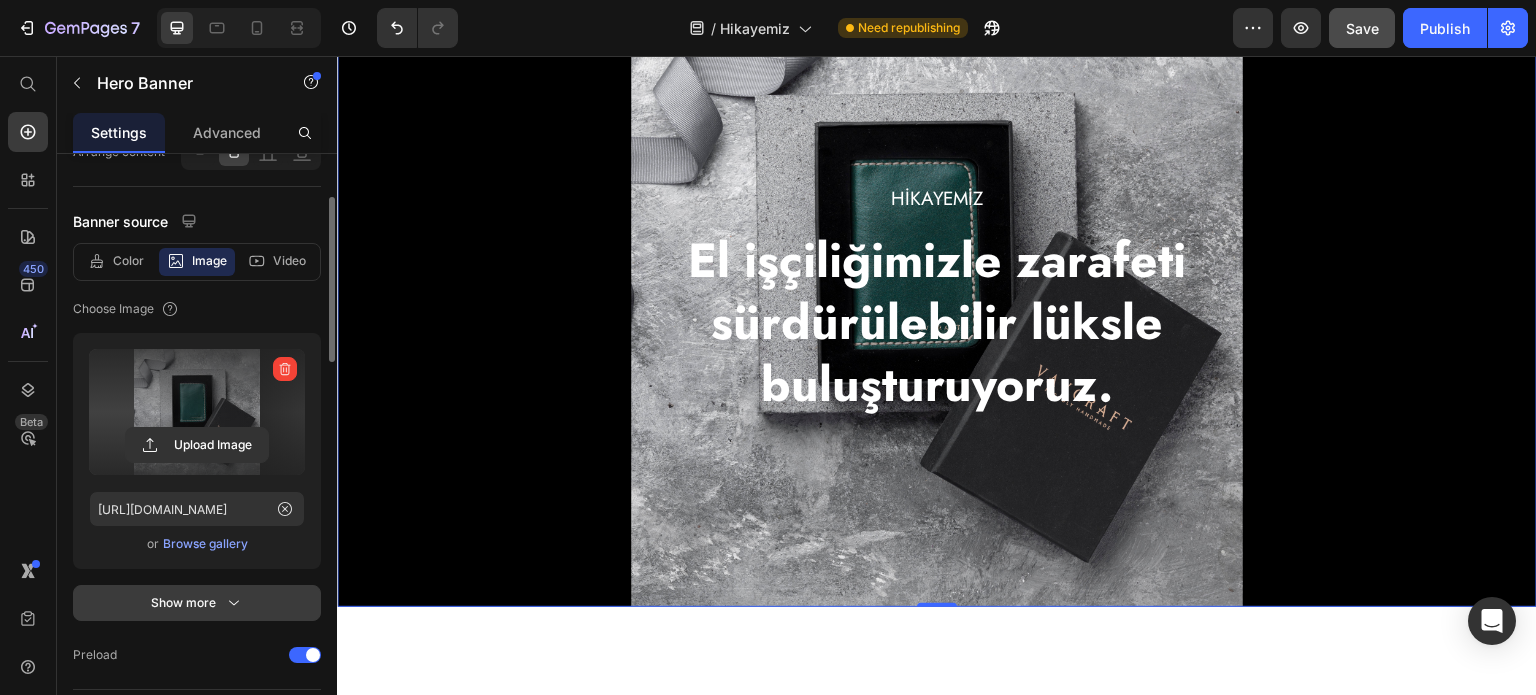 scroll, scrollTop: 157, scrollLeft: 0, axis: vertical 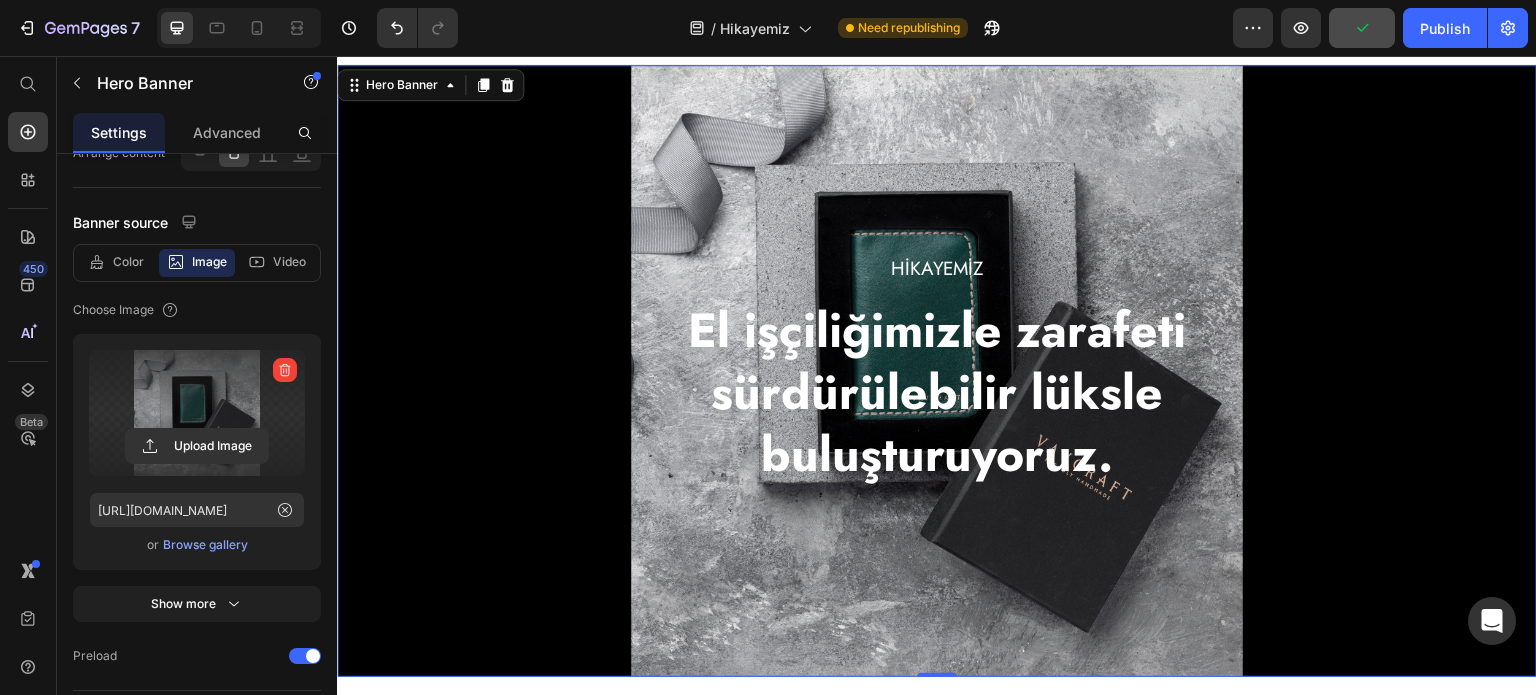 click on "HİKAYEMİZ Heading El işçiliğimizle zarafeti sürdürülebilir lüksle buluşturuyoruz. Heading Row" at bounding box center (937, 371) 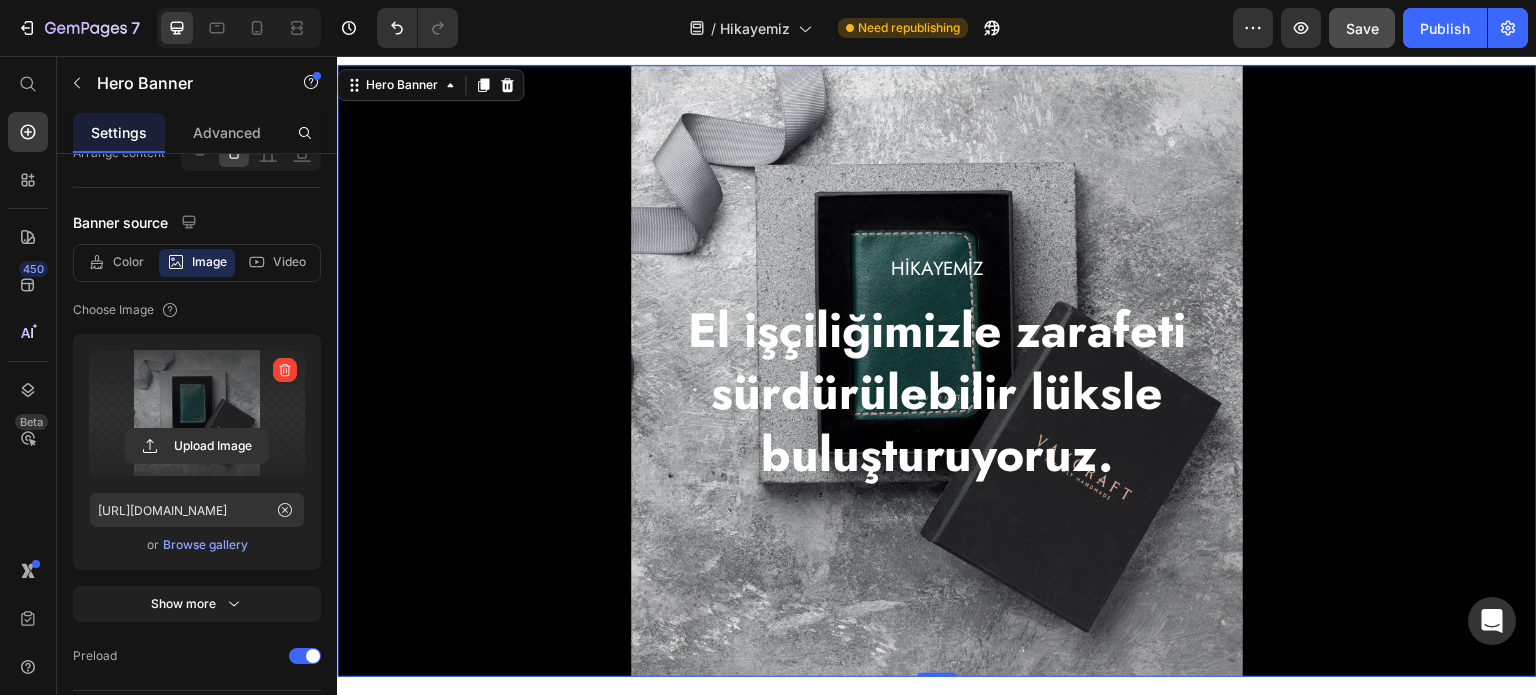 click at bounding box center [197, 413] 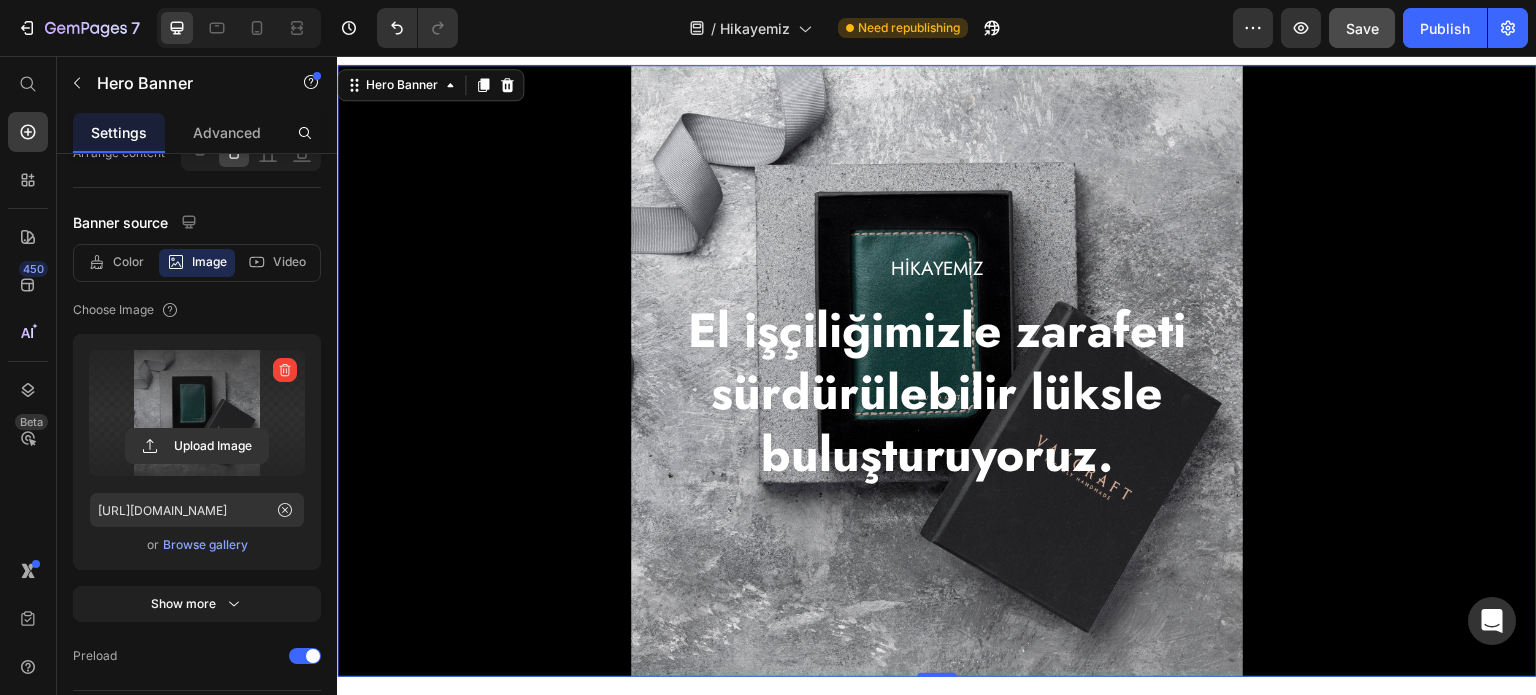 click 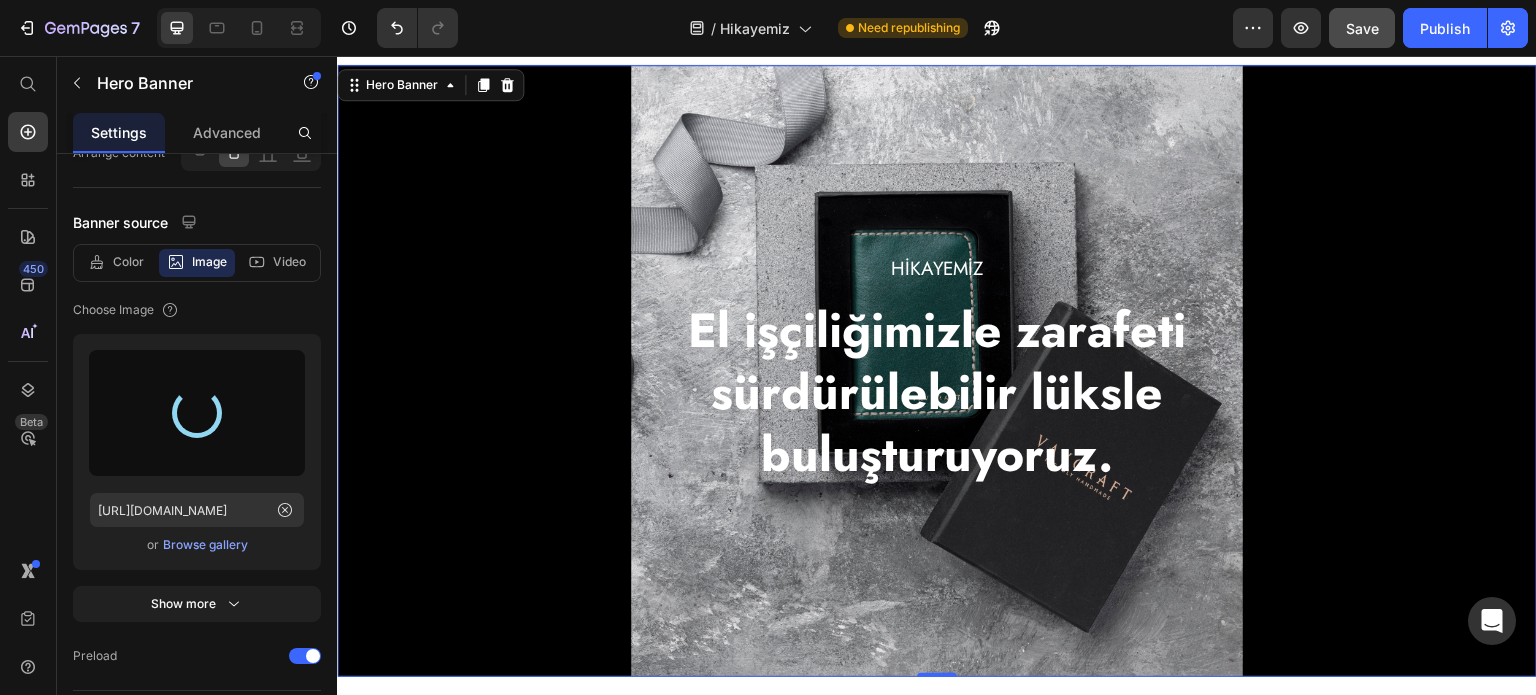 type on "https://cdn.shopify.com/s/files/1/0583/4103/1982/files/gempages_573949035329618795-148108b5-0593-46a0-9fd8-f93e34895ebd.jpg" 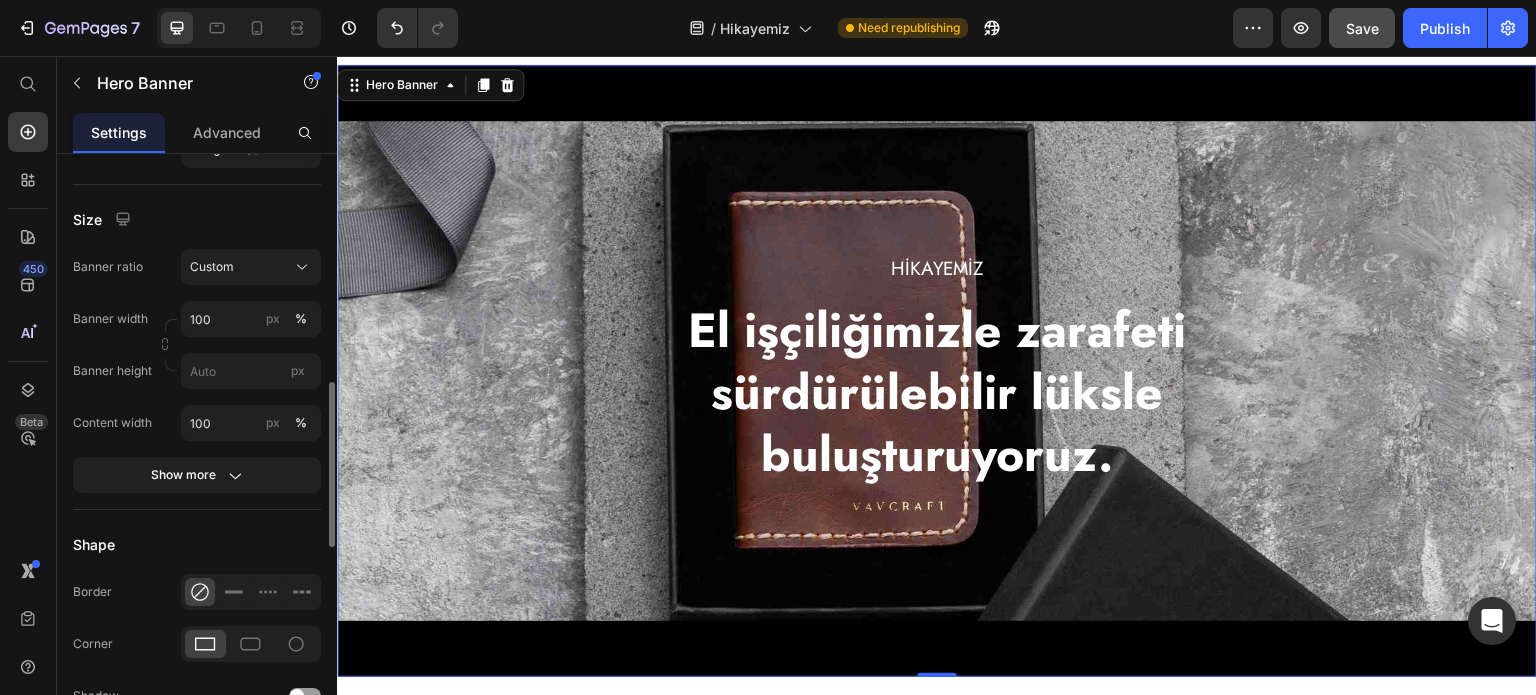 scroll, scrollTop: 990, scrollLeft: 0, axis: vertical 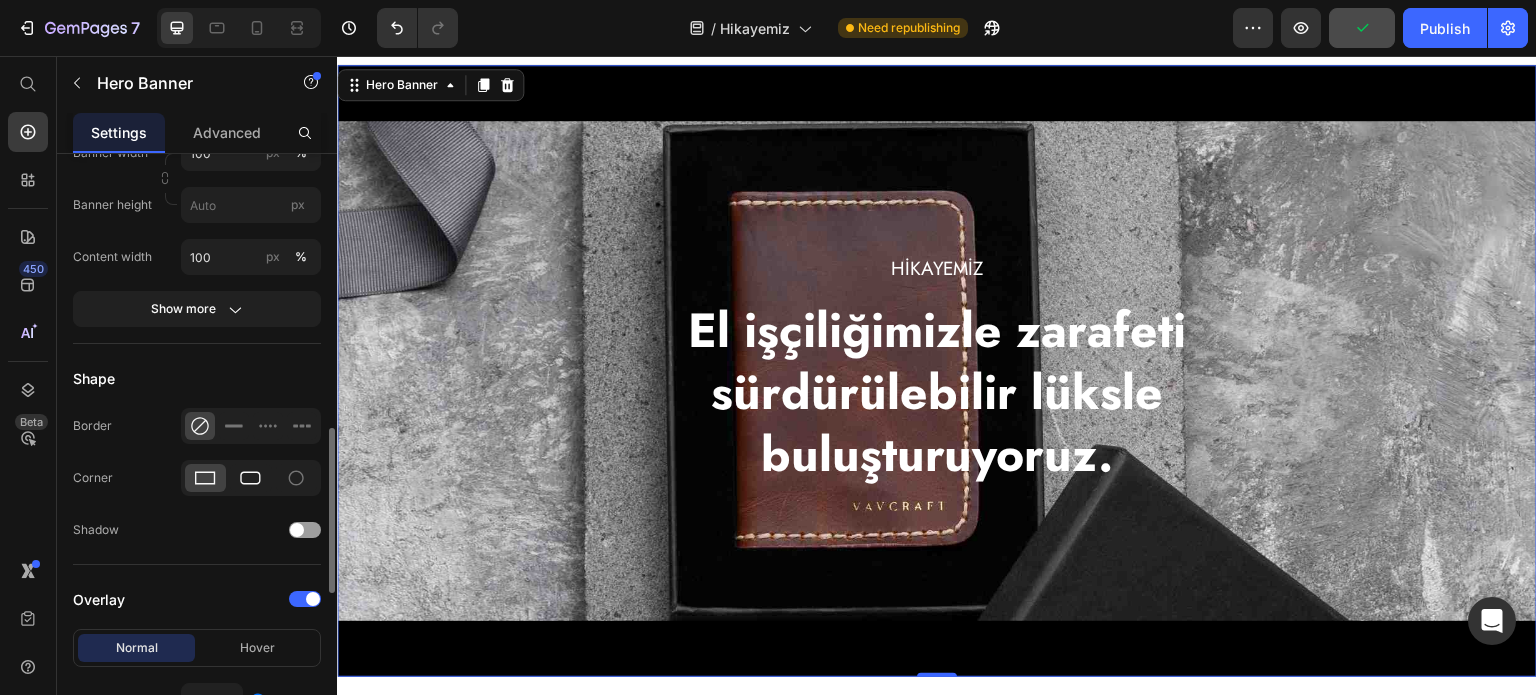 click 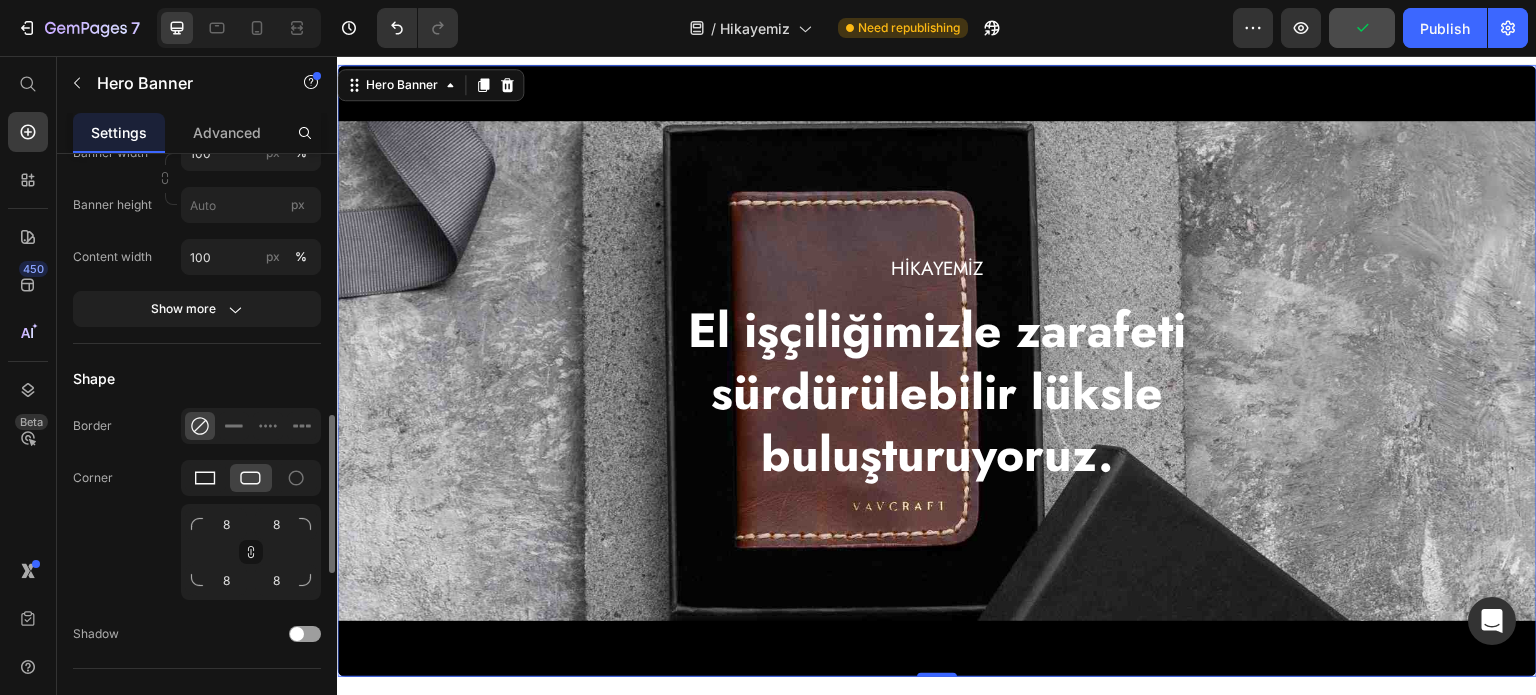 click 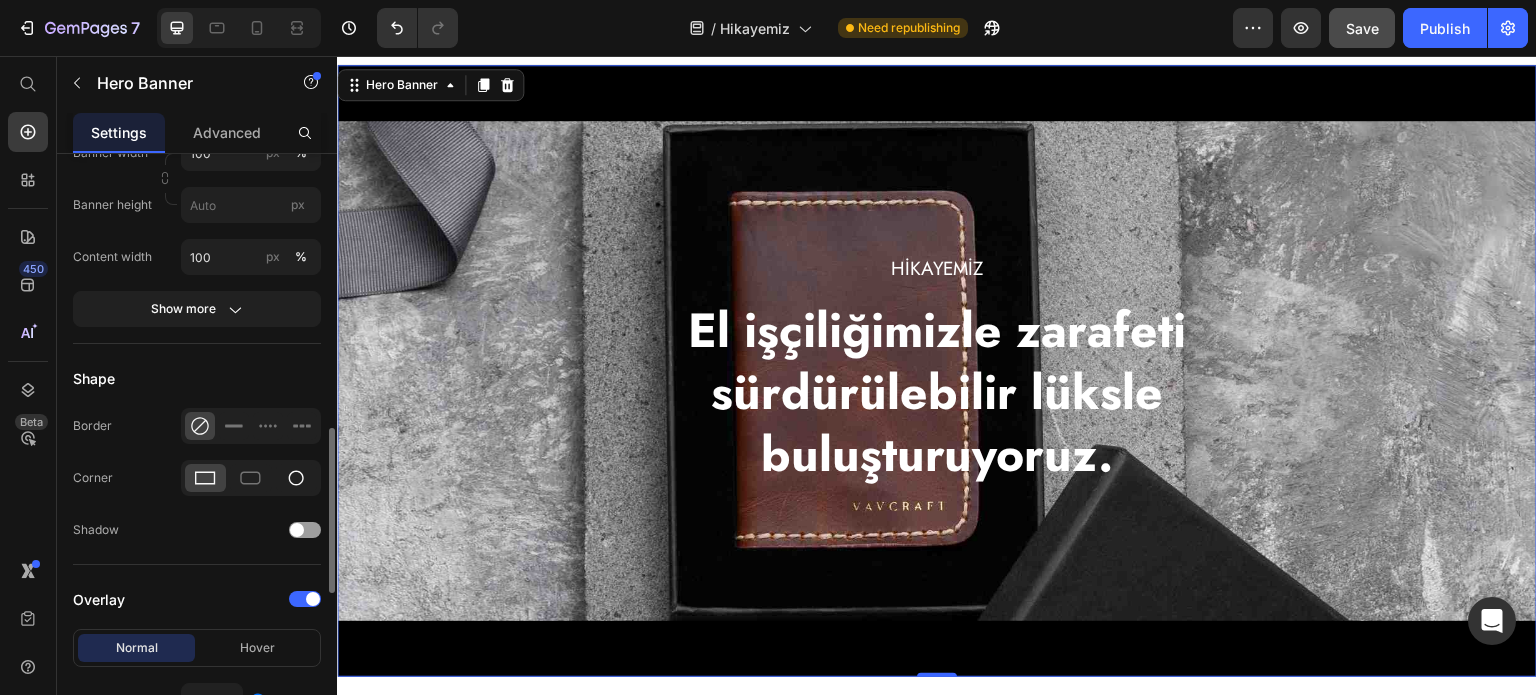 click 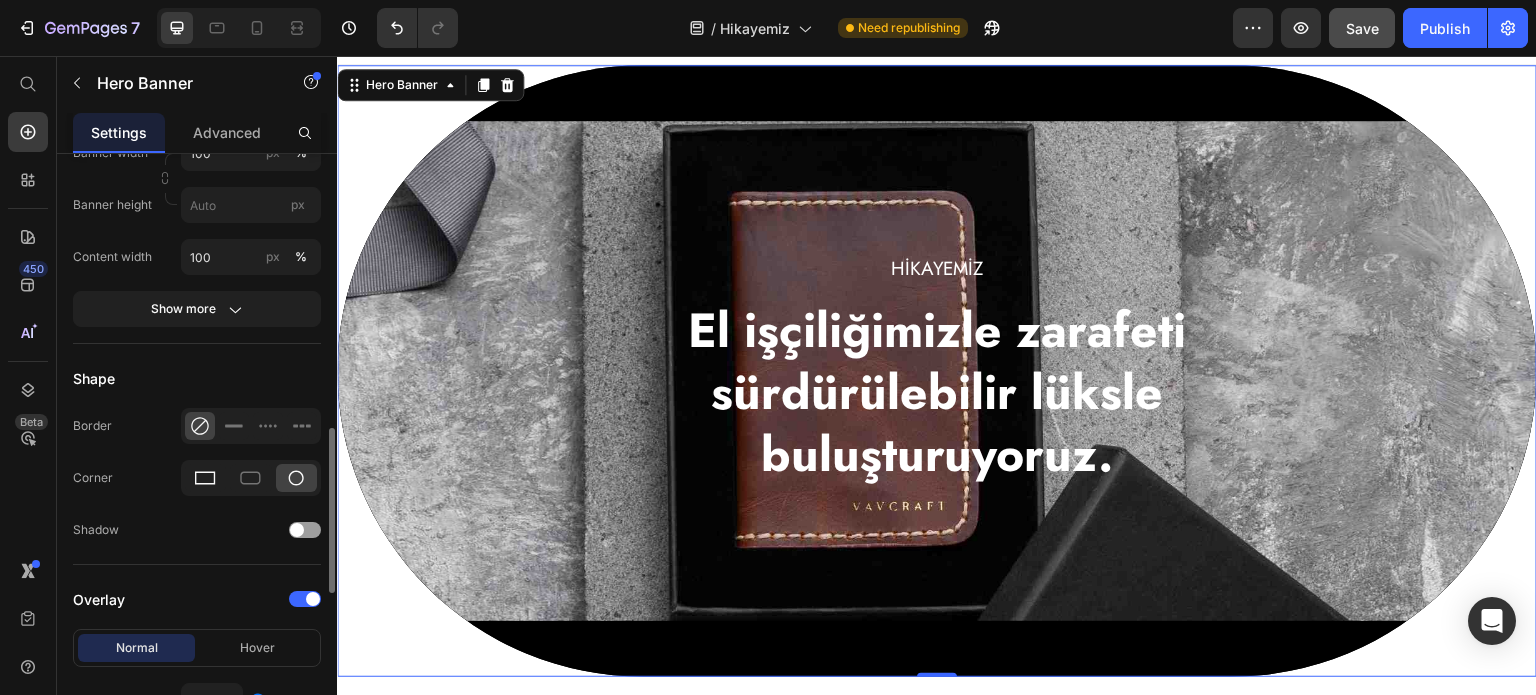 click 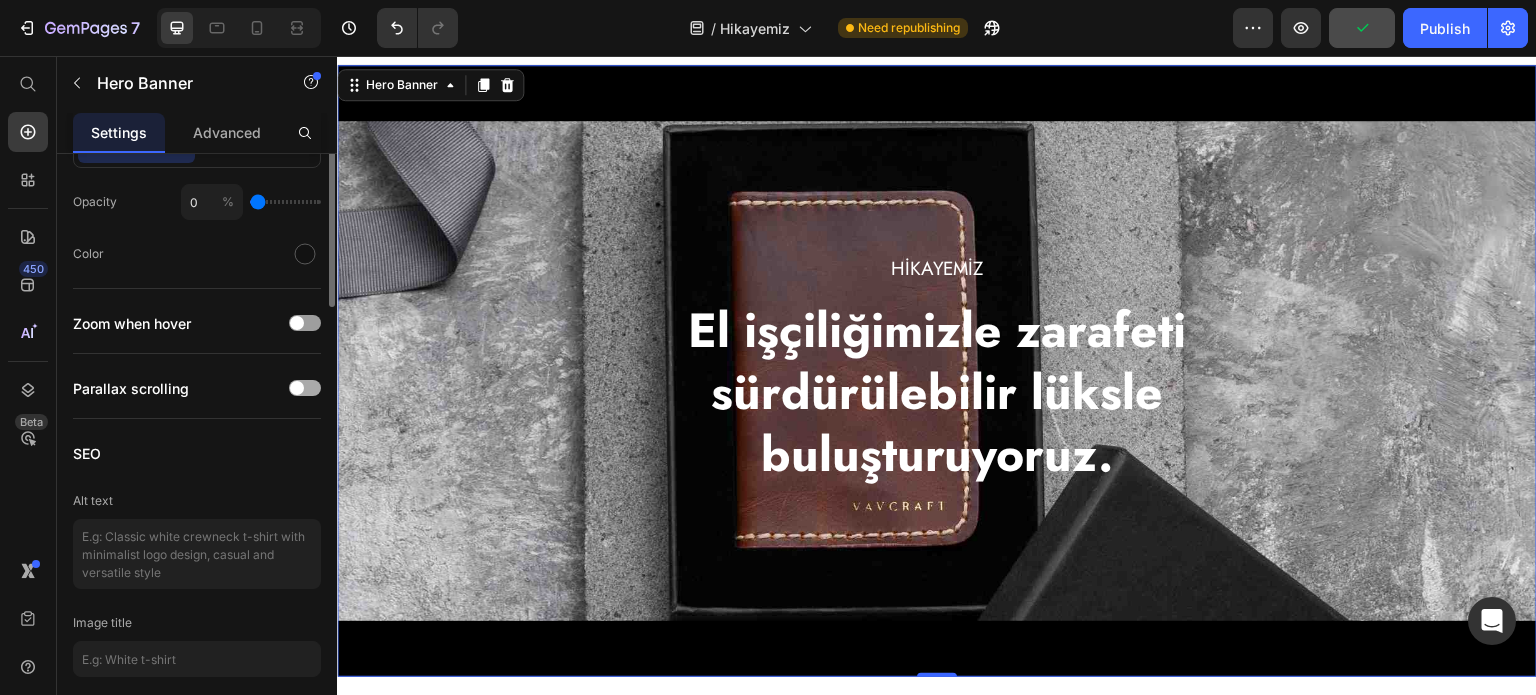 scroll, scrollTop: 824, scrollLeft: 0, axis: vertical 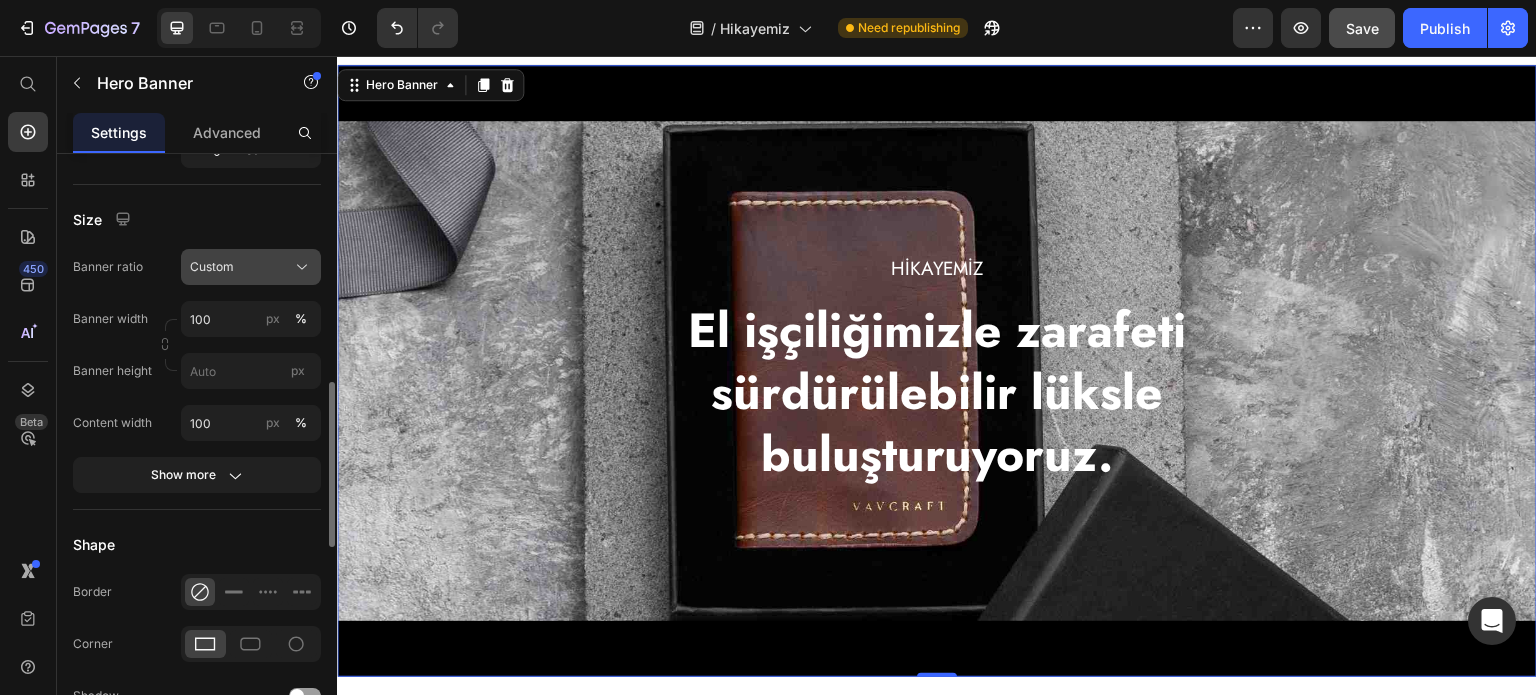 click on "Custom" at bounding box center [251, 267] 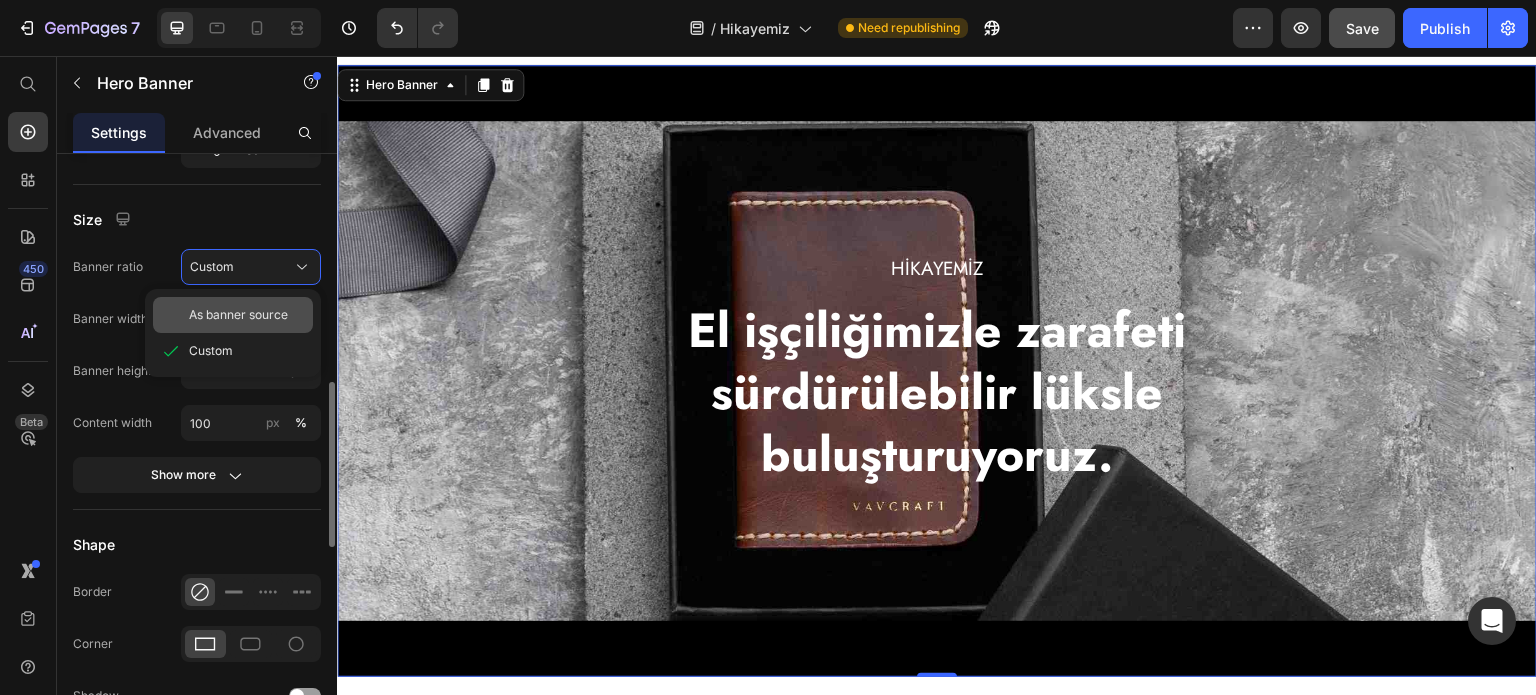 click on "As banner source" at bounding box center (238, 315) 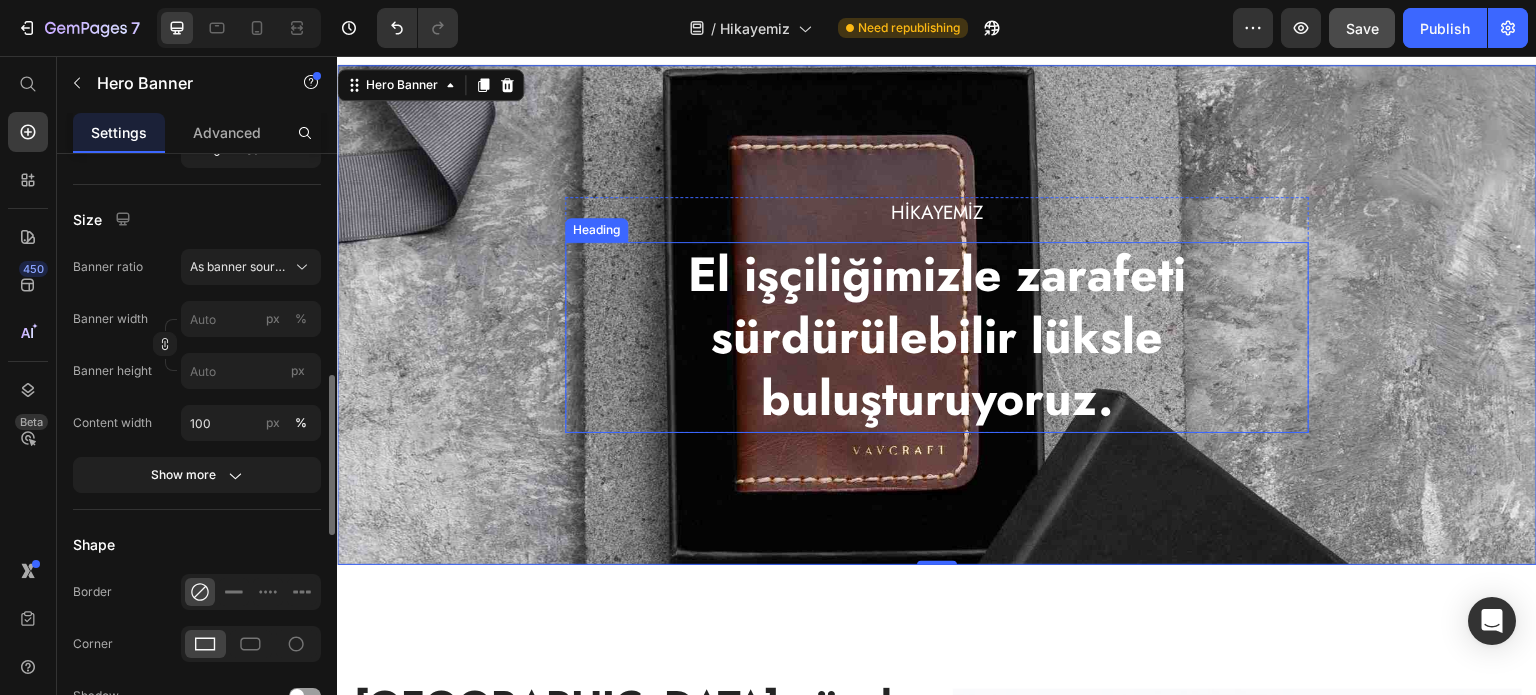 scroll, scrollTop: 0, scrollLeft: 0, axis: both 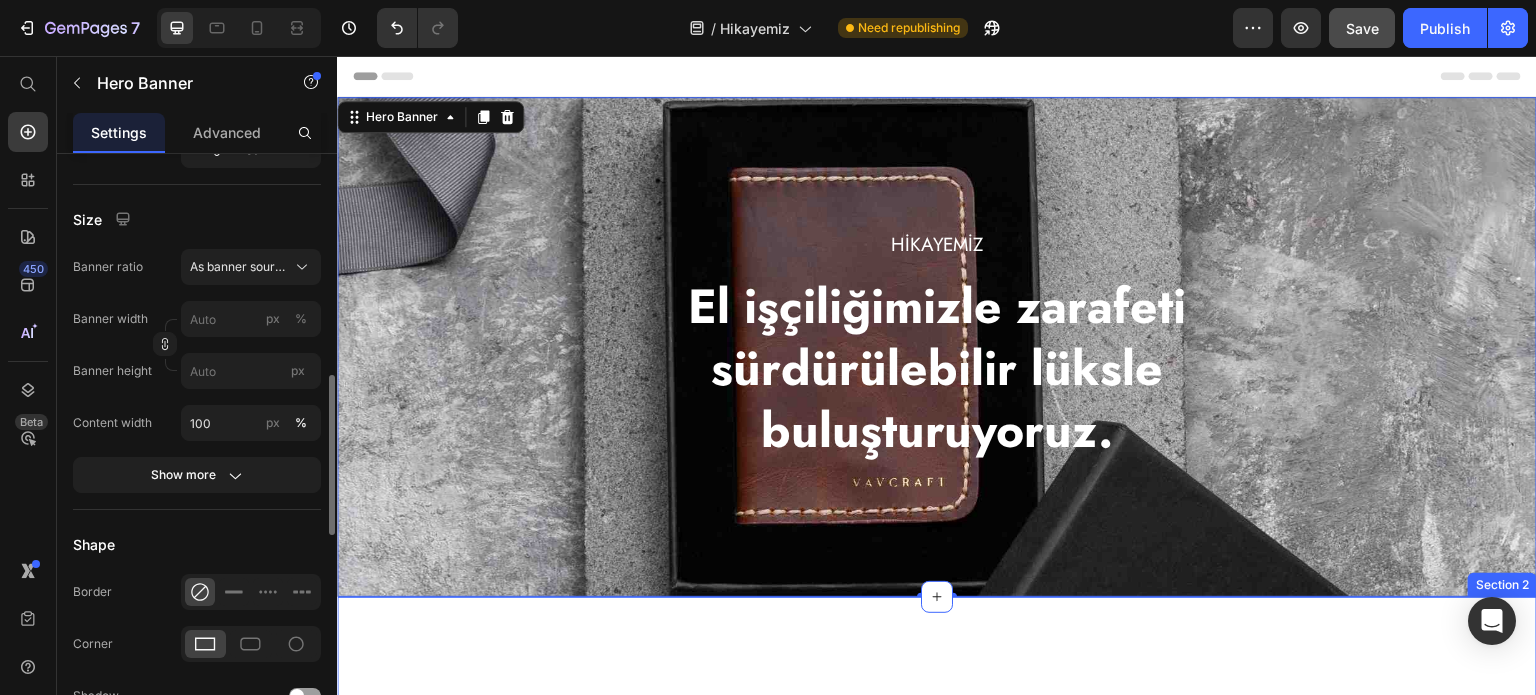 click on "İstanbul'da güzel ve dayanıklı deri ürünler yaratma tutkusuyla doğan el yapımı deri kolektifimiz. Heading Nasıl tasarlıyoruz? Heading VAVCRAFT'ta minimalizm, işlevsellik ve doğal zarafet anlayışımızla hareket ediyoruz. Usta zanaatkarlarımız, her cüzdanı ve aksesuarı dayanıklı, bitkisel tabaklanmış deriyle el emeğiyle şekillendiriyor. Sürdürülebilirlik ve bilinçli tüketim ilkelerimiz doğrultusunda, özenle tasarlanmış ürünlerimizi sınırlı sayıda üretiyoruz. Bu yaklaşım hem çevresel etkimizi azaltıyor hem de değerlerimizle uyumlu, münhasır ve uzun ömürlü aksesuarlar sunuyor. Text block Ne vaat ediyoruz? Heading VAVCRAFT olarak sorumluluğumuz sadece istisnai cüzdan ve aksesuarlar üretmekle sınırlı değil. Sorunsuz iade imkanı ve şeffaf, adil fiyatlandırmayla kusursuz bir müşteri deneyimi sunmaya odaklanıyoruz. Text block Image Row Section 2" at bounding box center [937, 1077] 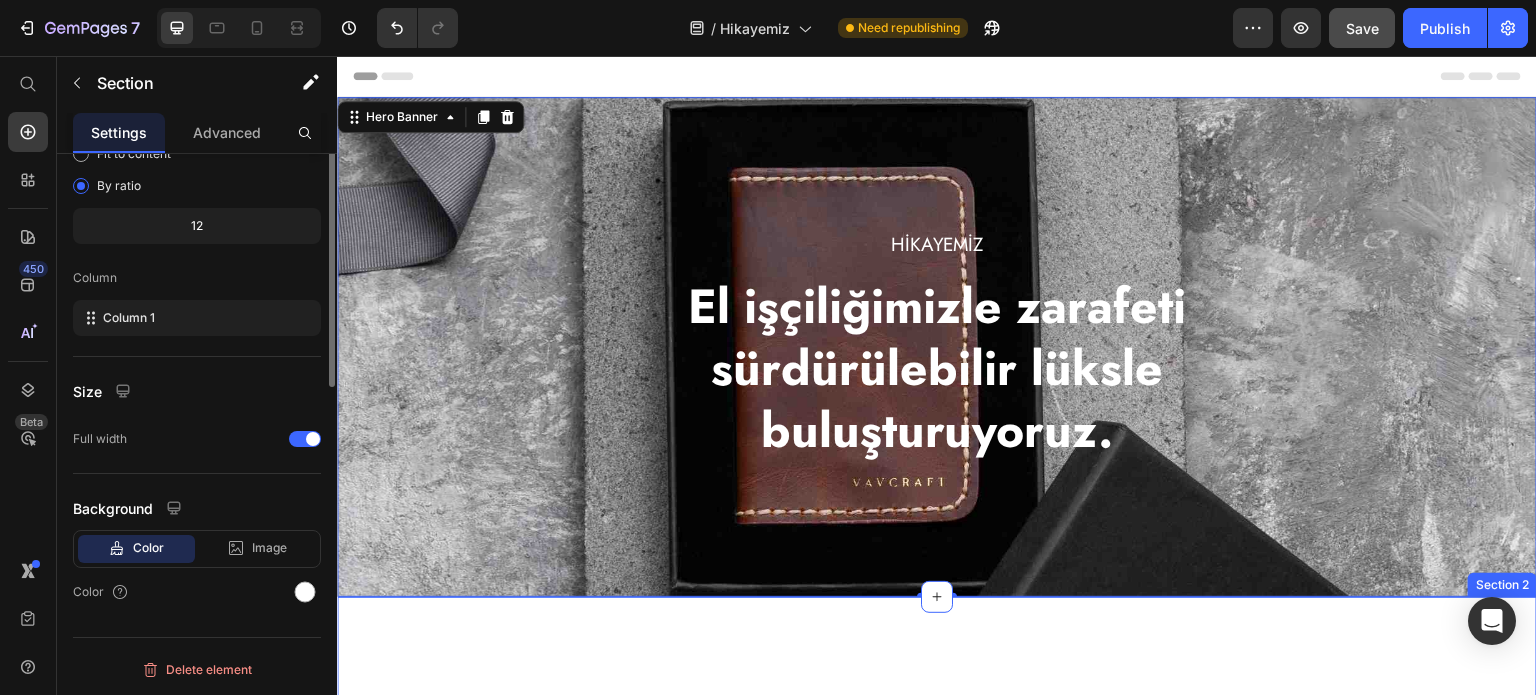scroll, scrollTop: 0, scrollLeft: 0, axis: both 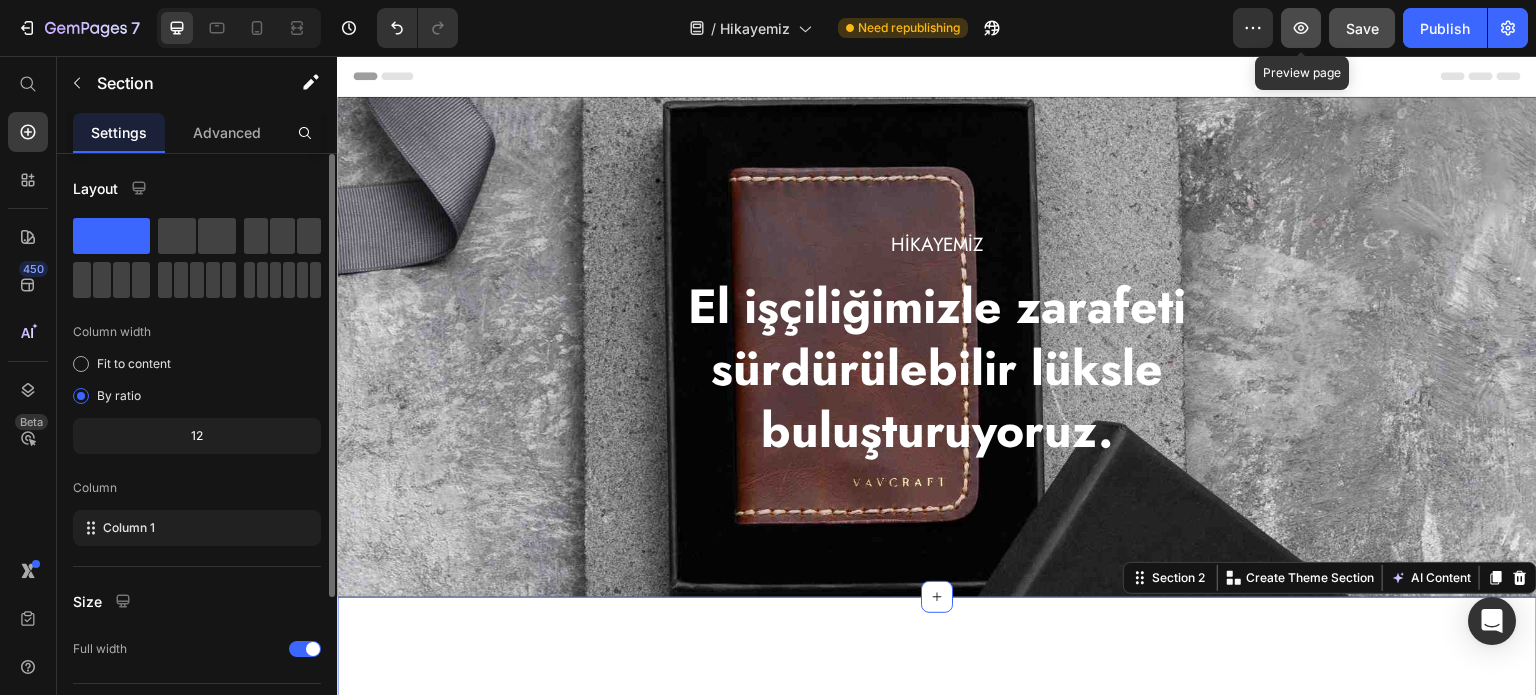 click 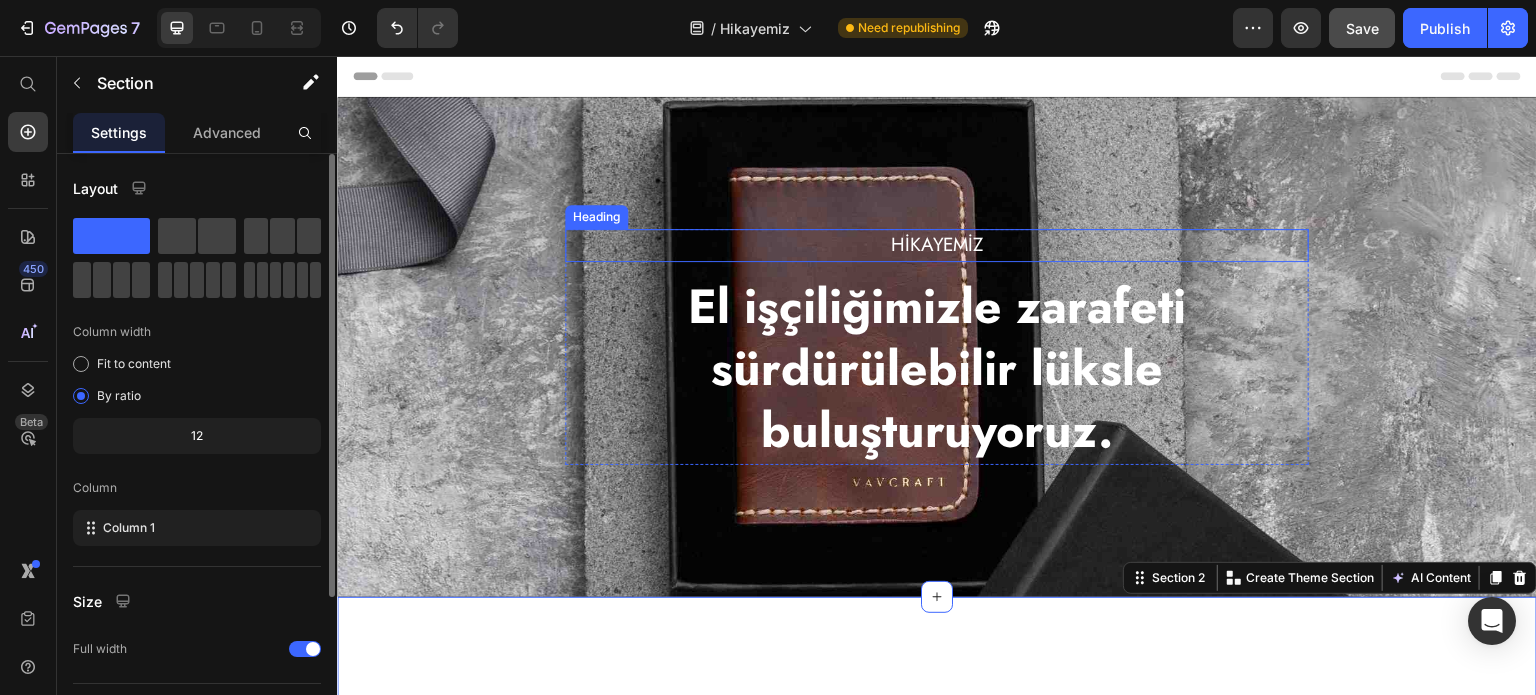 click on "HİKAYEMİZ" at bounding box center [937, 245] 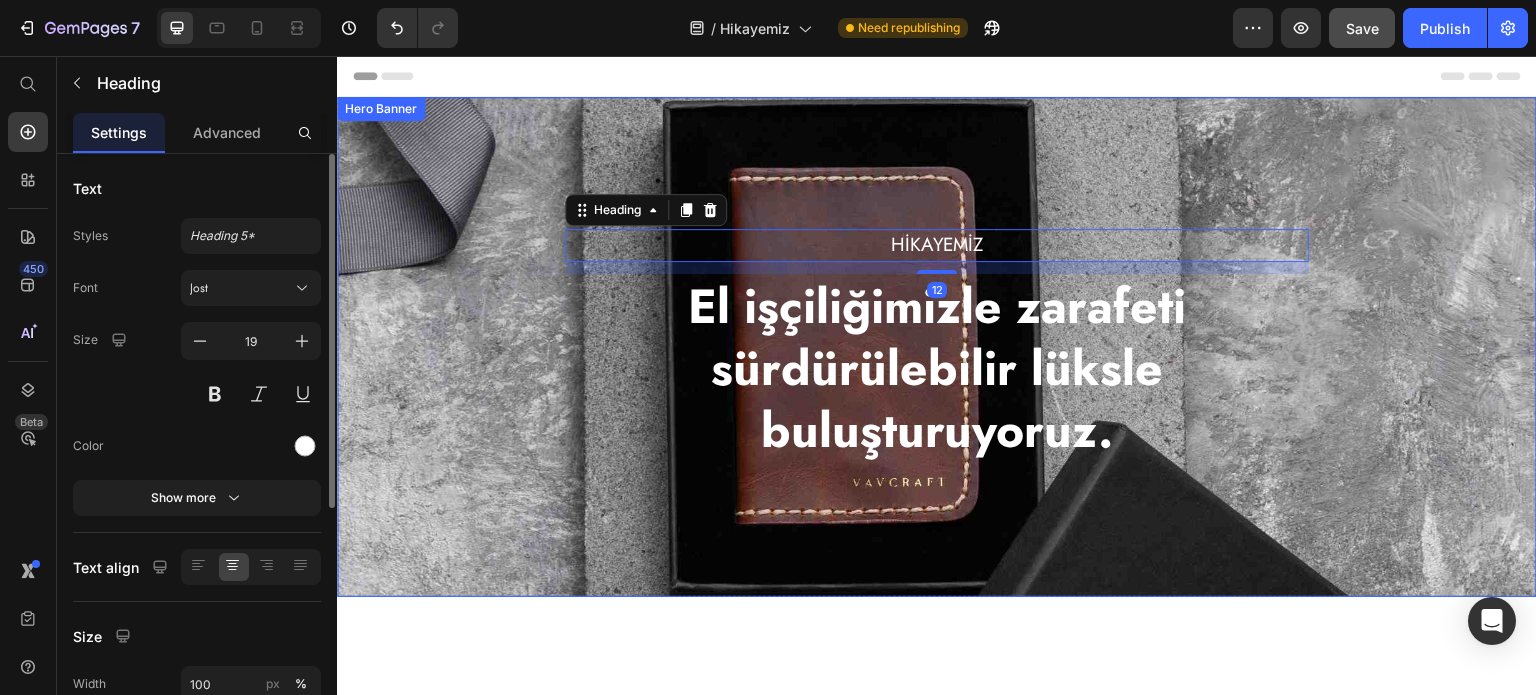click on "HİKAYEMİZ Heading   12 El işçiliğimizle zarafeti sürdürülebilir lüksle buluşturuyoruz. Heading Row" at bounding box center [937, 347] 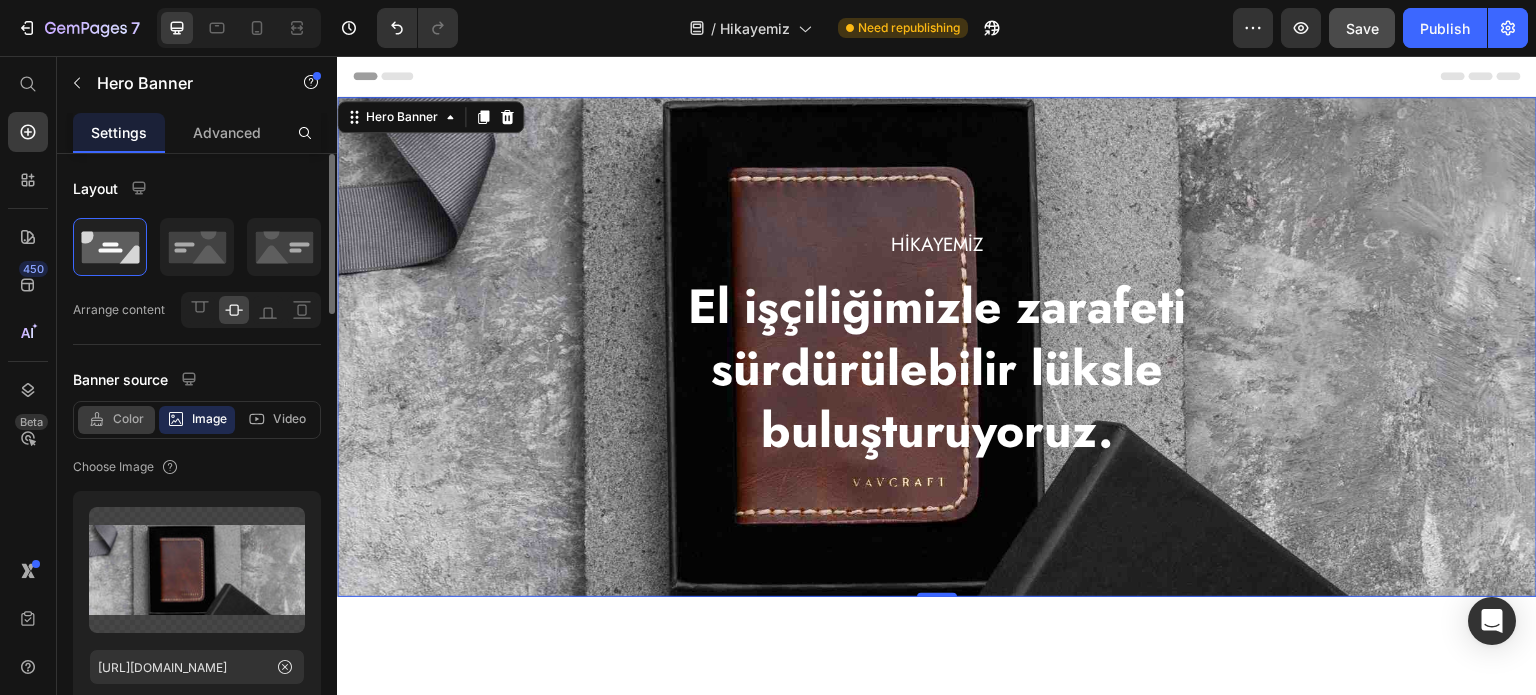 click on "Color" 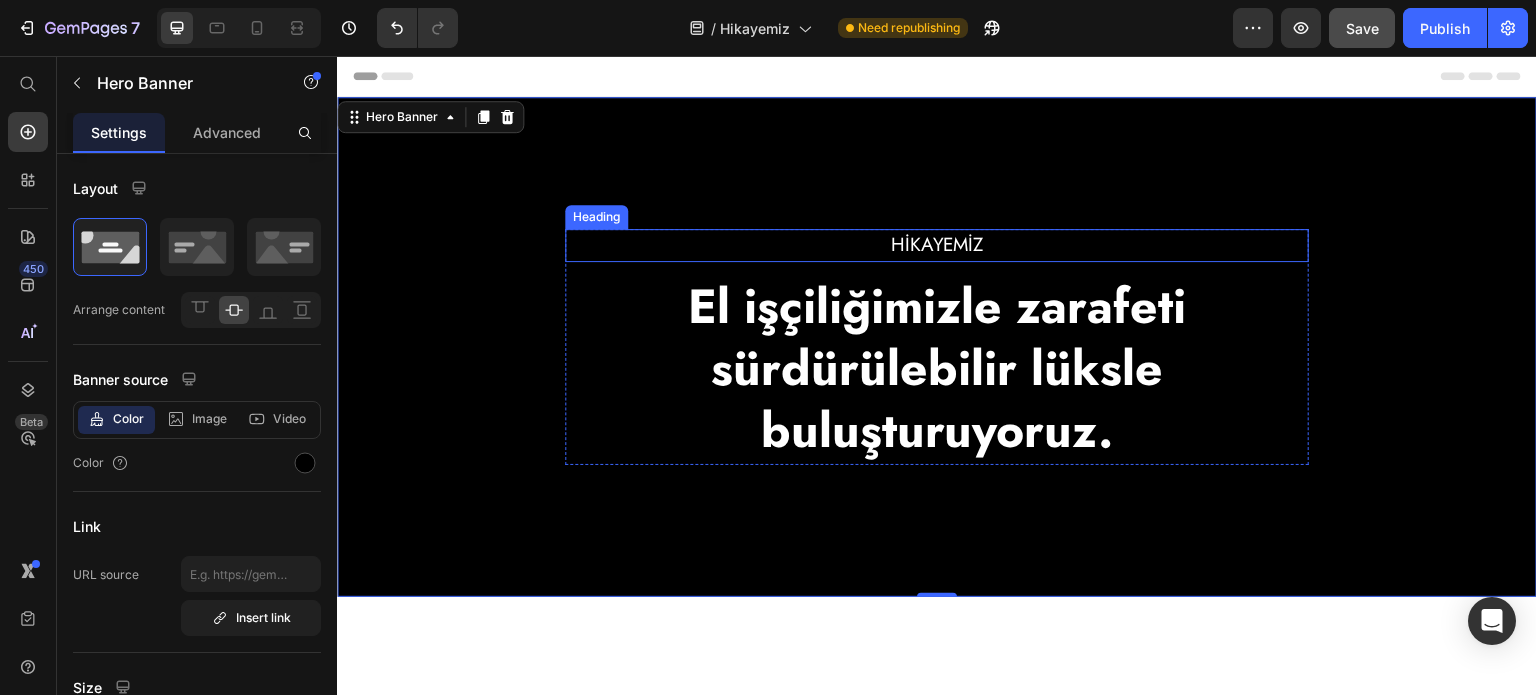 click on "HİKAYEMİZ" at bounding box center [937, 245] 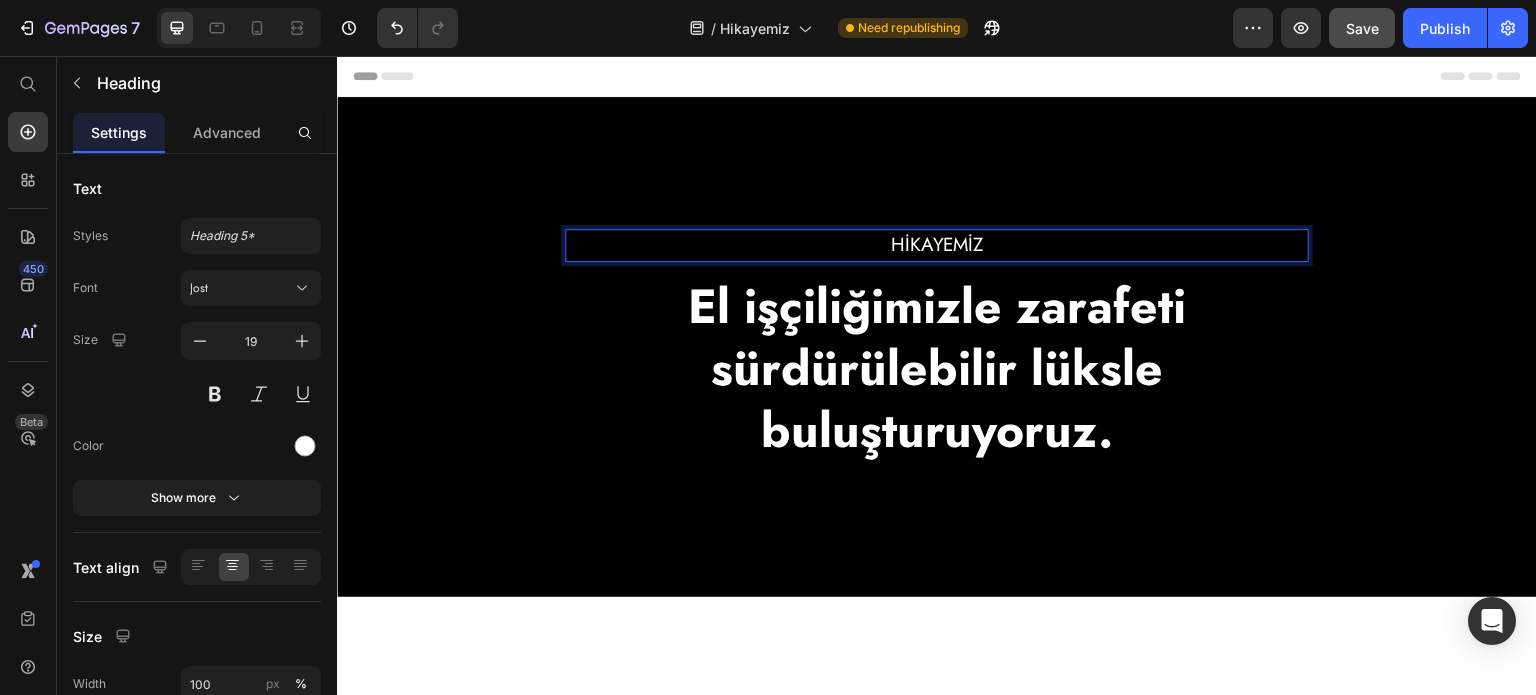 click on "HİKAYEMİZ" at bounding box center [937, 245] 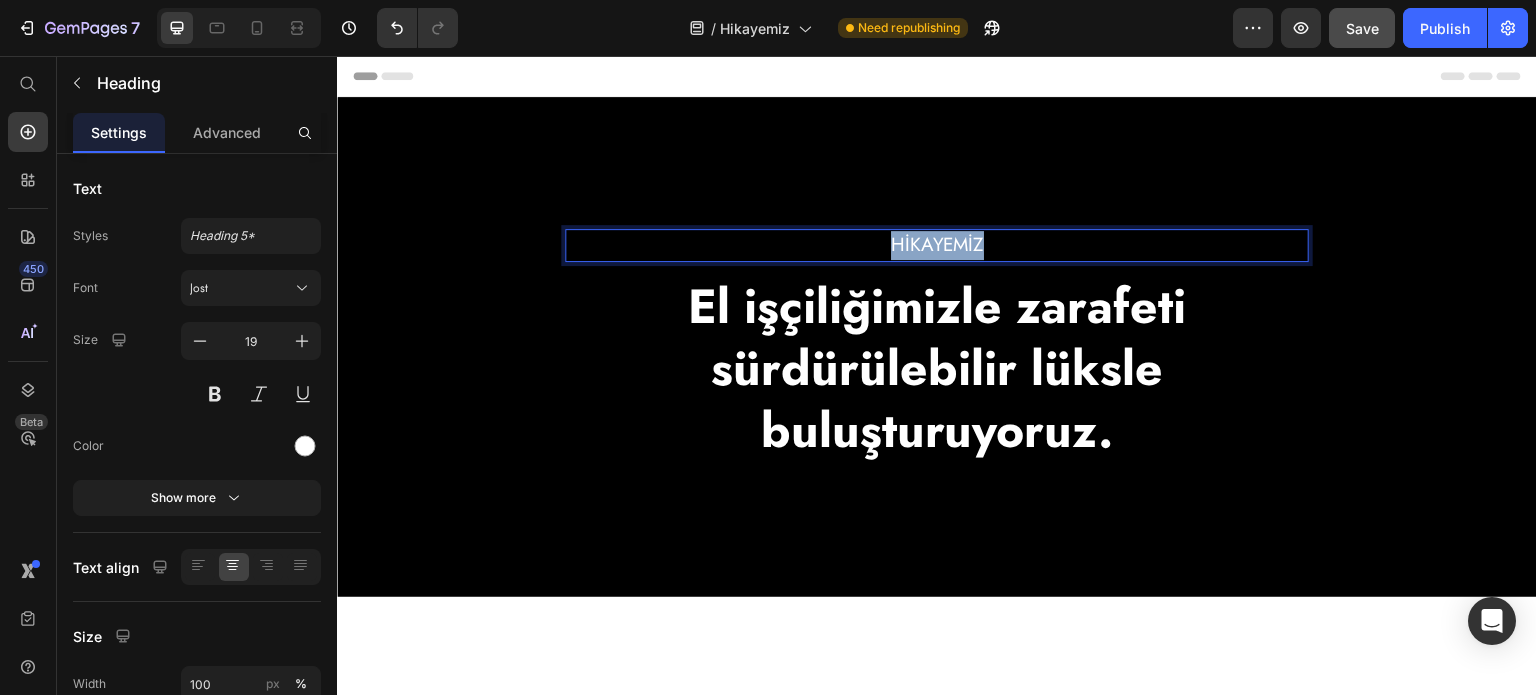 click on "HİKAYEMİZ" at bounding box center (937, 245) 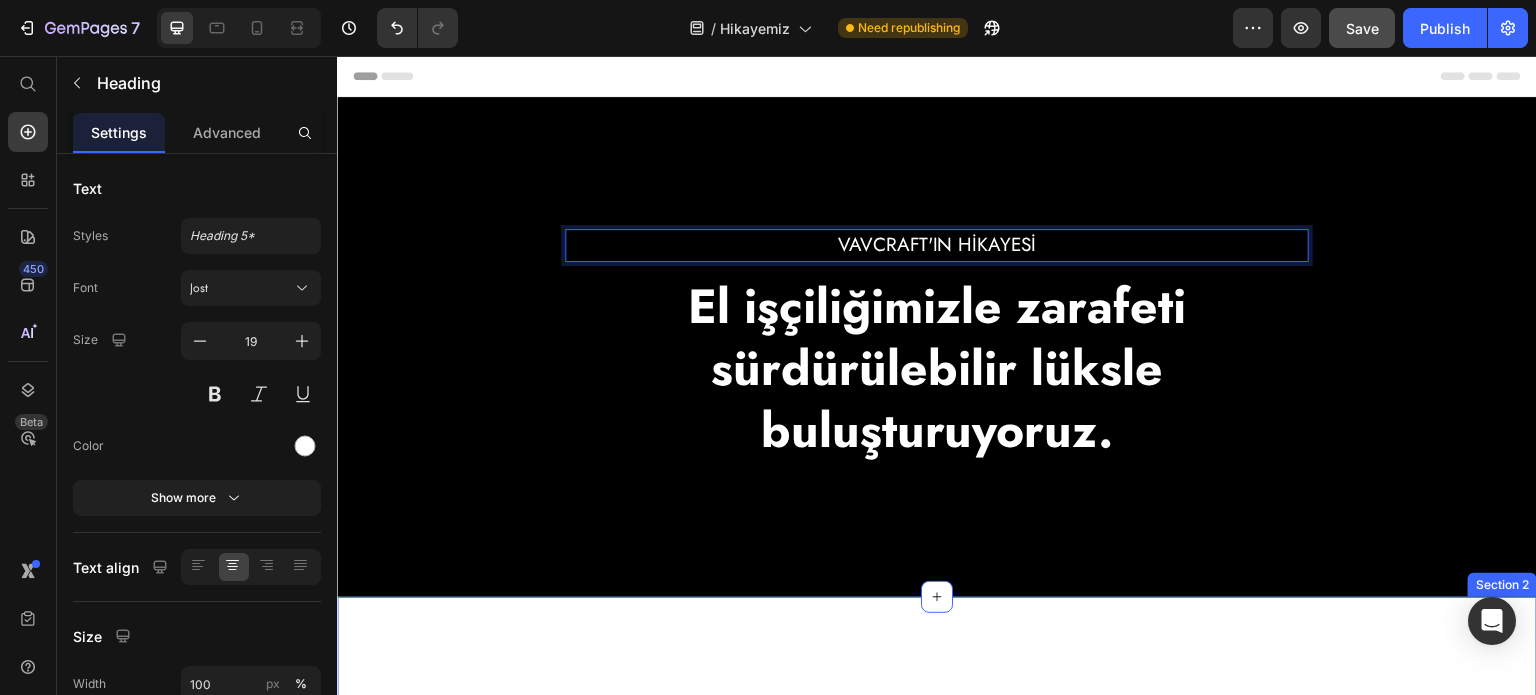 click on "İstanbul'da güzel ve dayanıklı deri ürünler yaratma tutkusuyla doğan el yapımı deri kolektifimiz. Heading Nasıl tasarlıyoruz? Heading VAVCRAFT'ta minimalizm, işlevsellik ve doğal zarafet anlayışımızla hareket ediyoruz. Usta zanaatkarlarımız, her cüzdanı ve aksesuarı dayanıklı, bitkisel tabaklanmış deriyle el emeğiyle şekillendiriyor. Sürdürülebilirlik ve bilinçli tüketim ilkelerimiz doğrultusunda, özenle tasarlanmış ürünlerimizi sınırlı sayıda üretiyoruz. Bu yaklaşım hem çevresel etkimizi azaltıyor hem de değerlerimizle uyumlu, münhasır ve uzun ömürlü aksesuarlar sunuyor. Text block Ne vaat ediyoruz? Heading VAVCRAFT olarak sorumluluğumuz sadece istisnai cüzdan ve aksesuarlar üretmekle sınırlı değil. Sorunsuz iade imkanı ve şeffaf, adil fiyatlandırmayla kusursuz bir müşteri deneyimi sunmaya odaklanıyoruz. Text block Image Row Section 2" at bounding box center (937, 1077) 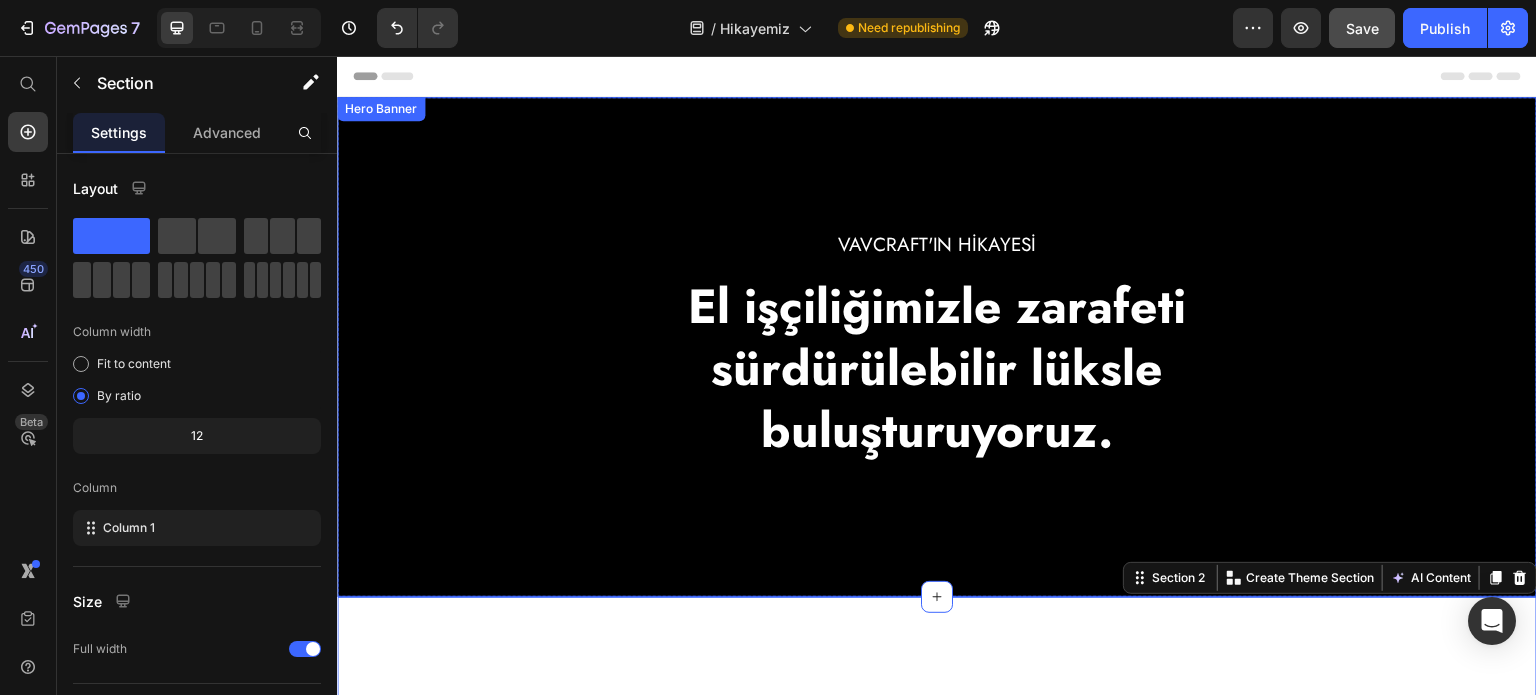 click on "El işçiliğimizle zarafeti sürdürülebilir lüksle buluşturuyoruz." at bounding box center (937, 369) 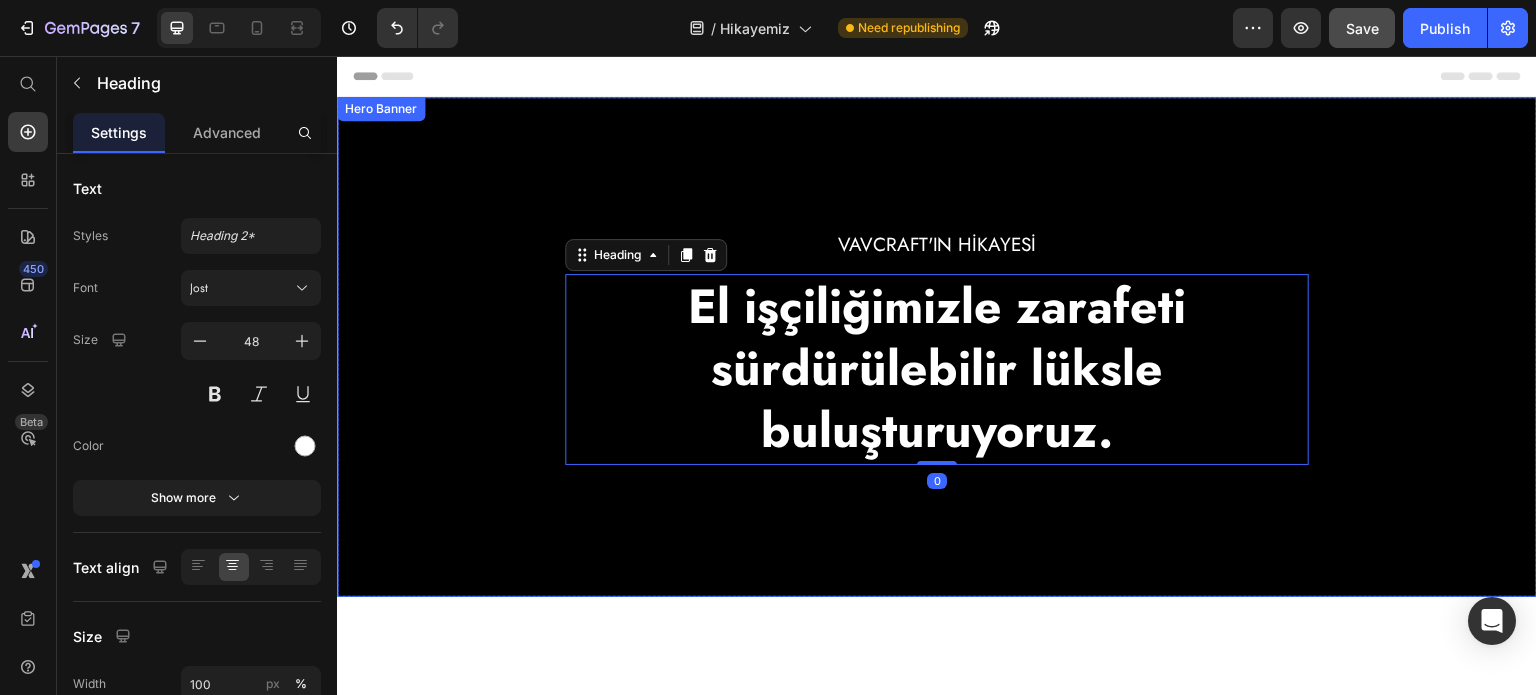 click on "vavcraft'ın hİKAYESİ Heading El işçiliğimizle zarafeti sürdürülebilir lüksle buluşturuyoruz. Heading   0 Row" at bounding box center (937, 347) 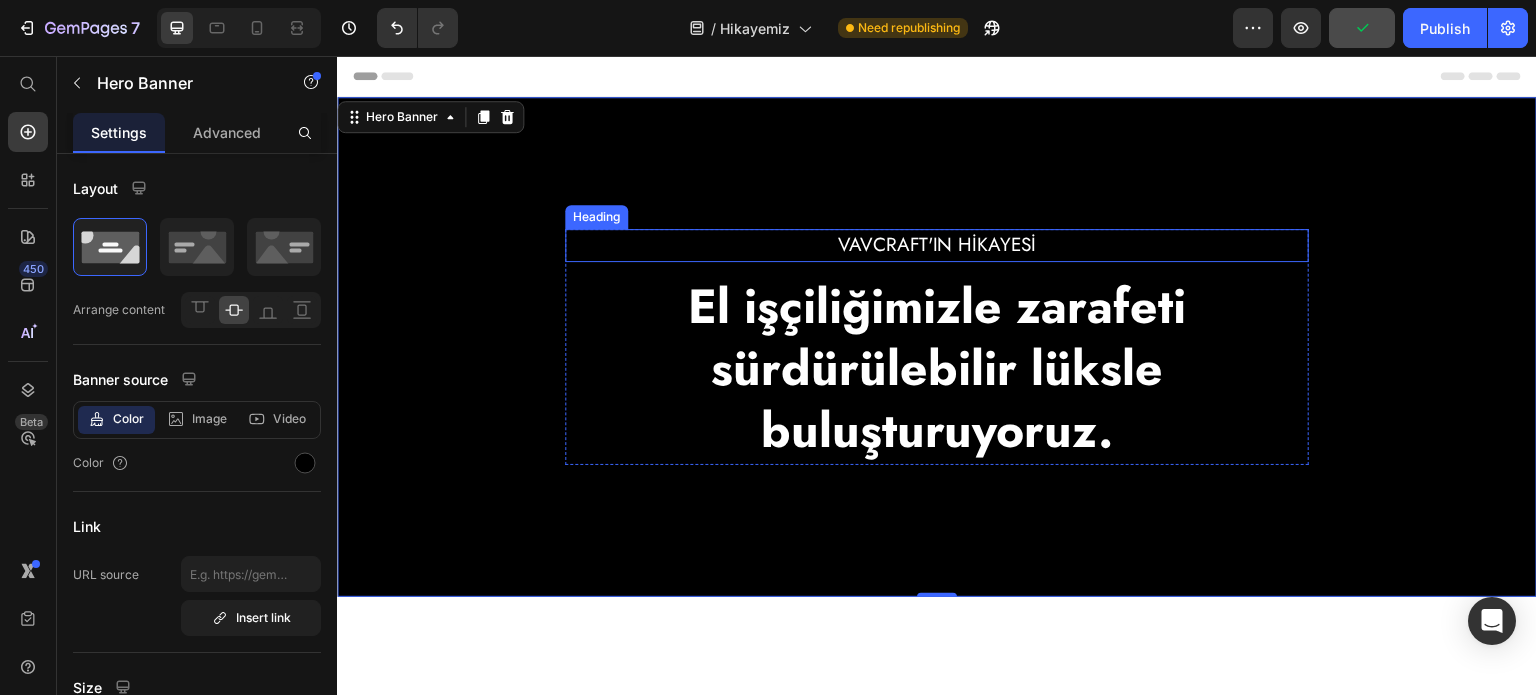 click on "vavcraft'ın hİKAYESİ" at bounding box center (937, 245) 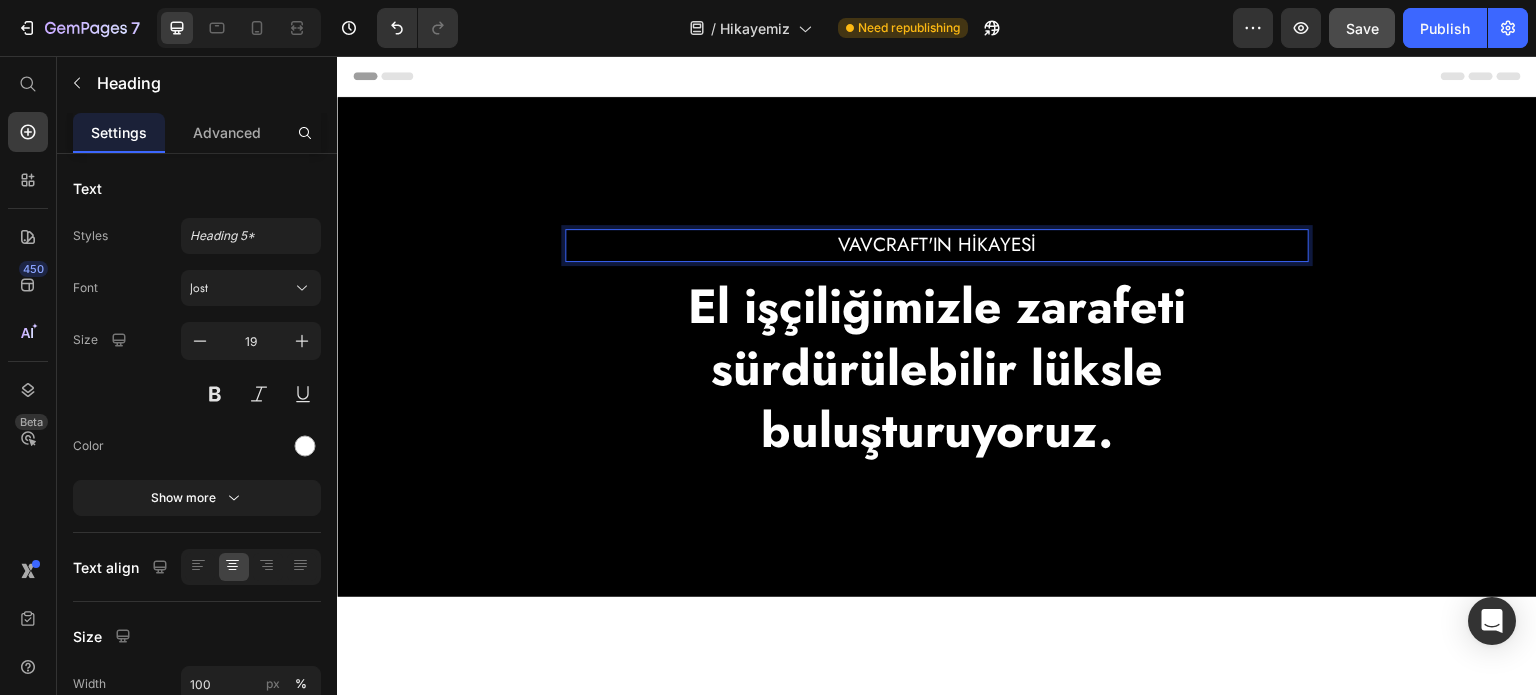 click on "vavcraft'ın hİKAYESİ" at bounding box center (937, 245) 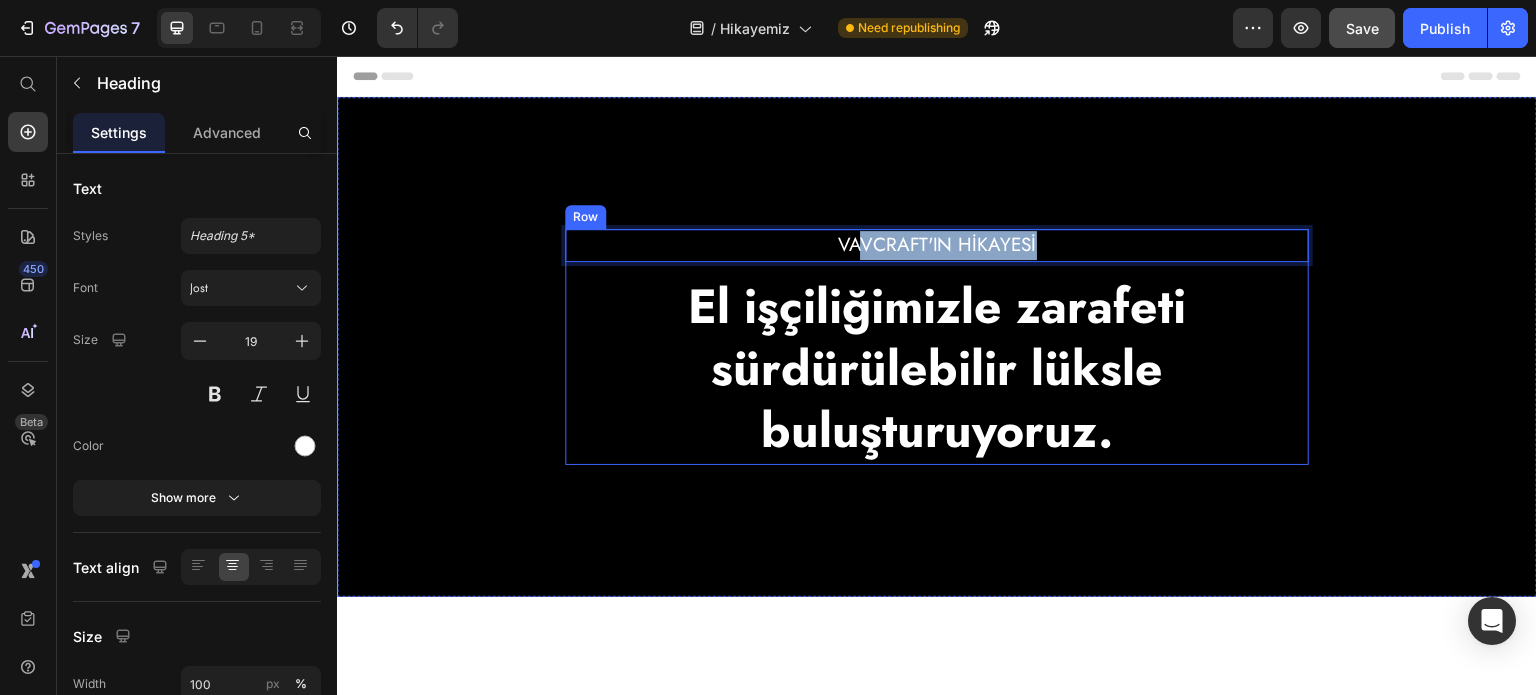 drag, startPoint x: 1072, startPoint y: 237, endPoint x: 850, endPoint y: 259, distance: 223.08743 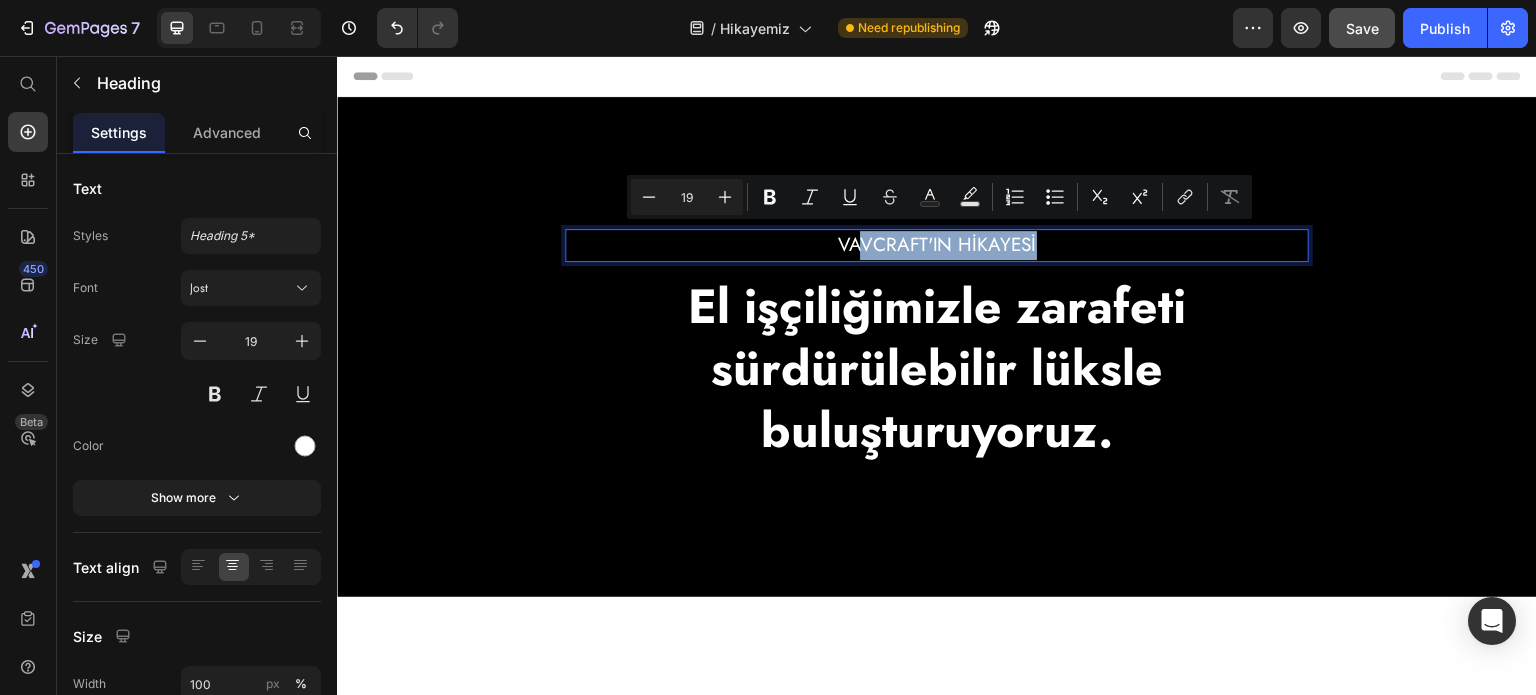 click on "vavcraft'ın hİKAYESİ" at bounding box center (937, 245) 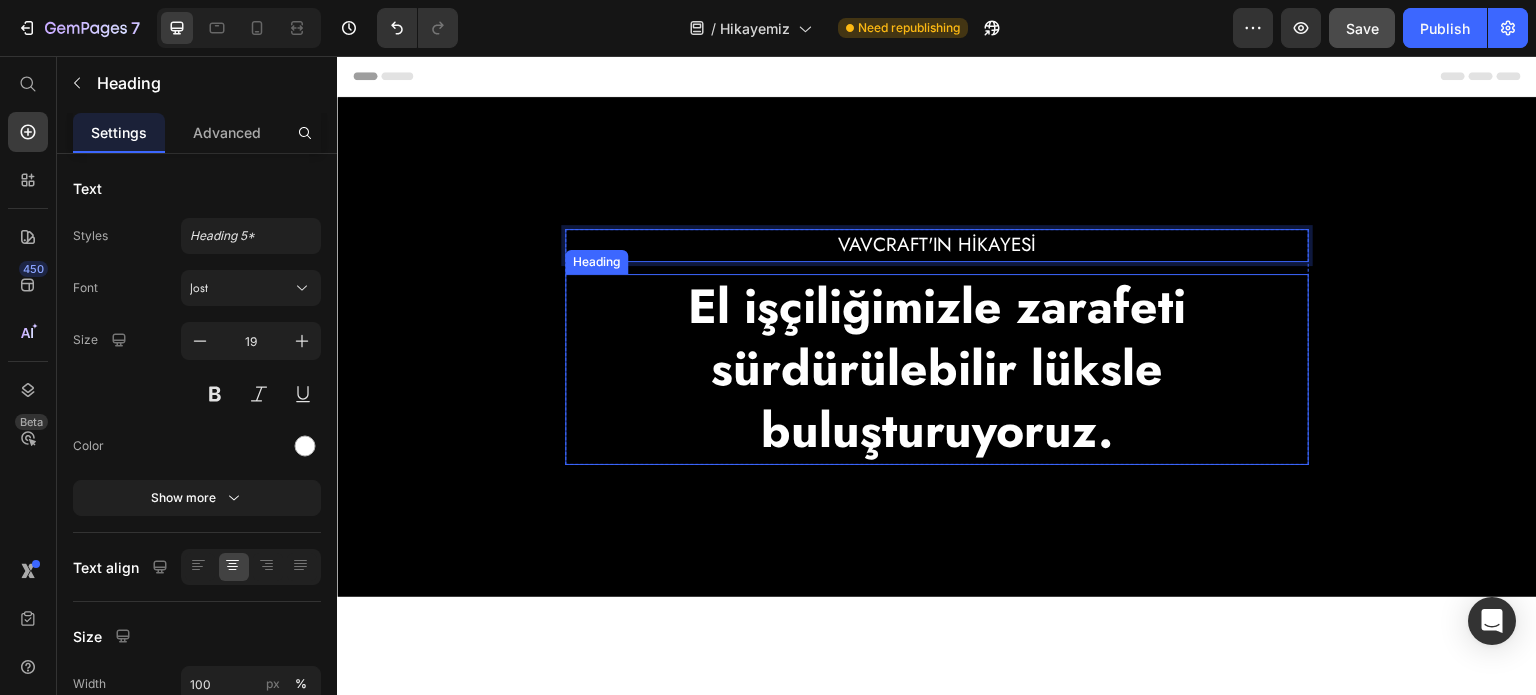 click on "El işçiliğimizle zarafeti sürdürülebilir lüksle buluşturuyoruz." at bounding box center (937, 369) 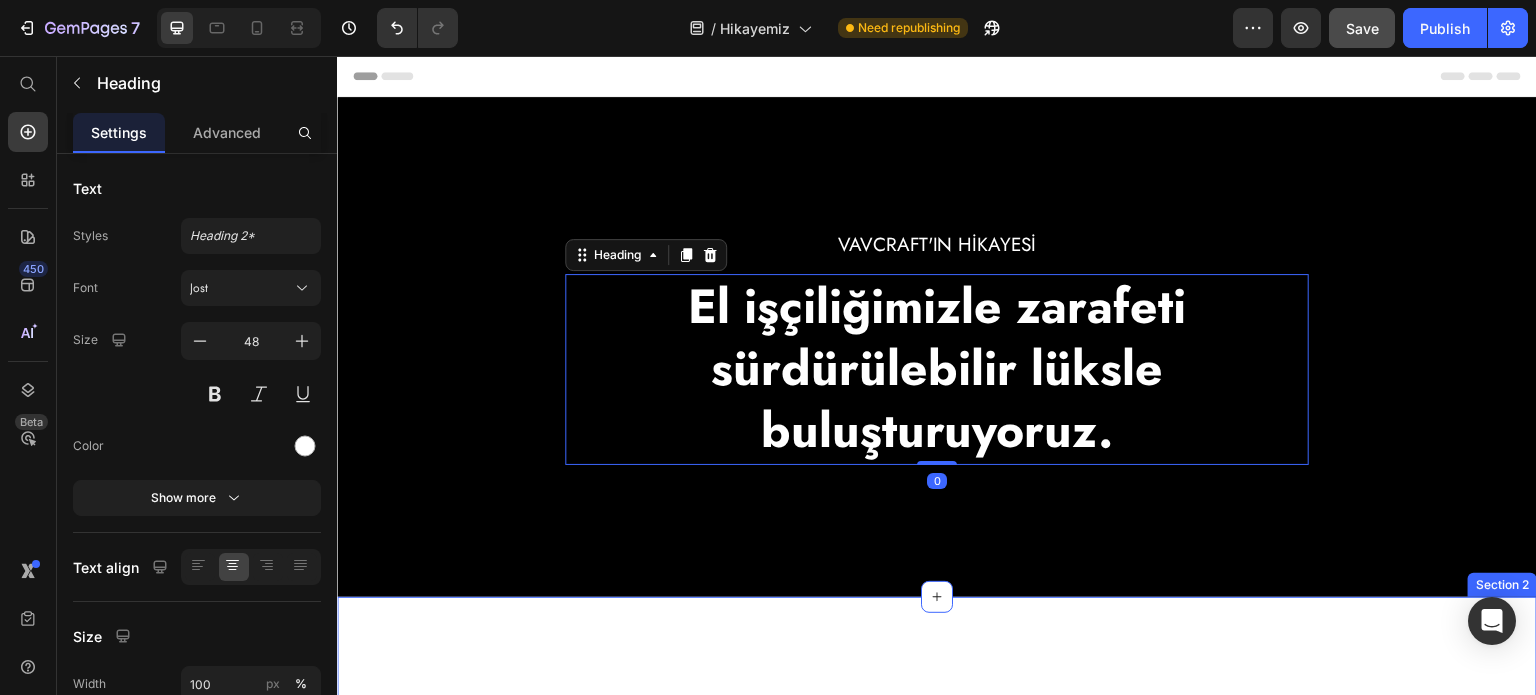 click on "İstanbul'da güzel ve dayanıklı deri ürünler yaratma tutkusuyla doğan el yapımı deri kolektifimiz. Heading Nasıl tasarlıyoruz? Heading VAVCRAFT'ta minimalizm, işlevsellik ve doğal zarafet anlayışımızla hareket ediyoruz. Usta zanaatkarlarımız, her cüzdanı ve aksesuarı dayanıklı, bitkisel tabaklanmış deriyle el emeğiyle şekillendiriyor. Sürdürülebilirlik ve bilinçli tüketim ilkelerimiz doğrultusunda, özenle tasarlanmış ürünlerimizi sınırlı sayıda üretiyoruz. Bu yaklaşım hem çevresel etkimizi azaltıyor hem de değerlerimizle uyumlu, münhasır ve uzun ömürlü aksesuarlar sunuyor. Text block Ne vaat ediyoruz? Heading VAVCRAFT olarak sorumluluğumuz sadece istisnai cüzdan ve aksesuarlar üretmekle sınırlı değil. Sorunsuz iade imkanı ve şeffaf, adil fiyatlandırmayla kusursuz bir müşteri deneyimi sunmaya odaklanıyoruz. Text block Image Row Section 2" at bounding box center (937, 1077) 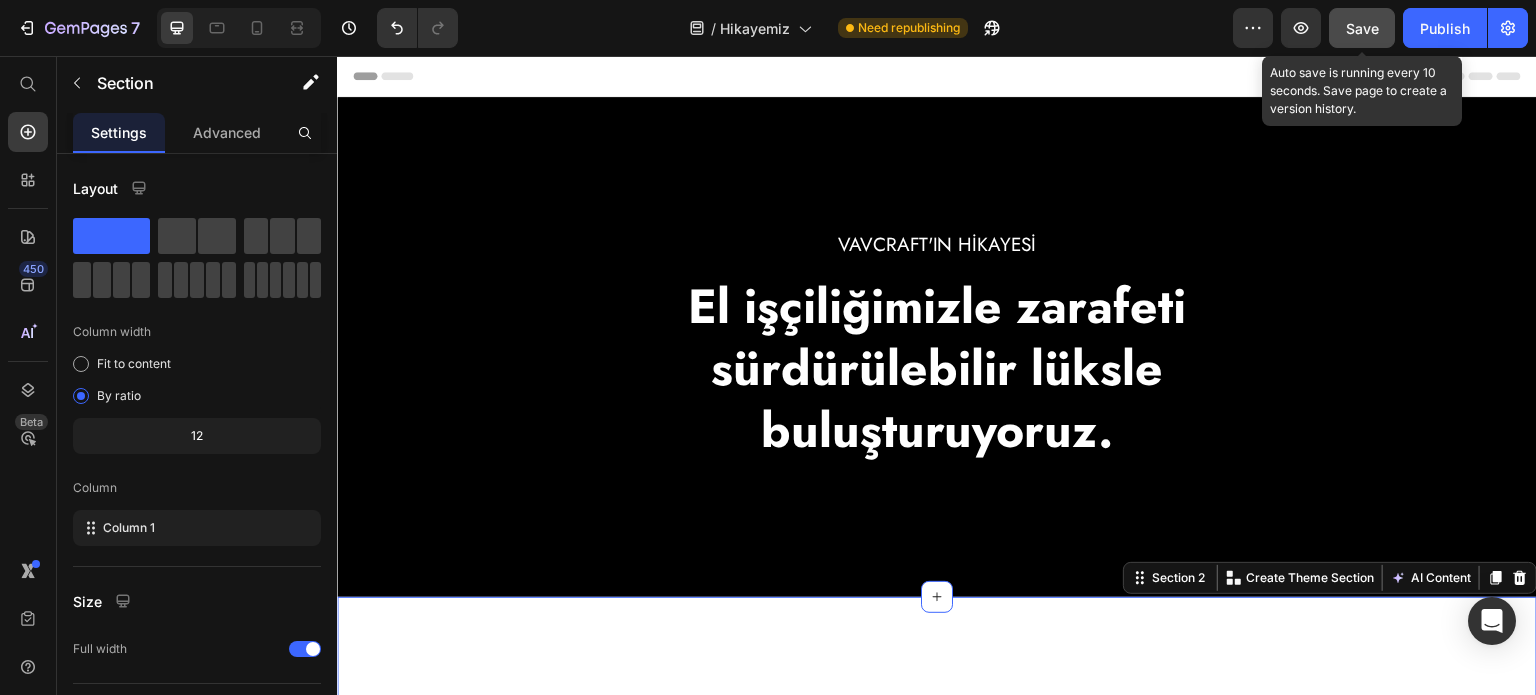click on "Save" at bounding box center [1362, 28] 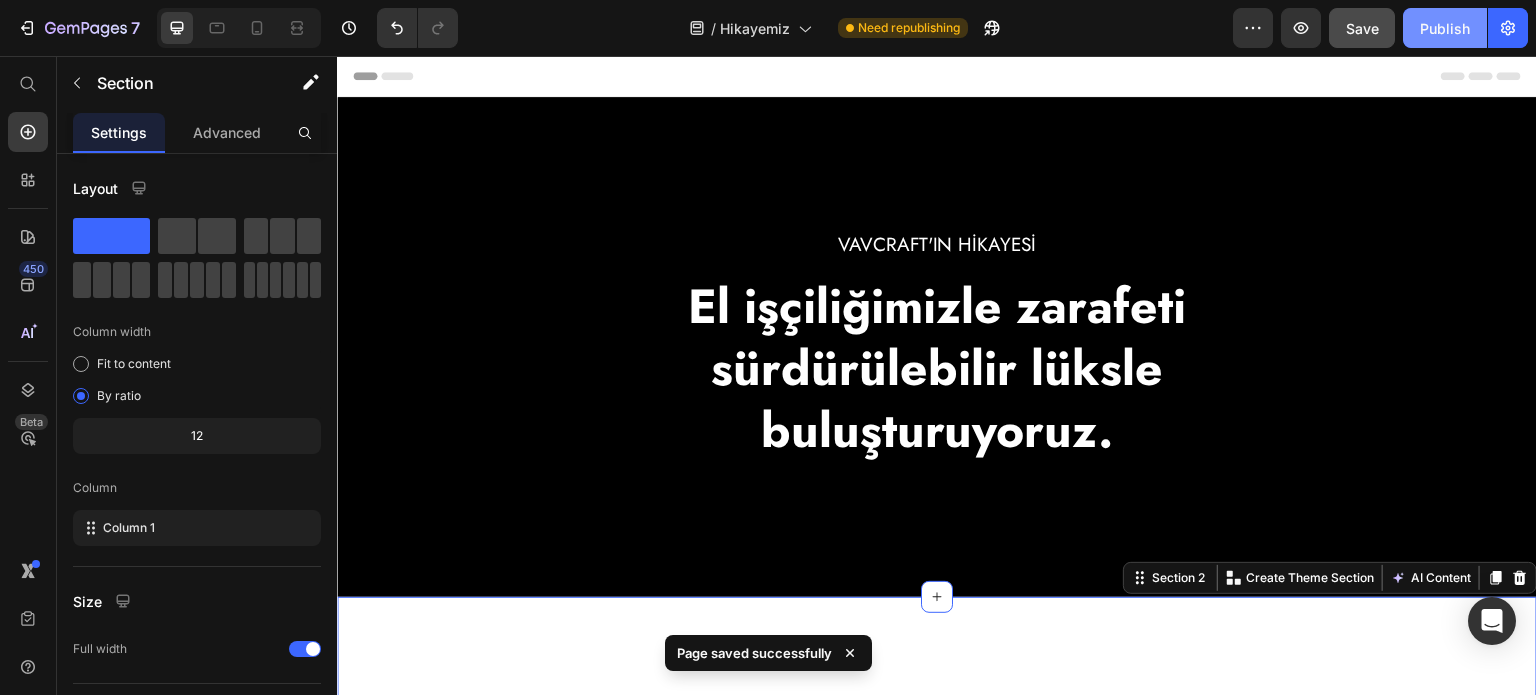 click on "Publish" 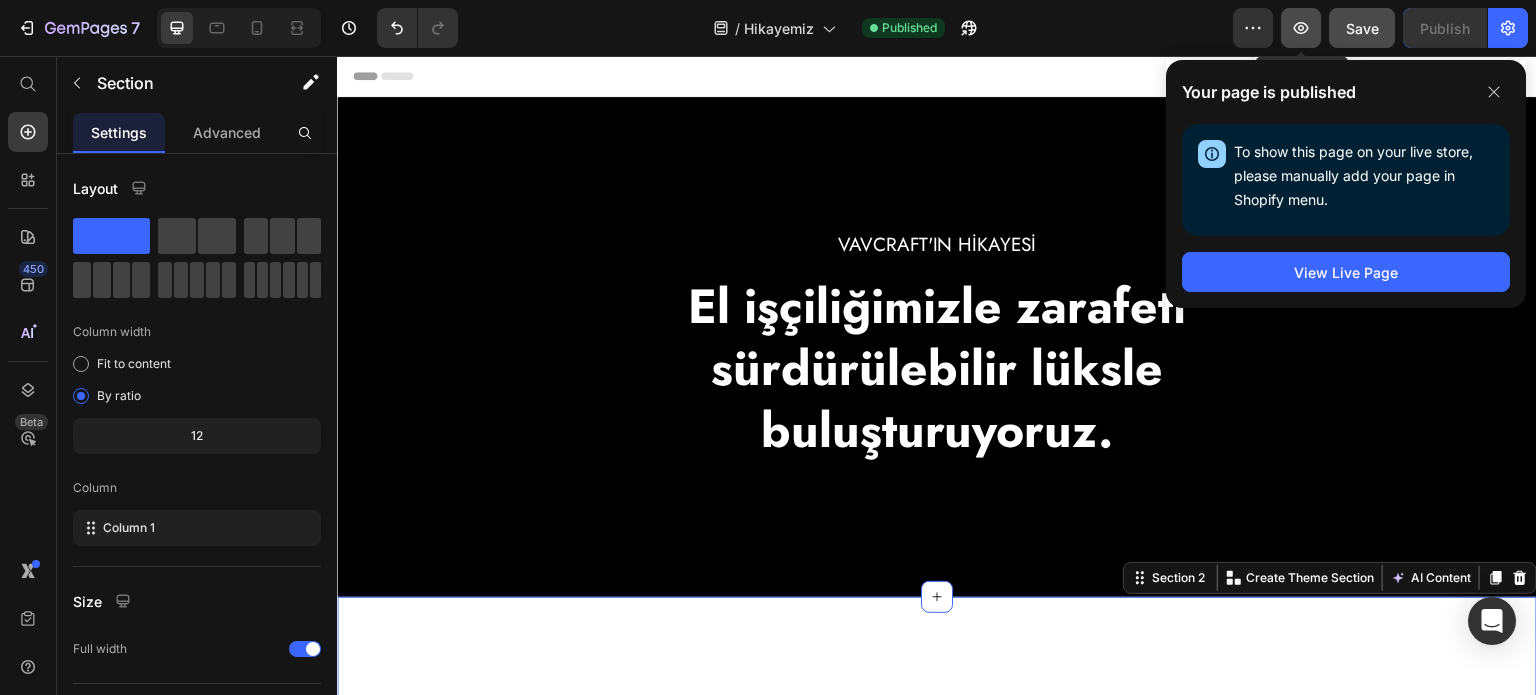 click 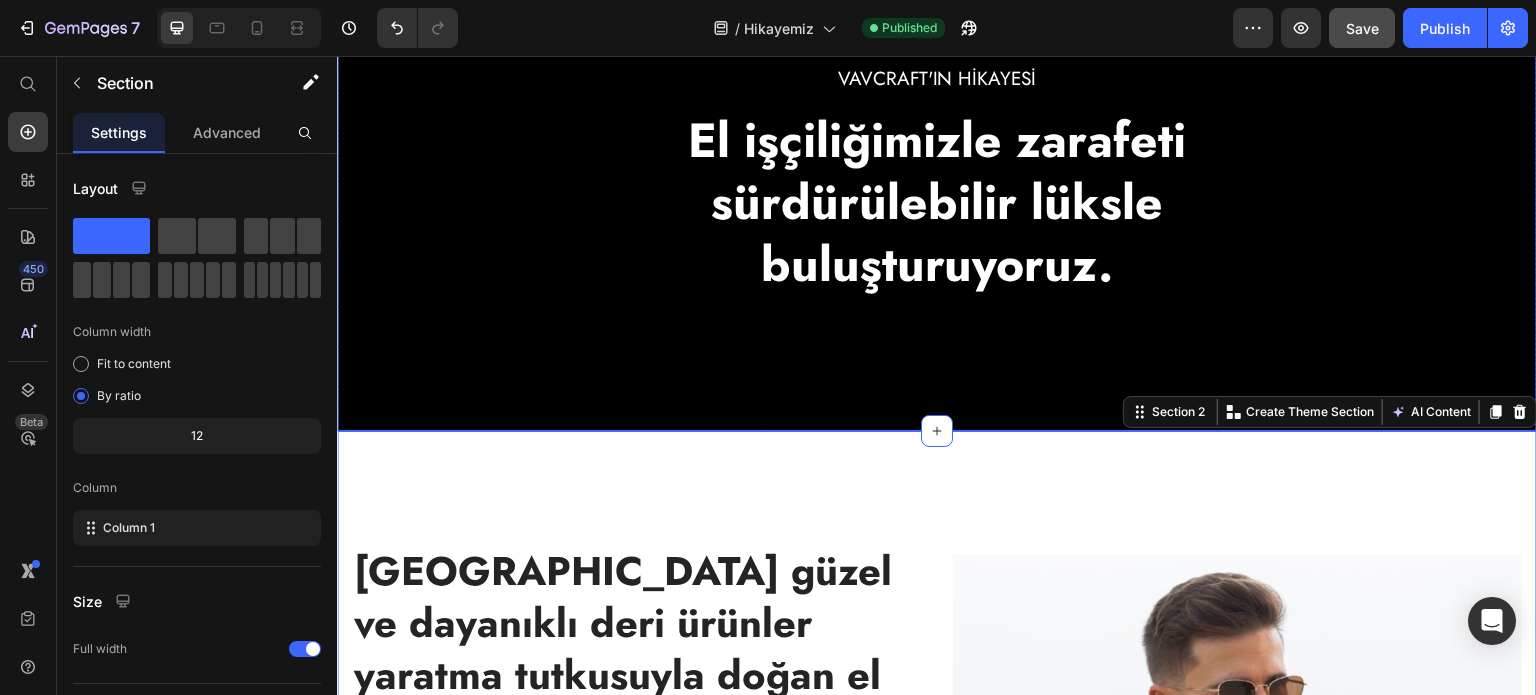 scroll, scrollTop: 333, scrollLeft: 0, axis: vertical 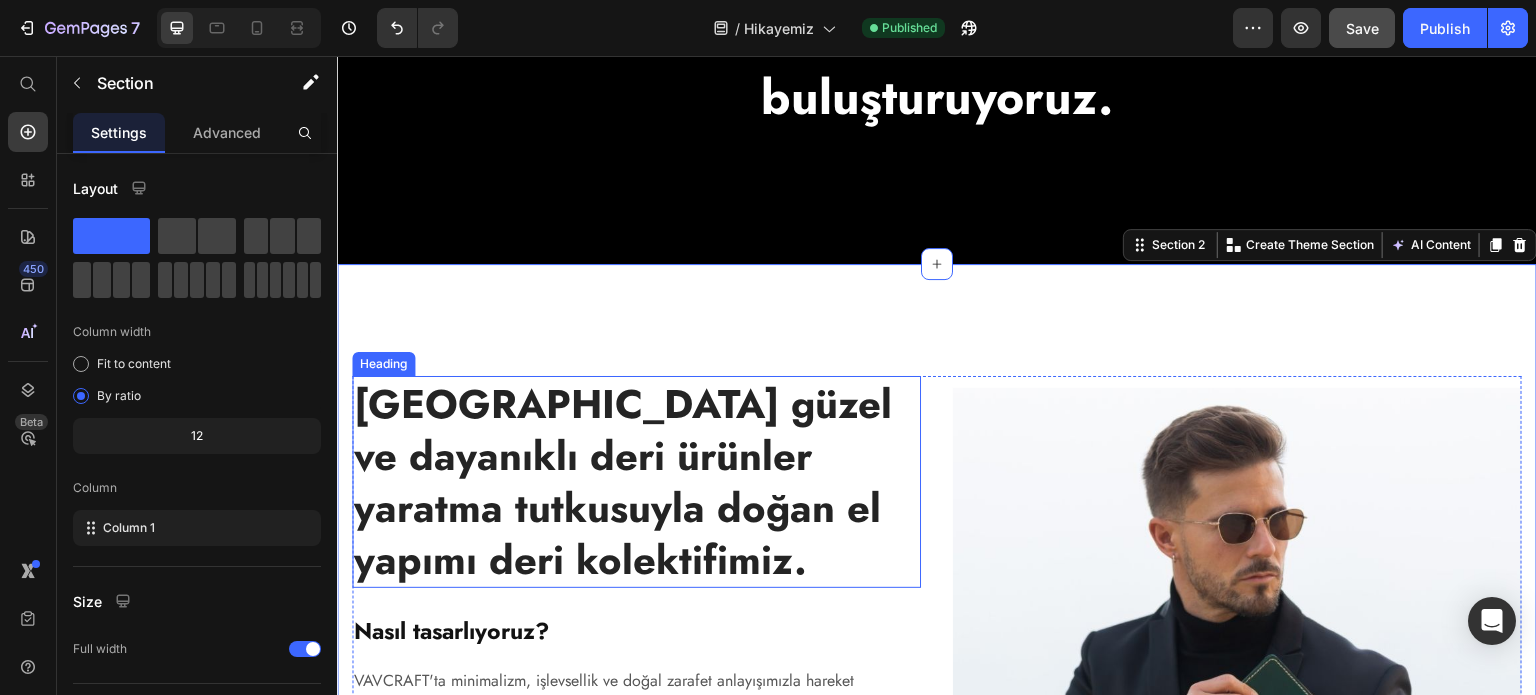 click on "[GEOGRAPHIC_DATA] güzel ve dayanıklı deri ürünler yaratma tutkusuyla doğan el yapımı deri kolektifimiz." at bounding box center [636, 482] 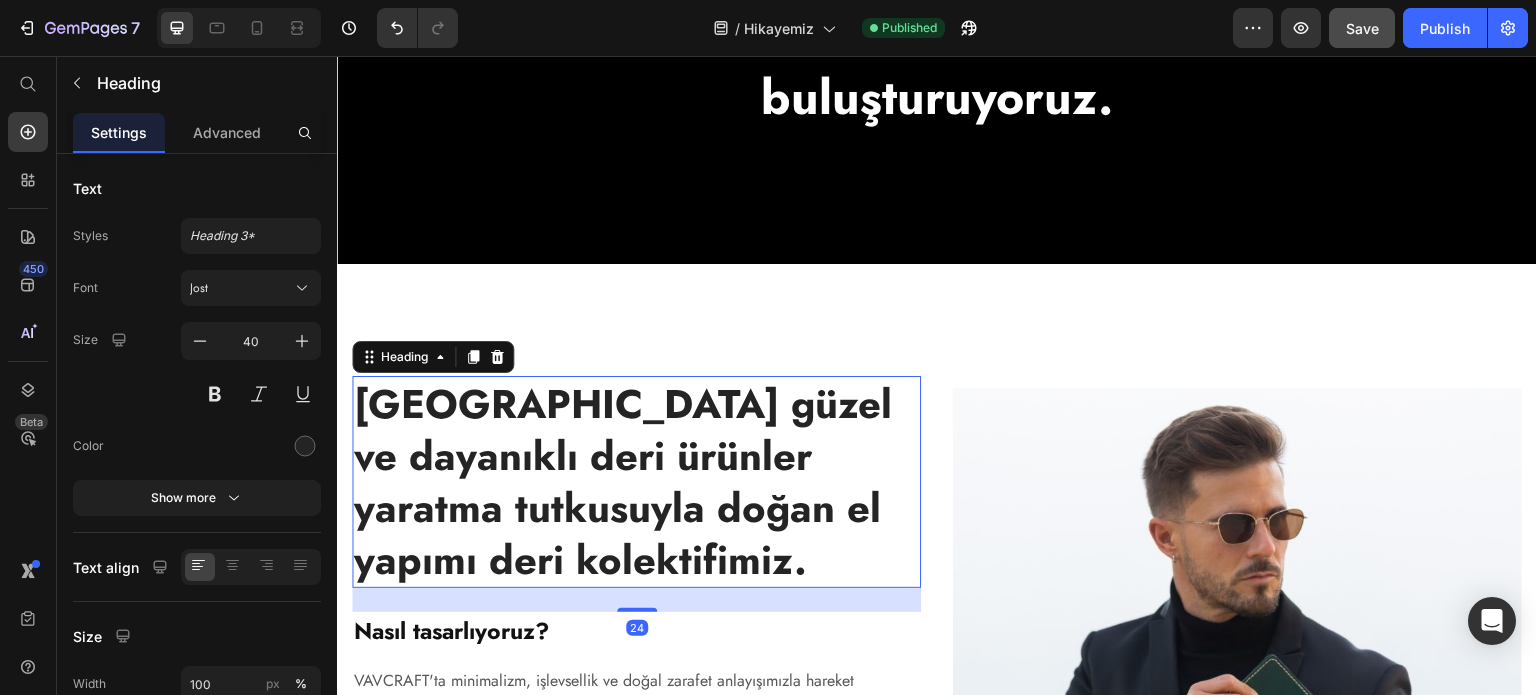 click on "[GEOGRAPHIC_DATA] güzel ve dayanıklı deri ürünler yaratma tutkusuyla doğan el yapımı deri kolektifimiz." at bounding box center (636, 482) 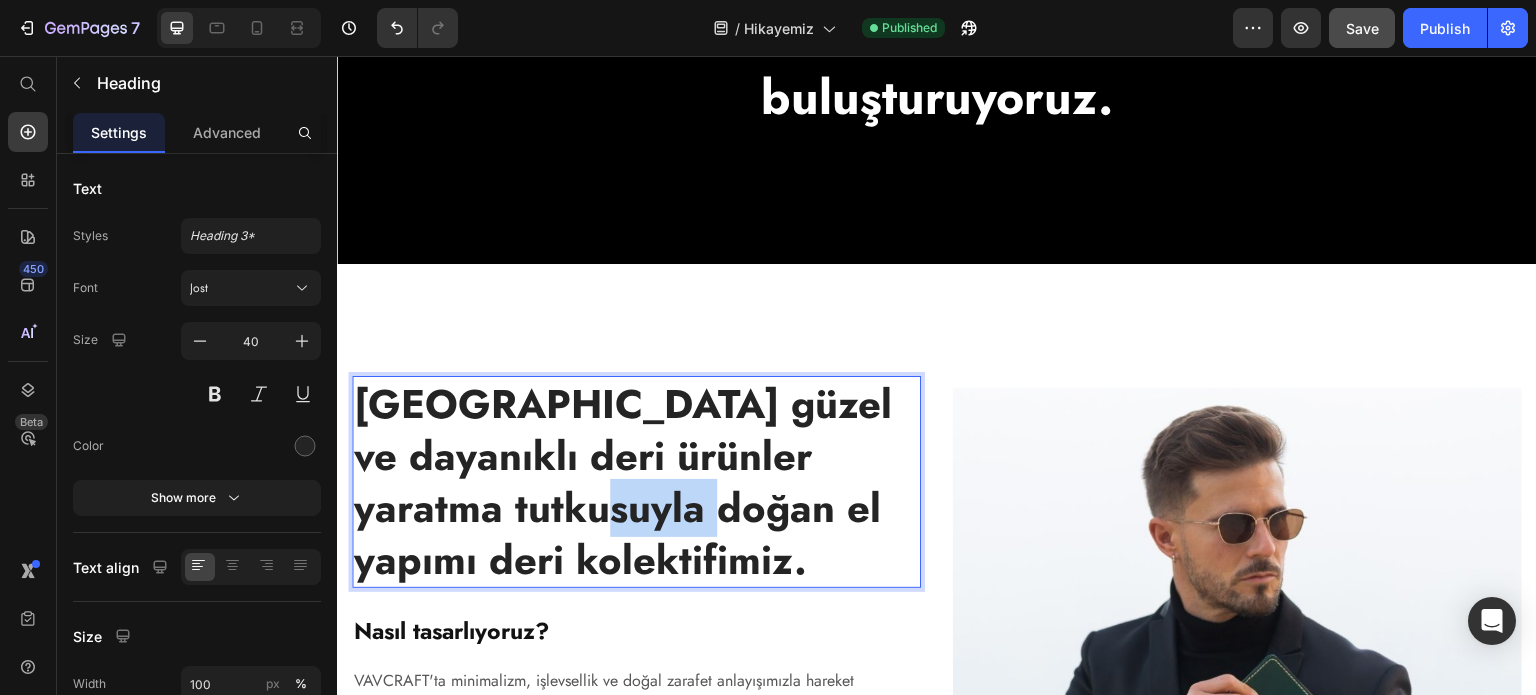 click on "[GEOGRAPHIC_DATA] güzel ve dayanıklı deri ürünler yaratma tutkusuyla doğan el yapımı deri kolektifimiz." at bounding box center [636, 482] 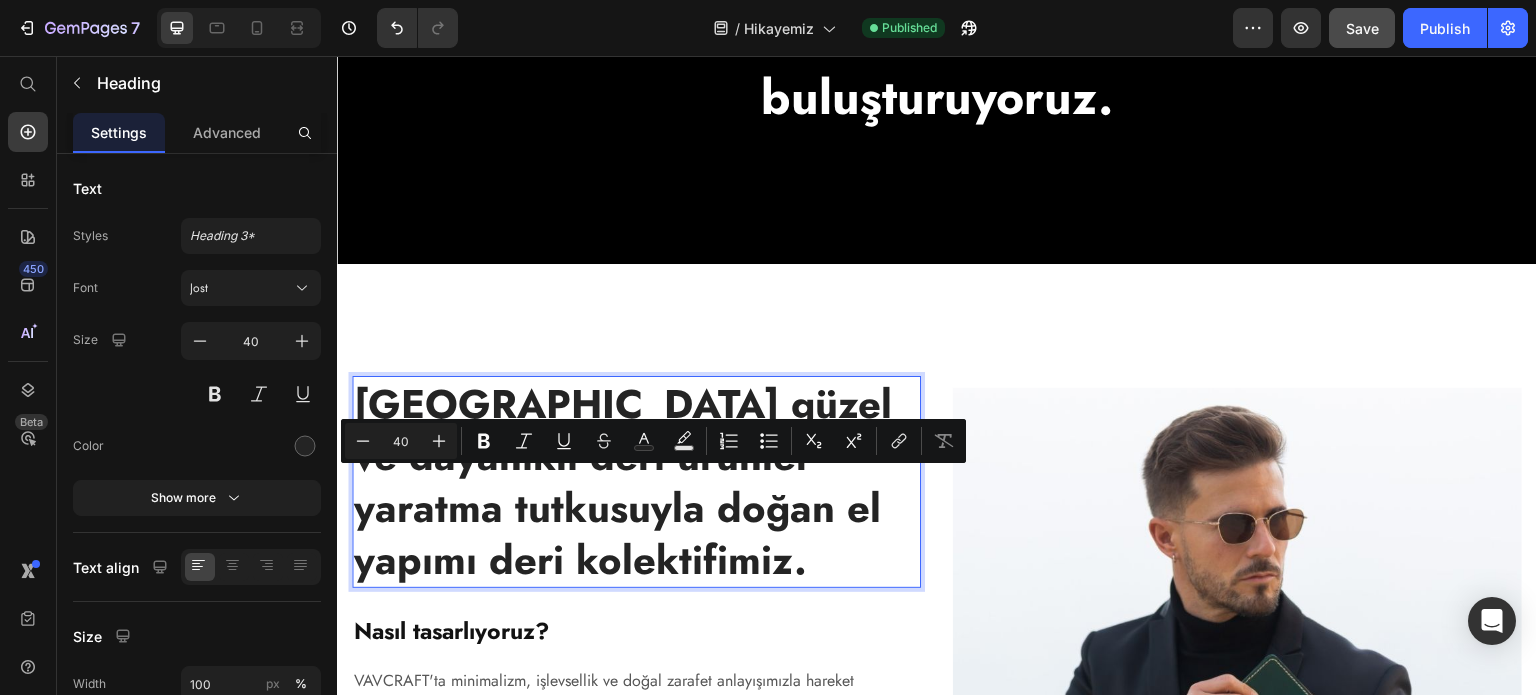 click on "[GEOGRAPHIC_DATA] güzel ve dayanıklı deri ürünler yaratma tutkusuyla doğan el yapımı deri kolektifimiz." at bounding box center (636, 482) 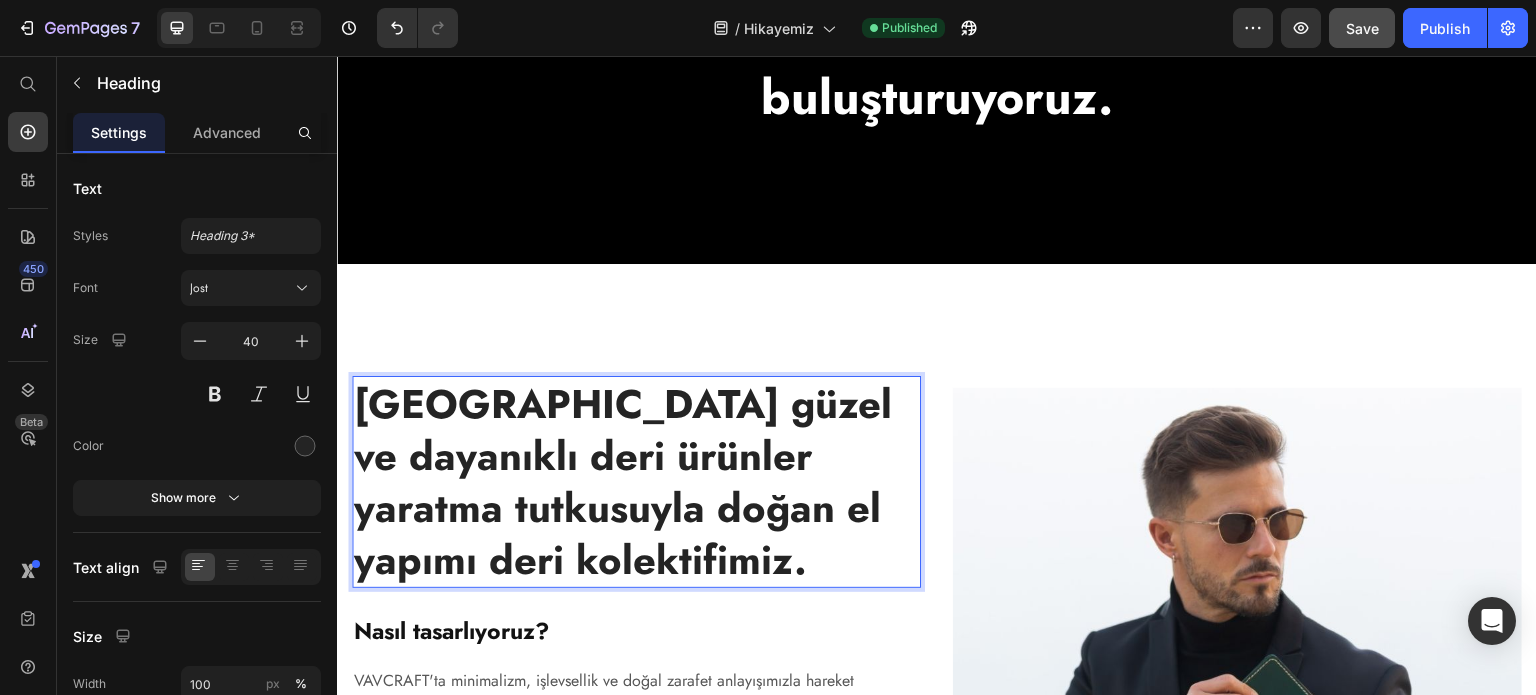 click on "[GEOGRAPHIC_DATA] güzel ve dayanıklı deri ürünler yaratma tutkusuyla doğan el yapımı deri kolektifimiz." at bounding box center [636, 482] 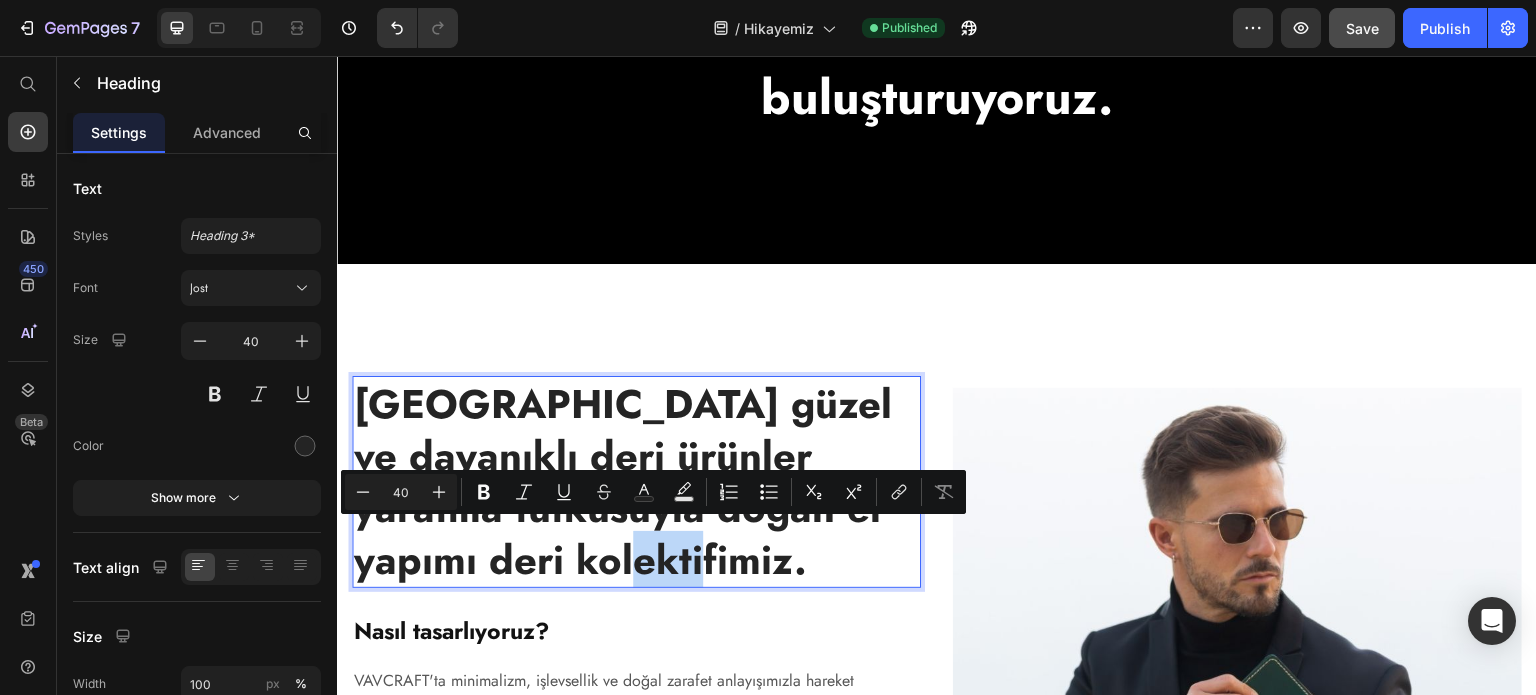 drag, startPoint x: 727, startPoint y: 547, endPoint x: 605, endPoint y: 562, distance: 122.91867 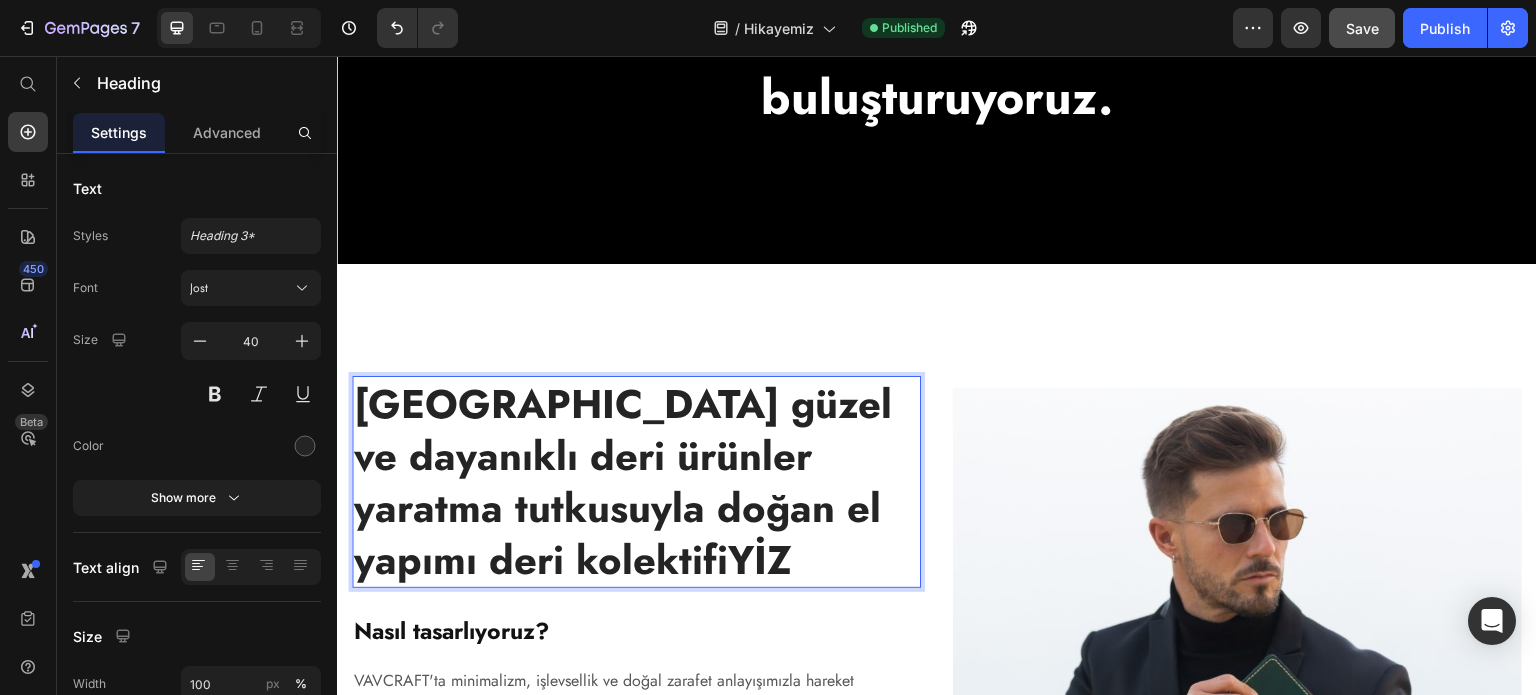 scroll, scrollTop: 1, scrollLeft: 0, axis: vertical 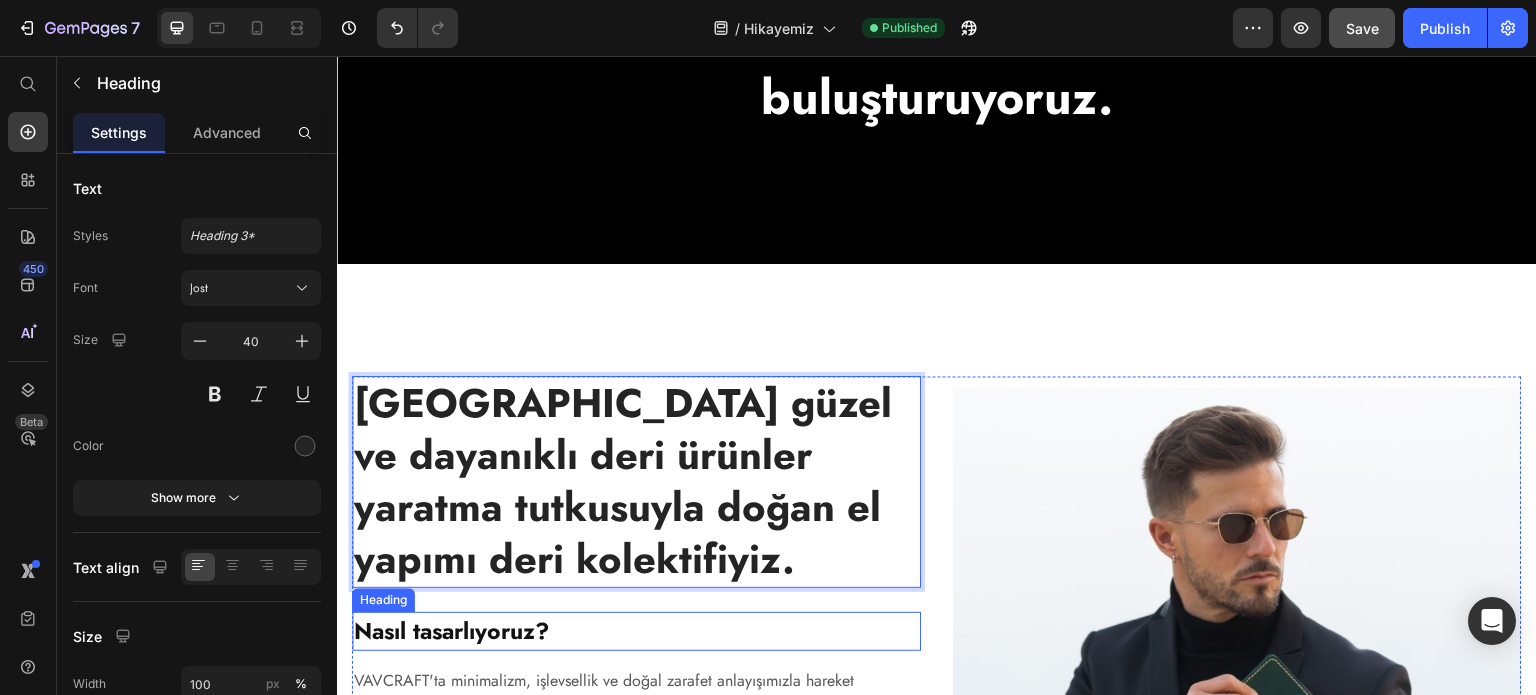 click on "Nasıl tasarlıyoruz?" at bounding box center [636, 631] 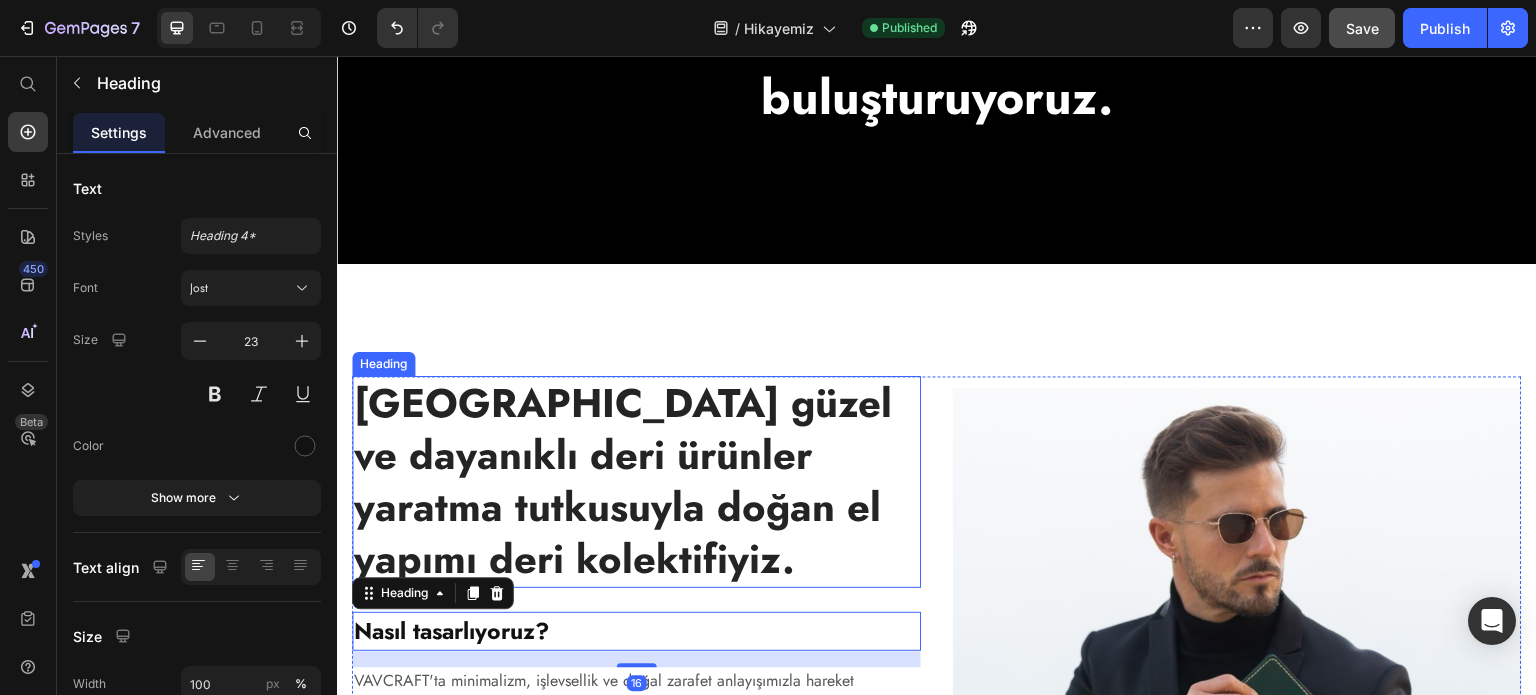 click on "İstanbul'da güzel ve dayanıklı deri ürünler yaratma tutkusuyla doğan el yapımı deri kolektifiyiz." at bounding box center (636, 481) 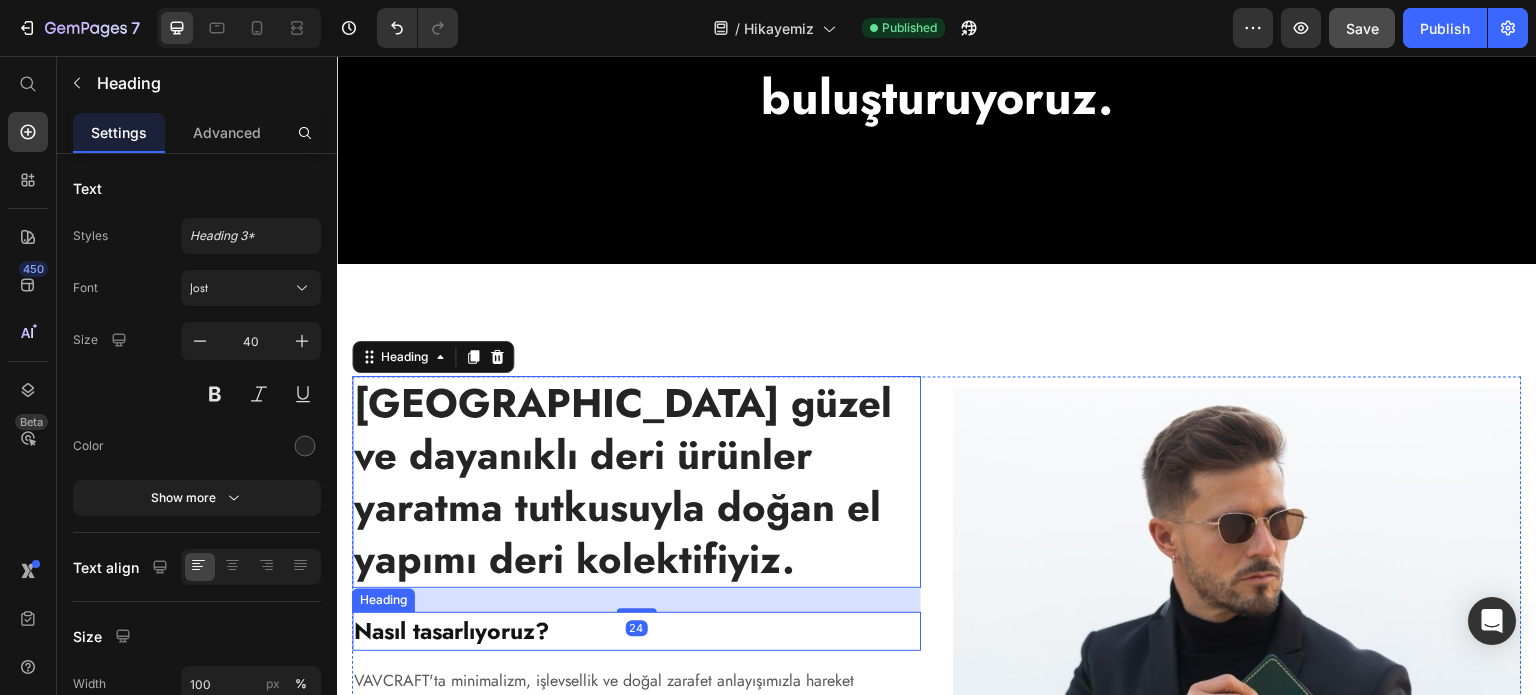click on "Nasıl tasarlıyoruz?" at bounding box center (636, 631) 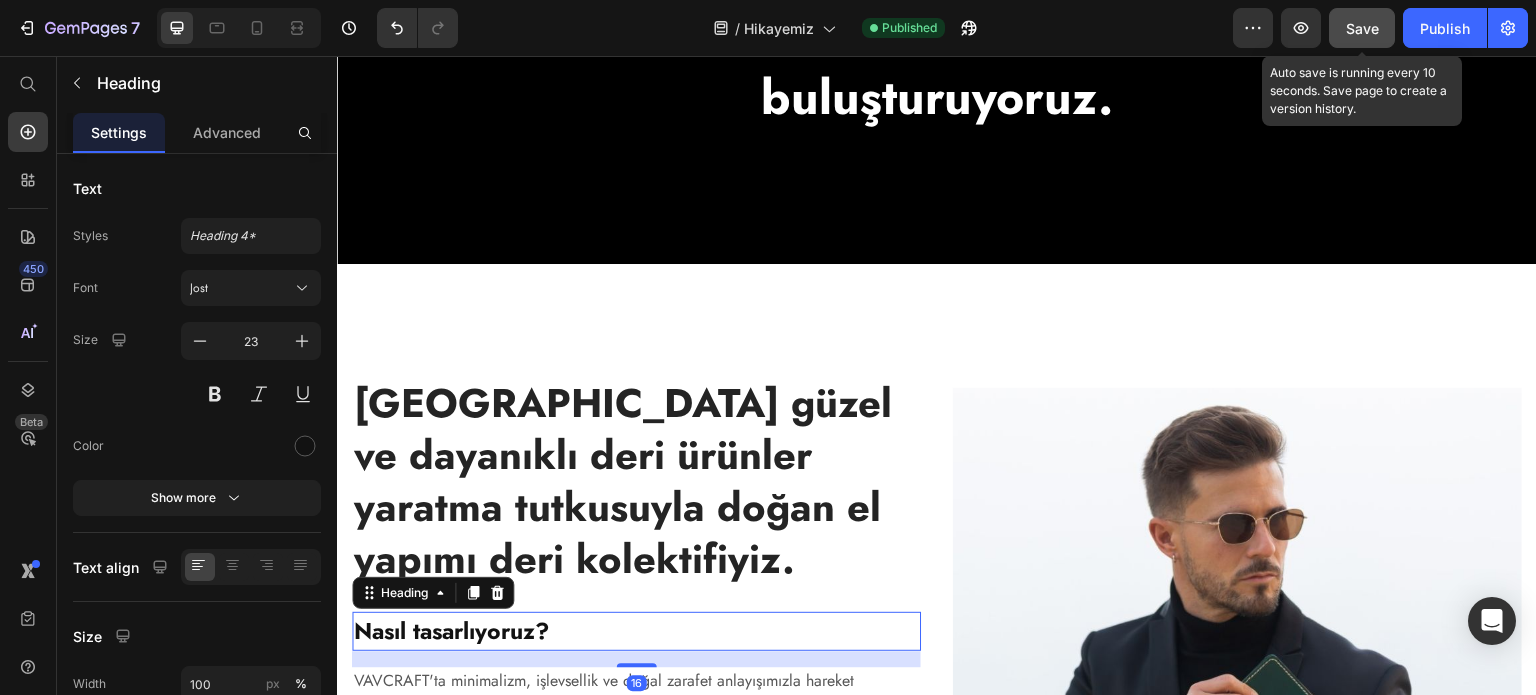 click on "Save" 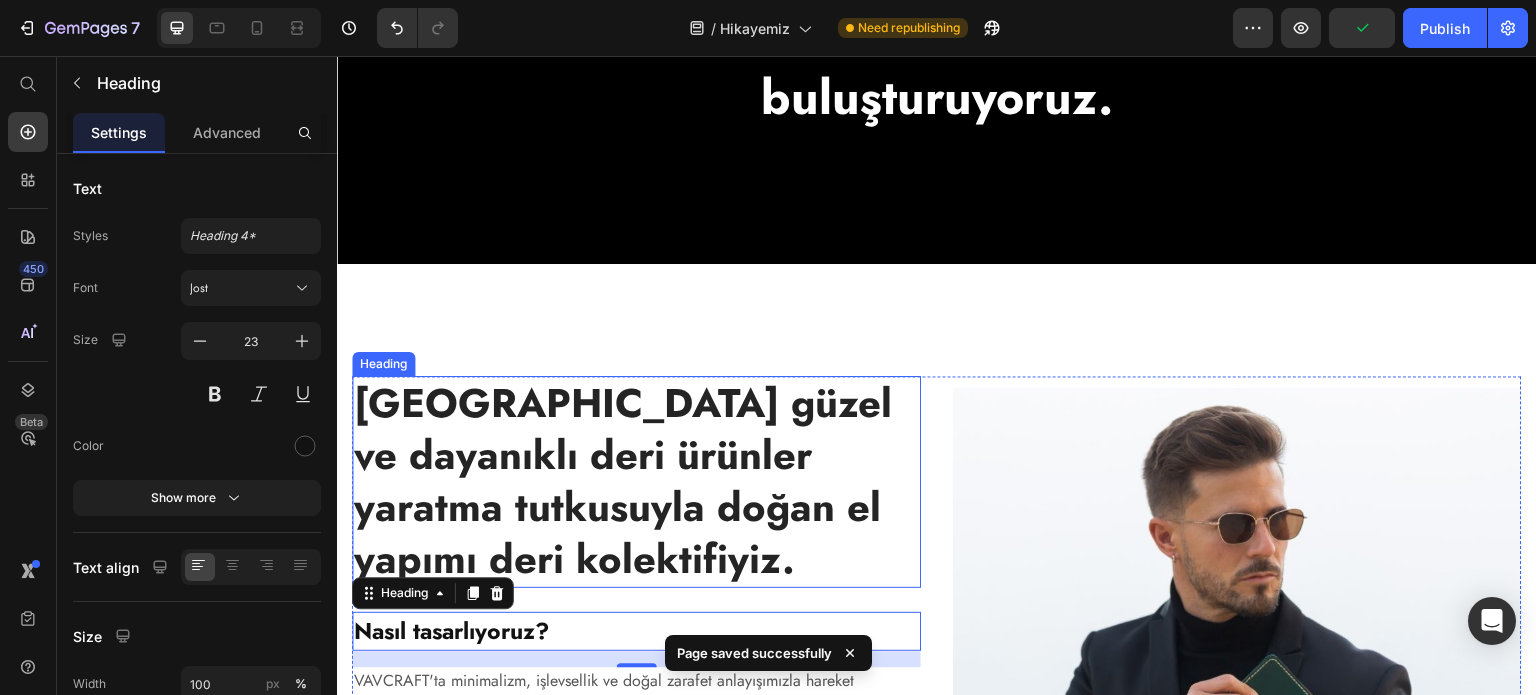 scroll, scrollTop: 500, scrollLeft: 0, axis: vertical 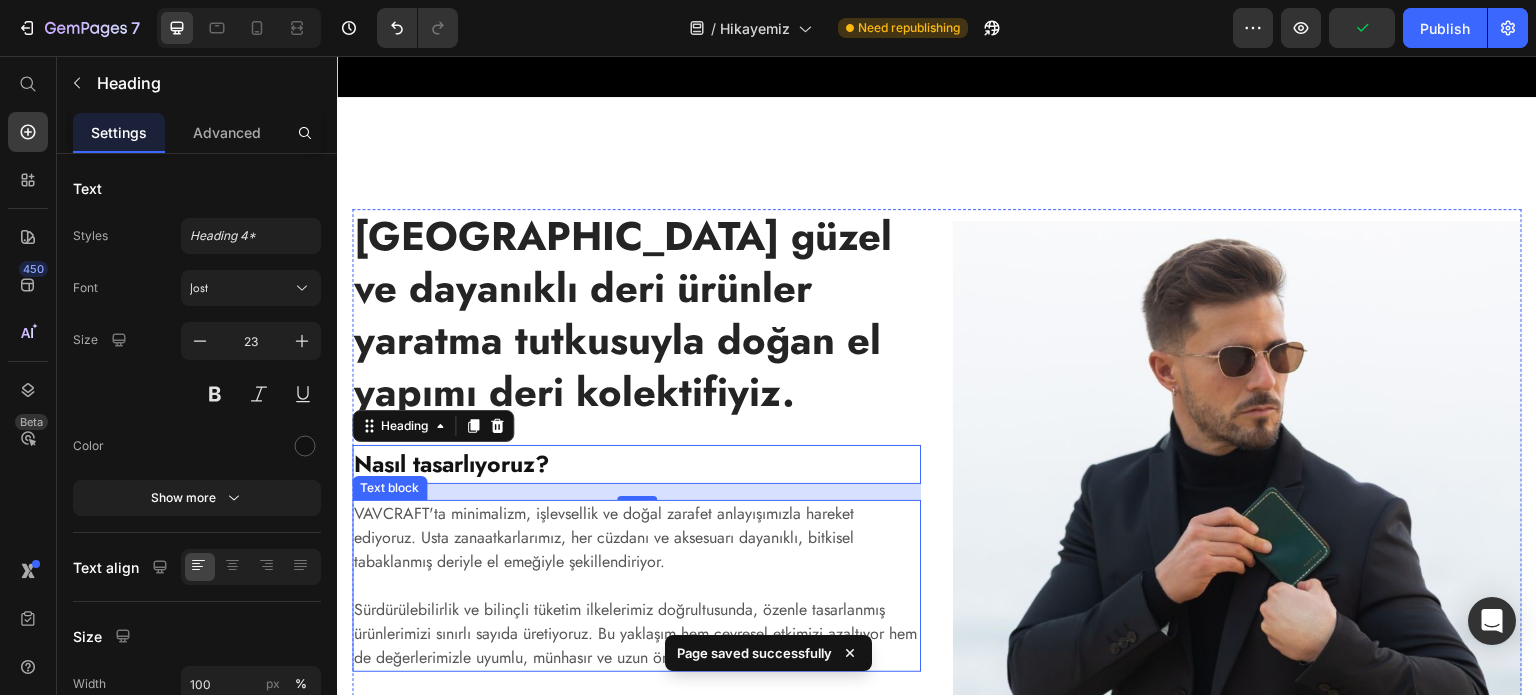 click on "VAVCRAFT'ta minimalizm, işlevsellik ve doğal zarafet anlayışımızla hareket ediyoruz. Usta zanaatkarlarımız, her cüzdanı ve aksesuarı dayanıklı, bitkisel tabaklanmış deriyle el emeğiyle şekillendiriyor." at bounding box center (636, 538) 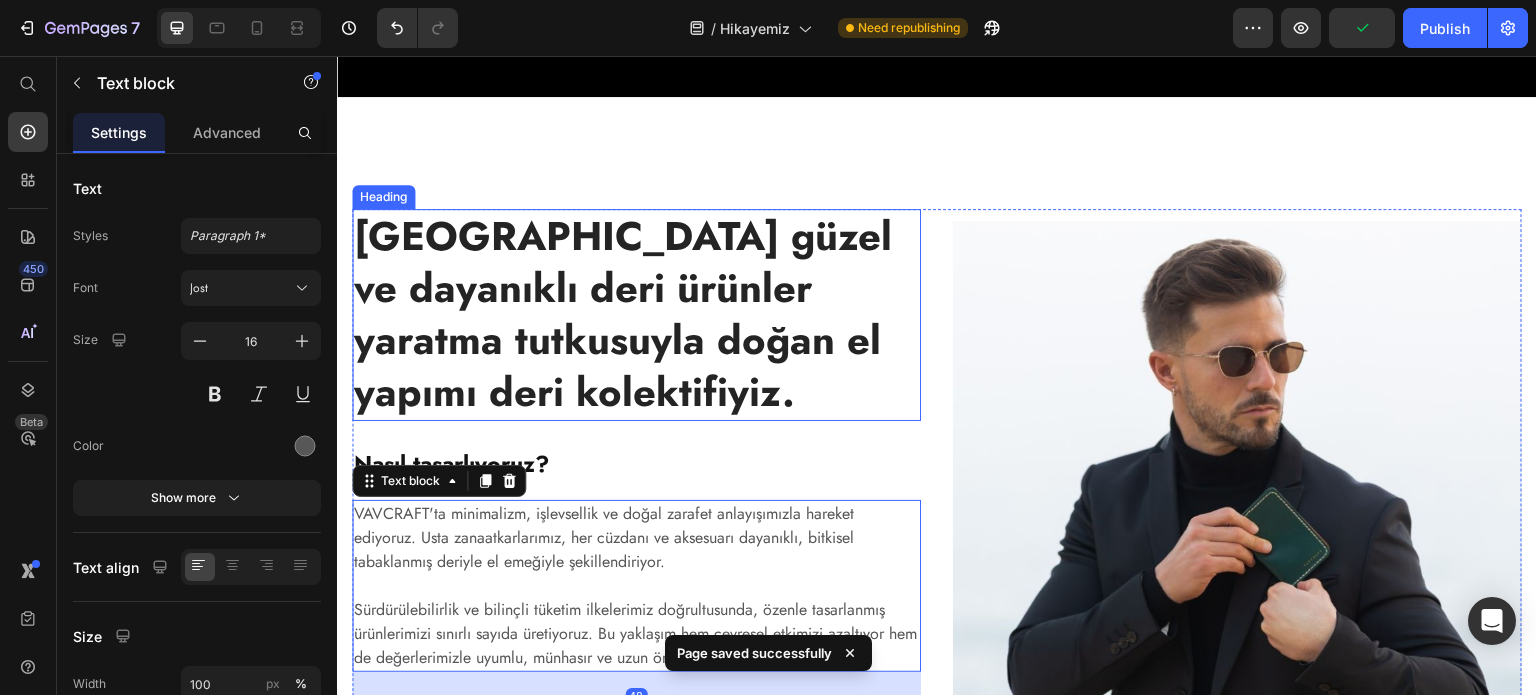click on "İstanbul'da güzel ve dayanıklı deri ürünler yaratma tutkusuyla doğan el yapımı deri kolektifiyiz." at bounding box center (636, 314) 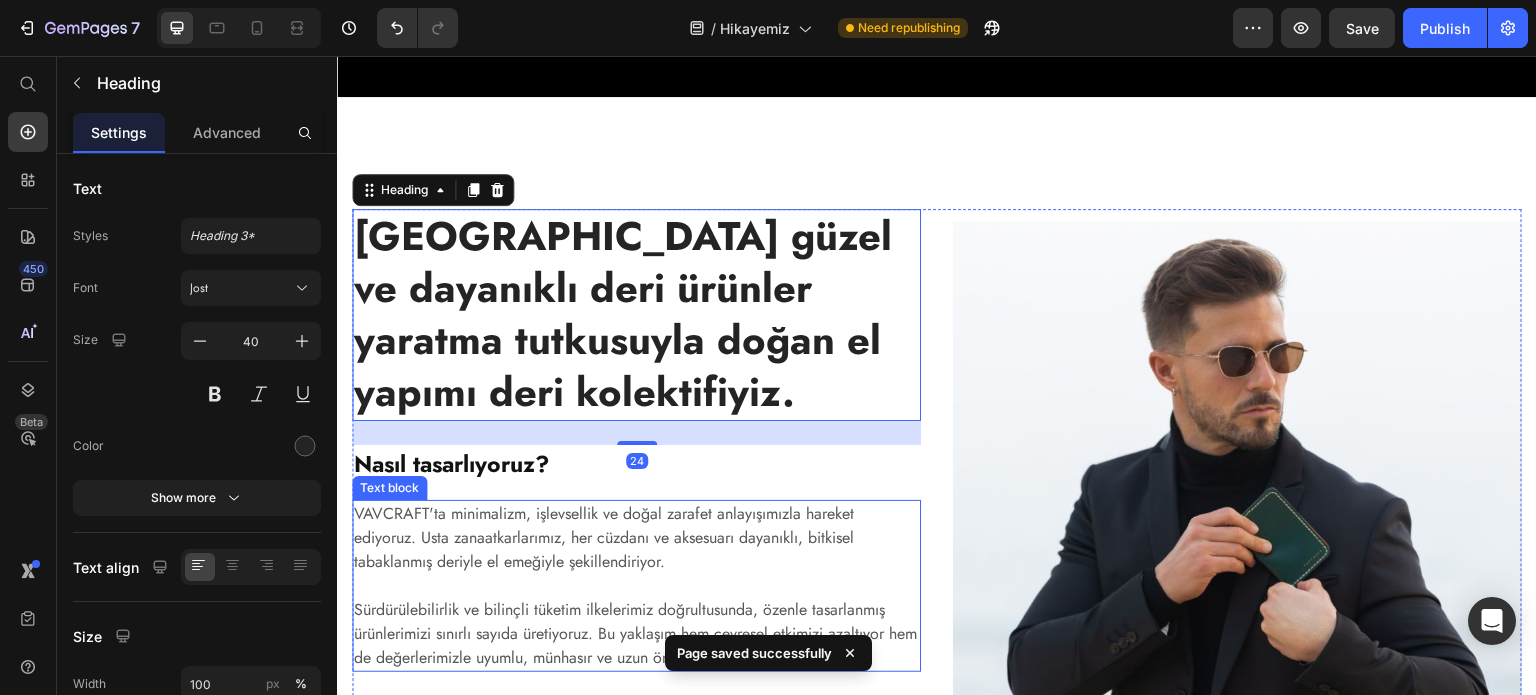 click on "Sürdürülebilirlik ve bilinçli tüketim ilkelerimiz doğrultusunda, özenle tasarlanmış ürünlerimizi sınırlı sayıda üretiyoruz. Bu yaklaşım hem çevresel etkimizi azaltıyor hem de değerlerimizle uyumlu, münhasır ve uzun ömürlü aksesuarlar sunuyor." at bounding box center (636, 622) 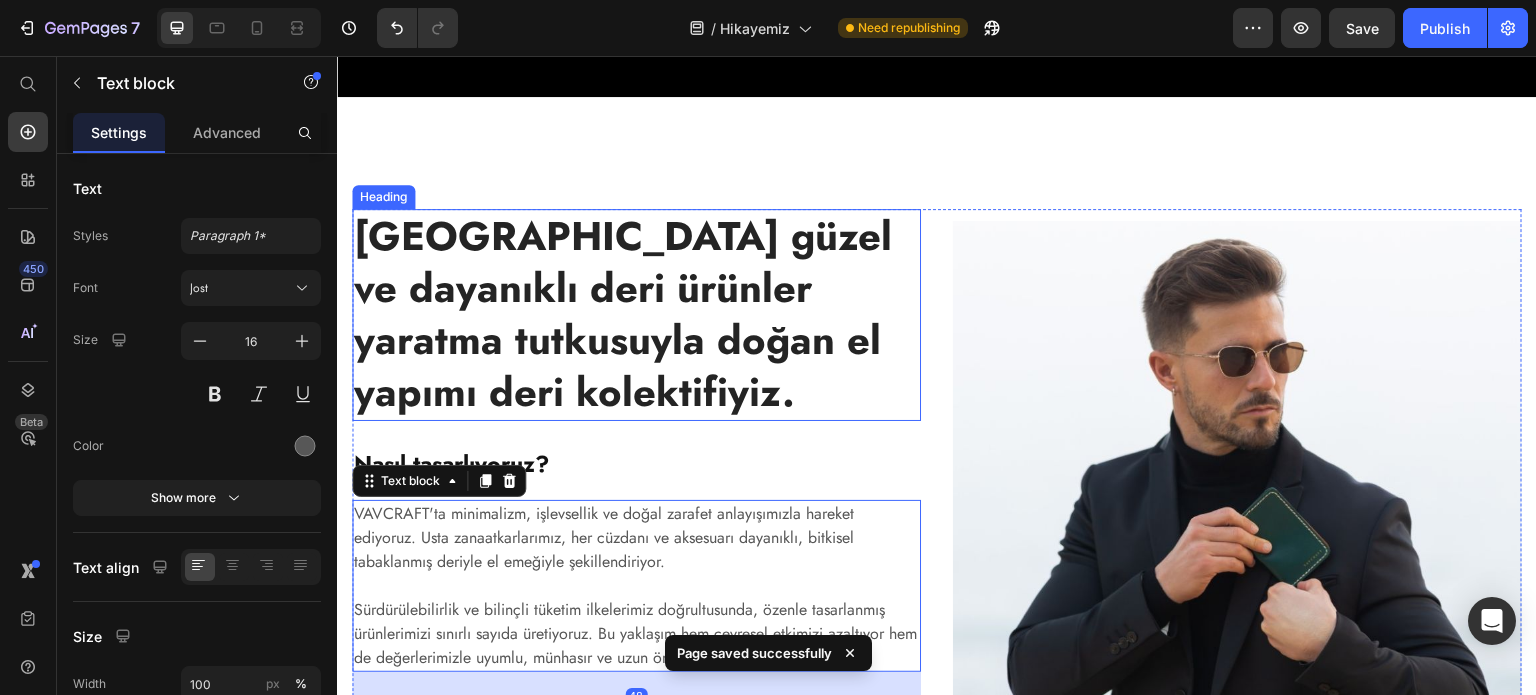 click on "İstanbul'da güzel ve dayanıklı deri ürünler yaratma tutkusuyla doğan el yapımı deri kolektifiyiz." at bounding box center (636, 314) 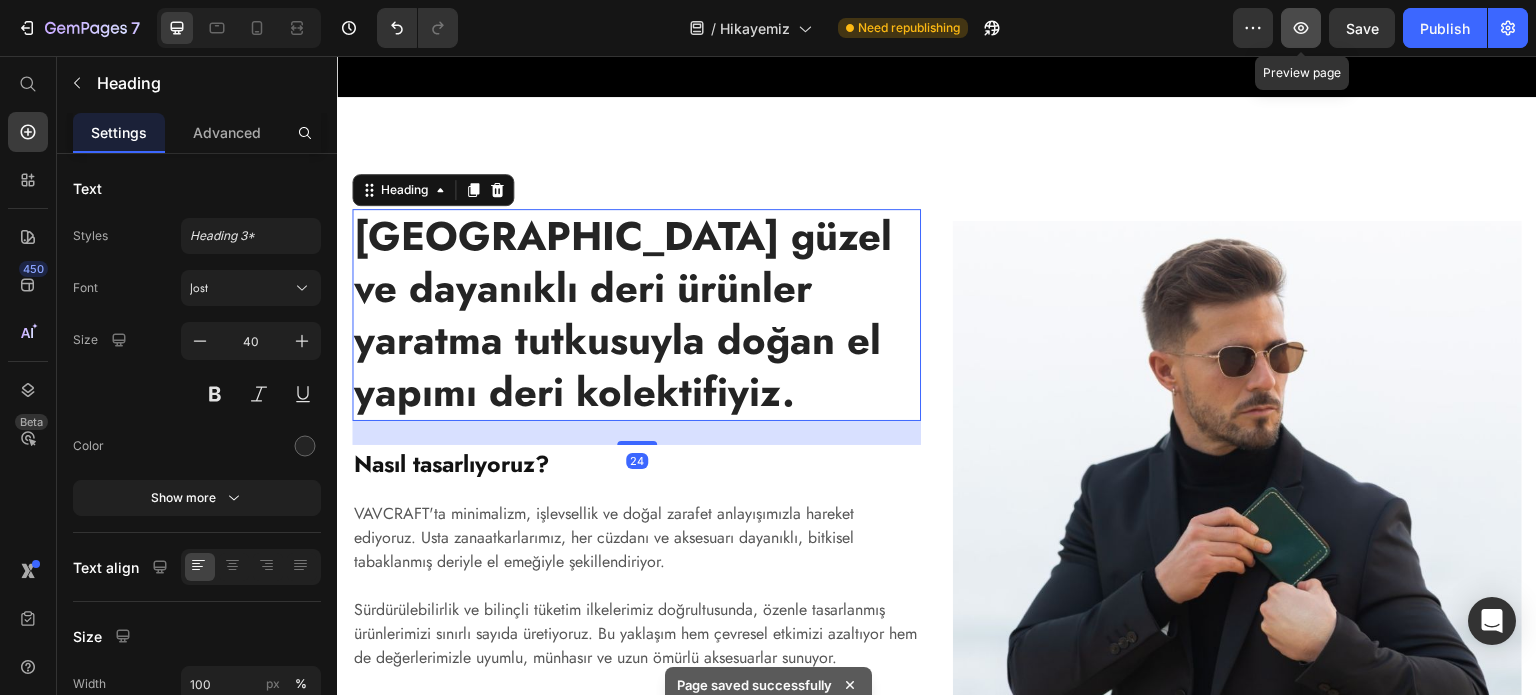 click 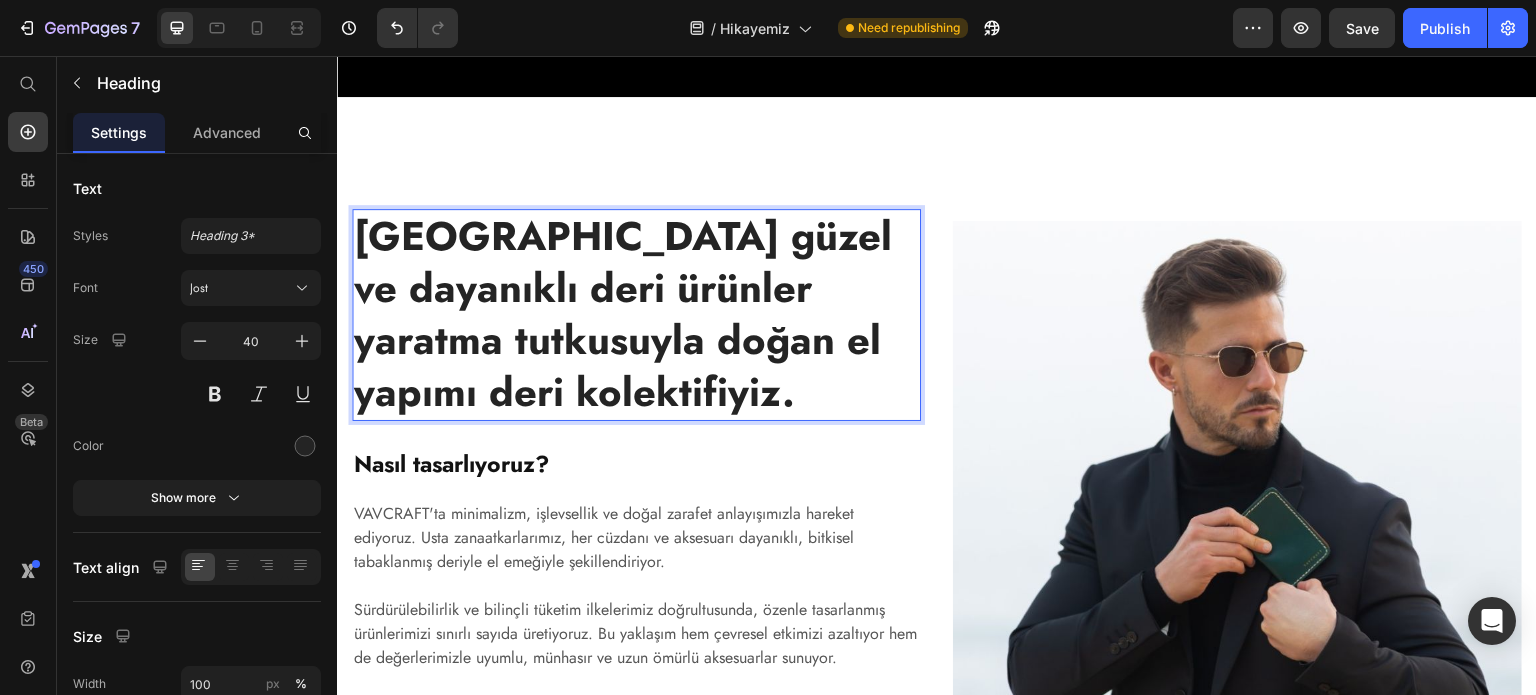 click on "İstanbul'da güzel ve dayanıklı deri ürünler yaratma tutkusuyla doğan el yapımı deri kolektifiyiz." at bounding box center [636, 314] 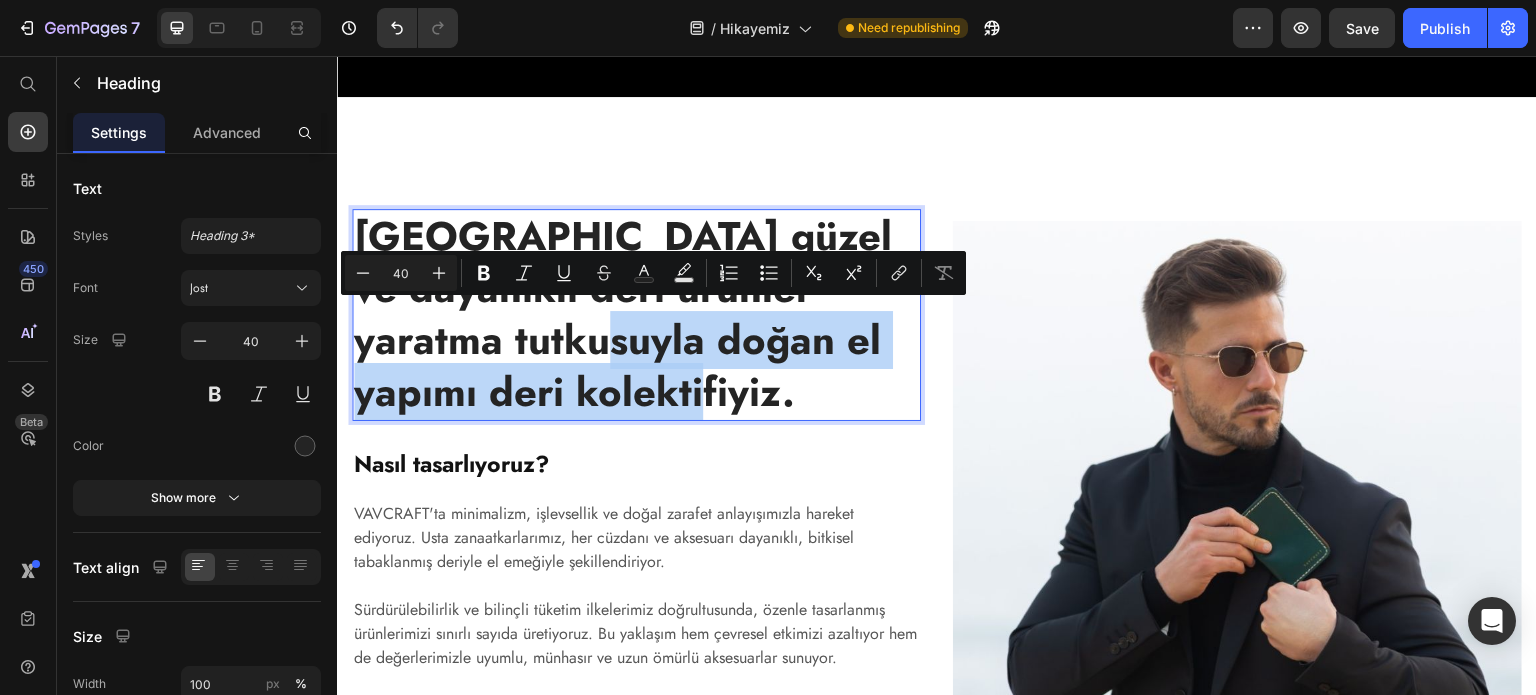 drag, startPoint x: 733, startPoint y: 398, endPoint x: 559, endPoint y: 339, distance: 183.73077 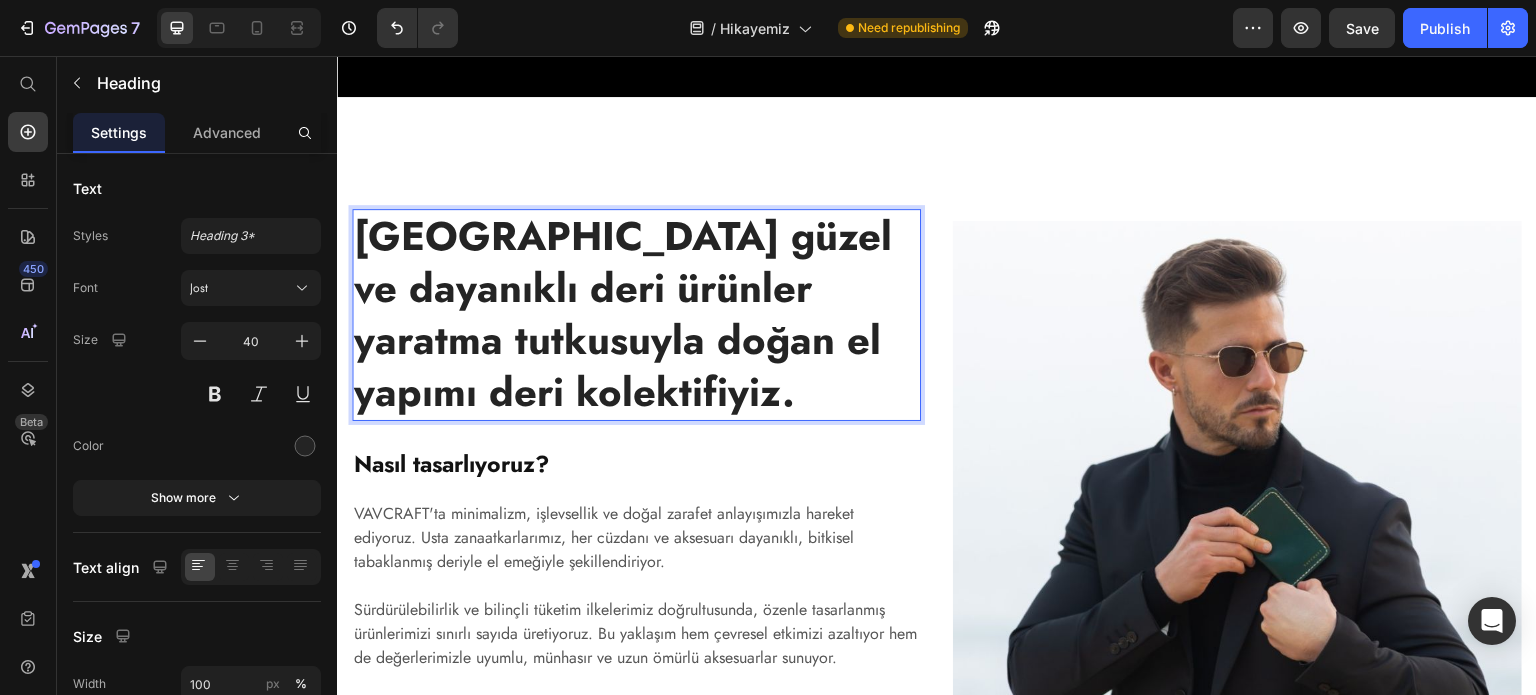 click on "İstanbul'da güzel ve dayanıklı deri ürünler yaratma tutkusuyla doğan el yapımı deri kolektifiyiz." at bounding box center (636, 314) 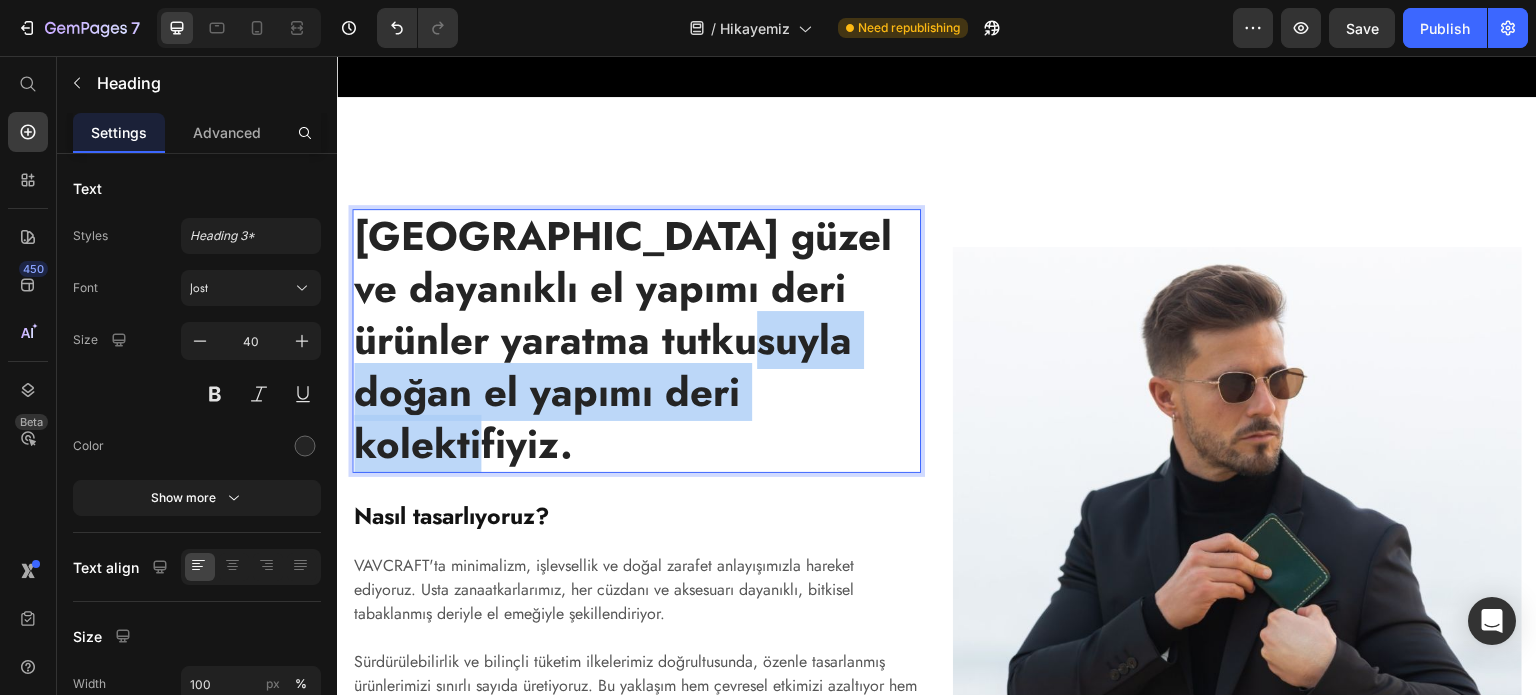 drag, startPoint x: 839, startPoint y: 393, endPoint x: 725, endPoint y: 325, distance: 132.74034 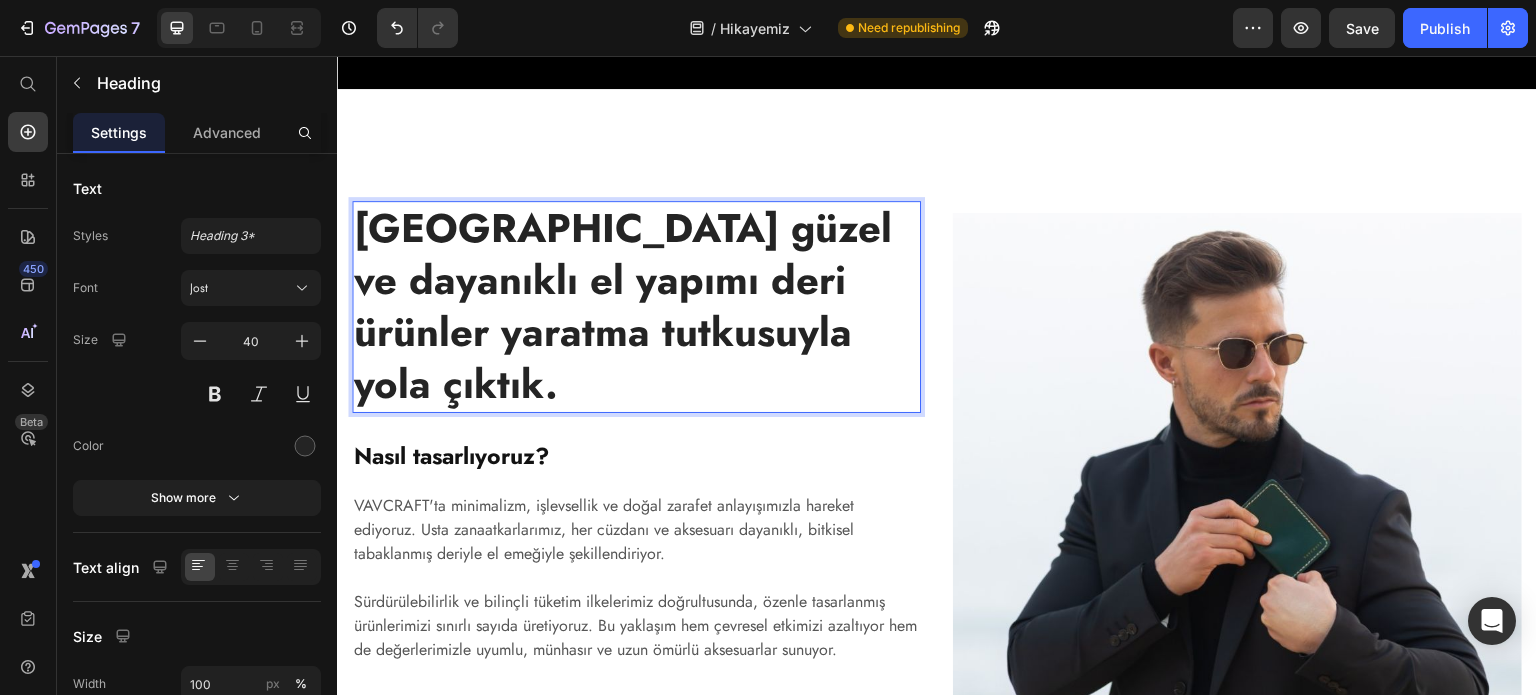 scroll, scrollTop: 500, scrollLeft: 0, axis: vertical 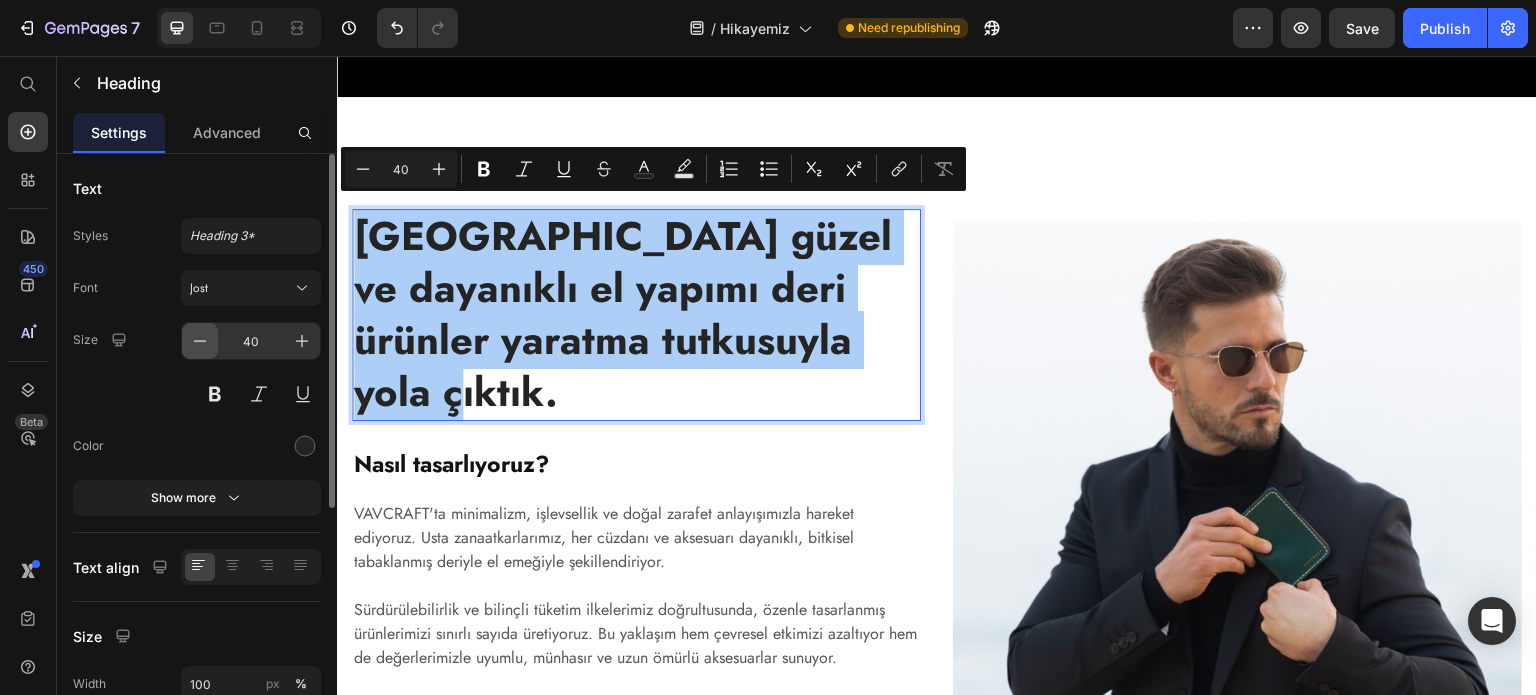 click at bounding box center [200, 341] 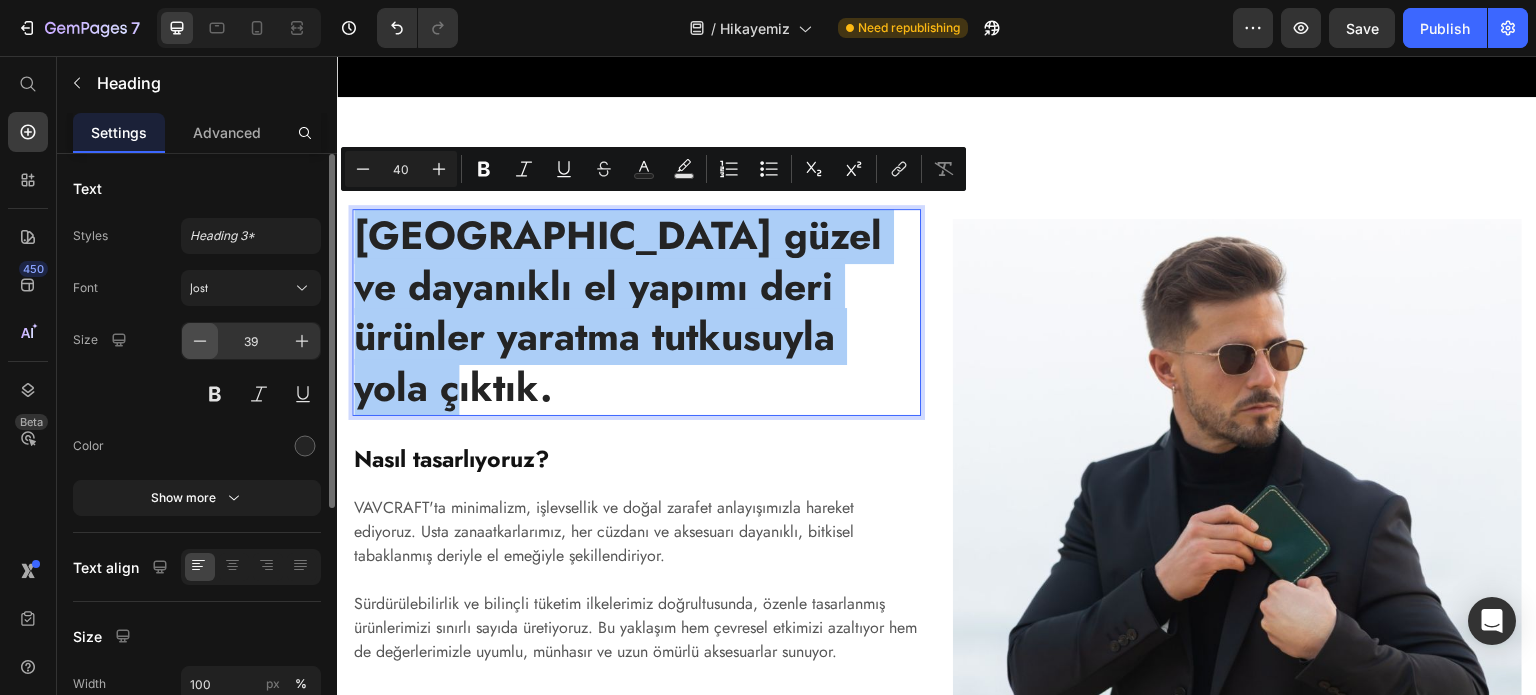 scroll, scrollTop: 0, scrollLeft: 0, axis: both 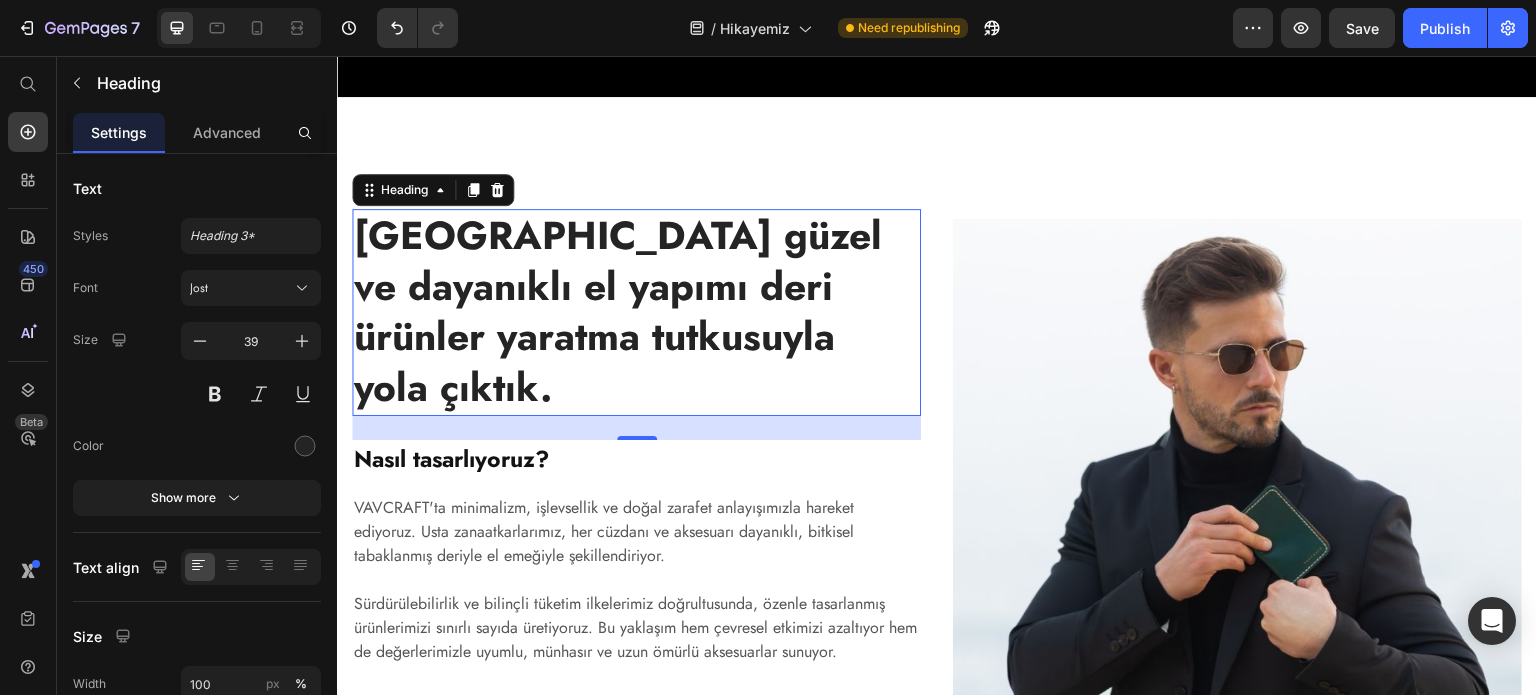 click on "VAVCRAFT'ta minimalizm, işlevsellik ve doğal zarafet anlayışımızla hareket ediyoruz. Usta zanaatkarlarımız, her cüzdanı ve aksesuarı dayanıklı, bitkisel tabaklanmış deriyle el emeğiyle şekillendiriyor." at bounding box center (636, 532) 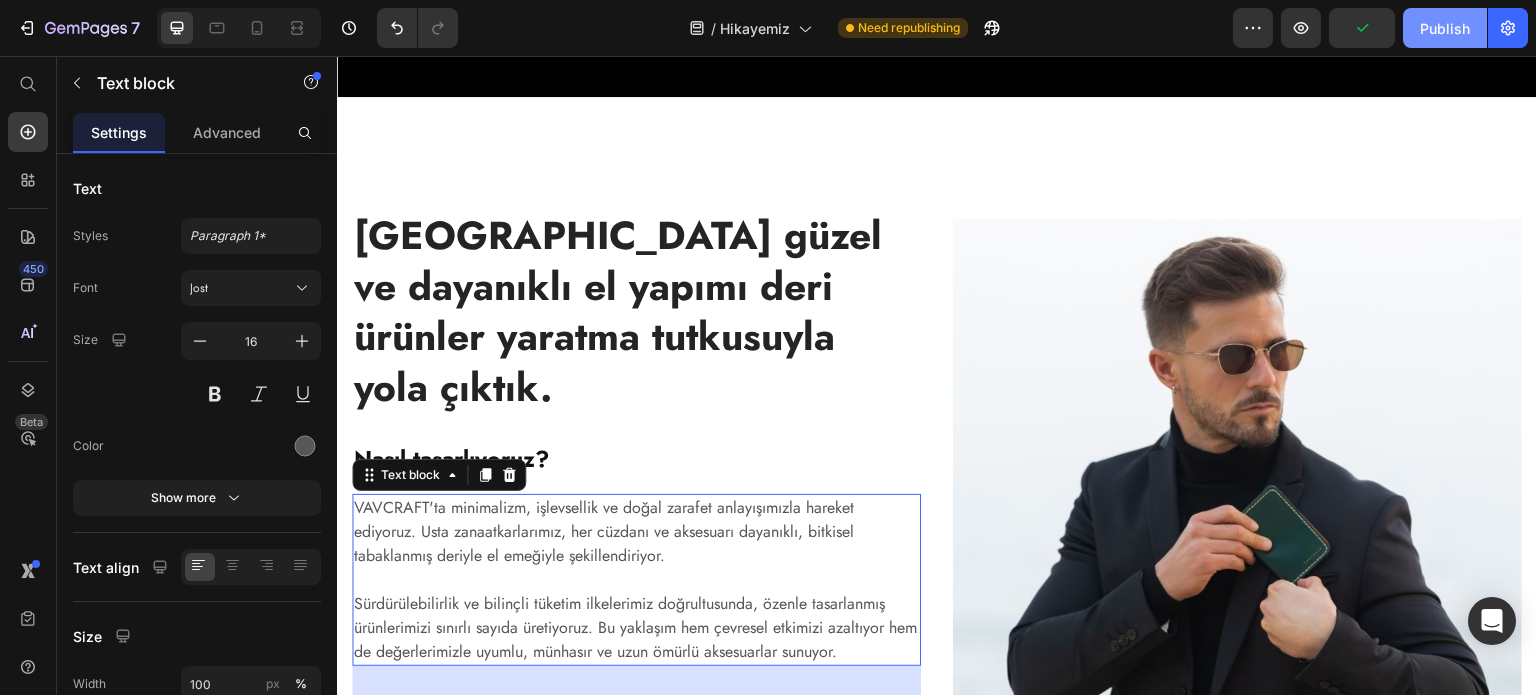click on "Publish" at bounding box center [1445, 28] 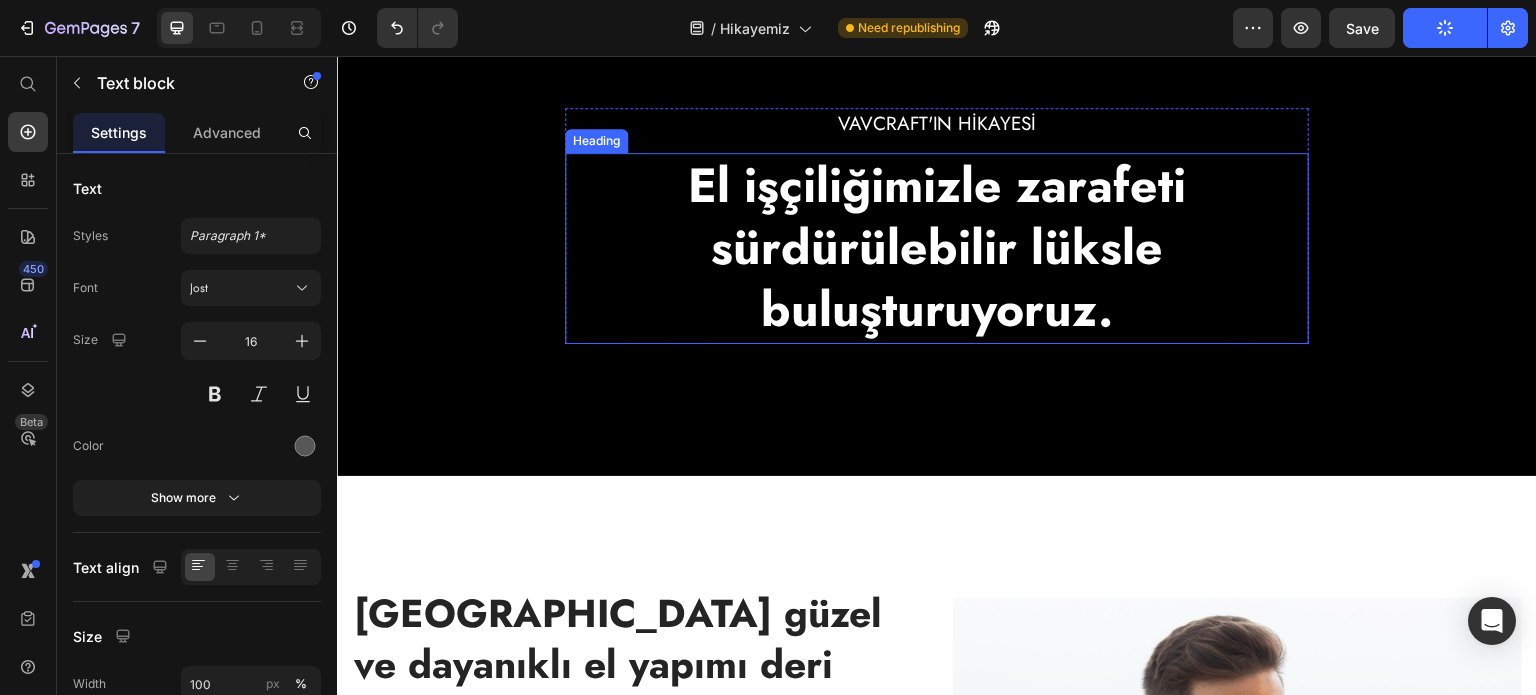 scroll, scrollTop: 120, scrollLeft: 0, axis: vertical 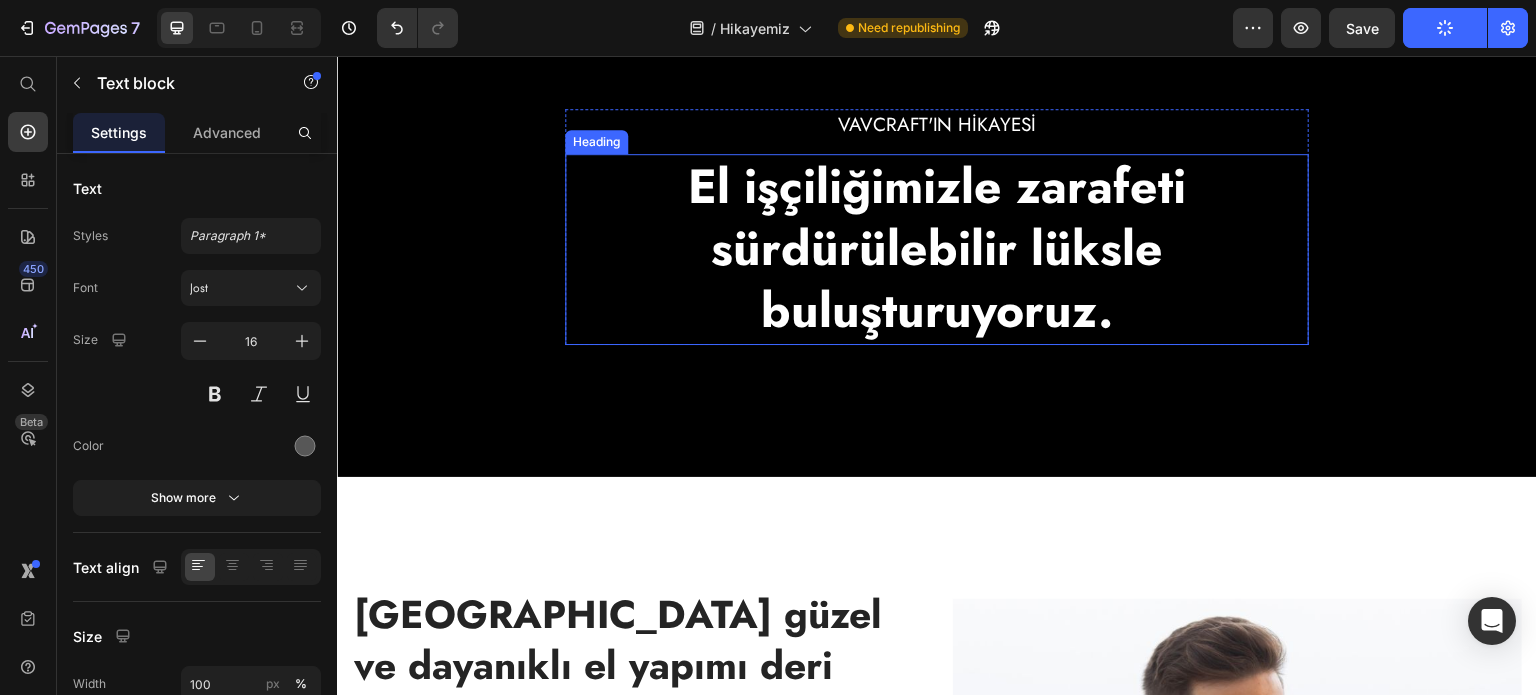 click on "El işçiliğimizle zarafeti sürdürülebilir lüksle buluşturuyoruz." at bounding box center [937, 249] 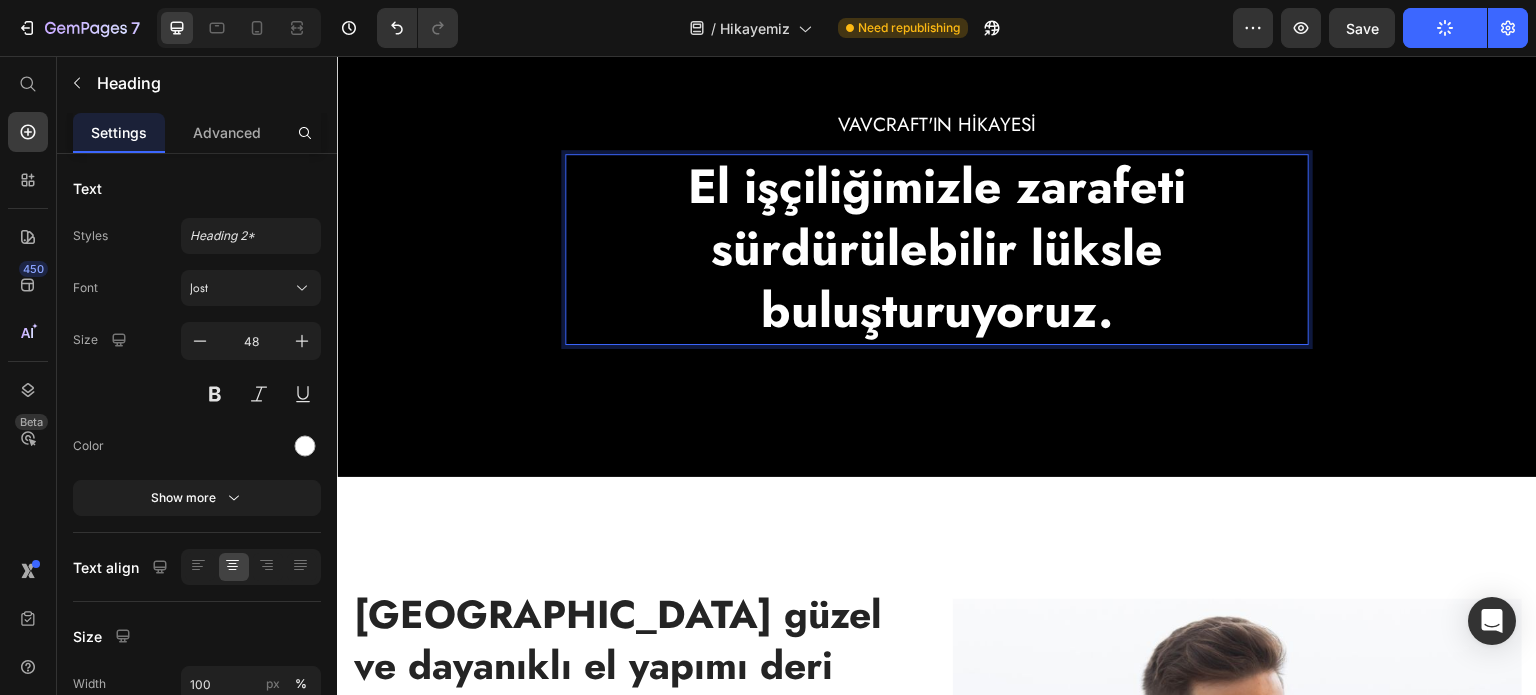 click on "El işçiliğimizle zarafeti sürdürülebilir lüksle buluşturuyoruz." at bounding box center [937, 249] 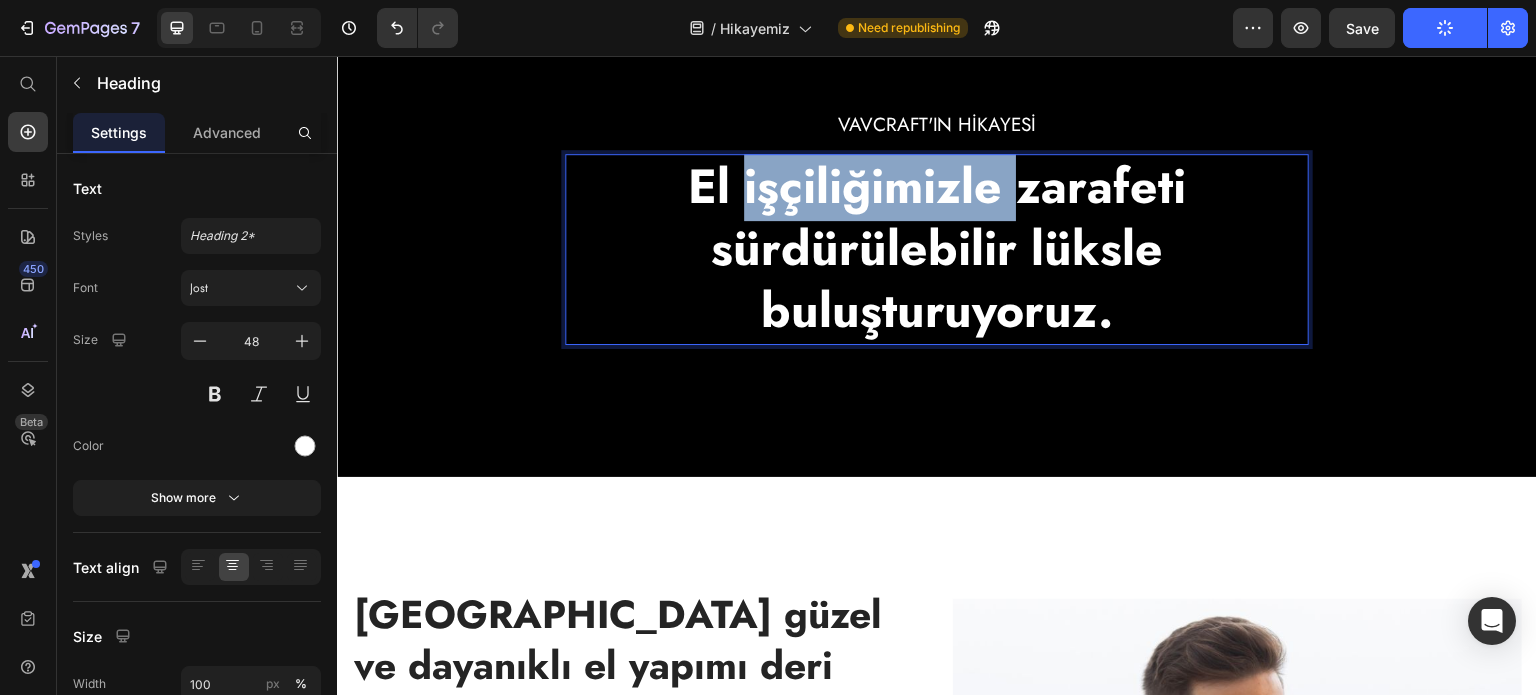 click on "El işçiliğimizle zarafeti sürdürülebilir lüksle buluşturuyoruz." at bounding box center (937, 249) 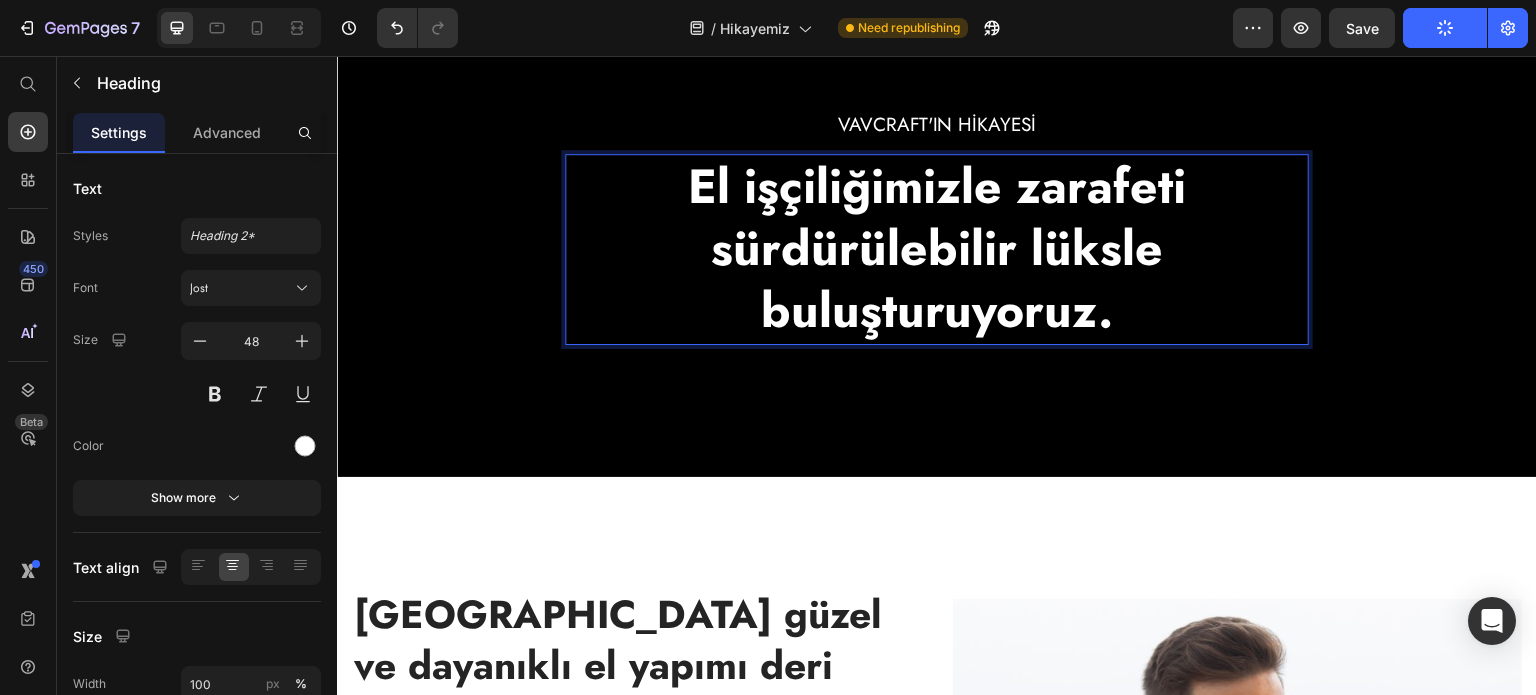 scroll, scrollTop: 152, scrollLeft: 0, axis: vertical 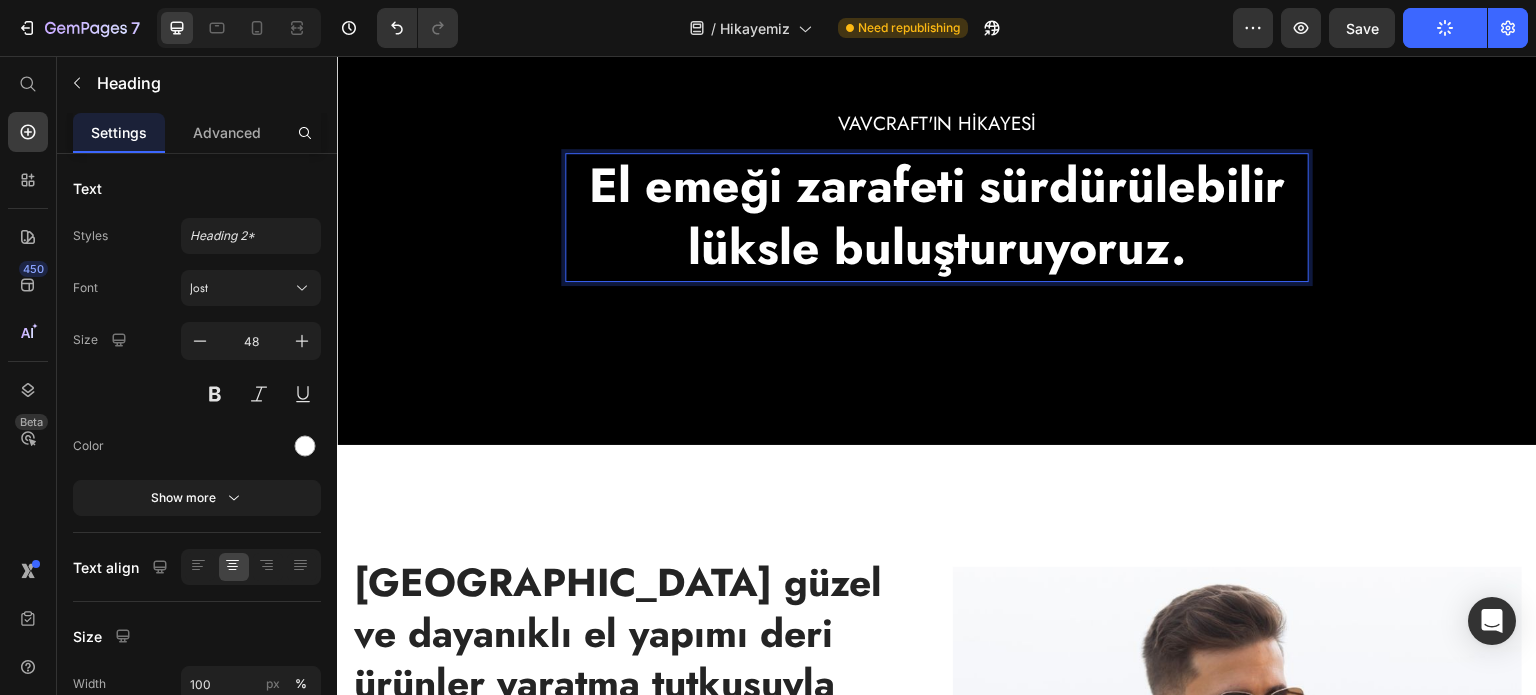 click on "El emeği zarafeti sürdürülebilir lüksle buluşturuyoruz." at bounding box center (937, 216) 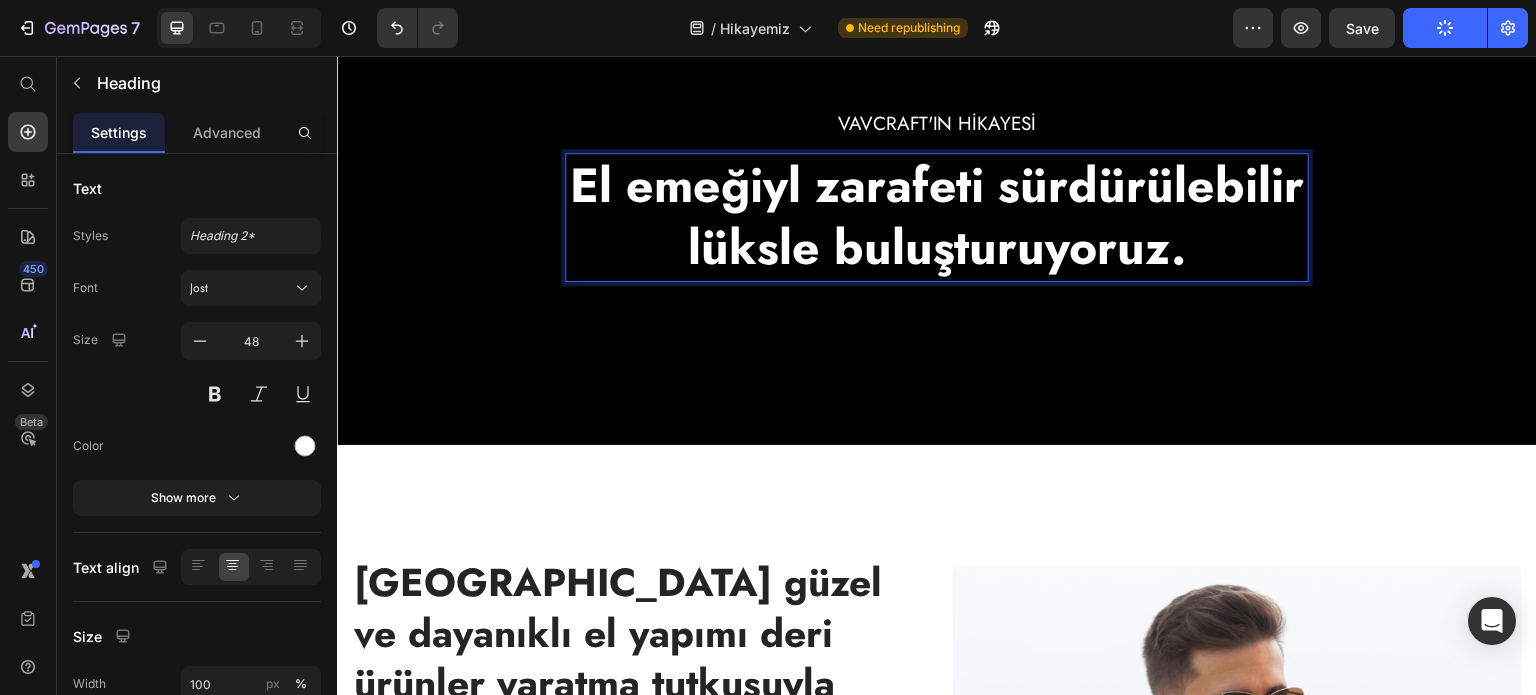scroll, scrollTop: 120, scrollLeft: 0, axis: vertical 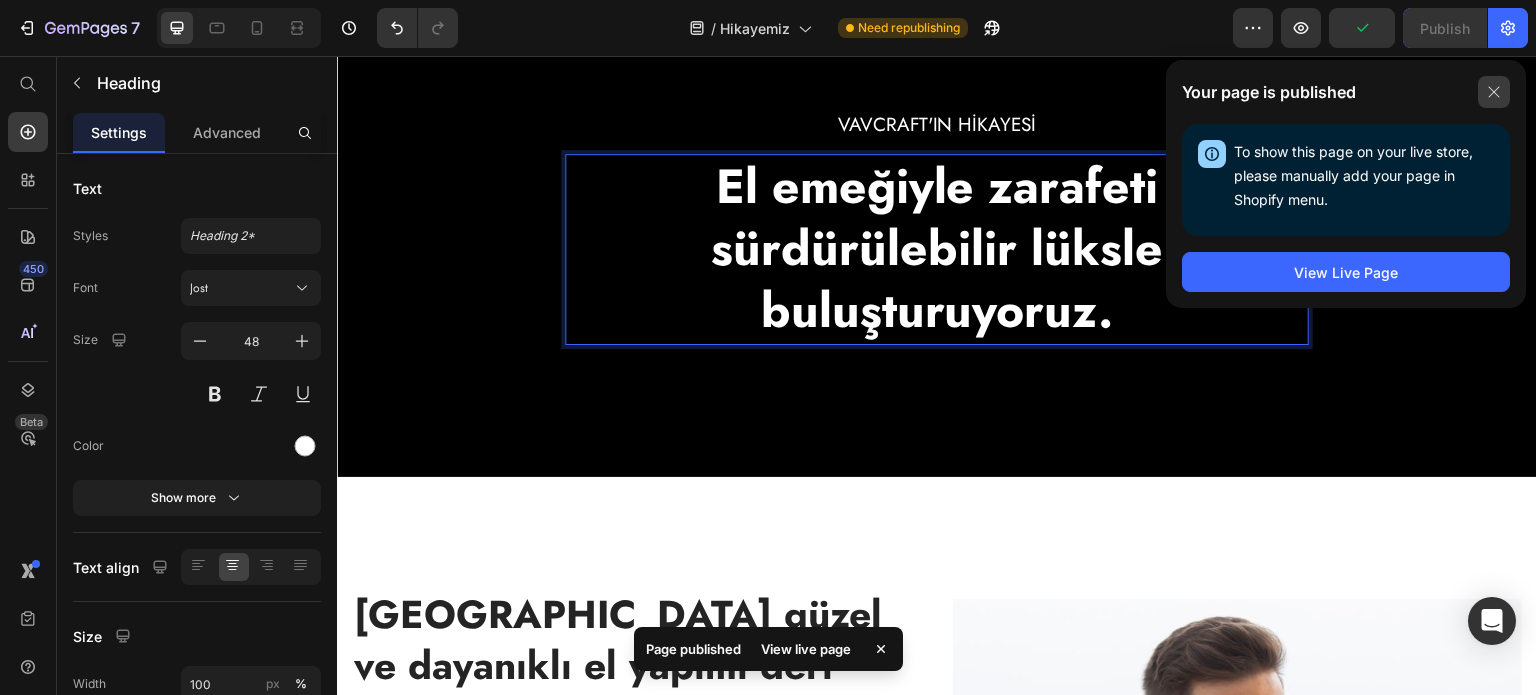 click 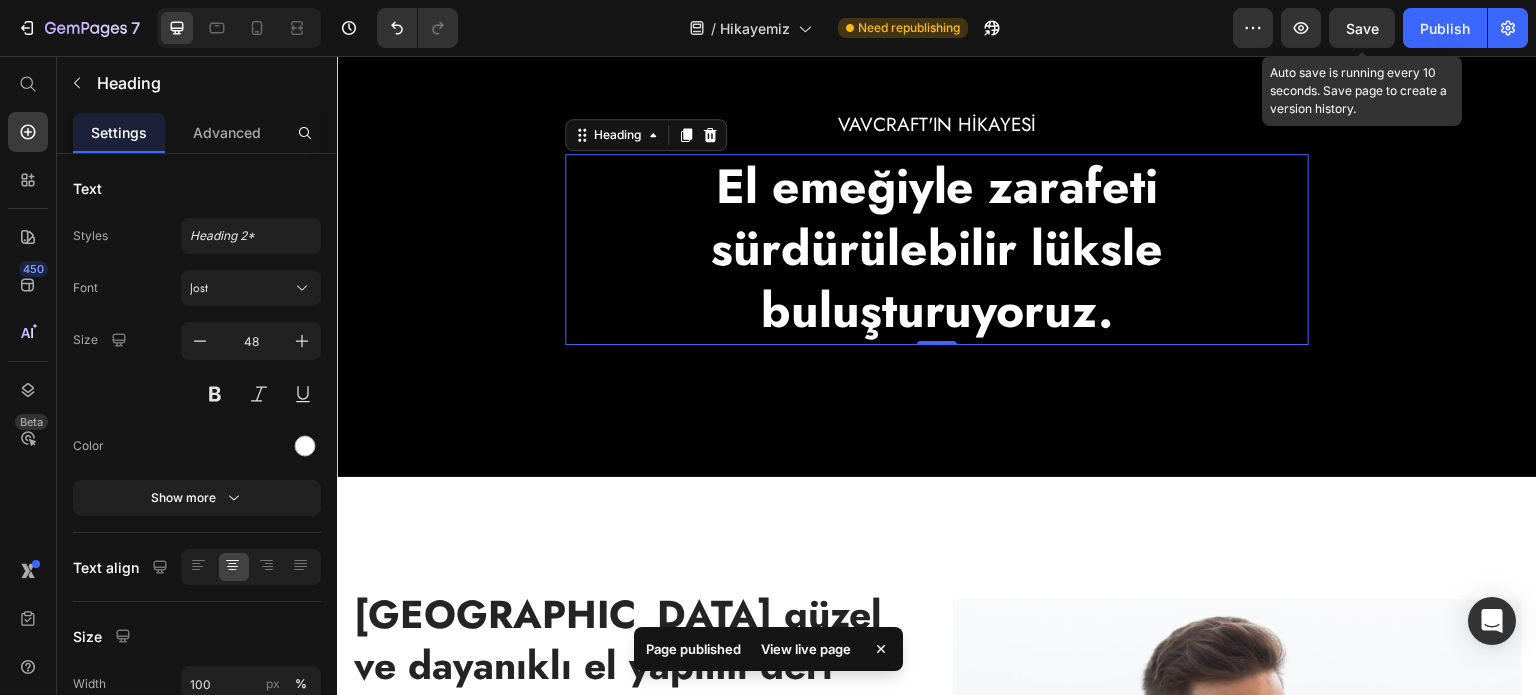 click on "Save" at bounding box center [1362, 28] 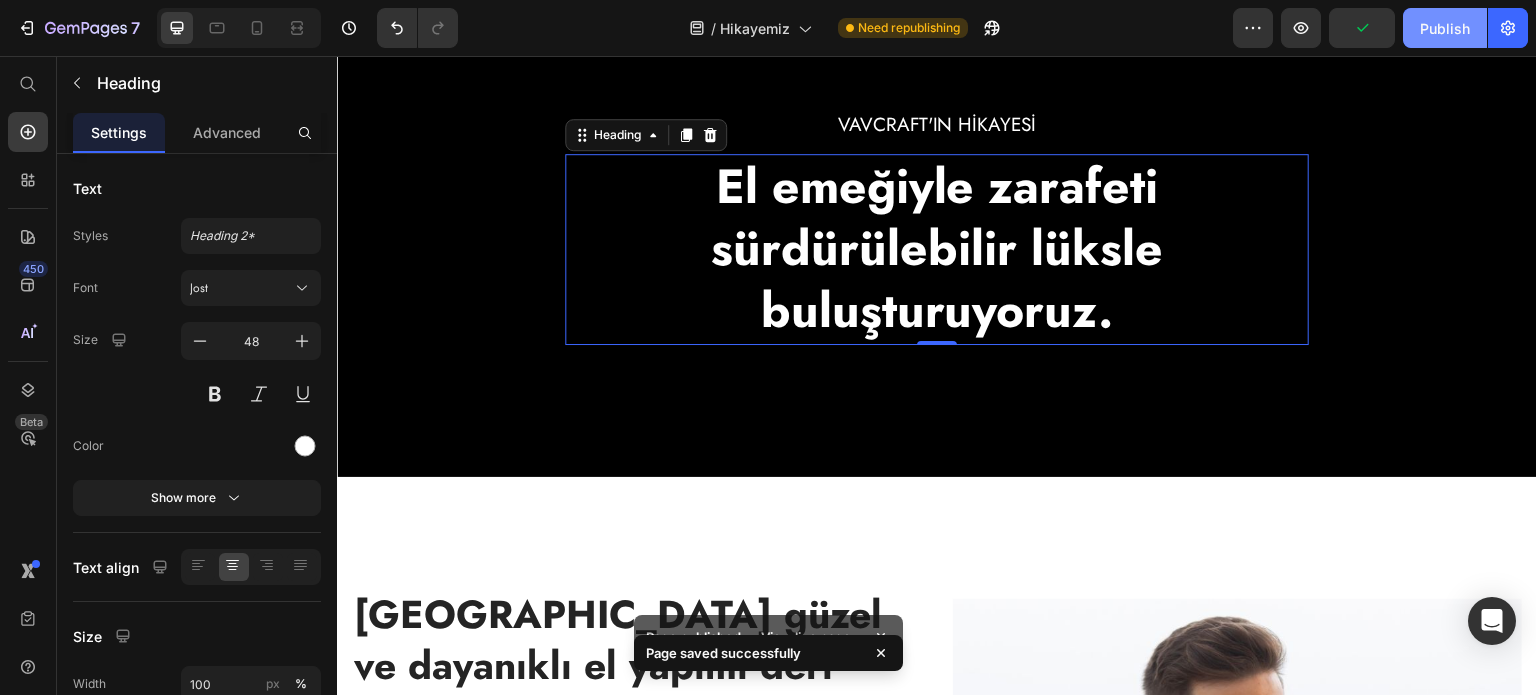 click on "Publish" at bounding box center (1445, 28) 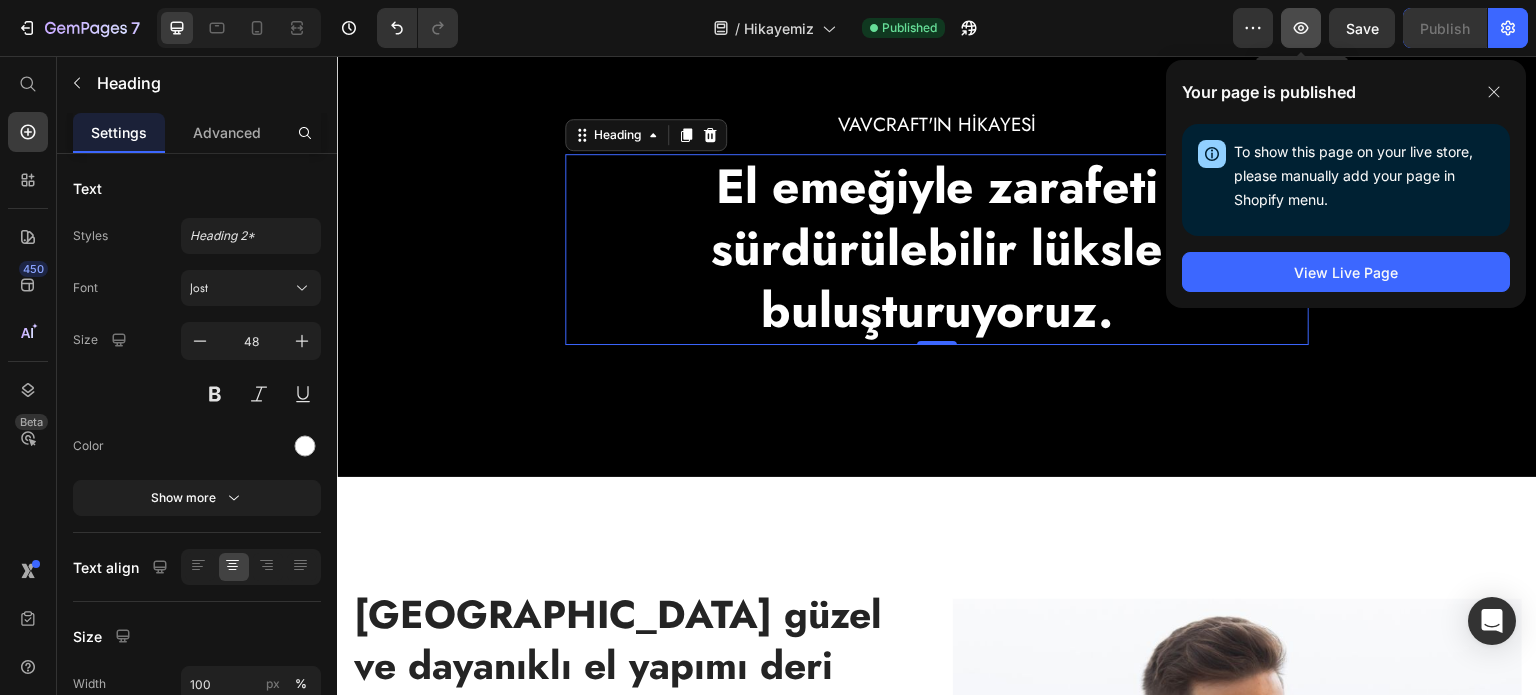 click 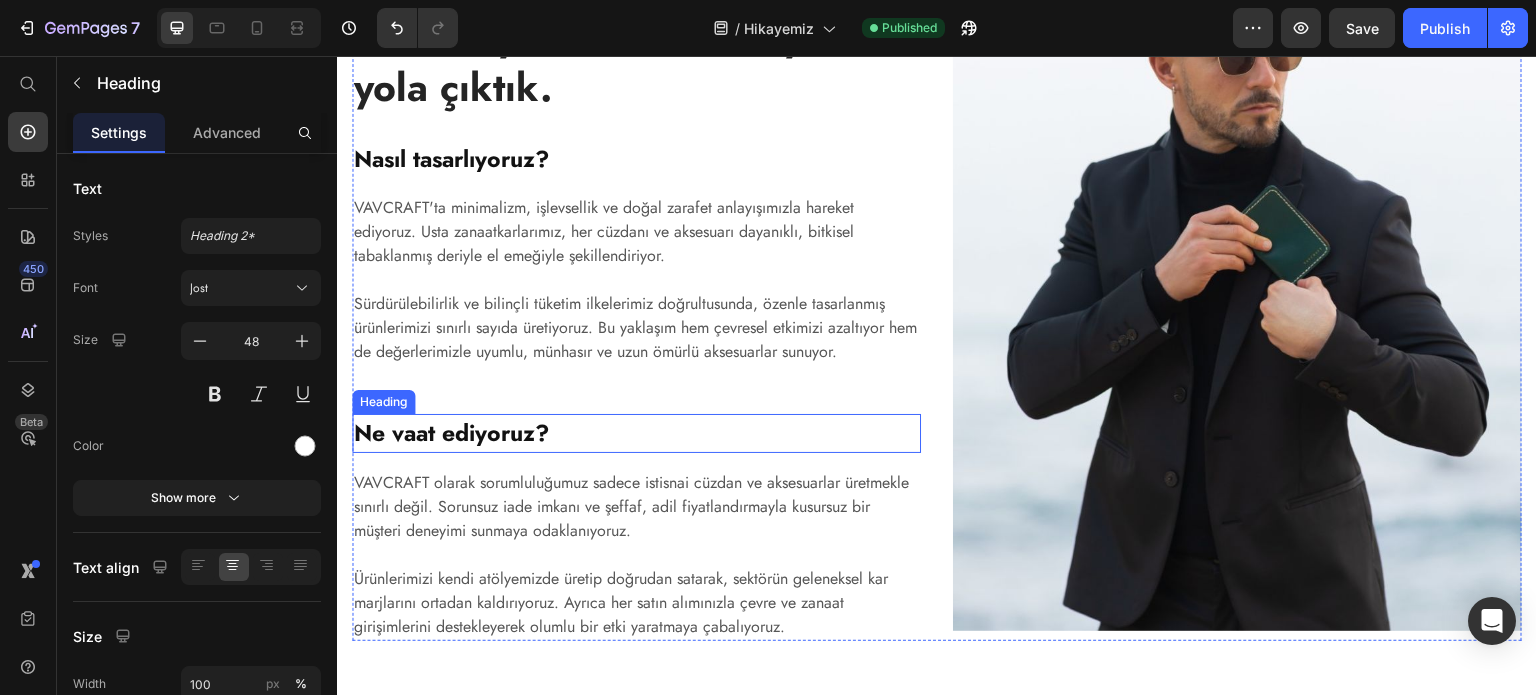 scroll, scrollTop: 800, scrollLeft: 0, axis: vertical 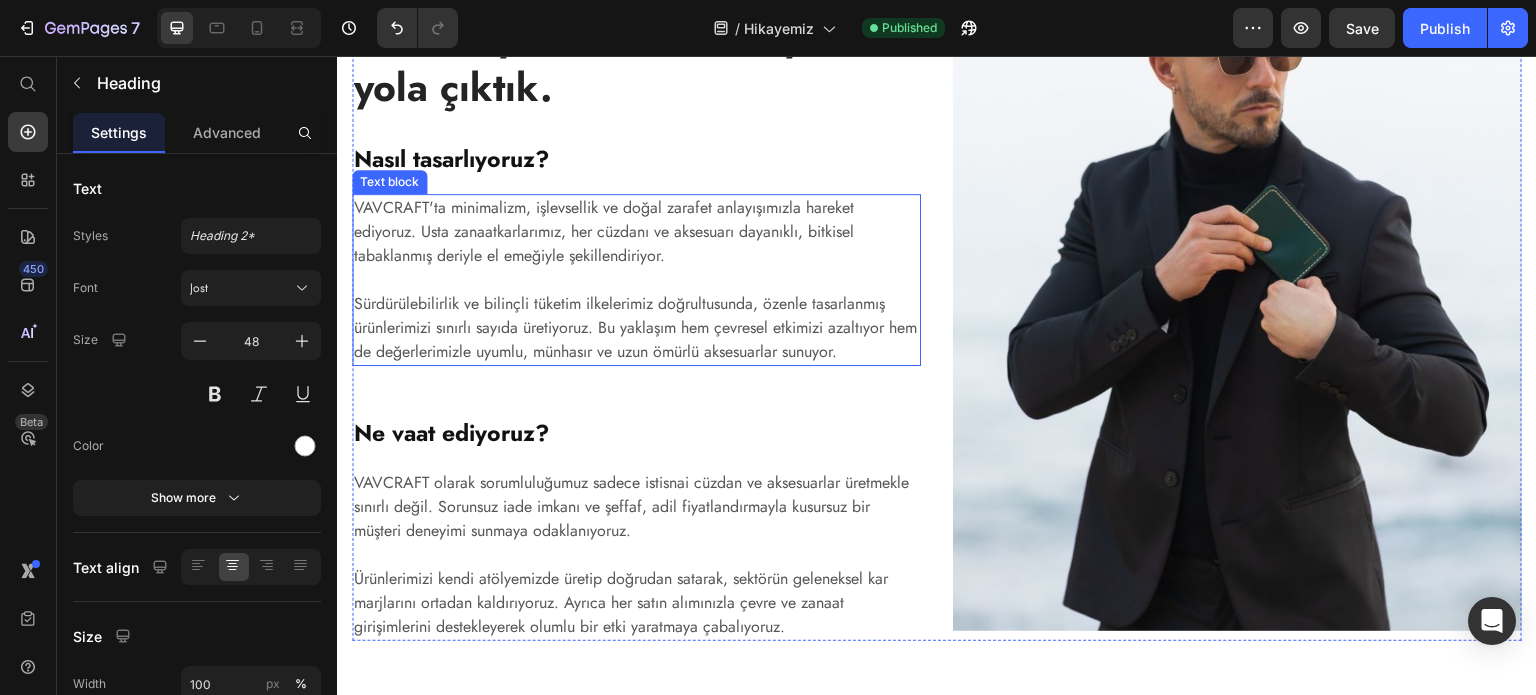 click on "VAVCRAFT'ta minimalizm, işlevsellik ve doğal zarafet anlayışımızla hareket ediyoruz. Usta zanaatkarlarımız, her cüzdanı ve aksesuarı dayanıklı, bitkisel tabaklanmış deriyle el emeğiyle şekillendiriyor." at bounding box center [636, 232] 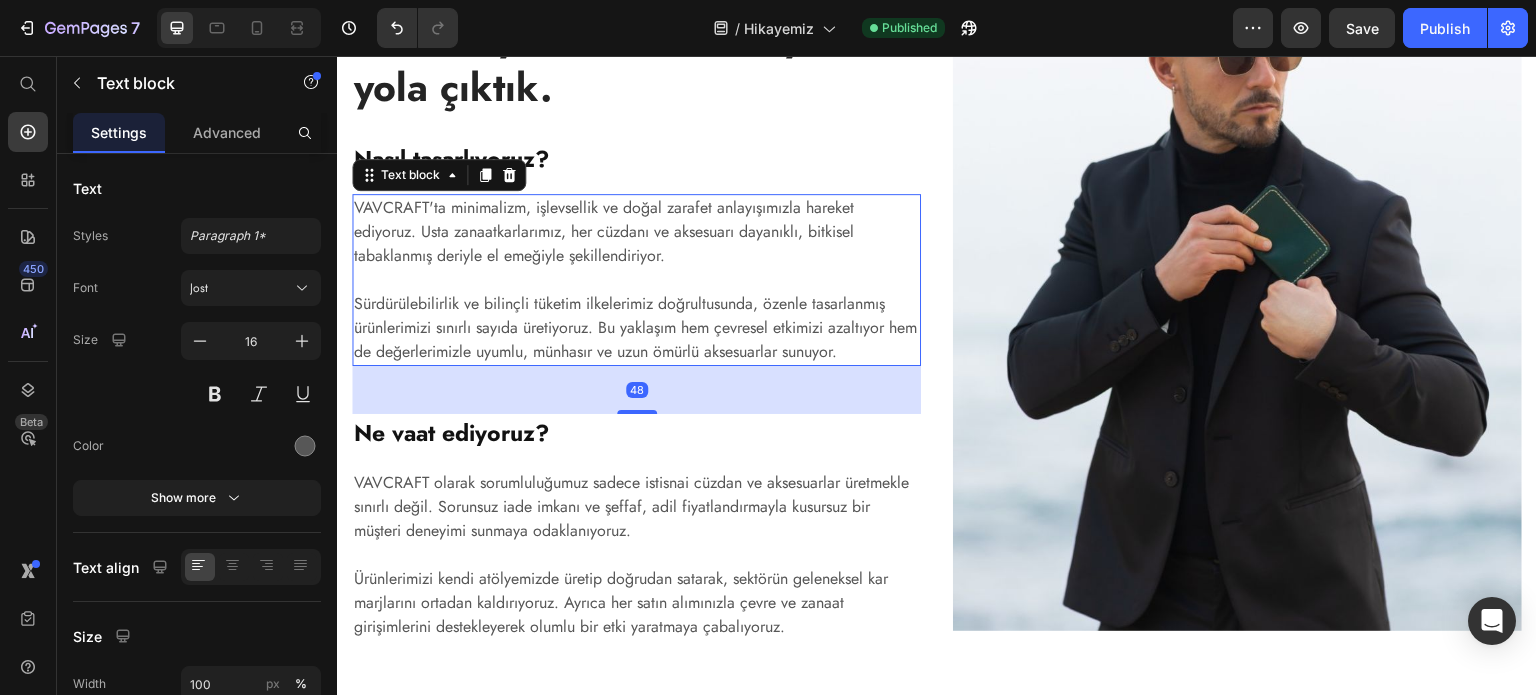 click on "VAVCRAFT'ta minimalizm, işlevsellik ve doğal zarafet anlayışımızla hareket ediyoruz. Usta zanaatkarlarımız, her cüzdanı ve aksesuarı dayanıklı, bitkisel tabaklanmış deriyle el emeğiyle şekillendiriyor." at bounding box center [636, 232] 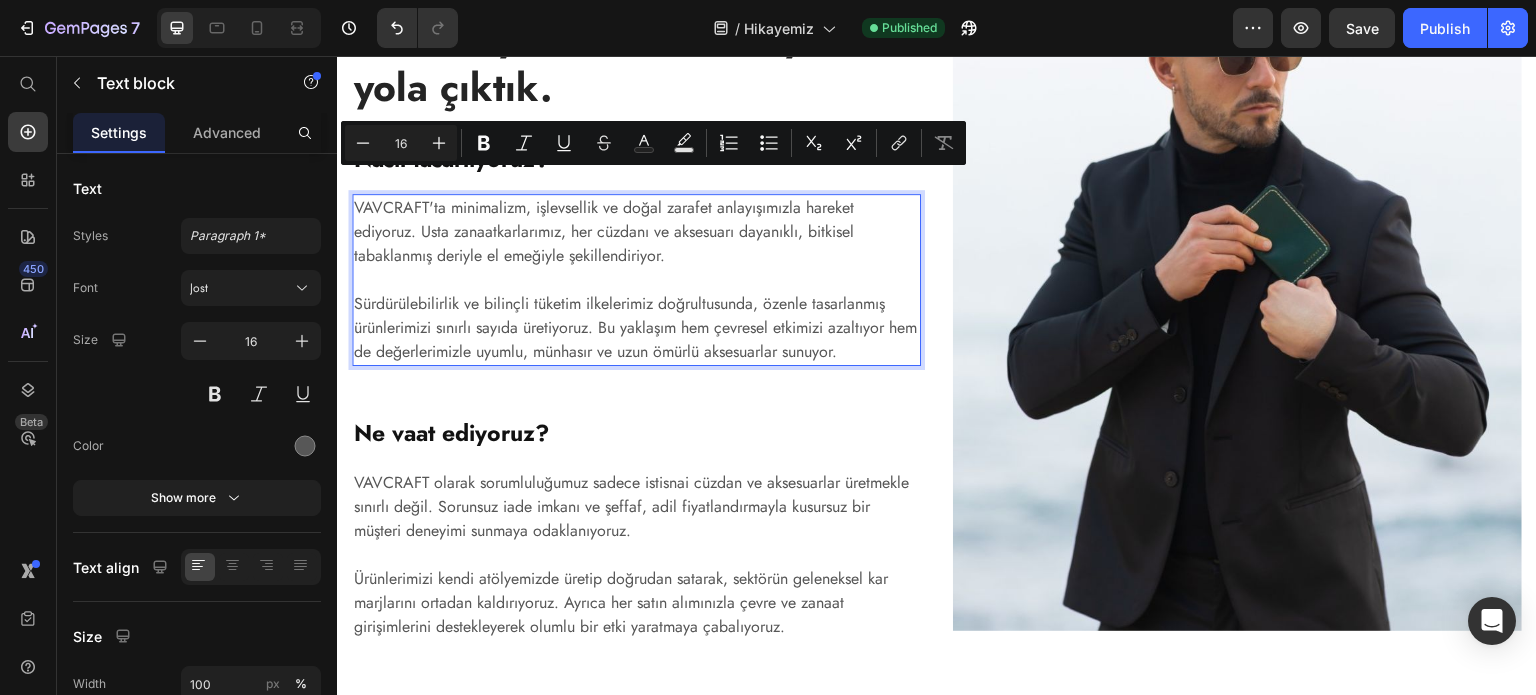 click on "VAVCRAFT'ta minimalizm, işlevsellik ve doğal zarafet anlayışımızla hareket ediyoruz. Usta zanaatkarlarımız, her cüzdanı ve aksesuarı dayanıklı, bitkisel tabaklanmış deriyle el emeğiyle şekillendiriyor." at bounding box center (636, 232) 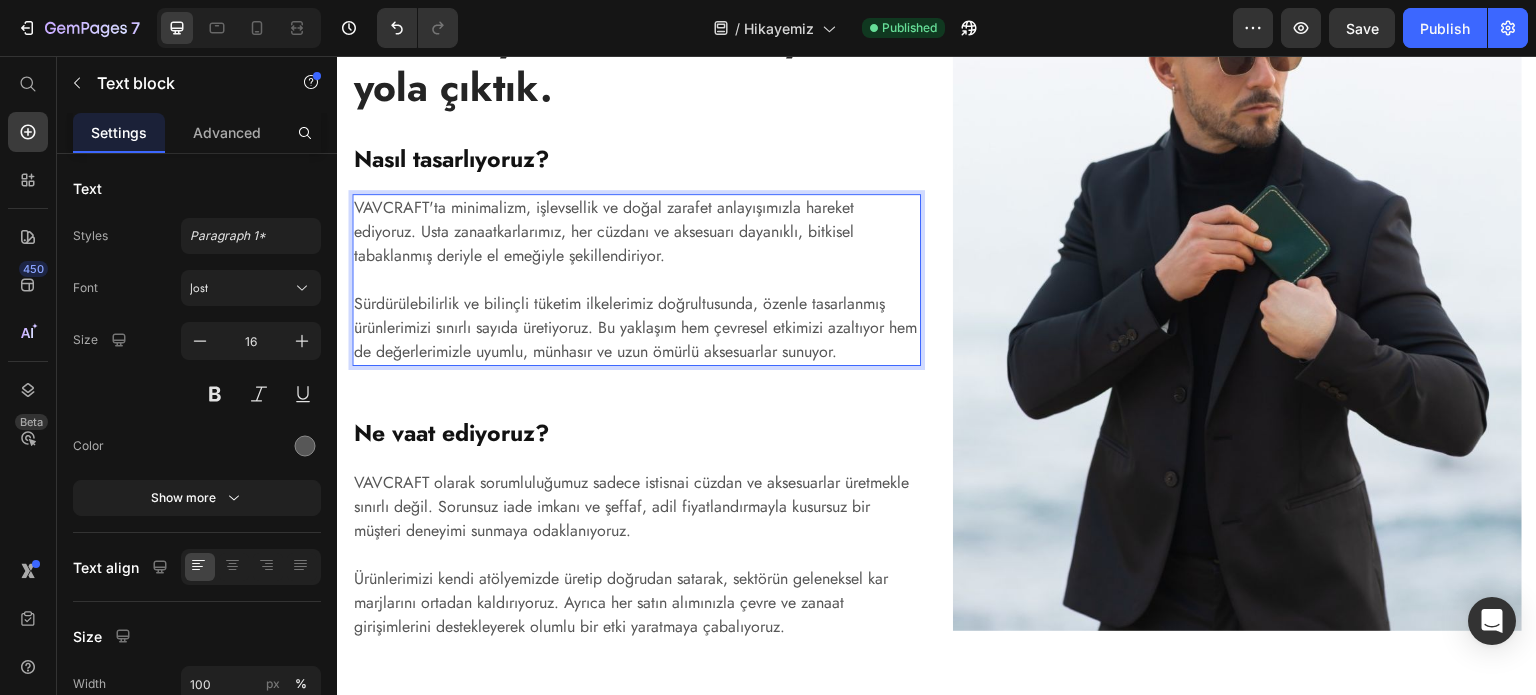 click on "VAVCRAFT'ta minimalizm, işlevsellik ve doğal zarafet anlayışımızla hareket ediyoruz. Usta zanaatkarlarımız, her cüzdanı ve aksesuarı dayanıklı, bitkisel tabaklanmış deriyle el emeğiyle şekillendiriyor." at bounding box center (636, 232) 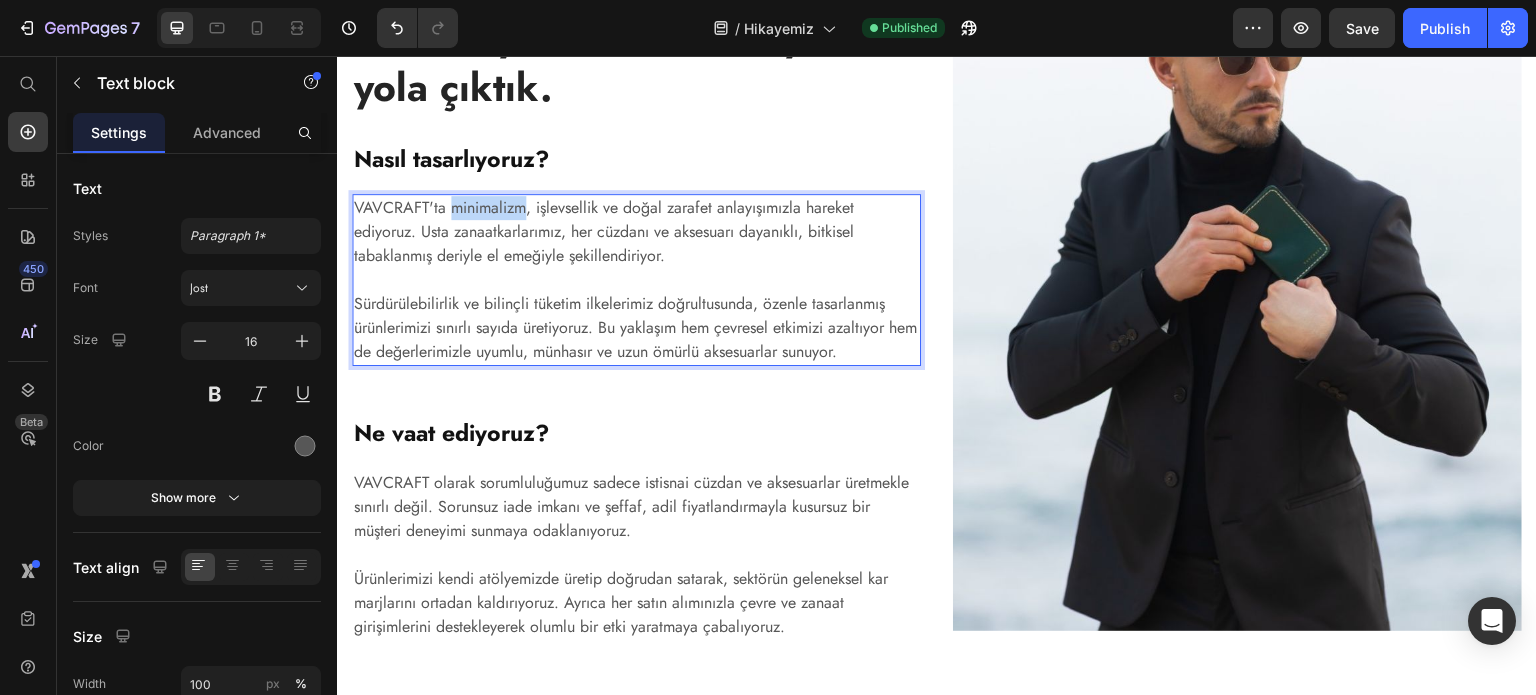 click on "VAVCRAFT'ta minimalizm, işlevsellik ve doğal zarafet anlayışımızla hareket ediyoruz. Usta zanaatkarlarımız, her cüzdanı ve aksesuarı dayanıklı, bitkisel tabaklanmış deriyle el emeğiyle şekillendiriyor." at bounding box center [636, 232] 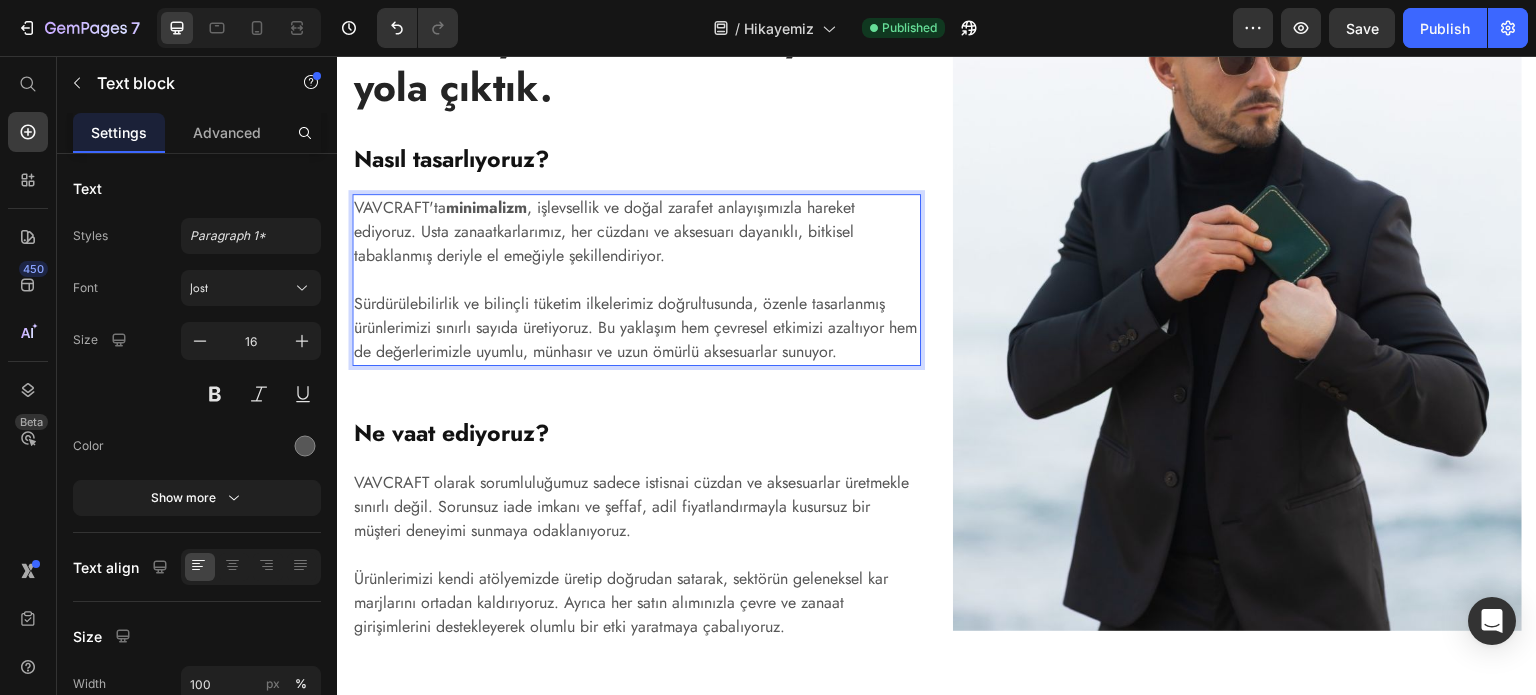 click on "VAVCRAFT'ta  minimalizm , işlevsellik ve doğal zarafet anlayışımızla hareket ediyoruz. Usta zanaatkarlarımız, her cüzdanı ve aksesuarı dayanıklı, bitkisel tabaklanmış deriyle el emeğiyle şekillendiriyor." at bounding box center [636, 232] 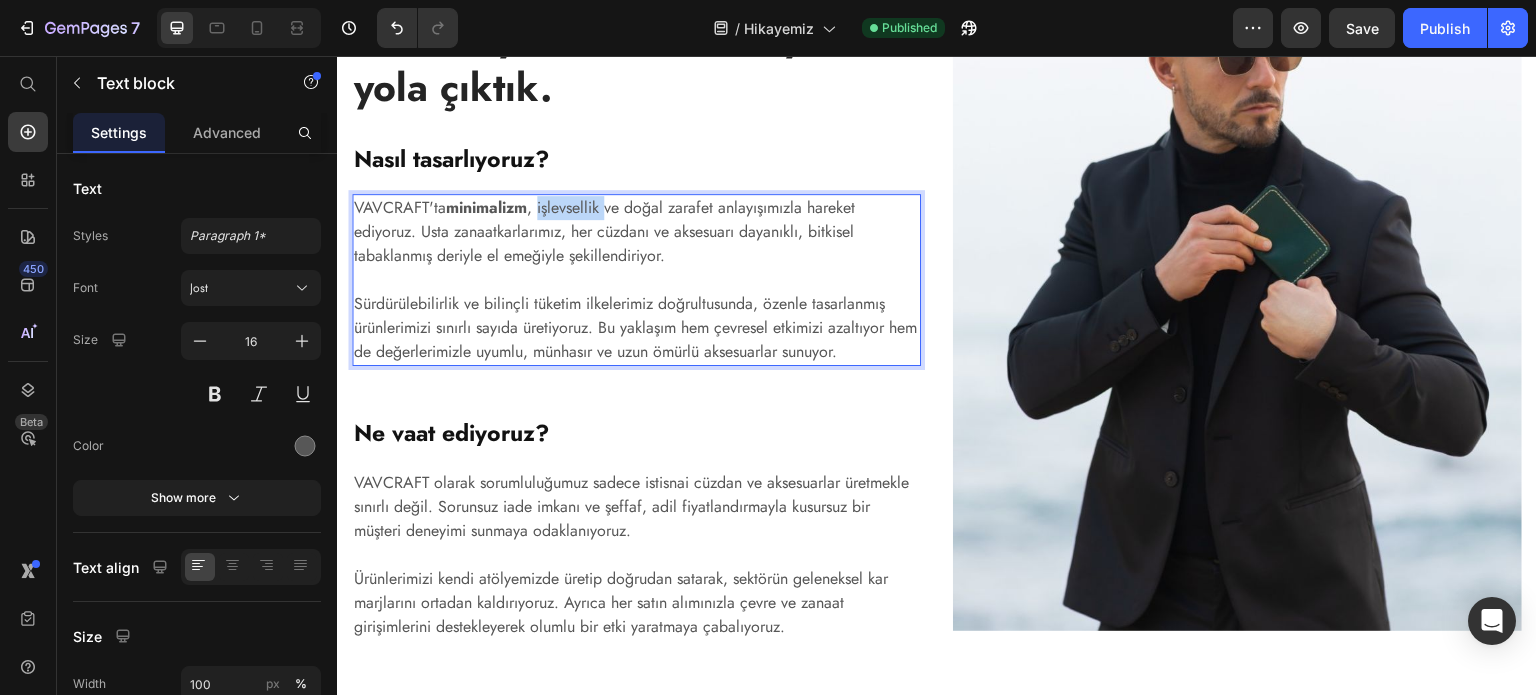 click on "VAVCRAFT'ta  minimalizm , işlevsellik ve doğal zarafet anlayışımızla hareket ediyoruz. Usta zanaatkarlarımız, her cüzdanı ve aksesuarı dayanıklı, bitkisel tabaklanmış deriyle el emeğiyle şekillendiriyor." at bounding box center [636, 232] 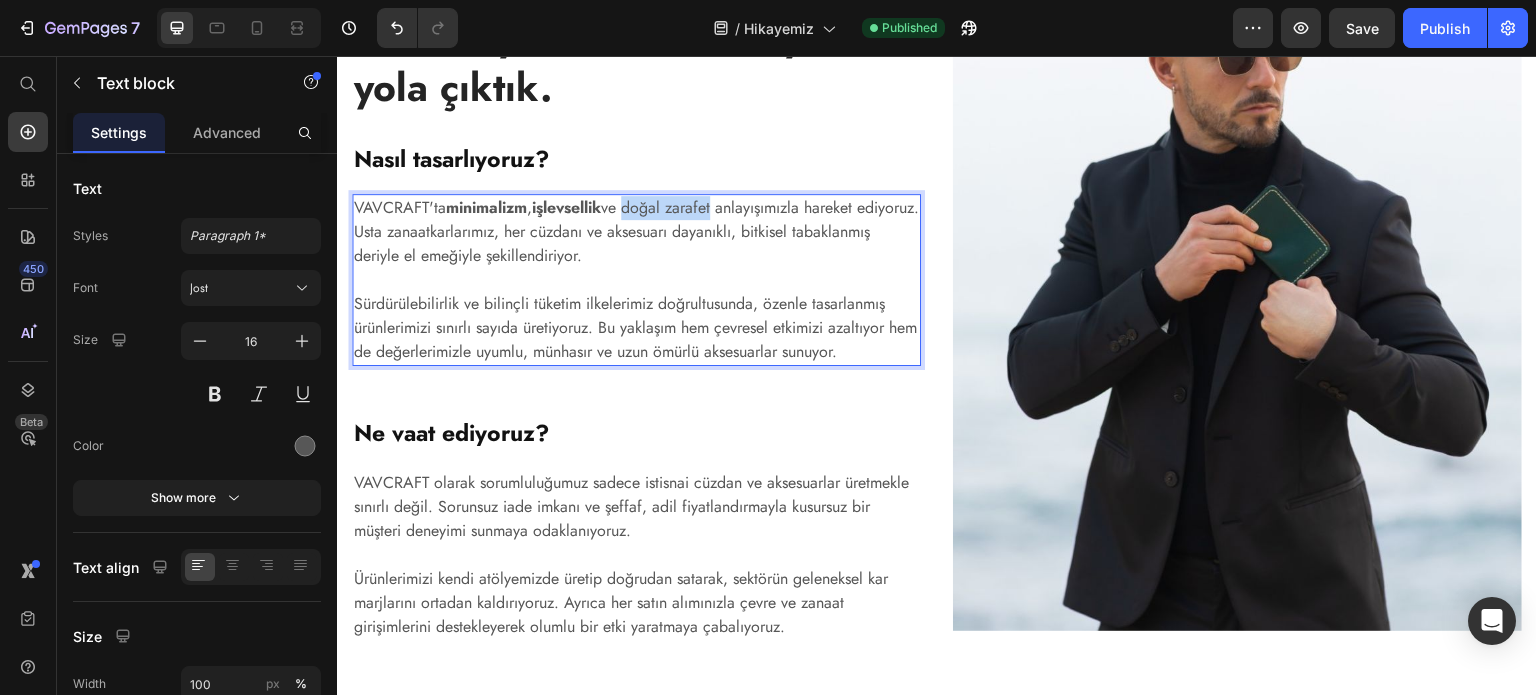 drag, startPoint x: 642, startPoint y: 160, endPoint x: 725, endPoint y: 163, distance: 83.0542 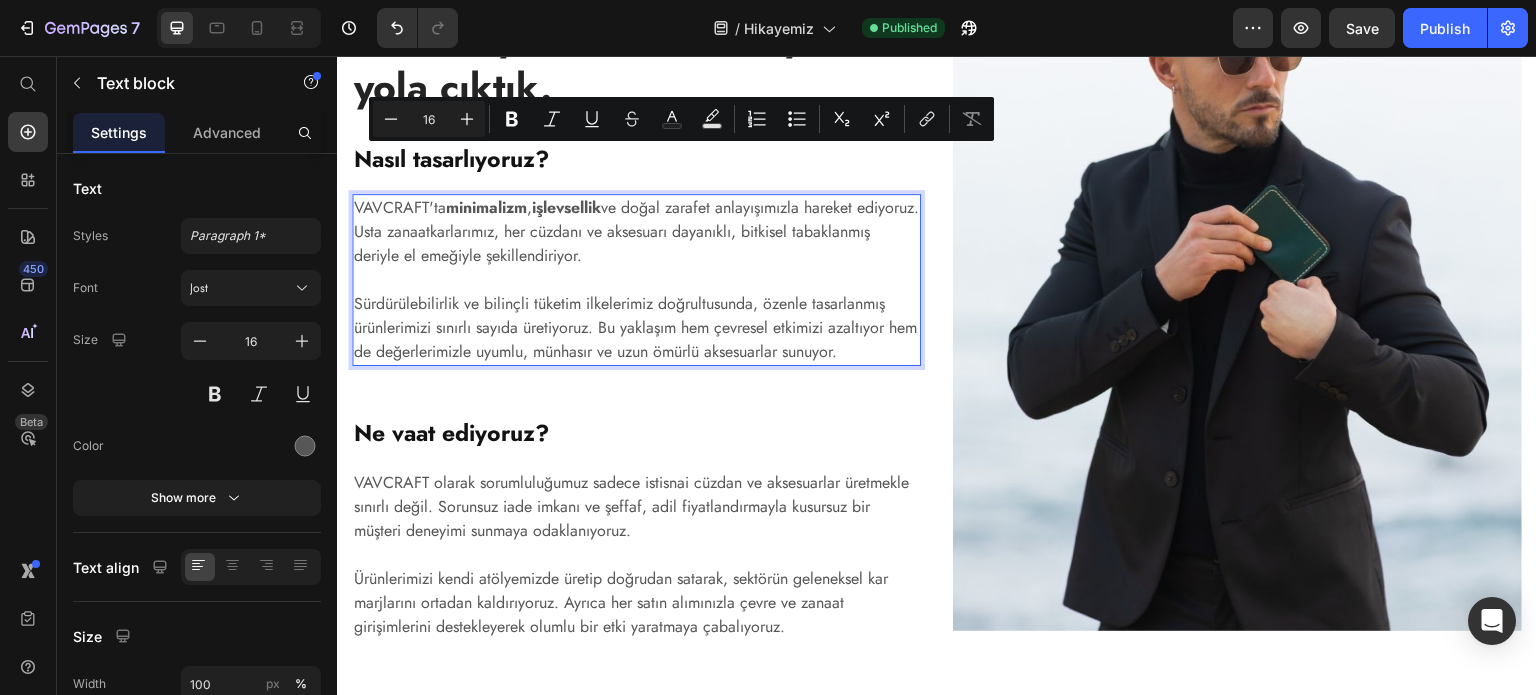 click on "VAVCRAFT'ta  minimalizm ,  işlevsellik  ve doğal zarafet anlayışımızla hareket ediyoruz. Usta zanaatkarlarımız, her cüzdanı ve aksesuarı dayanıklı, bitkisel tabaklanmış deriyle el emeğiyle şekillendiriyor." at bounding box center (636, 232) 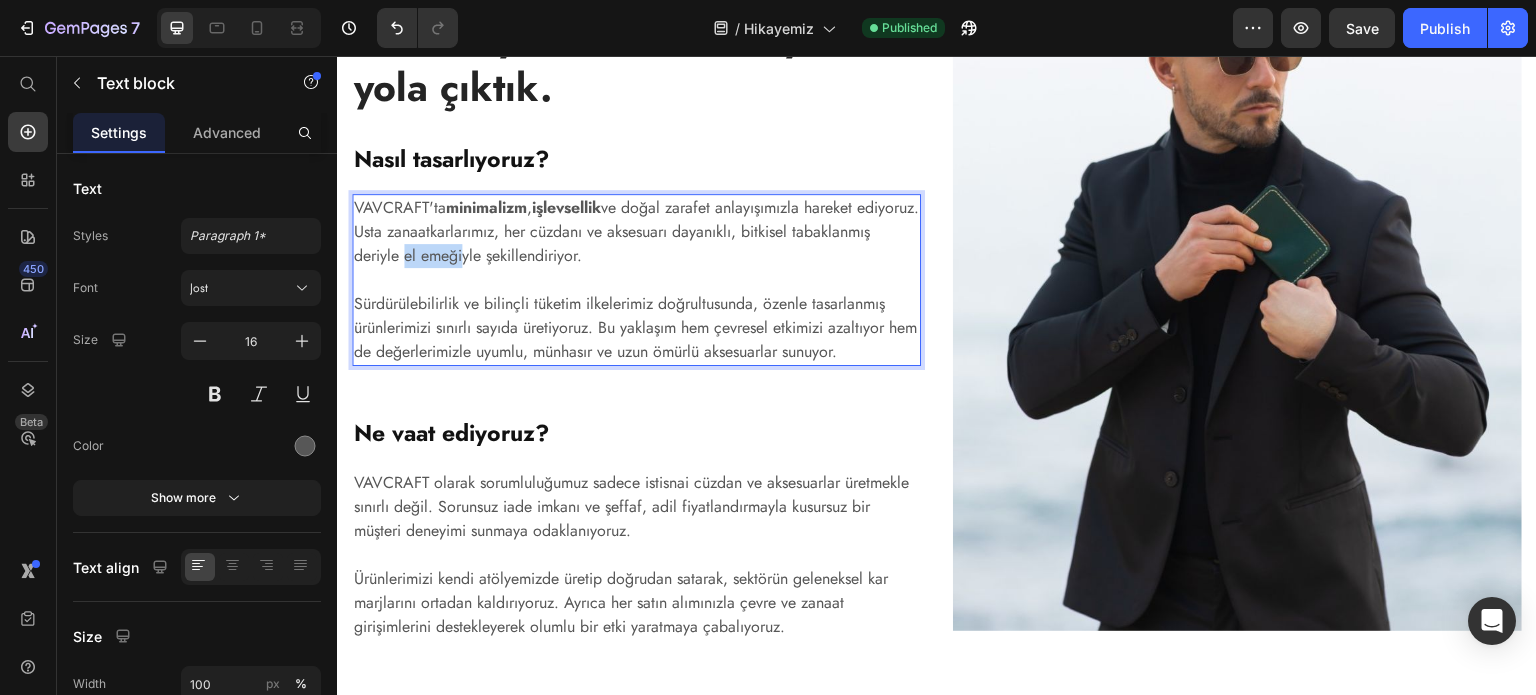drag, startPoint x: 486, startPoint y: 207, endPoint x: 545, endPoint y: 211, distance: 59.135437 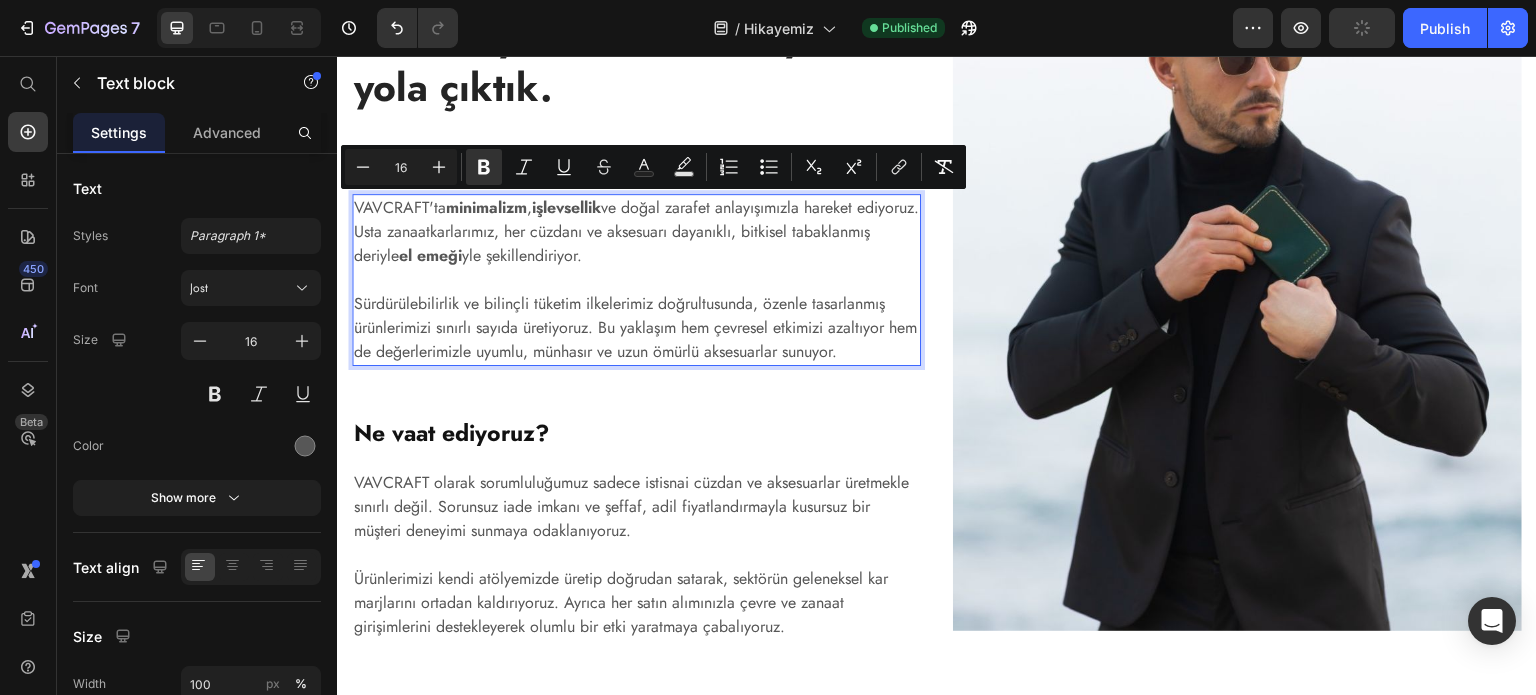 click on "Sürdürülebilirlik ve bilinçli tüketim ilkelerimiz doğrultusunda, özenle tasarlanmış ürünlerimizi sınırlı sayıda üretiyoruz. Bu yaklaşım hem çevresel etkimizi azaltıyor hem de değerlerimizle uyumlu, münhasır ve uzun ömürlü aksesuarlar sunuyor." at bounding box center (636, 316) 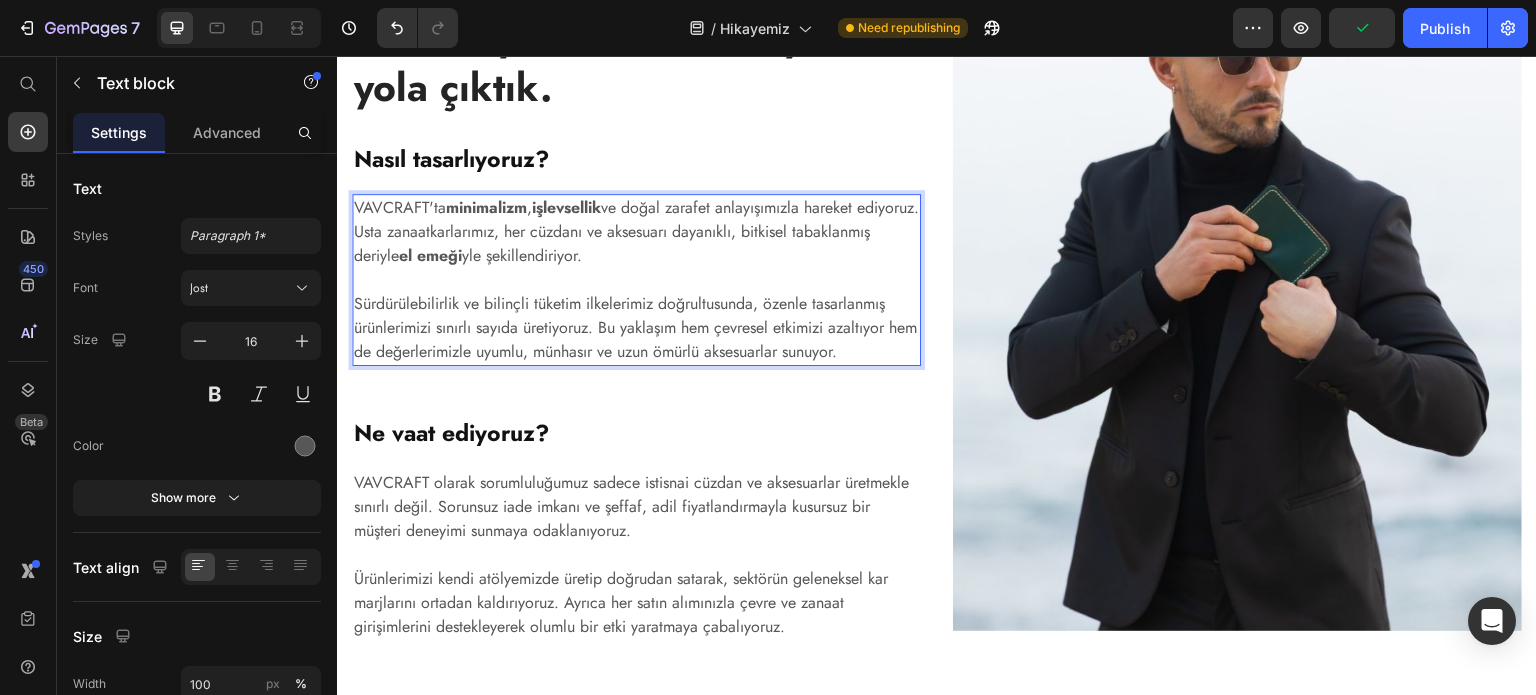 click on "Sürdürülebilirlik ve bilinçli tüketim ilkelerimiz doğrultusunda, özenle tasarlanmış ürünlerimizi sınırlı sayıda üretiyoruz. Bu yaklaşım hem çevresel etkimizi azaltıyor hem de değerlerimizle uyumlu, münhasır ve uzun ömürlü aksesuarlar sunuyor." at bounding box center [636, 316] 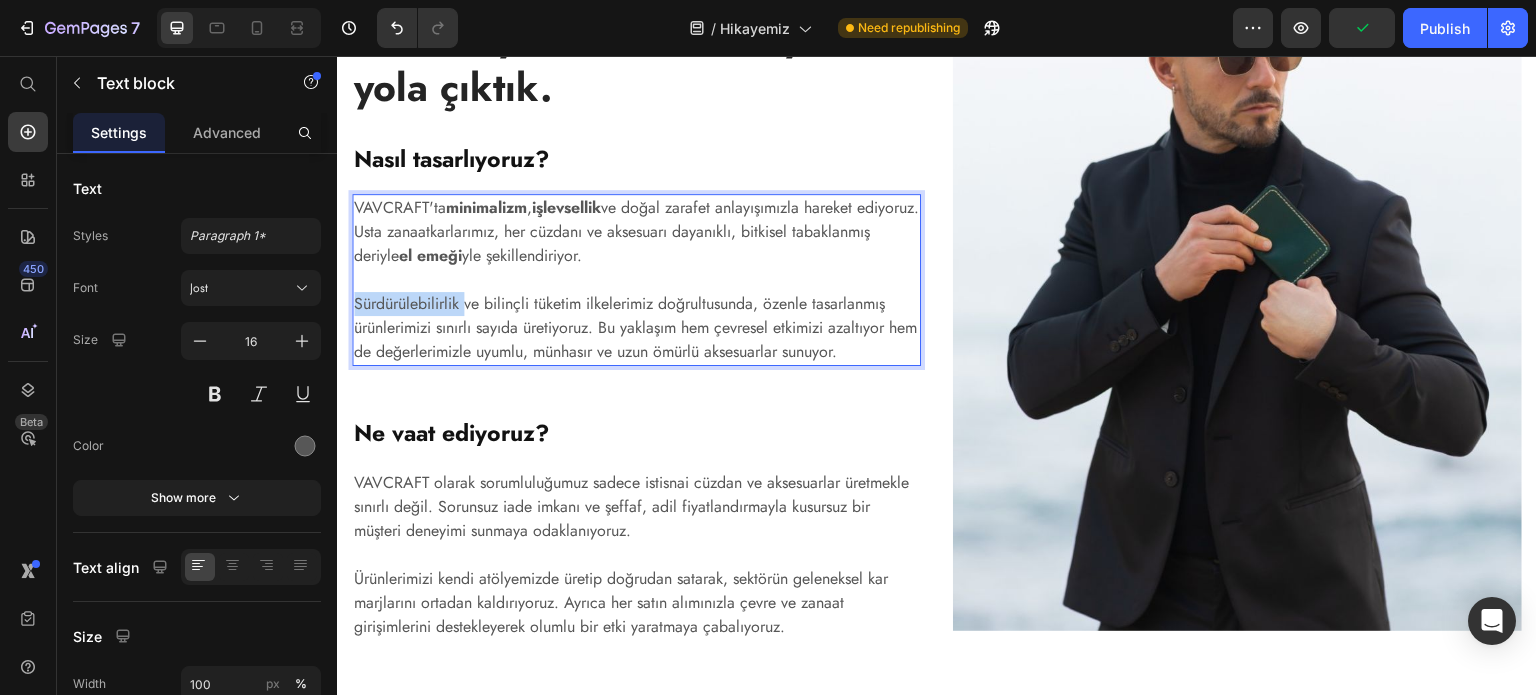click on "Sürdürülebilirlik ve bilinçli tüketim ilkelerimiz doğrultusunda, özenle tasarlanmış ürünlerimizi sınırlı sayıda üretiyoruz. Bu yaklaşım hem çevresel etkimizi azaltıyor hem de değerlerimizle uyumlu, münhasır ve uzun ömürlü aksesuarlar sunuyor." at bounding box center (636, 316) 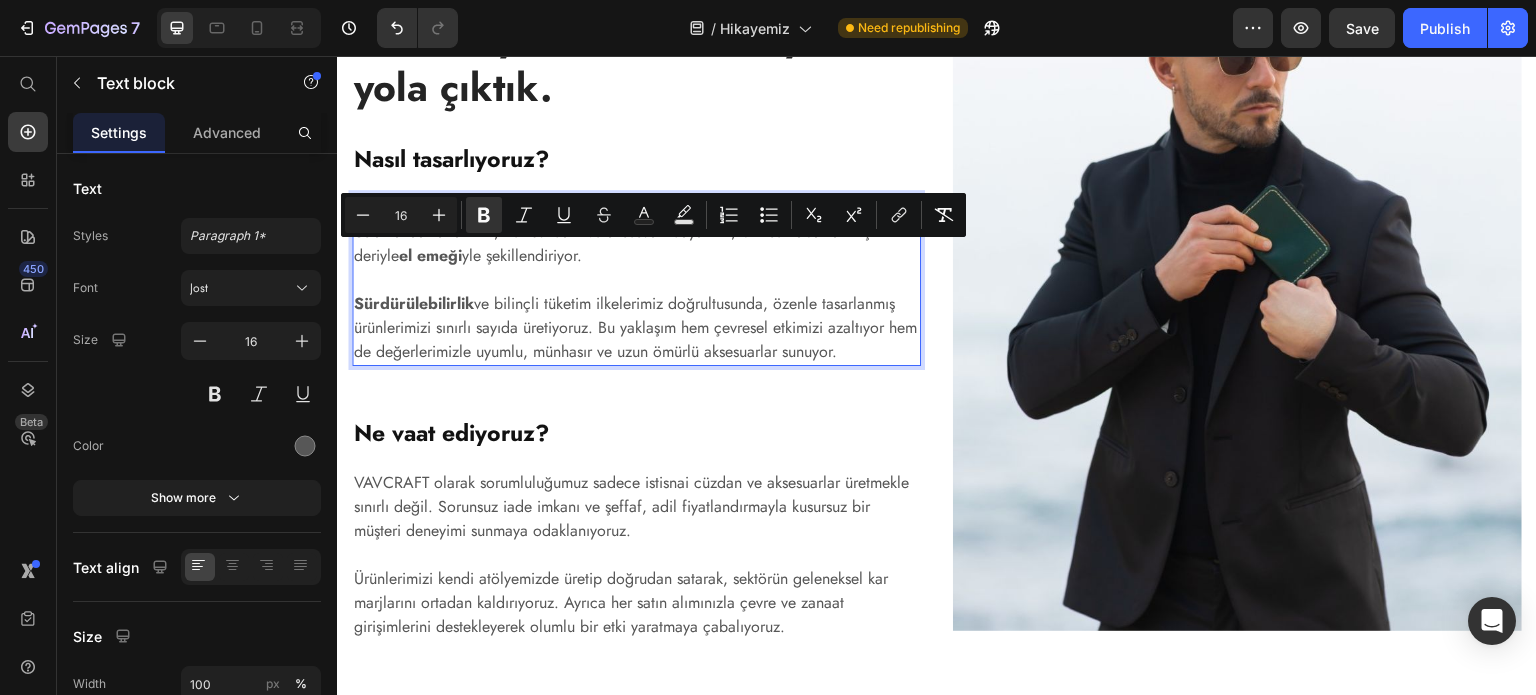 click on "Sürdürülebilirlik  ve bilinçli tüketim ilkelerimiz doğrultusunda, özenle tasarlanmış ürünlerimizi sınırlı sayıda üretiyoruz. Bu yaklaşım hem çevresel etkimizi azaltıyor hem de değerlerimizle uyumlu, münhasır ve uzun ömürlü aksesuarlar sunuyor." at bounding box center (636, 316) 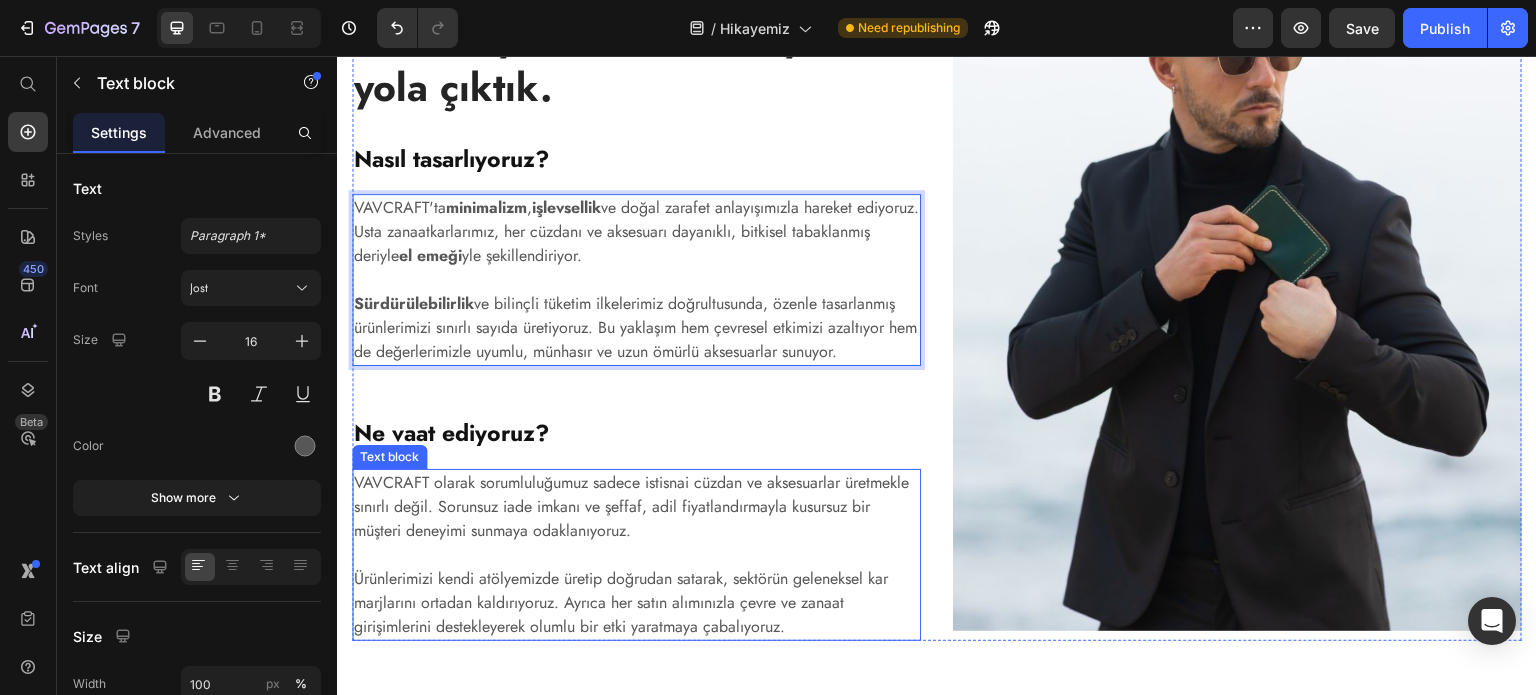 click on "VAVCRAFT olarak sorumluluğumuz sadece istisnai cüzdan ve aksesuarlar üretmekle sınırlı değil. Sorunsuz iade imkanı ve şeffaf, adil fiyatlandırmayla kusursuz bir müşteri deneyimi sunmaya odaklanıyoruz." at bounding box center (636, 507) 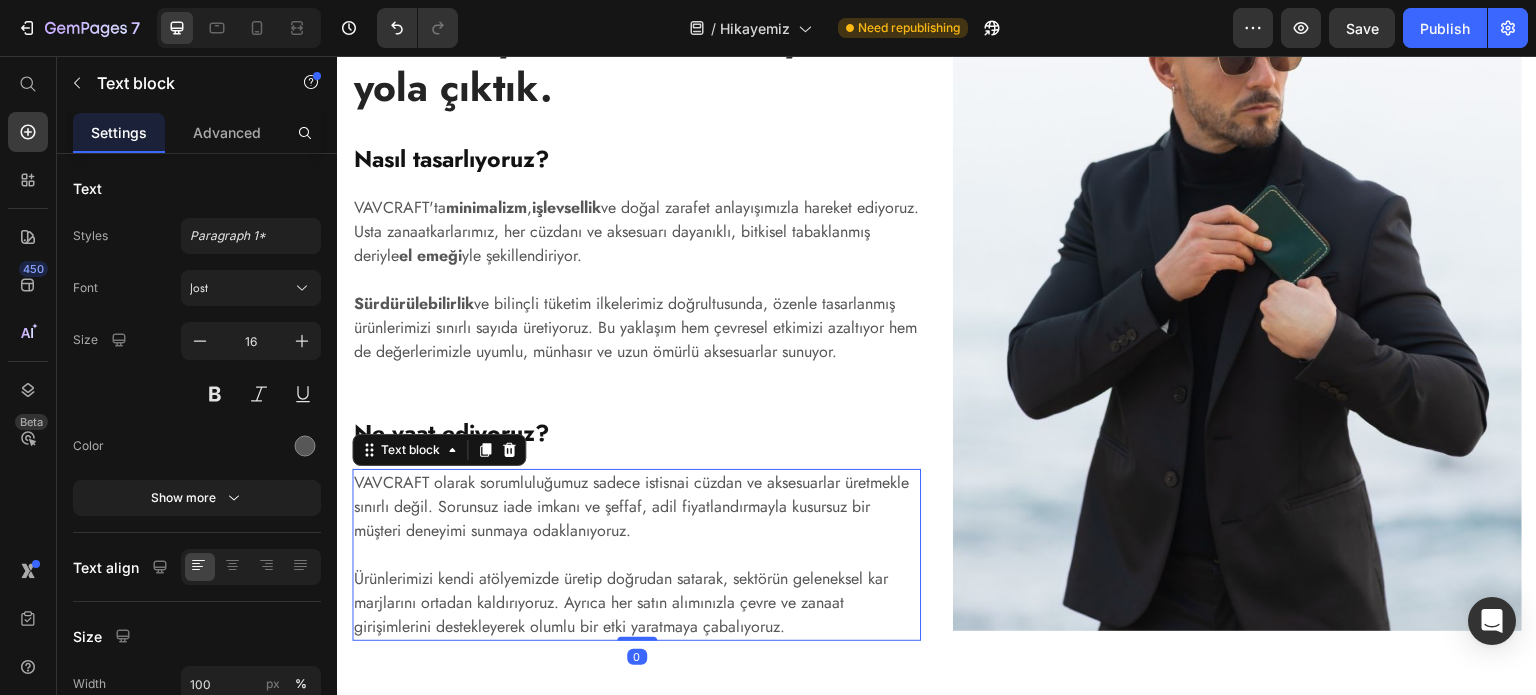 click on "VAVCRAFT olarak sorumluluğumuz sadece istisnai cüzdan ve aksesuarlar üretmekle sınırlı değil. Sorunsuz iade imkanı ve şeffaf, adil fiyatlandırmayla kusursuz bir müşteri deneyimi sunmaya odaklanıyoruz." at bounding box center [636, 507] 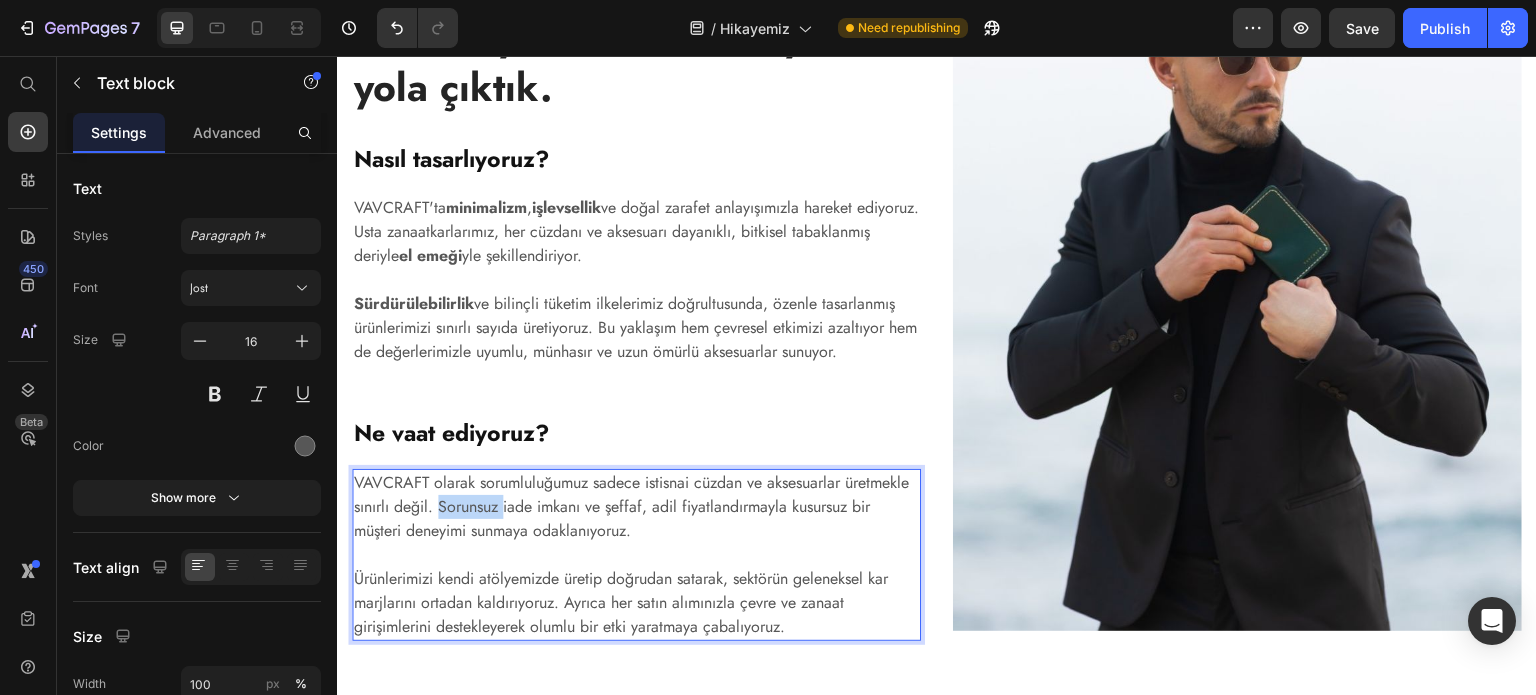 click on "VAVCRAFT olarak sorumluluğumuz sadece istisnai cüzdan ve aksesuarlar üretmekle sınırlı değil. Sorunsuz iade imkanı ve şeffaf, adil fiyatlandırmayla kusursuz bir müşteri deneyimi sunmaya odaklanıyoruz." at bounding box center (636, 507) 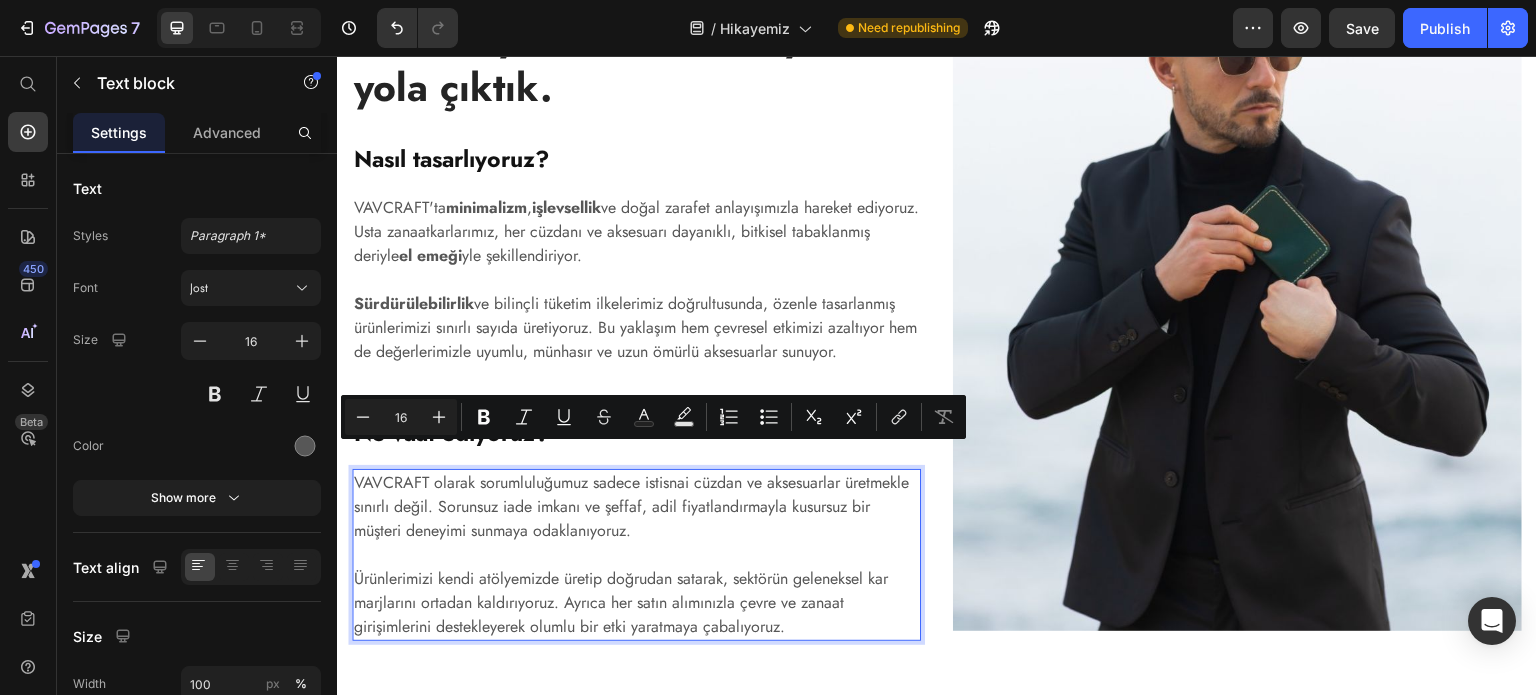 click on "VAVCRAFT olarak sorumluluğumuz sadece istisnai cüzdan ve aksesuarlar üretmekle sınırlı değil. Sorunsuz iade imkanı ve şeffaf, adil fiyatlandırmayla kusursuz bir müşteri deneyimi sunmaya odaklanıyoruz." at bounding box center [636, 507] 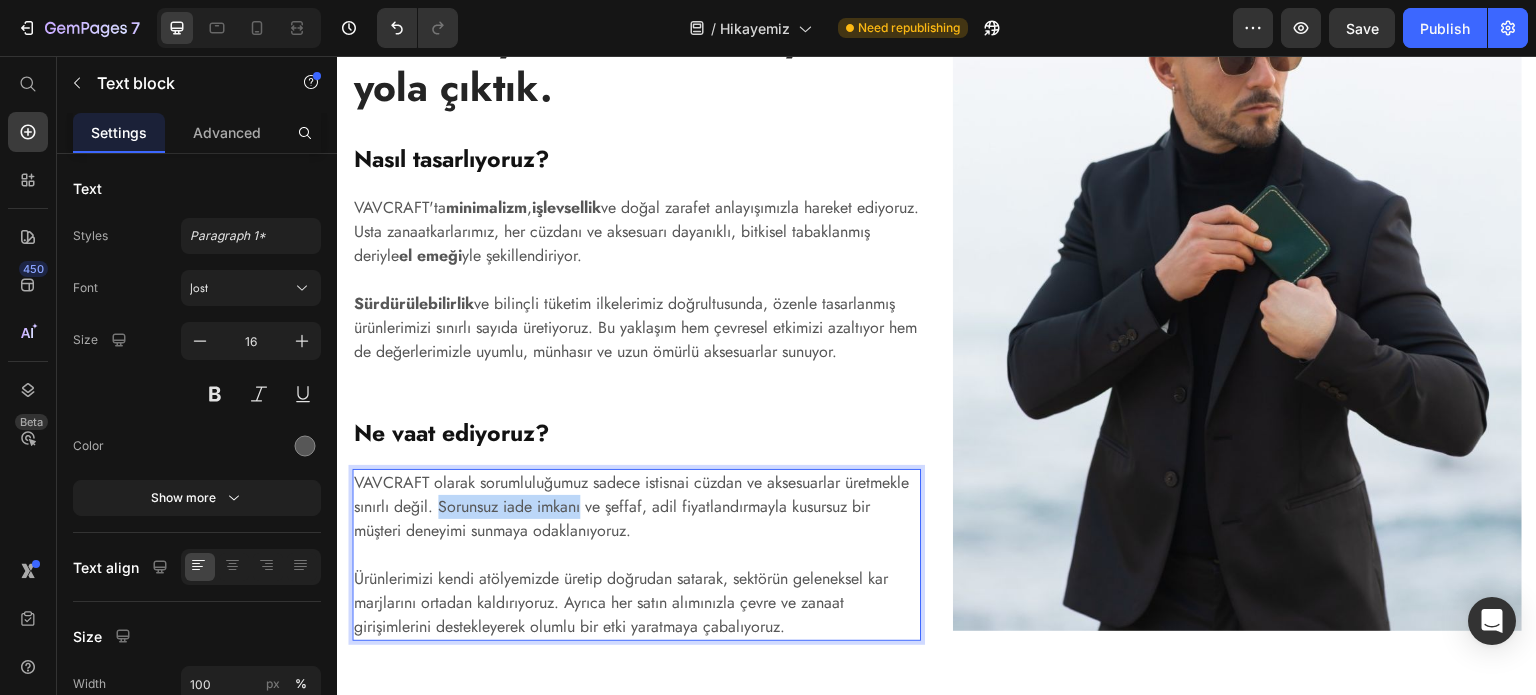 drag, startPoint x: 653, startPoint y: 457, endPoint x: 512, endPoint y: 462, distance: 141.08862 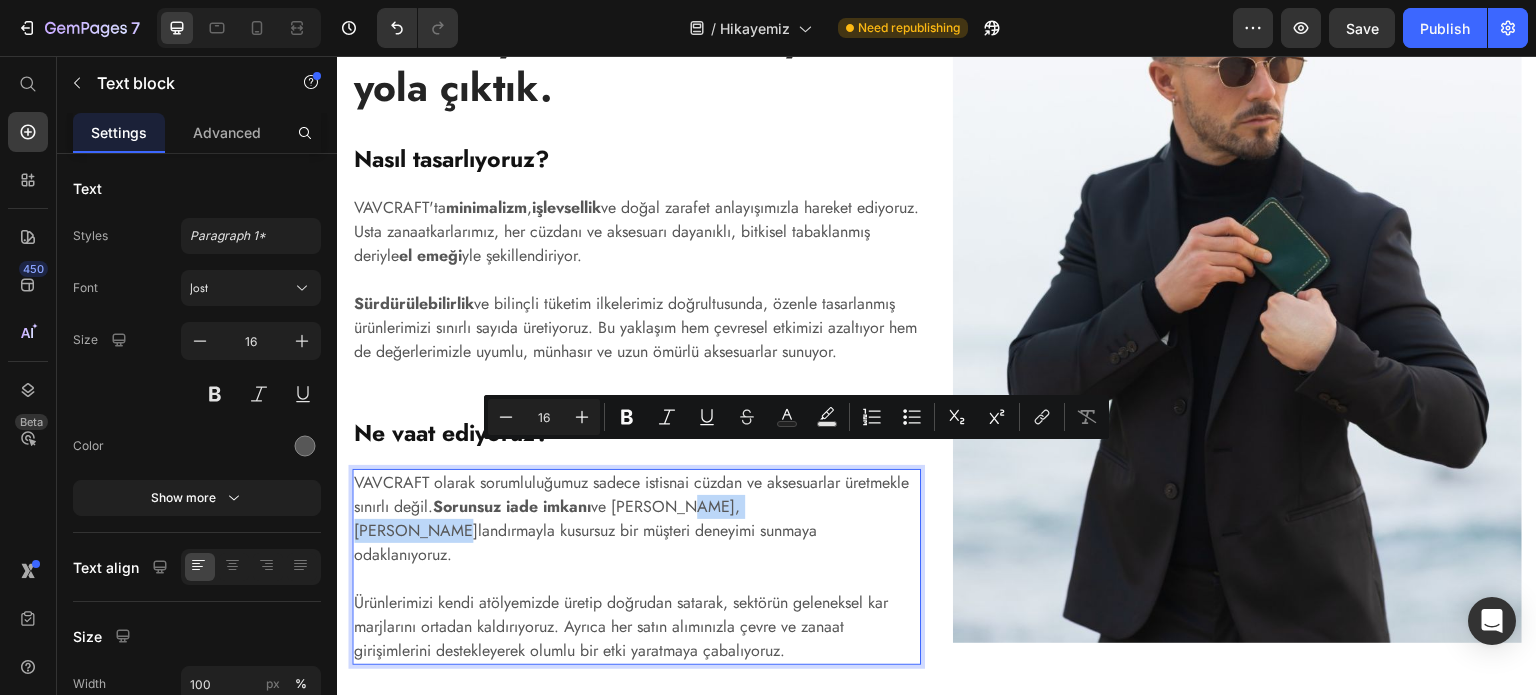 drag, startPoint x: 743, startPoint y: 462, endPoint x: 855, endPoint y: 464, distance: 112.01785 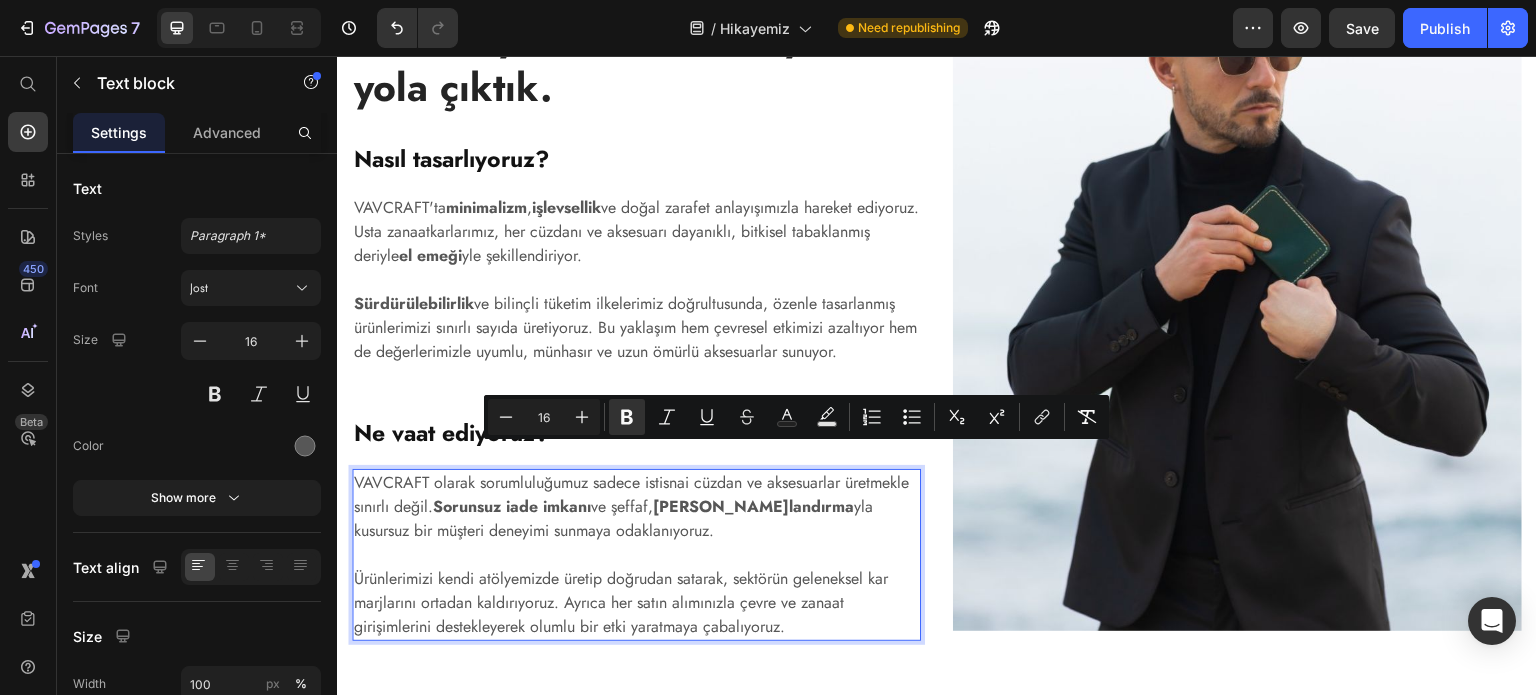 click on "VAVCRAFT olarak sorumluluğumuz sadece istisnai cüzdan ve aksesuarlar üretmekle sınırlı değil.  Sorunsuz iade imkanı  ve şeffaf,  adil fiyatlandırma yla kusursuz bir müşteri deneyimi sunmaya odaklanıyoruz." at bounding box center (636, 507) 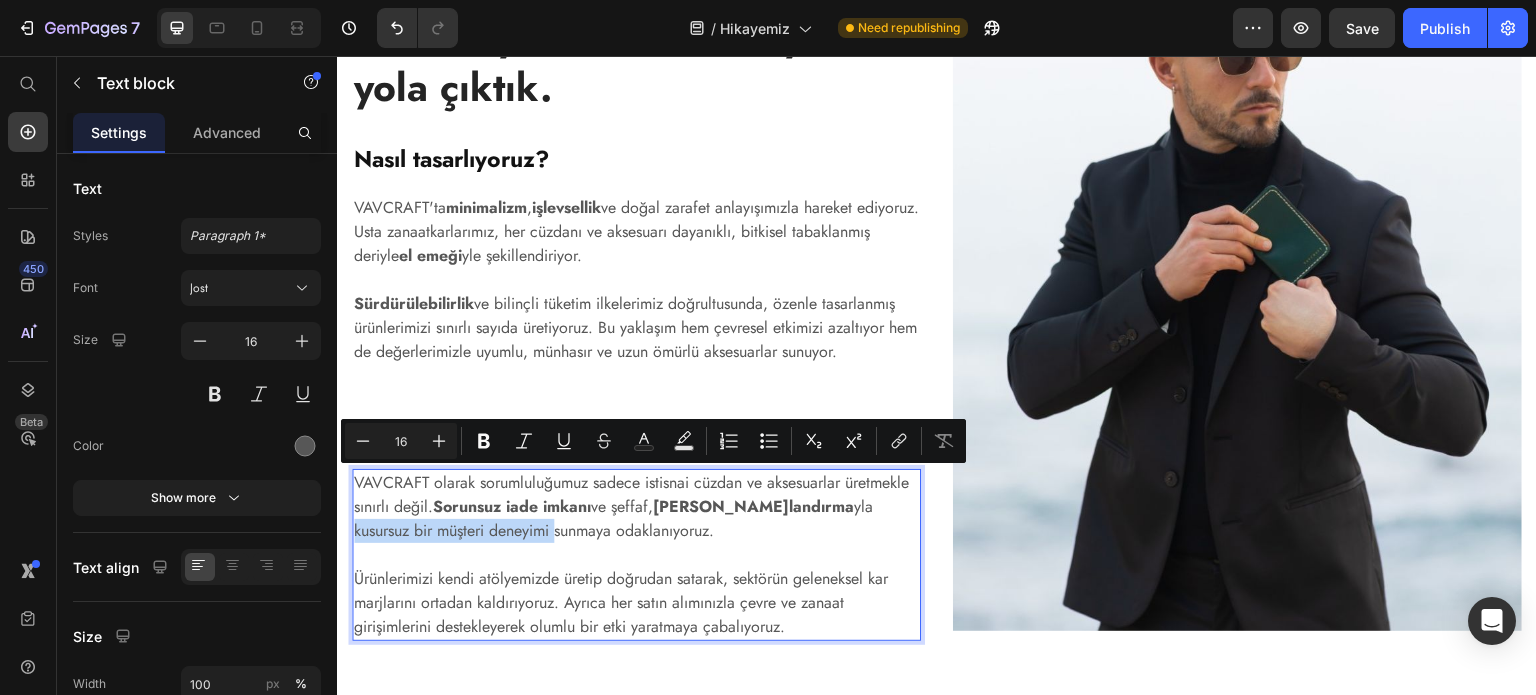 drag, startPoint x: 560, startPoint y: 486, endPoint x: 354, endPoint y: 481, distance: 206.06067 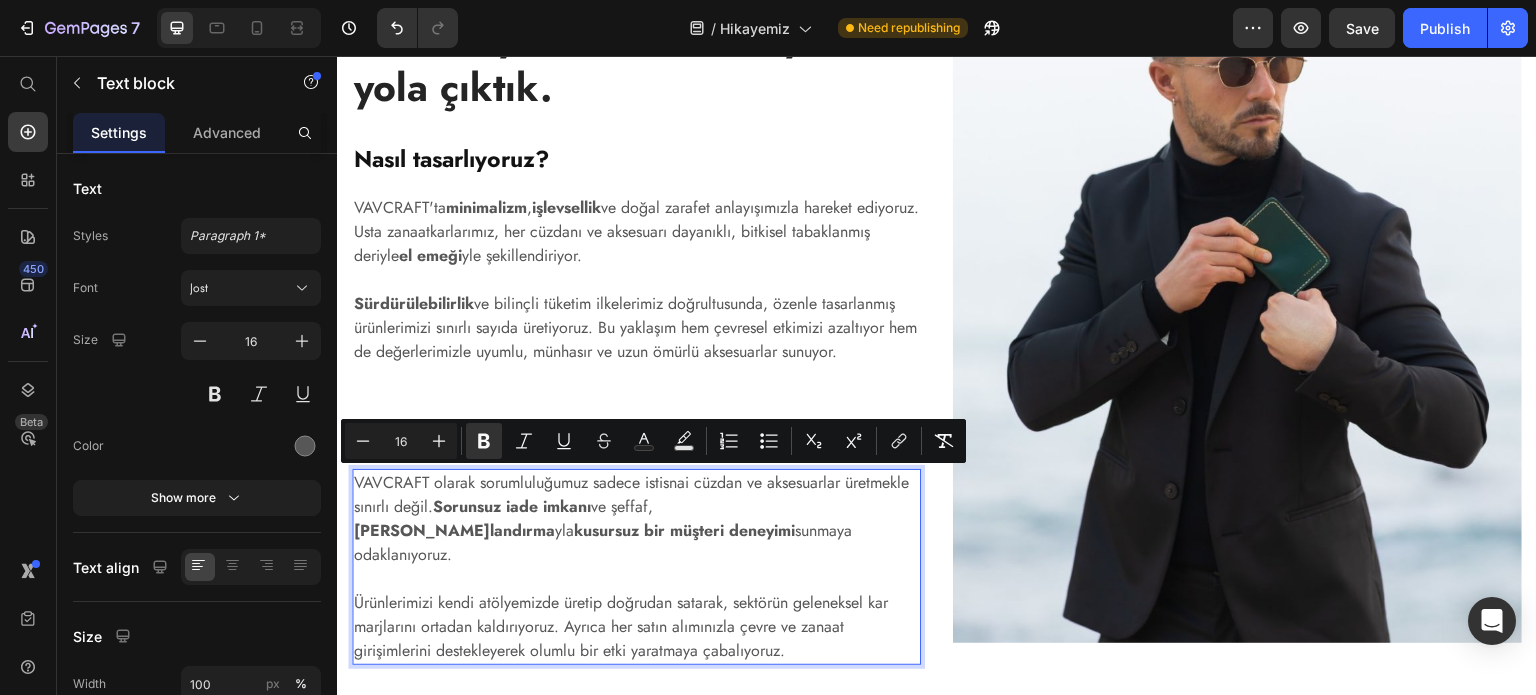 click on "Ürünlerimizi kendi atölyemizde üretip doğrudan satarak, sektörün geleneksel kar marjlarını ortadan kaldırıyoruz. Ayrıca her satın alımınızla çevre ve zanaat girişimlerini destekleyerek olumlu bir etki yaratmaya çabalıyoruz." at bounding box center [636, 615] 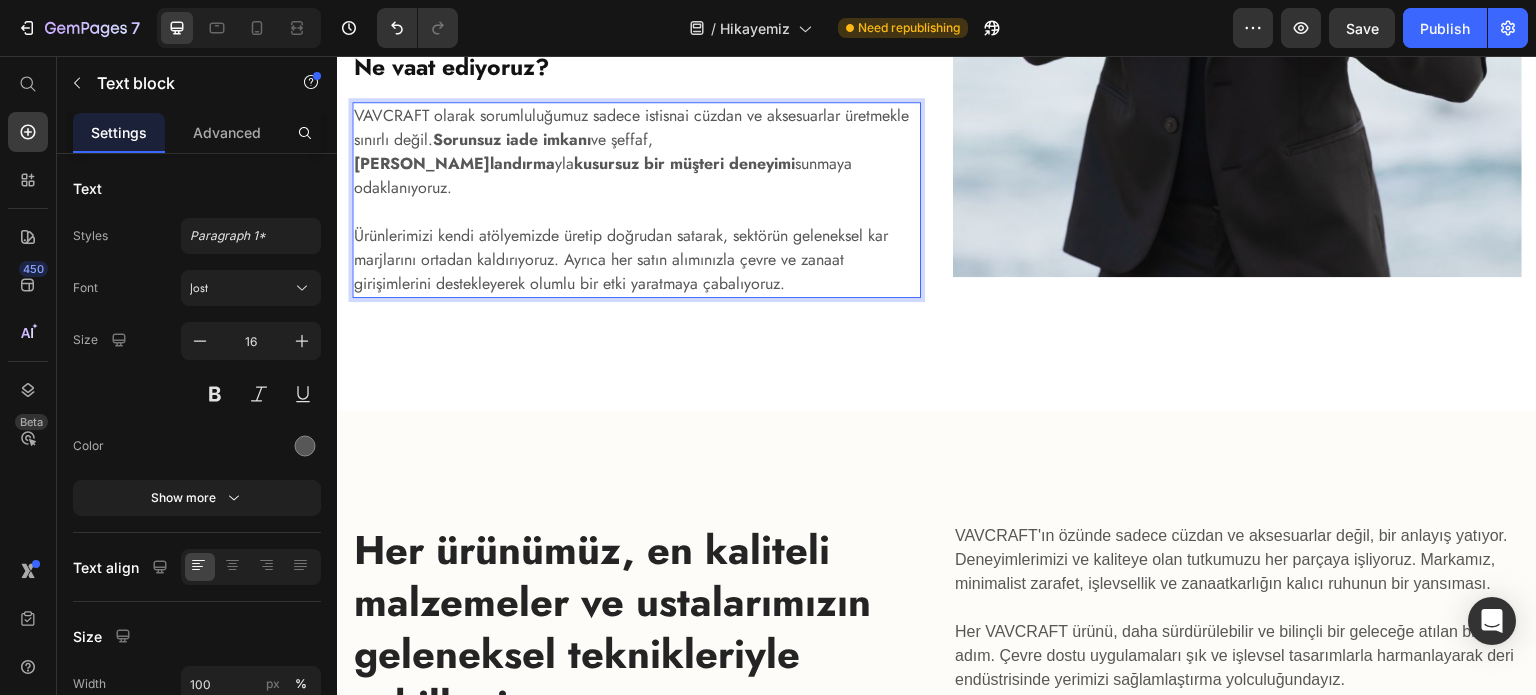 scroll, scrollTop: 1160, scrollLeft: 0, axis: vertical 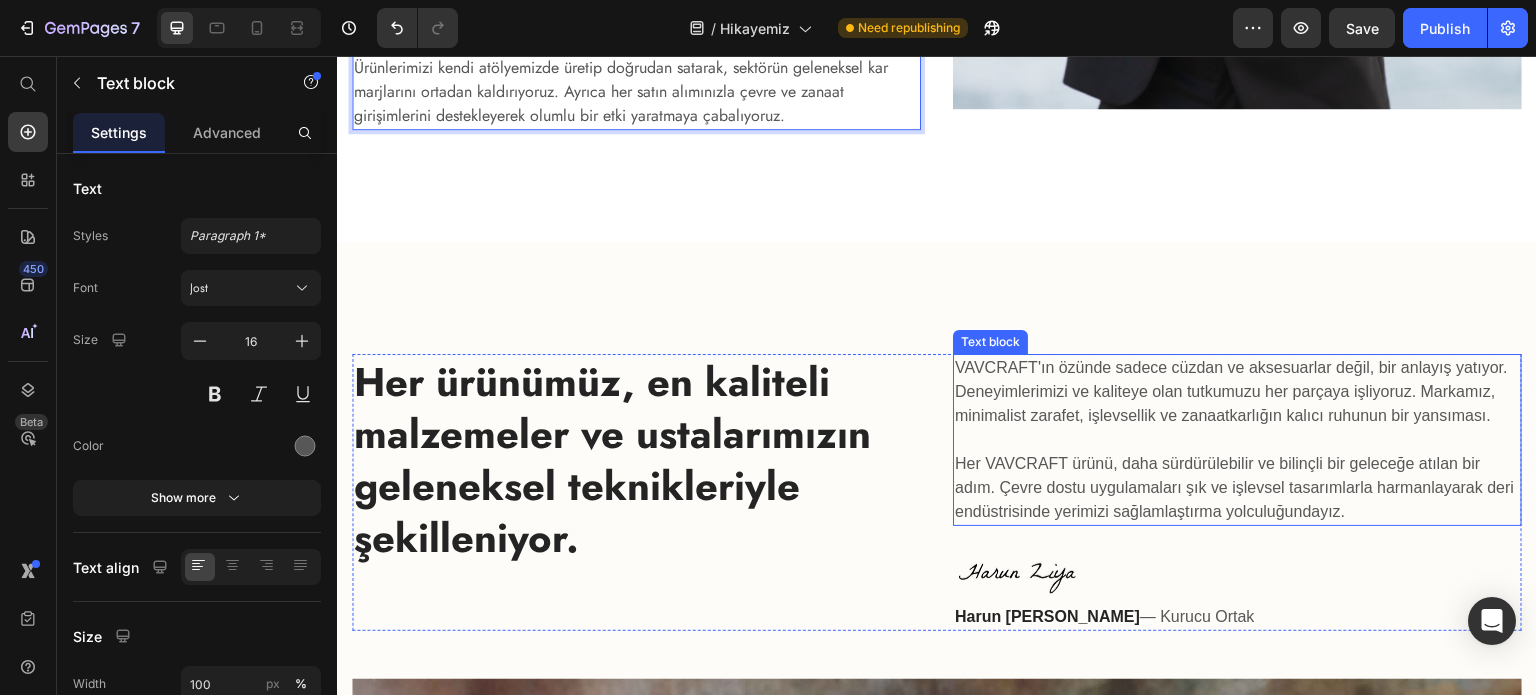 click on "VAVCRAFT'ın özünde sadece cüzdan ve aksesuarlar değil, bir anlayış yatıyor. Deneyimlerimizi ve kaliteye olan tutkumuzu her parçaya işliyoruz. Markamız, minimalist zarafet, işlevsellik ve zanaatkarlığın kalıcı ruhunun bir yansıması.  Her VAVCRAFT ürünü, daha sürdürülebilir ve bilinçli bir geleceğe atılan bir adım. Çevre dostu uygulamaları şık ve işlevsel tasarımlarla harmanlayarak deri endüstrisinde yerimizi sağlamlaştırma yolculuğundayız." at bounding box center (1237, 440) 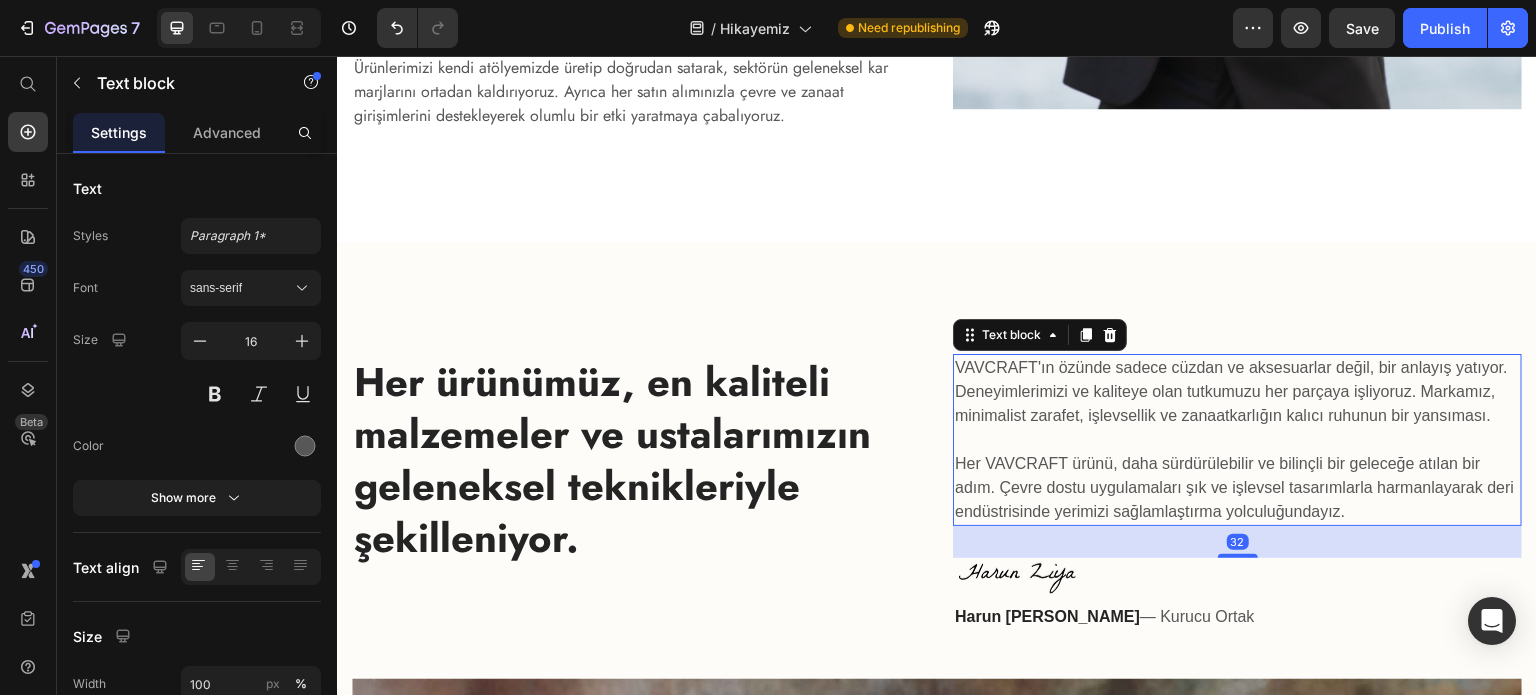 scroll, scrollTop: 1340, scrollLeft: 0, axis: vertical 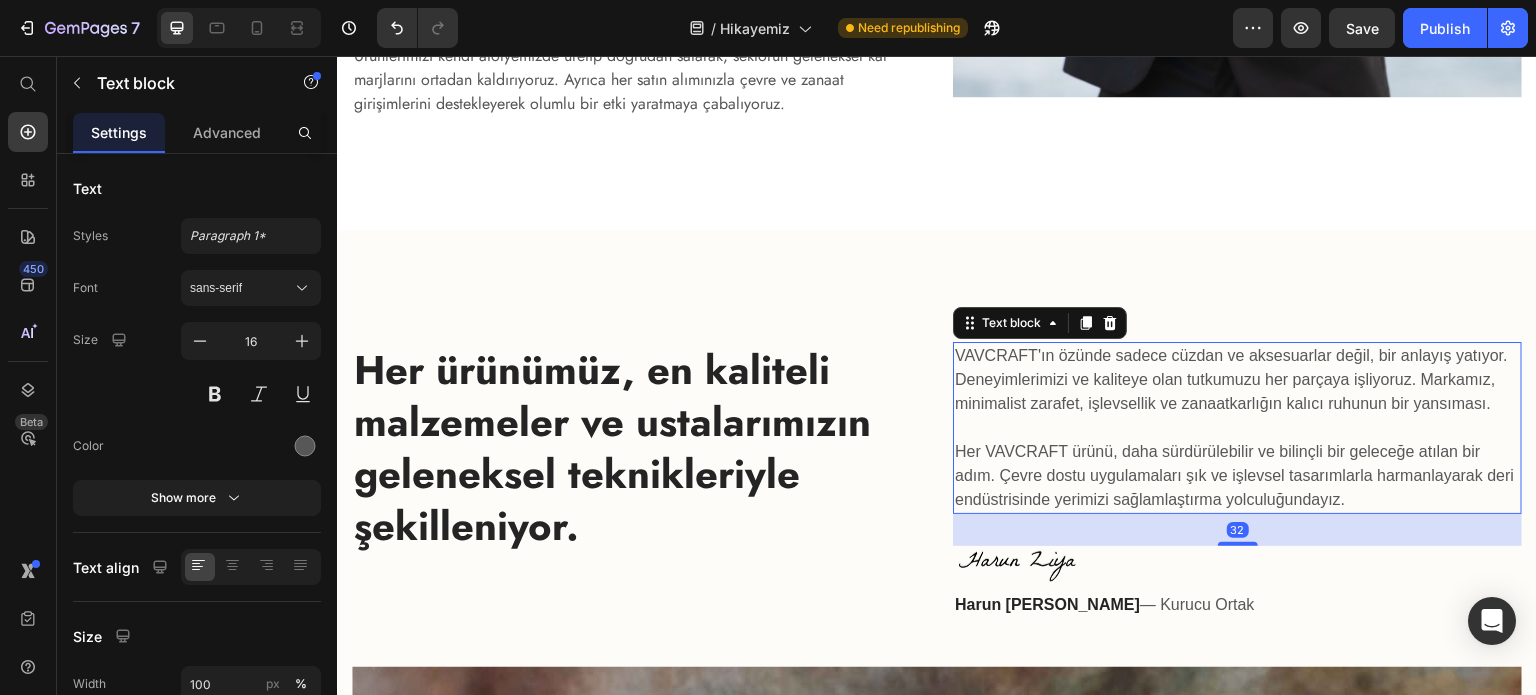 click on "VAVCRAFT'ın özünde sadece cüzdan ve aksesuarlar değil, bir anlayış yatıyor. Deneyimlerimizi ve kaliteye olan tutkumuzu her parçaya işliyoruz. Markamız, minimalist zarafet, işlevsellik ve zanaatkarlığın kalıcı ruhunun bir yansıması.  Her VAVCRAFT ürünü, daha sürdürülebilir ve bilinçli bir geleceğe atılan bir adım. Çevre dostu uygulamaları şık ve işlevsel tasarımlarla harmanlayarak deri endüstrisinde yerimizi sağlamlaştırma yolculuğundayız." at bounding box center [1237, 428] 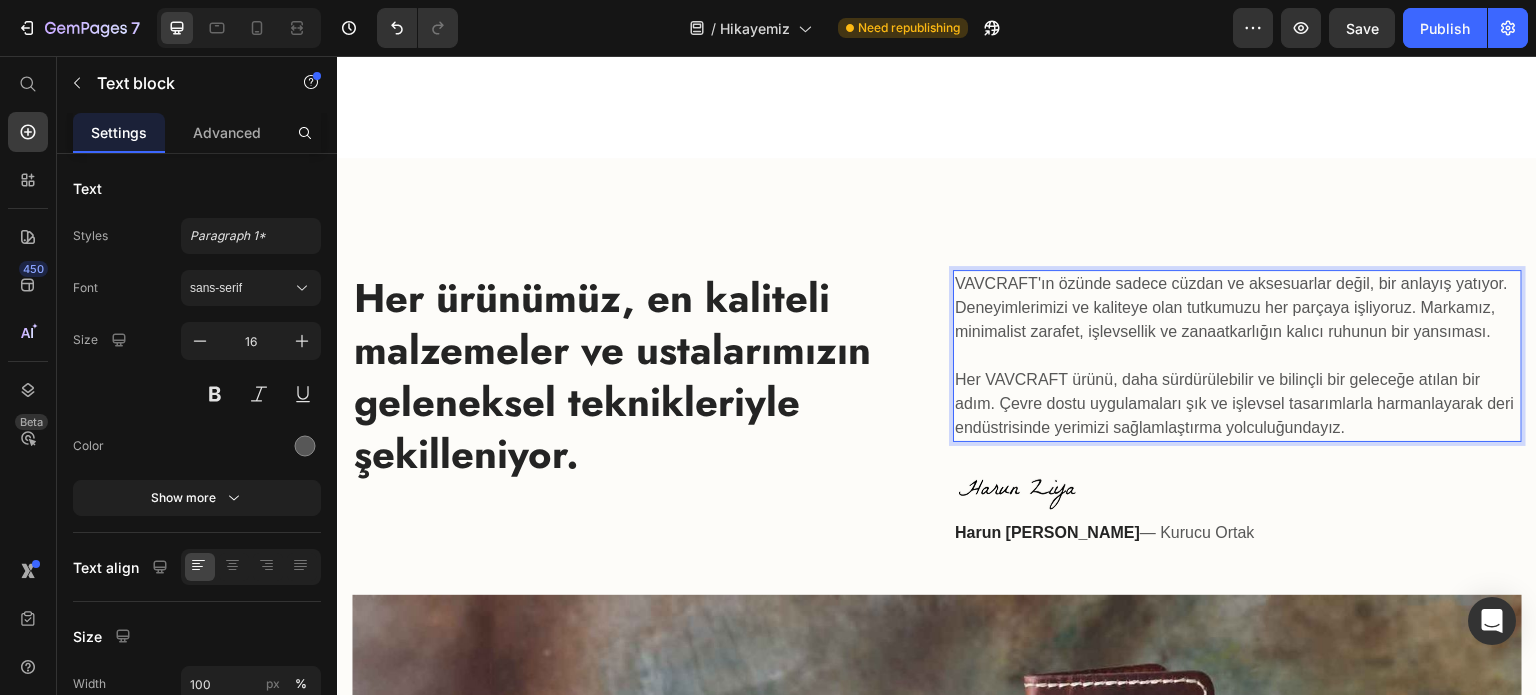 scroll, scrollTop: 1411, scrollLeft: 0, axis: vertical 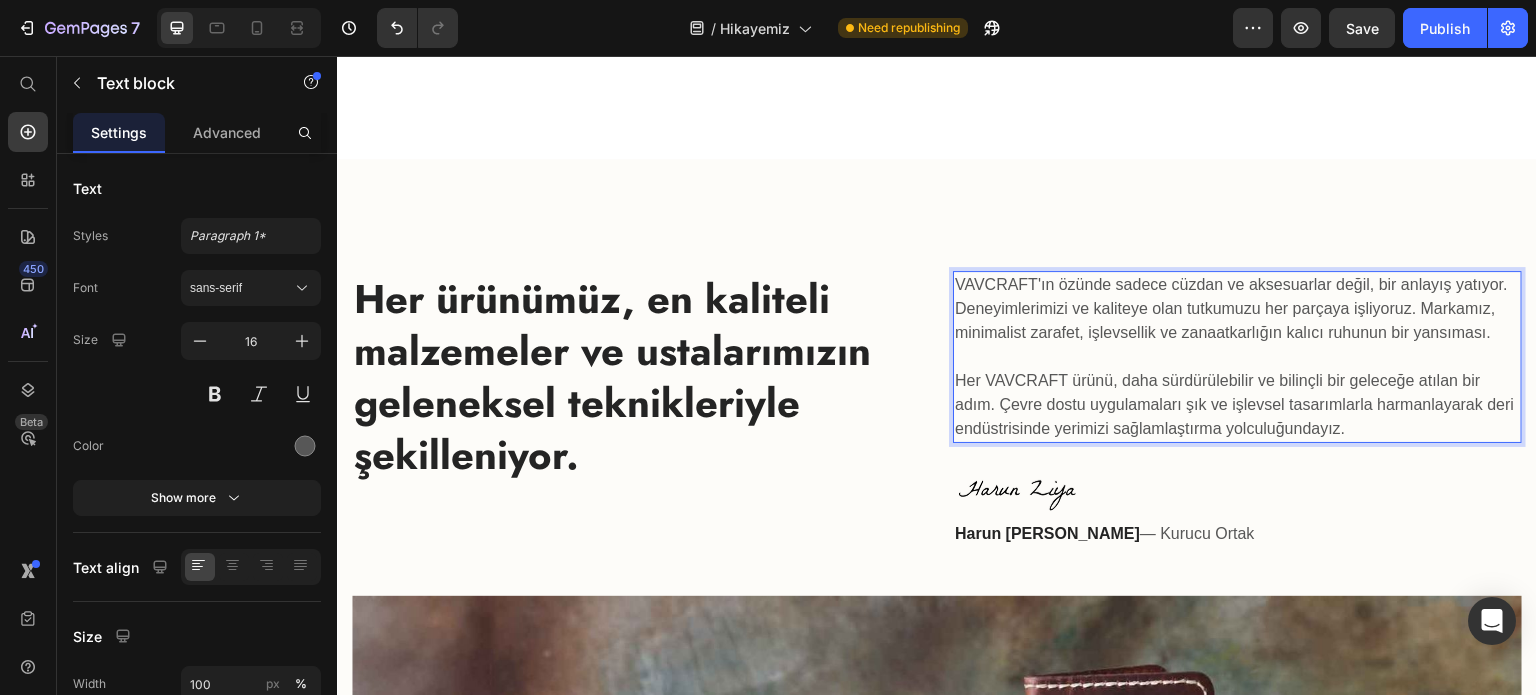 click on "VAVCRAFT'ın özünde sadece cüzdan ve aksesuarlar değil, bir anlayış yatıyor. Deneyimlerimizi ve kaliteye olan tutkumuzu her parçaya işliyoruz. Markamız, minimalist zarafet, işlevsellik ve zanaatkarlığın kalıcı ruhunun bir yansıması.  Her VAVCRAFT ürünü, daha sürdürülebilir ve bilinçli bir geleceğe atılan bir adım. Çevre dostu uygulamaları şık ve işlevsel tasarımlarla harmanlayarak deri endüstrisinde yerimizi sağlamlaştırma yolculuğundayız." at bounding box center (1237, 357) 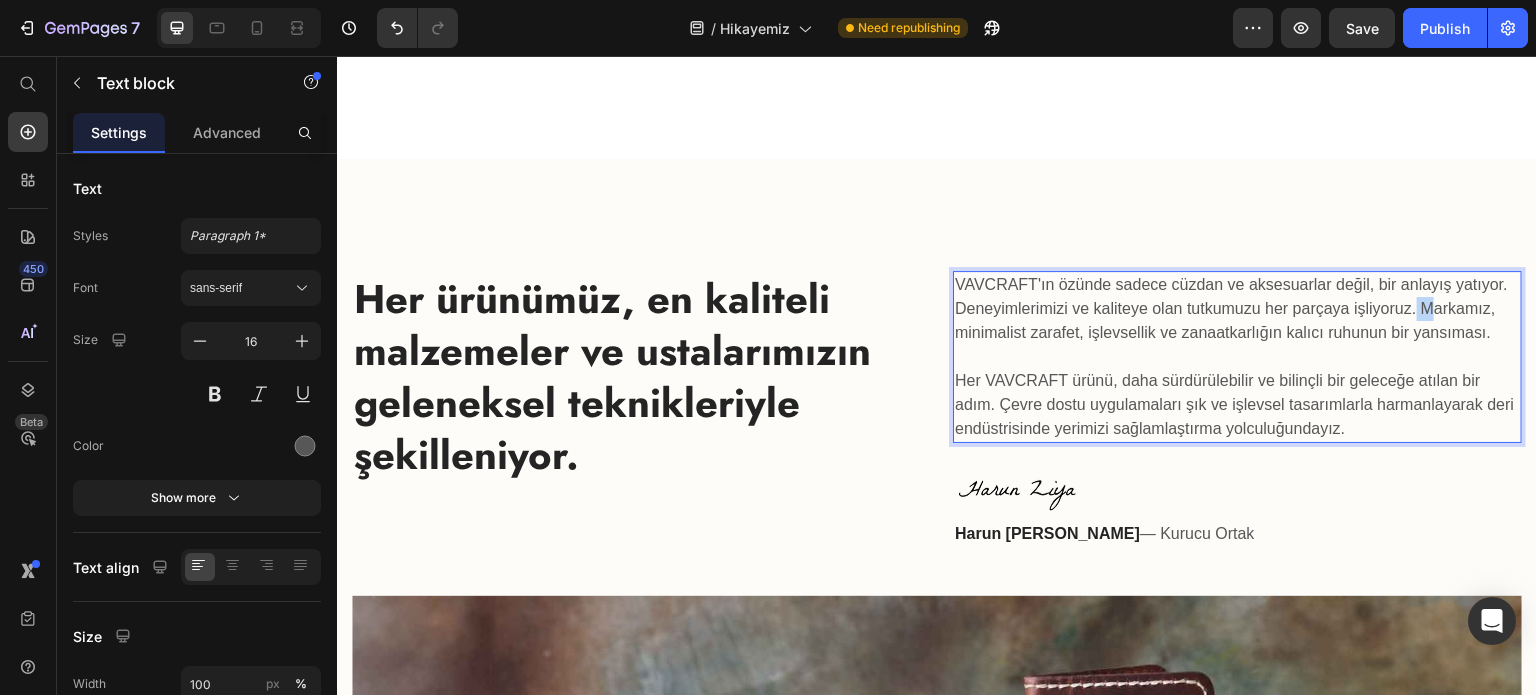 drag, startPoint x: 1408, startPoint y: 253, endPoint x: 1420, endPoint y: 253, distance: 12 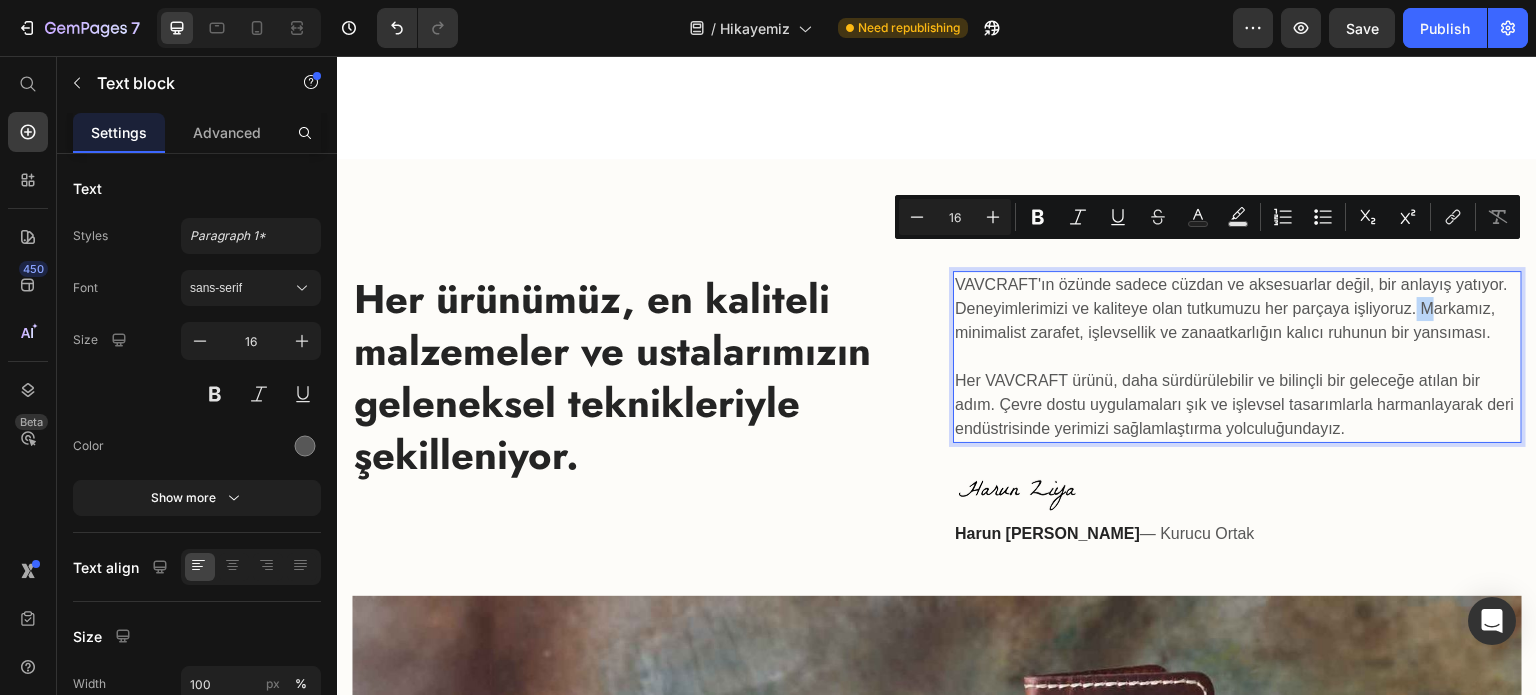 click on "VAVCRAFT'ın özünde sadece cüzdan ve aksesuarlar değil, bir anlayış yatıyor. Deneyimlerimizi ve kaliteye olan tutkumuzu her parçaya işliyoruz. Markamız, minimalist zarafet, işlevsellik ve zanaatkarlığın kalıcı ruhunun bir yansıması.  Her VAVCRAFT ürünü, daha sürdürülebilir ve bilinçli bir geleceğe atılan bir adım. Çevre dostu uygulamaları şık ve işlevsel tasarımlarla harmanlayarak deri endüstrisinde yerimizi sağlamlaştırma yolculuğundayız." at bounding box center [1237, 357] 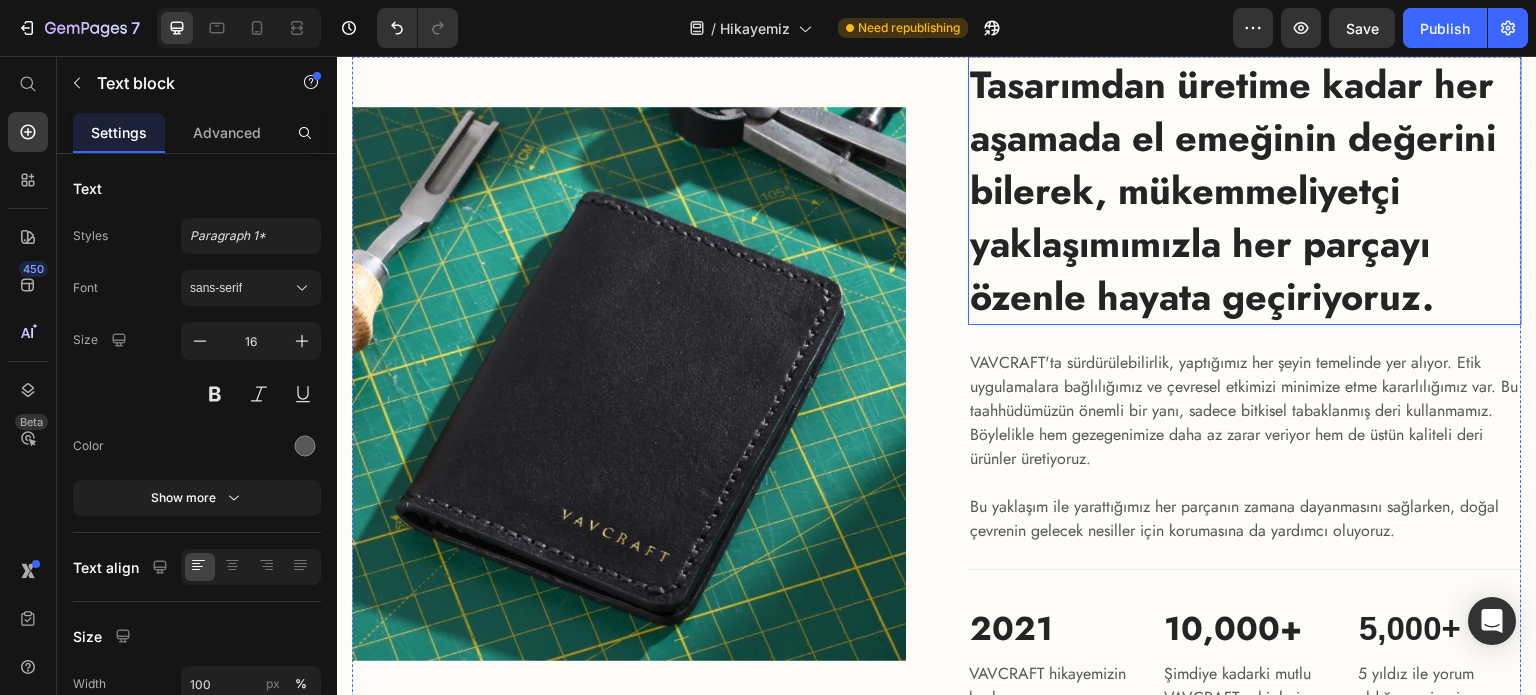 scroll, scrollTop: 2867, scrollLeft: 0, axis: vertical 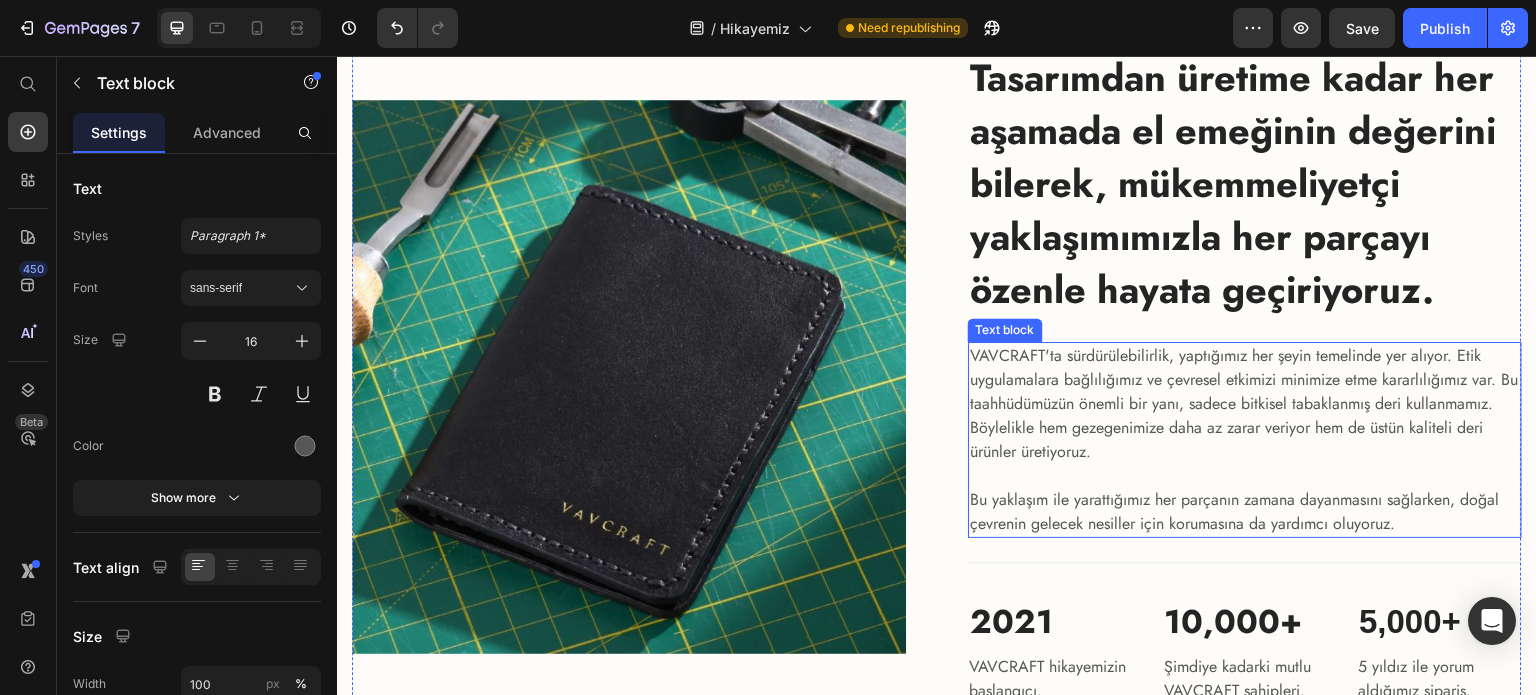 click on "VAVCRAFT'ta sürdürülebilirlik, yaptığımız her şeyin temelinde yer alıyor. Etik uygulamalara bağlılığımız ve çevresel etkimizi minimize etme kararlılığımız var. Bu taahhüdümüzün önemli bir yanı, sadece bitkisel tabaklanmış deri kullanmamız. Böylelikle hem gezegenimize daha az zarar veriyor hem de üstün kaliteli deri ürünler üretiyoruz." at bounding box center [1245, 404] 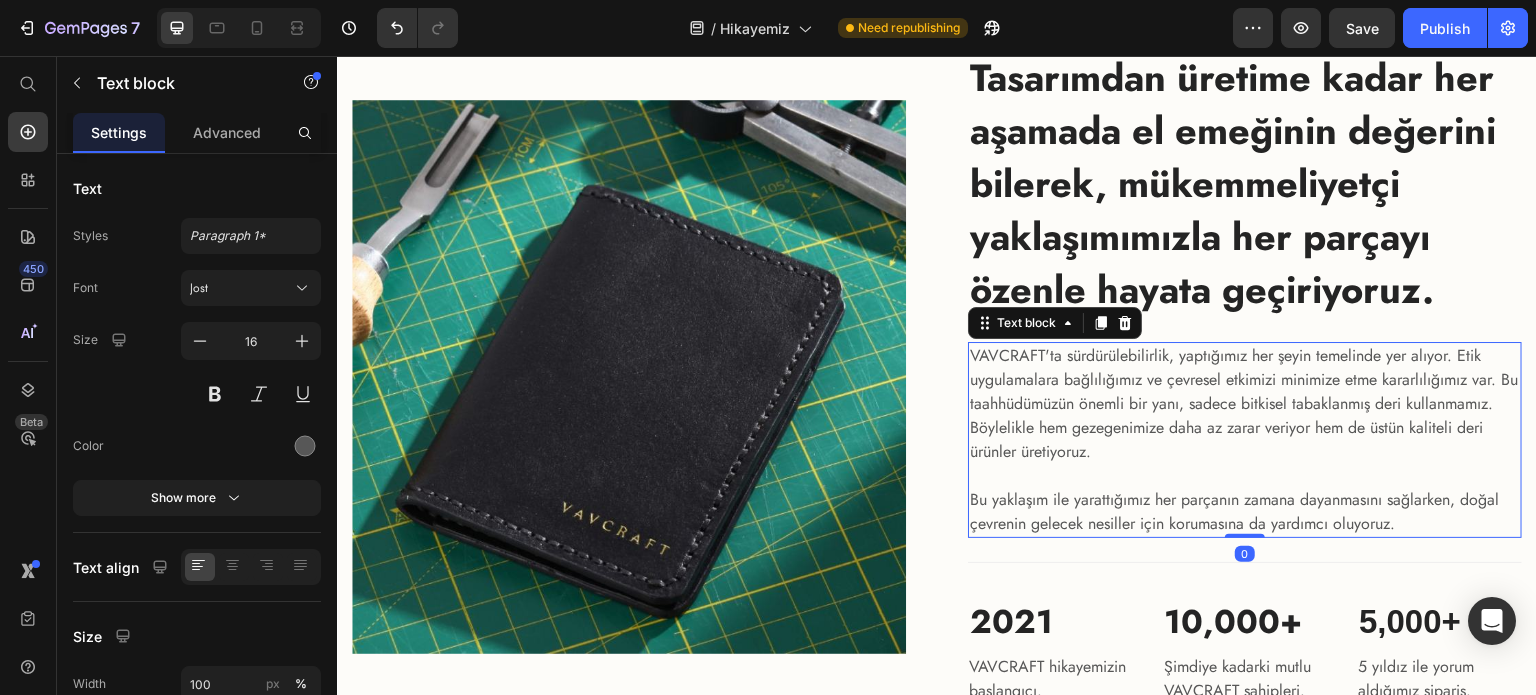 click on "VAVCRAFT'ta sürdürülebilirlik, yaptığımız her şeyin temelinde yer alıyor. Etik uygulamalara bağlılığımız ve çevresel etkimizi minimize etme kararlılığımız var. Bu taahhüdümüzün önemli bir yanı, sadece bitkisel tabaklanmış deri kullanmamız. Böylelikle hem gezegenimize daha az zarar veriyor hem de üstün kaliteli deri ürünler üretiyoruz." at bounding box center [1245, 404] 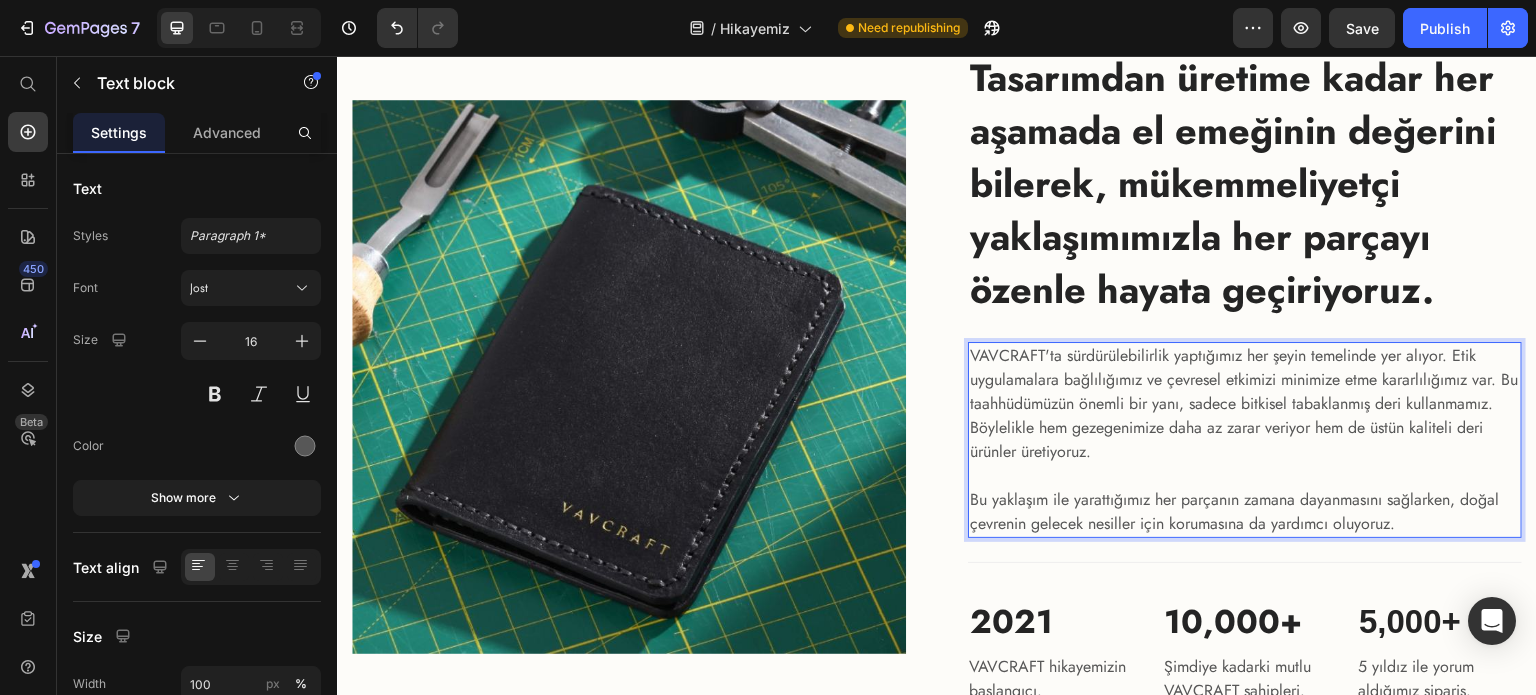 click on "VAVCRAFT'ta sürdürülebilirlik yaptığımız her şeyin temelinde yer alıyor. Etik uygulamalara bağlılığımız ve çevresel etkimizi minimize etme kararlılığımız var. Bu taahhüdümüzün önemli bir yanı, sadece bitkisel tabaklanmış deri kullanmamız. Böylelikle hem gezegenimize daha az zarar veriyor hem de üstün kaliteli deri ürünler üretiyoruz." at bounding box center [1245, 404] 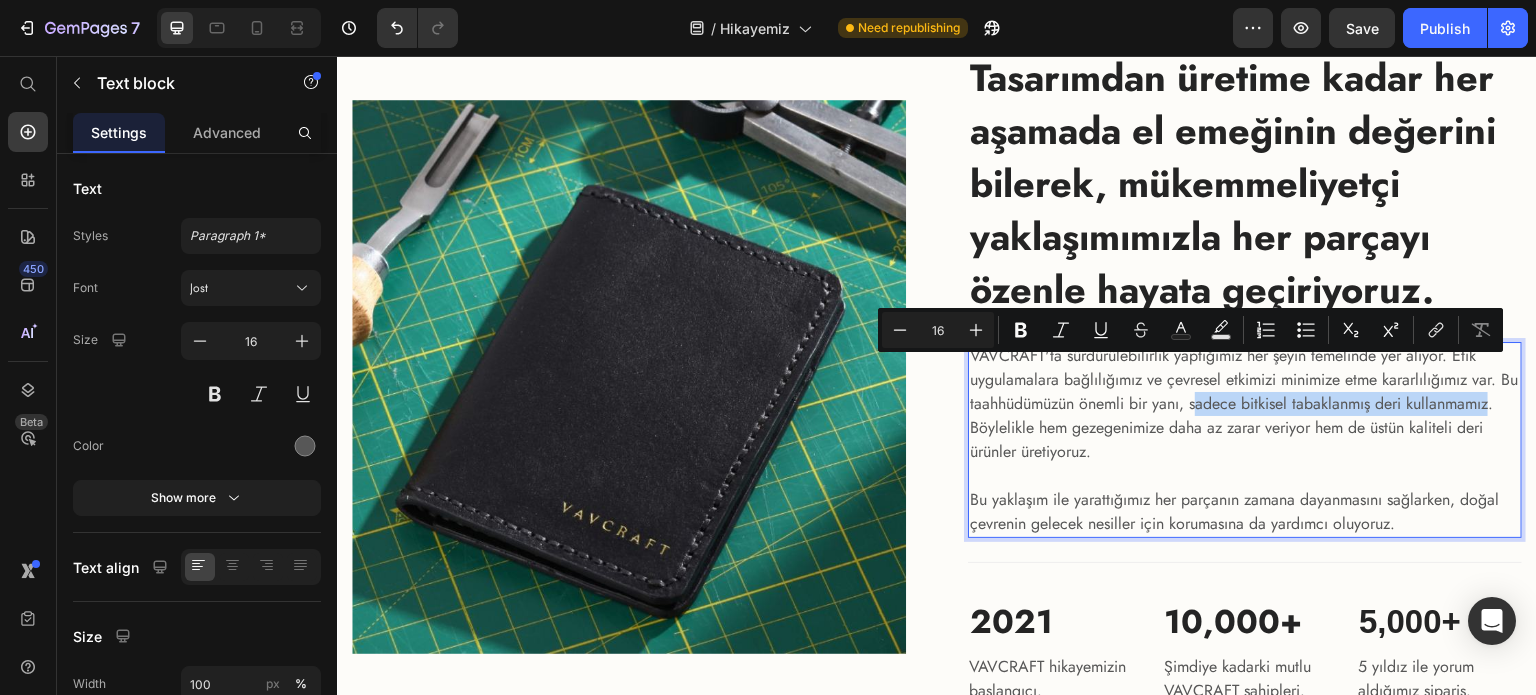drag, startPoint x: 1211, startPoint y: 370, endPoint x: 1044, endPoint y: 400, distance: 169.67322 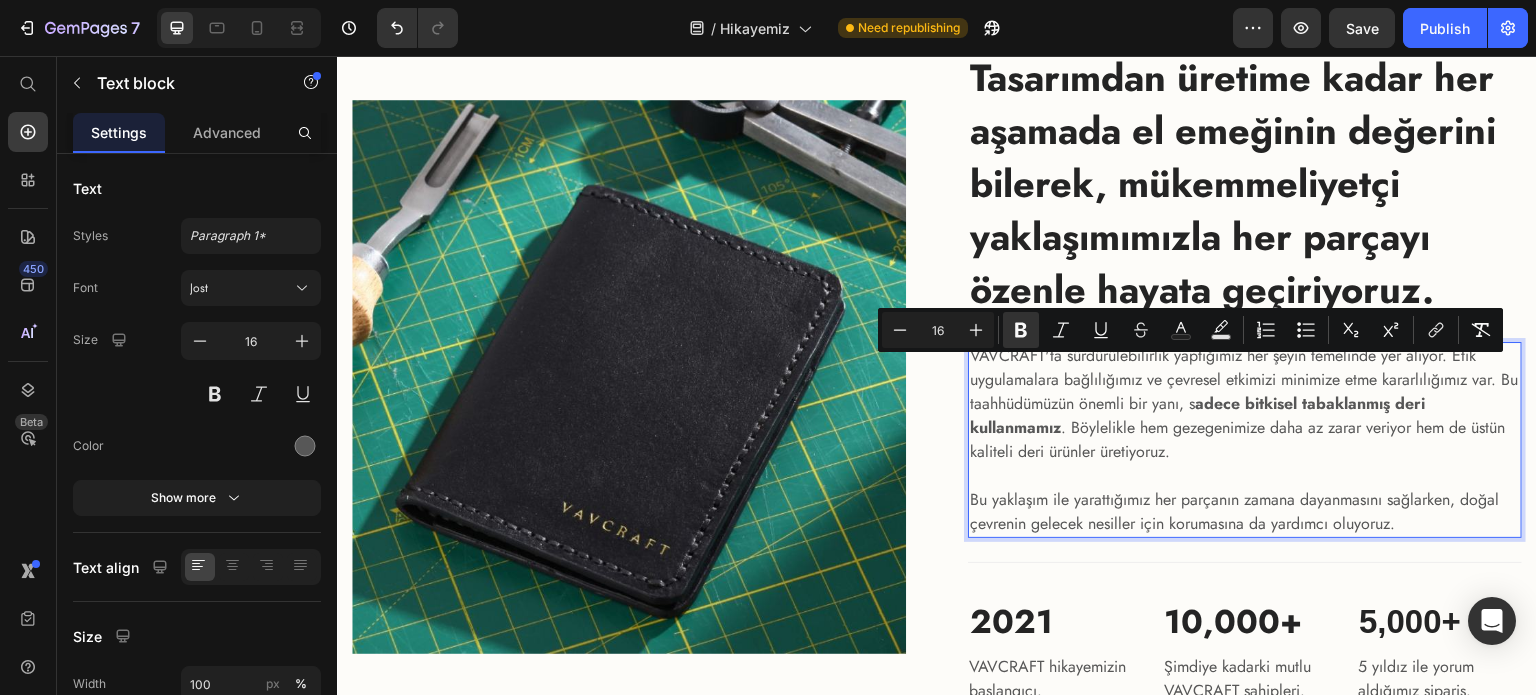 click on "VAVCRAFT'ta sürdürülebilirlik yaptığımız her şeyin temelinde yer alıyor. Etik uygulamalara bağlılığımız ve çevresel etkimizi minimize etme kararlılığımız var. Bu taahhüdümüzün önemli bir yanı, s adece bitkisel tabaklanmış deri kullanmamız . Böylelikle hem gezegenimize daha az zarar veriyor hem de üstün kaliteli deri ürünler üretiyoruz." at bounding box center (1245, 404) 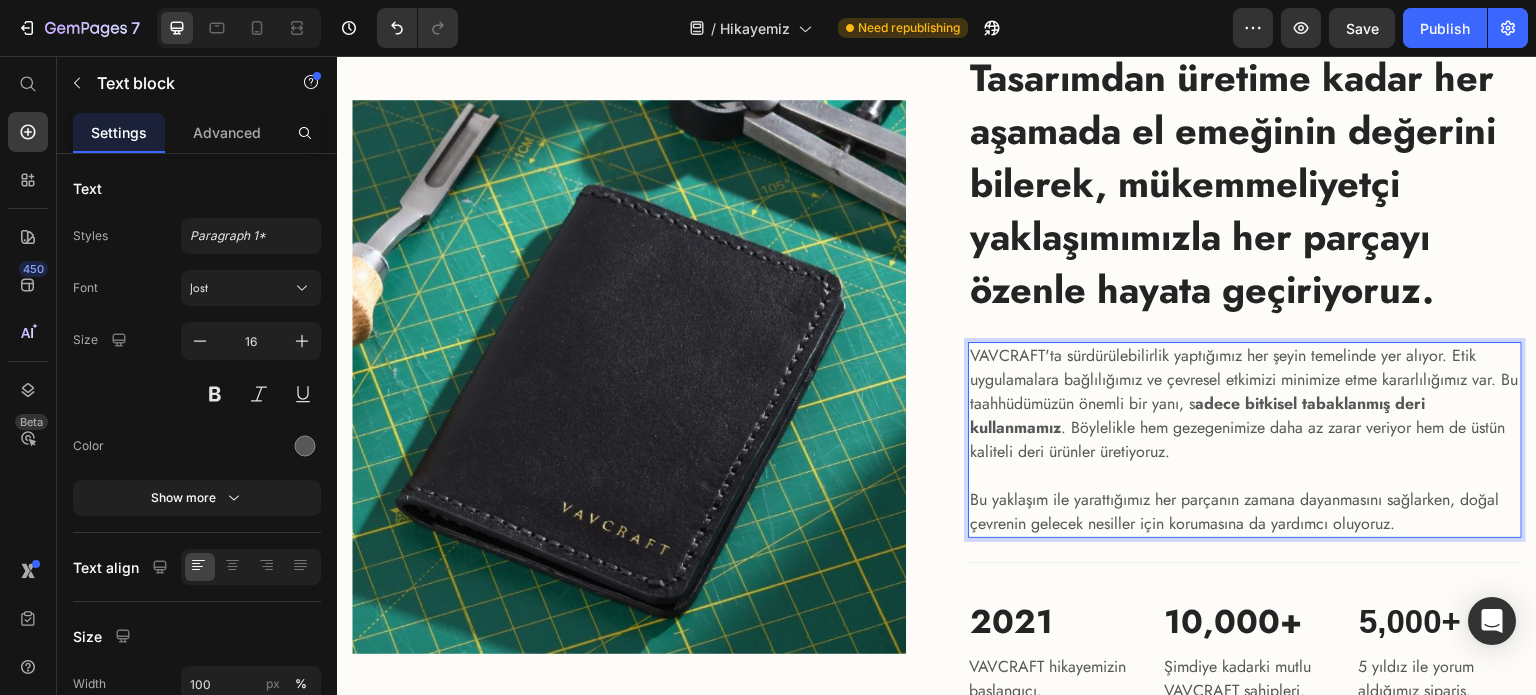 click on "VAVCRAFT'ta sürdürülebilirlik yaptığımız her şeyin temelinde yer alıyor. Etik uygulamalara bağlılığımız ve çevresel etkimizi minimize etme kararlılığımız var. Bu taahhüdümüzün önemli bir yanı, s adece bitkisel tabaklanmış deri kullanmamız . Böylelikle hem gezegenimize daha az zarar veriyor hem de üstün kaliteli deri ürünler üretiyoruz." at bounding box center [1245, 404] 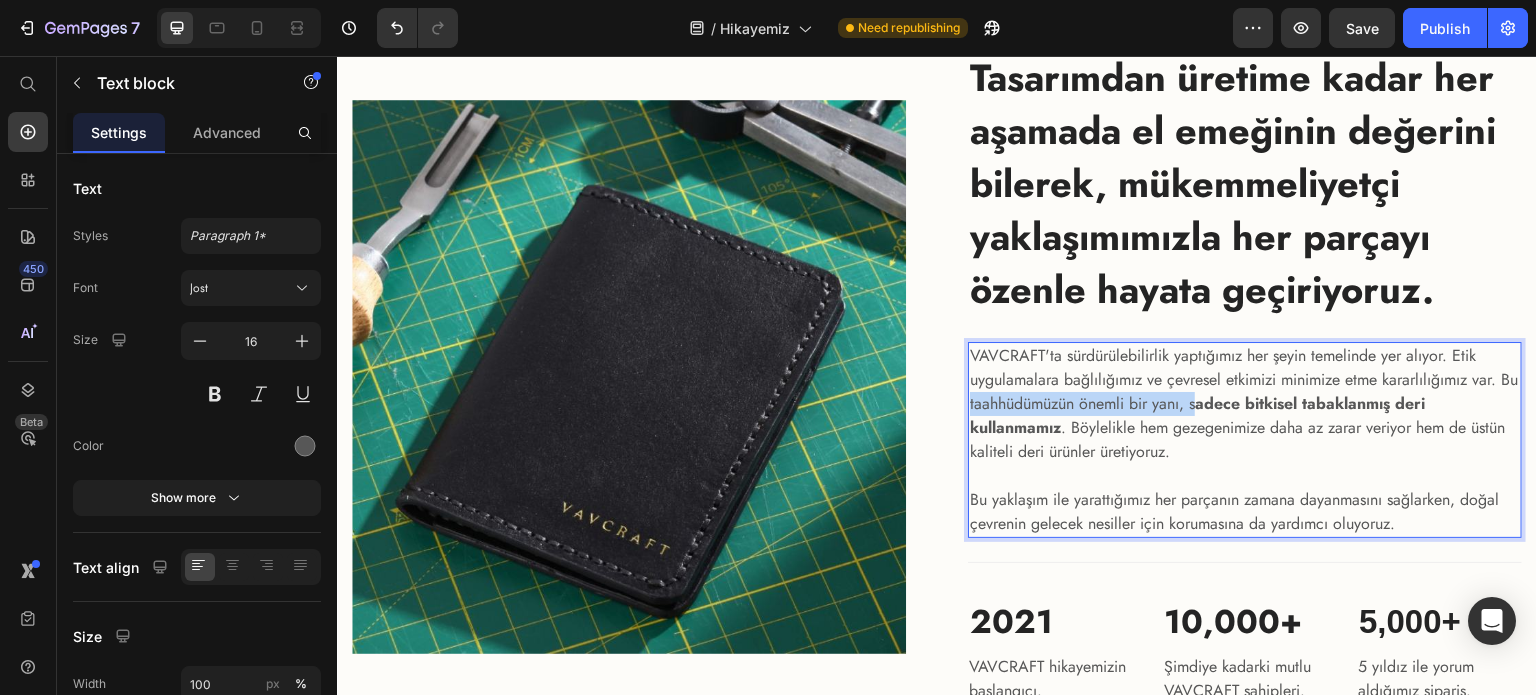 drag, startPoint x: 986, startPoint y: 369, endPoint x: 1214, endPoint y: 372, distance: 228.01973 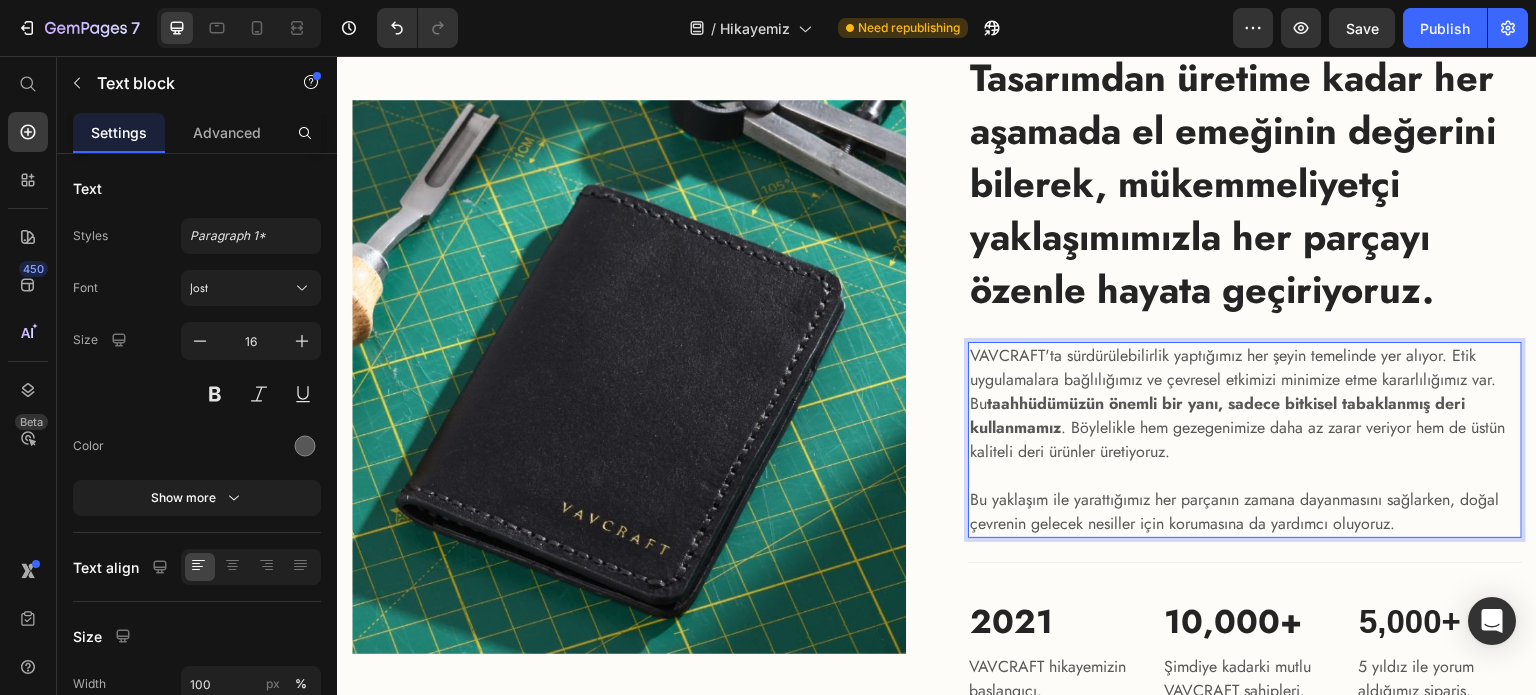 click on "VAVCRAFT'ta sürdürülebilirlik yaptığımız her şeyin temelinde yer alıyor. Etik uygulamalara bağlılığımız ve çevresel etkimizi minimize etme kararlılığımız var. Bu  taahhüdümüzün önemli bir yanı, sadece bitkisel tabaklanmış deri kullanmamız . Böylelikle hem gezegenimize daha az zarar veriyor hem de üstün kaliteli deri ürünler üretiyoruz." at bounding box center (1245, 404) 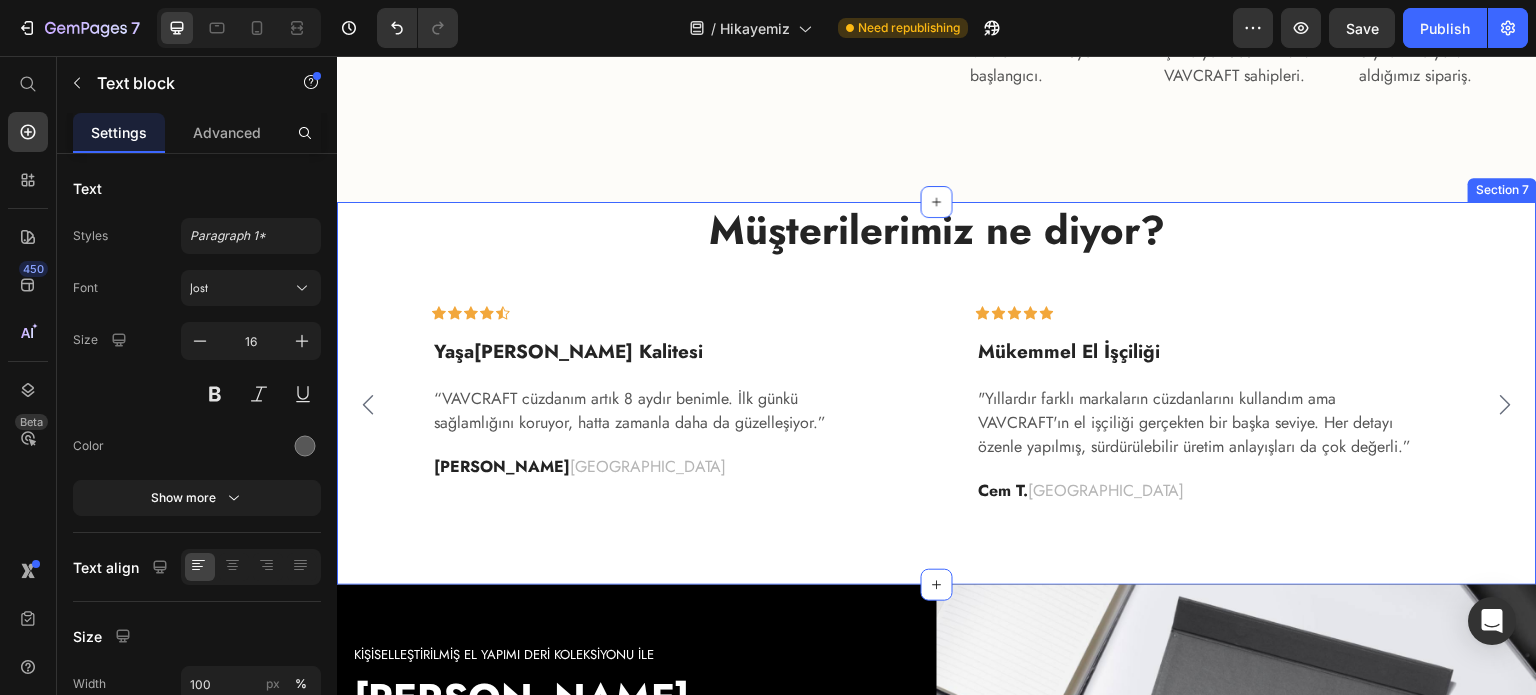 scroll, scrollTop: 4084, scrollLeft: 0, axis: vertical 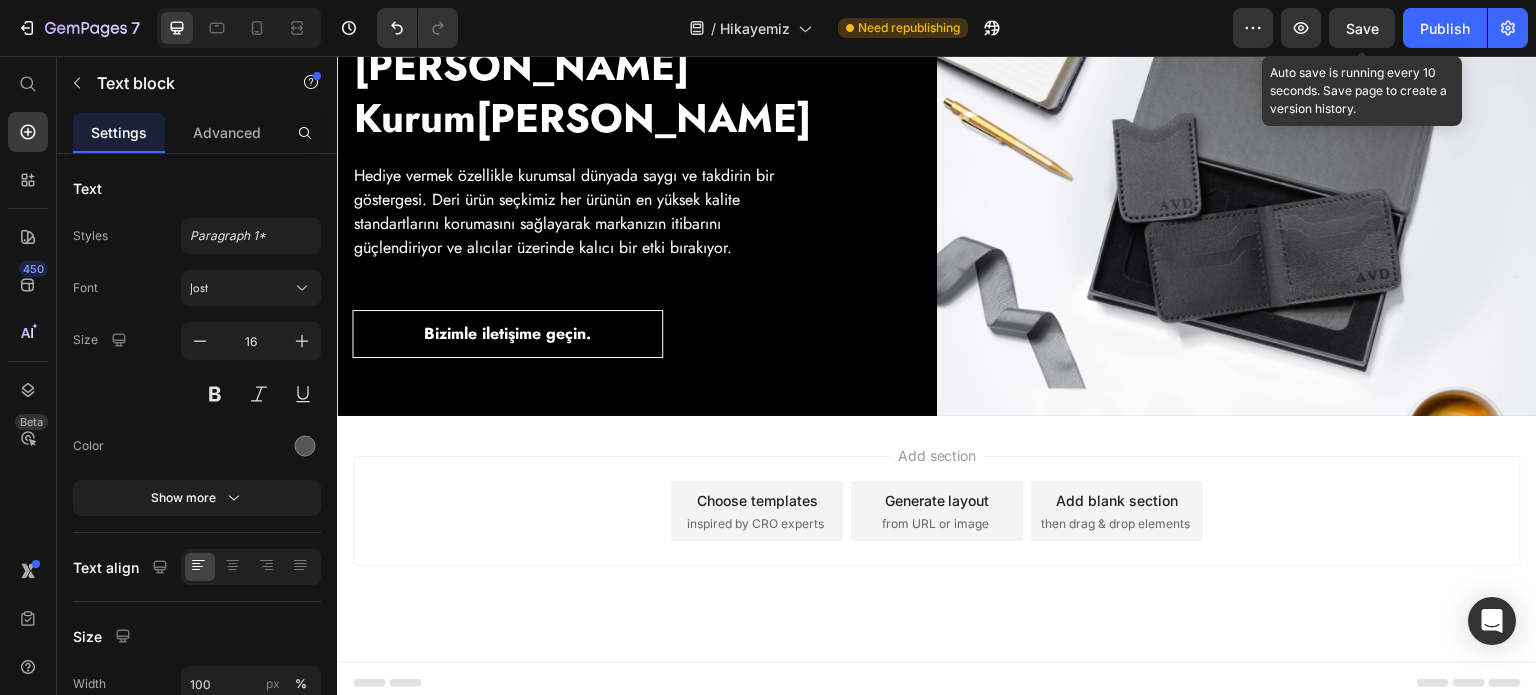 click on "Save" 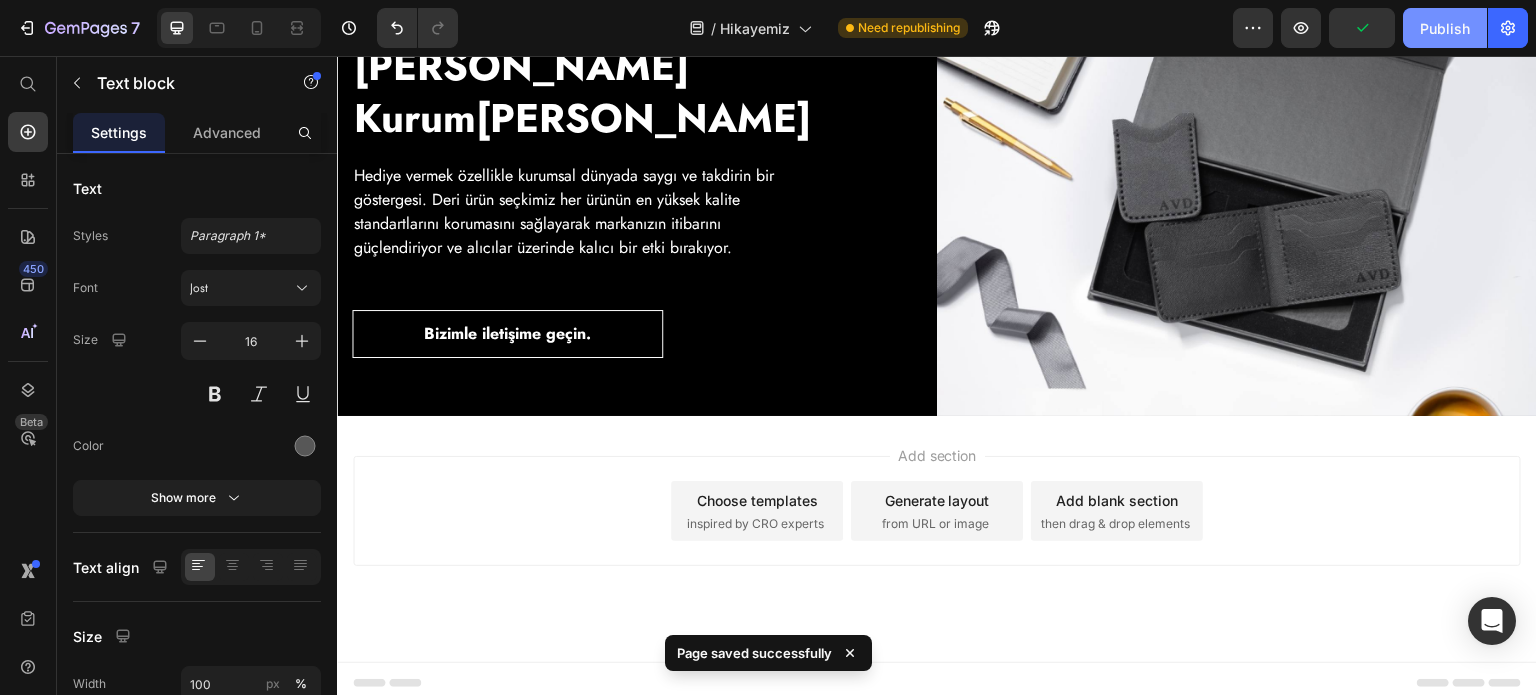 click on "Publish" at bounding box center (1445, 28) 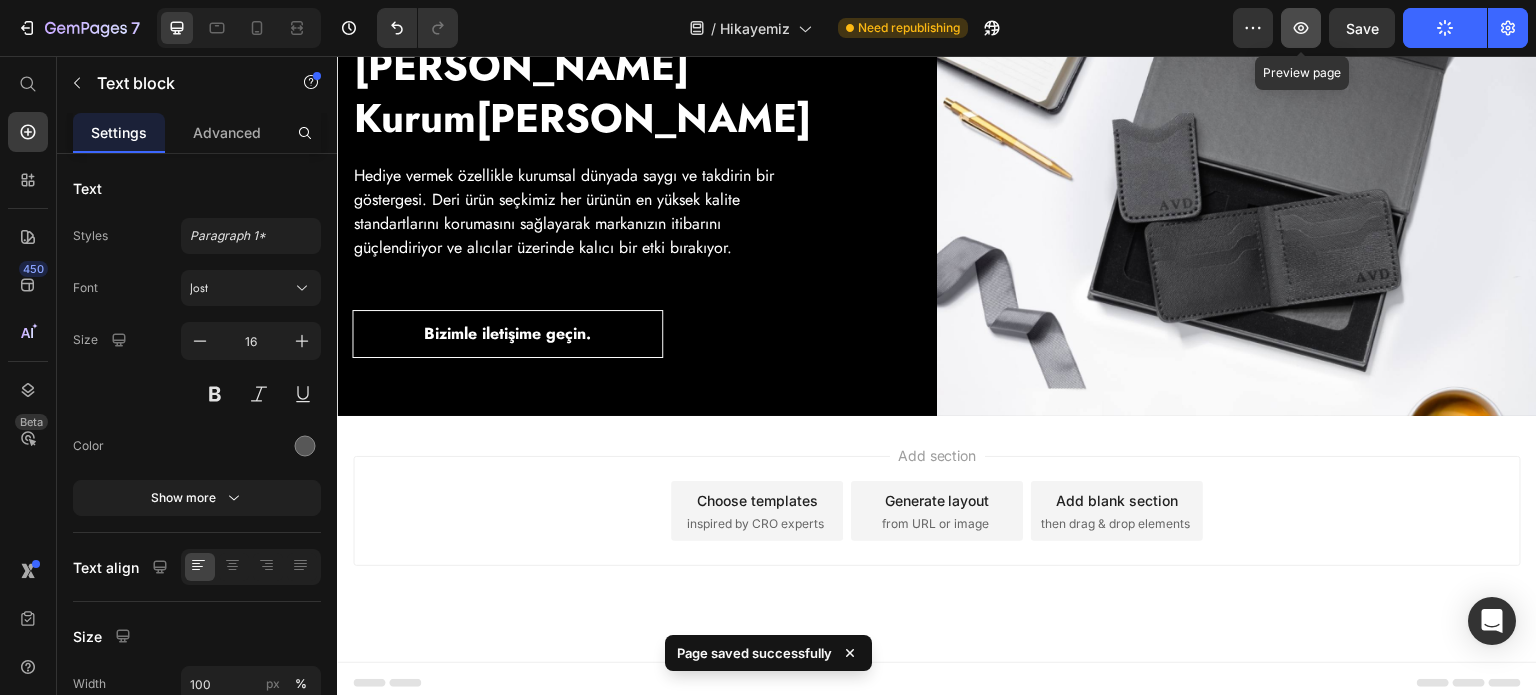 click 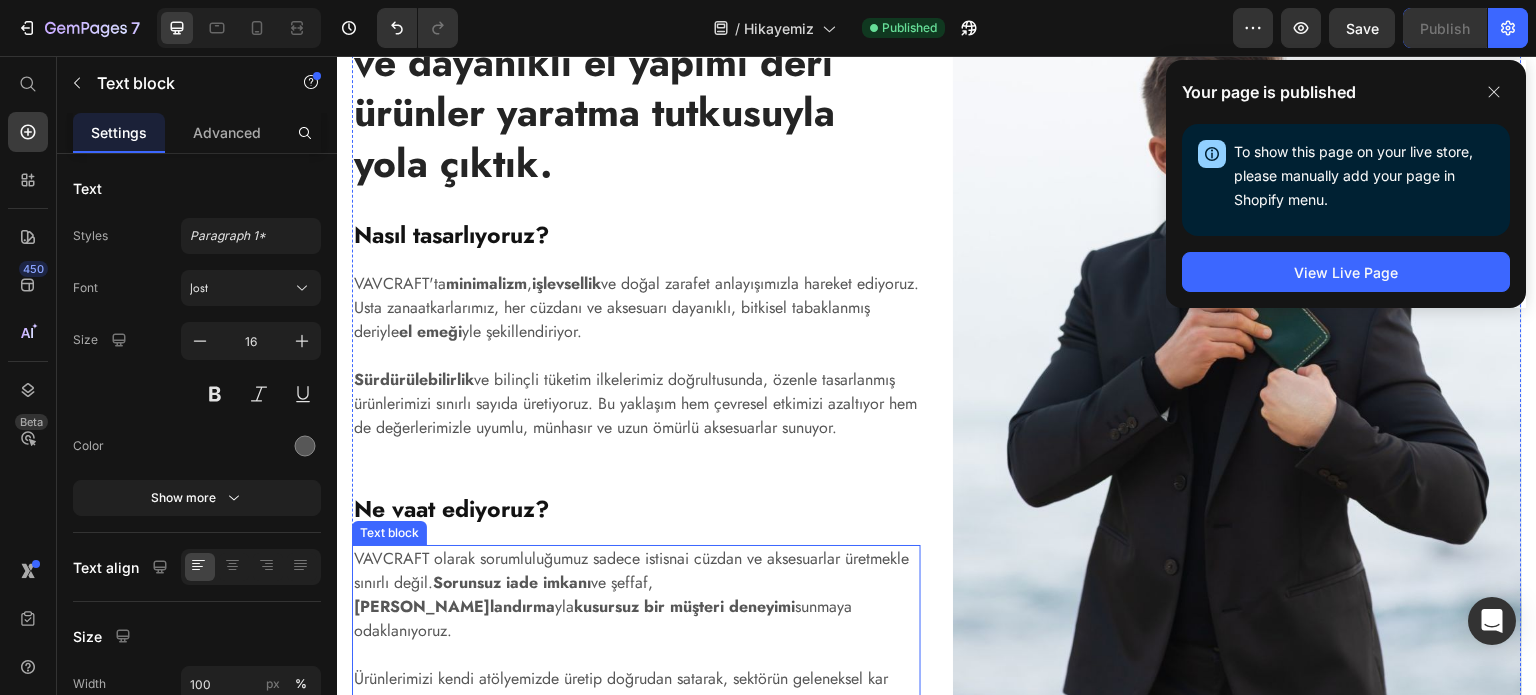 scroll, scrollTop: 759, scrollLeft: 0, axis: vertical 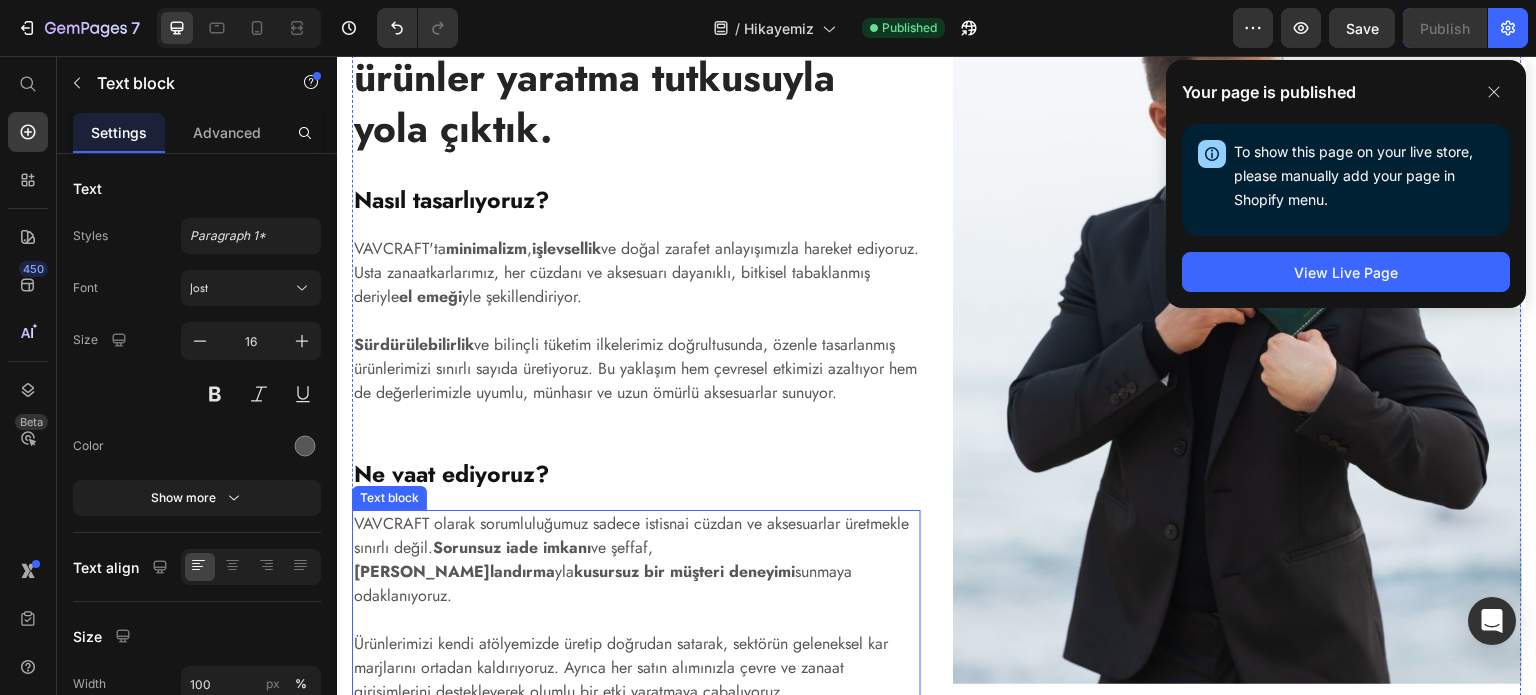 click on "adil fiyatlandırma" at bounding box center [454, 571] 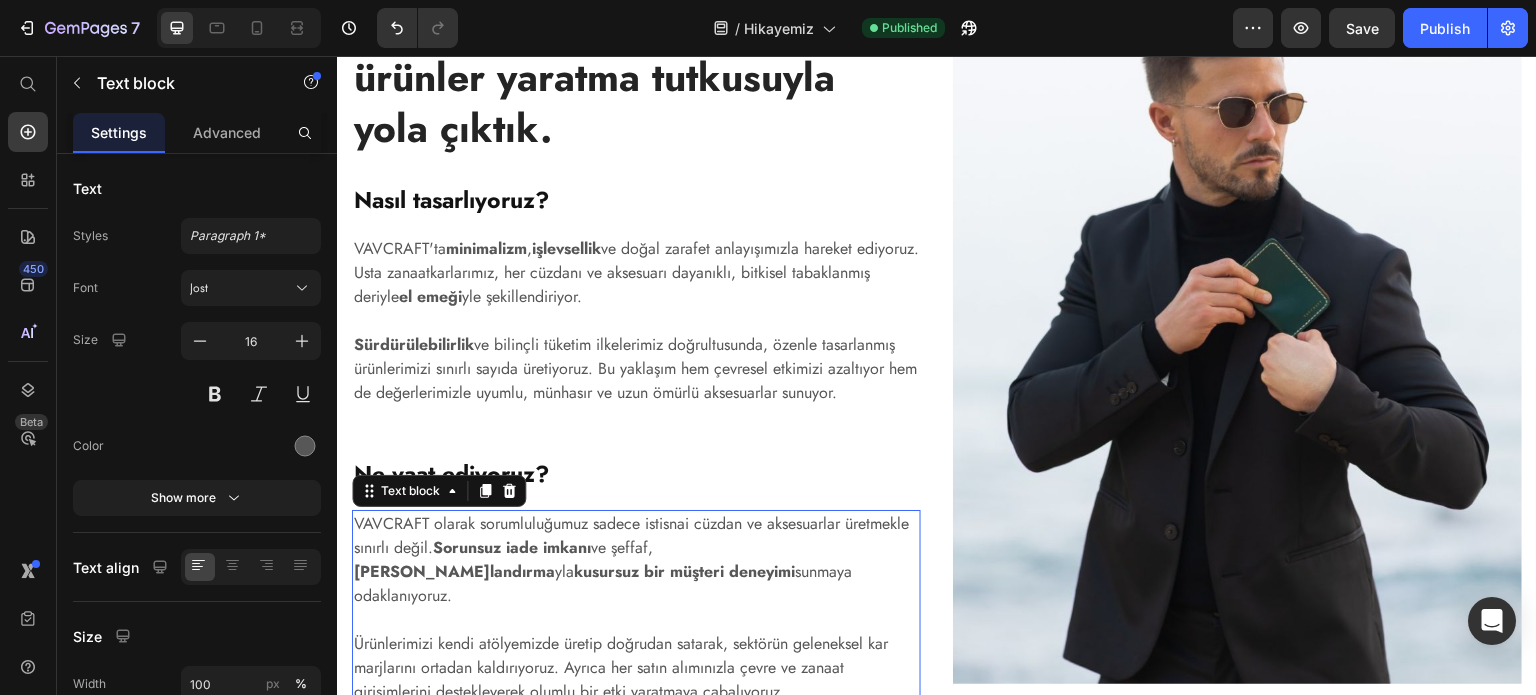 click on "adil fiyatlandırma" at bounding box center (454, 571) 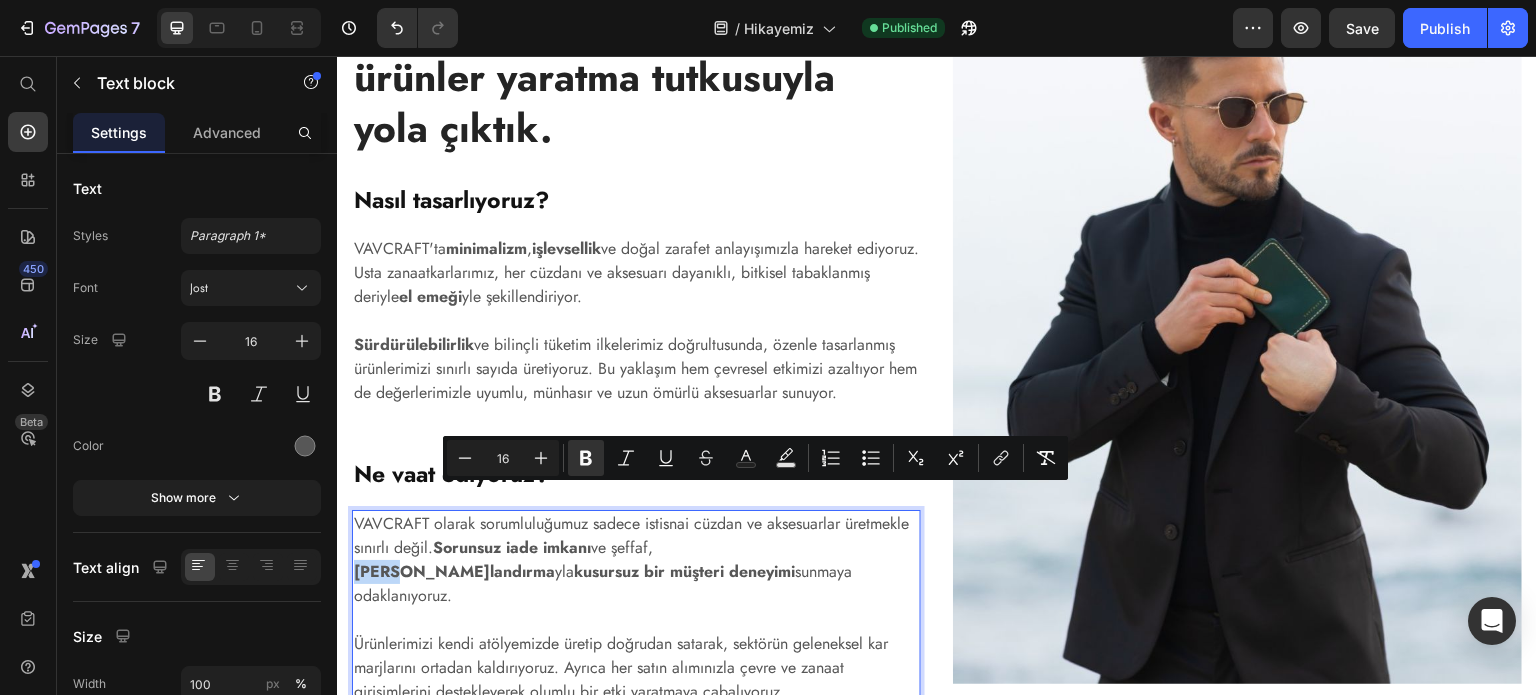 click on "adil fiyatlandırma" at bounding box center (454, 571) 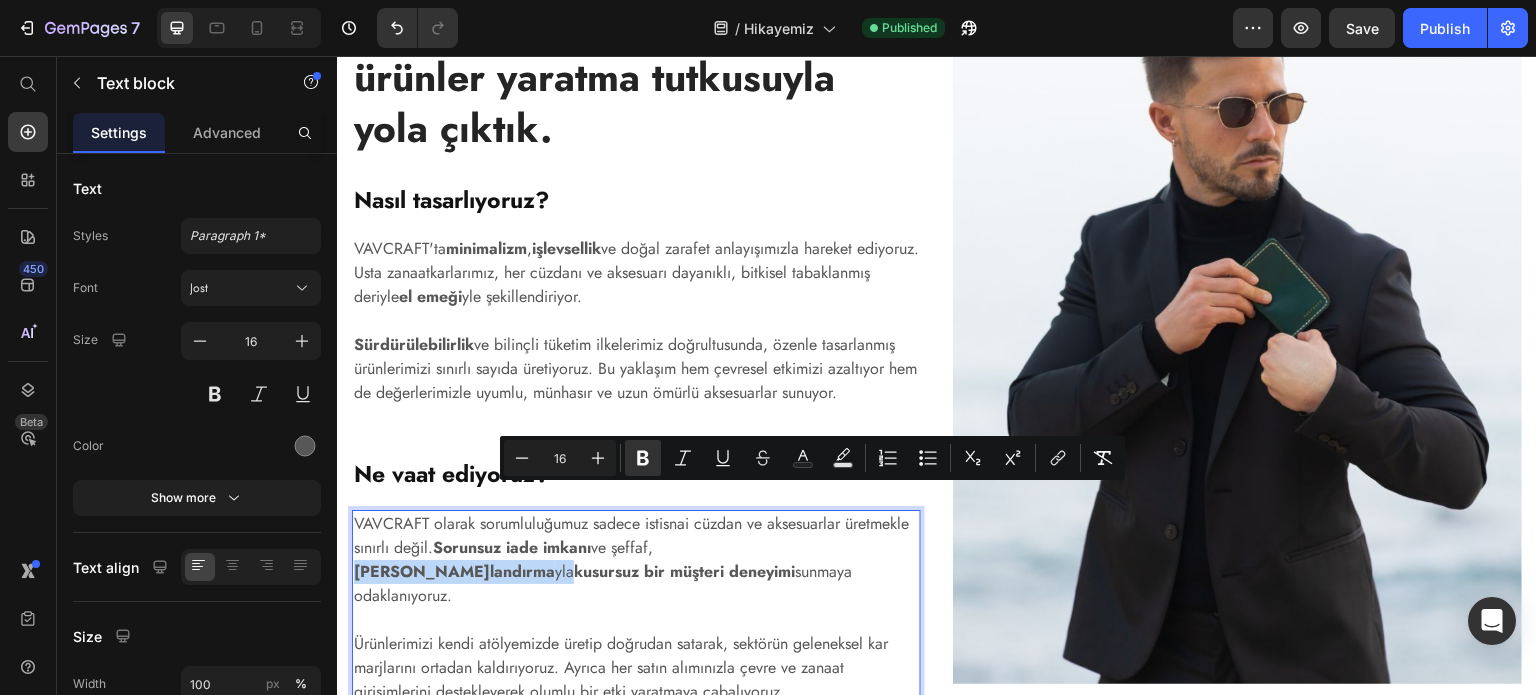 drag, startPoint x: 887, startPoint y: 496, endPoint x: 741, endPoint y: 510, distance: 146.6697 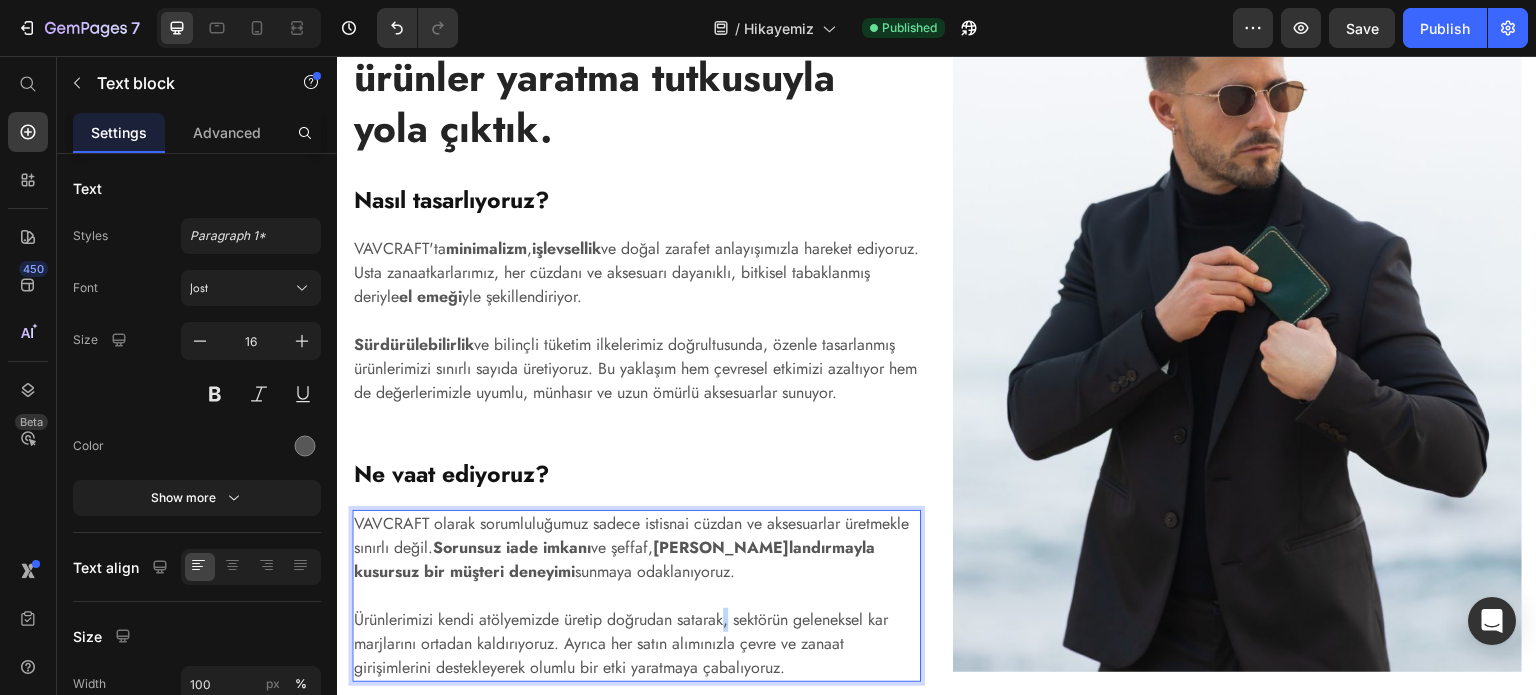 click on "Ürünlerimizi kendi atölyemizde üretip doğrudan satarak, sektörün geleneksel kar marjlarını ortadan kaldırıyoruz. Ayrıca her satın alımınızla çevre ve zanaat girişimlerini destekleyerek olumlu bir etki yaratmaya çabalıyoruz." at bounding box center (636, 632) 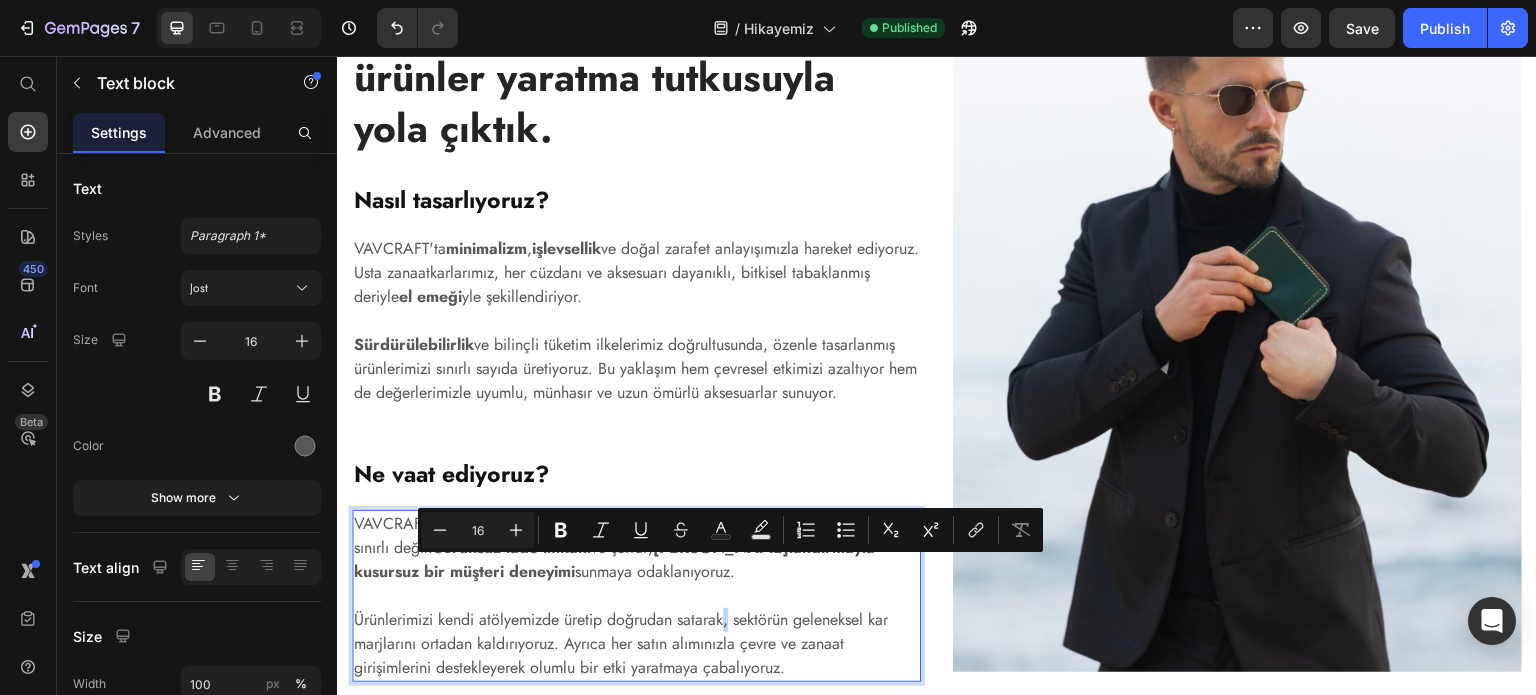 click on "Ürünlerimizi kendi atölyemizde üretip doğrudan satarak, sektörün geleneksel kar marjlarını ortadan kaldırıyoruz. Ayrıca her satın alımınızla çevre ve zanaat girişimlerini destekleyerek olumlu bir etki yaratmaya çabalıyoruz." at bounding box center (636, 632) 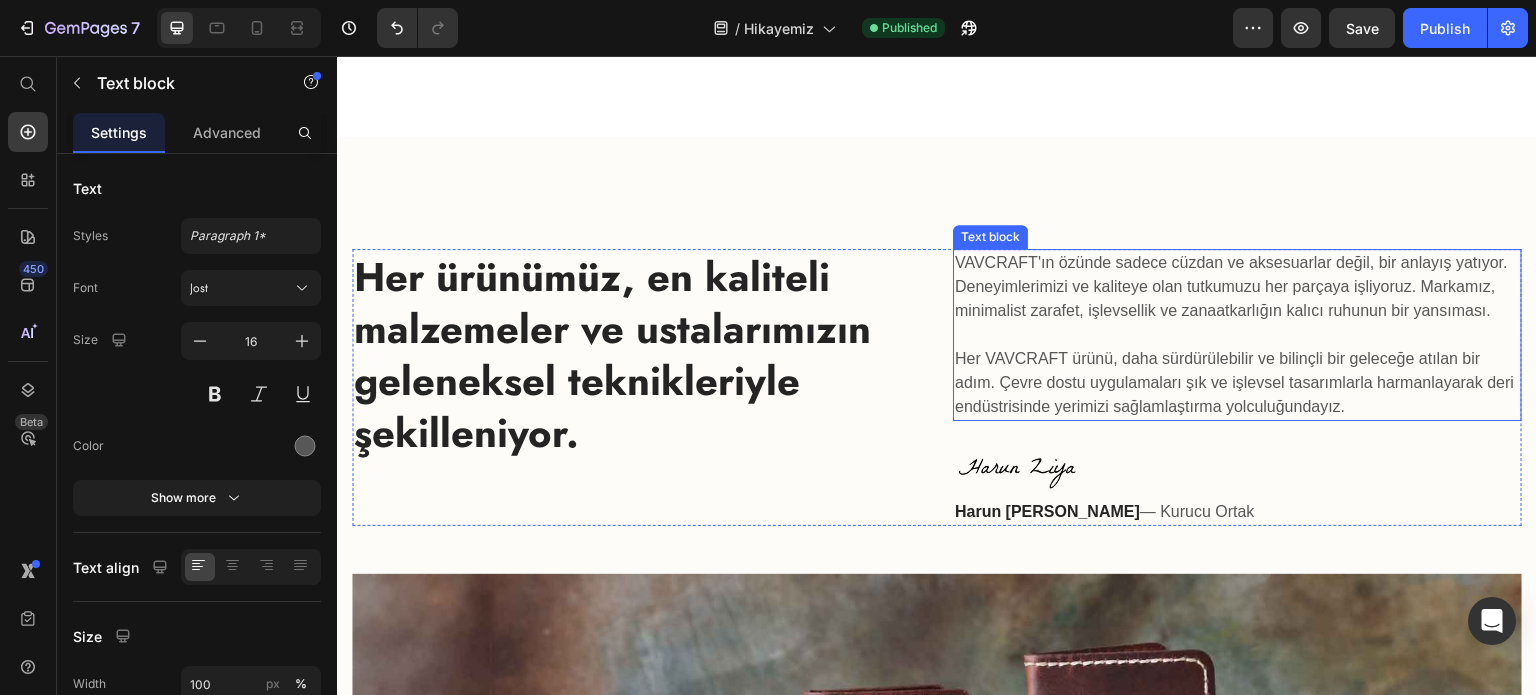 scroll, scrollTop: 1411, scrollLeft: 0, axis: vertical 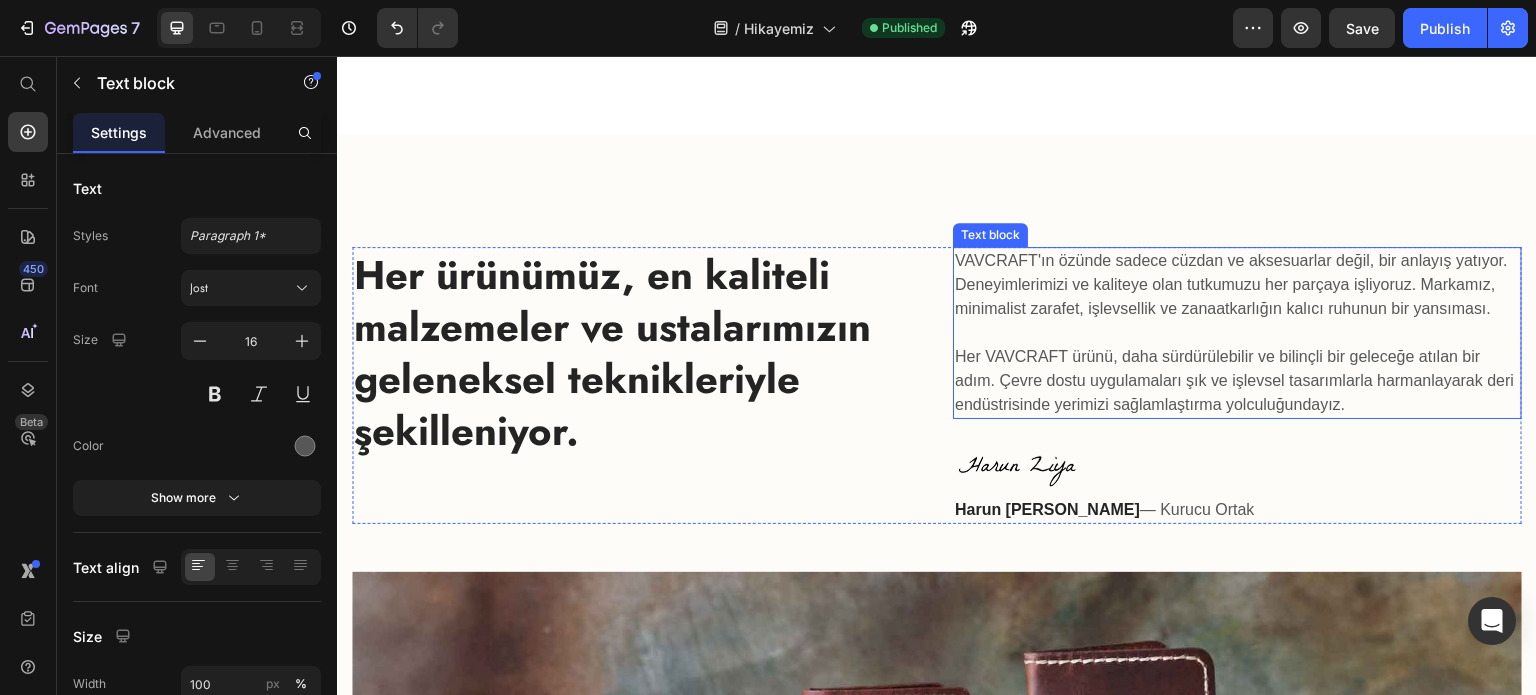 click on "VAVCRAFT'ın özünde sadece cüzdan ve aksesuarlar değil, bir anlayış yatıyor. Deneyimlerimizi ve kaliteye olan tutkumuzu her parçaya işliyoruz. Markamız, minimalist zarafet, işlevsellik ve zanaatkarlığın kalıcı ruhunun bir yansıması.  Her VAVCRAFT ürünü, daha sürdürülebilir ve bilinçli bir geleceğe atılan bir adım. Çevre dostu uygulamaları şık ve işlevsel tasarımlarla harmanlayarak deri endüstrisinde yerimizi sağlamlaştırma yolculuğundayız." at bounding box center (1237, 333) 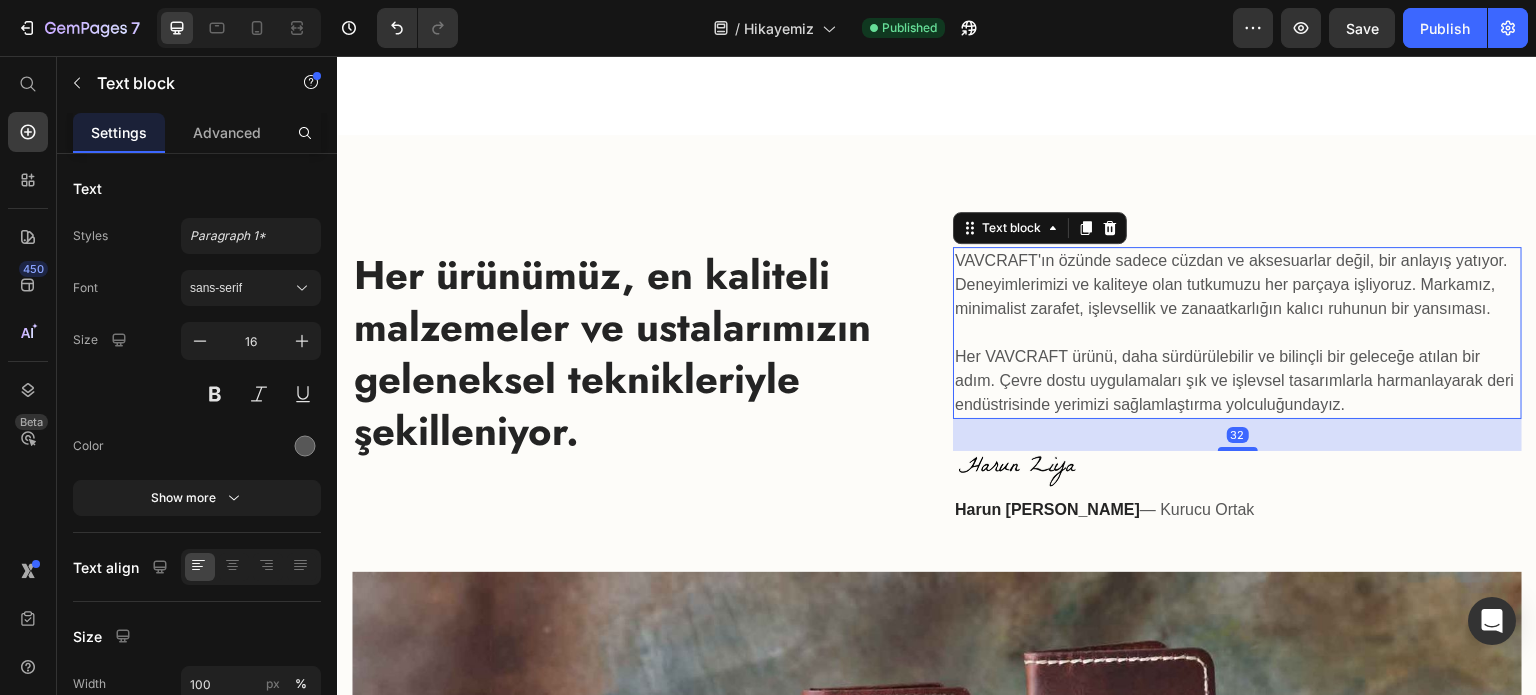 click on "VAVCRAFT'ın özünde sadece cüzdan ve aksesuarlar değil, bir anlayış yatıyor. Deneyimlerimizi ve kaliteye olan tutkumuzu her parçaya işliyoruz. Markamız, minimalist zarafet, işlevsellik ve zanaatkarlığın kalıcı ruhunun bir yansıması.  Her VAVCRAFT ürünü, daha sürdürülebilir ve bilinçli bir geleceğe atılan bir adım. Çevre dostu uygulamaları şık ve işlevsel tasarımlarla harmanlayarak deri endüstrisinde yerimizi sağlamlaştırma yolculuğundayız." at bounding box center (1237, 333) 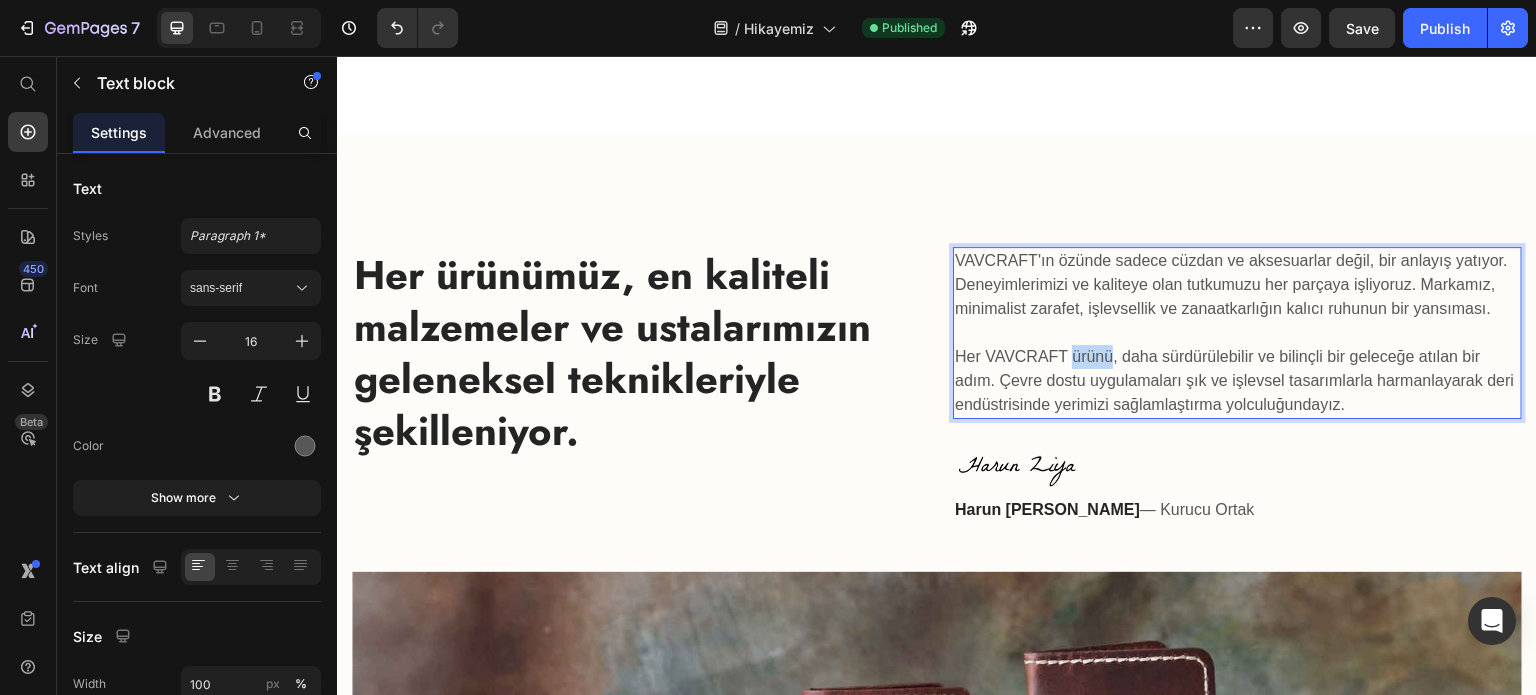 click on "VAVCRAFT'ın özünde sadece cüzdan ve aksesuarlar değil, bir anlayış yatıyor. Deneyimlerimizi ve kaliteye olan tutkumuzu her parçaya işliyoruz. Markamız, minimalist zarafet, işlevsellik ve zanaatkarlığın kalıcı ruhunun bir yansıması.  Her VAVCRAFT ürünü, daha sürdürülebilir ve bilinçli bir geleceğe atılan bir adım. Çevre dostu uygulamaları şık ve işlevsel tasarımlarla harmanlayarak deri endüstrisinde yerimizi sağlamlaştırma yolculuğundayız." at bounding box center (1237, 333) 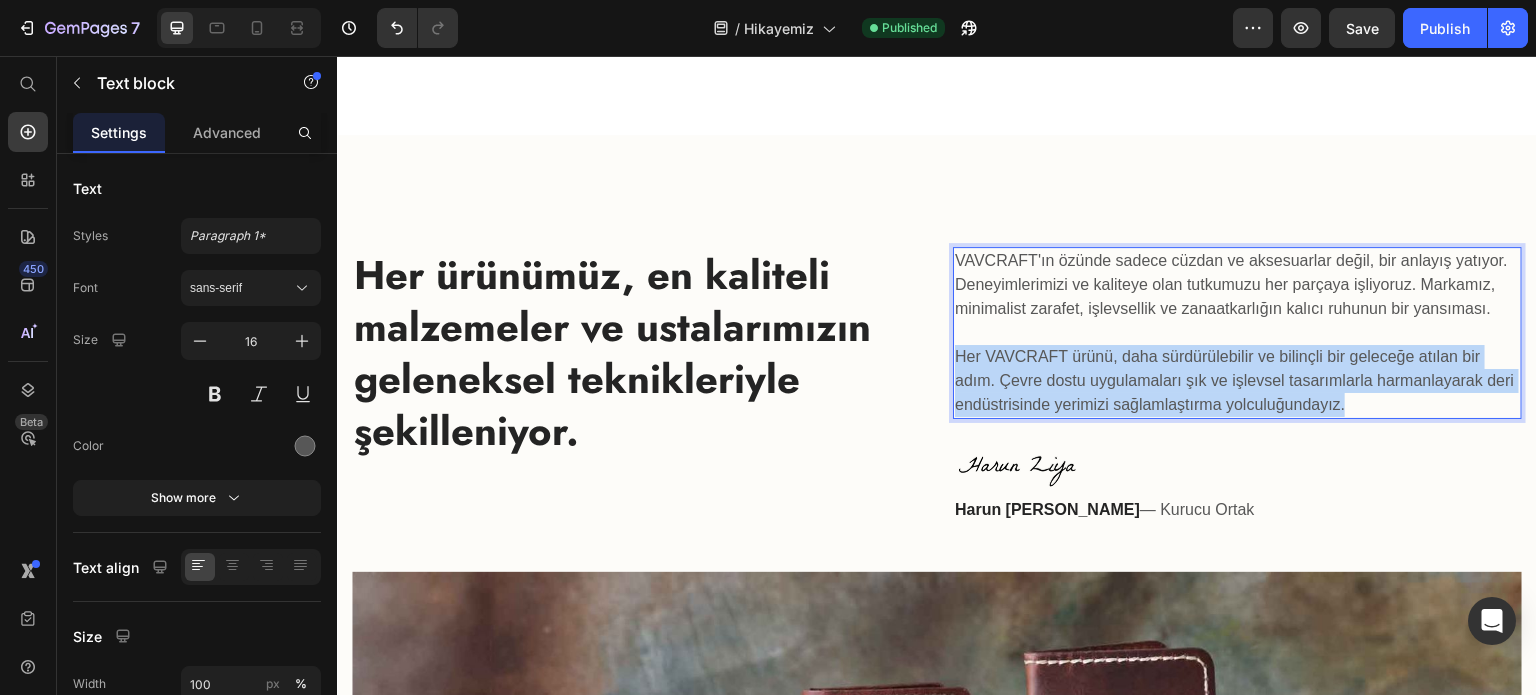 click on "VAVCRAFT'ın özünde sadece cüzdan ve aksesuarlar değil, bir anlayış yatıyor. Deneyimlerimizi ve kaliteye olan tutkumuzu her parçaya işliyoruz. Markamız, minimalist zarafet, işlevsellik ve zanaatkarlığın kalıcı ruhunun bir yansıması.  Her VAVCRAFT ürünü, daha sürdürülebilir ve bilinçli bir geleceğe atılan bir adım. Çevre dostu uygulamaları şık ve işlevsel tasarımlarla harmanlayarak deri endüstrisinde yerimizi sağlamlaştırma yolculuğundayız." at bounding box center [1237, 333] 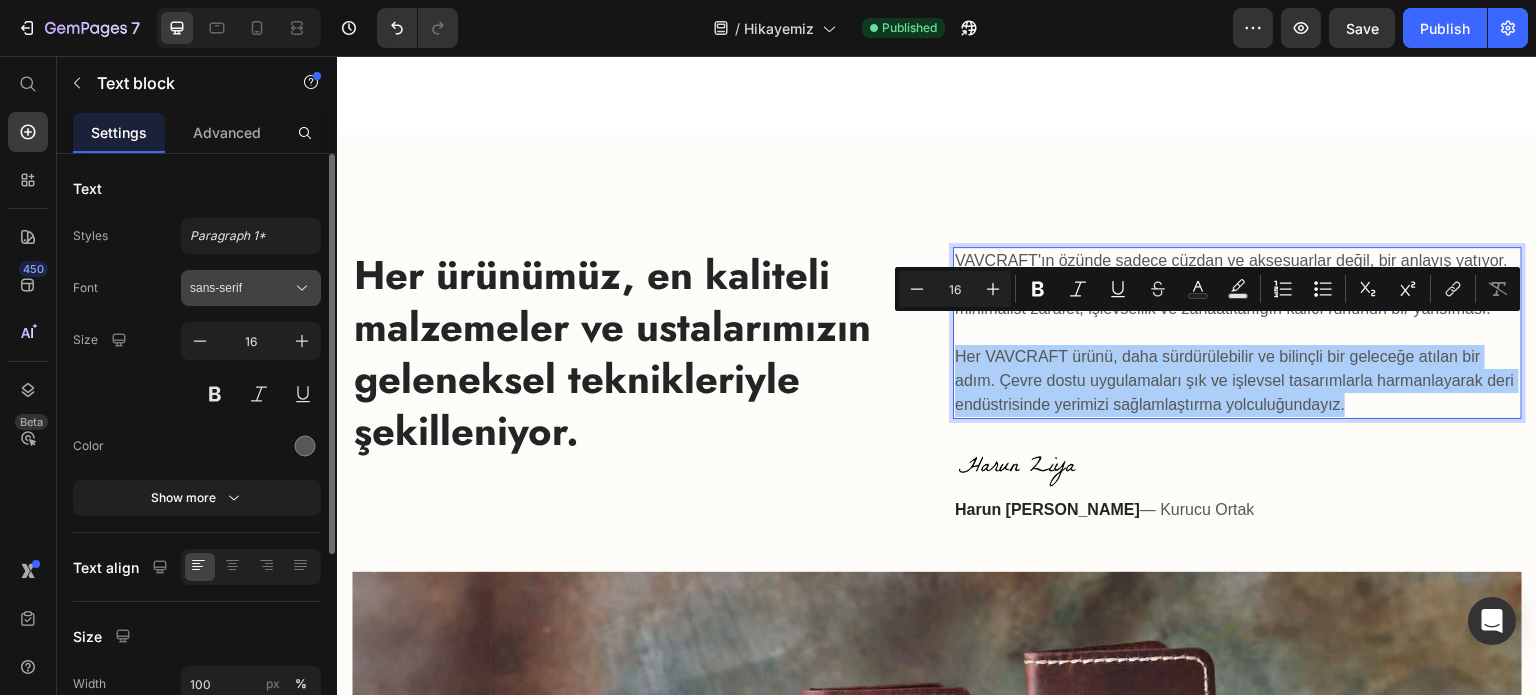 click on "sans-serif" at bounding box center (241, 288) 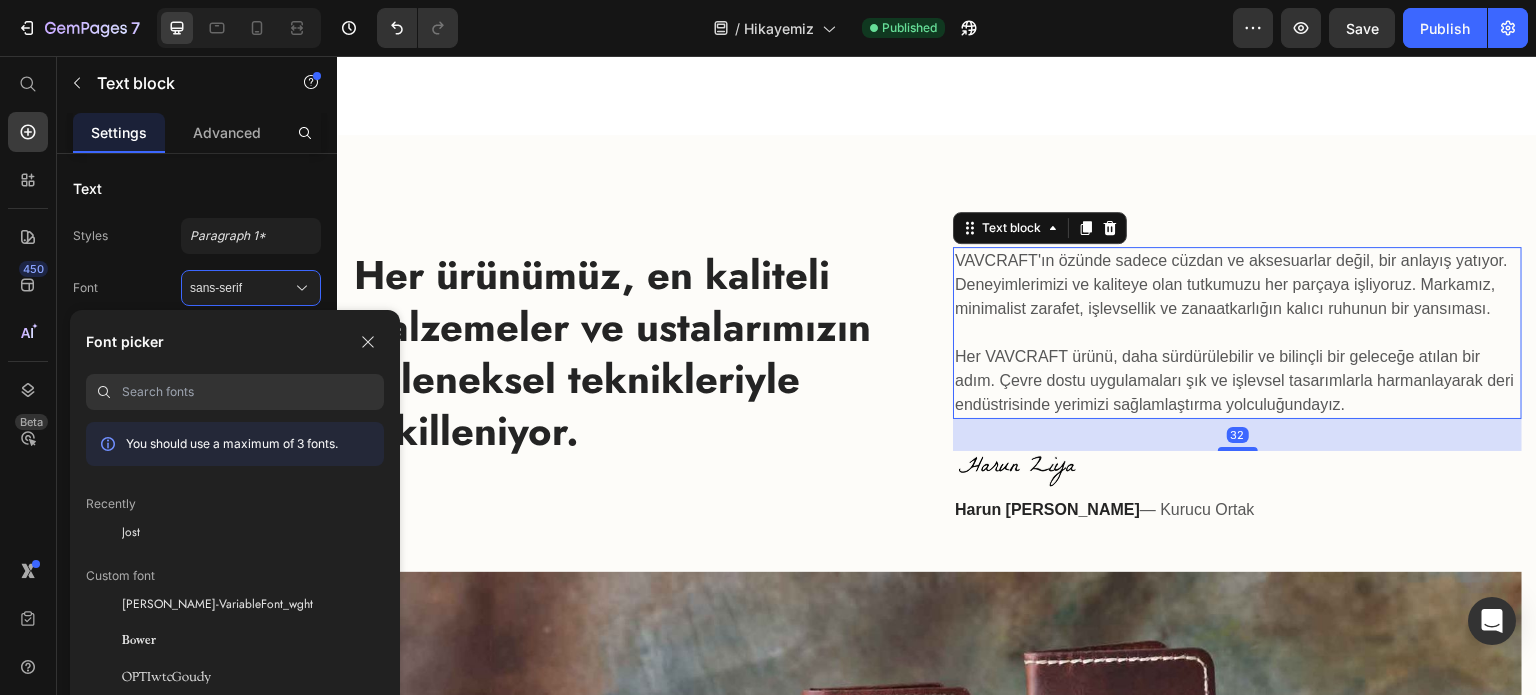 scroll, scrollTop: 1409, scrollLeft: 0, axis: vertical 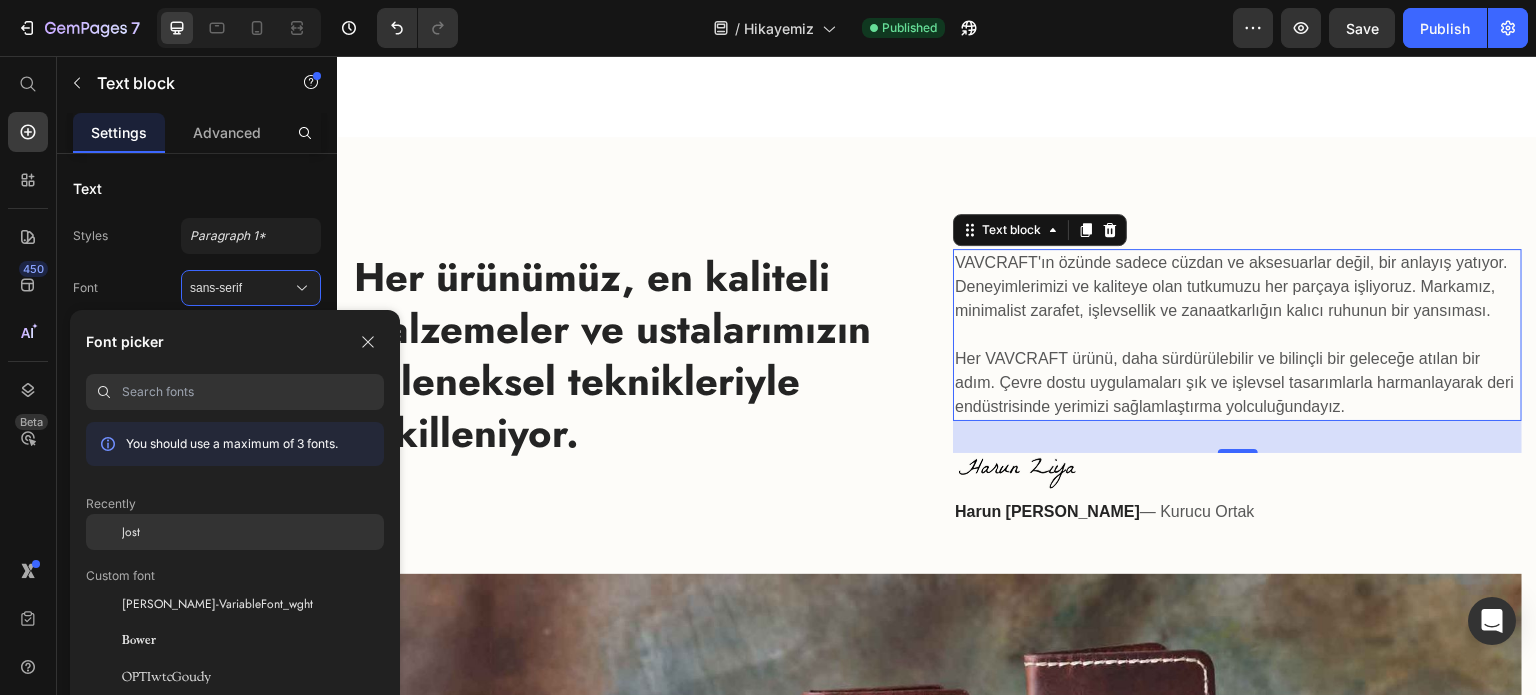 click on "Jost" 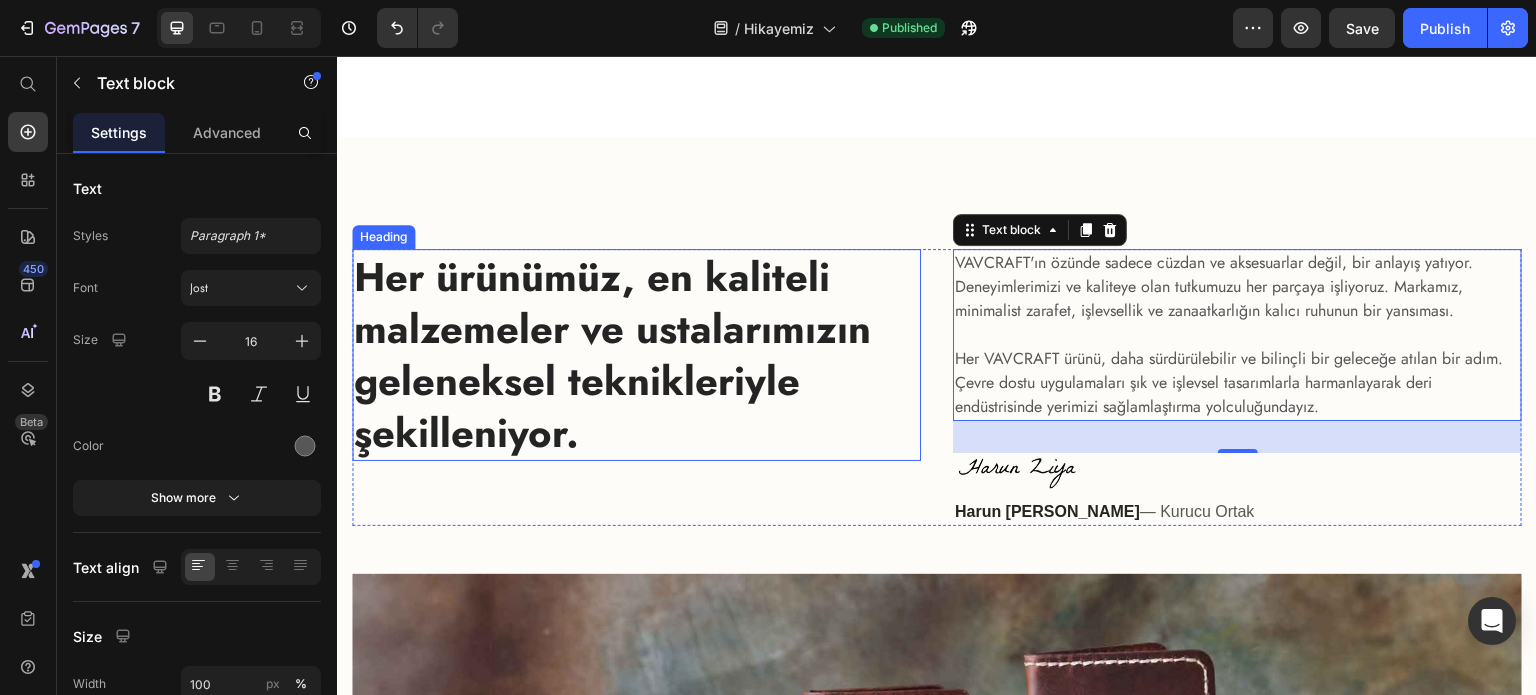 click on "Her ürünümüz, en kaliteli malzemeler ve ustalarımızın geleneksel teknikleriyle şekilleniyor." at bounding box center (636, 355) 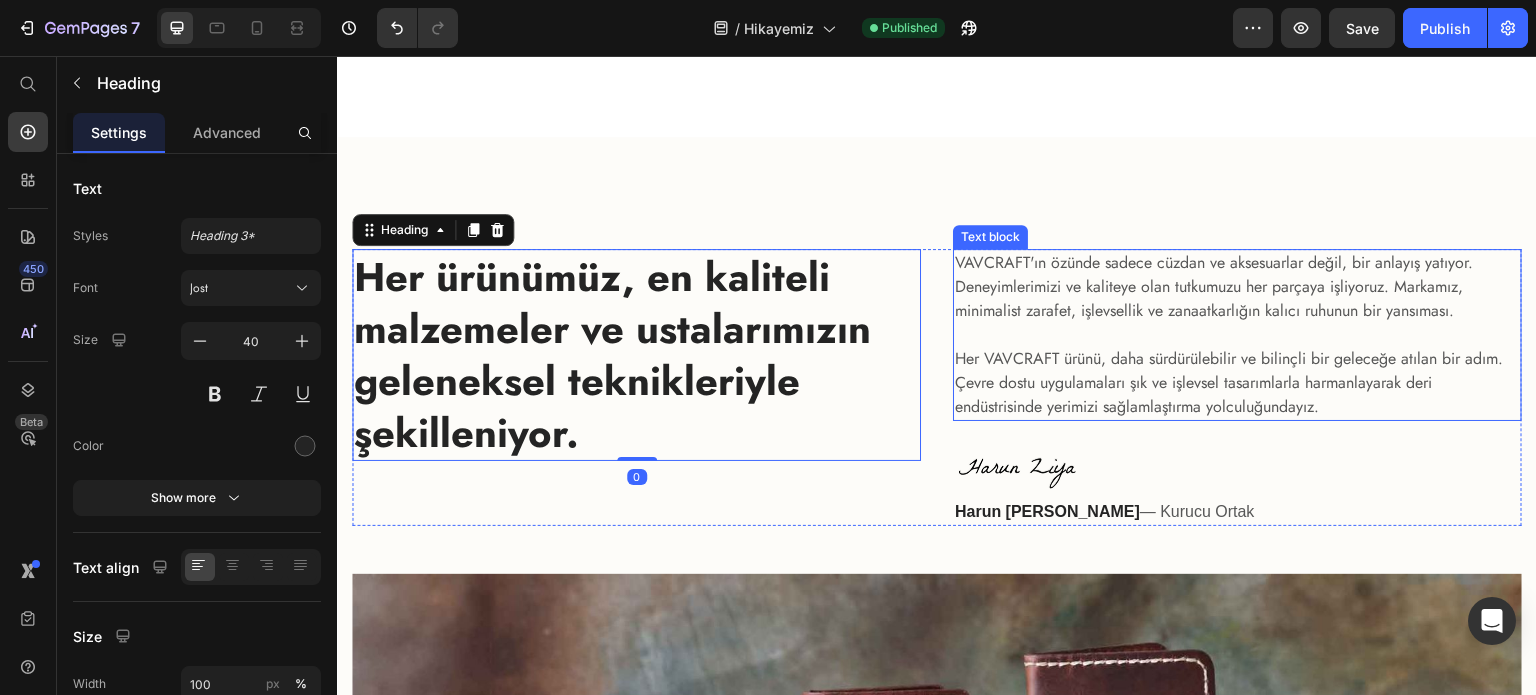 click on "Her ürünümüz, en kaliteli malzemeler ve ustalarımızın geleneksel teknikleriyle şekilleniyor." at bounding box center (636, 355) 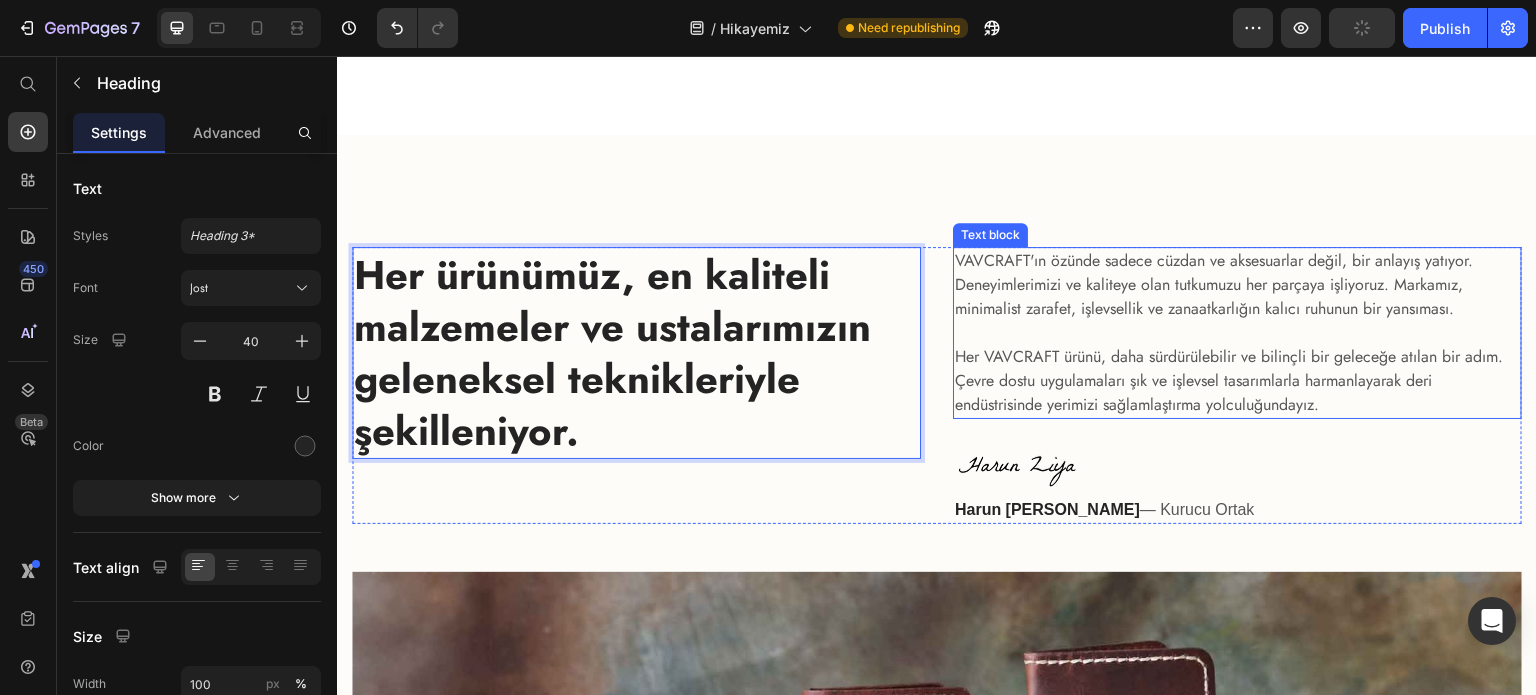 scroll, scrollTop: 1412, scrollLeft: 0, axis: vertical 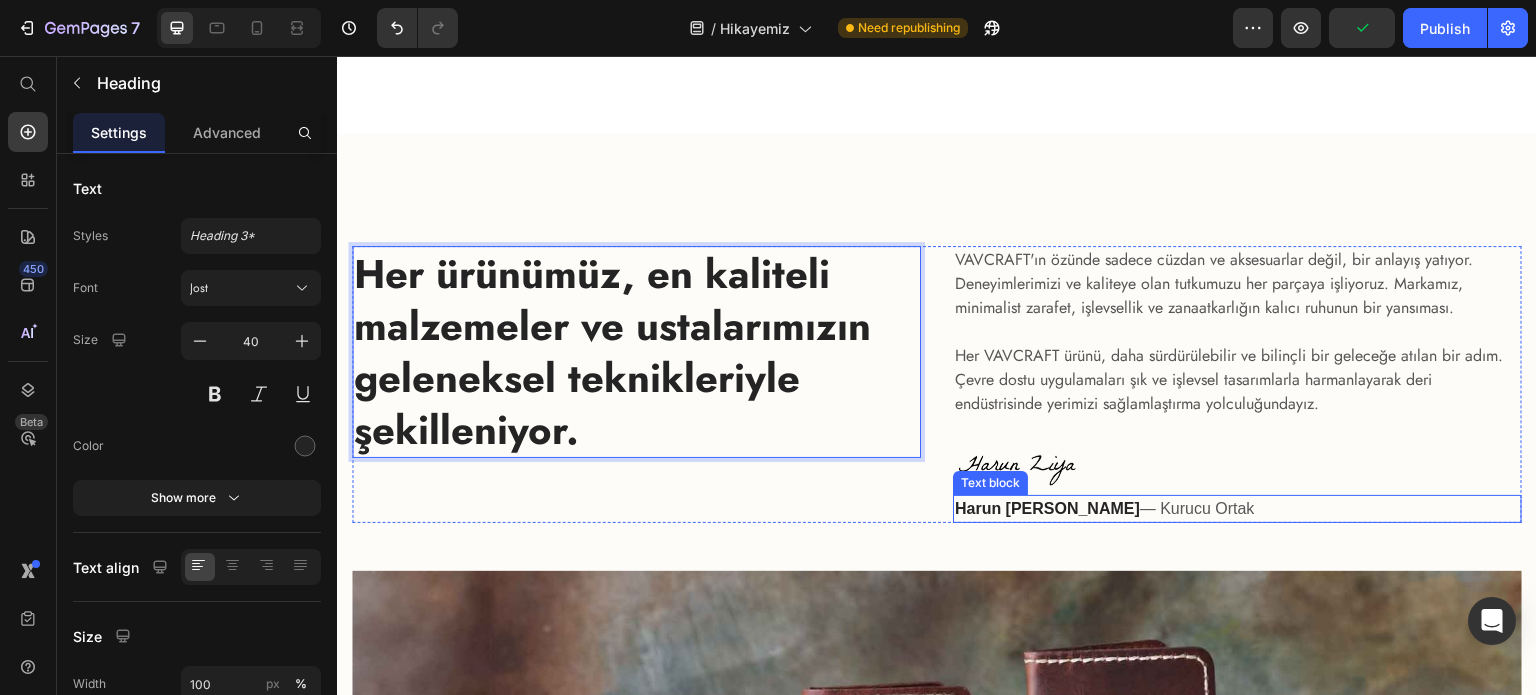 click on "Harun Ziya Sarı  — Kurucu Ortak" at bounding box center (1237, 509) 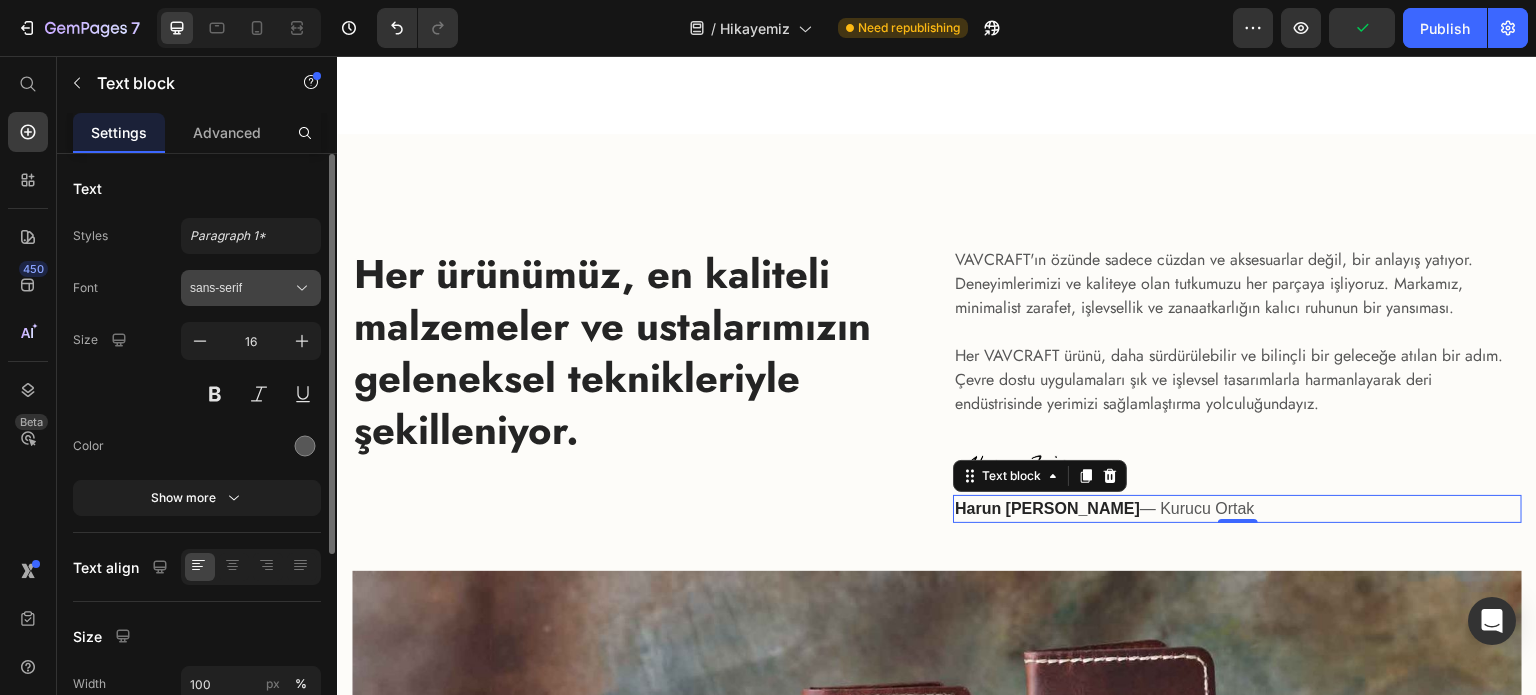 click on "sans-serif" at bounding box center [241, 288] 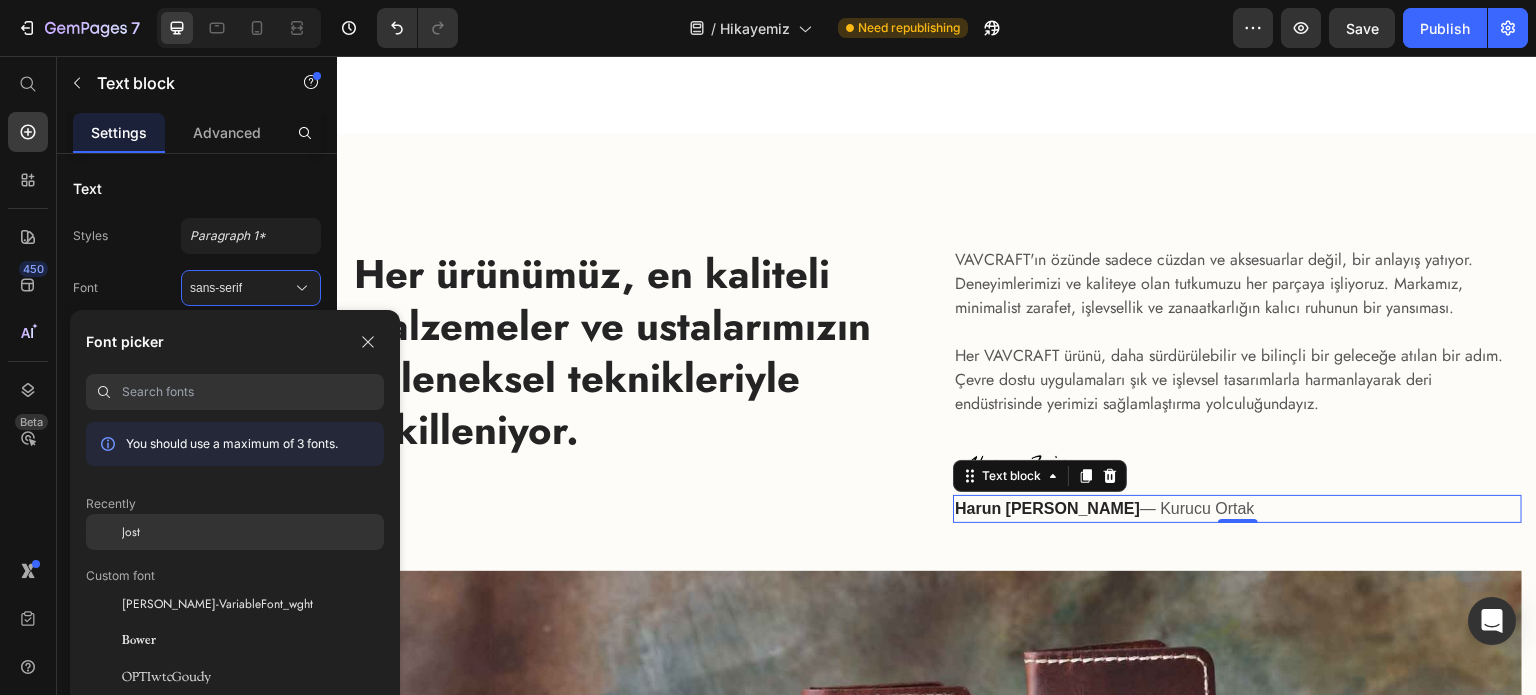 click on "Jost" 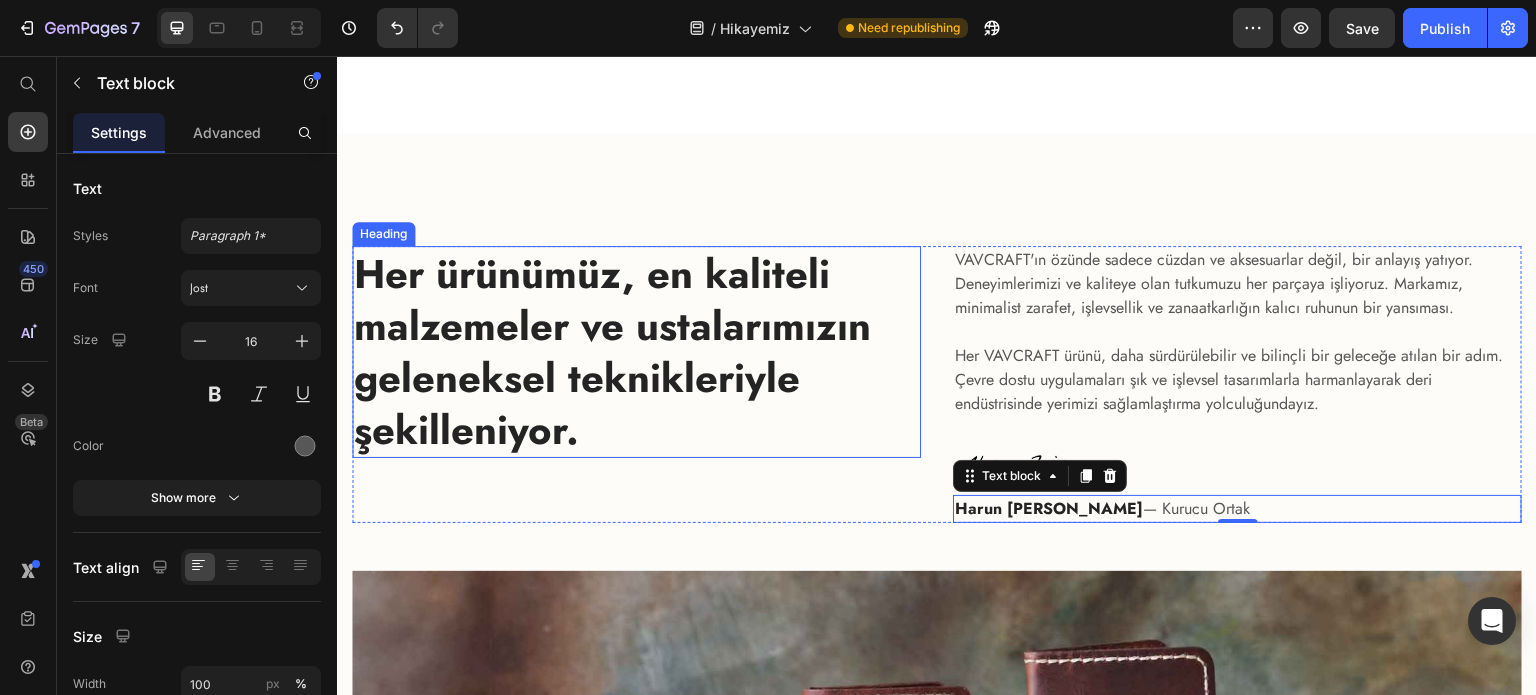 click on "Her ürünümüz, en kaliteli malzemeler ve ustalarımızın geleneksel teknikleriyle şekilleniyor." at bounding box center (636, 352) 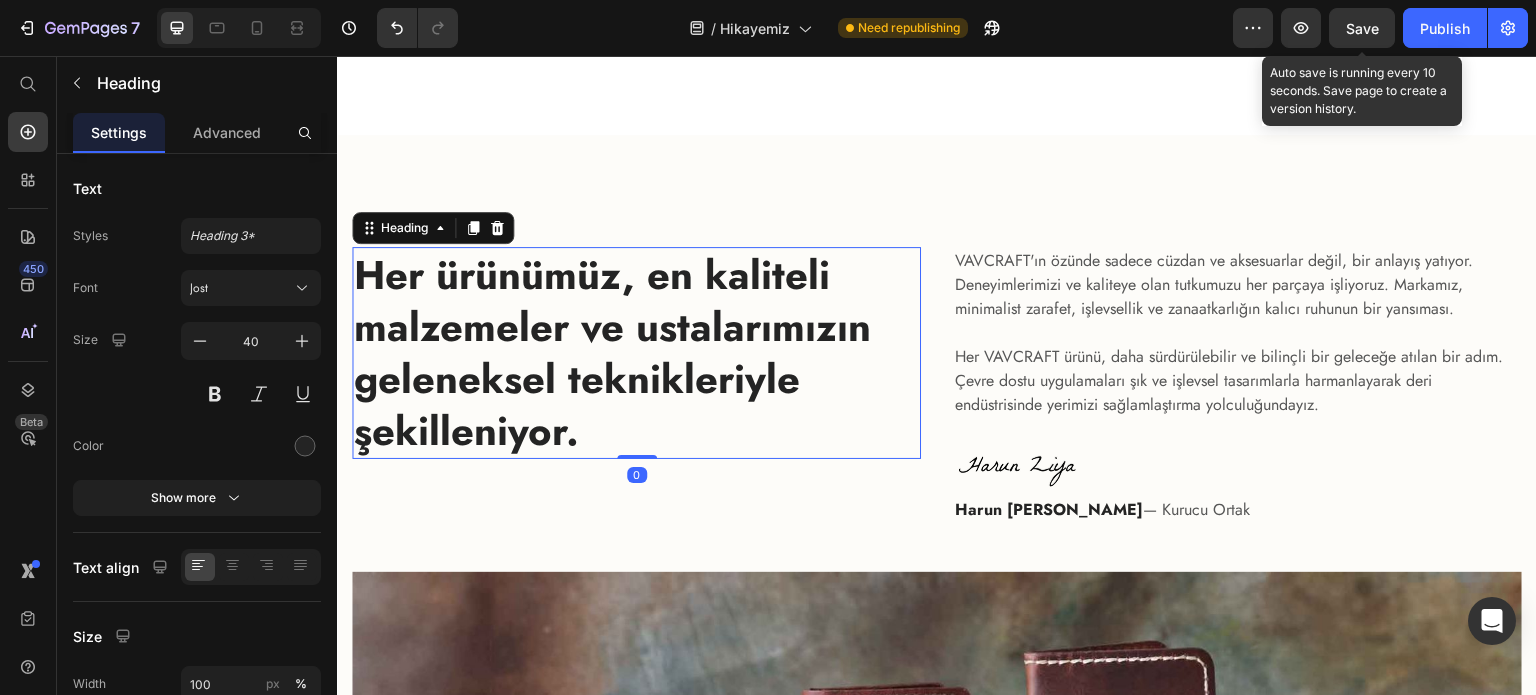 click on "Save" 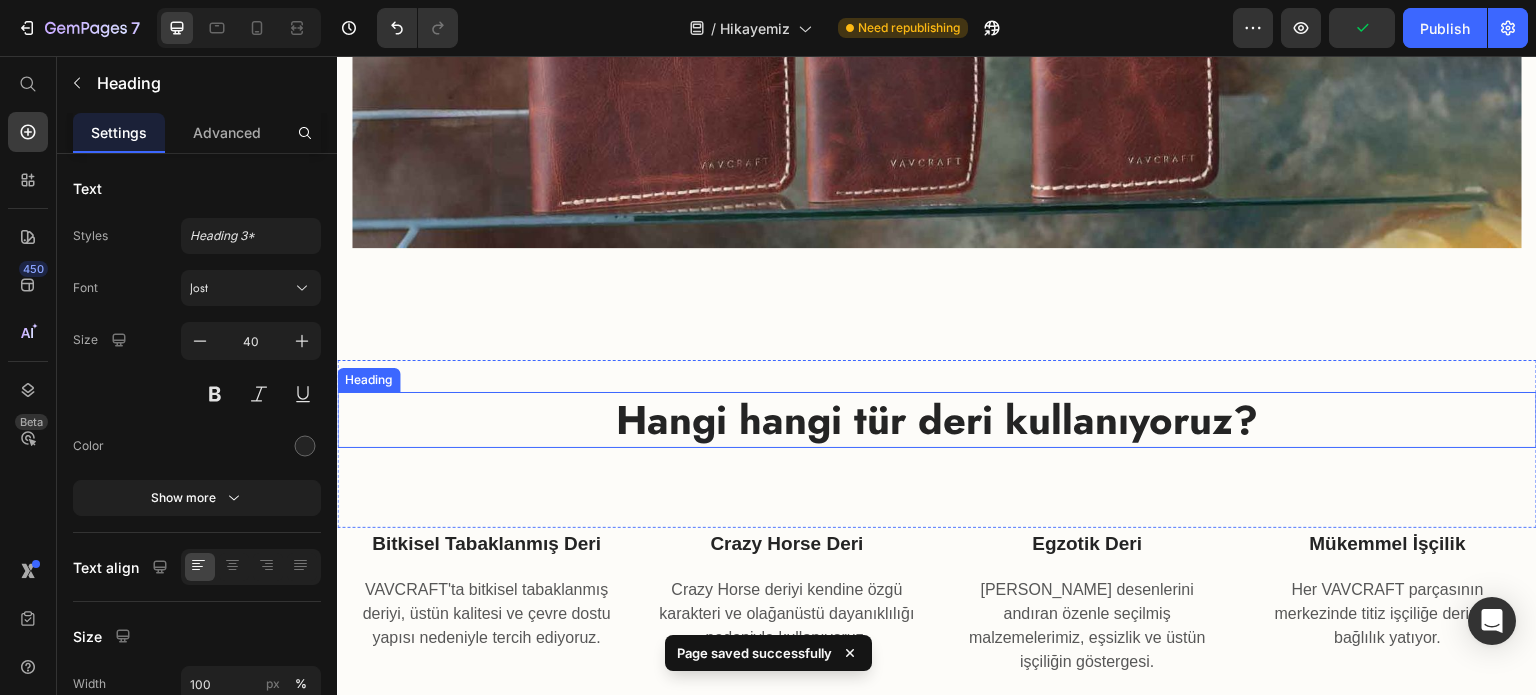 scroll, scrollTop: 2135, scrollLeft: 0, axis: vertical 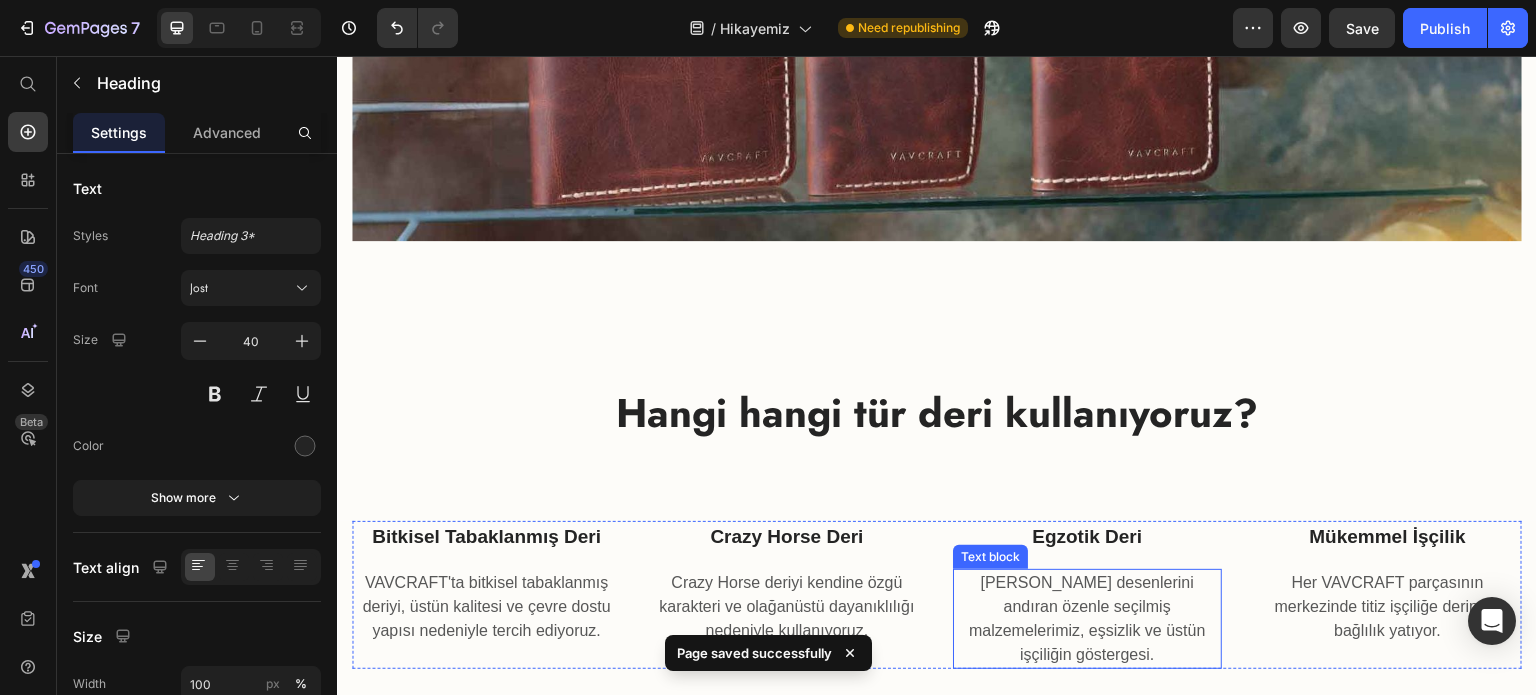 click on "[PERSON_NAME] desenlerini andıran özenle seçilmiş malzemelerimiz, eşsizlik ve üstün işçiliğin göstergesi." at bounding box center [1087, 619] 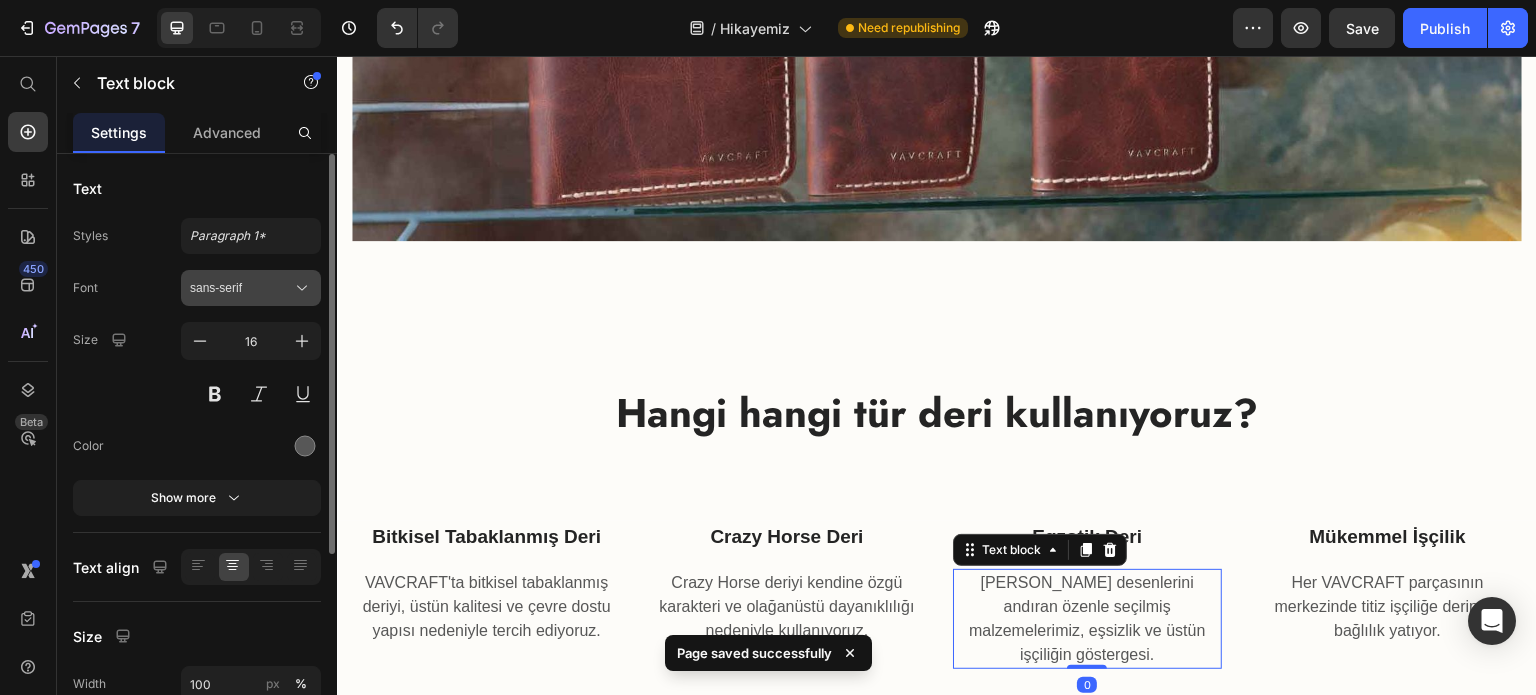 click on "sans-serif" at bounding box center (251, 288) 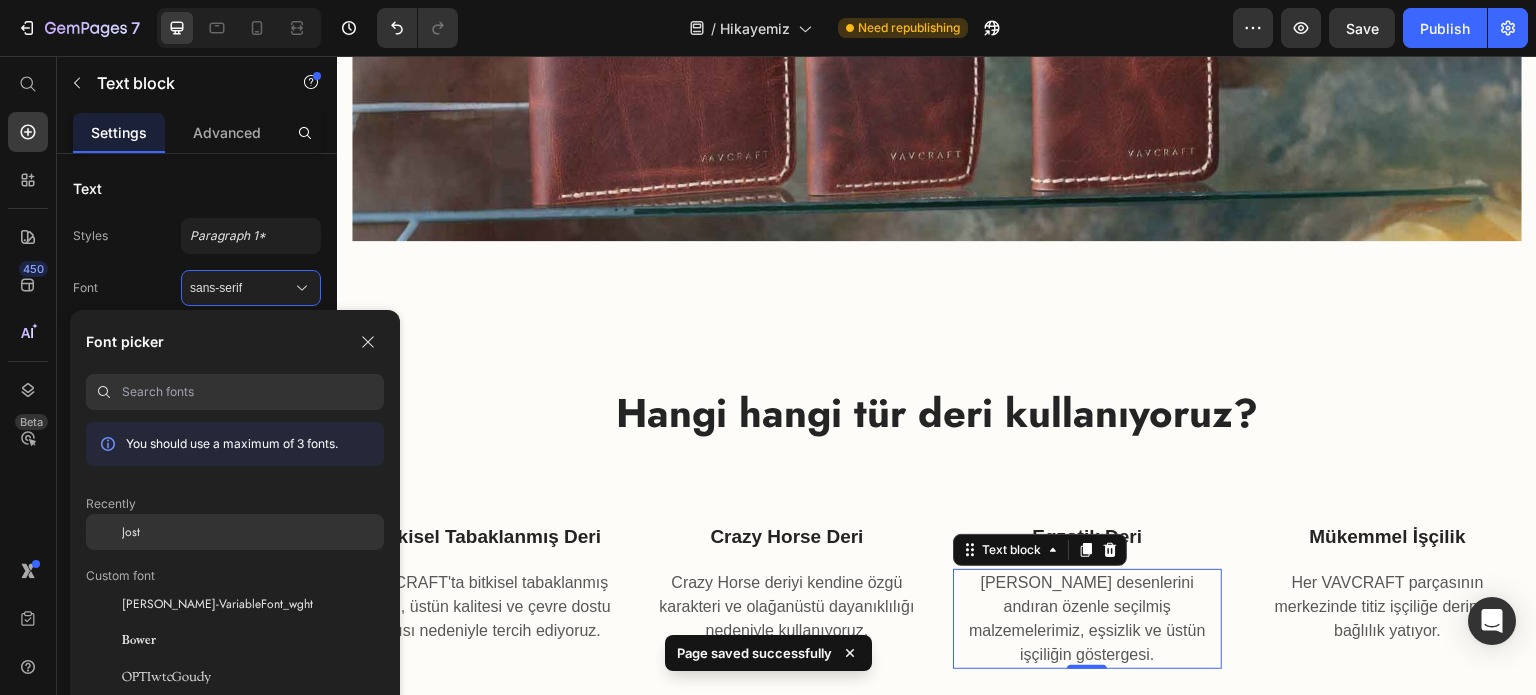 click on "Jost" 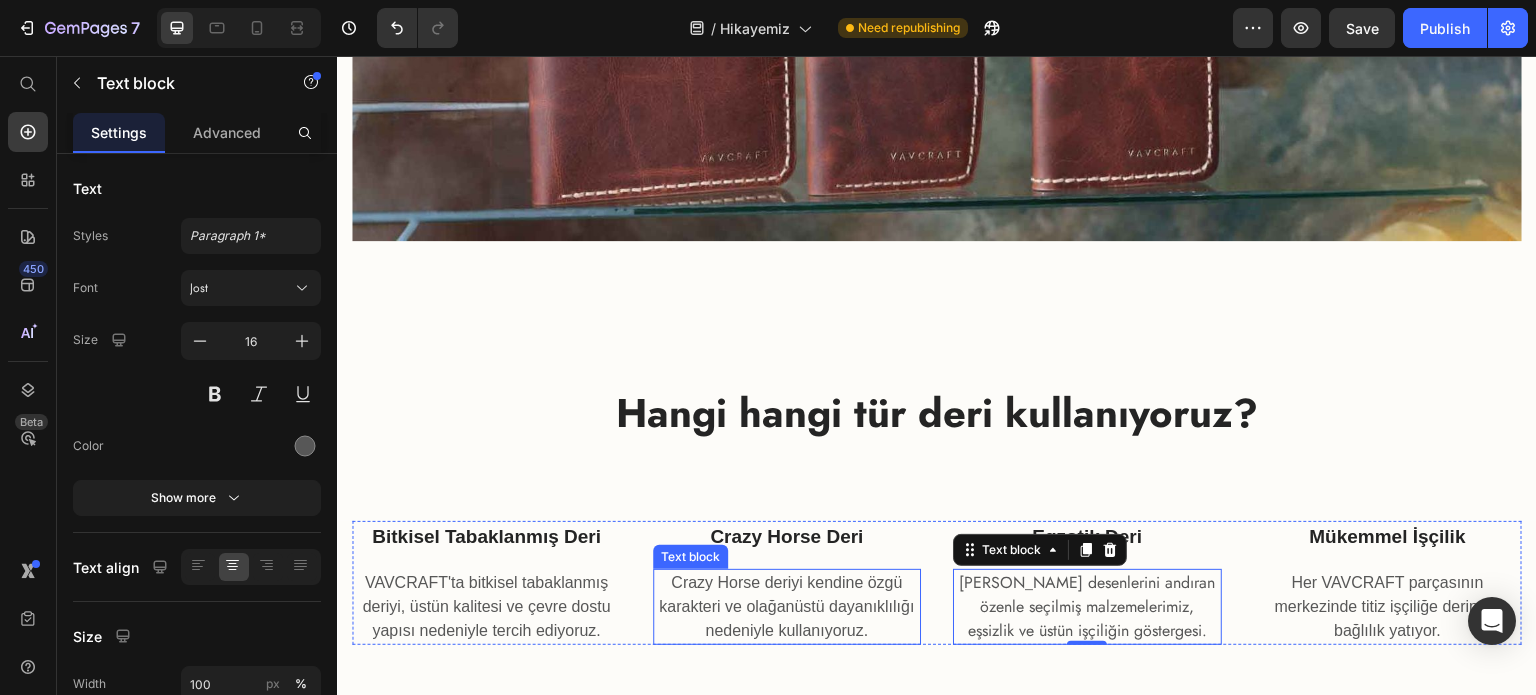 click on "Crazy Horse deriyi kendine özgü karakteri ve olağanüstü dayanıklılığı nedeniyle kullanıyoruz." at bounding box center [787, 607] 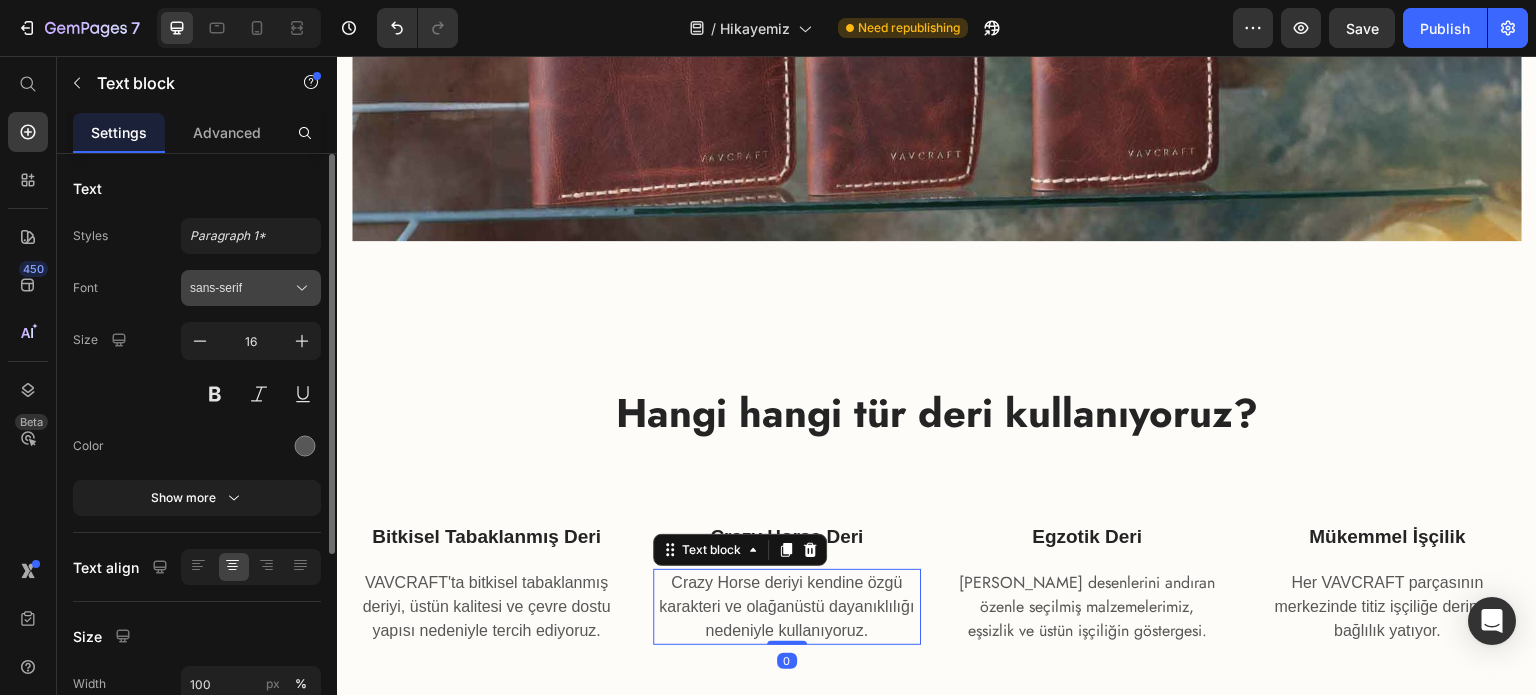 click on "sans-serif" at bounding box center [251, 288] 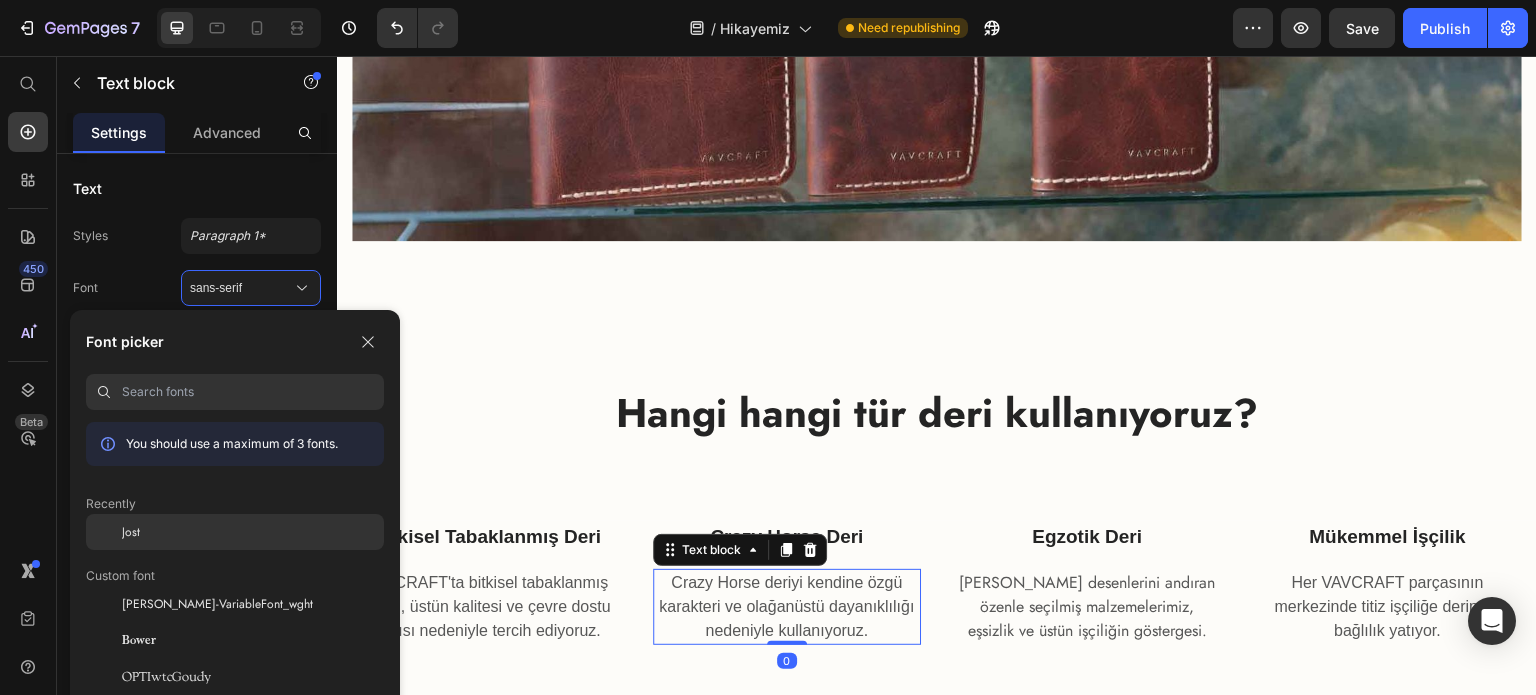 click on "Jost" 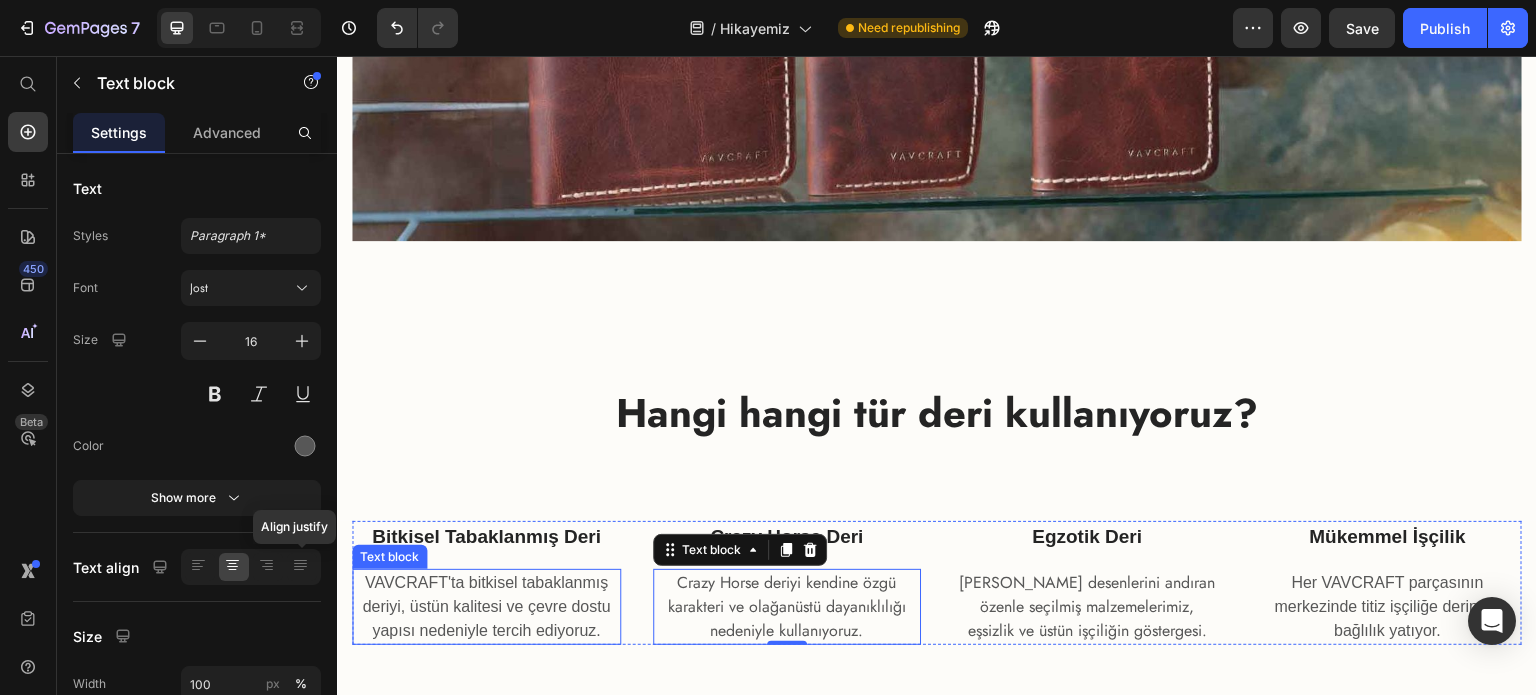 click on "VAVCRAFT'ta bitkisel tabaklanmış deriyi, üstün kalitesi ve çevre dostu yapısı nedeniyle tercih ediyoruz." at bounding box center (486, 607) 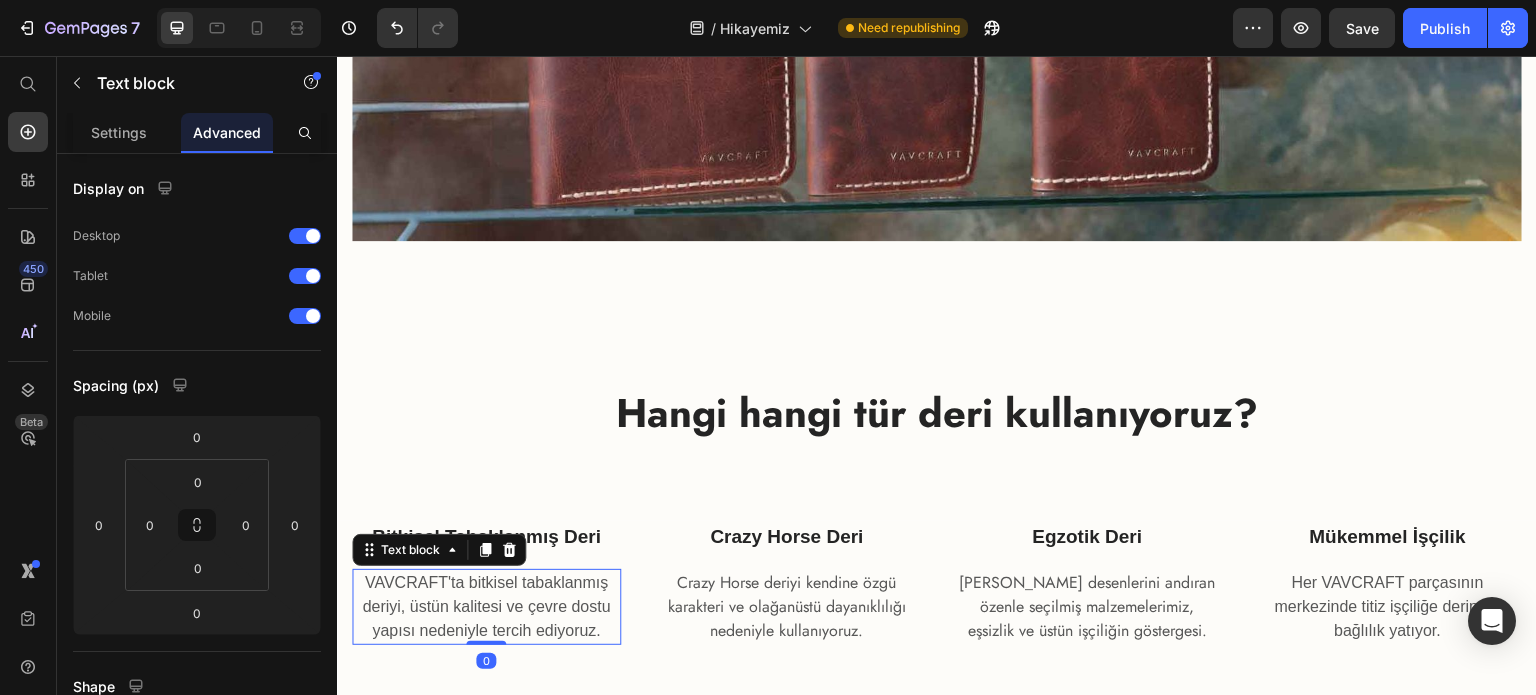 click on "VAVCRAFT'ta bitkisel tabaklanmış deriyi, üstün kalitesi ve çevre dostu yapısı nedeniyle tercih ediyoruz." at bounding box center (486, 607) 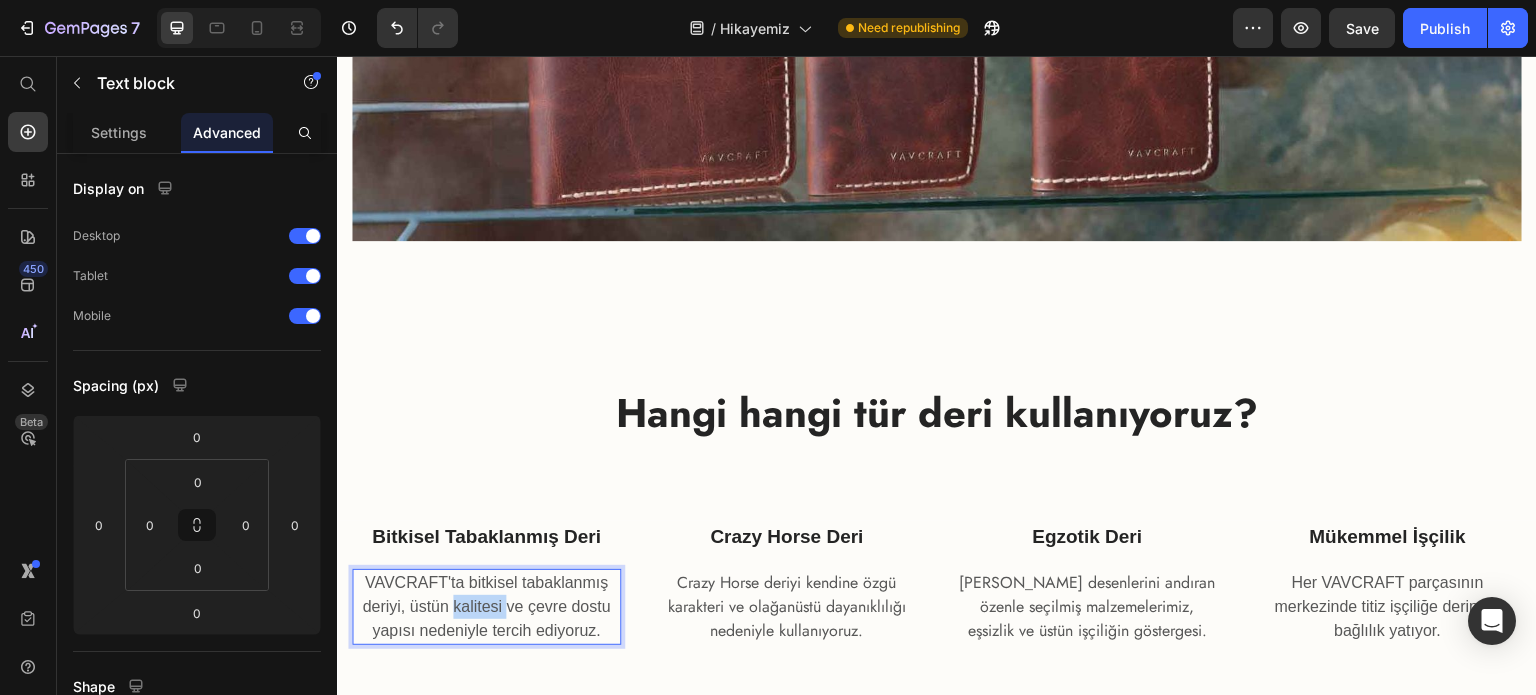 click on "VAVCRAFT'ta bitkisel tabaklanmış deriyi, üstün kalitesi ve çevre dostu yapısı nedeniyle tercih ediyoruz." at bounding box center [486, 607] 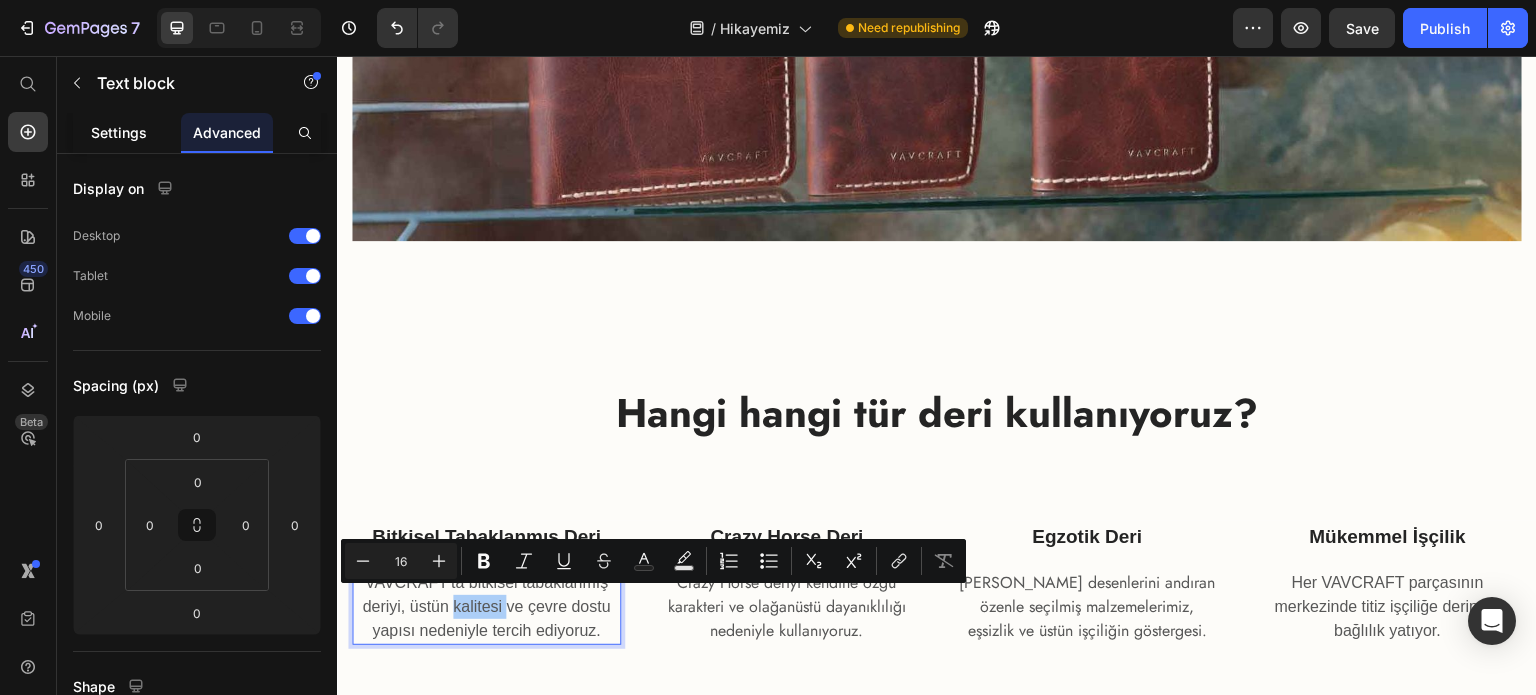 click on "Settings" at bounding box center [119, 132] 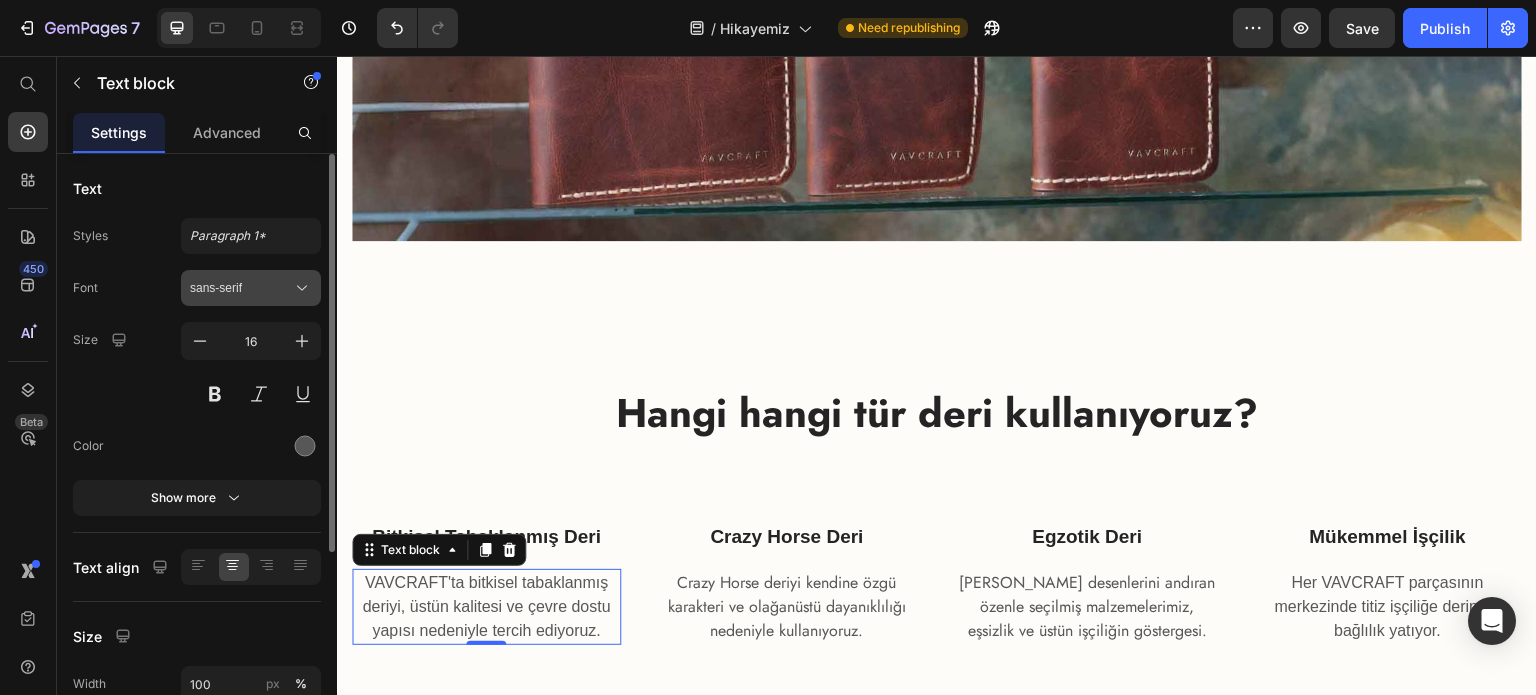click on "sans-serif" at bounding box center (241, 288) 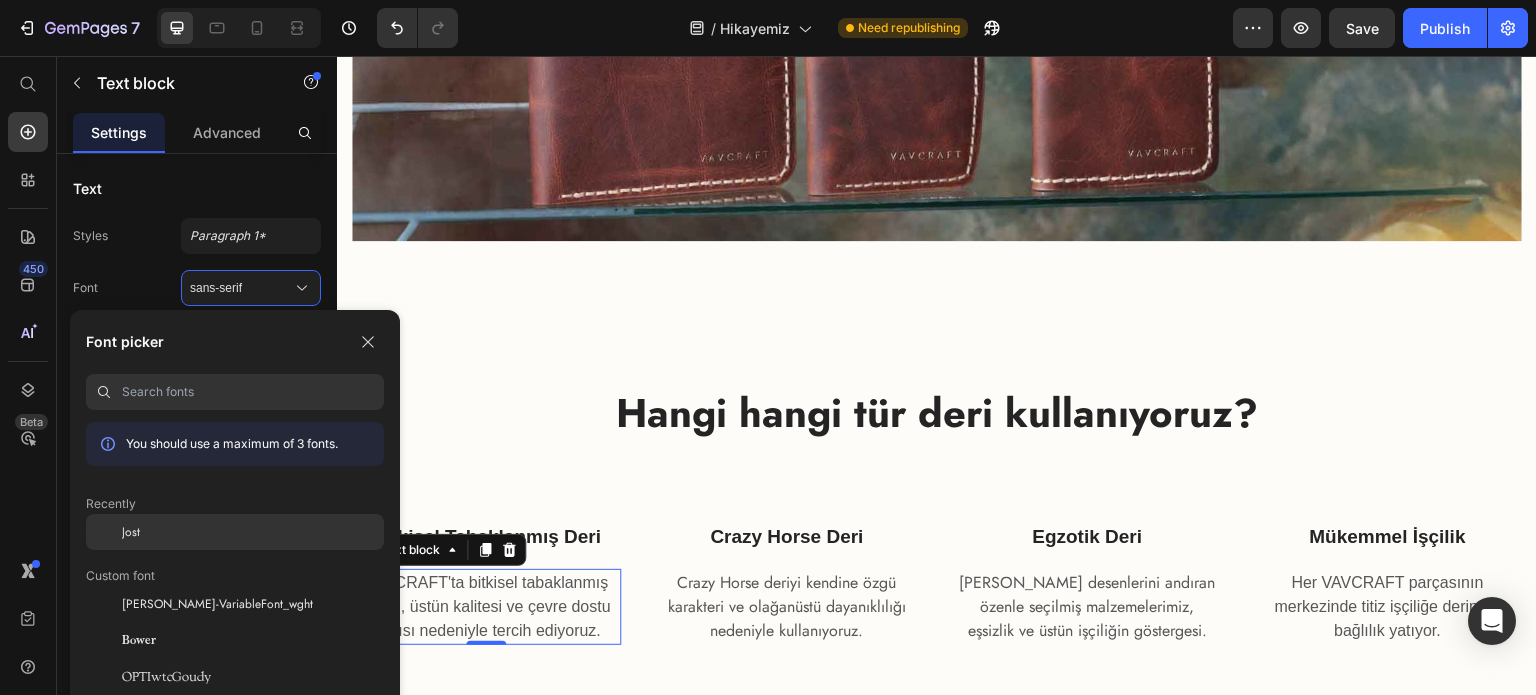 click on "Jost" 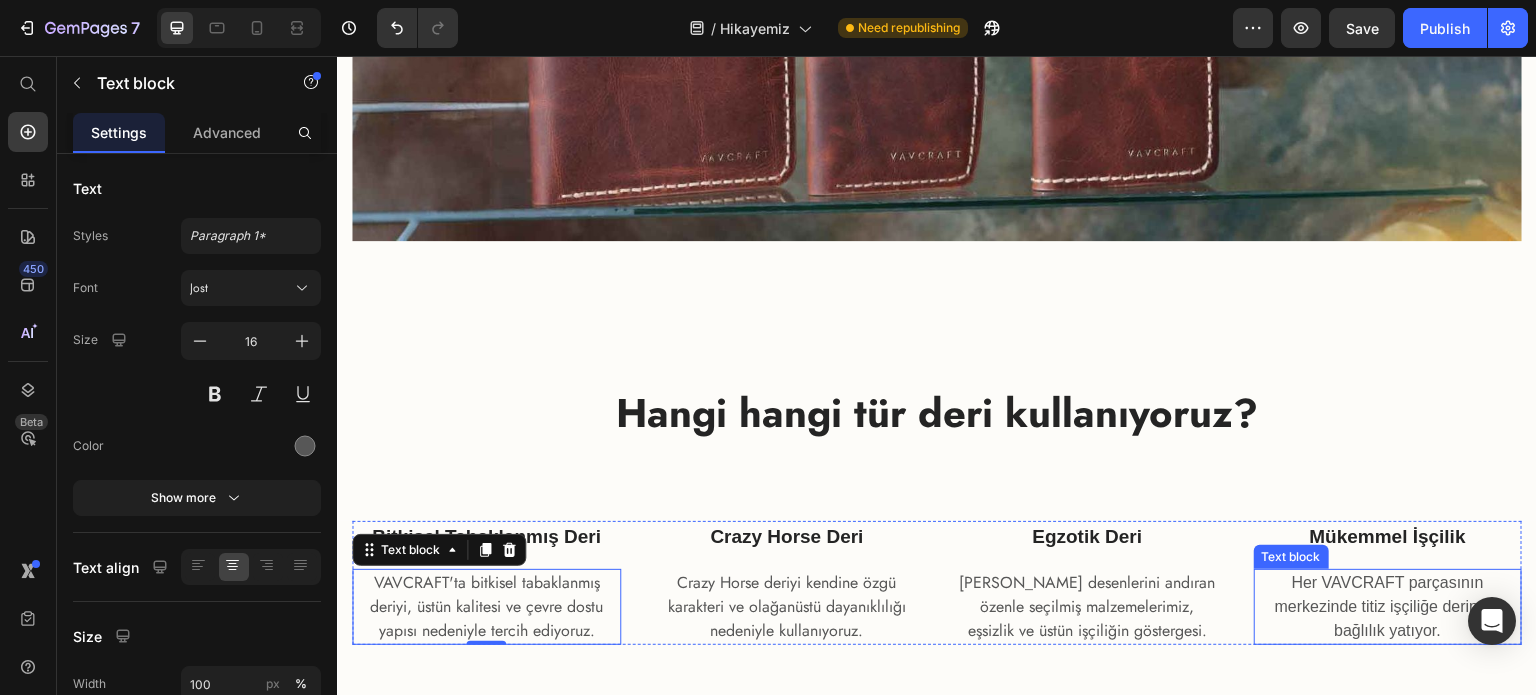 click on "Her VAVCRAFT parçasının merkezinde titiz işçiliğe derin bir bağlılık yatıyor." at bounding box center (1388, 607) 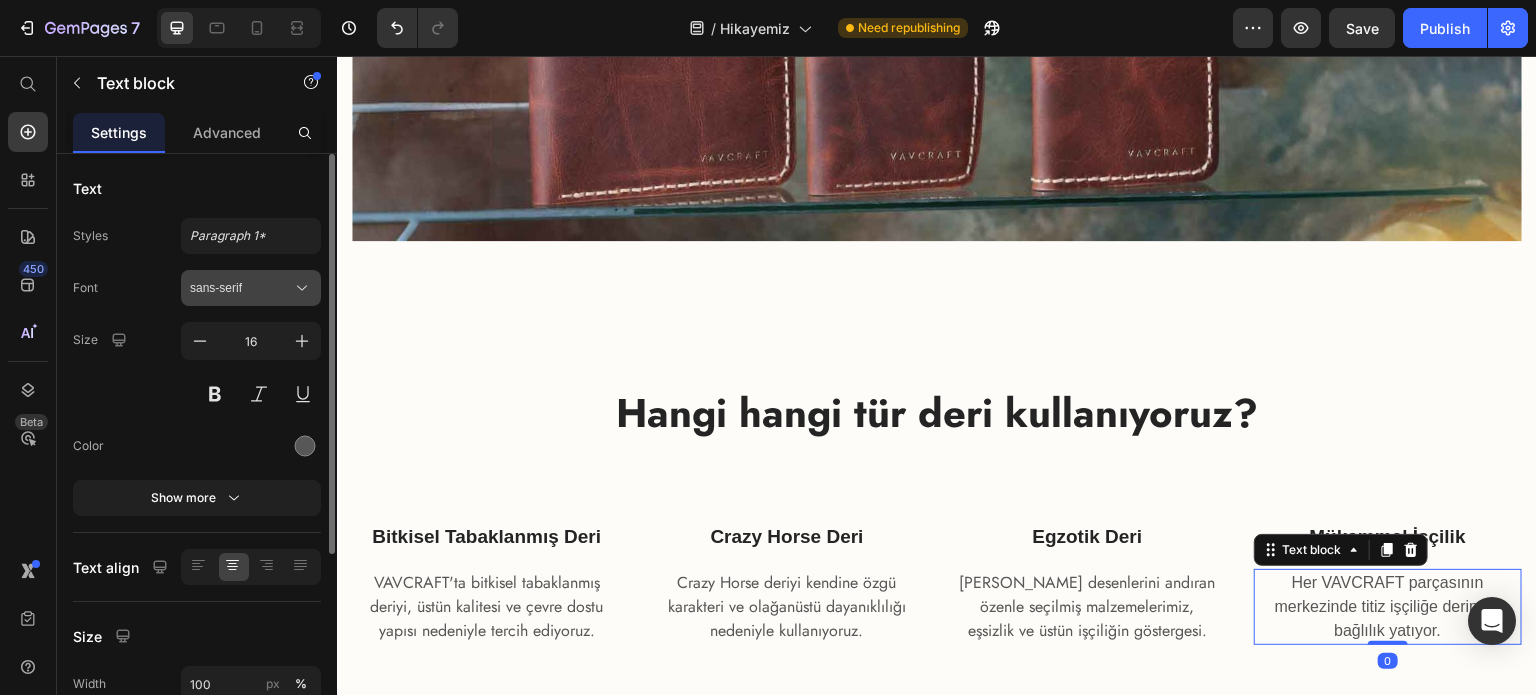 click on "sans-serif" at bounding box center [241, 288] 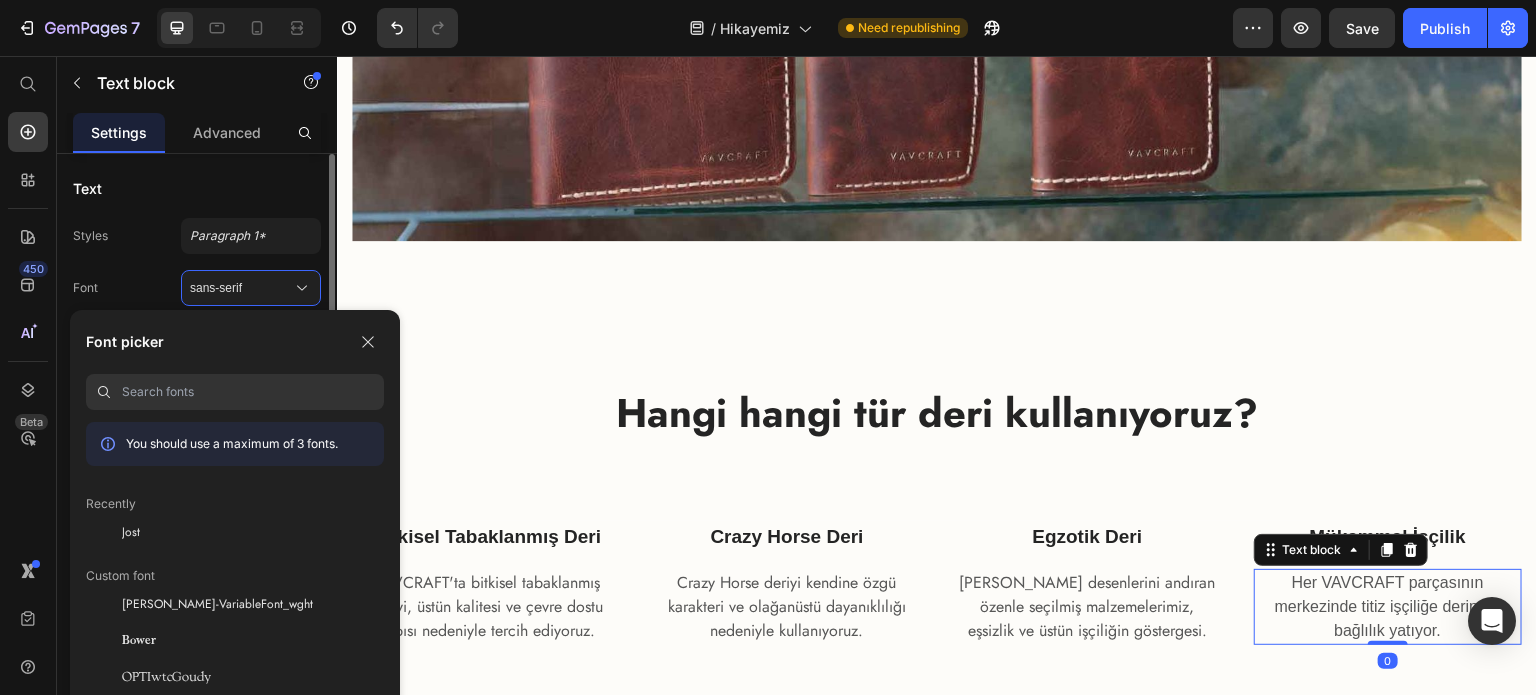 drag, startPoint x: 188, startPoint y: 535, endPoint x: 249, endPoint y: 509, distance: 66.309875 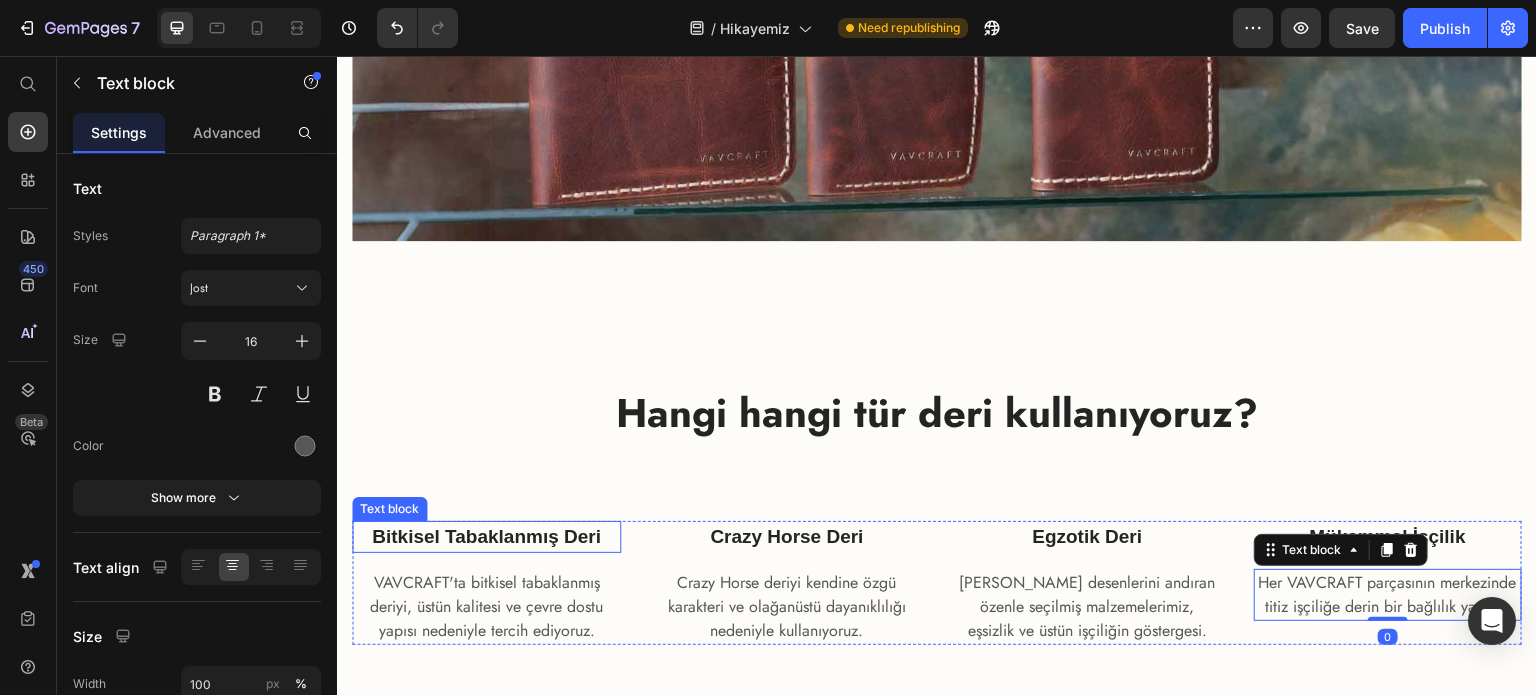 click on "Bitkisel Tabaklanmış Deri" at bounding box center [486, 536] 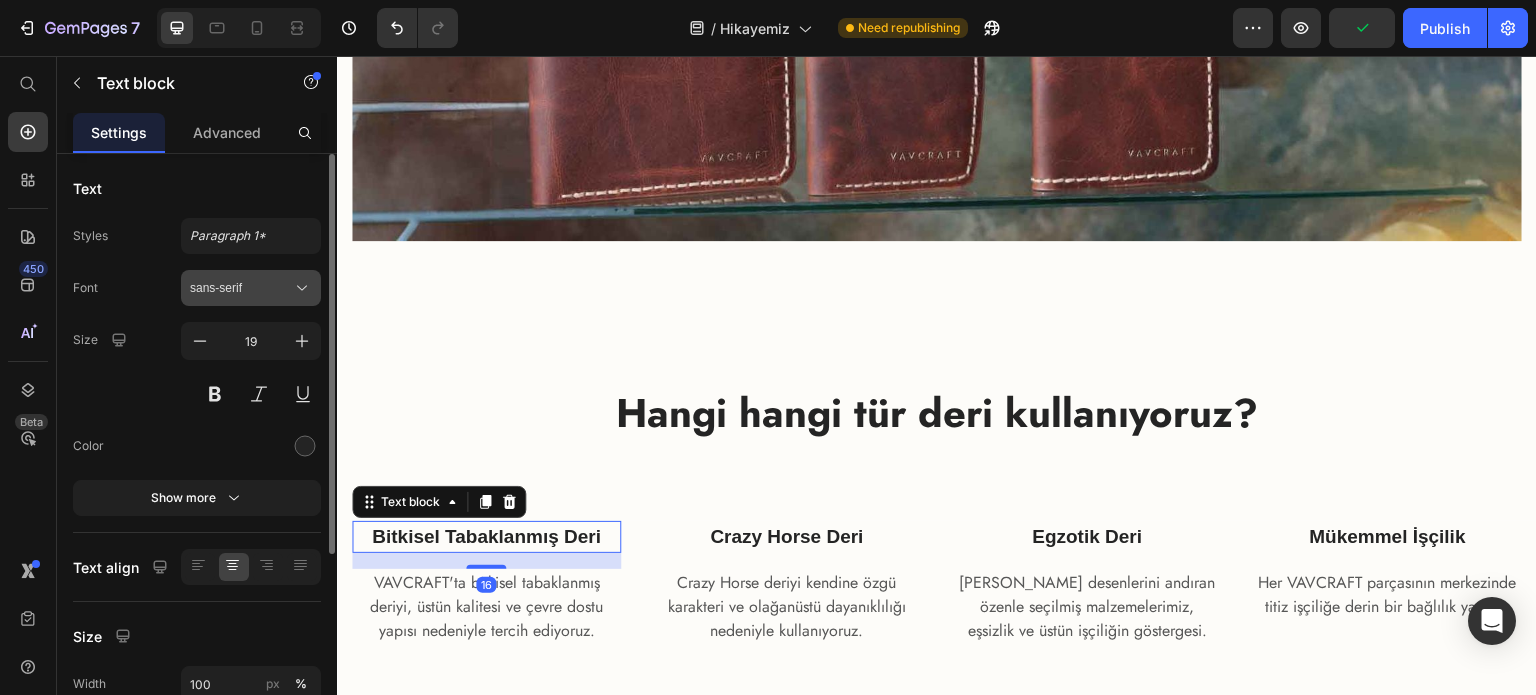 click on "sans-serif" at bounding box center [241, 288] 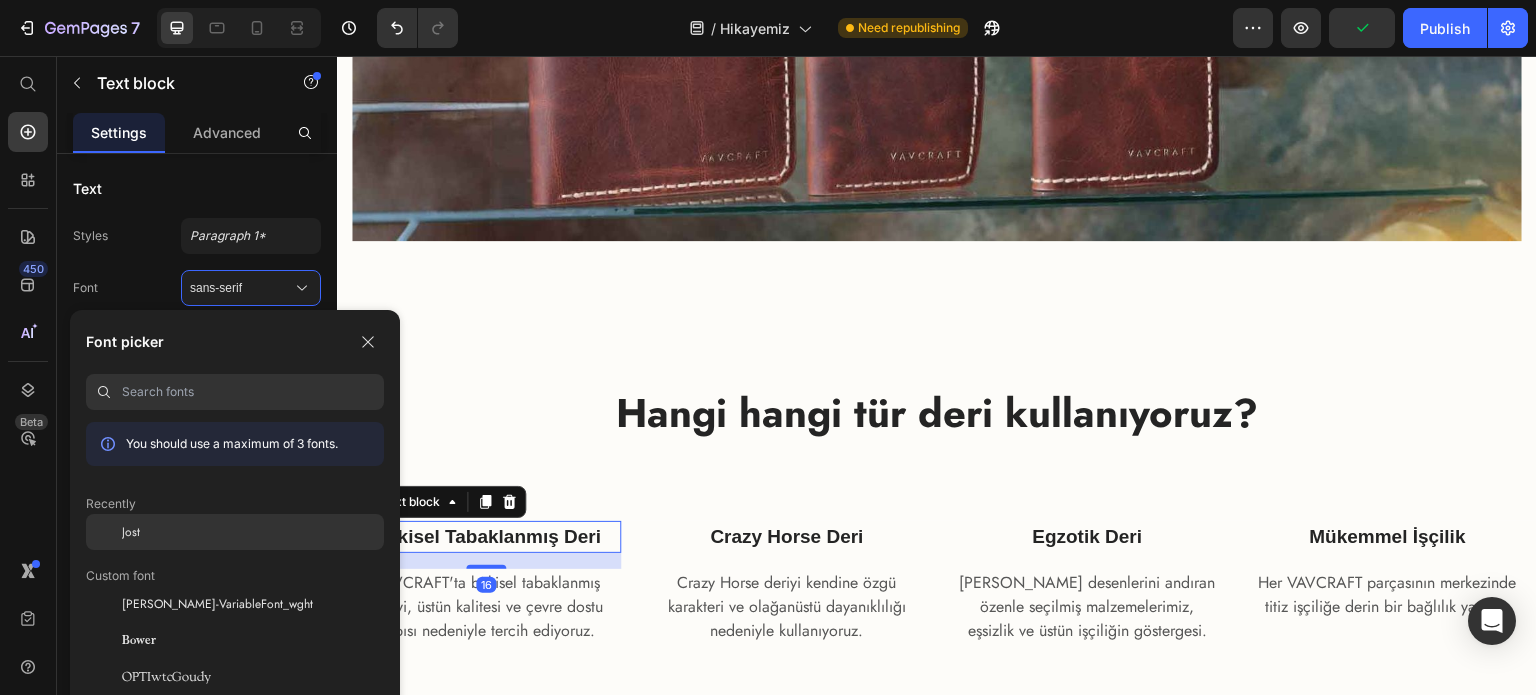 click on "Jost" 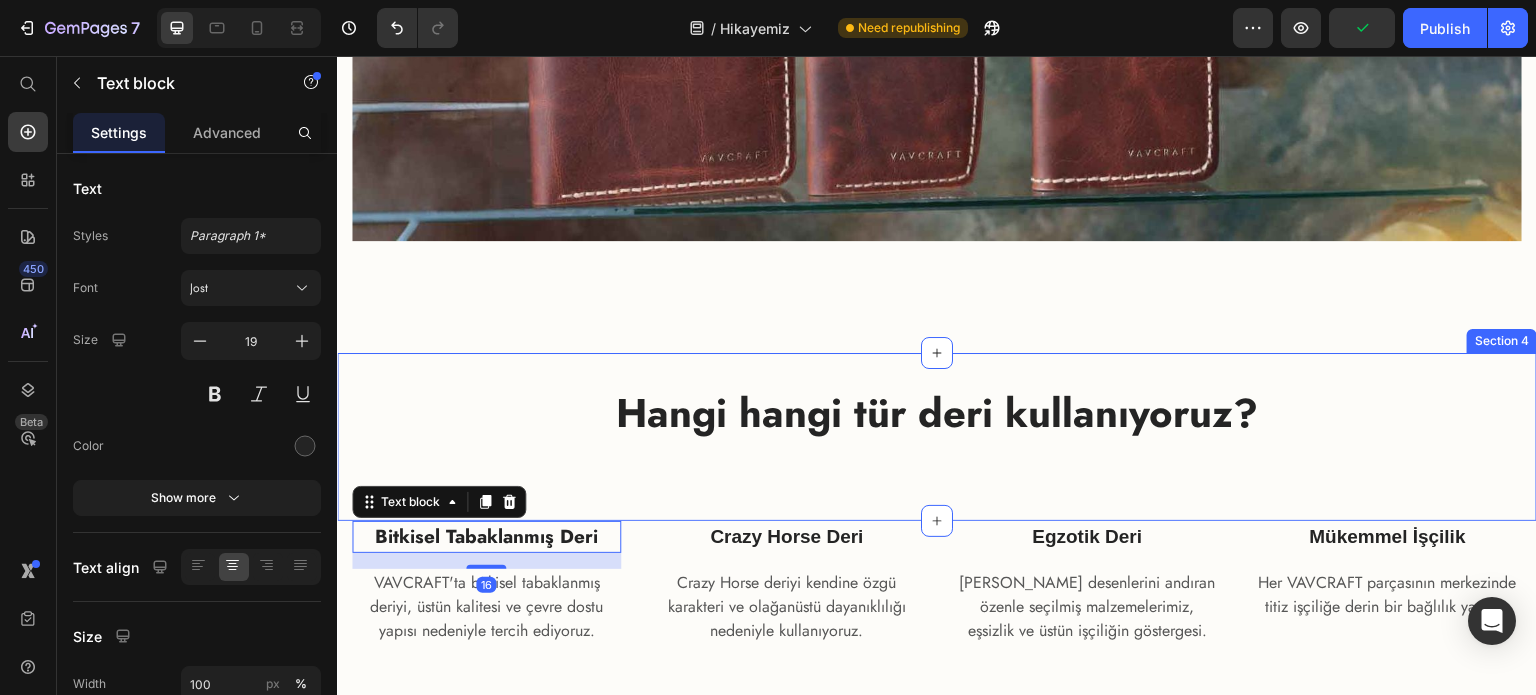 click on "Crazy Horse Deri" at bounding box center (787, 537) 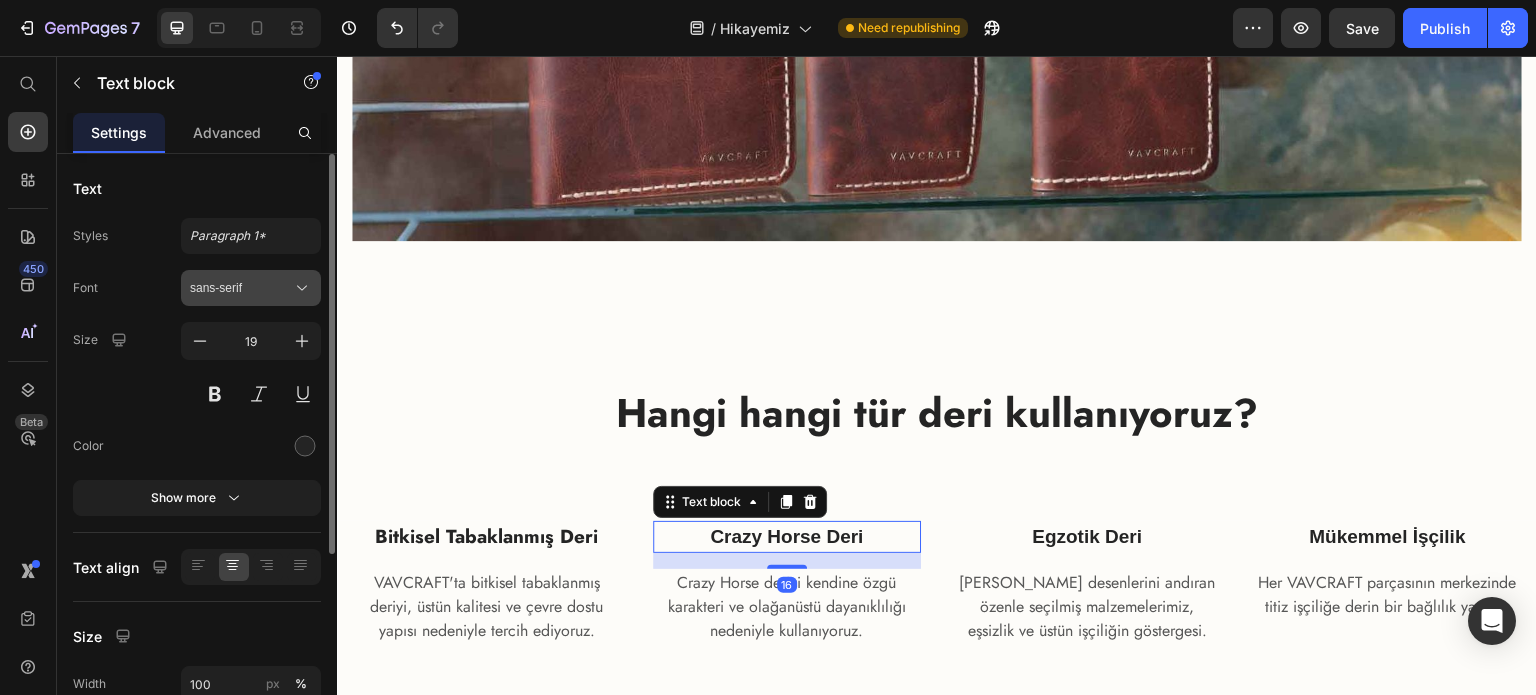 click on "sans-serif" at bounding box center [251, 288] 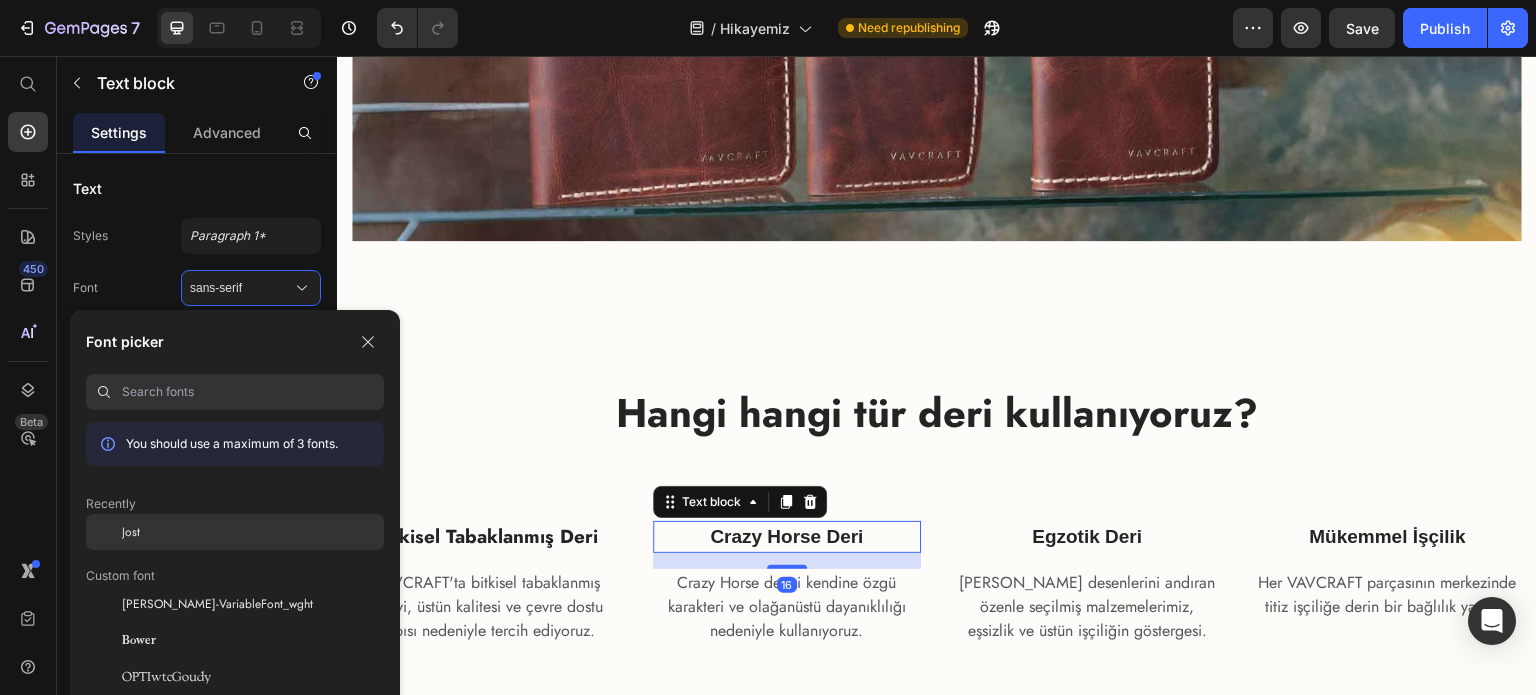 click on "Jost" 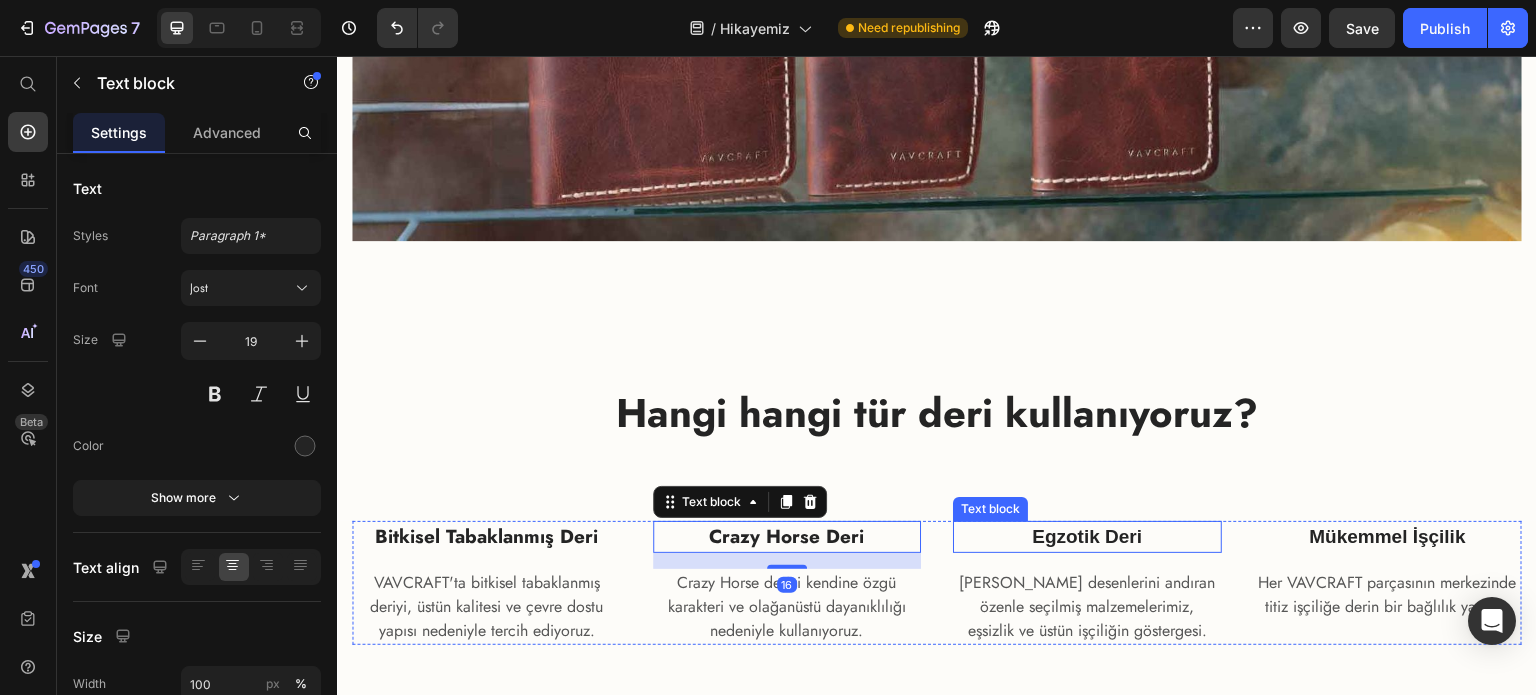 click on "Egzotik Deri" at bounding box center [1087, 537] 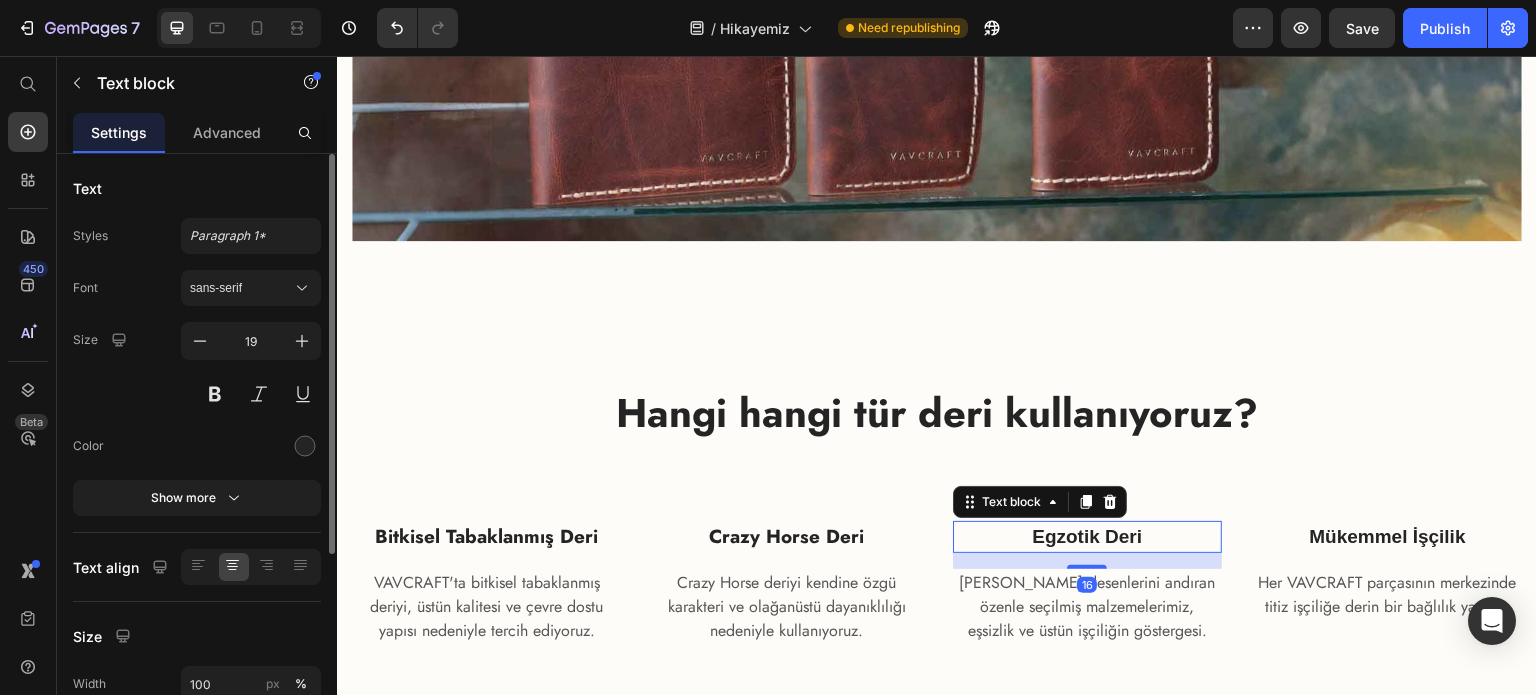 click on "Styles Paragraph 1* Font sans-serif Size 19 Color Show more" 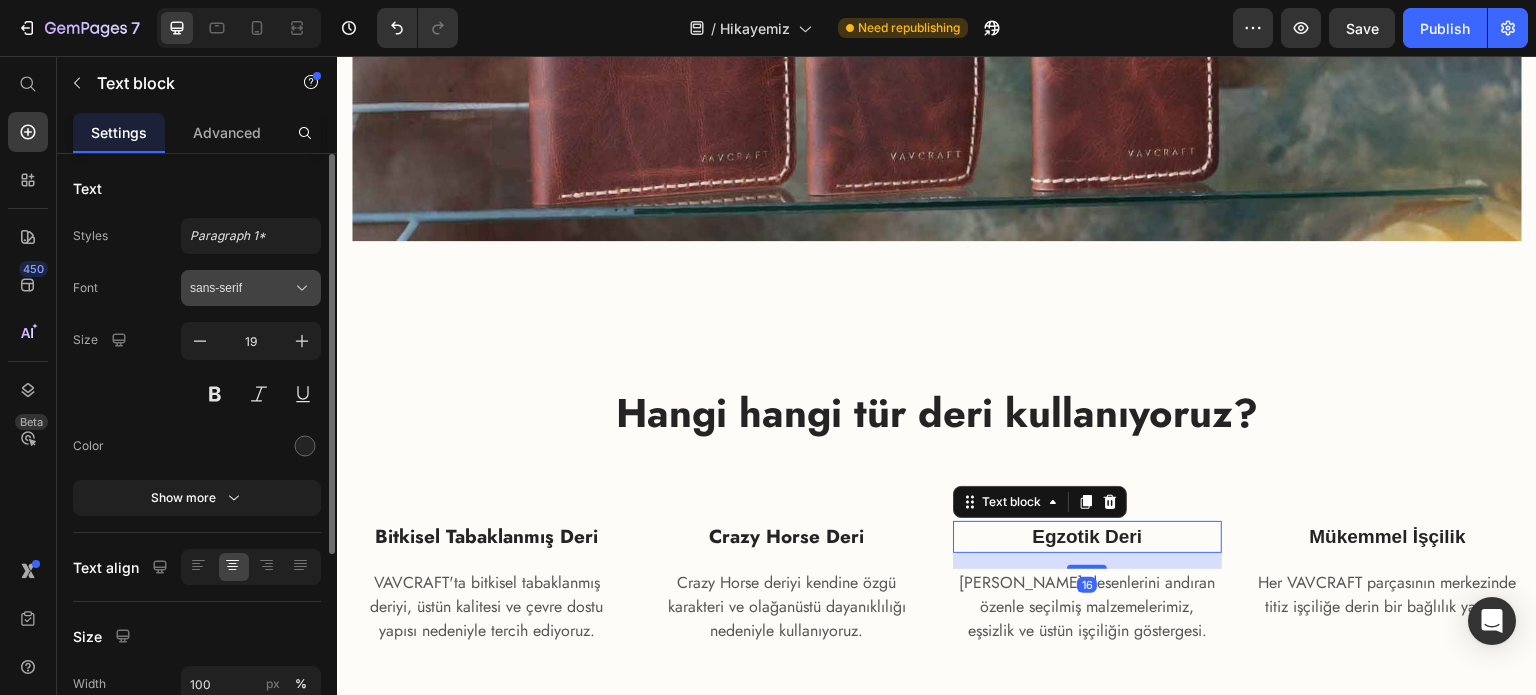 click on "sans-serif" at bounding box center [251, 288] 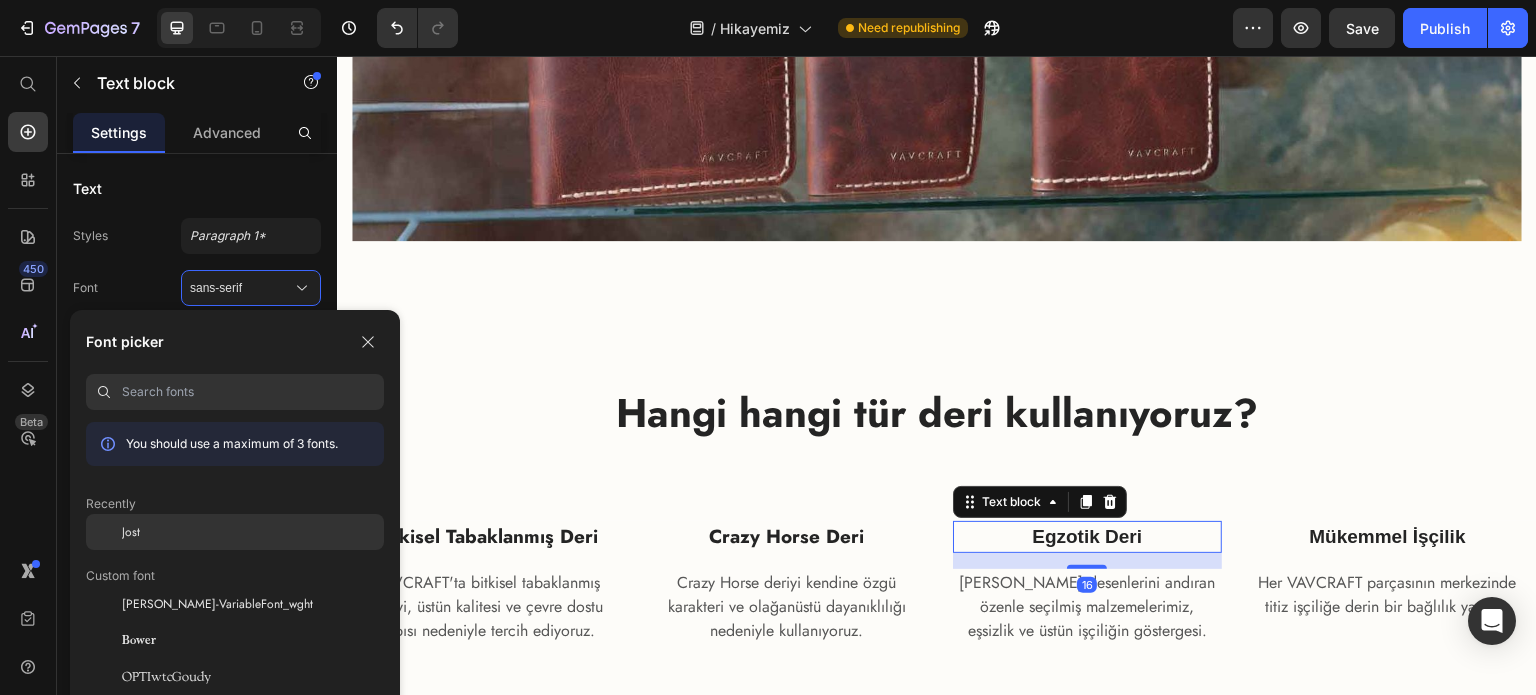 click on "Jost" 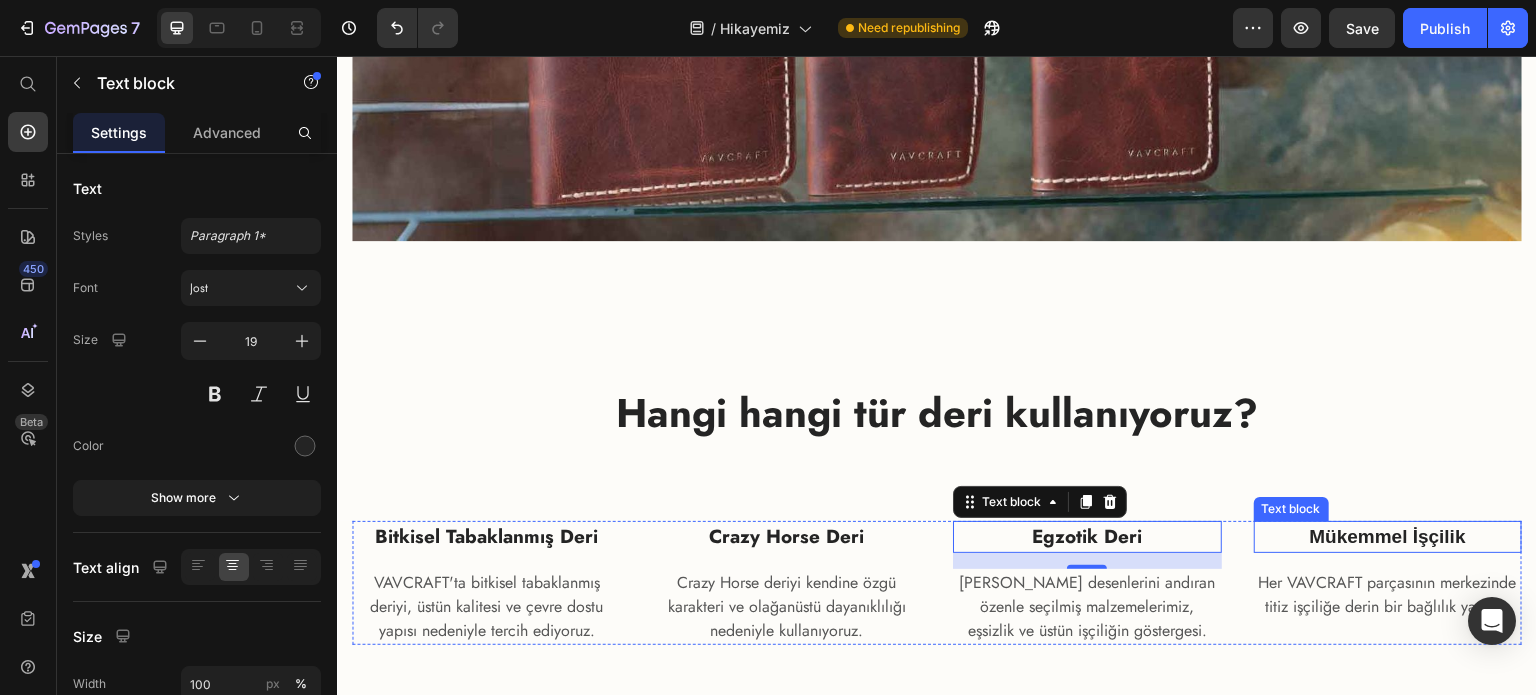 click on "Mükemmel İşçilik" at bounding box center (1388, 536) 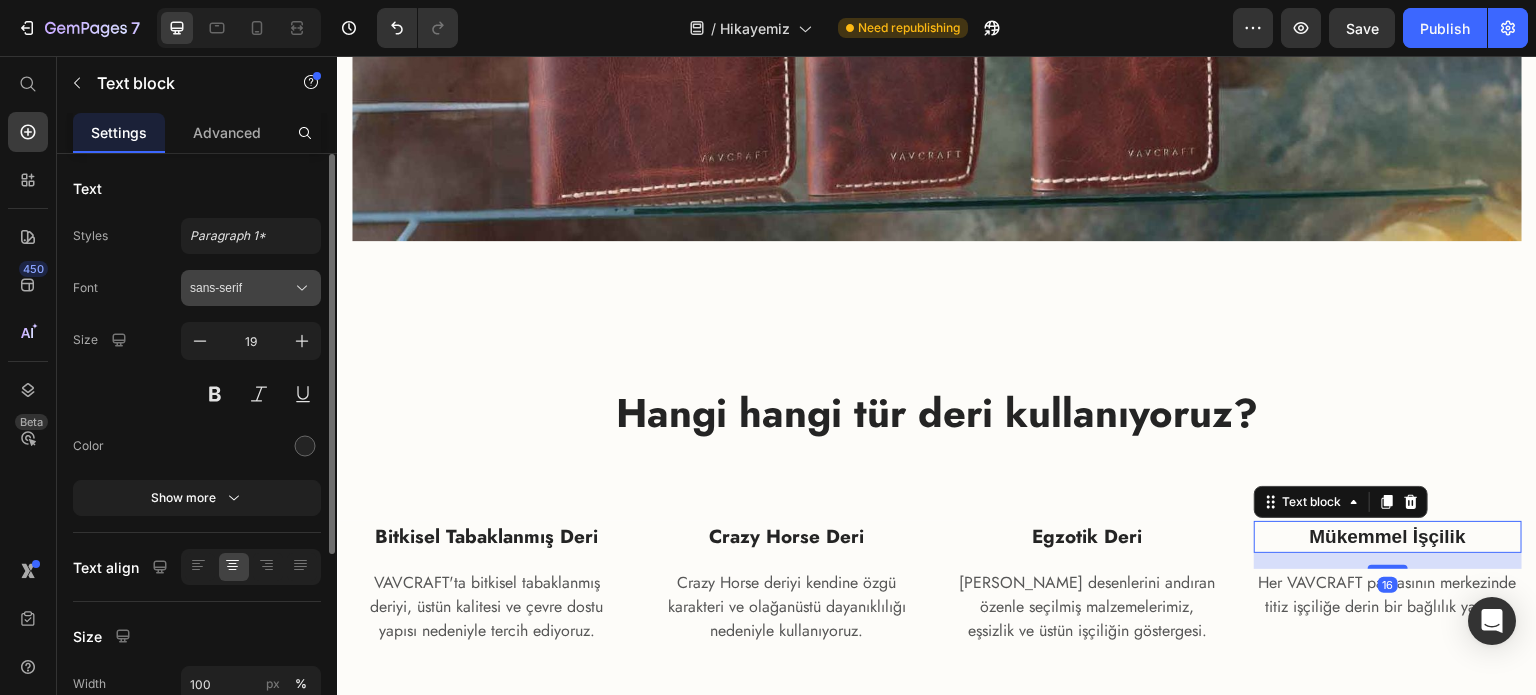 click on "sans-serif" at bounding box center (251, 288) 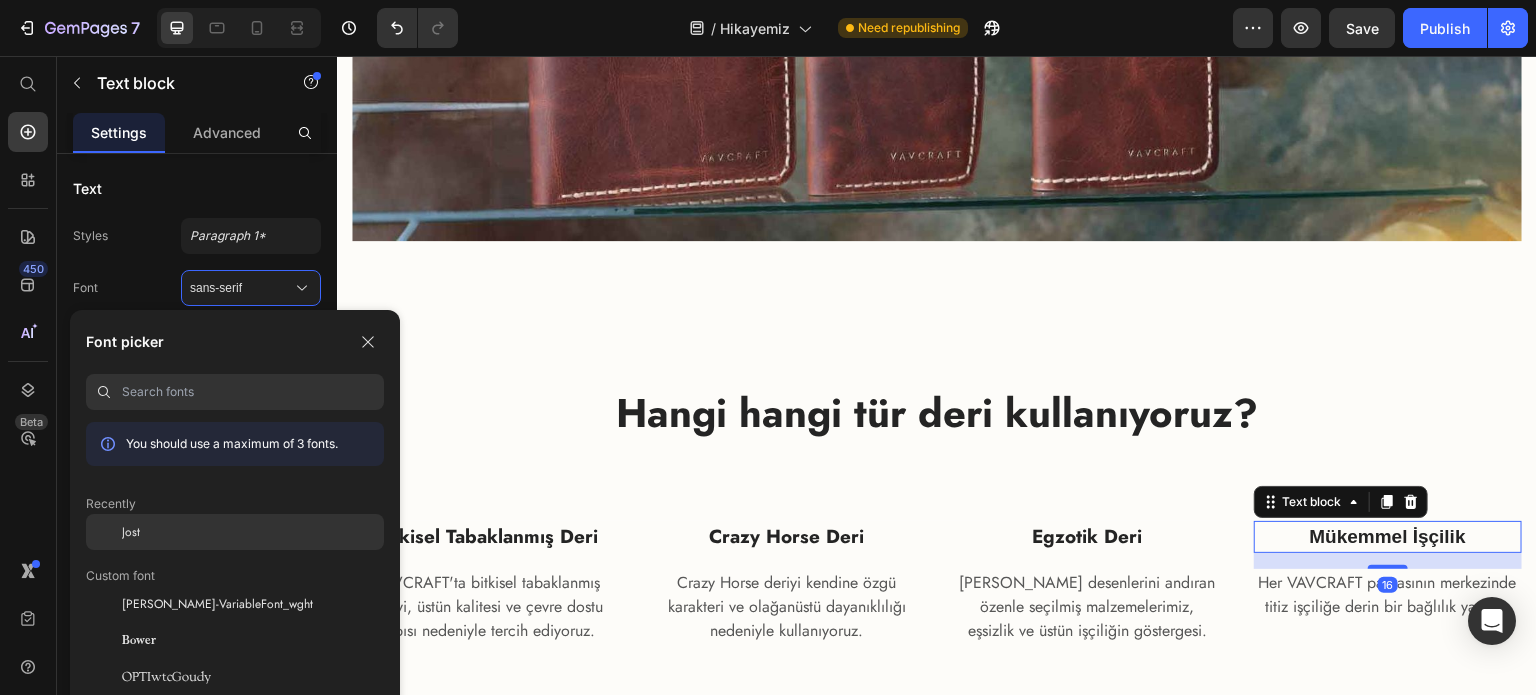 click on "Jost" 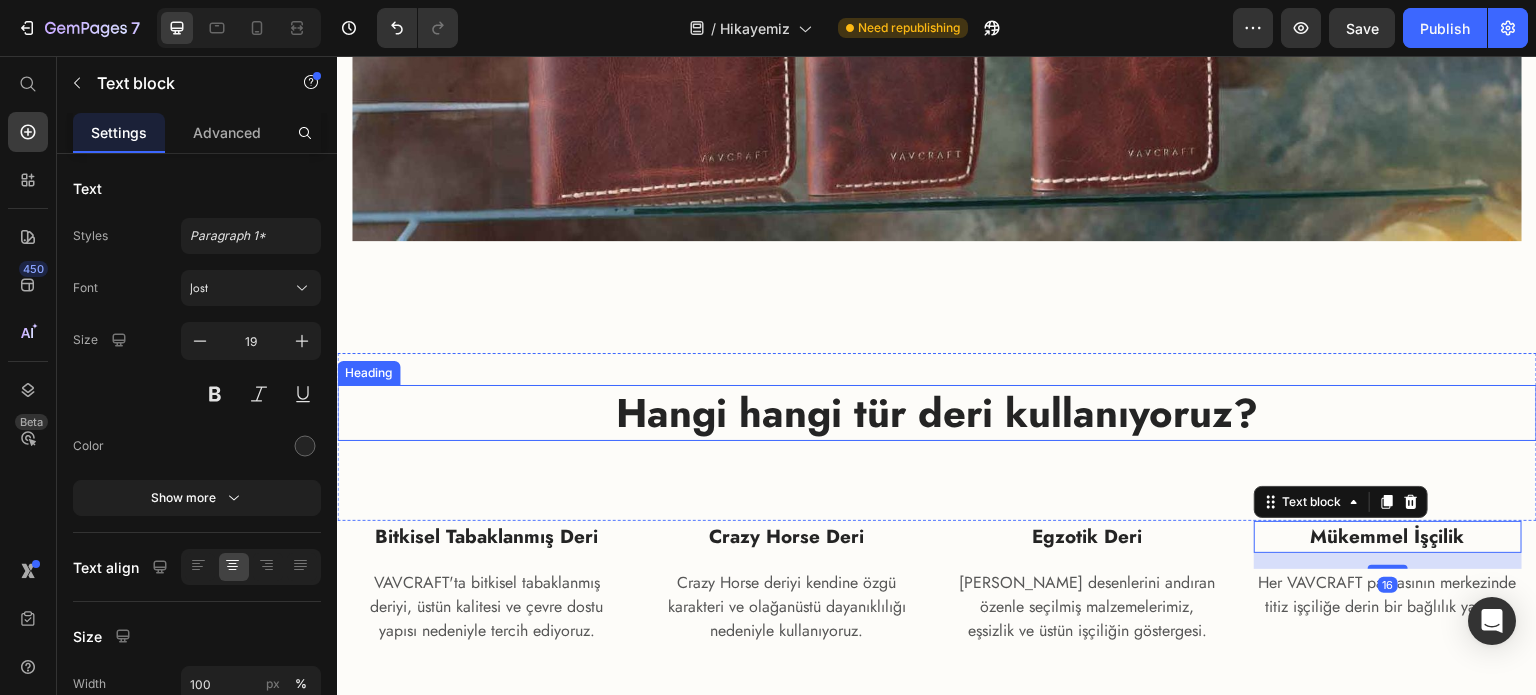 click on "Hangi hangi tür deri kullanıyoruz?" at bounding box center (937, 413) 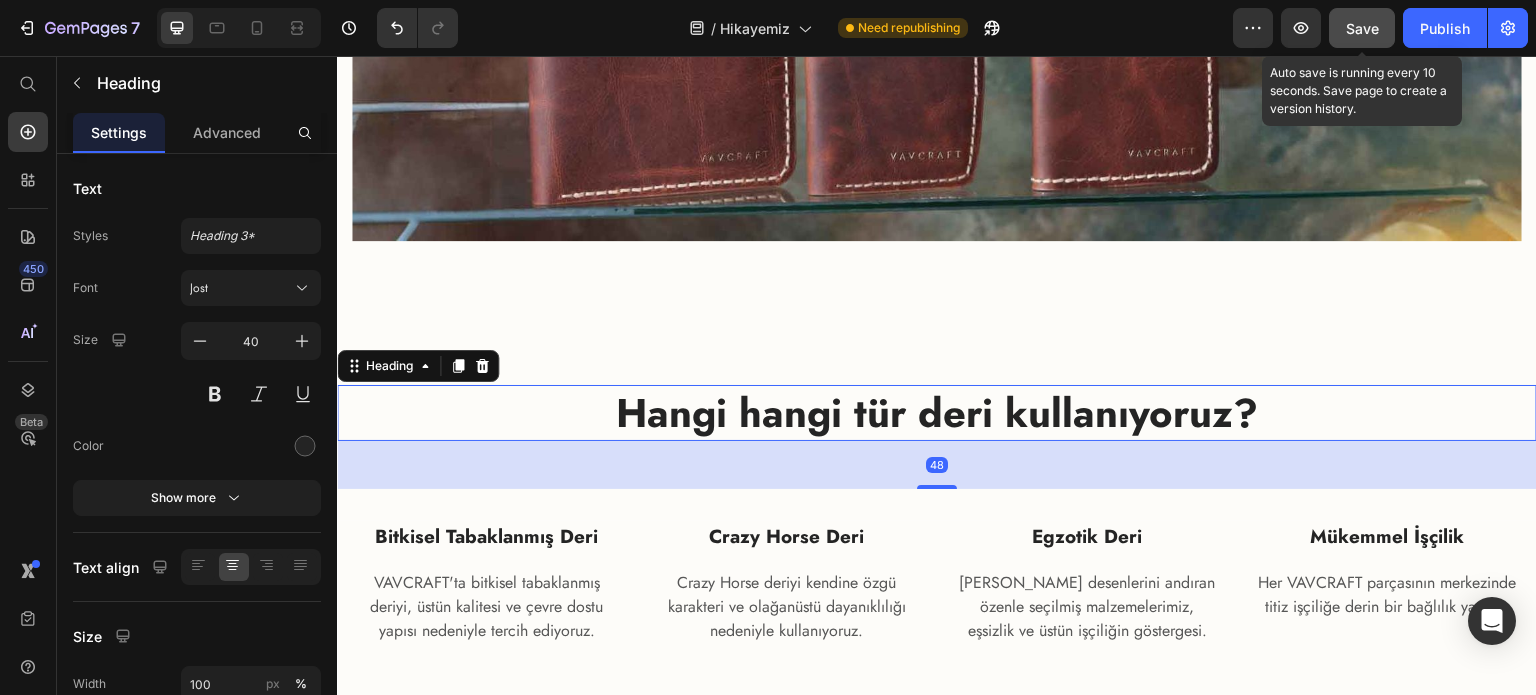 click on "Save" 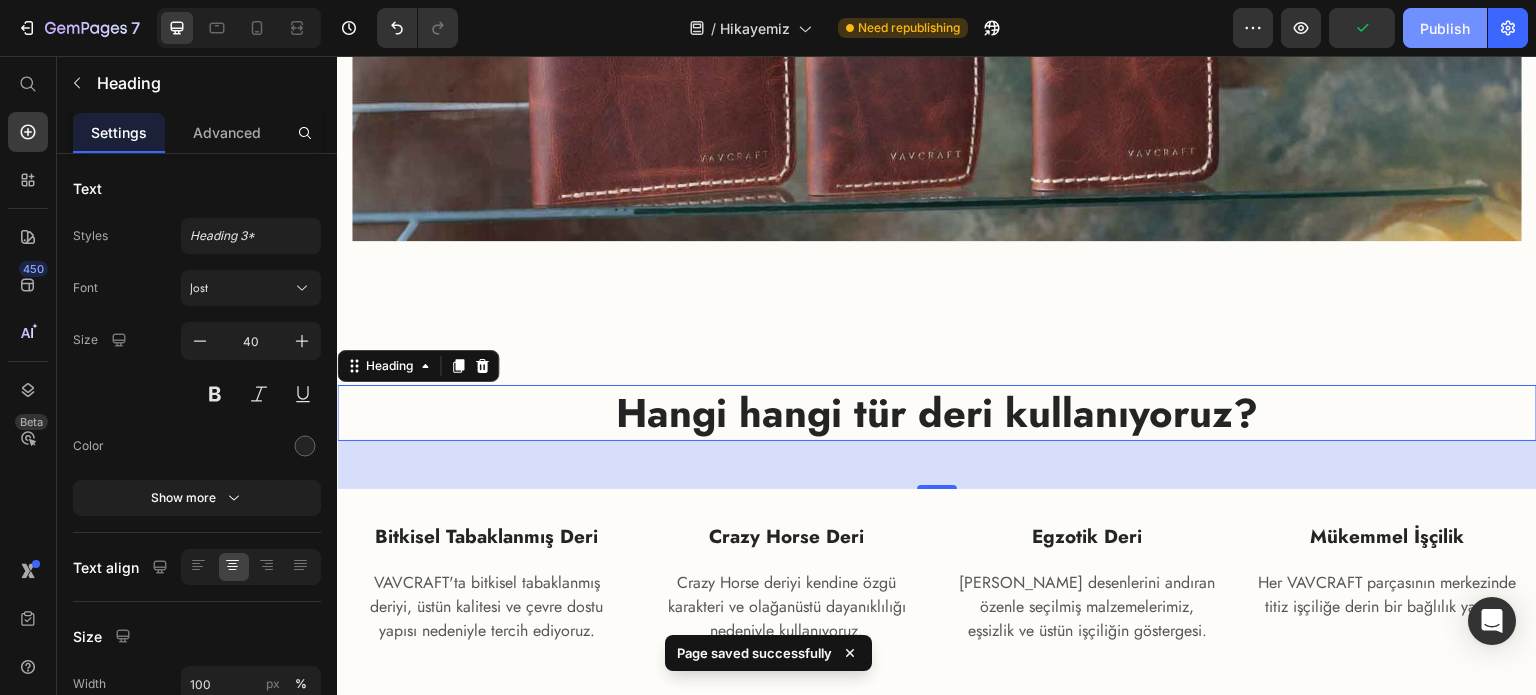 click on "Publish" at bounding box center (1445, 28) 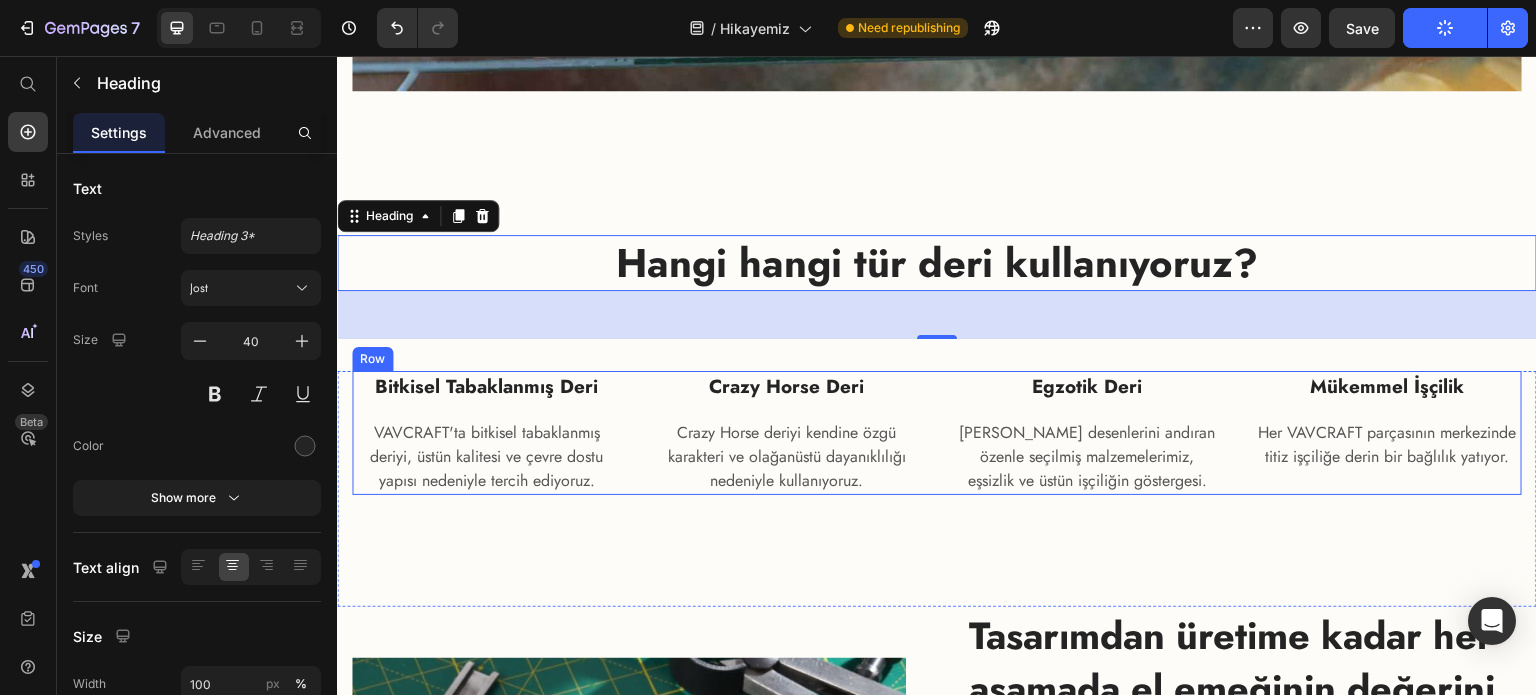 scroll, scrollTop: 2279, scrollLeft: 0, axis: vertical 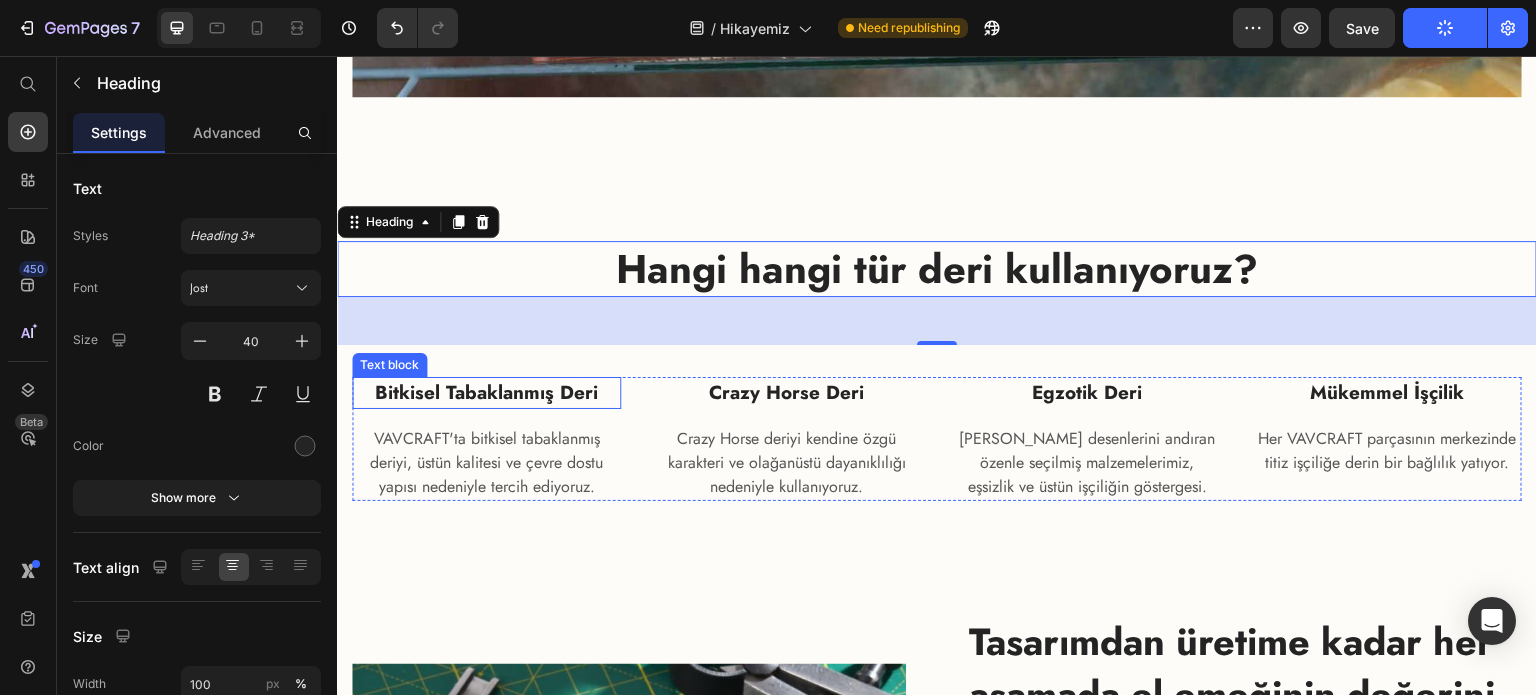 click on "Bitkisel Tabaklanmış Deri" at bounding box center (486, 392) 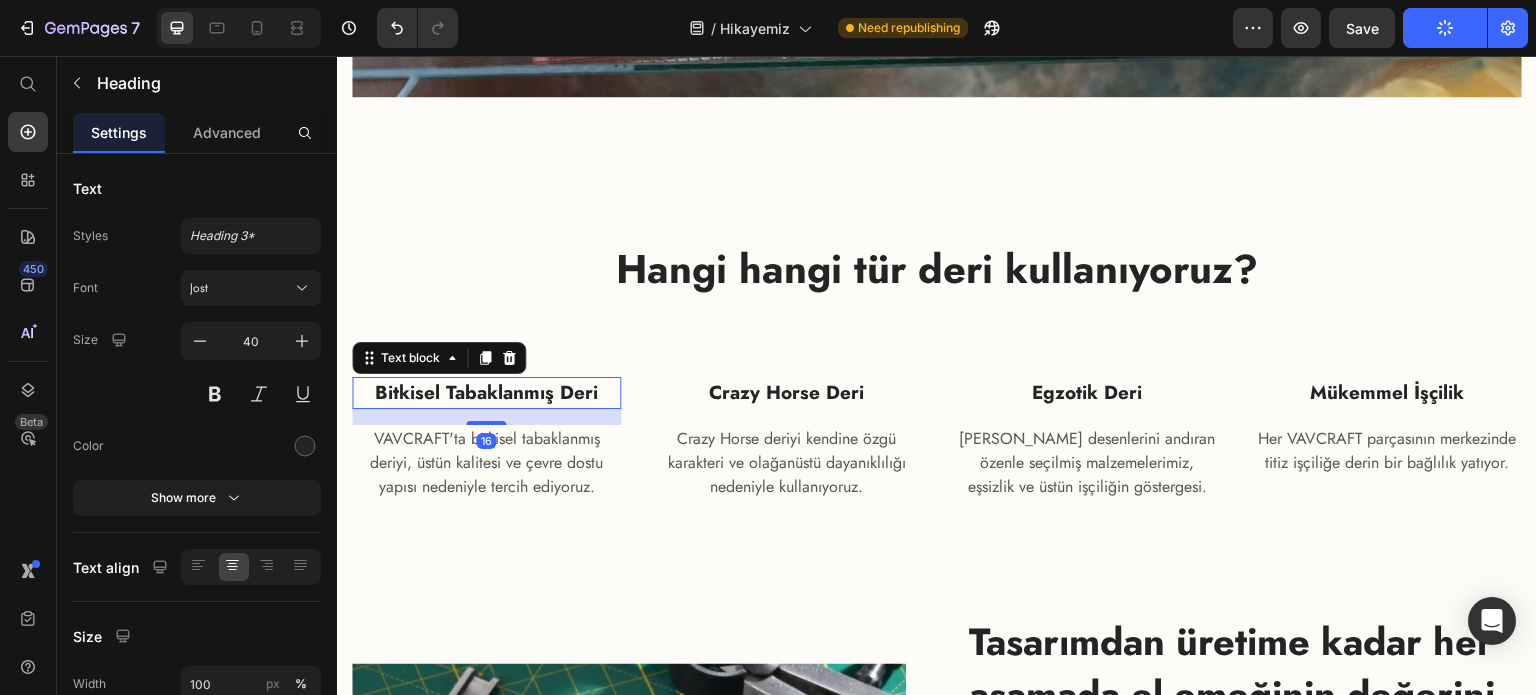 click on "Bitkisel Tabaklanmış Deri" at bounding box center (486, 392) 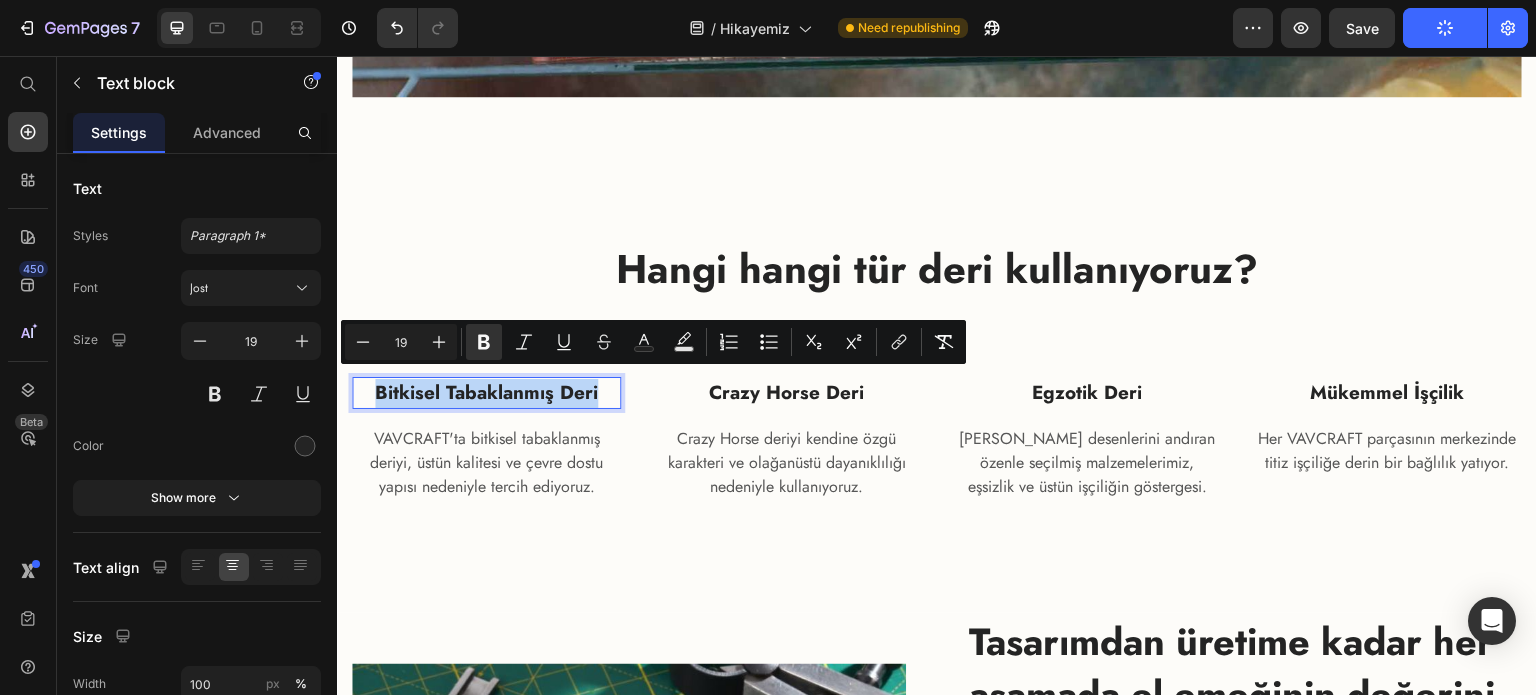 click on "Bitkisel Tabaklanmış Deri" at bounding box center [486, 392] 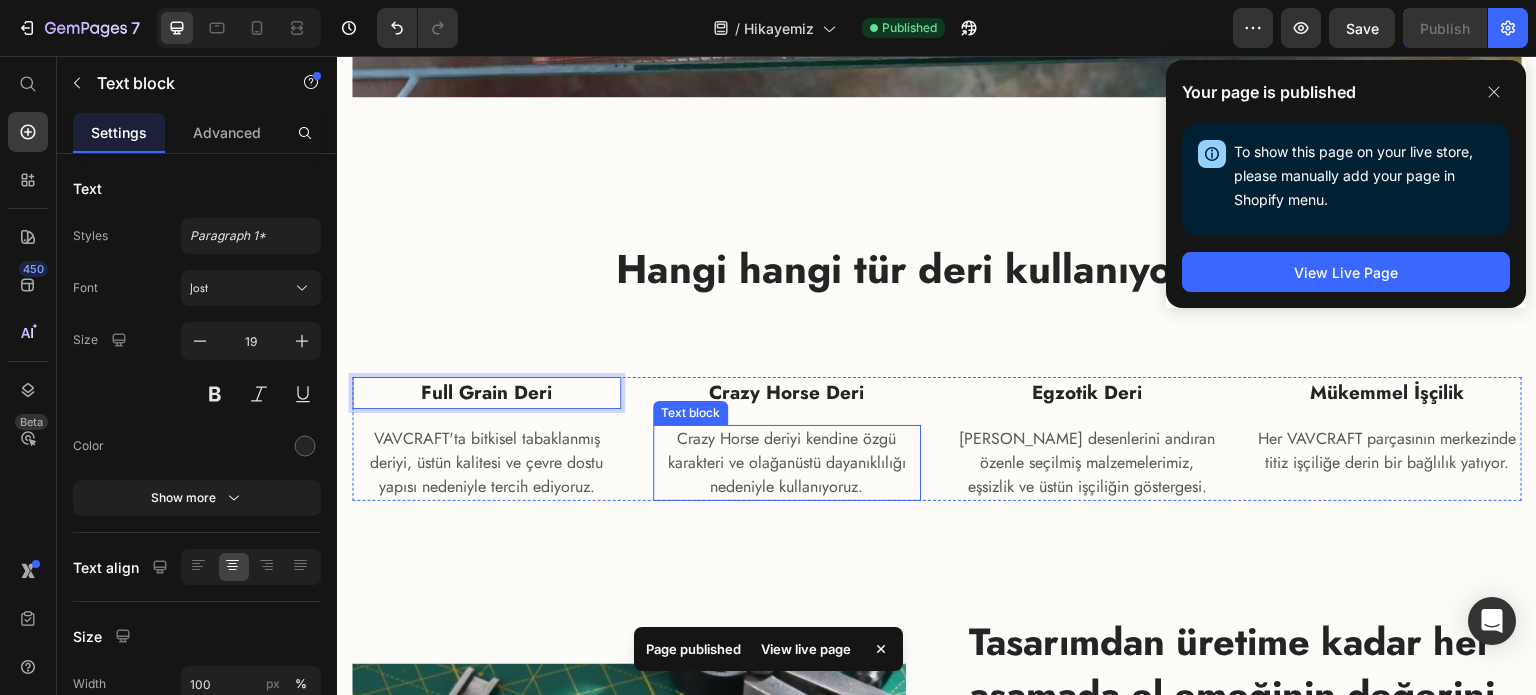 click on "Crazy Horse deriyi kendine özgü karakteri ve olağanüstü dayanıklılığı nedeniyle kullanıyoruz." at bounding box center (787, 463) 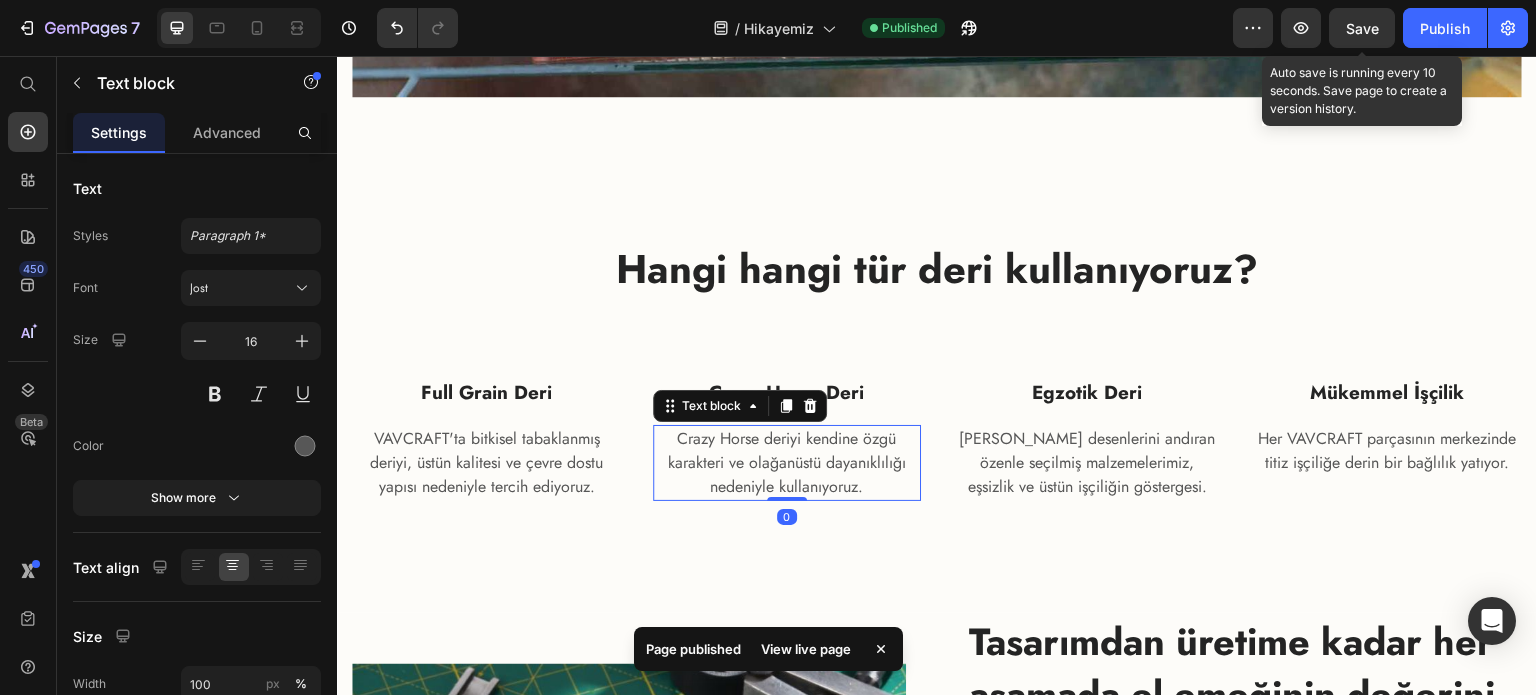 click on "Save" at bounding box center [1362, 28] 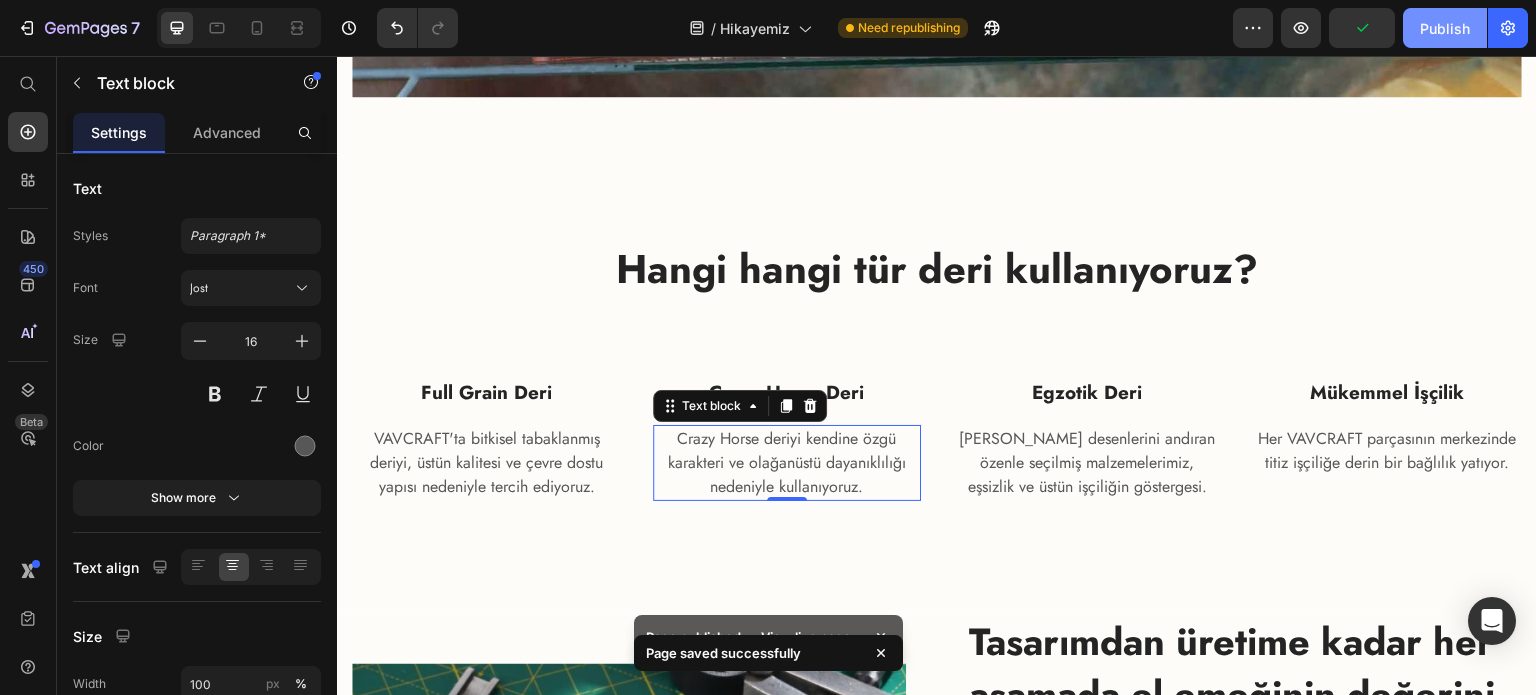 click on "Publish" at bounding box center (1445, 28) 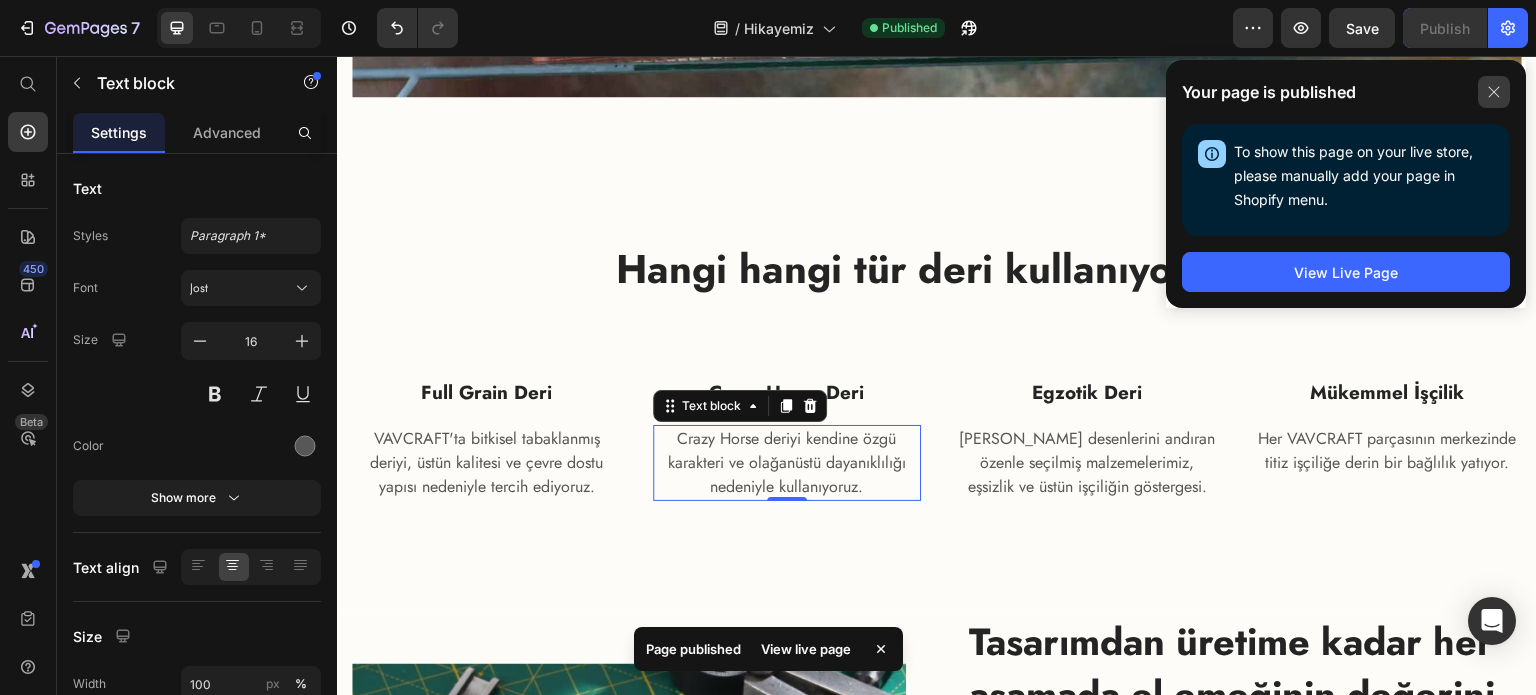 click 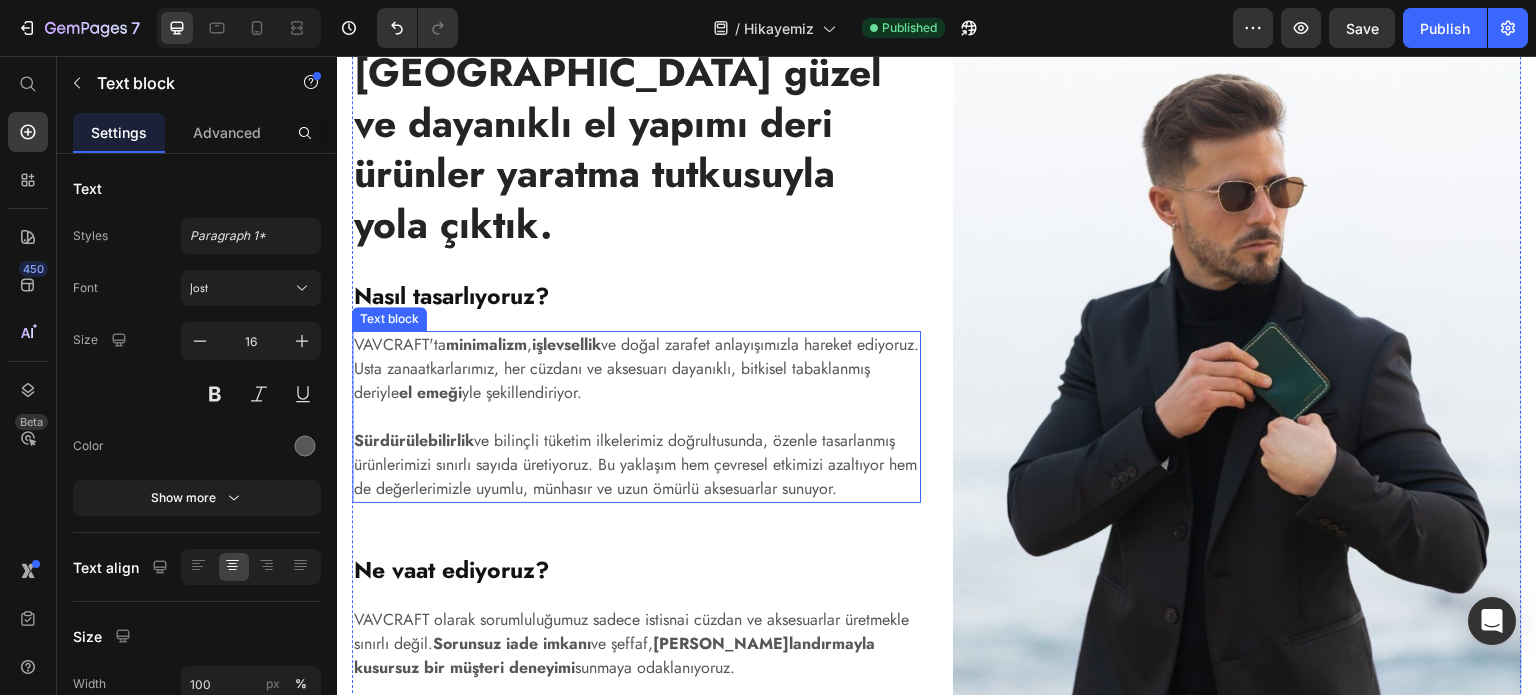 scroll, scrollTop: 662, scrollLeft: 0, axis: vertical 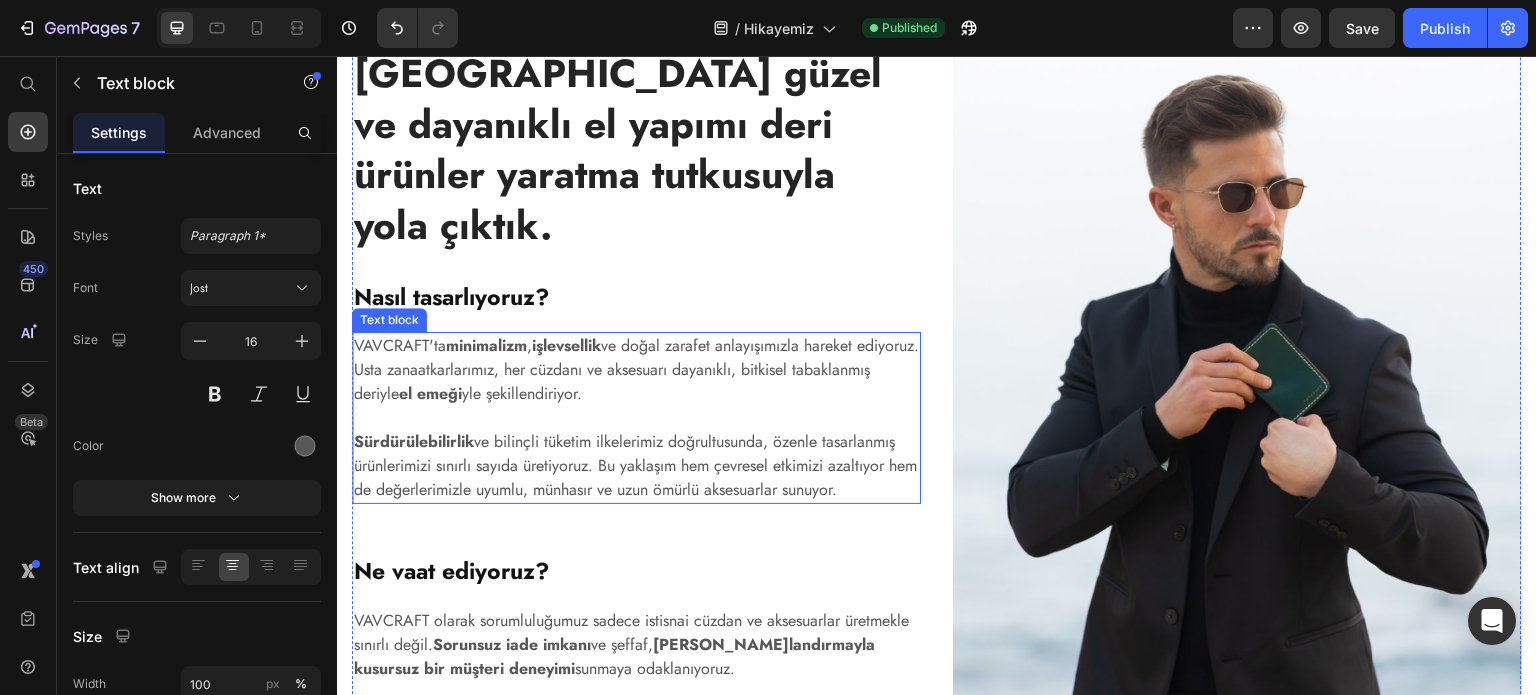 click on "Sürdürülebilirlik  ve bilinçli tüketim ilkelerimiz doğrultusunda, özenle tasarlanmış ürünlerimizi sınırlı sayıda üretiyoruz. Bu yaklaşım hem çevresel etkimizi azaltıyor hem de değerlerimizle uyumlu, münhasır ve uzun ömürlü aksesuarlar sunuyor." at bounding box center (636, 454) 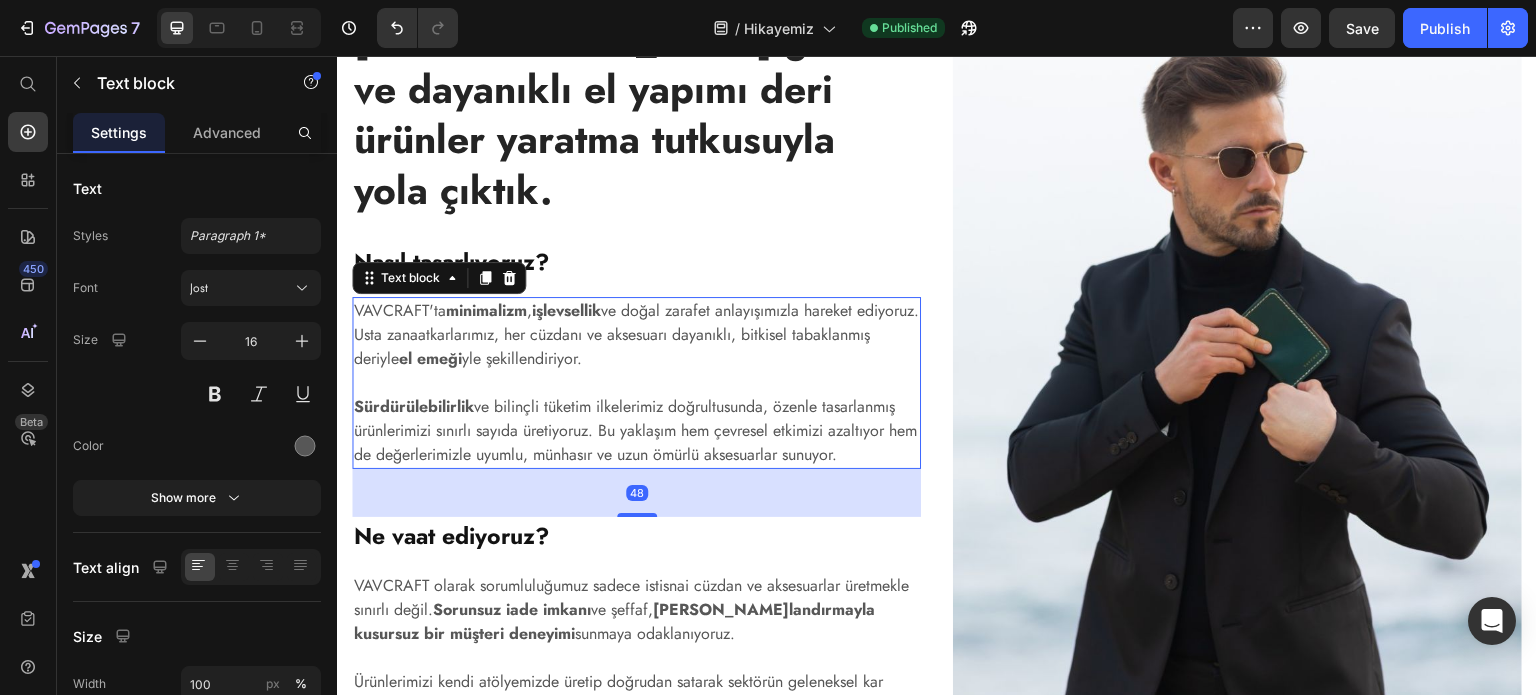 scroll, scrollTop: 698, scrollLeft: 0, axis: vertical 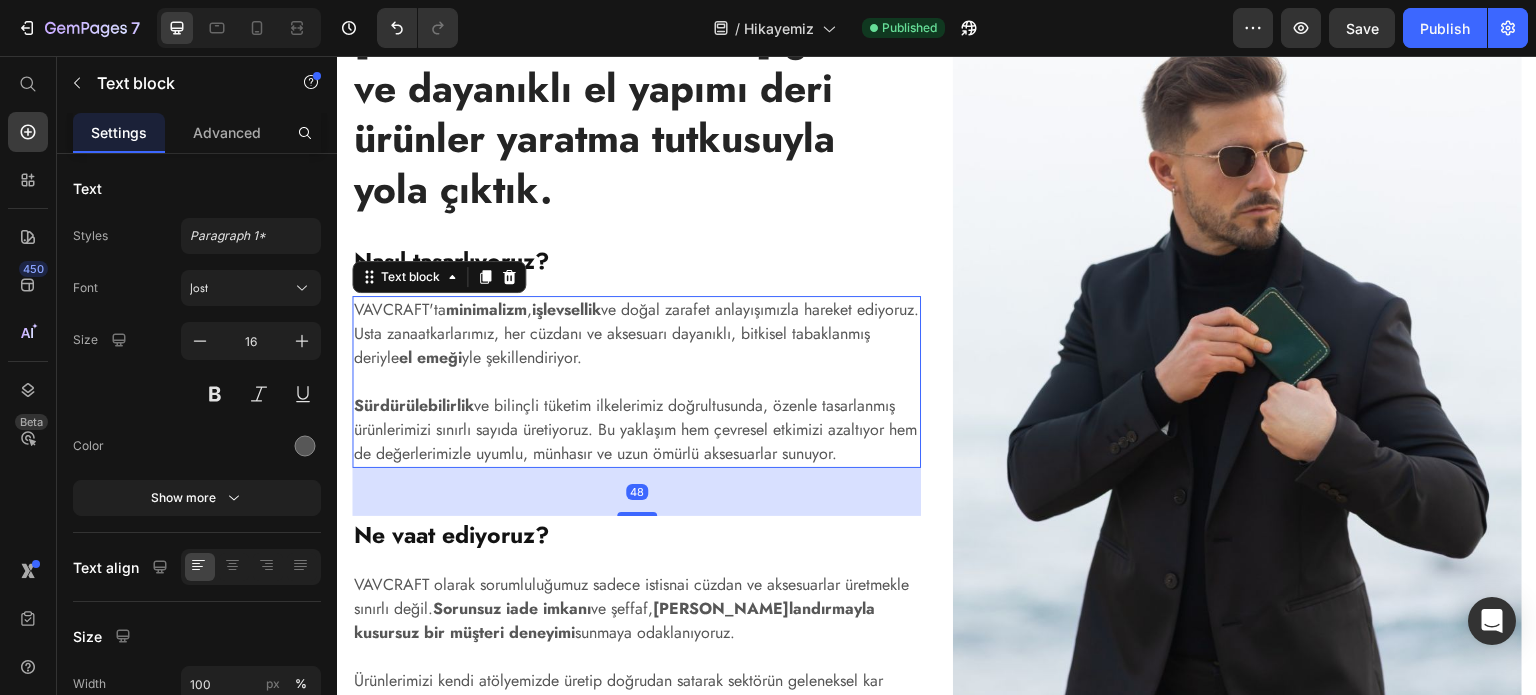 click on "VAVCRAFT'ta  minimalizm ,  işlevsellik  ve doğal zarafet anlayışımızla hareket ediyoruz. Usta zanaatkarlarımız, her cüzdanı ve aksesuarı dayanıklı, bitkisel tabaklanmış deriyle  el emeği yle şekillendiriyor." at bounding box center [636, 334] 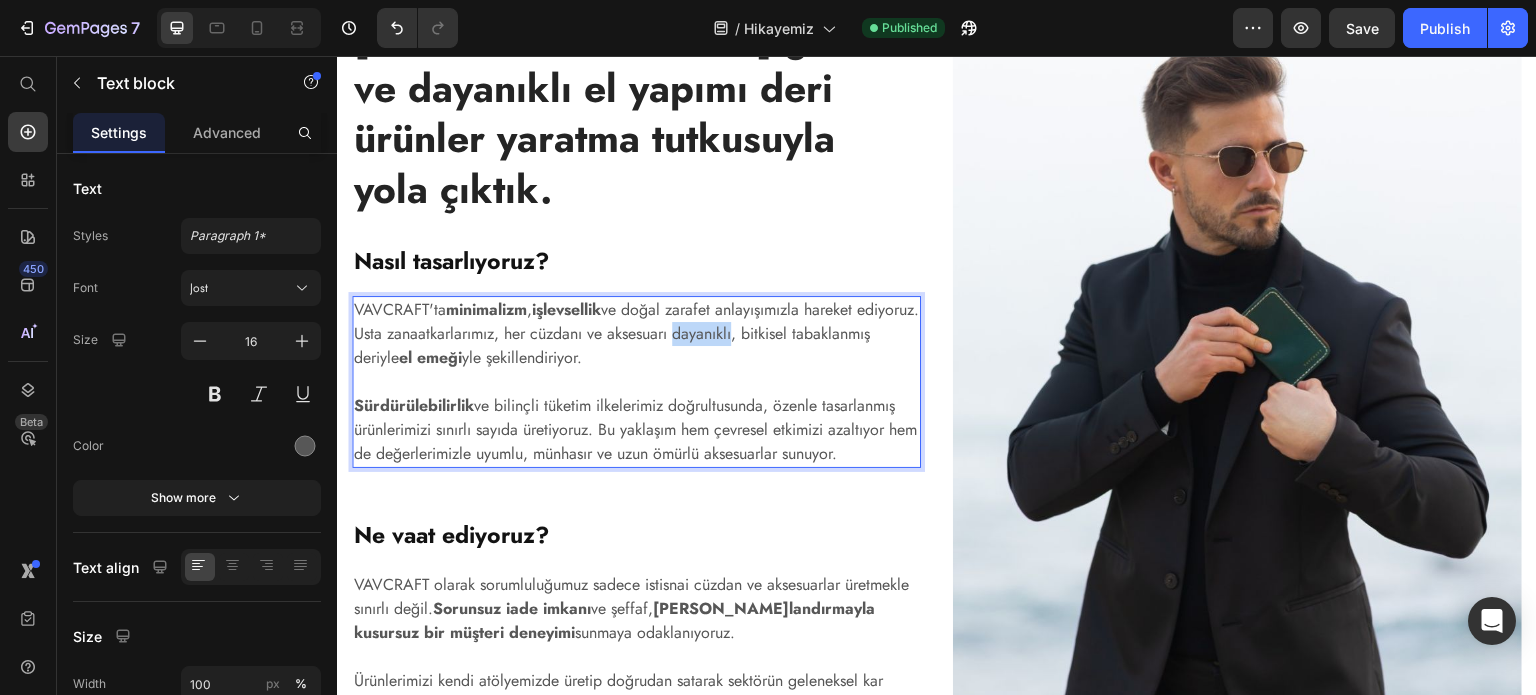 click on "VAVCRAFT'ta  minimalizm ,  işlevsellik  ve doğal zarafet anlayışımızla hareket ediyoruz. Usta zanaatkarlarımız, her cüzdanı ve aksesuarı dayanıklı, bitkisel tabaklanmış deriyle  el emeği yle şekillendiriyor." at bounding box center [636, 334] 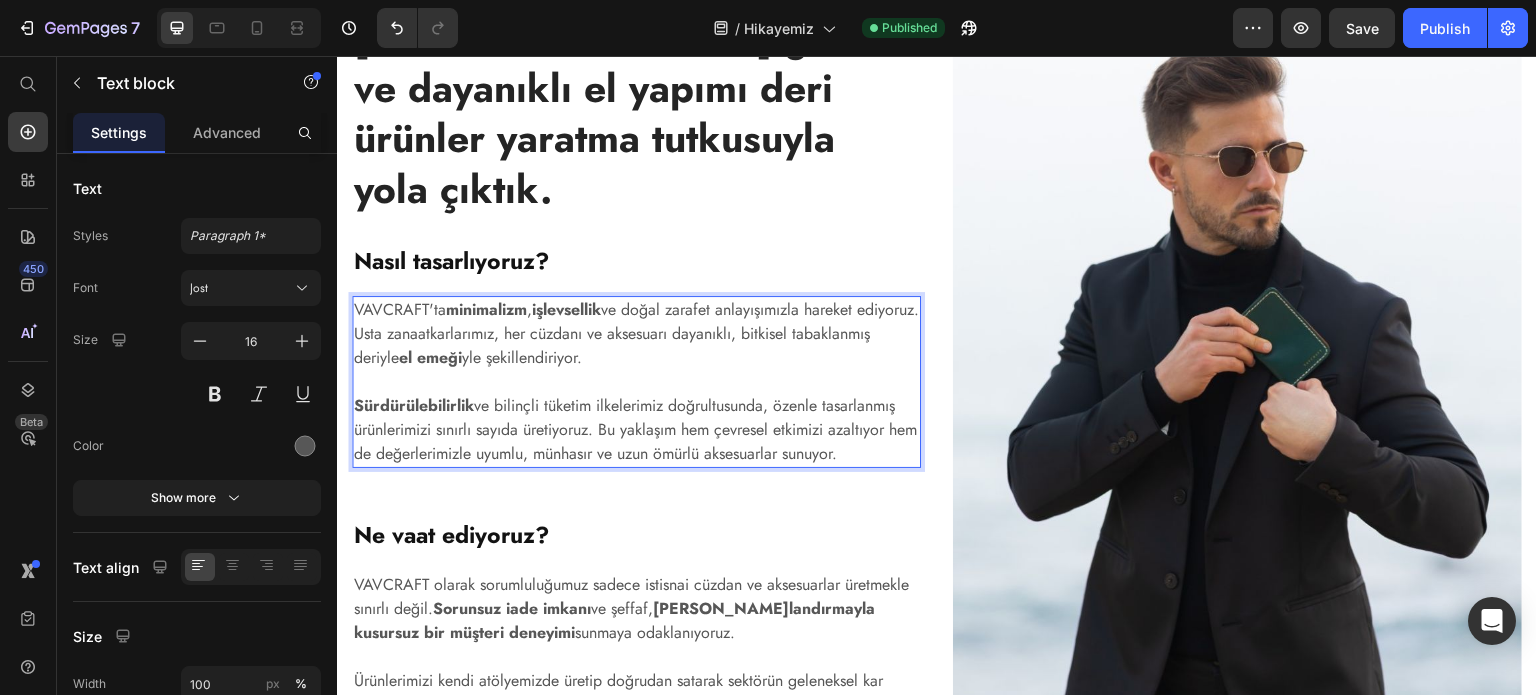 click on "VAVCRAFT'ta  minimalizm ,  işlevsellik  ve doğal zarafet anlayışımızla hareket ediyoruz. Usta zanaatkarlarımız, her cüzdanı ve aksesuarı dayanıklı, bitkisel tabaklanmış deriyle  el emeği yle şekillendiriyor." at bounding box center (636, 334) 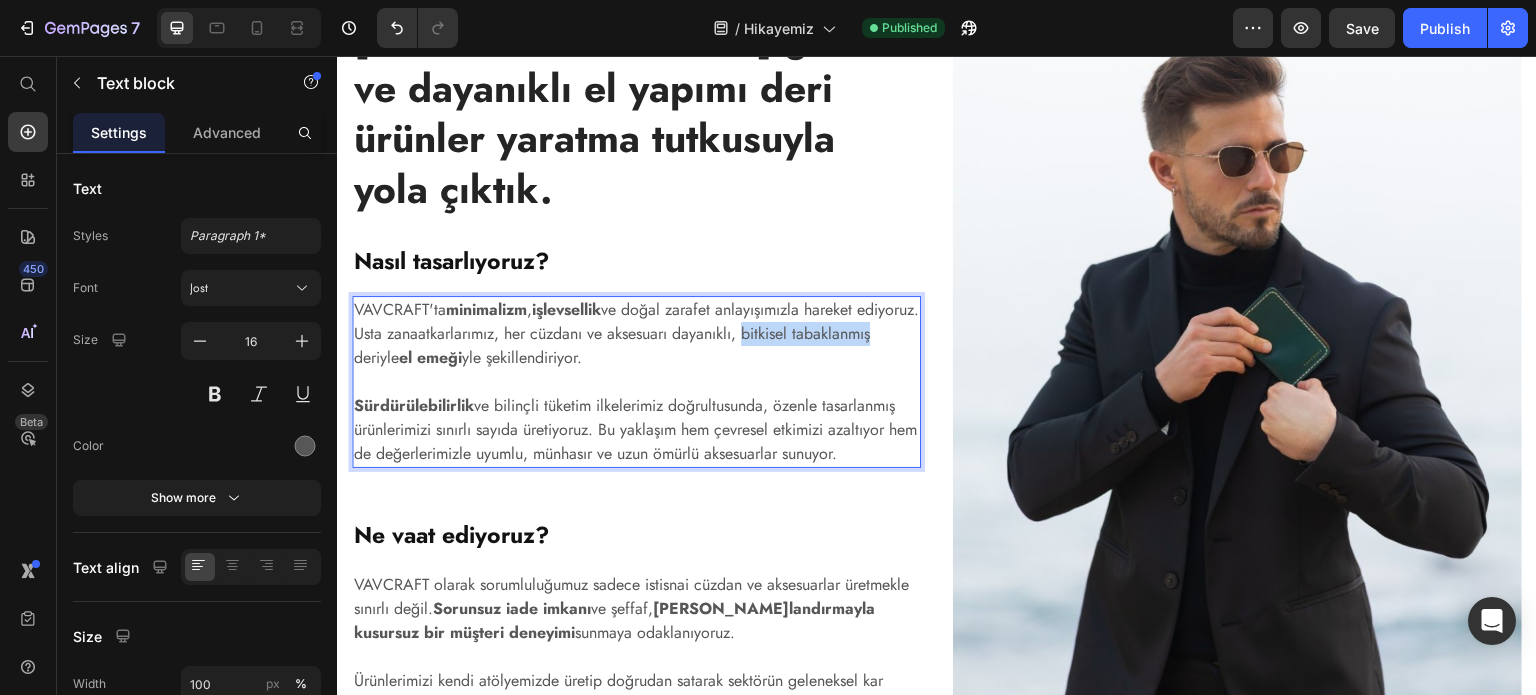 drag, startPoint x: 814, startPoint y: 284, endPoint x: 430, endPoint y: 312, distance: 385.01947 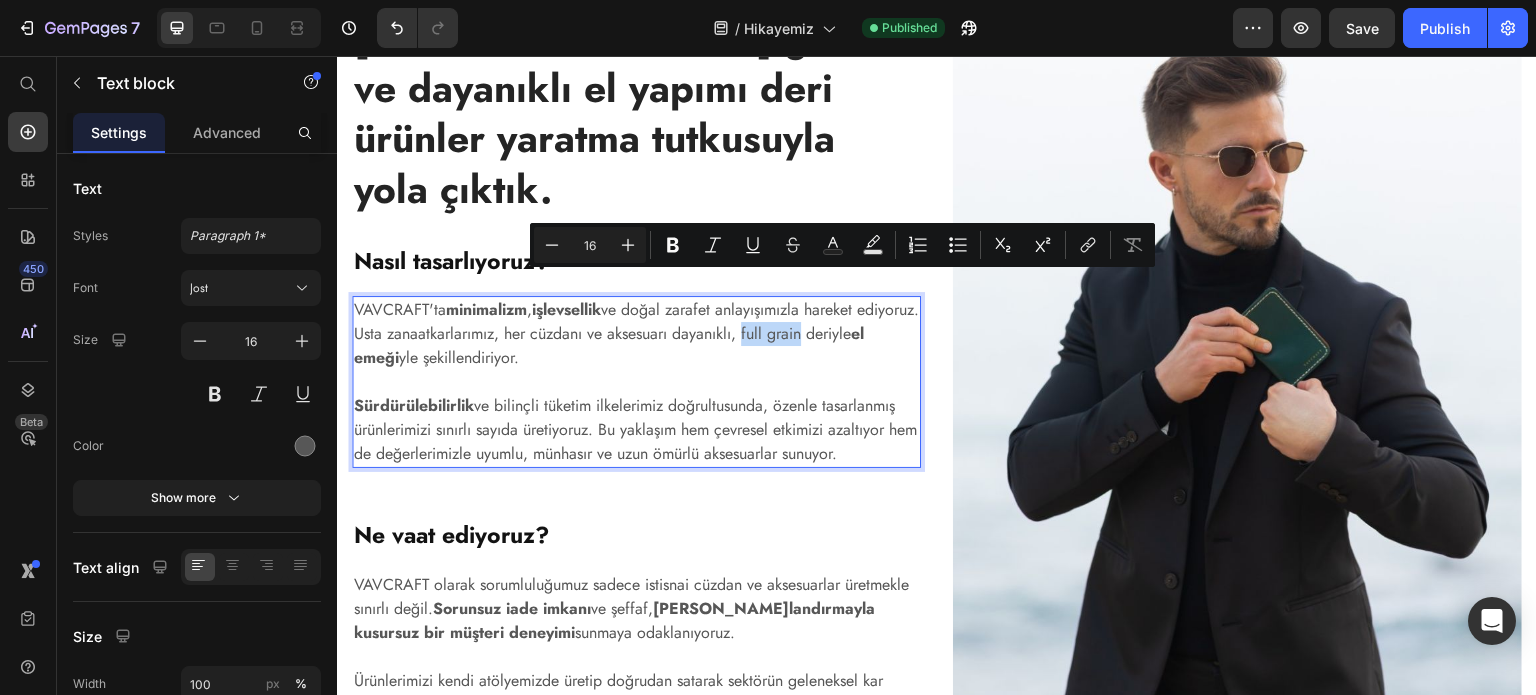 drag, startPoint x: 876, startPoint y: 282, endPoint x: 810, endPoint y: 278, distance: 66.1211 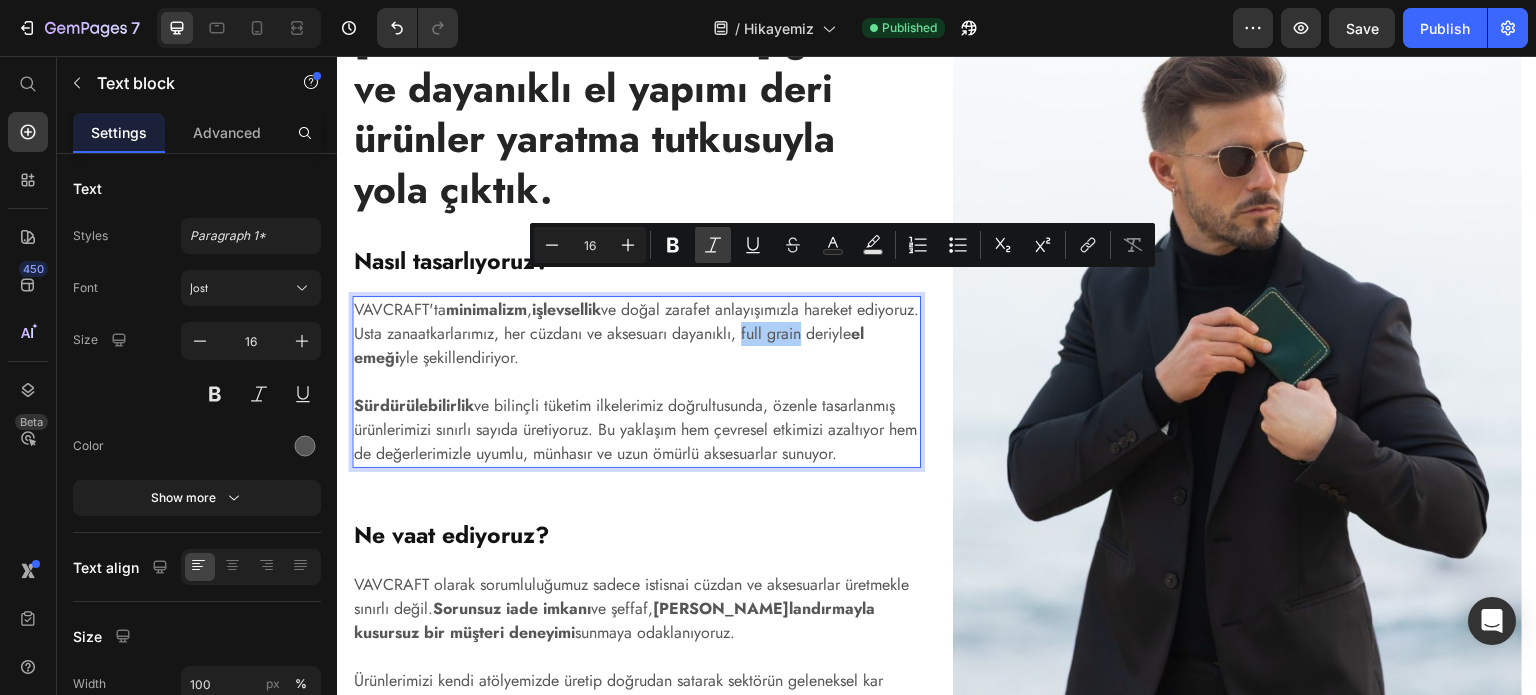 click 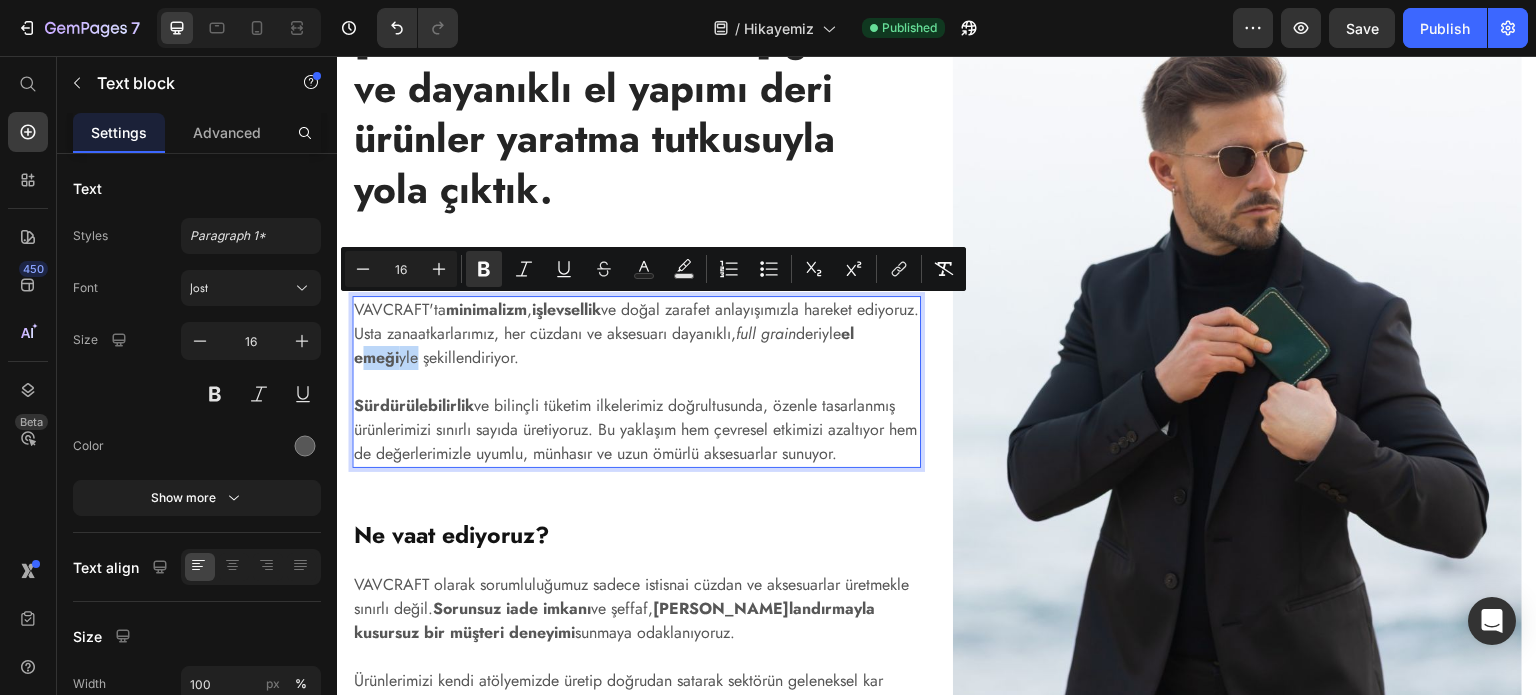 drag, startPoint x: 485, startPoint y: 316, endPoint x: 428, endPoint y: 315, distance: 57.00877 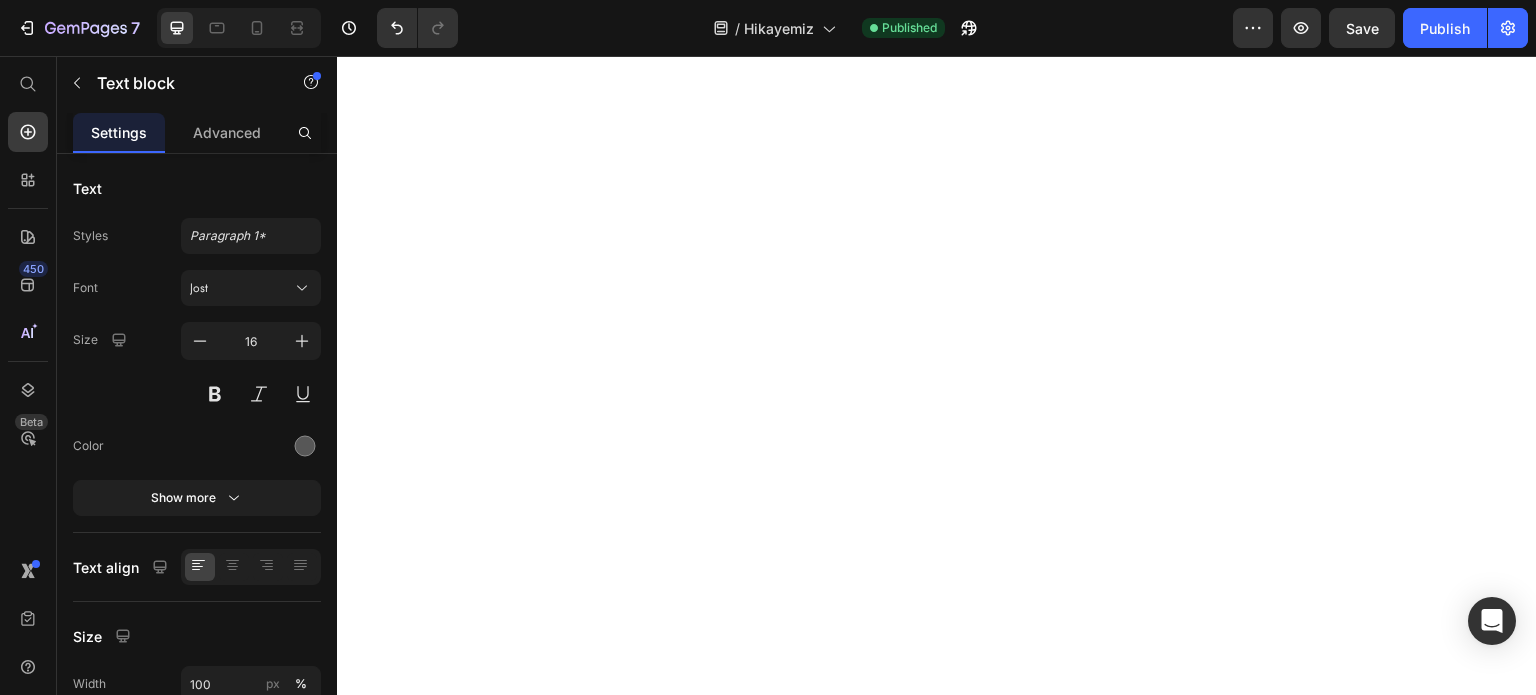 scroll, scrollTop: 0, scrollLeft: 0, axis: both 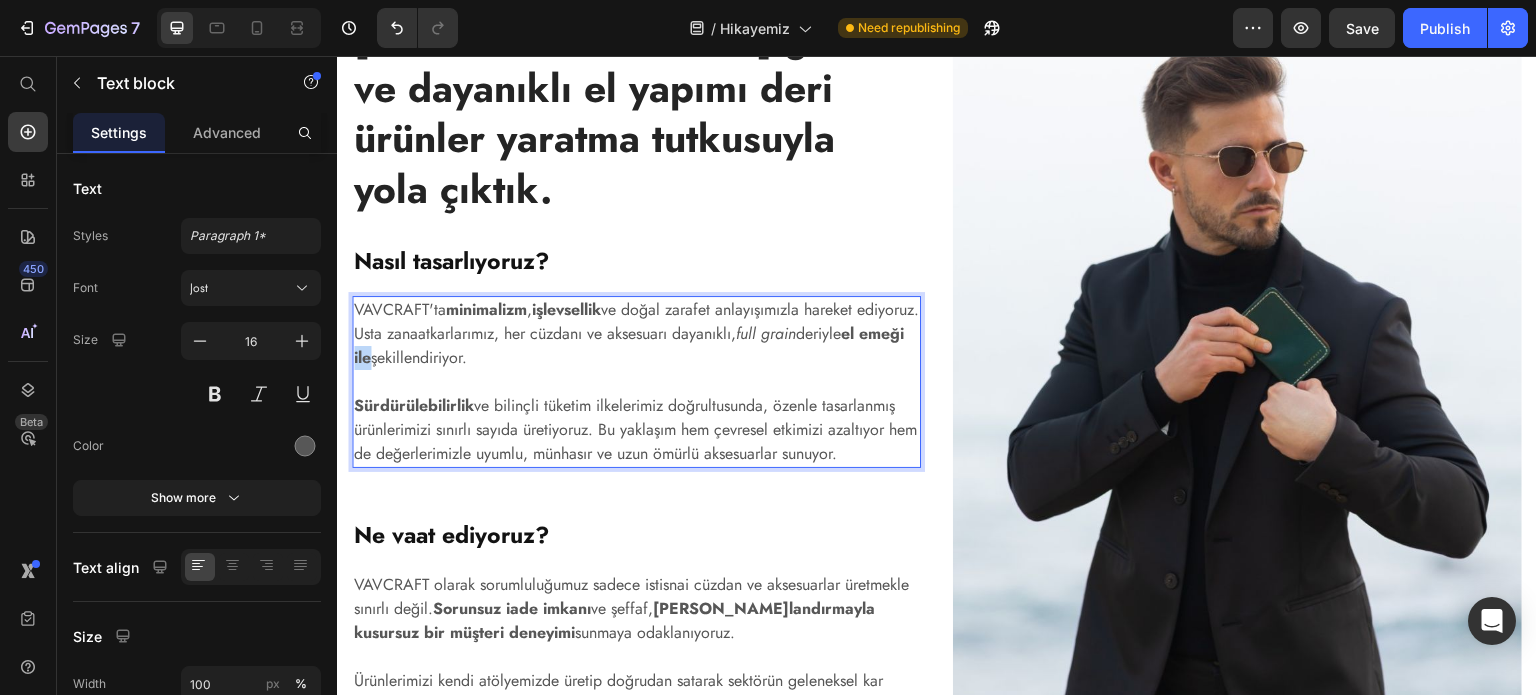 drag, startPoint x: 470, startPoint y: 306, endPoint x: 488, endPoint y: 308, distance: 18.110771 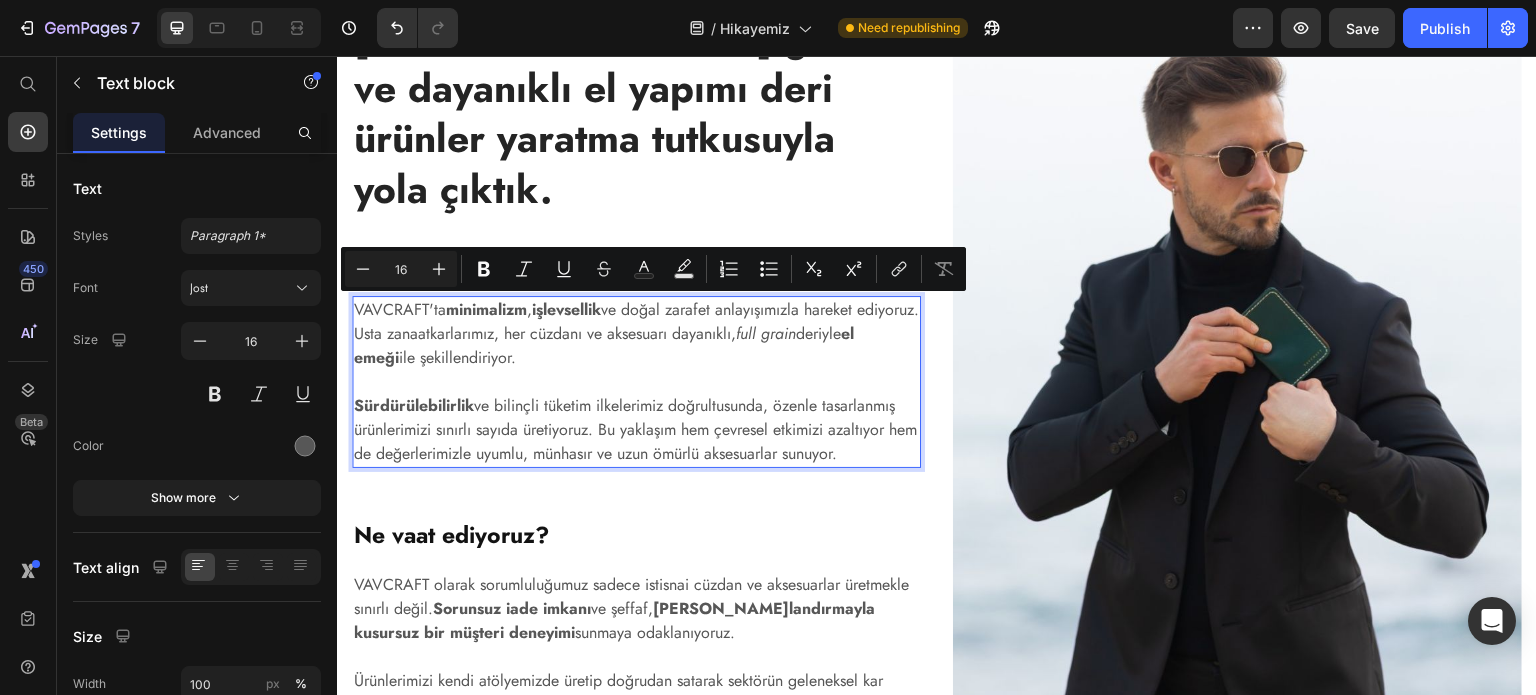 click on "VAVCRAFT'ta  minimalizm ,  işlevsellik  ve doğal zarafet anlayışımızla hareket ediyoruz. Usta zanaatkarlarımız, her cüzdanı ve aksesuarı dayanıklı,  full grain  deriyle  el emeği  ile   şekillendiriyor." at bounding box center (636, 334) 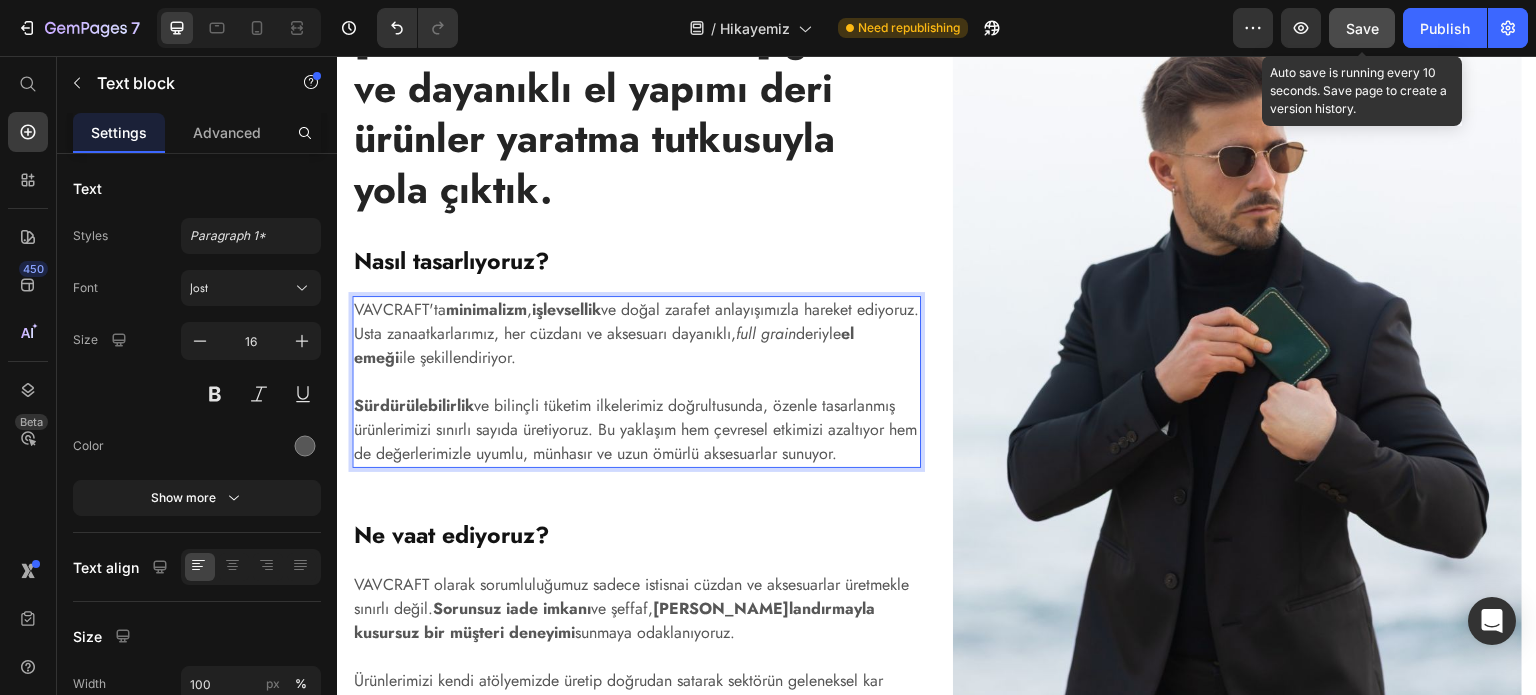 click on "Save" at bounding box center [1362, 28] 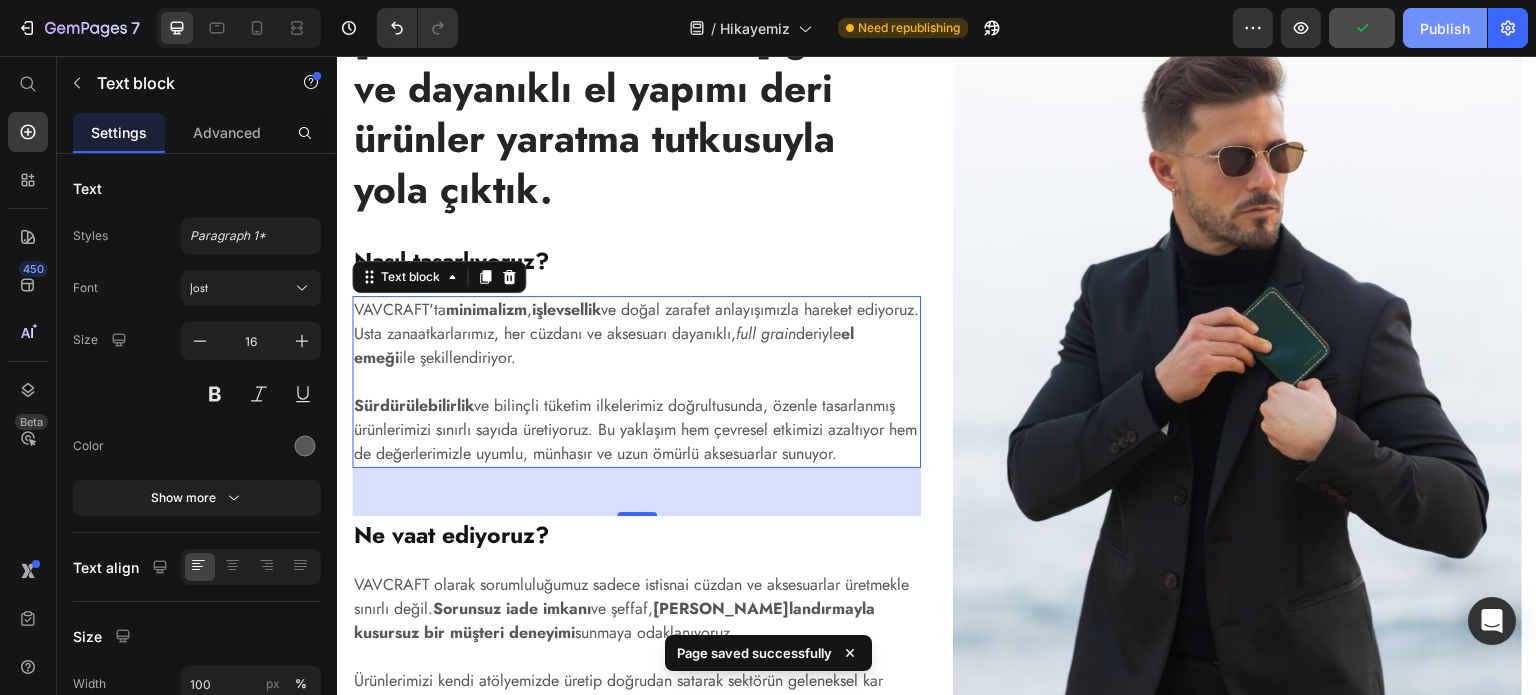 click on "Publish" at bounding box center (1445, 28) 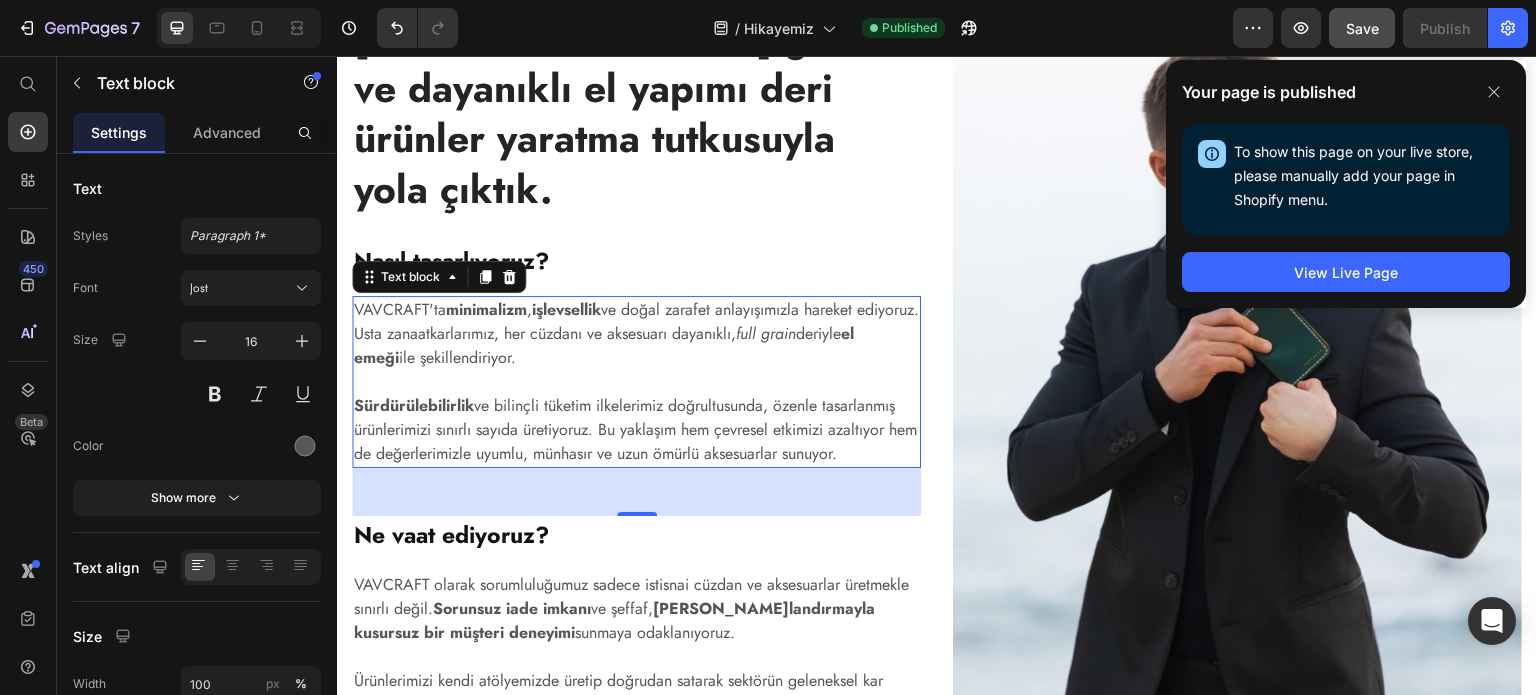 scroll, scrollTop: 720, scrollLeft: 0, axis: vertical 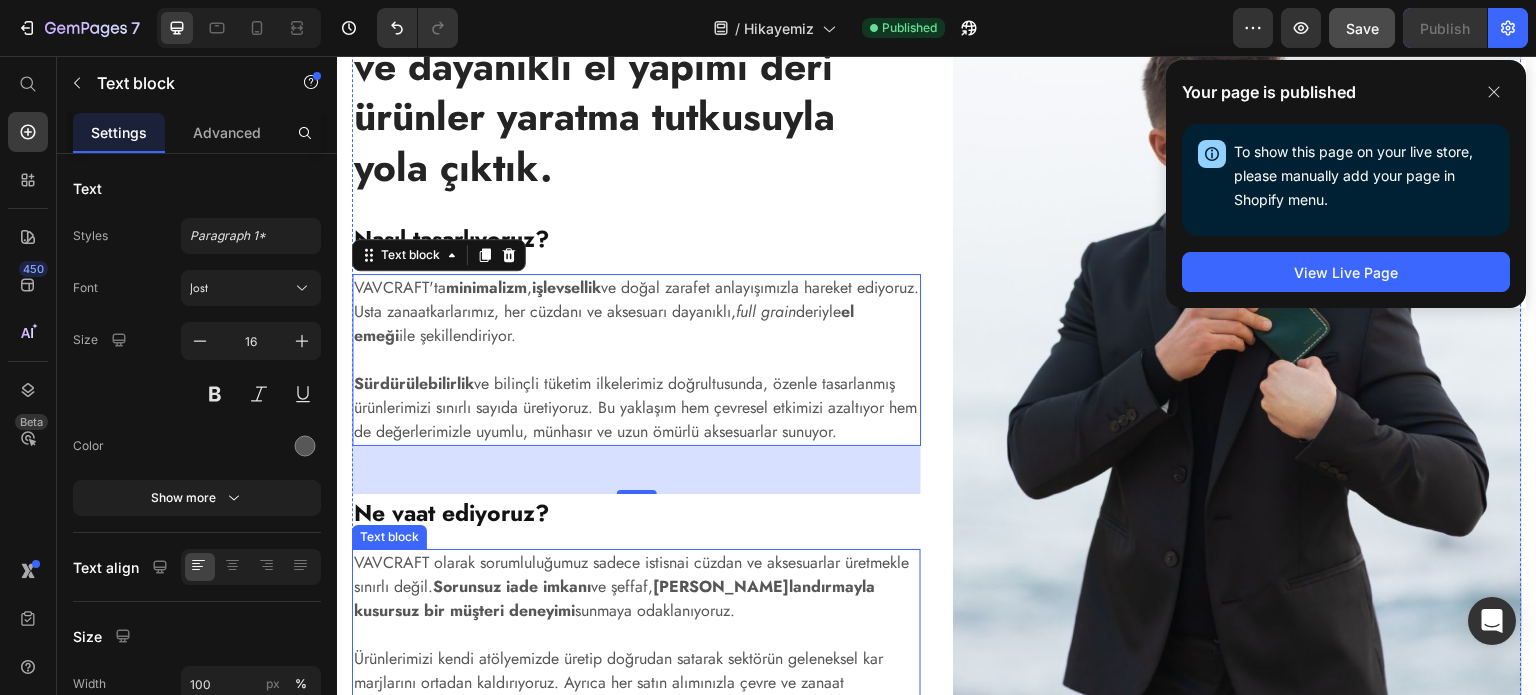 click on "VAVCRAFT olarak sorumluluğumuz sadece istisnai cüzdan ve aksesuarlar üretmekle sınırlı değil.  Sorunsuz iade imkanı  ve şeffaf,  adil fiyatlandırmayla   kusursuz bir müşteri deneyimi  sunmaya odaklanıyoruz." at bounding box center (636, 587) 